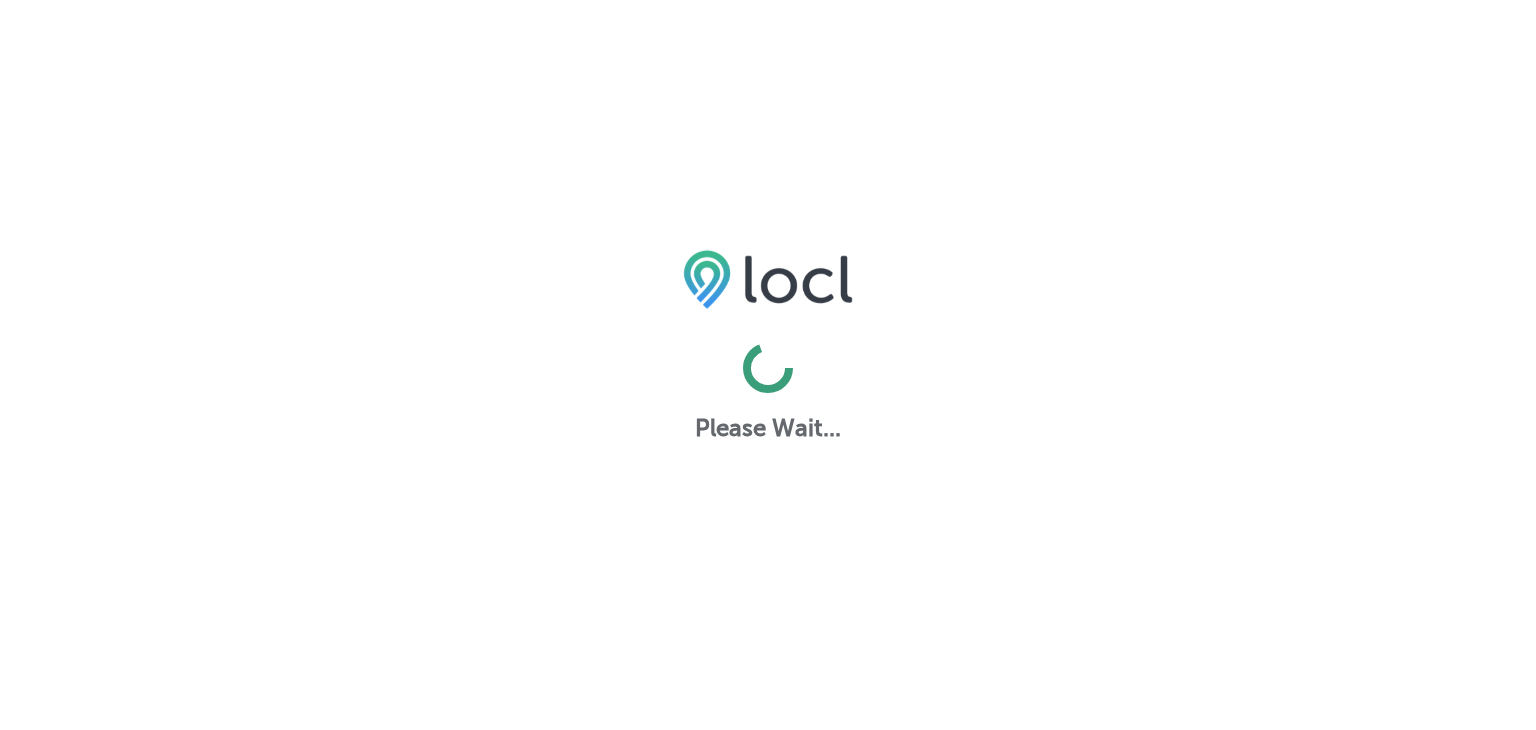 scroll, scrollTop: 0, scrollLeft: 0, axis: both 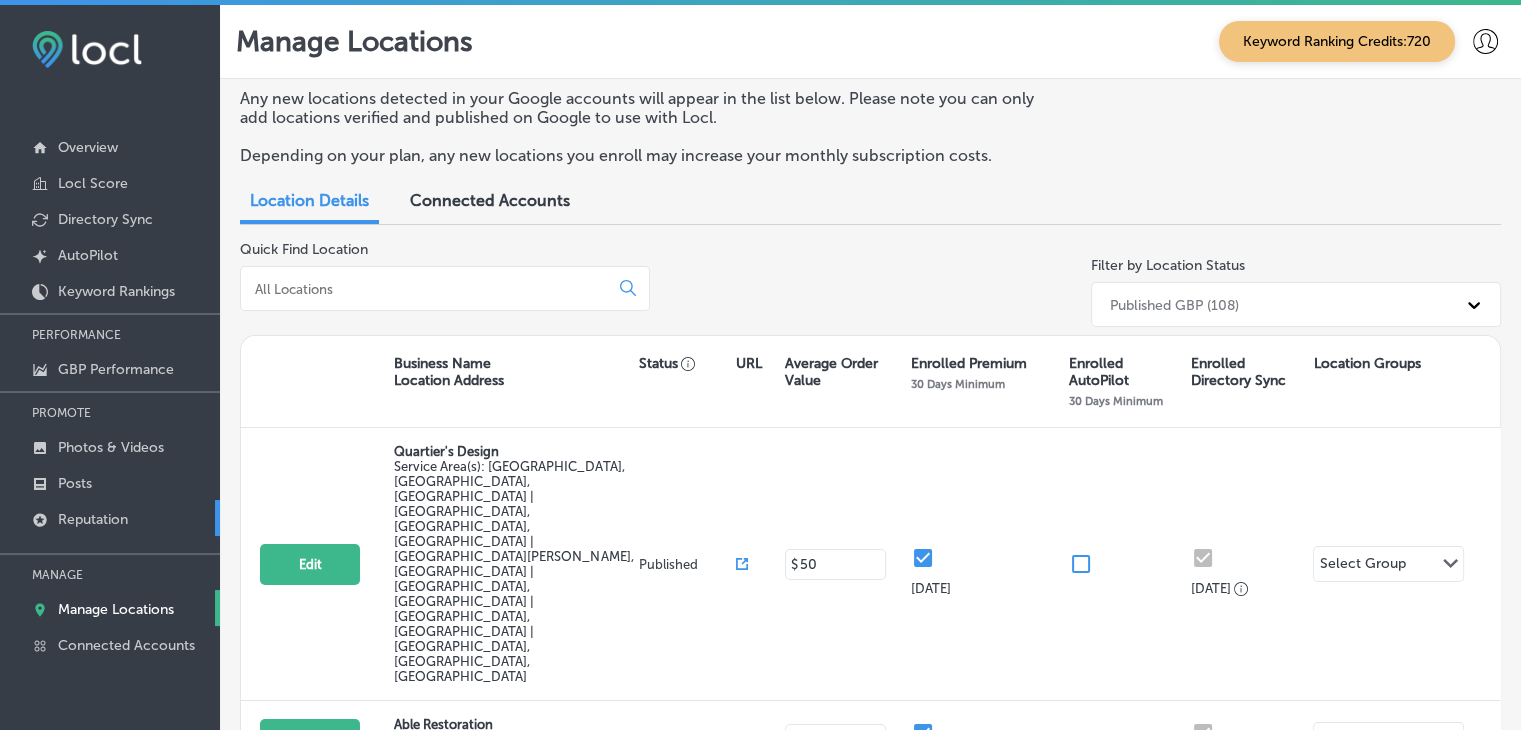click on "Reputation" at bounding box center (93, 519) 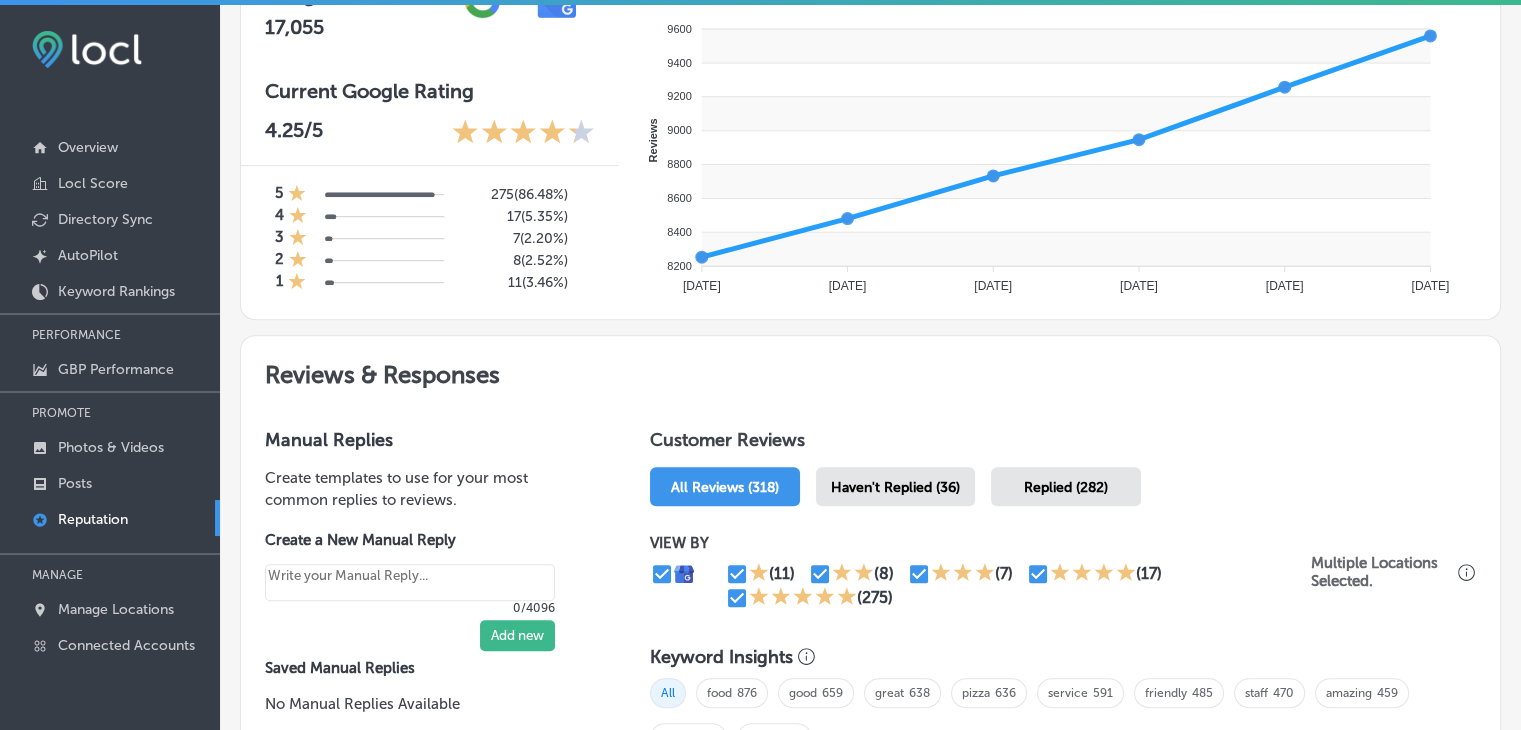 scroll, scrollTop: 800, scrollLeft: 0, axis: vertical 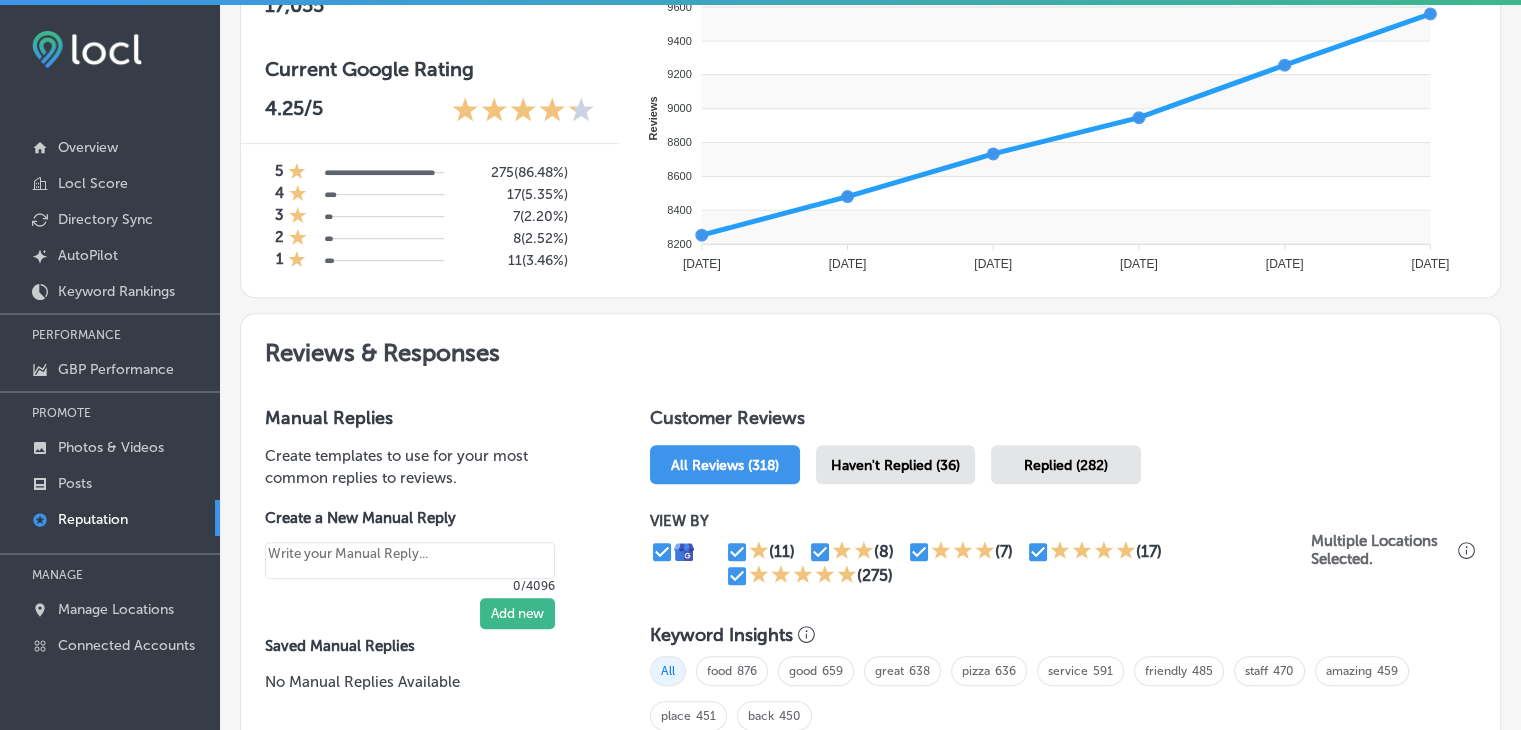 click on "Haven't Replied (36)" at bounding box center [895, 465] 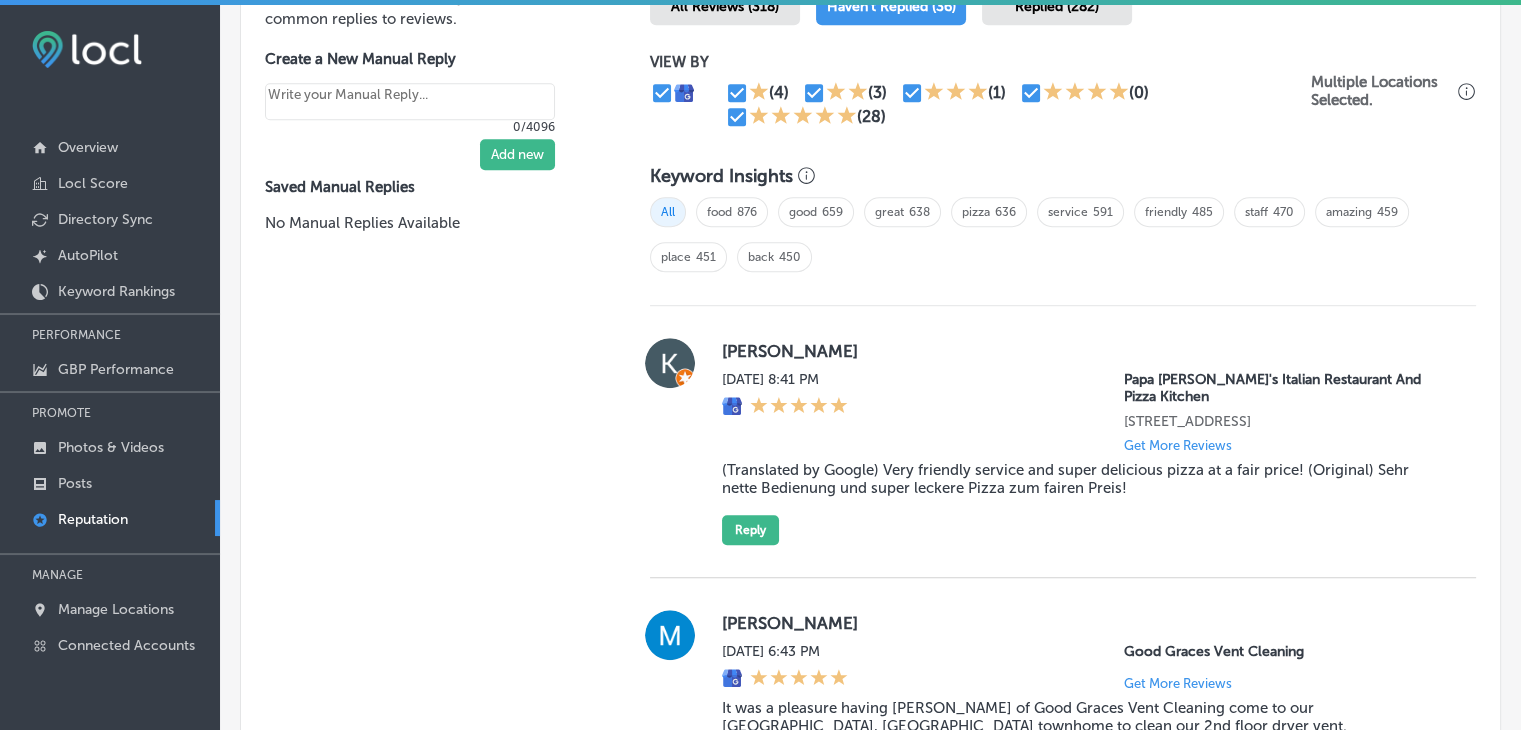 scroll, scrollTop: 1359, scrollLeft: 0, axis: vertical 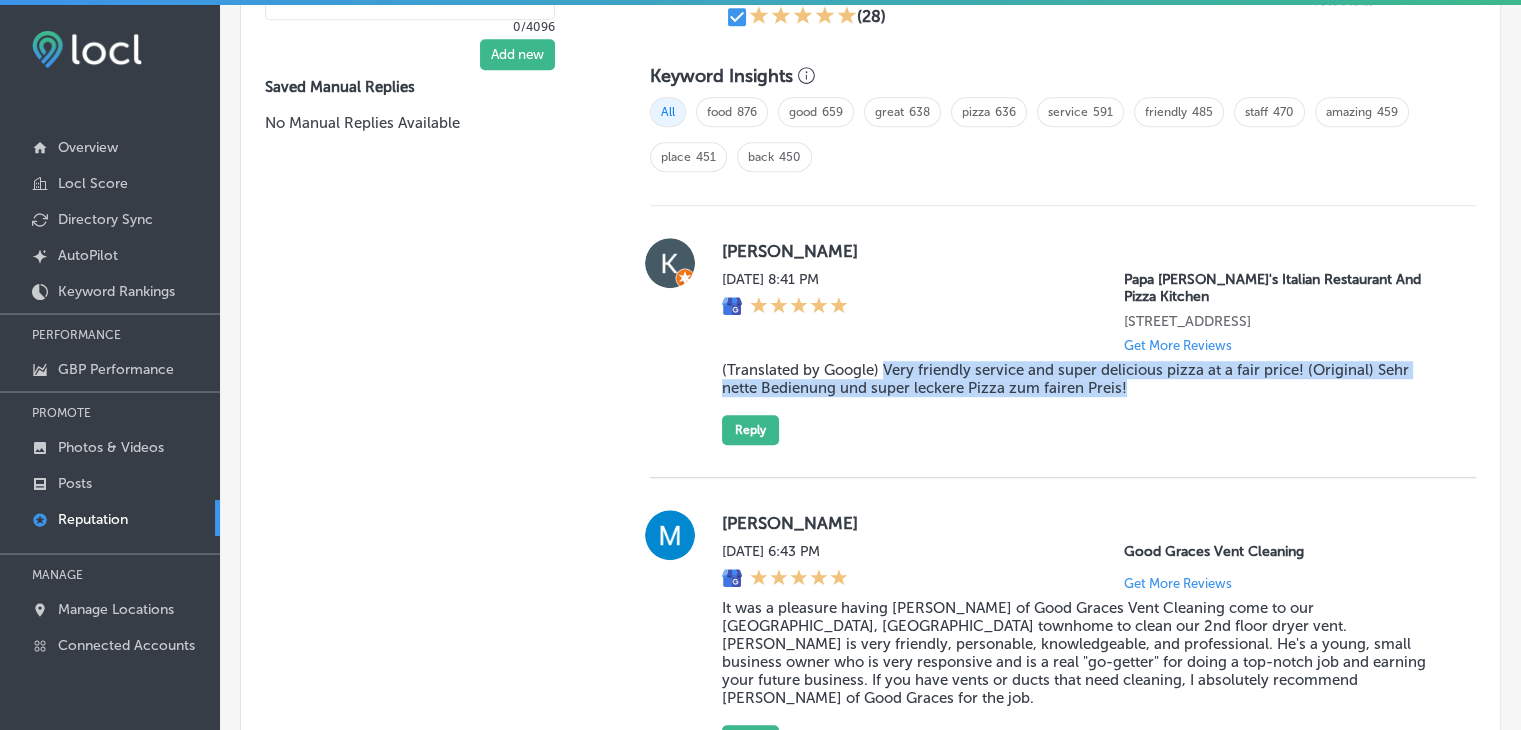 drag, startPoint x: 876, startPoint y: 362, endPoint x: 1150, endPoint y: 385, distance: 274.96362 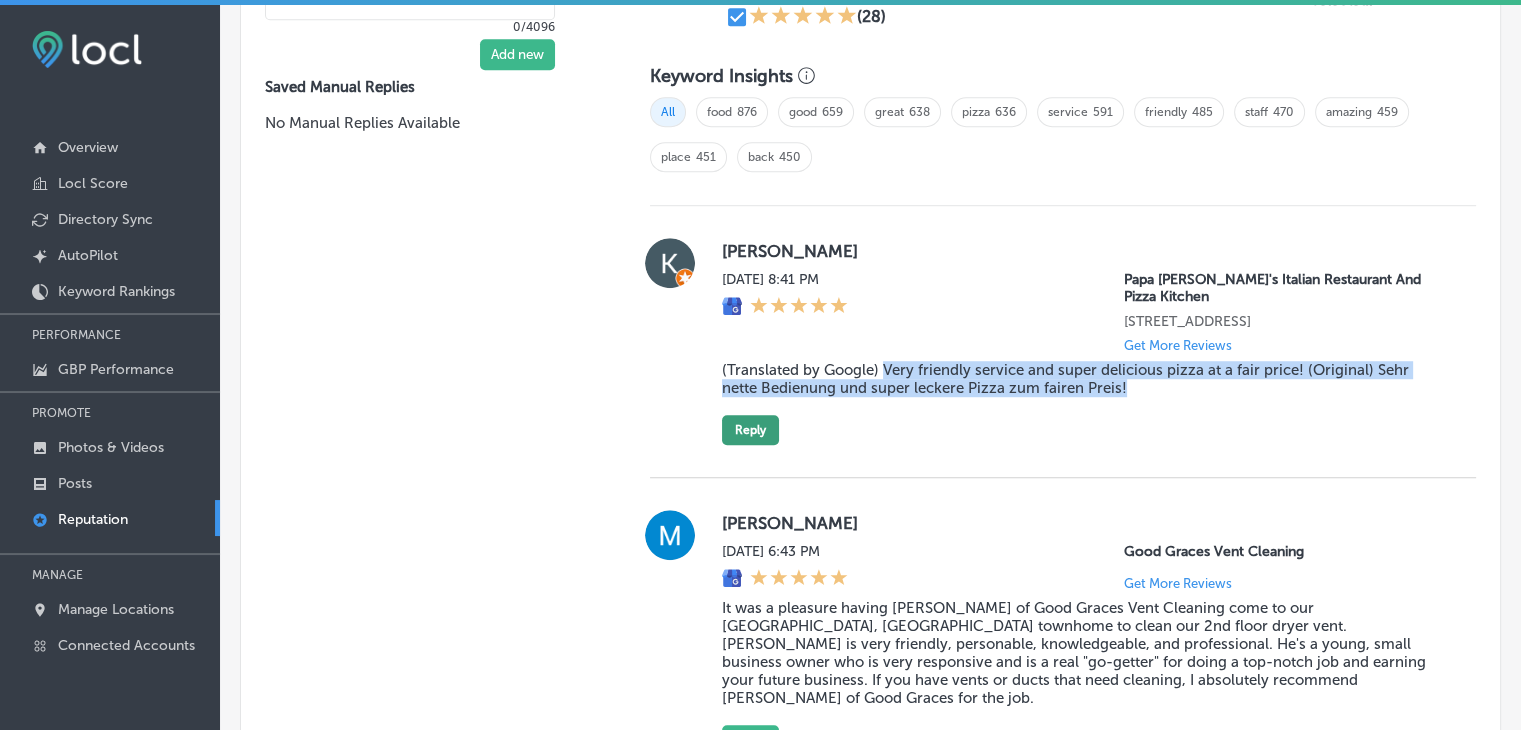 click on "Reply" at bounding box center [750, 430] 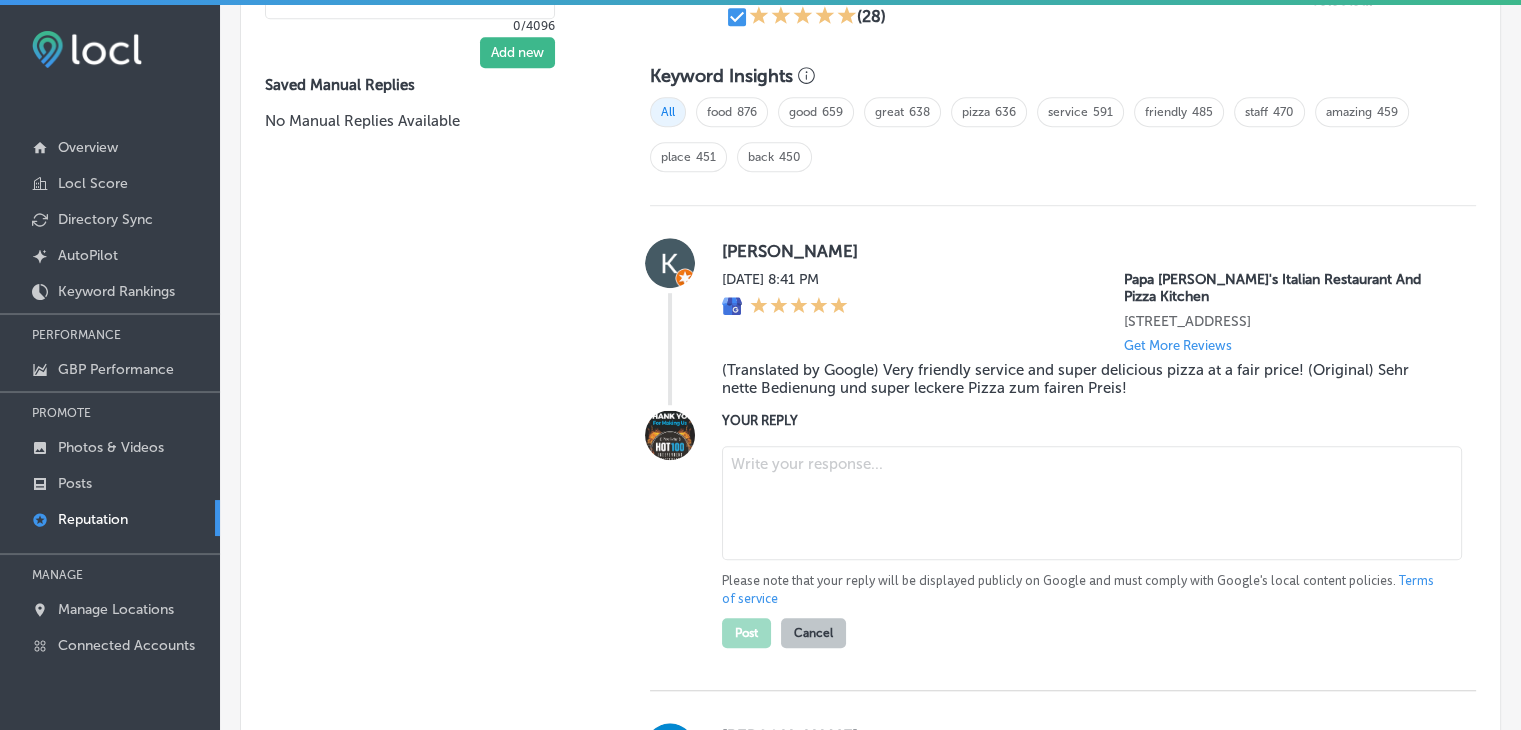 click at bounding box center [1092, 503] 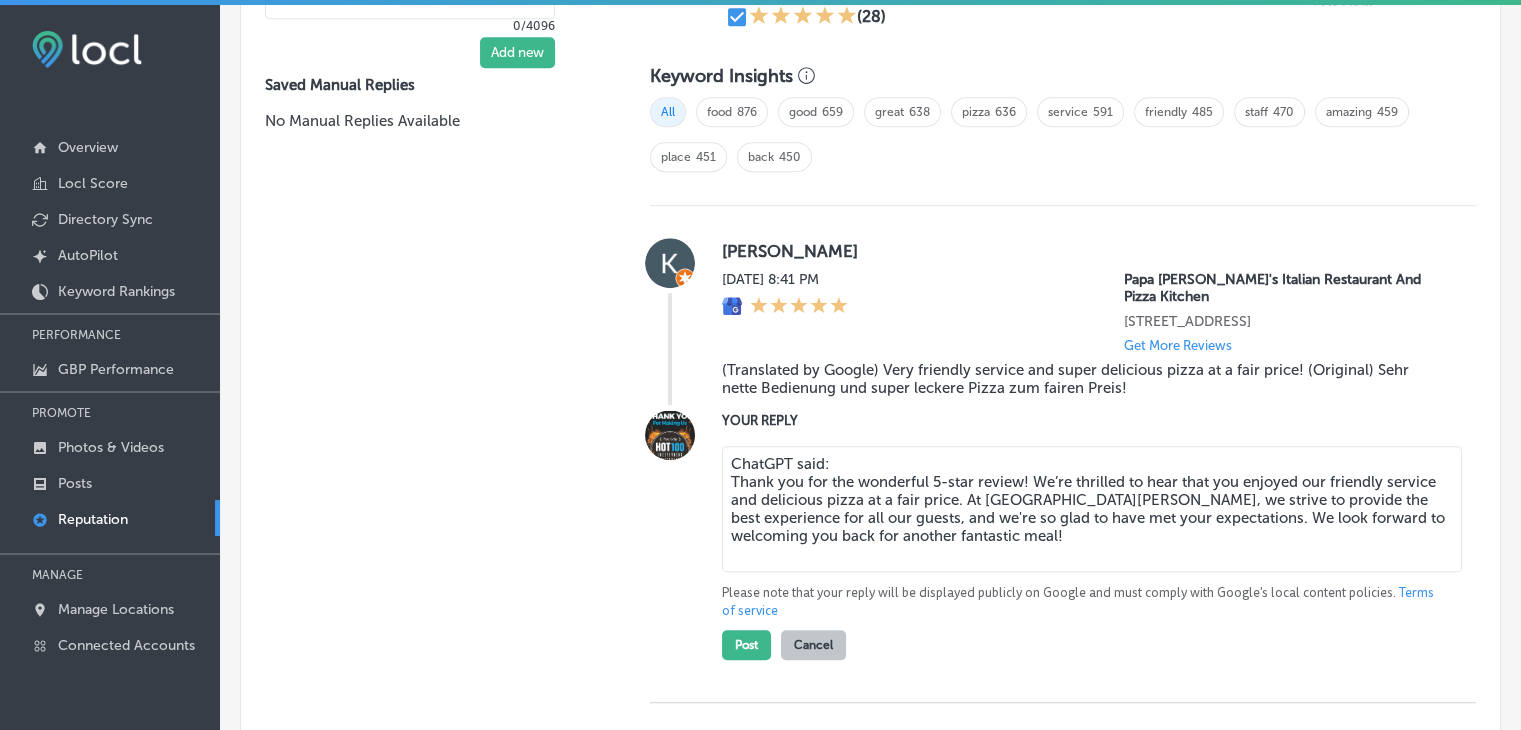 drag, startPoint x: 726, startPoint y: 483, endPoint x: 716, endPoint y: 449, distance: 35.44009 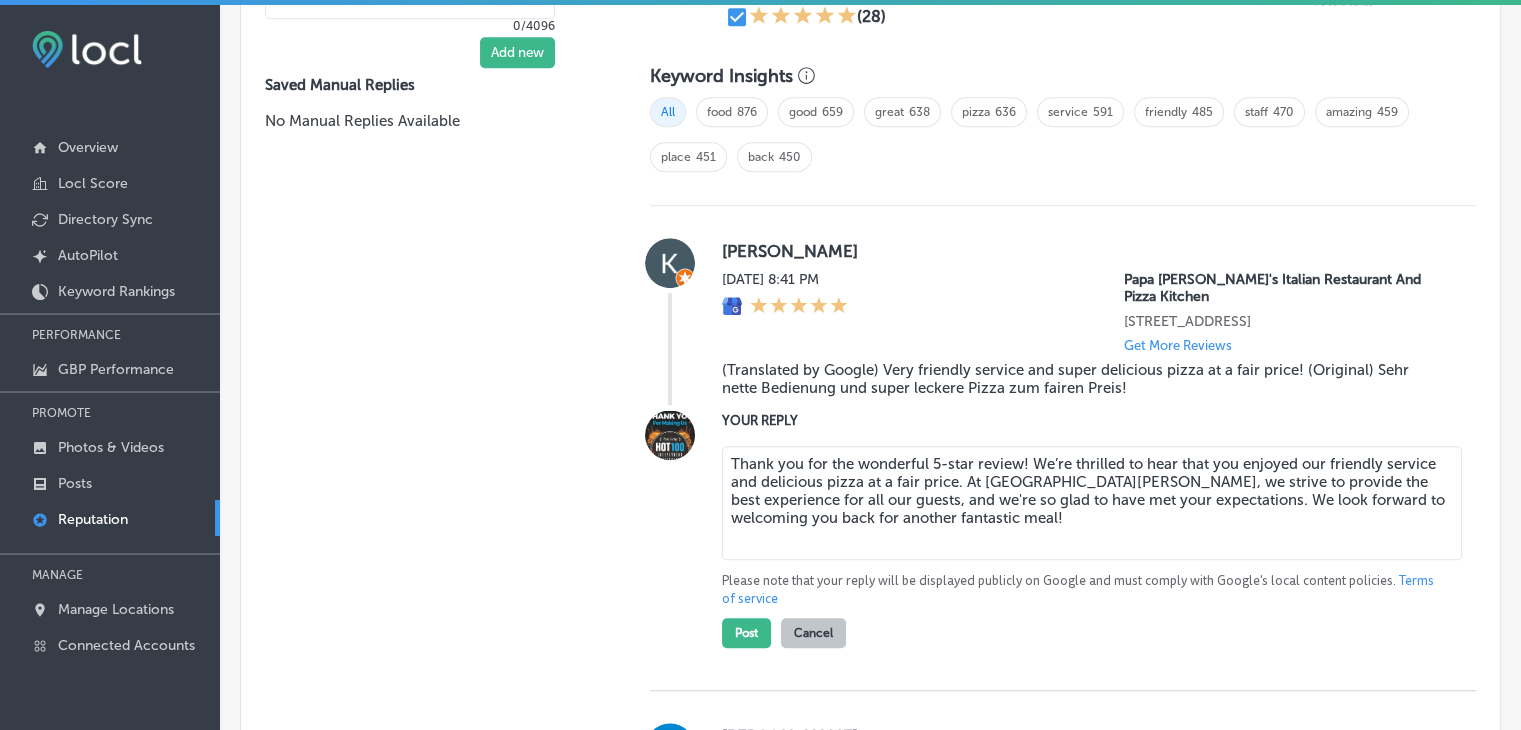 click on "Thank you for the wonderful 5-star review! We’re thrilled to hear that you enjoyed our friendly service and delicious pizza at a fair price. At Papa Vito's, we strive to provide the best experience for all our guests, and we're so glad to have met your expectations. We look forward to welcoming you back for another fantastic meal!" at bounding box center (1092, 503) 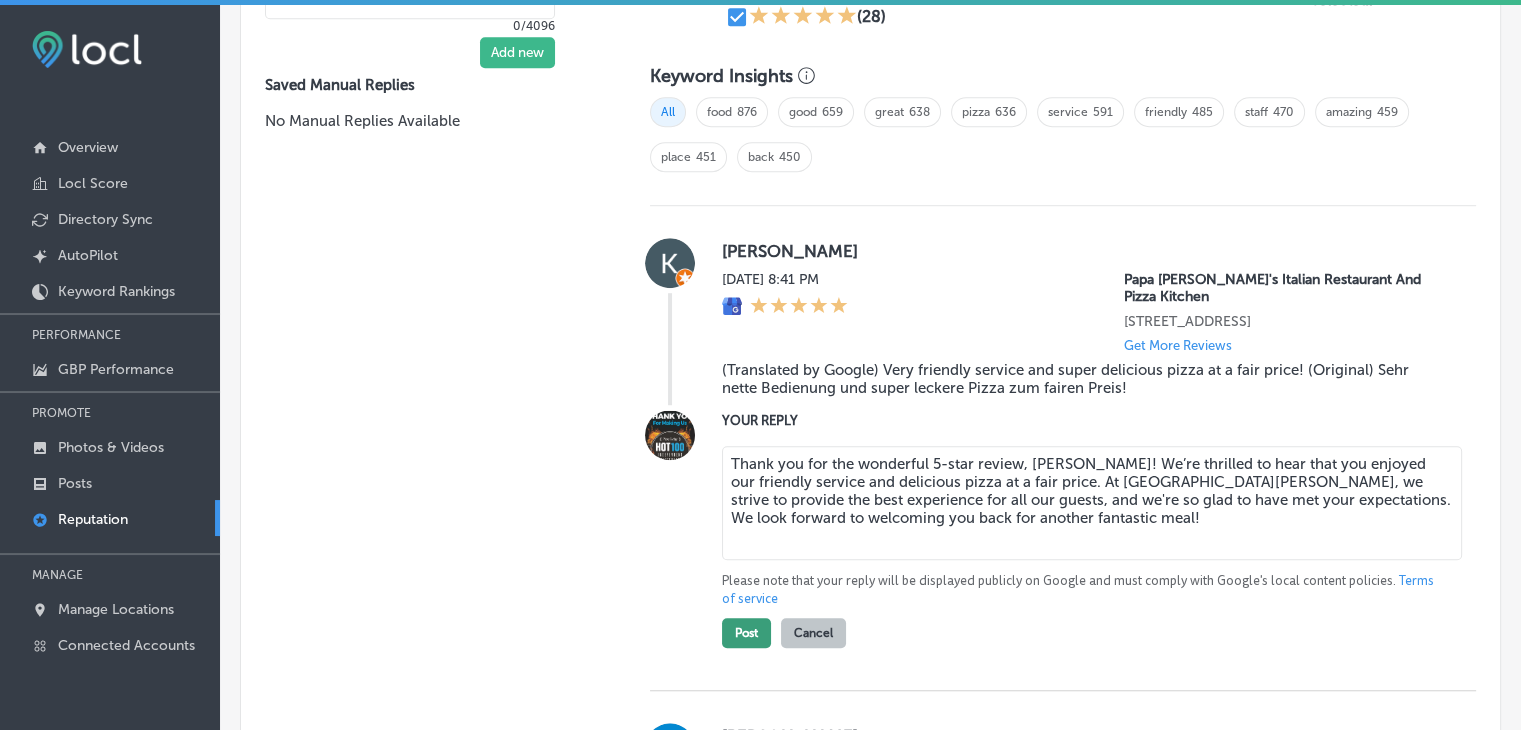 type on "Thank you for the wonderful 5-star review, Kay! We’re thrilled to hear that you enjoyed our friendly service and delicious pizza at a fair price. At Papa Vito's, we strive to provide the best experience for all our guests, and we're so glad to have met your expectations. We look forward to welcoming you back for another fantastic meal!" 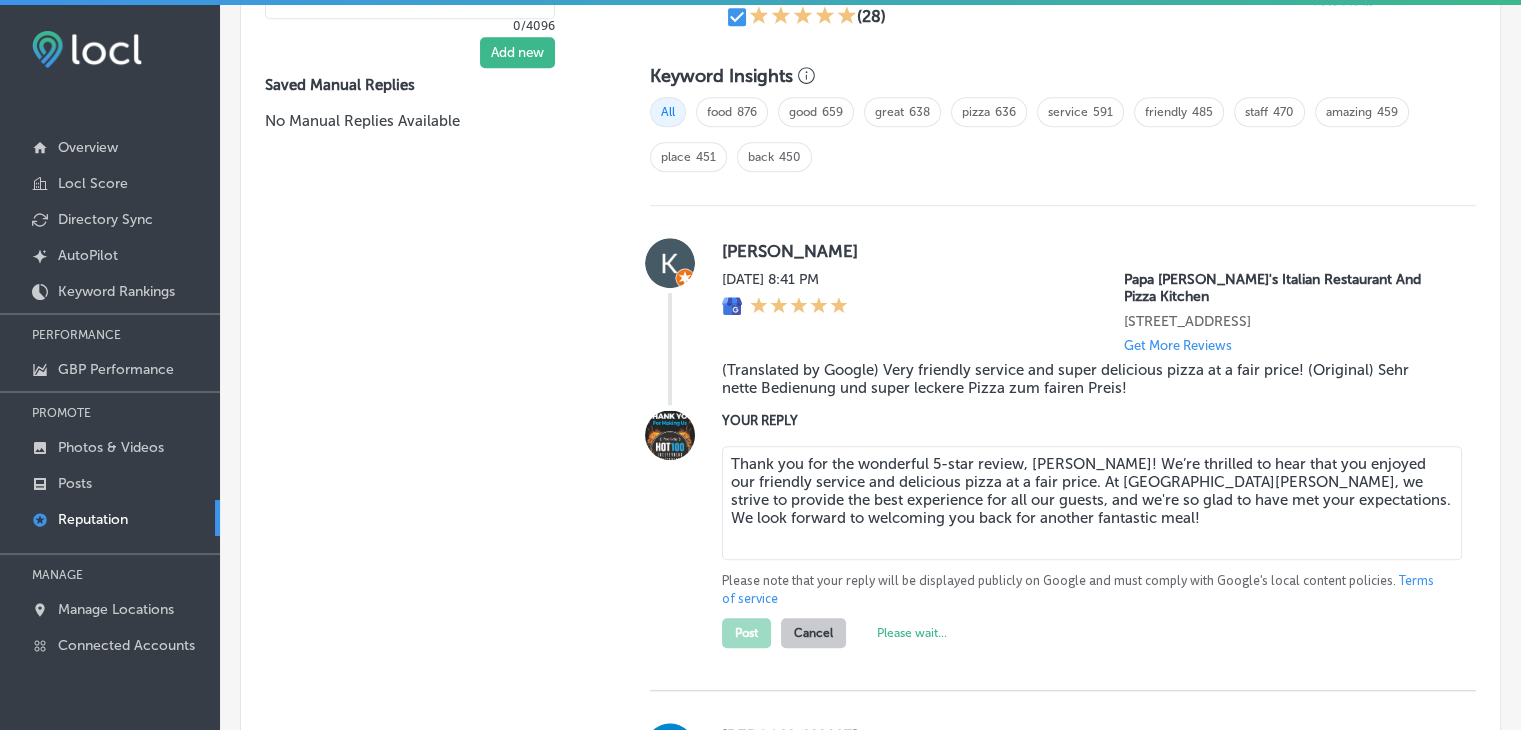 type on "x" 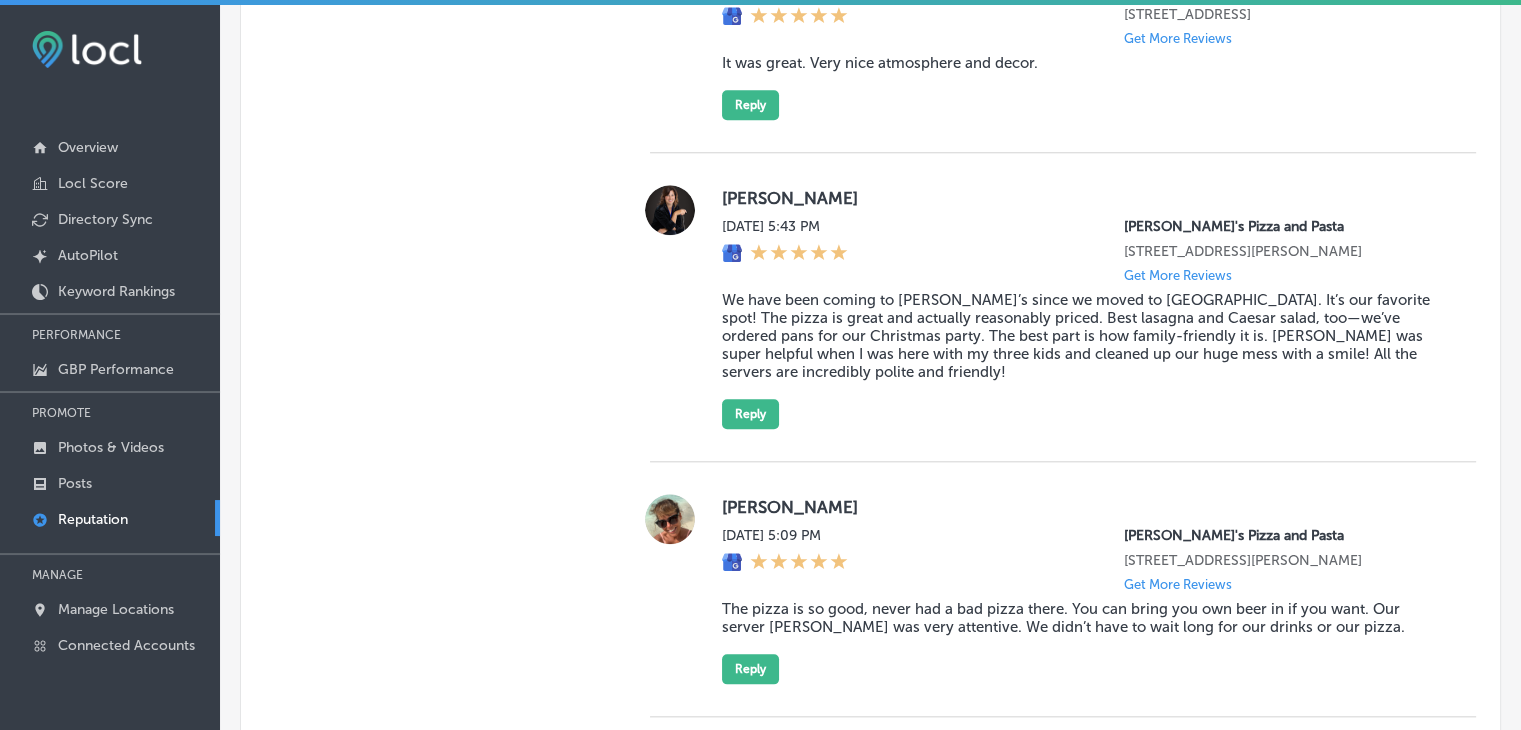 scroll, scrollTop: 2059, scrollLeft: 0, axis: vertical 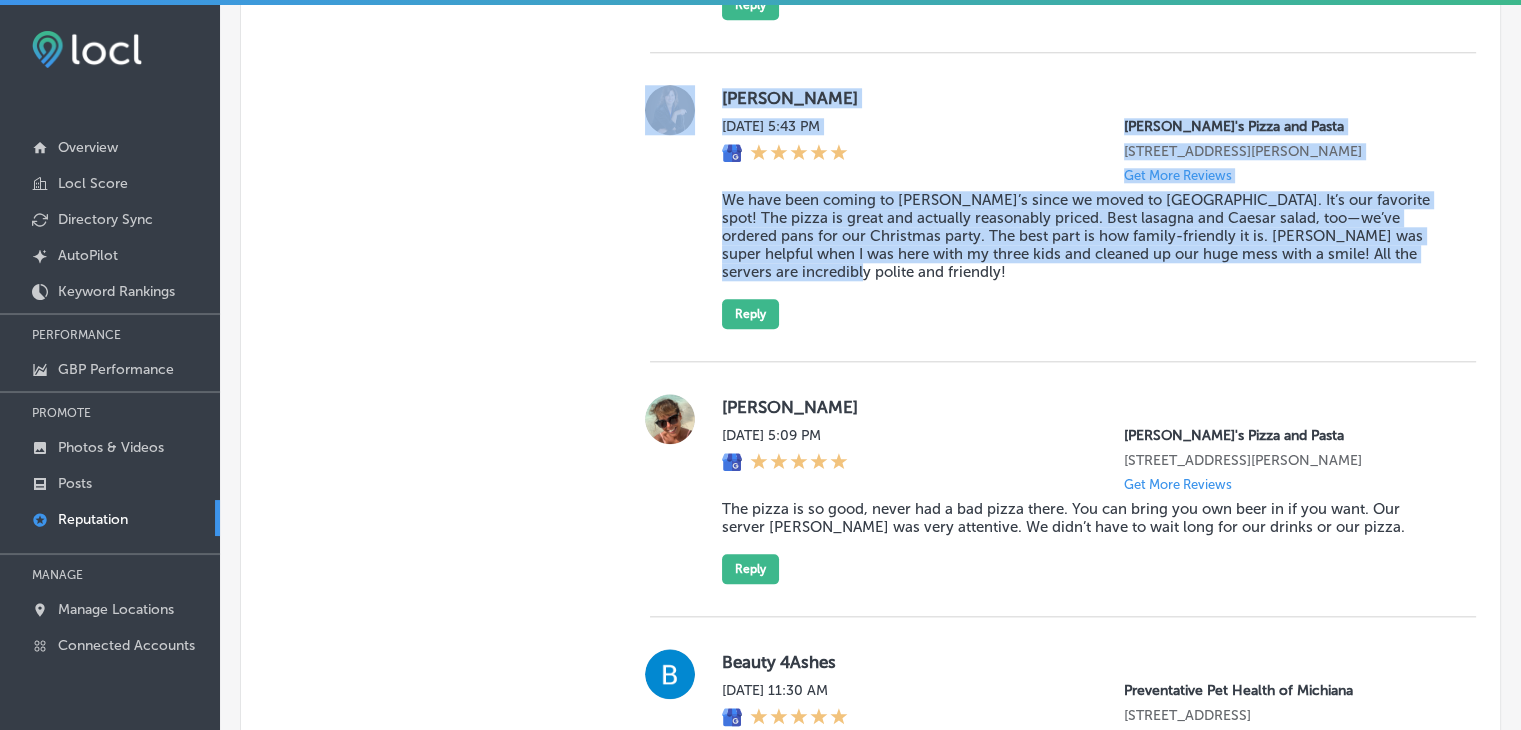 drag, startPoint x: 791, startPoint y: 274, endPoint x: 668, endPoint y: 200, distance: 143.54442 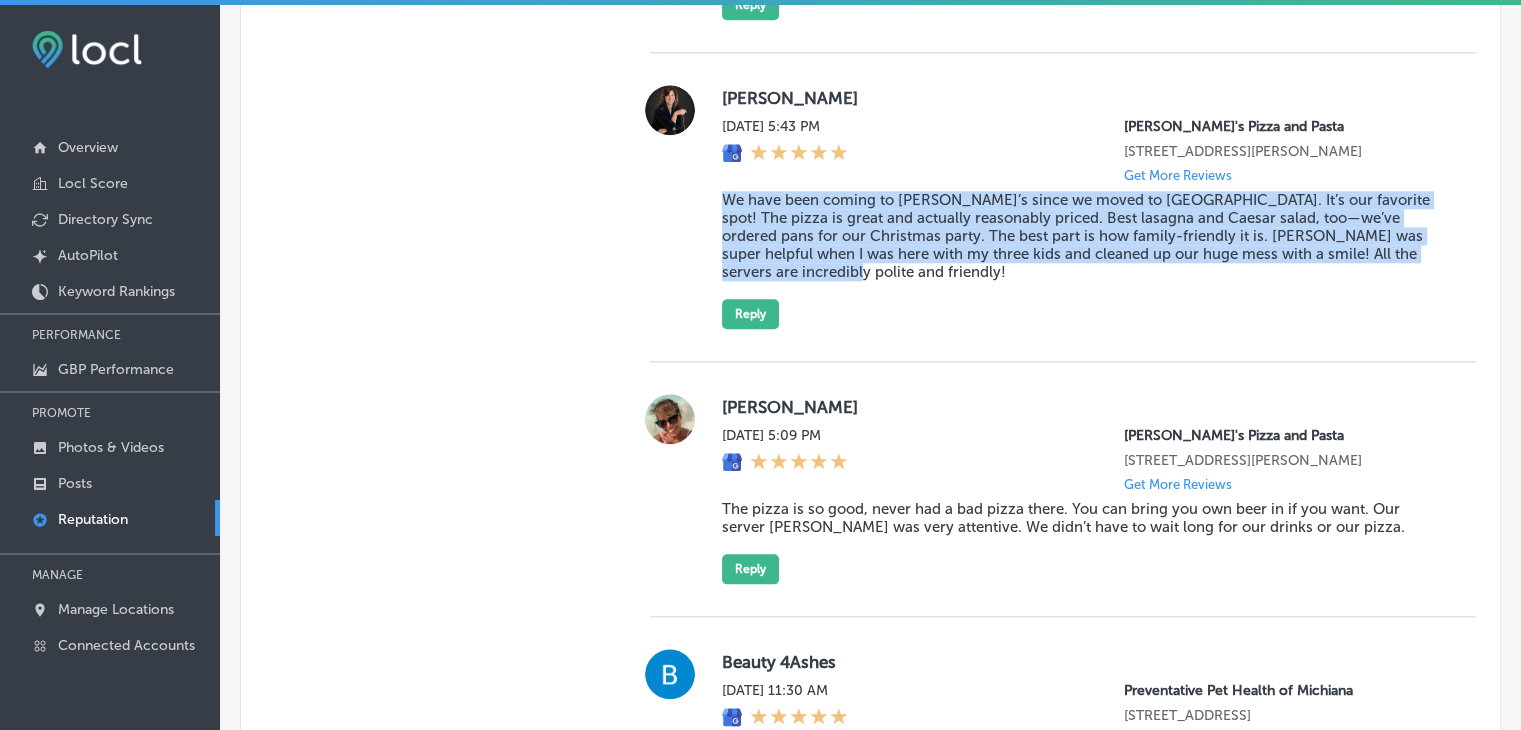 drag, startPoint x: 780, startPoint y: 269, endPoint x: 716, endPoint y: 198, distance: 95.587654 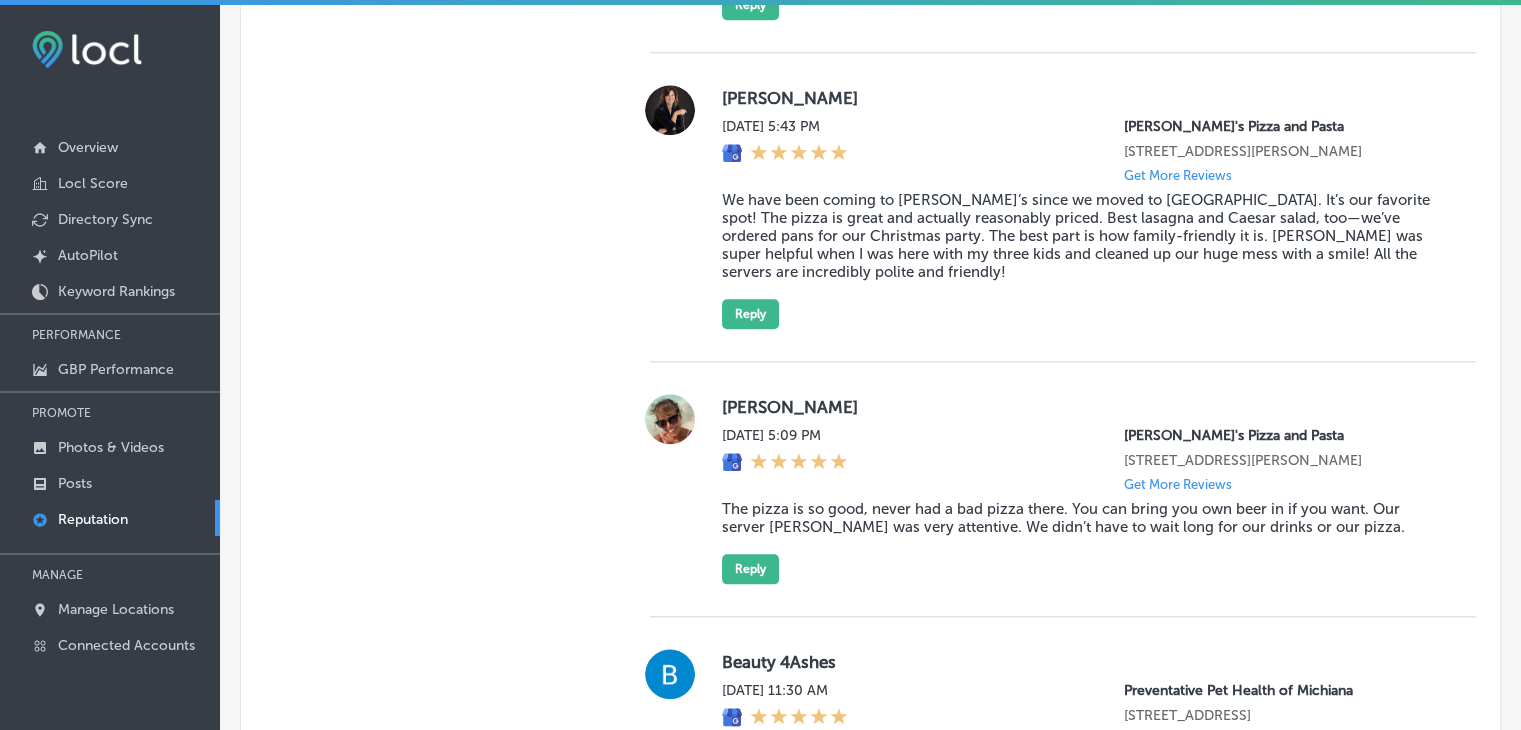 click on "Elena Bird Zolnick   Wed, Jul 16, 2025 5:43 PM Ronnally's Pizza and Pasta 1560 Woodlane Dr Woodbury, MN 55125, US Get More Reviews We have been coming to Ronnally’s since we moved to Woodbury. It’s our favorite spot! The pizza is great and actually reasonably priced. Best lasagna and Caesar salad, too—we’ve ordered pans for our Christmas party. The best part is how family-friendly it is. Tyler was super helpful when I was here with my three kids and cleaned up our huge mess with a smile! All the servers are incredibly polite and friendly! Reply" at bounding box center (1083, 207) 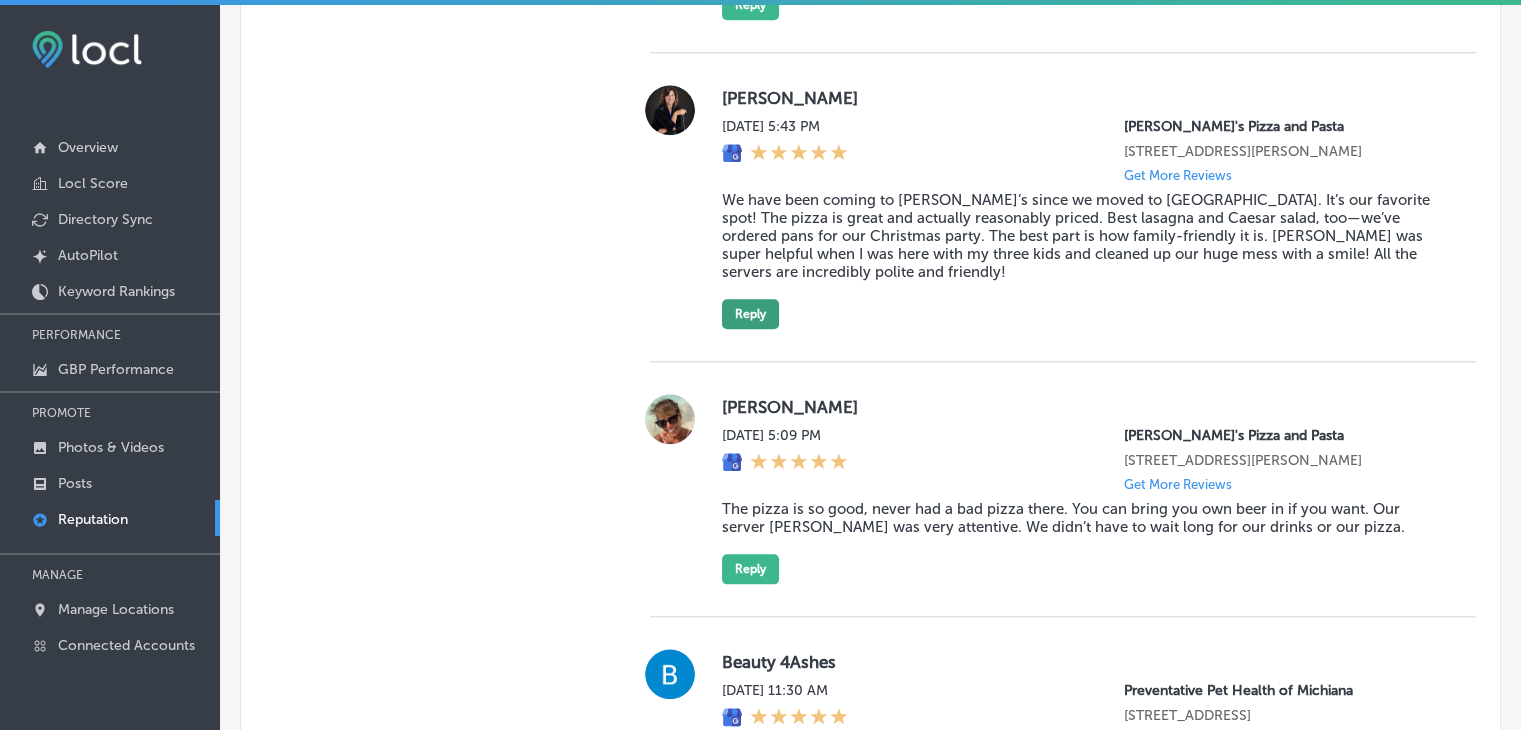 click on "Reply" at bounding box center [750, 314] 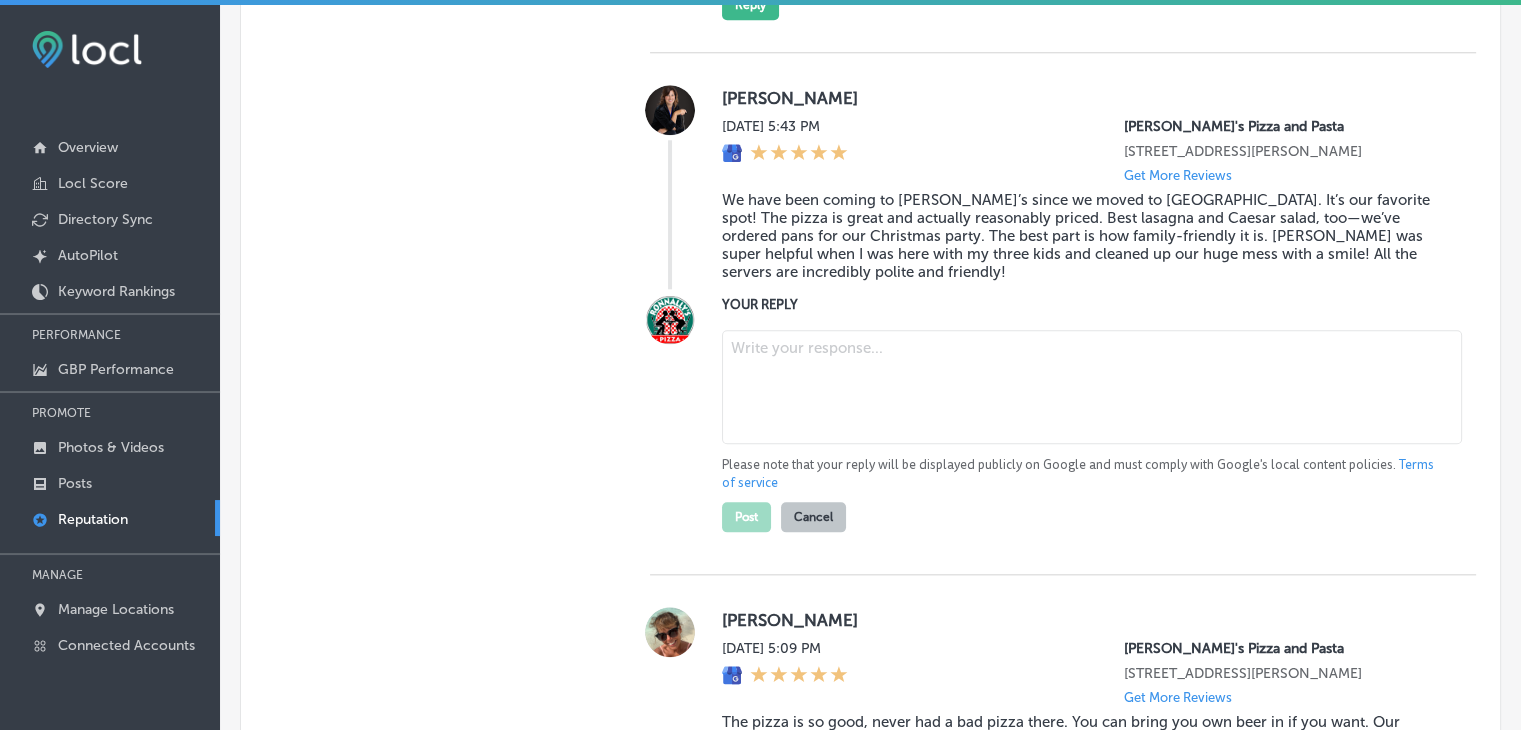 click on "YOUR REPLY Please note that your reply will be displayed publicly on Google and must comply with Google's local content policies.    Terms of service Post Cancel" at bounding box center [1083, 413] 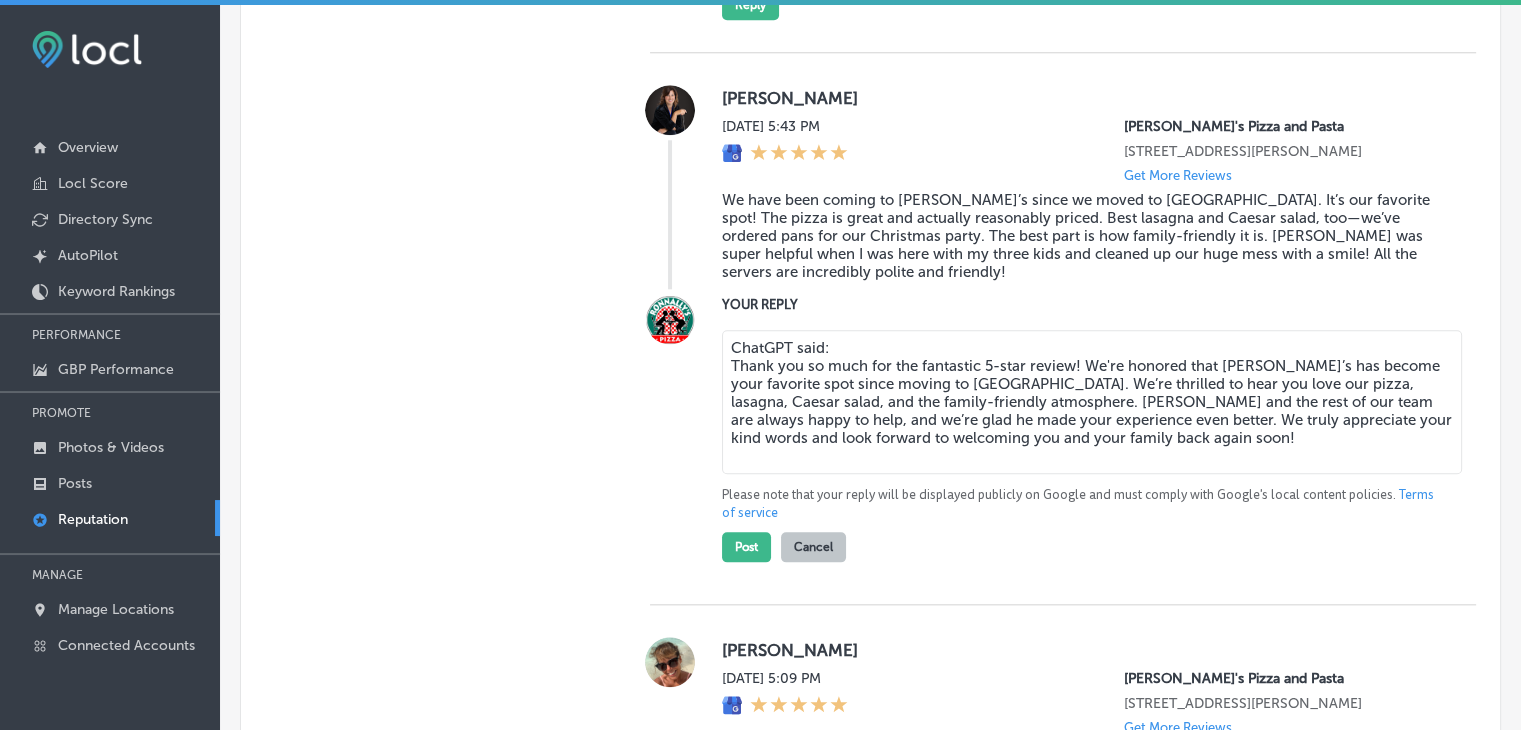drag, startPoint x: 725, startPoint y: 369, endPoint x: 716, endPoint y: 324, distance: 45.891174 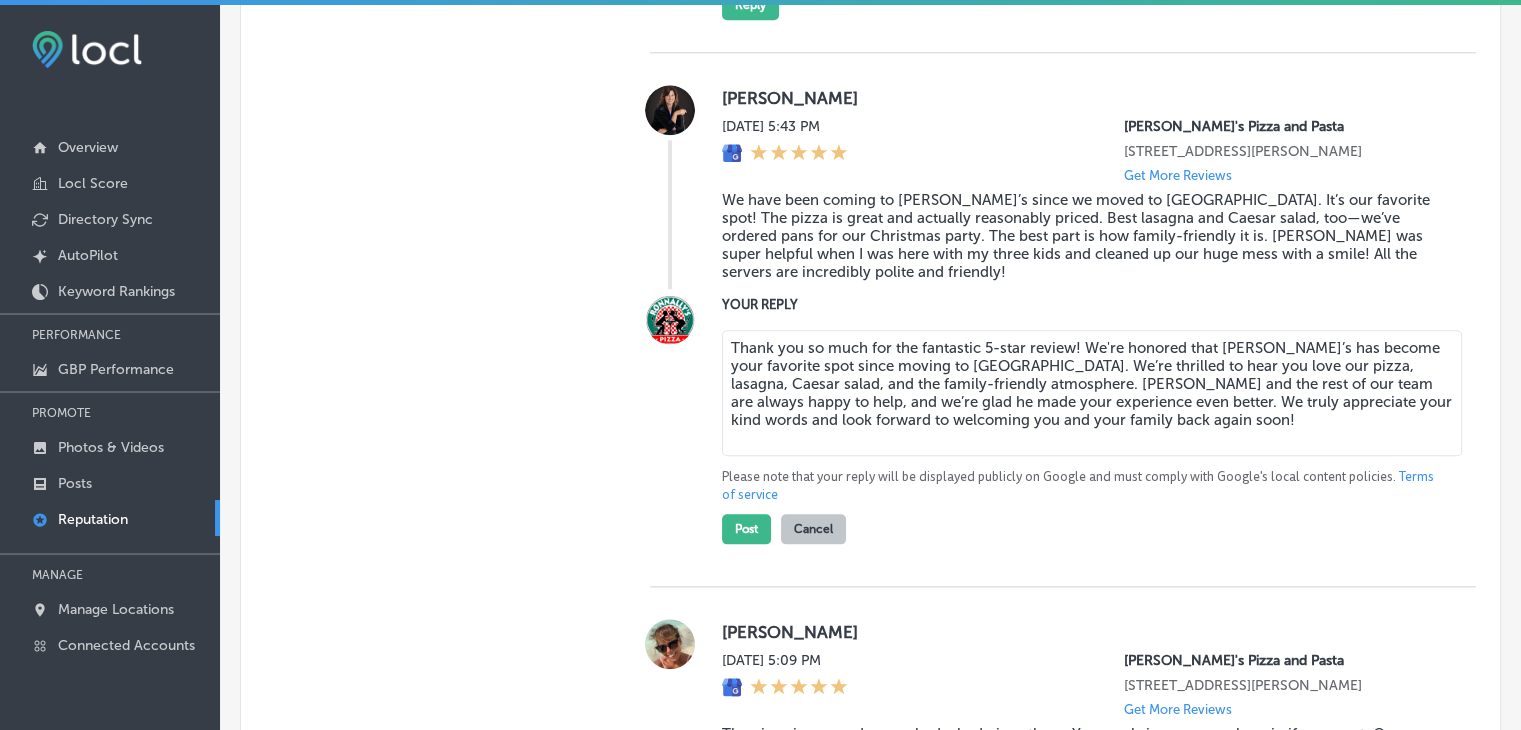 click on "Thank you so much for the fantastic 5-star review! We're honored that Ronnally’s has become your favorite spot since moving to Woodbury. We’re thrilled to hear you love our pizza, lasagna, Caesar salad, and the family-friendly atmosphere. Tyler and the rest of our team are always happy to help, and we’re glad he made your experience even better. We truly appreciate your kind words and look forward to welcoming you and your family back again soon!" at bounding box center (1092, 393) 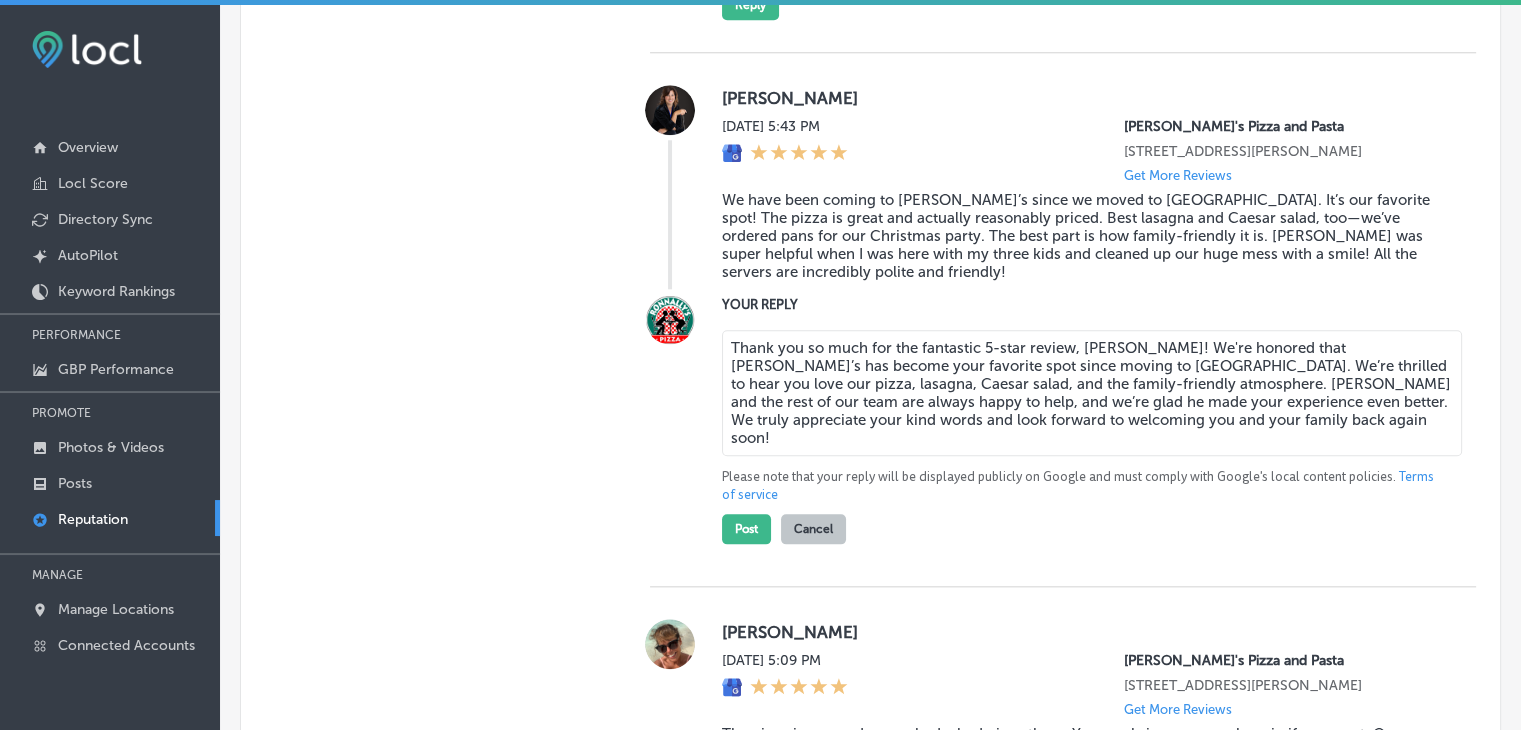 type on "Thank you so much for the fantastic 5-star review, Elena! We're honored that Ronnally’s has become your favorite spot since moving to Woodbury. We’re thrilled to hear you love our pizza, lasagna, Caesar salad, and the family-friendly atmosphere. Tyler and the rest of our team are always happy to help, and we’re glad he made your experience even better. We truly appreciate your kind words and look forward to welcoming you and your family back again soon!" 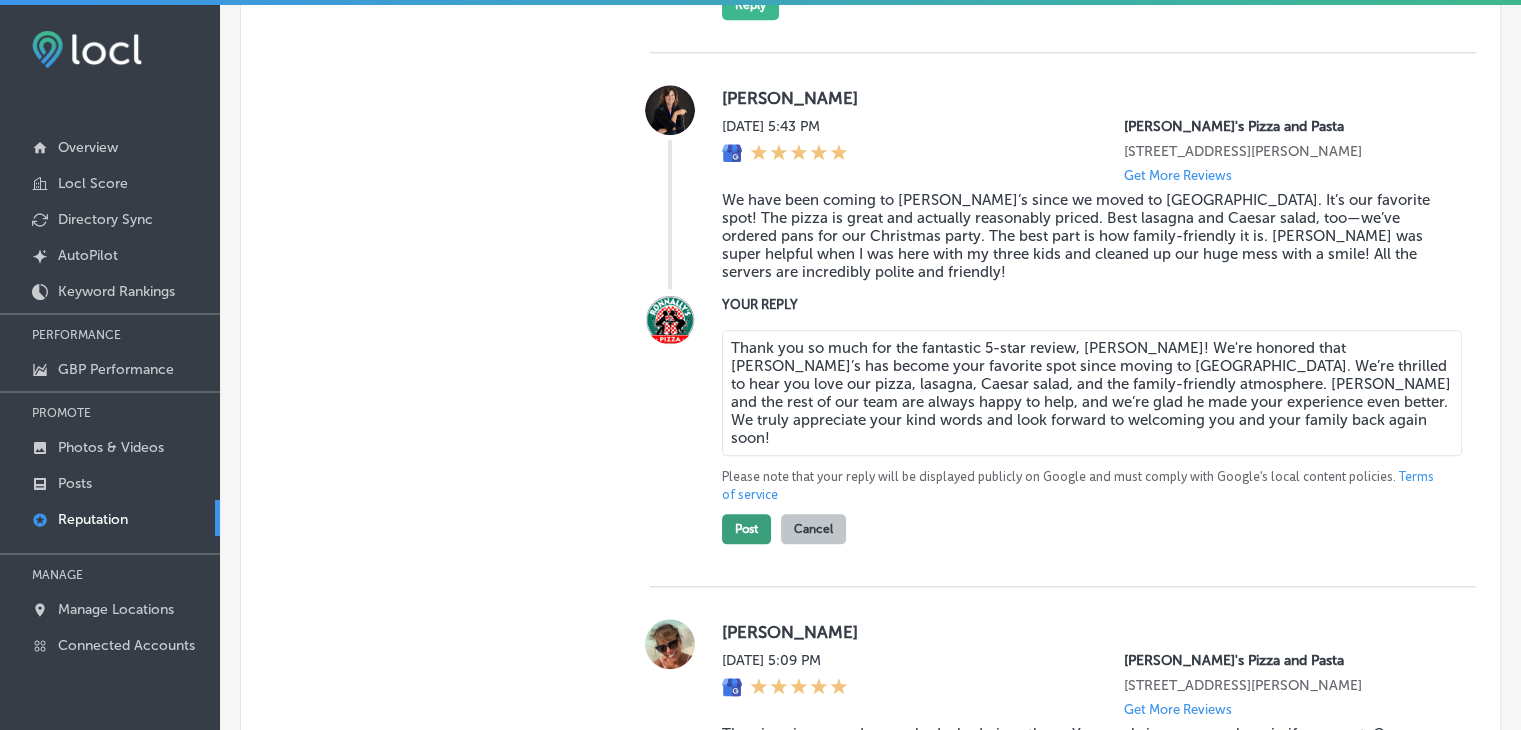 click on "Post" at bounding box center (746, 529) 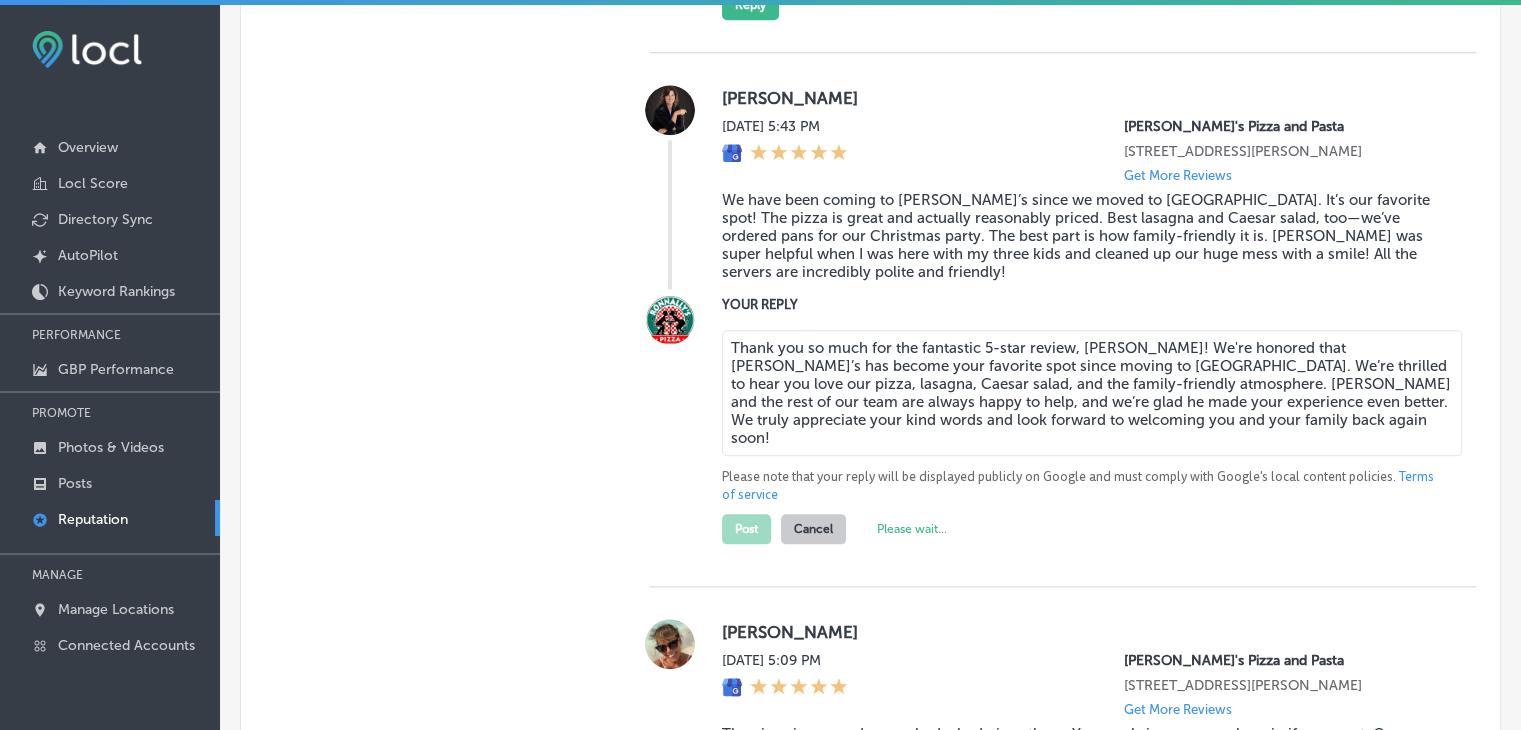 type on "x" 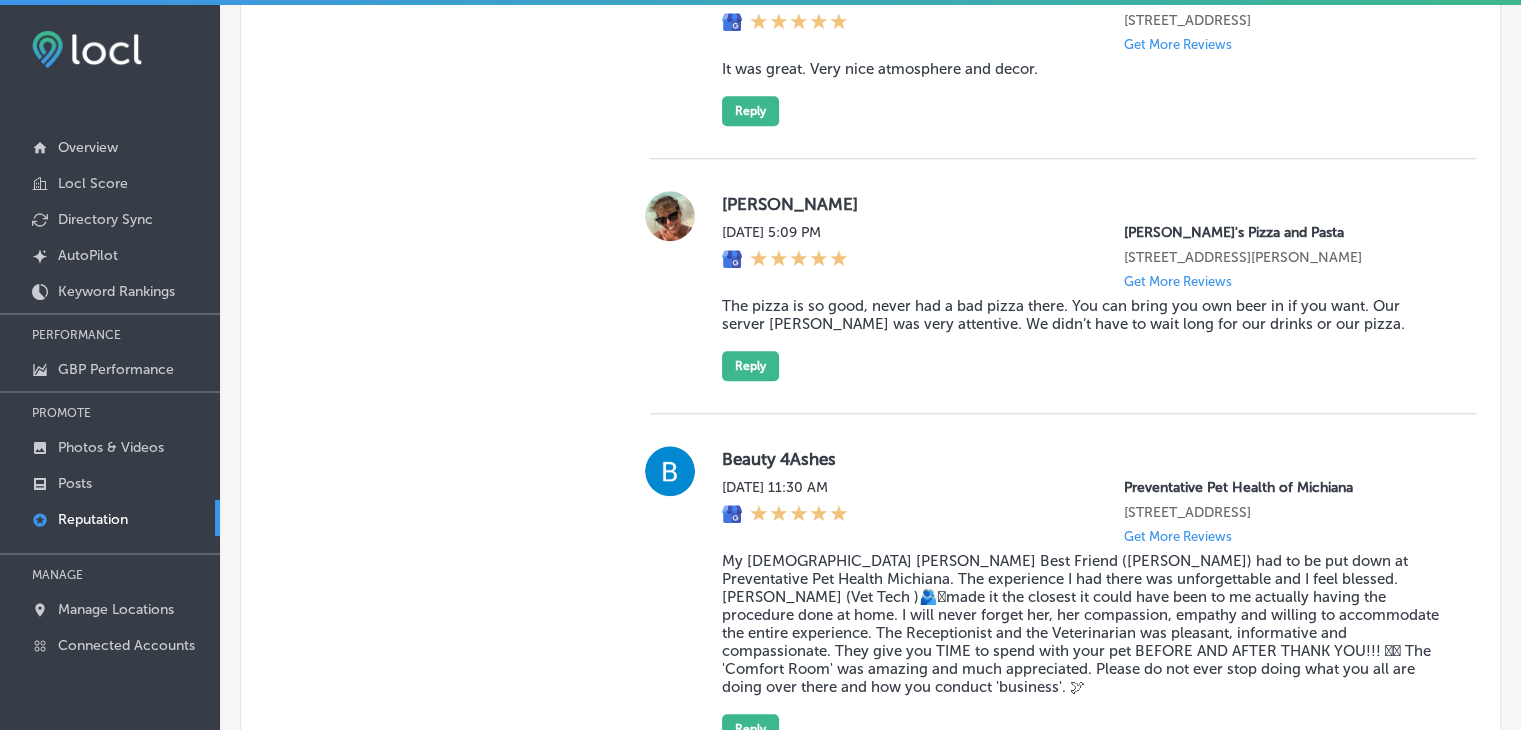 scroll, scrollTop: 1859, scrollLeft: 0, axis: vertical 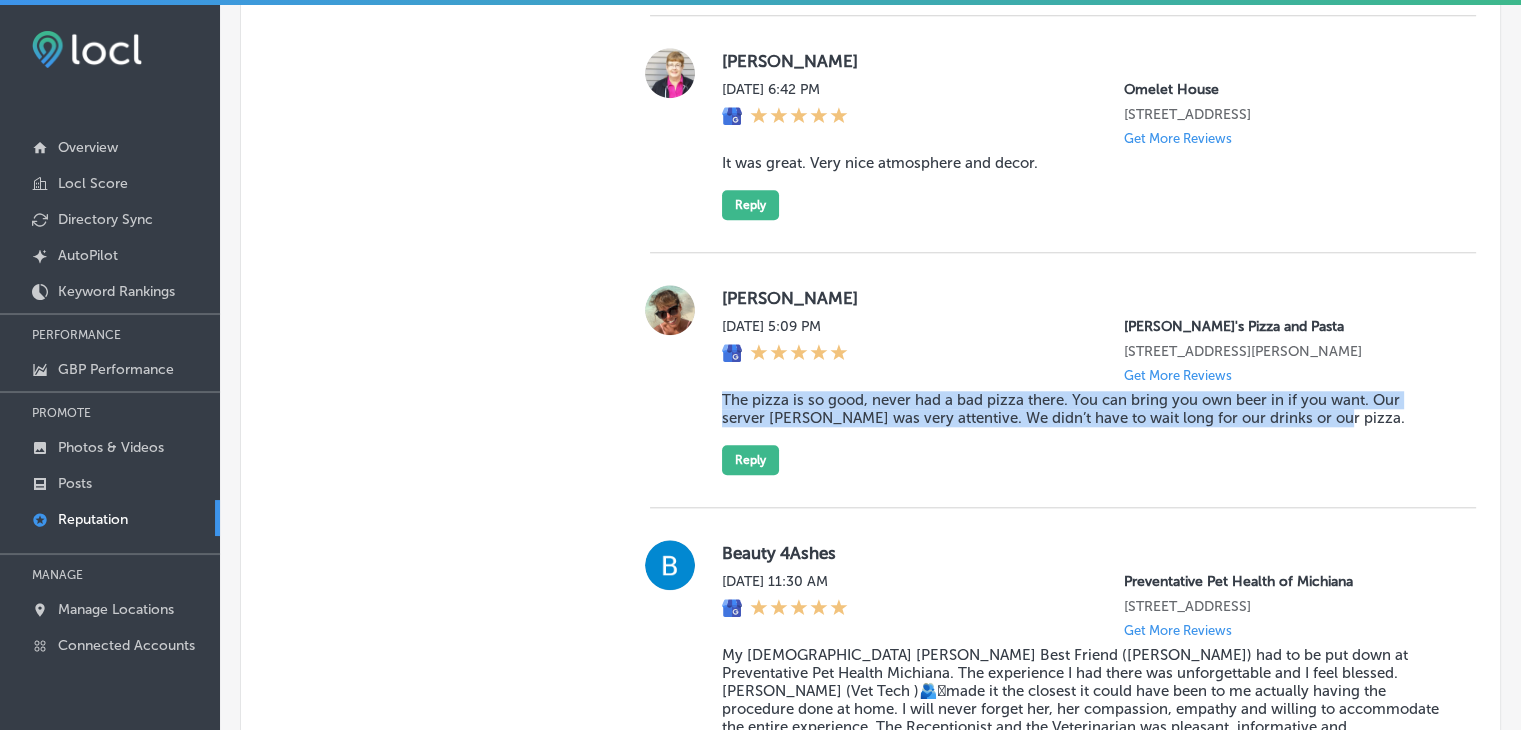 drag, startPoint x: 715, startPoint y: 401, endPoint x: 1338, endPoint y: 425, distance: 623.4621 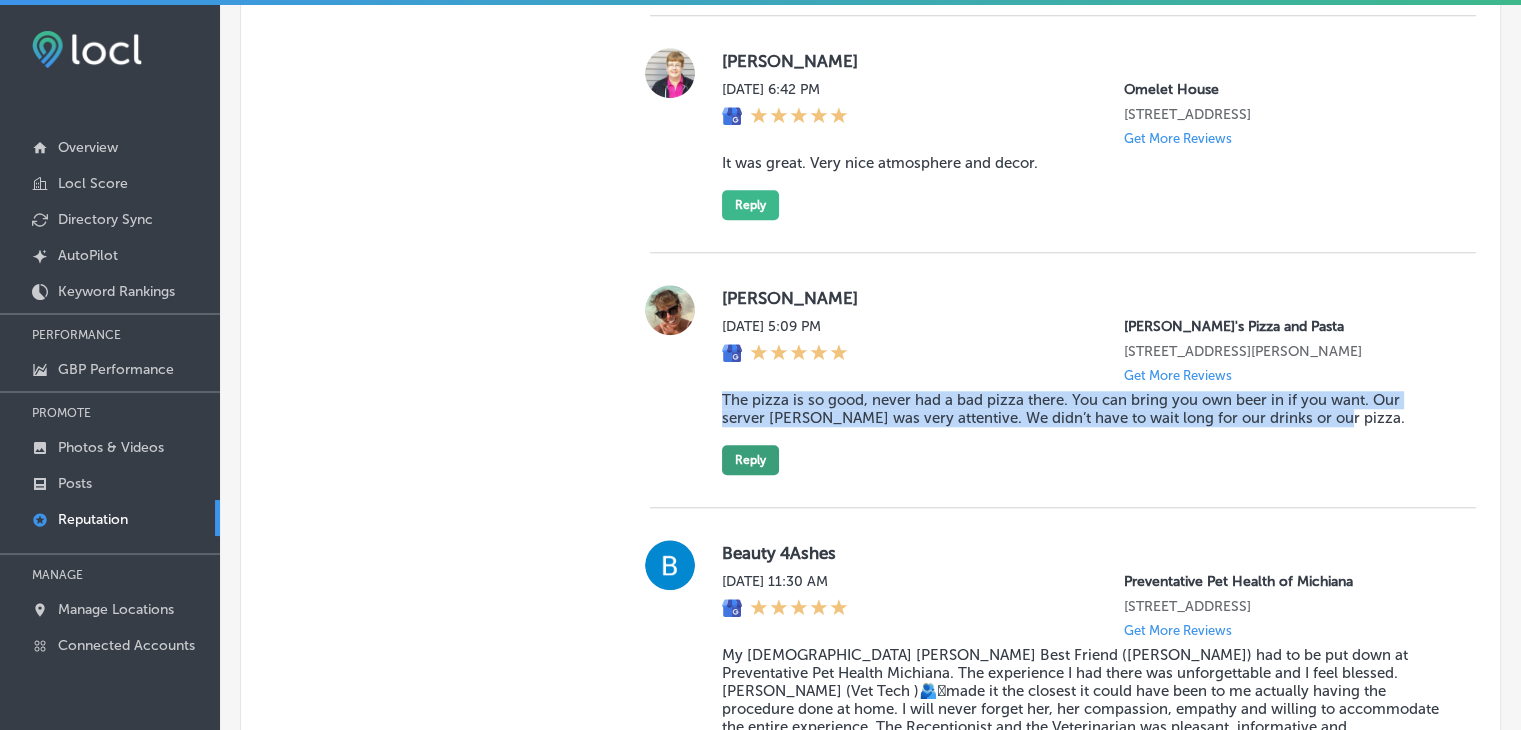 click on "Reply" at bounding box center [750, 460] 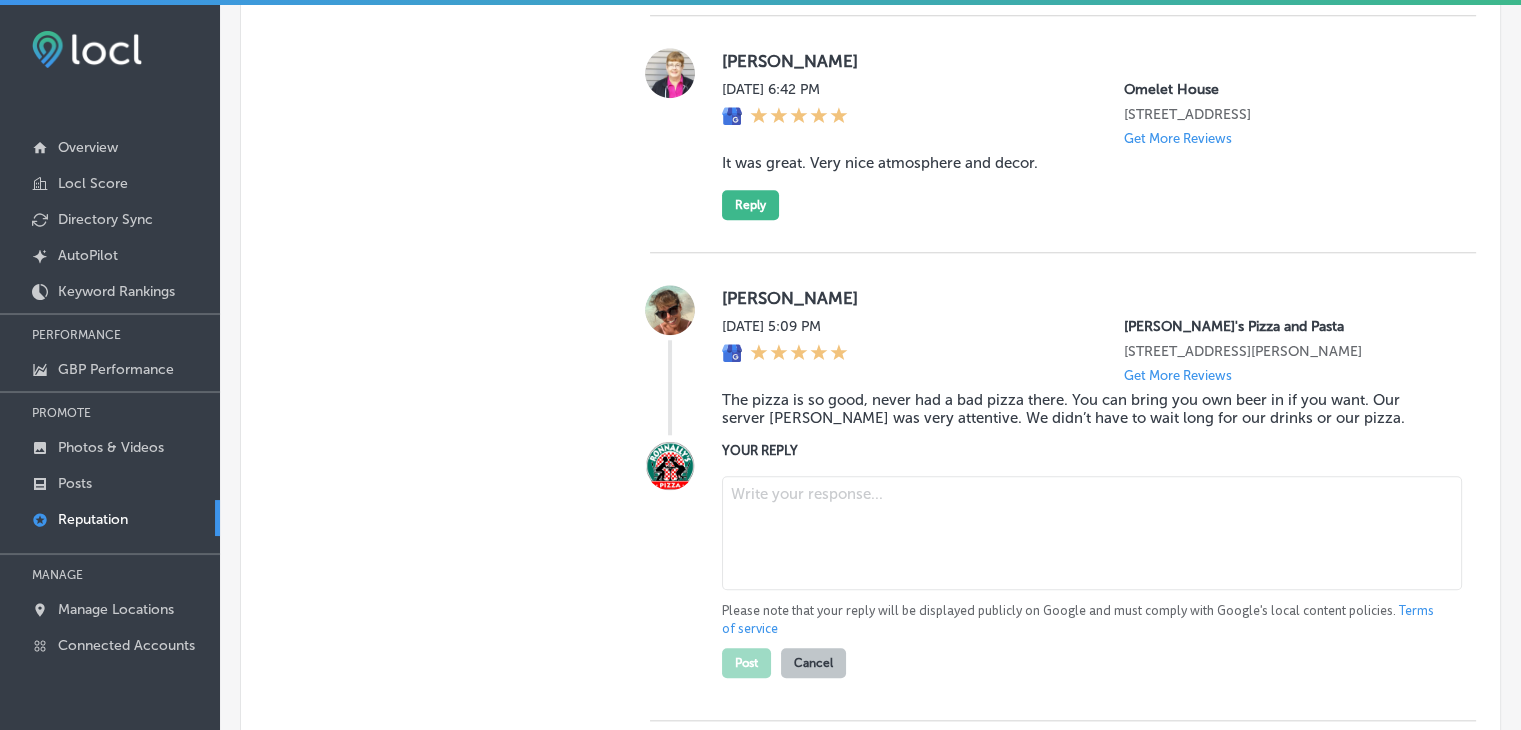 click at bounding box center (1092, 533) 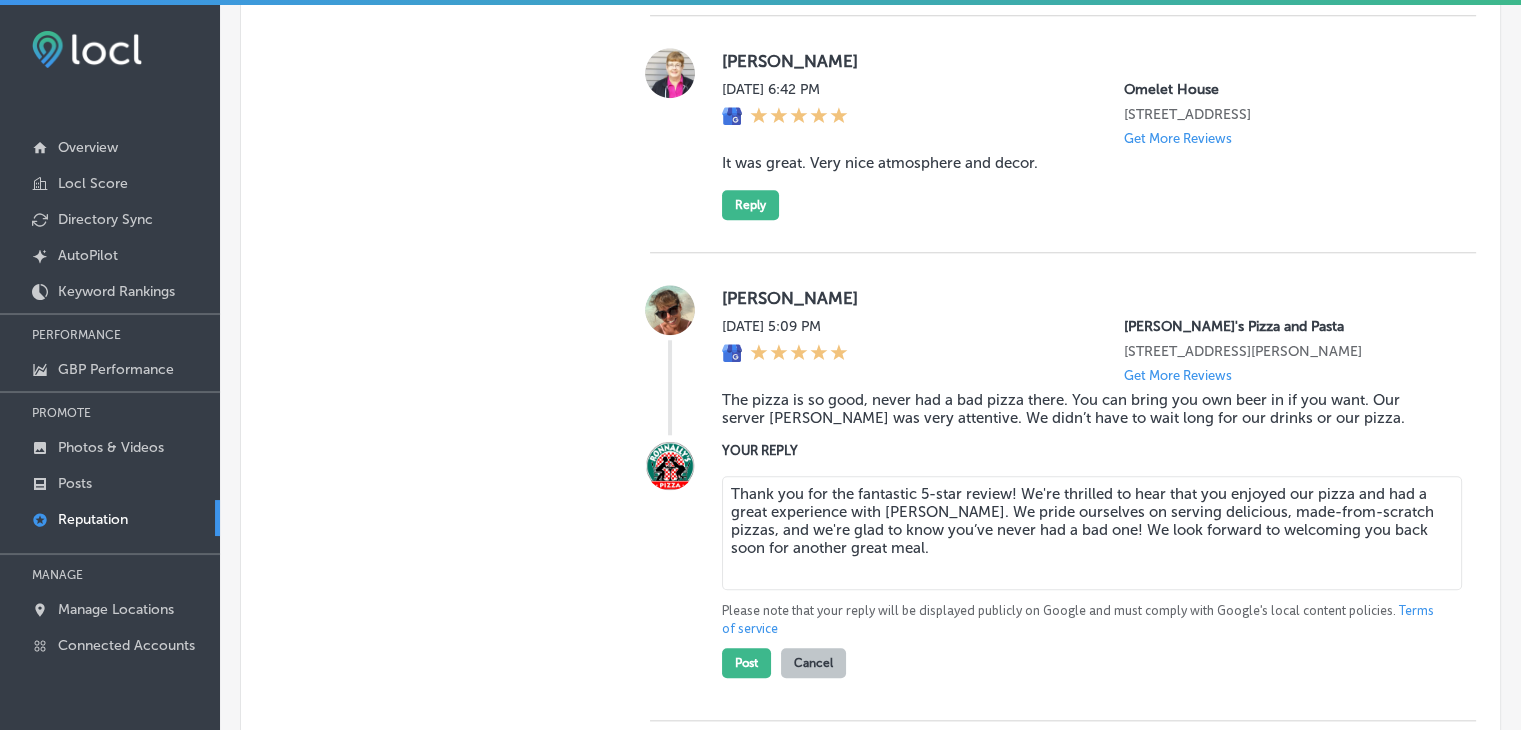 click on "Thank you for the fantastic 5-star review! We're thrilled to hear that you enjoyed our pizza and had a great experience with Tyler. We pride ourselves on serving delicious, made-from-scratch pizzas, and we're glad to know you’ve never had a bad one! We look forward to welcoming you back soon for another great meal." at bounding box center (1092, 533) 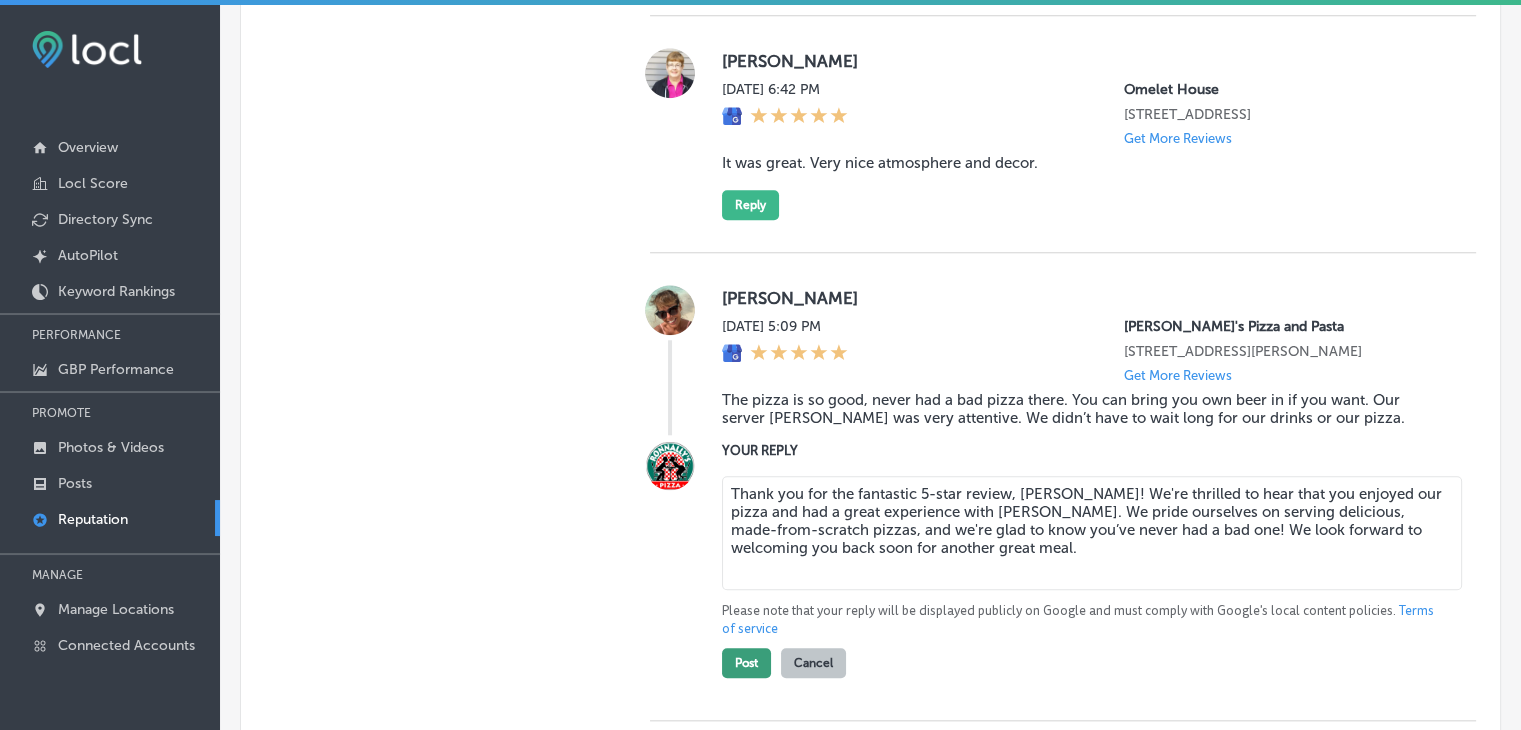 type on "Thank you for the fantastic 5-star review, Kim! We're thrilled to hear that you enjoyed our pizza and had a great experience with Tyler. We pride ourselves on serving delicious, made-from-scratch pizzas, and we're glad to know you’ve never had a bad one! We look forward to welcoming you back soon for another great meal." 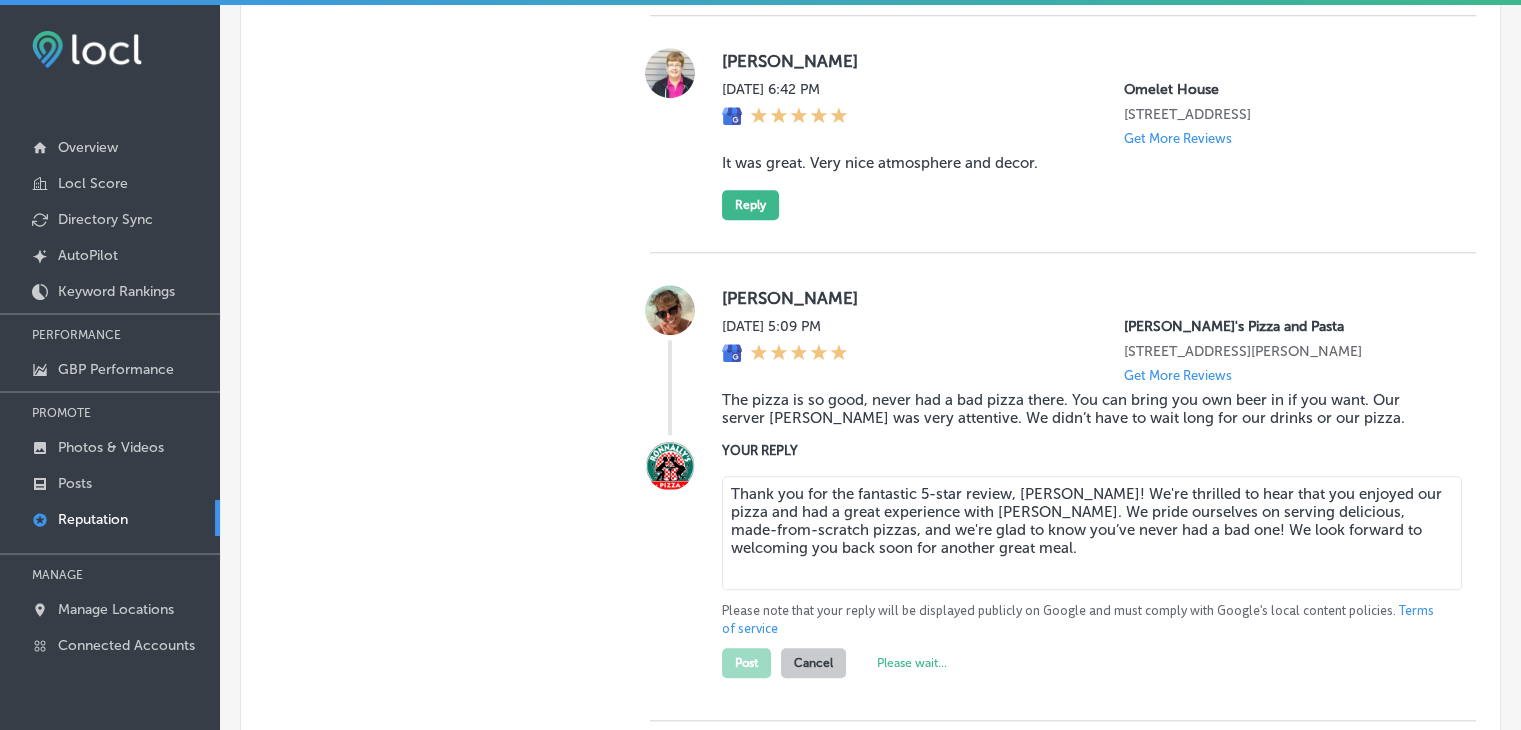 type on "x" 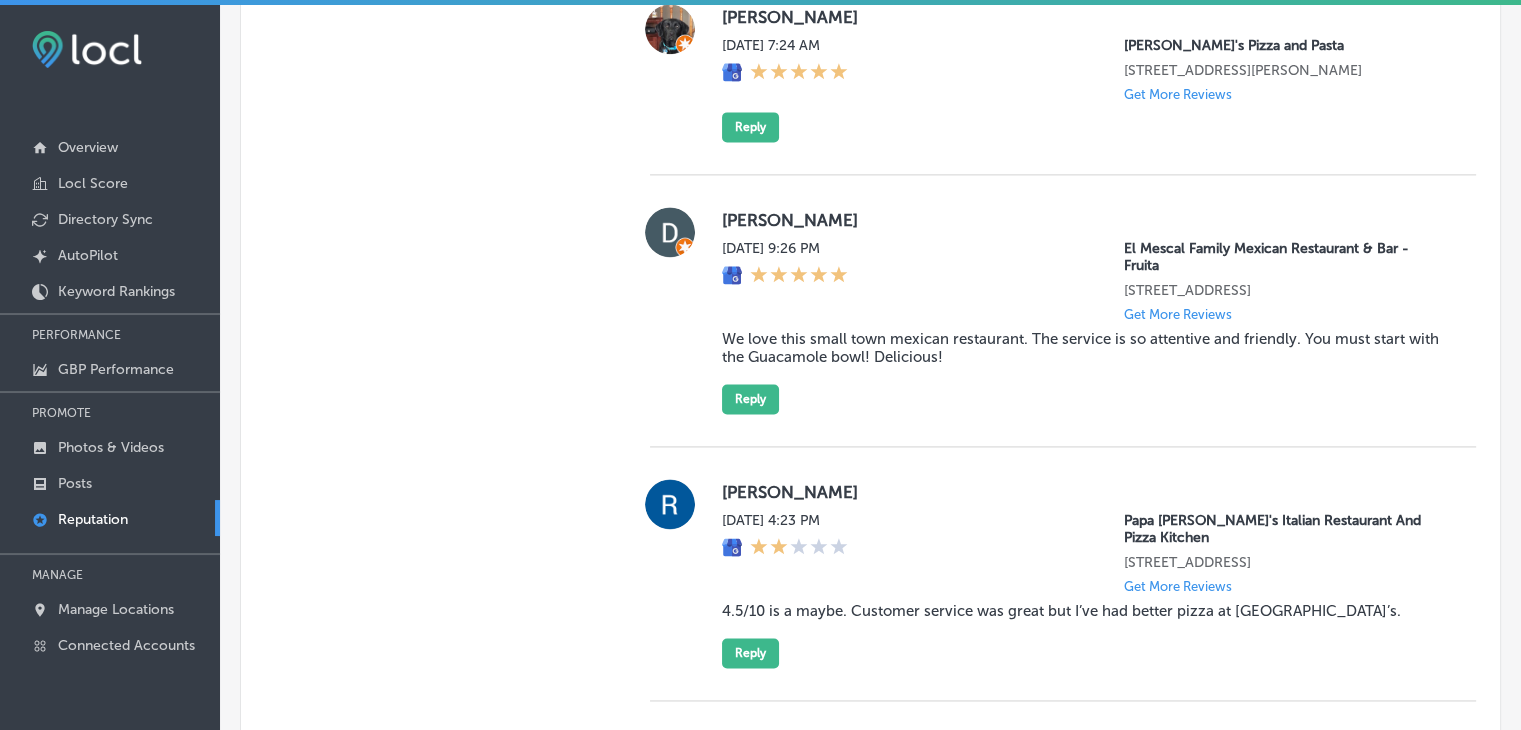 scroll, scrollTop: 2659, scrollLeft: 0, axis: vertical 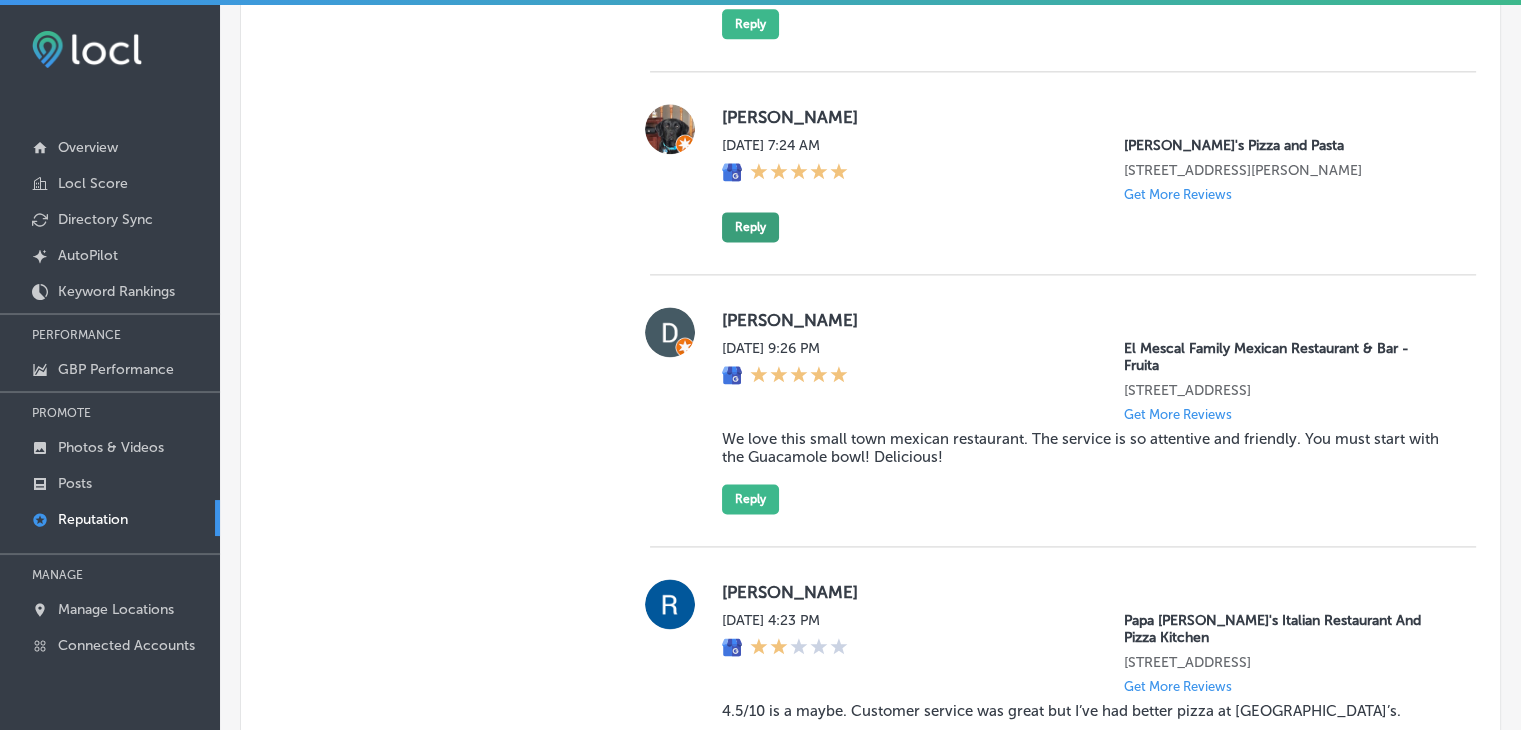 click on "Reply" at bounding box center (750, 227) 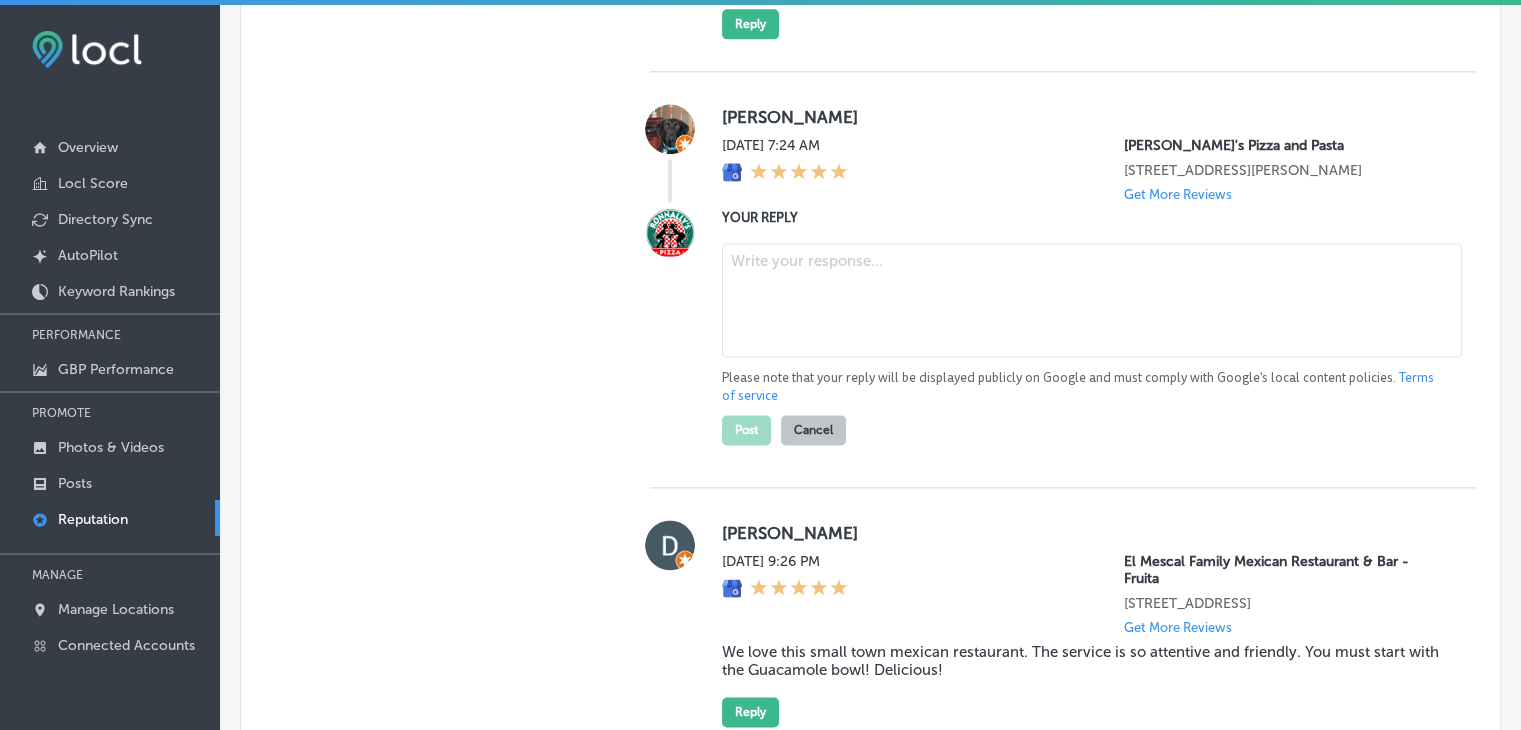 click at bounding box center (1092, 300) 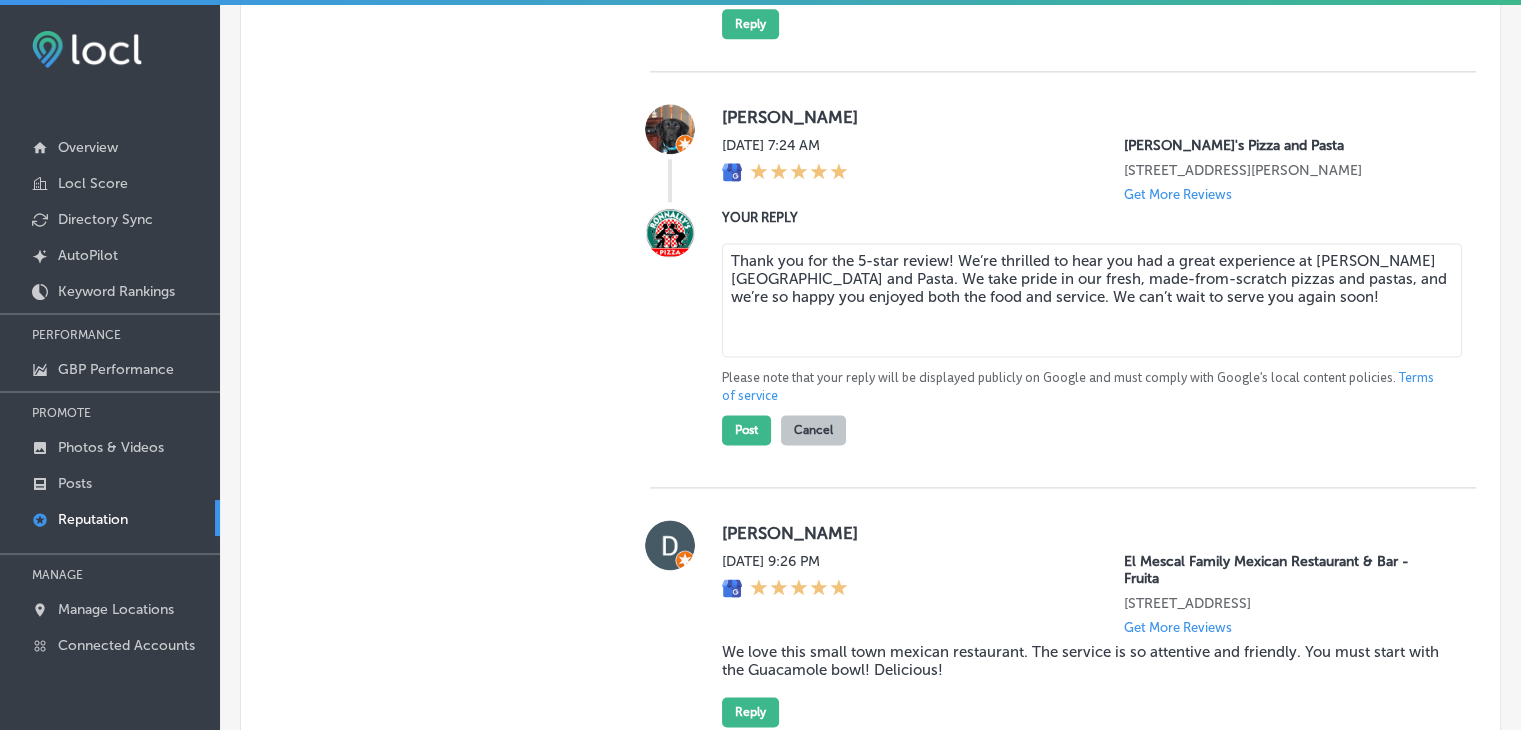 click on "Thank you for the 5-star review! We’re thrilled to hear you had a great experience at Ronnally’s Pizza and Pasta. We take pride in our fresh, made-from-scratch pizzas and pastas, and we’re so happy you enjoyed both the food and service. We can’t wait to serve you again soon!" at bounding box center [1092, 300] 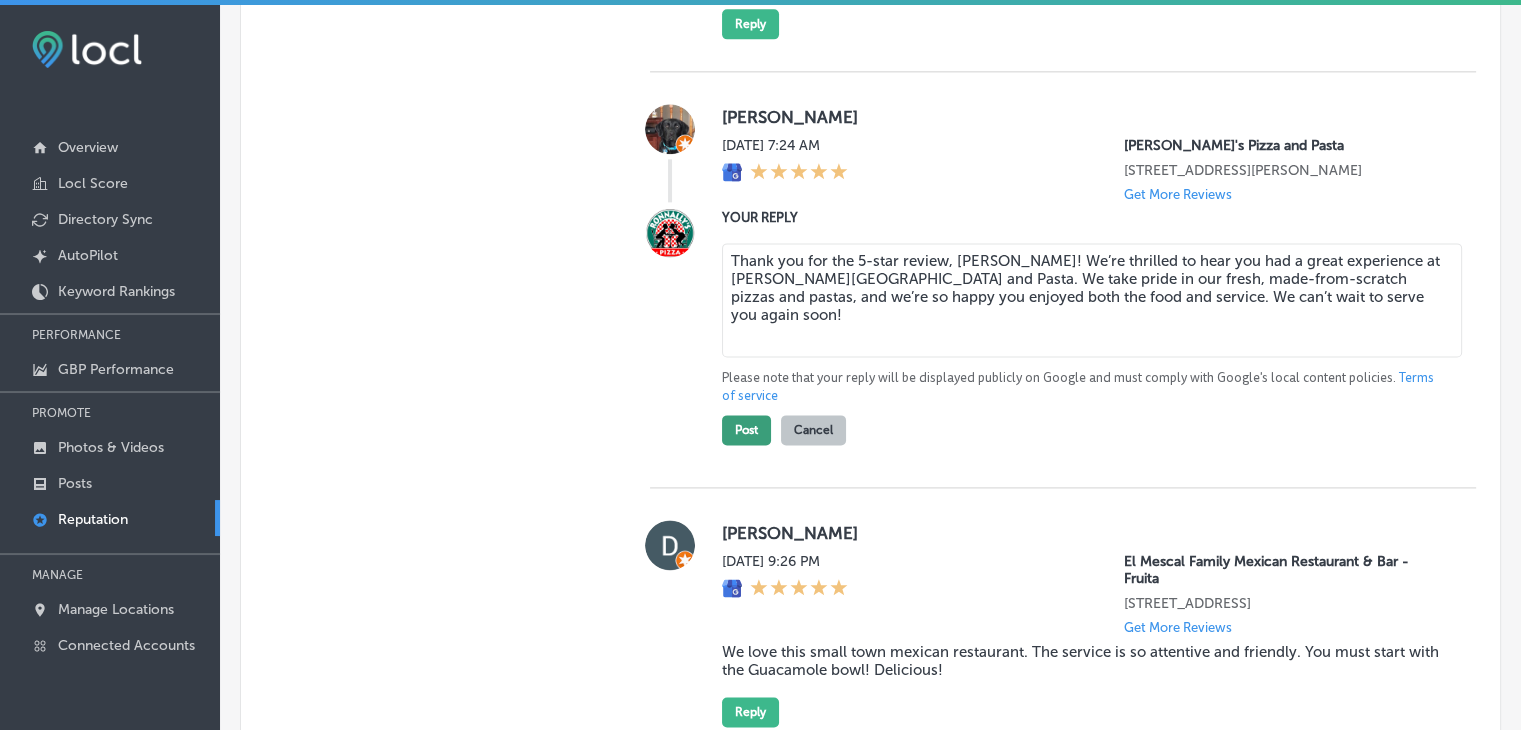 type on "Thank you for the 5-star review, Nicholas! We’re thrilled to hear you had a great experience at Ronnally’s Pizza and Pasta. We take pride in our fresh, made-from-scratch pizzas and pastas, and we’re so happy you enjoyed both the food and service. We can’t wait to serve you again soon!" 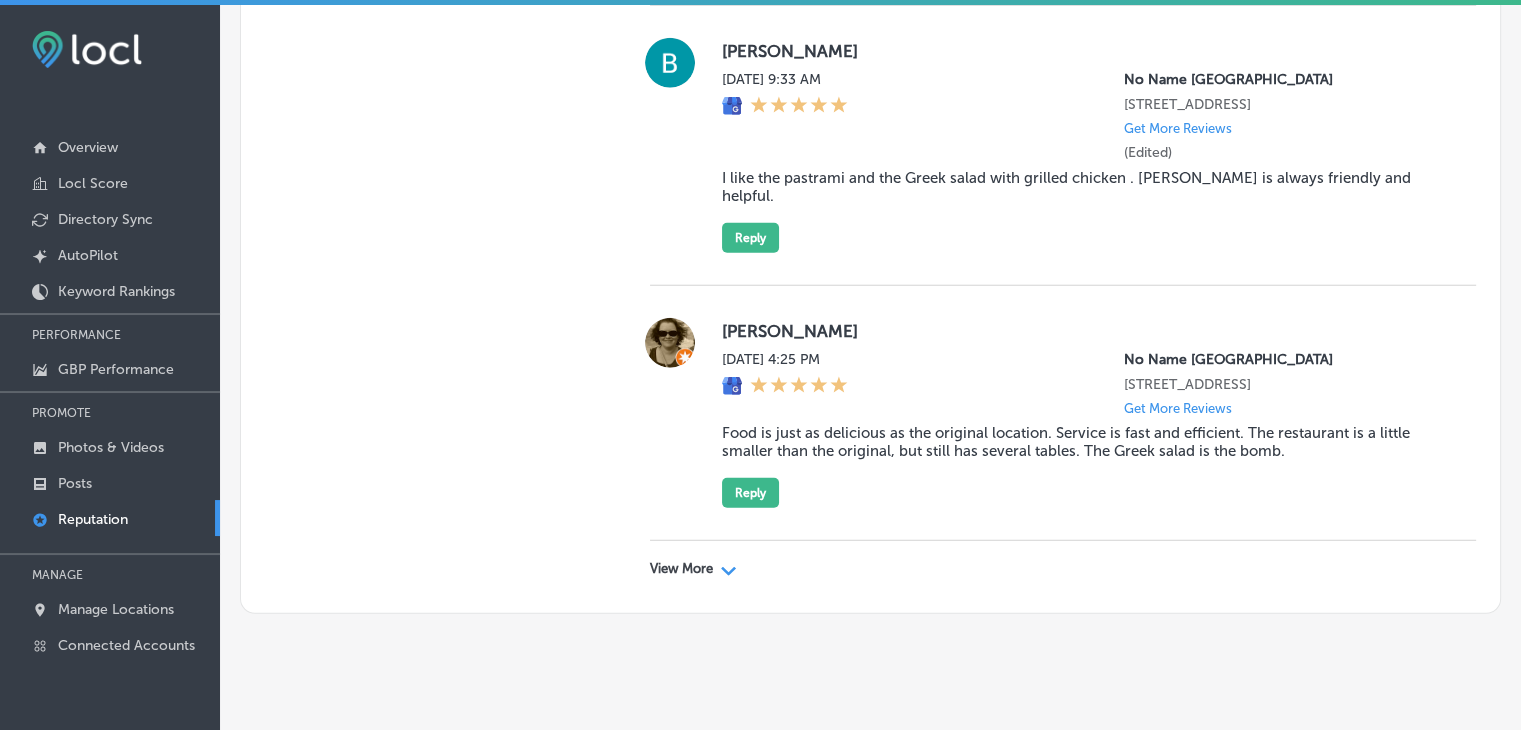 scroll, scrollTop: 5404, scrollLeft: 0, axis: vertical 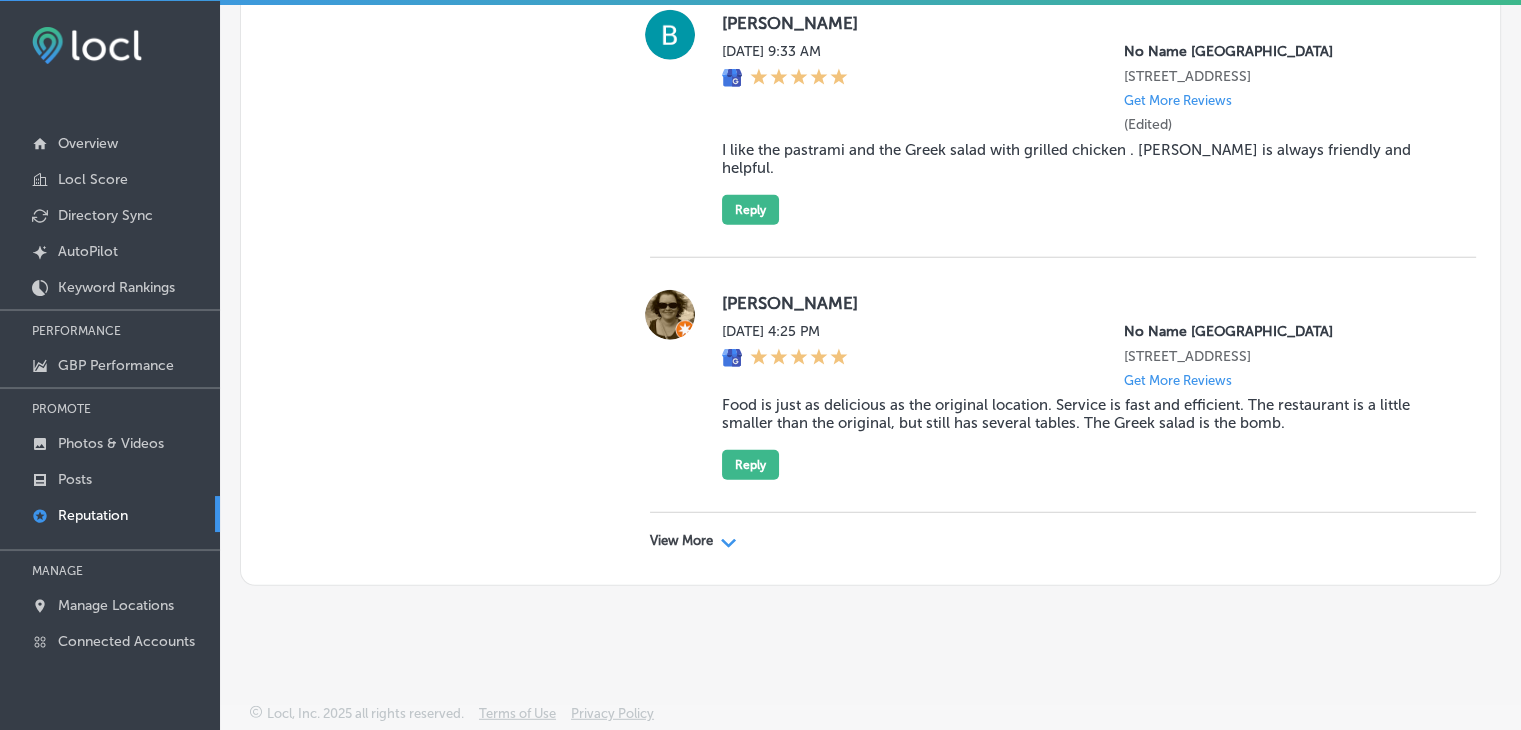 click on "View More" at bounding box center (681, 541) 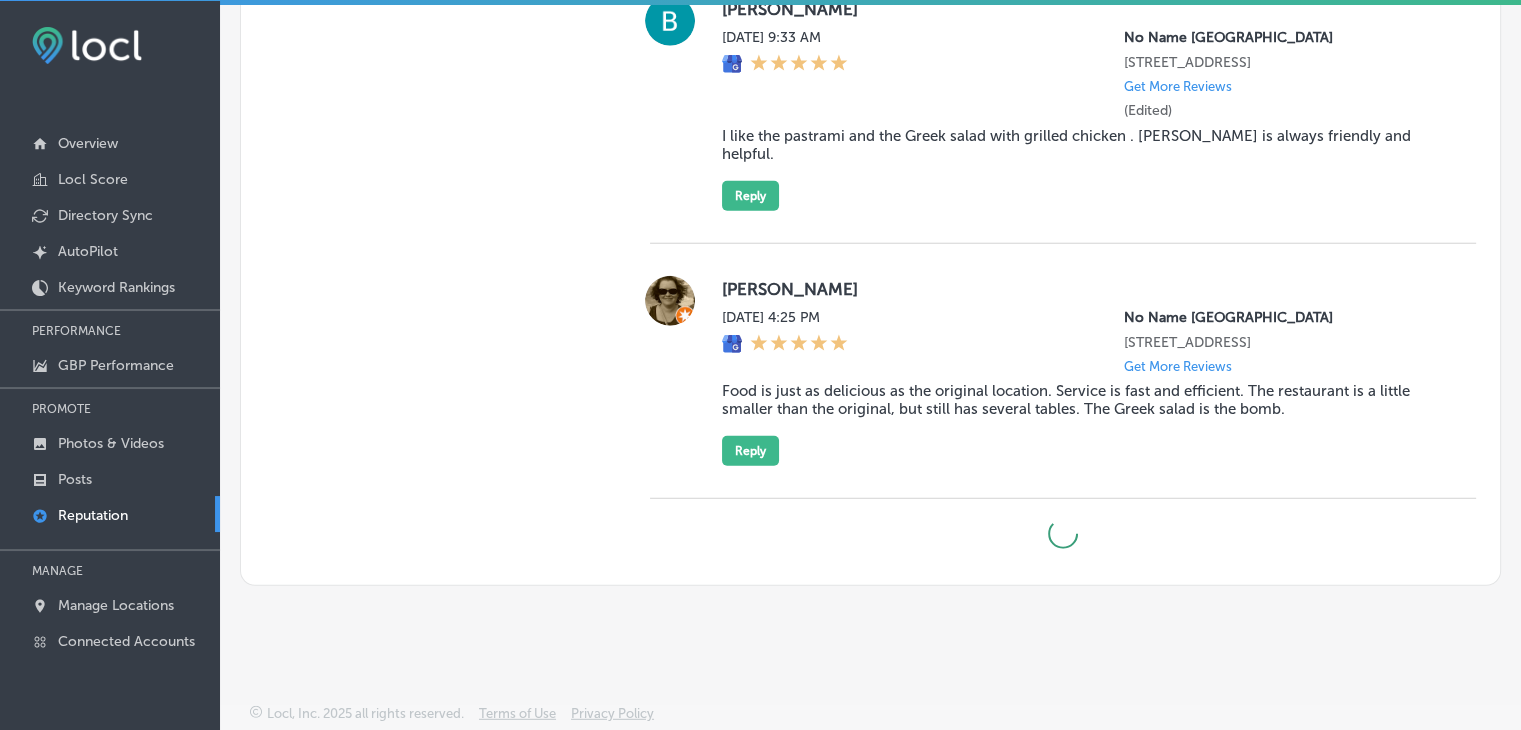type on "x" 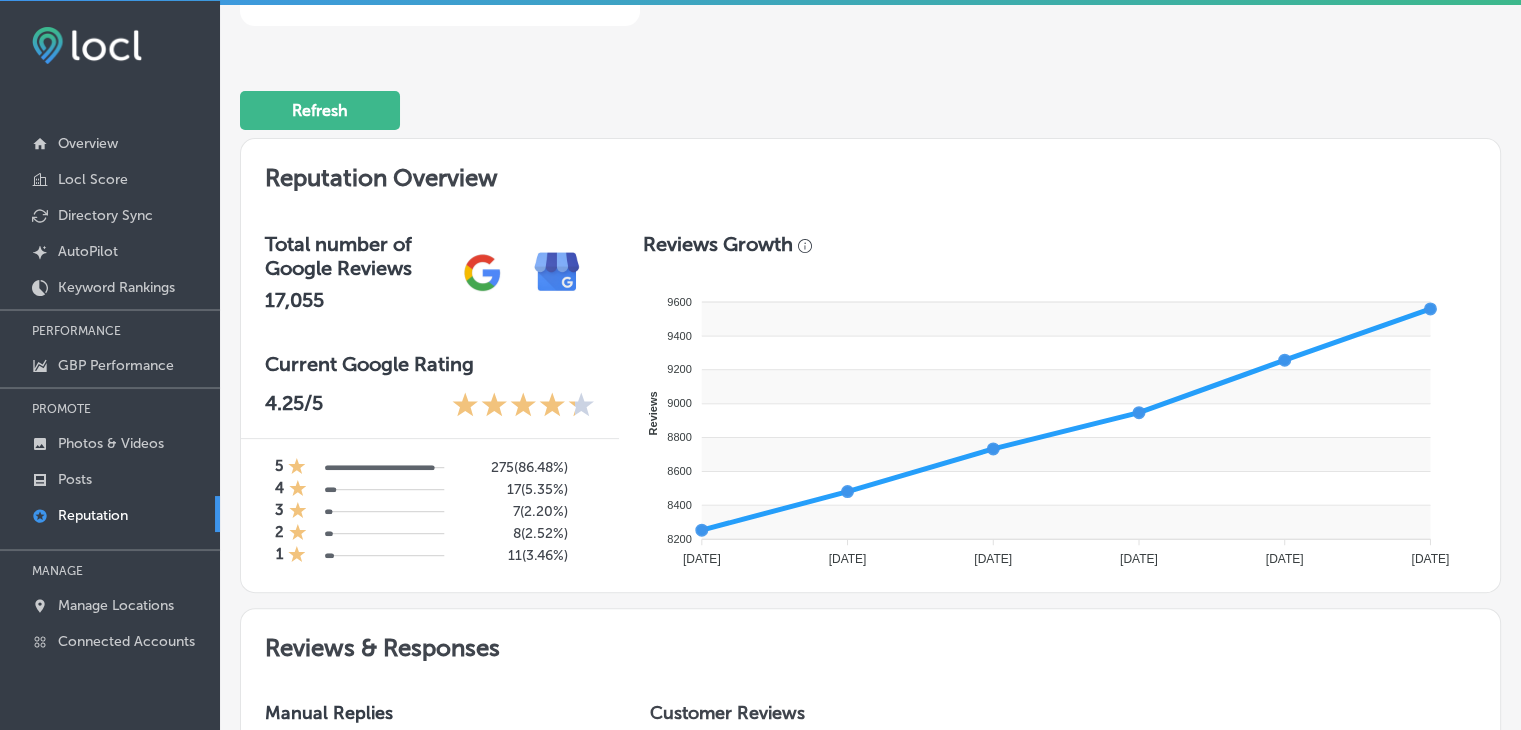 scroll, scrollTop: 0, scrollLeft: 0, axis: both 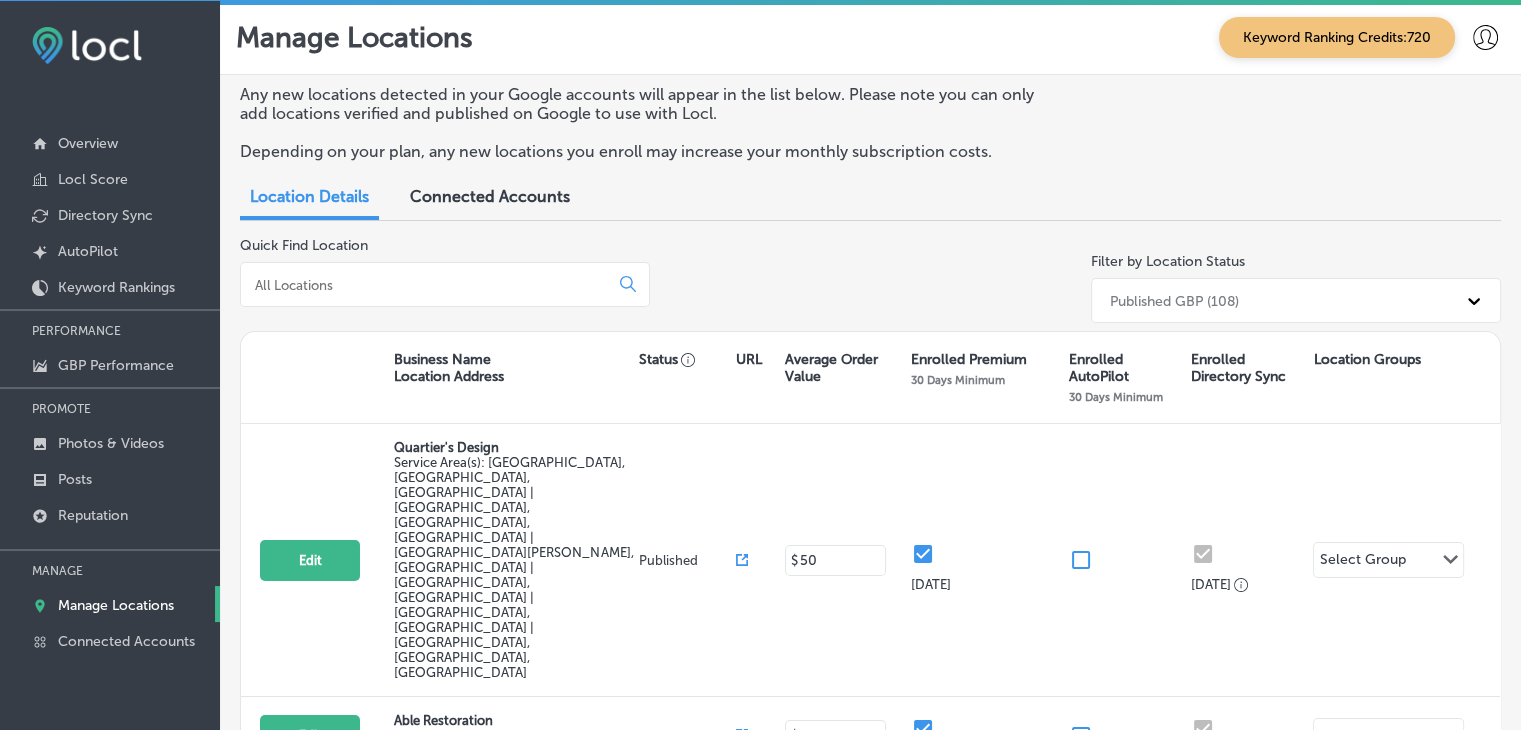 click on "Manage Locations" at bounding box center [116, 605] 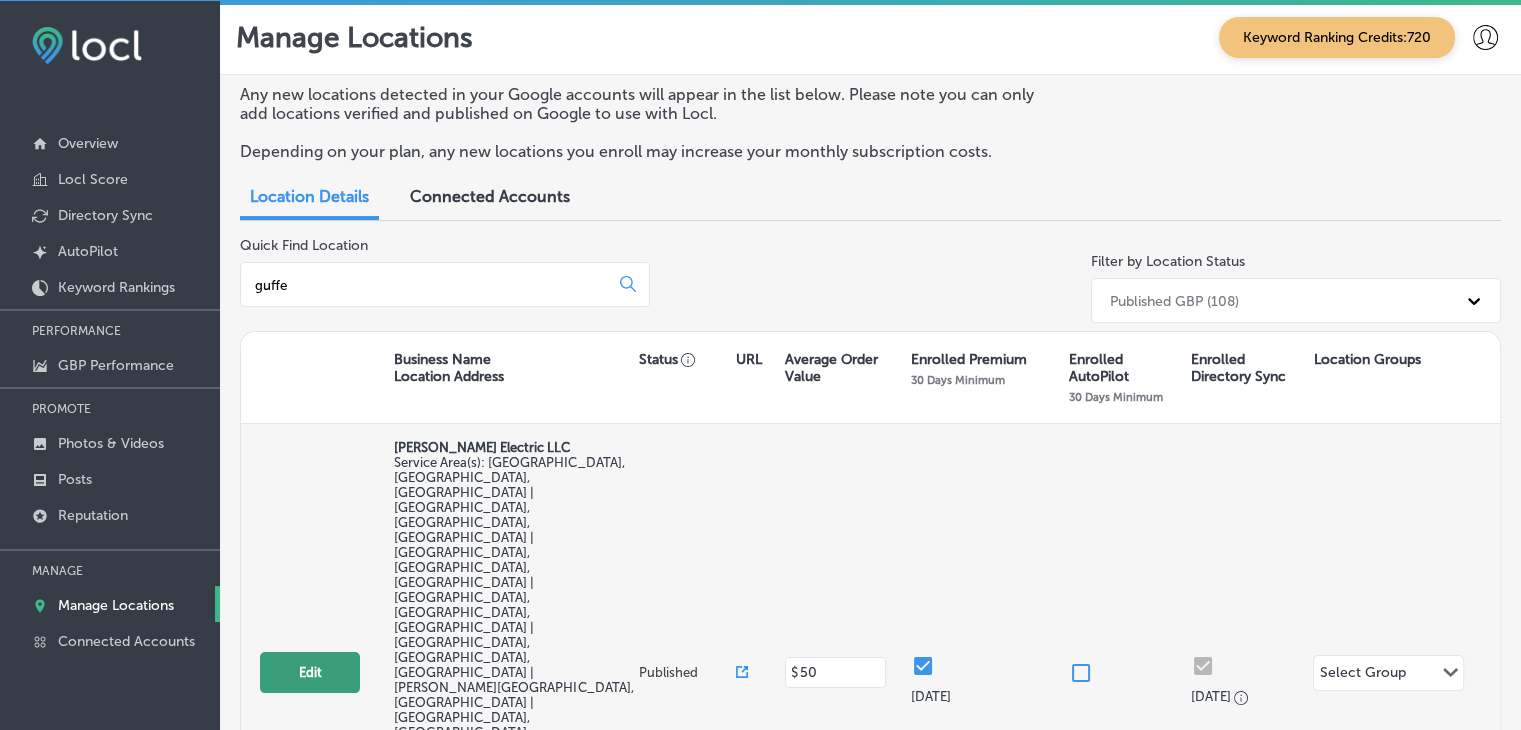 type on "guffe" 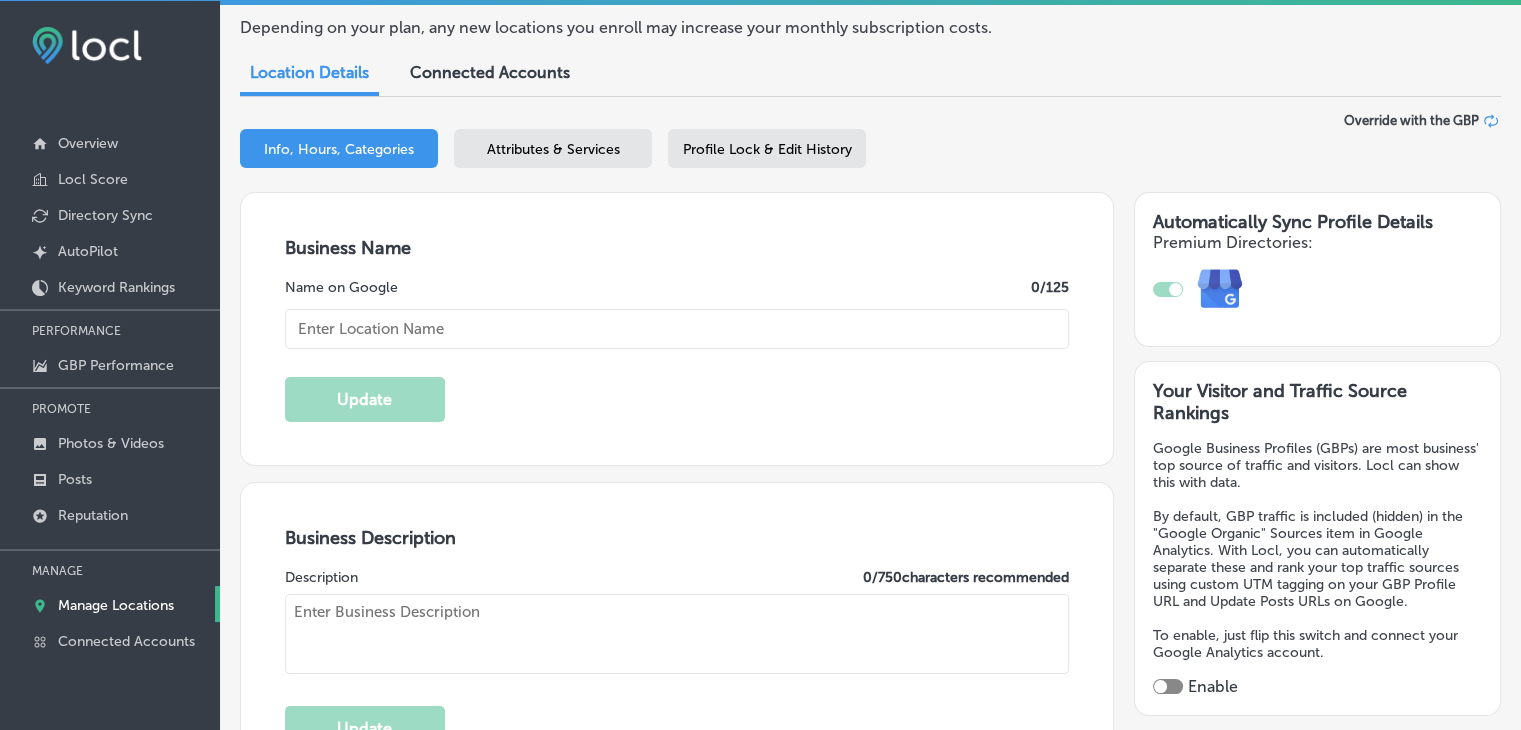 type on "[PERSON_NAME] Electric LLC" 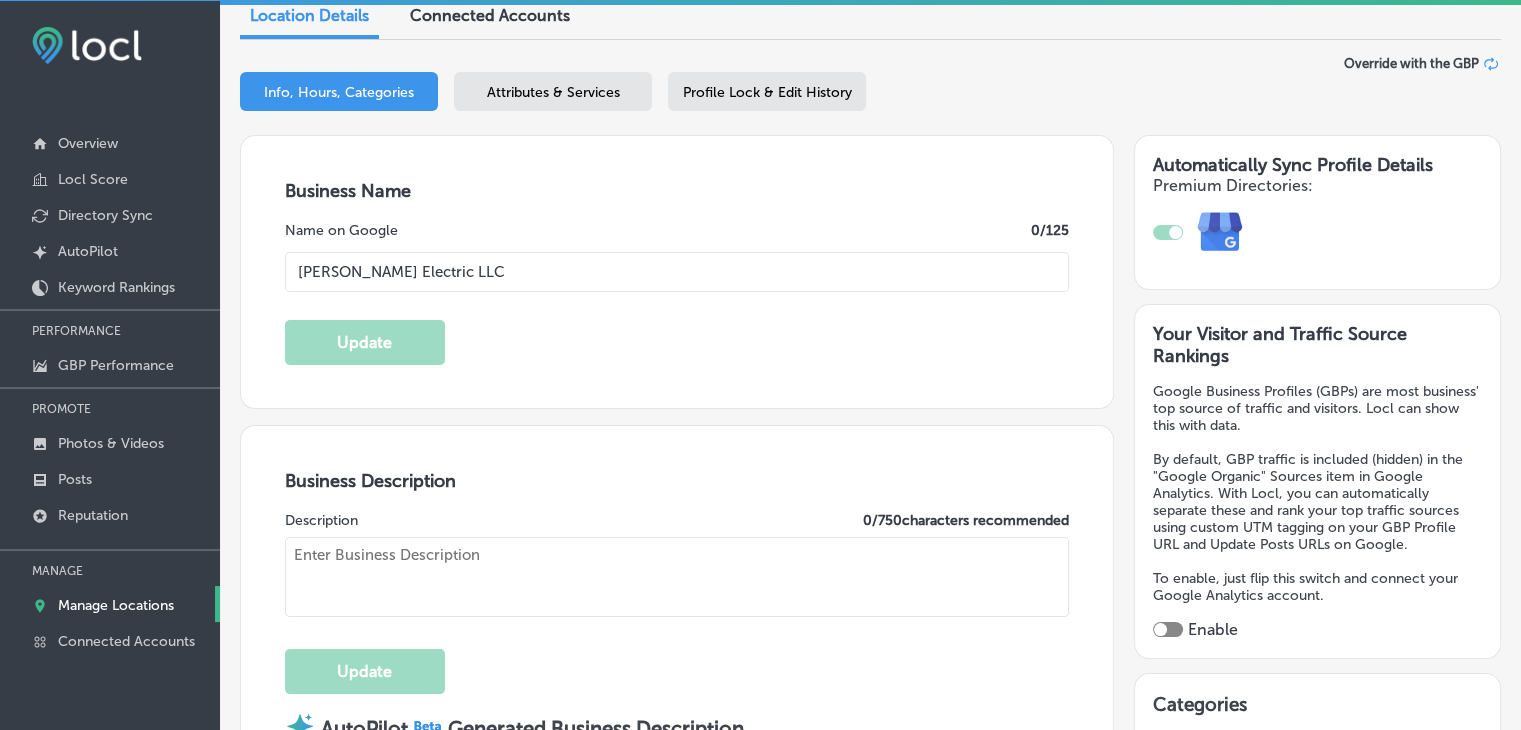 type on "55955 E Kentucky Ave" 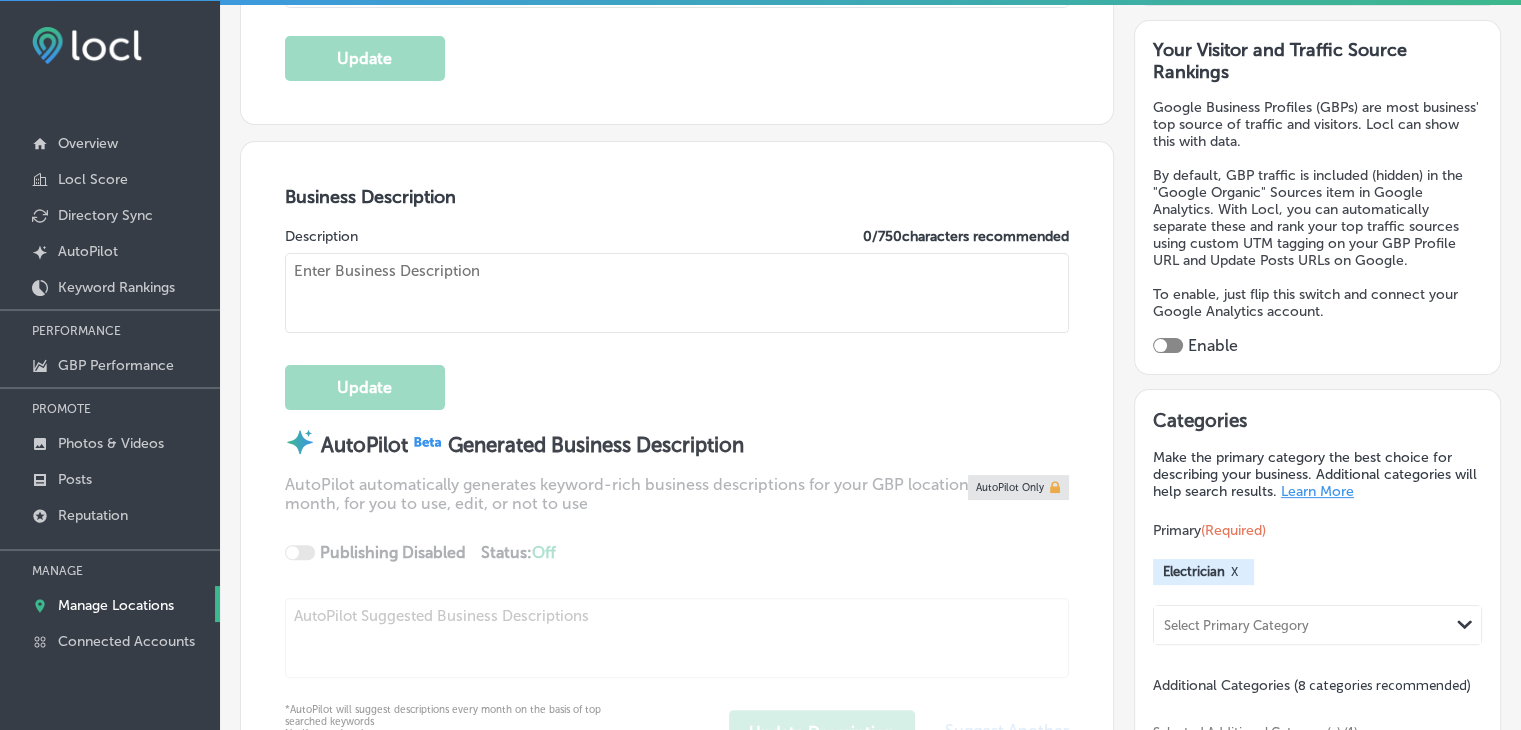 checkbox on "true" 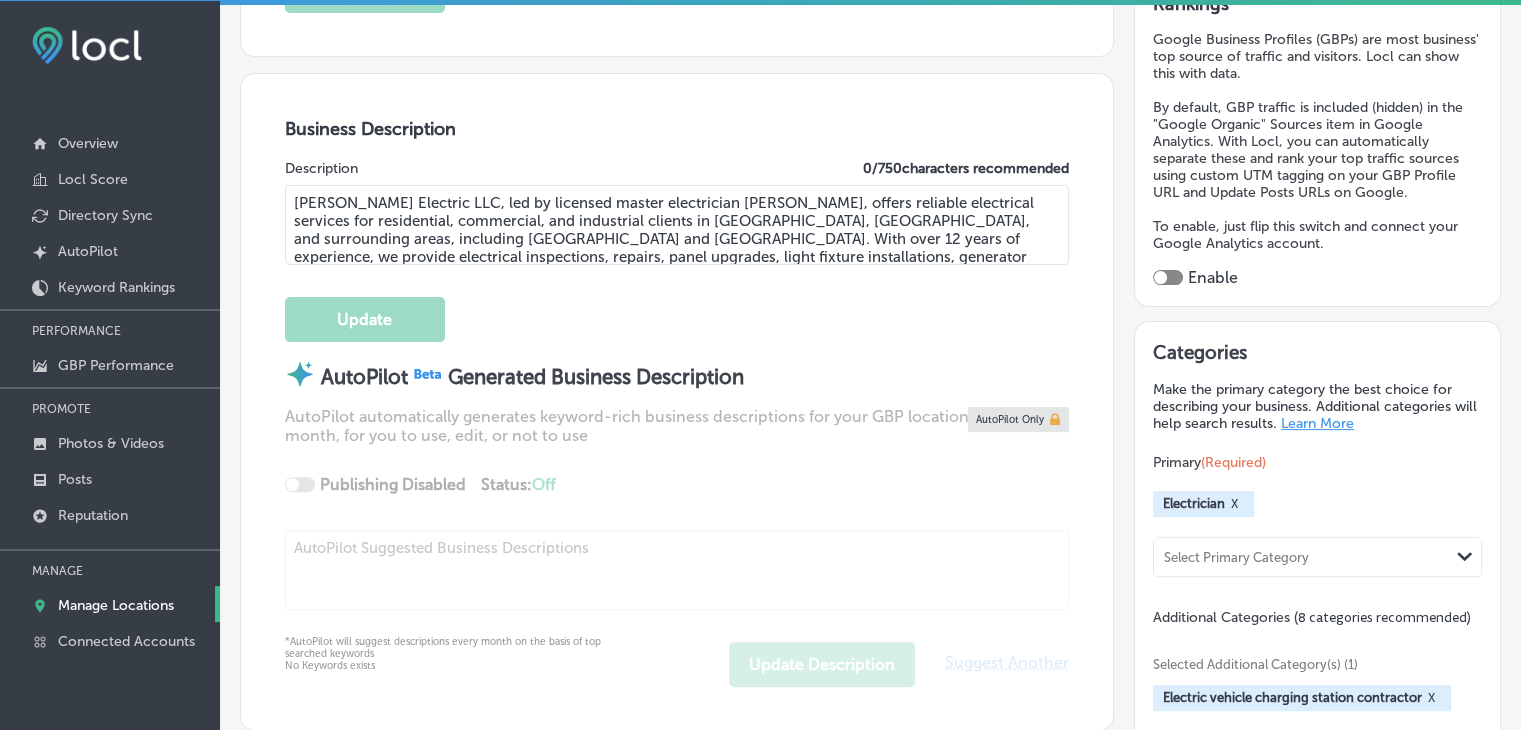 type on "+1 303 834 0431" 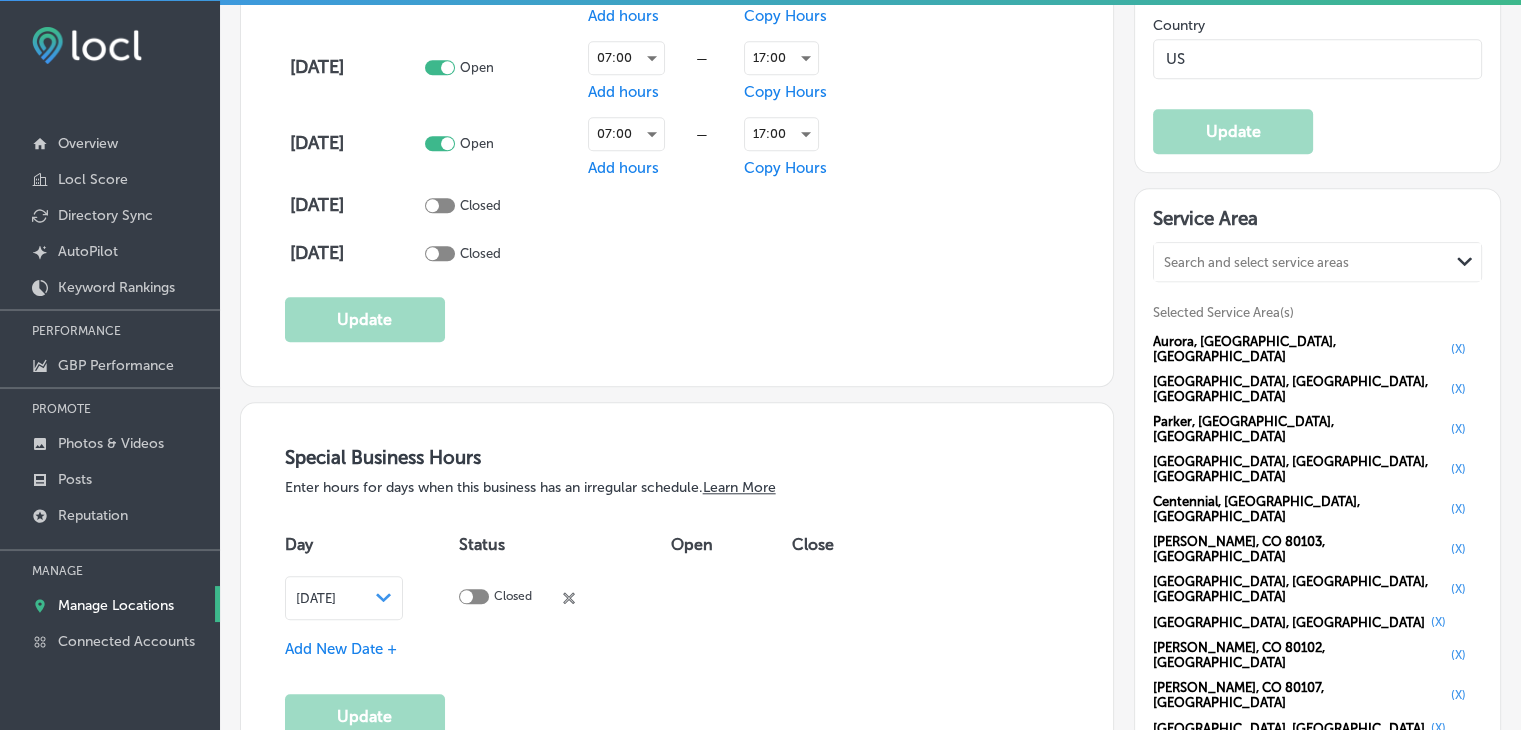scroll, scrollTop: 1800, scrollLeft: 0, axis: vertical 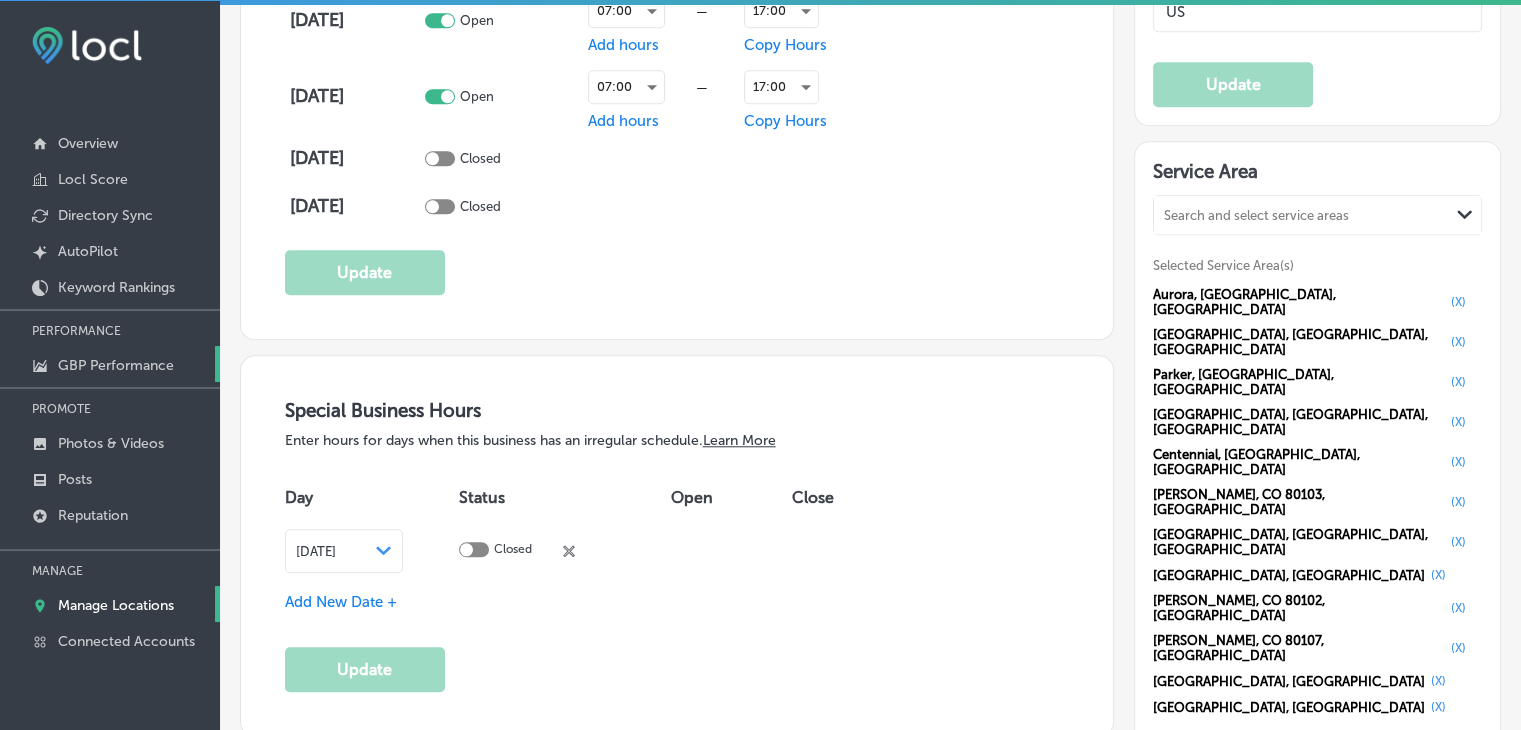 click on "GBP Performance" at bounding box center (116, 365) 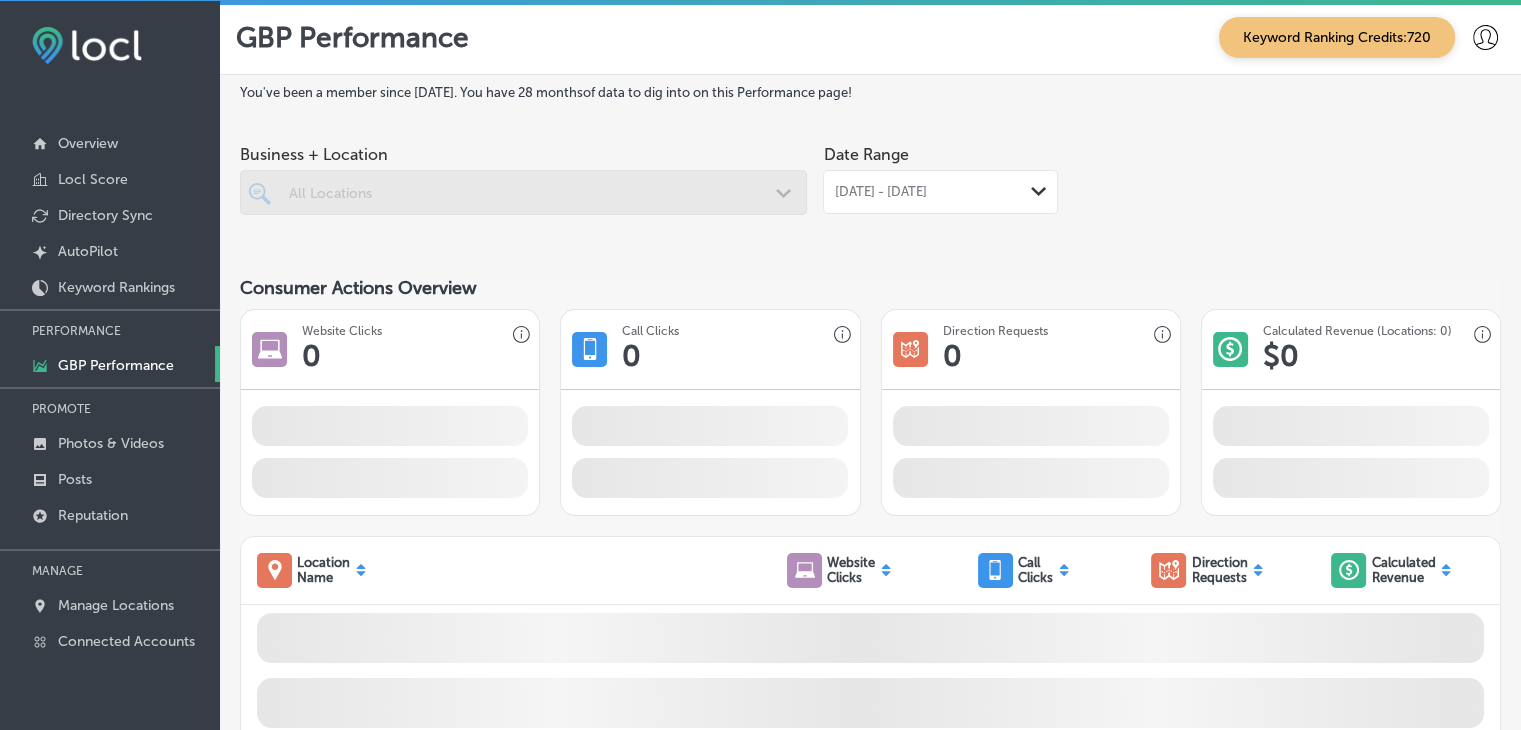 click on "Jun 01, 2025 - Jun 30, 2025" at bounding box center [880, 192] 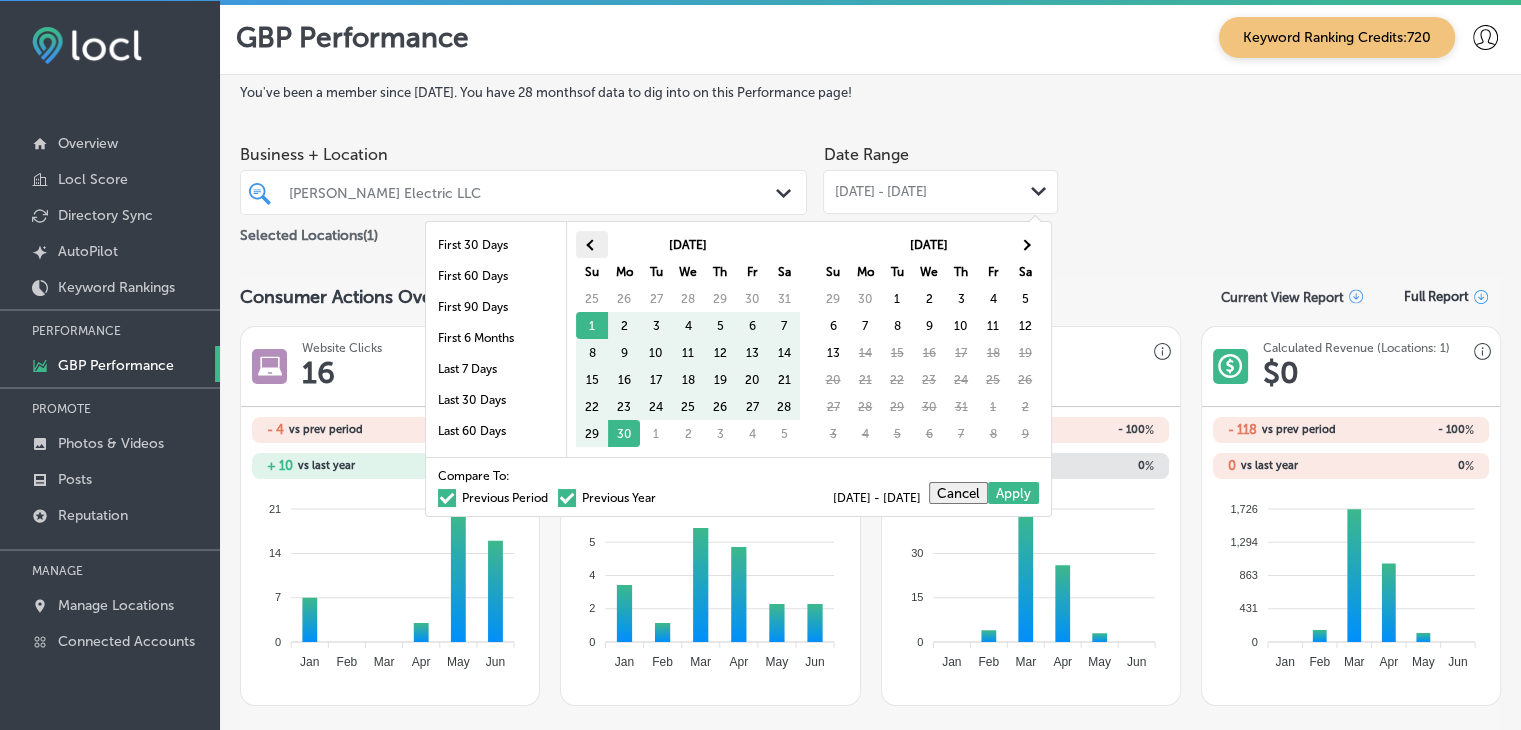 click at bounding box center [591, 244] 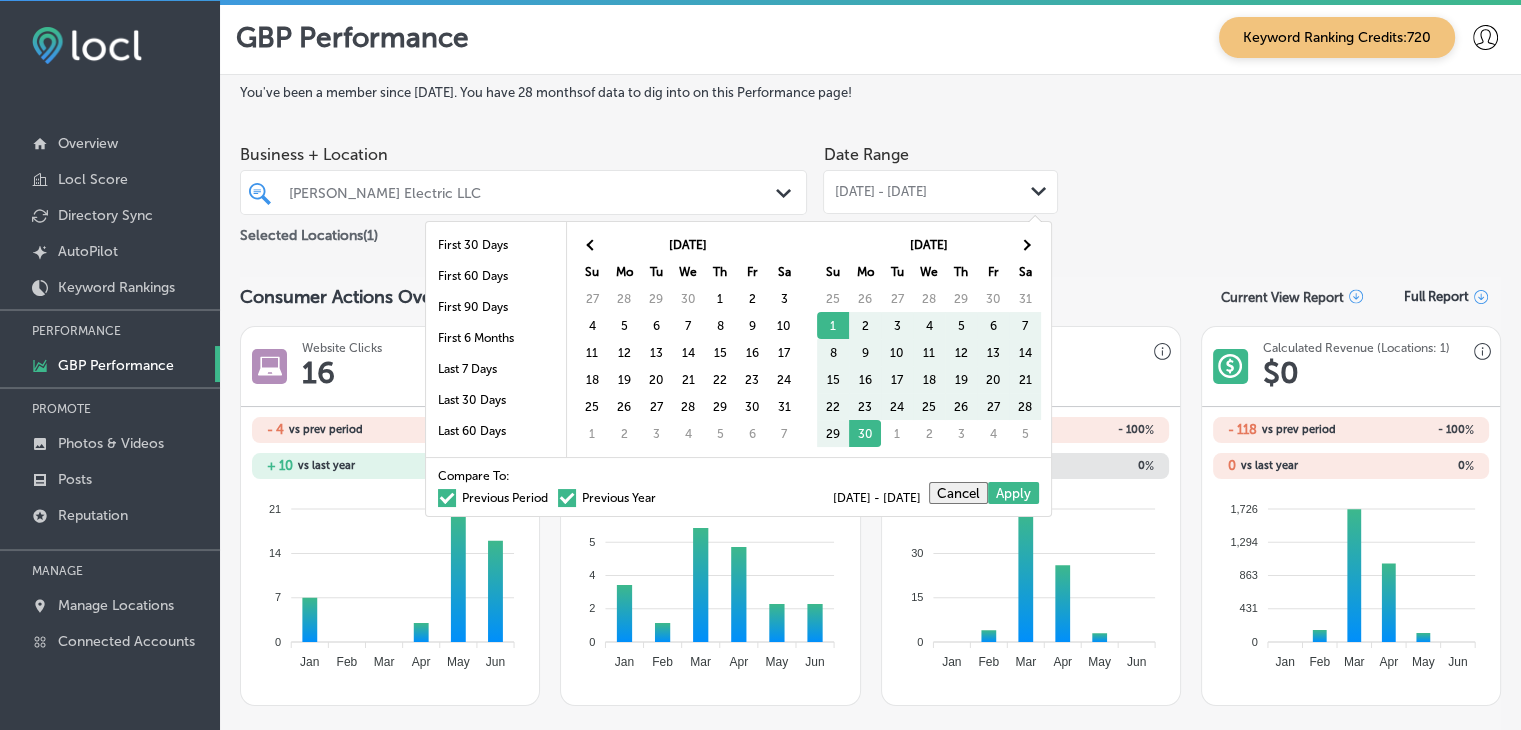click at bounding box center [591, 244] 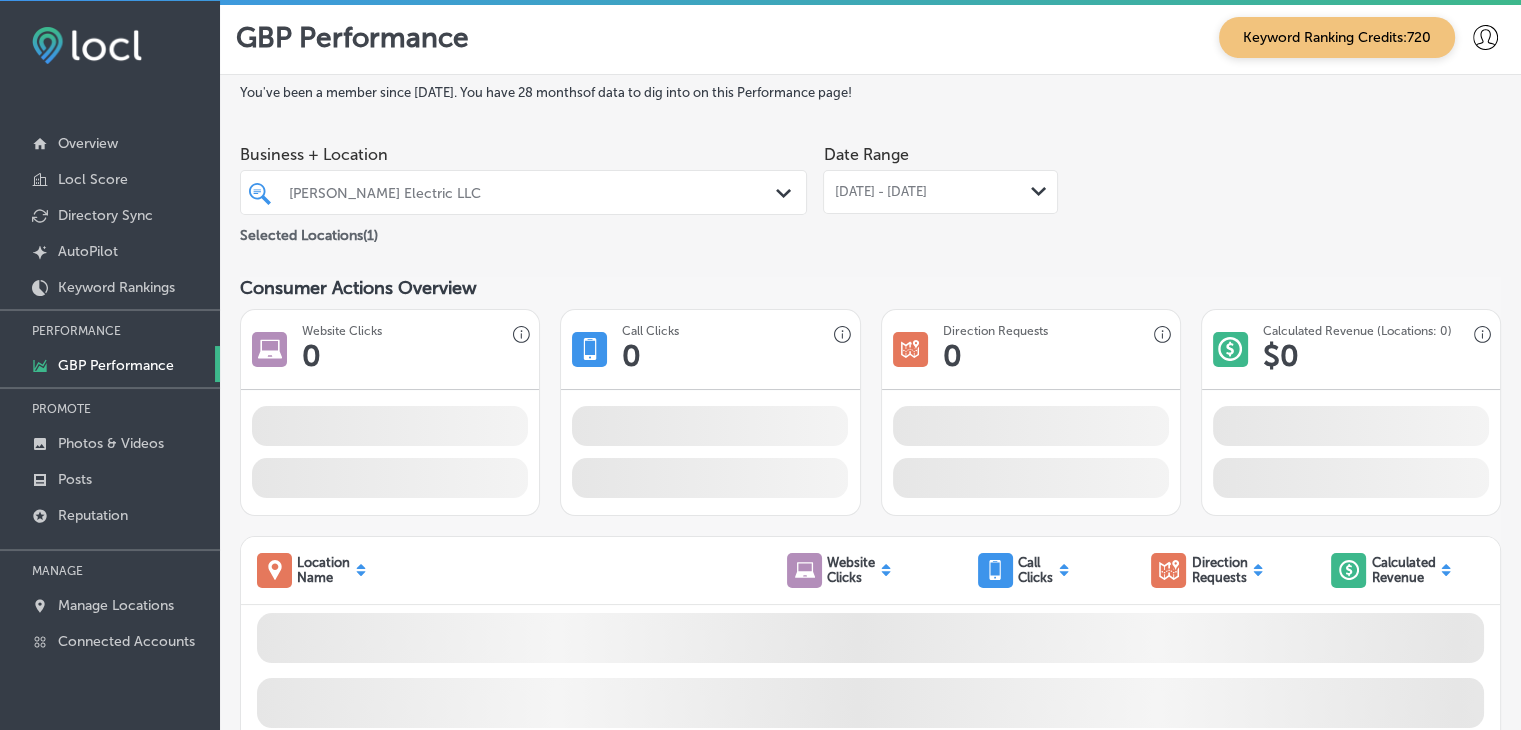 click on "Apr 01, 2025 - Apr 01, 2025
Path
Created with Sketch." at bounding box center (940, 192) 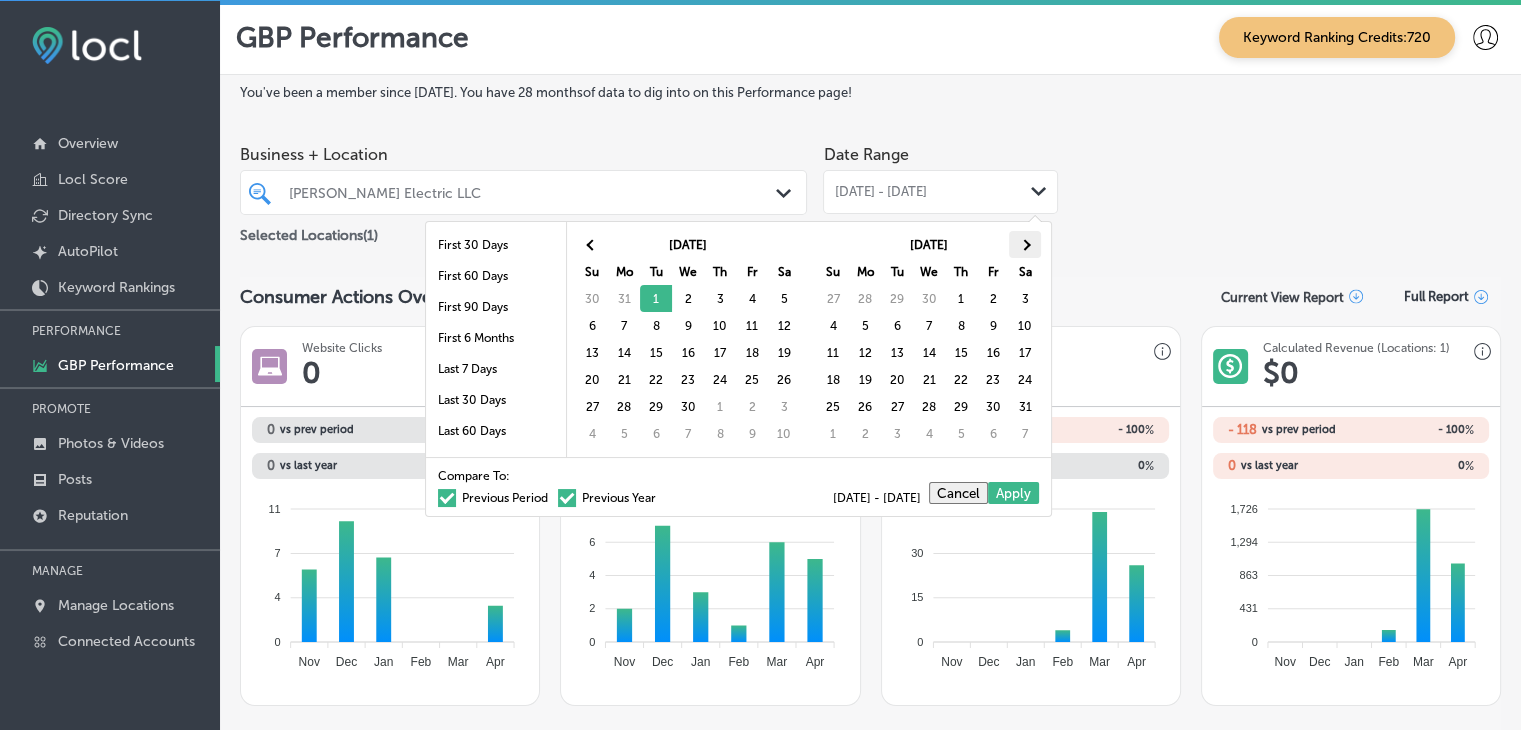 click at bounding box center [1024, 244] 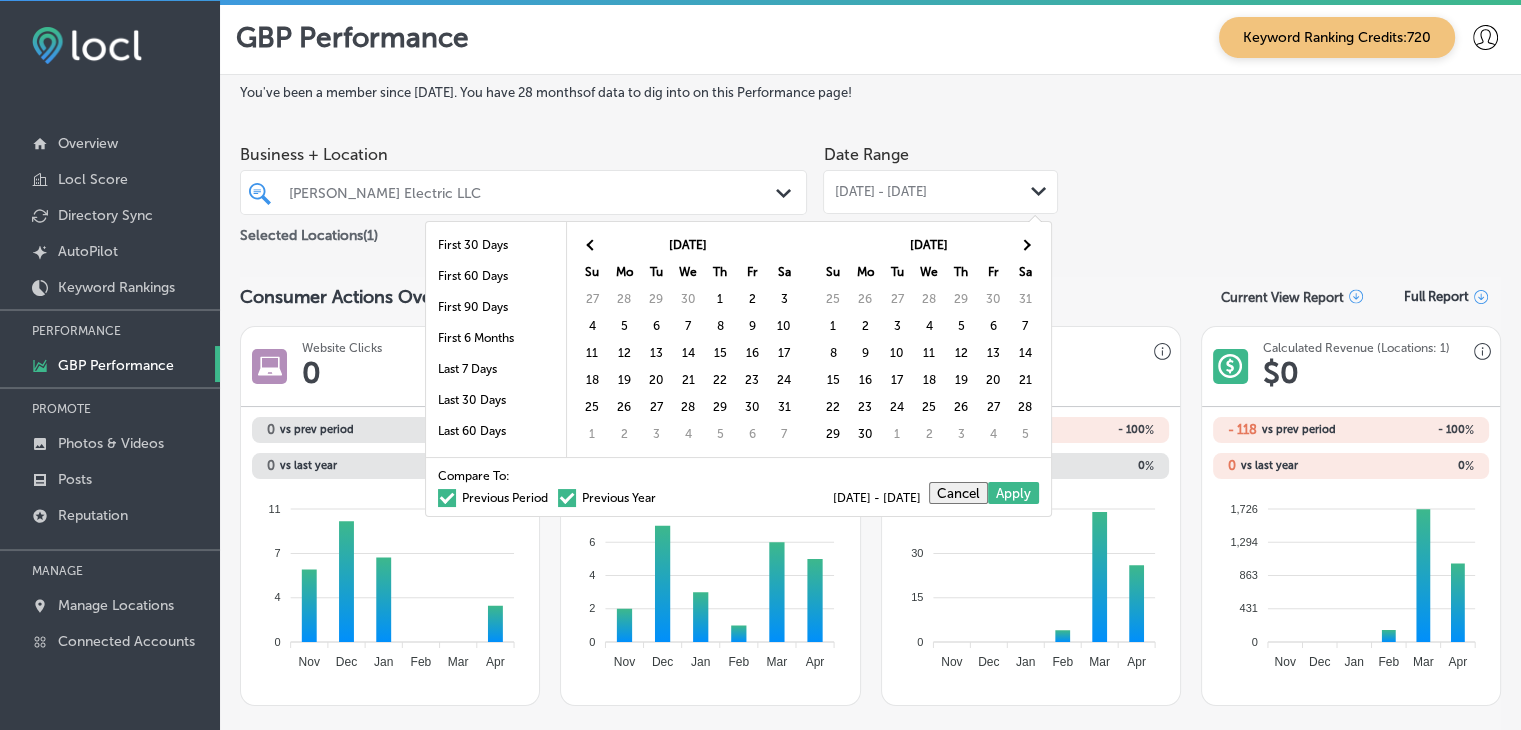 click at bounding box center [1024, 244] 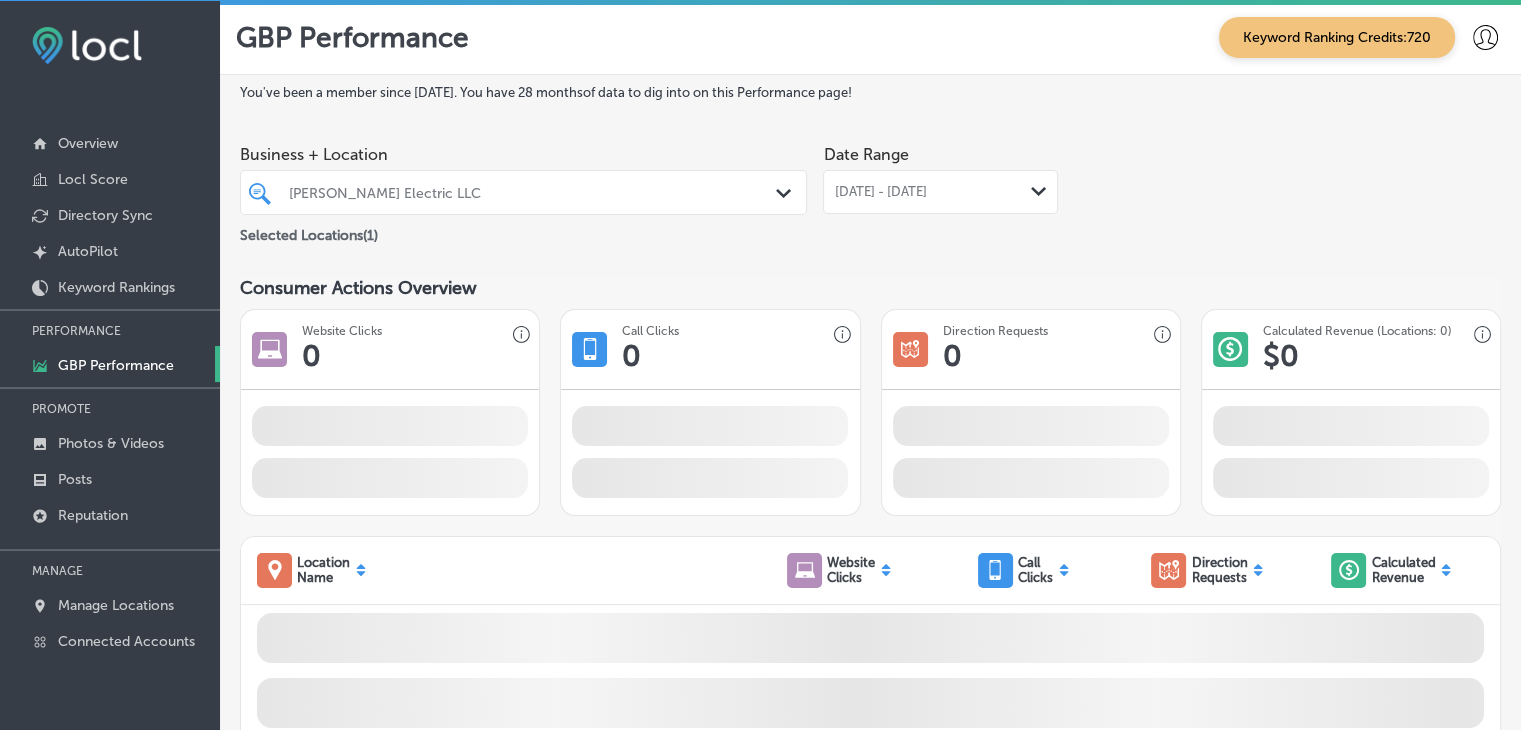 click on "Business + Location
Guffey Electric LLC
Path
Created with Sketch.
Selected Locations  ( 1 ) Date Range Apr 01, 2025 - Jun 30, 2025
Path
Created with Sketch." at bounding box center (870, 191) 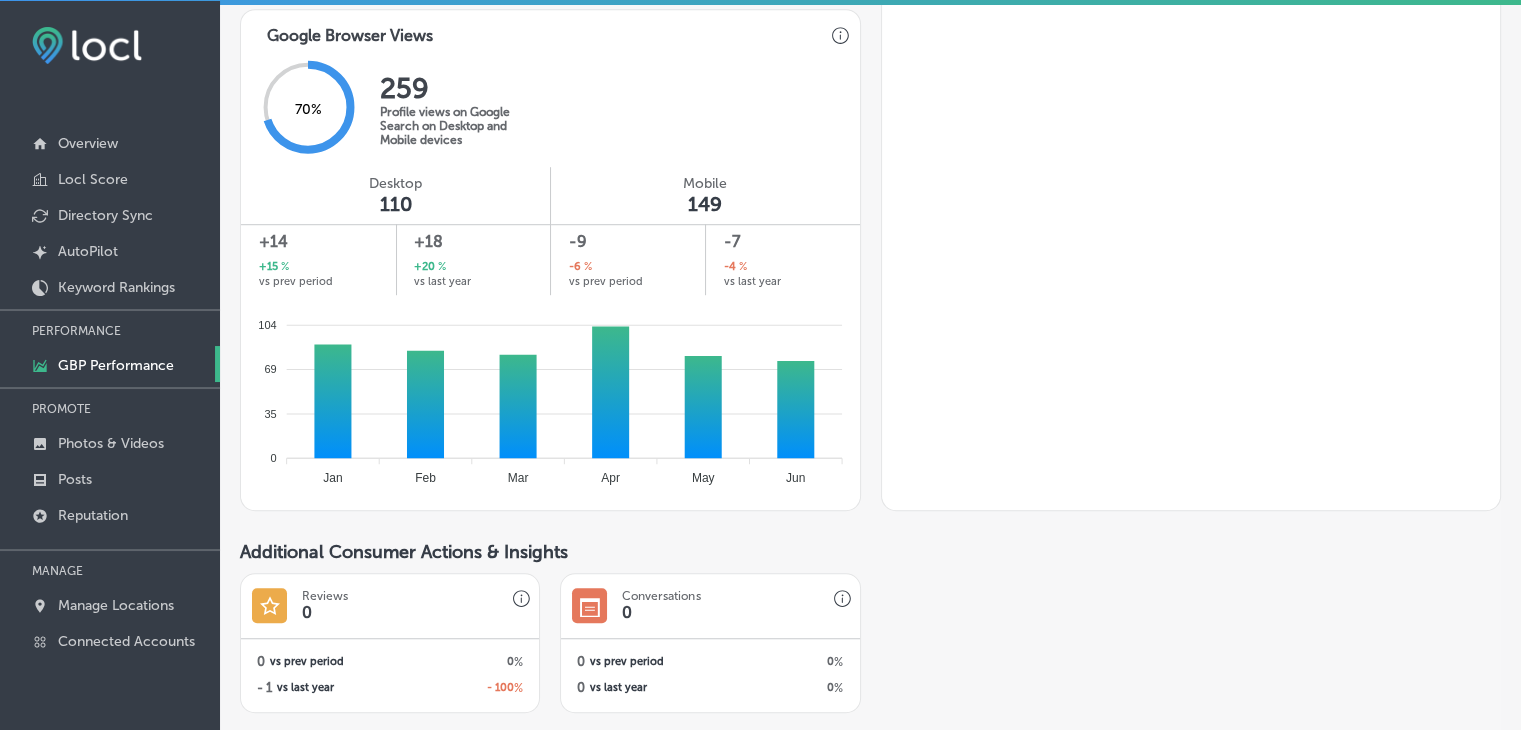 scroll, scrollTop: 1423, scrollLeft: 0, axis: vertical 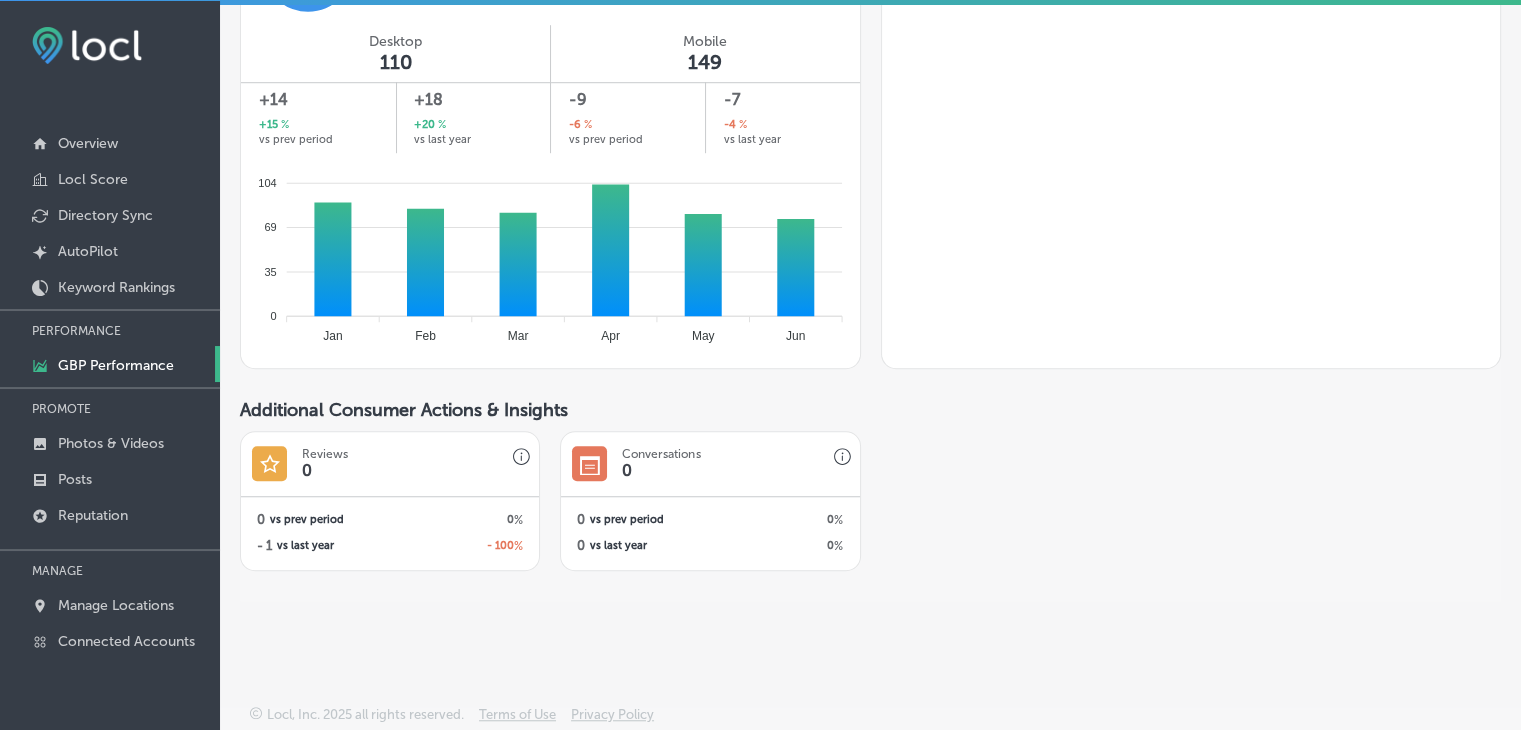 click on "Consumer Actions Overview Current View Report
Full Report
Website Clicks   39
+ 32 vs prev period + 457 % + 19 vs last year + 95 % 21 21 14 14 7 7 0 0 Jan Jan Feb Feb Mar Mar Apr Apr May May Jun Jun
Call Clicks   9
- 1 vs prev period - 10 % 0 vs last year 0 % 7 7 5 5 4 4 2 2 0 0 Jan Jan Feb Feb Mar Mar Apr Apr May May Jun Jun
iconmonstr-map-5 copy 2
Created with Sketch." at bounding box center (870, -273) 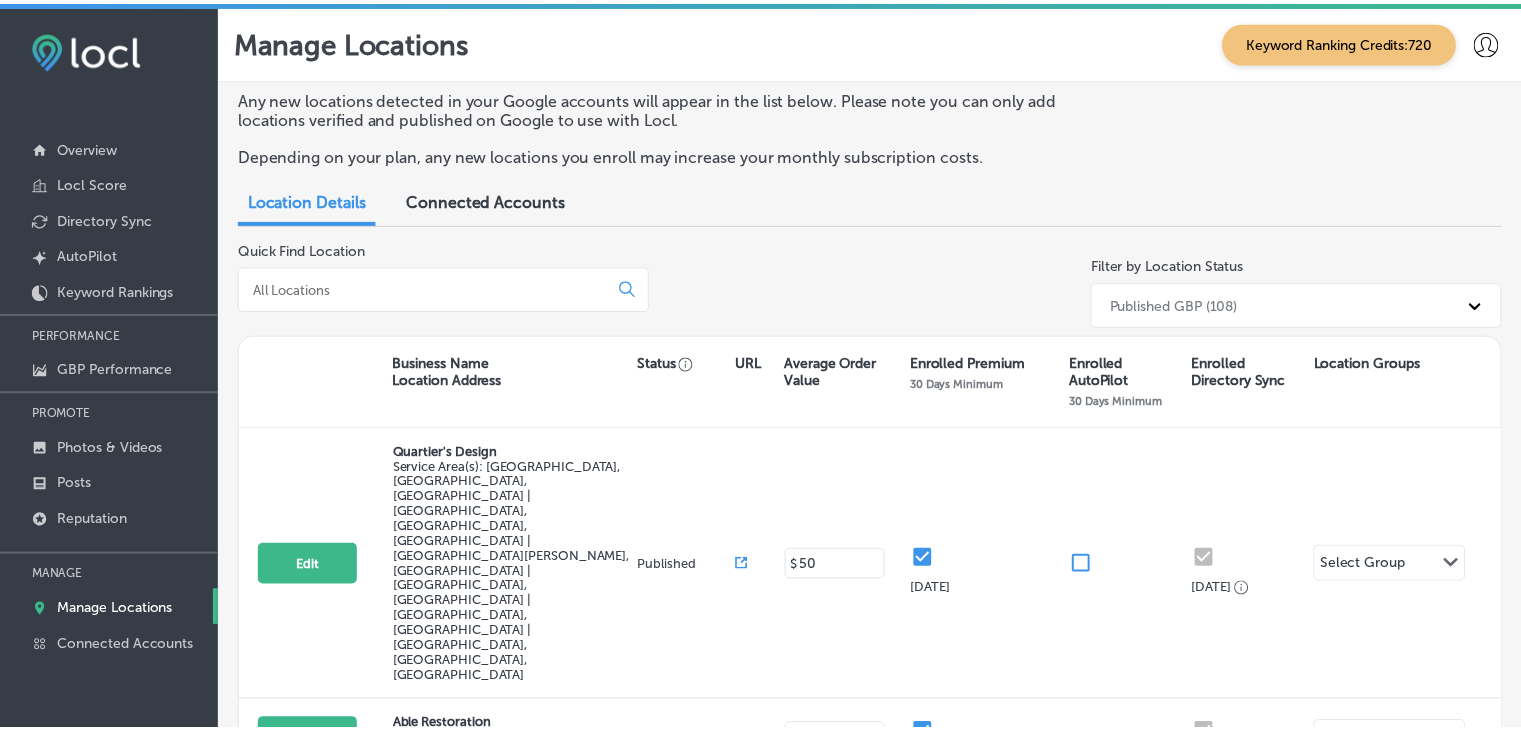 scroll, scrollTop: 0, scrollLeft: 0, axis: both 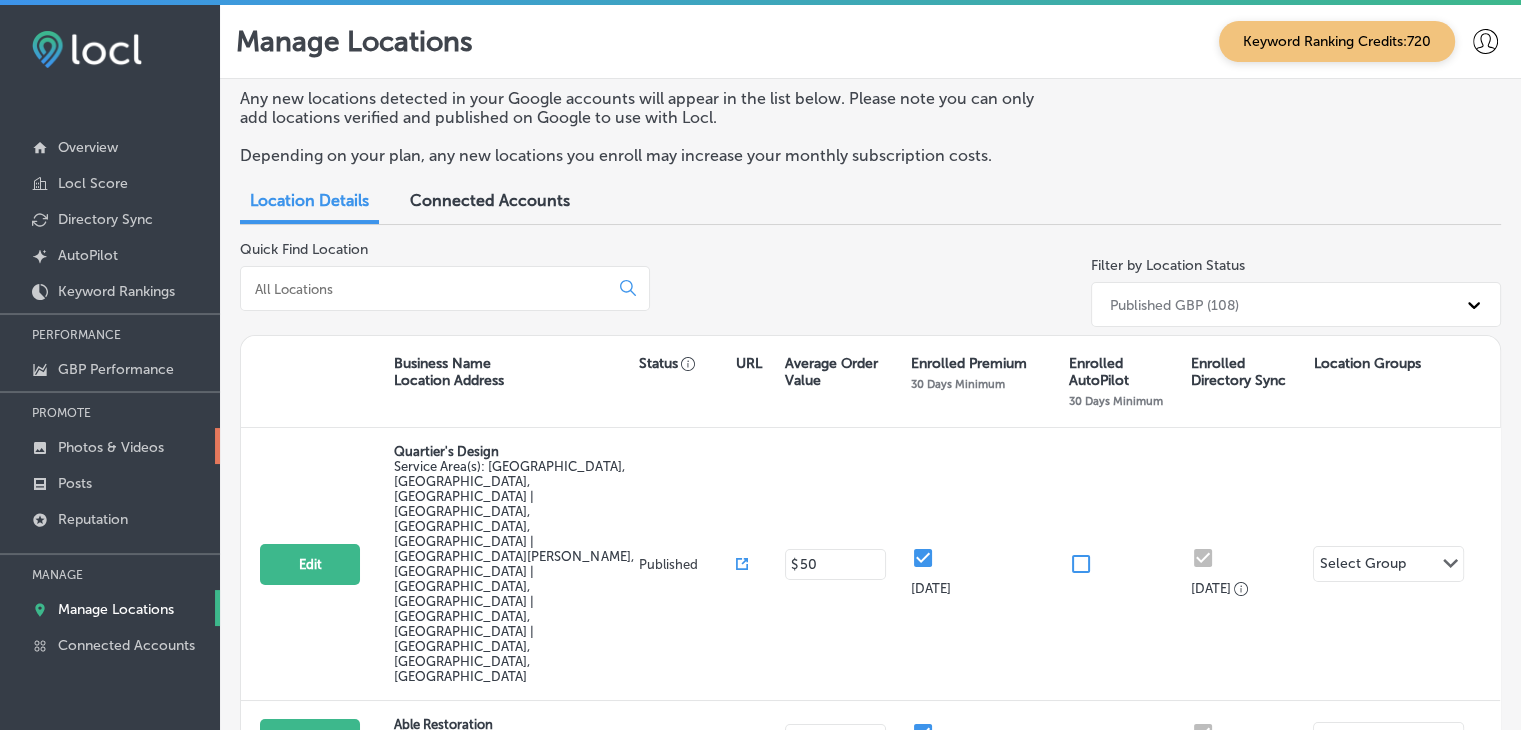 click on "Photos & Videos" at bounding box center (111, 447) 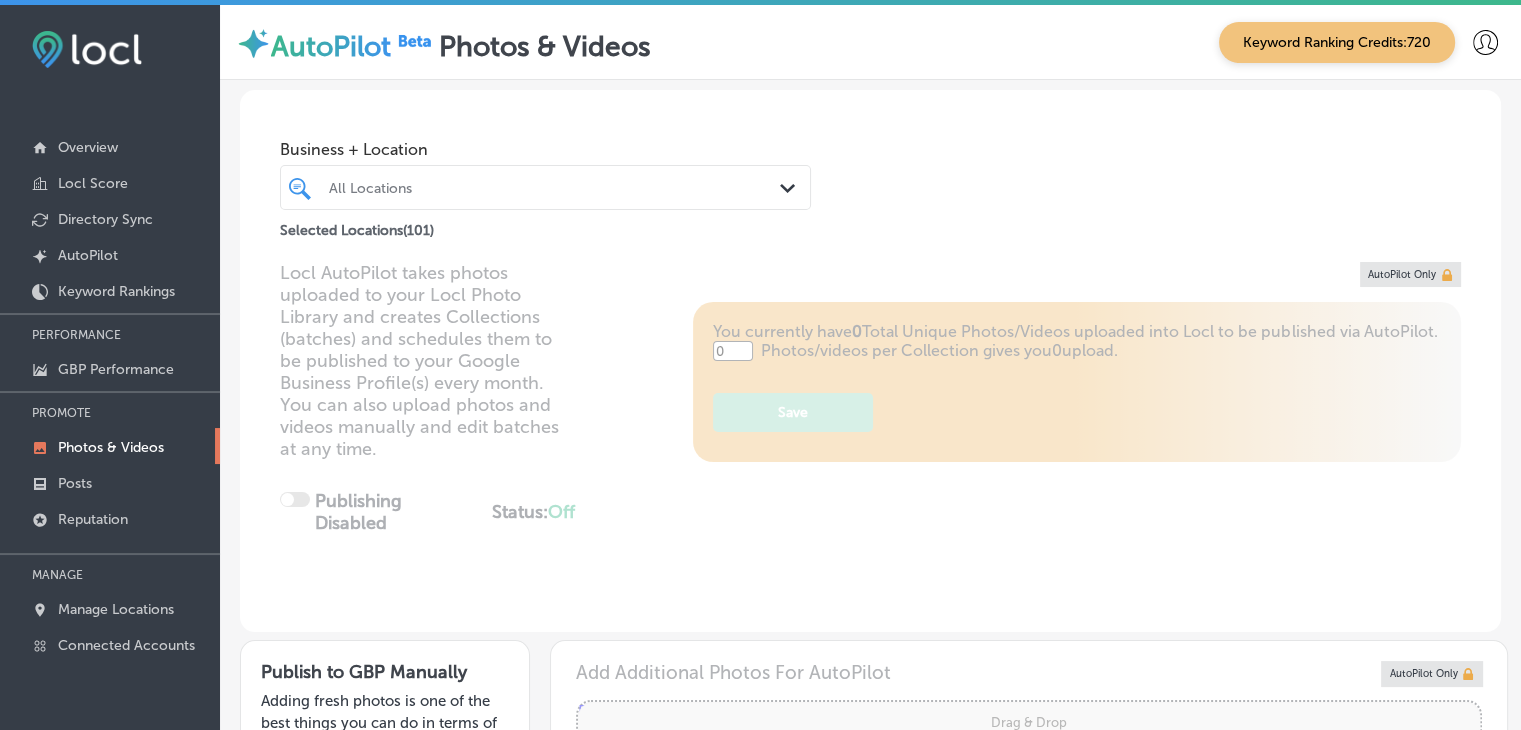 type on "5" 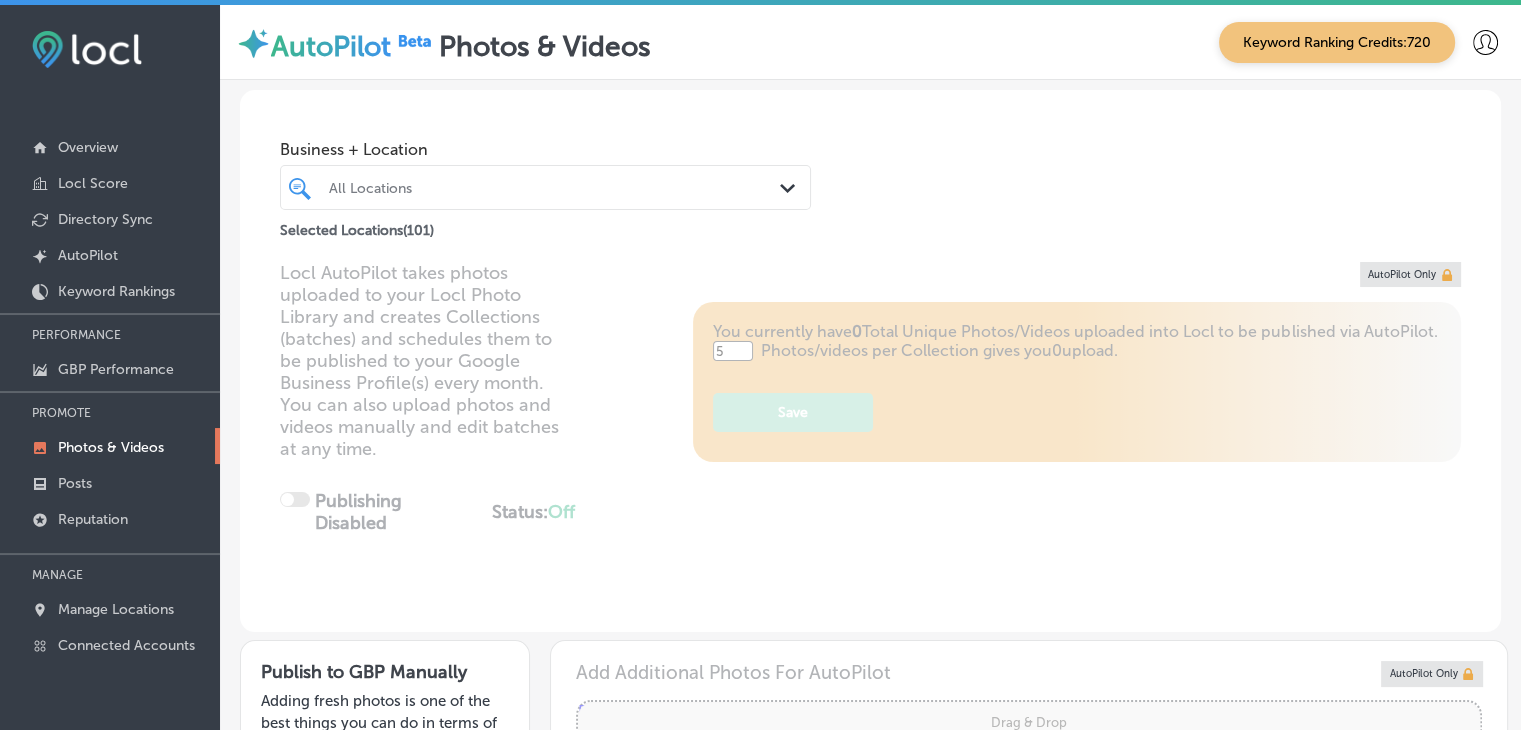 click at bounding box center (524, 187) 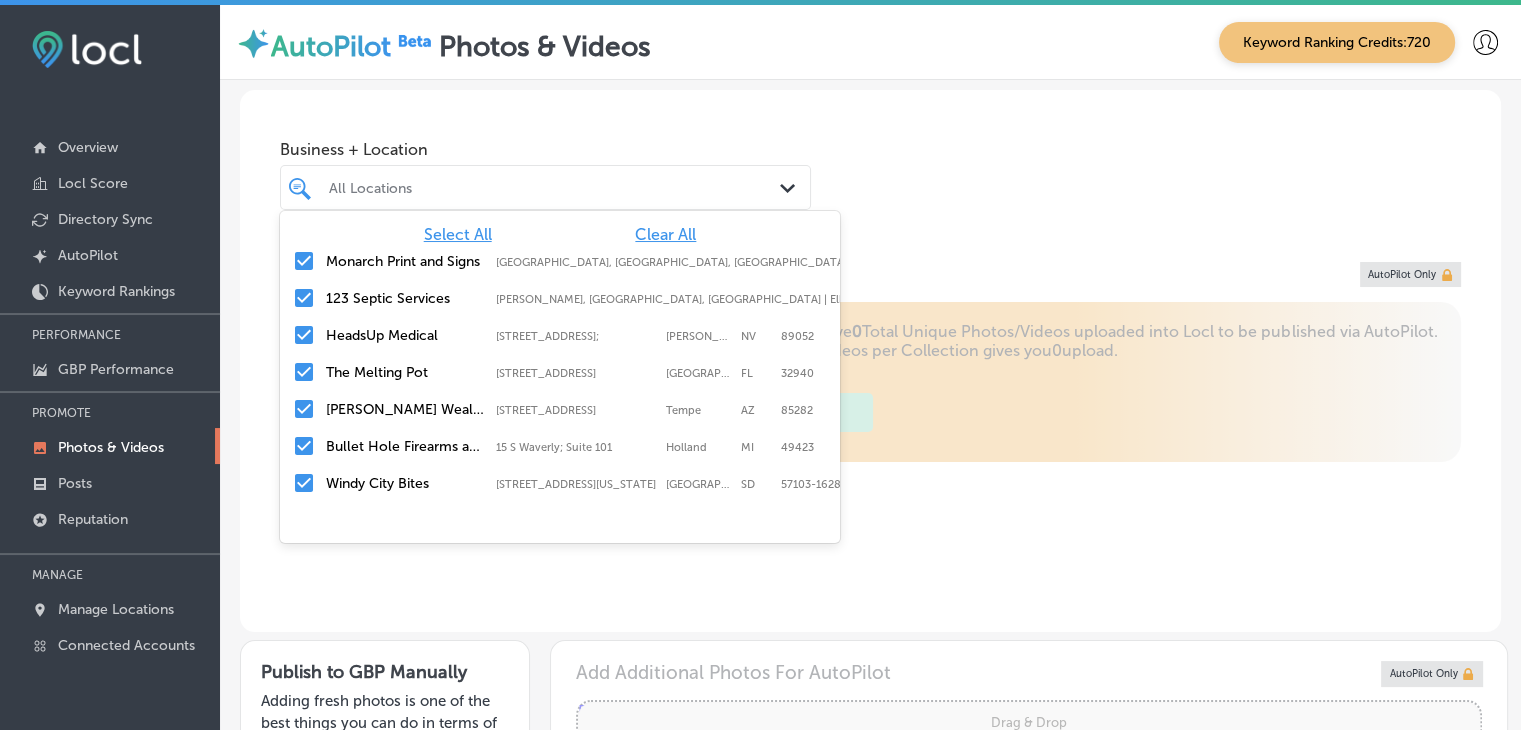 click on "Business + Location      option  focused, 1 of 102. 102 results available. Use Up and Down to choose options, press Enter to select the currently focused option, press Escape to exit the menu, press Tab to select the option and exit the menu.
All Locations
Path
Created with Sketch.
Select All Clear All Monarch Print and Signs [GEOGRAPHIC_DATA], [GEOGRAPHIC_DATA], [GEOGRAPHIC_DATA] 123 Septic Services [GEOGRAPHIC_DATA], [GEOGRAPHIC_DATA], [GEOGRAPHIC_DATA] | [GEOGRAPHIC_DATA], [GEOGRAPHIC_DATA], [GEOGRAPHIC_DATA] | Gra ... HeadsUp Medical [STREET_ADDRESS][PERSON_NAME] [STREET_ADDRESS][PERSON_NAME] [GEOGRAPHIC_DATA][STREET_ADDRESS][STREET_ADDRESS] [PERSON_NAME] Wealth Management [US_STATE] - Investment Services Financial Planning [STREET_ADDRESS] [STREET_ADDRESS] Bullet Hole Firearms and Training [STREET_ADDRESS] Holland MI SD" at bounding box center (870, 166) 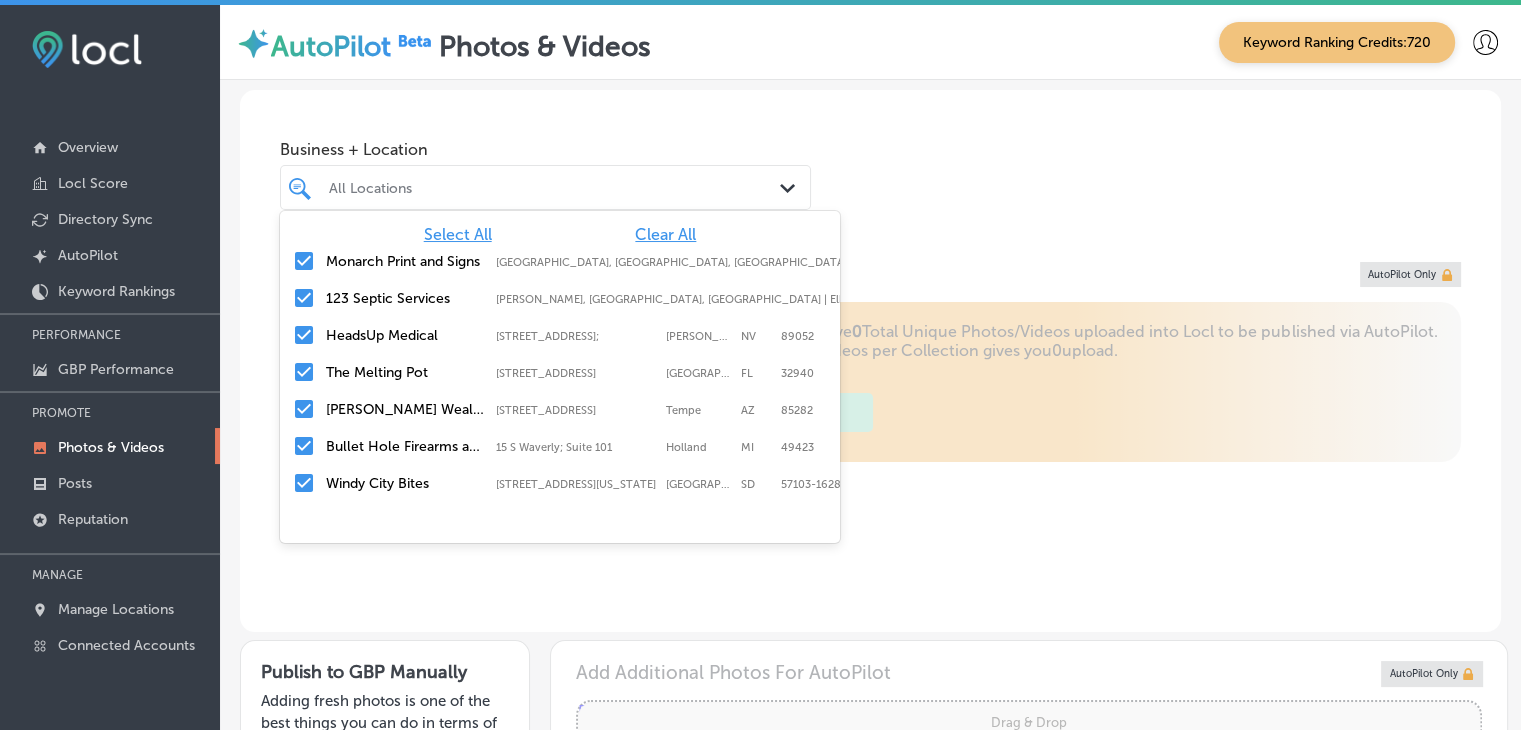 click on "All Locations
Path
Created with Sketch." at bounding box center (545, 187) 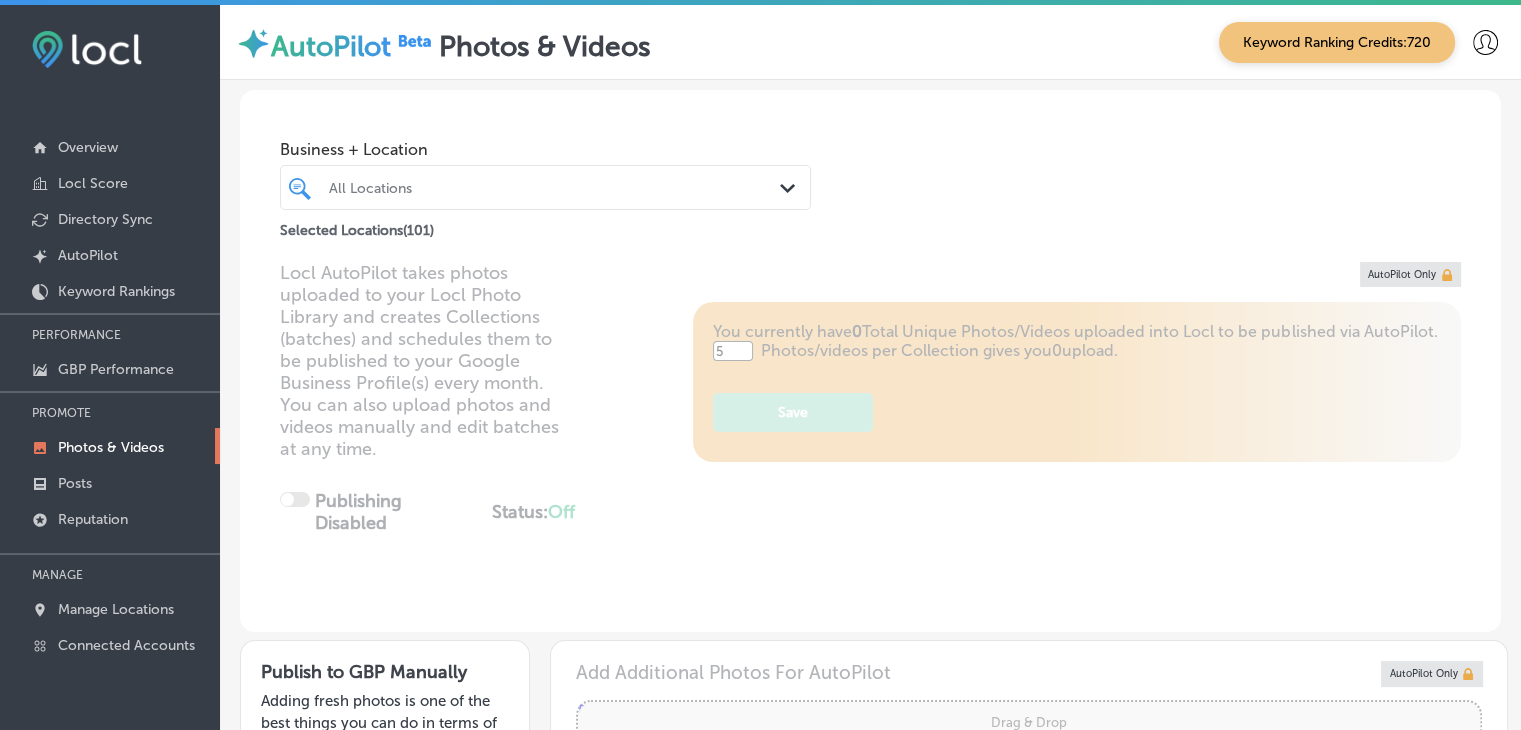 click on "Business + Location
All Locations
Path
Created with Sketch.
Selected Locations  ( 101 )" at bounding box center (870, 166) 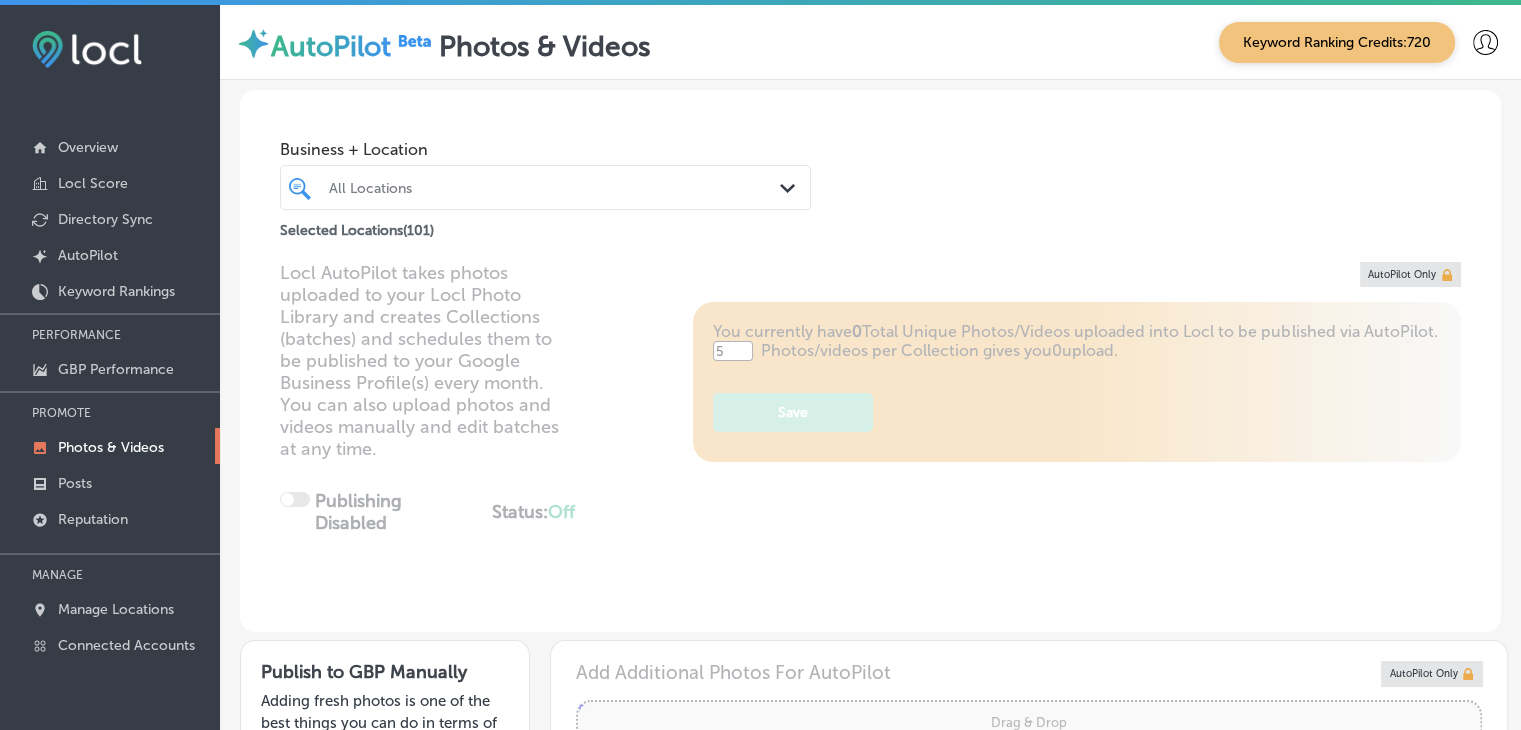scroll, scrollTop: 400, scrollLeft: 0, axis: vertical 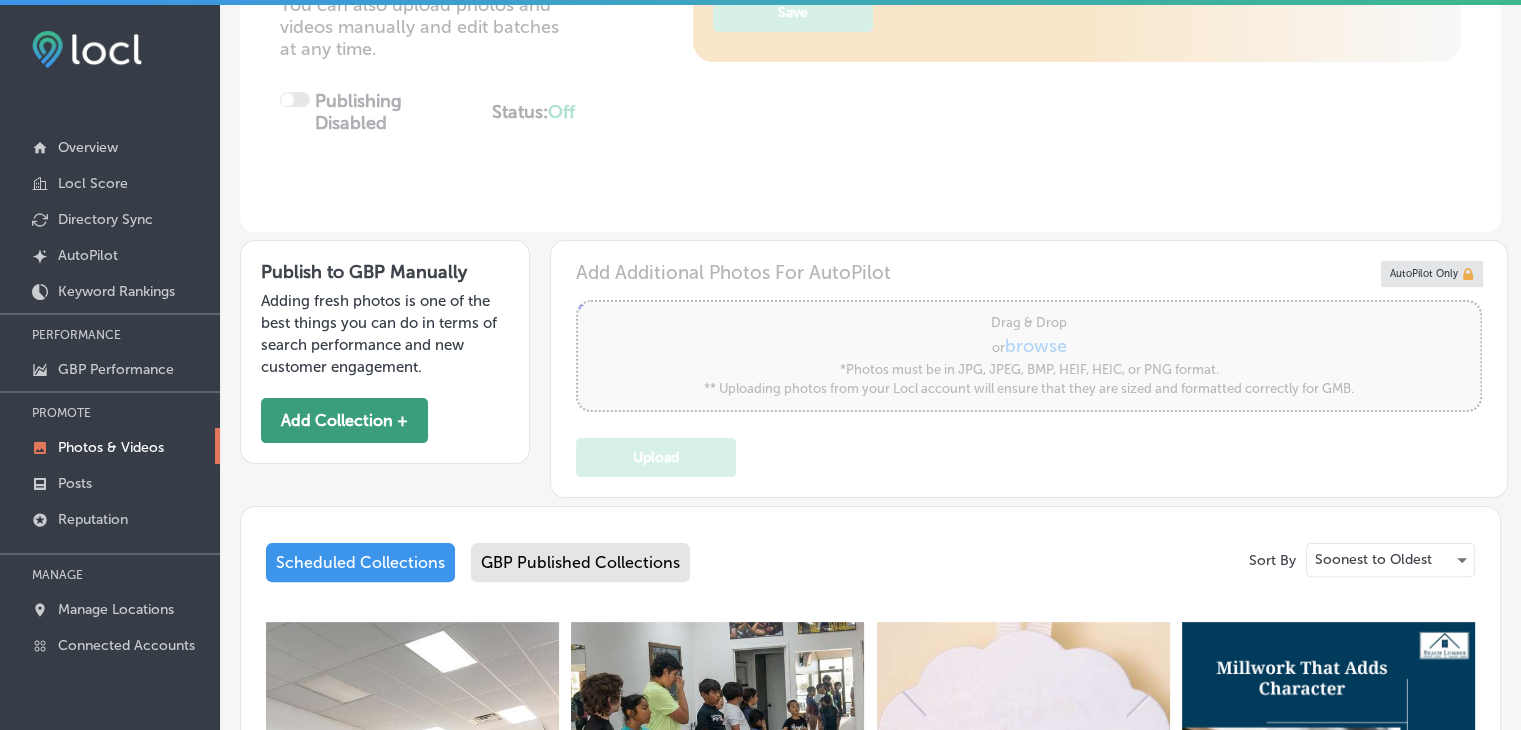 click on "Add Collection +" at bounding box center (344, 420) 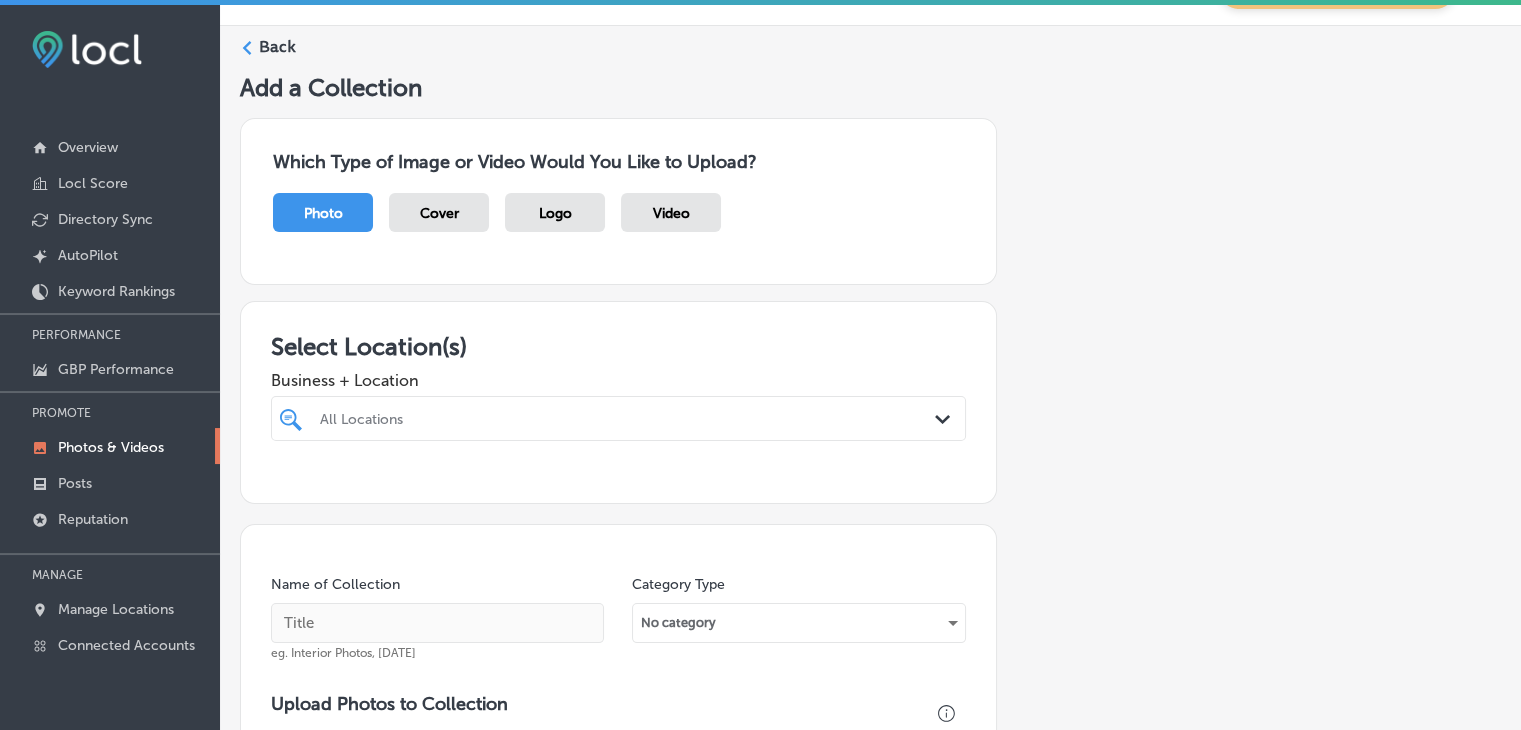 scroll, scrollTop: 100, scrollLeft: 0, axis: vertical 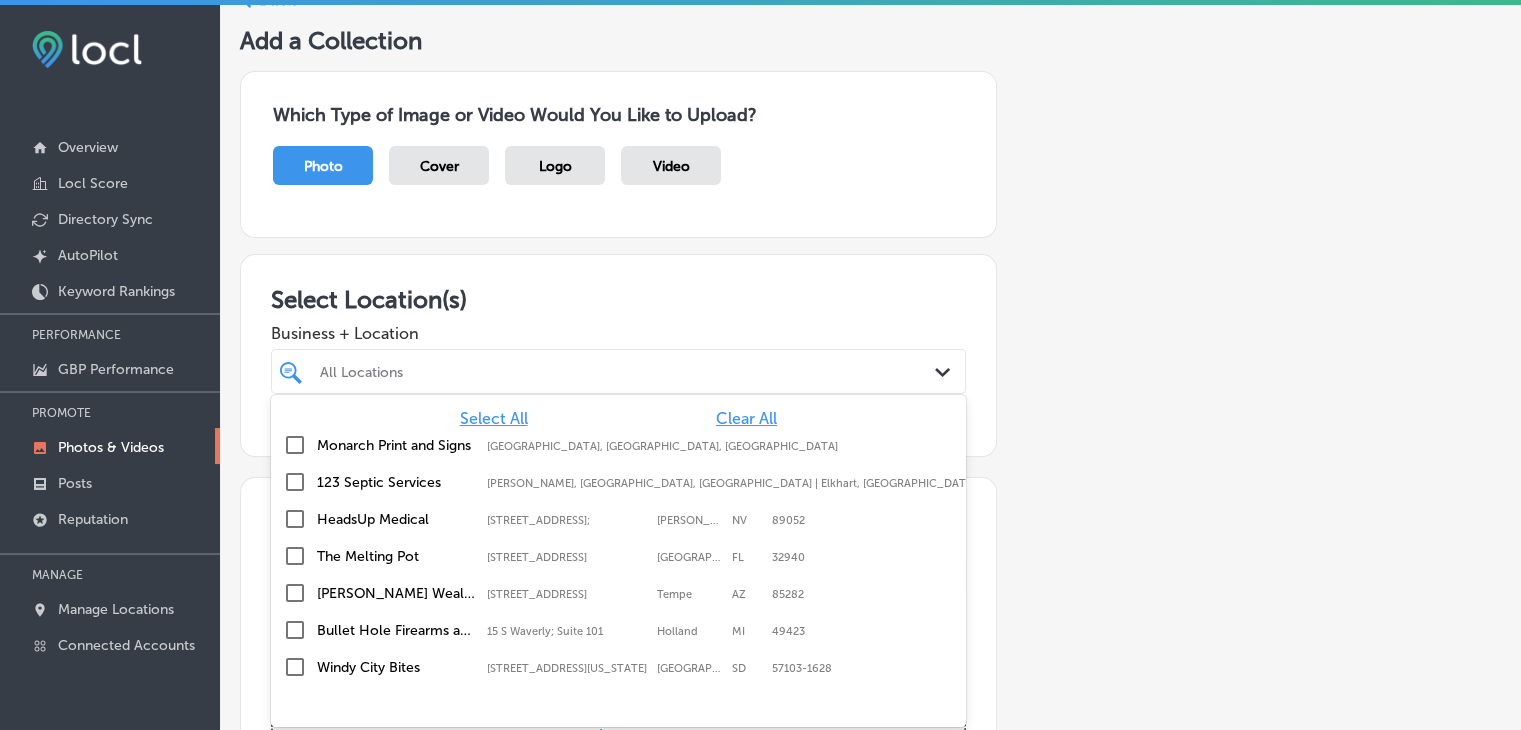 click at bounding box center (588, 371) 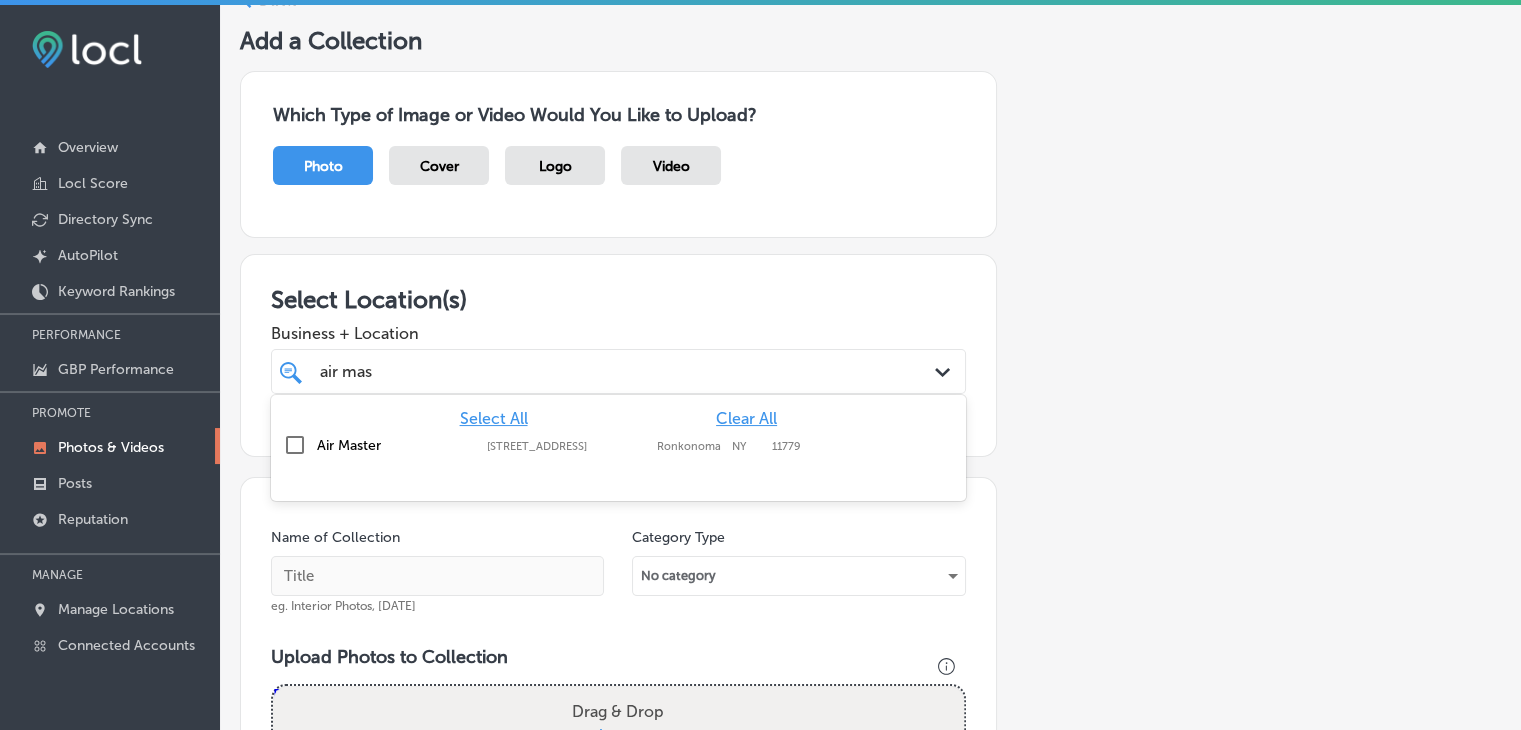 click on "[STREET_ADDRESS]" at bounding box center (567, 446) 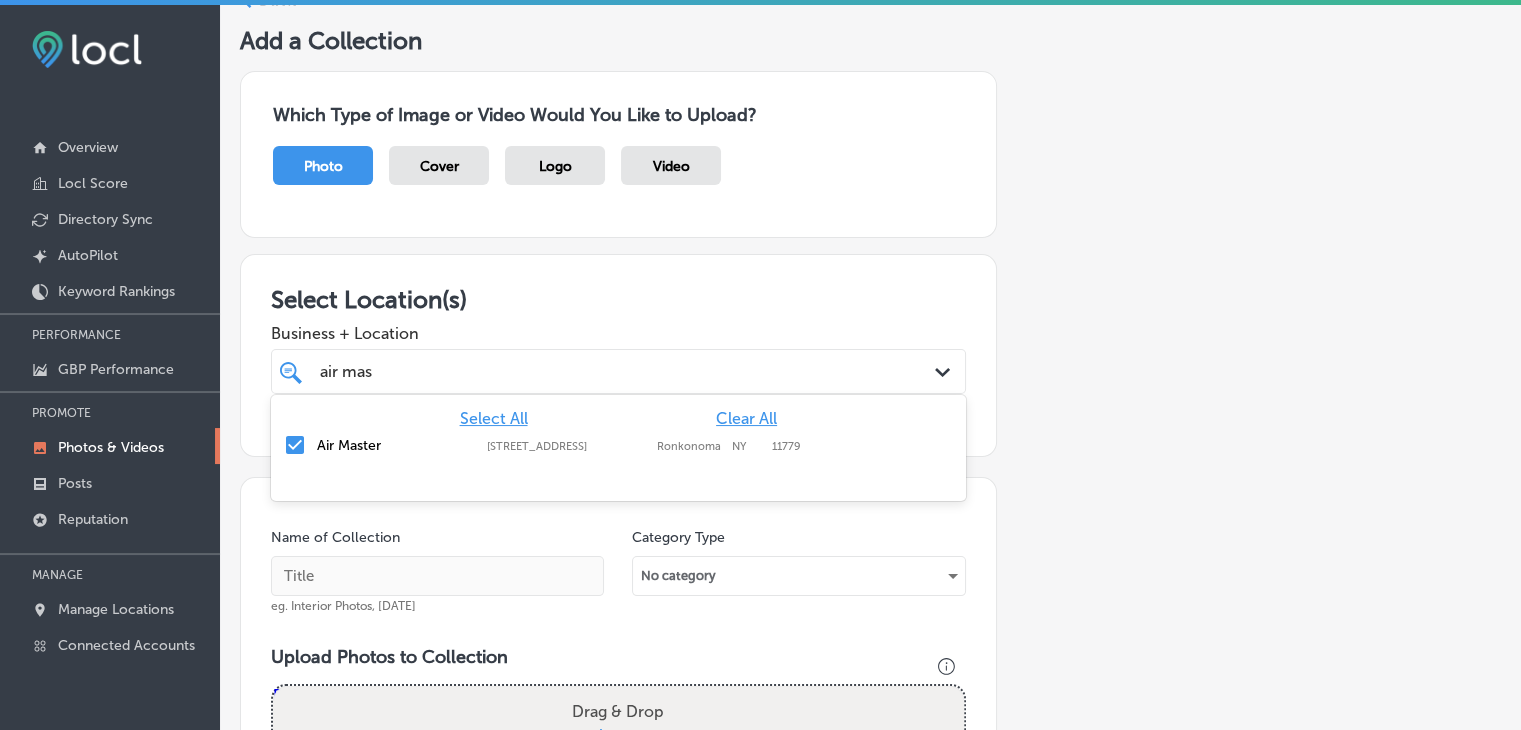 type on "air mas" 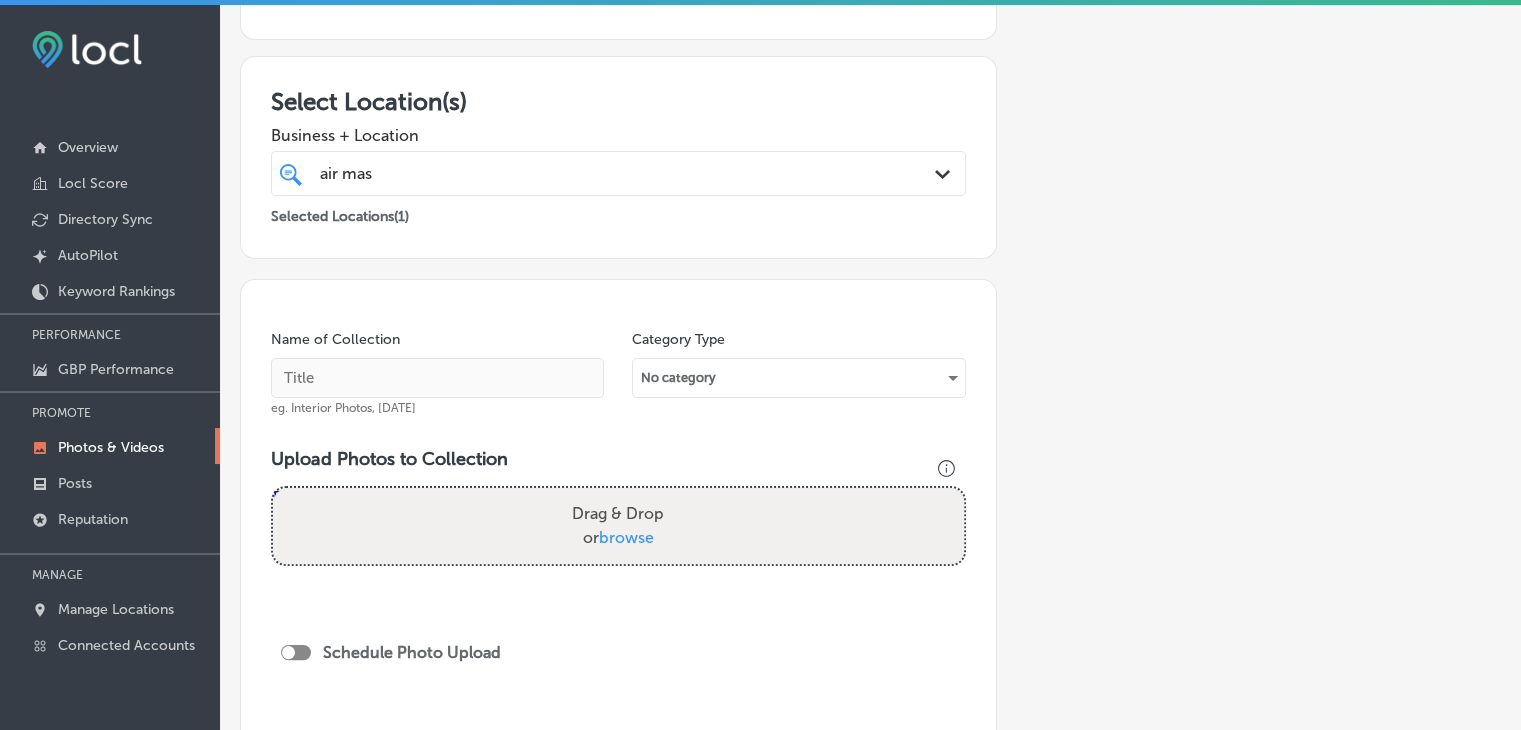 scroll, scrollTop: 300, scrollLeft: 0, axis: vertical 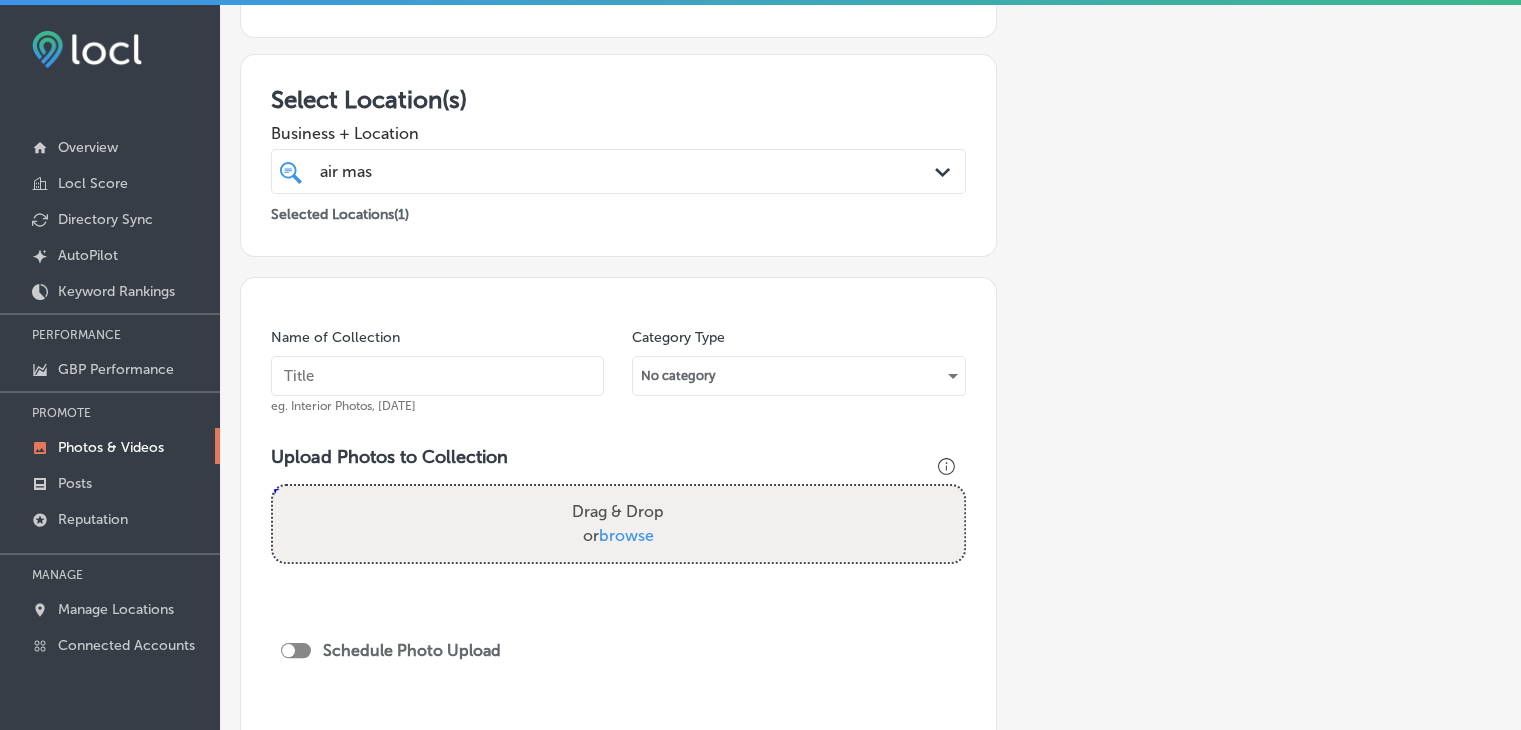 click at bounding box center [437, 376] 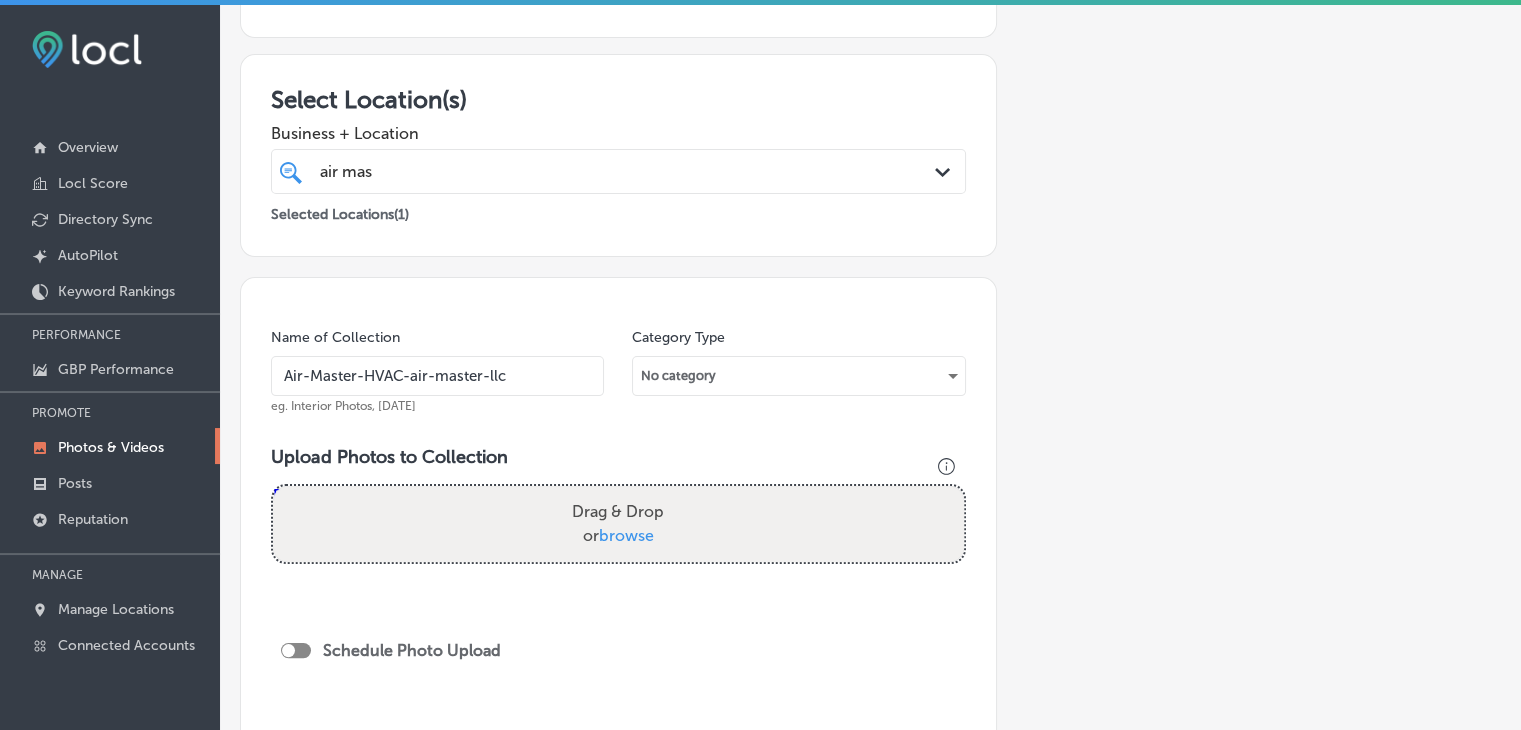 click on "Air-Master-HVAC-air-master-llc" at bounding box center (437, 376) 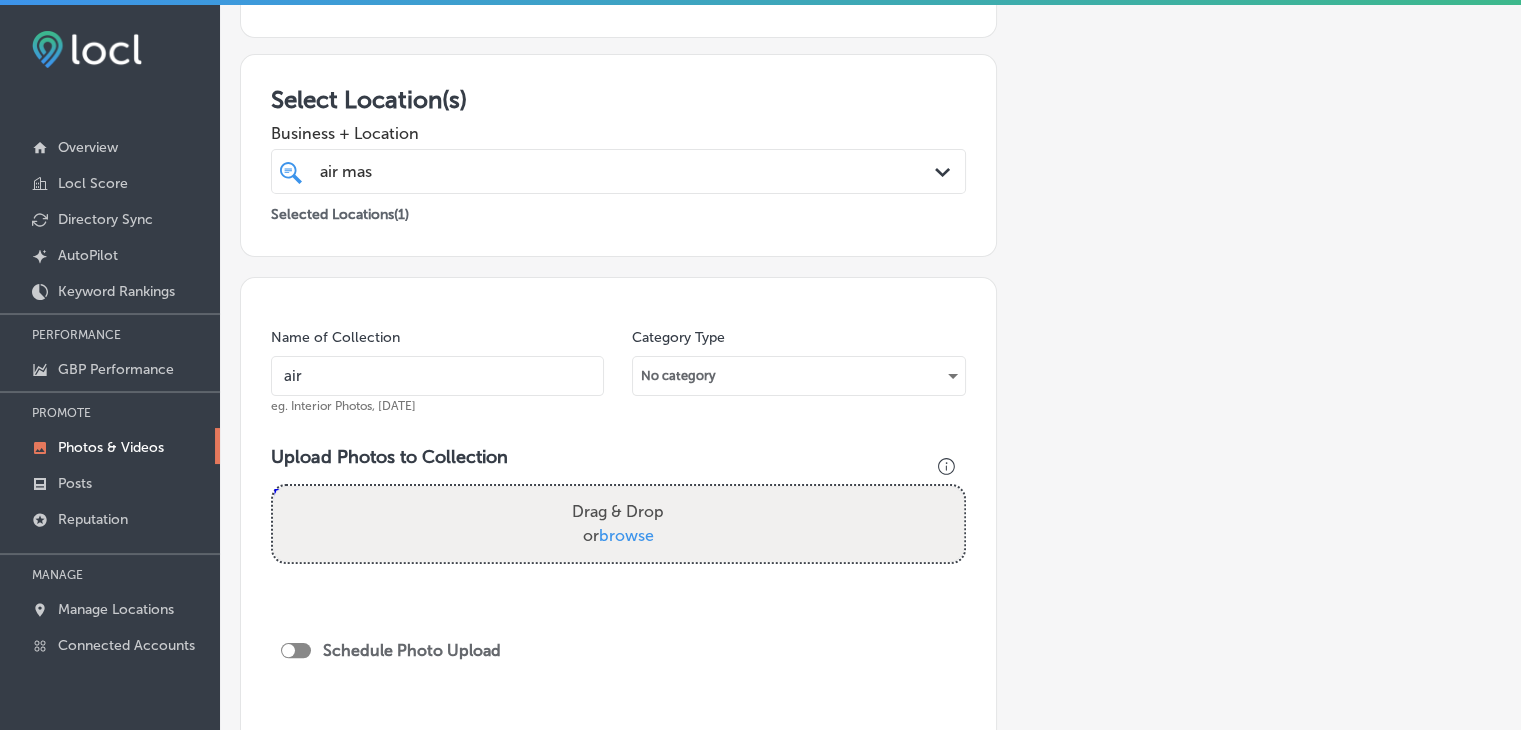 type on "Air-Master-HVAC-ac-repair" 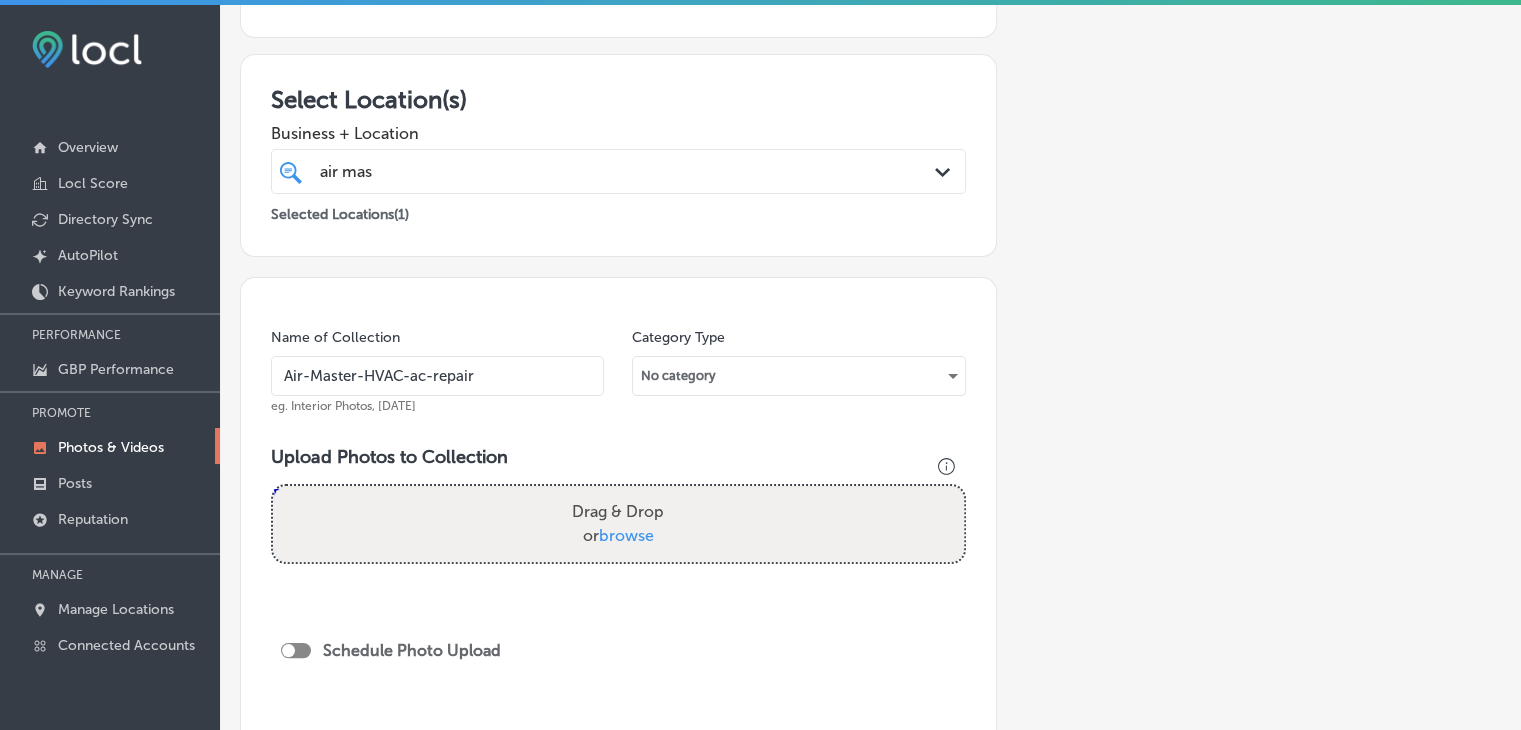 click on "Air-Master-HVAC-ac-repair" at bounding box center [437, 376] 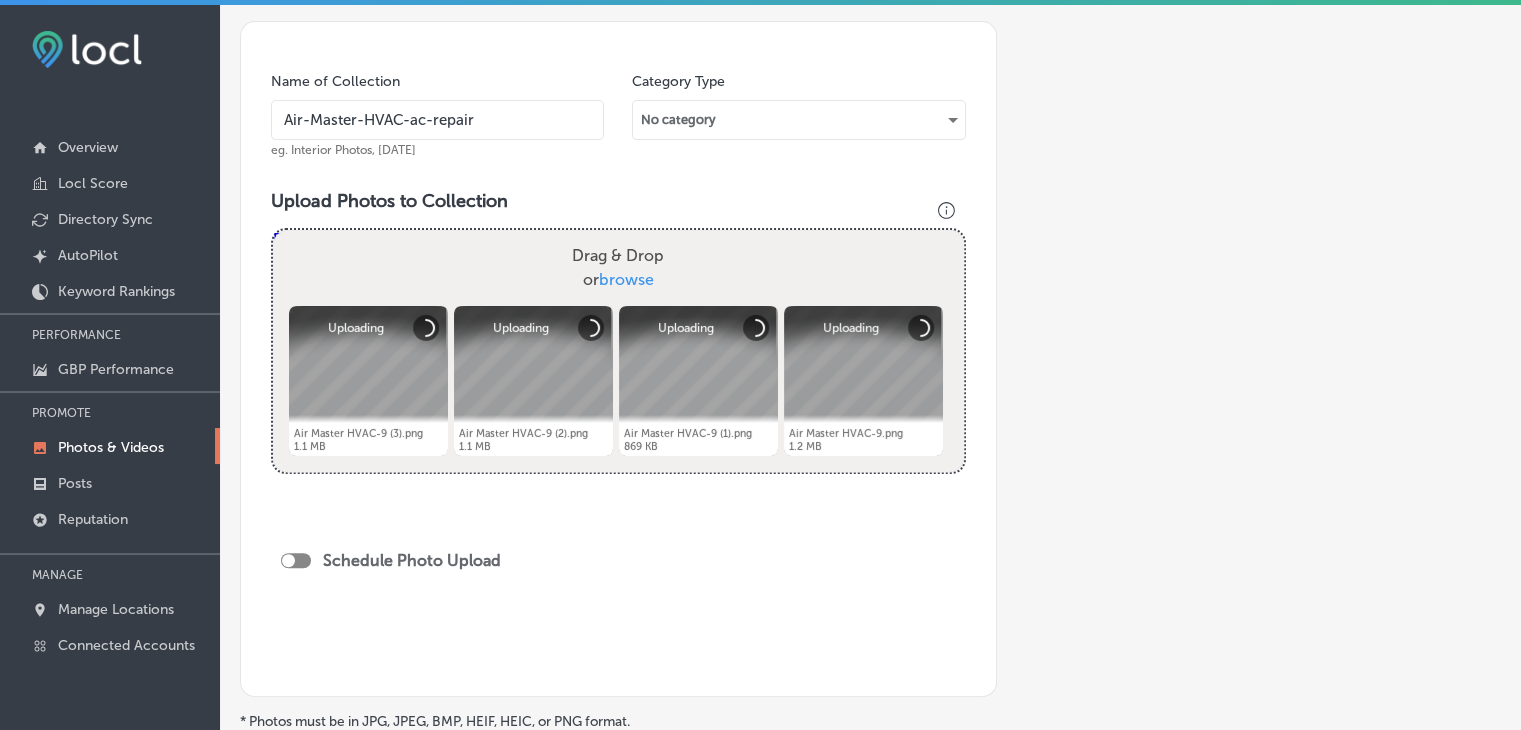 scroll, scrollTop: 700, scrollLeft: 0, axis: vertical 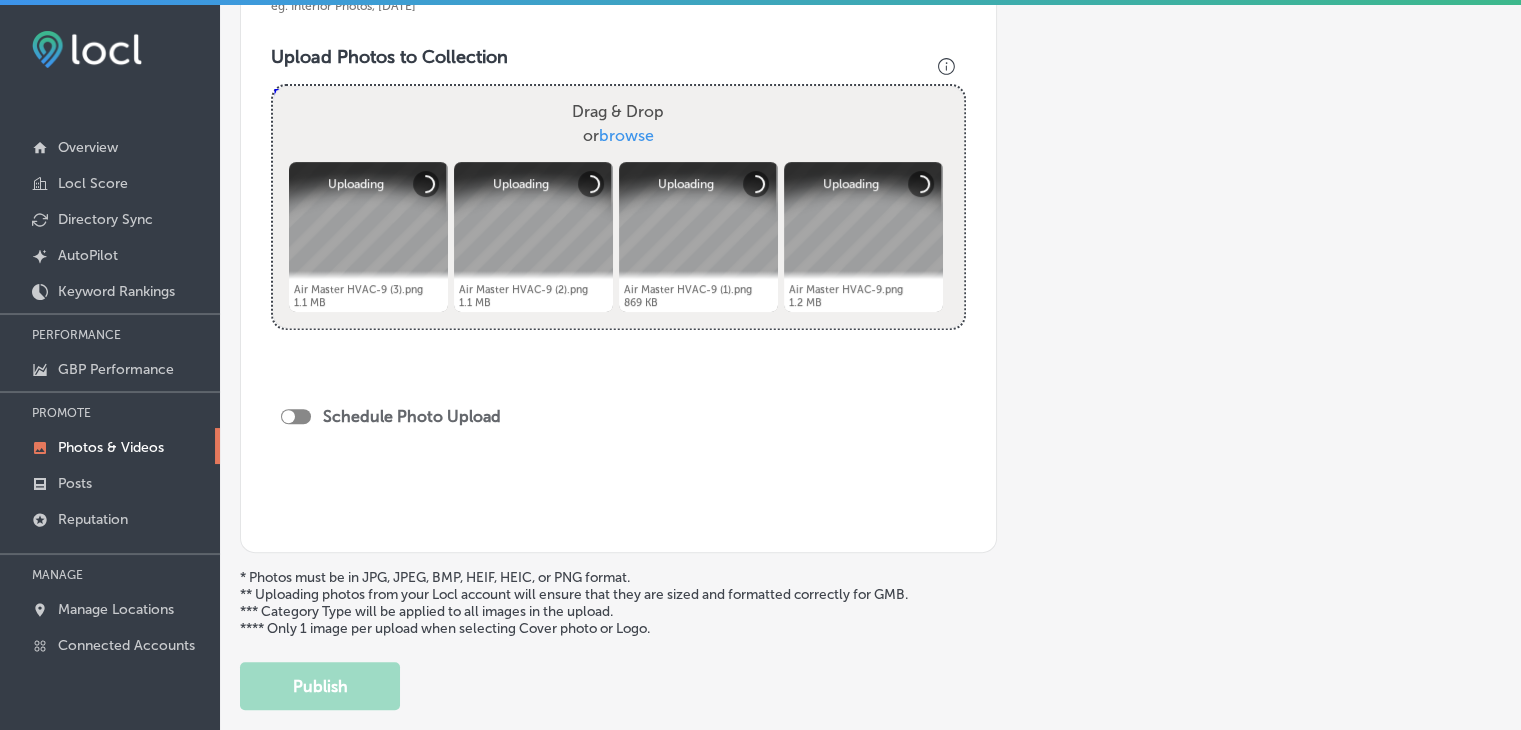 click at bounding box center (296, 416) 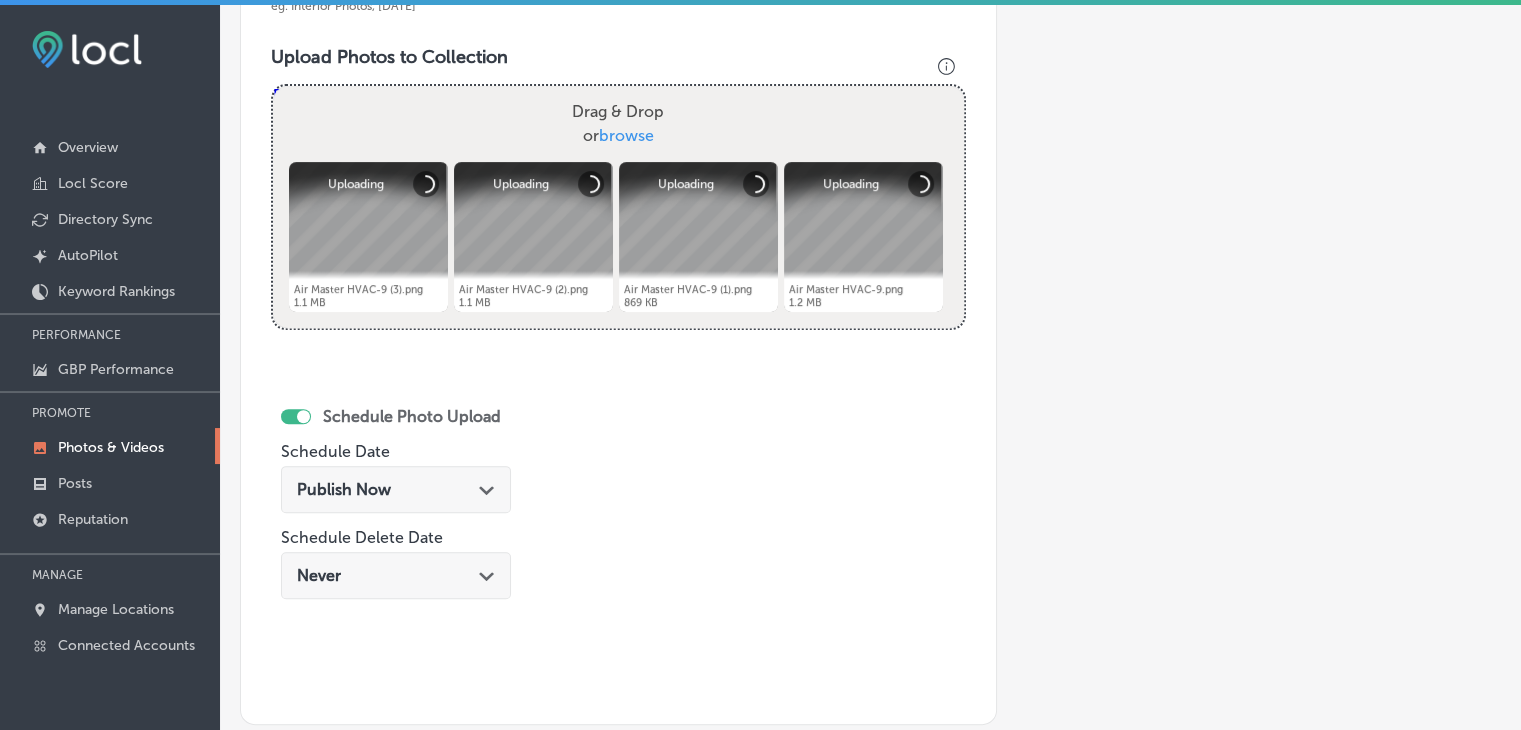 click on "Publish Now" at bounding box center [344, 489] 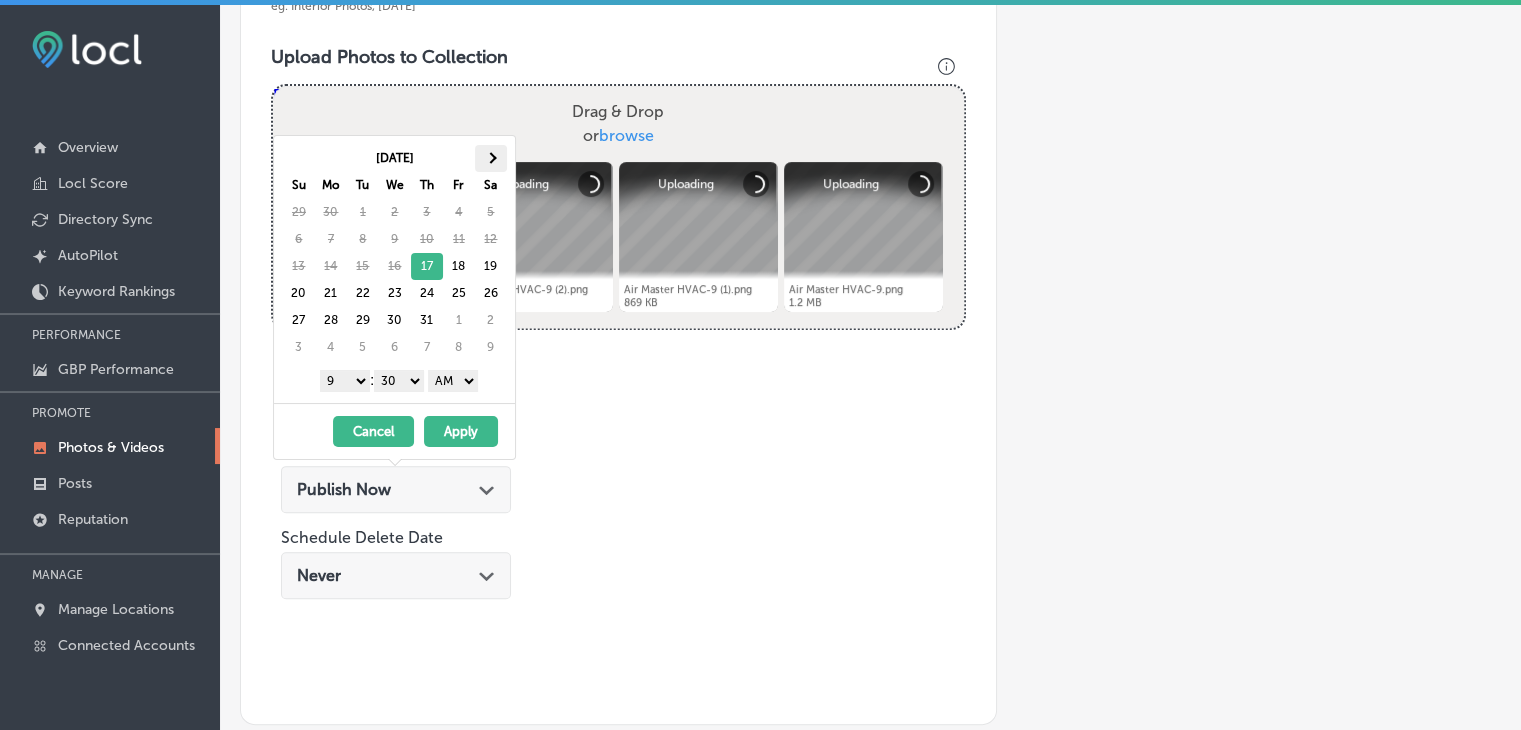 click at bounding box center (491, 158) 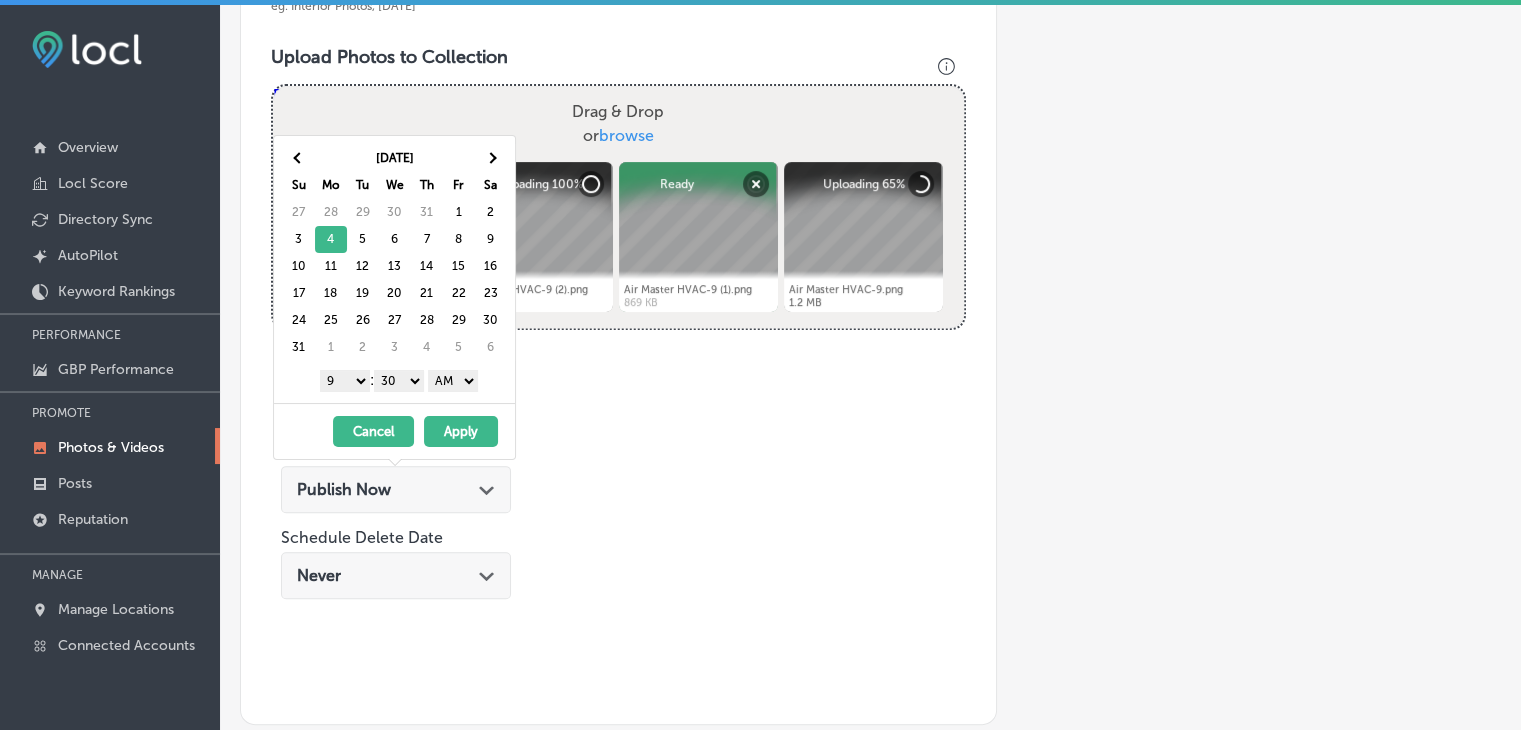 click on "AM PM" at bounding box center (453, 381) 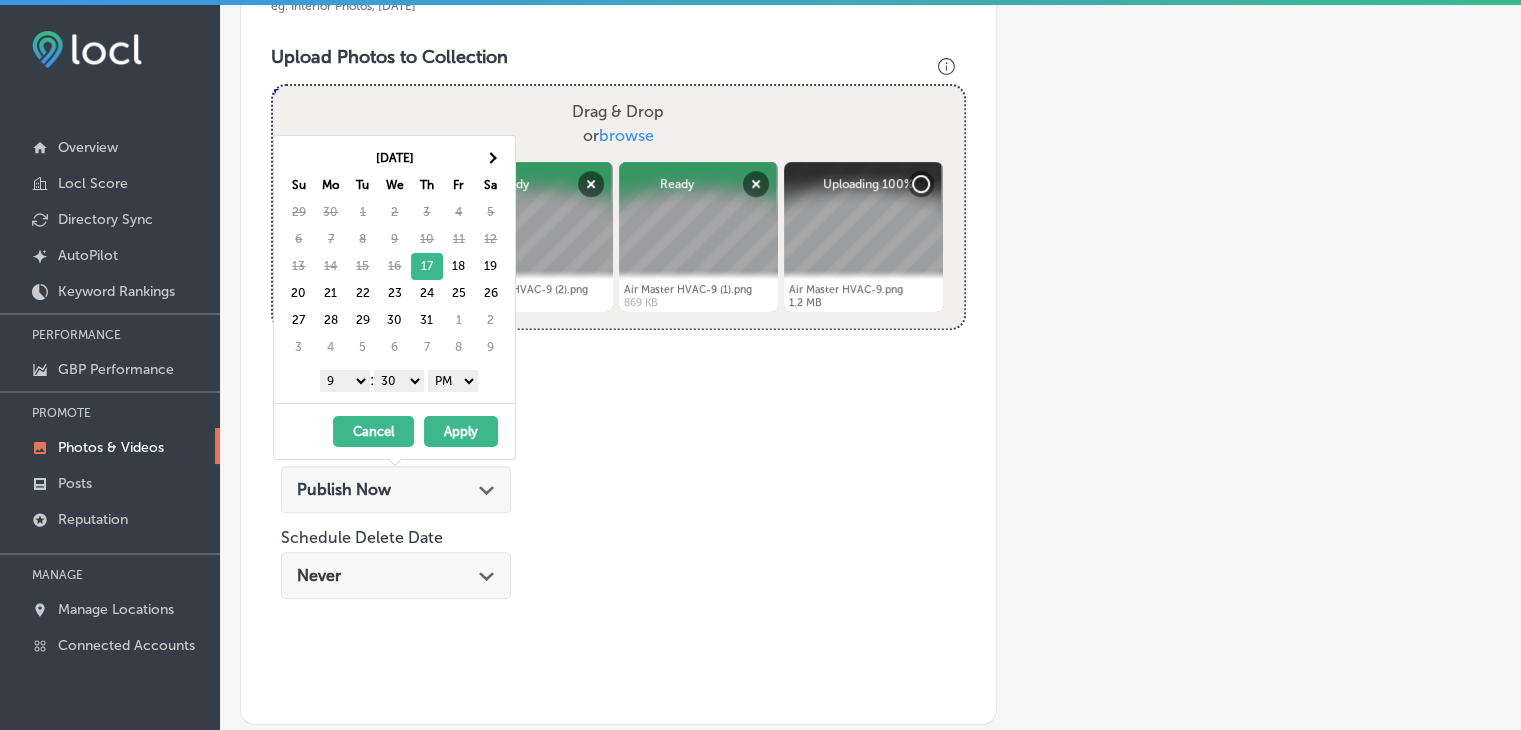 click on "00 10 20 30 40 50" at bounding box center [399, 381] 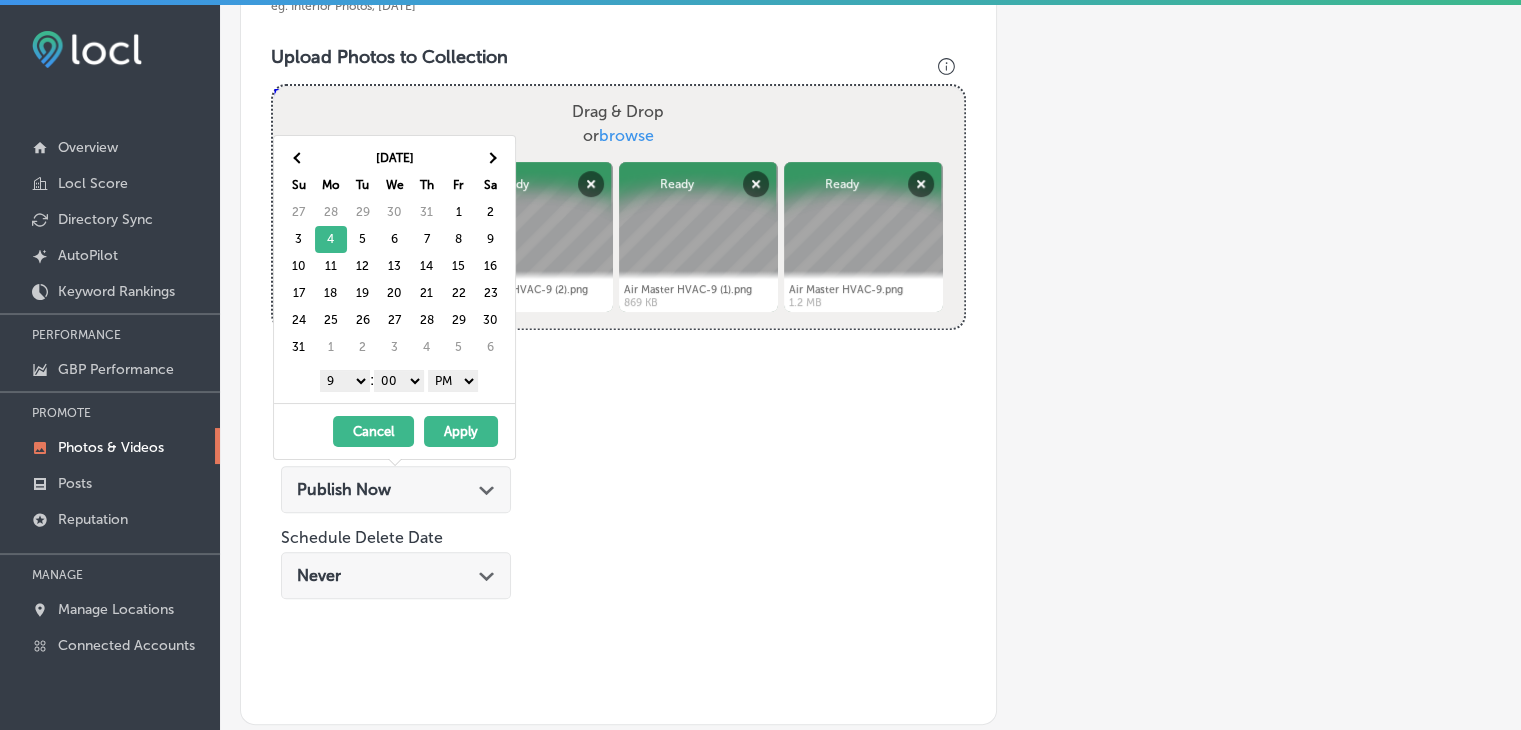 click on "Apply" at bounding box center (461, 431) 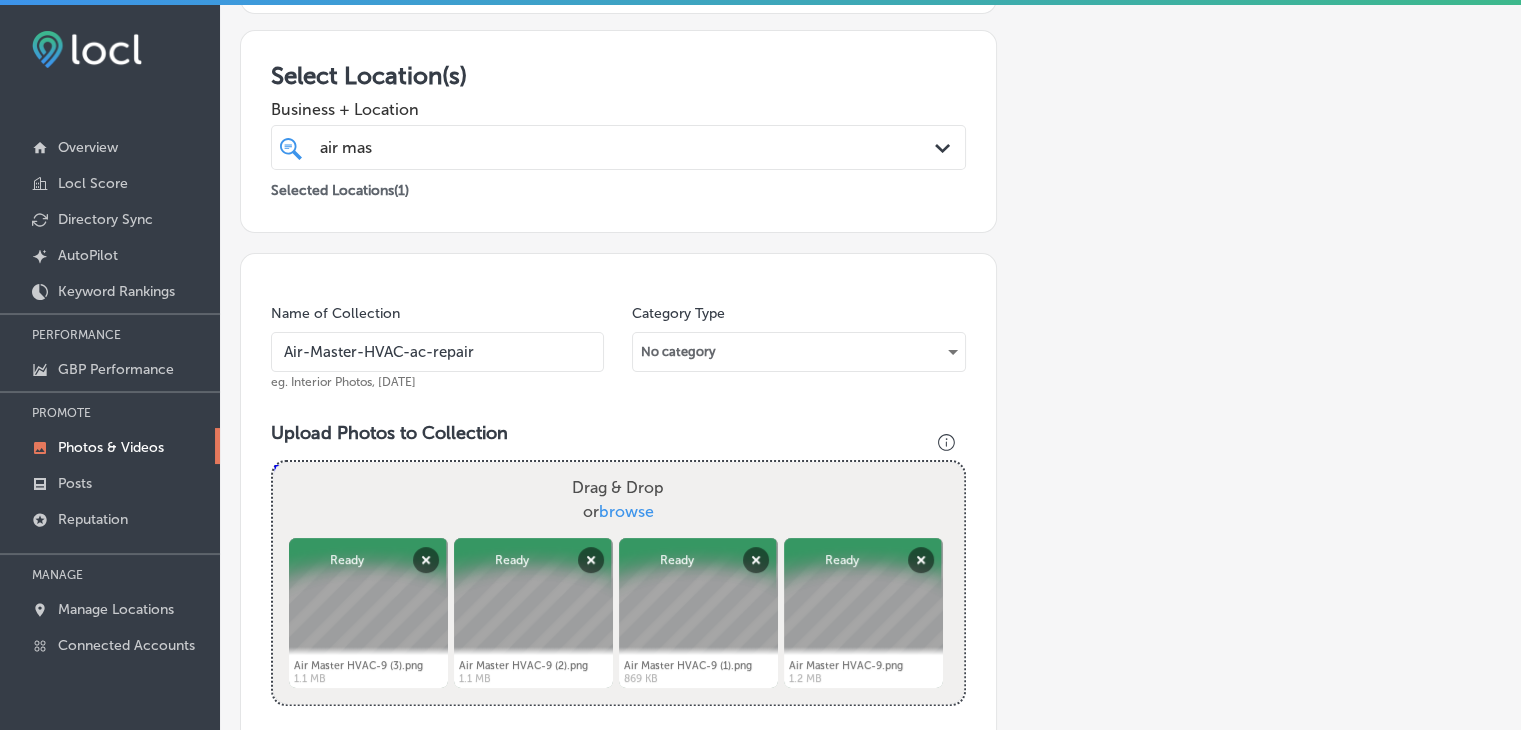 scroll, scrollTop: 200, scrollLeft: 0, axis: vertical 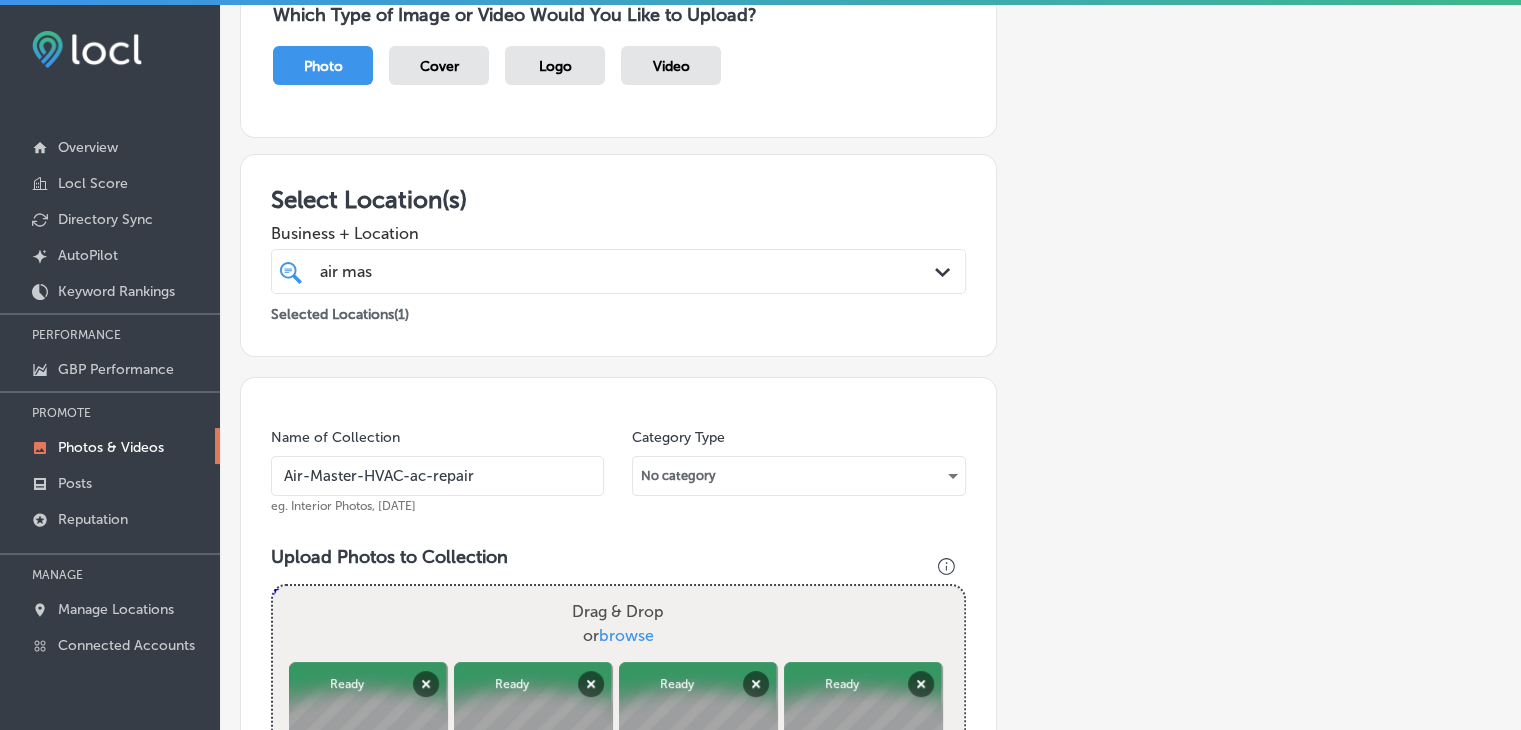 click on "Air-Master-HVAC-ac-repair" at bounding box center [437, 476] 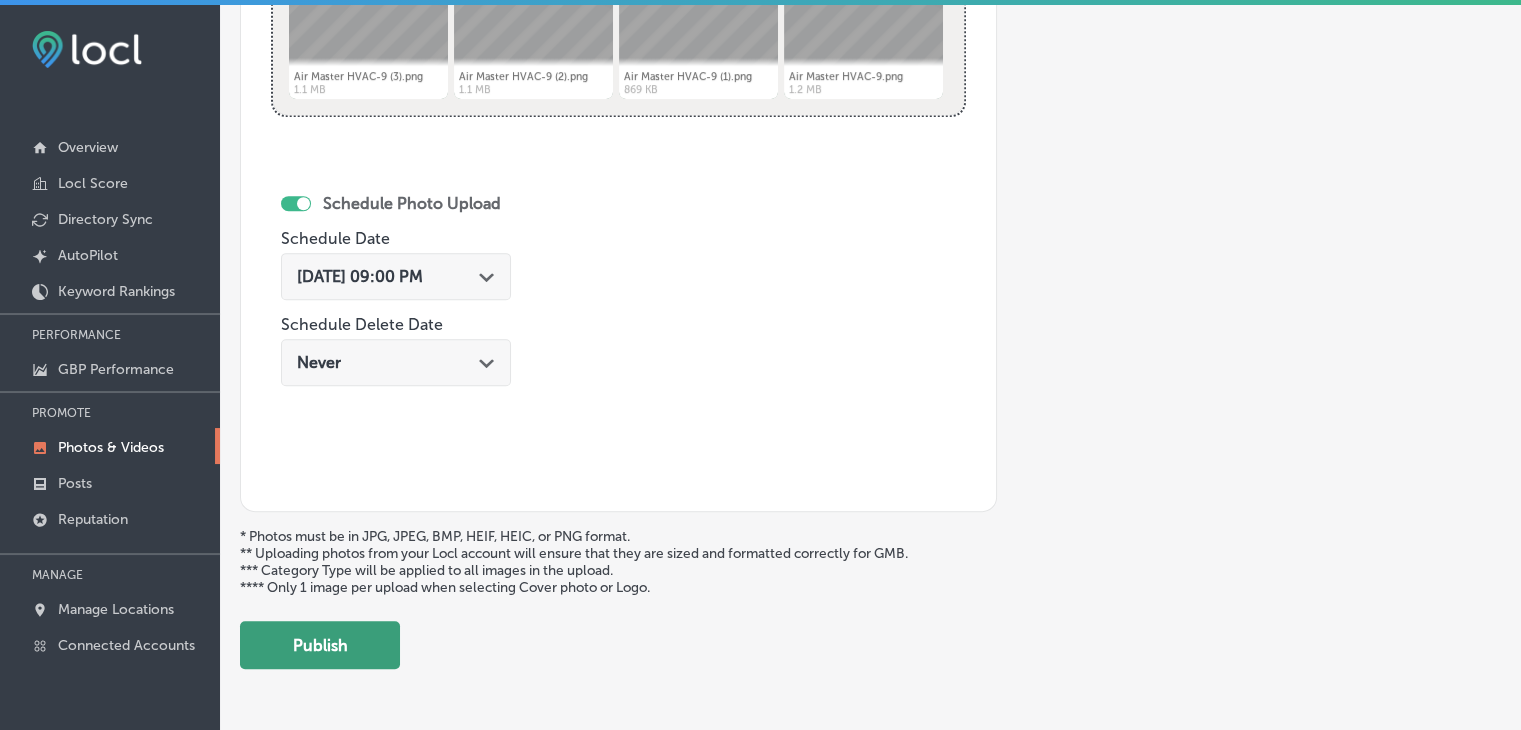 scroll, scrollTop: 972, scrollLeft: 0, axis: vertical 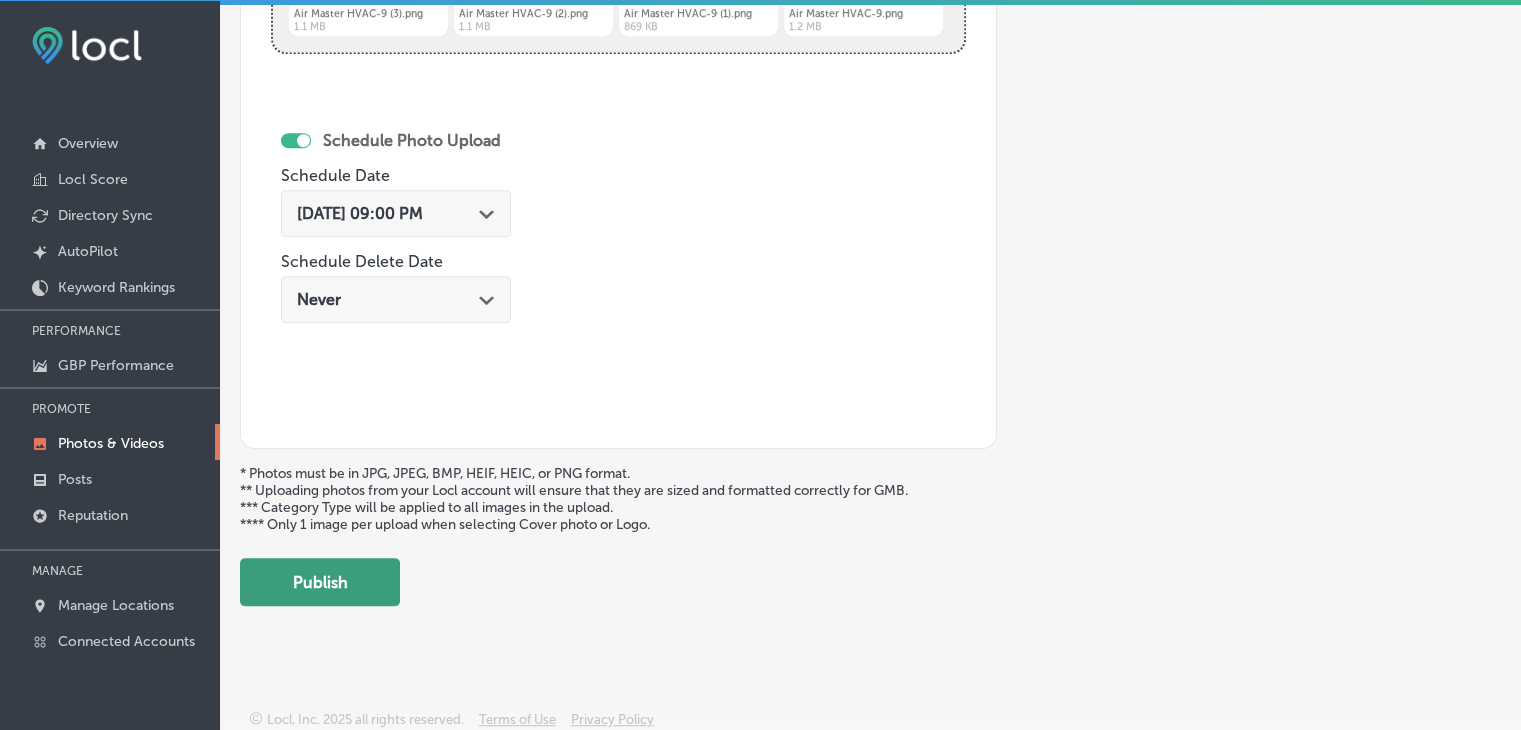 click on "Publish" at bounding box center [320, 582] 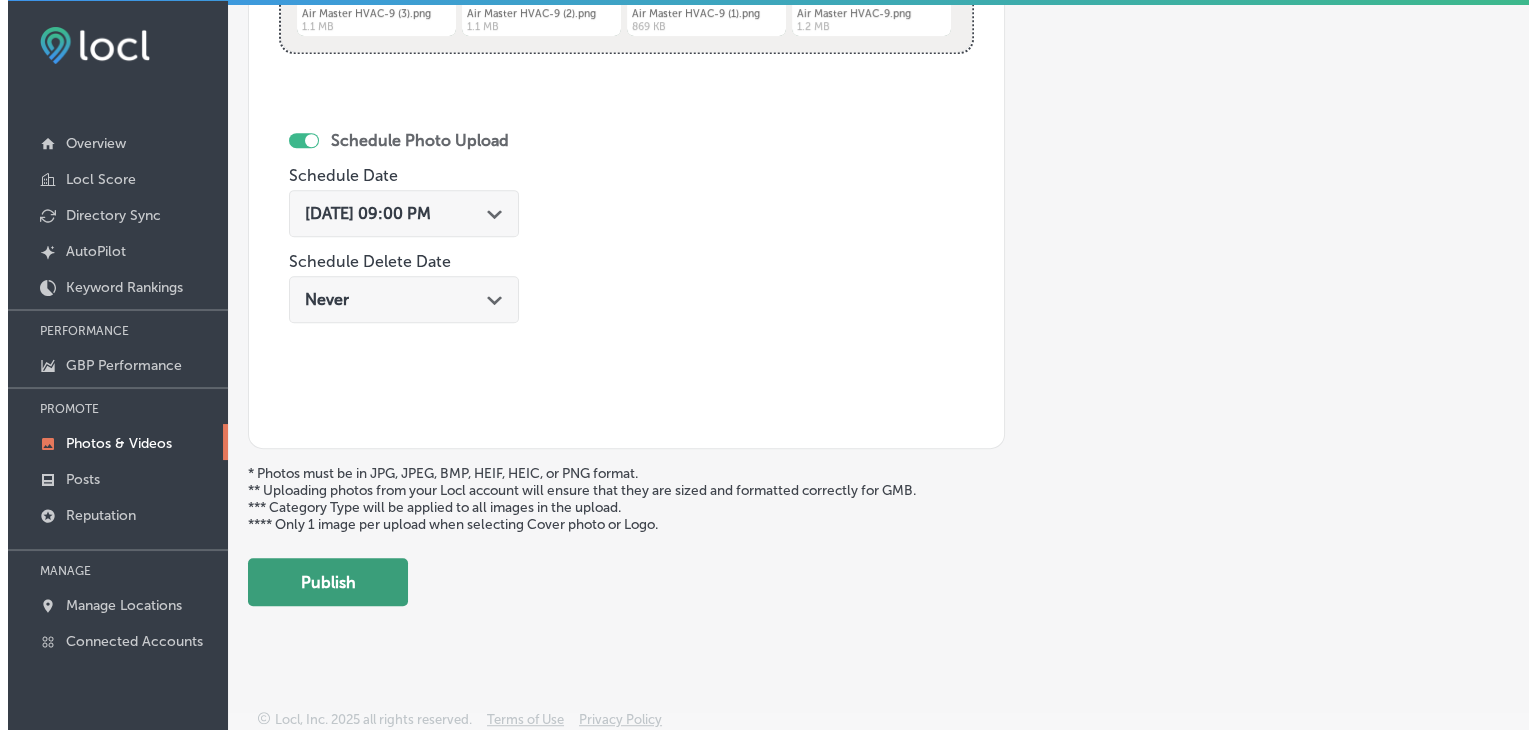 scroll, scrollTop: 4, scrollLeft: 0, axis: vertical 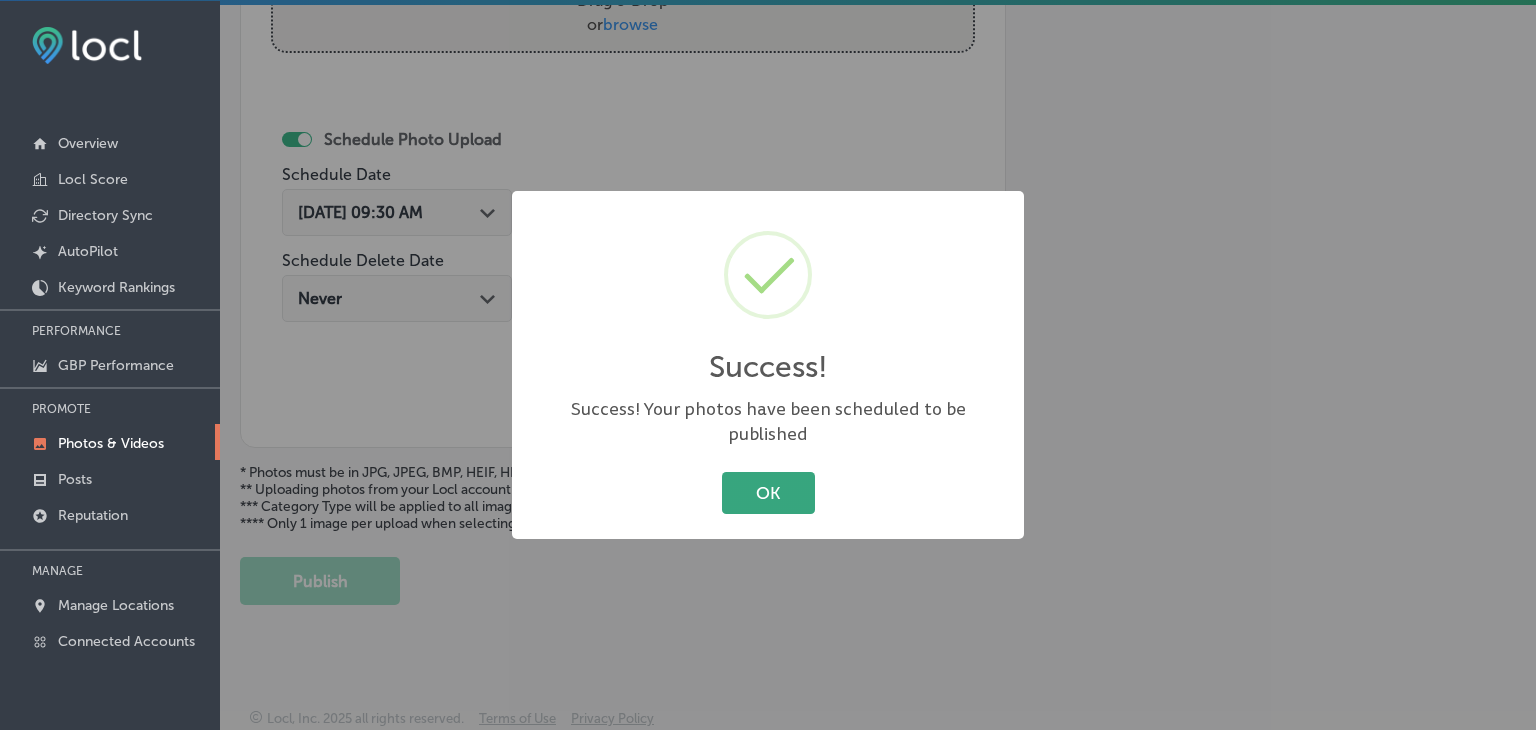 click on "OK" at bounding box center [768, 492] 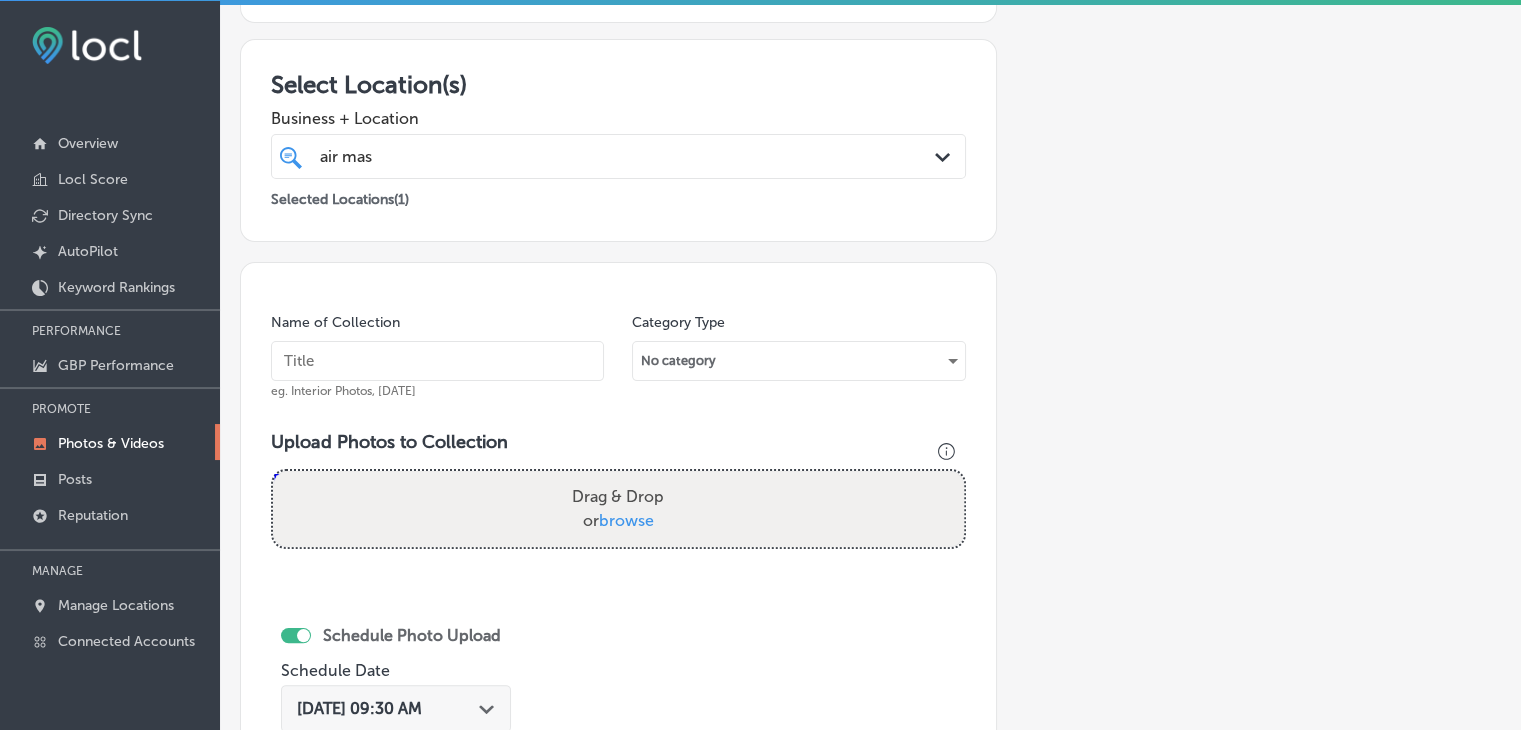 scroll, scrollTop: 307, scrollLeft: 0, axis: vertical 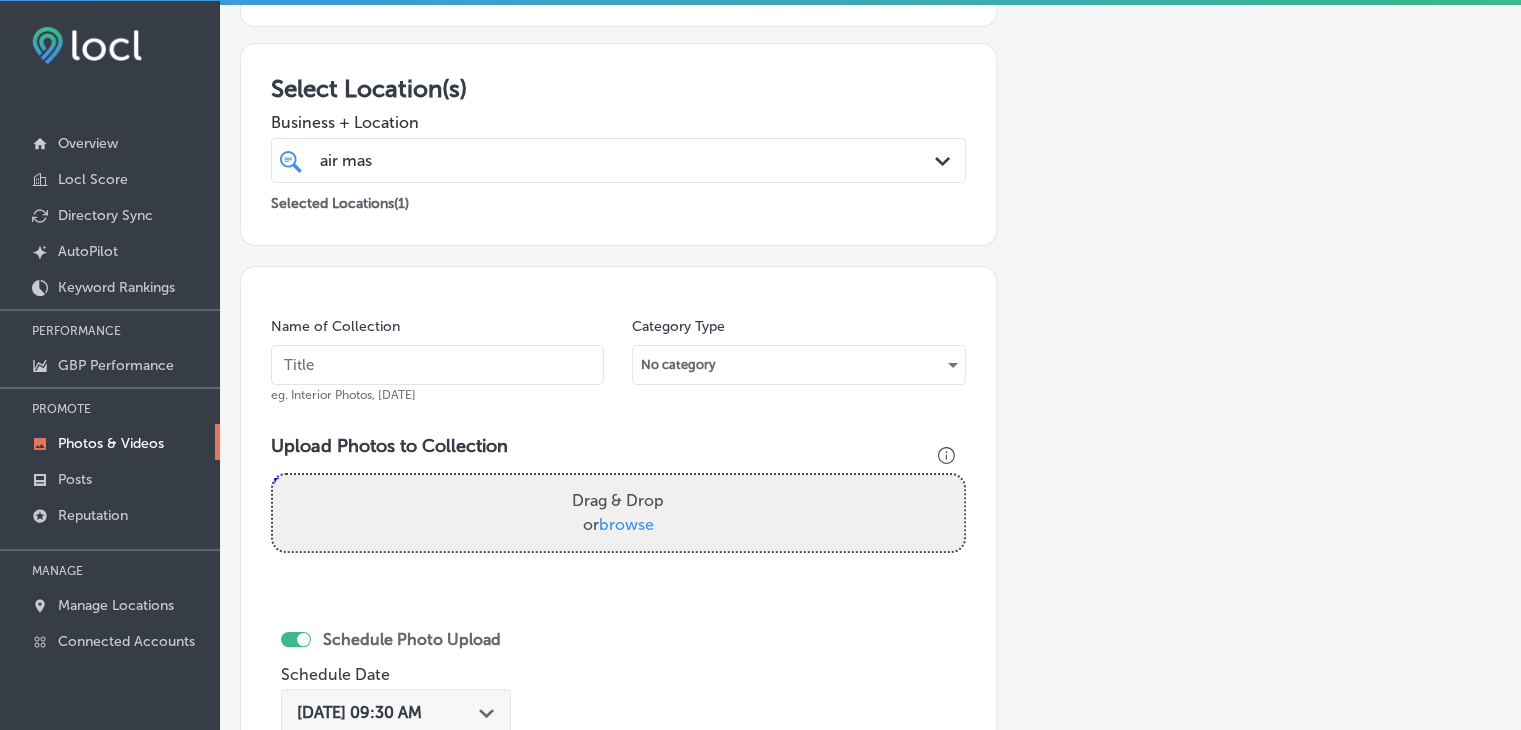 click at bounding box center (437, 365) 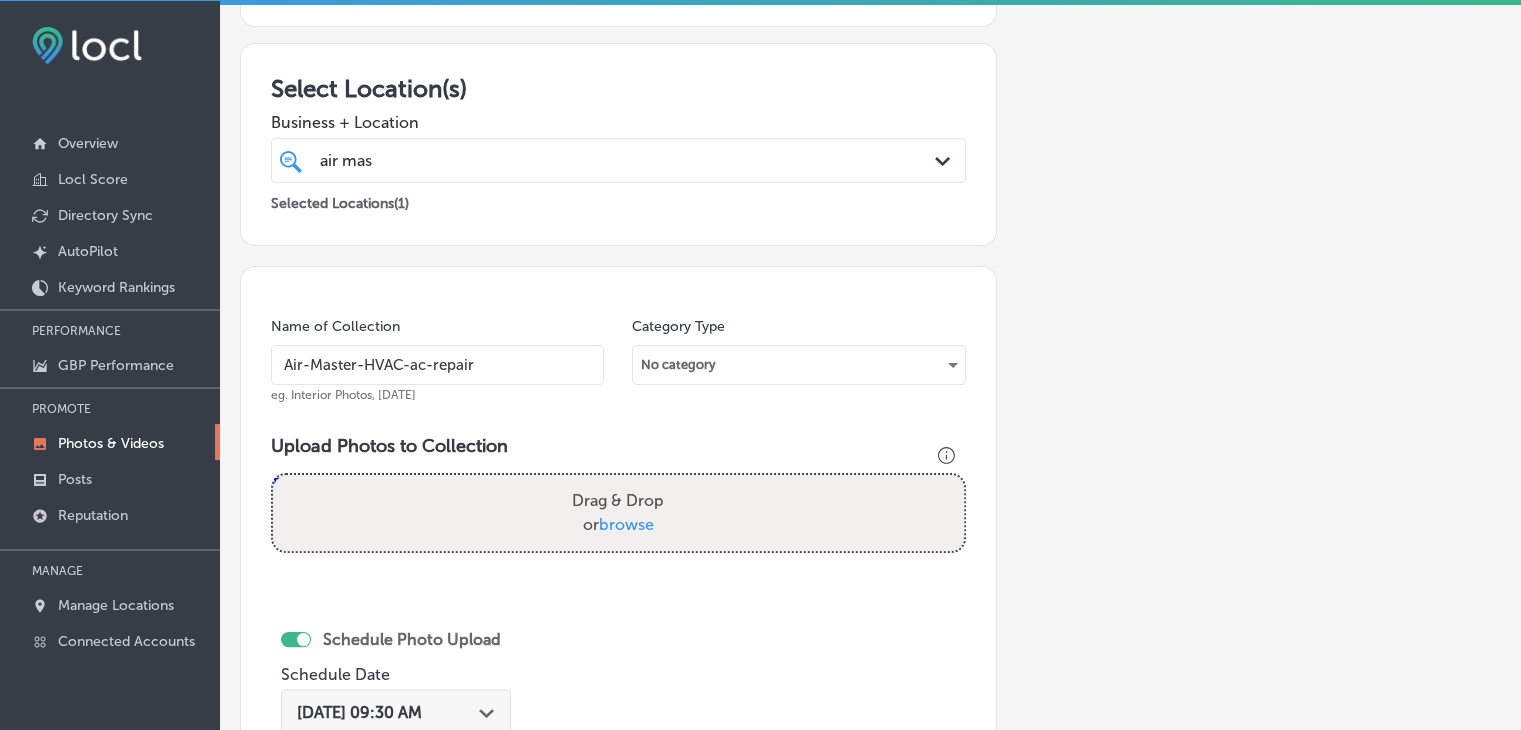 type on "Air-Master-HVAC-ac-repair" 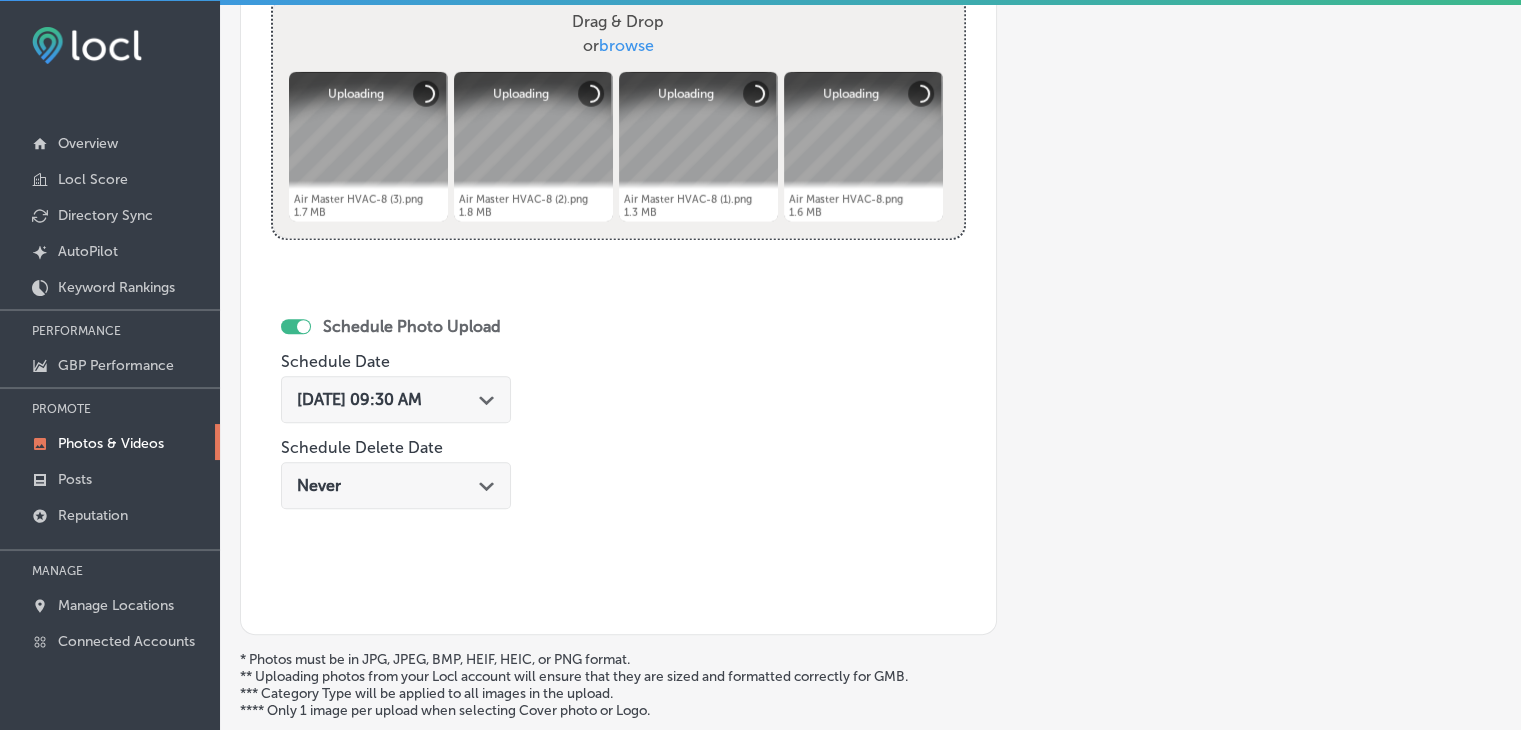 scroll, scrollTop: 807, scrollLeft: 0, axis: vertical 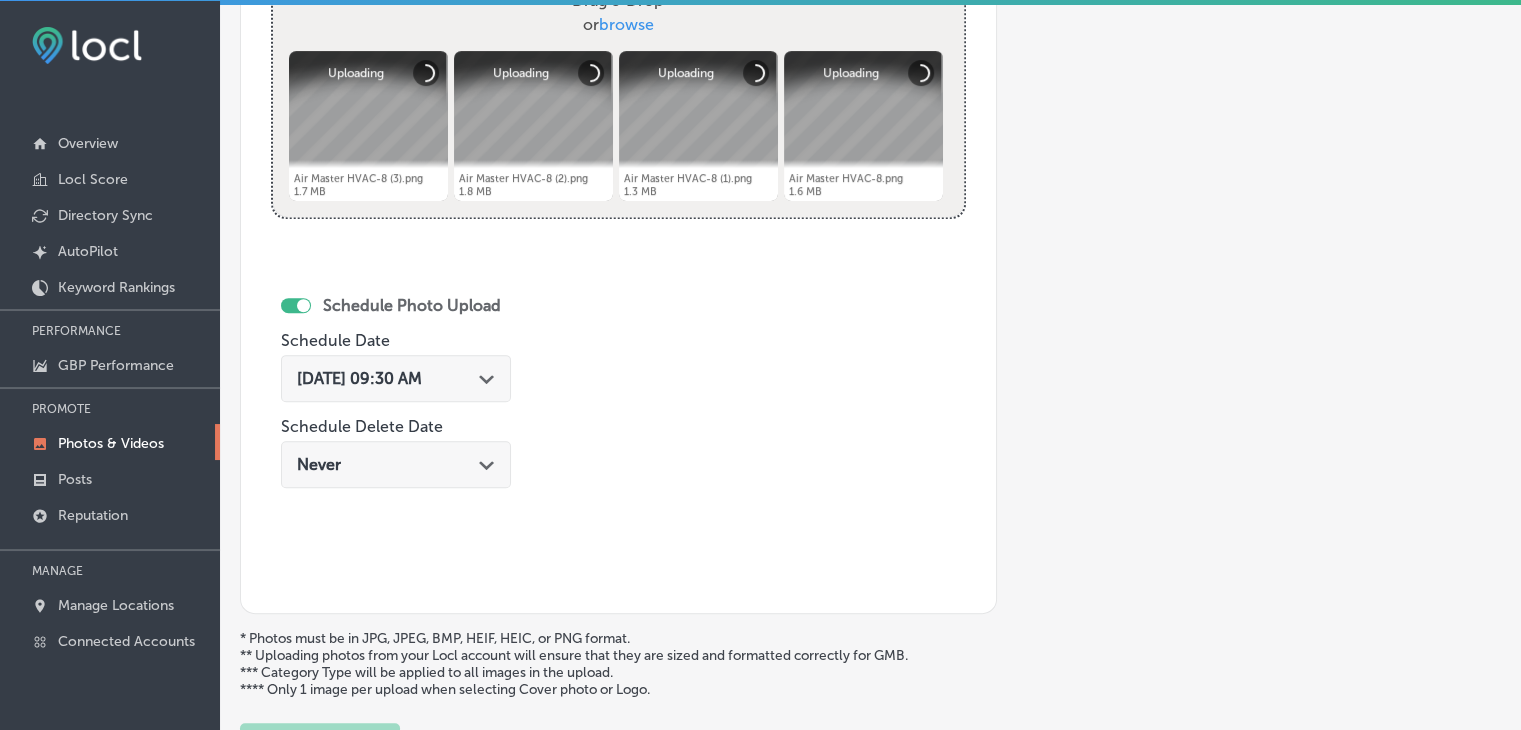 click on "Jul 17, 2025 09:30 AM
Path
Created with Sketch." at bounding box center [396, 378] 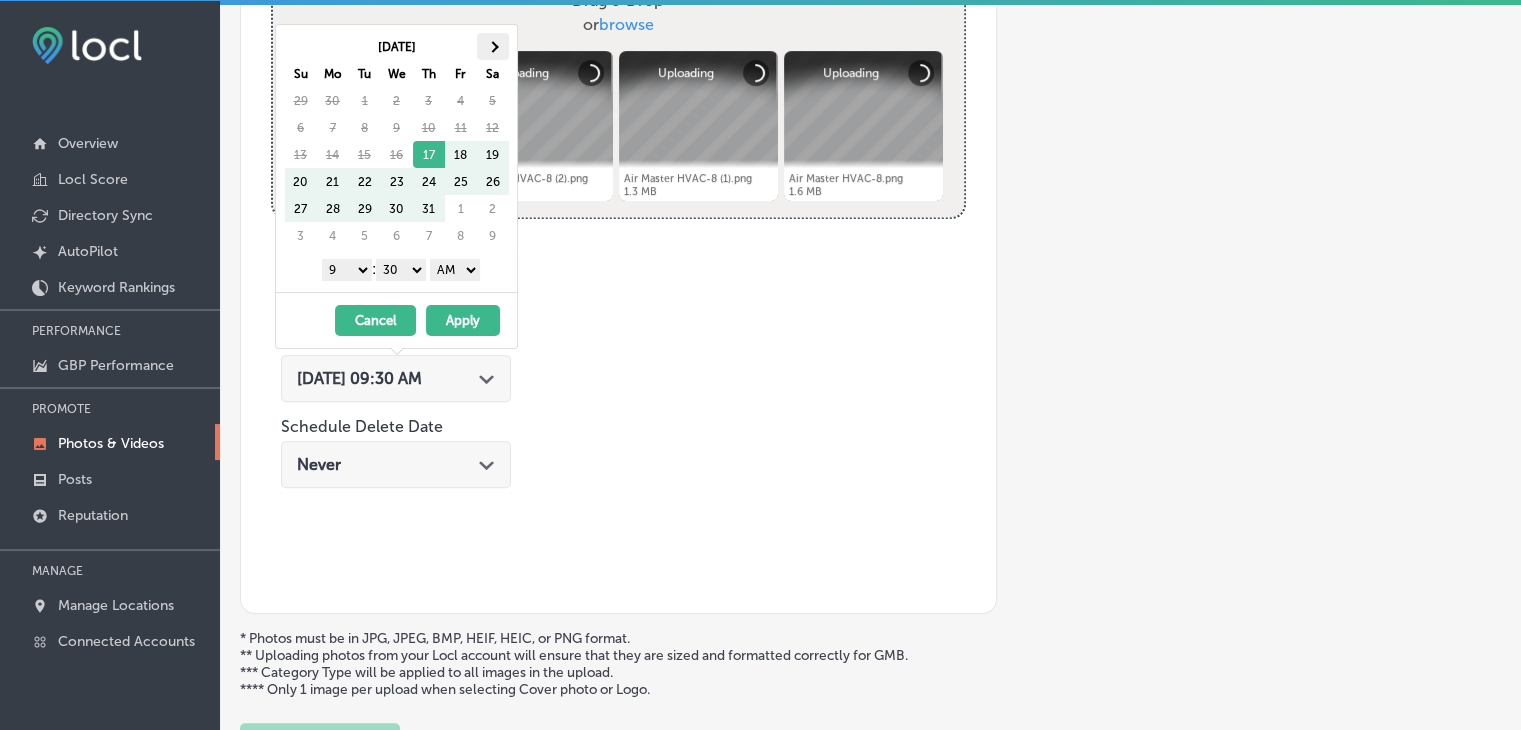 click at bounding box center [492, 46] 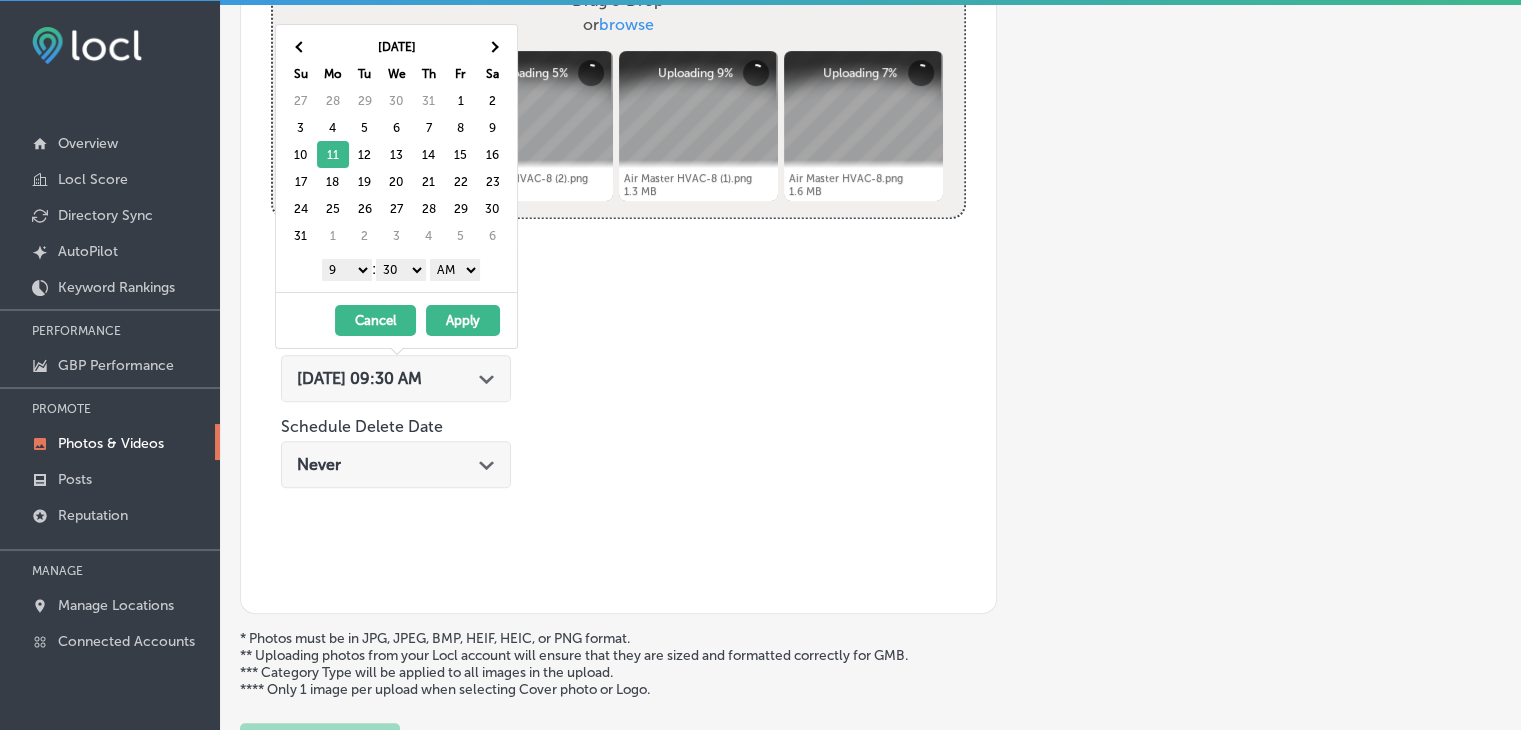 click on "00 10 20 30 40 50" at bounding box center (401, 270) 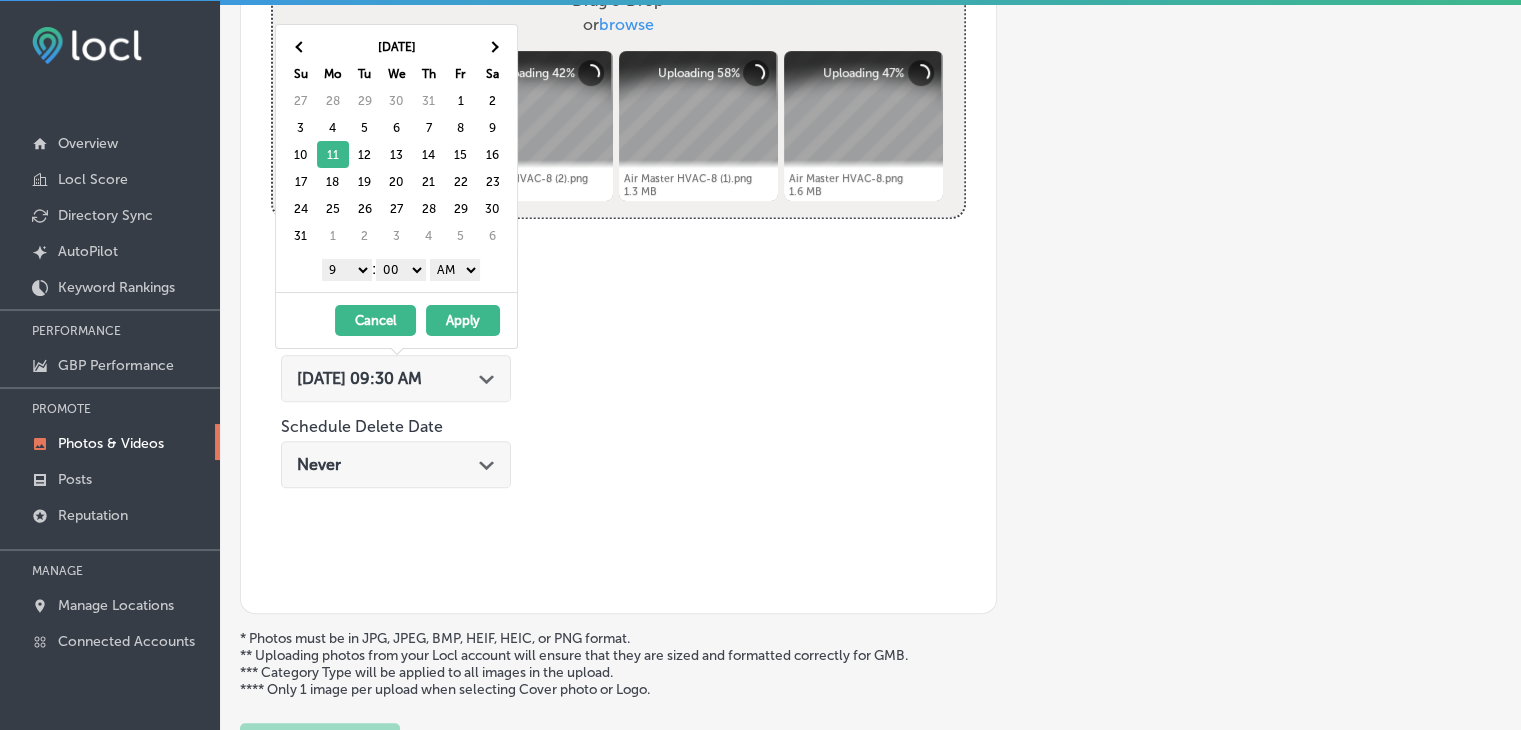drag, startPoint x: 424, startPoint y: 278, endPoint x: 456, endPoint y: 269, distance: 33.24154 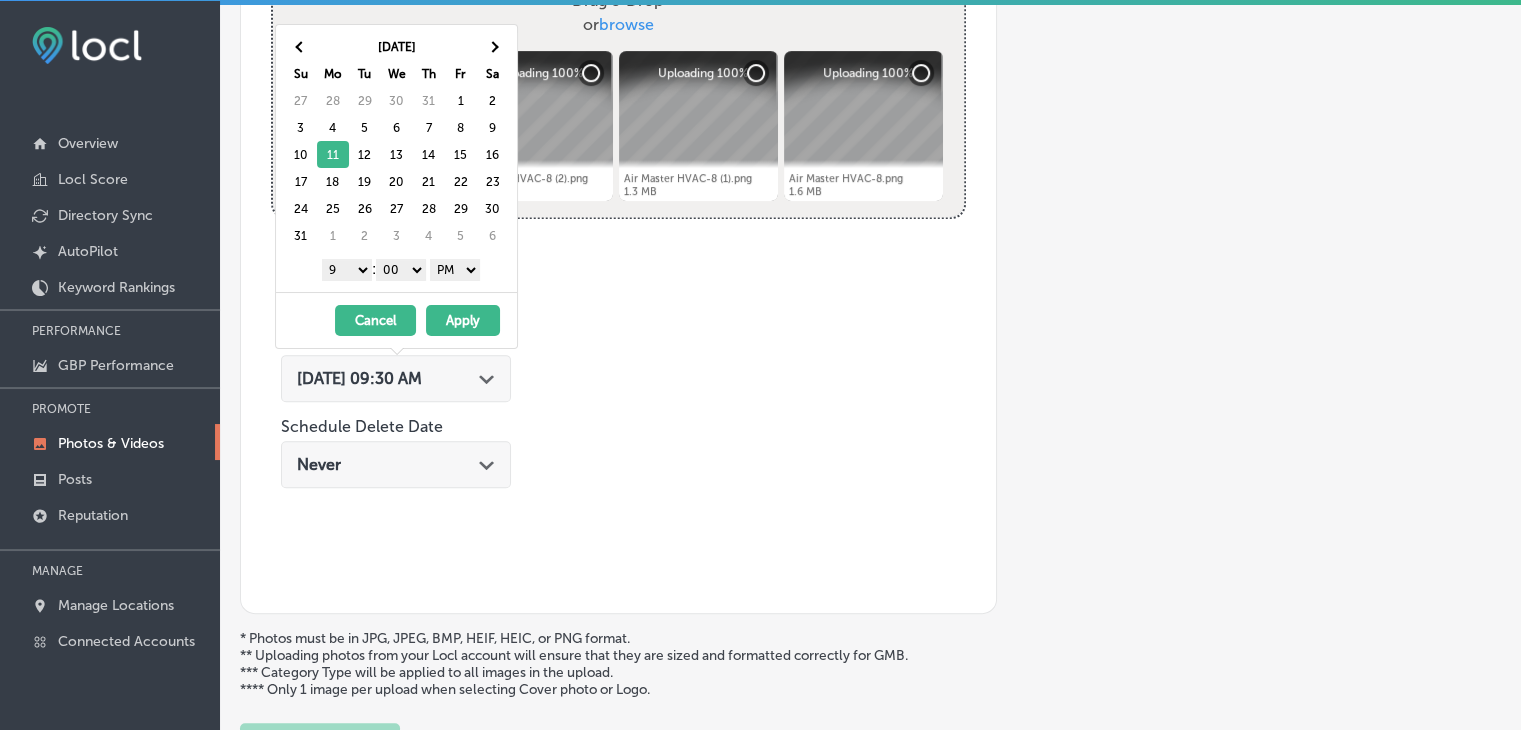 click on "Apply" at bounding box center [463, 320] 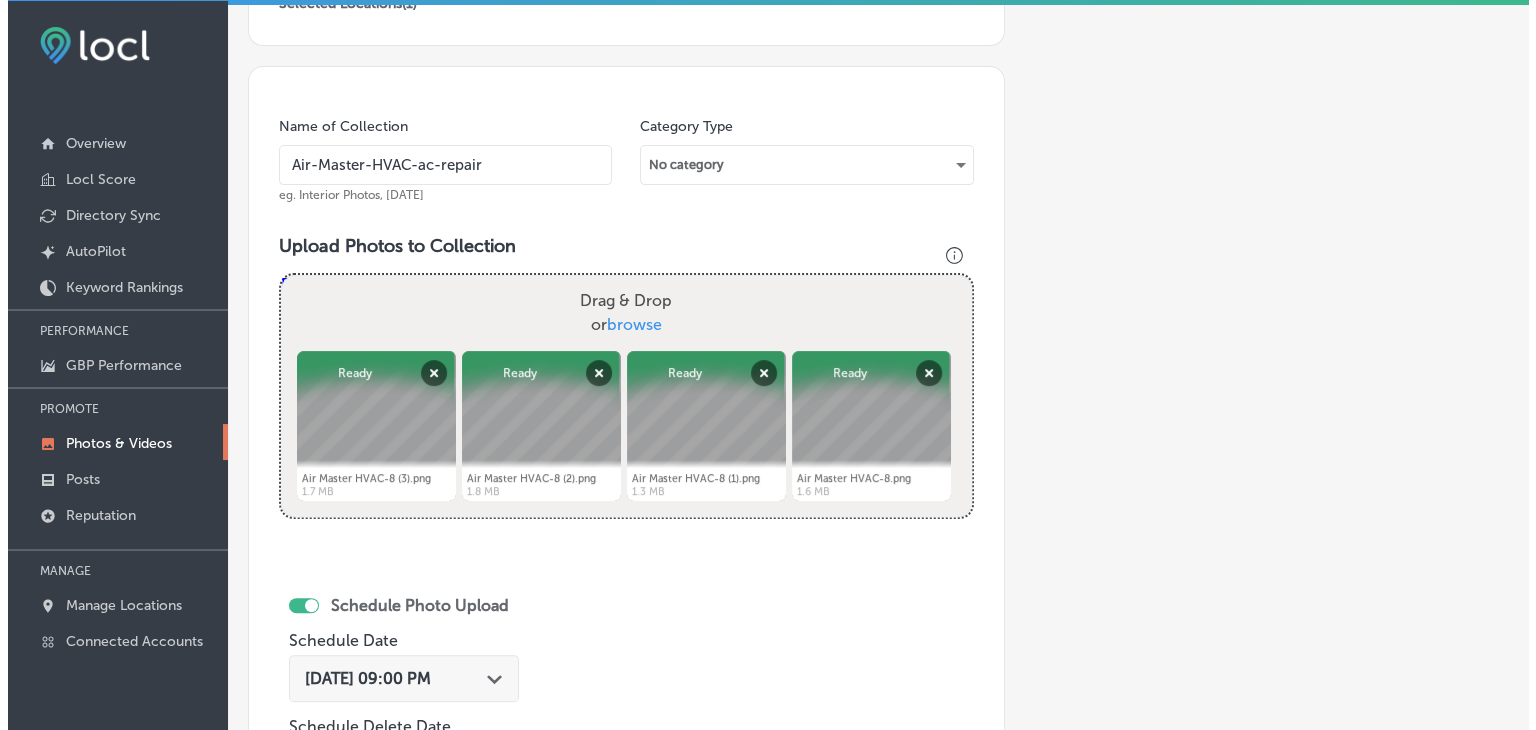 scroll, scrollTop: 972, scrollLeft: 0, axis: vertical 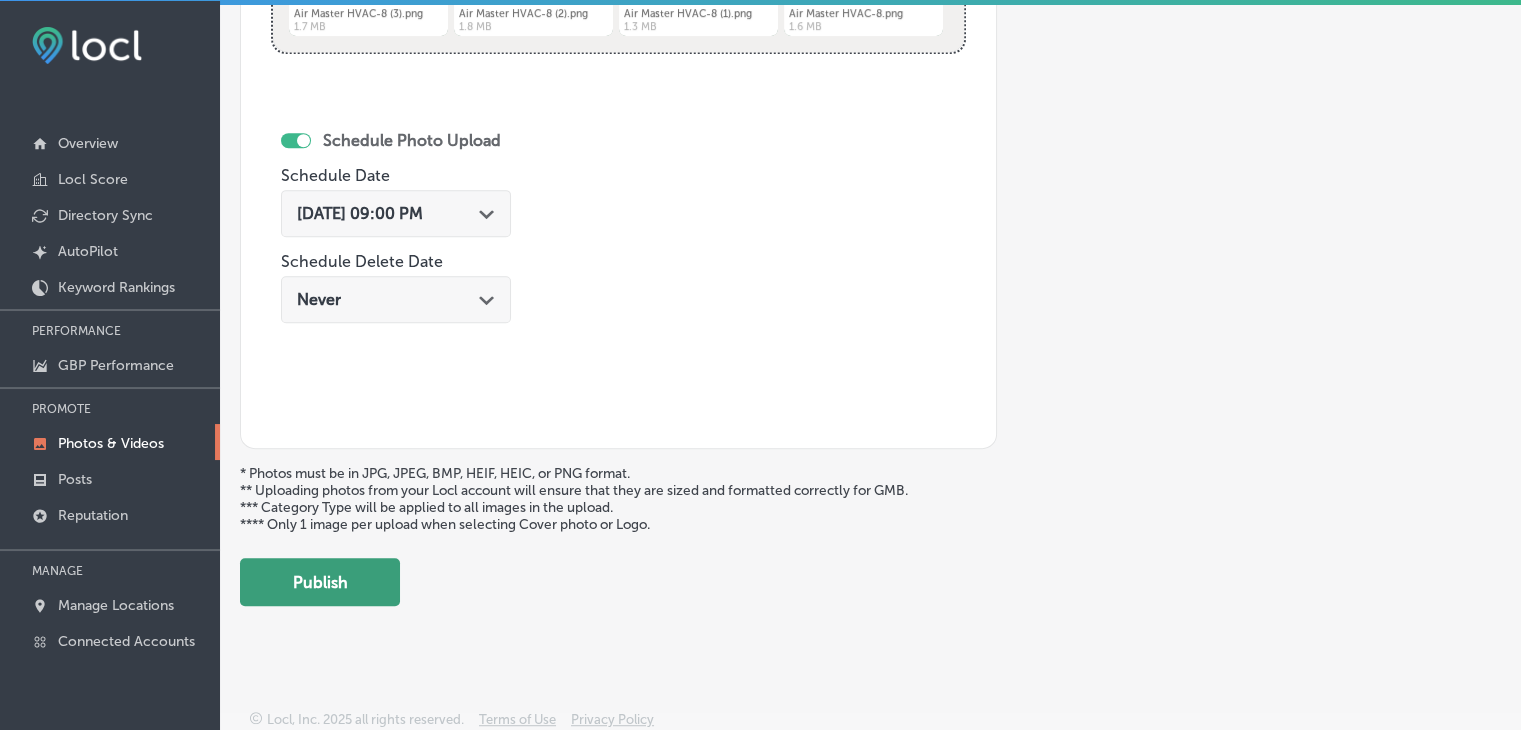 click on "Publish" at bounding box center [320, 582] 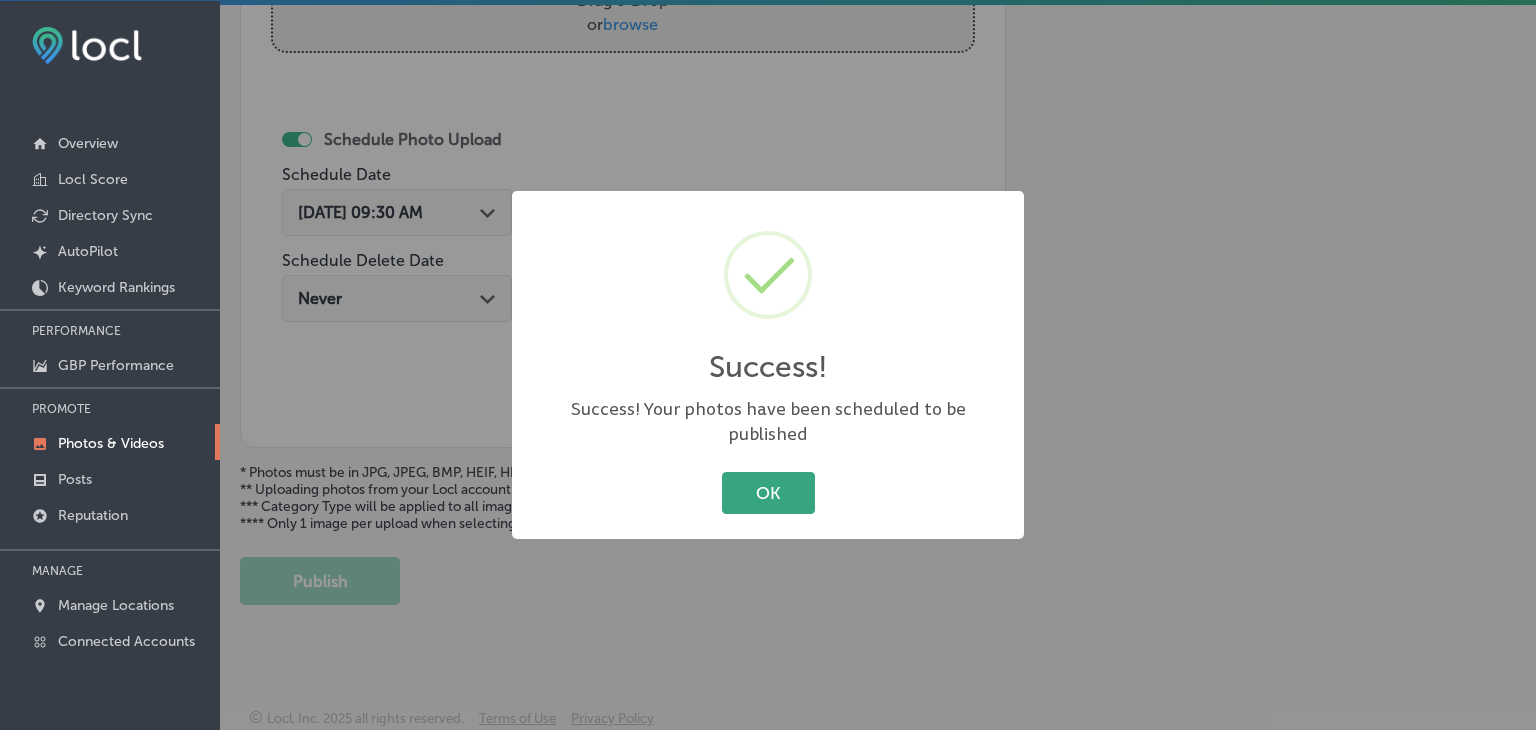 click on "OK" at bounding box center [768, 492] 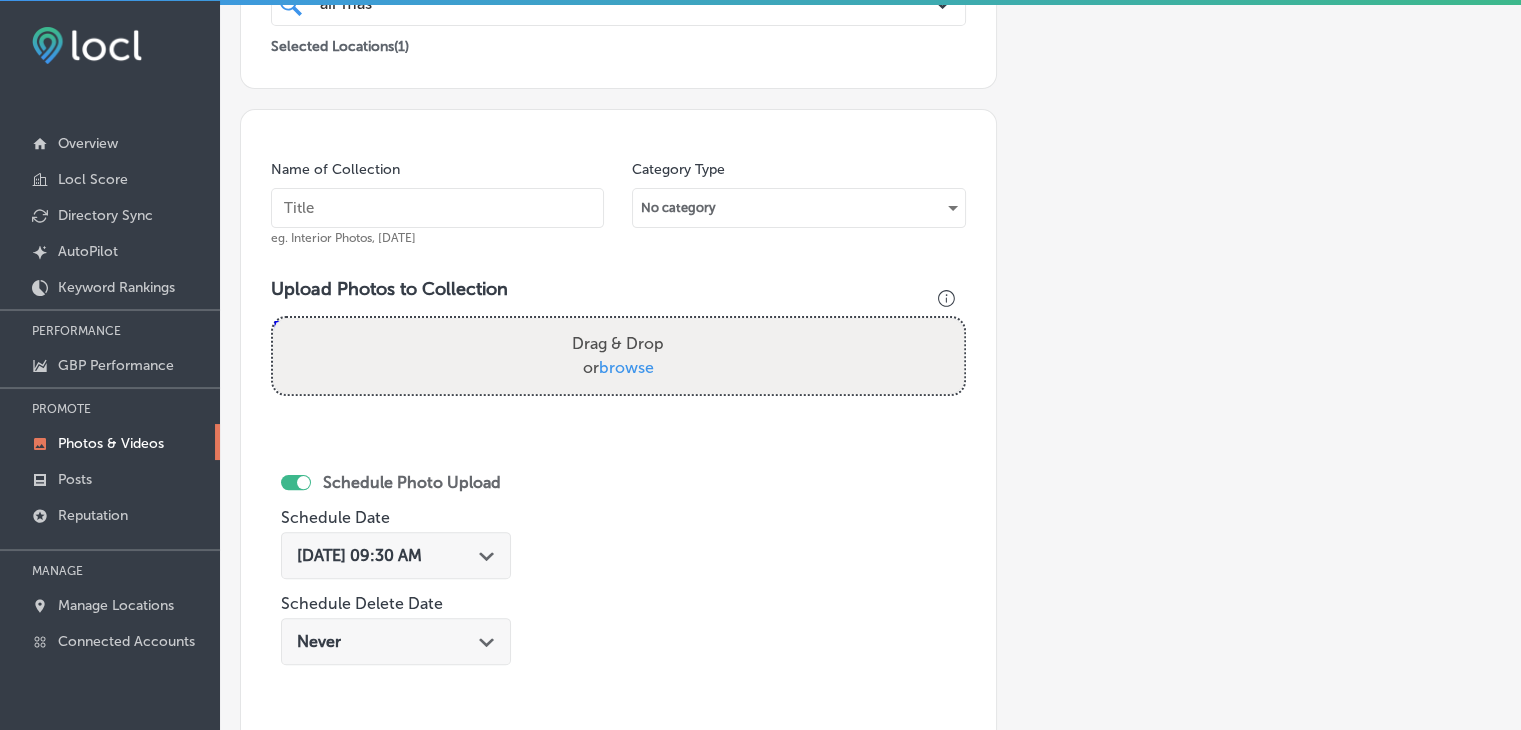 scroll, scrollTop: 407, scrollLeft: 0, axis: vertical 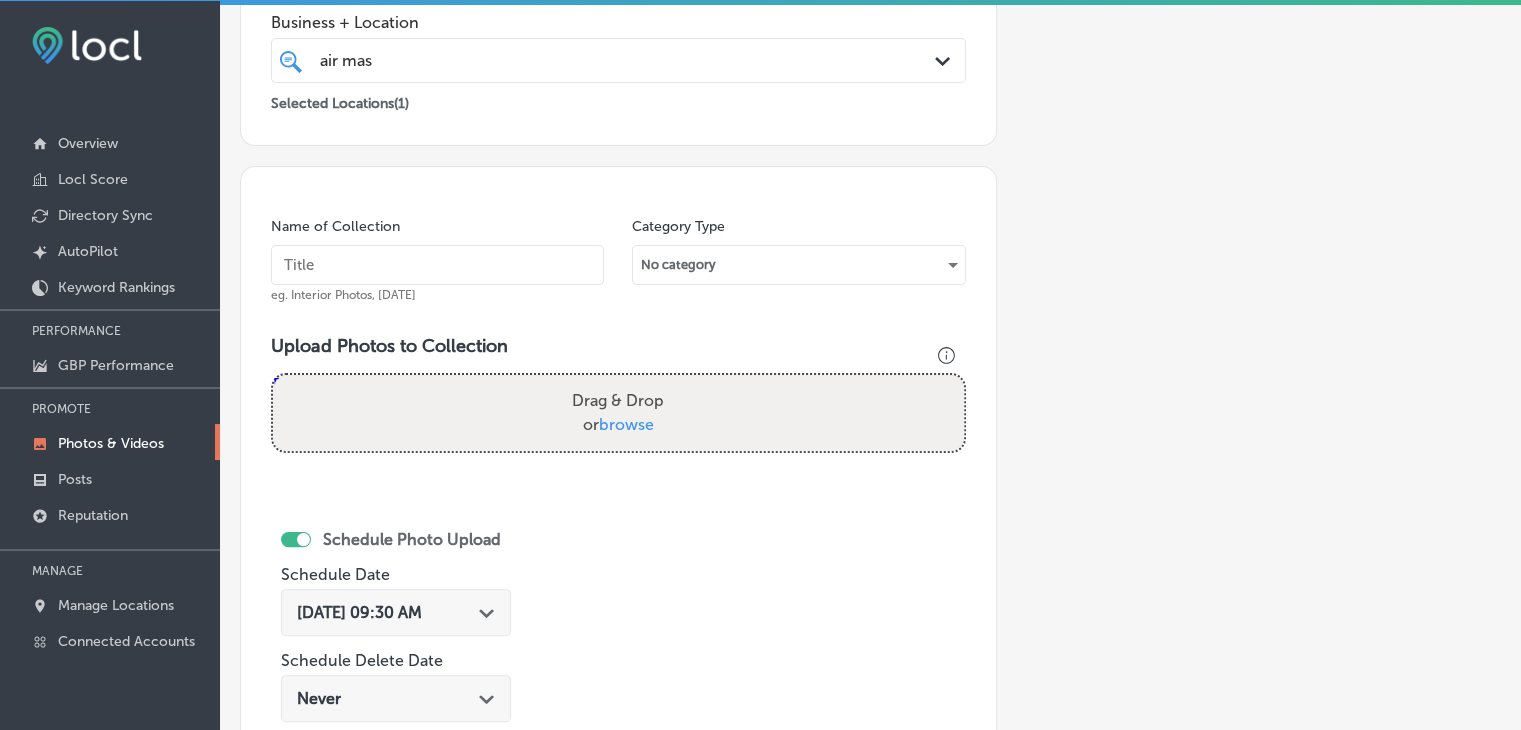 click at bounding box center [437, 265] 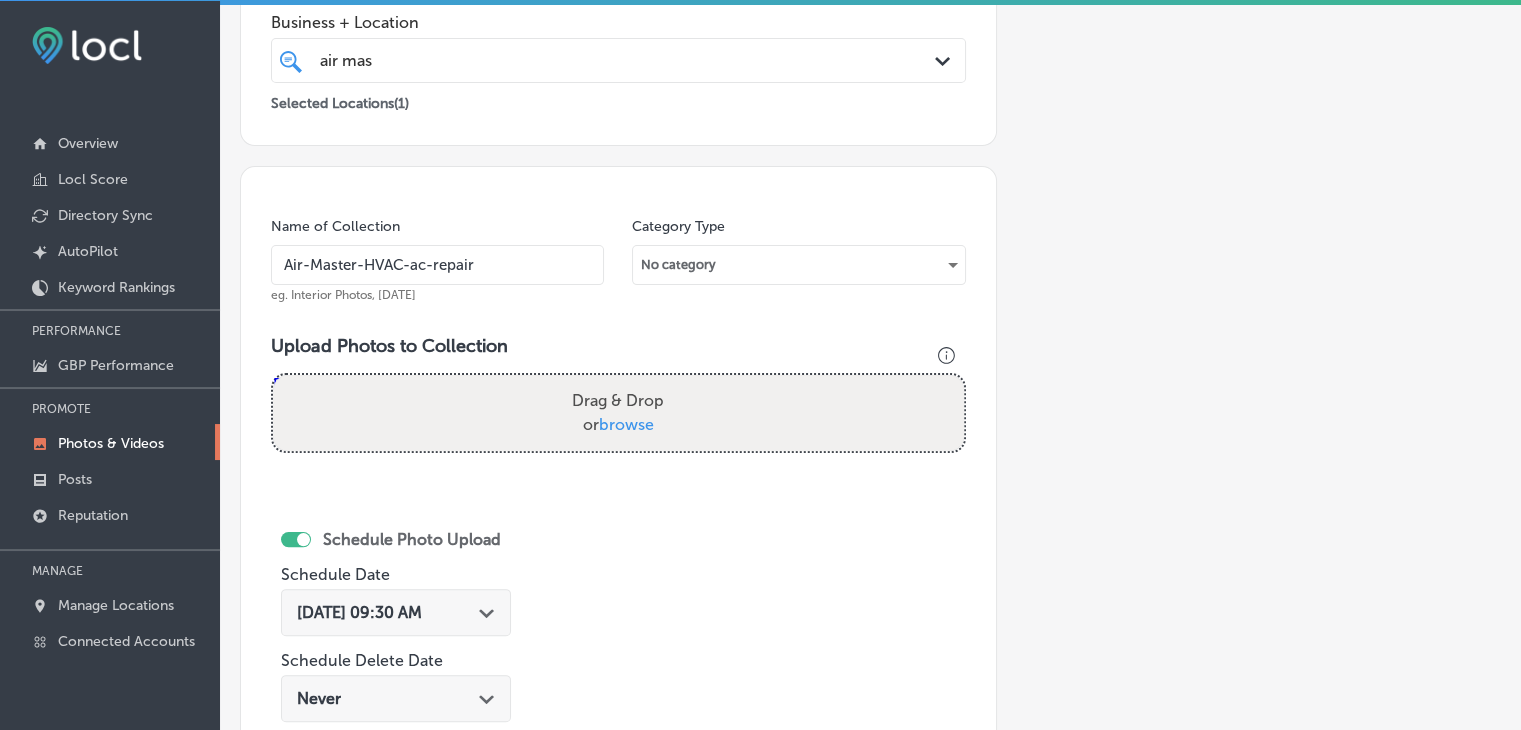 type on "Air-Master-HVAC-ac-repair" 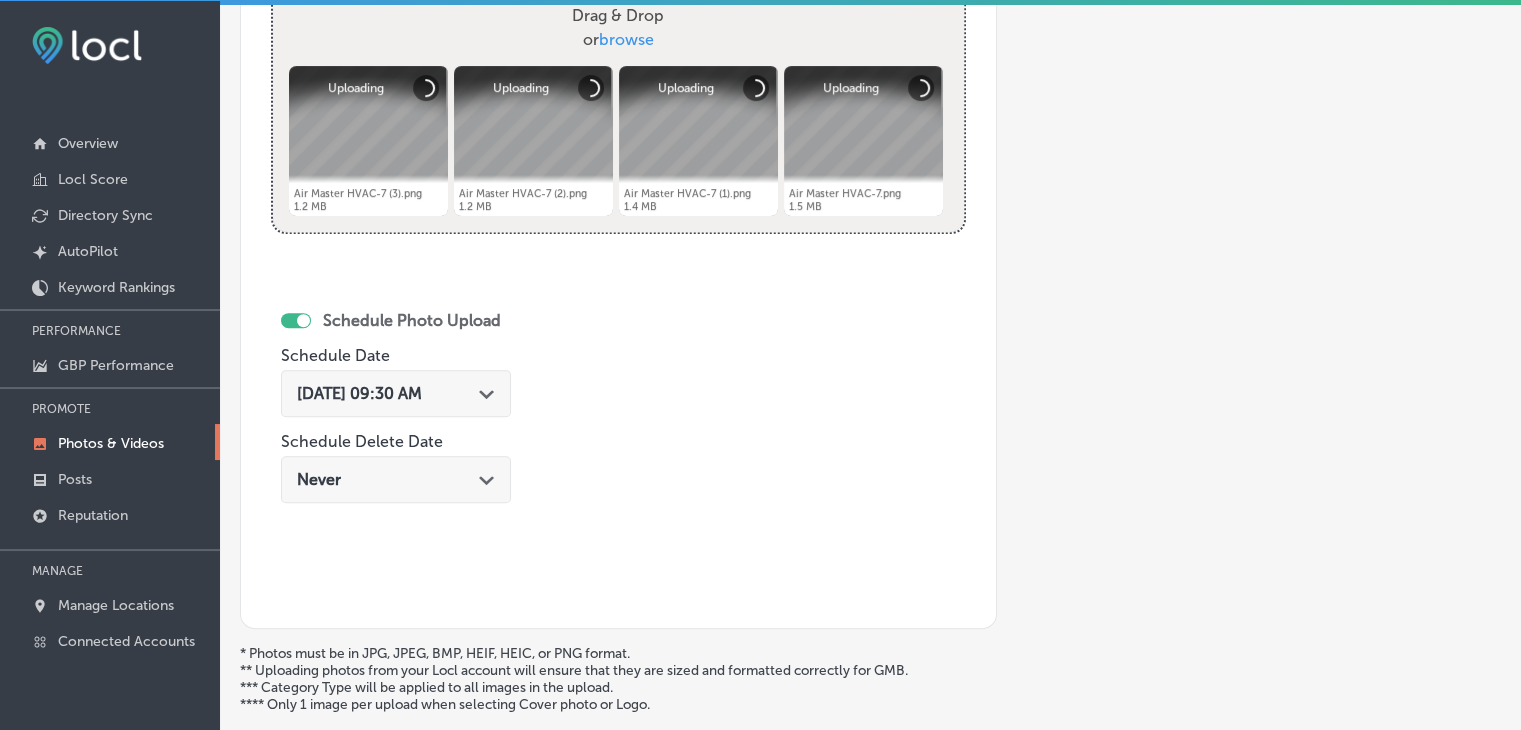 scroll, scrollTop: 907, scrollLeft: 0, axis: vertical 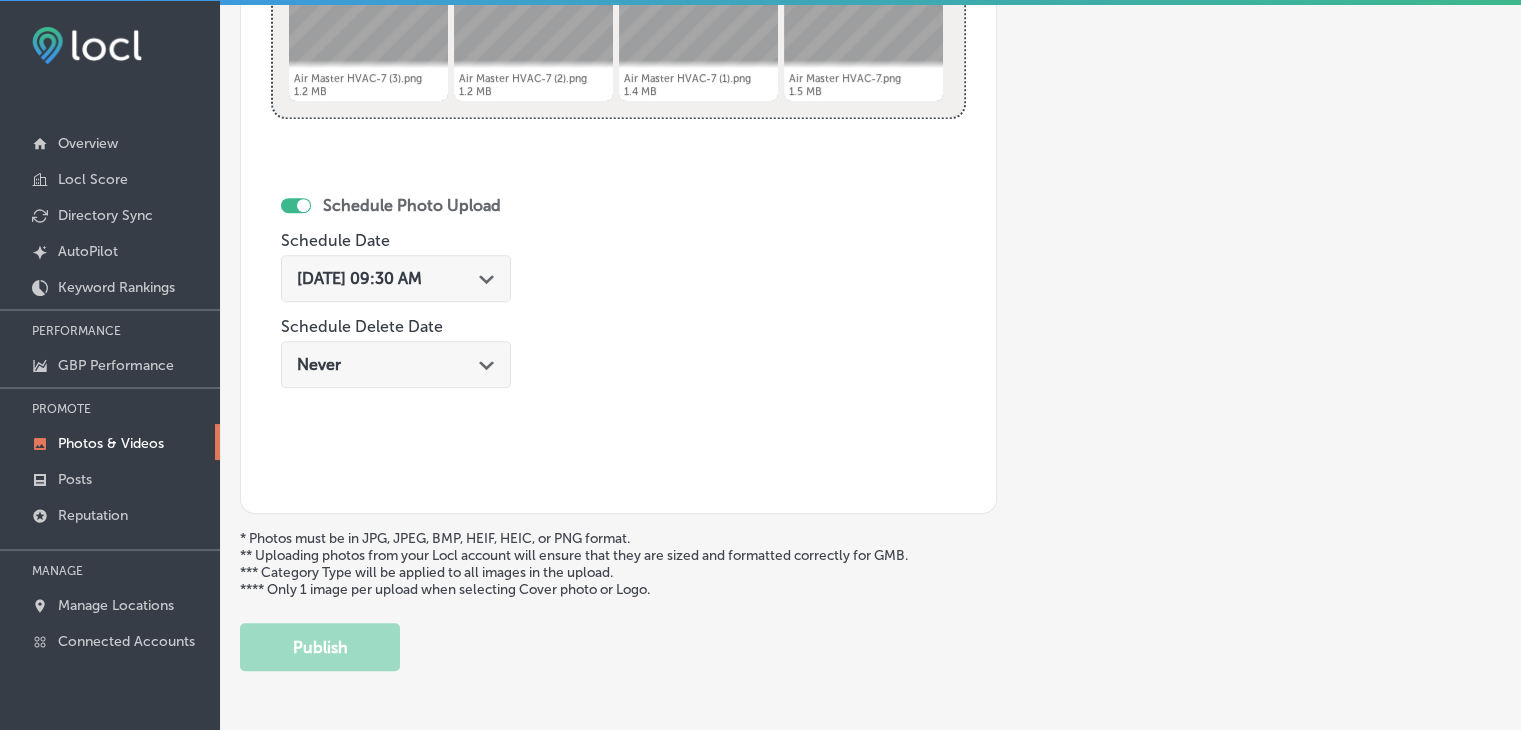 click on "Jul 17, 2025 09:30 AM
Path
Created with Sketch." at bounding box center [396, 278] 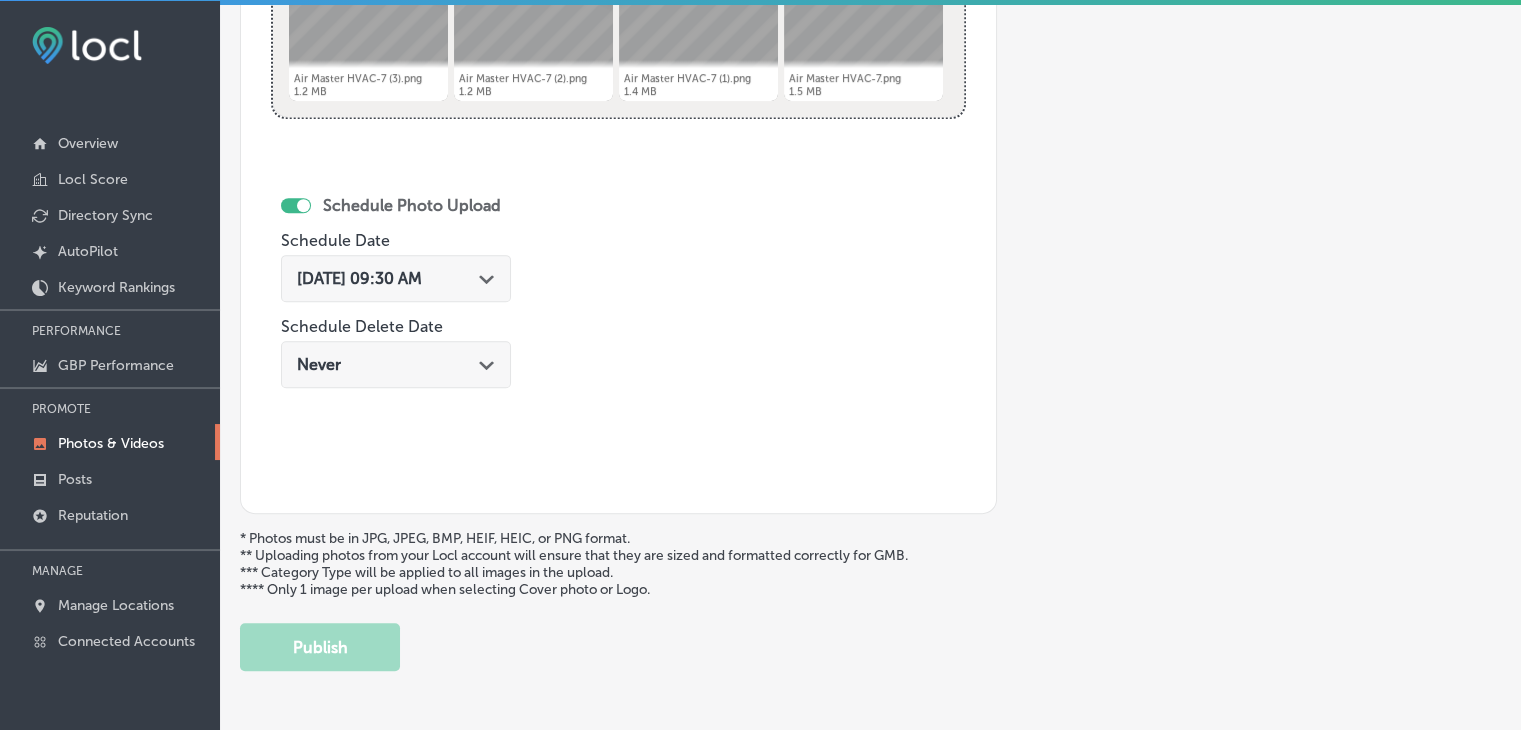 click on "Name of Collection Air-Master-HVAC-ac-repair eg. Interior Photos, March 2020   Category Type No category Upload Photos to Collection
Powered by PQINA Drag & Drop  or  browse Air Master HVAC-7 (3).png Abort Retry Remove Upload Cancel Retry Remove Air Master HVAC-7 (3).png 1.2 MB Uploading tap to cancel
Air Master HVAC-7 (2).png Abort" at bounding box center [618, 90] 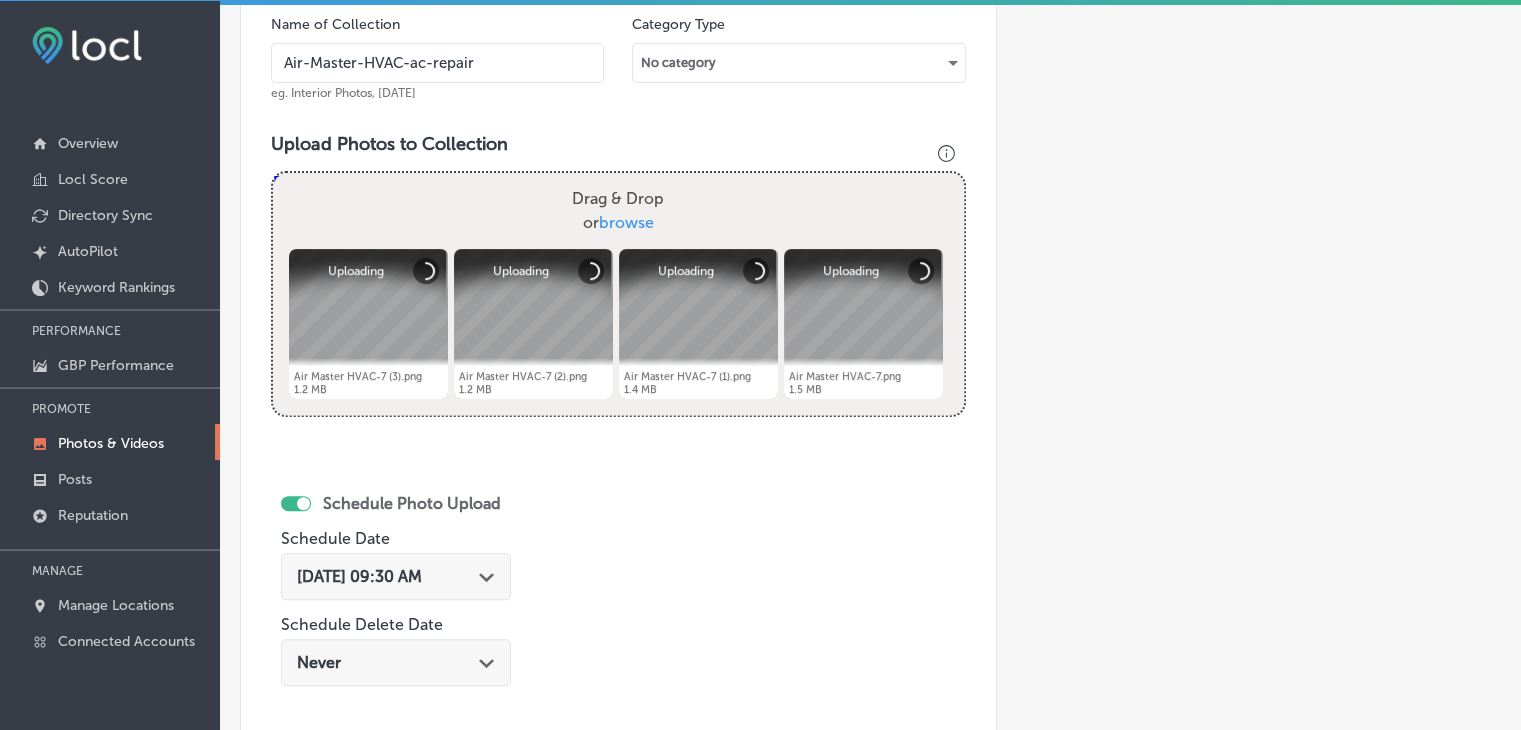 scroll, scrollTop: 607, scrollLeft: 0, axis: vertical 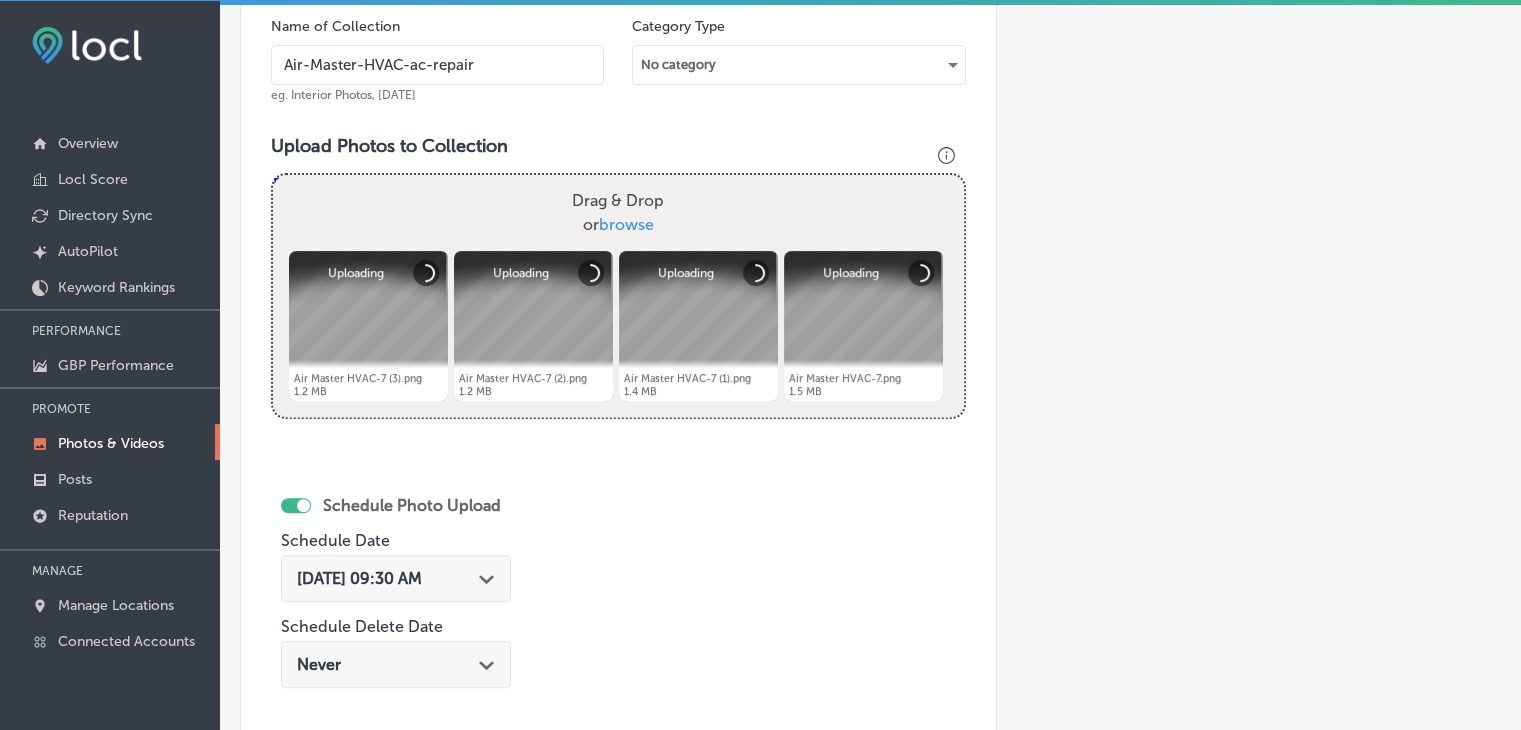 click on "Jul 17, 2025 09:30 AM" at bounding box center [359, 578] 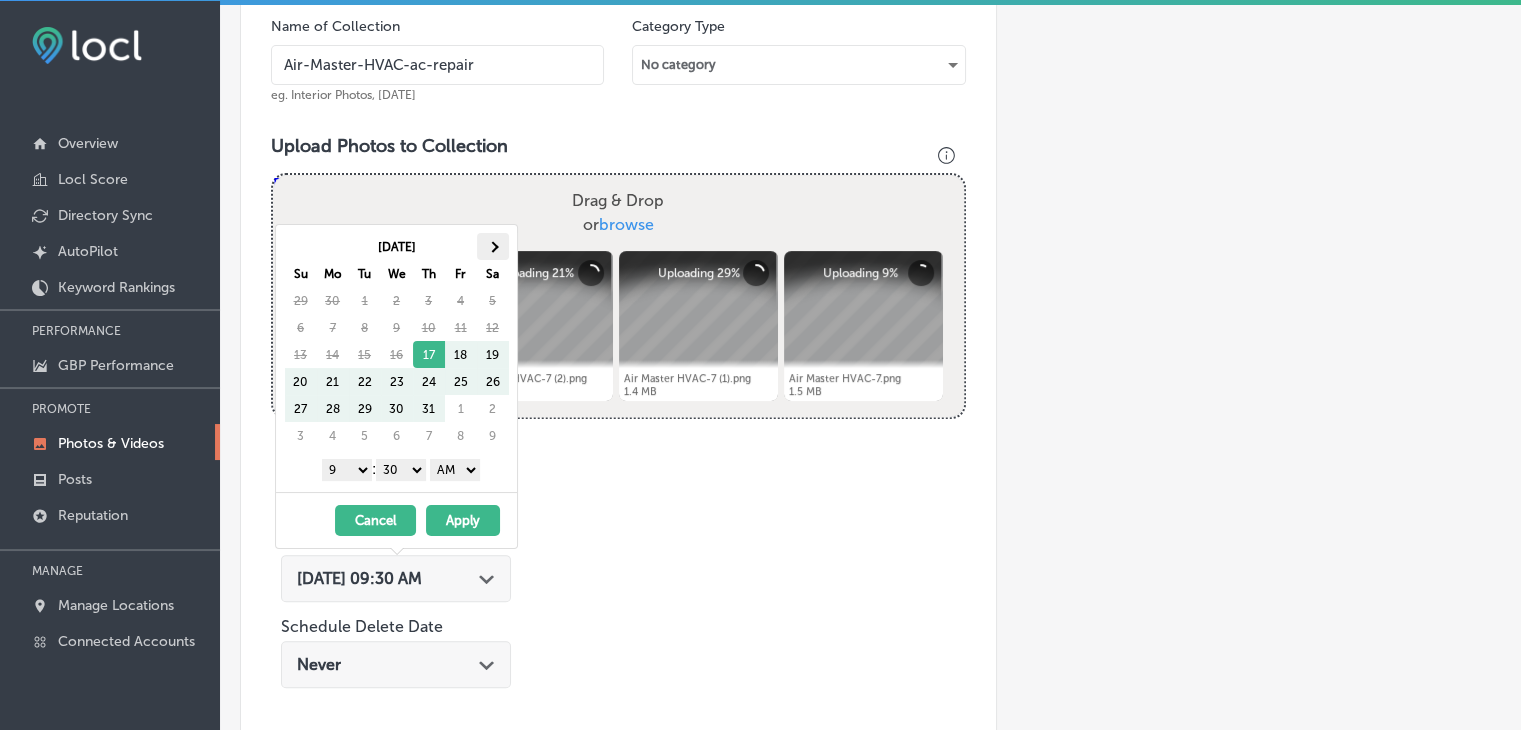click at bounding box center [493, 246] 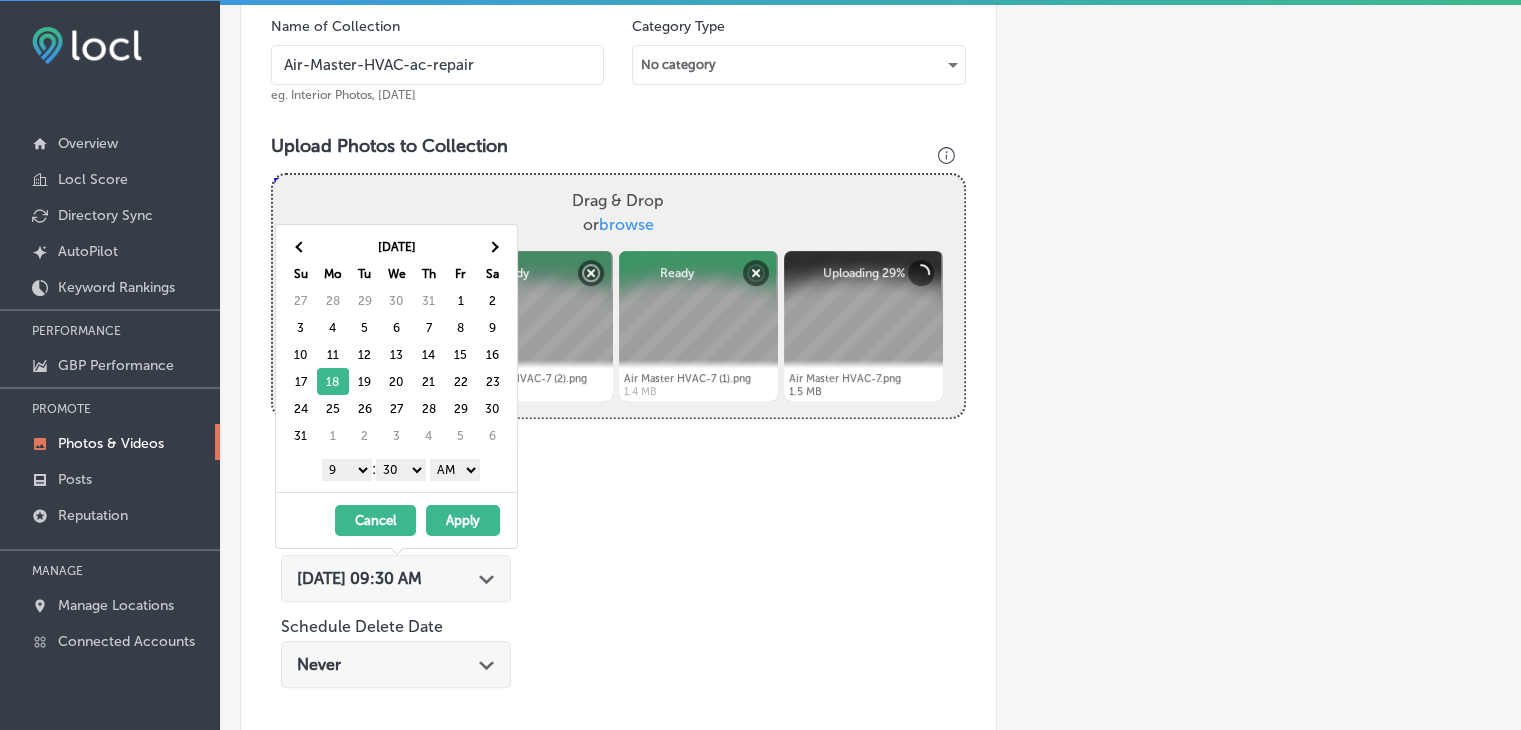 click on "00 10 20 30 40 50" at bounding box center (401, 470) 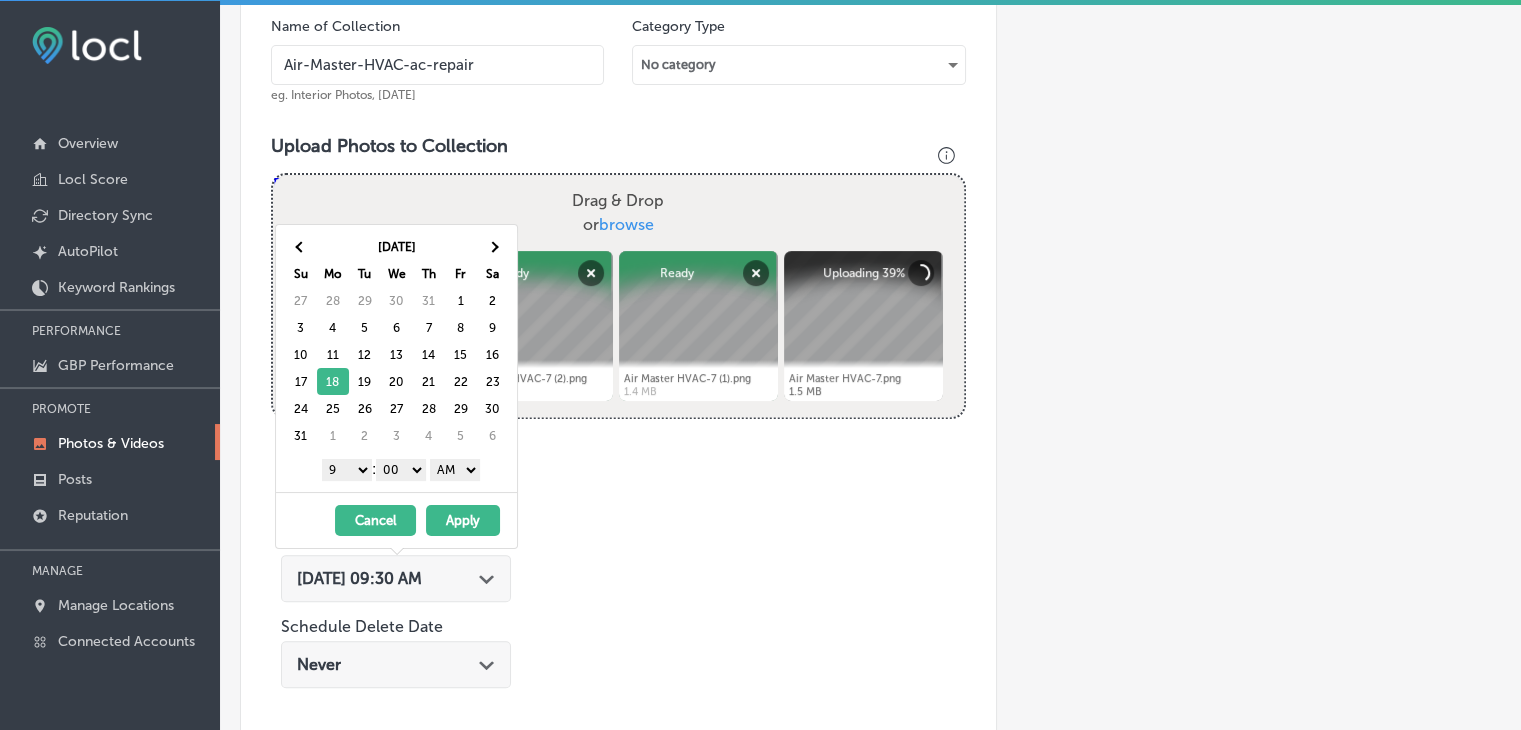 click on "1 2 3 4 5 6 7 8 9 10 11 12  :  00 10 20 30 40 50   AM PM" at bounding box center (400, 469) 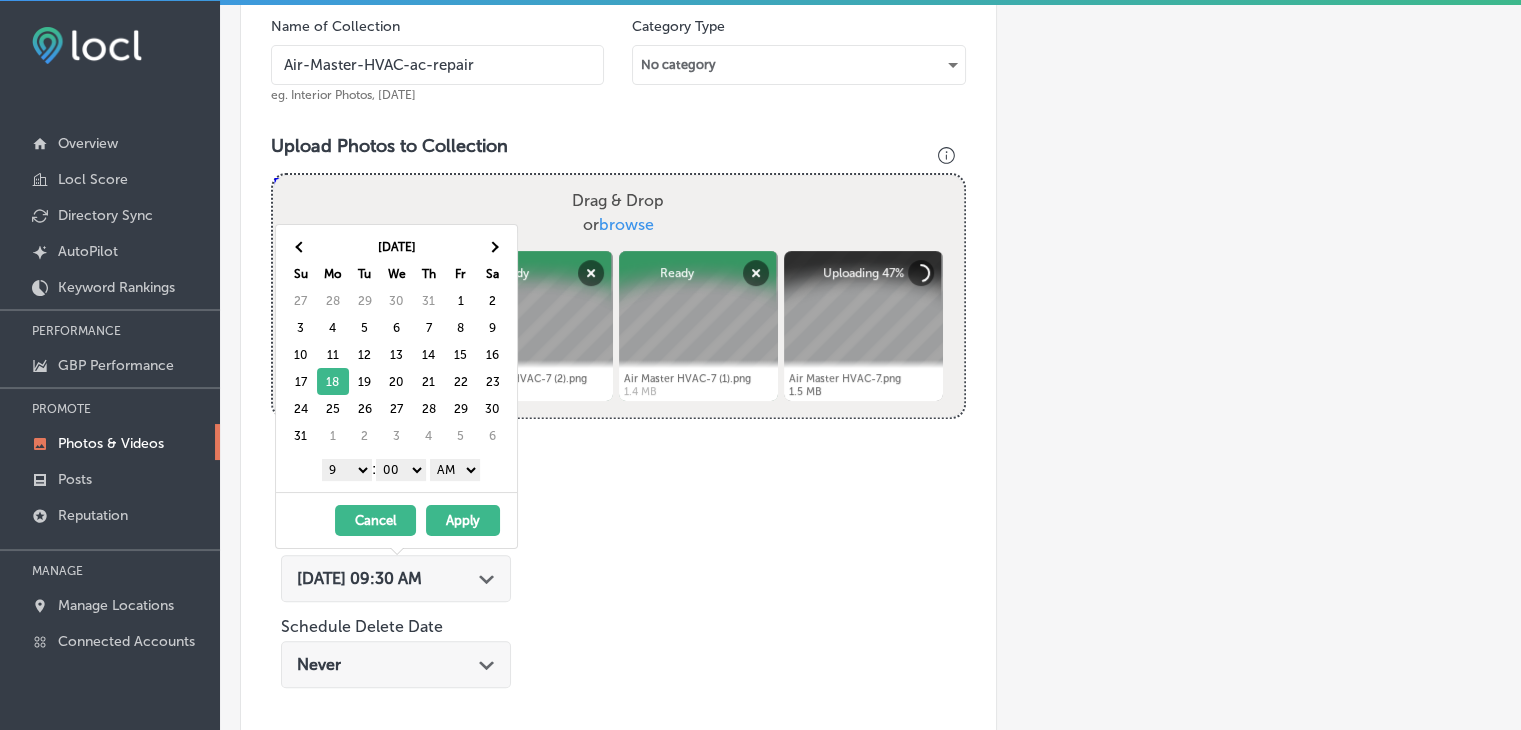 click on "1 2 3 4 5 6 7 8 9 10 11 12  :  00 10 20 30 40 50   AM PM" at bounding box center [400, 469] 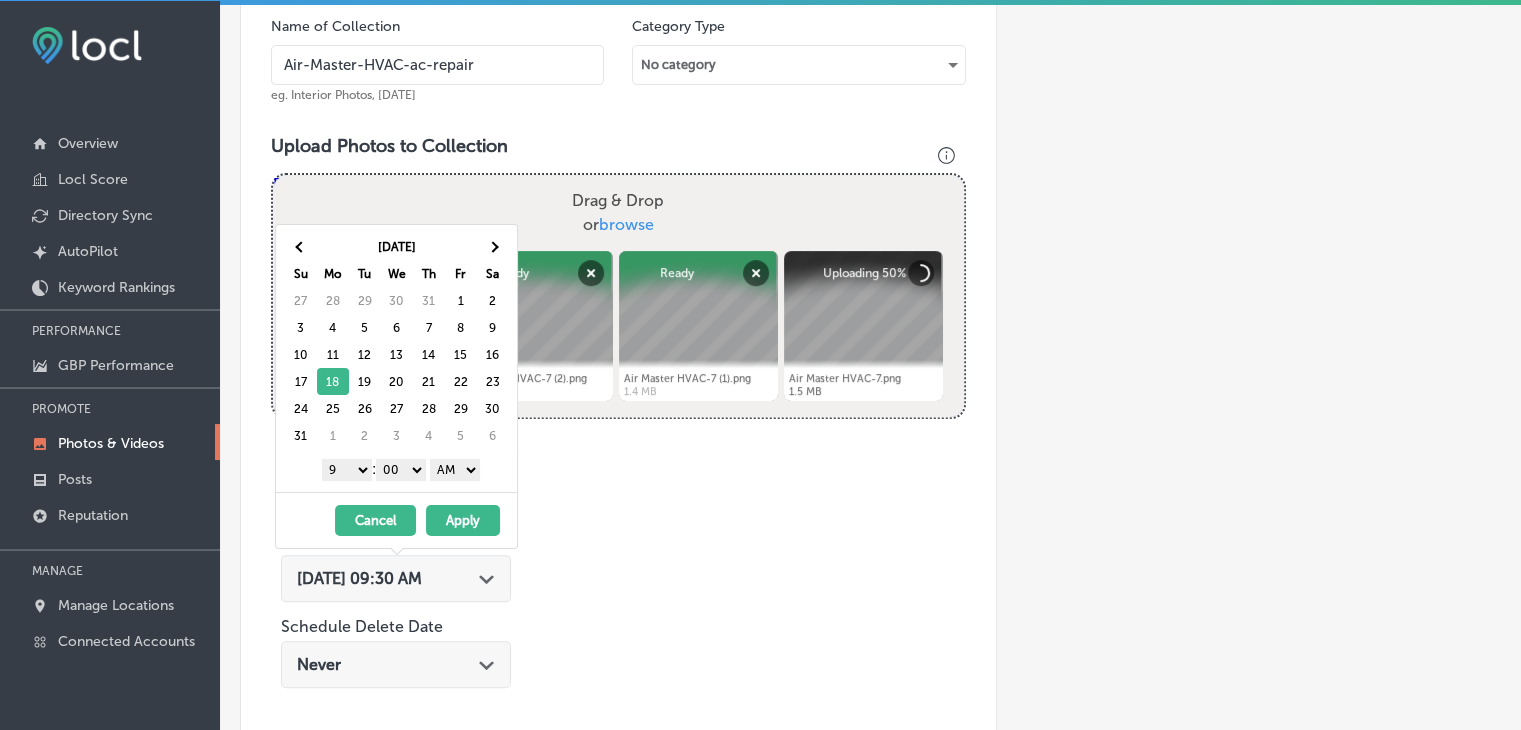 click on "AM PM" at bounding box center [455, 470] 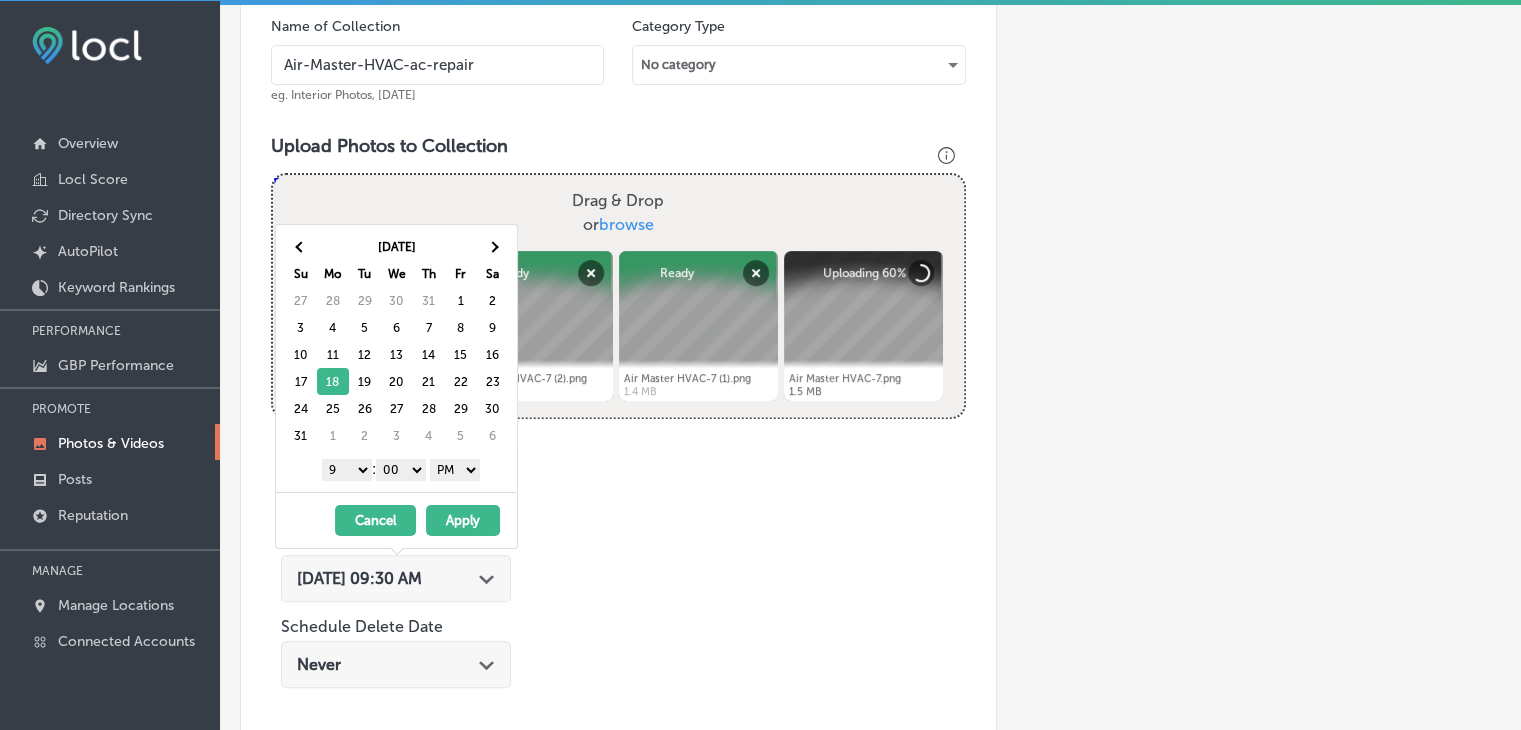 click on "Apply" at bounding box center (463, 520) 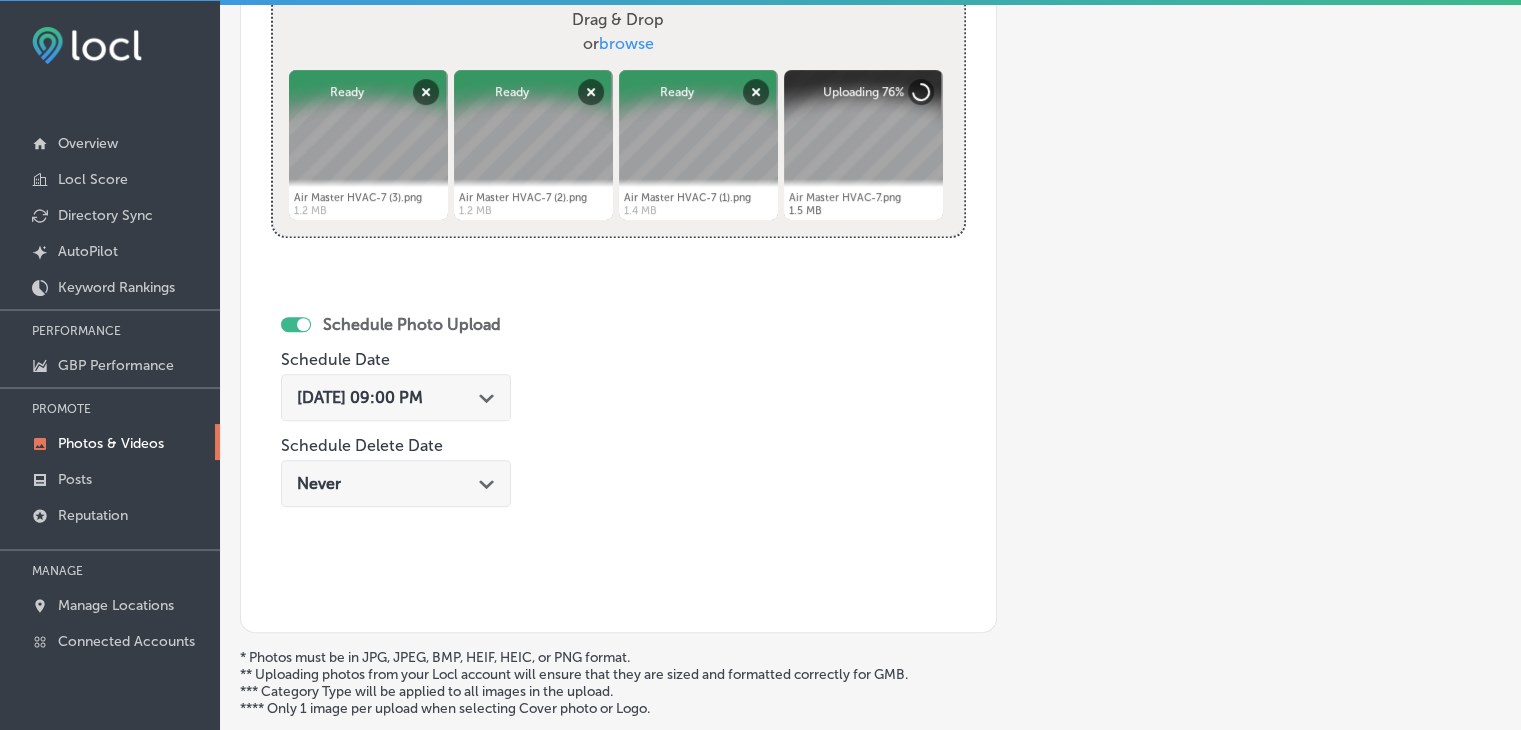 scroll, scrollTop: 972, scrollLeft: 0, axis: vertical 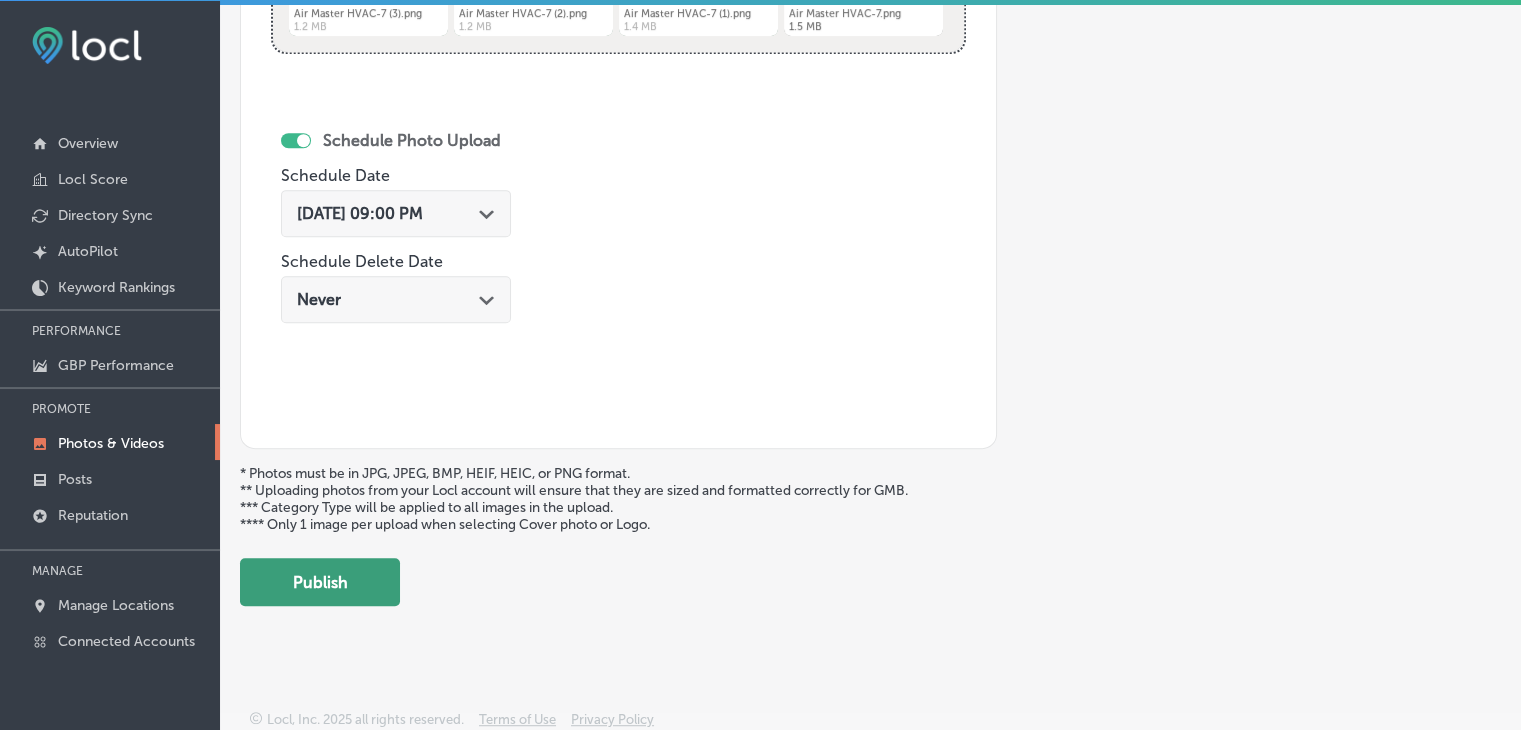 click on "Publish" at bounding box center [320, 582] 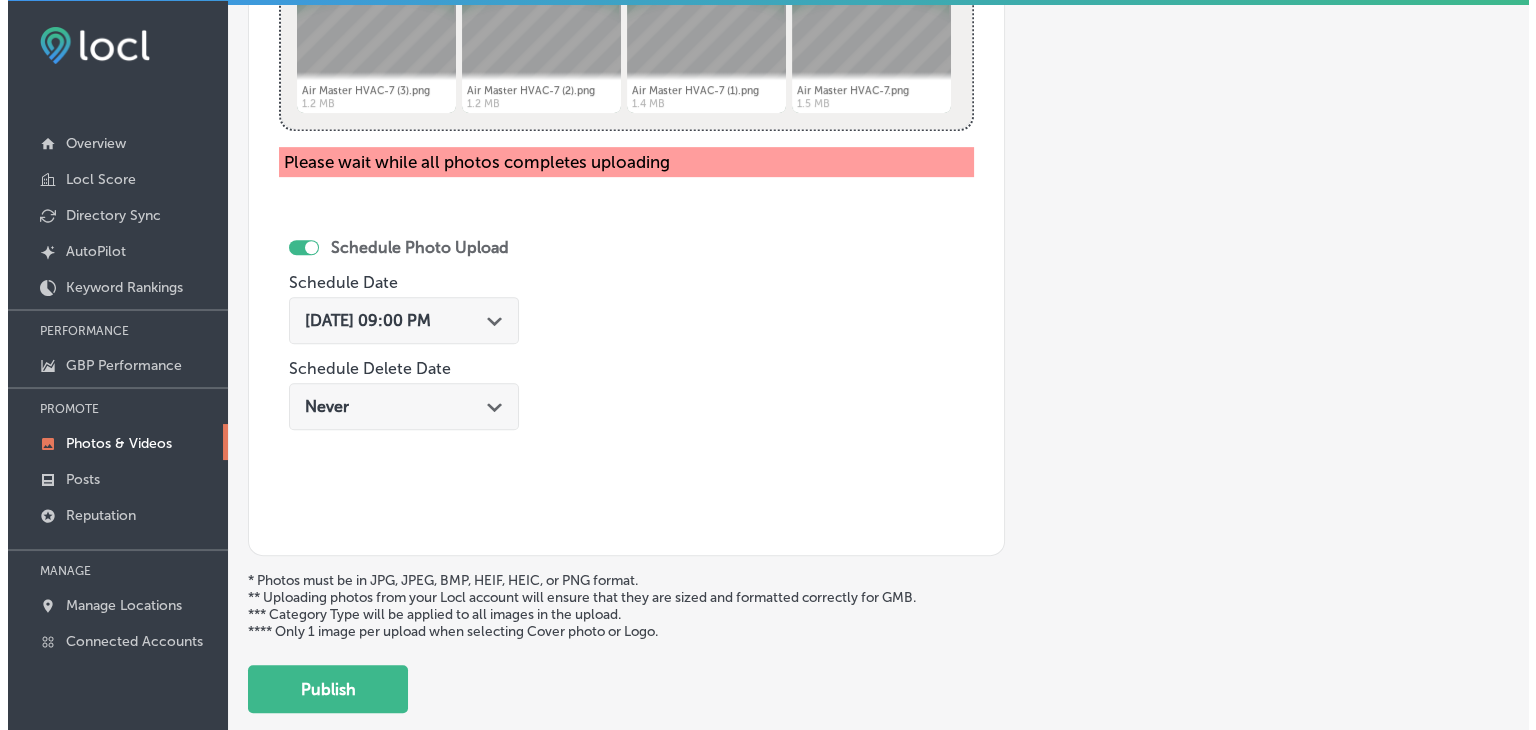 scroll, scrollTop: 1004, scrollLeft: 0, axis: vertical 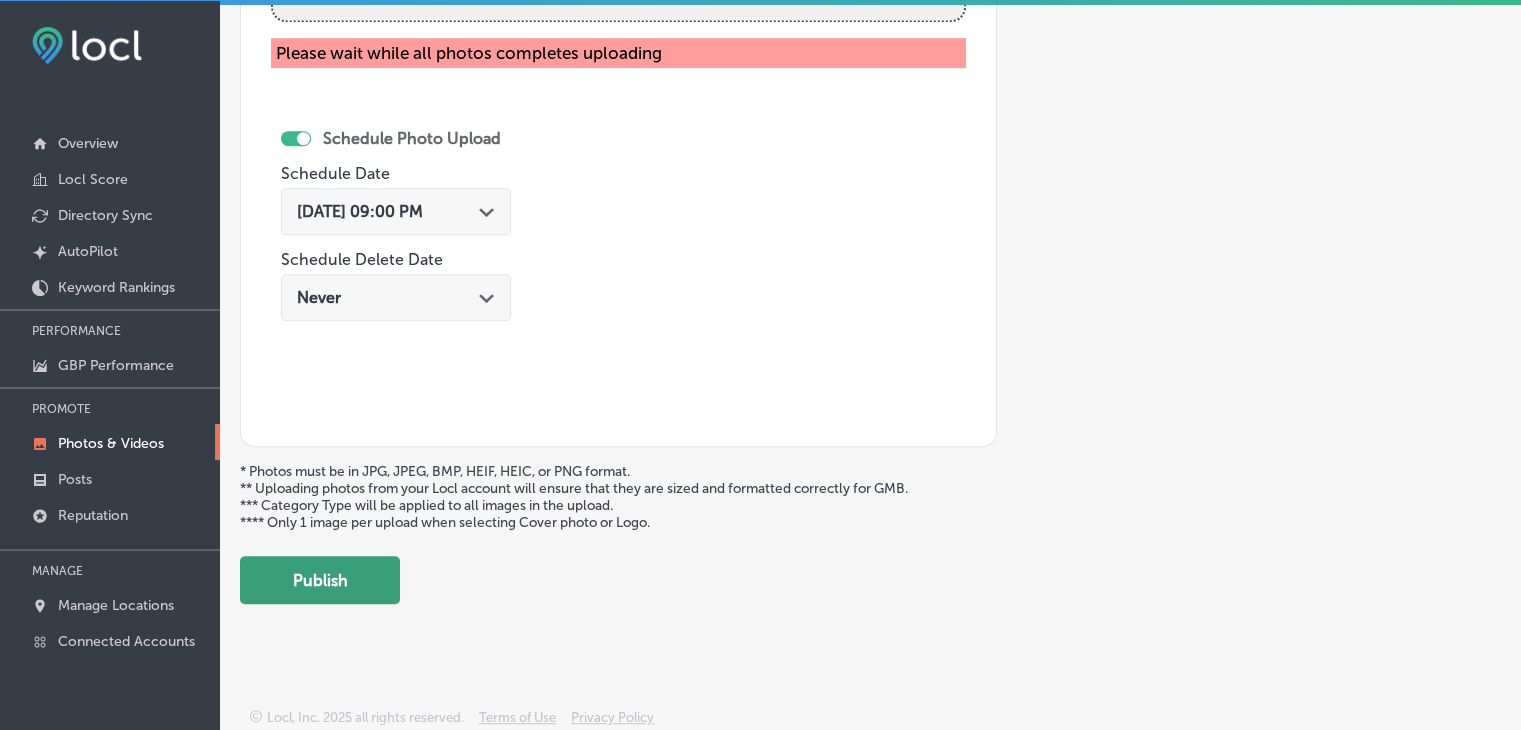 click on "Publish" at bounding box center [320, 580] 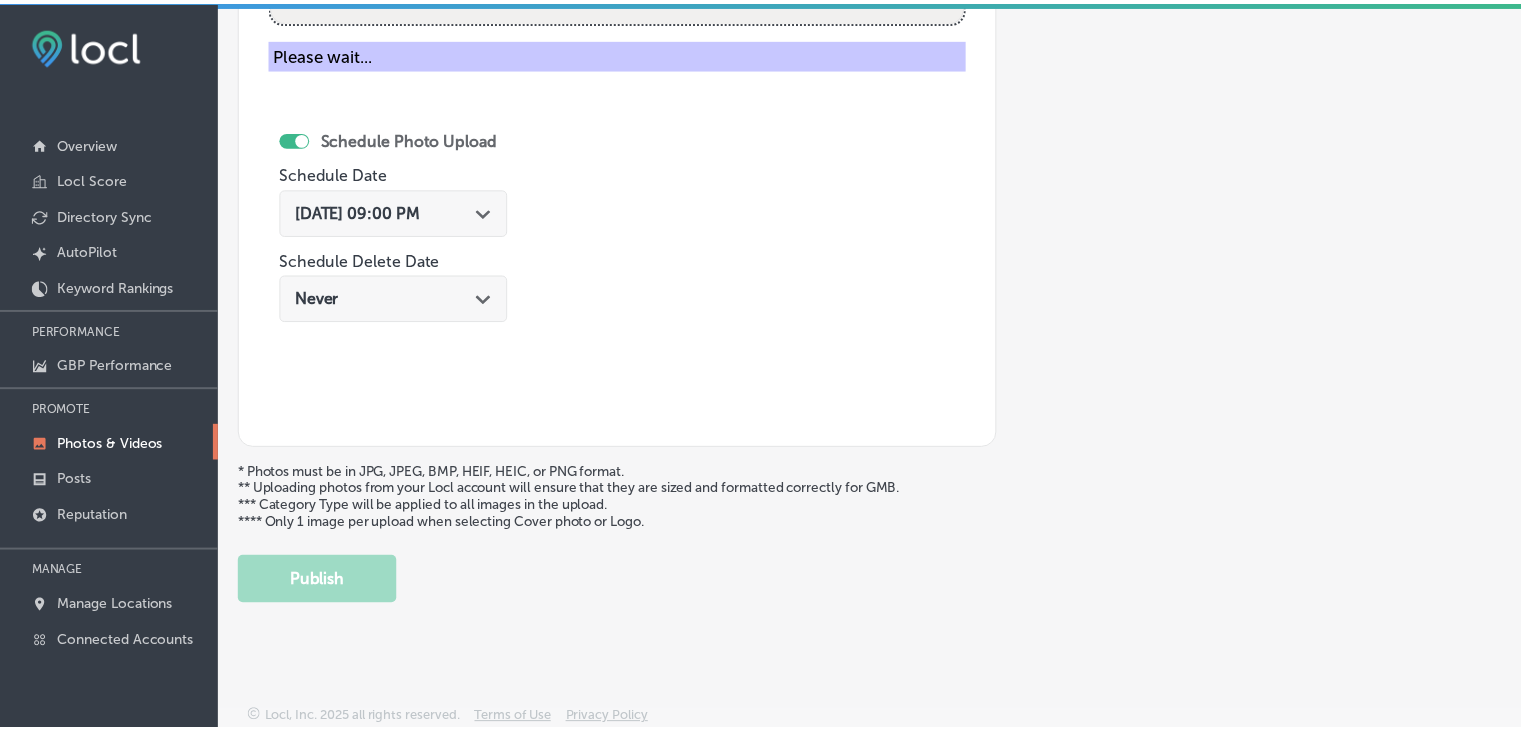 scroll, scrollTop: 807, scrollLeft: 0, axis: vertical 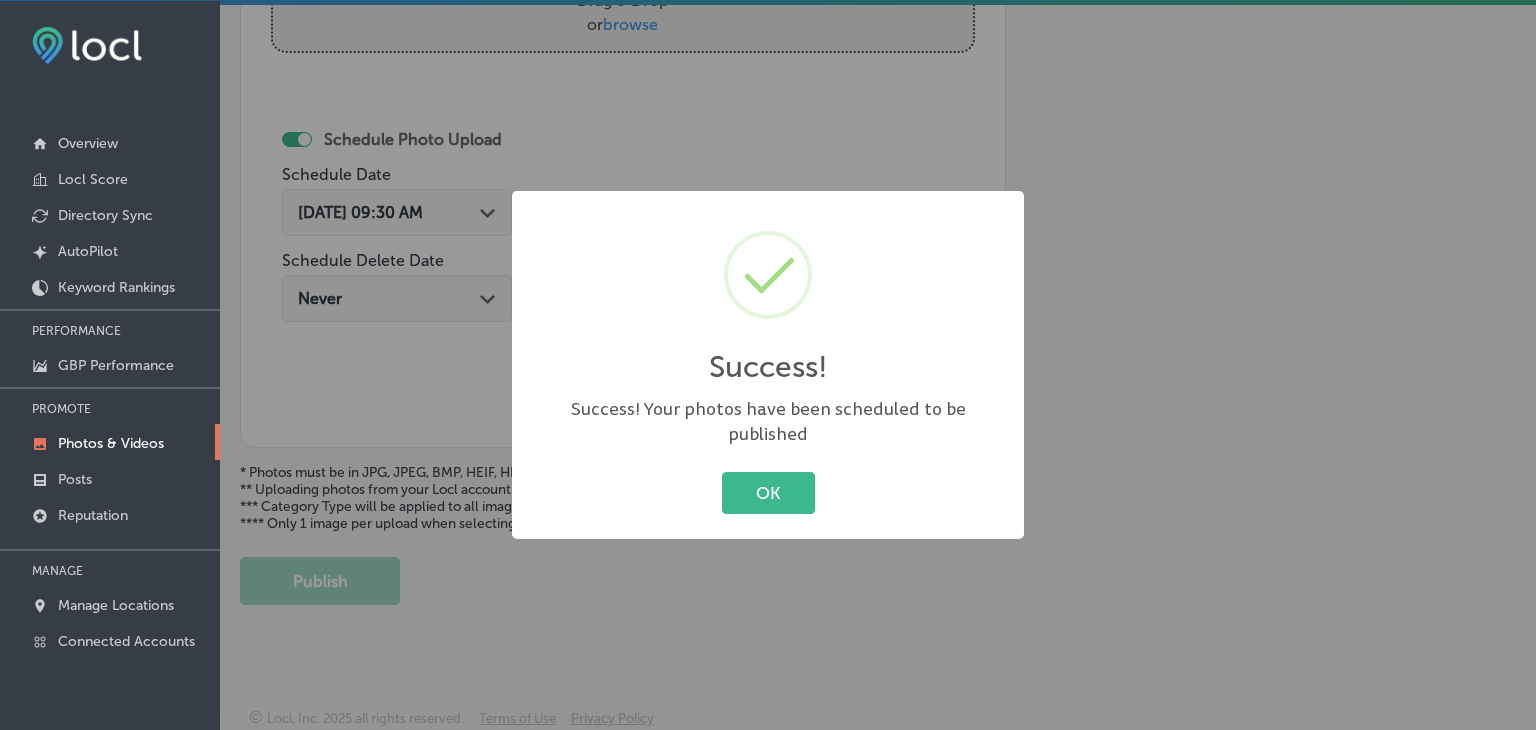 click on "OK" at bounding box center (768, 492) 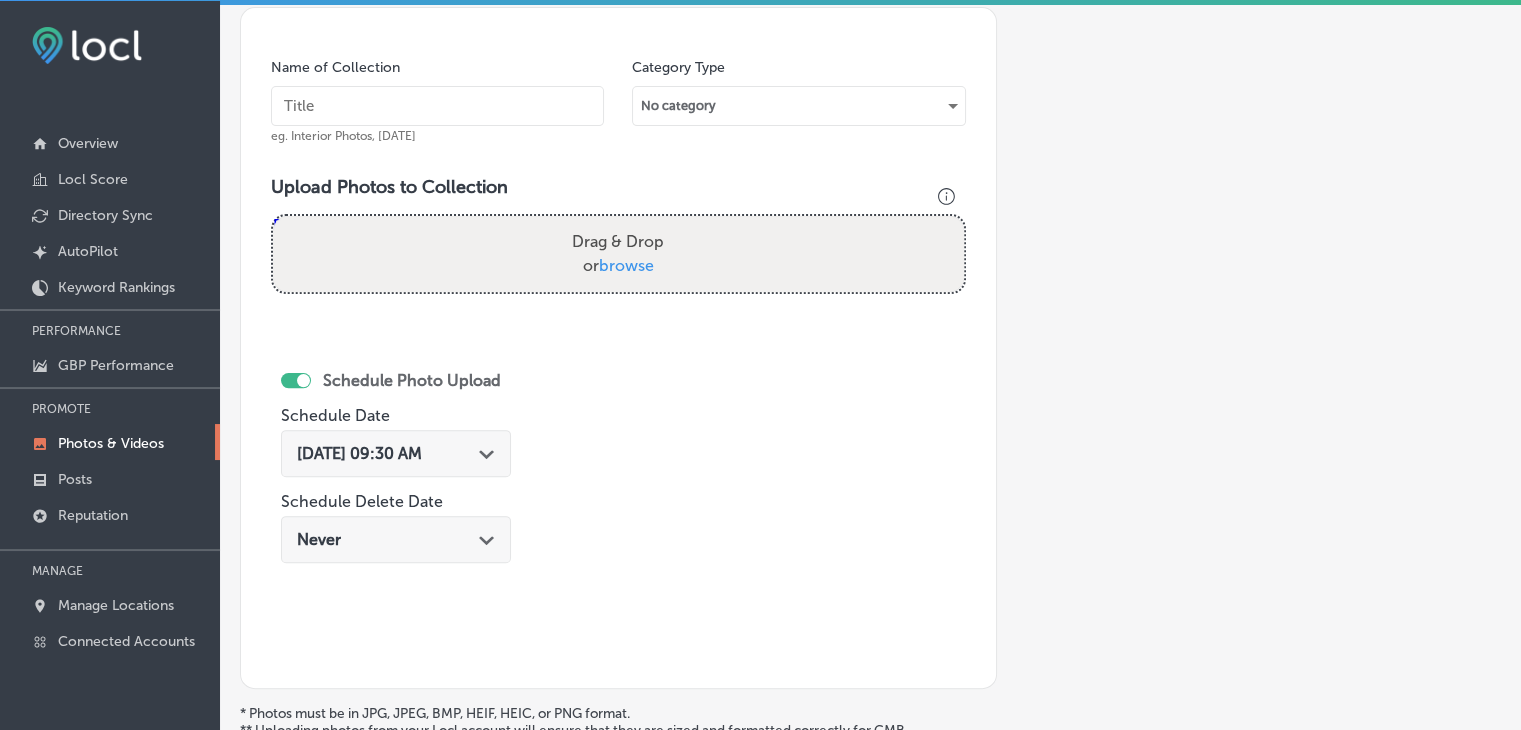 scroll, scrollTop: 207, scrollLeft: 0, axis: vertical 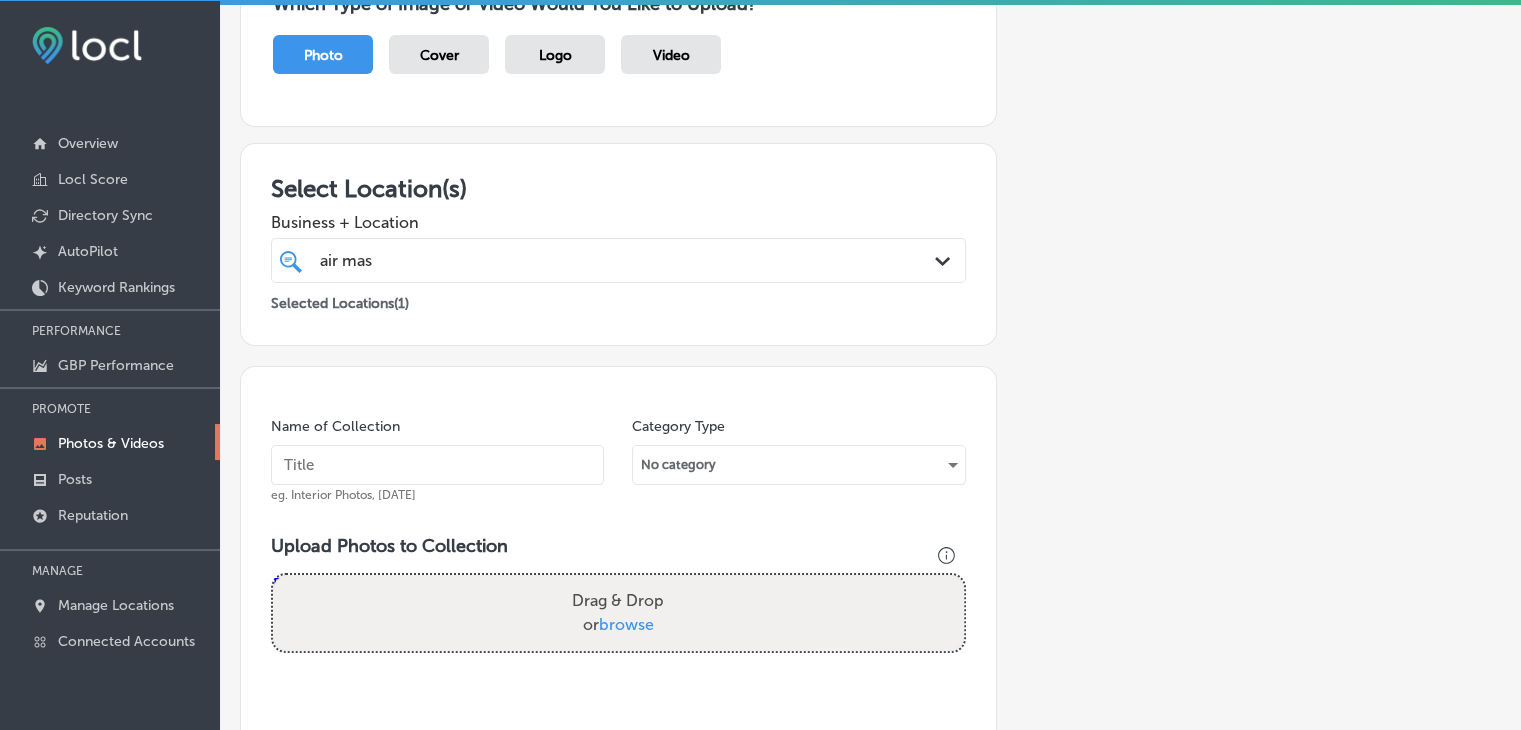 click at bounding box center (437, 465) 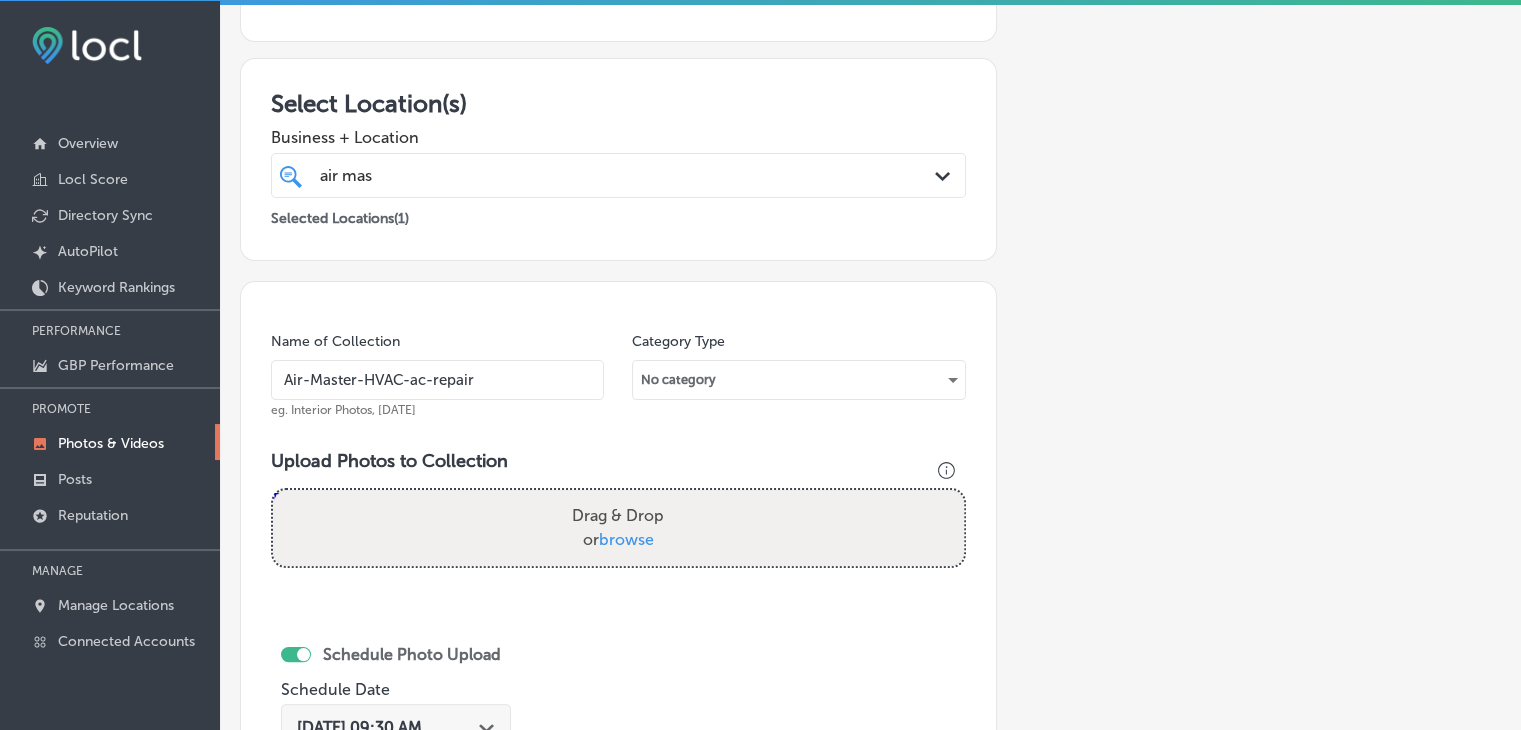 scroll, scrollTop: 507, scrollLeft: 0, axis: vertical 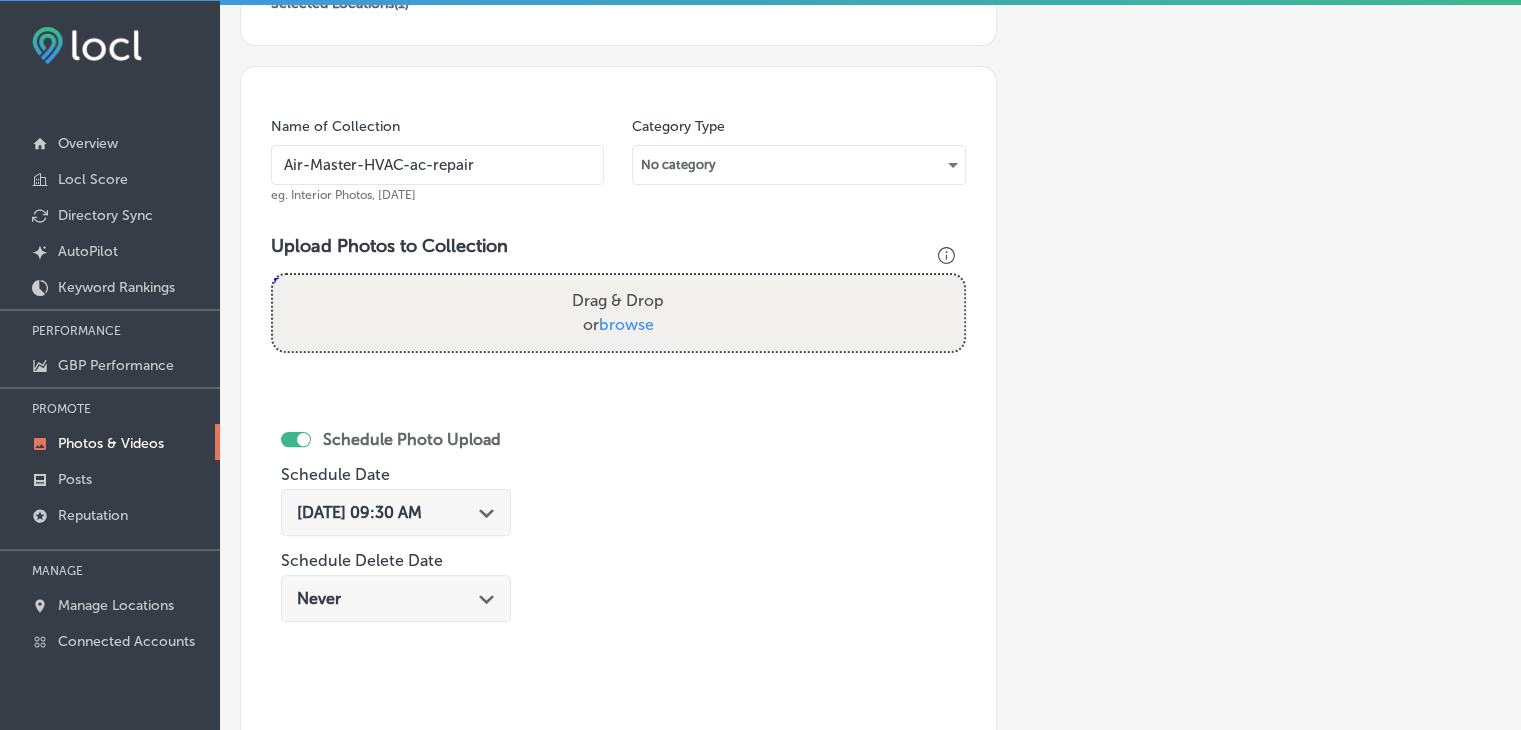 type on "Air-Master-HVAC-ac-repair" 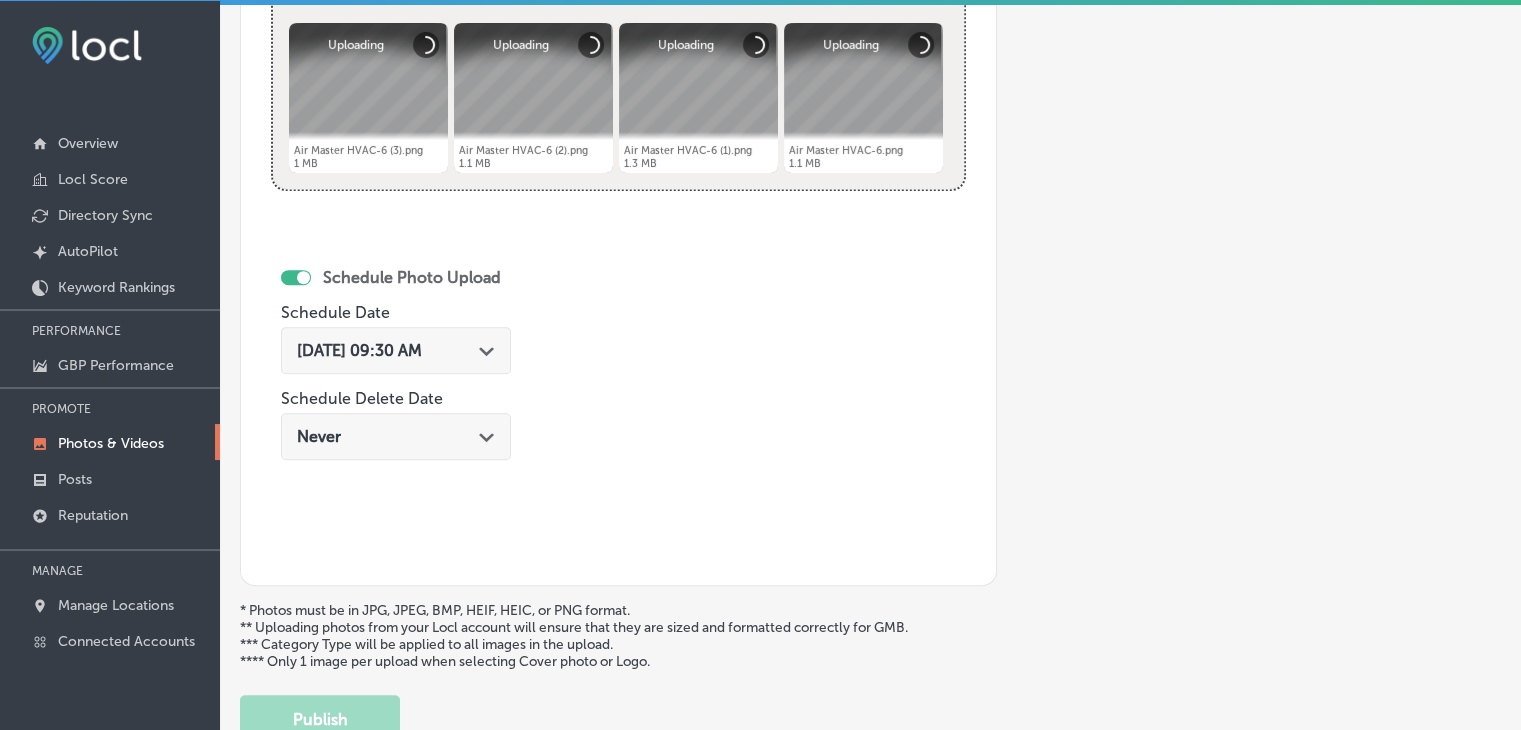scroll, scrollTop: 907, scrollLeft: 0, axis: vertical 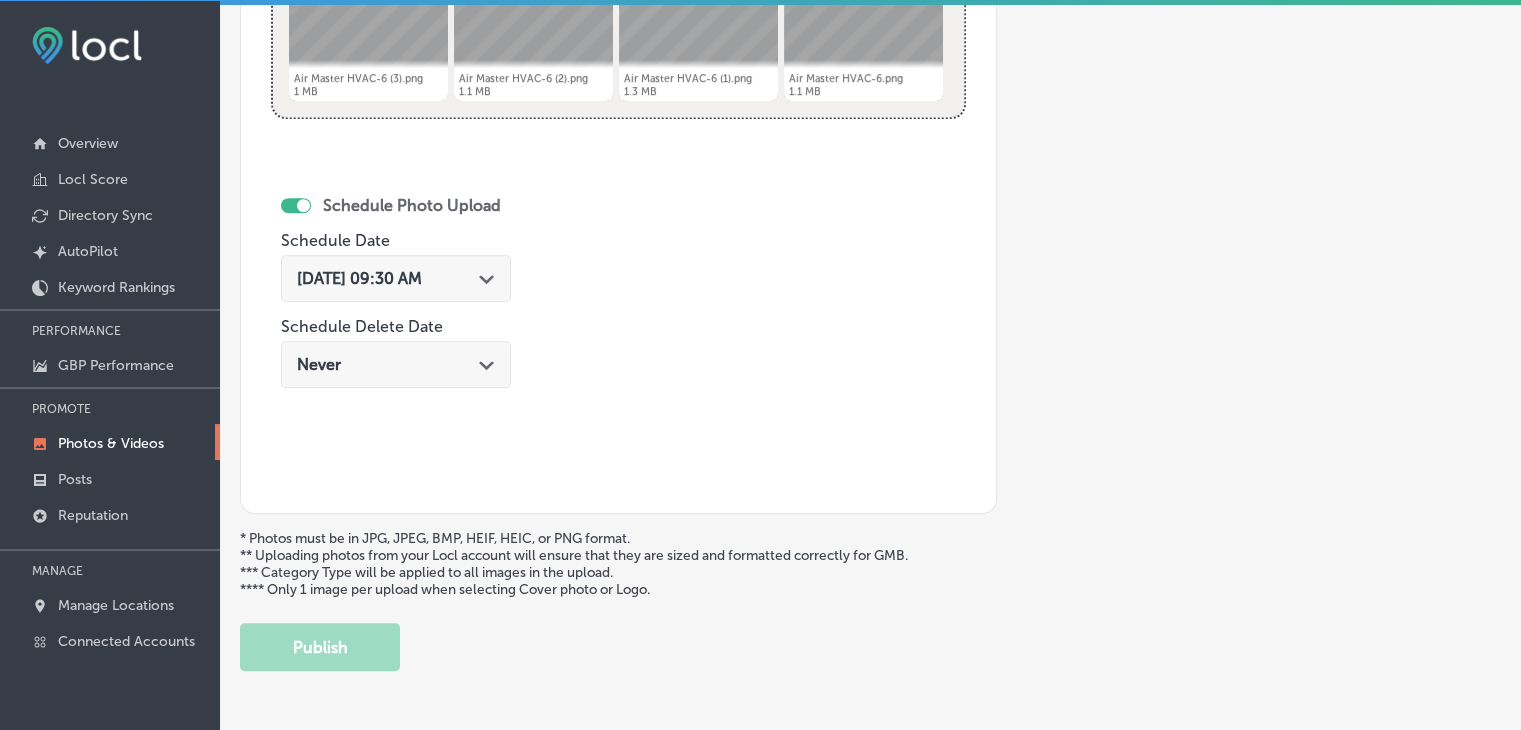 click on "Jul 17, 2025 09:30 AM
Path
Created with Sketch." at bounding box center [396, 278] 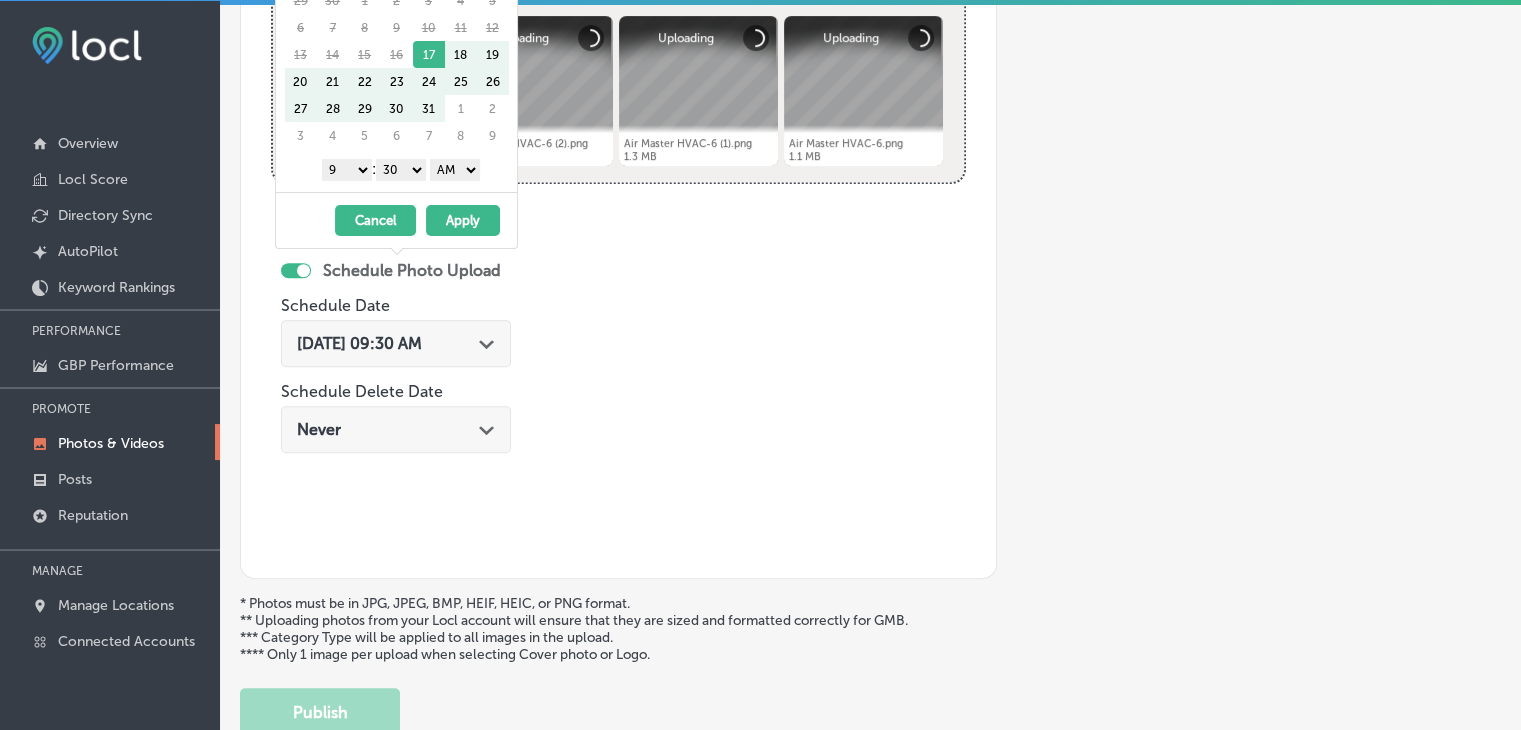 scroll, scrollTop: 807, scrollLeft: 0, axis: vertical 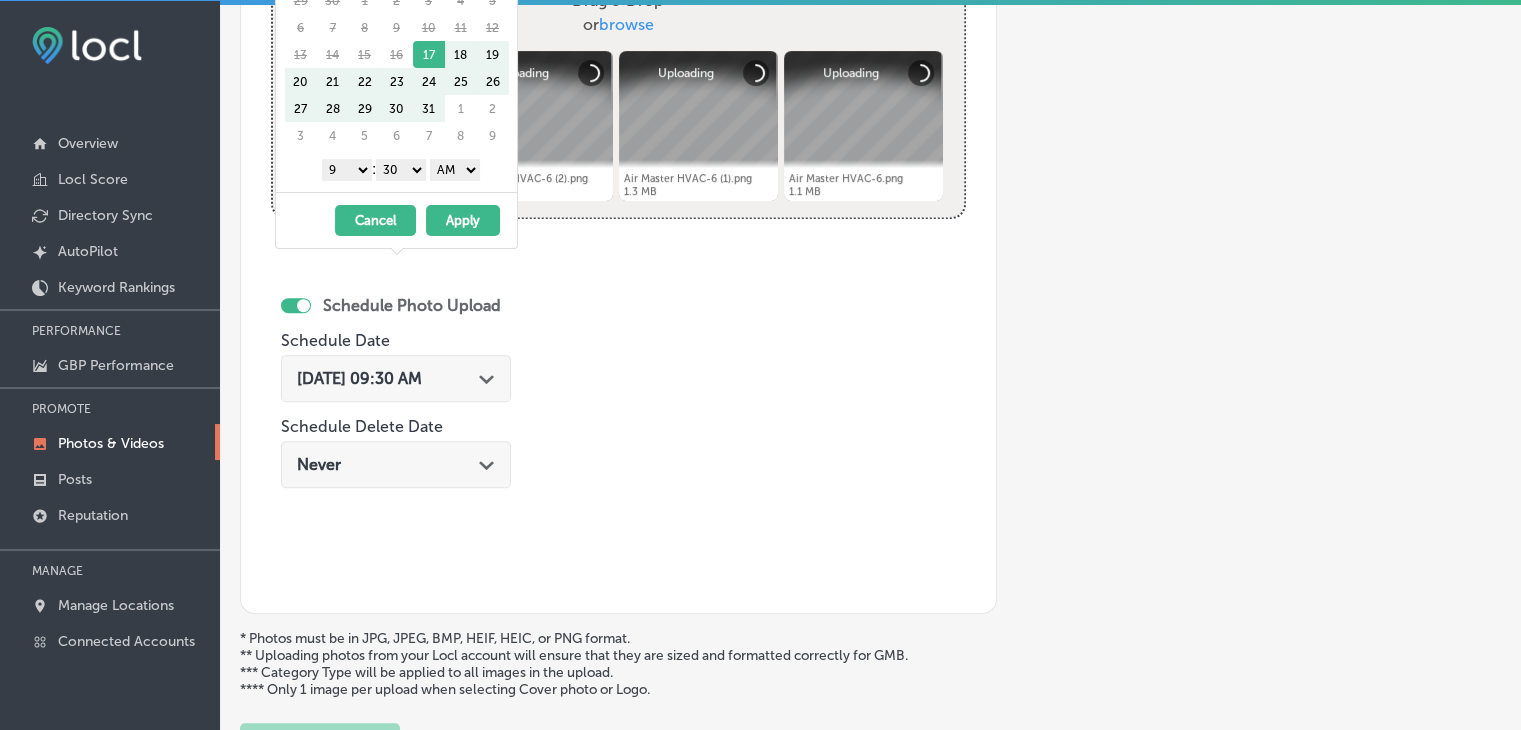click on "Name of Collection Air-Master-HVAC-ac-repair eg. Interior Photos, March 2020   Category Type No category Upload Photos to Collection
Powered by PQINA Drag & Drop  or  browse Air Master HVAC-6 (3).png Abort Retry Remove Upload Cancel Retry Remove Air Master HVAC-6 (3).png 1 MB Uploading tap to cancel
Air Master HVAC-6 (2).png Abort" at bounding box center (618, 190) 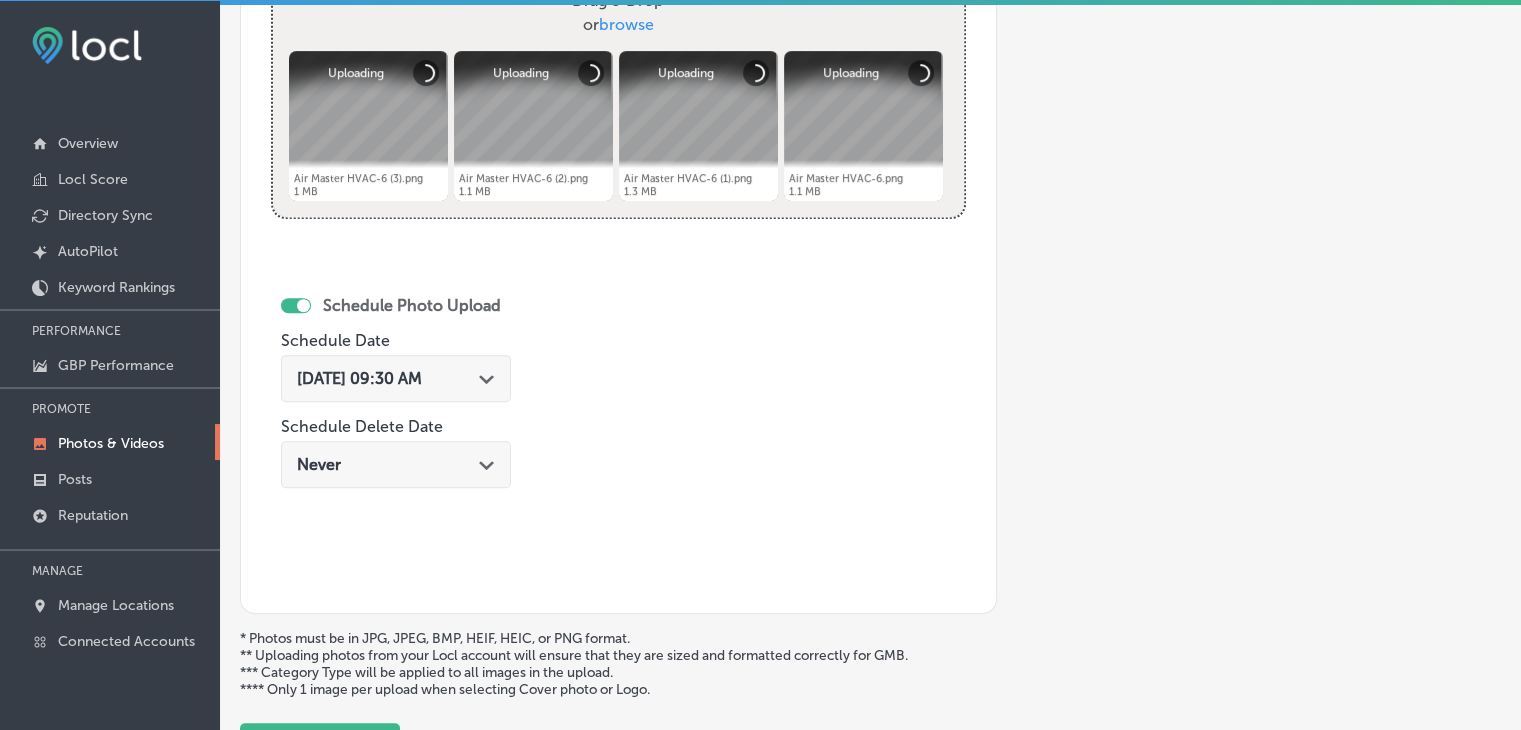 click on "Jul 17, 2025 09:30 AM" at bounding box center [359, 378] 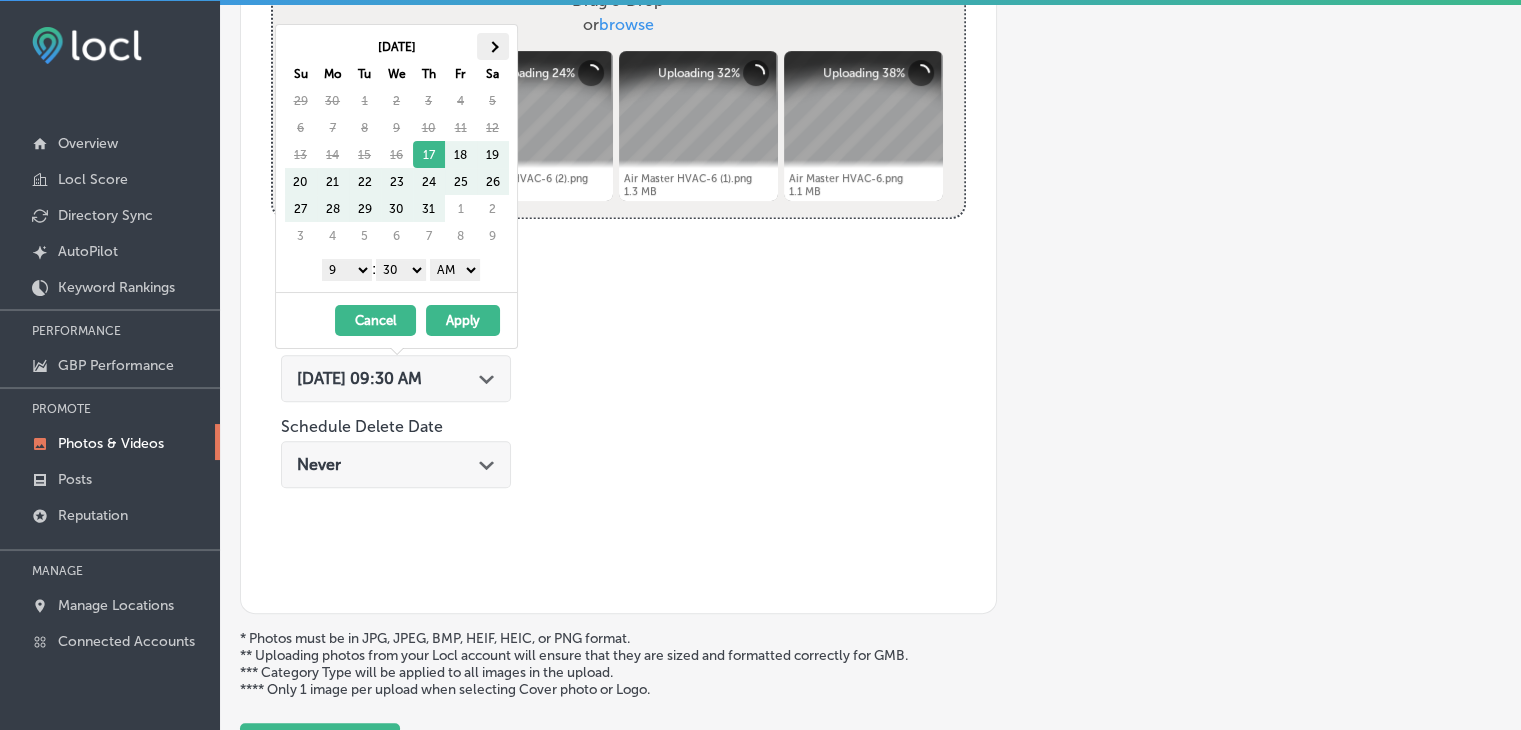 click at bounding box center [492, 46] 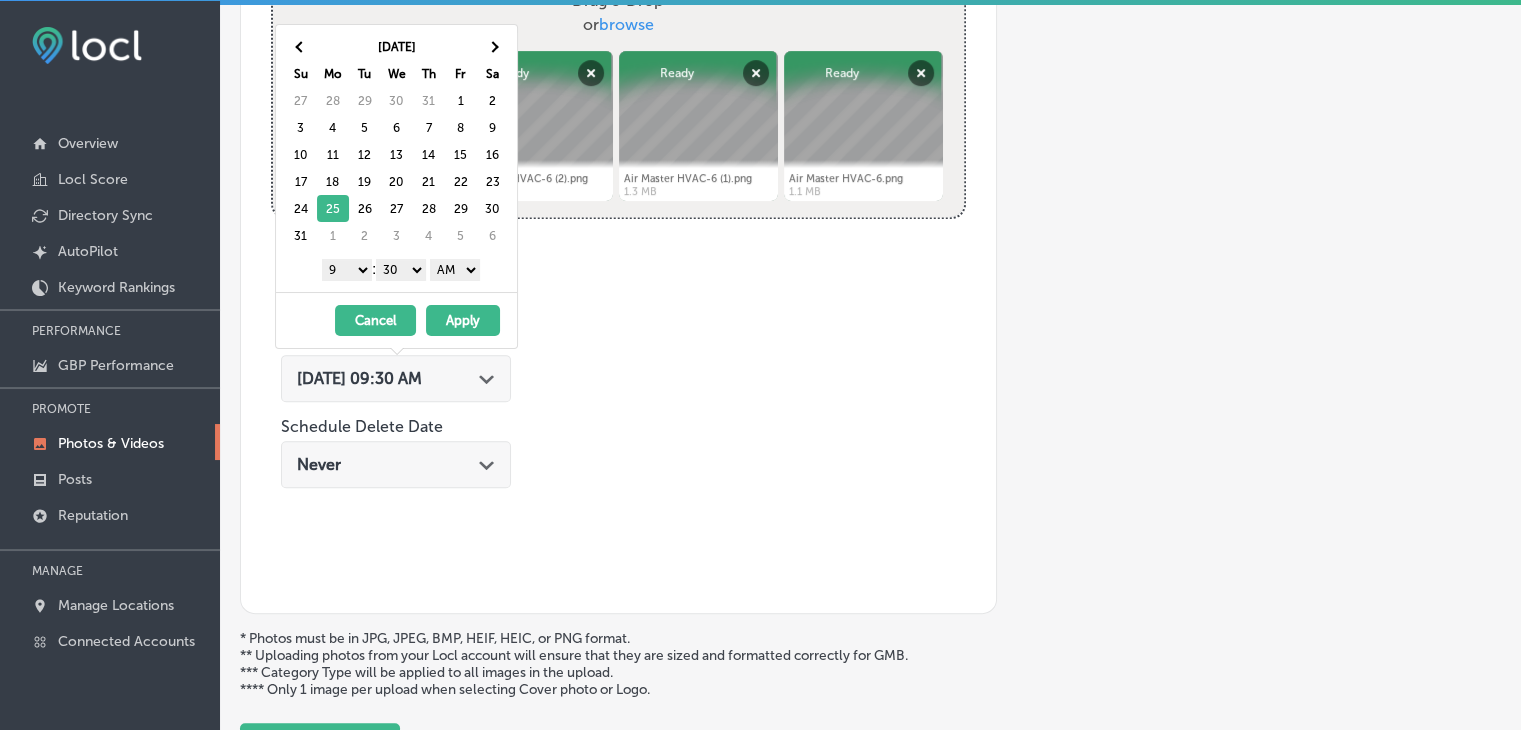 click on "00 10 20 30 40 50" at bounding box center (401, 270) 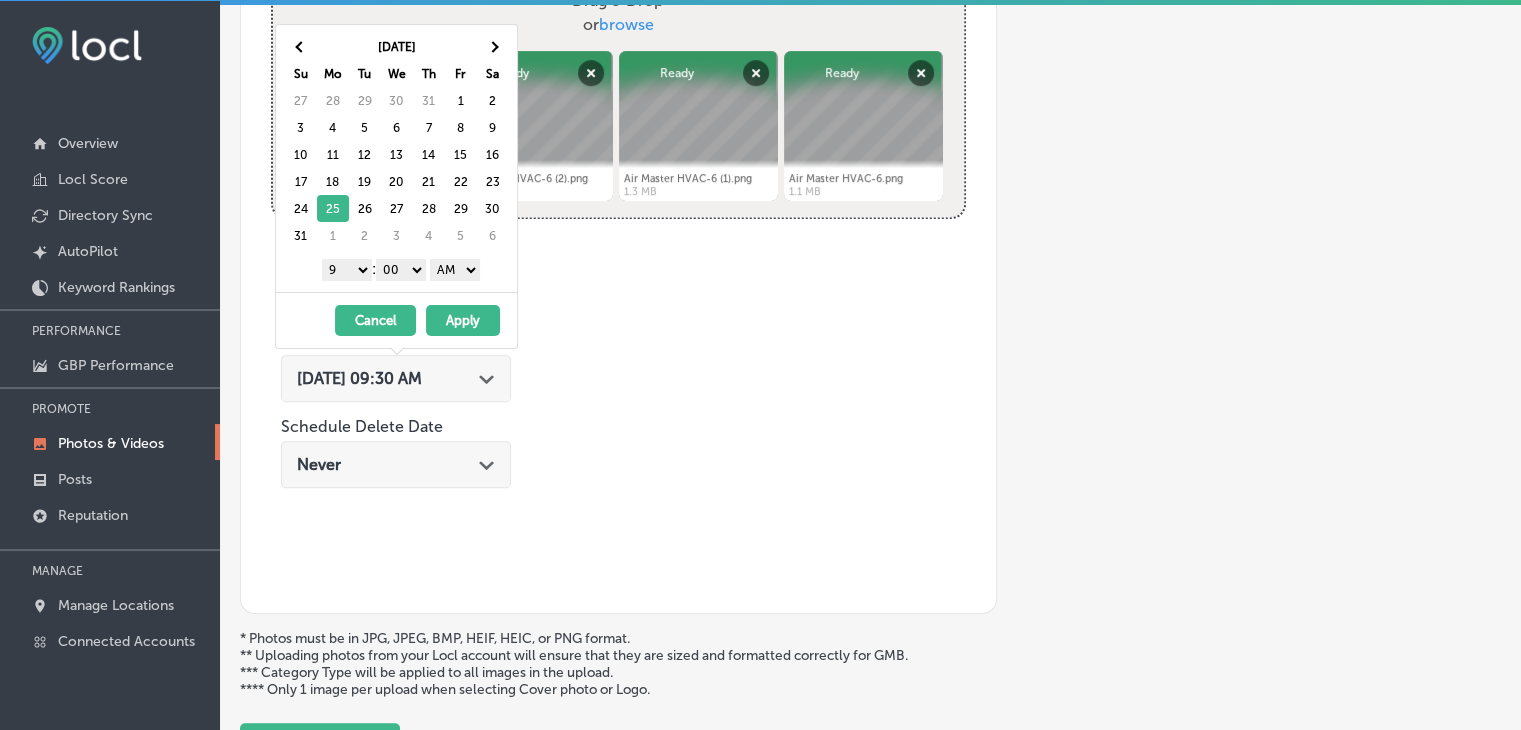 click on "1 2 3 4 5 6 7 8 9 10 11 12  :  00 10 20 30 40 50   AM PM" at bounding box center (400, 269) 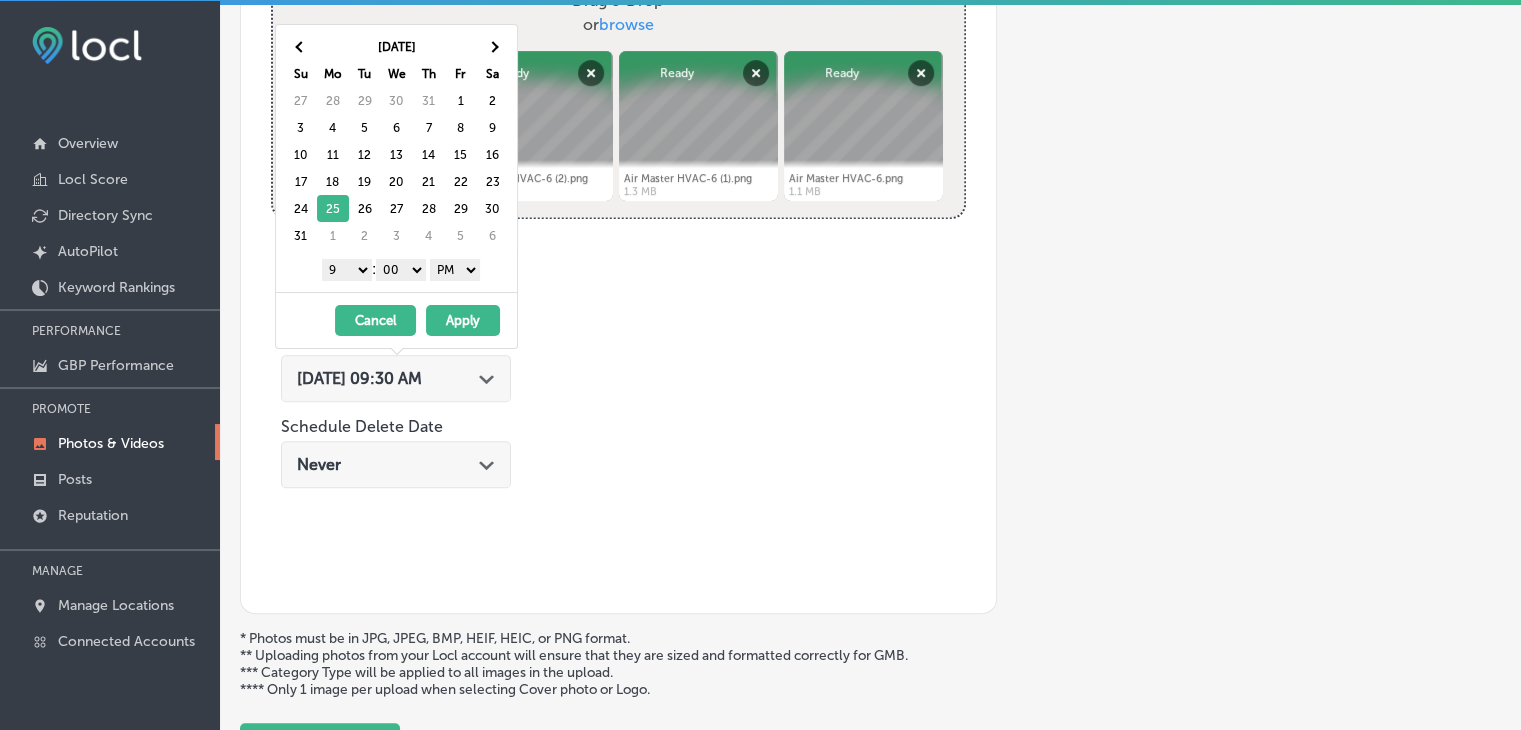 click on "Apply" at bounding box center (463, 320) 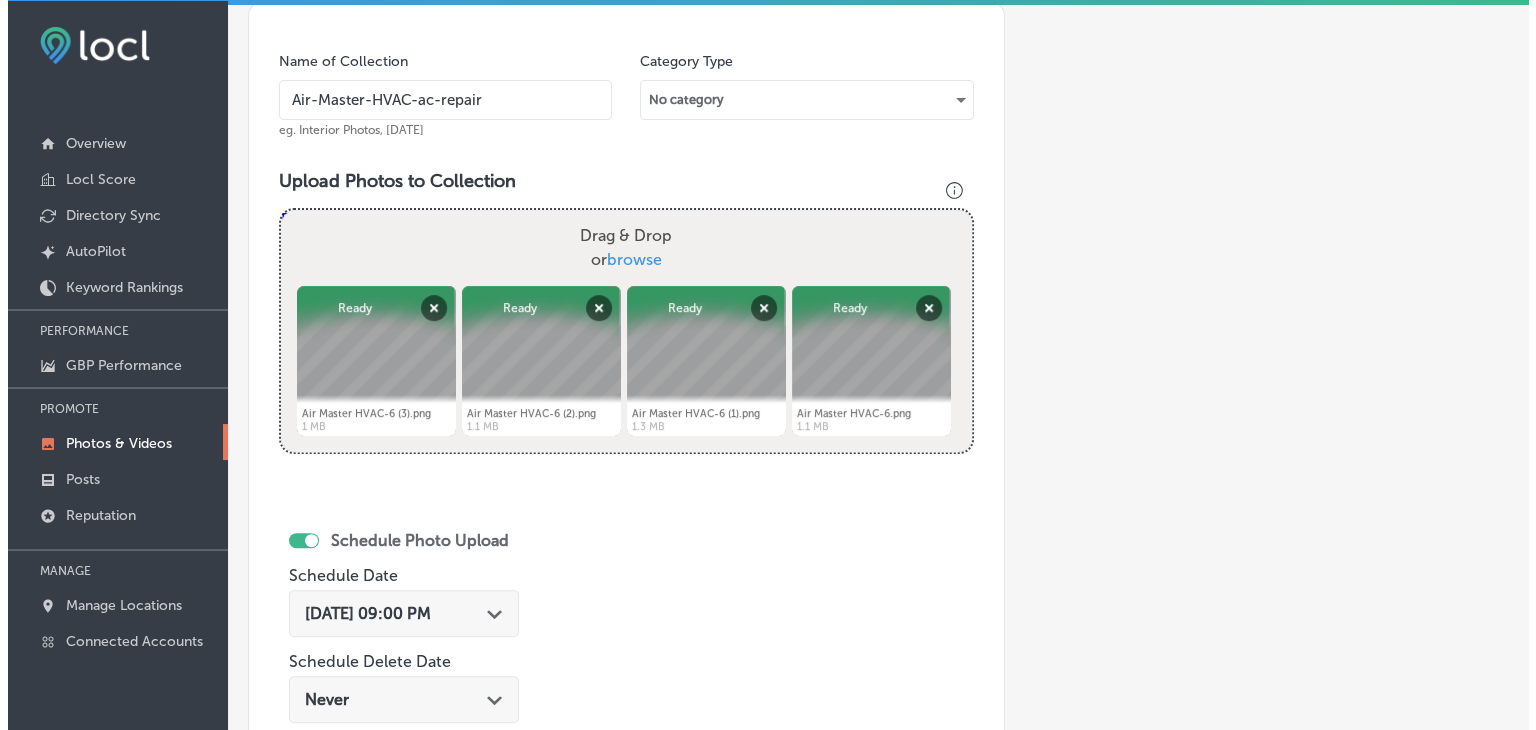 scroll, scrollTop: 972, scrollLeft: 0, axis: vertical 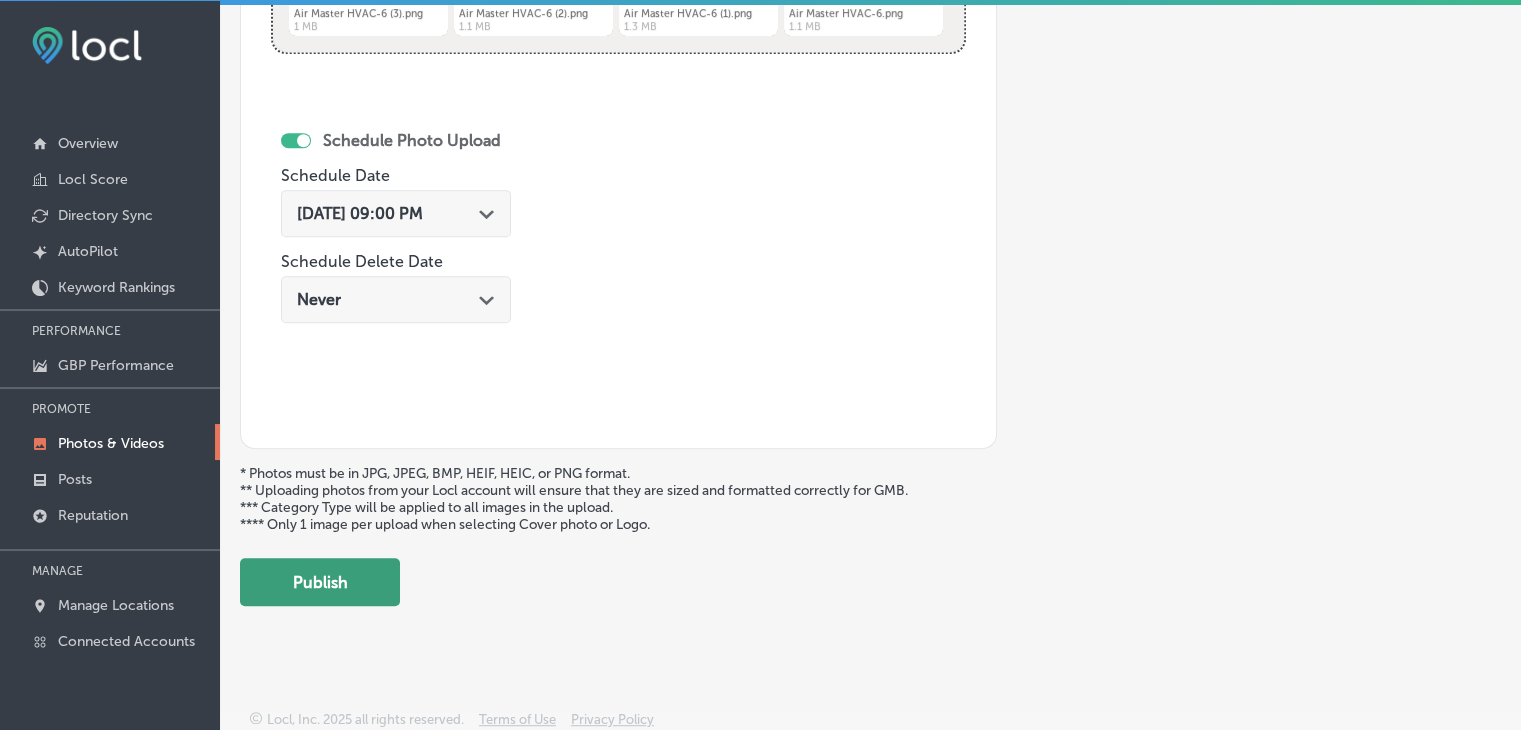 click on "Publish" at bounding box center (320, 582) 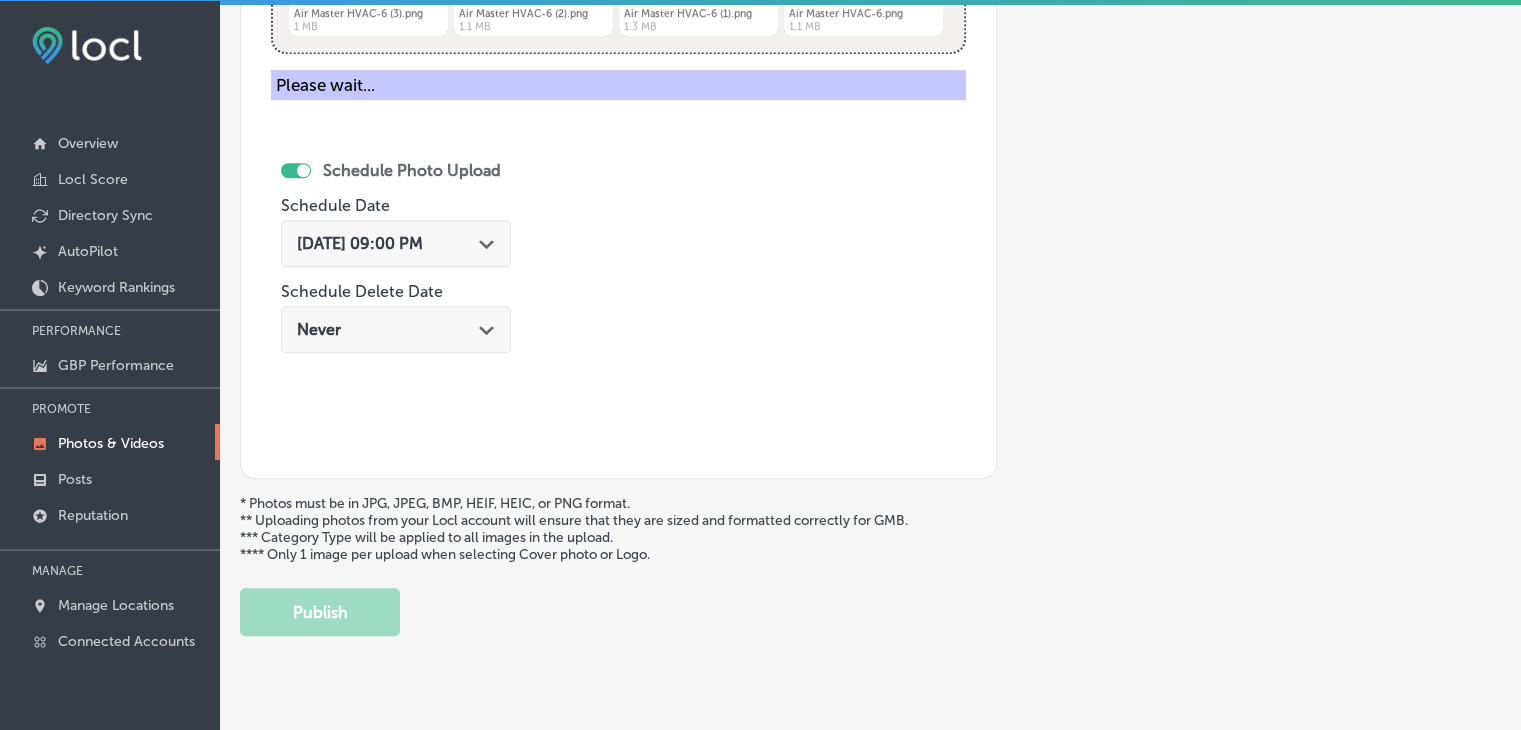 type 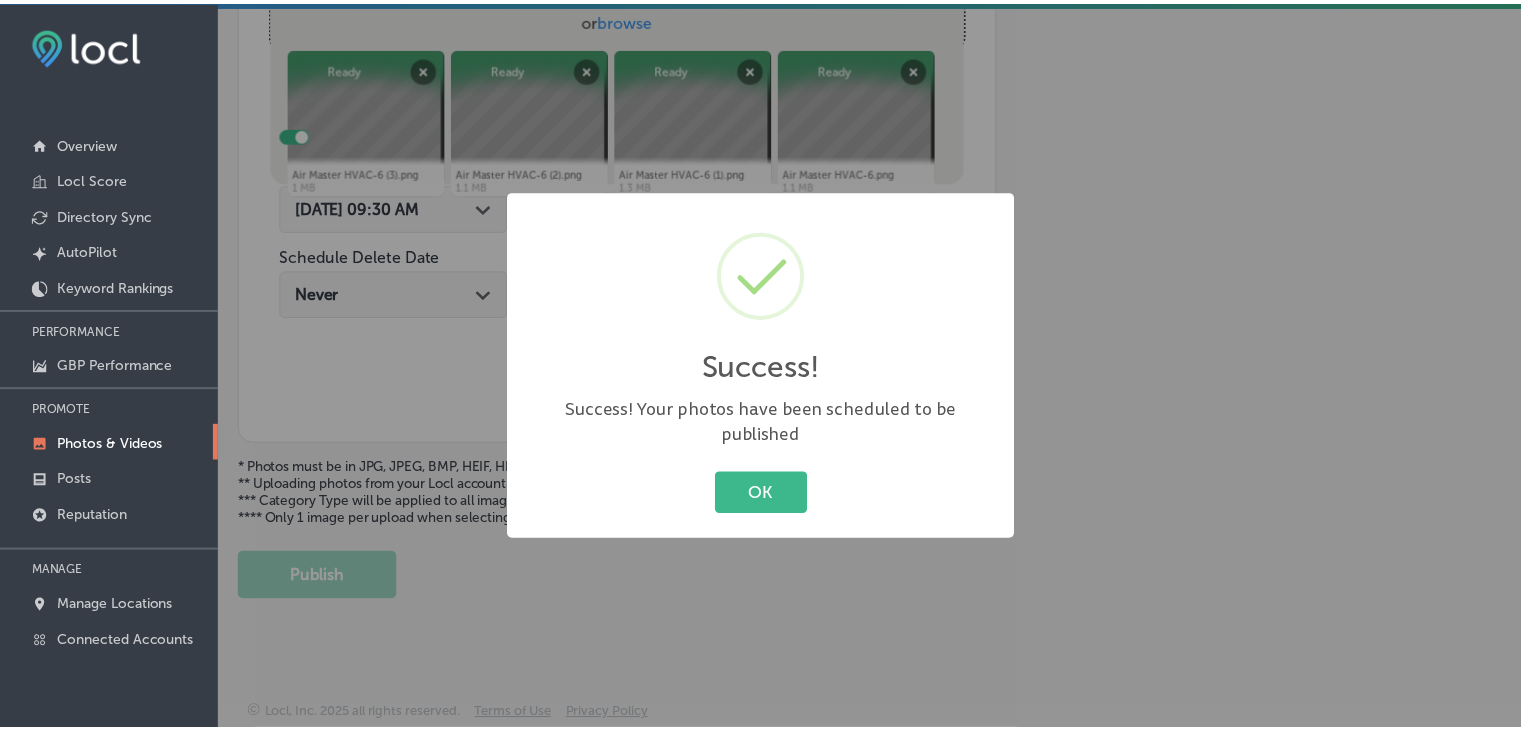 scroll, scrollTop: 807, scrollLeft: 0, axis: vertical 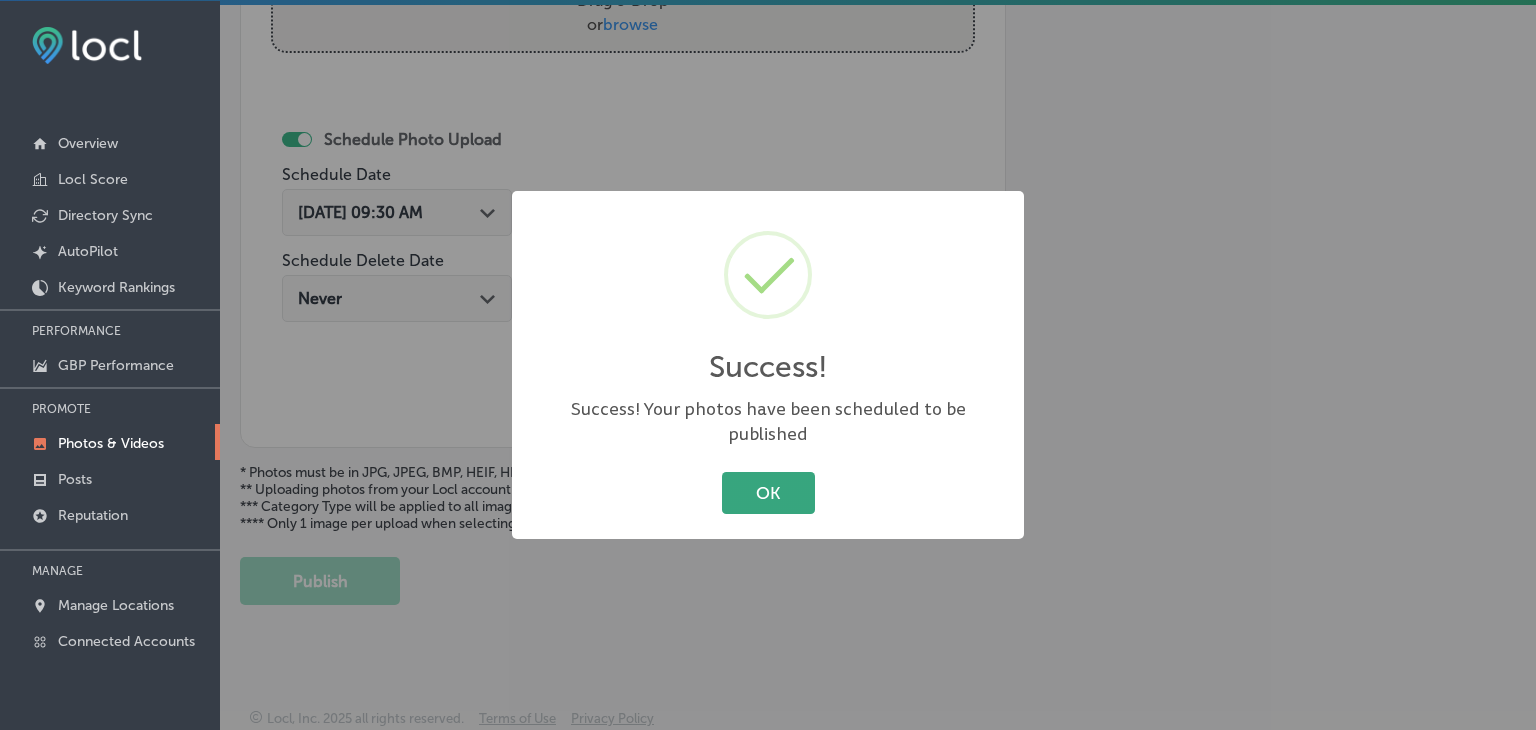 click on "OK" at bounding box center [768, 492] 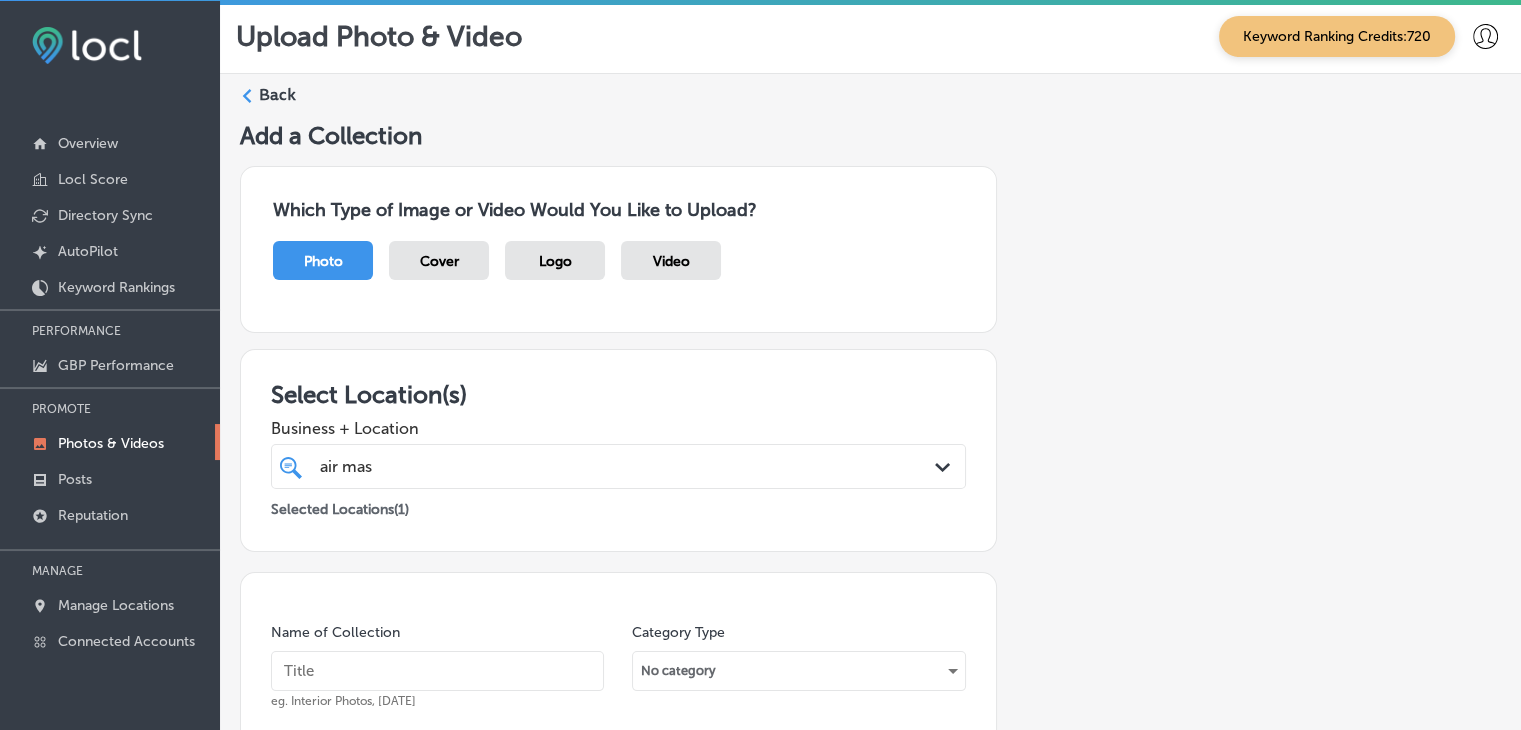 scroll, scrollTop: 0, scrollLeft: 0, axis: both 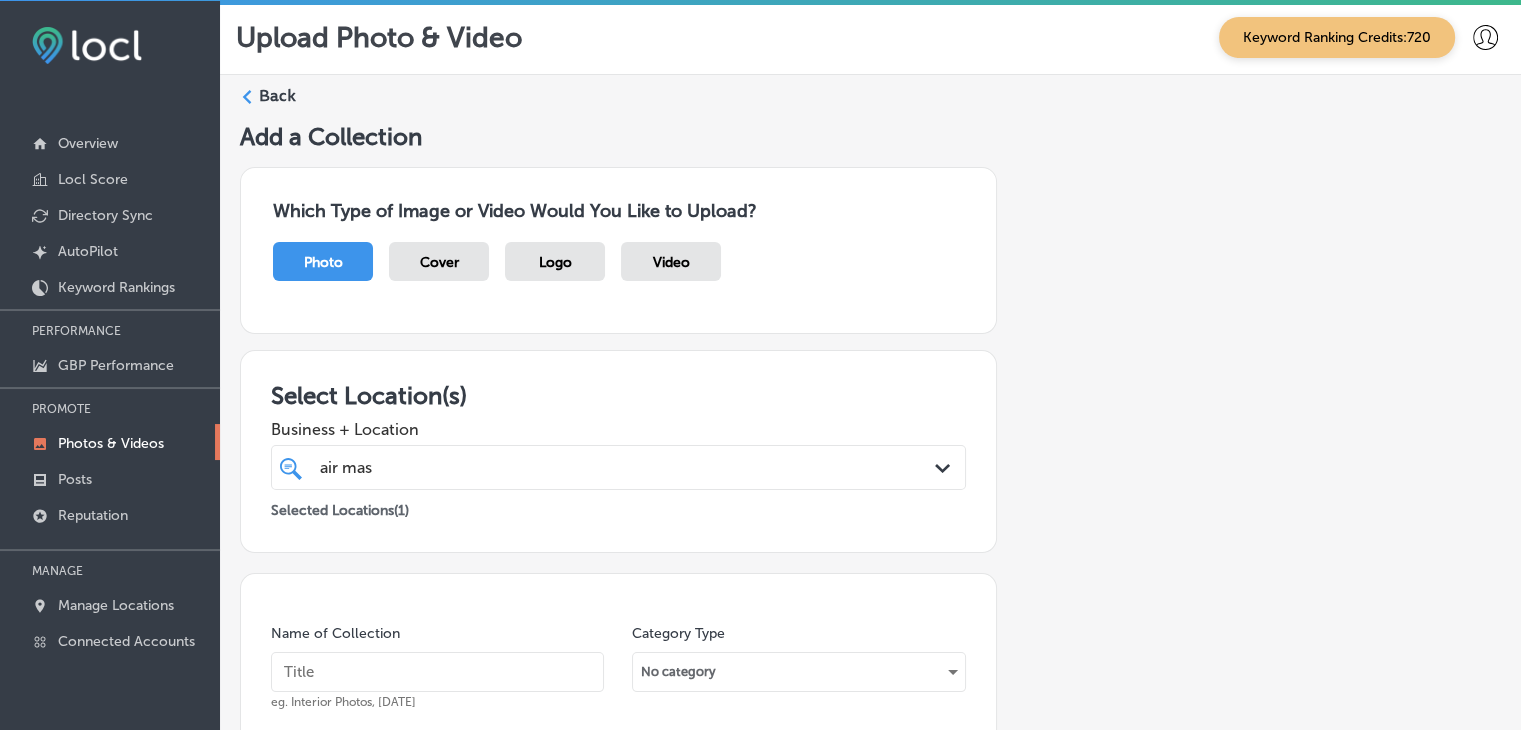 click on "Back" at bounding box center (277, 96) 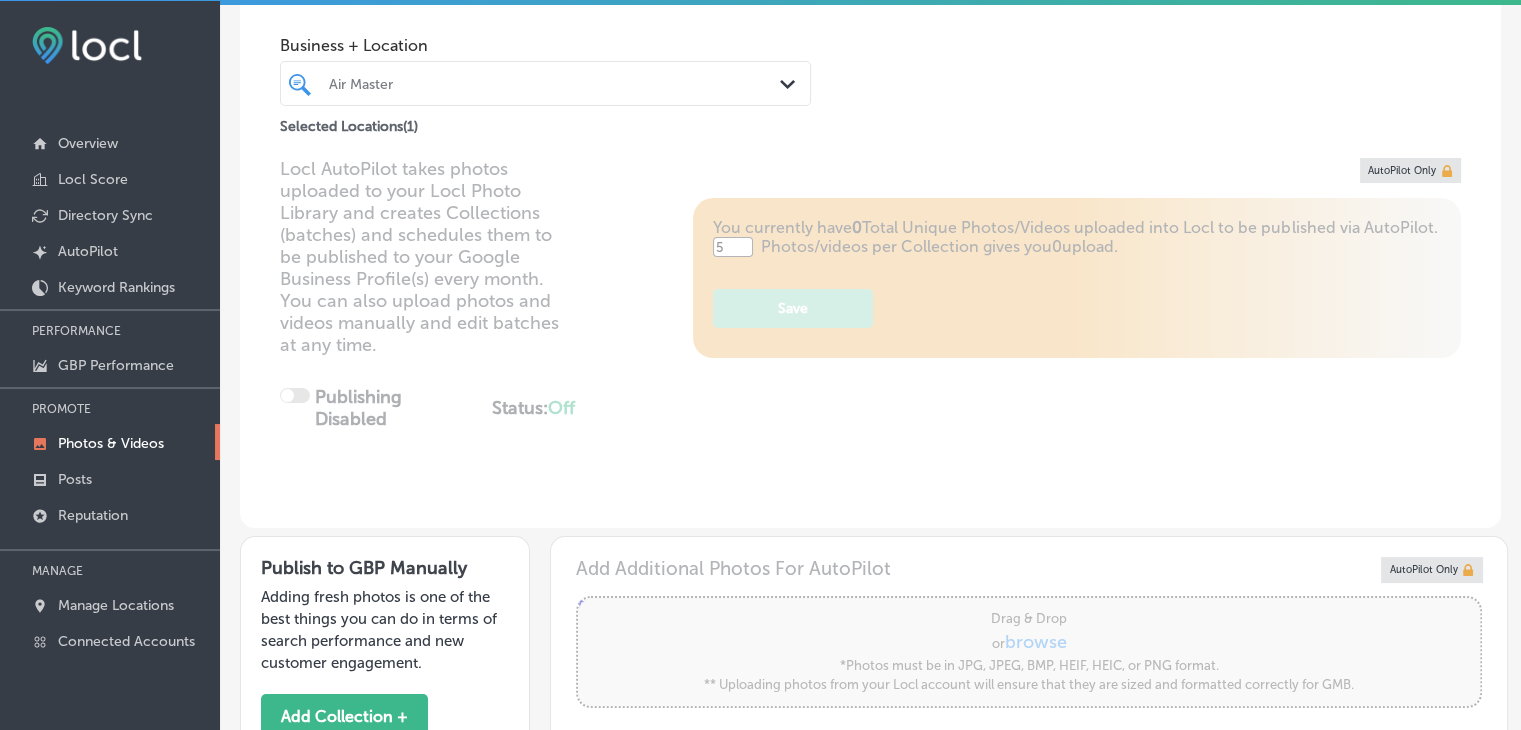 type on "5" 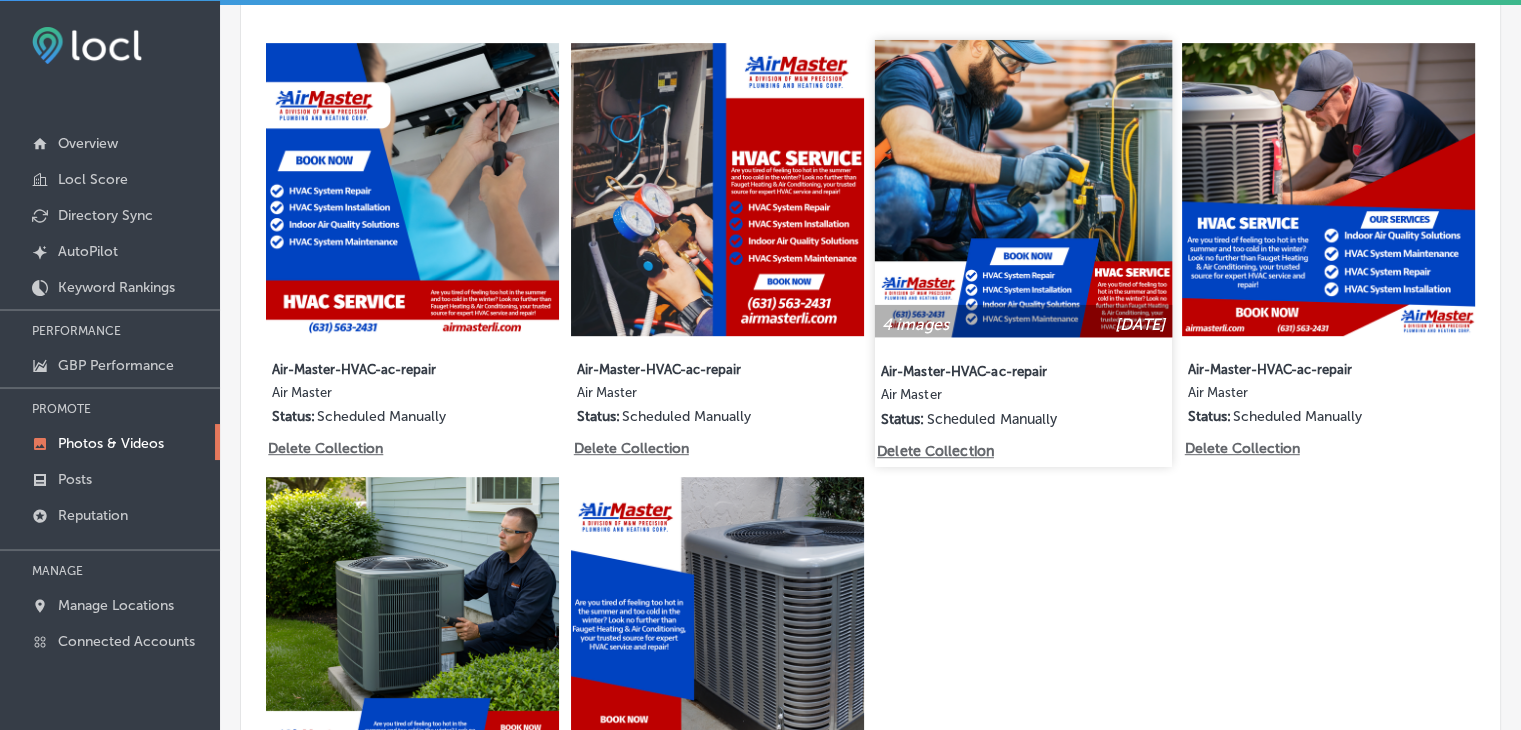 scroll, scrollTop: 800, scrollLeft: 0, axis: vertical 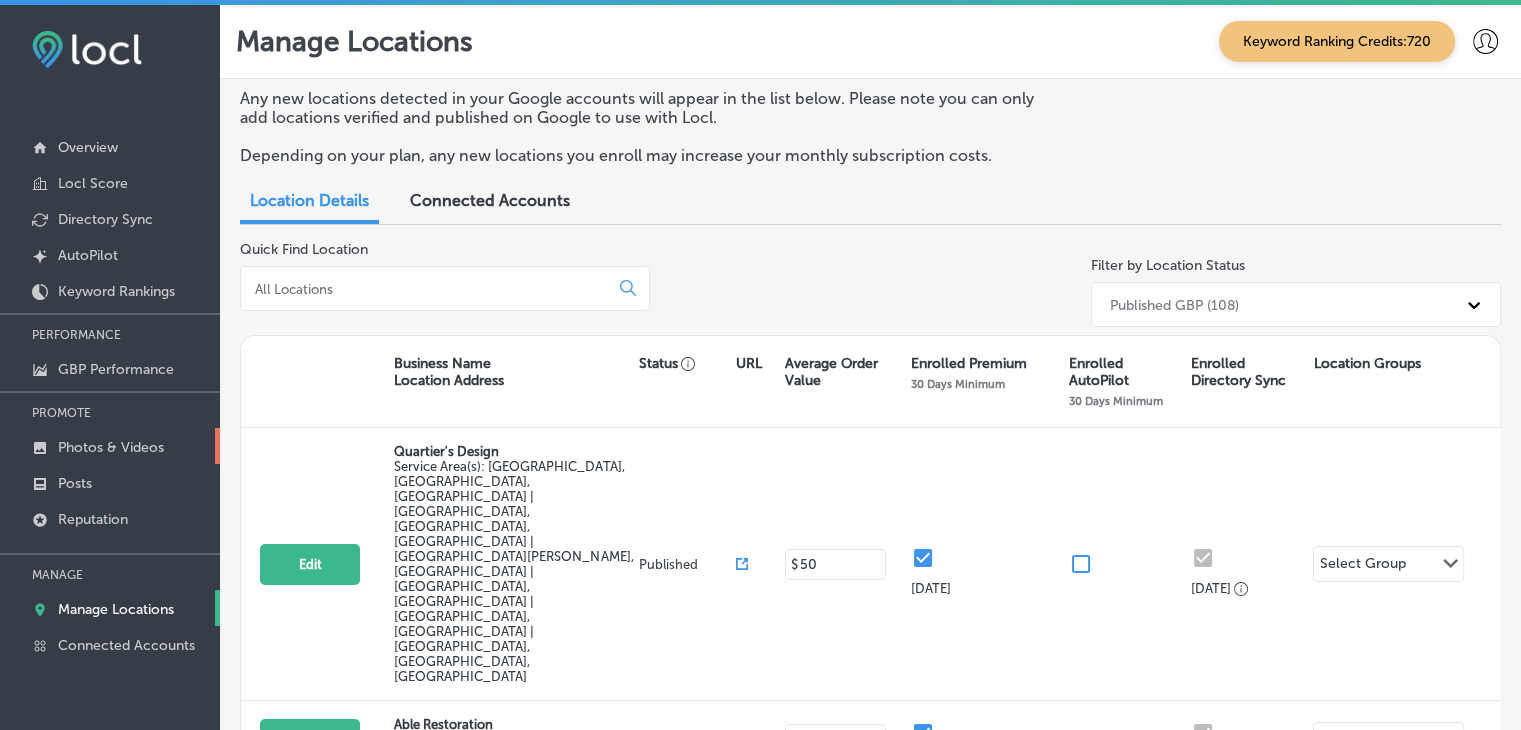 click on "Photos & Videos" at bounding box center [110, 446] 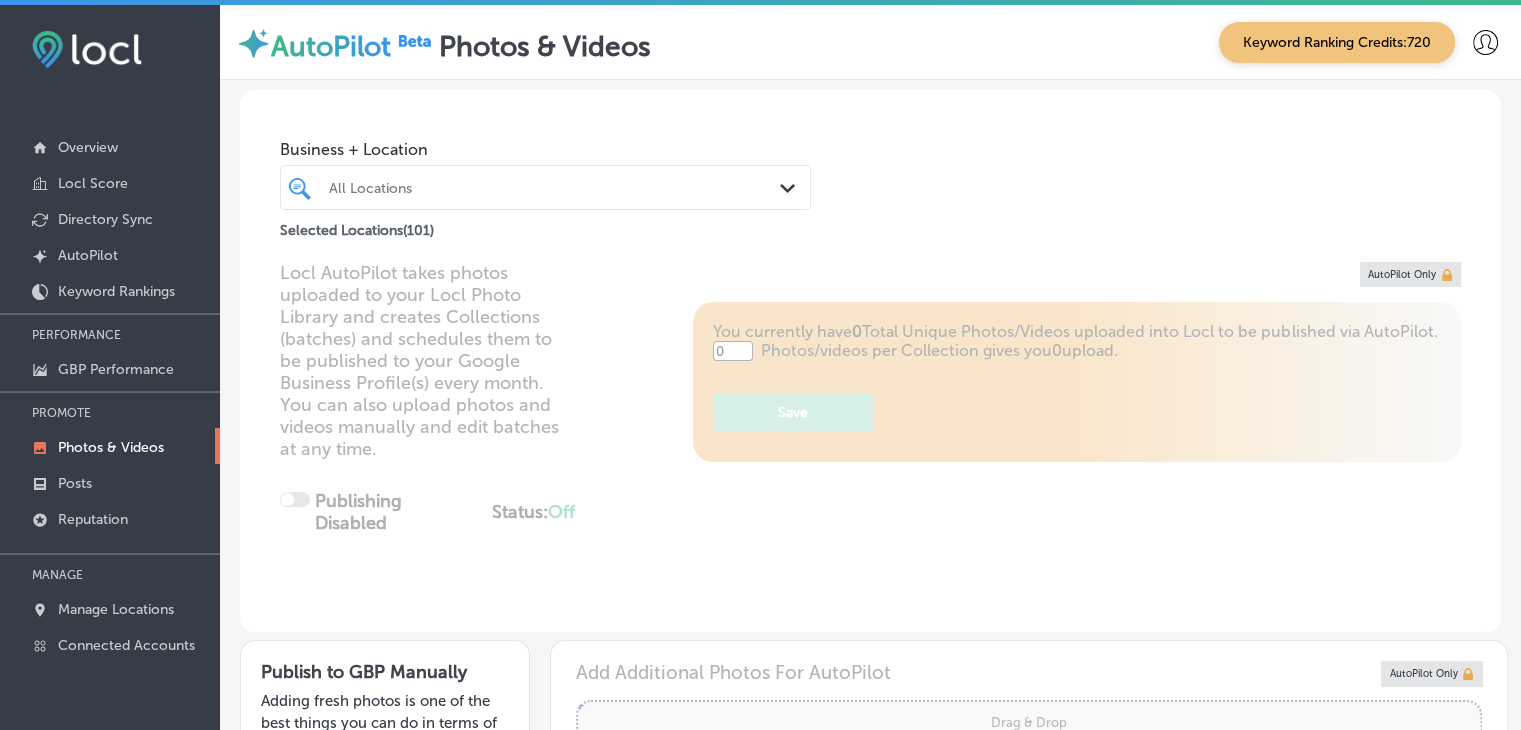 type on "5" 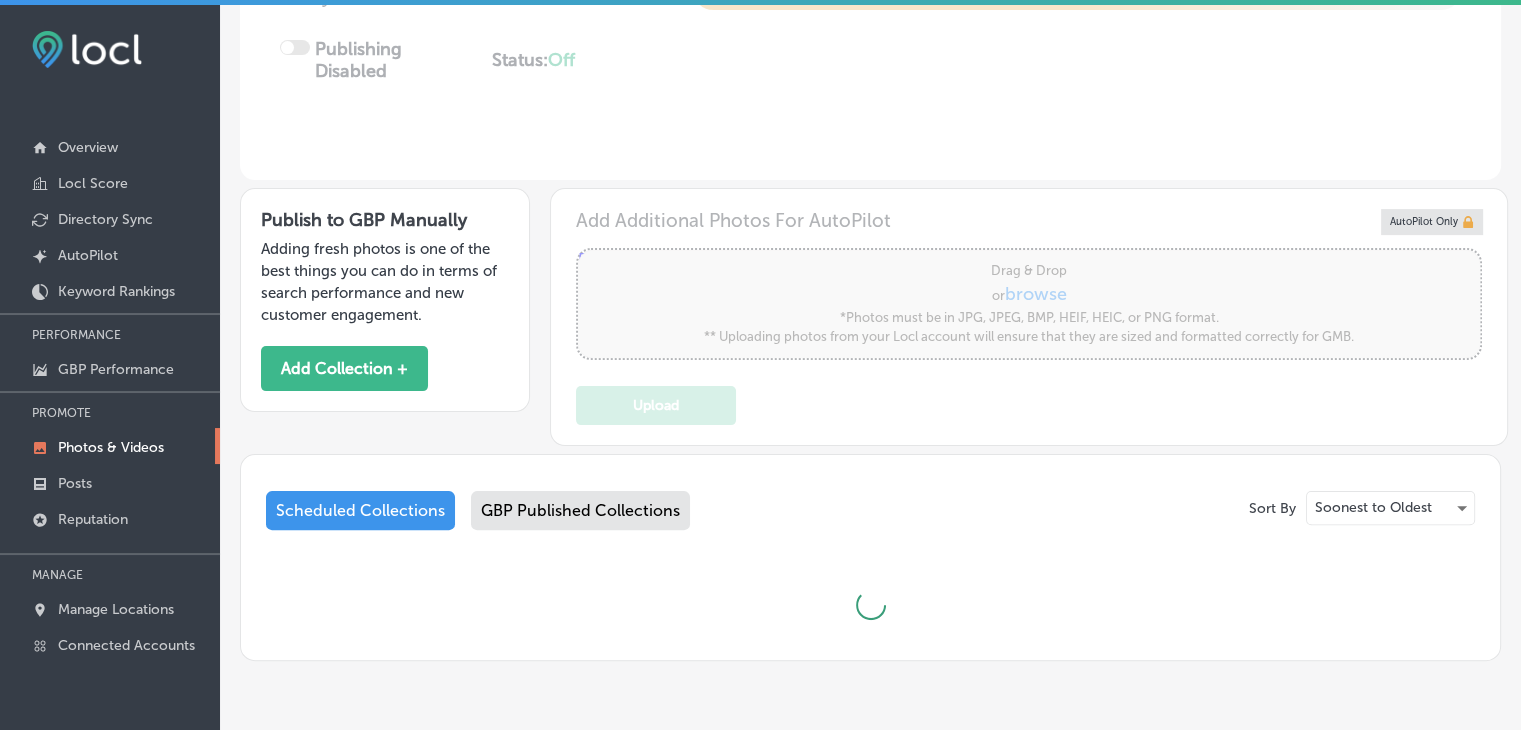 scroll, scrollTop: 500, scrollLeft: 0, axis: vertical 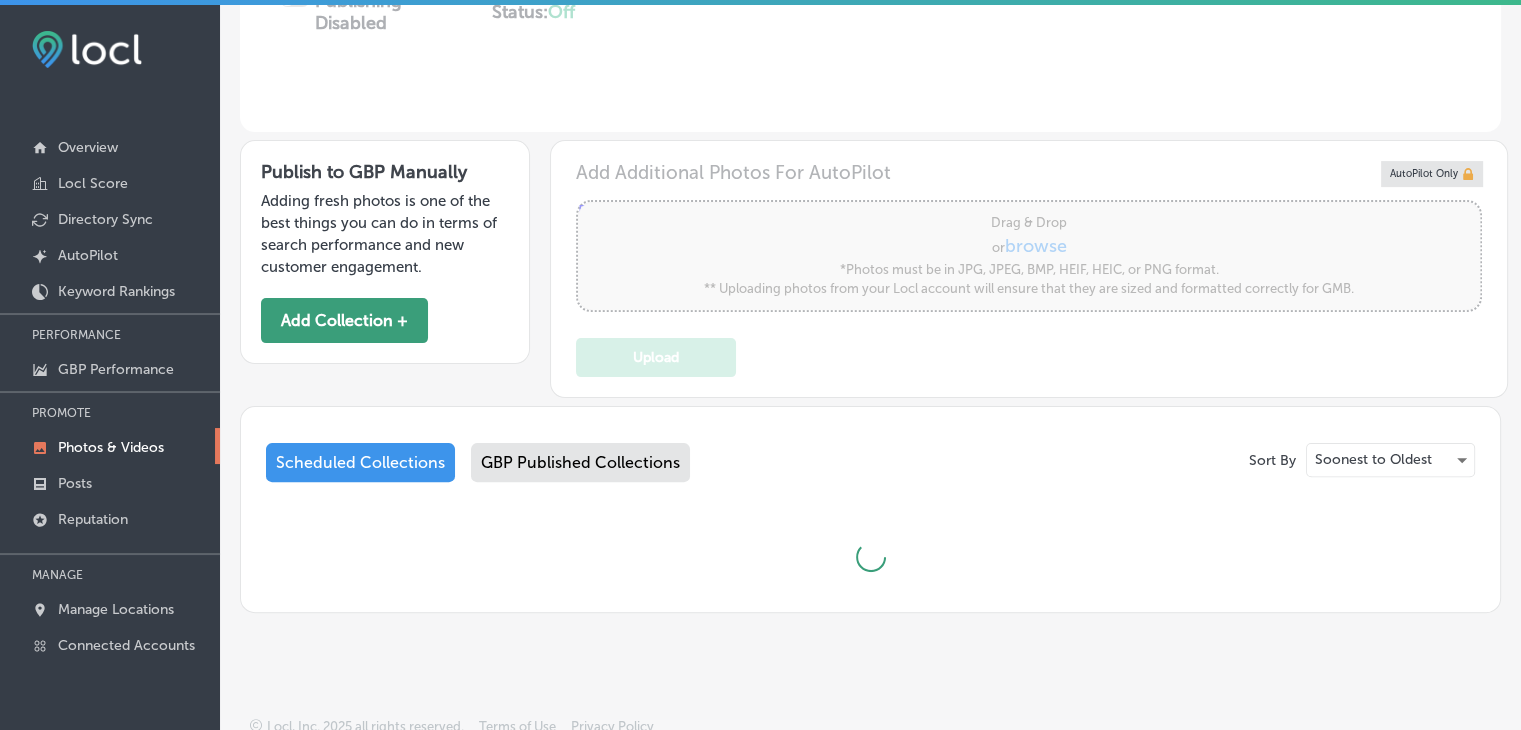 click on "Add Collection +" at bounding box center [344, 320] 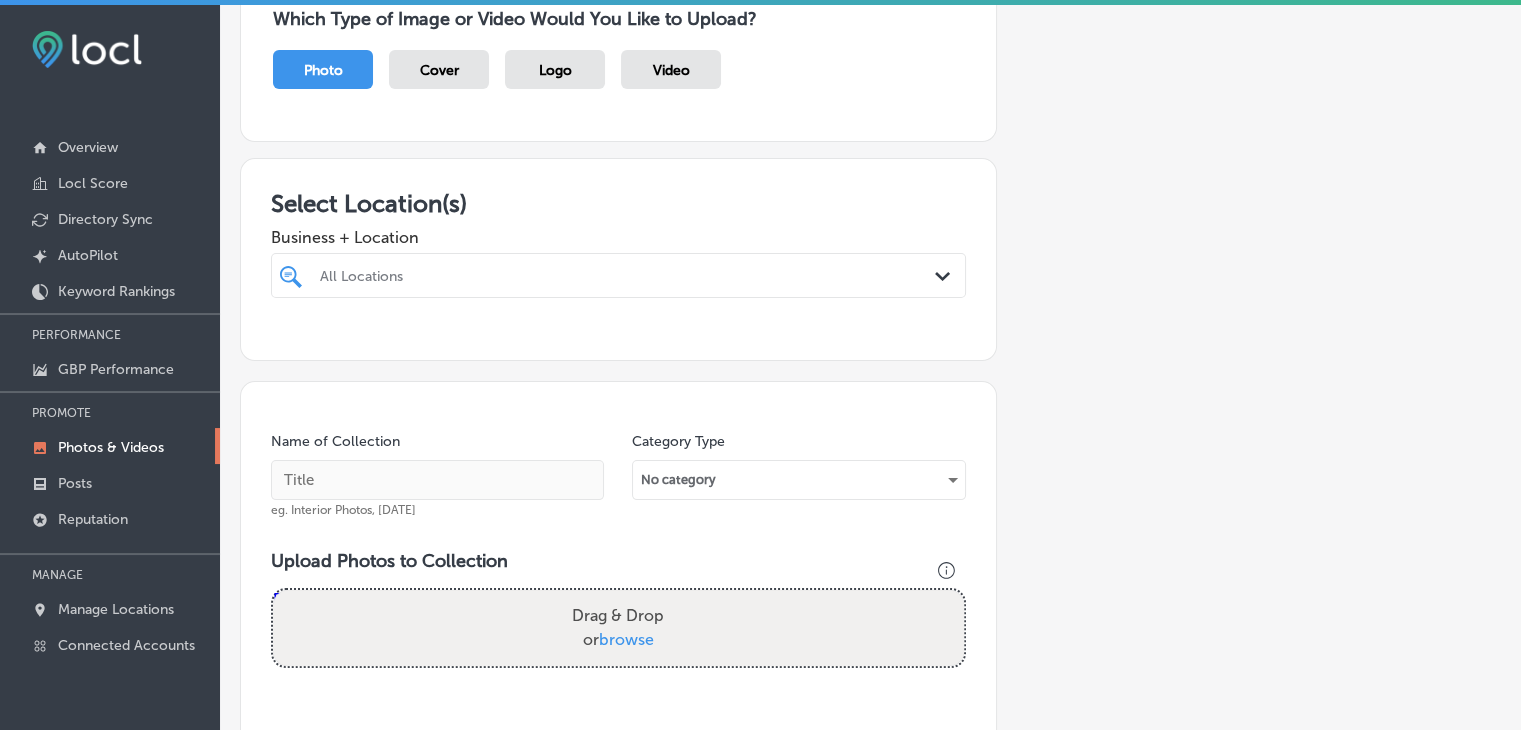 scroll, scrollTop: 200, scrollLeft: 0, axis: vertical 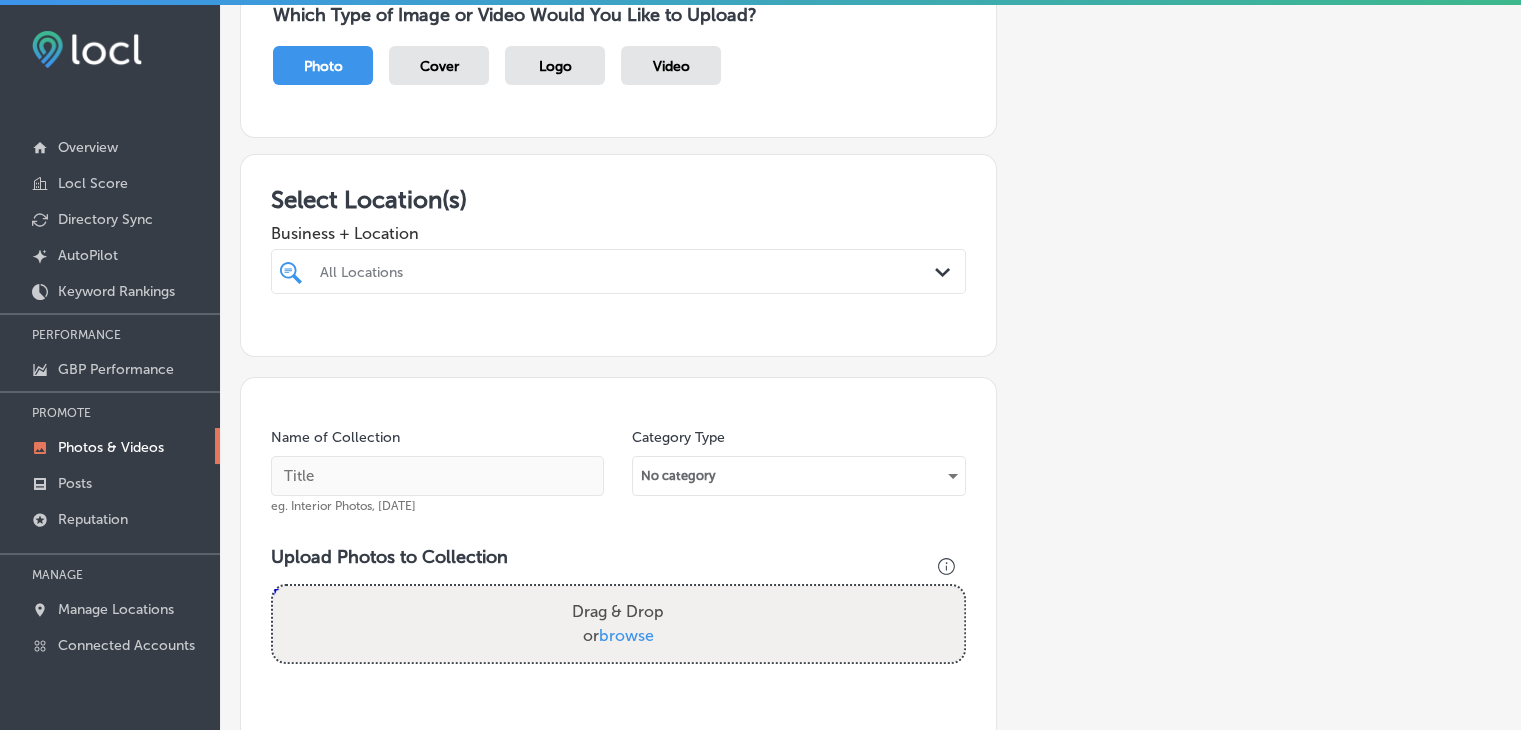 click on "All Locations" at bounding box center [628, 271] 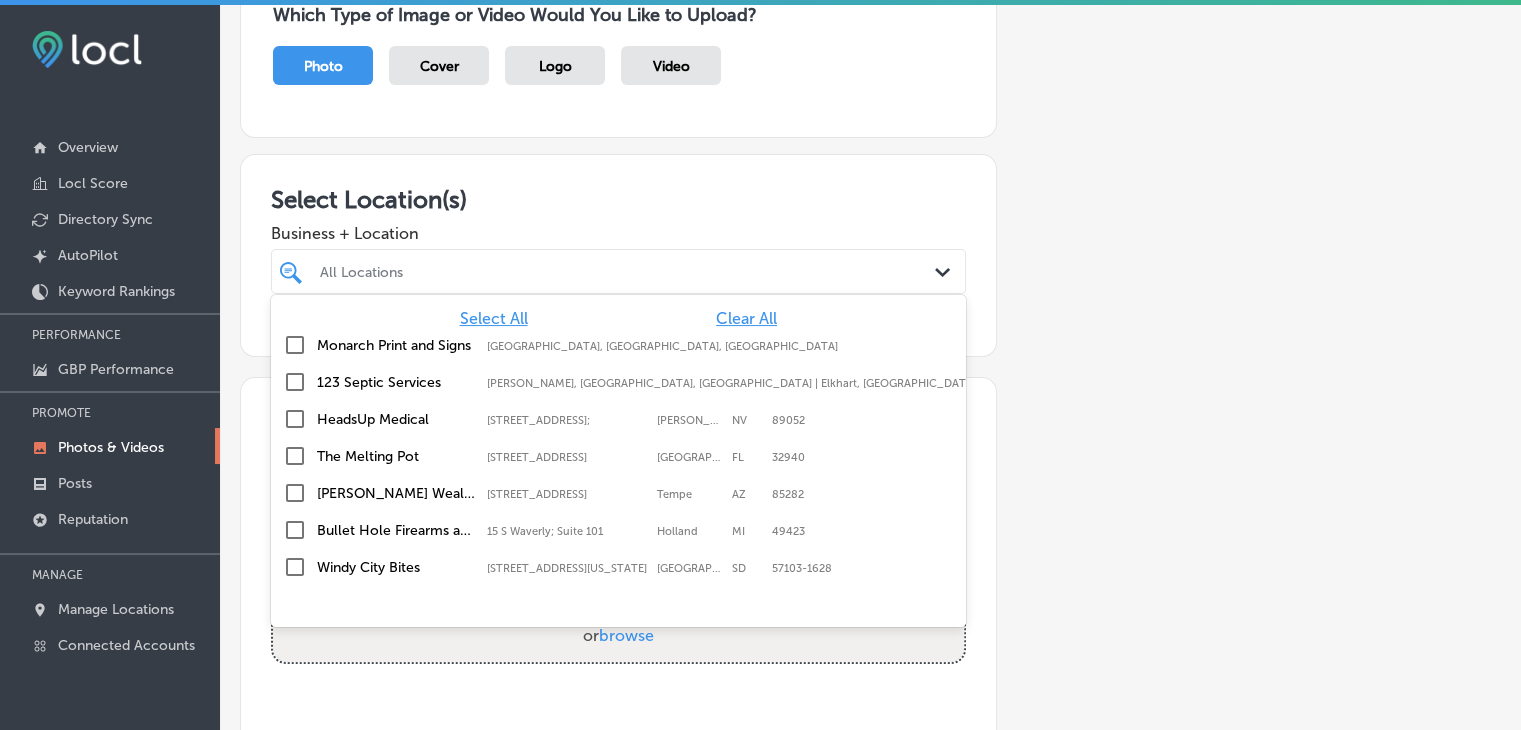 click on "Clear All" at bounding box center [746, 318] 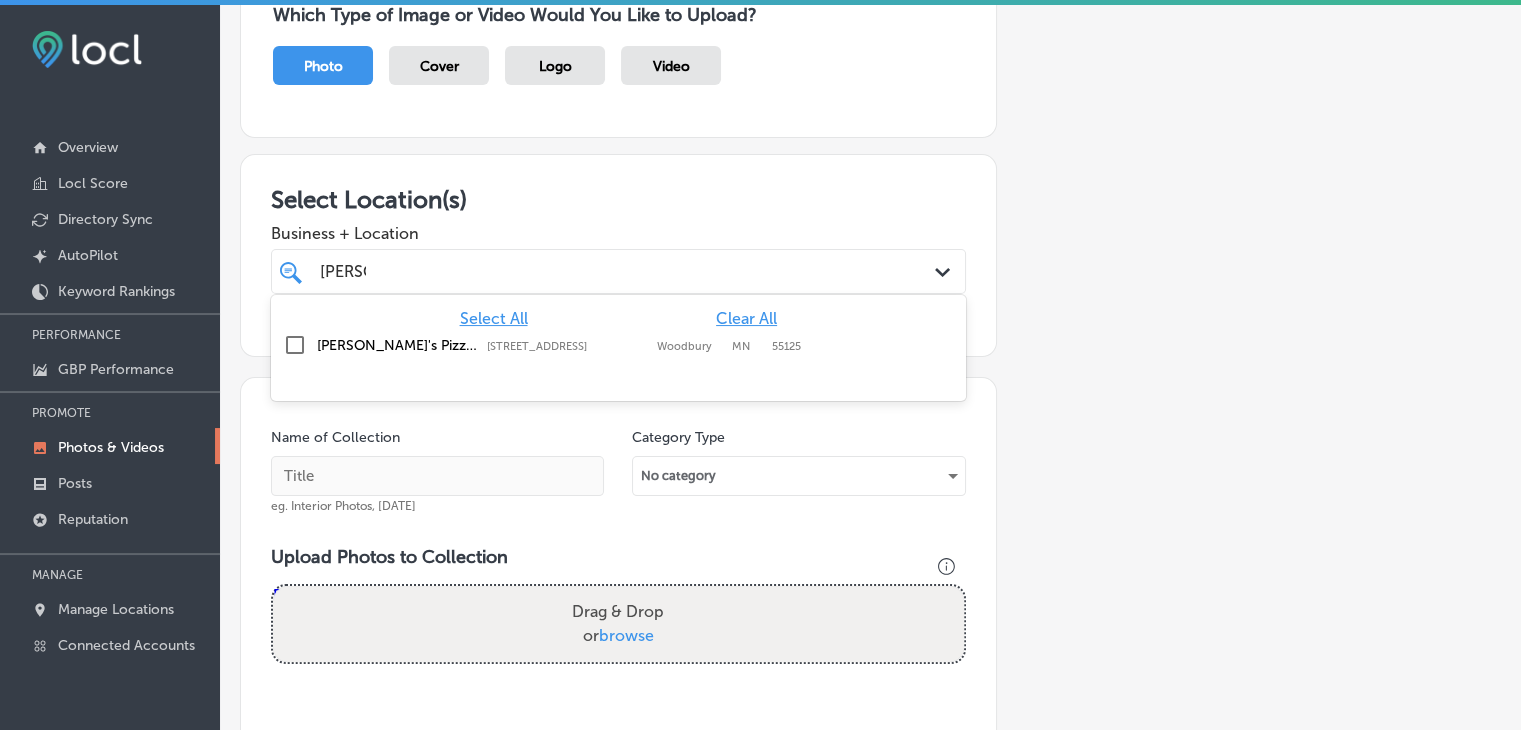 drag, startPoint x: 548, startPoint y: 341, endPoint x: 596, endPoint y: 260, distance: 94.15413 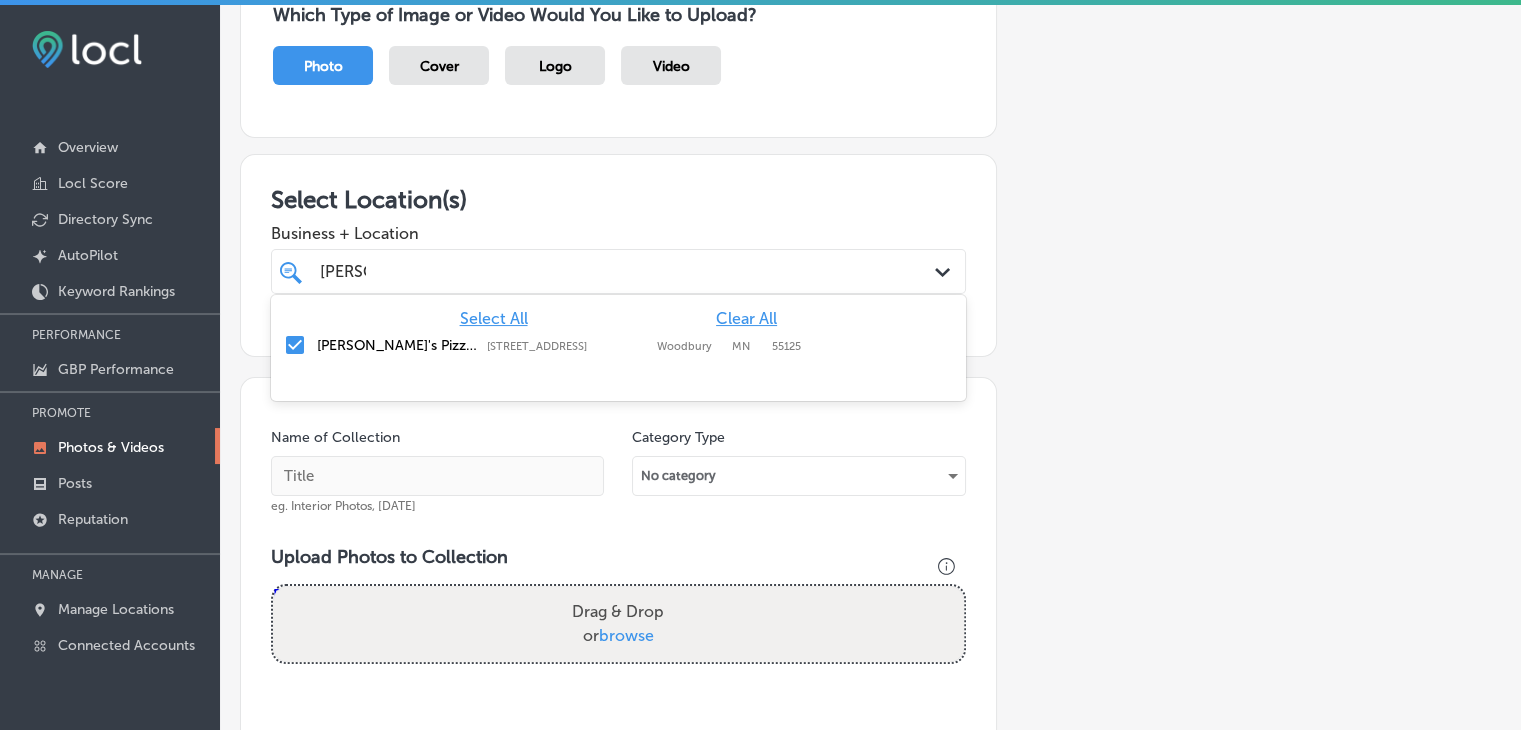 type on "ronna" 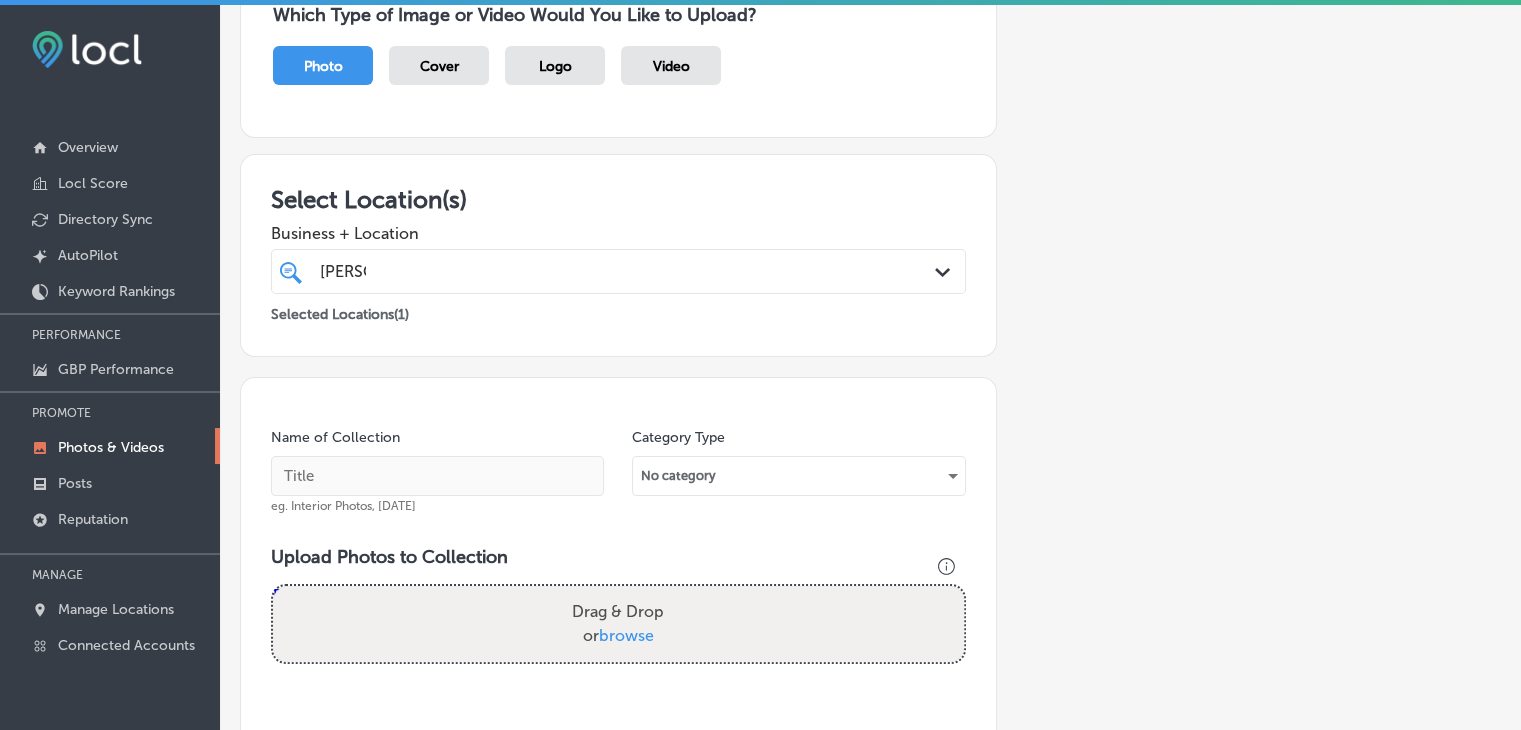scroll, scrollTop: 400, scrollLeft: 0, axis: vertical 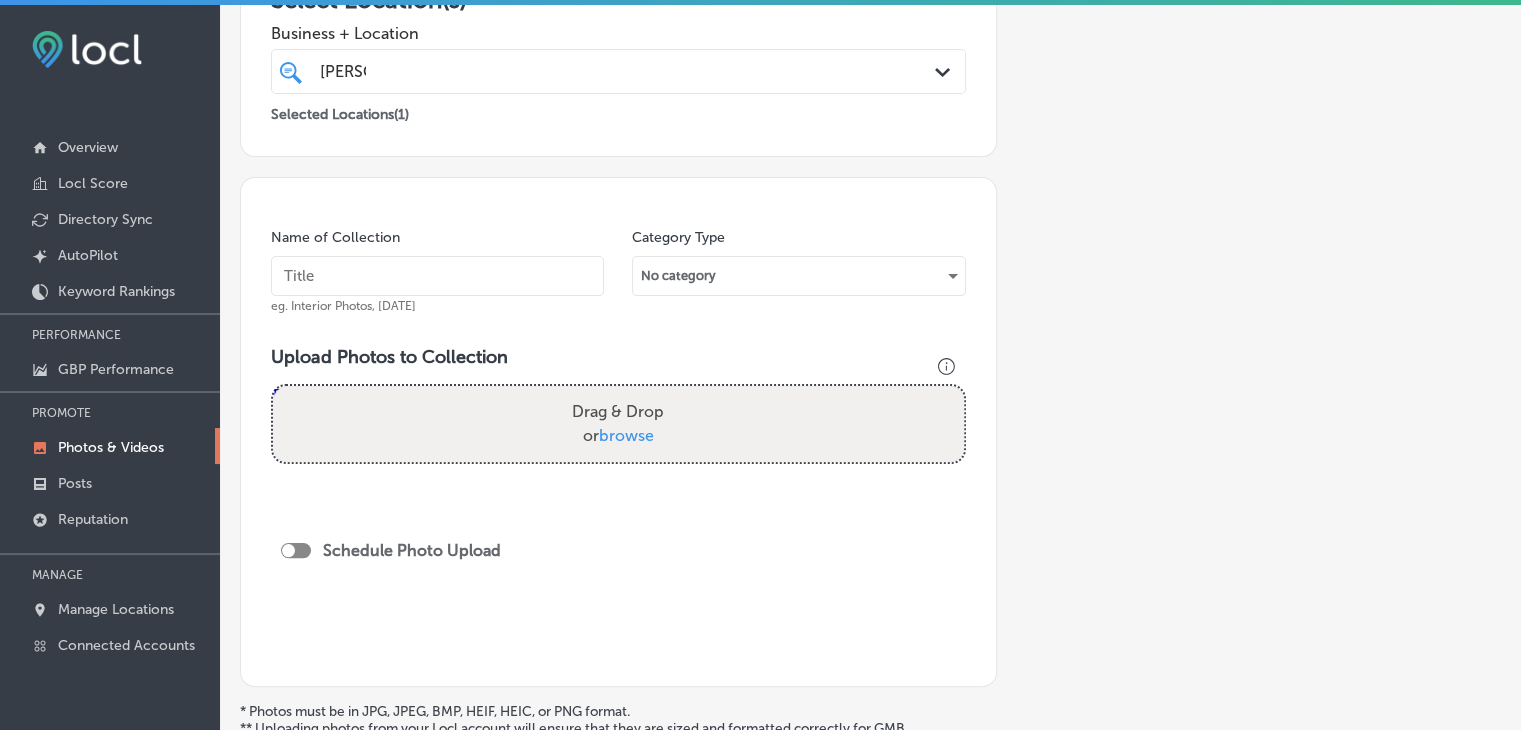 drag, startPoint x: 407, startPoint y: 281, endPoint x: 400, endPoint y: 271, distance: 12.206555 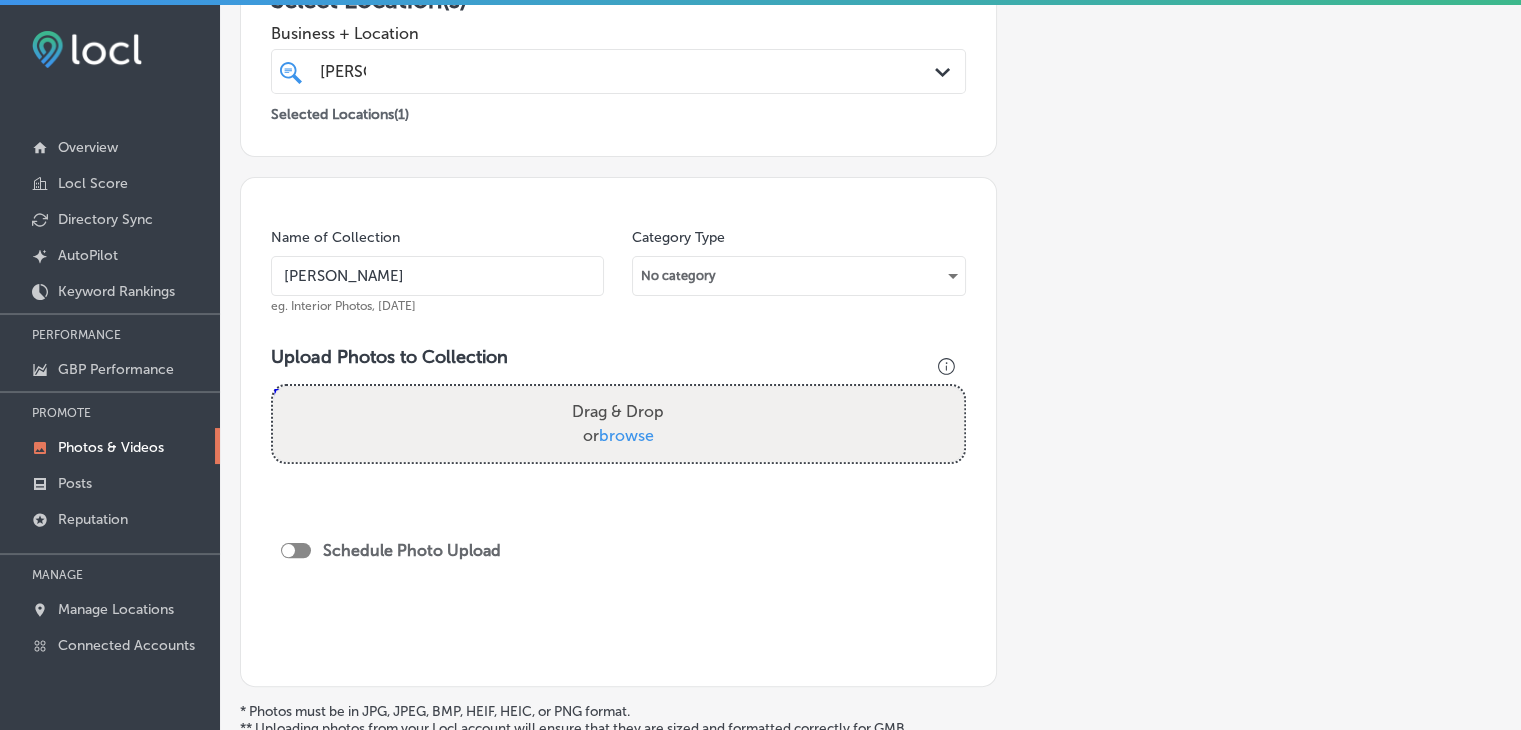 type on "Ronnally's-Pizza-and-Pasta-restaurants" 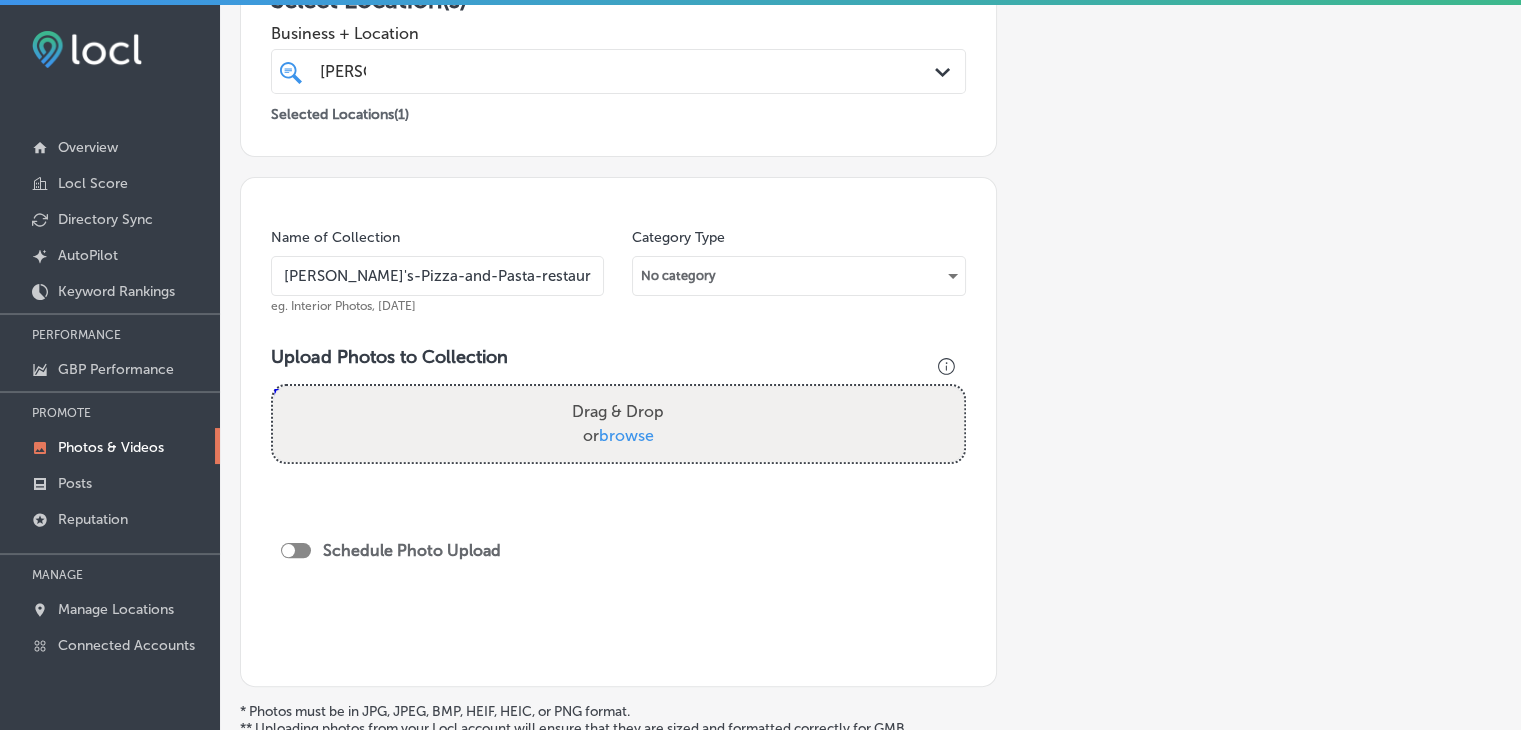click on "Ronnally's-Pizza-and-Pasta-restaurants" at bounding box center (437, 276) 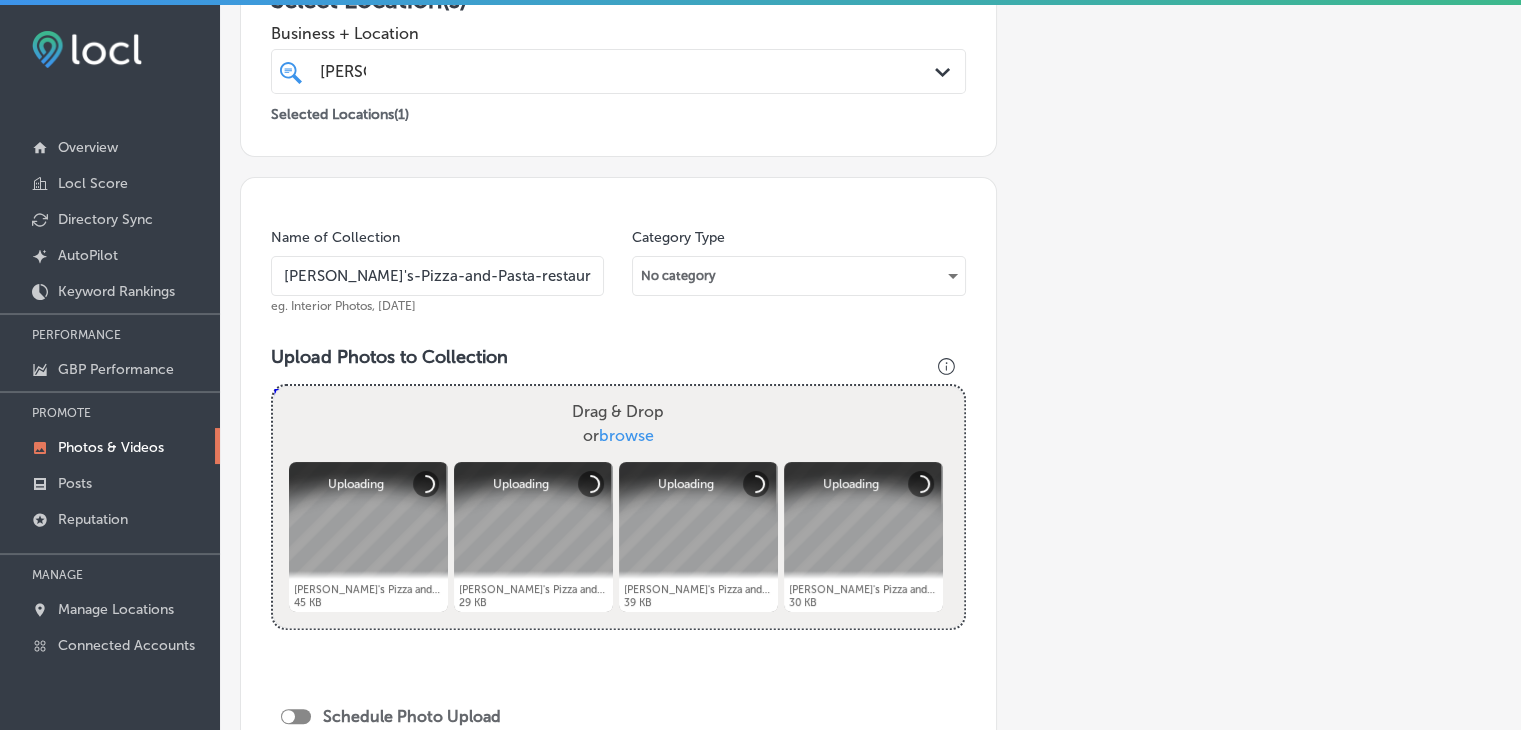 scroll, scrollTop: 800, scrollLeft: 0, axis: vertical 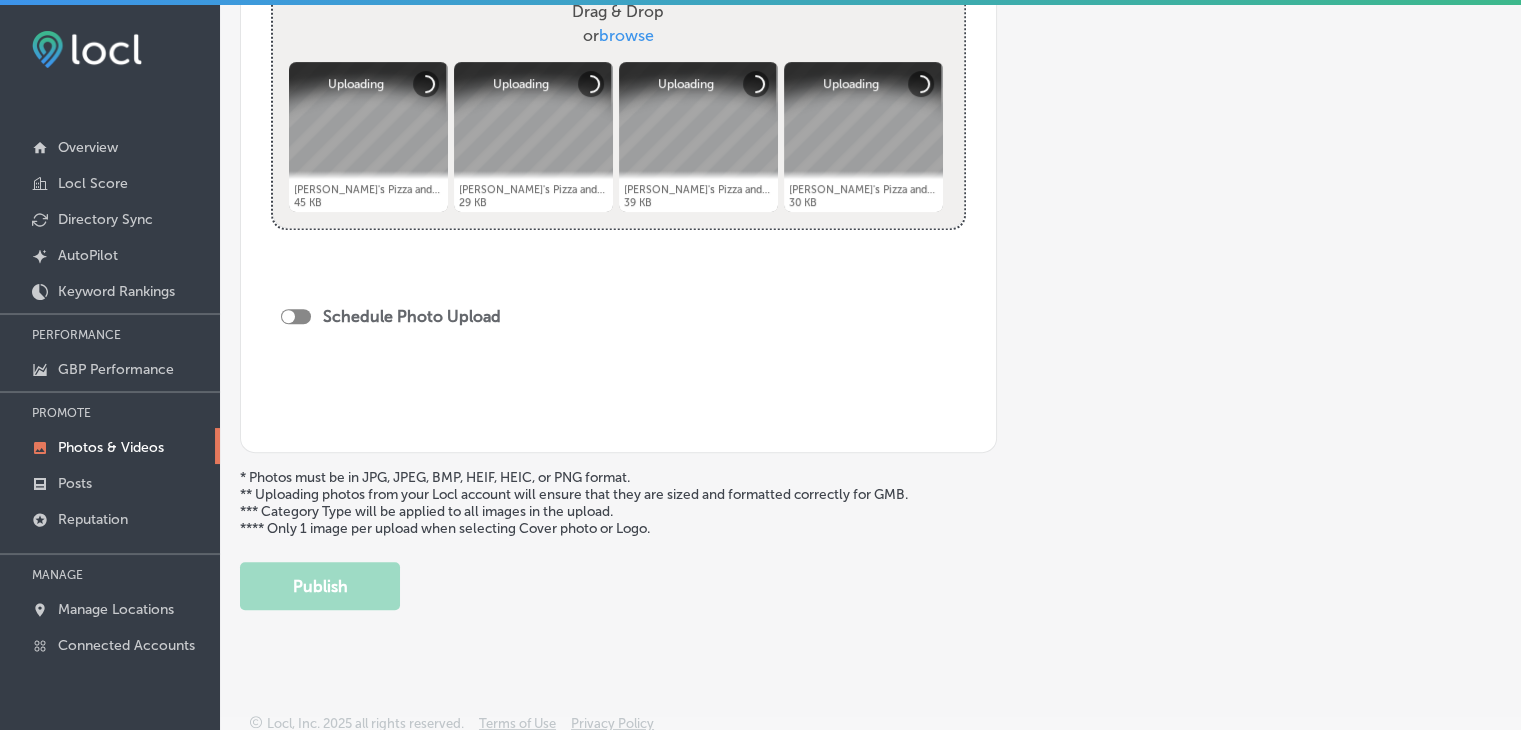 click at bounding box center [296, 316] 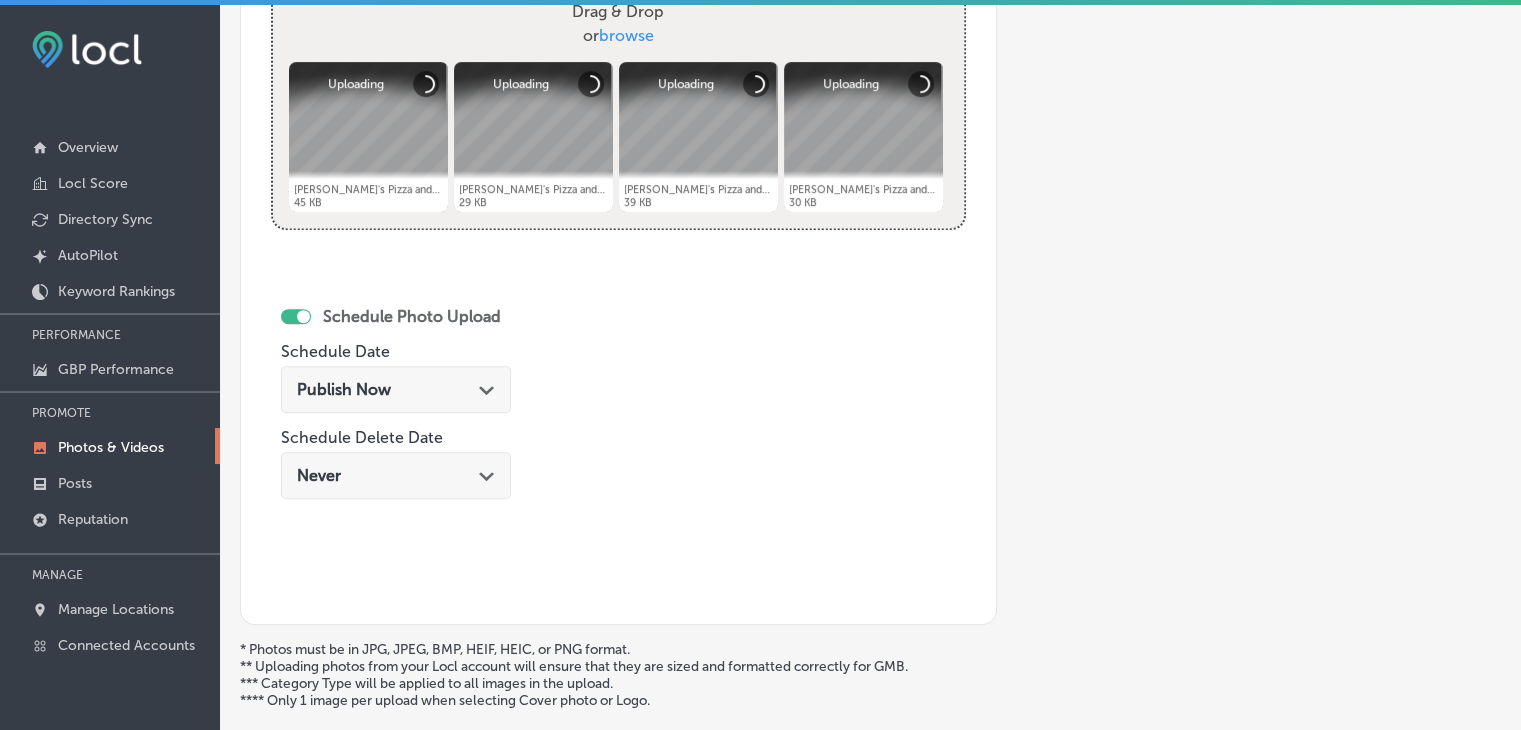 click on "Publish Now
Path
Created with Sketch." at bounding box center (396, 389) 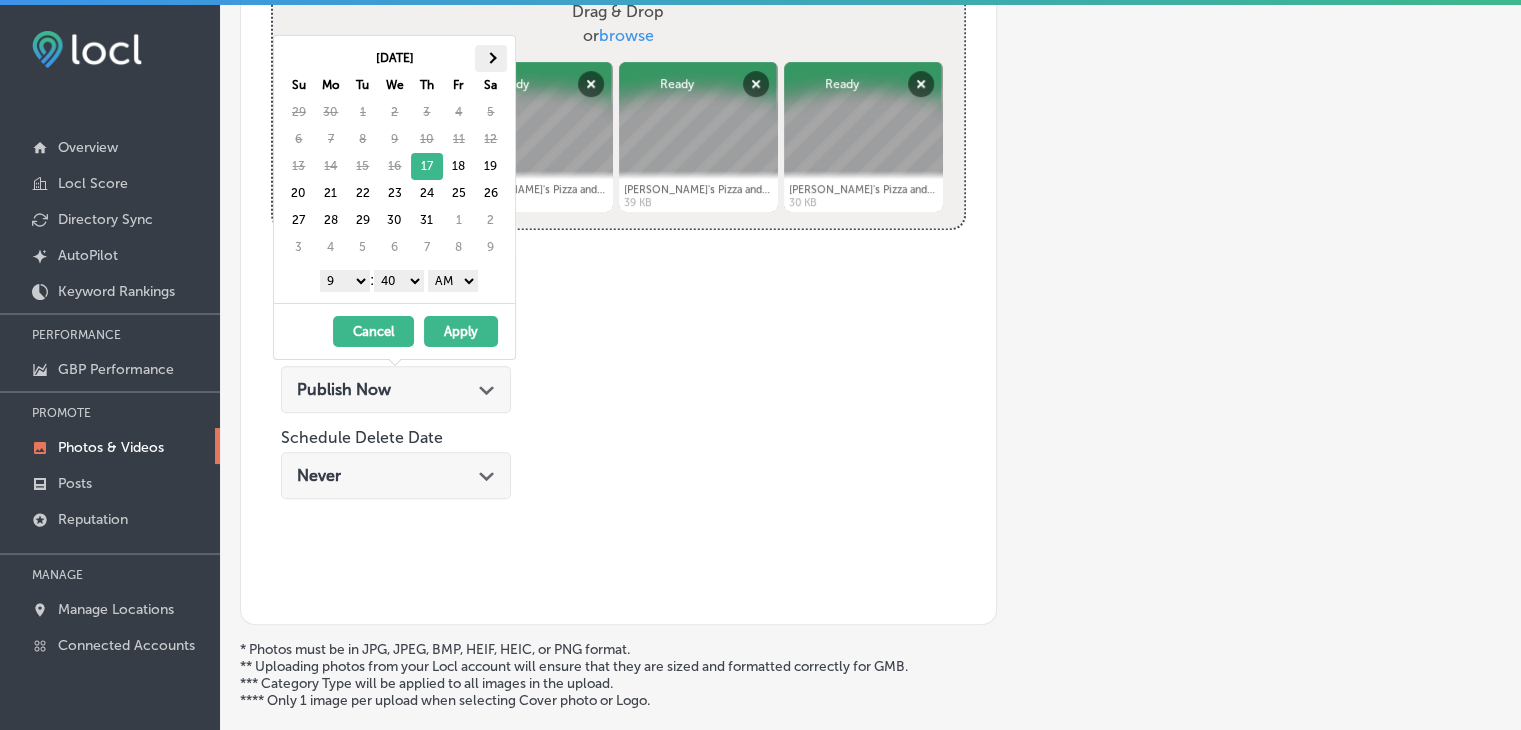 click at bounding box center (491, 58) 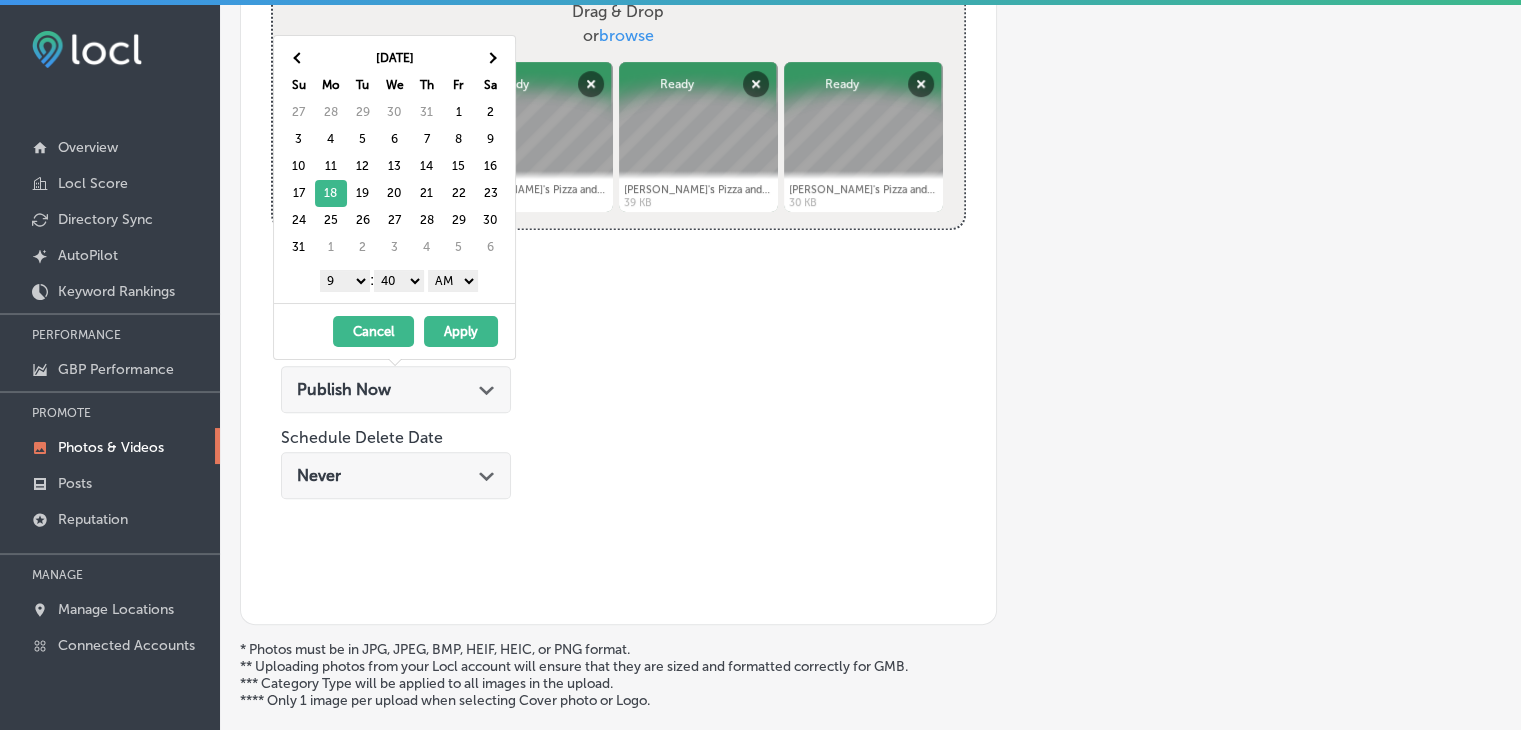 click on "00 10 20 30 40 50" at bounding box center [399, 281] 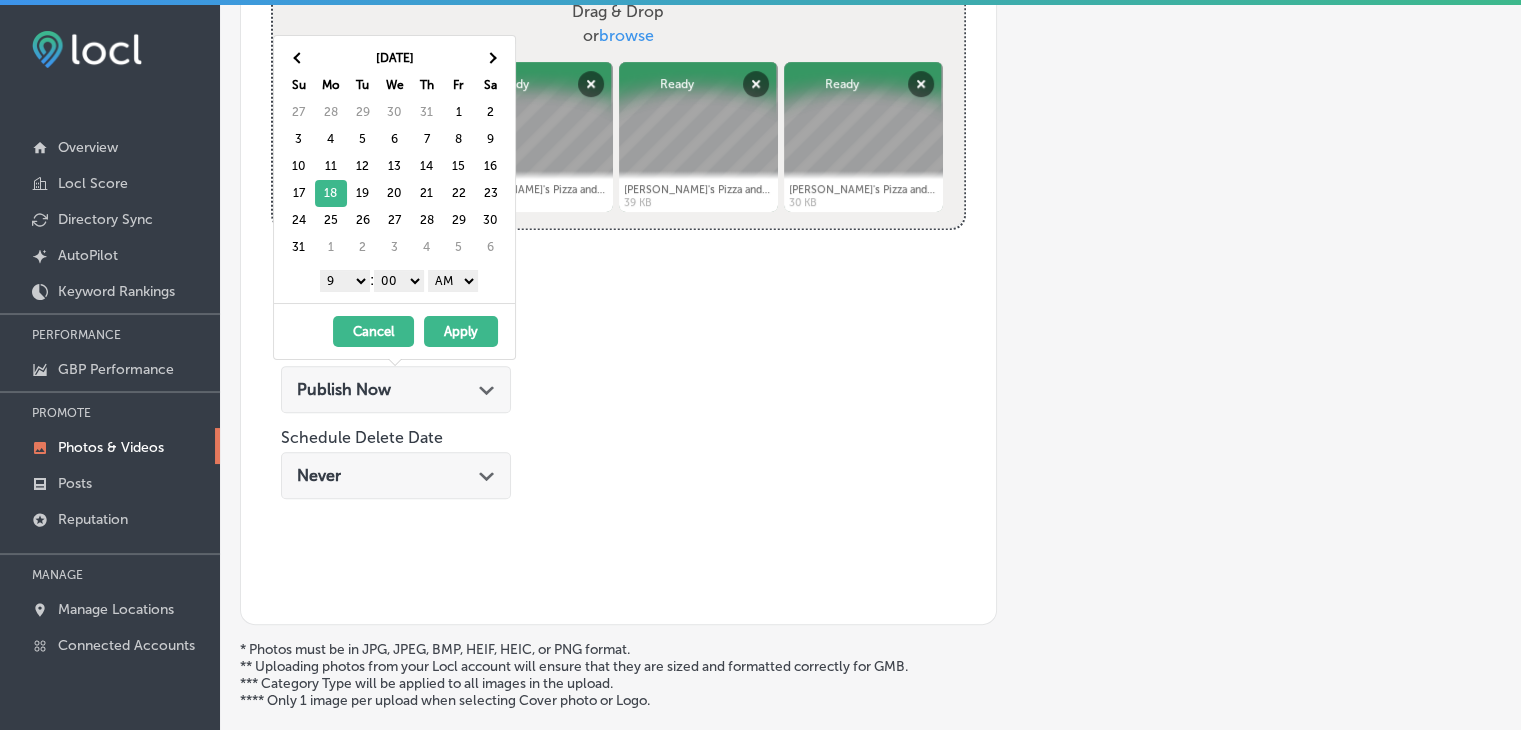 click on "AM PM" at bounding box center [453, 281] 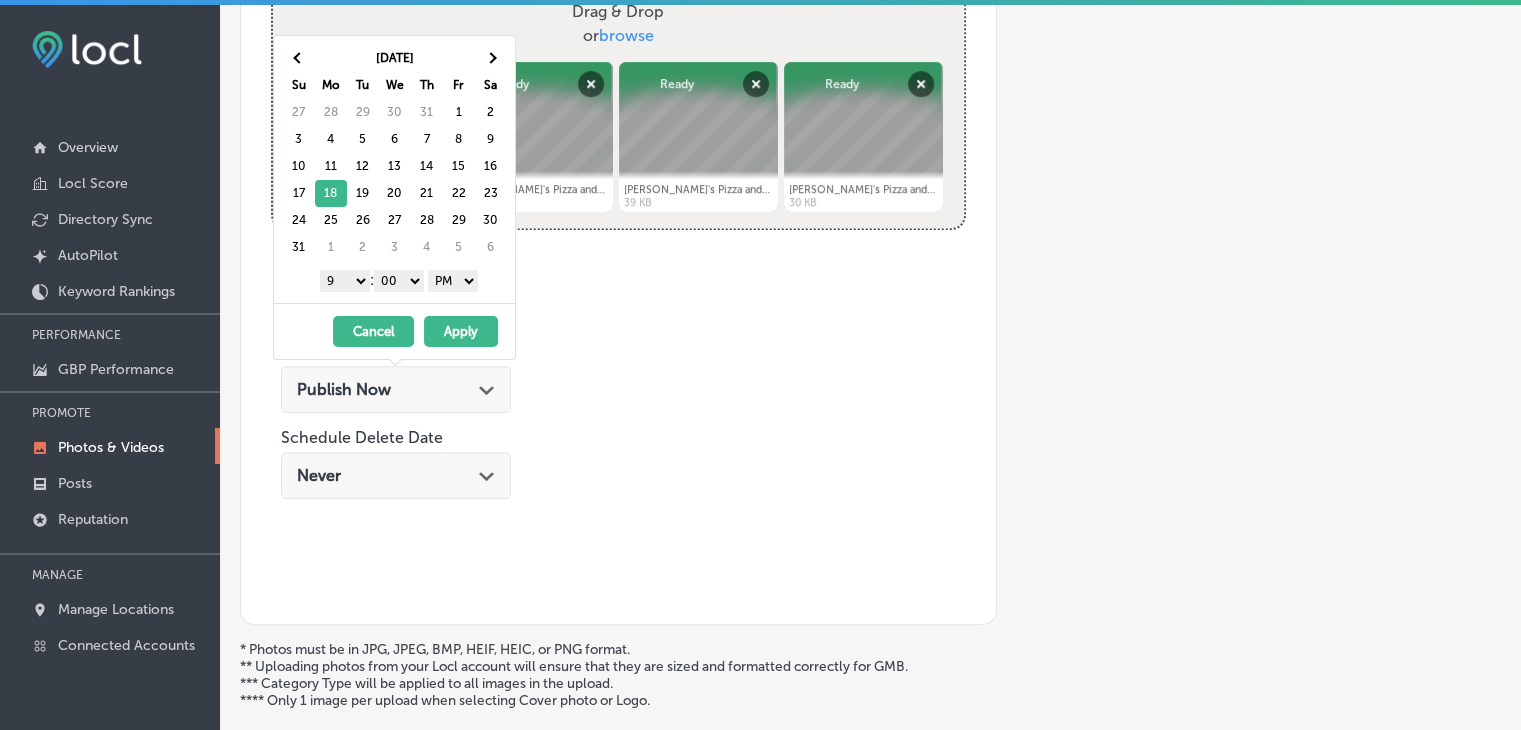 click on "Apply" at bounding box center [461, 331] 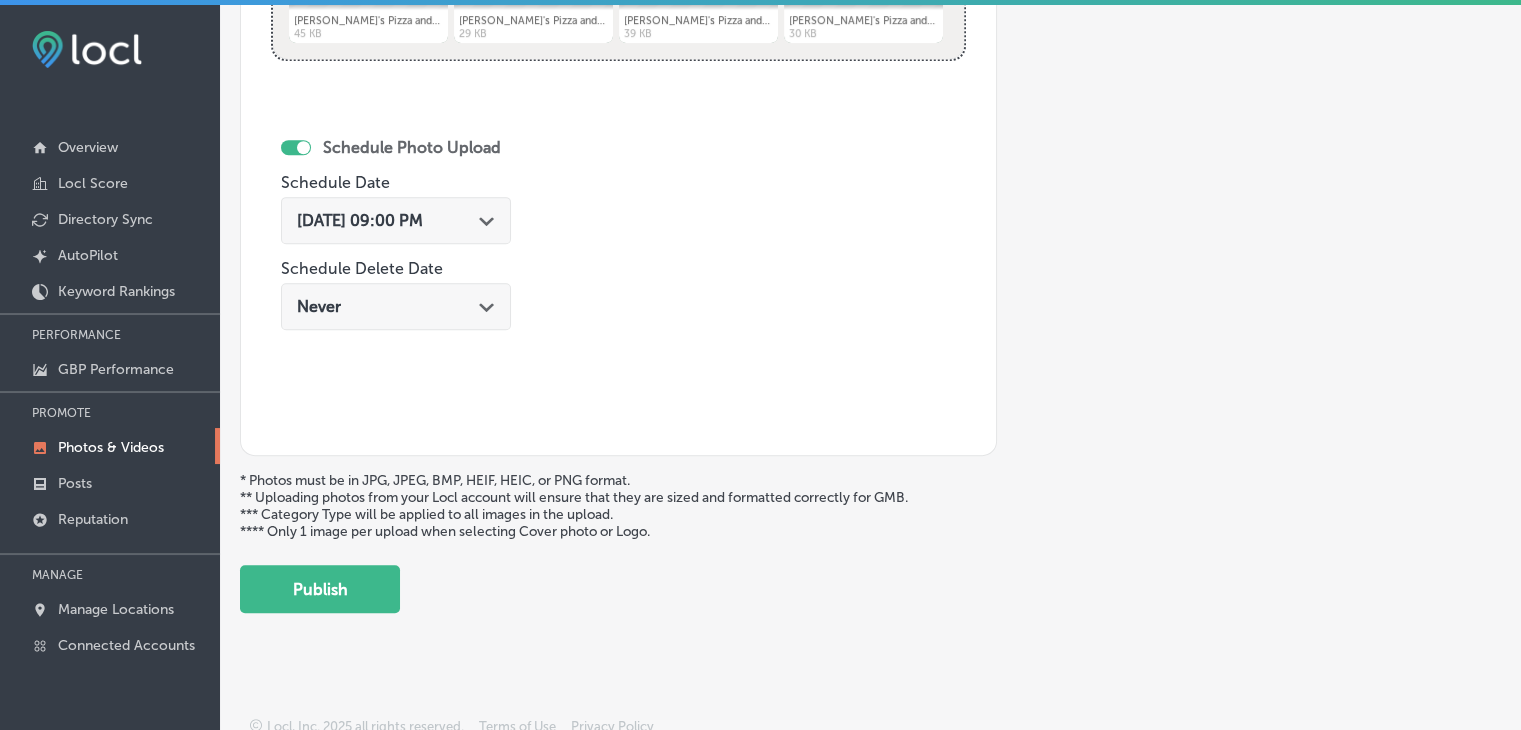 scroll, scrollTop: 972, scrollLeft: 0, axis: vertical 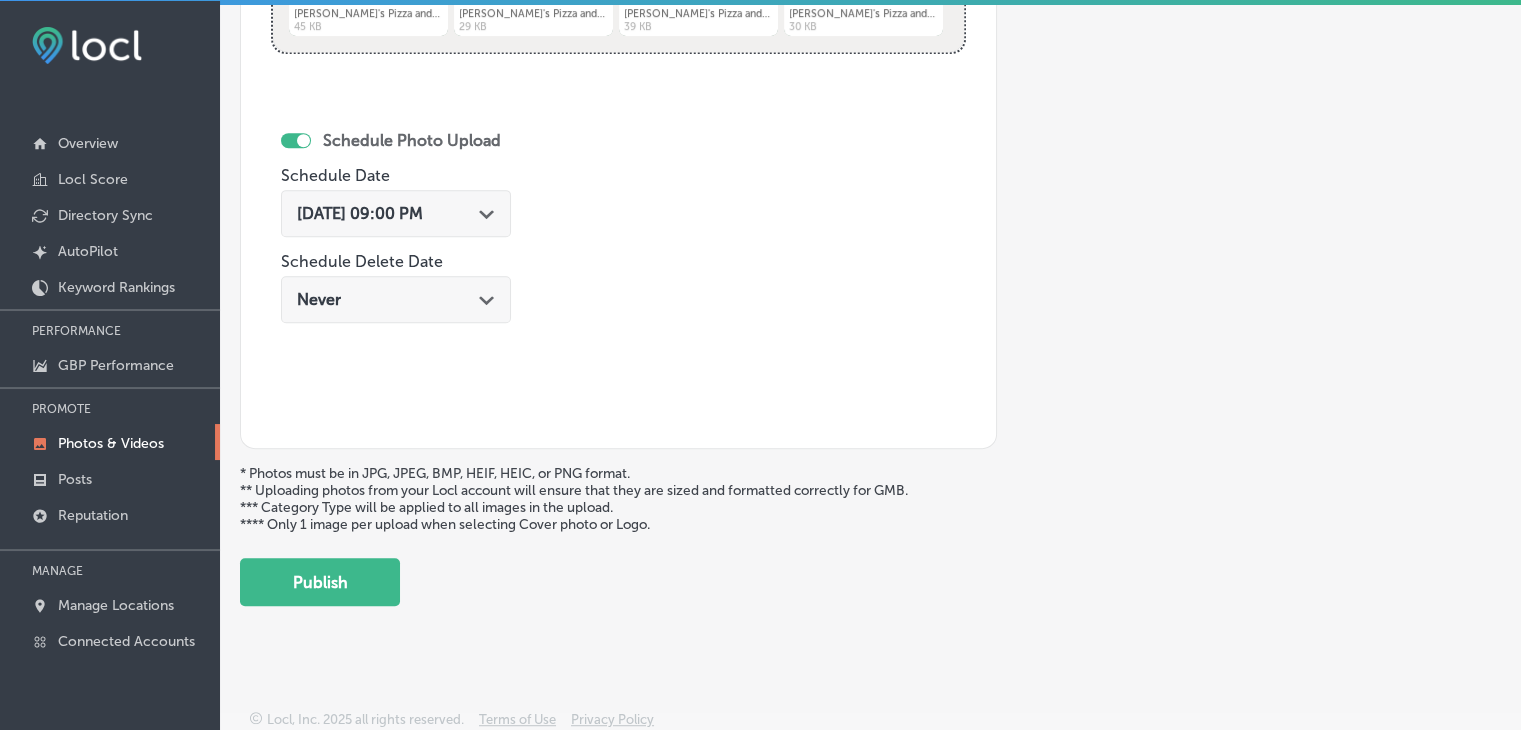click on "Publish" at bounding box center (320, 582) 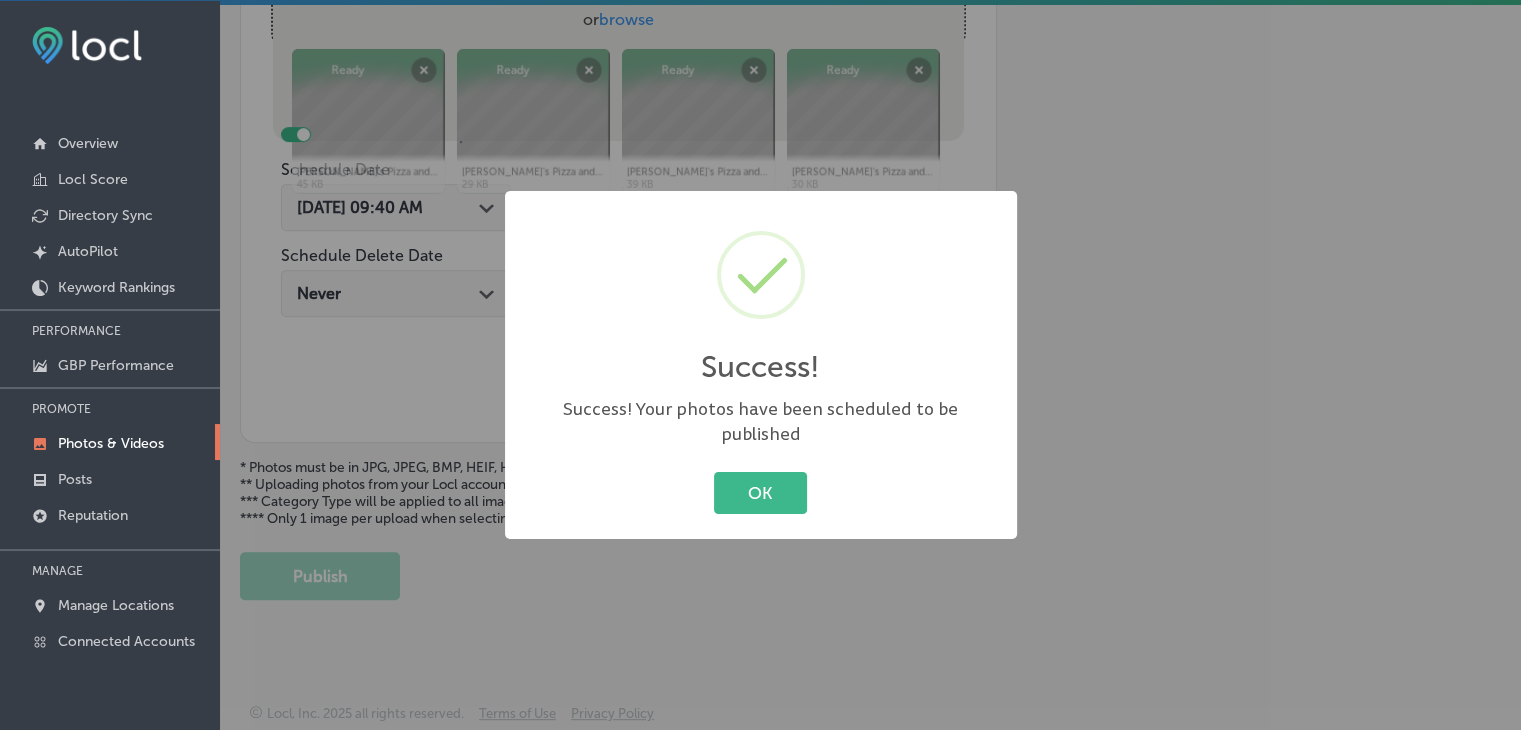 scroll, scrollTop: 807, scrollLeft: 0, axis: vertical 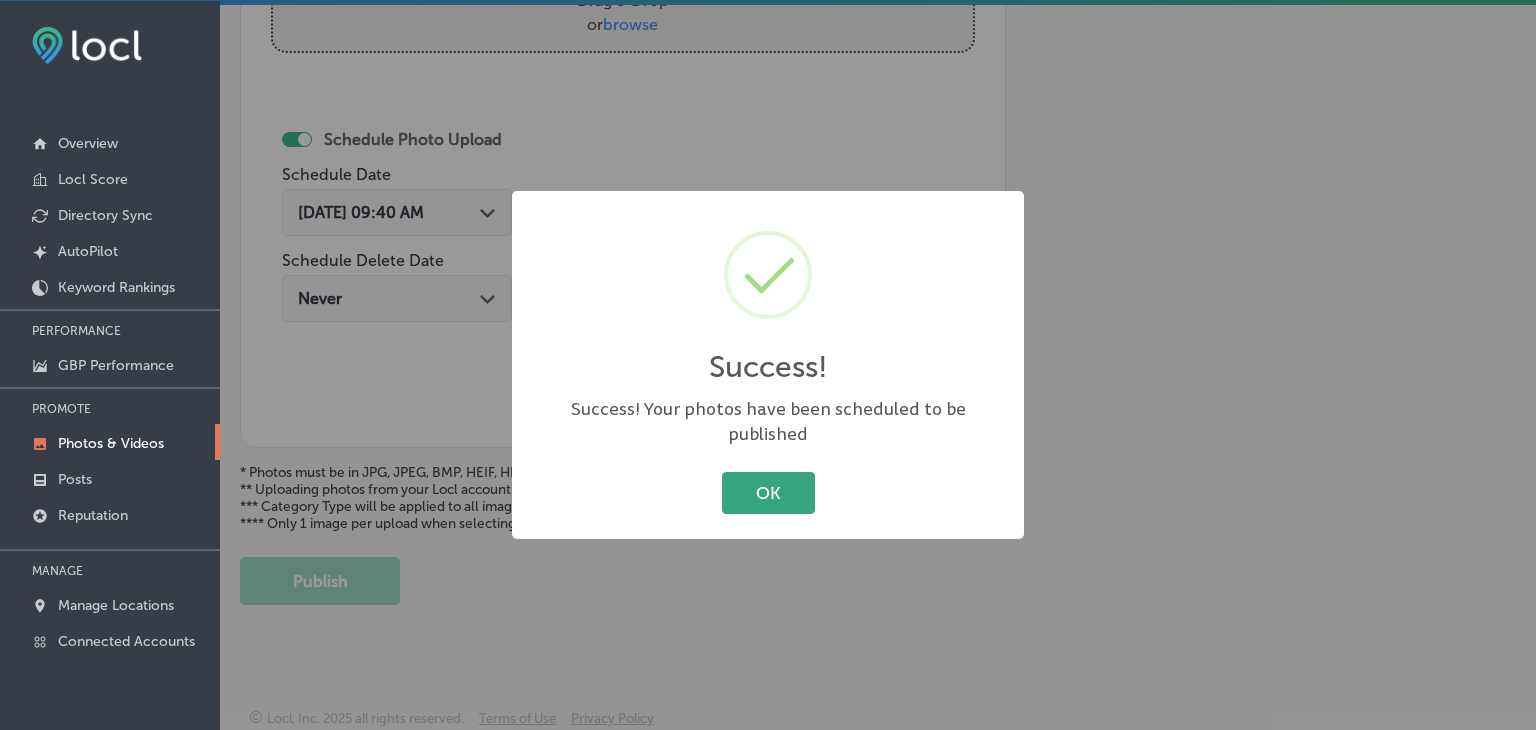 click on "OK" at bounding box center (768, 492) 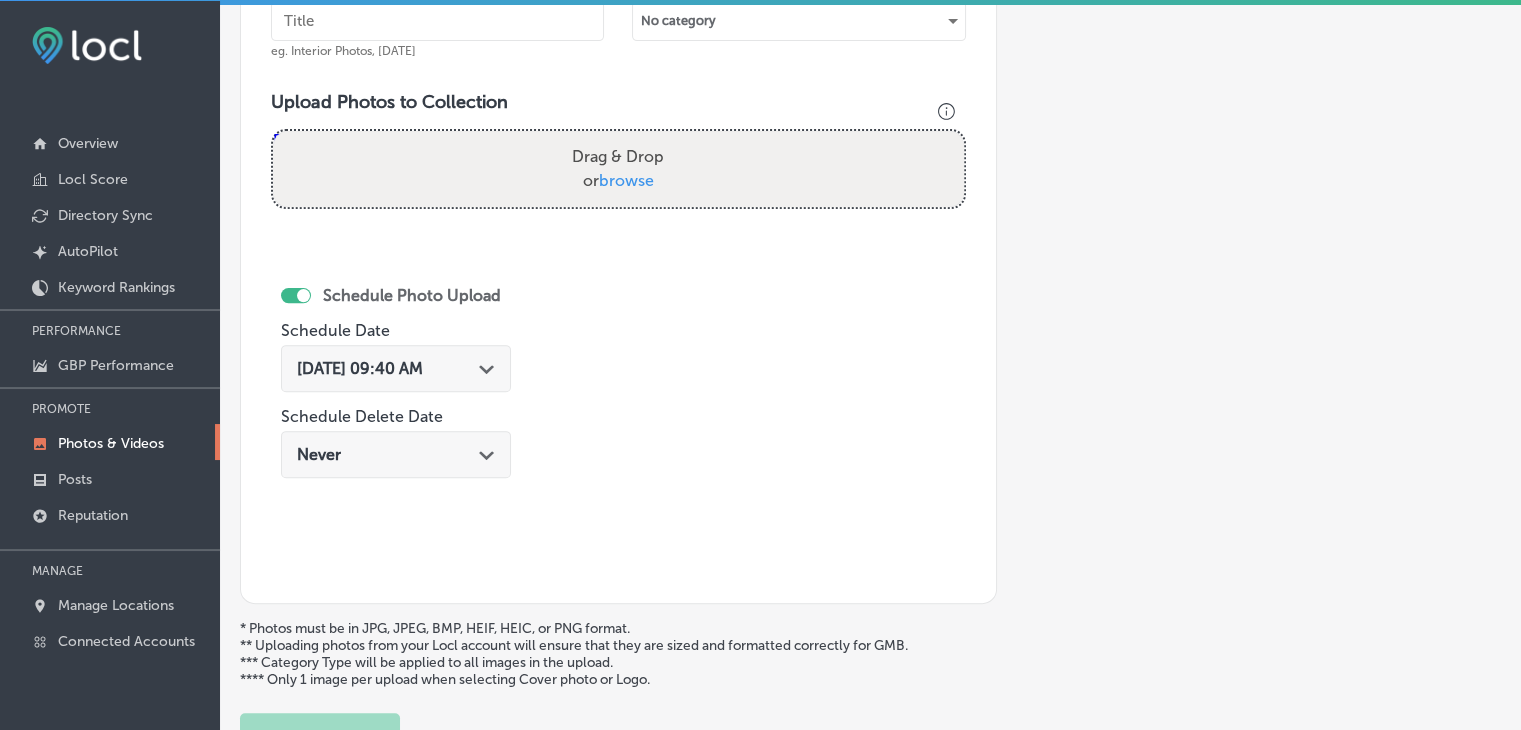 scroll, scrollTop: 507, scrollLeft: 0, axis: vertical 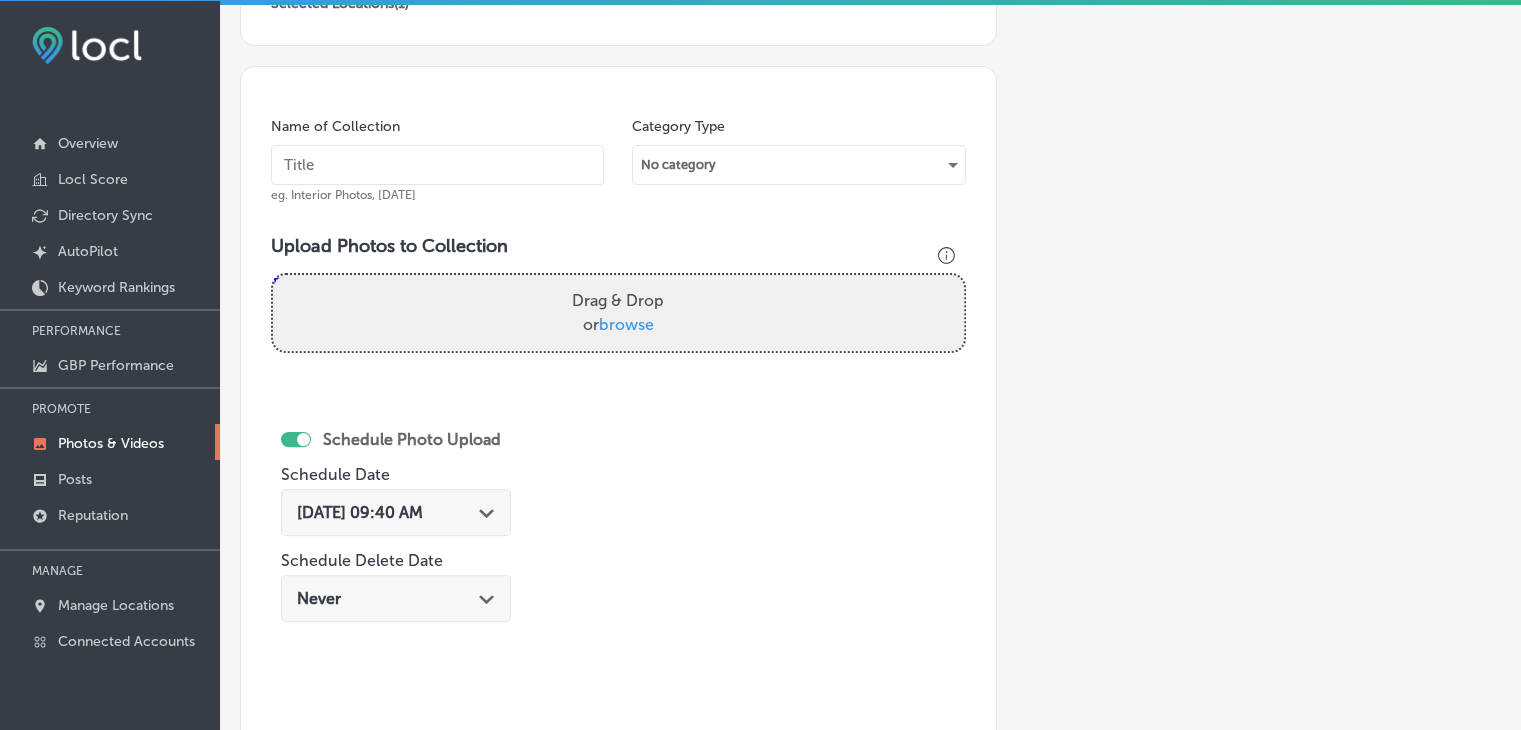 click at bounding box center (437, 165) 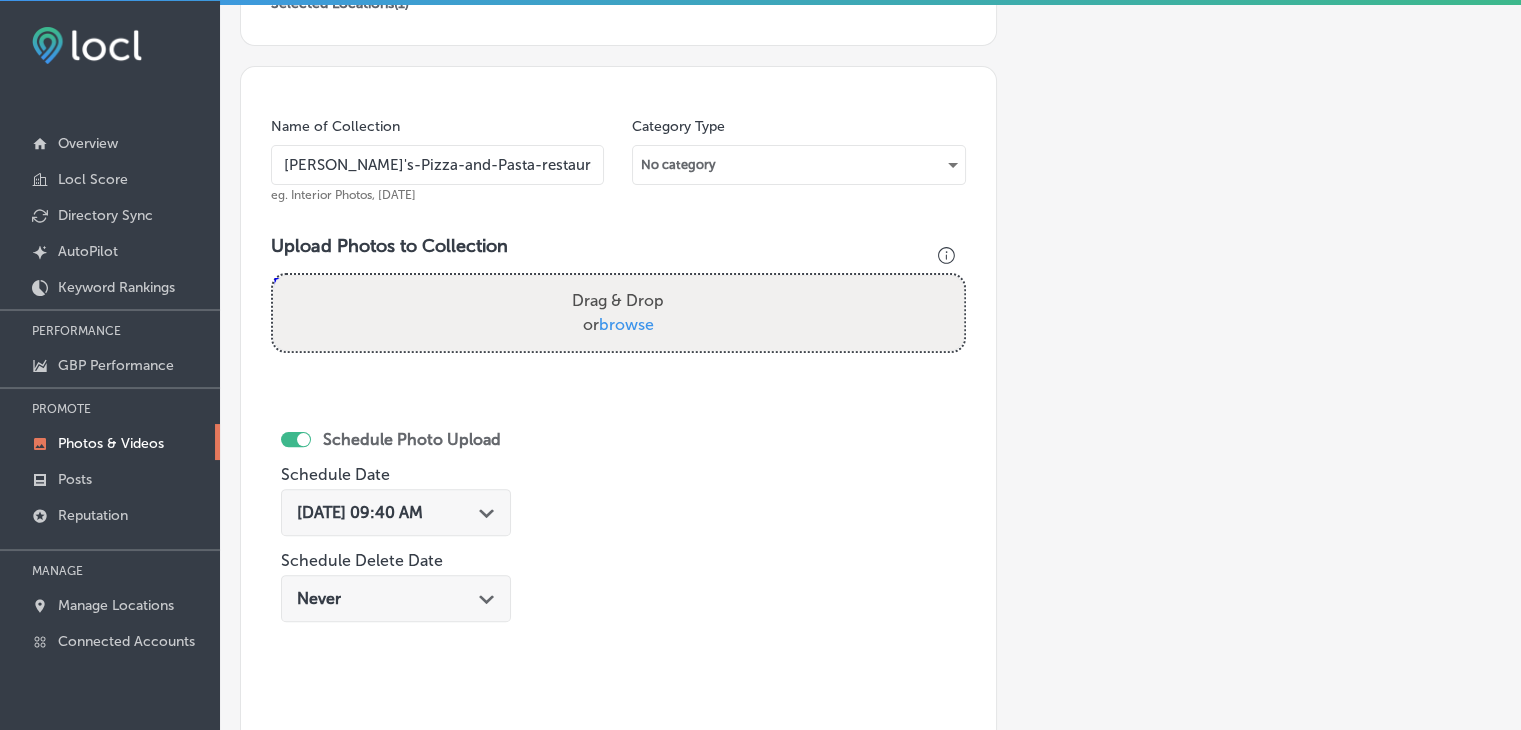 type on "Ronnally's-Pizza-and-Pasta-restaurants" 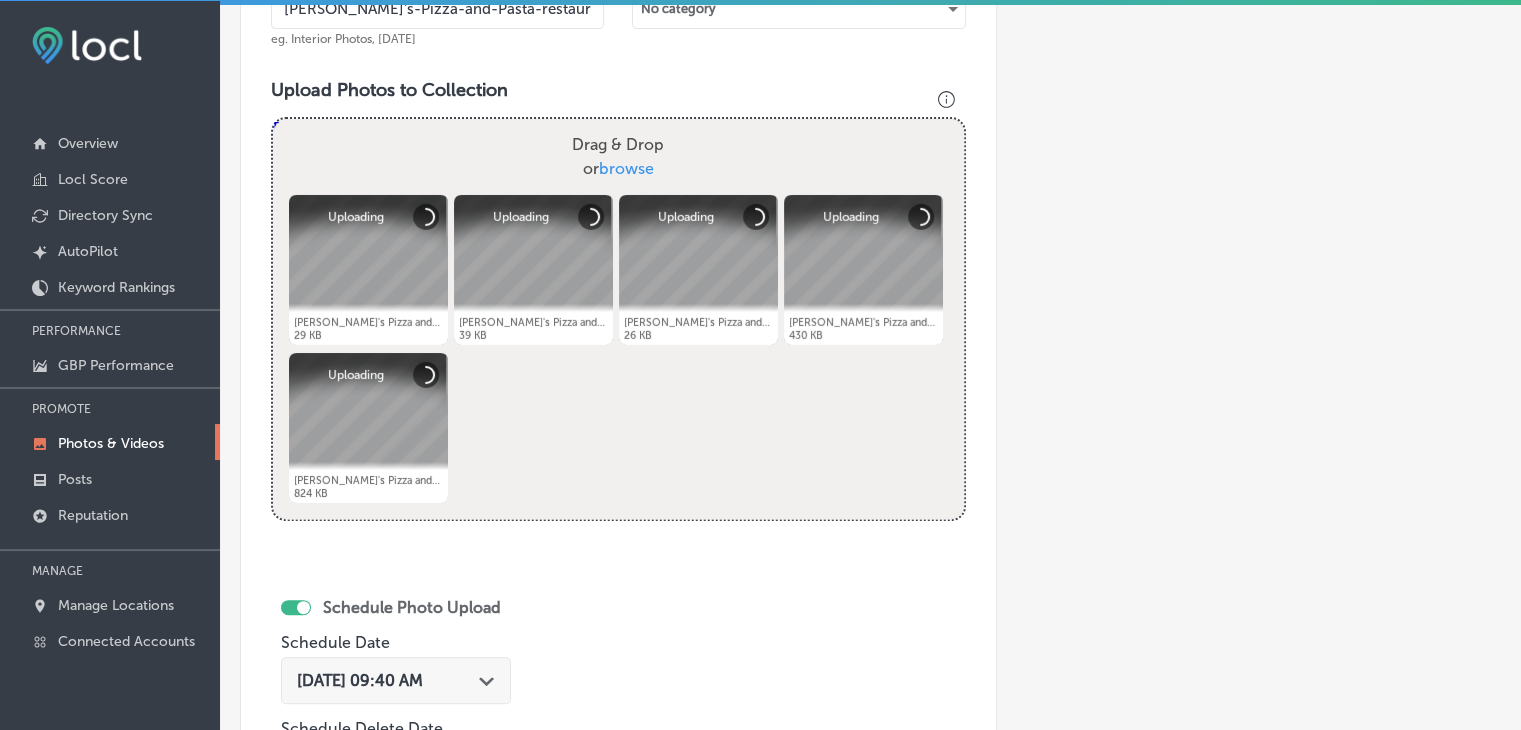 scroll, scrollTop: 907, scrollLeft: 0, axis: vertical 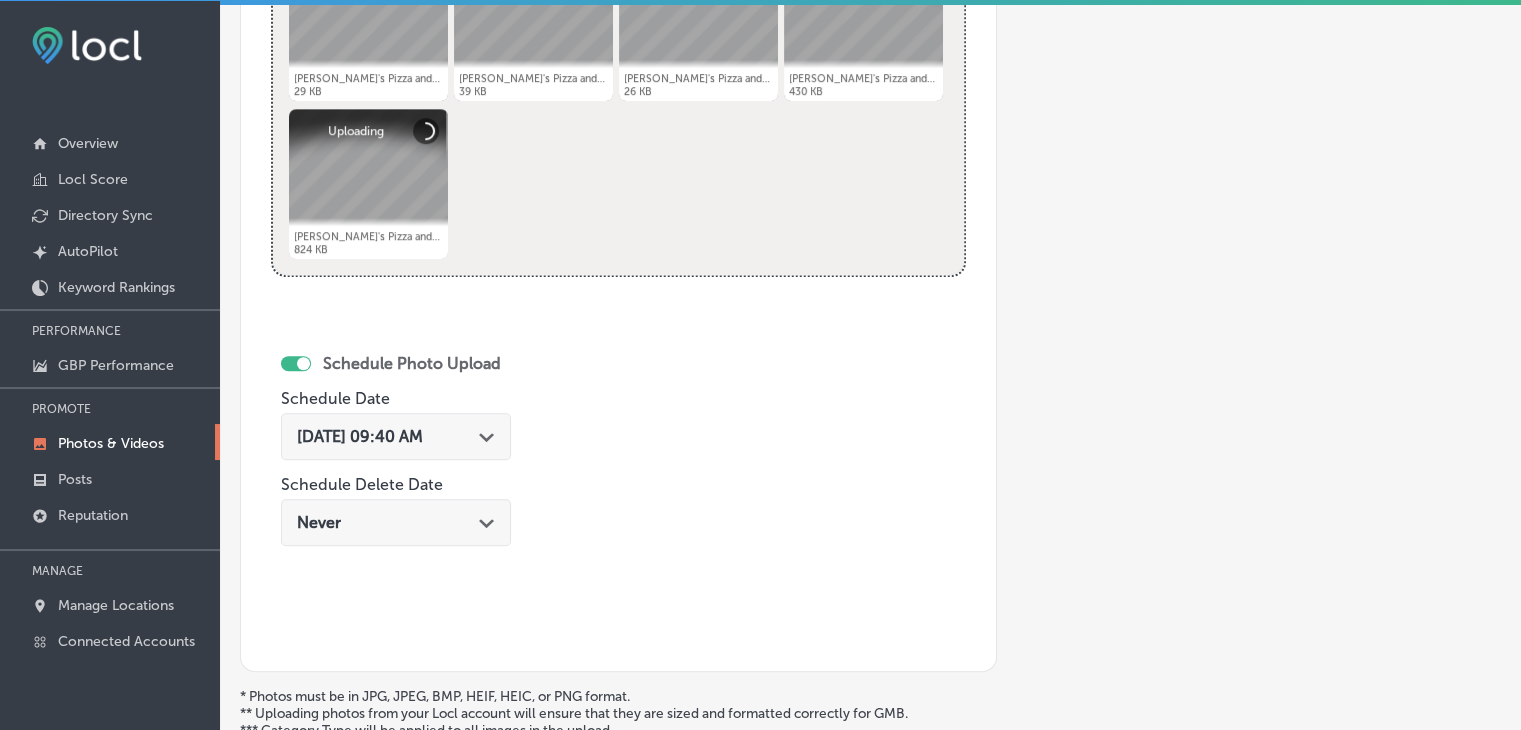 click on "Jul 17, 2025 09:40 AM
Path
Created with Sketch." at bounding box center [396, 436] 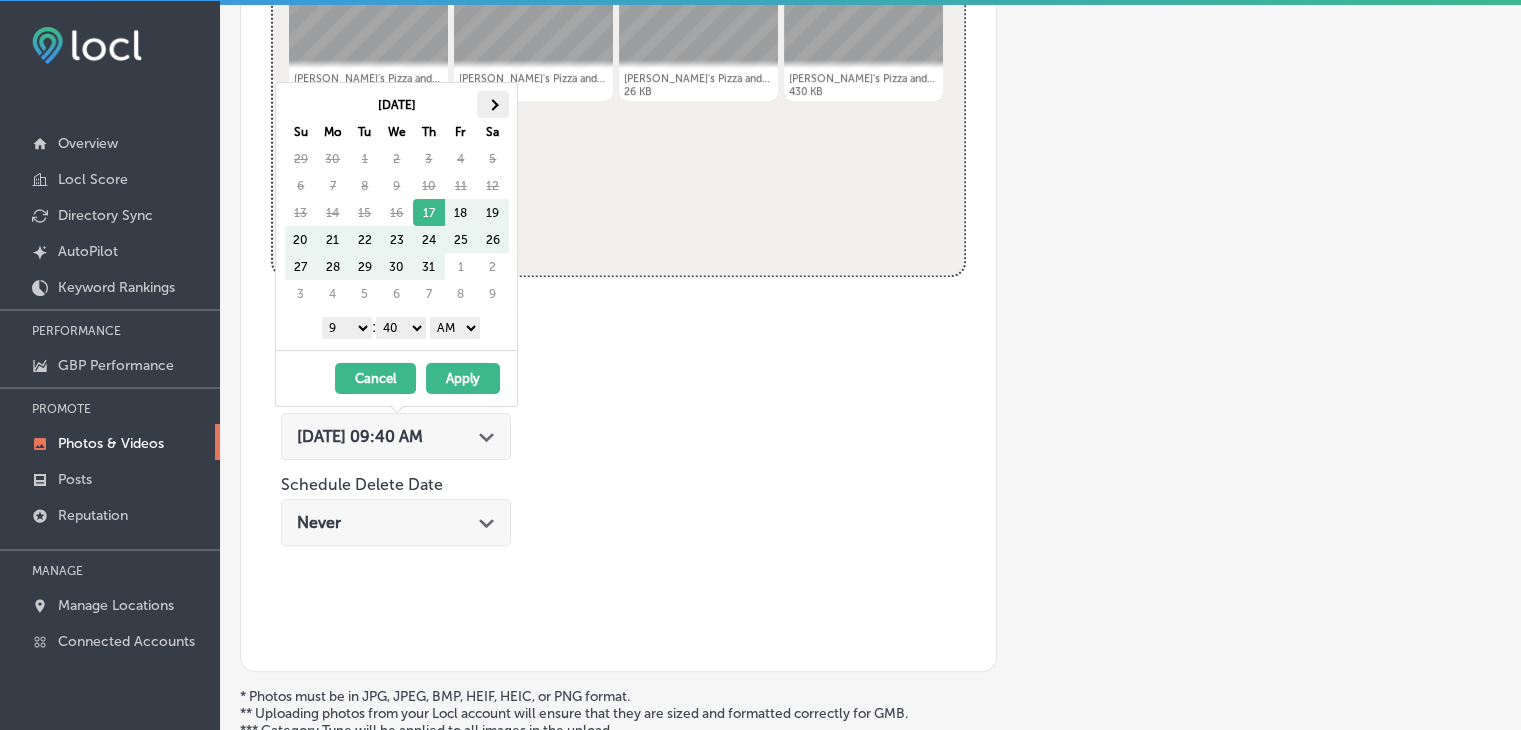 click at bounding box center [492, 104] 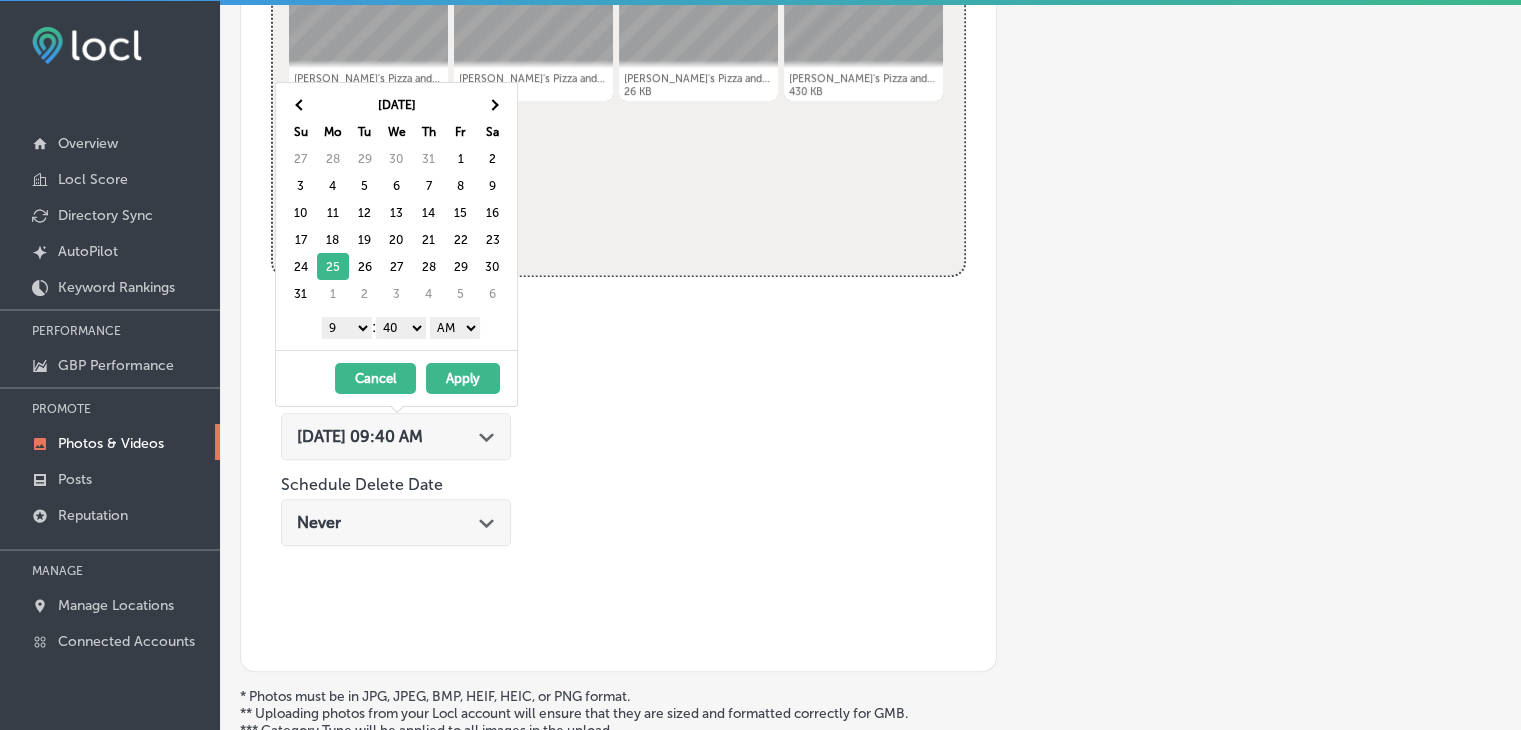 click on "00 10 20 30 40 50" at bounding box center [401, 328] 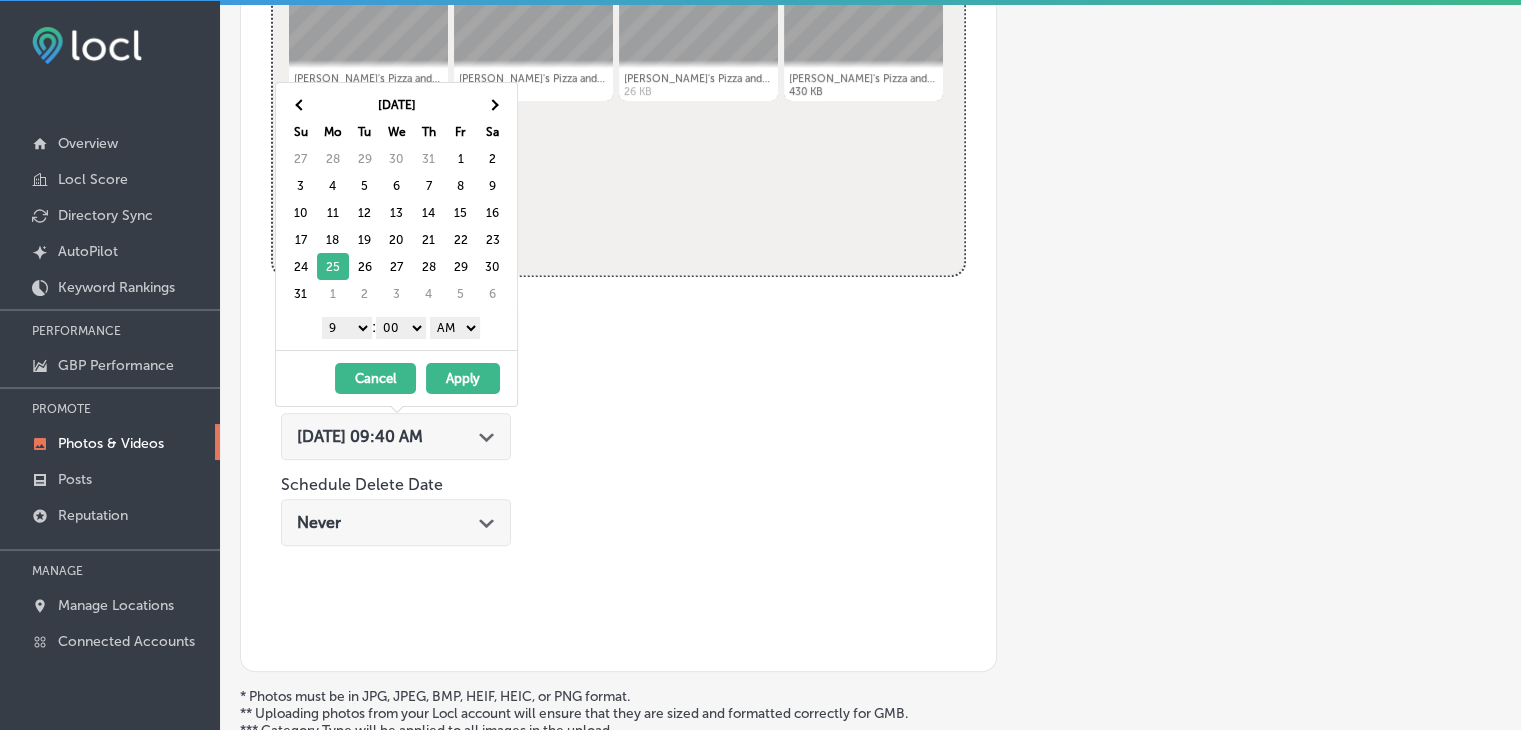 click on "AM PM" at bounding box center [455, 328] 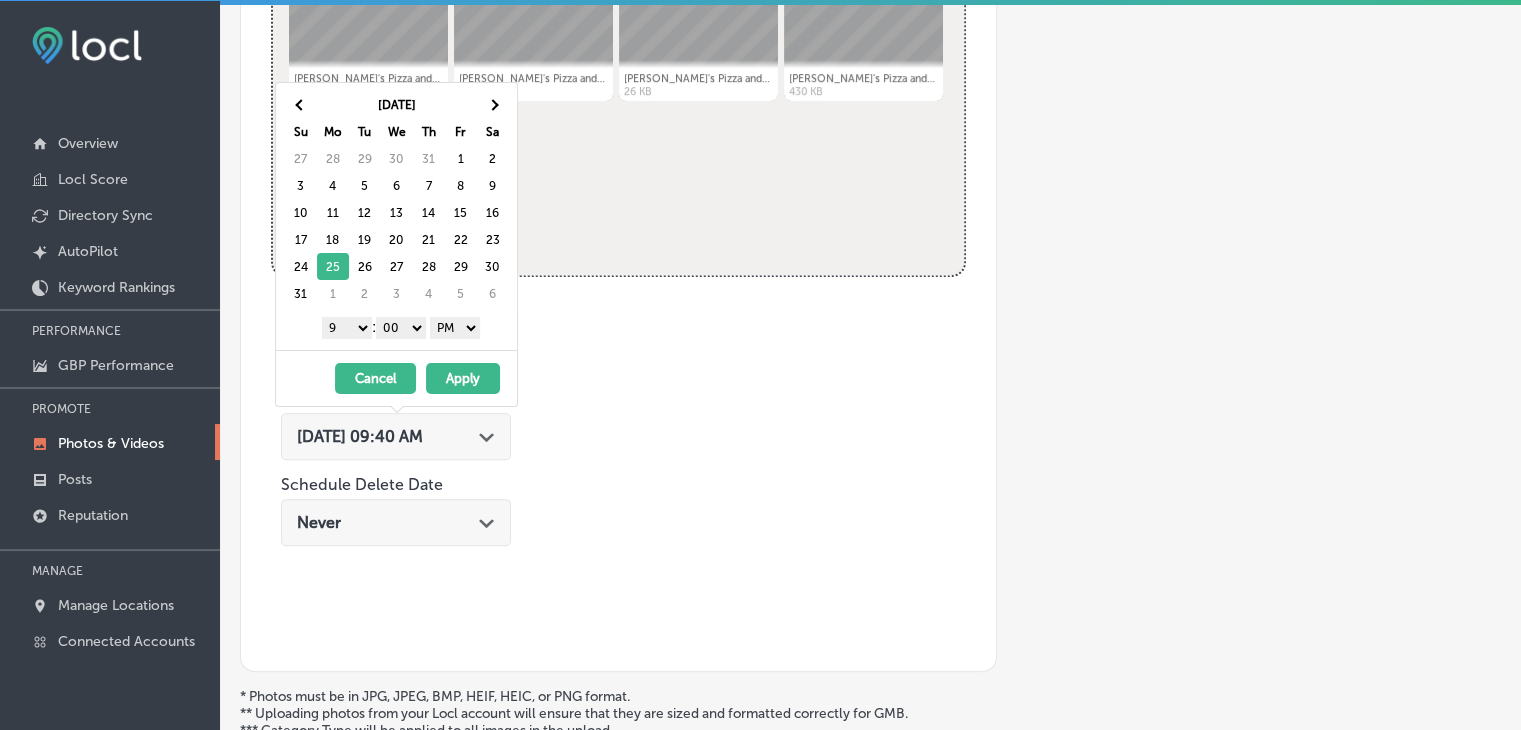 click on "Apply" at bounding box center (463, 378) 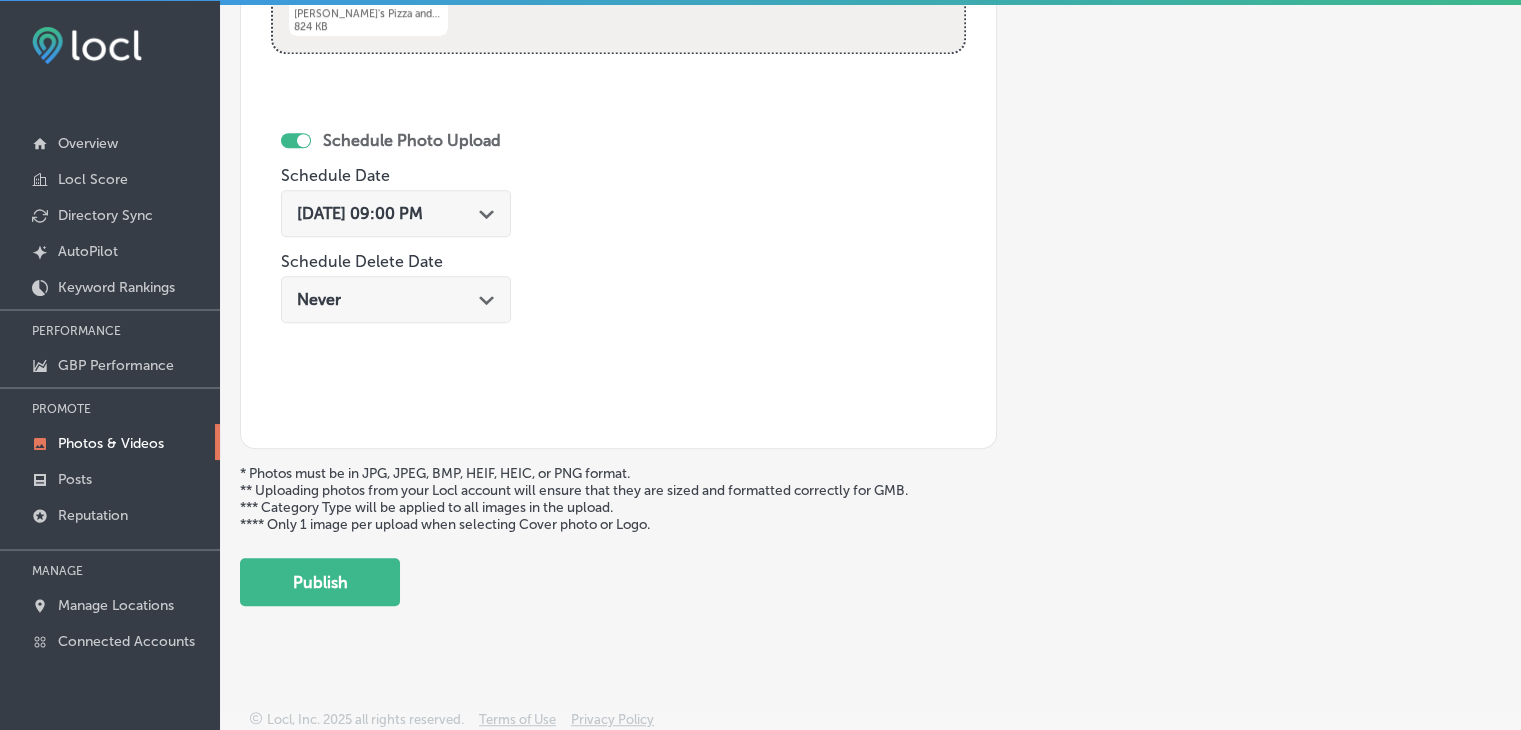scroll, scrollTop: 1131, scrollLeft: 0, axis: vertical 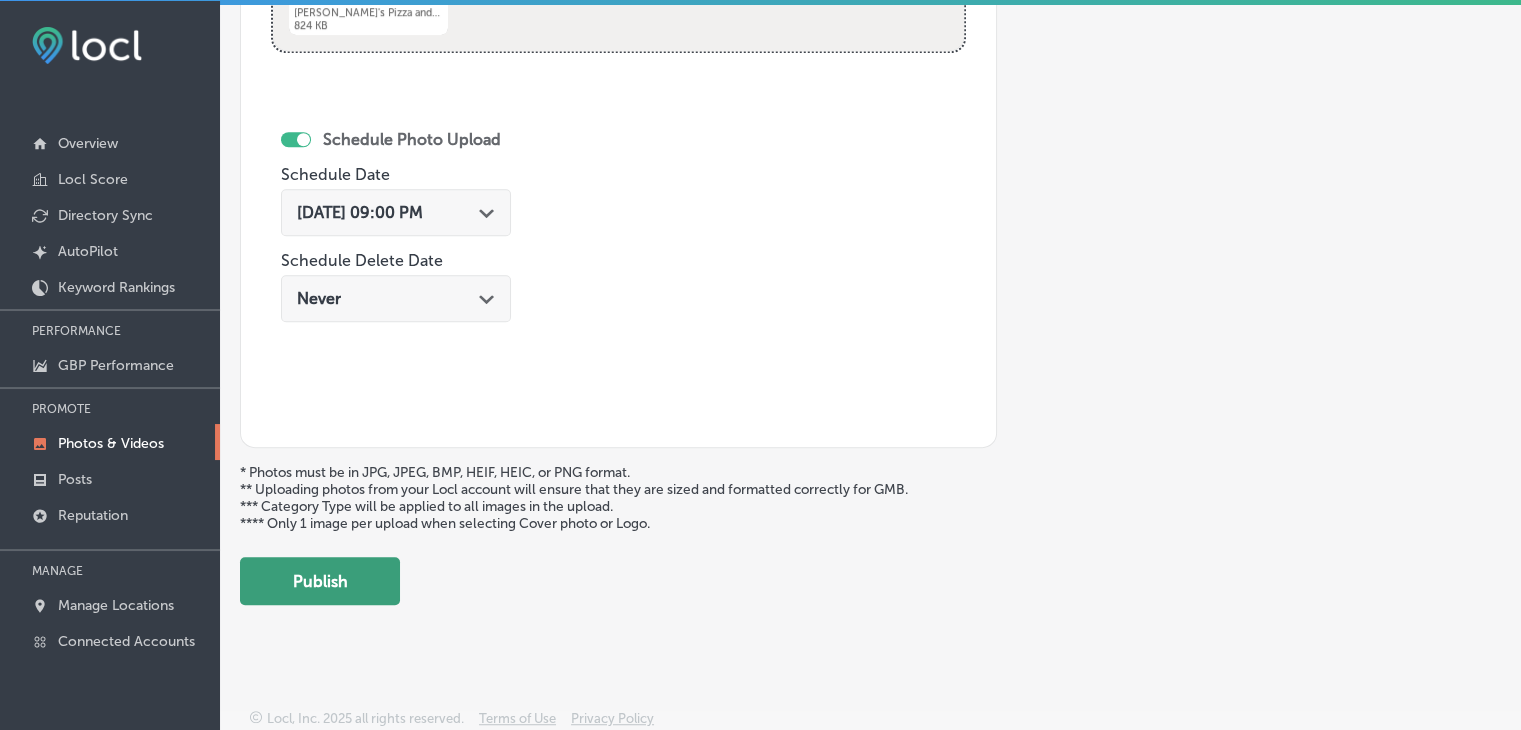 drag, startPoint x: 337, startPoint y: 583, endPoint x: 356, endPoint y: 585, distance: 19.104973 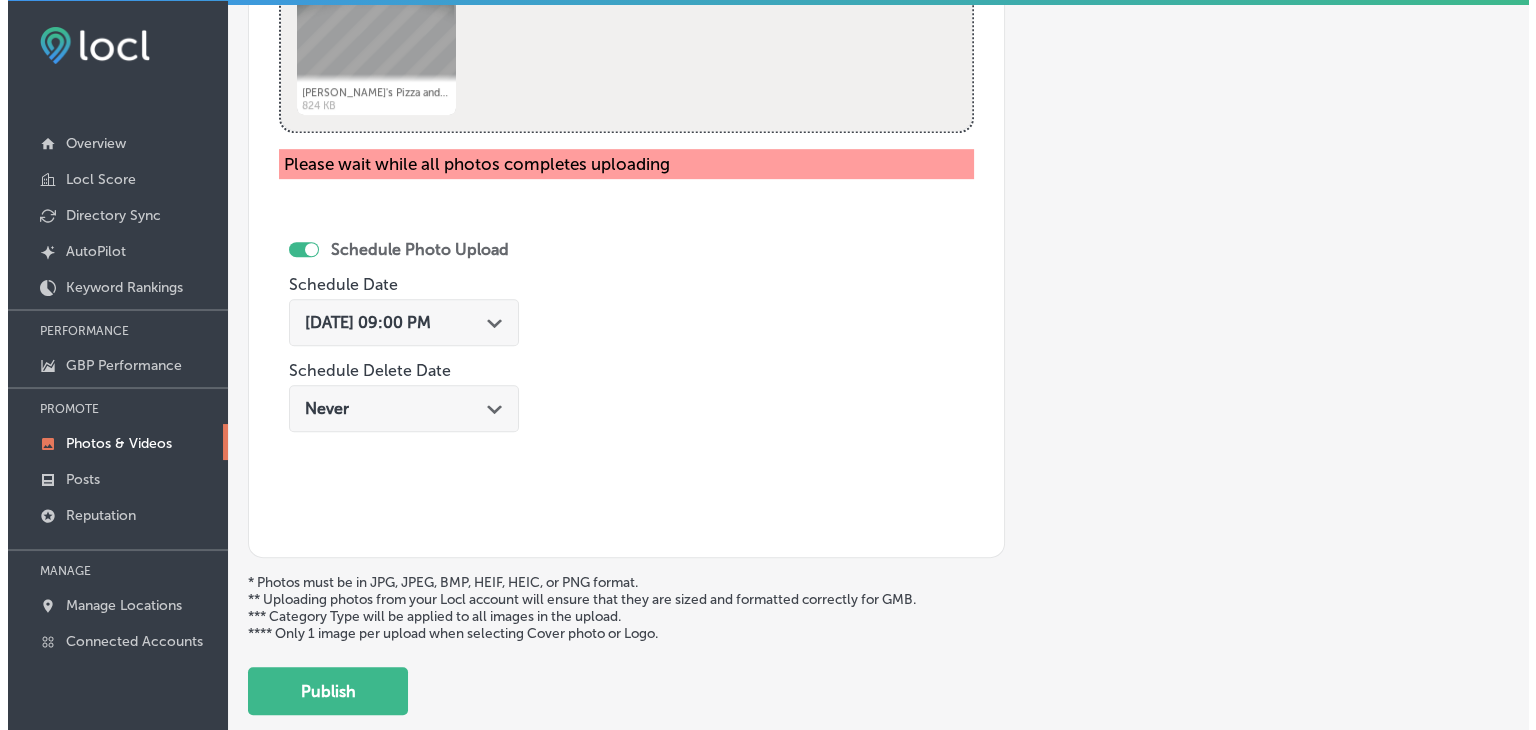 scroll, scrollTop: 1131, scrollLeft: 0, axis: vertical 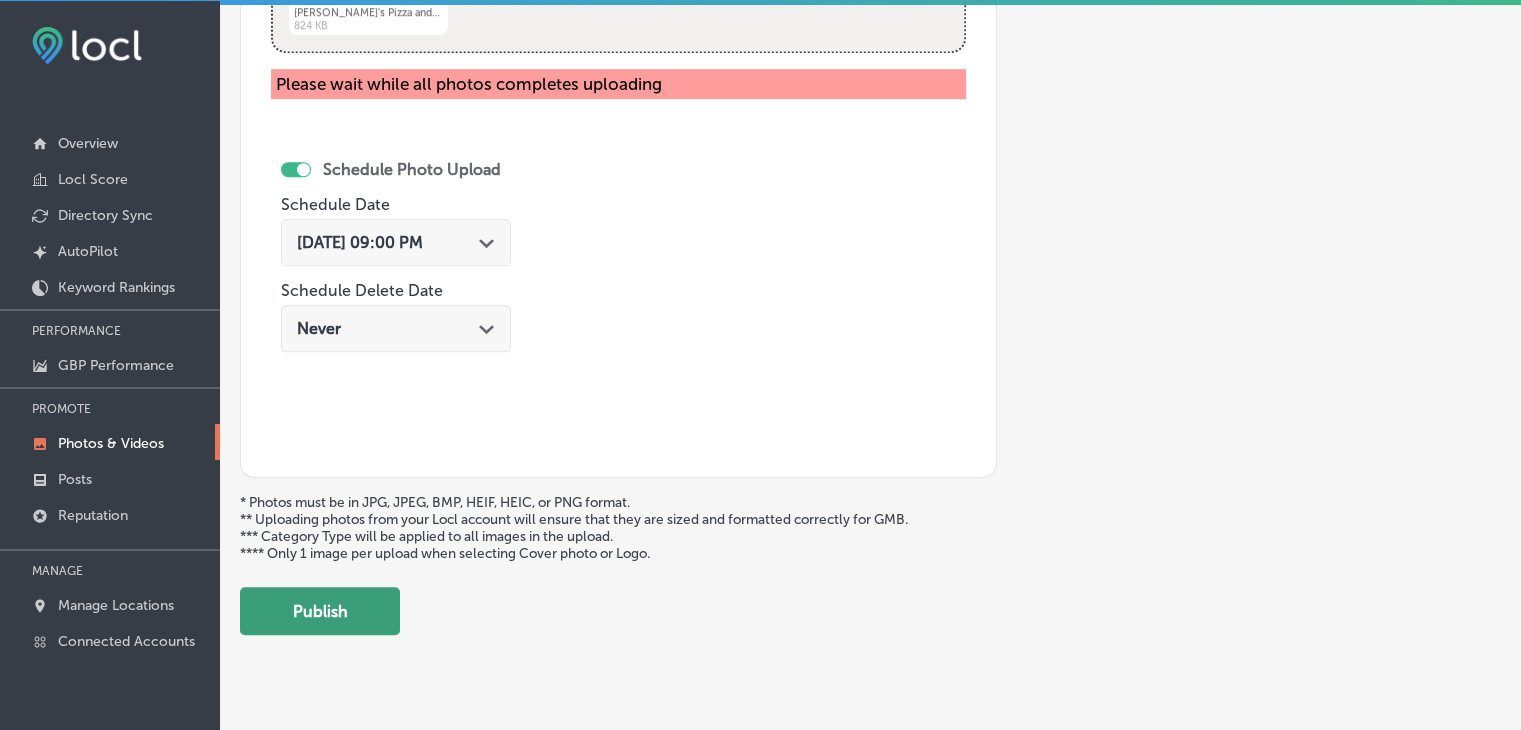 click on "Publish" at bounding box center (320, 611) 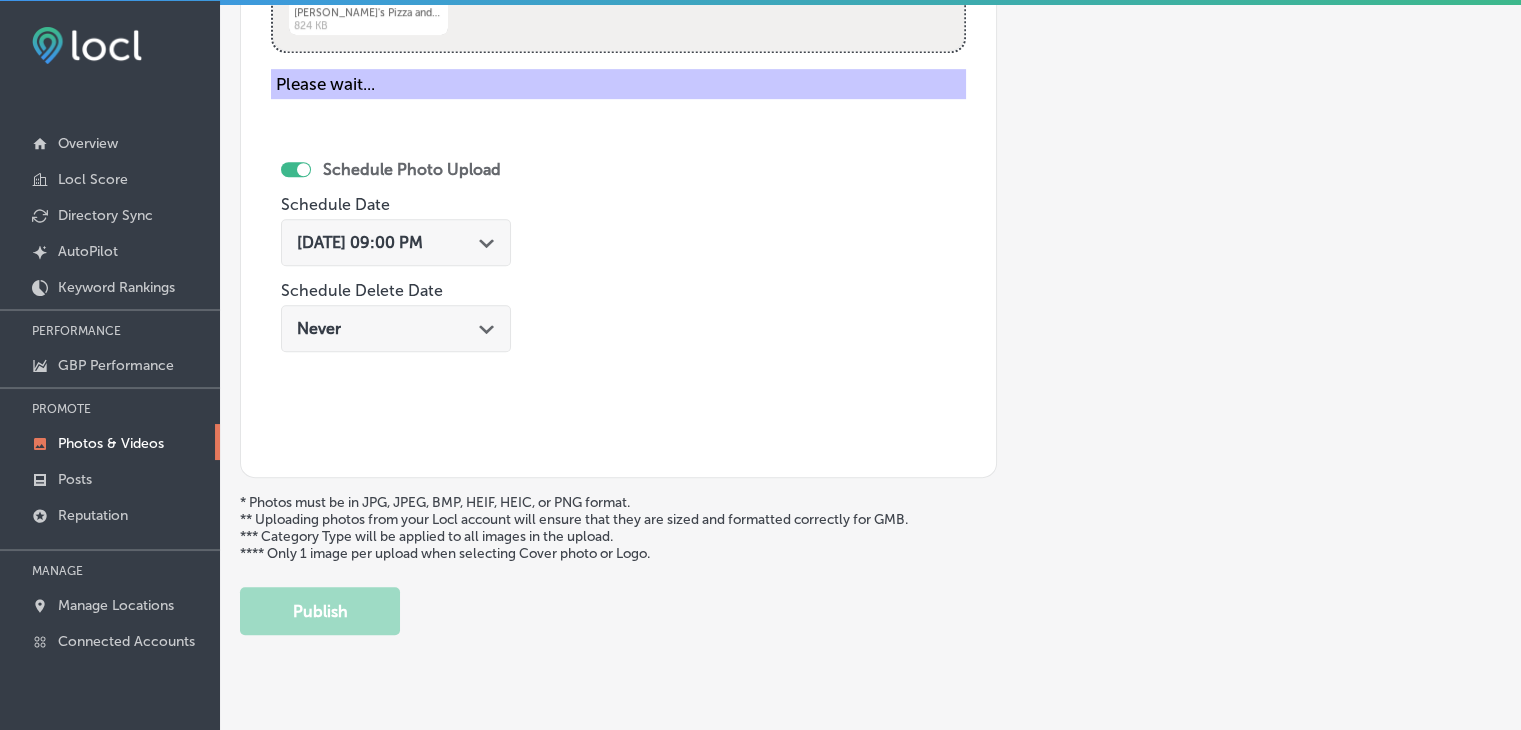 type 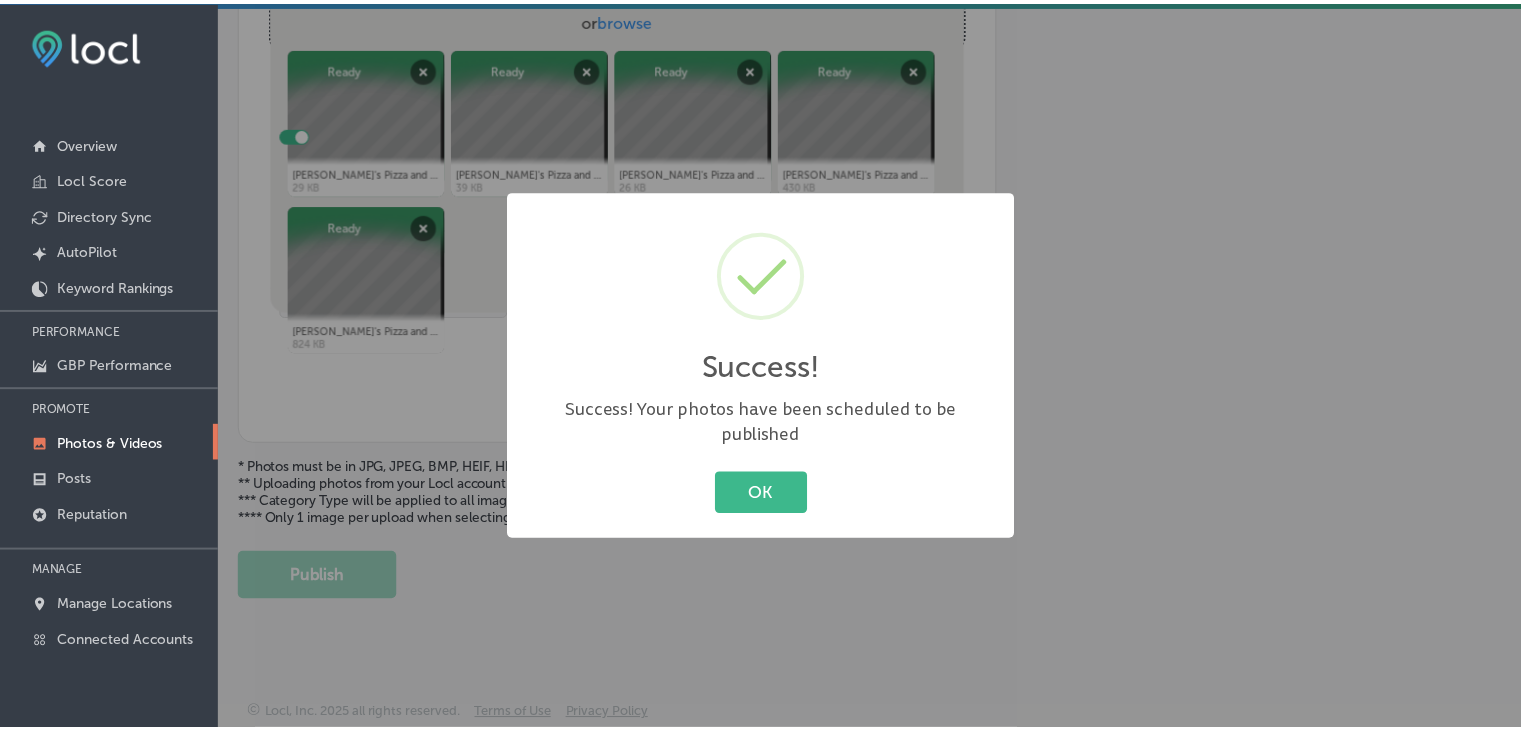 scroll, scrollTop: 807, scrollLeft: 0, axis: vertical 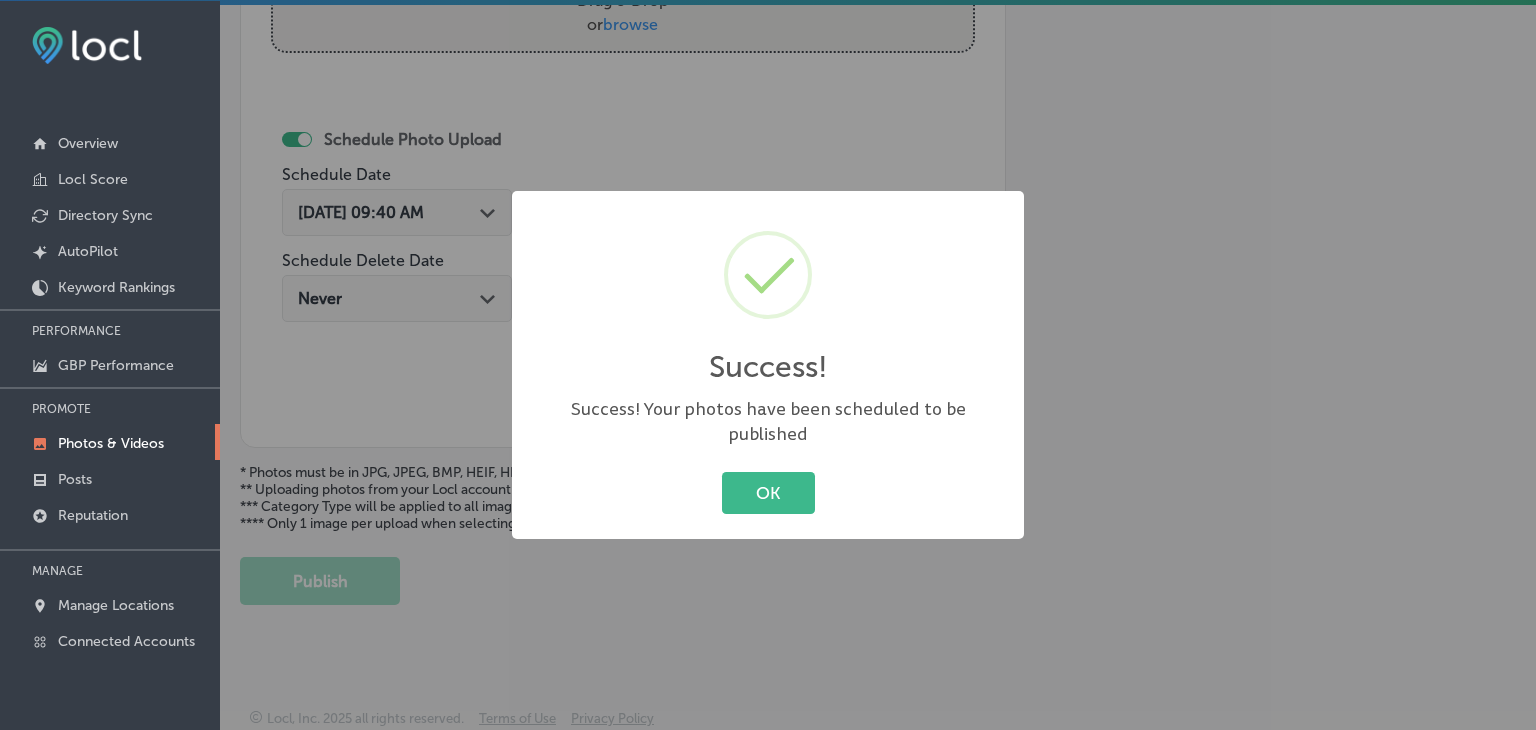 click on "OK" at bounding box center [768, 492] 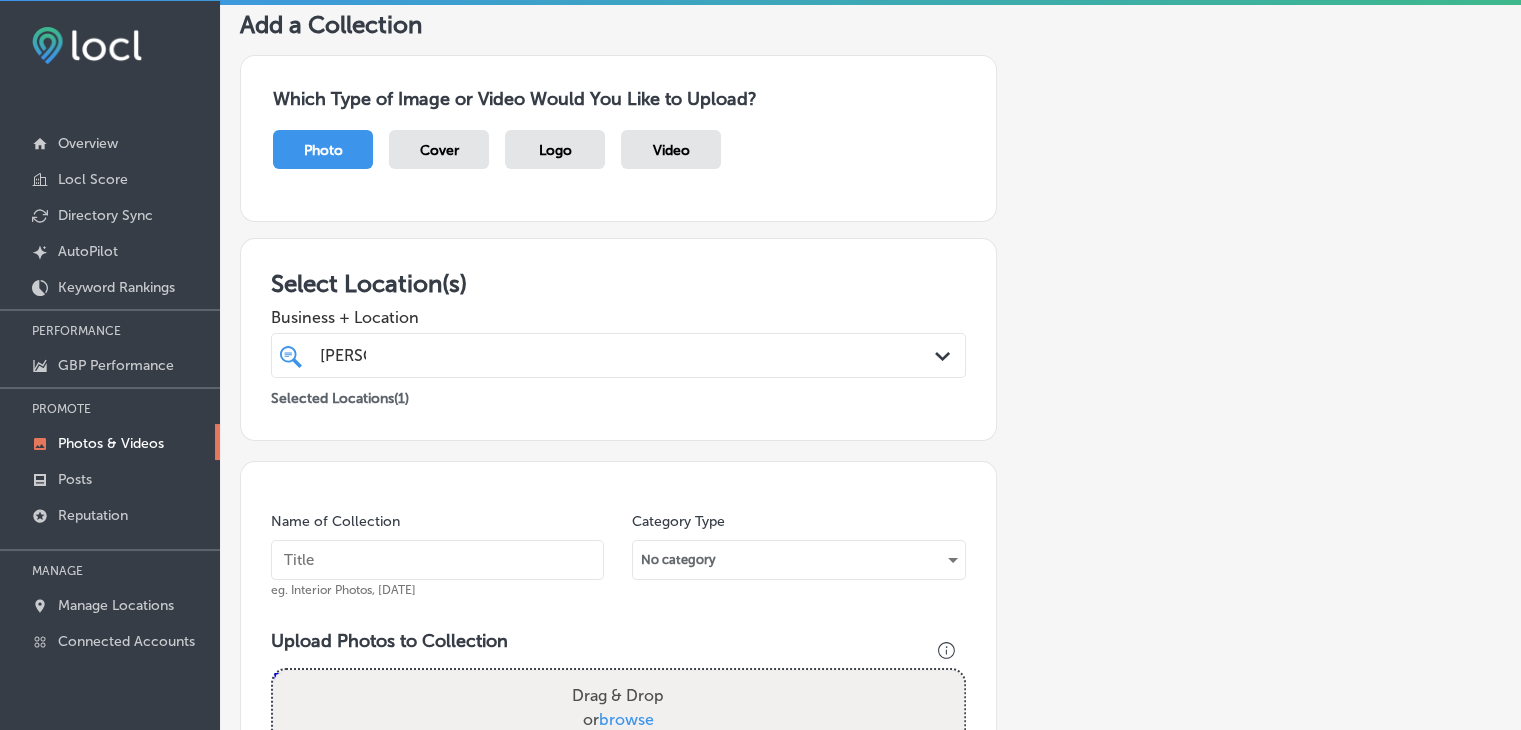 scroll, scrollTop: 0, scrollLeft: 0, axis: both 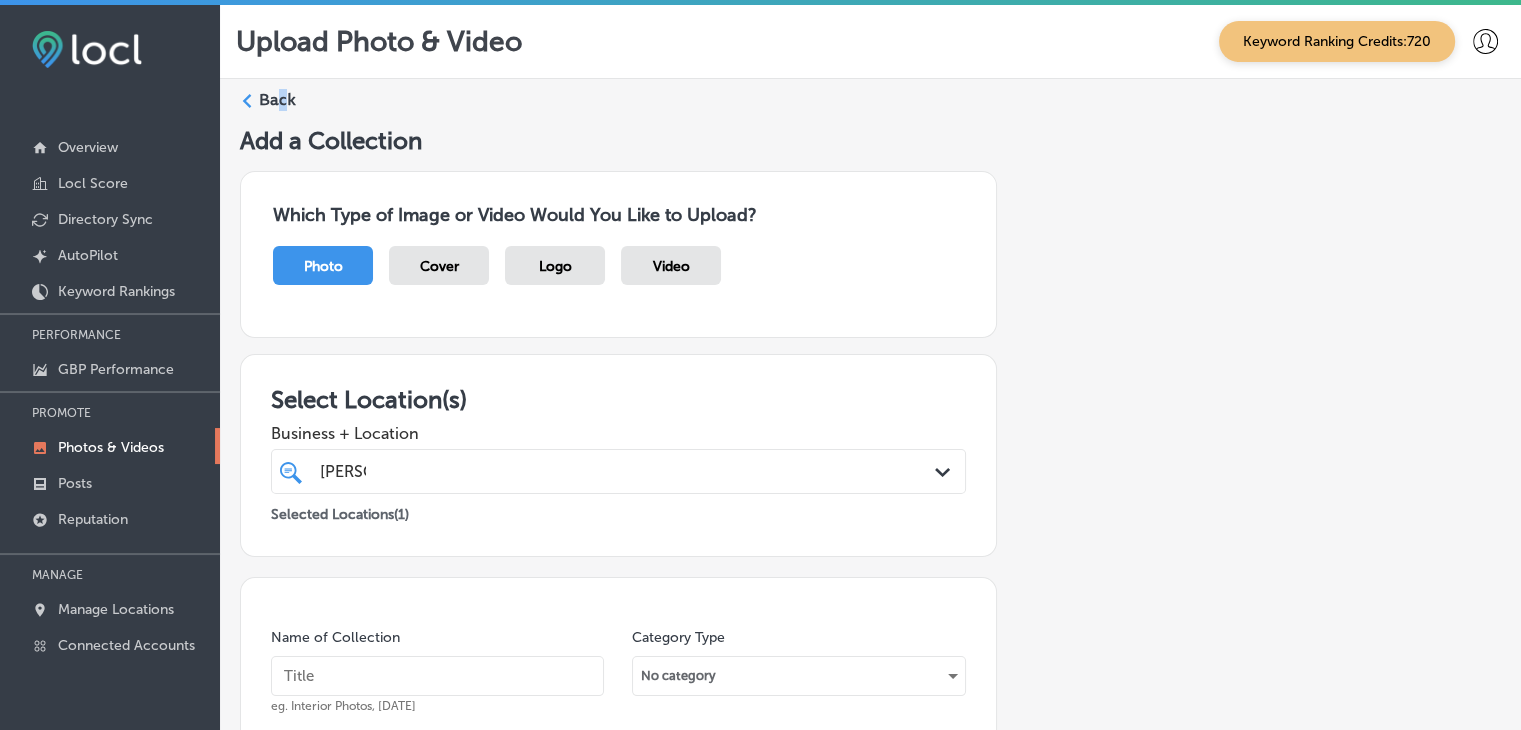 click on "Back" at bounding box center [277, 100] 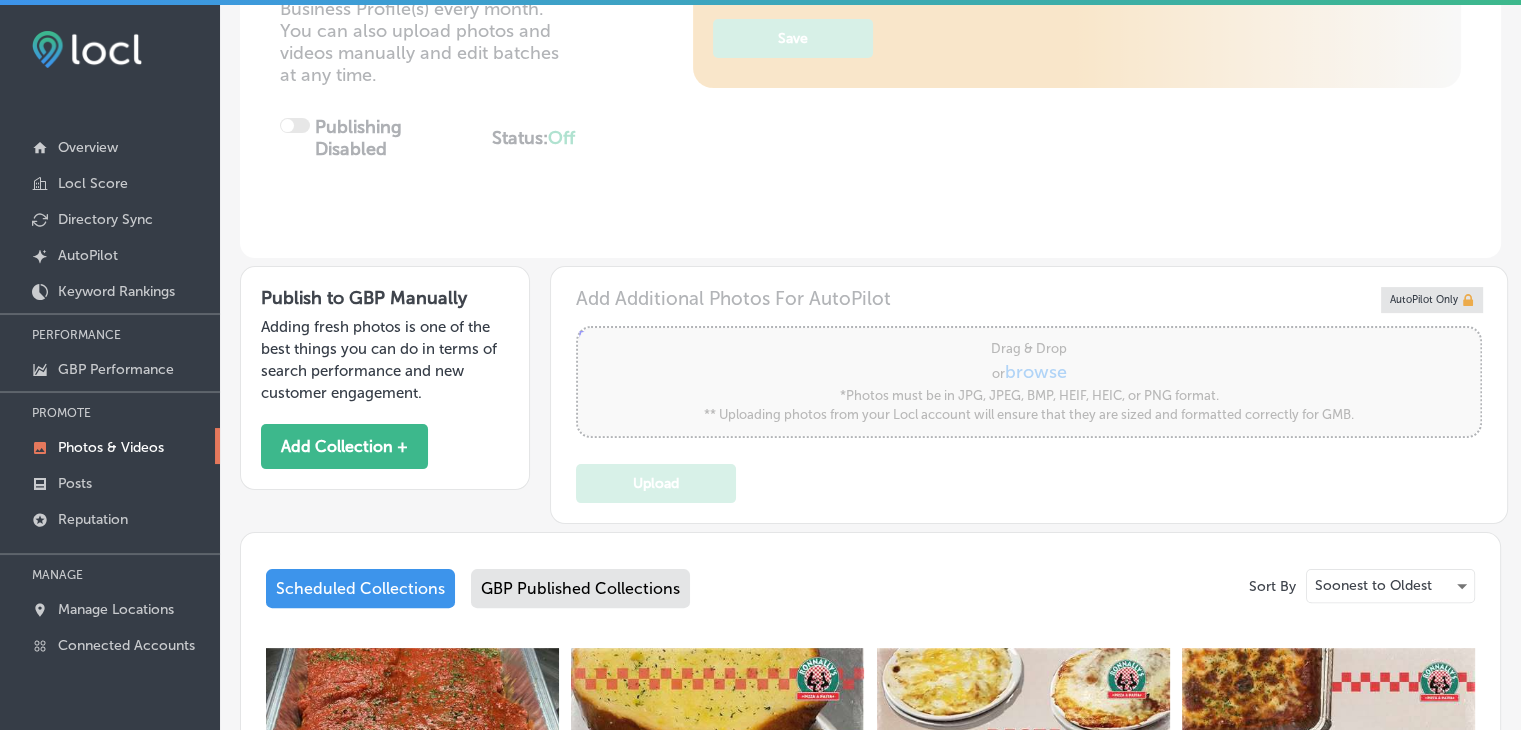 type on "5" 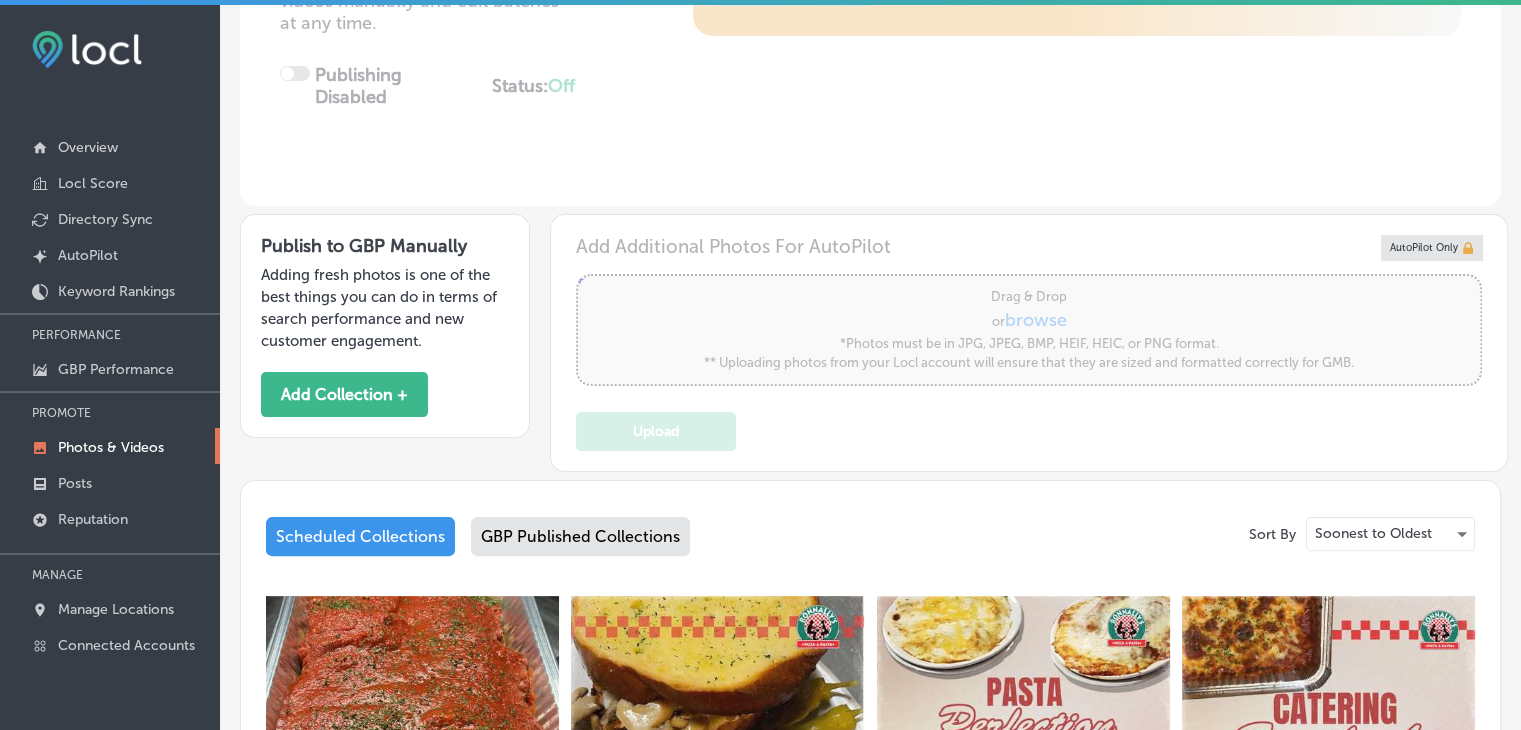 scroll, scrollTop: 500, scrollLeft: 0, axis: vertical 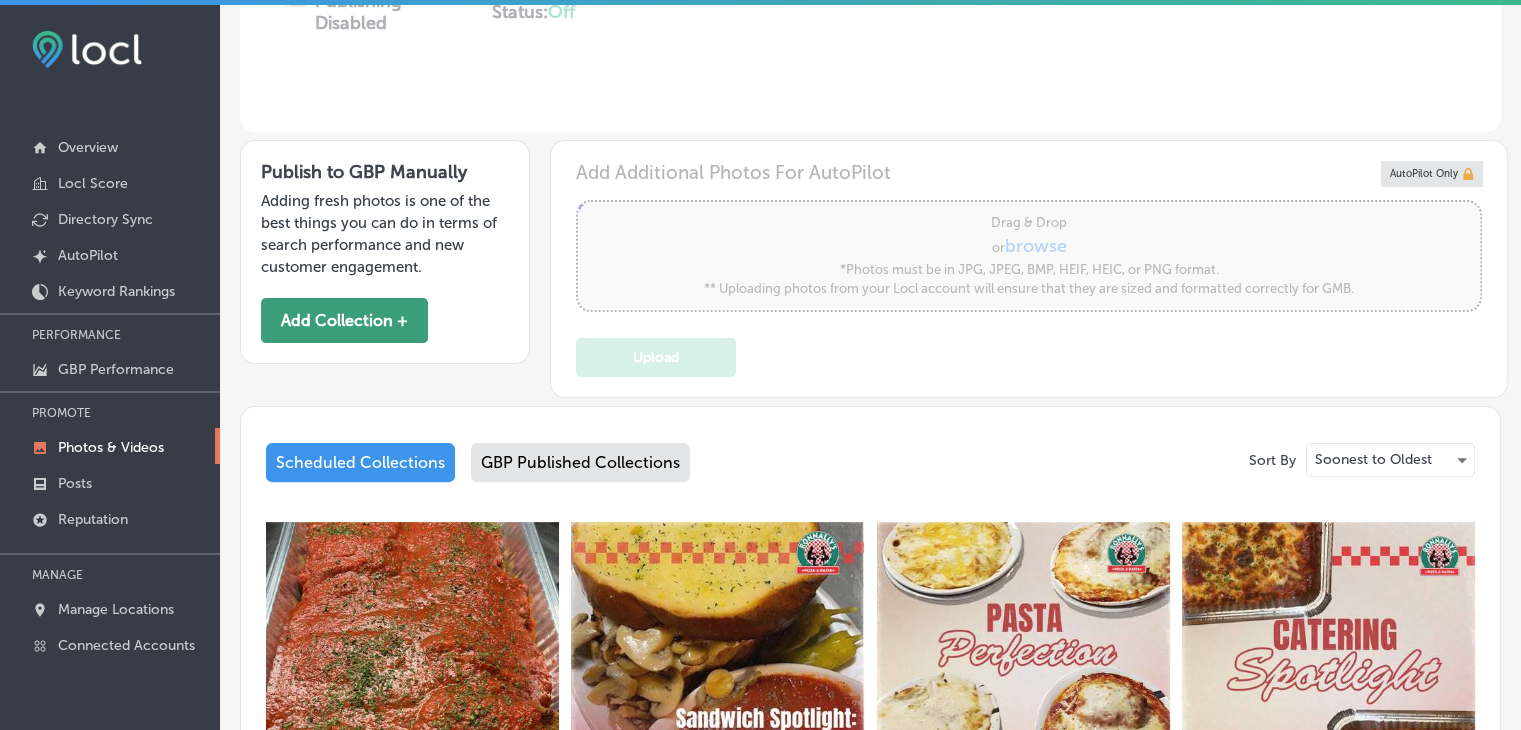 click on "Add Collection +" at bounding box center [344, 320] 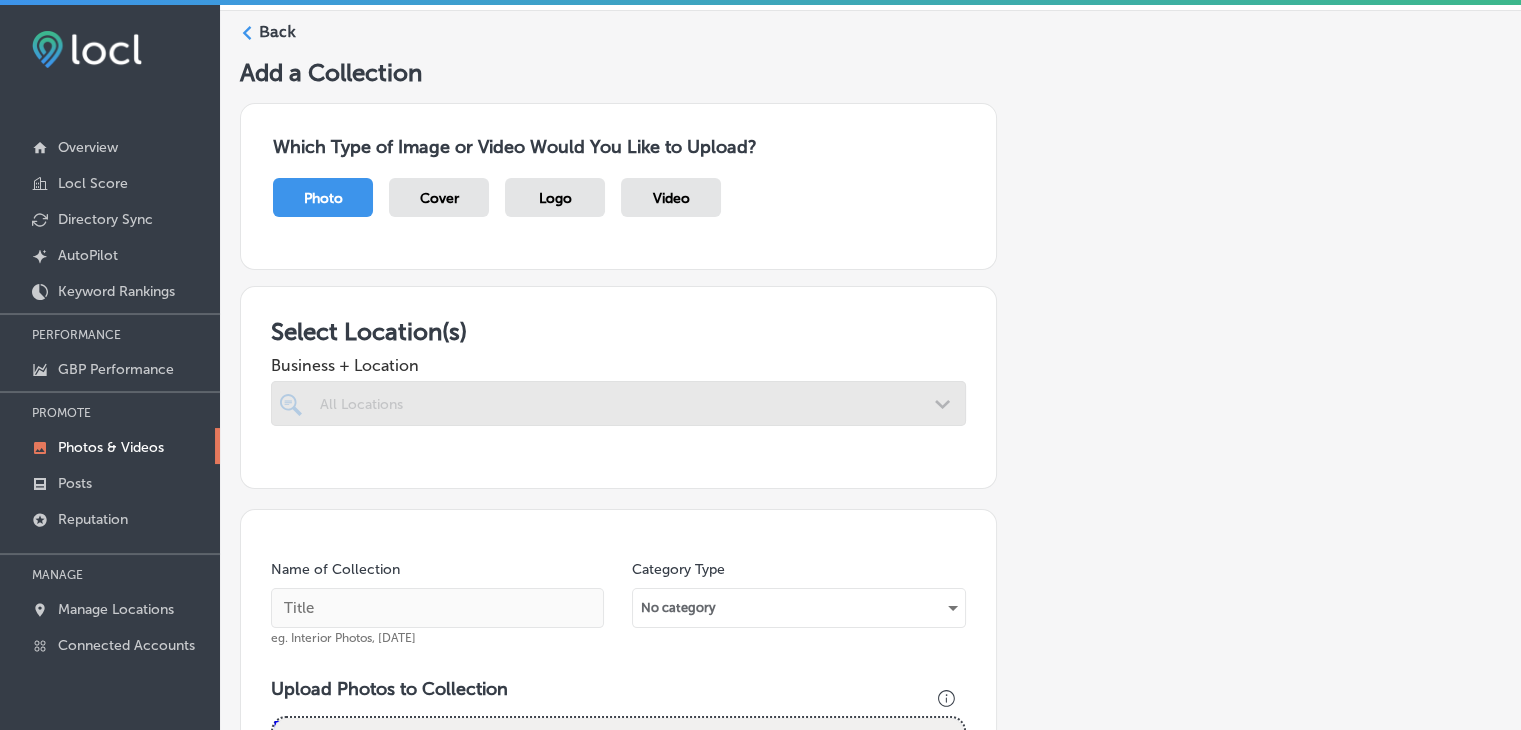 scroll, scrollTop: 200, scrollLeft: 0, axis: vertical 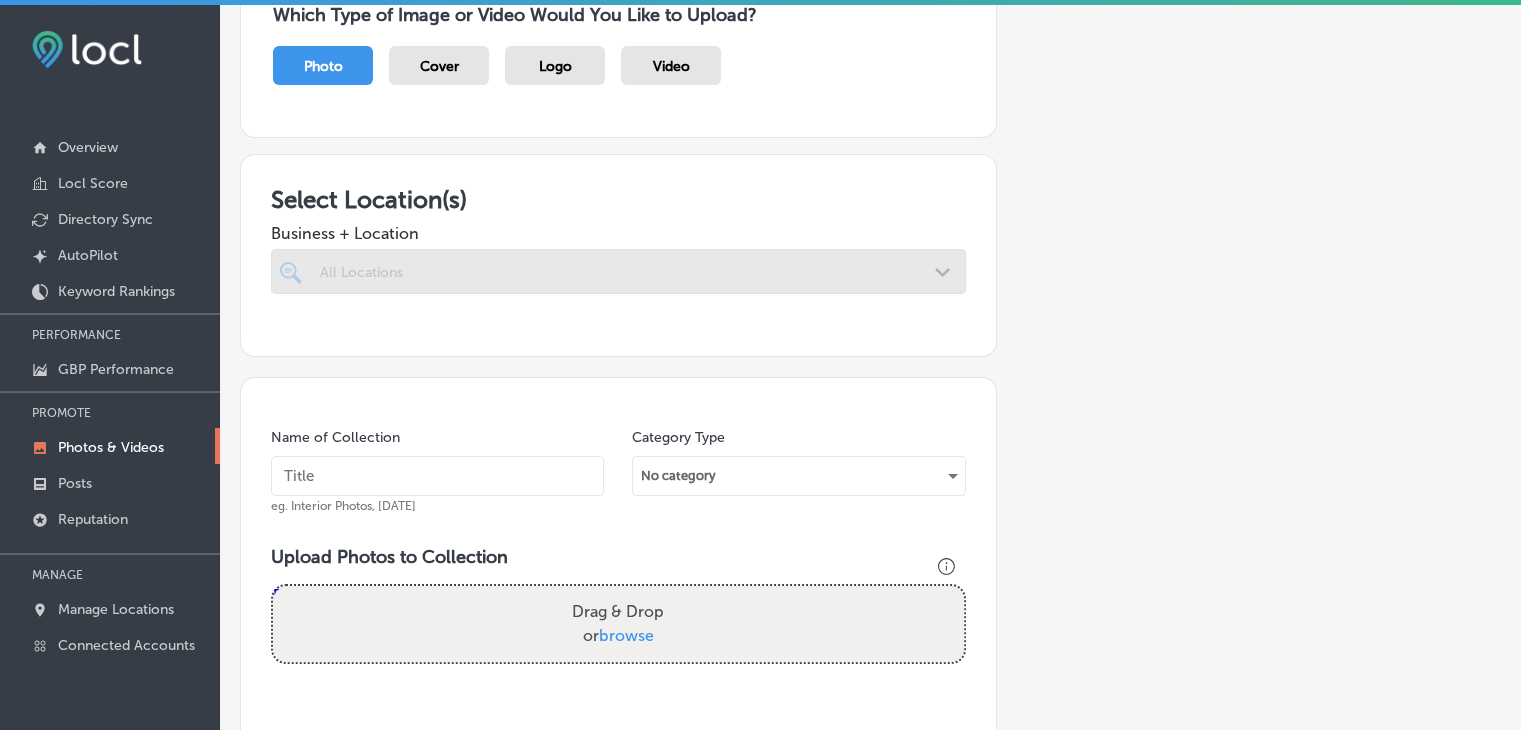 click at bounding box center [588, 271] 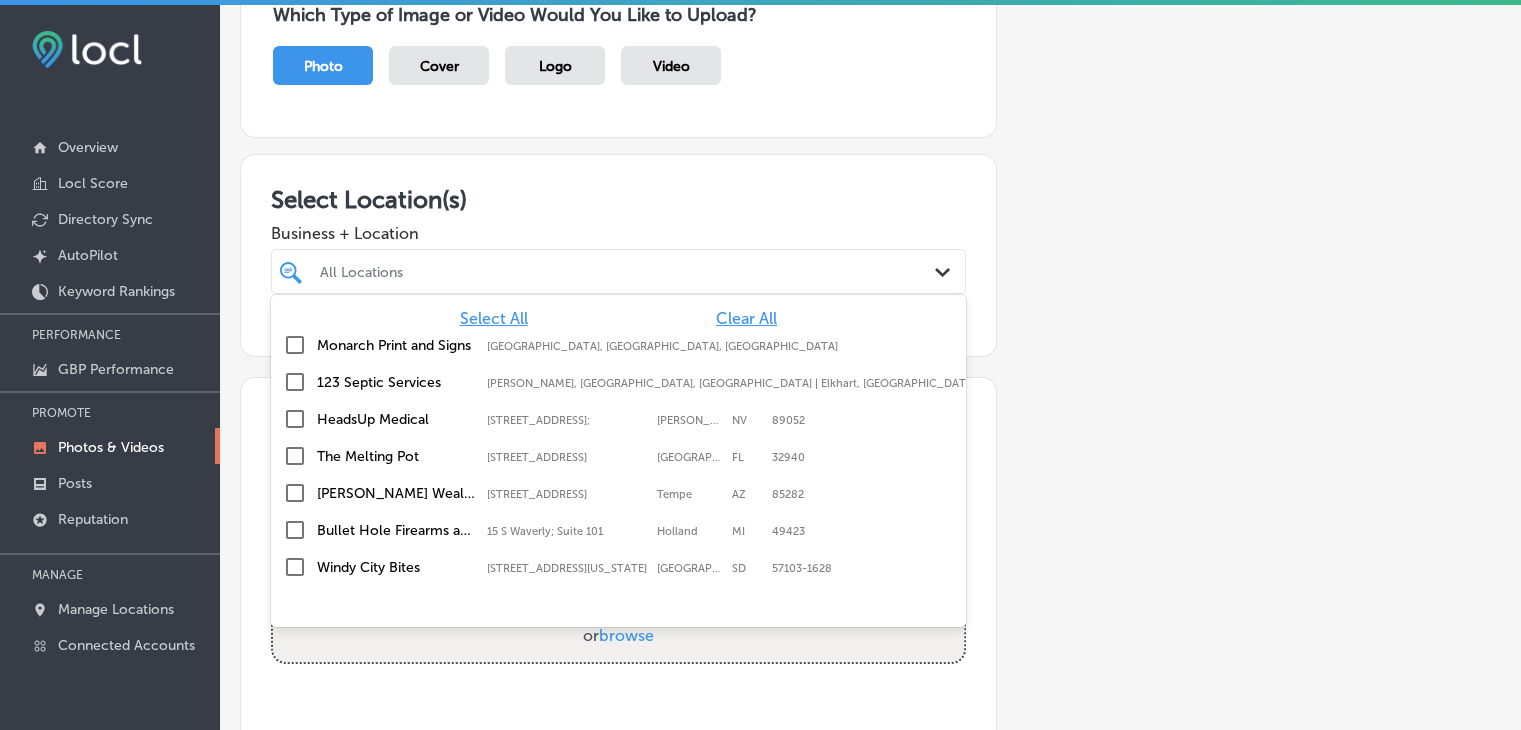 click on "Select All Clear All" at bounding box center (618, 318) 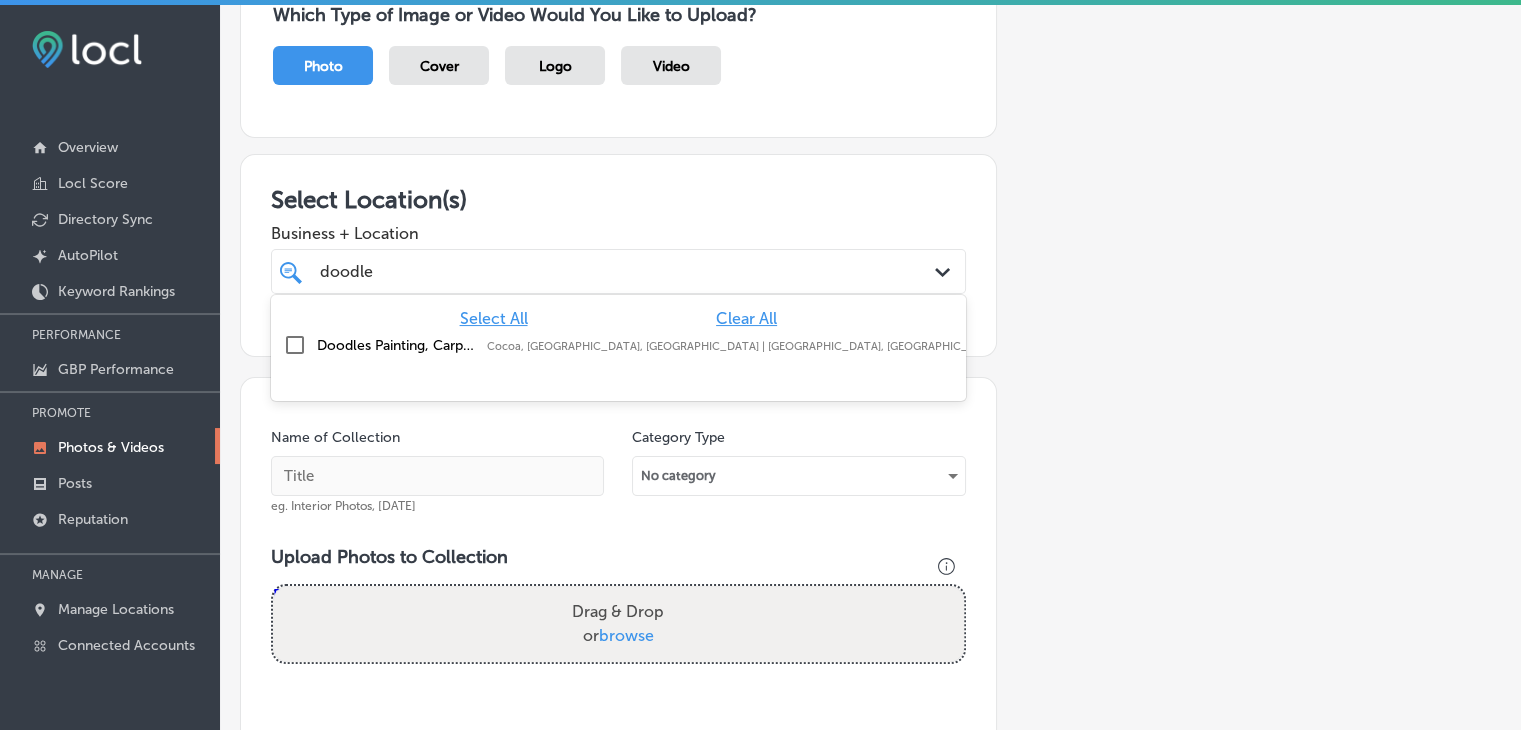 click on "Cocoa, FL, USA | Viera, FL, USA | Palm B ..." at bounding box center (830, 346) 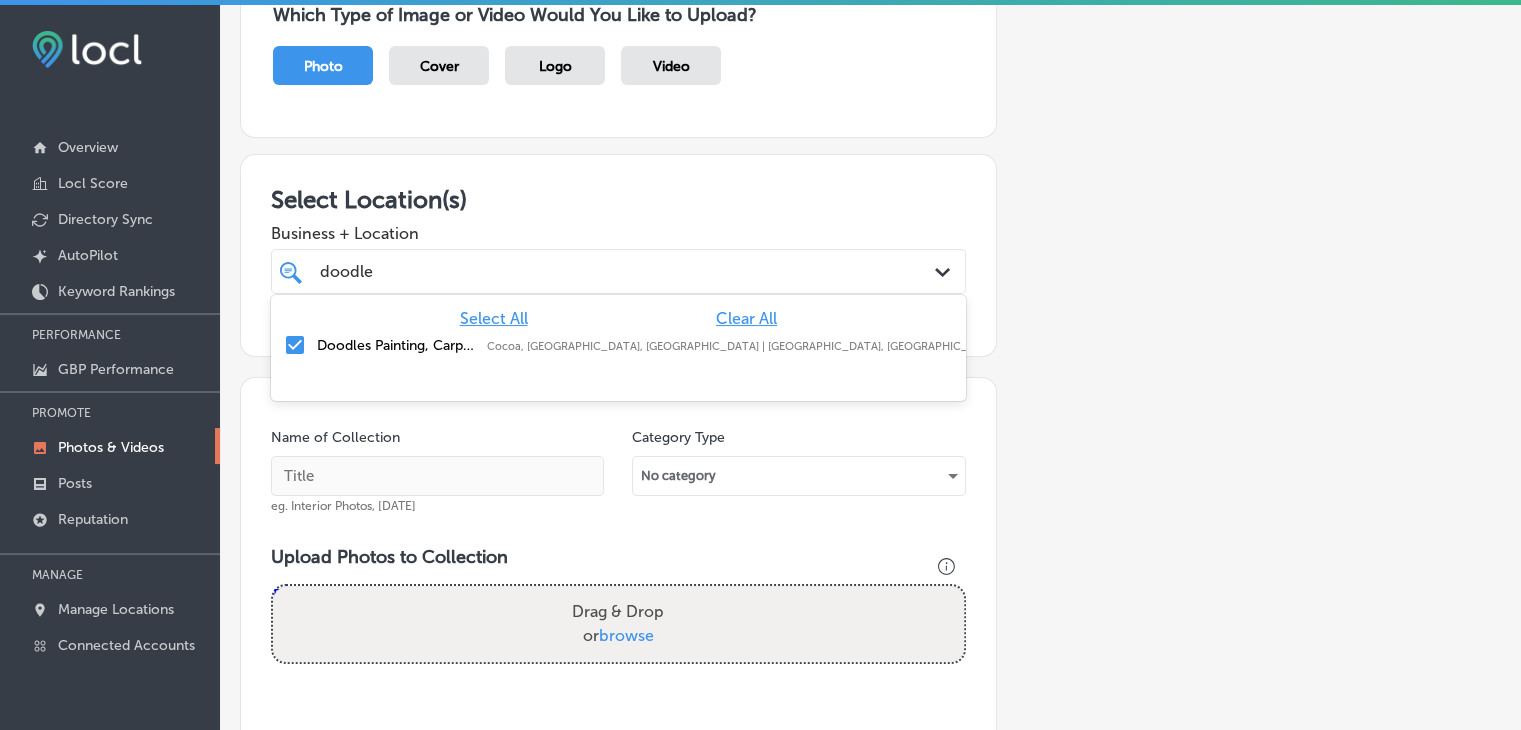 type on "doodle" 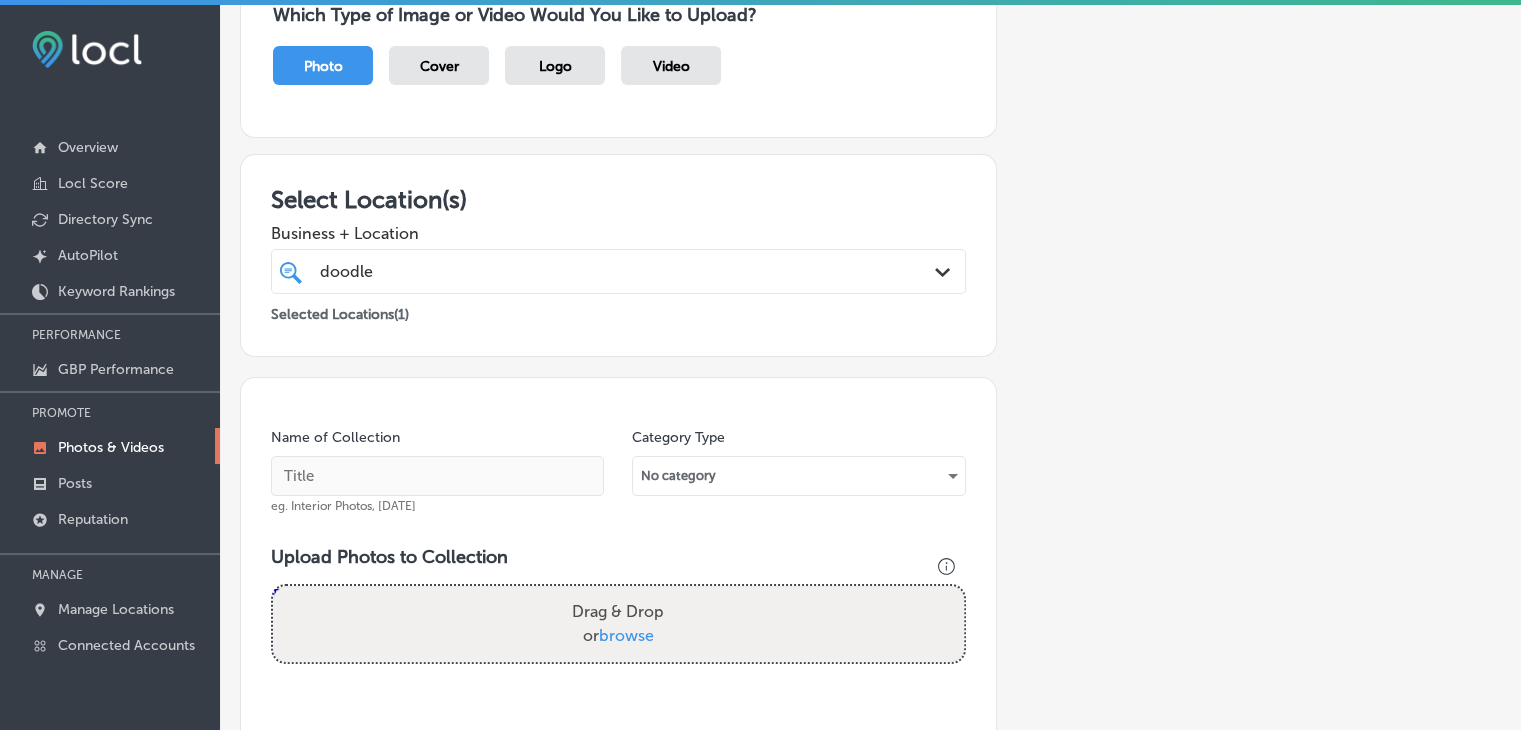drag, startPoint x: 1472, startPoint y: 316, endPoint x: 1450, endPoint y: 316, distance: 22 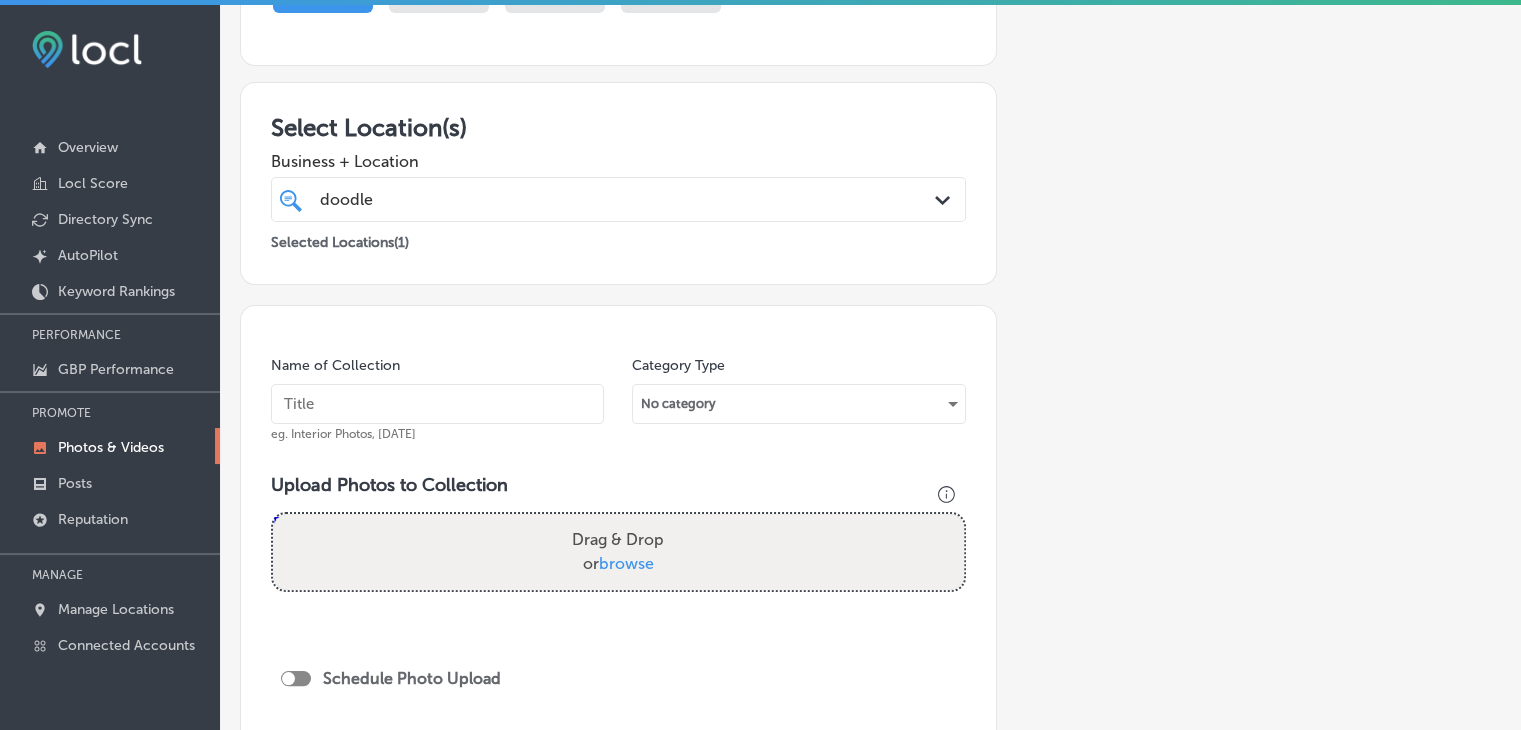 scroll, scrollTop: 400, scrollLeft: 0, axis: vertical 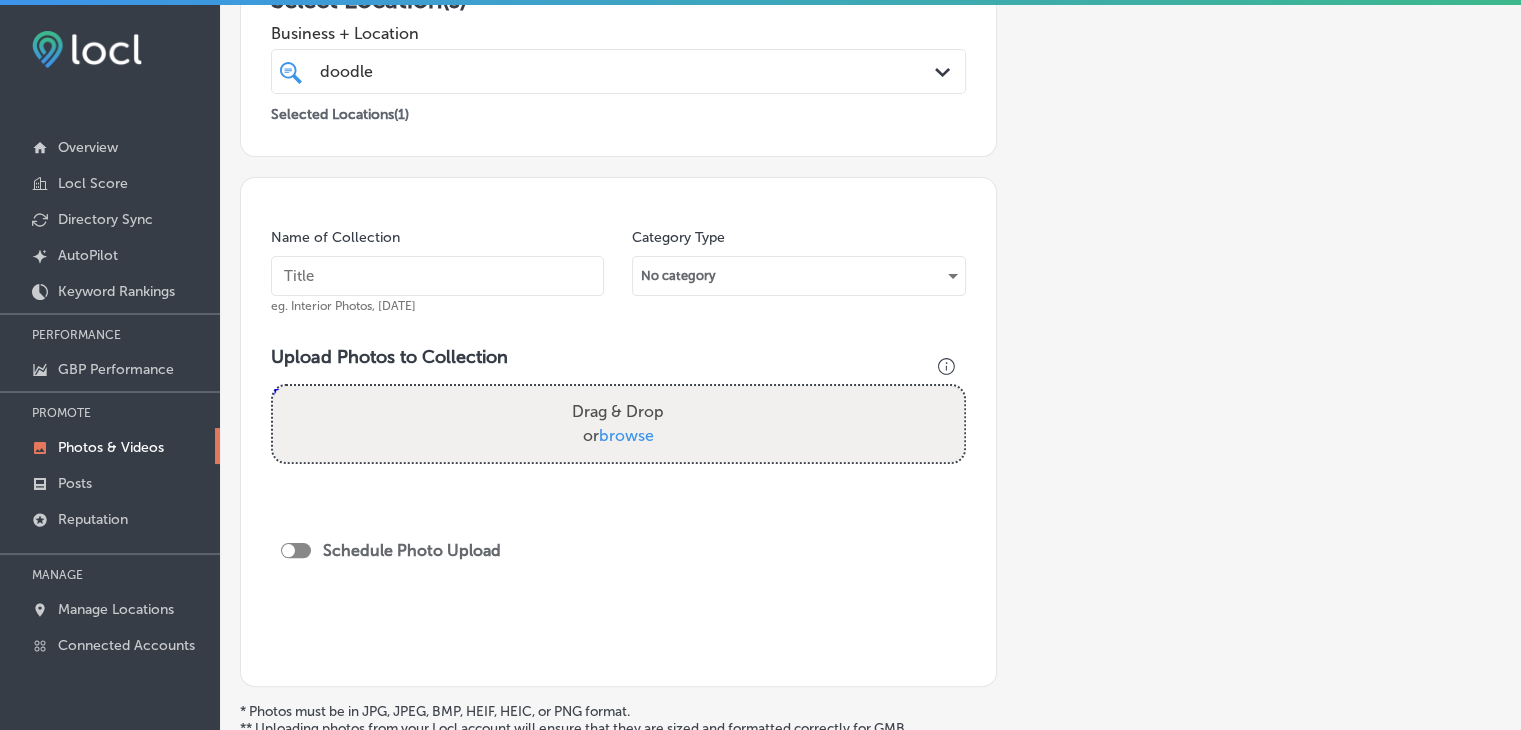 click at bounding box center (437, 276) 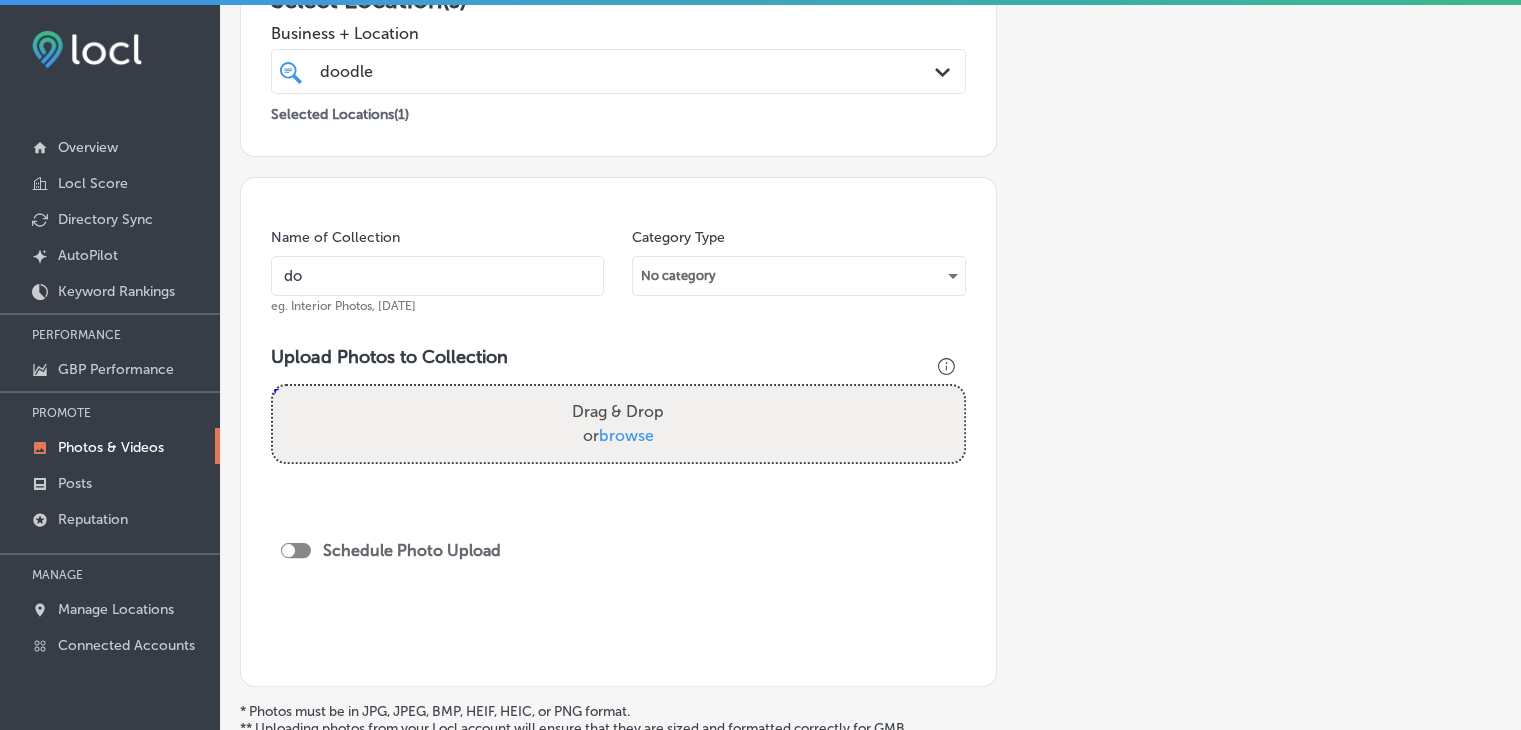 type on "d" 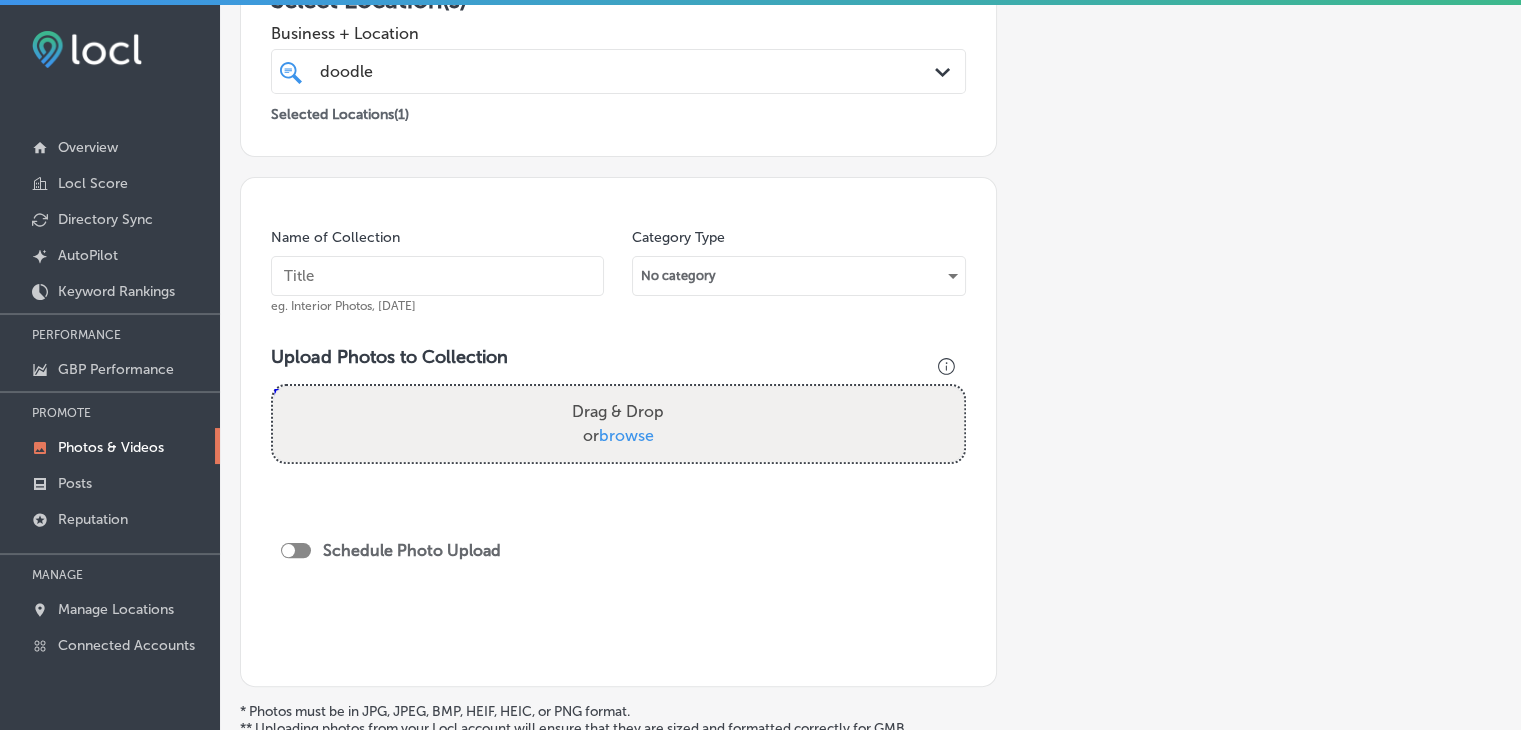 click on "Name of Collection eg. Interior Photos, March 2020" at bounding box center [437, 271] 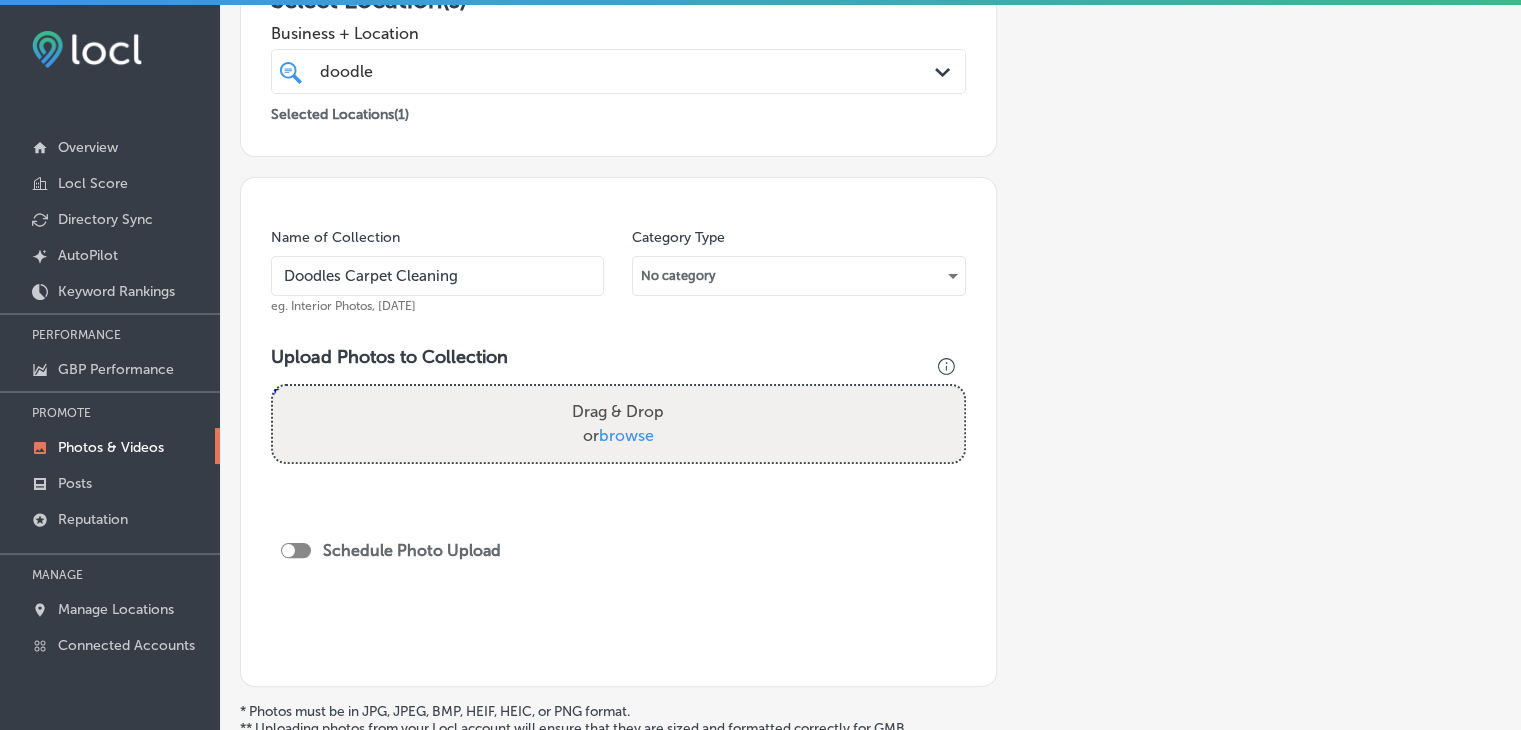 click on "Doodles Carpet Cleaning" at bounding box center (437, 276) 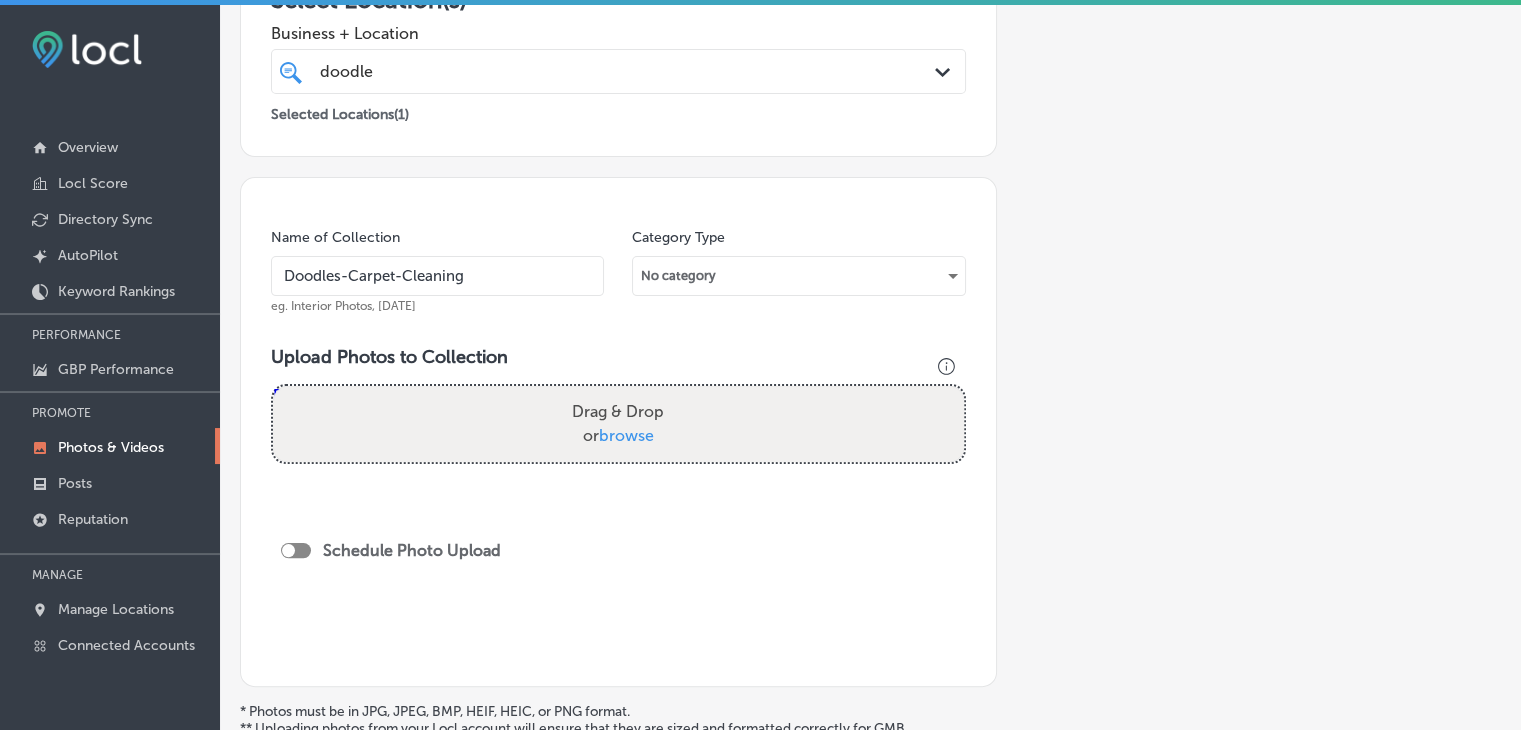 click on "Doodles-Carpet-Cleaning" at bounding box center [437, 276] 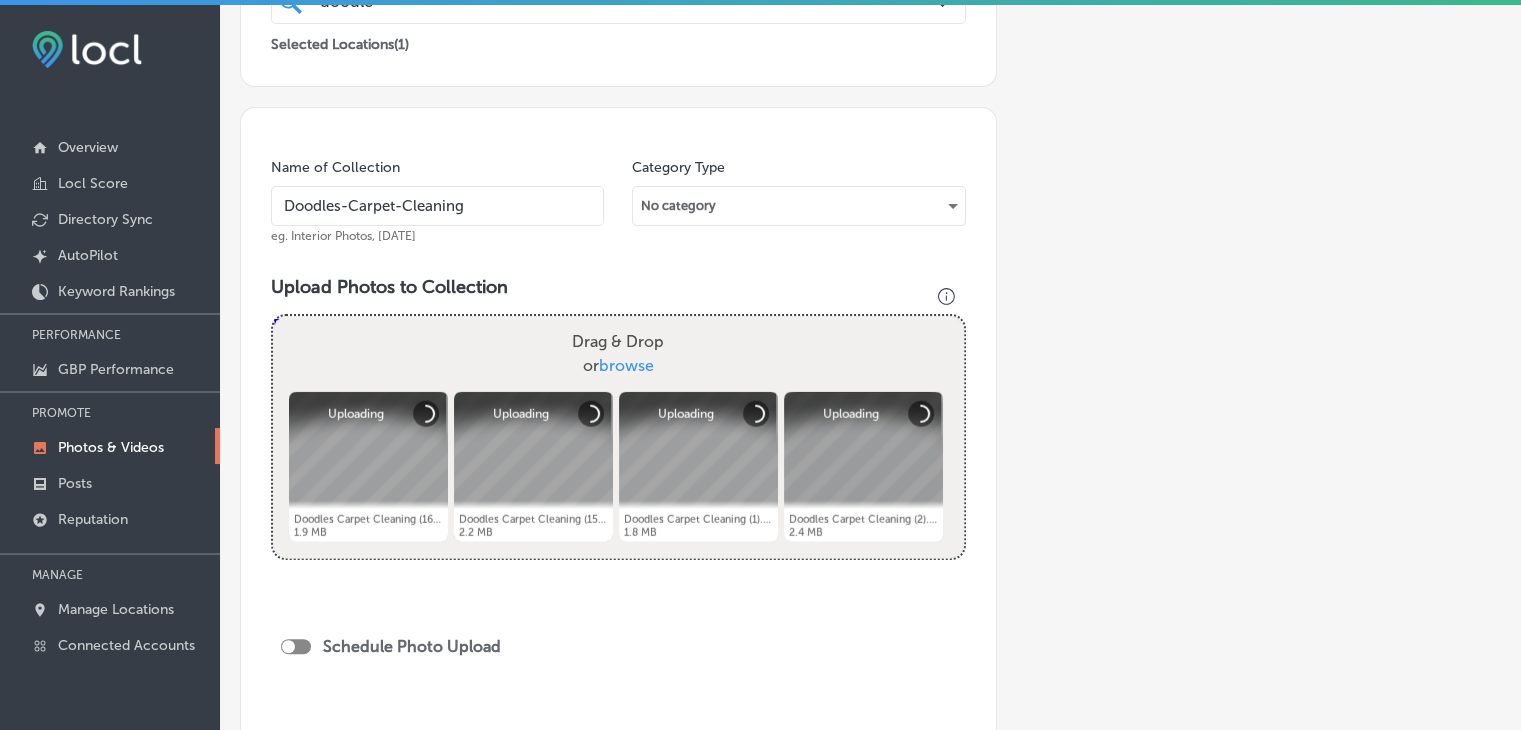 scroll, scrollTop: 700, scrollLeft: 0, axis: vertical 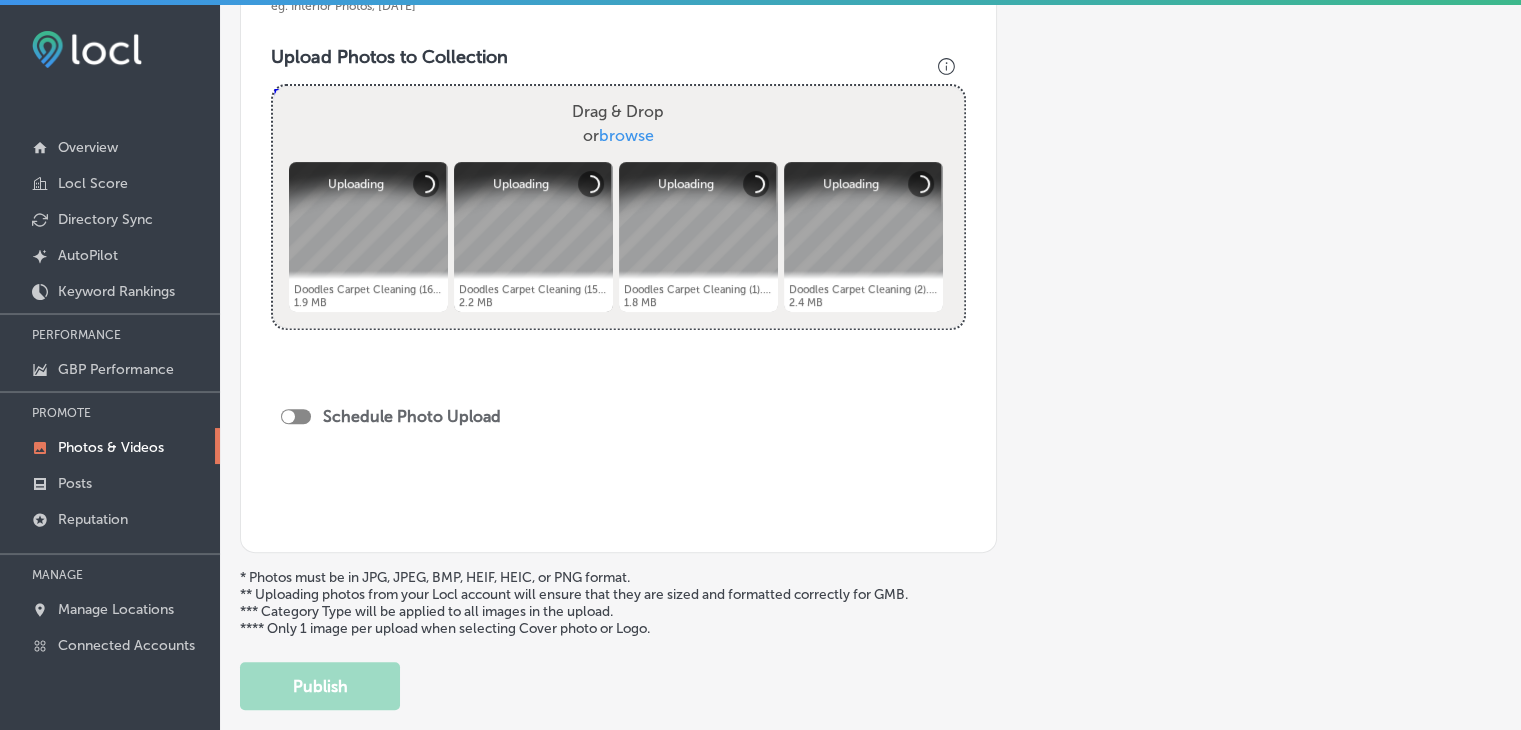 click at bounding box center (296, 416) 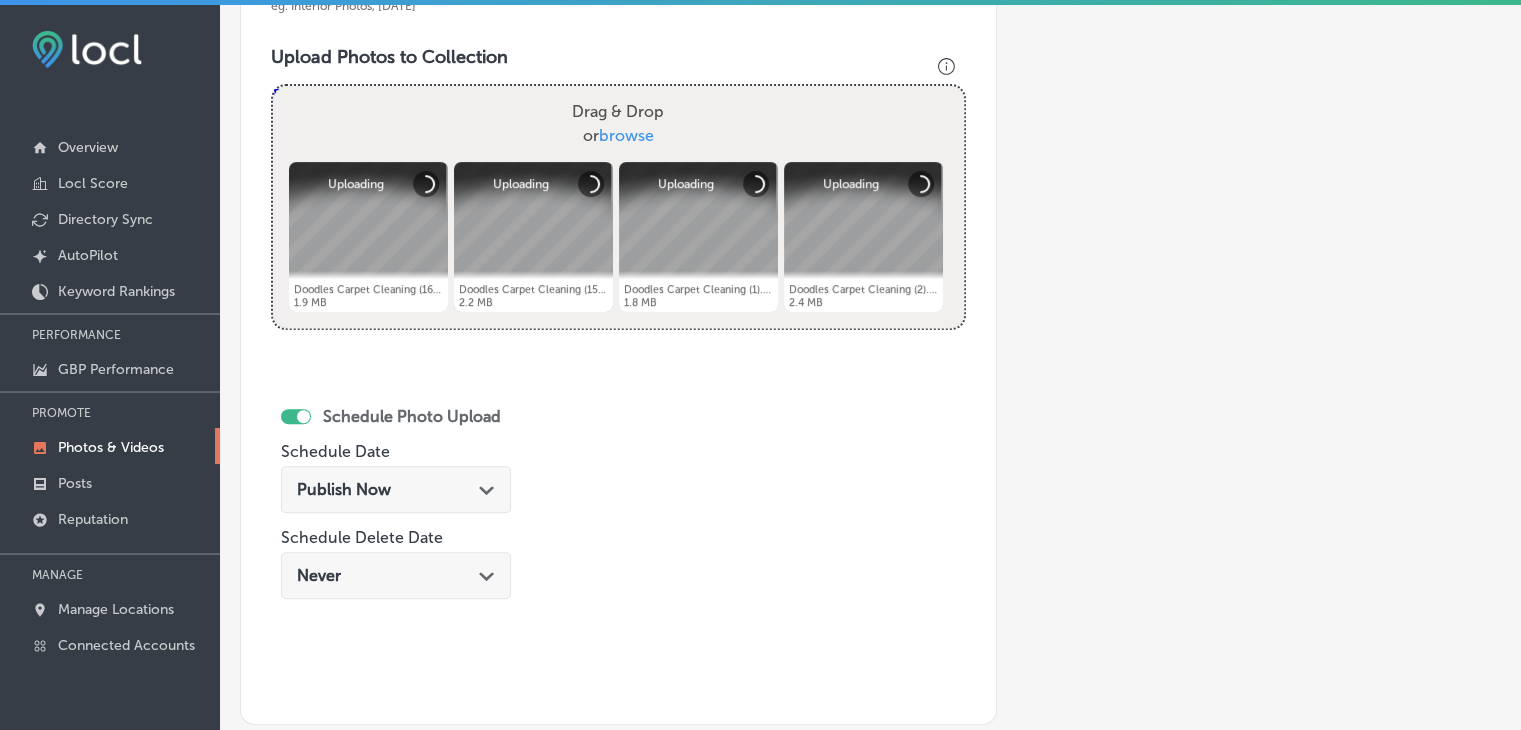 click on "Publish Now" at bounding box center [344, 489] 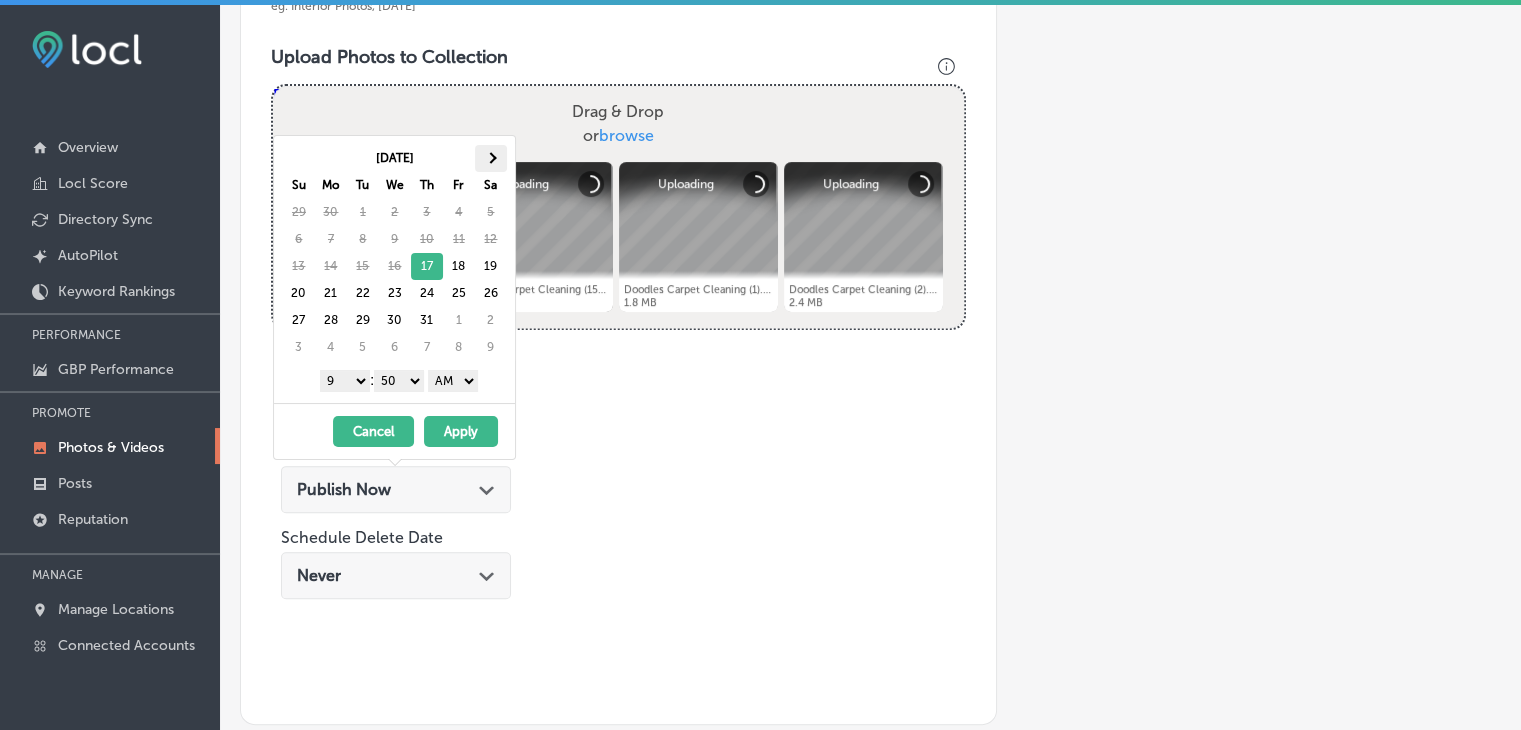 click at bounding box center [490, 157] 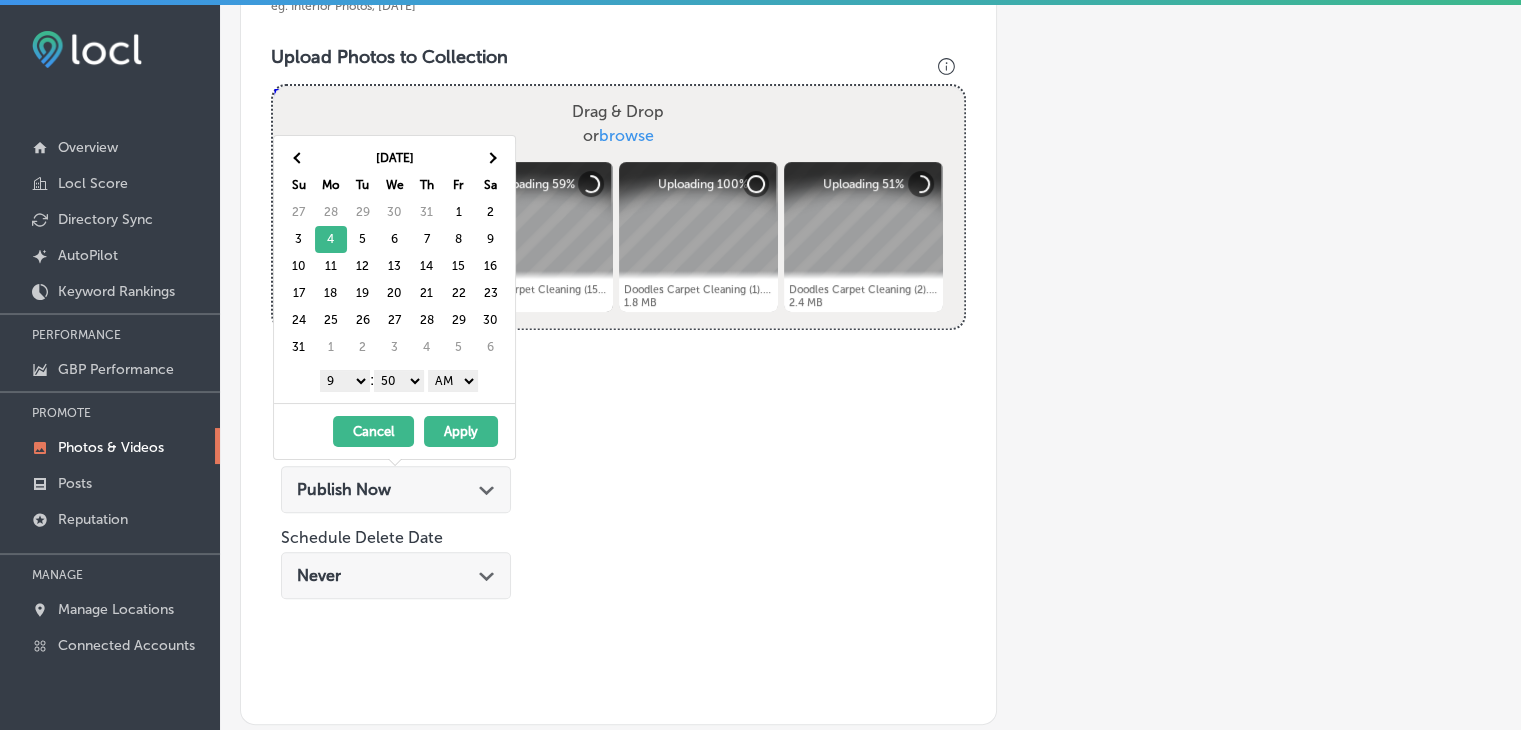 click on "00 10 20 30 40 50" at bounding box center [399, 381] 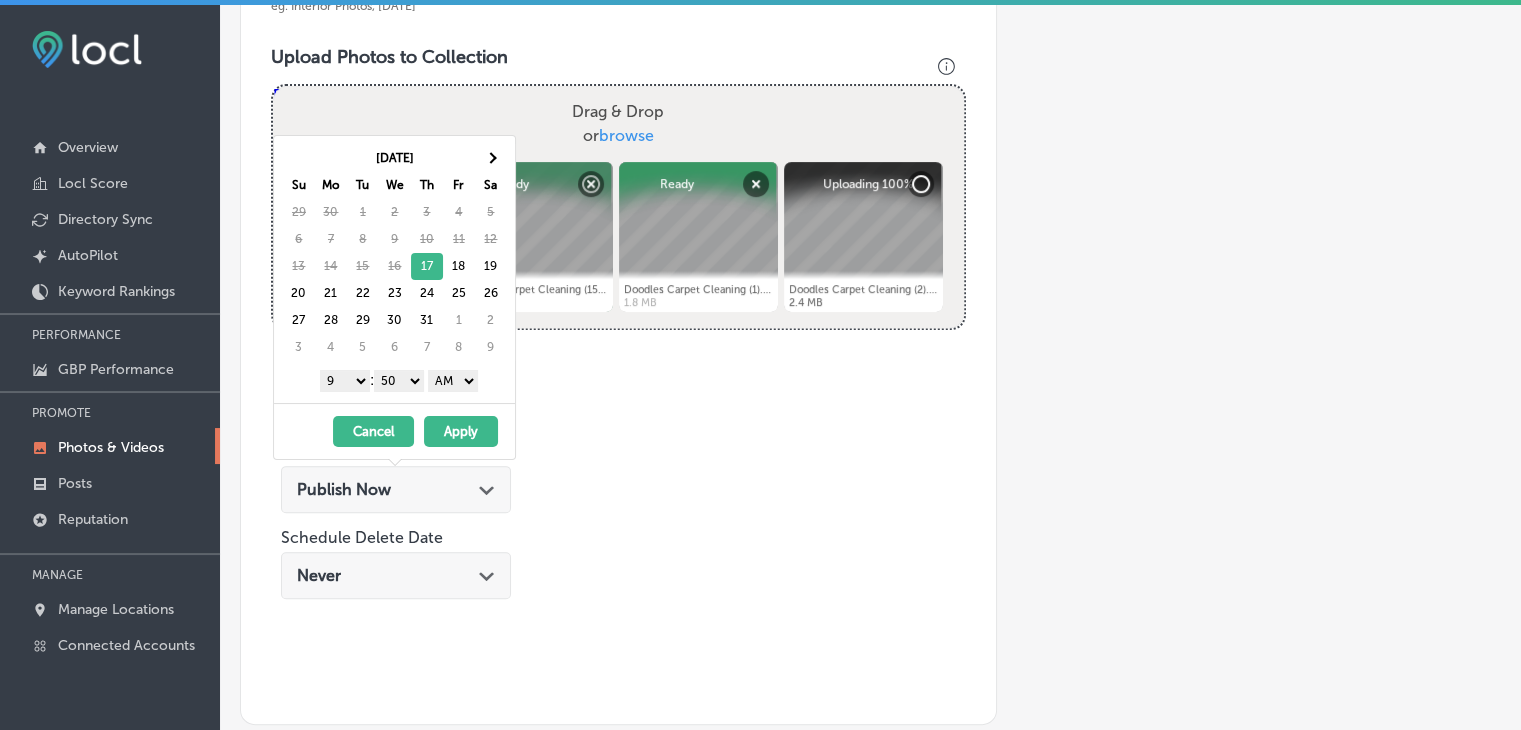 click on "1 2 3 4 5 6 7 8 9 10 11 12  :  00 10 20 30 40 50   AM PM" at bounding box center [398, 380] 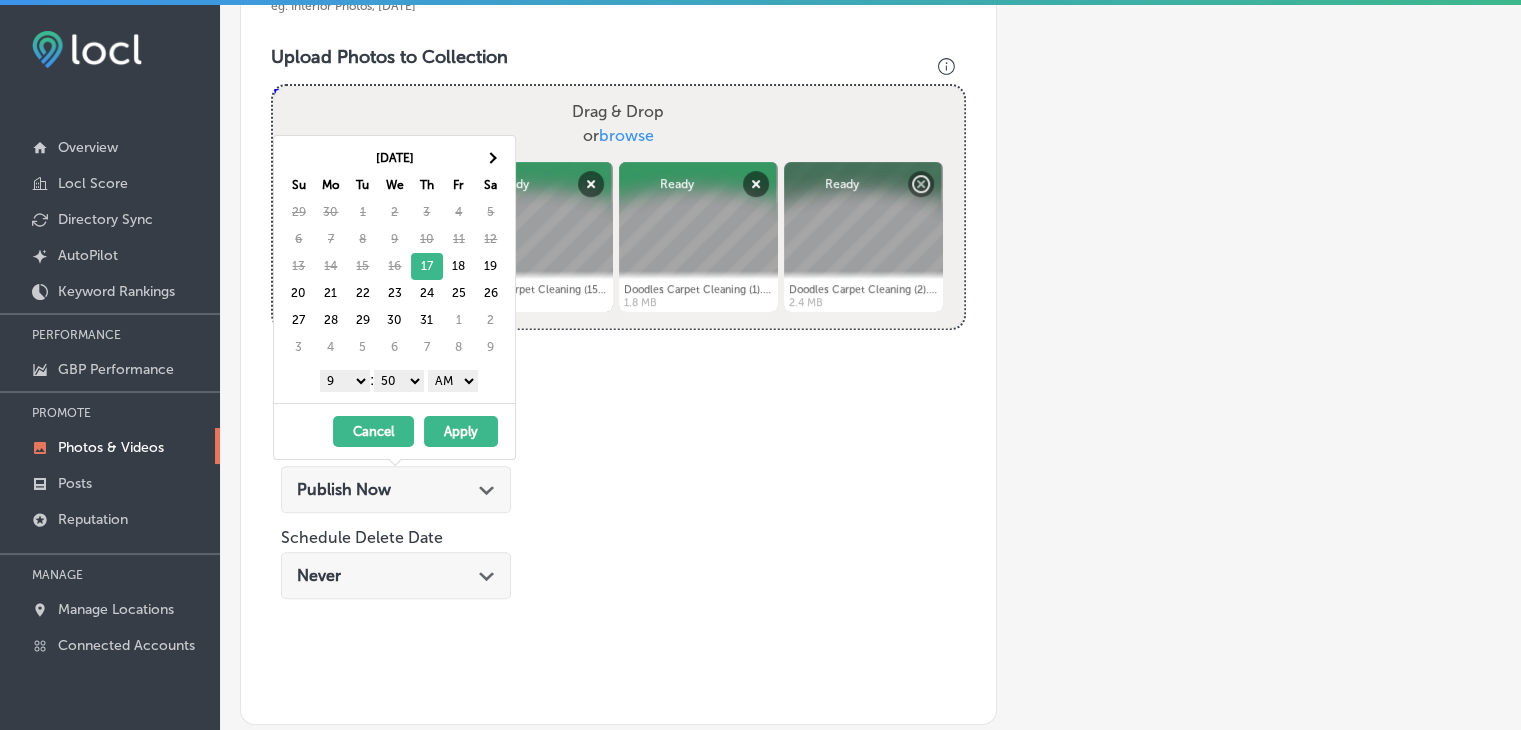 click on "AM PM" at bounding box center [453, 381] 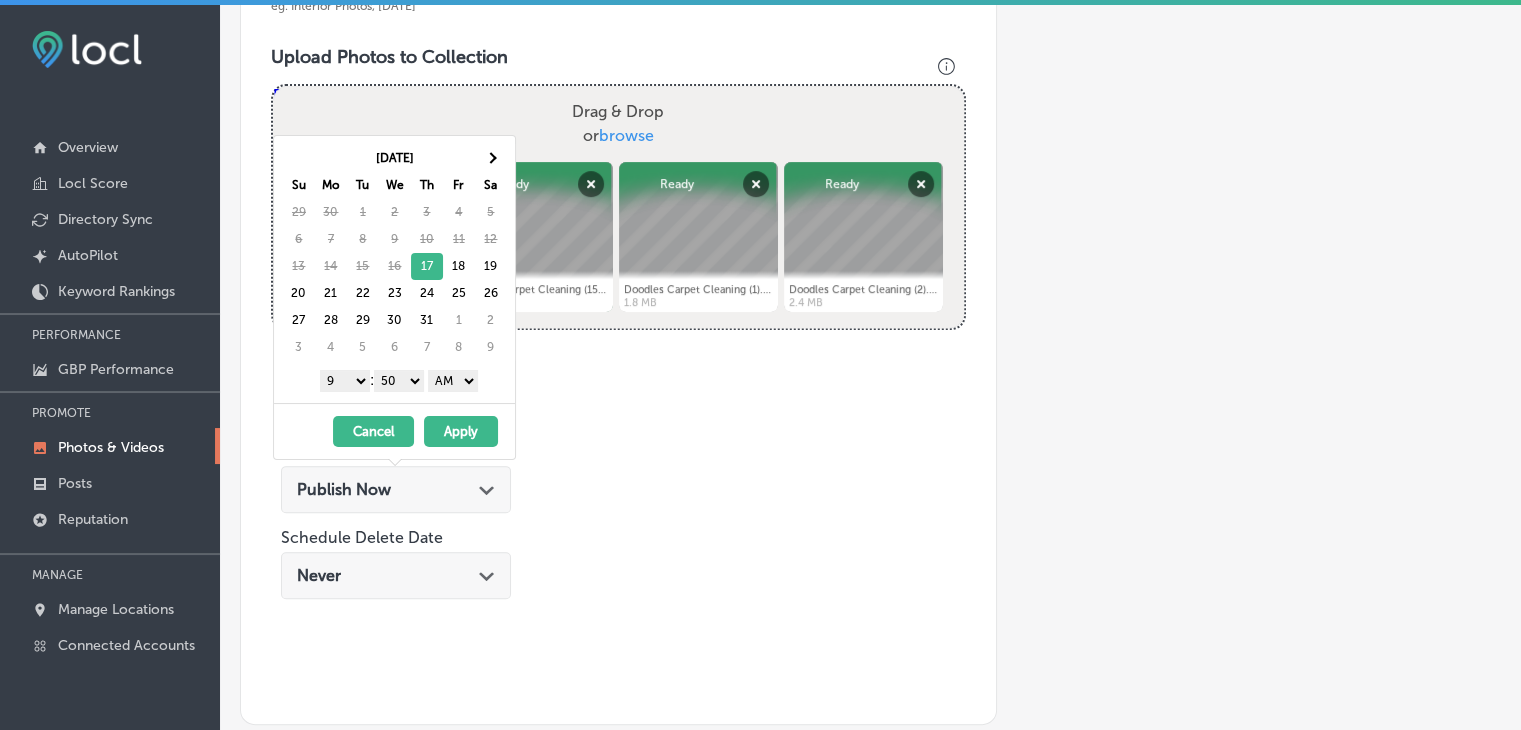 click on "AM PM" at bounding box center [453, 381] 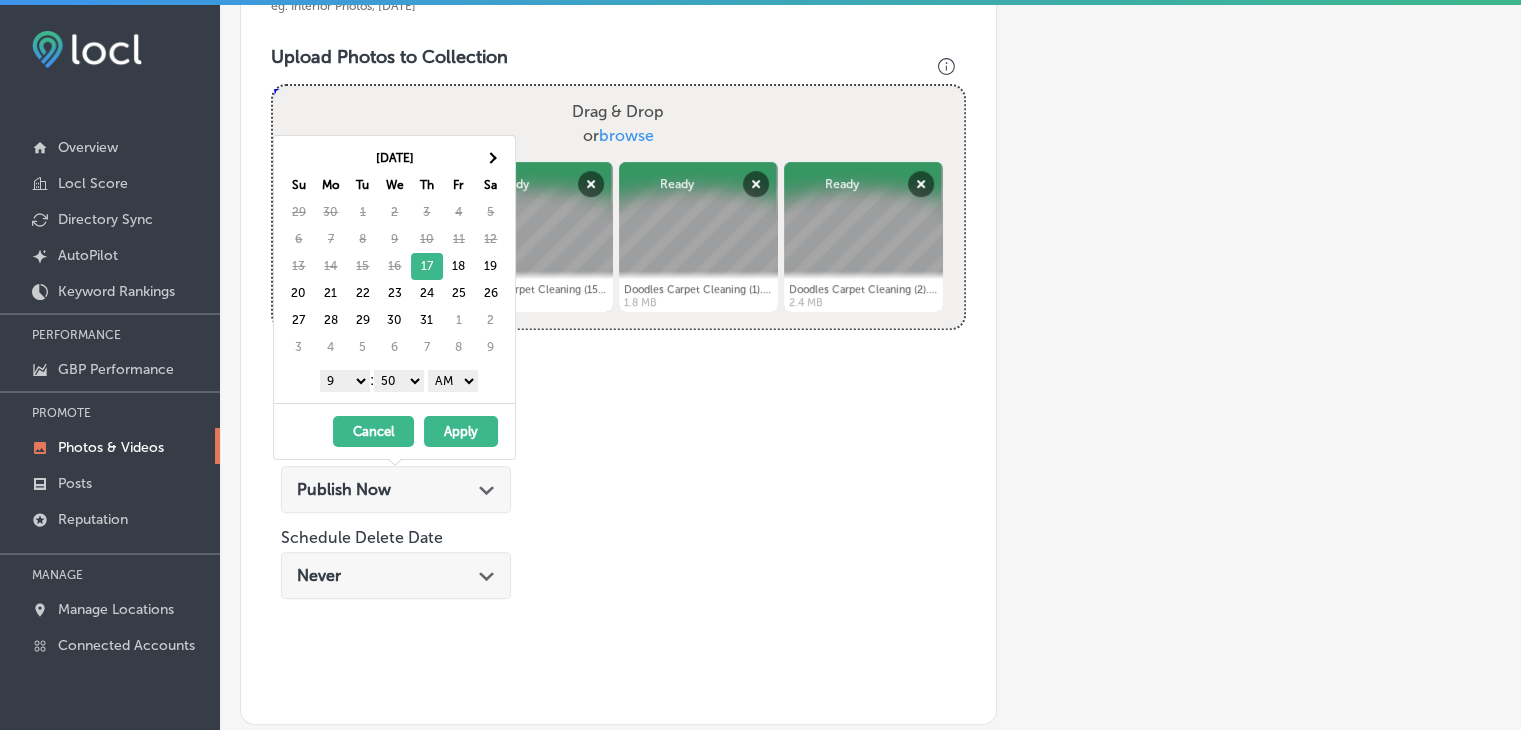 click on "1 2 3 4 5 6 7 8 9 10 11 12  :  00 10 20 30 40 50   AM PM" at bounding box center [398, 380] 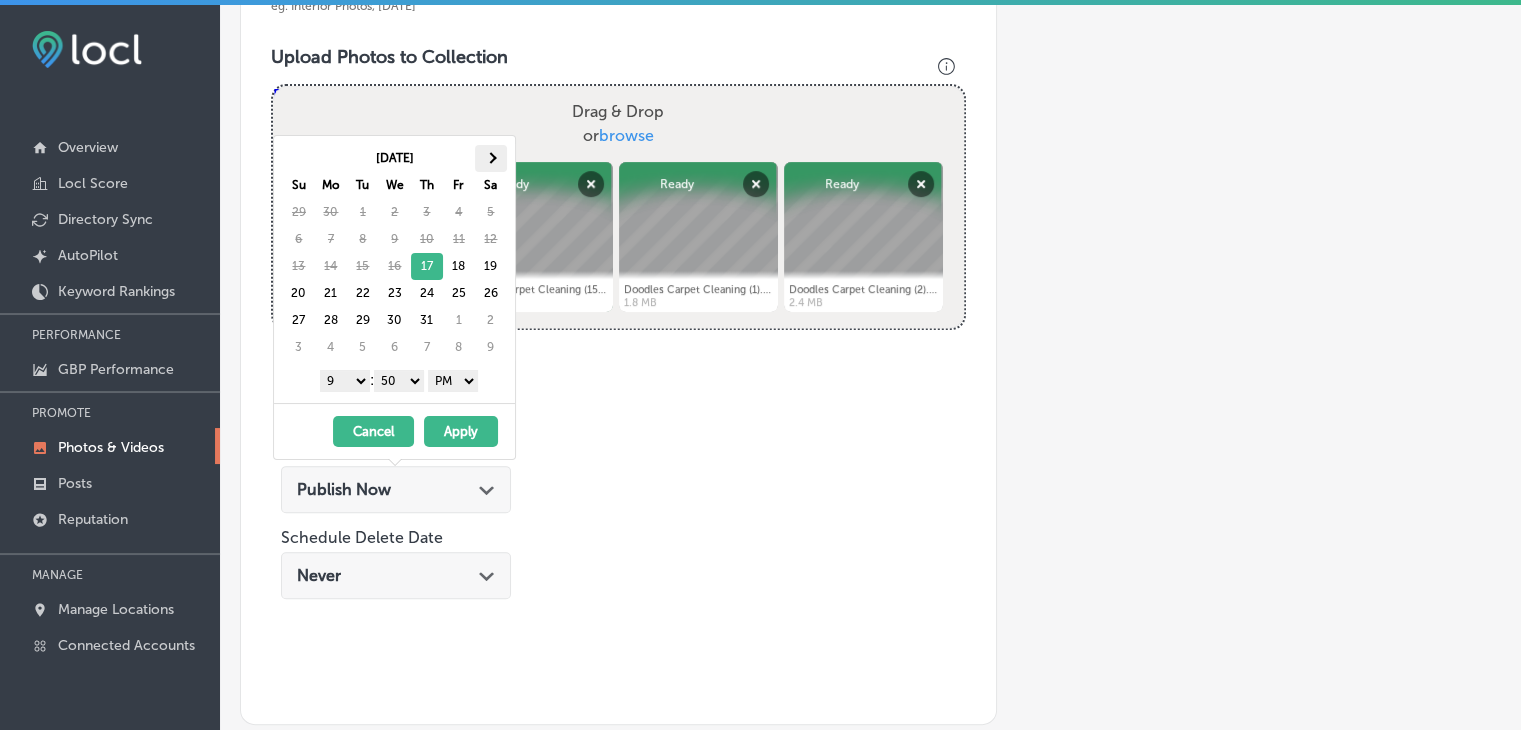click at bounding box center [490, 157] 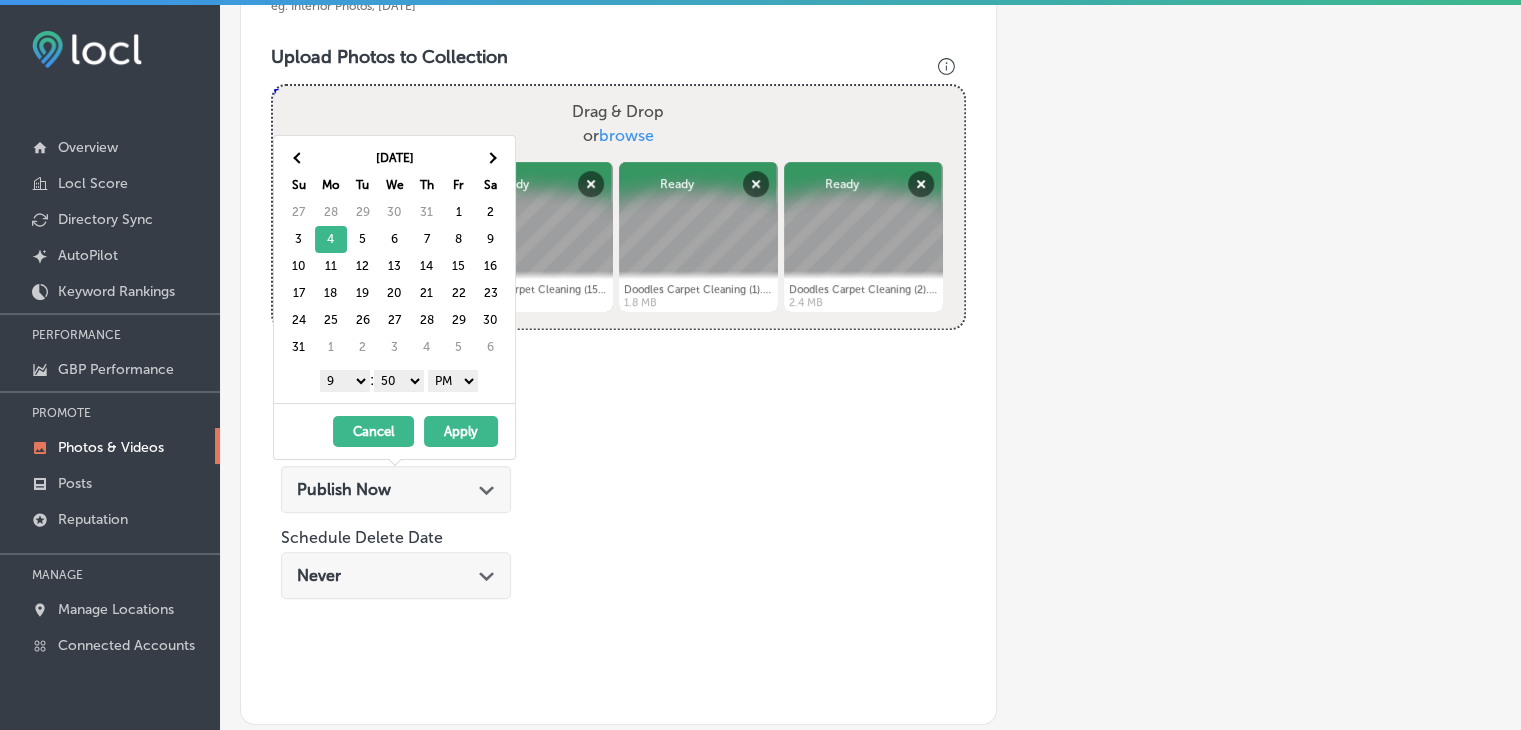 click on "Apply" at bounding box center [461, 431] 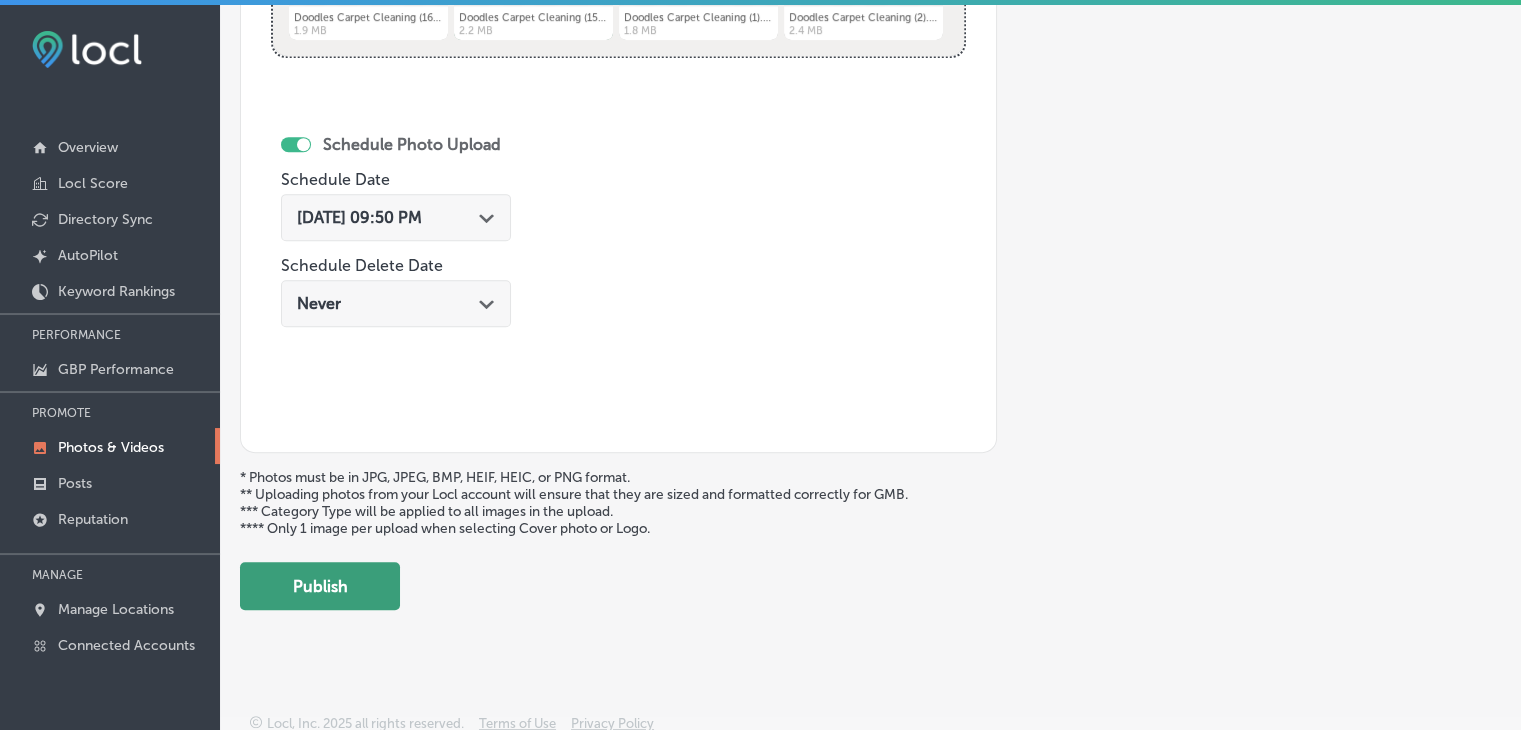 click on "Publish" at bounding box center [320, 586] 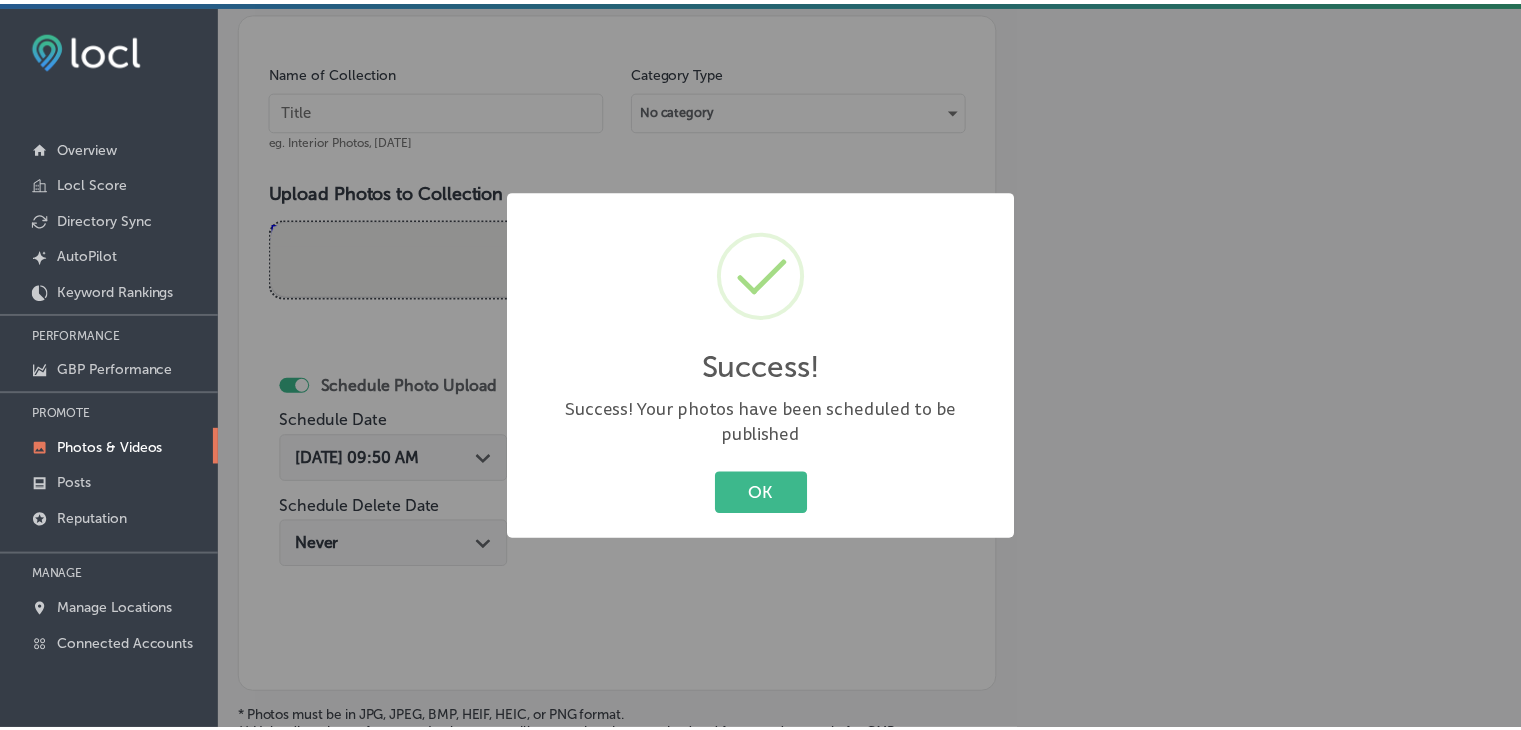 scroll, scrollTop: 512, scrollLeft: 0, axis: vertical 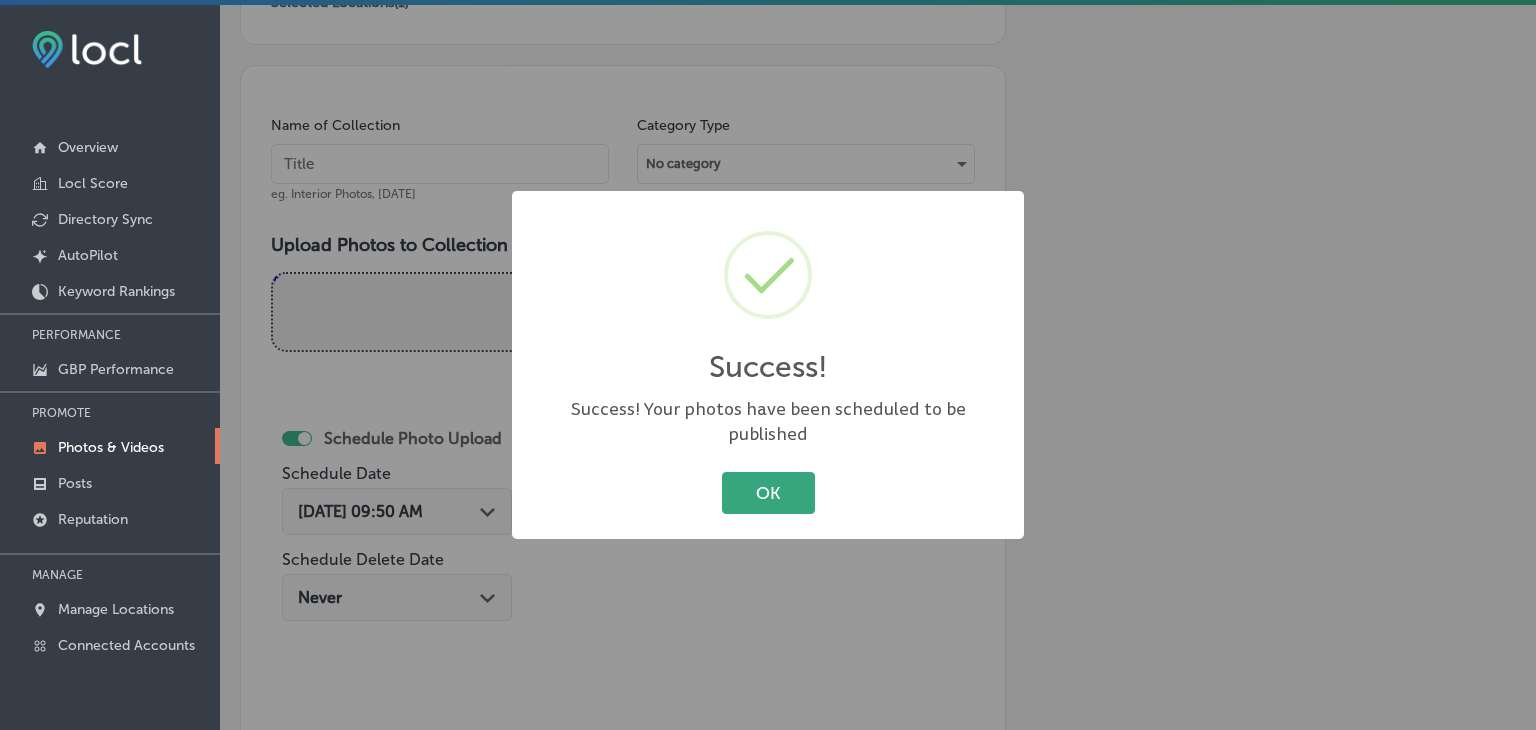 click on "OK" at bounding box center [768, 492] 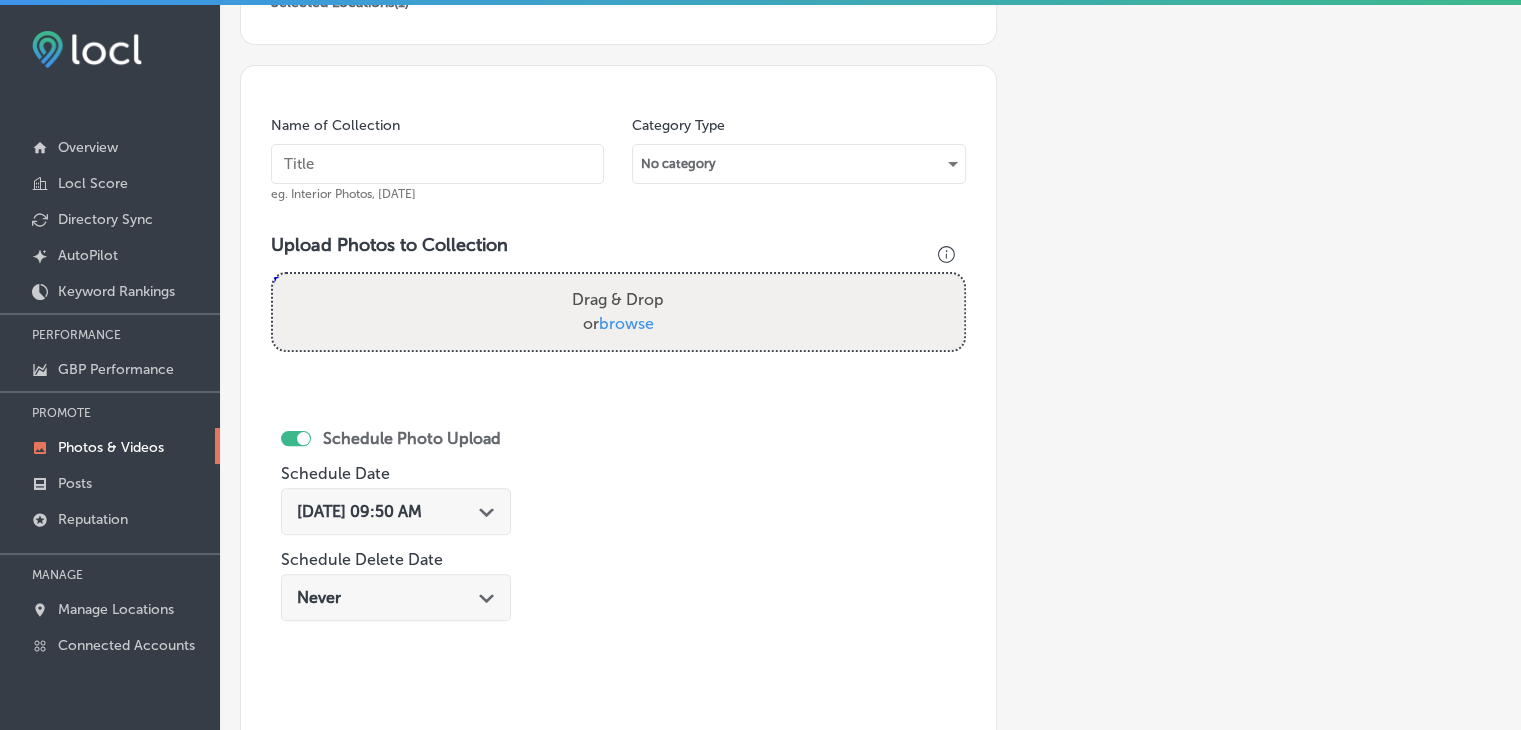 click at bounding box center (437, 164) 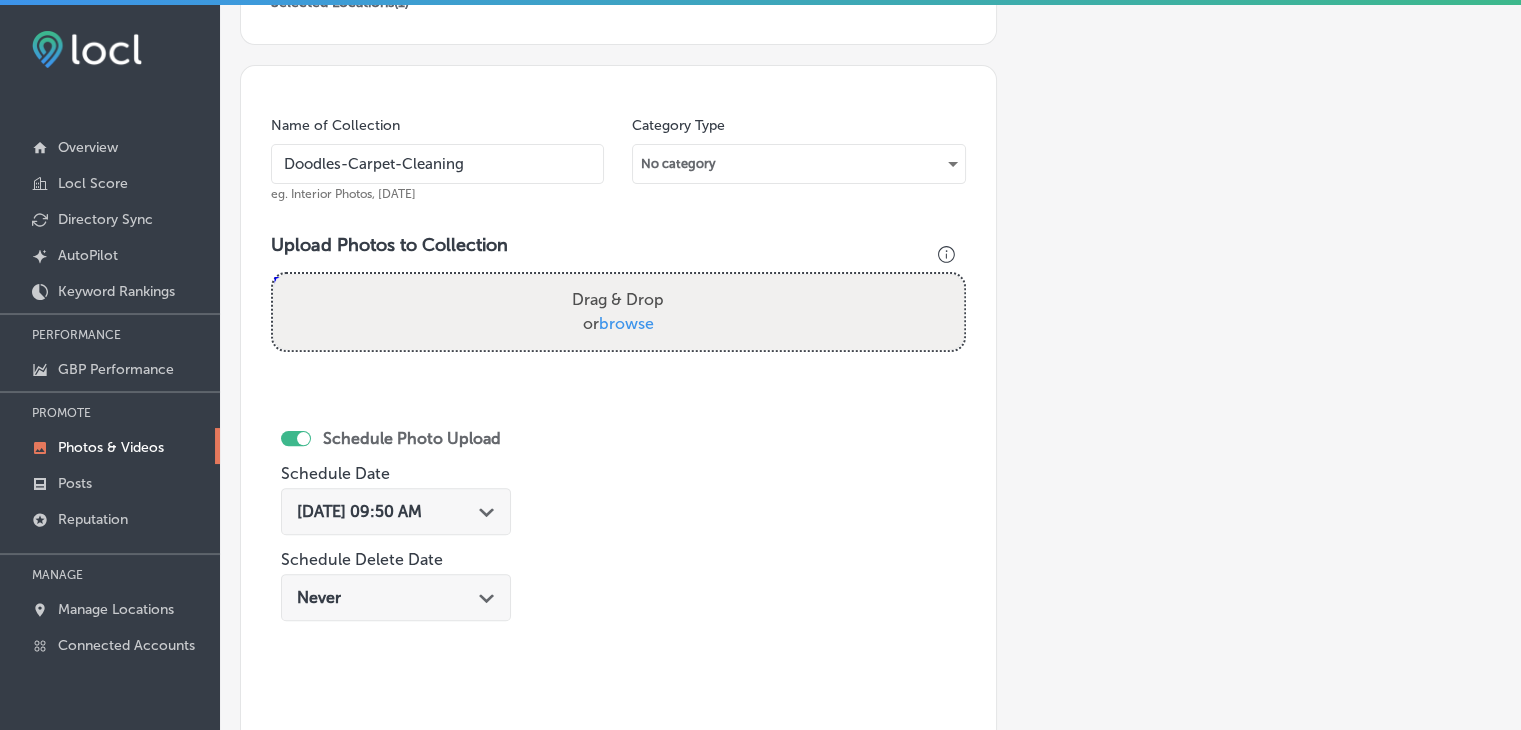 type on "Doodles-Carpet-Cleaning" 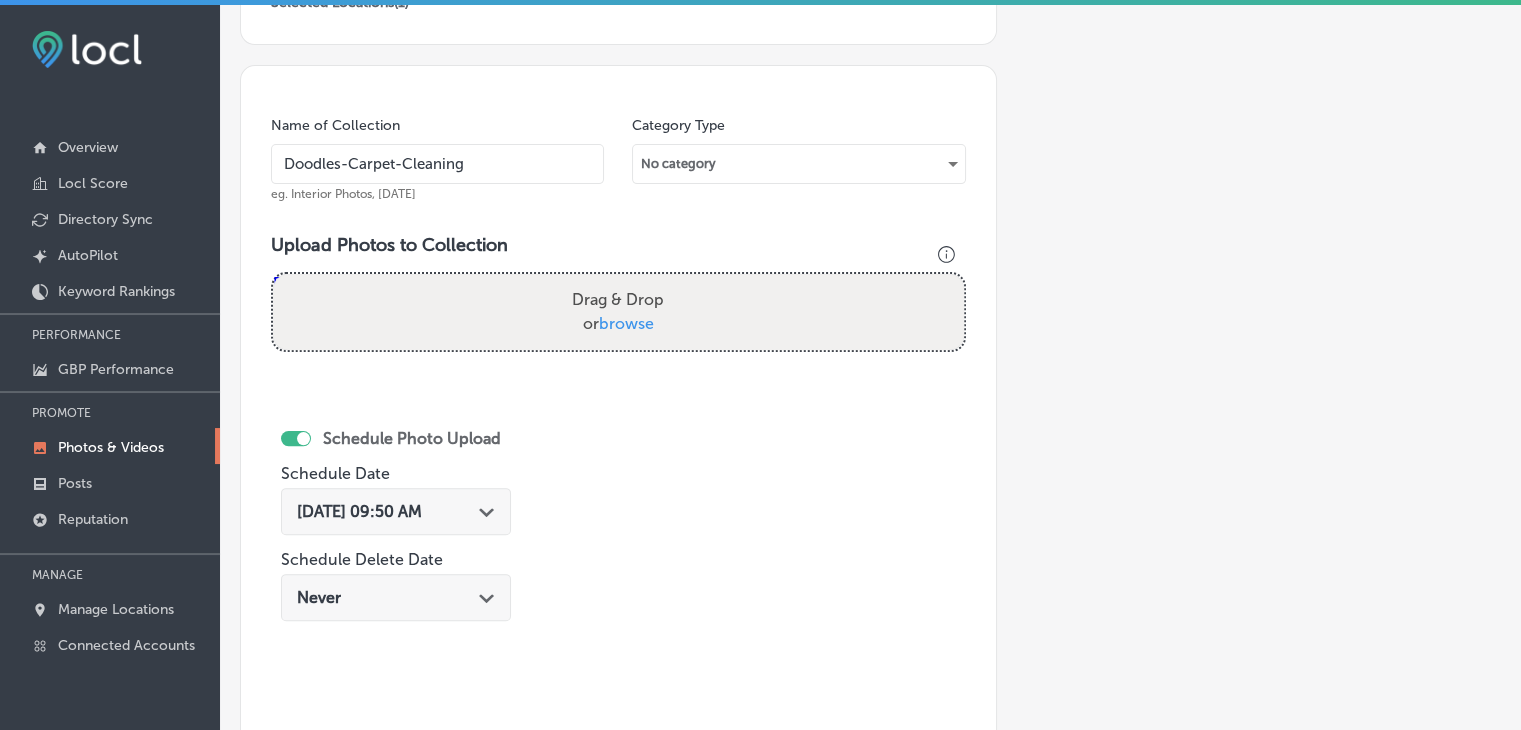 type on "C:\fakepath\ Doodles Carpet Cleaning (3).jpg" 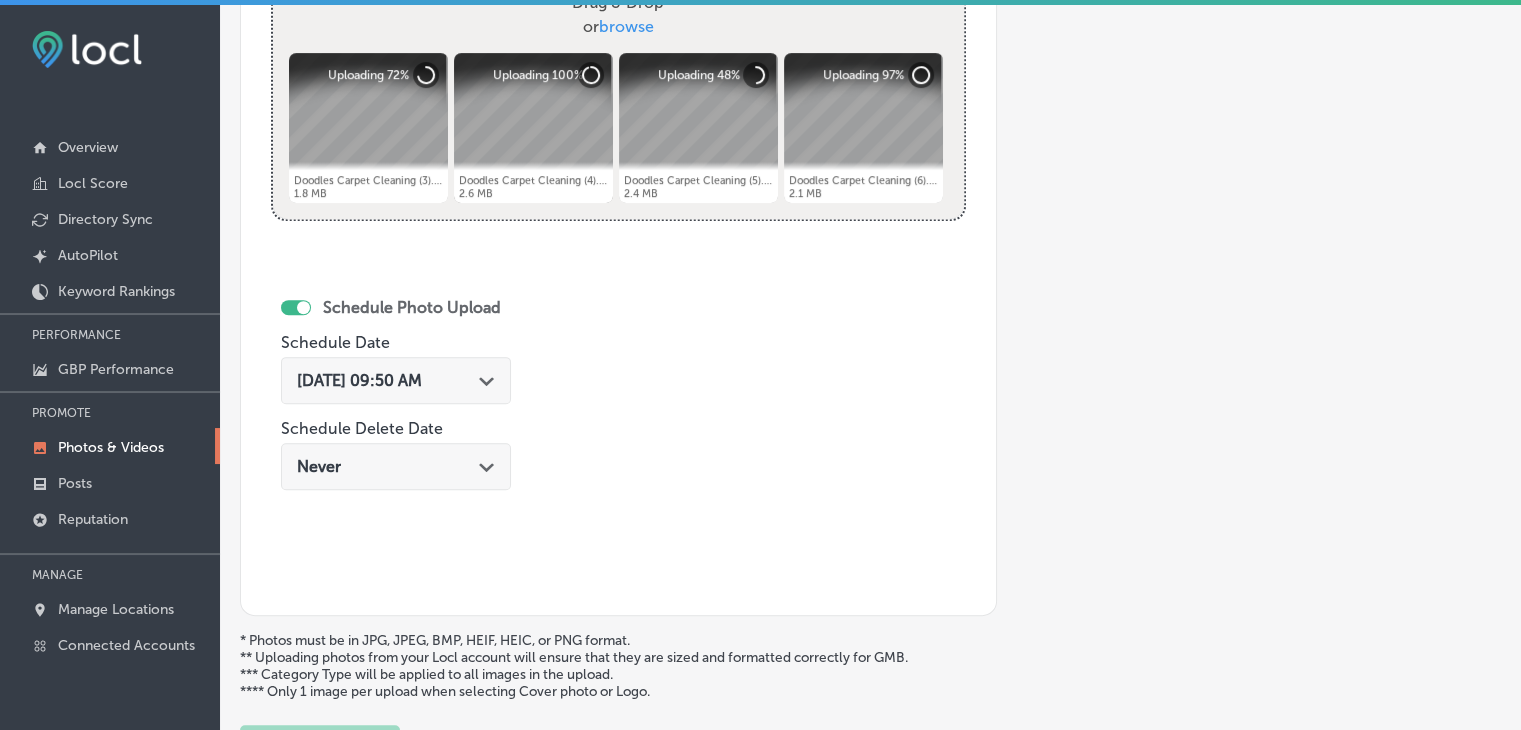 scroll, scrollTop: 812, scrollLeft: 0, axis: vertical 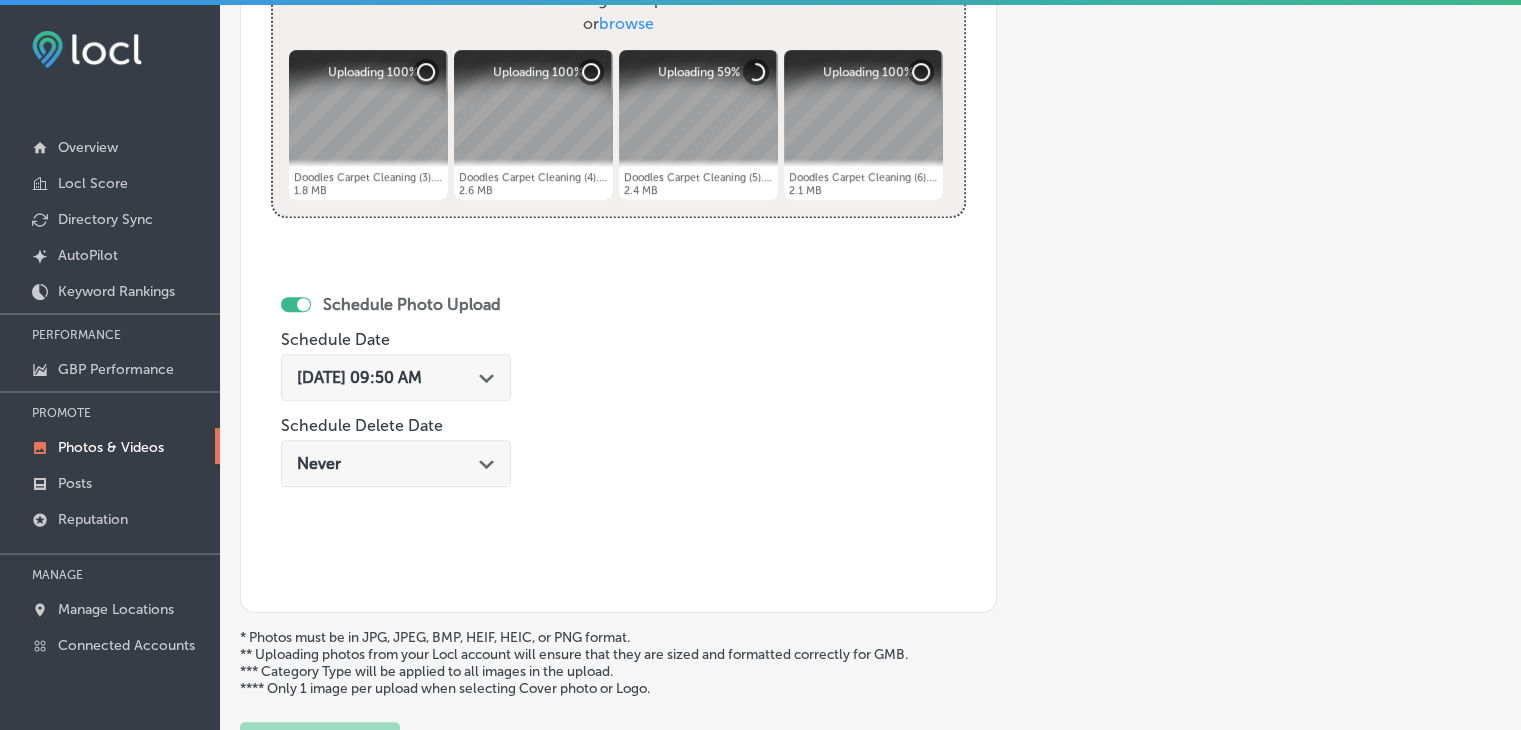 click on "Jul 17, 2025 09:50 AM" at bounding box center (359, 377) 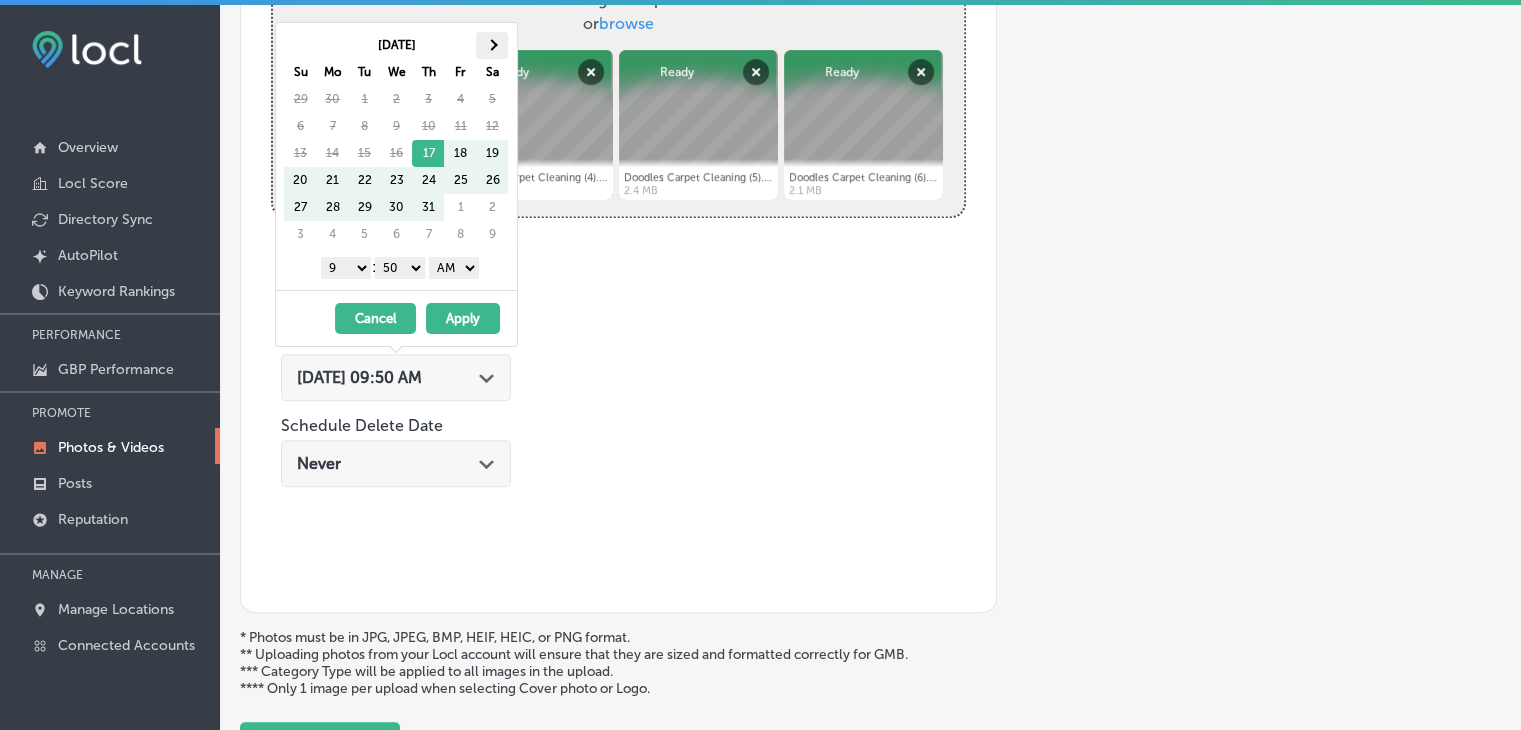 click at bounding box center [492, 45] 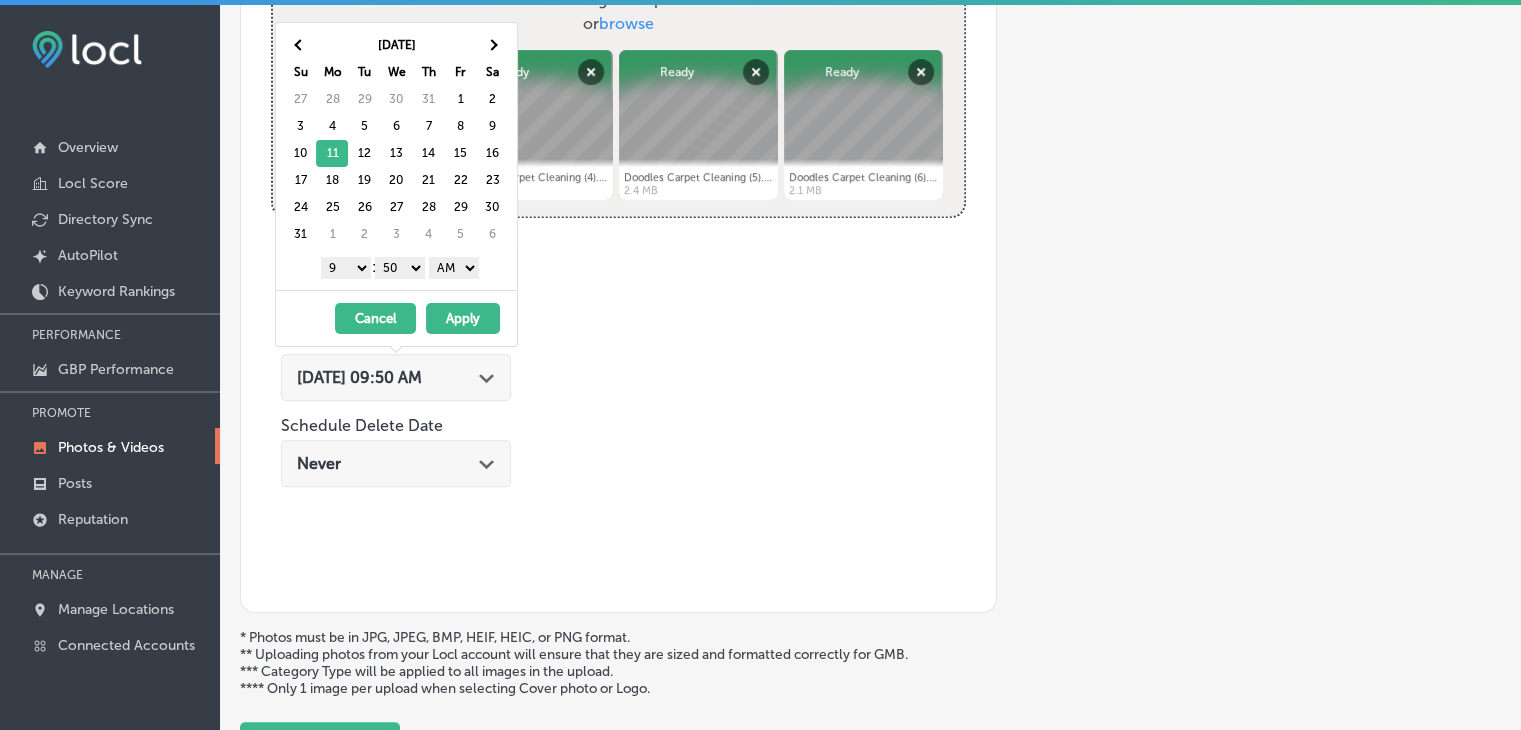 click on "00 10 20 30 40 50" at bounding box center (400, 268) 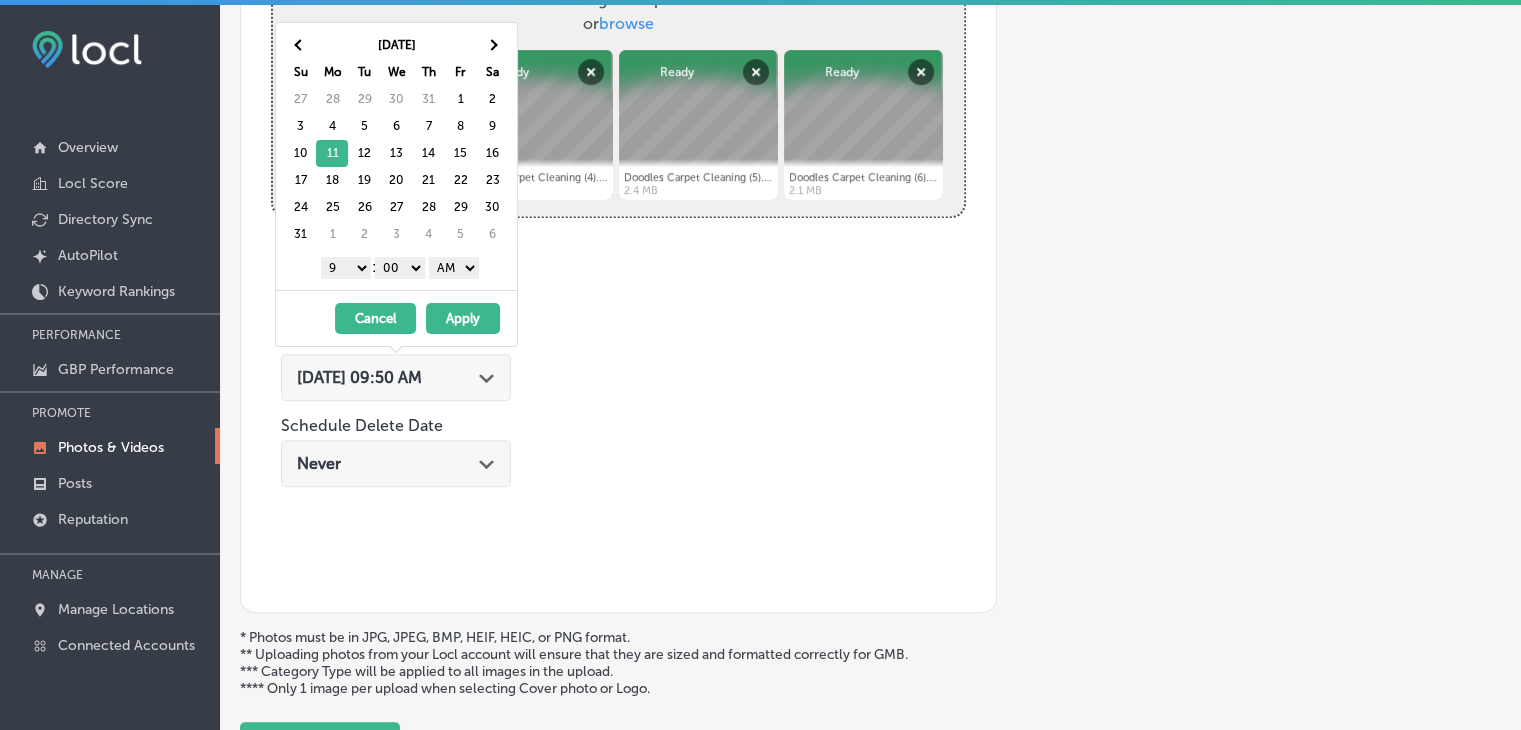 drag, startPoint x: 432, startPoint y: 277, endPoint x: 470, endPoint y: 257, distance: 42.941822 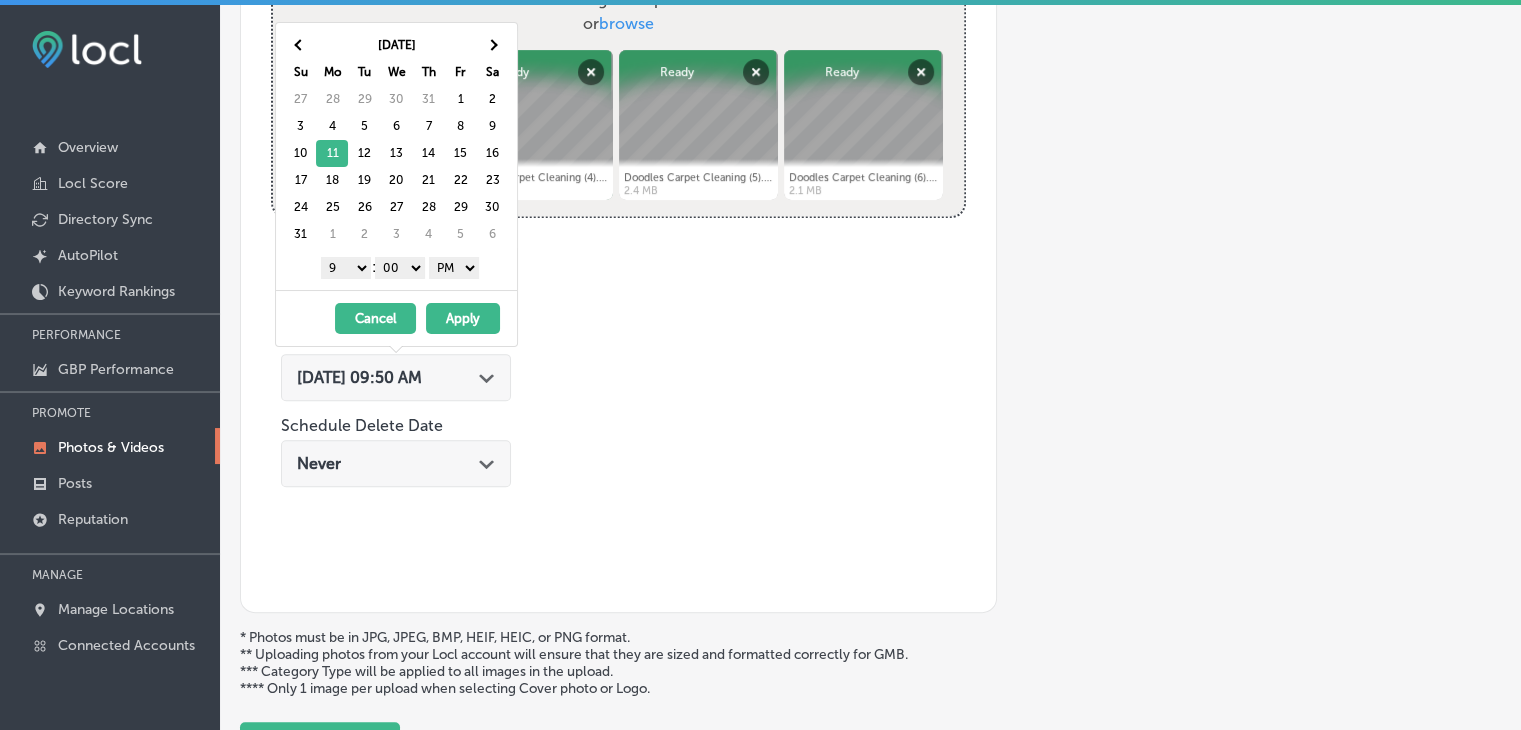 click on "Apply" at bounding box center [463, 318] 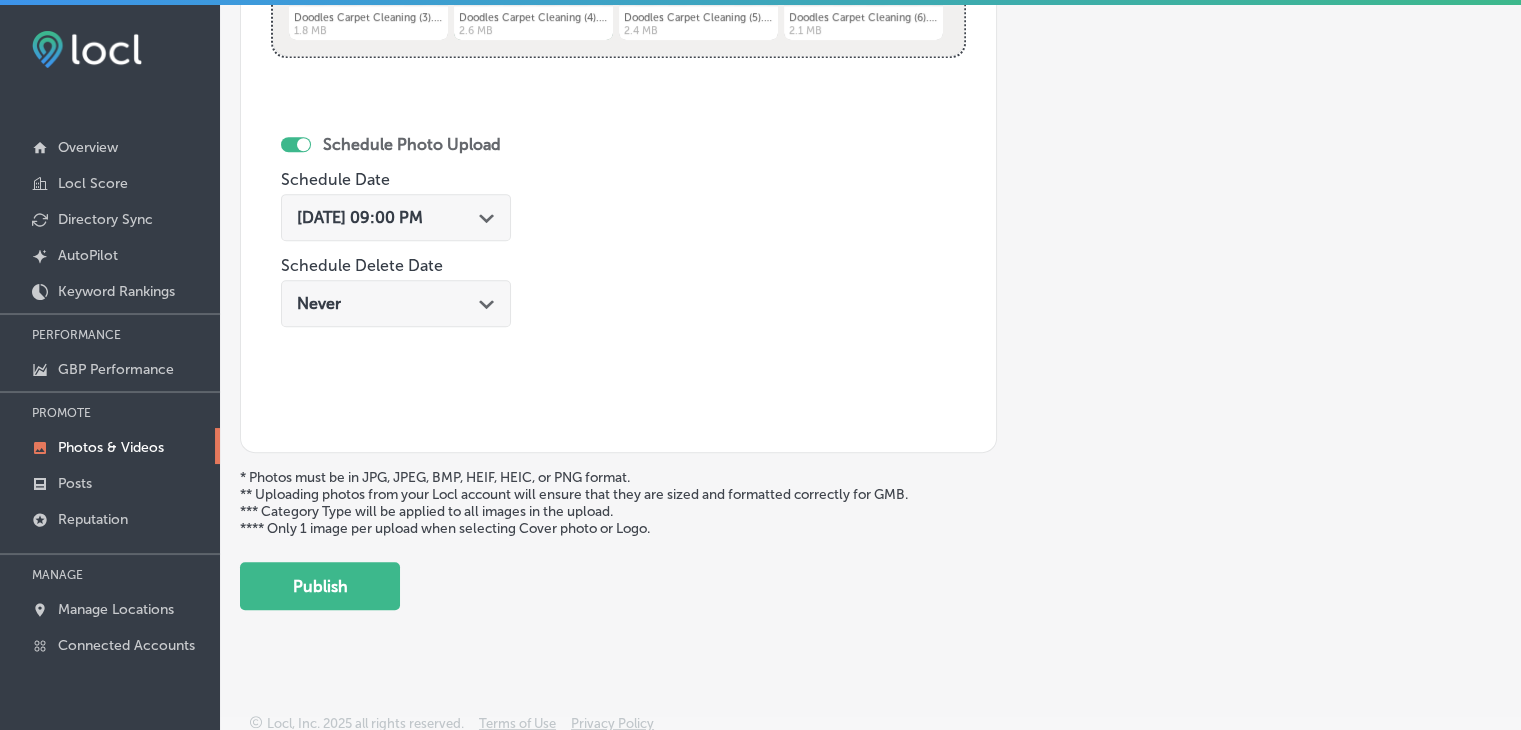 scroll, scrollTop: 972, scrollLeft: 0, axis: vertical 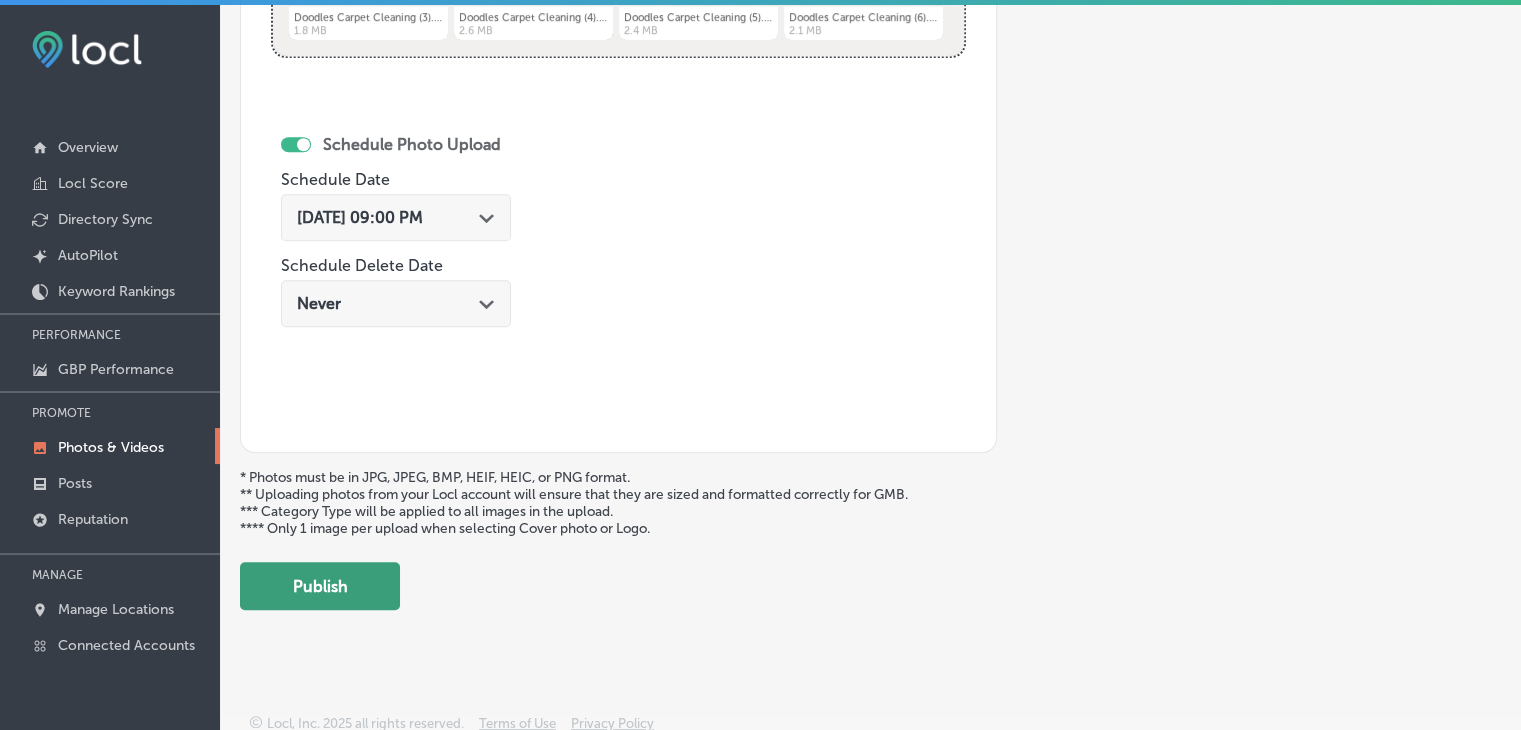 click on "Publish" at bounding box center [320, 586] 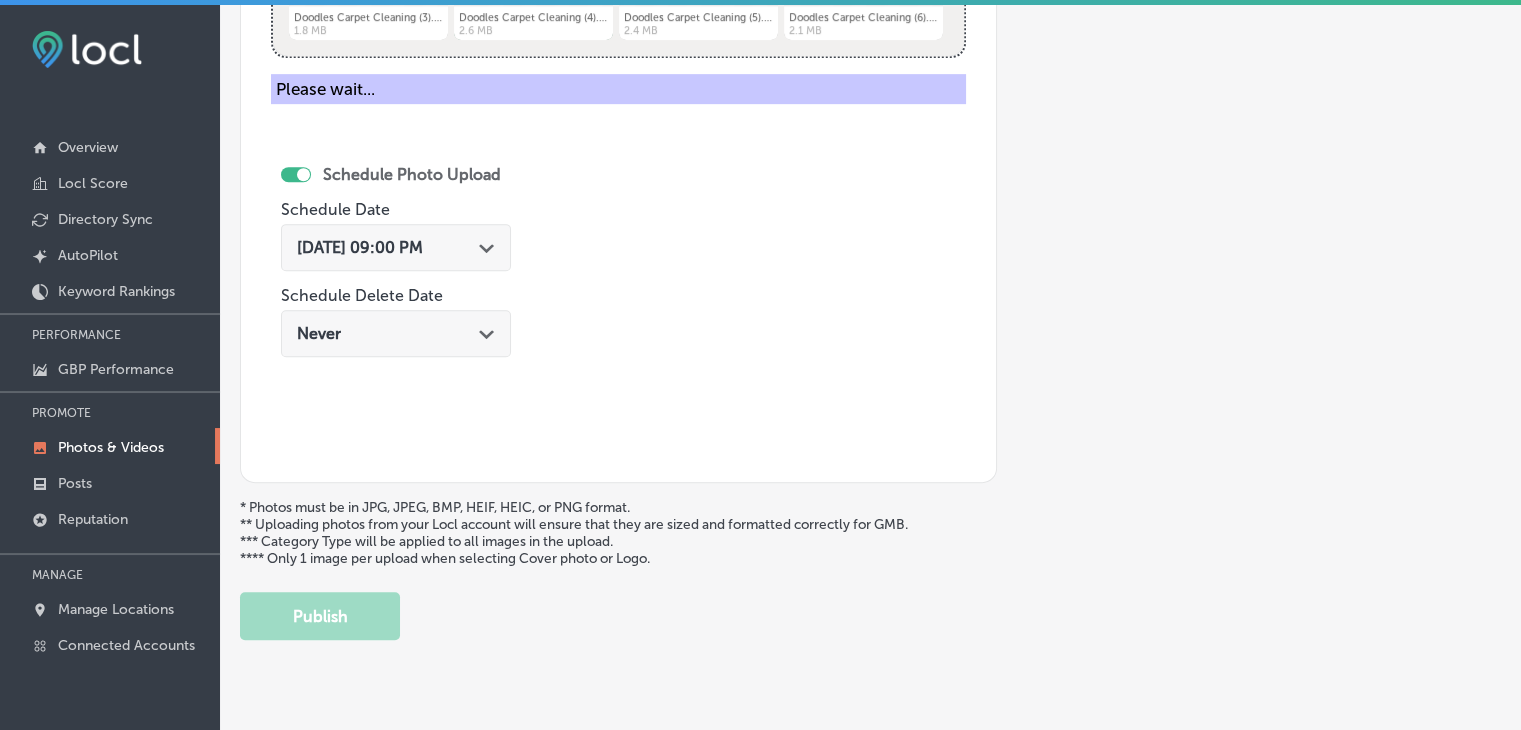 scroll, scrollTop: 807, scrollLeft: 0, axis: vertical 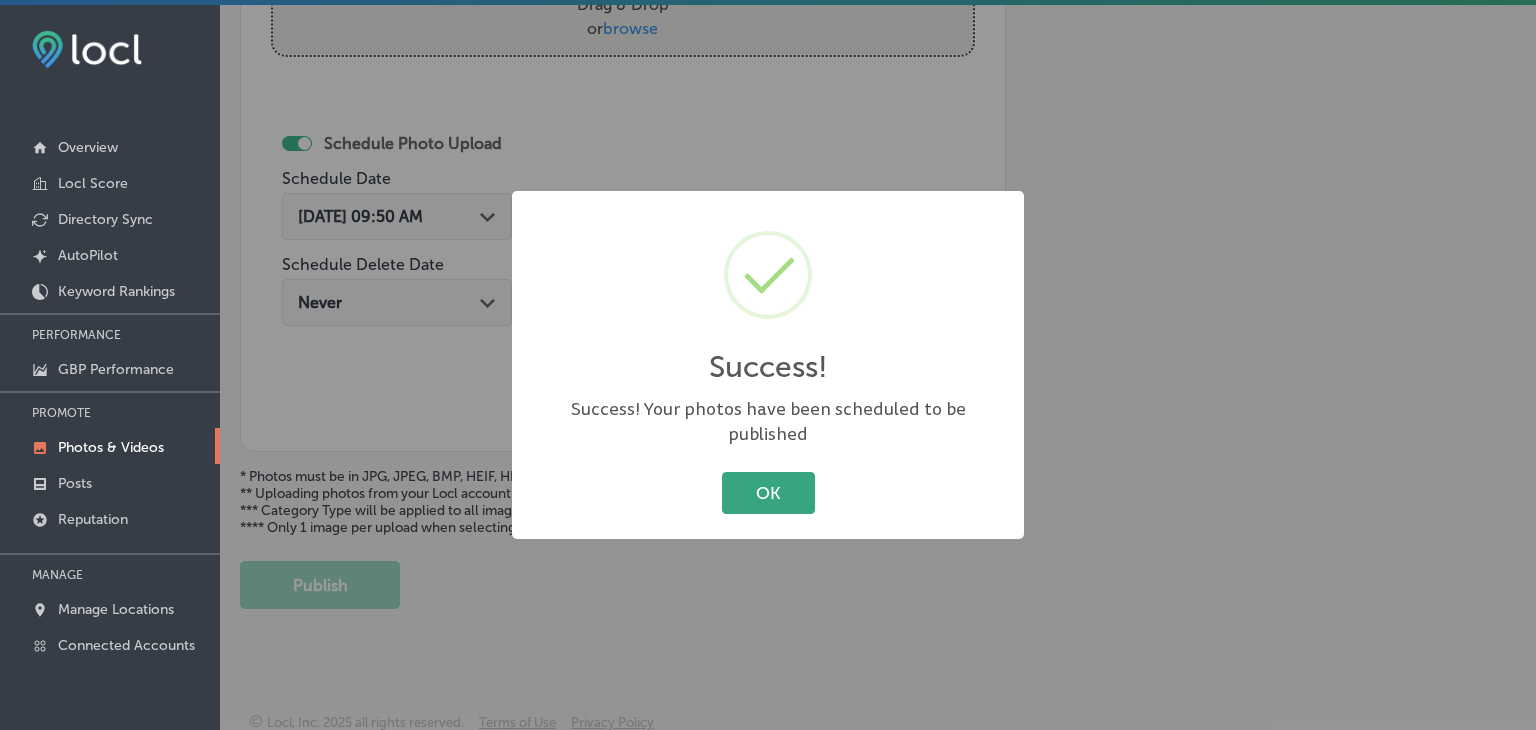 click on "OK" at bounding box center [768, 492] 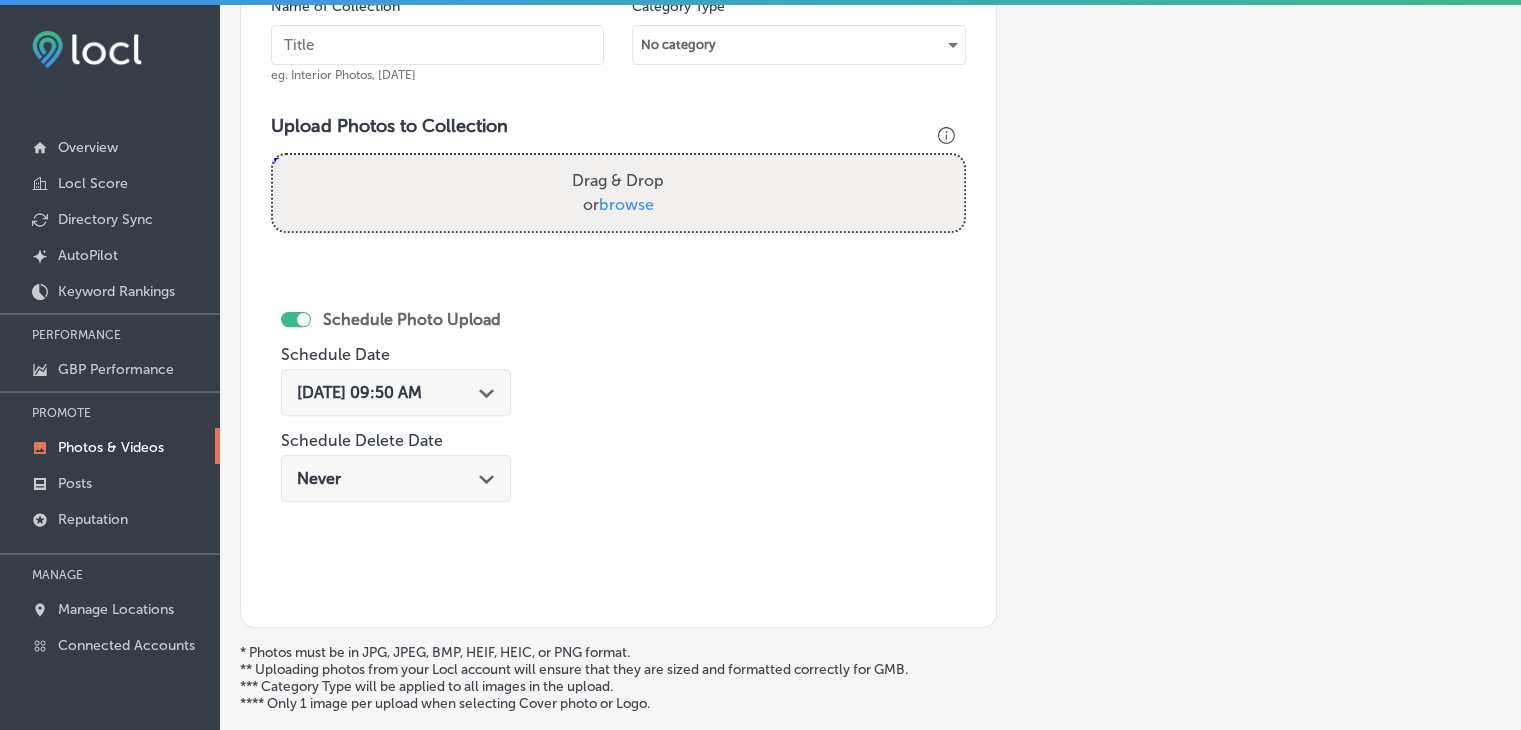 scroll, scrollTop: 407, scrollLeft: 0, axis: vertical 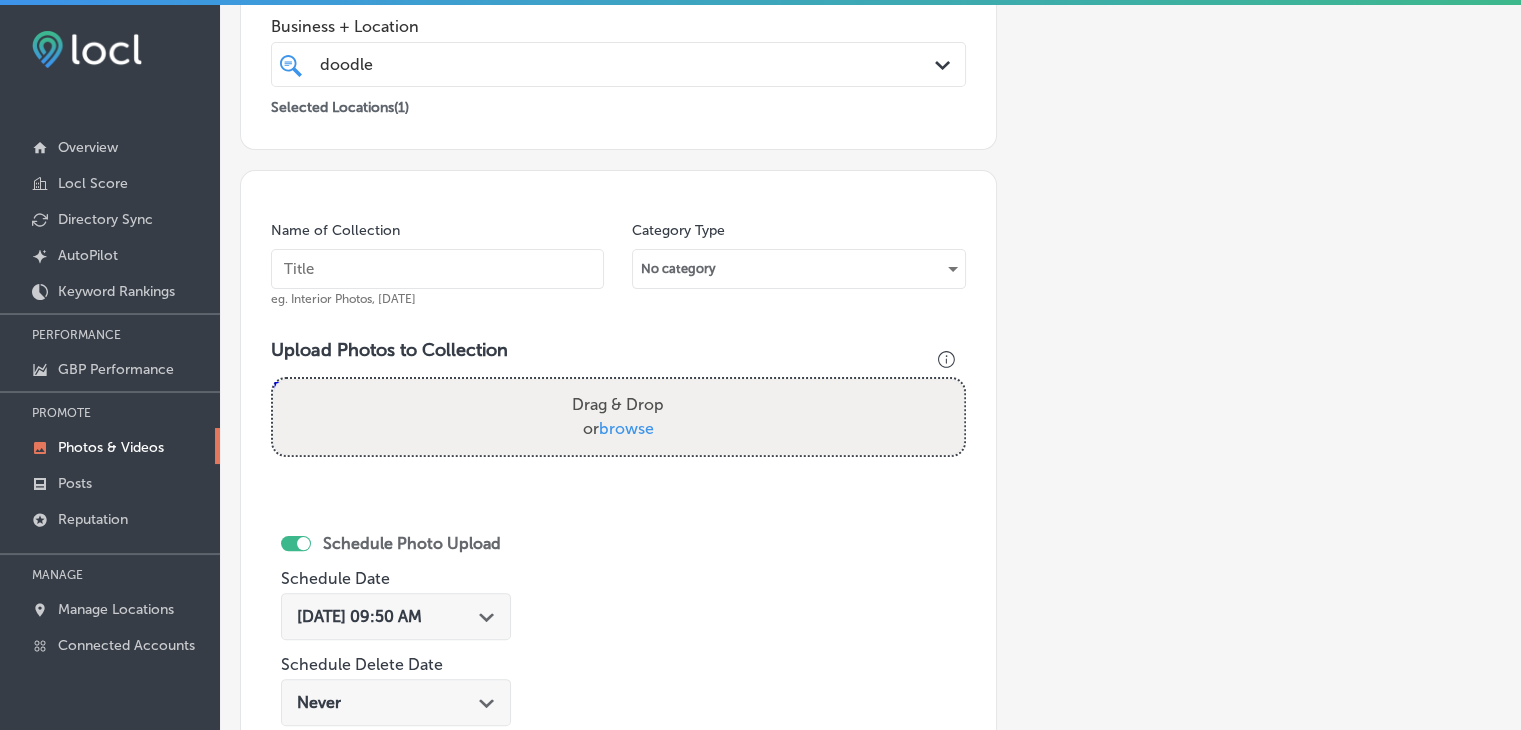 click at bounding box center (437, 269) 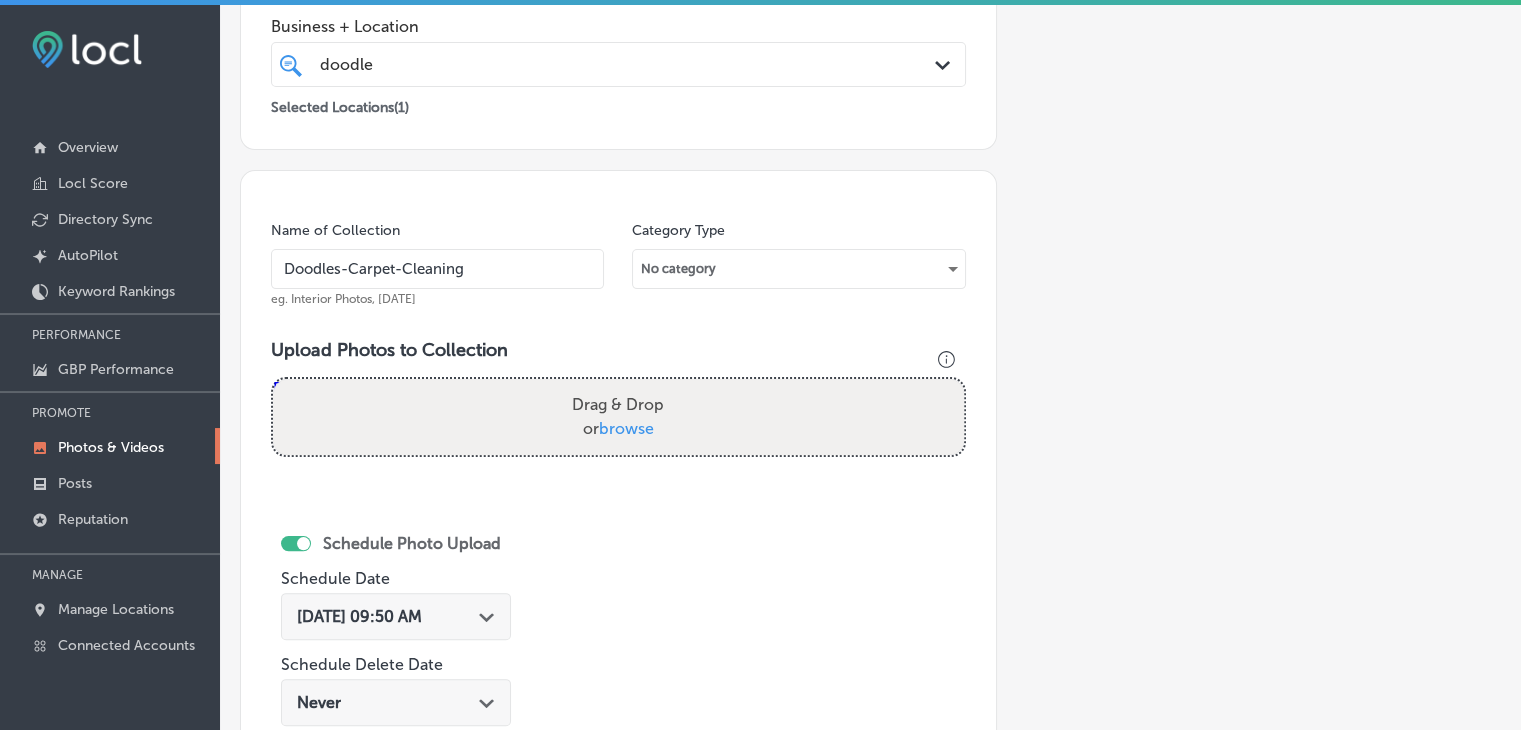 type on "Doodles-Carpet-Cleaning" 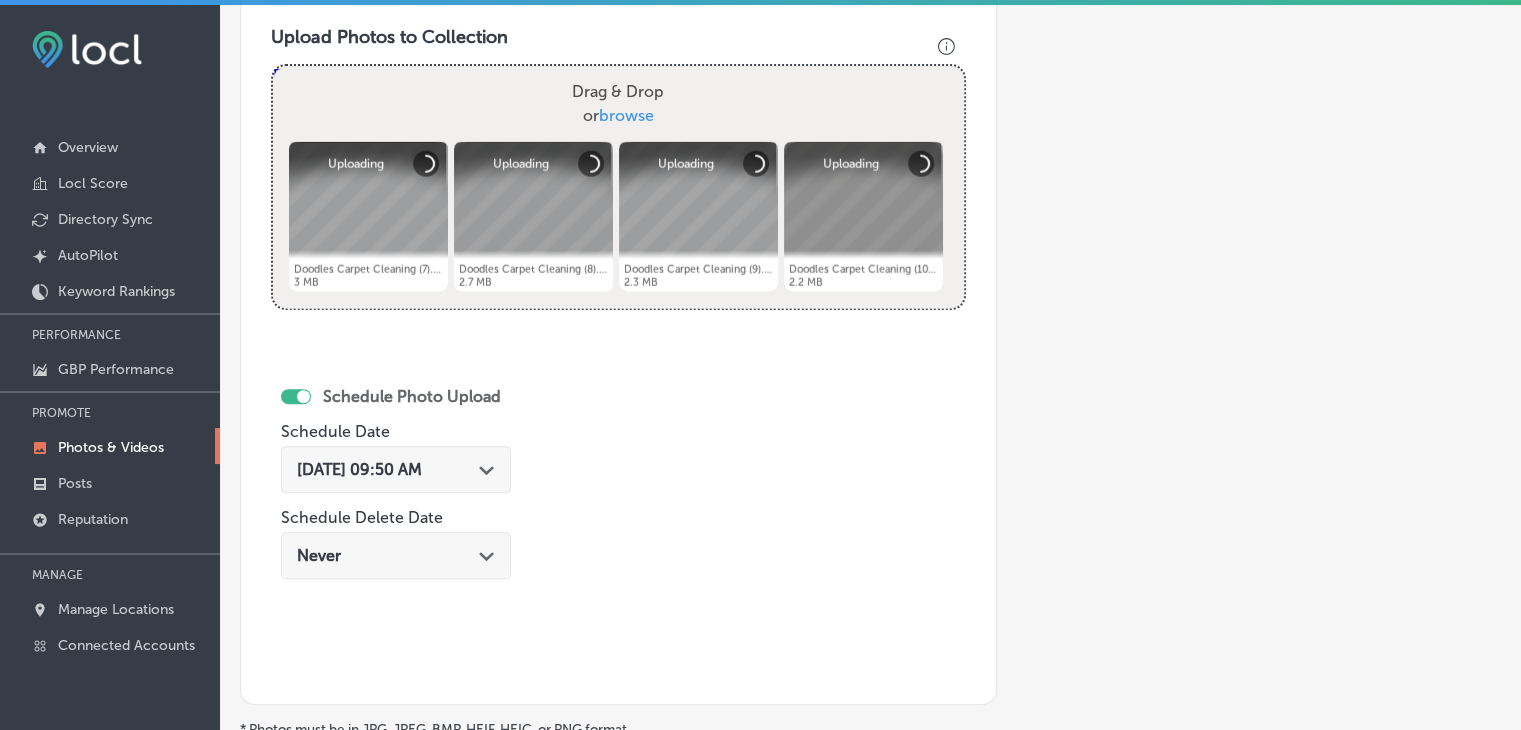 scroll, scrollTop: 807, scrollLeft: 0, axis: vertical 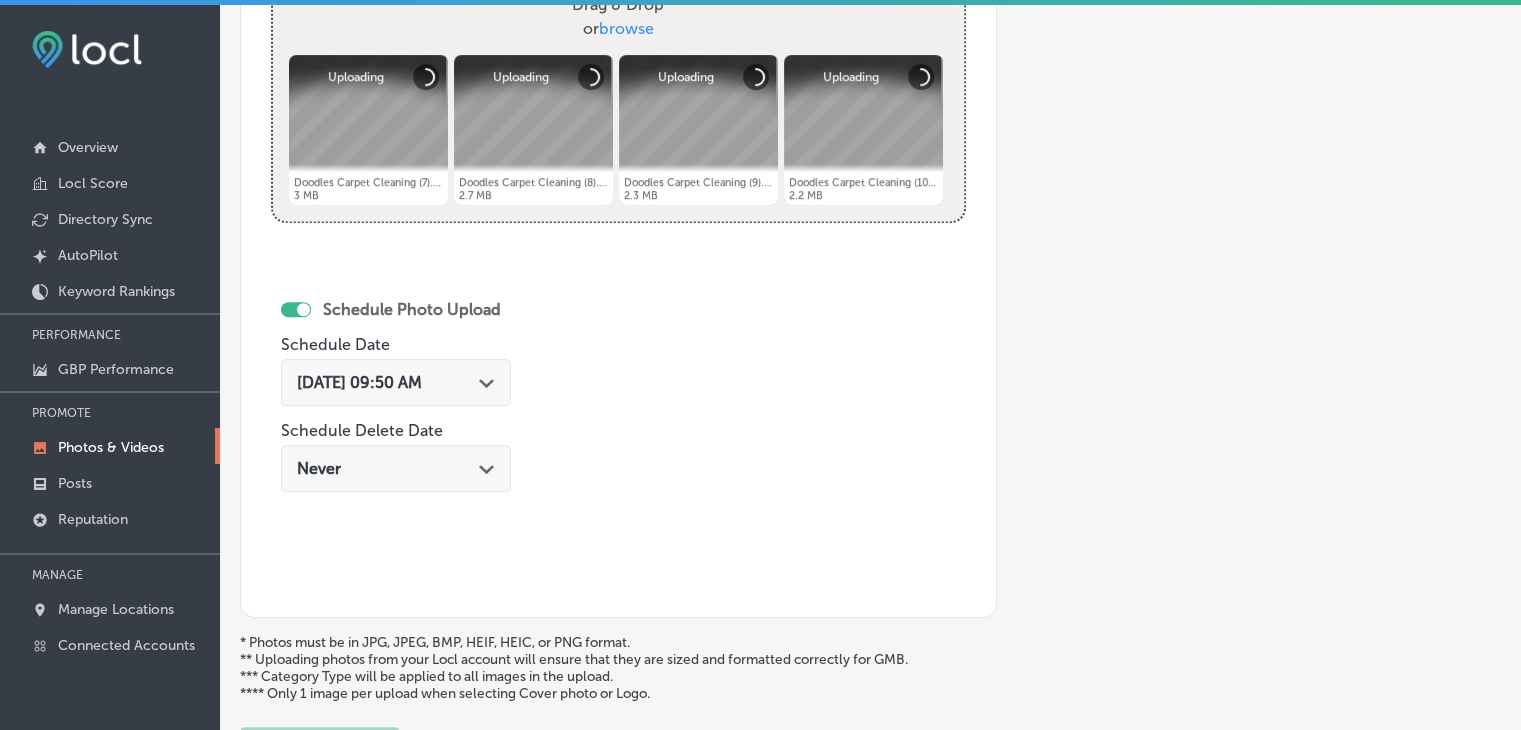 click on "Jul 17, 2025 09:50 AM" at bounding box center (359, 382) 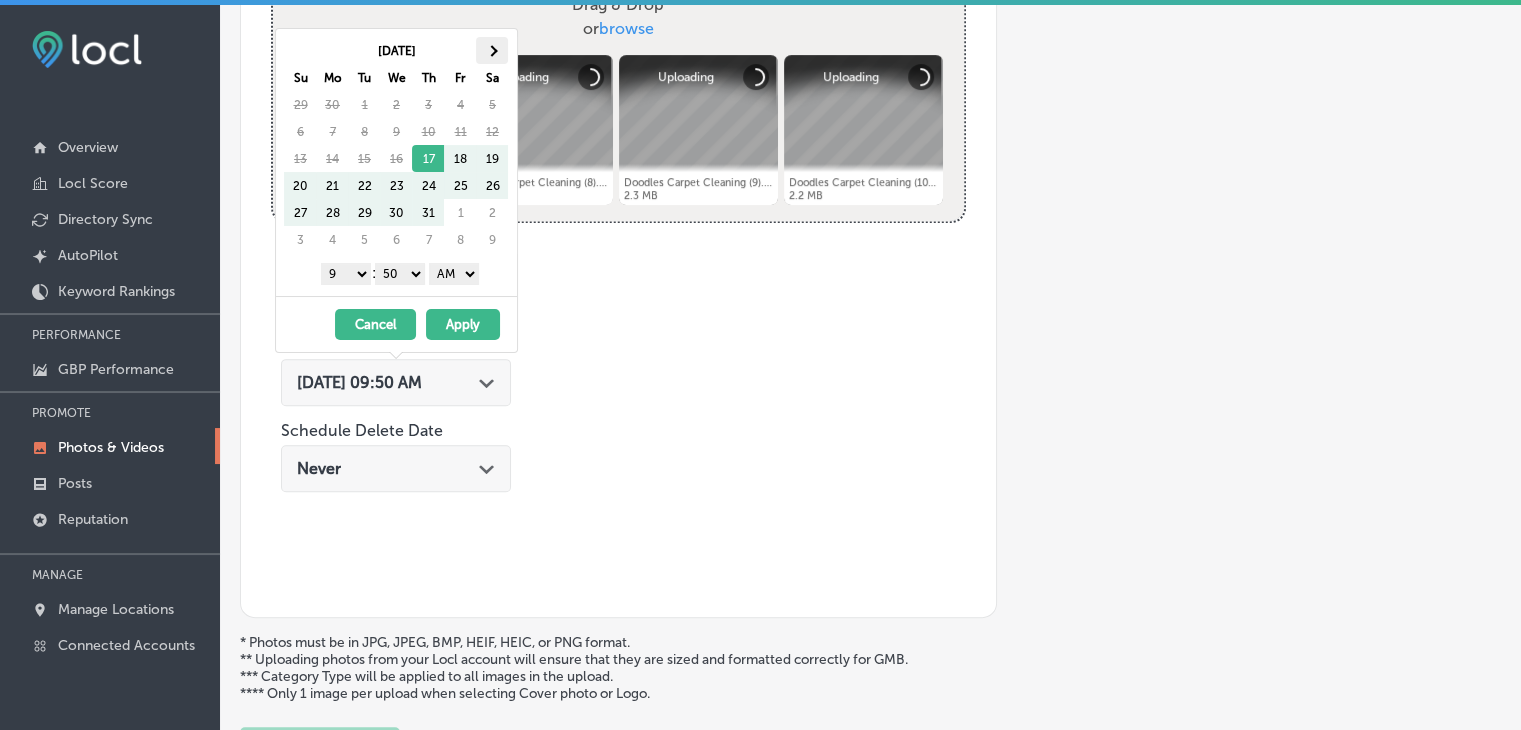 click at bounding box center [492, 50] 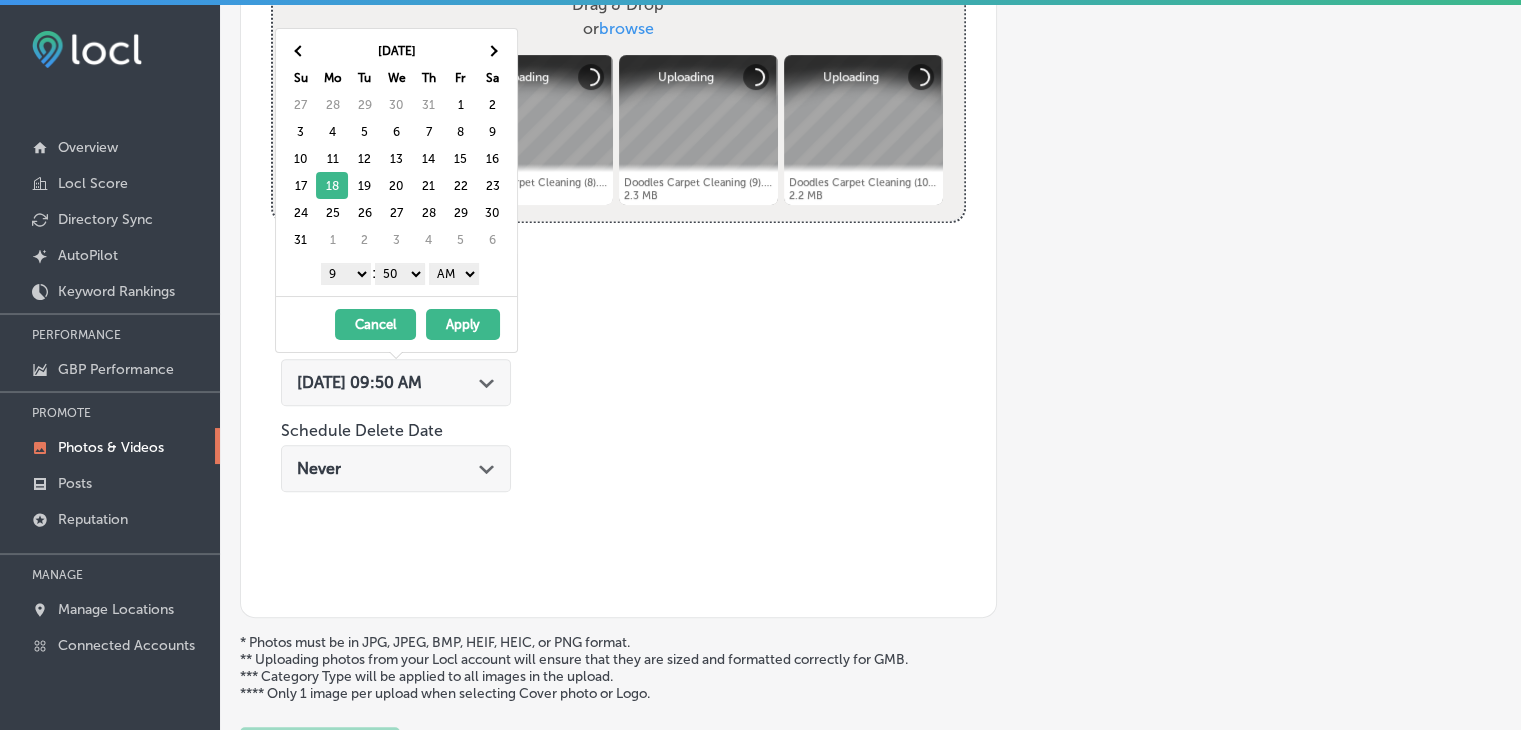 drag, startPoint x: 390, startPoint y: 273, endPoint x: 398, endPoint y: 281, distance: 11.313708 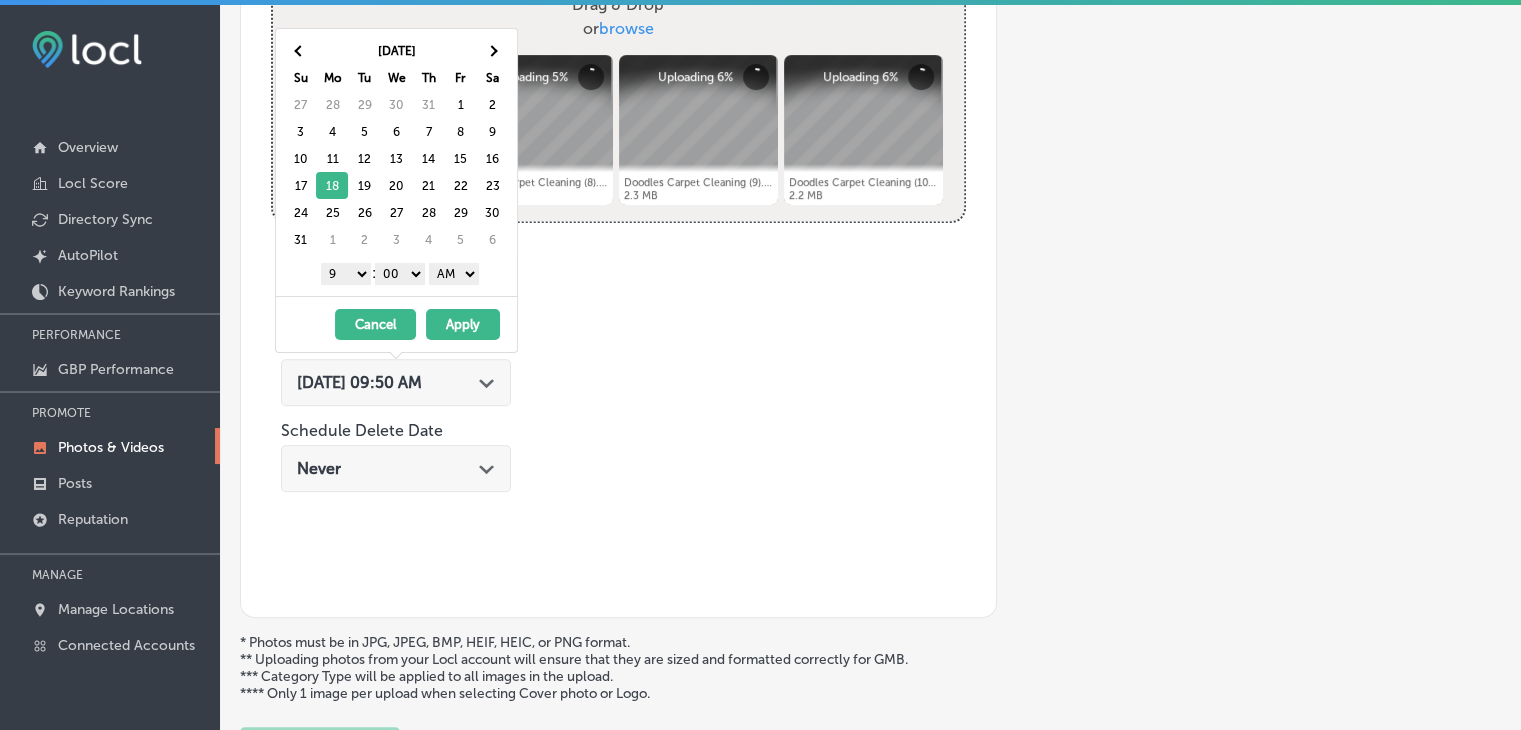 click on "AM PM" at bounding box center [454, 274] 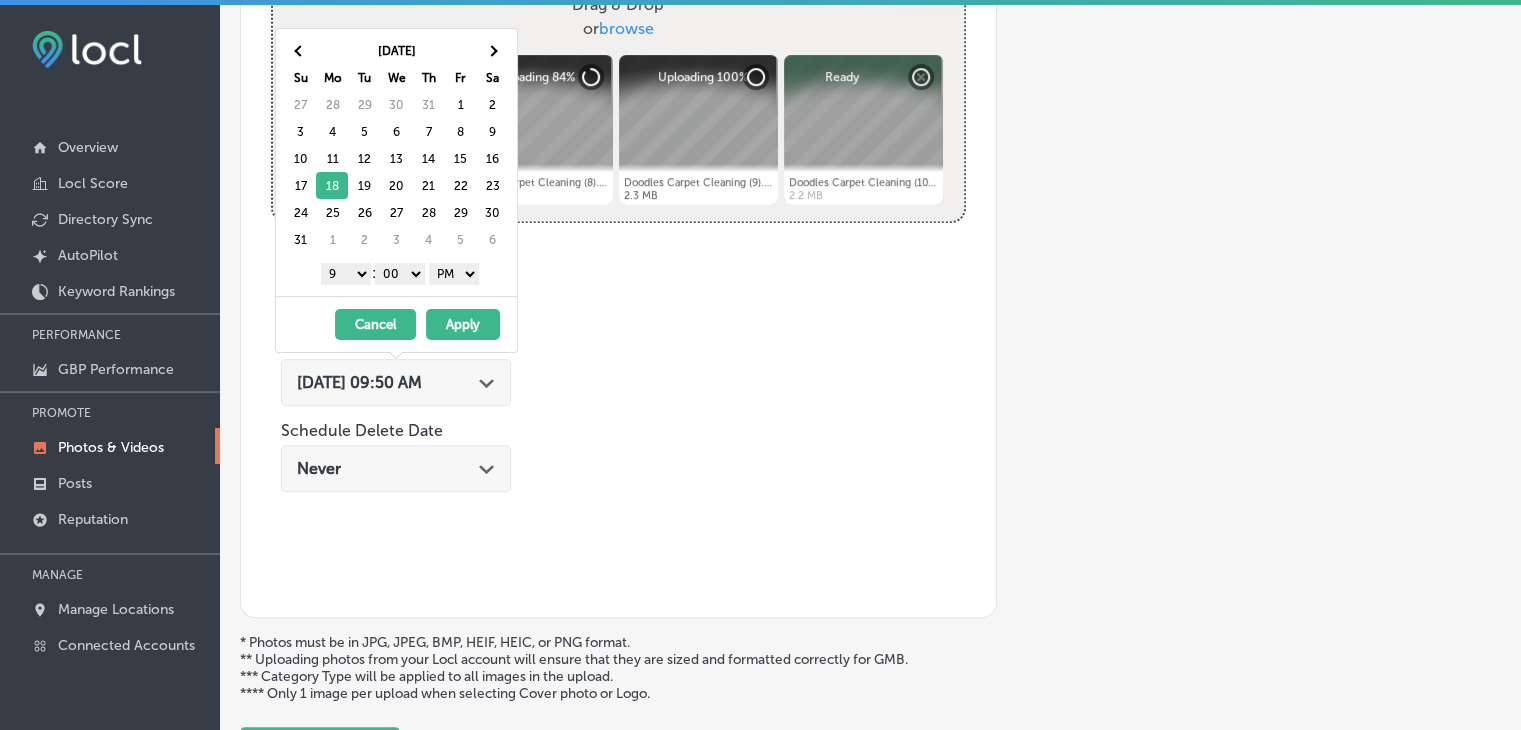click on "Apply" at bounding box center (463, 324) 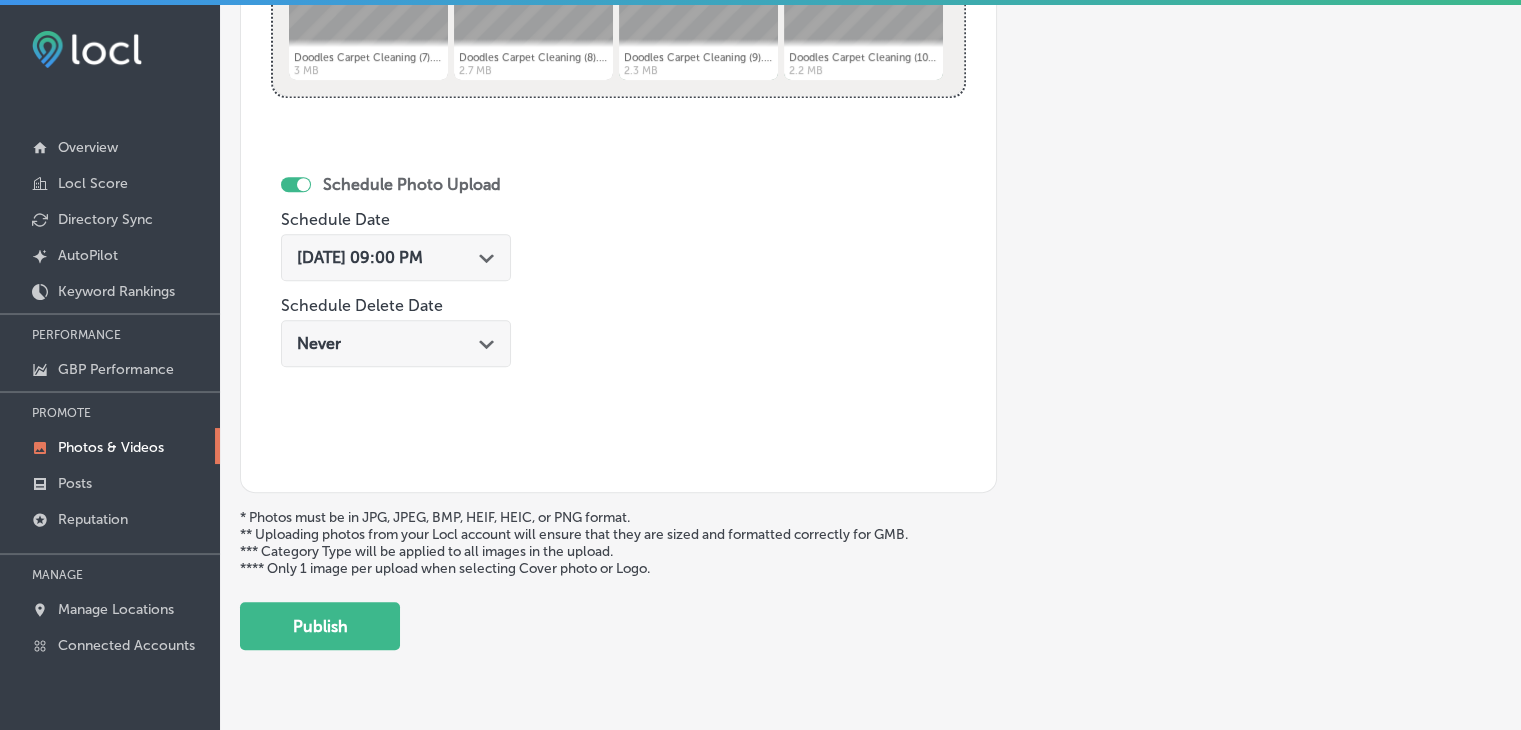 scroll, scrollTop: 972, scrollLeft: 0, axis: vertical 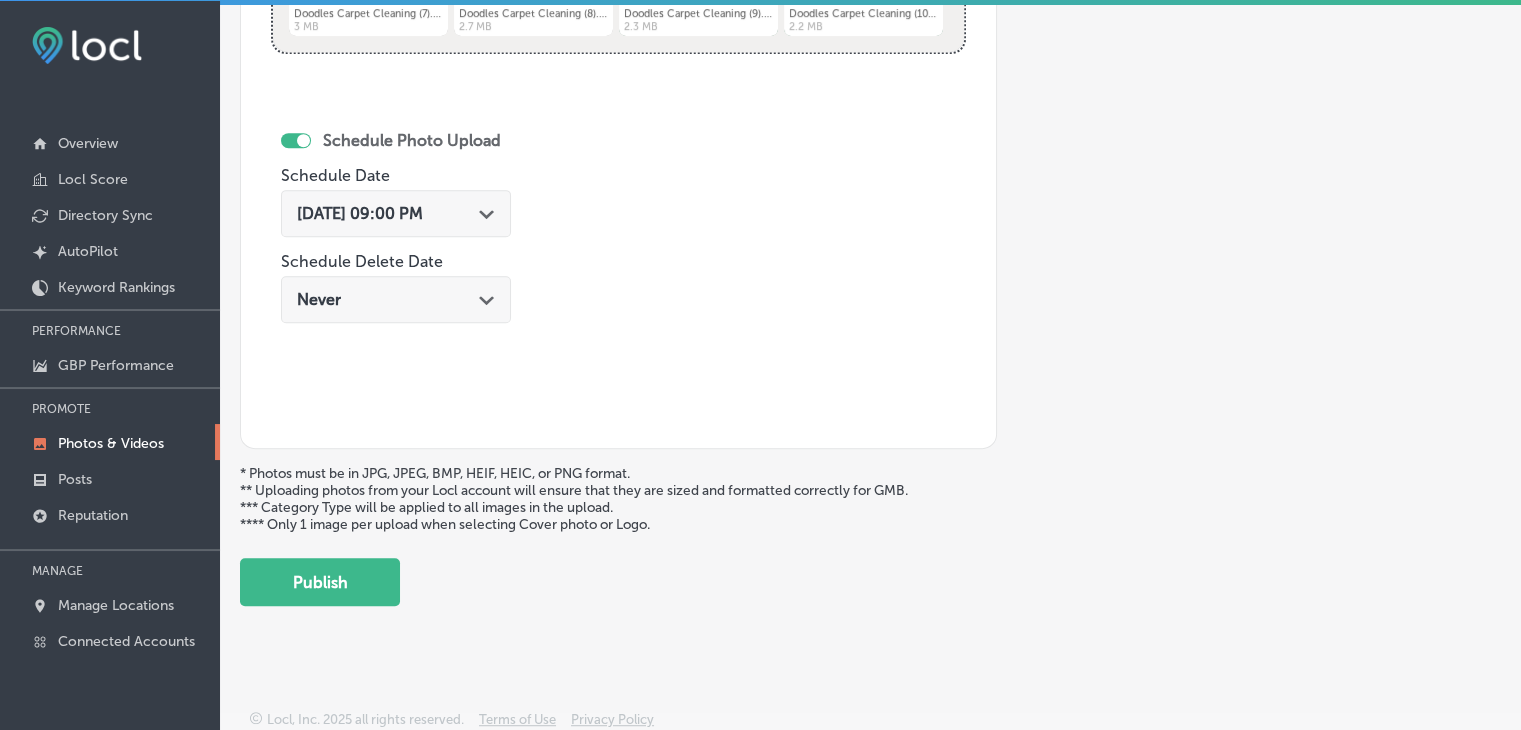click on "Publish" at bounding box center (320, 582) 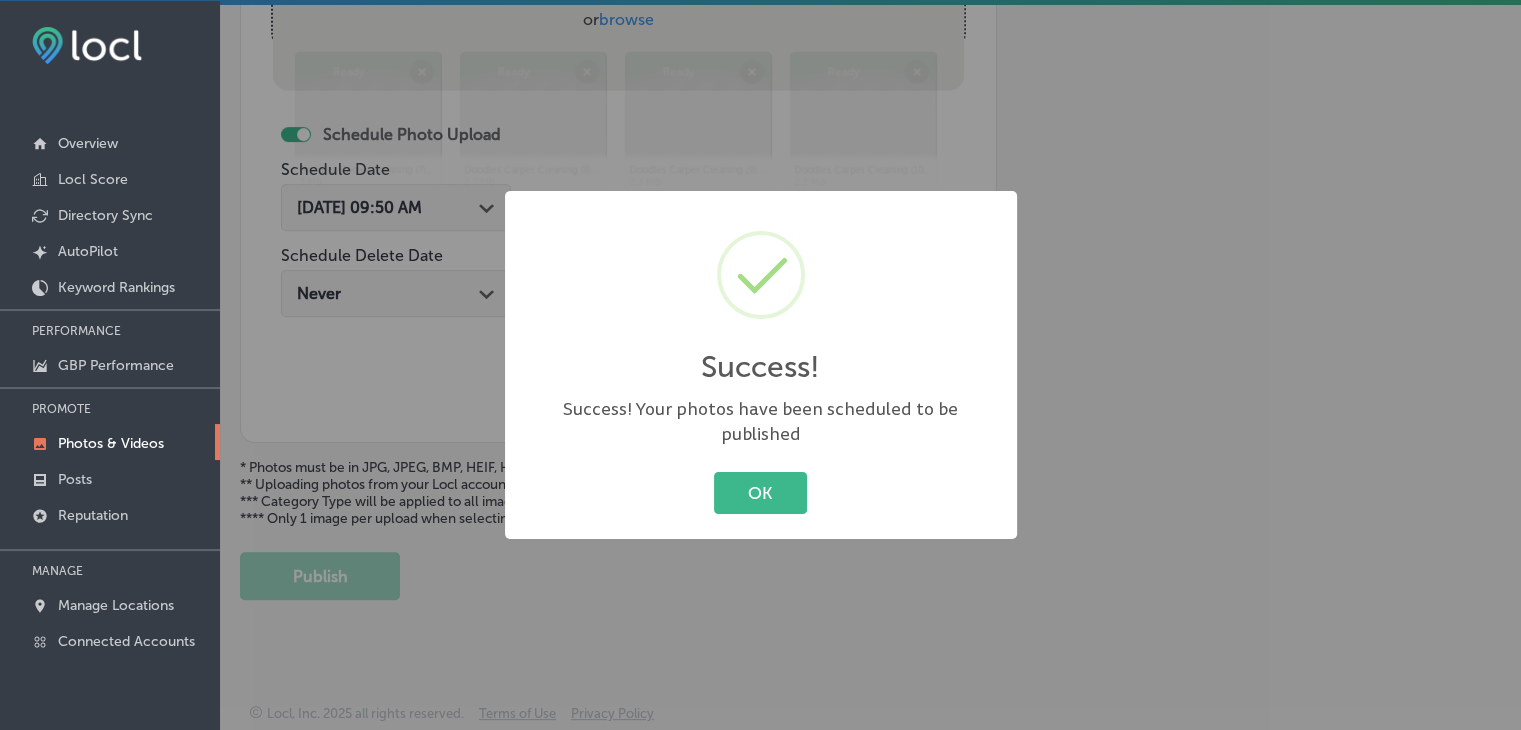 scroll, scrollTop: 807, scrollLeft: 0, axis: vertical 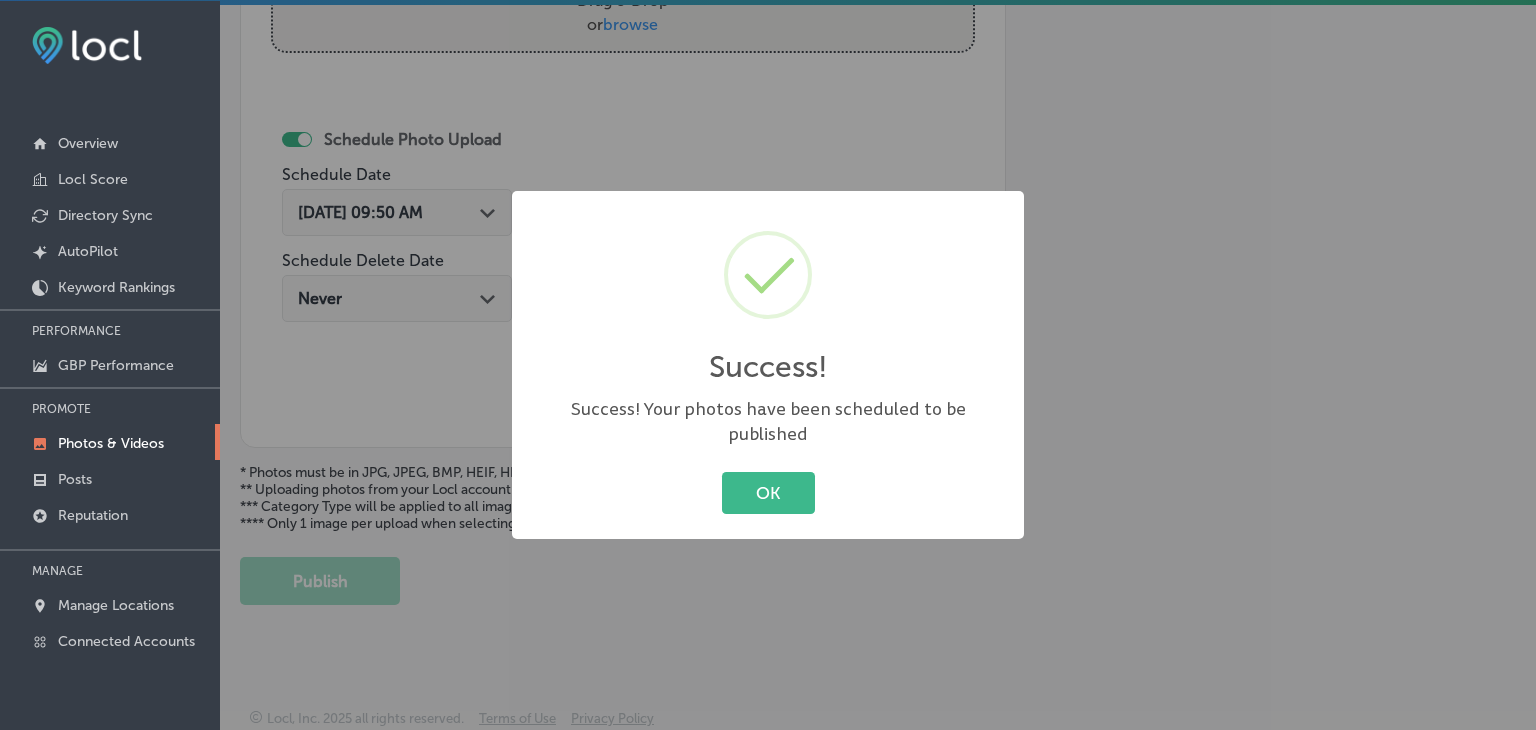 click on "Success! × Success! Your photos have been scheduled to be published OK Cancel" at bounding box center (768, 365) 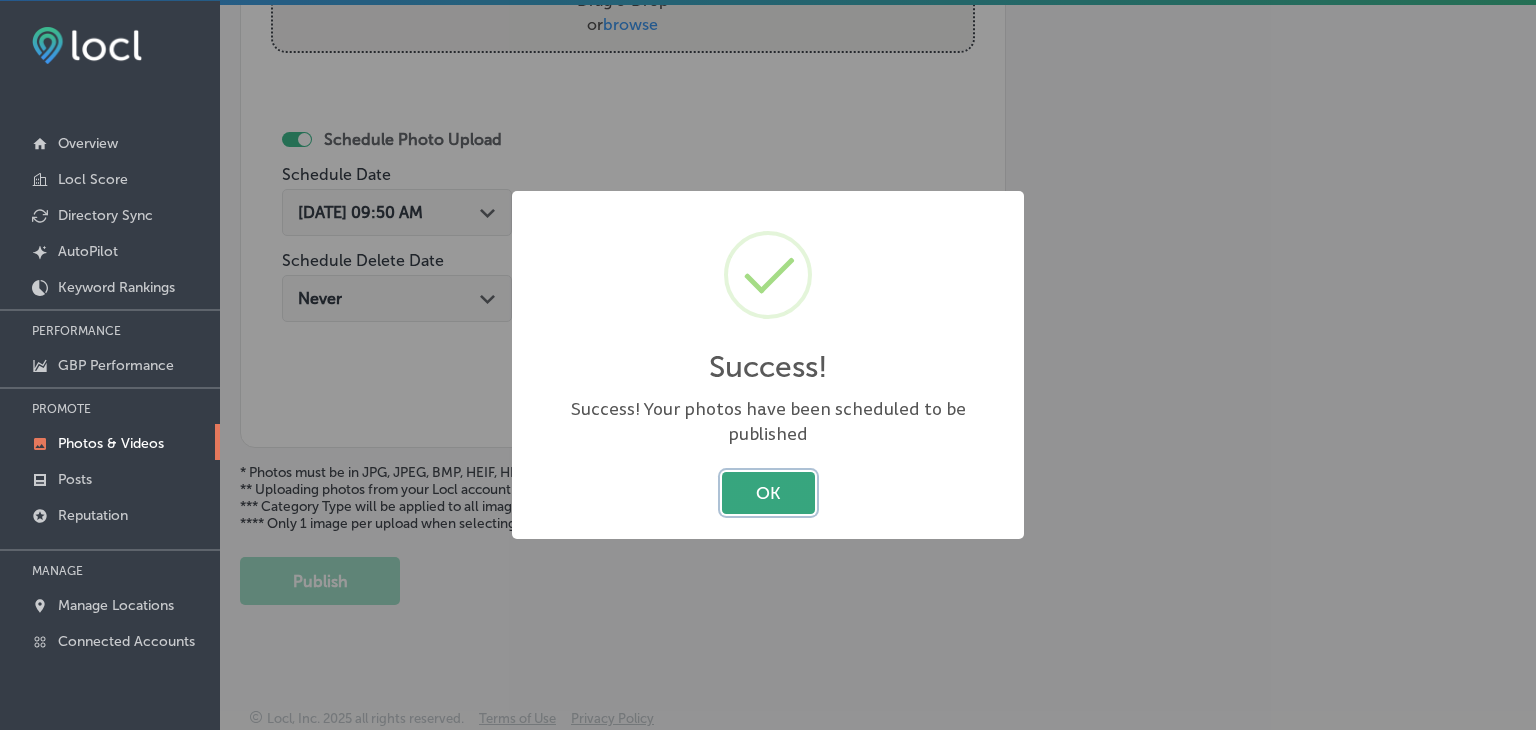 click on "OK" at bounding box center [768, 492] 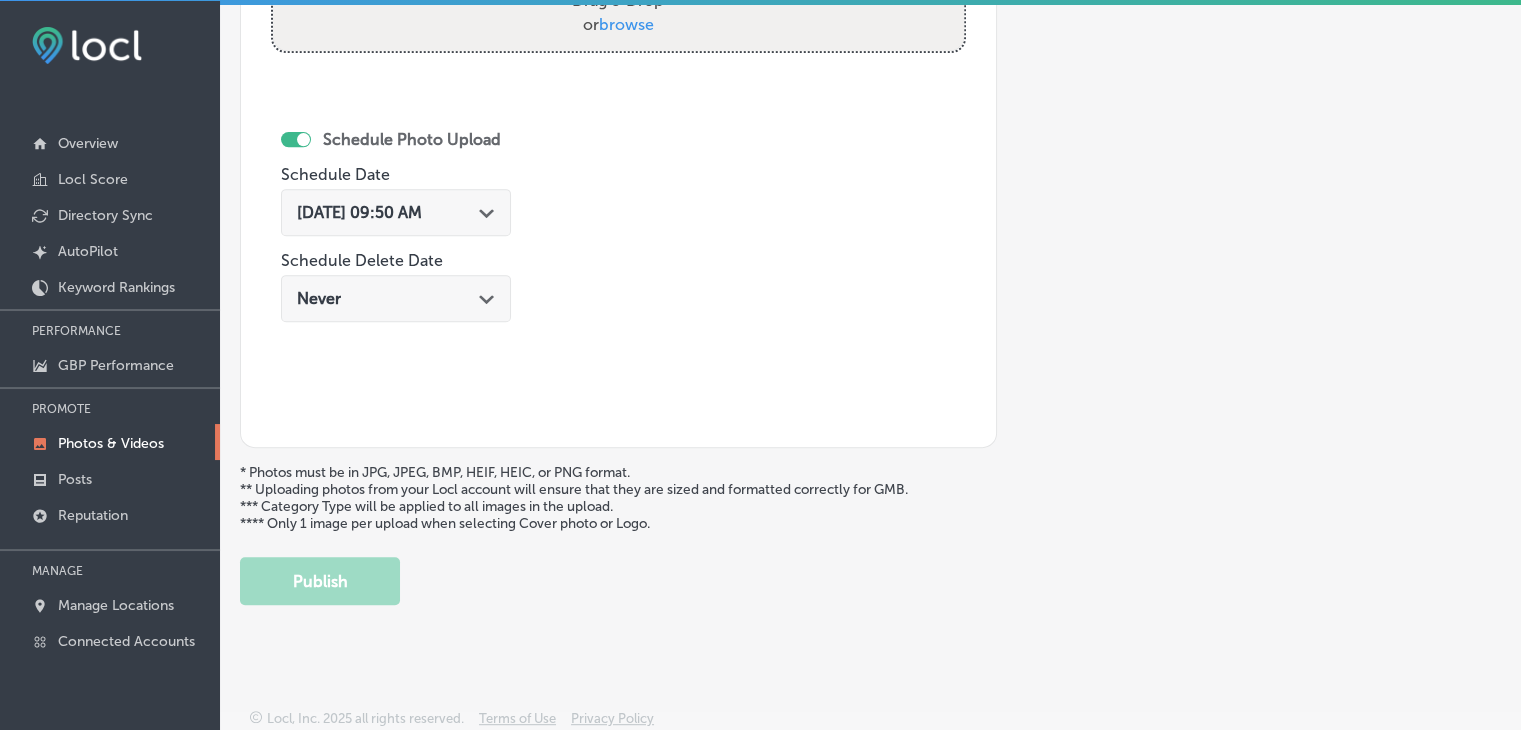 scroll, scrollTop: 407, scrollLeft: 0, axis: vertical 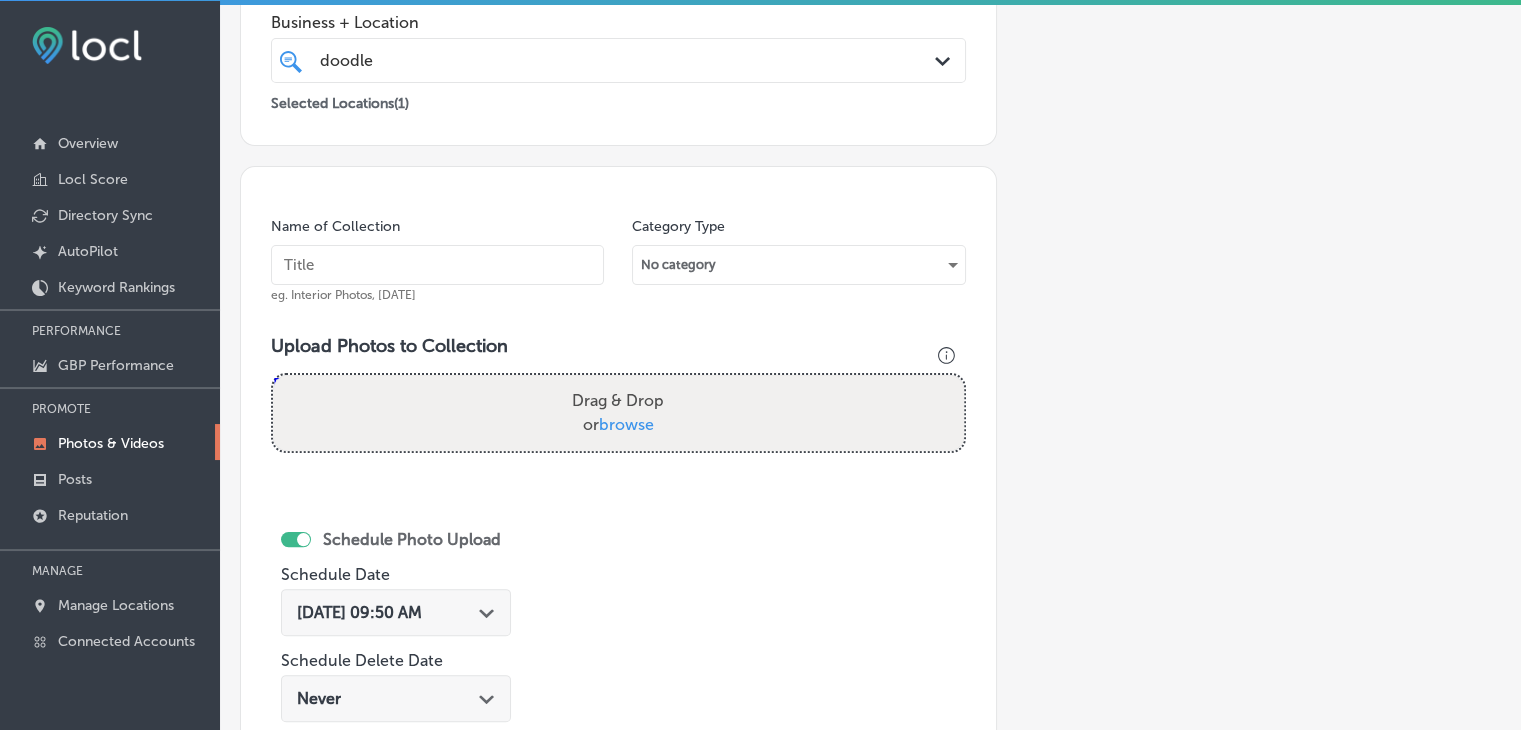 click at bounding box center (437, 265) 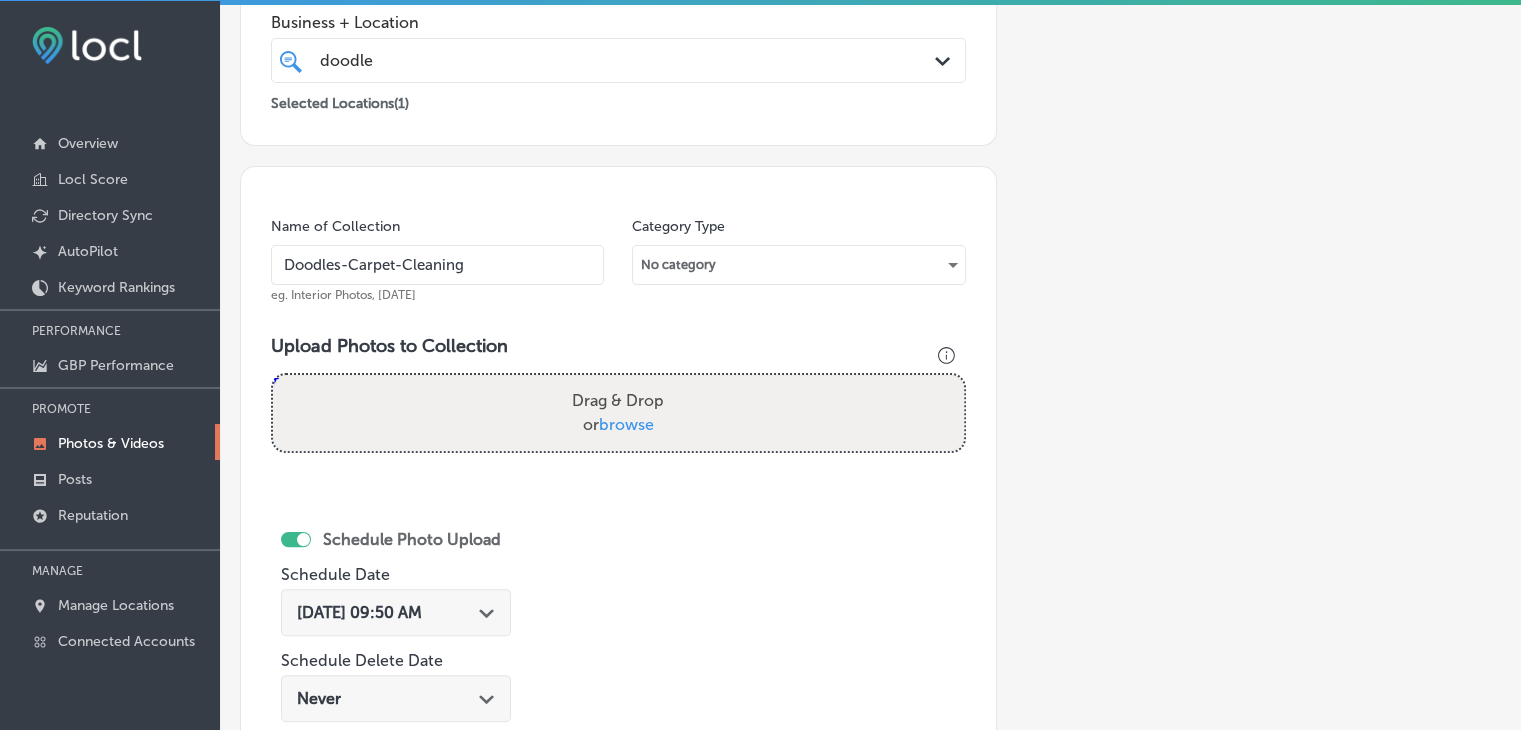 type on "Doodles-Carpet-Cleaning" 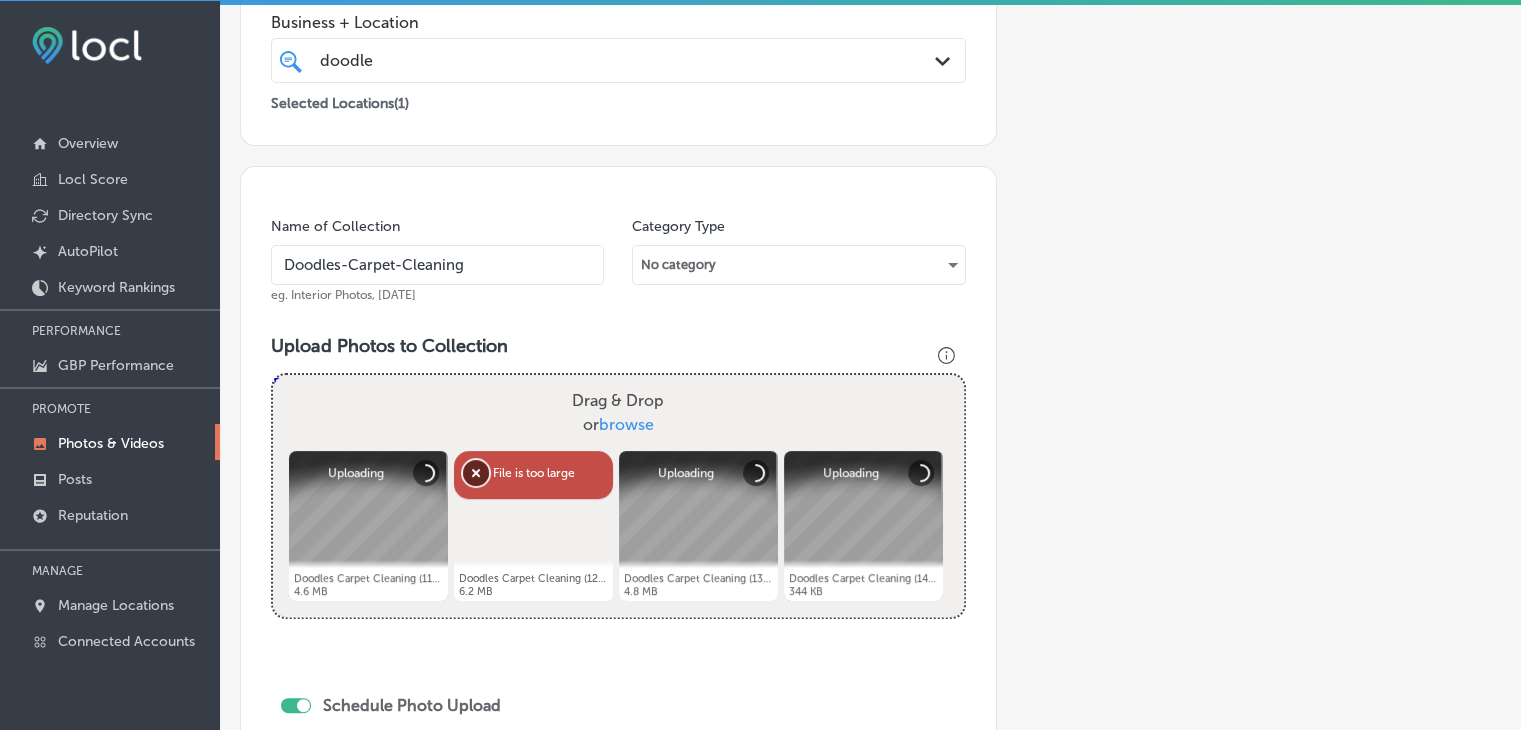 click on "Remove" at bounding box center (476, 473) 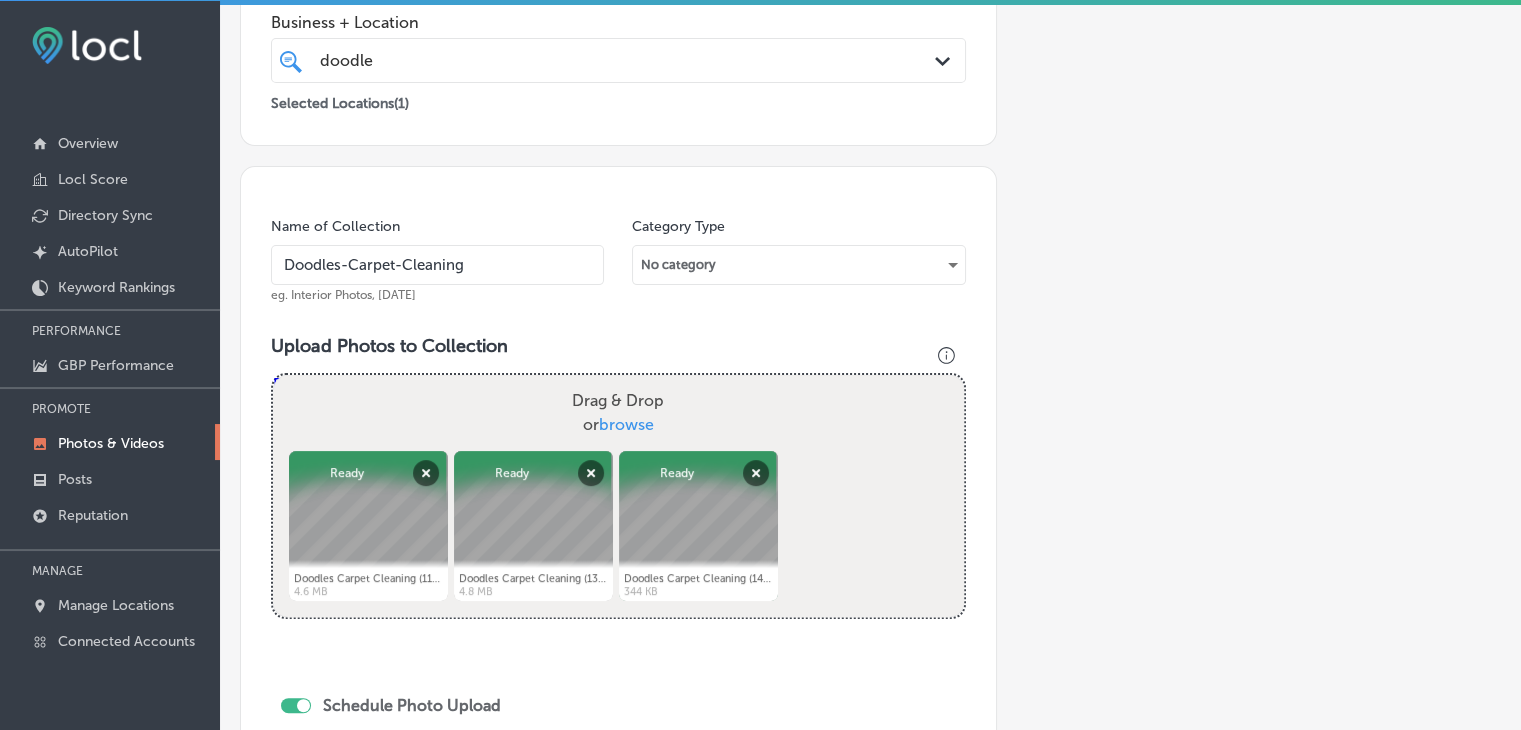 click on "Drag & Drop  or  browse" at bounding box center [618, 413] 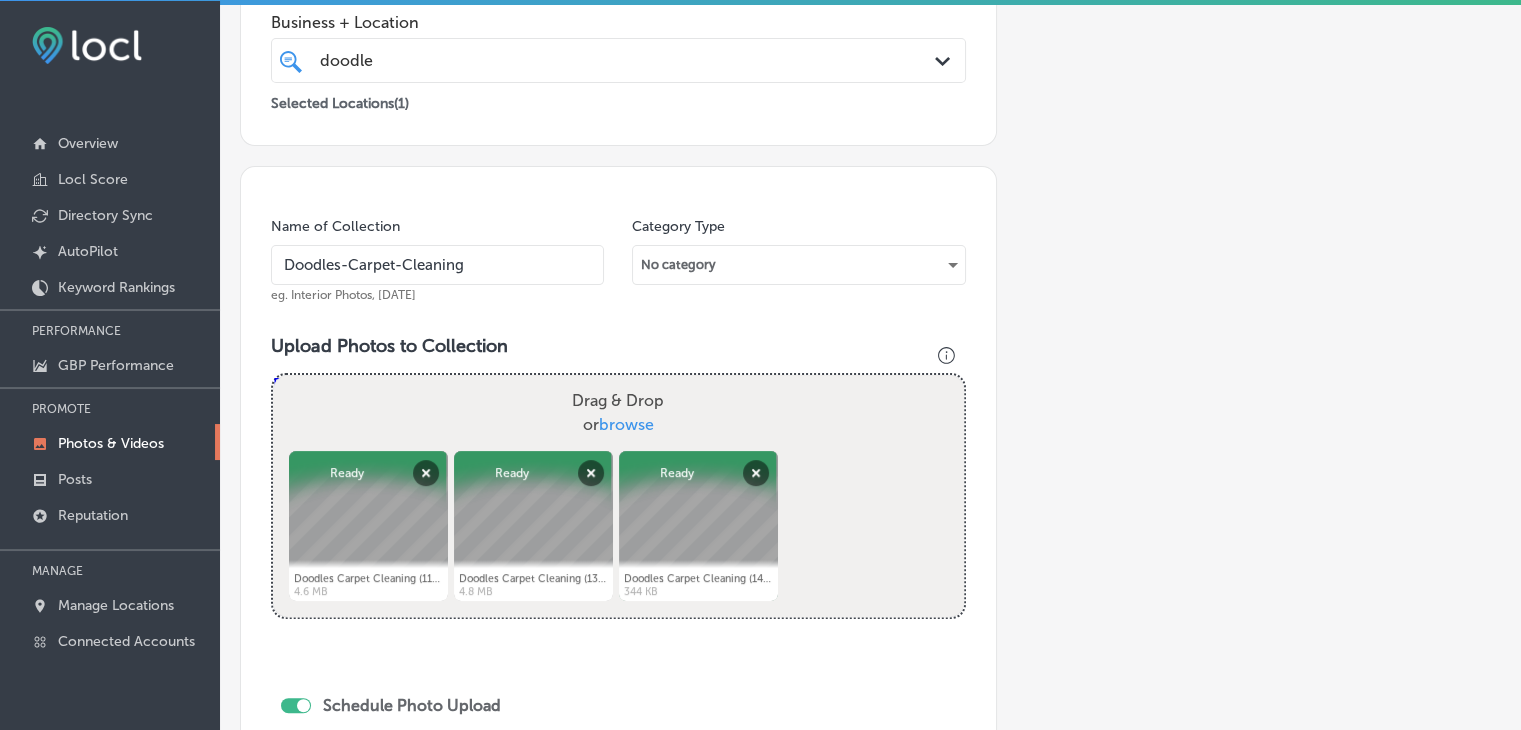 type on "C:\fakepath\PXL_20241205_152817114.jpg" 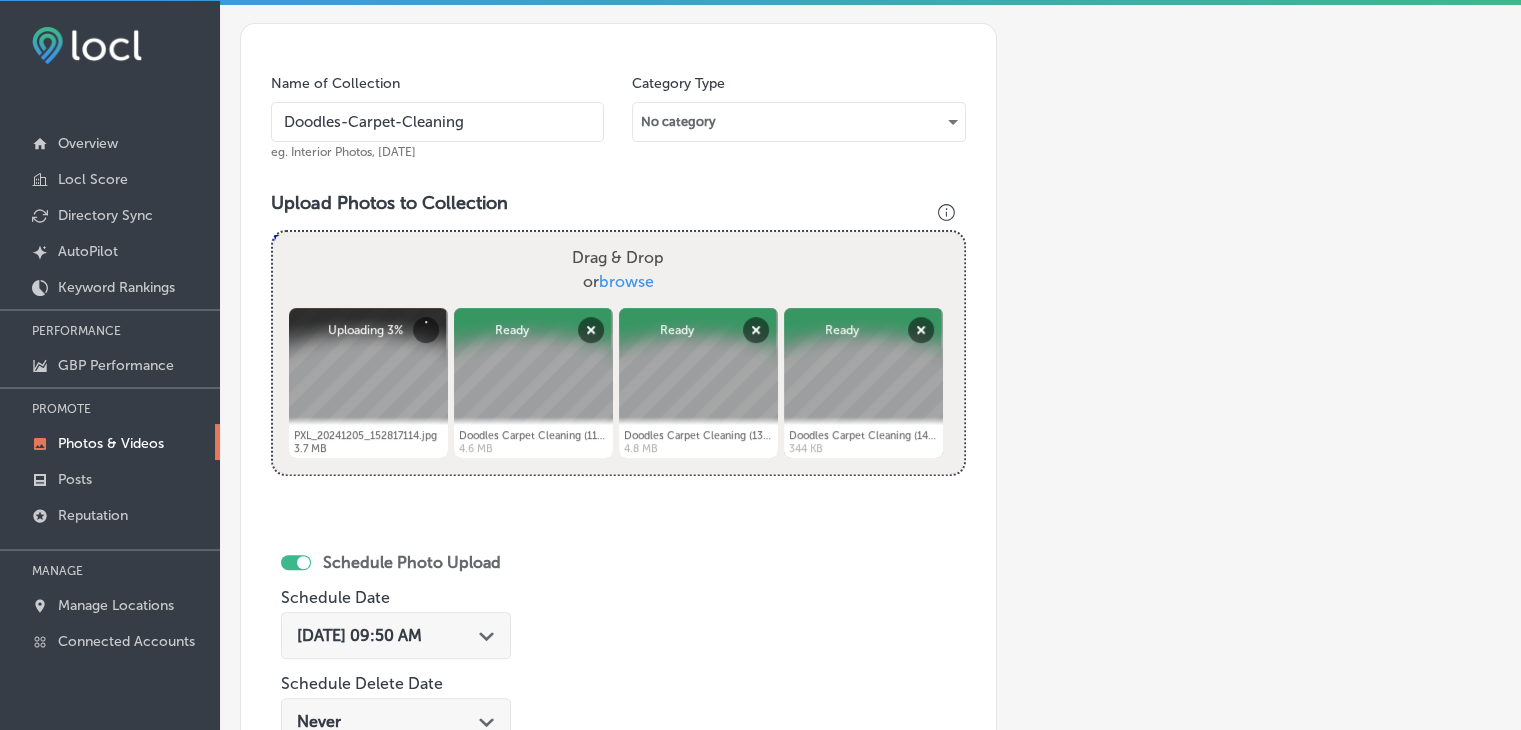 scroll, scrollTop: 807, scrollLeft: 0, axis: vertical 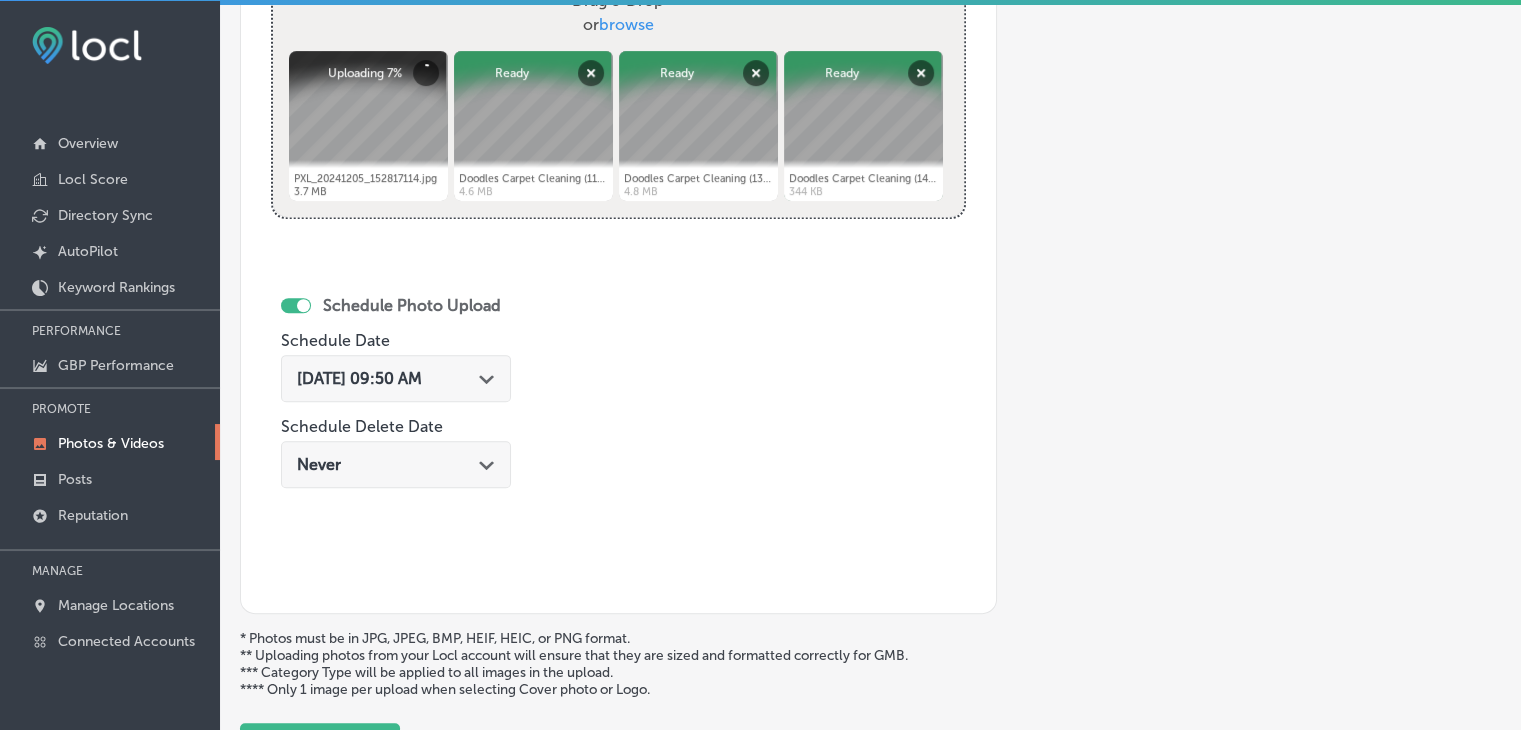 drag, startPoint x: 423, startPoint y: 373, endPoint x: 408, endPoint y: 368, distance: 15.811388 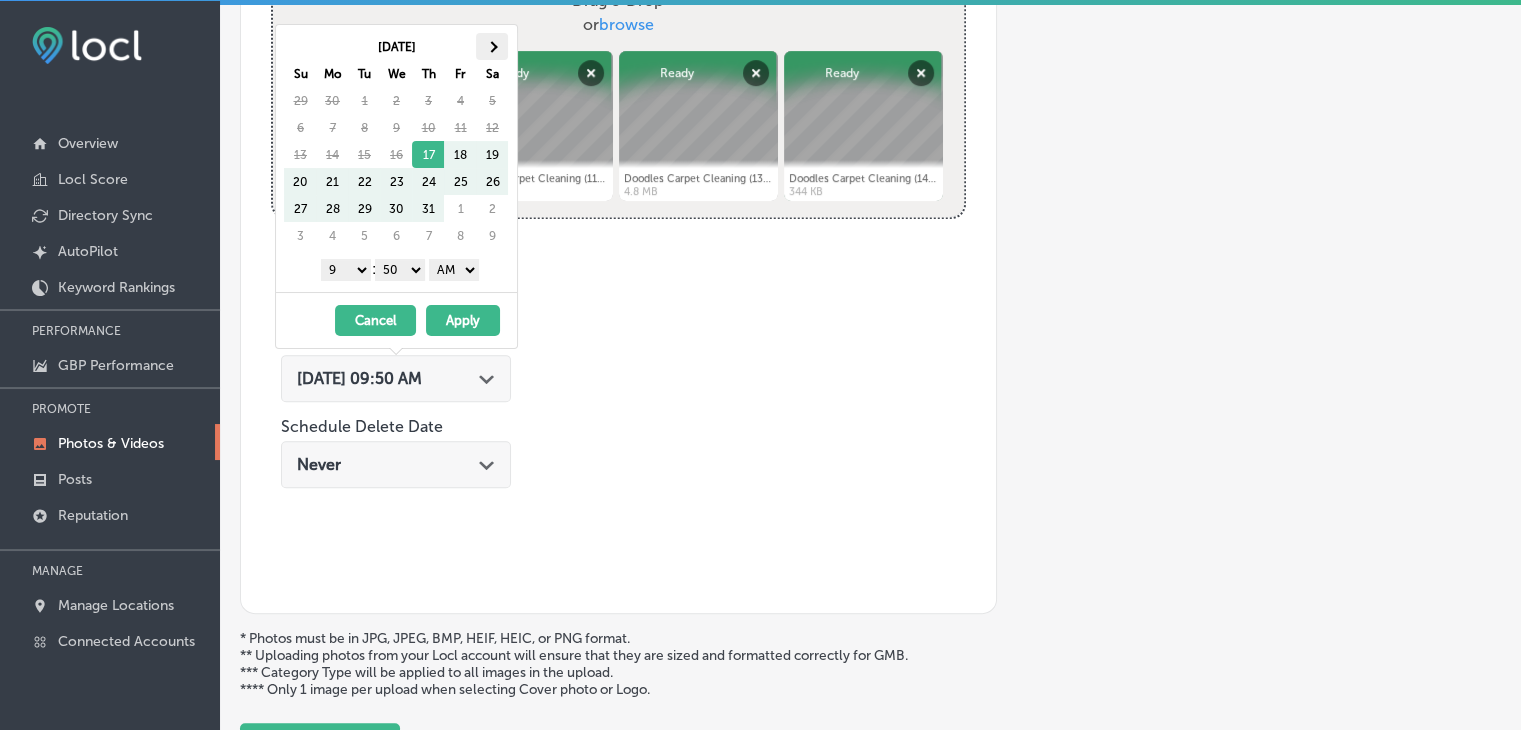 click at bounding box center [492, 46] 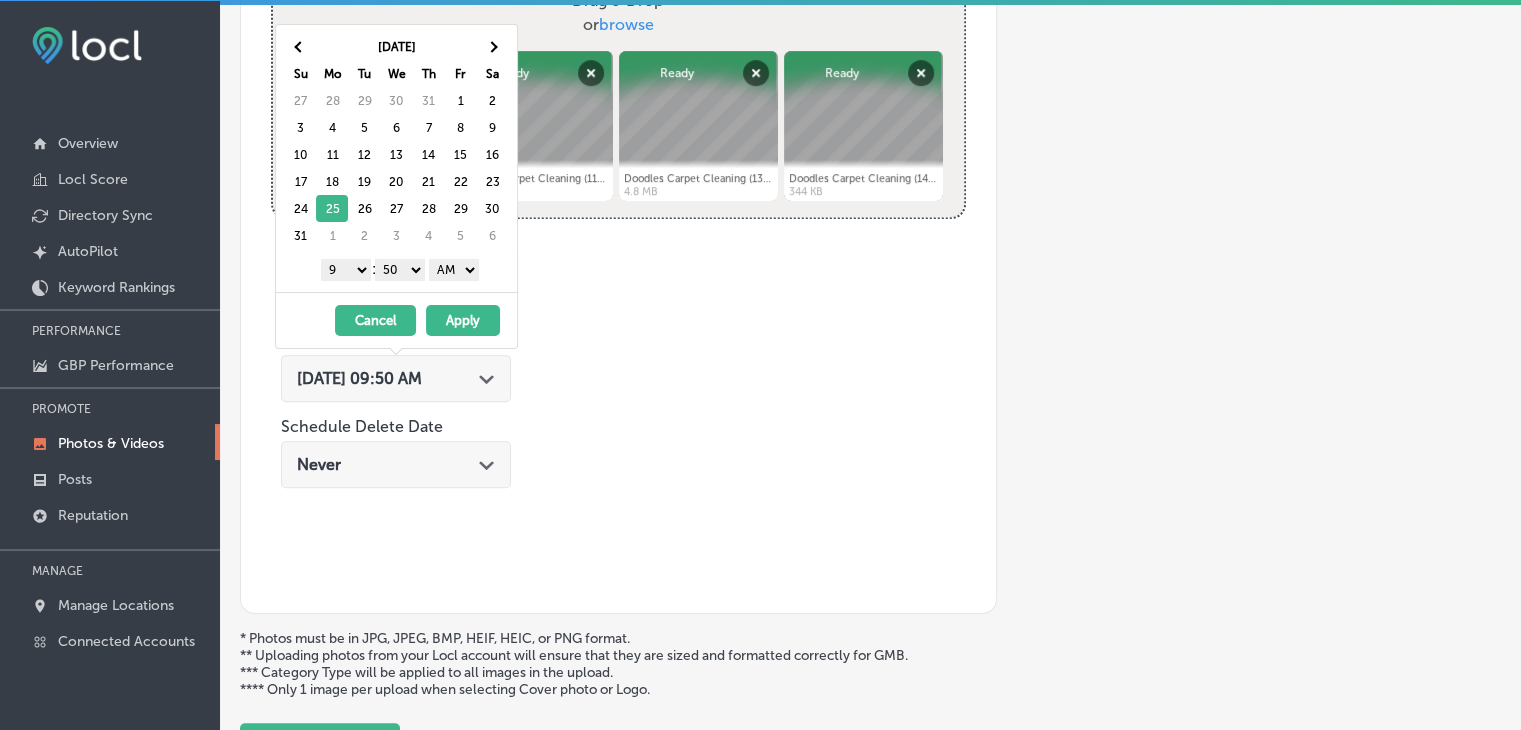 click on "00 10 20 30 40 50" at bounding box center [400, 270] 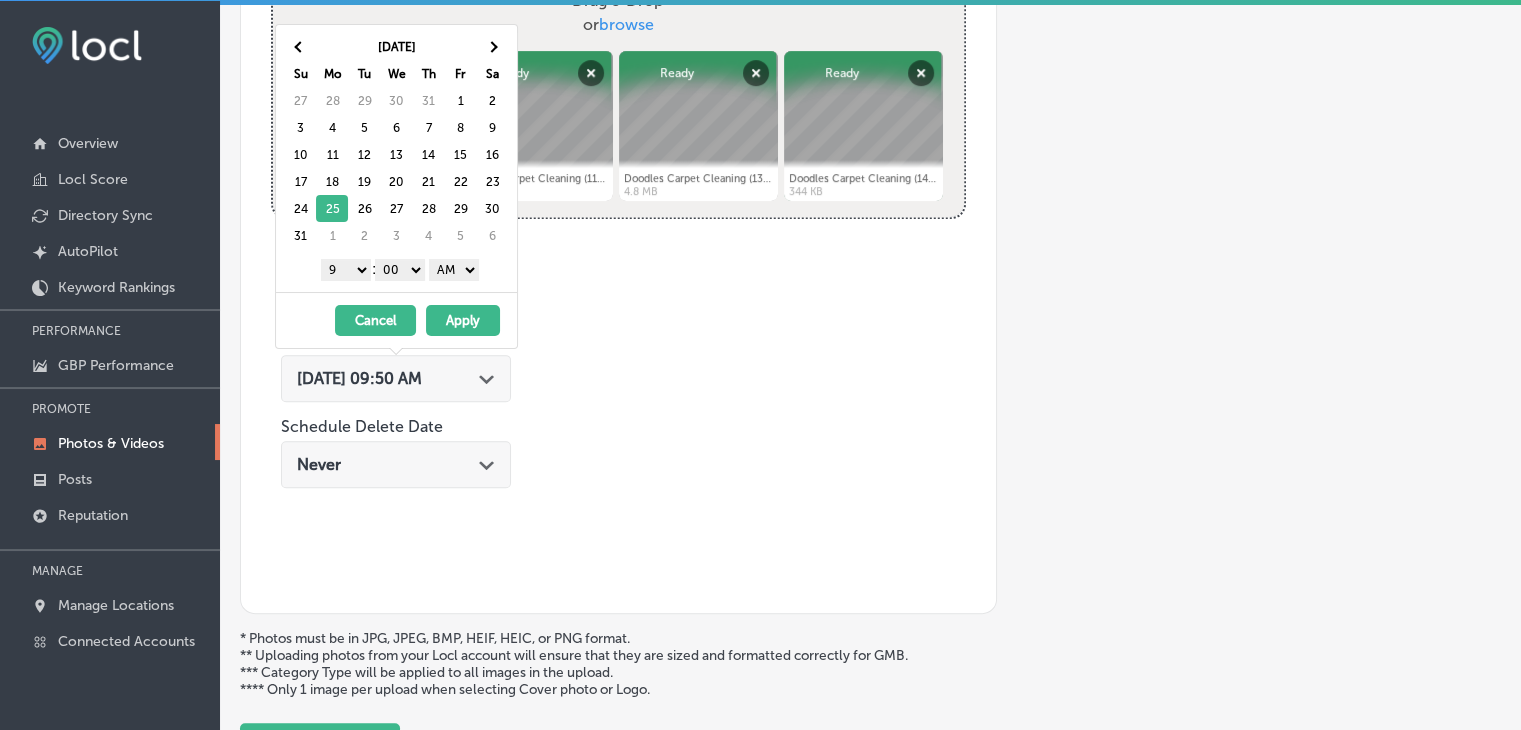 click on "AM PM" at bounding box center [454, 270] 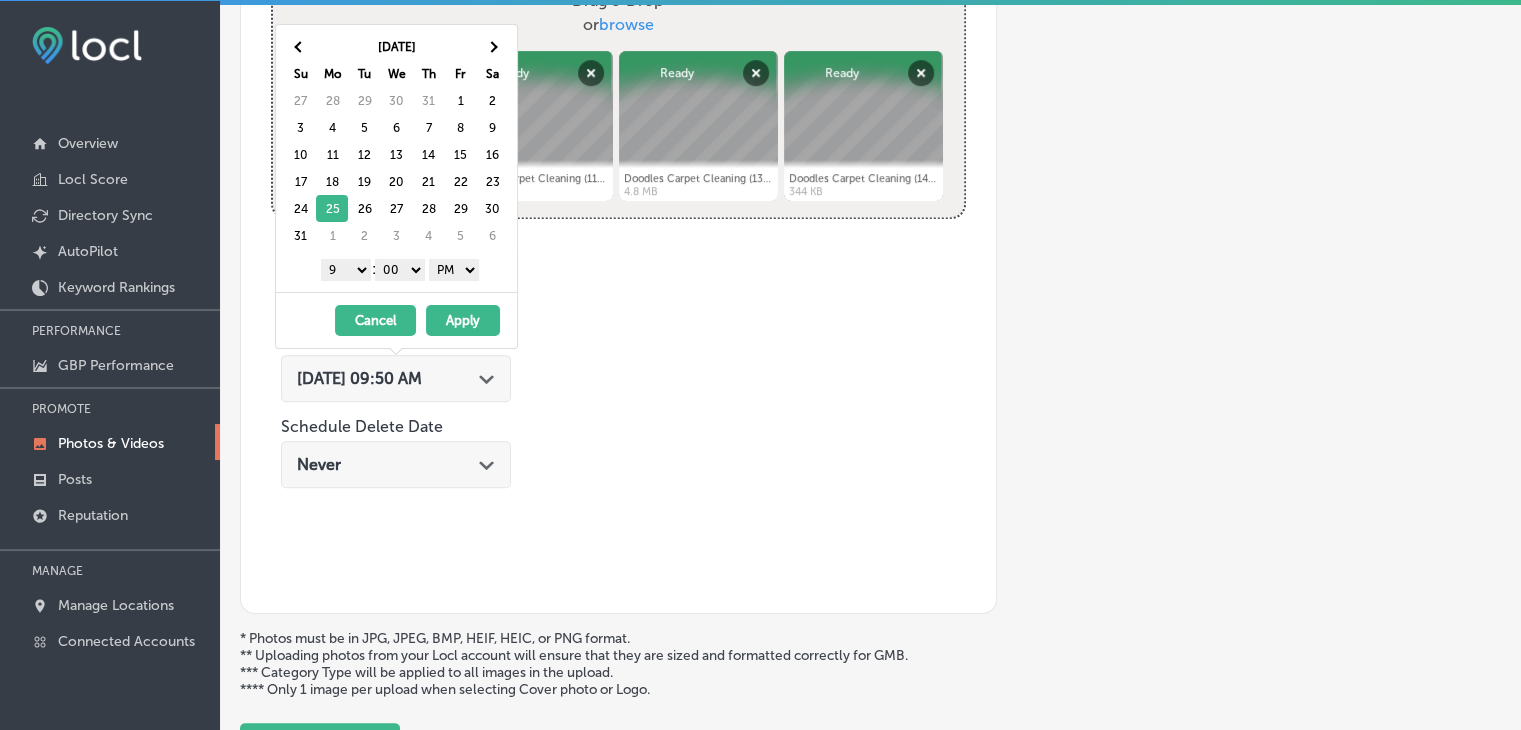 click on "Apply" at bounding box center [463, 320] 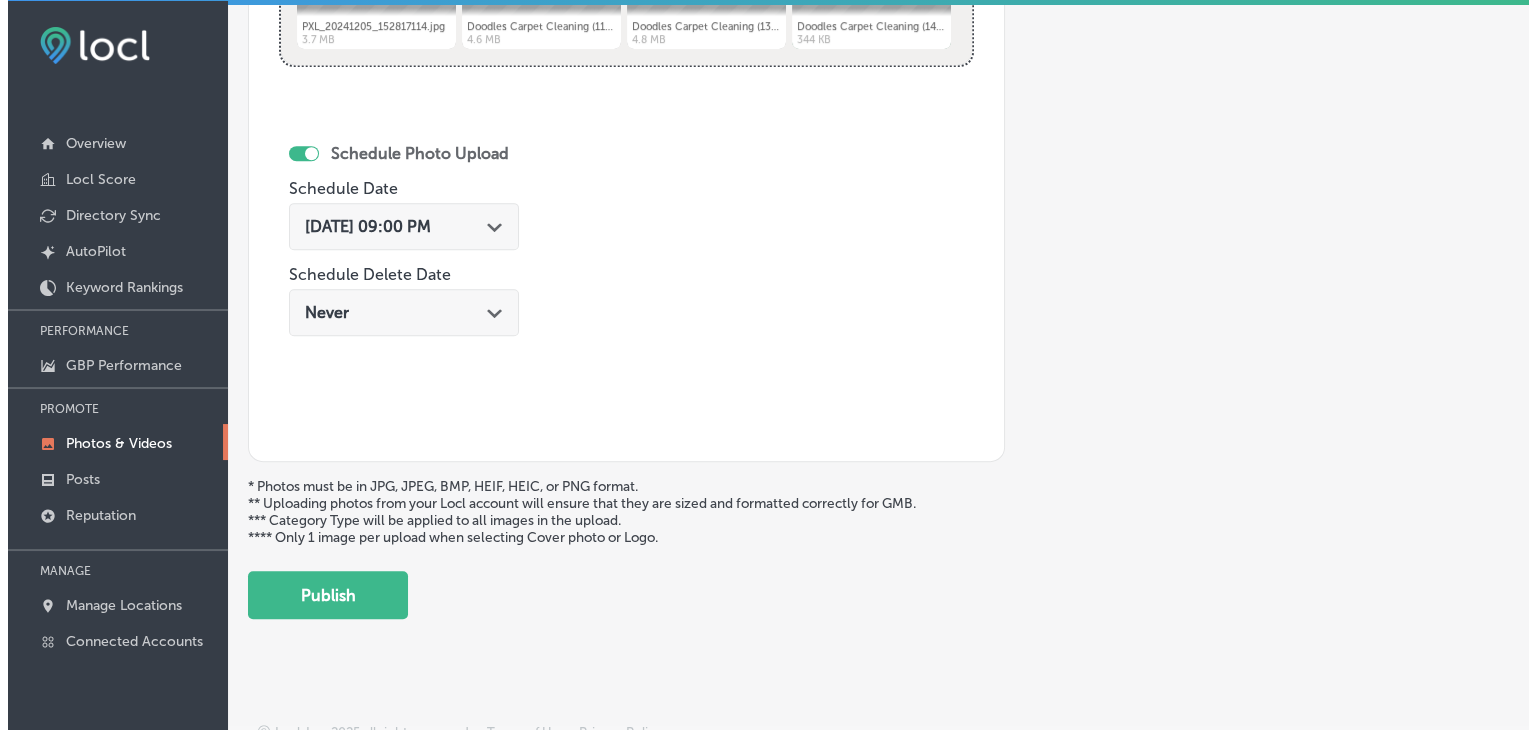 scroll, scrollTop: 972, scrollLeft: 0, axis: vertical 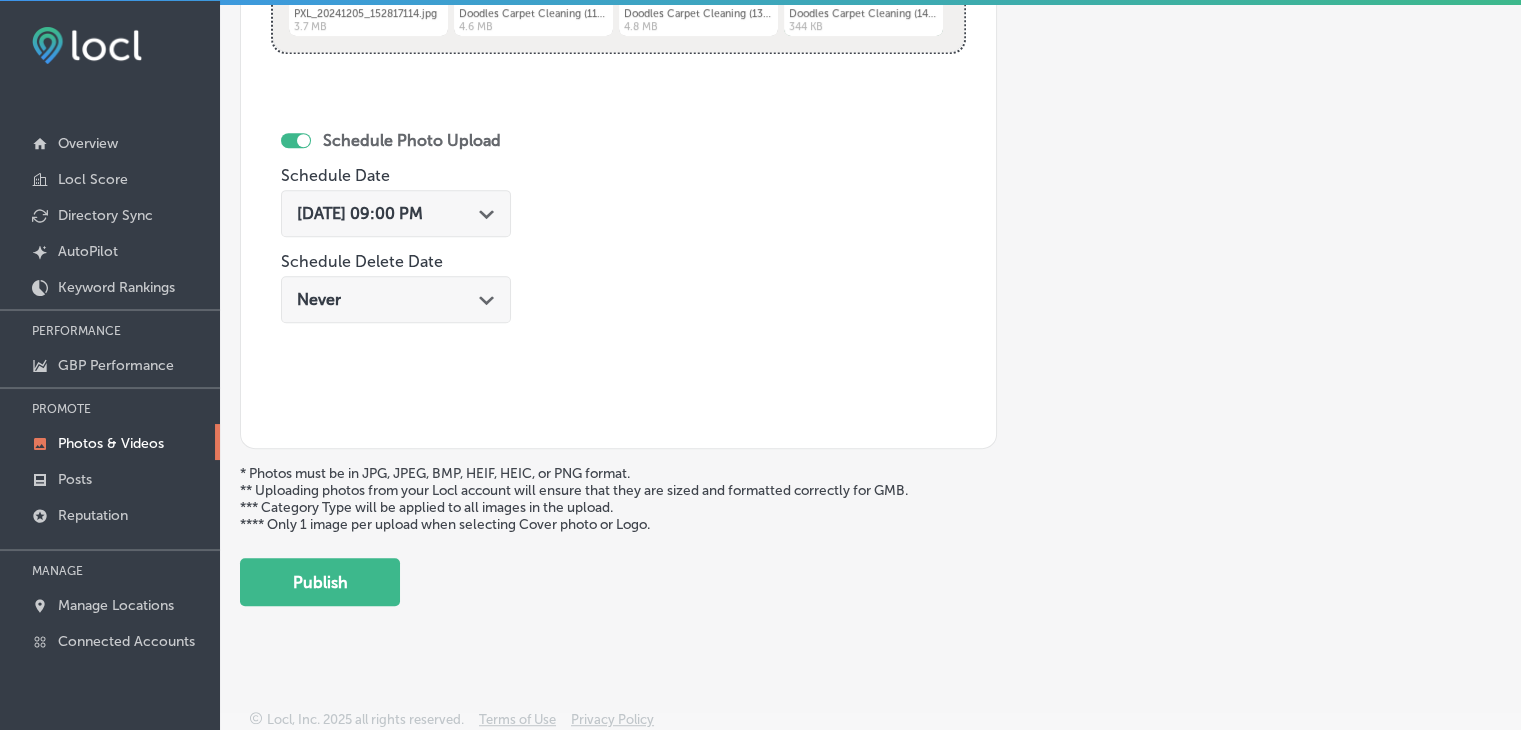 drag, startPoint x: 332, startPoint y: 573, endPoint x: 359, endPoint y: 577, distance: 27.294687 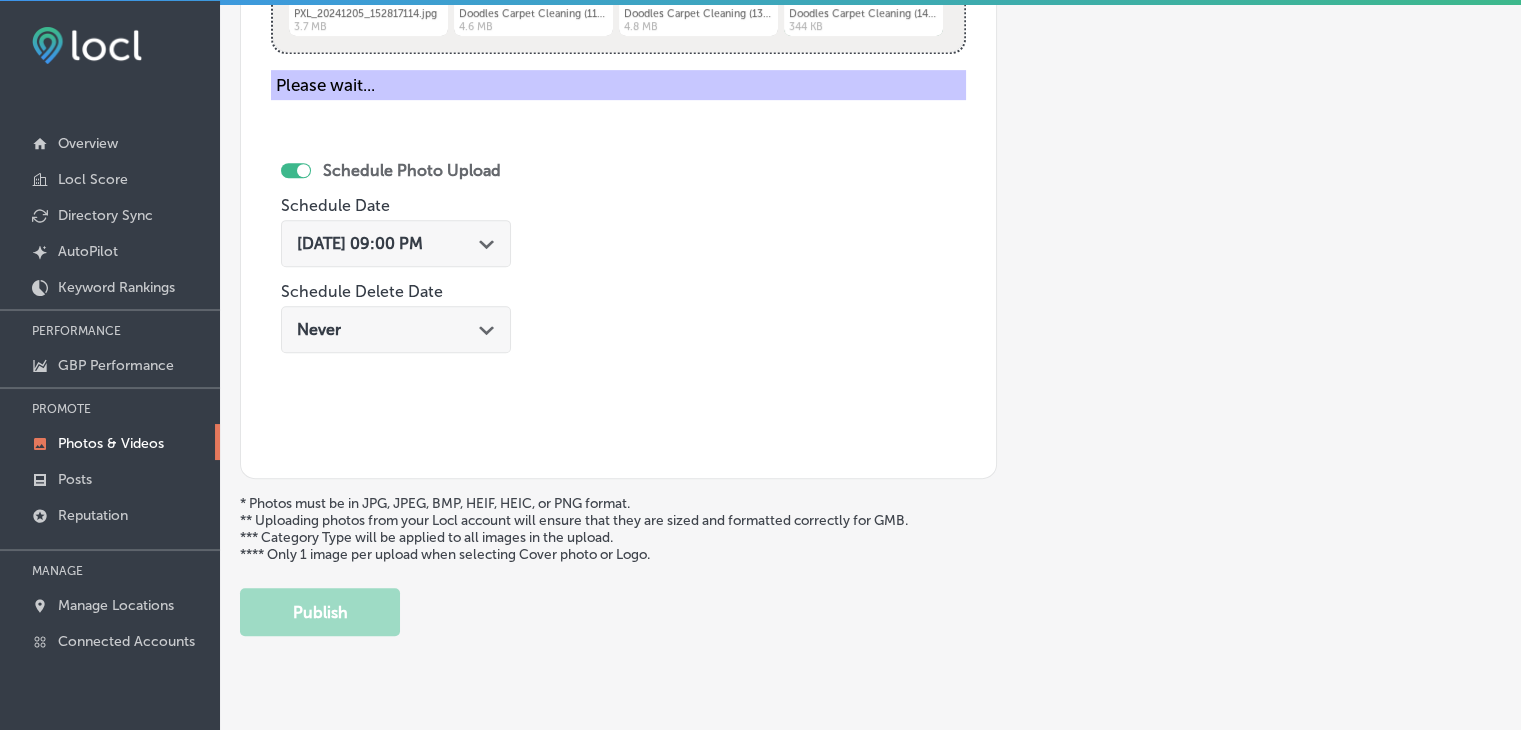 type 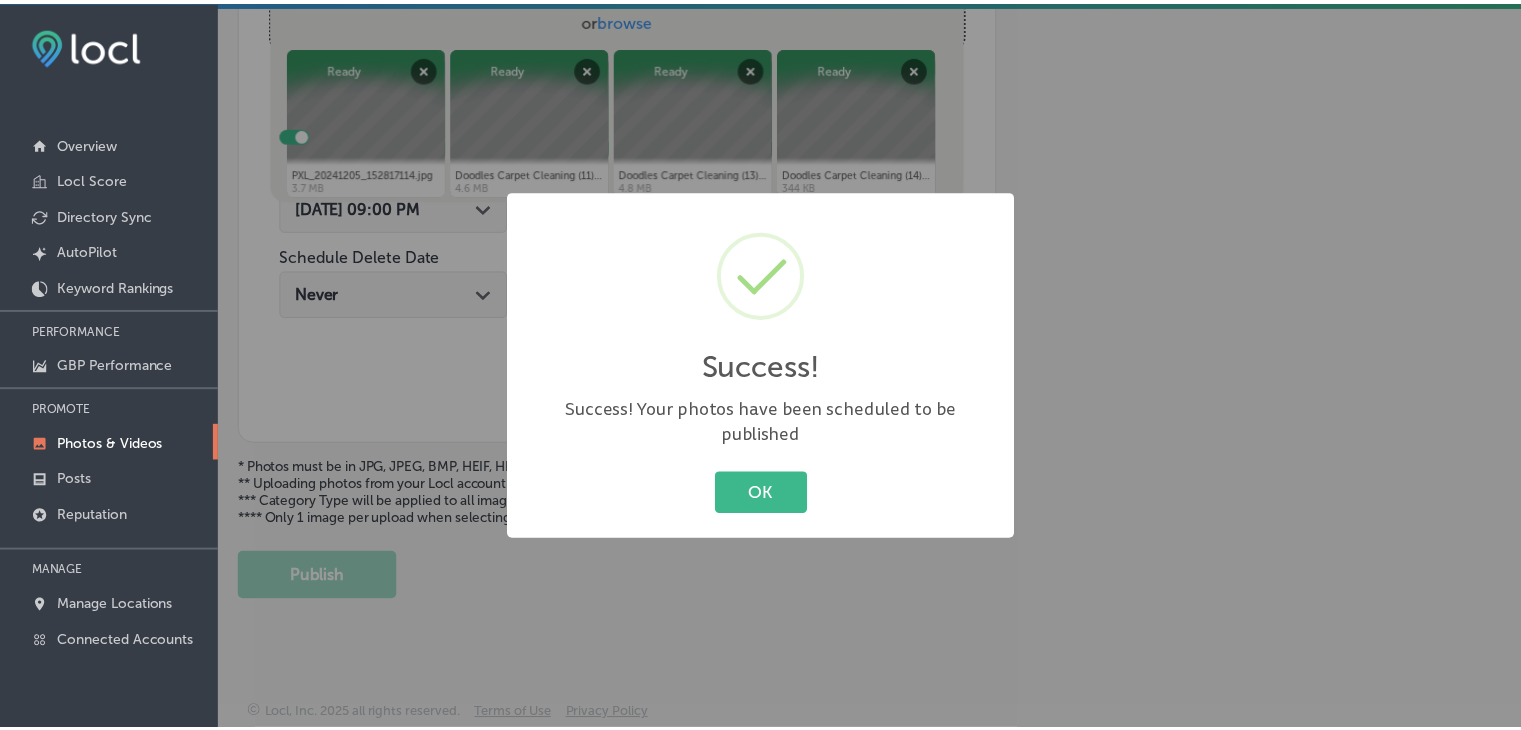 scroll, scrollTop: 807, scrollLeft: 0, axis: vertical 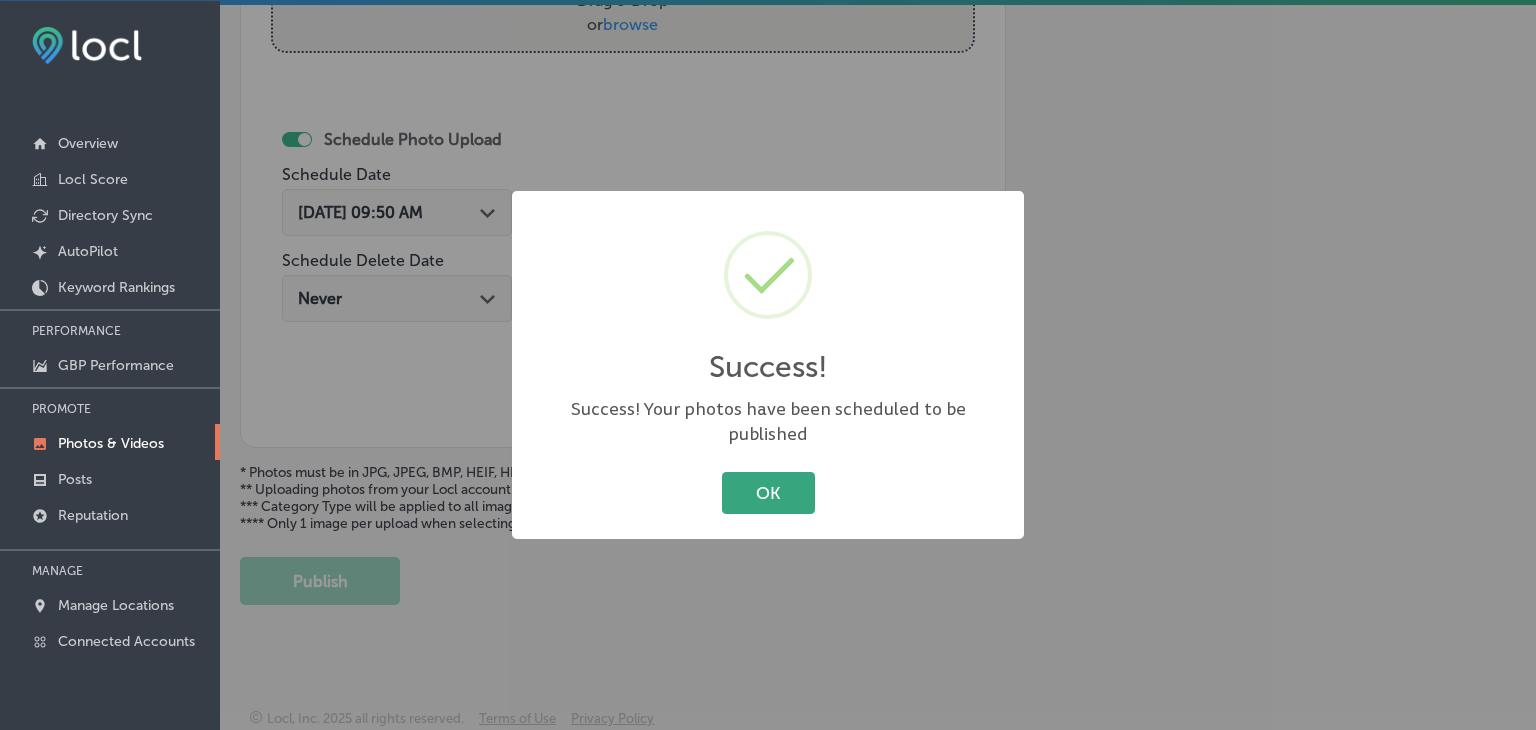 click on "OK" at bounding box center [768, 492] 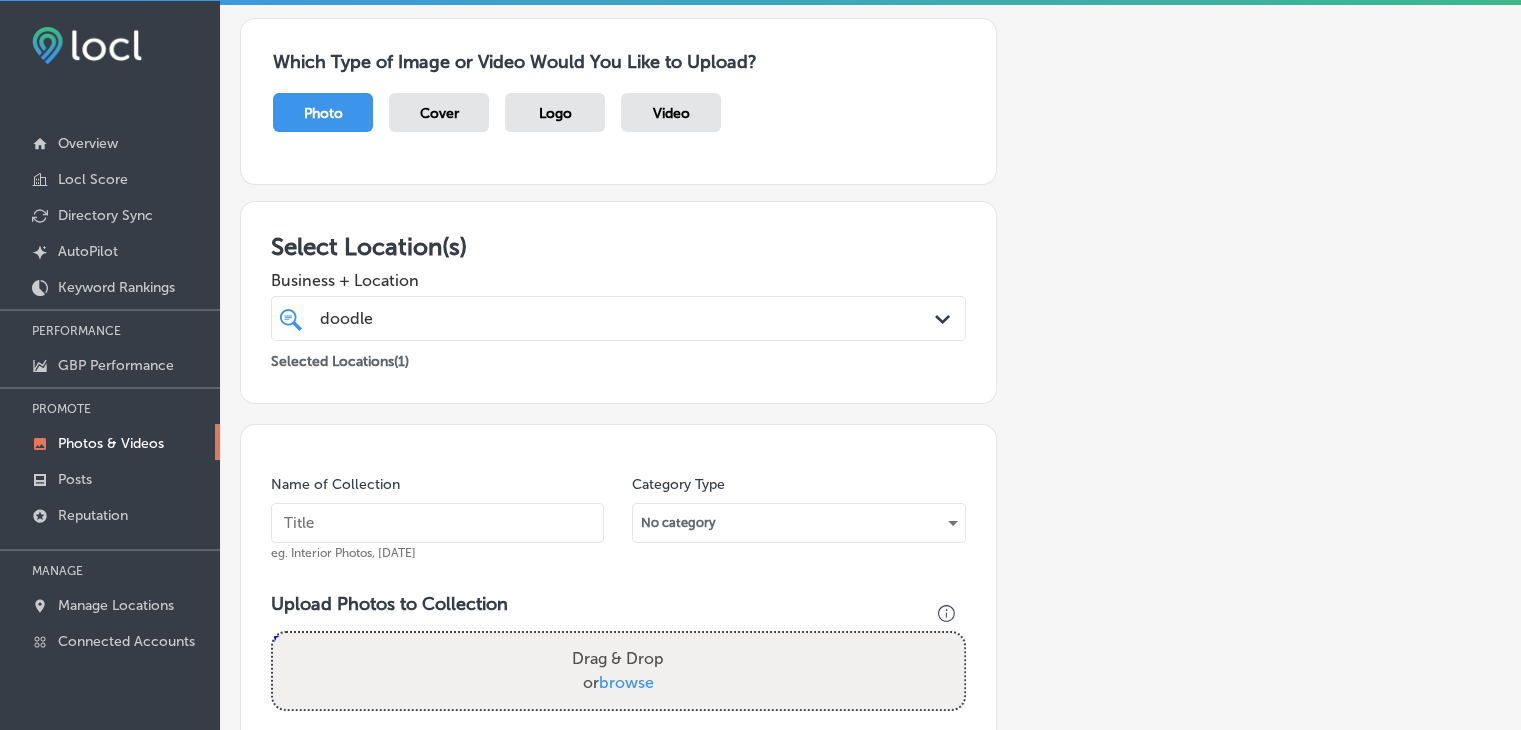 scroll, scrollTop: 0, scrollLeft: 0, axis: both 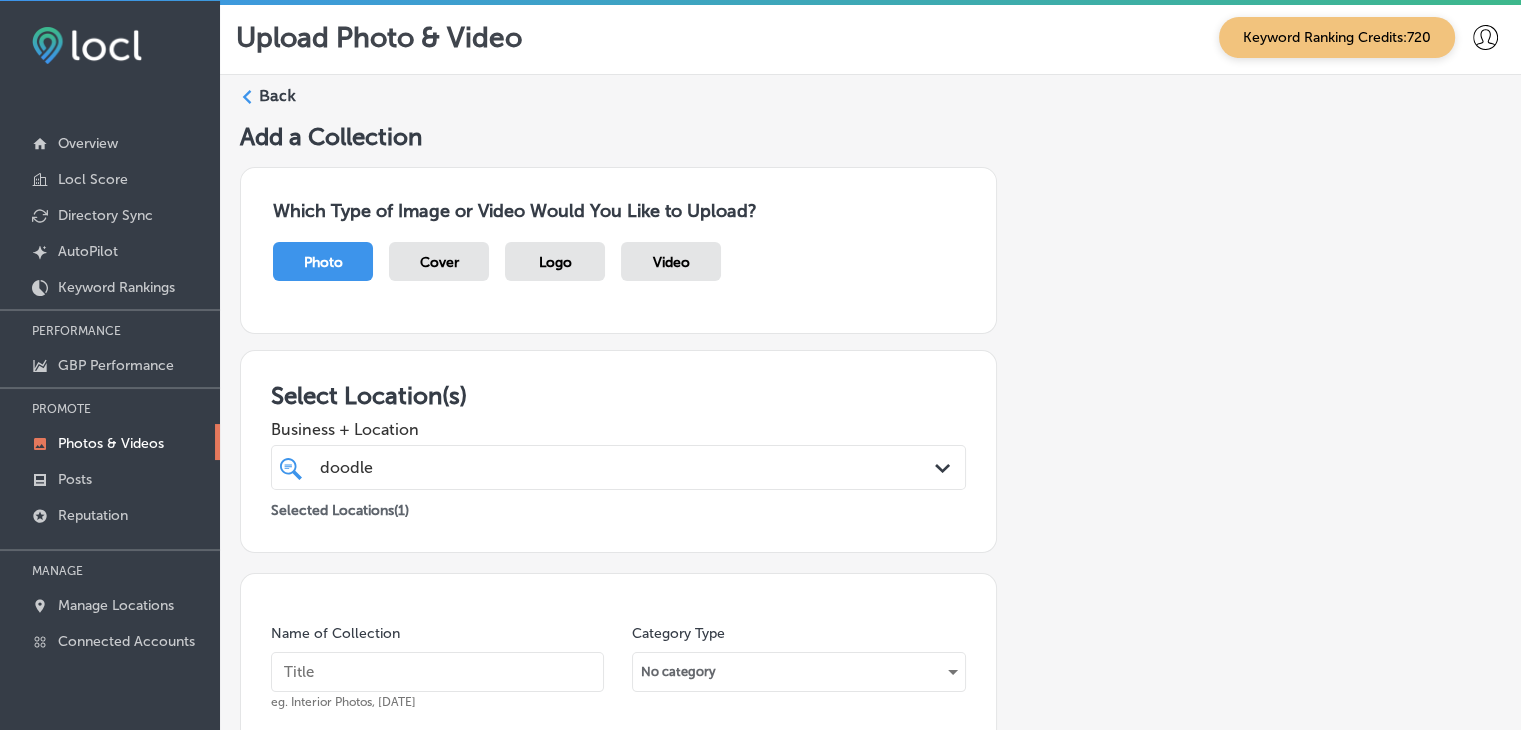 click on "Back" at bounding box center [870, 103] 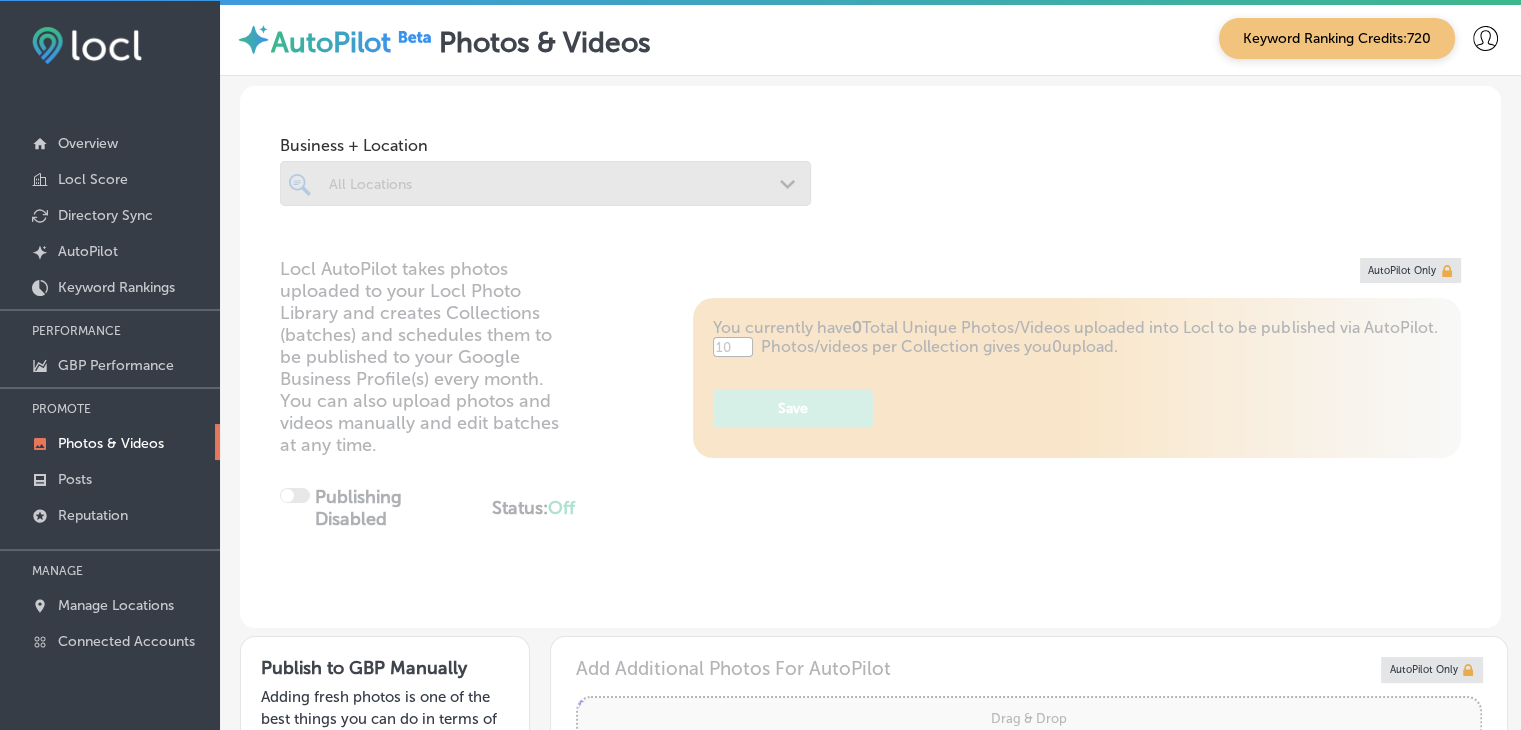type on "5" 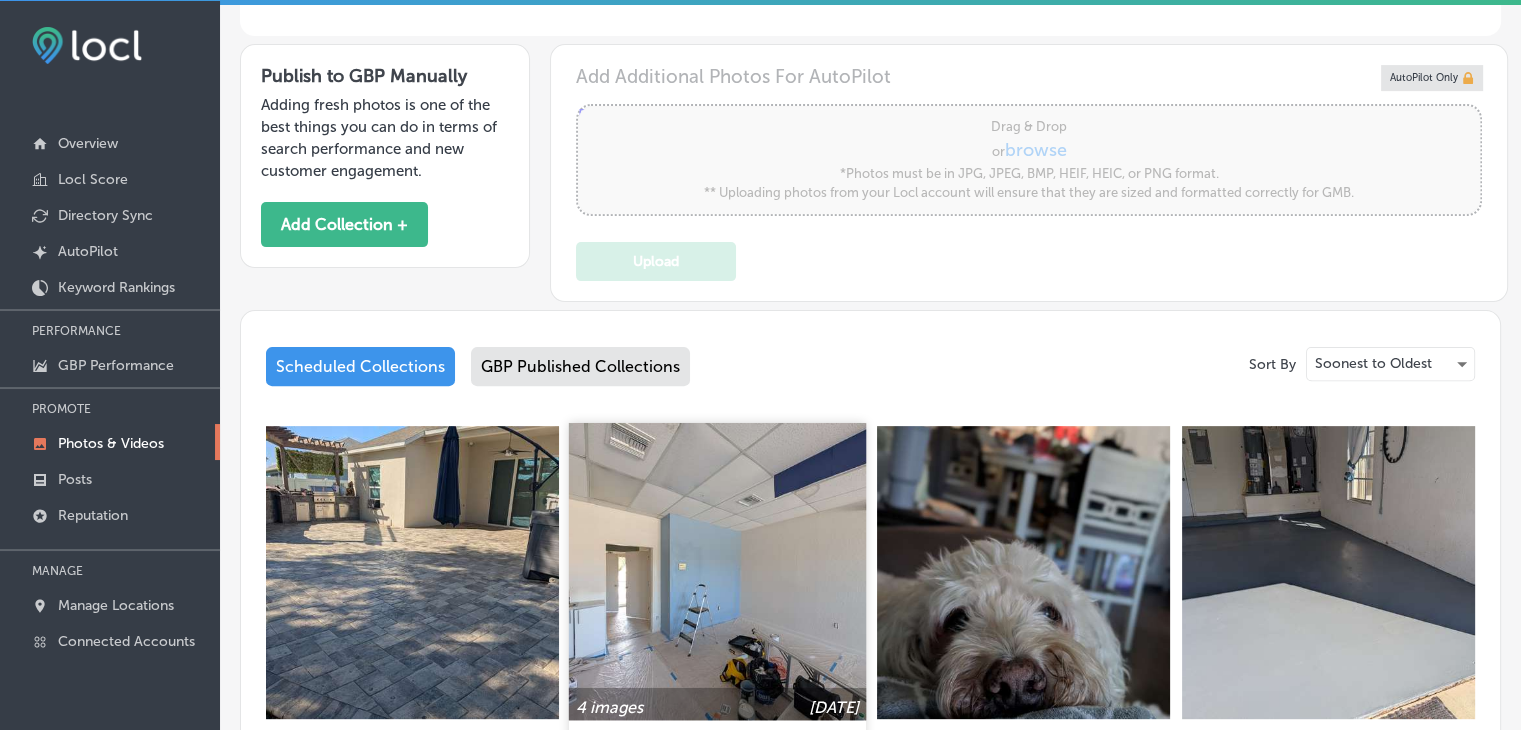 scroll, scrollTop: 700, scrollLeft: 0, axis: vertical 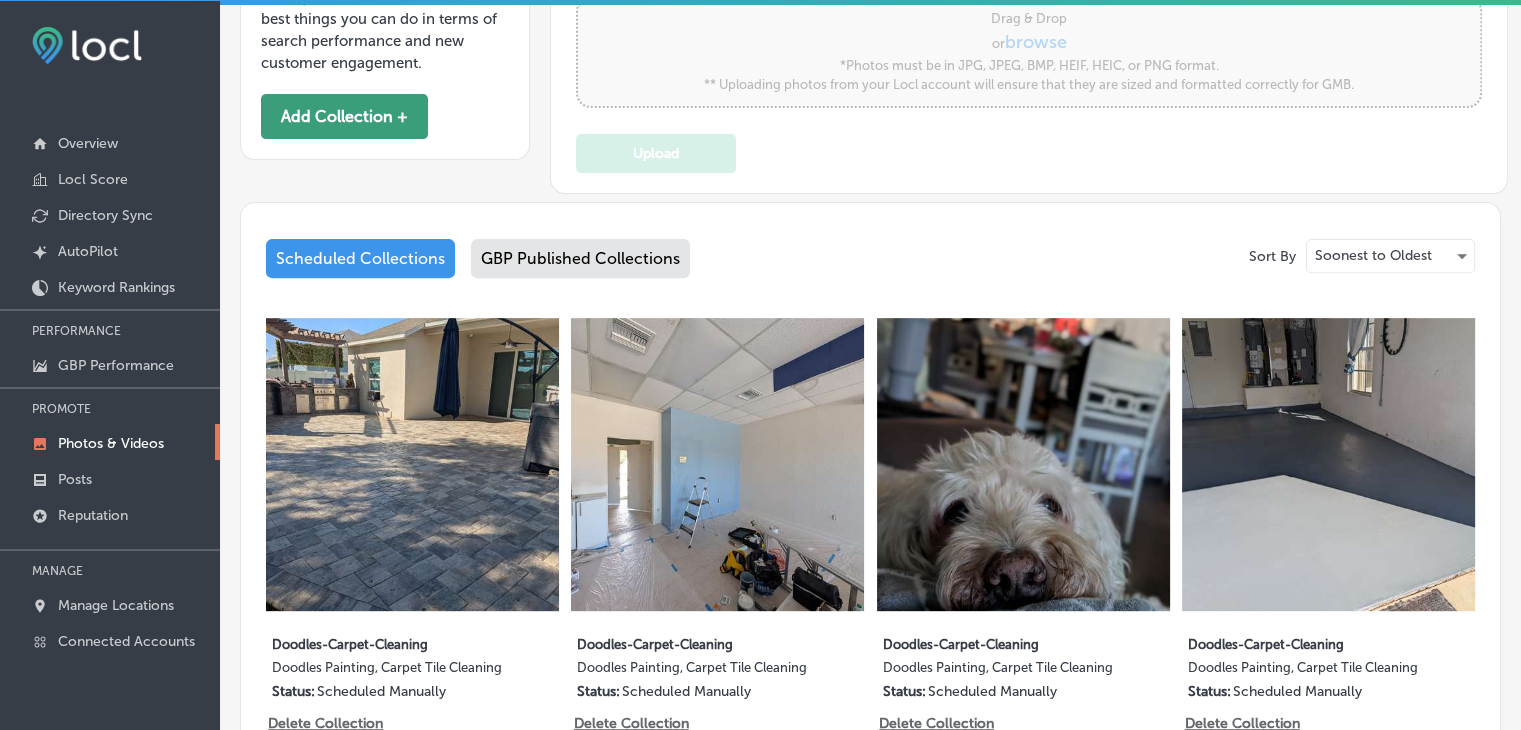 click on "Add Collection +" at bounding box center (344, 116) 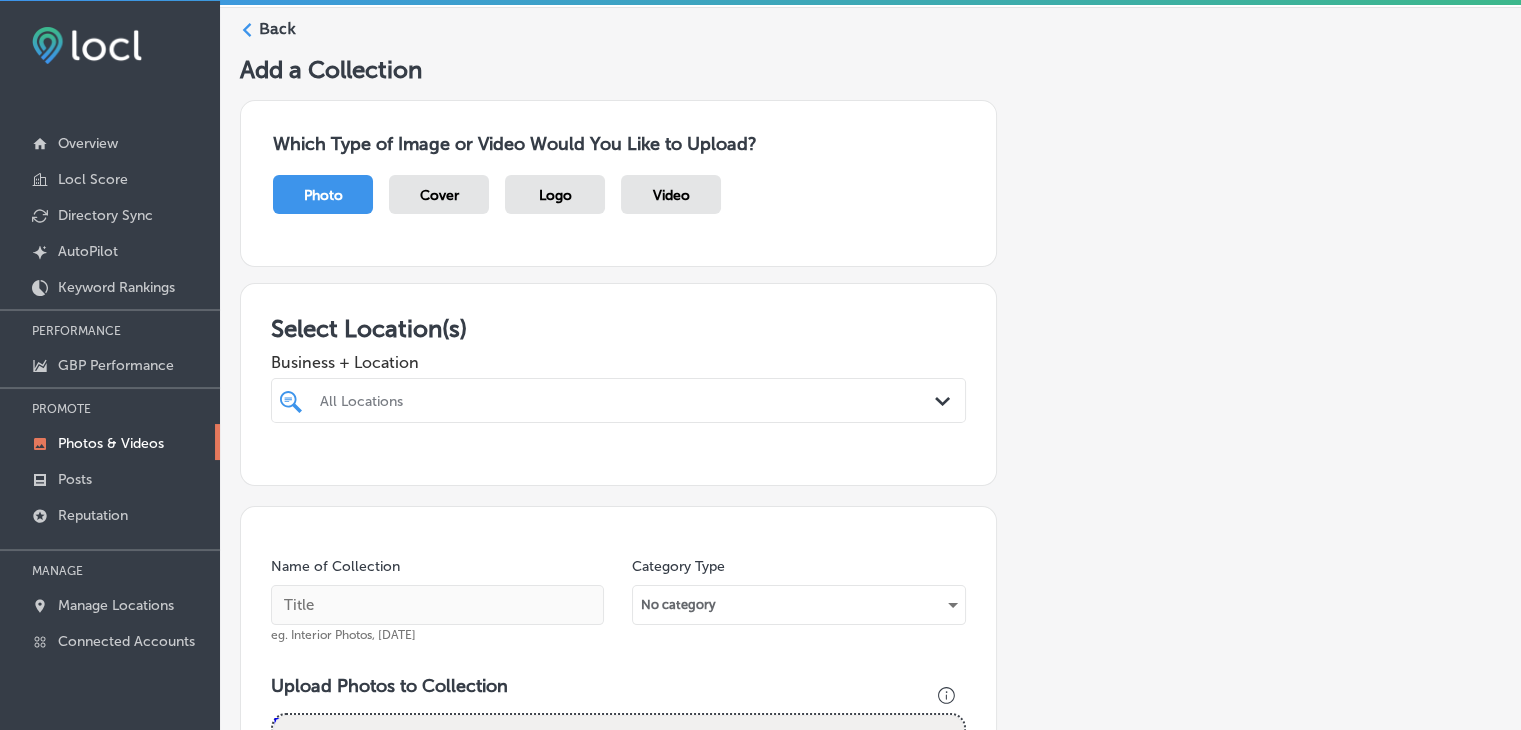 scroll, scrollTop: 200, scrollLeft: 0, axis: vertical 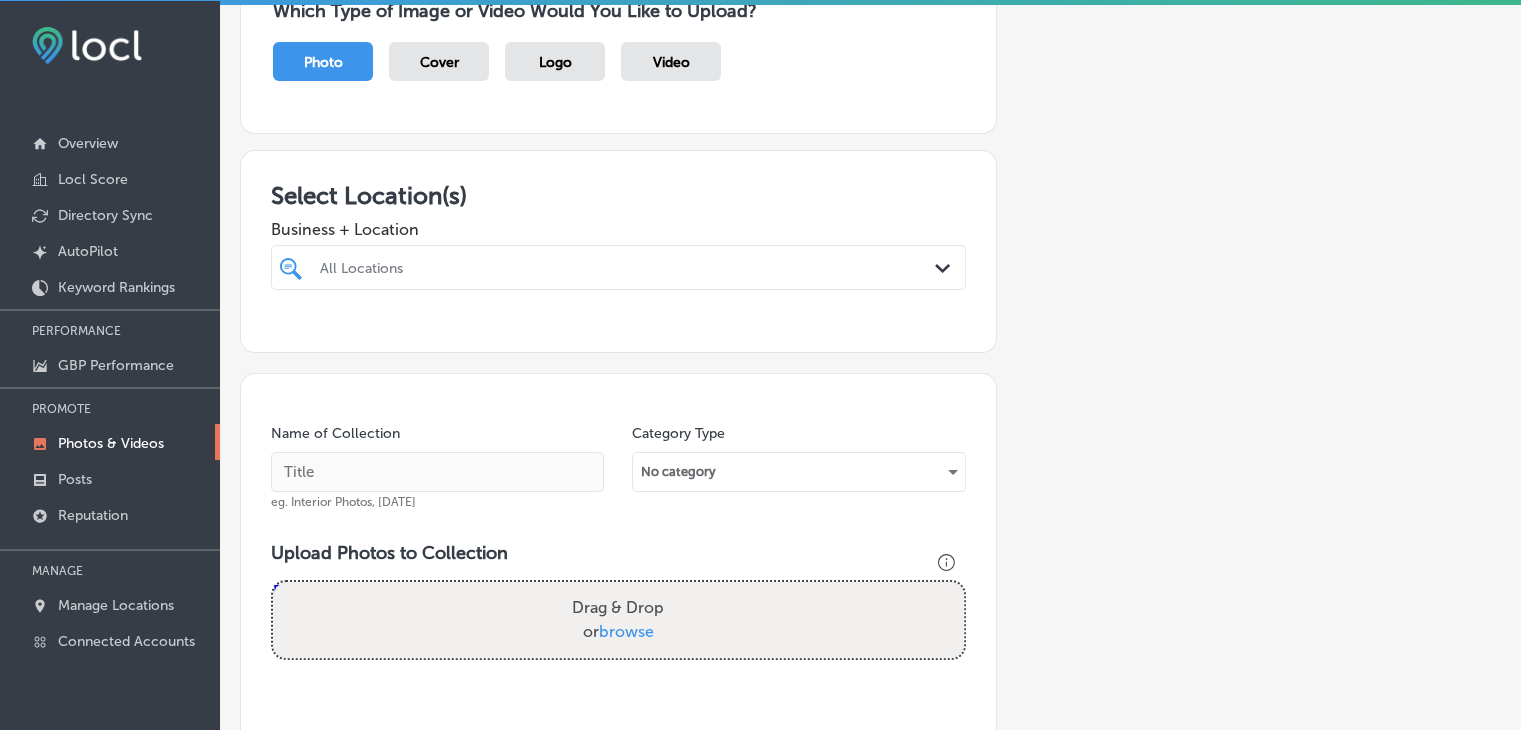 click at bounding box center (588, 267) 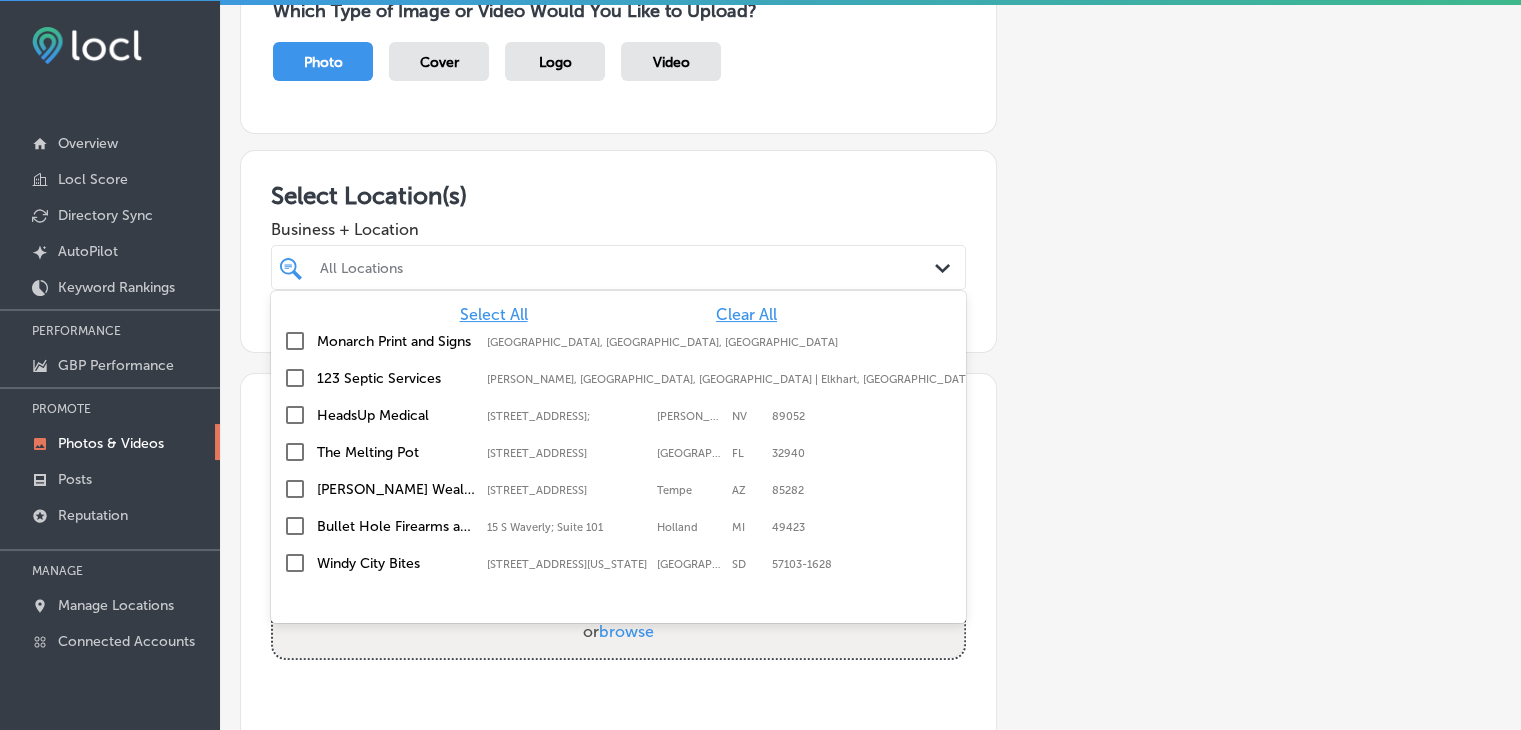click on "Clear All" at bounding box center (746, 314) 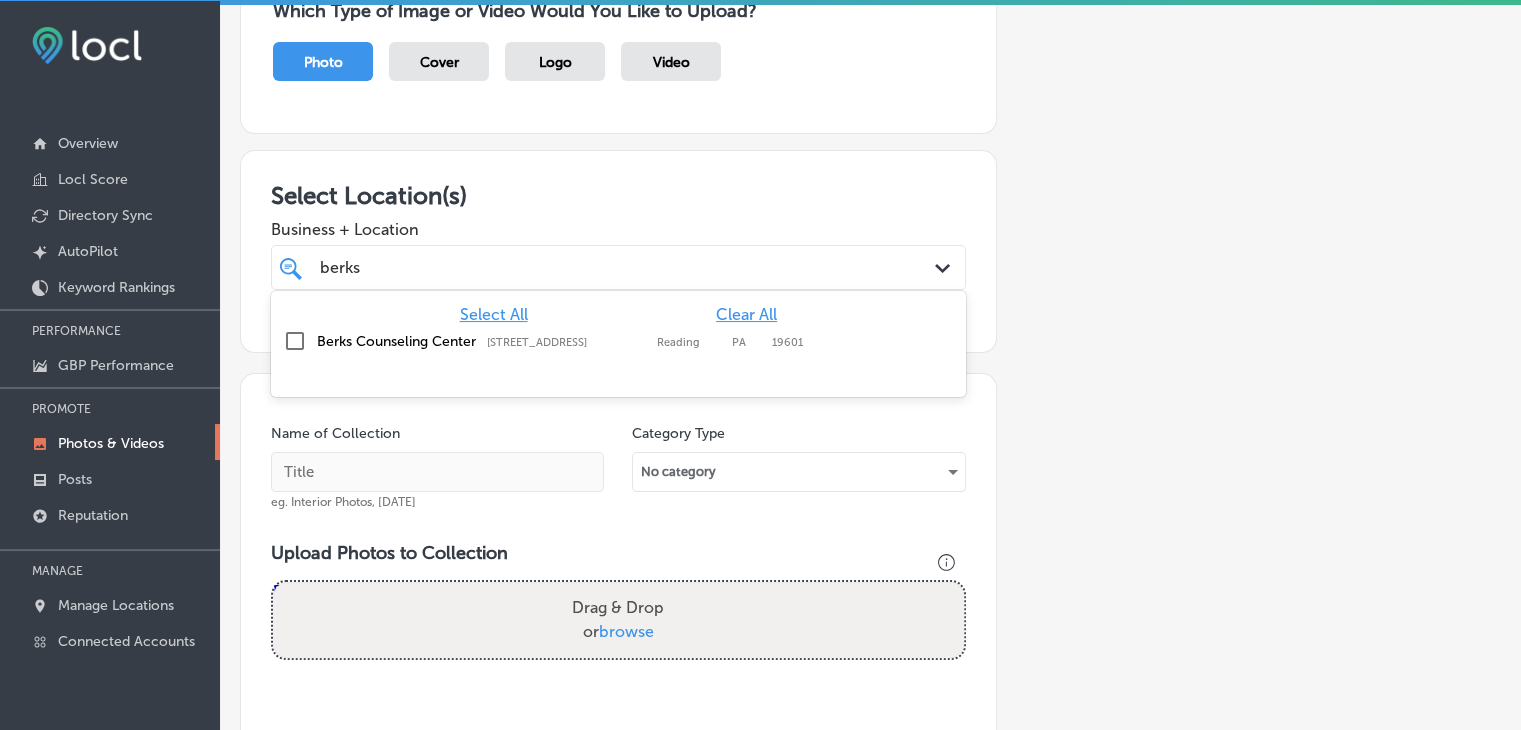 click on "Berks Counseling Center 645 Penn St, Reading, PA, 19601 645 Penn St Reading PA 19601" at bounding box center (618, 341) 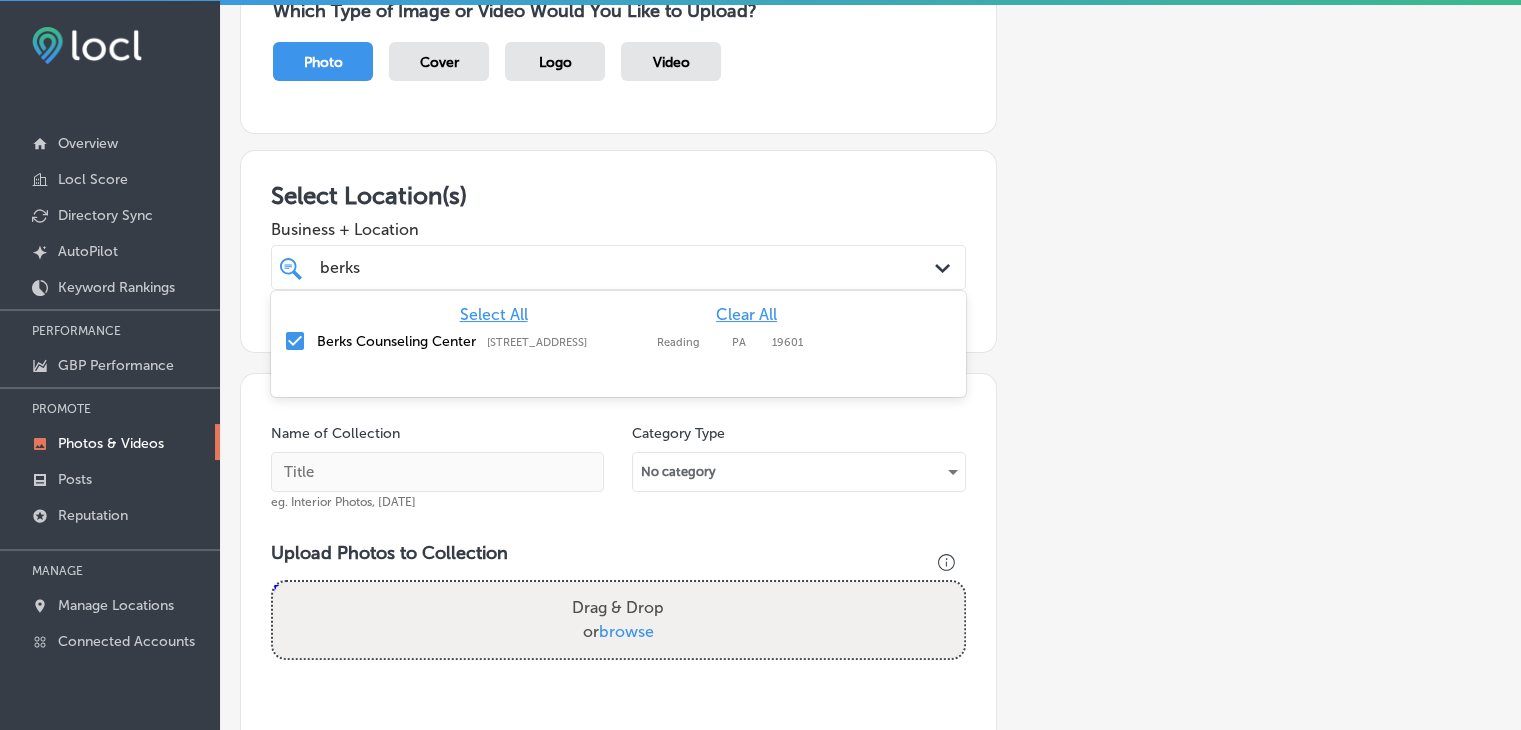 type on "berks" 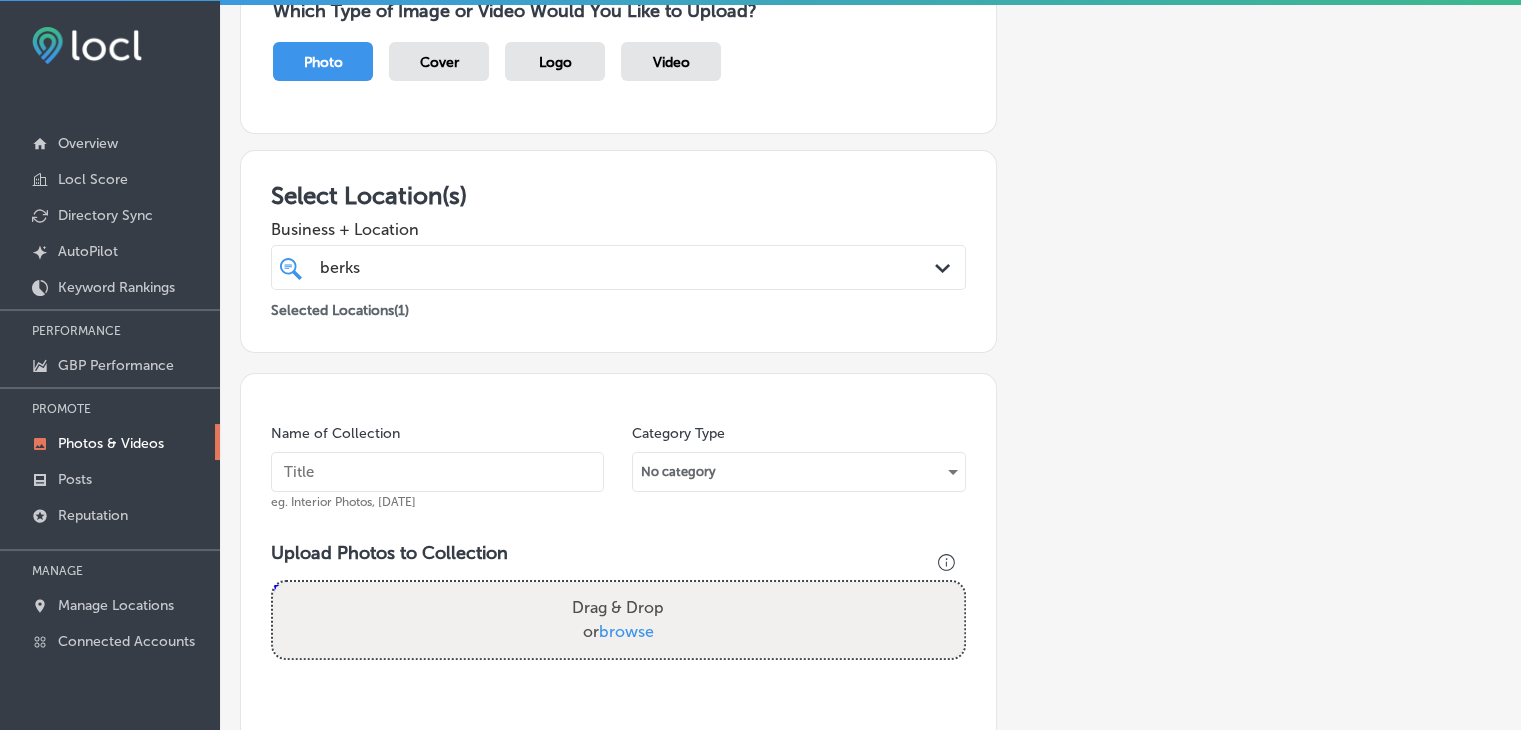click at bounding box center [437, 472] 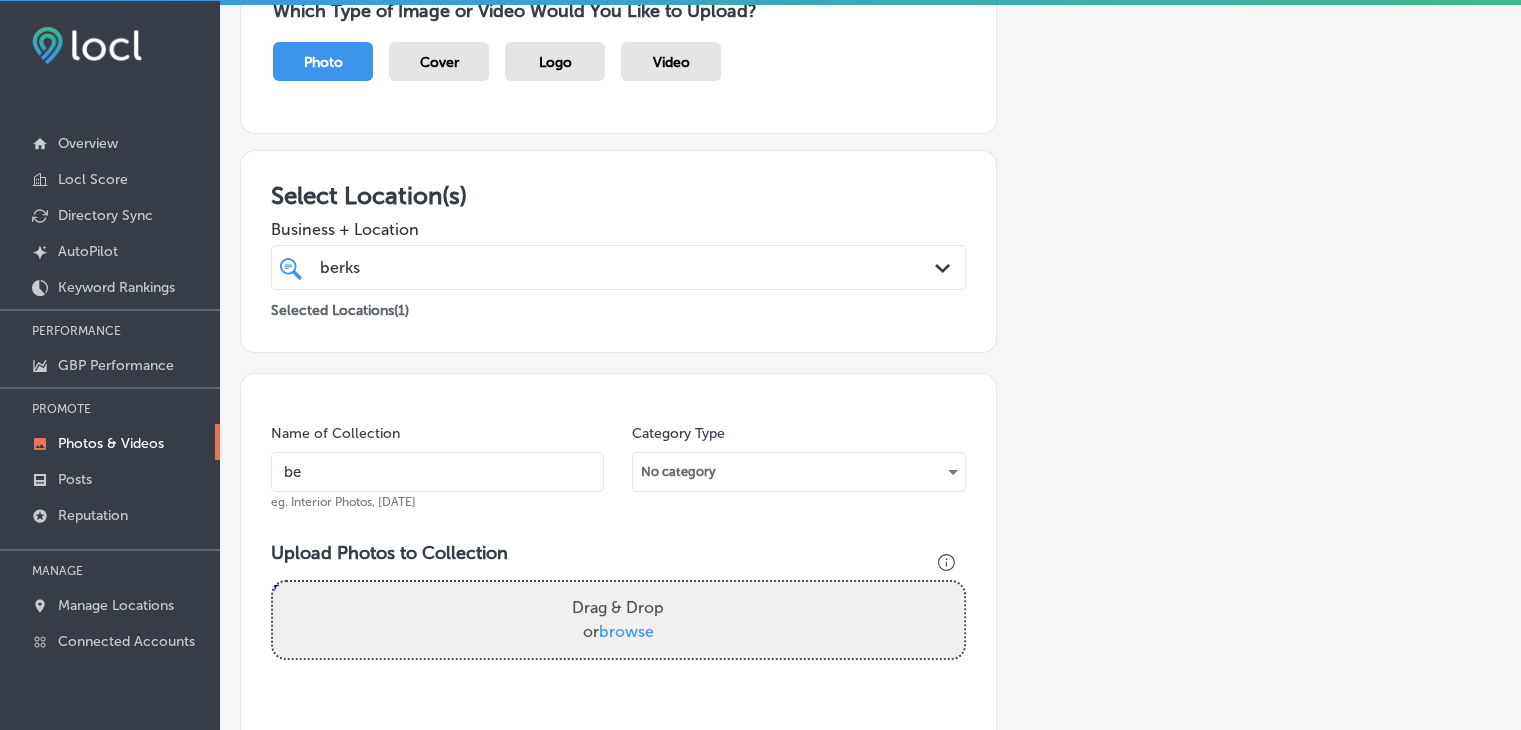 type on "b" 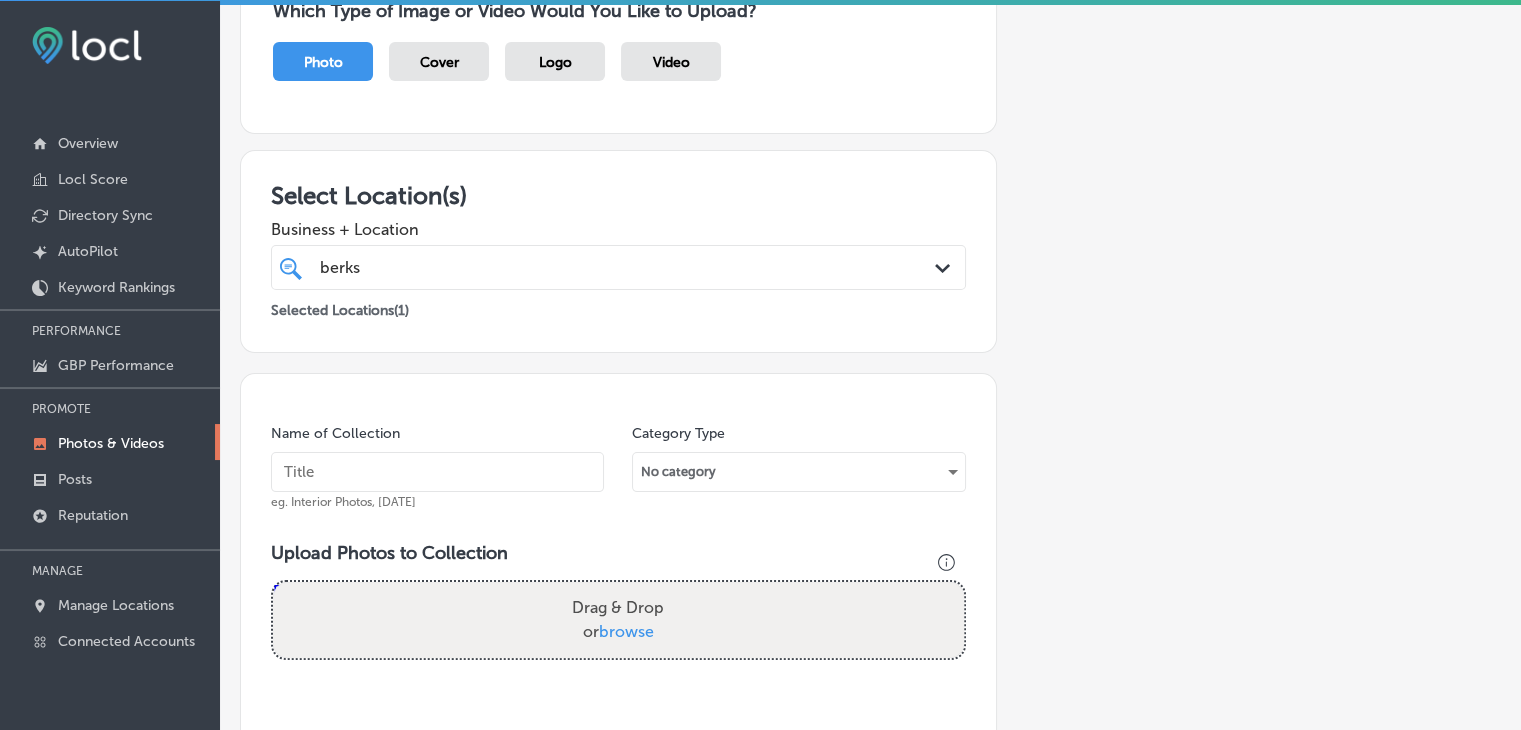 click at bounding box center [437, 472] 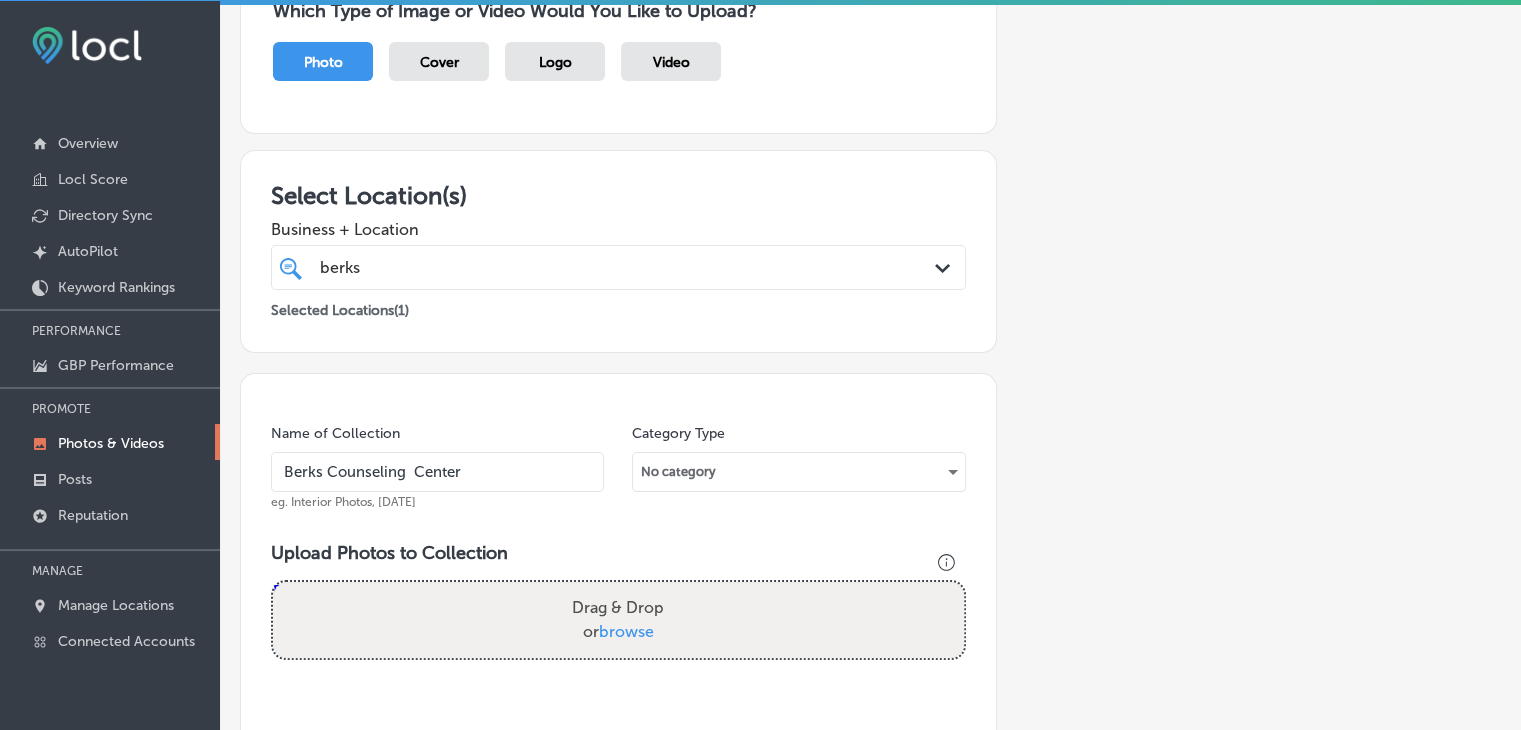 click on "Berks Counseling  Center" at bounding box center [437, 472] 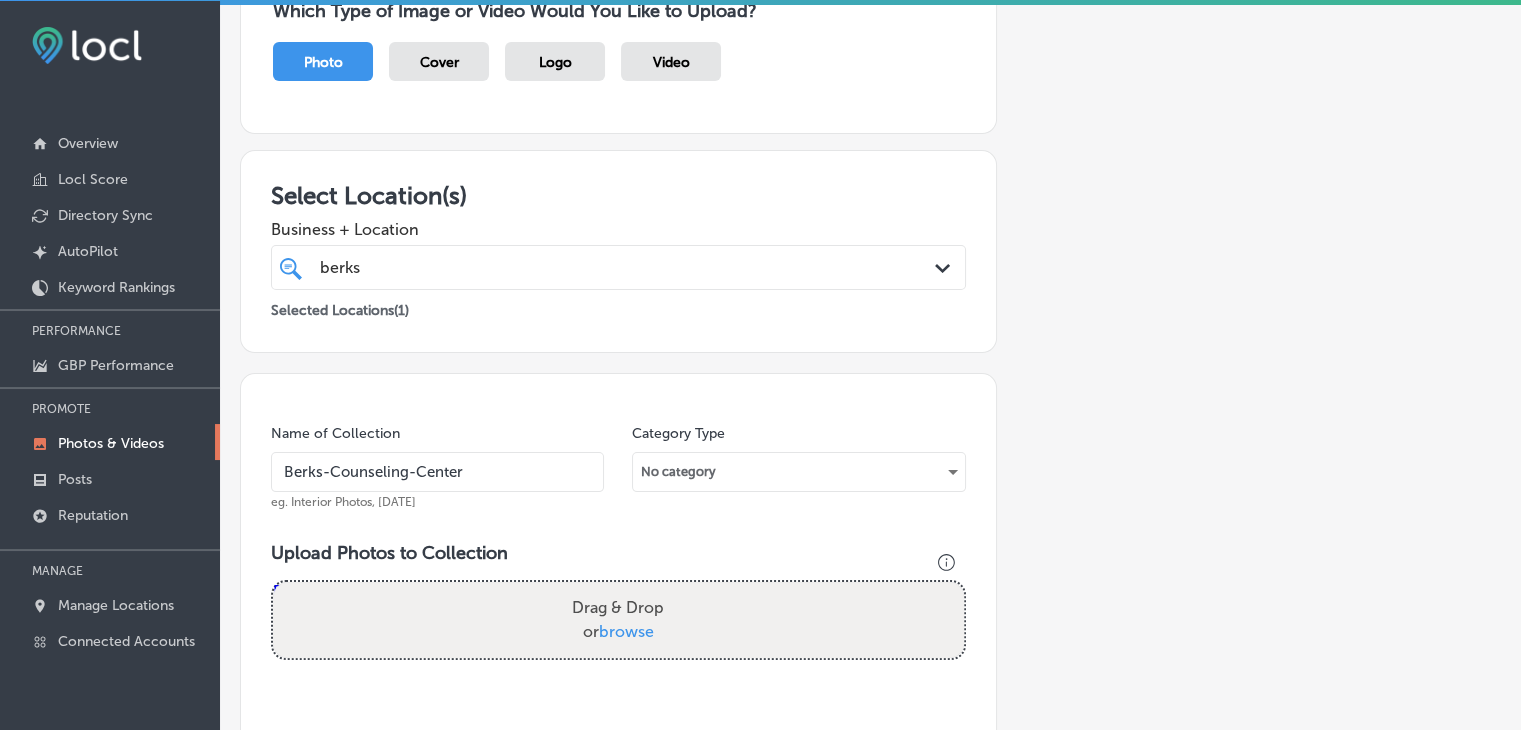 type on "Berks-Counseling-Center" 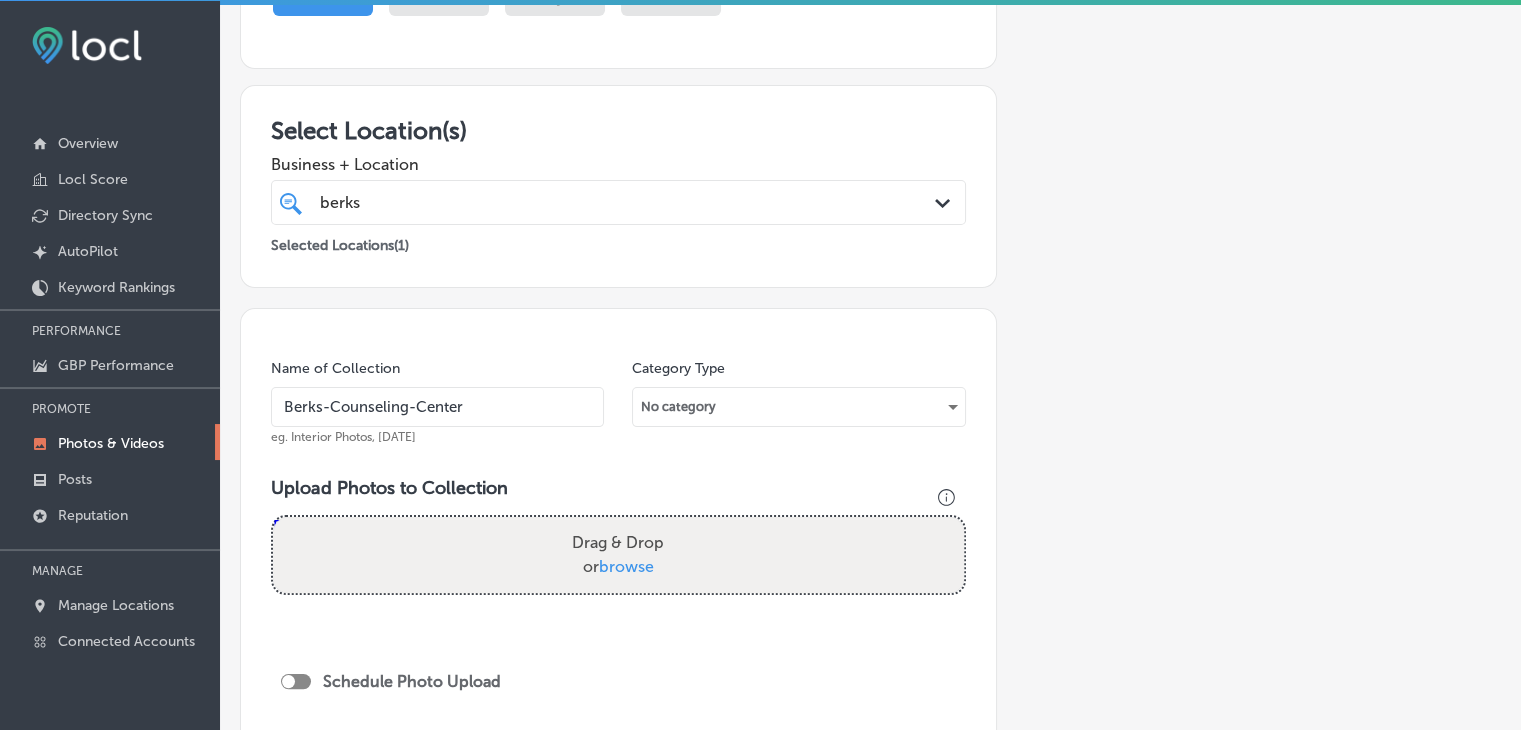 scroll, scrollTop: 300, scrollLeft: 0, axis: vertical 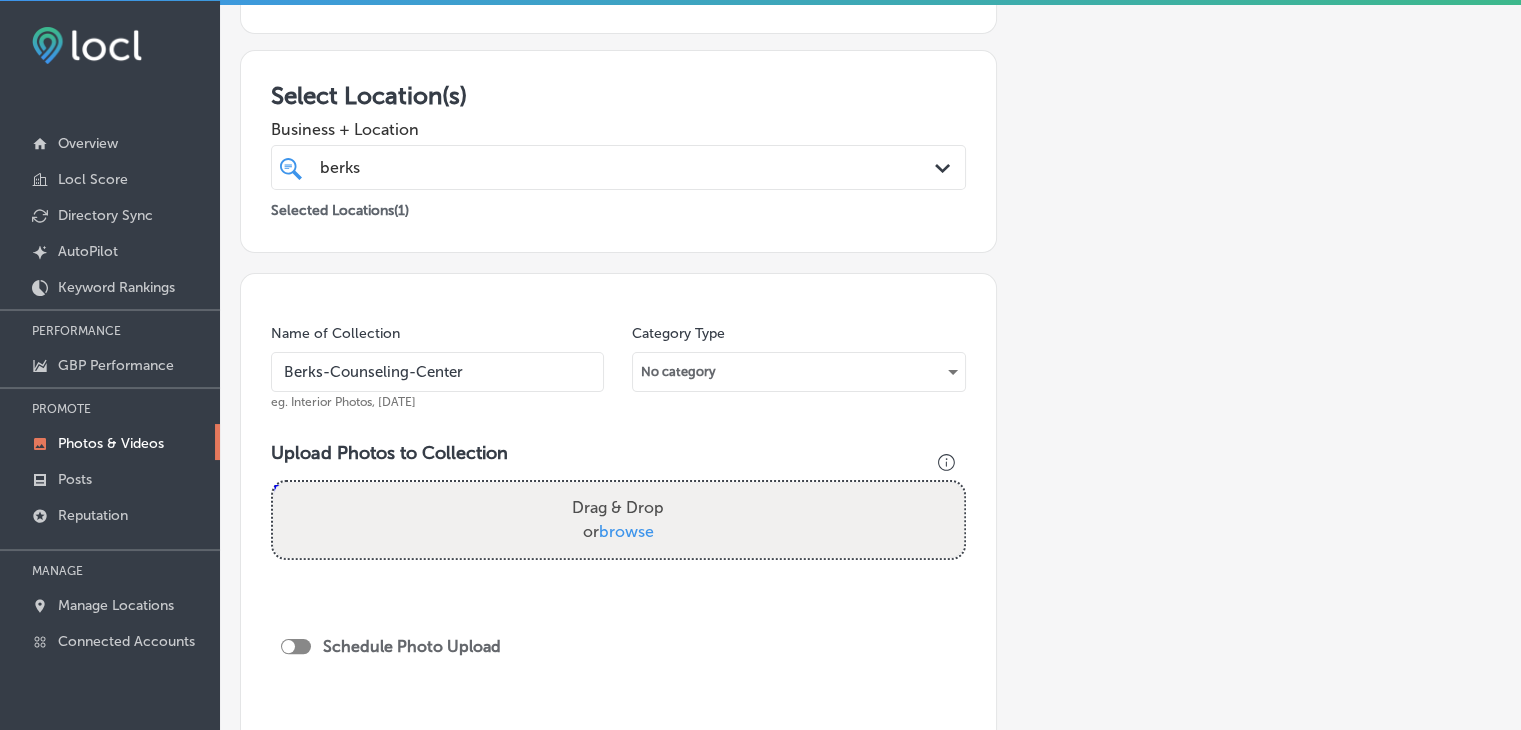 click on "Berks-Counseling-Center" at bounding box center [437, 372] 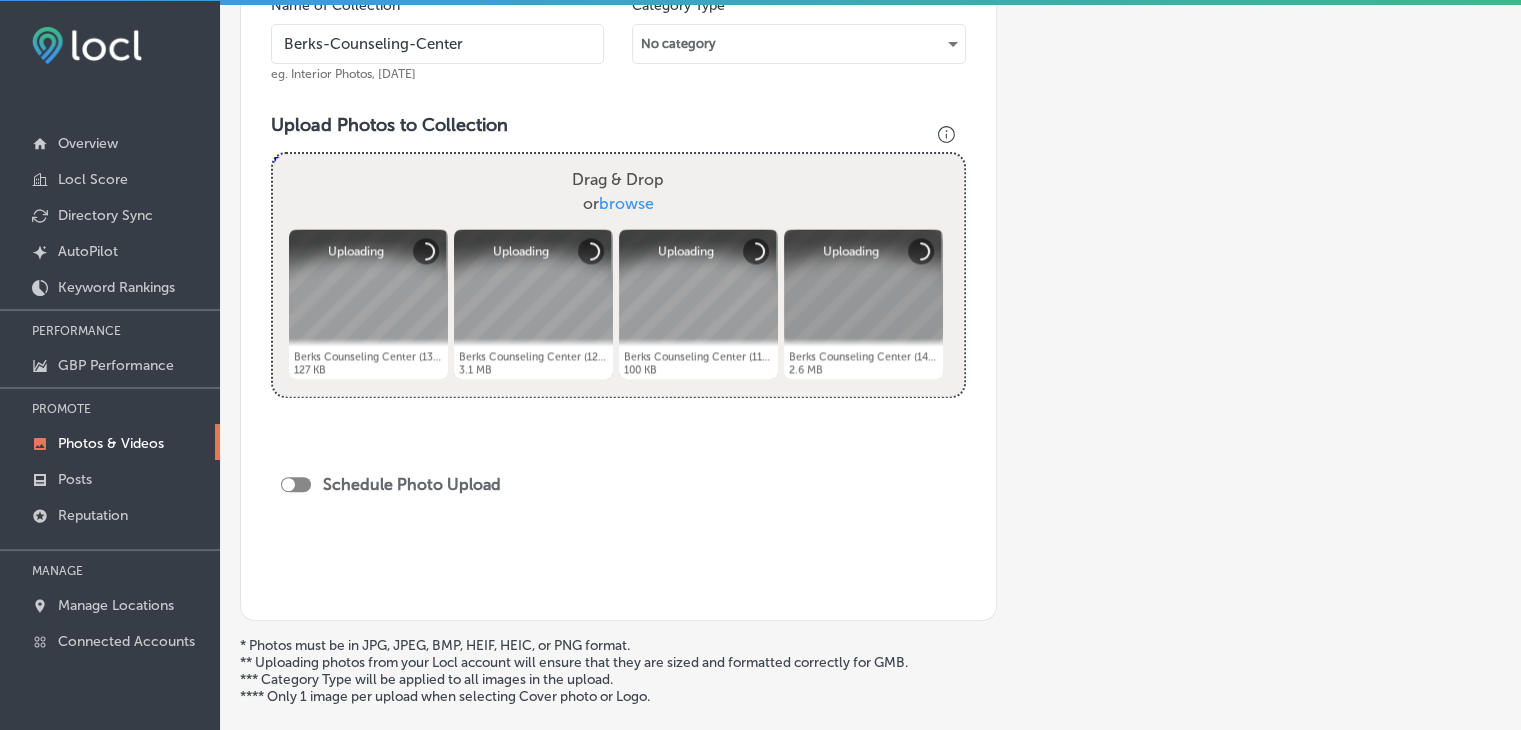 scroll, scrollTop: 700, scrollLeft: 0, axis: vertical 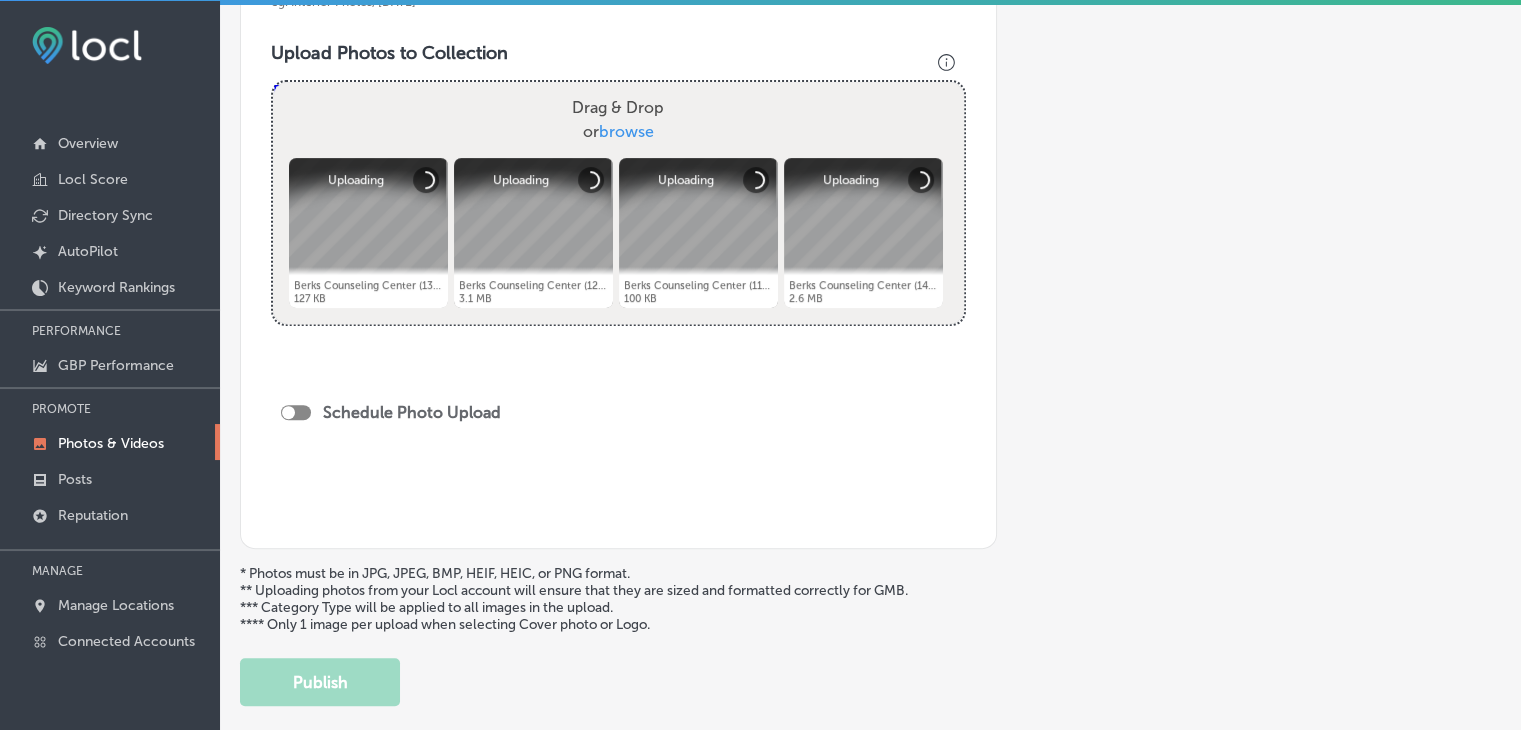 click at bounding box center (288, 412) 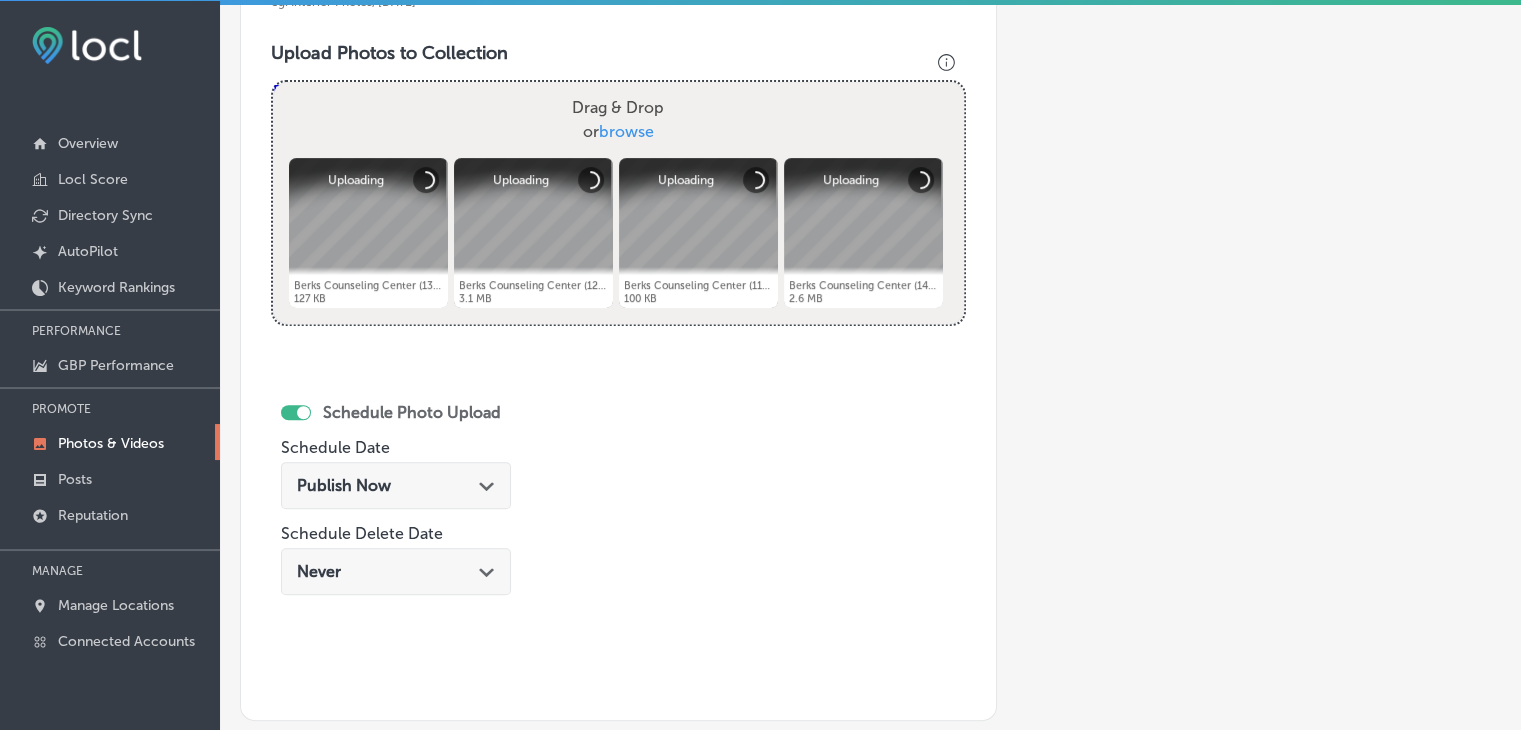 click on "Publish Now
Path
Created with Sketch." at bounding box center [396, 485] 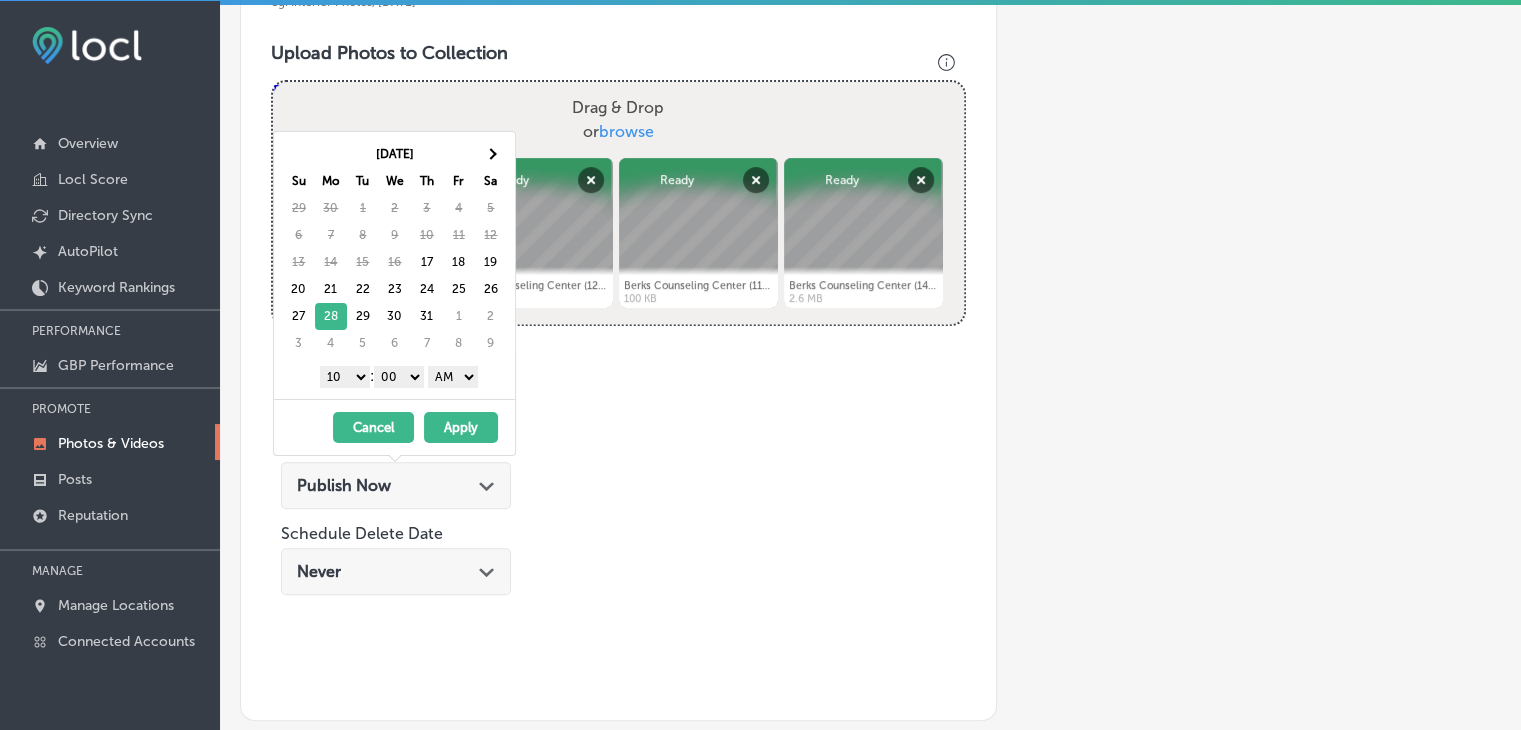 click on "1 2 3 4 5 6 7 8 9 10 11 12" at bounding box center [345, 377] 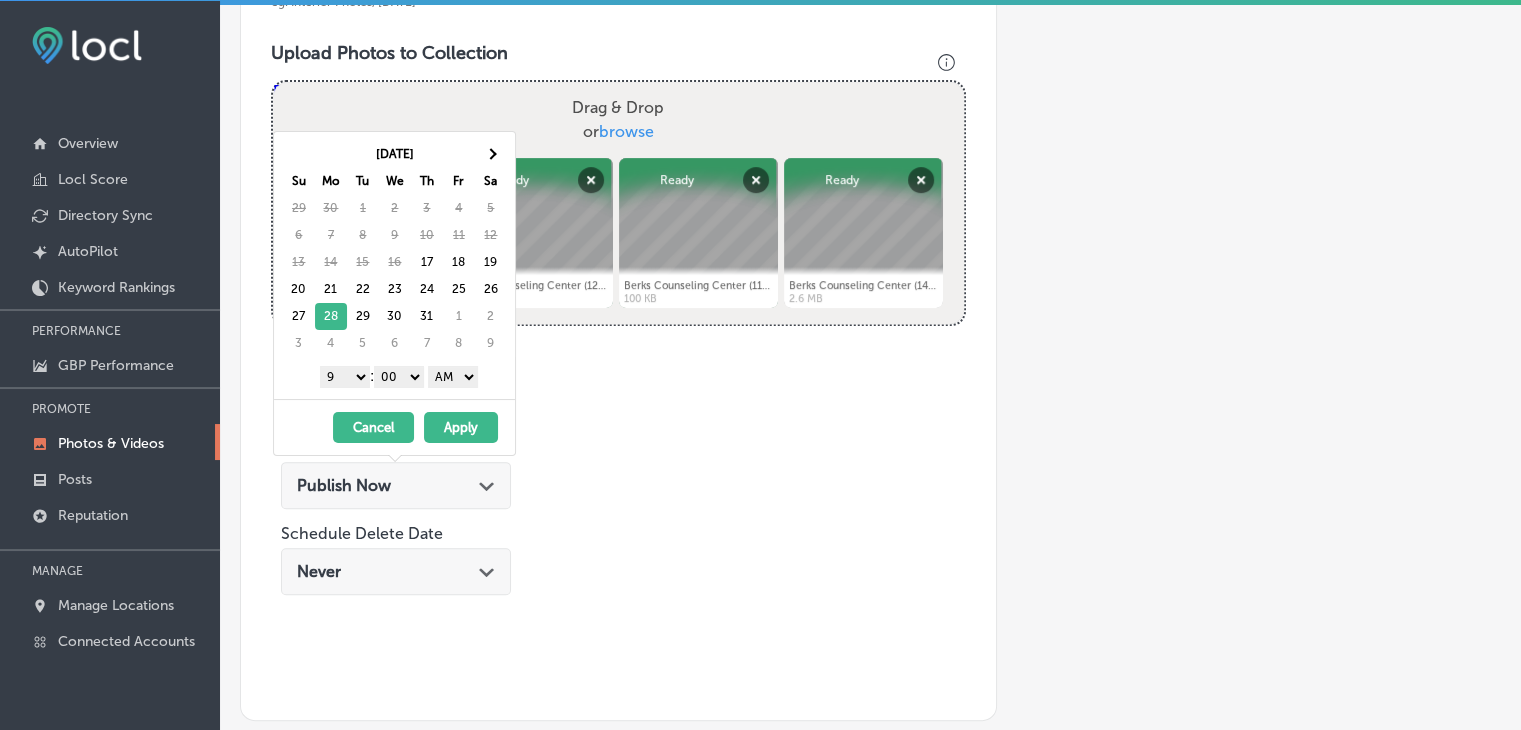 click on "AM PM" at bounding box center [453, 377] 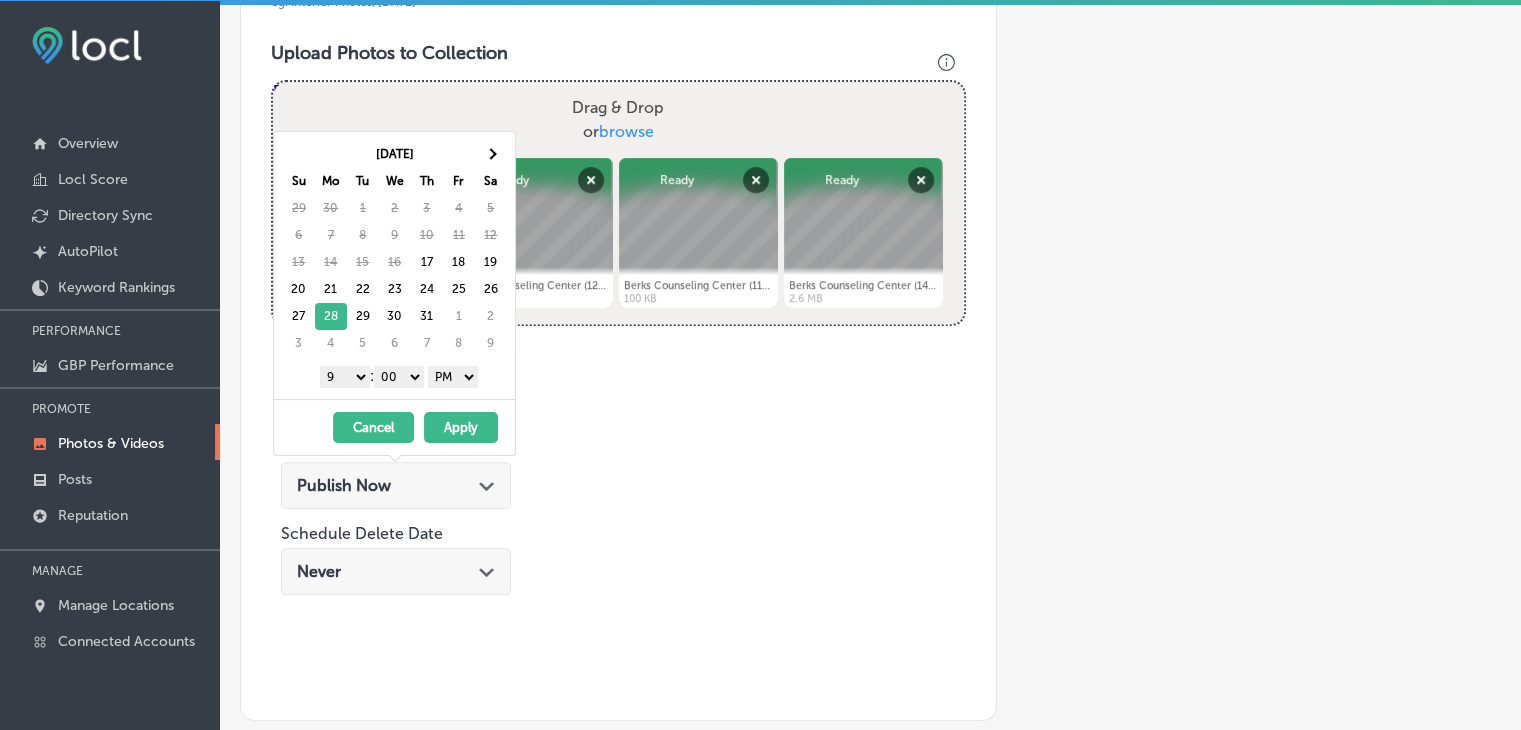 click on "Apply" at bounding box center (461, 427) 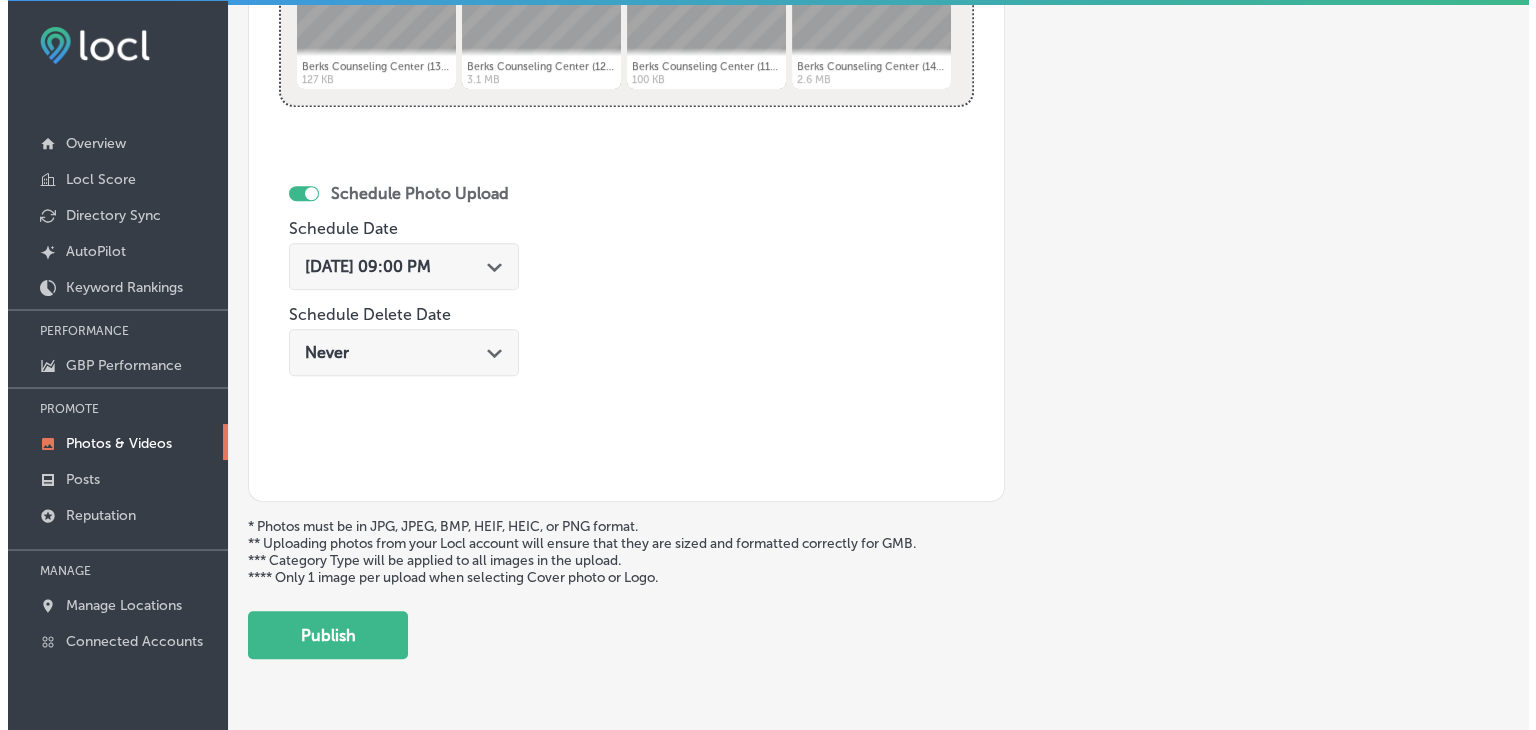 scroll, scrollTop: 972, scrollLeft: 0, axis: vertical 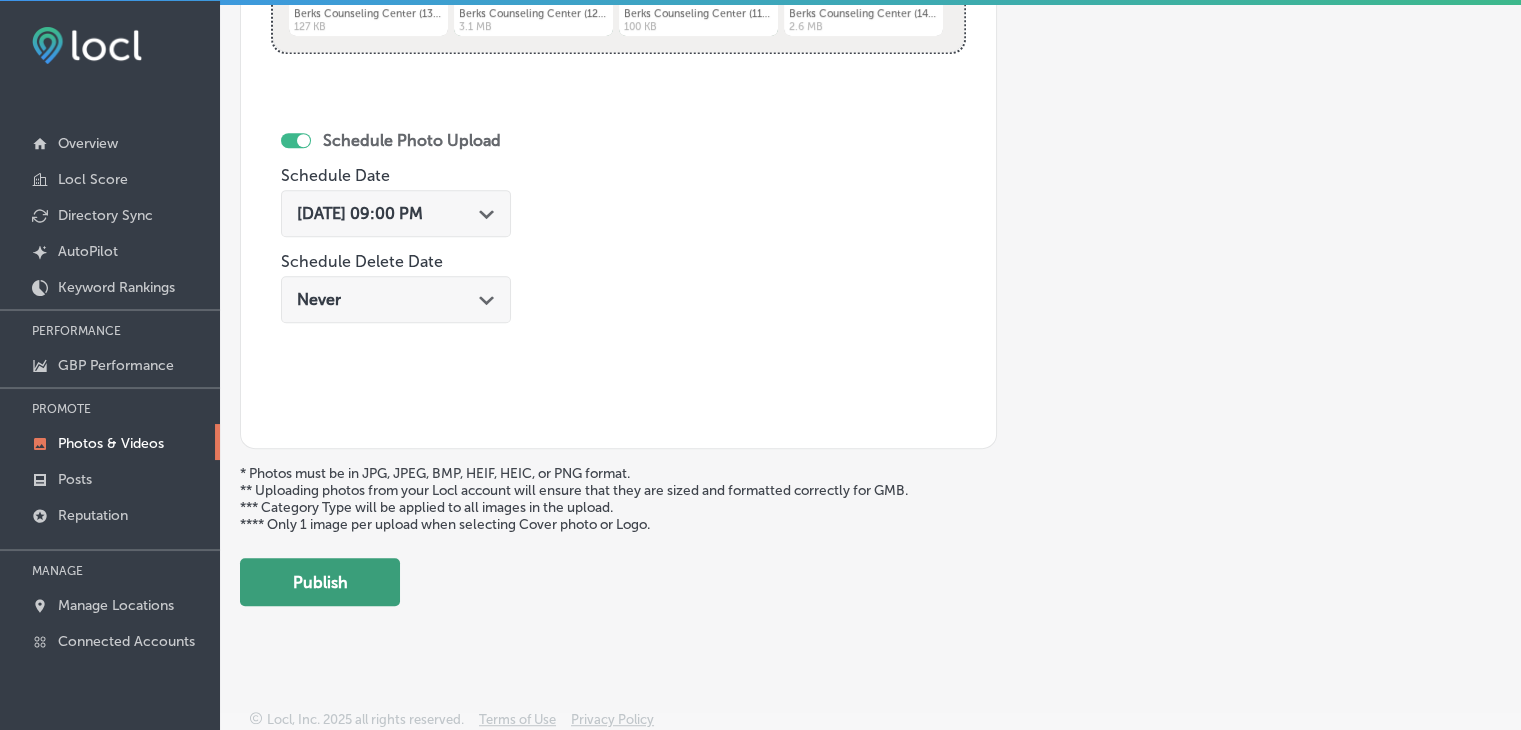 click on "Publish" at bounding box center (320, 582) 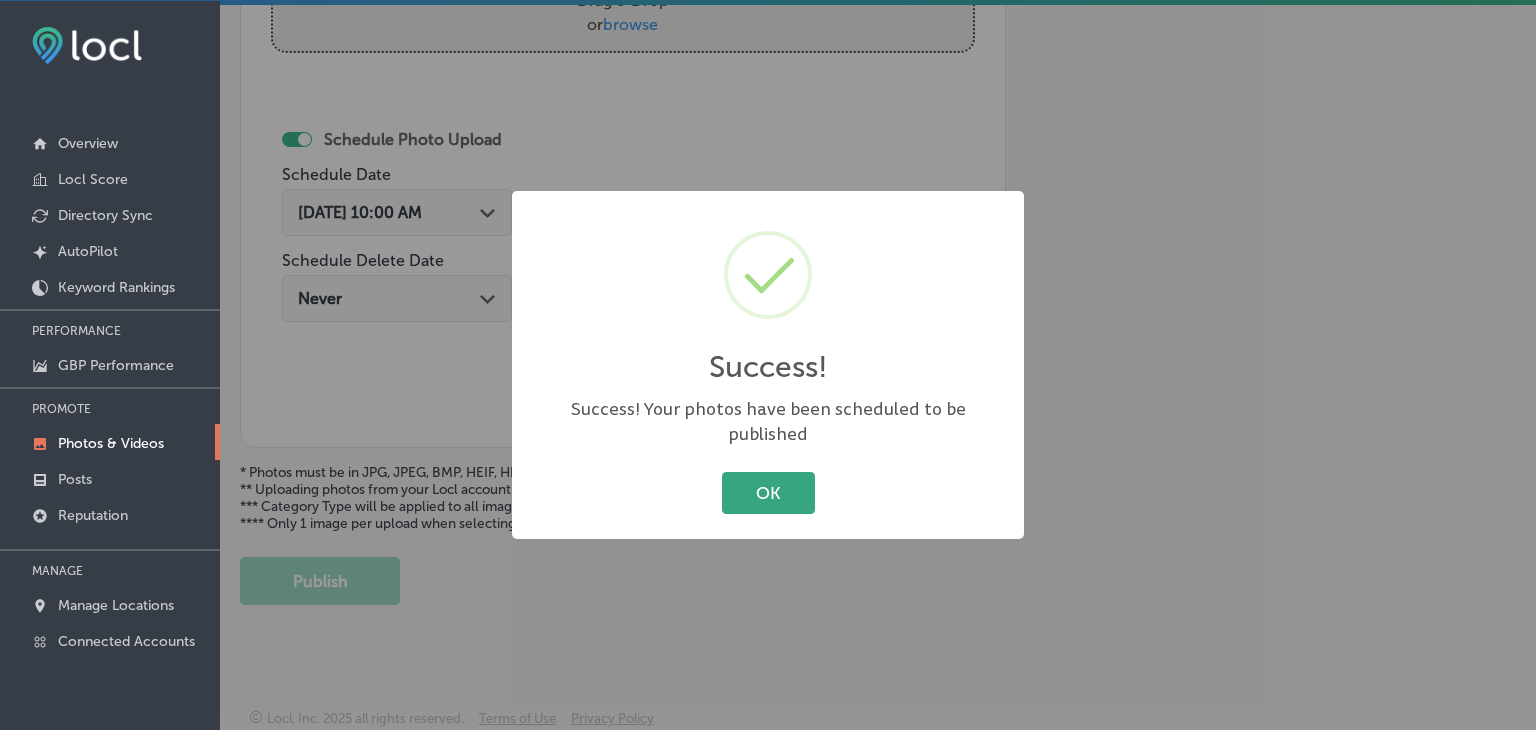 click on "OK" at bounding box center [768, 492] 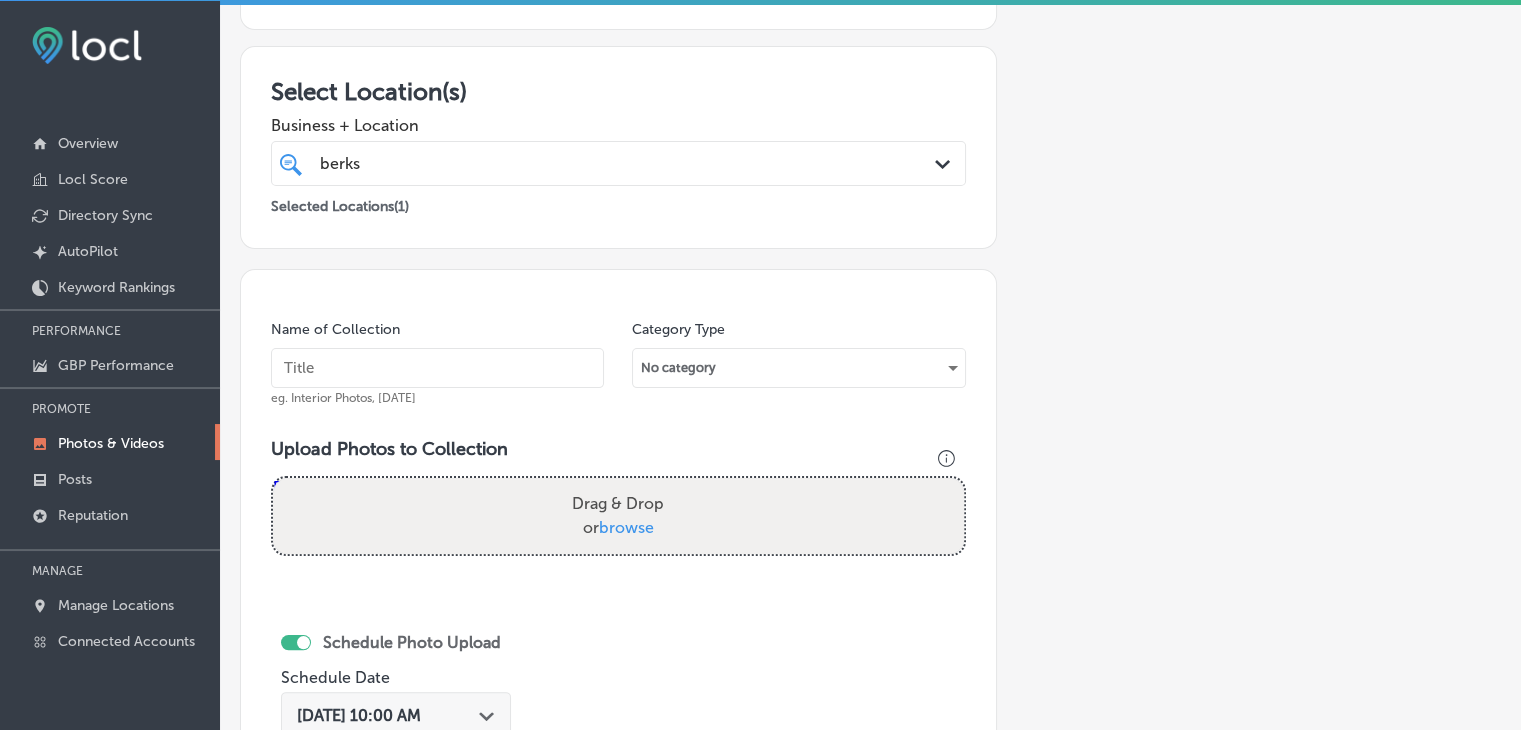 scroll, scrollTop: 107, scrollLeft: 0, axis: vertical 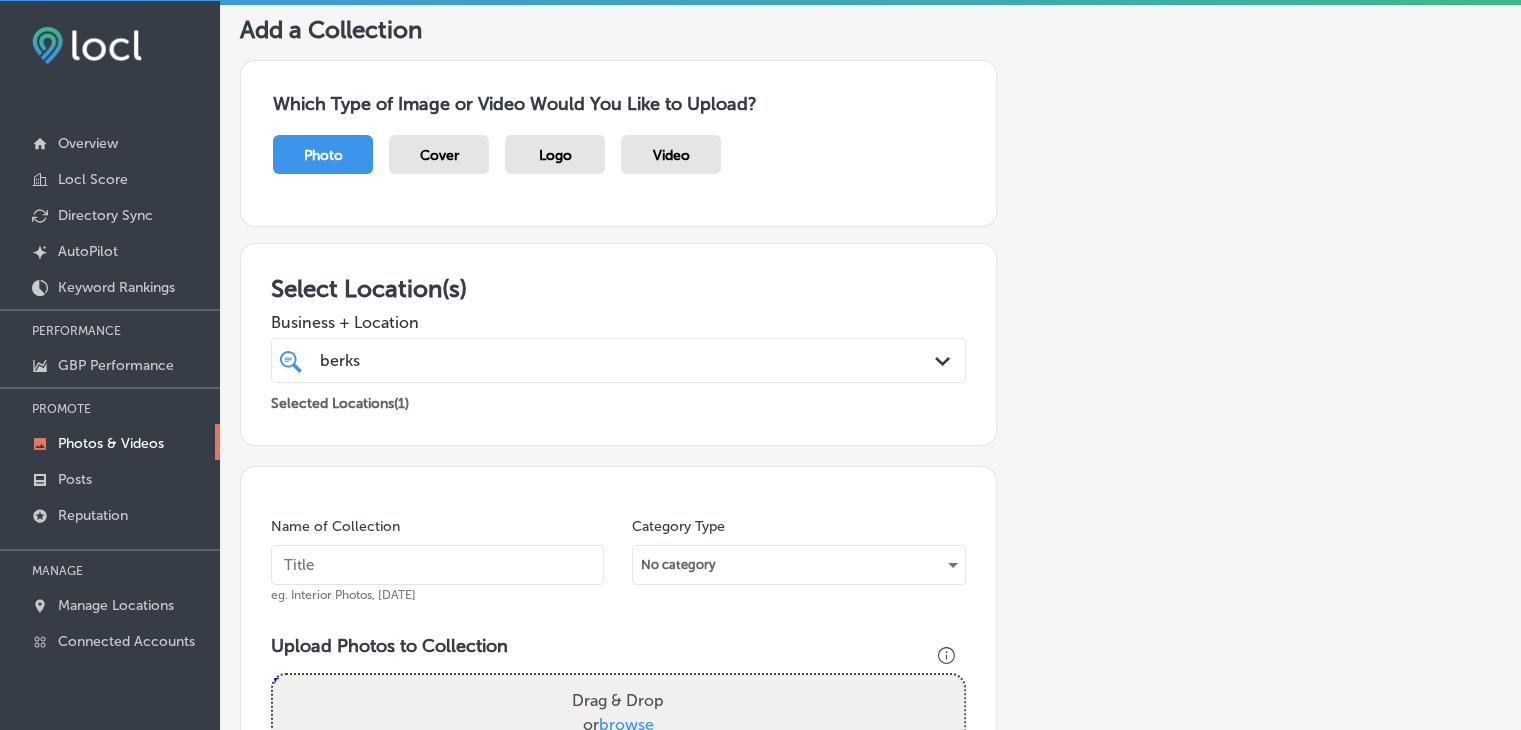 click on "Name of Collection eg. Interior Photos, [DATE]" at bounding box center (437, 560) 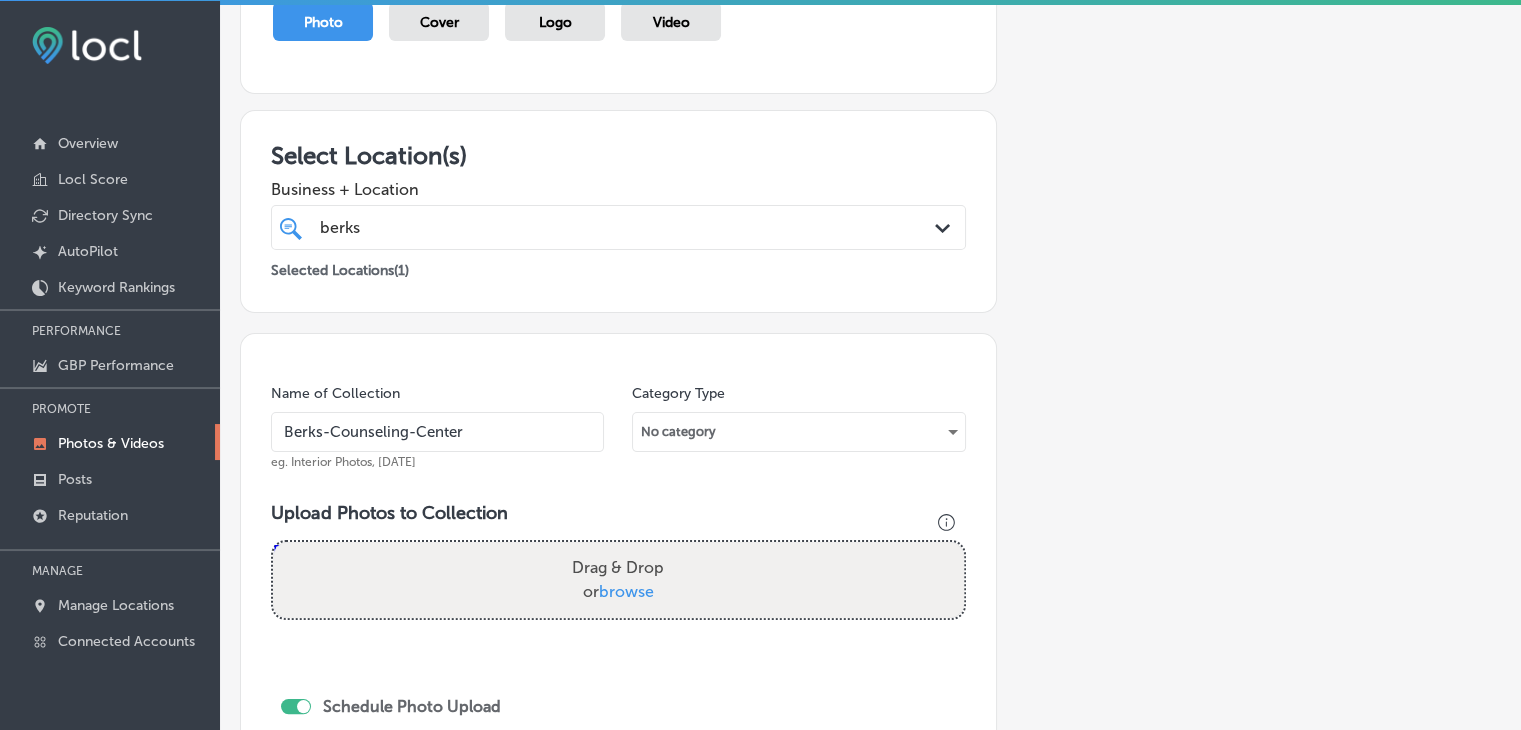 scroll, scrollTop: 407, scrollLeft: 0, axis: vertical 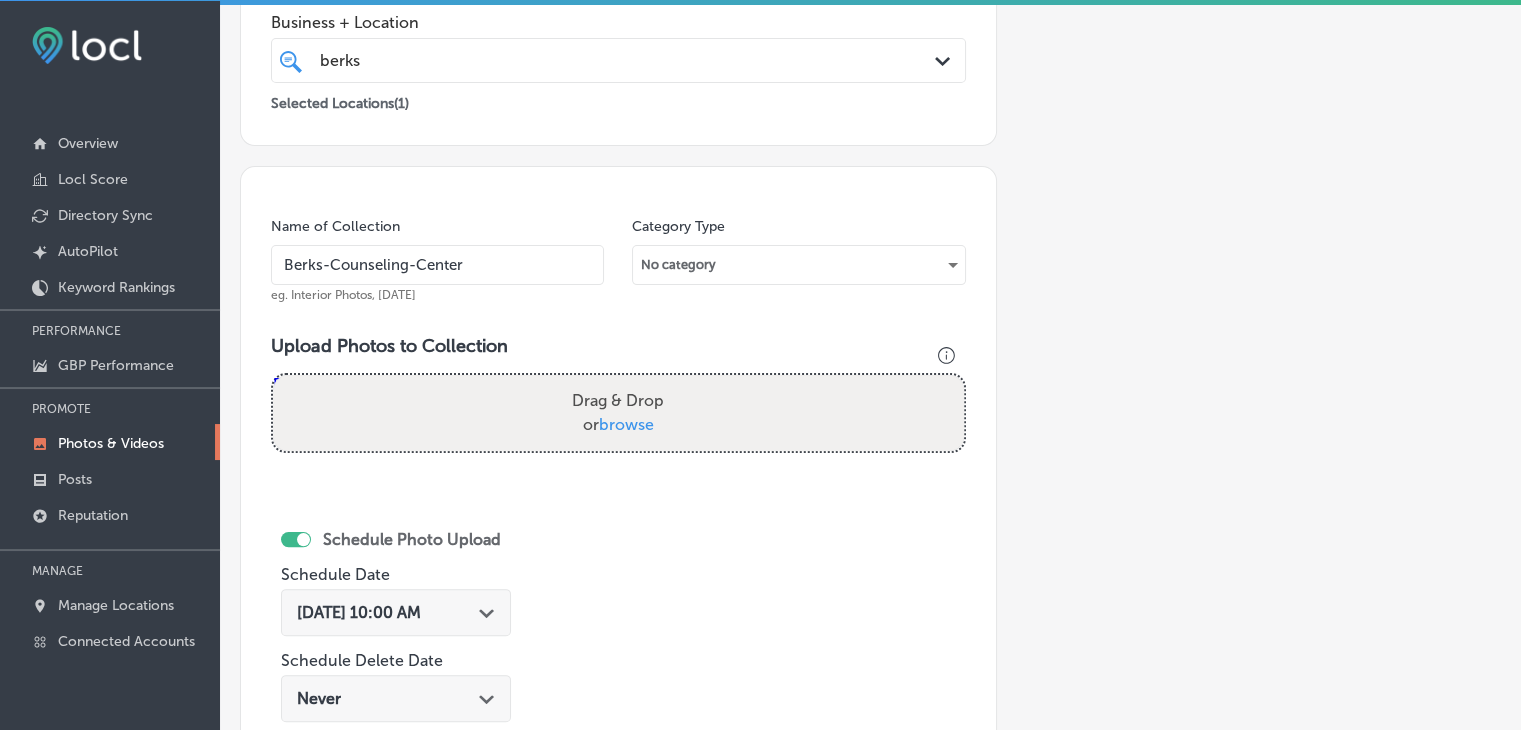 type on "Berks-Counseling-Center" 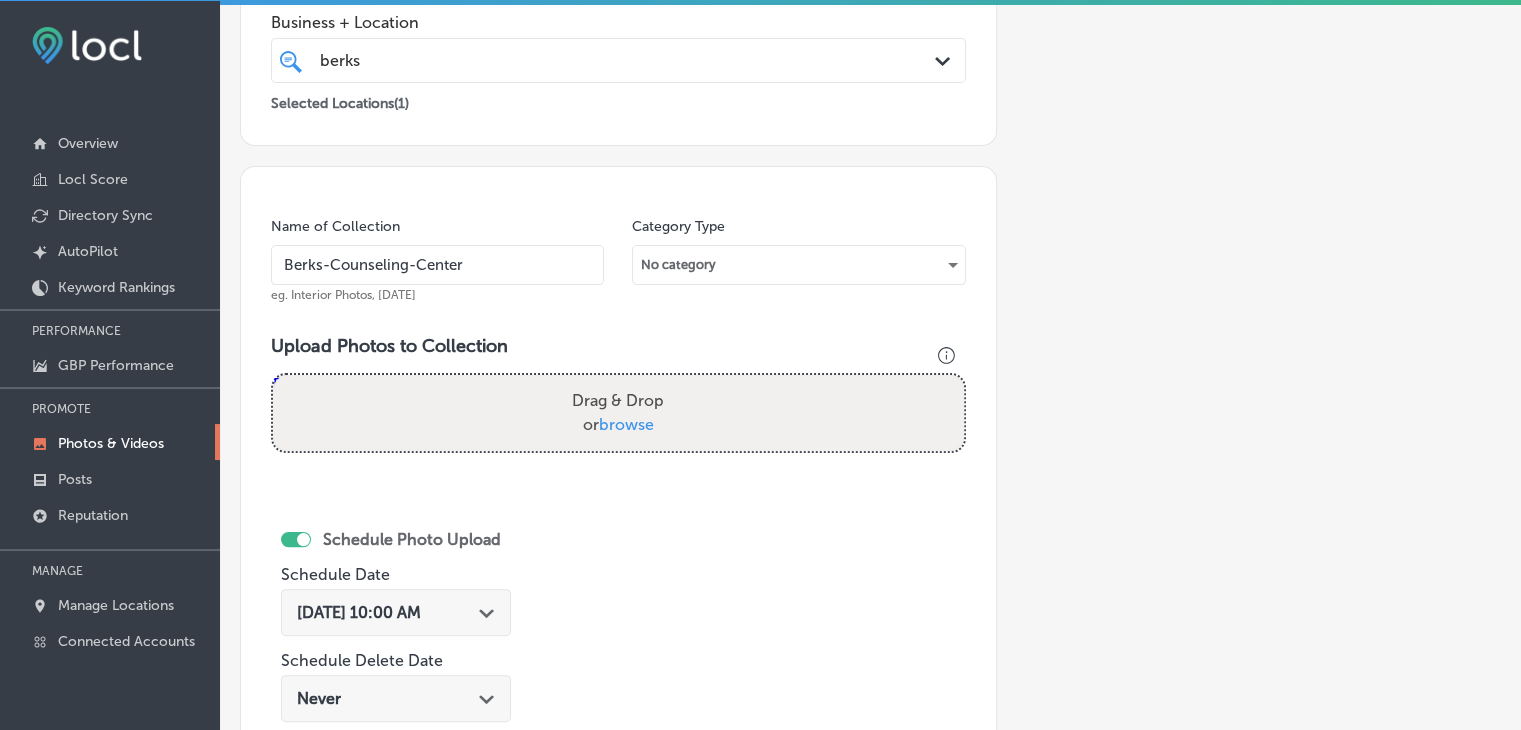 type on "C:\fakepath\Berks Counseling  Center (15).jpg" 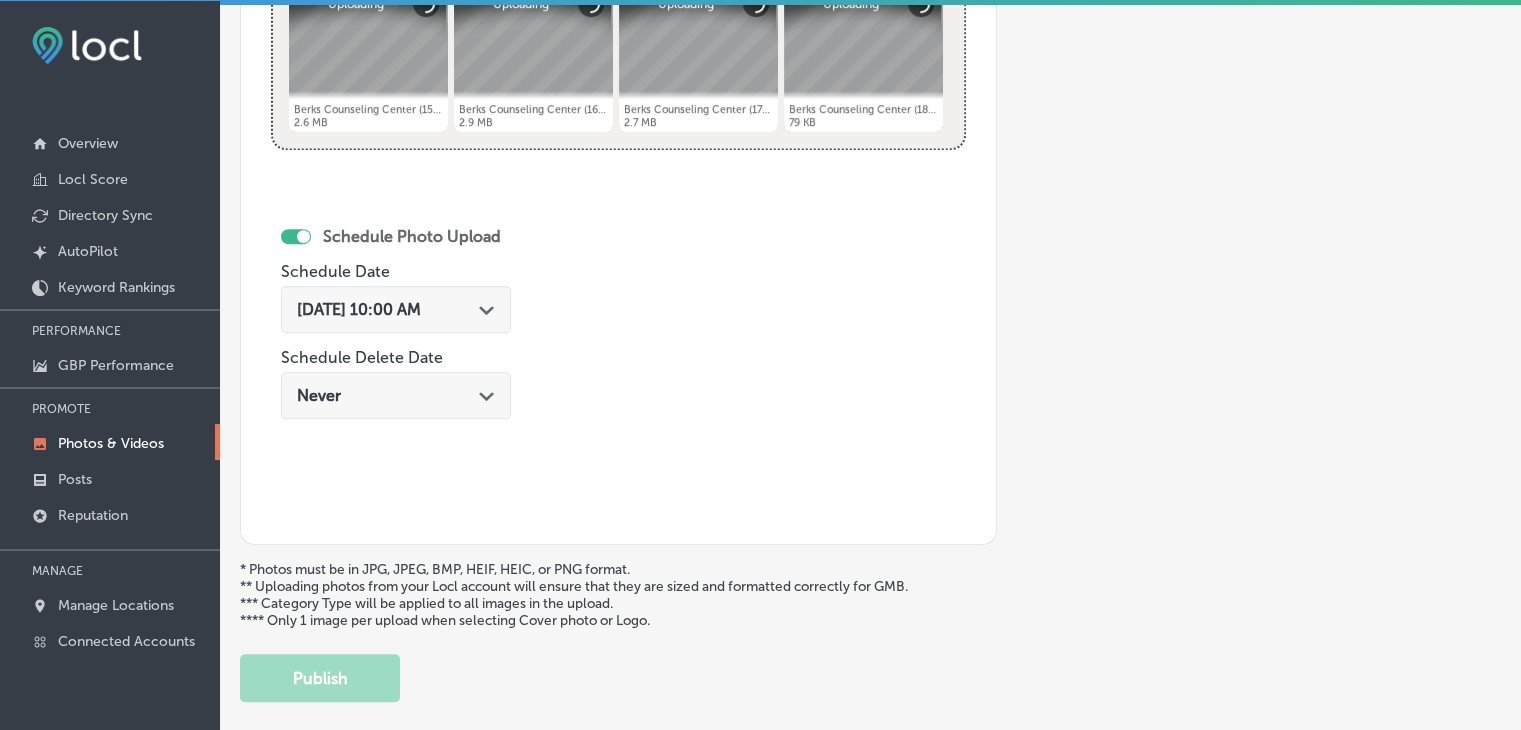 scroll, scrollTop: 772, scrollLeft: 0, axis: vertical 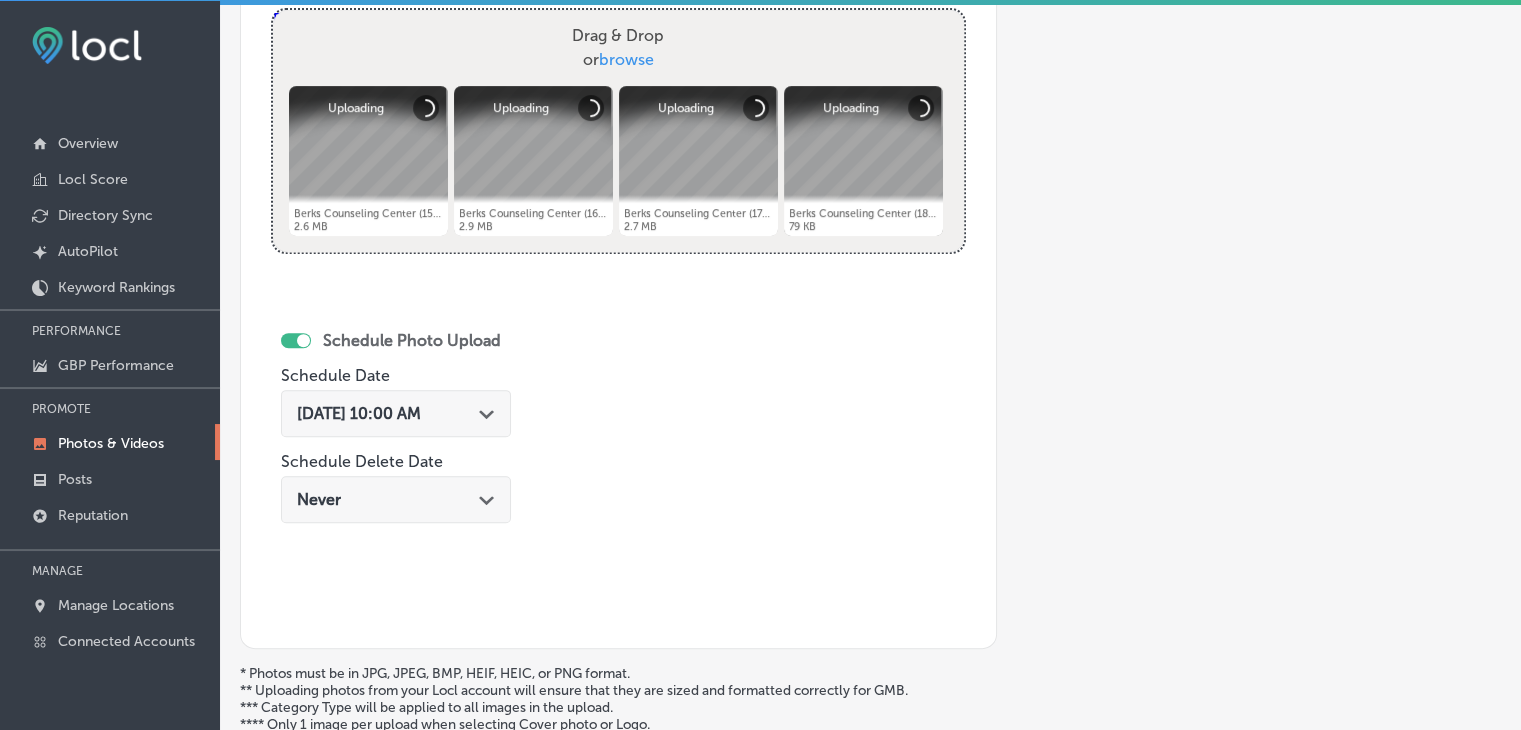 click on "Jul 17, 2025 10:00 AM
Path
Created with Sketch." at bounding box center [396, 418] 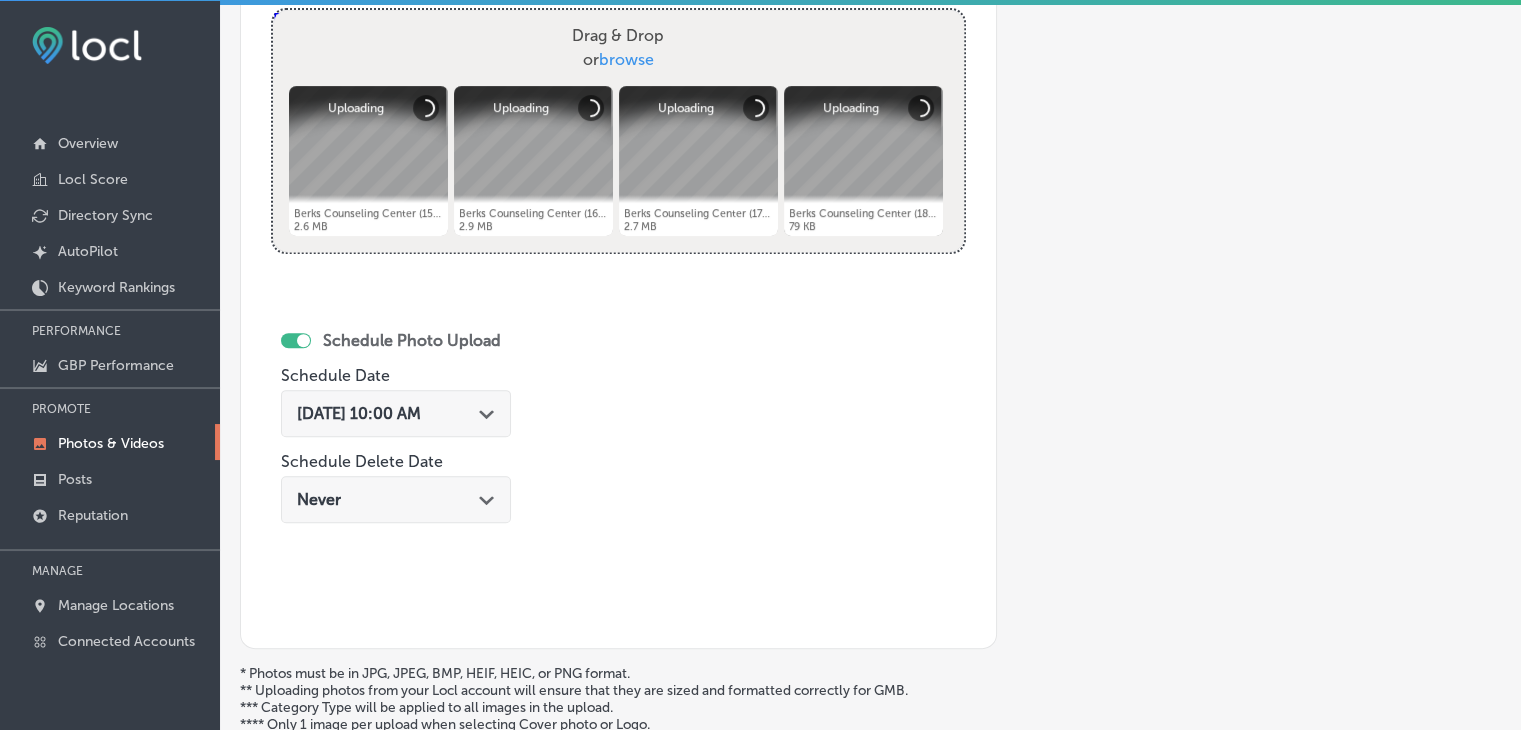 click on "Jul 17, 2025 10:00 AM" at bounding box center [359, 413] 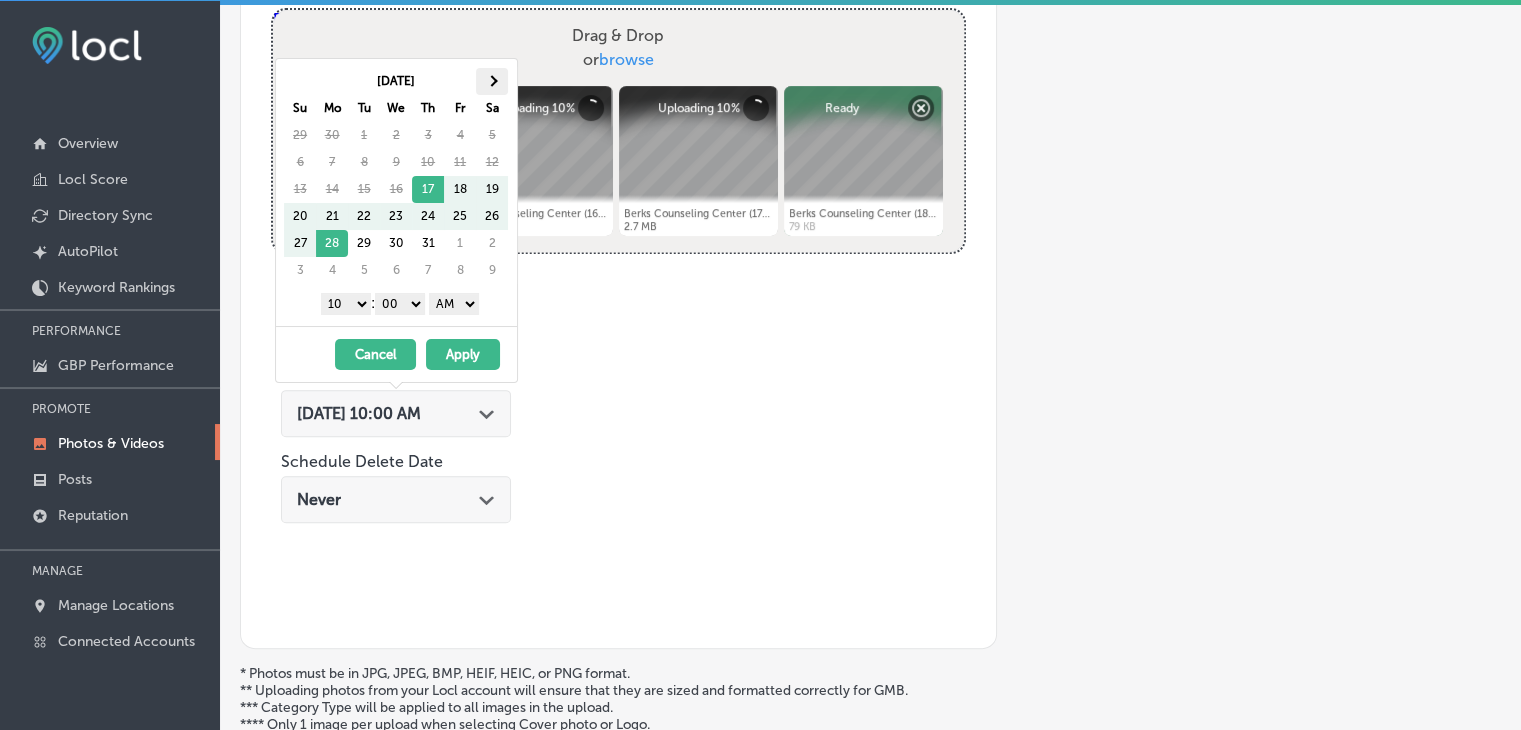 click at bounding box center [492, 81] 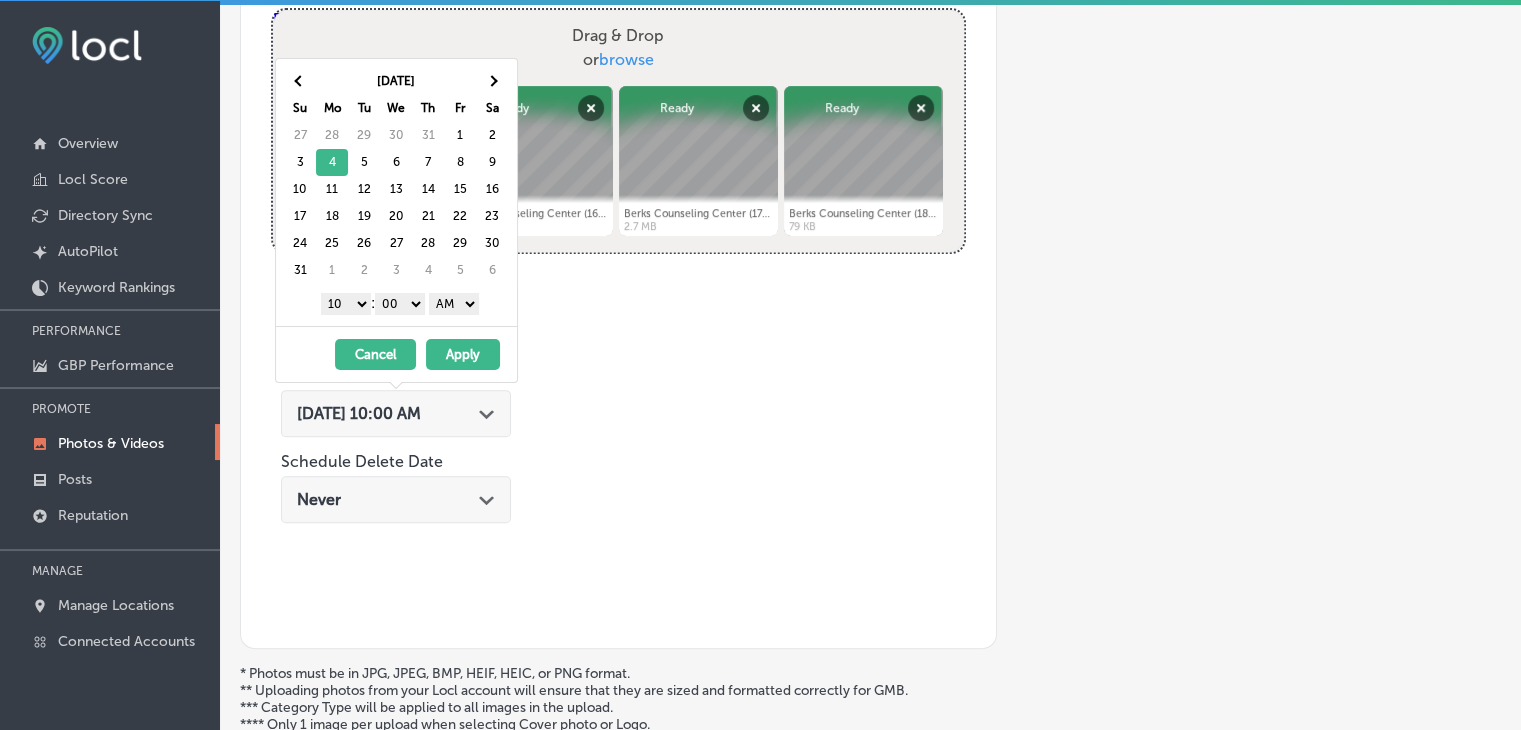 click on "1 2 3 4 5 6 7 8 9 10 11 12" at bounding box center [346, 304] 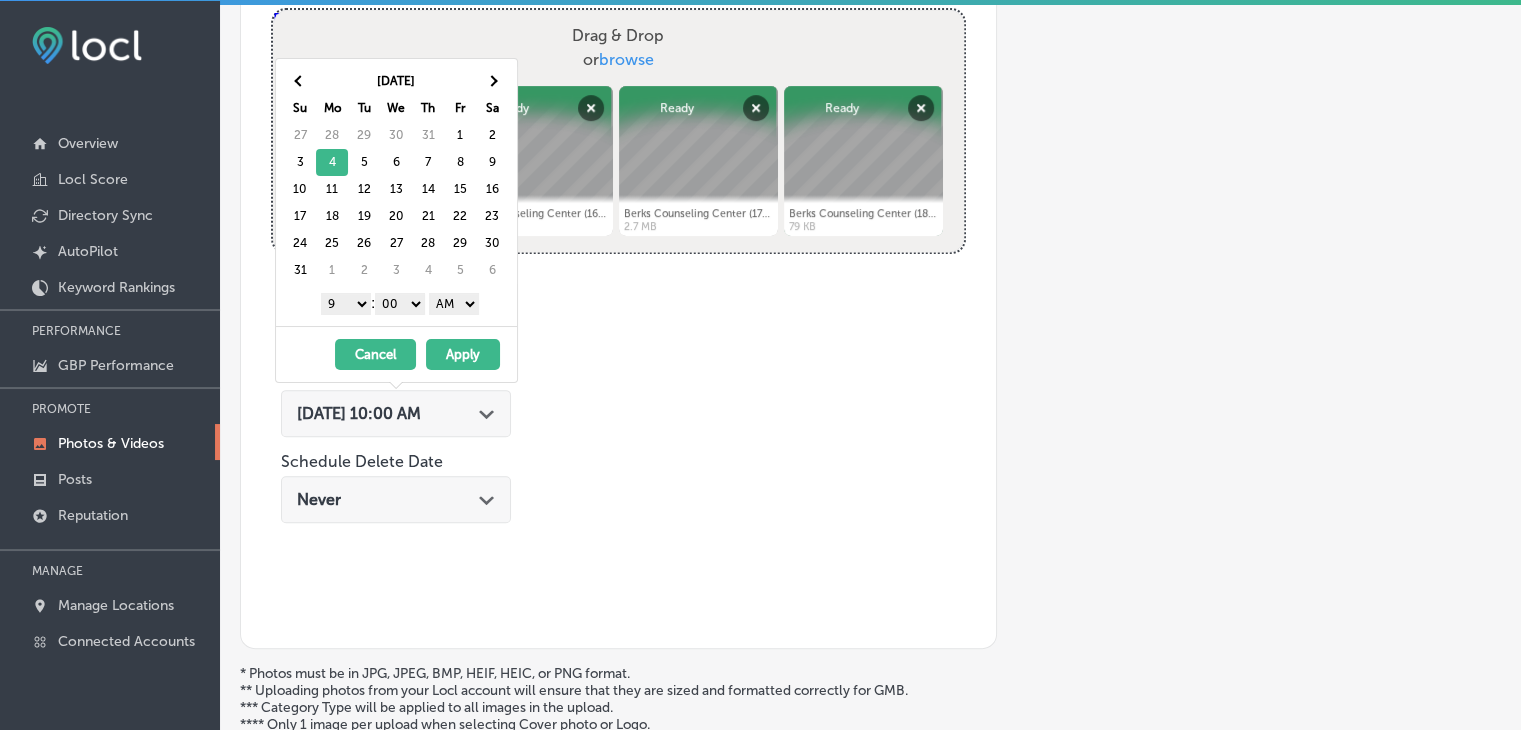 click on "AM PM" at bounding box center (454, 304) 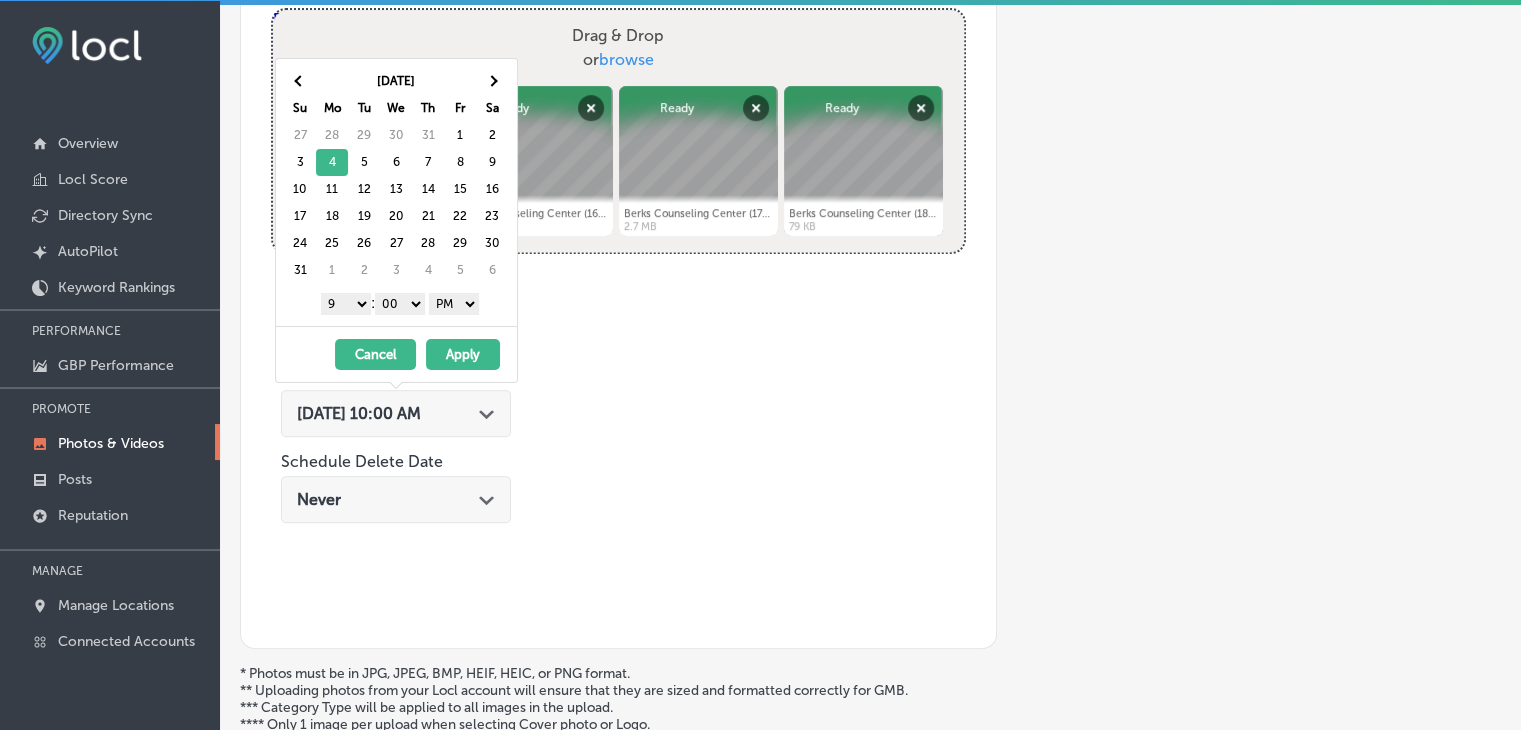 click on "Apply" at bounding box center [463, 354] 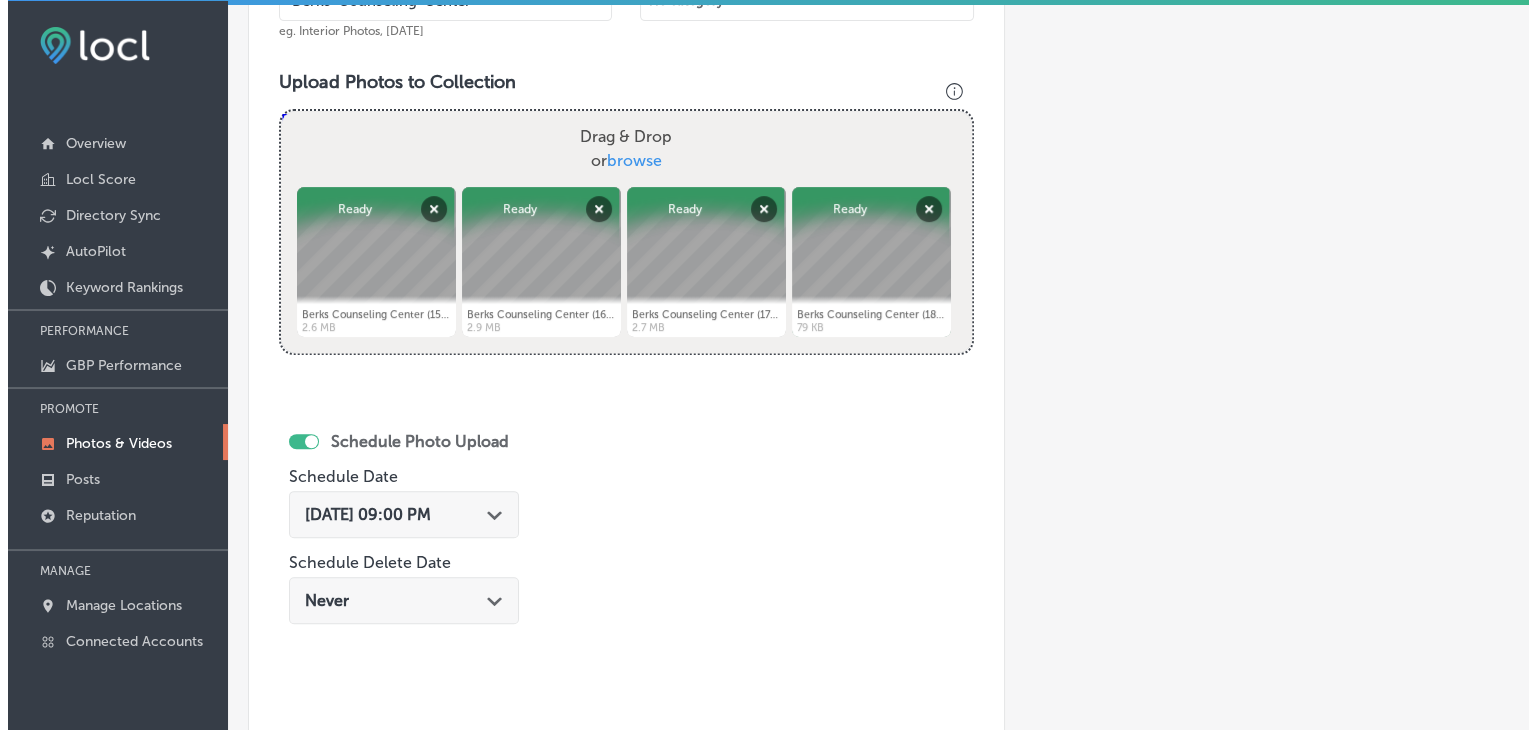 scroll, scrollTop: 972, scrollLeft: 0, axis: vertical 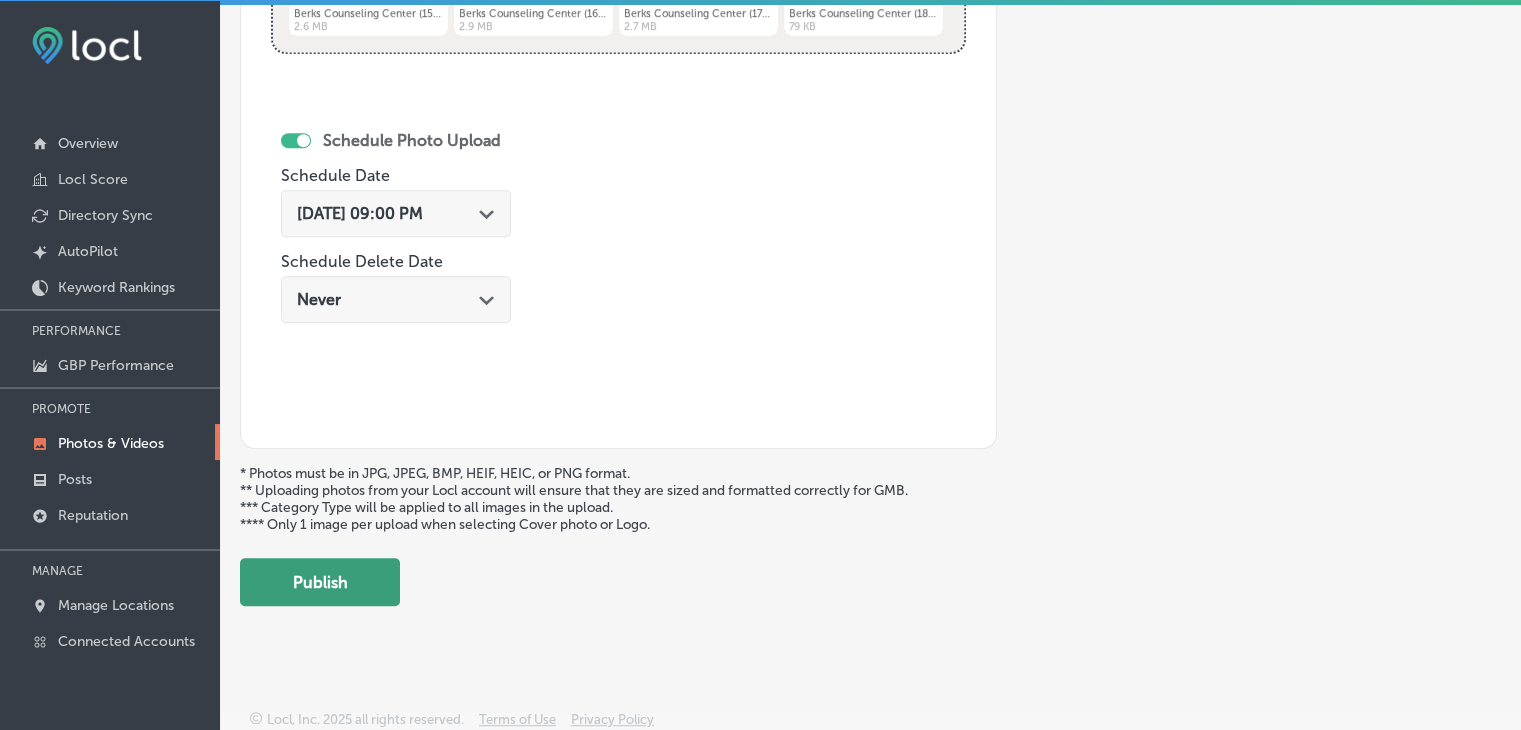 click on "Publish" at bounding box center (320, 582) 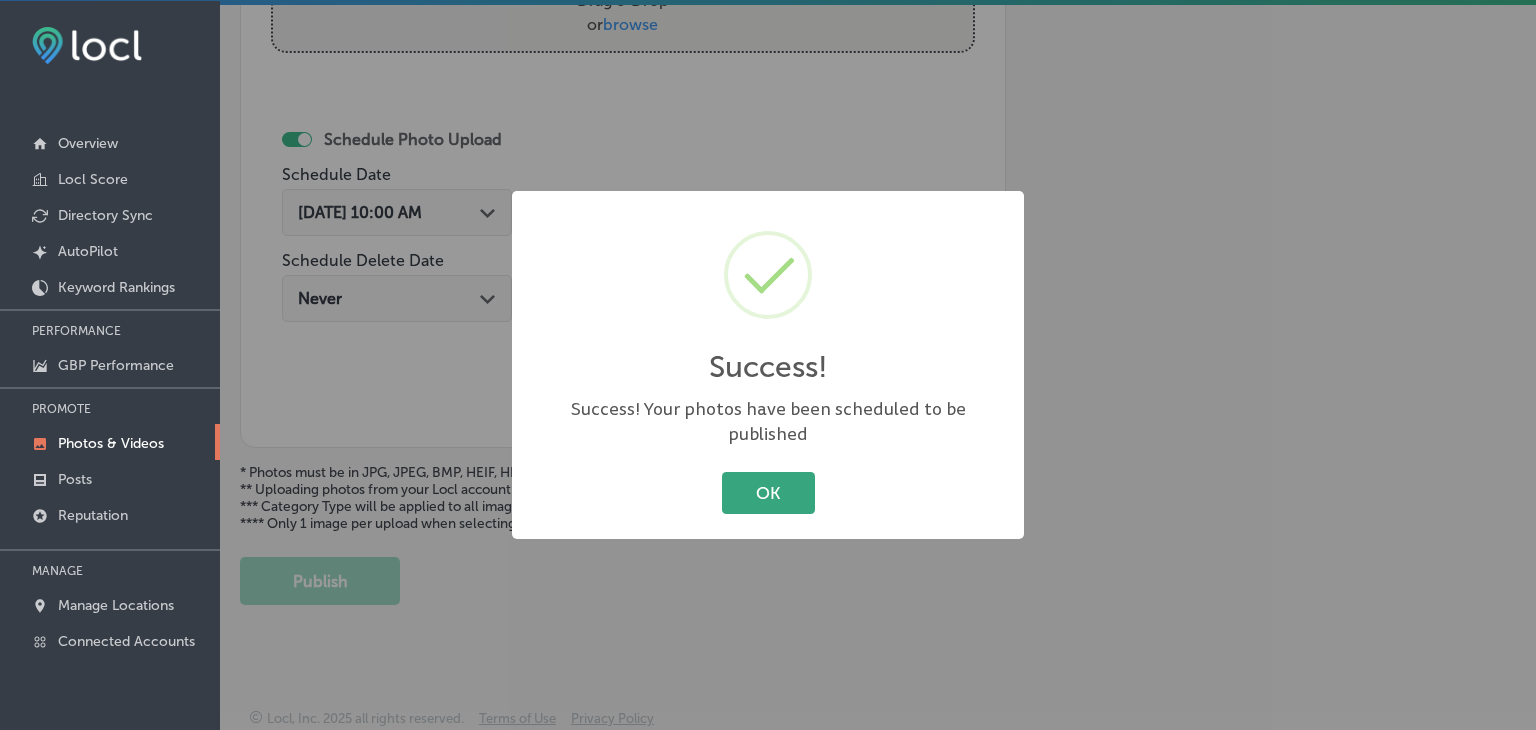 click on "OK" at bounding box center [768, 492] 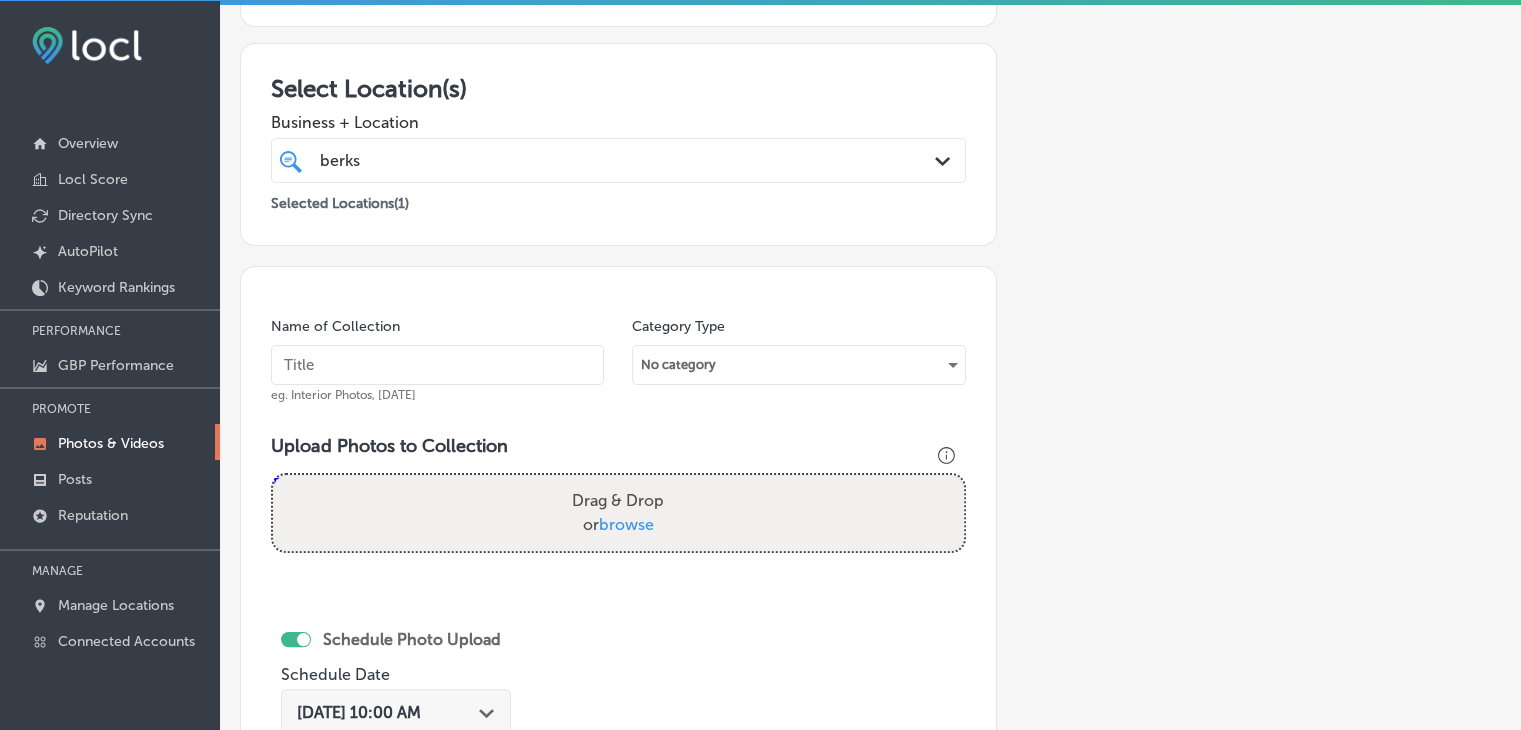 scroll, scrollTop: 107, scrollLeft: 0, axis: vertical 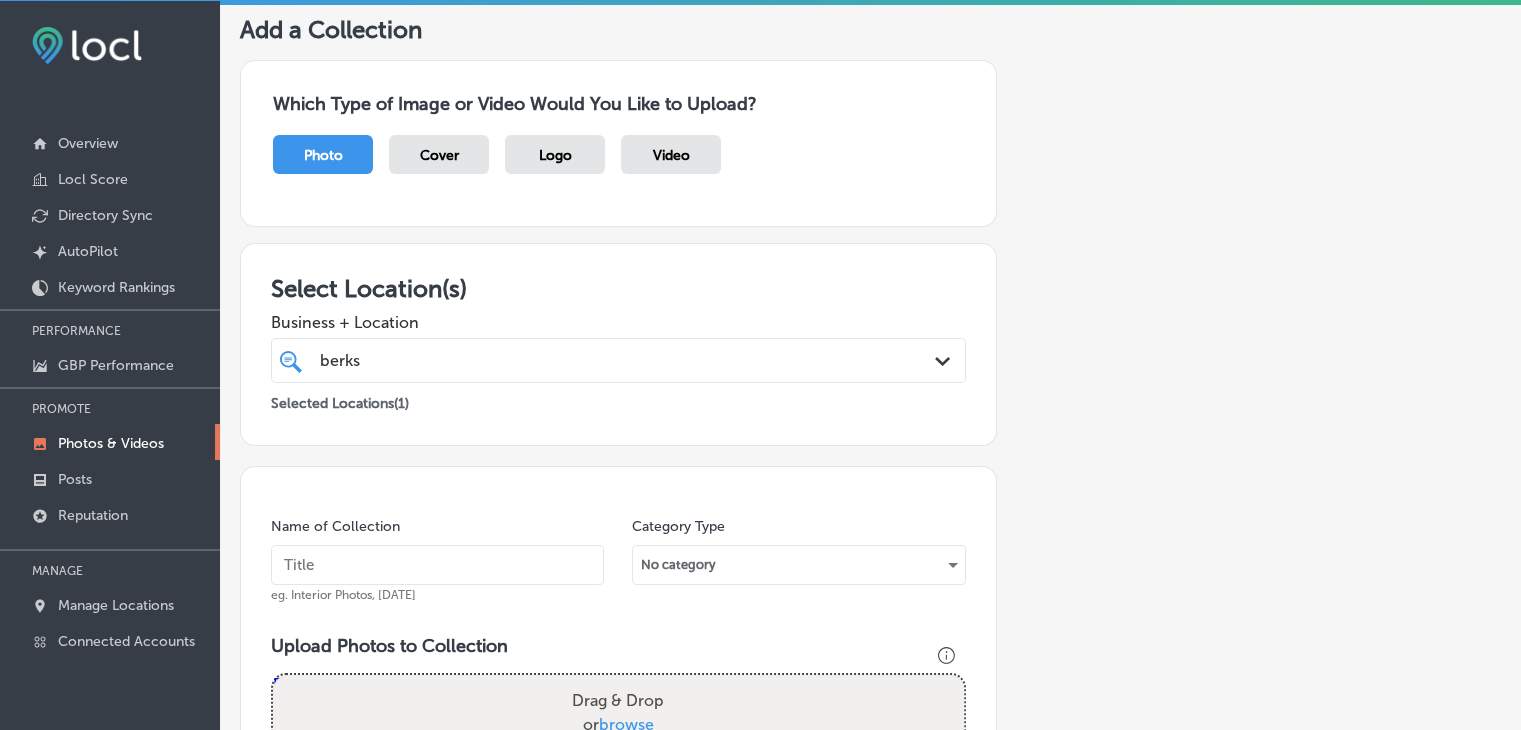 click on "berks berks" at bounding box center [588, 360] 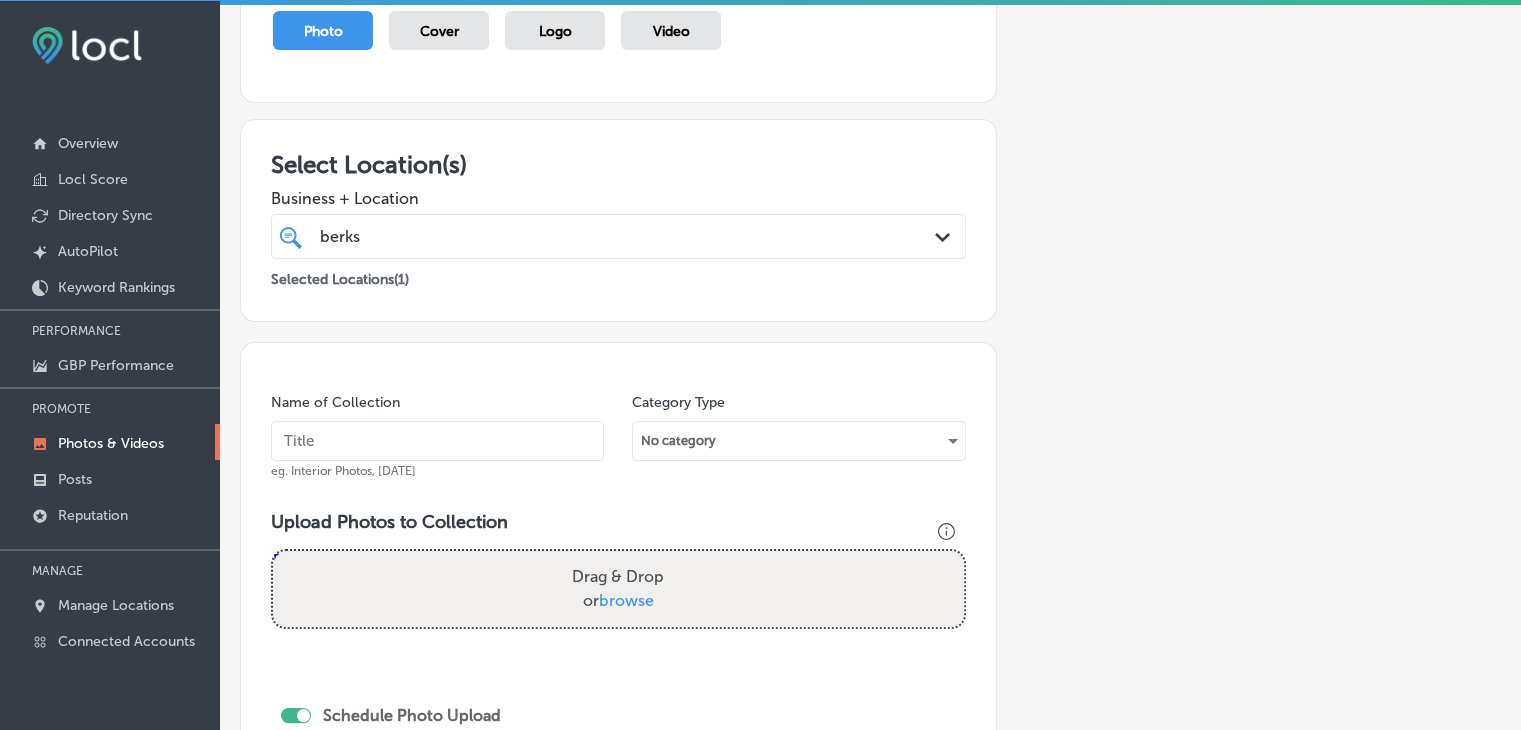 scroll, scrollTop: 507, scrollLeft: 0, axis: vertical 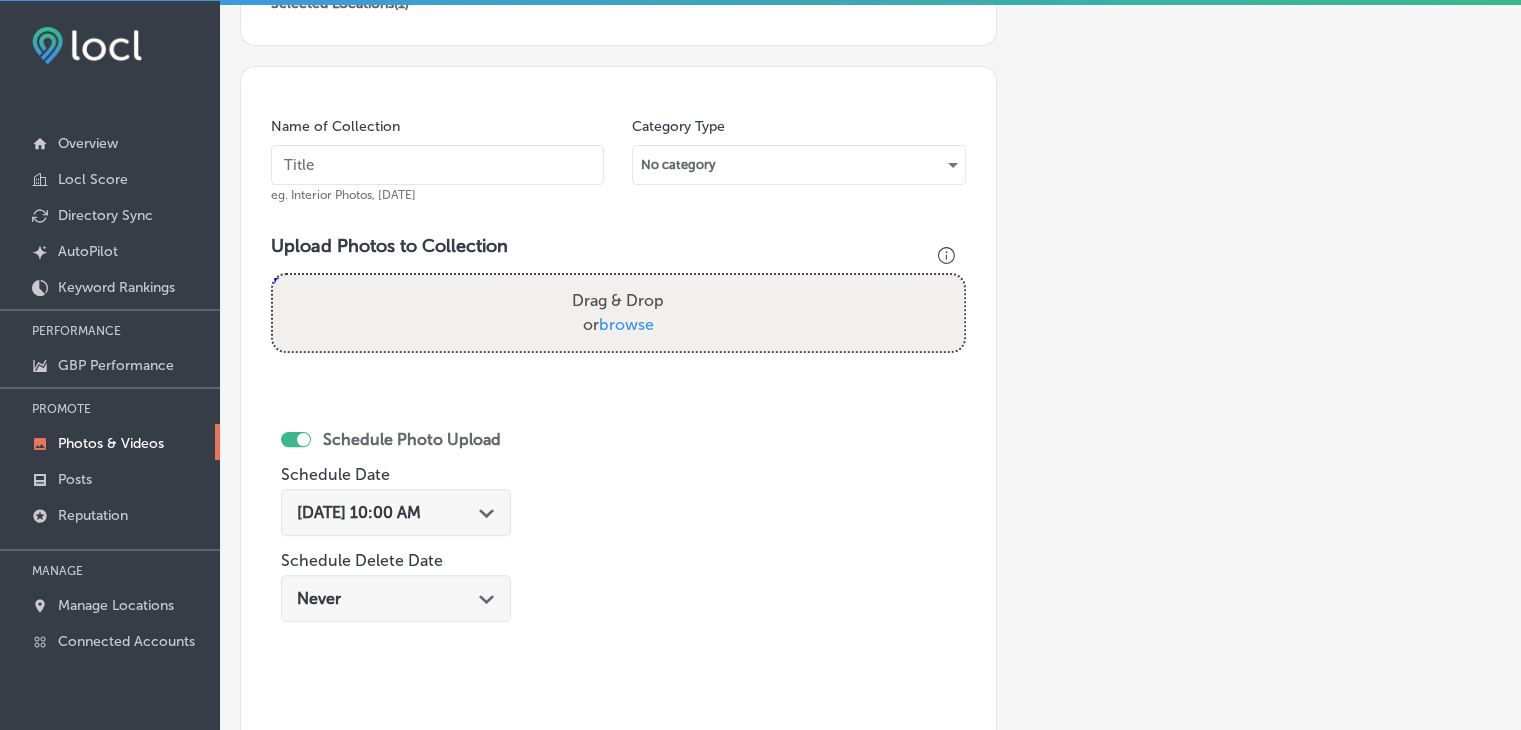 click on "Name of Collection eg. Interior Photos, [DATE]" at bounding box center [437, 160] 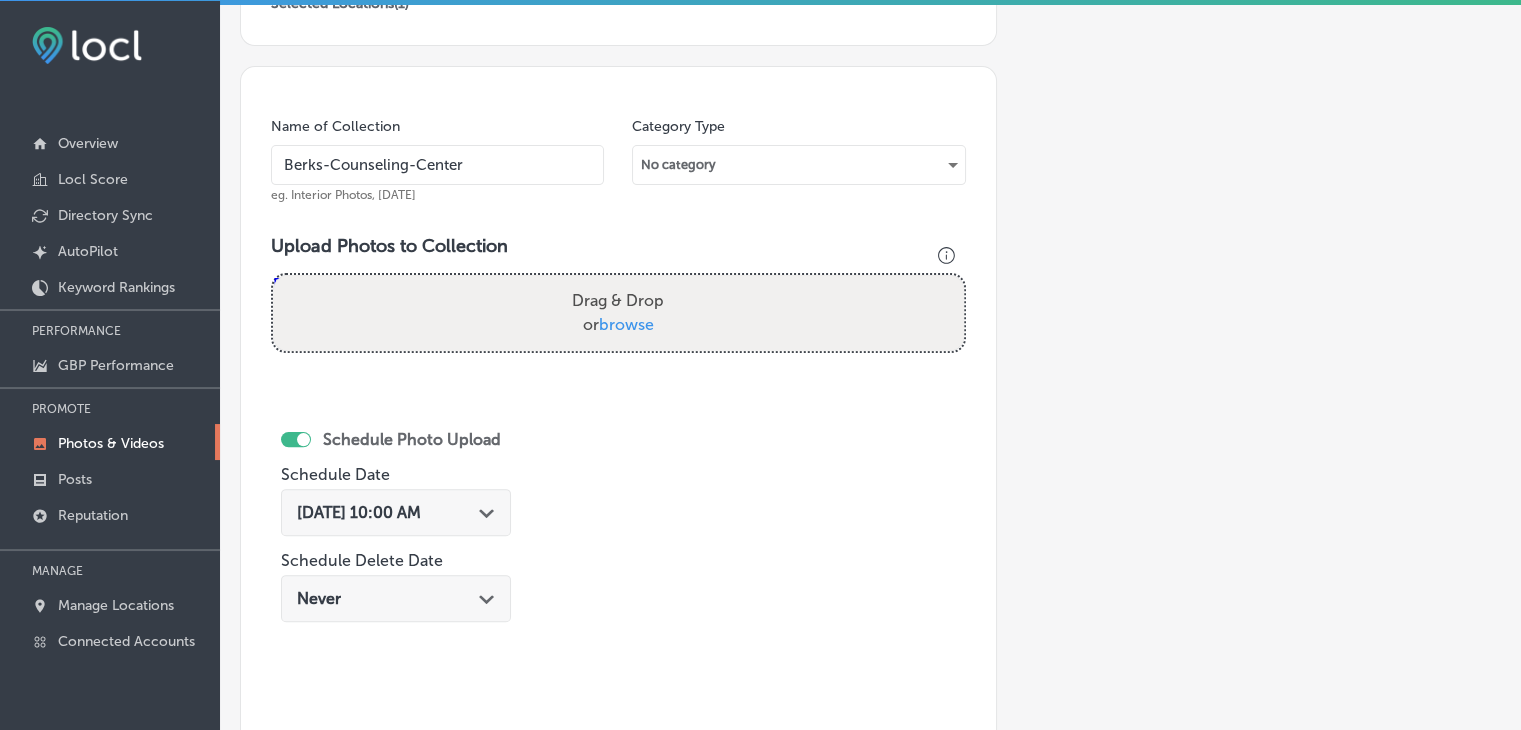type on "Berks-Counseling-Center" 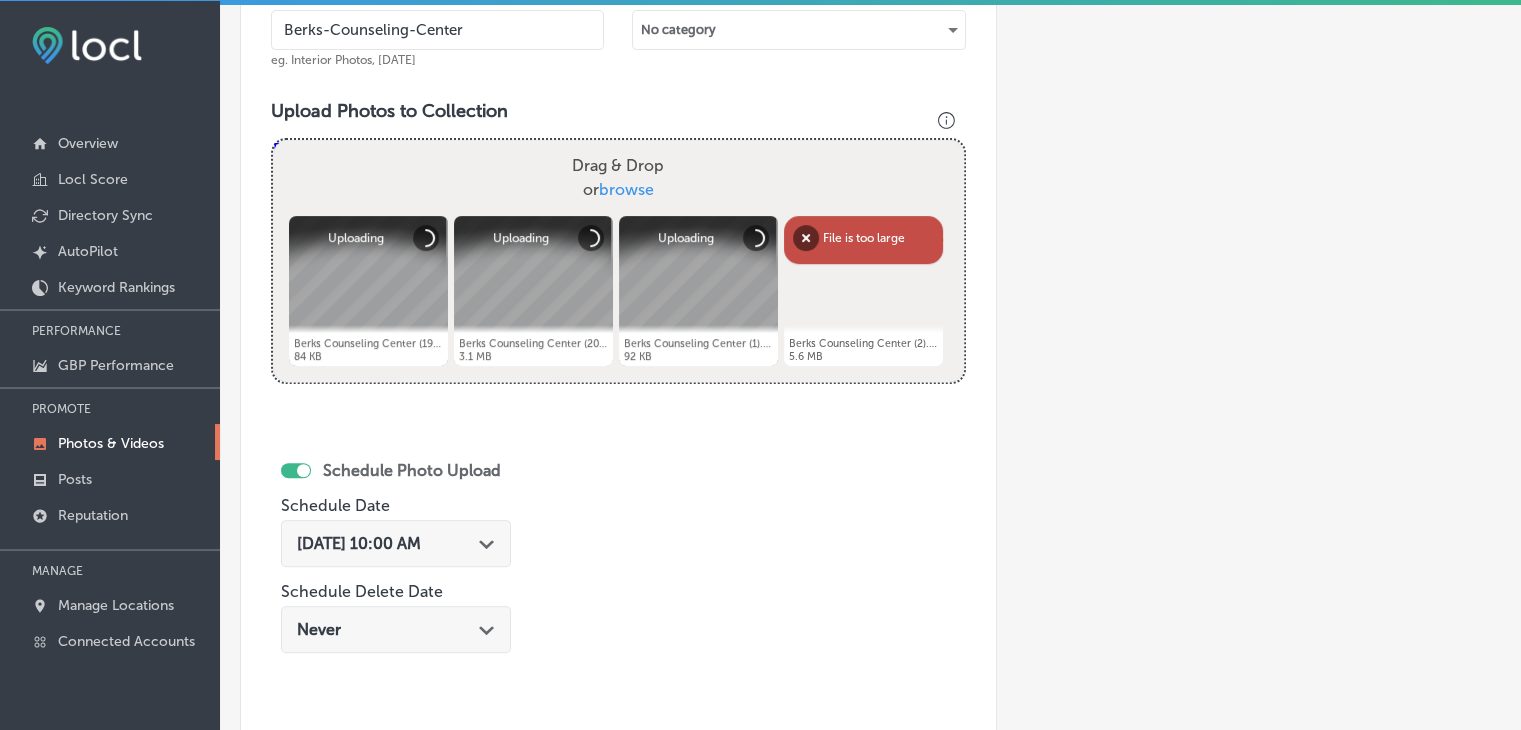 scroll, scrollTop: 607, scrollLeft: 0, axis: vertical 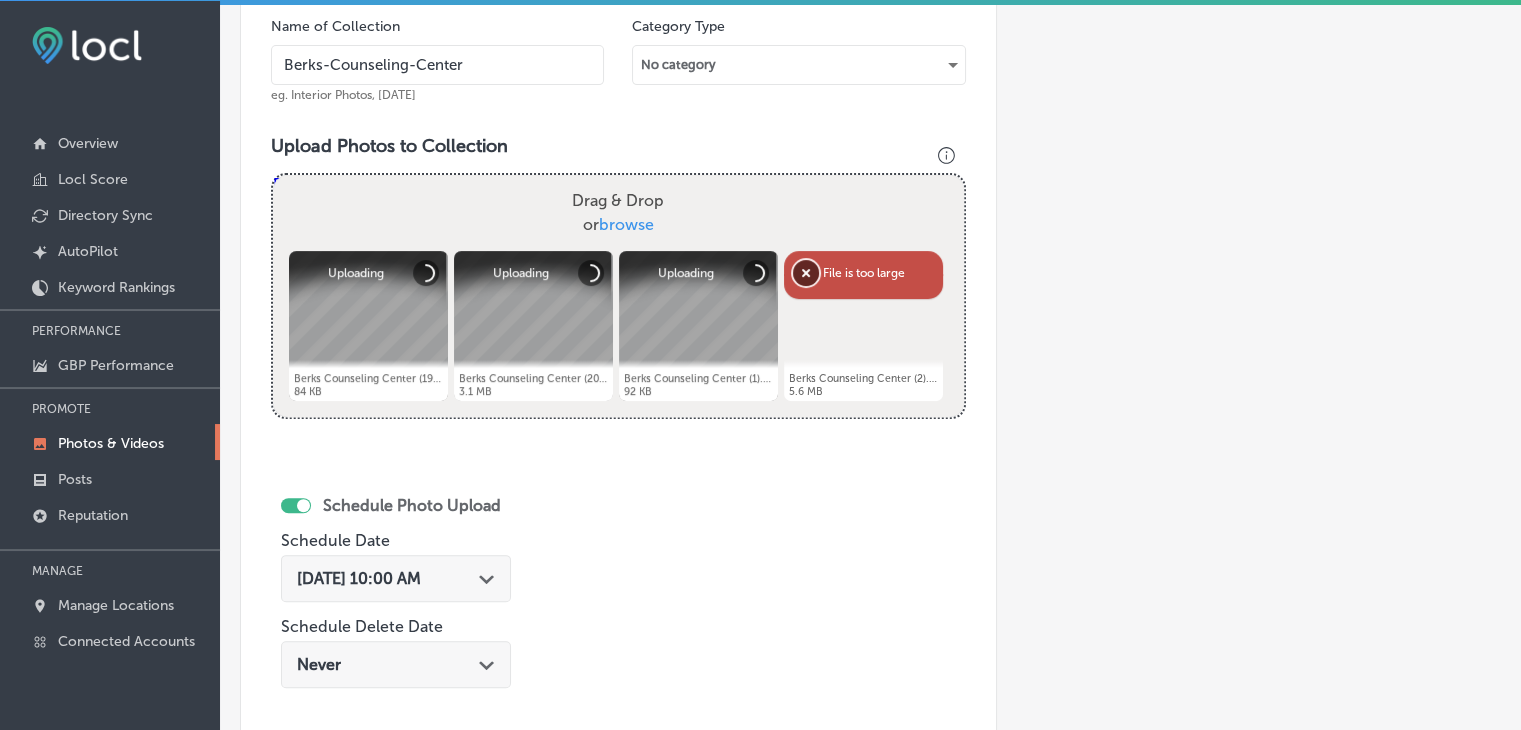 click on "Remove" at bounding box center [806, 273] 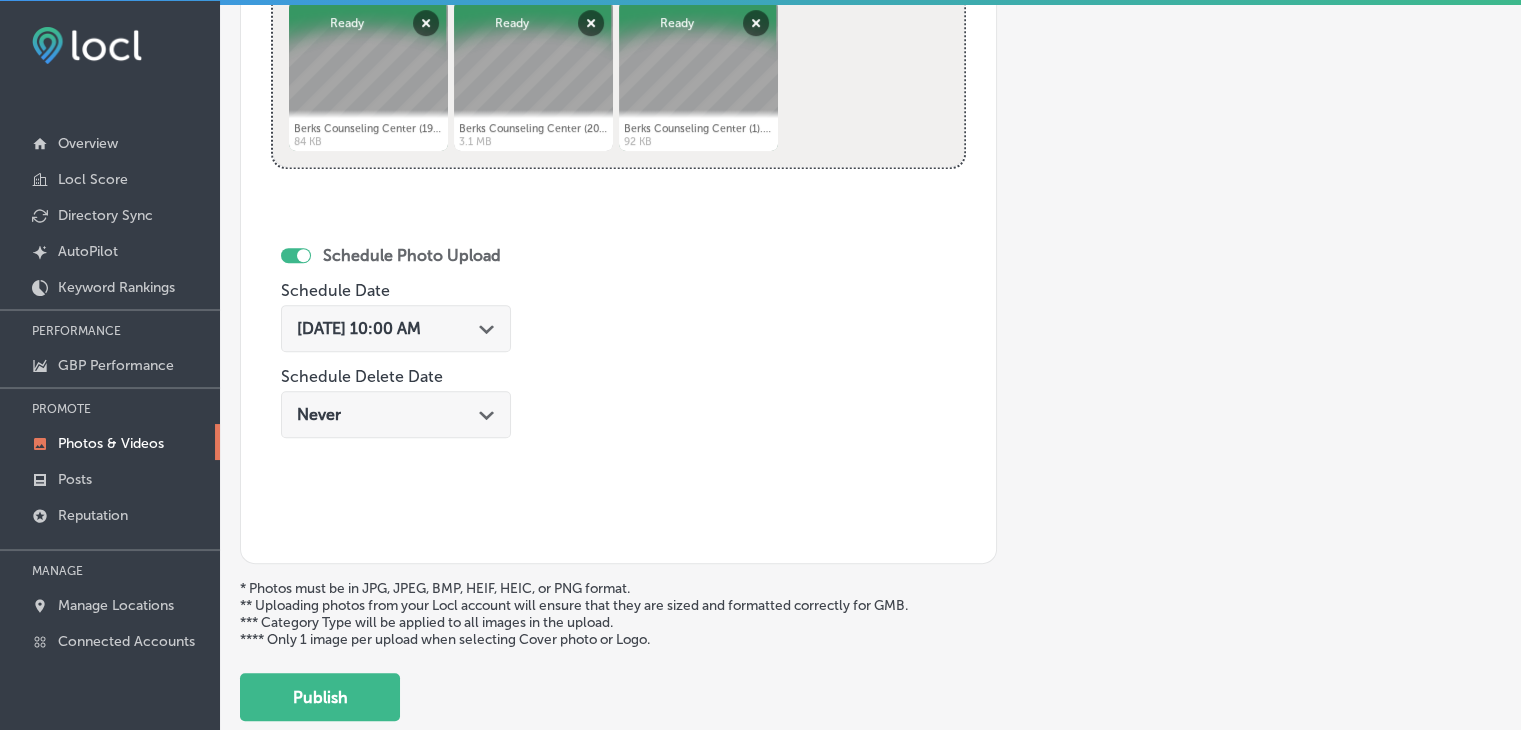 scroll, scrollTop: 907, scrollLeft: 0, axis: vertical 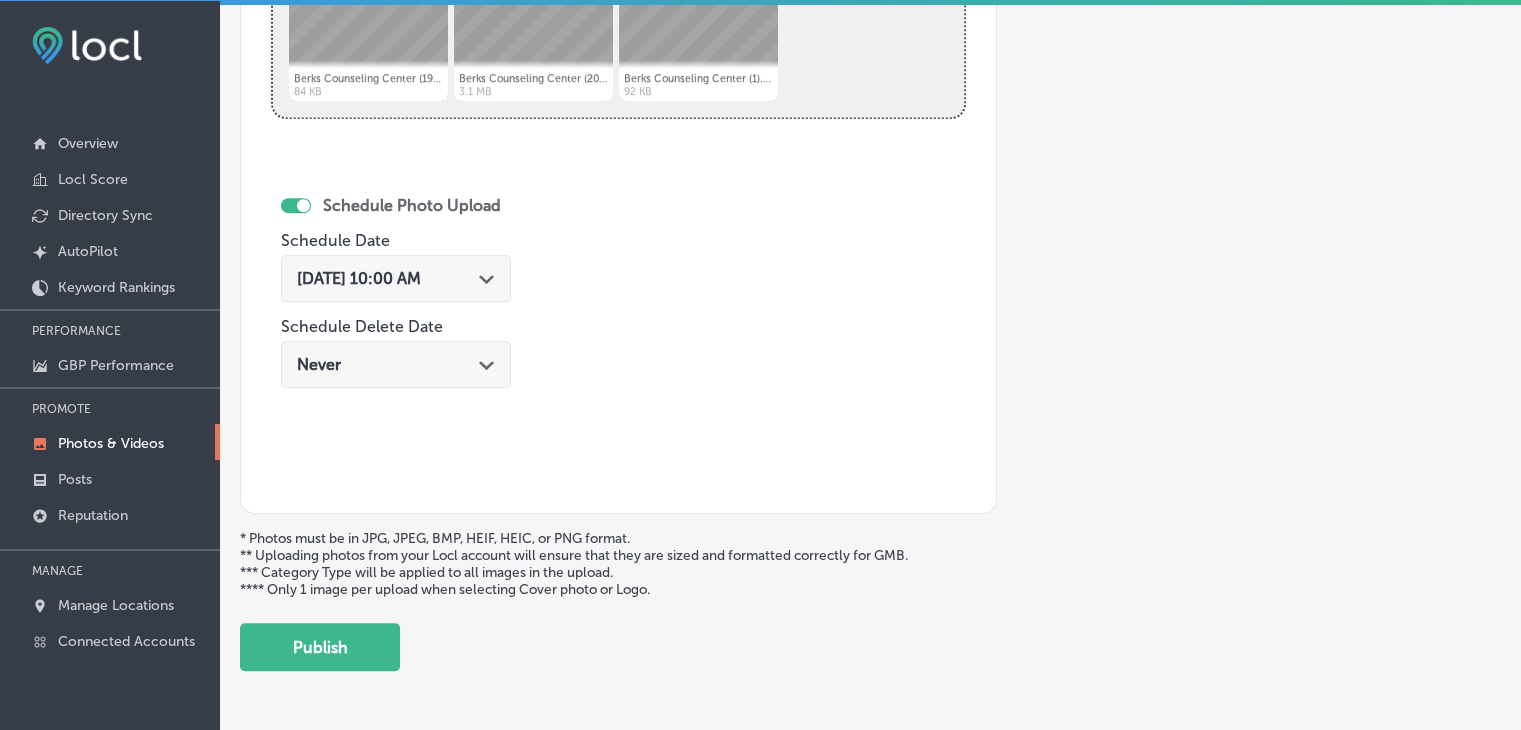 click on "Jul 17, 2025 10:00 AM" at bounding box center (359, 278) 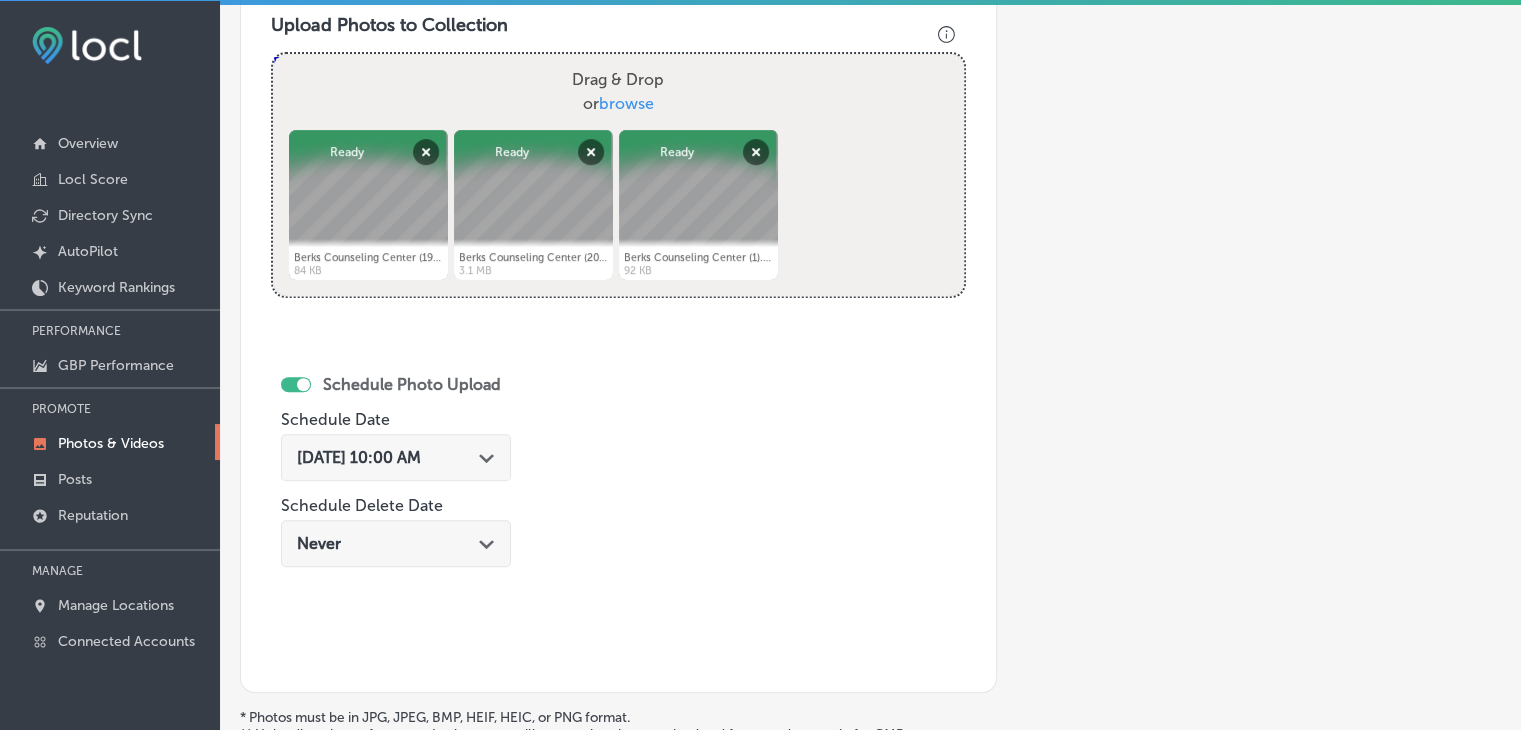 scroll, scrollTop: 707, scrollLeft: 0, axis: vertical 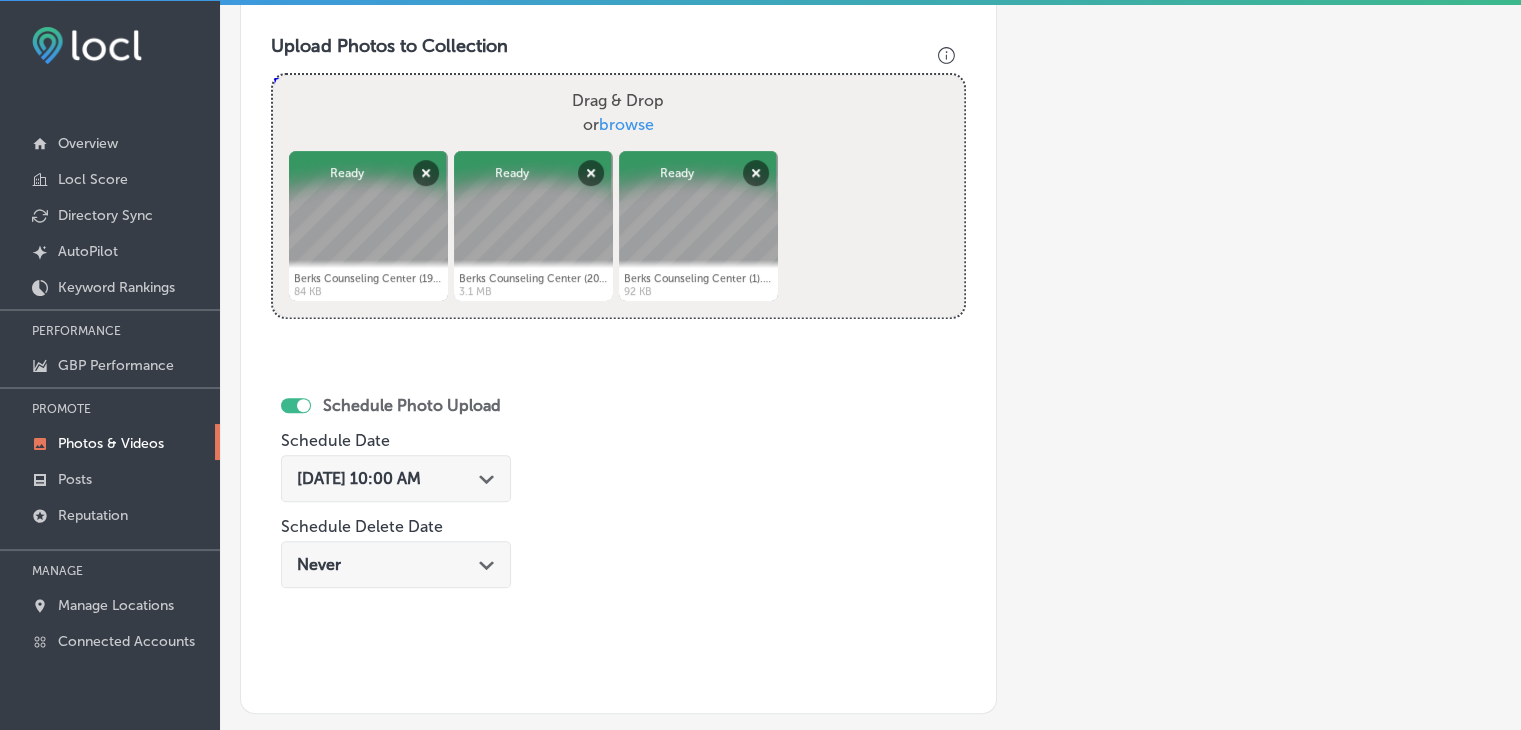 click on "Drag & Drop  or  browse" at bounding box center [618, 113] 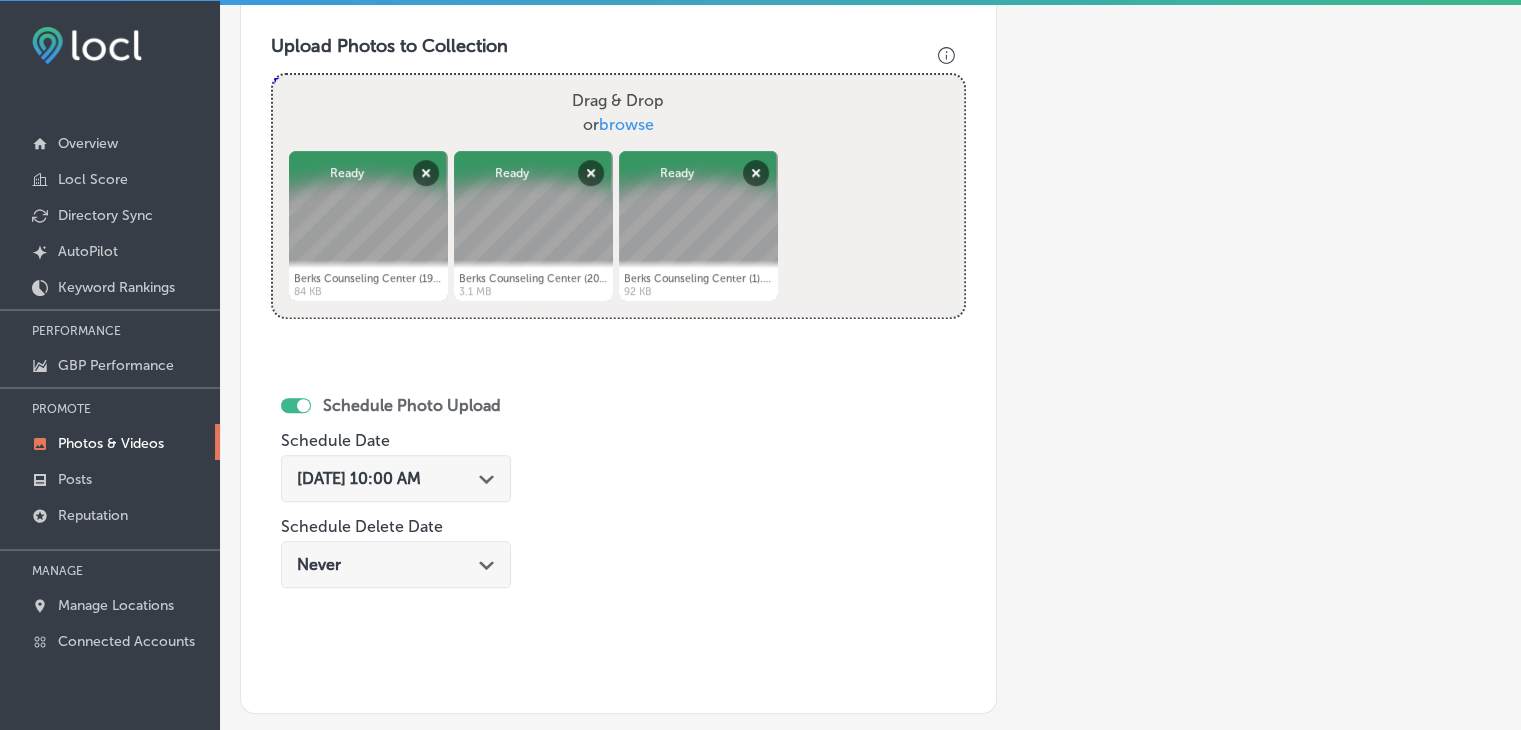 click on "Drag & Drop  or  browse" at bounding box center (618, 78) 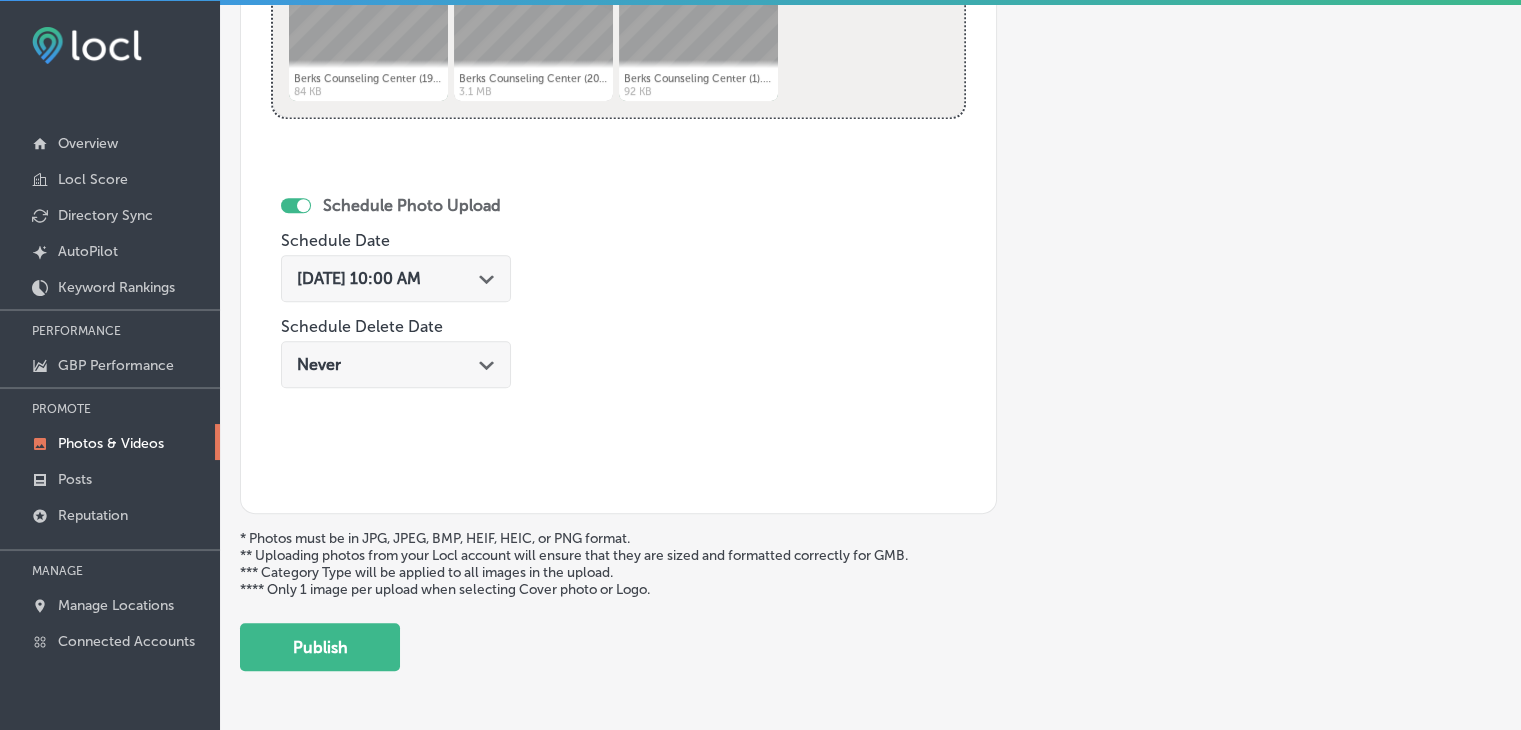 scroll, scrollTop: 807, scrollLeft: 0, axis: vertical 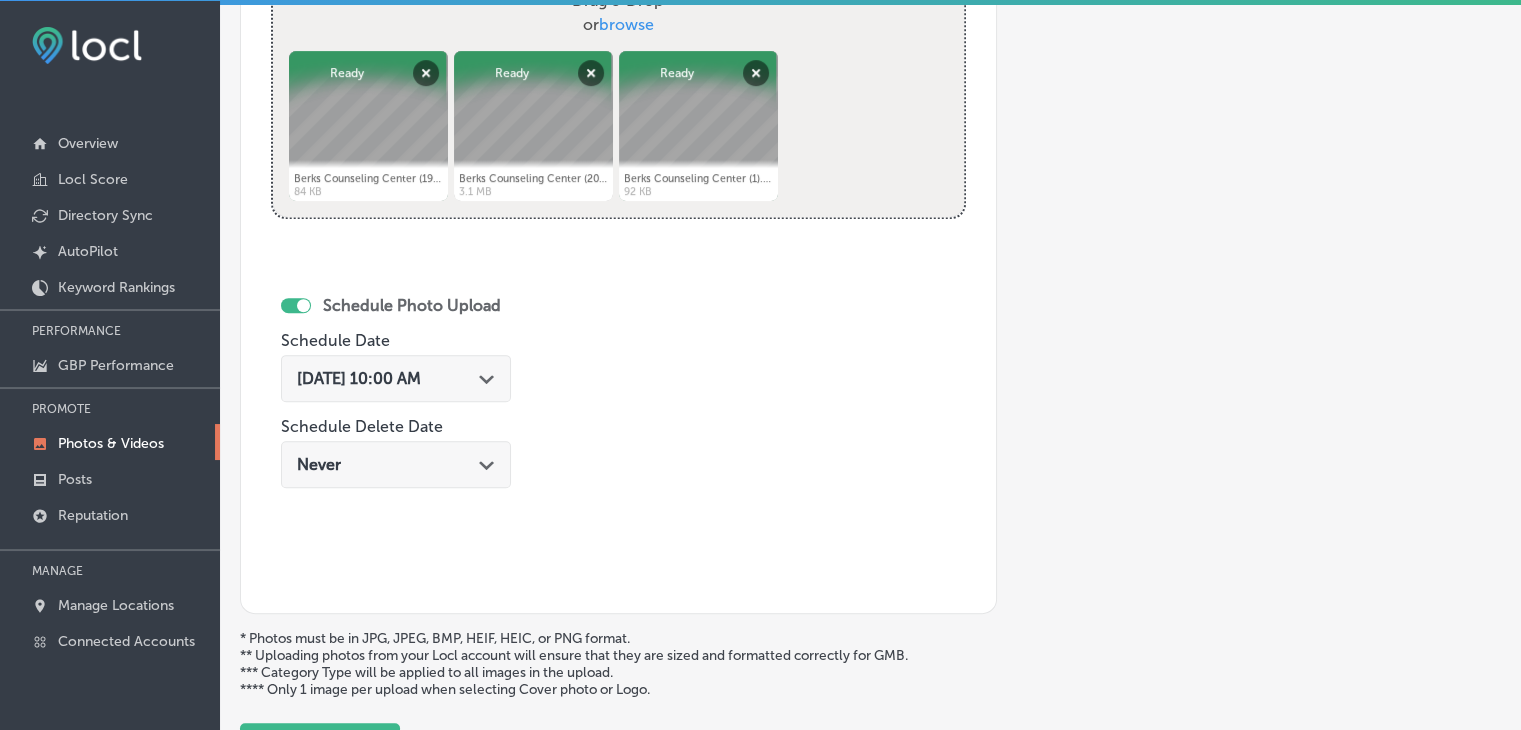 click on "Jul 17, 2025 10:00 AM" at bounding box center (359, 378) 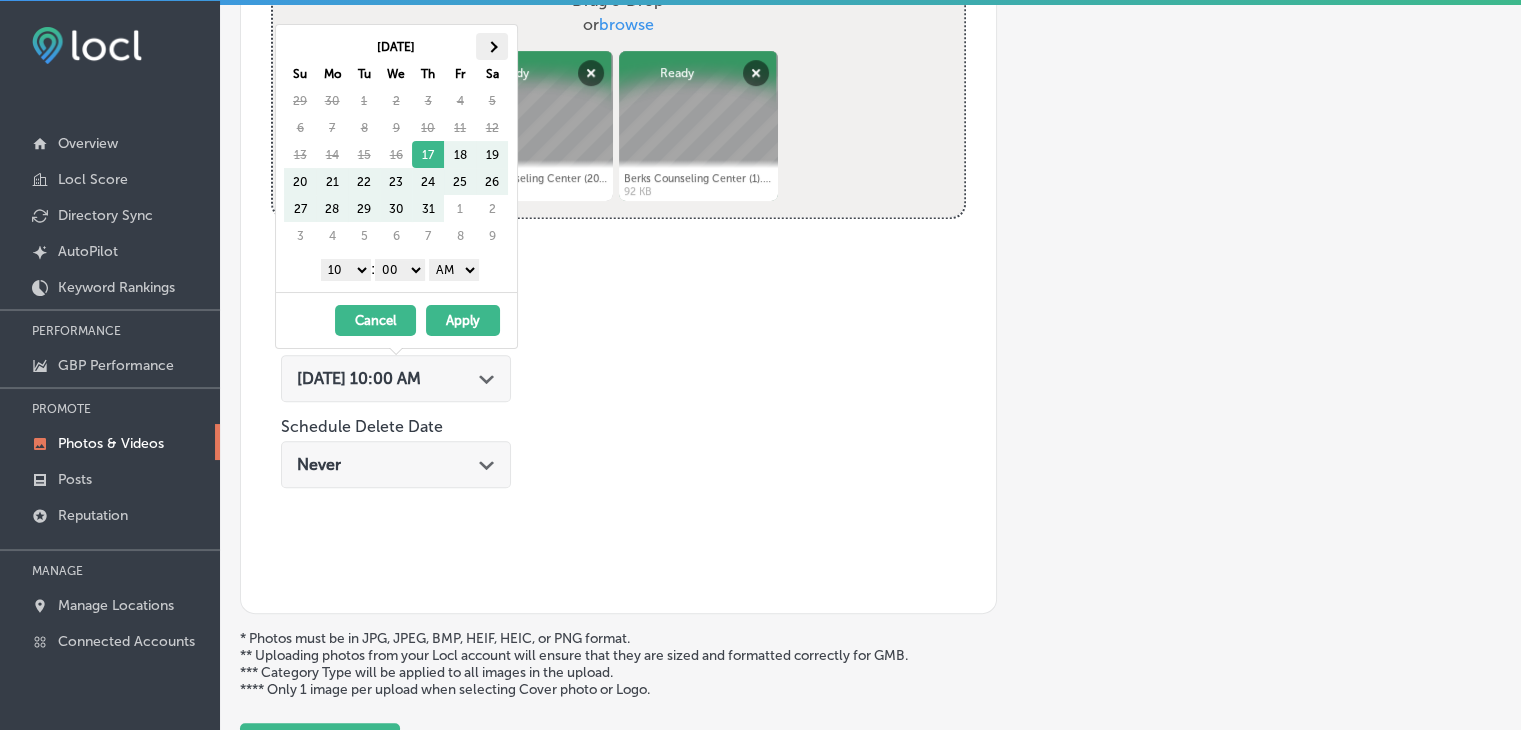 click at bounding box center (492, 46) 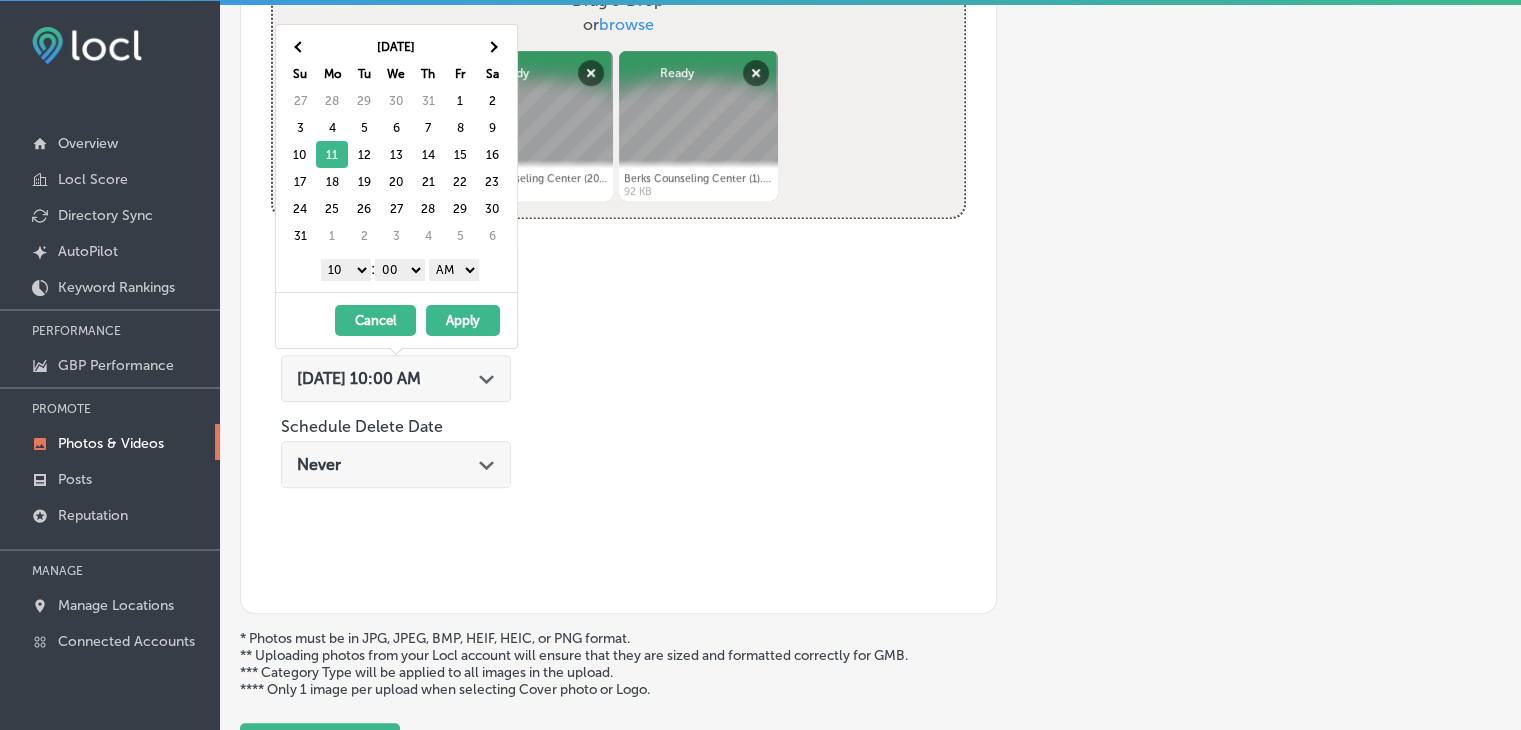 click on "1 2 3 4 5 6 7 8 9 10 11 12" at bounding box center (346, 270) 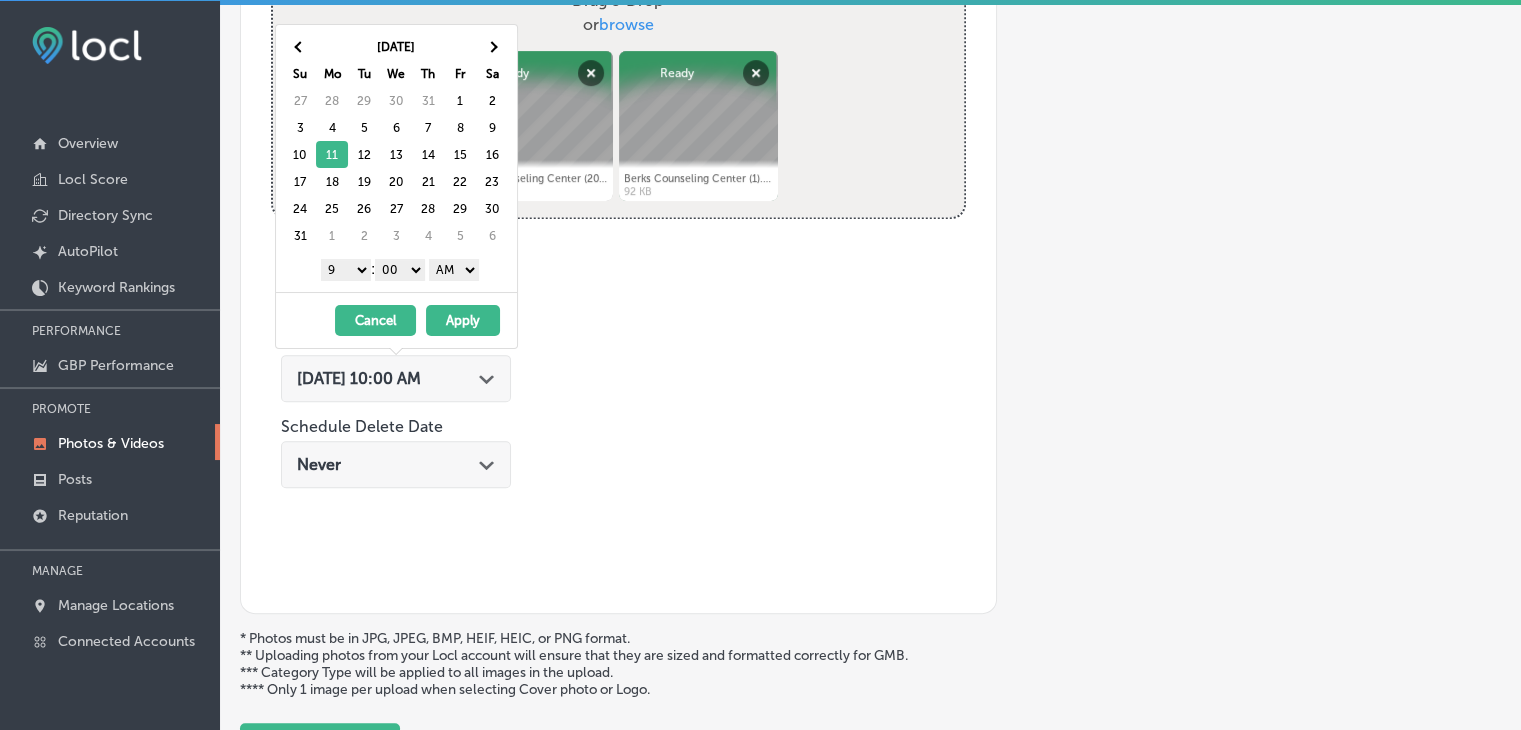 click on "AM PM" at bounding box center [454, 270] 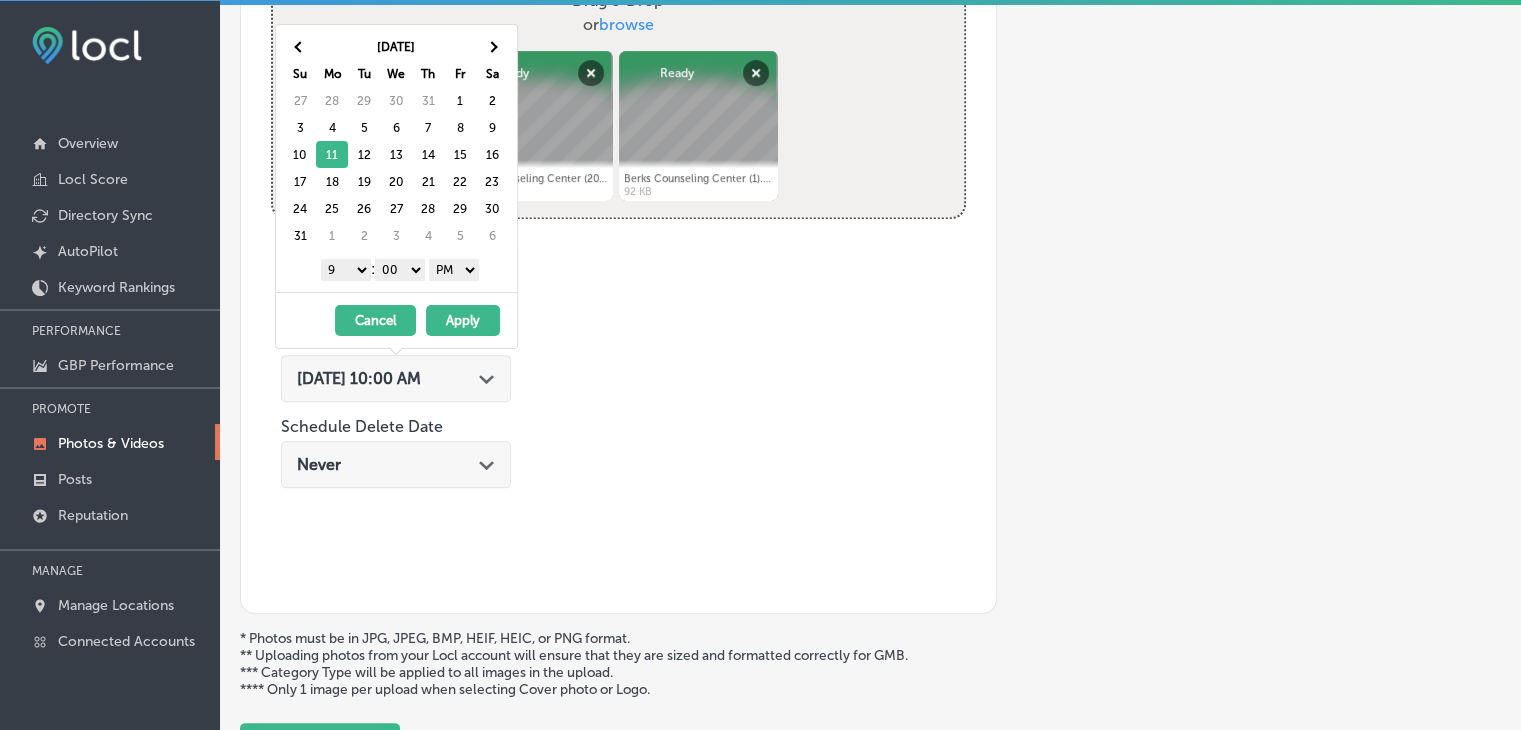 click on "Apply" at bounding box center (463, 320) 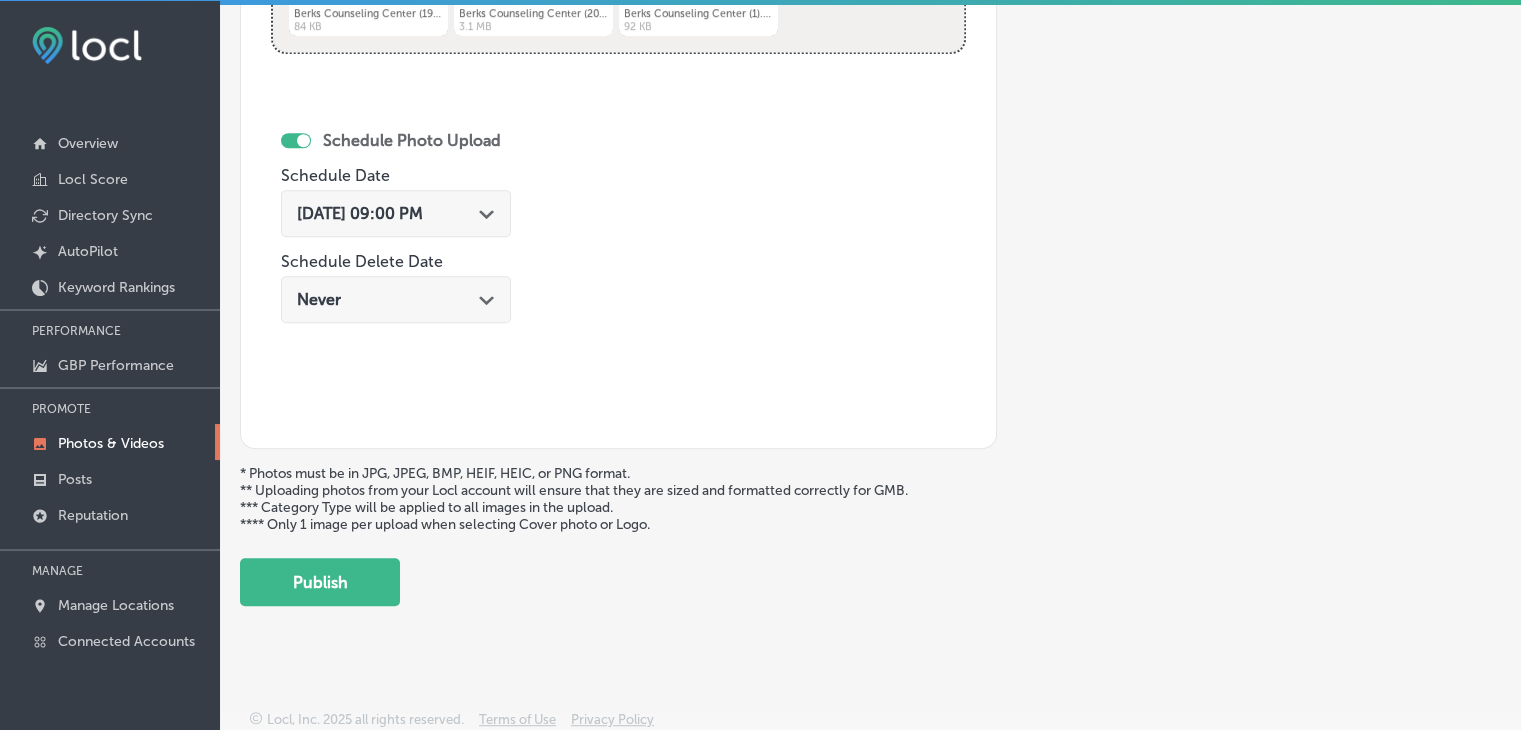scroll, scrollTop: 972, scrollLeft: 0, axis: vertical 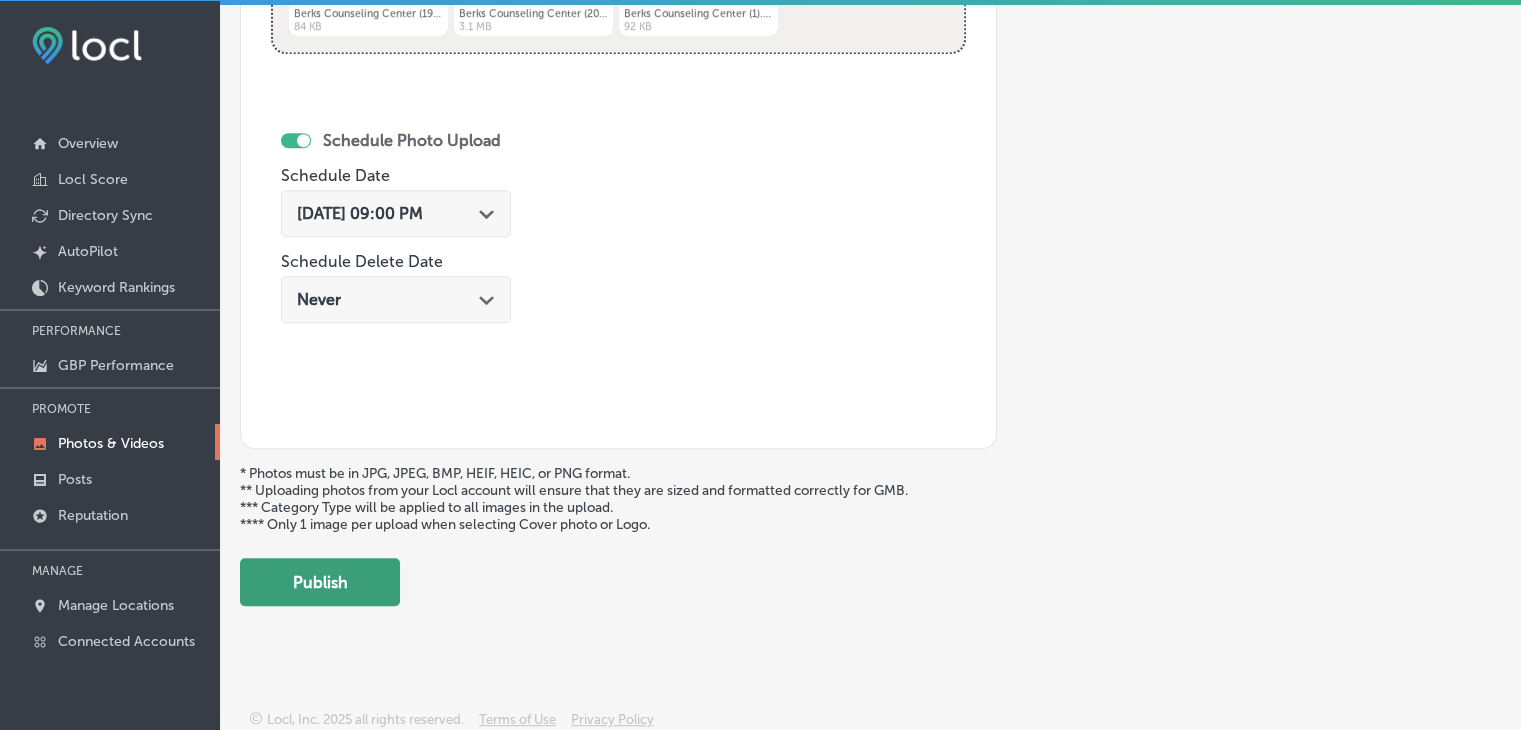 click on "Publish" at bounding box center [320, 582] 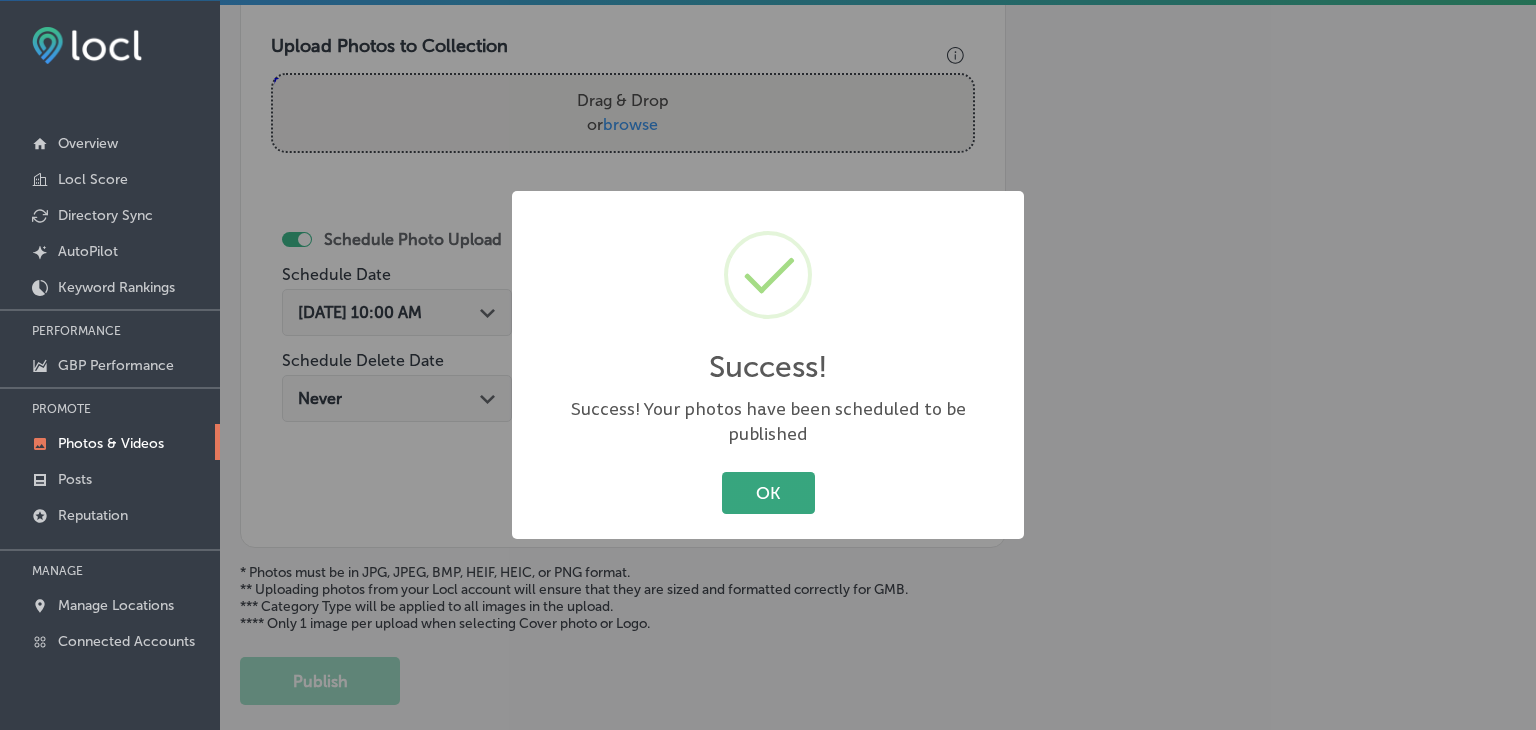 click on "OK" at bounding box center [768, 492] 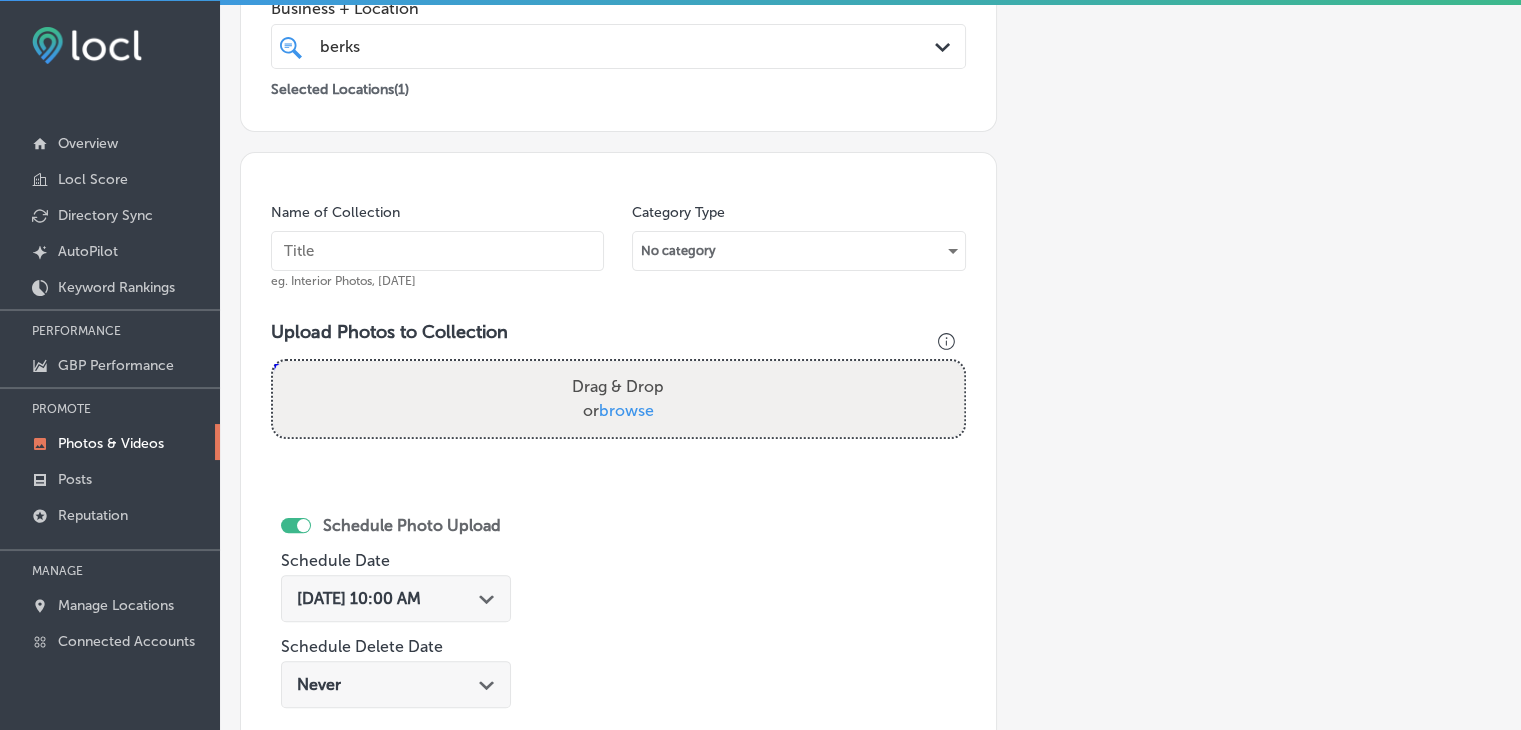 scroll, scrollTop: 407, scrollLeft: 0, axis: vertical 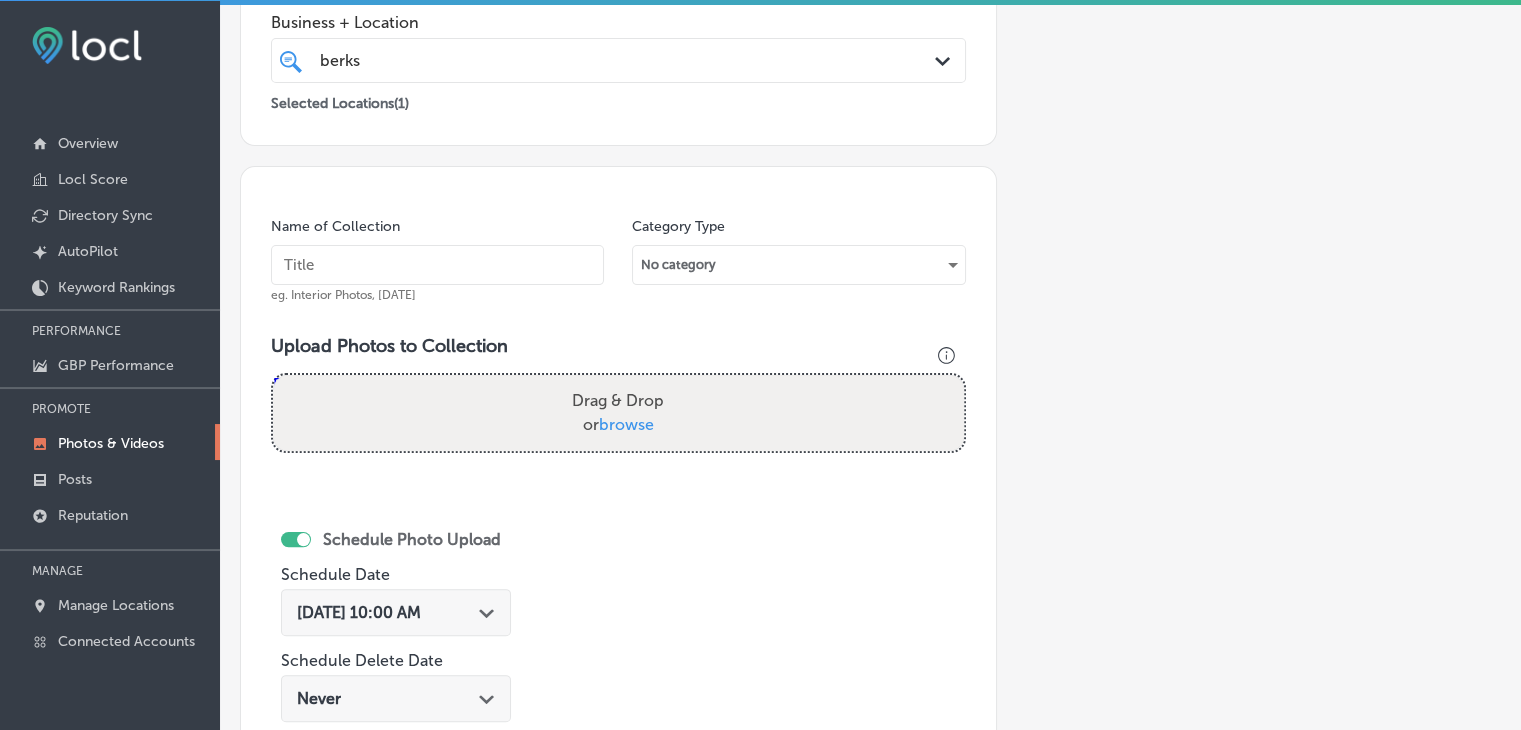 click at bounding box center (437, 265) 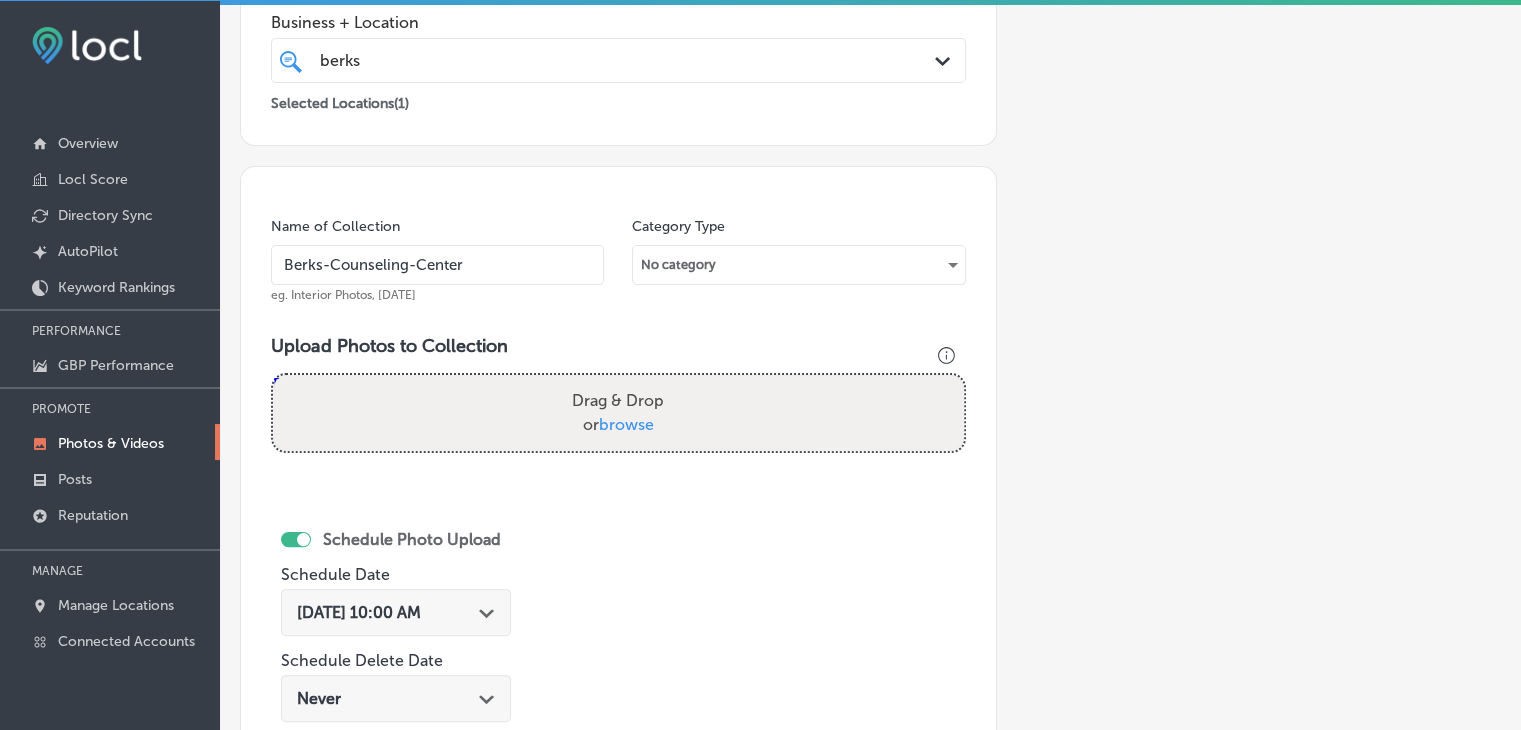 type on "Berks-Counseling-Center" 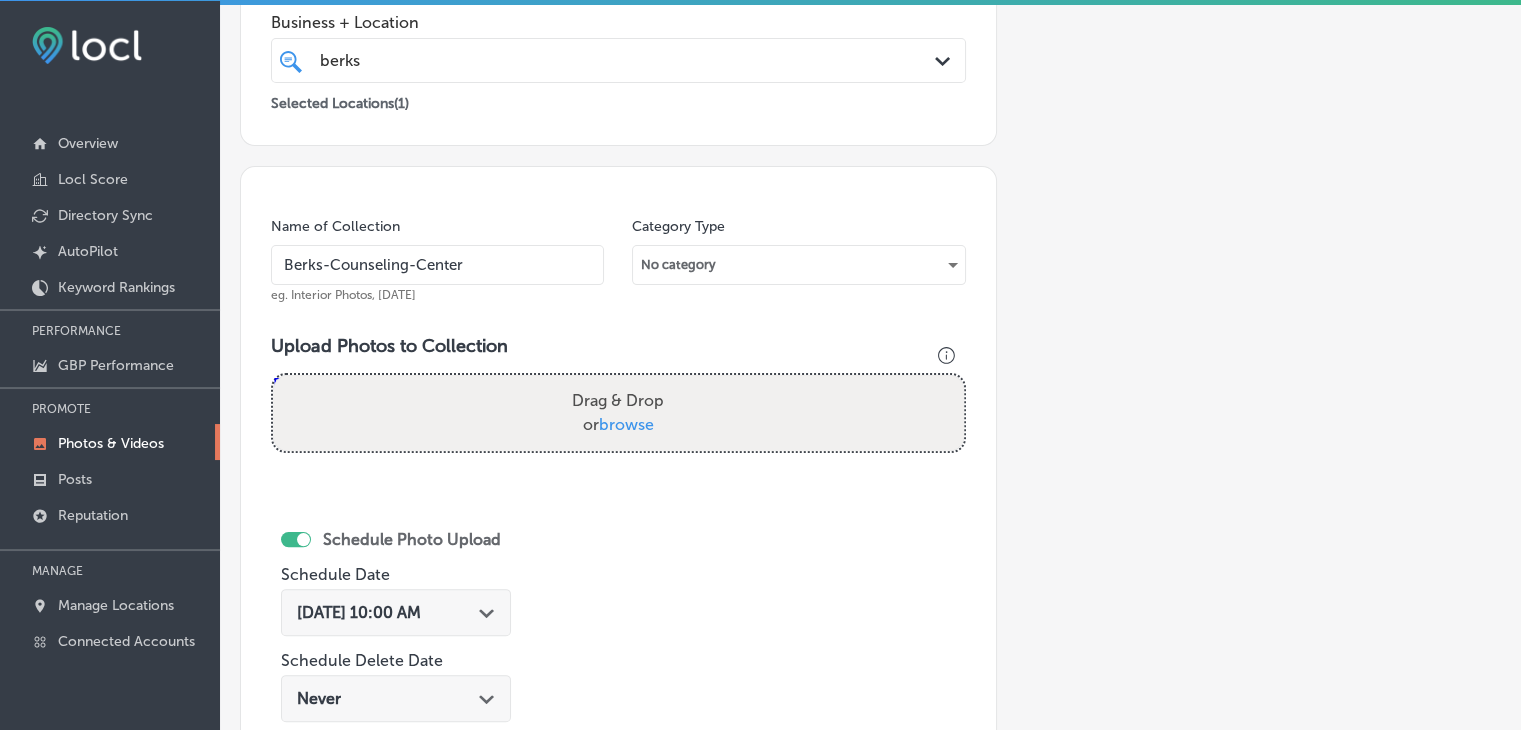 type on "C:\fakepath\Berks Counseling  Center (3).jpg" 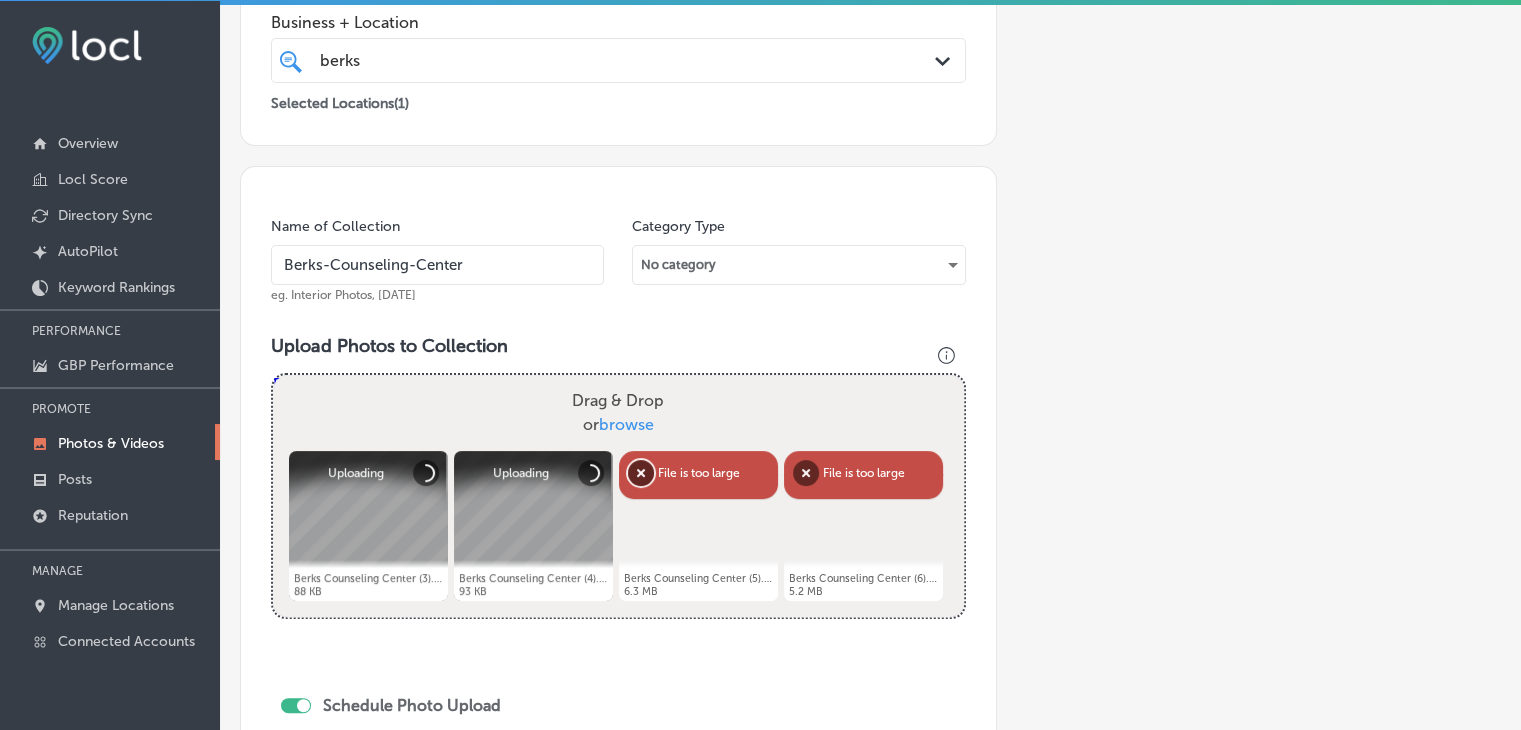 click on "Remove" at bounding box center (641, 473) 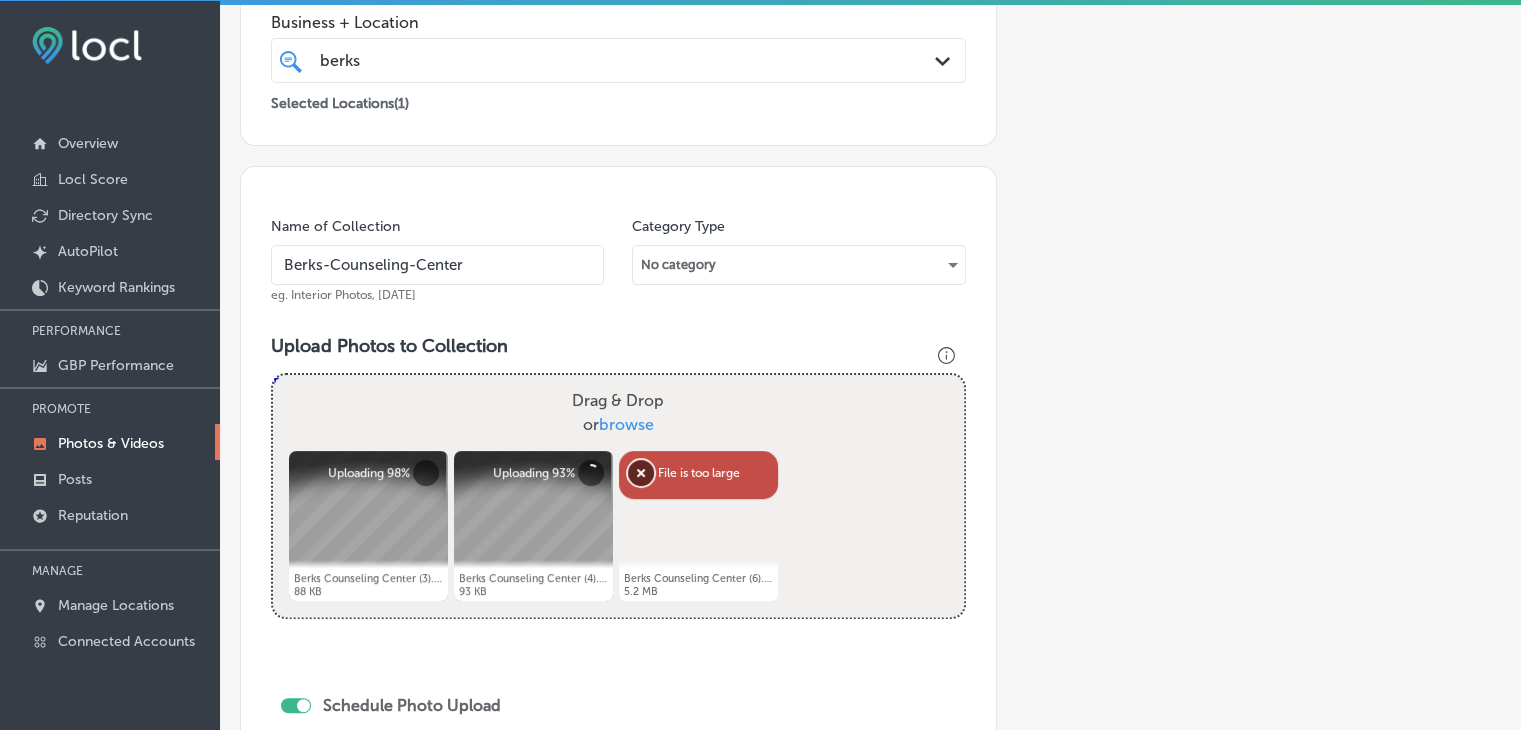 click on "Remove" at bounding box center (641, 473) 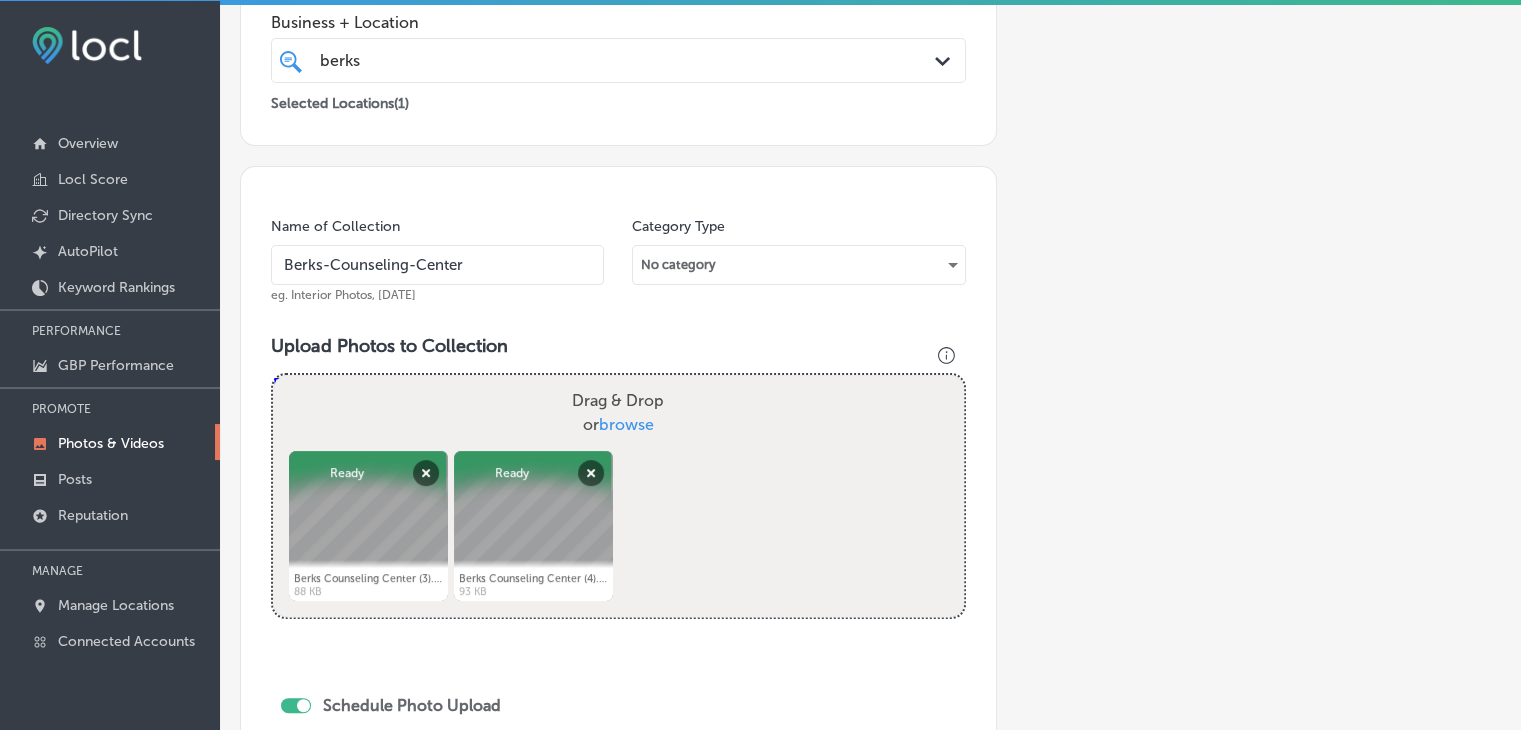 click on "browse" at bounding box center [626, 424] 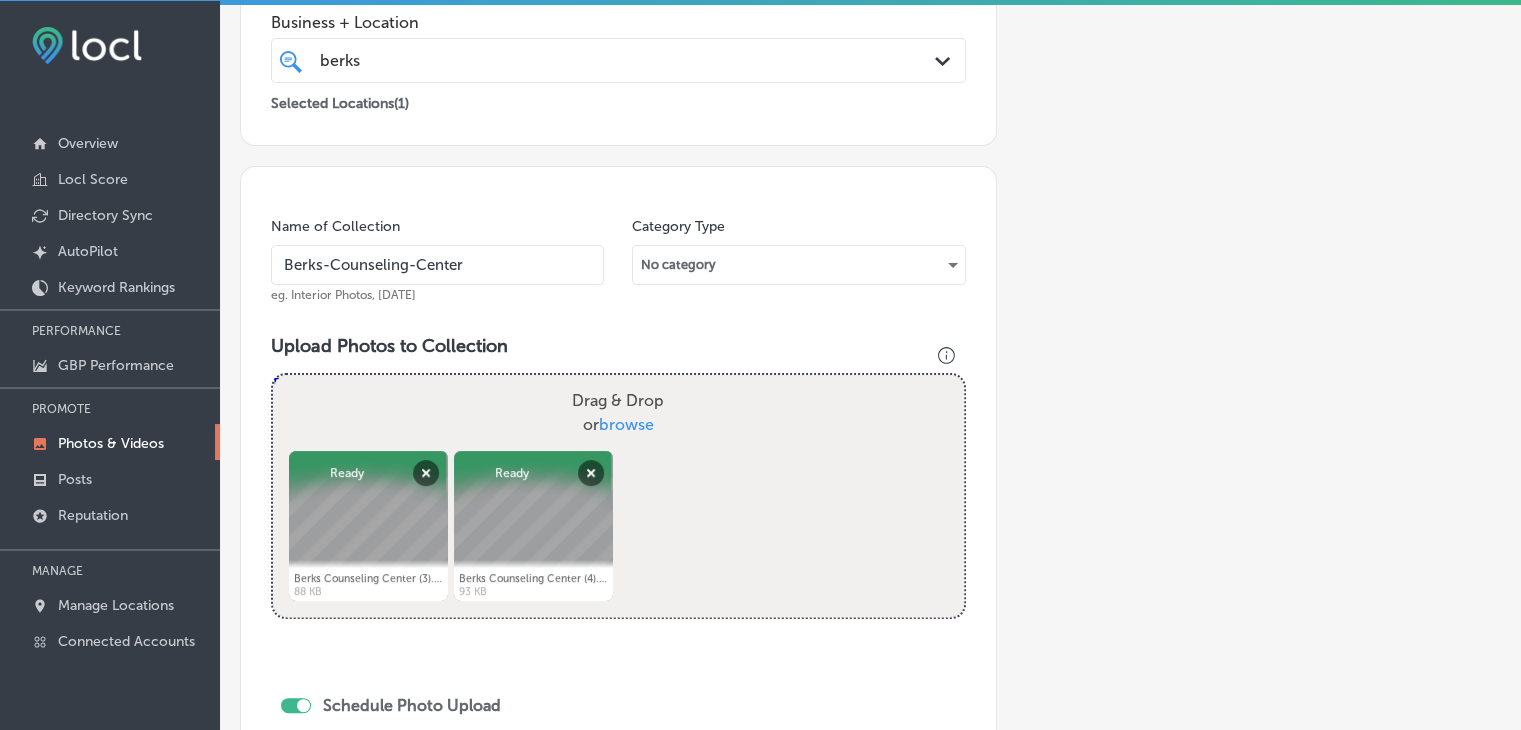 type on "C:\fakepath\Community Wellness Center in Reading, PA.jpg" 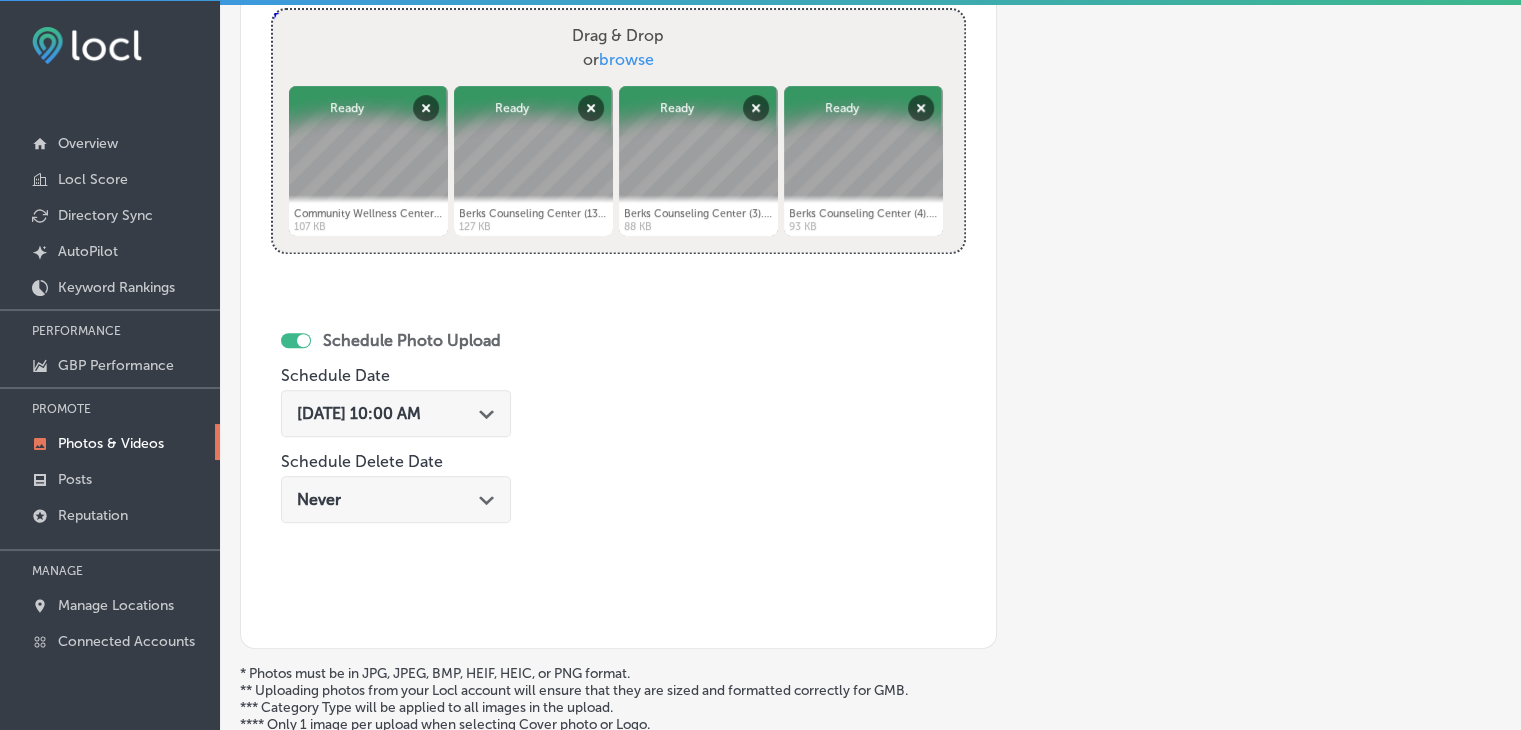 scroll, scrollTop: 807, scrollLeft: 0, axis: vertical 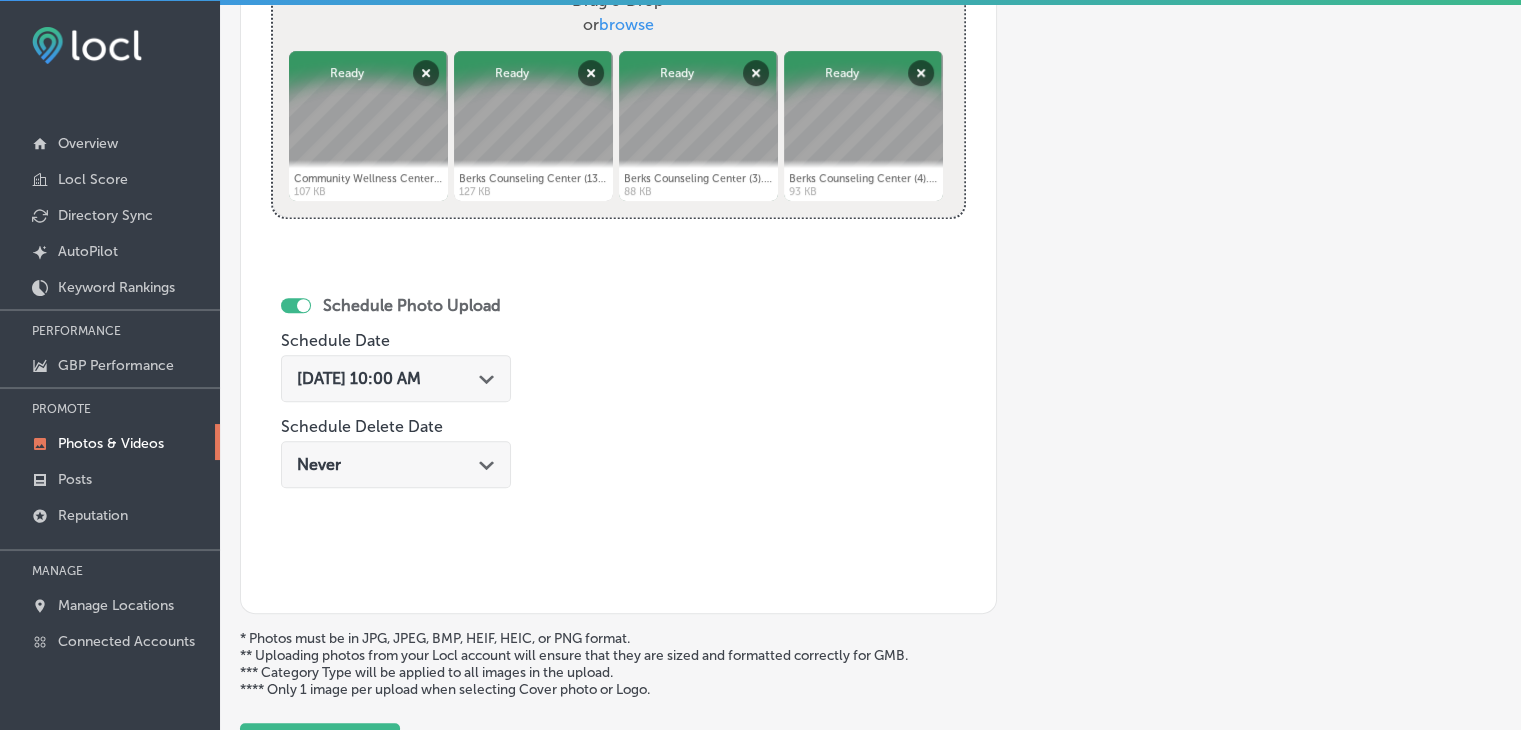 click on "Jul 17, 2025 10:00 AM
Path
Created with Sketch." at bounding box center [396, 378] 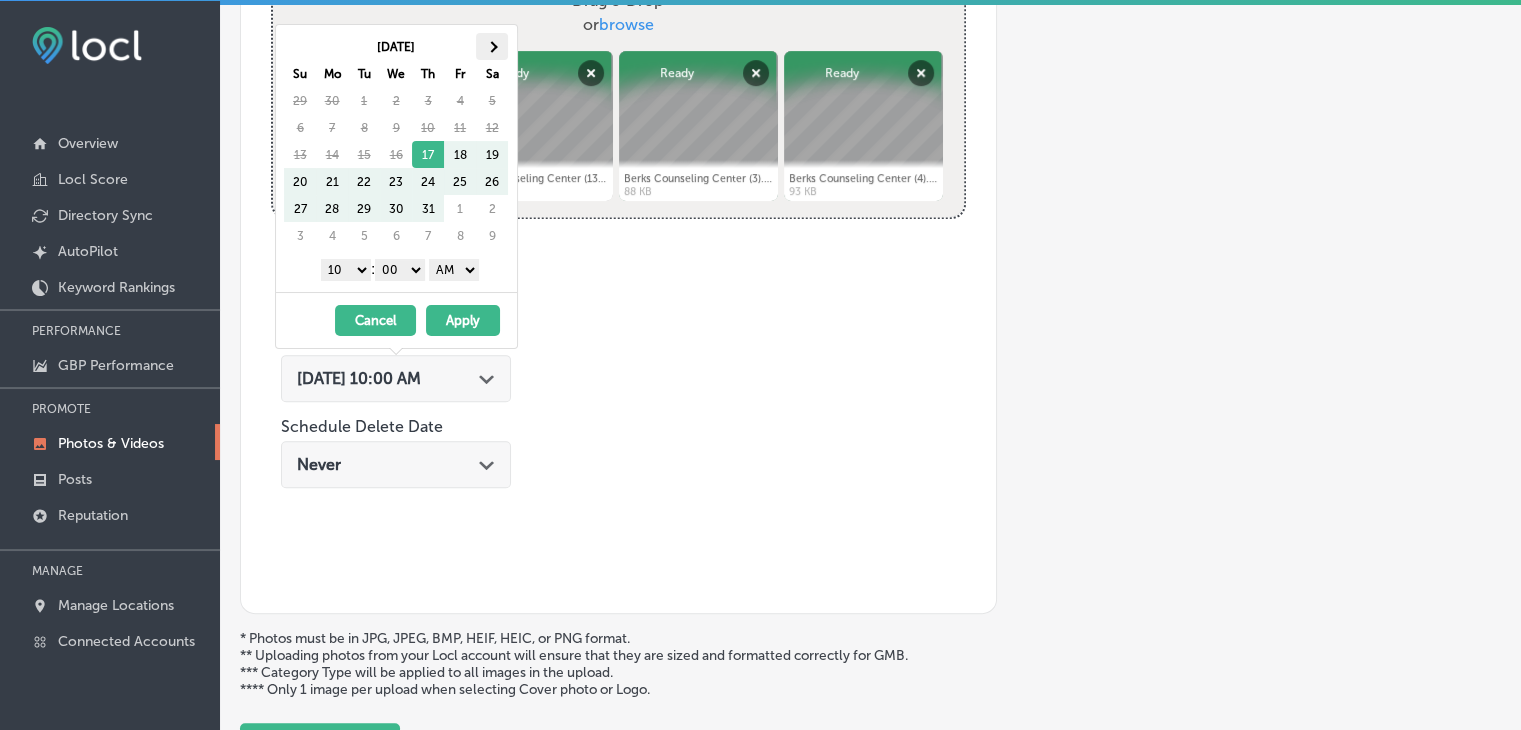 click at bounding box center [491, 46] 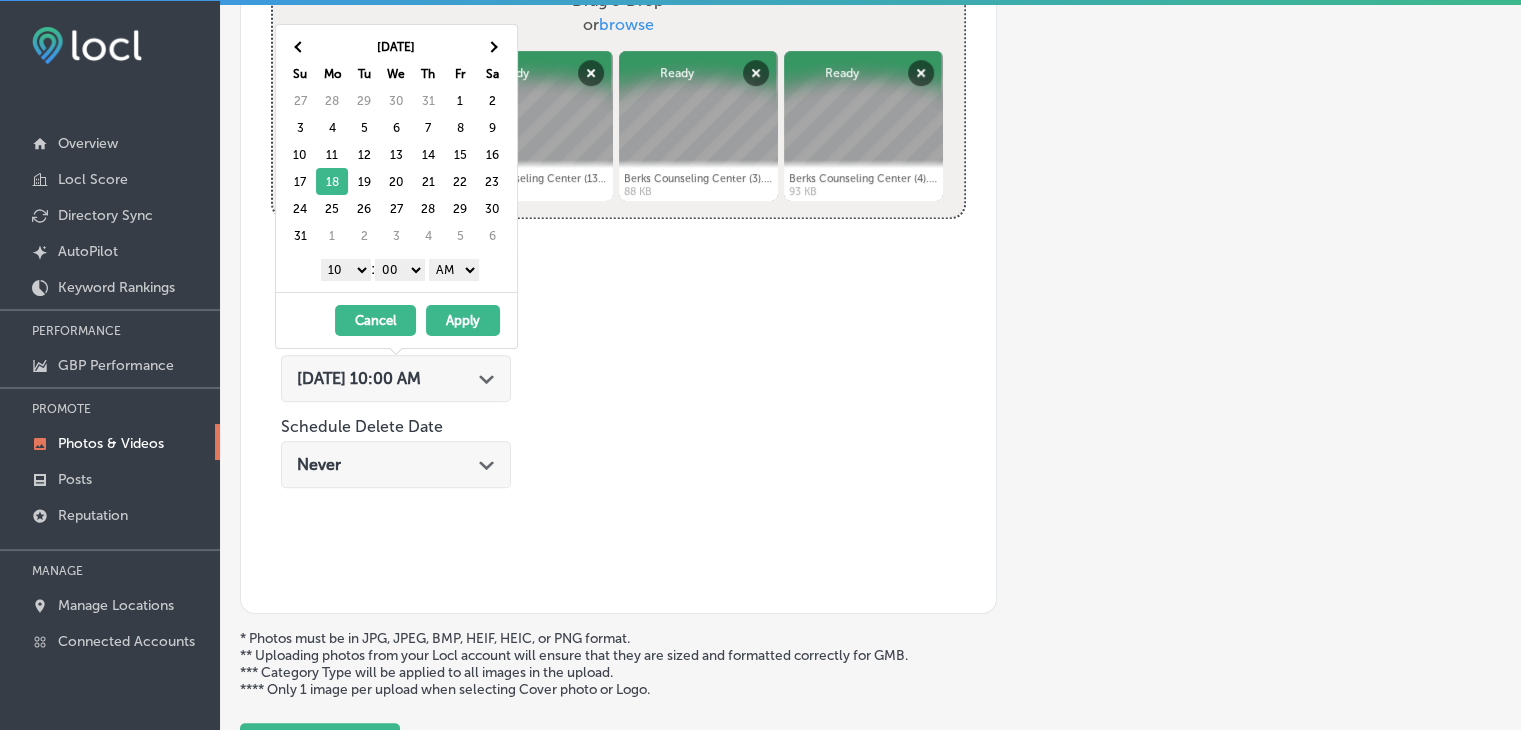 click on "00 10 20 30 40 50" at bounding box center (400, 270) 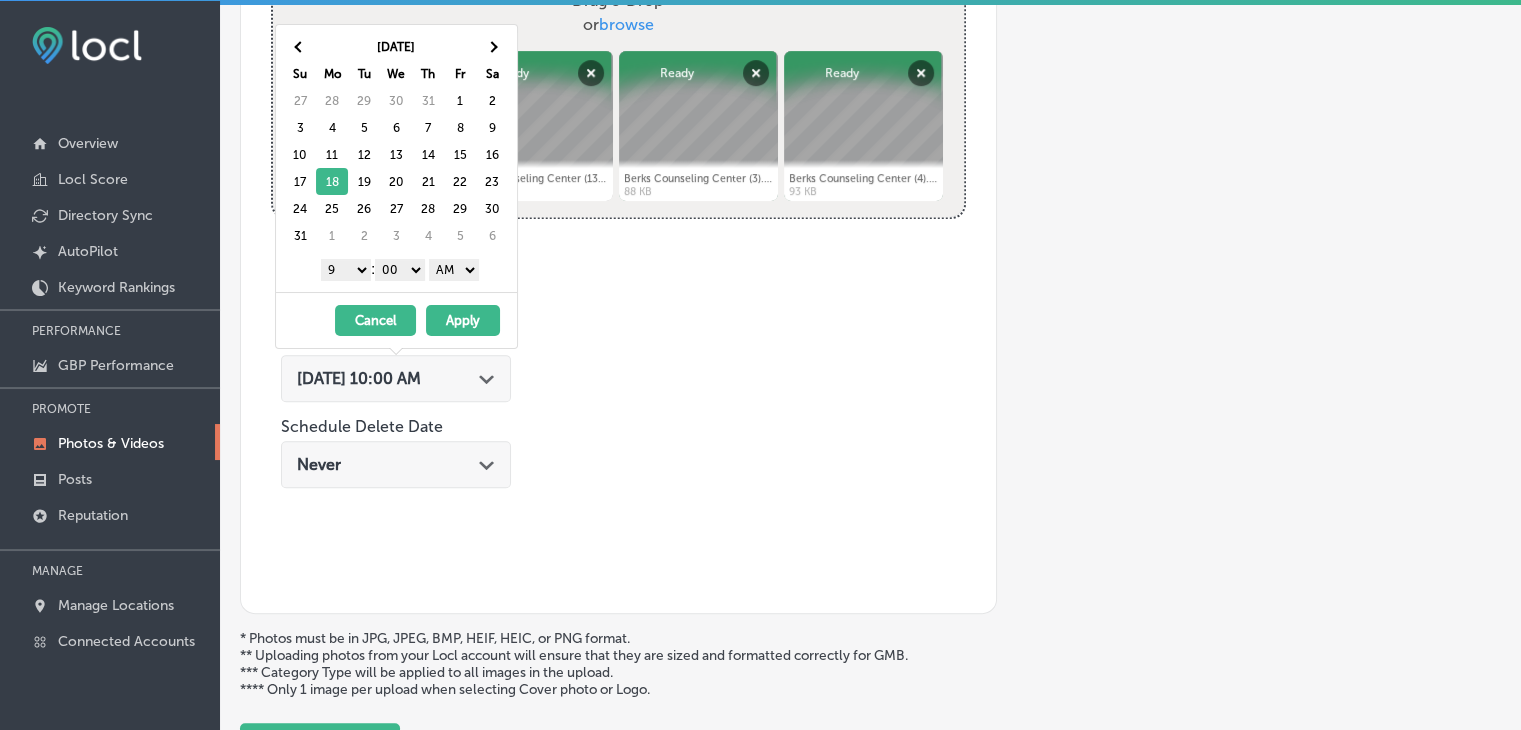 click on "AM PM" at bounding box center [454, 270] 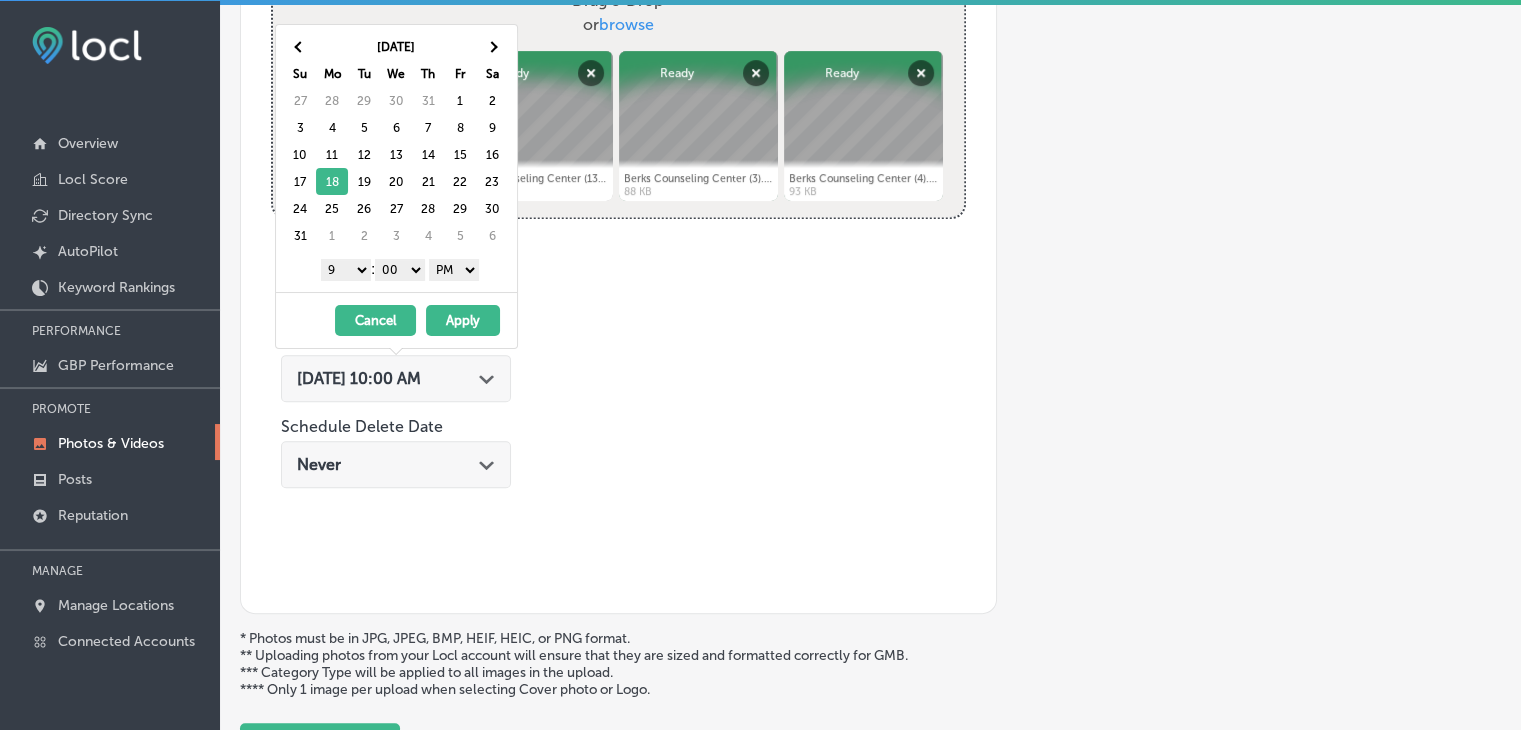 click on "Apply" at bounding box center [463, 320] 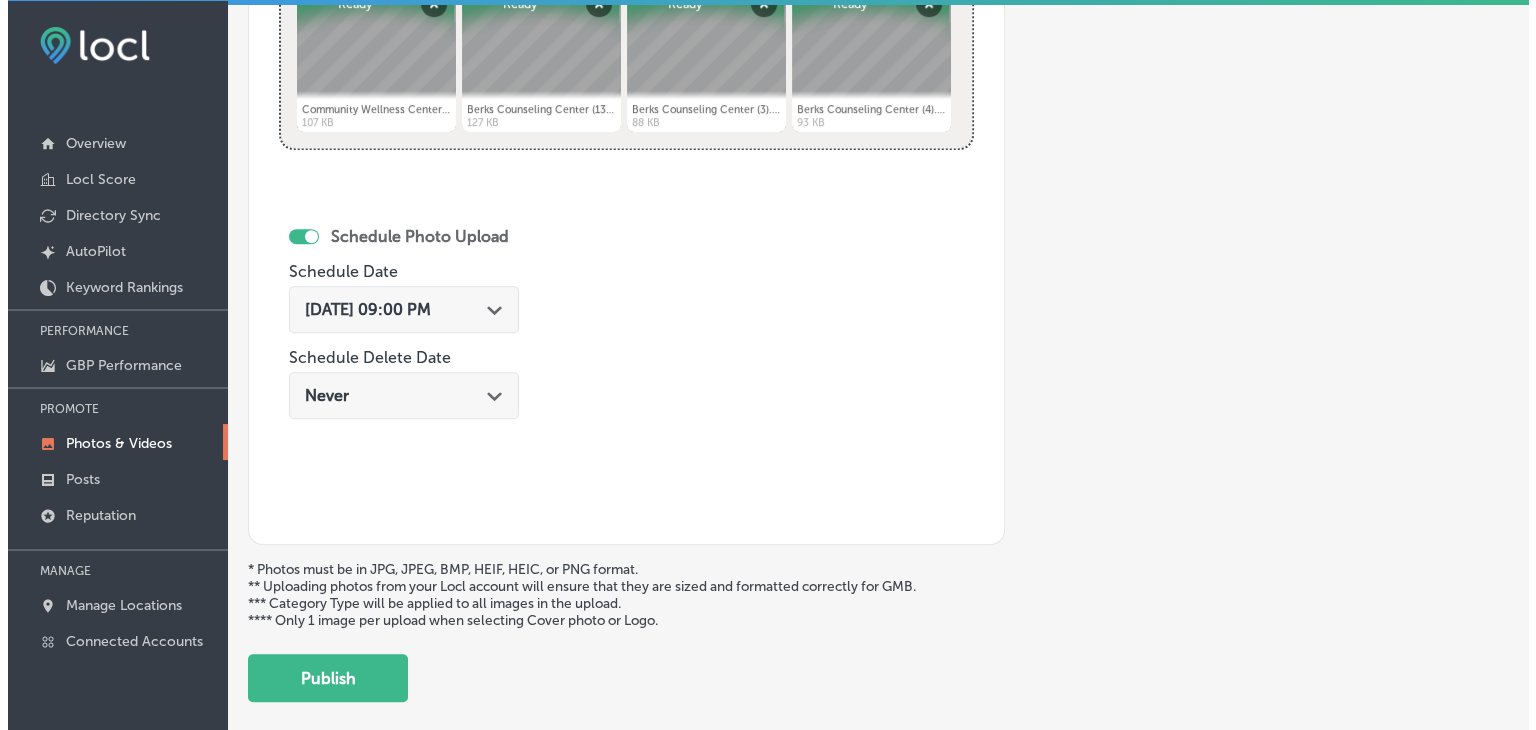 scroll, scrollTop: 972, scrollLeft: 0, axis: vertical 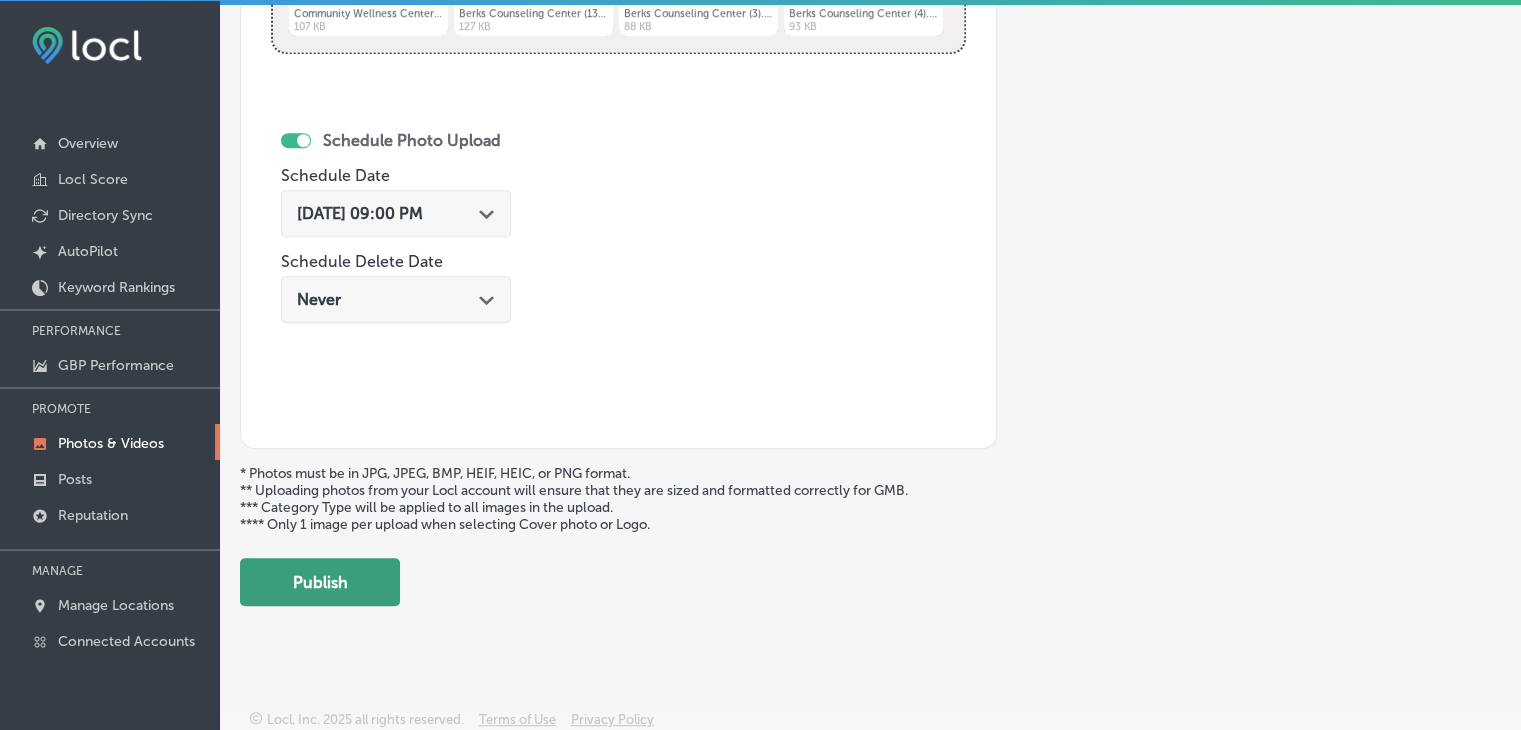 click on "Publish" at bounding box center [320, 582] 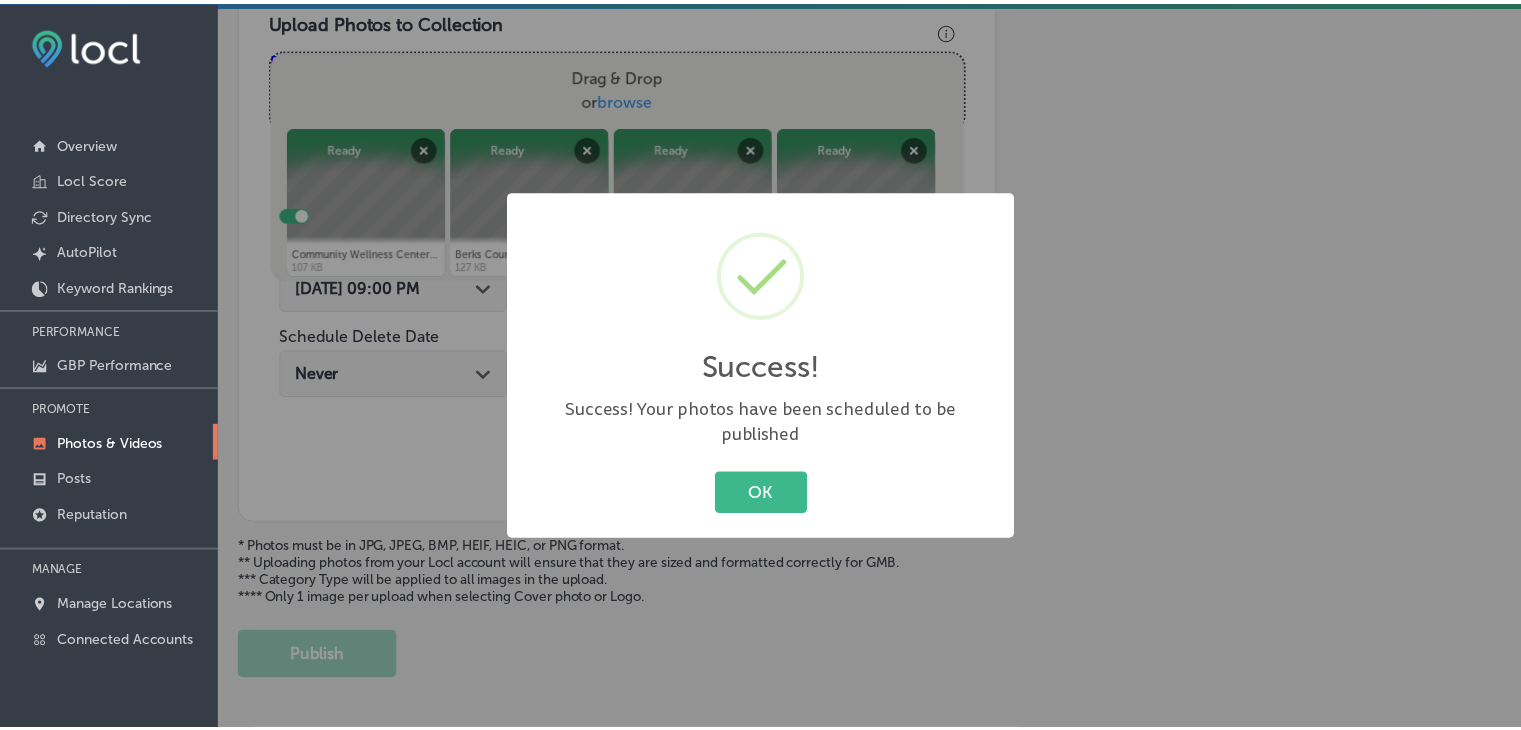 scroll, scrollTop: 515, scrollLeft: 0, axis: vertical 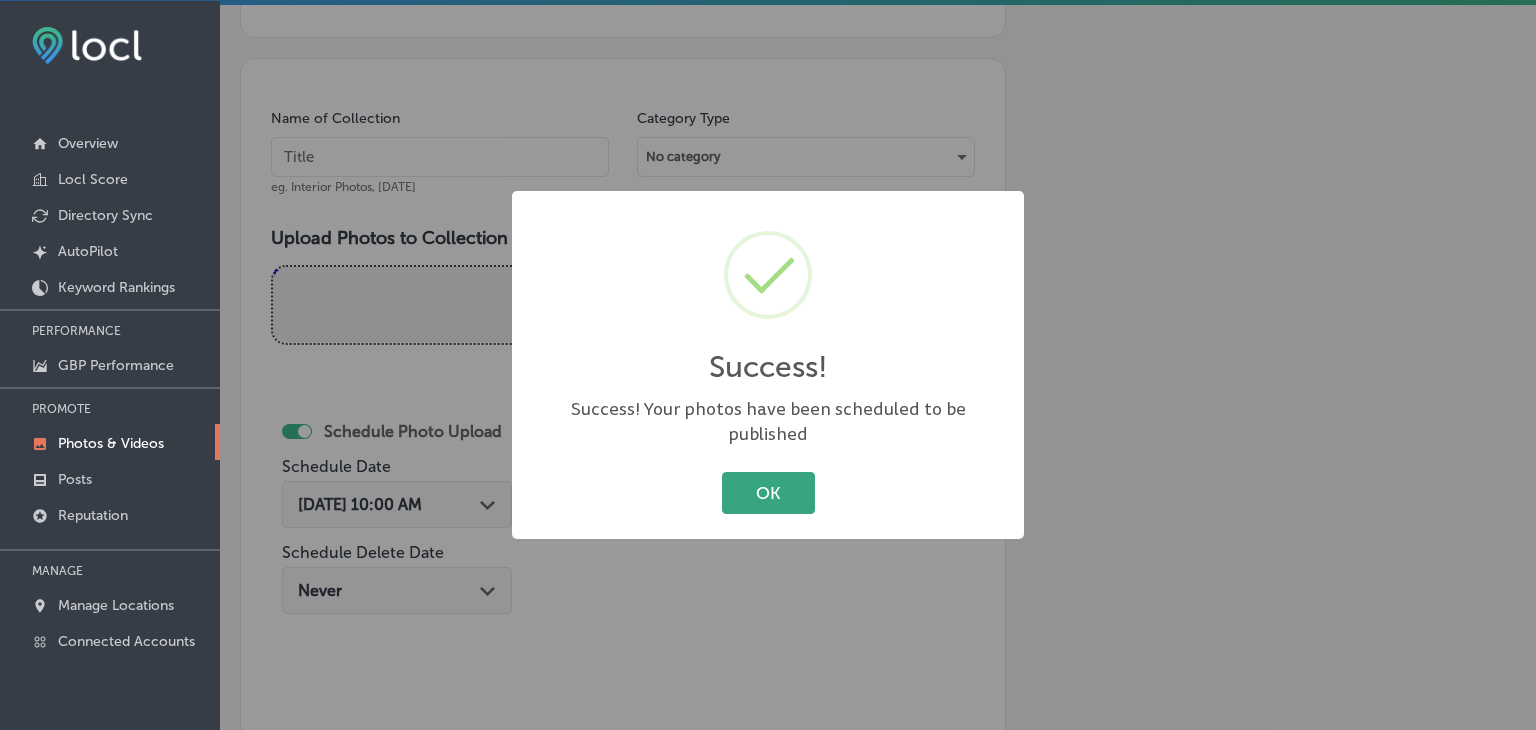 click on "OK" at bounding box center [768, 492] 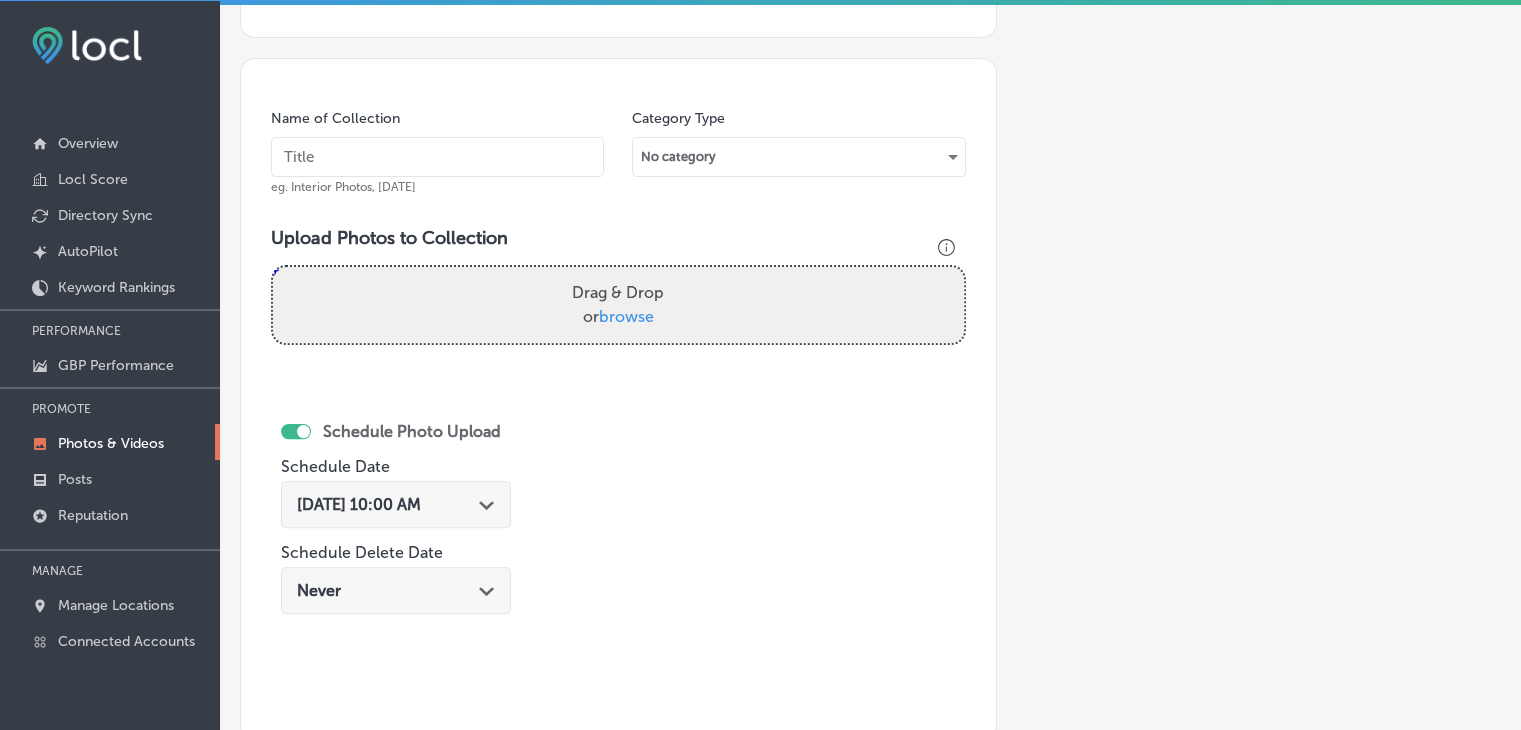 click at bounding box center (437, 157) 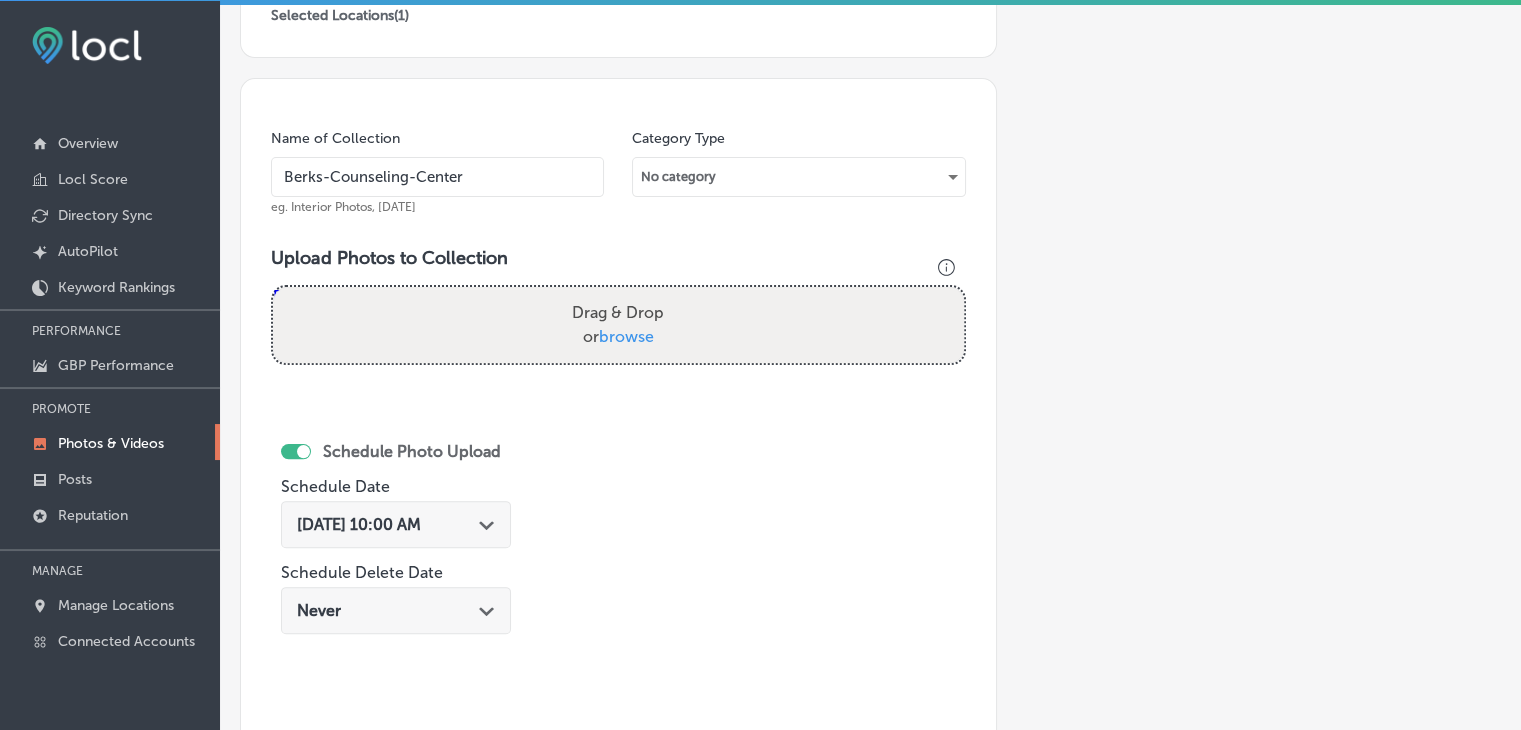 scroll, scrollTop: 715, scrollLeft: 0, axis: vertical 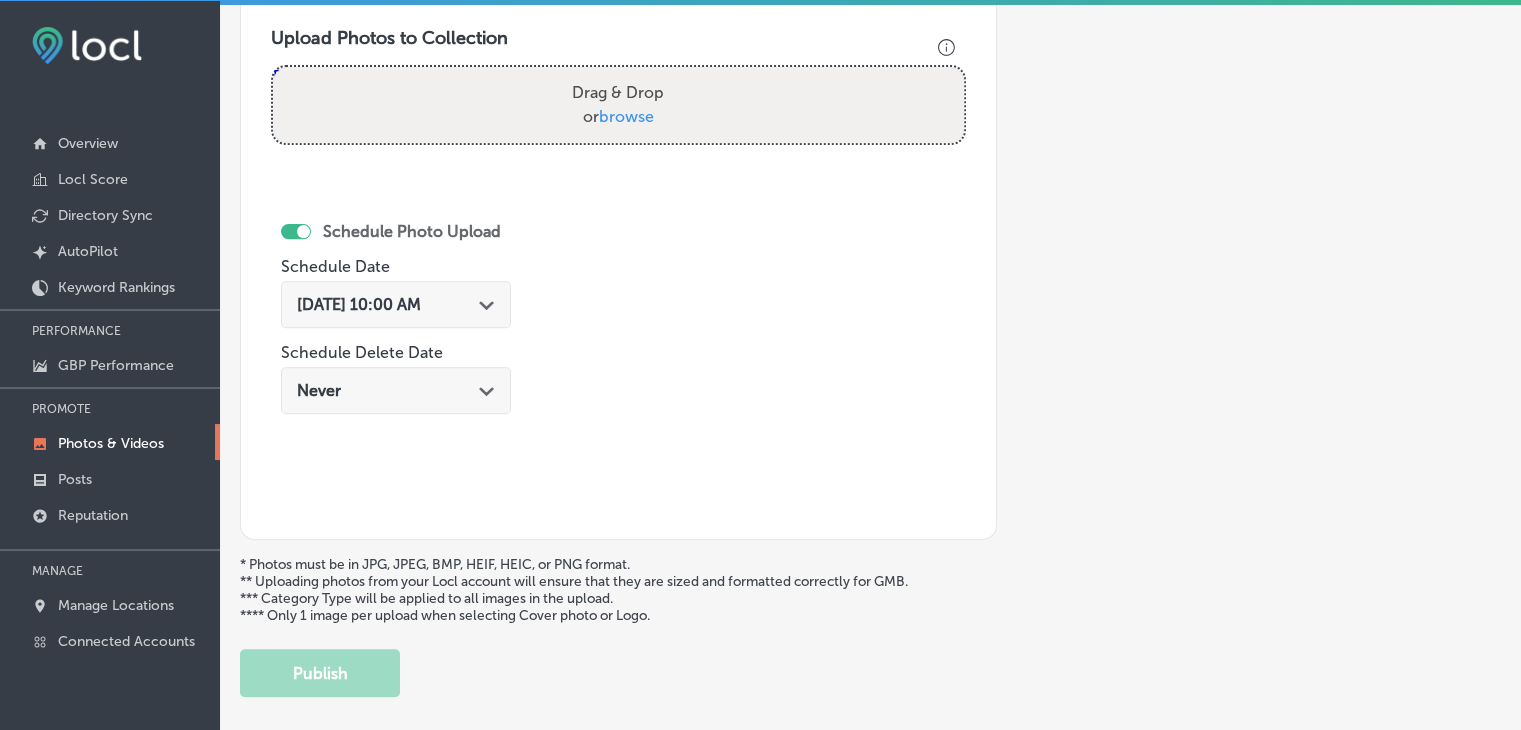 type on "Berks-Counseling-Center" 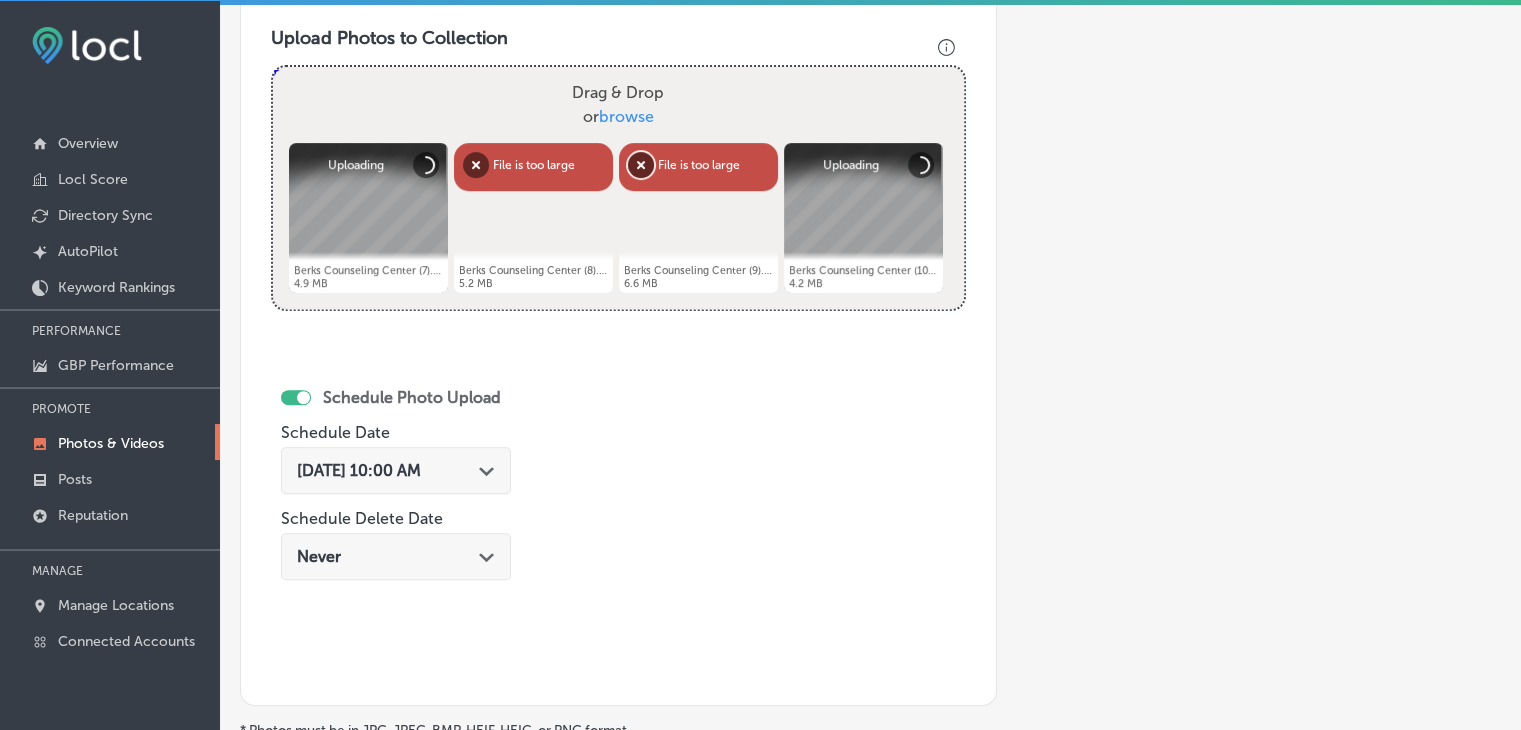 click on "Remove" at bounding box center (641, 165) 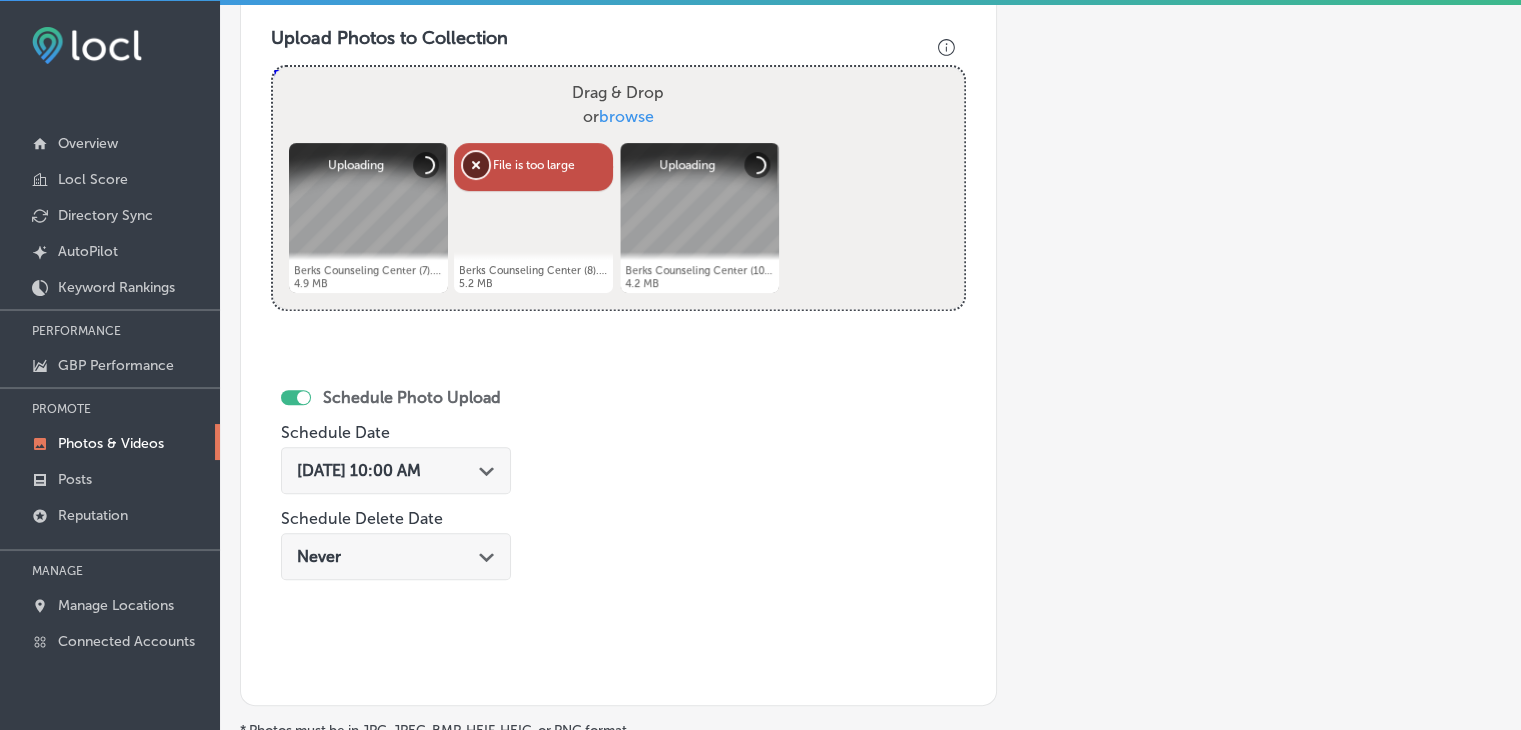 click on "Remove" at bounding box center [476, 165] 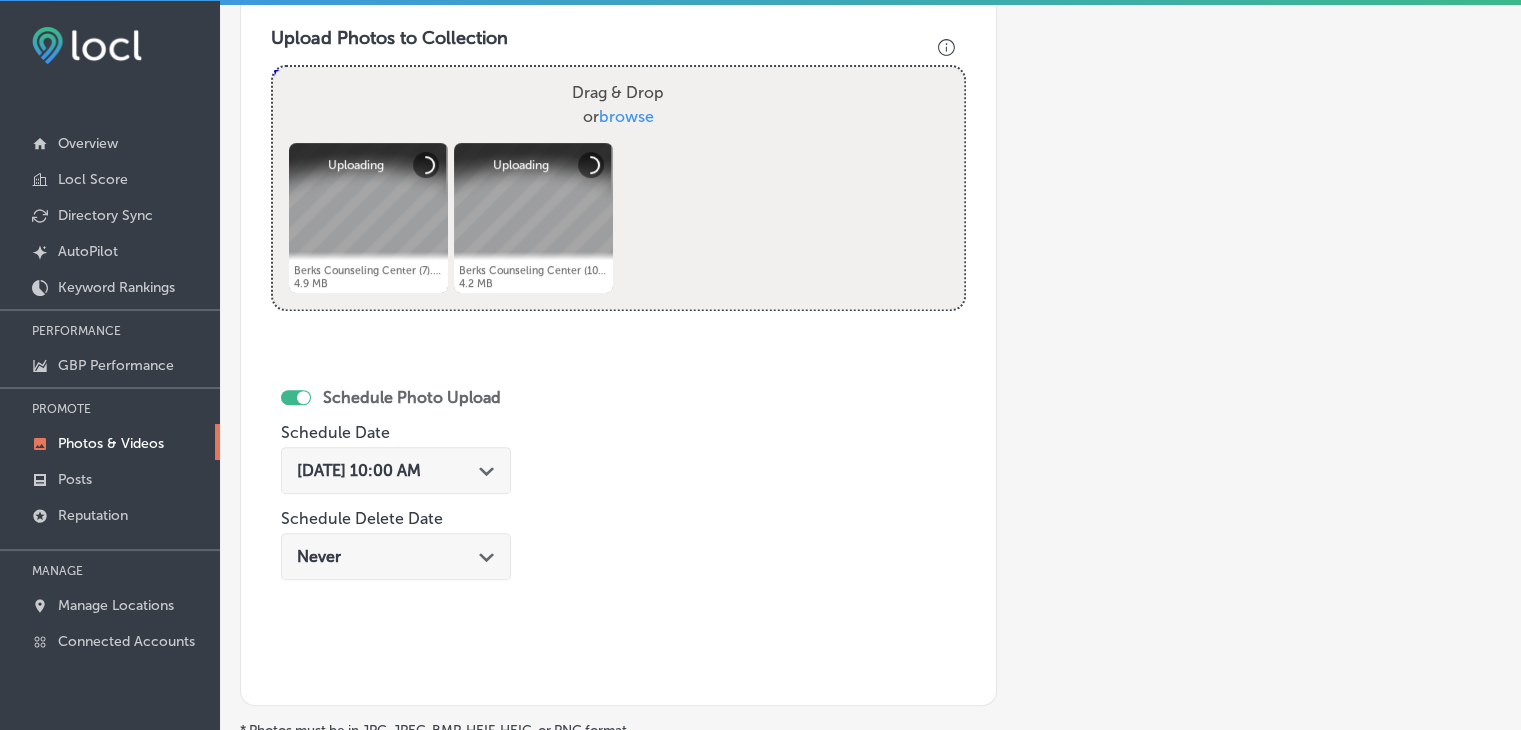 click on "Drag & Drop  or  browse" at bounding box center [618, 105] 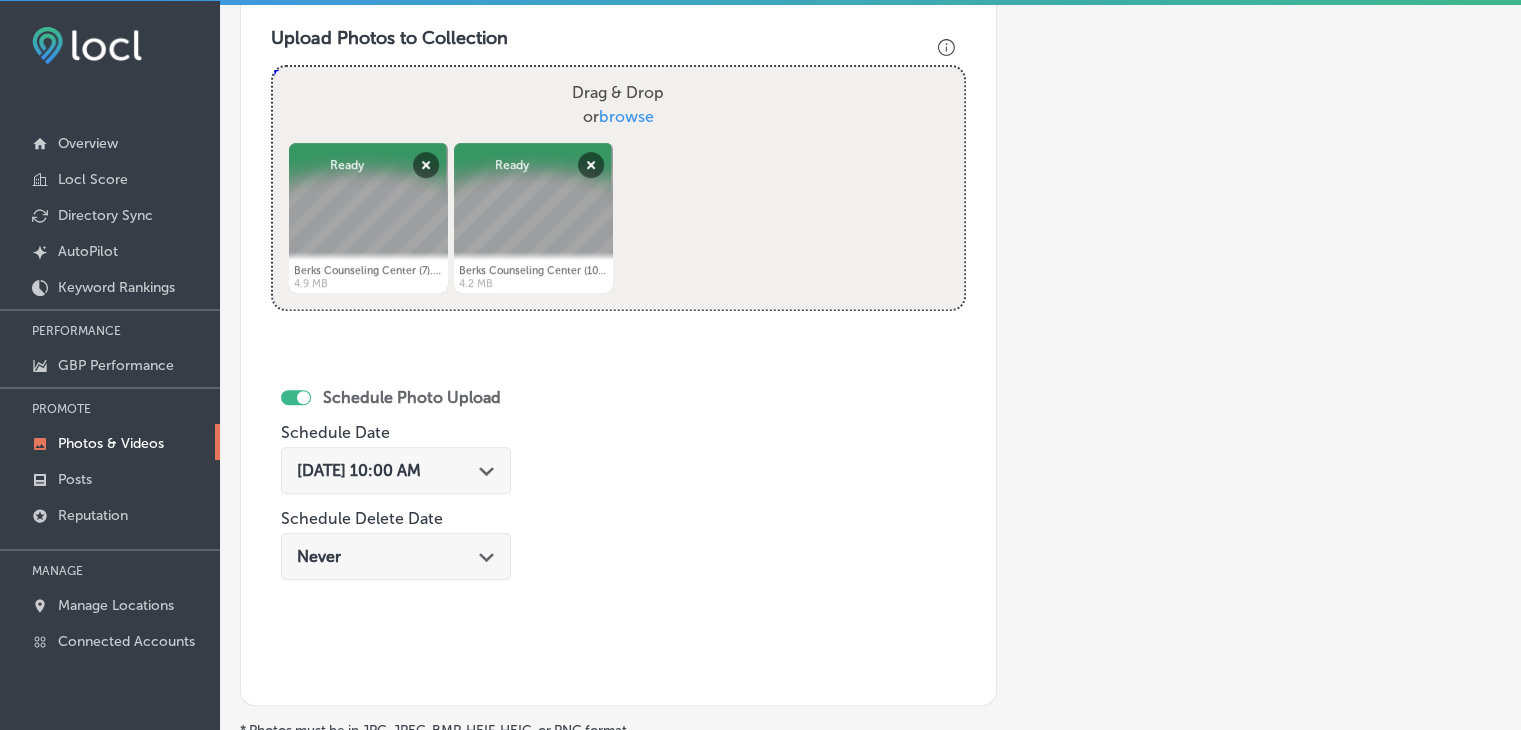 type on "C:\fakepath\Berks Counseling  Center (5).jpg" 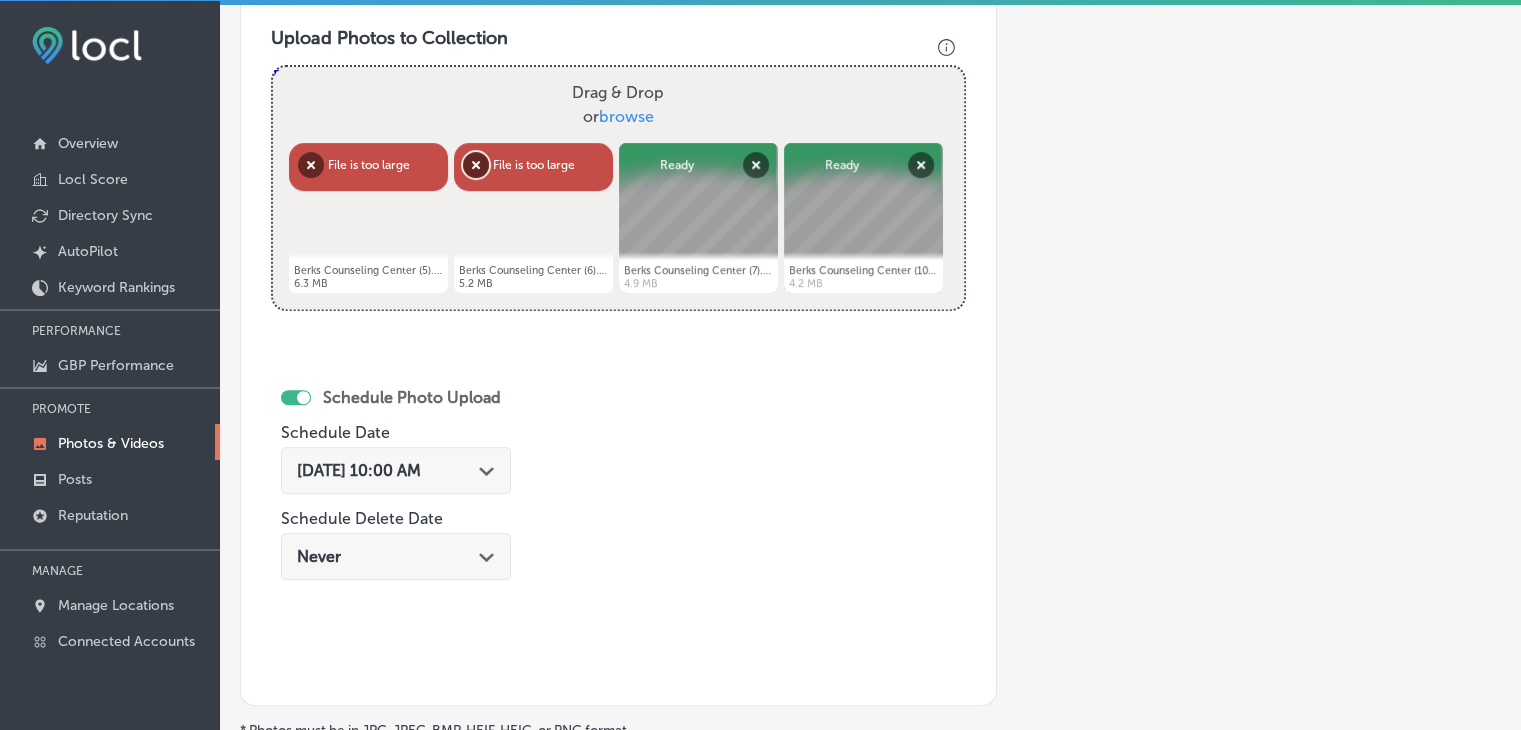 click on "Remove" at bounding box center [476, 165] 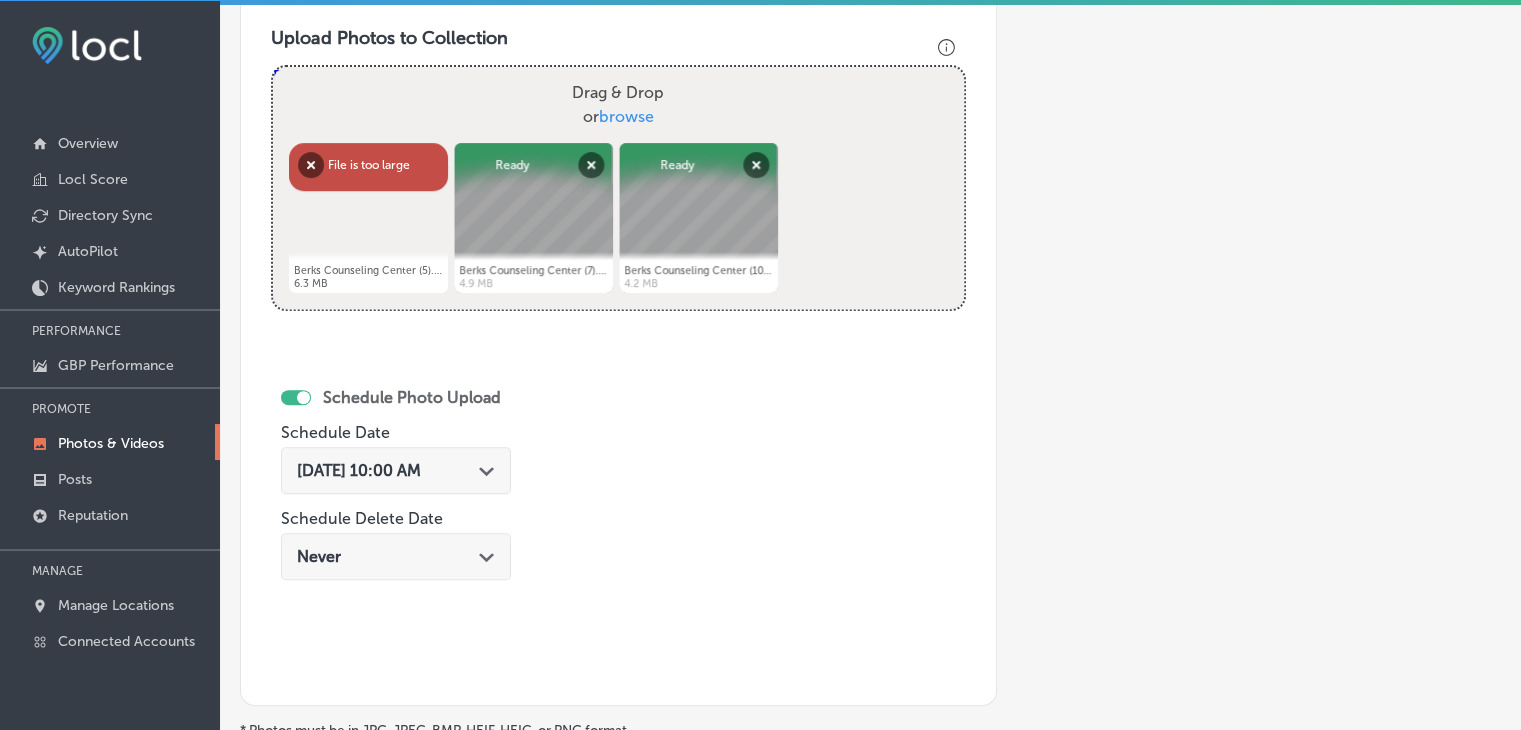 click on "Name of Collection Berks-Counseling-Center eg. Interior Photos, March 2020   Category Type No category Upload Photos to Collection
Powered by PQINA Drag & Drop  or  browse Abort Retry Remove Upload Cancel Retry Remove Berks Counseling  Center (5).jpg 6.3 MB File is too large Maximum file size is 5 MB Berks Counseling  Center (7).jpg Abort Retry Remove Upload Cancel Retry Remove Berks Counseling  Center (7).jpg 4.9 MB Ready tap to undo" at bounding box center [618, 282] 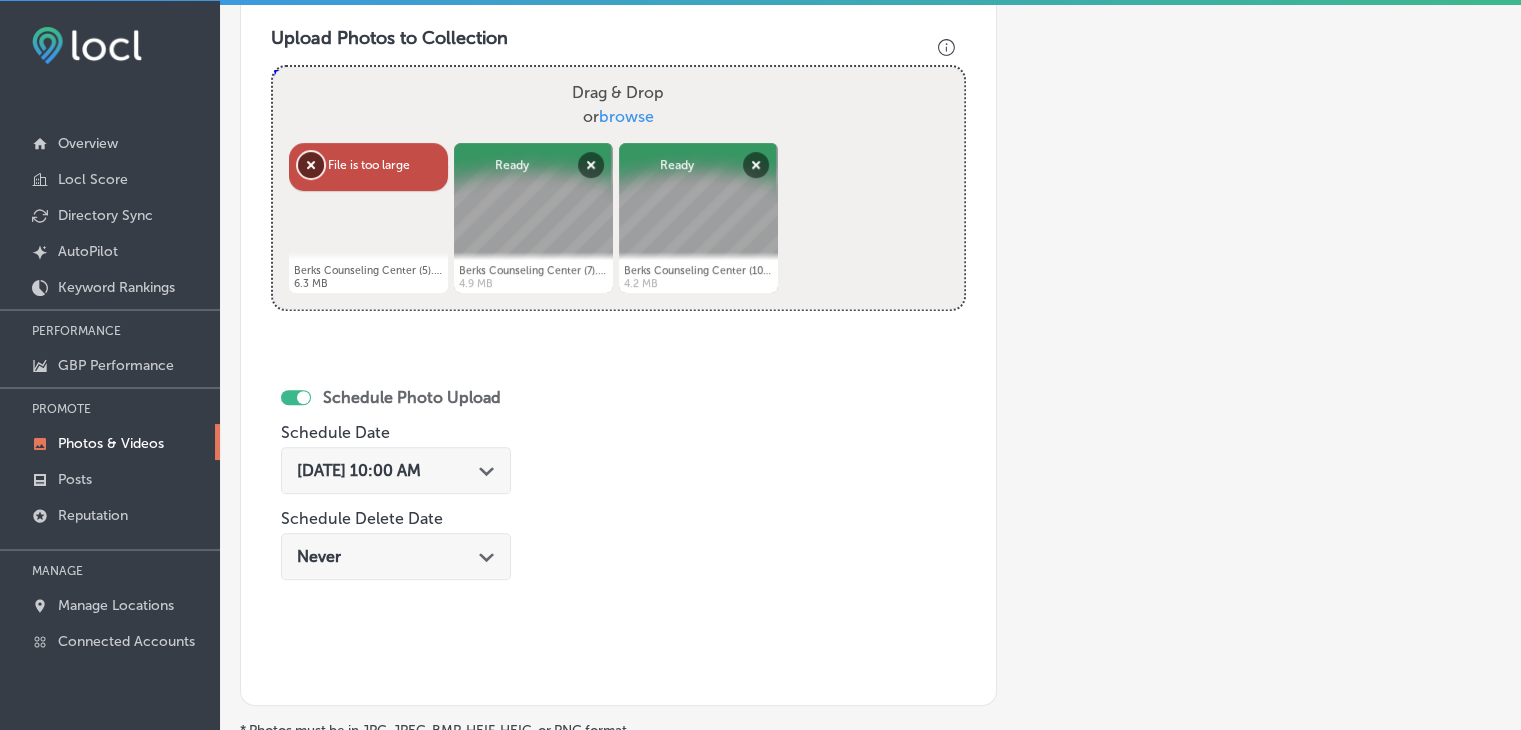 click on "Remove" at bounding box center (311, 165) 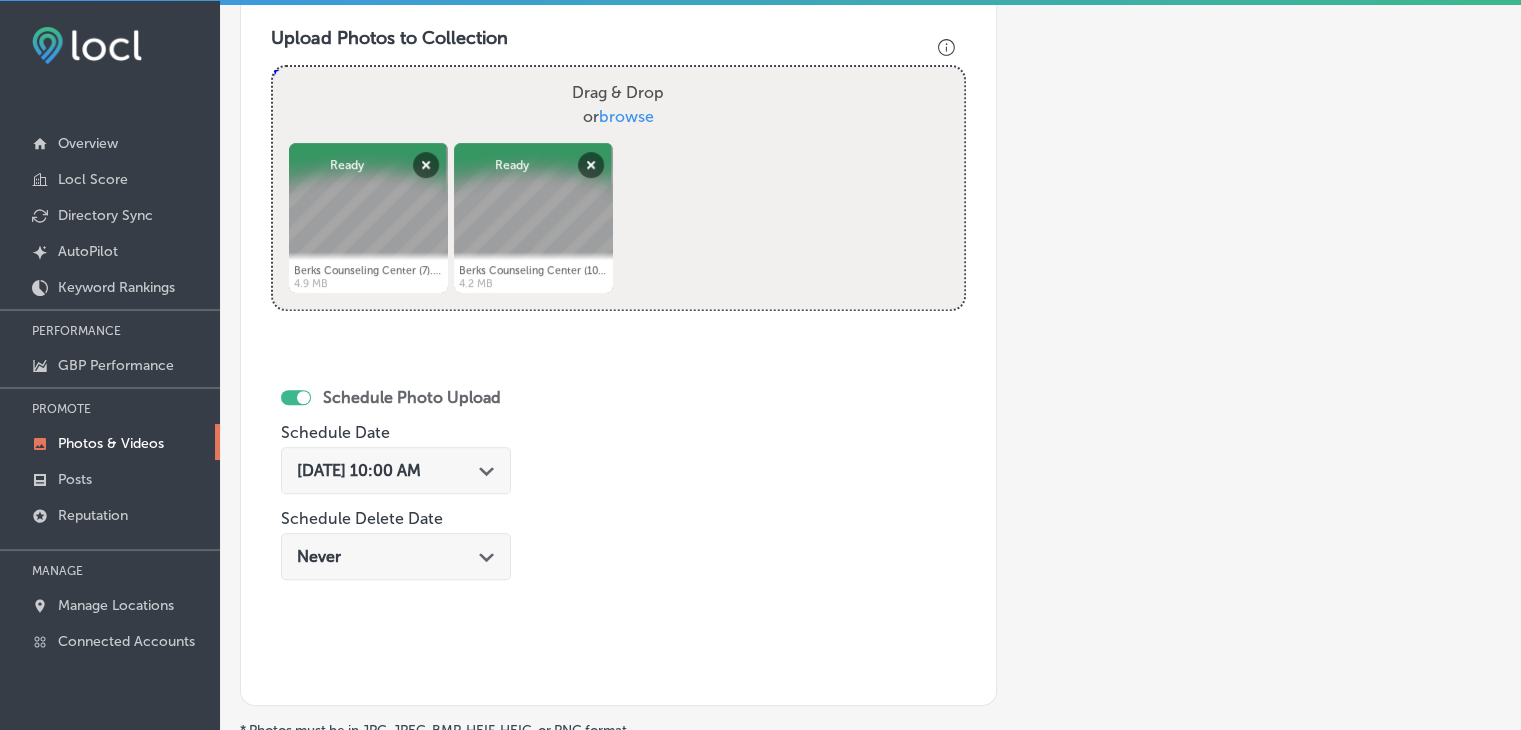 click on "Powered by PQINA Drag & Drop  or  browse Berks Counseling  Center (7).jpg Abort Retry Remove Upload Cancel Retry Remove Berks Counseling  Center (7).jpg 4.9 MB Ready tap to undo
Berks Counseling  Center (10).jpg Abort Retry Remove Upload Cancel Retry Remove Berks Counseling  Center (10).jpg 4.2 MB Ready tap to undo" at bounding box center [618, 188] 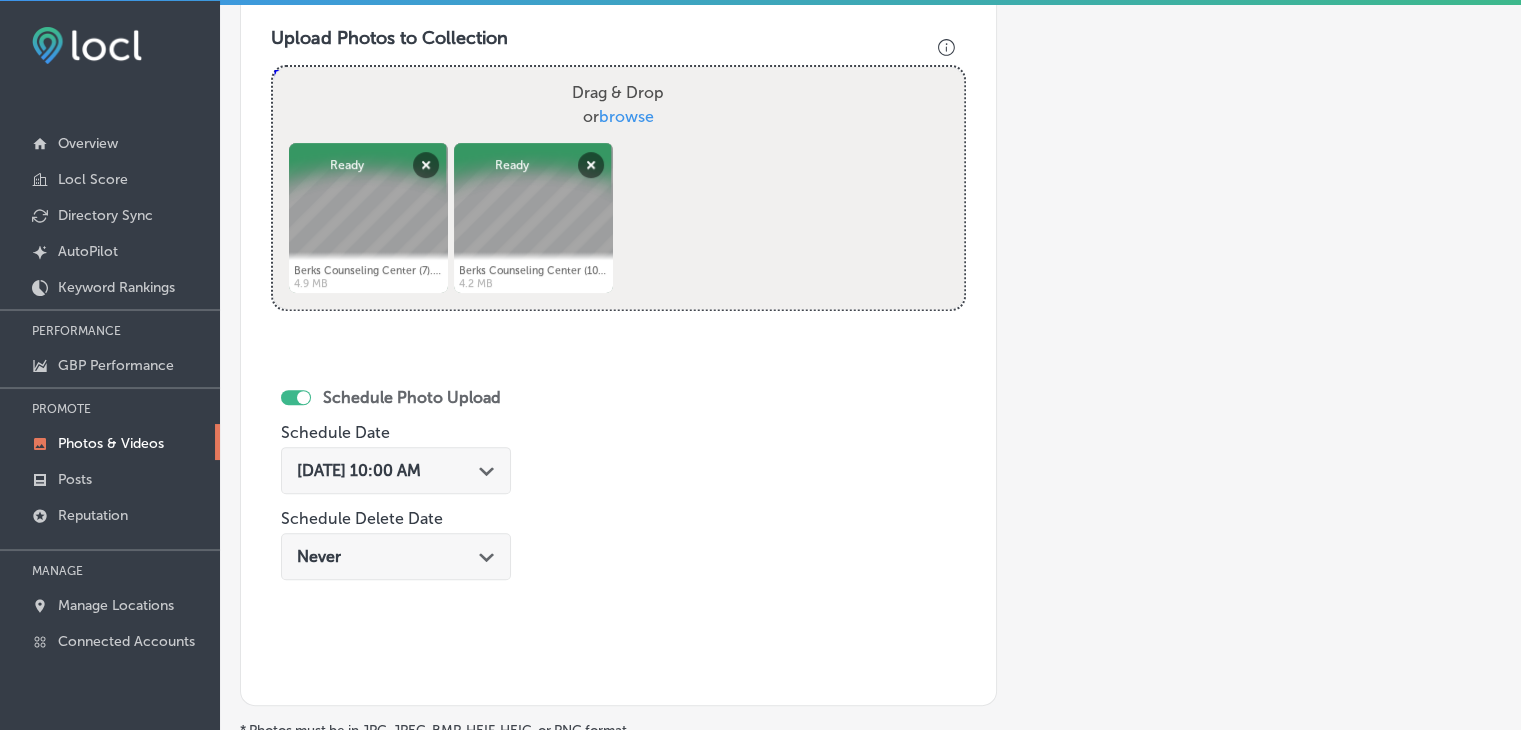 click on "Drag & Drop  or  browse" at bounding box center [618, 105] 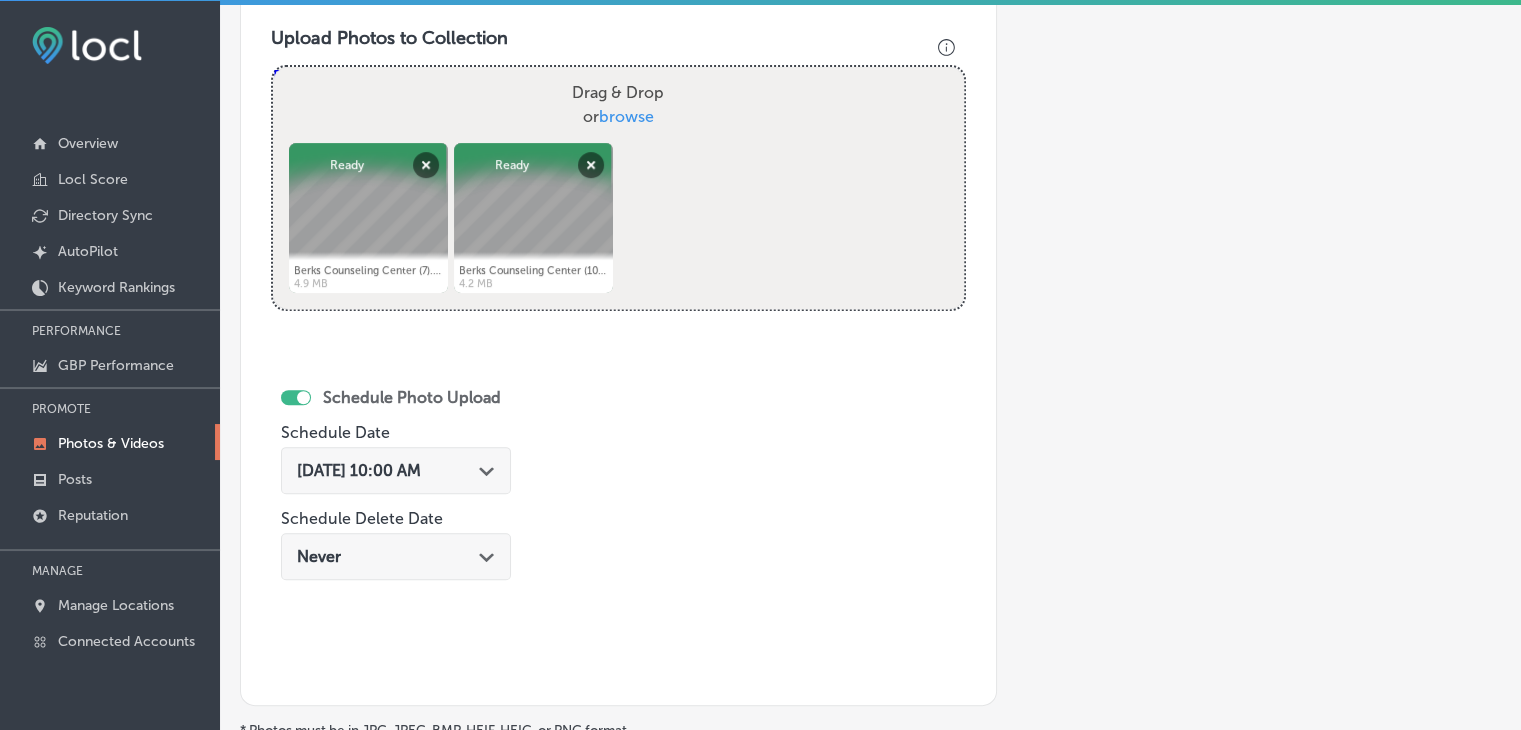type on "C:\fakepath\Community Wellness Center in Reading, PA(1).jpg" 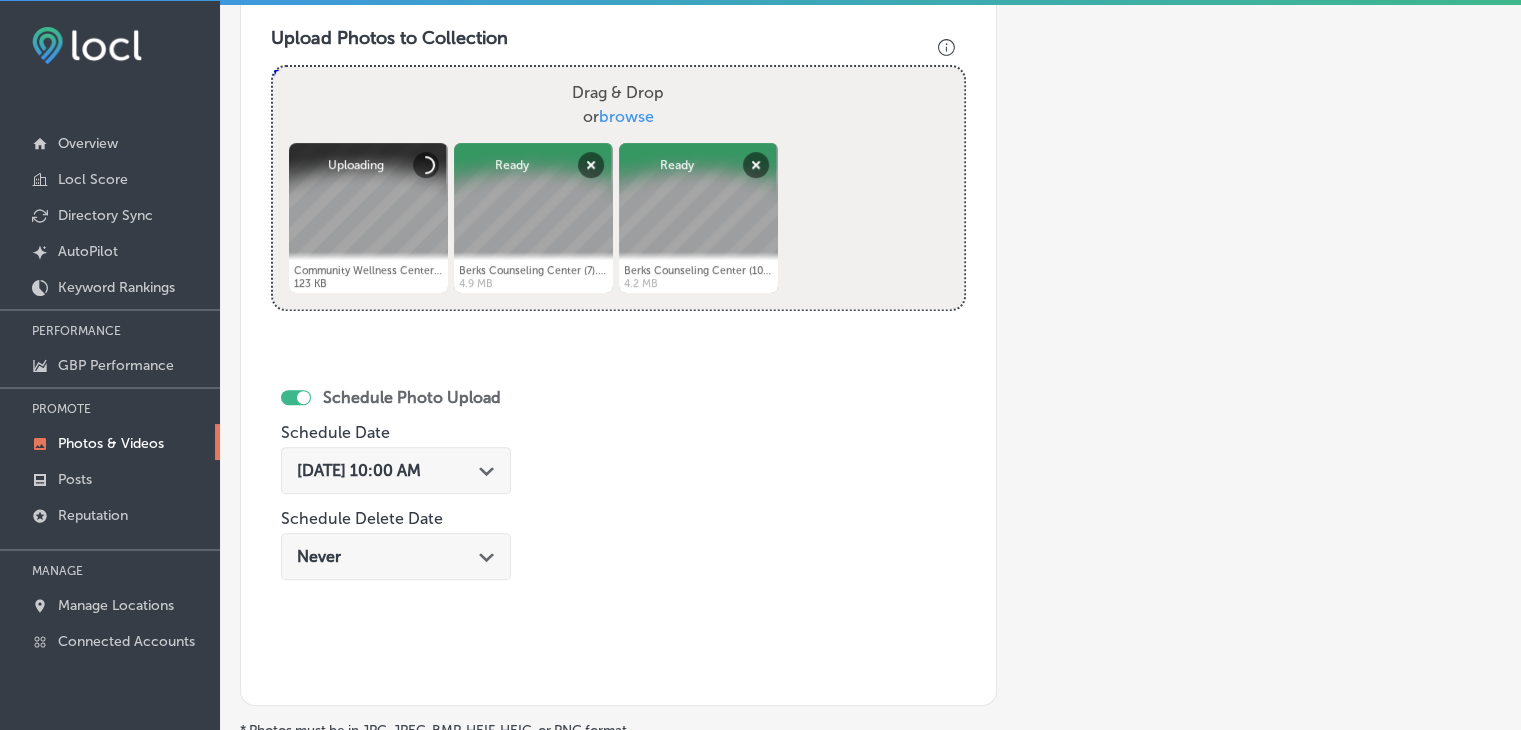 click on "Drag & Drop  or  browse" at bounding box center (618, 105) 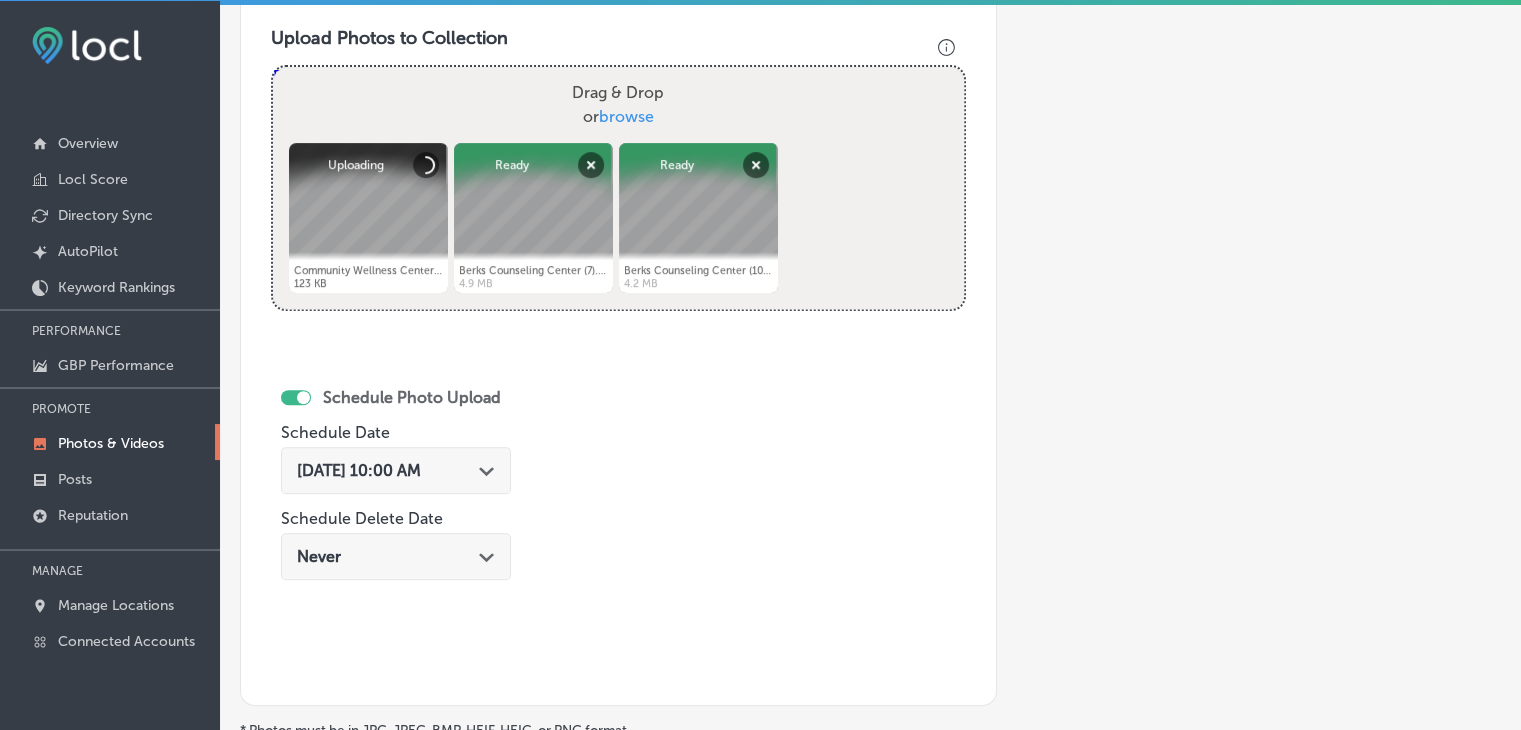 click on "Drag & Drop  or  browse" at bounding box center [618, 70] 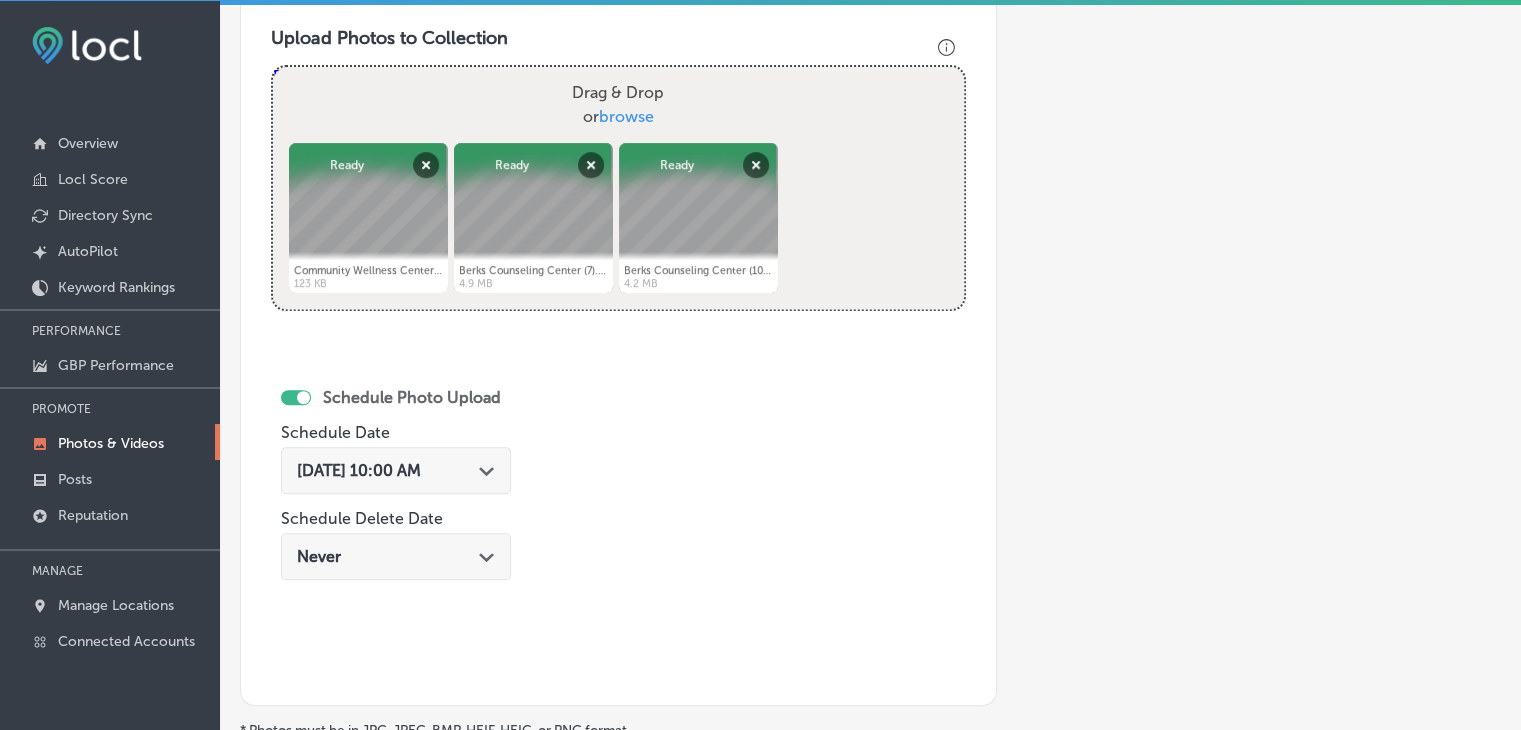 type on "C:\fakepath\Hill day - 3.jpg" 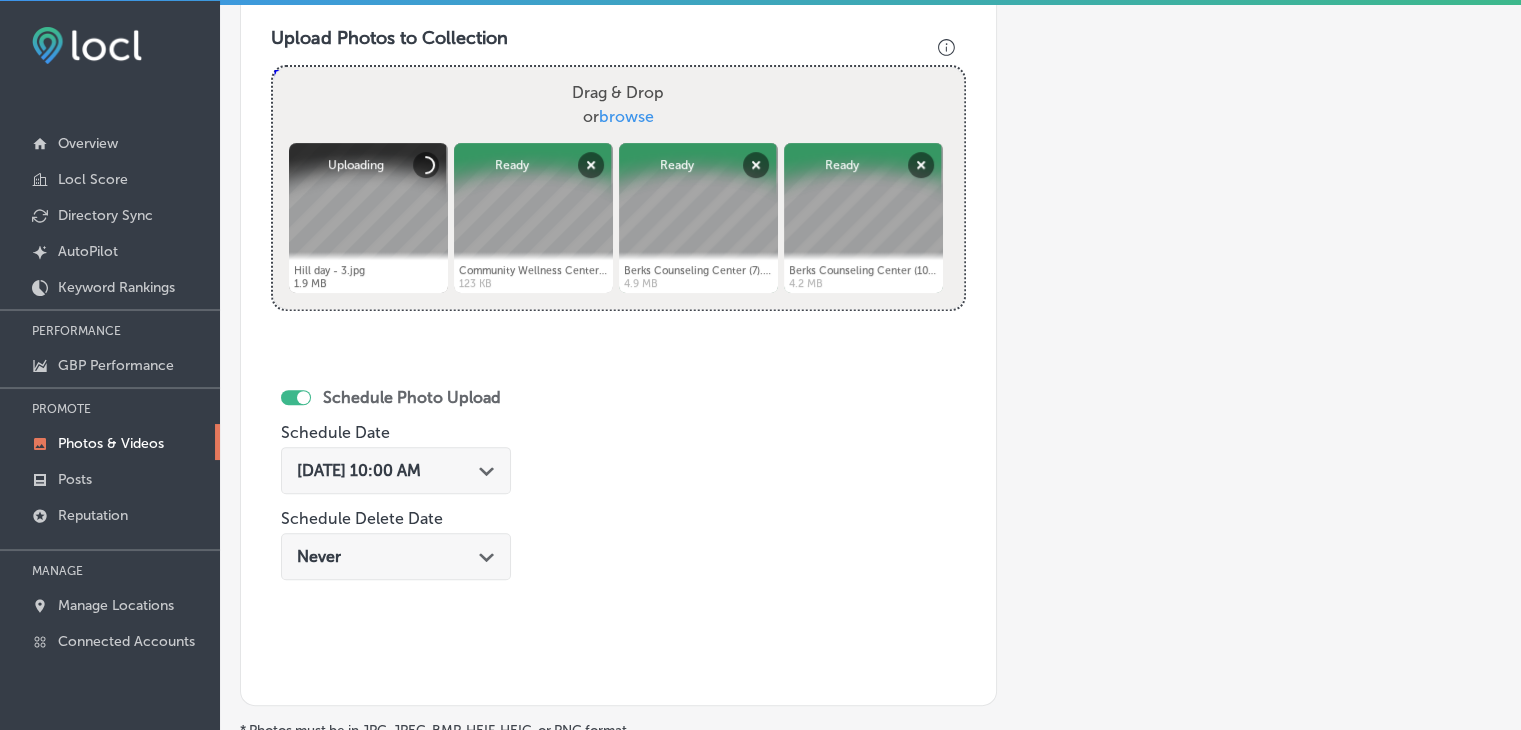 click on "Jul 17, 2025 10:00 AM" at bounding box center (359, 470) 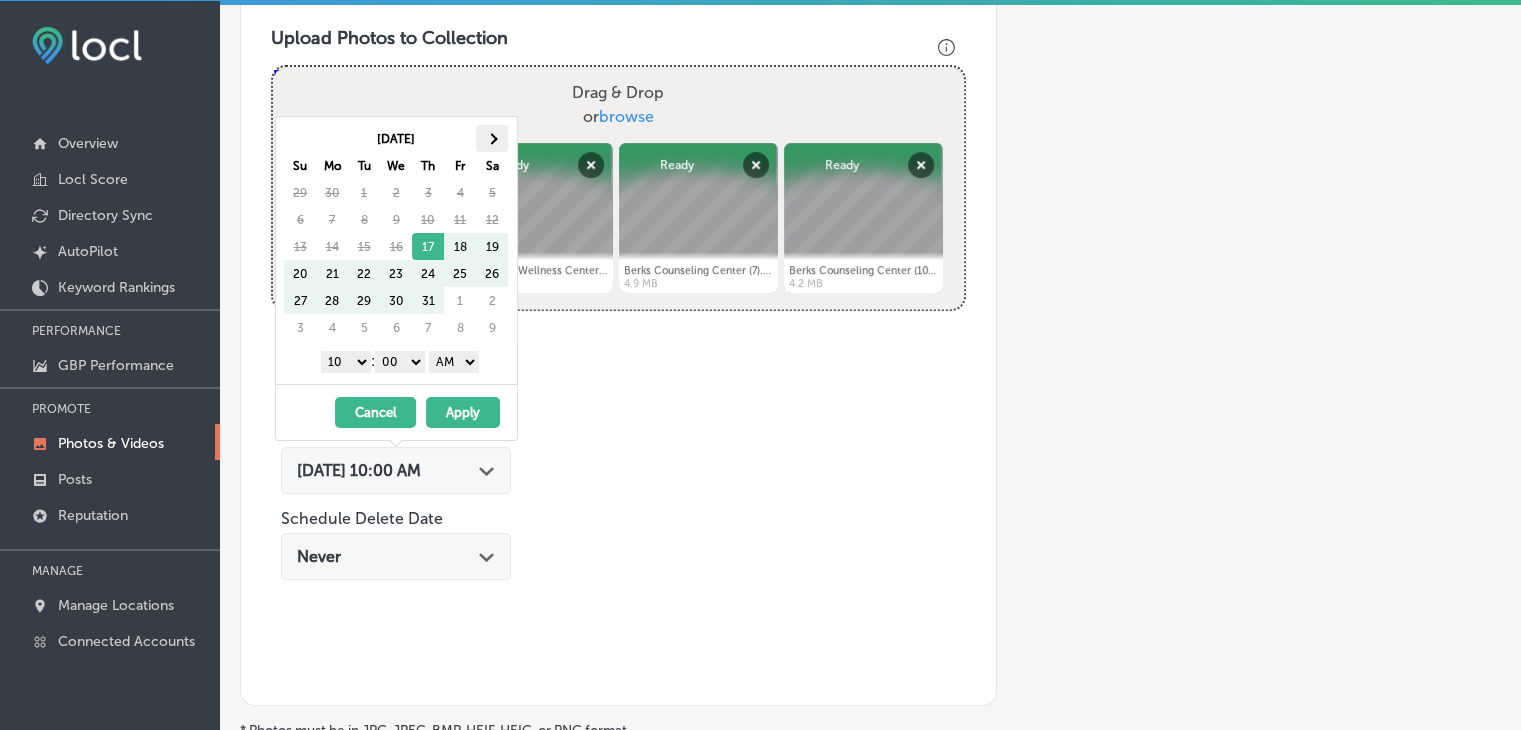 click at bounding box center [492, 138] 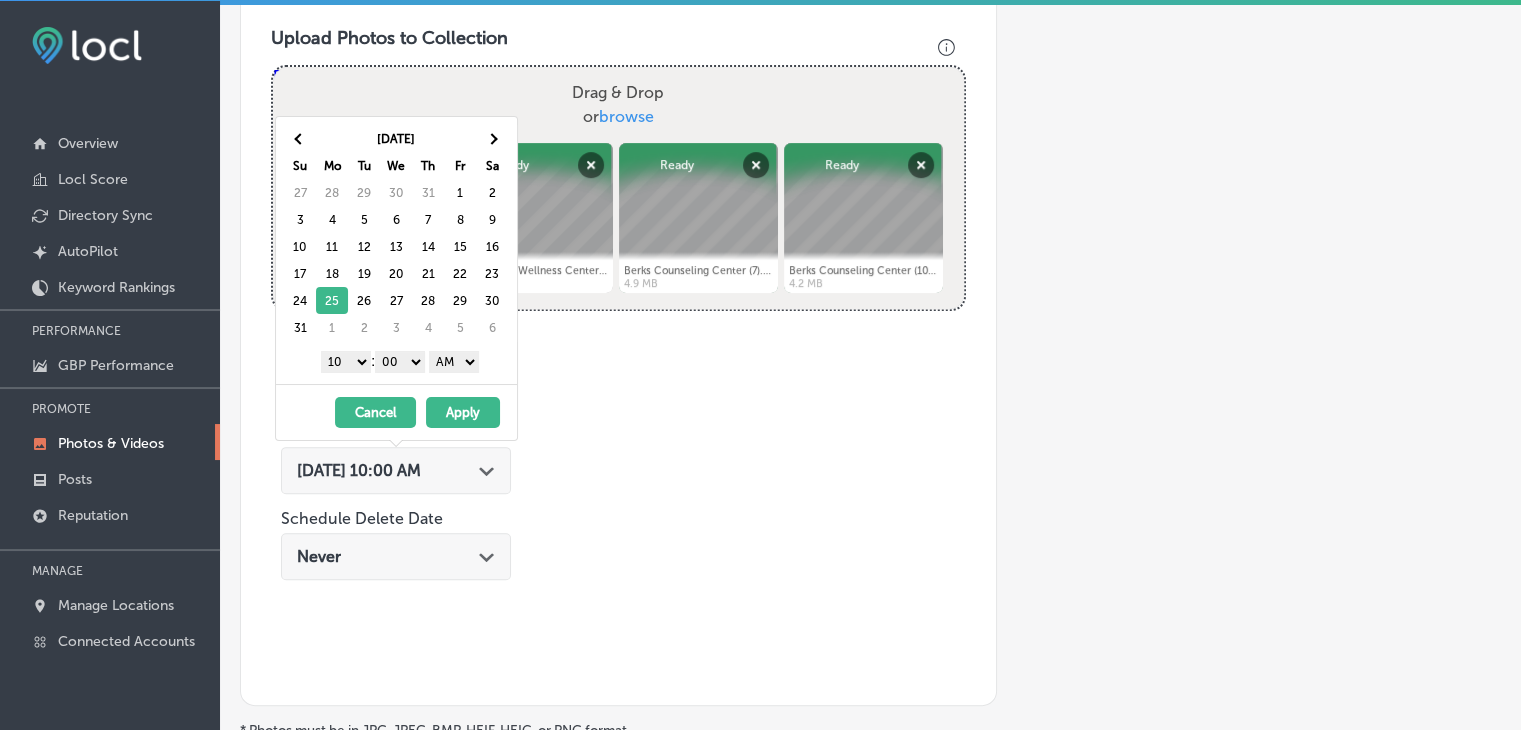 click on "1 2 3 4 5 6 7 8 9 10 11 12  :  00 10 20 30 40 50   AM PM" at bounding box center [400, 361] 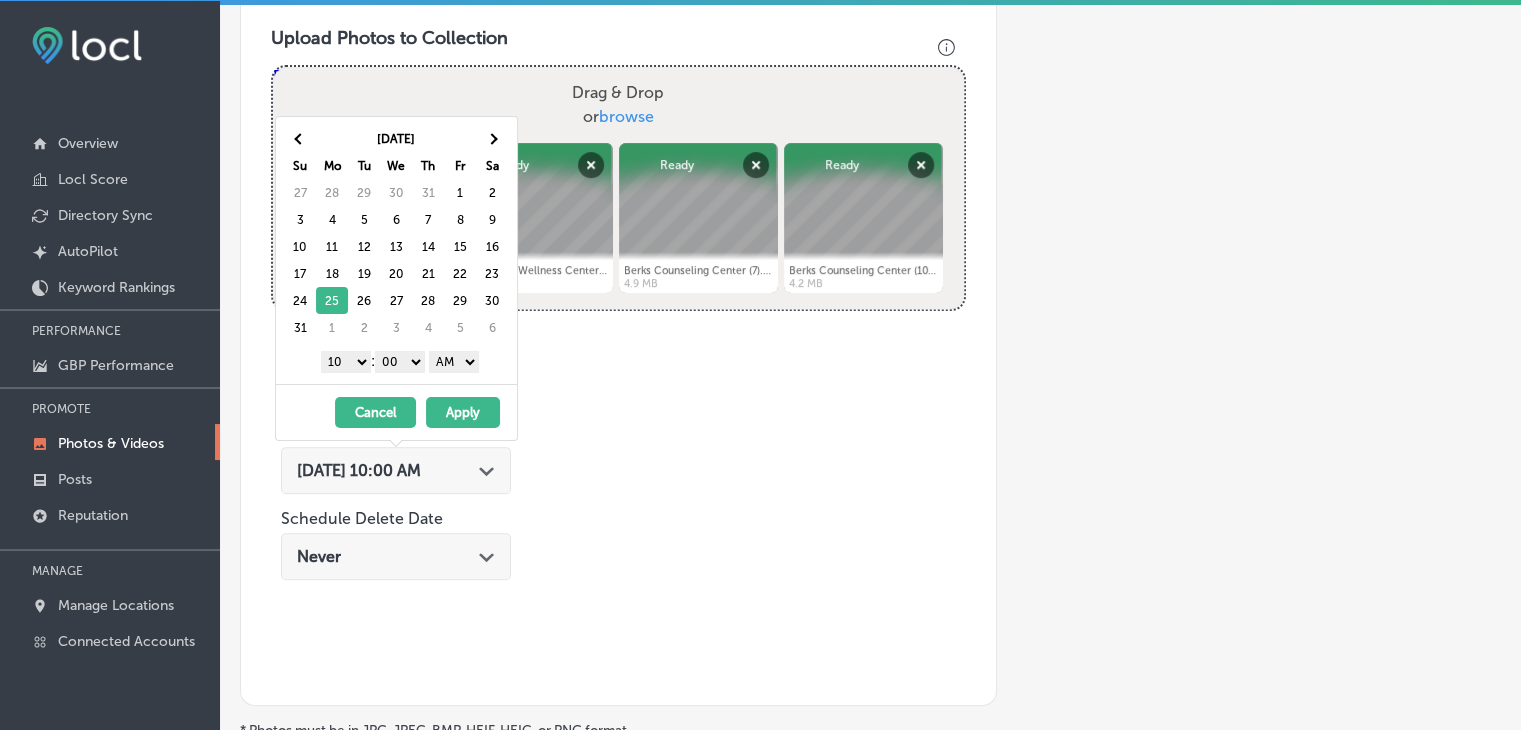 click on "1 2 3 4 5 6 7 8 9 10 11 12" at bounding box center (346, 362) 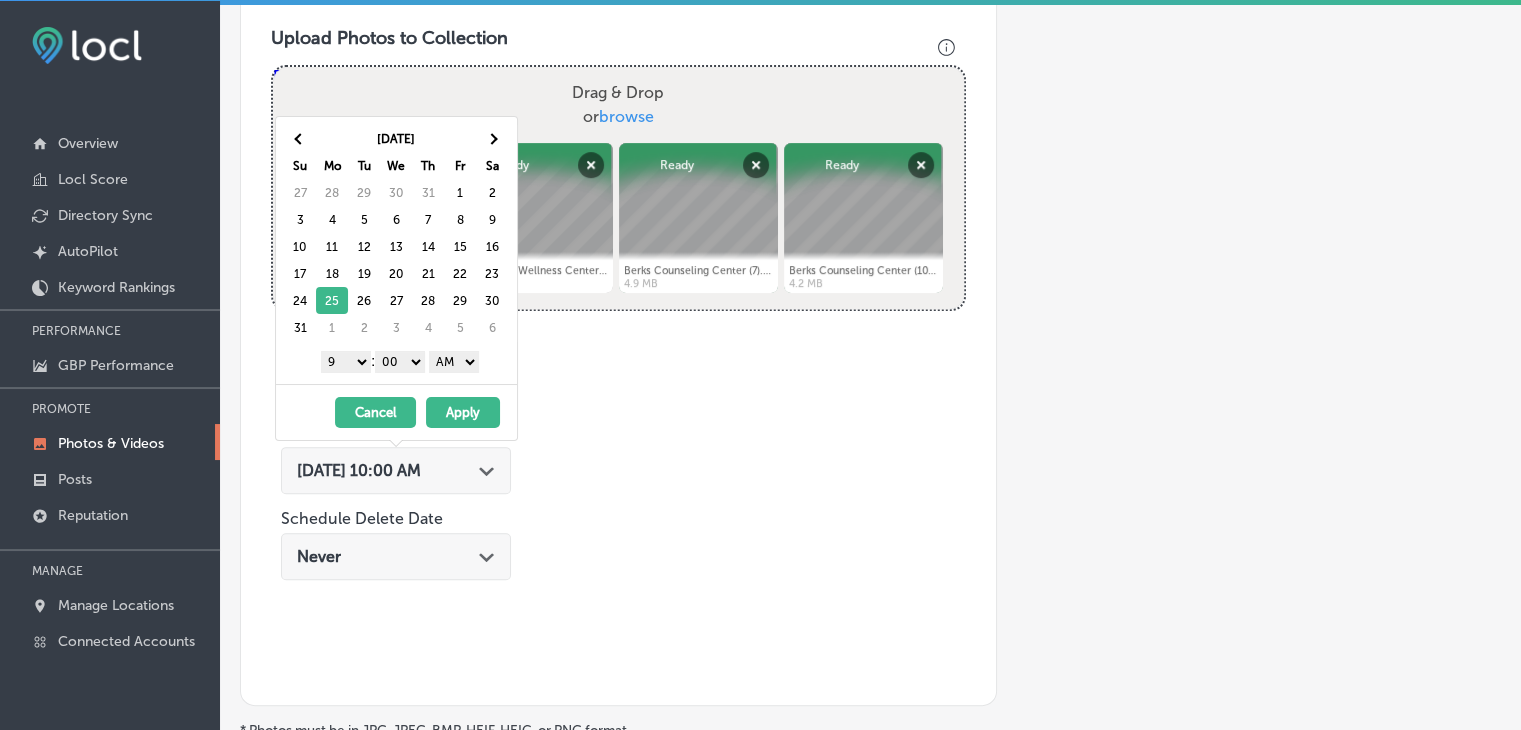 drag, startPoint x: 467, startPoint y: 354, endPoint x: 464, endPoint y: 368, distance: 14.3178215 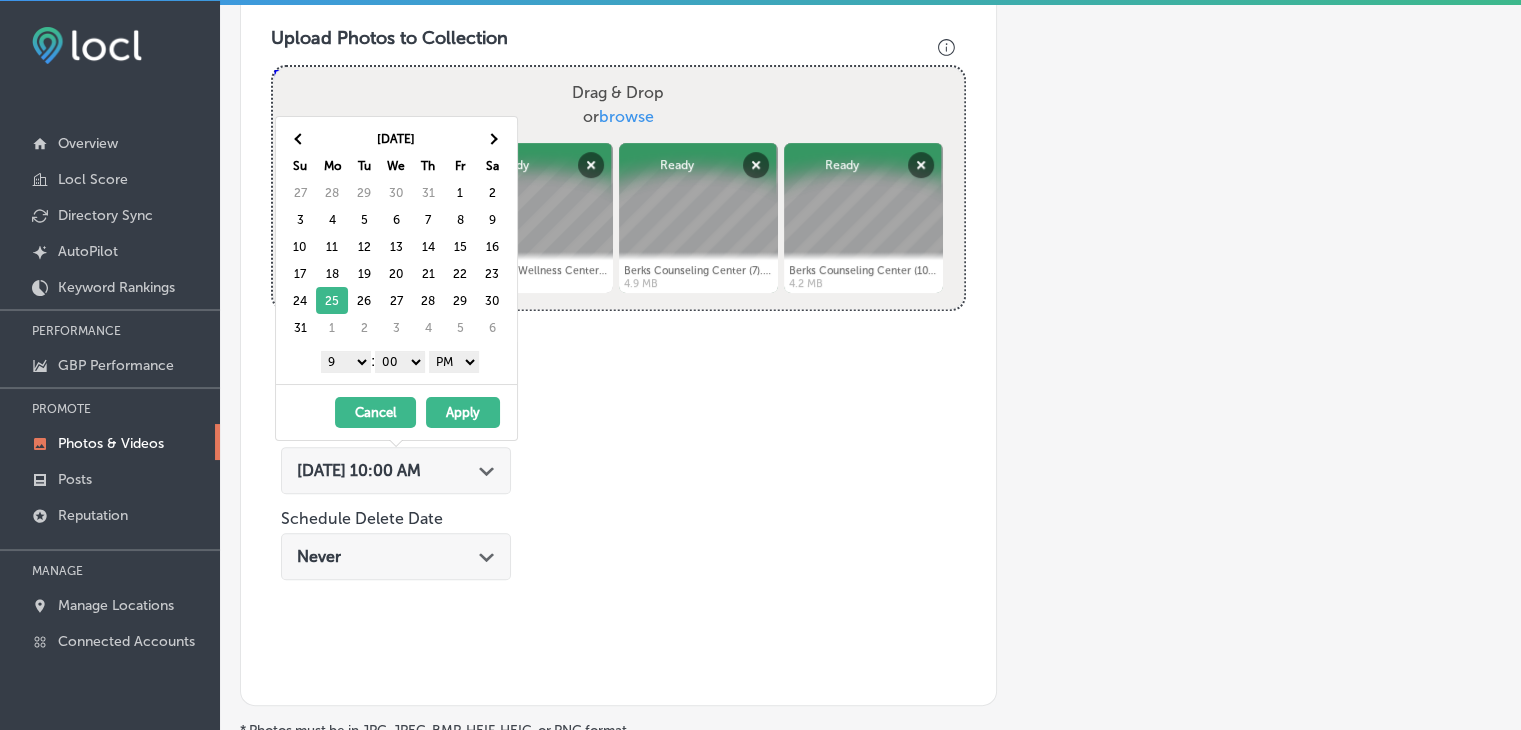 click on "Apply" at bounding box center [463, 412] 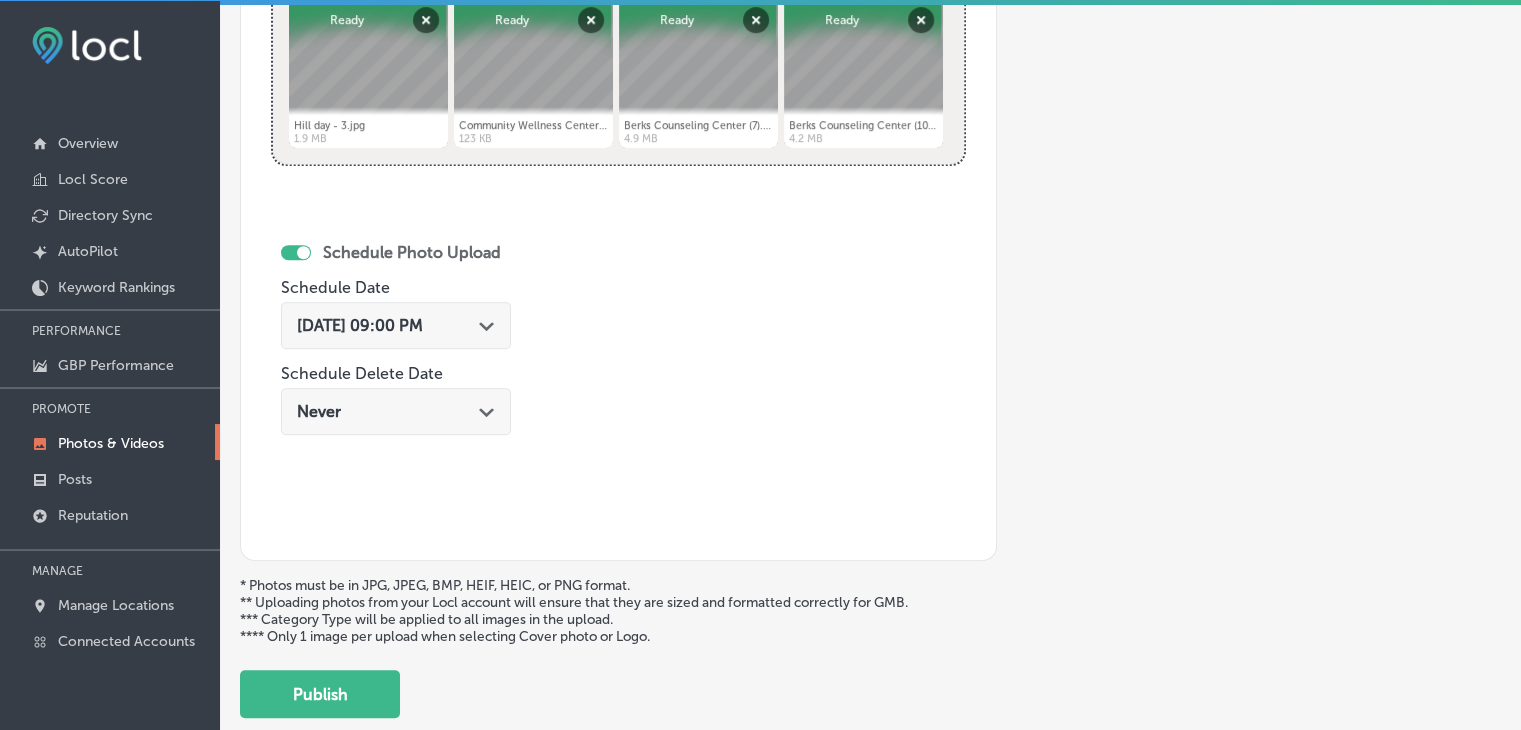 scroll, scrollTop: 972, scrollLeft: 0, axis: vertical 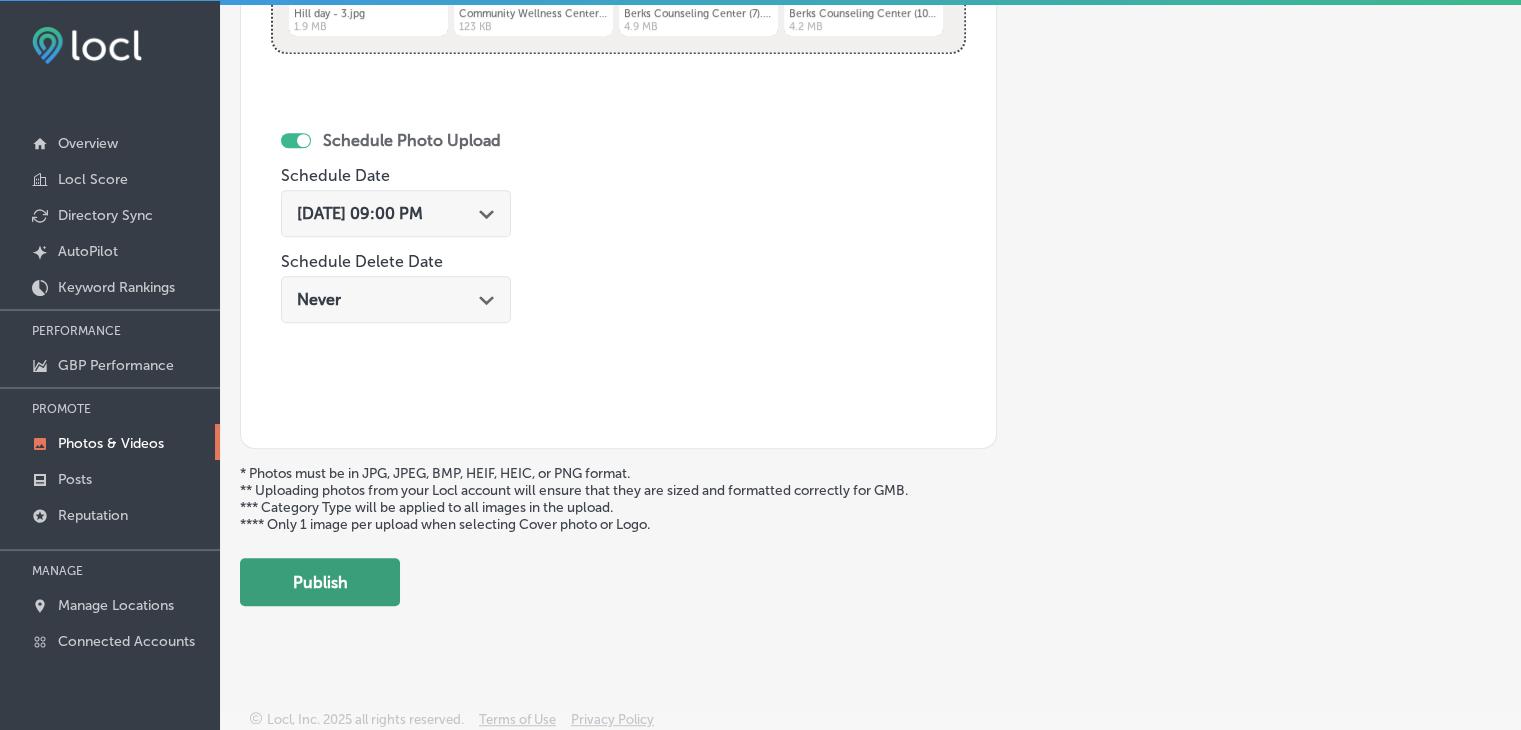 click on "Publish" at bounding box center (320, 582) 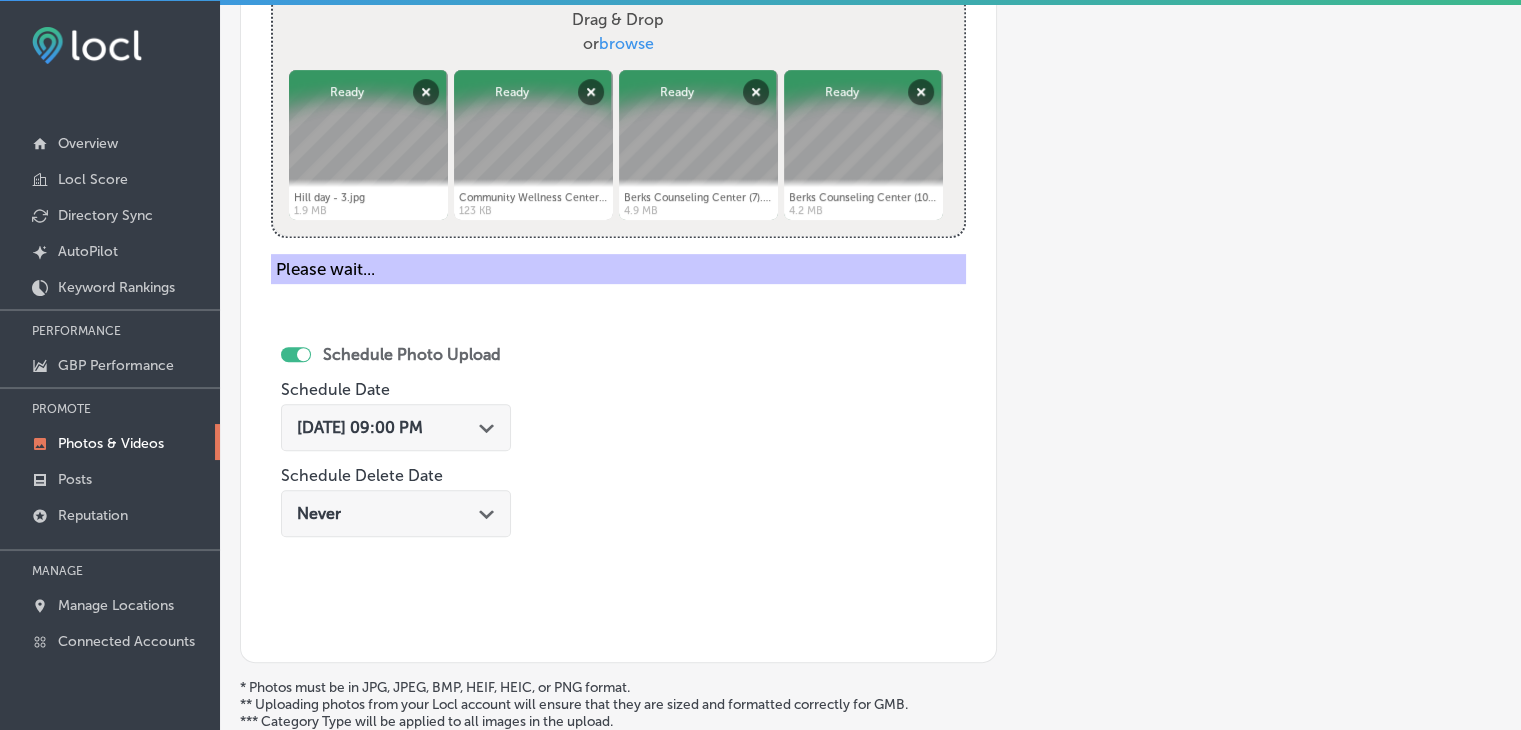 type 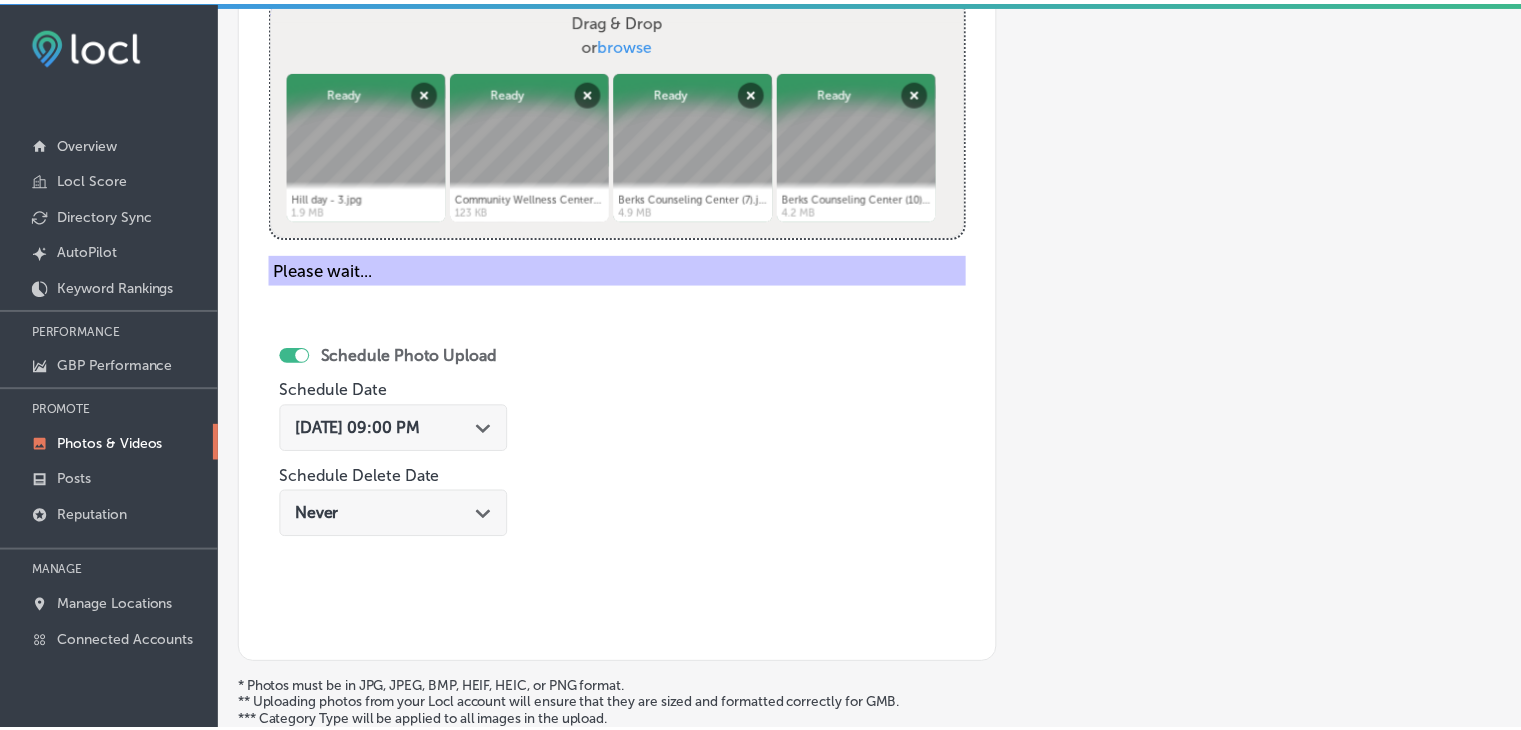 scroll, scrollTop: 672, scrollLeft: 0, axis: vertical 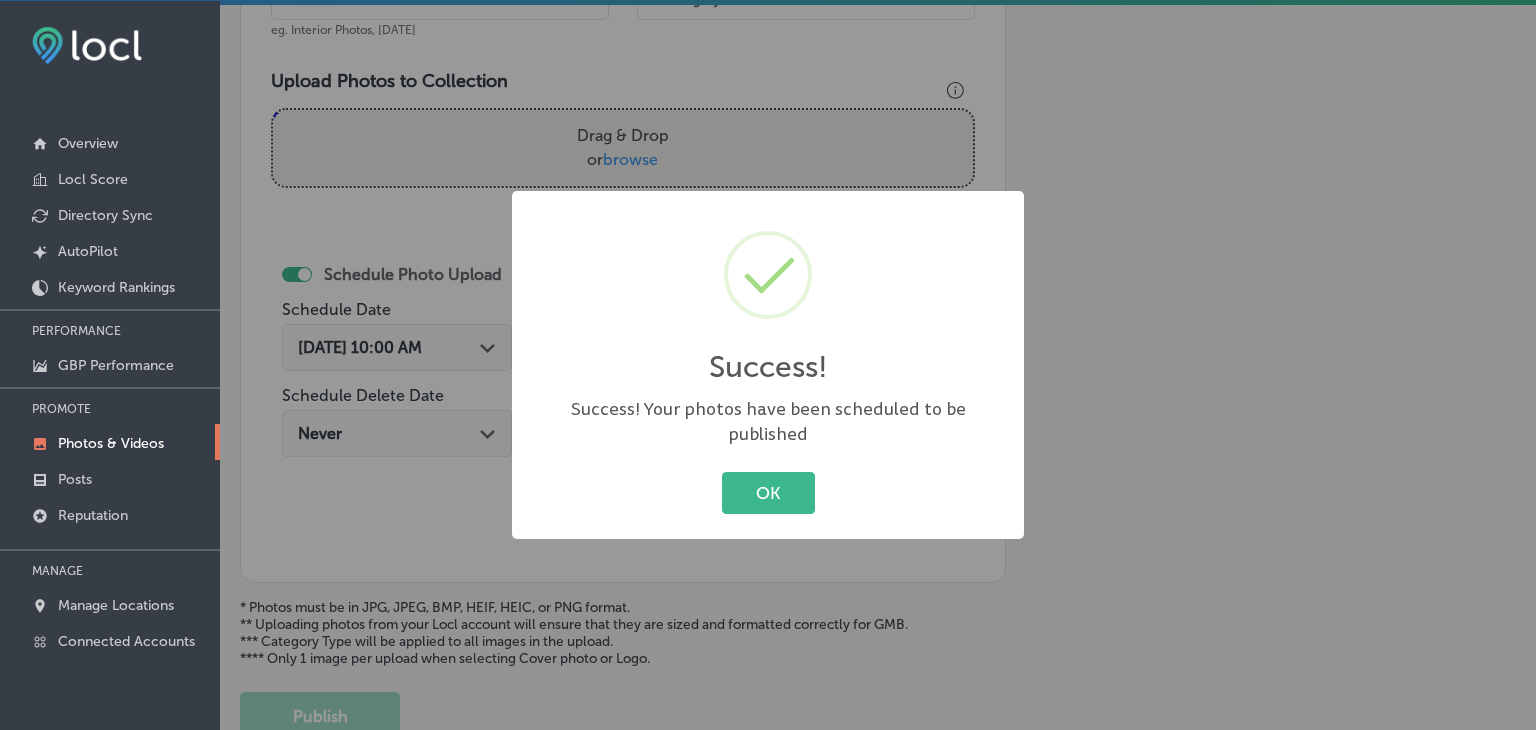 drag, startPoint x: 757, startPoint y: 478, endPoint x: 745, endPoint y: 473, distance: 13 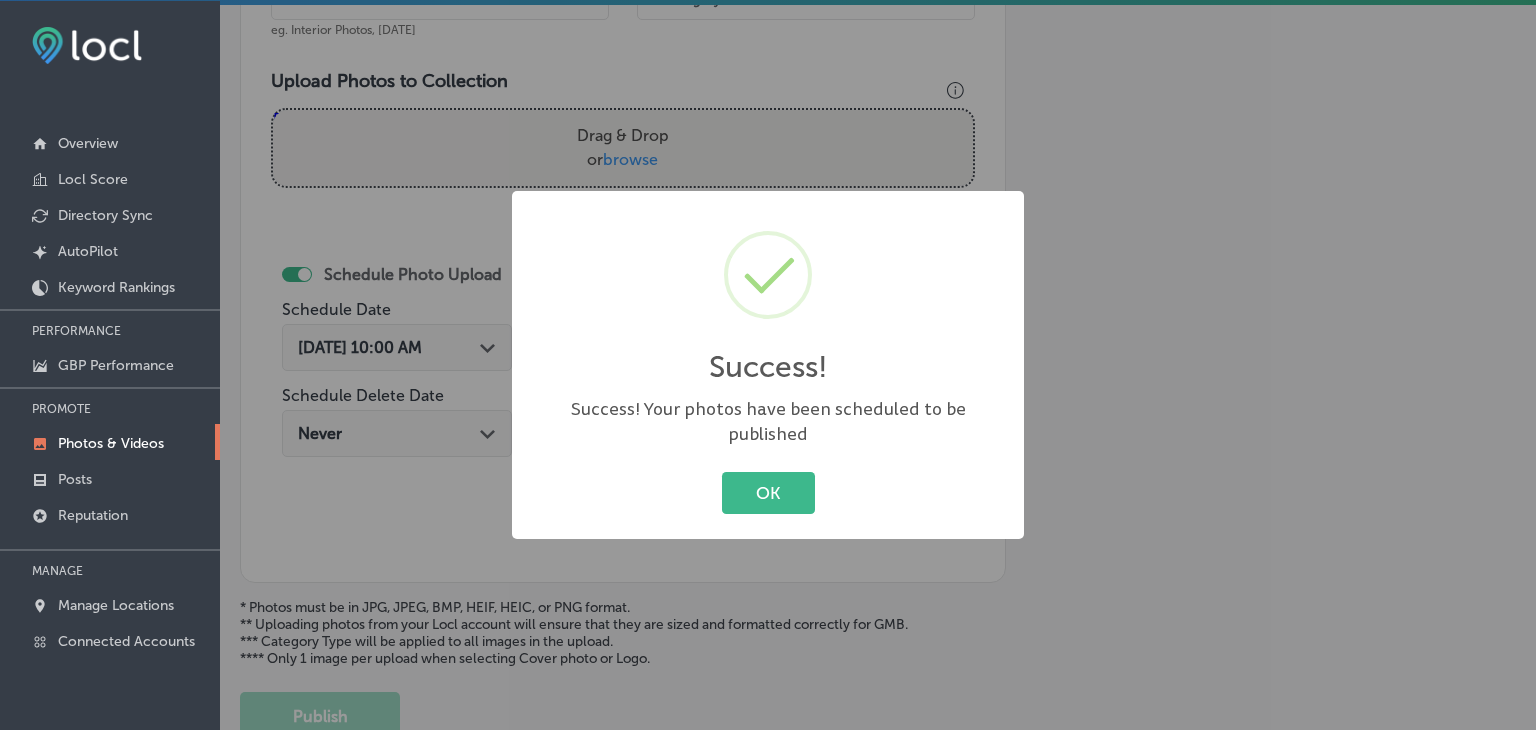 click on "OK" at bounding box center (768, 492) 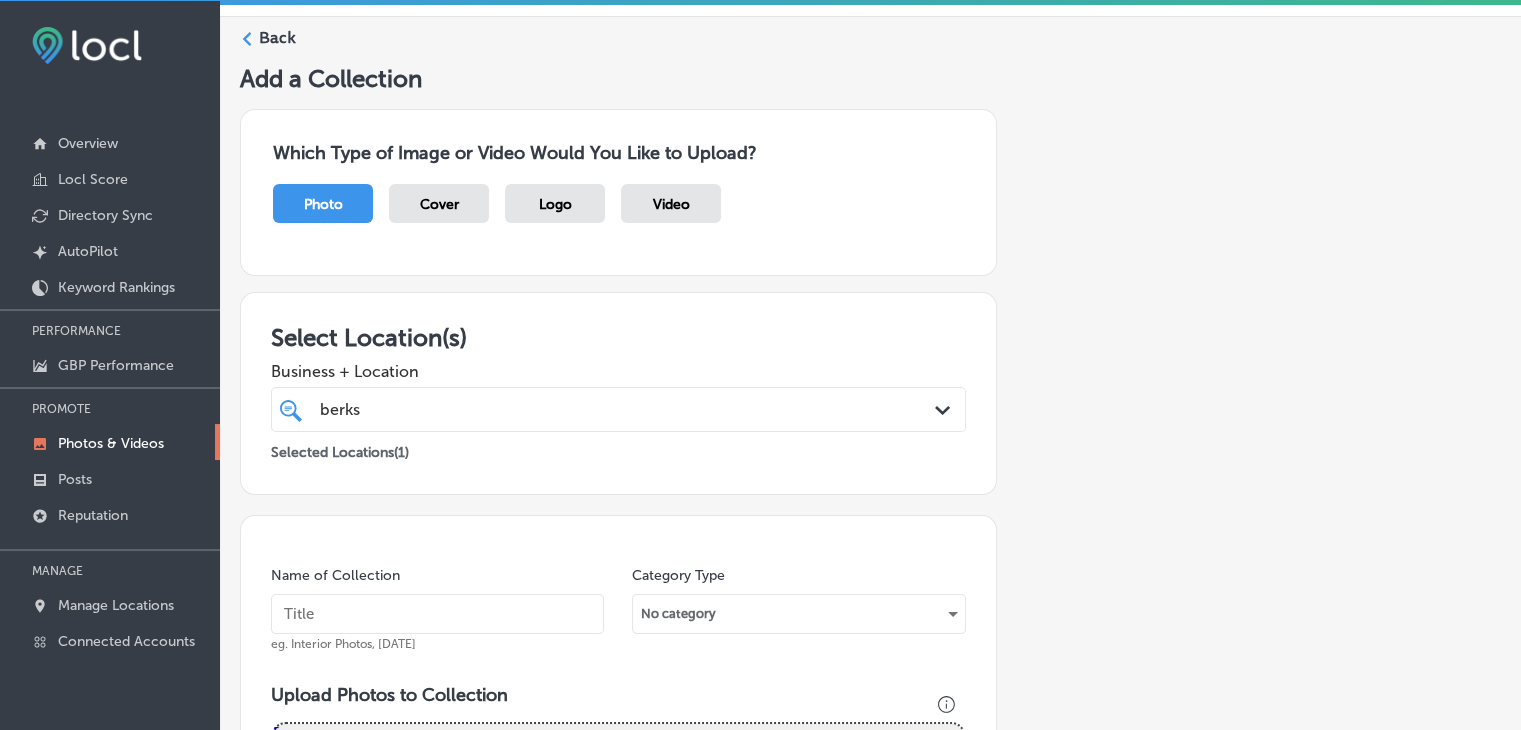scroll, scrollTop: 0, scrollLeft: 0, axis: both 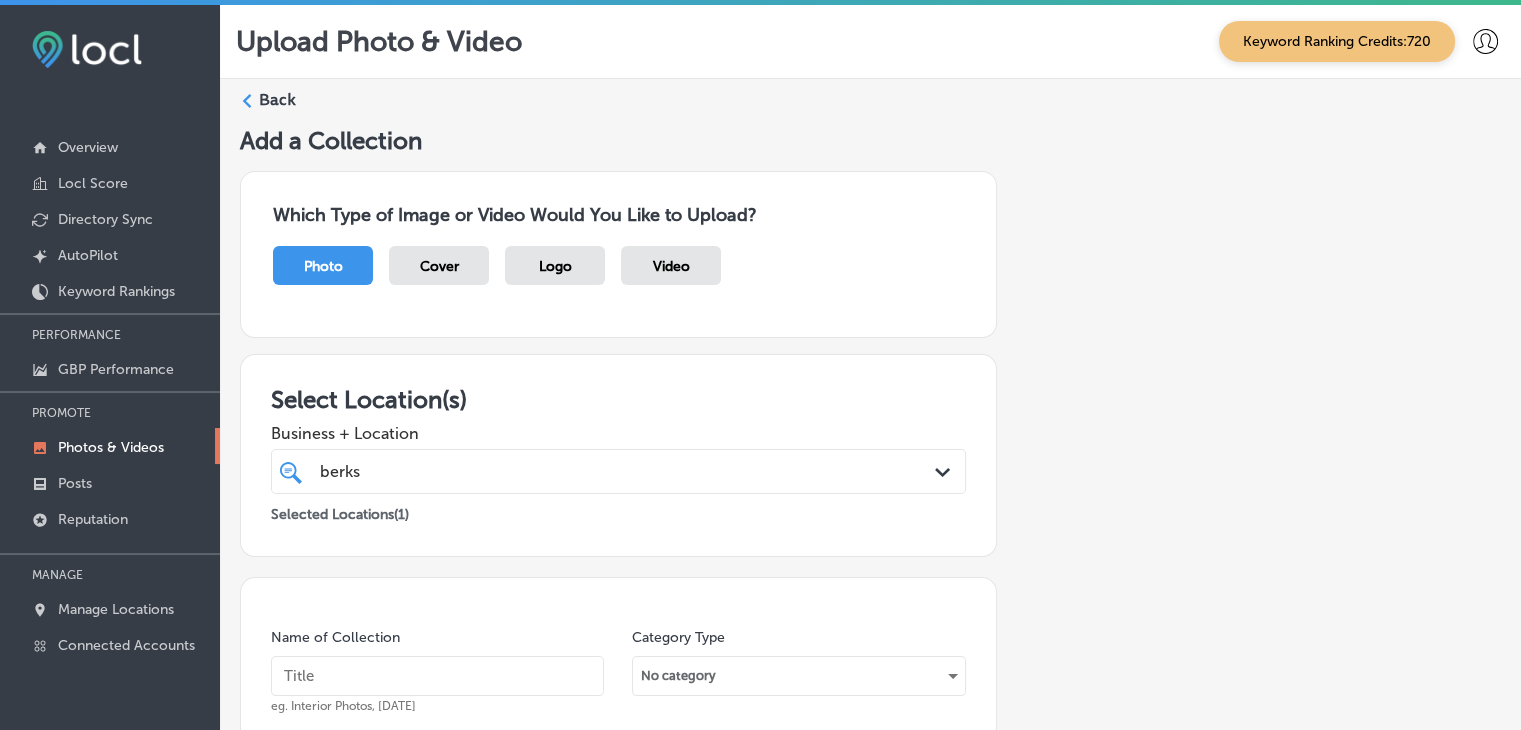 click on "Back" at bounding box center [277, 100] 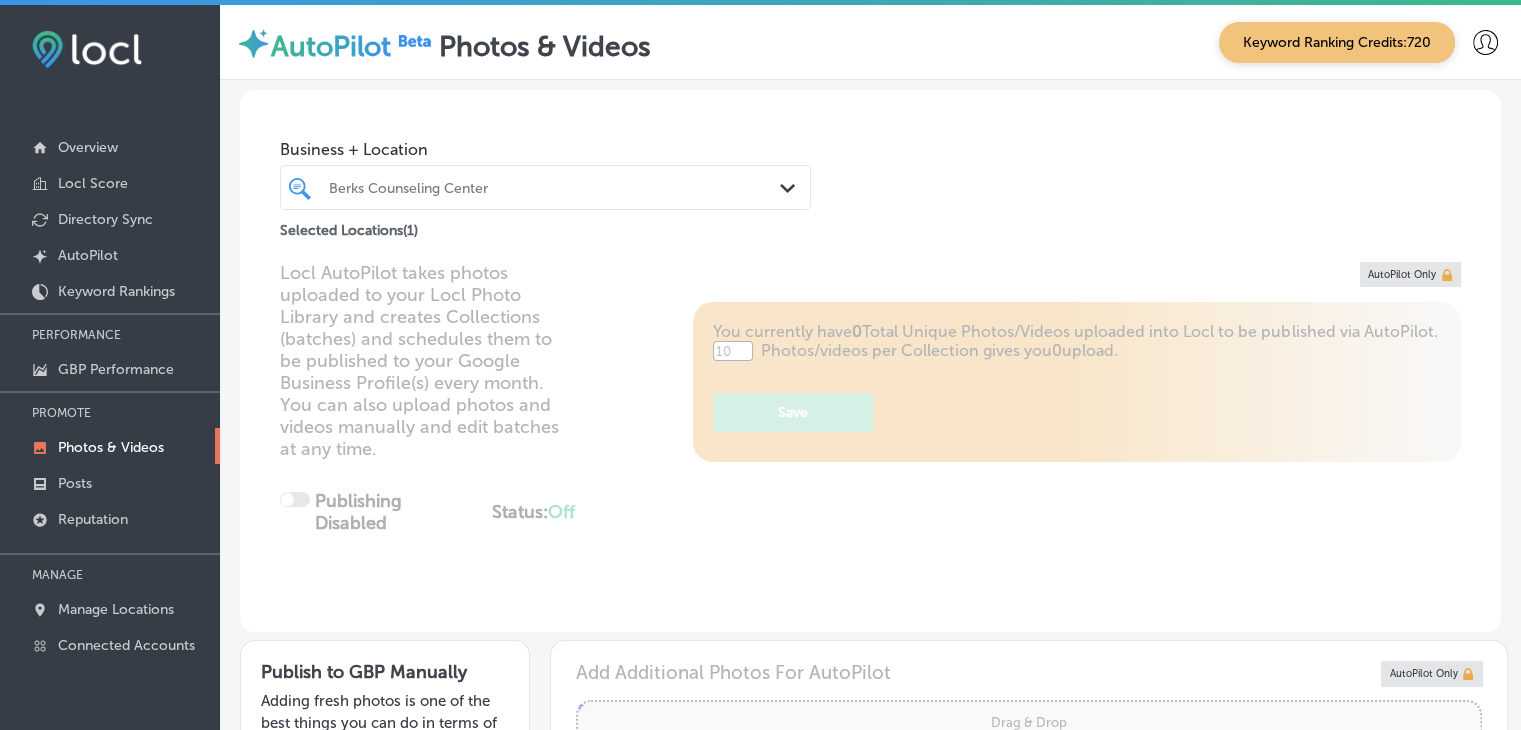 type on "5" 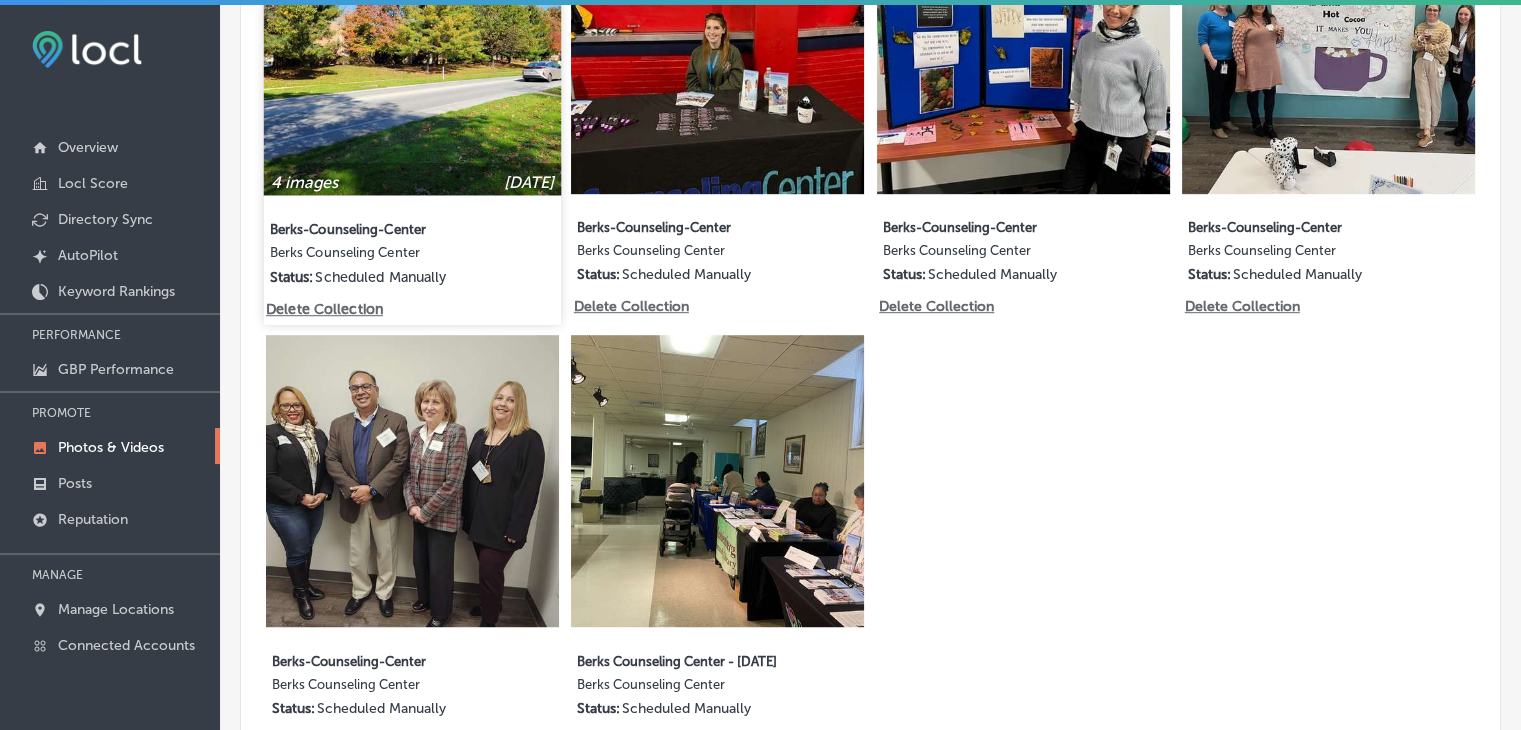 scroll, scrollTop: 1000, scrollLeft: 0, axis: vertical 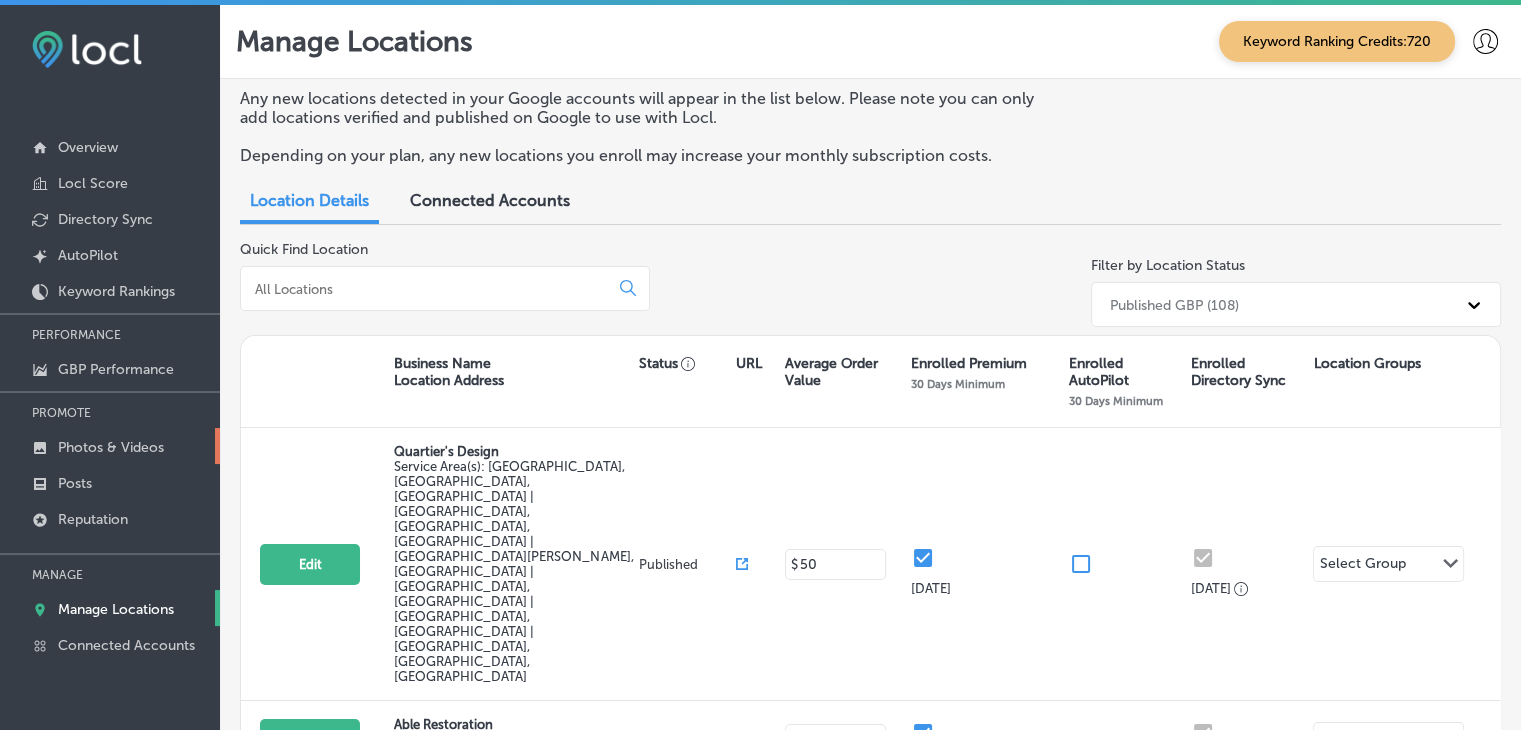 click on "Photos & Videos" at bounding box center [111, 447] 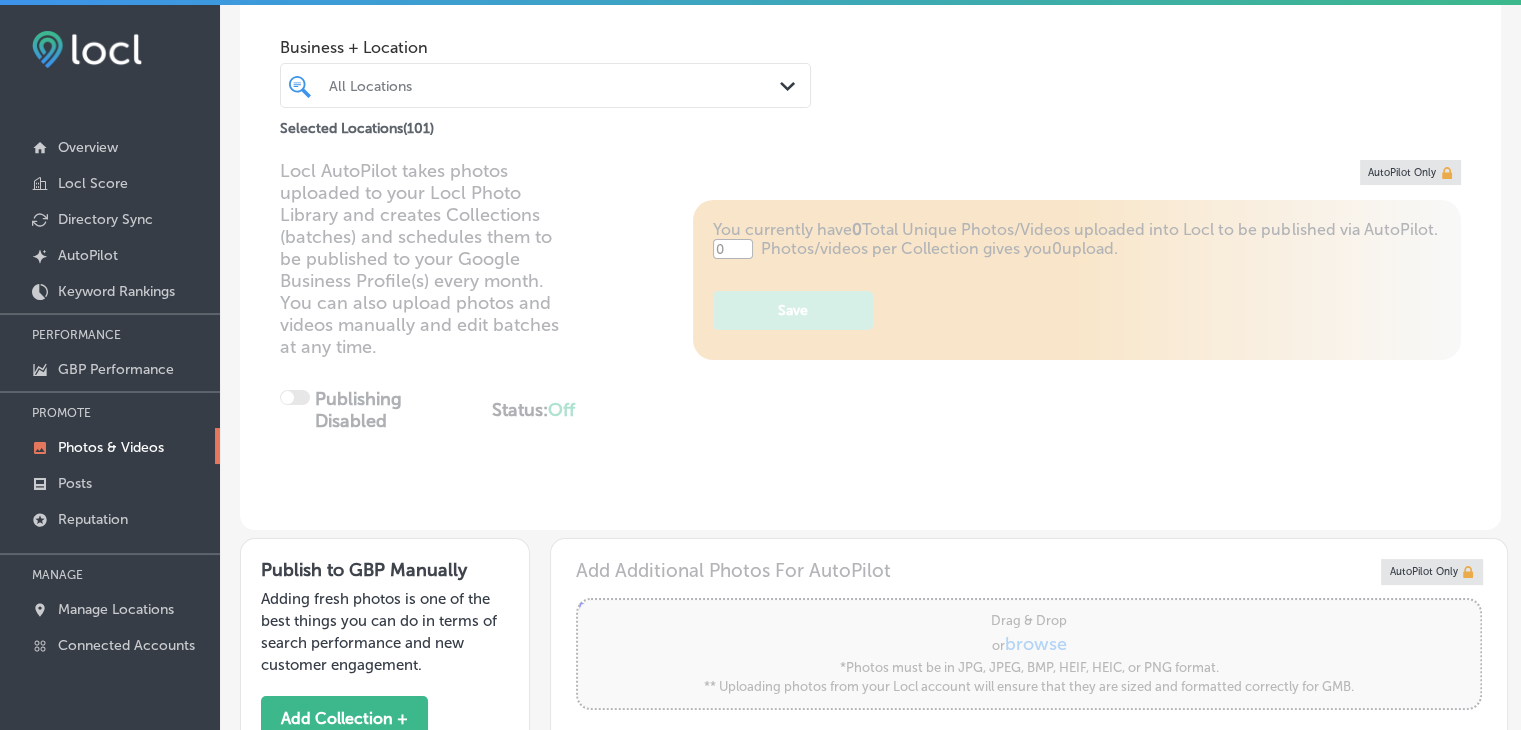 type on "5" 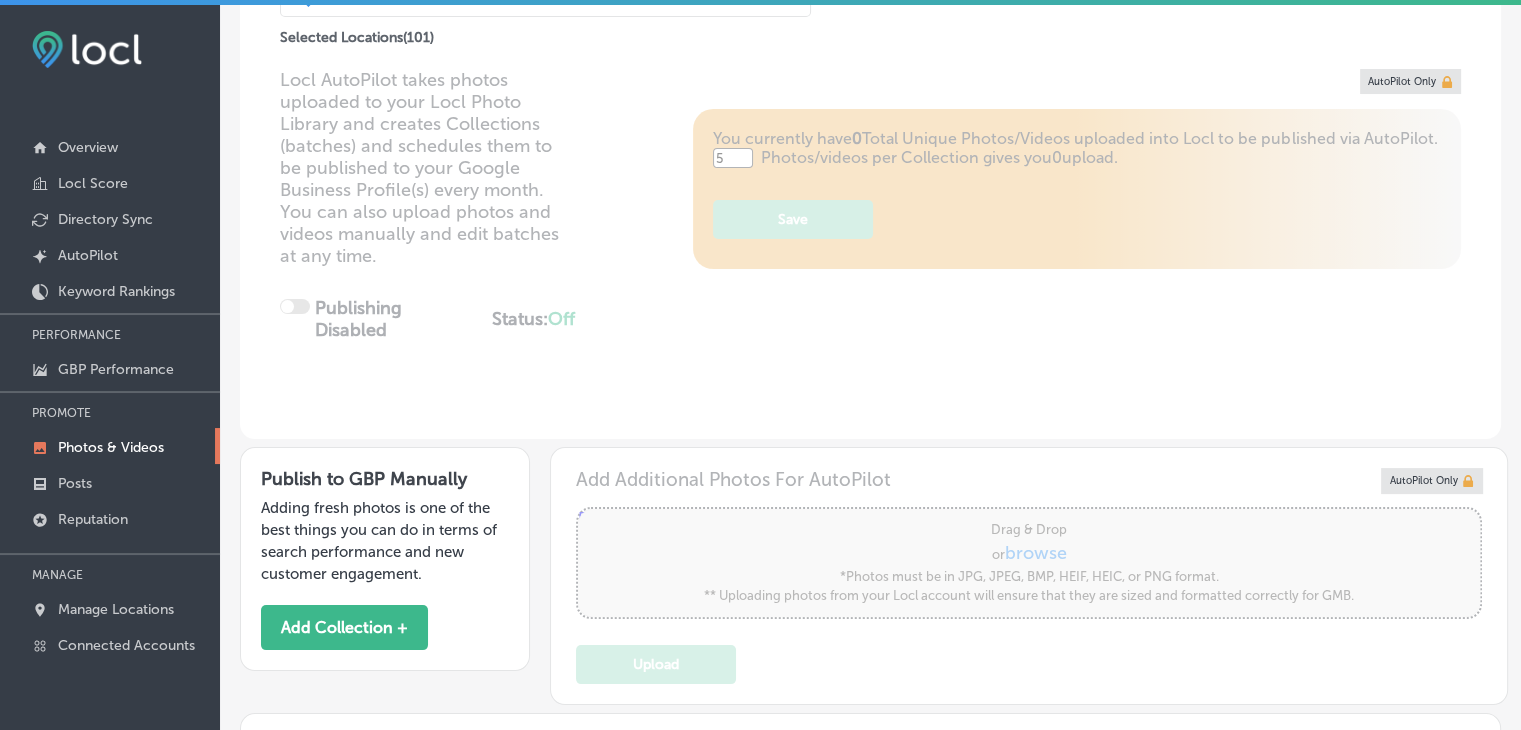 scroll, scrollTop: 300, scrollLeft: 0, axis: vertical 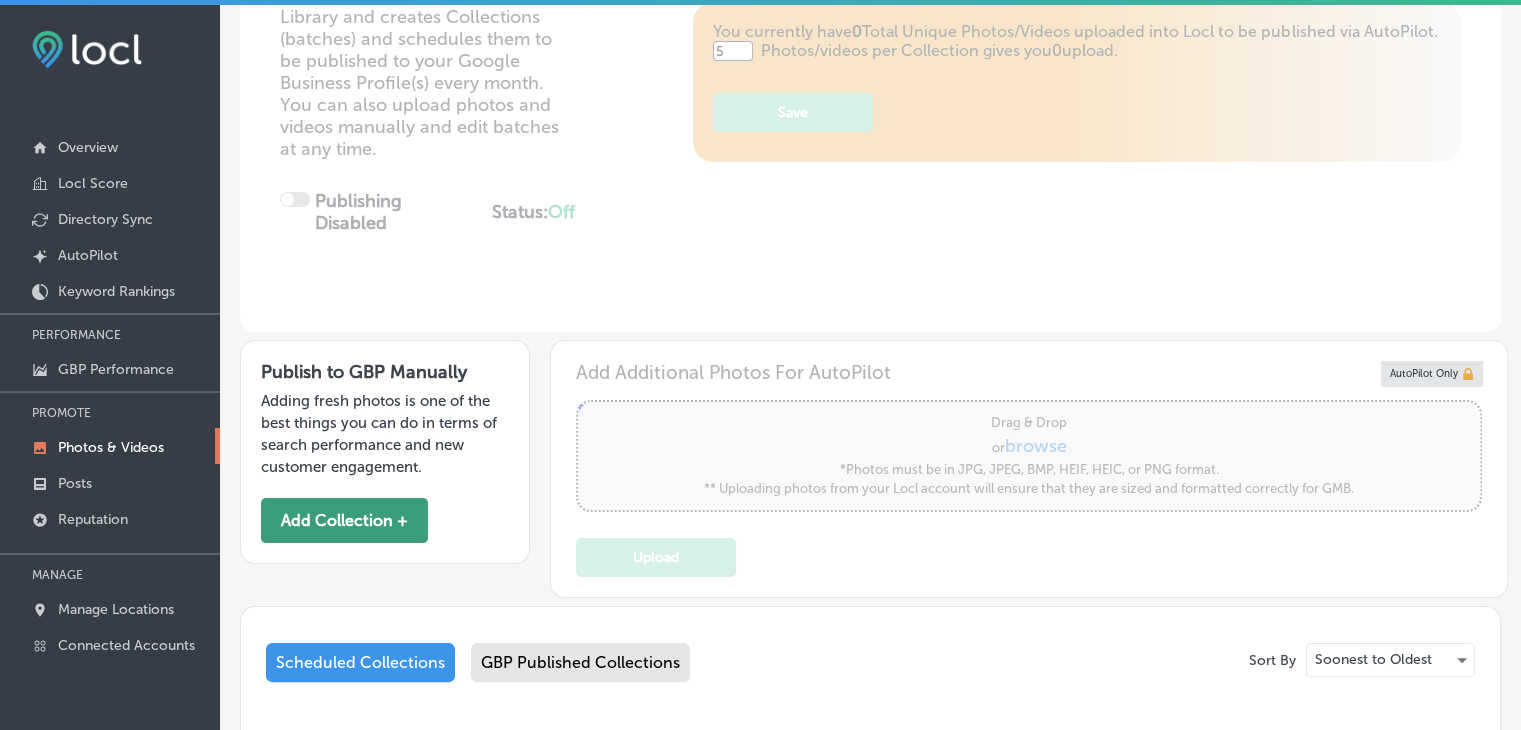 click on "Add Collection +" at bounding box center [344, 520] 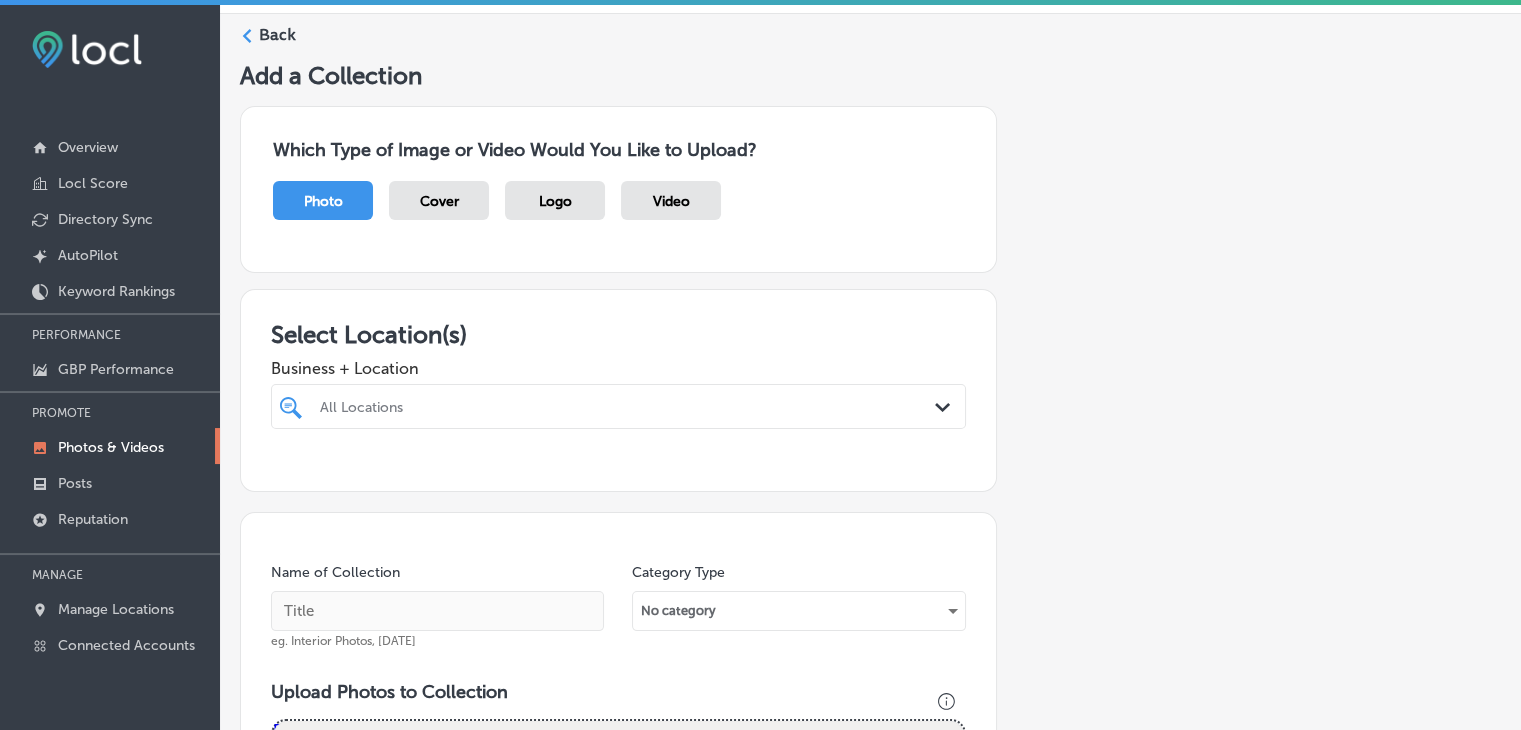 scroll, scrollTop: 100, scrollLeft: 0, axis: vertical 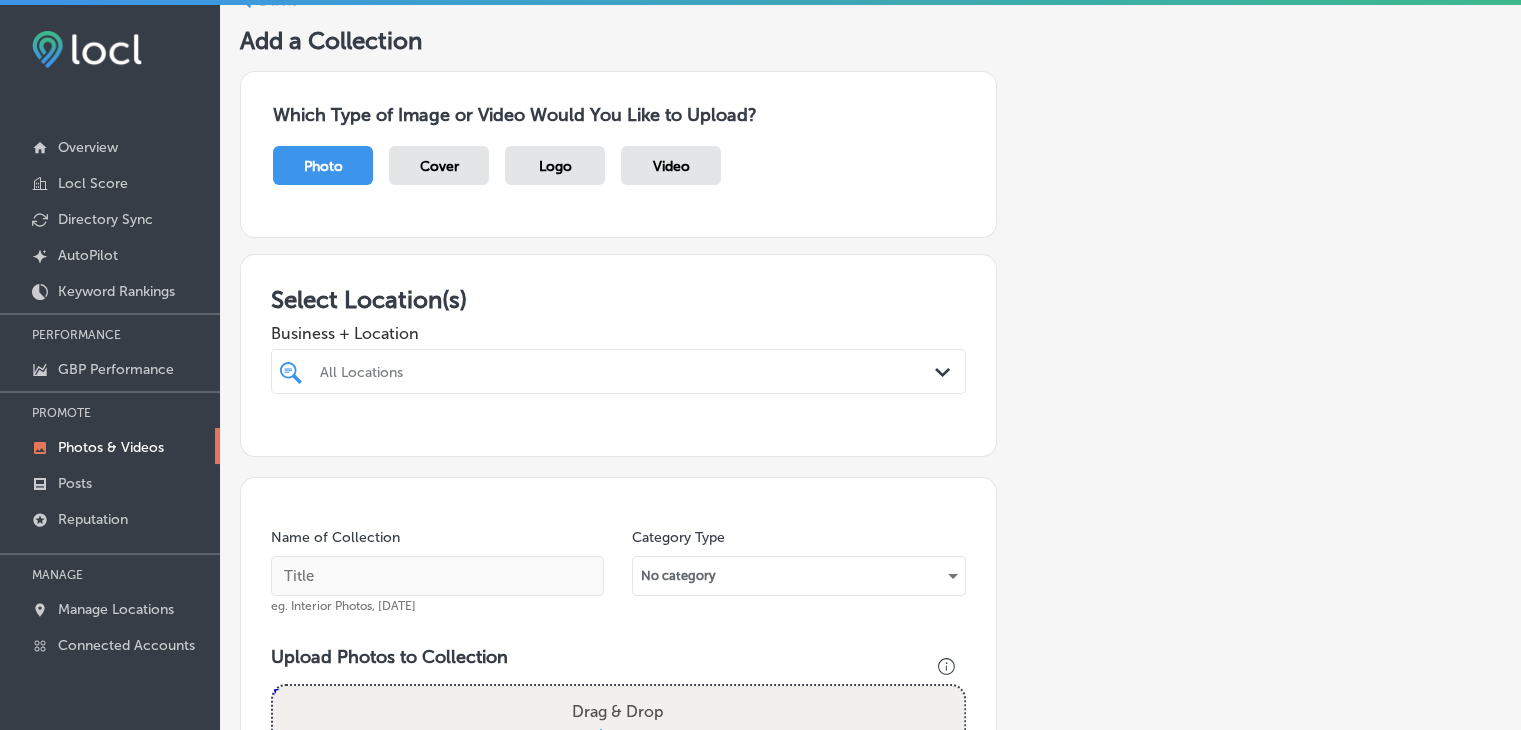 click on "All Locations" at bounding box center [628, 371] 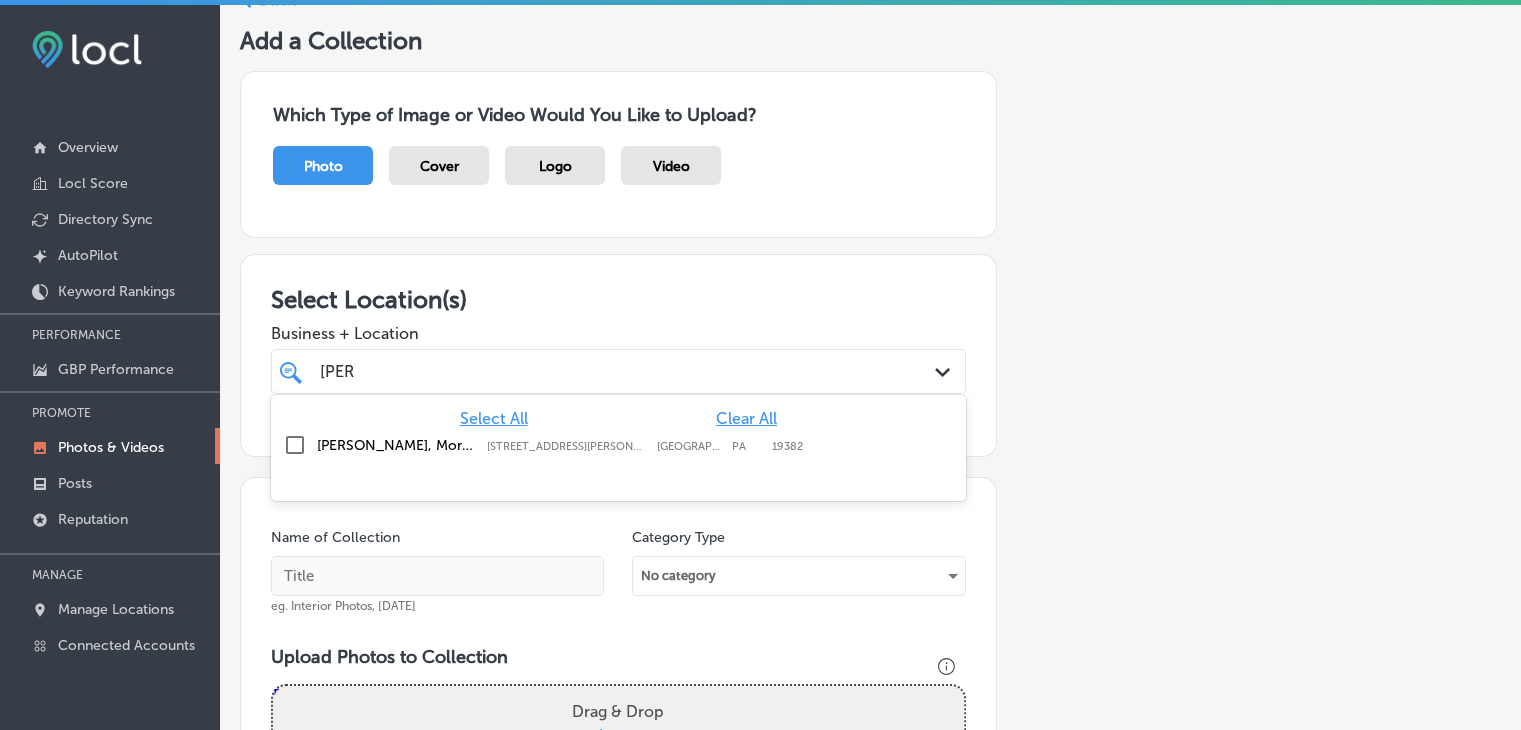 click on "[PERSON_NAME], Morton, & Imms LLC [STREET_ADDRESS][PERSON_NAME] [STREET_ADDRESS][PERSON_NAME]" at bounding box center (618, 445) 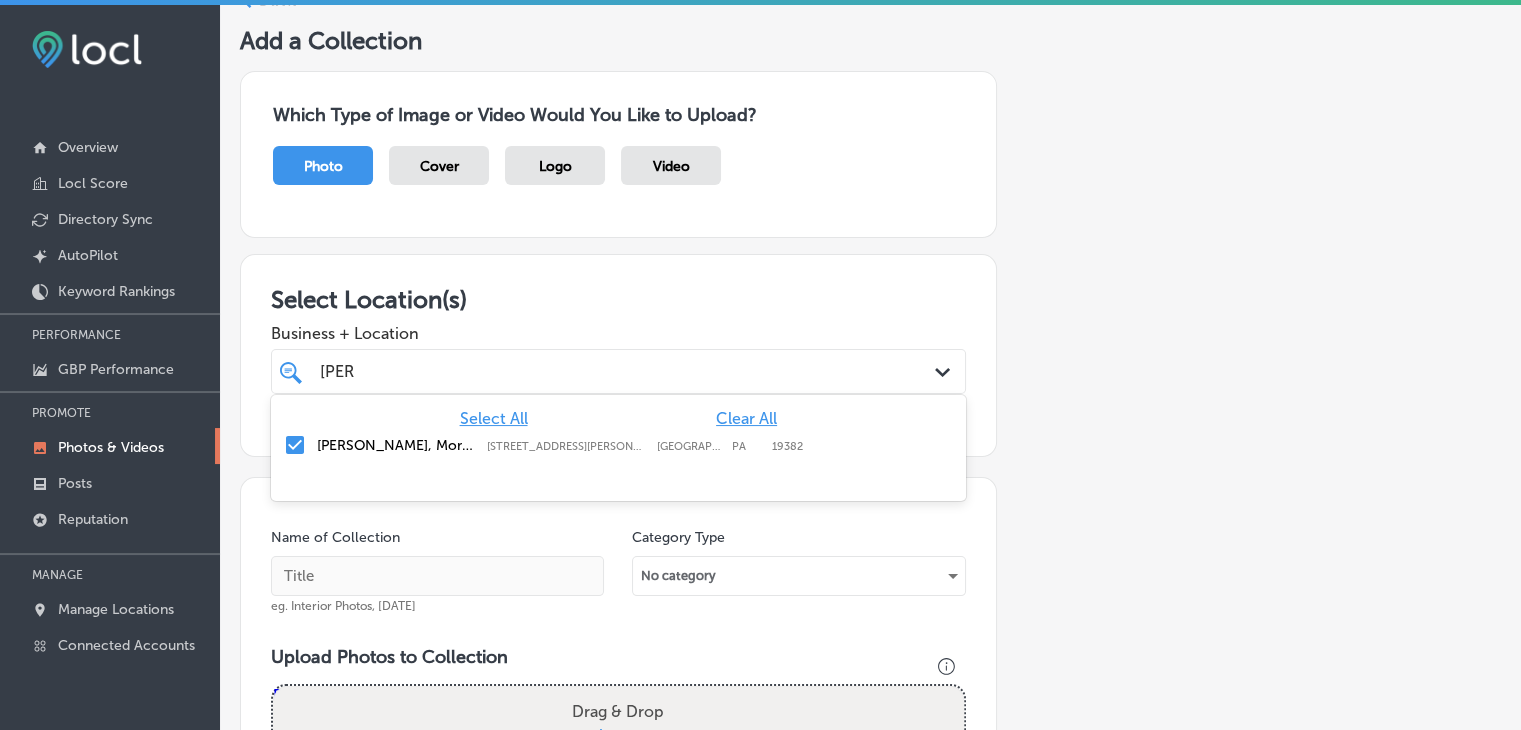 type on "[PERSON_NAME]" 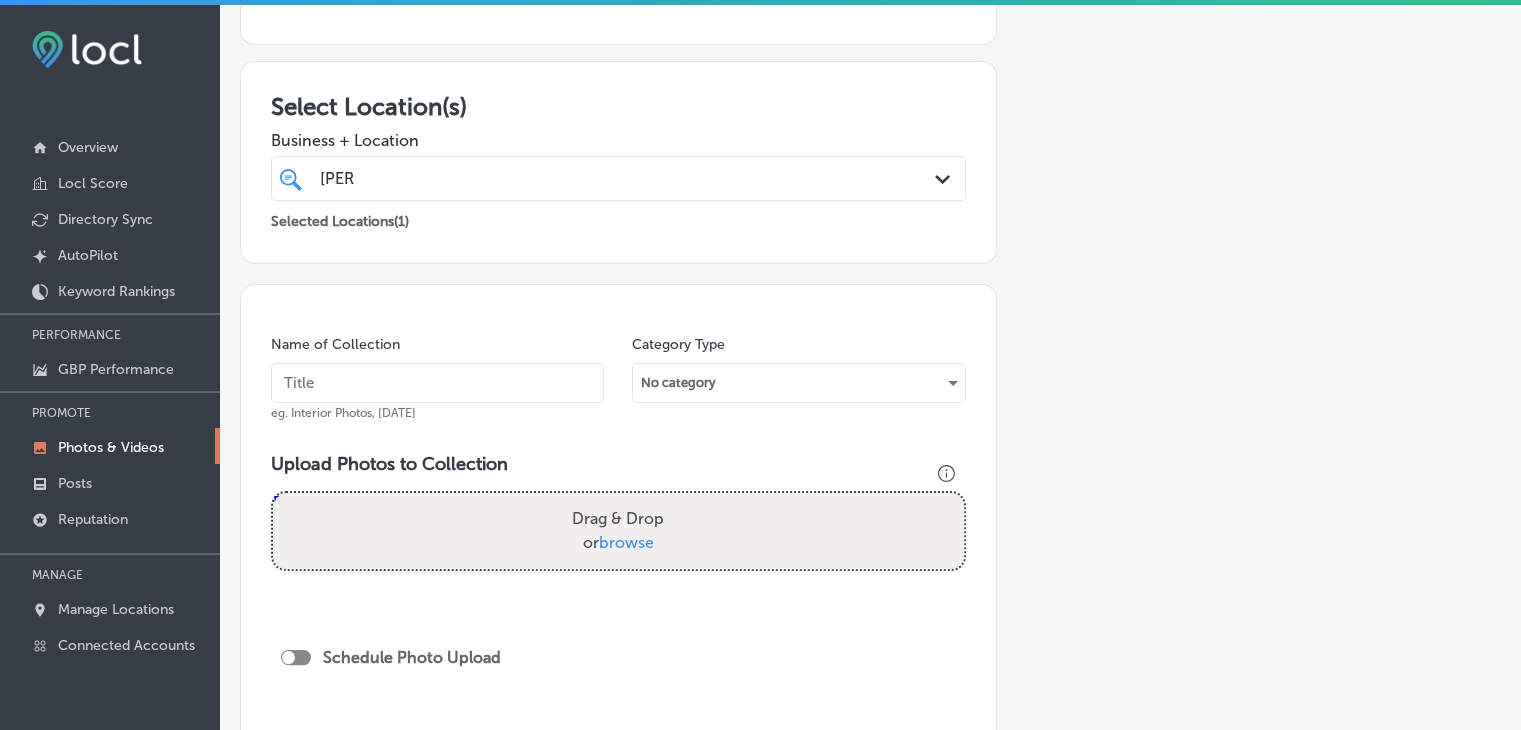 scroll, scrollTop: 400, scrollLeft: 0, axis: vertical 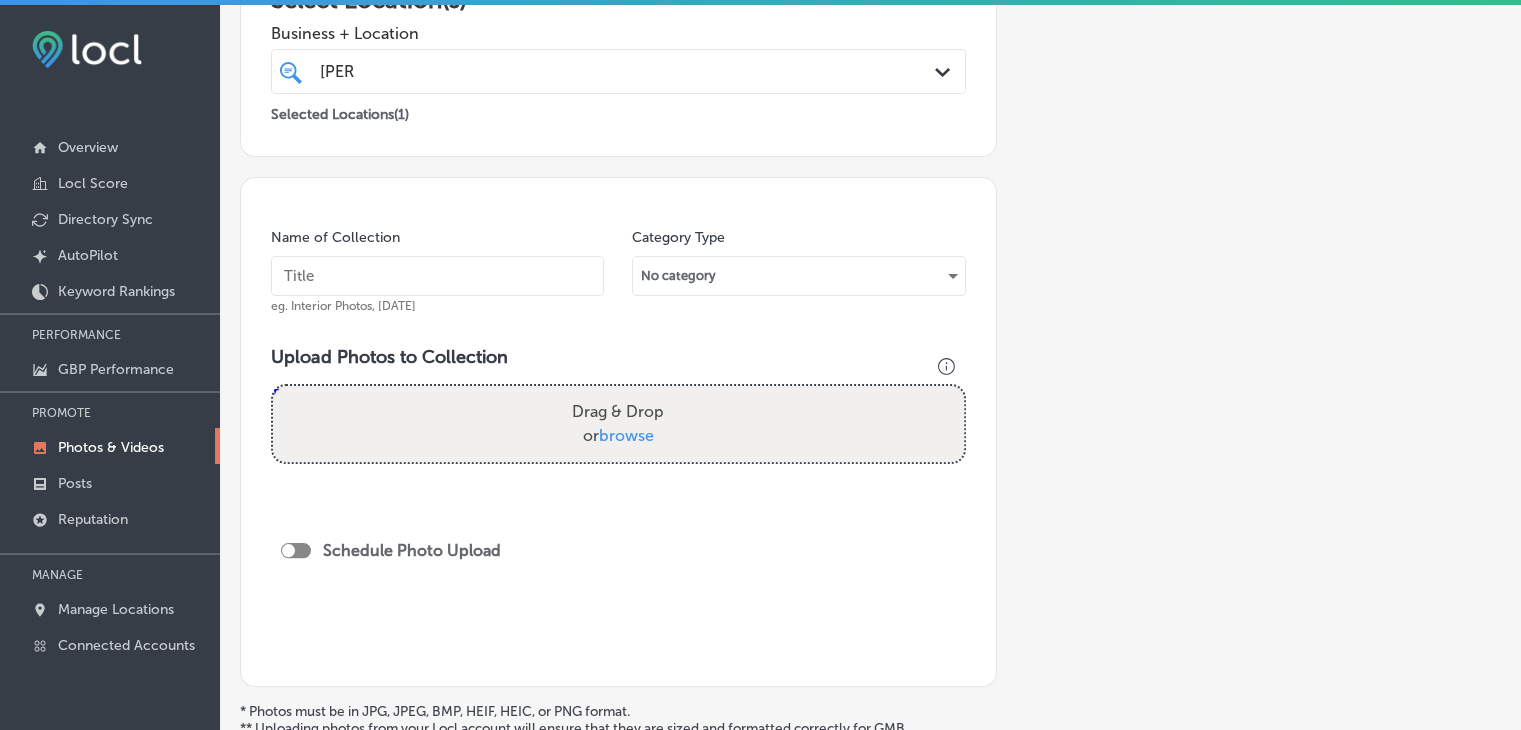 click on "Name of Collection eg. Interior Photos, [DATE]" at bounding box center (437, 271) 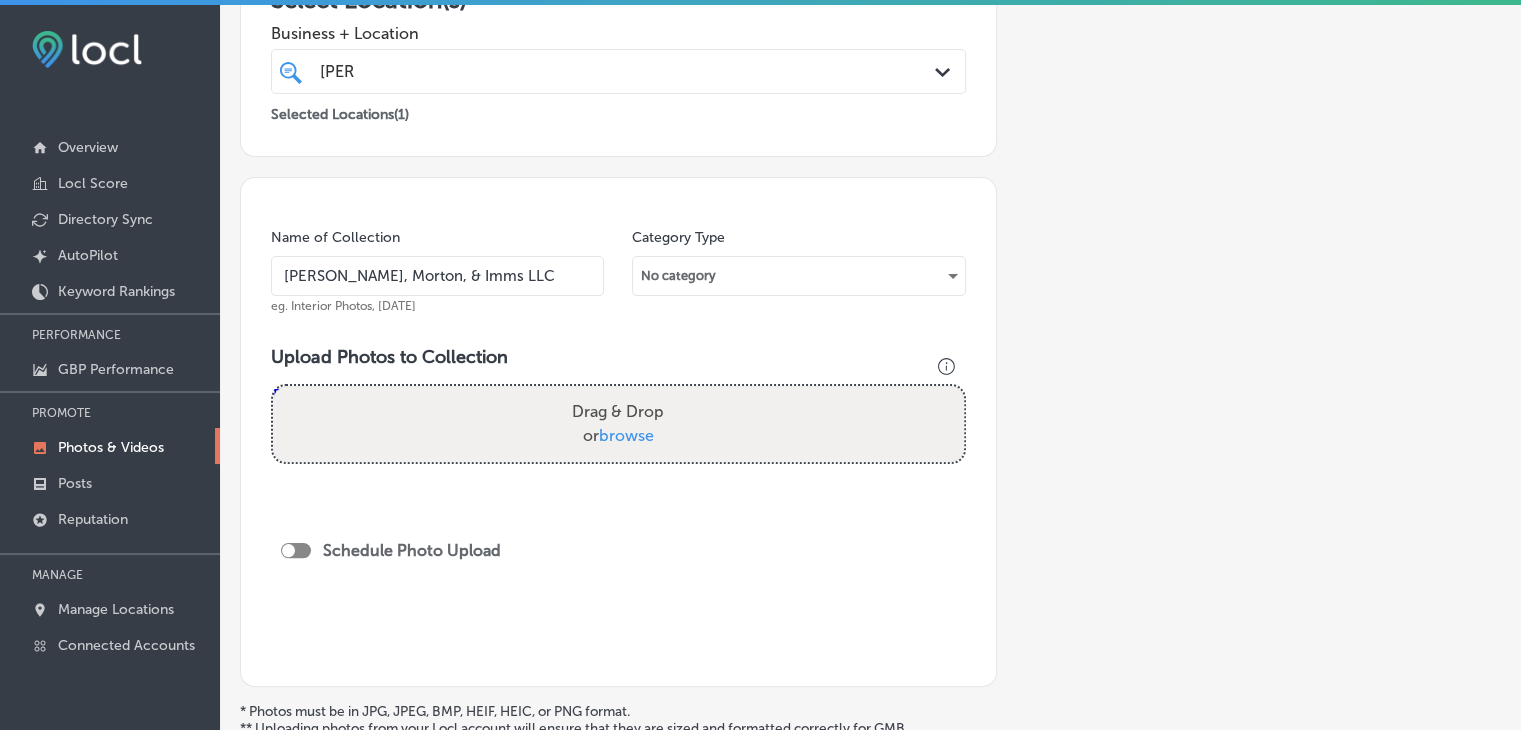 click on "[PERSON_NAME], Morton, & Imms LLC" at bounding box center (437, 276) 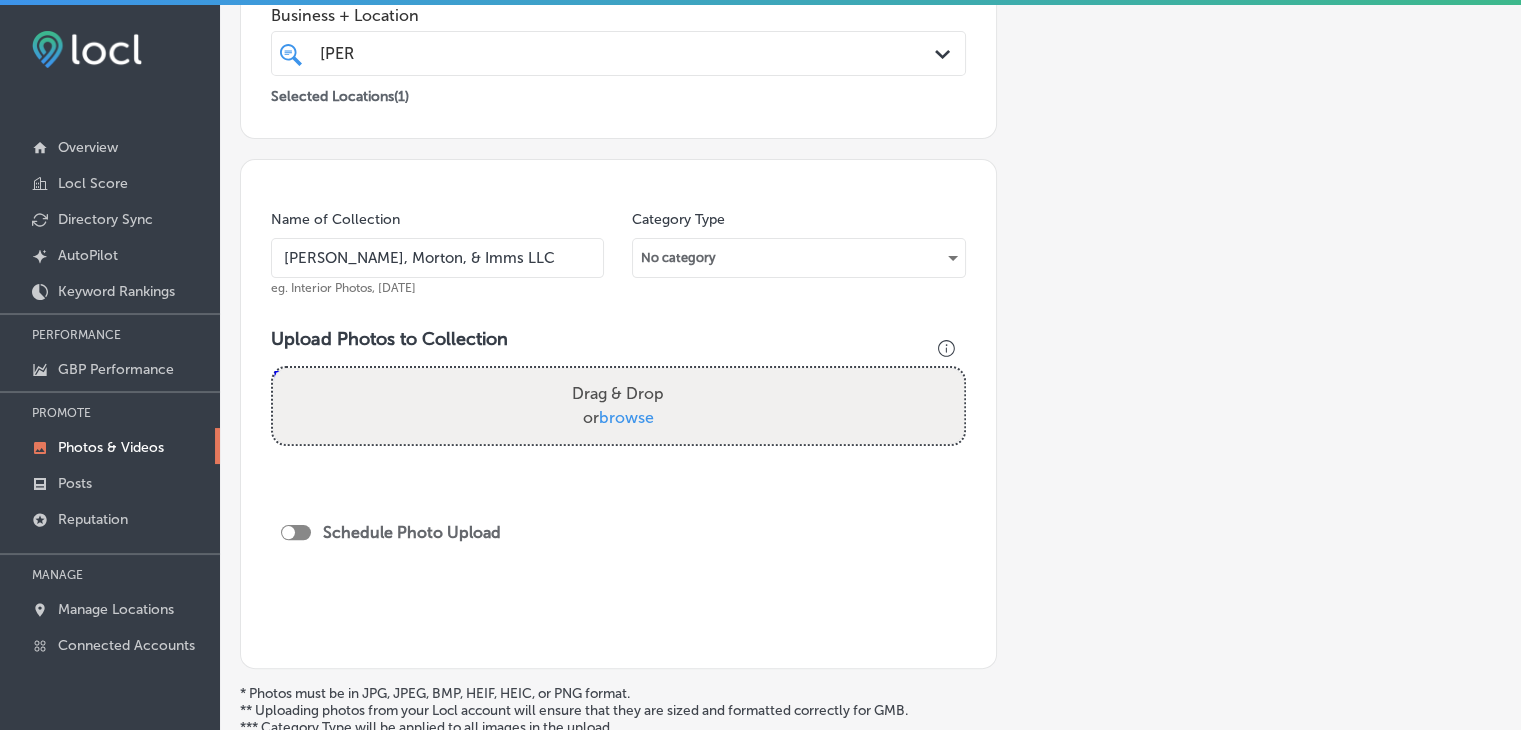 scroll, scrollTop: 500, scrollLeft: 0, axis: vertical 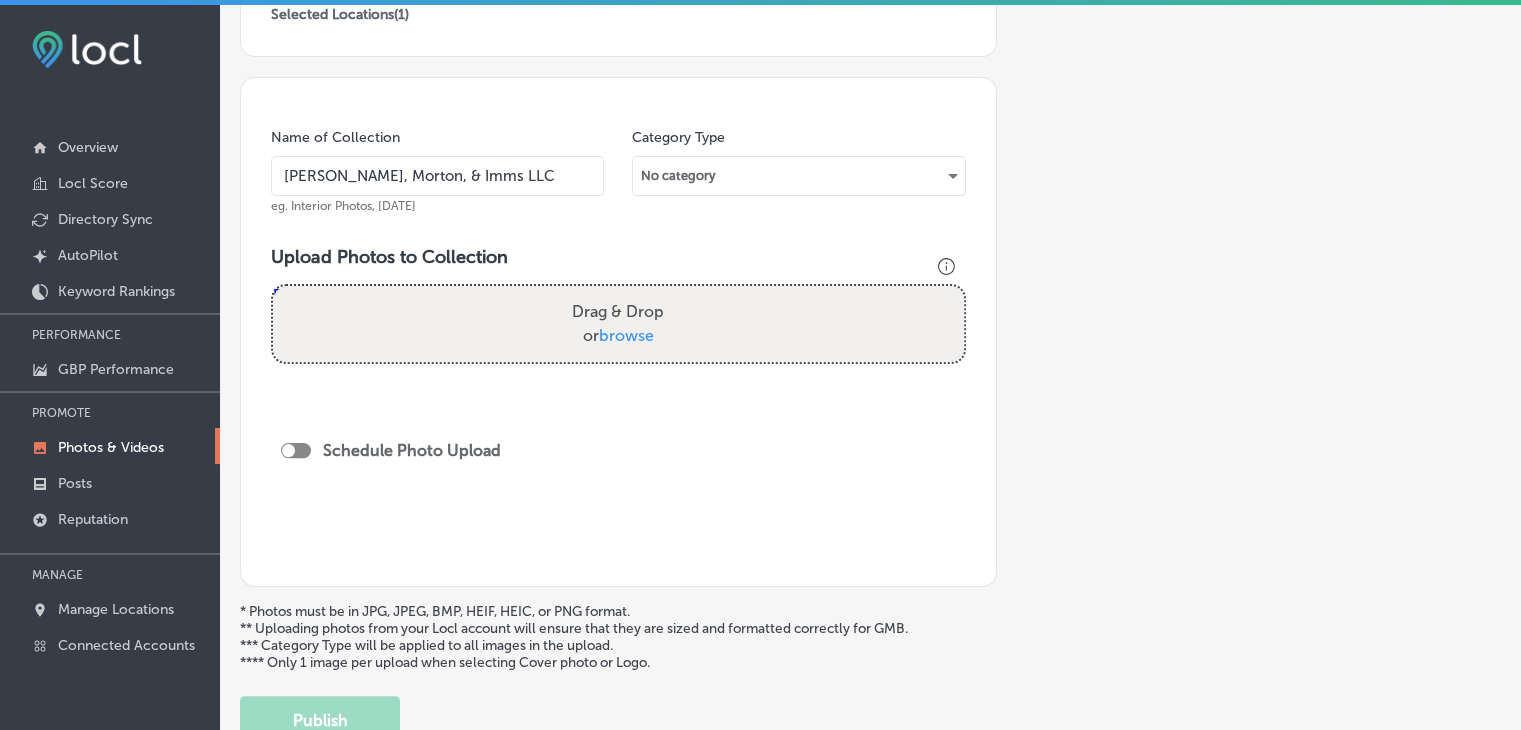type on "[PERSON_NAME], Morton, & Imms LLC" 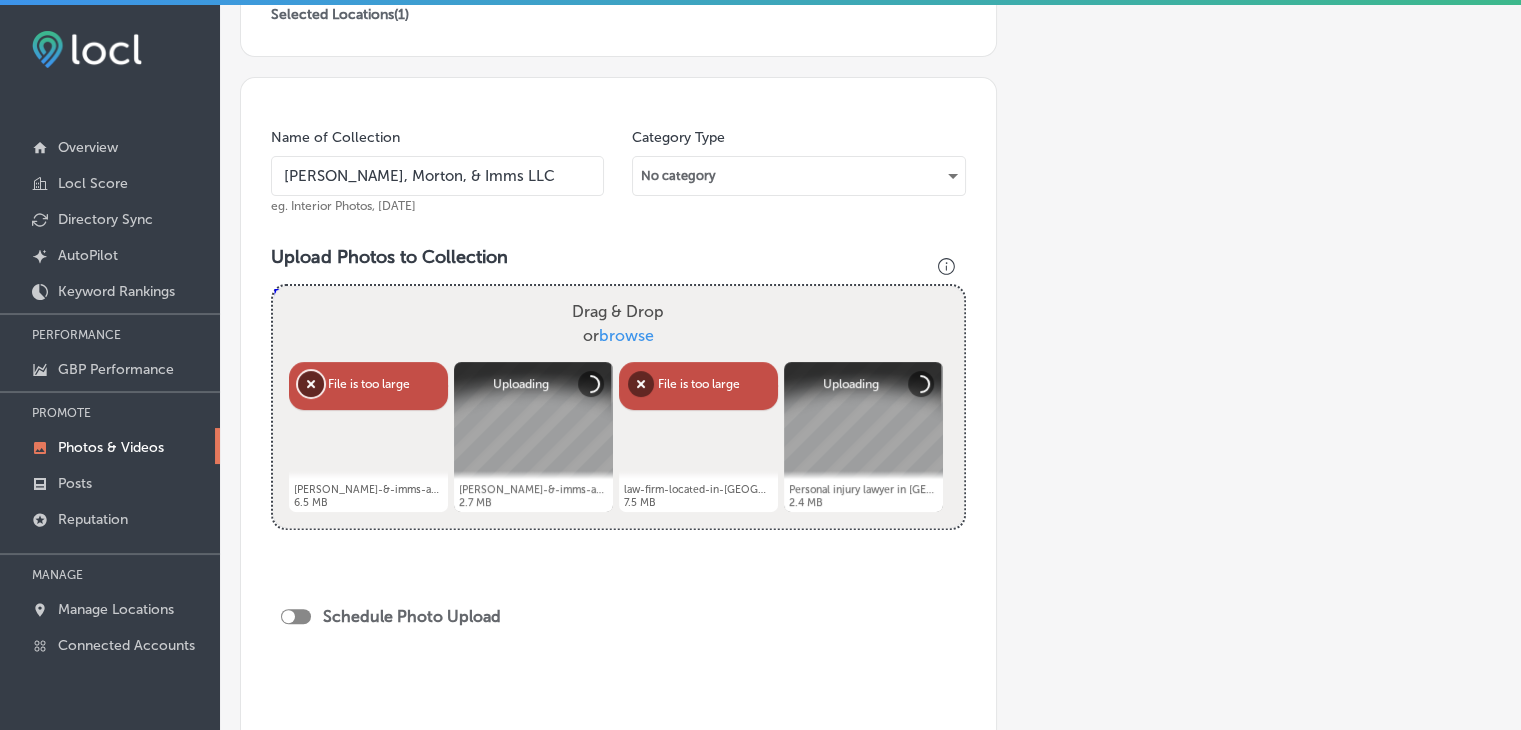 click on "Remove" at bounding box center [311, 384] 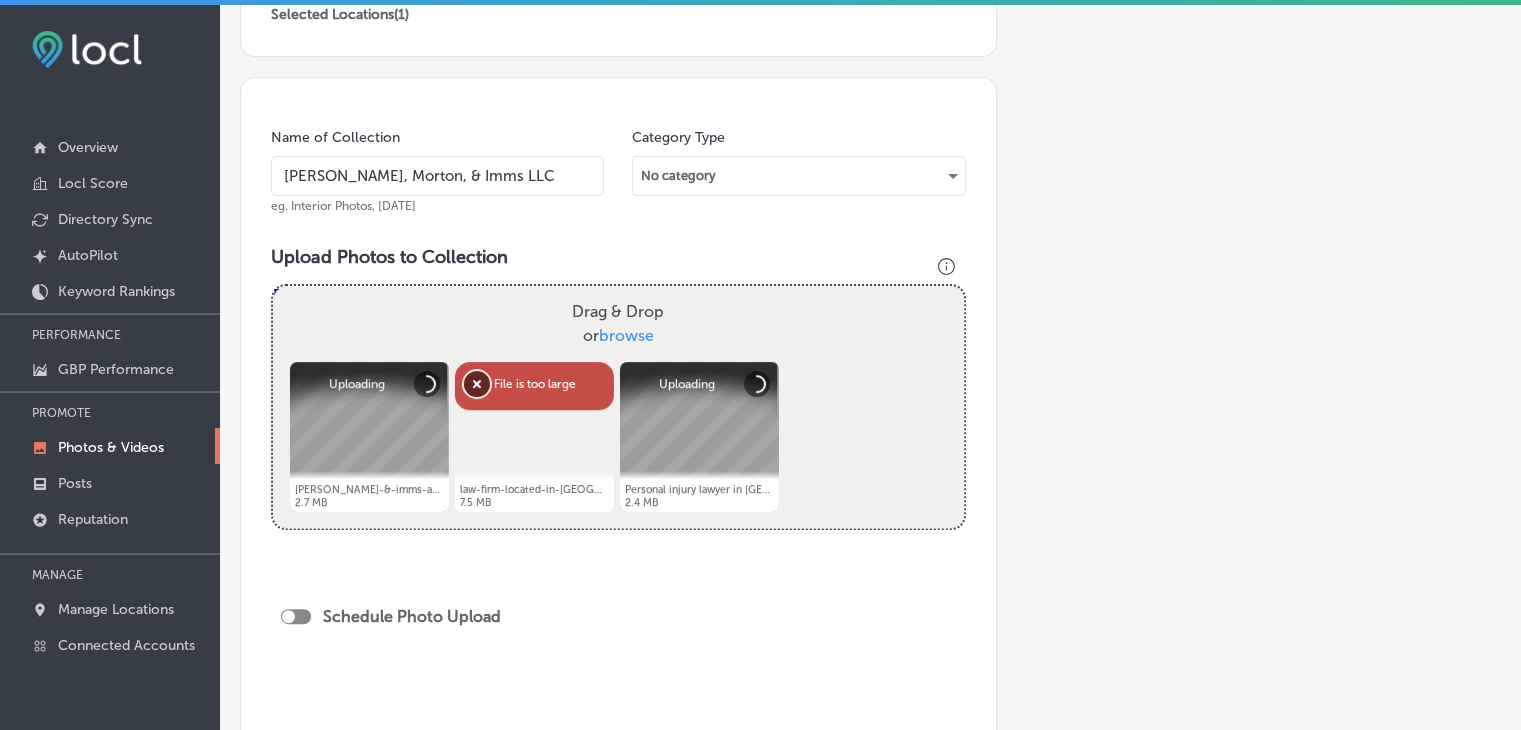 click on "Remove" at bounding box center (477, 384) 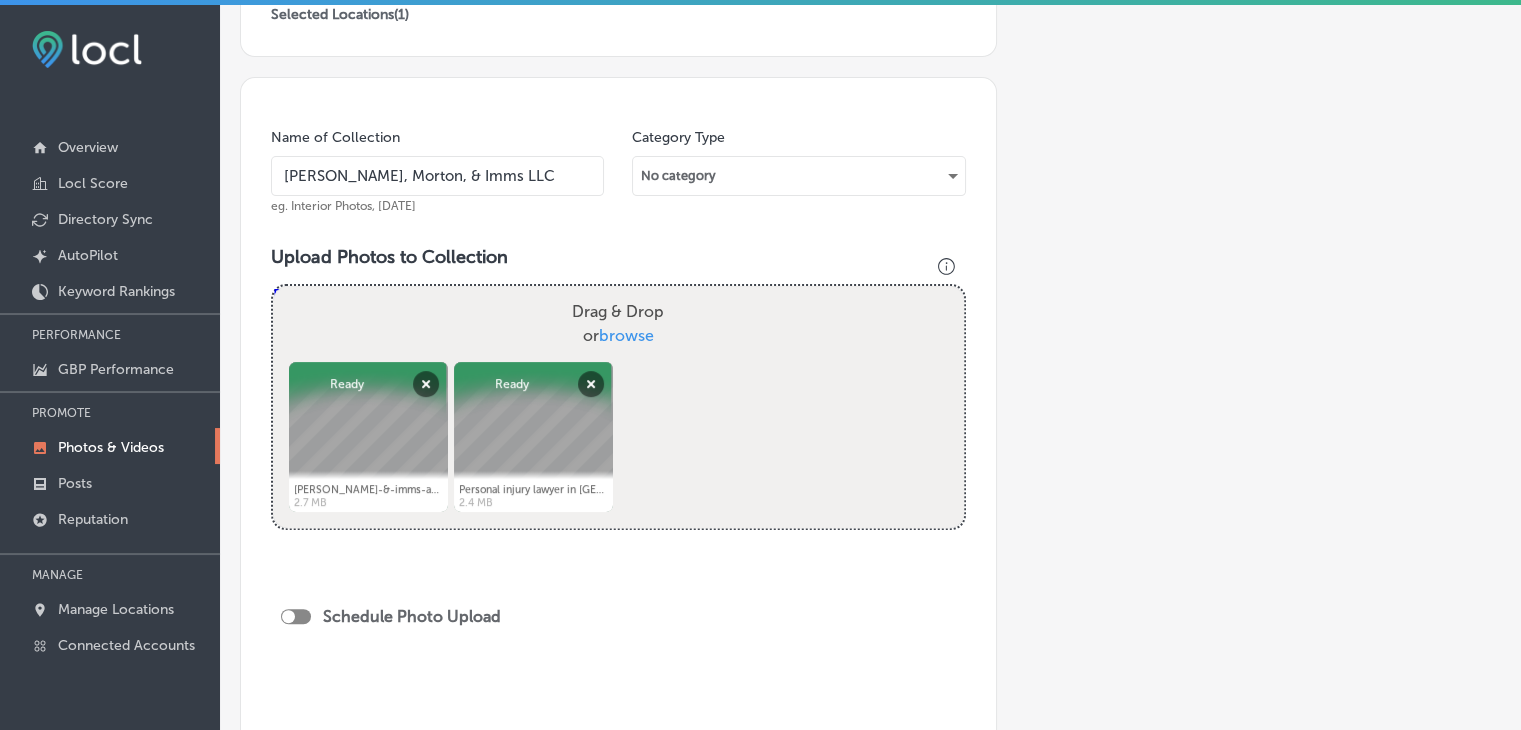 click on "Add a Collection Which Type of Image or Video Would You Like to Upload? Photo Cover Logo Video Select Location(s) Business + Location
[PERSON_NAME]
Path
Created with Sketch.
Selected Locations  ( 1 ) Name of Collection [PERSON_NAME], & Imms LLC eg. Interior Photos, [DATE]   Category Type No category Upload Photos to Collection
Powered by PQINA Drag & Drop  or  browse [PERSON_NAME]-&-imms-attorney-in-west-[GEOGRAPHIC_DATA]-pa-39.jpg Abort Retry Remove Upload Cancel Retry Remove [PERSON_NAME]-&-imms-attorney-in-west-[PERSON_NAME]-pa-39.jpg 2.7 MB Ready tap to undo" at bounding box center [870, 268] 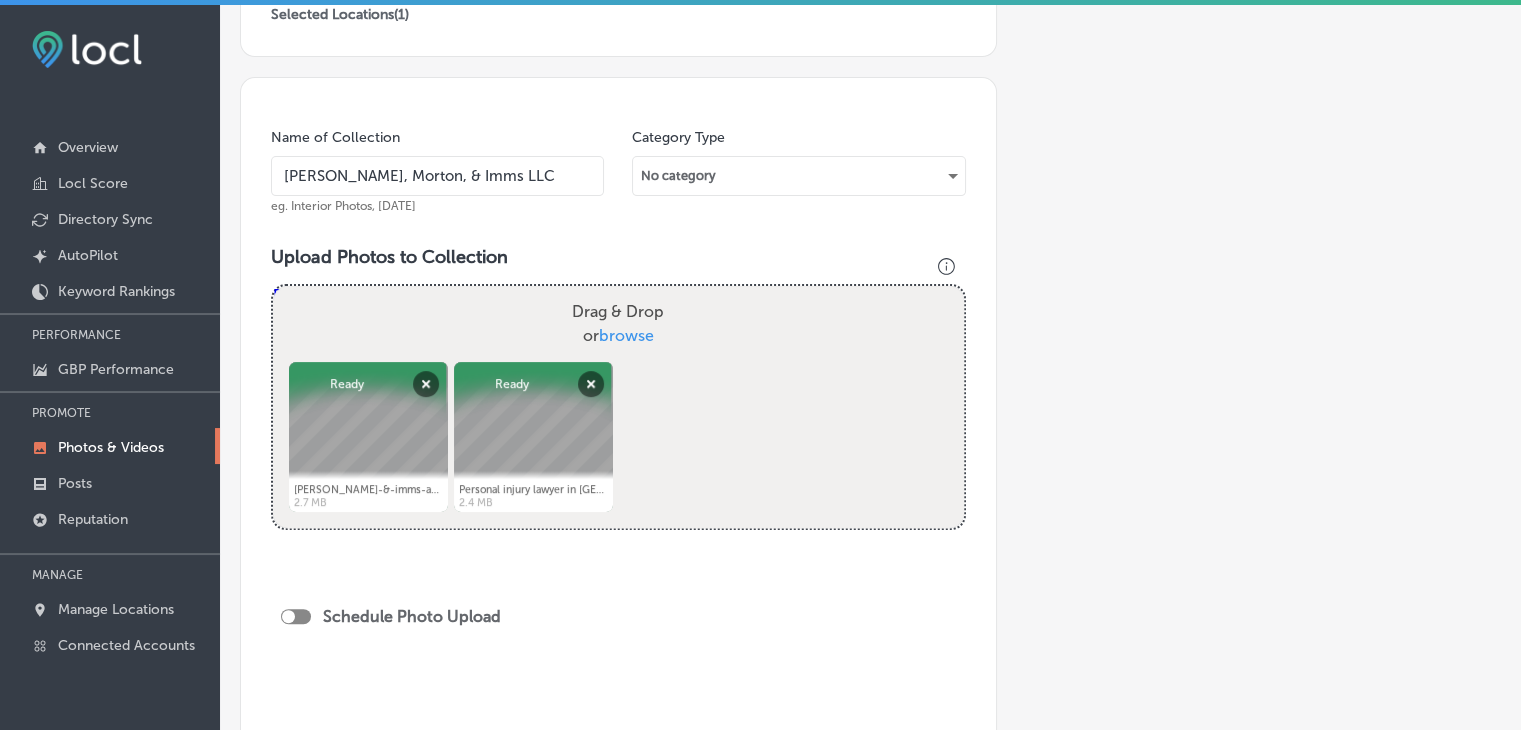 type on "C:\fakepath\law-firm-located-in-[GEOGRAPHIC_DATA]-22.jpg" 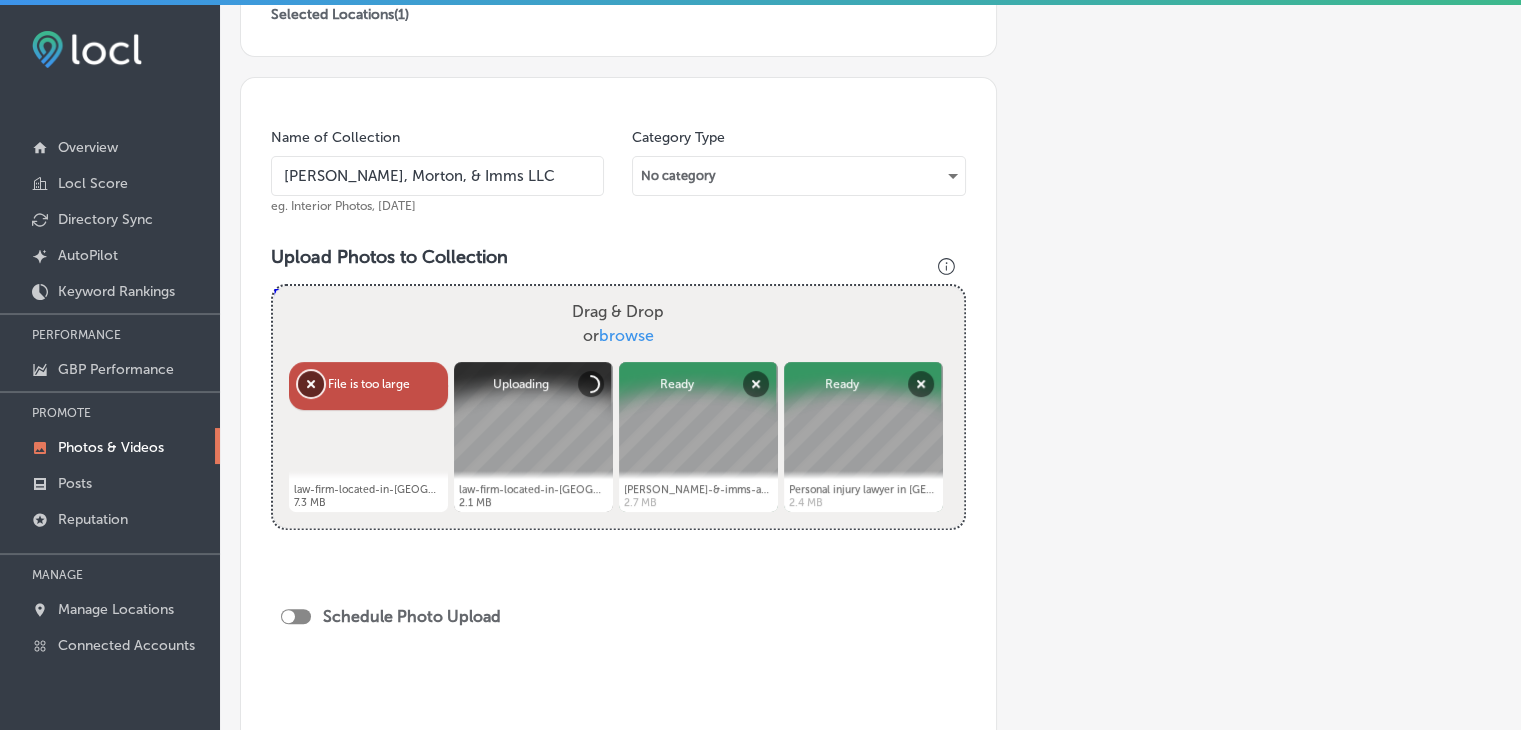 click on "Remove" at bounding box center (311, 384) 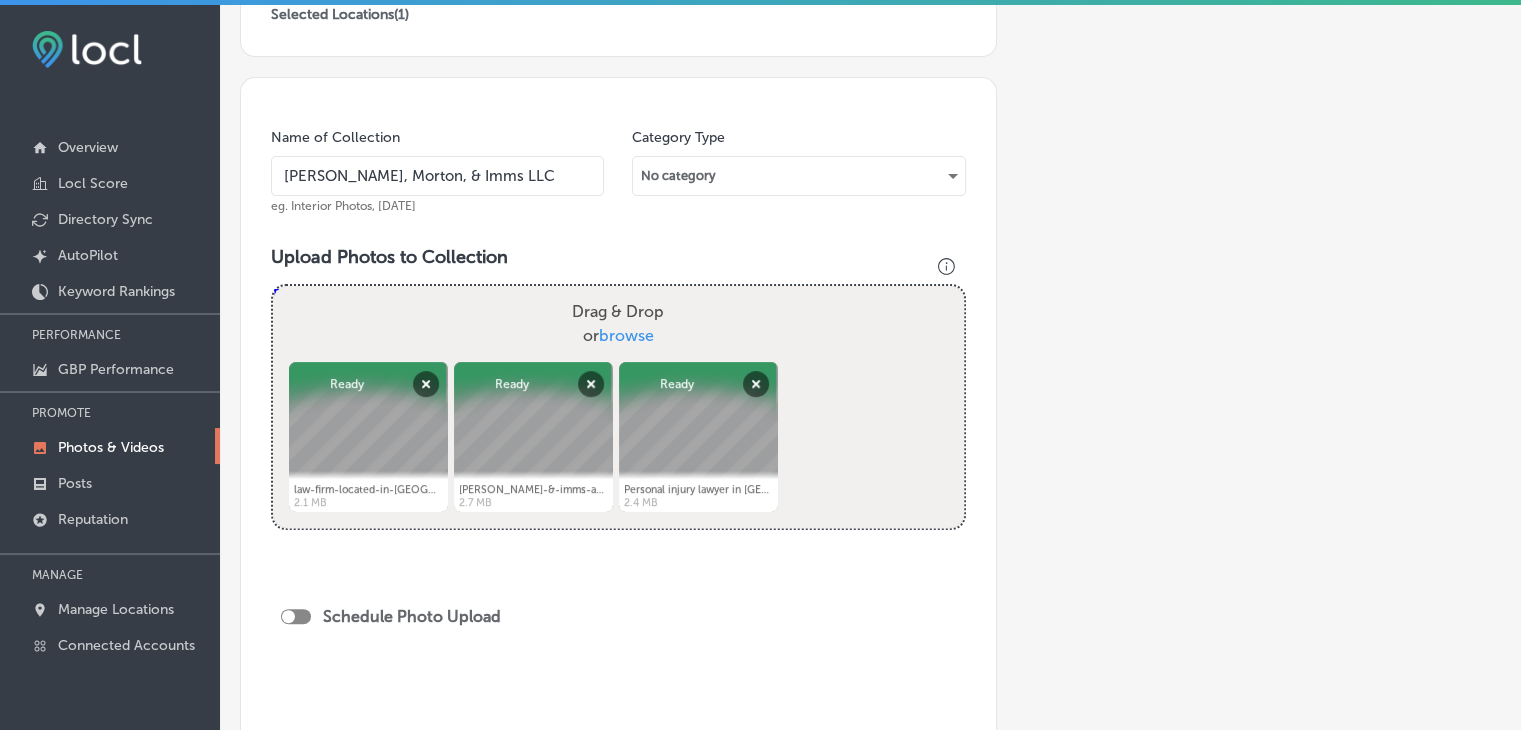 drag, startPoint x: 1437, startPoint y: 328, endPoint x: 1393, endPoint y: 329, distance: 44.011364 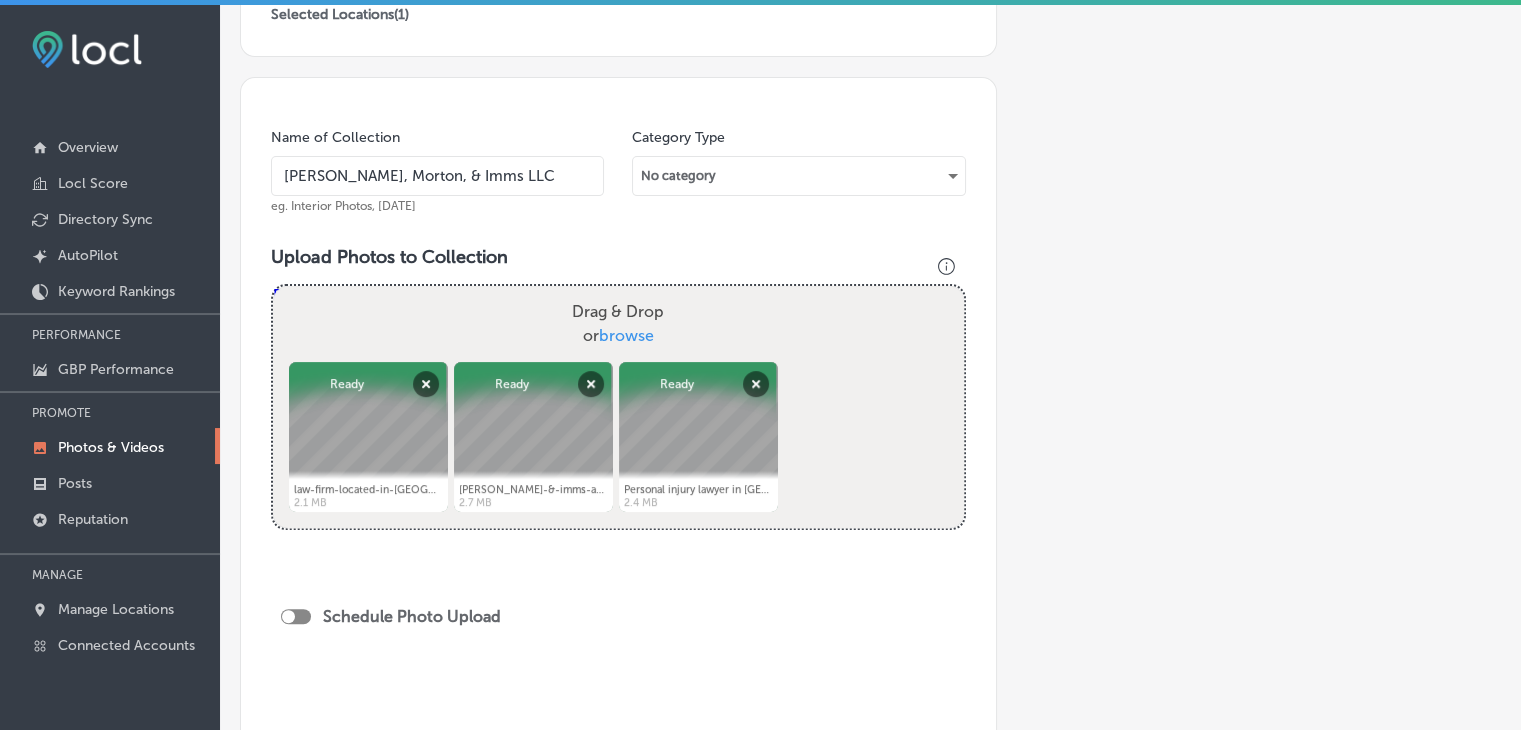 click on "Drag & Drop  or  browse" at bounding box center [618, 324] 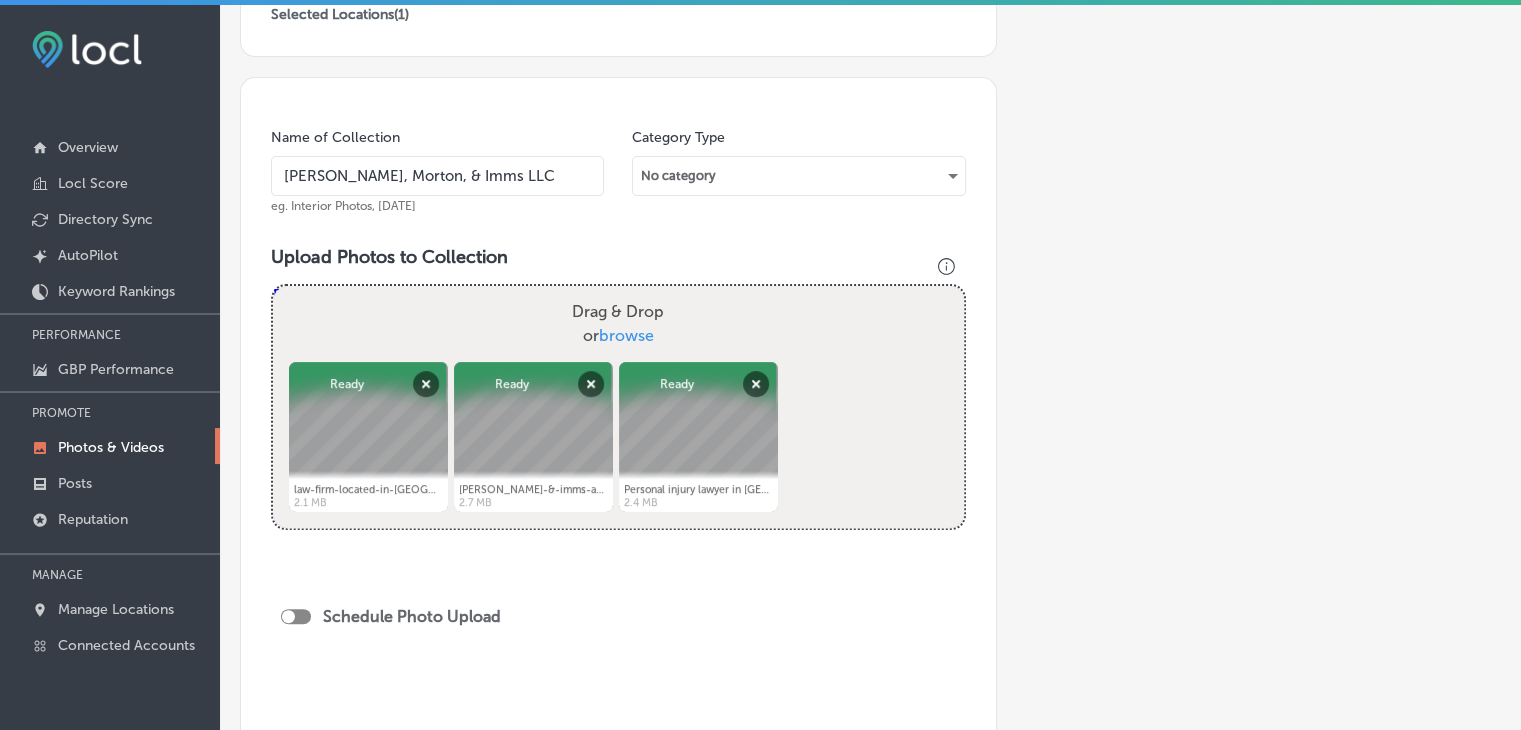 type on "C:\fakepath\law-firm-located-in-[GEOGRAPHIC_DATA]-20.jpg" 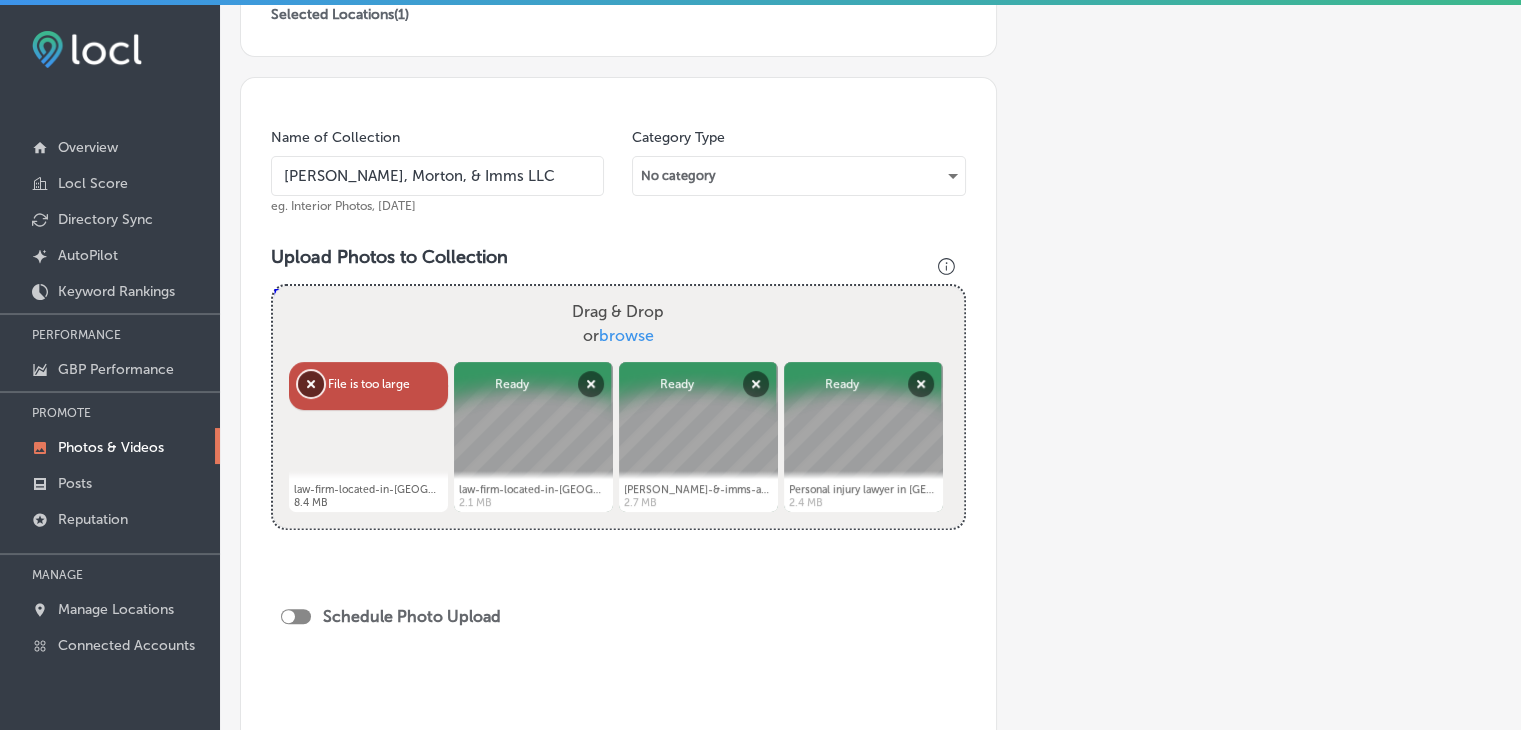 click on "Remove" at bounding box center [311, 384] 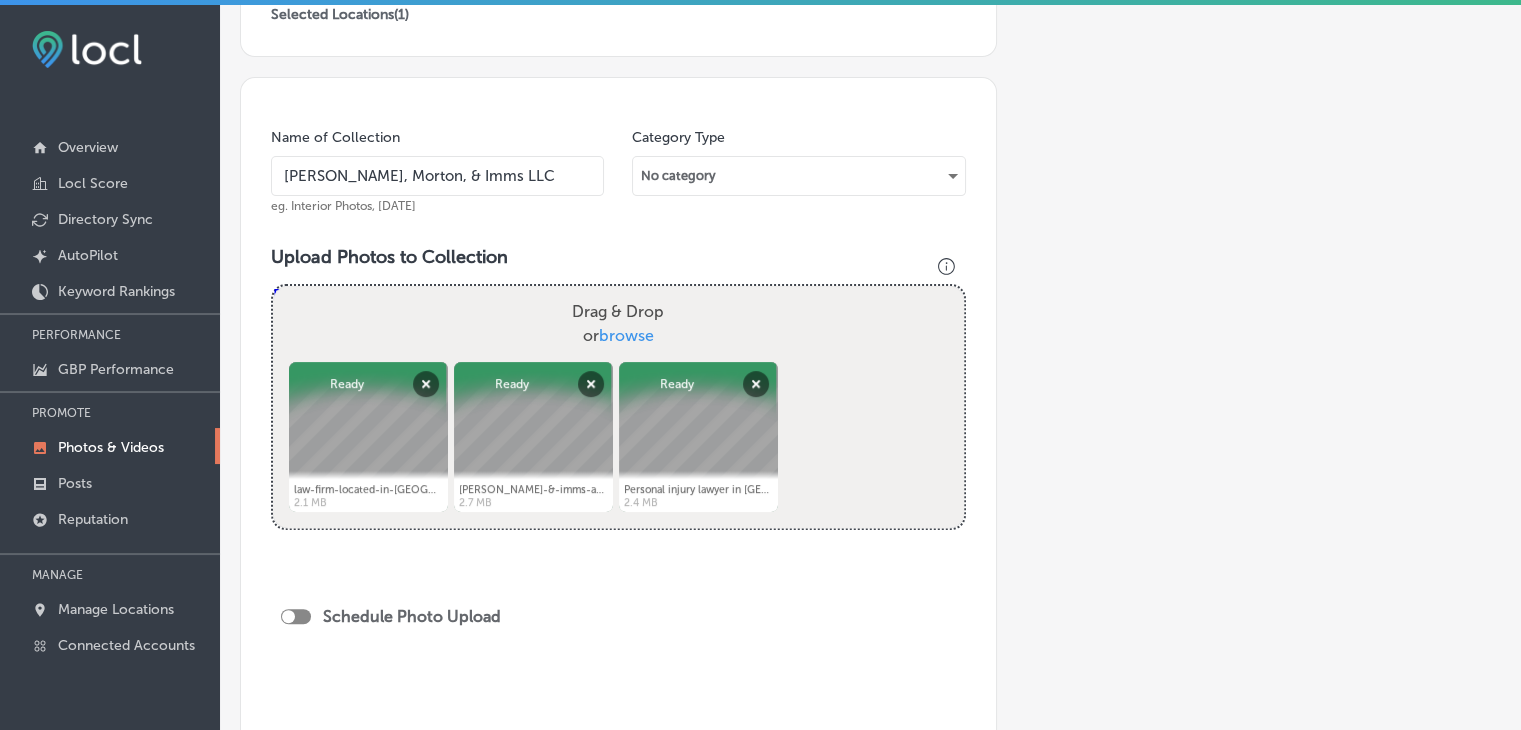 click on "Add a Collection Which Type of Image or Video Would You Like to Upload? Photo Cover Logo Video Select Location(s) Business + Location
[PERSON_NAME]
Path
Created with Sketch.
Selected Locations  ( 1 ) Name of Collection [PERSON_NAME], & Imms LLC eg. Interior Photos, [DATE]   Category Type No category Upload Photos to Collection
Powered by PQINA Drag & Drop  or  browse law-firm-located-in-[GEOGRAPHIC_DATA]-21.jpg Abort Retry Remove Upload Cancel Retry Remove law-firm-located-in-[GEOGRAPHIC_DATA]-21.jpg 2.1 MB Ready tap to undo" at bounding box center (870, 268) 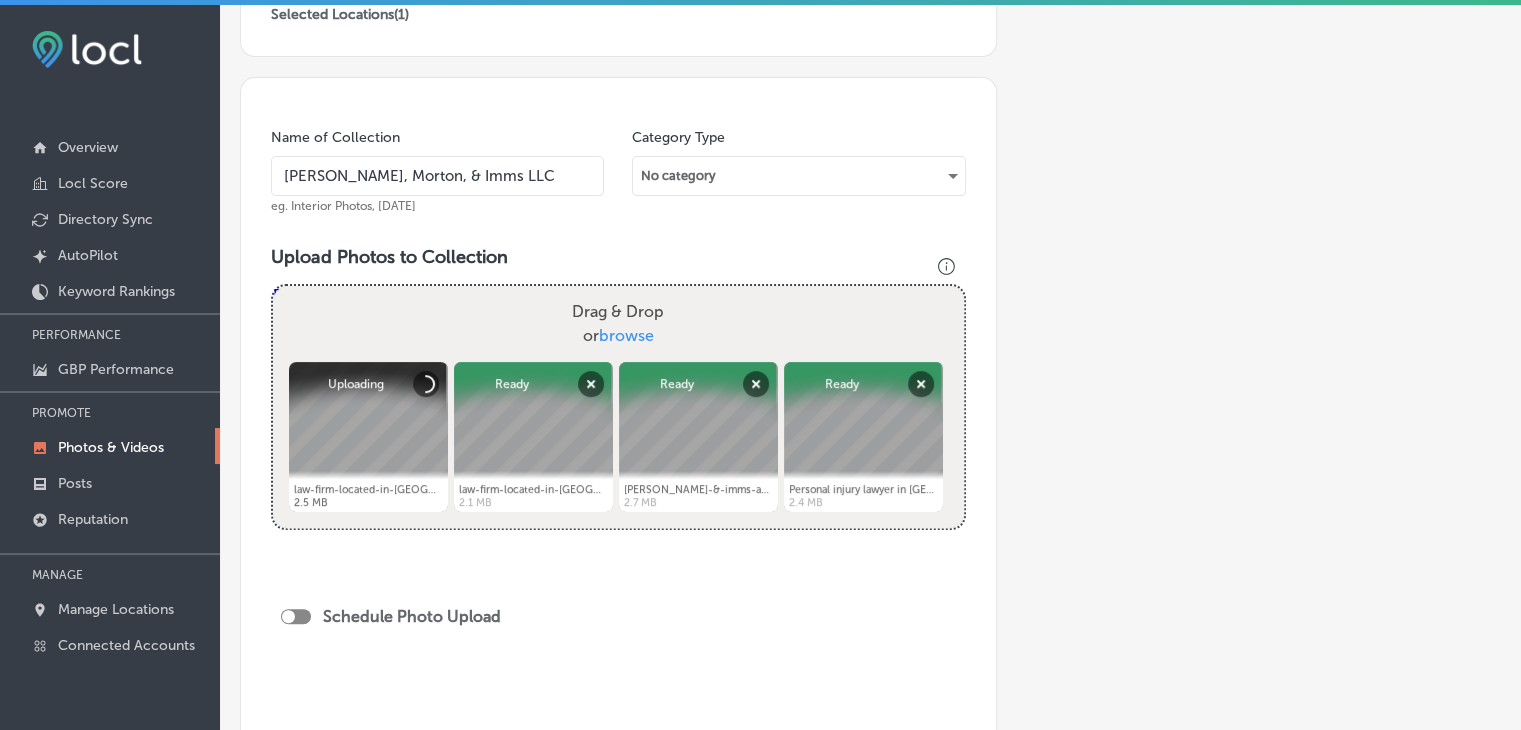 click on "[PERSON_NAME], Morton, & Imms LLC" at bounding box center (437, 176) 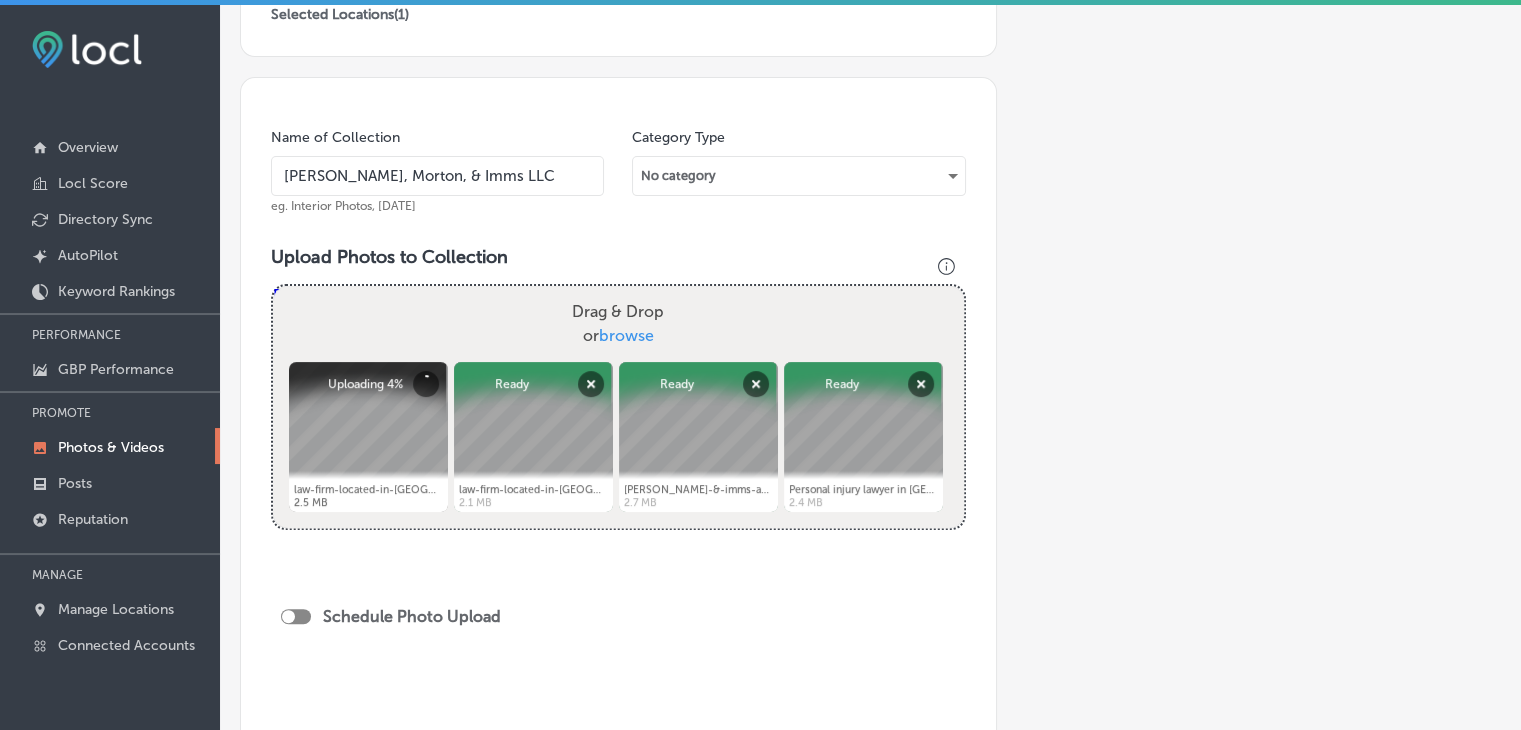 drag, startPoint x: 324, startPoint y: 171, endPoint x: 409, endPoint y: 164, distance: 85.28775 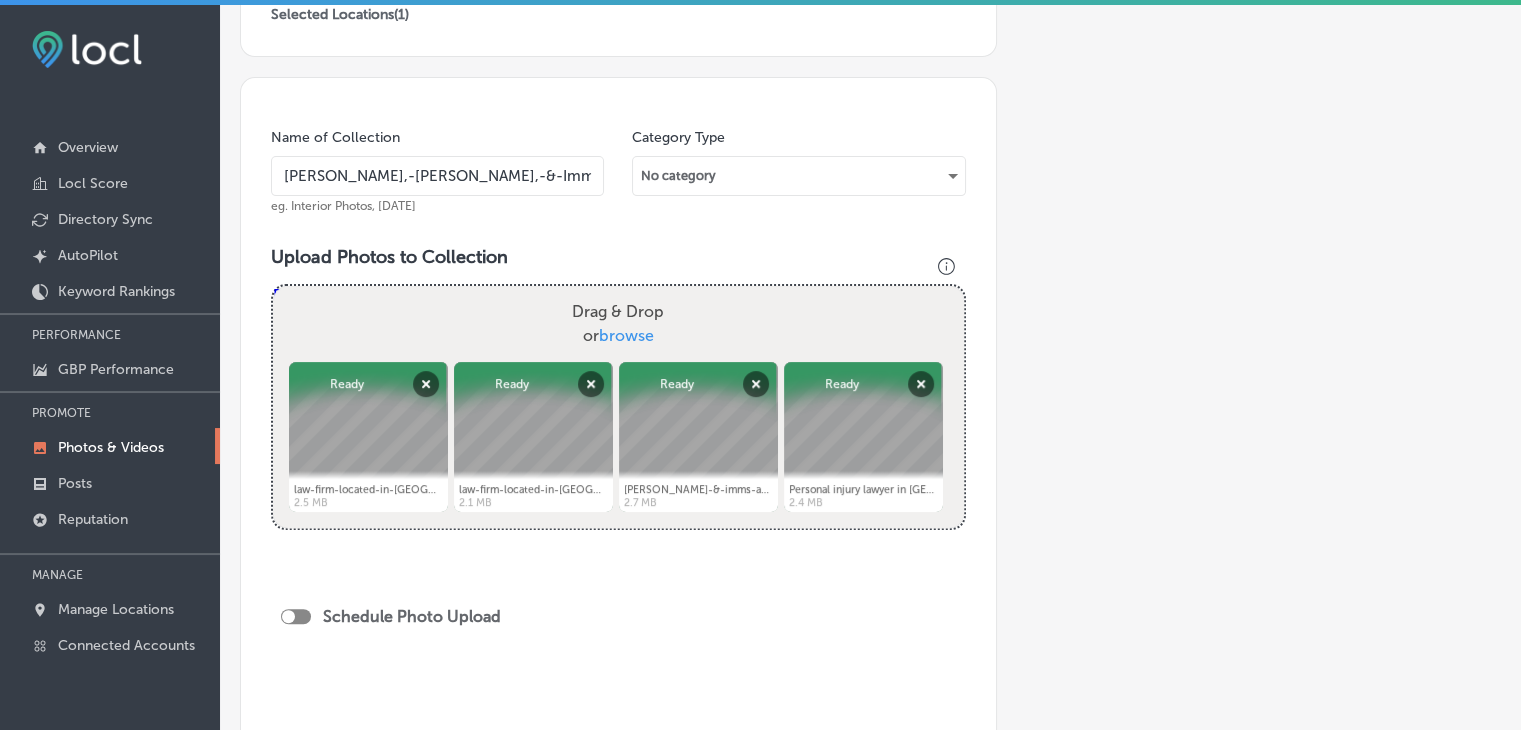click on "[PERSON_NAME],-[PERSON_NAME],-&-Imms-LLC" at bounding box center (437, 176) 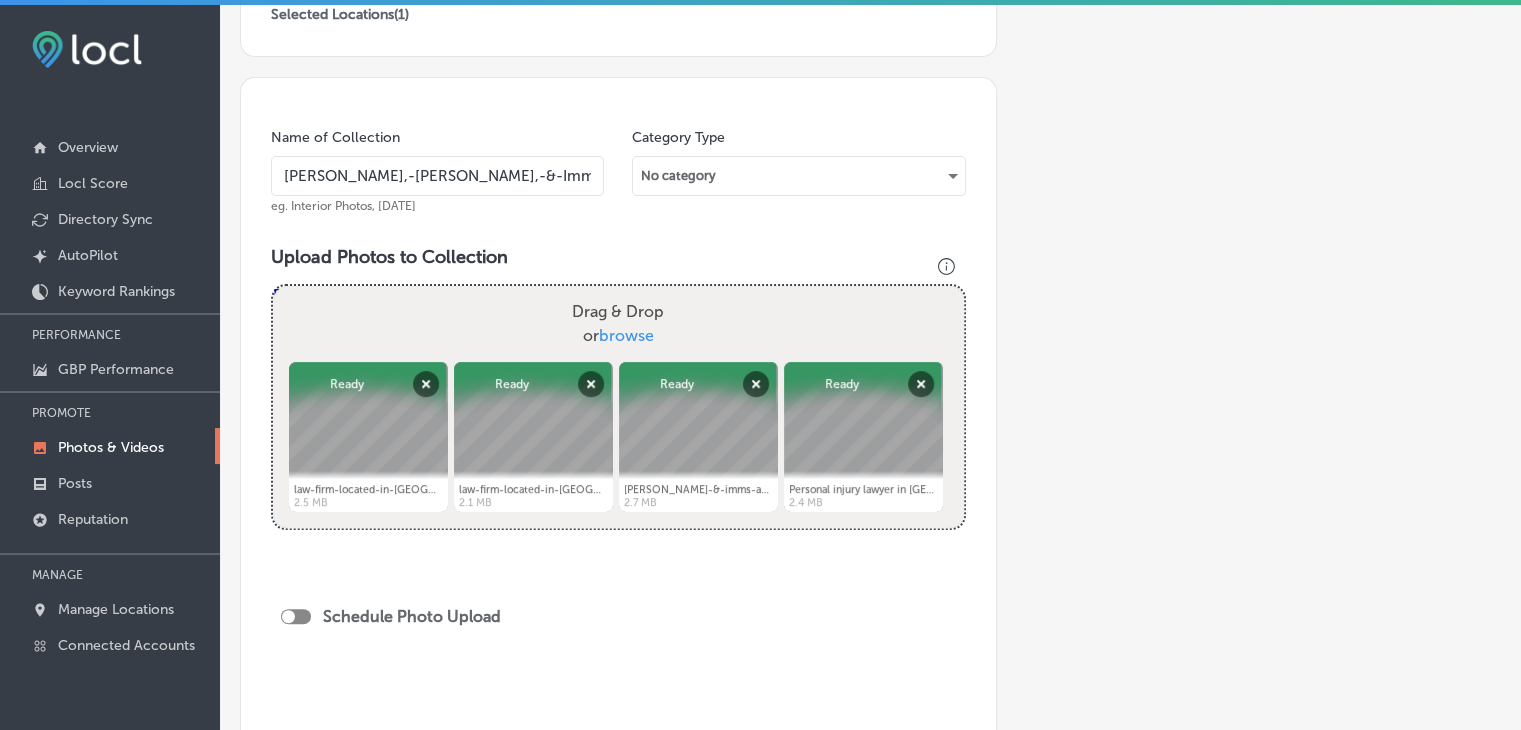 type on "[PERSON_NAME],-[PERSON_NAME],-&-Imms-LLC" 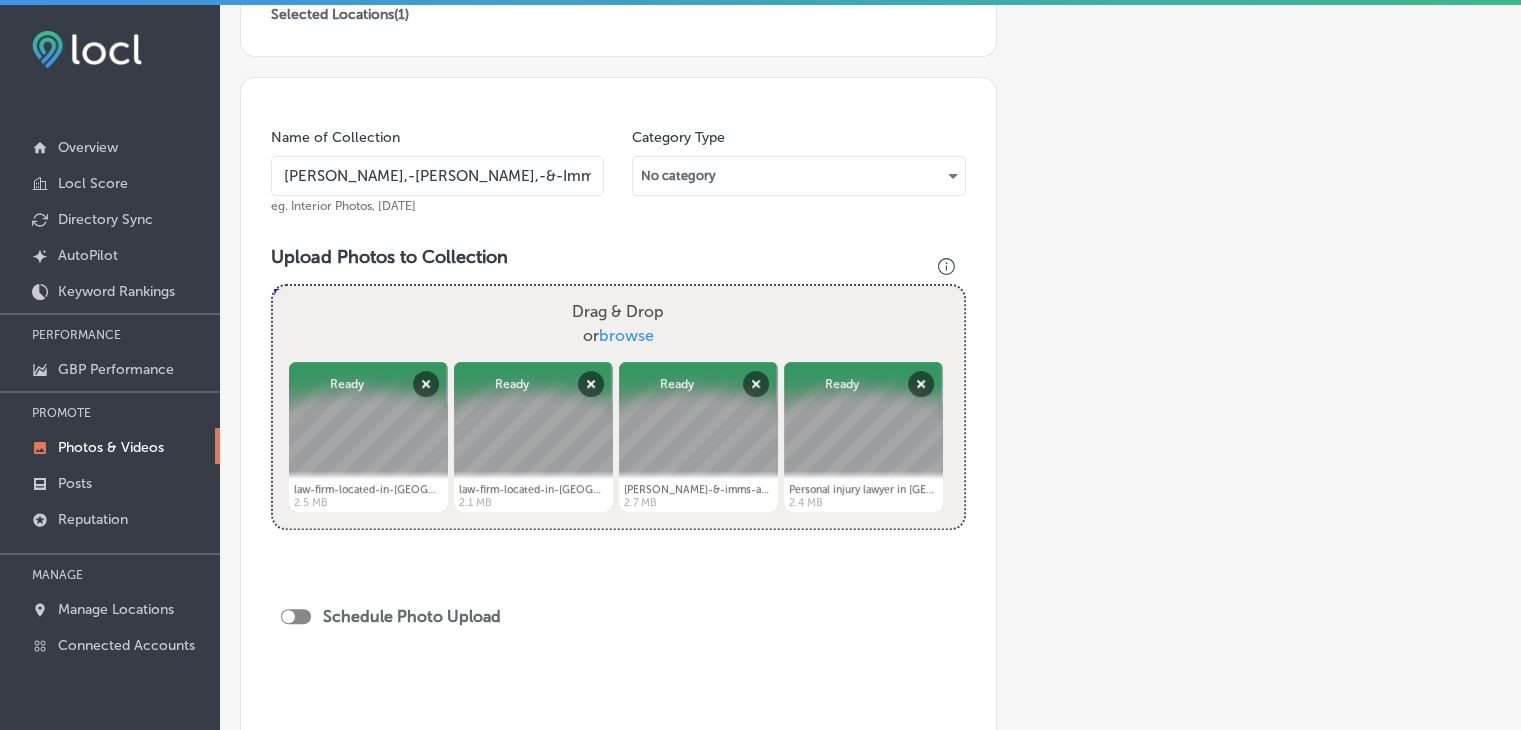 click on "Name of Collection [PERSON_NAME],-[PERSON_NAME],-&-Imms-LLC eg. Interior Photos, [DATE]   Category Type No category Upload Photos to Collection
Powered by PQINA Drag & Drop  or  browse law-firm-located-in-[GEOGRAPHIC_DATA]-19.jpg Abort Retry Remove Upload Cancel Retry Remove law-firm-located-in-[GEOGRAPHIC_DATA]-19.jpg 2.5 MB Ready tap to undo
Abort" at bounding box center (618, 415) 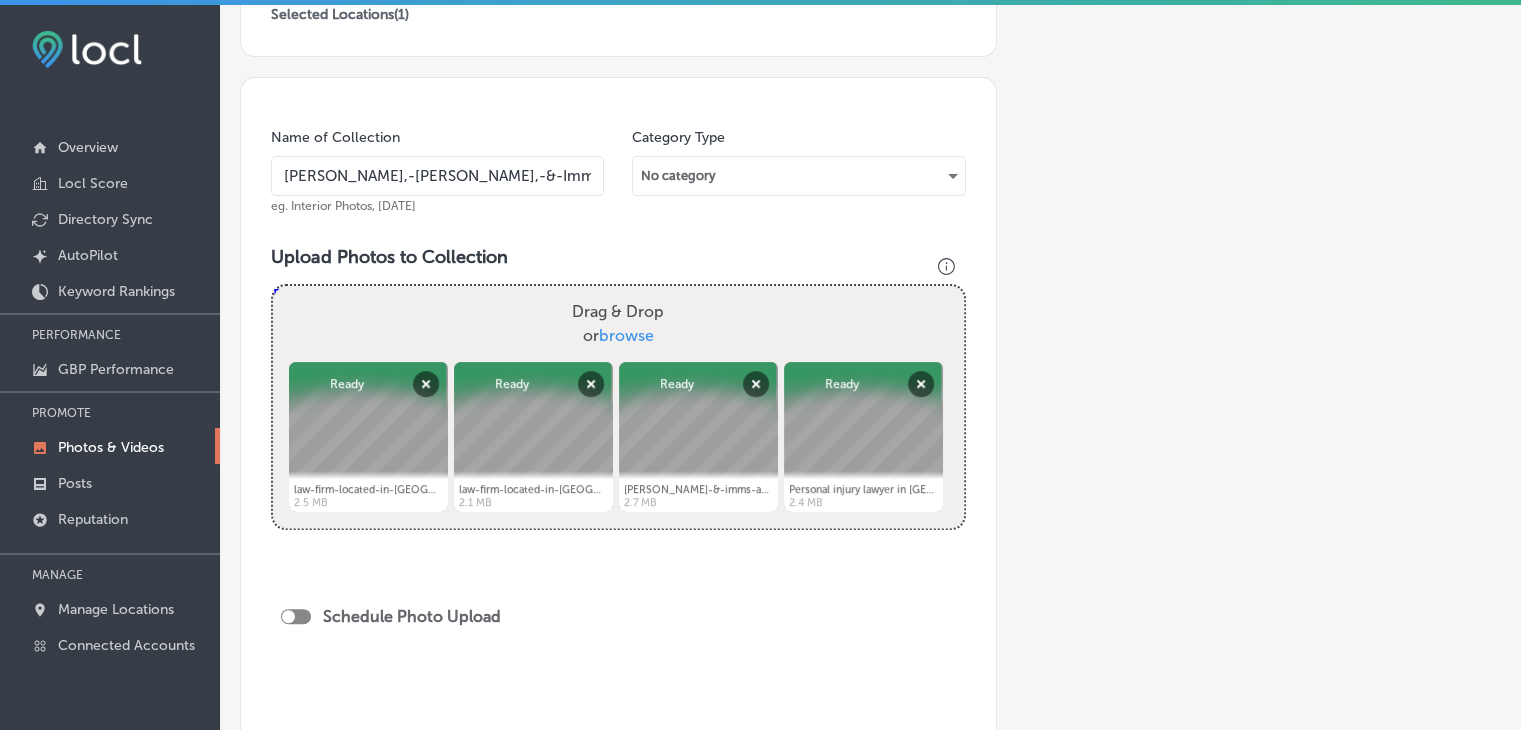 click at bounding box center (296, 616) 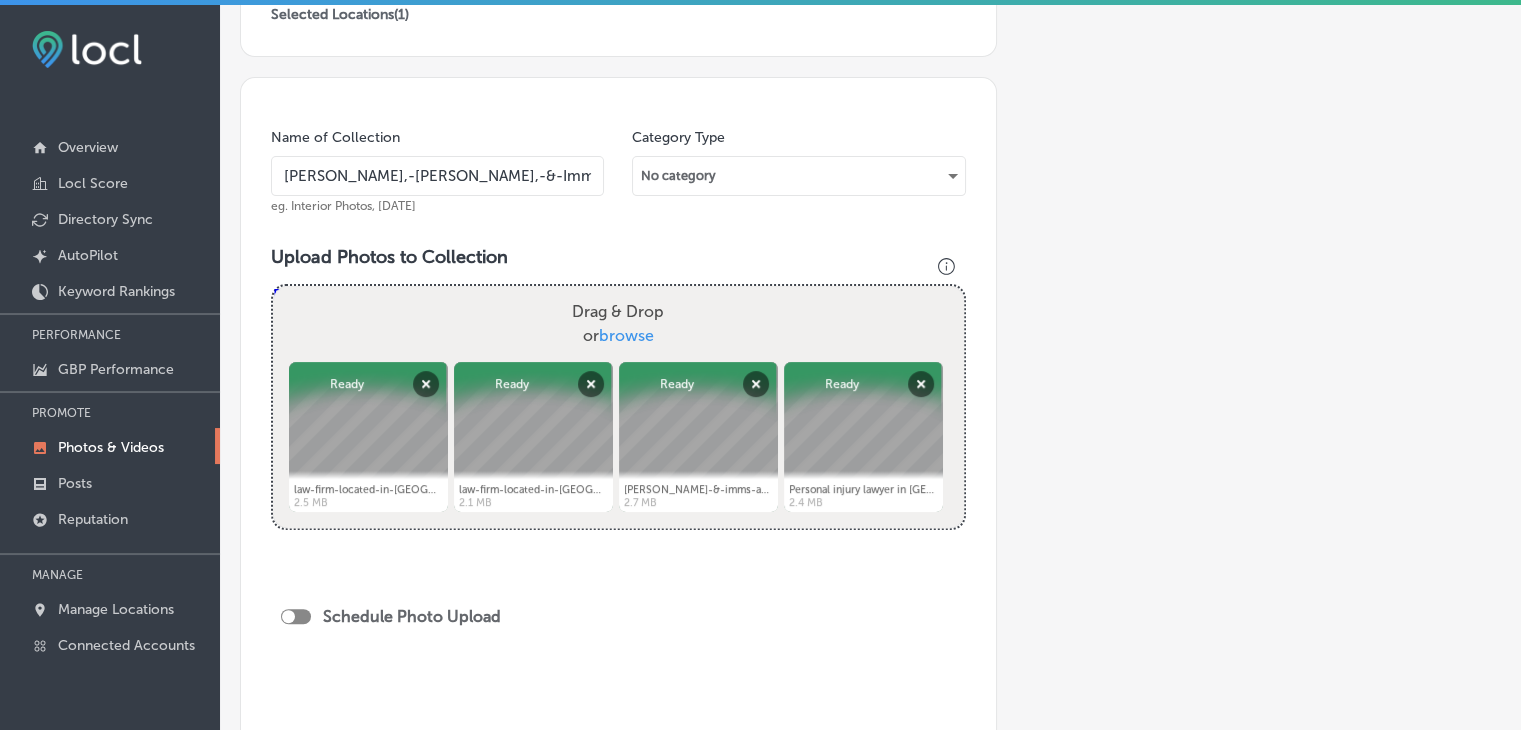 checkbox on "true" 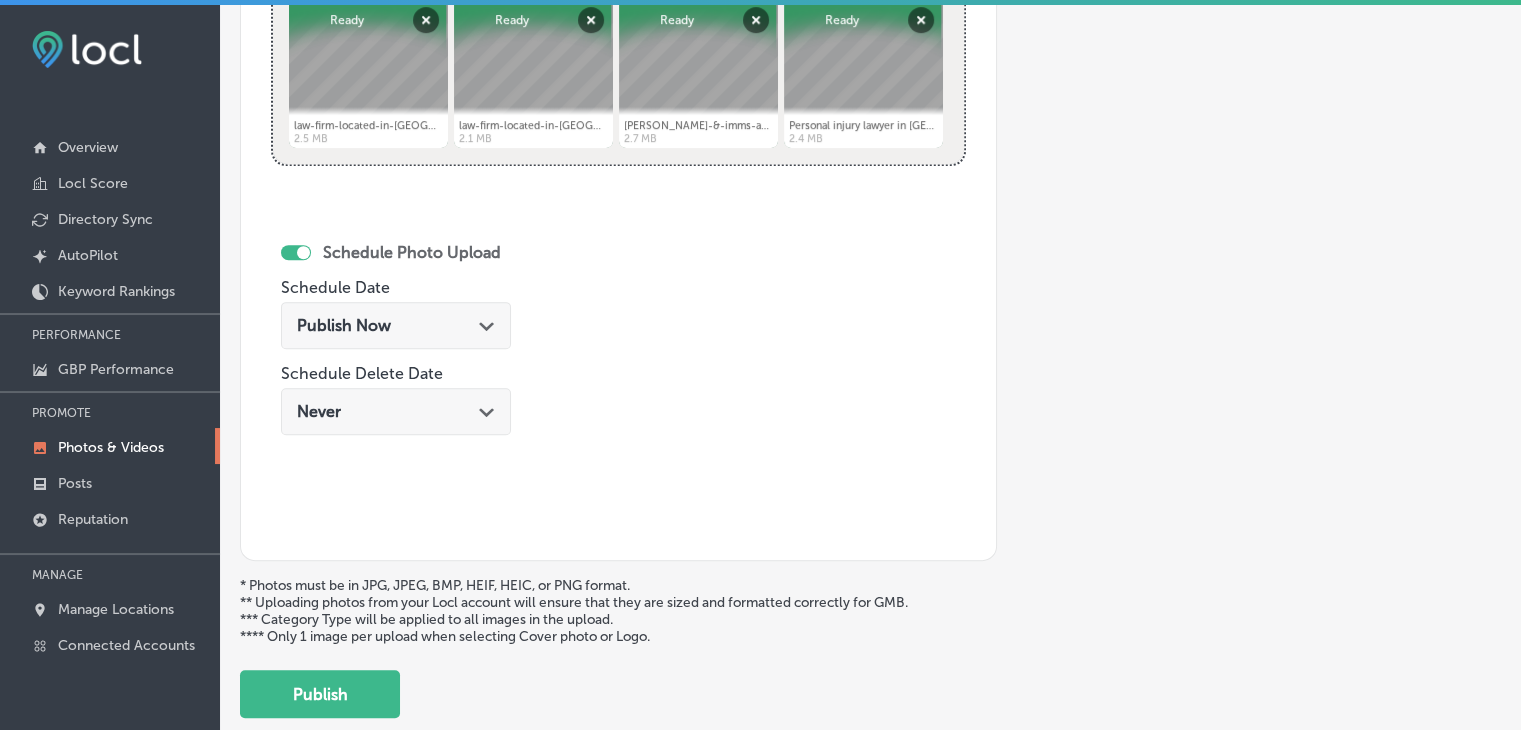 scroll, scrollTop: 900, scrollLeft: 0, axis: vertical 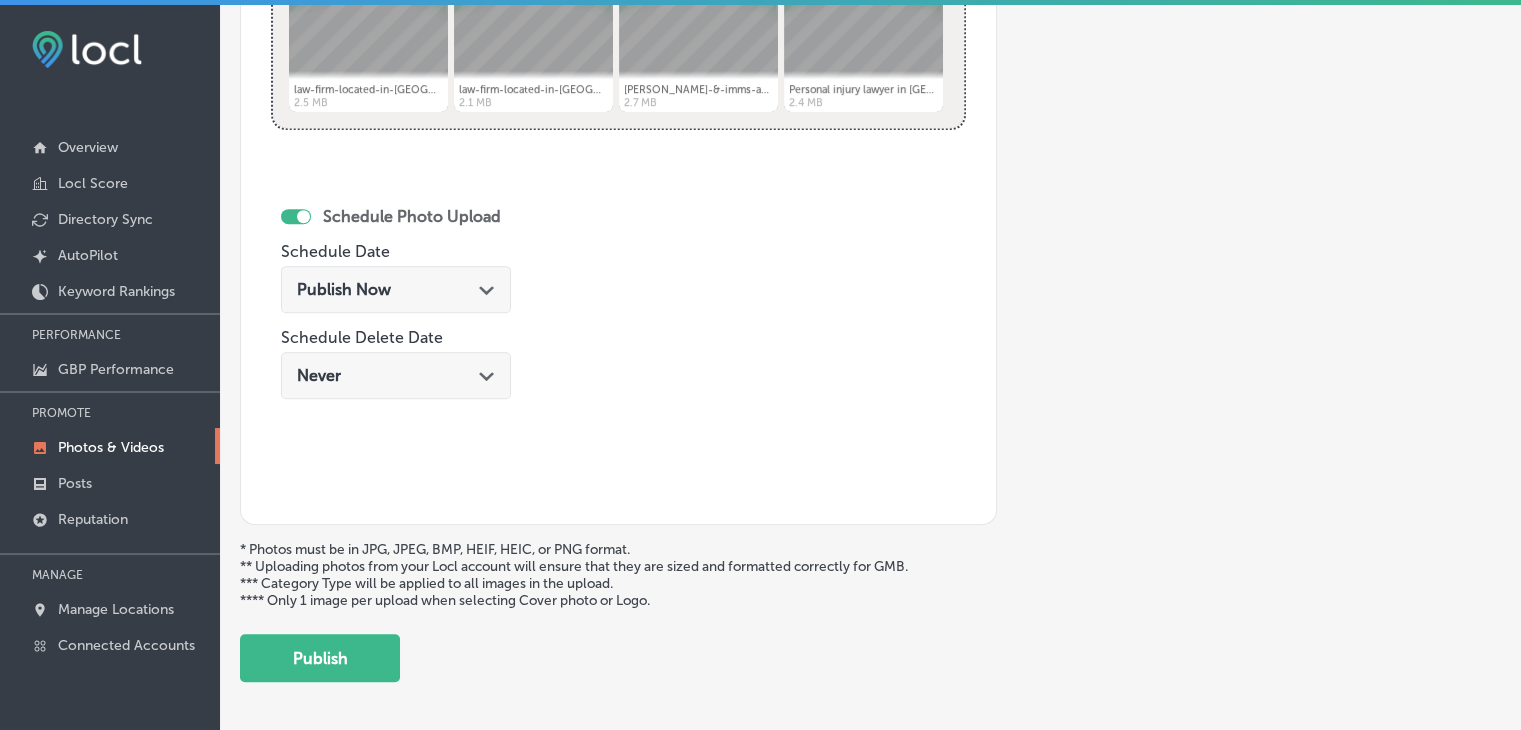 click on "Add a Collection Which Type of Image or Video Would You Like to Upload? Photo Cover Logo Video Select Location(s) Business + Location
[PERSON_NAME]
Path
Created with Sketch.
Selected Locations  ( 1 ) Name of Collection [PERSON_NAME],-[PERSON_NAME],-&-Imms-LLC eg. Interior Photos, [DATE]   Category Type No category Upload Photos to Collection
Powered by PQINA Drag & Drop  or  browse law-firm-located-in-[GEOGRAPHIC_DATA]-19.jpg Abort Retry Remove Upload Cancel Retry Remove law-firm-located-in-[GEOGRAPHIC_DATA]-19.jpg 2.5 MB Ready tap to undo" at bounding box center (870, -46) 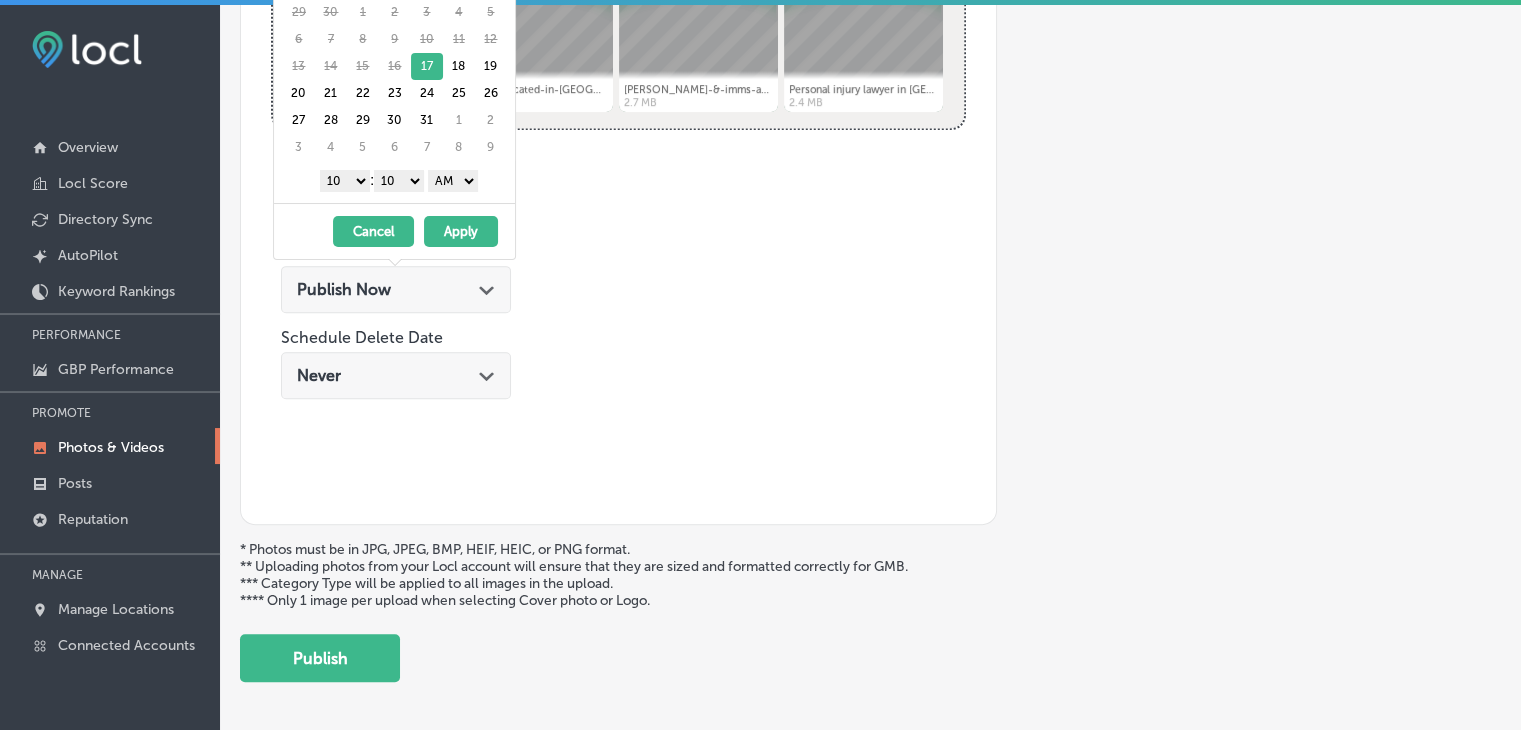 click on "Apply" at bounding box center (461, 231) 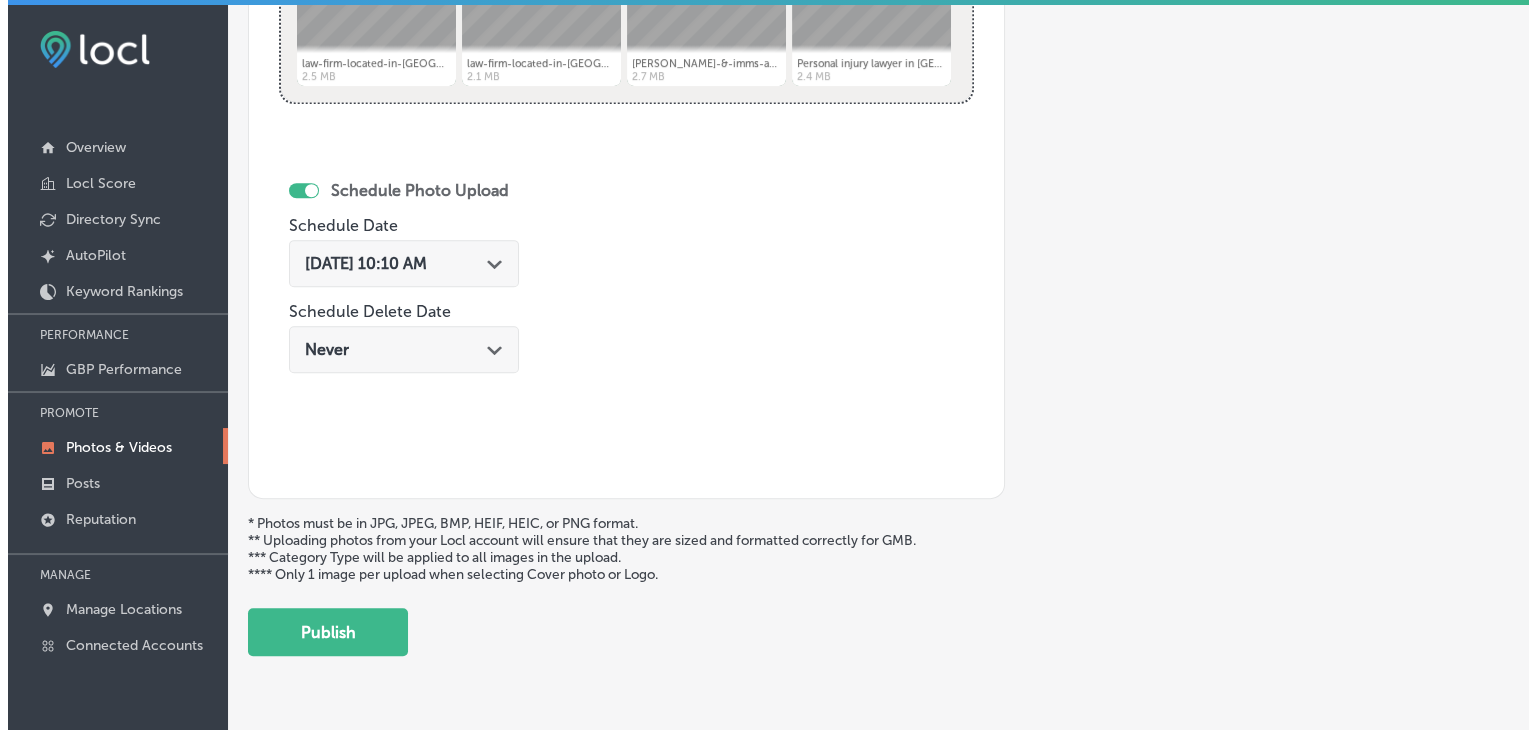 scroll, scrollTop: 972, scrollLeft: 0, axis: vertical 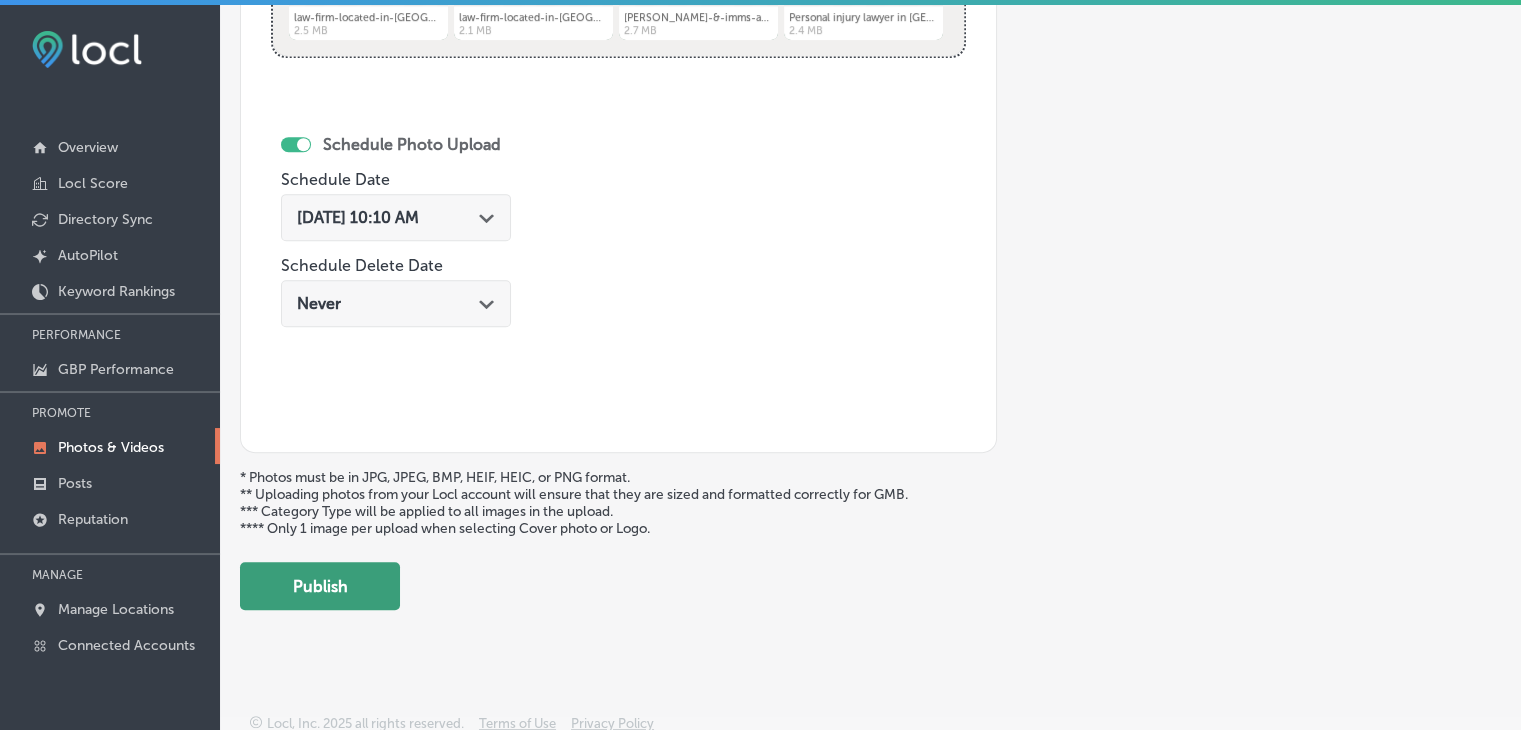 click on "Publish" at bounding box center [320, 586] 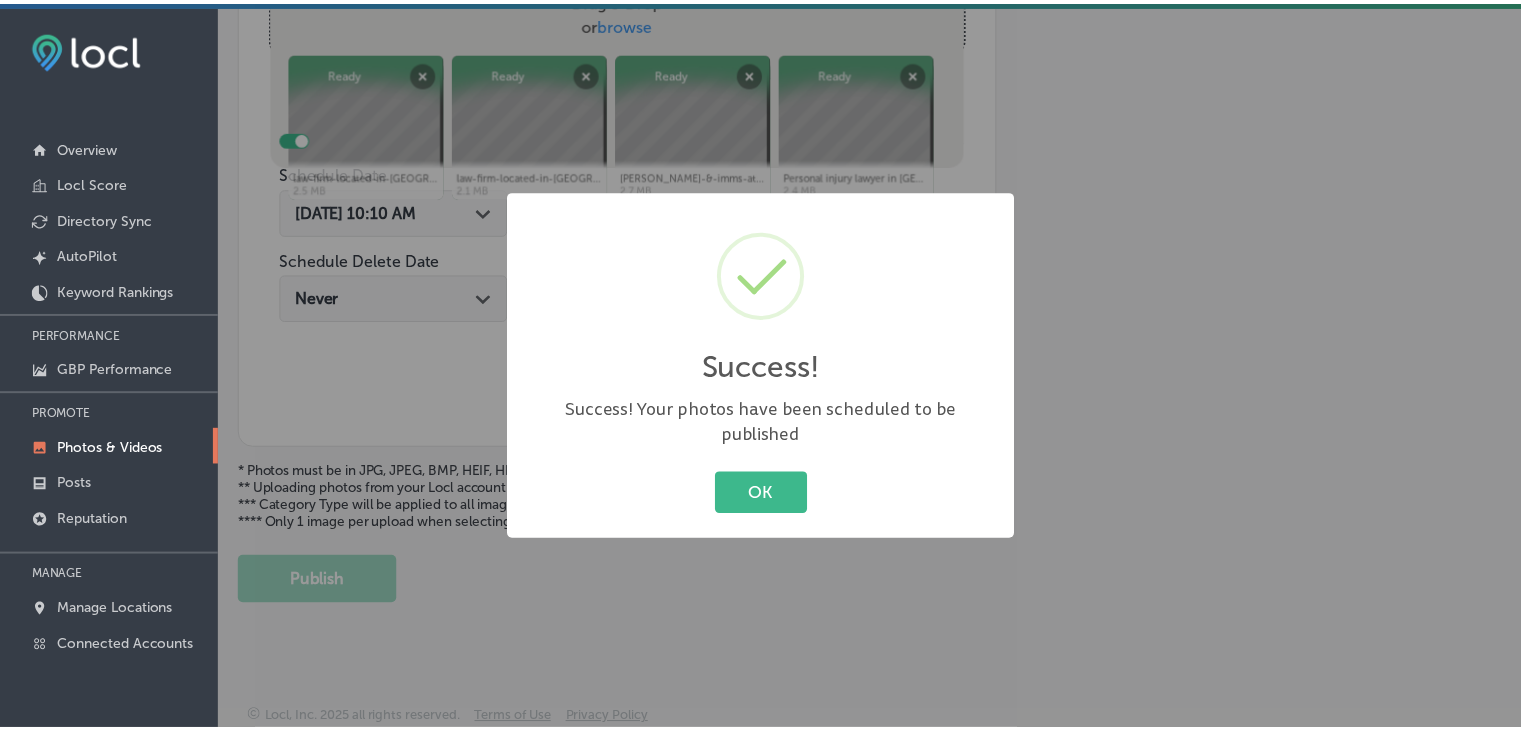 scroll, scrollTop: 807, scrollLeft: 0, axis: vertical 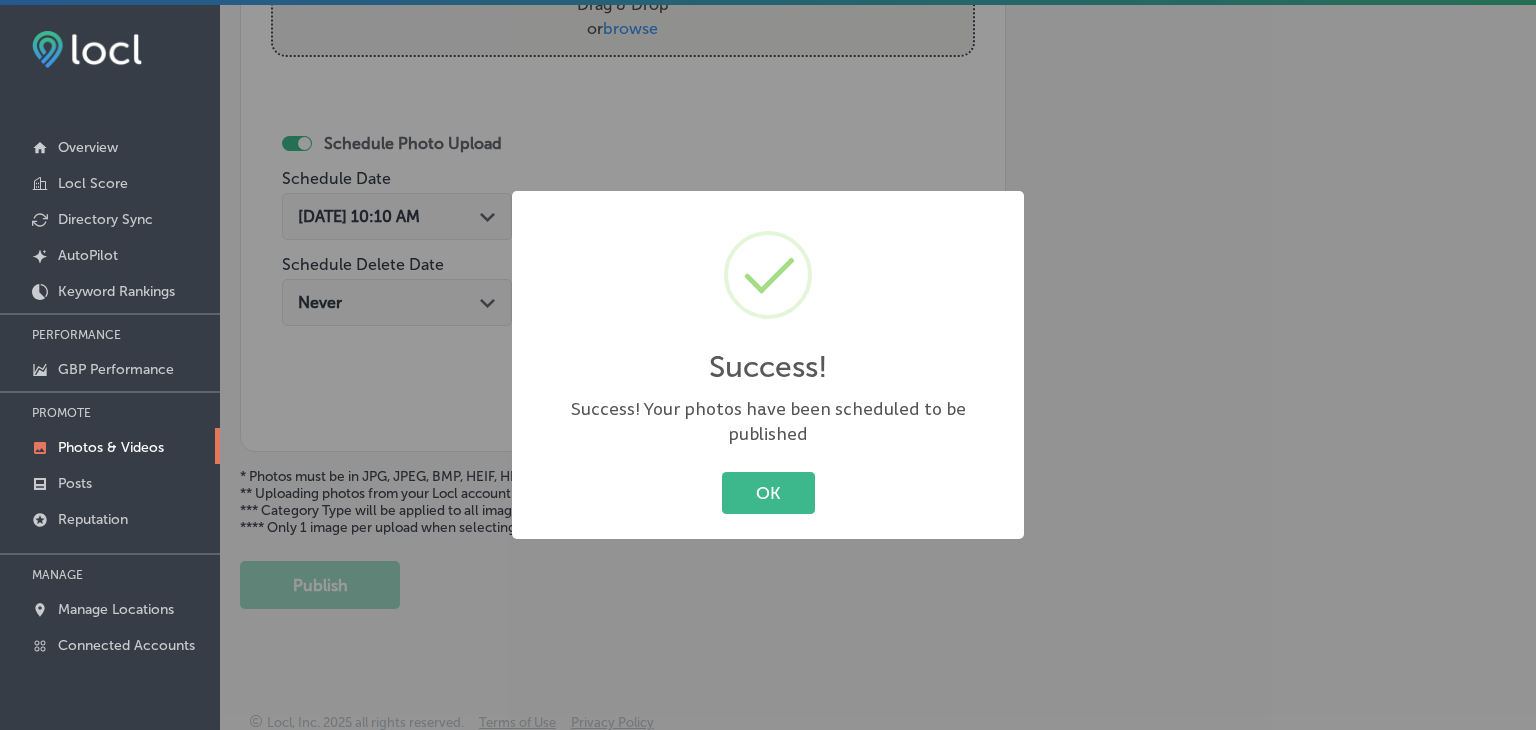 click on "Success! × Success! Your photos have been scheduled to be published OK Cancel" at bounding box center (768, 365) 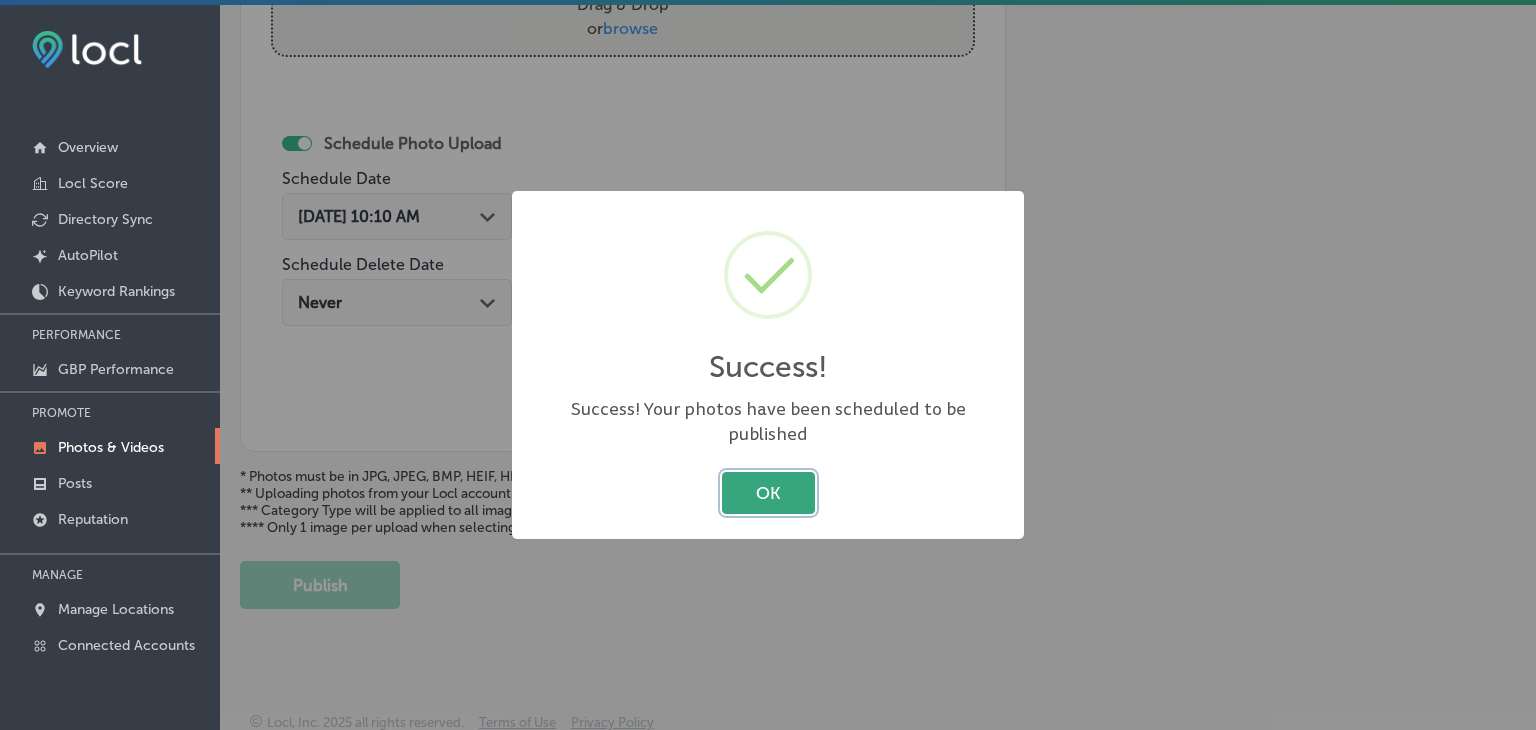 click on "OK" at bounding box center [768, 492] 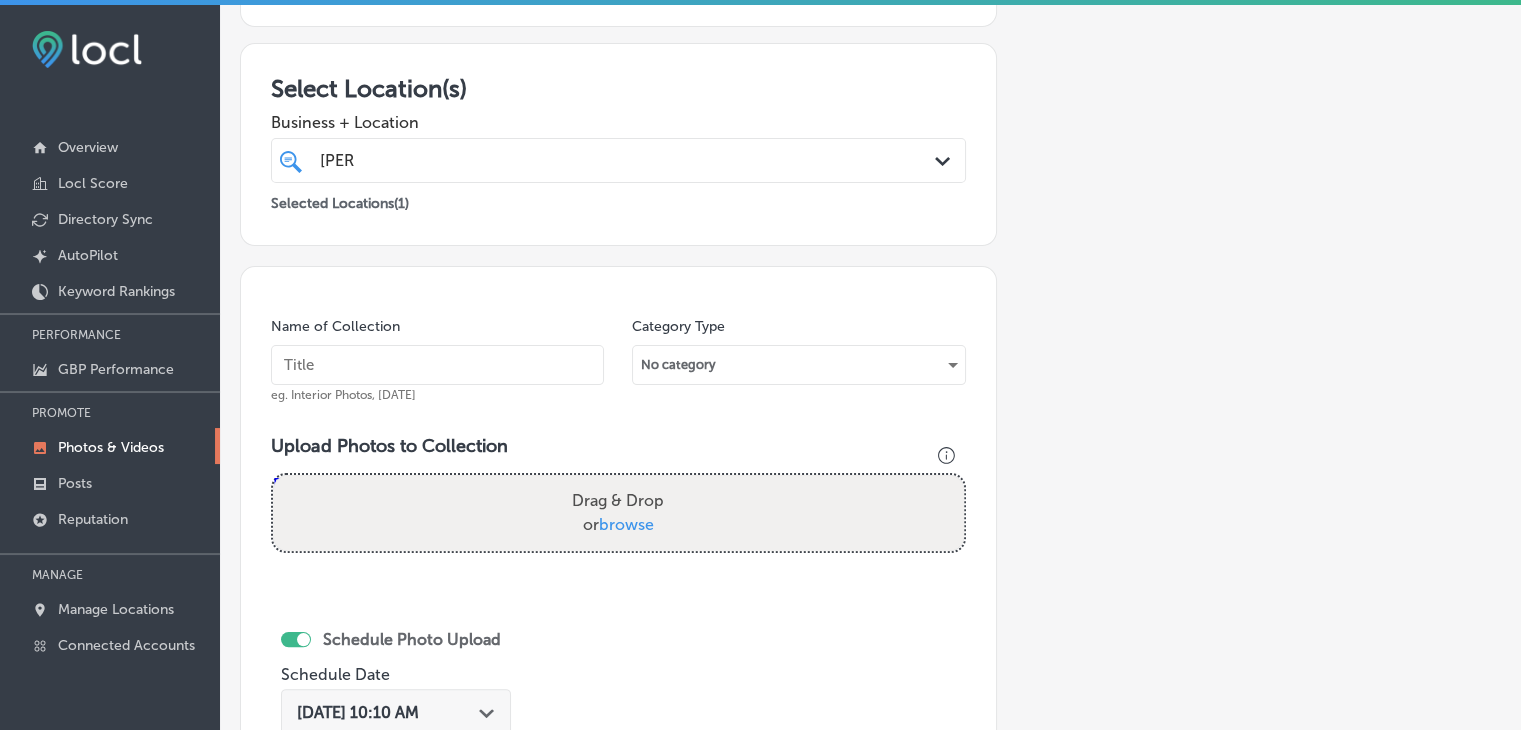 scroll, scrollTop: 307, scrollLeft: 0, axis: vertical 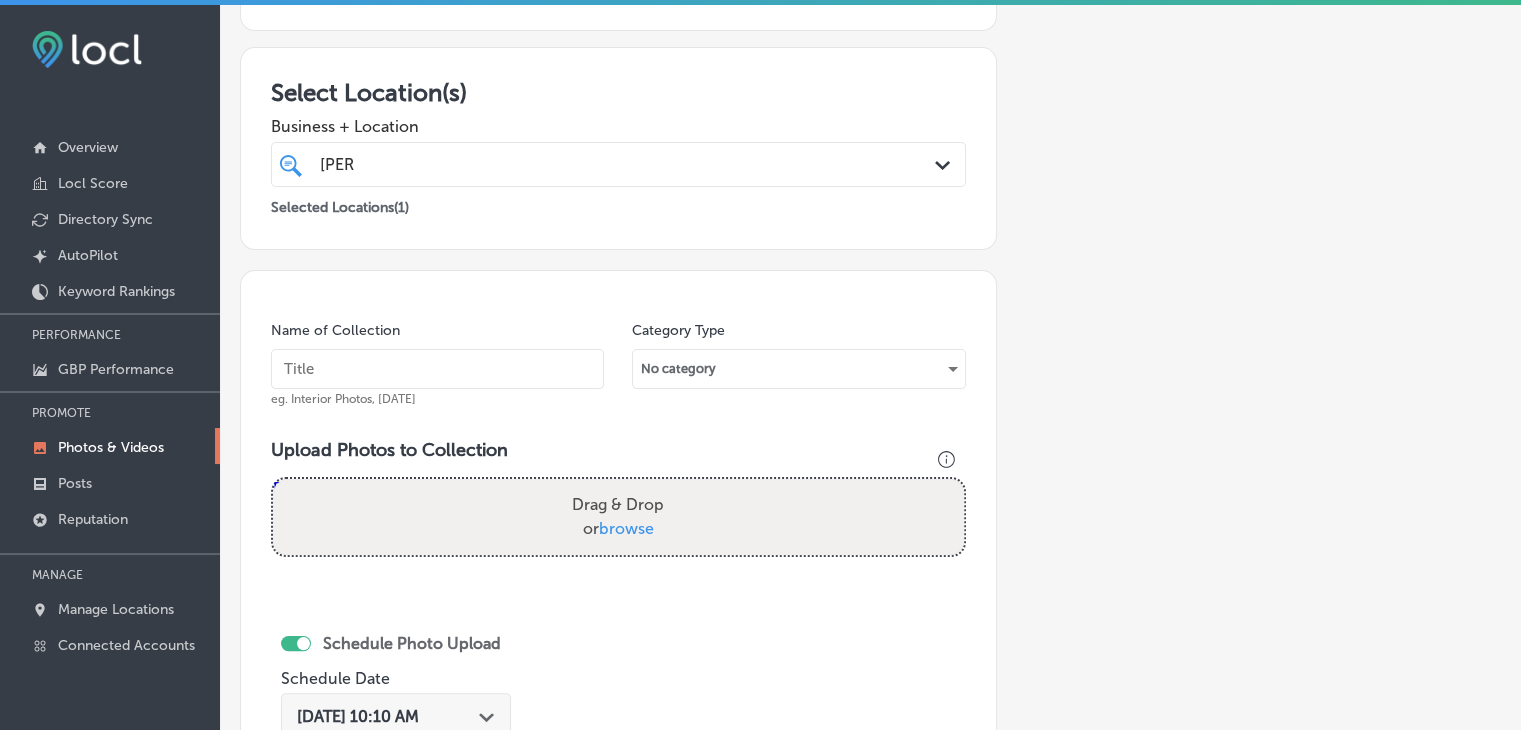 click at bounding box center (437, 369) 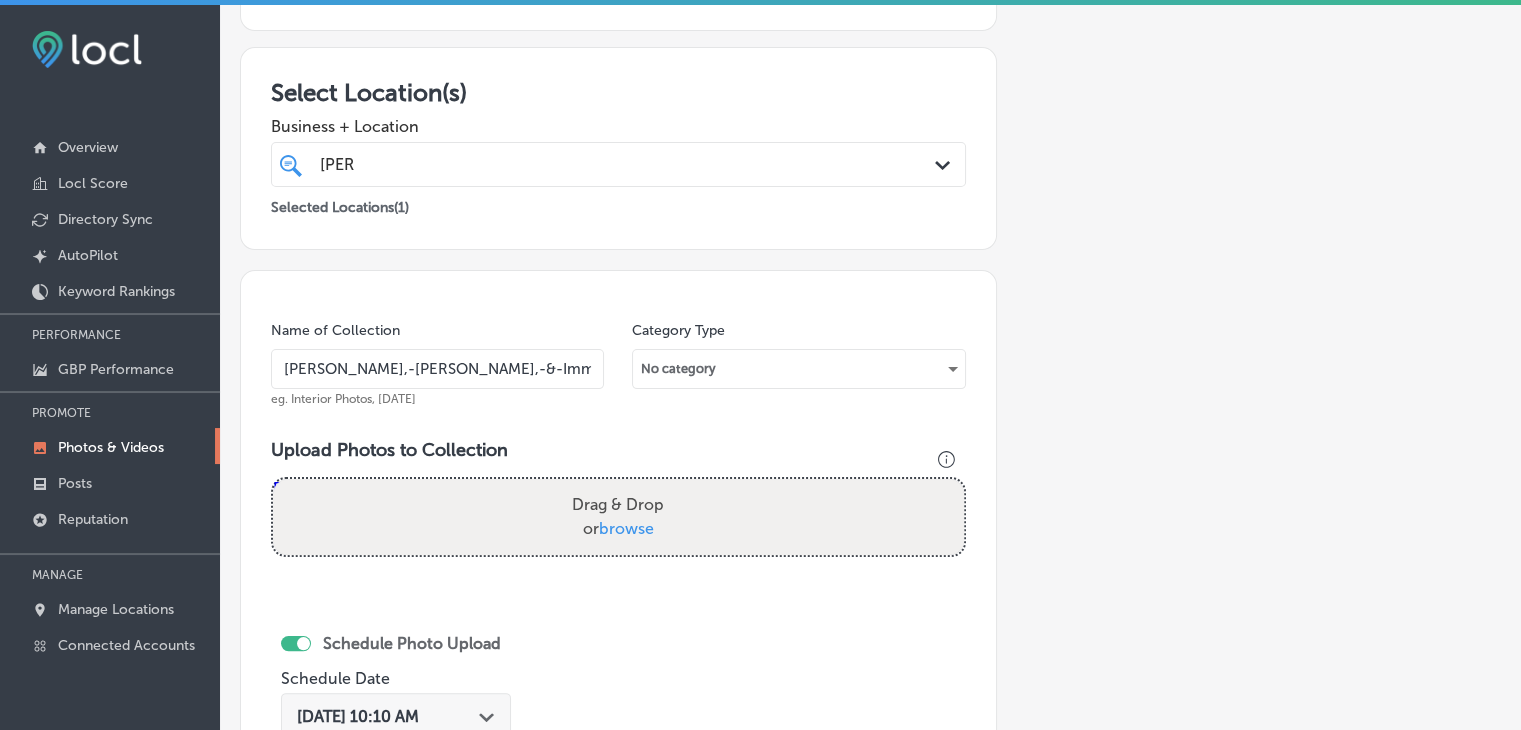 type on "[PERSON_NAME],-[PERSON_NAME],-&-Imms-LLC" 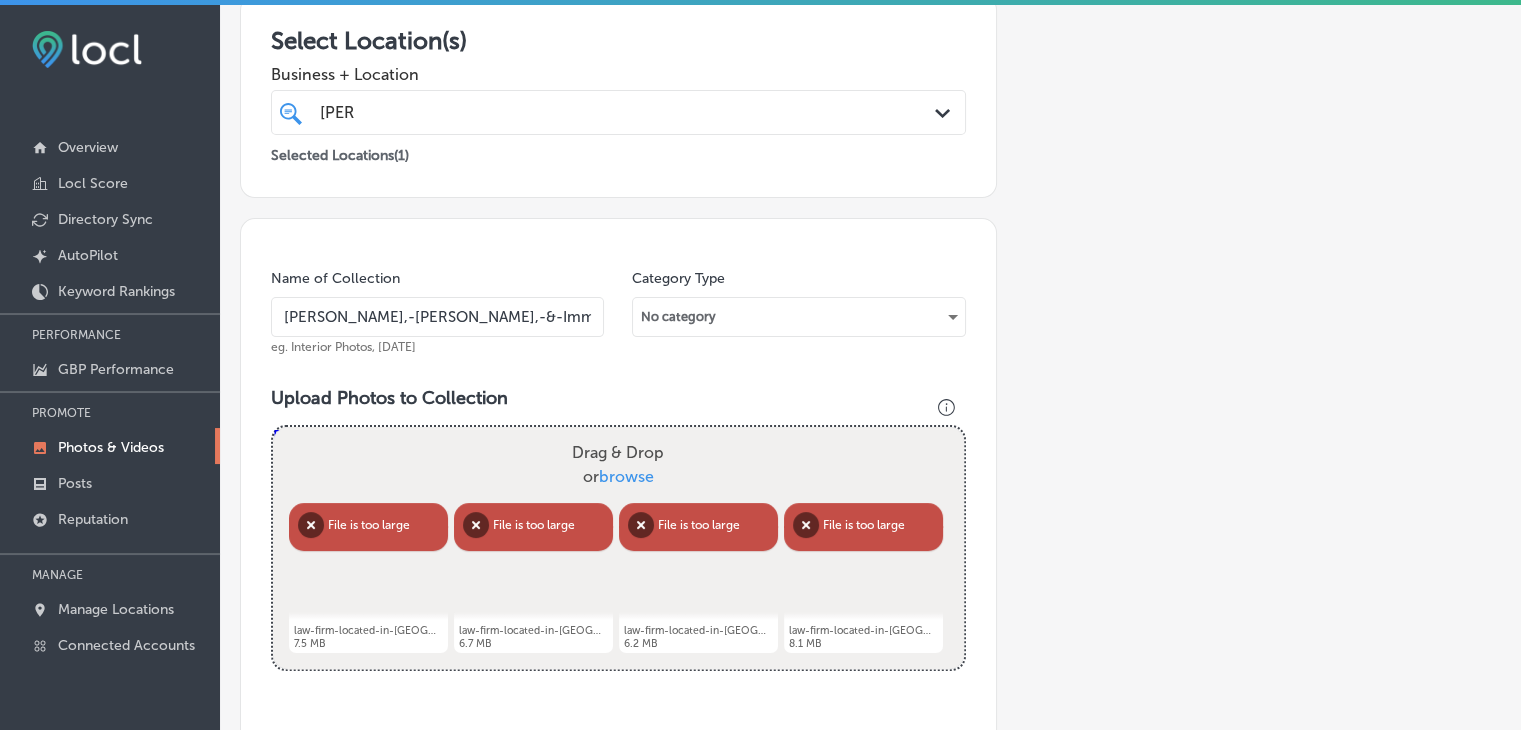 scroll, scrollTop: 407, scrollLeft: 0, axis: vertical 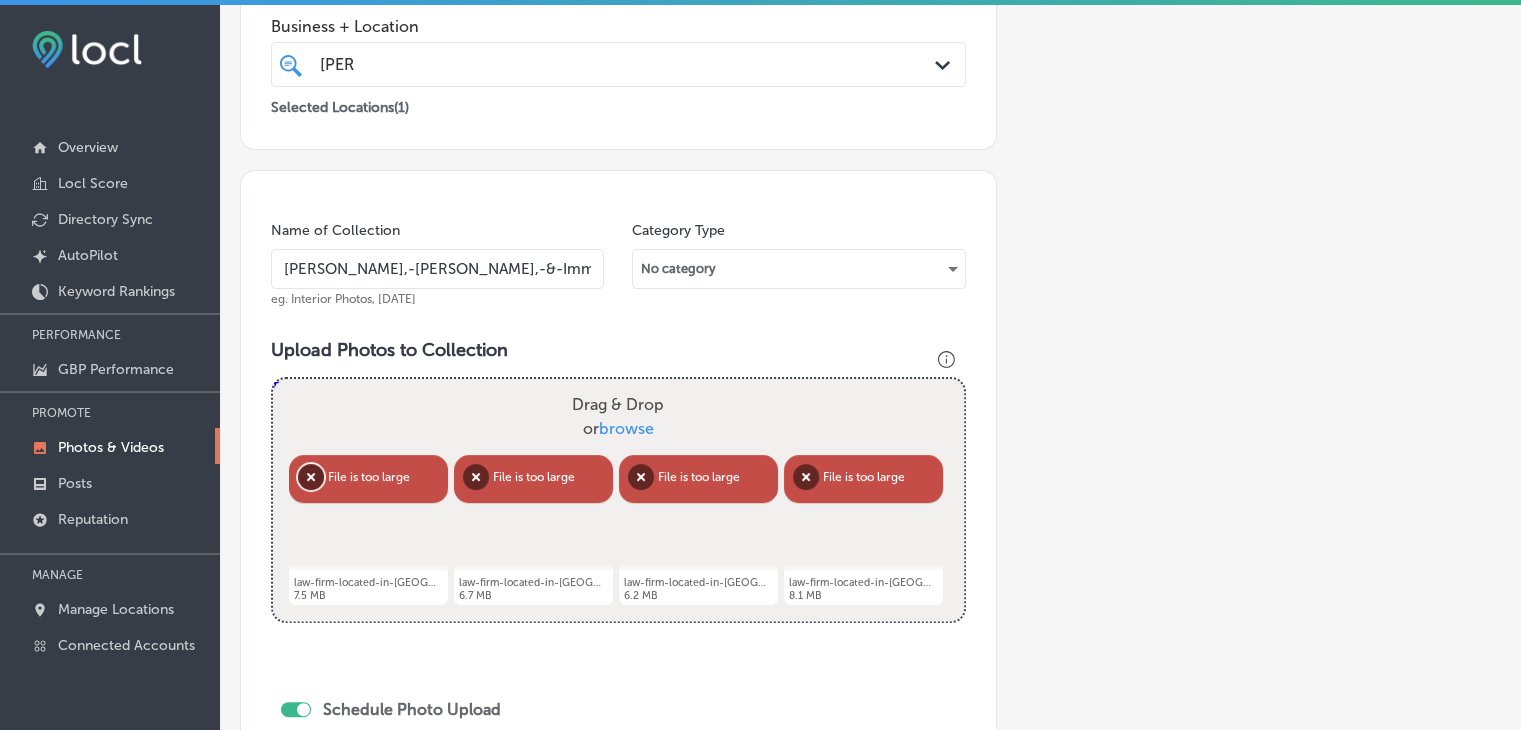 click on "Remove" at bounding box center (311, 477) 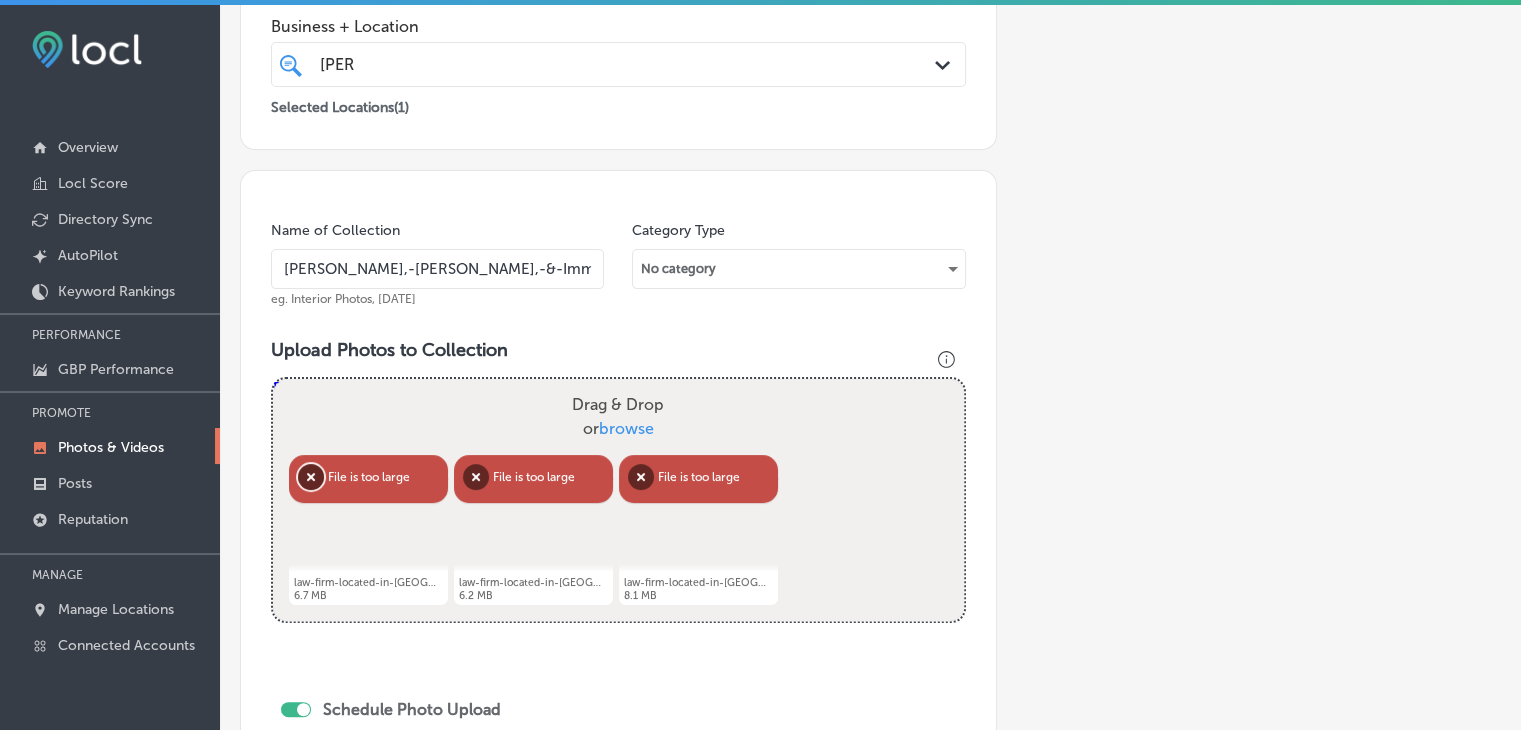 click on "Remove" at bounding box center [311, 477] 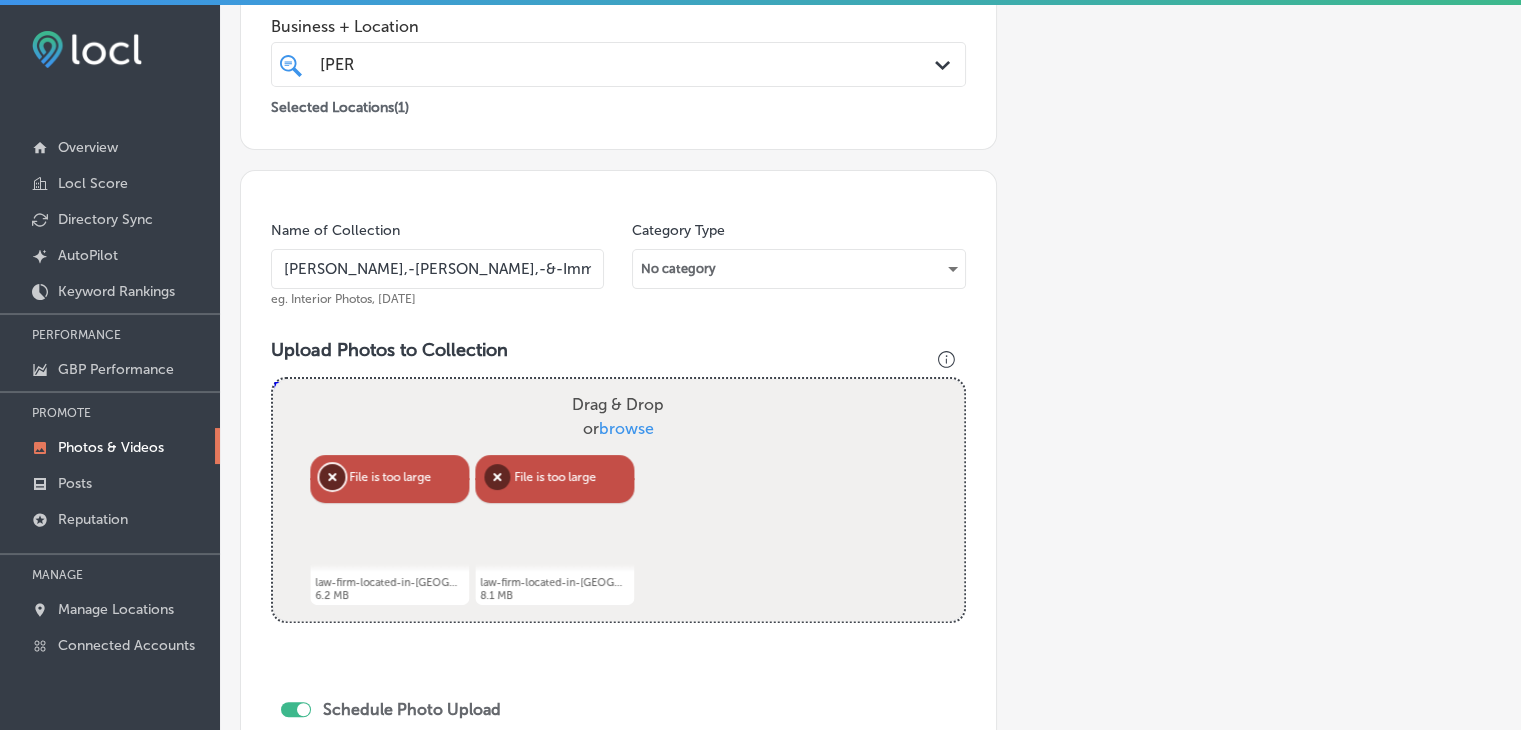 click on "Remove" at bounding box center (332, 477) 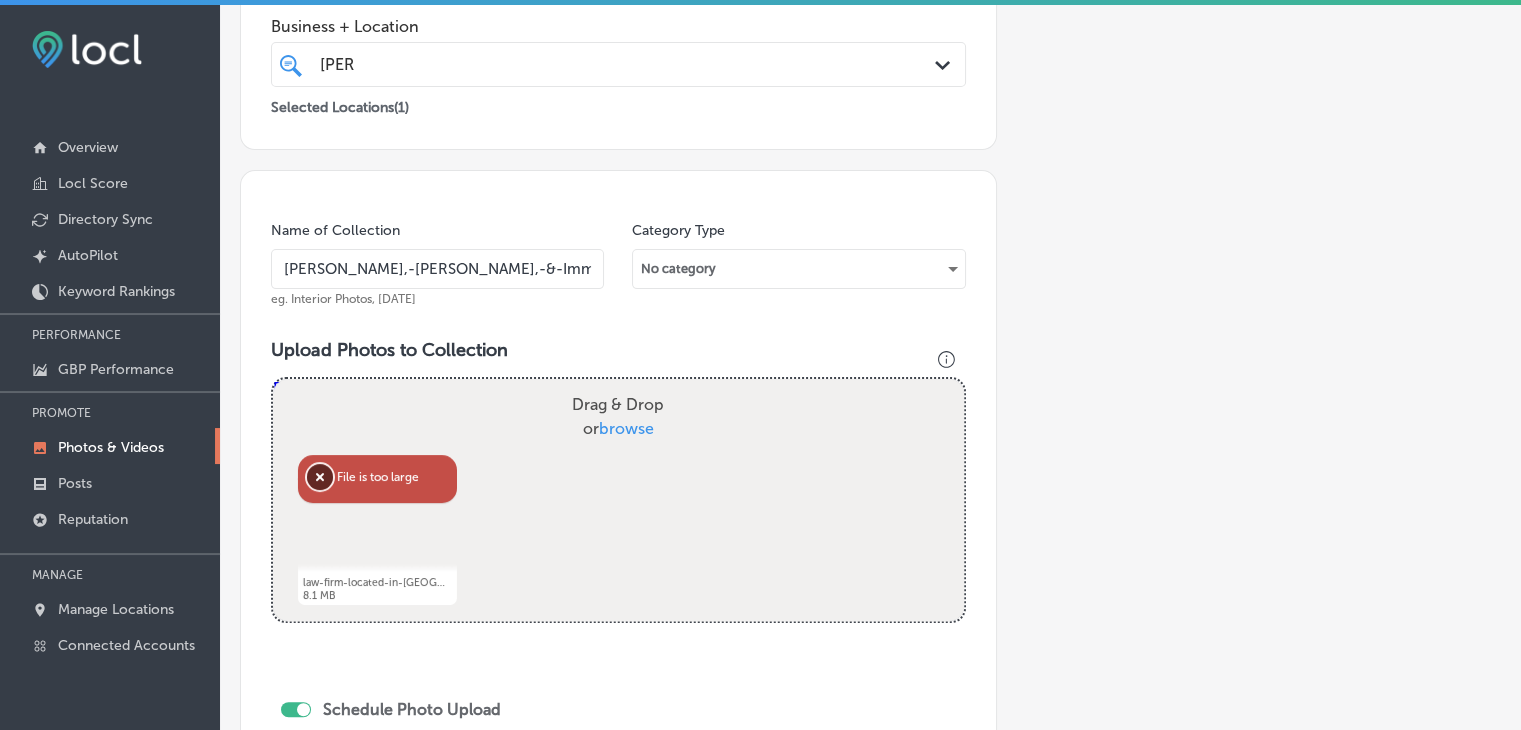 click on "Remove" at bounding box center [320, 477] 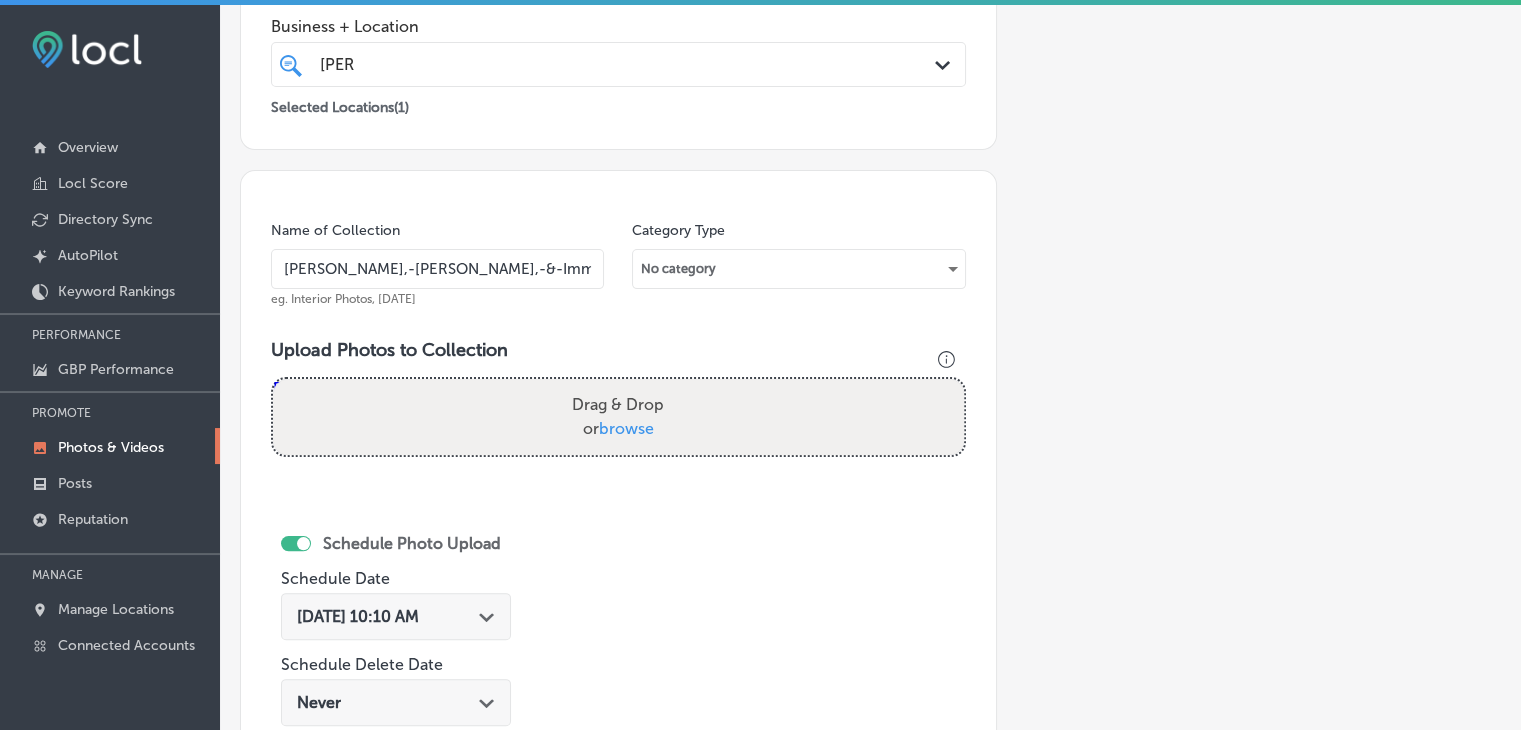 drag, startPoint x: 1342, startPoint y: 210, endPoint x: 1256, endPoint y: 237, distance: 90.13878 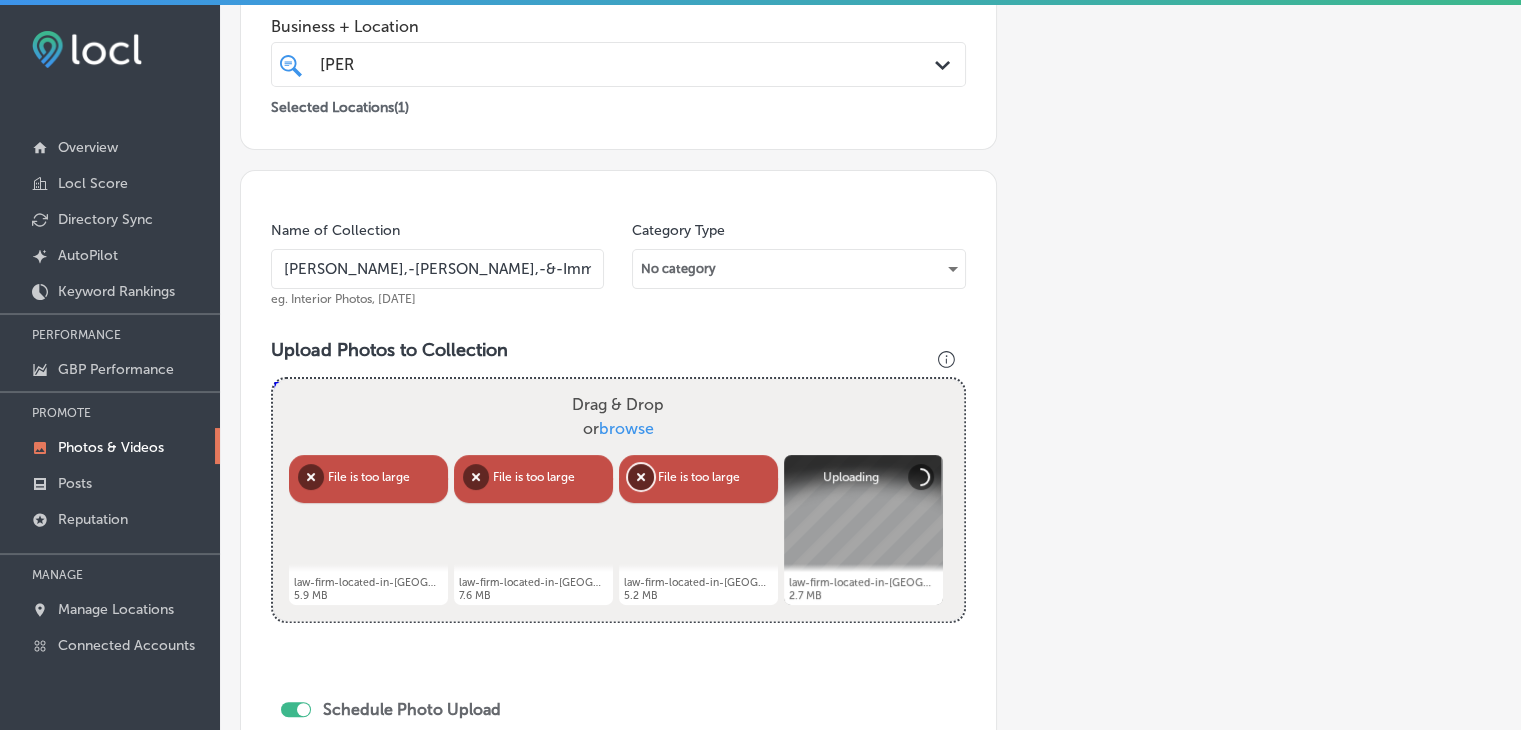click on "Remove" at bounding box center [641, 477] 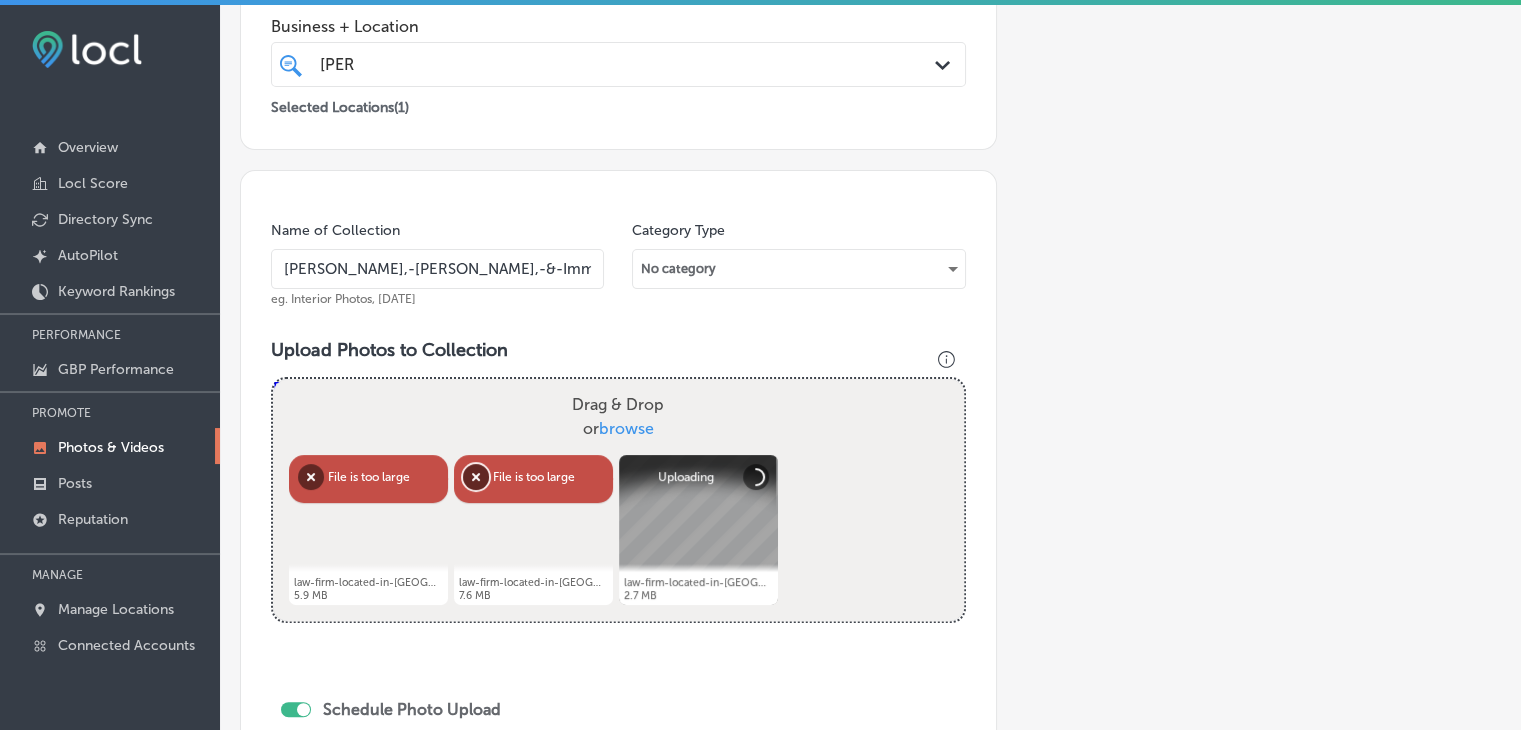 click on "Remove" at bounding box center (476, 477) 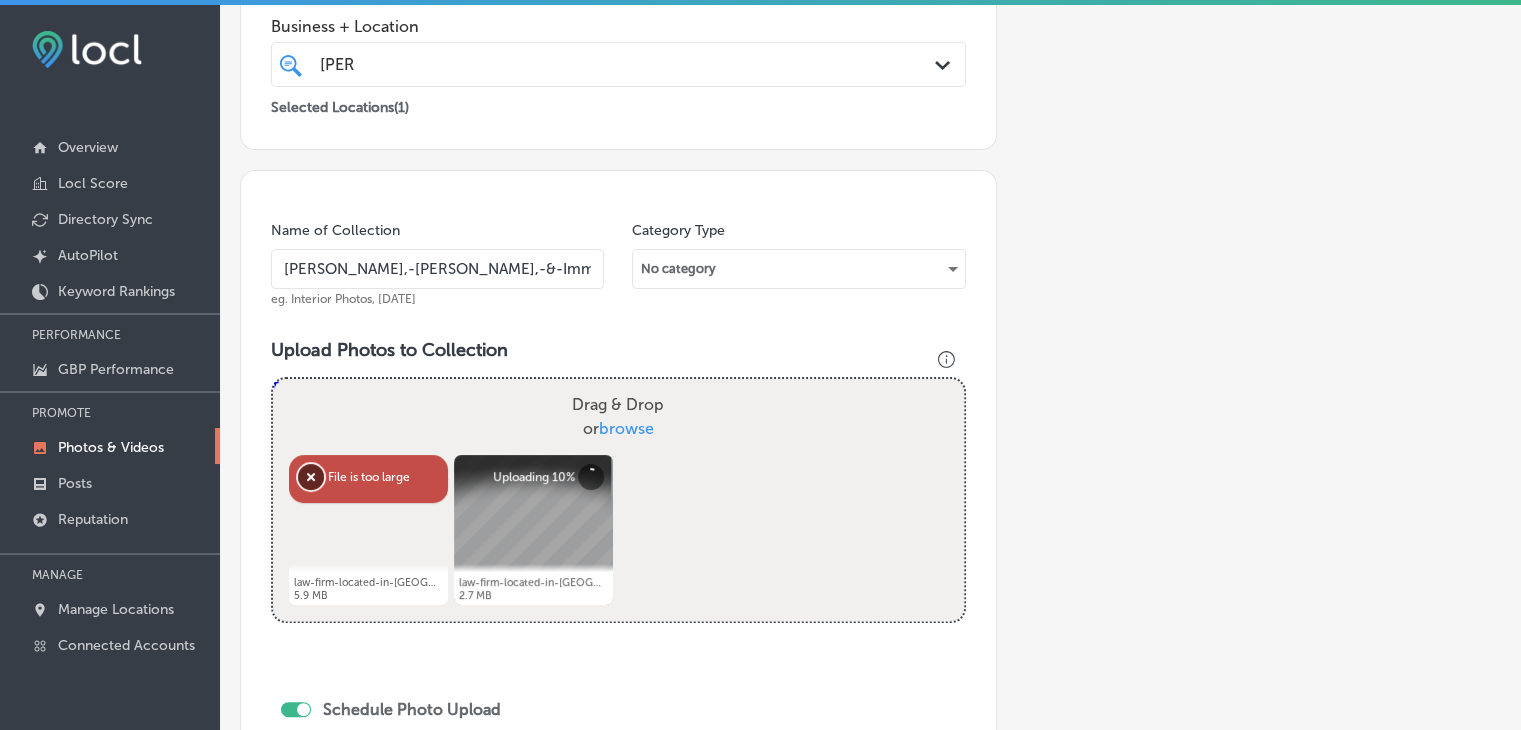 click on "Remove" at bounding box center (311, 477) 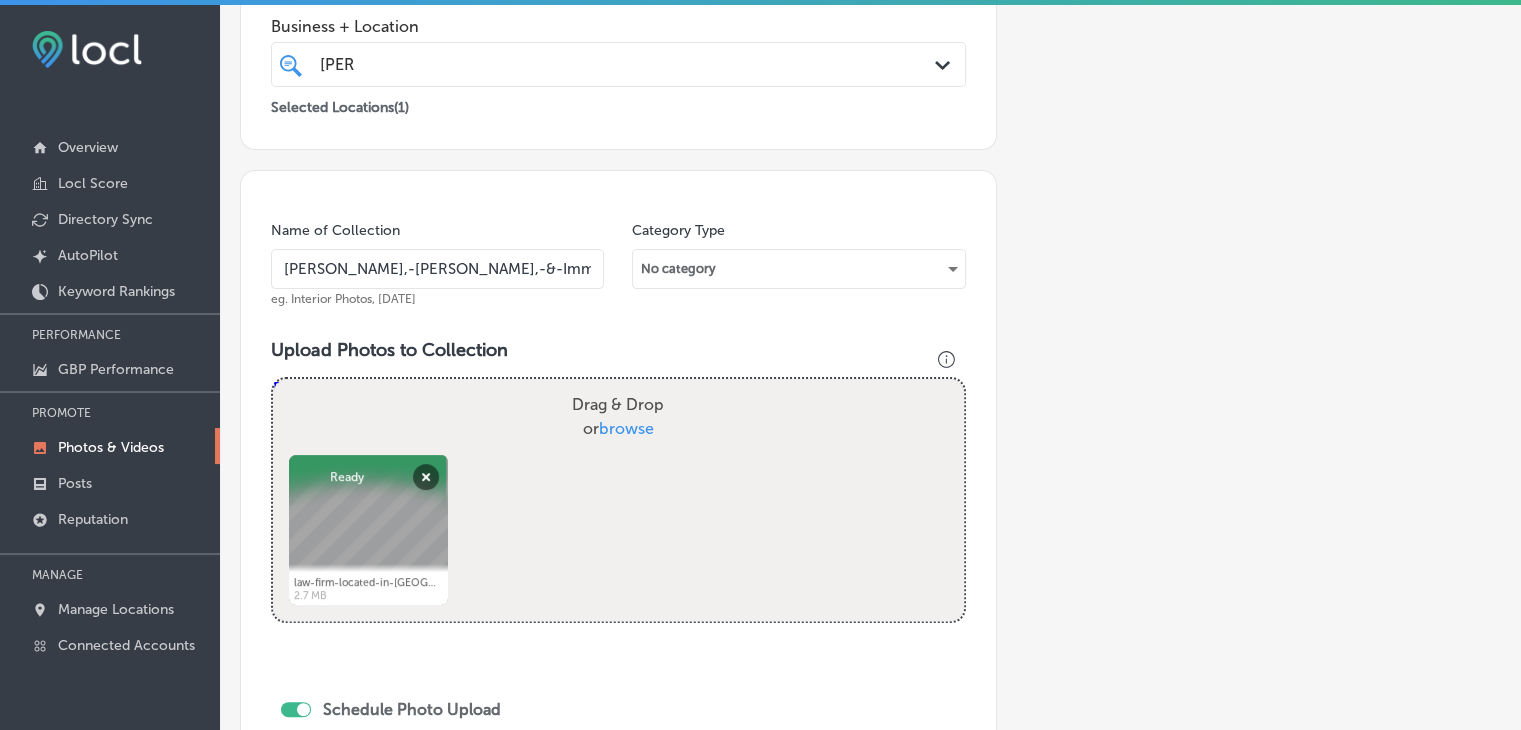 click on "Add a Collection Which Type of Image or Video Would You Like to Upload? Photo Cover Logo Video Select Location(s) Business + Location
[PERSON_NAME]
Path
Created with Sketch.
Selected Locations  ( 1 ) Name of Collection [PERSON_NAME],-[PERSON_NAME],-&-Imms-LLC eg. Interior Photos, [DATE]   Category Type No category Upload Photos to Collection
Powered by PQINA Drag & Drop  or  browse law-firm-located-in-[GEOGRAPHIC_DATA]-9.jpg Abort Retry Remove Upload Cancel Retry Remove law-firm-located-in-[GEOGRAPHIC_DATA]-9.jpg 2.7 MB Ready tap to undo" at bounding box center (870, 447) 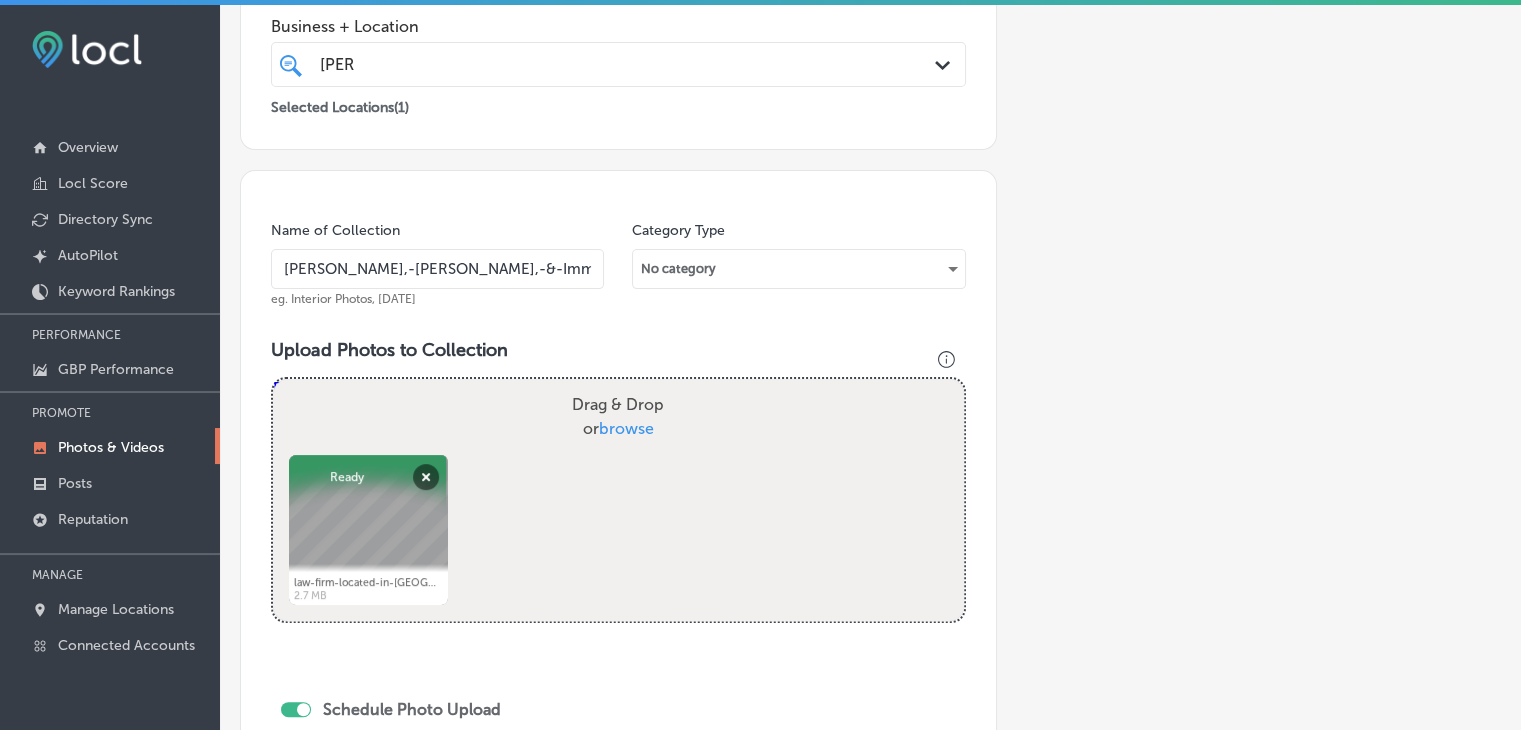 click on "browse" at bounding box center [626, 428] 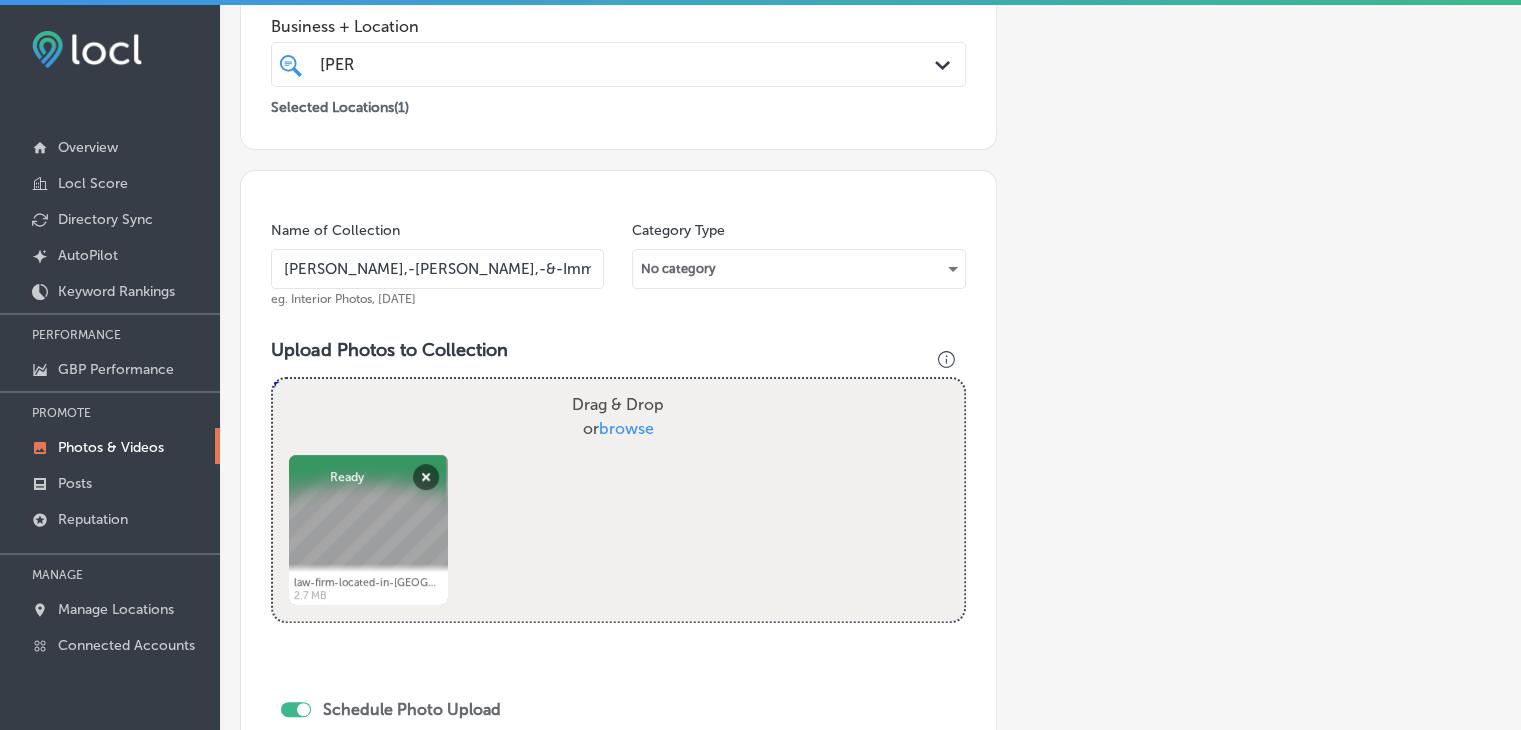 type on "C:\fakepath\law-firm-located-in-[GEOGRAPHIC_DATA]-12.jpg" 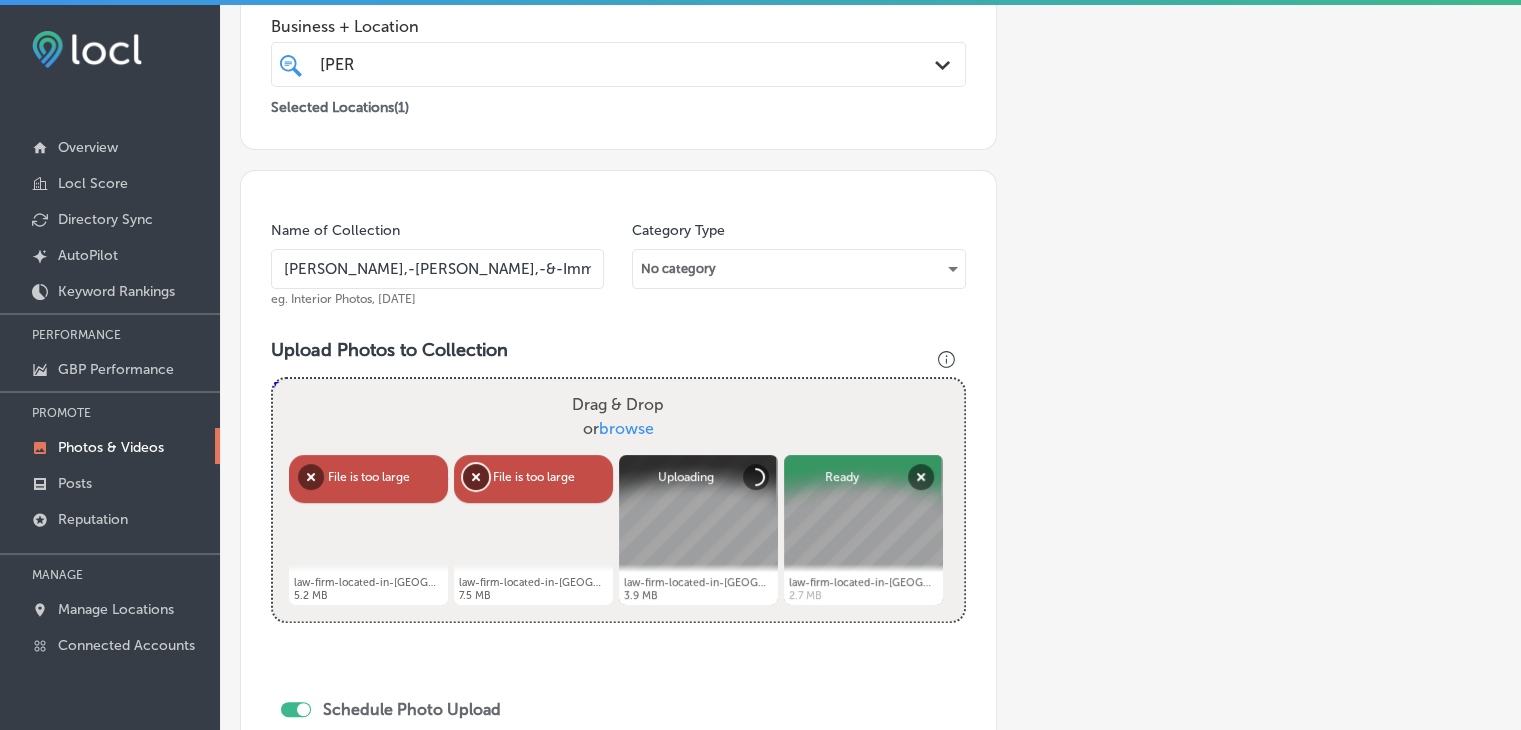 click on "Remove" at bounding box center (476, 477) 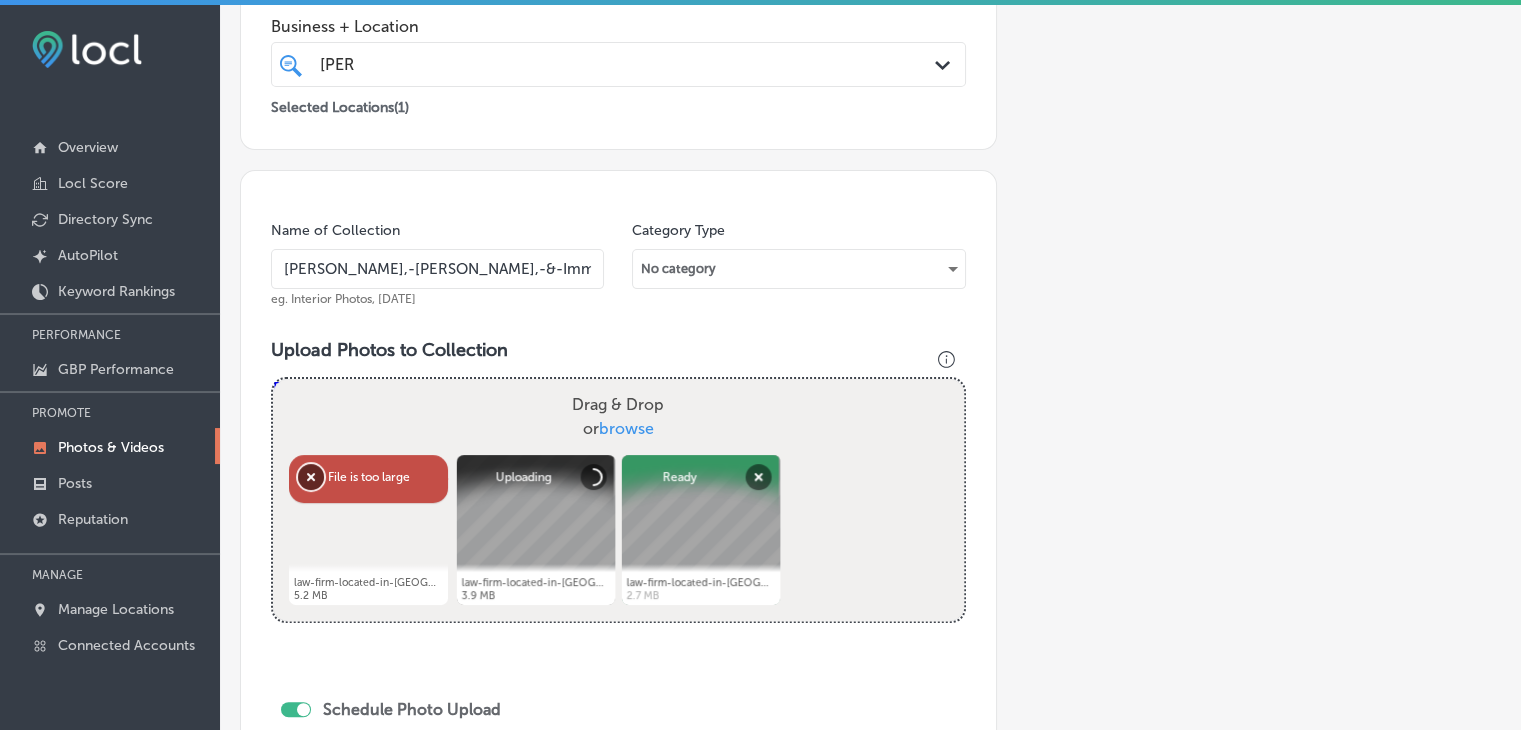 click on "Remove" at bounding box center (311, 477) 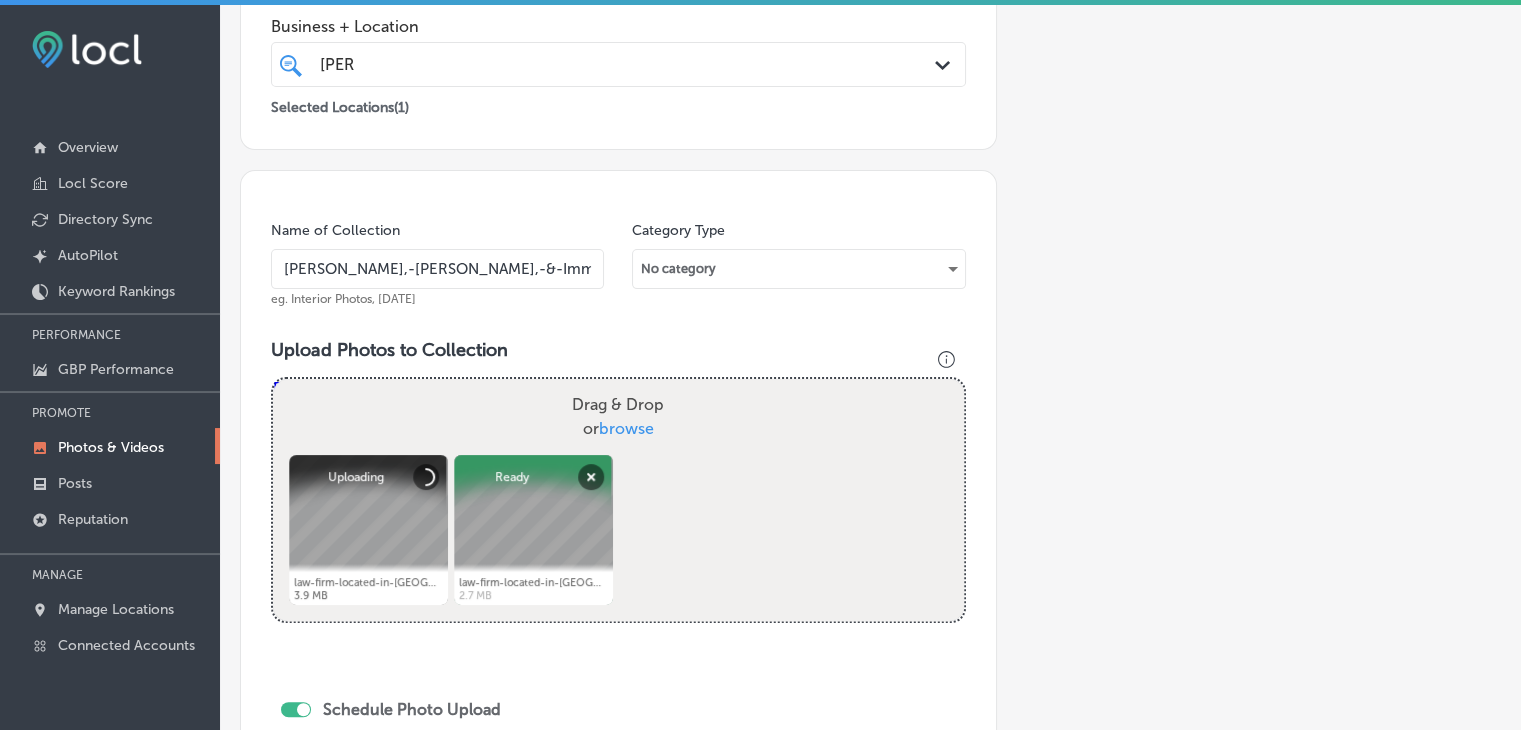 click on "Add a Collection Which Type of Image or Video Would You Like to Upload? Photo Cover Logo Video Select Location(s) Business + Location
[PERSON_NAME]
Path
Created with Sketch.
Selected Locations  ( 1 ) Name of Collection [PERSON_NAME],-[PERSON_NAME],-&-Imms-LLC eg. Interior Photos, [DATE]   Category Type No category Upload Photos to Collection
Powered by PQINA Drag & Drop  or  browse law-firm-located-in-[GEOGRAPHIC_DATA]-7.jpg Abort Retry Remove Upload Cancel Retry Remove law-firm-located-in-[GEOGRAPHIC_DATA]-7.jpg 3.9 MB Uploading tap to cancel" at bounding box center (870, 447) 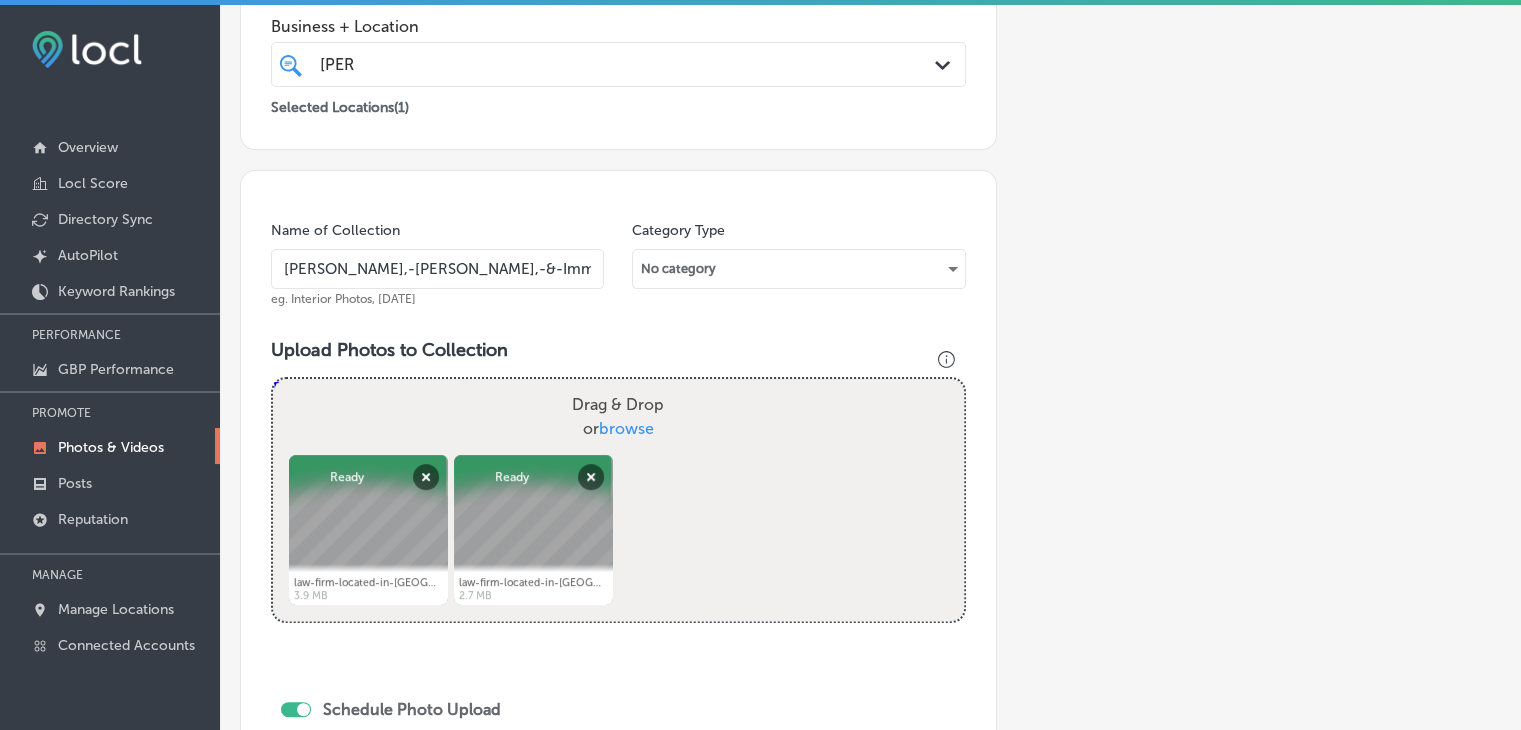 click on "Add a Collection Which Type of Image or Video Would You Like to Upload? Photo Cover Logo Video Select Location(s) Business + Location
[PERSON_NAME]
Path
Created with Sketch.
Selected Locations  ( 1 ) Name of Collection [PERSON_NAME],-[PERSON_NAME],-&-Imms-LLC eg. Interior Photos, [DATE]   Category Type No category Upload Photos to Collection
Powered by PQINA Drag & Drop  or  browse law-firm-located-in-[GEOGRAPHIC_DATA]-7.jpg Abort Retry Remove Upload Cancel Retry Remove law-firm-located-in-[GEOGRAPHIC_DATA]-7.jpg 3.9 MB Ready tap to undo" at bounding box center (870, 447) 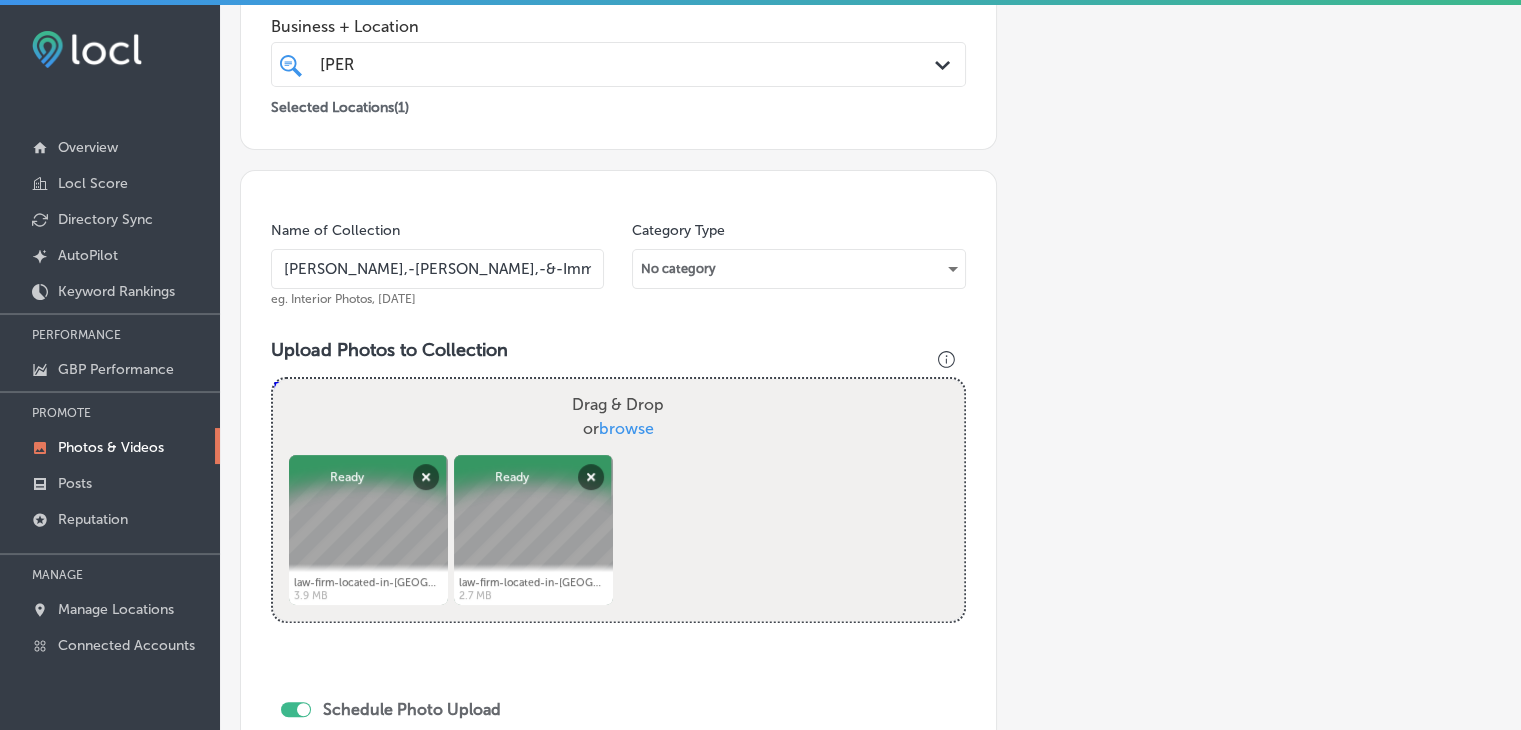 drag, startPoint x: 1355, startPoint y: 225, endPoint x: 1329, endPoint y: 226, distance: 26.019224 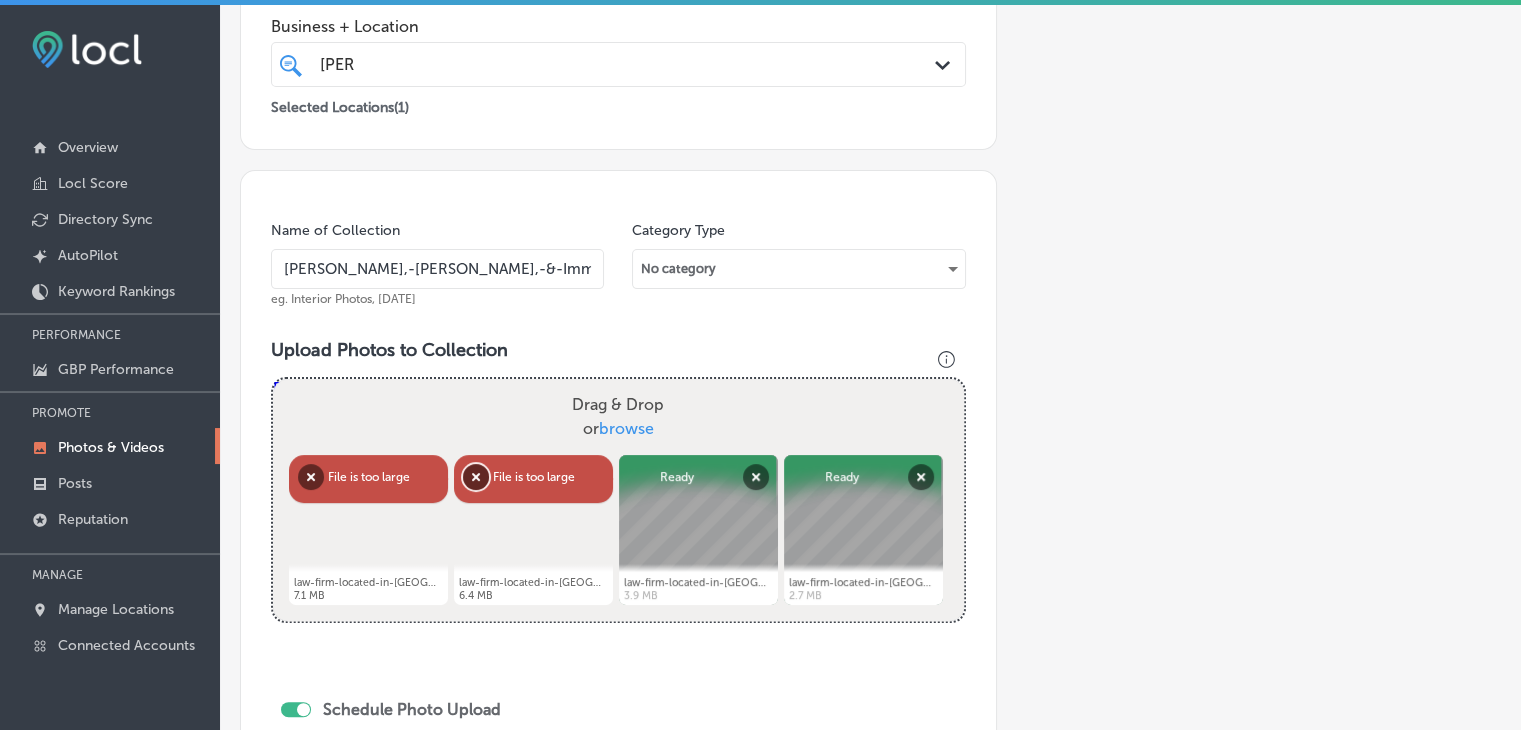 click on "Remove" at bounding box center [476, 477] 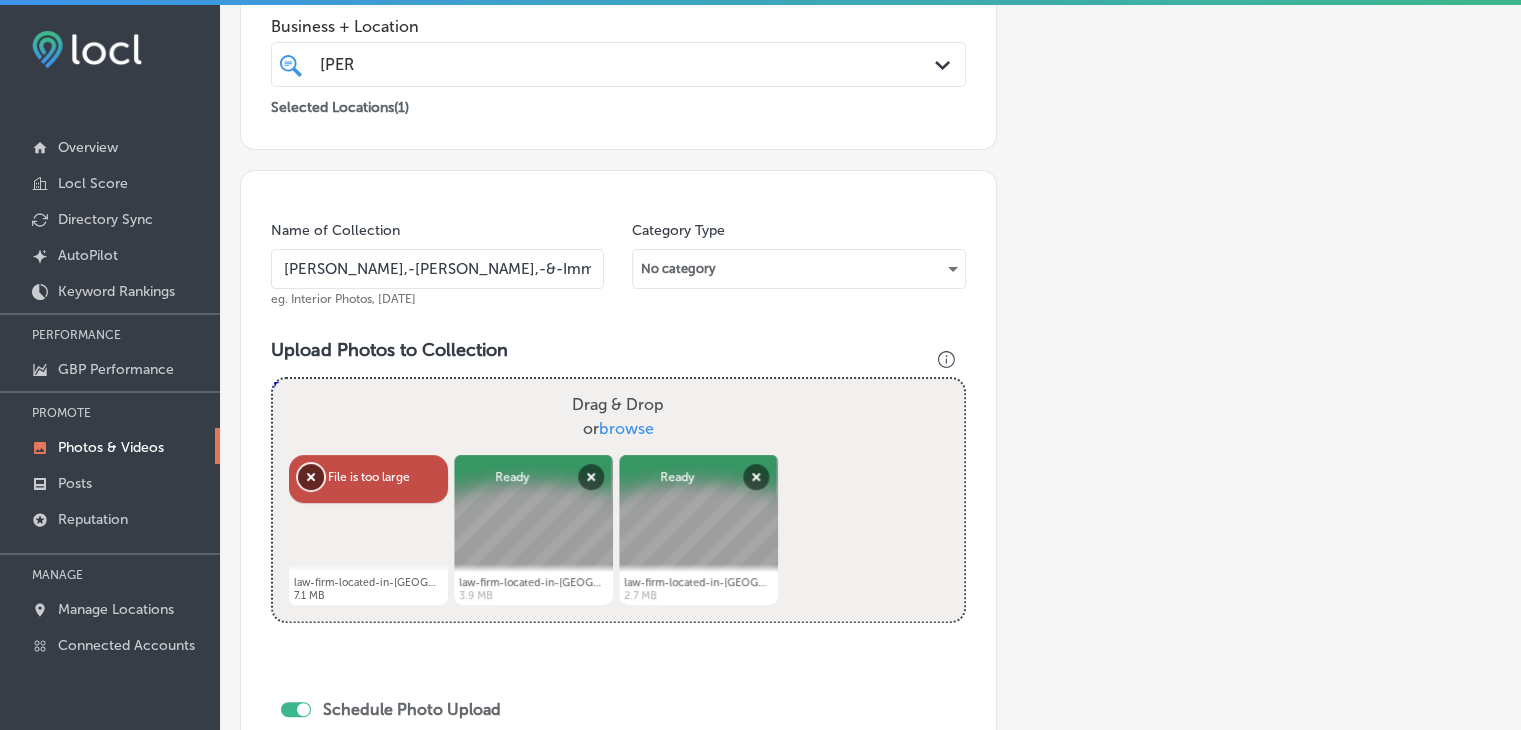 click on "Remove" at bounding box center (311, 477) 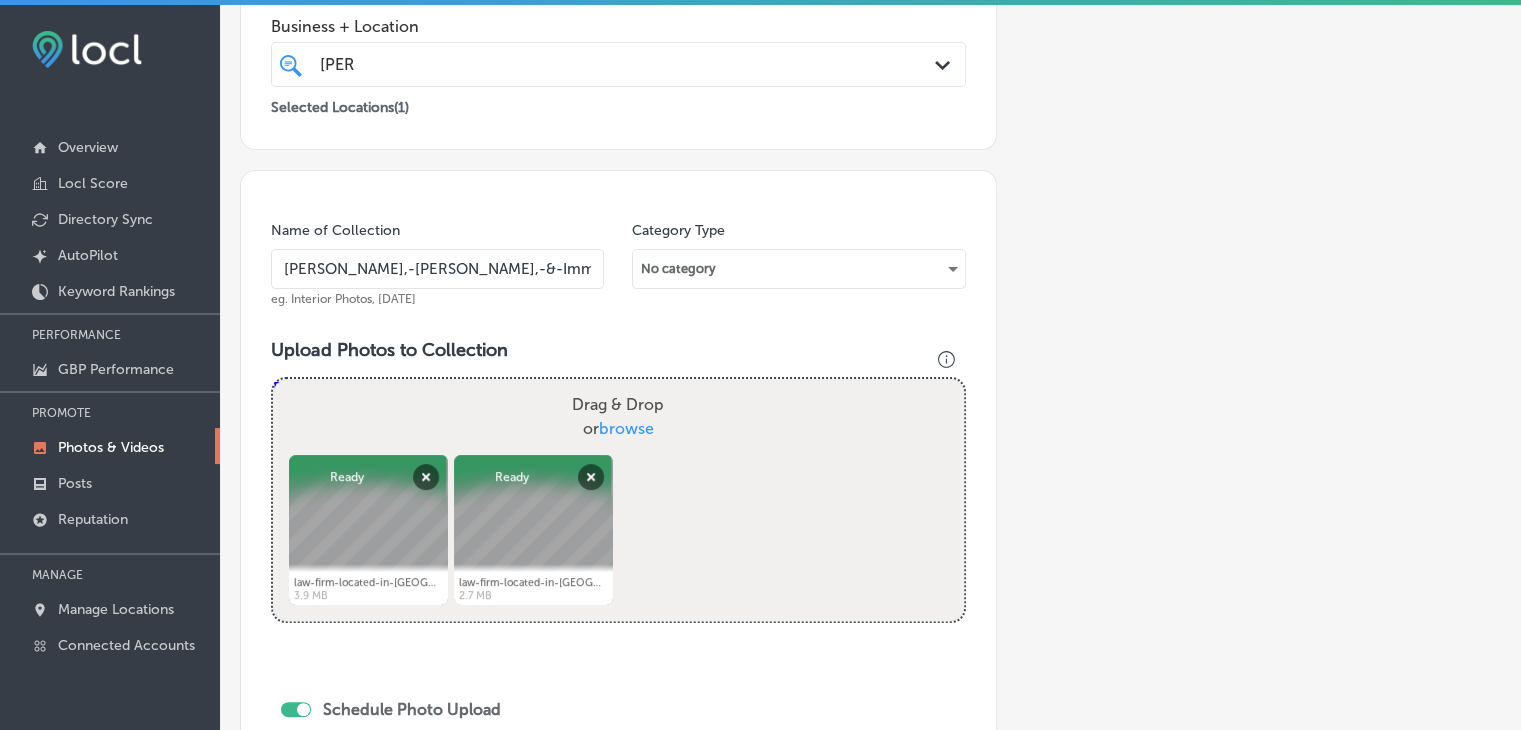click on "Add a Collection Which Type of Image or Video Would You Like to Upload? Photo Cover Logo Video Select Location(s) Business + Location
[PERSON_NAME]
Path
Created with Sketch.
Selected Locations  ( 1 ) Name of Collection [PERSON_NAME],-[PERSON_NAME],-&-Imms-LLC eg. Interior Photos, [DATE]   Category Type No category Upload Photos to Collection
Powered by PQINA Drag & Drop  or  browse law-firm-located-in-[GEOGRAPHIC_DATA]-7.jpg Abort Retry Remove Upload Cancel Retry Remove law-firm-located-in-[GEOGRAPHIC_DATA]-7.jpg 3.9 MB Ready tap to undo" at bounding box center (870, 447) 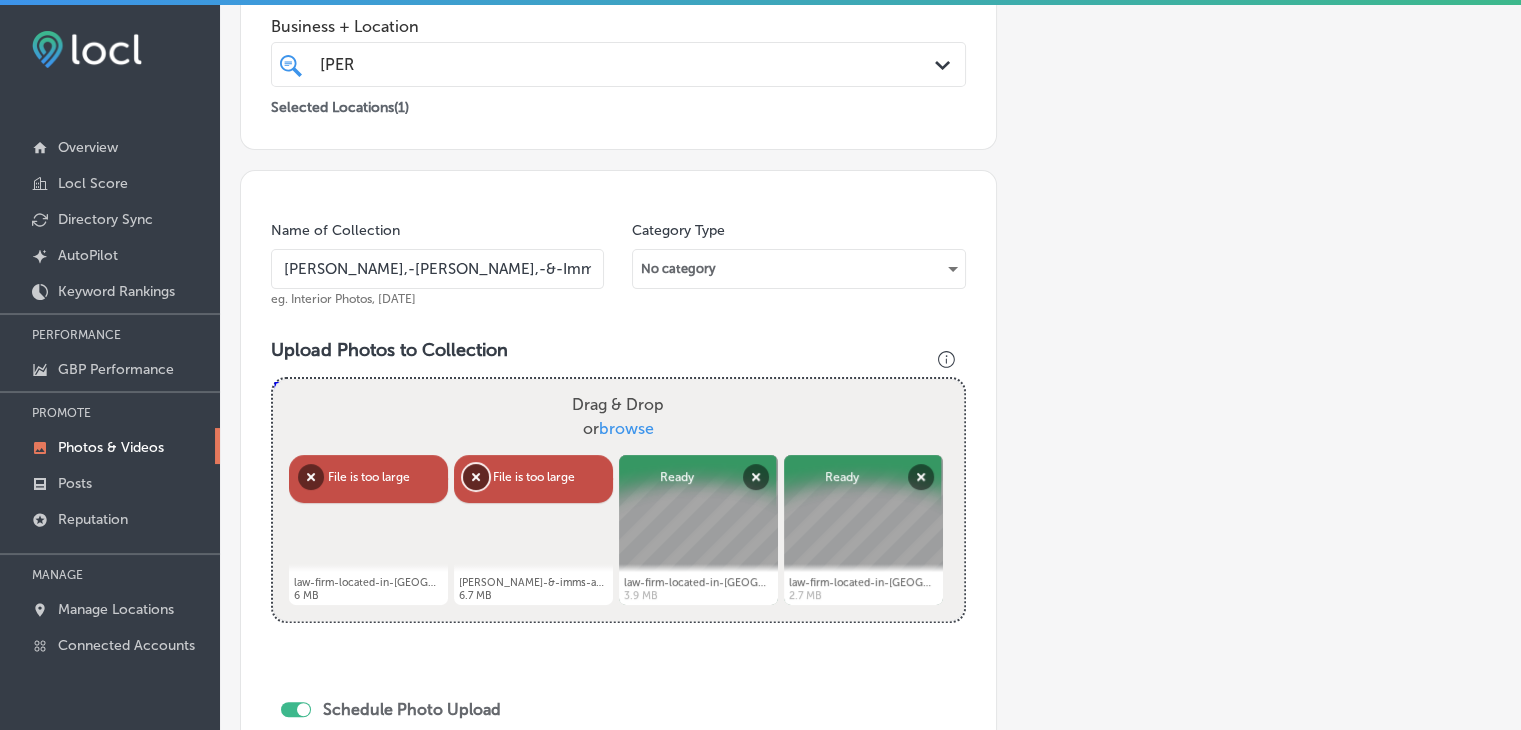 click on "Remove" at bounding box center [476, 477] 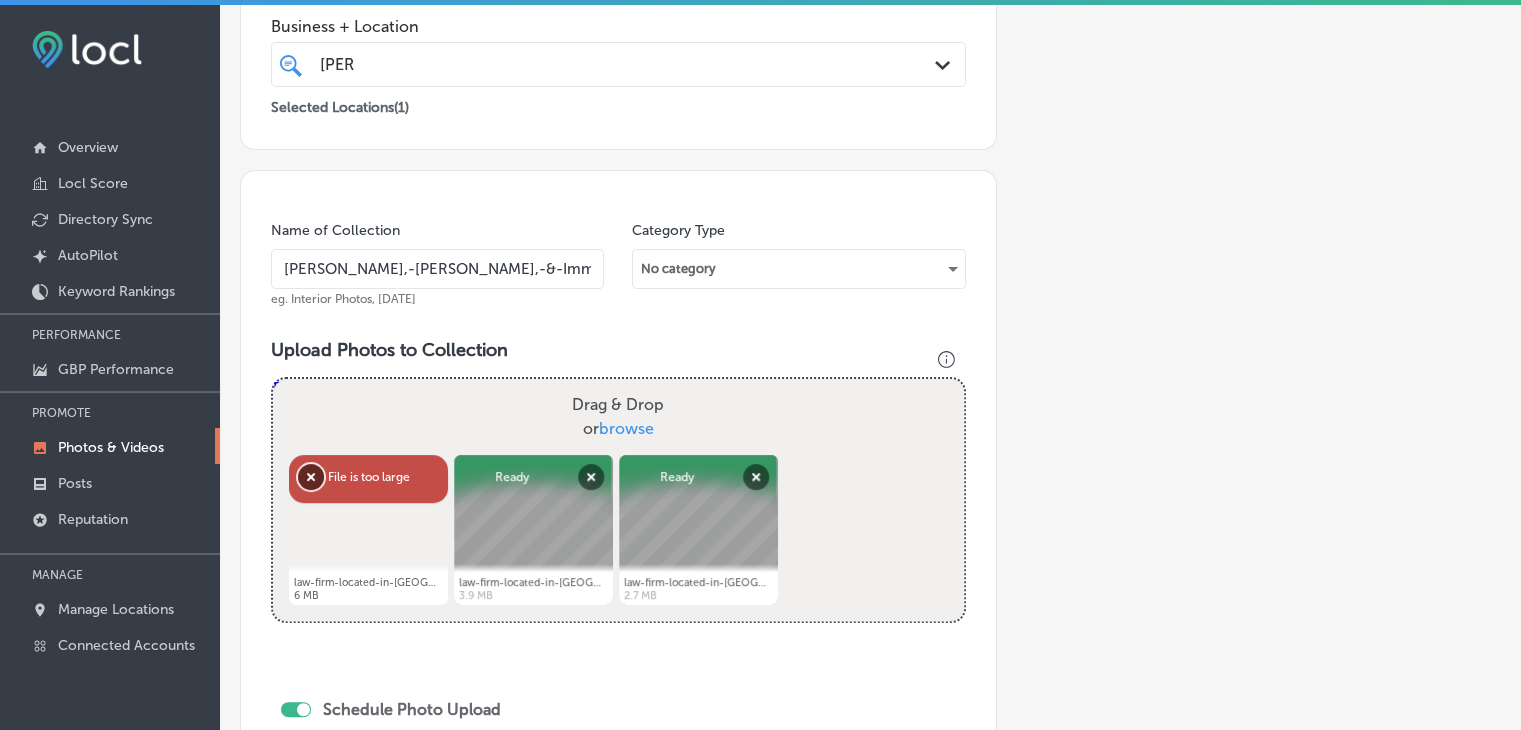 click on "Remove" at bounding box center [311, 477] 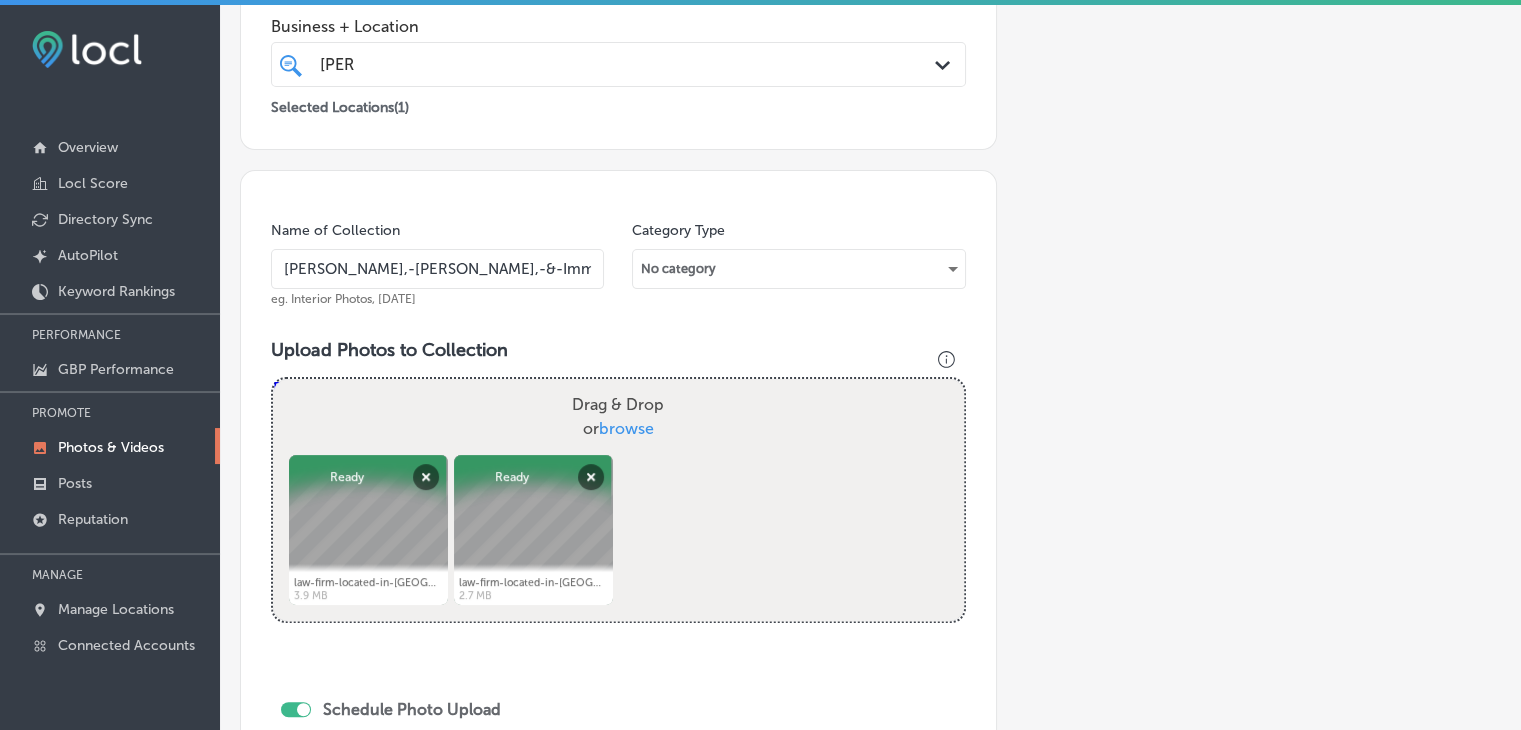 click on "Add a Collection Which Type of Image or Video Would You Like to Upload? Photo Cover Logo Video Select Location(s) Business + Location
[PERSON_NAME]
Path
Created with Sketch.
Selected Locations  ( 1 ) Name of Collection [PERSON_NAME],-[PERSON_NAME],-&-Imms-LLC eg. Interior Photos, [DATE]   Category Type No category Upload Photos to Collection
Powered by PQINA Drag & Drop  or  browse law-firm-located-in-[GEOGRAPHIC_DATA]-7.jpg Abort Retry Remove Upload Cancel Retry Remove law-firm-located-in-[GEOGRAPHIC_DATA]-7.jpg 3.9 MB Ready tap to undo" at bounding box center [870, 447] 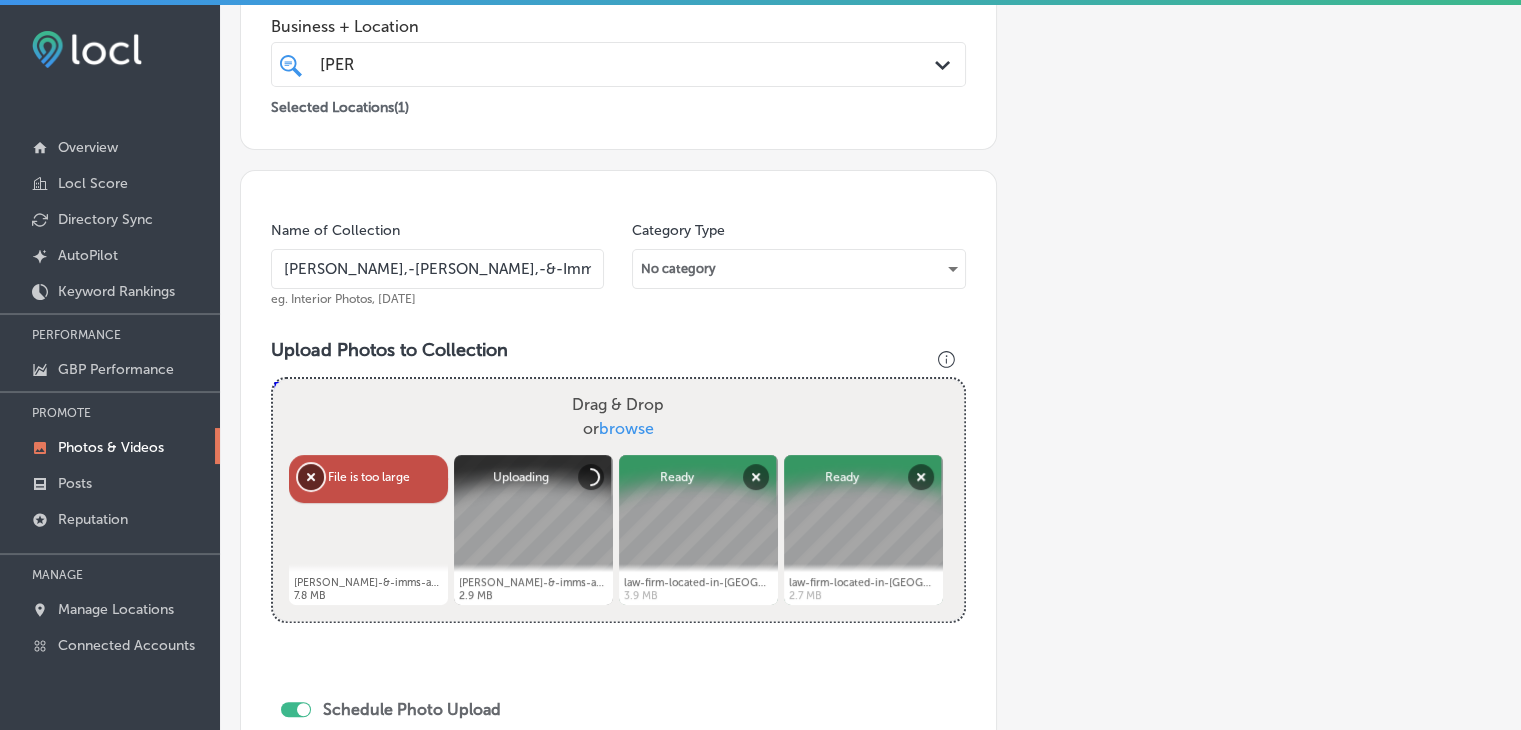 click on "Remove" at bounding box center (311, 477) 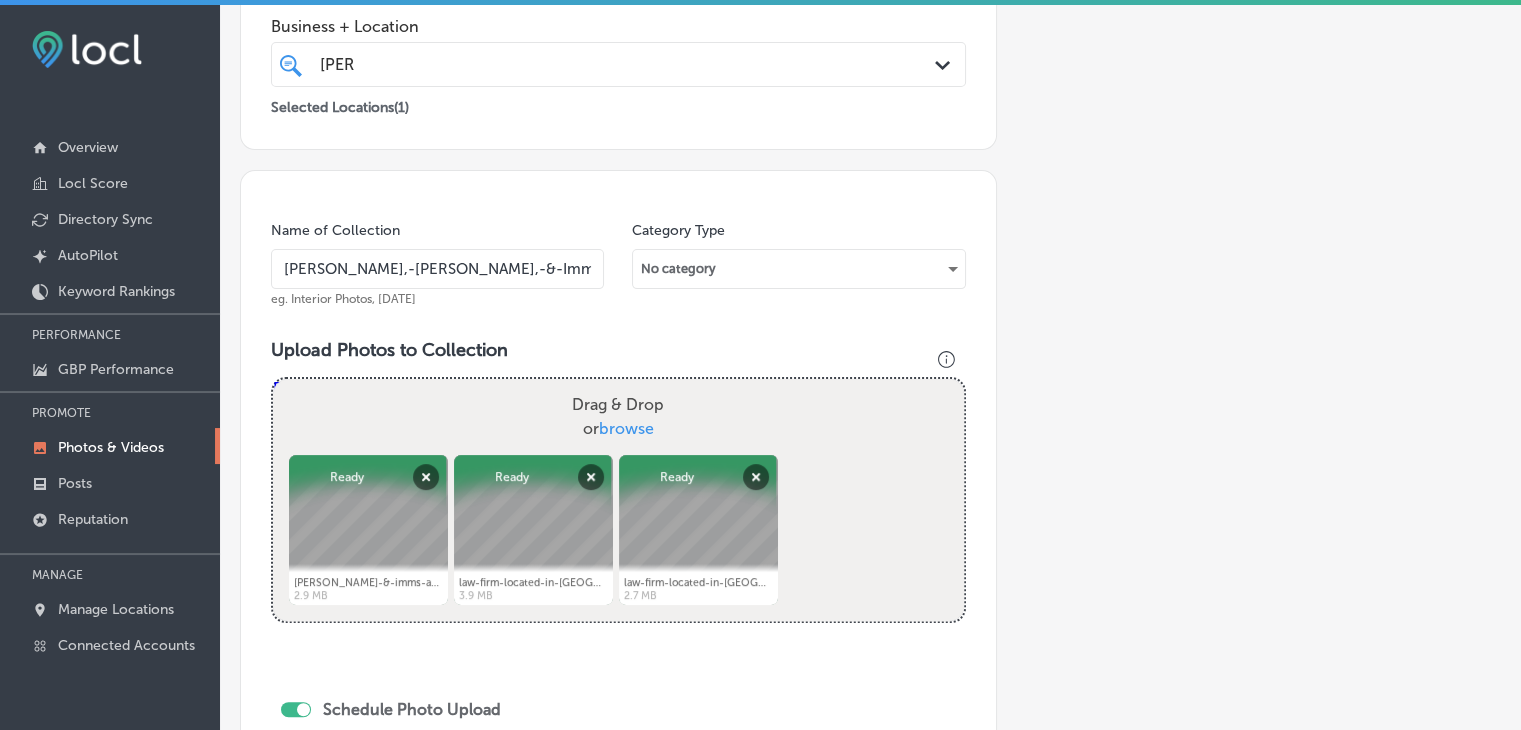 click on "Drag & Drop  or  browse" at bounding box center [618, 417] 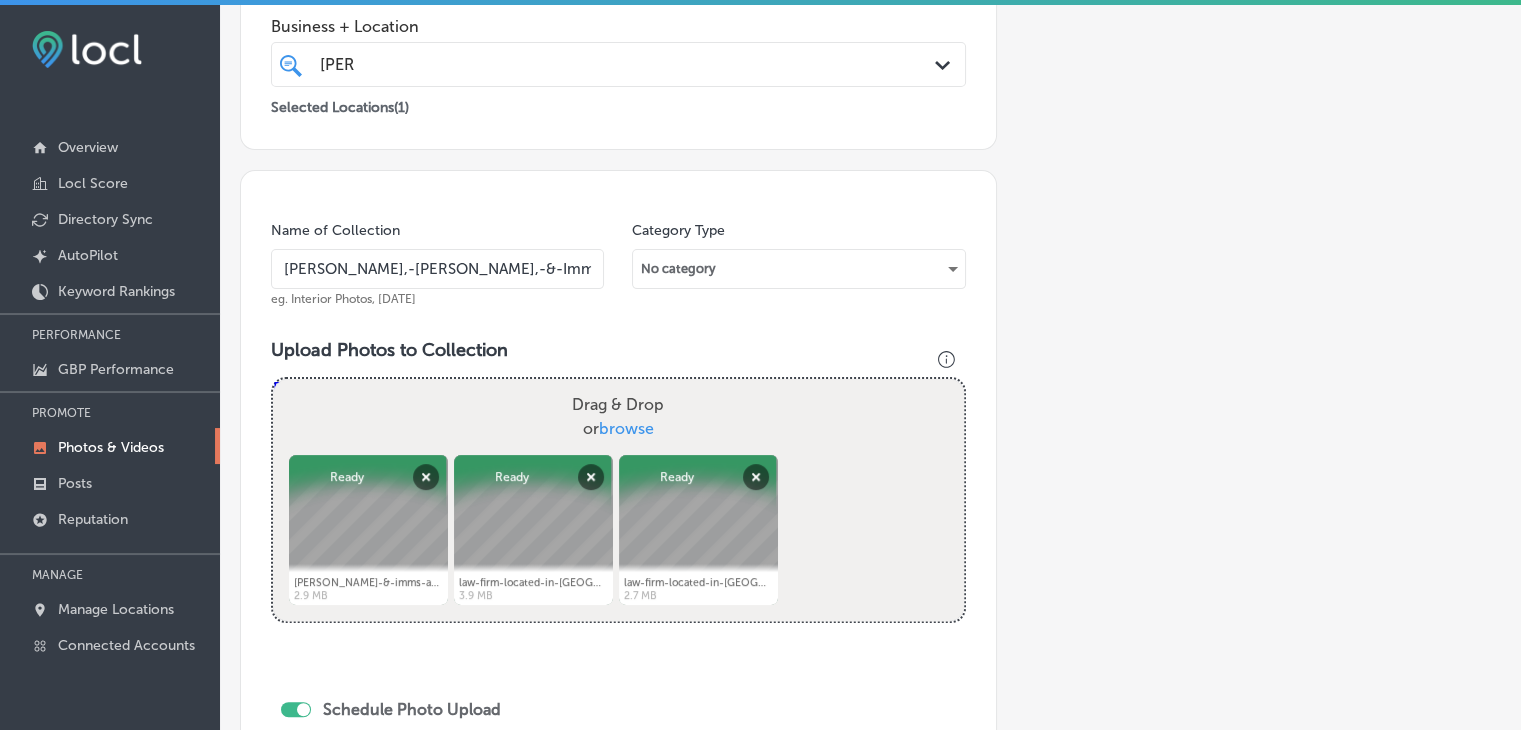 type on "C:\fakepath\[PERSON_NAME]-&-imms-attorney-in-west-[GEOGRAPHIC_DATA]-pa-64.jpg" 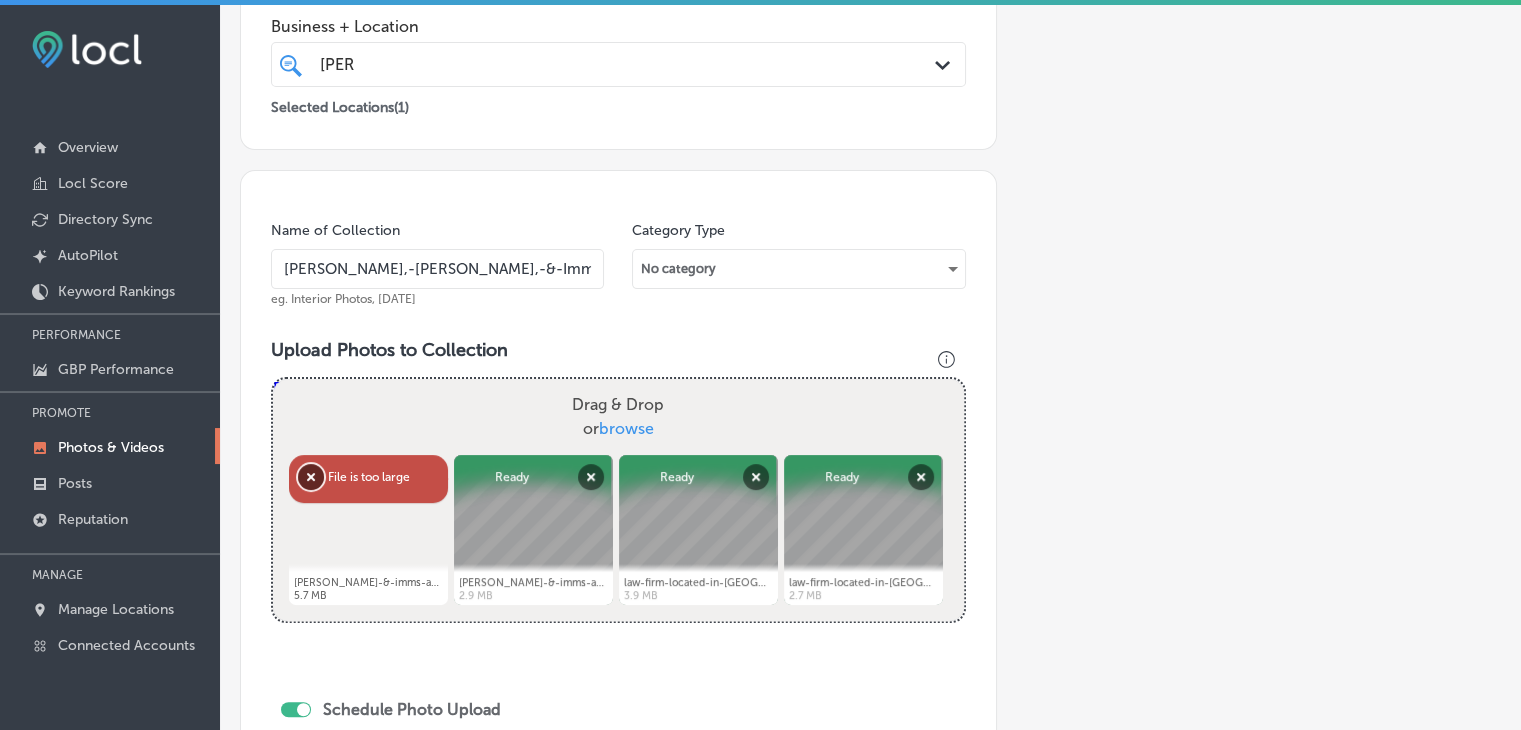click on "Remove" at bounding box center [311, 477] 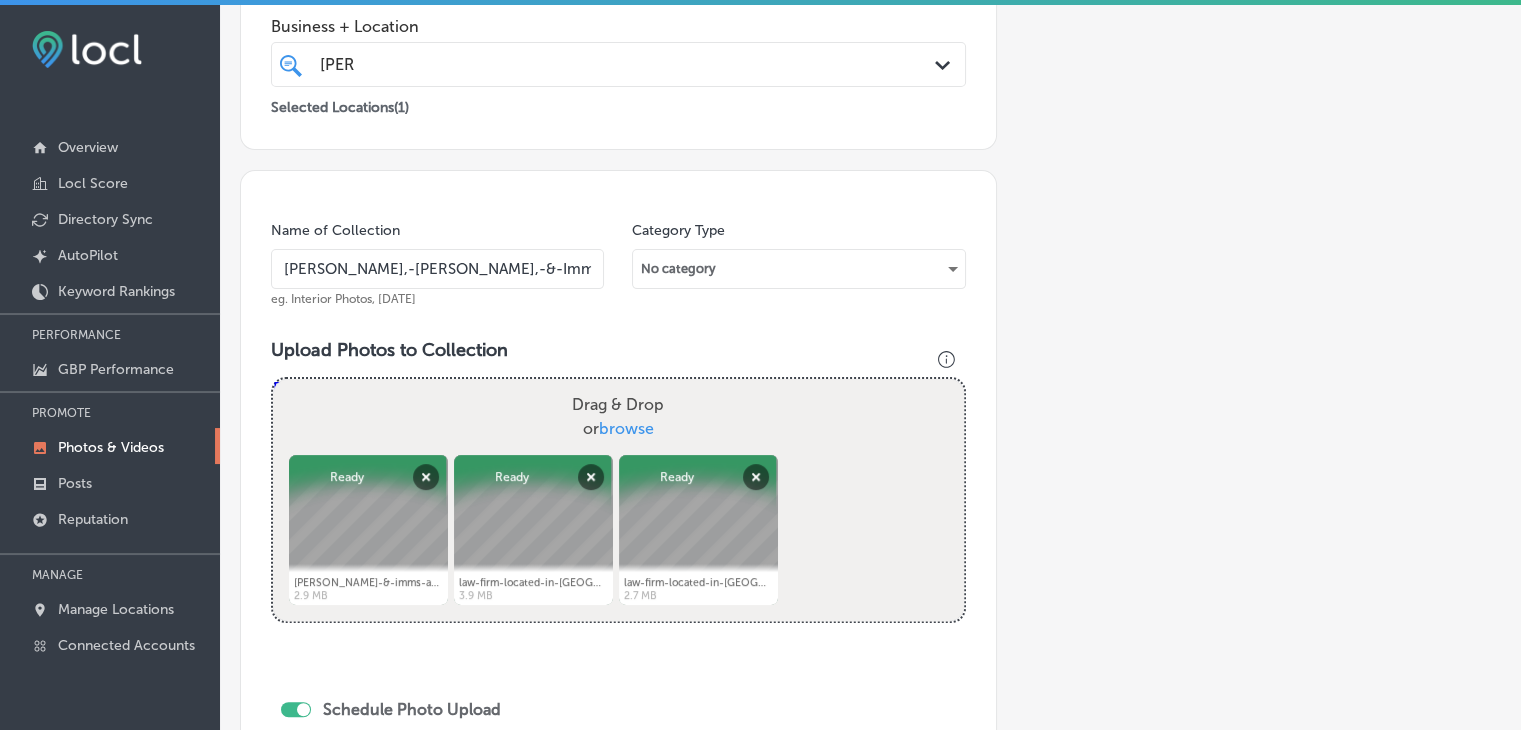 drag, startPoint x: 1315, startPoint y: 235, endPoint x: 1291, endPoint y: 241, distance: 24.738634 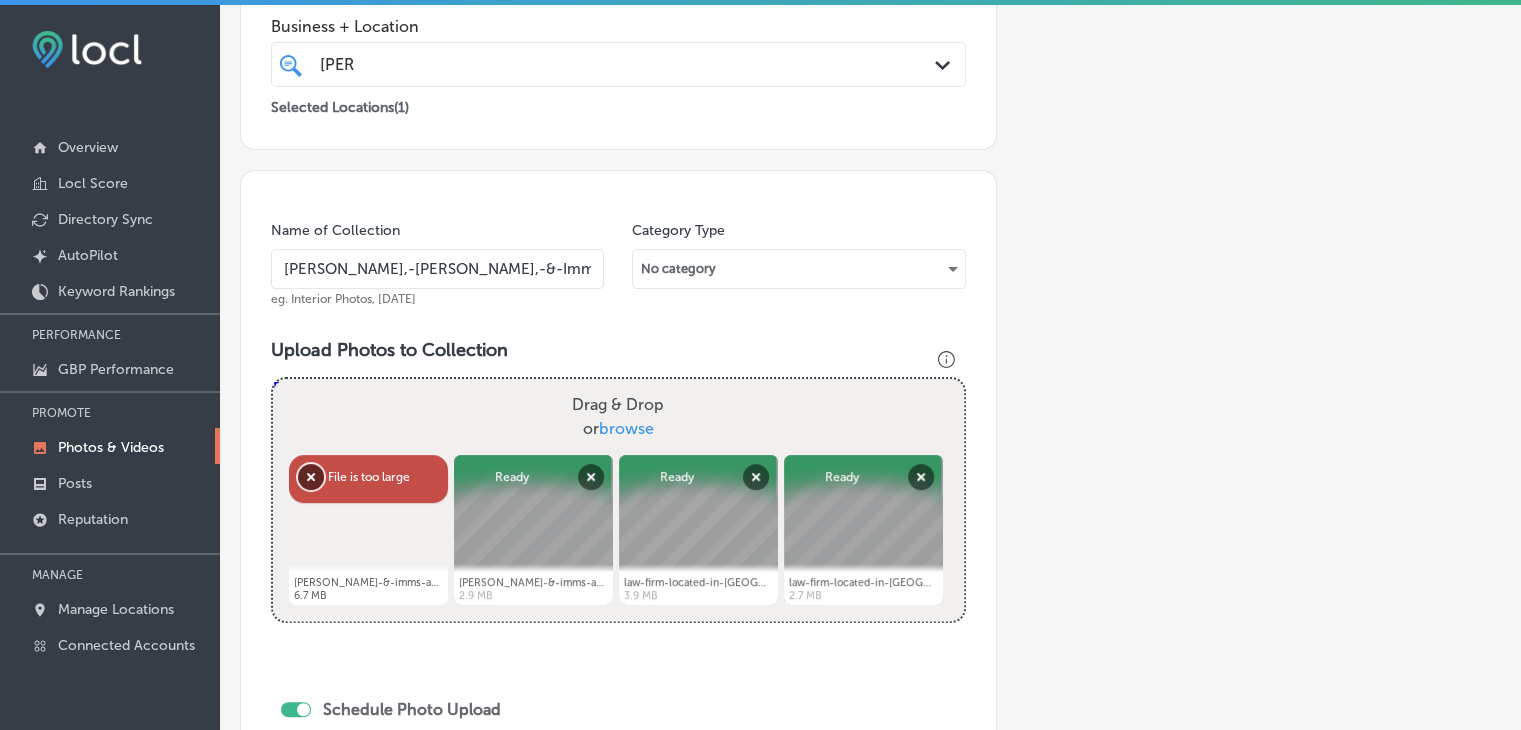 click on "Remove" at bounding box center (311, 477) 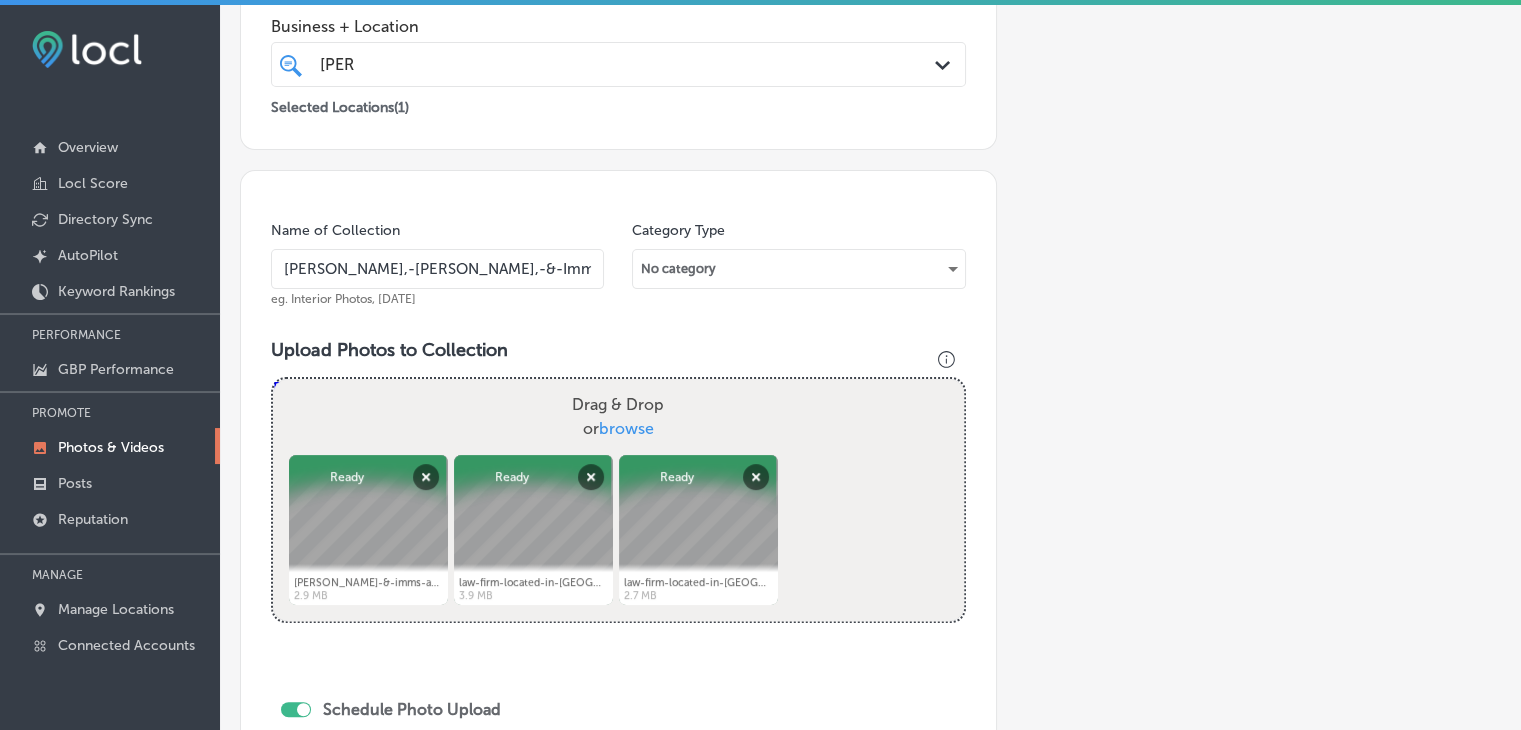 click on "Add a Collection Which Type of Image or Video Would You Like to Upload? Photo Cover Logo Video Select Location(s) Business + Location
[PERSON_NAME]
Path
Created with Sketch.
Selected Locations  ( 1 ) Name of Collection [PERSON_NAME],-[PERSON_NAME],-&-Imms-LLC eg. Interior Photos, [DATE]   Category Type No category Upload Photos to Collection
Powered by PQINA Drag & Drop  or  browse [PERSON_NAME]-&-imms-attorney-in-west-[GEOGRAPHIC_DATA]-pa-23.jpg Abort Retry Remove Upload Cancel Retry Remove [PERSON_NAME]-&-imms-attorney-in-west-[PERSON_NAME]-pa-23.jpg 2.9 MB Ready tap to undo" at bounding box center (870, 447) 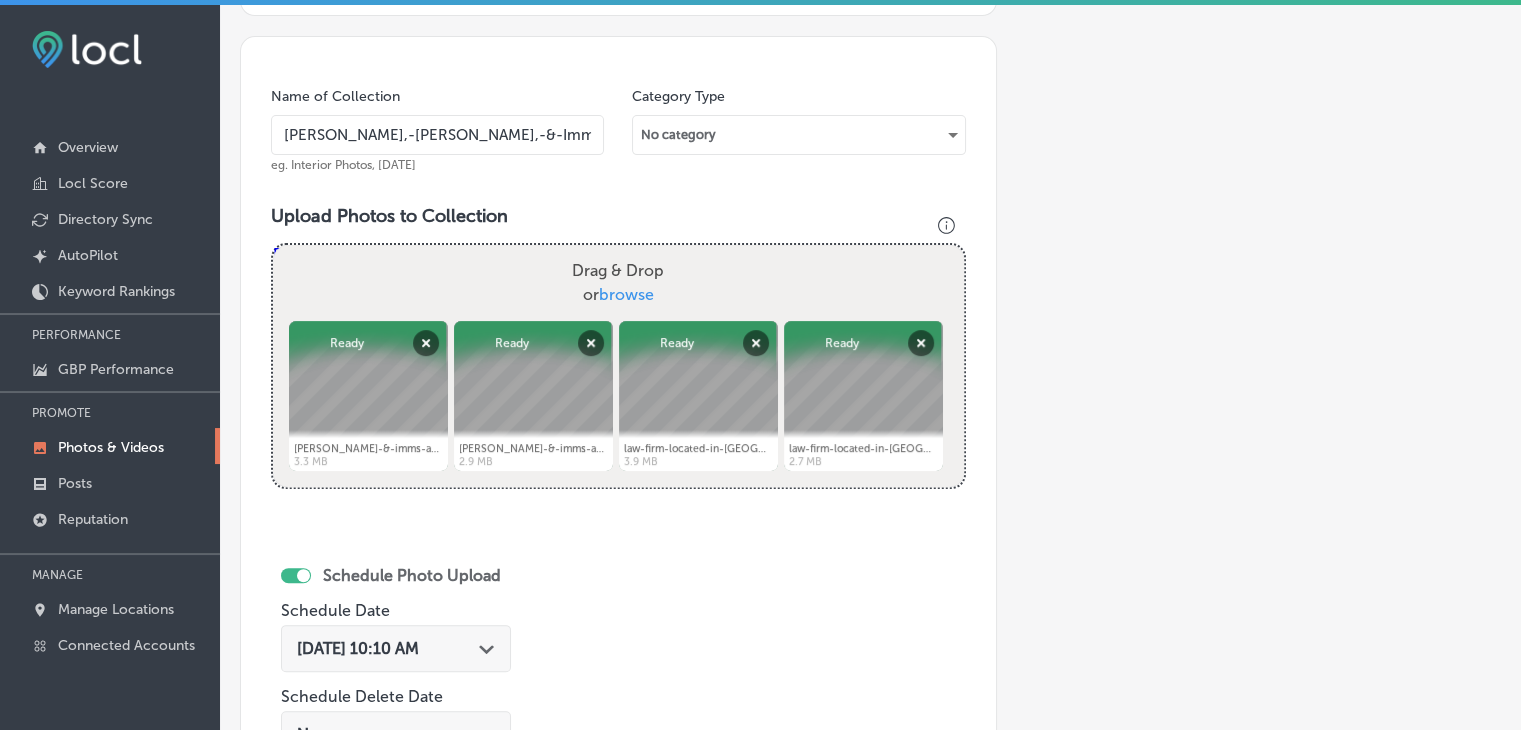 scroll, scrollTop: 507, scrollLeft: 0, axis: vertical 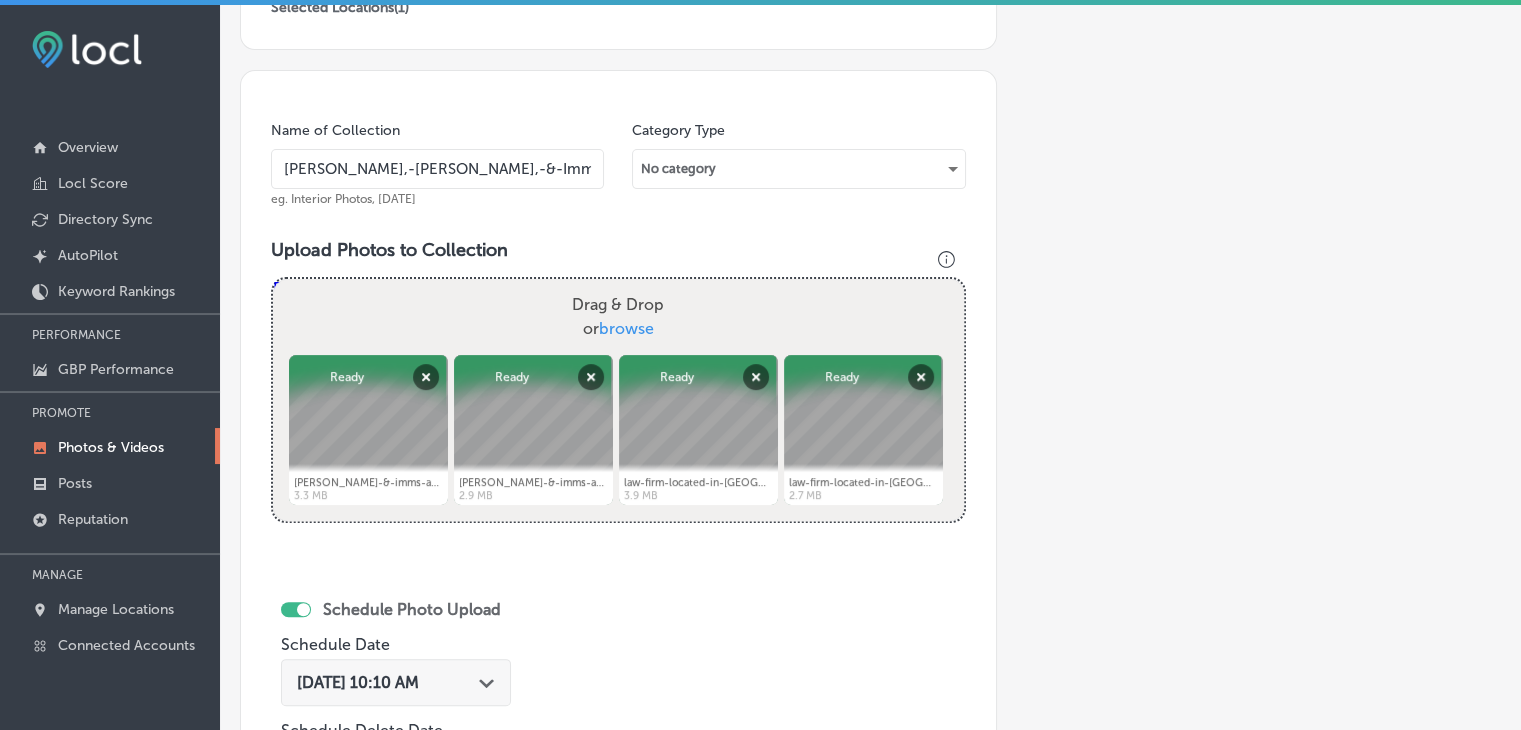 click on "[PERSON_NAME],-[PERSON_NAME],-&-Imms-LLC" at bounding box center [437, 169] 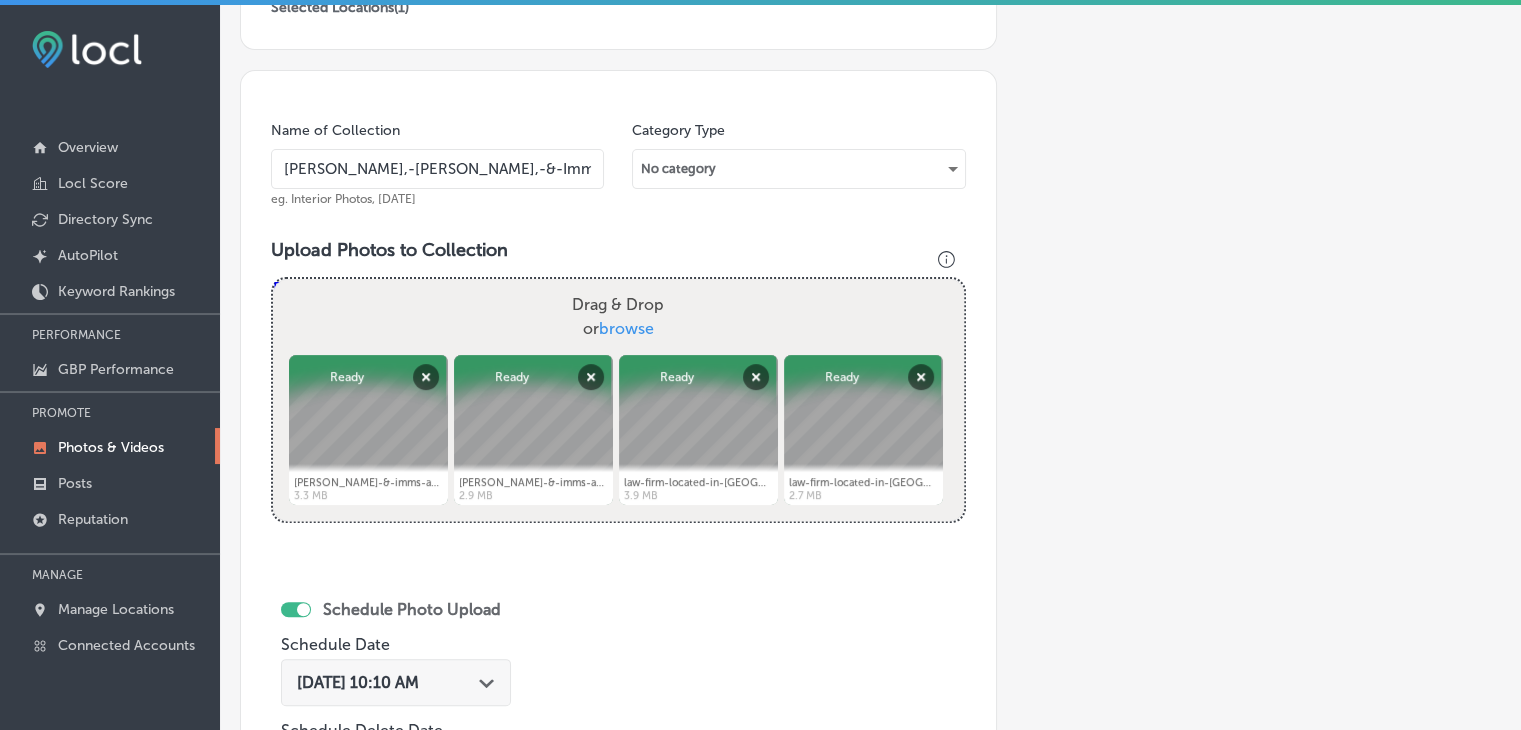 click on "Add a Collection Which Type of Image or Video Would You Like to Upload? Photo Cover Logo Video Select Location(s) Business + Location
[PERSON_NAME]
Path
Created with Sketch.
Selected Locations  ( 1 ) Name of Collection [PERSON_NAME],-[PERSON_NAME],-&-Imms-LLC eg. Interior Photos, [DATE]   Category Type No category Upload Photos to Collection
Powered by PQINA Drag & Drop  or  browse [PERSON_NAME]-&-imms-attorney-in-west-[GEOGRAPHIC_DATA]-pa-20.jpg Abort Retry Remove Upload Cancel Retry Remove [PERSON_NAME]-&-imms-attorney-in-west-[PERSON_NAME]-pa-20.jpg 3.3 MB Ready tap to undo" at bounding box center [870, 347] 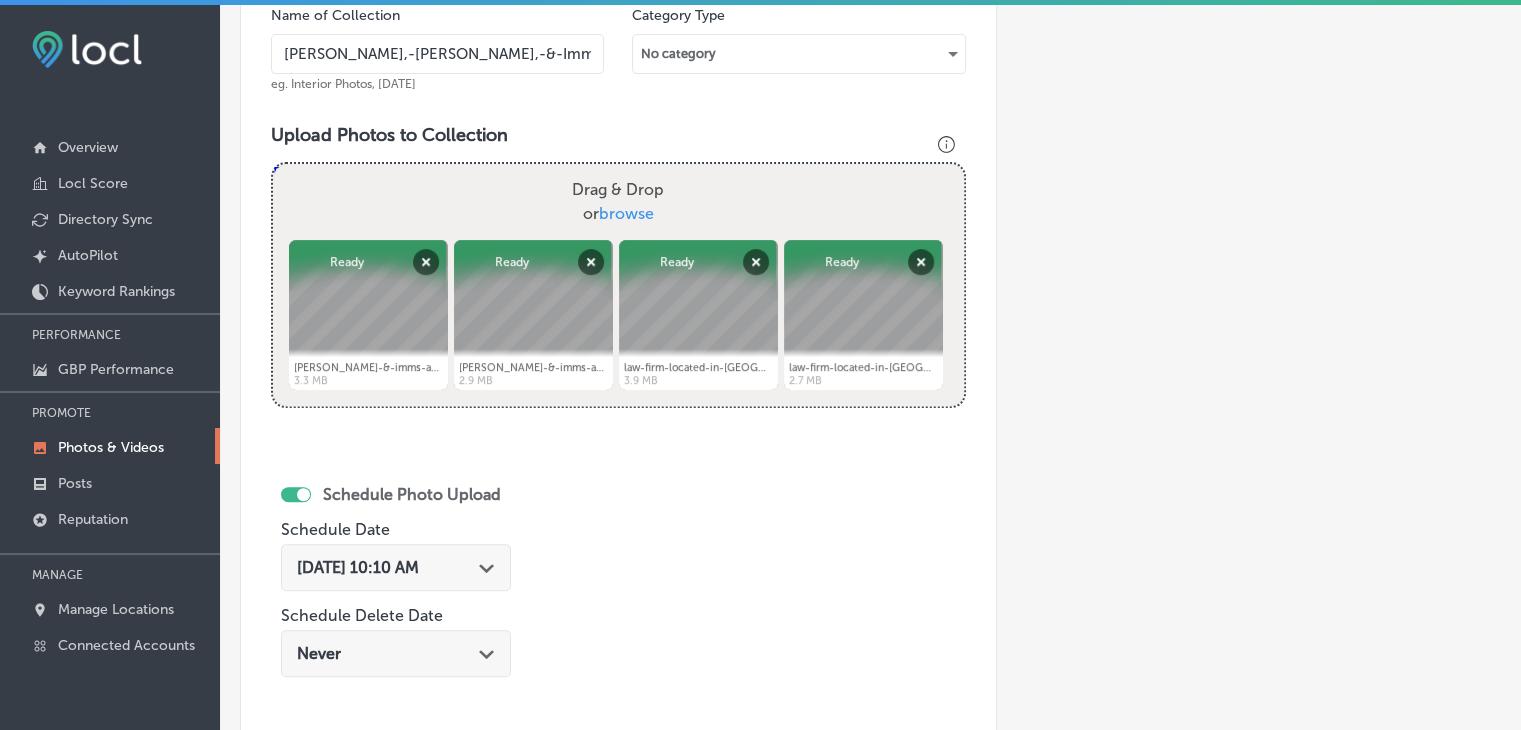 scroll, scrollTop: 707, scrollLeft: 0, axis: vertical 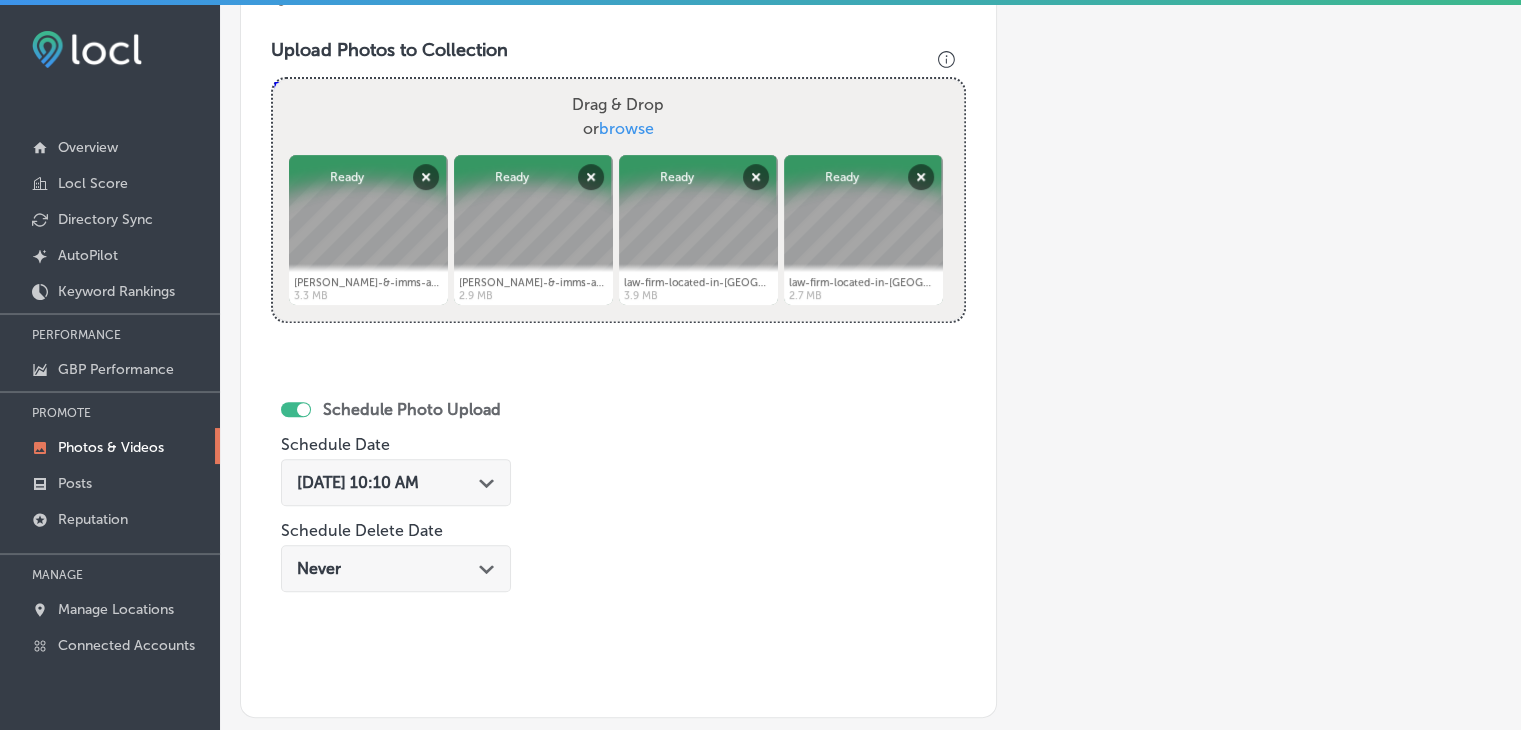 click on "[DATE] 10:10 AM" at bounding box center [358, 482] 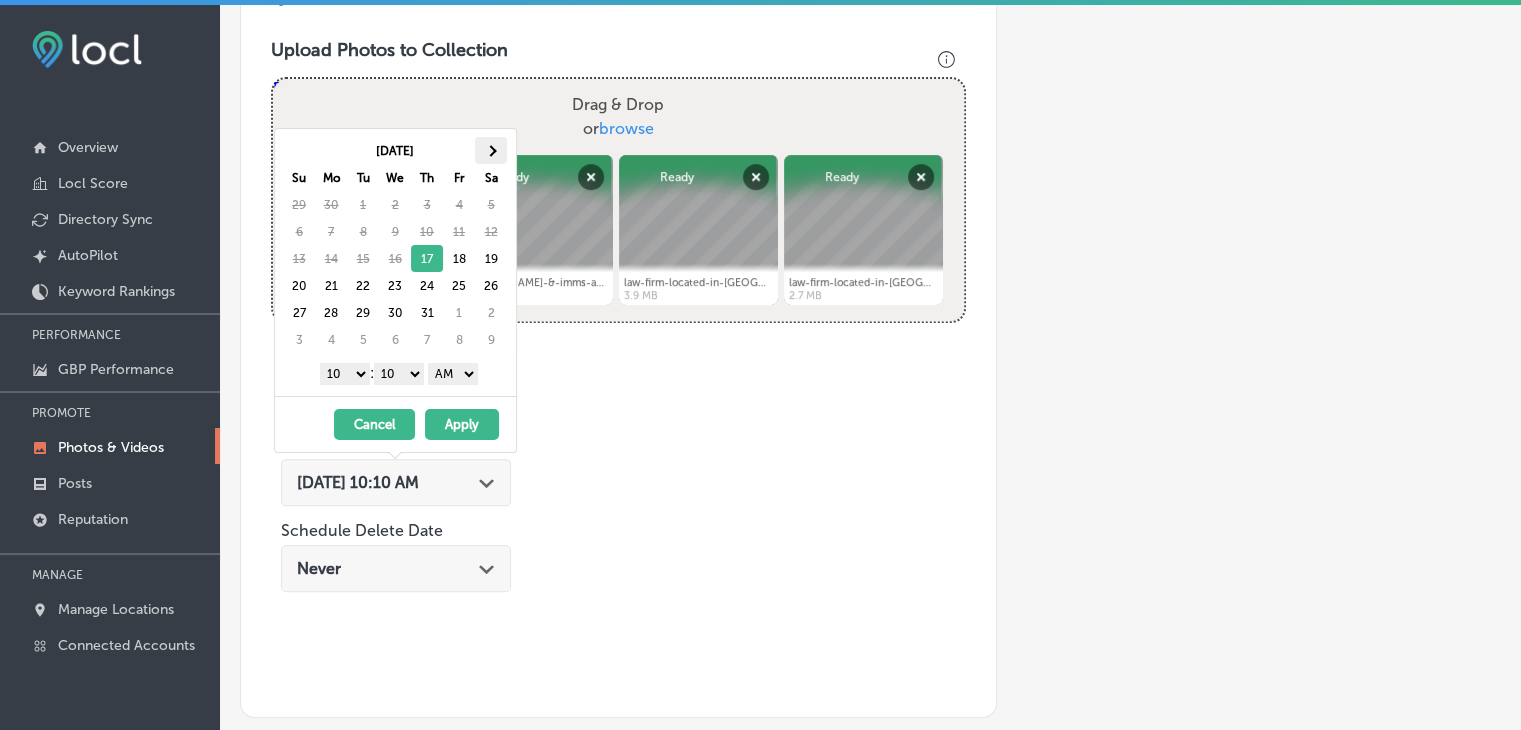 click at bounding box center [491, 150] 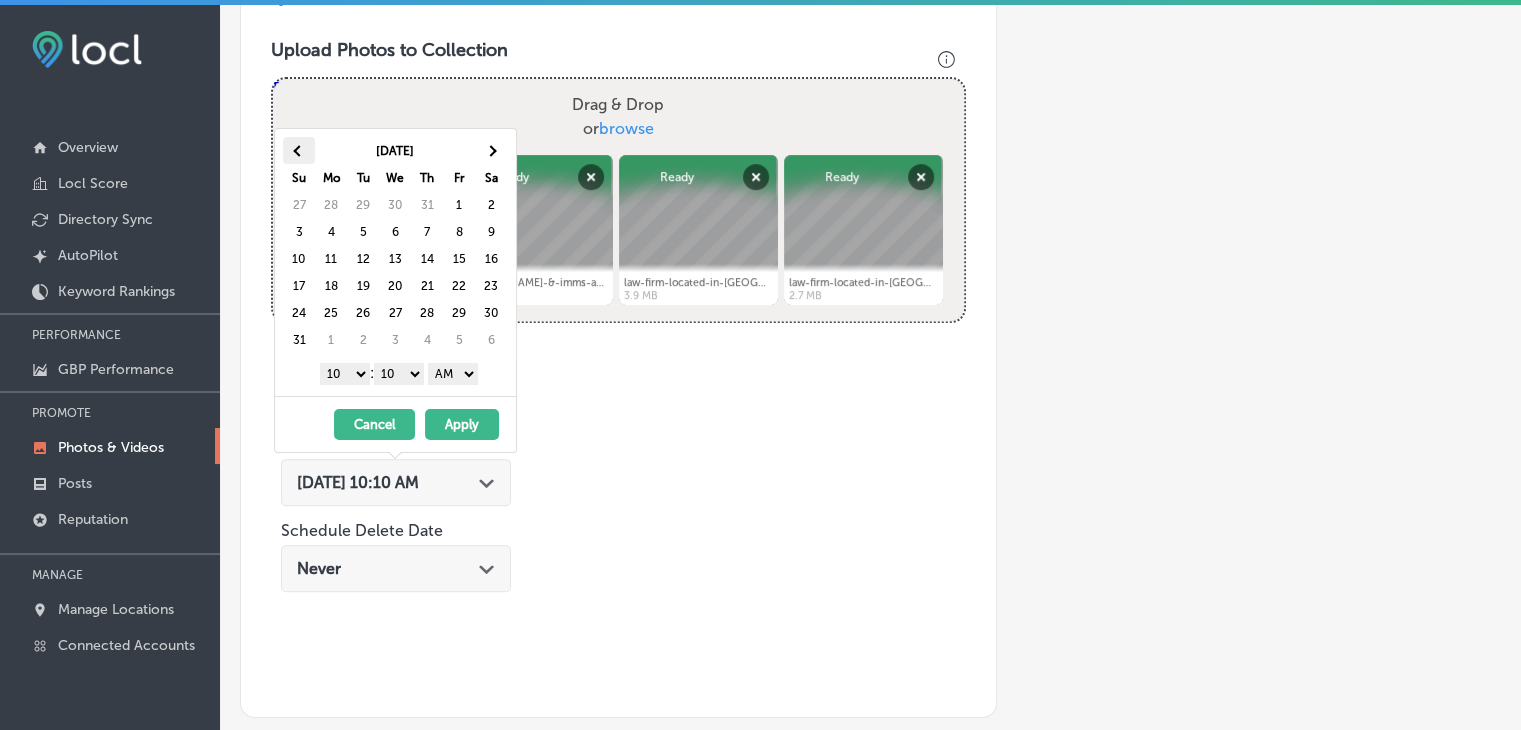 click at bounding box center (298, 150) 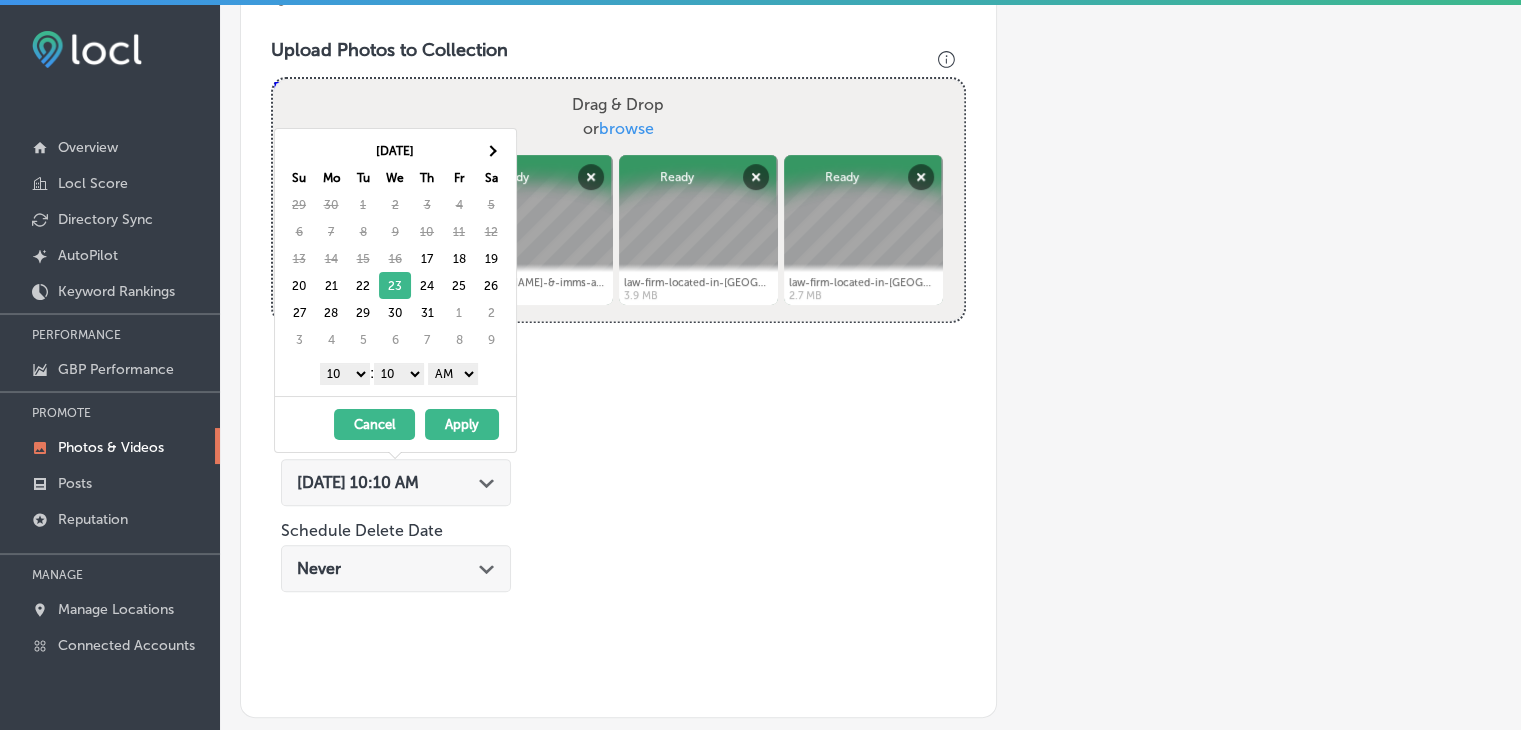 click on "1 2 3 4 5 6 7 8 9 10 11 12" at bounding box center (345, 374) 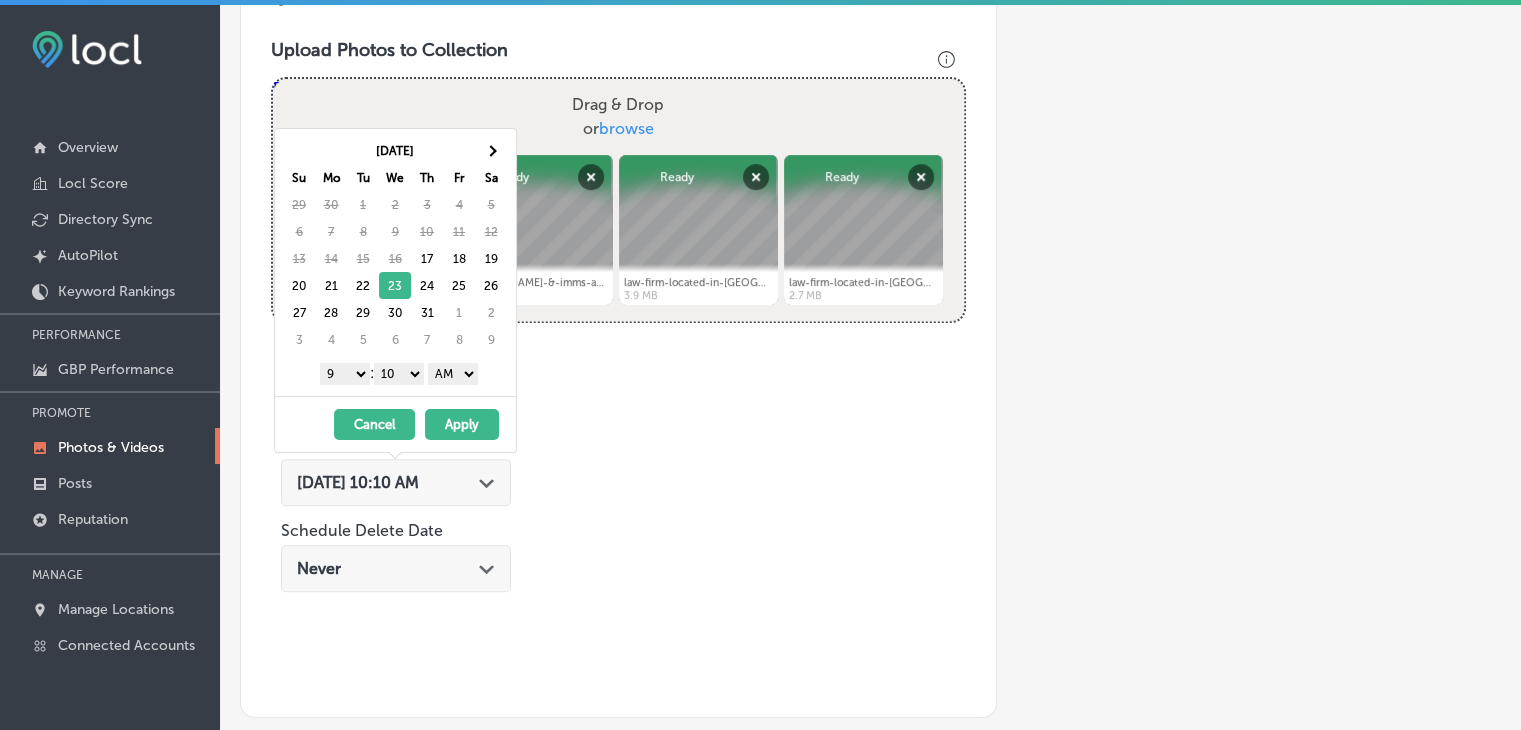 click on "00 10 20 30 40 50" at bounding box center [399, 374] 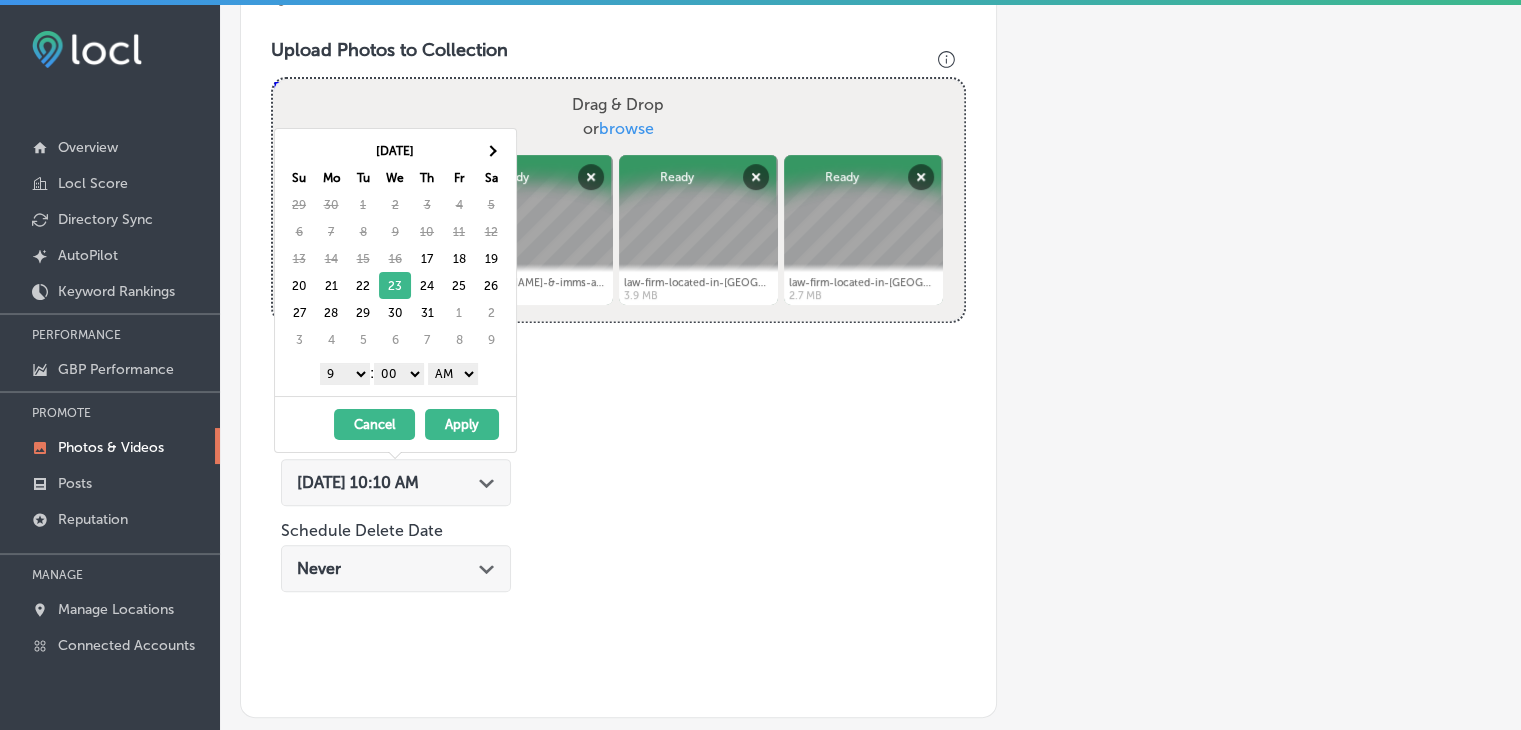 click on "AM PM" at bounding box center [453, 374] 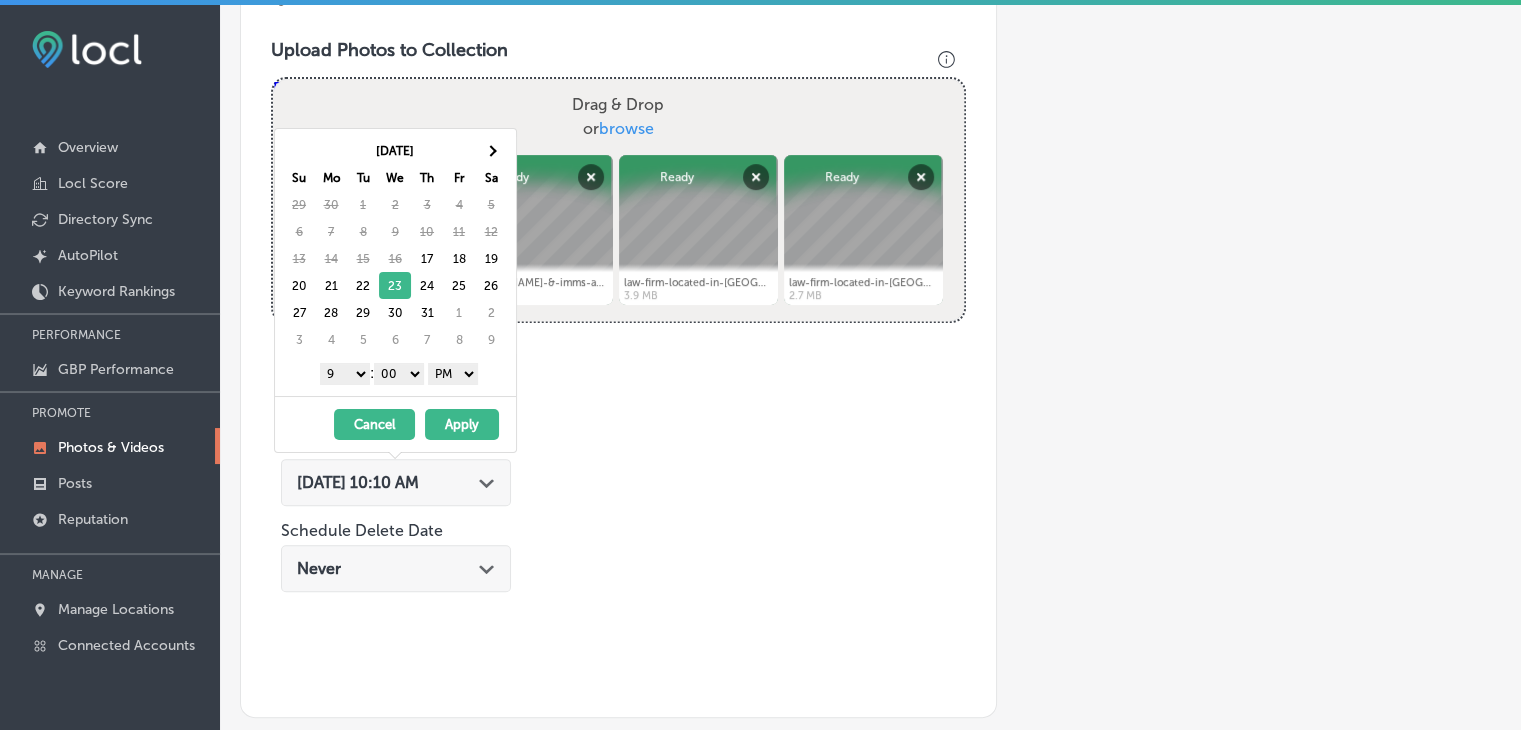click on "Apply" at bounding box center [462, 424] 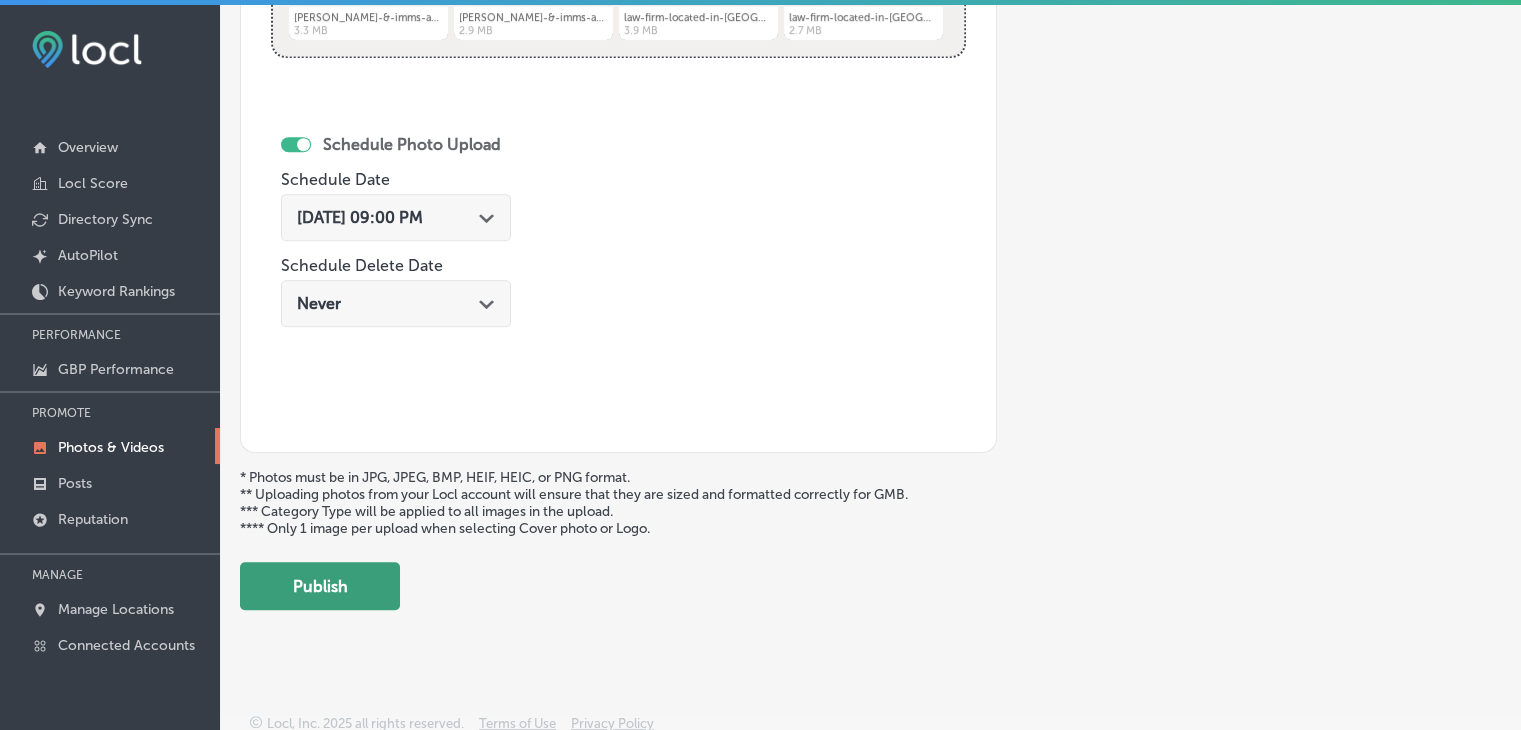 click on "Publish" at bounding box center [320, 586] 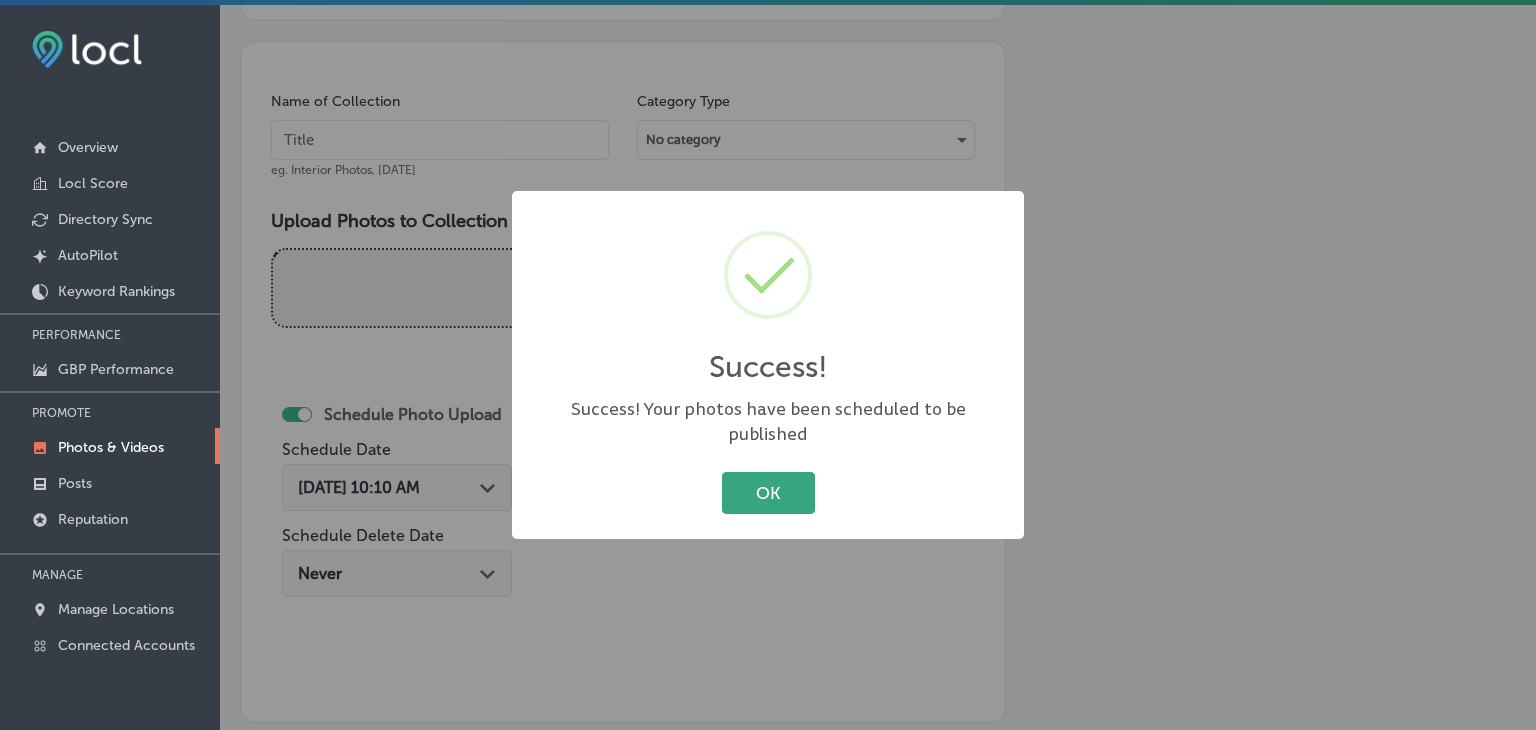 click on "OK" at bounding box center [768, 492] 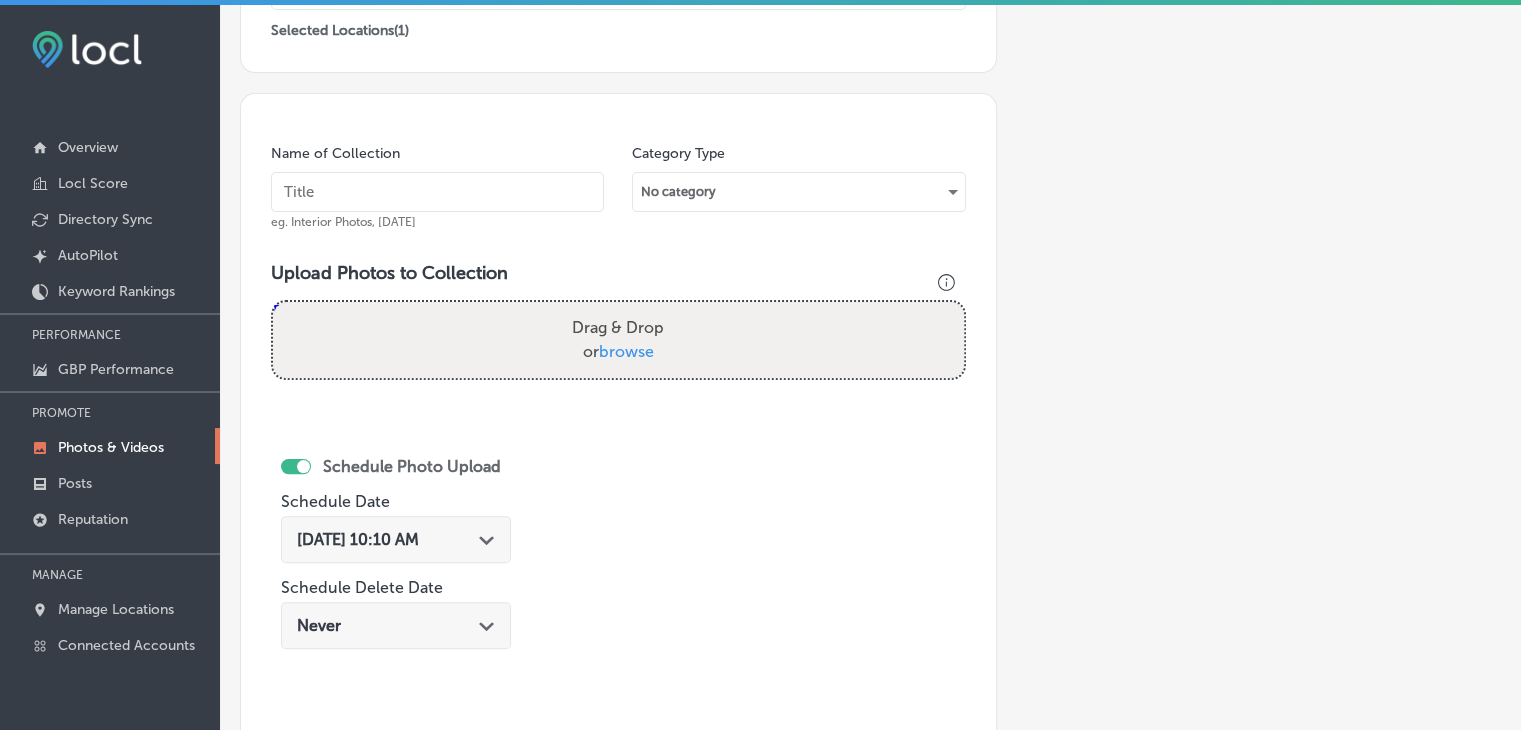 scroll, scrollTop: 436, scrollLeft: 0, axis: vertical 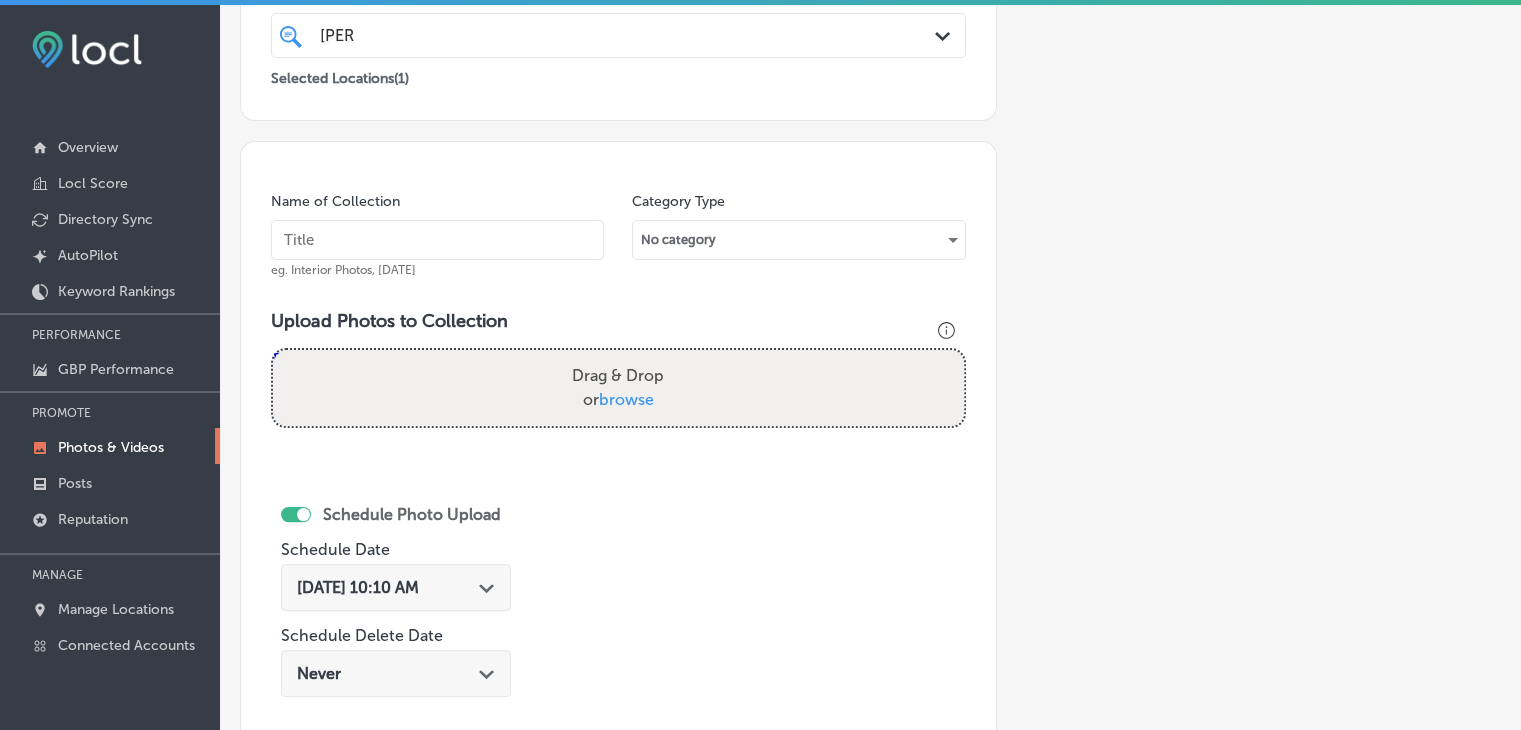 click at bounding box center (437, 240) 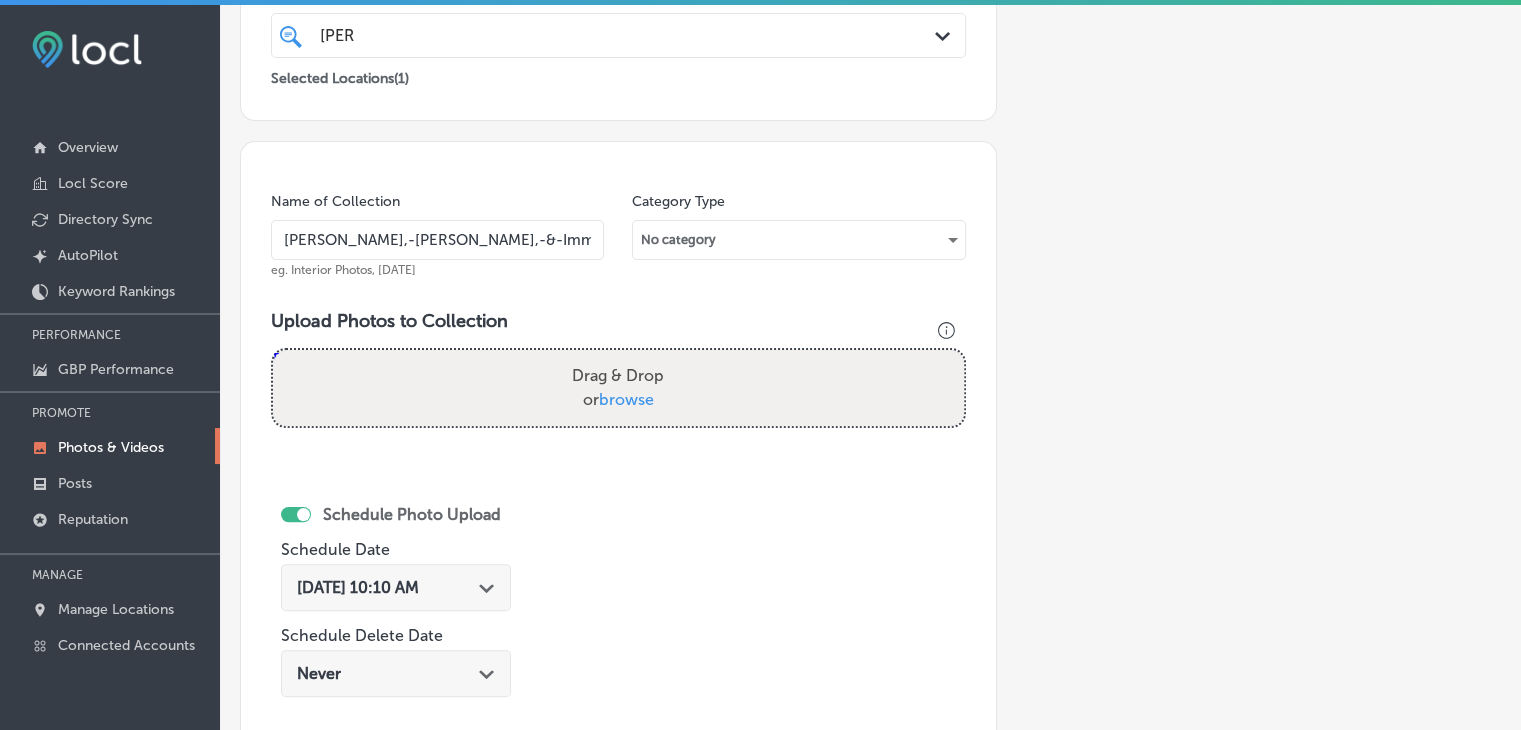 type on "[PERSON_NAME],-[PERSON_NAME],-&-Imms-LLC" 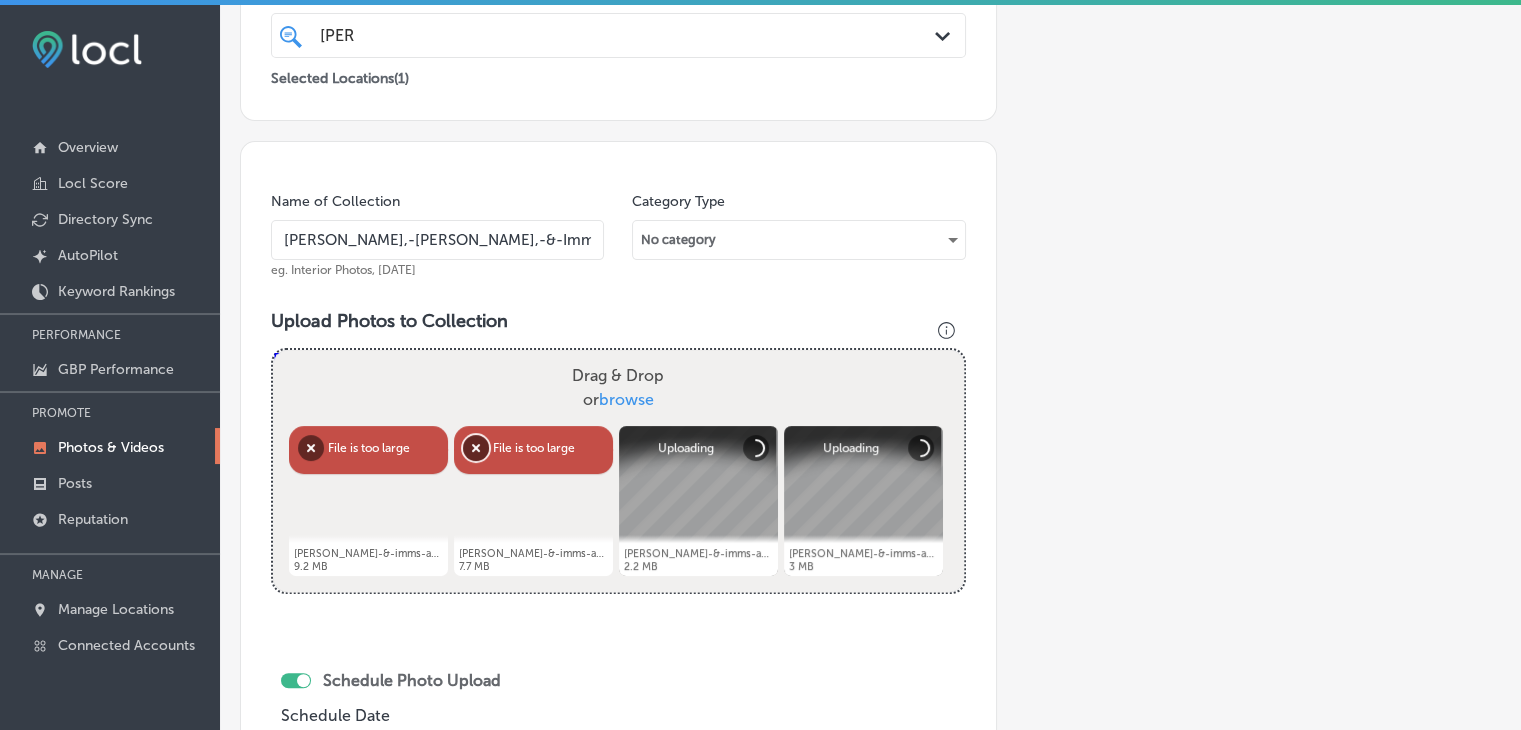 click on "Remove" at bounding box center [476, 448] 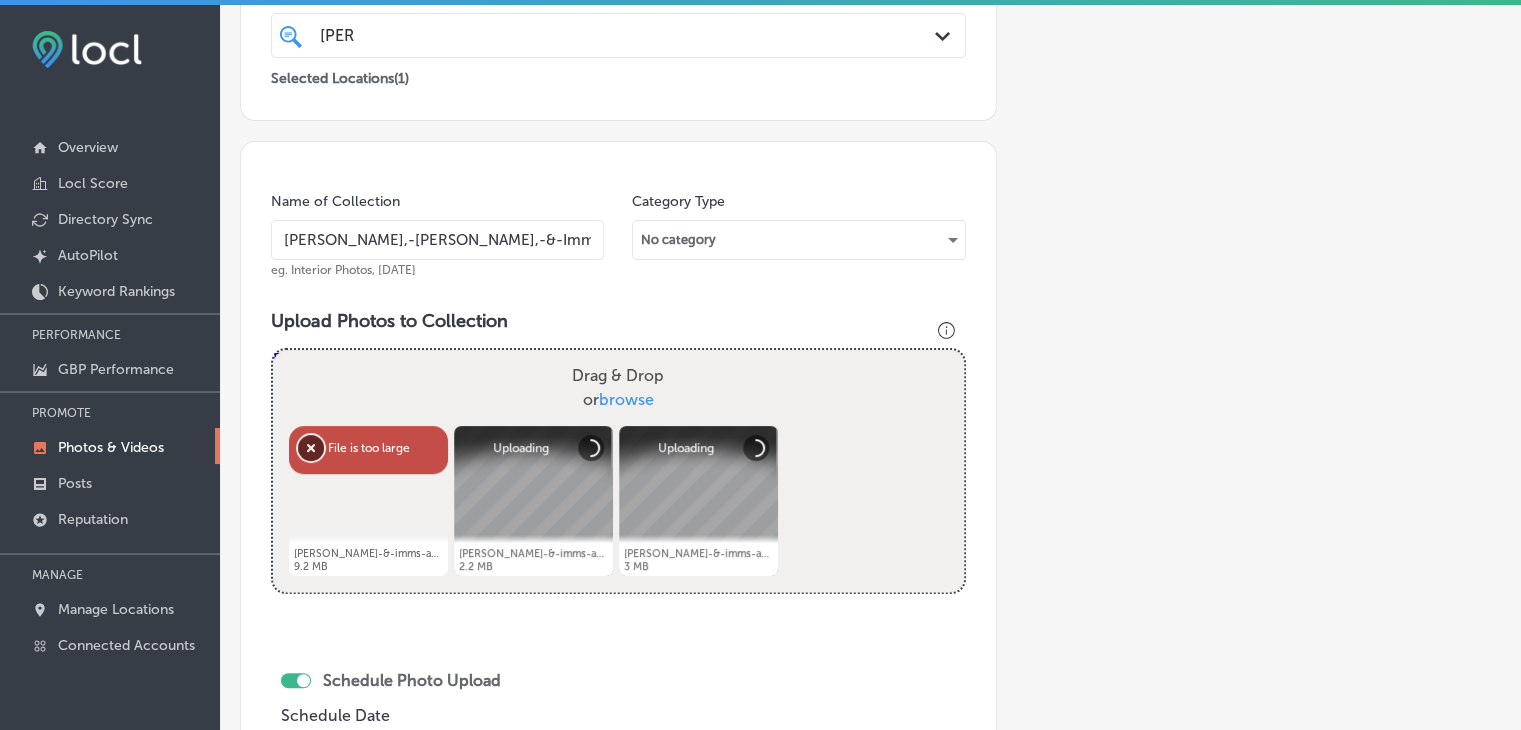 click on "Remove" at bounding box center [311, 448] 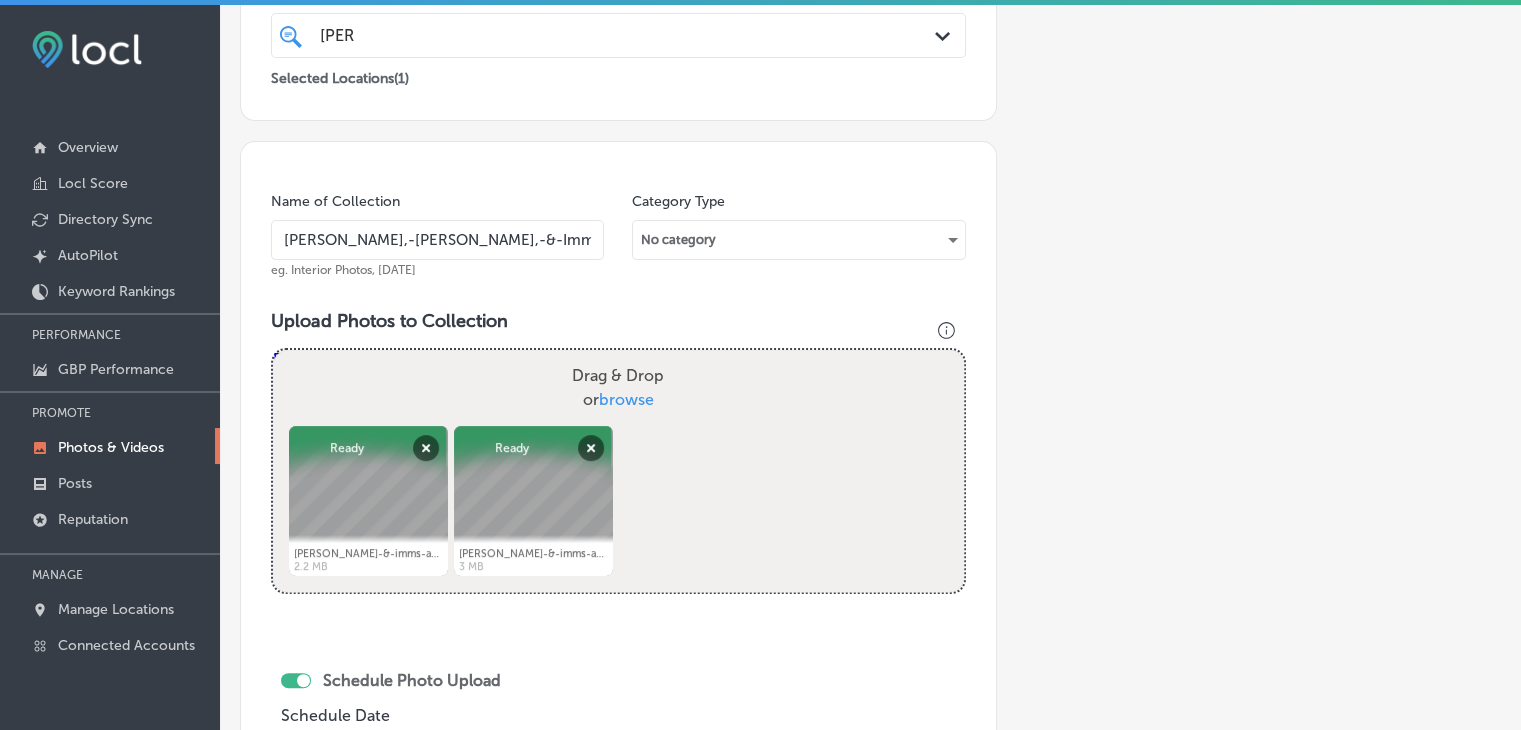 click on "Add a Collection Which Type of Image or Video Would You Like to Upload? Photo Cover Logo Video Select Location(s) Business + Location
[PERSON_NAME]
Path
Created with Sketch.
Selected Locations  ( 1 ) Name of Collection [PERSON_NAME],-[PERSON_NAME],-&-Imms-LLC eg. Interior Photos, [DATE]   Category Type No category Upload Photos to Collection
Powered by PQINA Drag & Drop  or  browse [PERSON_NAME]-&-imms-attorney-in-west-[GEOGRAPHIC_DATA]-pa-30.jpg Abort Retry Remove Upload Cancel Retry Remove [PERSON_NAME]-&-imms-attorney-in-west-[PERSON_NAME]-pa-30.jpg 2.2 MB Ready tap to undo" at bounding box center [870, 418] 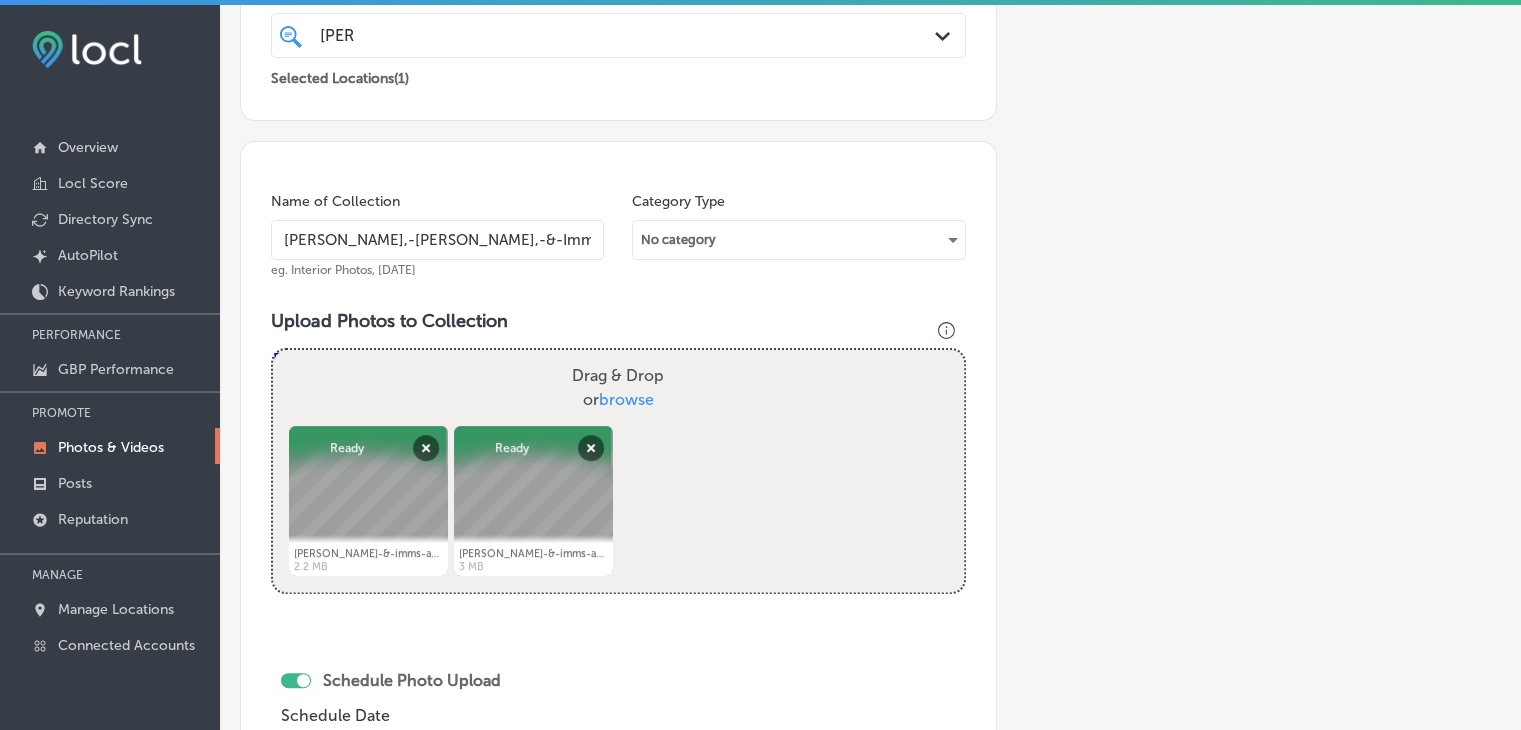 click on "browse" at bounding box center [626, 399] 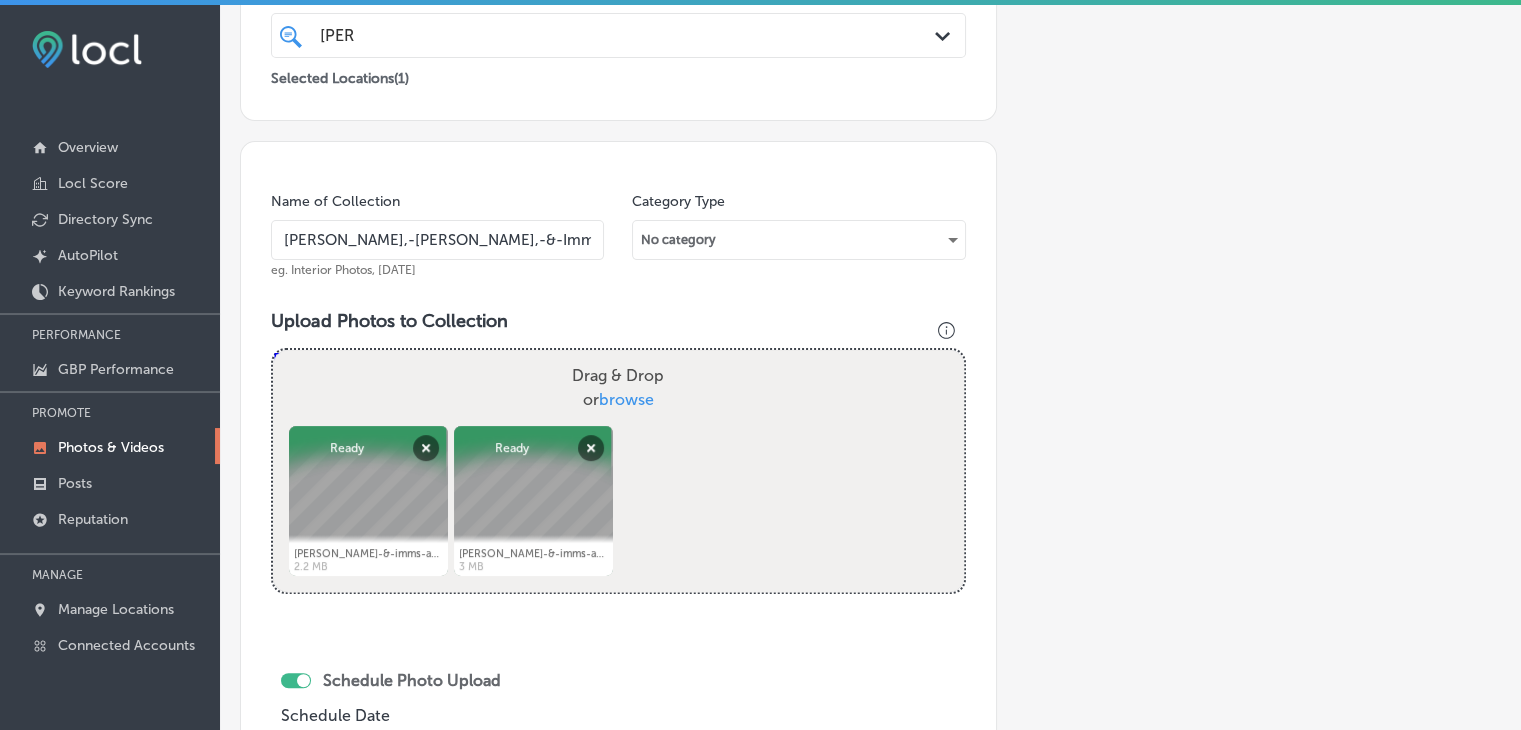 type on "C:\fakepath\[PERSON_NAME]-&-imms-attorney-in-west-[GEOGRAPHIC_DATA]-pa-16.jpg" 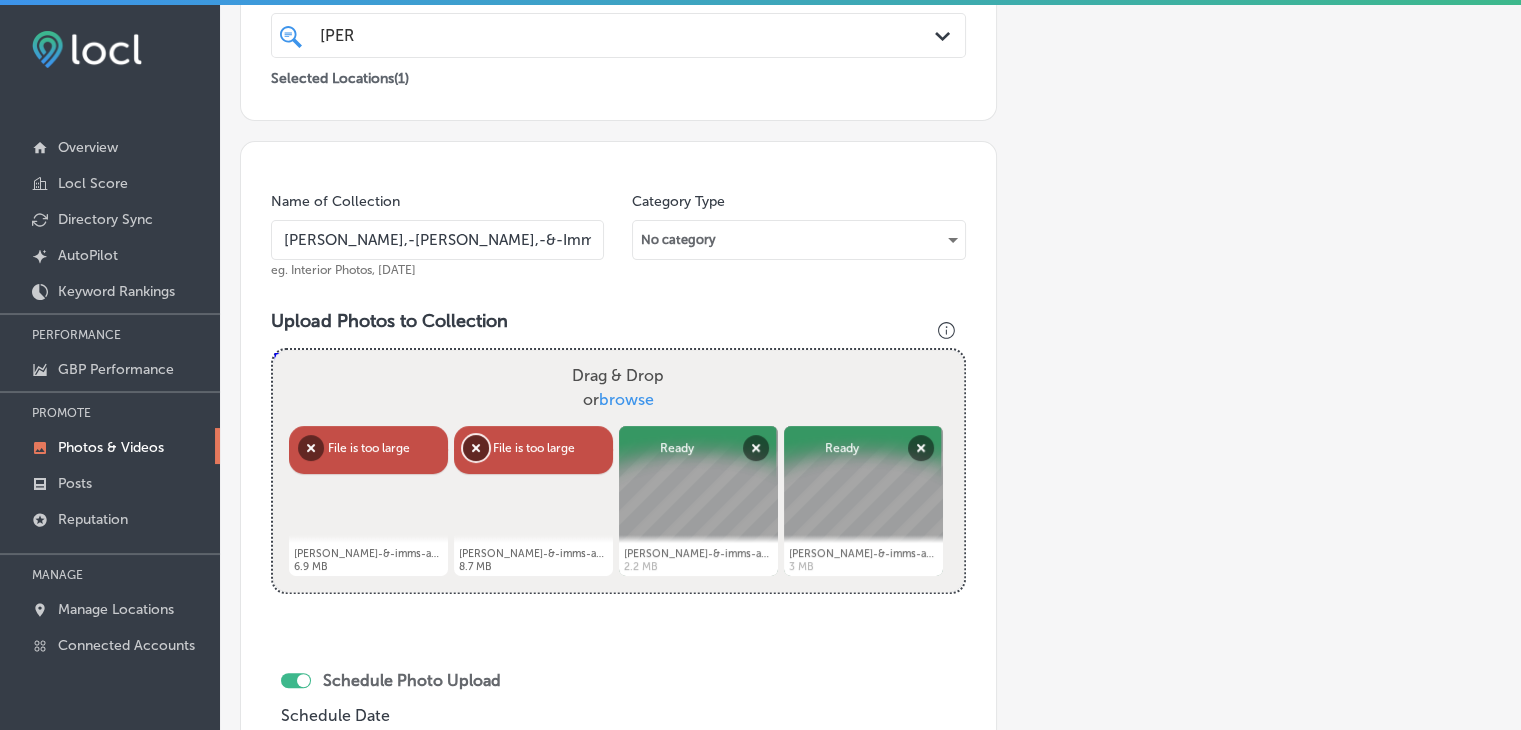 click on "Remove" at bounding box center (476, 448) 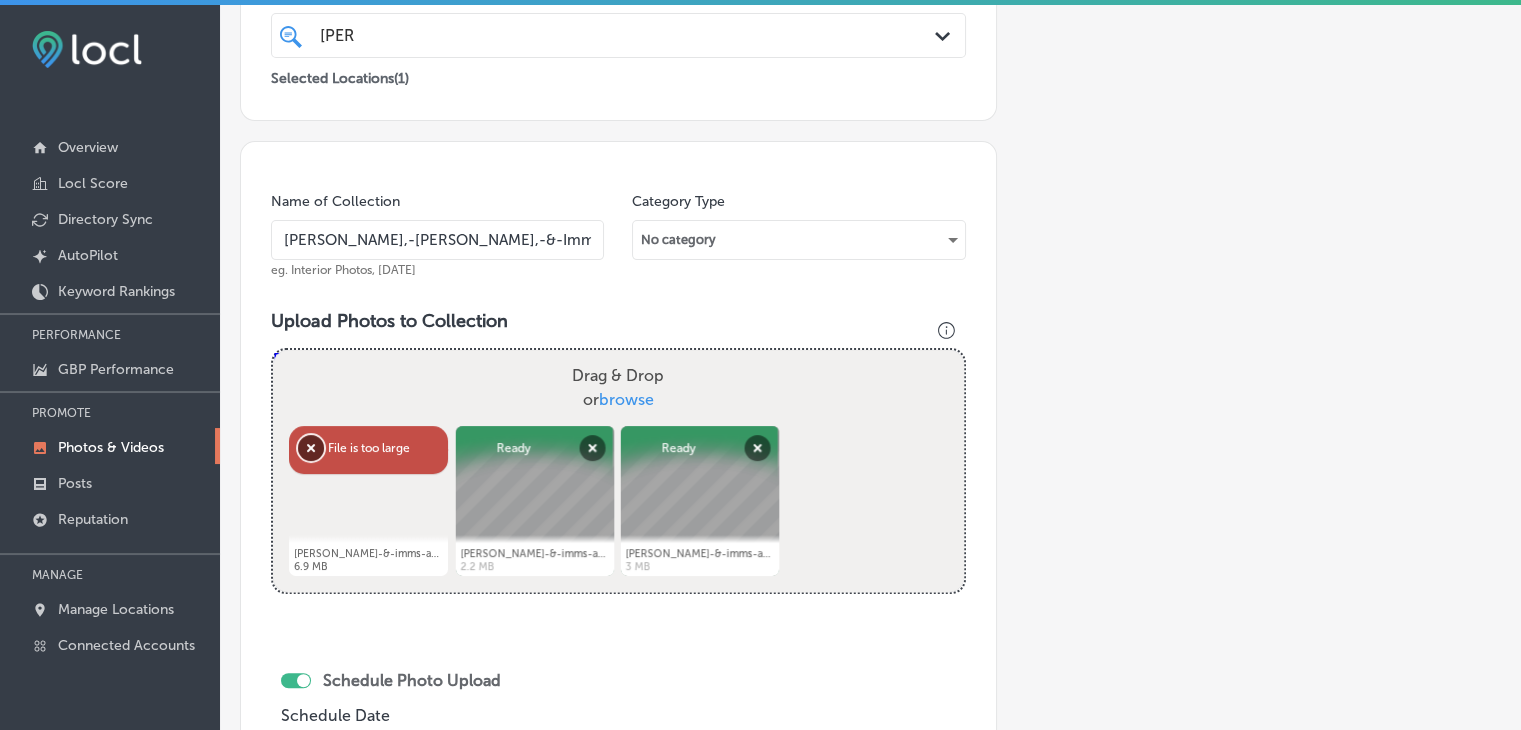 click on "Remove" at bounding box center (311, 448) 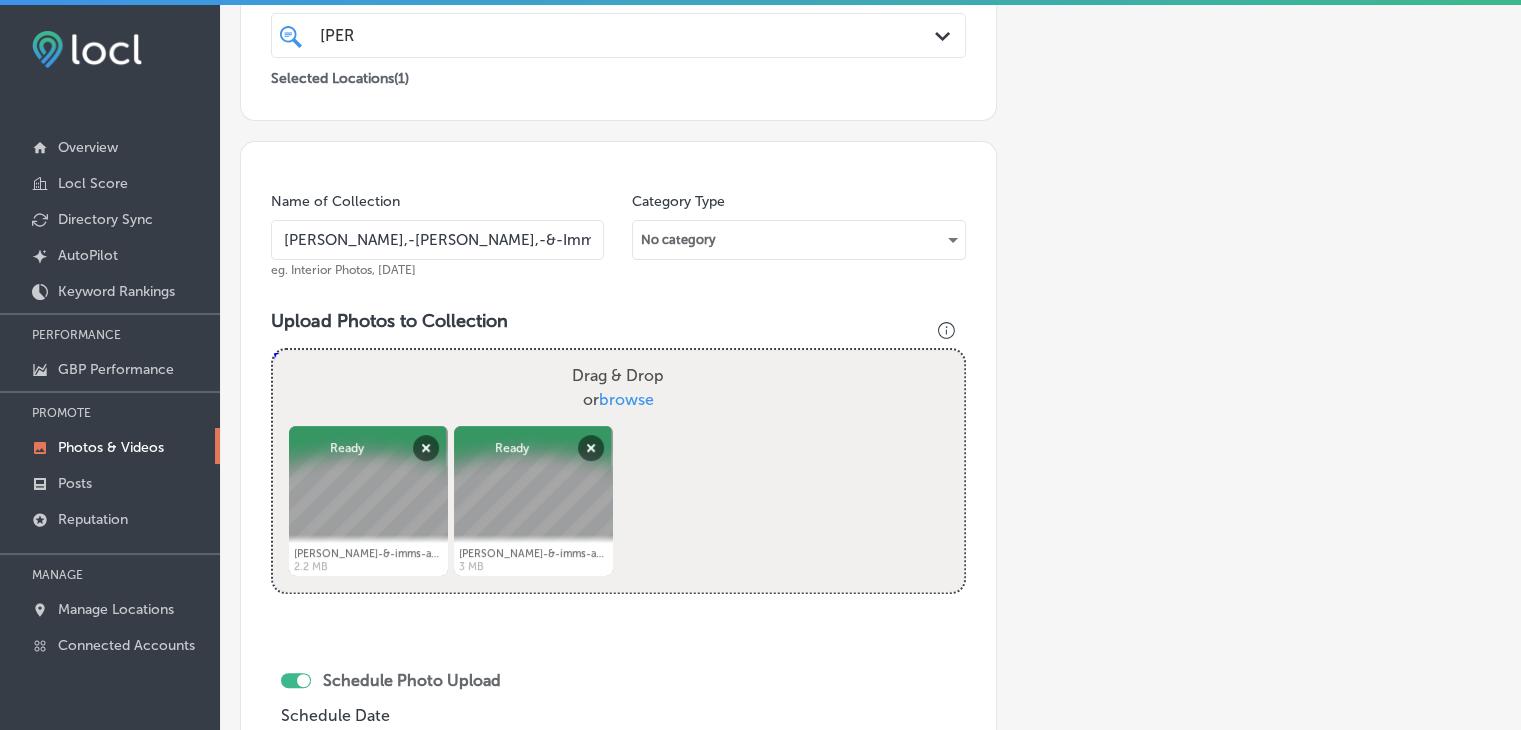 click on "Add a Collection Which Type of Image or Video Would You Like to Upload? Photo Cover Logo Video Select Location(s) Business + Location
[PERSON_NAME]
Path
Created with Sketch.
Selected Locations  ( 1 ) Name of Collection [PERSON_NAME],-[PERSON_NAME],-&-Imms-LLC eg. Interior Photos, [DATE]   Category Type No category Upload Photos to Collection
Powered by PQINA Drag & Drop  or  browse [PERSON_NAME]-&-imms-attorney-in-west-[GEOGRAPHIC_DATA]-pa-30.jpg Abort Retry Remove Upload Cancel Retry Remove [PERSON_NAME]-&-imms-attorney-in-west-[PERSON_NAME]-pa-30.jpg 2.2 MB Ready tap to undo" at bounding box center [870, 418] 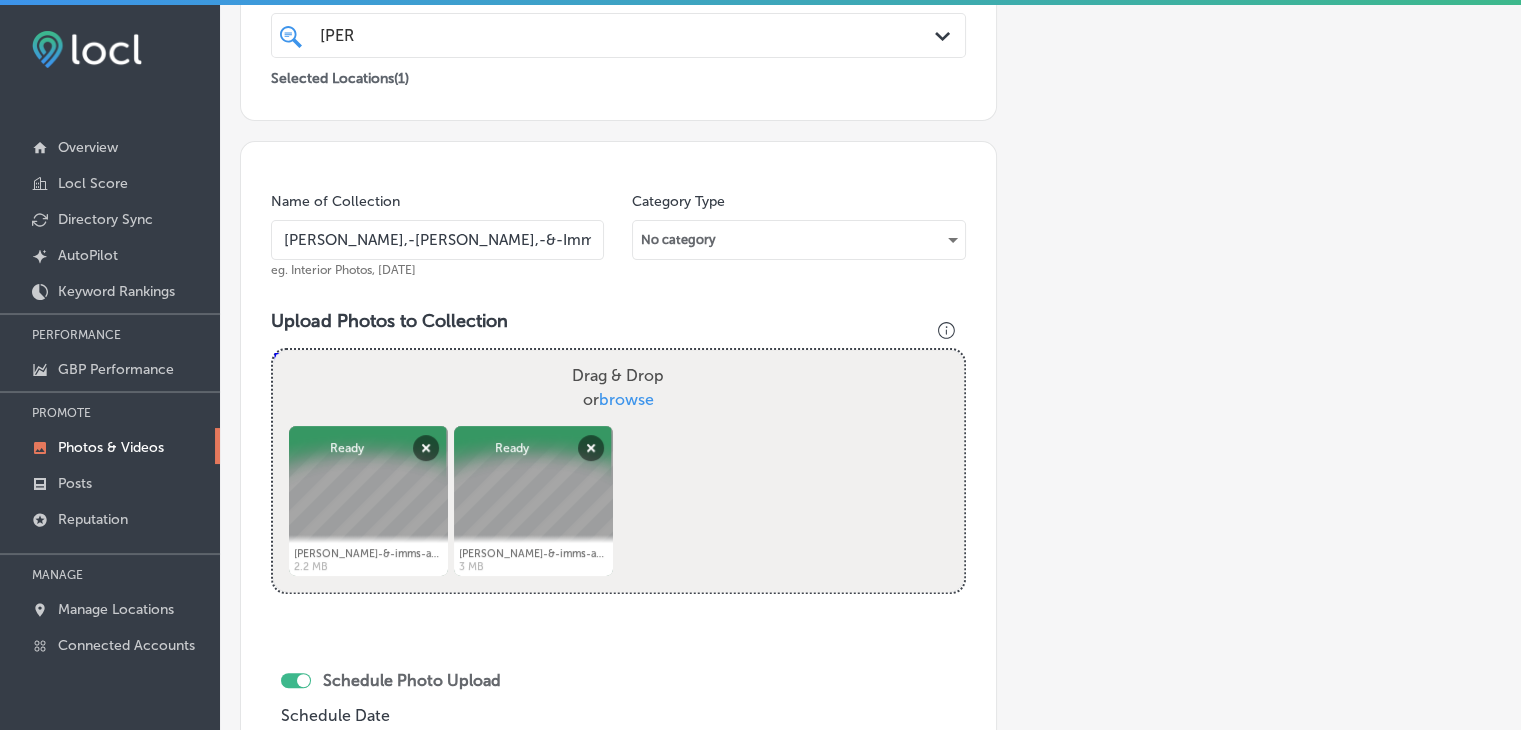 click on "Drag & Drop  or  browse" at bounding box center [618, 388] 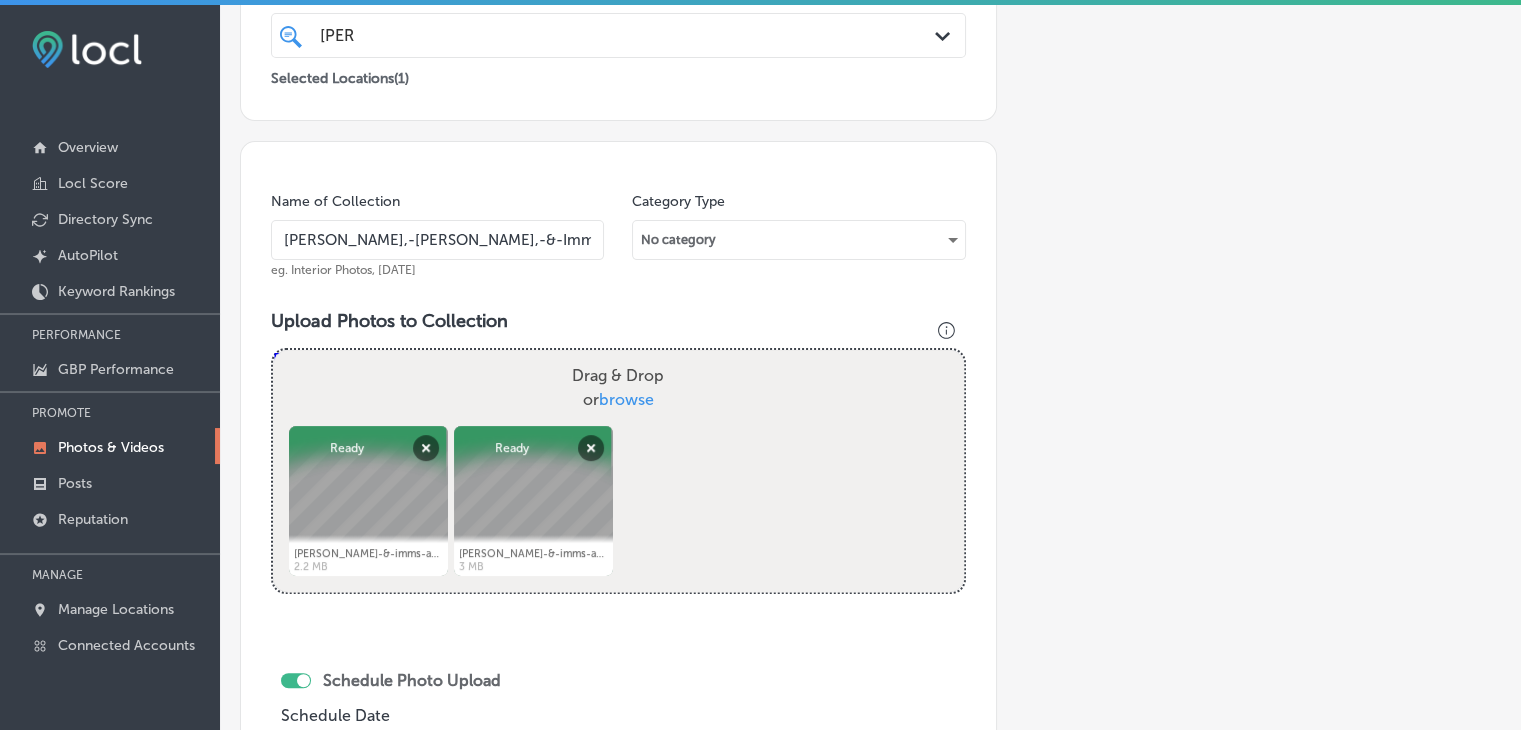 click on "Drag & Drop  or  browse" at bounding box center (618, 353) 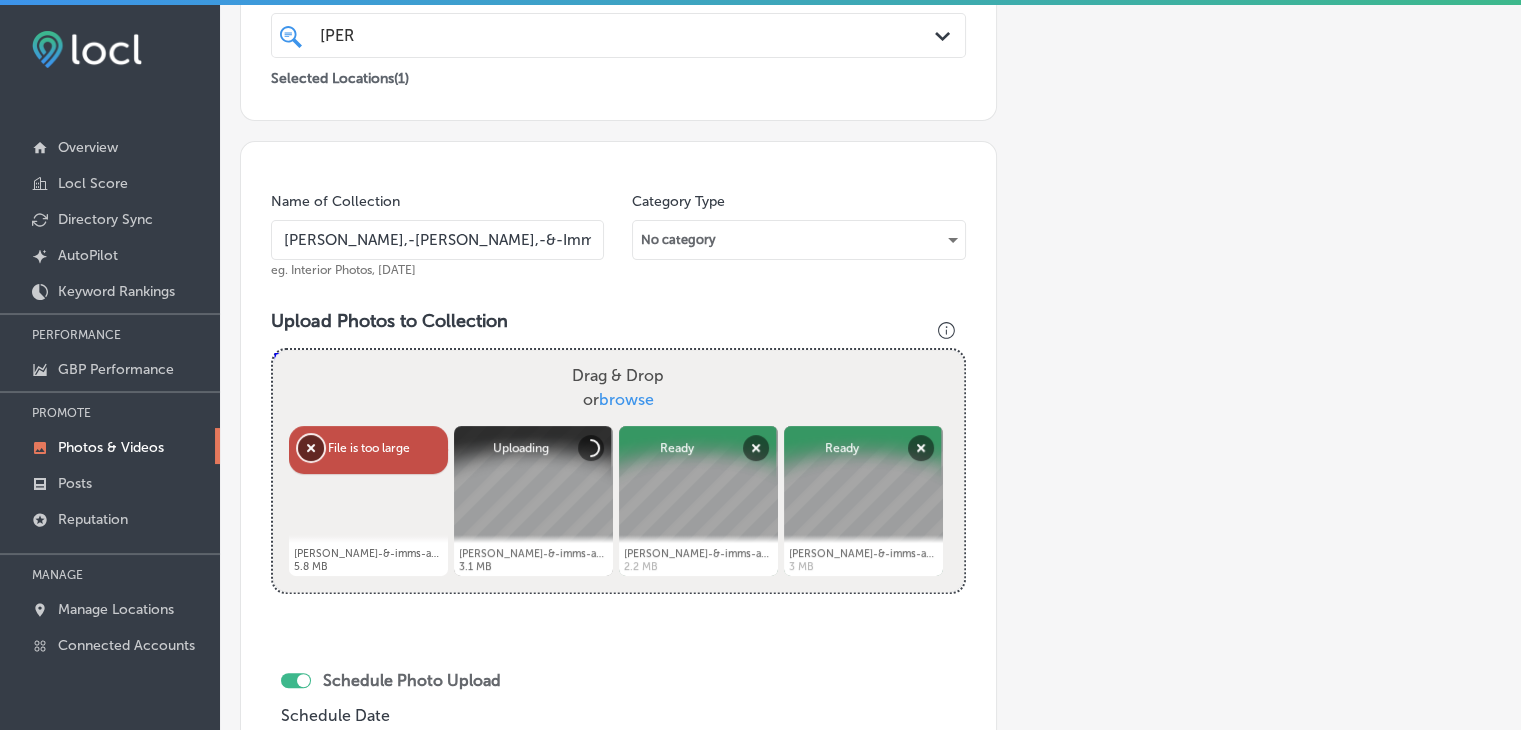 click on "Remove" at bounding box center [311, 448] 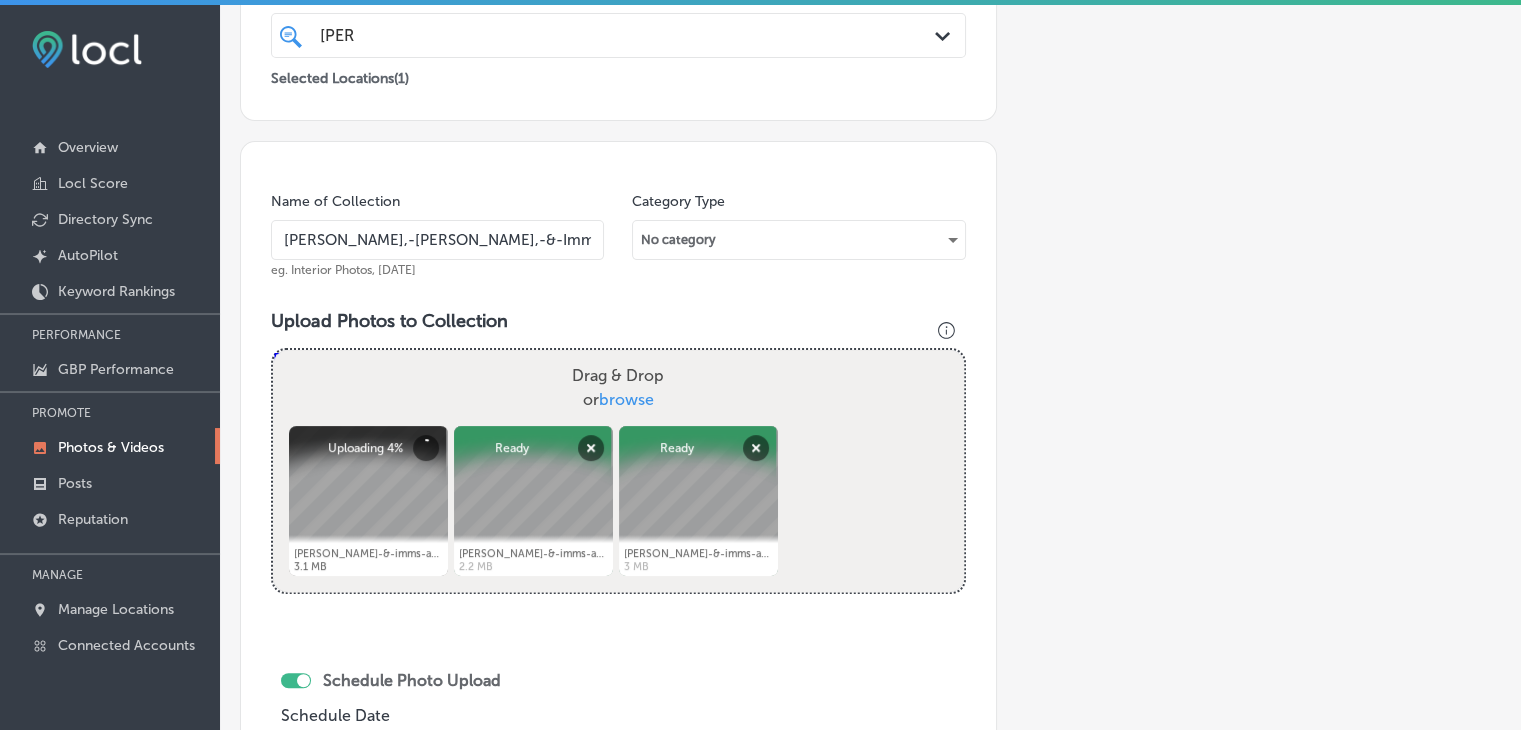 click on "Add a Collection Which Type of Image or Video Would You Like to Upload? Photo Cover Logo Video Select Location(s) Business + Location
[PERSON_NAME]
Path
Created with Sketch.
Selected Locations  ( 1 ) Name of Collection [PERSON_NAME],-[PERSON_NAME],-&-Imms-LLC eg. Interior Photos, [DATE]   Category Type No category Upload Photos to Collection
Powered by PQINA Drag & Drop  or  browse [PERSON_NAME]-&-imms-attorney-in-west-[GEOGRAPHIC_DATA]-pa-13.jpg Abort Retry Remove Upload Cancel Retry Remove [PERSON_NAME]-&-imms-attorney-in-west-[PERSON_NAME]-pa-13.jpg 3.1 MB Uploading 4% tap to cancel" at bounding box center [870, 418] 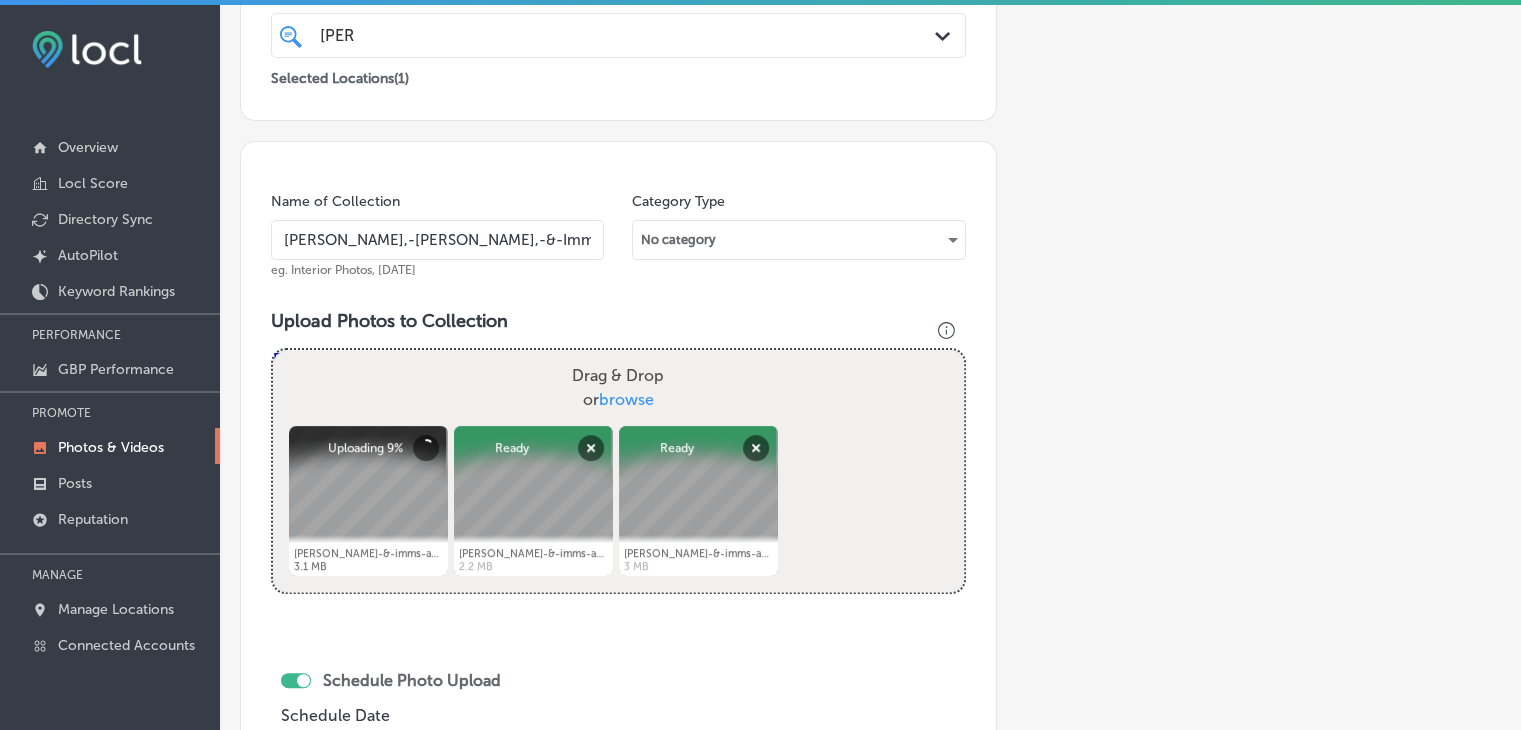 click on "Drag & Drop  or  browse" at bounding box center (618, 388) 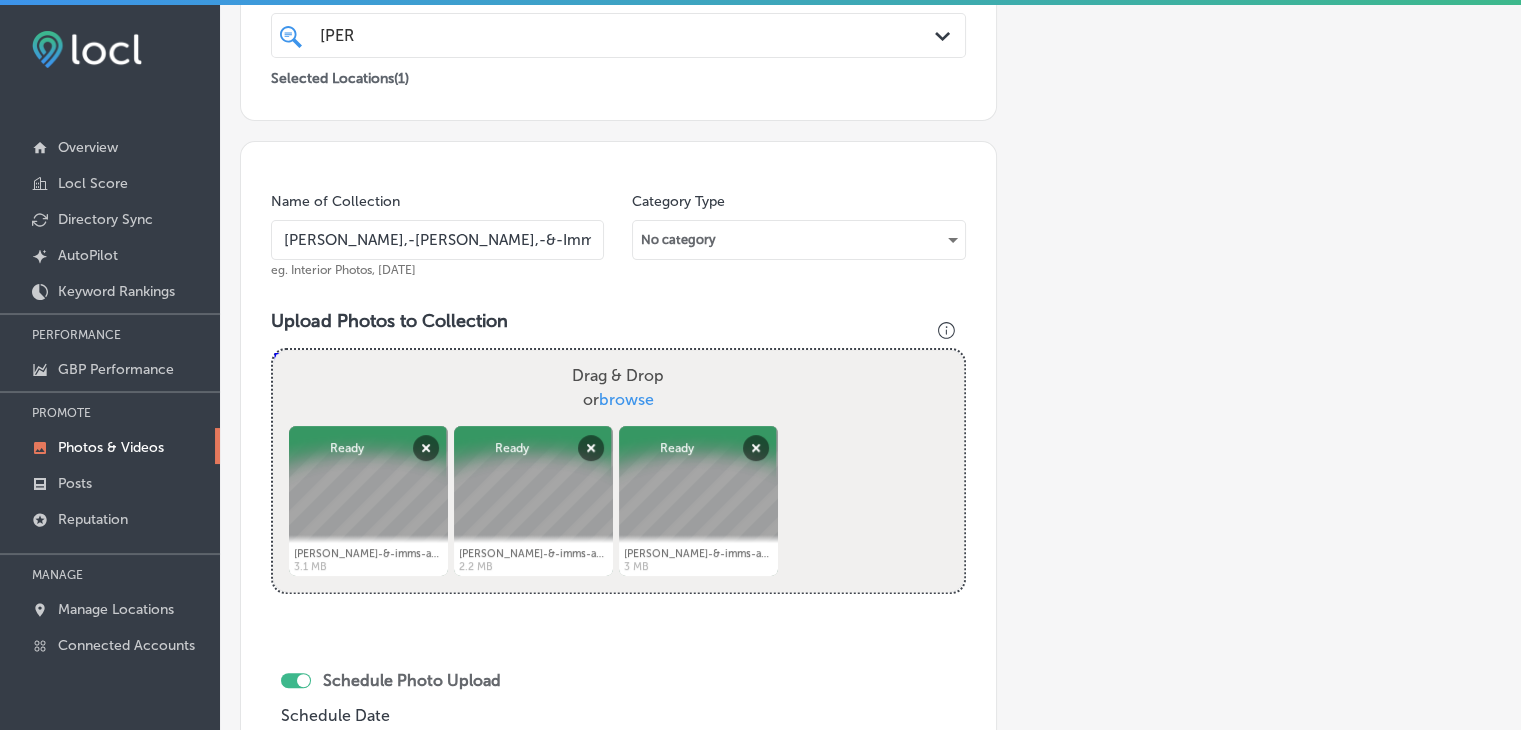 type on "C:\fakepath\[PERSON_NAME]-&-imms-attorney-in-[GEOGRAPHIC_DATA][PERSON_NAME]-[GEOGRAPHIC_DATA]-12.jpg" 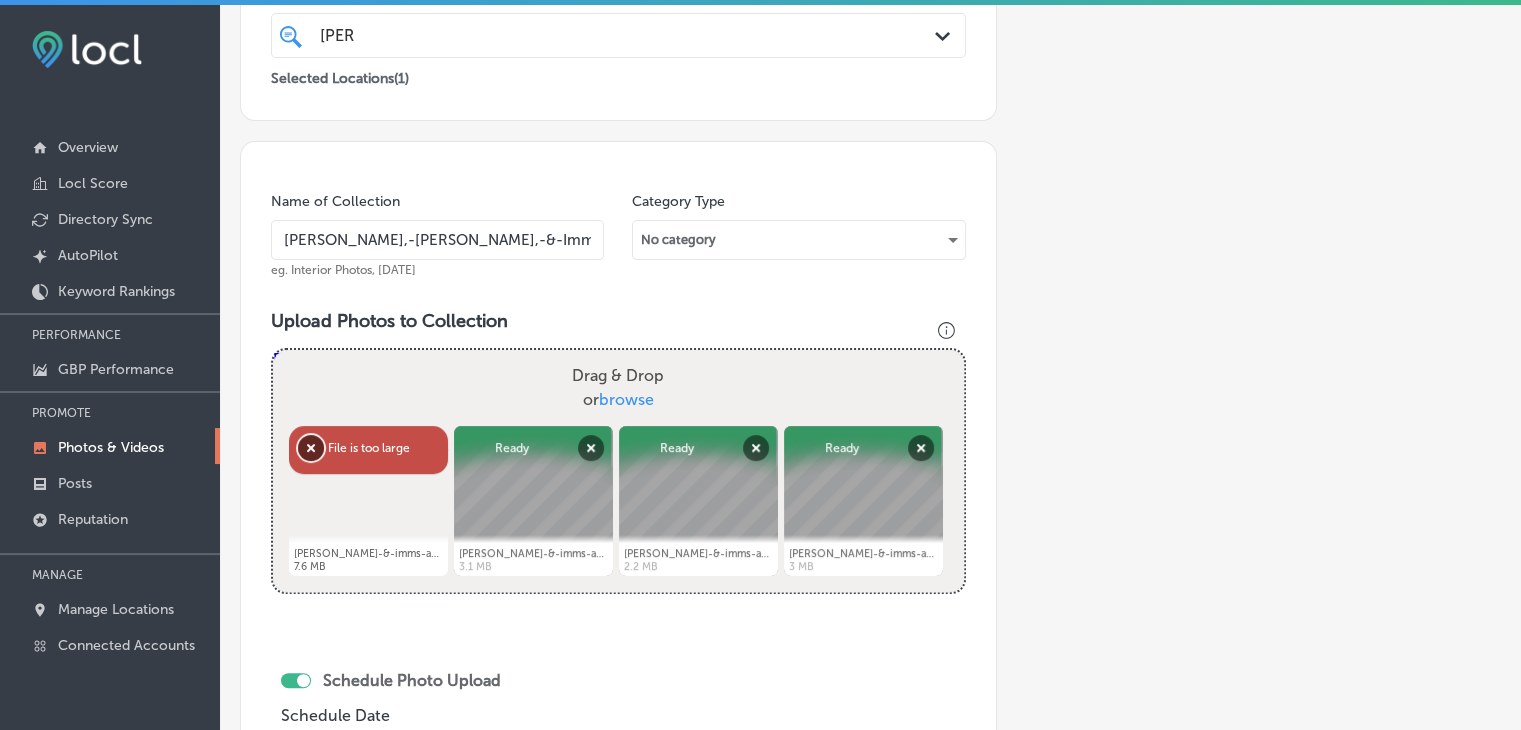 click on "Remove" at bounding box center [311, 448] 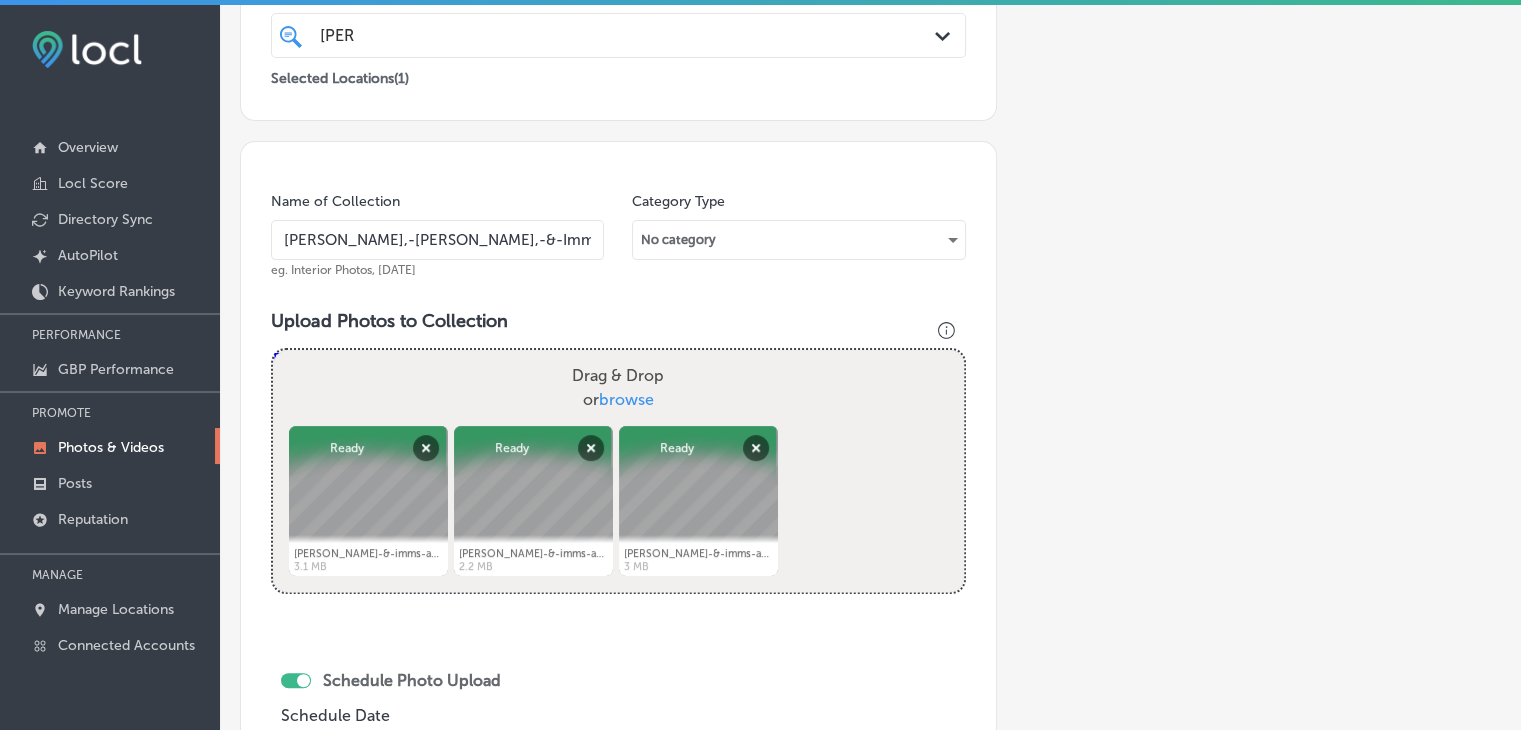 click on "Add a Collection Which Type of Image or Video Would You Like to Upload? Photo Cover Logo Video Select Location(s) Business + Location
[PERSON_NAME]
Path
Created with Sketch.
Selected Locations  ( 1 ) Name of Collection [PERSON_NAME],-[PERSON_NAME],-&-Imms-LLC eg. Interior Photos, [DATE]   Category Type No category Upload Photos to Collection
Powered by PQINA Drag & Drop  or  browse [PERSON_NAME]-&-imms-attorney-in-west-[GEOGRAPHIC_DATA]-pa-13.jpg Abort Retry Remove Upload Cancel Retry Remove [PERSON_NAME]-&-imms-attorney-in-west-[PERSON_NAME]-pa-13.jpg 3.1 MB Ready tap to undo" at bounding box center (870, 418) 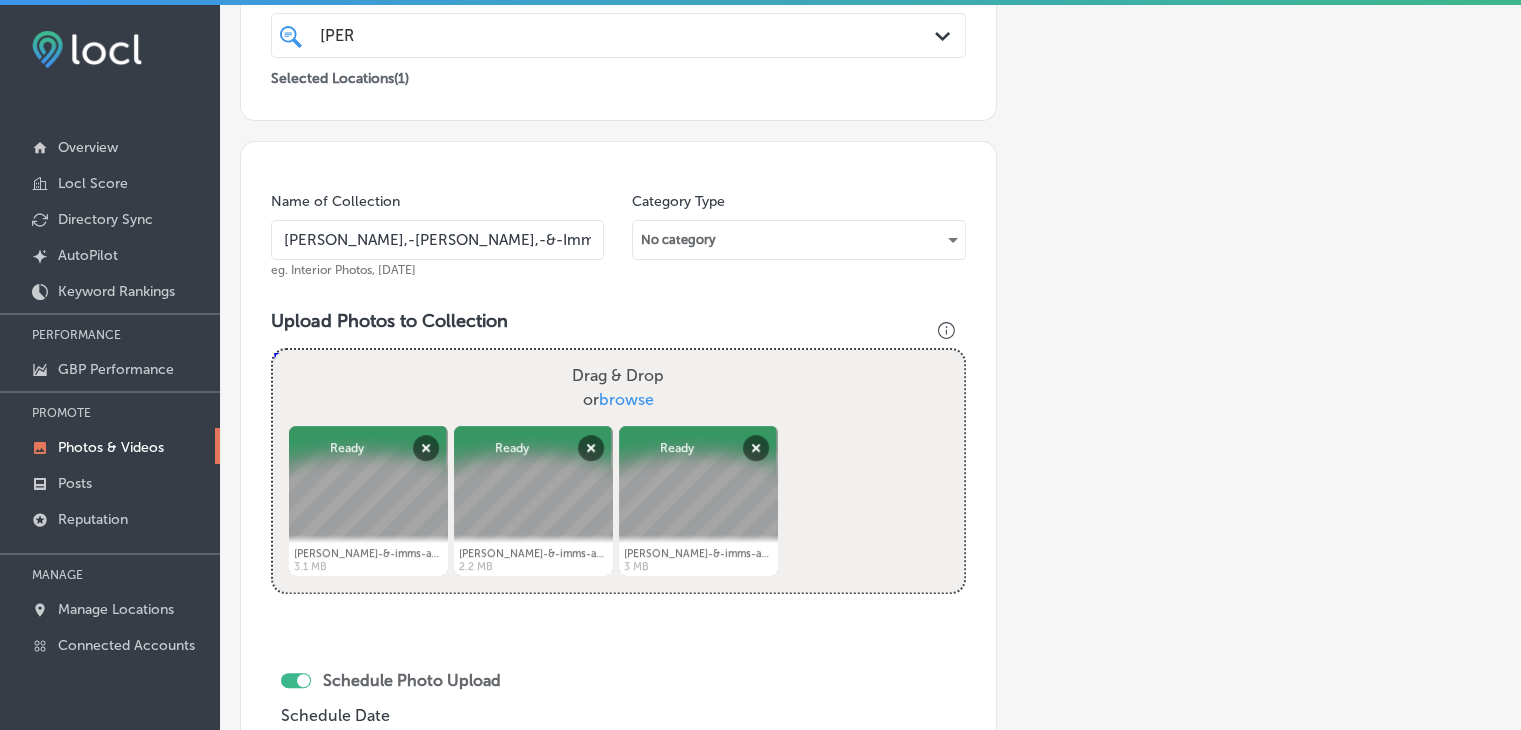 click on "Drag & Drop  or  browse" at bounding box center (618, 388) 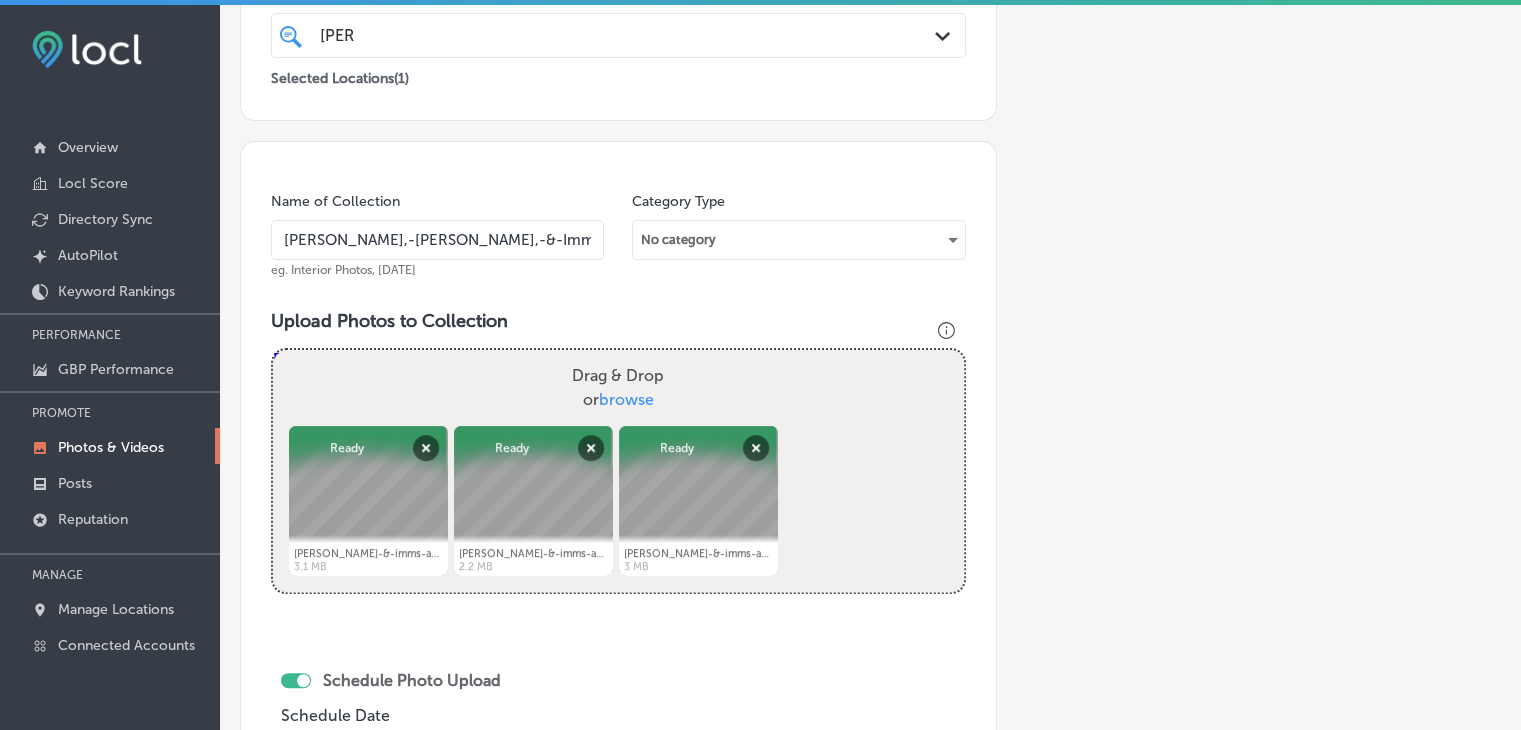 type on "C:\fakepath\[PERSON_NAME]-&-imms-attorney-in-west-[GEOGRAPHIC_DATA]-[GEOGRAPHIC_DATA]-9.jpg" 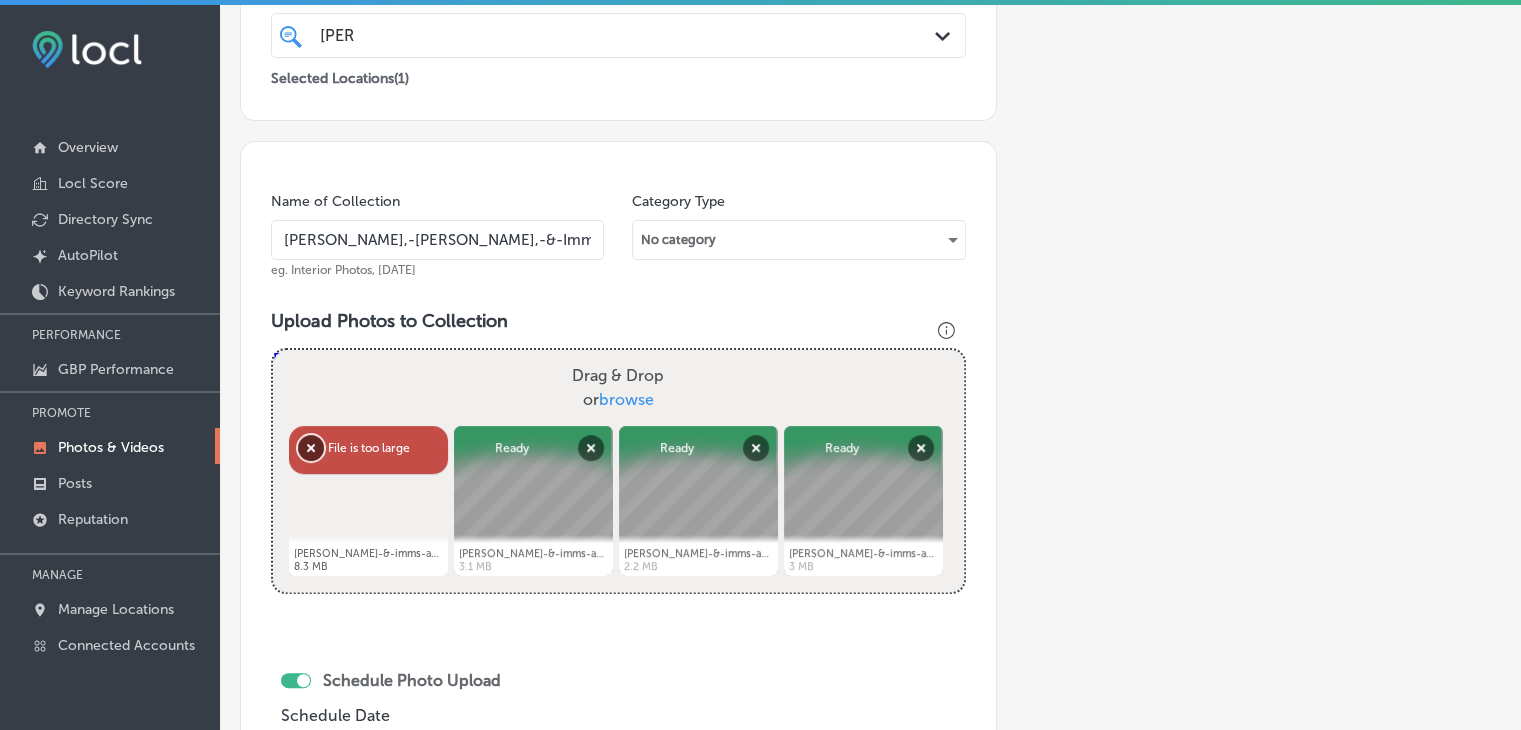 click on "Remove" at bounding box center [311, 448] 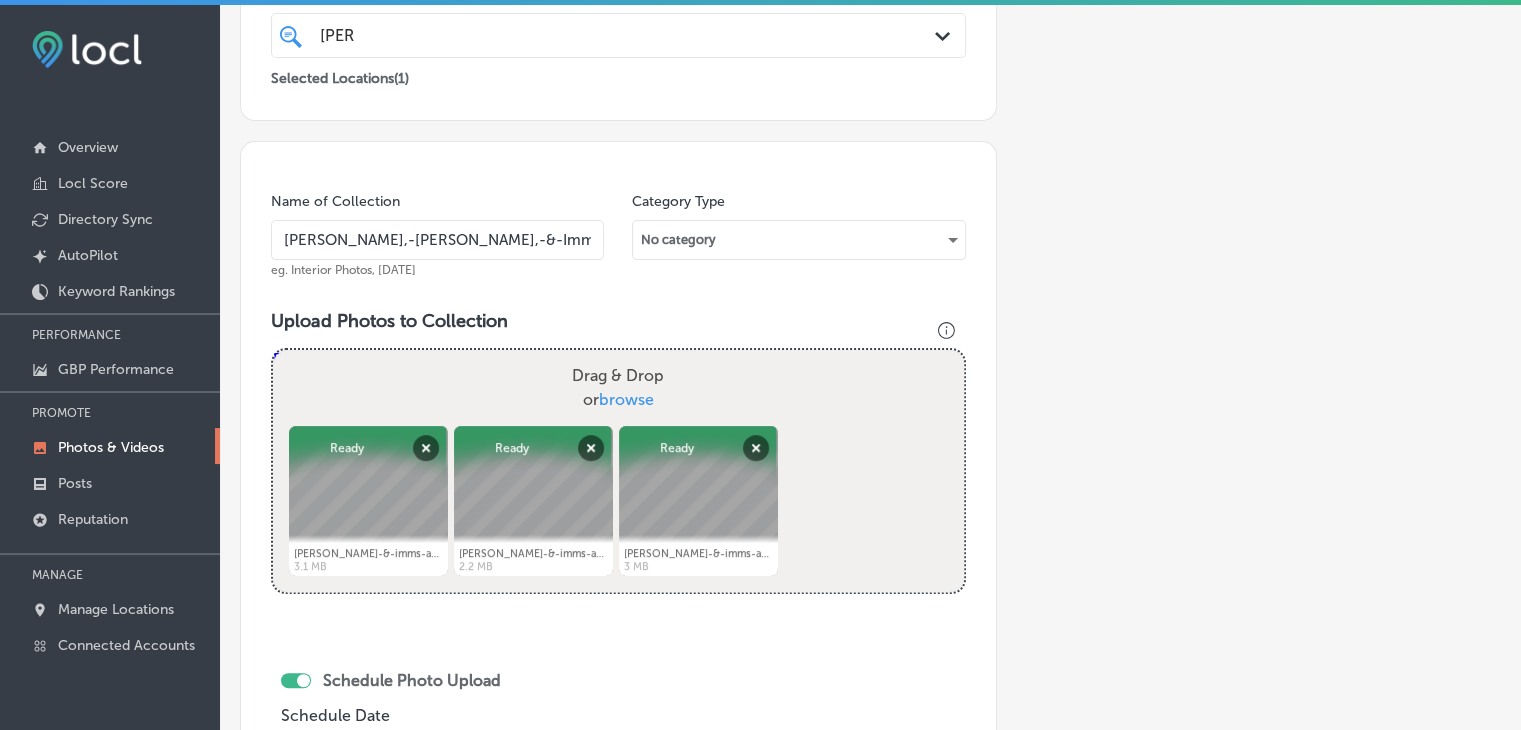 click on "Add a Collection Which Type of Image or Video Would You Like to Upload? Photo Cover Logo Video Select Location(s) Business + Location
[PERSON_NAME]
Path
Created with Sketch.
Selected Locations  ( 1 ) Name of Collection [PERSON_NAME],-[PERSON_NAME],-&-Imms-LLC eg. Interior Photos, [DATE]   Category Type No category Upload Photos to Collection
Powered by PQINA Drag & Drop  or  browse [PERSON_NAME]-&-imms-attorney-in-west-[GEOGRAPHIC_DATA]-pa-13.jpg Abort Retry Remove Upload Cancel Retry Remove [PERSON_NAME]-&-imms-attorney-in-west-[PERSON_NAME]-pa-13.jpg 3.1 MB Ready tap to undo" at bounding box center [870, 418] 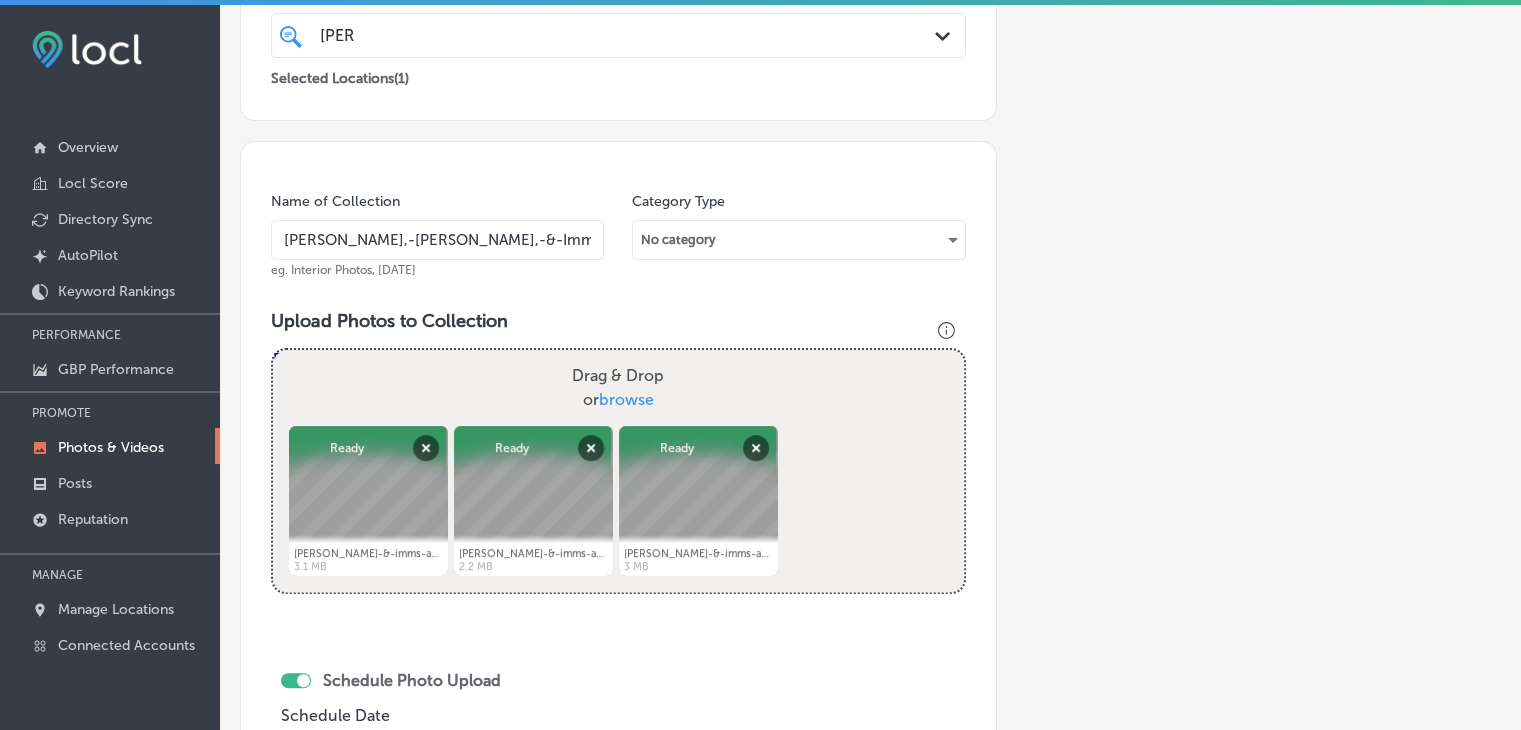 click on "Drag & Drop  or  browse" at bounding box center [618, 388] 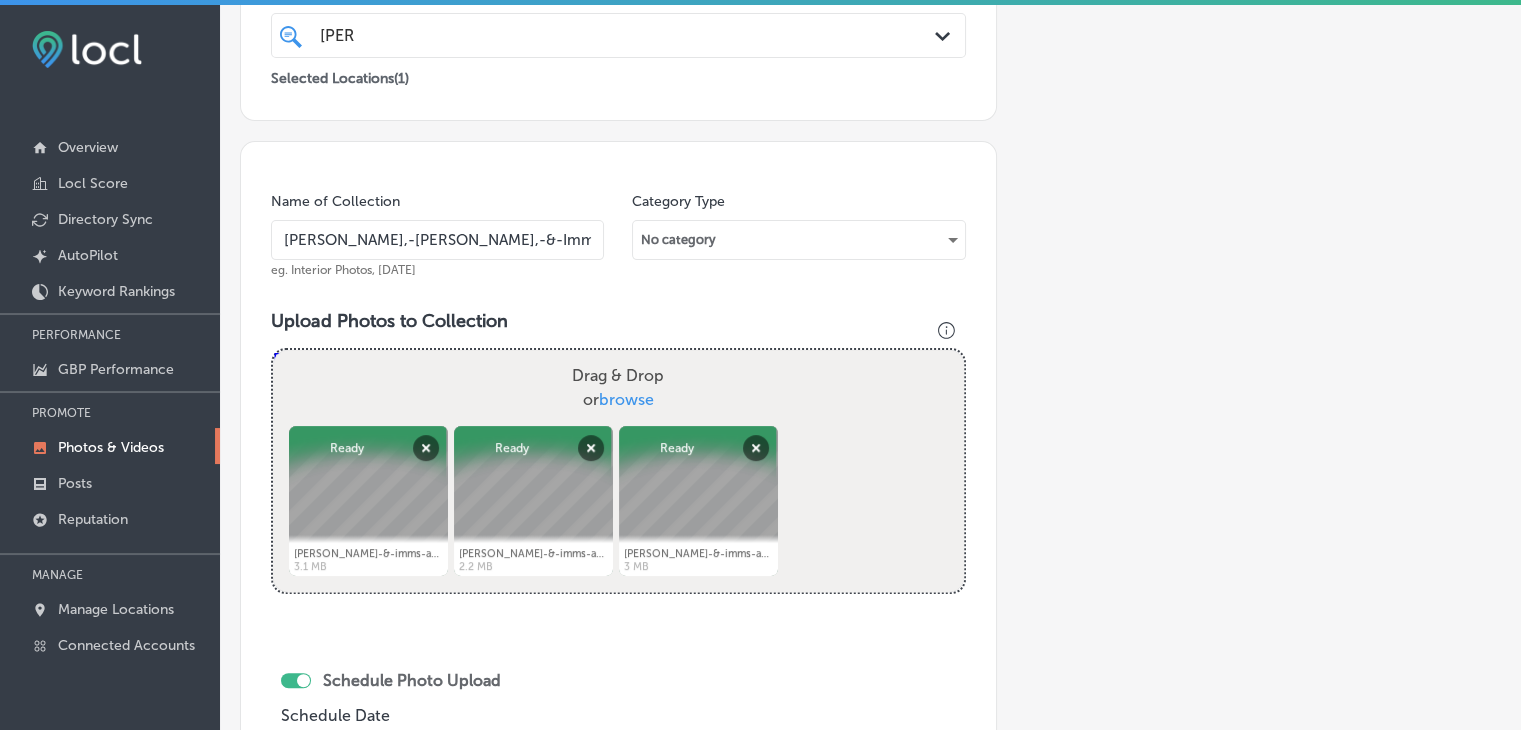 type on "C:\fakepath\[PERSON_NAME]-&-imms-attorney-in-west-[GEOGRAPHIC_DATA]-pa-7.jpg" 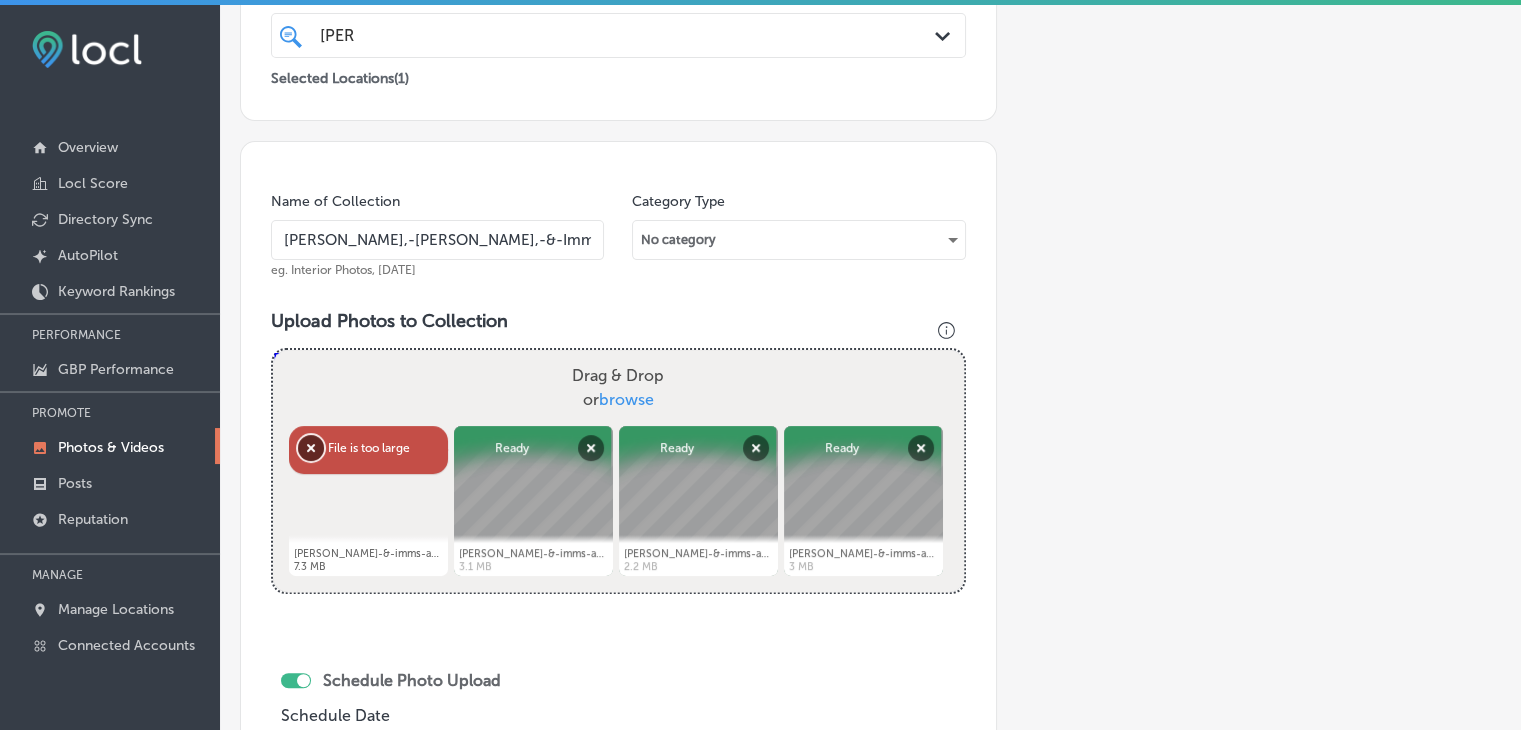 click on "Remove" at bounding box center [311, 448] 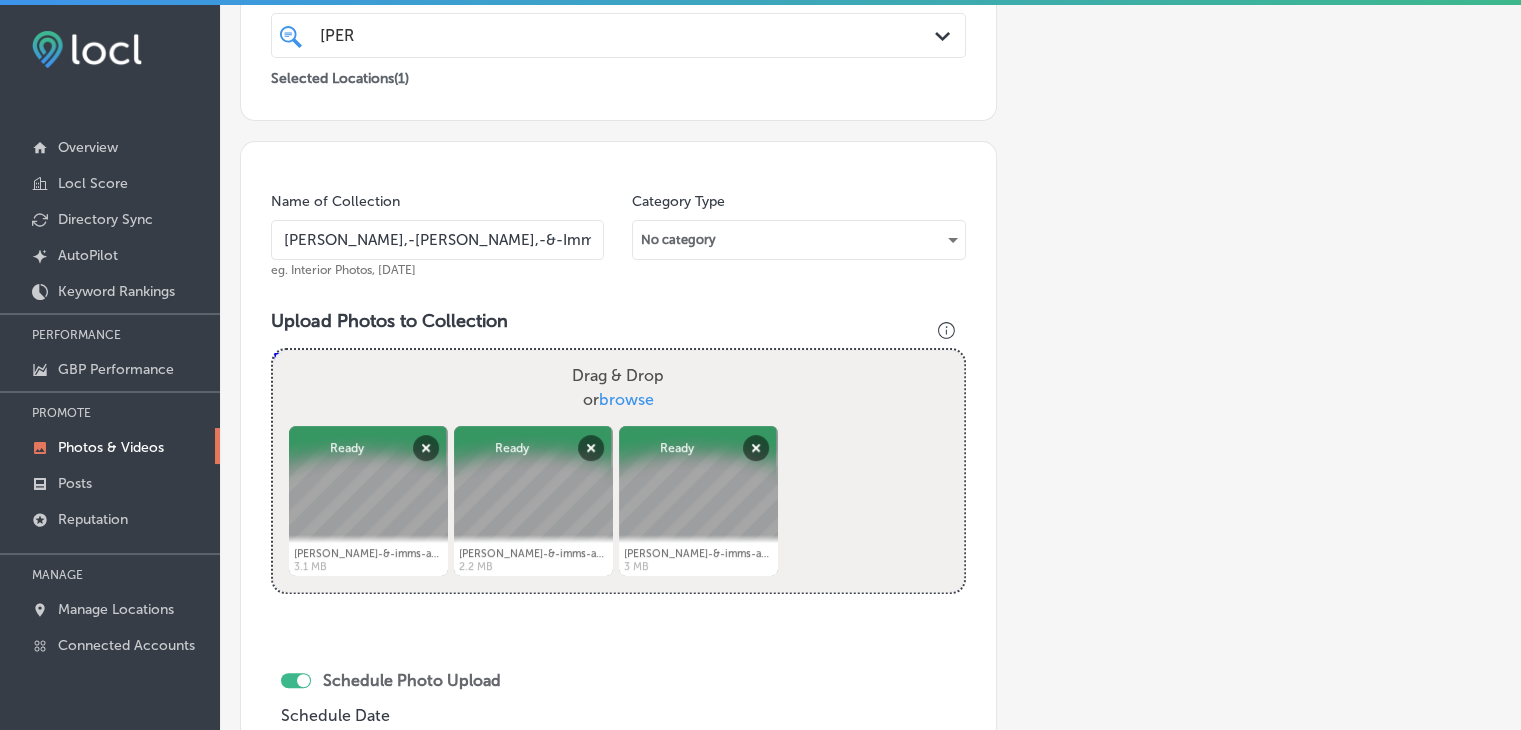 click on "Add a Collection Which Type of Image or Video Would You Like to Upload? Photo Cover Logo Video Select Location(s) Business + Location
[PERSON_NAME]
Path
Created with Sketch.
Selected Locations  ( 1 ) Name of Collection [PERSON_NAME],-[PERSON_NAME],-&-Imms-LLC eg. Interior Photos, [DATE]   Category Type No category Upload Photos to Collection
Powered by PQINA Drag & Drop  or  browse [PERSON_NAME]-&-imms-attorney-in-west-[GEOGRAPHIC_DATA]-pa-13.jpg Abort Retry Remove Upload Cancel Retry Remove [PERSON_NAME]-&-imms-attorney-in-west-[PERSON_NAME]-pa-13.jpg 3.1 MB Ready tap to undo" at bounding box center (870, 418) 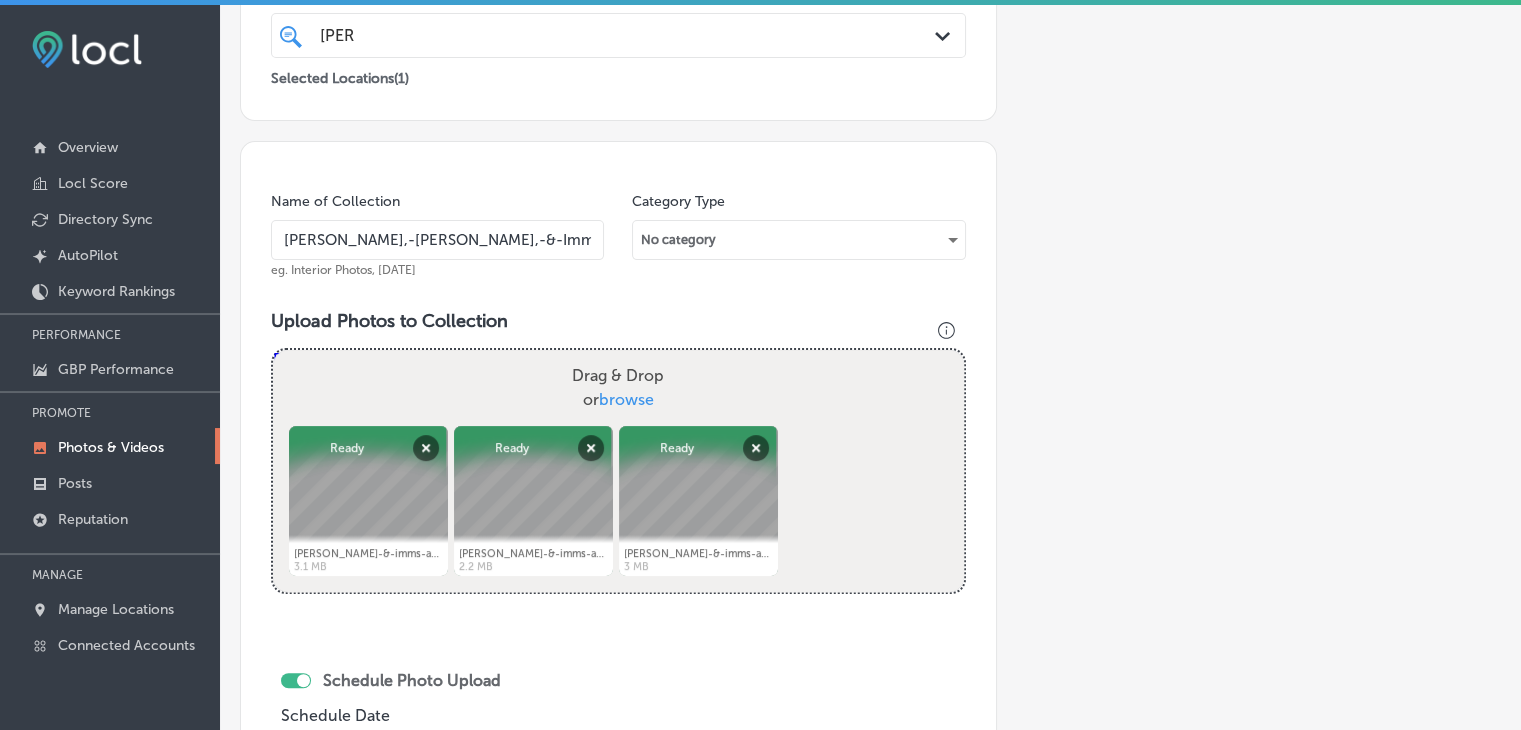 click on "Drag & Drop  or  browse" at bounding box center (618, 388) 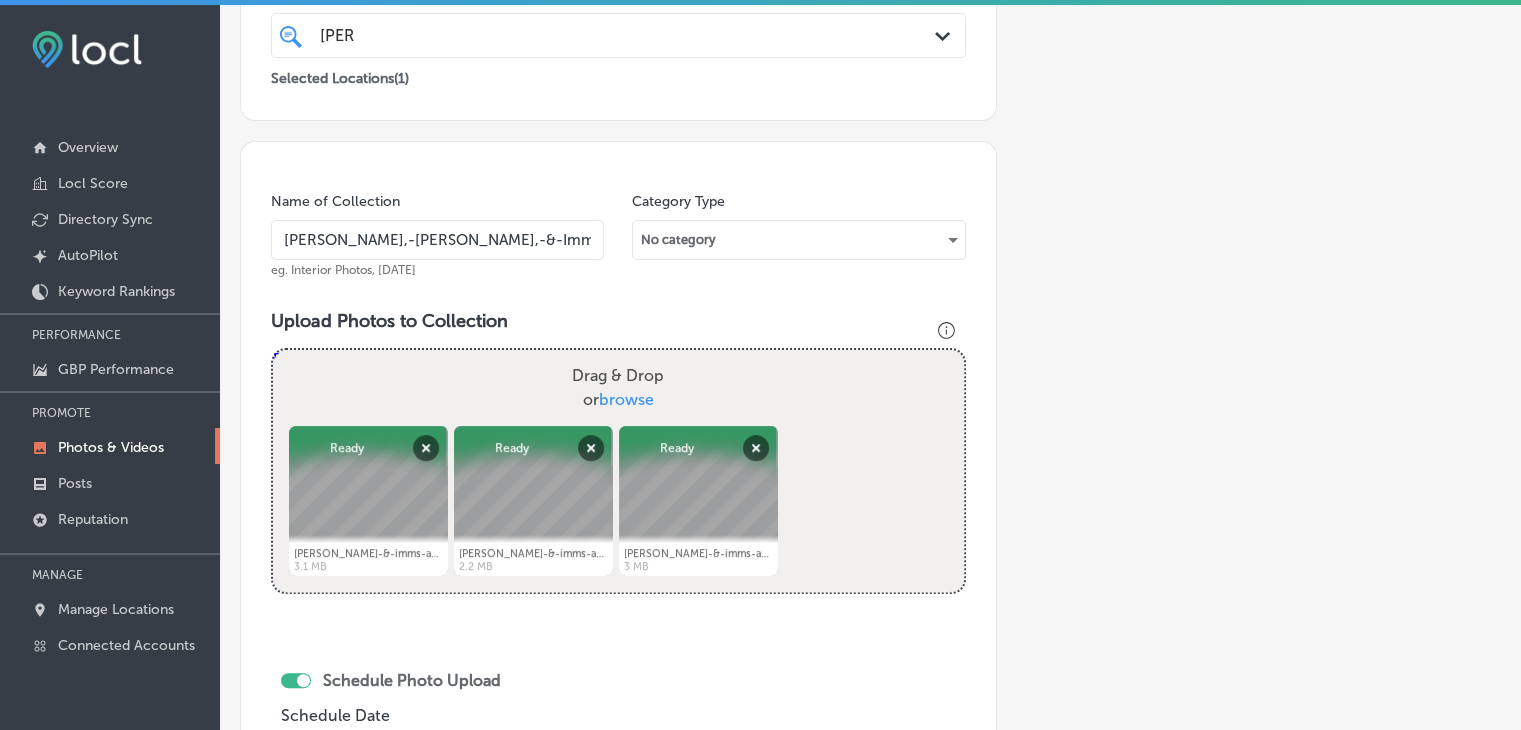 type on "C:\fakepath\[PERSON_NAME]-&-imms-attorney-in-west-[GEOGRAPHIC_DATA]-pa-5.jpg" 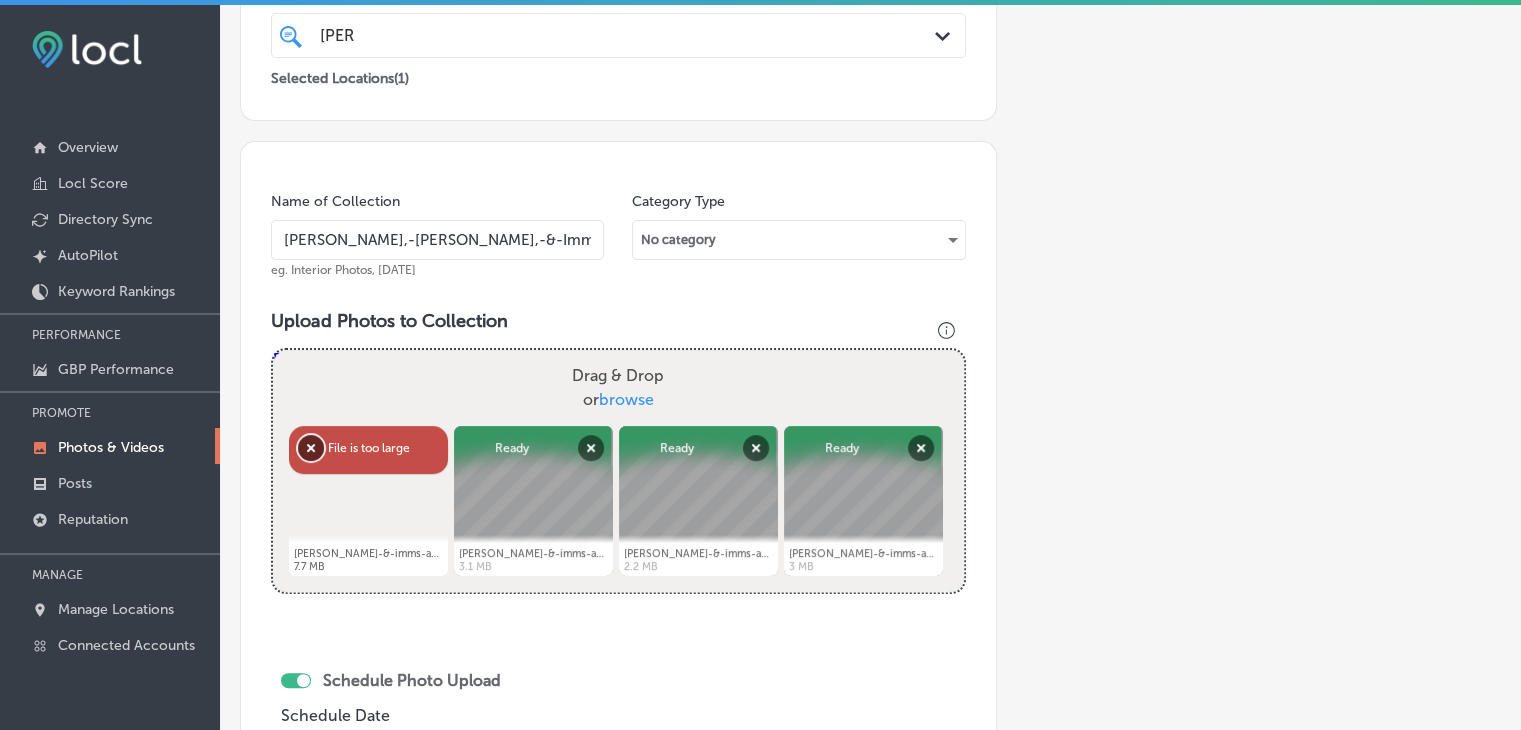 click on "Remove" at bounding box center [311, 448] 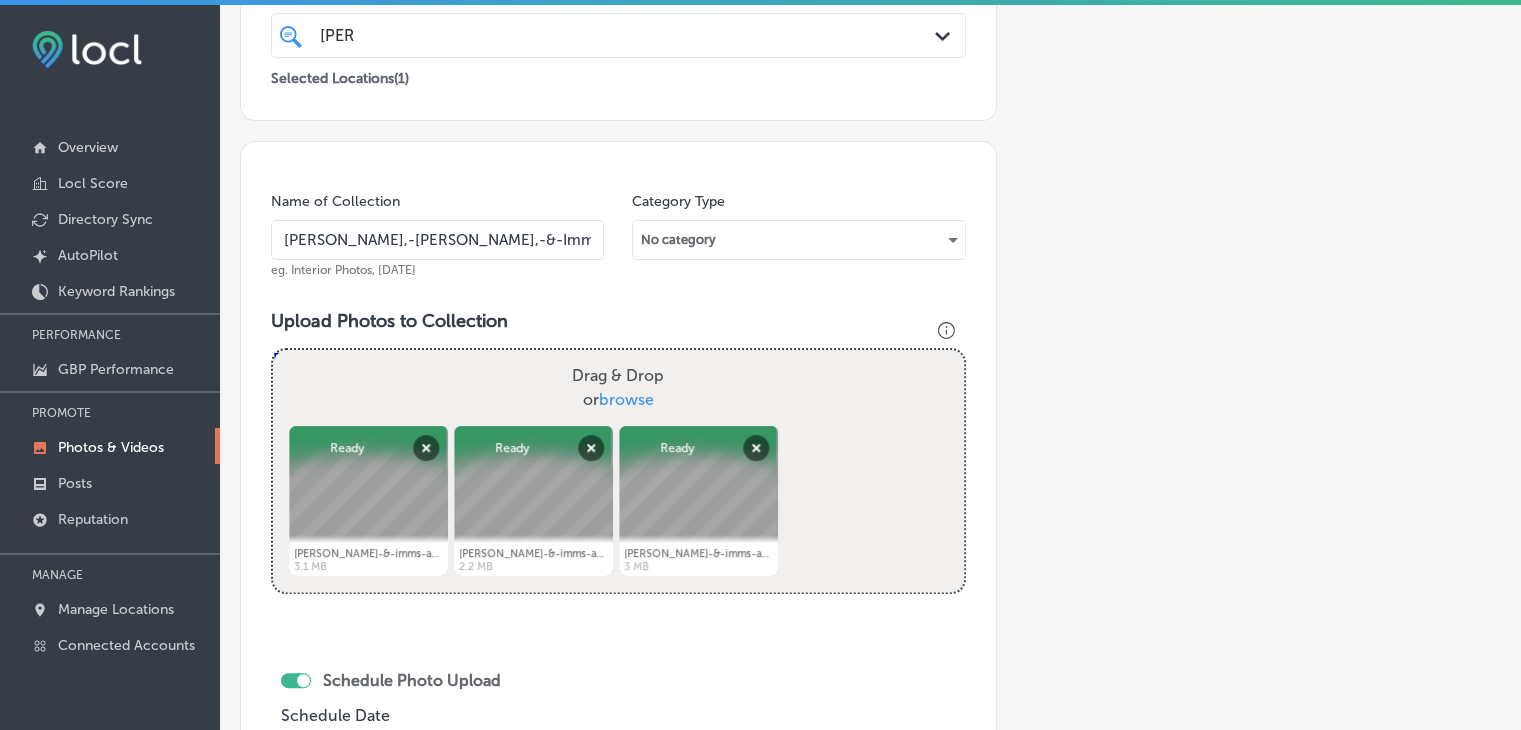click on "Drag & Drop  or  browse" at bounding box center (618, 388) 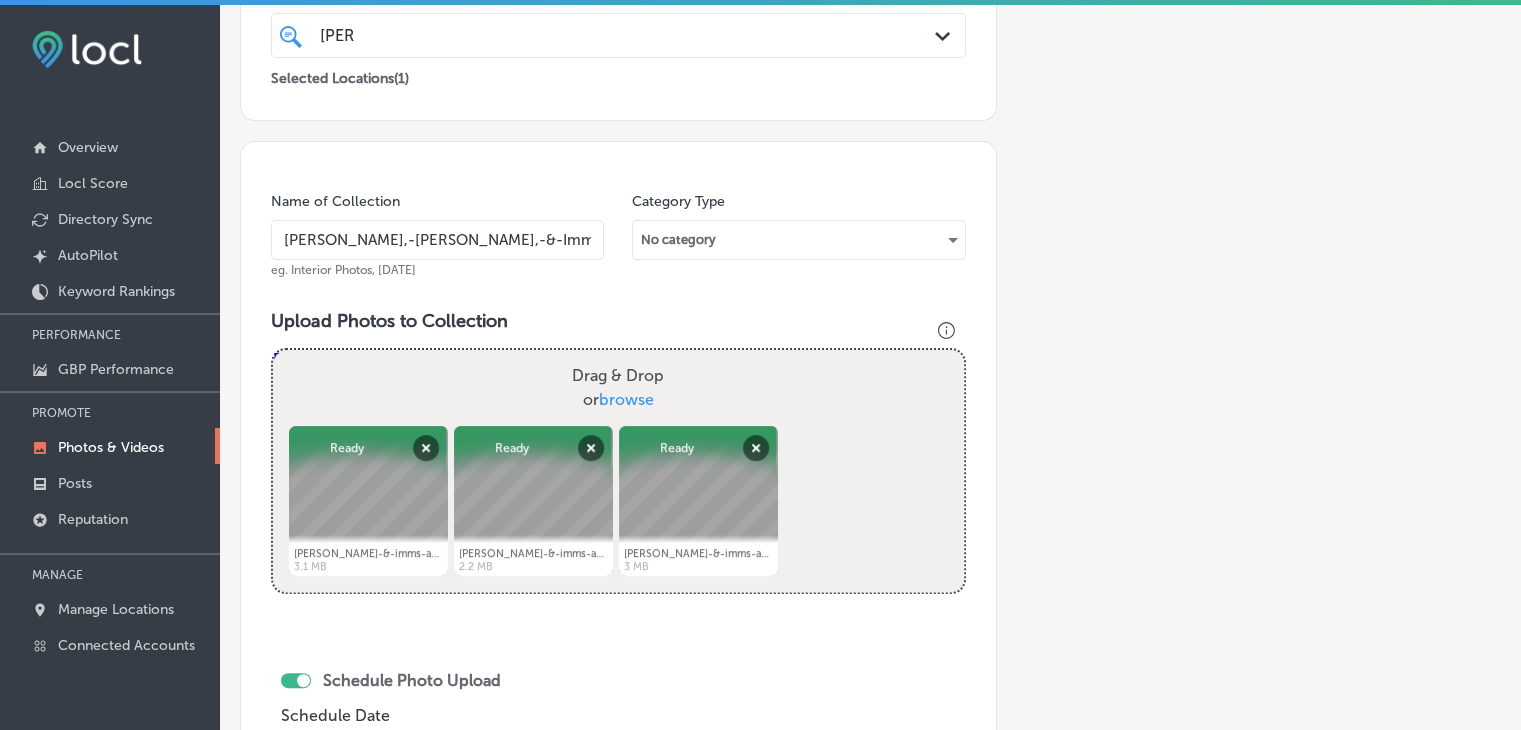 type on "C:\fakepath\Personal injury lawyer in [GEOGRAPHIC_DATA], [GEOGRAPHIC_DATA]jpg" 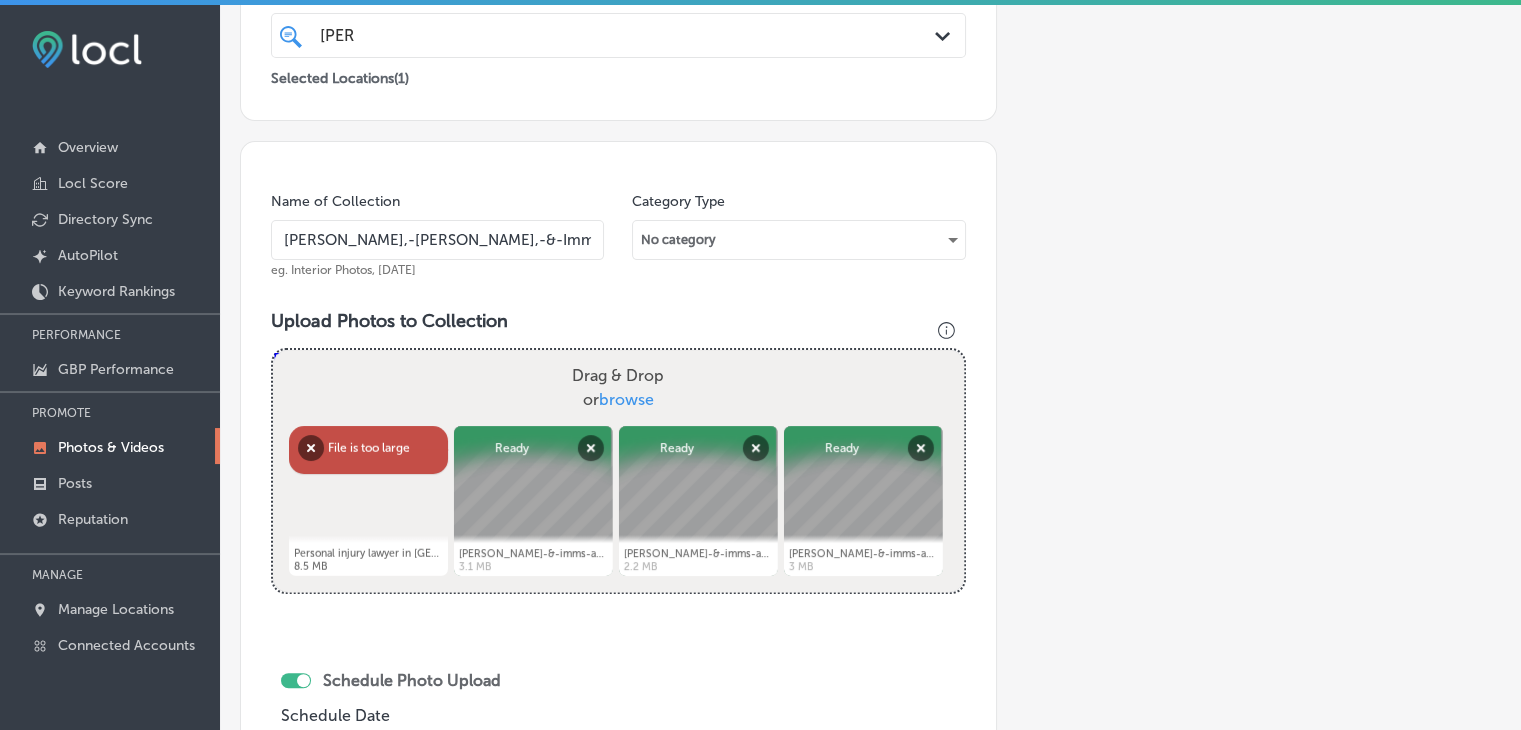 click on "browse" at bounding box center [626, 399] 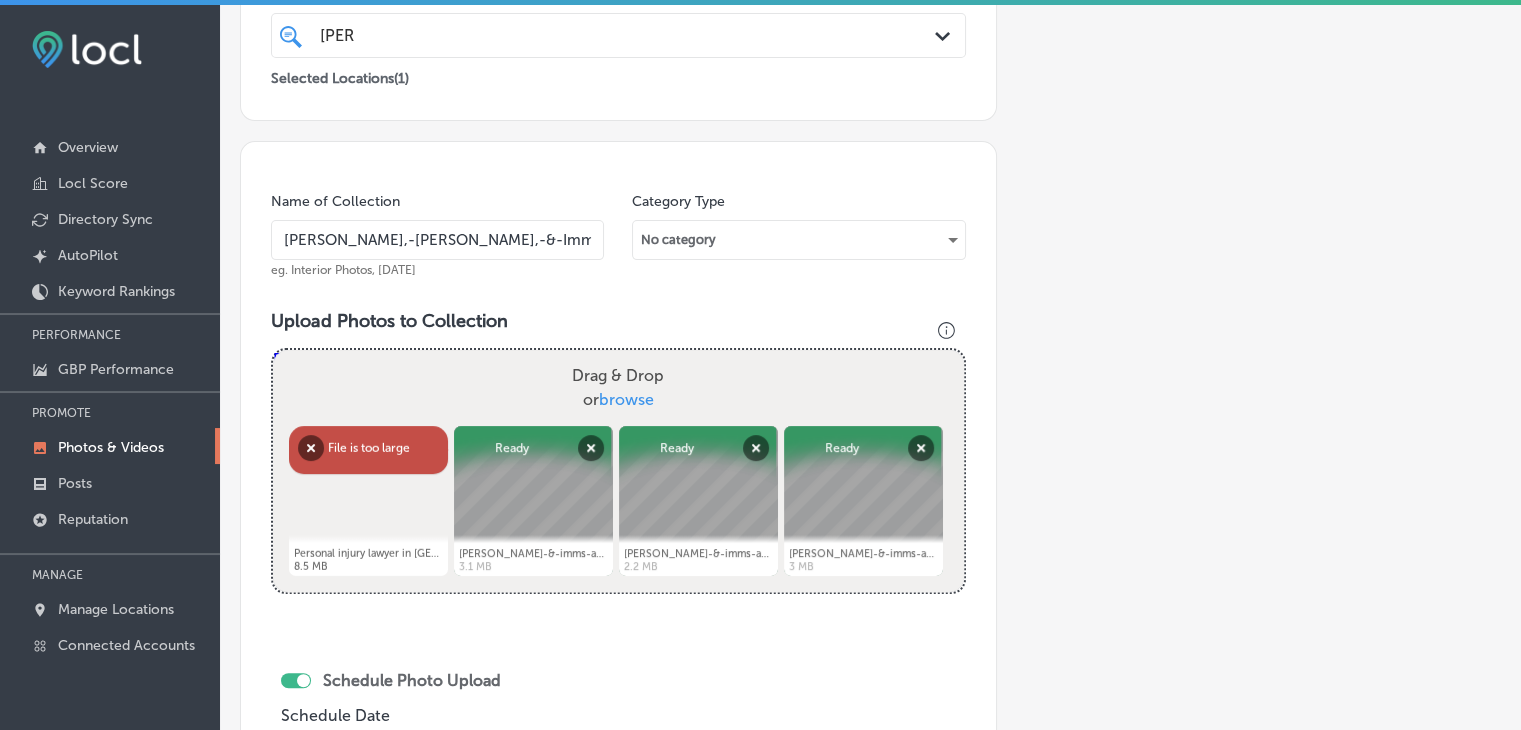 type on "C:\fakepath\law-firm-located-in-[GEOGRAPHIC_DATA]-Count-5.jpg" 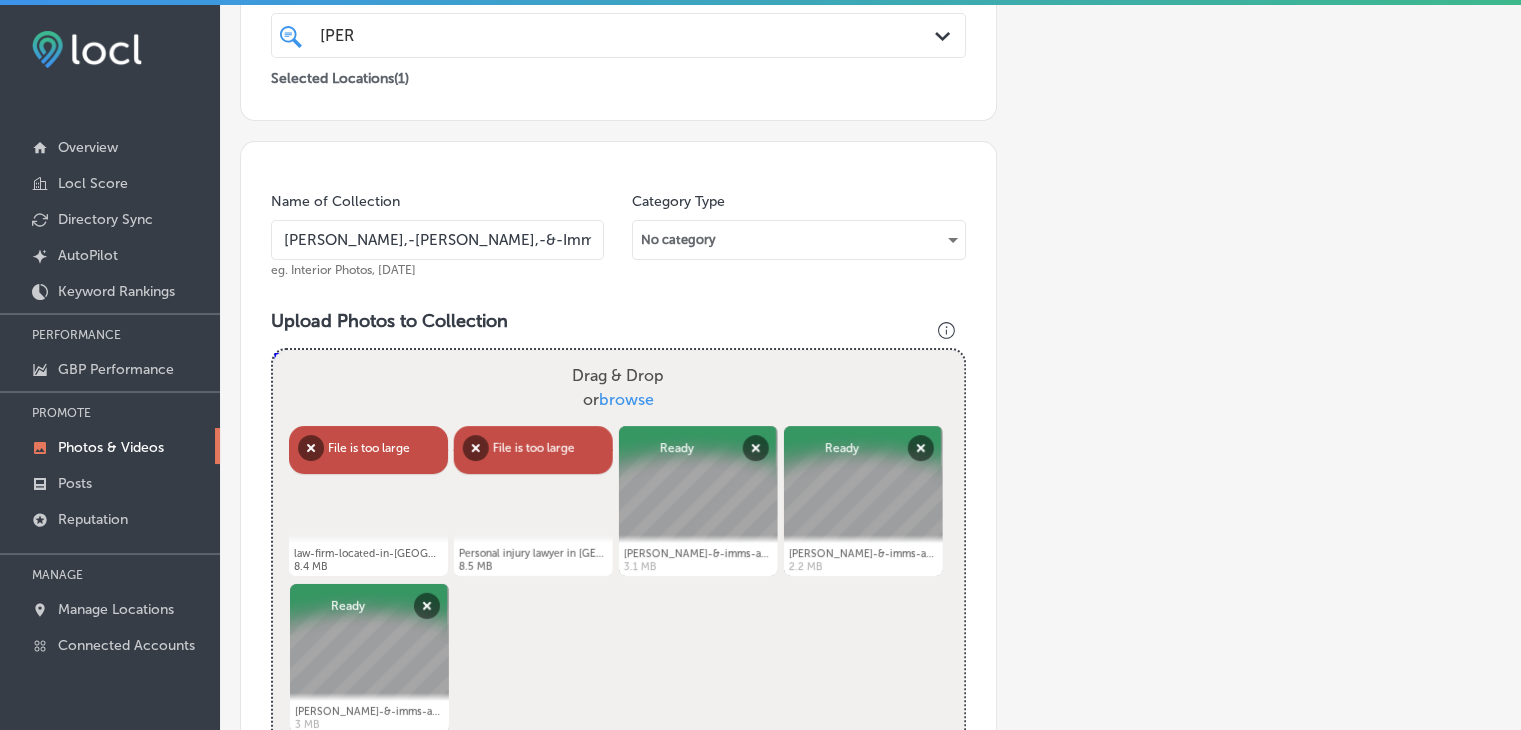 click on "Drag & Drop  or  browse" at bounding box center [618, 388] 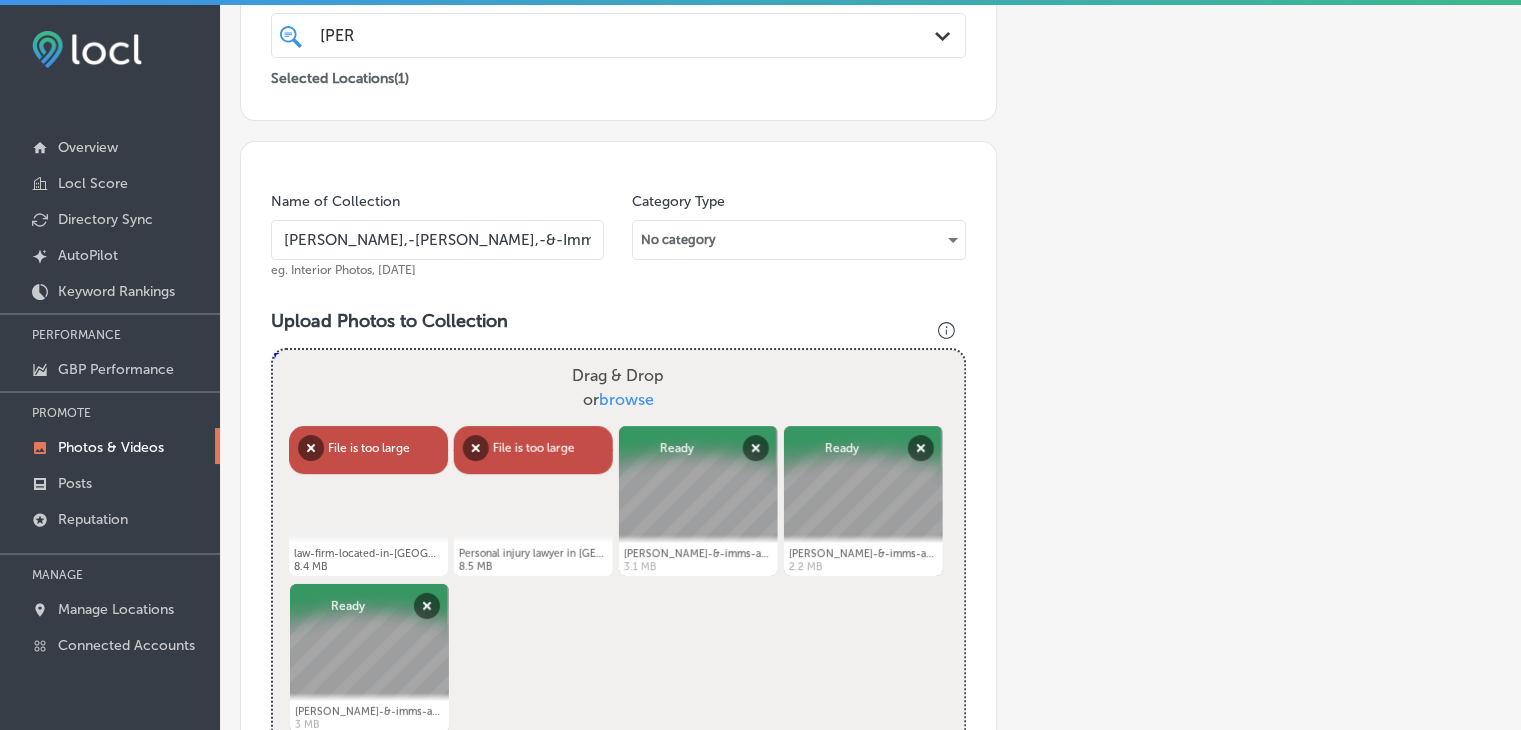click on "Drag & Drop  or  browse" at bounding box center (618, 353) 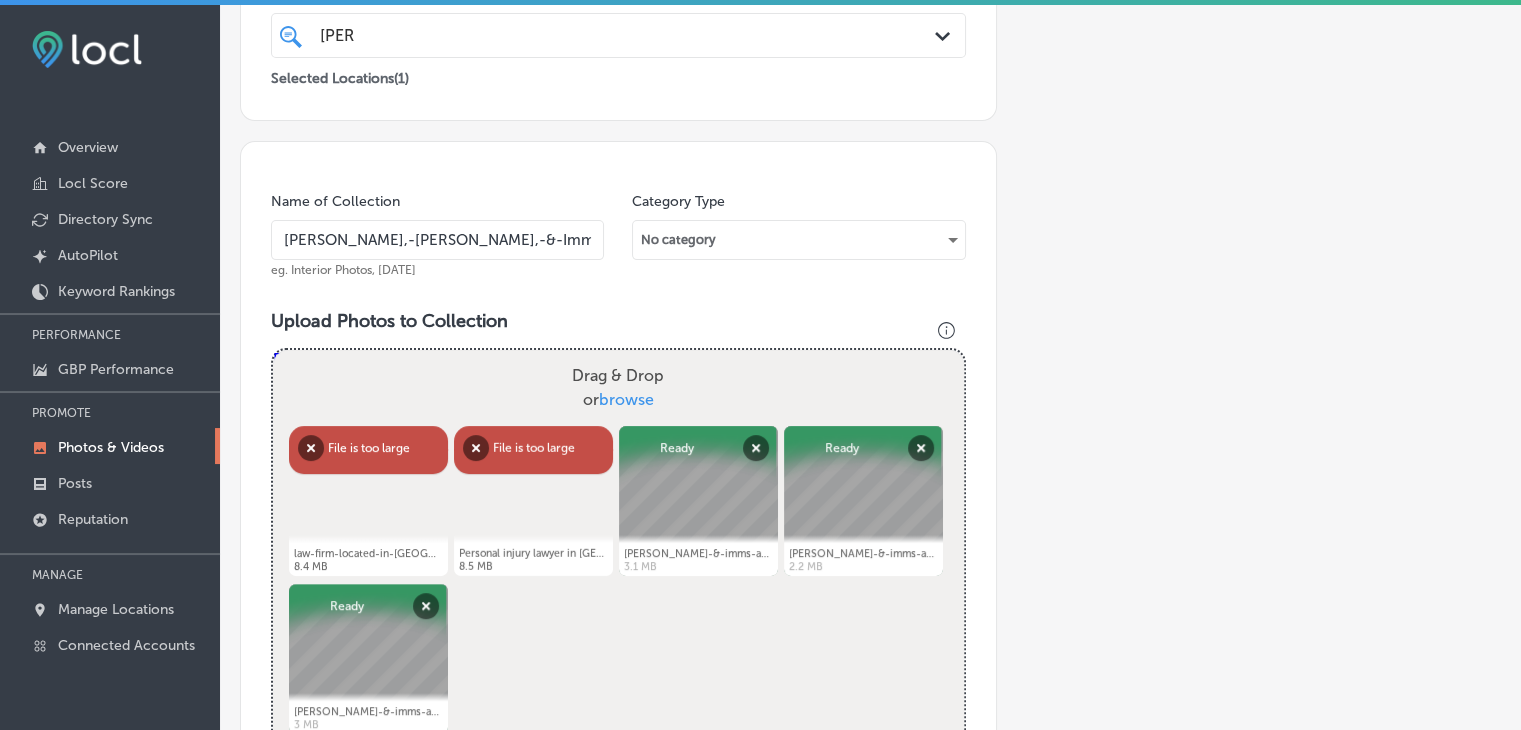 type on "C:\fakepath\law-firm-located-in-[PERSON_NAME]-Count-3.jpg" 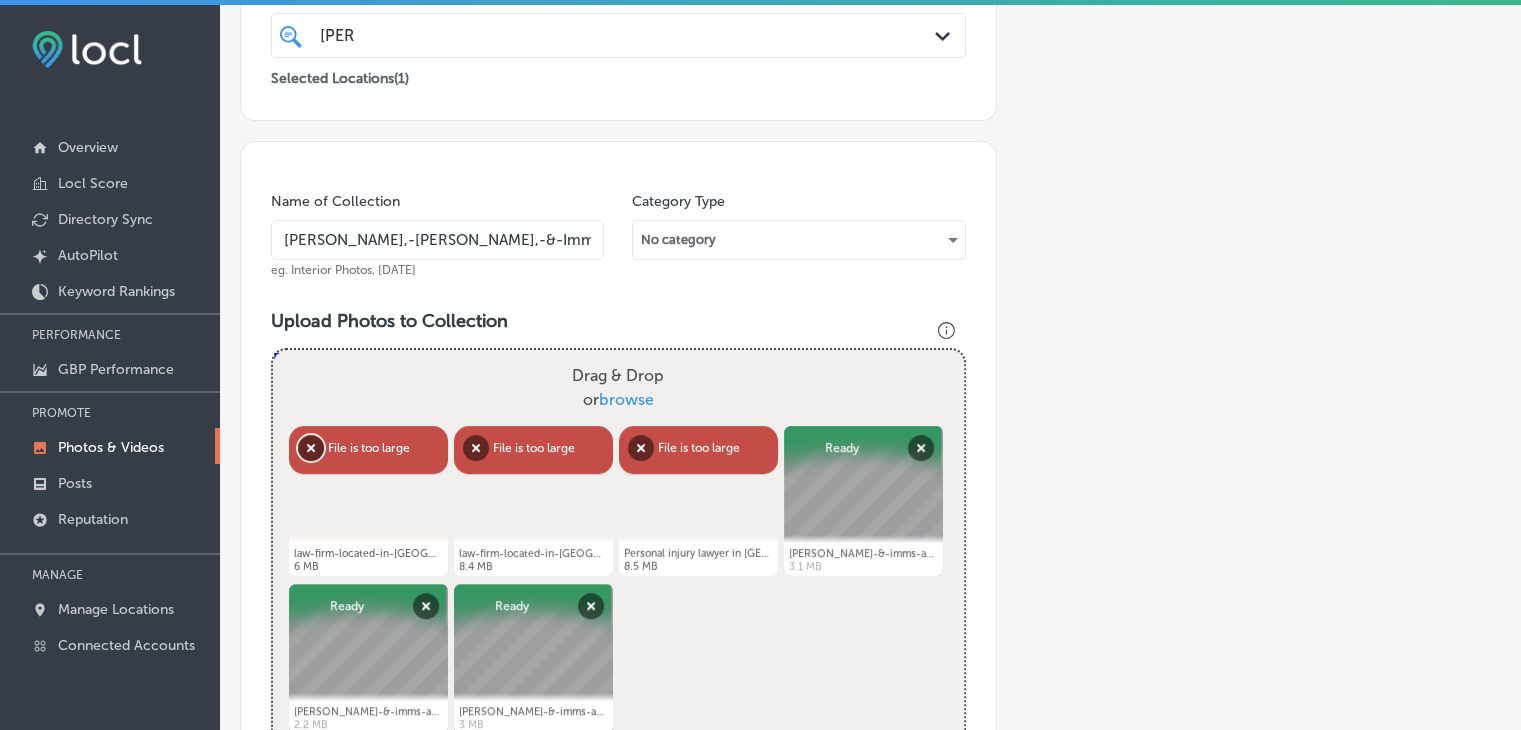 click on "Remove" at bounding box center [311, 448] 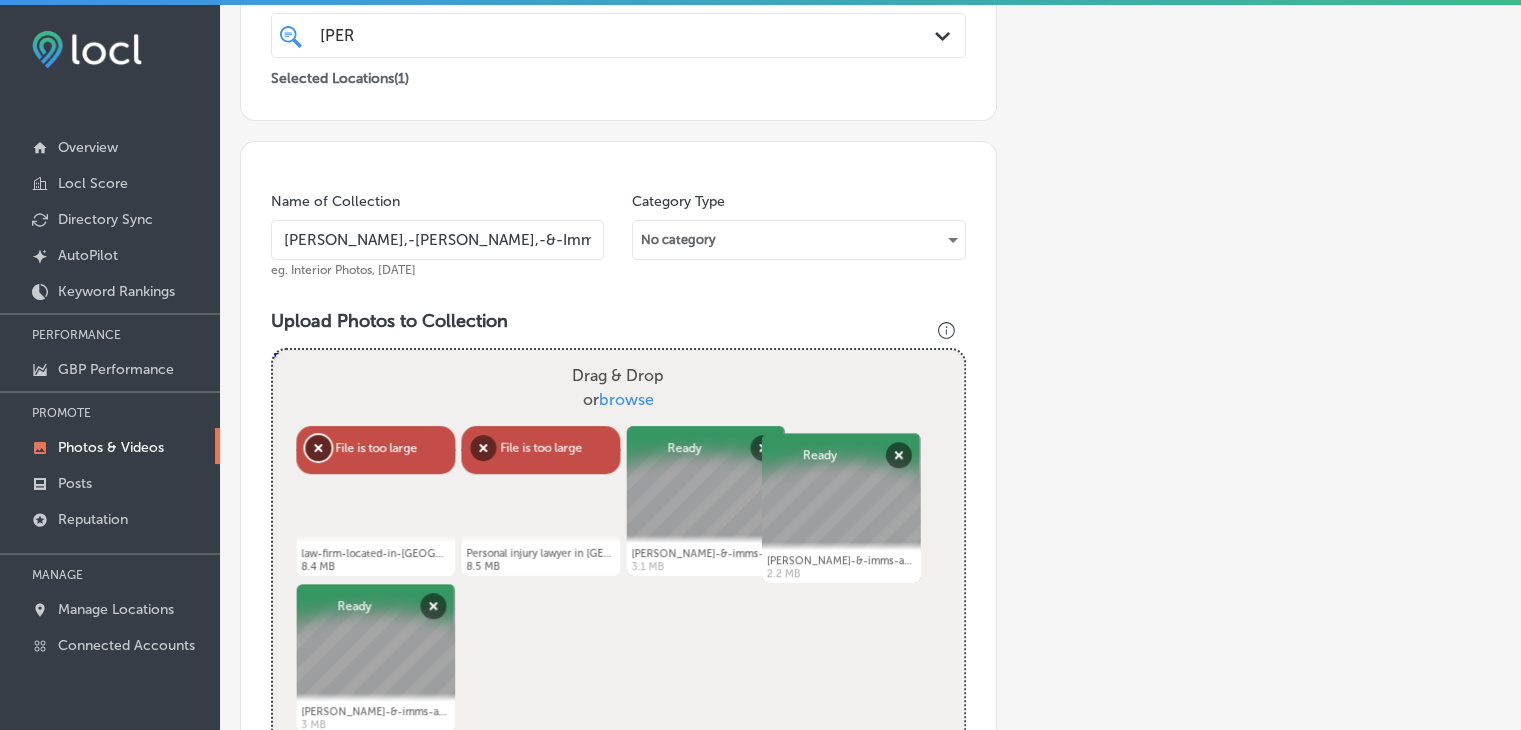 click on "Remove" at bounding box center [318, 448] 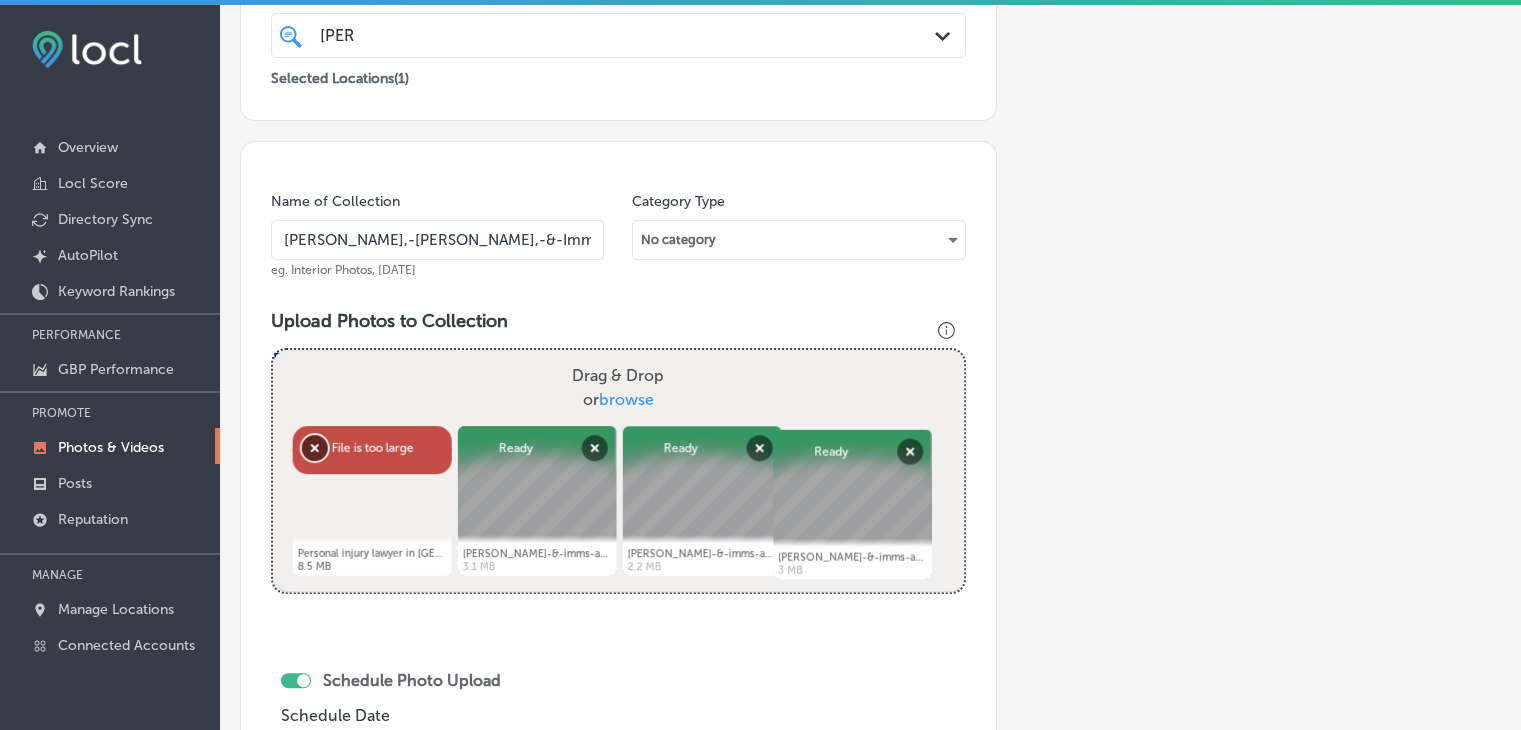 click on "Remove" at bounding box center (315, 448) 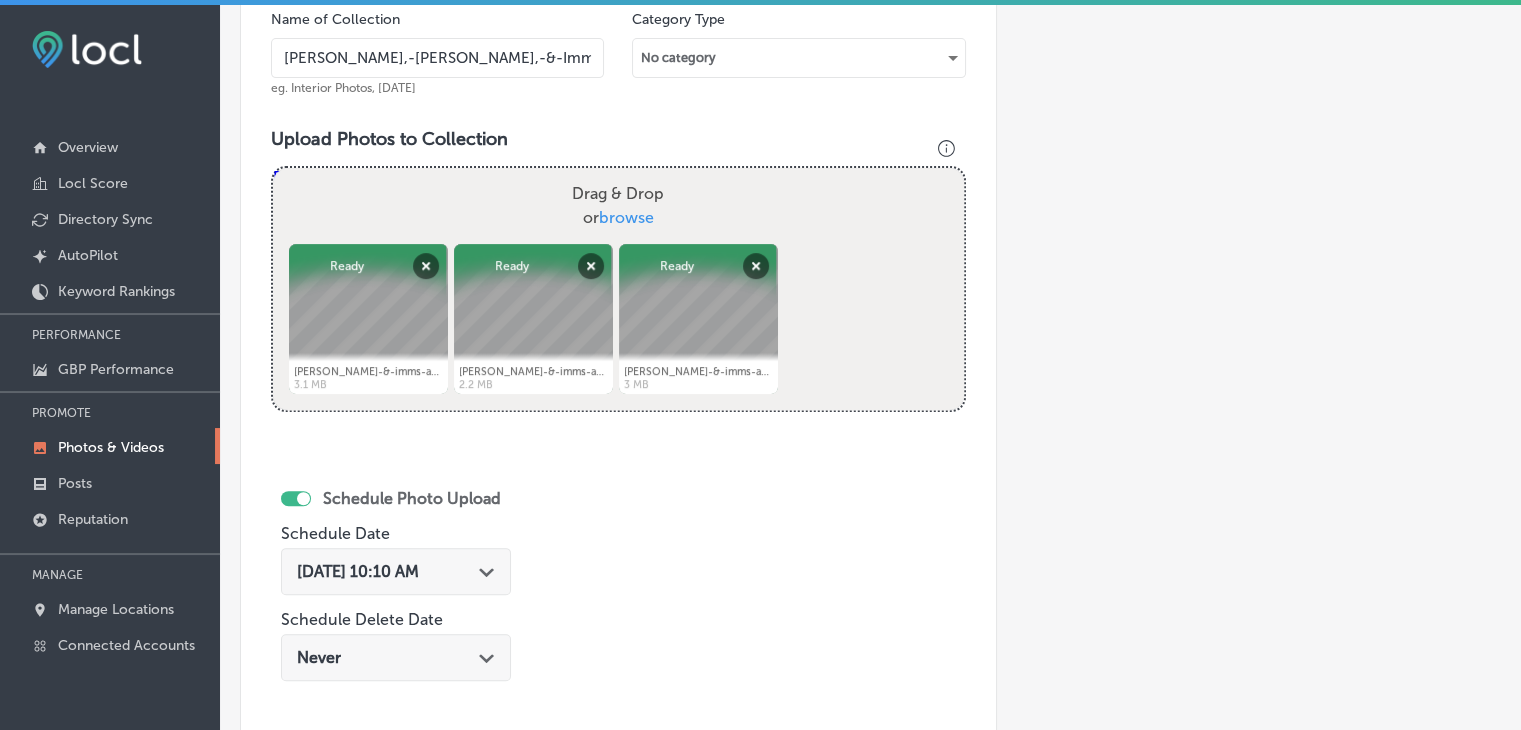 scroll, scrollTop: 636, scrollLeft: 0, axis: vertical 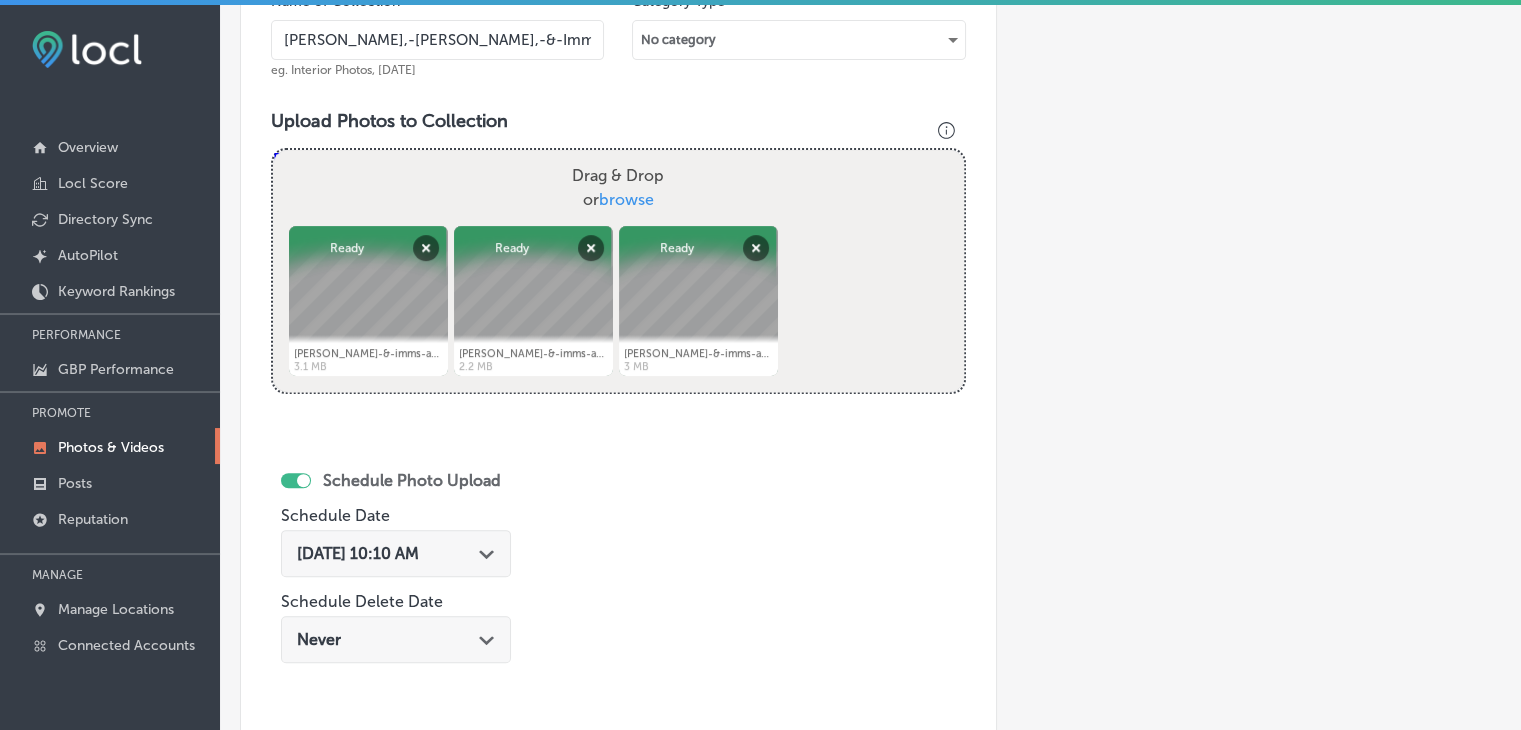 click on "[DATE] 10:10 AM" at bounding box center [358, 553] 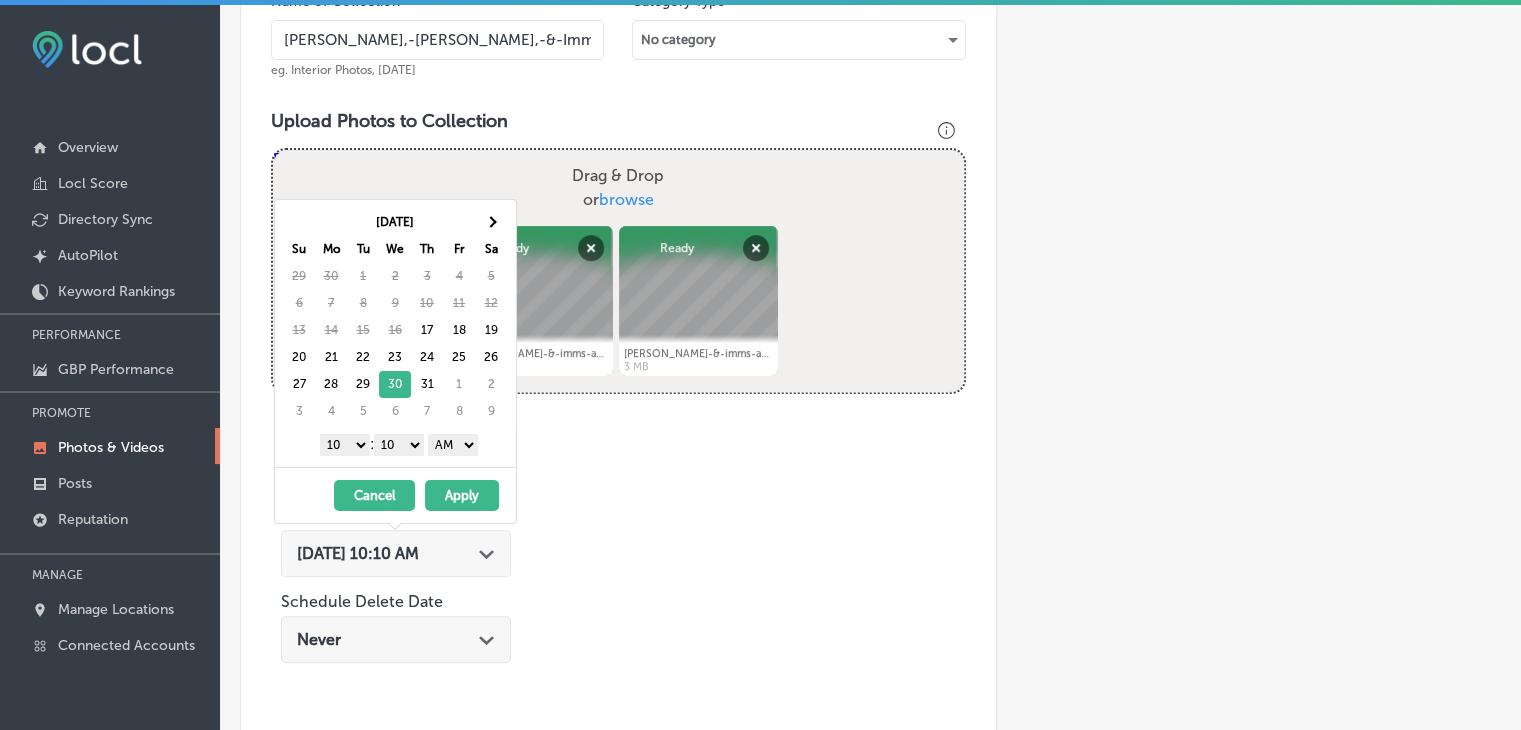 click on "1 2 3 4 5 6 7 8 9 10 11 12" at bounding box center [345, 445] 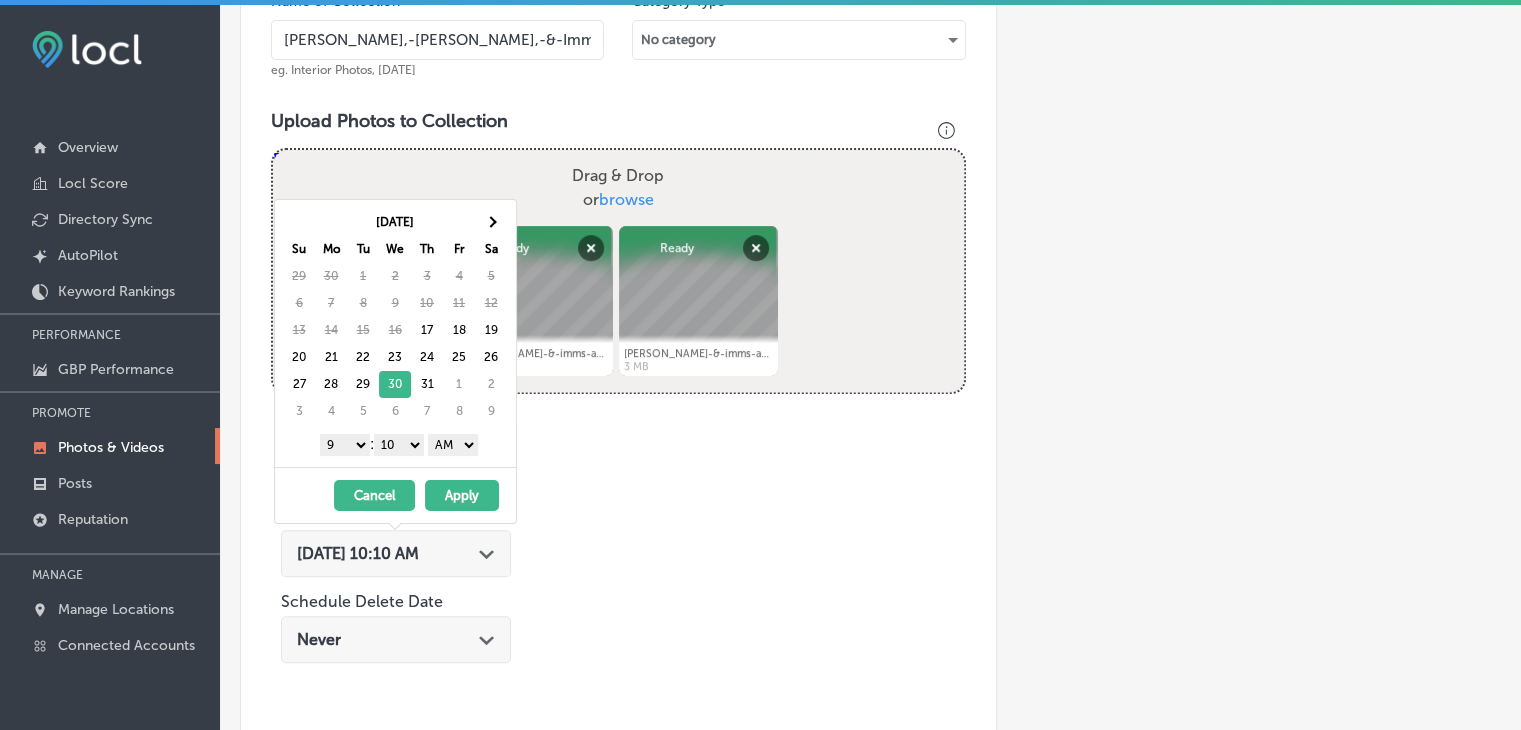 click on "00 10 20 30 40 50" at bounding box center (399, 445) 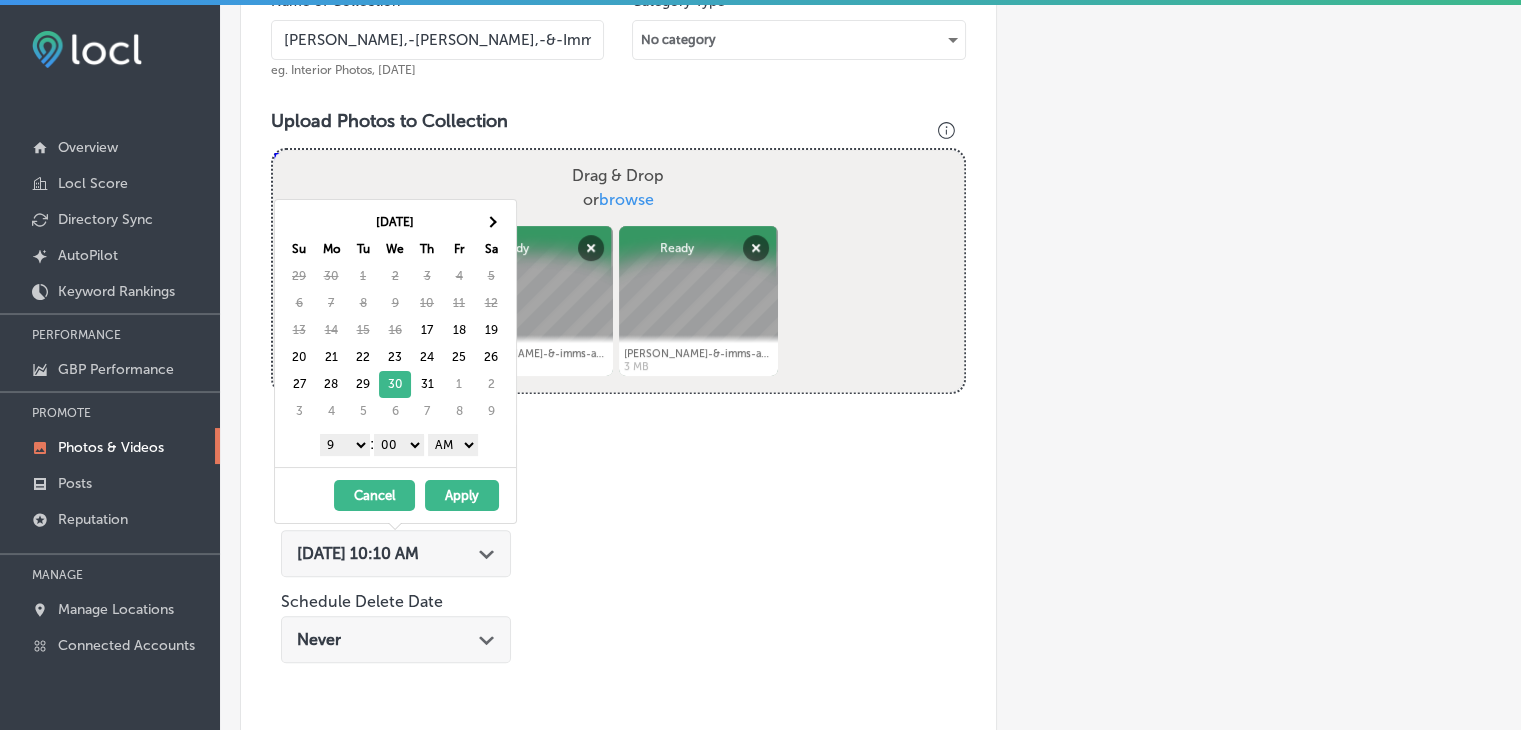 click on "AM PM" at bounding box center [453, 445] 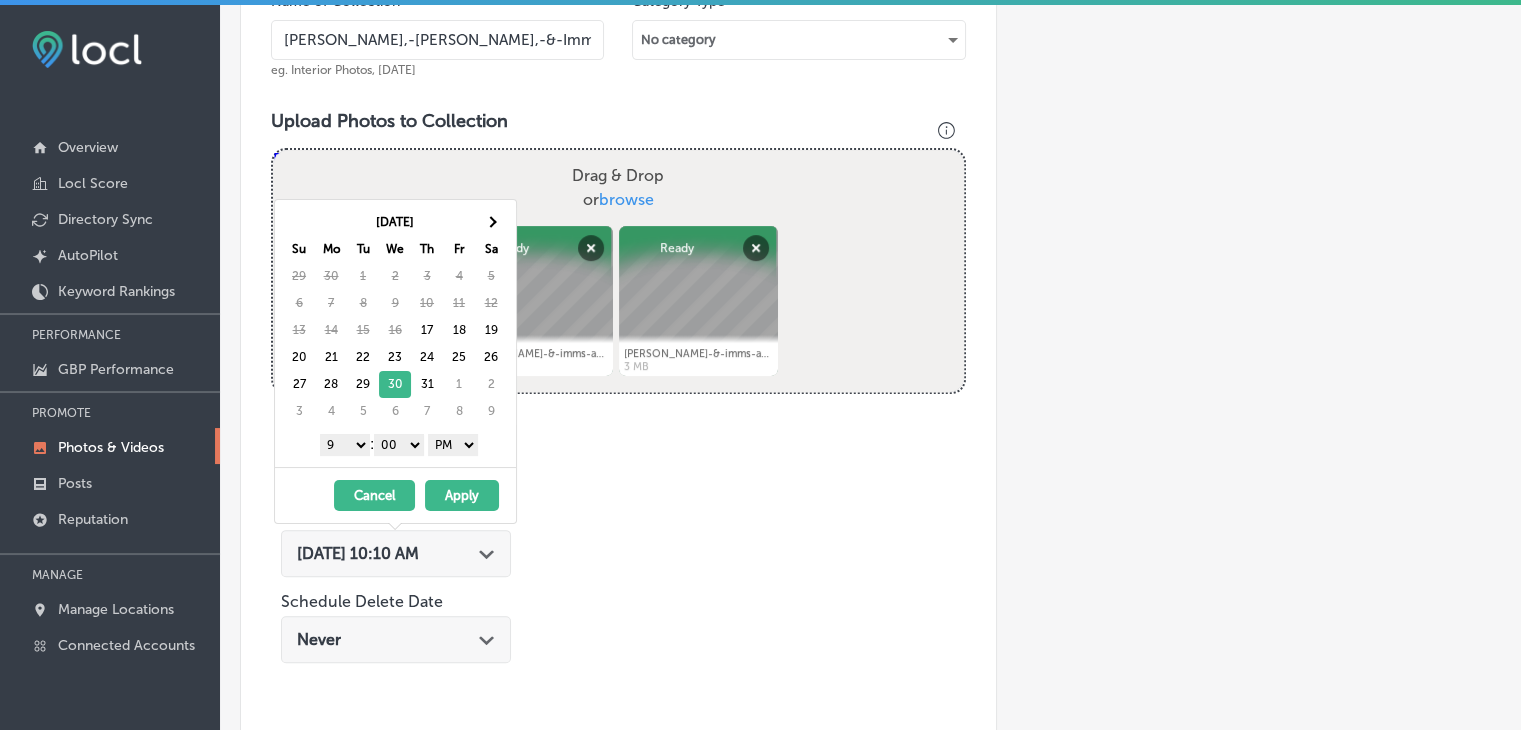 click on "Apply" at bounding box center [462, 495] 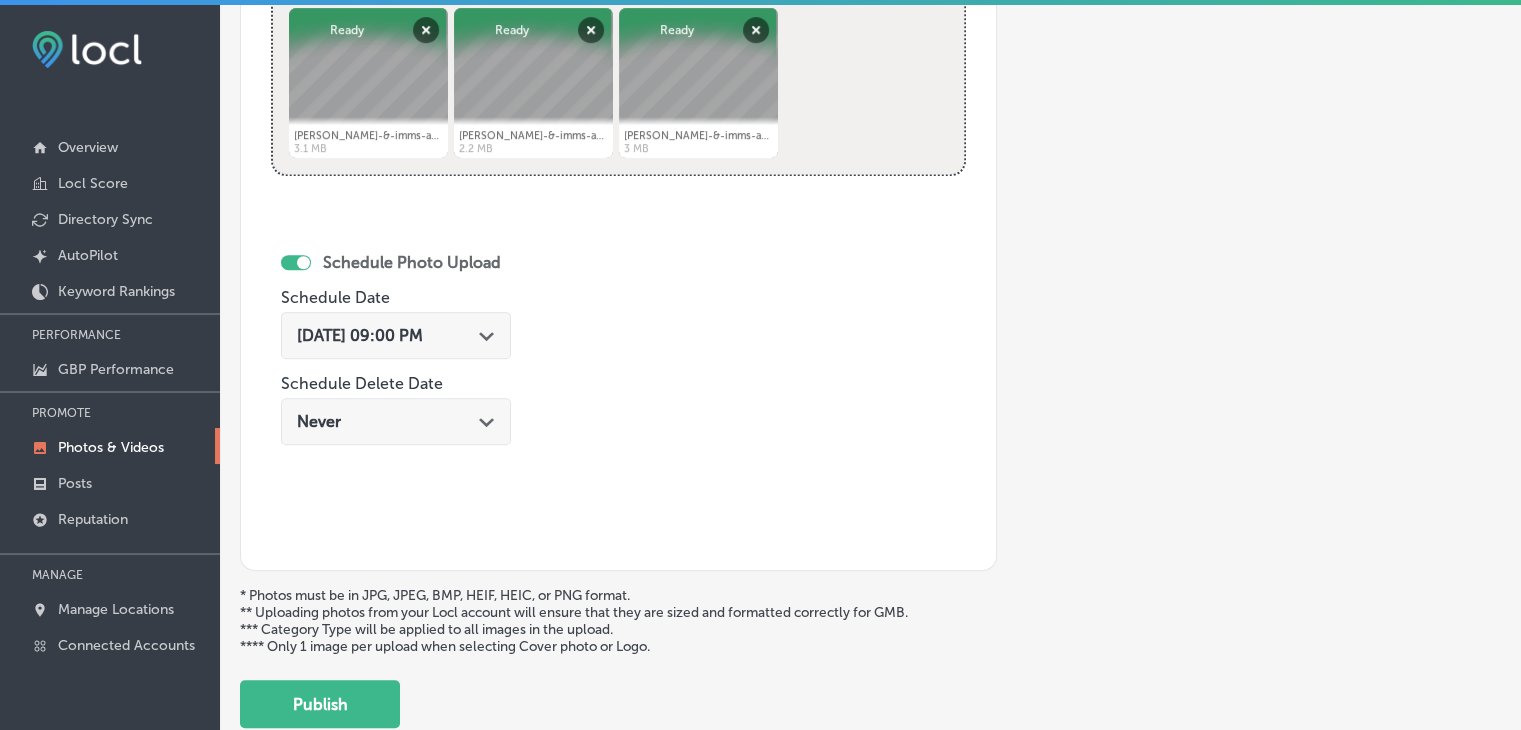 scroll, scrollTop: 936, scrollLeft: 0, axis: vertical 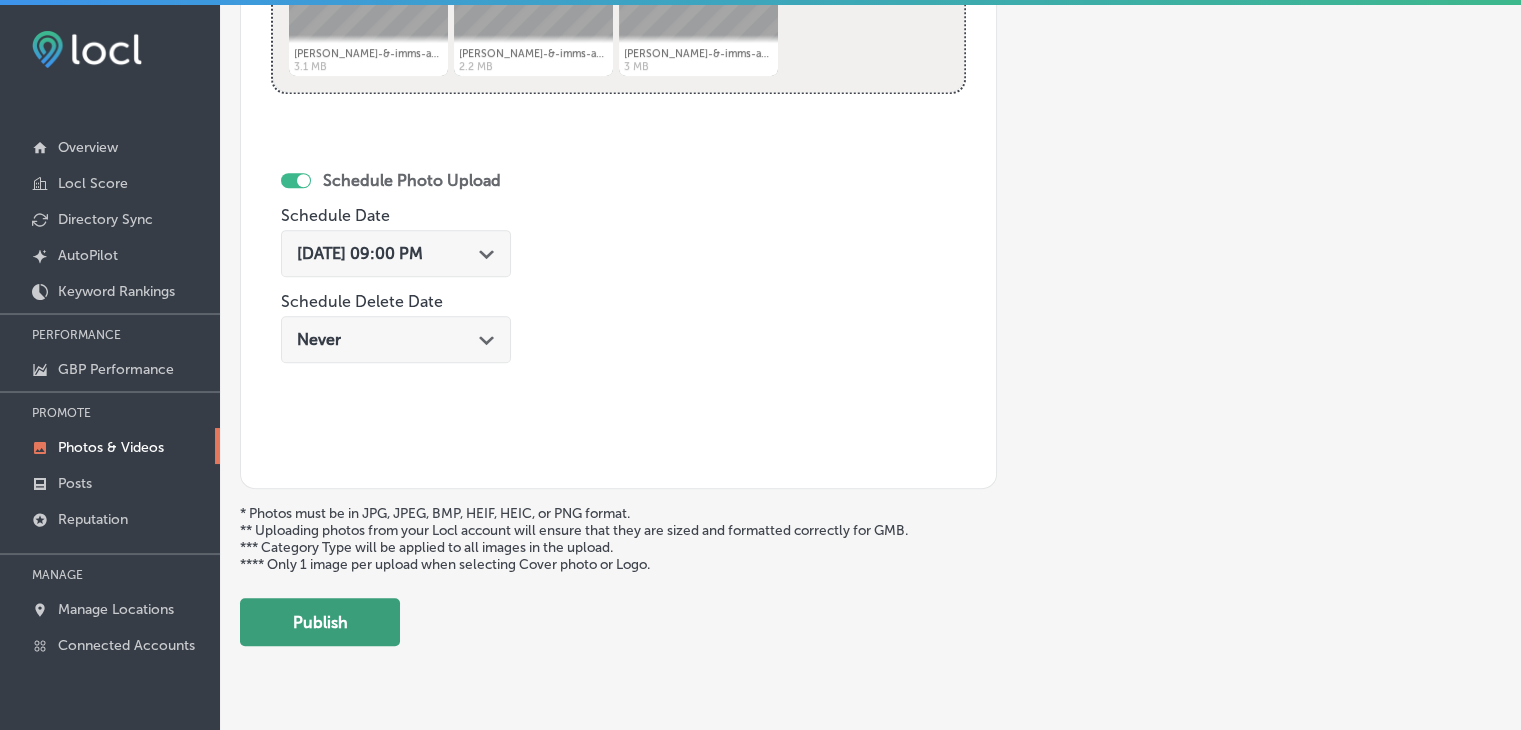 click on "Publish" at bounding box center [320, 622] 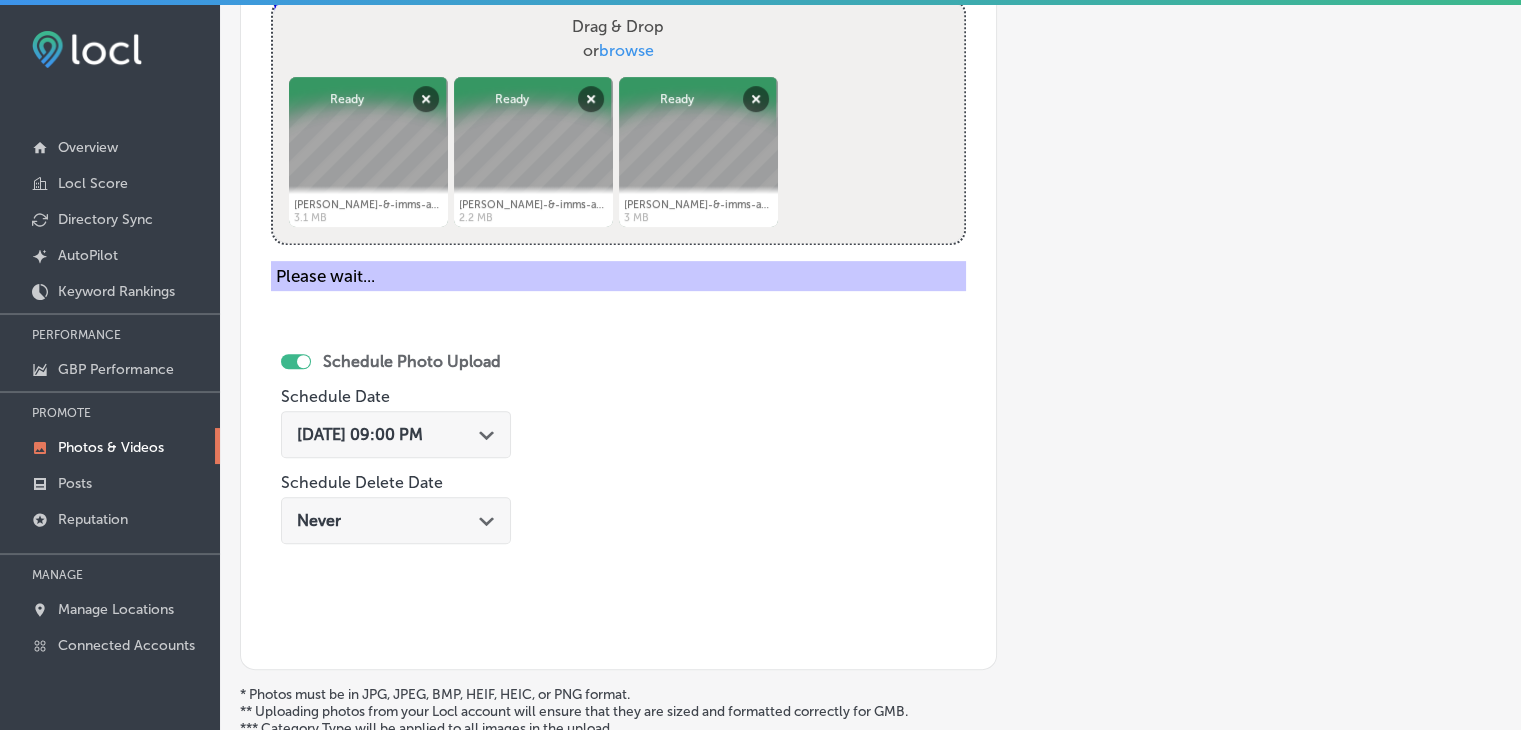 scroll, scrollTop: 736, scrollLeft: 0, axis: vertical 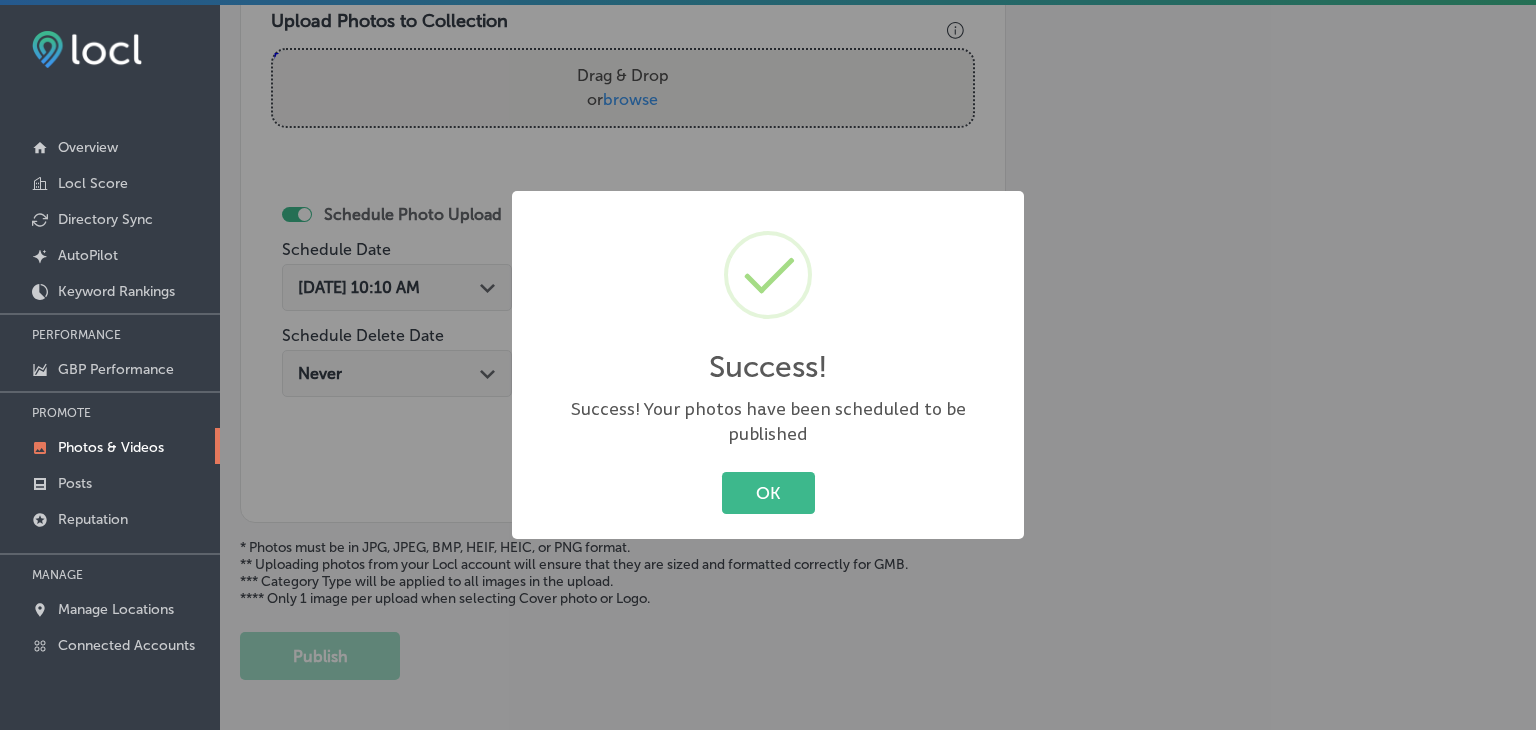 click on "OK" at bounding box center (768, 492) 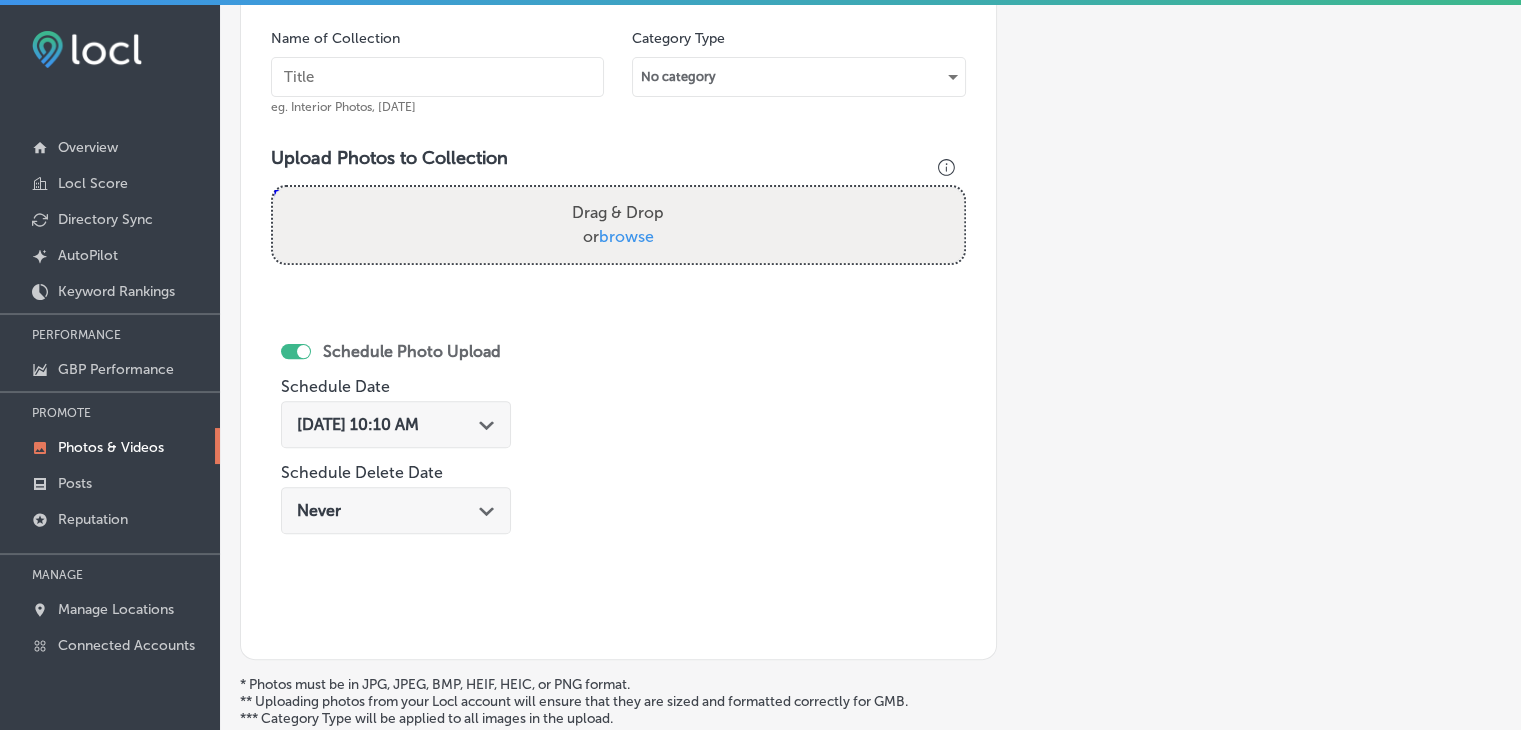 scroll, scrollTop: 436, scrollLeft: 0, axis: vertical 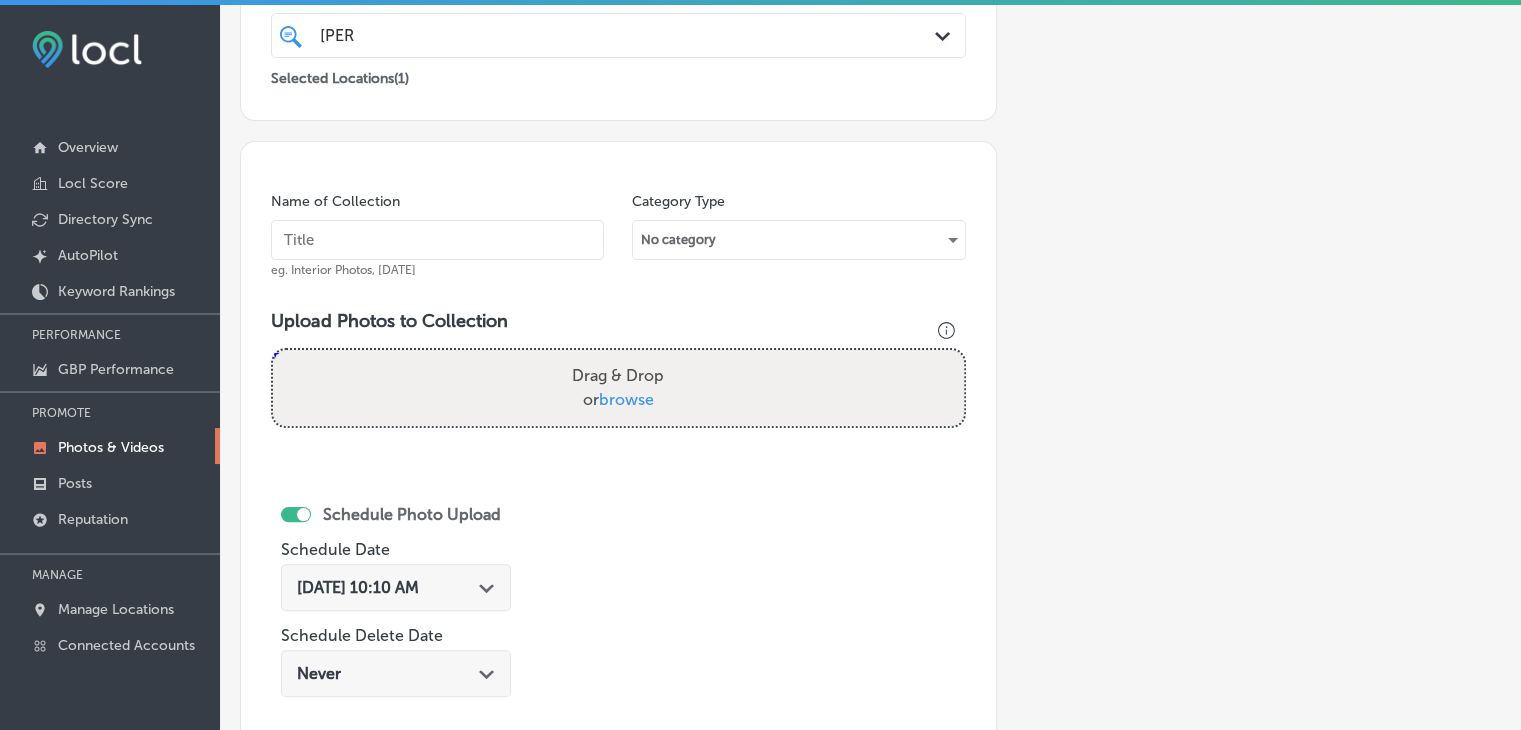 click at bounding box center [437, 240] 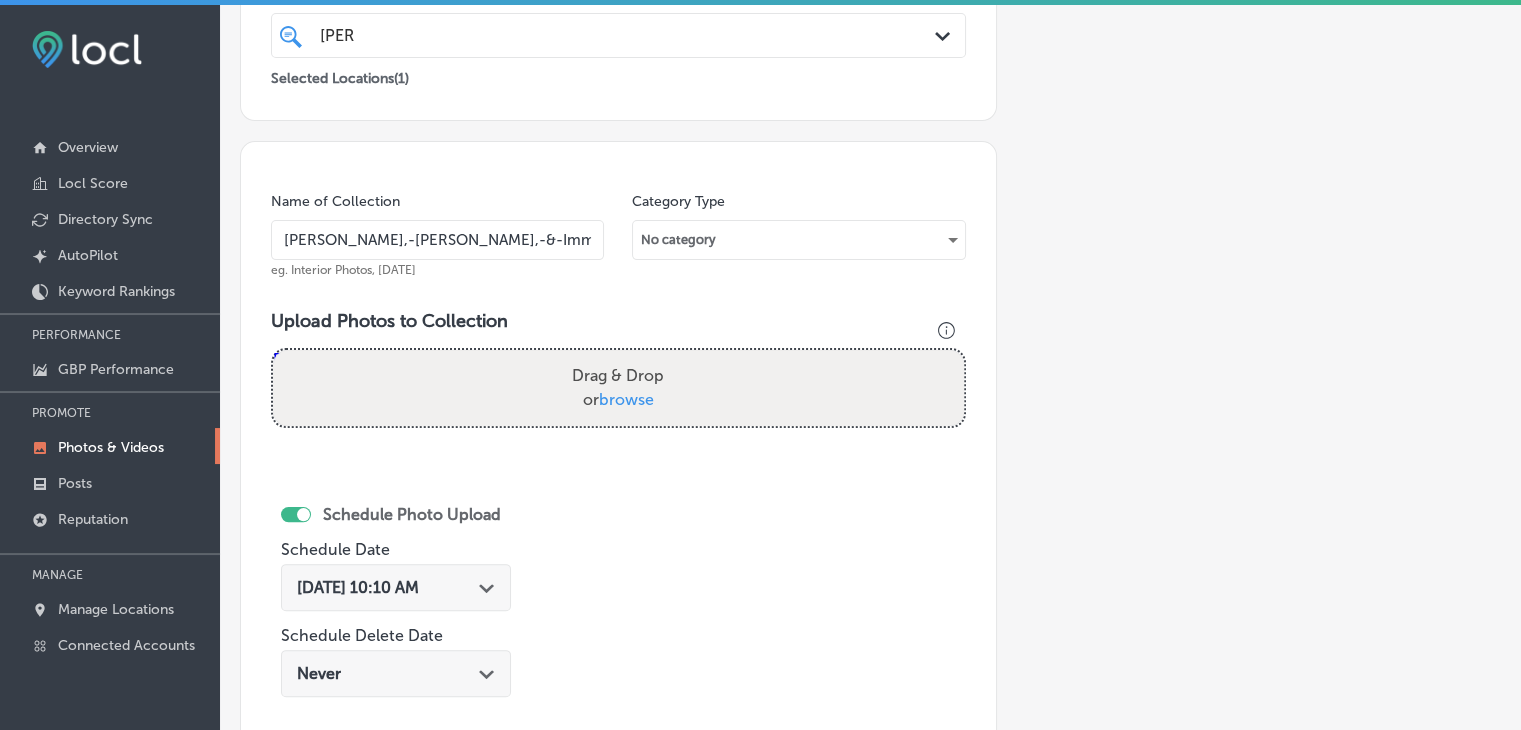 type on "[PERSON_NAME],-[PERSON_NAME],-&-Imms-LLC" 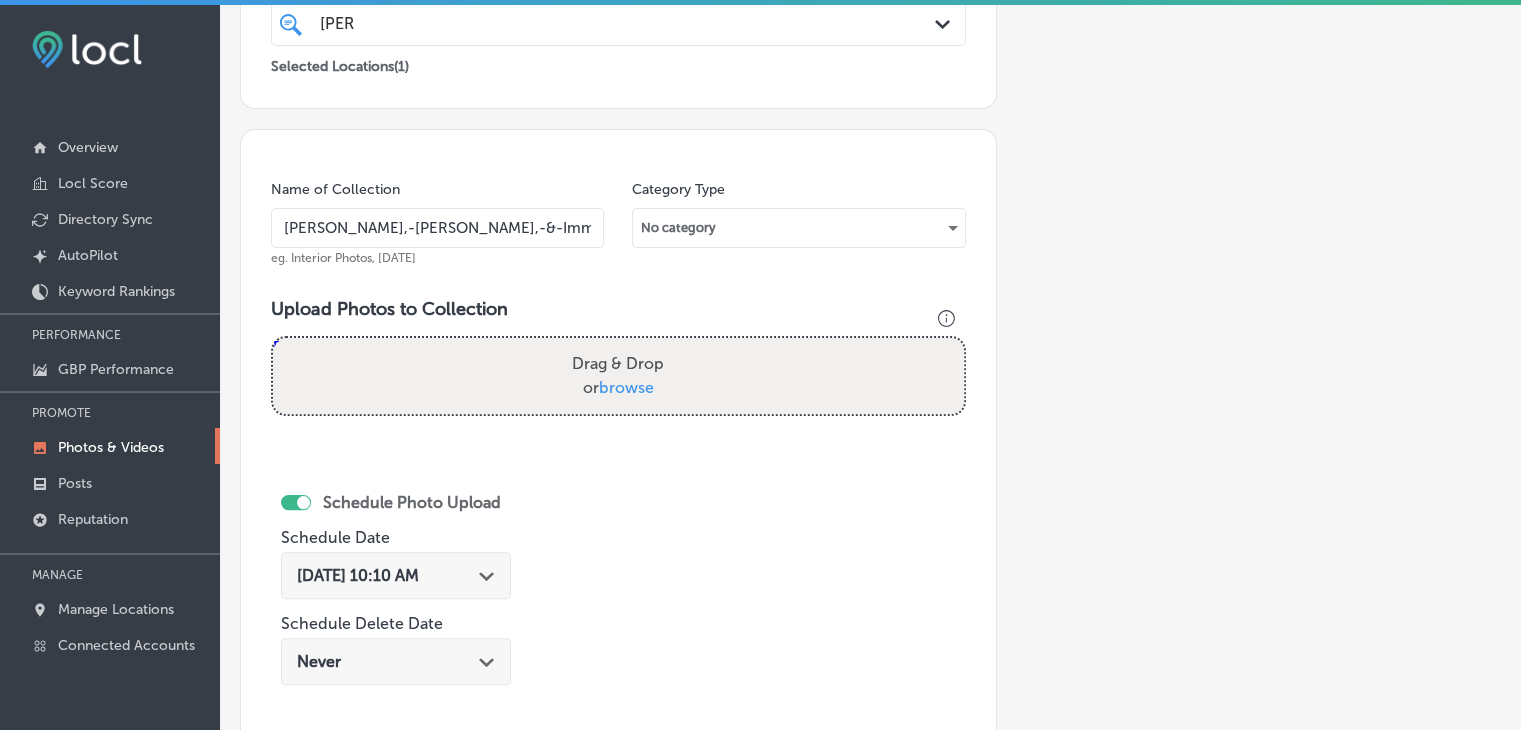 scroll, scrollTop: 436, scrollLeft: 0, axis: vertical 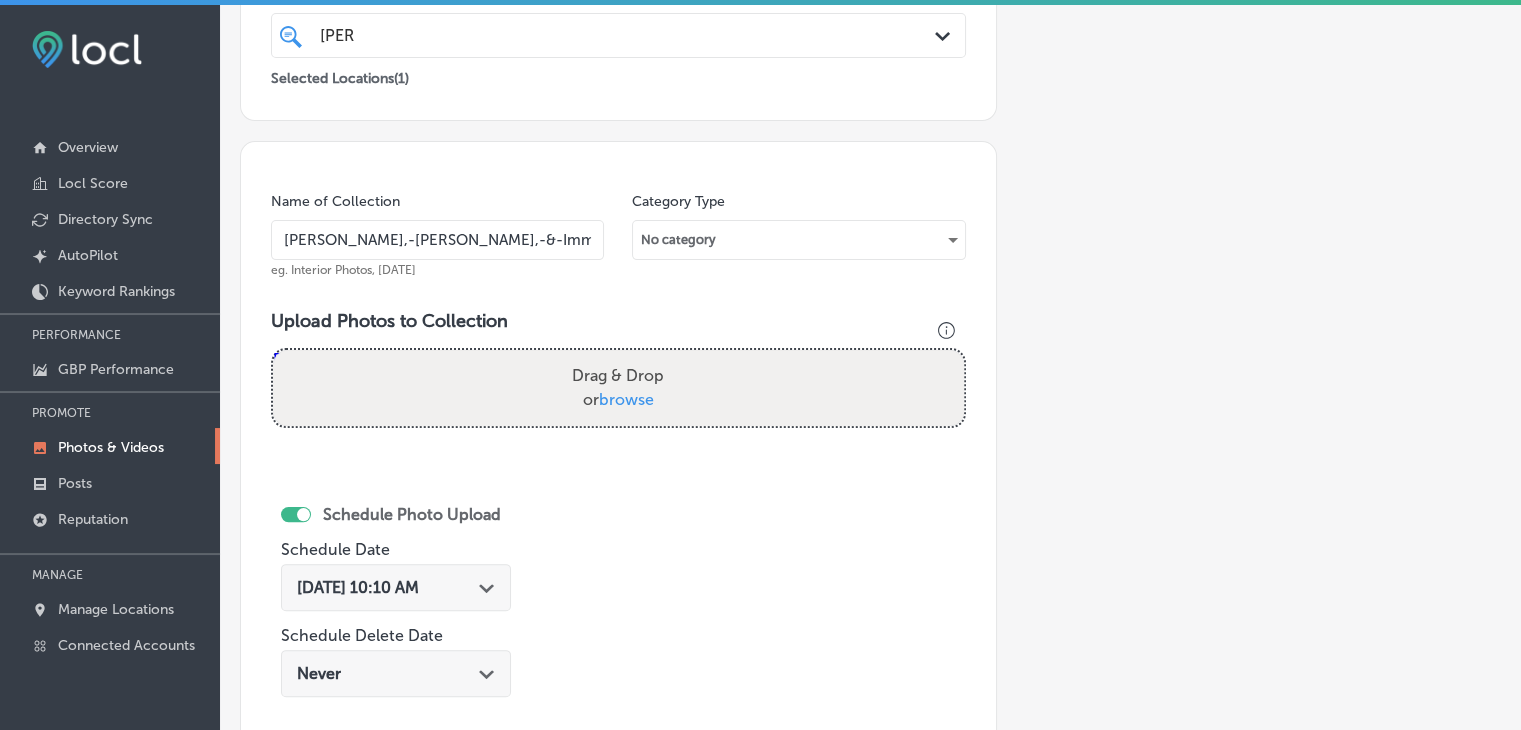 click on "Add a Collection Which Type of Image or Video Would You Like to Upload? Photo Cover Logo Video Select Location(s) Business + Location
[PERSON_NAME]
Path
Created with Sketch.
Selected Locations  ( 1 ) Name of Collection [PERSON_NAME],-[PERSON_NAME],-&-Imms-LLC eg. Interior Photos, [DATE]   Category Type No category Upload Photos to Collection
Powered by PQINA Drag & Drop  or  browse Schedule Photo Upload Schedule Date [DATE] 10:10 AM
Path
Created with Sketch.
Schedule Delete Date Never
Path
Created with Sketch.
* Photos must be in JPG, JPEG, BMP, HEIF, HEIC, or PNG format. Publish" at bounding box center (870, 335) 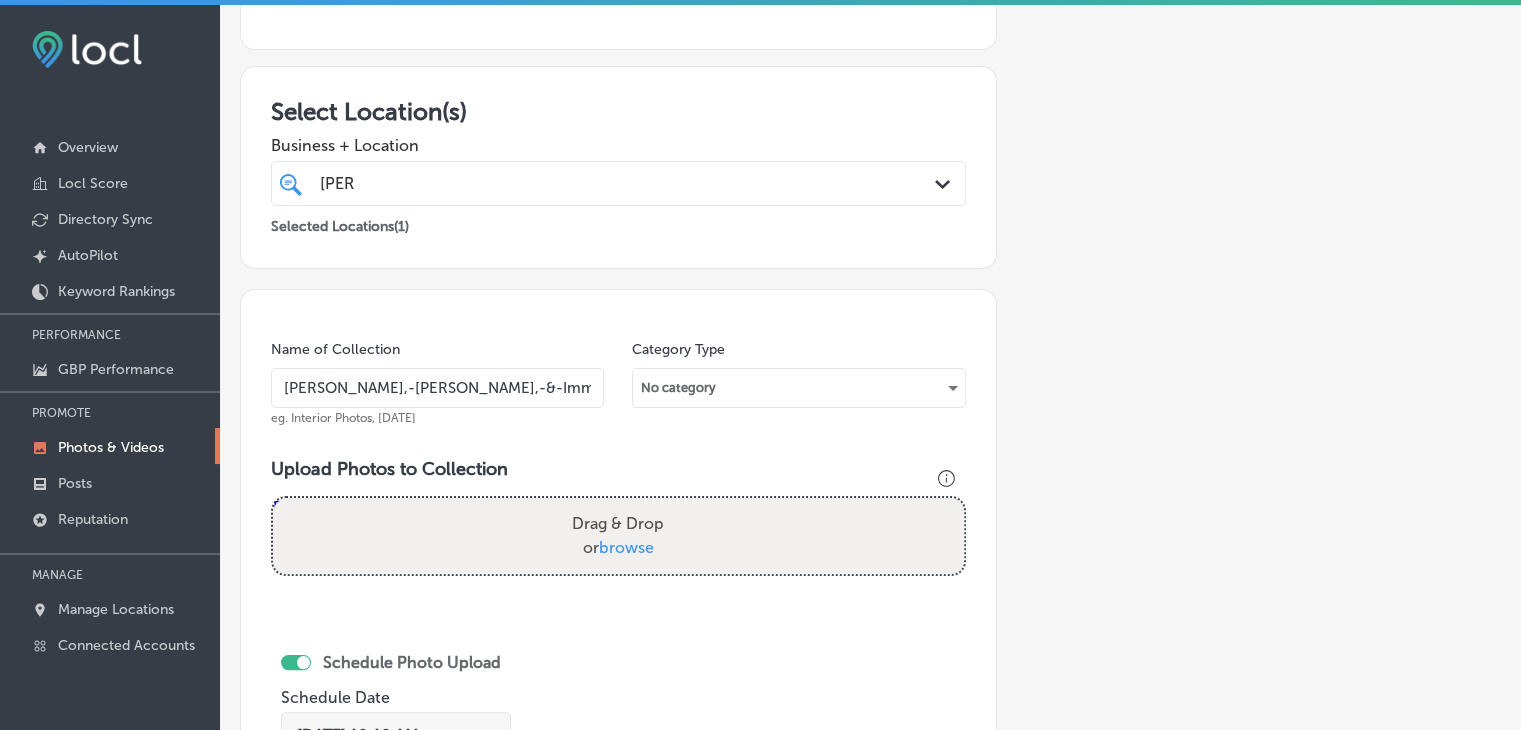 scroll, scrollTop: 336, scrollLeft: 0, axis: vertical 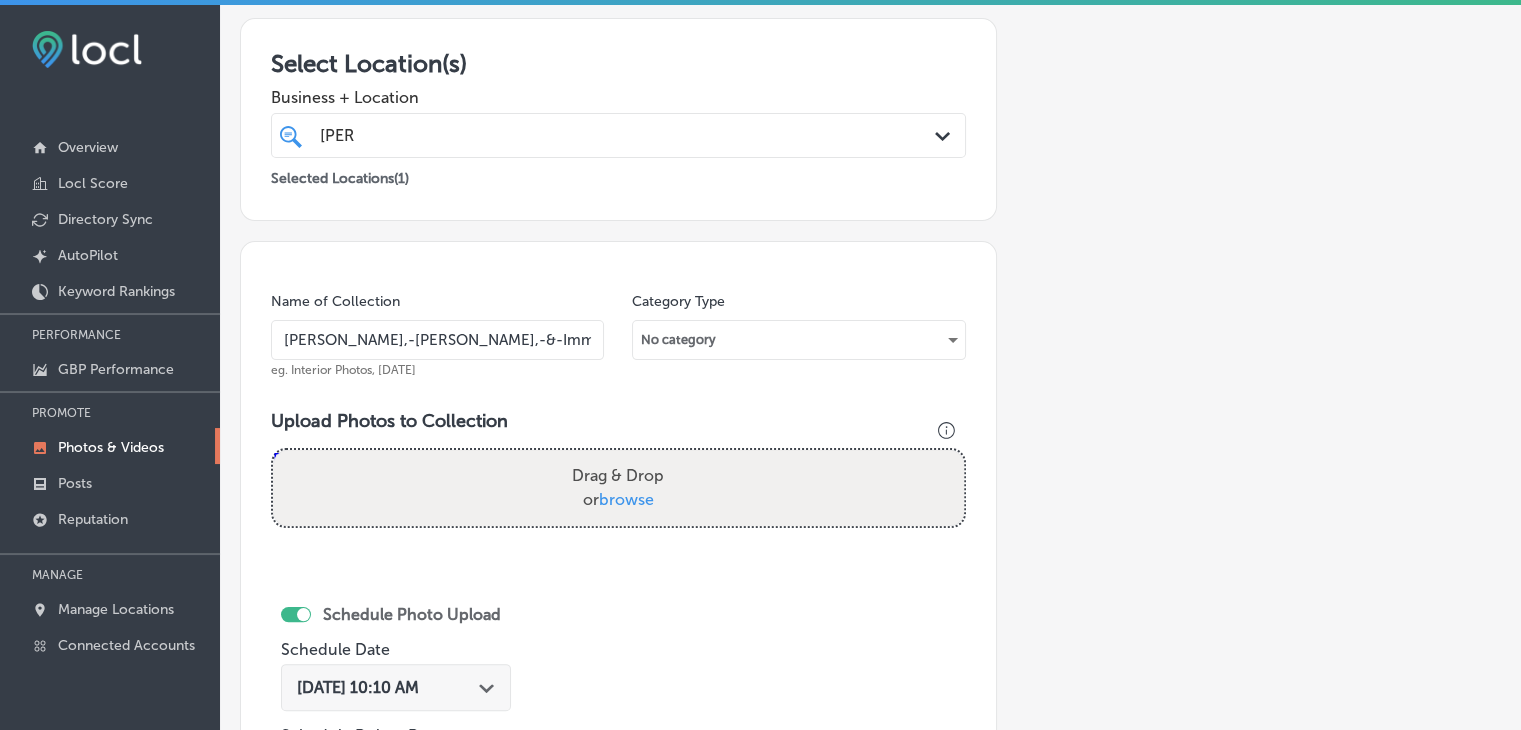 click on "[PERSON_NAME],-[PERSON_NAME],-&-Imms-LLC" at bounding box center [437, 340] 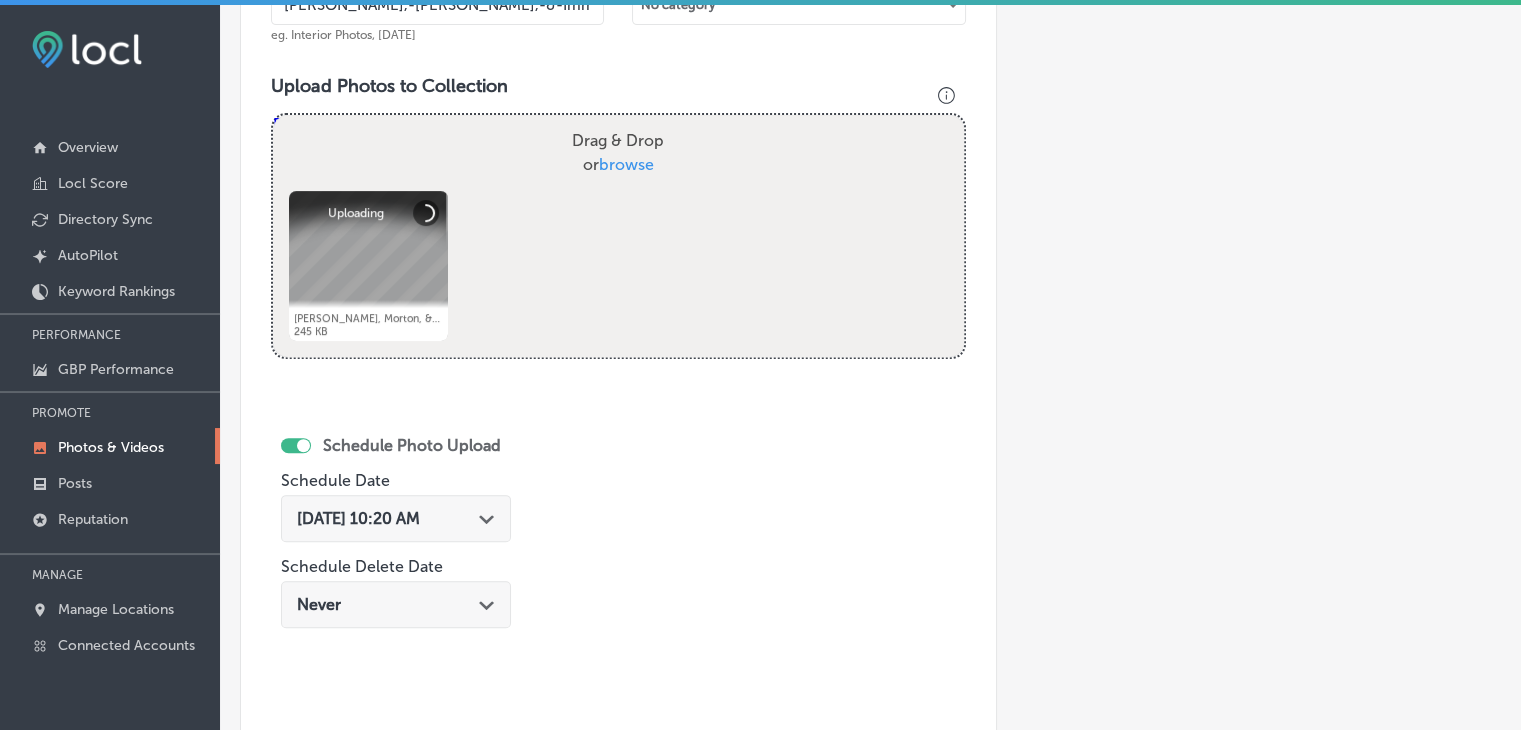 scroll, scrollTop: 636, scrollLeft: 0, axis: vertical 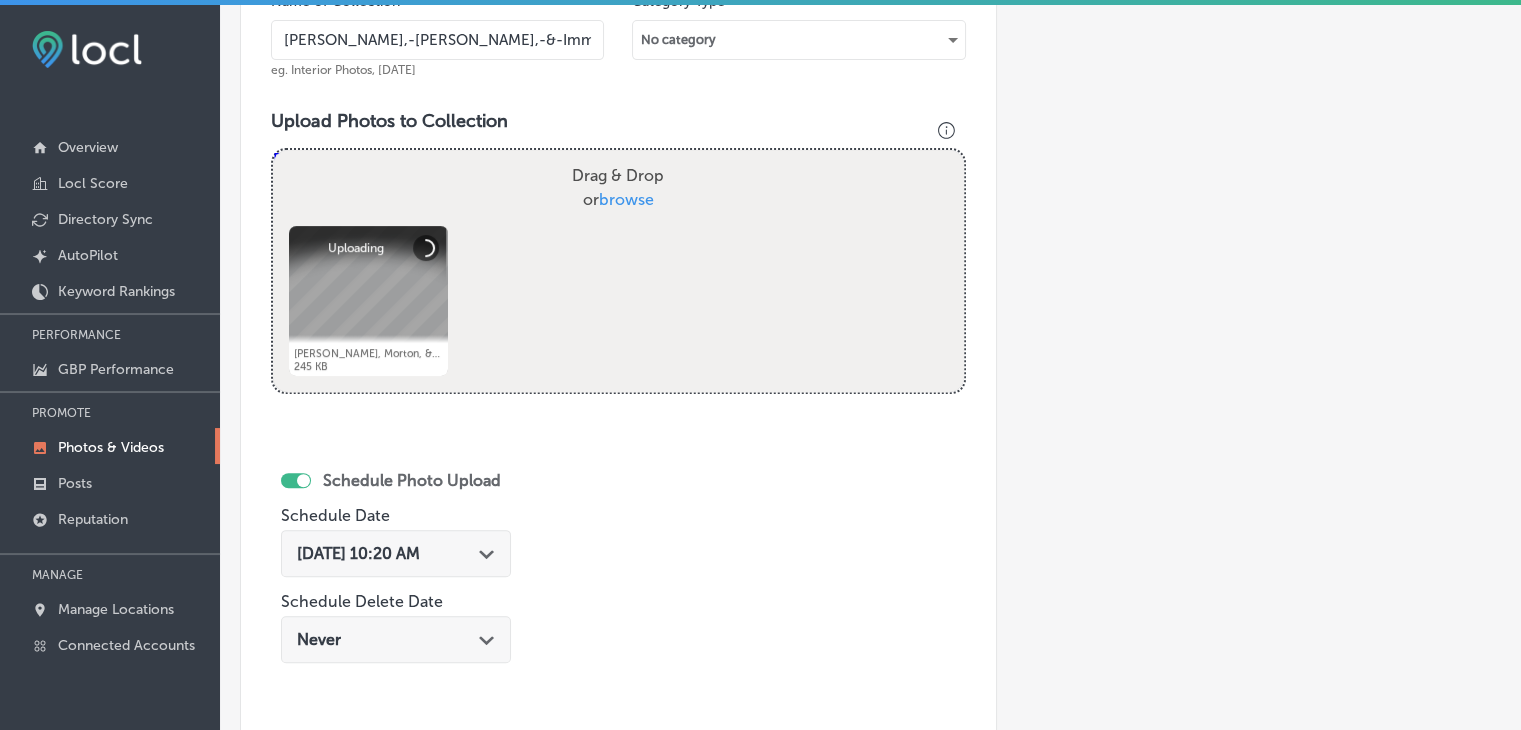 click on "[DATE] 10:20 AM" at bounding box center [358, 553] 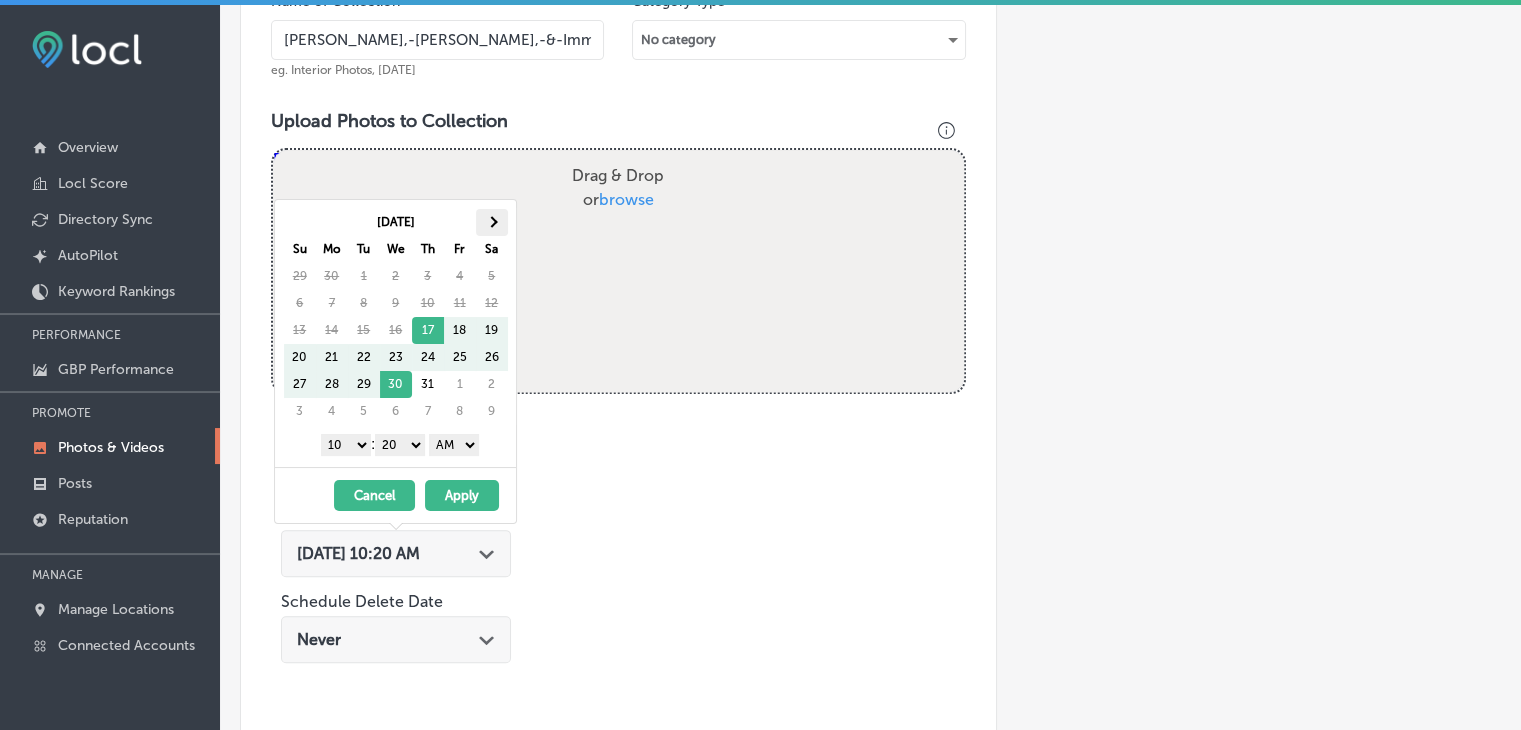 click at bounding box center (492, 222) 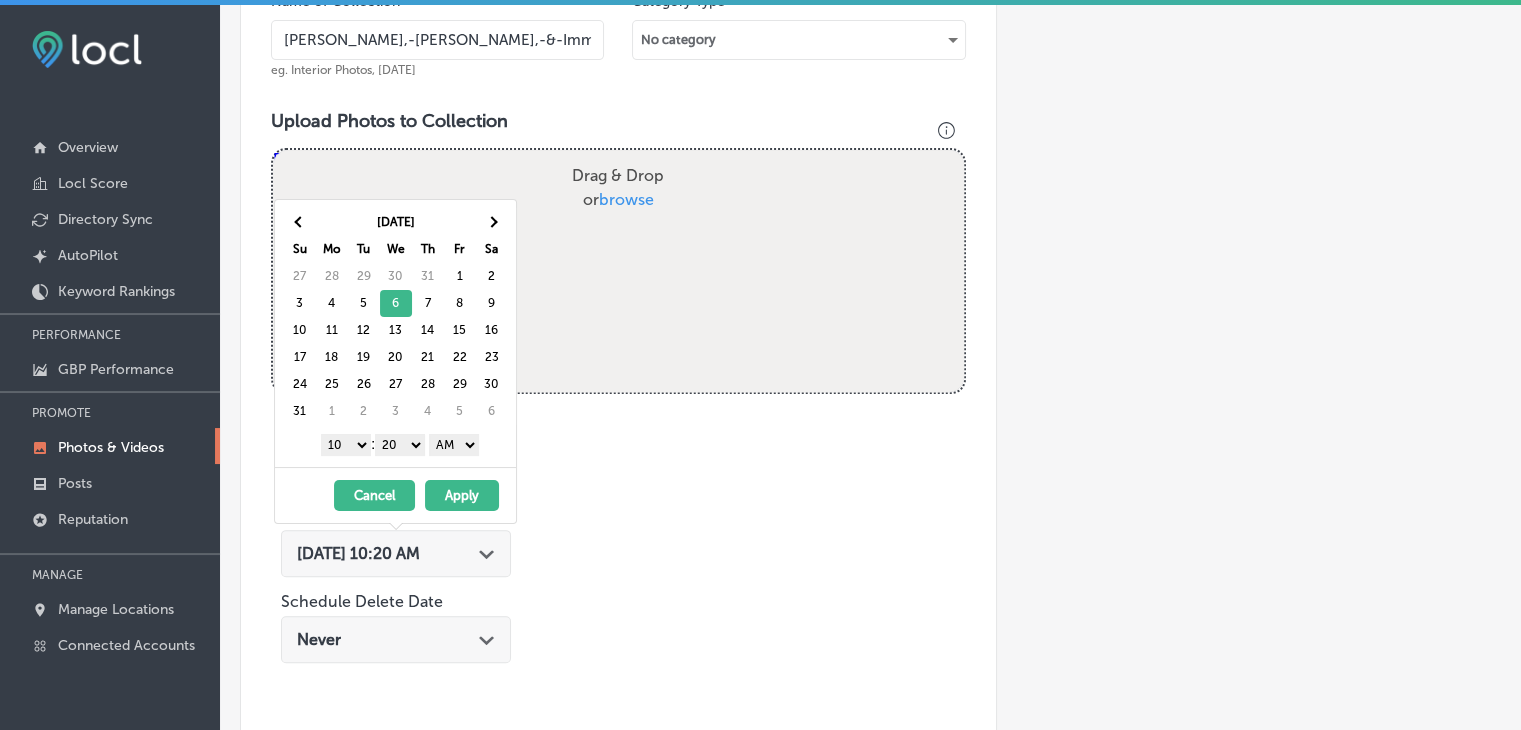 click on "1 2 3 4 5 6 7 8 9 10 11 12" at bounding box center [346, 445] 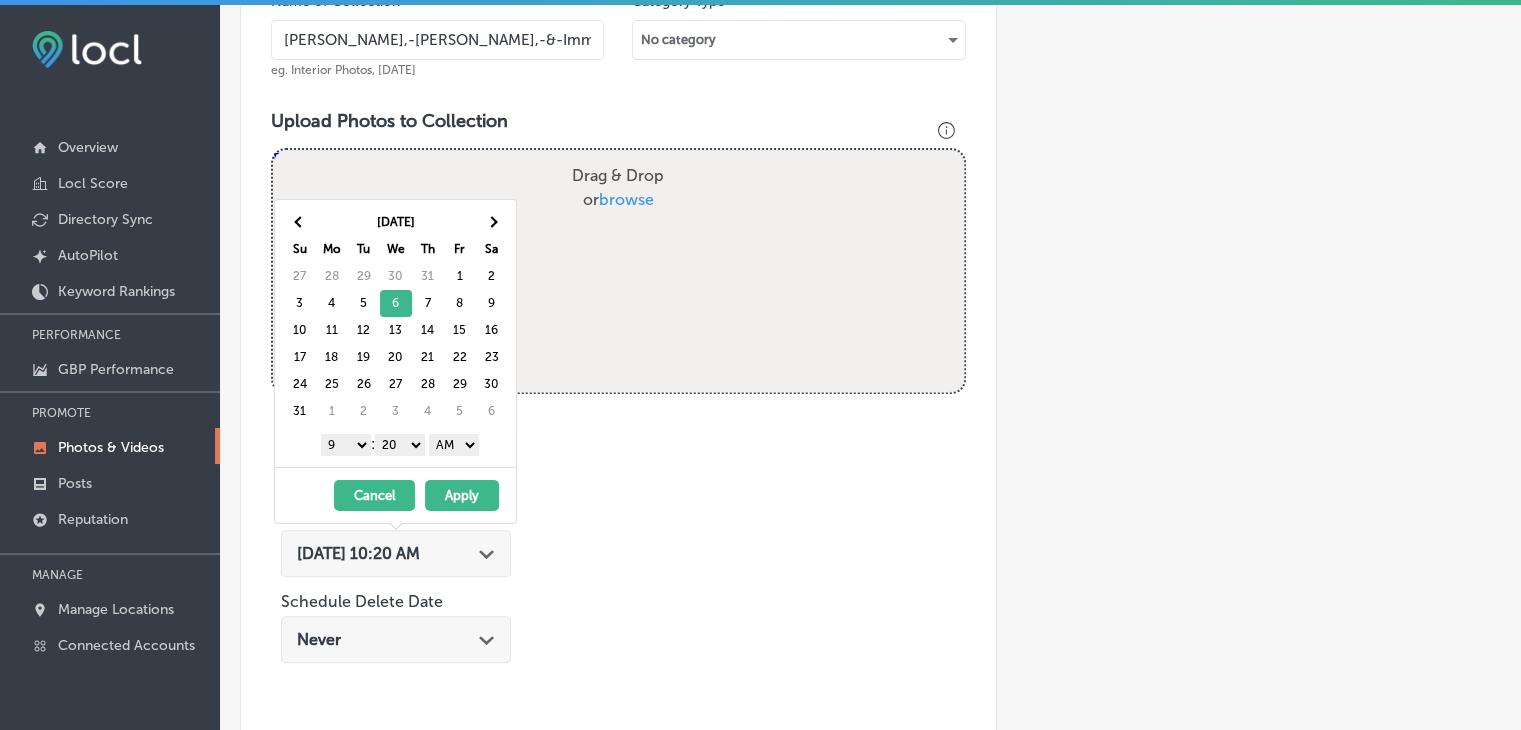 drag, startPoint x: 401, startPoint y: 436, endPoint x: 407, endPoint y: 451, distance: 16.155495 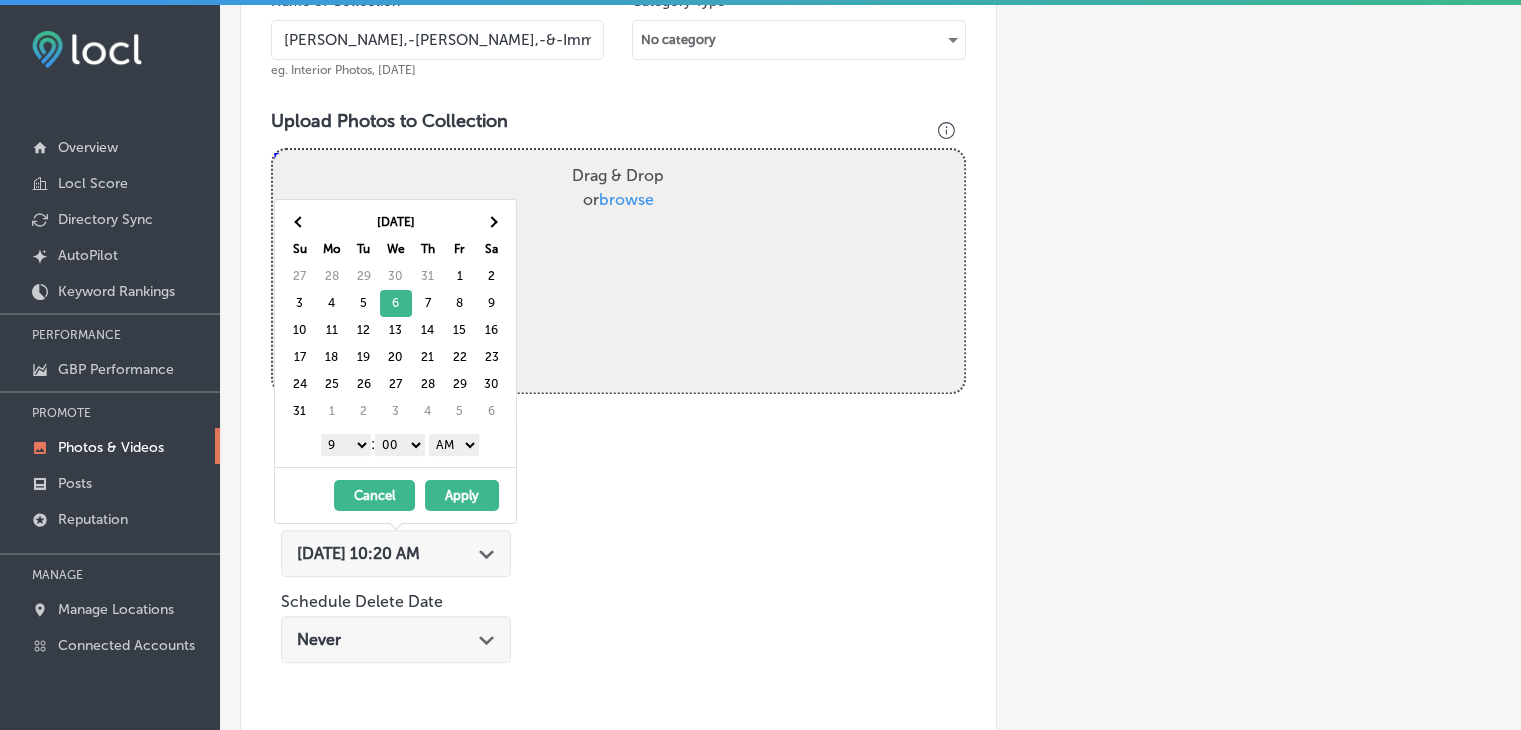 click on "AM PM" at bounding box center (454, 445) 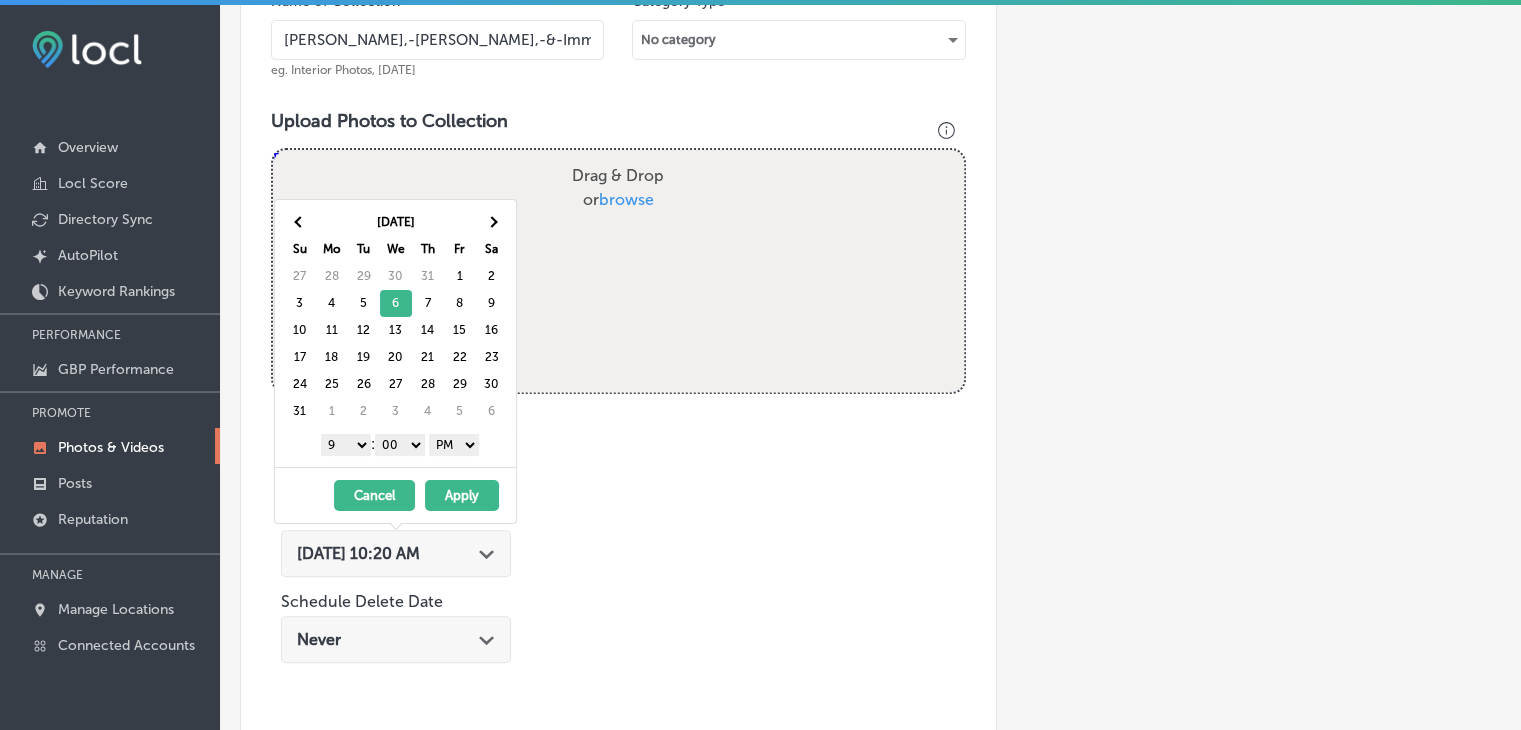 click on "Apply" at bounding box center (462, 495) 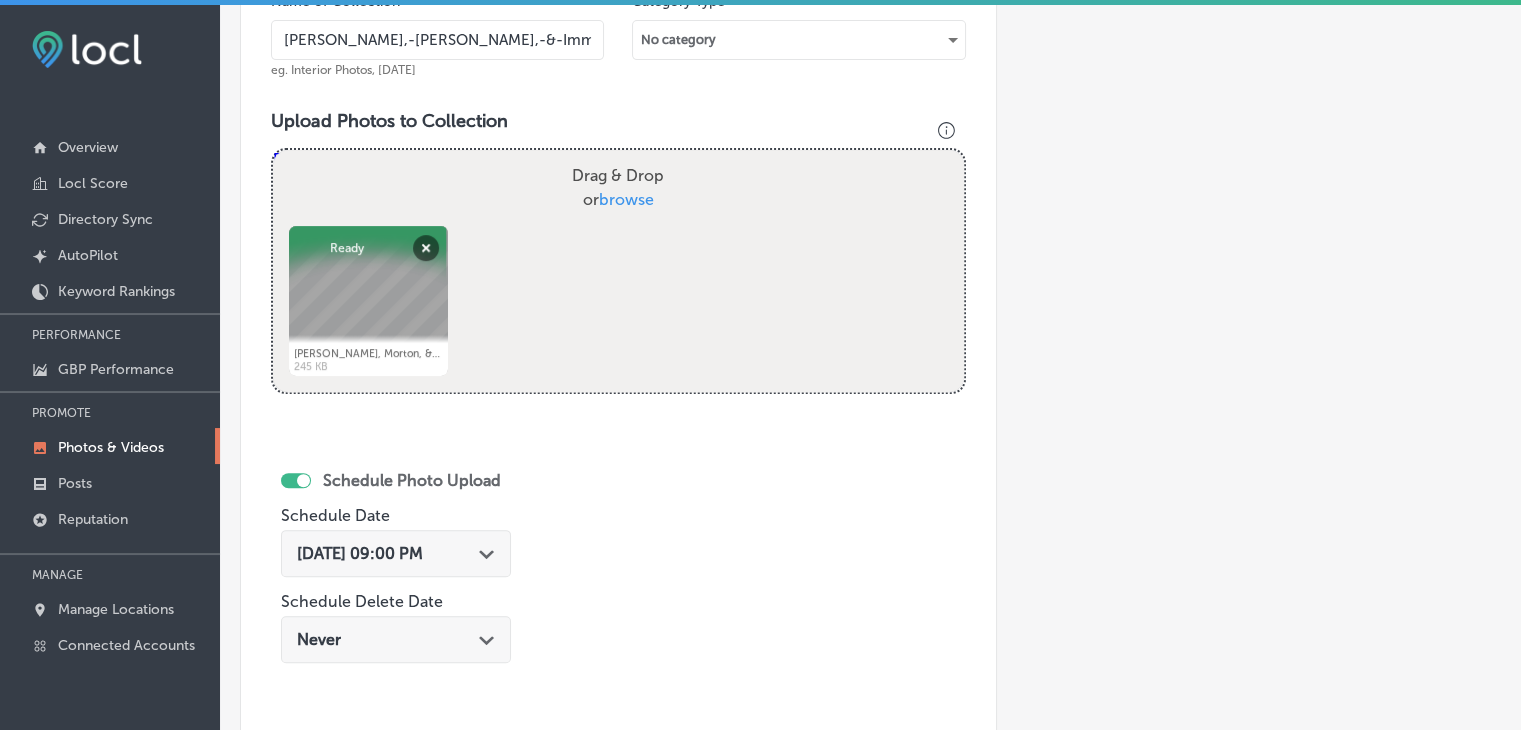 click on "Drag & Drop  or  browse" at bounding box center [618, 188] 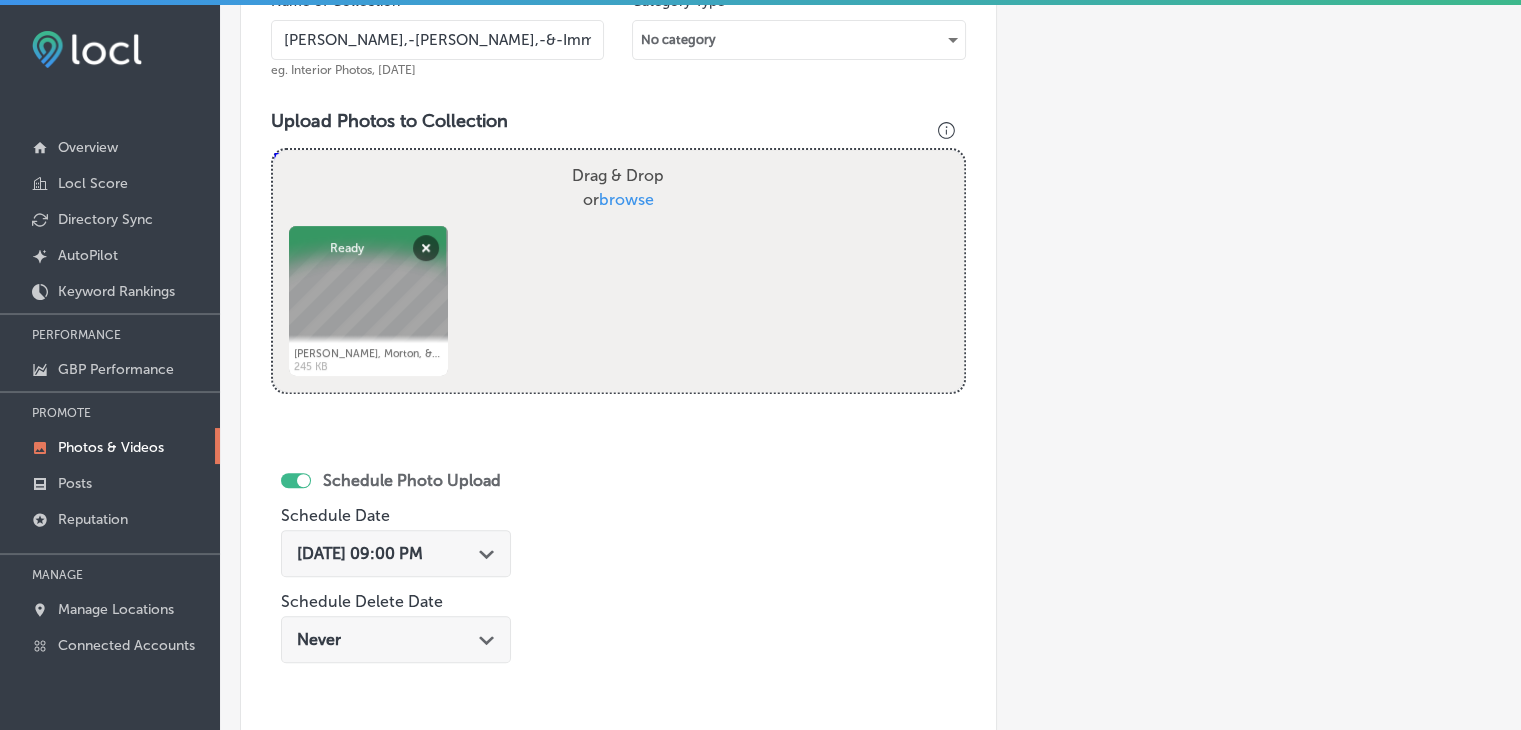 type on "C:\fakepath\[PERSON_NAME], Morton, & Imms LLC (21).jpg" 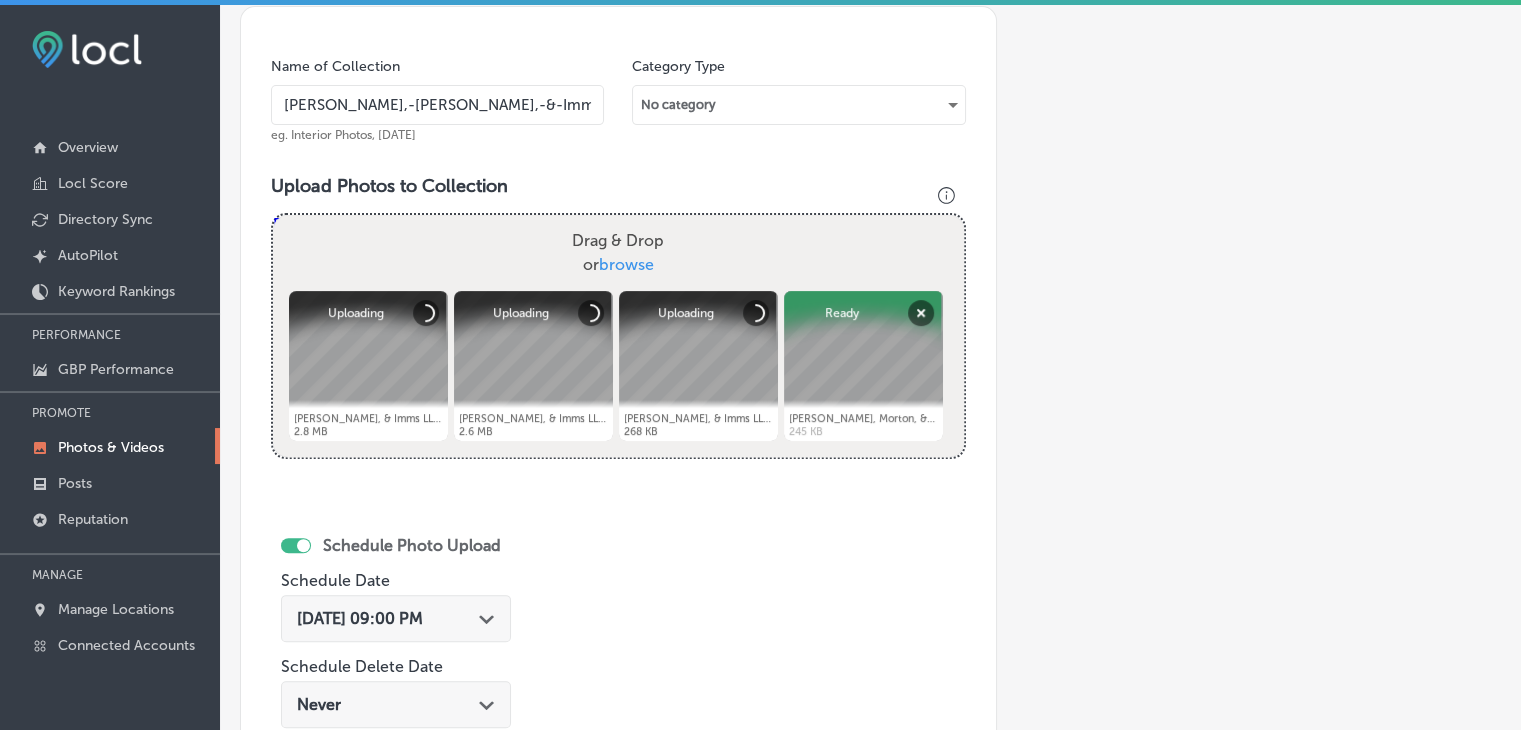 scroll, scrollTop: 536, scrollLeft: 0, axis: vertical 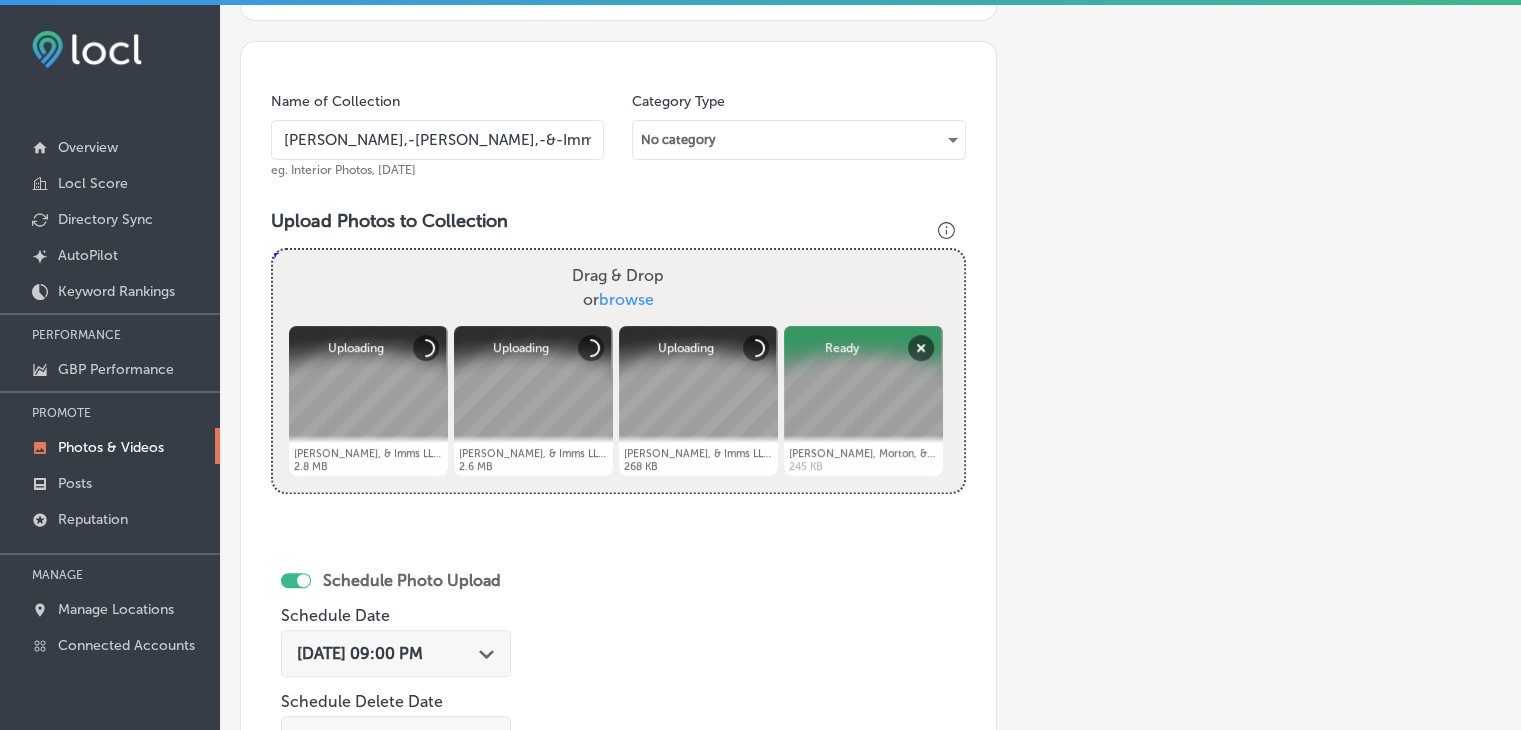 click on "[PERSON_NAME],-[PERSON_NAME],-&-Imms-LLC" at bounding box center [437, 140] 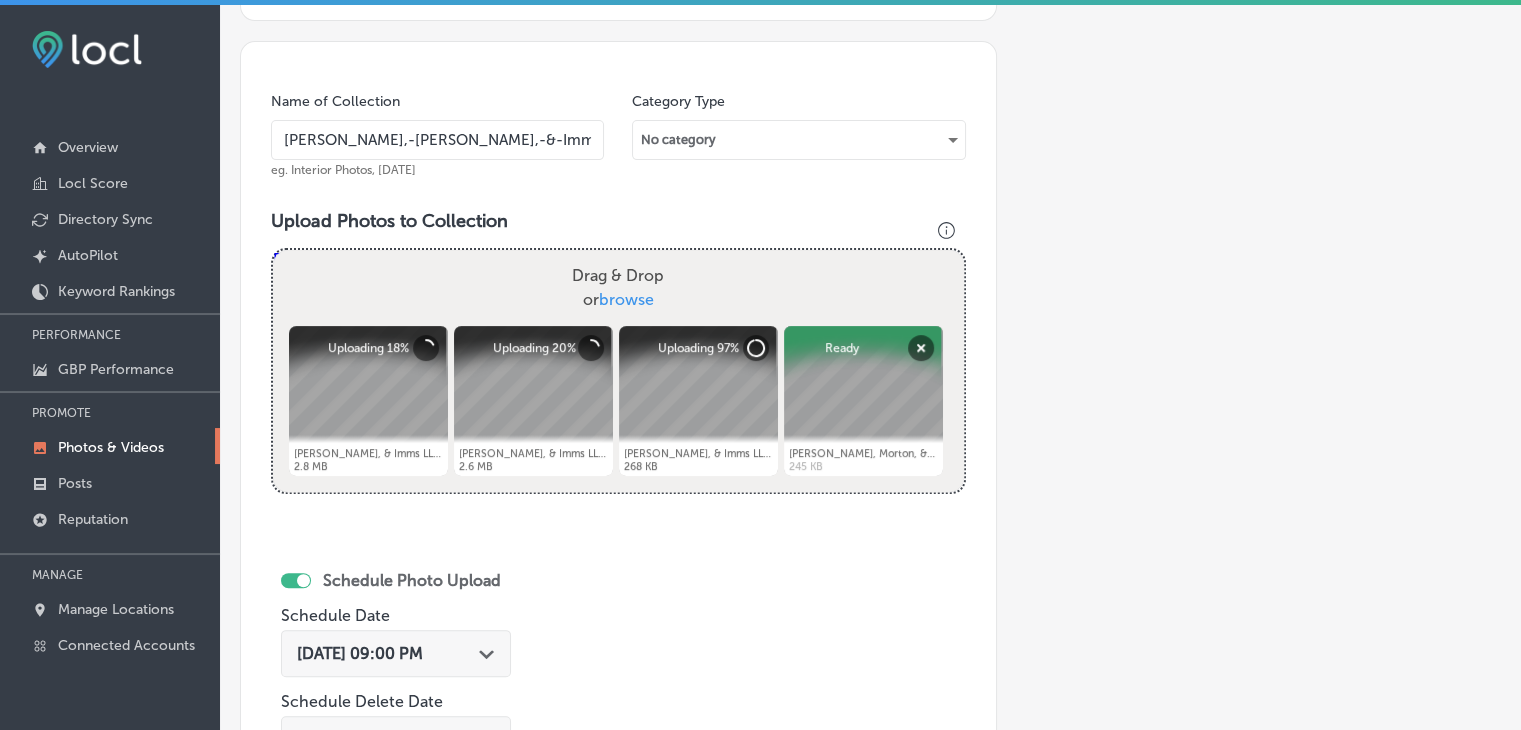 click on "Add a Collection Which Type of Image or Video Would You Like to Upload? Photo Cover Logo Video Select Location(s) Business + Location
[PERSON_NAME]
Path
Created with Sketch.
Selected Locations  ( 1 ) Name of Collection [PERSON_NAME],-[PERSON_NAME],-&-Imms-LLC eg. Interior Photos, [DATE]   Category Type No category Upload Photos to Collection
Powered by PQINA Drag & Drop  or  browse [PERSON_NAME], [PERSON_NAME], & Imms LLC (21).jpg Abort Retry Remove Upload Cancel Retry Remove [PERSON_NAME], Morton, & Imms LLC (21).jpg 2.8 MB Uploading 18% tap to cancel" at bounding box center (870, 318) 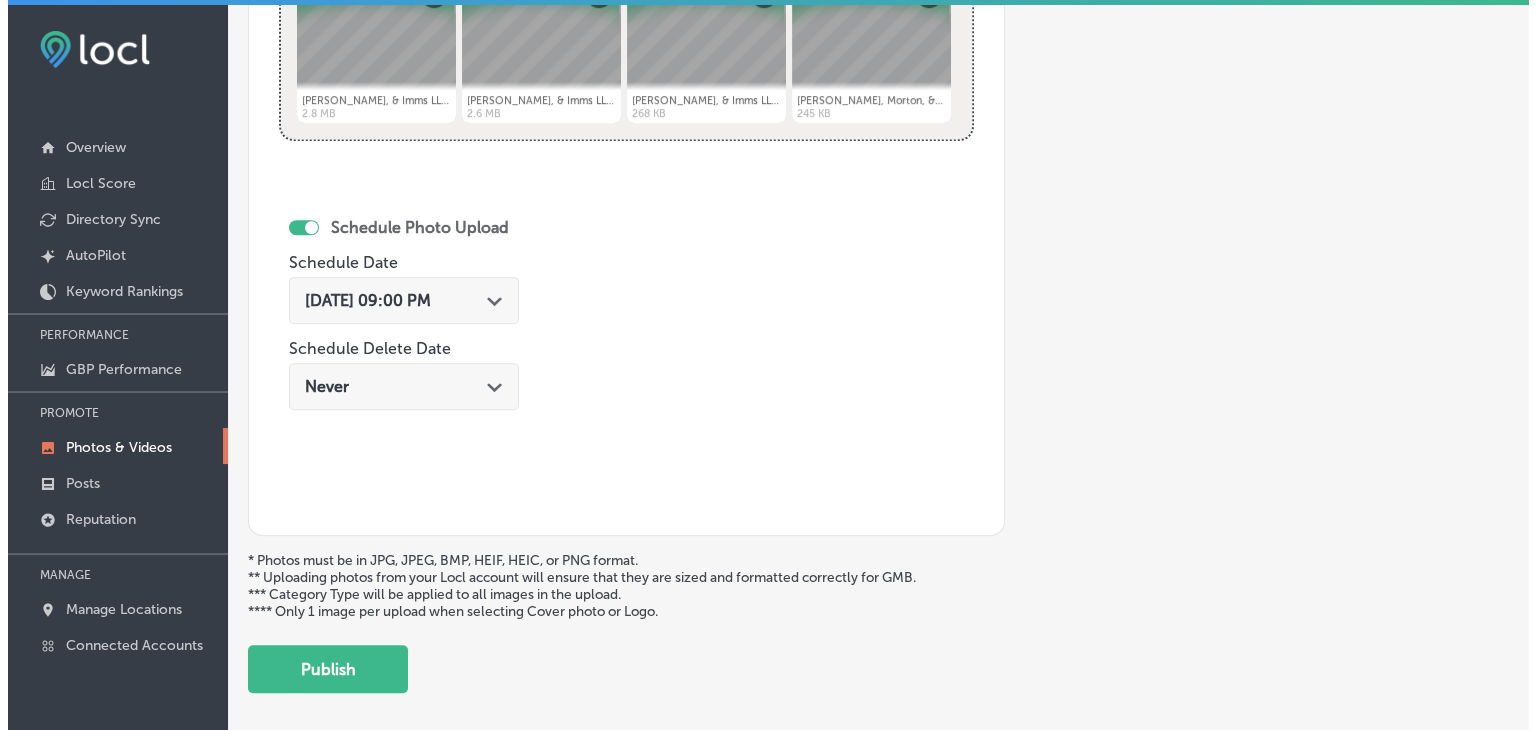scroll, scrollTop: 936, scrollLeft: 0, axis: vertical 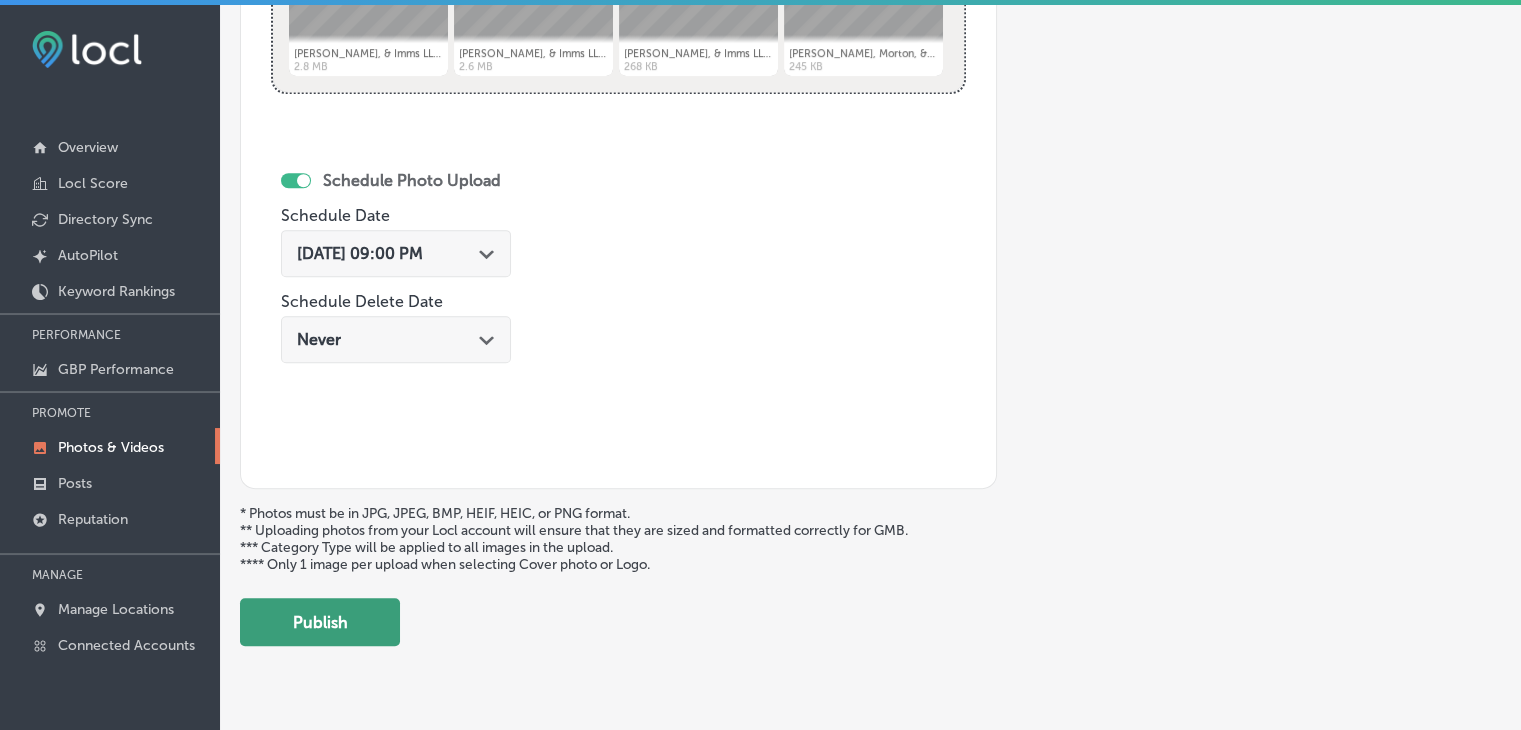 click on "Publish" at bounding box center [320, 622] 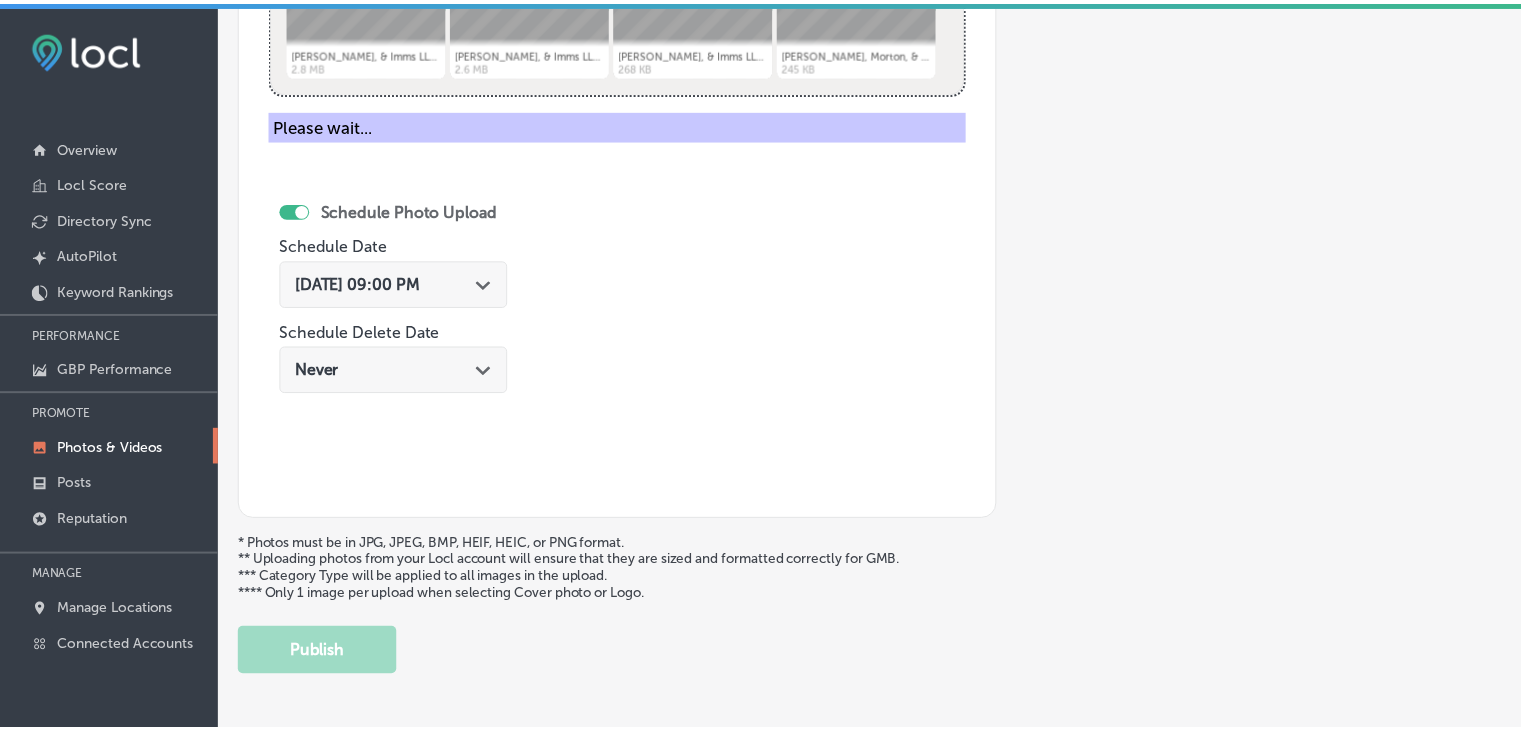 scroll, scrollTop: 807, scrollLeft: 0, axis: vertical 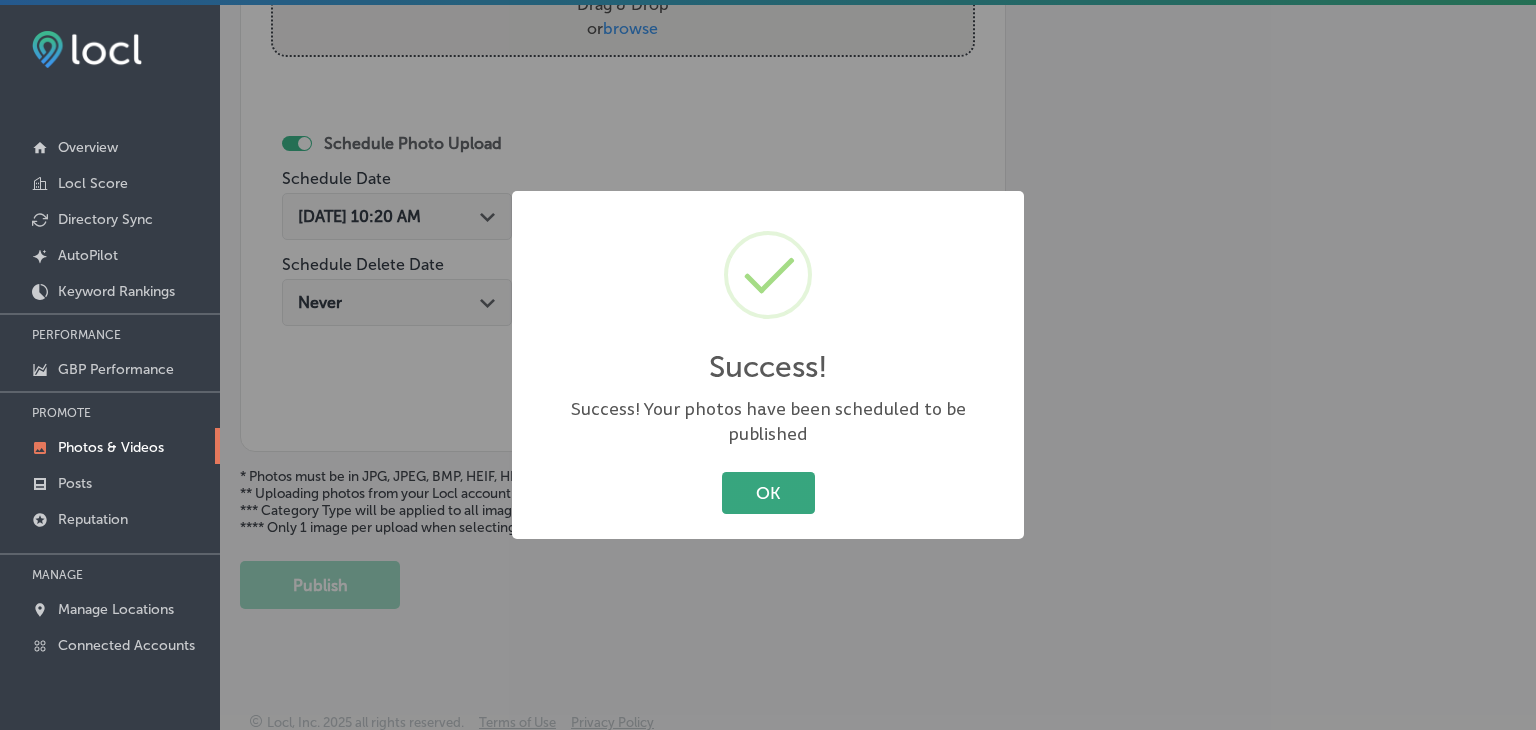 click on "OK" at bounding box center (768, 492) 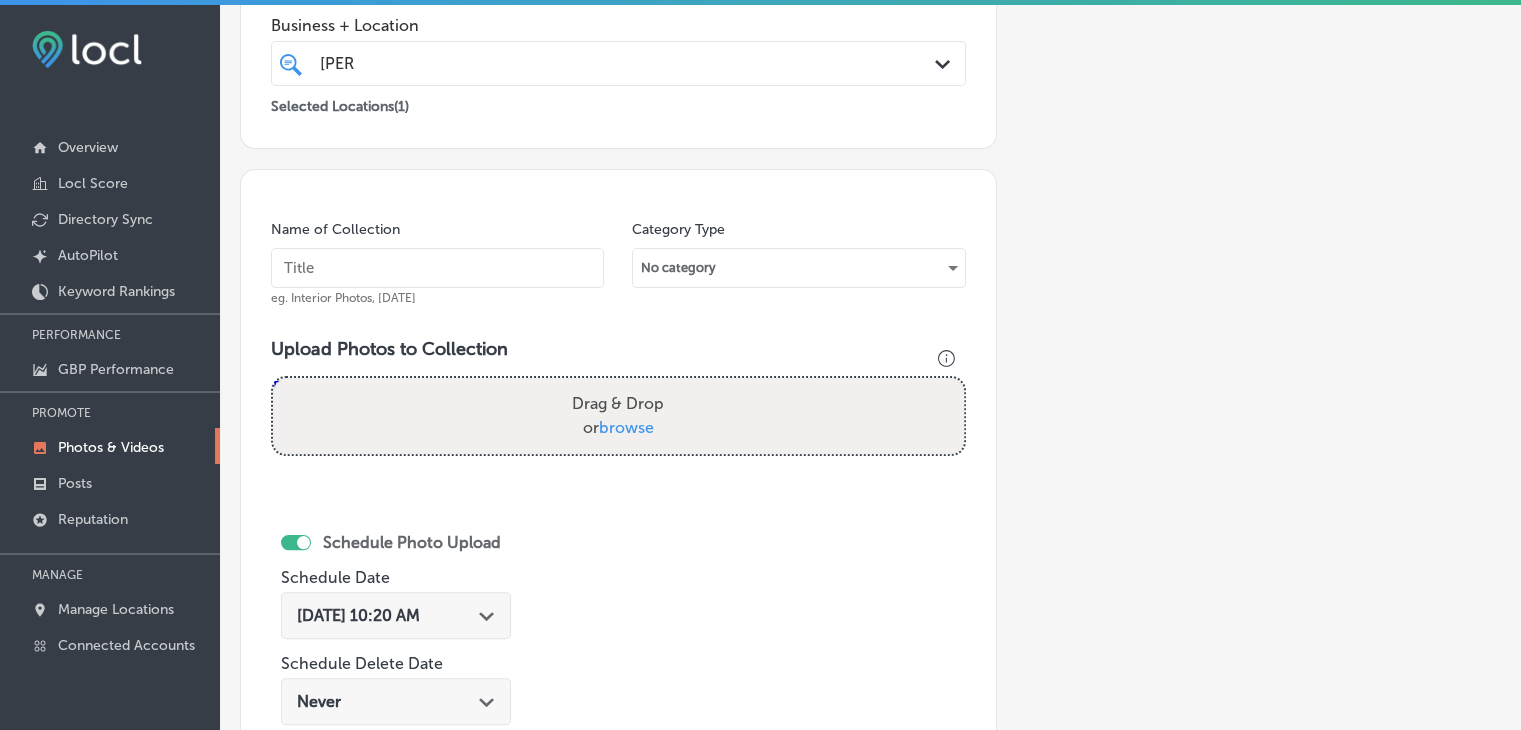 scroll, scrollTop: 407, scrollLeft: 0, axis: vertical 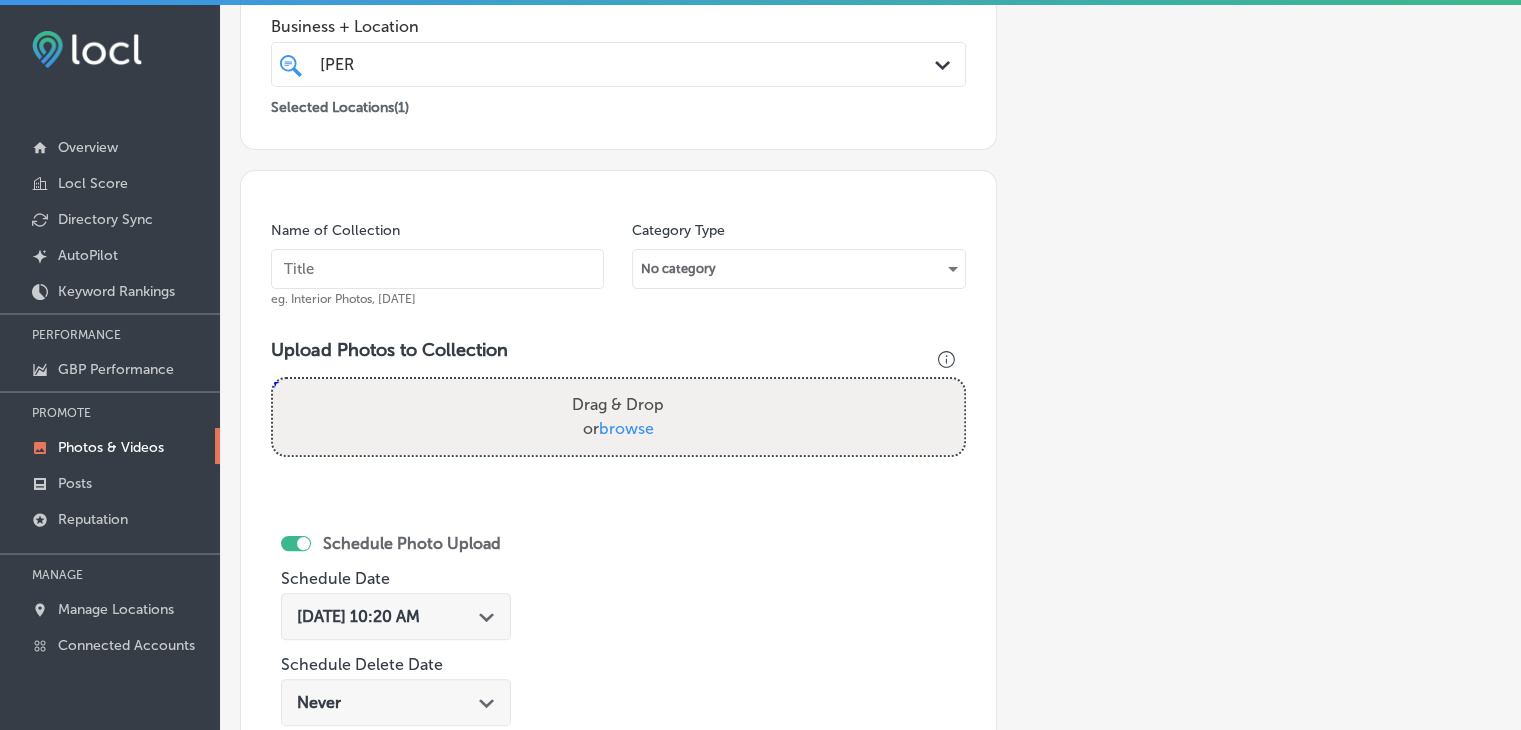 click at bounding box center (437, 269) 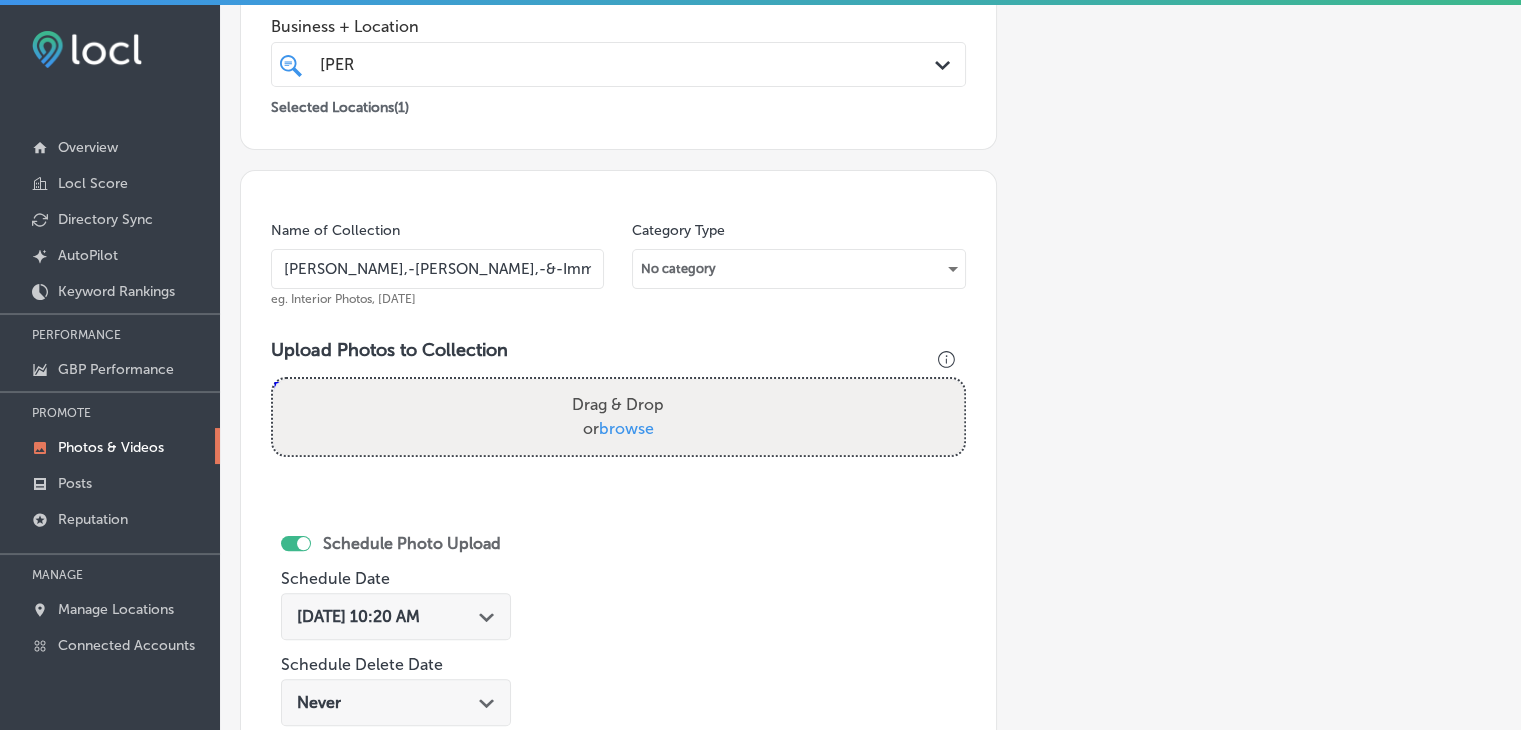 type on "[PERSON_NAME],-[PERSON_NAME],-&-Imms-LLC" 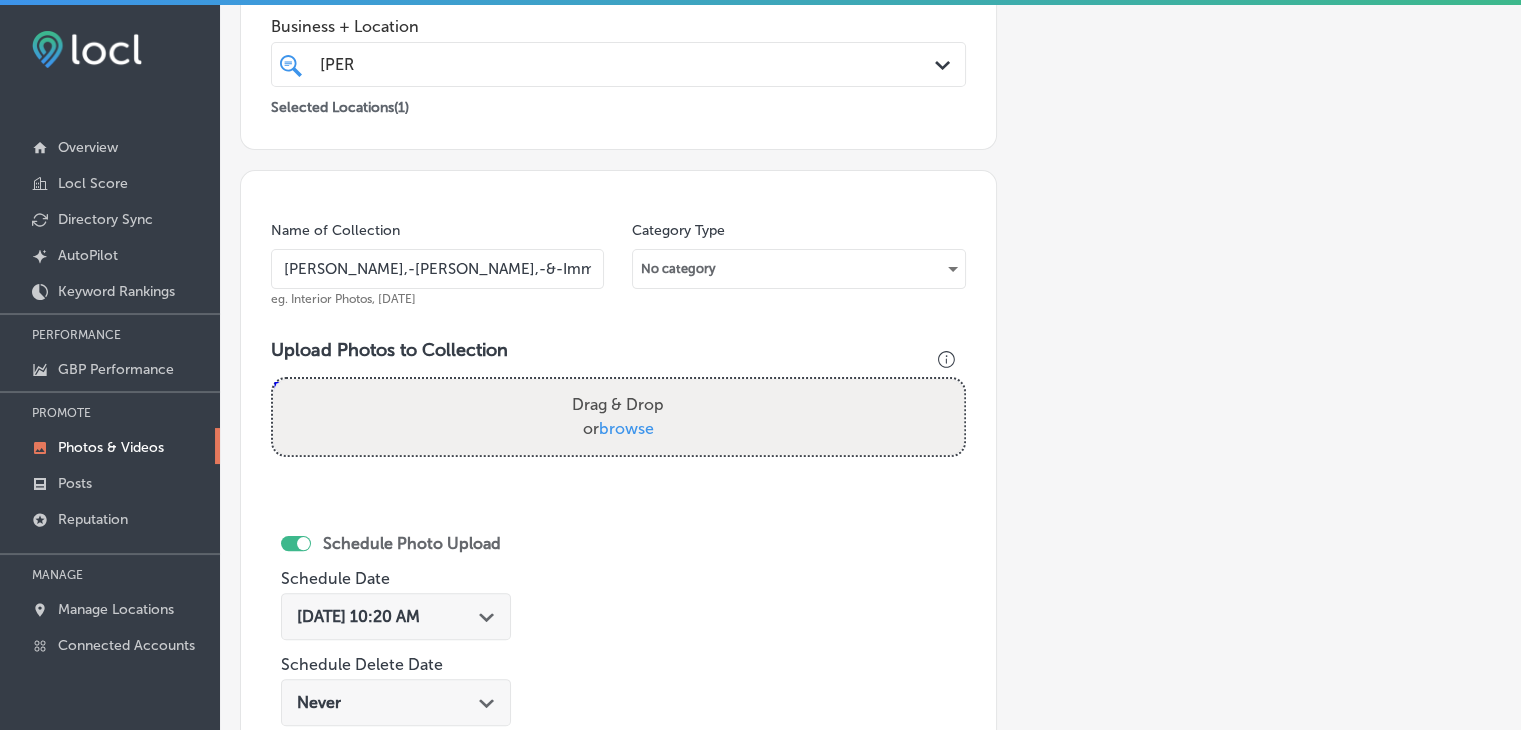 type on "C:\fakepath\[PERSON_NAME], & Imms LLC (17).jpg" 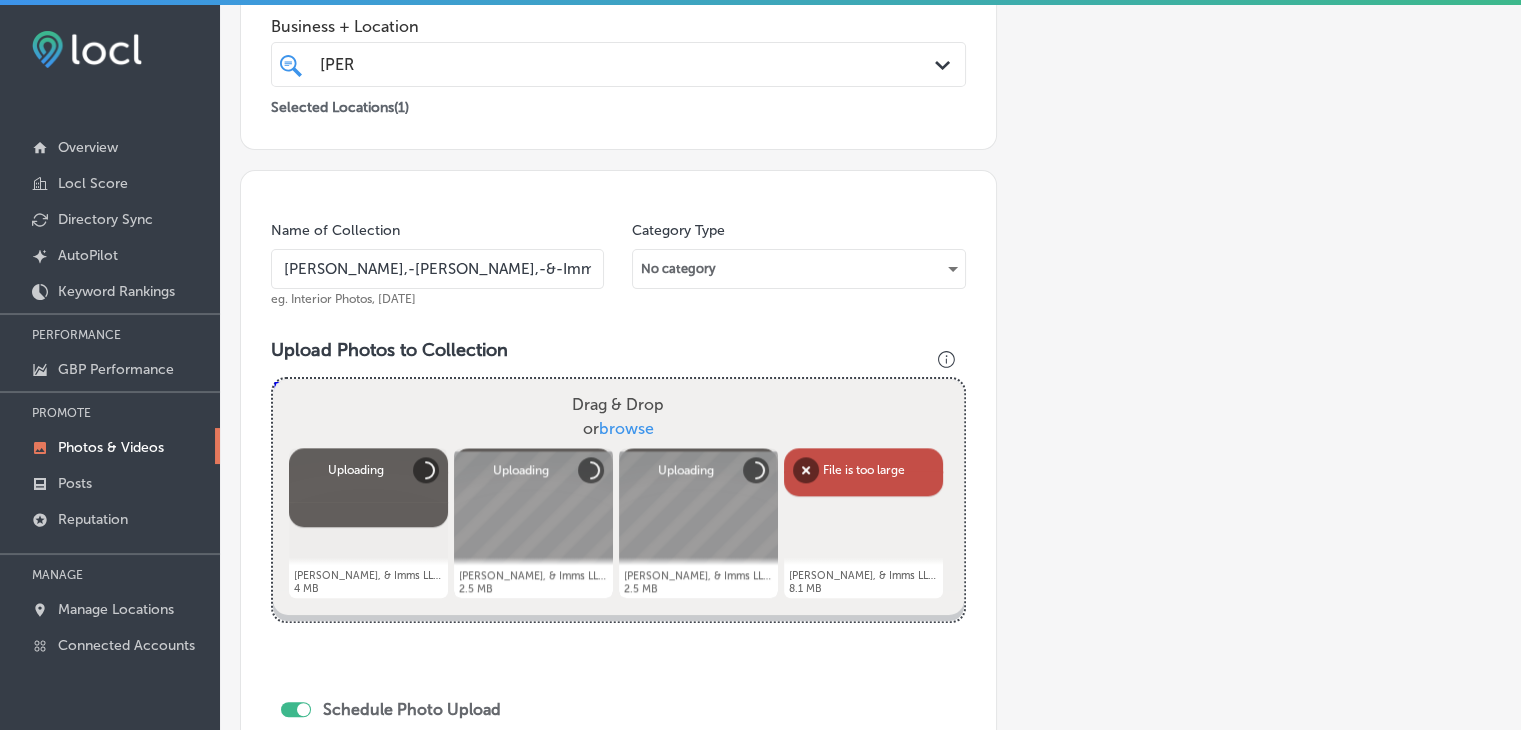 scroll, scrollTop: 507, scrollLeft: 0, axis: vertical 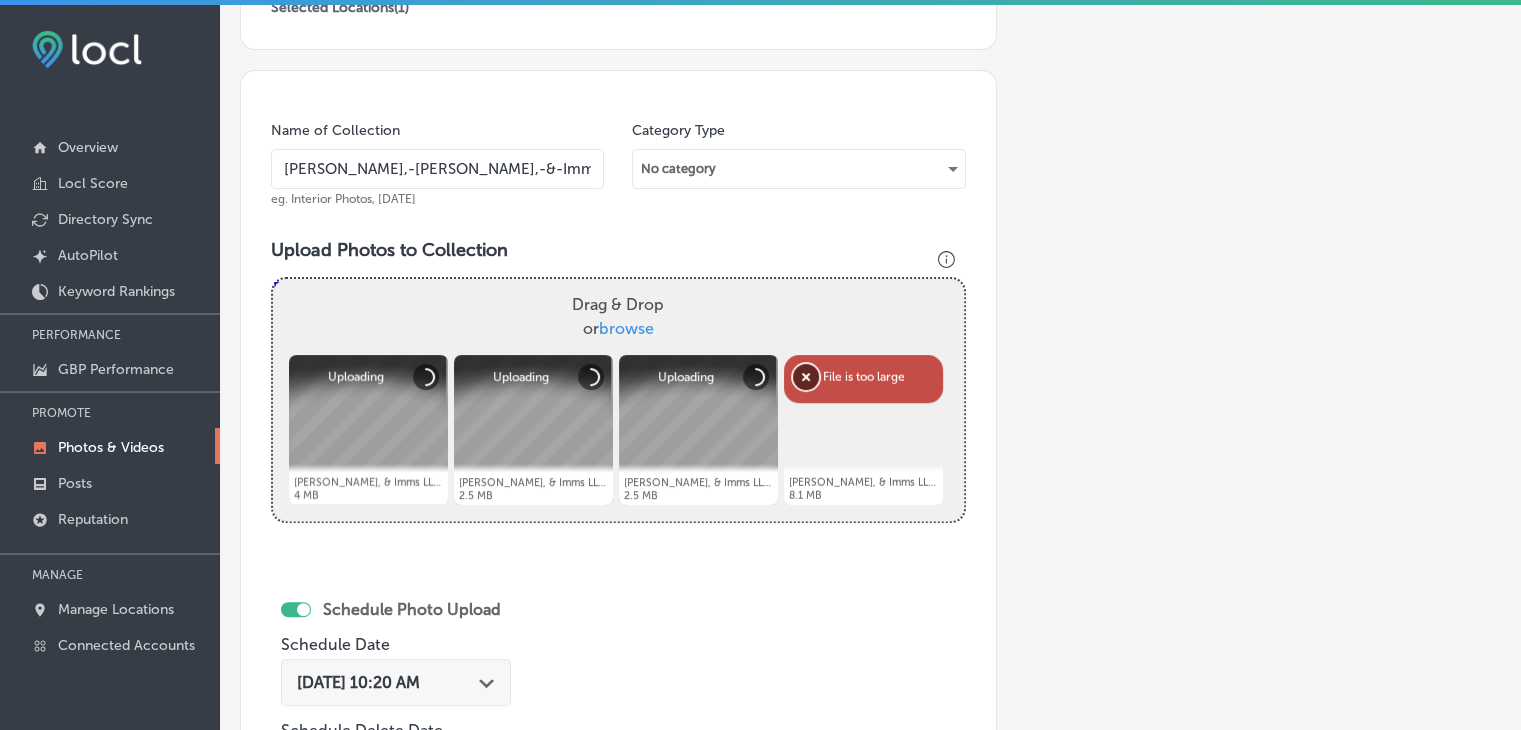 click on "Remove" at bounding box center (806, 377) 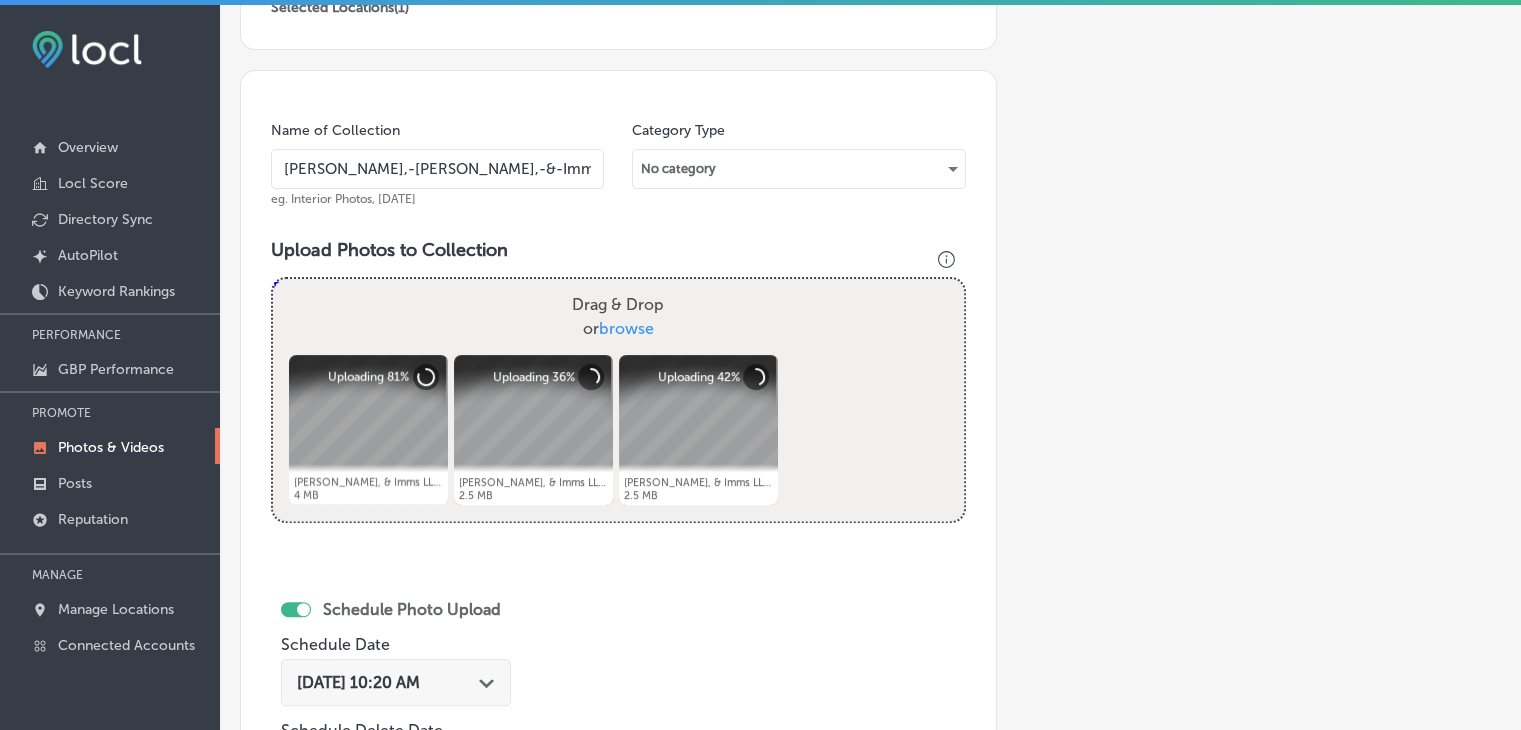 click on "Add a Collection Which Type of Image or Video Would You Like to Upload? Photo Cover Logo Video Select Location(s) Business + Location
[PERSON_NAME]
Path
Created with Sketch.
Selected Locations  ( 1 ) Name of Collection [PERSON_NAME],-[PERSON_NAME],-&-Imms-LLC eg. Interior Photos, [DATE]   Category Type No category Upload Photos to Collection
Powered by PQINA Drag & Drop  or  browse [PERSON_NAME], [PERSON_NAME], & Imms LLC (17).jpg Abort Retry Remove Upload Cancel Retry Remove [PERSON_NAME], Morton, & Imms LLC (17).jpg 4 MB Uploading 81% tap to cancel" at bounding box center [870, 347] 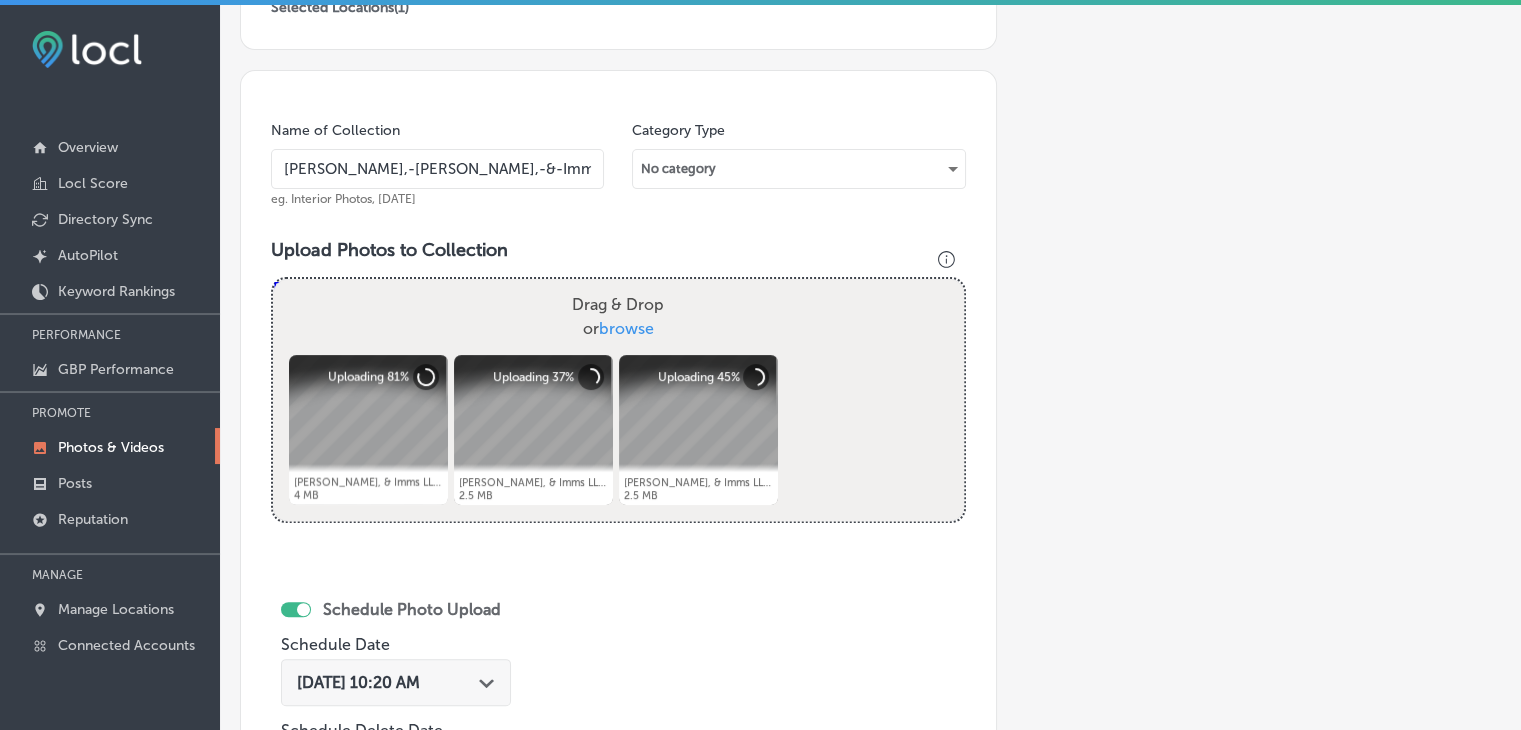 click on "Drag & Drop  or  browse" at bounding box center (618, 317) 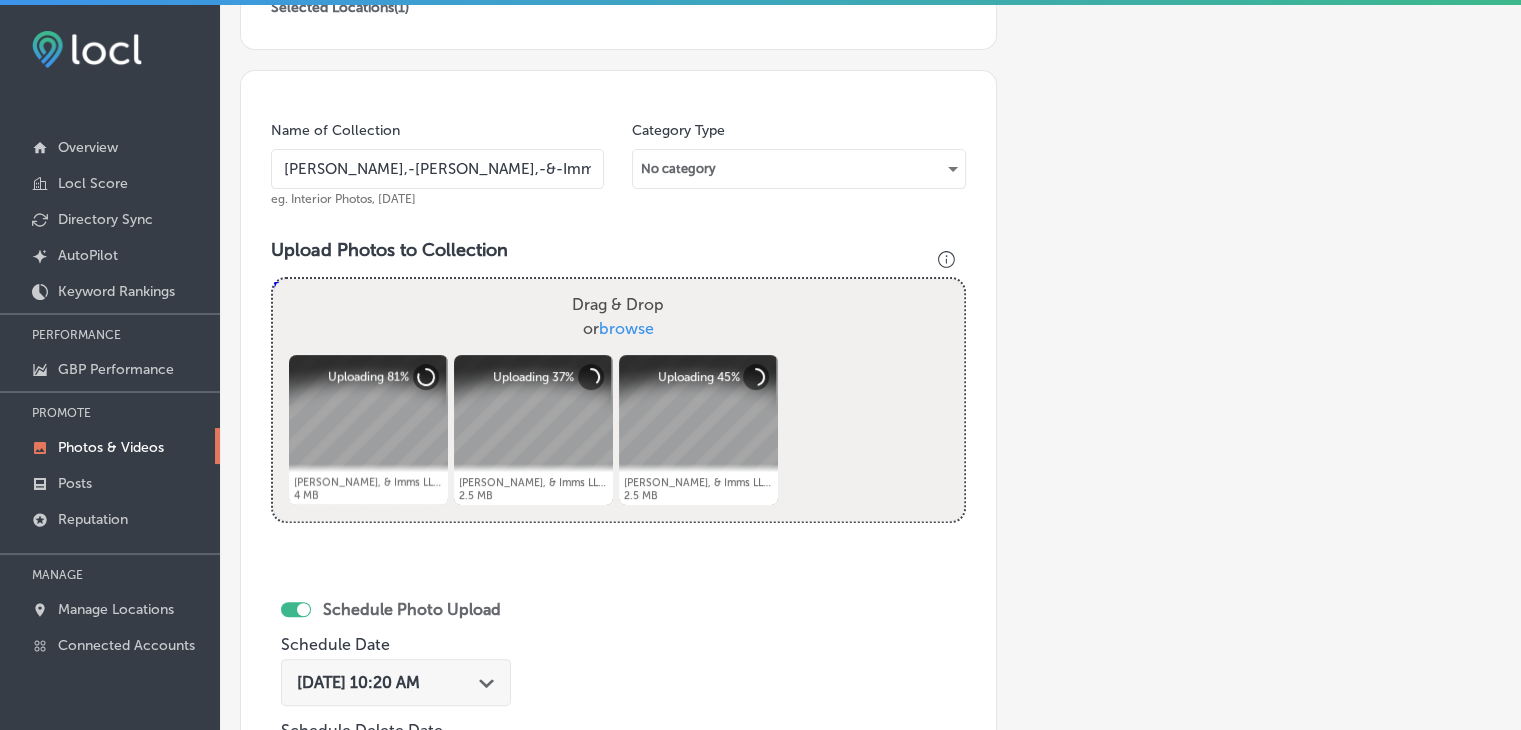 click on "Drag & Drop  or  browse" at bounding box center [618, 282] 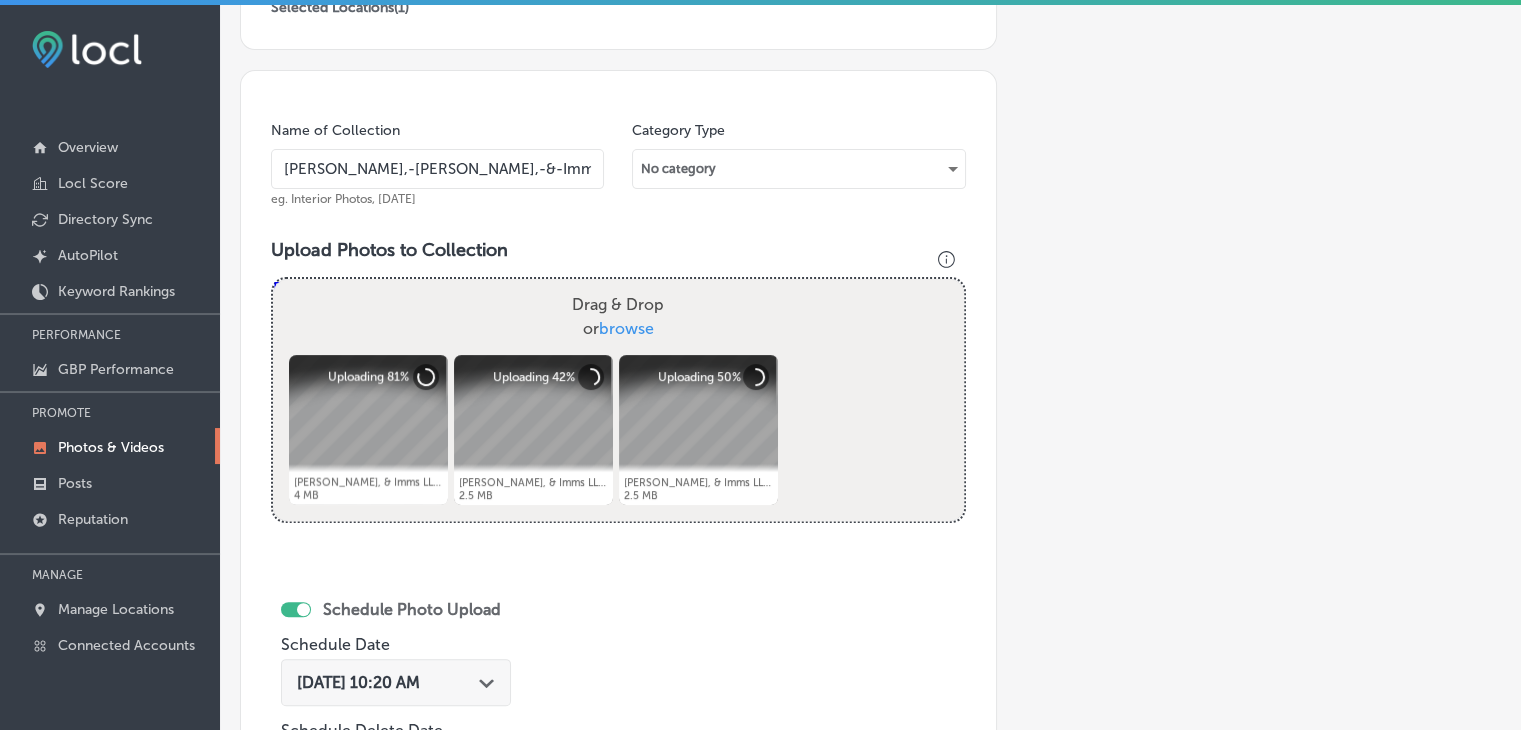 type on "C:\fakepath\[PERSON_NAME], & Imms LLC (13).jpg" 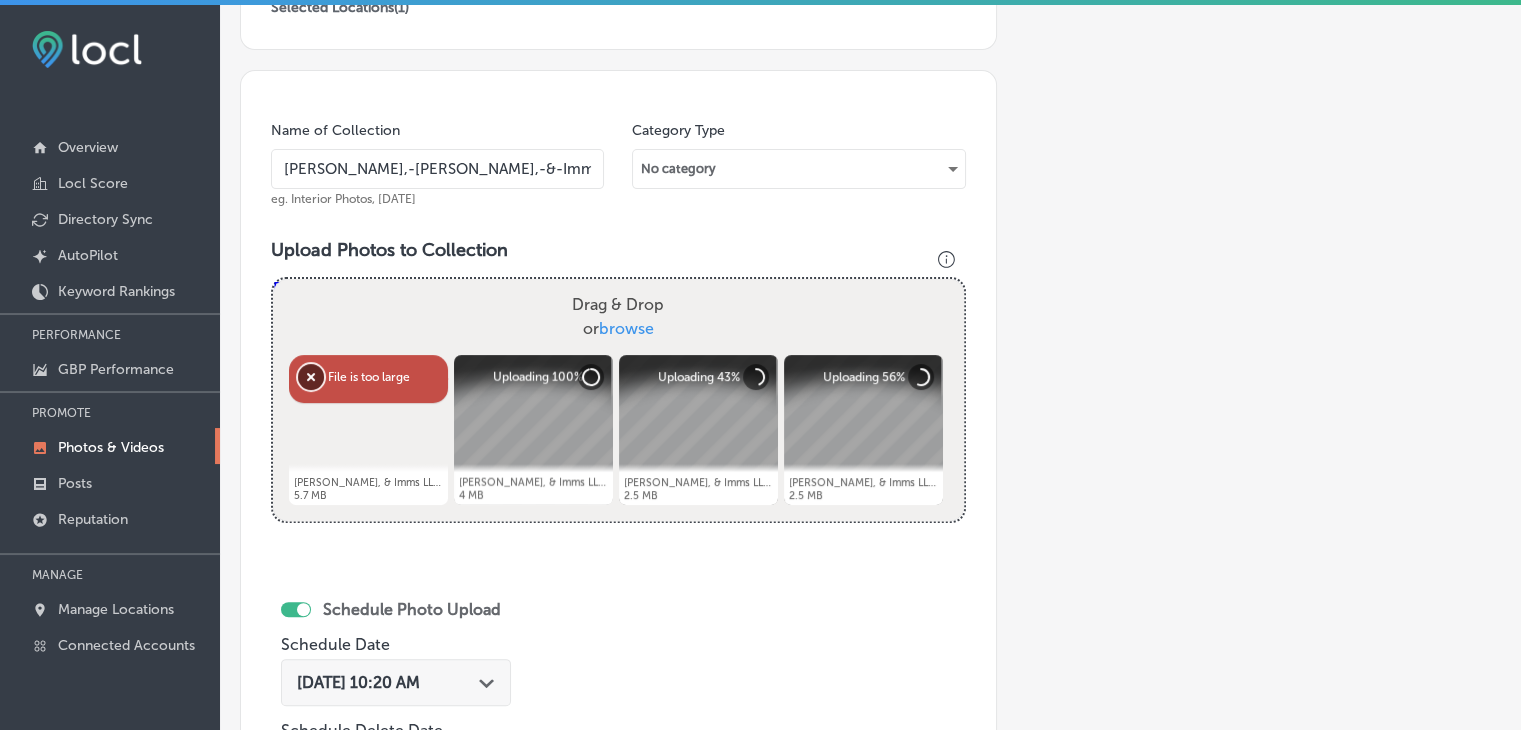 click on "Remove" at bounding box center [311, 377] 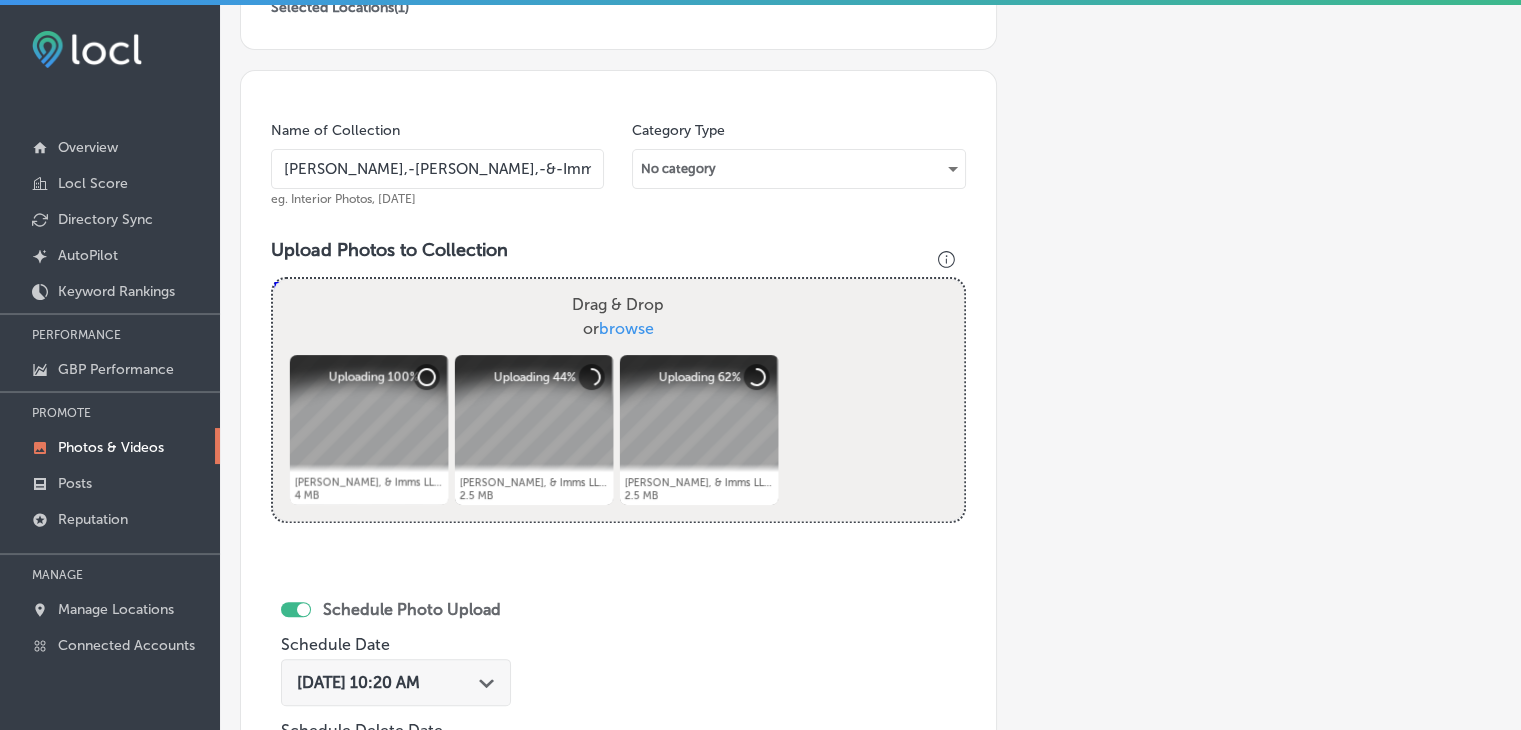 click on "Drag & Drop  or  browse" at bounding box center [618, 317] 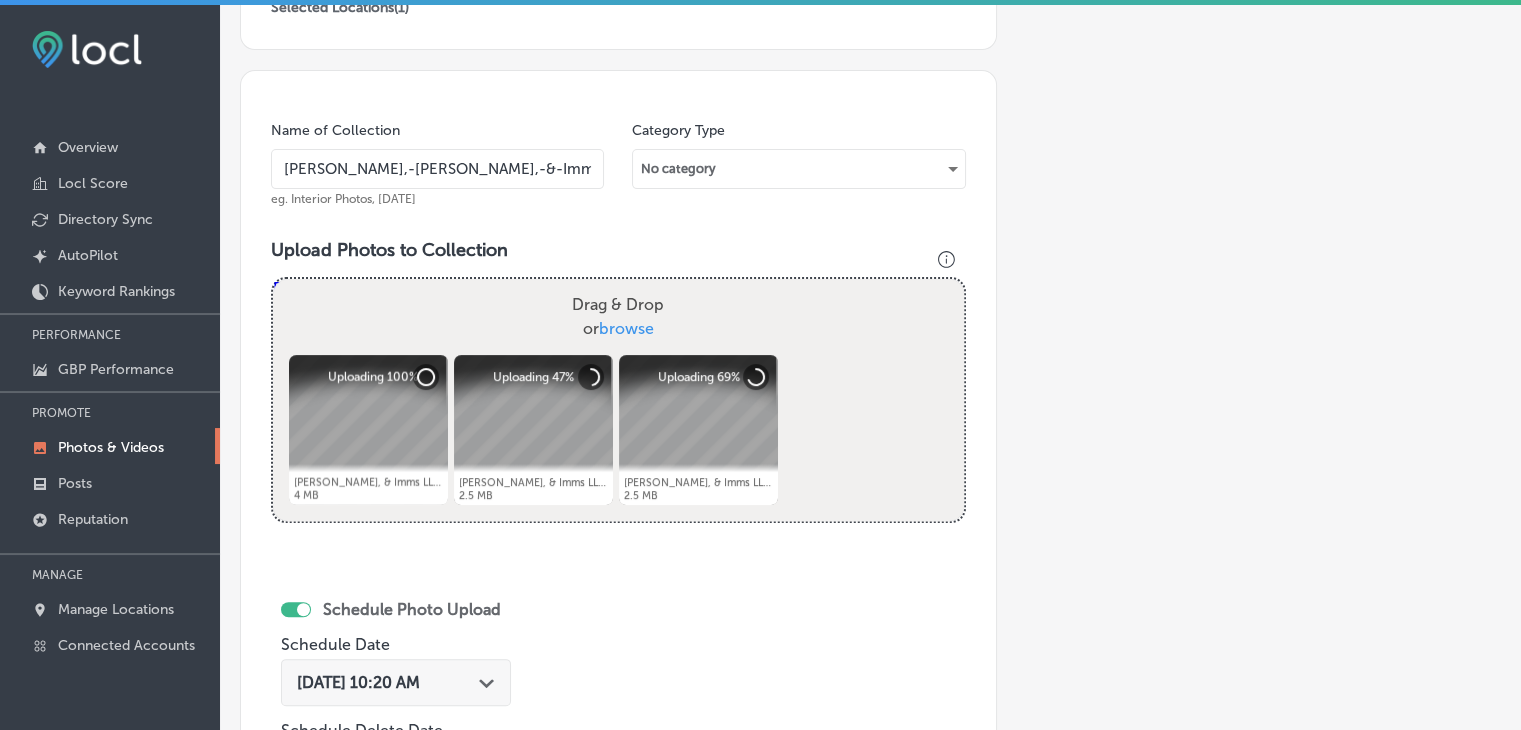 type on "C:\fakepath\[PERSON_NAME], & Imms LLC (12).jpg" 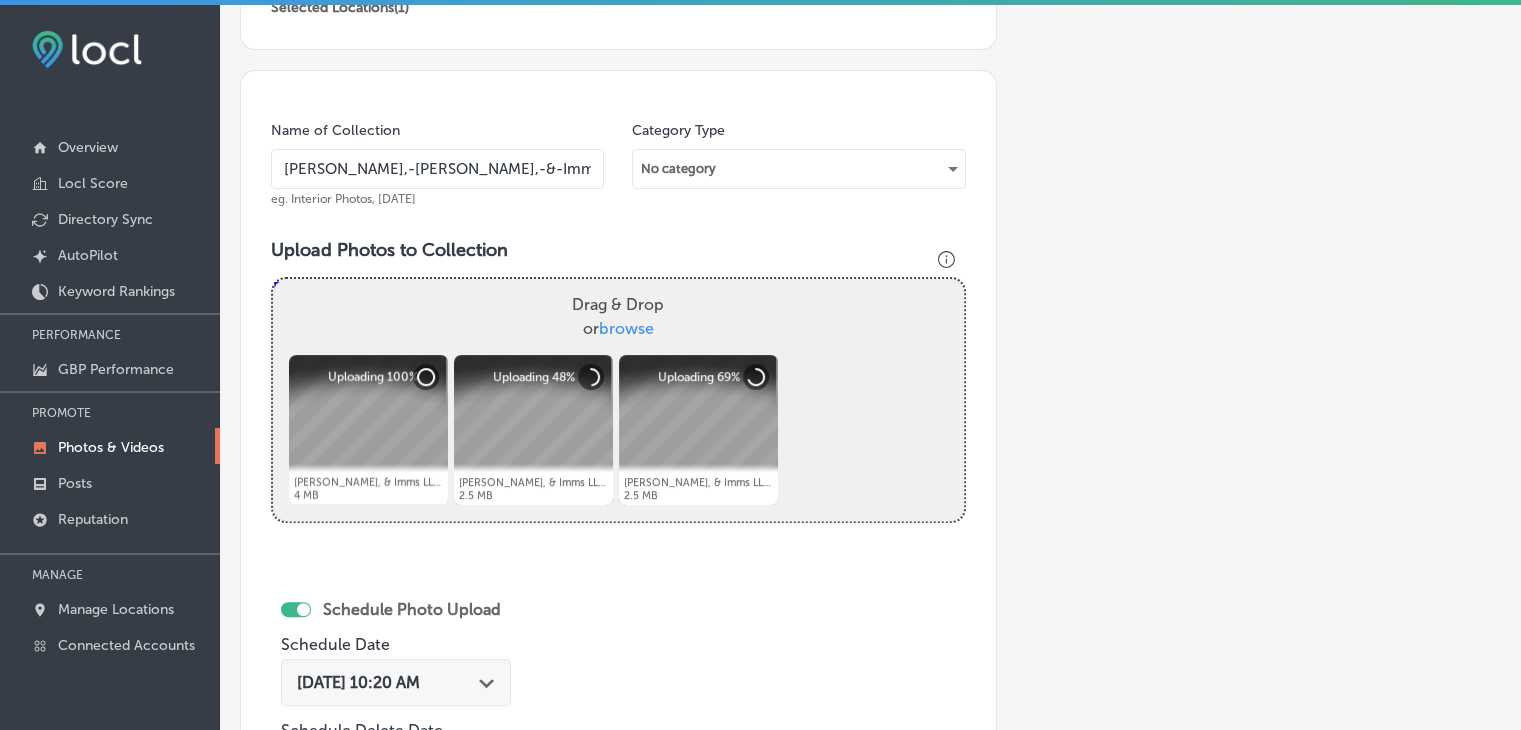 type 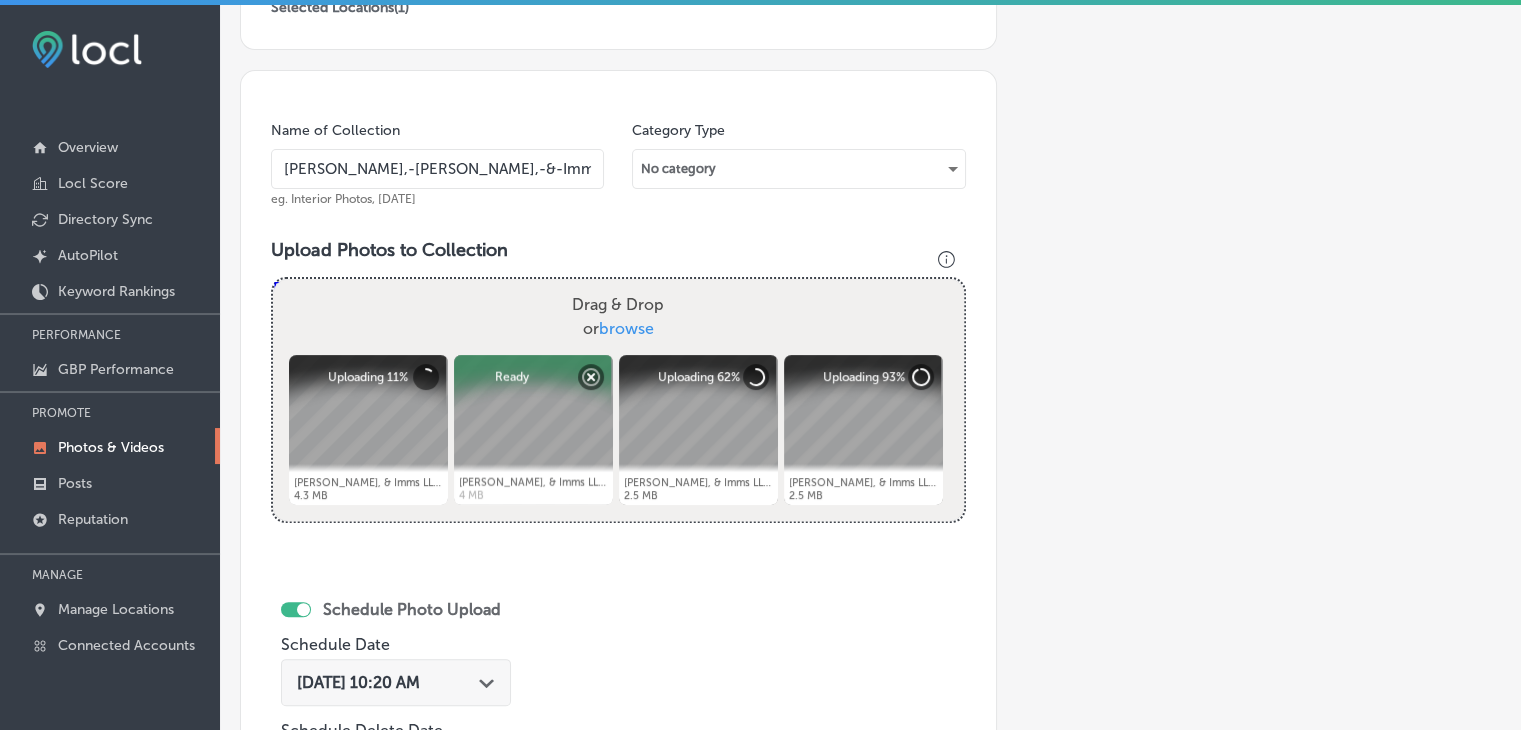 click on "Add a Collection Which Type of Image or Video Would You Like to Upload? Photo Cover Logo Video Select Location(s) Business + Location
[PERSON_NAME]
Path
Created with Sketch.
Selected Locations  ( 1 ) Name of Collection [PERSON_NAME],-[PERSON_NAME],-&-Imms-LLC eg. Interior Photos, [DATE]   Category Type No category Upload Photos to Collection
Powered by PQINA Drag & Drop  or  browse [PERSON_NAME], [PERSON_NAME], & Imms LLC (12).jpg Abort Retry Remove Upload Cancel Retry Remove [PERSON_NAME], Morton, & Imms LLC (12).jpg 4.3 MB Uploading 11% tap to cancel" at bounding box center [870, 347] 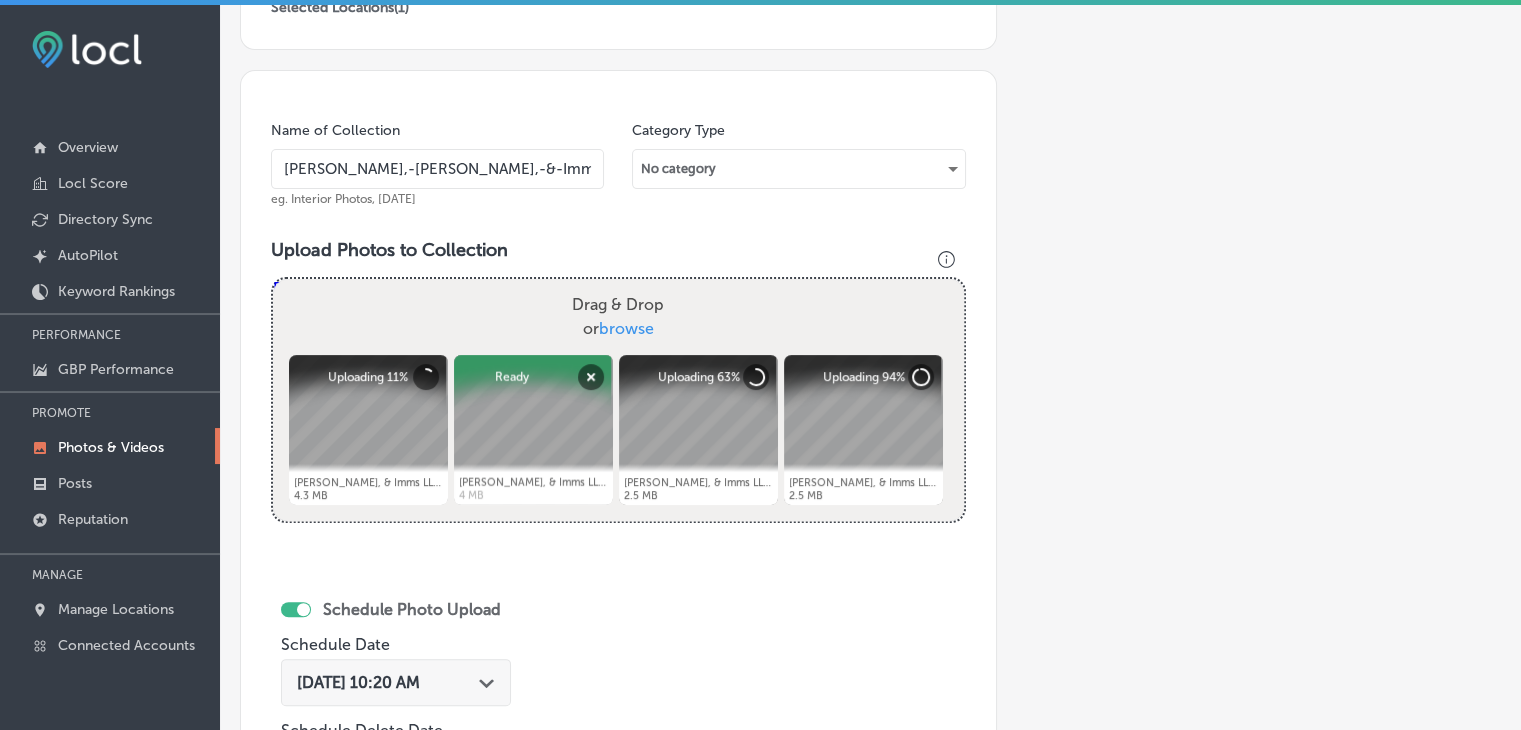 scroll, scrollTop: 100, scrollLeft: 0, axis: vertical 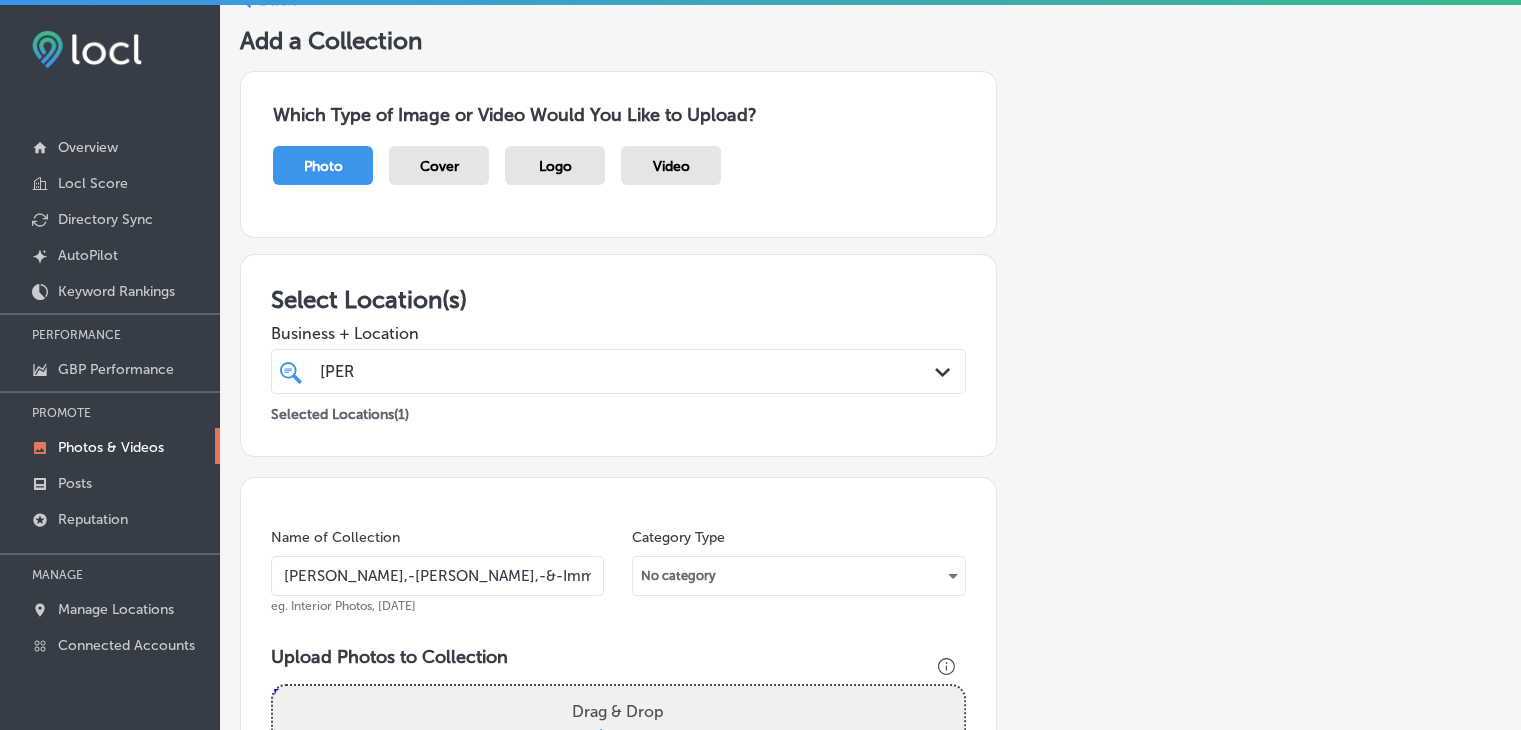 click on "Add a Collection Which Type of Image or Video Would You Like to Upload? Photo Cover Logo Video Select Location(s) Business + Location
[PERSON_NAME]
Path
Created with Sketch.
Selected Locations  ( 1 ) Name of Collection [PERSON_NAME],-[PERSON_NAME],-&-Imms-LLC eg. Interior Photos, [DATE]   Category Type No category Upload Photos to Collection
Powered by PQINA Drag & Drop  or  browse [PERSON_NAME], [PERSON_NAME], & Imms LLC (12).jpg Abort Retry Remove Upload Cancel Retry Remove [PERSON_NAME], Morton, & Imms LLC (12).jpg 4.3 MB Uploading 22% tap to cancel" at bounding box center [870, 754] 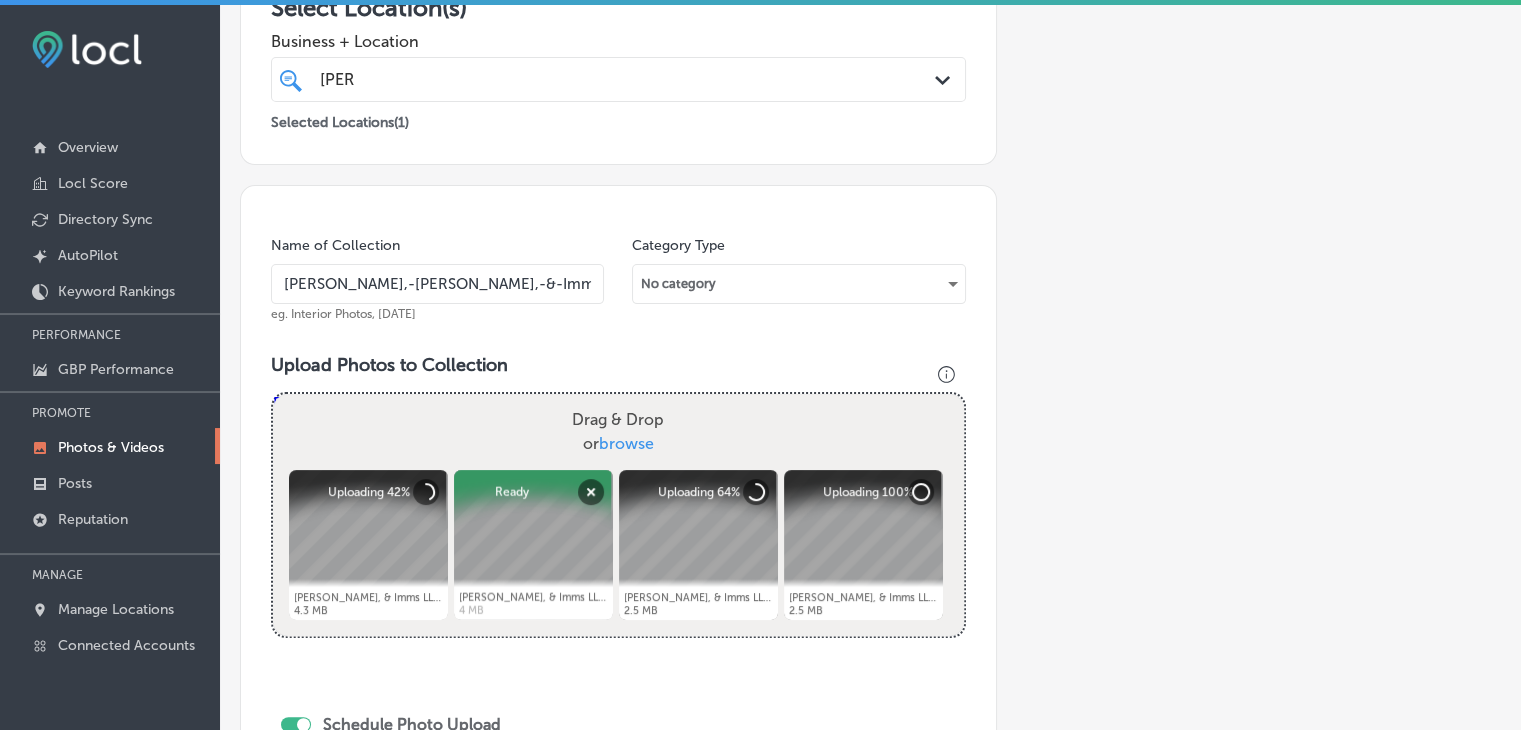 scroll, scrollTop: 500, scrollLeft: 0, axis: vertical 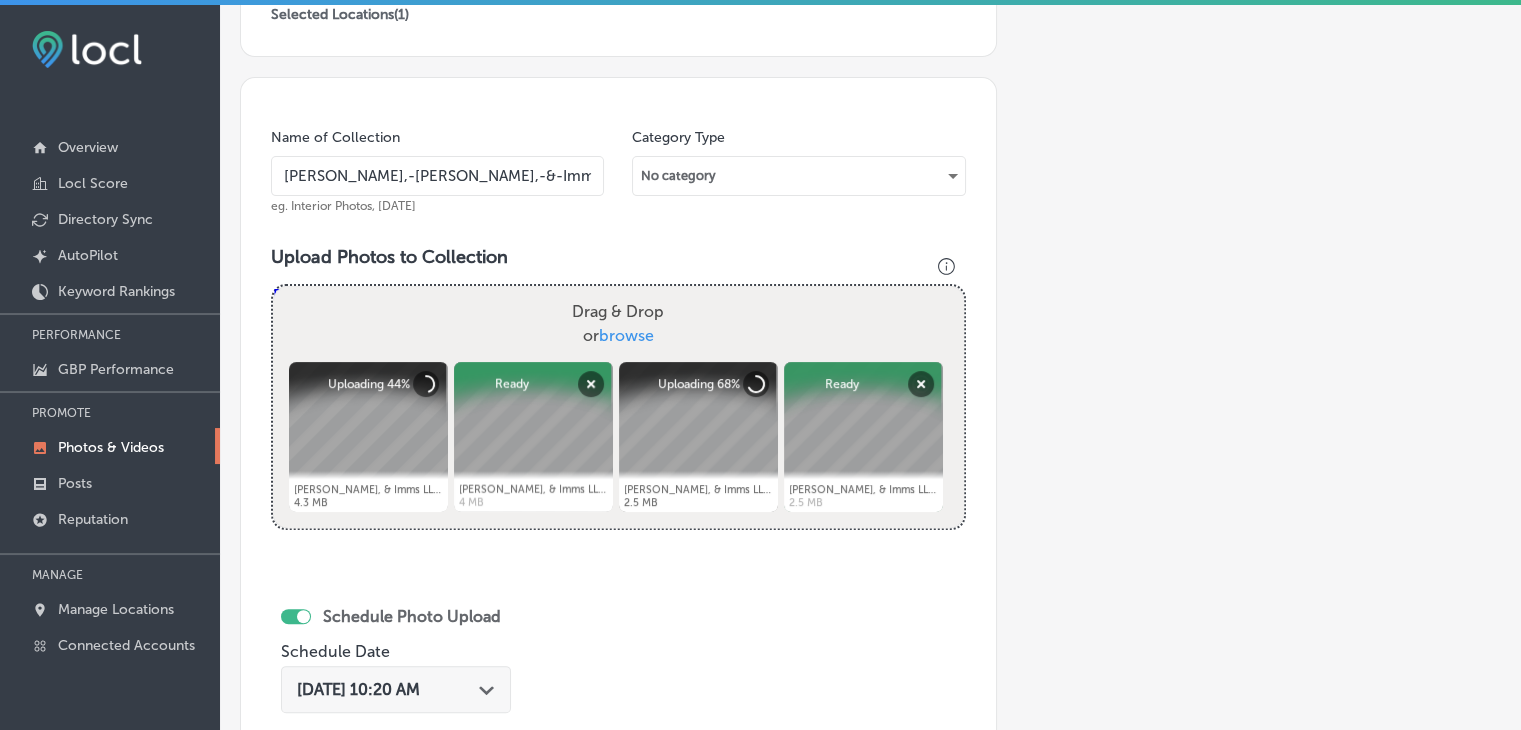 click on "[PERSON_NAME],-[PERSON_NAME],-&-Imms-LLC" at bounding box center (437, 176) 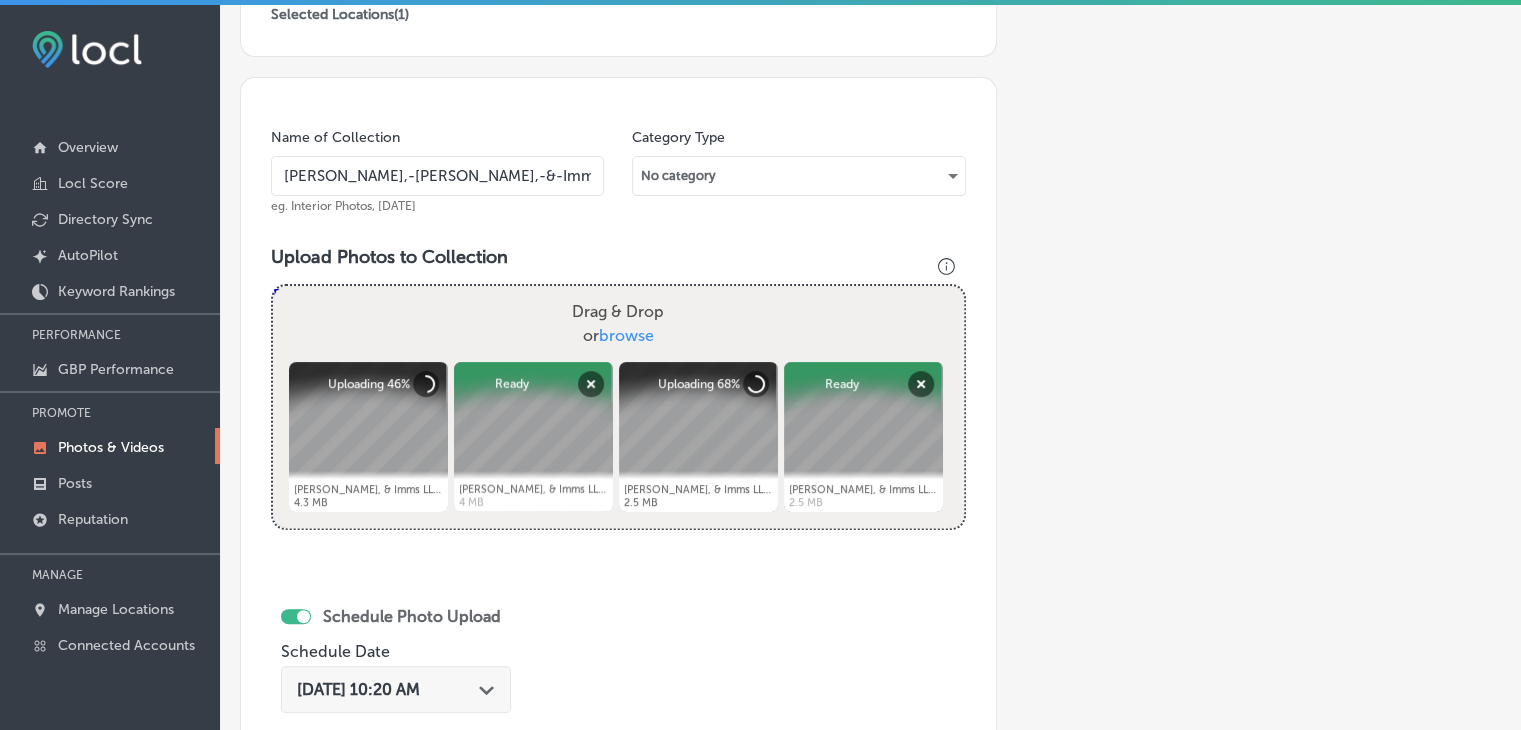 click on "[PERSON_NAME],-[PERSON_NAME],-&-Imms-LLC" at bounding box center (437, 176) 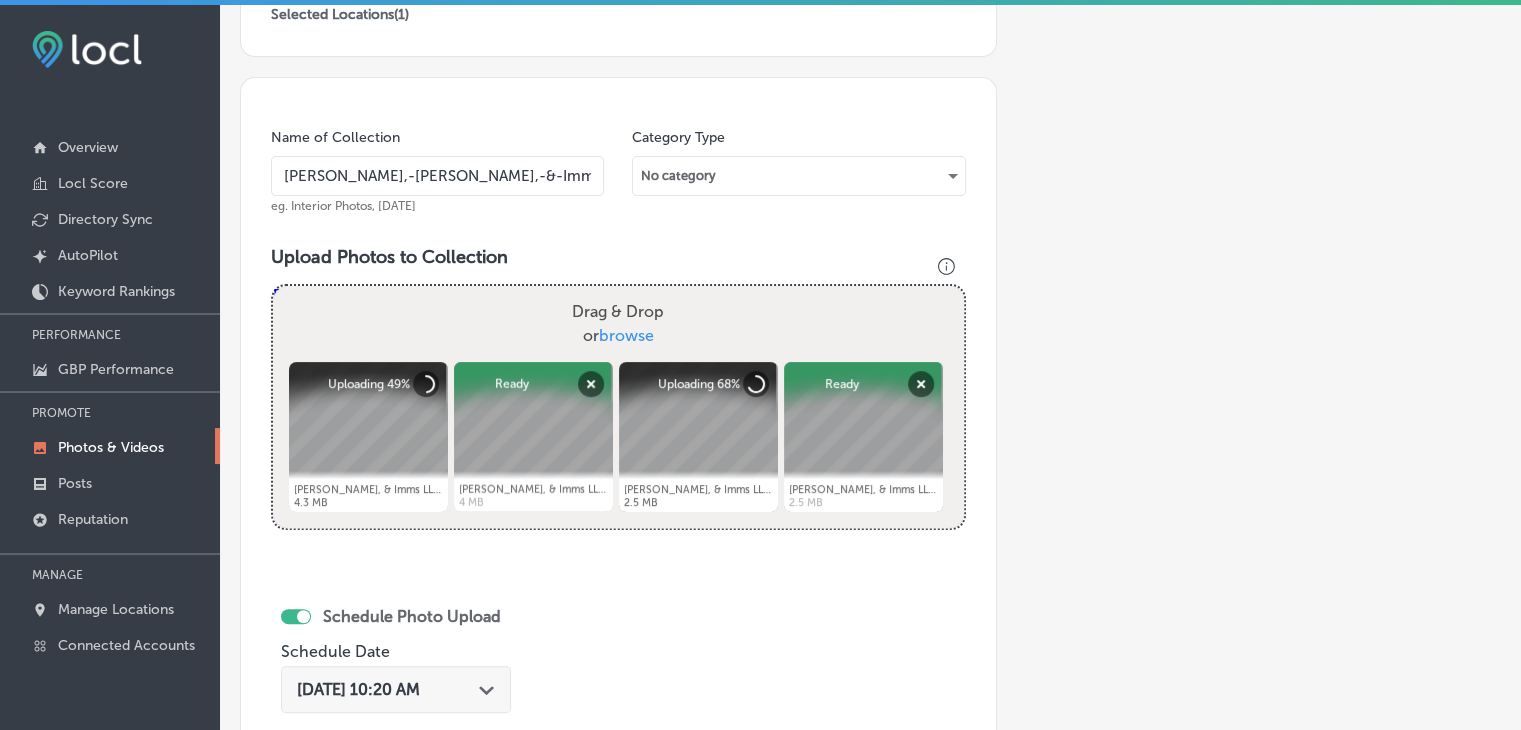 click on "[PERSON_NAME],-[PERSON_NAME],-&-Imms-LLC" at bounding box center [437, 176] 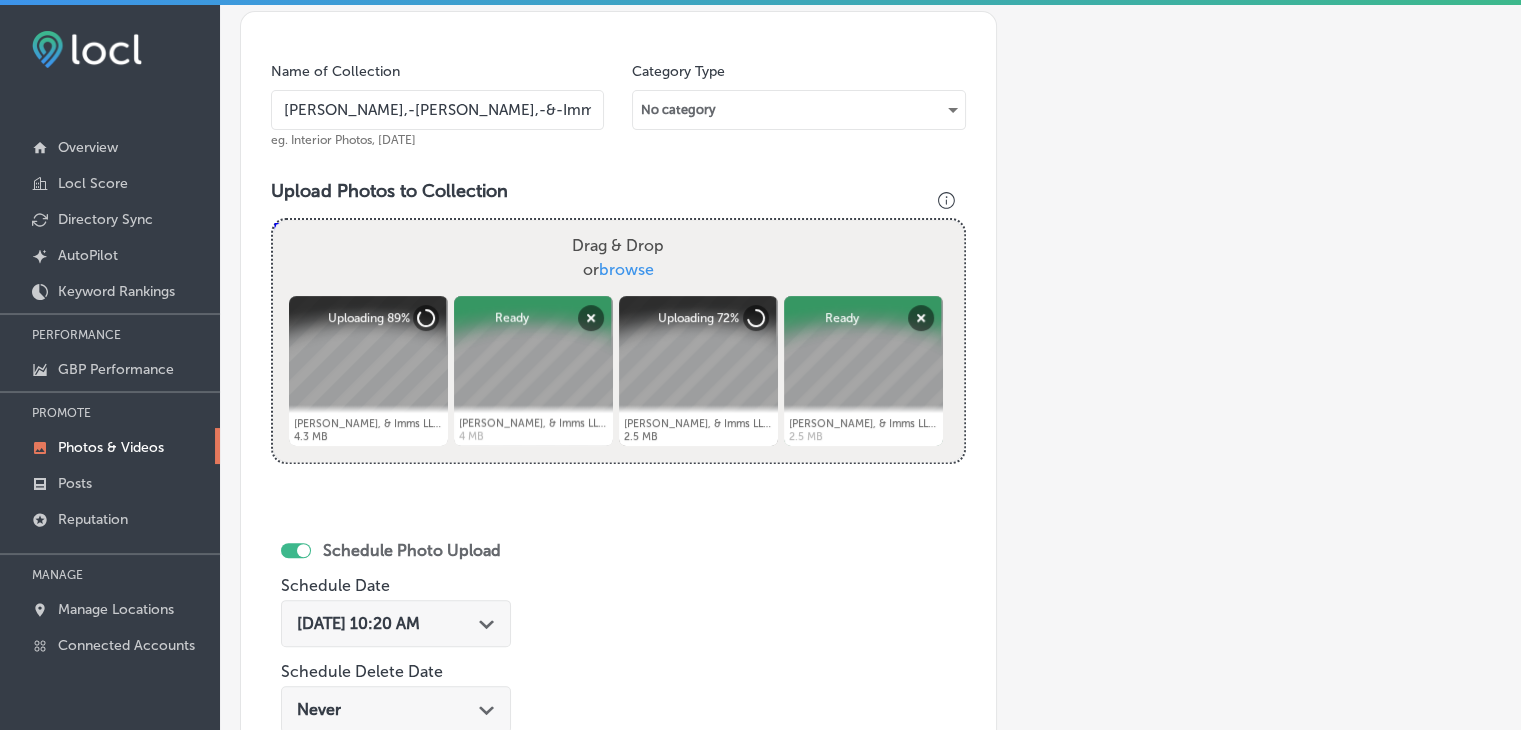 scroll, scrollTop: 600, scrollLeft: 0, axis: vertical 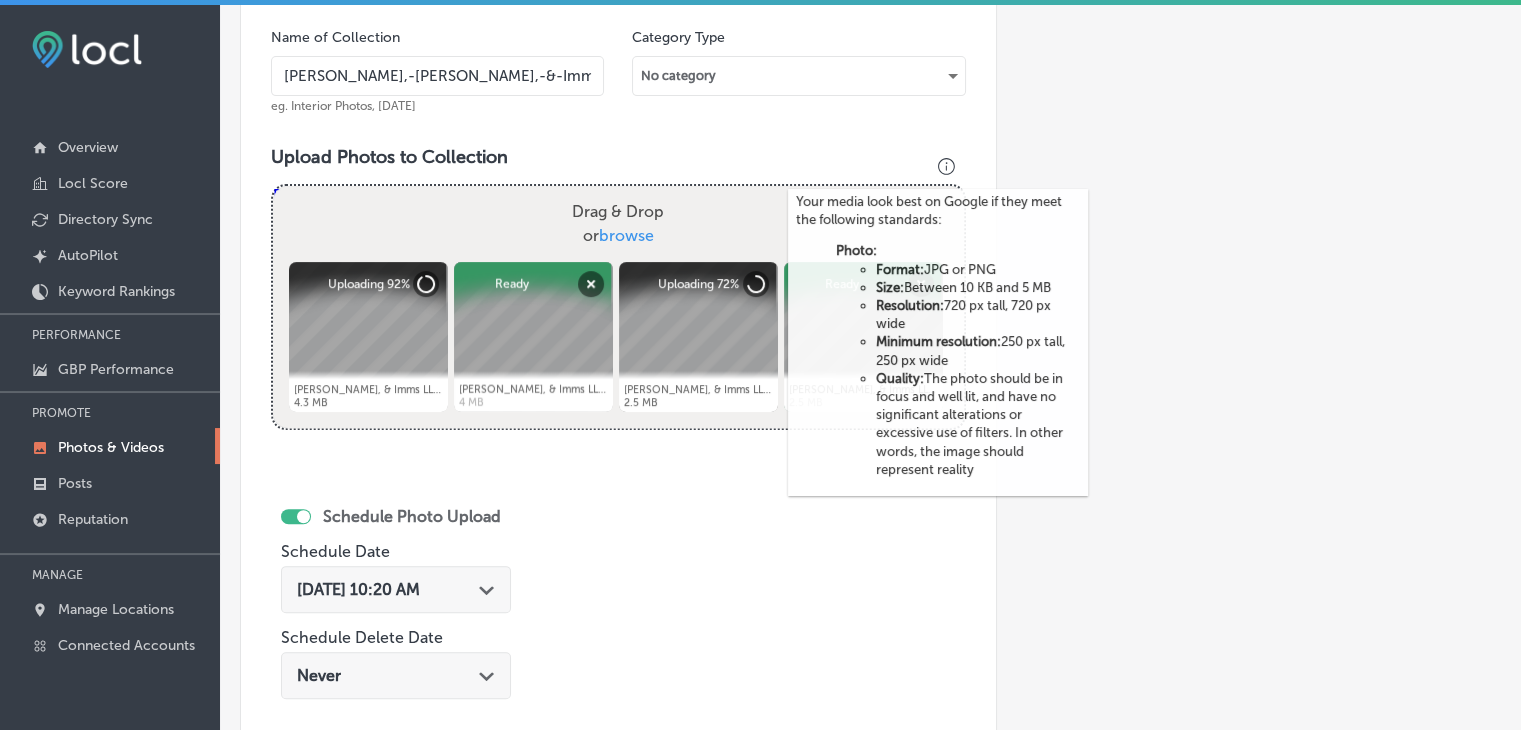 click on "Format:  JPG or PNG" at bounding box center (978, 270) 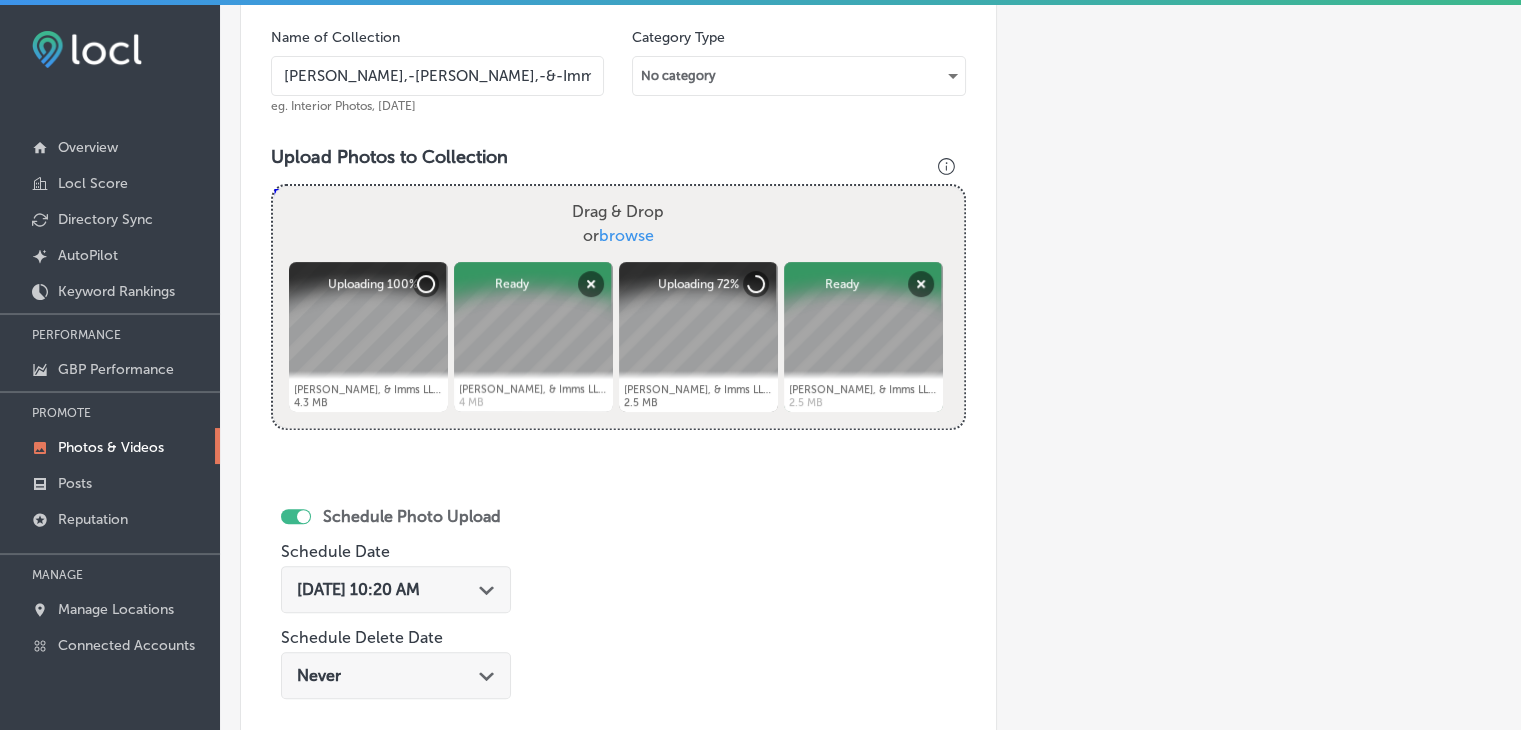 click on "Add a Collection Which Type of Image or Video Would You Like to Upload? Photo Cover Logo Video Select Location(s) Business + Location
[PERSON_NAME]
Path
Created with Sketch.
Selected Locations  ( 1 ) Name of Collection [PERSON_NAME],-[PERSON_NAME],-&-Imms-LLC eg. Interior Photos, [DATE]   Category Type No category Upload Photos to Collection
Powered by PQINA Drag & Drop  or  browse [PERSON_NAME], [PERSON_NAME], & Imms LLC (12).jpg Abort Retry Remove Upload Cancel Retry Remove [PERSON_NAME], Morton, & Imms LLC (12).jpg 4.3 MB Uploading 100% tap to cancel" at bounding box center [870, 254] 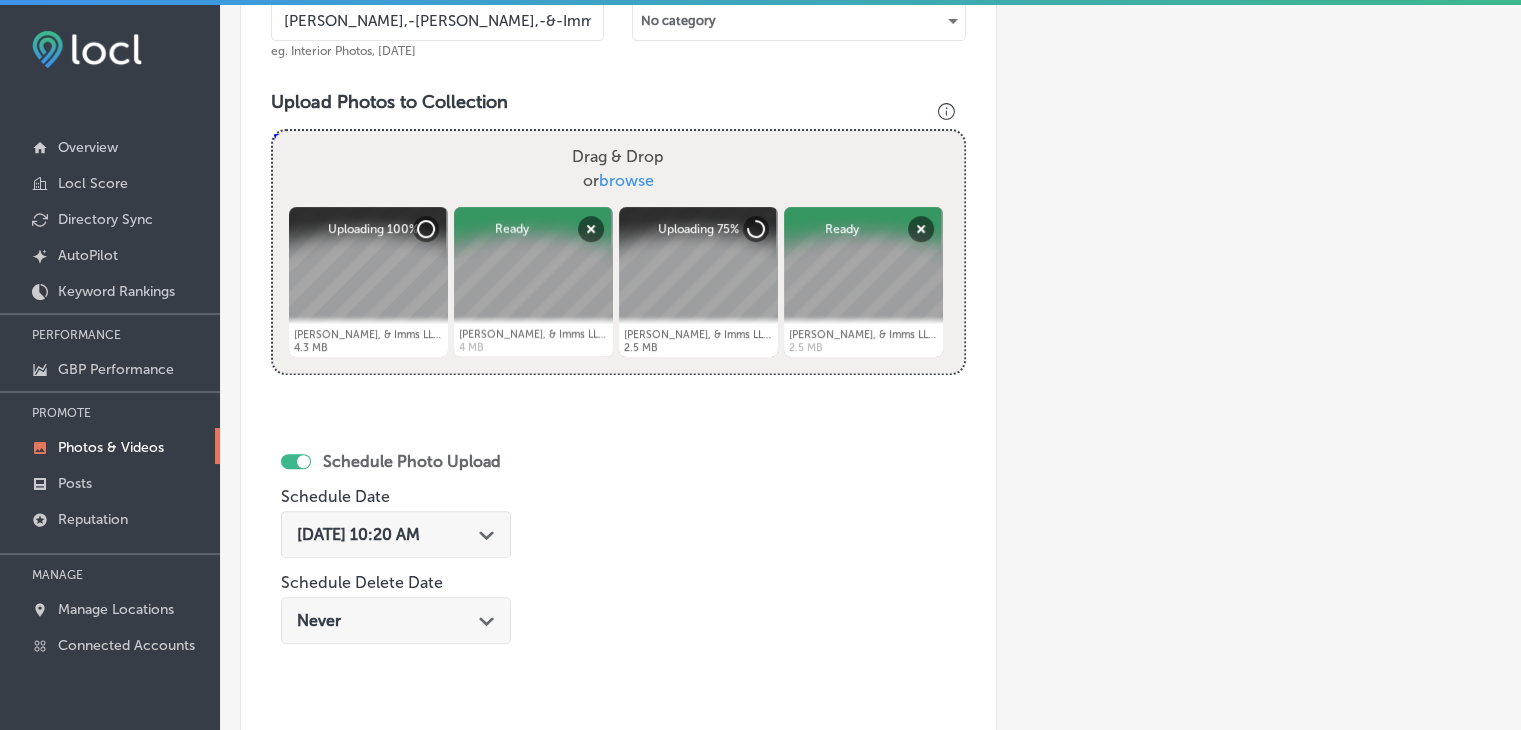 scroll, scrollTop: 700, scrollLeft: 0, axis: vertical 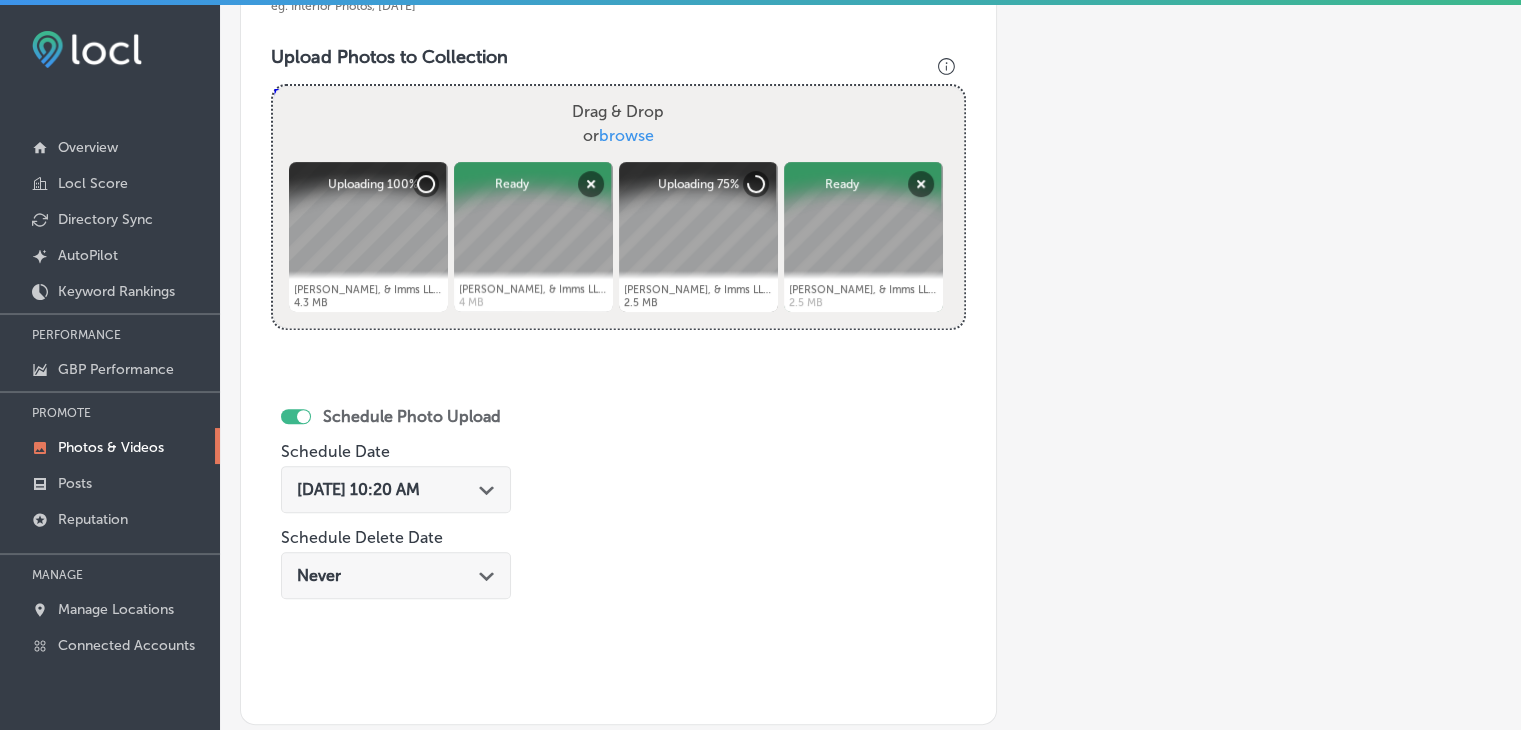 click on "[DATE] 10:20 AM" at bounding box center [358, 489] 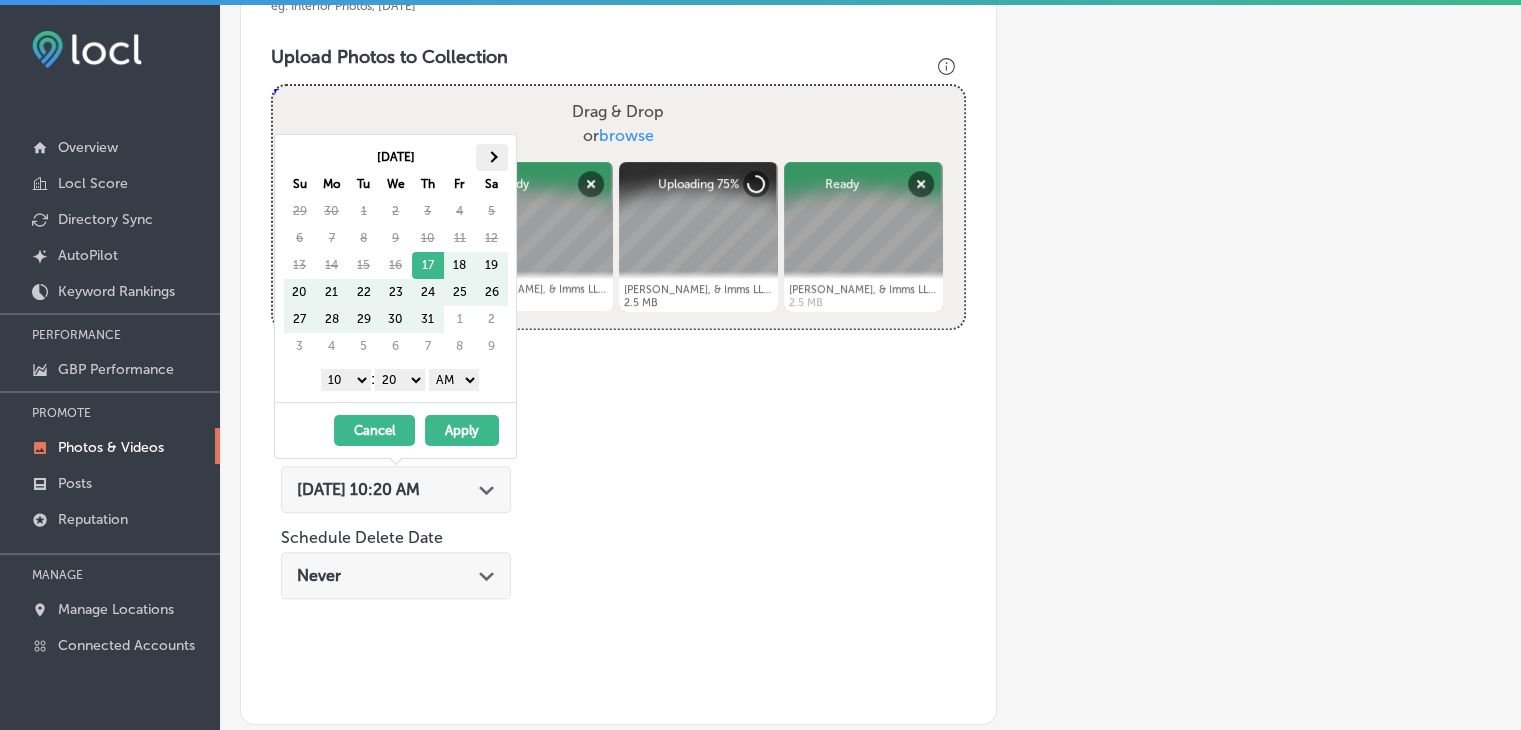 click at bounding box center [492, 157] 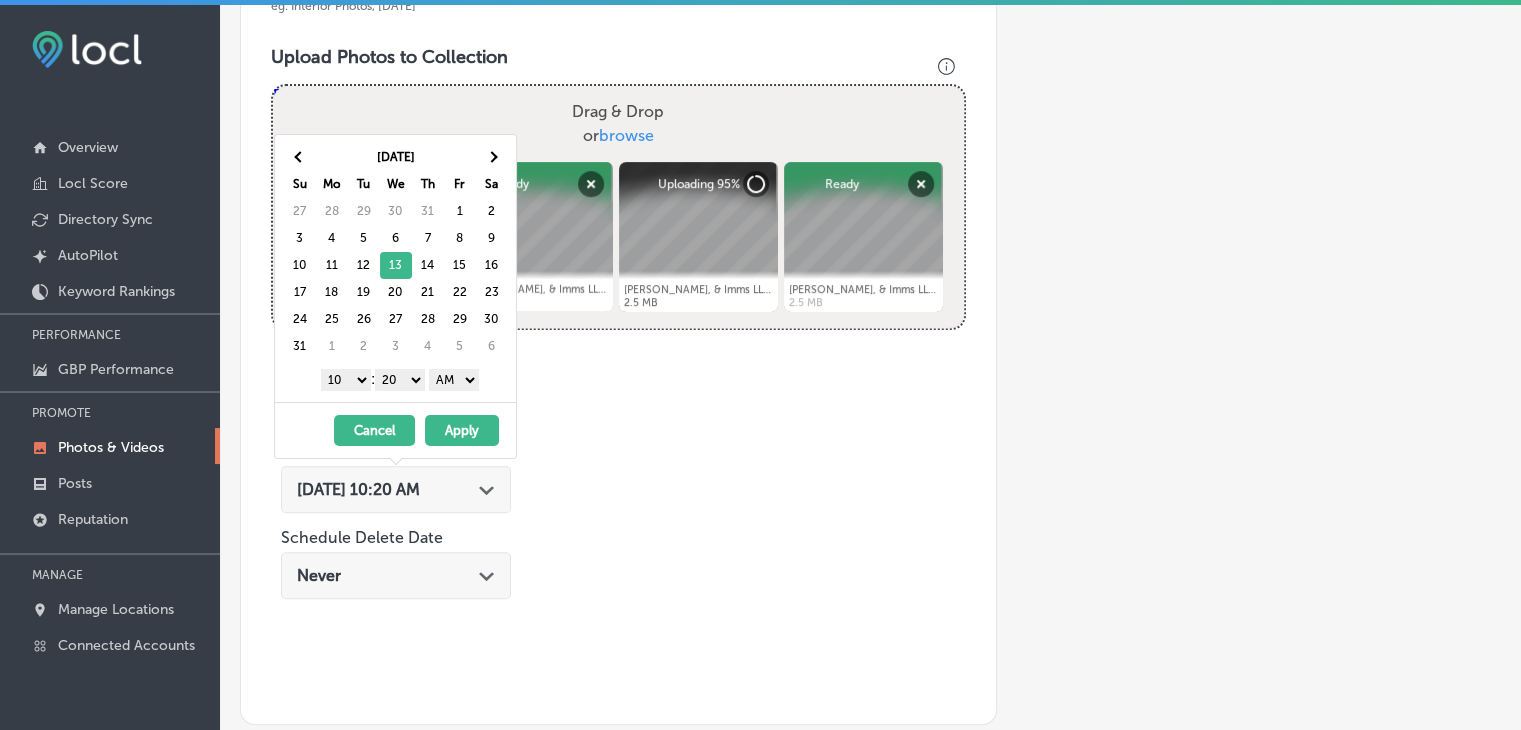 click on "1 2 3 4 5 6 7 8 9 10 11 12" at bounding box center [346, 380] 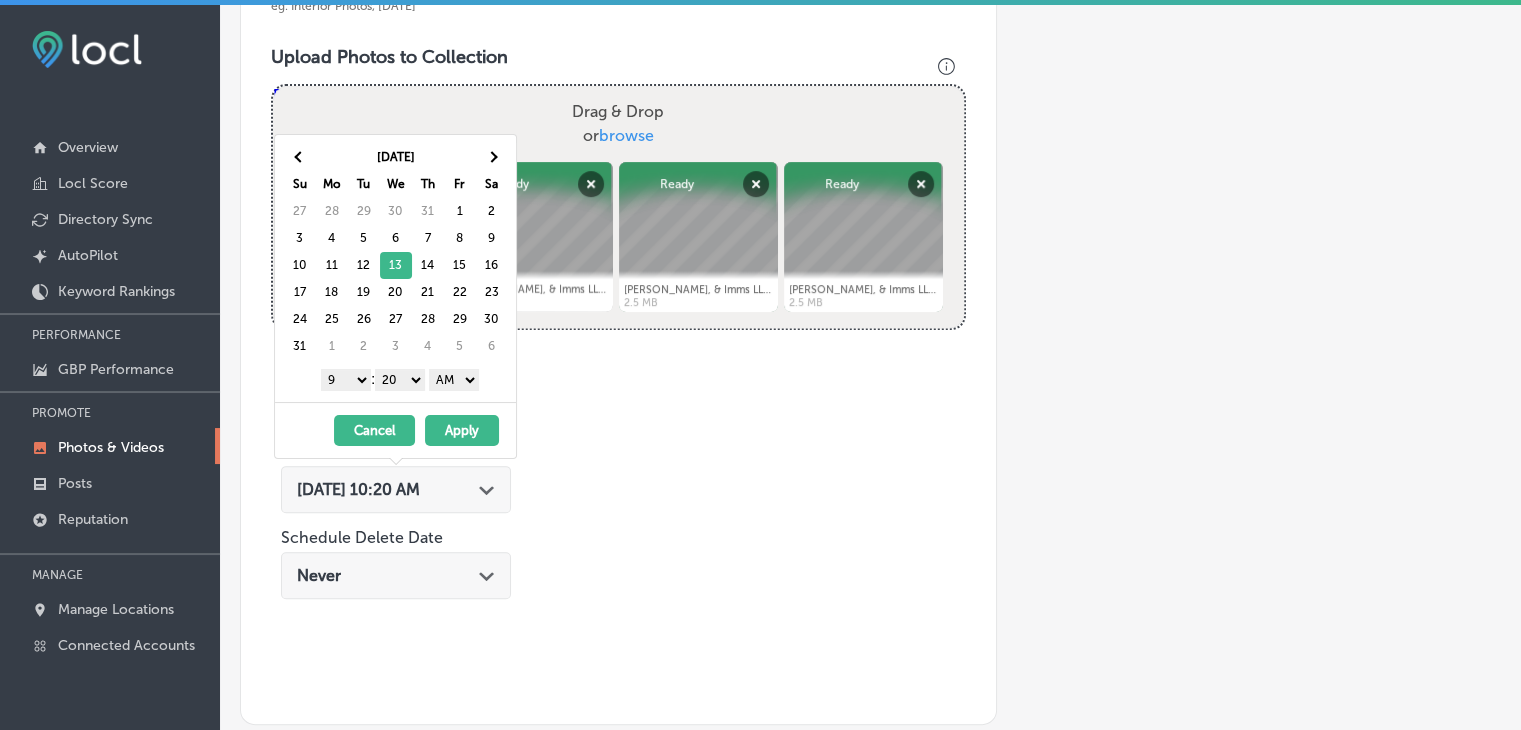 click on "00 10 20 30 40 50" at bounding box center [400, 380] 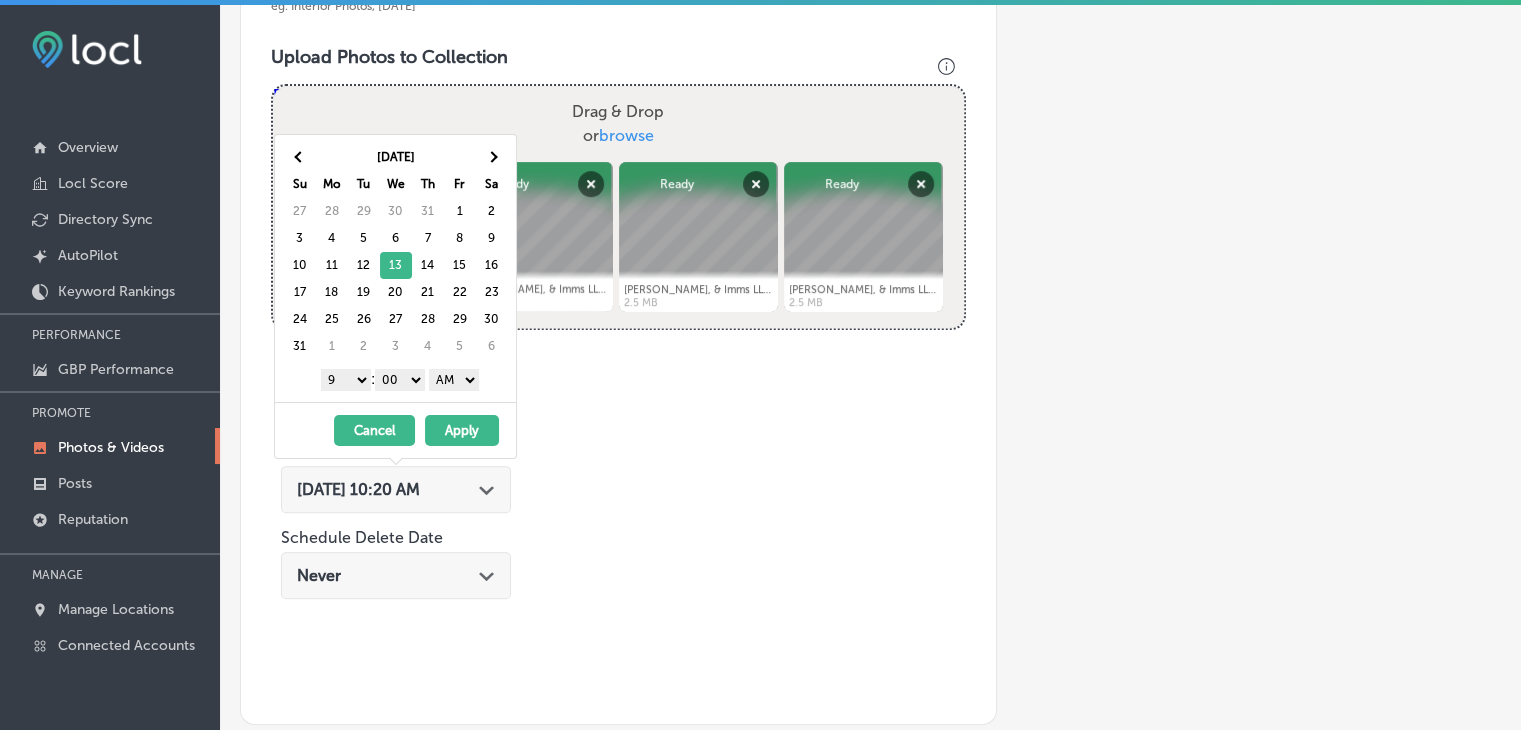 drag, startPoint x: 412, startPoint y: 400, endPoint x: 462, endPoint y: 374, distance: 56.35601 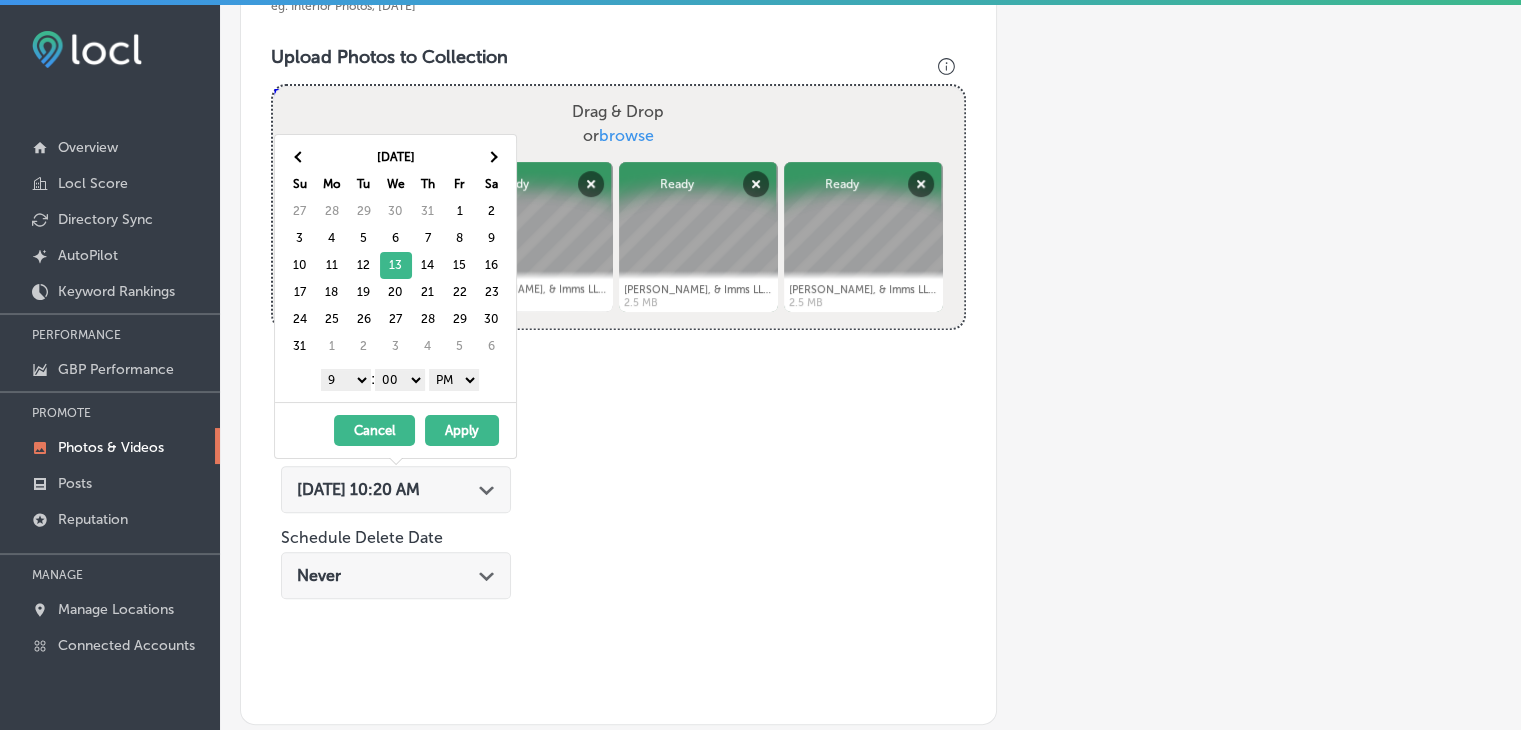 click on "Apply" at bounding box center (462, 430) 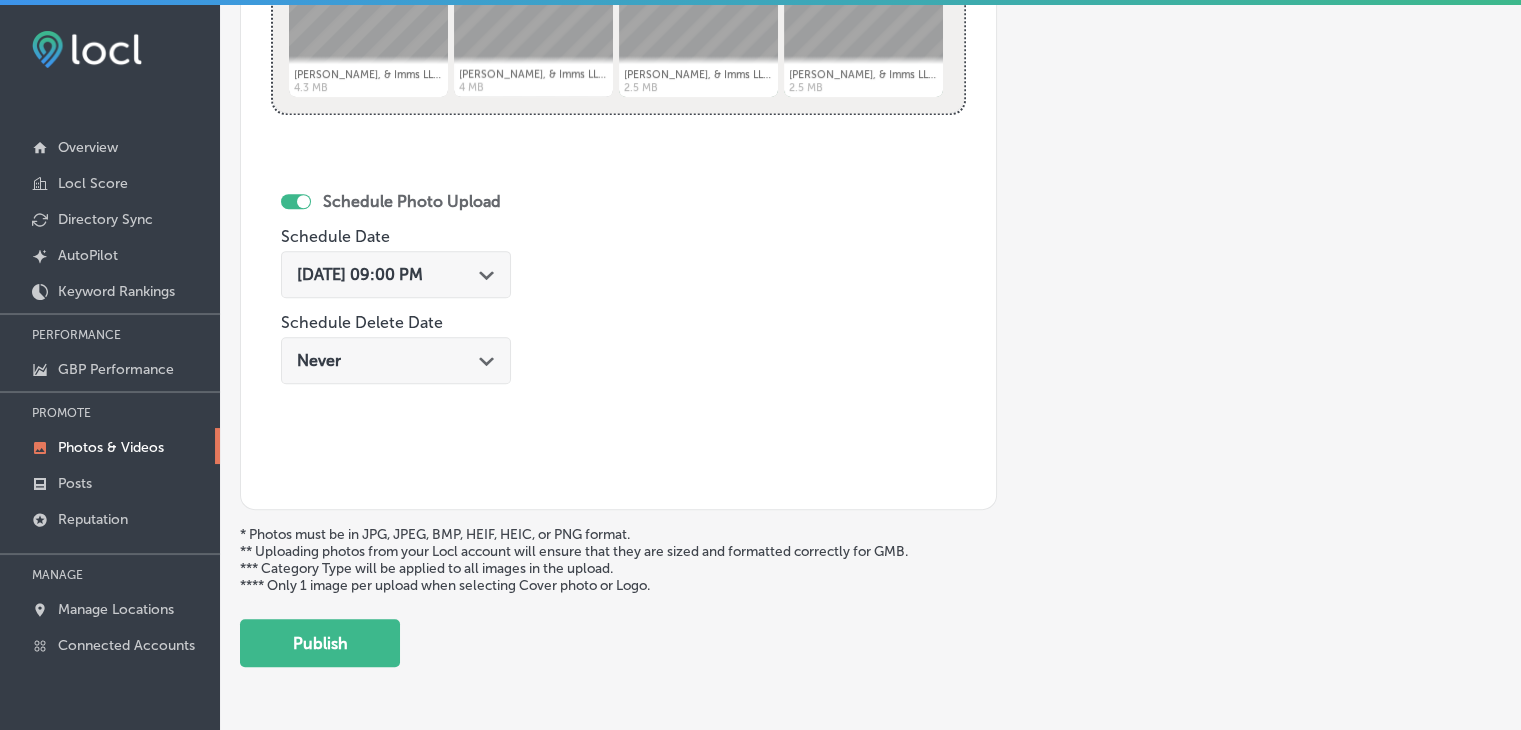 scroll, scrollTop: 972, scrollLeft: 0, axis: vertical 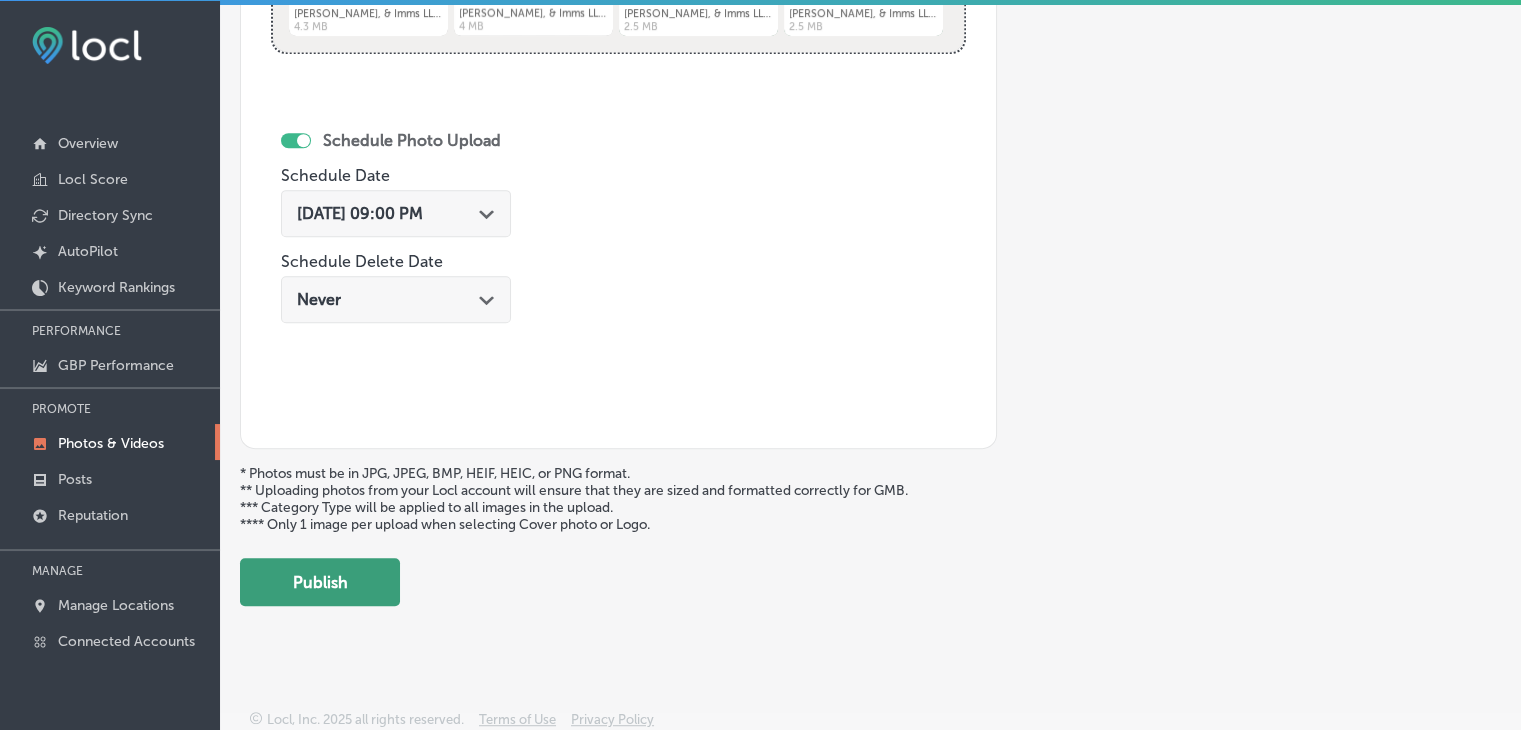 click on "Publish" at bounding box center (320, 582) 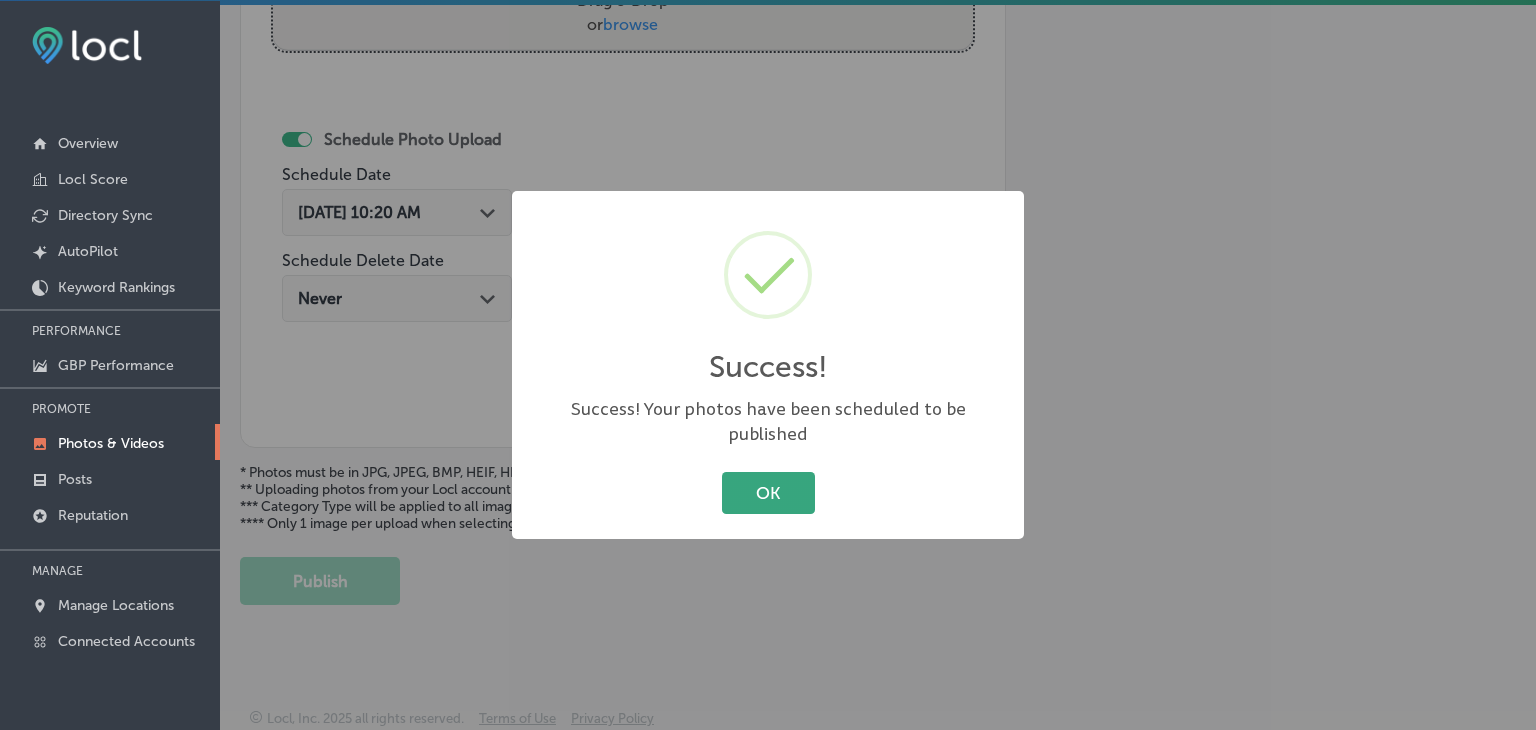 click on "OK" at bounding box center (768, 492) 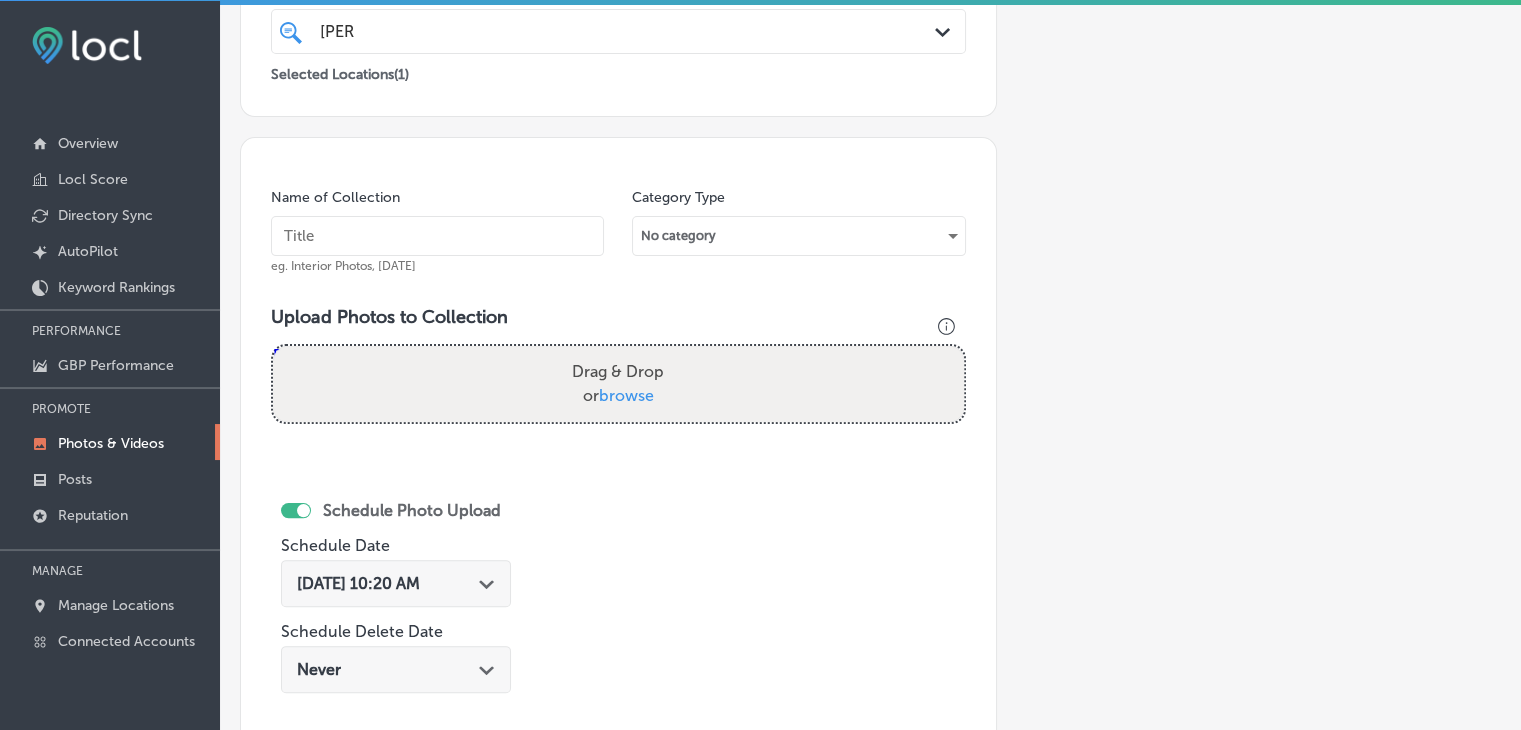 scroll, scrollTop: 407, scrollLeft: 0, axis: vertical 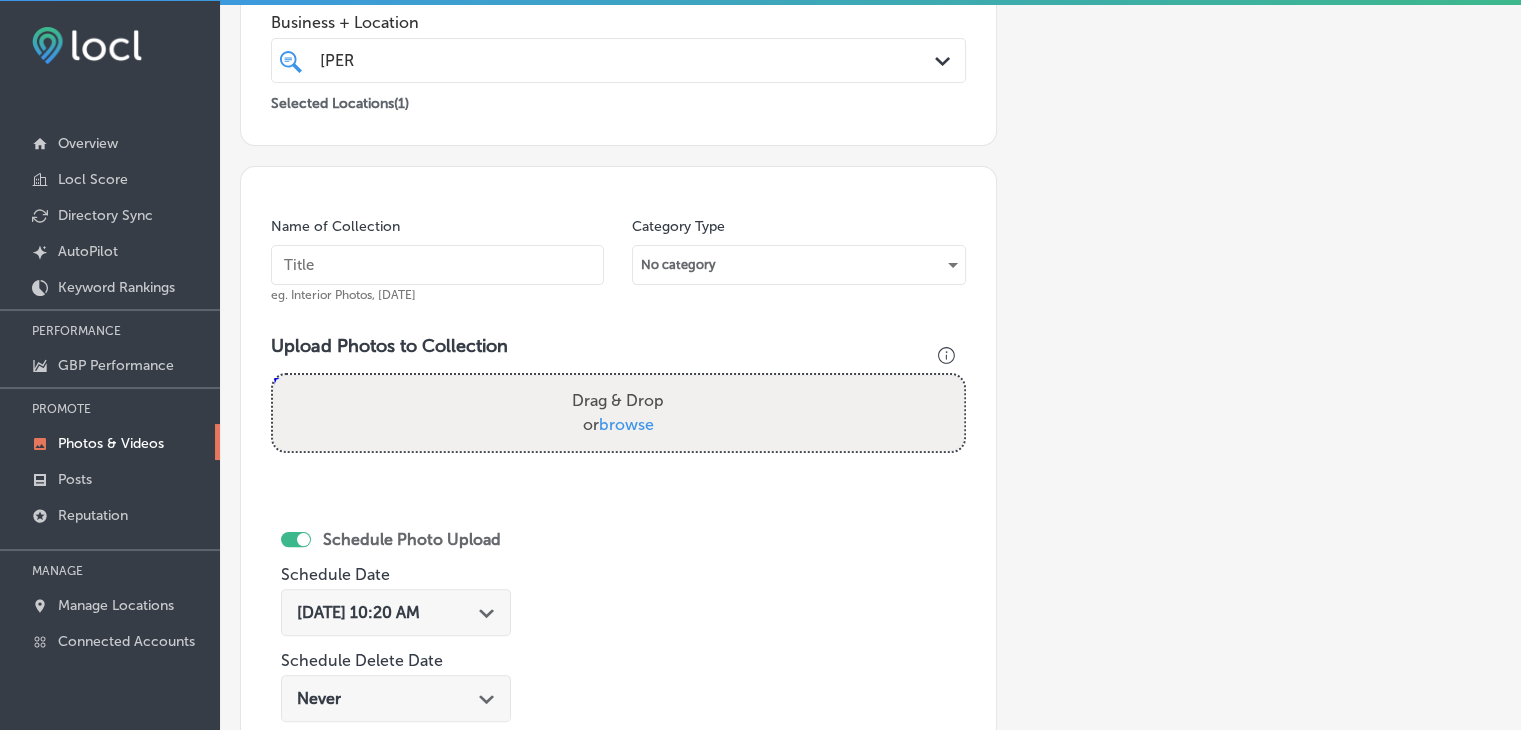 click at bounding box center [437, 265] 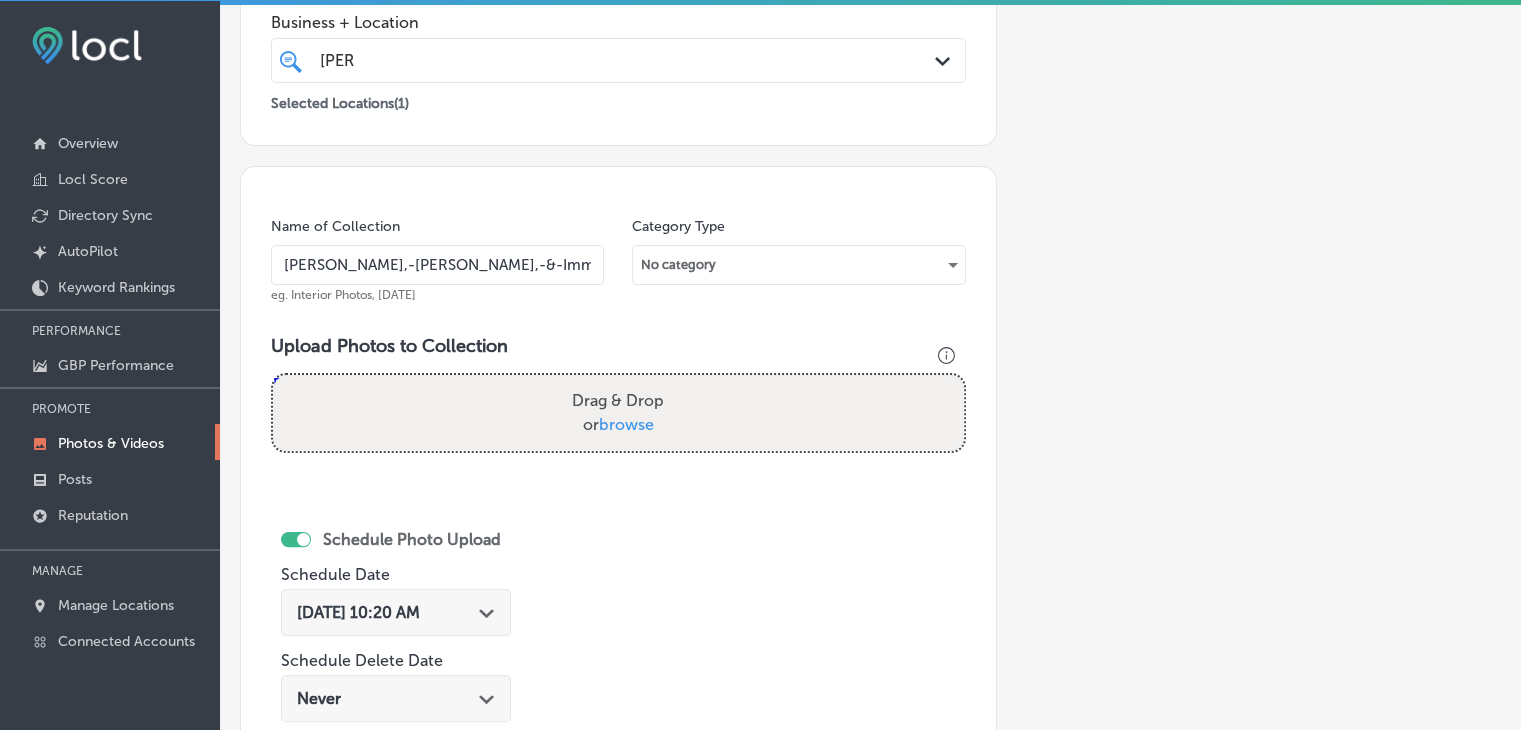 type on "[PERSON_NAME],-[PERSON_NAME],-&-Imms-LLC" 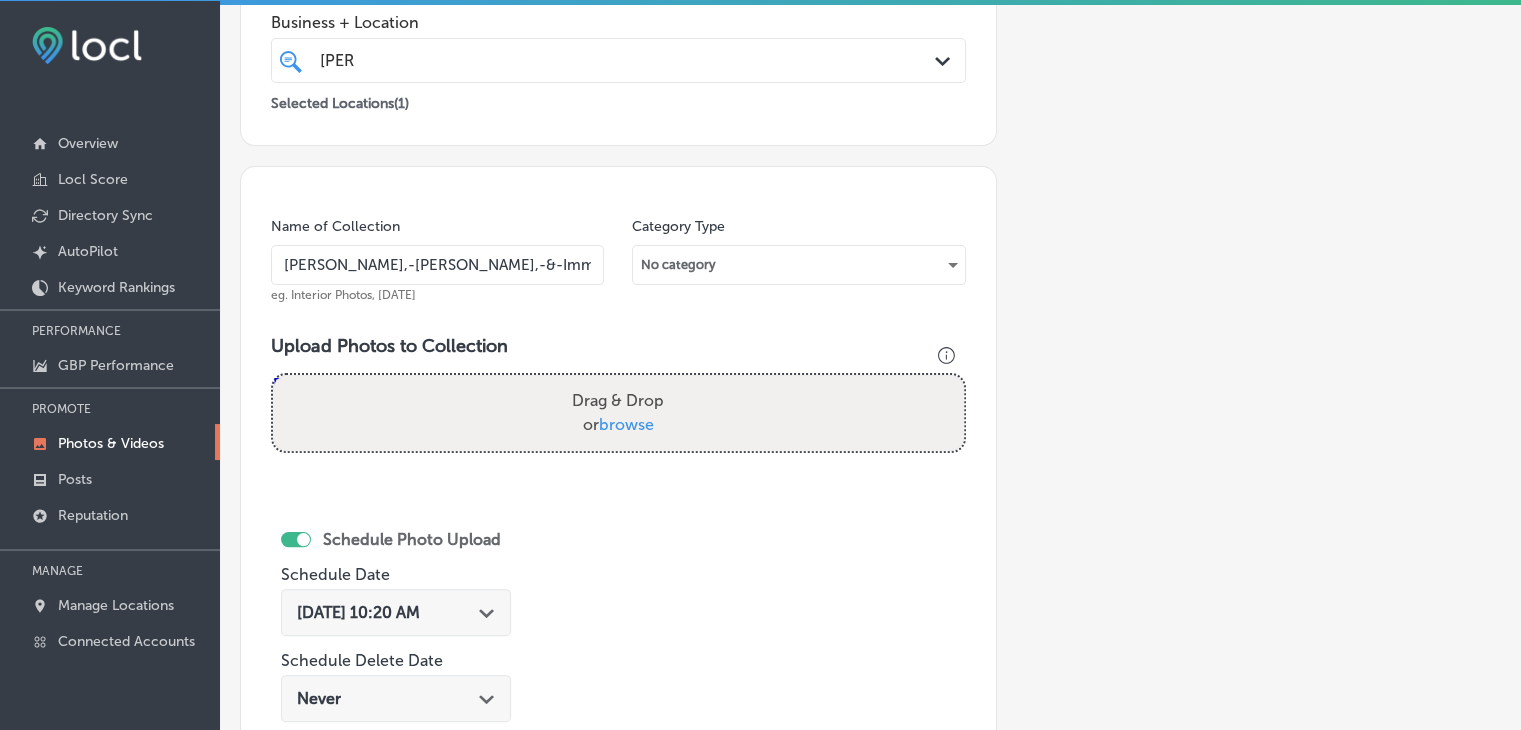 type on "C:\fakepath\[PERSON_NAME], Morton, & Imms LLC (1).png" 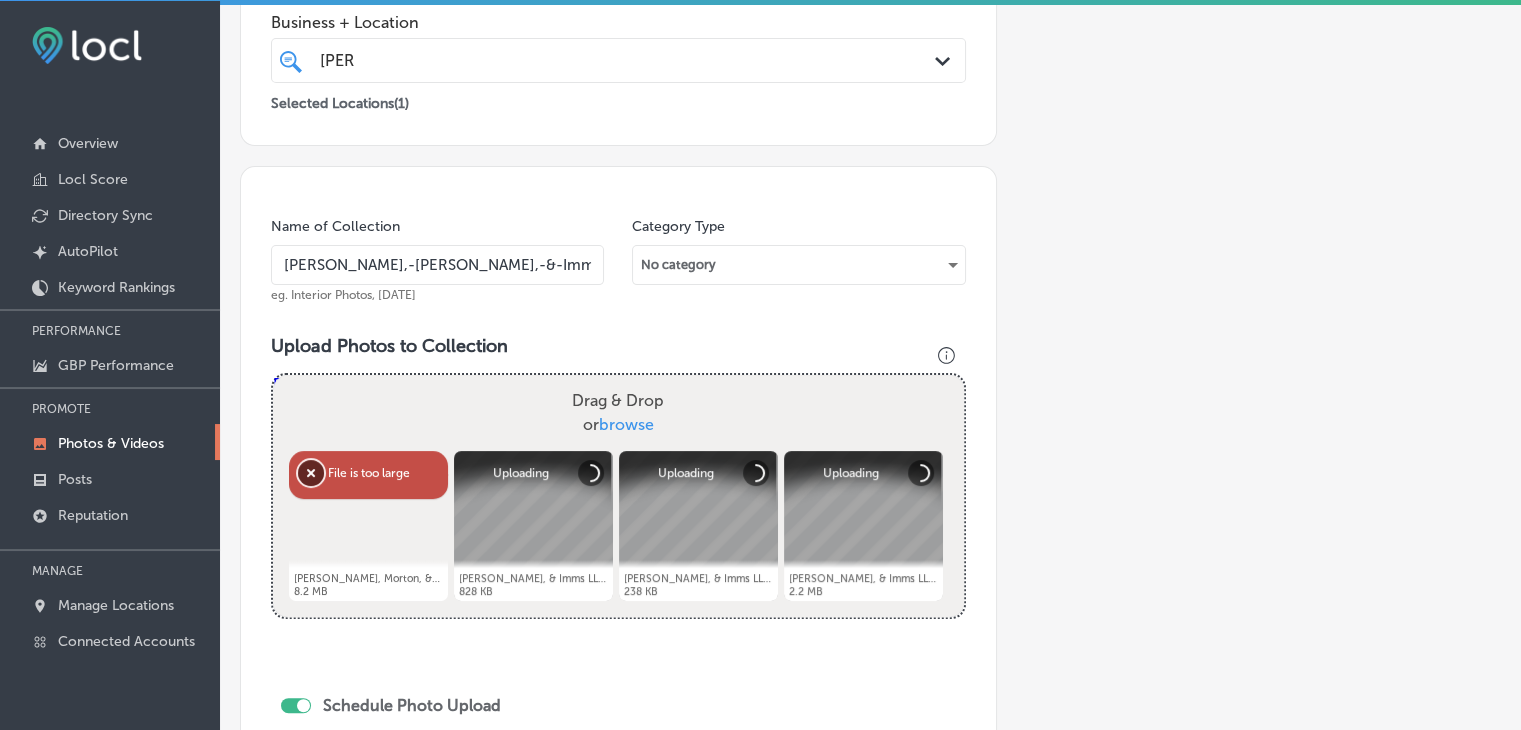 click on "Remove" at bounding box center [311, 473] 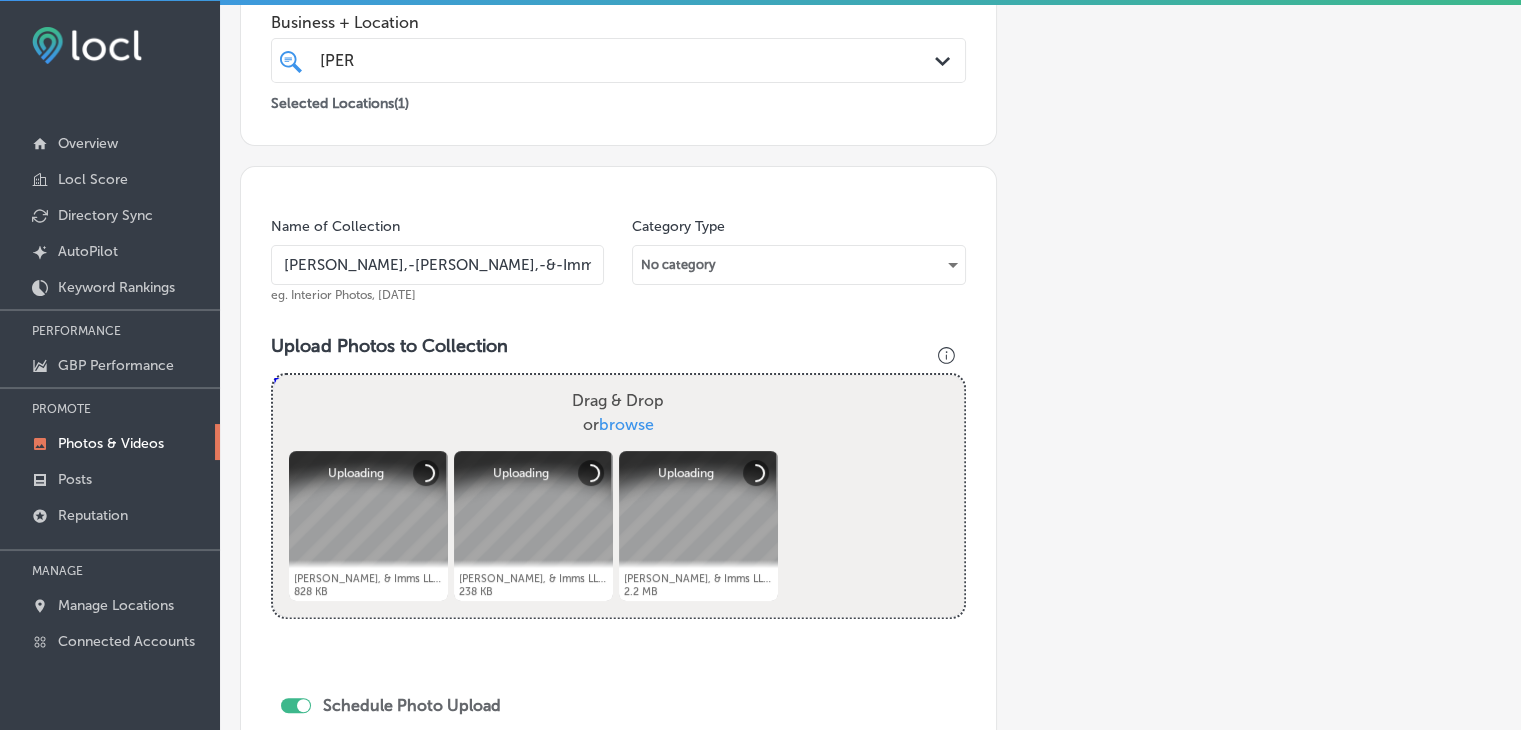 click on "Drag & Drop  or  browse" at bounding box center (618, 413) 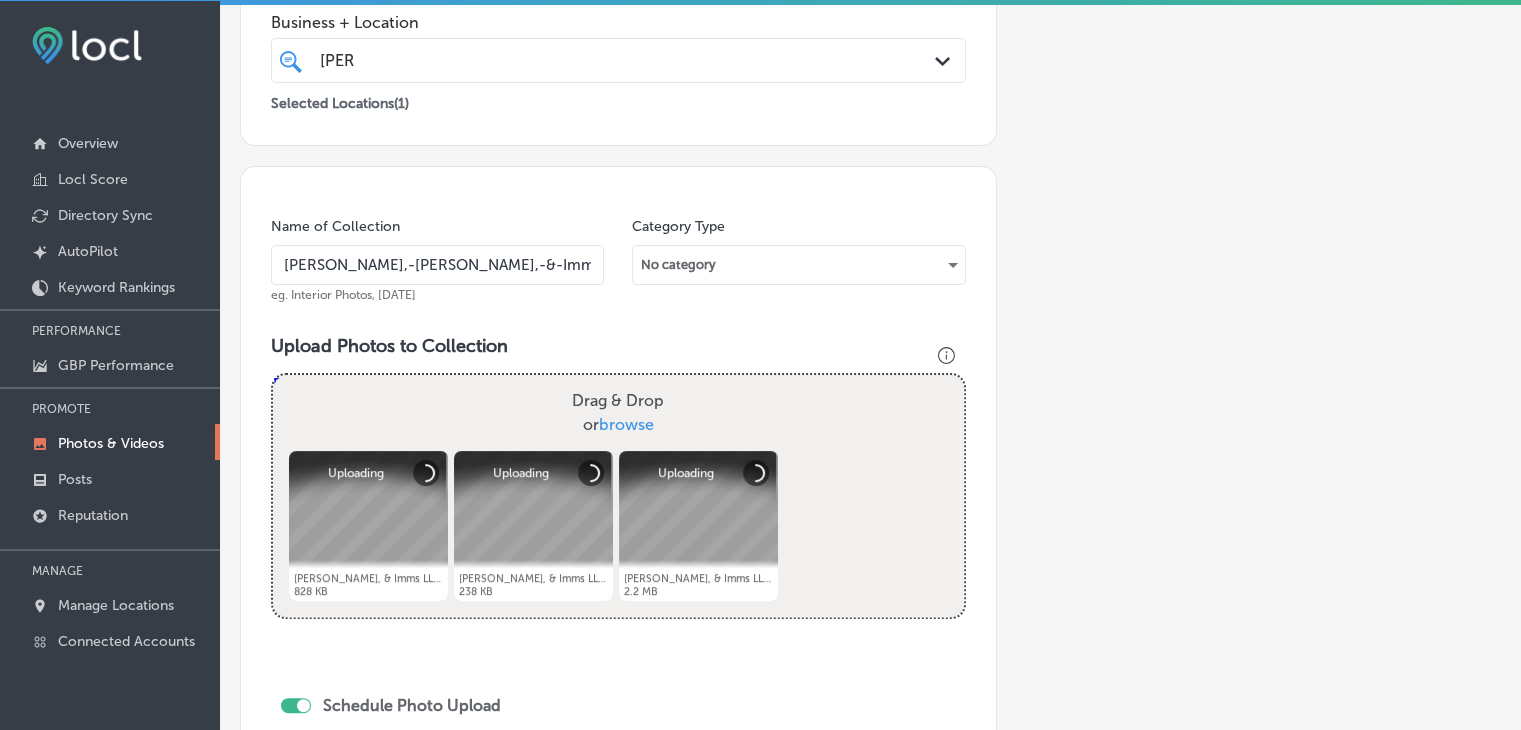 click on "Drag & Drop  or  browse" at bounding box center [618, 378] 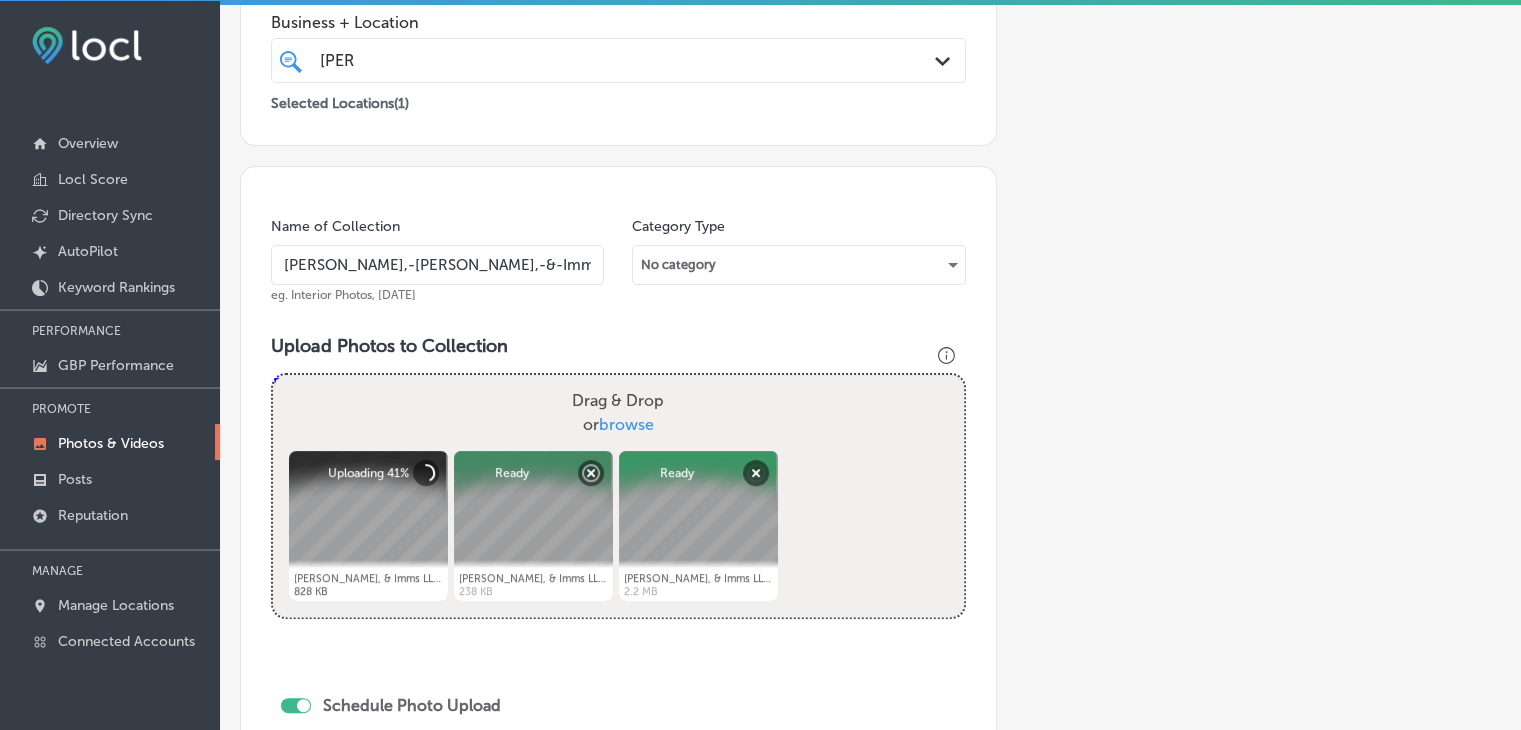 type on "C:\fakepath\[PERSON_NAME], Morton, & Imms LLC (1).jpg" 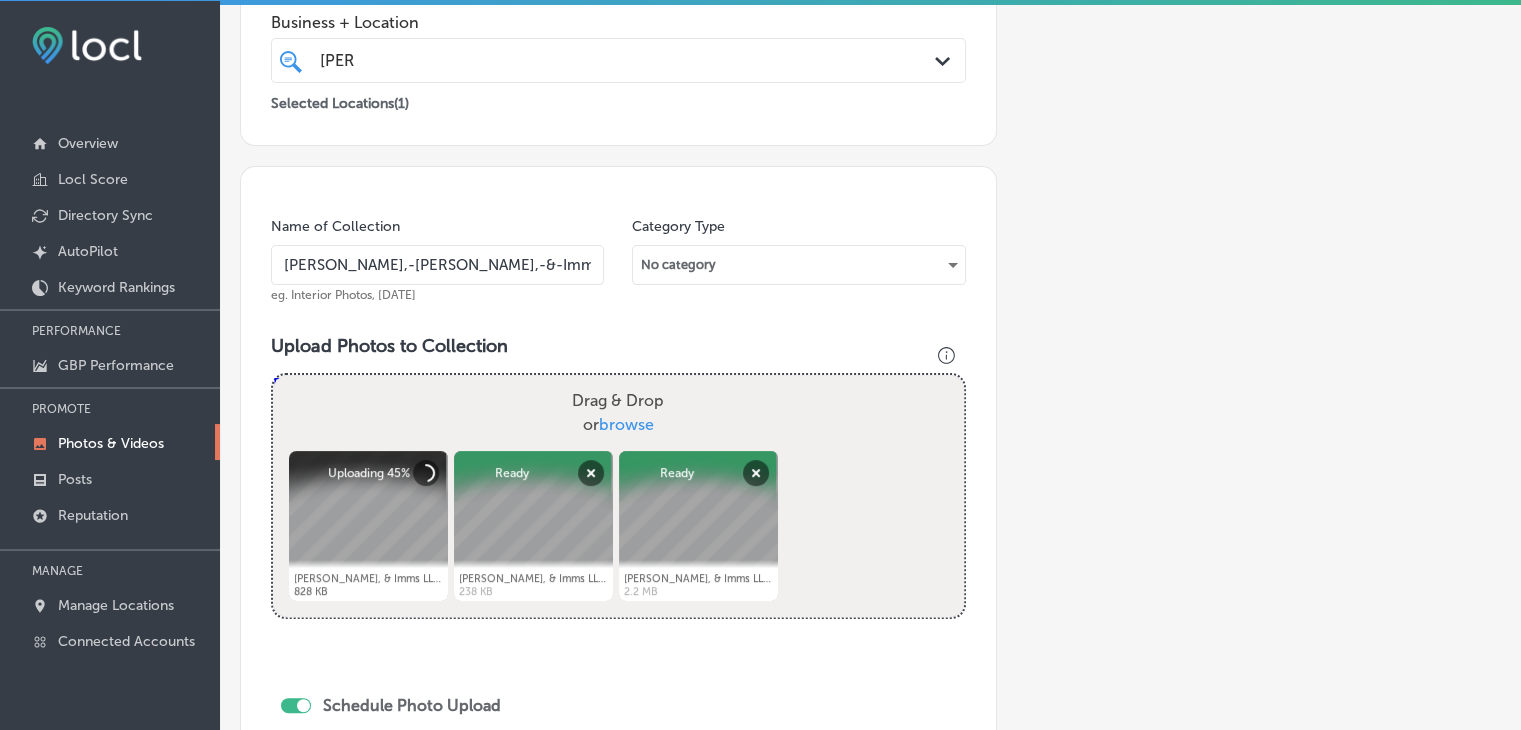 type 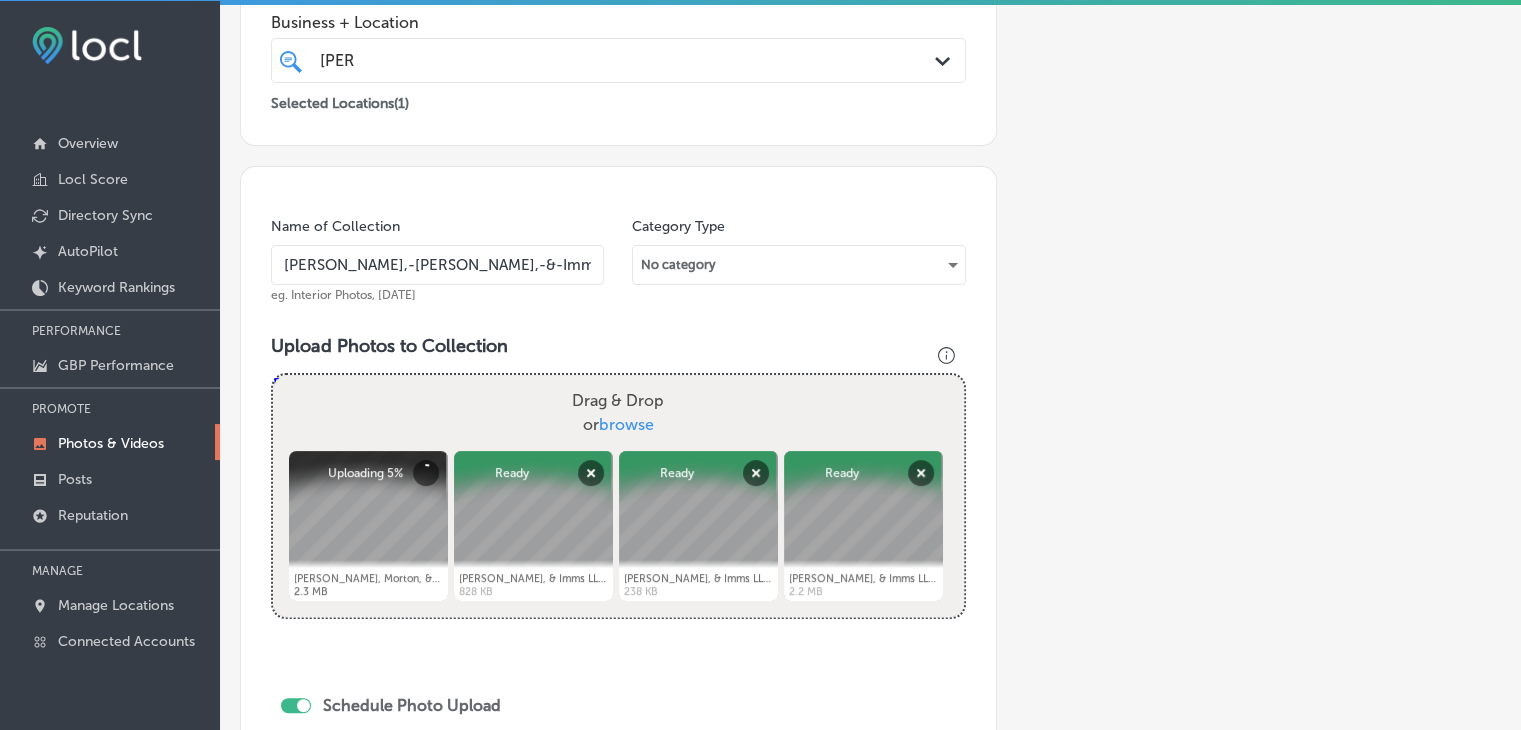 click on "Add a Collection Which Type of Image or Video Would You Like to Upload? Photo Cover Logo Video Select Location(s) Business + Location
[PERSON_NAME]
Path
Created with Sketch.
Selected Locations  ( 1 ) Name of Collection [PERSON_NAME],-[PERSON_NAME],-&-Imms-LLC eg. Interior Photos, [DATE]   Category Type No category Upload Photos to Collection
Powered by PQINA Drag & Drop  or  browse [PERSON_NAME], [PERSON_NAME], & Imms LLC (1).jpg Abort Retry Remove Upload Cancel Retry Remove [PERSON_NAME], Morton, & Imms LLC (1).jpg 2.3 MB Uploading 5% tap to cancel" at bounding box center (870, 443) 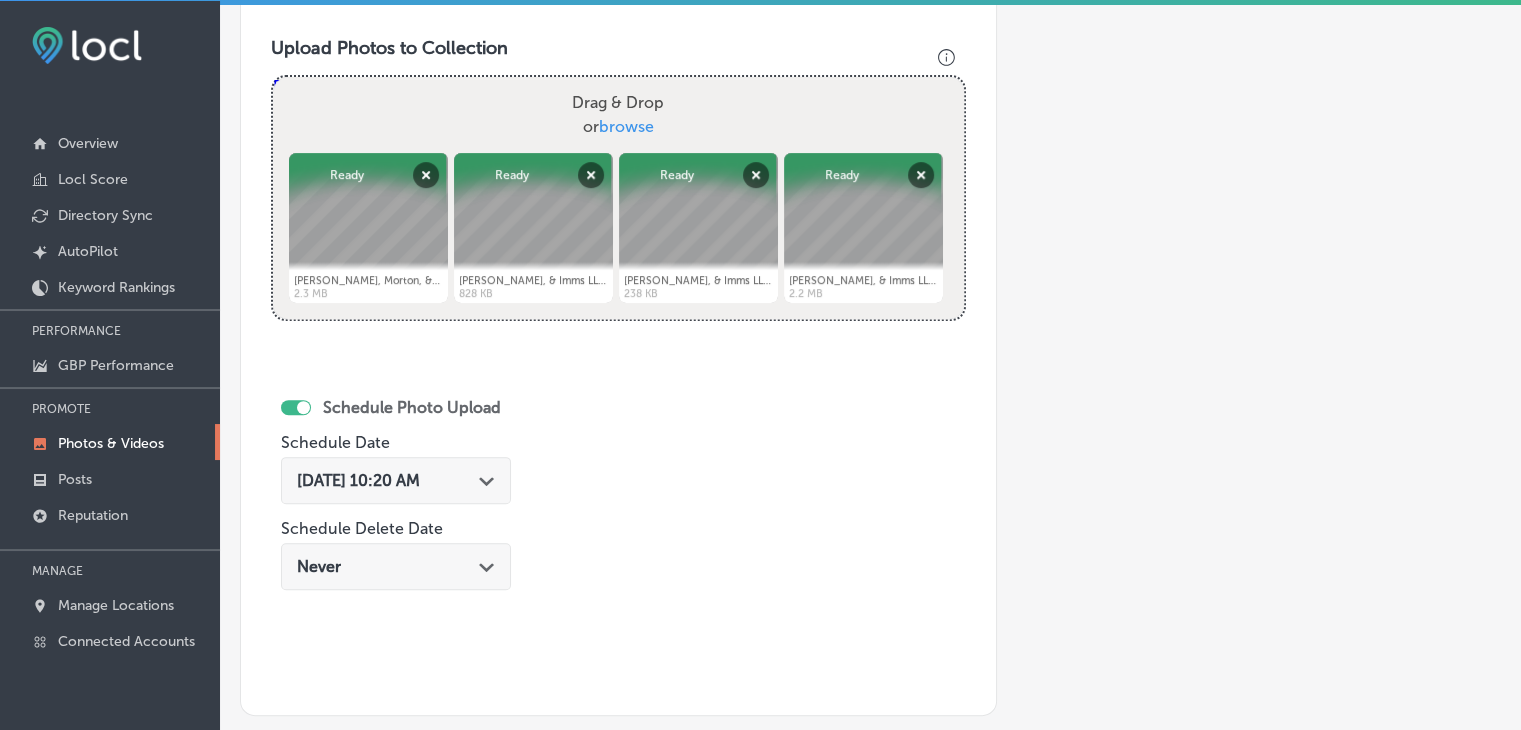 scroll, scrollTop: 707, scrollLeft: 0, axis: vertical 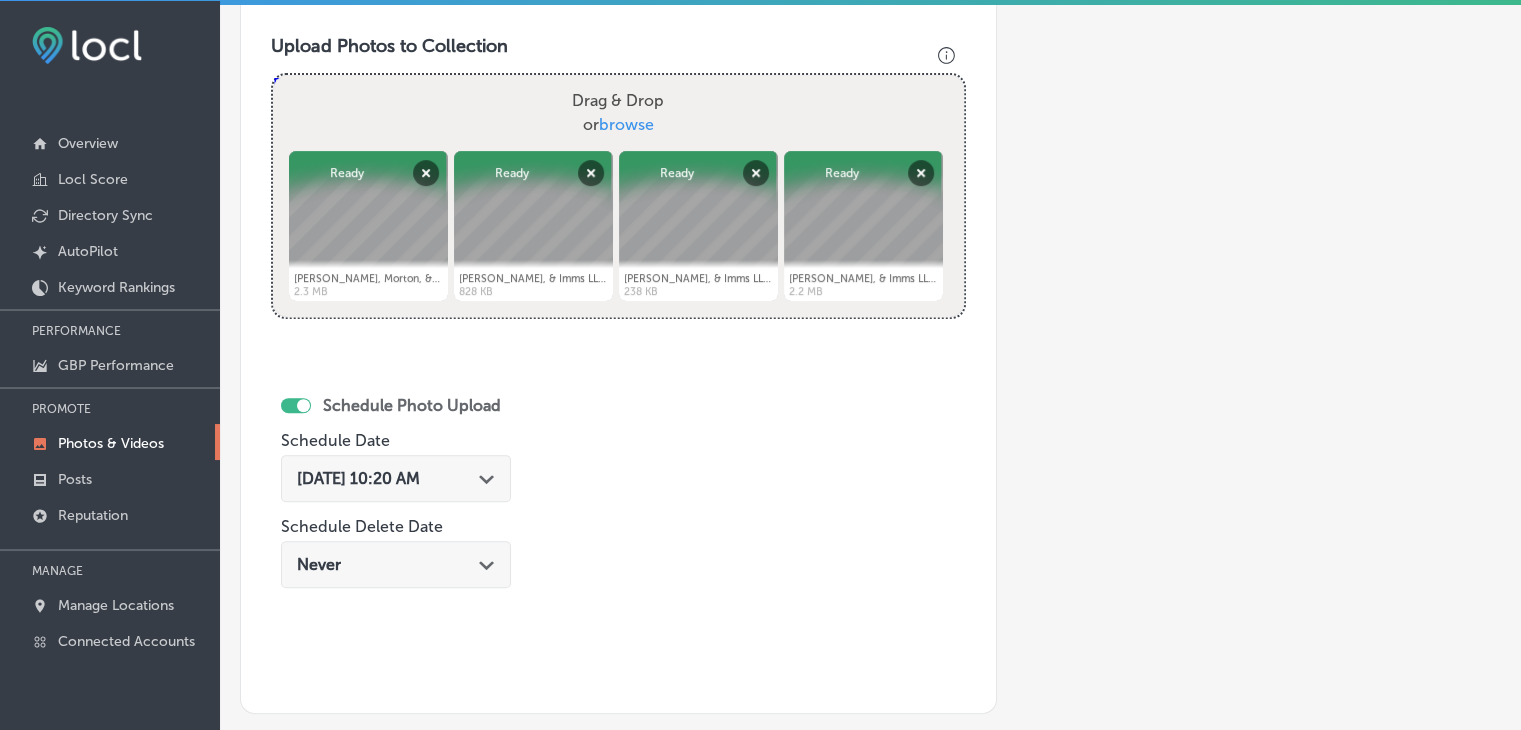 click on "[DATE] 10:20 AM" at bounding box center (358, 478) 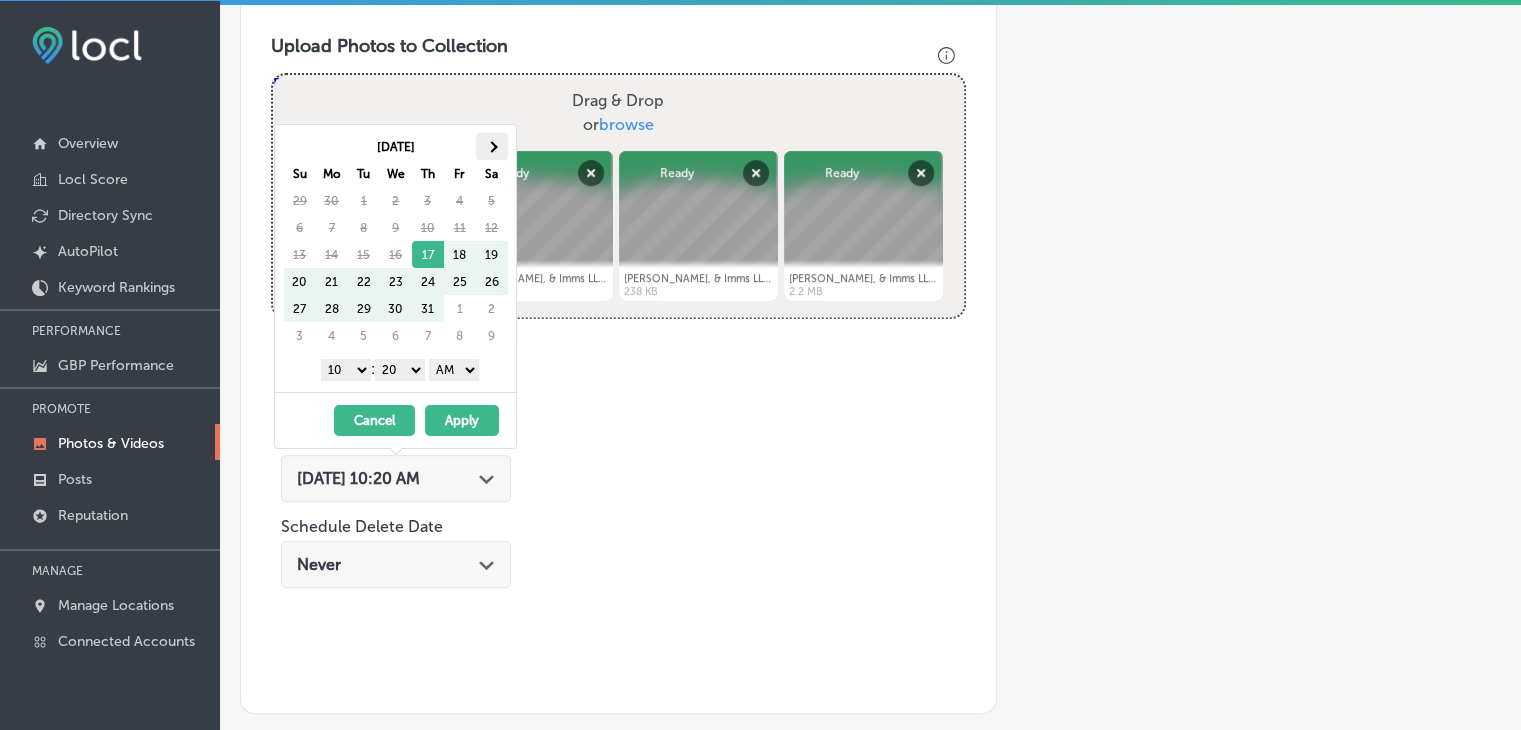 click at bounding box center [492, 146] 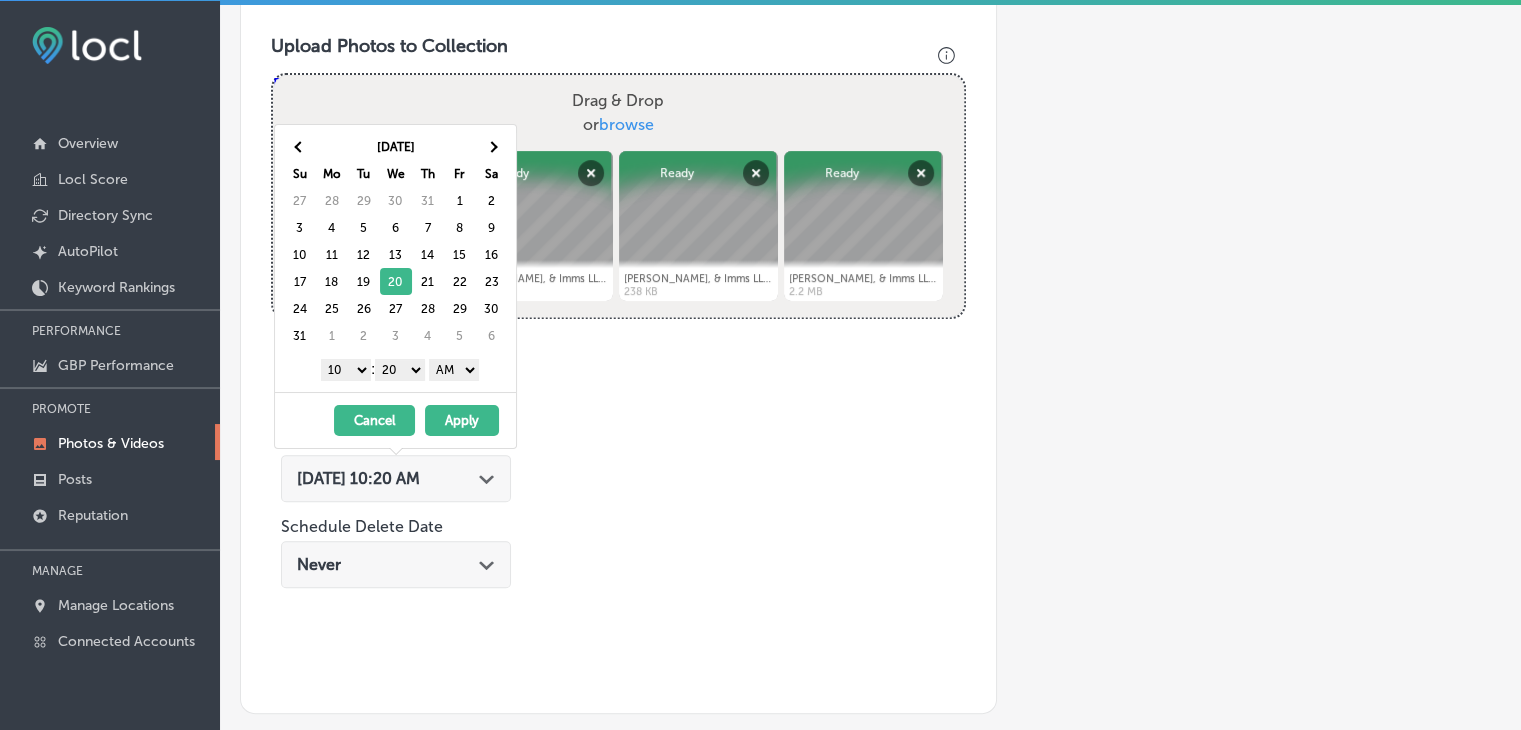 drag, startPoint x: 351, startPoint y: 366, endPoint x: 373, endPoint y: 411, distance: 50.08992 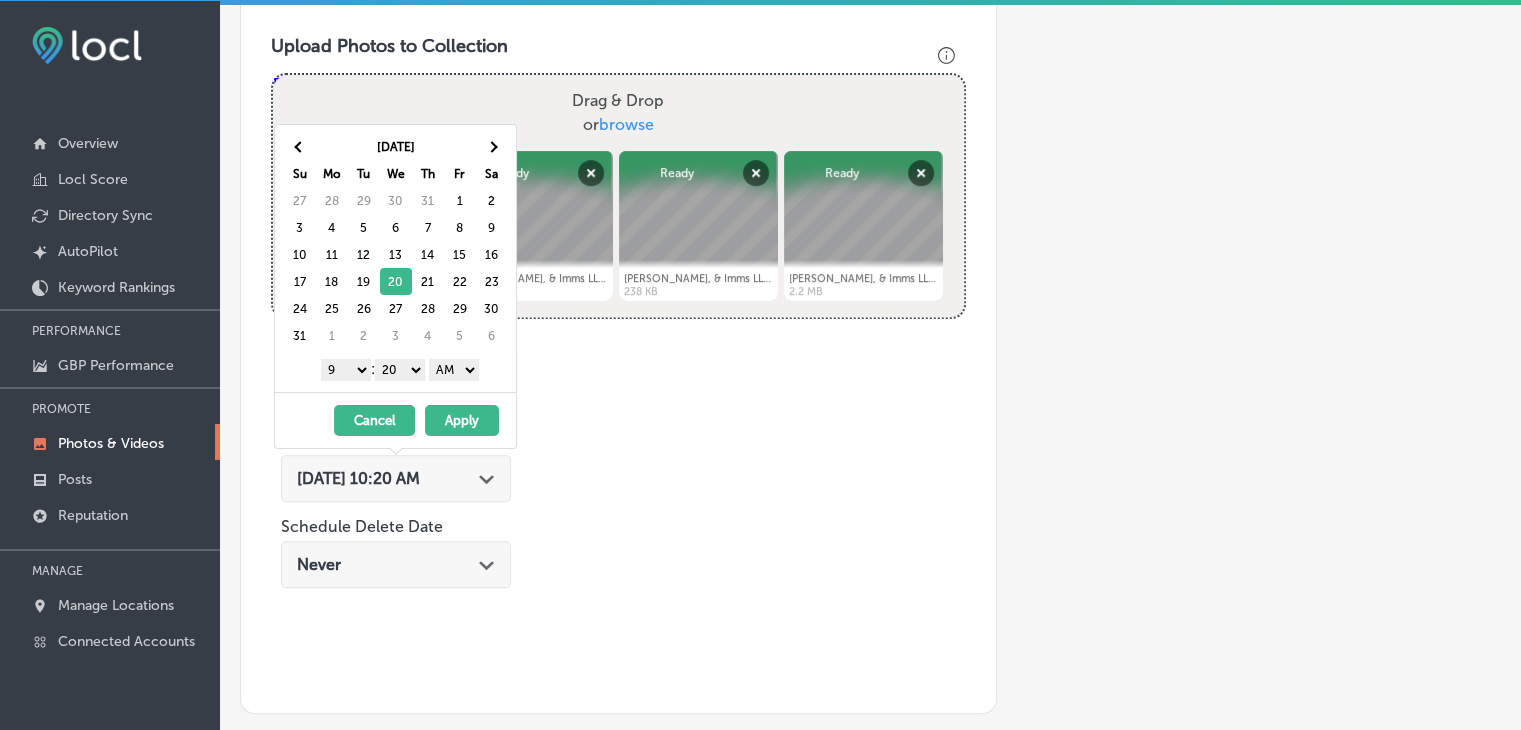 click on "00 10 20 30 40 50" at bounding box center [400, 370] 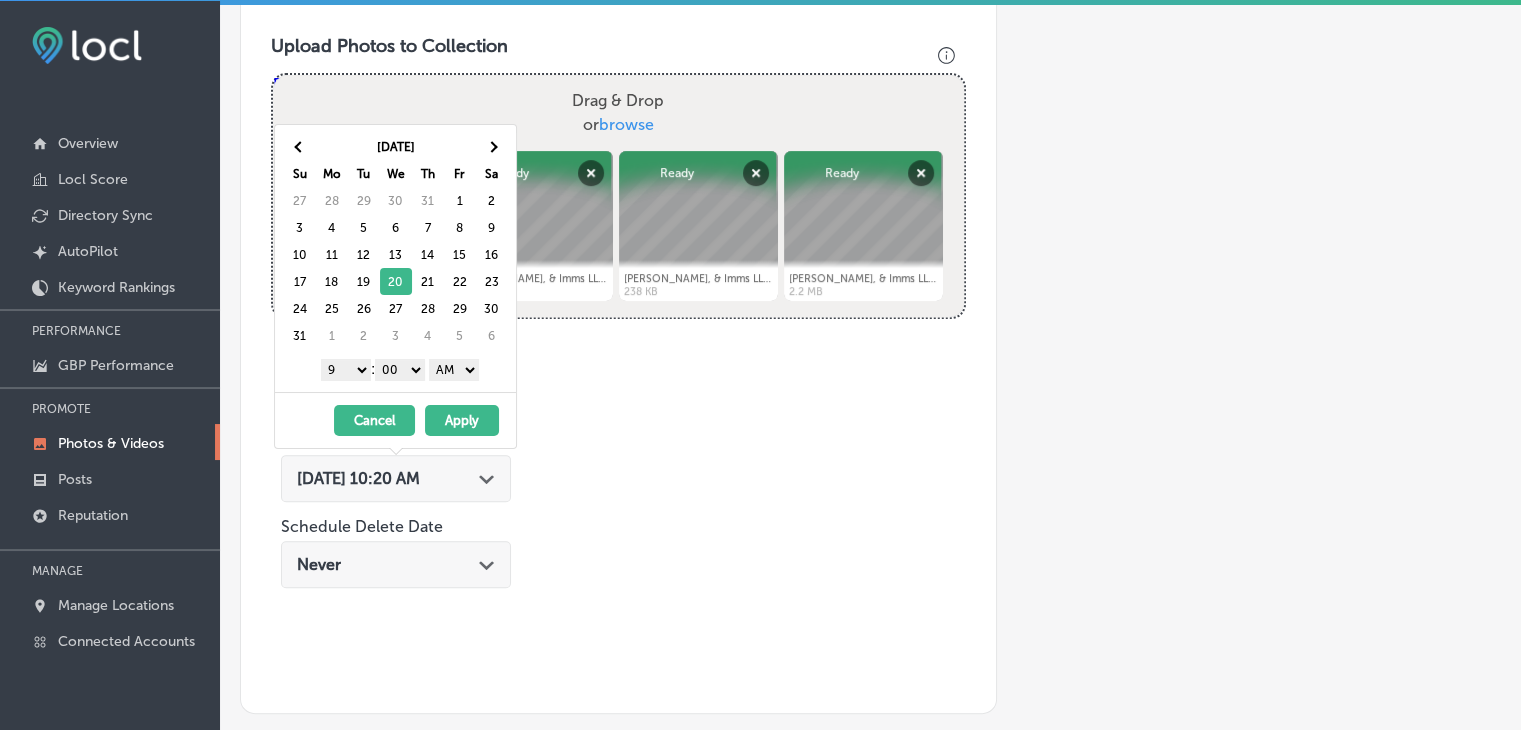 click on "1 2 3 4 5 6 7 8 9 10 11 12  :  00 10 20 30 40 50   AM PM" at bounding box center [399, 369] 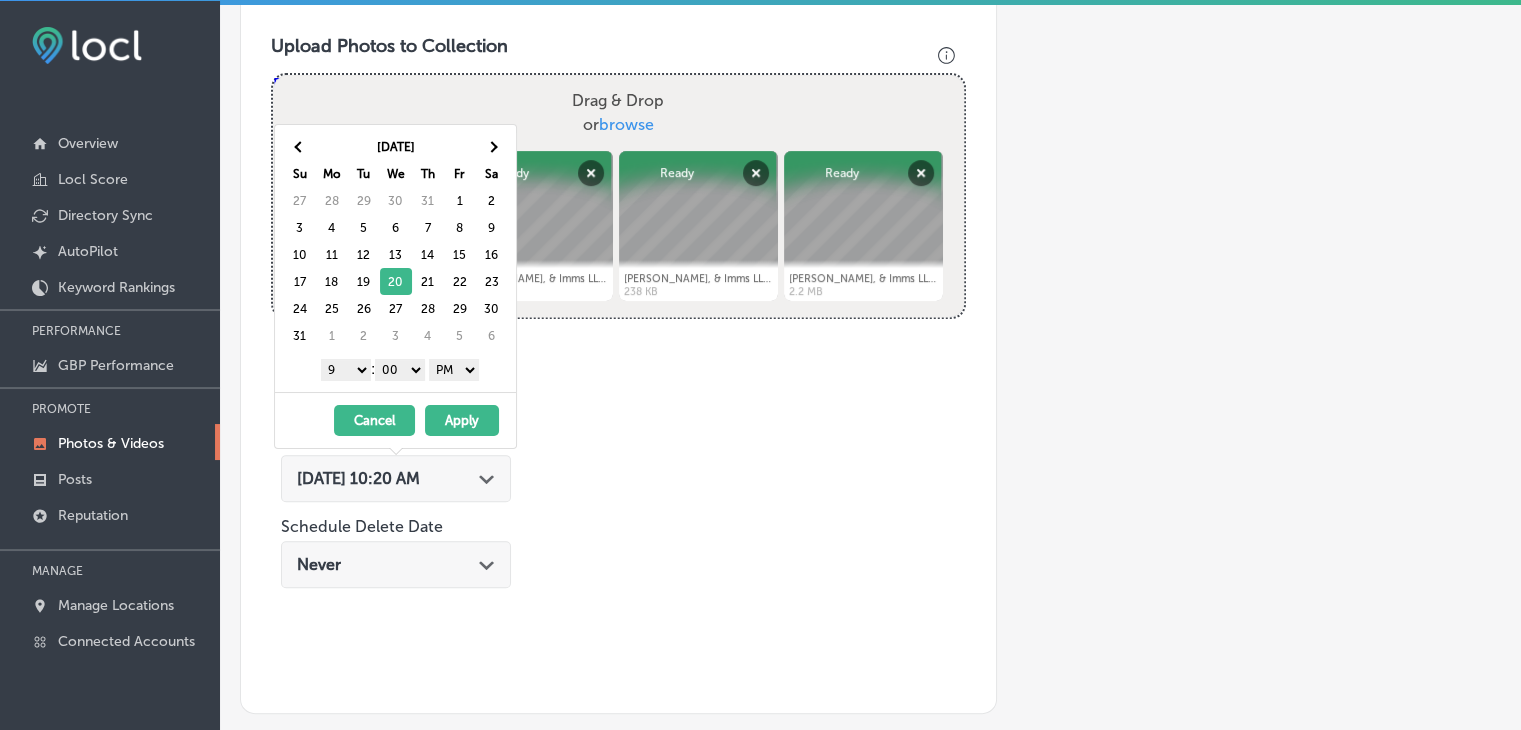 click on "Apply" at bounding box center (462, 420) 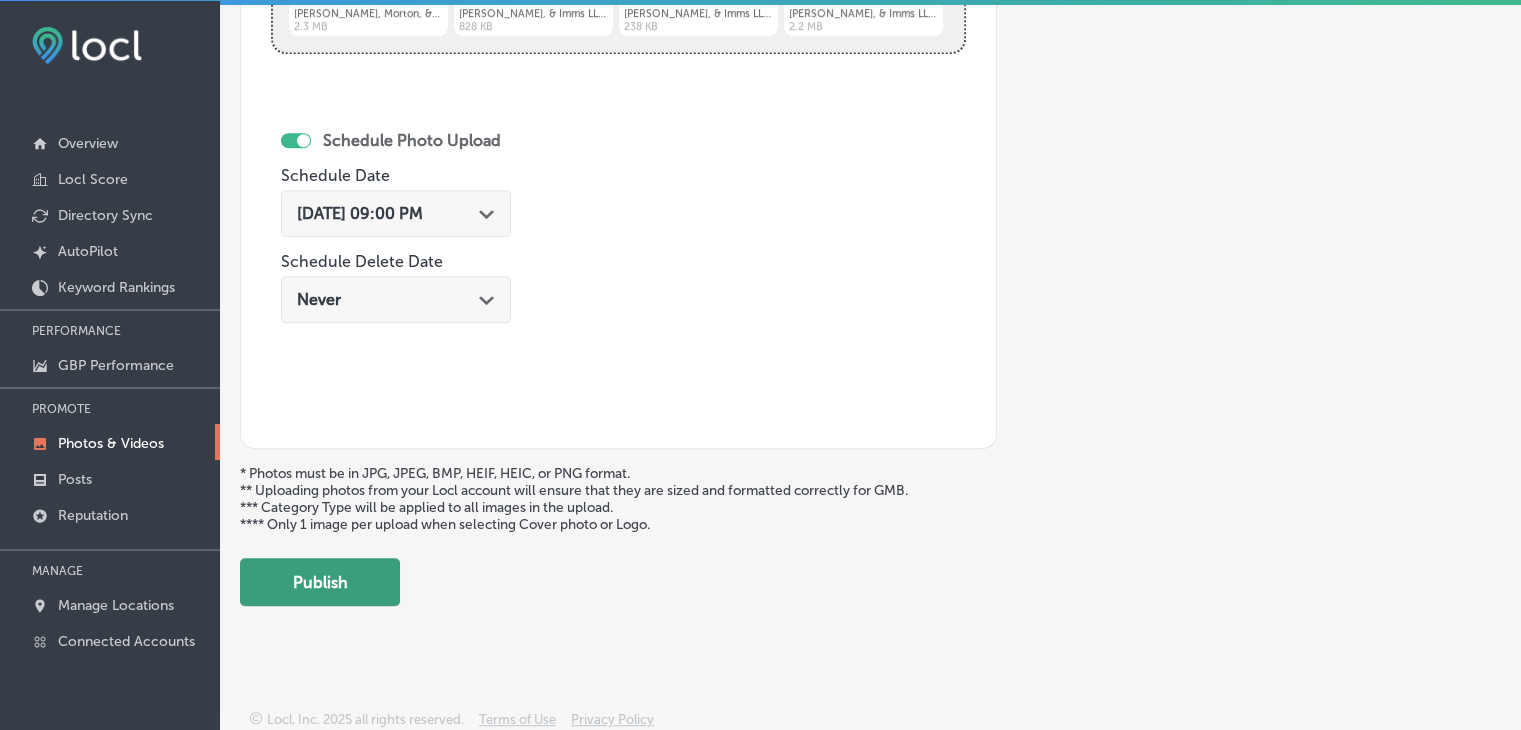 click on "Publish" at bounding box center [320, 582] 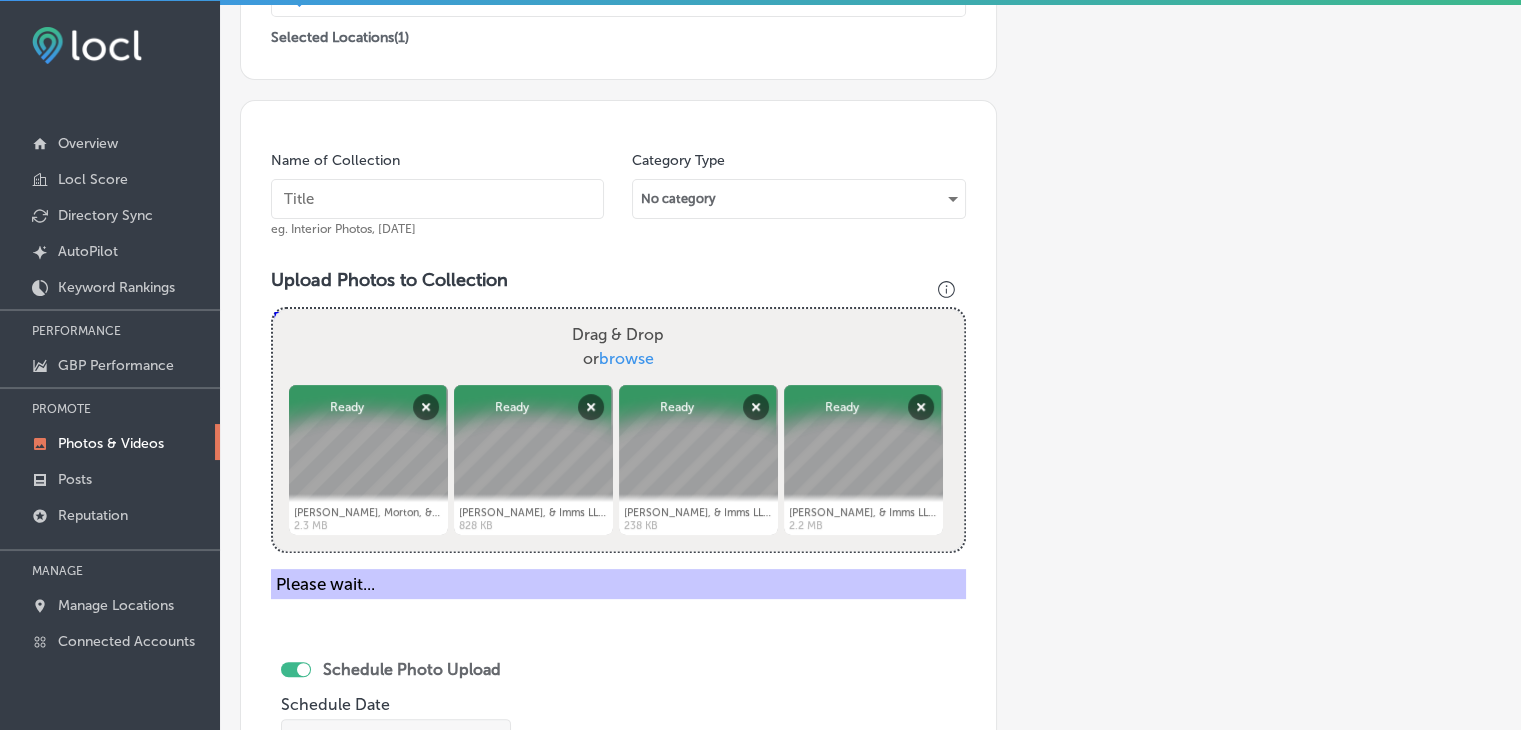 scroll, scrollTop: 472, scrollLeft: 0, axis: vertical 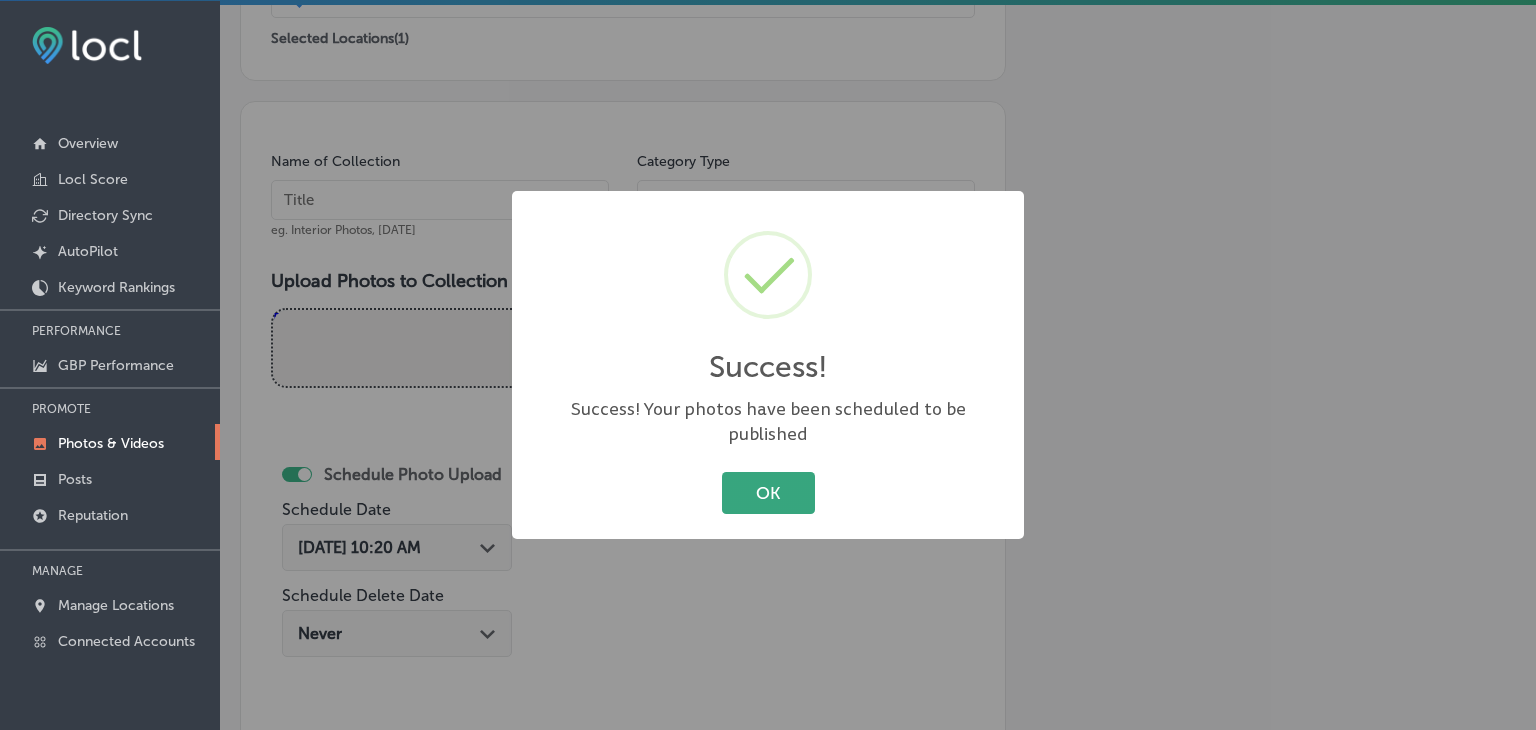 click on "OK" at bounding box center [768, 492] 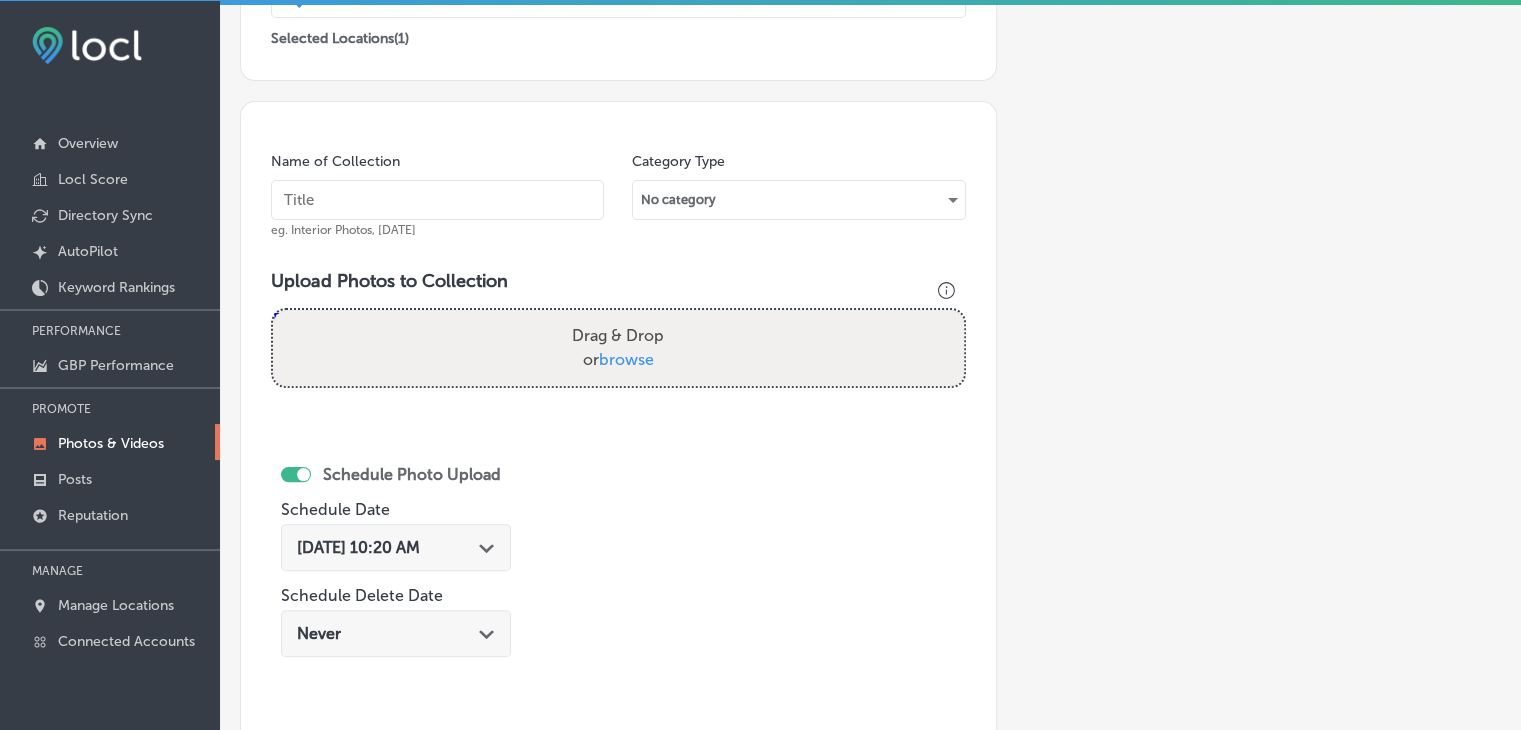 click at bounding box center (437, 200) 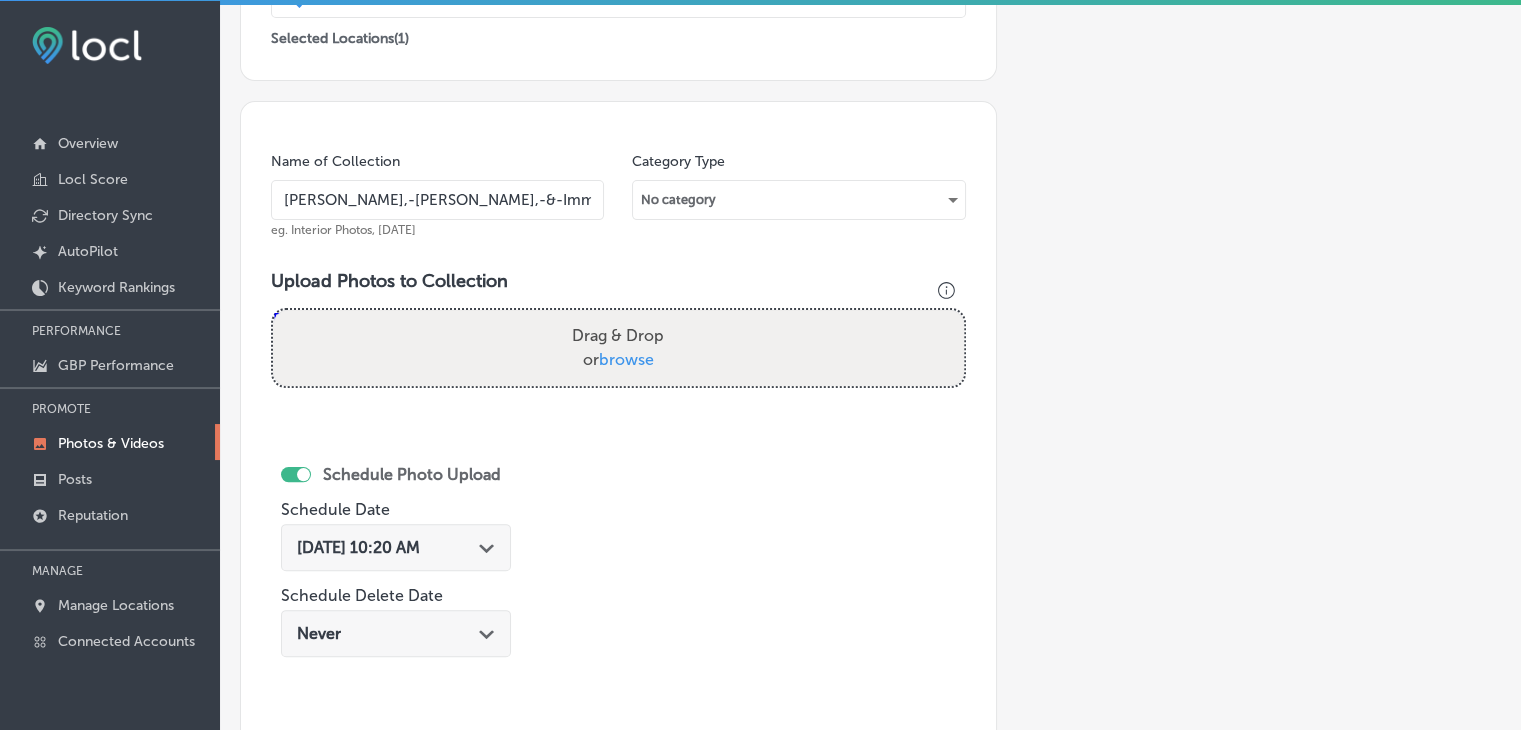type on "[PERSON_NAME],-[PERSON_NAME],-&-Imms-LLC" 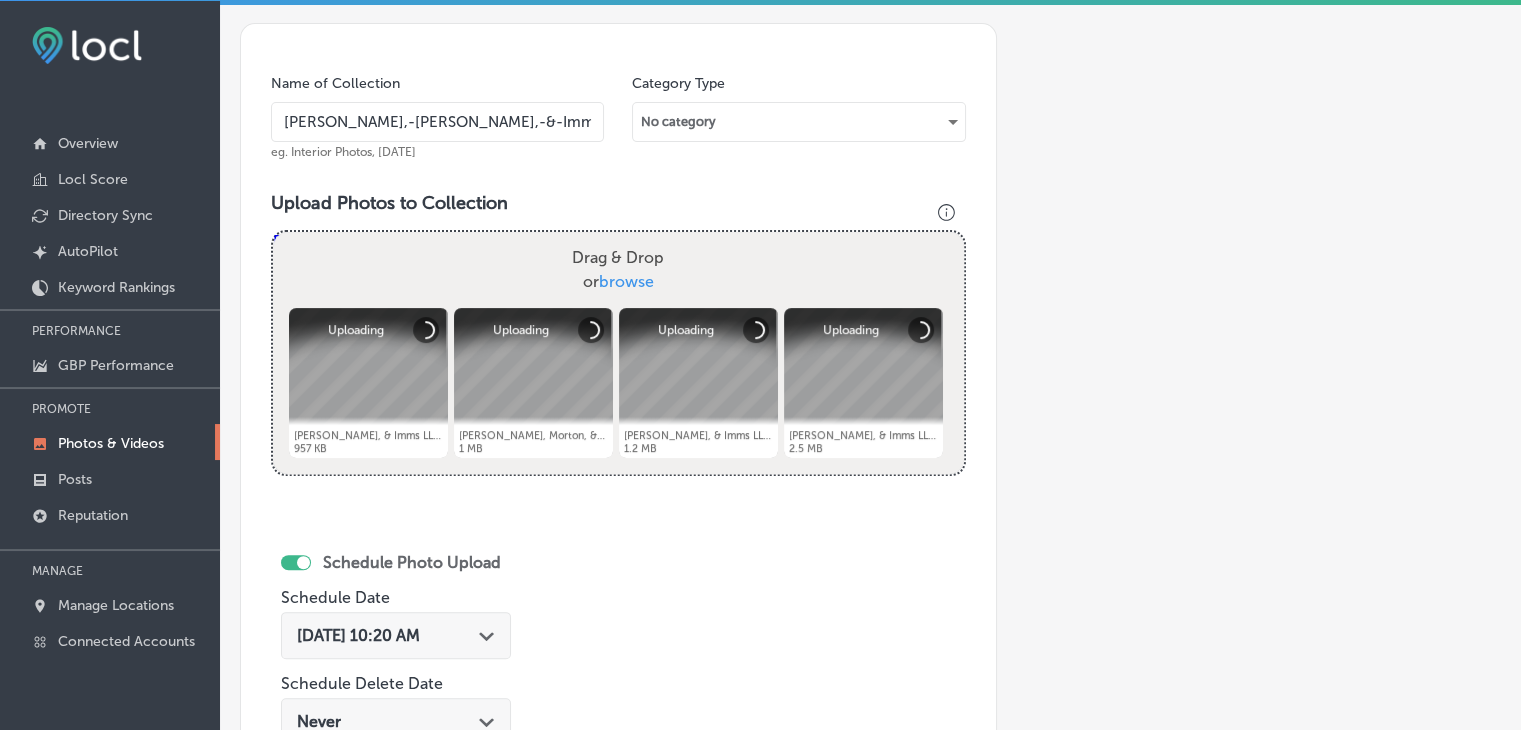 scroll, scrollTop: 672, scrollLeft: 0, axis: vertical 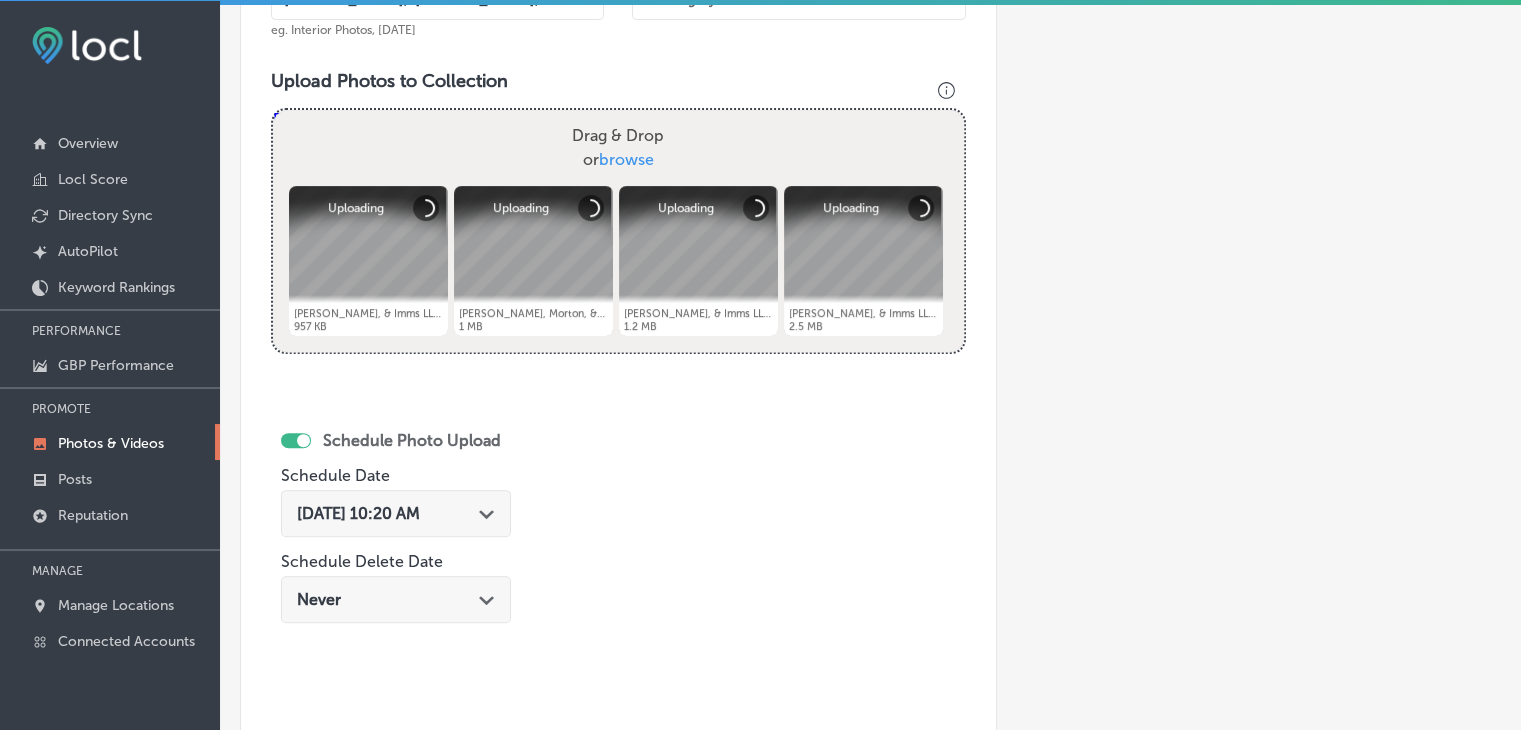 click on "[DATE] 10:20 AM" at bounding box center (358, 513) 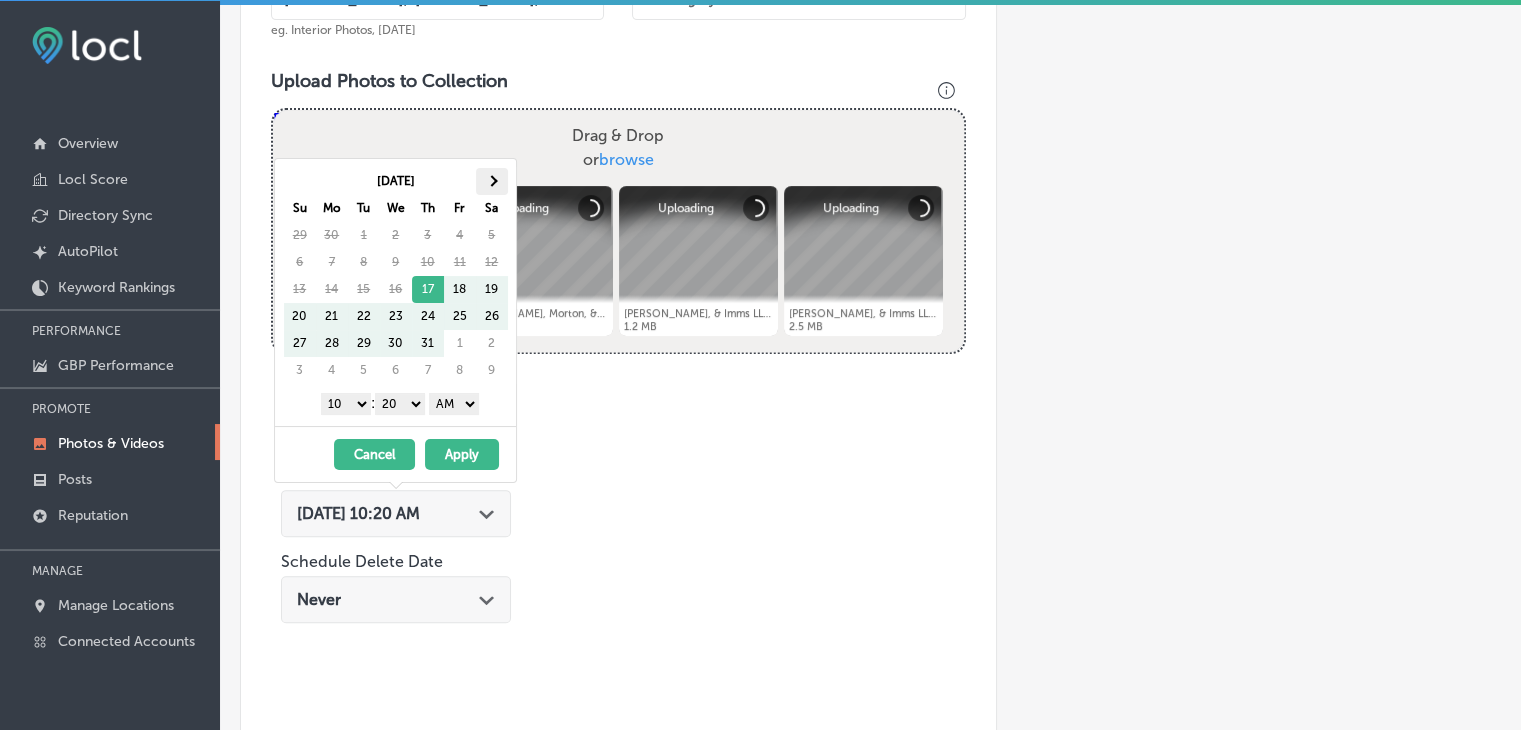 click at bounding box center (491, 181) 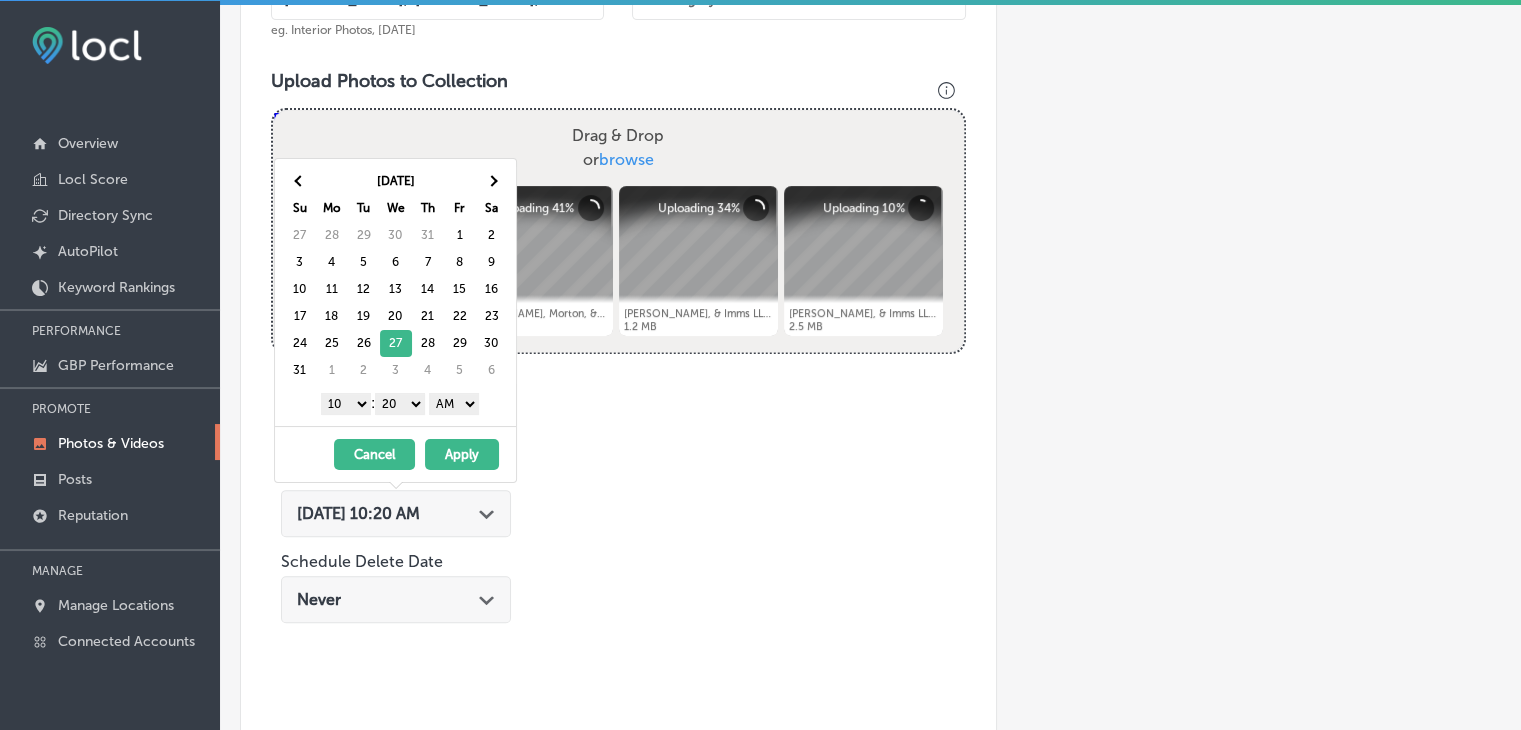 click on "1 2 3 4 5 6 7 8 9 10 11 12" at bounding box center [346, 404] 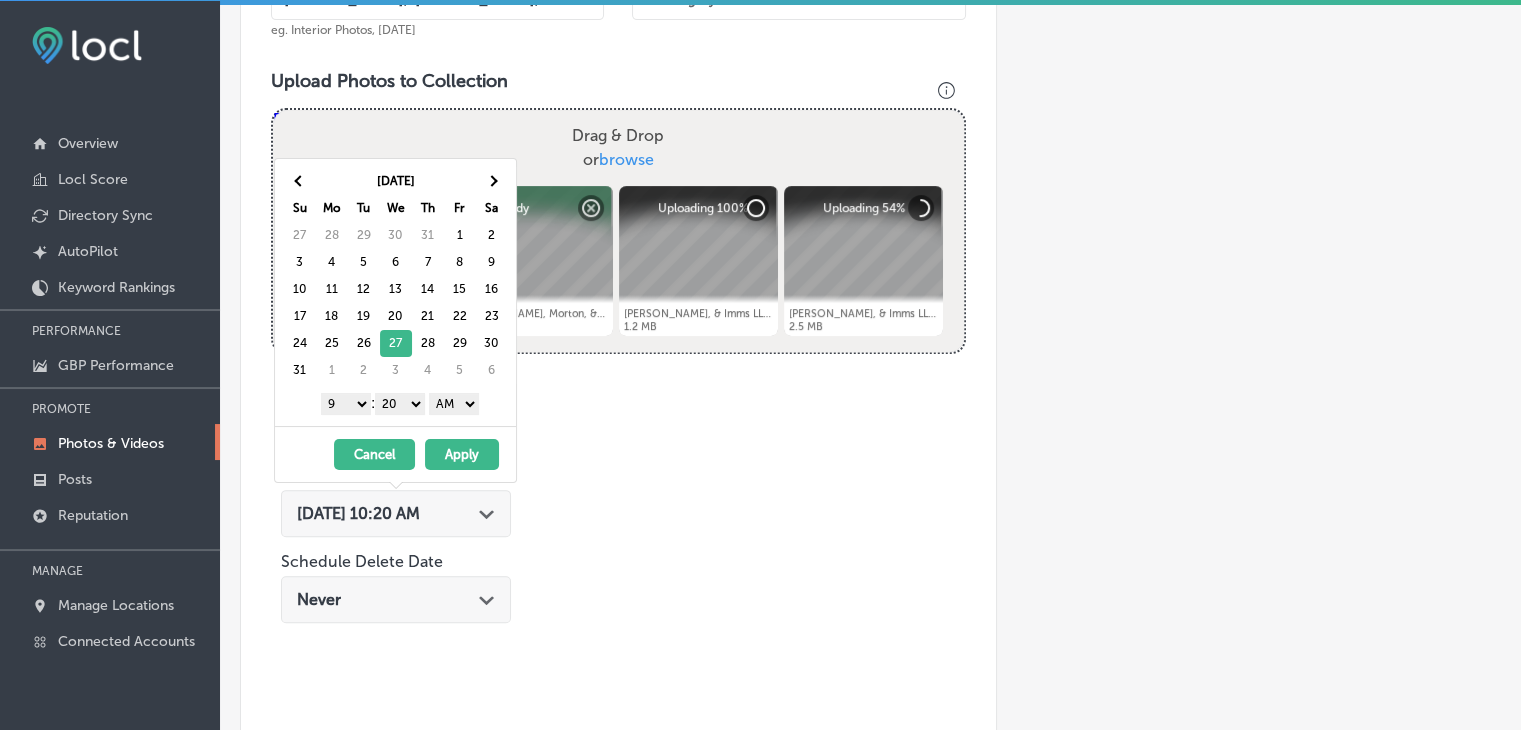 click on "00 10 20 30 40 50" at bounding box center [400, 404] 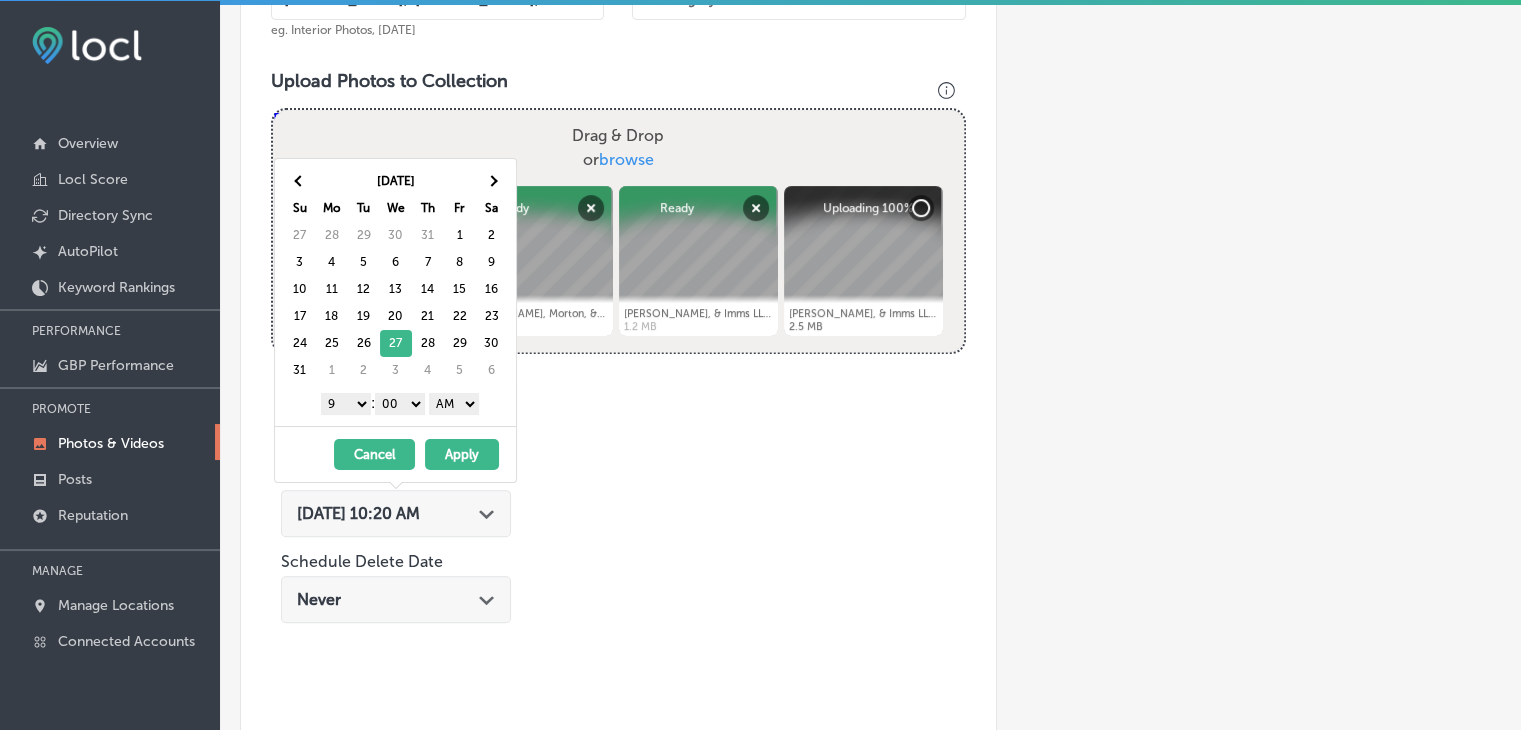 click on "AM PM" at bounding box center (454, 404) 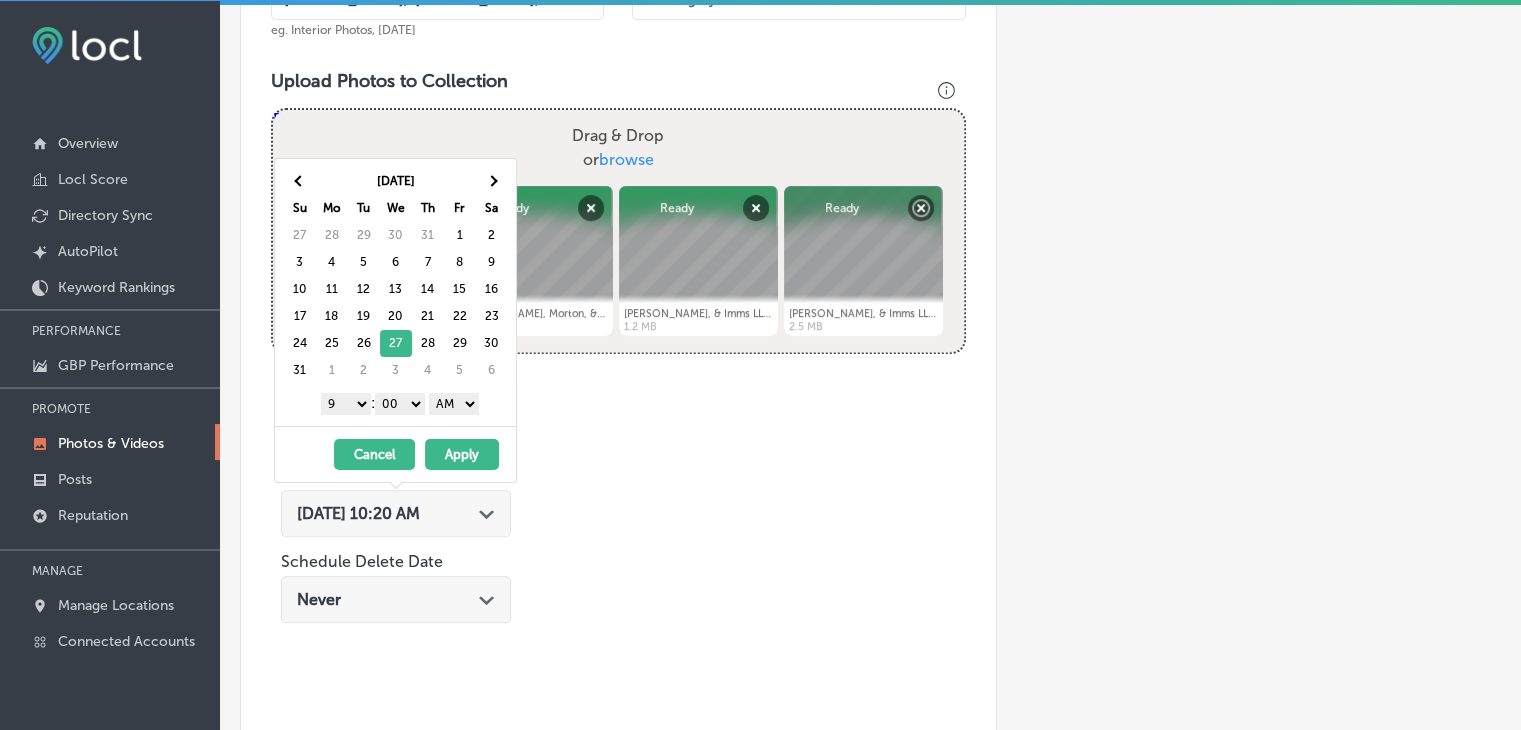 click on "Apply" at bounding box center [462, 454] 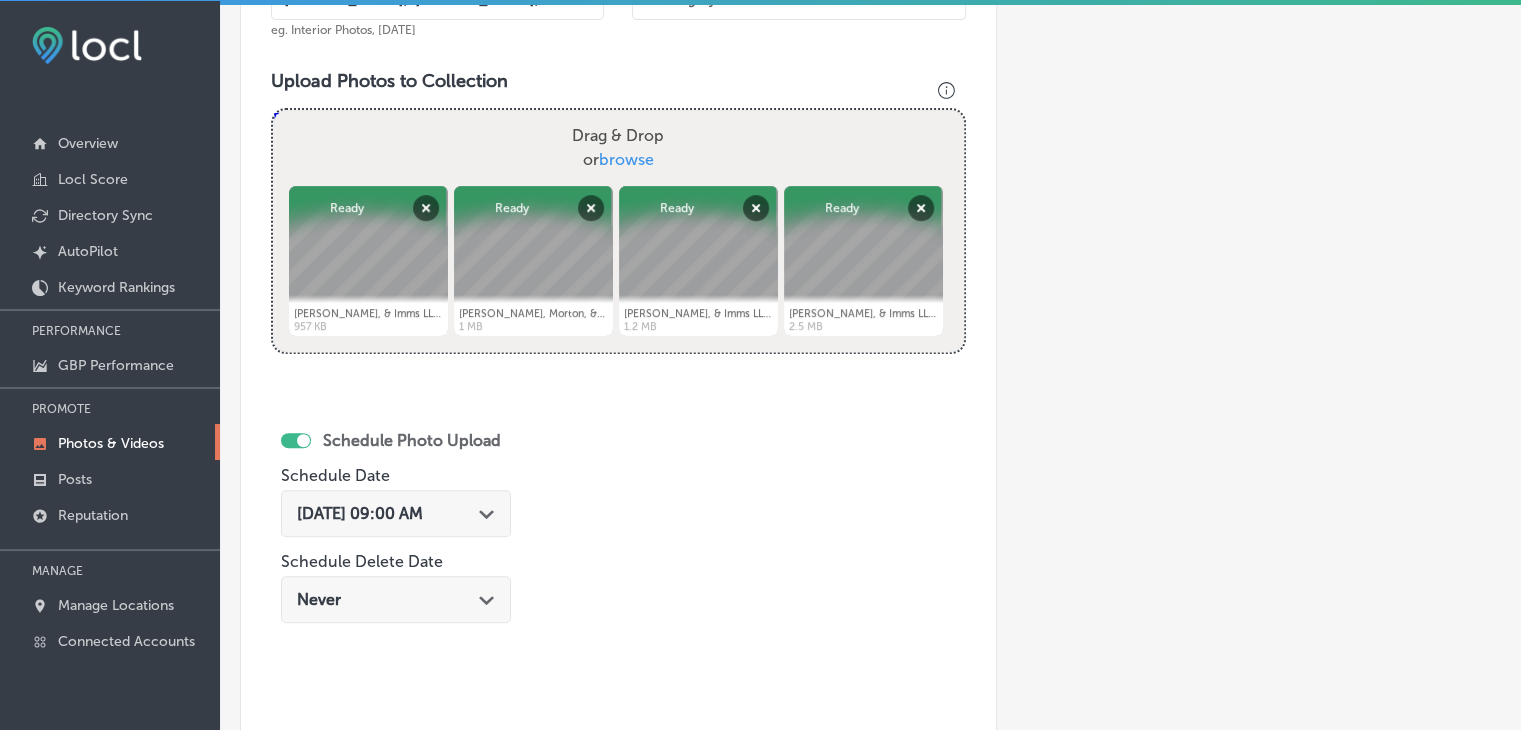 click on "[DATE] 09:00 AM" at bounding box center (360, 513) 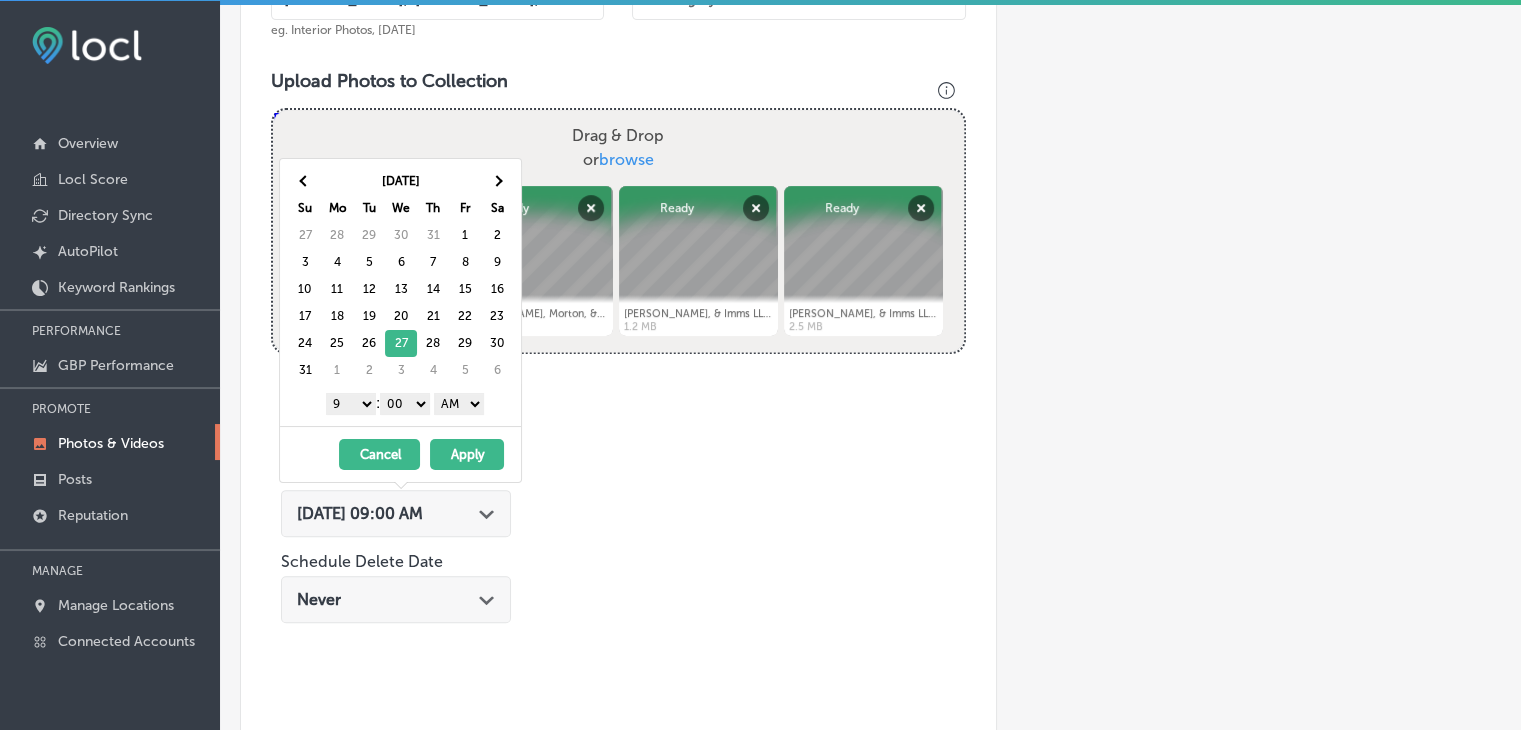 click on "AM PM" at bounding box center [459, 404] 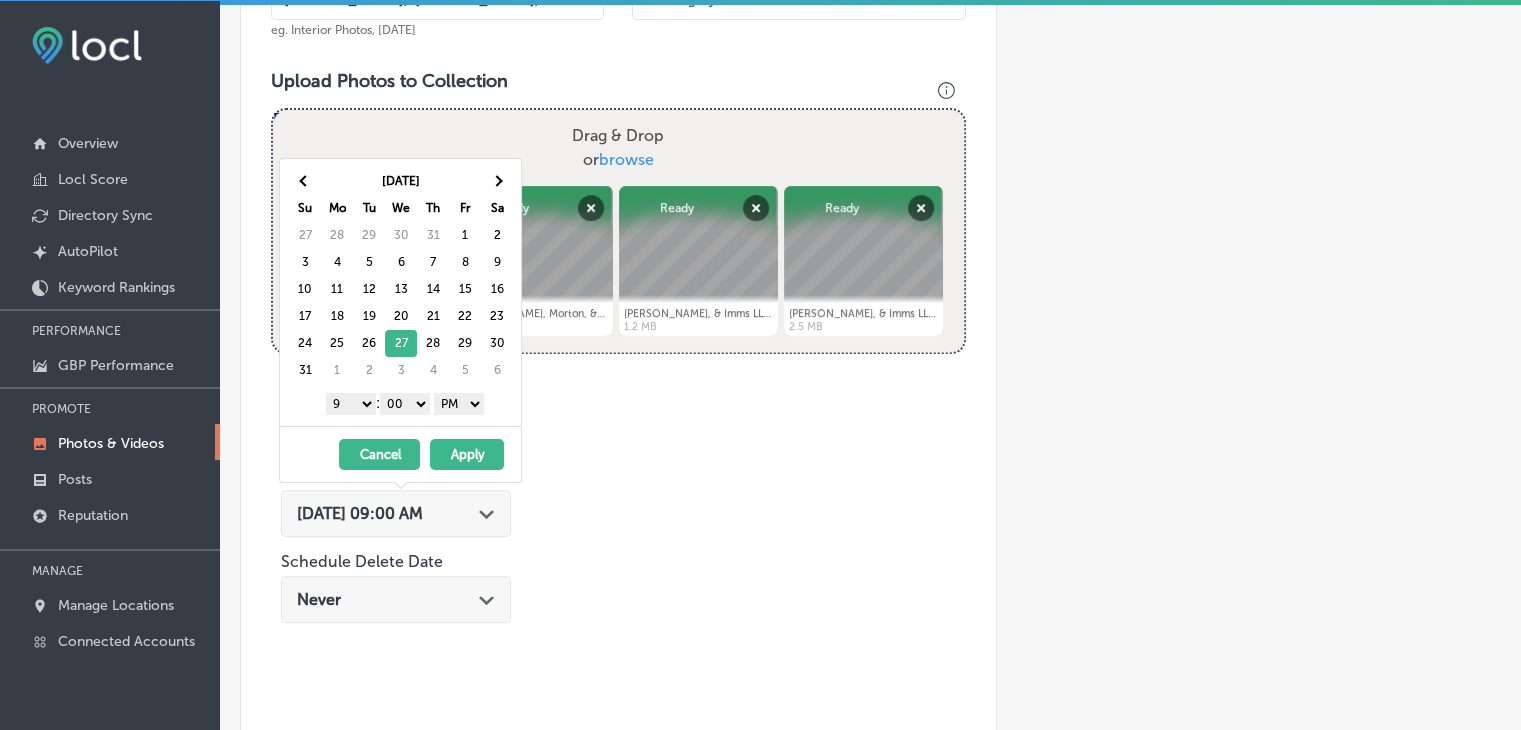 click on "Apply" at bounding box center (467, 454) 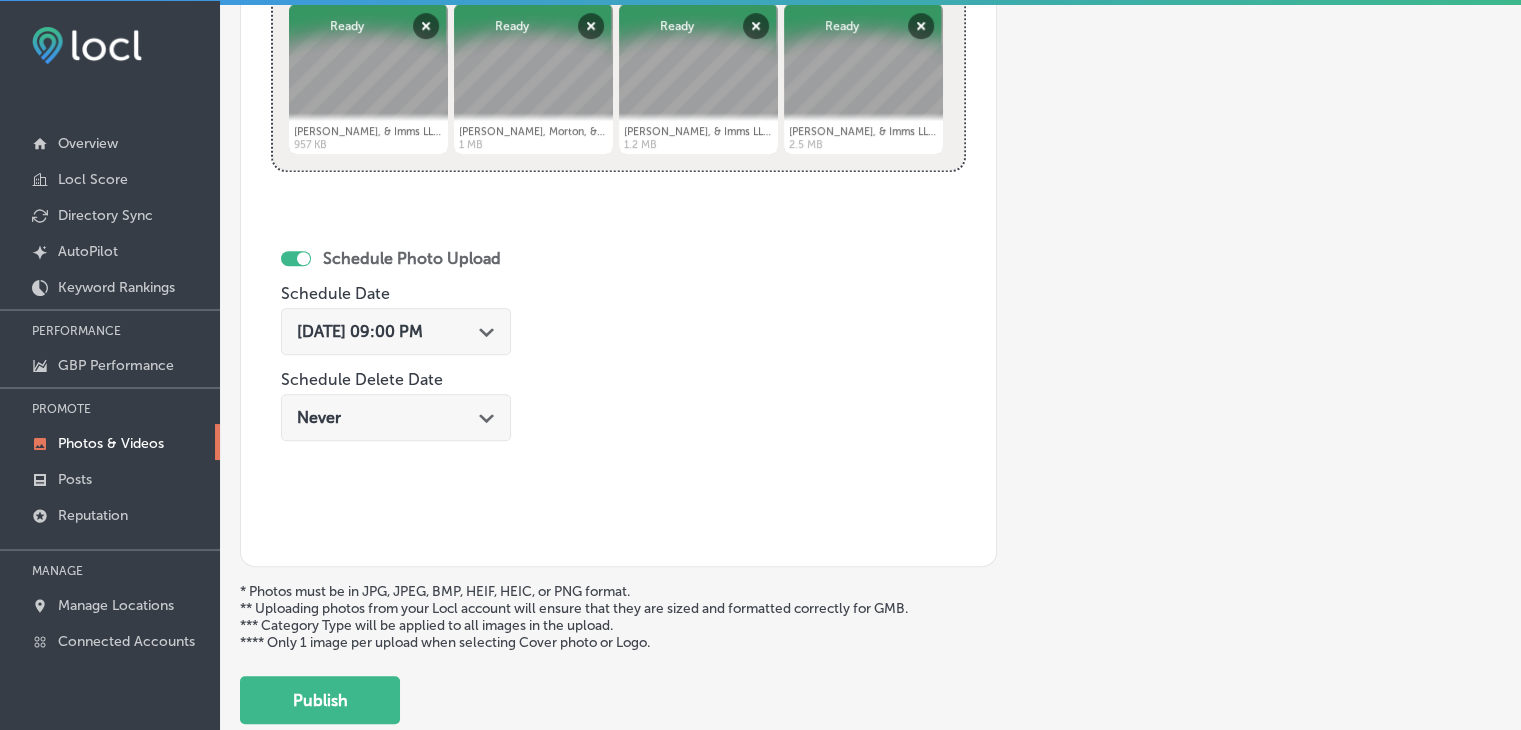 scroll, scrollTop: 972, scrollLeft: 0, axis: vertical 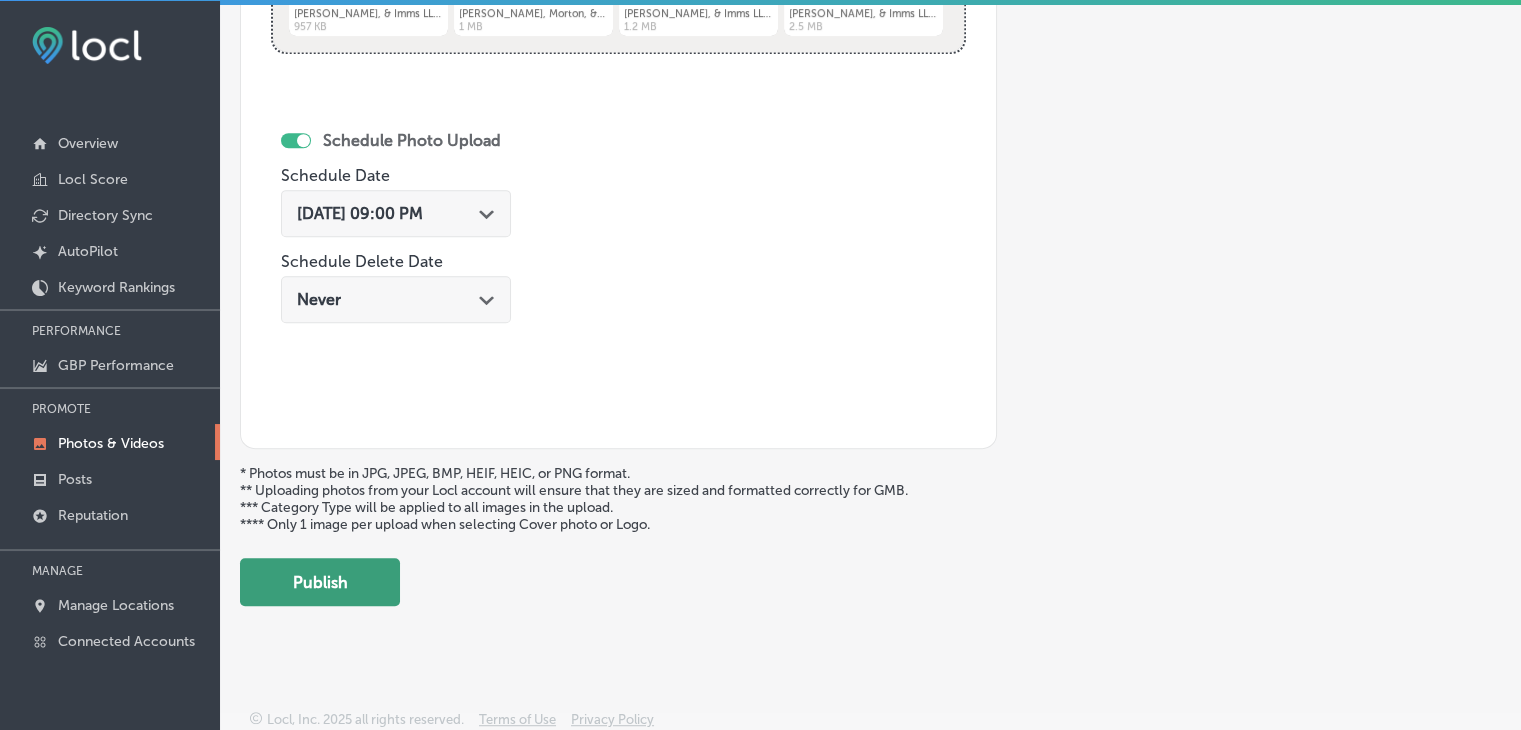 click on "Publish" at bounding box center (320, 582) 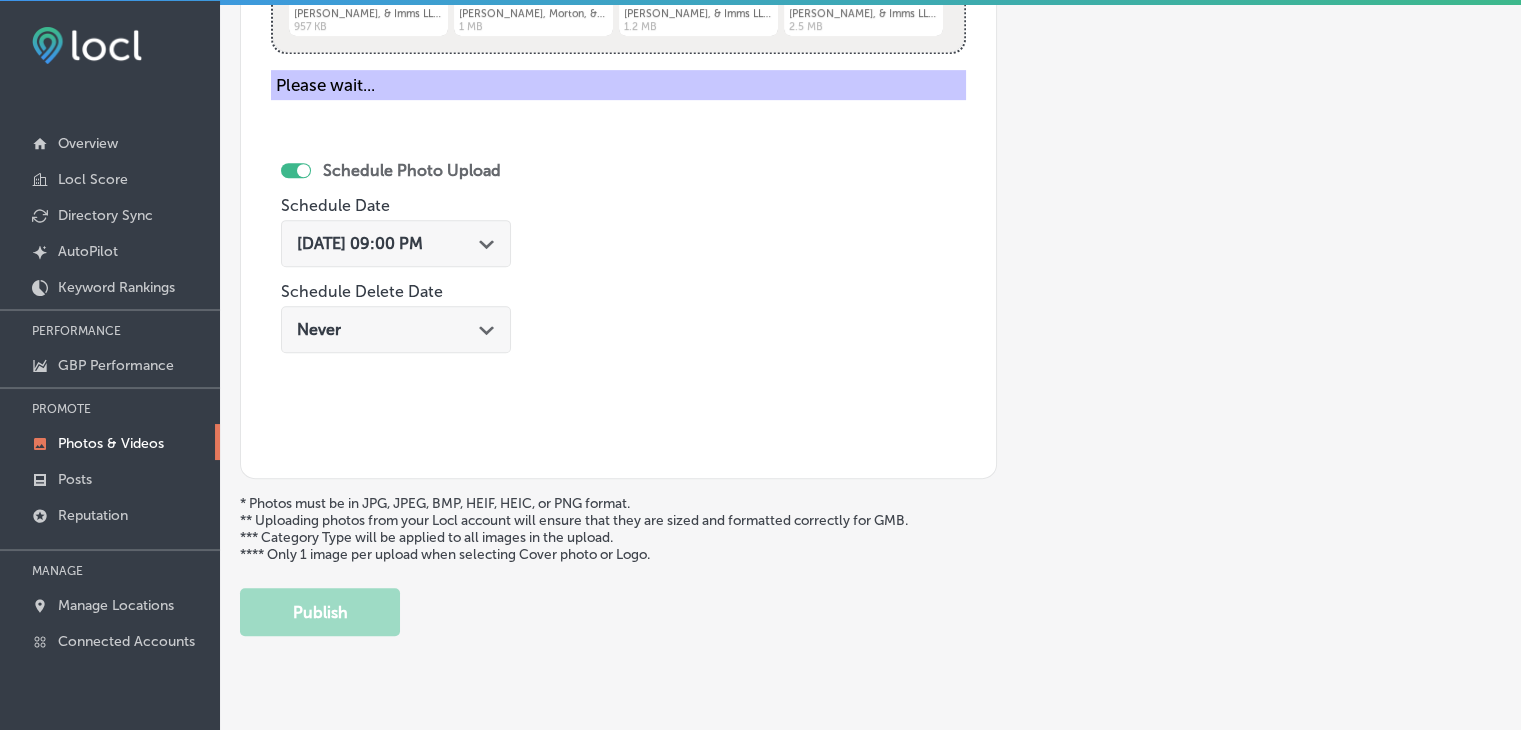 type 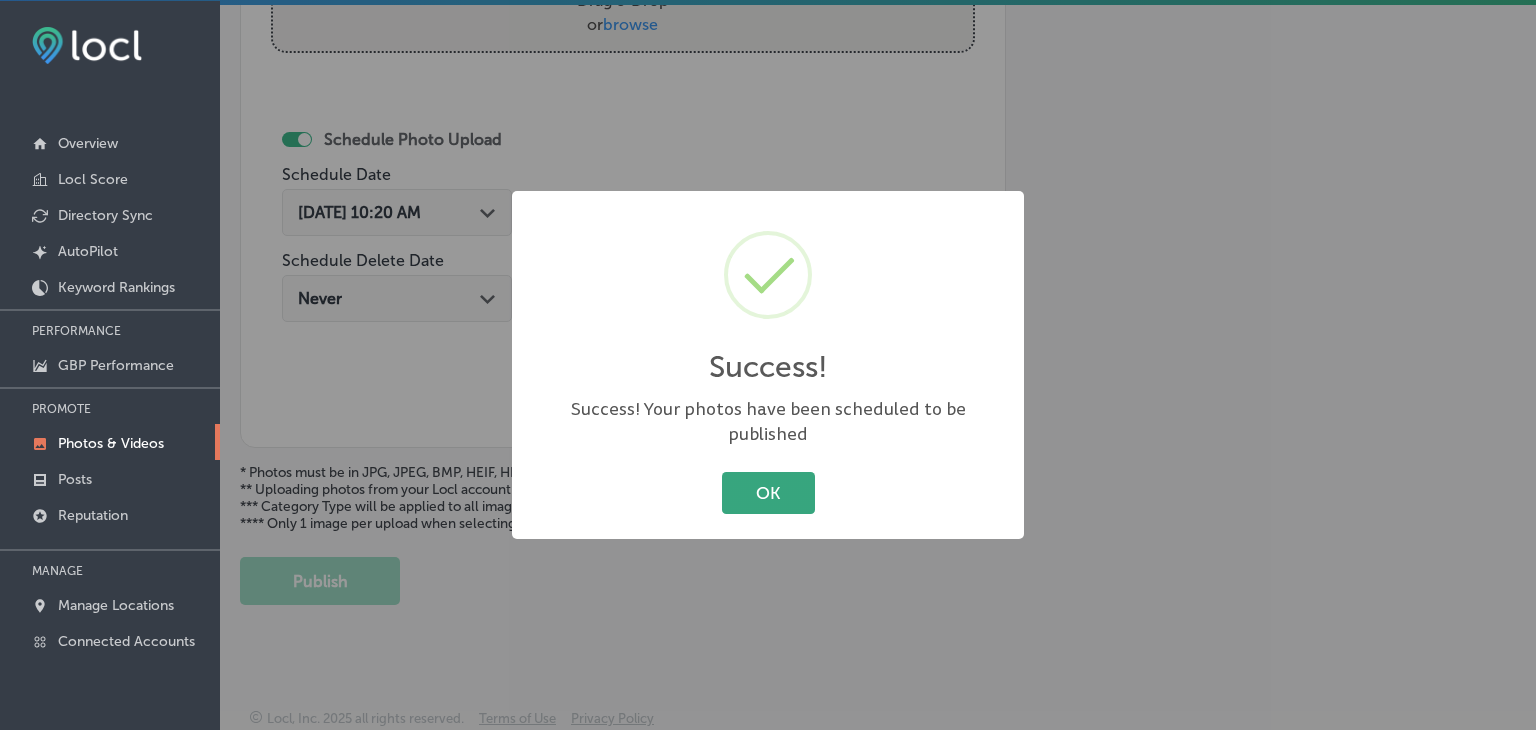 click on "OK" at bounding box center (768, 492) 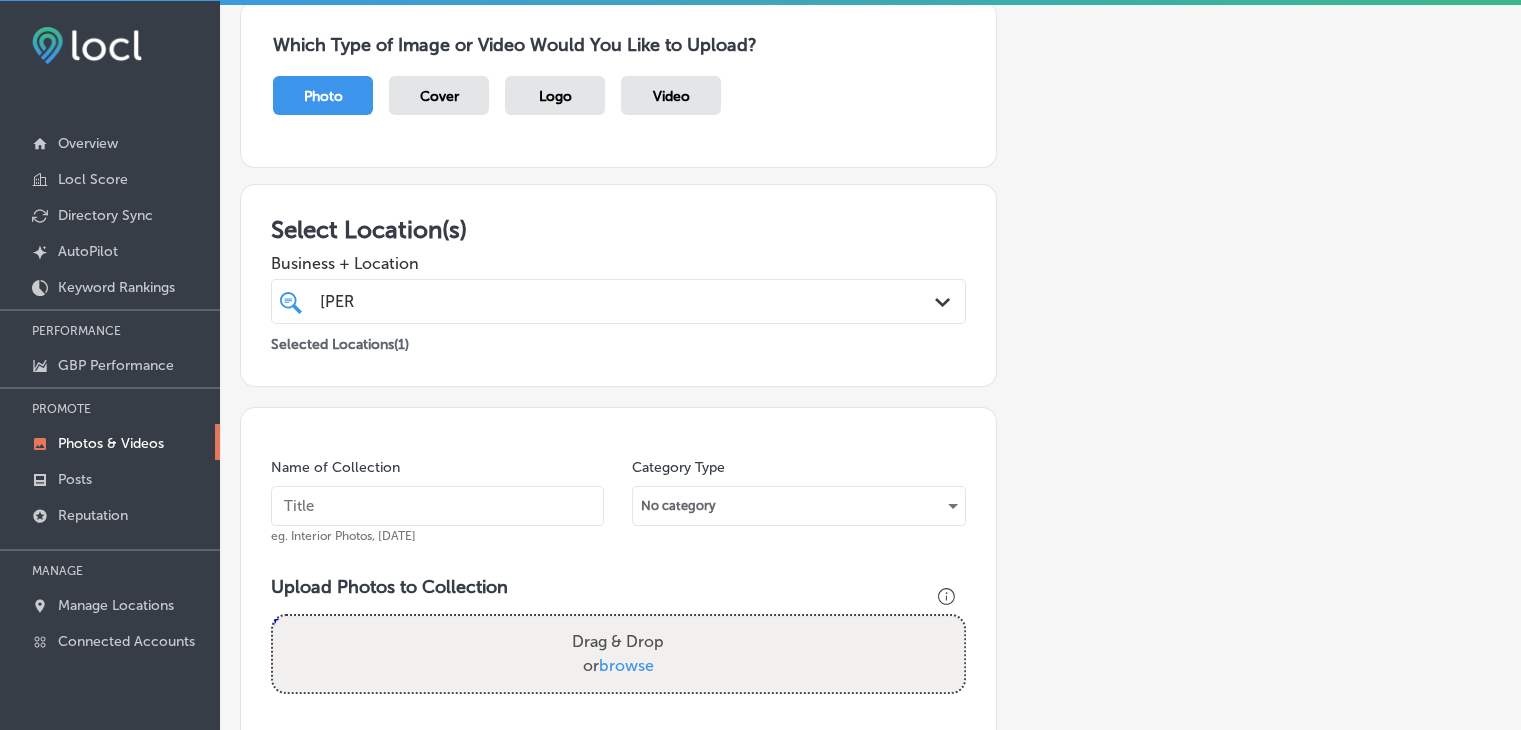 scroll, scrollTop: 7, scrollLeft: 0, axis: vertical 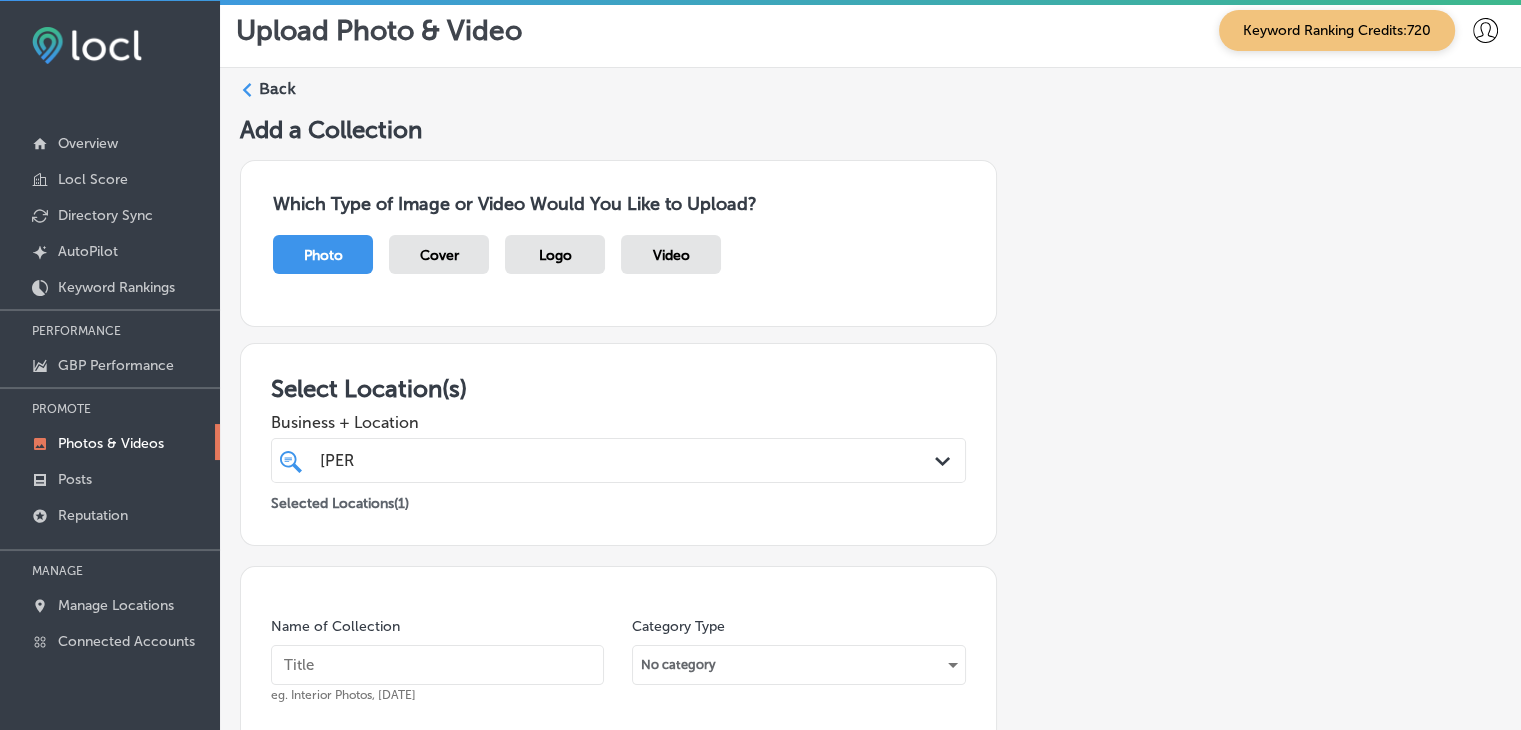 click on "Back" at bounding box center [870, 96] 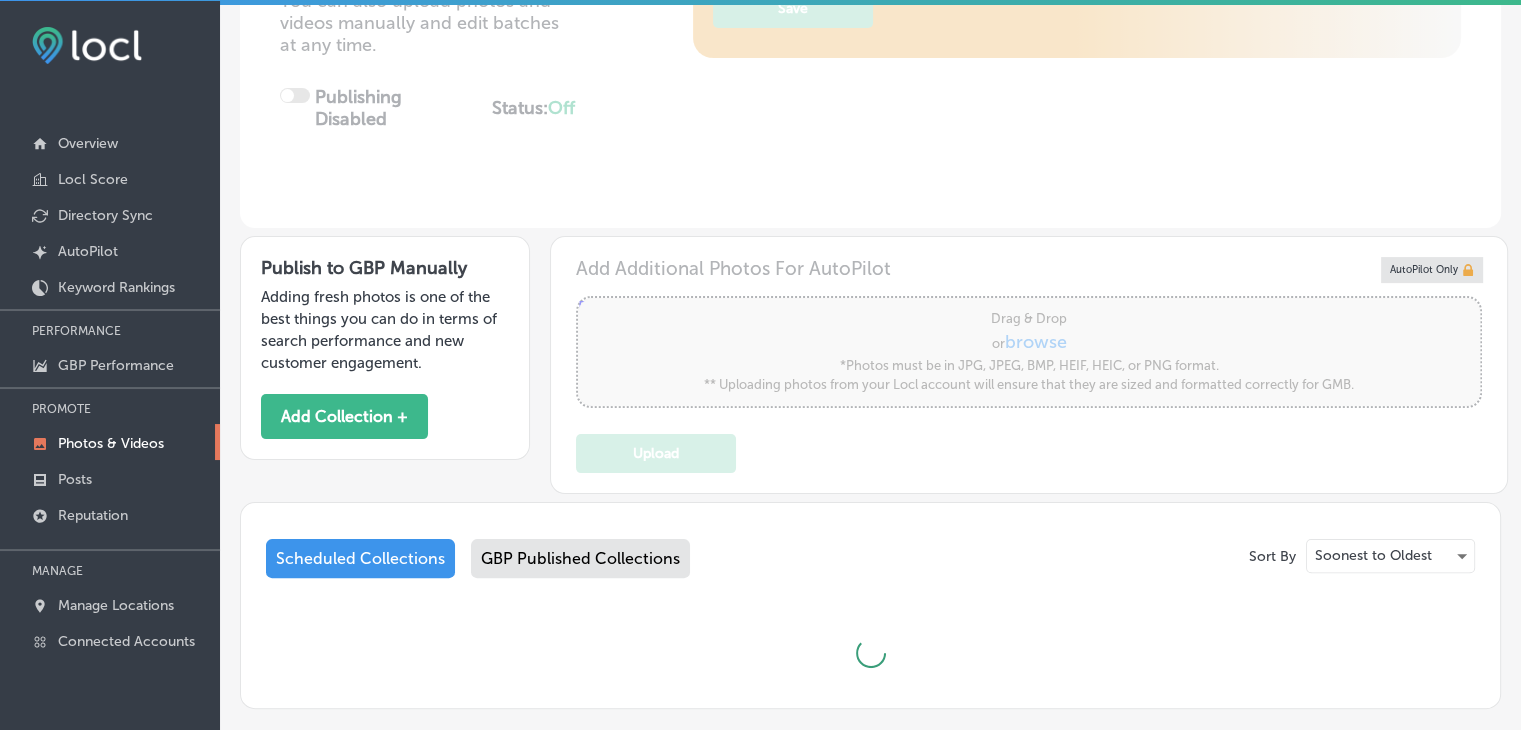 type on "5" 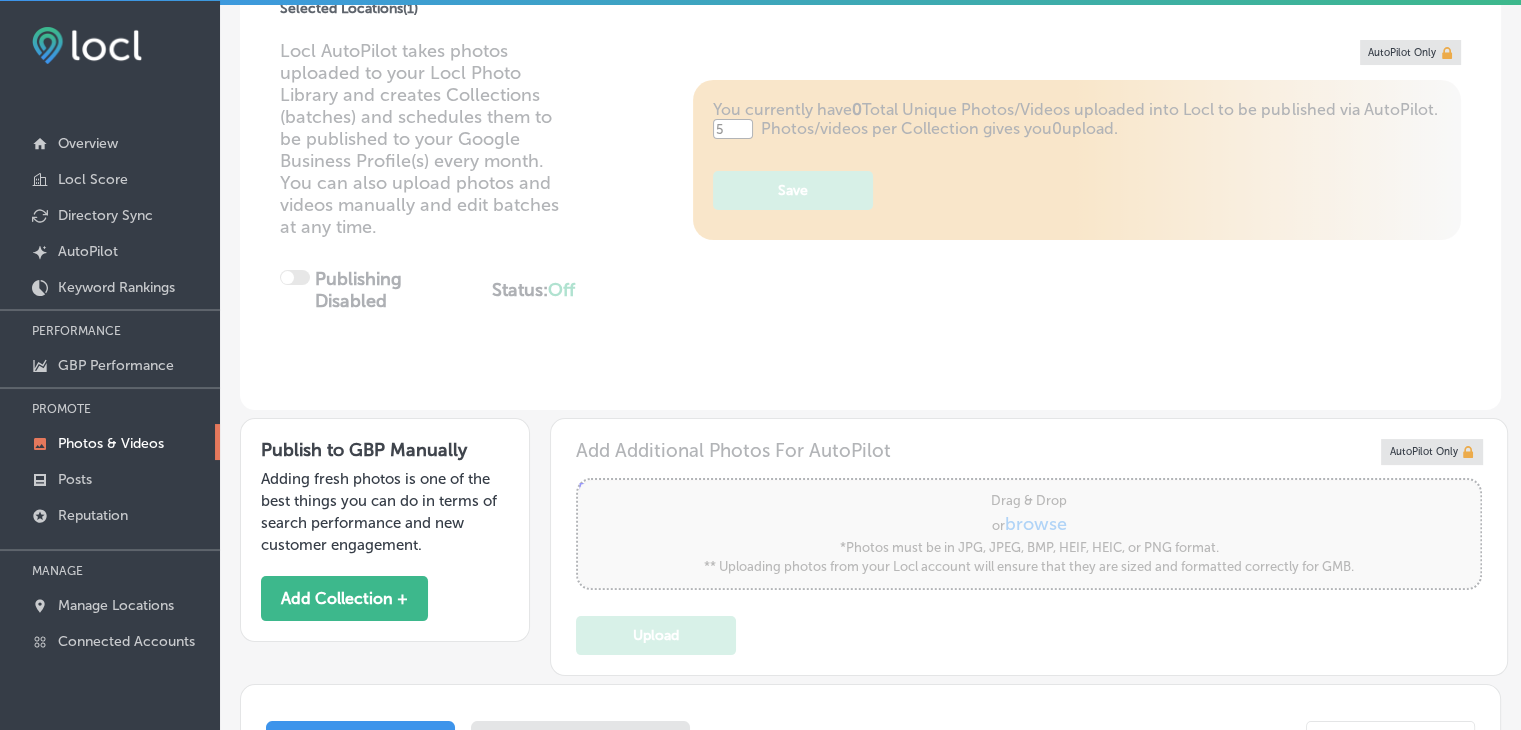 scroll, scrollTop: 303, scrollLeft: 0, axis: vertical 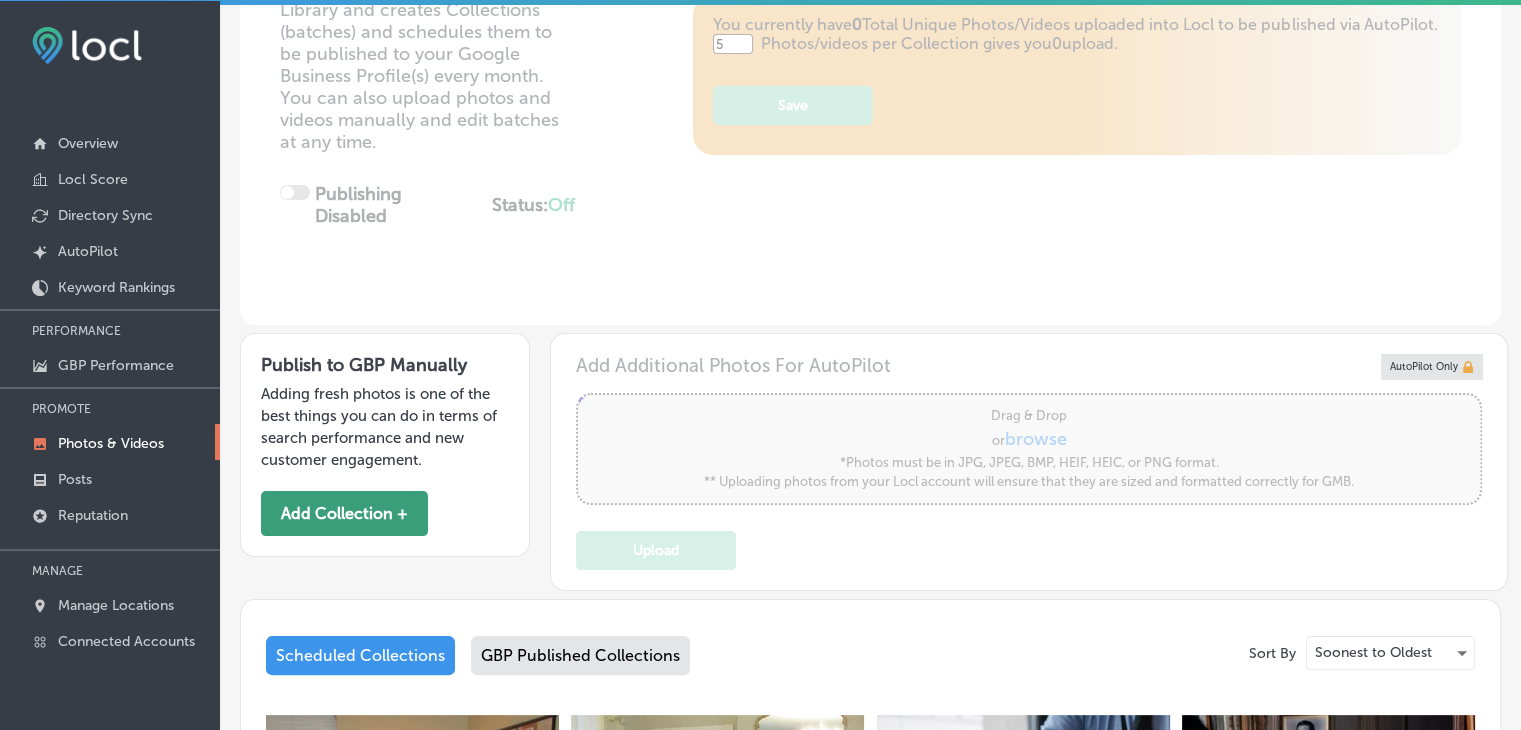 click on "Add Collection +" at bounding box center (344, 513) 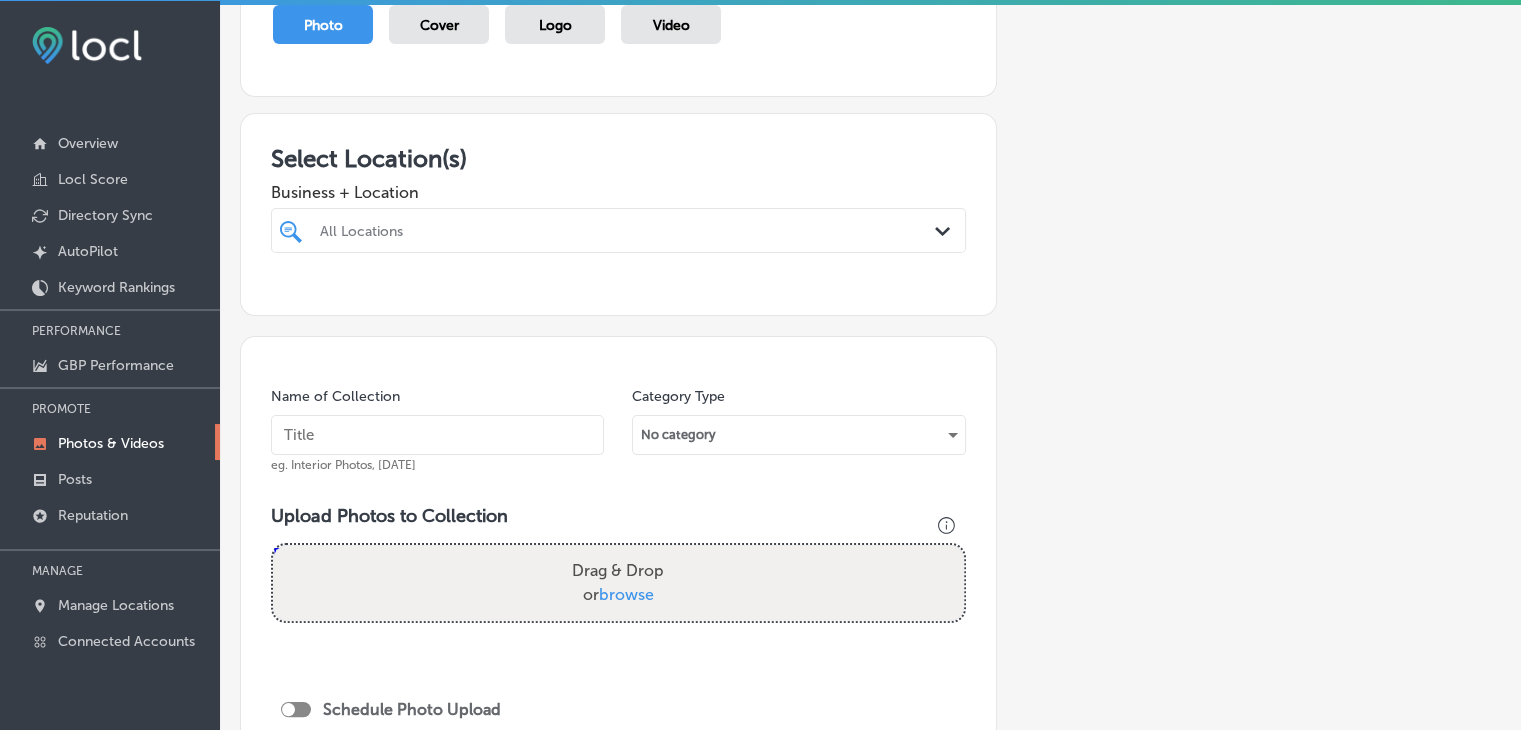 scroll, scrollTop: 300, scrollLeft: 0, axis: vertical 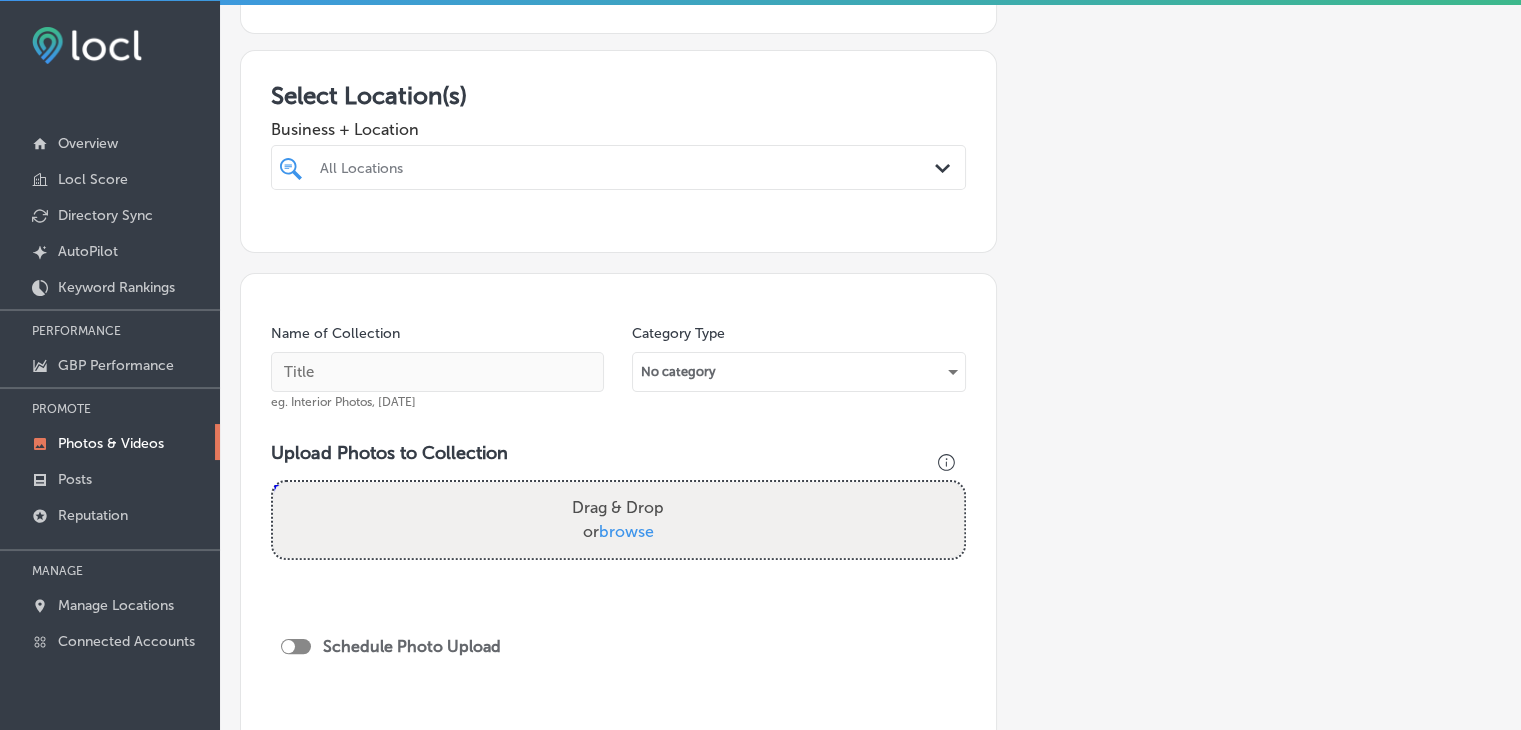 click on "All Locations" at bounding box center (628, 167) 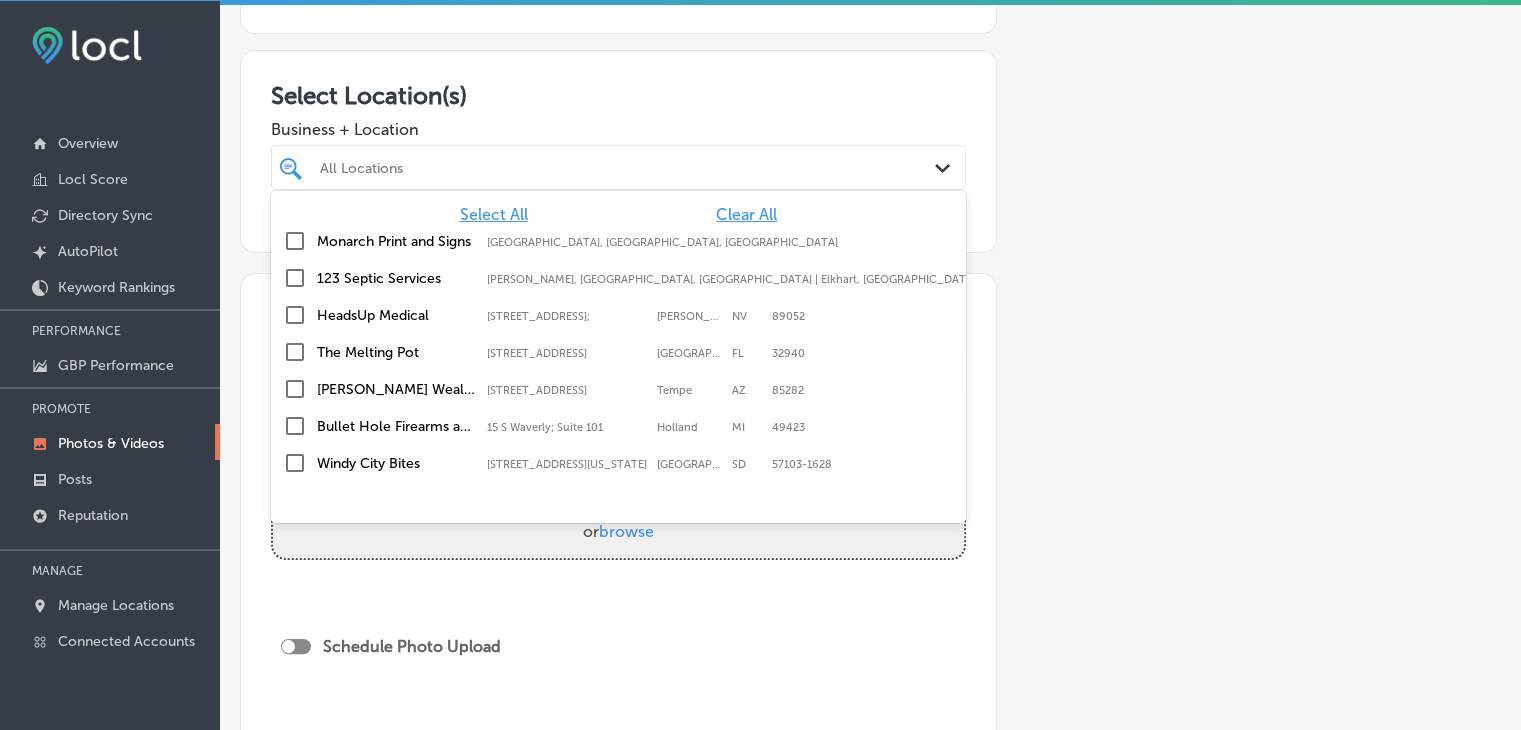 click on "Clear All" at bounding box center (746, 214) 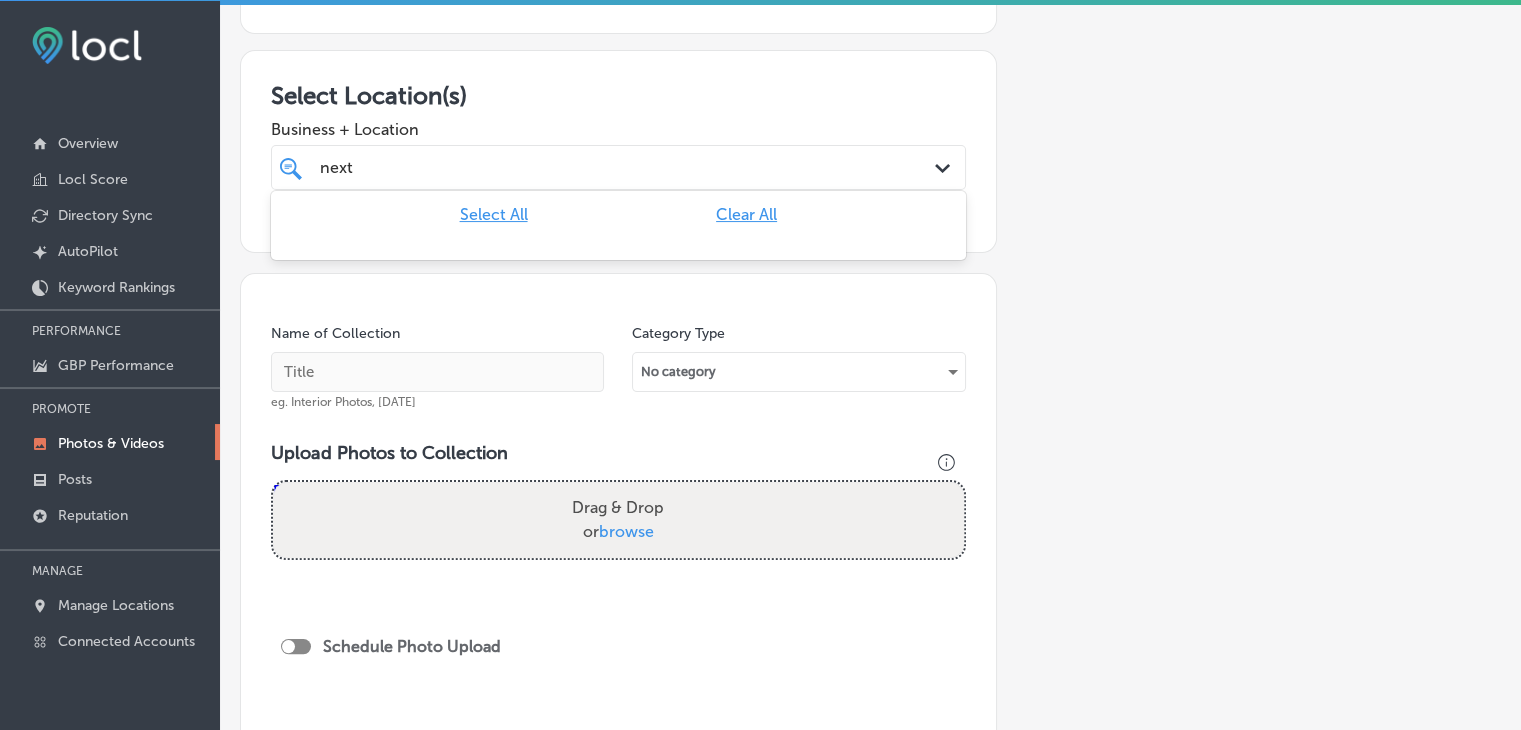 click on "Add a Collection Which Type of Image or Video Would You Like to Upload? Photo Cover Logo Video Select Location(s) Business + Location      option  focused, 1 of 102. 1 result available for search term next . Use Up and Down to choose options, press Enter to select the currently focused option, press Escape to exit the menu, press Tab to select the option and exit the menu.
next next
Path
Created with Sketch.
Select All Clear All Name of Collection eg. Interior Photos, [DATE]   Category Type No category Upload Photos to Collection
Powered by PQINA Drag & Drop  or  browse Schedule Photo Upload * Photos must be in JPG, JPEG, BMP, HEIF, HEIC, or PNG format. ** Uploading photos from your Locl account will ensure that they are sized and formatted correctly for GMB. Publish" at bounding box center (870, 381) 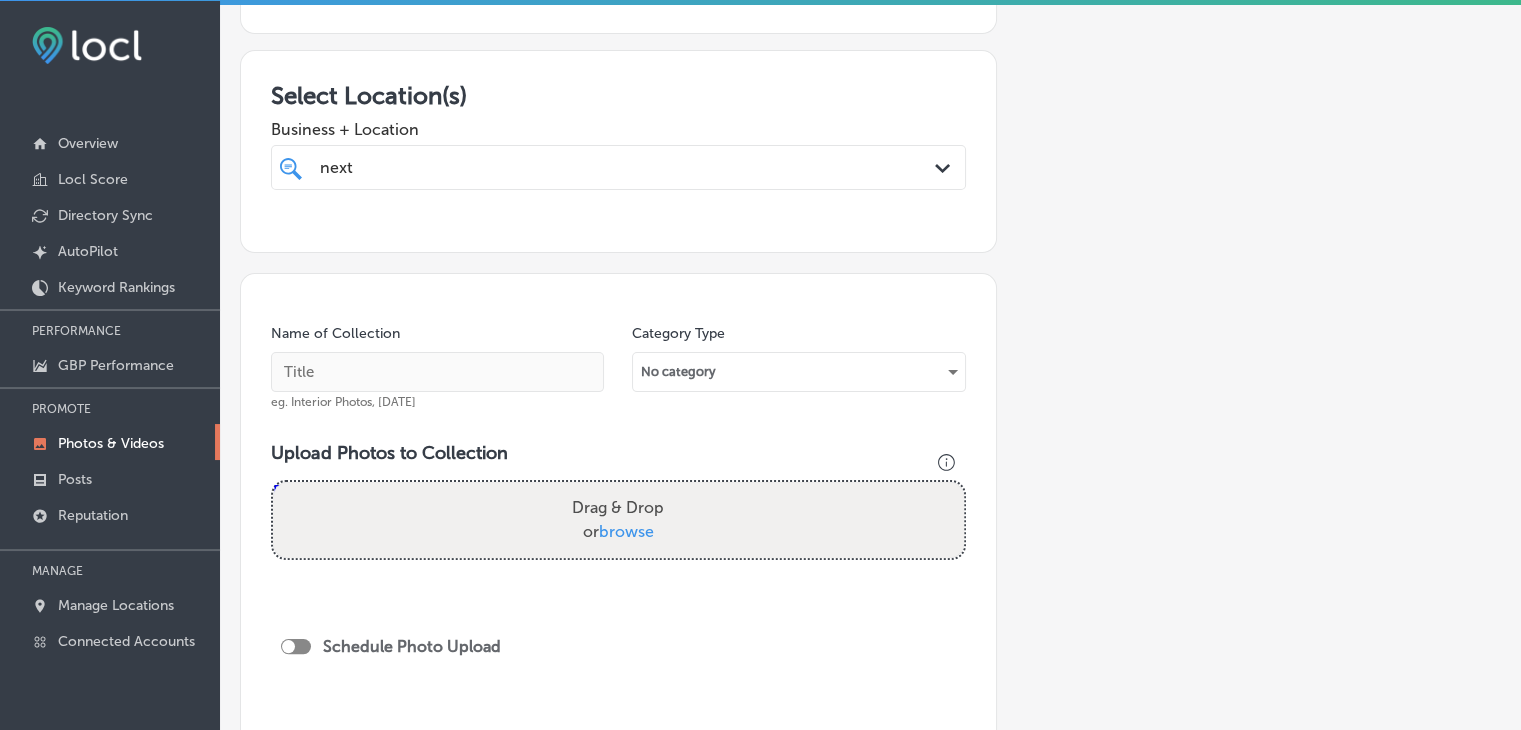 click on "next next" at bounding box center [588, 167] 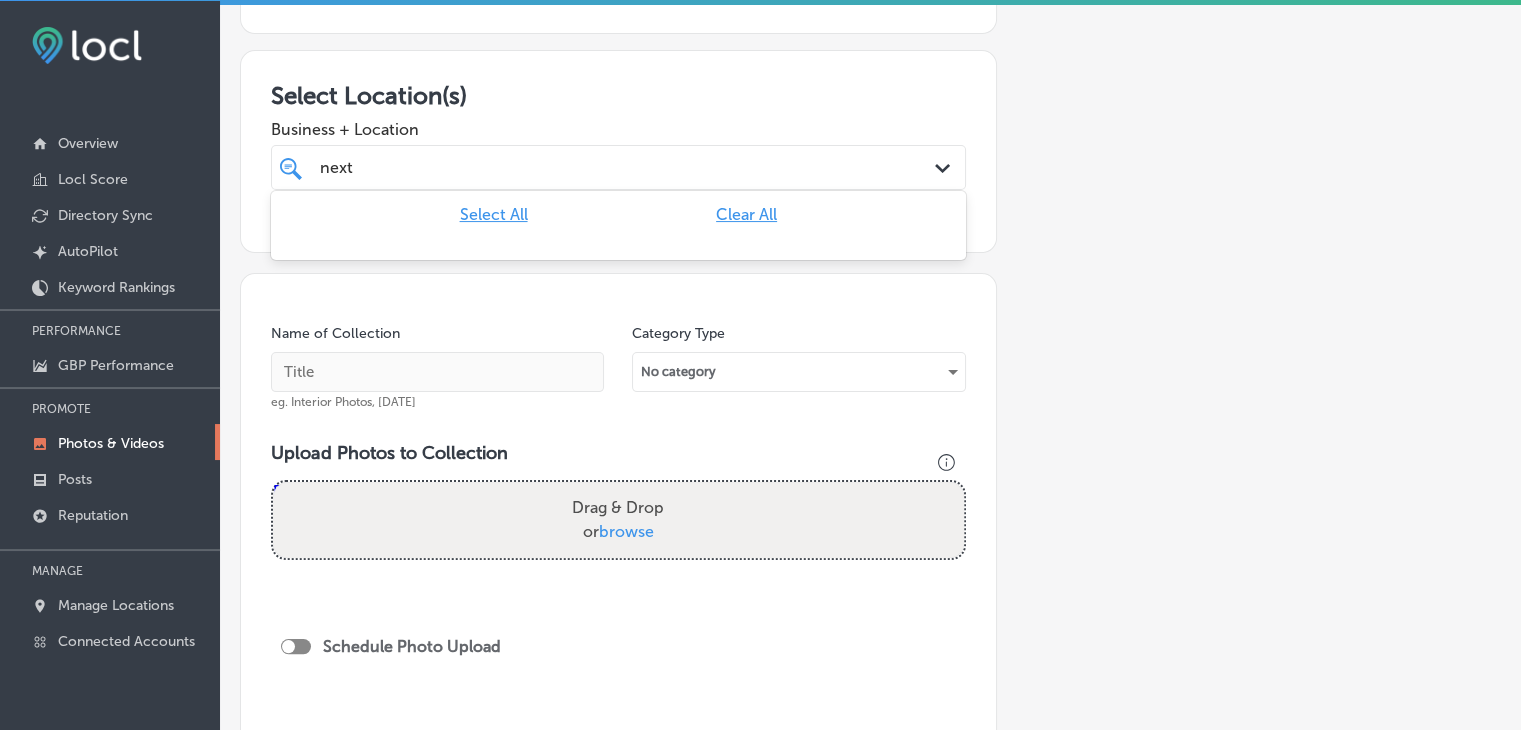 click on "Add a Collection Which Type of Image or Video Would You Like to Upload? Photo Cover Logo Video Select Location(s) Business + Location      option  focused, 1 of 102. 1 result available for search term next . Use Up and Down to choose options, press Enter to select the currently focused option, press Escape to exit the menu, press Tab to select the option and exit the menu.
next next
Path
Created with Sketch.
Select All Clear All Name of Collection eg. Interior Photos, [DATE]   Category Type No category Upload Photos to Collection
Powered by PQINA Drag & Drop  or  browse Schedule Photo Upload * Photos must be in JPG, JPEG, BMP, HEIF, HEIC, or PNG format. ** Uploading photos from your Locl account will ensure that they are sized and formatted correctly for GMB. Publish" at bounding box center (870, 381) 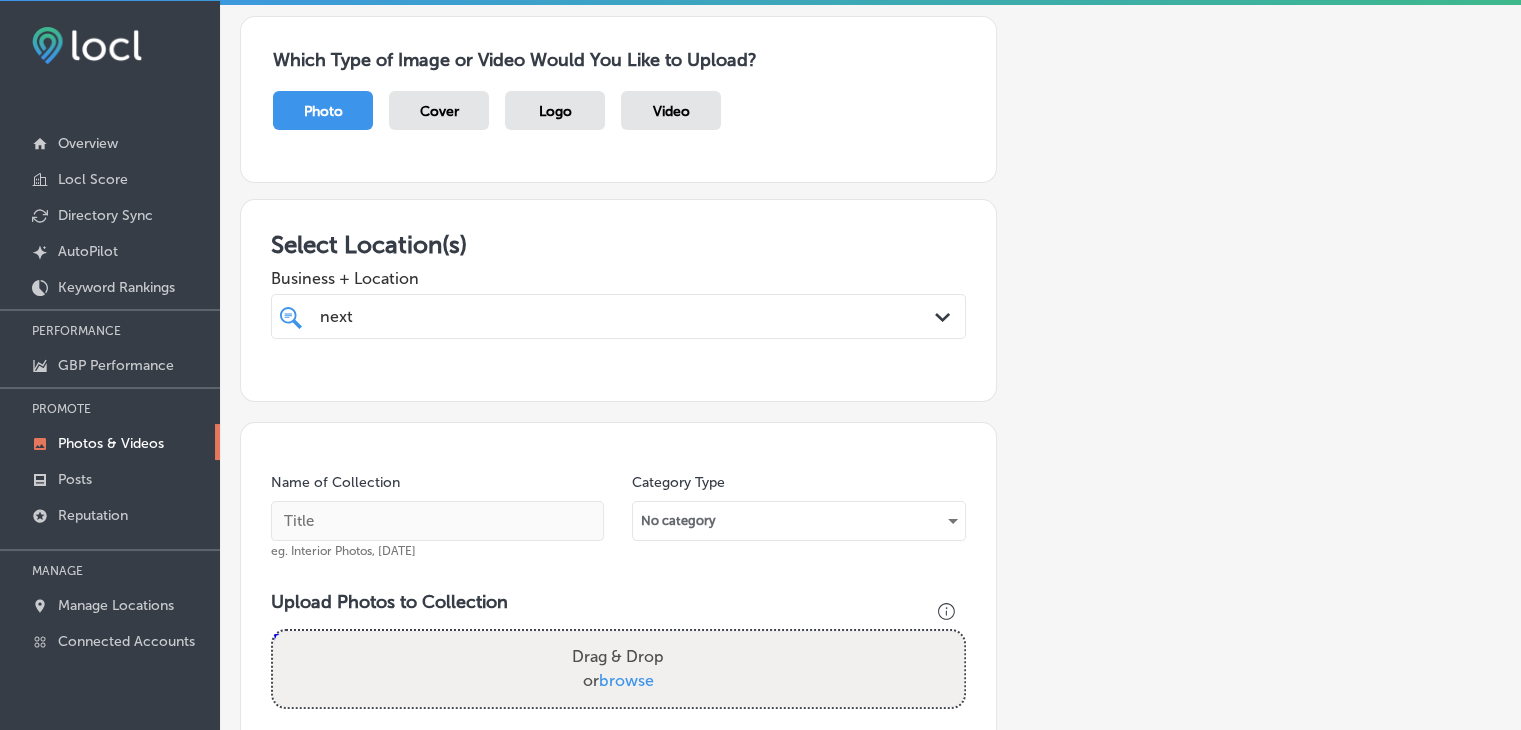 scroll, scrollTop: 200, scrollLeft: 0, axis: vertical 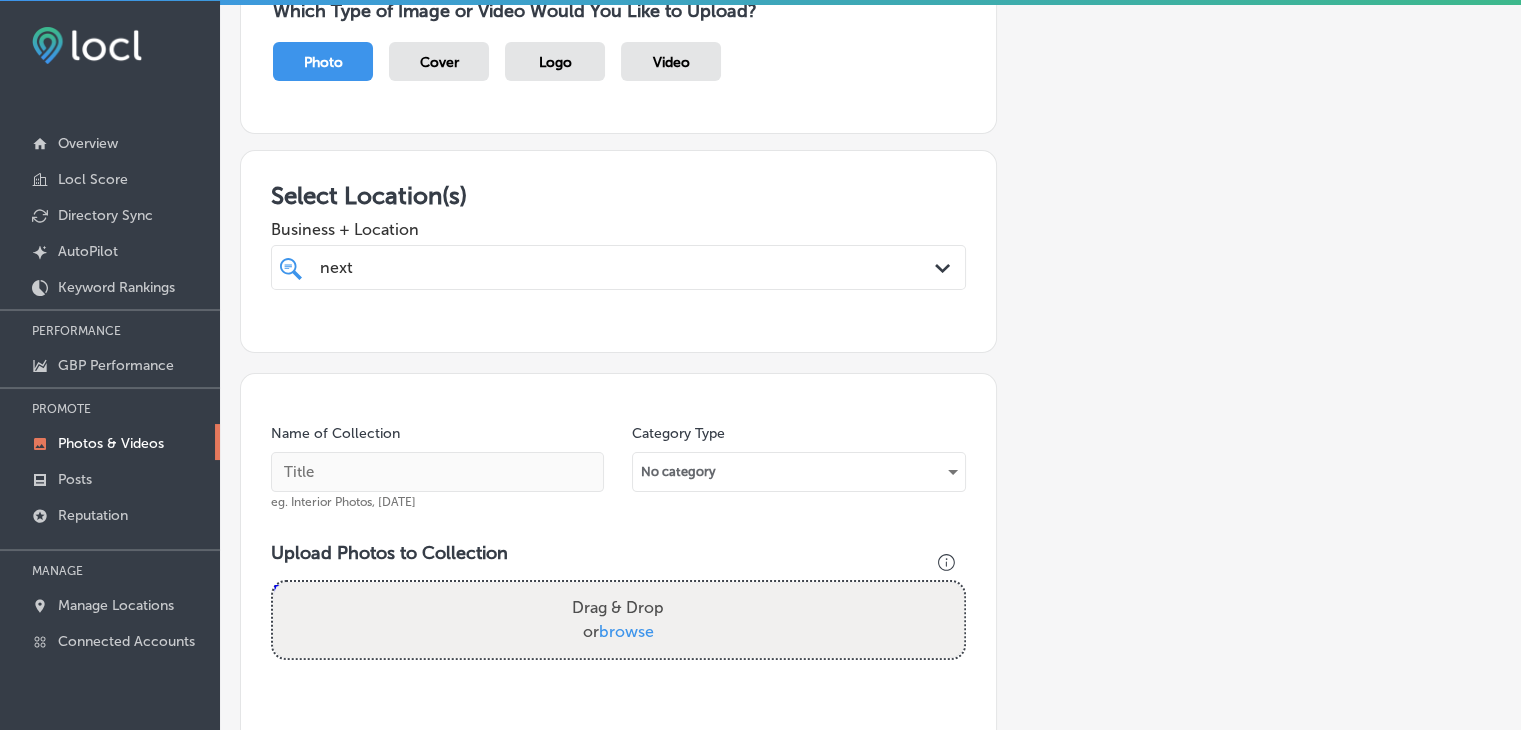 click on "next next" at bounding box center [588, 267] 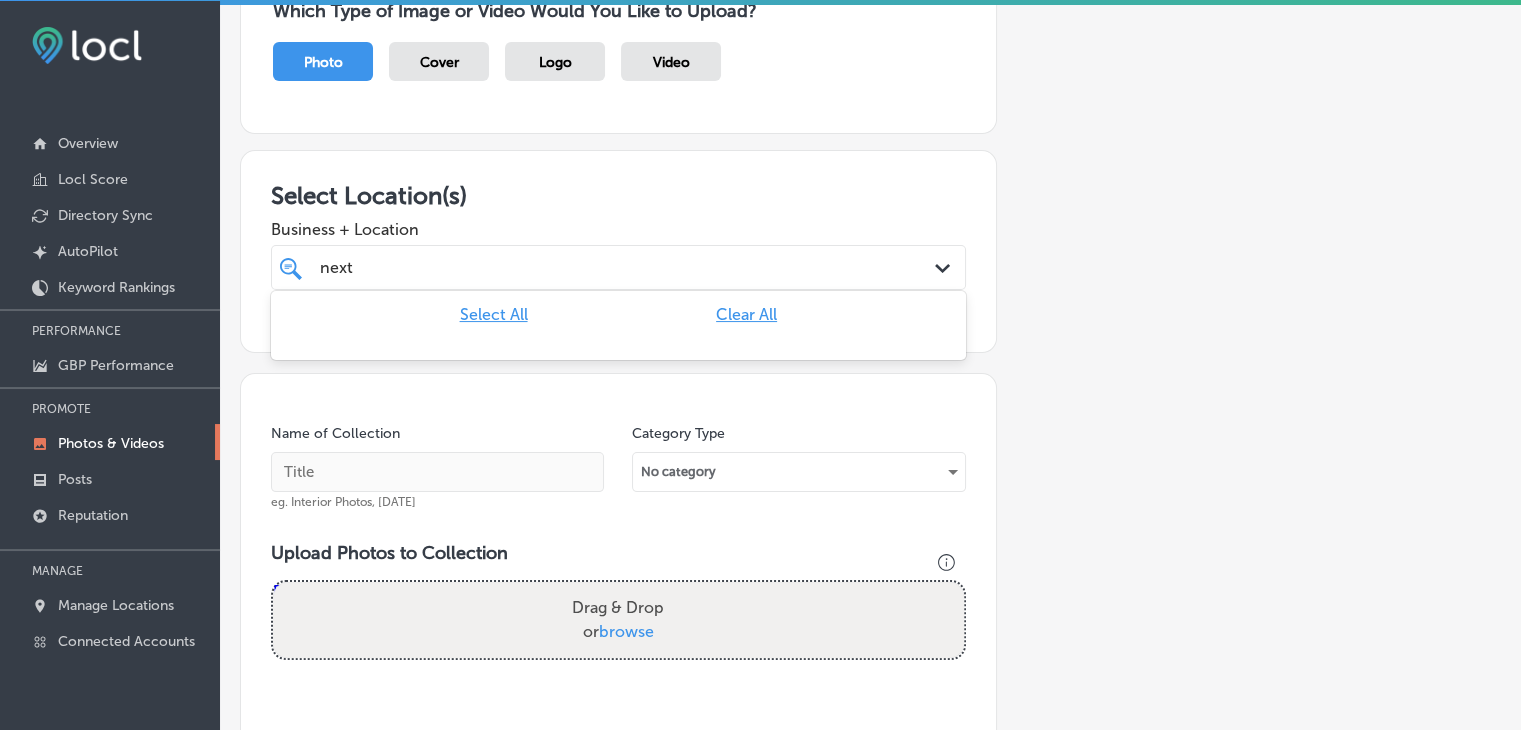 click on "Add a Collection Which Type of Image or Video Would You Like to Upload? Photo Cover Logo Video Select Location(s) Business + Location      option  focused, 1 of 102. 1 result available for search term next. Use Up and Down to choose options, press Enter to select the currently focused option, press Escape to exit the menu, press Tab to select the option and exit the menu.
next next
Path
Created with Sketch.
Select All Clear All Name of Collection eg. Interior Photos, [DATE]   Category Type No category Upload Photos to Collection
Powered by PQINA Drag & Drop  or  browse Schedule Photo Upload * Photos must be in JPG, JPEG, BMP, HEIF, HEIC, or PNG format. ** Uploading photos from your Locl account will ensure that they are sized and formatted correctly for GMB. Publish" at bounding box center (870, 481) 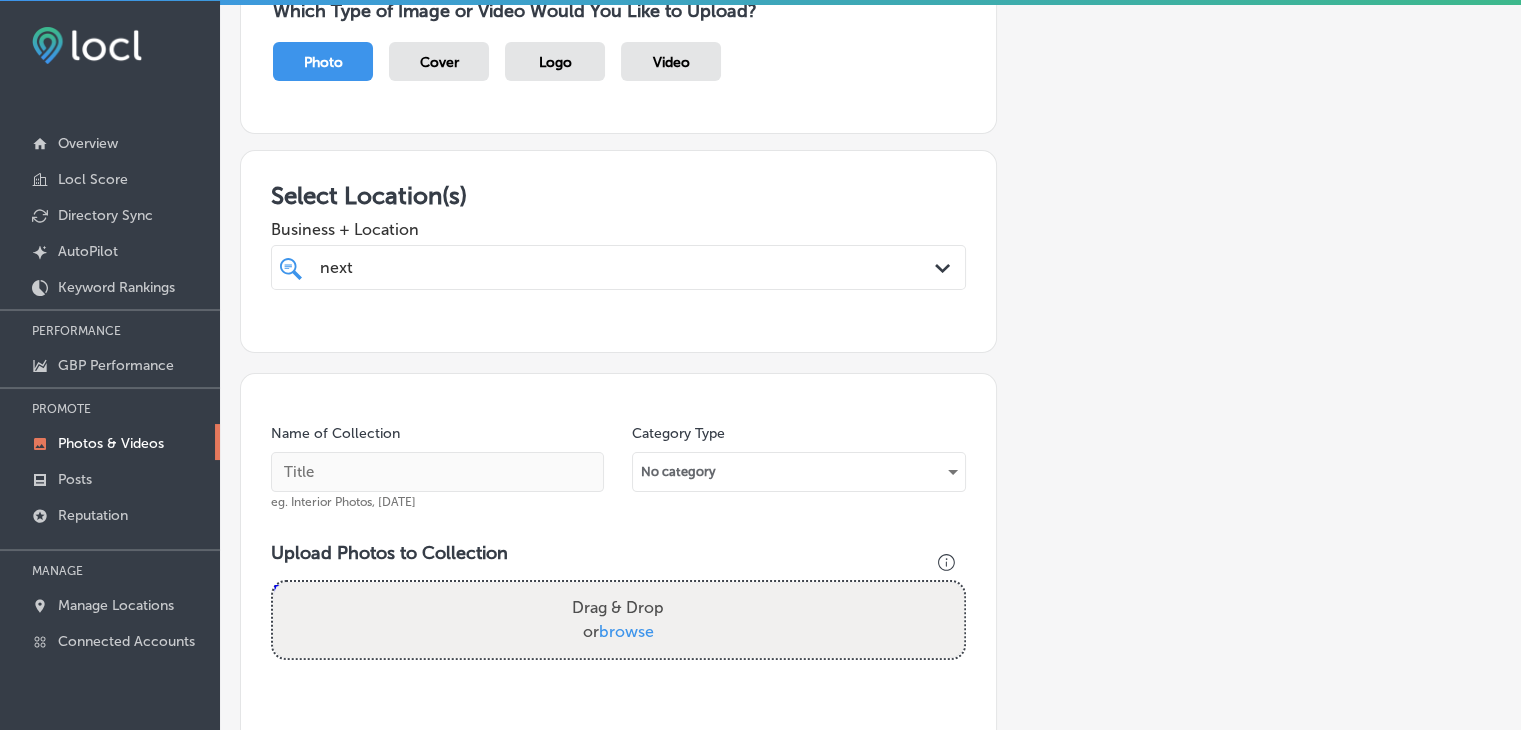 click on "next next" at bounding box center (588, 267) 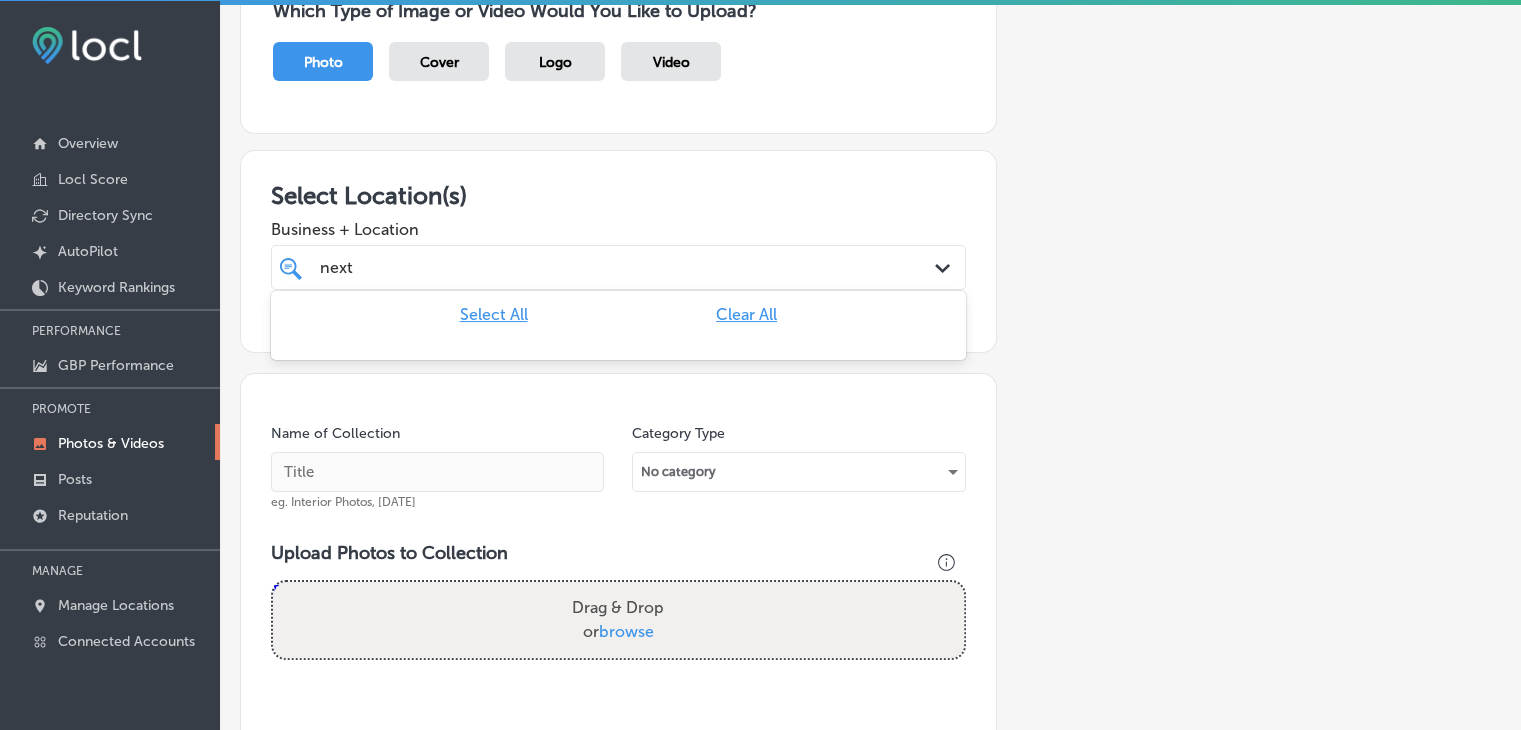 click on "next next" at bounding box center (588, 267) 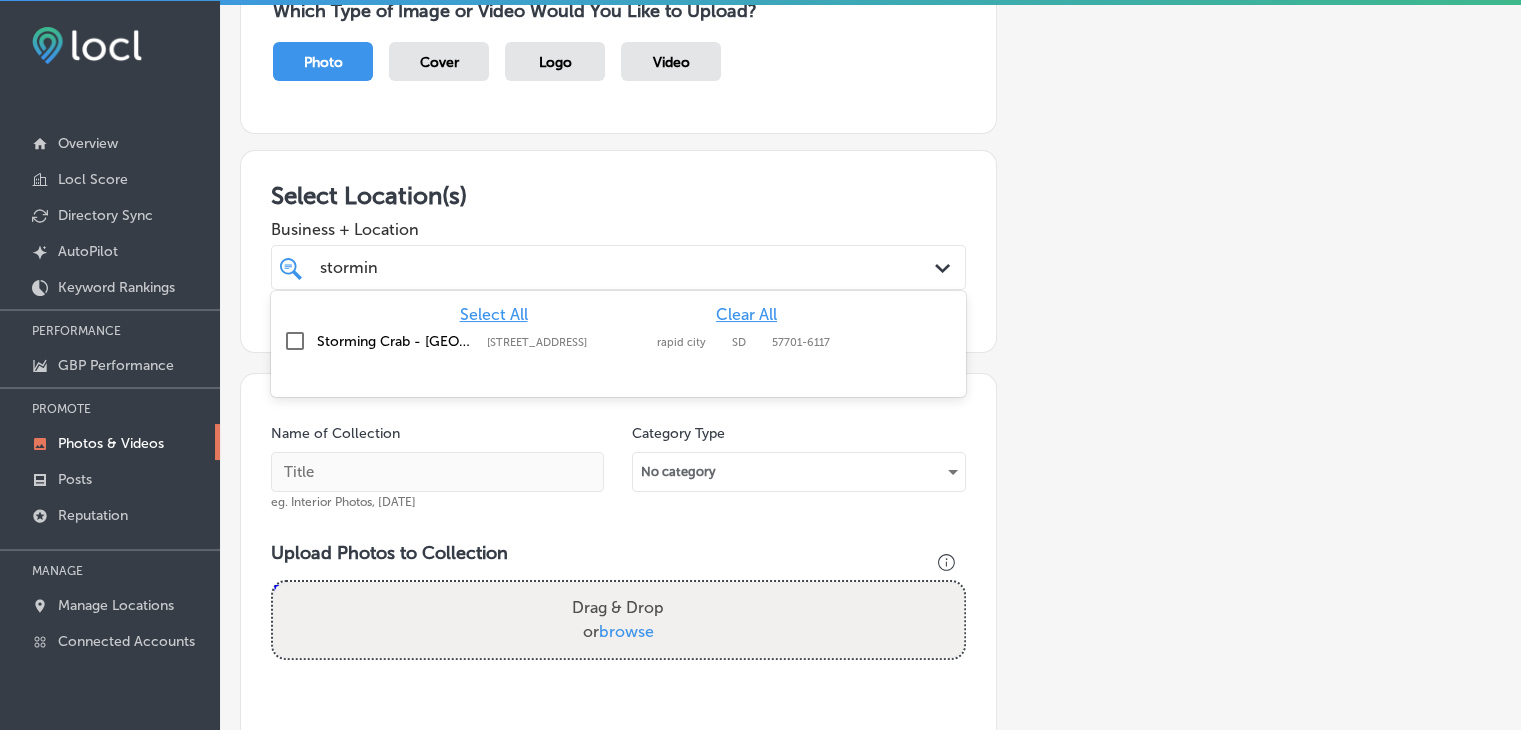click on "Storming Crab - [GEOGRAPHIC_DATA], [GEOGRAPHIC_DATA] [STREET_ADDRESS] [STREET_ADDRESS]" at bounding box center (618, 341) 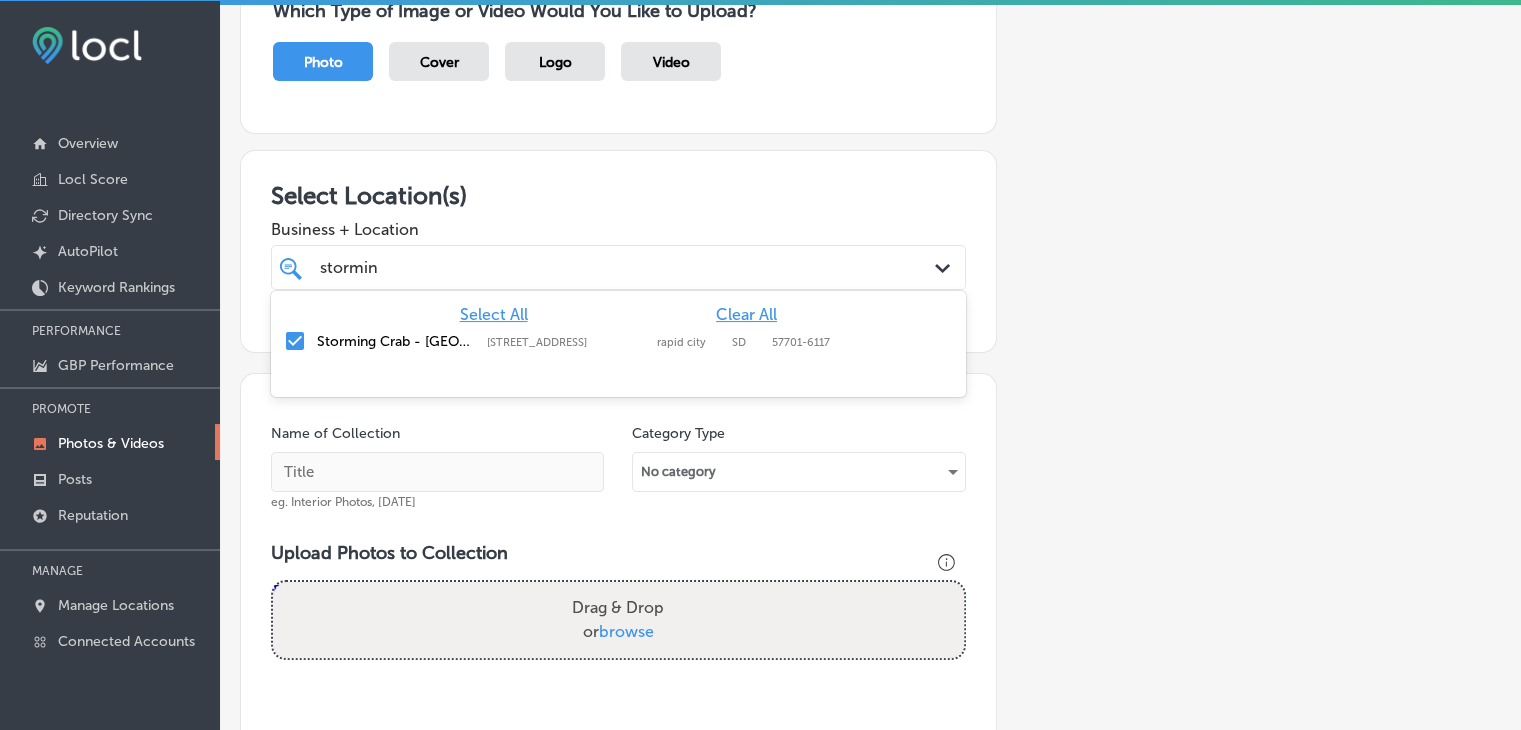 click on "Add a Collection Which Type of Image or Video Would You Like to Upload? Photo Cover Logo Video Select Location(s) Business + Location   option [STREET_ADDRESS]    option [STREET_ADDRESS]. 2 results available for search term stormin. Use Up and Down to choose options, press Enter to select the currently focused option, press Escape to exit the menu, press Tab to select the option and exit the menu.
stormin stormin
Path
Created with Sketch.
Select All Clear All Storming Crab - [GEOGRAPHIC_DATA], [GEOGRAPHIC_DATA] [STREET_ADDRESS] [STREET_ADDRESS] Selected Locations  ( 1 ) Name of Collection eg. Interior Photos, [DATE]   Category Type No category Upload Photos to Collection
Powered by PQINA Drag & Drop  or  browse Schedule Photo Upload Publish" at bounding box center [870, 481] 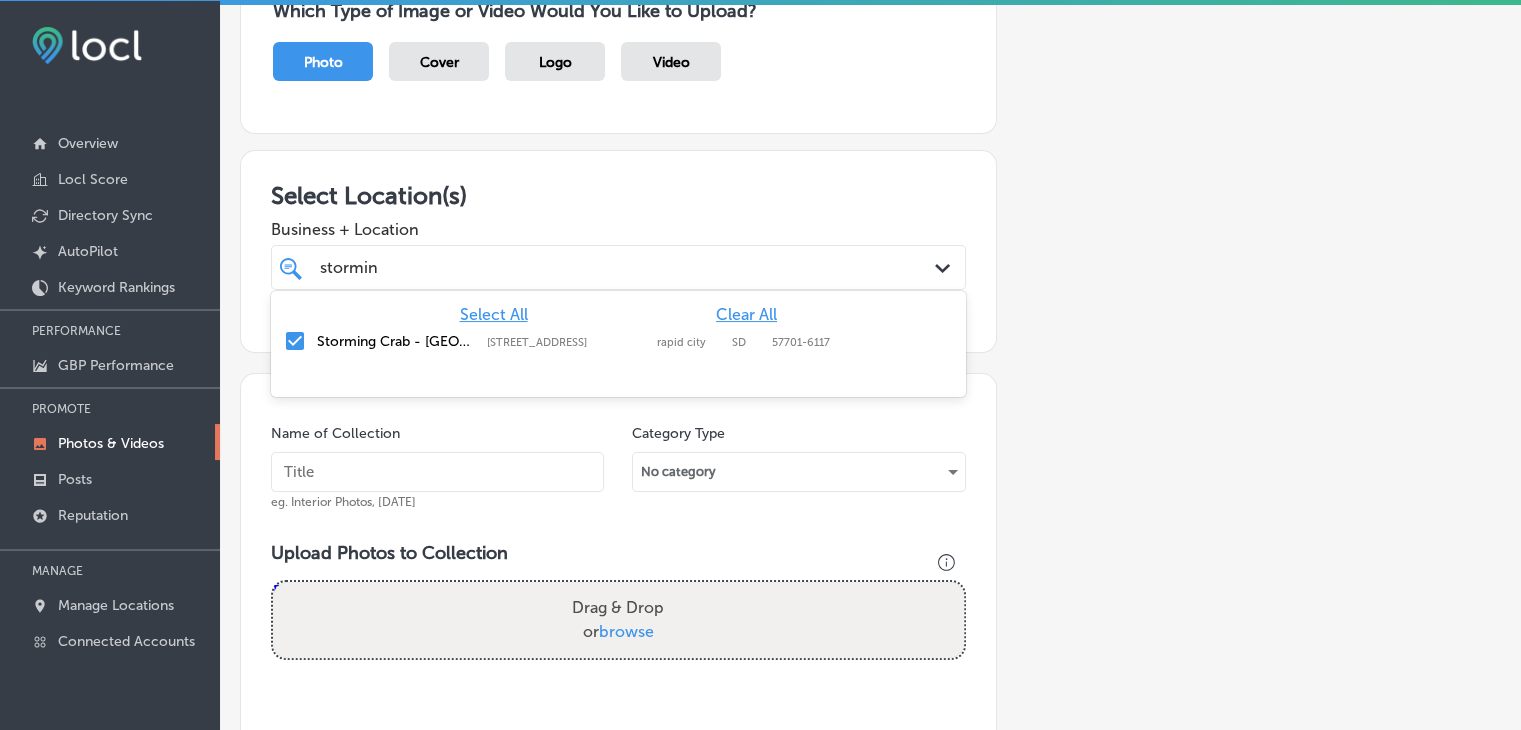 click on "stormin stormin" at bounding box center [588, 267] 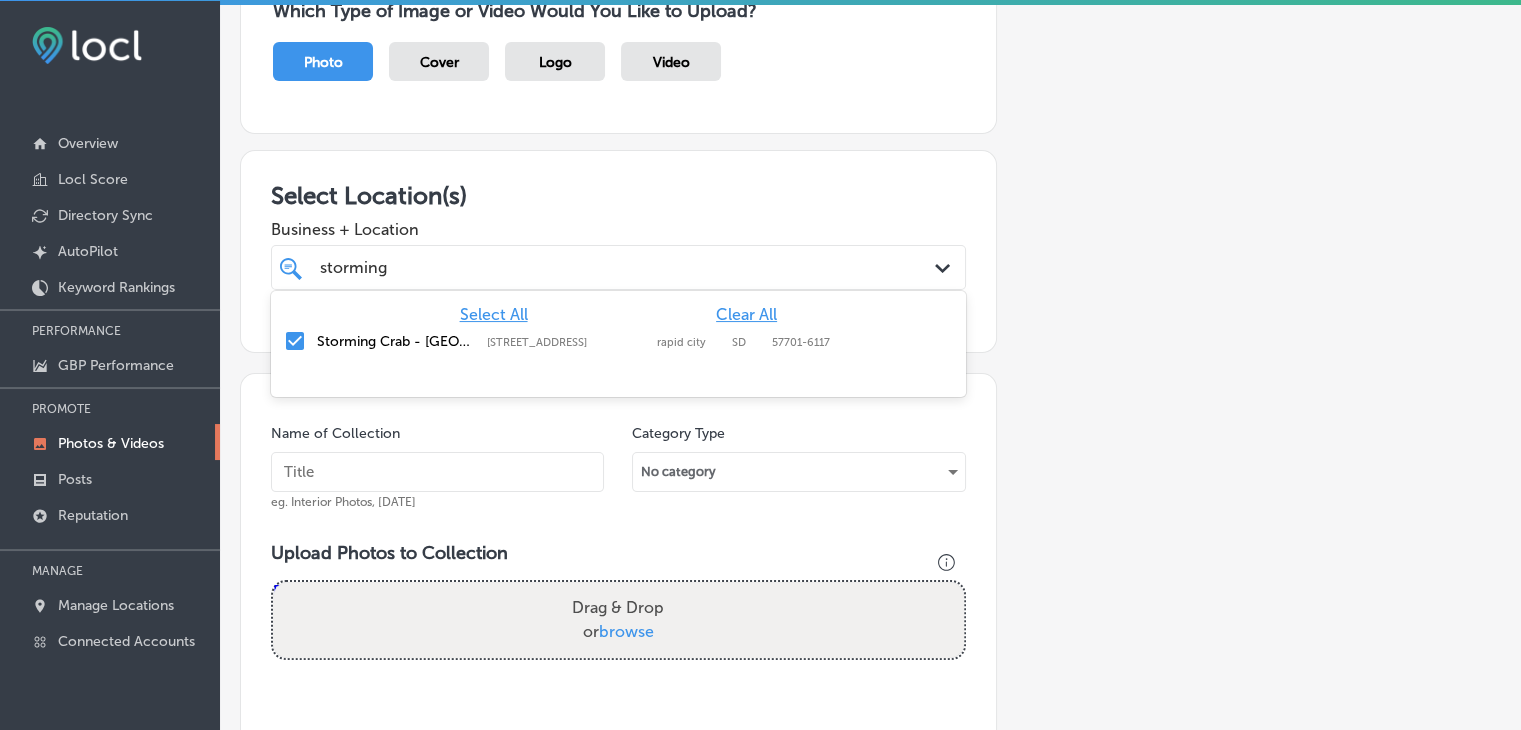 type on "storming" 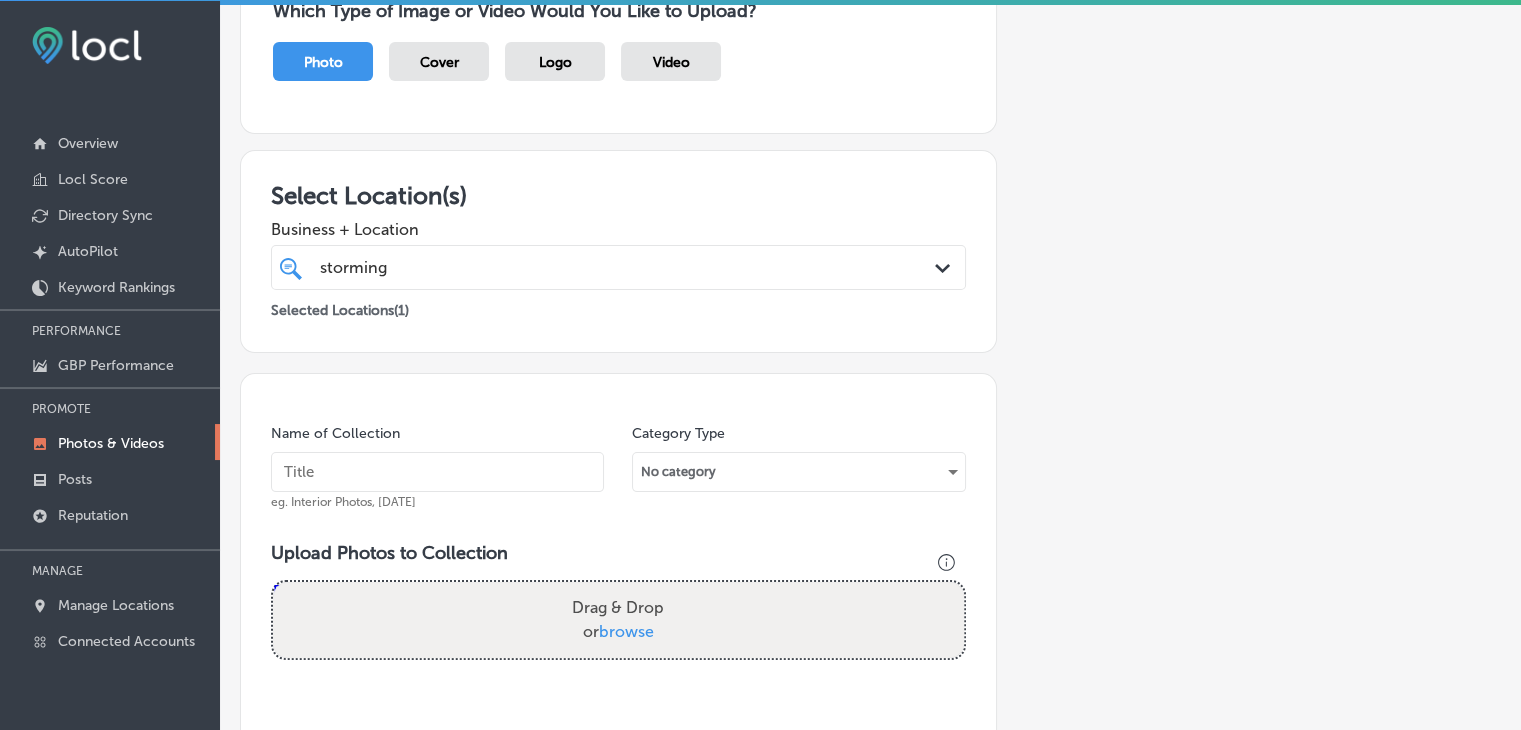 click at bounding box center (437, 472) 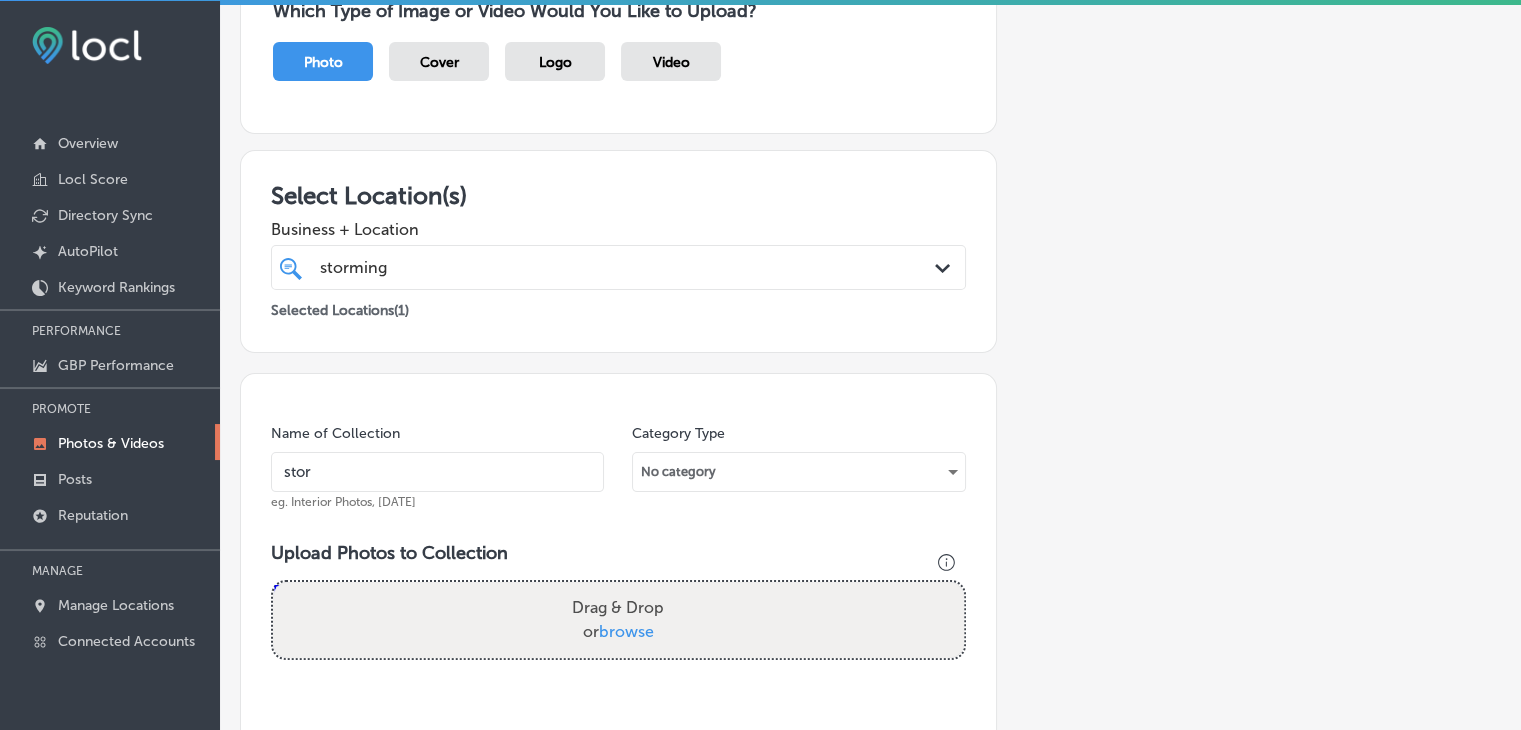 type on "Storming-Crab-restaurants" 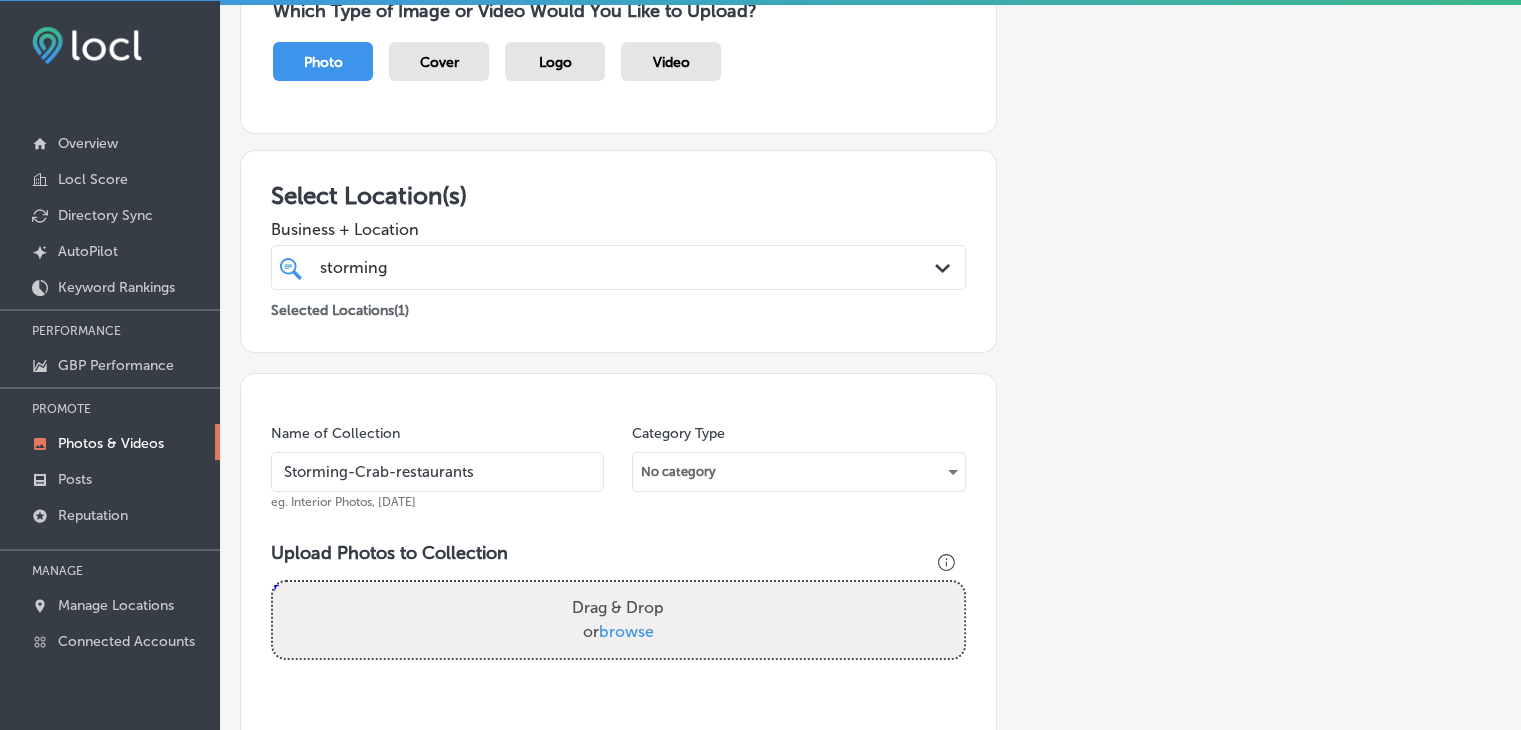 drag, startPoint x: 474, startPoint y: 466, endPoint x: 270, endPoint y: 497, distance: 206.34195 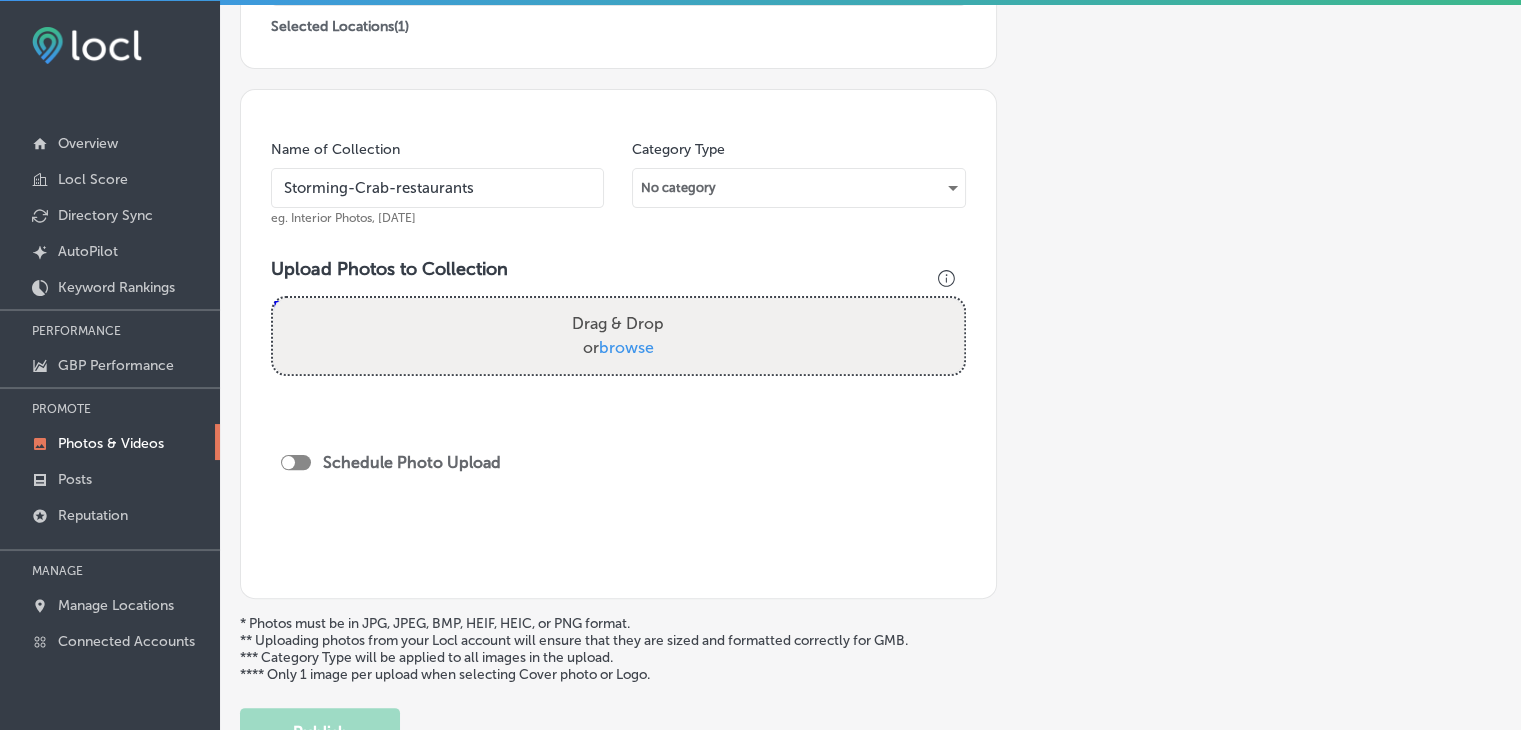 scroll, scrollTop: 500, scrollLeft: 0, axis: vertical 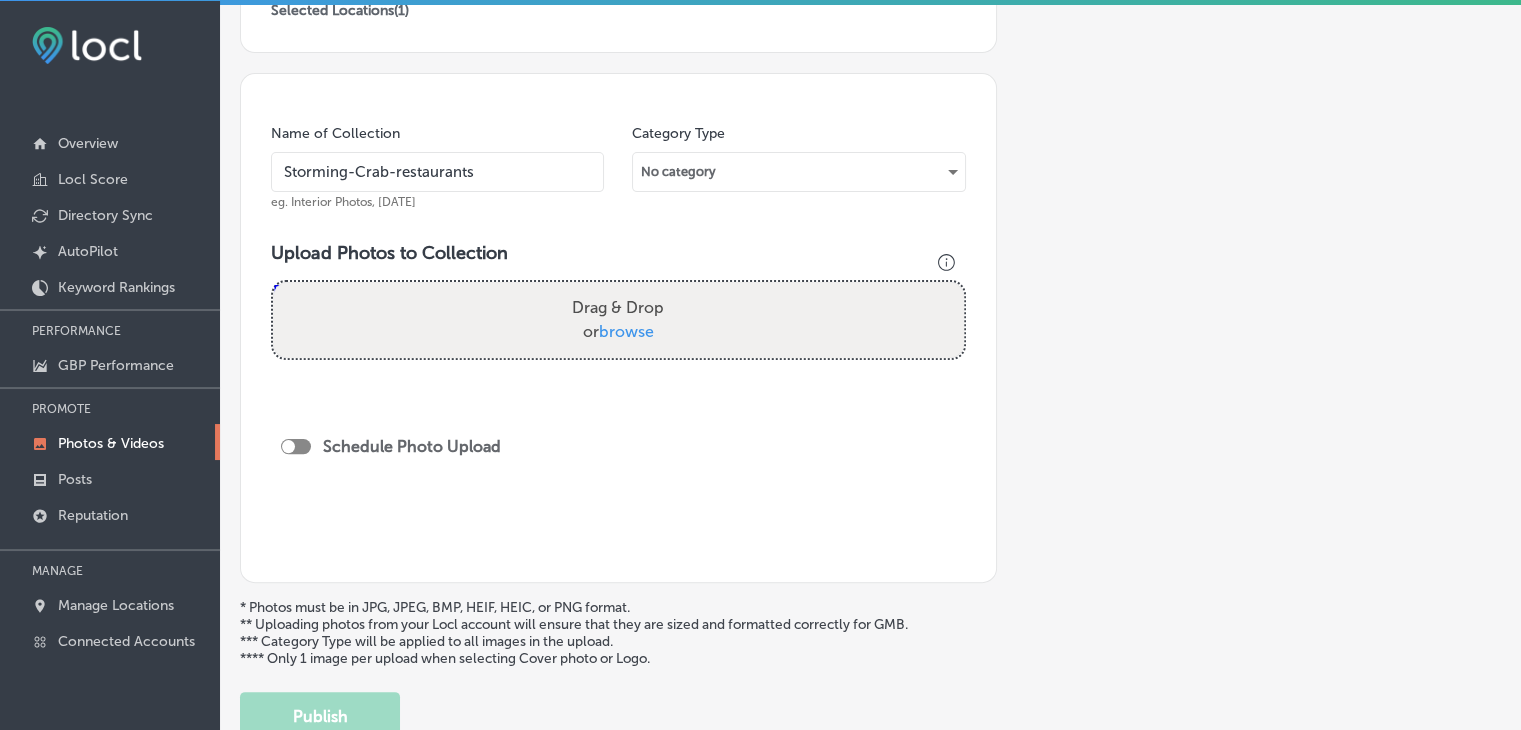 click at bounding box center [288, 446] 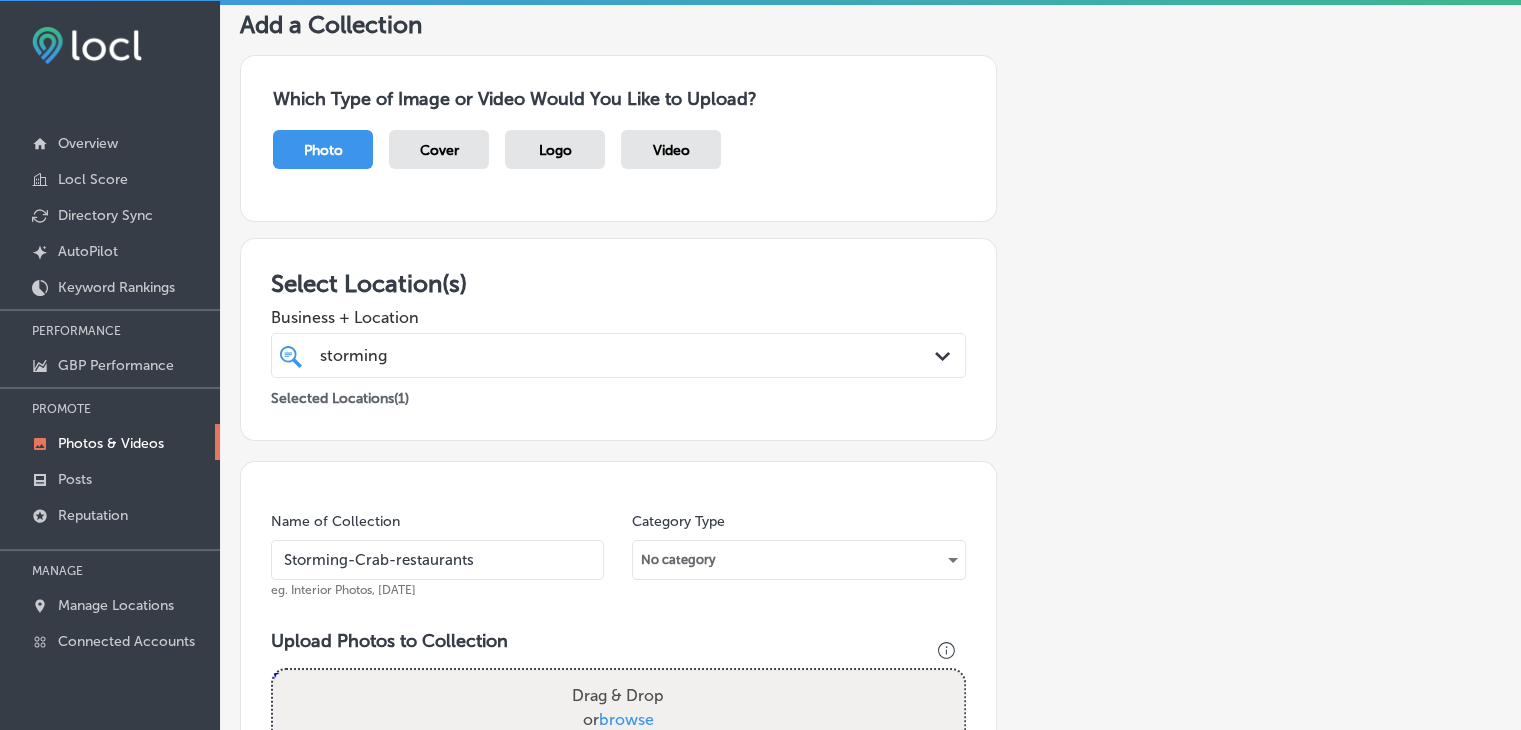 scroll, scrollTop: 100, scrollLeft: 0, axis: vertical 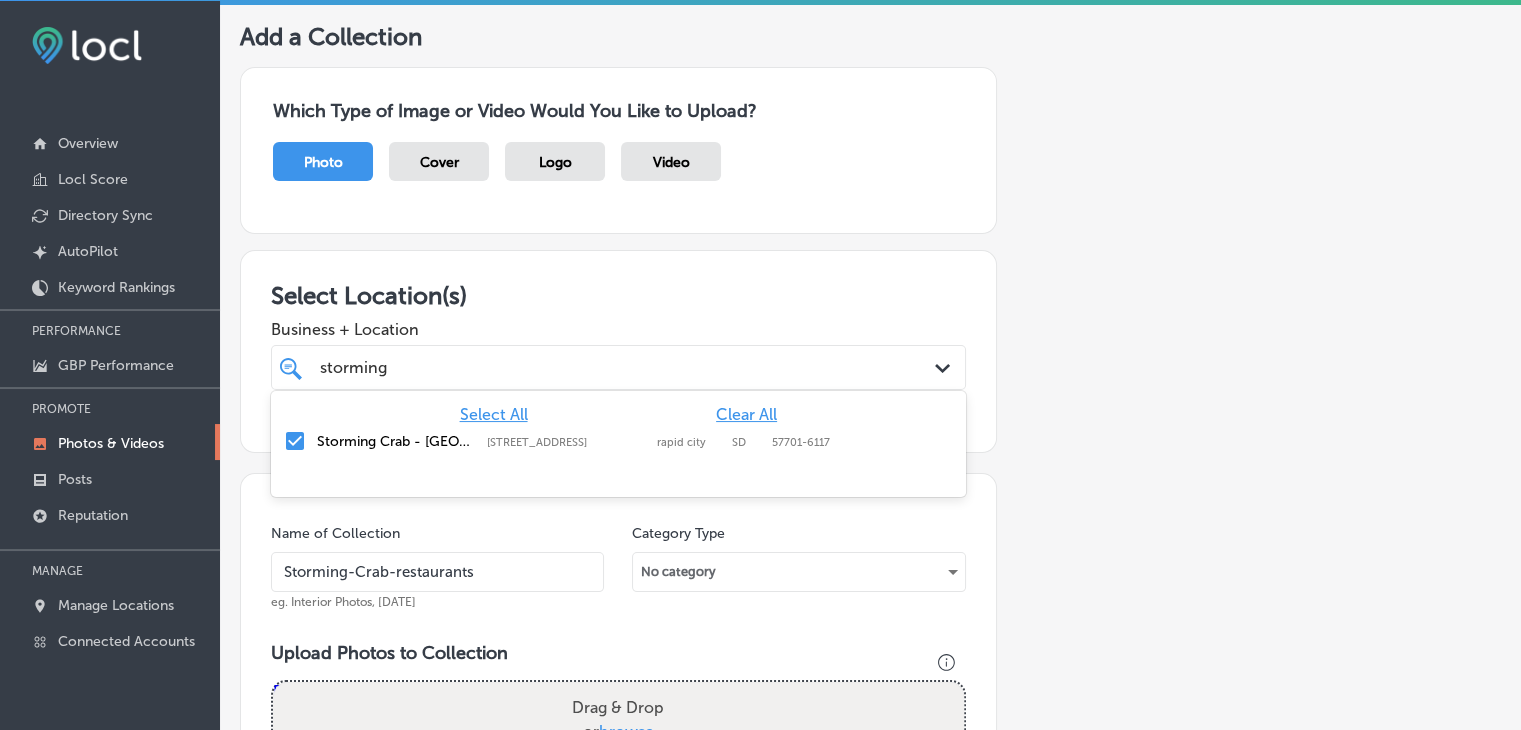 click on "storming storming" at bounding box center (588, 367) 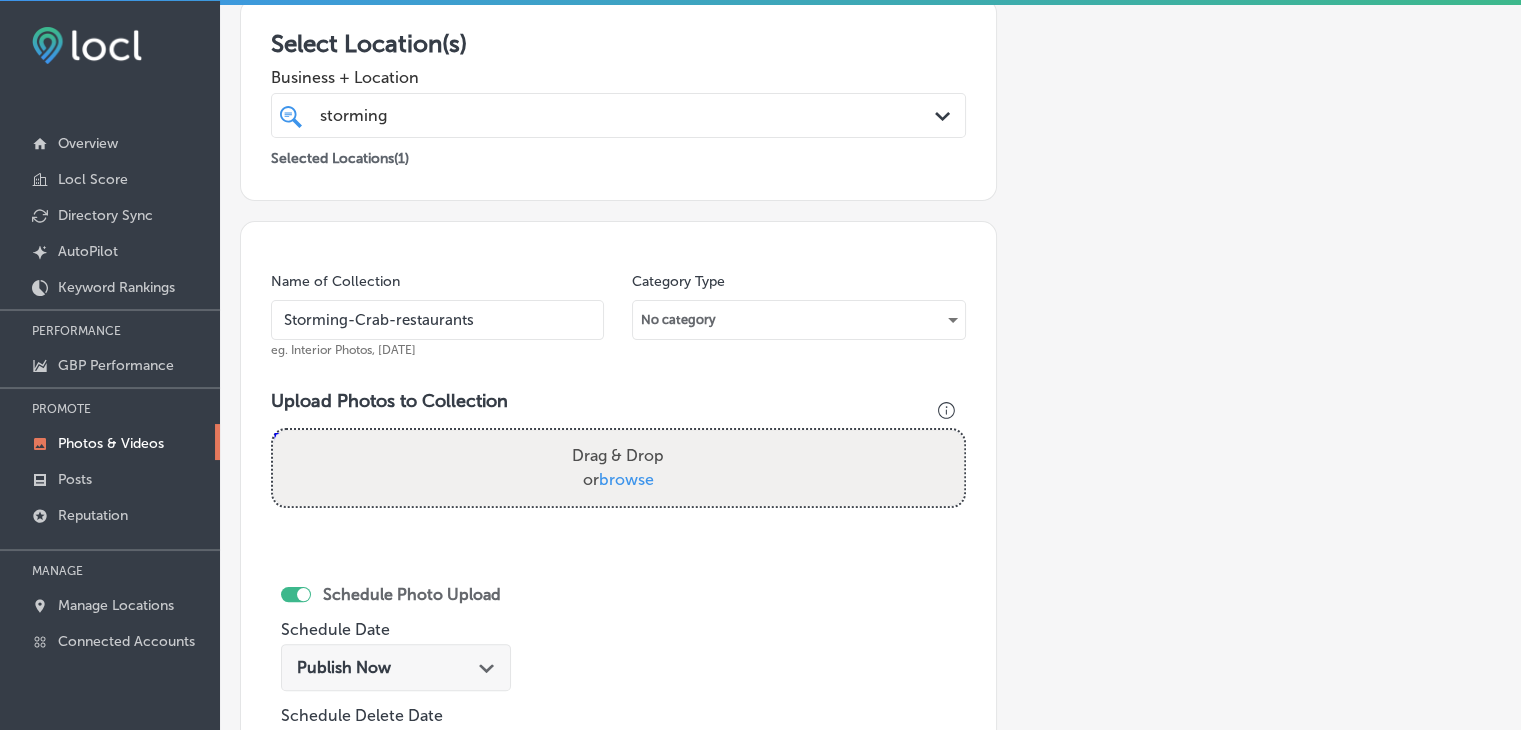 scroll, scrollTop: 400, scrollLeft: 0, axis: vertical 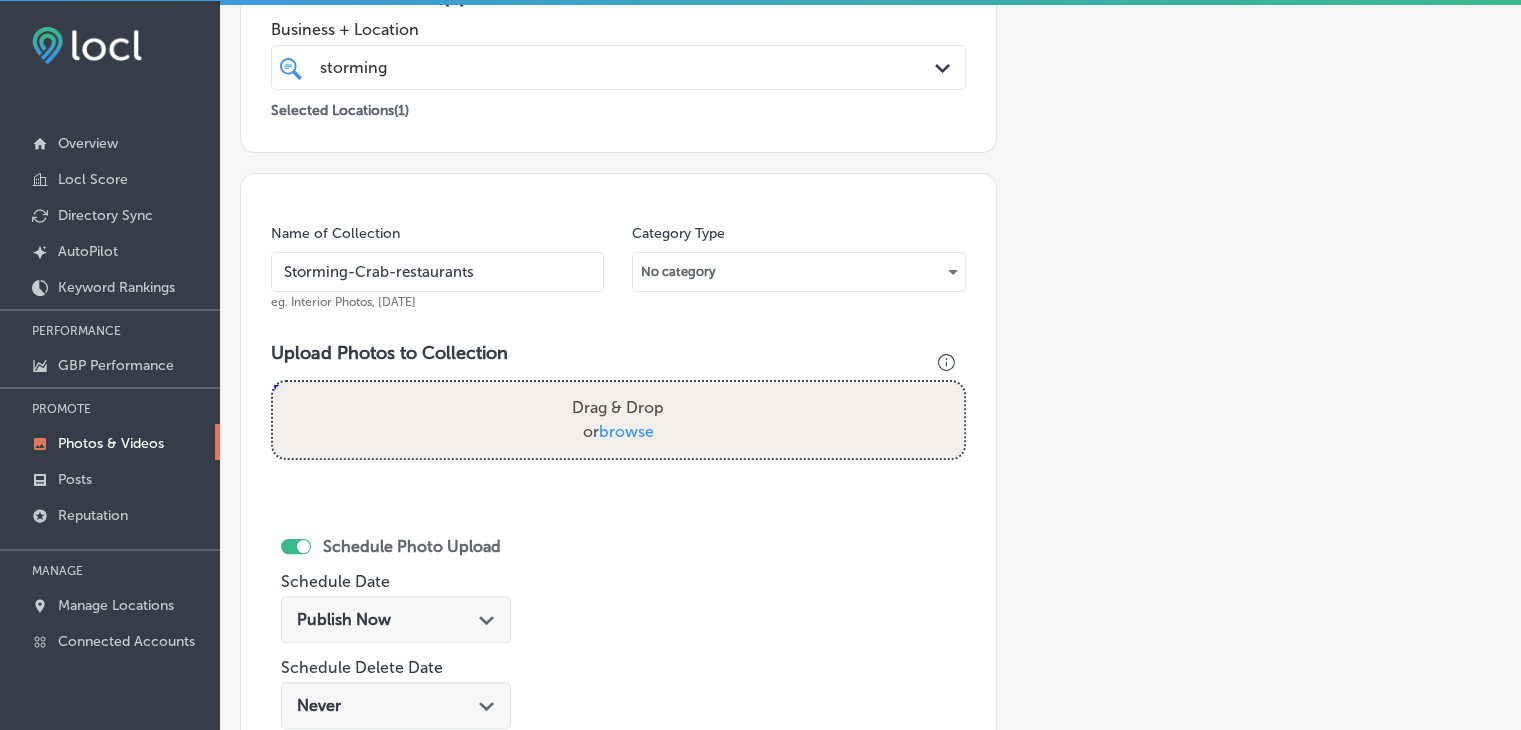 click on "Storming-Crab-restaurants" at bounding box center (437, 272) 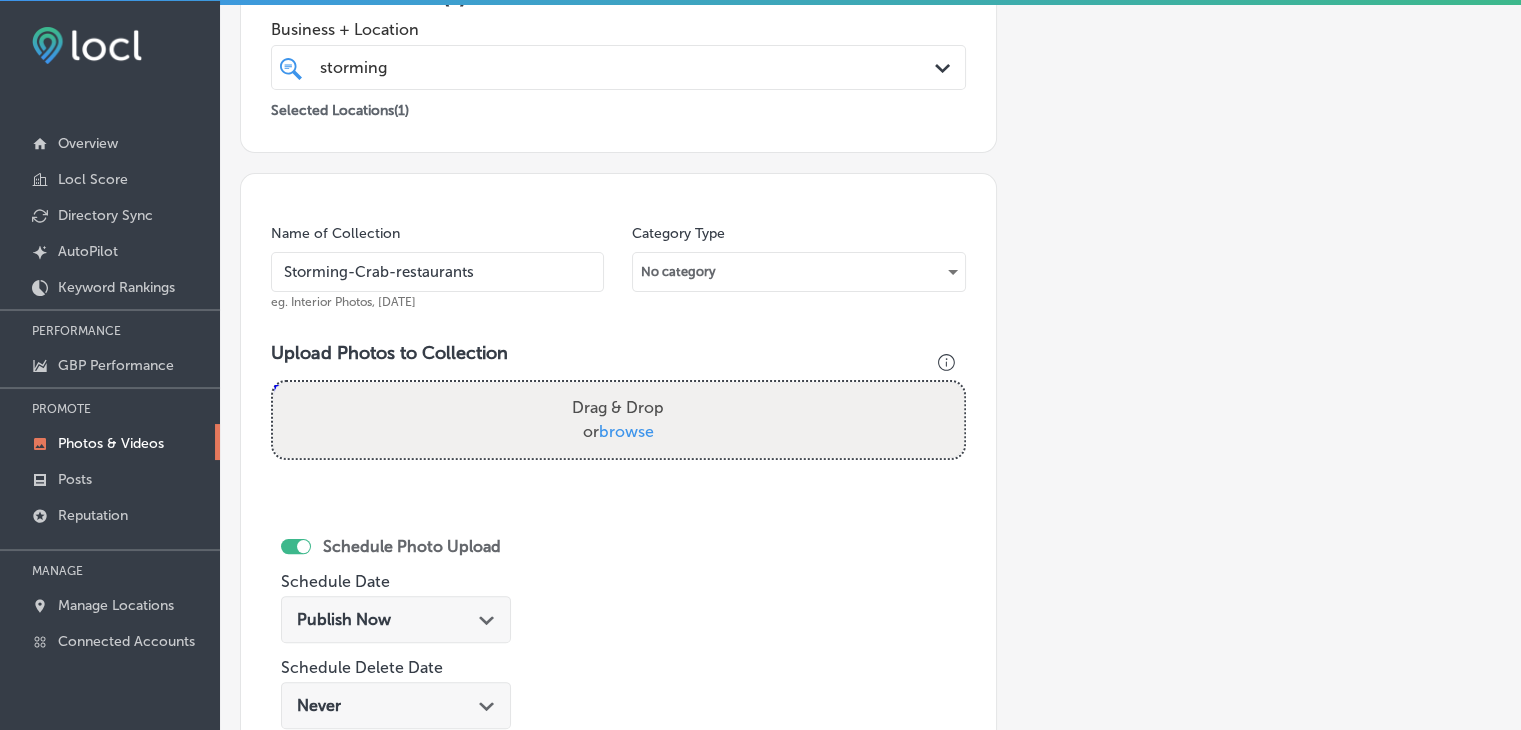 type on "C:\fakepath\Storming-Crab-restaurants (7).jpg" 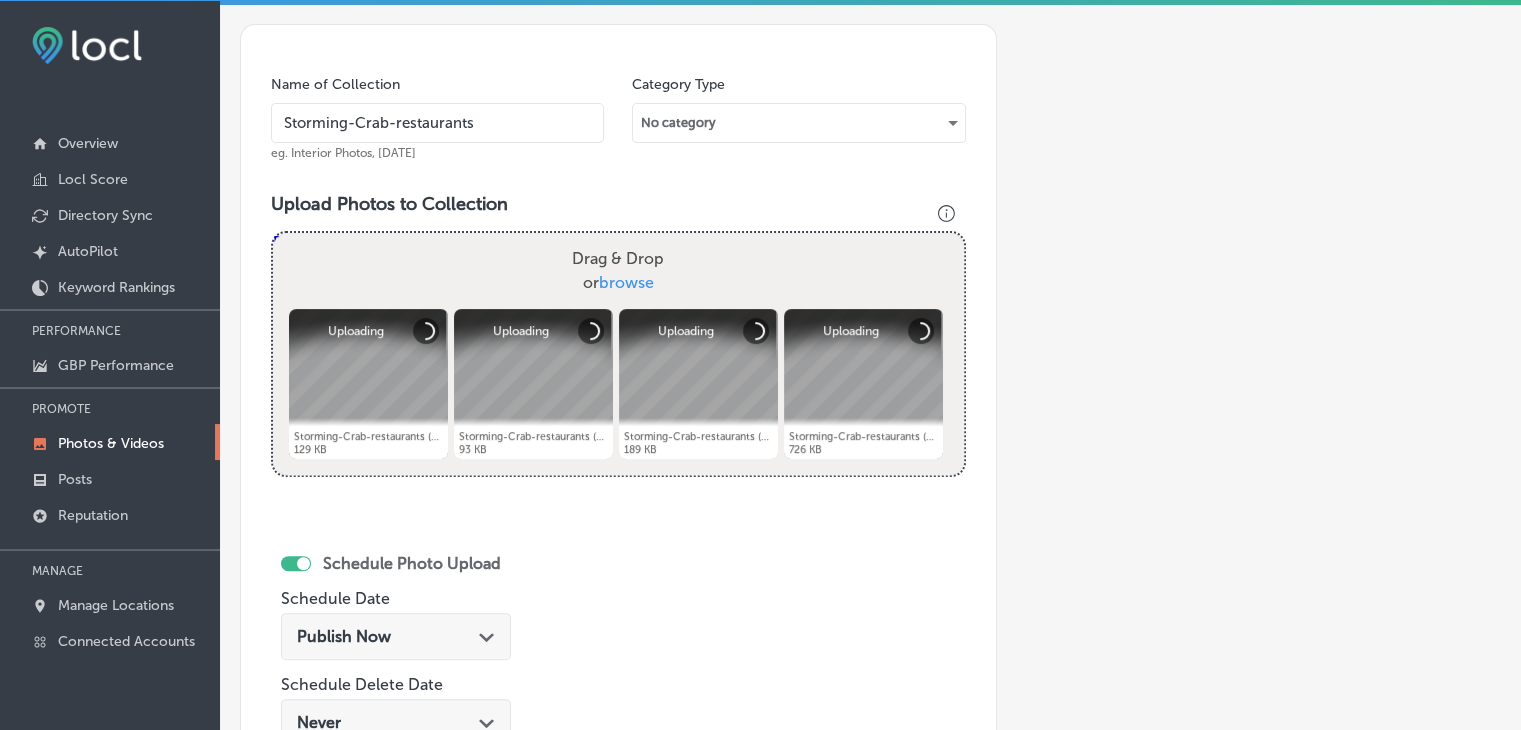 scroll, scrollTop: 600, scrollLeft: 0, axis: vertical 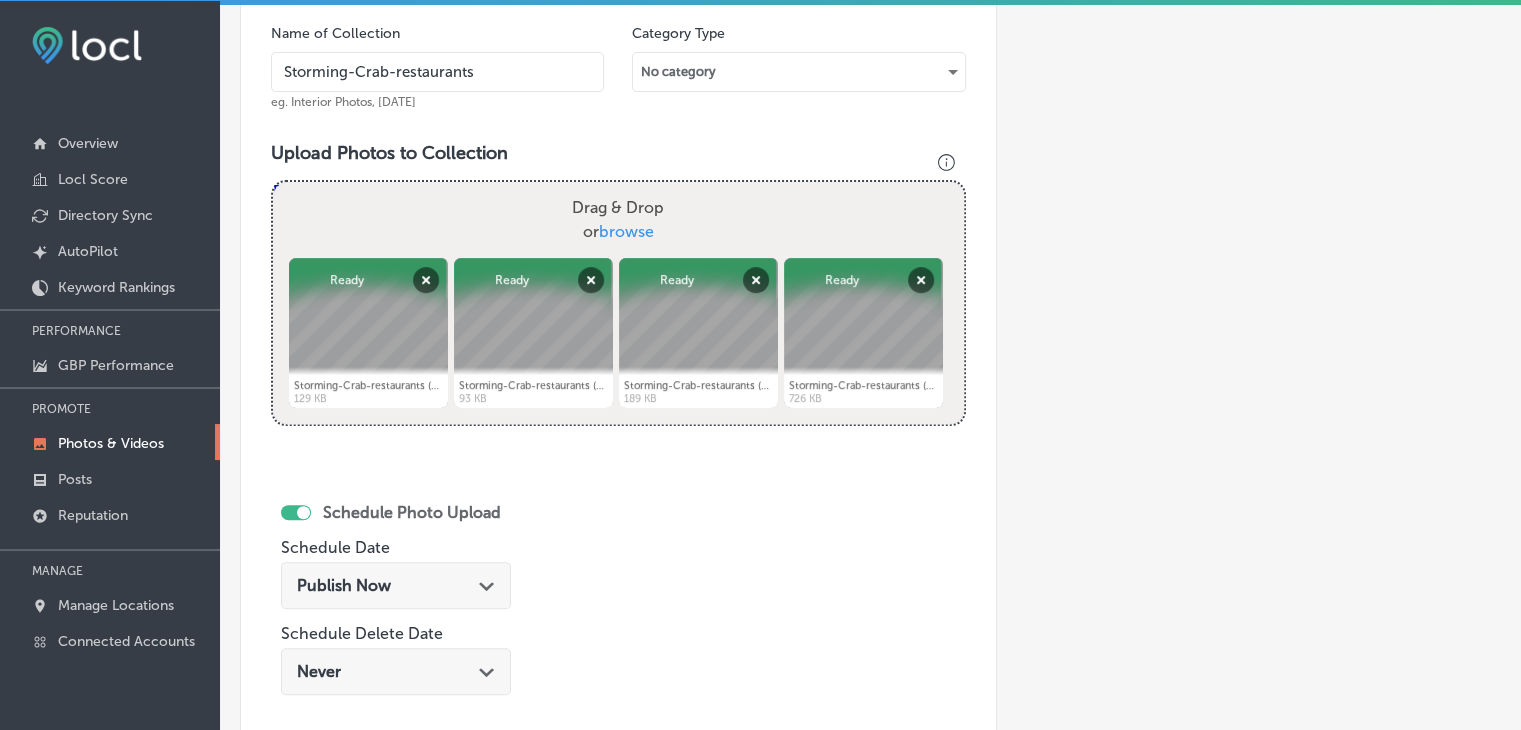 click on "Publish Now" at bounding box center (344, 585) 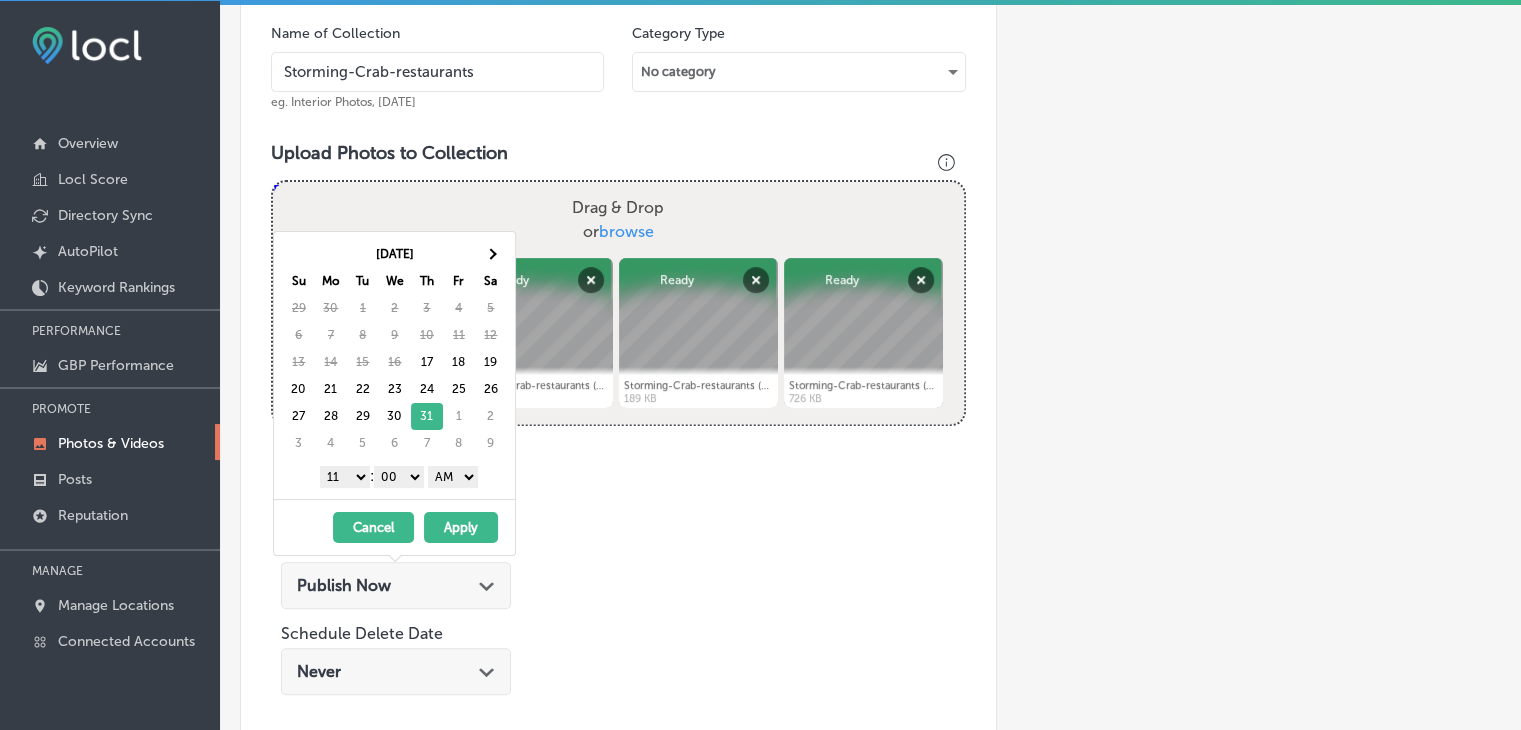 click on "1 2 3 4 5 6 7 8 9 10 11 12" at bounding box center [345, 477] 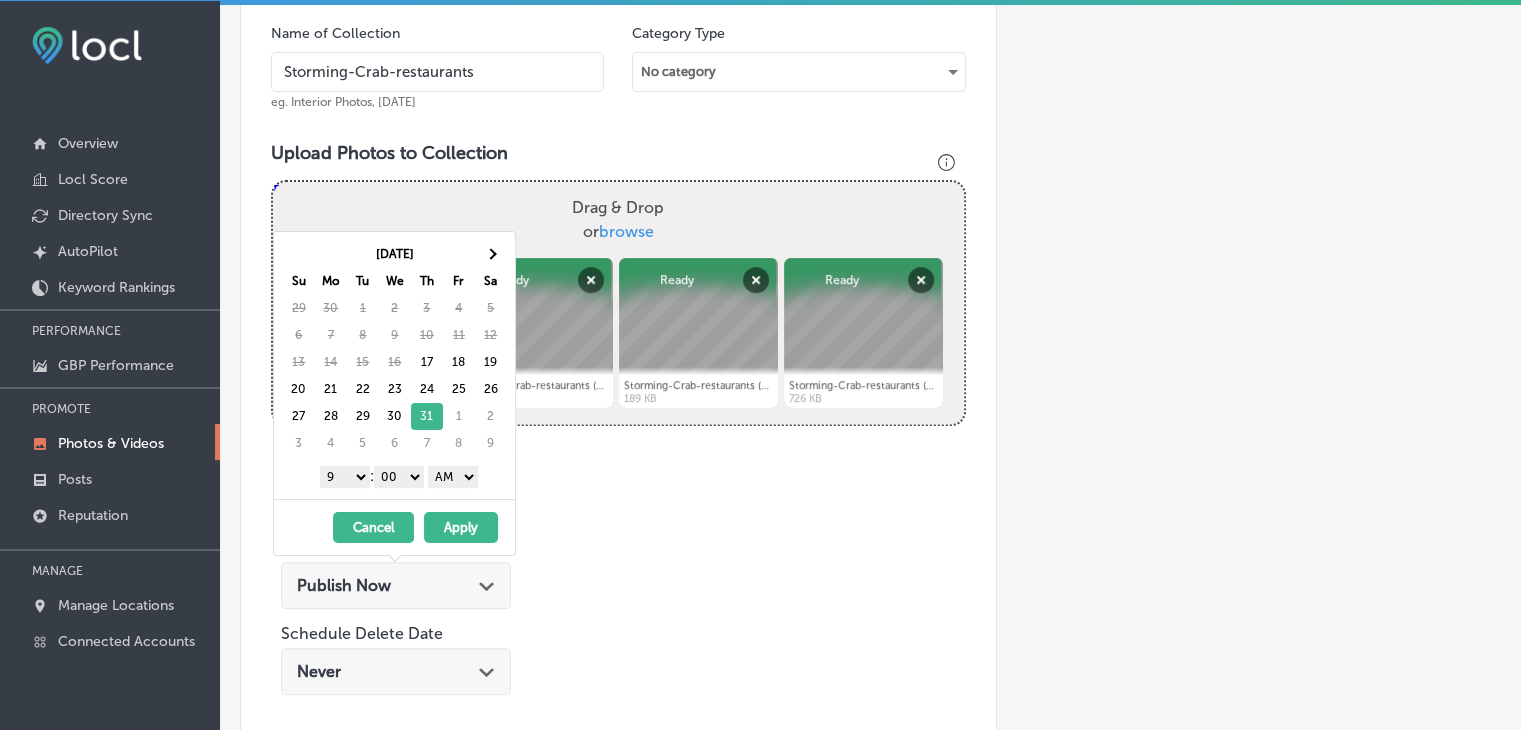 click on "AM PM" at bounding box center [453, 477] 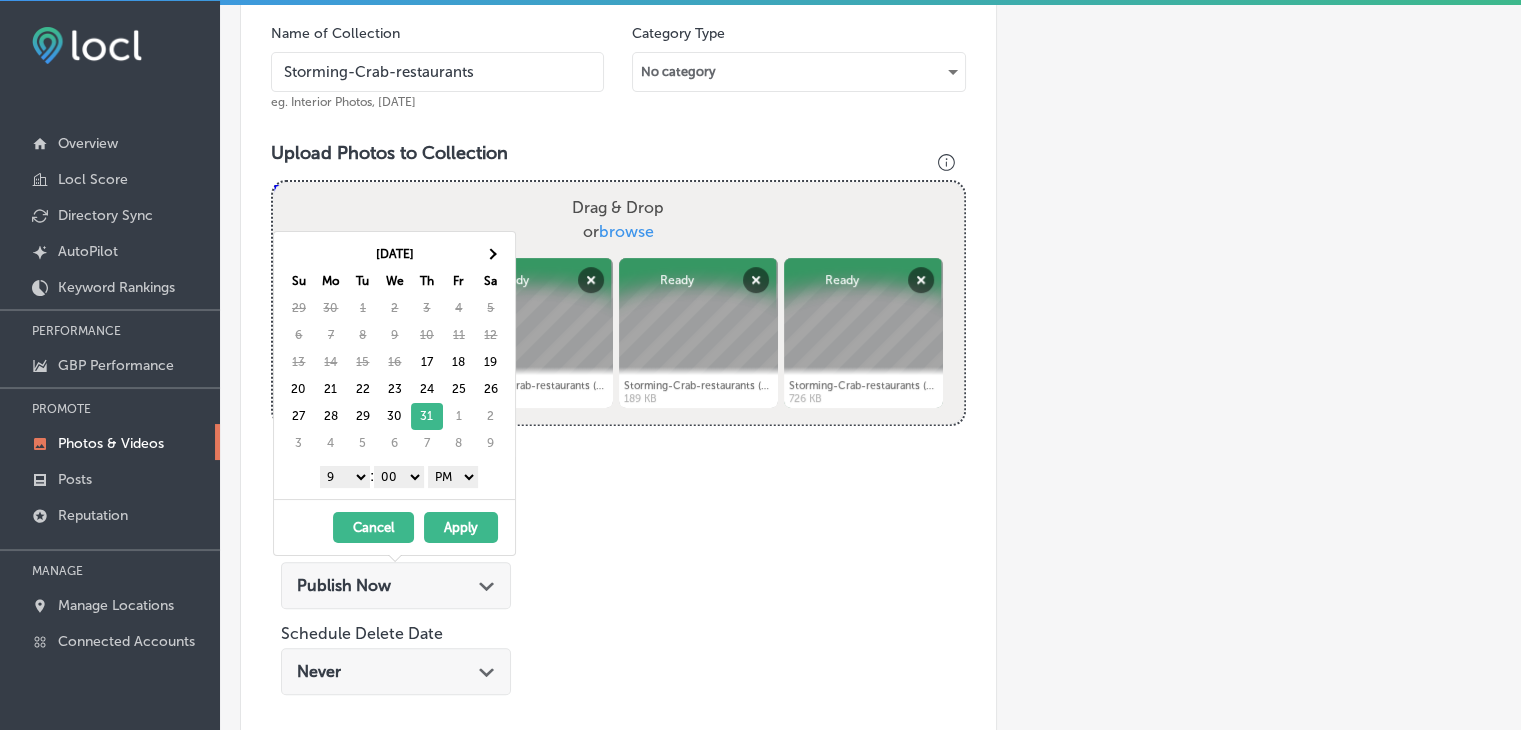 click on "Apply" at bounding box center [461, 527] 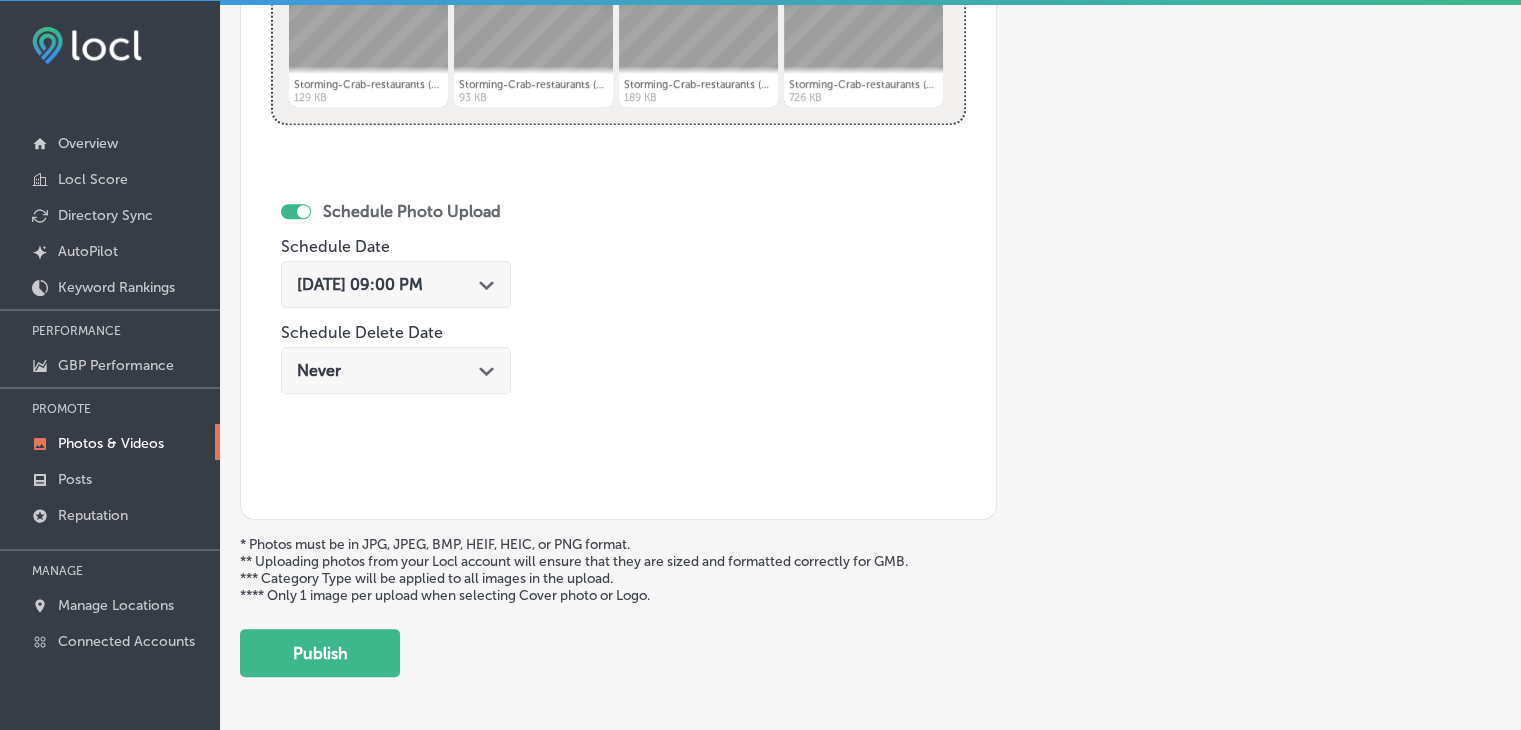 scroll, scrollTop: 972, scrollLeft: 0, axis: vertical 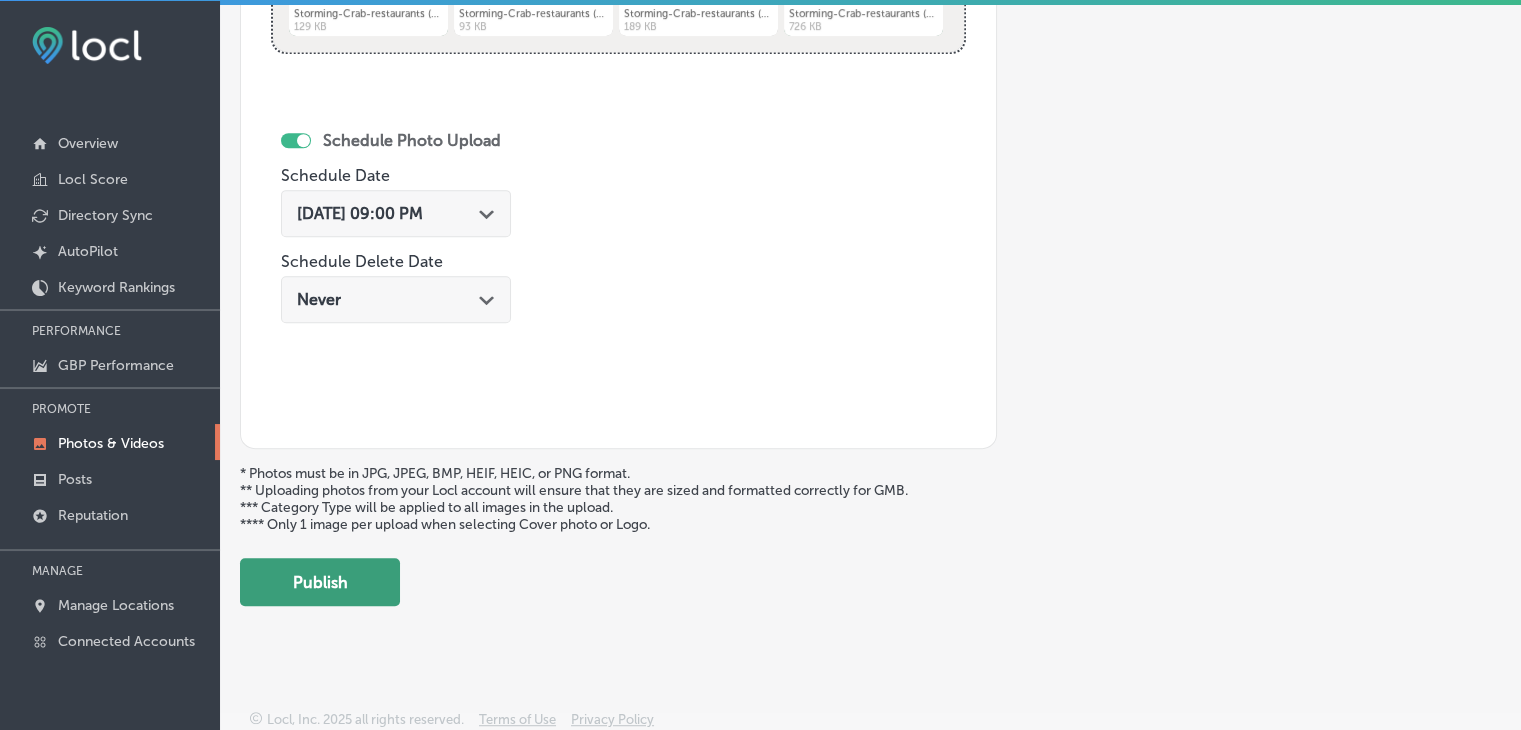 click on "Publish" at bounding box center [320, 582] 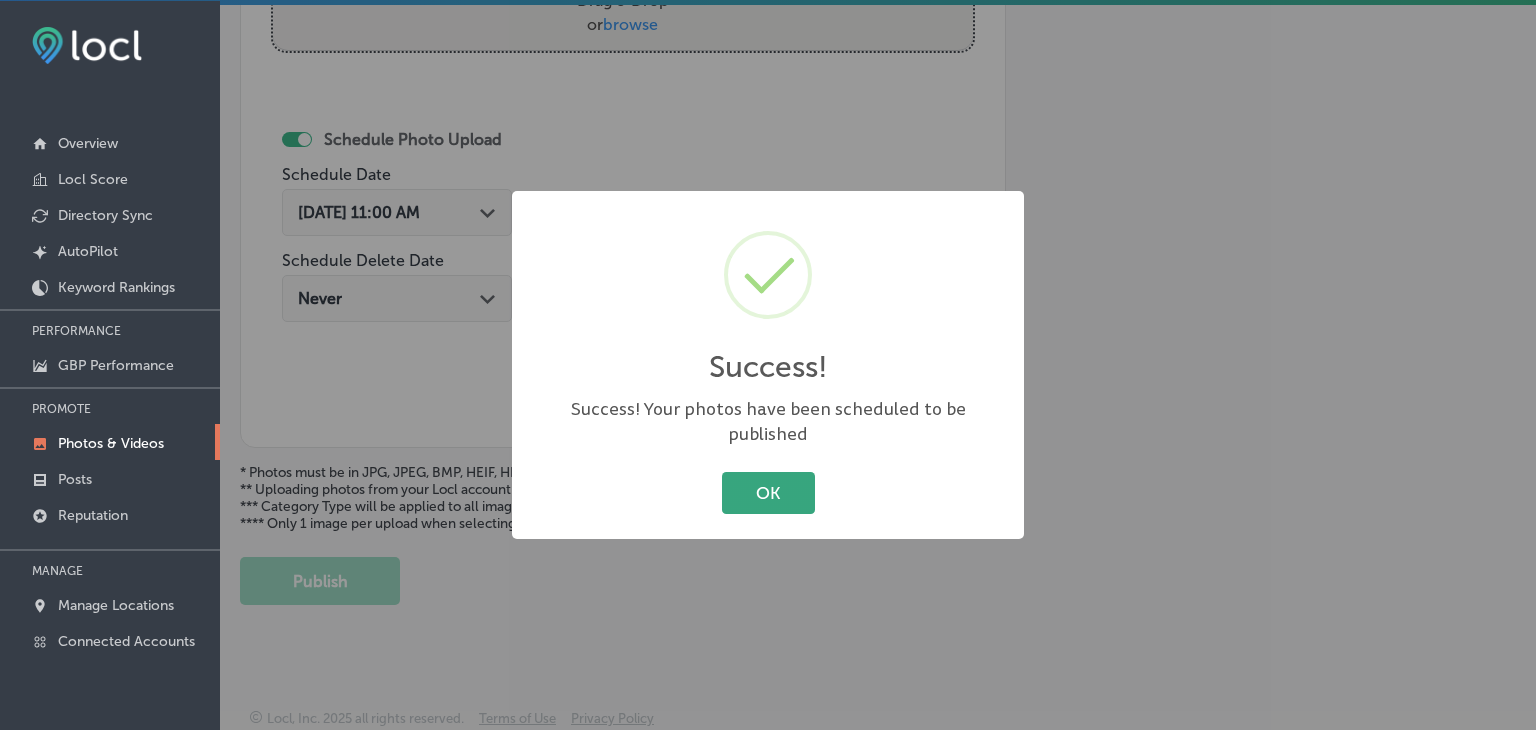click on "OK" at bounding box center (768, 492) 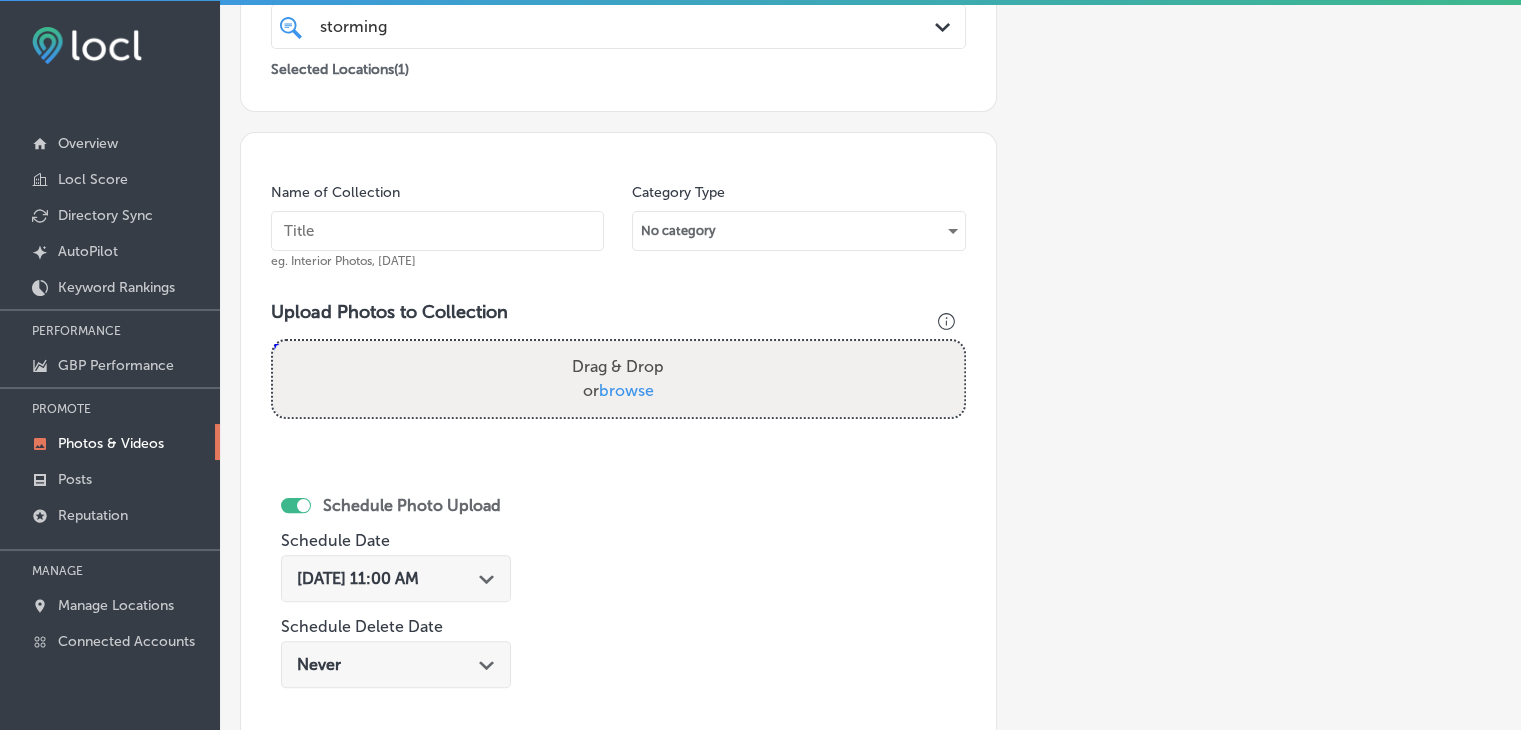 scroll, scrollTop: 407, scrollLeft: 0, axis: vertical 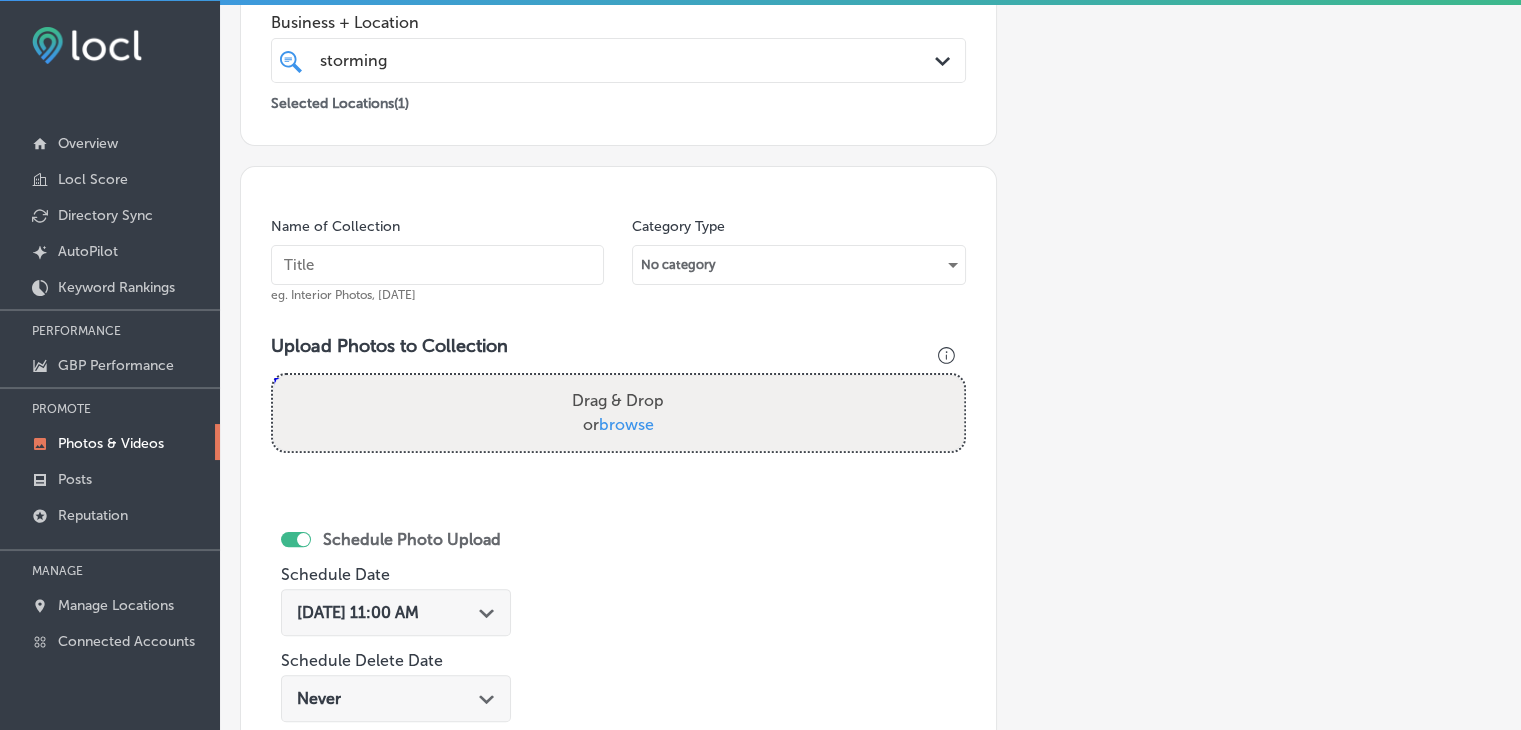 click at bounding box center (437, 265) 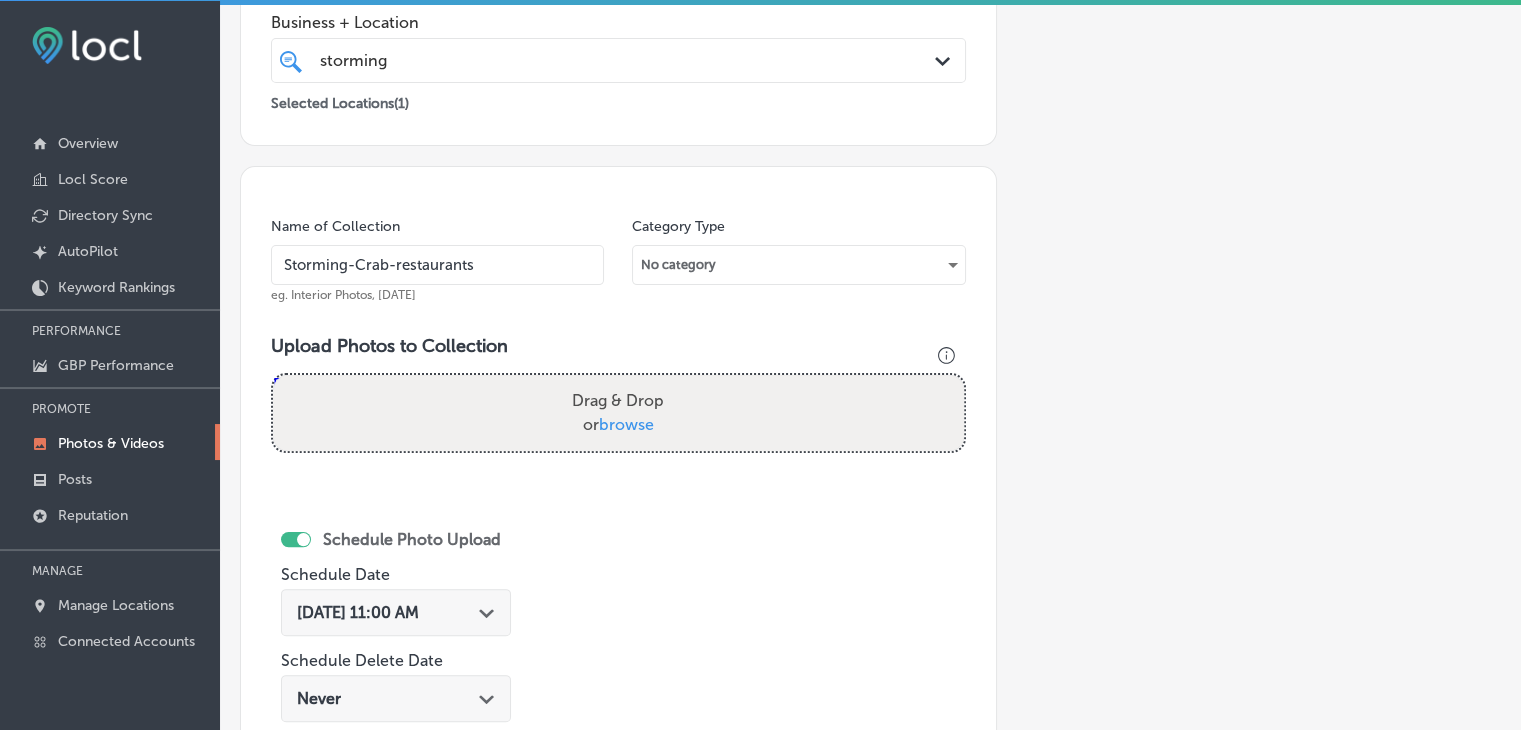 type on "Storming-Crab-restaurants" 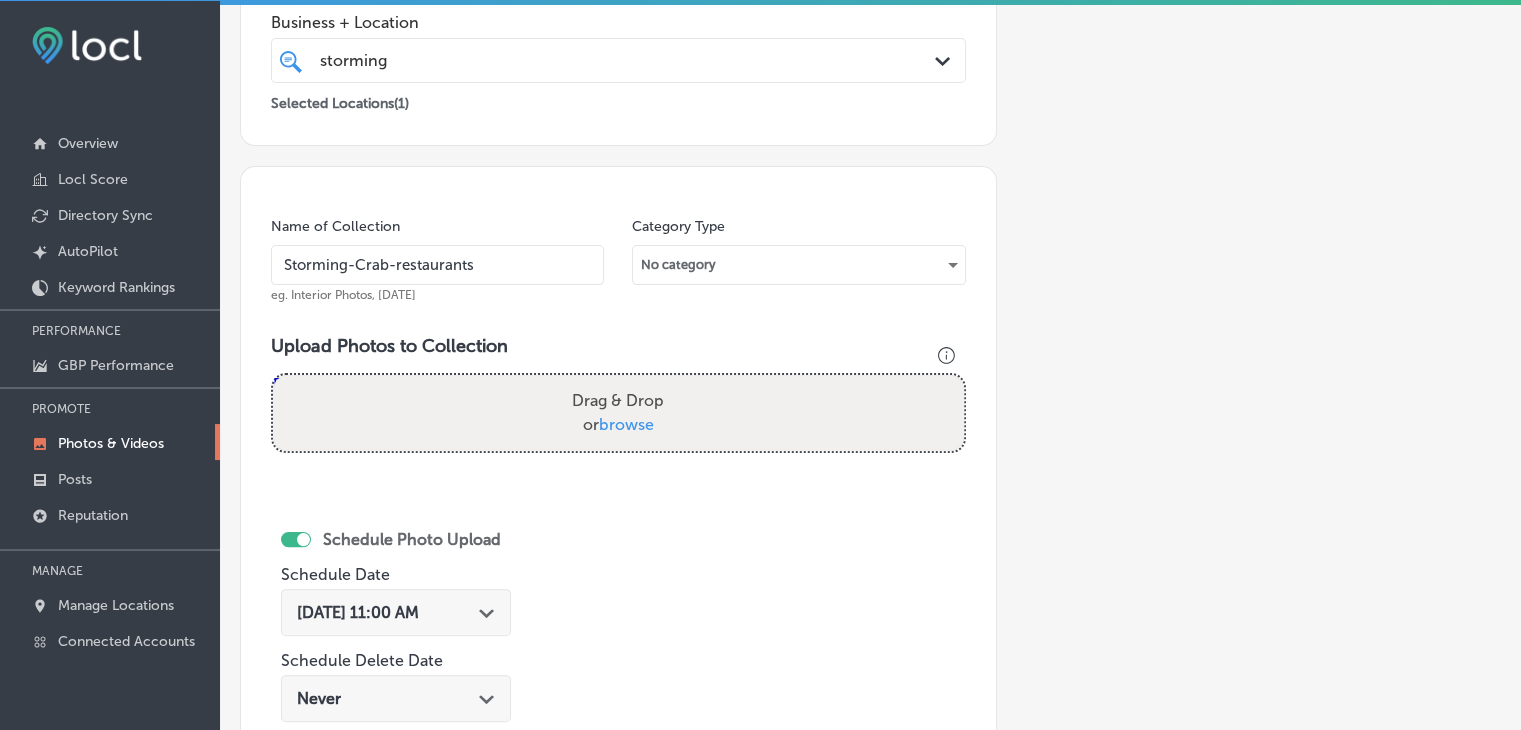 type on "C:\fakepath\Storming-Crab-restaurants (4).jpg" 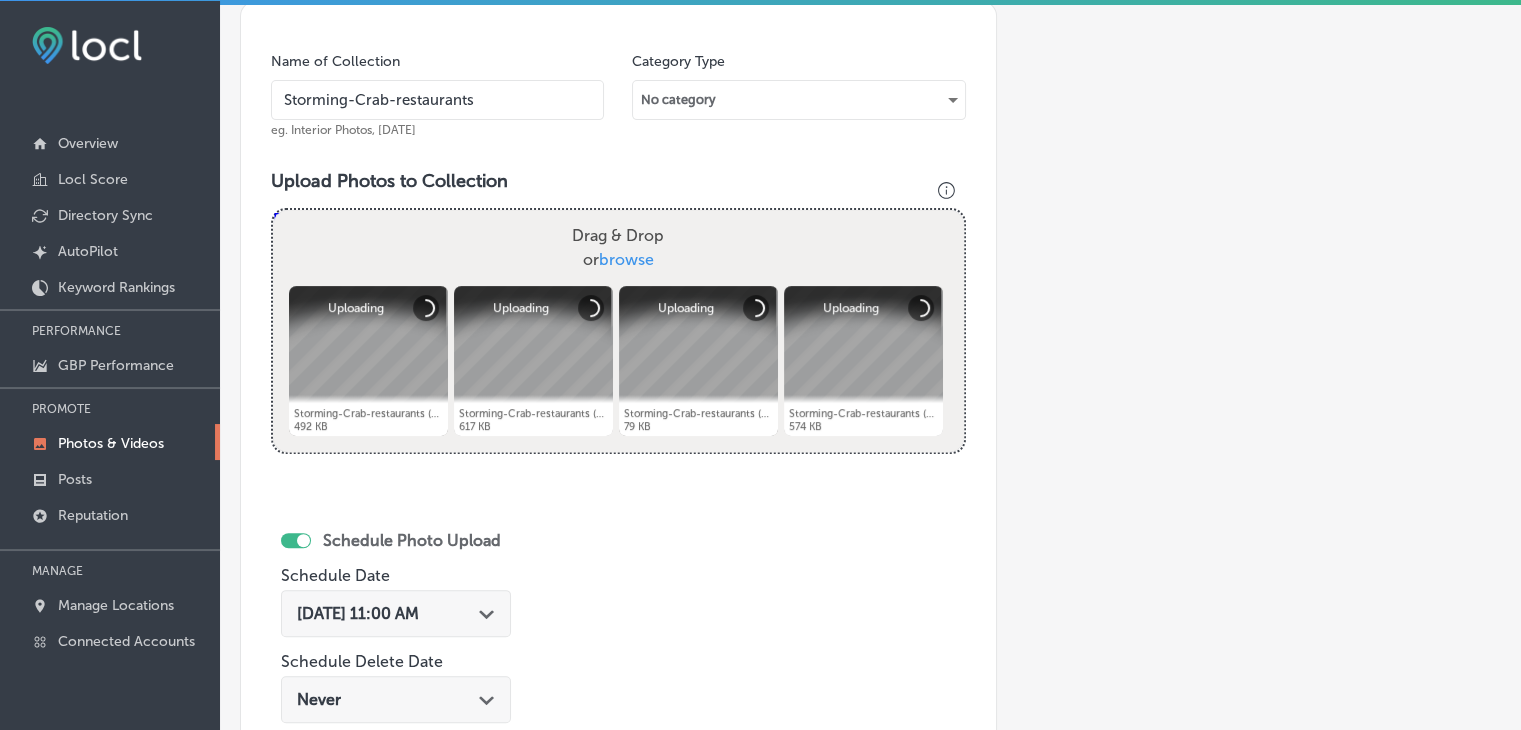 scroll, scrollTop: 707, scrollLeft: 0, axis: vertical 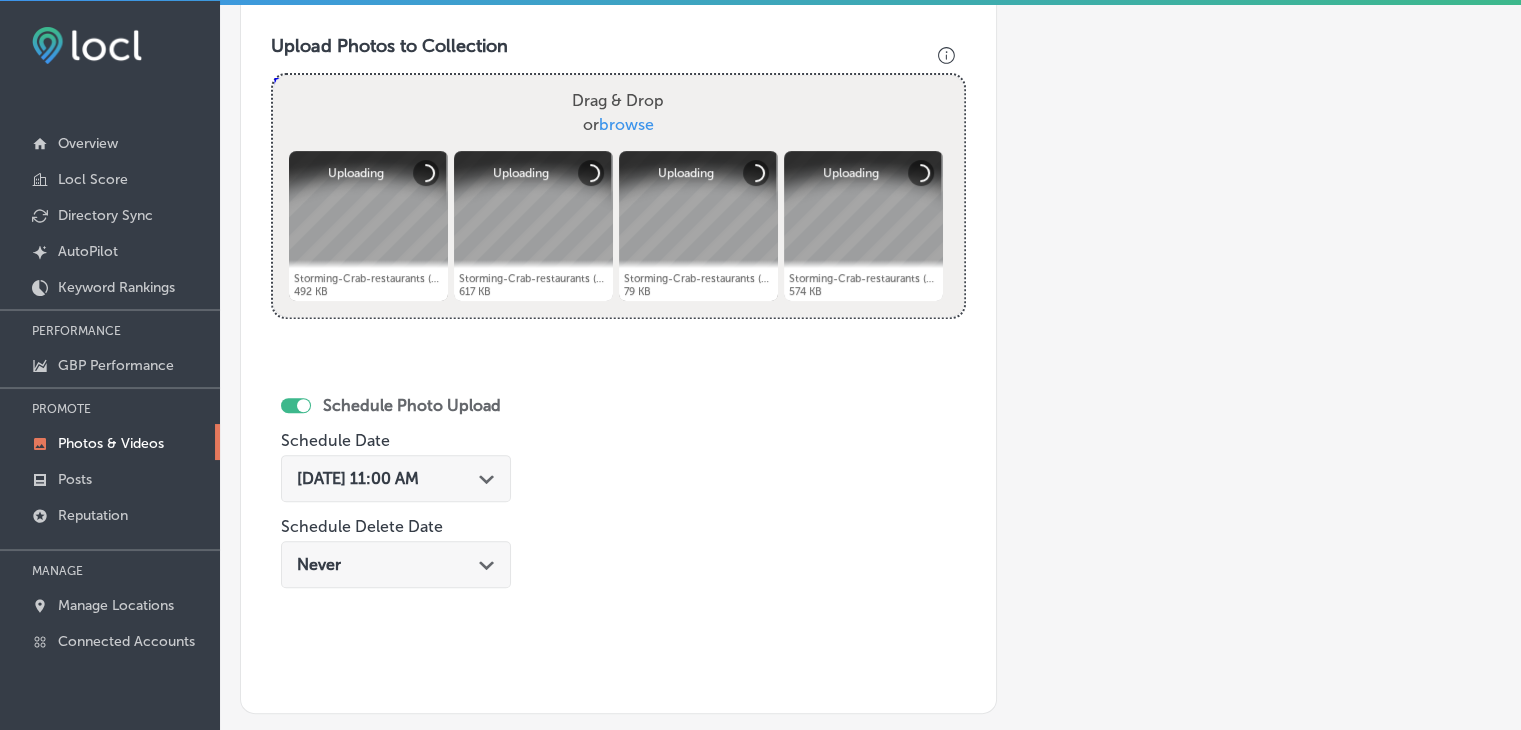 click on "[DATE] 11:00 AM
Path
Created with Sketch." at bounding box center (396, 478) 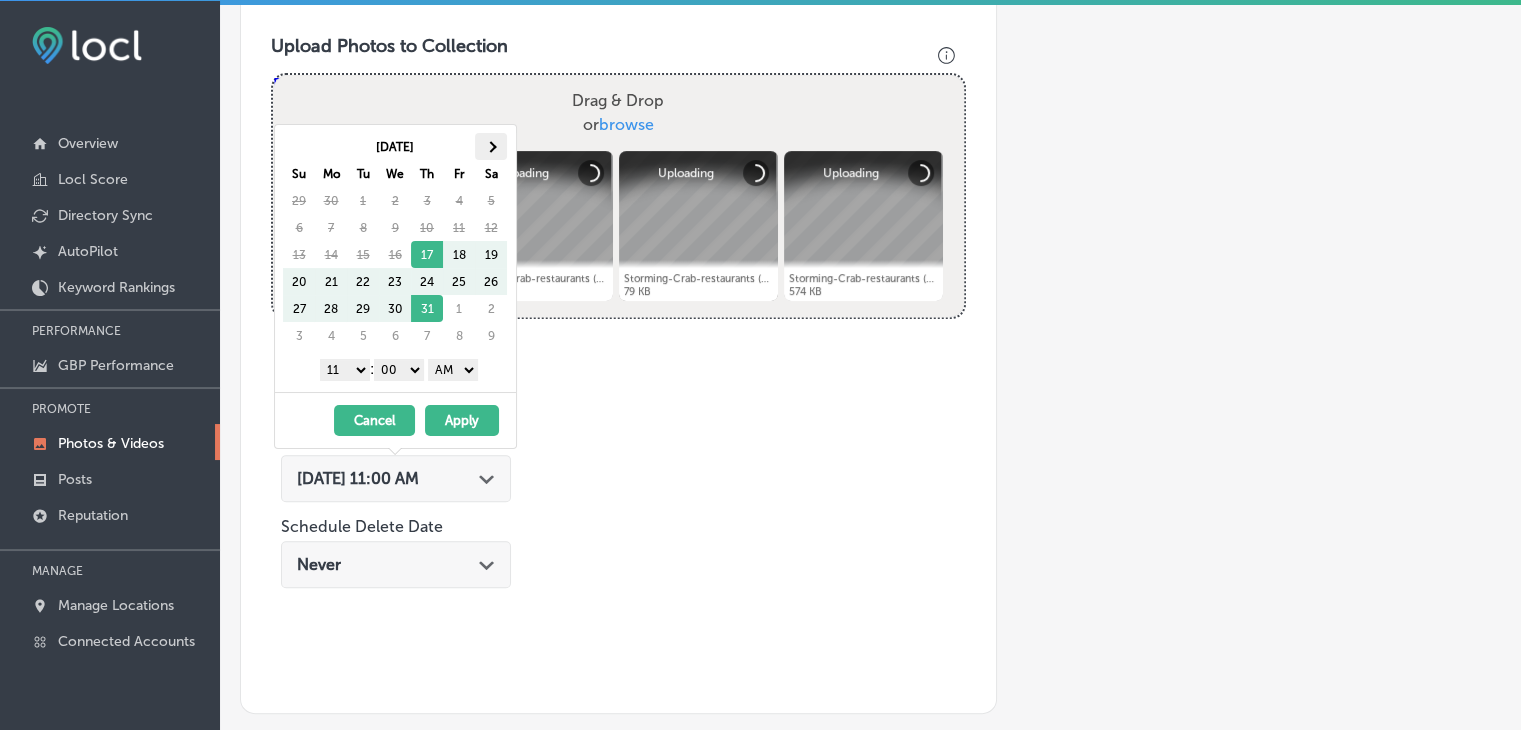 click at bounding box center (491, 146) 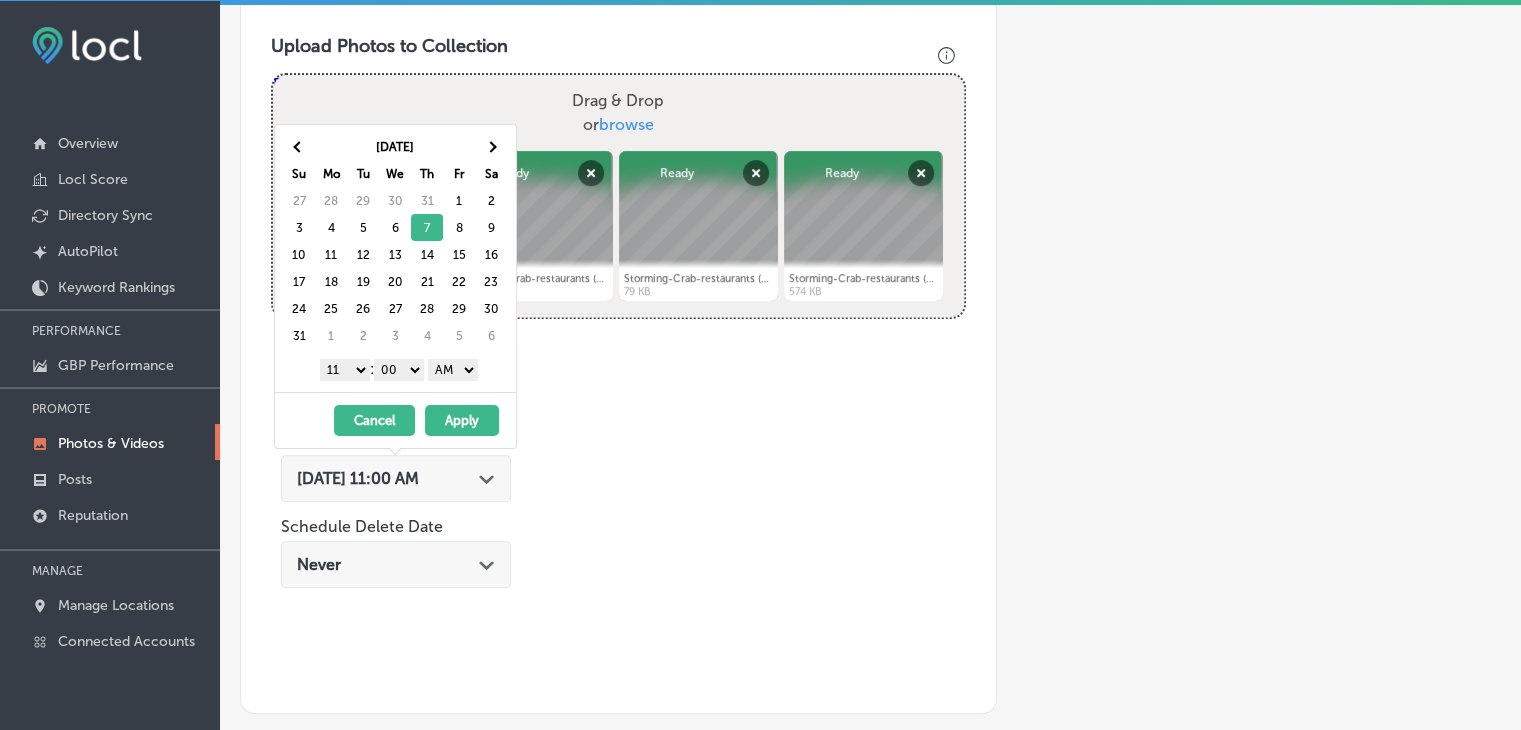 click on "1 2 3 4 5 6 7 8 9 10 11 12" at bounding box center [345, 370] 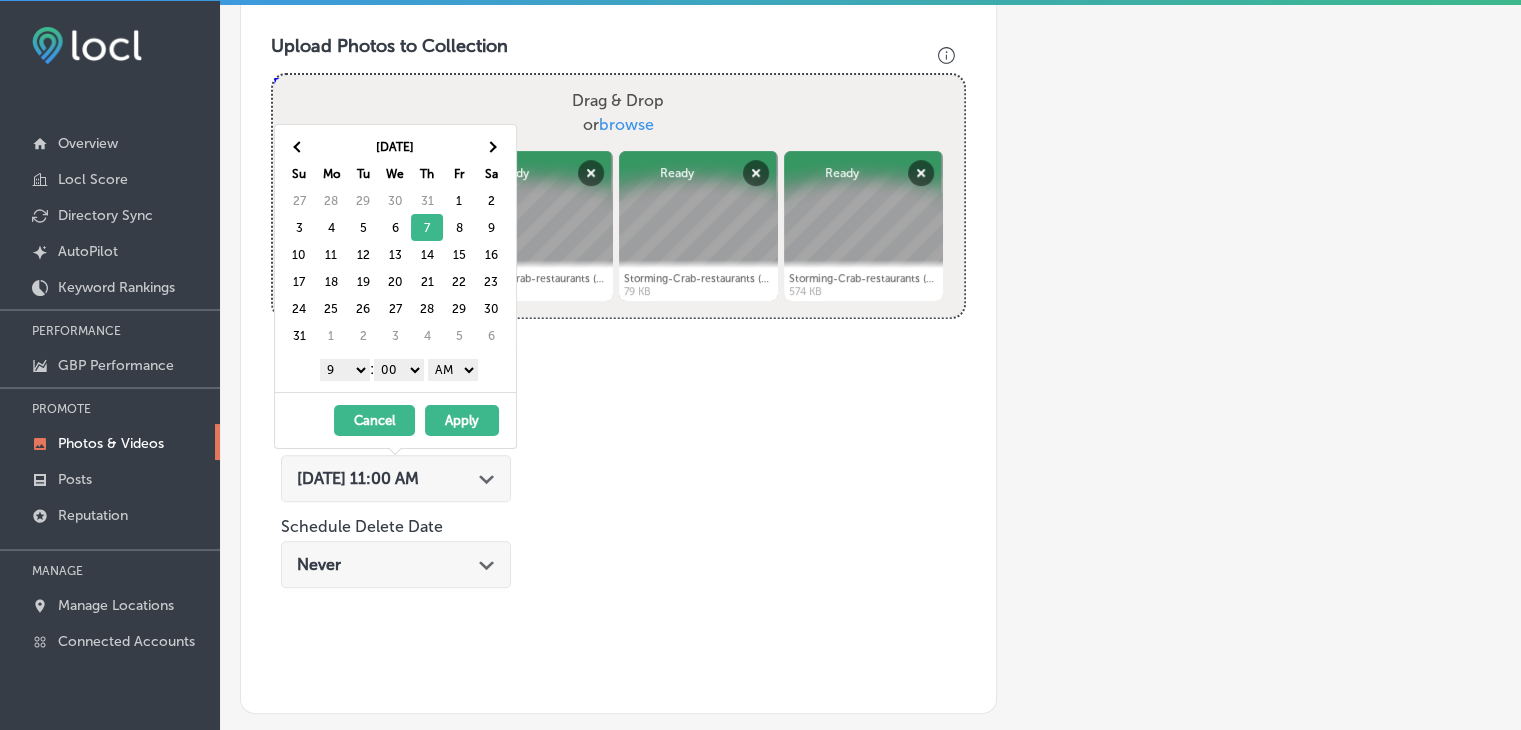 click on "AM PM" at bounding box center (453, 370) 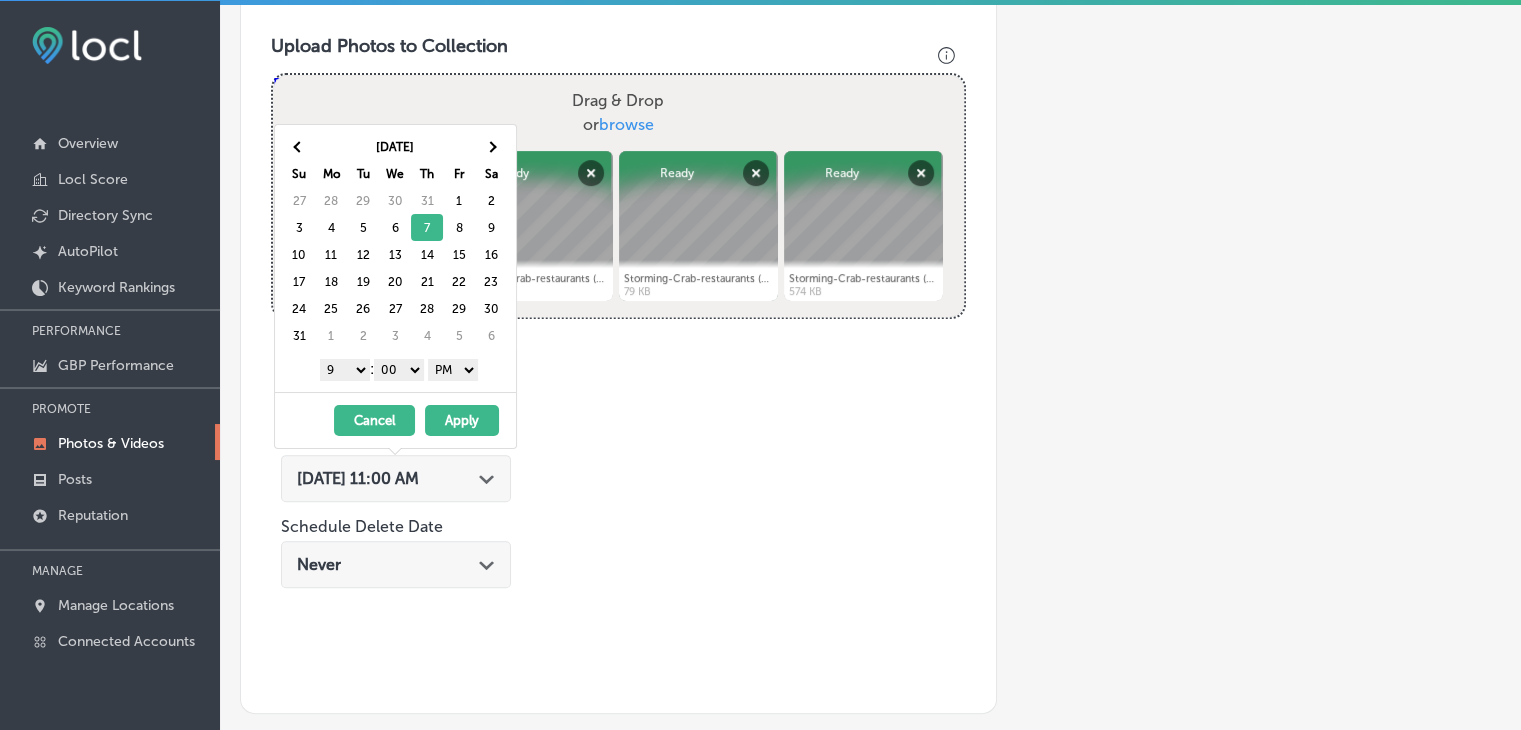 click on "Apply" at bounding box center (462, 420) 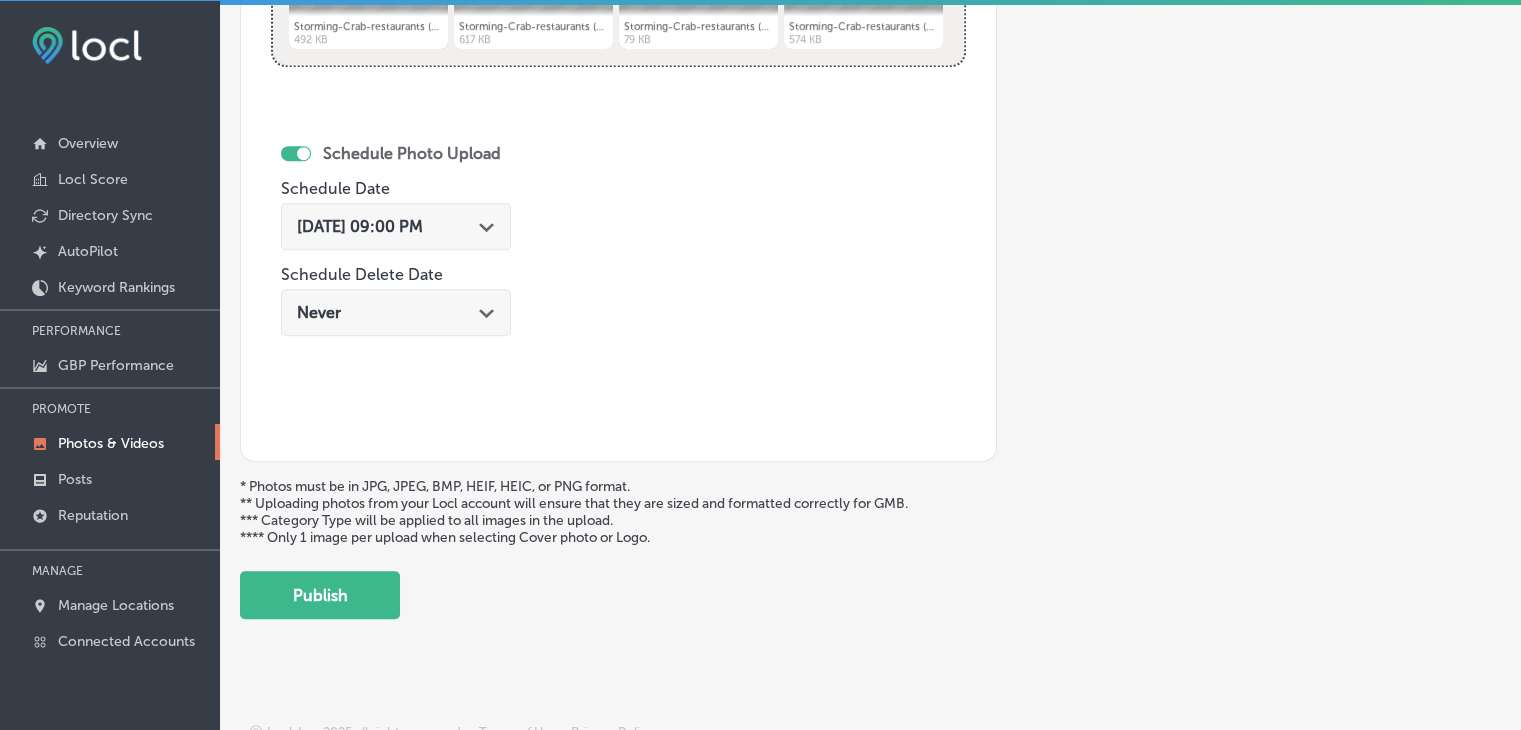 scroll, scrollTop: 972, scrollLeft: 0, axis: vertical 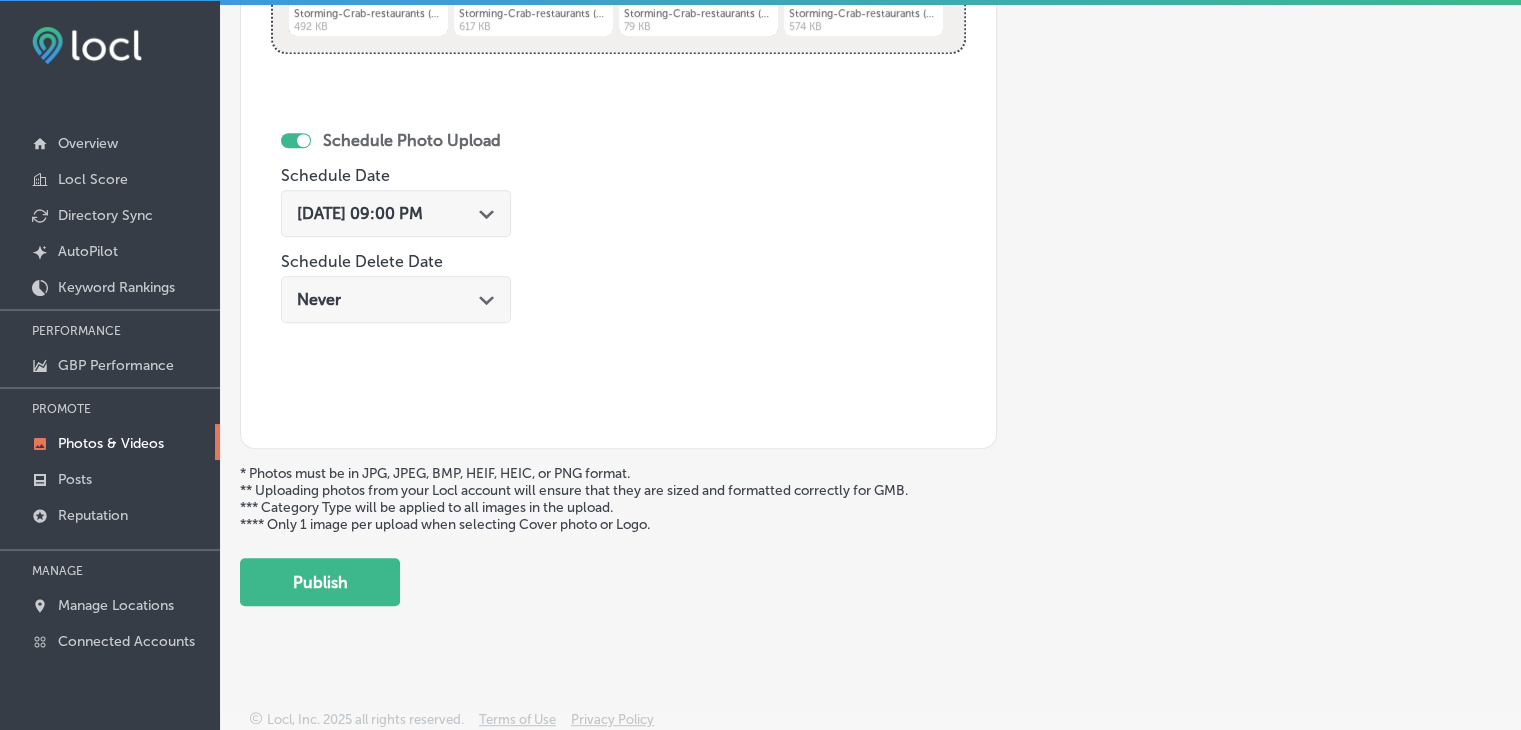 click on "Publish" at bounding box center (320, 582) 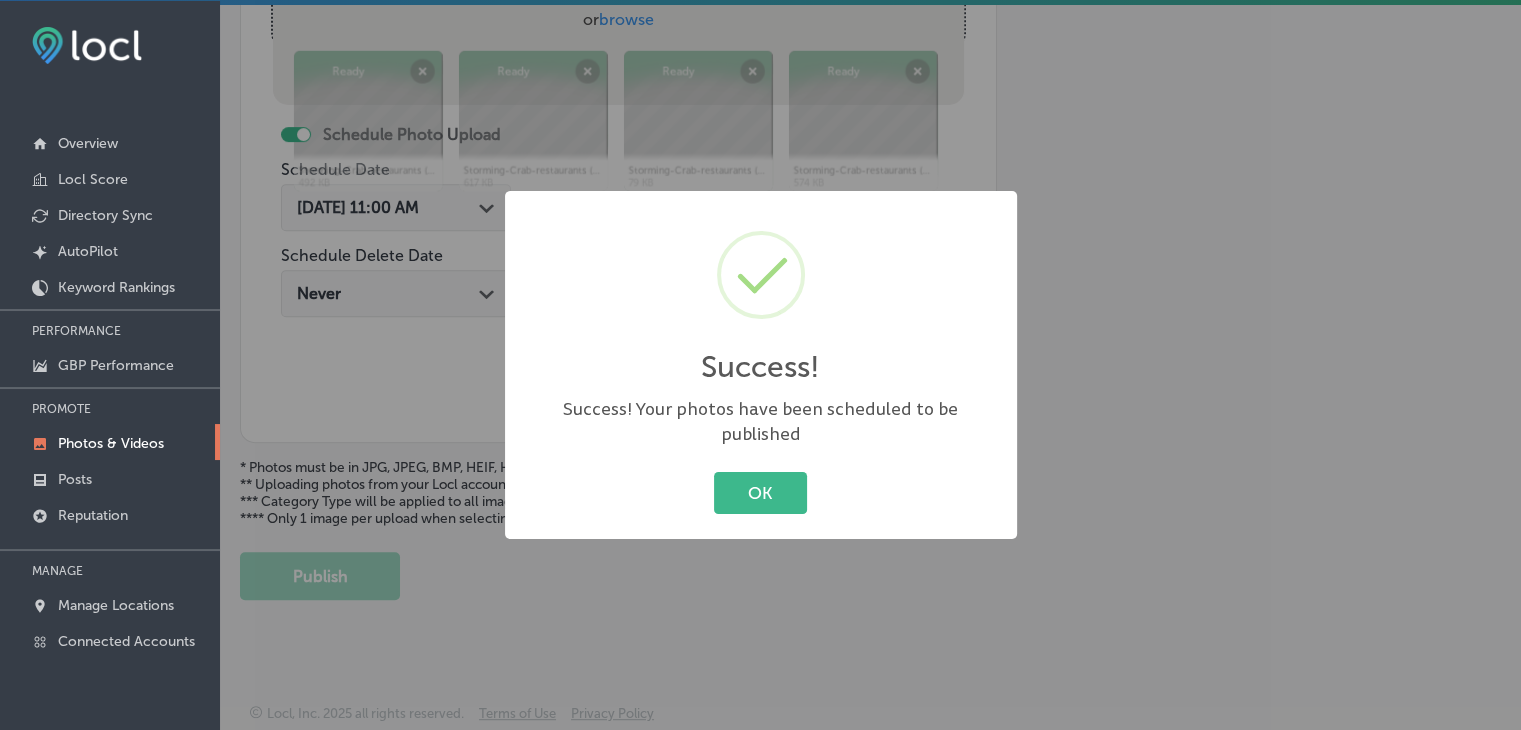 scroll, scrollTop: 807, scrollLeft: 0, axis: vertical 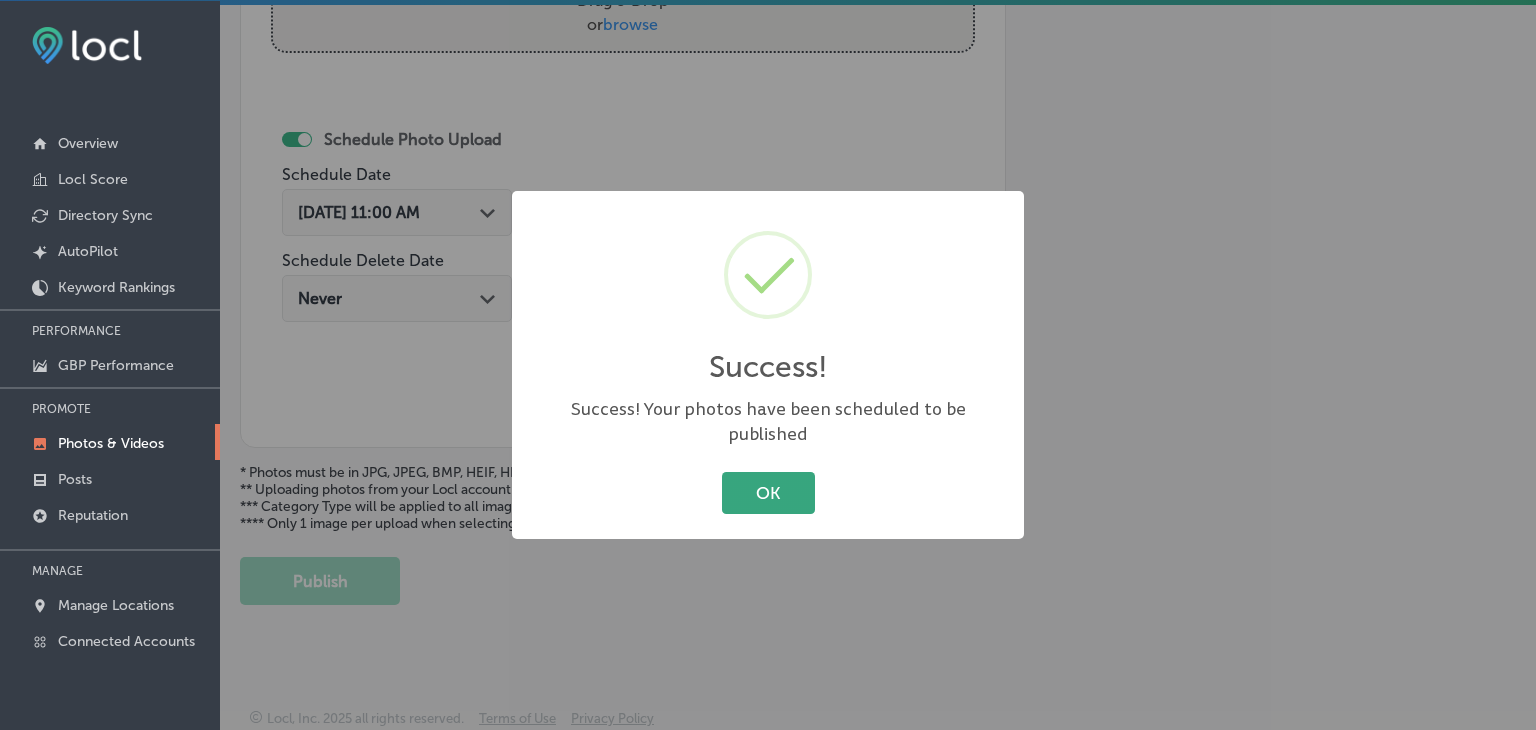 click on "OK" at bounding box center [768, 492] 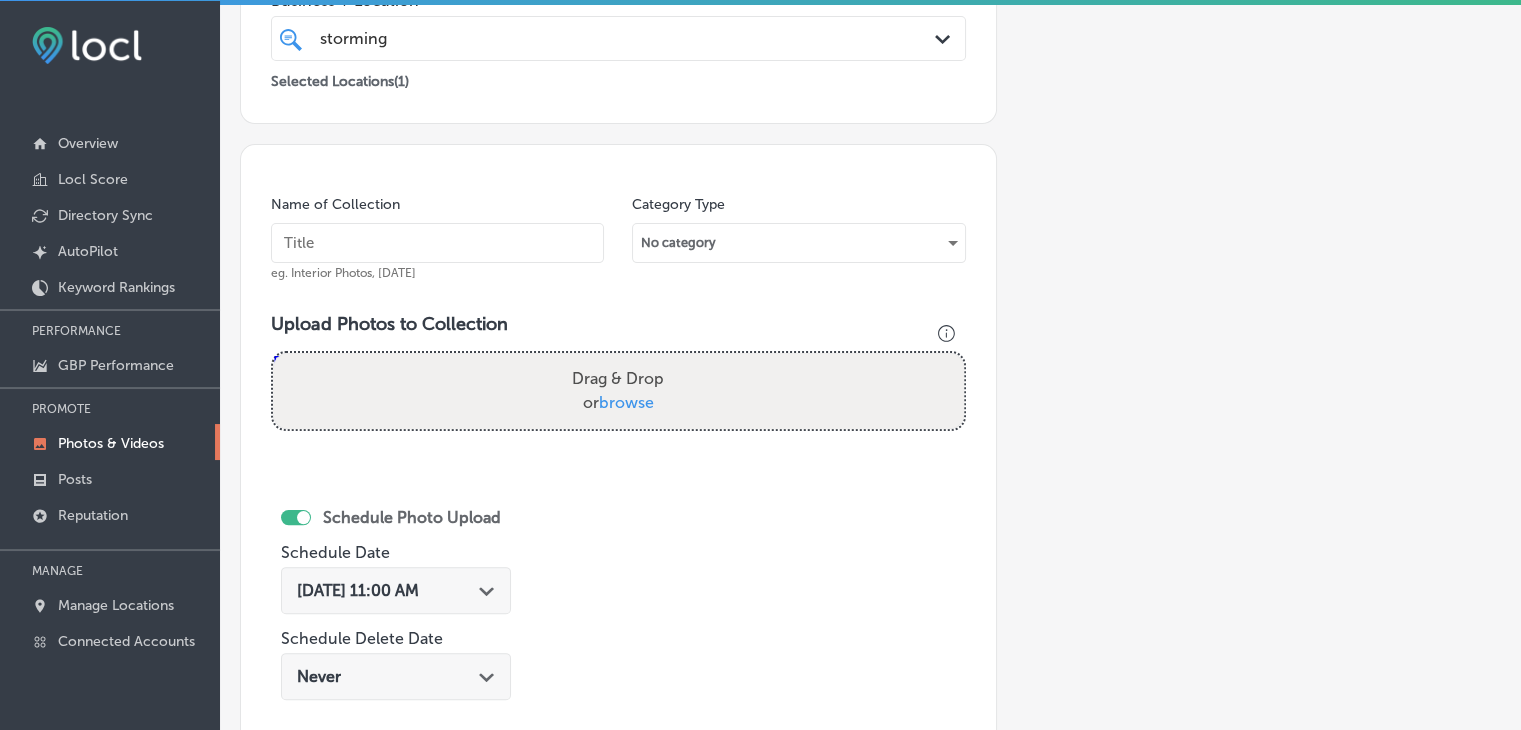 scroll, scrollTop: 207, scrollLeft: 0, axis: vertical 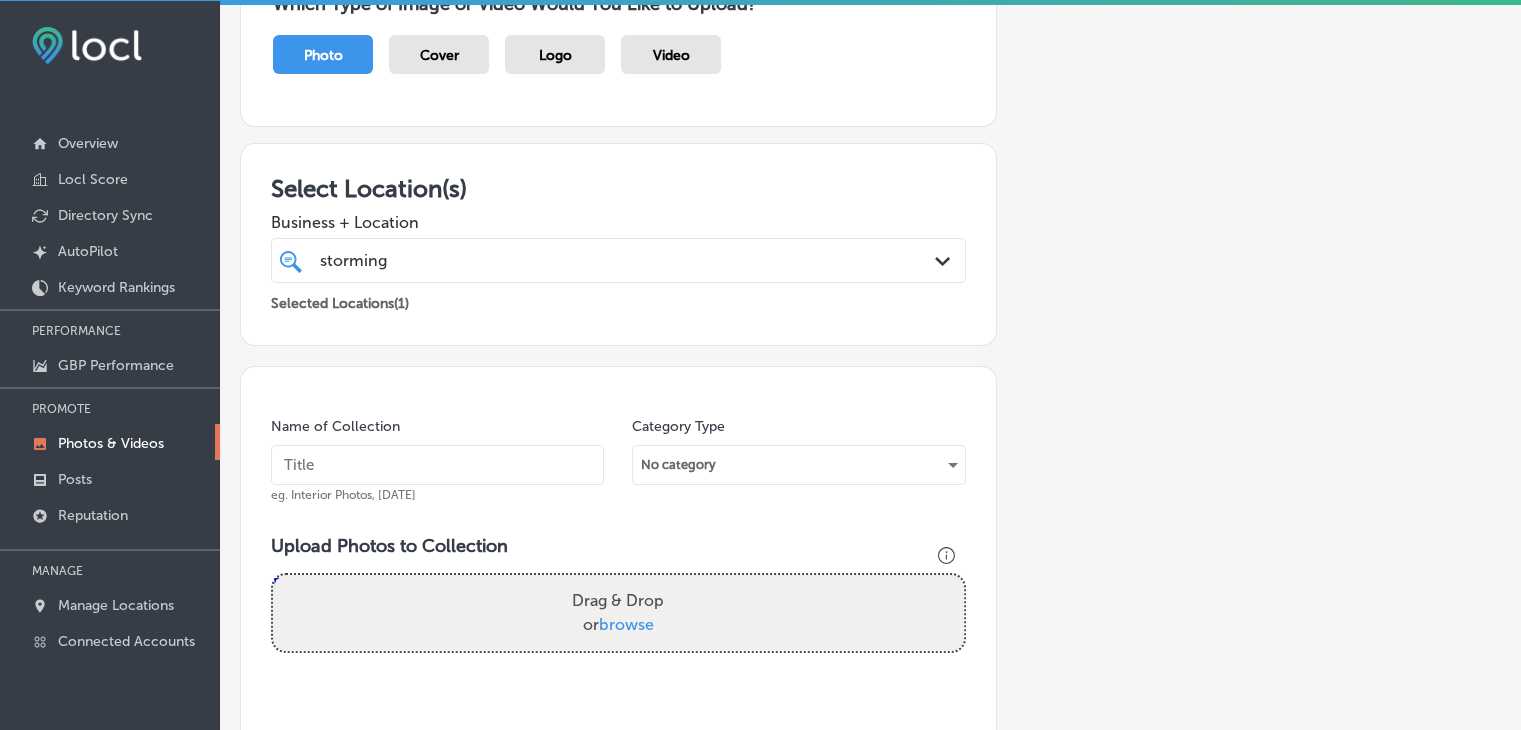 click at bounding box center [437, 465] 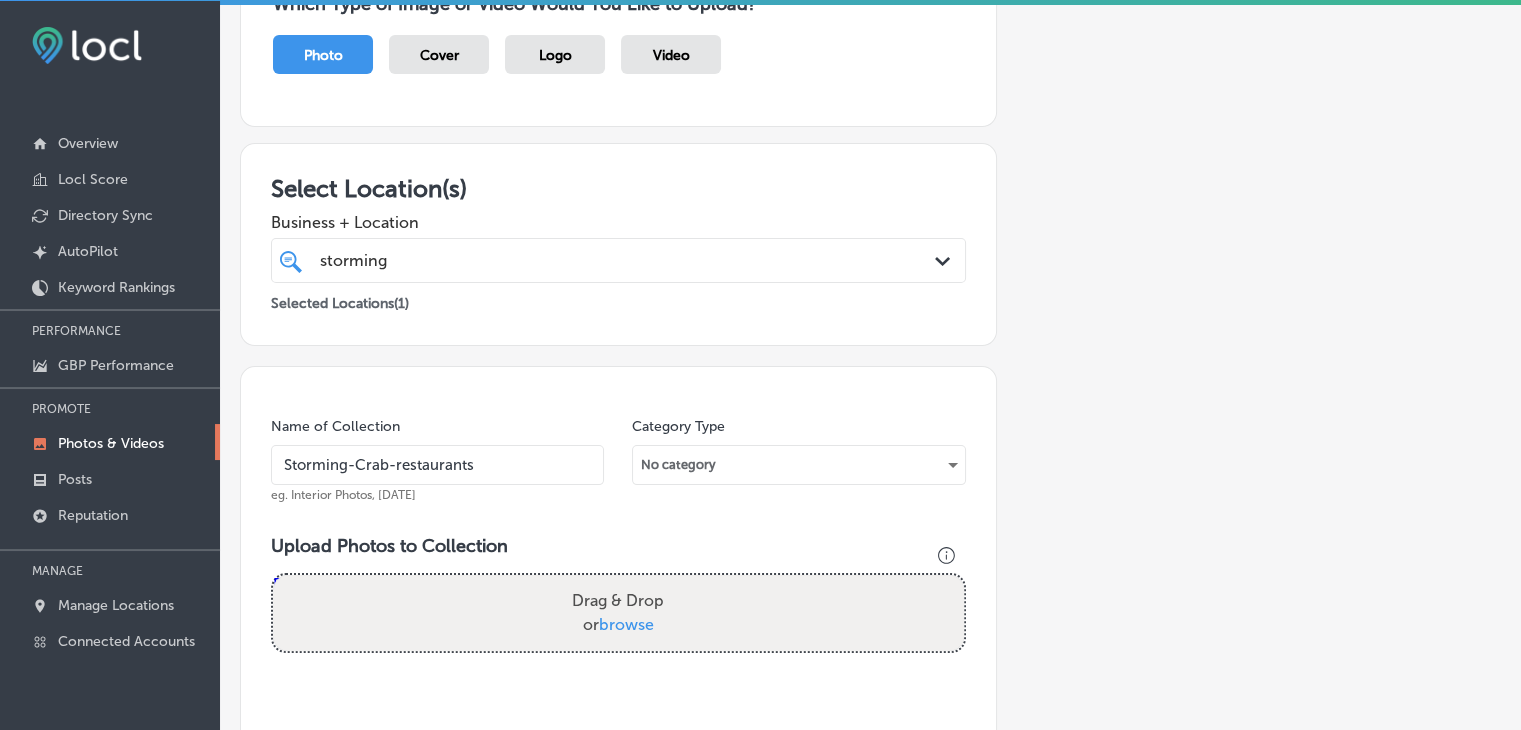 scroll, scrollTop: 407, scrollLeft: 0, axis: vertical 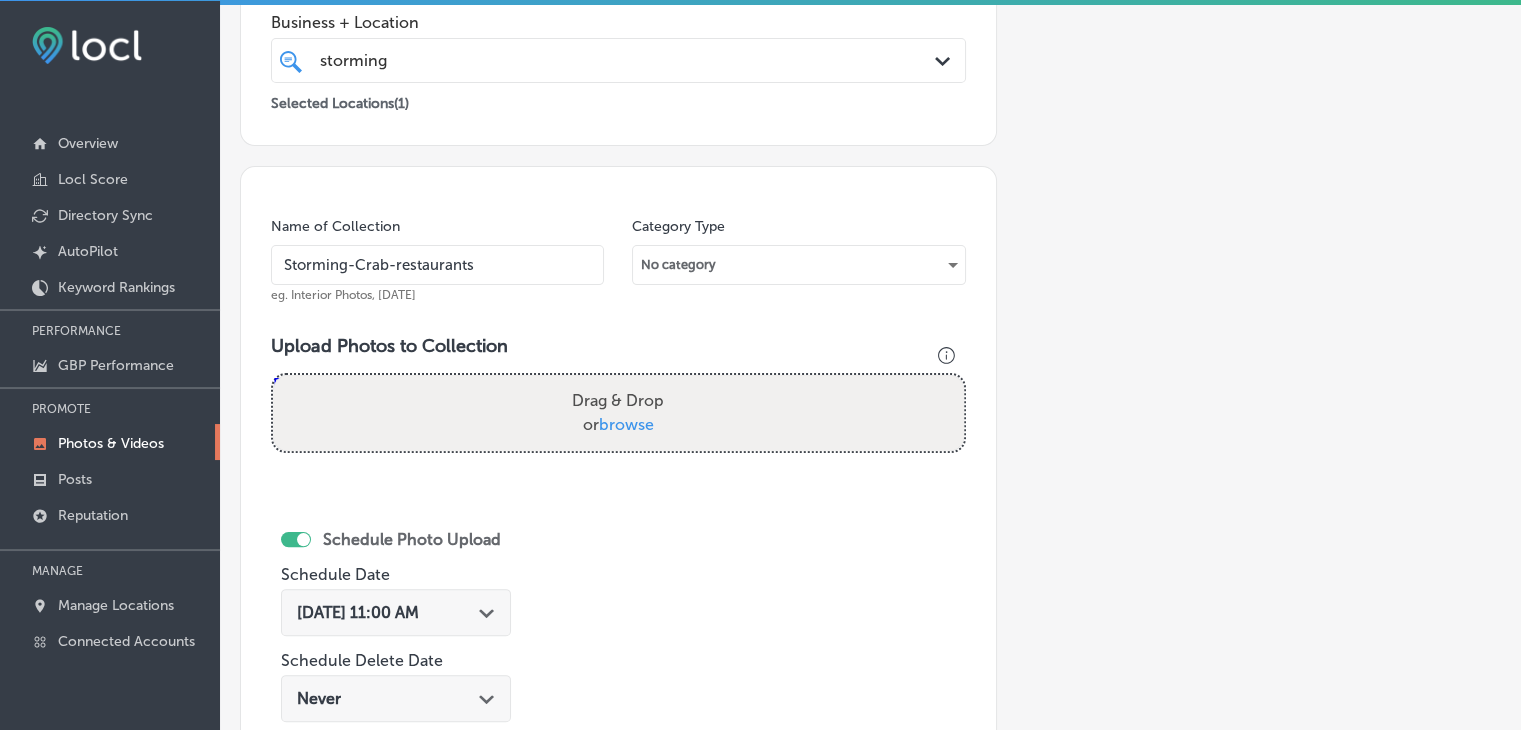 type on "Storming-Crab-restaurants" 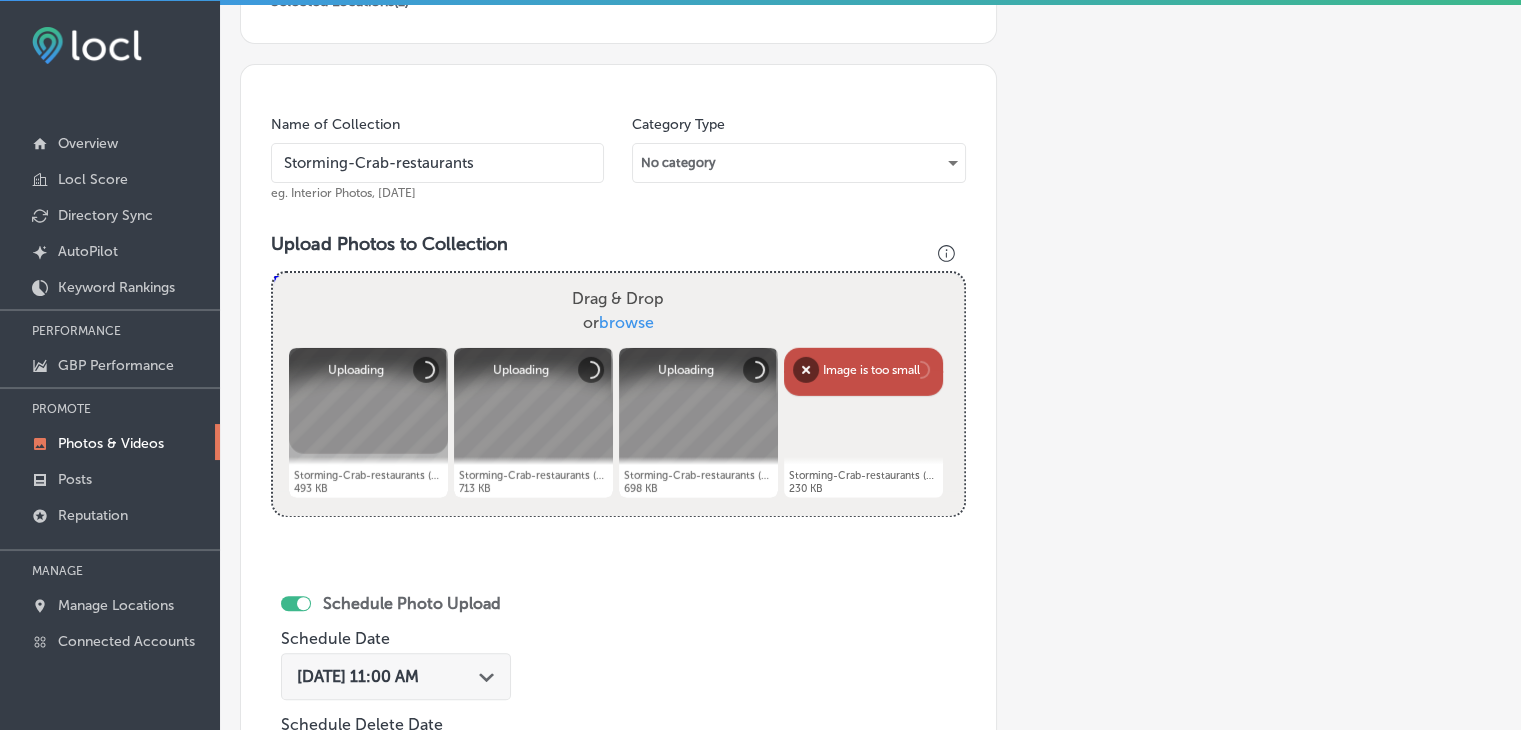 scroll, scrollTop: 607, scrollLeft: 0, axis: vertical 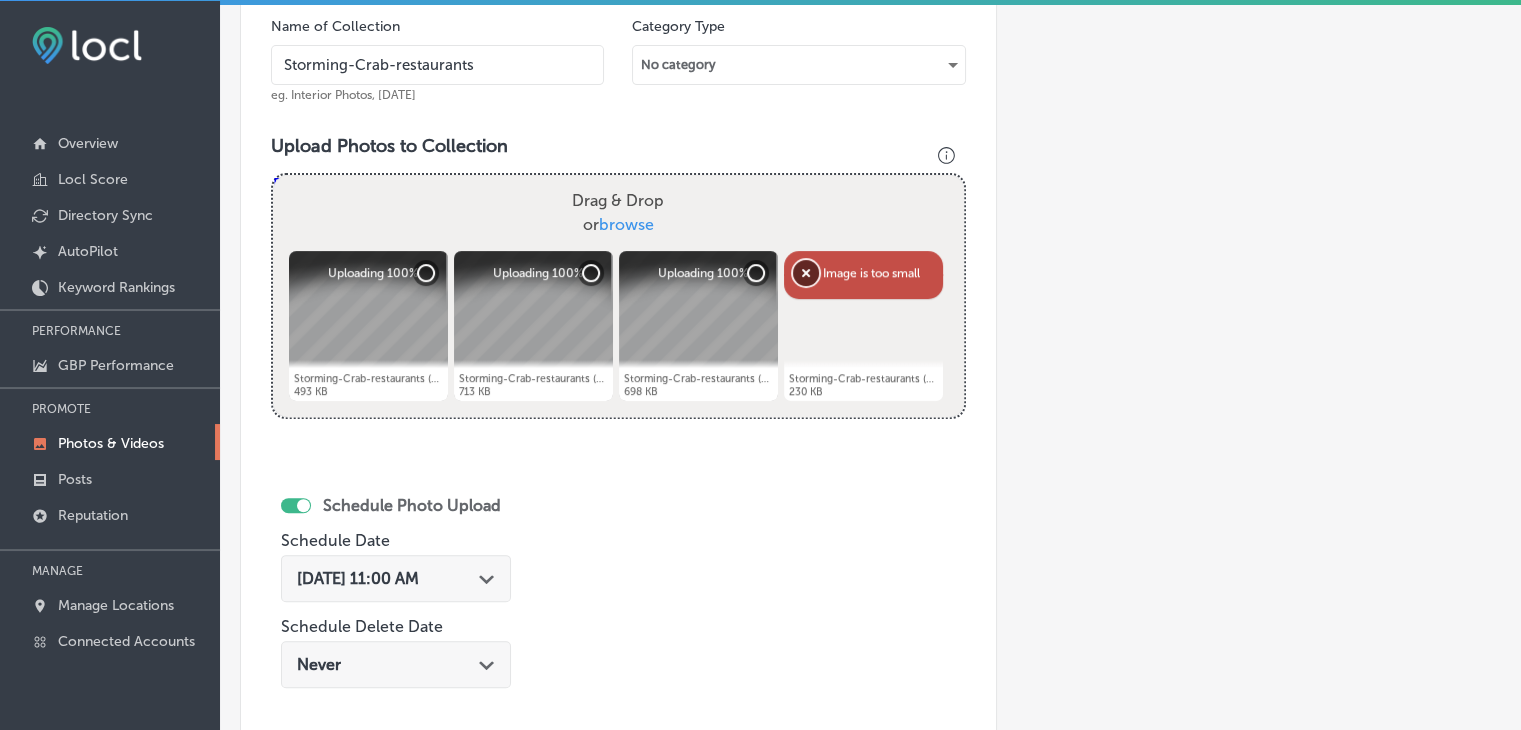 click on "Remove" at bounding box center [806, 273] 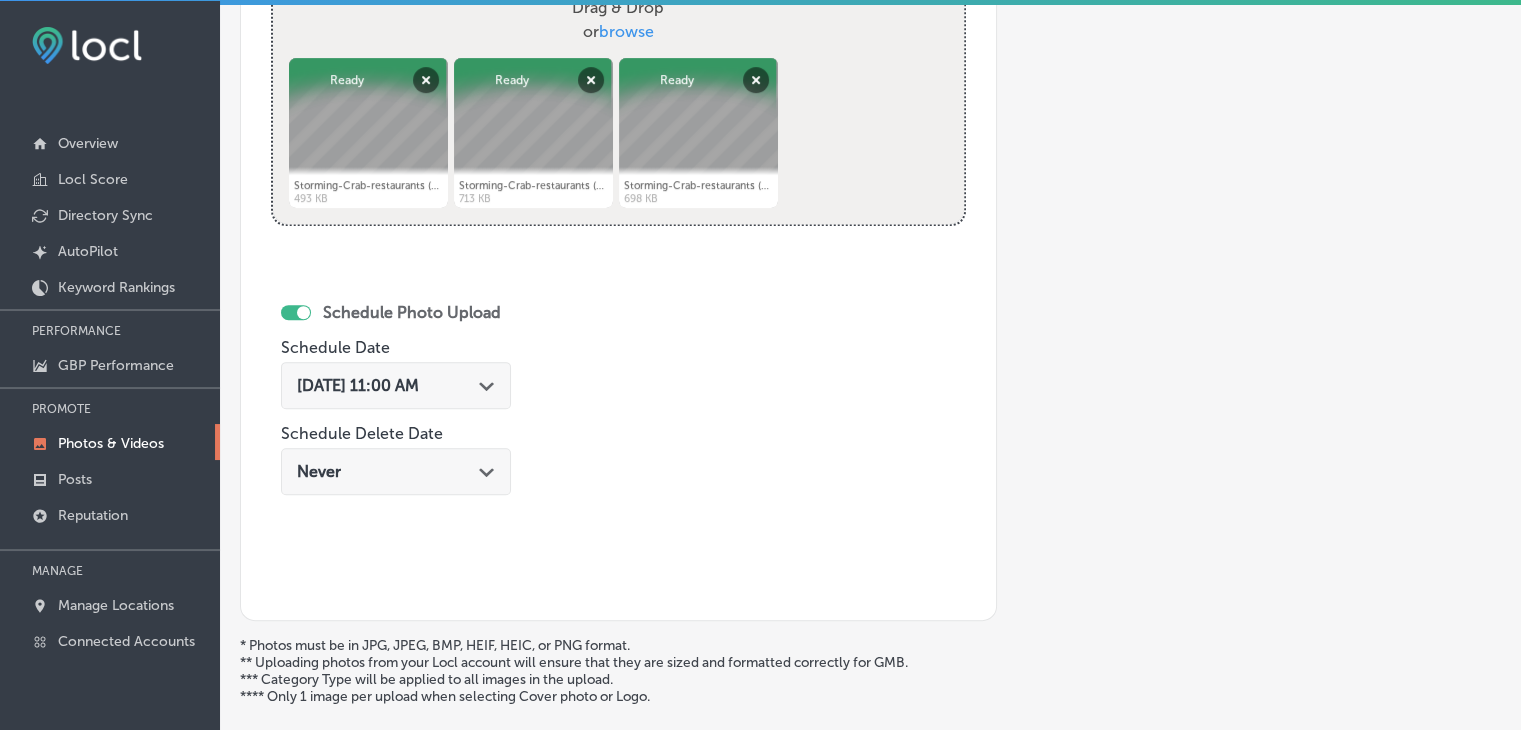 scroll, scrollTop: 807, scrollLeft: 0, axis: vertical 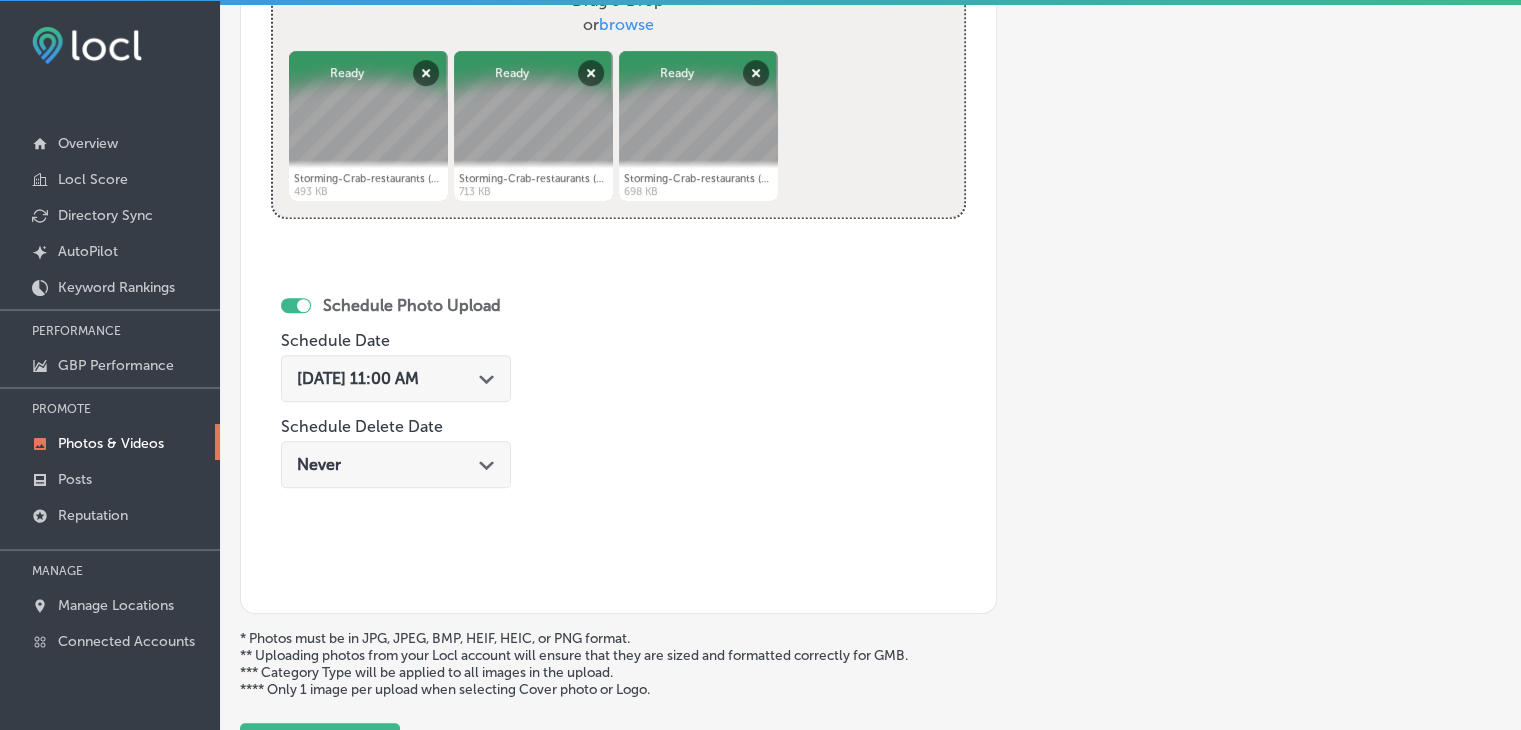 click on "[DATE] 11:00 AM" at bounding box center [358, 378] 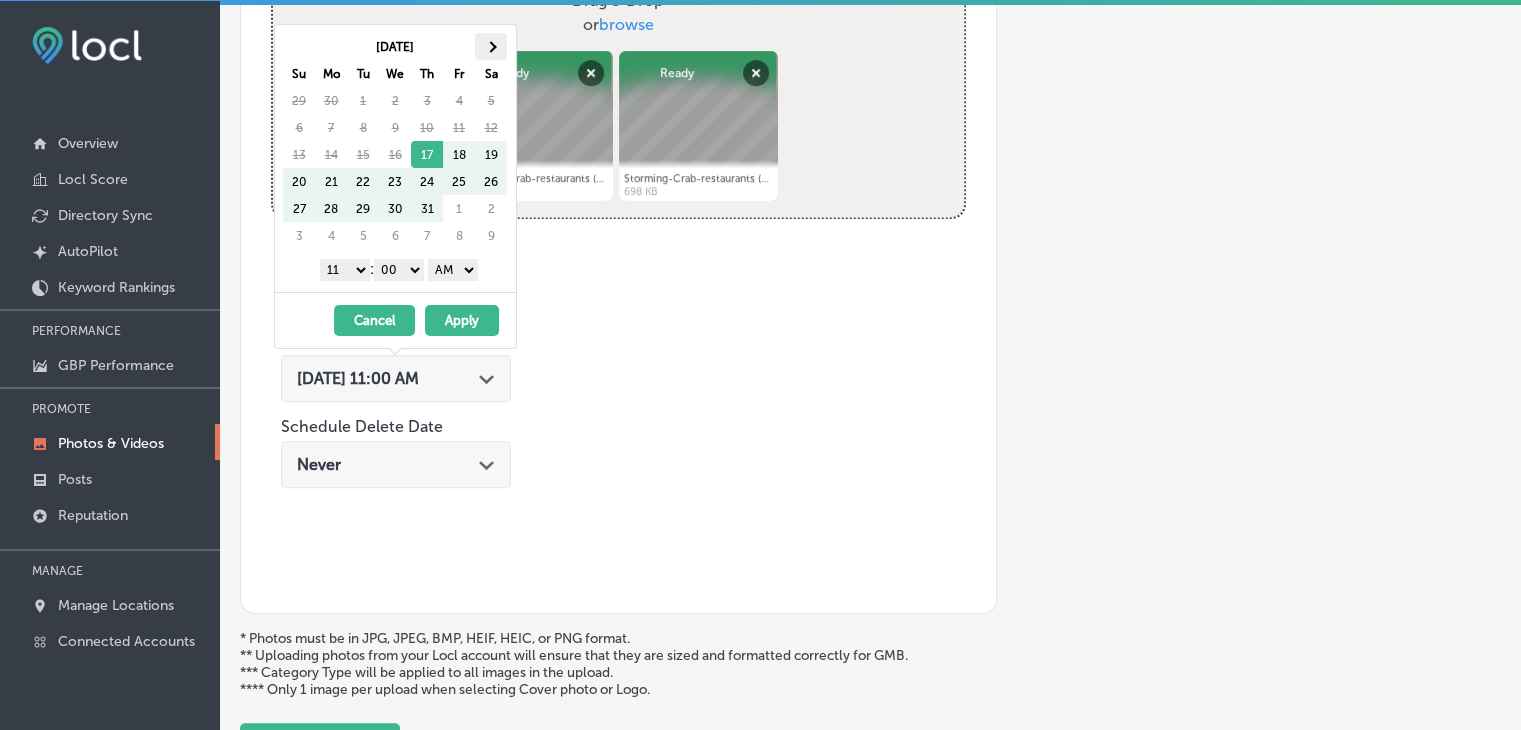 click at bounding box center [491, 46] 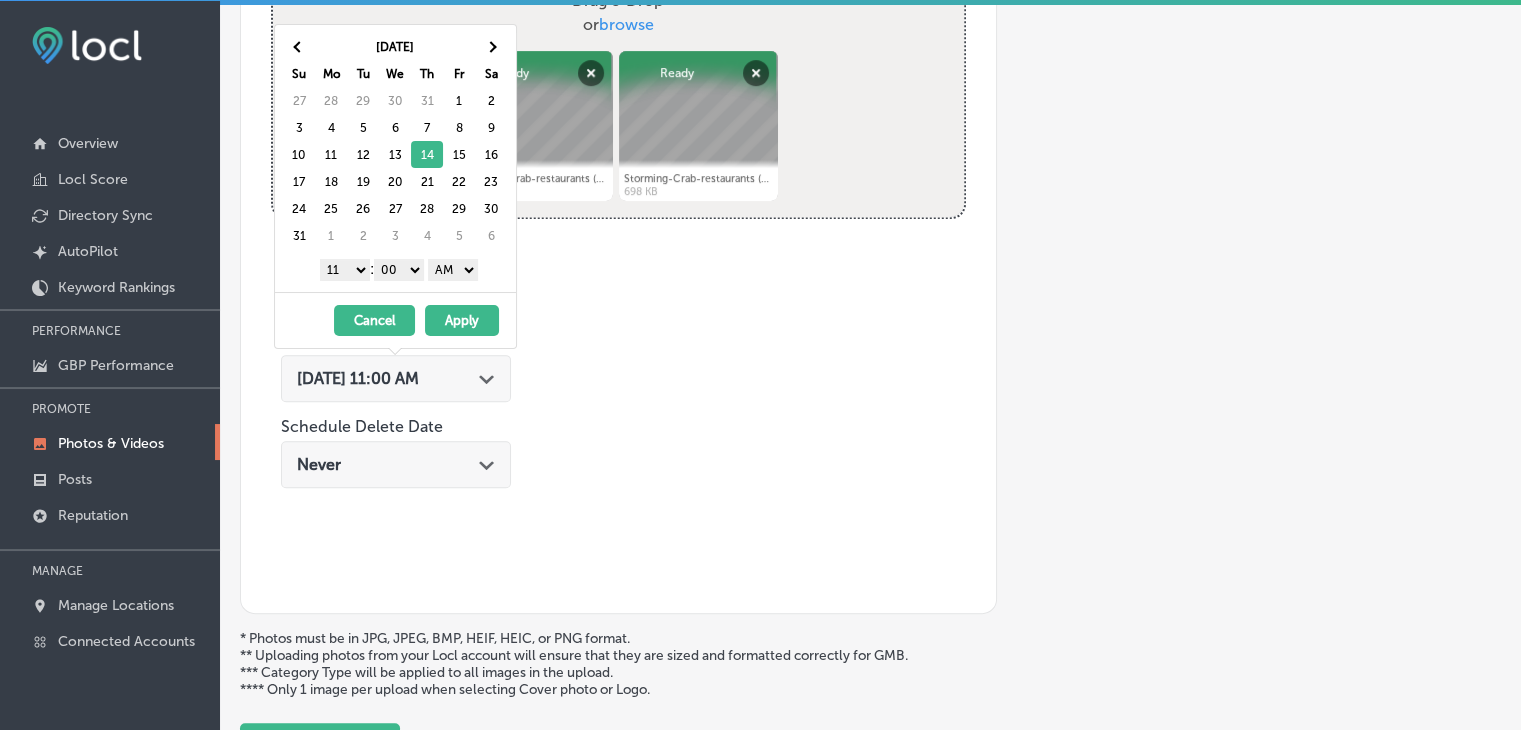 click on "1 2 3 4 5 6 7 8 9 10 11 12" at bounding box center (345, 270) 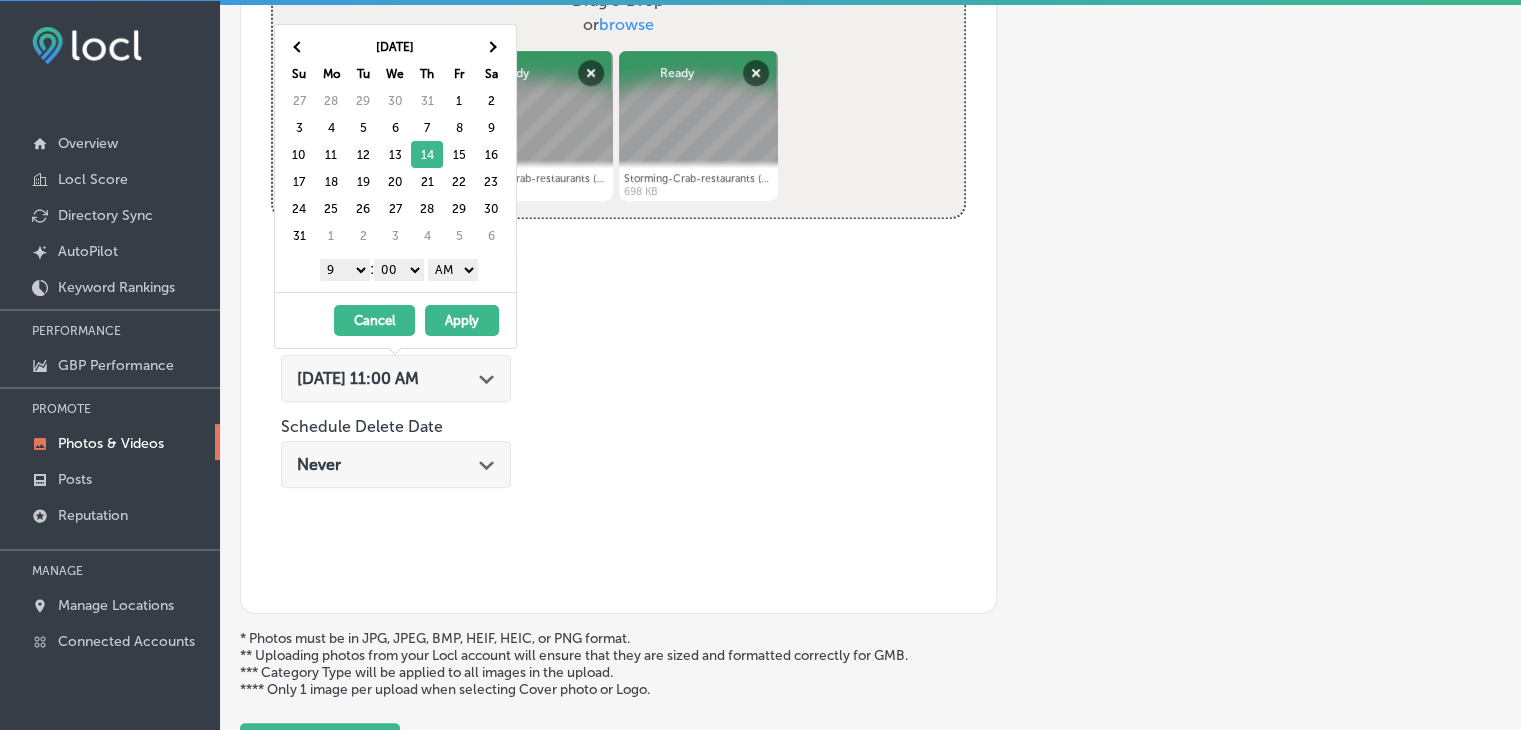 click on "AM PM" at bounding box center [453, 270] 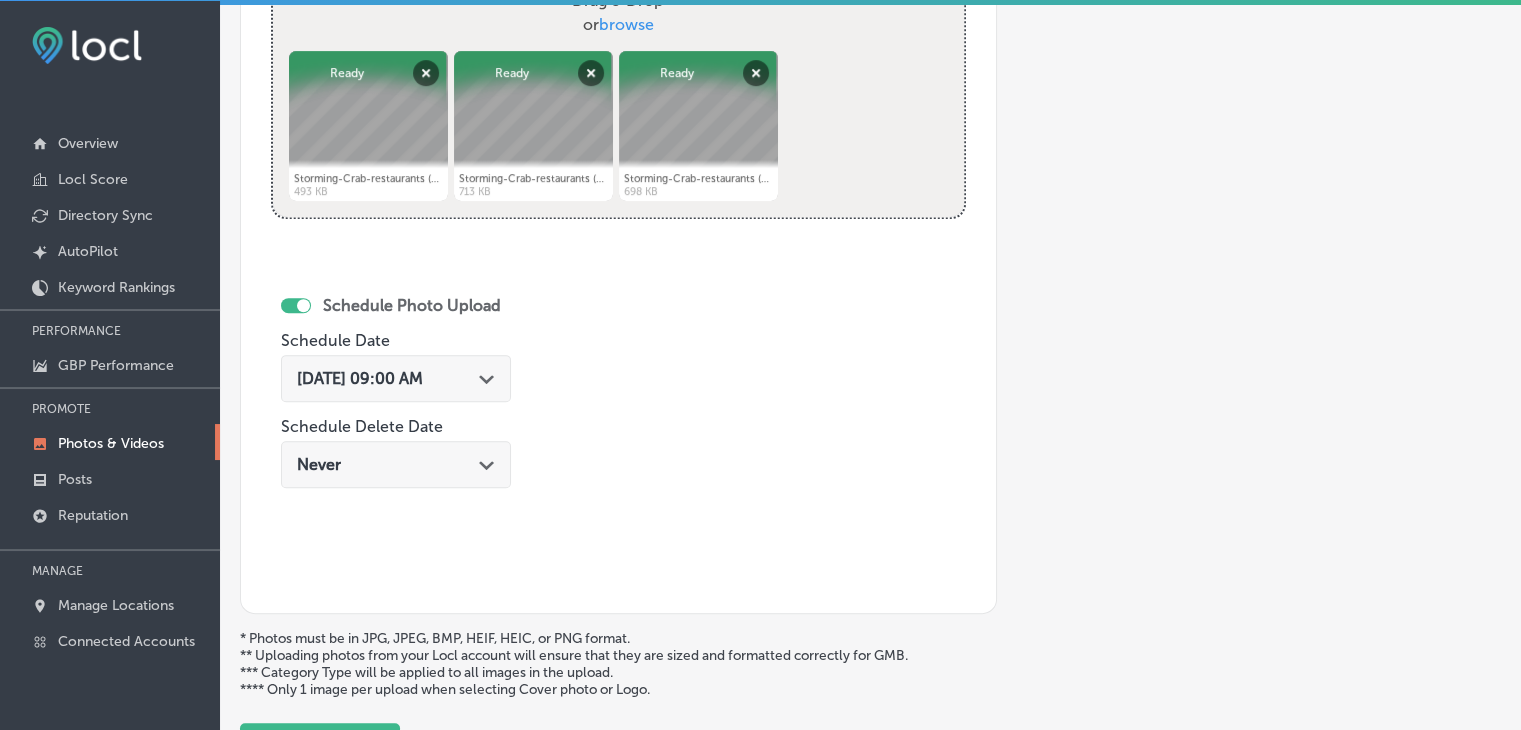 click on "[DATE] 09:00 AM" at bounding box center [360, 378] 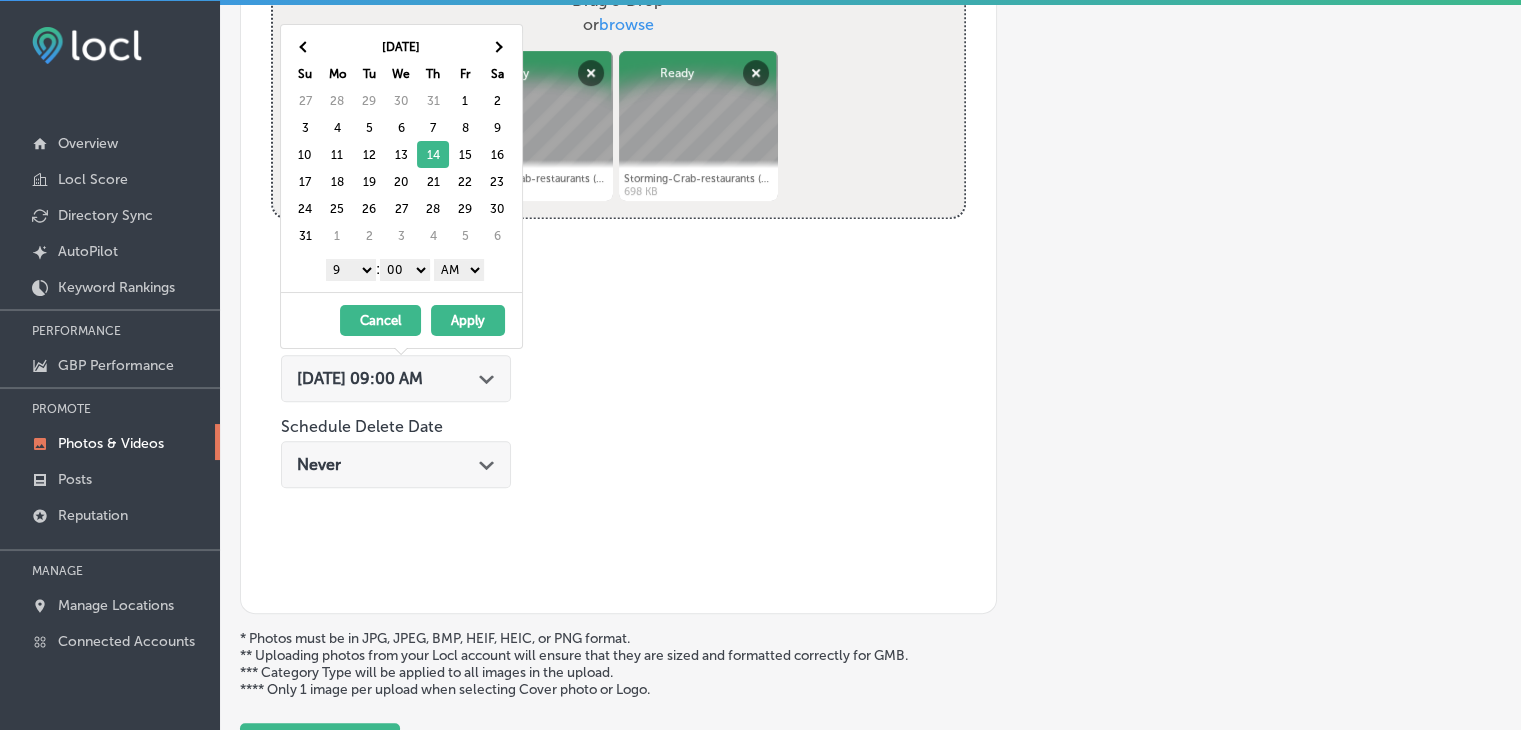 click on "AM PM" at bounding box center (459, 270) 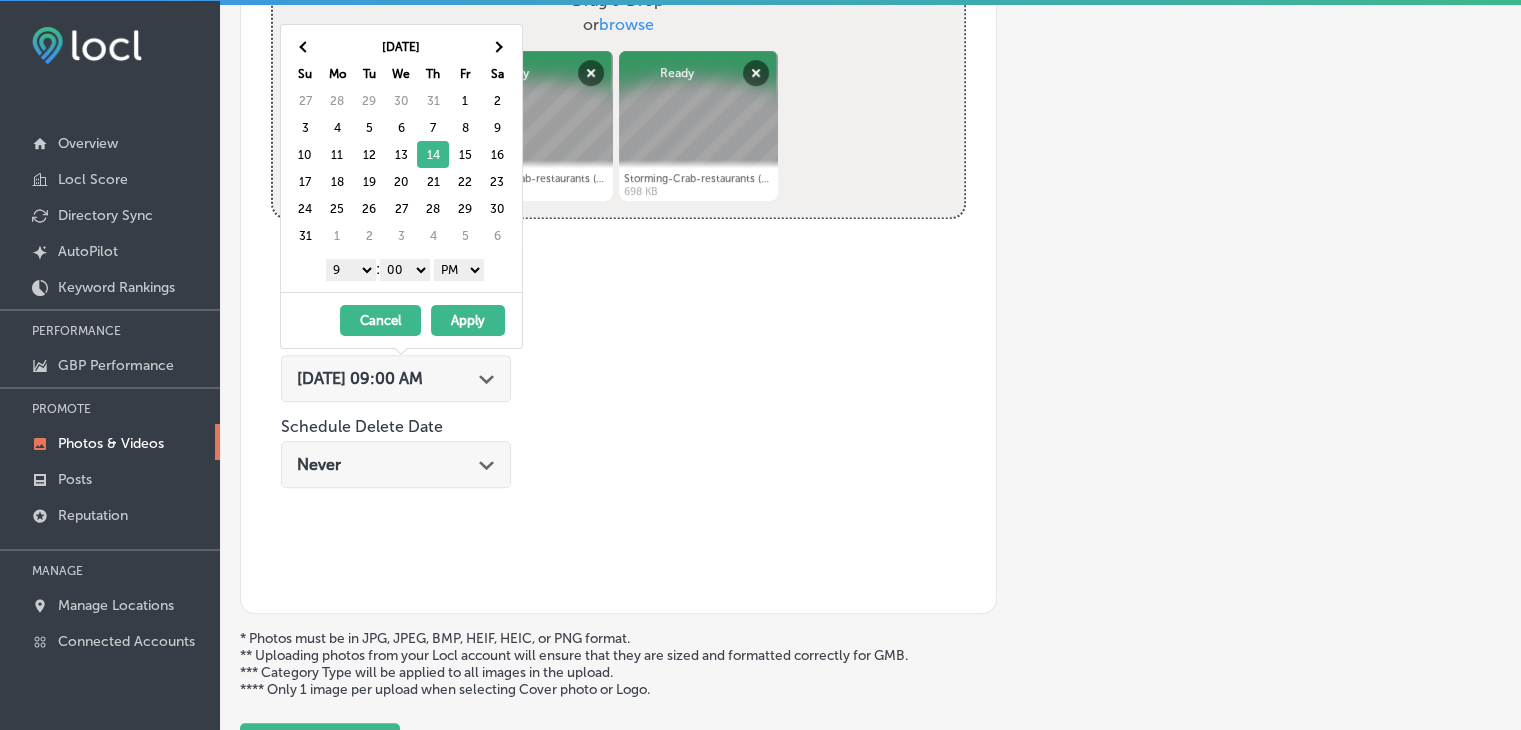 click on "Apply" at bounding box center (468, 320) 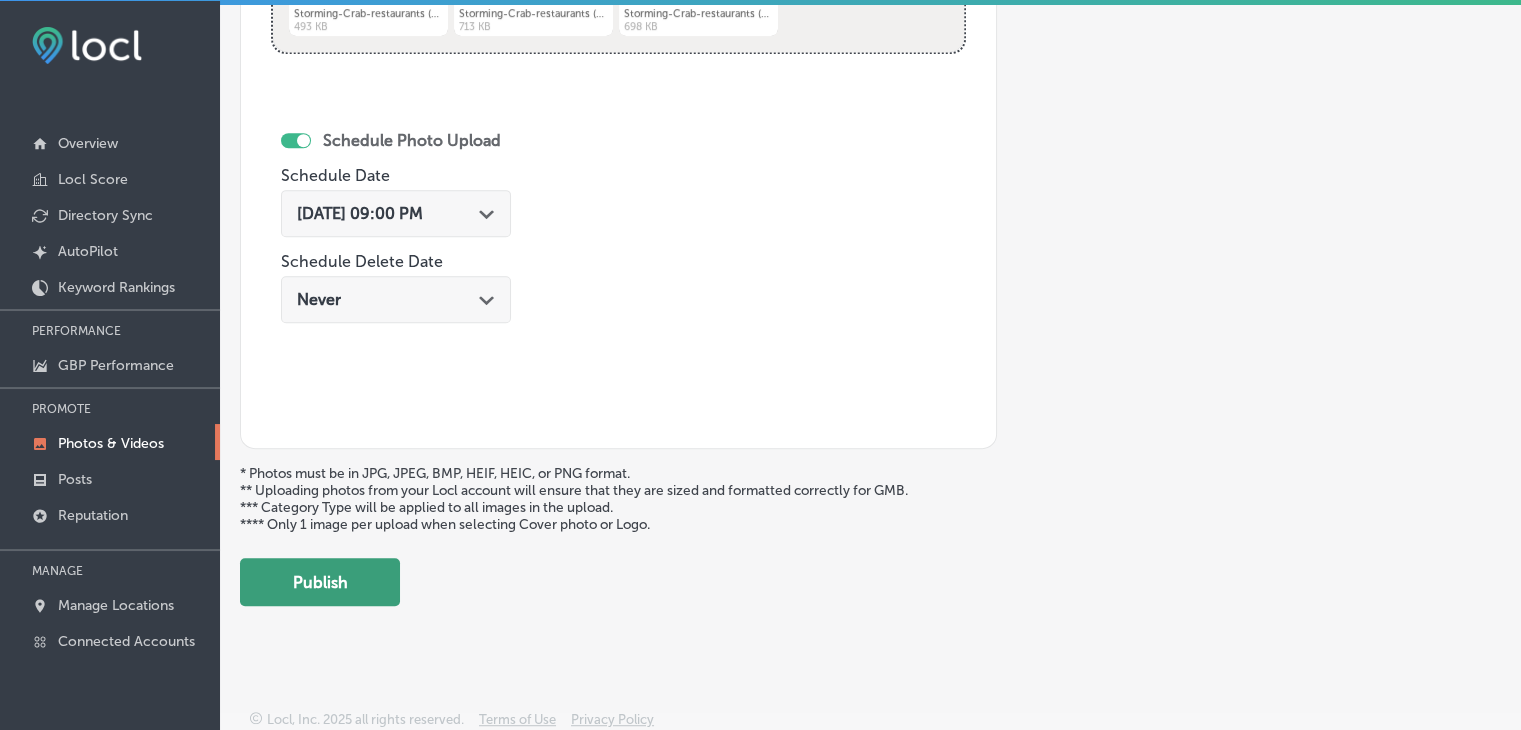 click on "Publish" at bounding box center (320, 582) 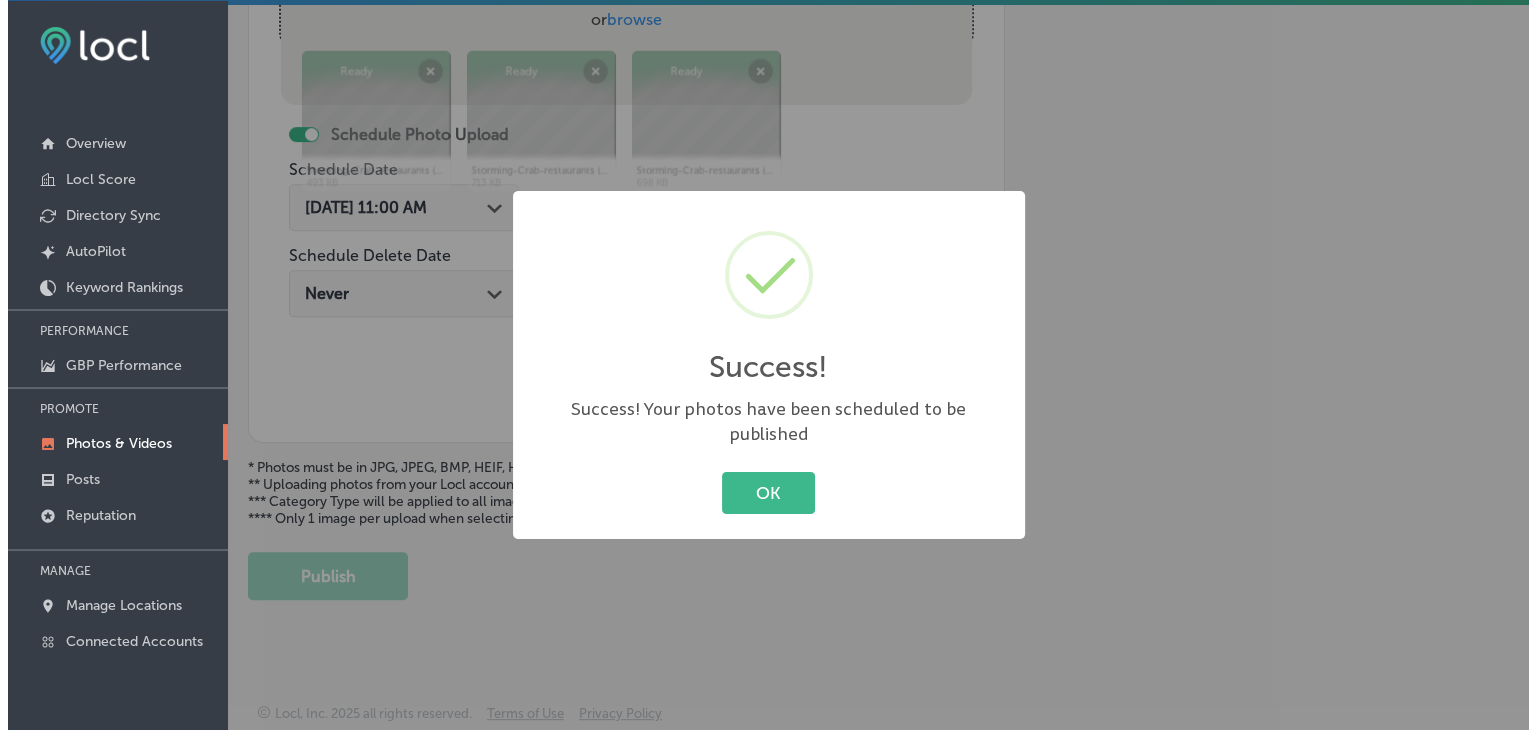 scroll, scrollTop: 807, scrollLeft: 0, axis: vertical 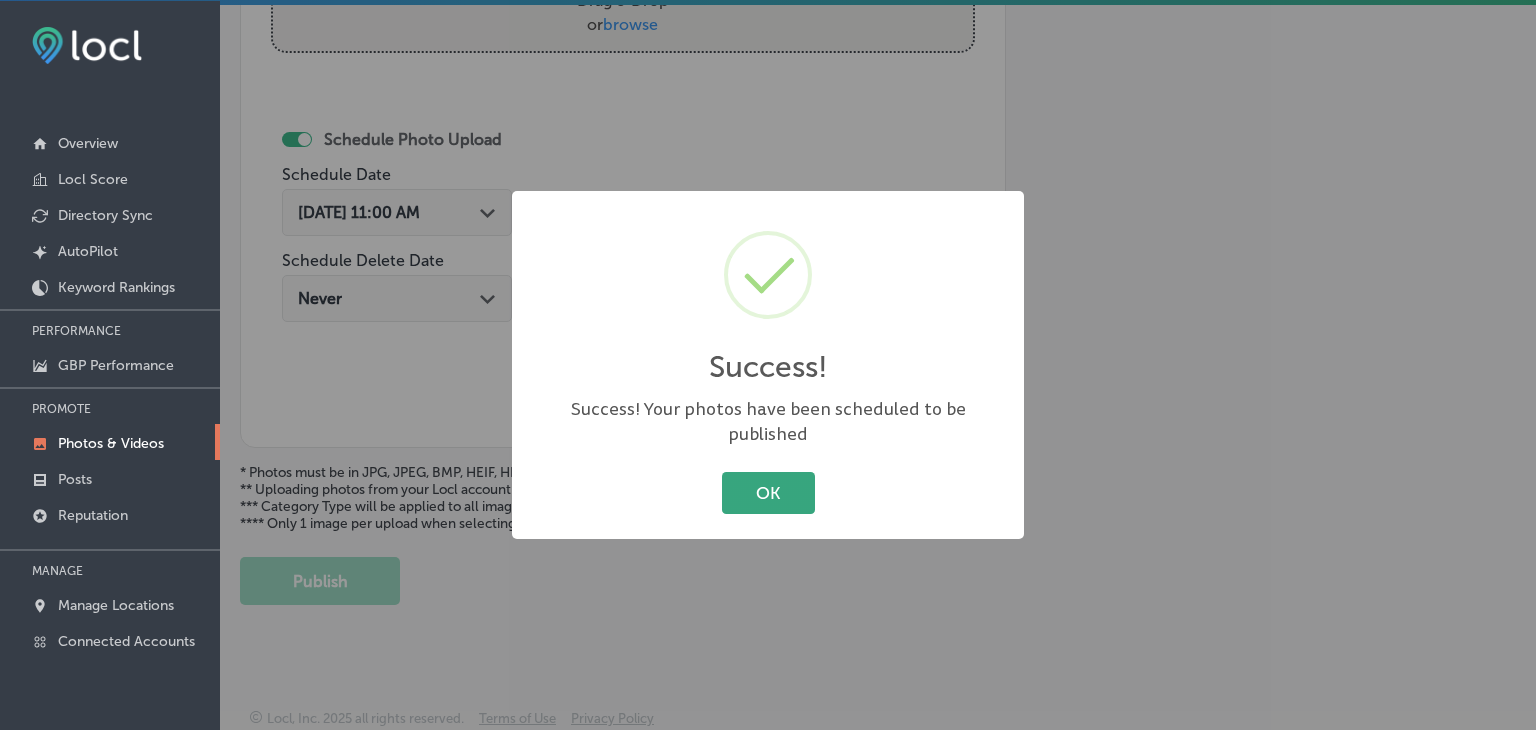 click on "OK" at bounding box center (768, 492) 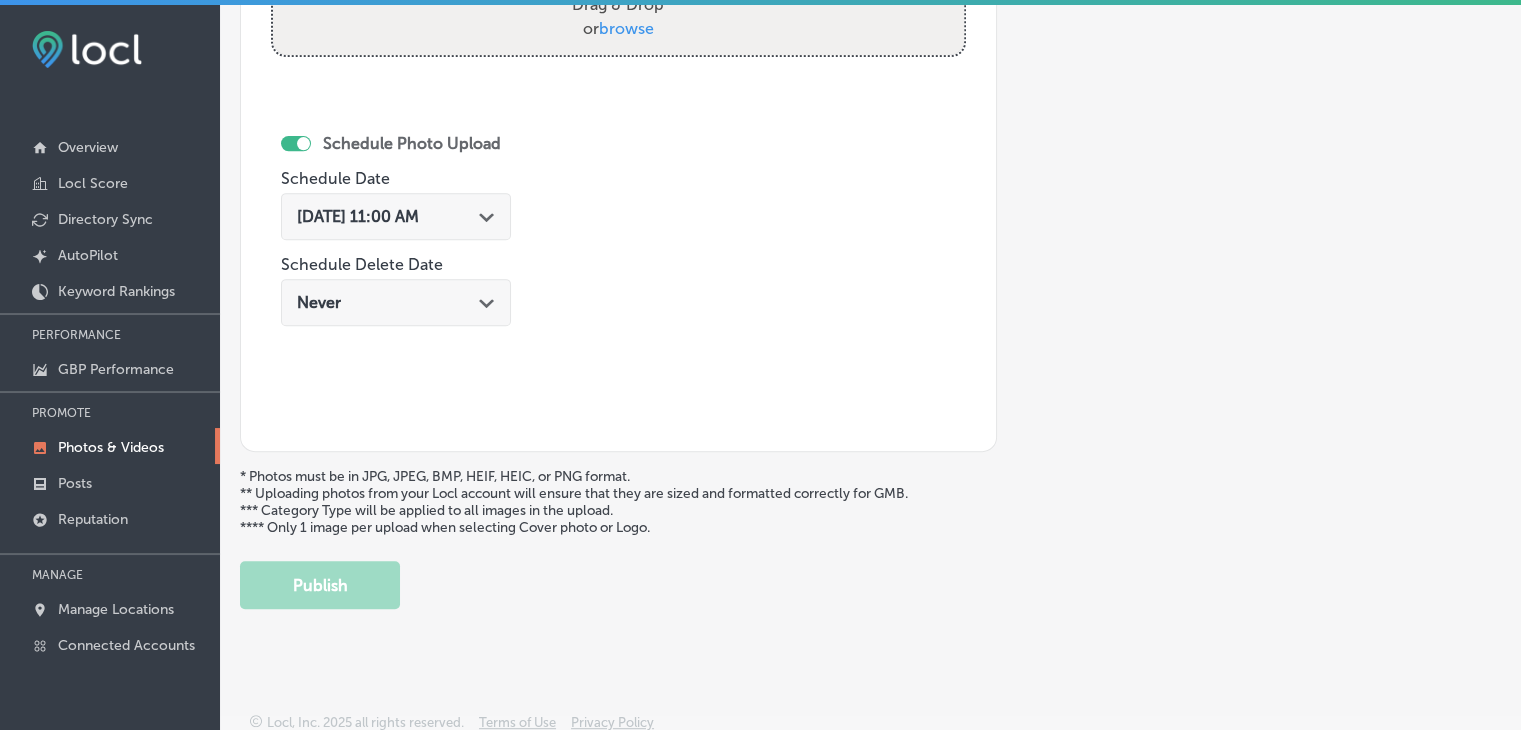 scroll, scrollTop: 0, scrollLeft: 0, axis: both 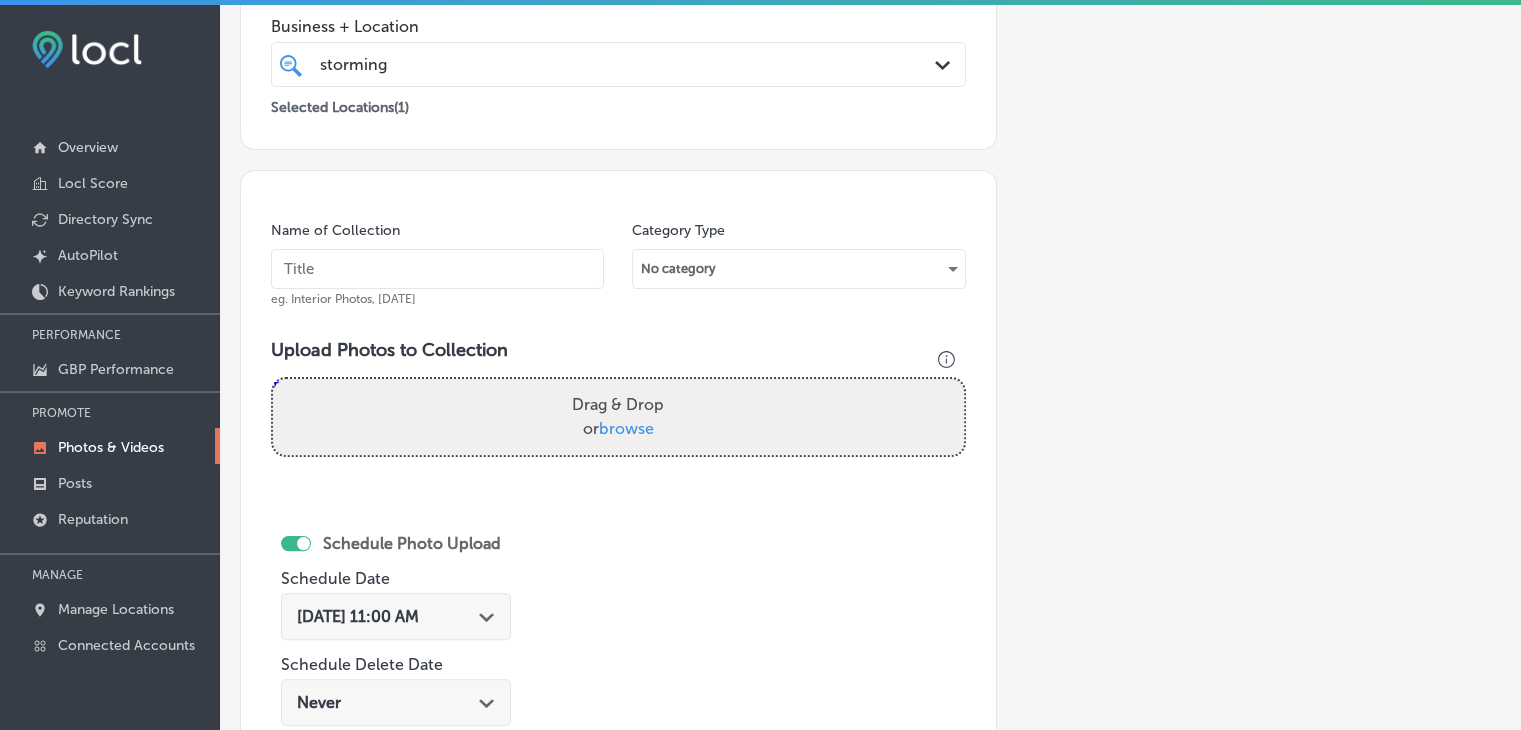click at bounding box center (437, 269) 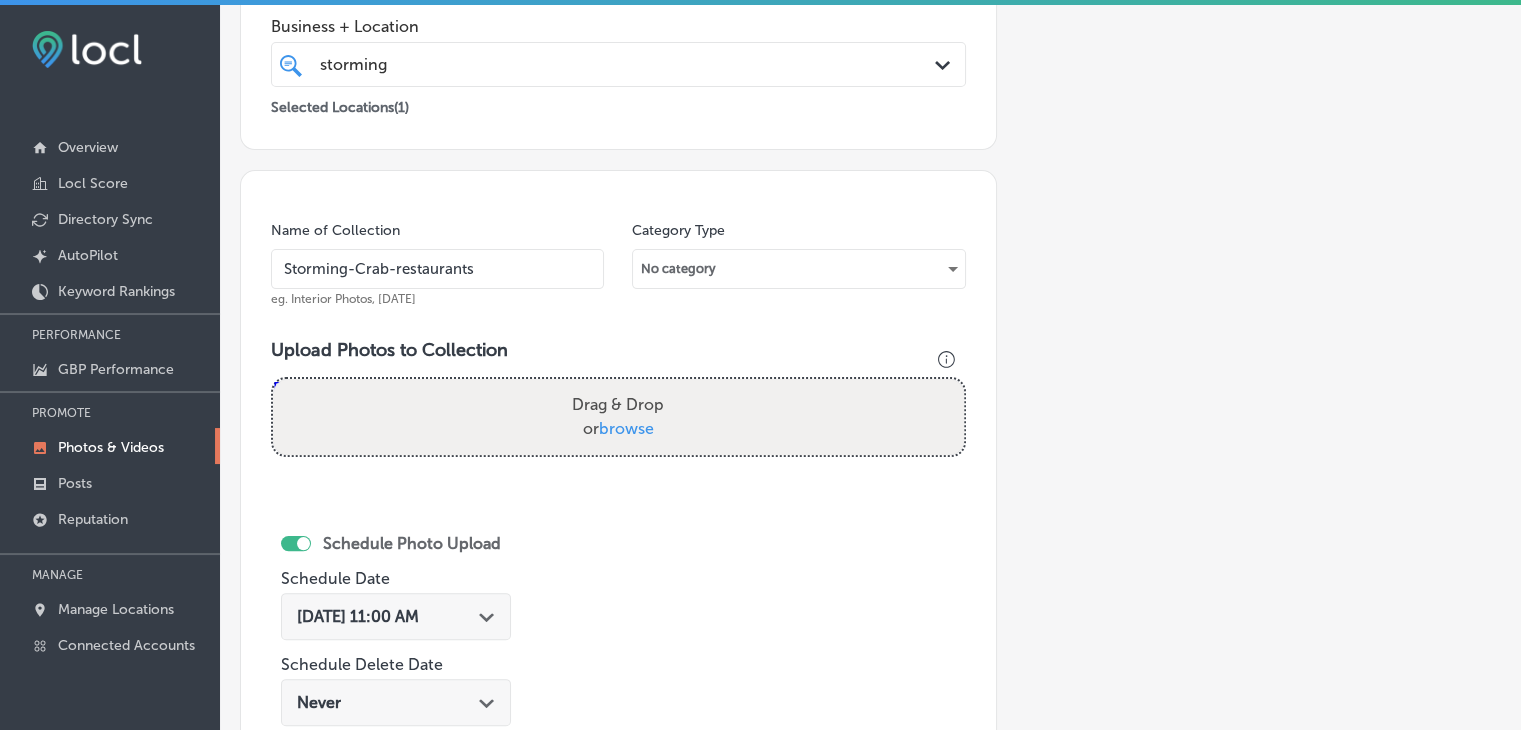 type on "Storming-Crab-restaurants" 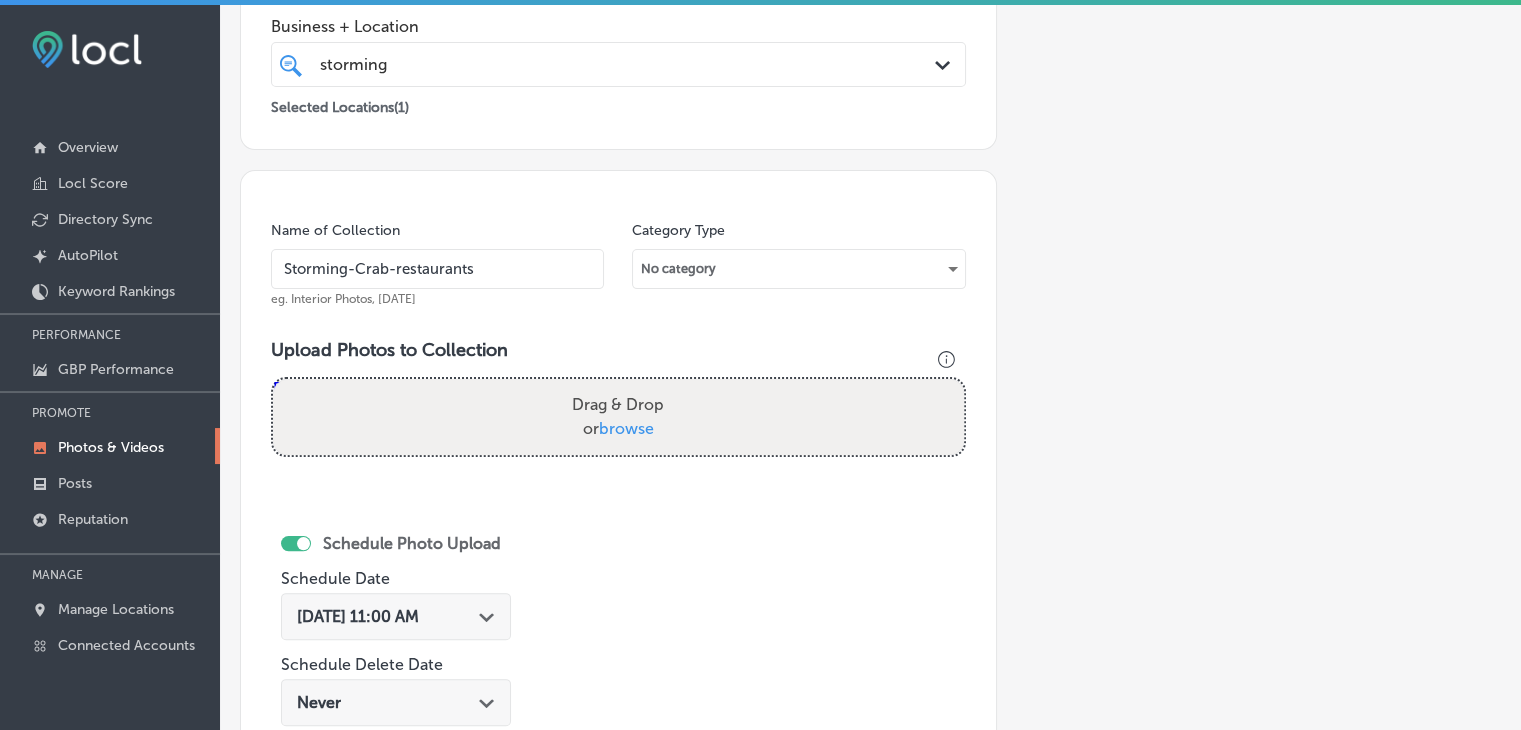 type on "C:\fakepath\Storming-Crab-restaurants (23).png" 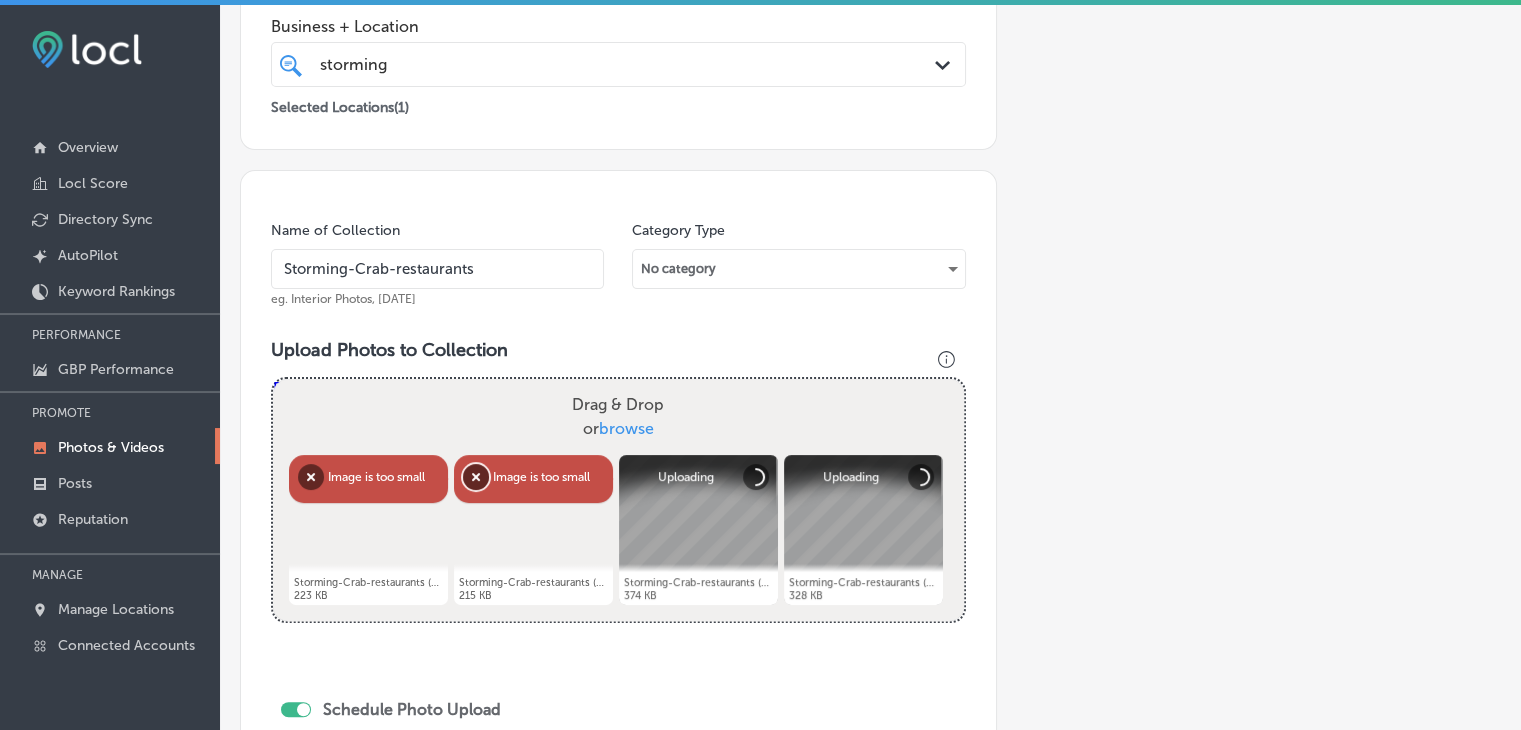 click on "Remove" at bounding box center [476, 477] 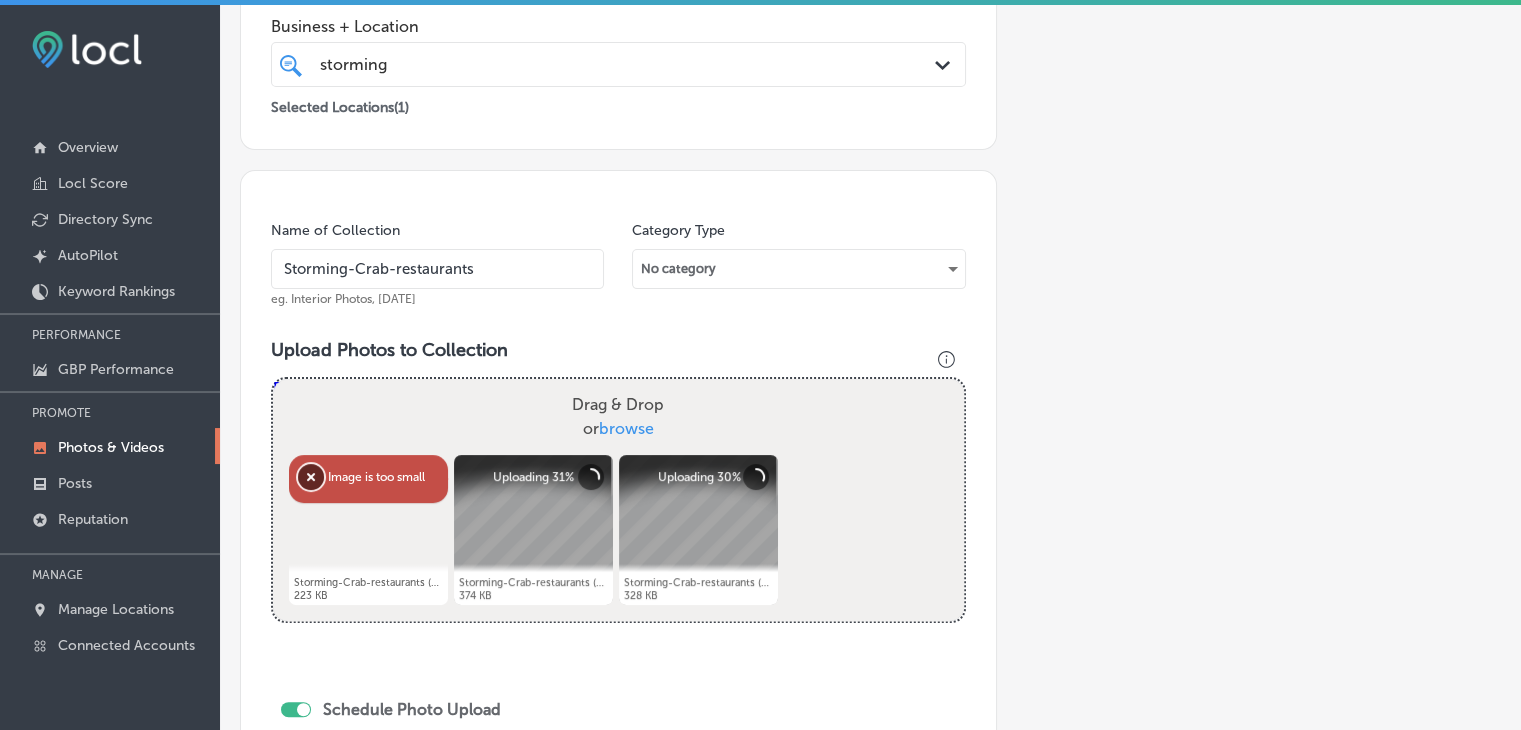 click on "Remove" at bounding box center [311, 477] 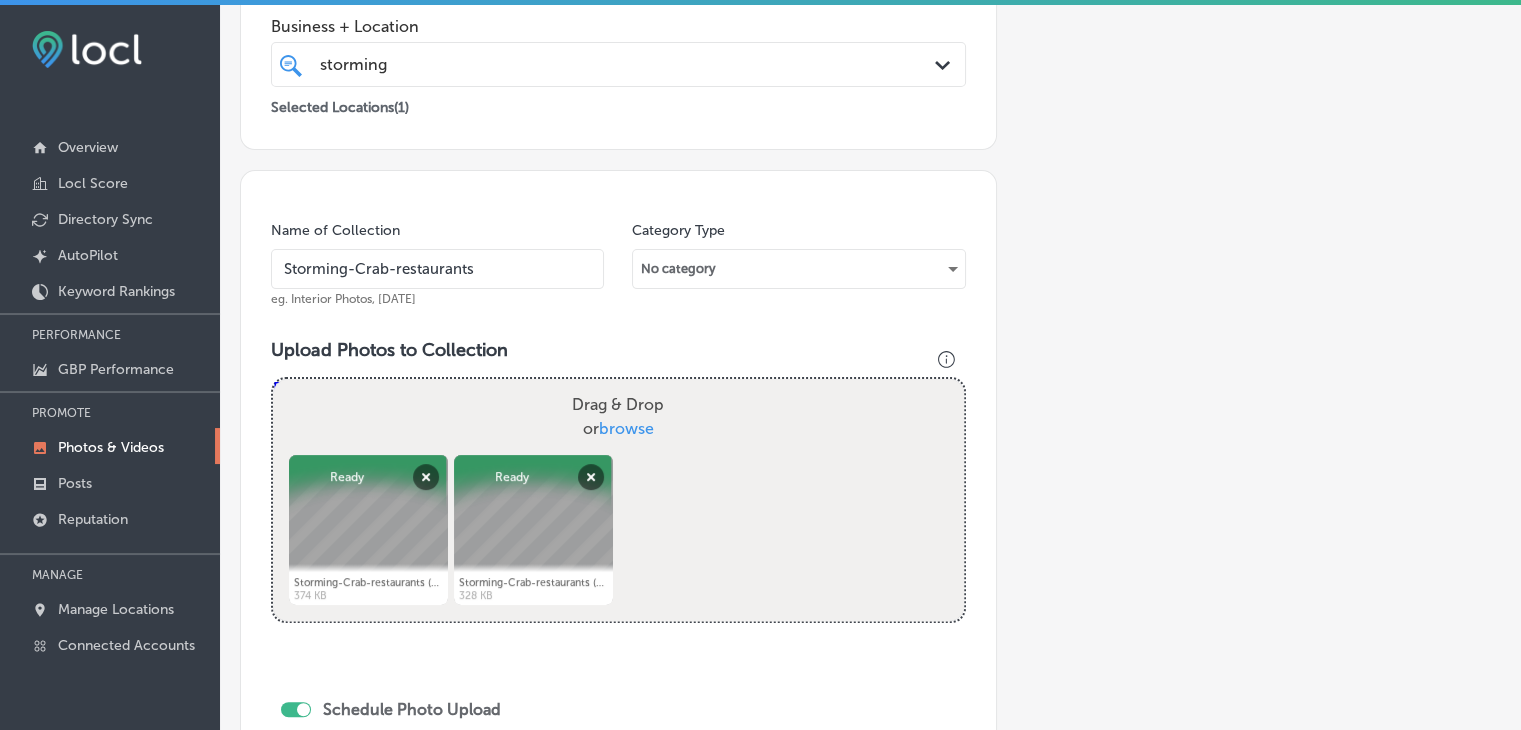 click on "Drag & Drop  or  browse" at bounding box center (618, 417) 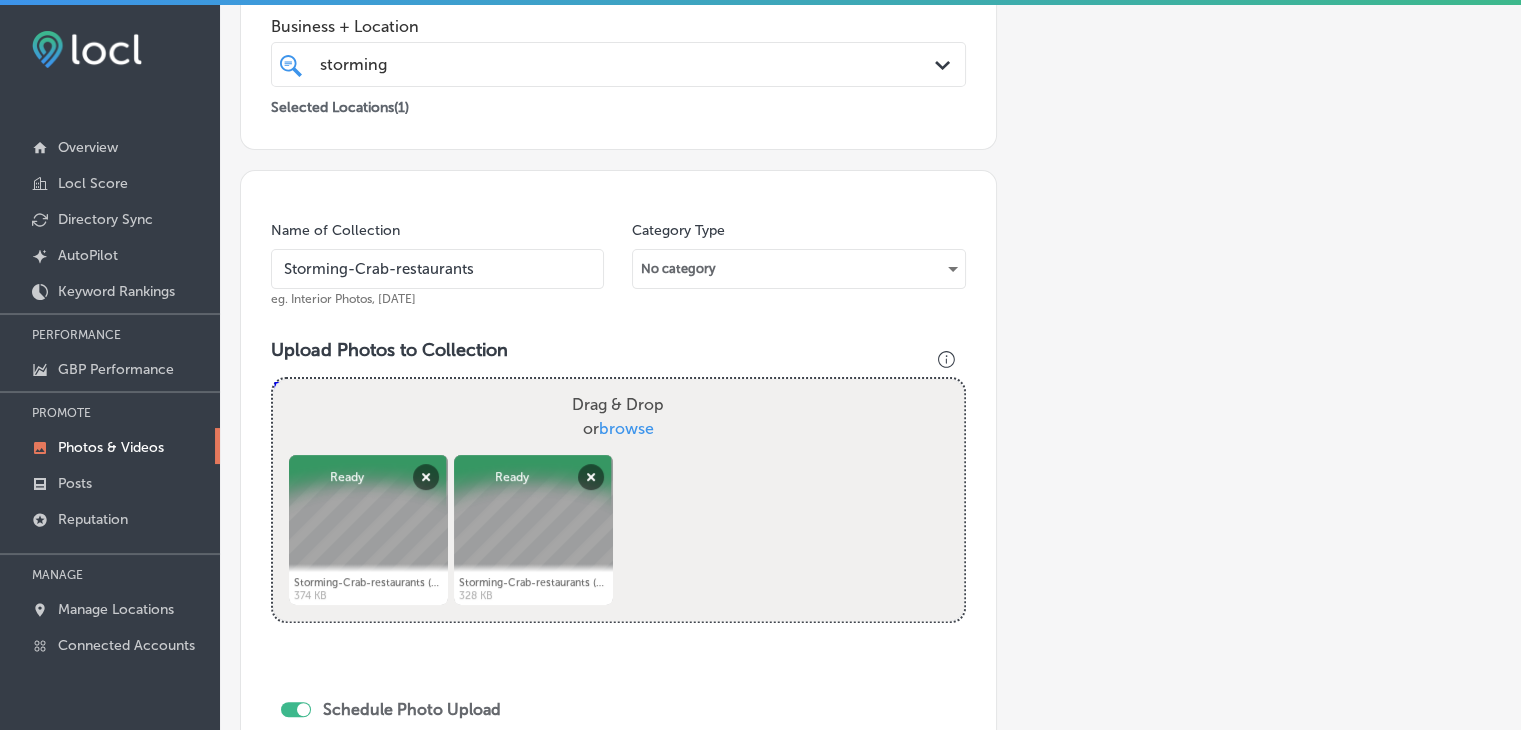click on "Drag & Drop  or  browse" at bounding box center [618, 382] 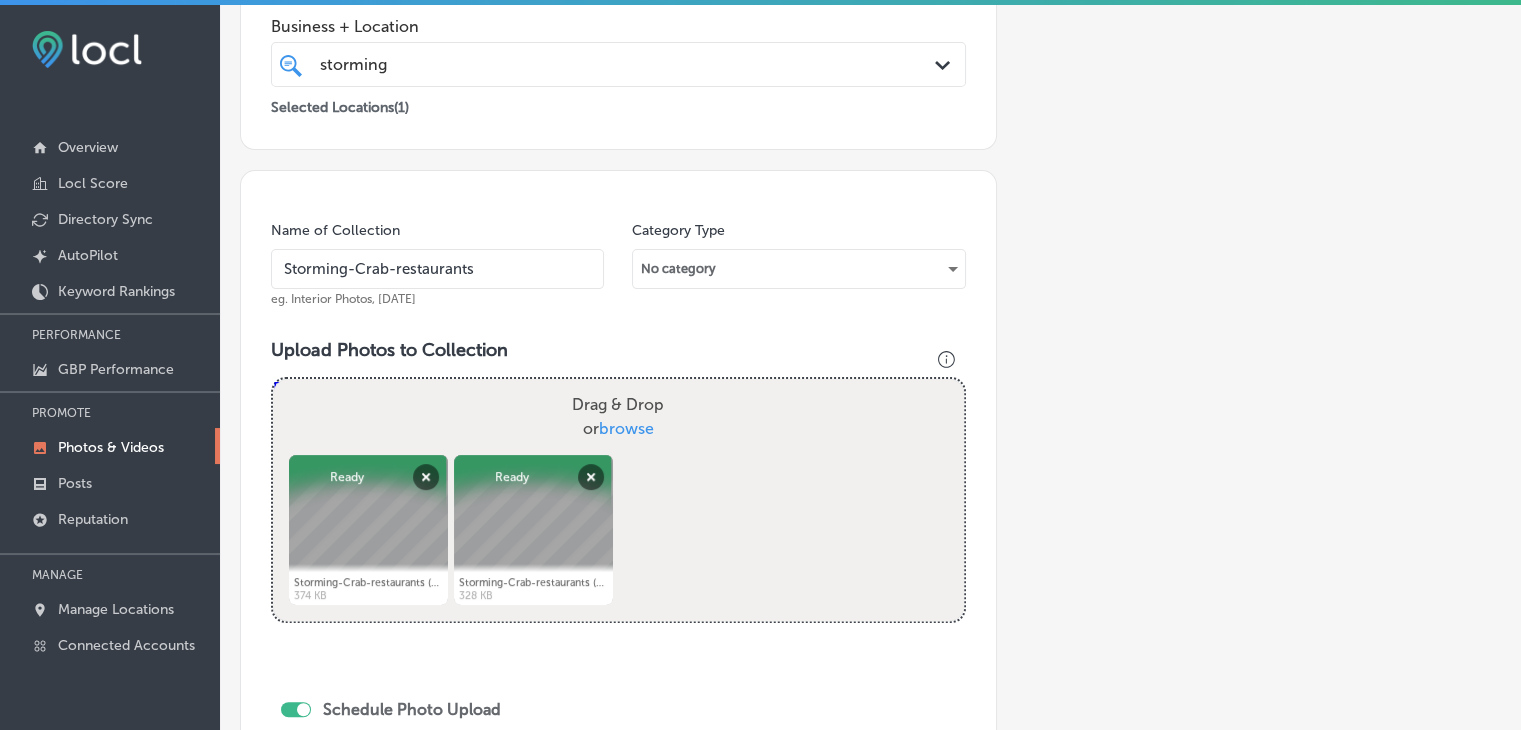 type on "C:\fakepath\Storming-Crab-restaurants (26).png" 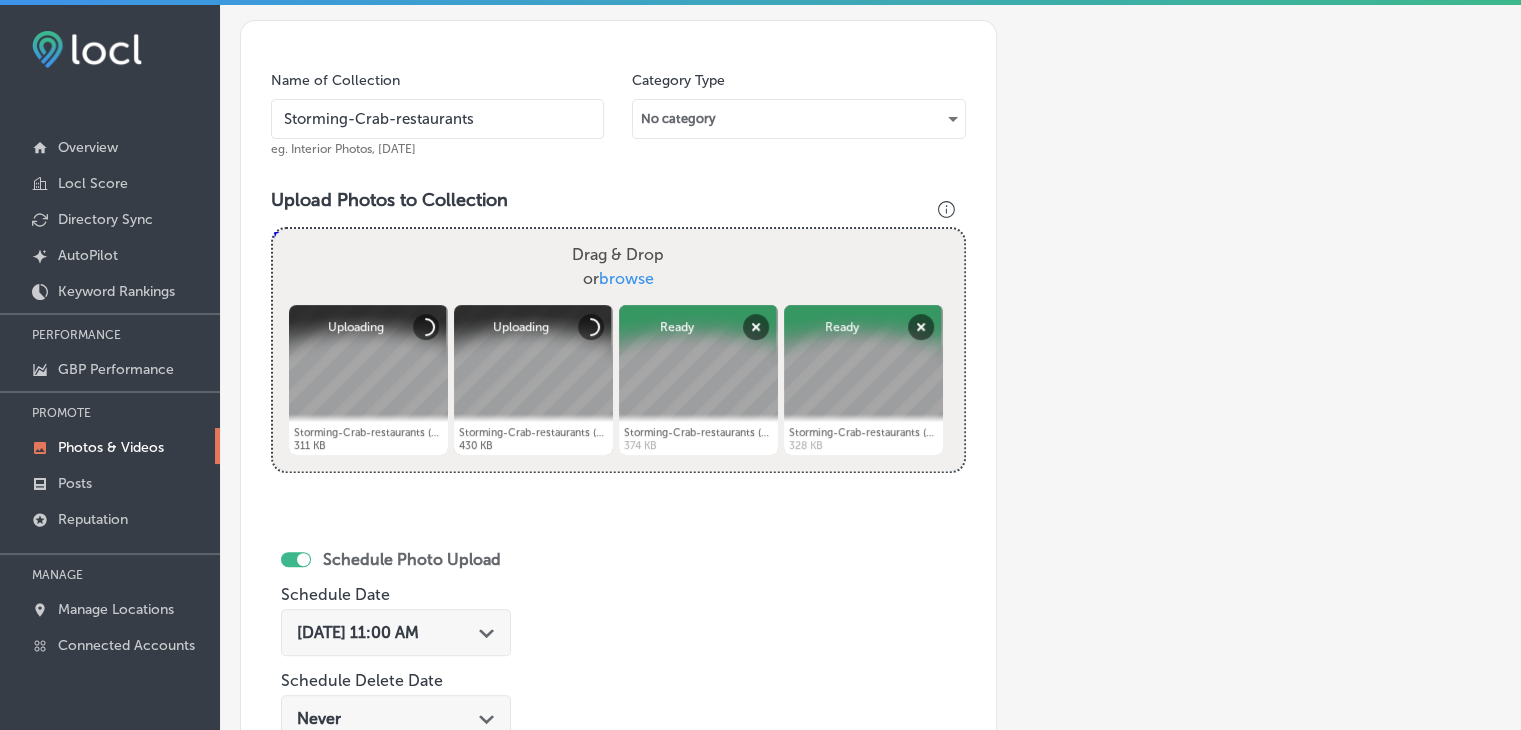 scroll, scrollTop: 607, scrollLeft: 0, axis: vertical 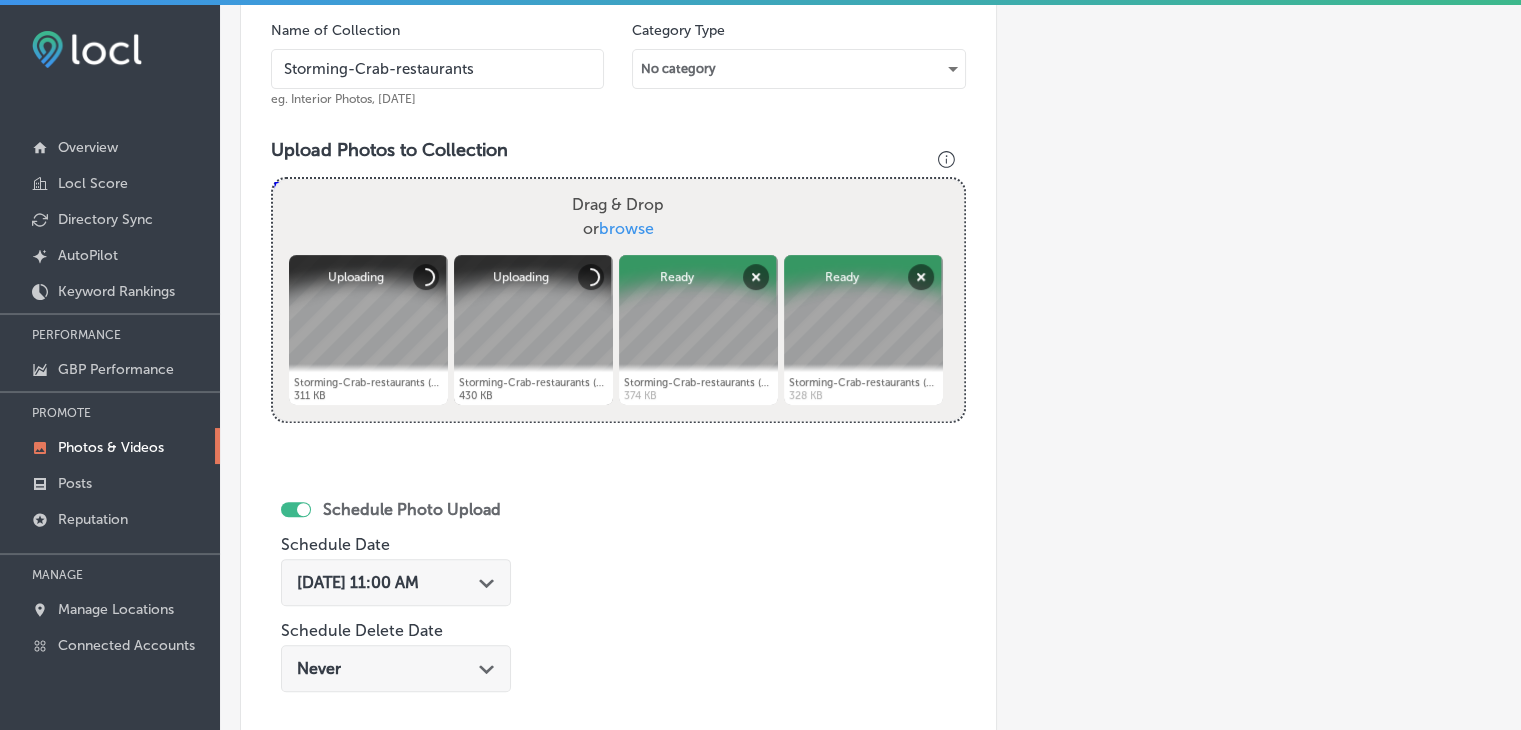 click on "[DATE] 11:00 AM" at bounding box center (358, 582) 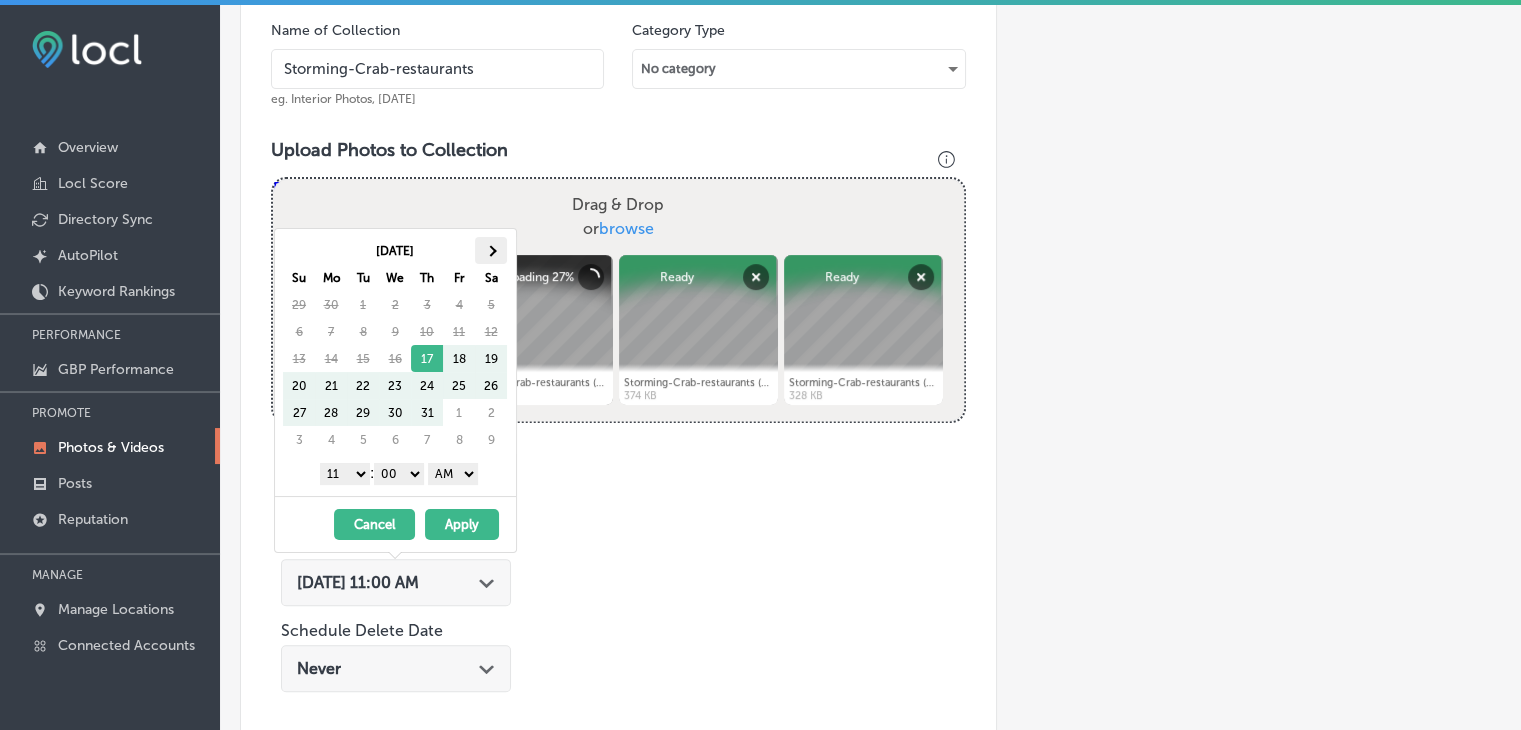 click at bounding box center [490, 250] 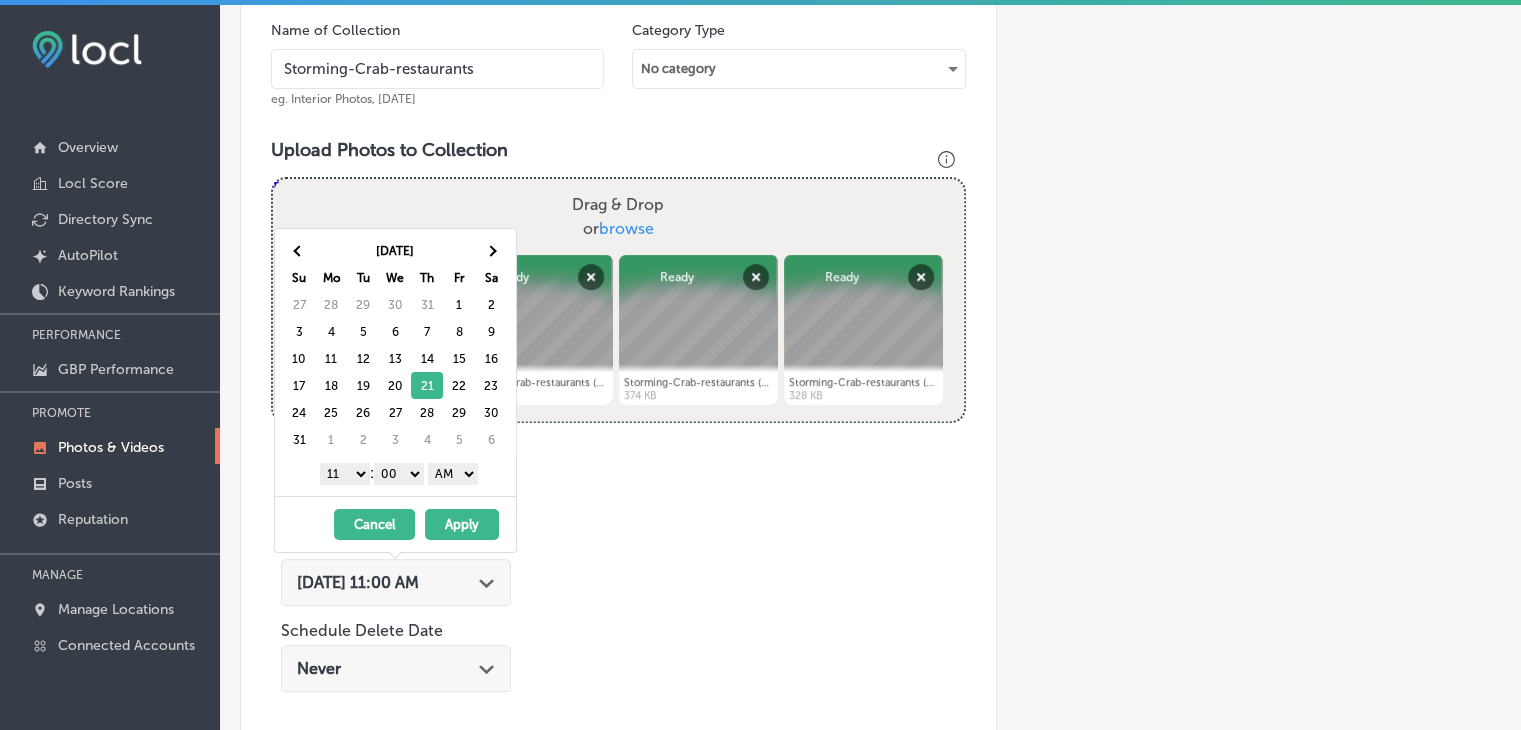 click on "1 2 3 4 5 6 7 8 9 10 11 12" at bounding box center [345, 474] 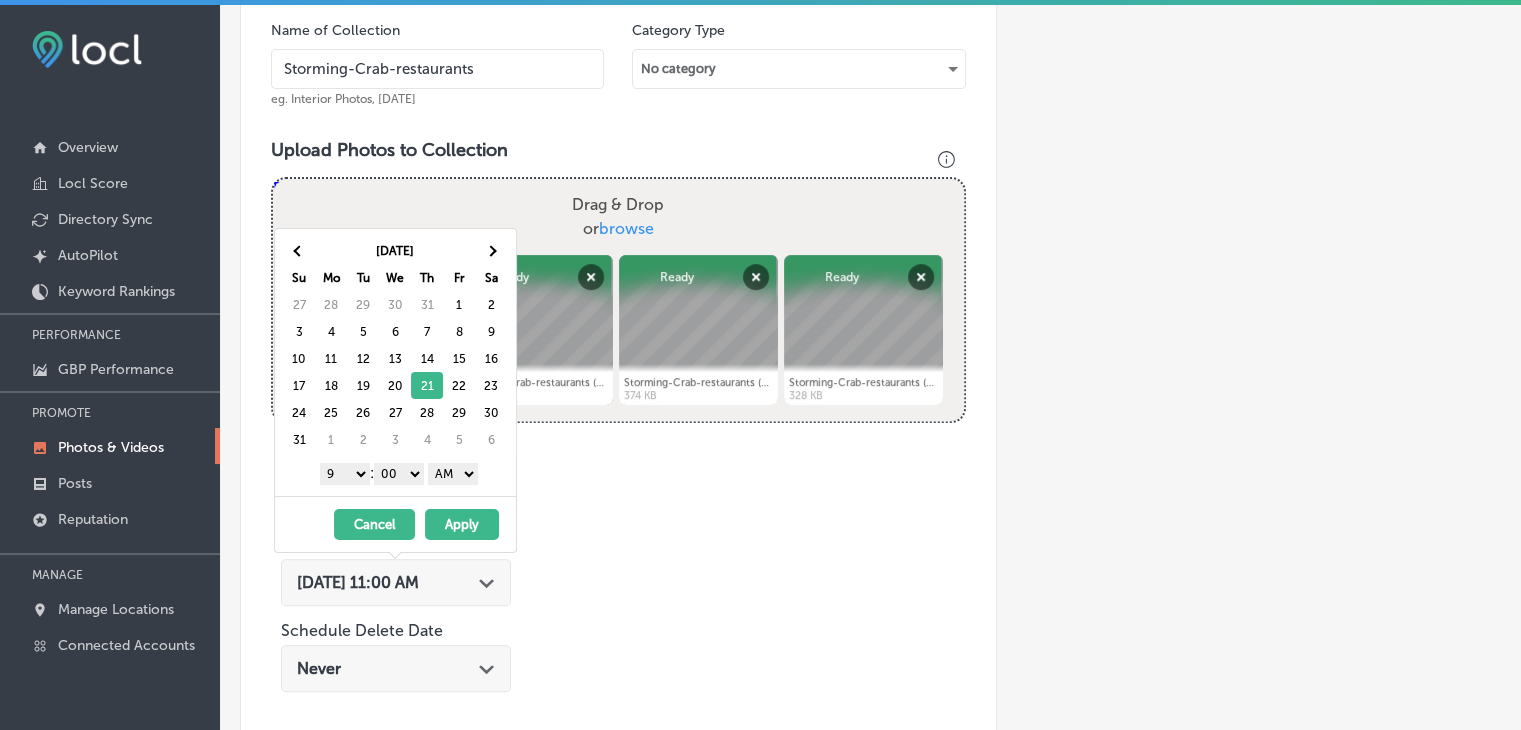 click on "AM PM" at bounding box center [453, 474] 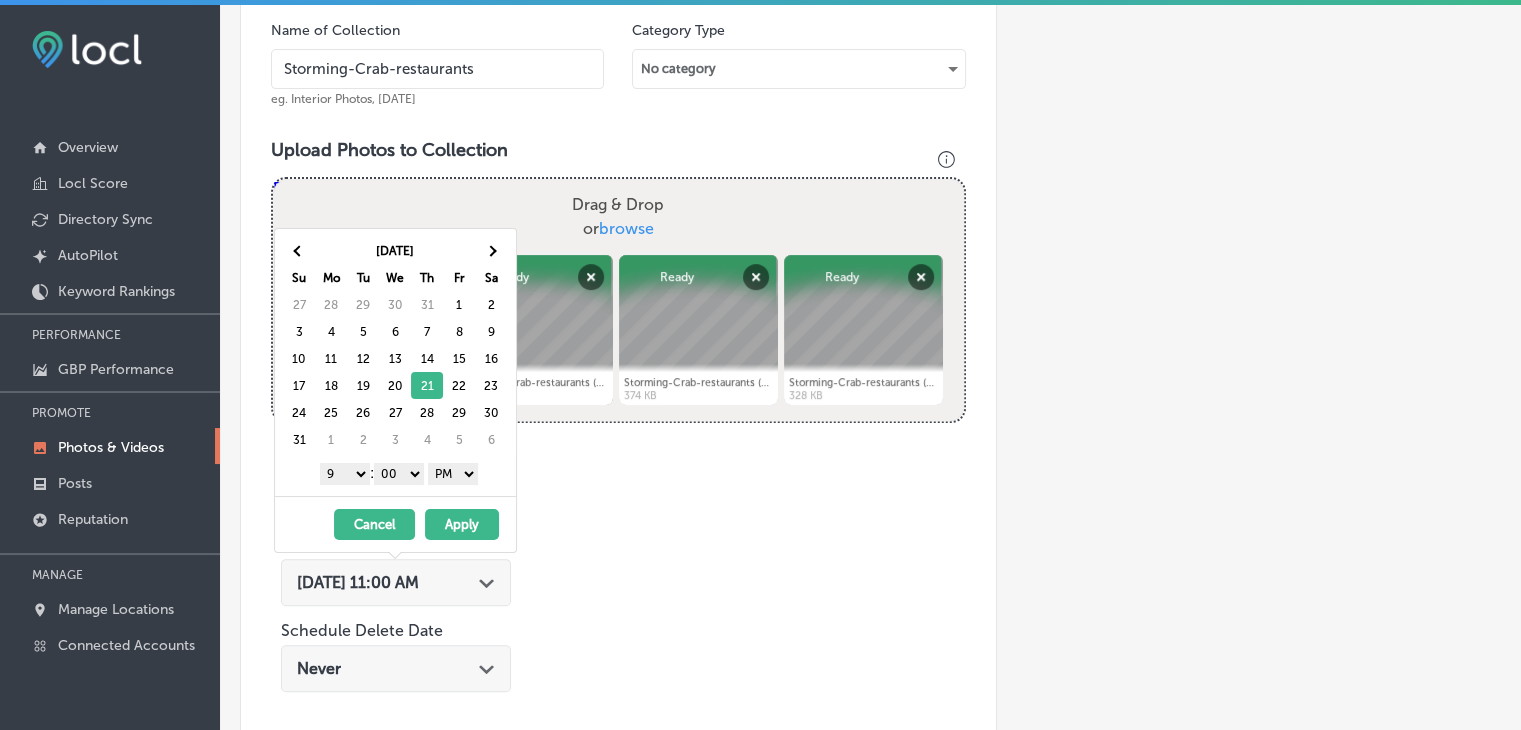 click on "Apply" at bounding box center (462, 524) 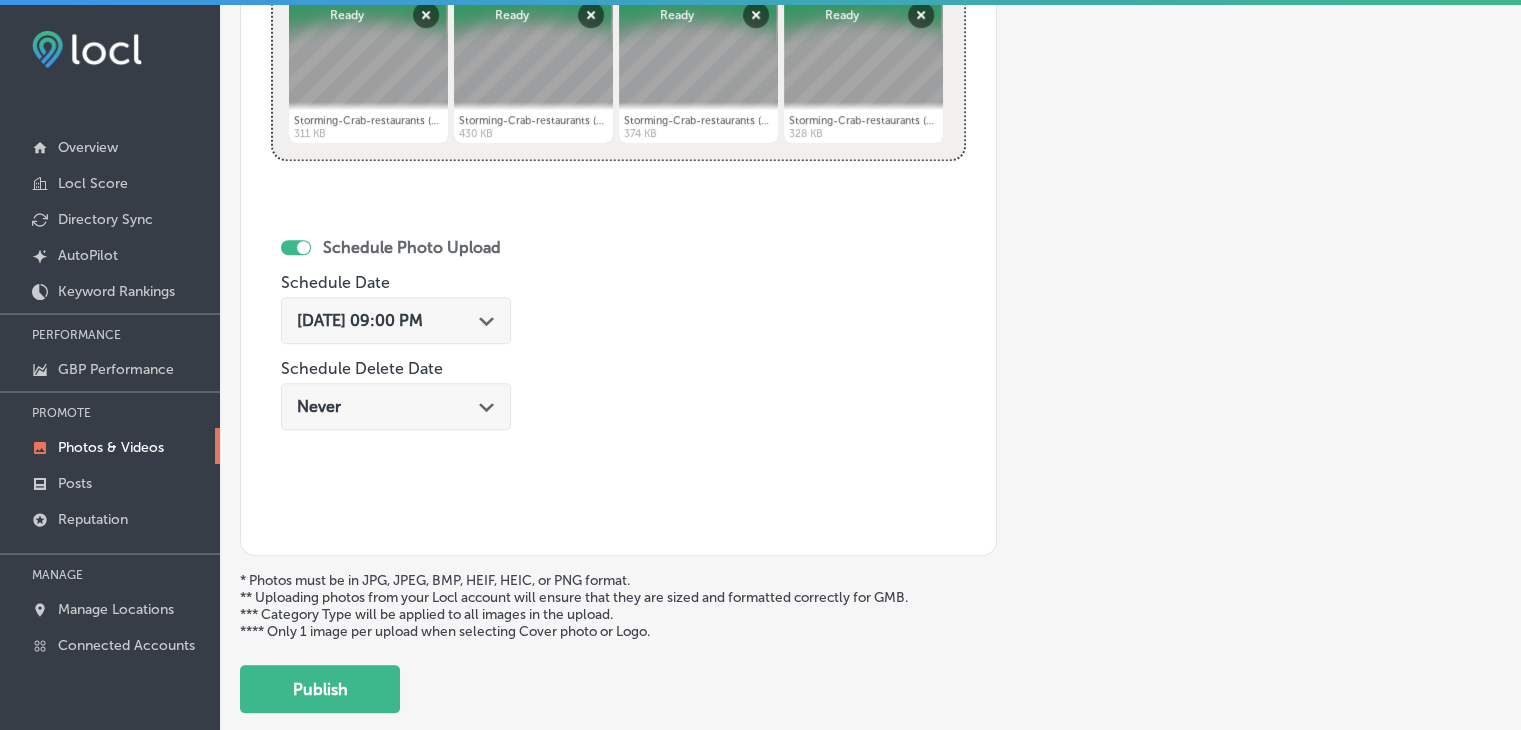 scroll, scrollTop: 907, scrollLeft: 0, axis: vertical 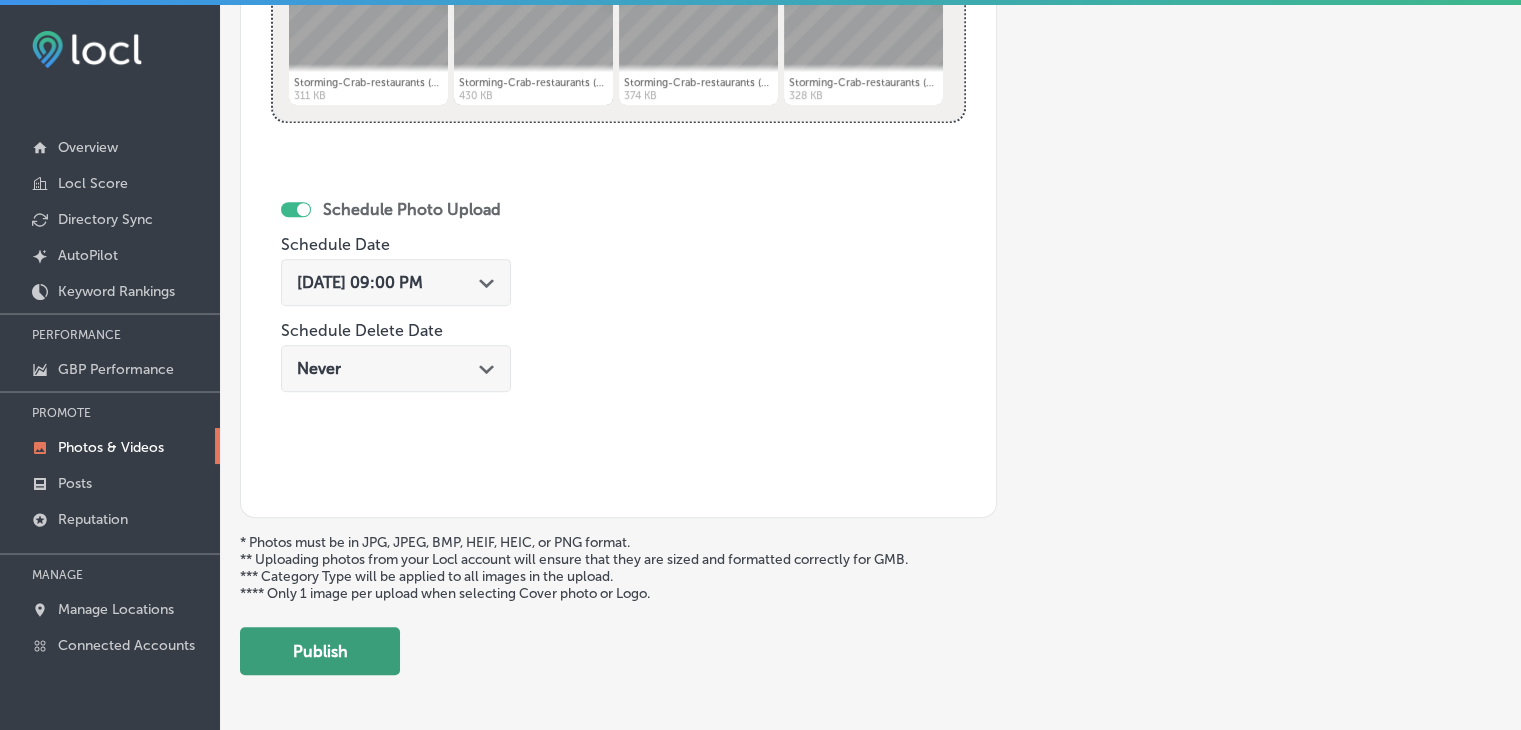 click on "Publish" at bounding box center (320, 651) 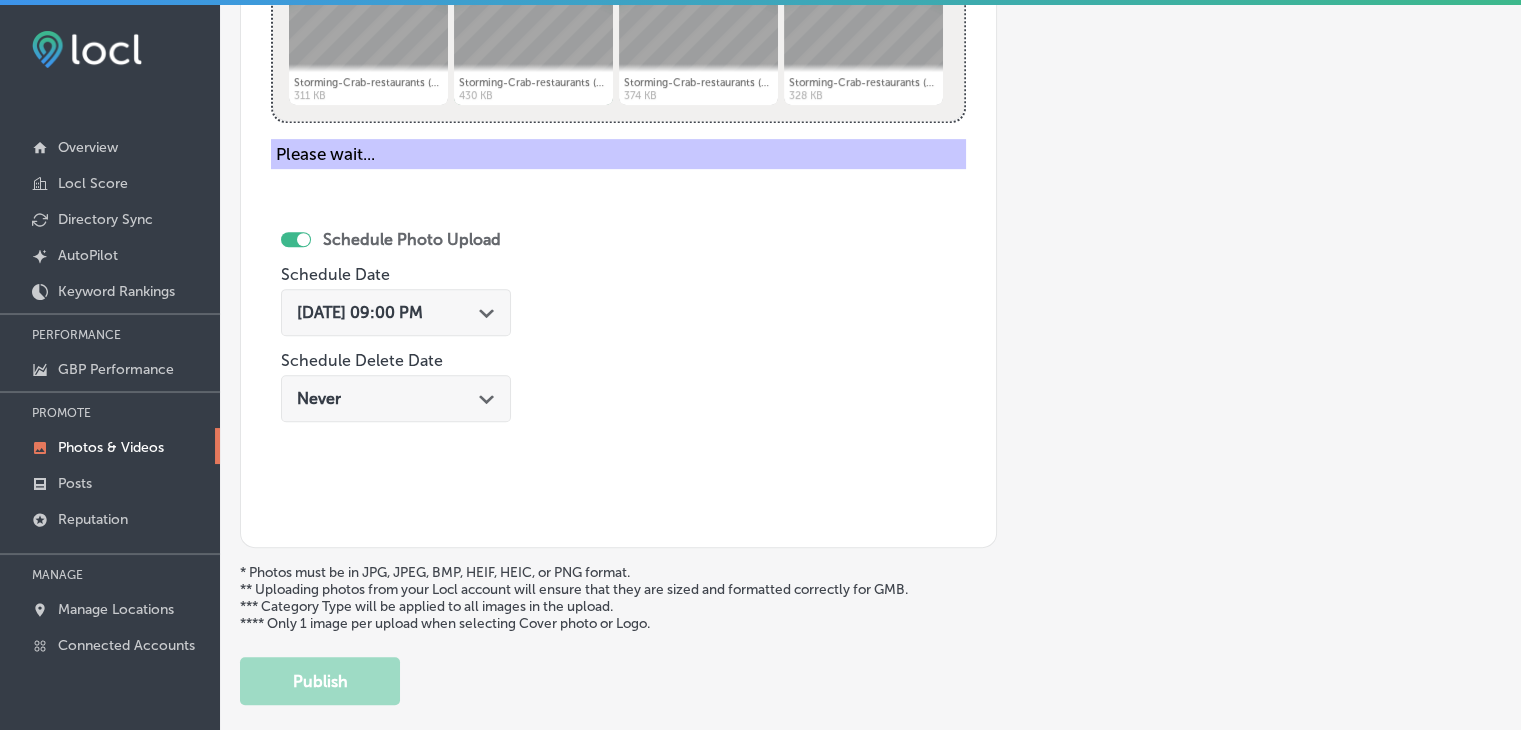 scroll, scrollTop: 805, scrollLeft: 0, axis: vertical 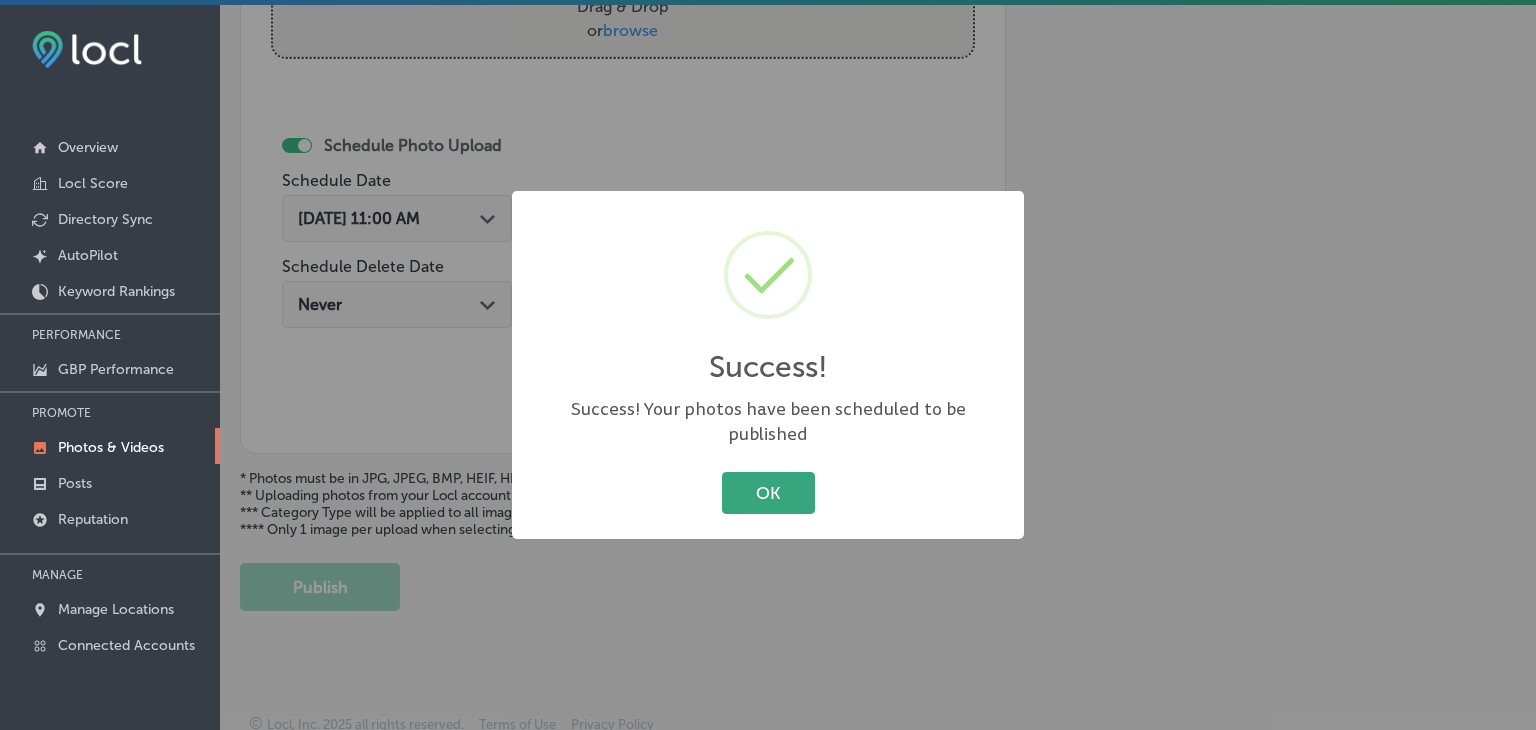 drag, startPoint x: 812, startPoint y: 450, endPoint x: 783, endPoint y: 488, distance: 47.801674 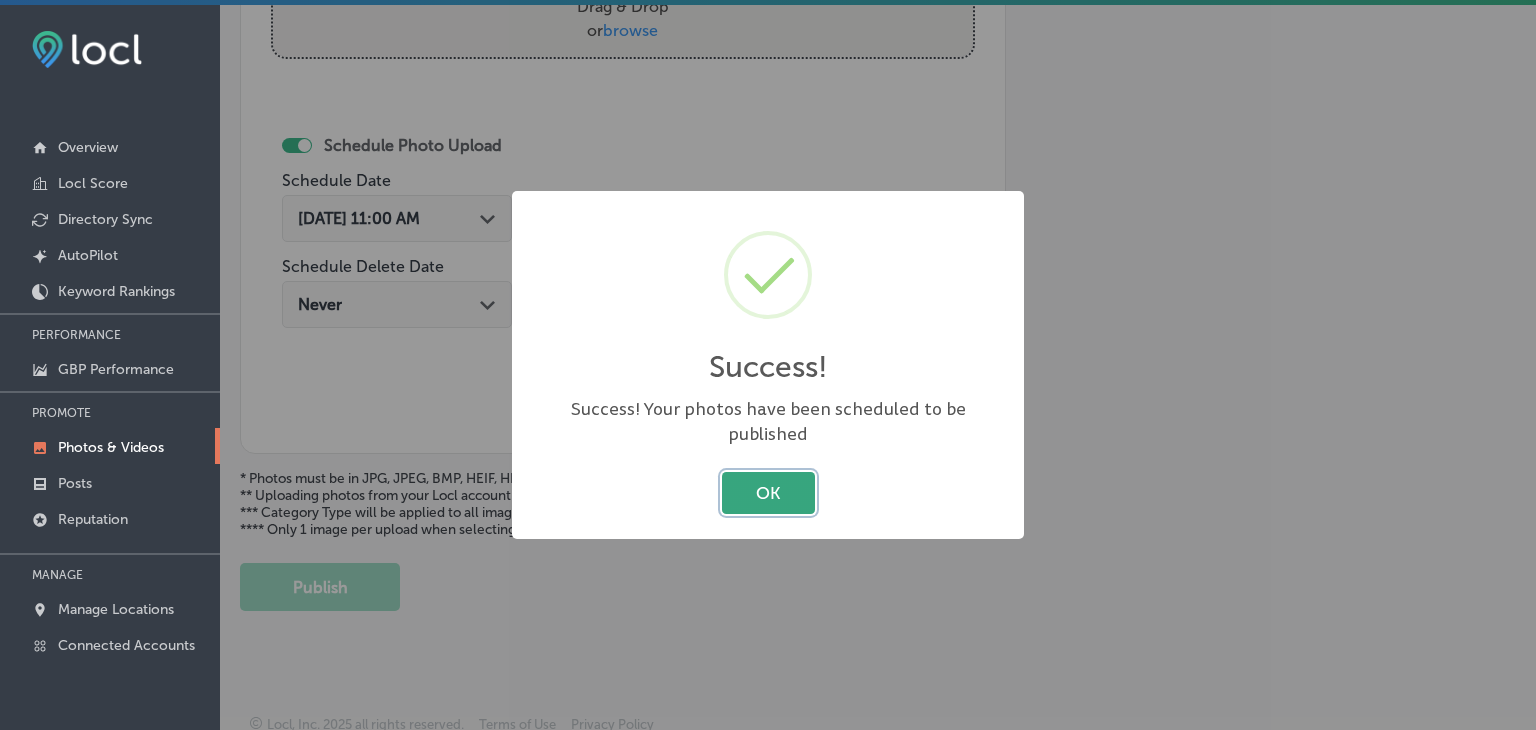 click on "OK" at bounding box center (768, 492) 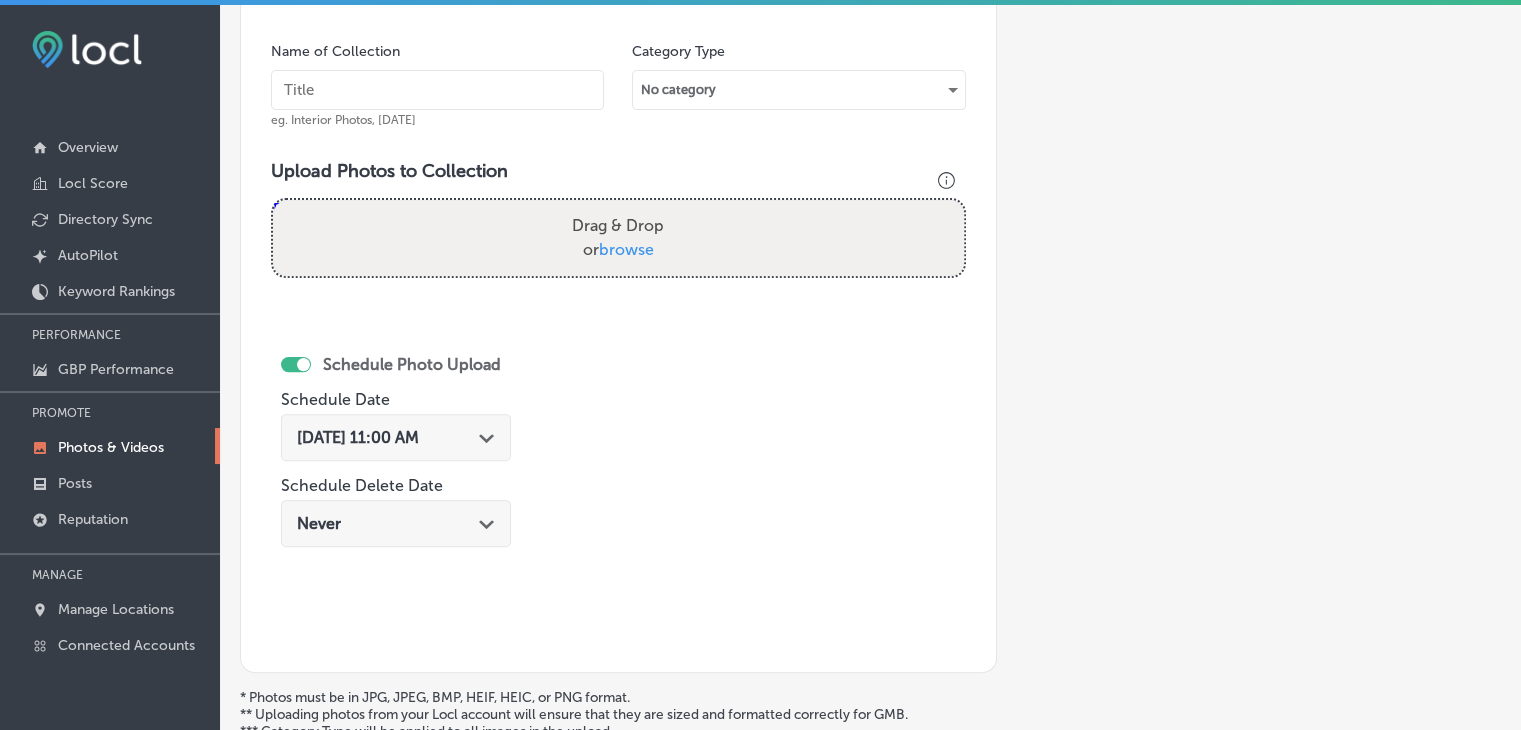 scroll, scrollTop: 405, scrollLeft: 0, axis: vertical 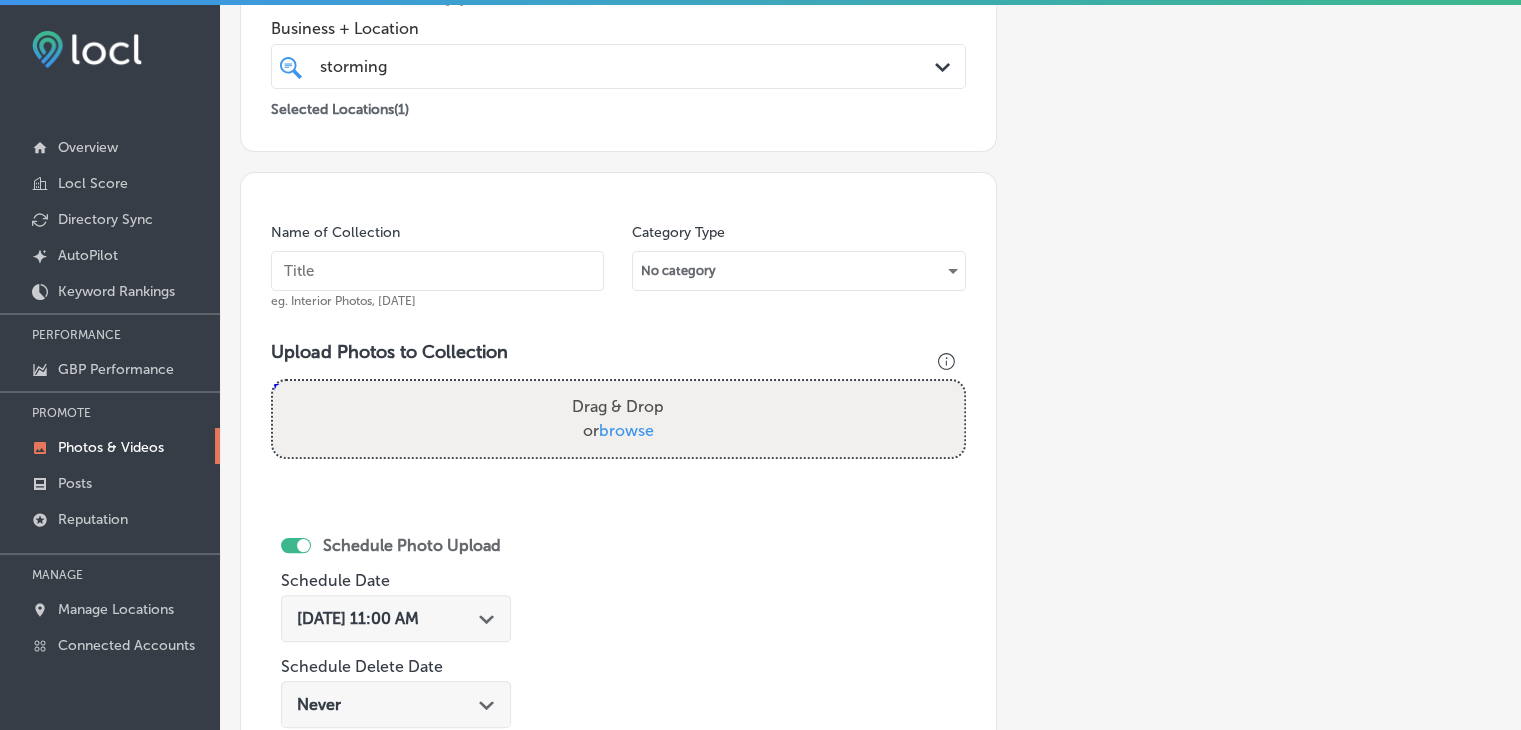 click at bounding box center [437, 271] 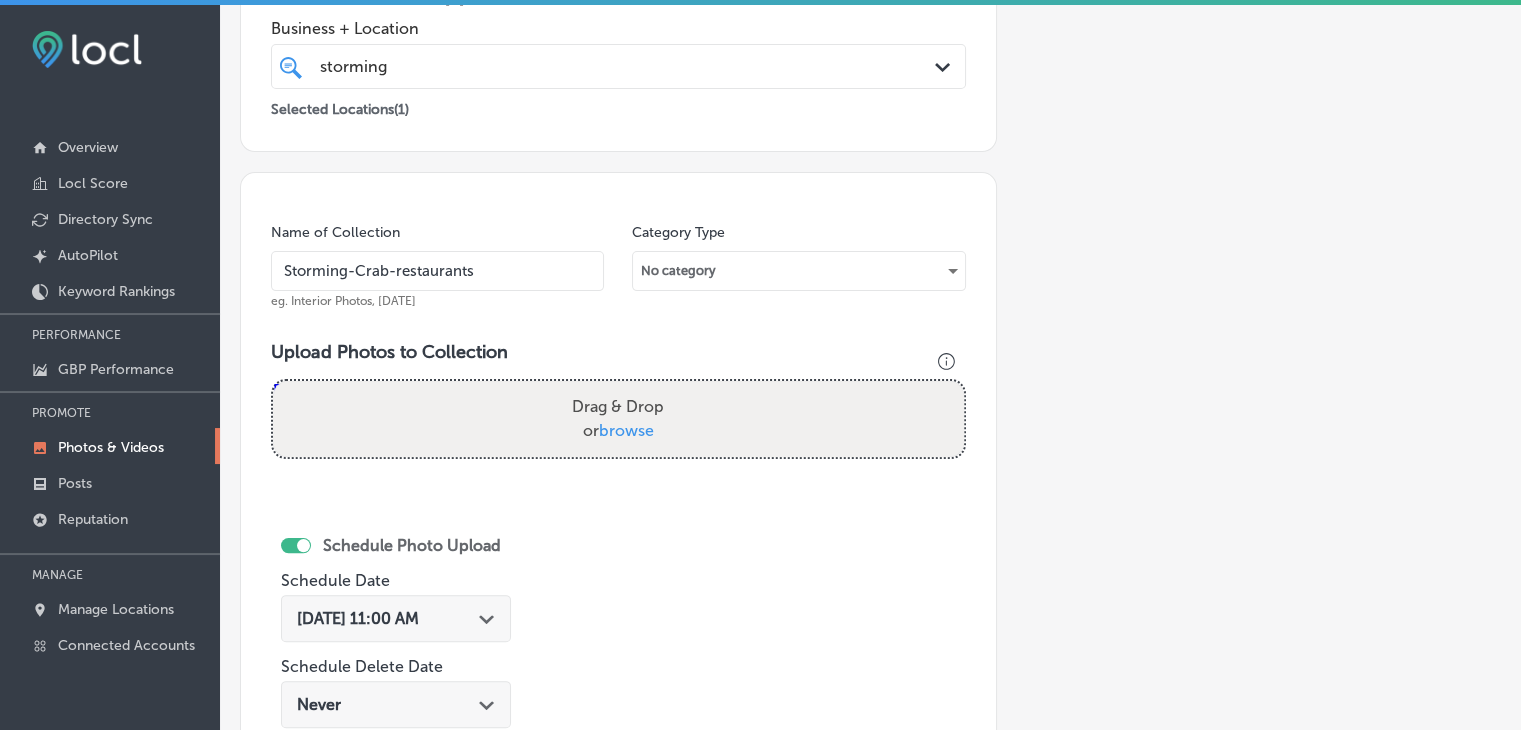 type on "Storming-Crab-restaurants" 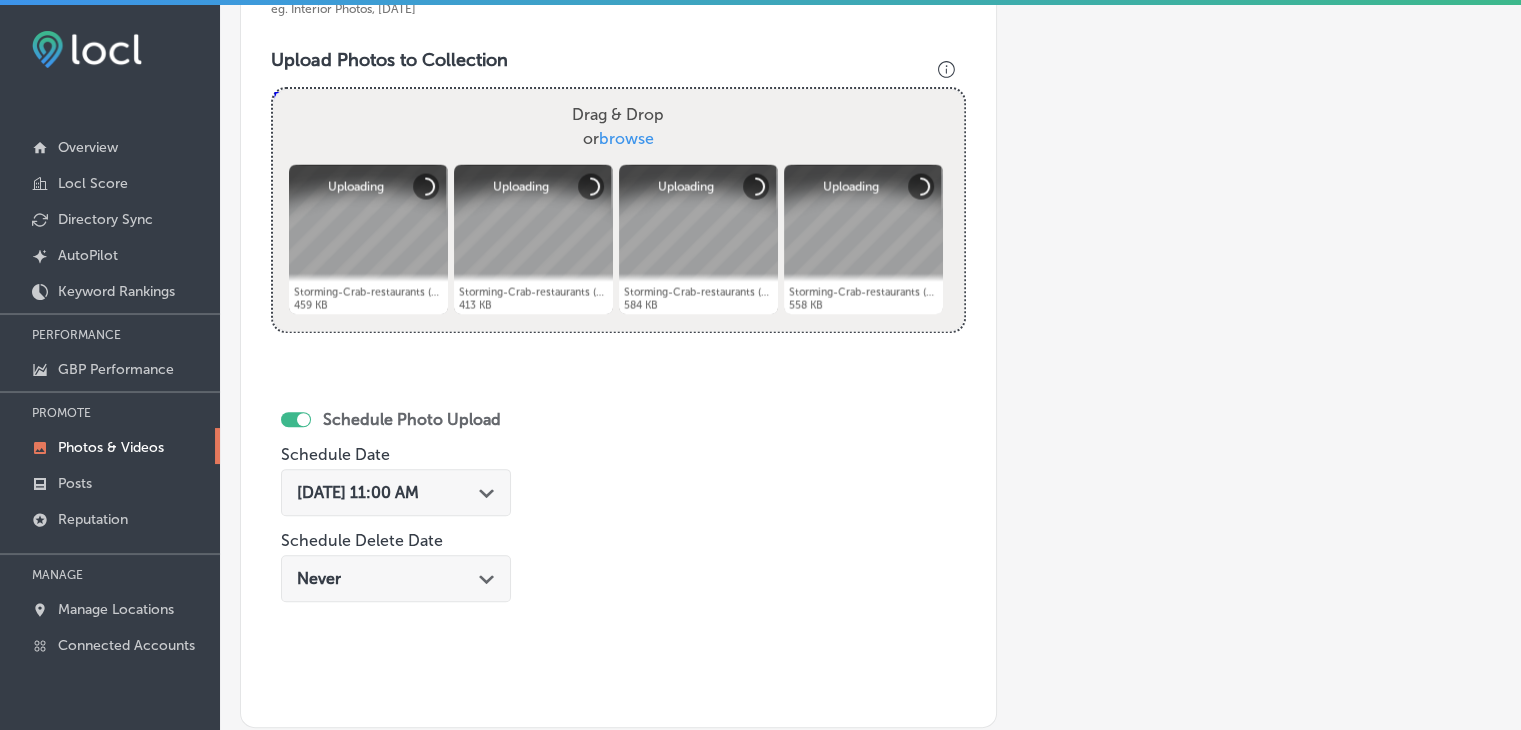 scroll, scrollTop: 705, scrollLeft: 0, axis: vertical 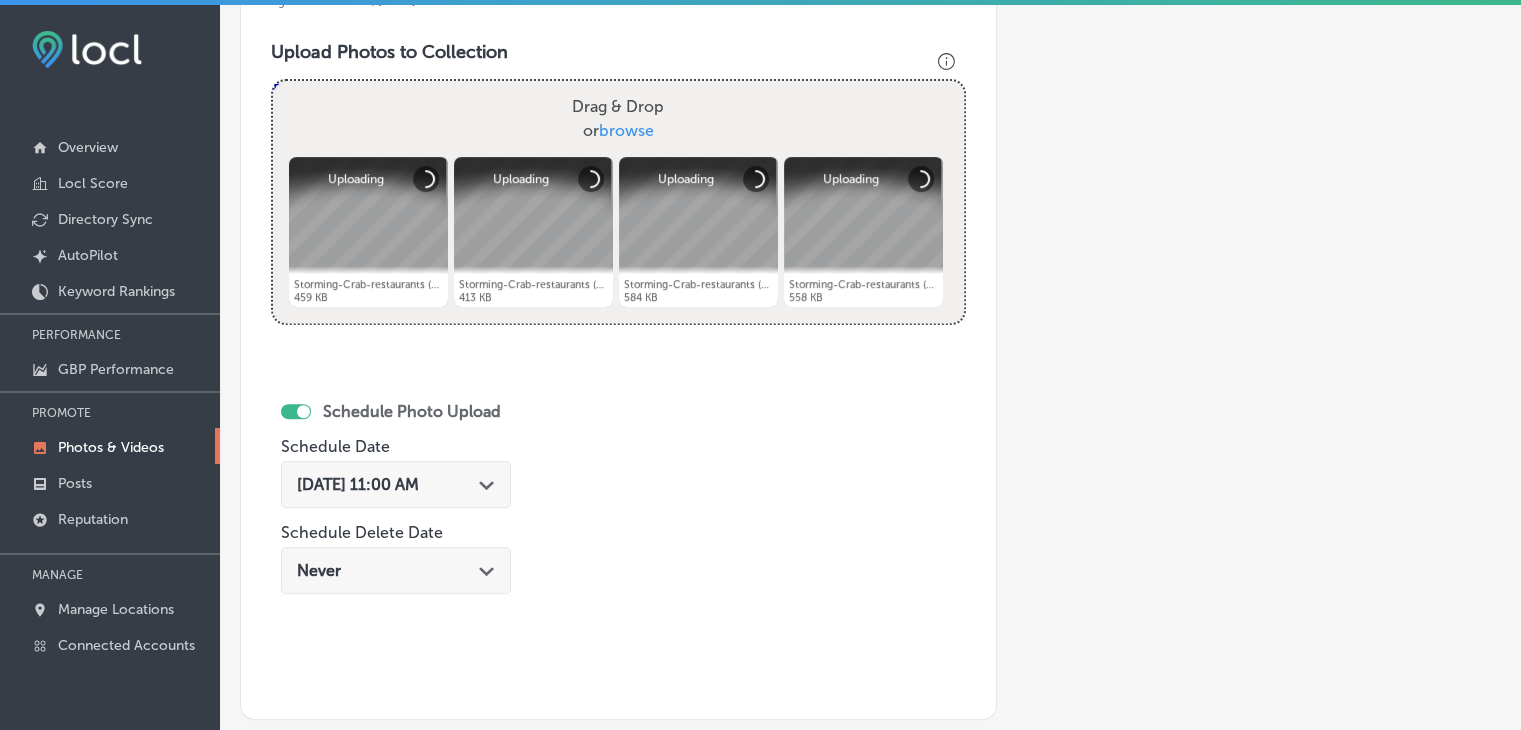click on "[DATE] 11:00 AM
Path
Created with Sketch." at bounding box center [396, 484] 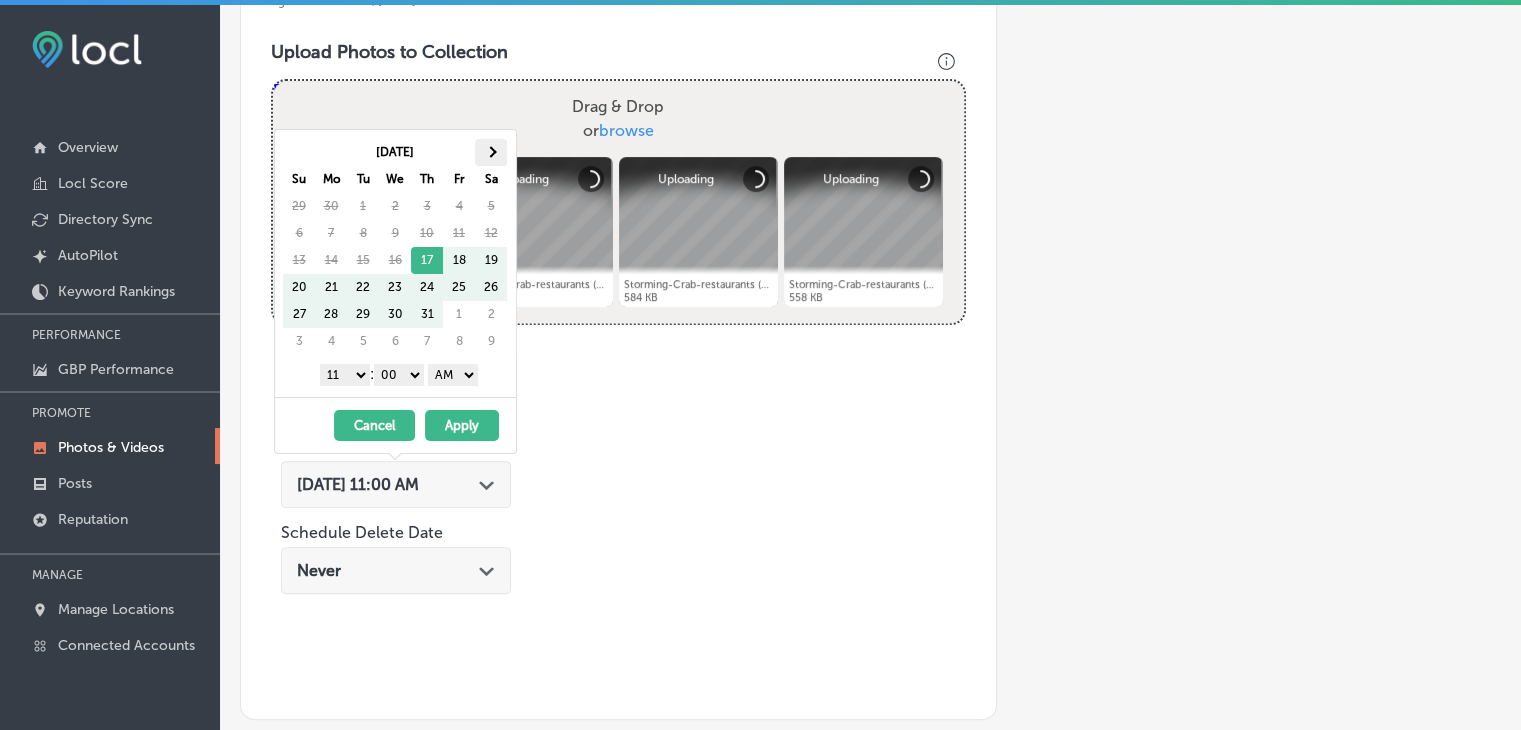 click at bounding box center [491, 152] 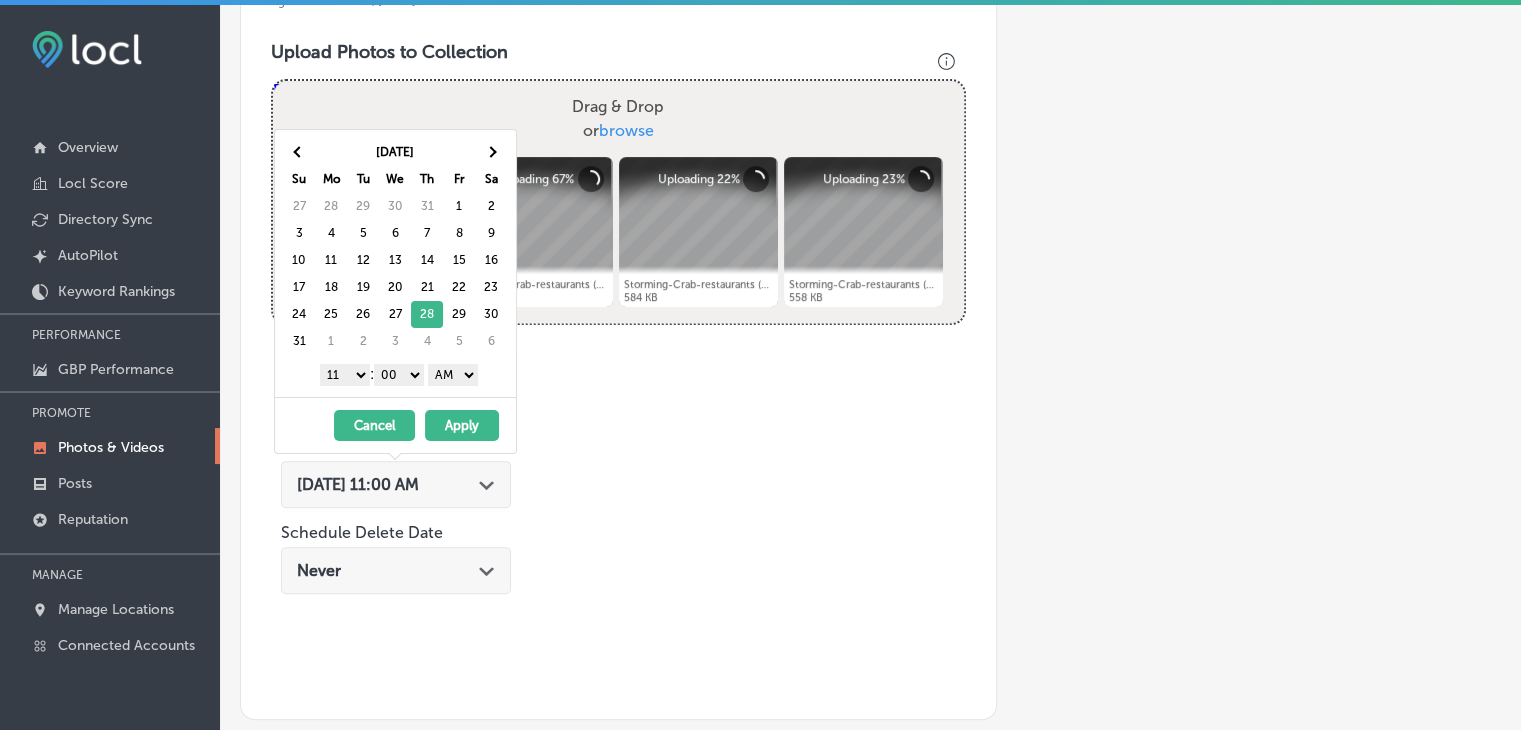 click on "1 2 3 4 5 6 7 8 9 10 11 12" at bounding box center (345, 375) 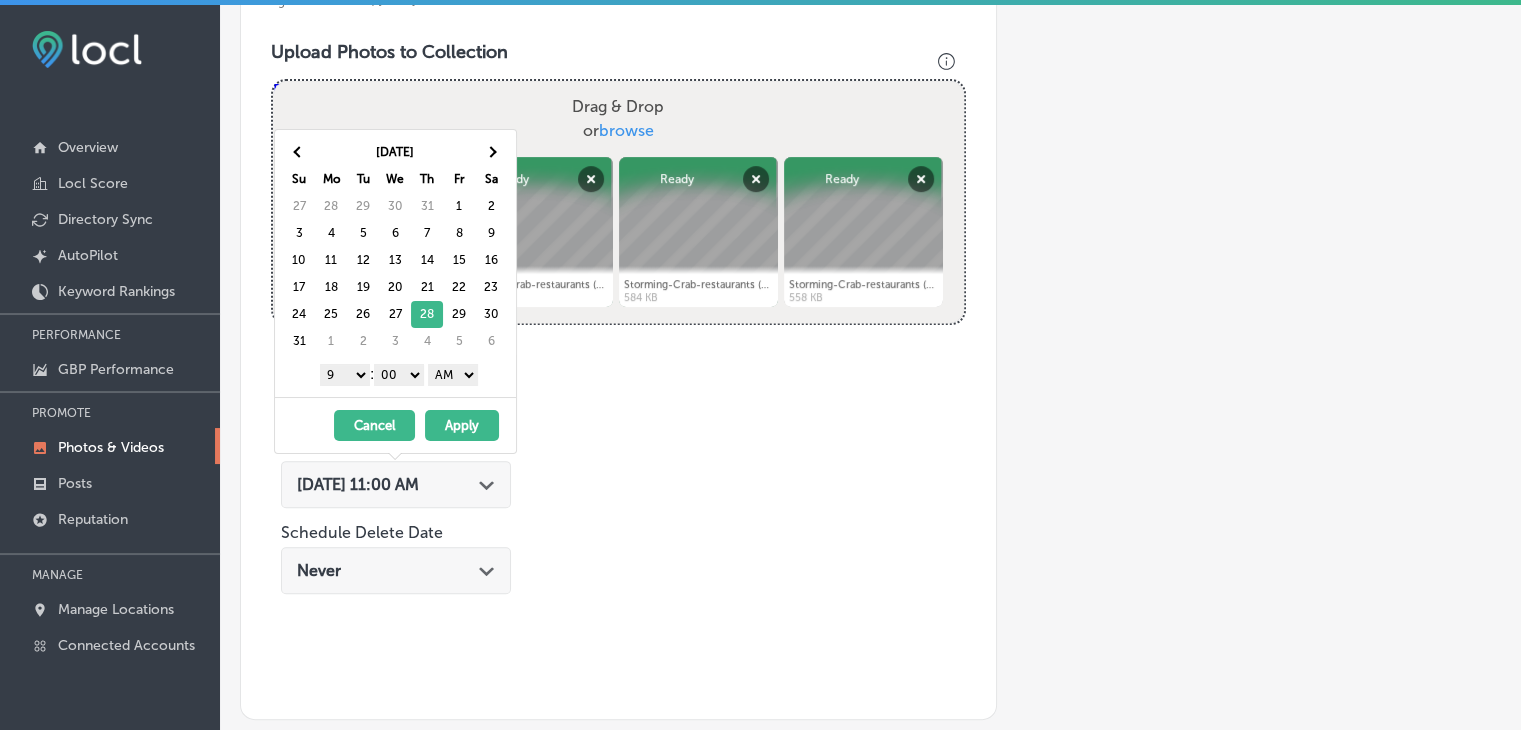 click on "AM PM" at bounding box center [453, 375] 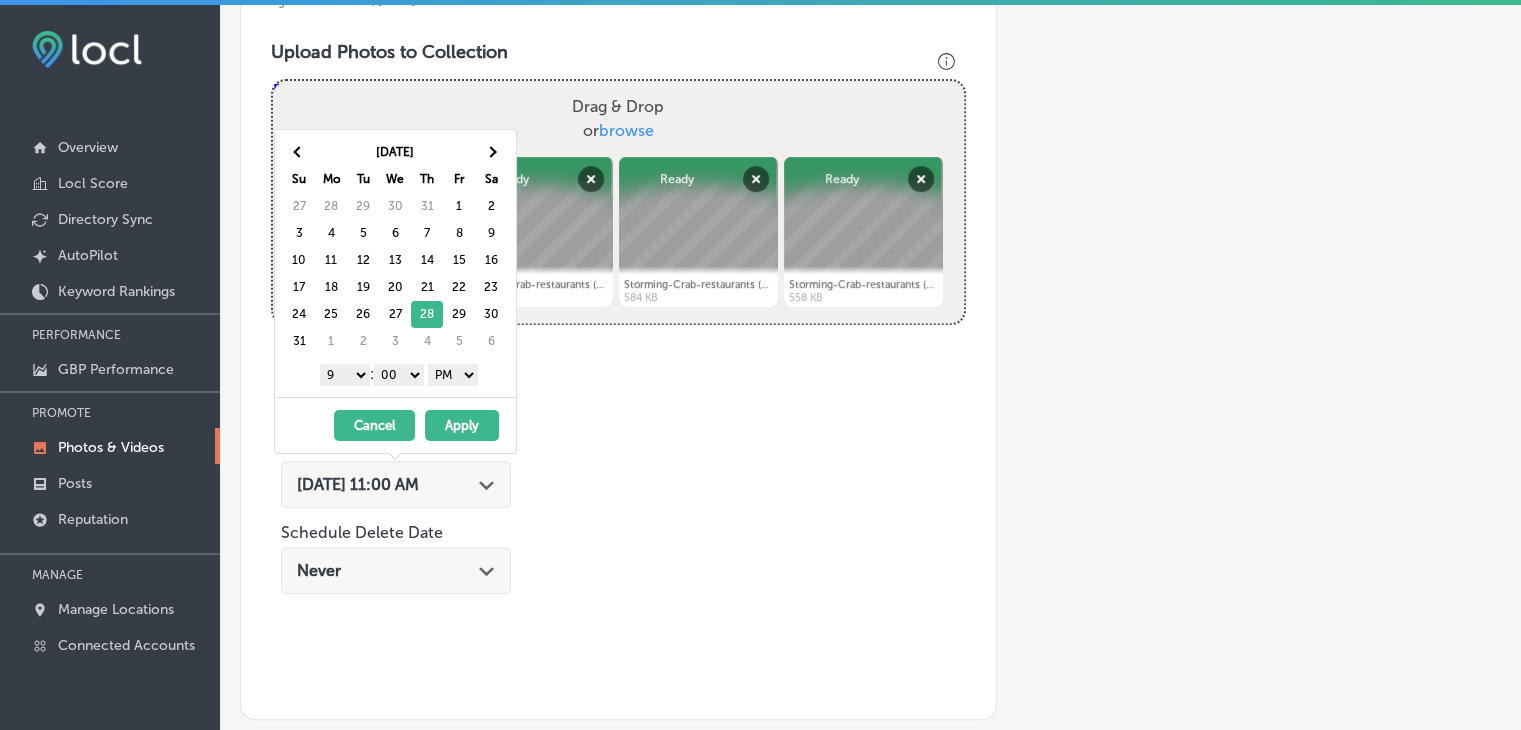 click on "Apply" at bounding box center [462, 425] 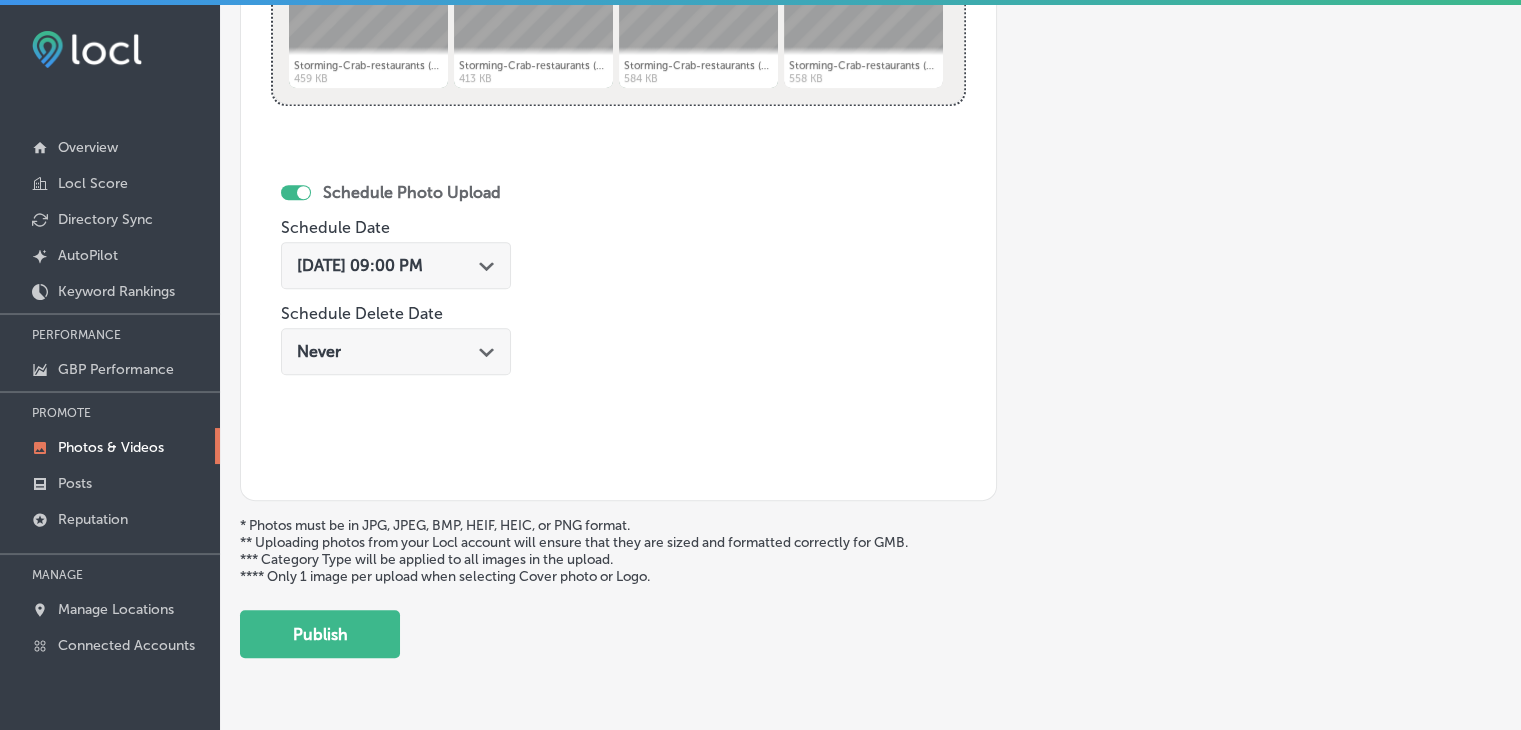 scroll, scrollTop: 972, scrollLeft: 0, axis: vertical 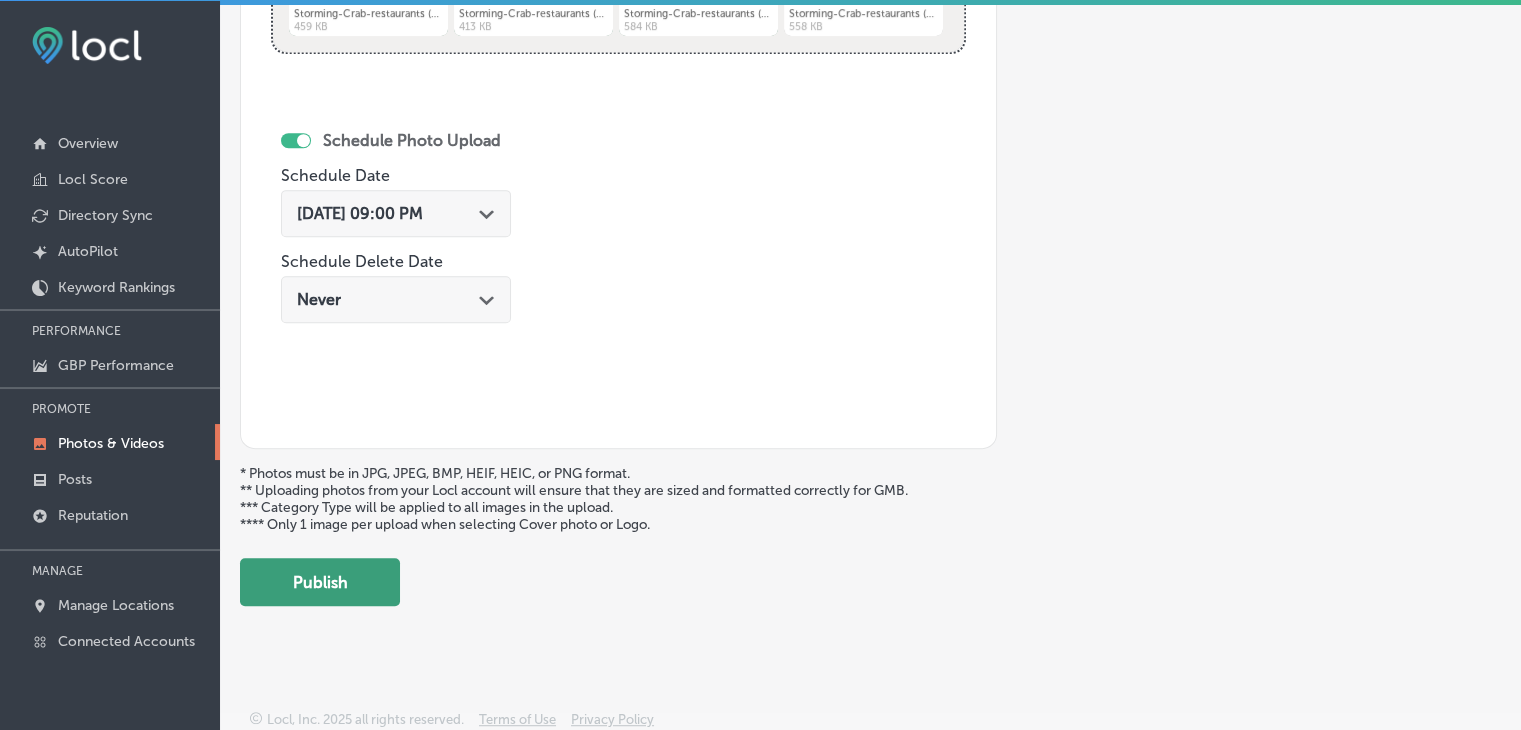 click on "Publish" at bounding box center (320, 582) 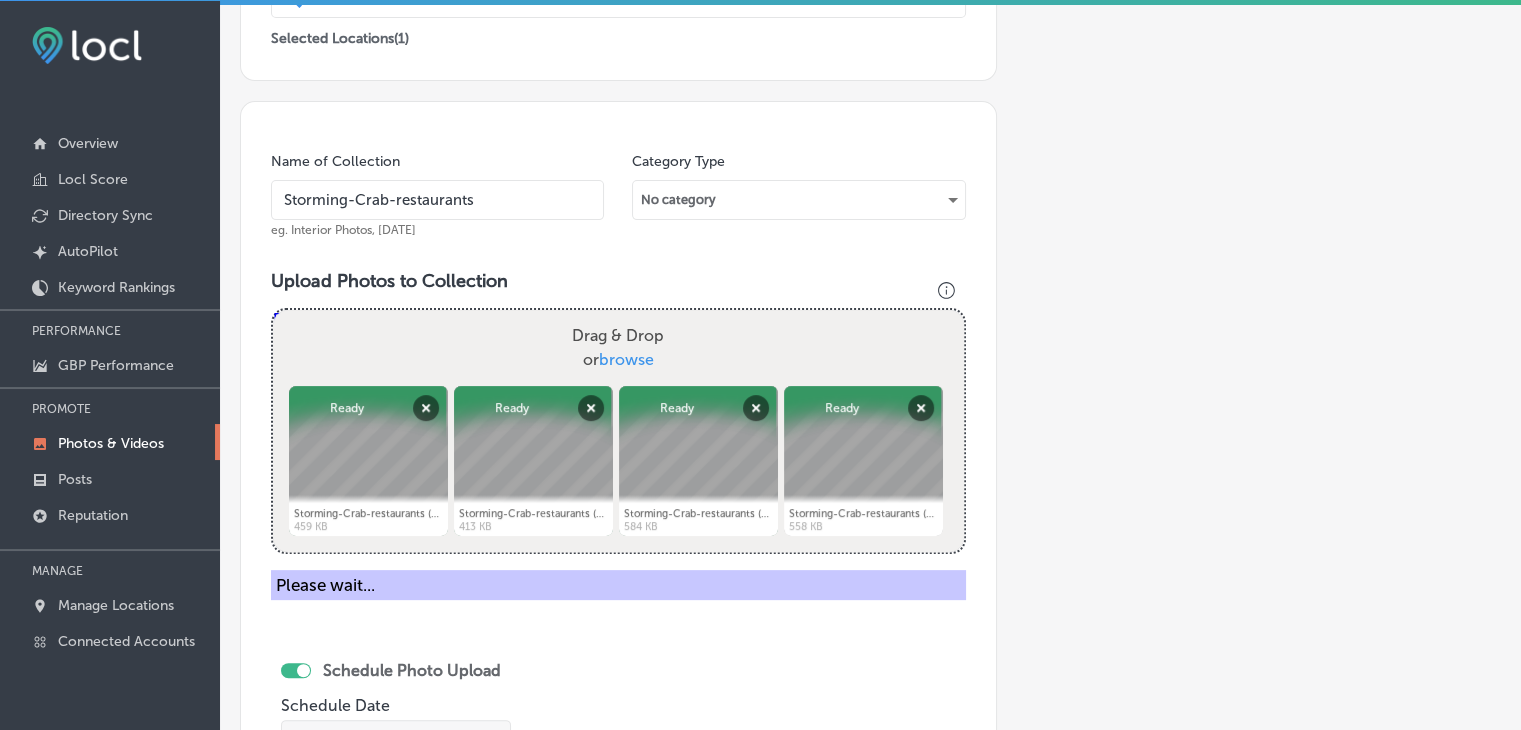type 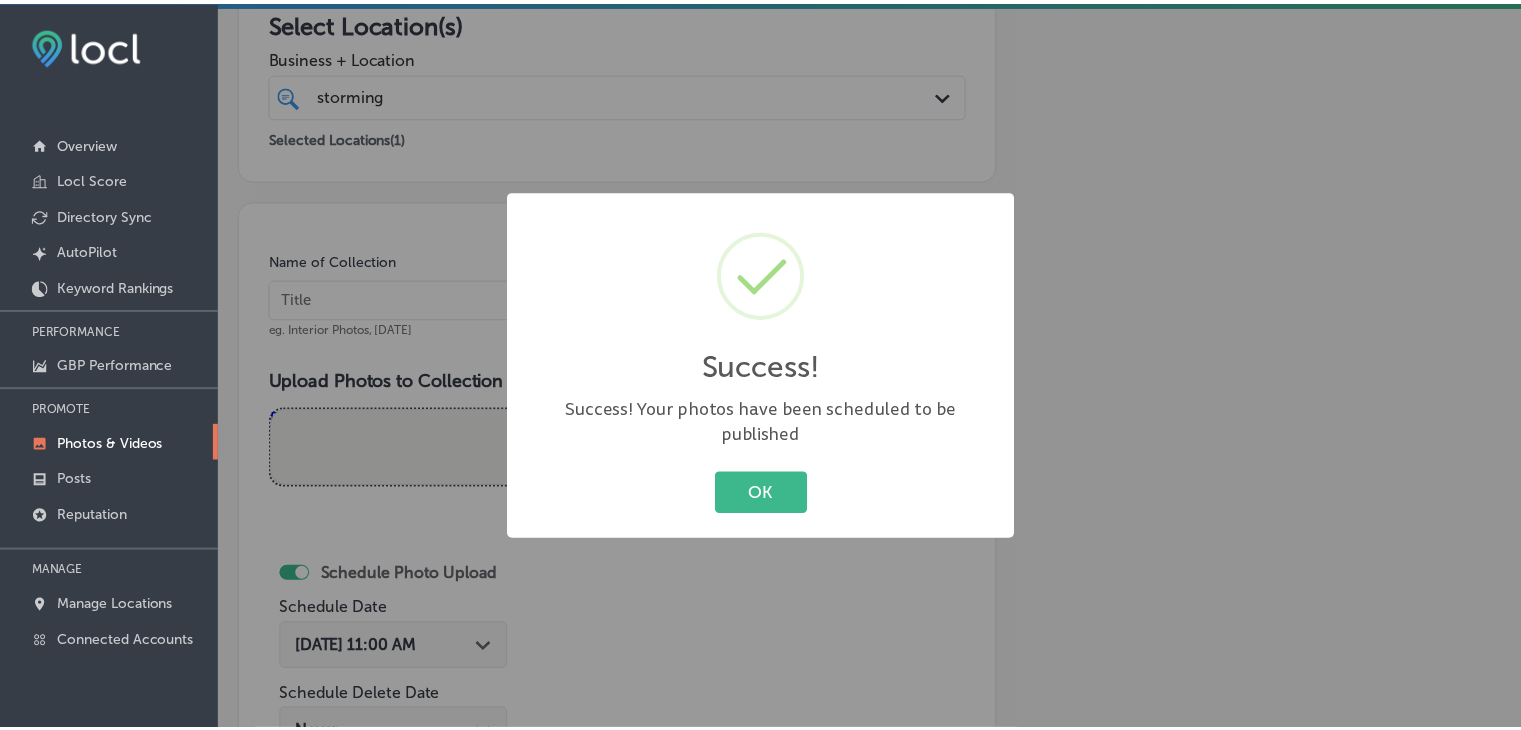 scroll, scrollTop: 372, scrollLeft: 0, axis: vertical 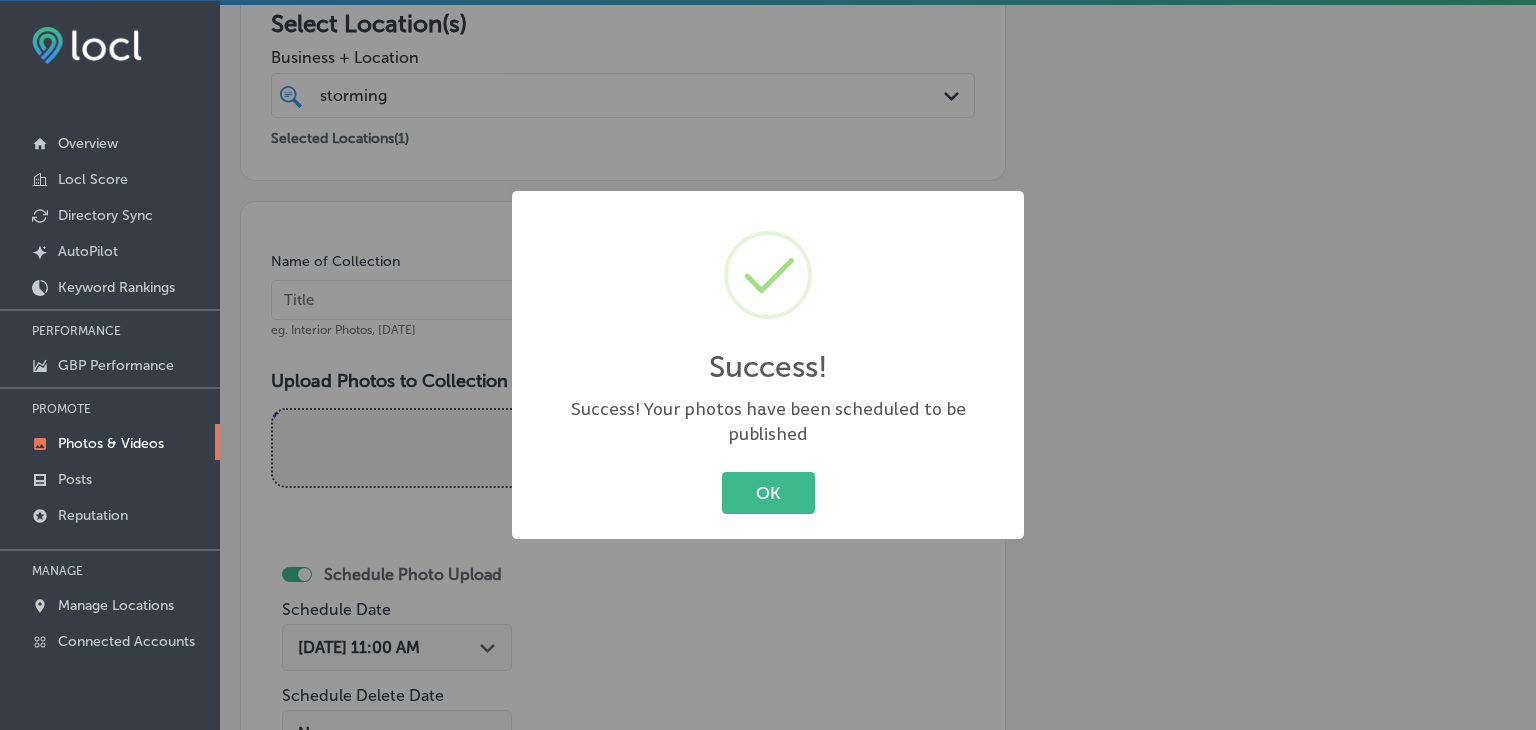 click on "OK Cancel" at bounding box center (768, 493) 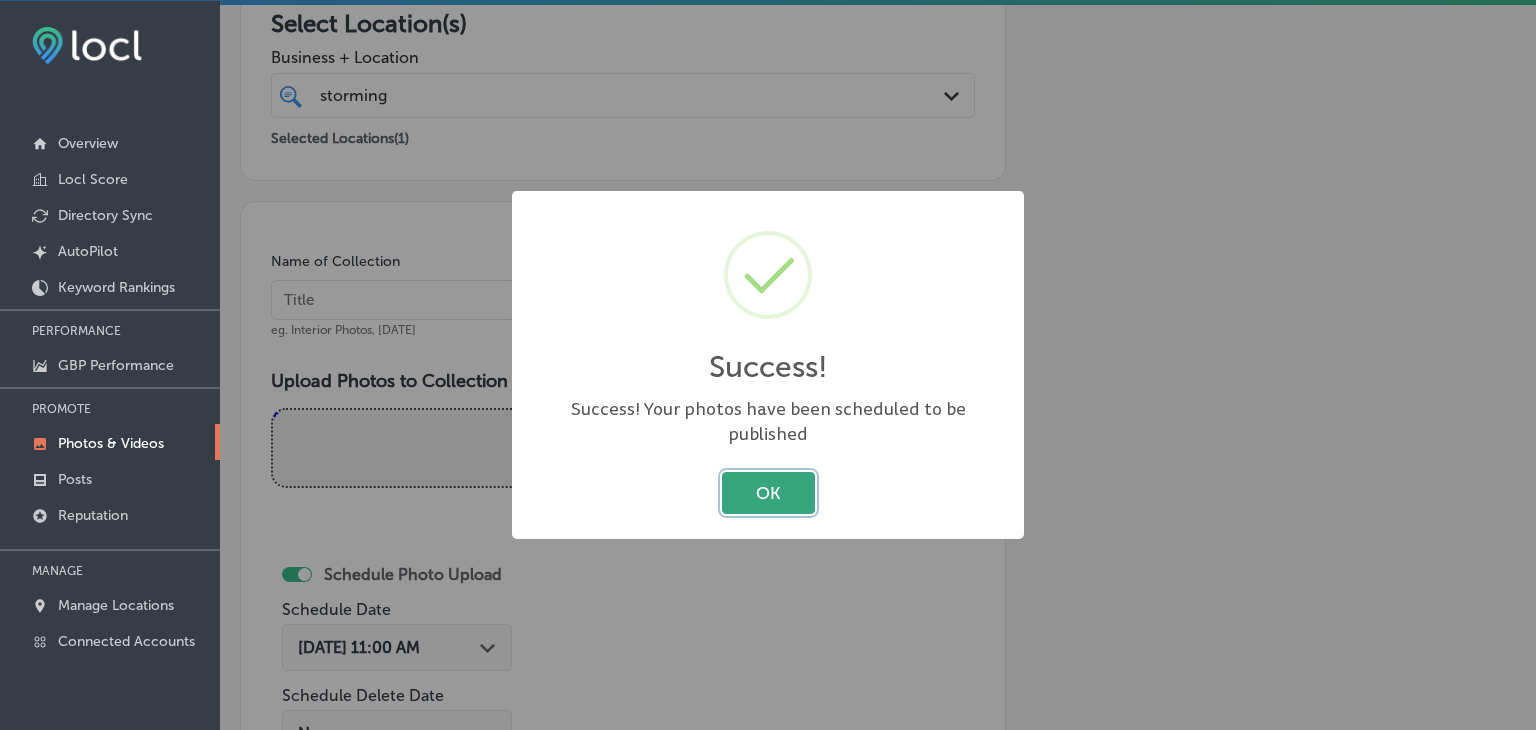 click on "OK" at bounding box center [768, 492] 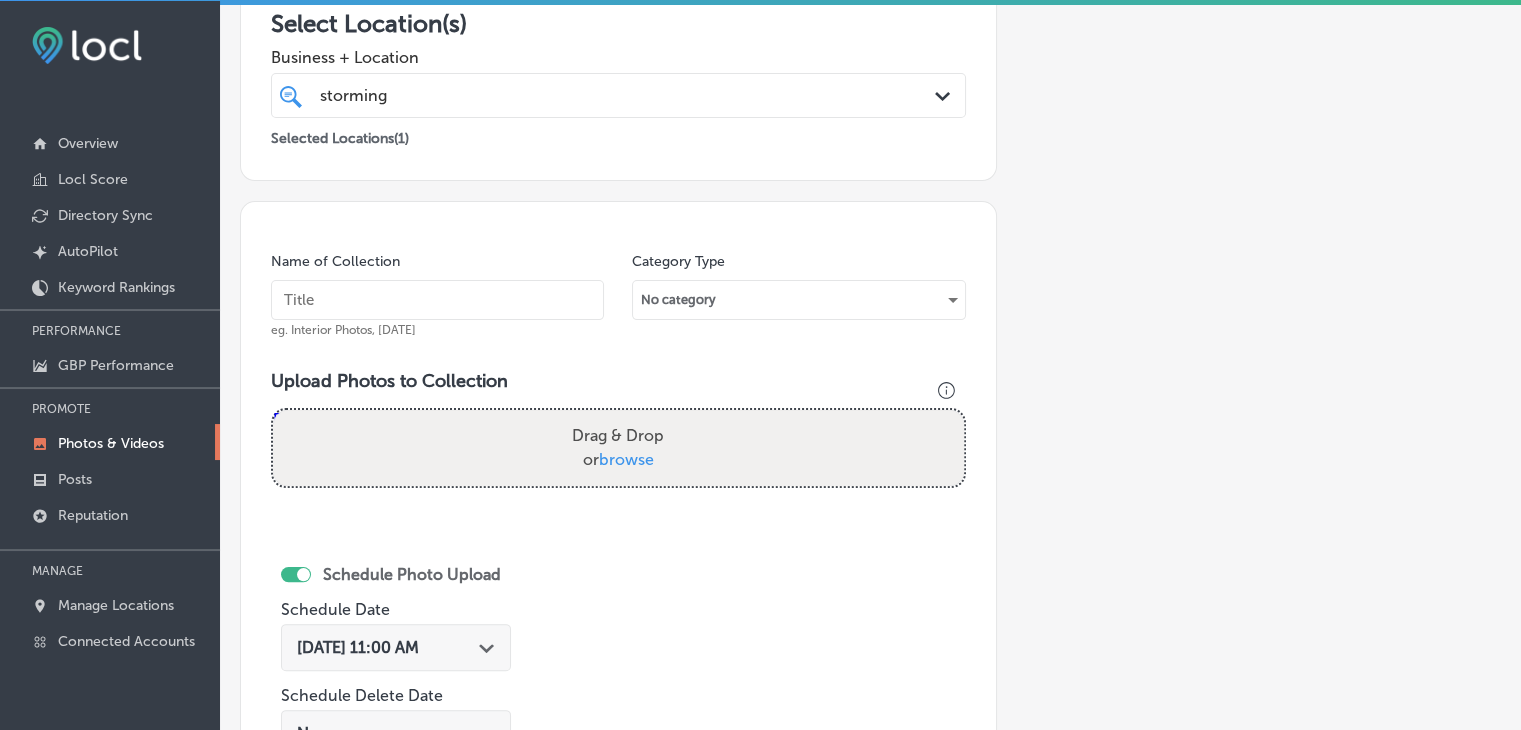 click on "storming storming" at bounding box center [588, 95] 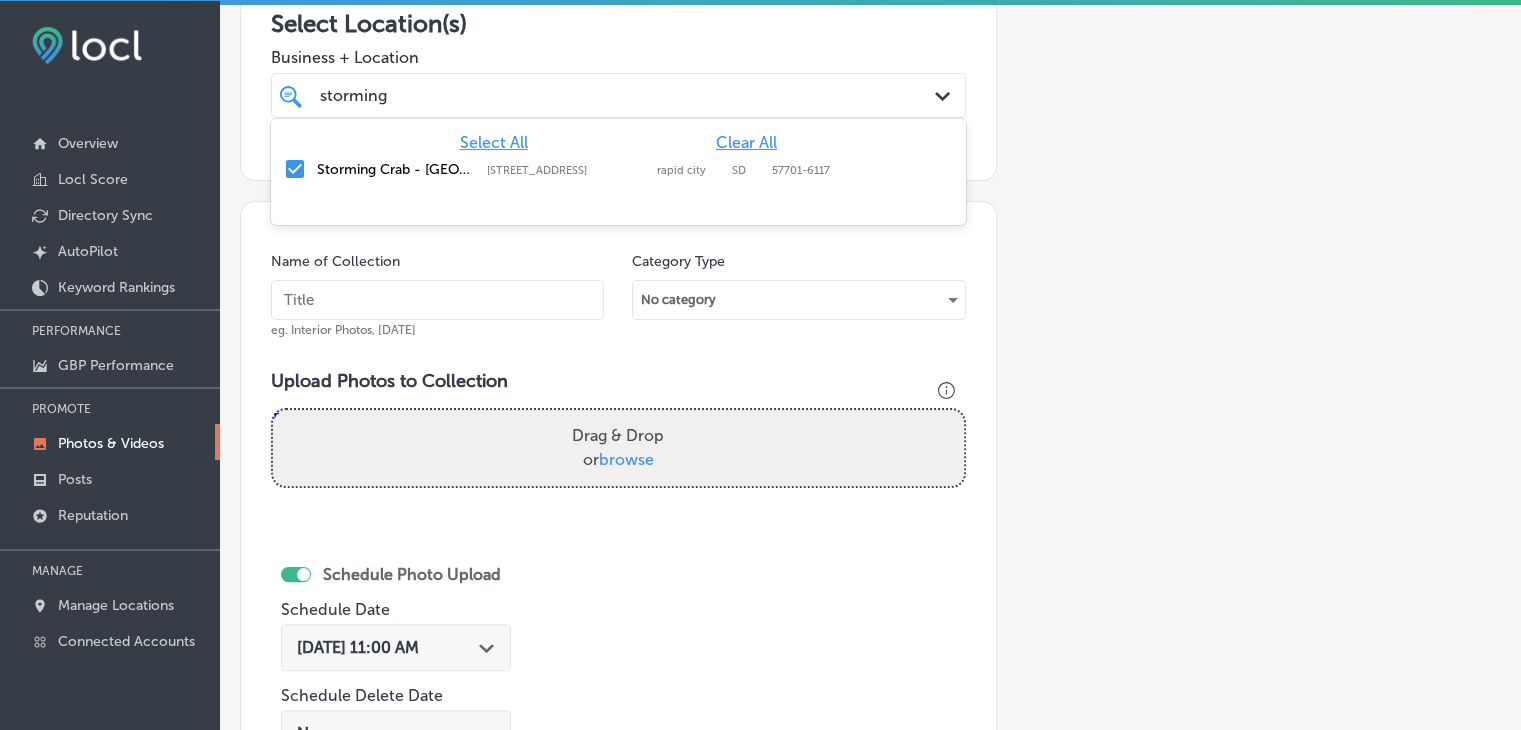click on "Add a Collection Which Type of Image or Video Would You Like to Upload? Photo Cover Logo Video Select Location(s) Business + Location   option [STREET_ADDRESS]    option [STREET_ADDRESS]. 2 results available for search term storming. Use Up and Down to choose options, press Enter to select the currently focused option, press Escape to exit the menu, press Tab to select the option and exit the menu.
storming storming
Path
Created with Sketch.
Select All Clear All Storming Crab - [GEOGRAPHIC_DATA], [GEOGRAPHIC_DATA] [STREET_ADDRESS] [STREET_ADDRESS] Selected Locations  ( 1 ) Name of Collection eg. Interior Photos, [DATE]   Category Type No category Upload Photos to Collection
Powered by PQINA Drag & Drop  or  browse Storming-Crab-restaurants (33).png Ready" at bounding box center (870, 395) 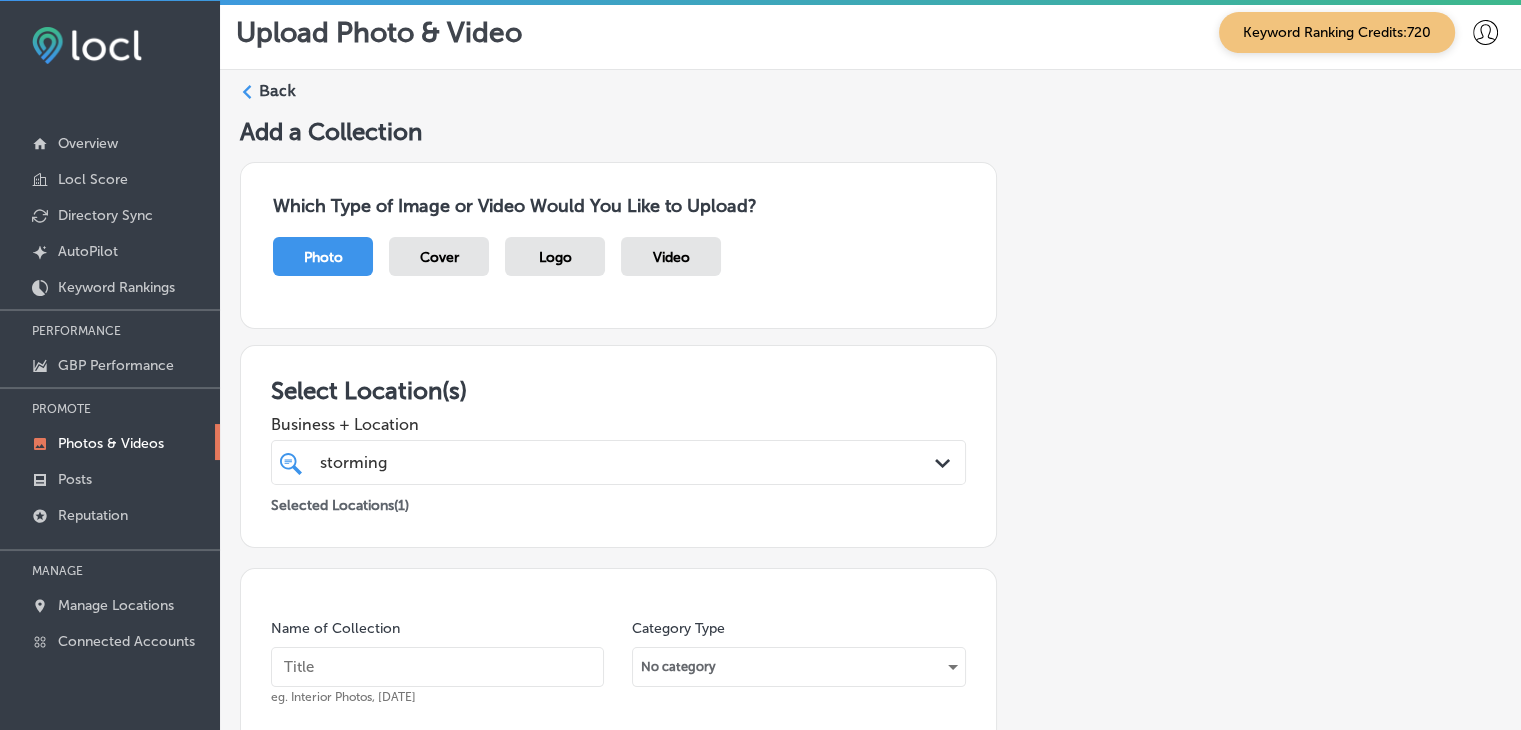 scroll, scrollTop: 0, scrollLeft: 0, axis: both 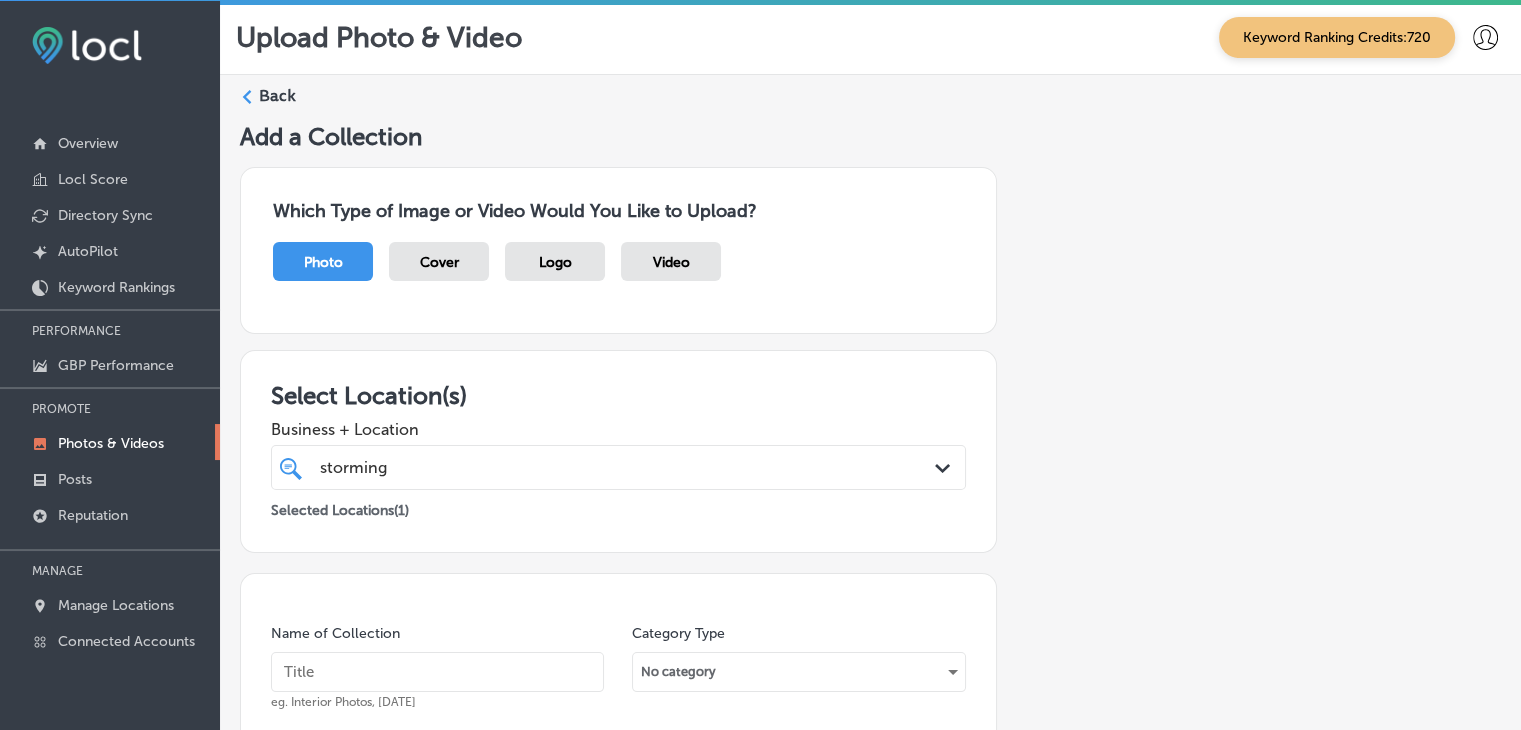 click on "Back" at bounding box center (277, 96) 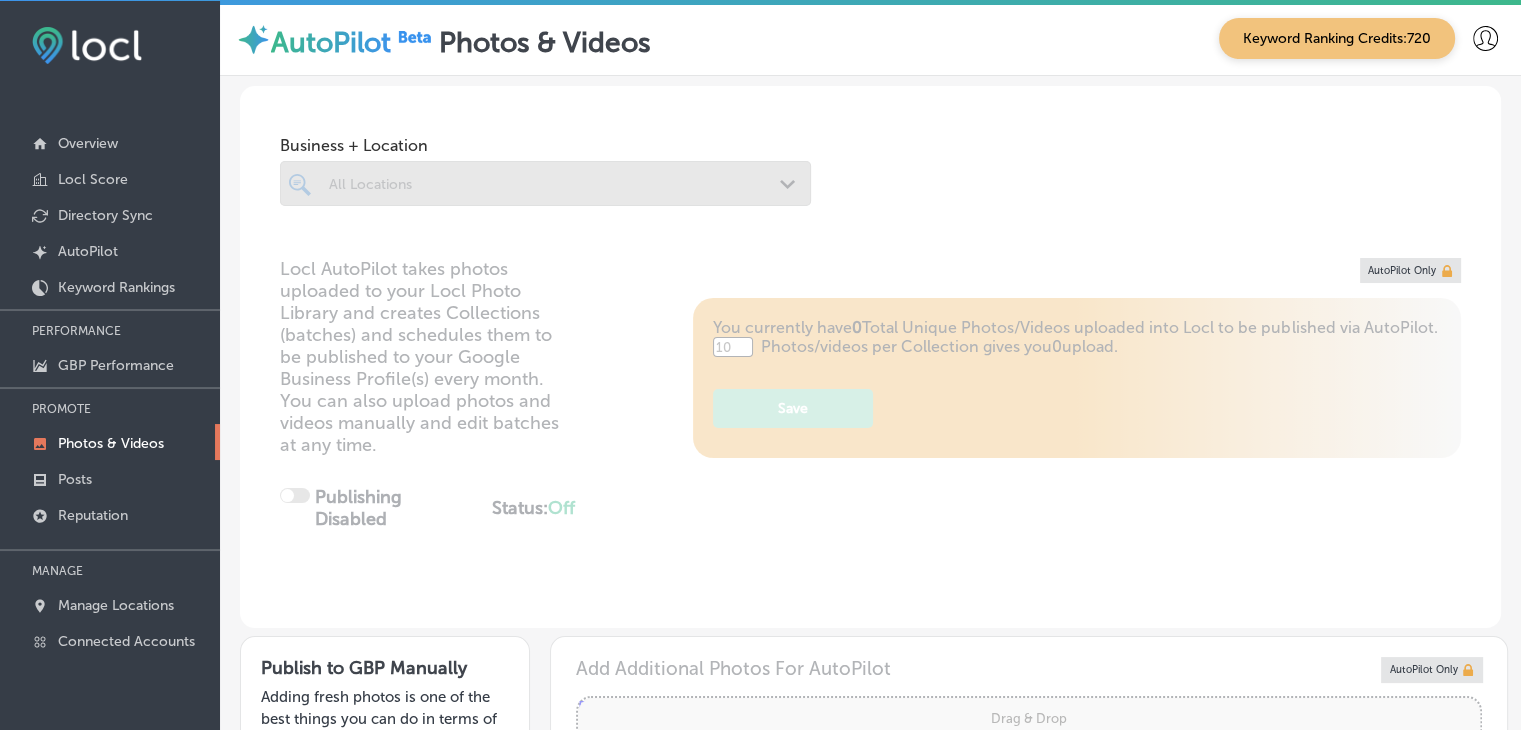 type on "5" 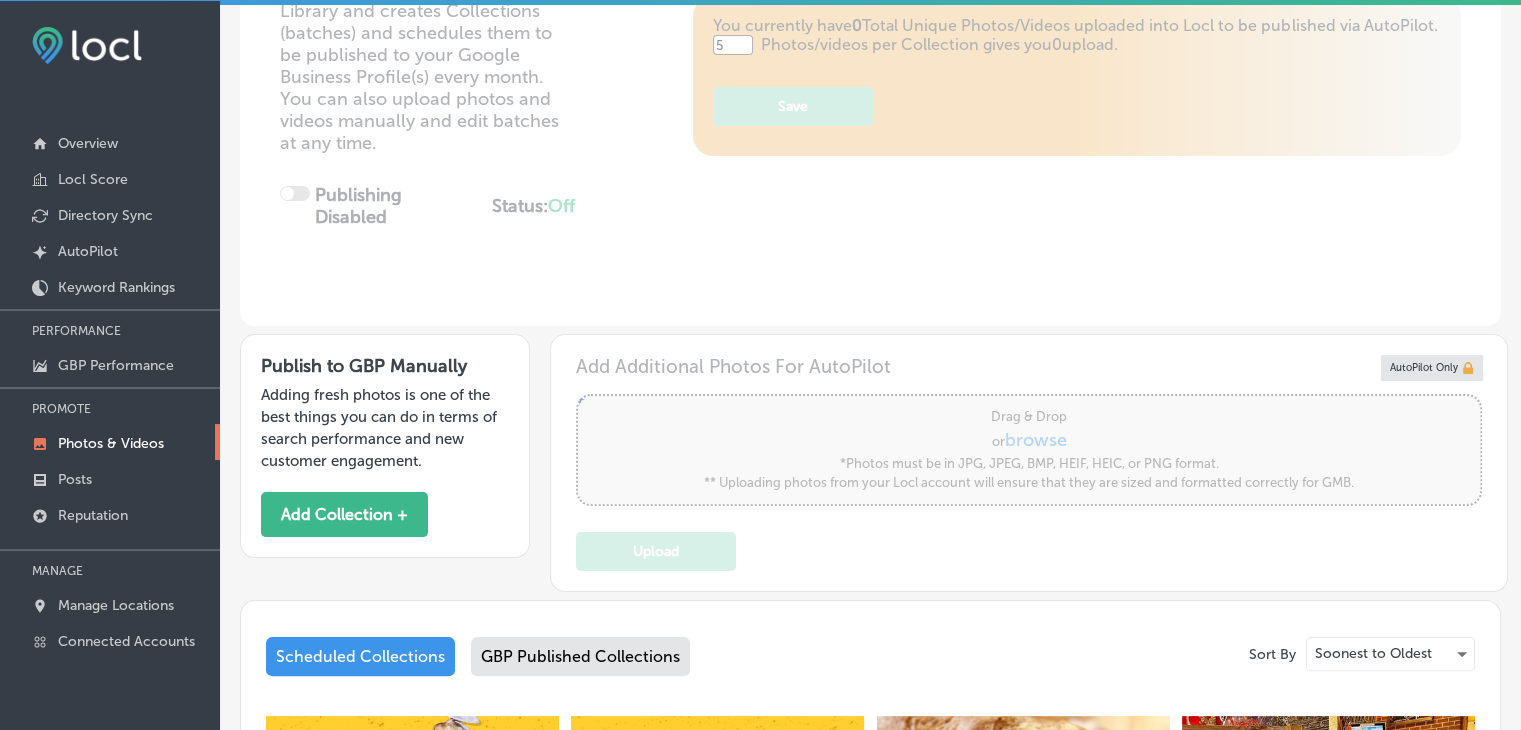scroll, scrollTop: 300, scrollLeft: 0, axis: vertical 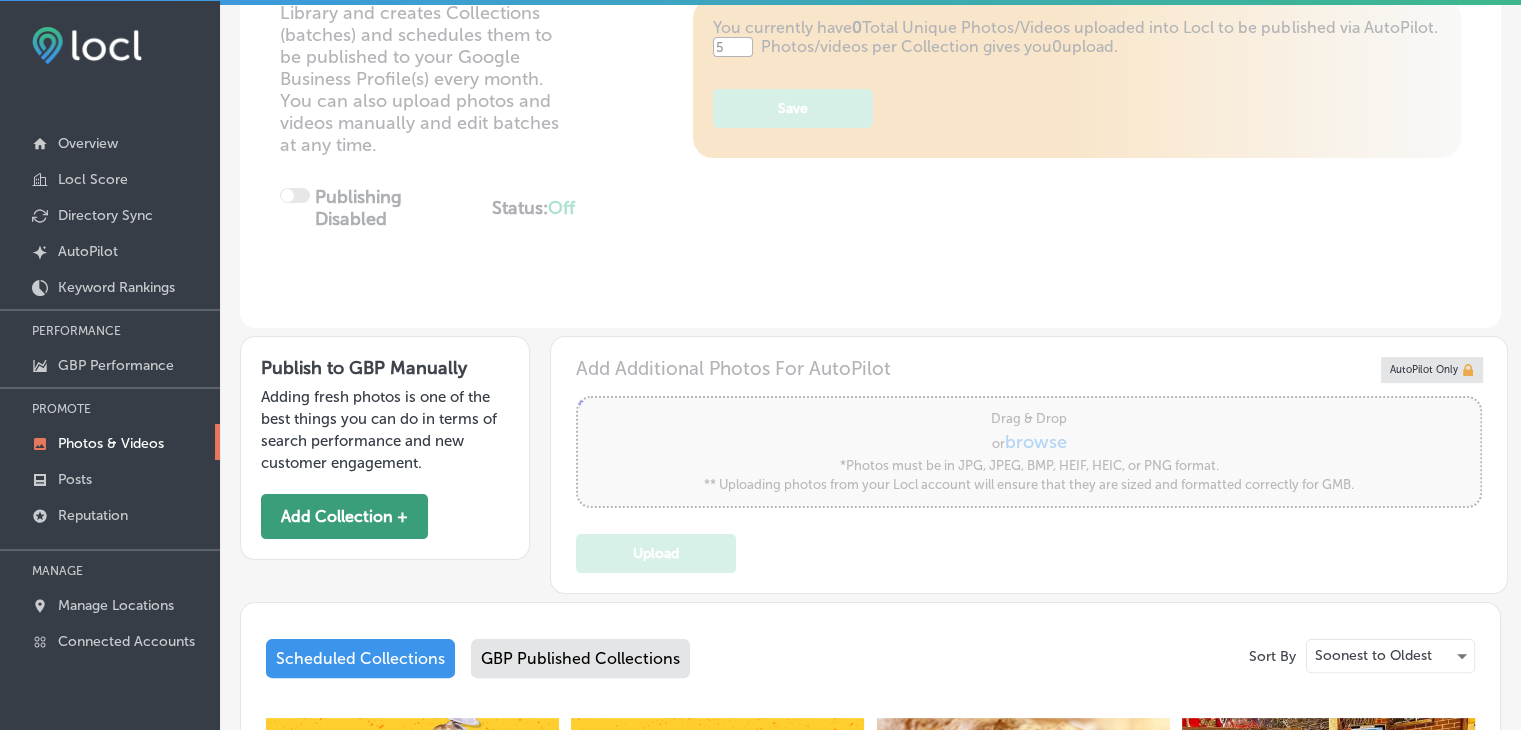 click on "Add Collection +" at bounding box center [344, 516] 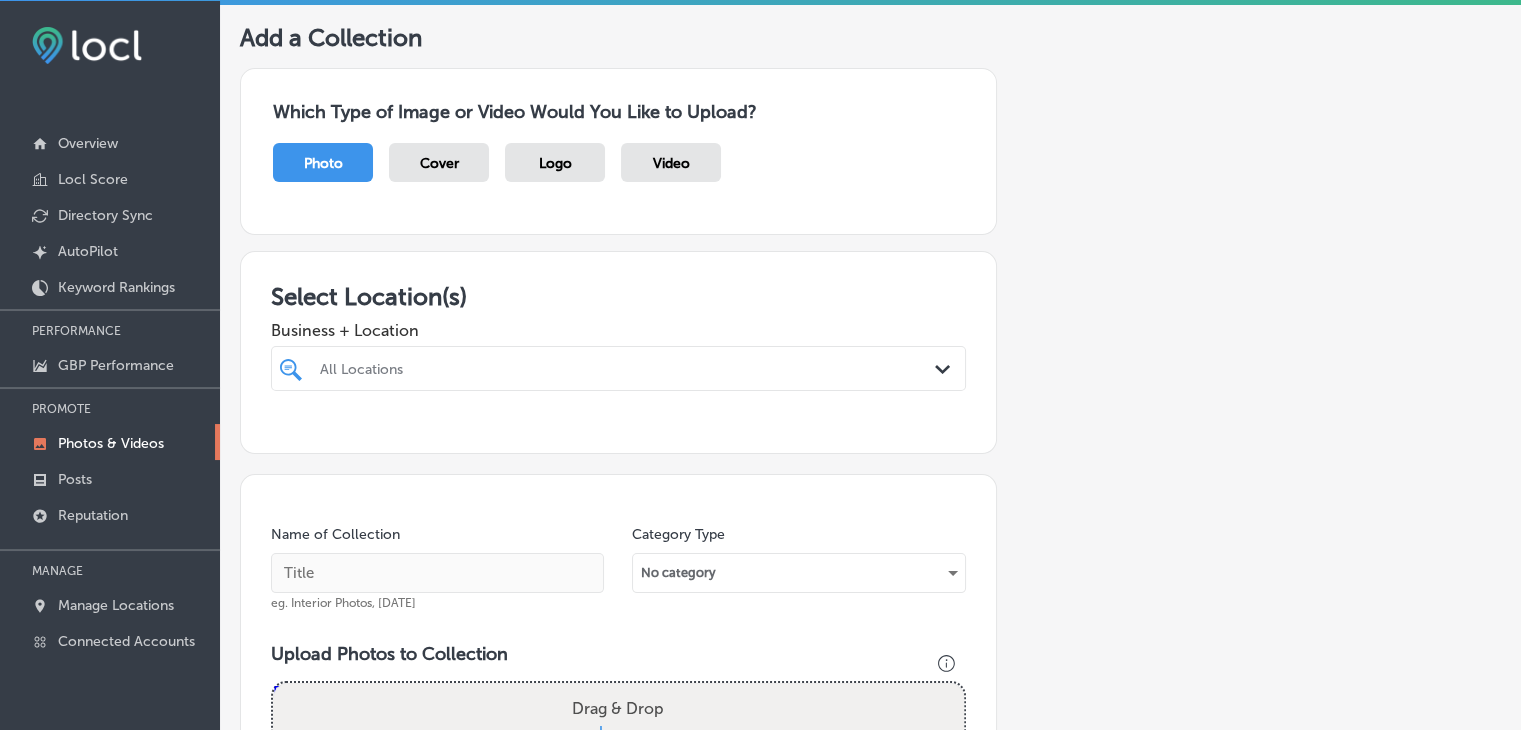 scroll, scrollTop: 100, scrollLeft: 0, axis: vertical 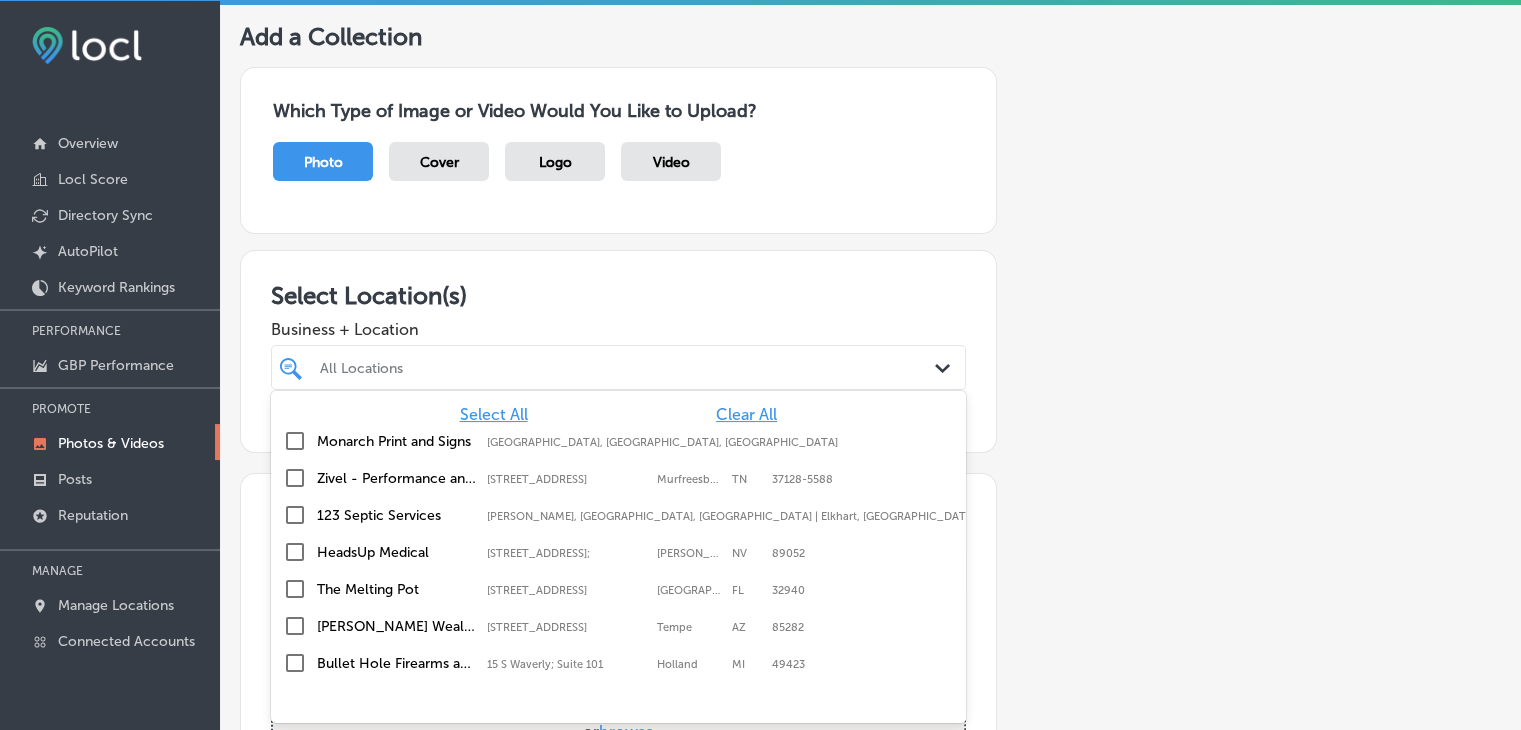 click on "All Locations" at bounding box center [628, 367] 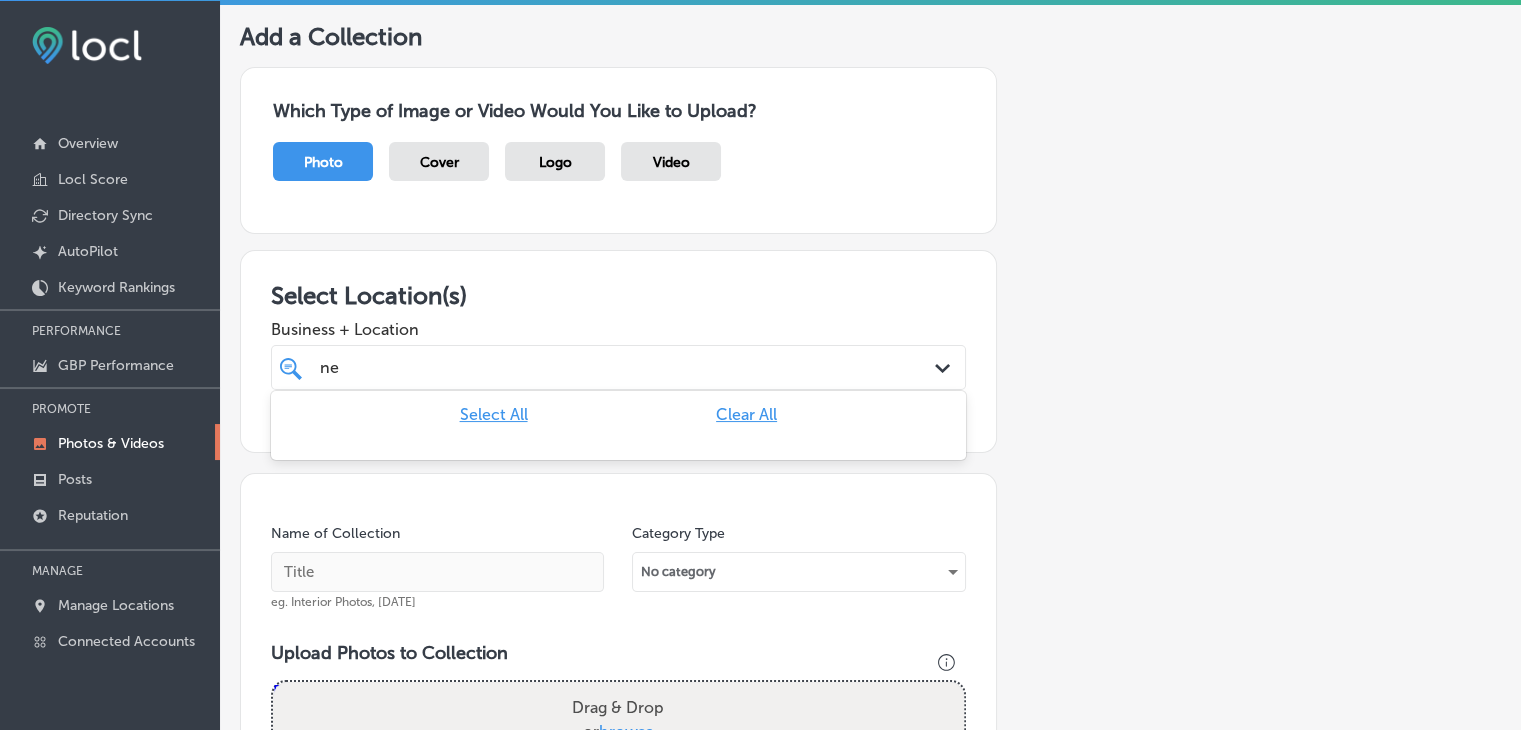 type on "n" 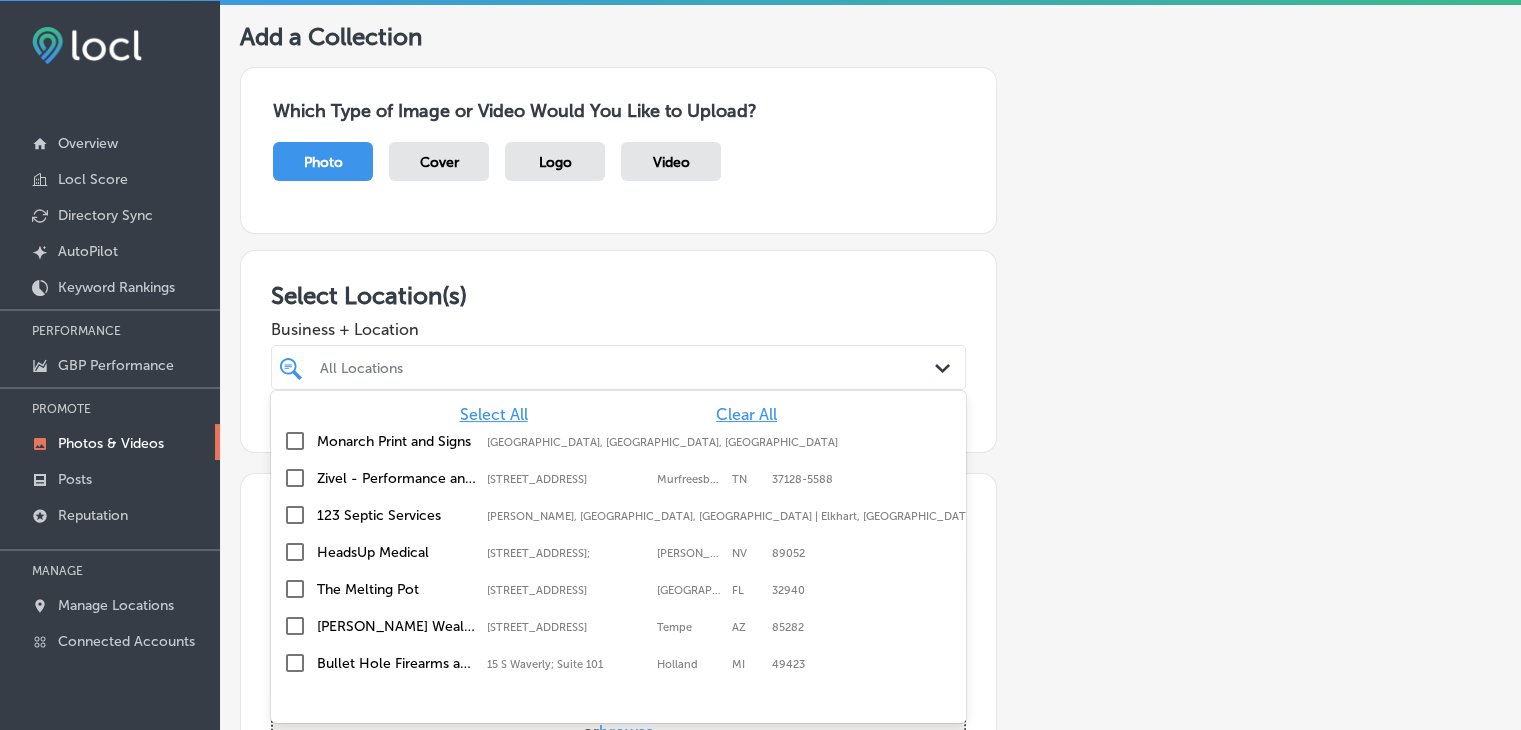 click on "All Locations" at bounding box center (628, 367) 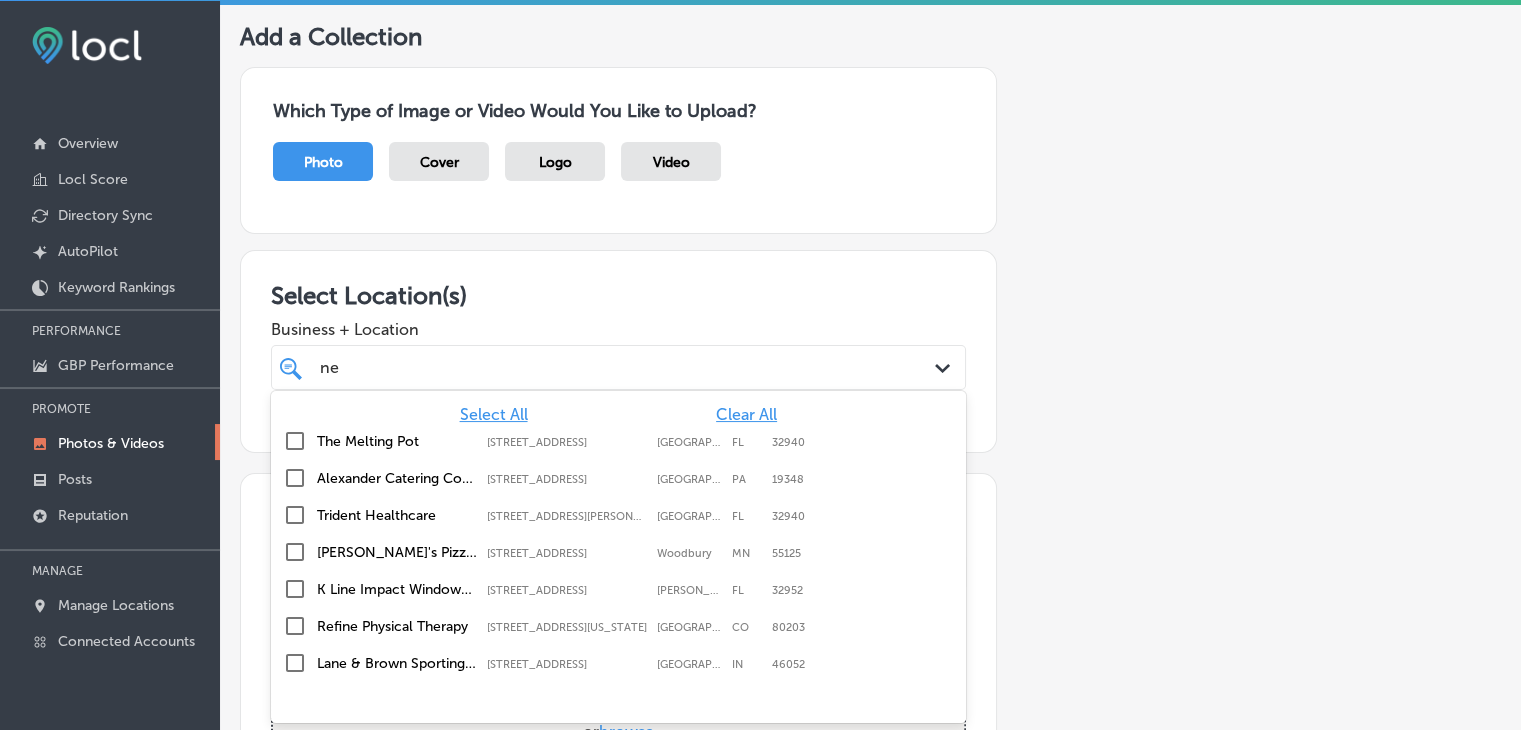type on "n" 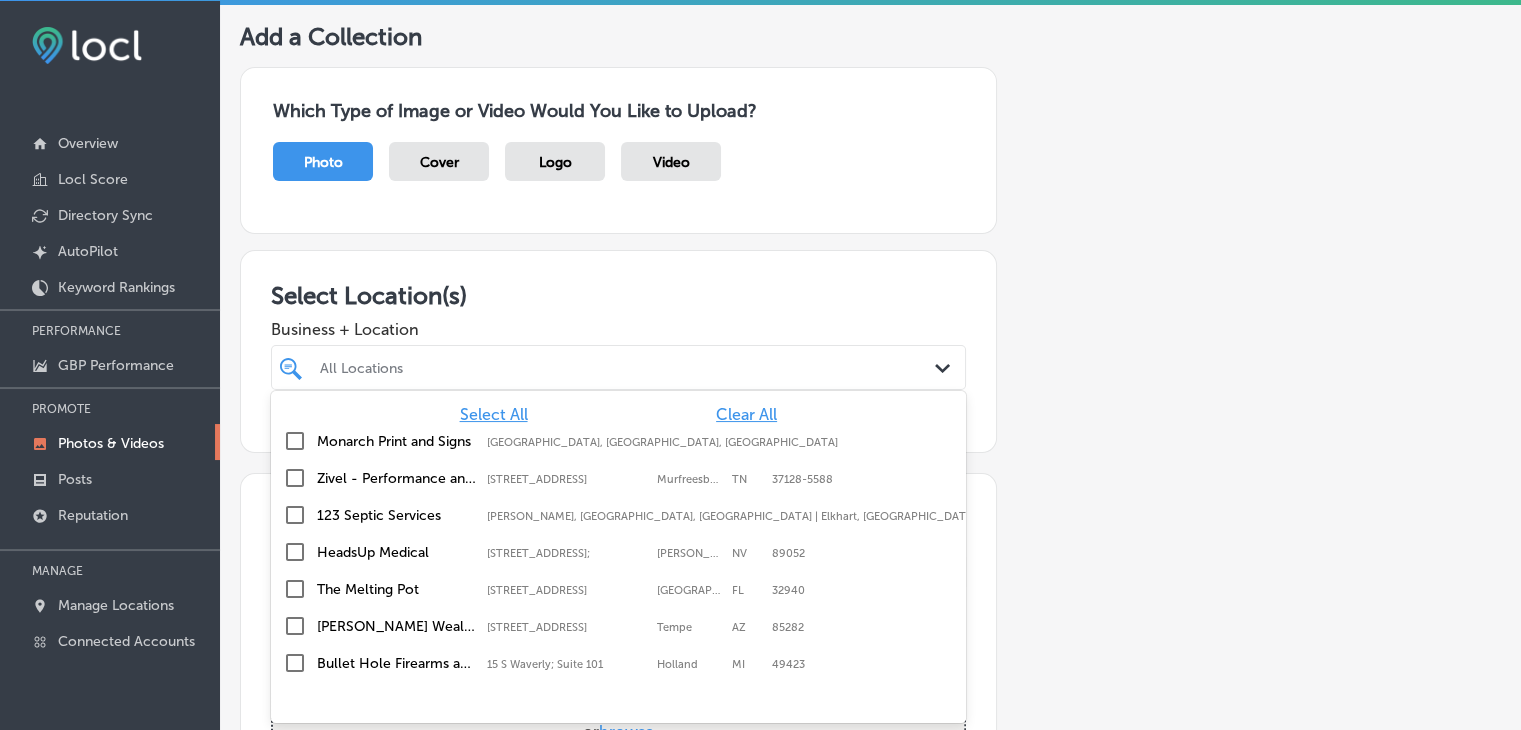 click on "All Locations" at bounding box center (628, 367) 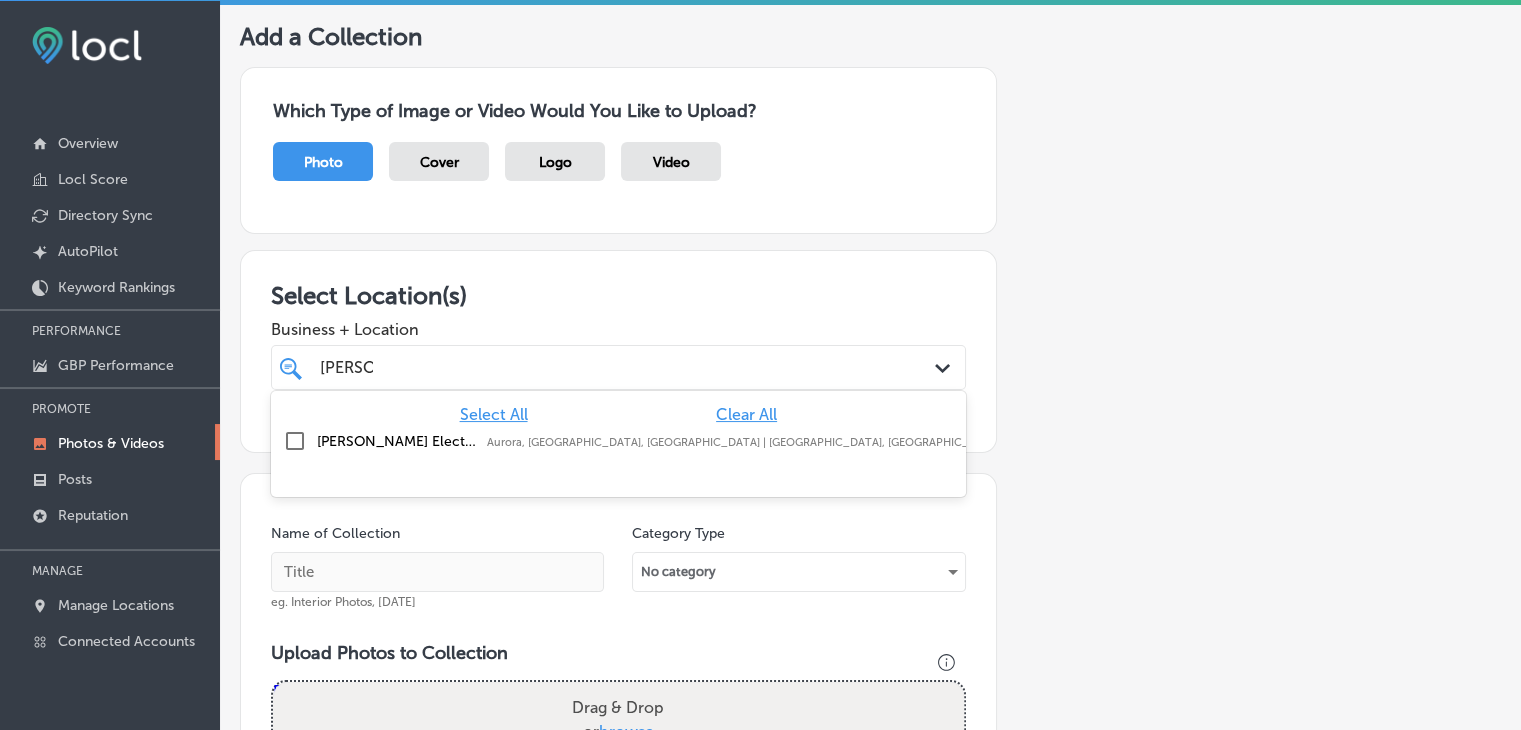 click on "[PERSON_NAME] Electric LLC" at bounding box center (397, 441) 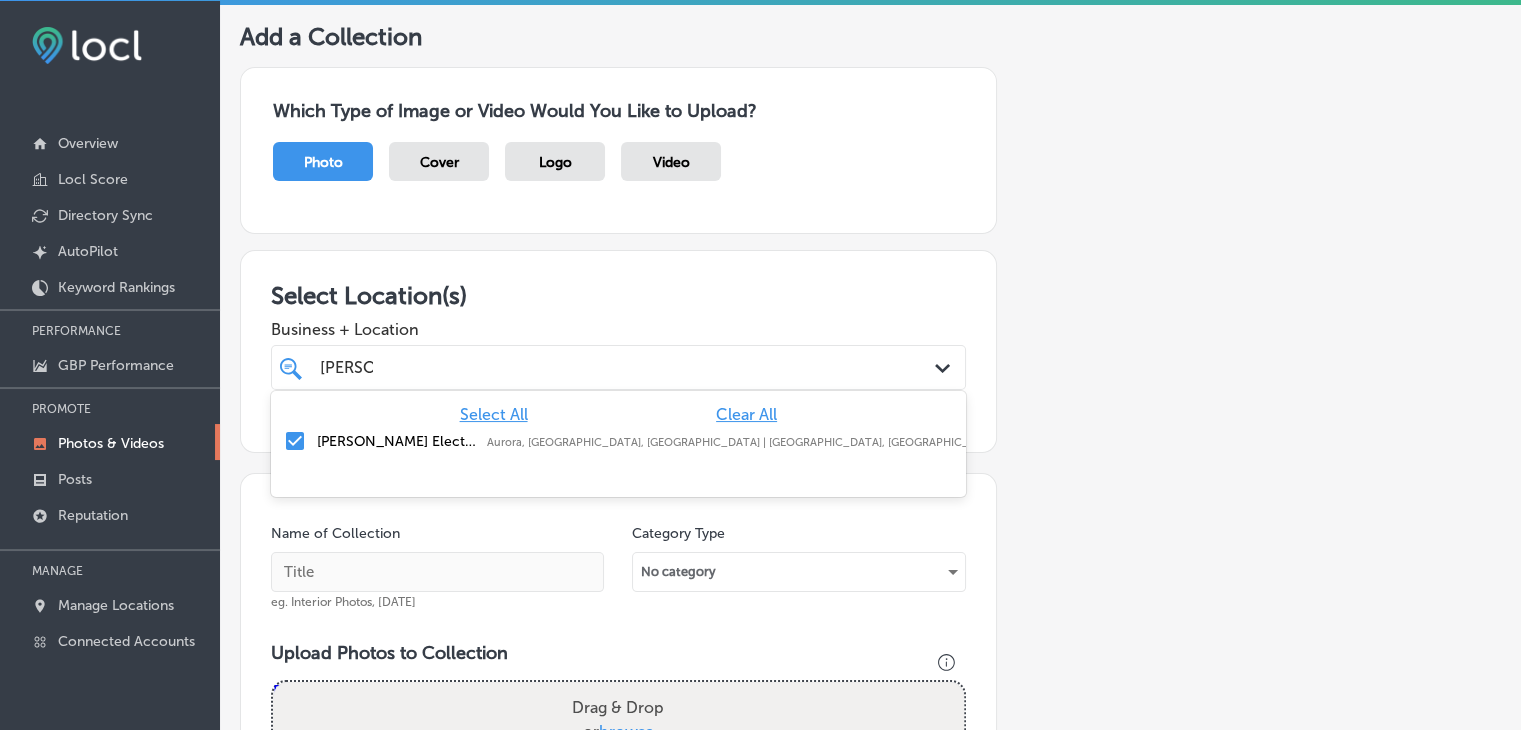 type on "[PERSON_NAME]" 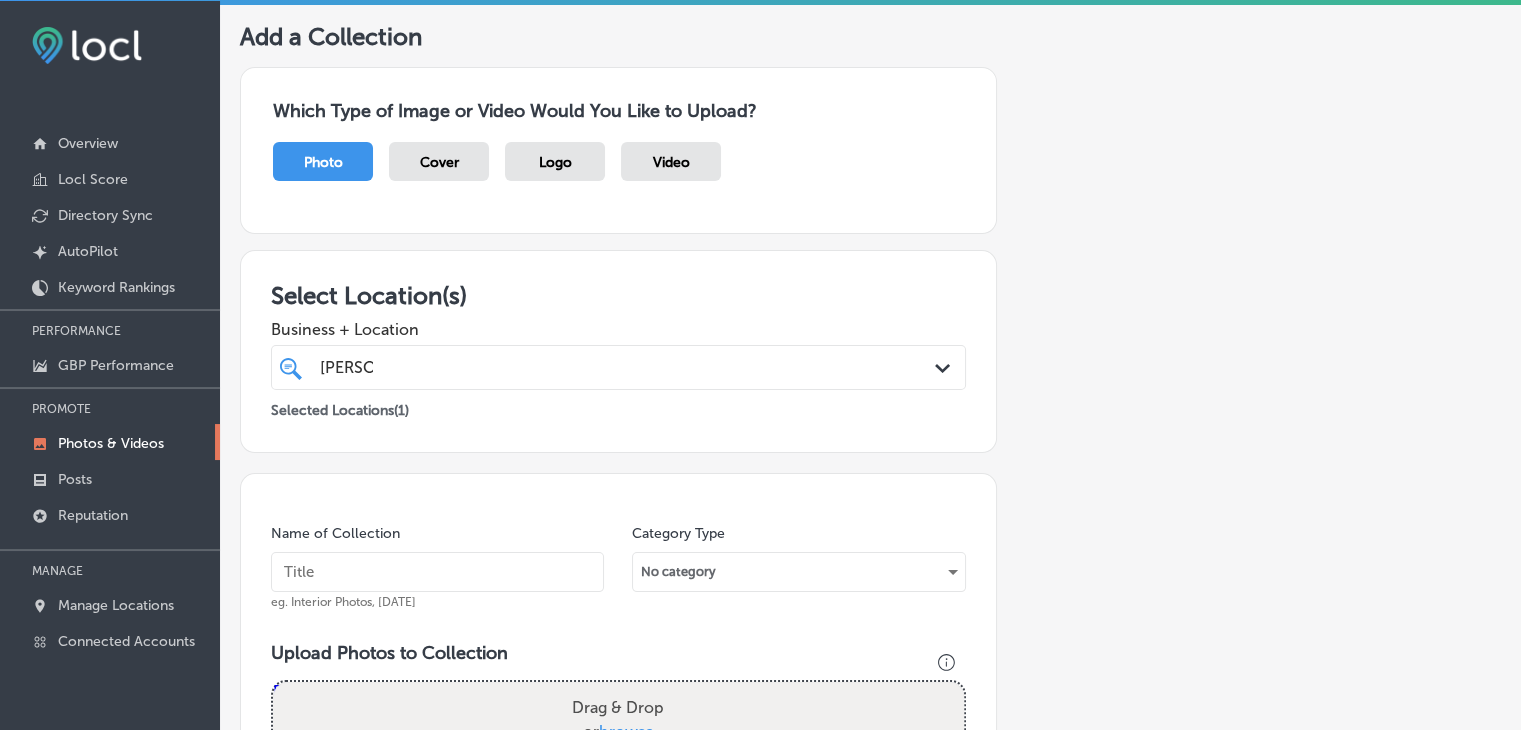 click at bounding box center [437, 572] 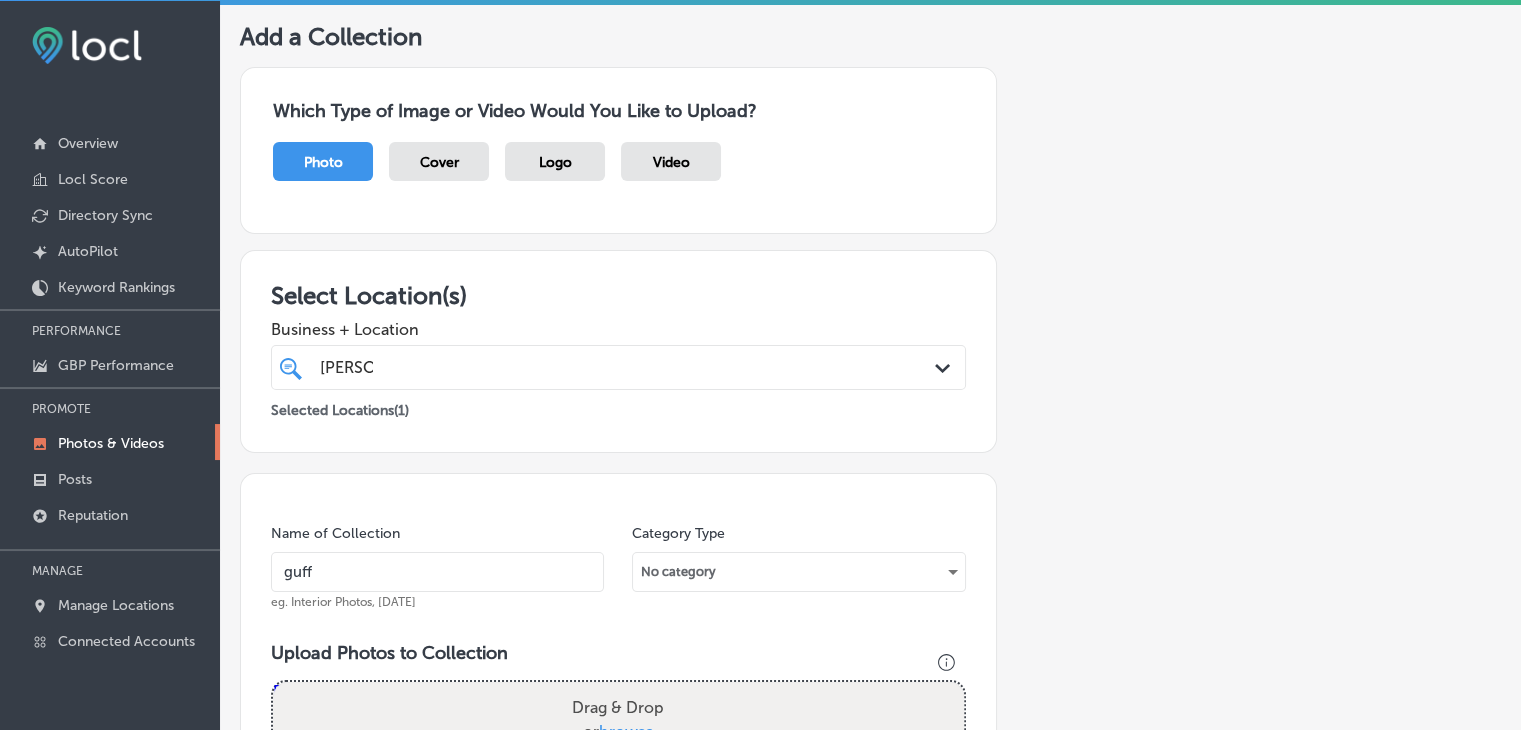 type on "[PERSON_NAME]-Electric-LLC-gfci-installation-near-me" 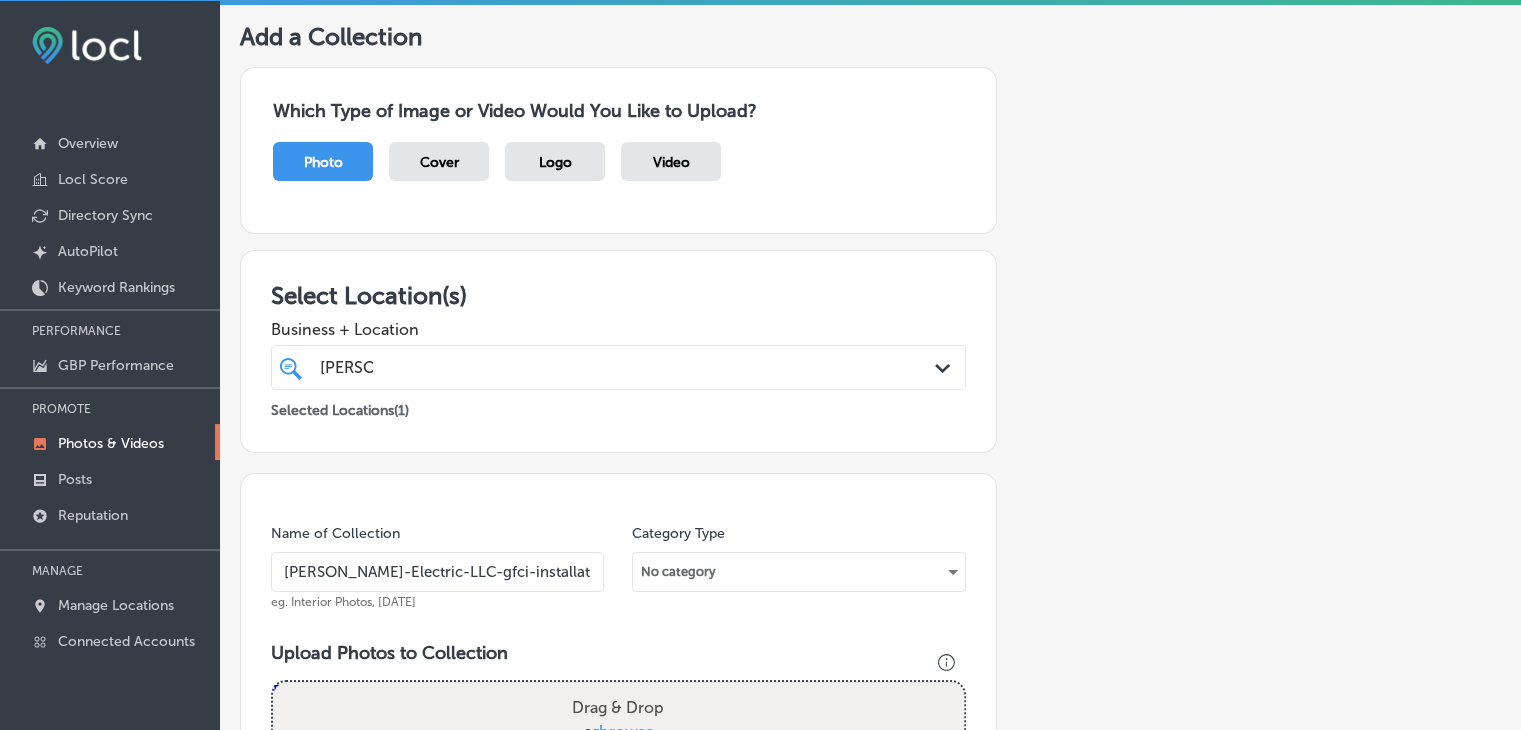 click on "[PERSON_NAME]-Electric-LLC-gfci-installation-near-me" at bounding box center (437, 572) 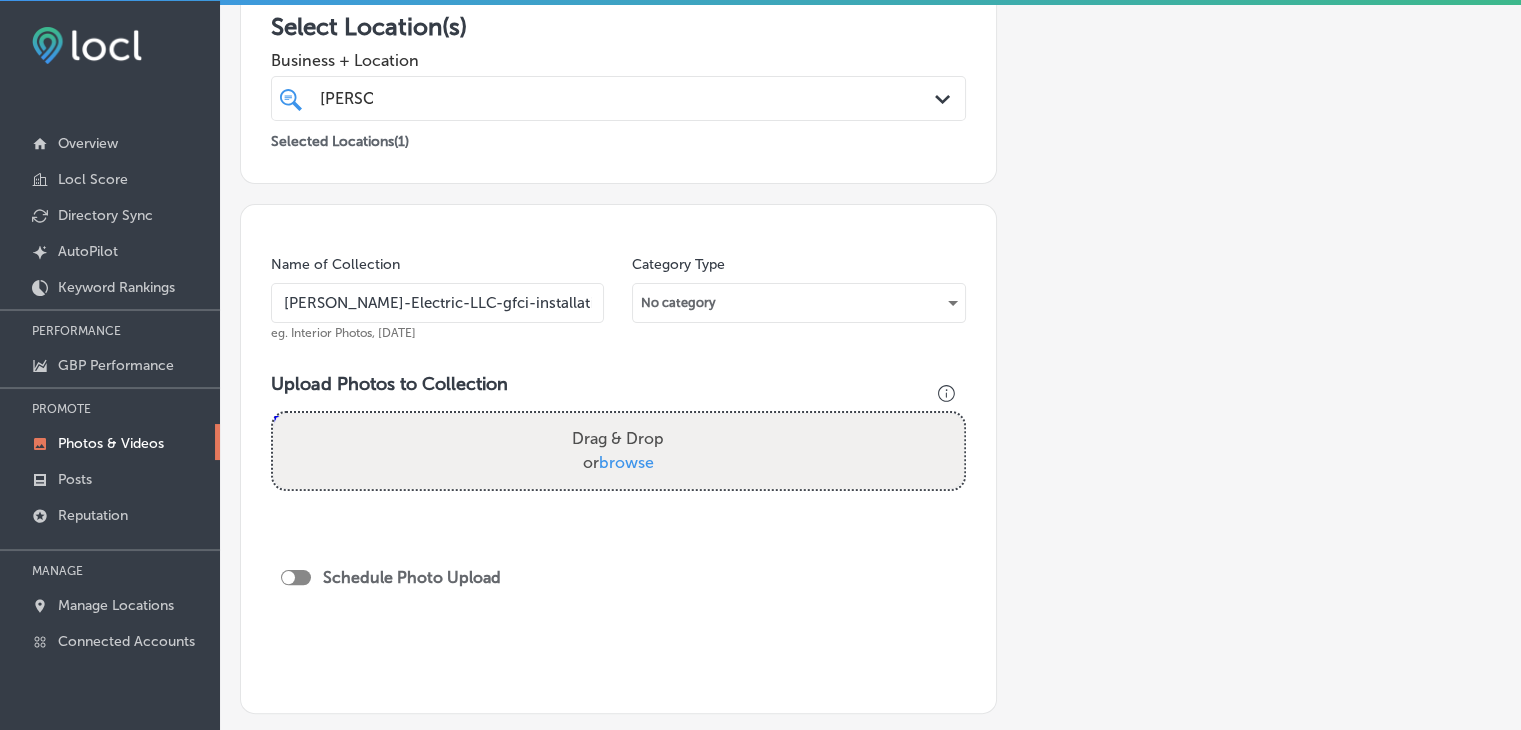 scroll, scrollTop: 400, scrollLeft: 0, axis: vertical 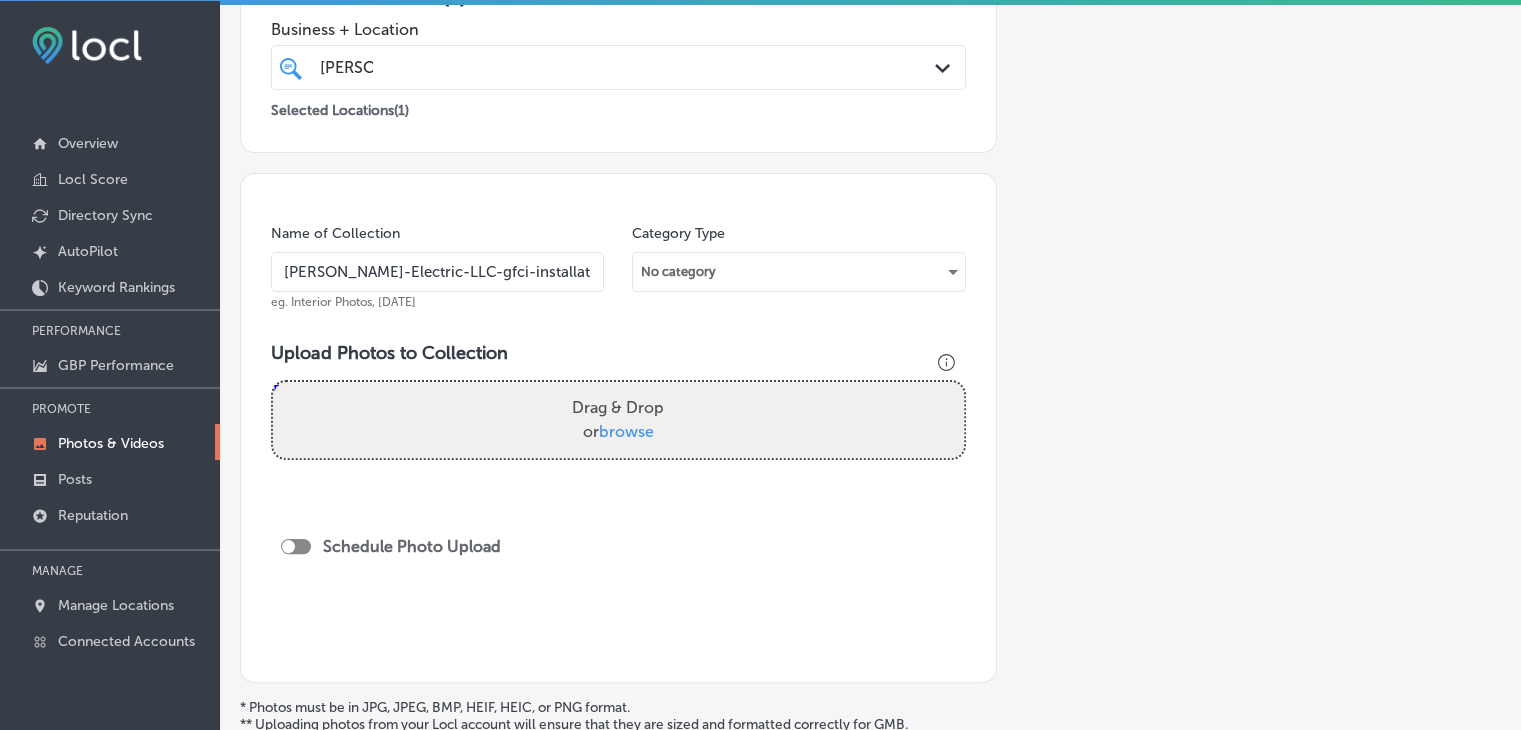 click on "Name of Collection [PERSON_NAME]-Electric-LLC-gfci-installation-[GEOGRAPHIC_DATA]-me eg. Interior Photos, [DATE]   Category Type No category Upload Photos to Collection
Powered by PQINA Drag & Drop  or  browse Schedule Photo Upload" at bounding box center (618, 428) 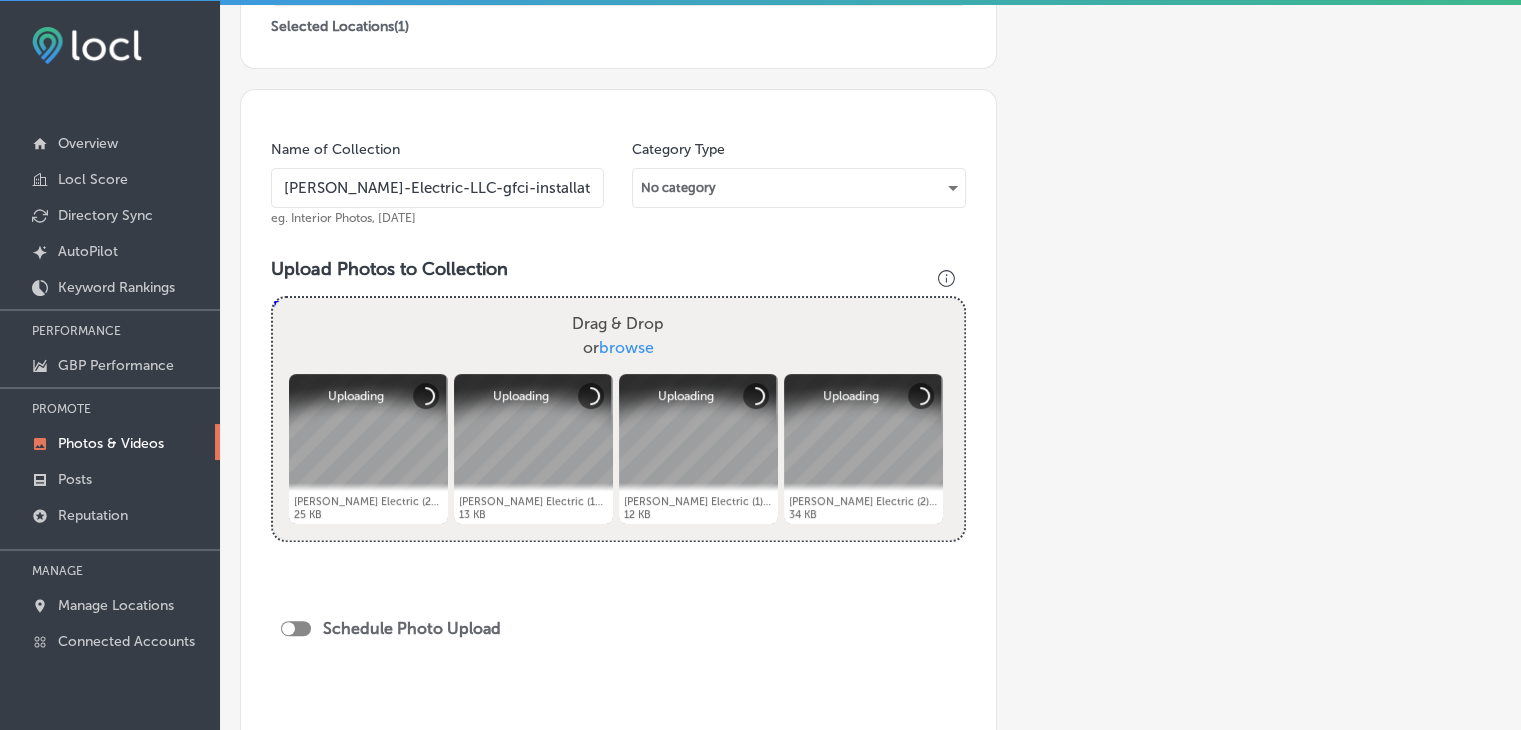 scroll, scrollTop: 700, scrollLeft: 0, axis: vertical 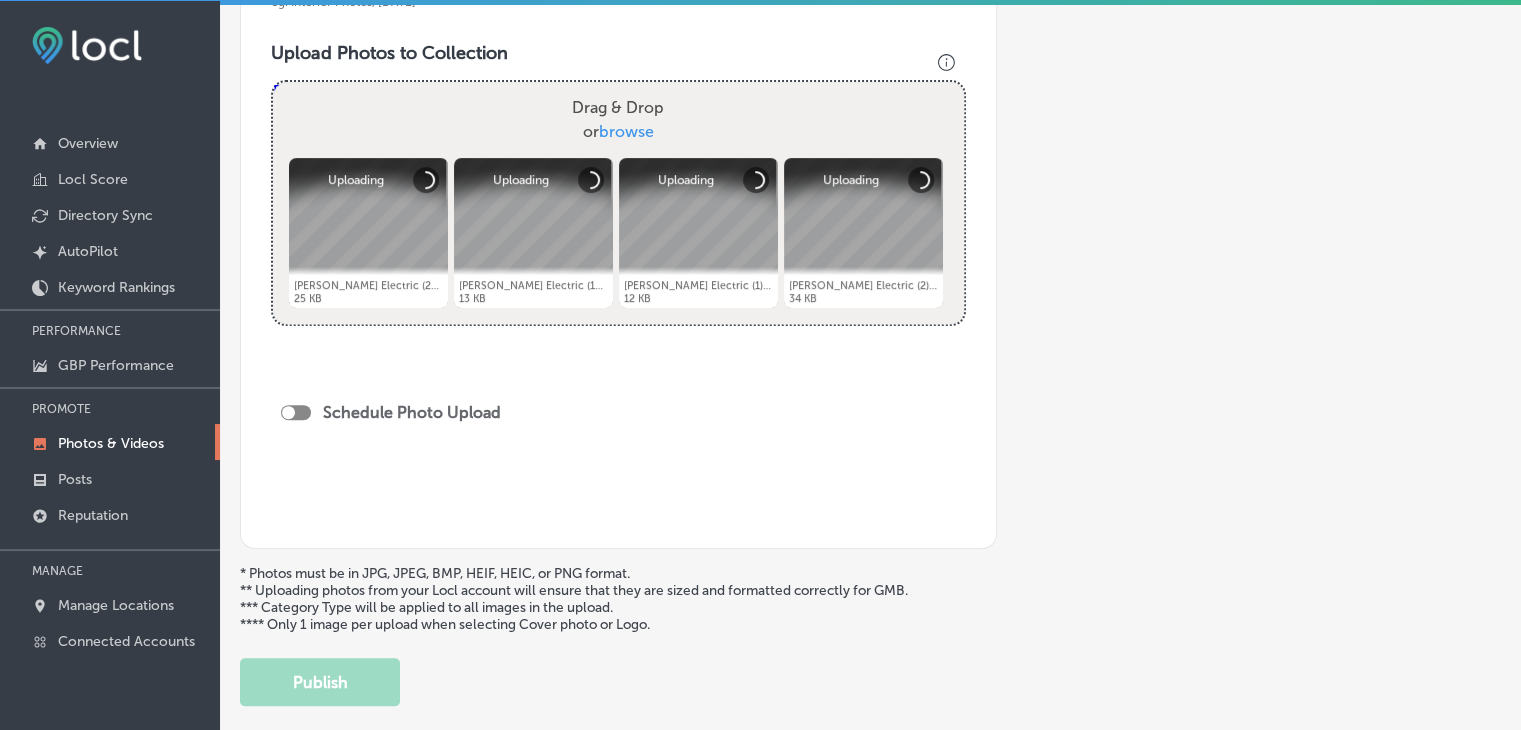 click at bounding box center (296, 412) 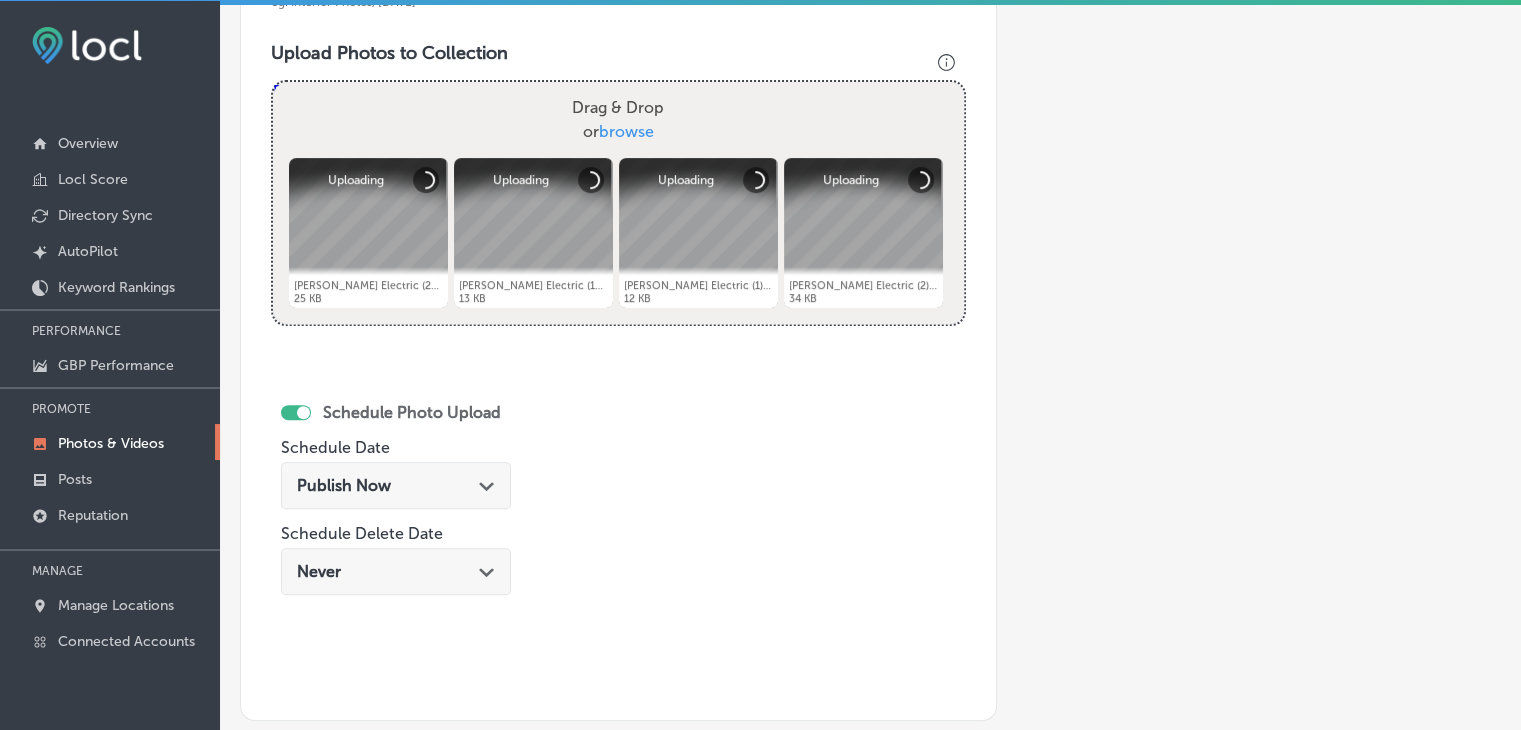 checkbox on "true" 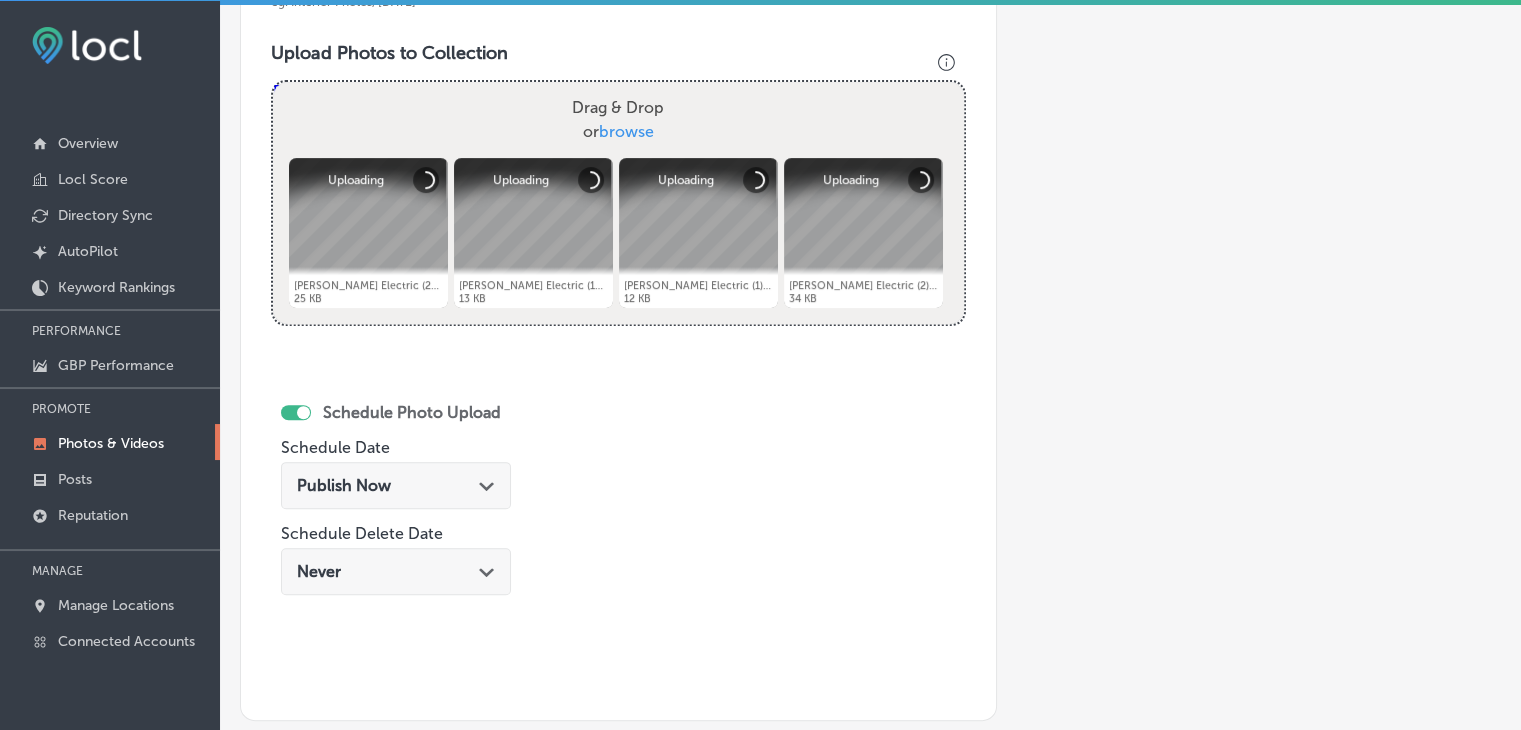 click on "Publish Now" at bounding box center (344, 485) 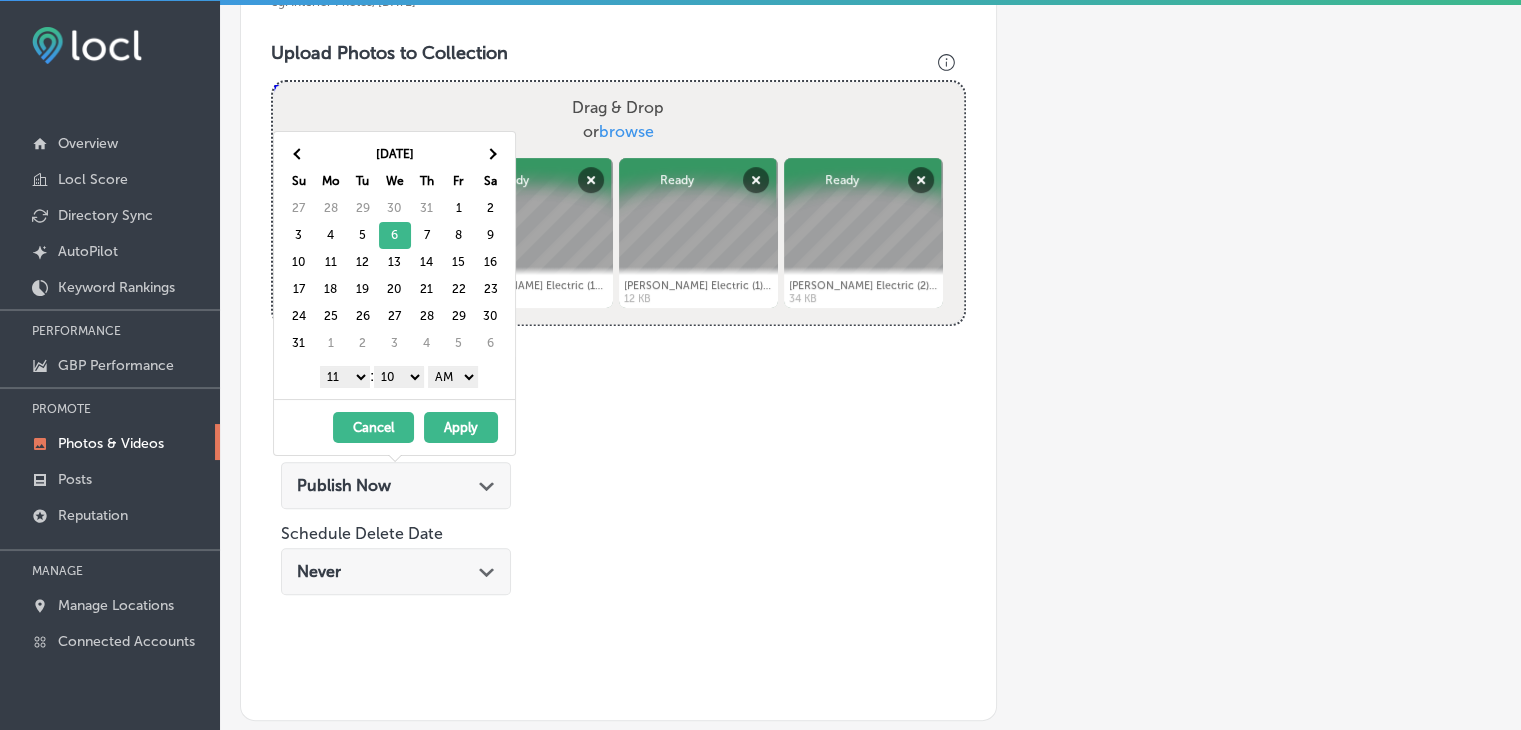 click on "1 2 3 4 5 6 7 8 9 10 11 12" at bounding box center (345, 377) 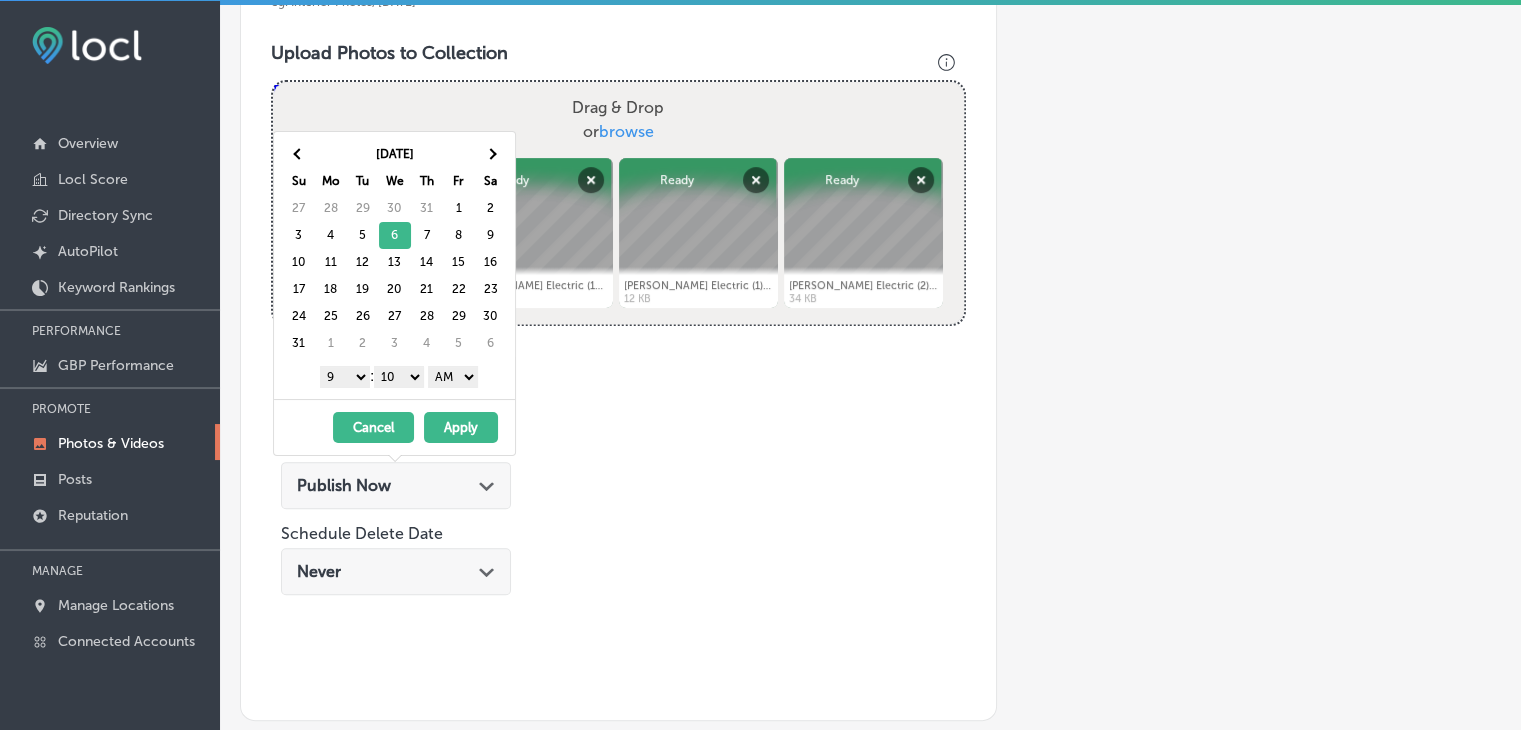 click on "1 2 3 4 5 6 7 8 9 10 11 12  :  00 10 20 30 40 50   AM PM" at bounding box center (398, 376) 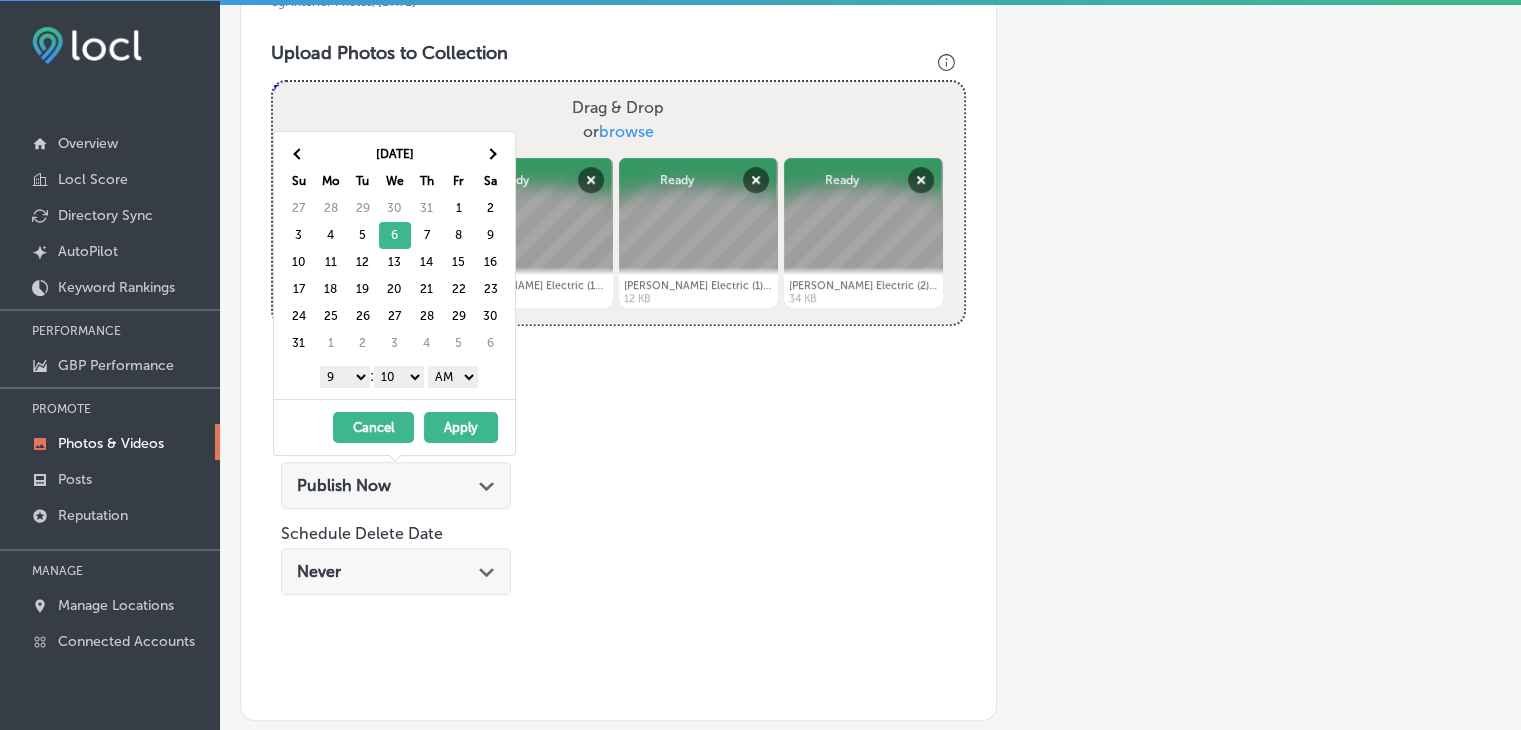 click on "00 10 20 30 40 50" at bounding box center [399, 377] 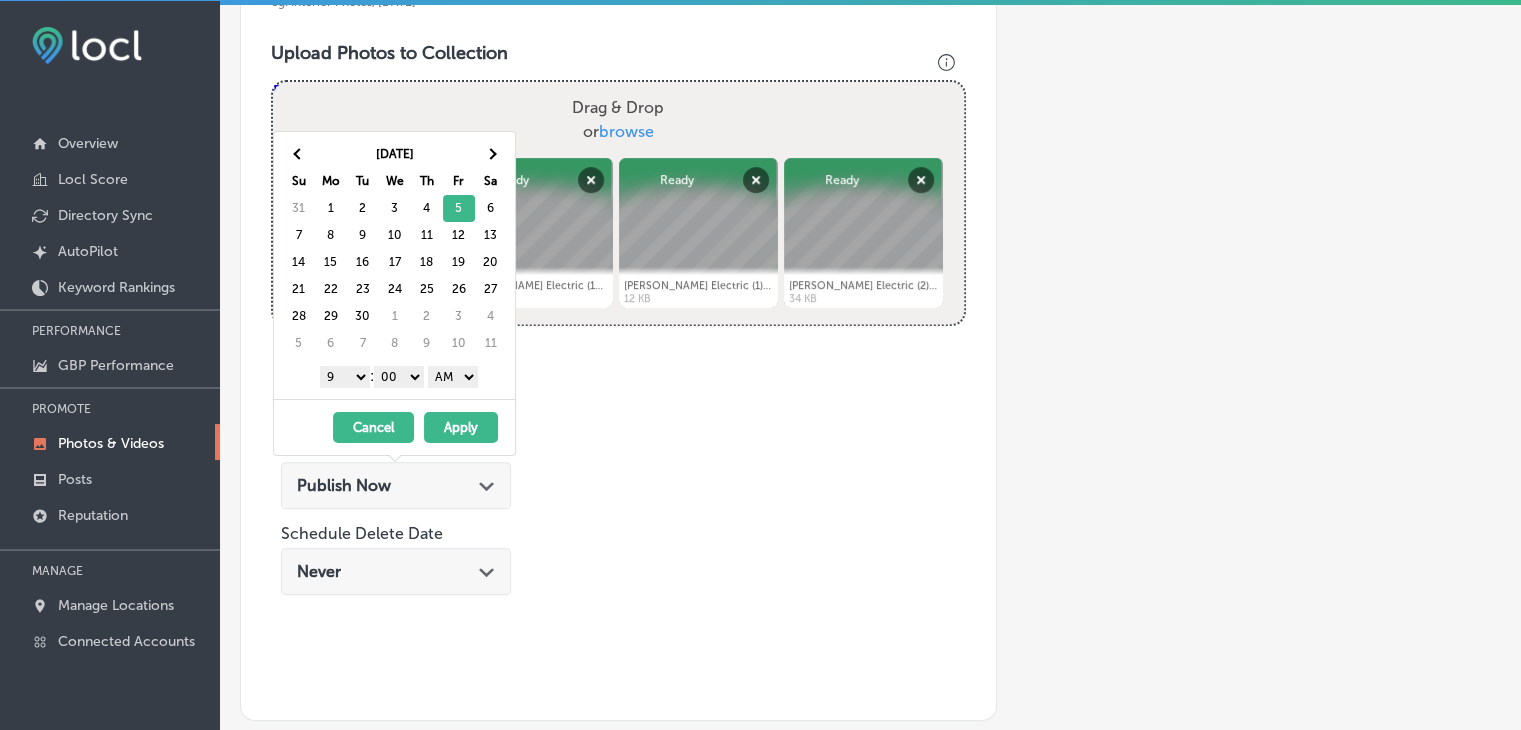 click on "AM PM" at bounding box center (453, 377) 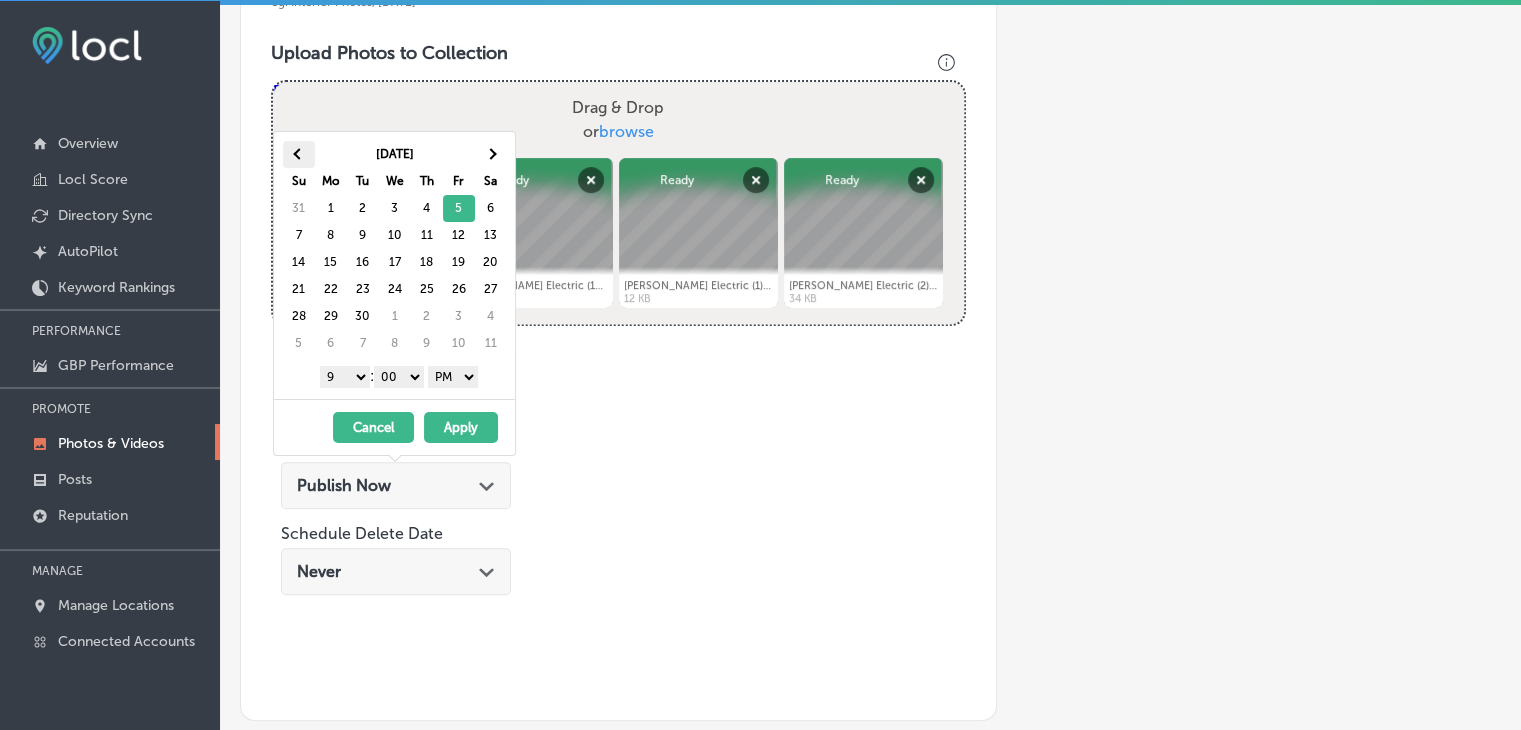 click at bounding box center [299, 154] 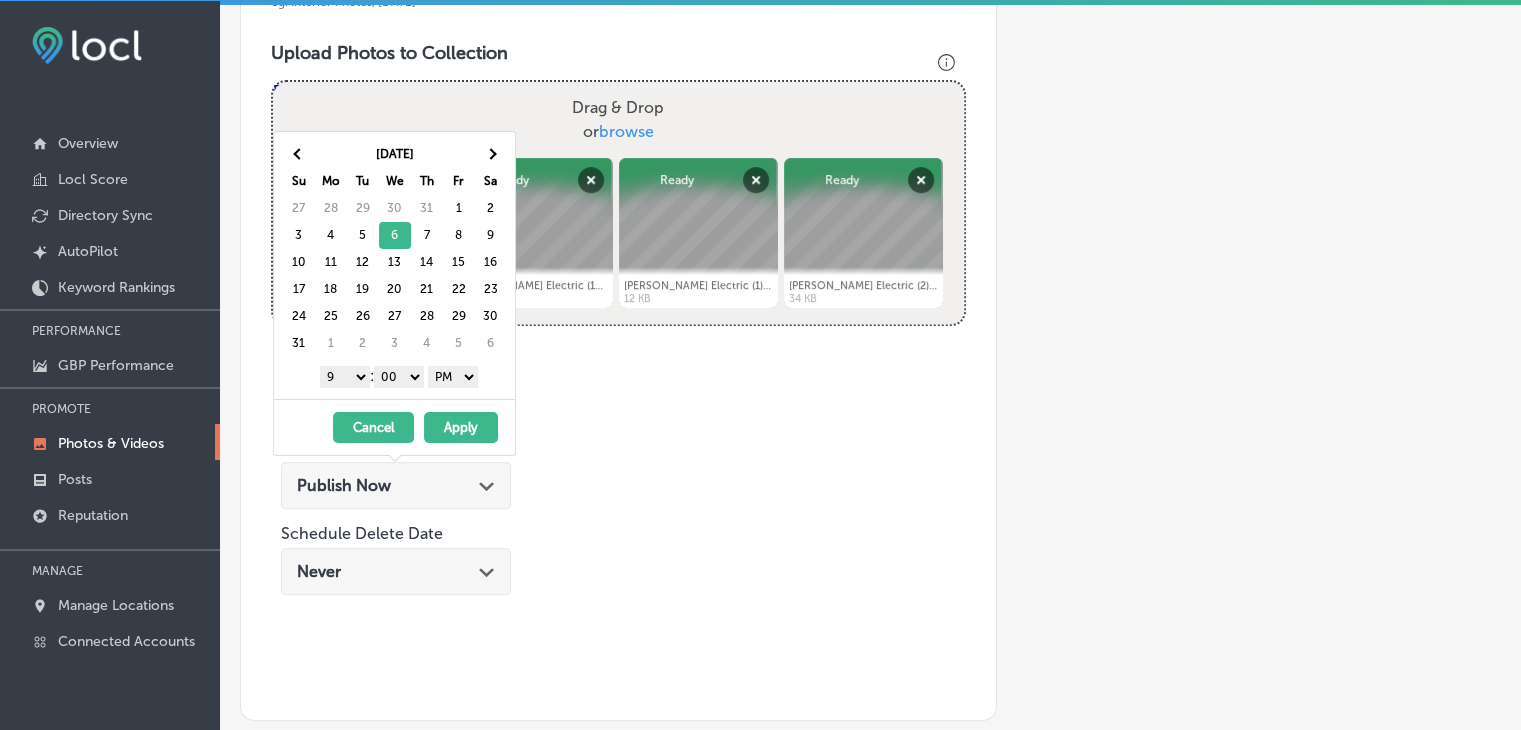click on "Apply" at bounding box center (461, 427) 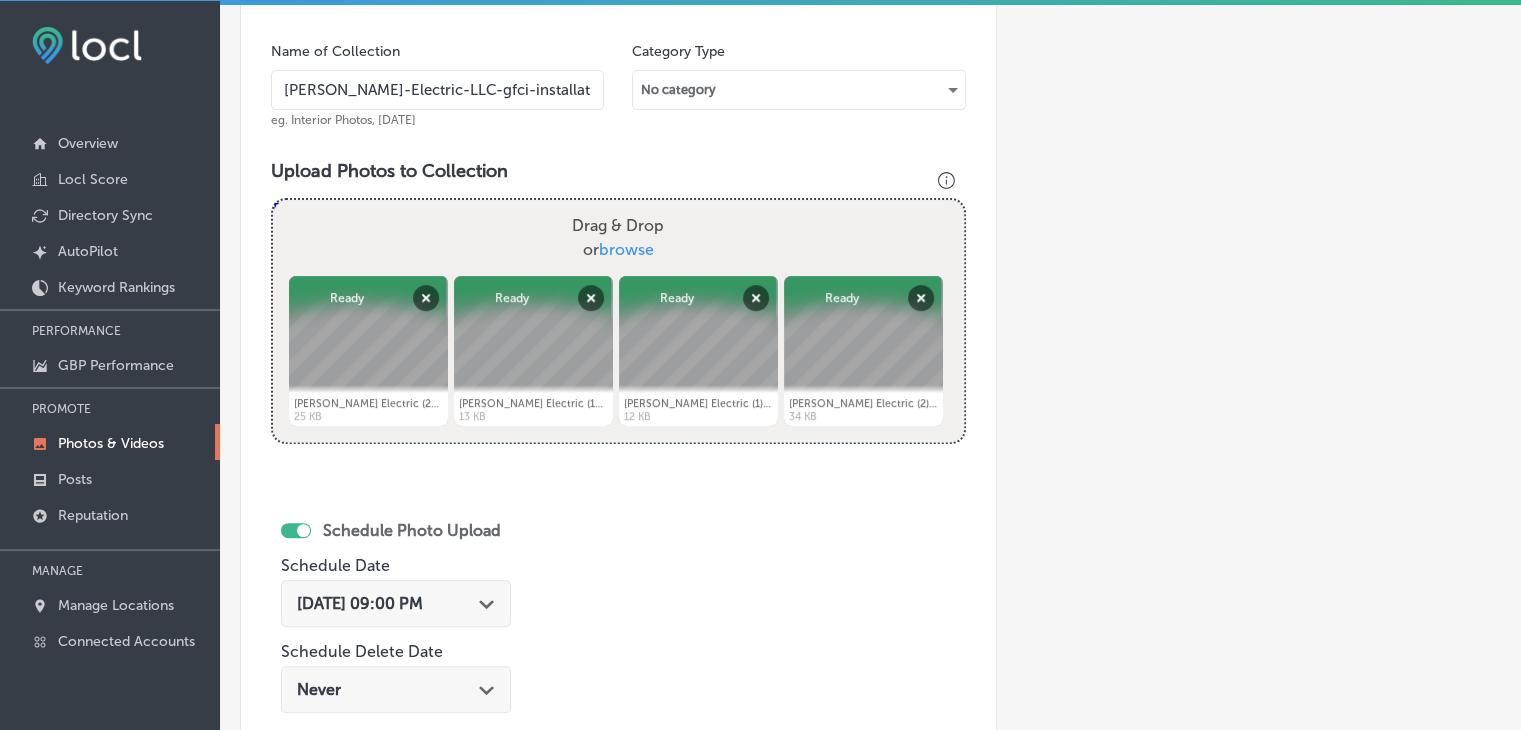 scroll, scrollTop: 400, scrollLeft: 0, axis: vertical 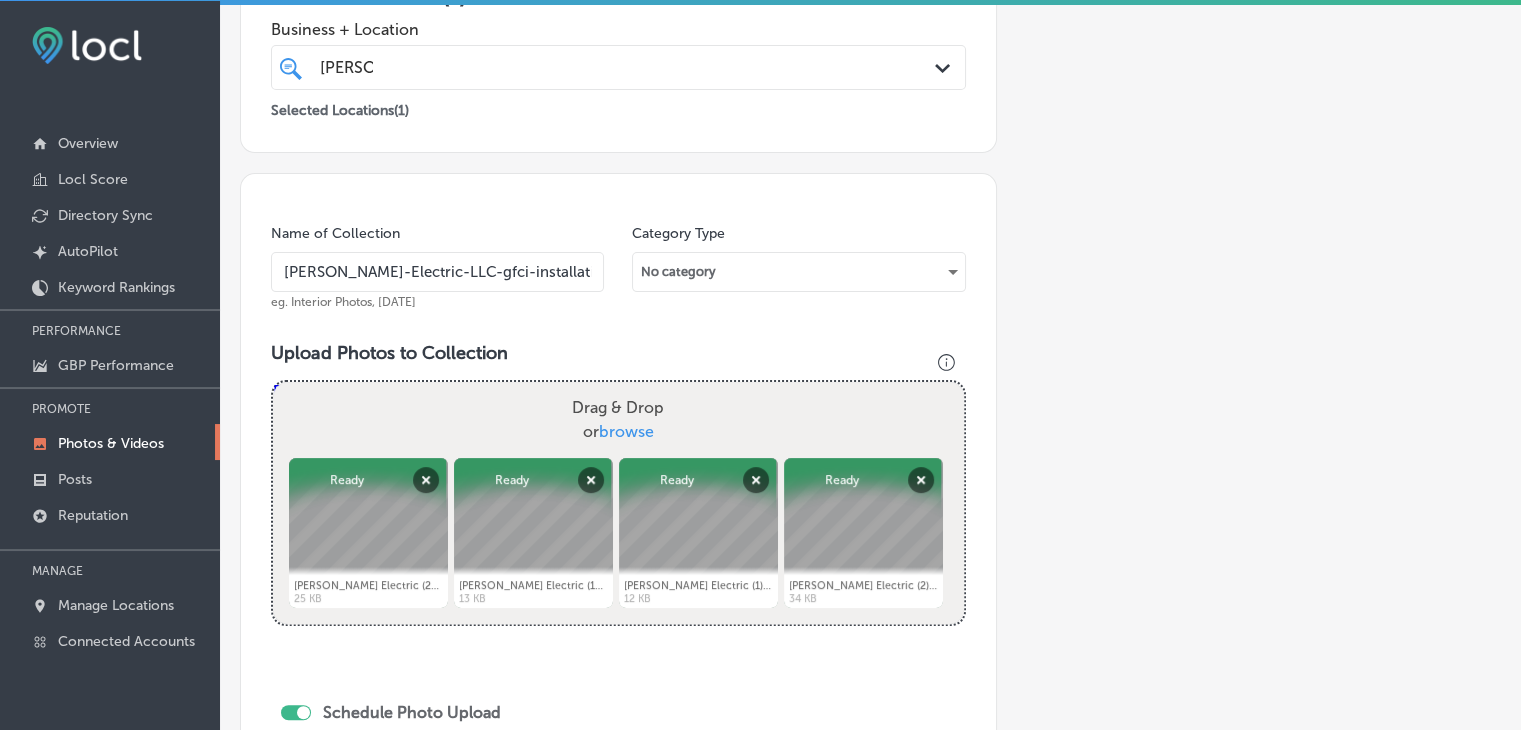 click on "[PERSON_NAME]-Electric-LLC-gfci-installation-near-me" at bounding box center (437, 272) 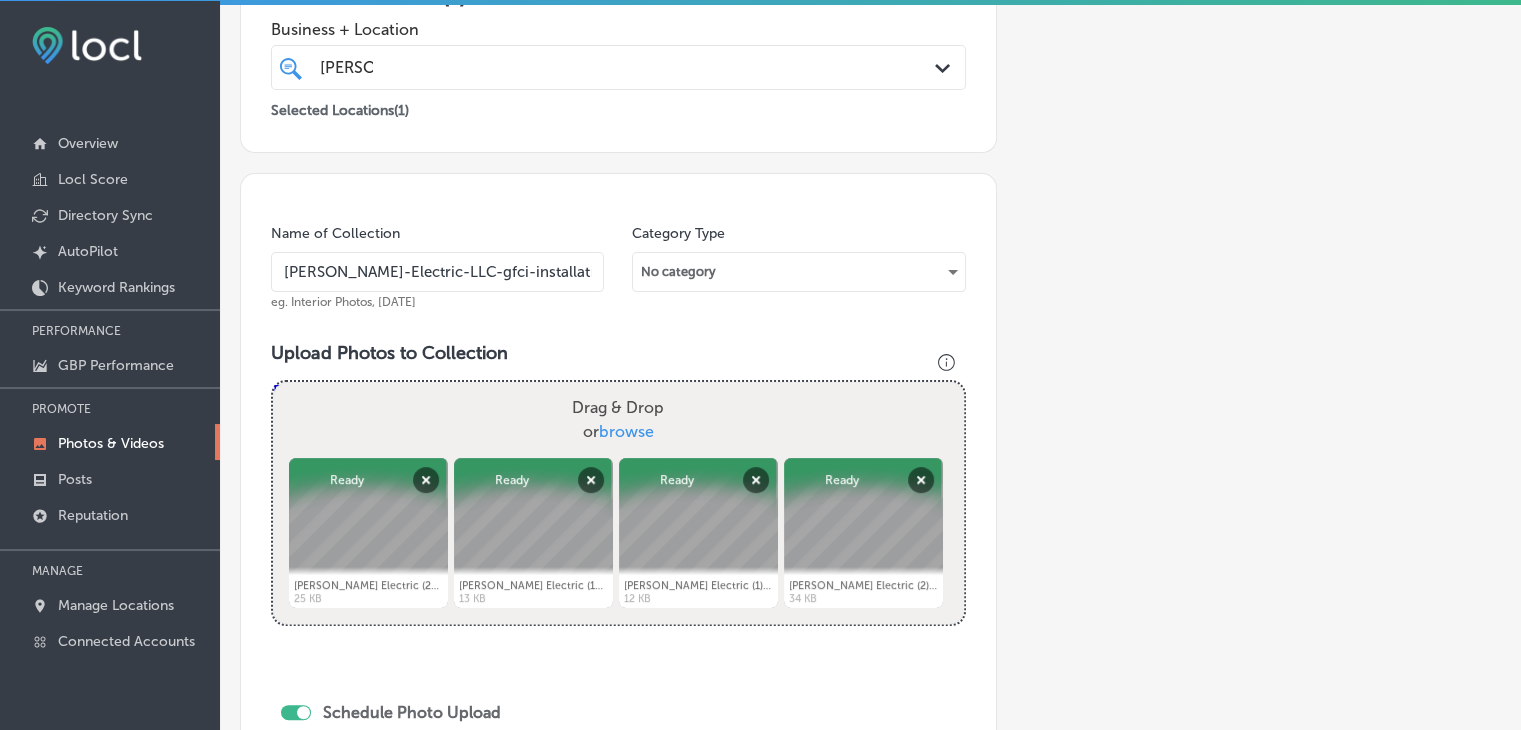 click on "Name of Collection [PERSON_NAME]-Electric-LLC-gfci-installation-[GEOGRAPHIC_DATA]-me eg. Interior Photos, [DATE]   Category Type No category Upload Photos to Collection
Powered by PQINA Drag & Drop  or  browse [PERSON_NAME] Electric (20).jpg Abort Retry Remove Upload Cancel Retry Remove [PERSON_NAME] Electric (20).jpg 25 KB Ready tap to undo
Abort Retry Remove" at bounding box center (618, 597) 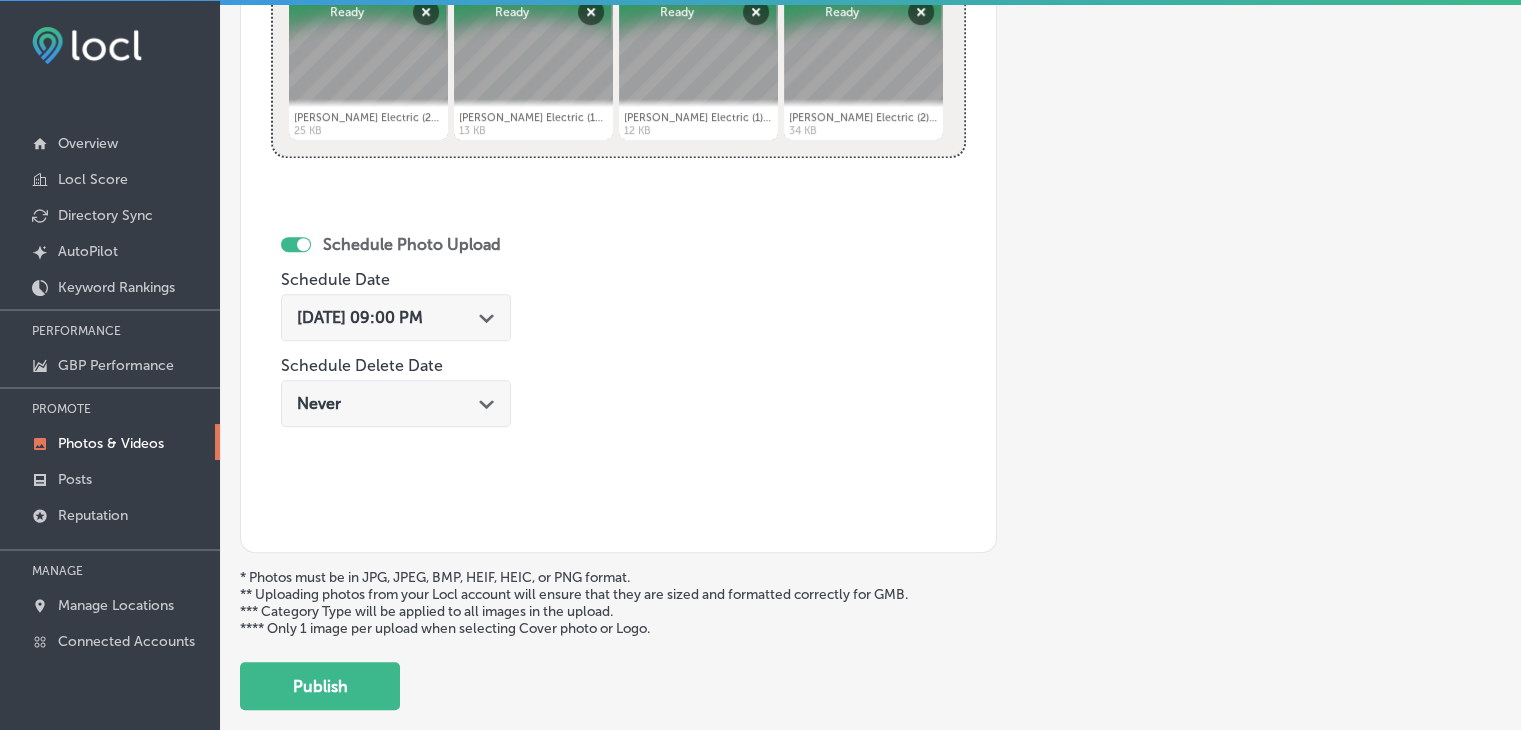 scroll, scrollTop: 972, scrollLeft: 0, axis: vertical 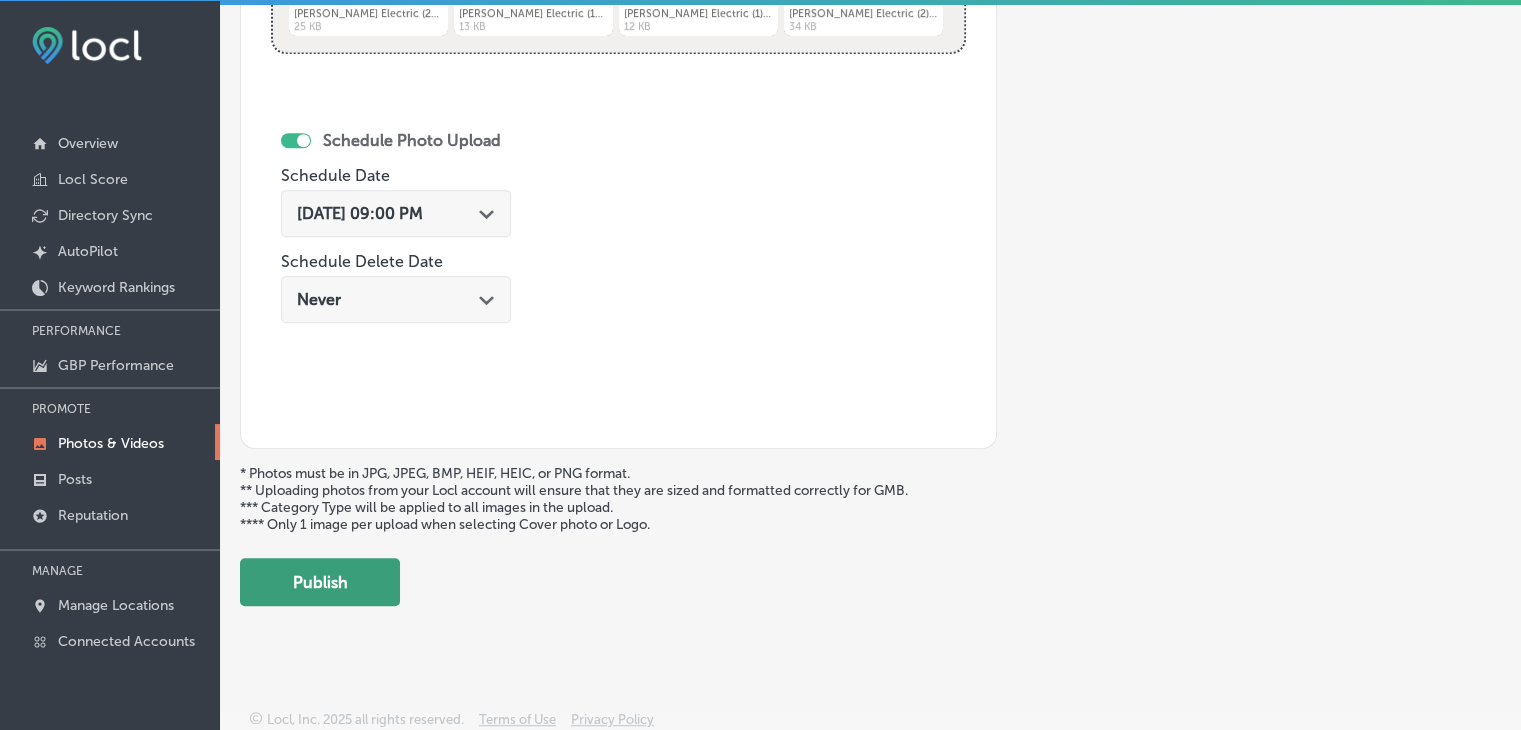 click on "Publish" at bounding box center (320, 582) 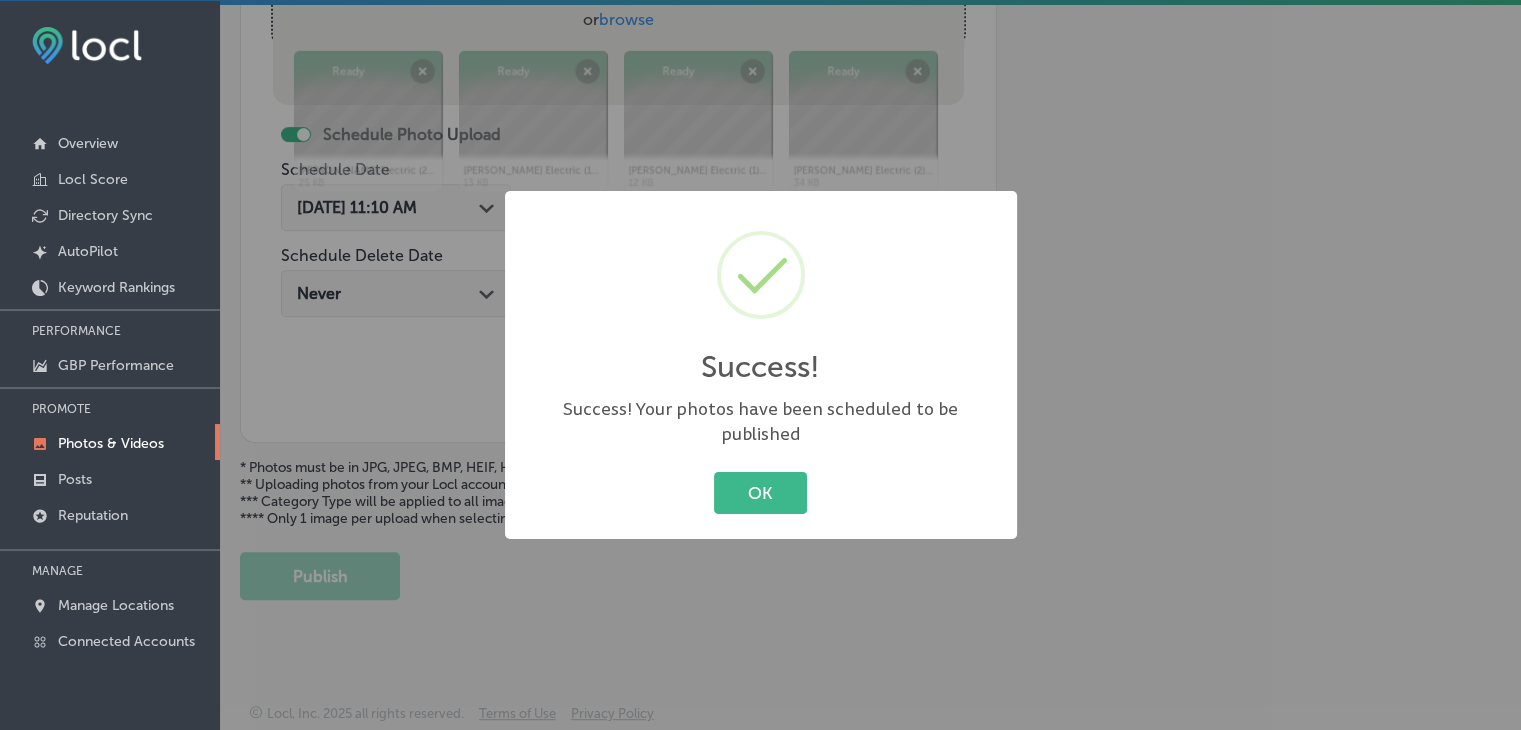 scroll, scrollTop: 807, scrollLeft: 0, axis: vertical 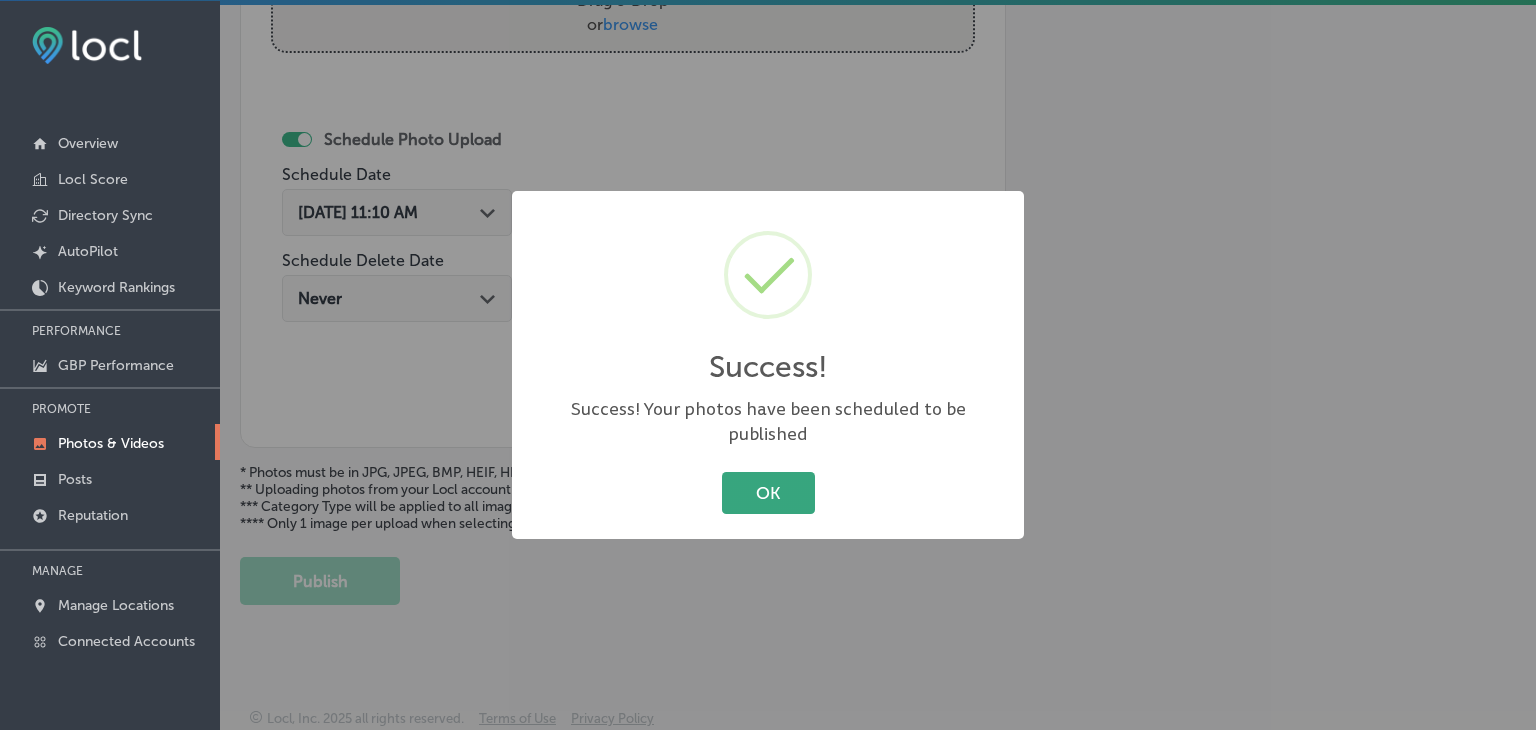 click on "OK" at bounding box center [768, 492] 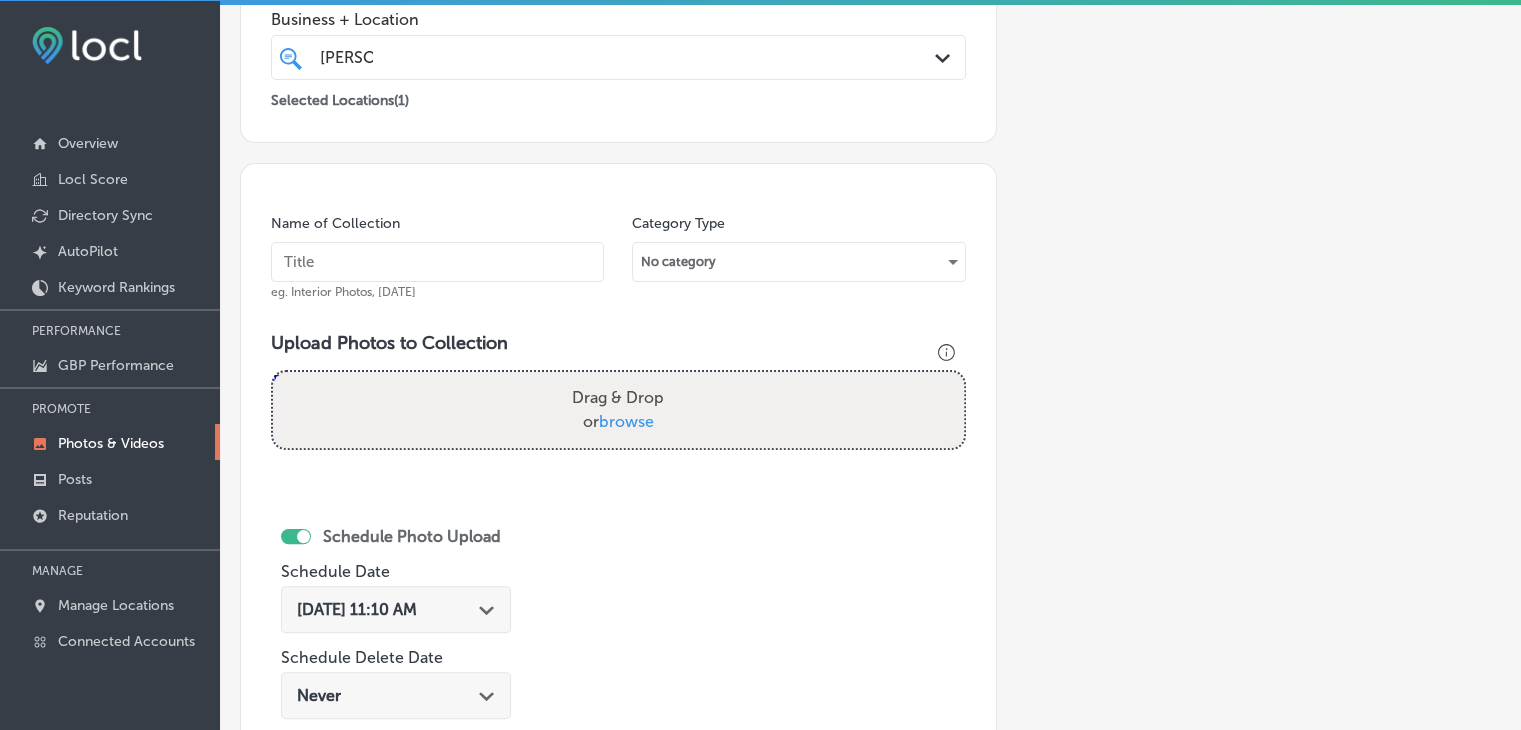 scroll, scrollTop: 407, scrollLeft: 0, axis: vertical 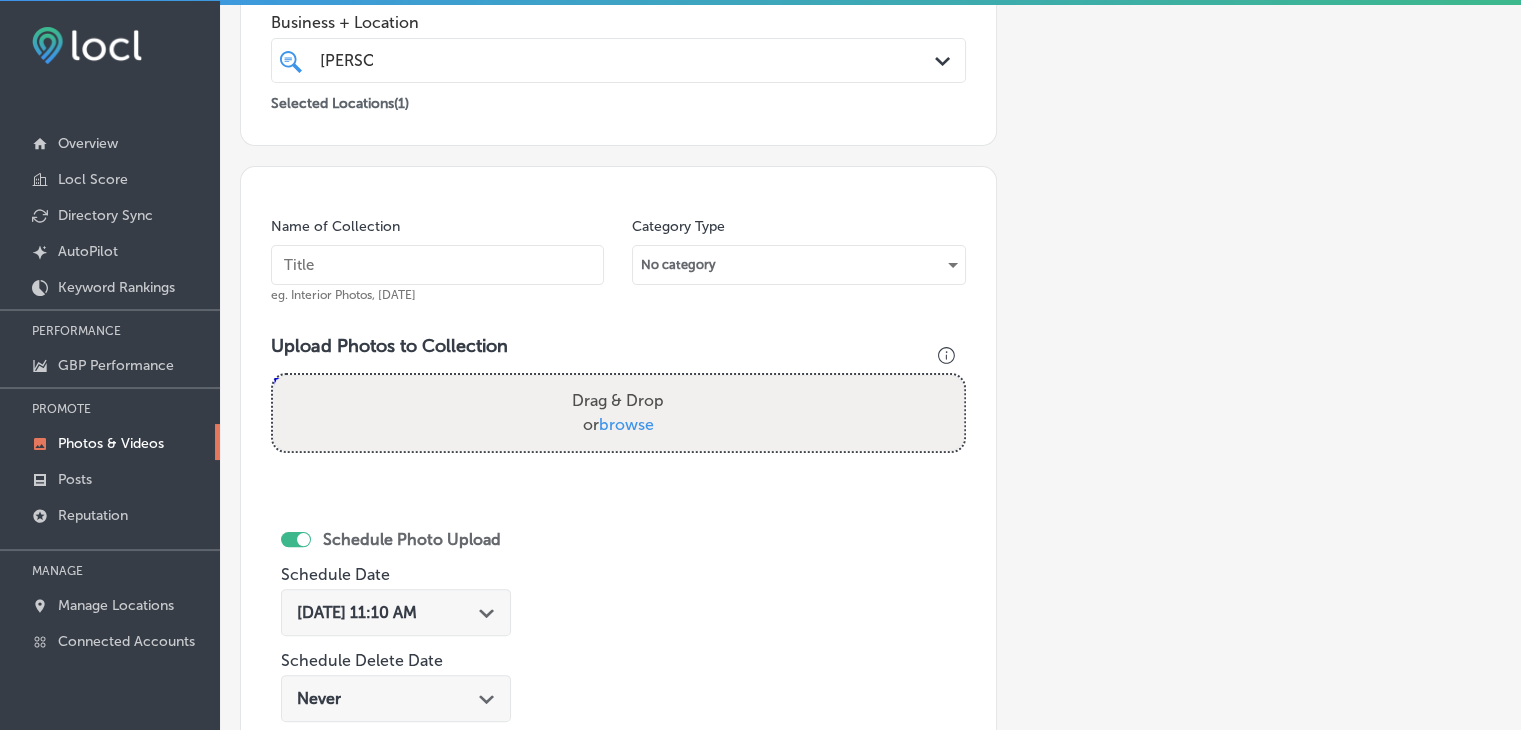 click on "Name of Collection eg. Interior Photos, [DATE]" at bounding box center [437, 260] 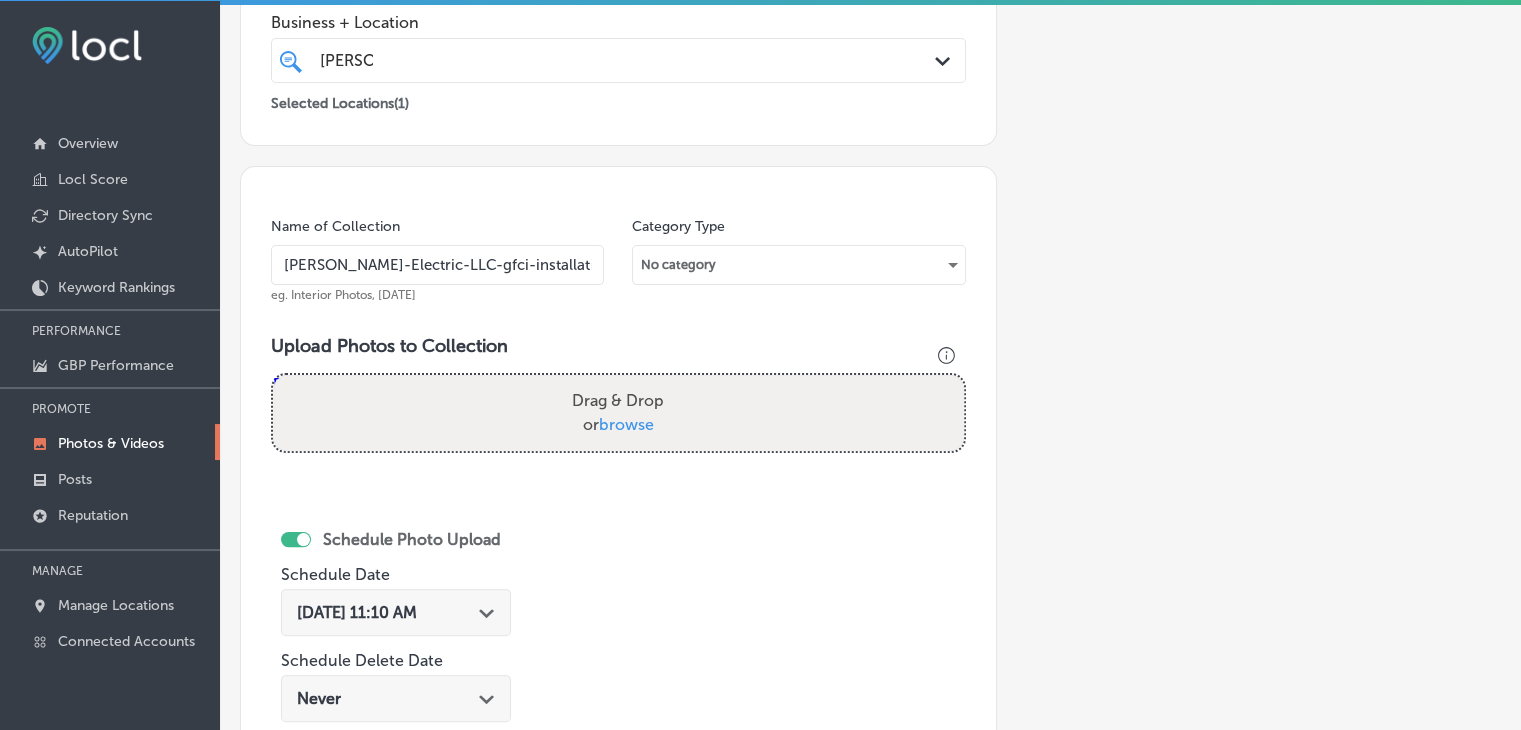 scroll, scrollTop: 0, scrollLeft: 16, axis: horizontal 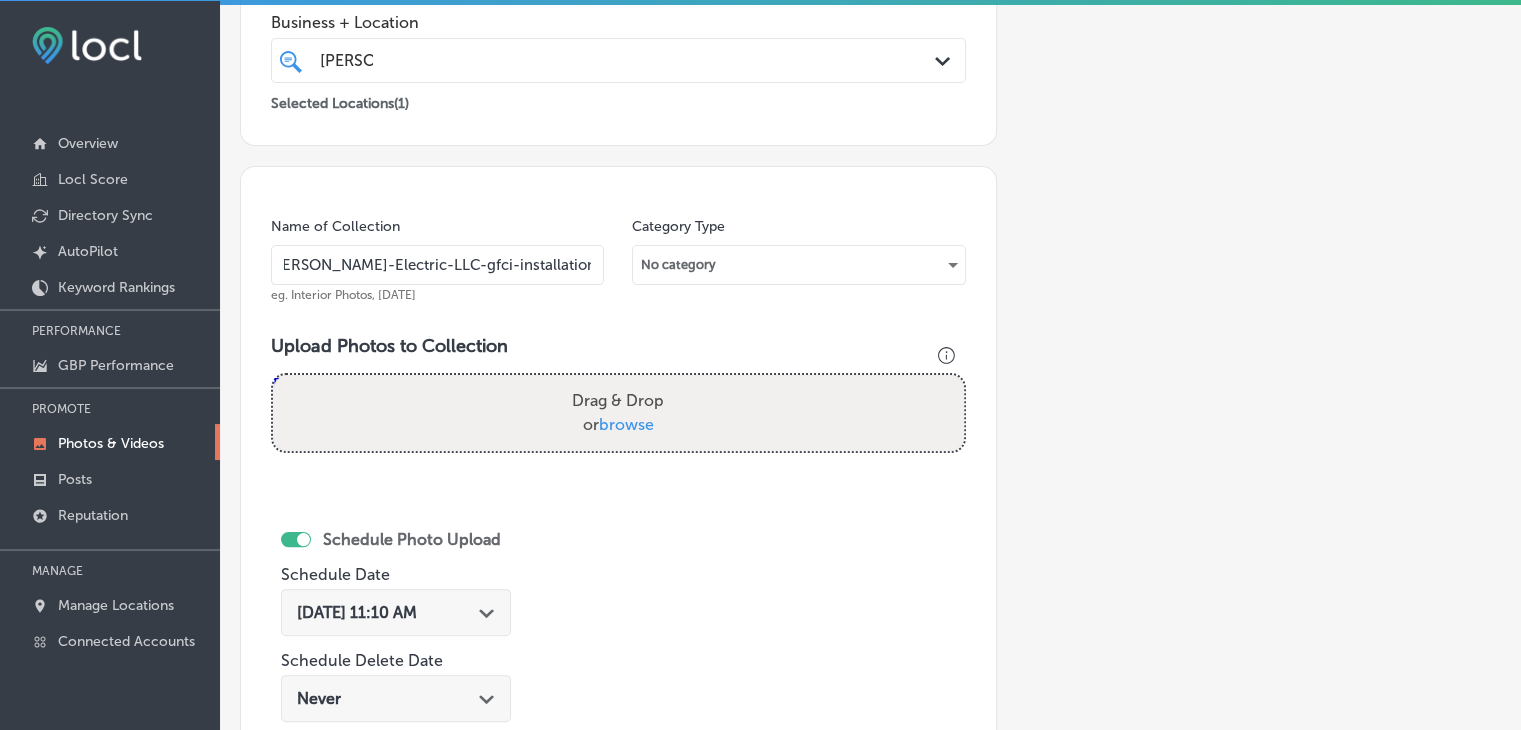 type on "[PERSON_NAME]-Electric-LLC-gfci-installation-near-me" 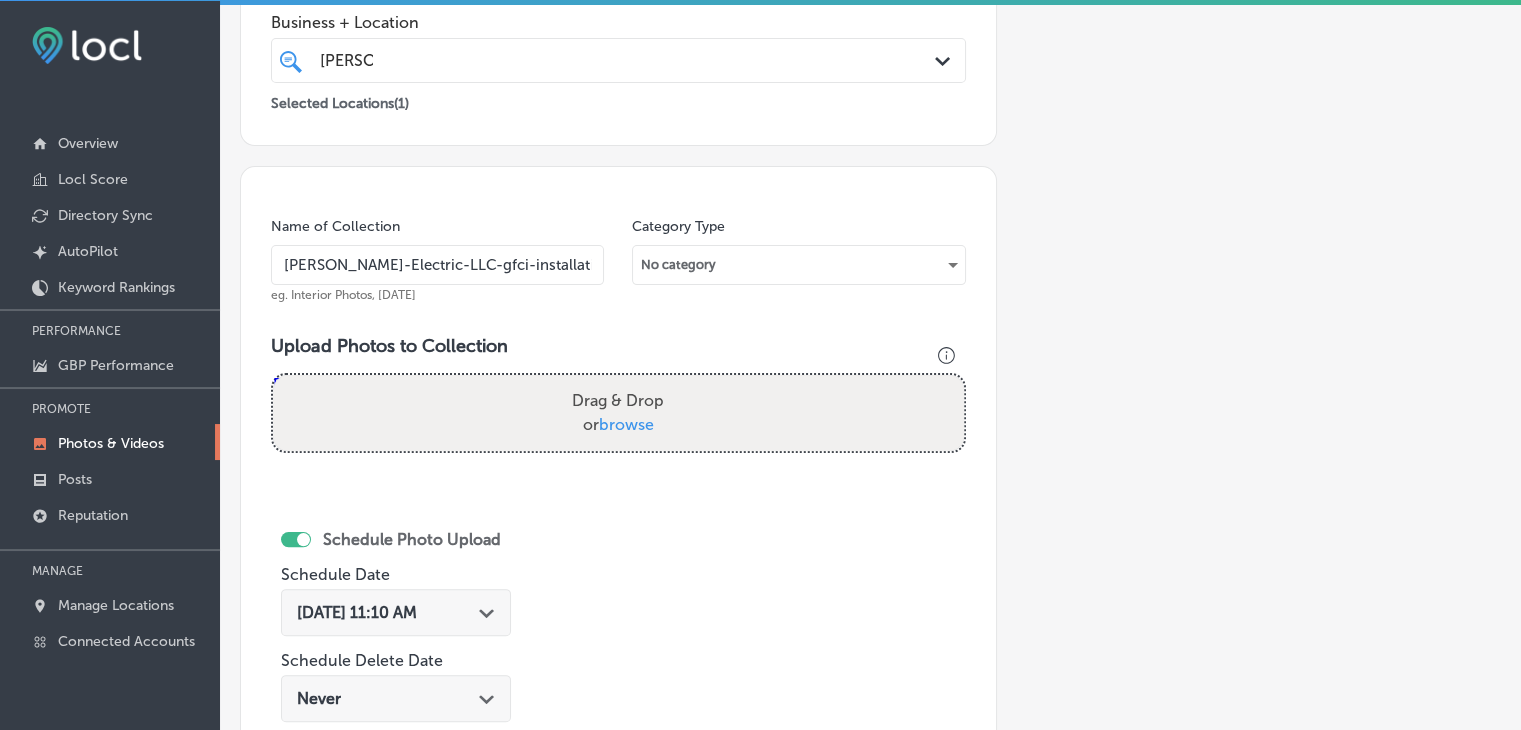 click on "Drag & Drop  or  browse" at bounding box center [618, 413] 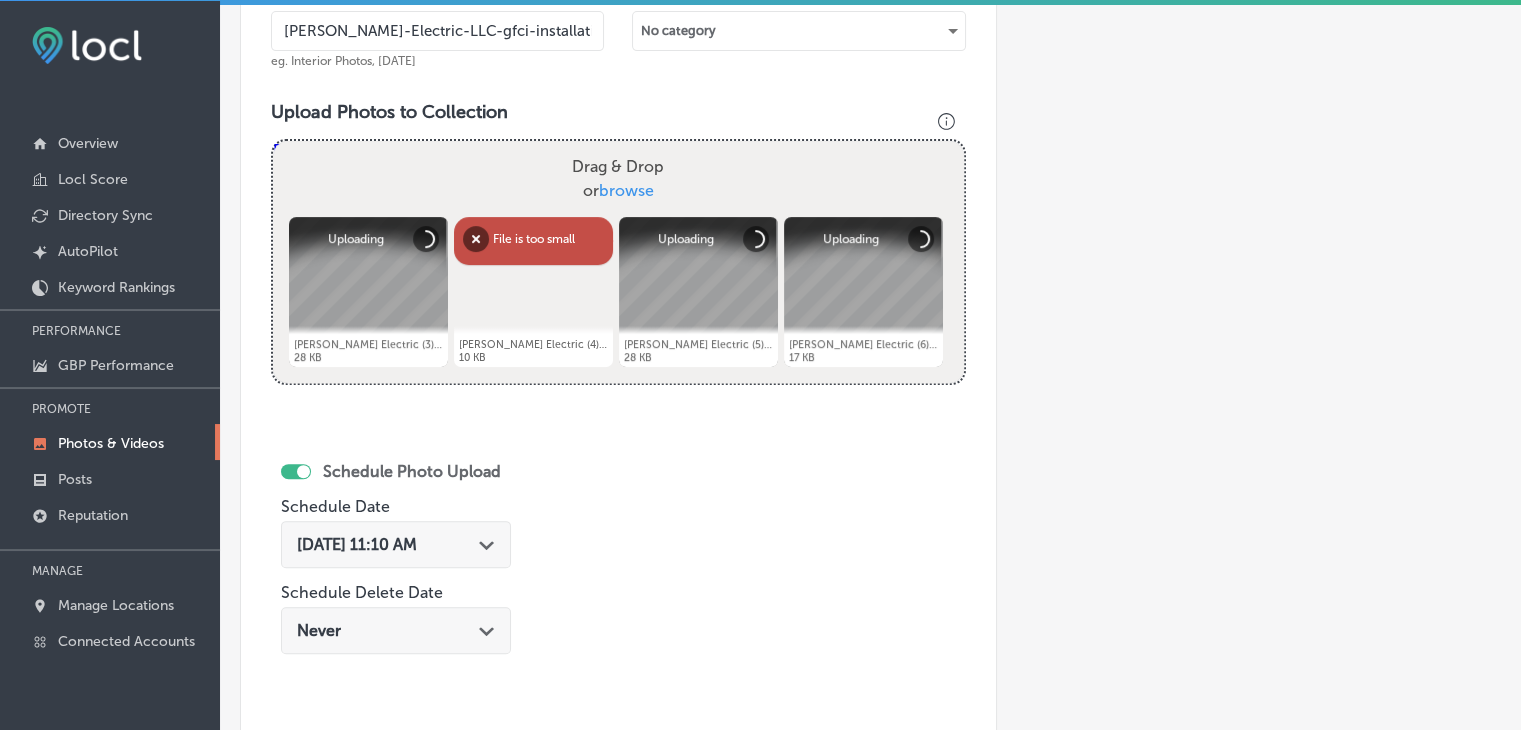 scroll, scrollTop: 607, scrollLeft: 0, axis: vertical 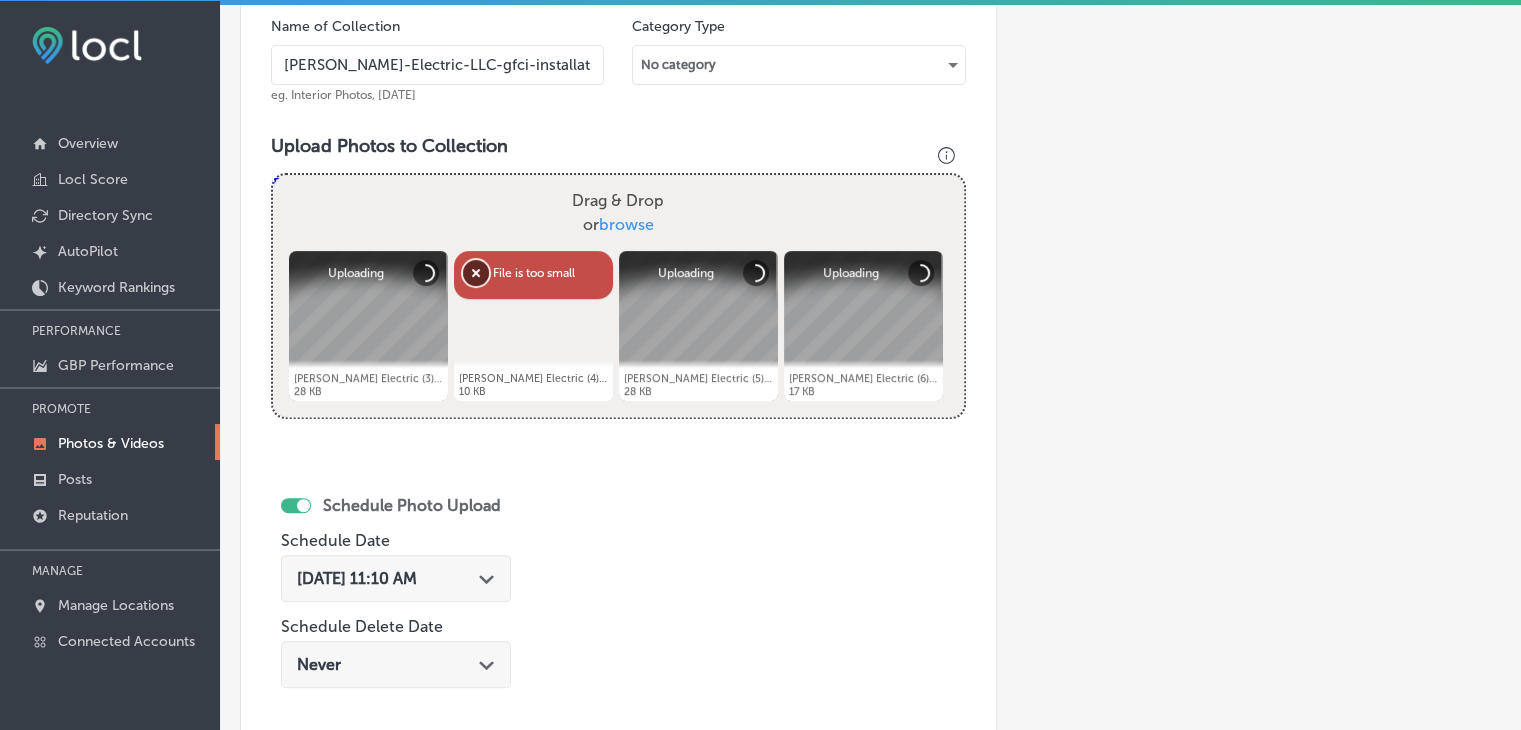 click on "Remove" at bounding box center (476, 273) 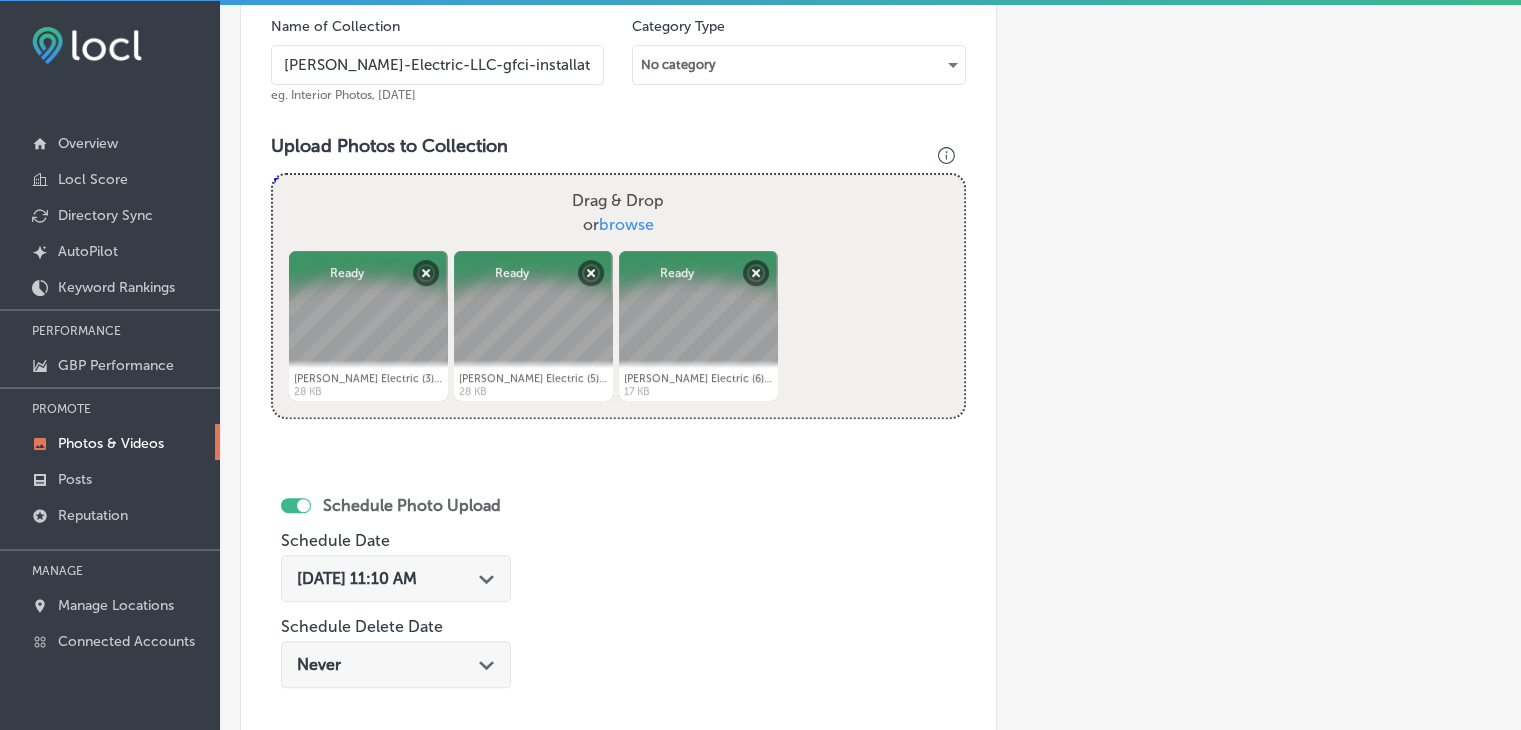 click on "[DATE] 11:10 AM
Path
Created with Sketch." at bounding box center (396, 578) 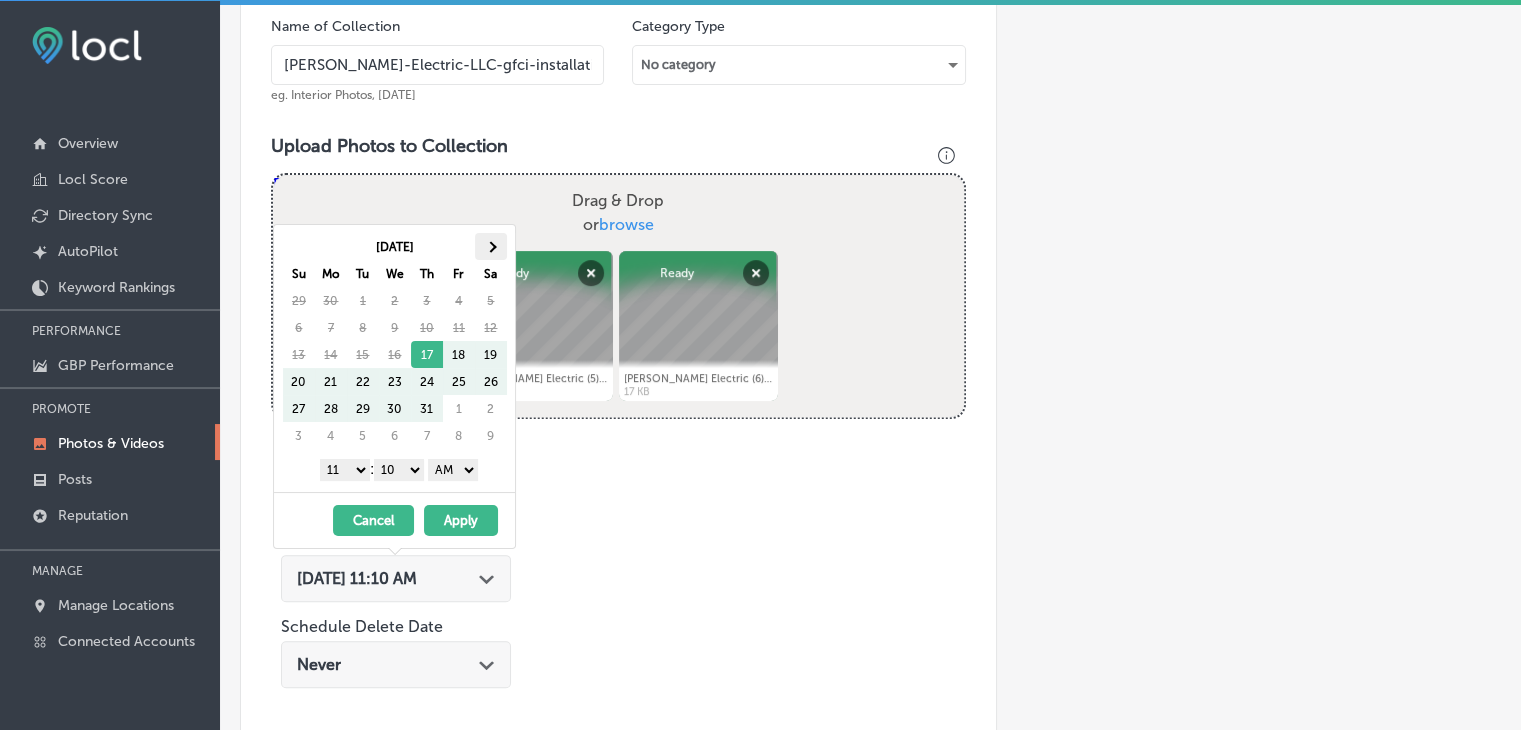 click at bounding box center [491, 246] 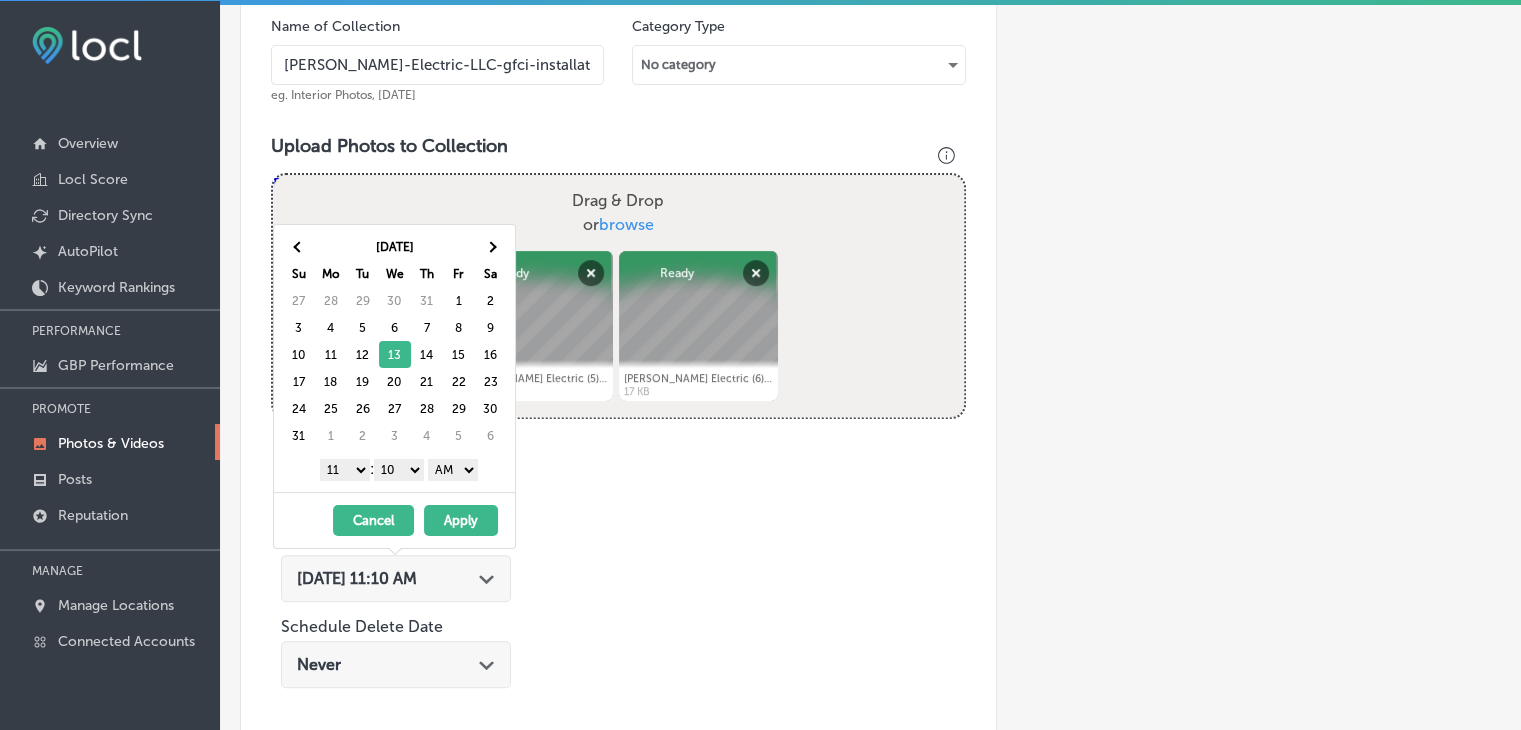 click on "1 2 3 4 5 6 7 8 9 10 11 12" at bounding box center (345, 470) 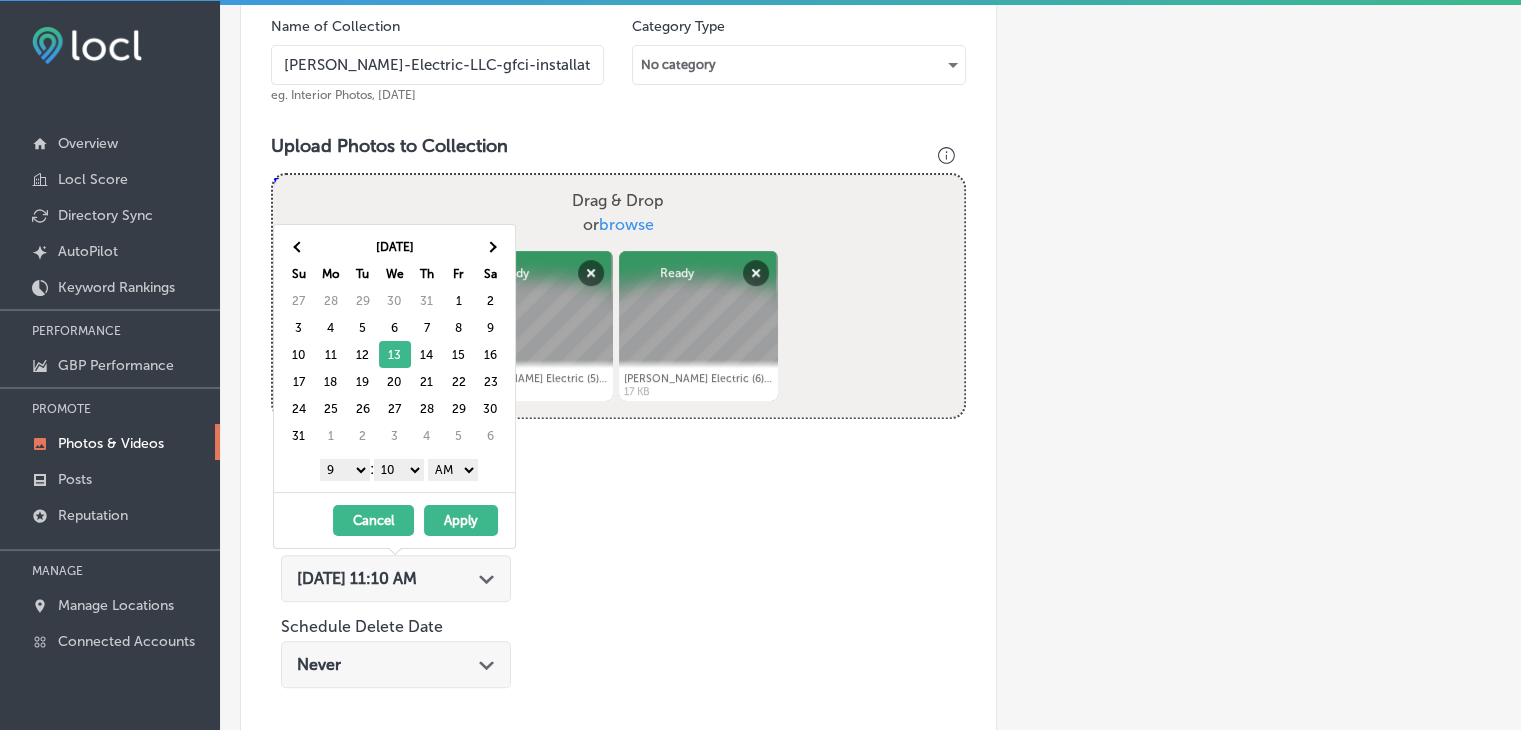 click on "1 2 3 4 5 6 7 8 9 10 11 12  :  00 10 20 30 40 50   AM PM" at bounding box center (398, 469) 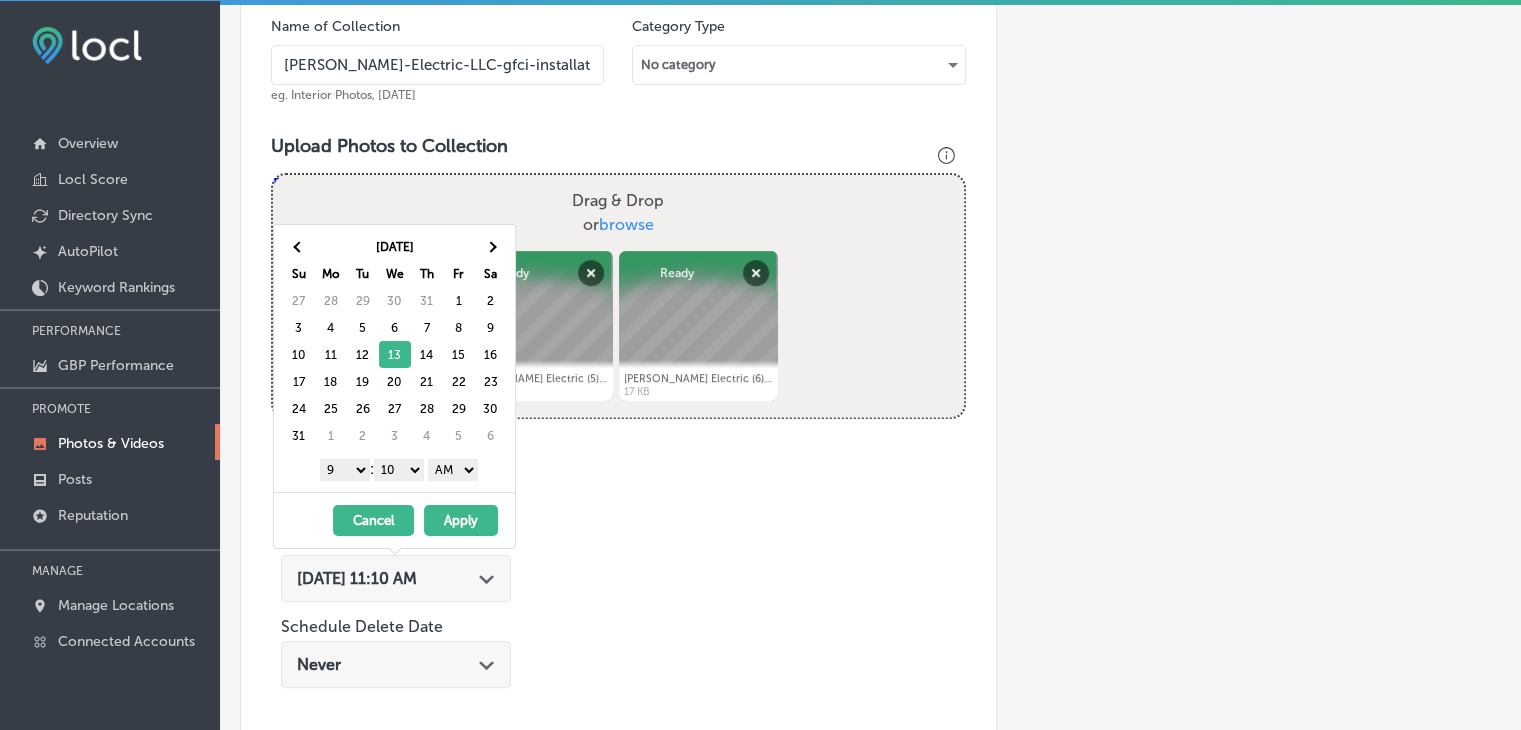 click on "00 10 20 30 40 50" at bounding box center [399, 470] 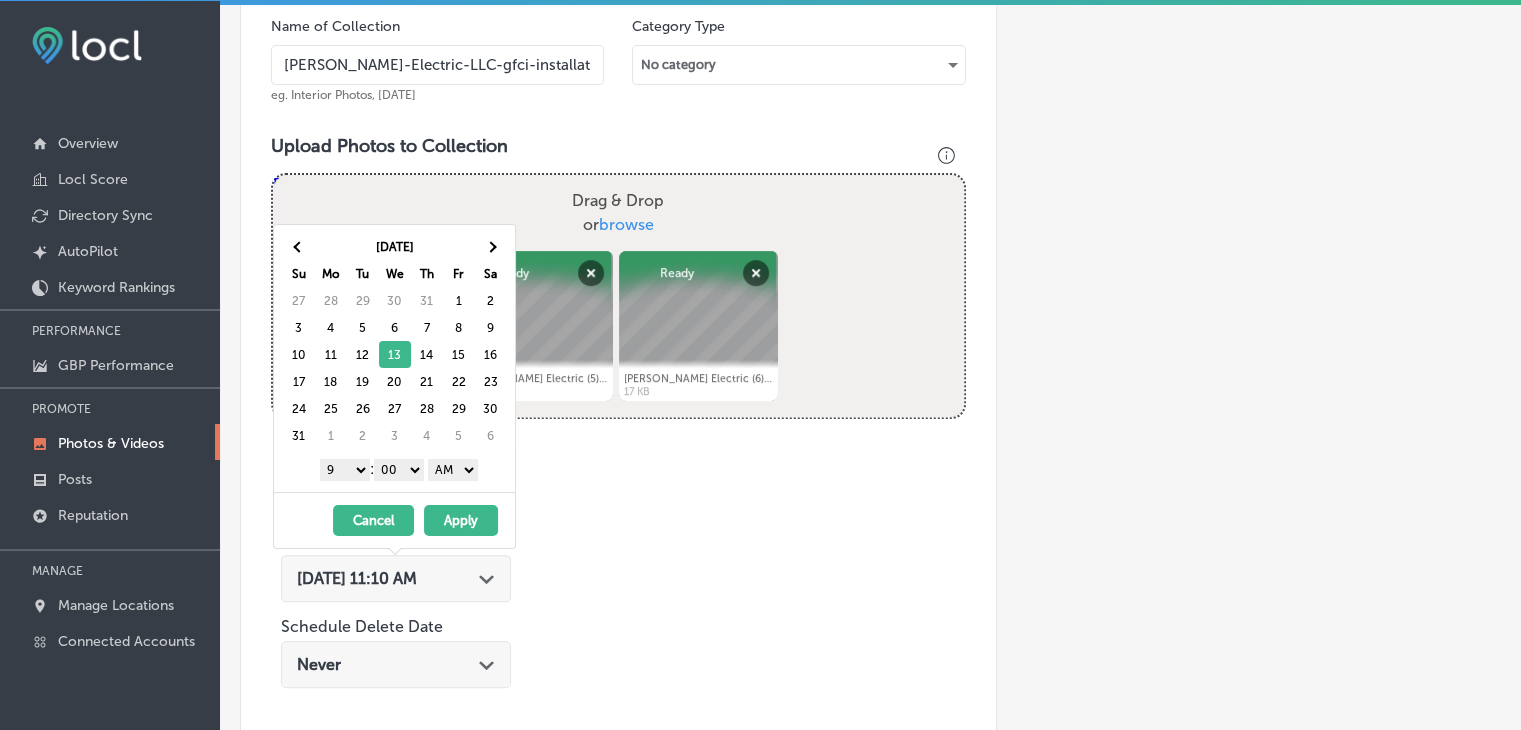 click on "AM PM" at bounding box center [453, 470] 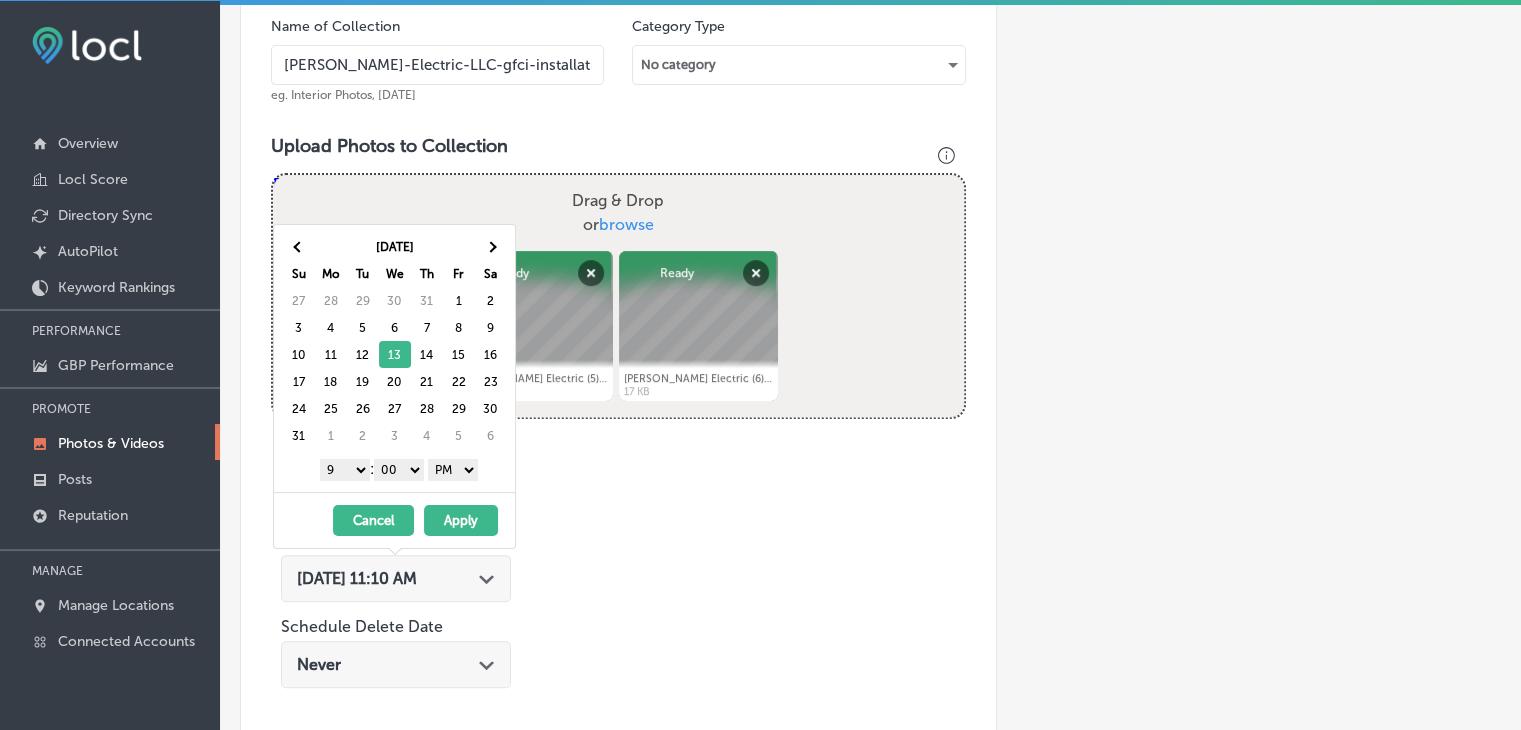 click on "Apply" at bounding box center [461, 520] 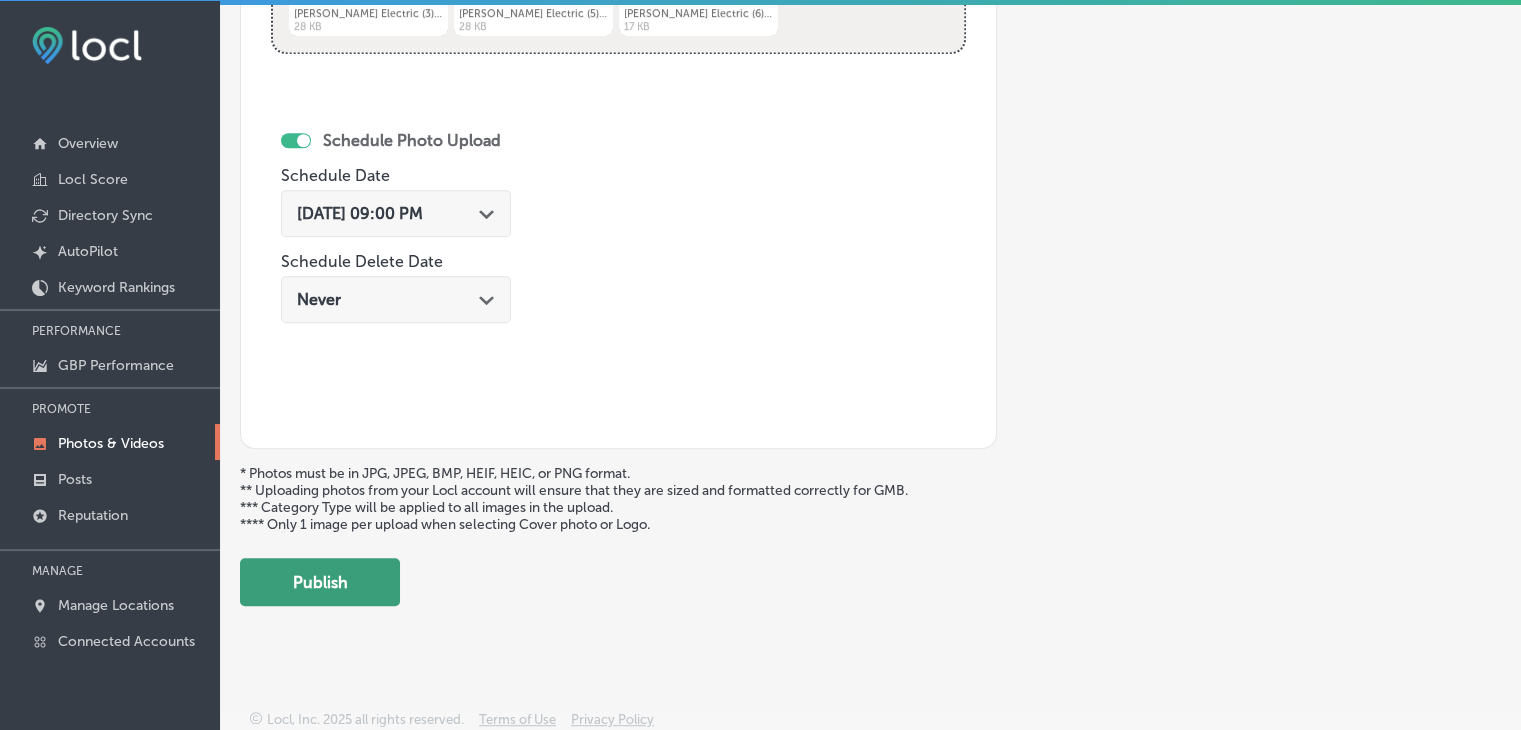 click on "Publish" at bounding box center (320, 582) 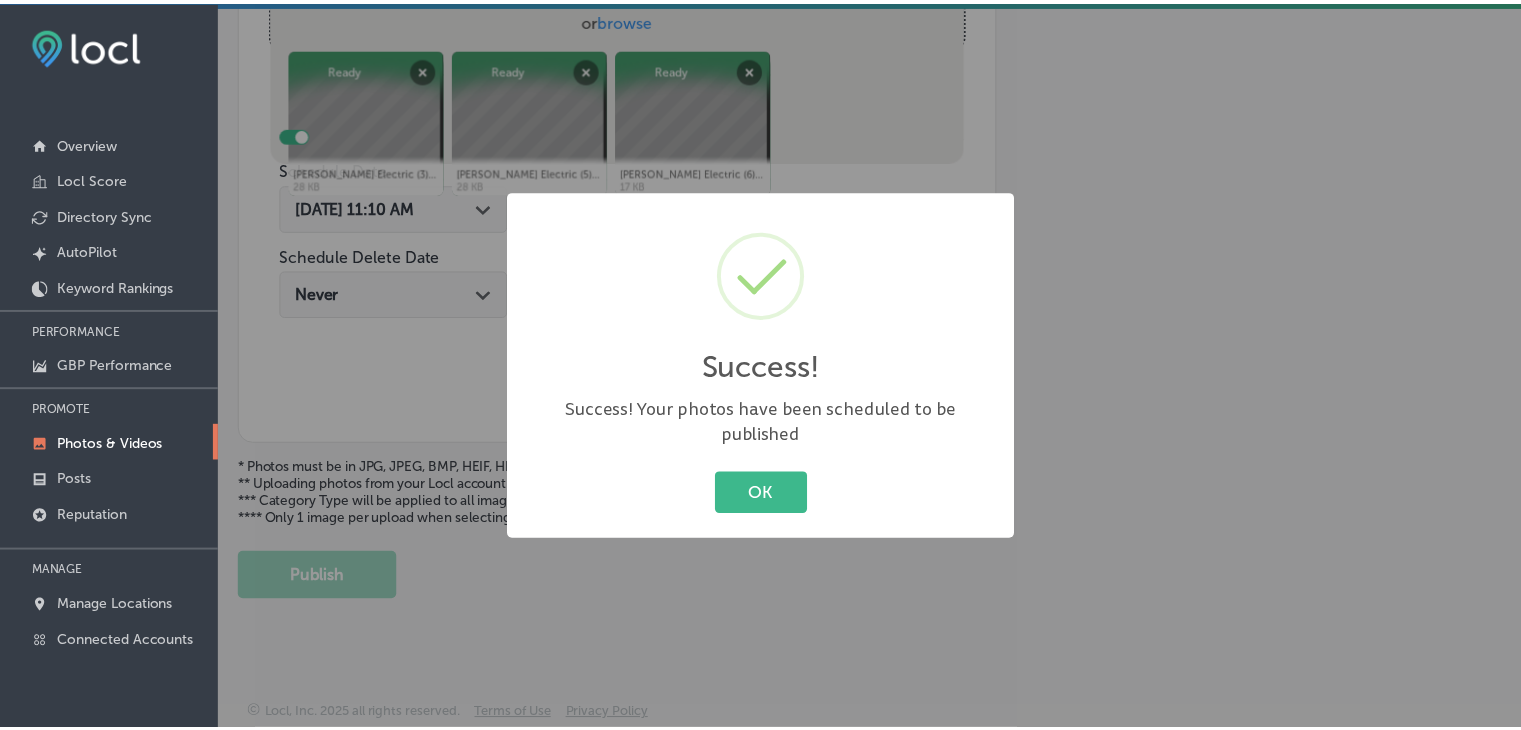 scroll, scrollTop: 807, scrollLeft: 0, axis: vertical 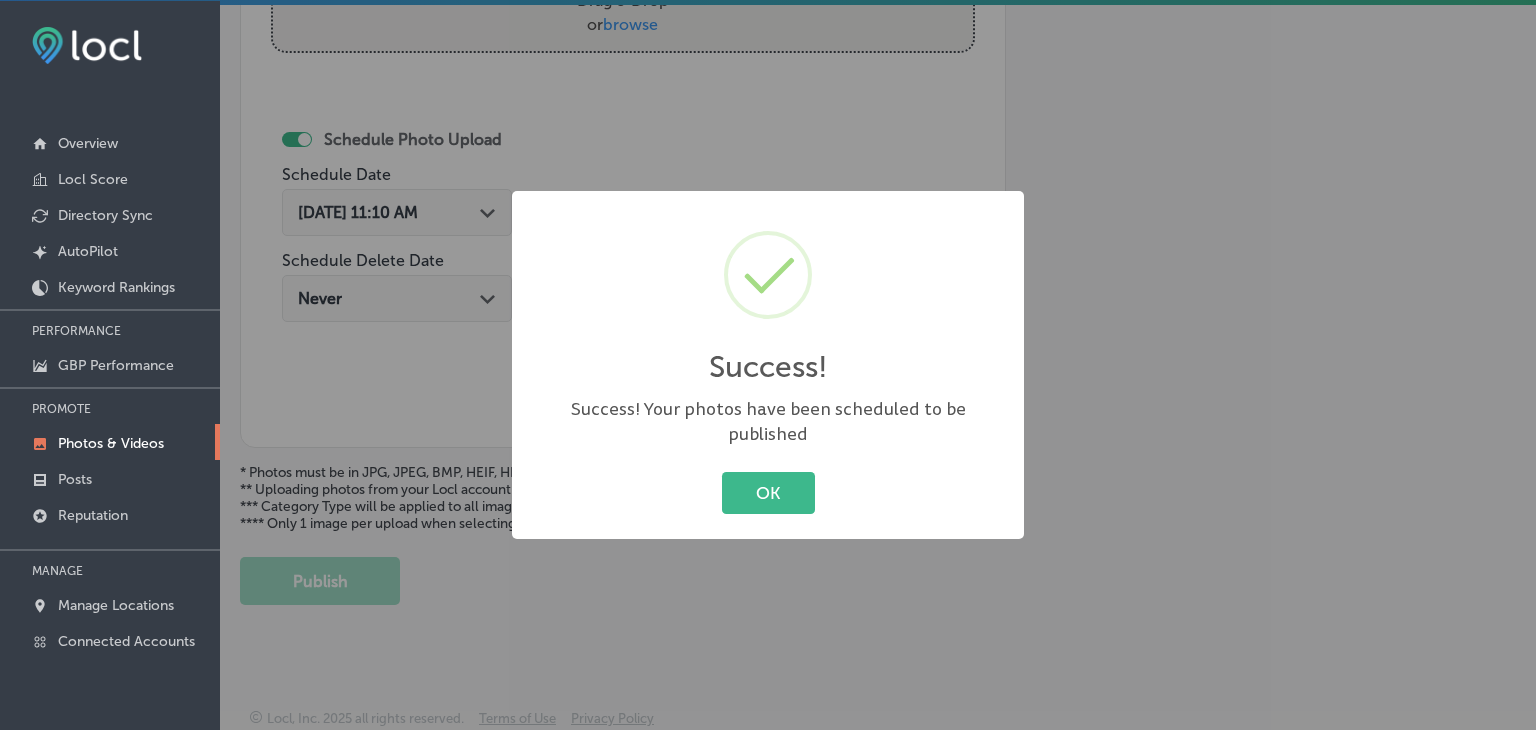 click on "OK Cancel" at bounding box center [768, 493] 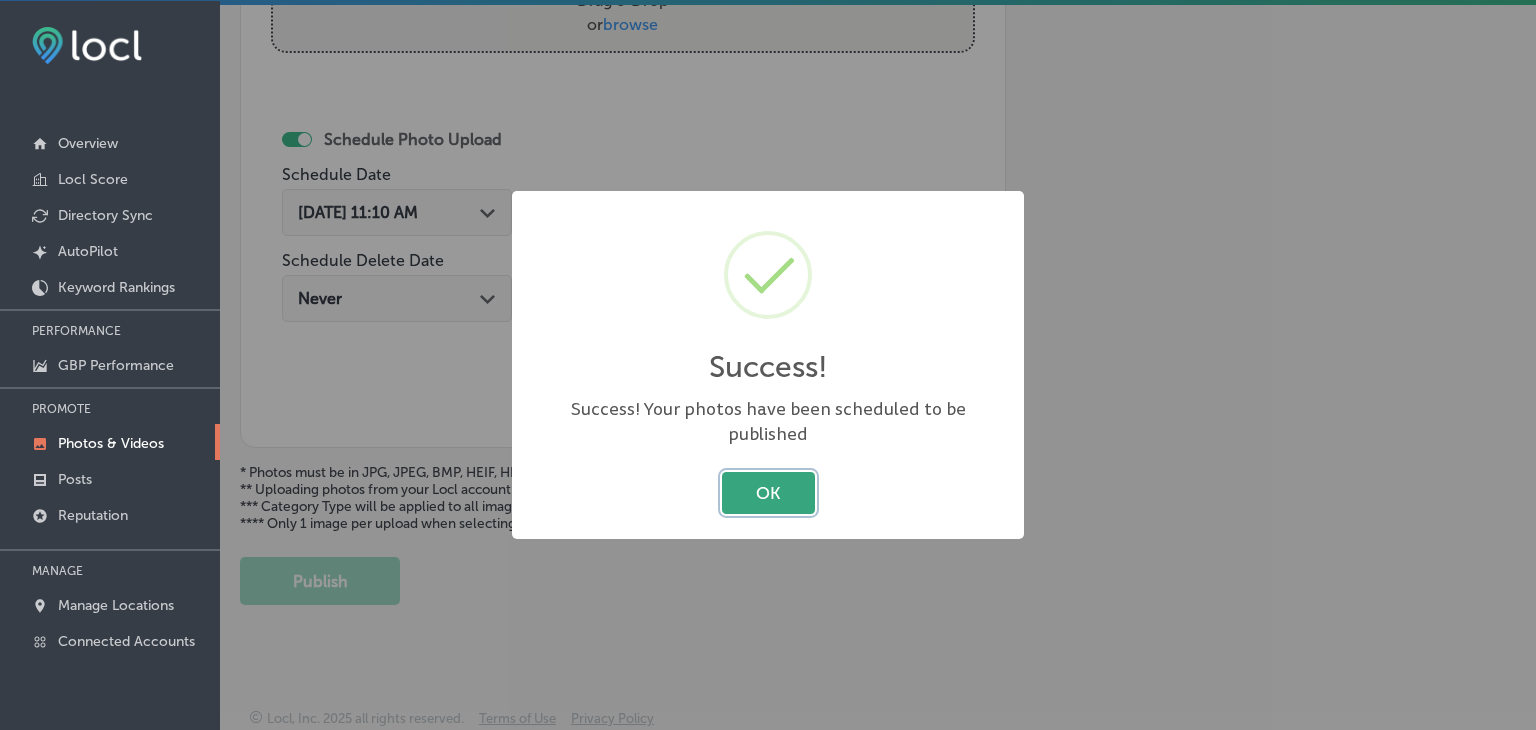 click on "OK" at bounding box center [768, 492] 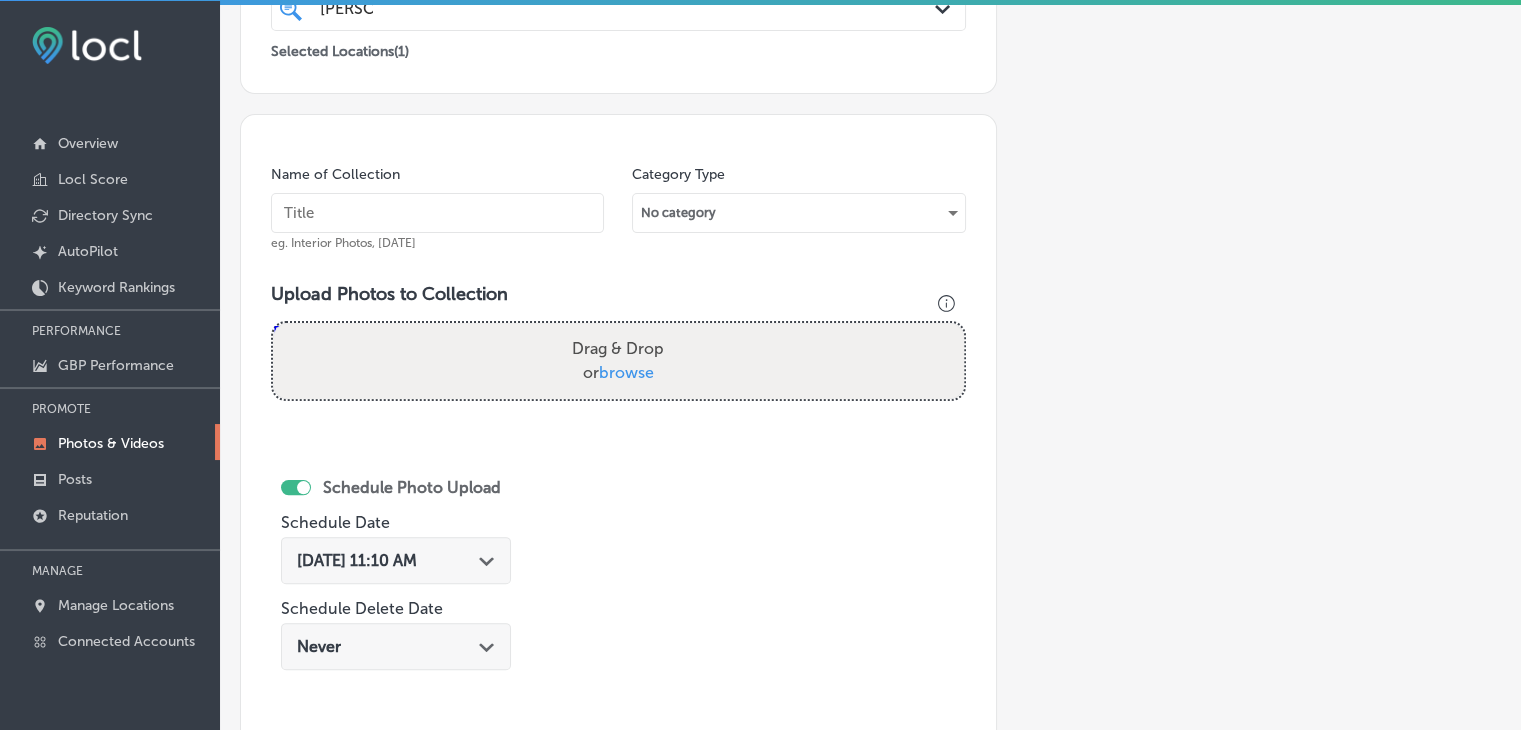 scroll, scrollTop: 407, scrollLeft: 0, axis: vertical 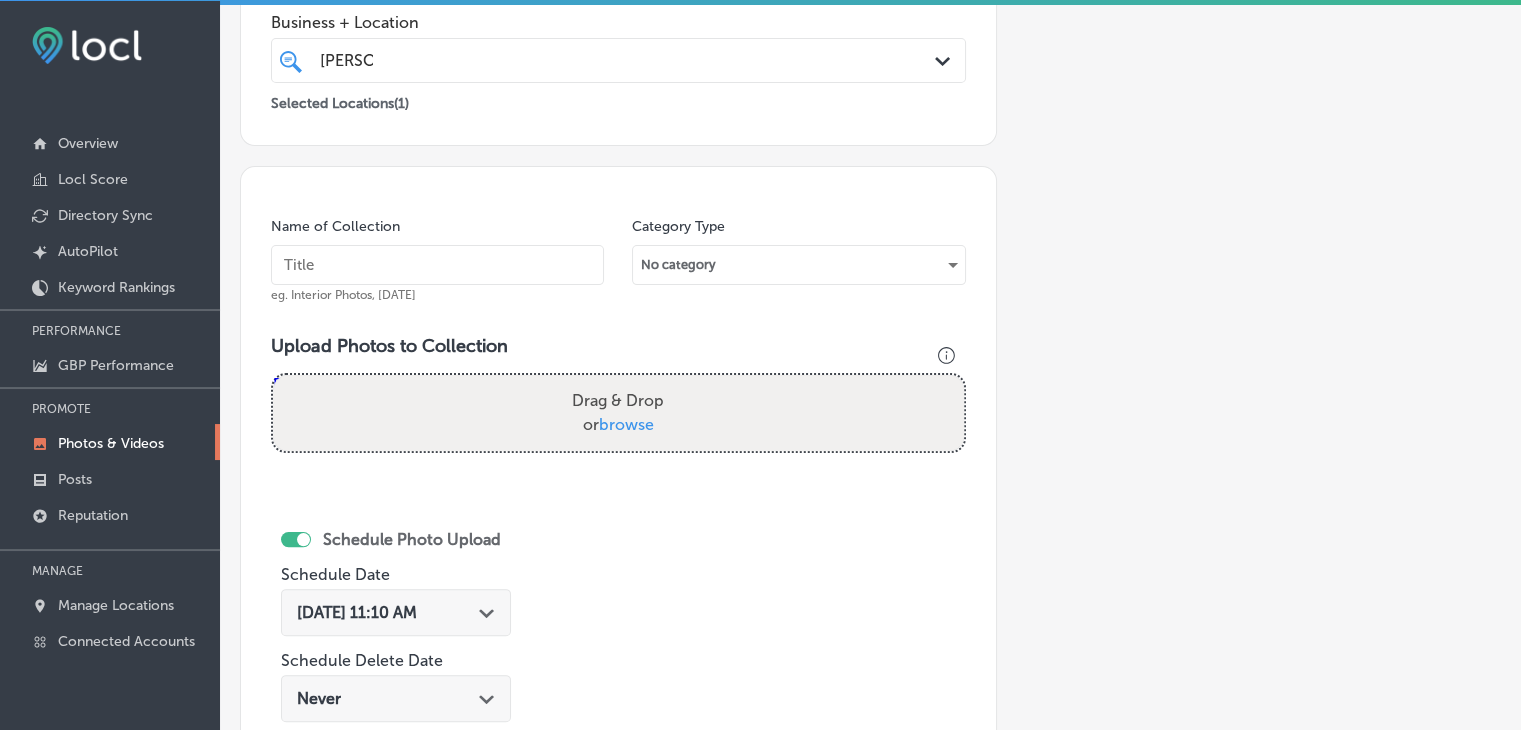 click on "Name of Collection eg. Interior Photos, [DATE]" at bounding box center (437, 260) 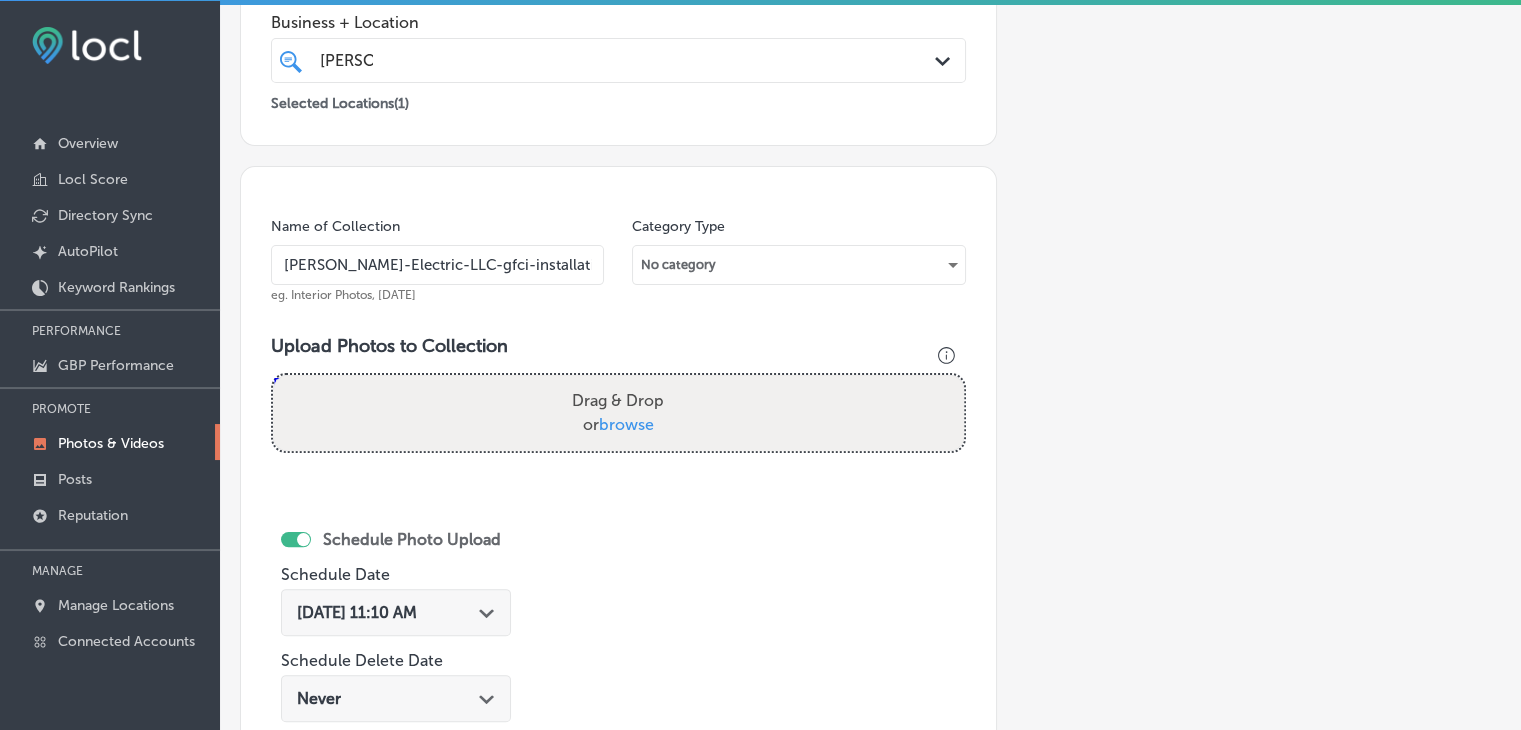 scroll, scrollTop: 0, scrollLeft: 16, axis: horizontal 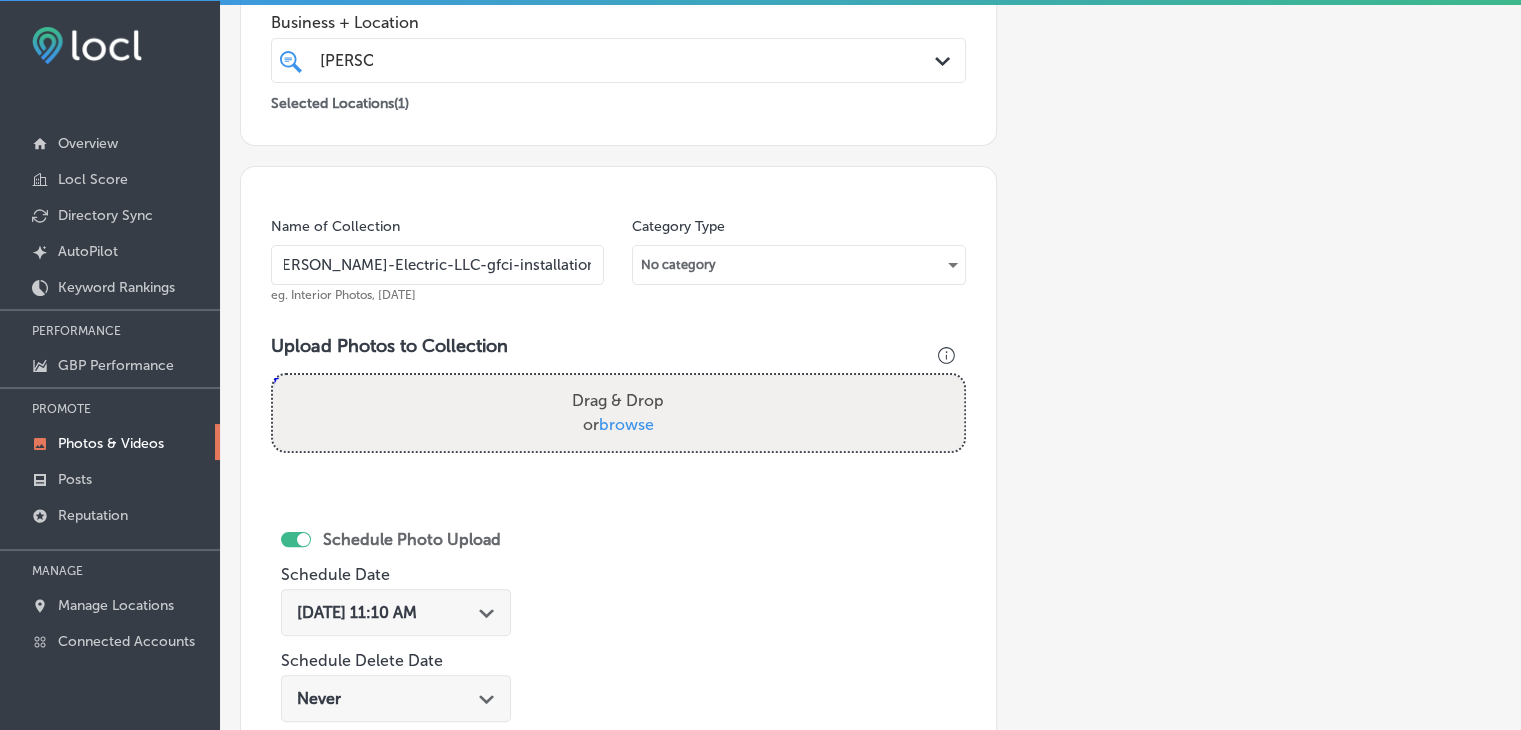 type on "[PERSON_NAME]-Electric-LLC-gfci-installation-near-me" 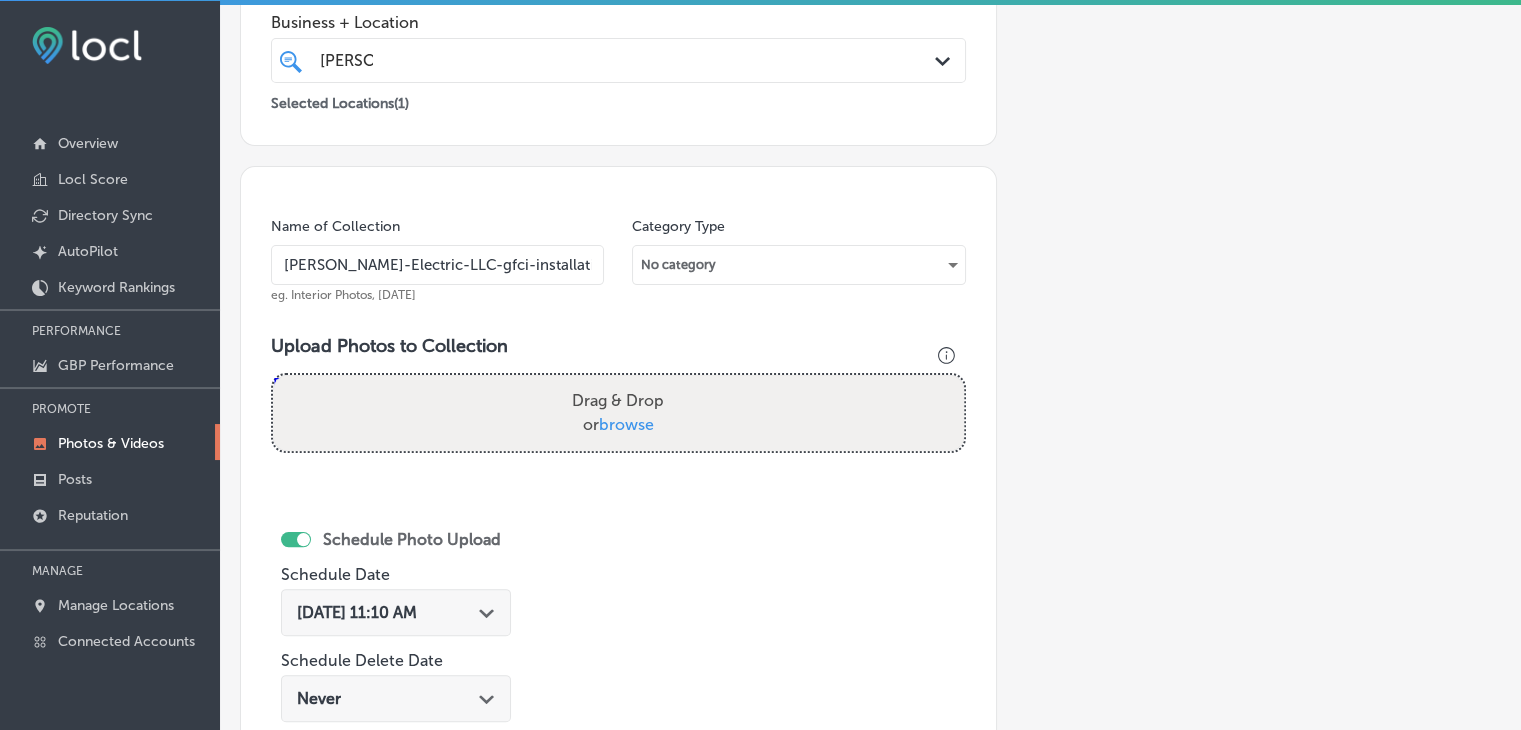 type on "C:\fakepath\[PERSON_NAME] Electric (7).jpg" 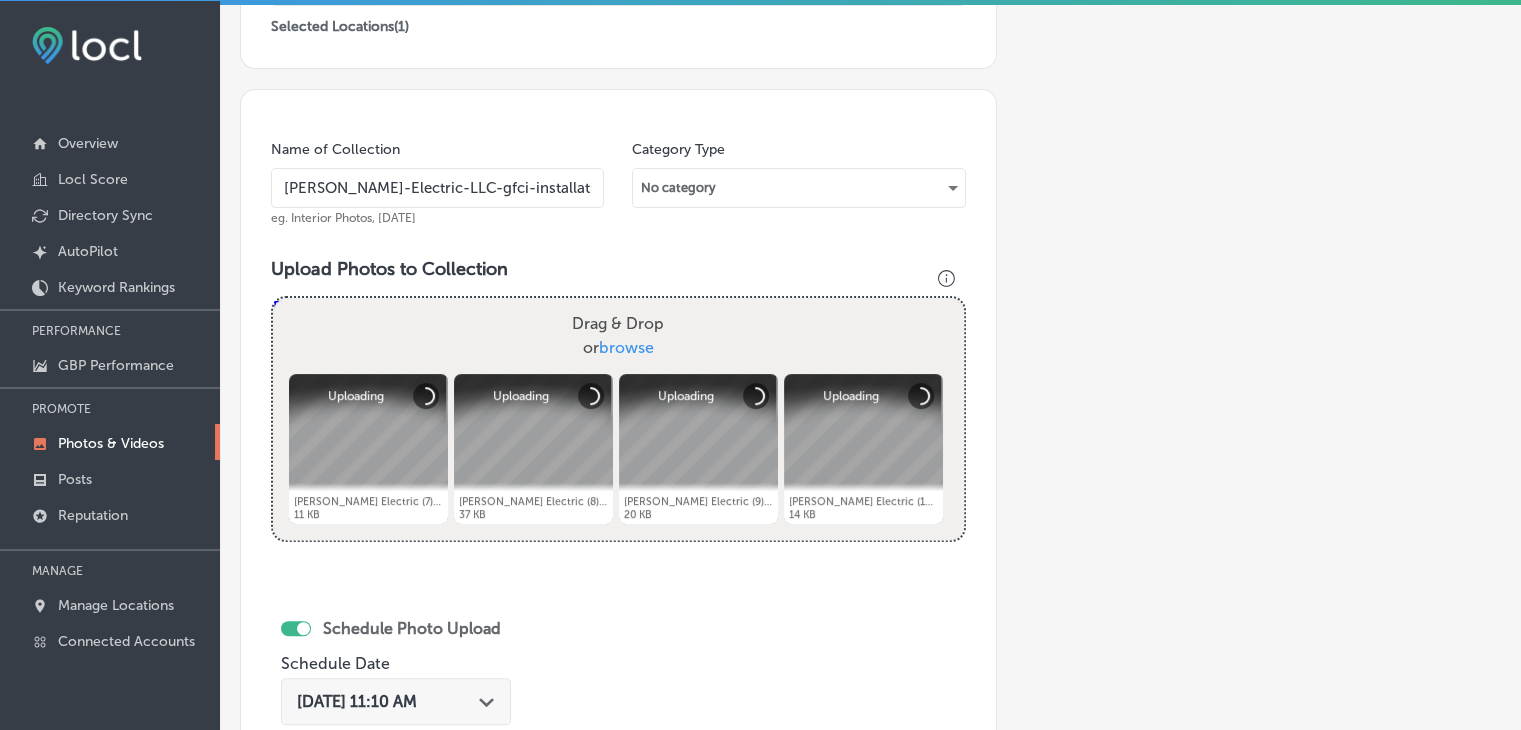 scroll, scrollTop: 607, scrollLeft: 0, axis: vertical 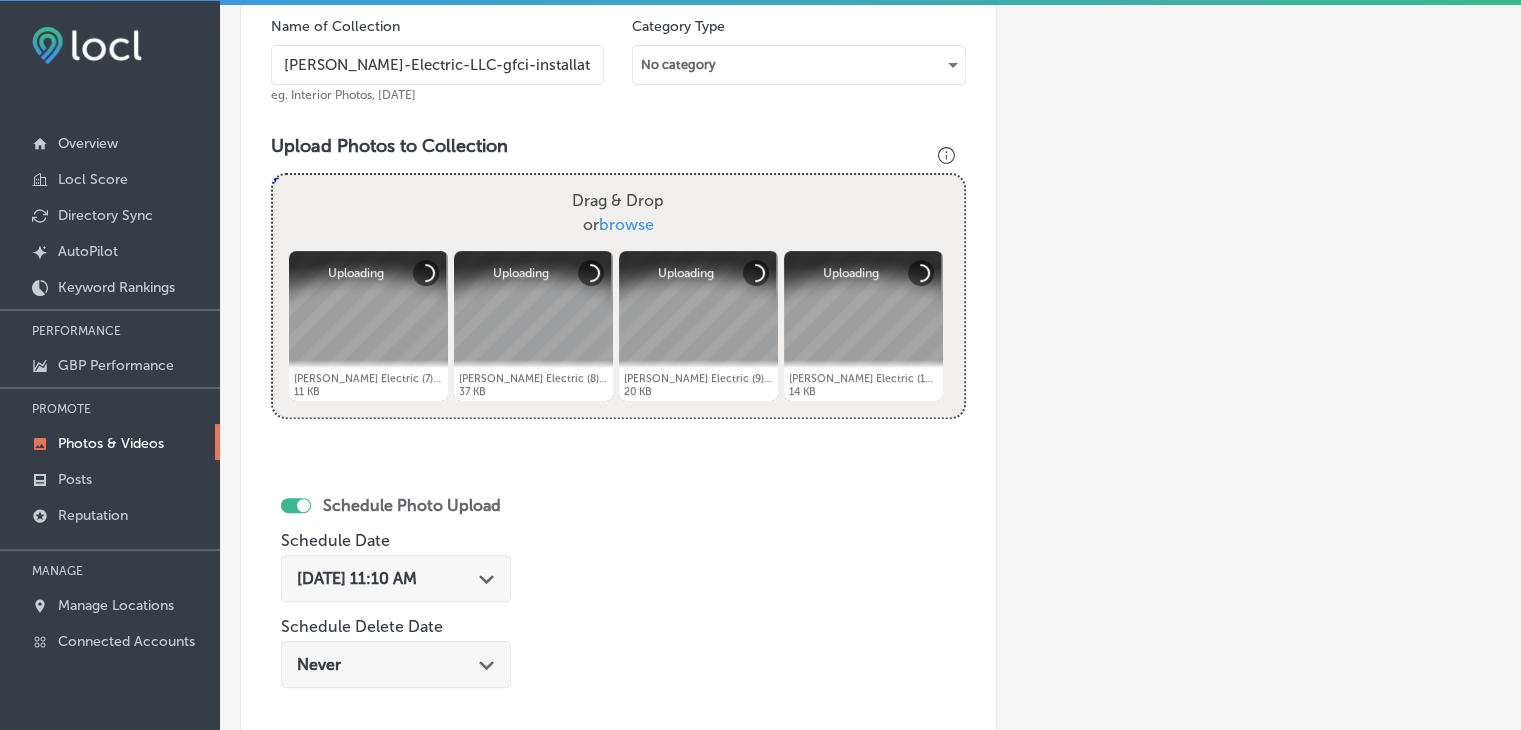 click on "[DATE] 11:10 AM
Path
Created with Sketch." at bounding box center [396, 578] 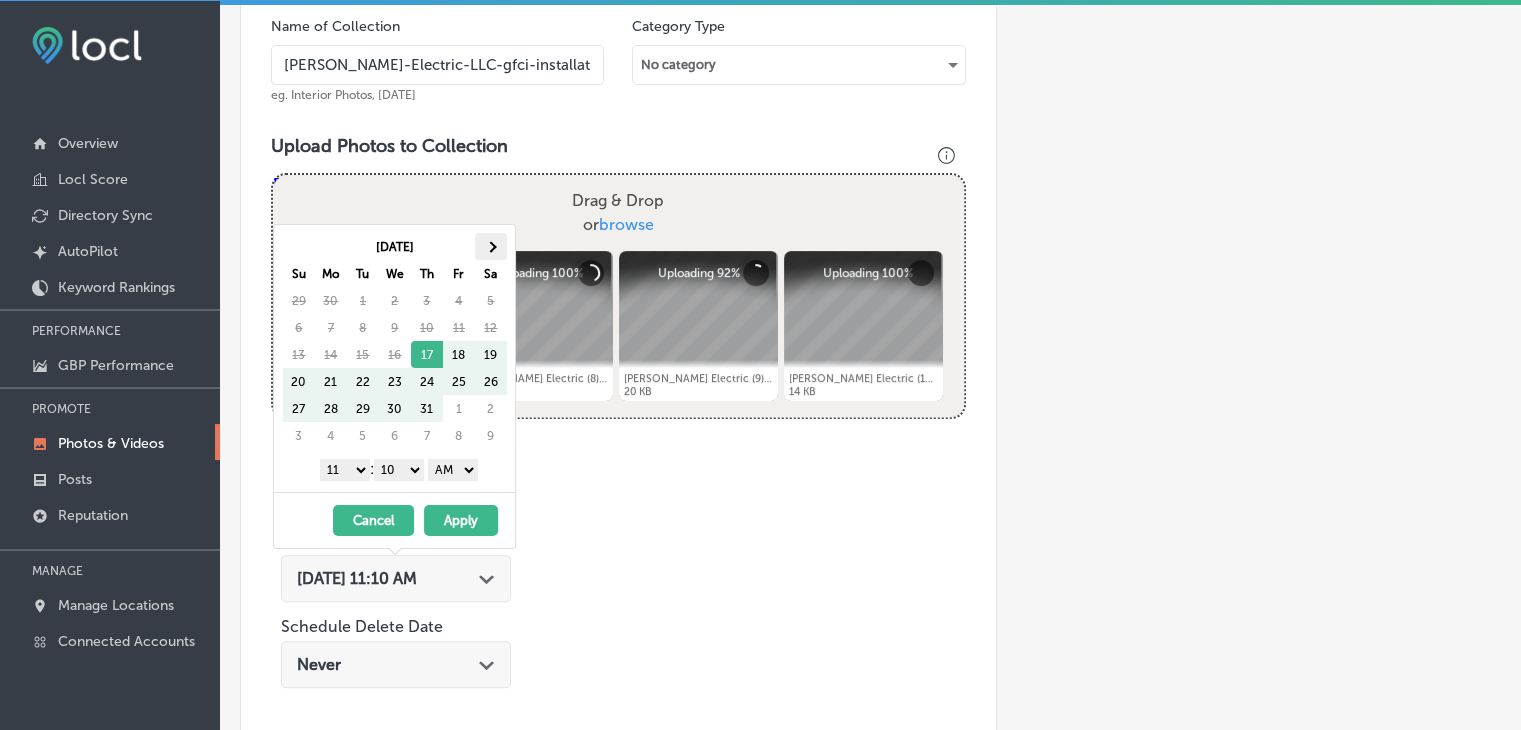 click at bounding box center [491, 246] 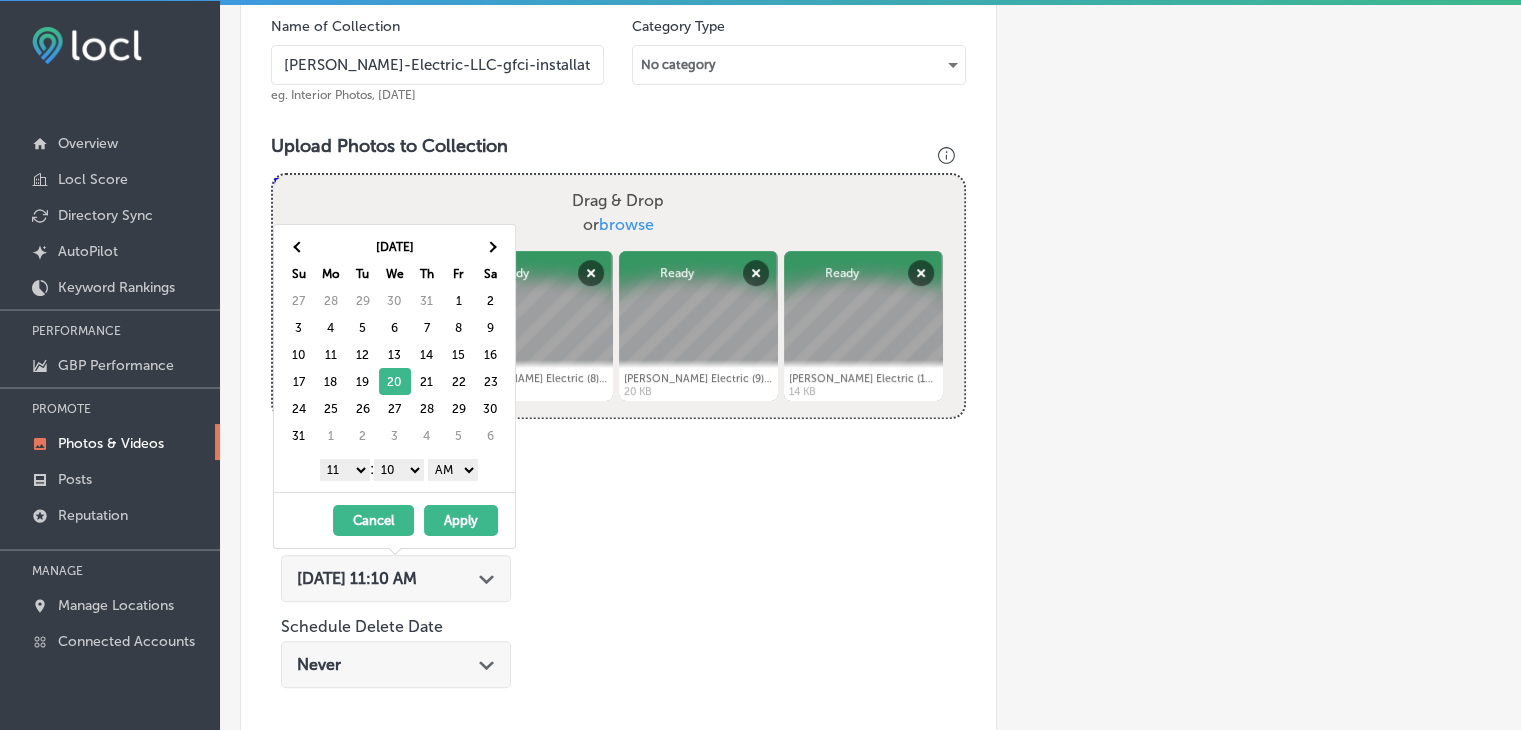 click on "1 2 3 4 5 6 7 8 9 10 11 12" at bounding box center [345, 470] 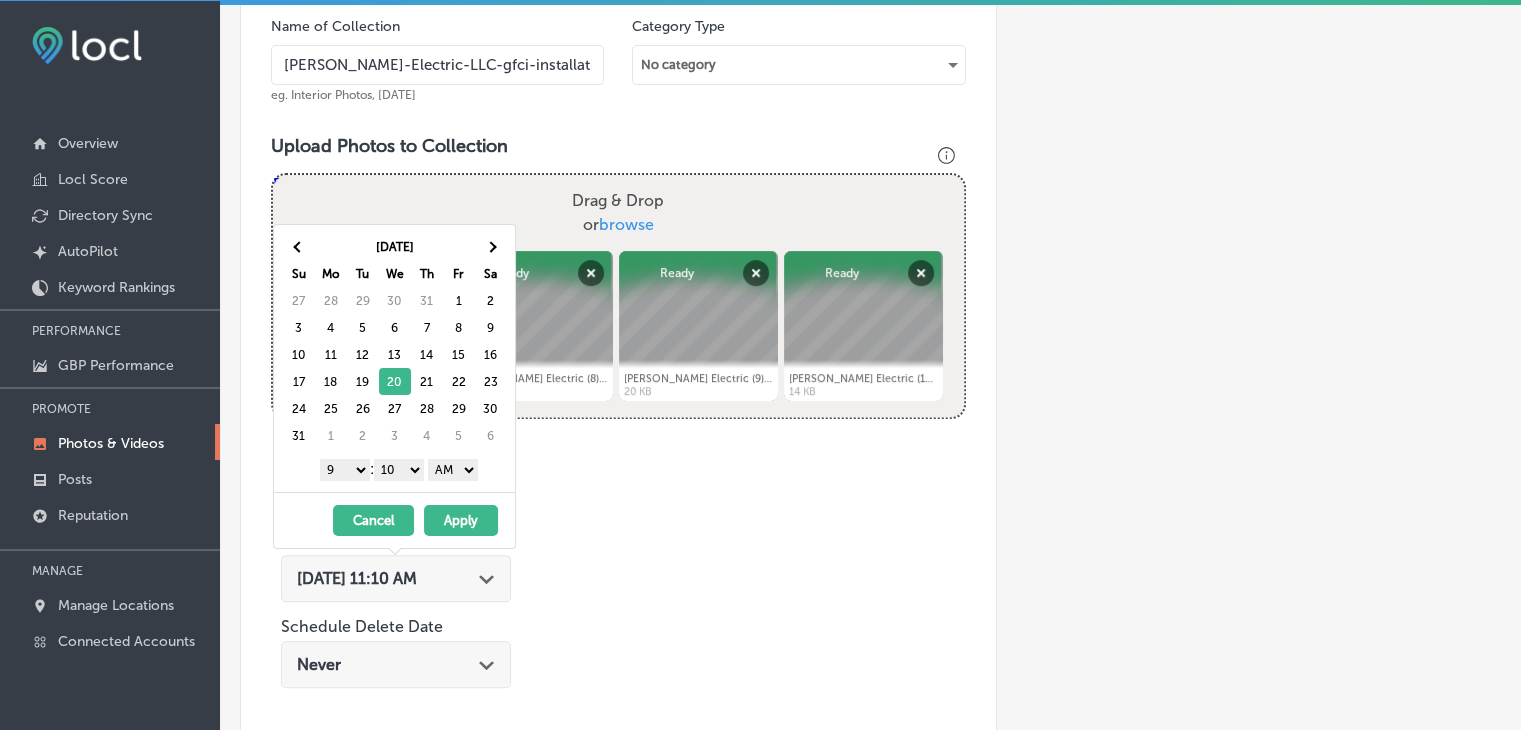 click on "1 2 3 4 5 6 7 8 9 10 11 12  :  00 10 20 30 40 50   AM PM" at bounding box center (398, 469) 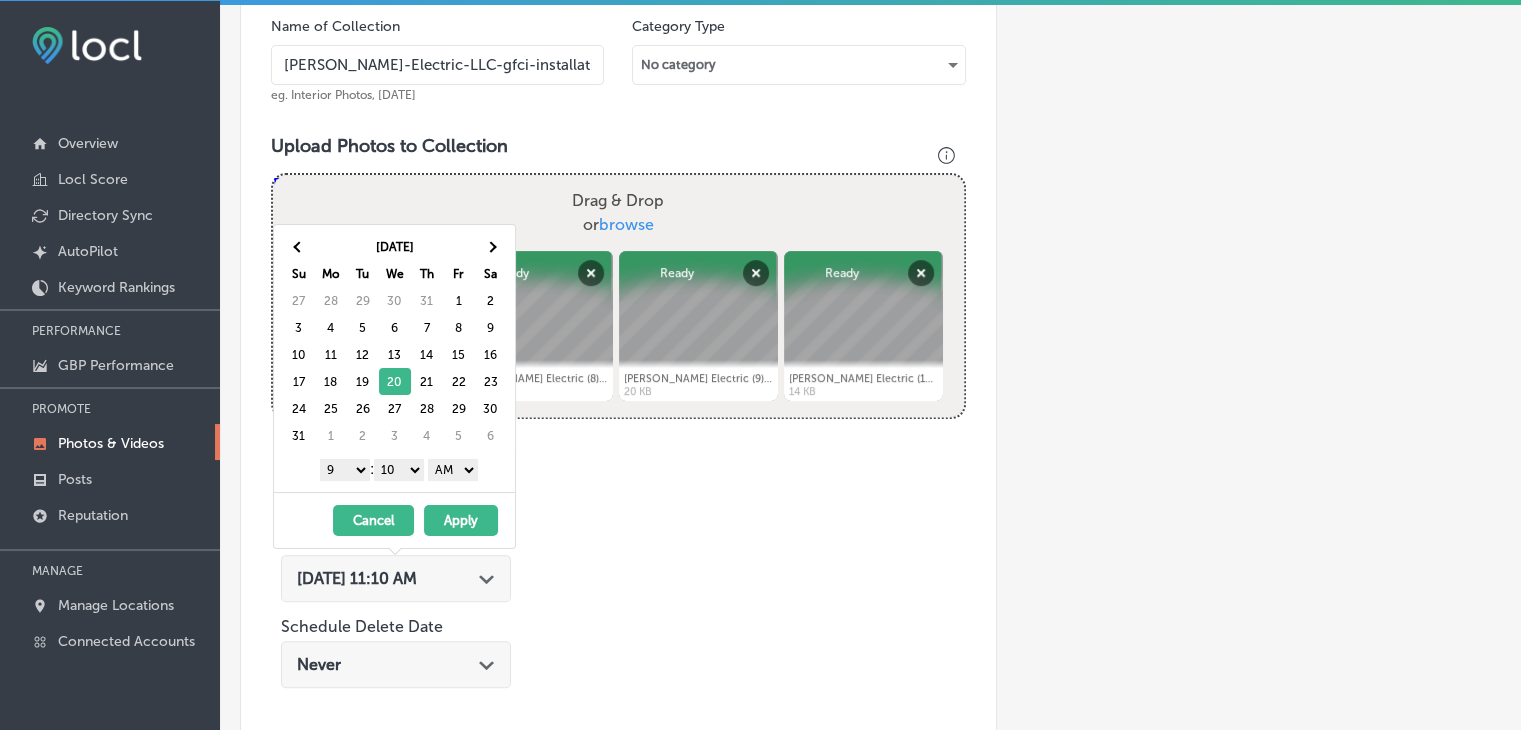 click on "1 2 3 4 5 6 7 8 9 10 11 12  :  00 10 20 30 40 50   AM PM" at bounding box center [398, 469] 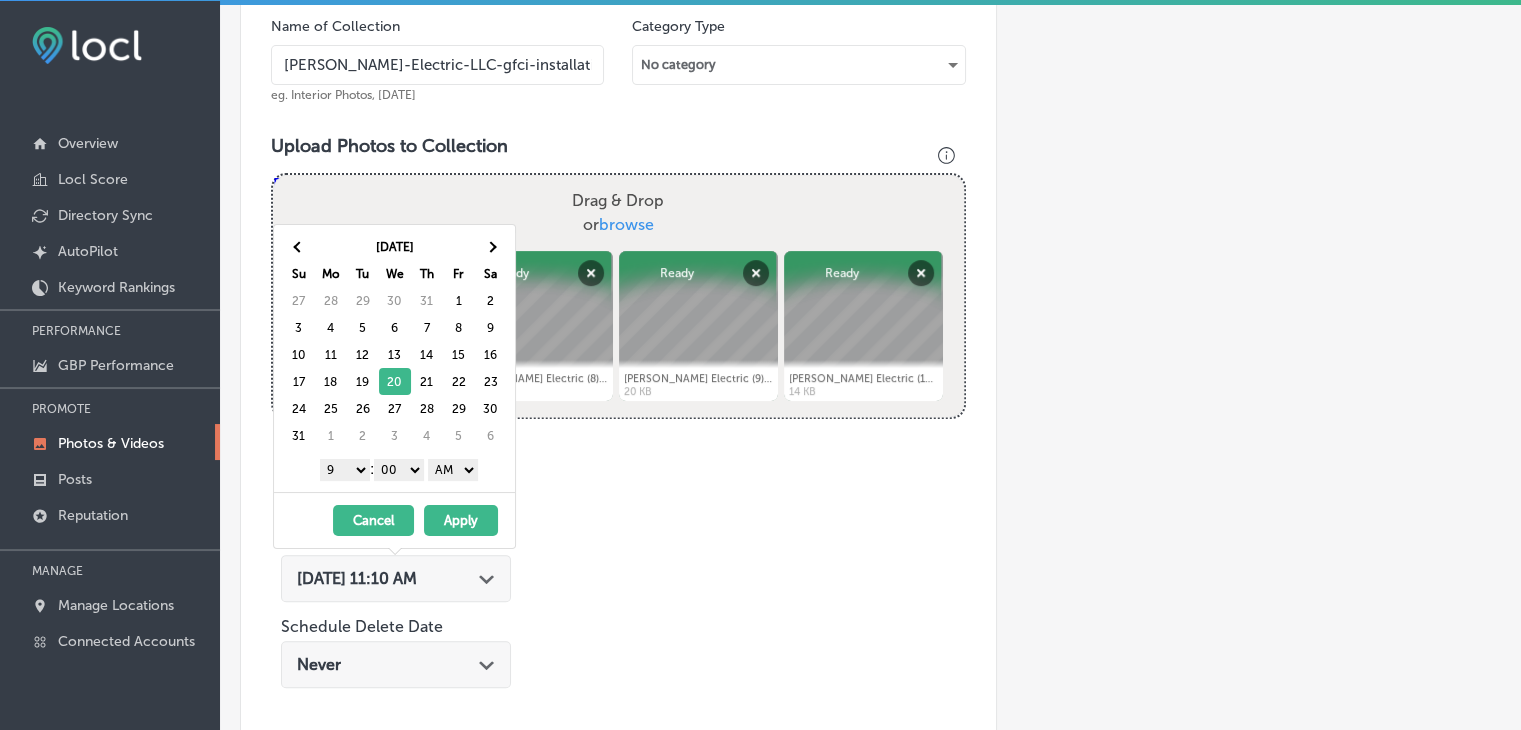 drag, startPoint x: 430, startPoint y: 473, endPoint x: 451, endPoint y: 460, distance: 24.698177 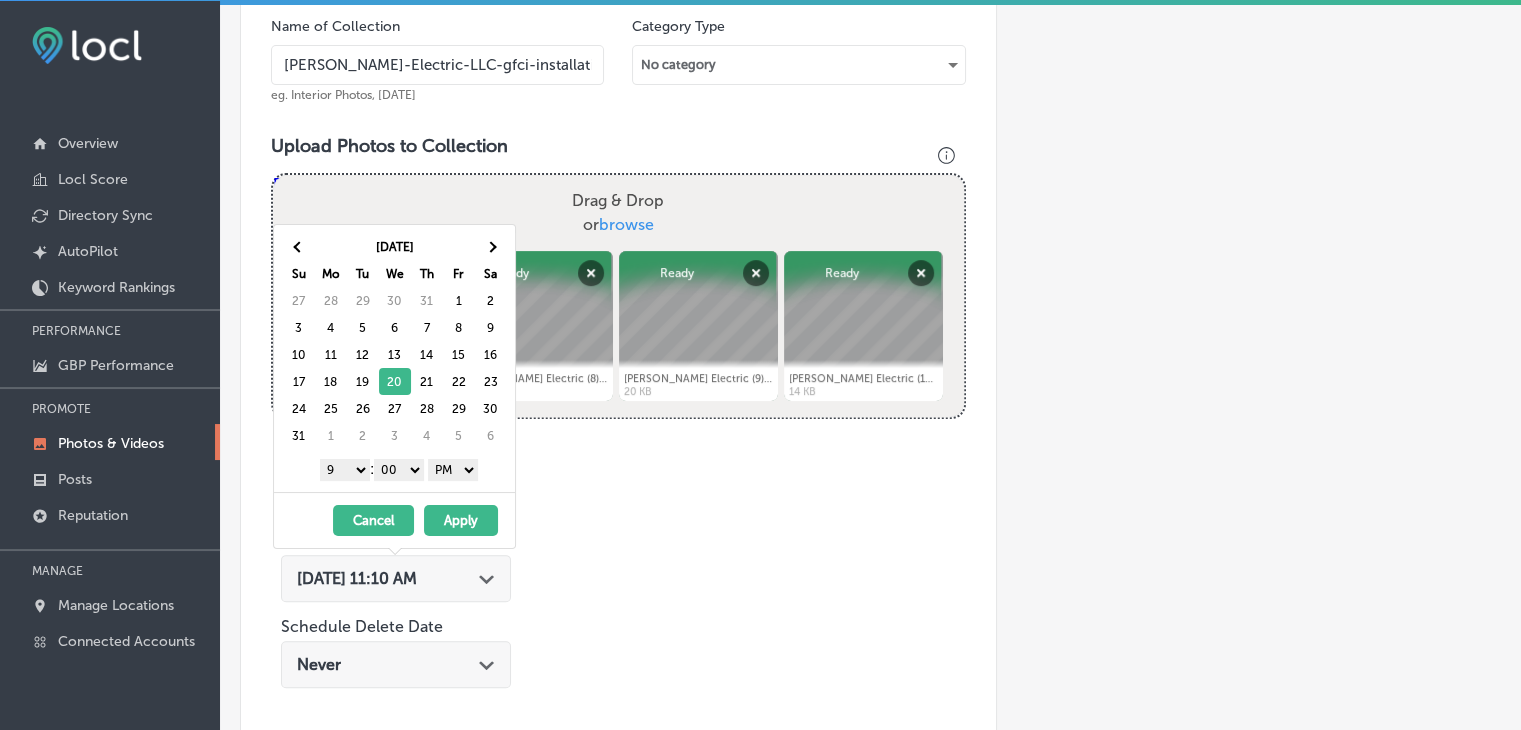 click on "Apply" at bounding box center [461, 520] 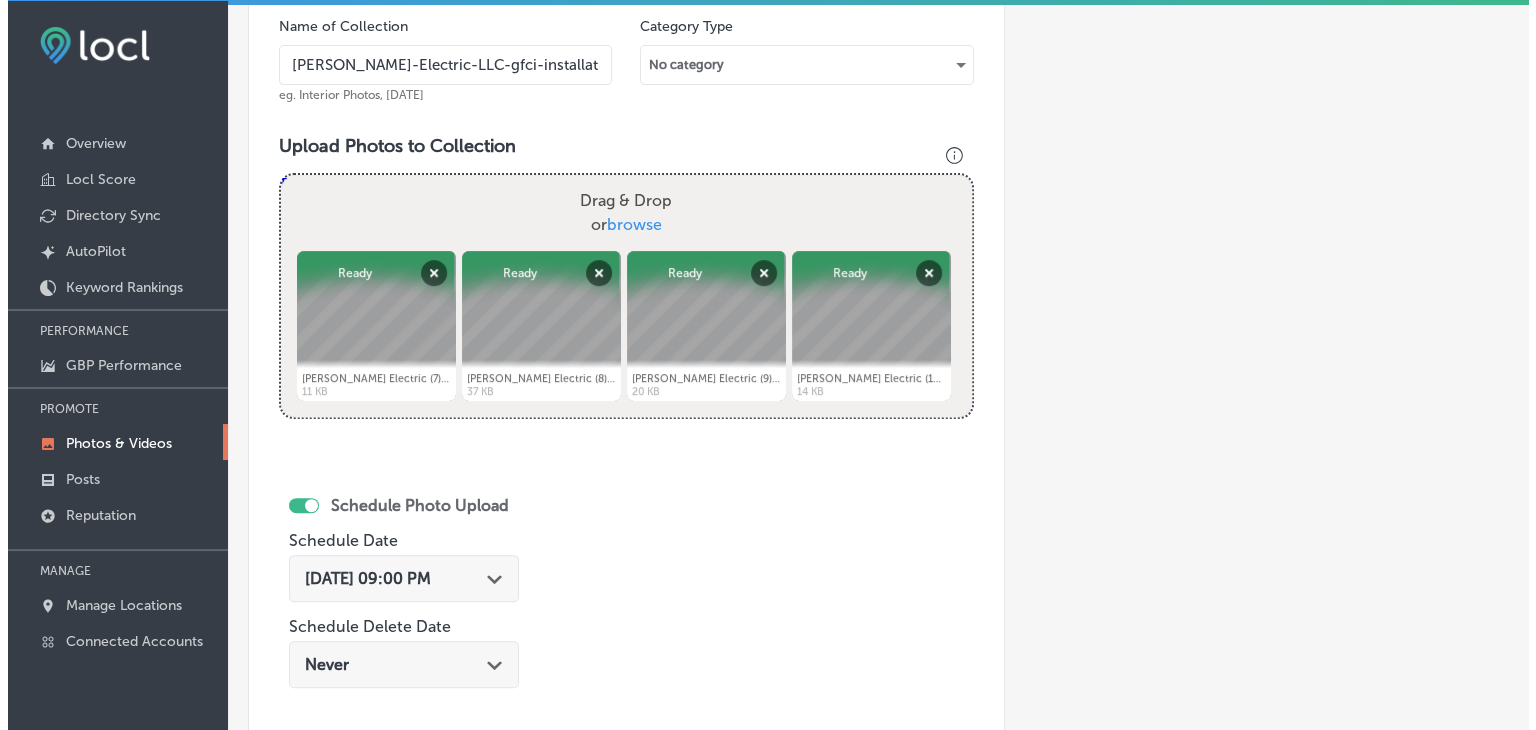 scroll, scrollTop: 972, scrollLeft: 0, axis: vertical 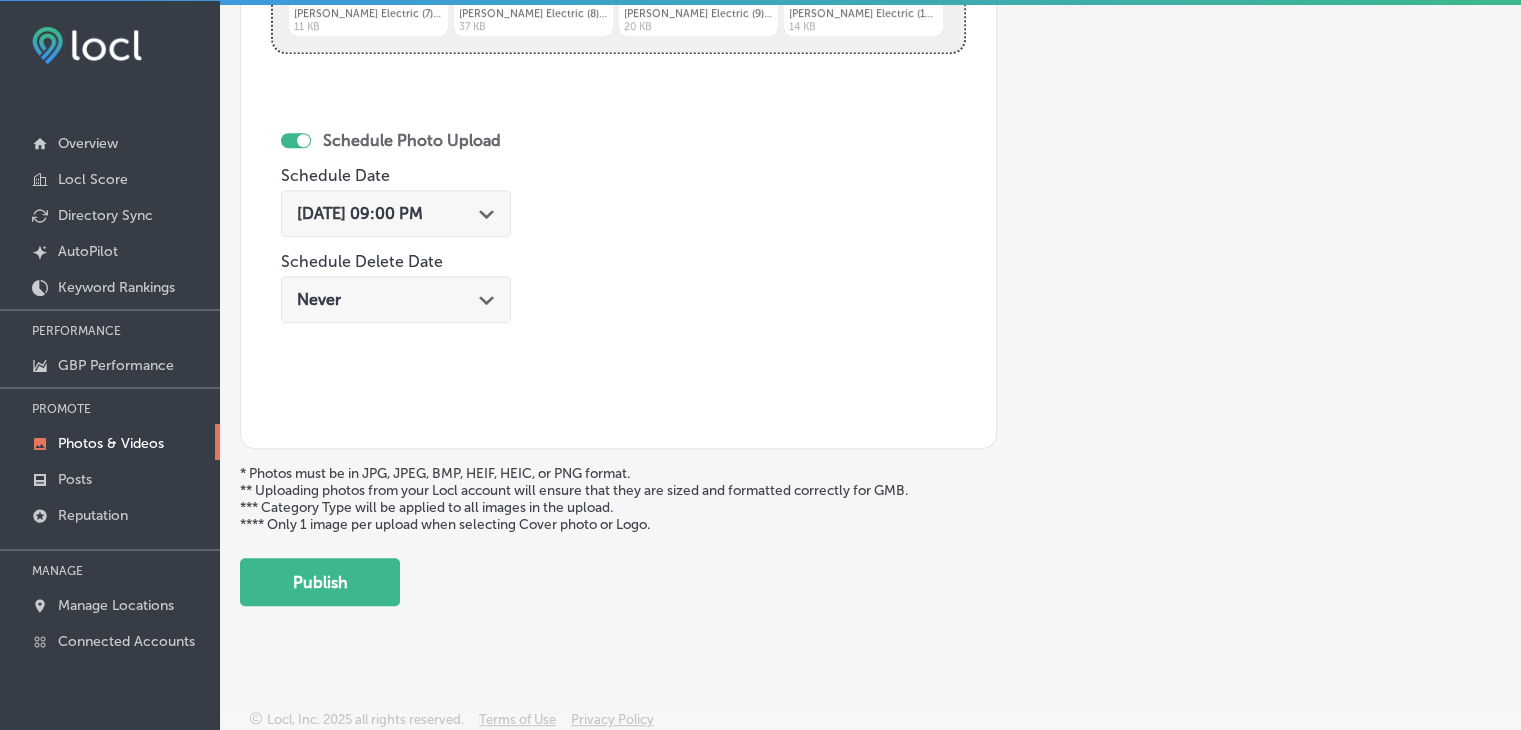 click on "Back Add a Collection Which Type of Image or Video Would You Like to Upload? Photo Cover Logo Video Select Location(s) Business + Location
[PERSON_NAME] [PERSON_NAME]
Path
Created with Sketch.
Selected Locations  ( 1 ) Name of Collection [PERSON_NAME]-Electric-LLC-gfci-installation-near-me eg. Interior Photos, [DATE]   Category Type No category Upload Photos to Collection
Powered by PQINA Drag & Drop  or  browse [PERSON_NAME] Electric (7).jpg Abort Retry Remove Upload Cancel Retry Remove [PERSON_NAME] Electric (7).jpg 11 KB Ready tap to undo" at bounding box center [870, -141] 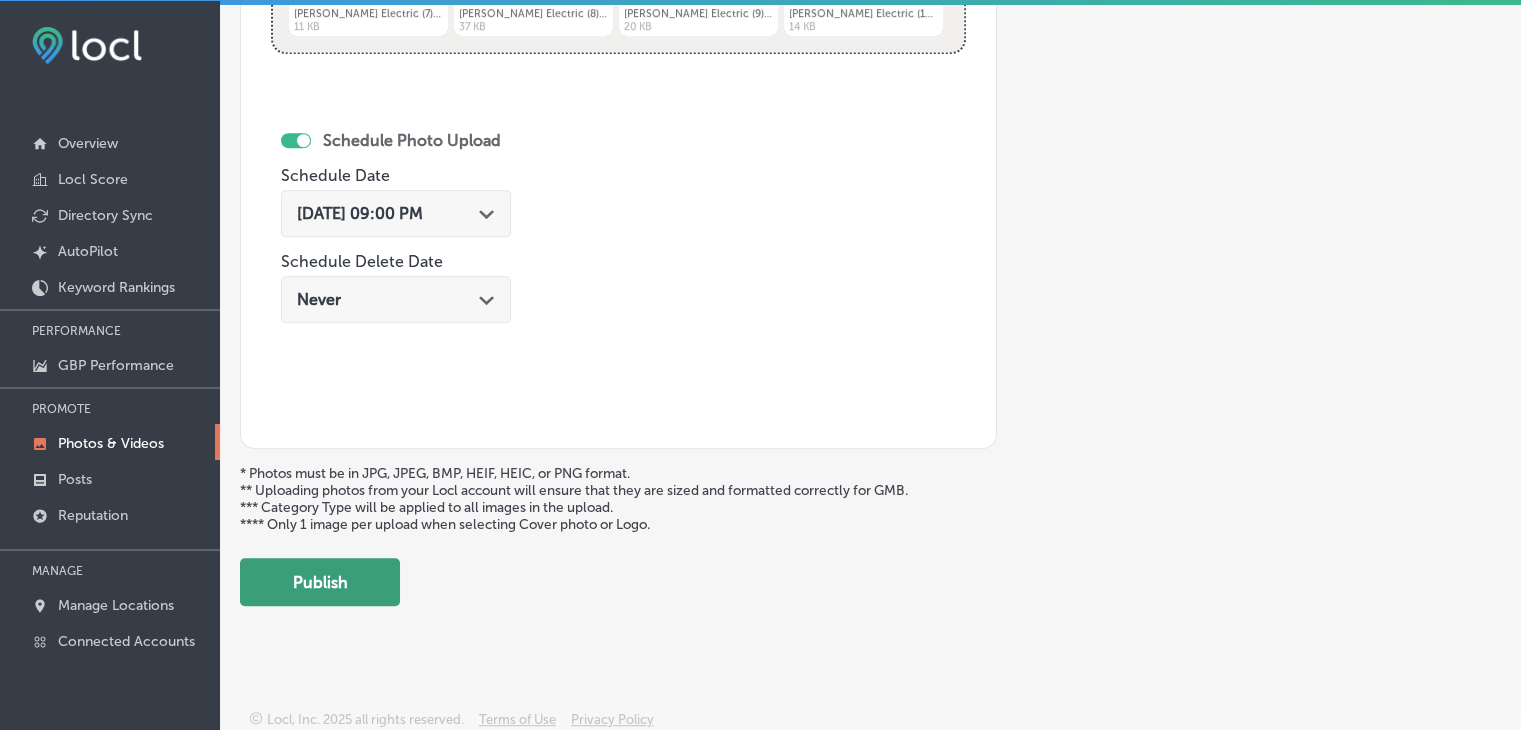 click on "Publish" at bounding box center [320, 582] 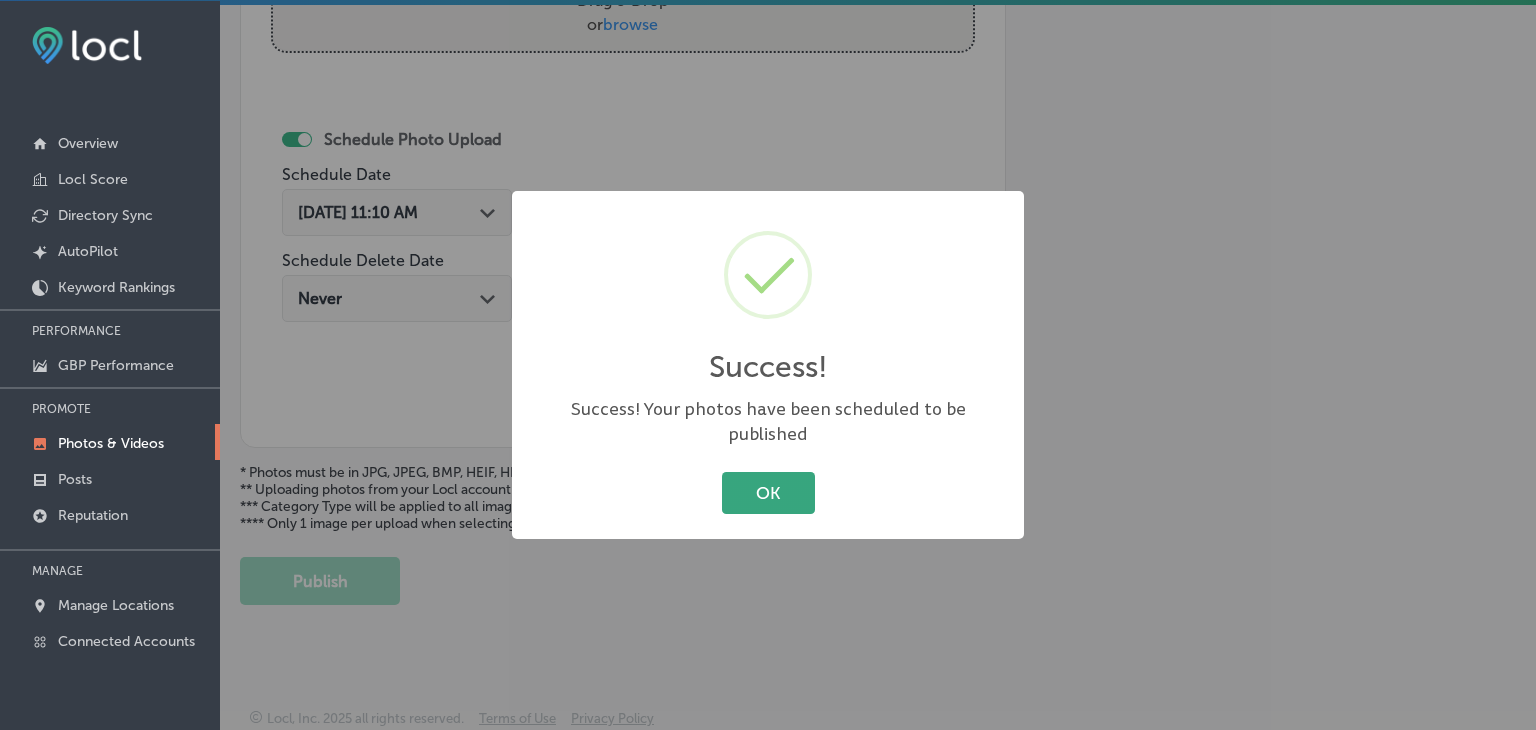 click on "OK" at bounding box center [768, 492] 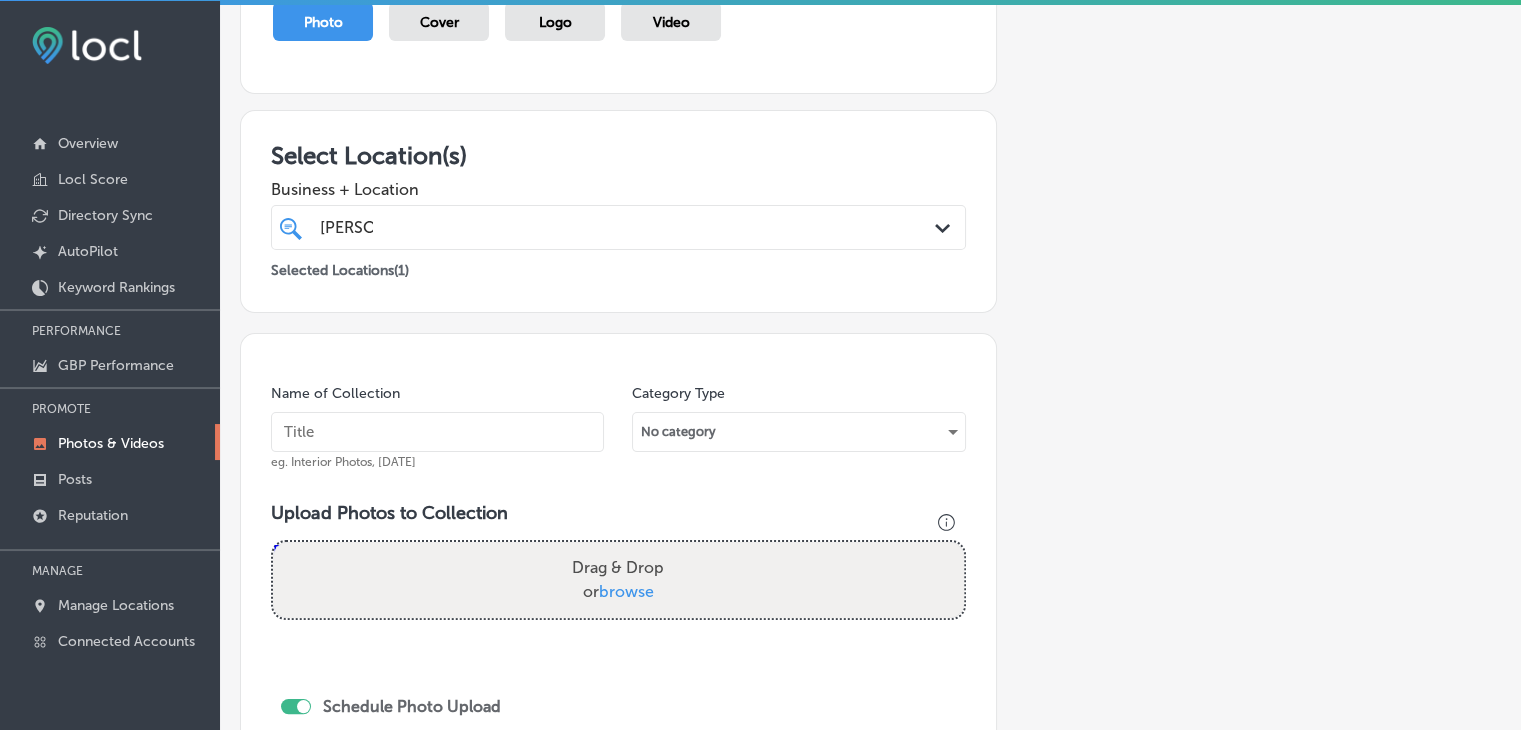 scroll, scrollTop: 207, scrollLeft: 0, axis: vertical 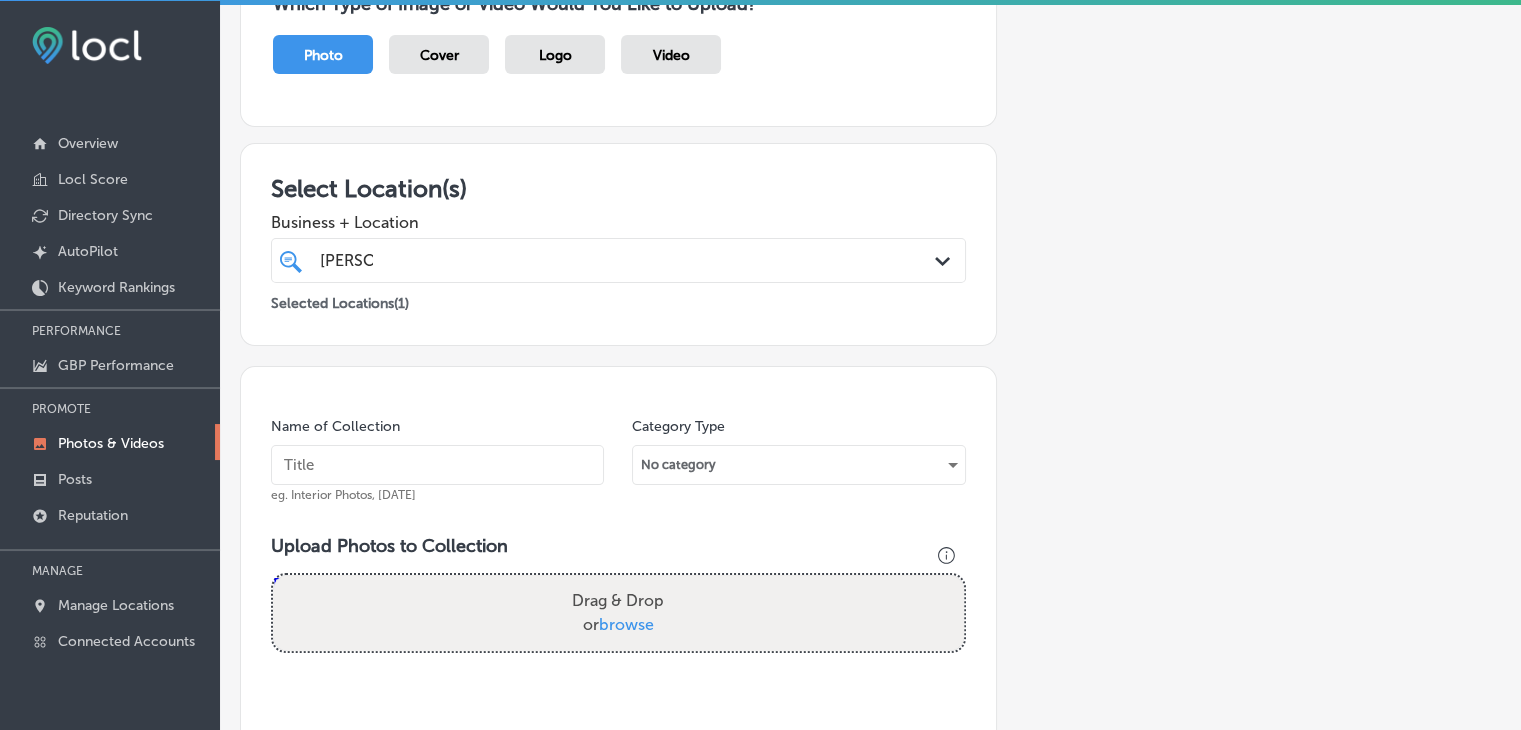 click at bounding box center (437, 465) 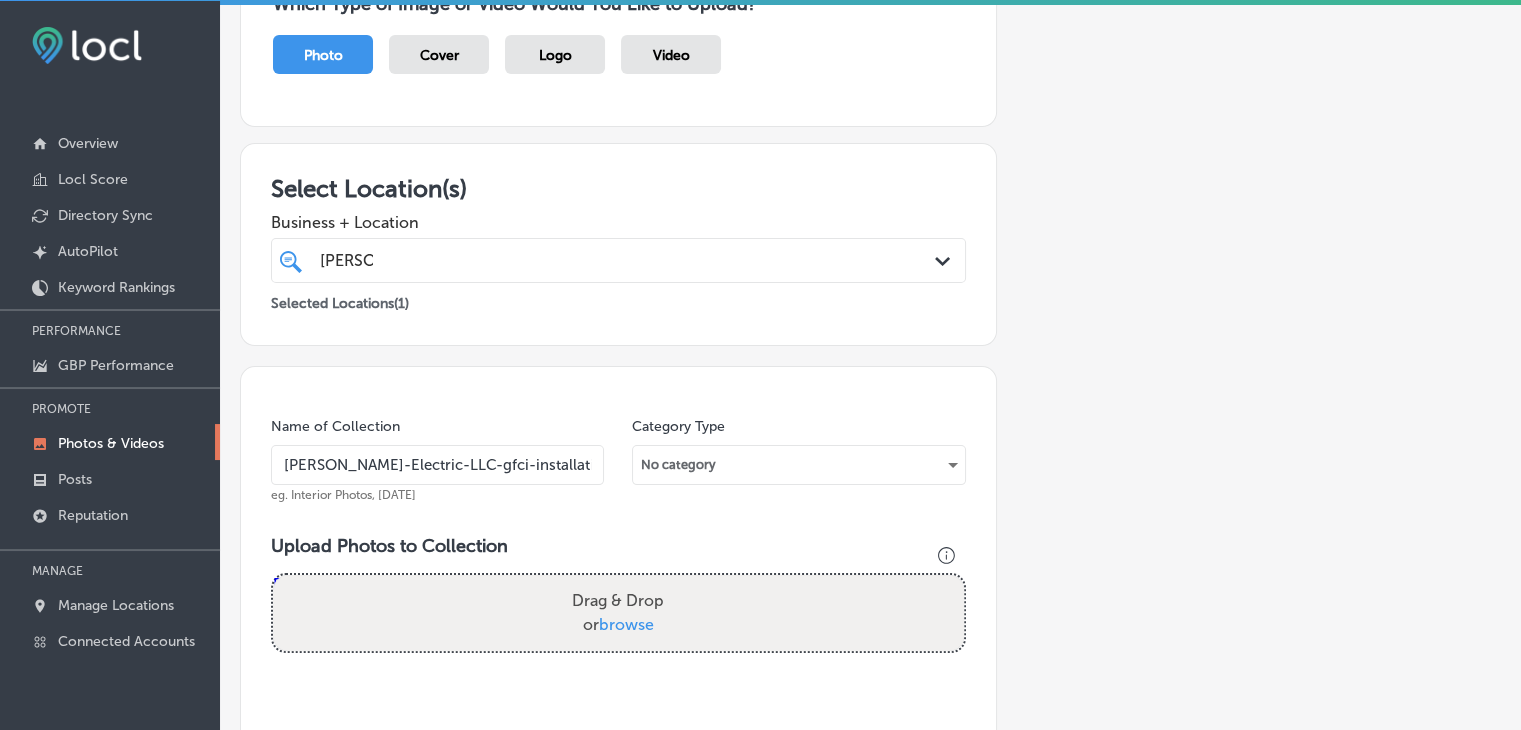 scroll, scrollTop: 0, scrollLeft: 16, axis: horizontal 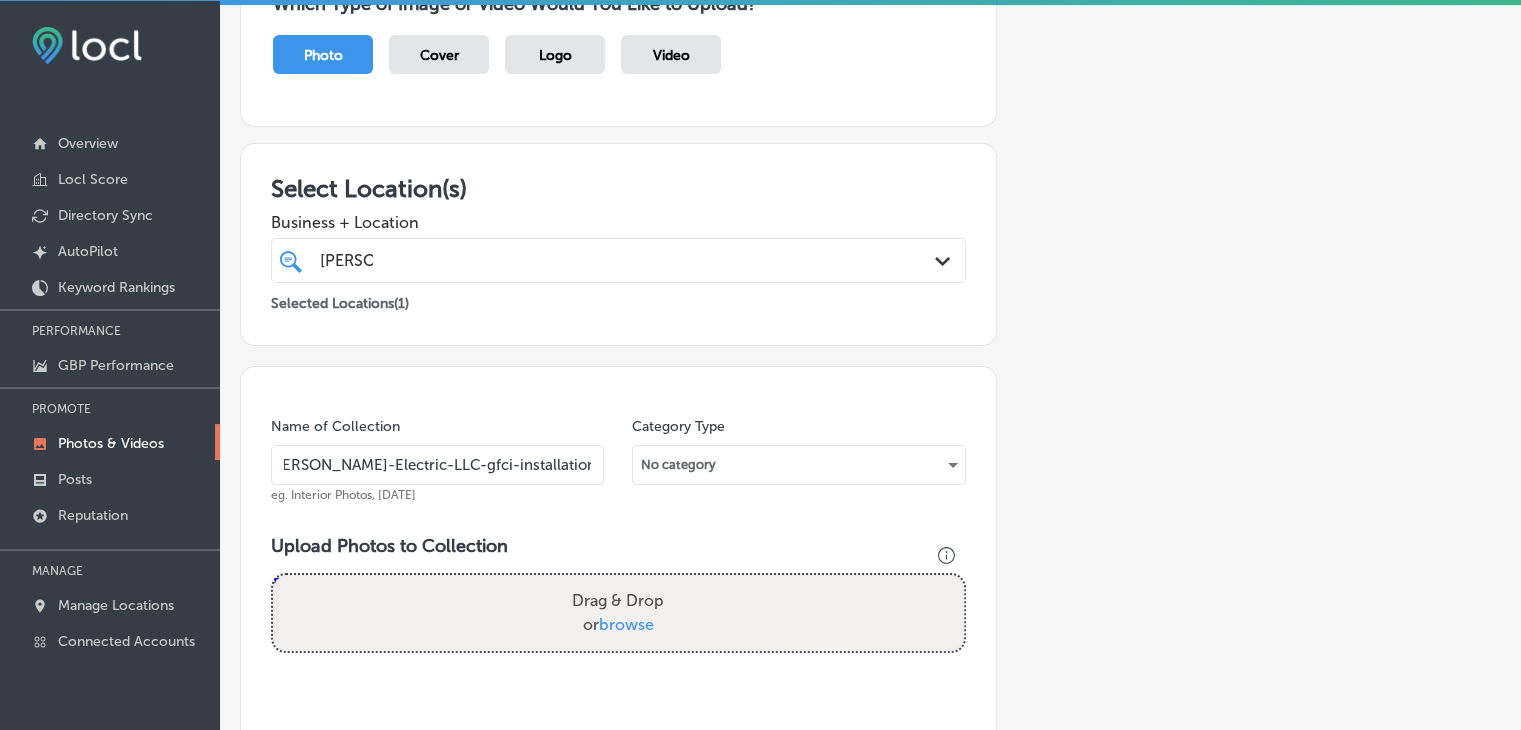 type on "[PERSON_NAME]-Electric-LLC-gfci-installation-near-me" 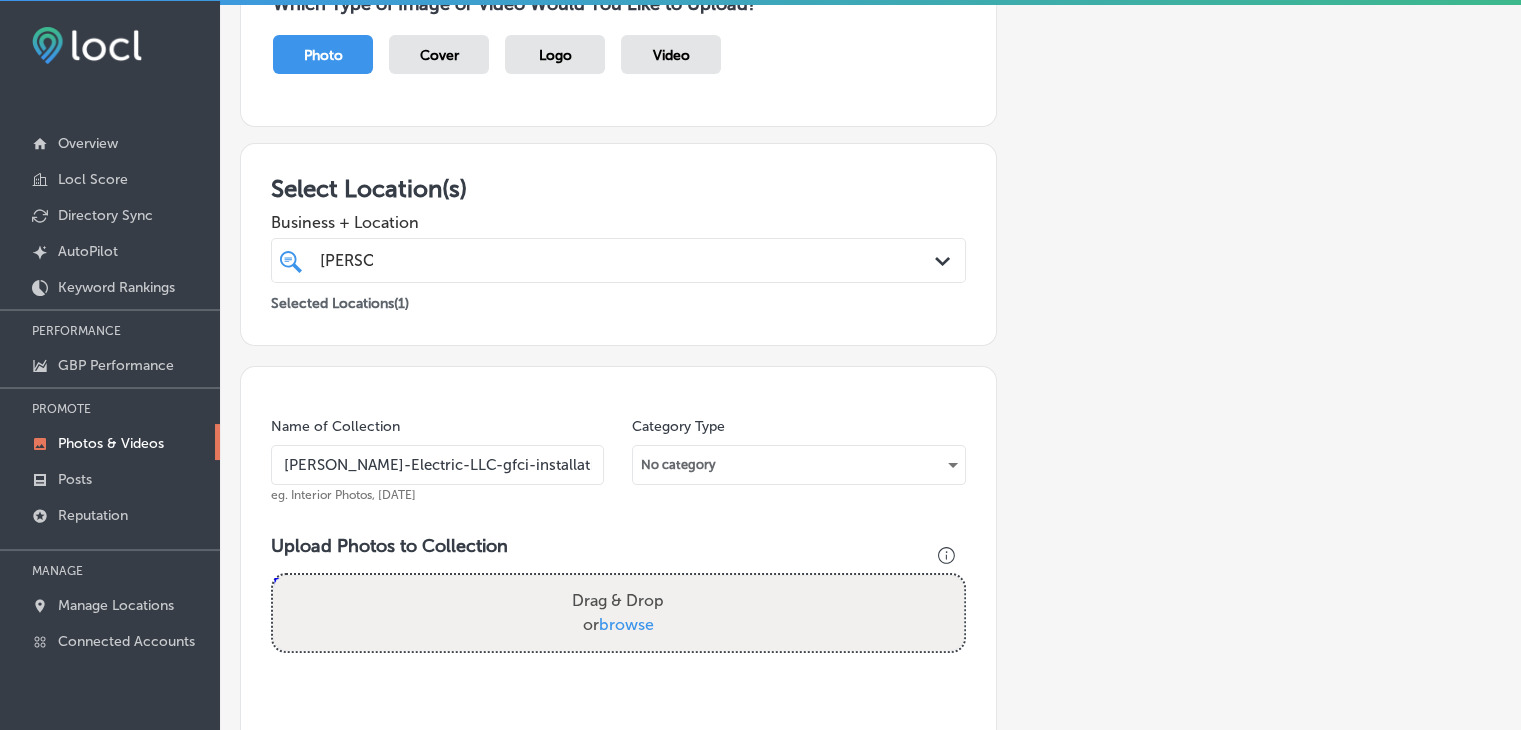 type on "C:\fakepath\[PERSON_NAME] Electric (11).jpg" 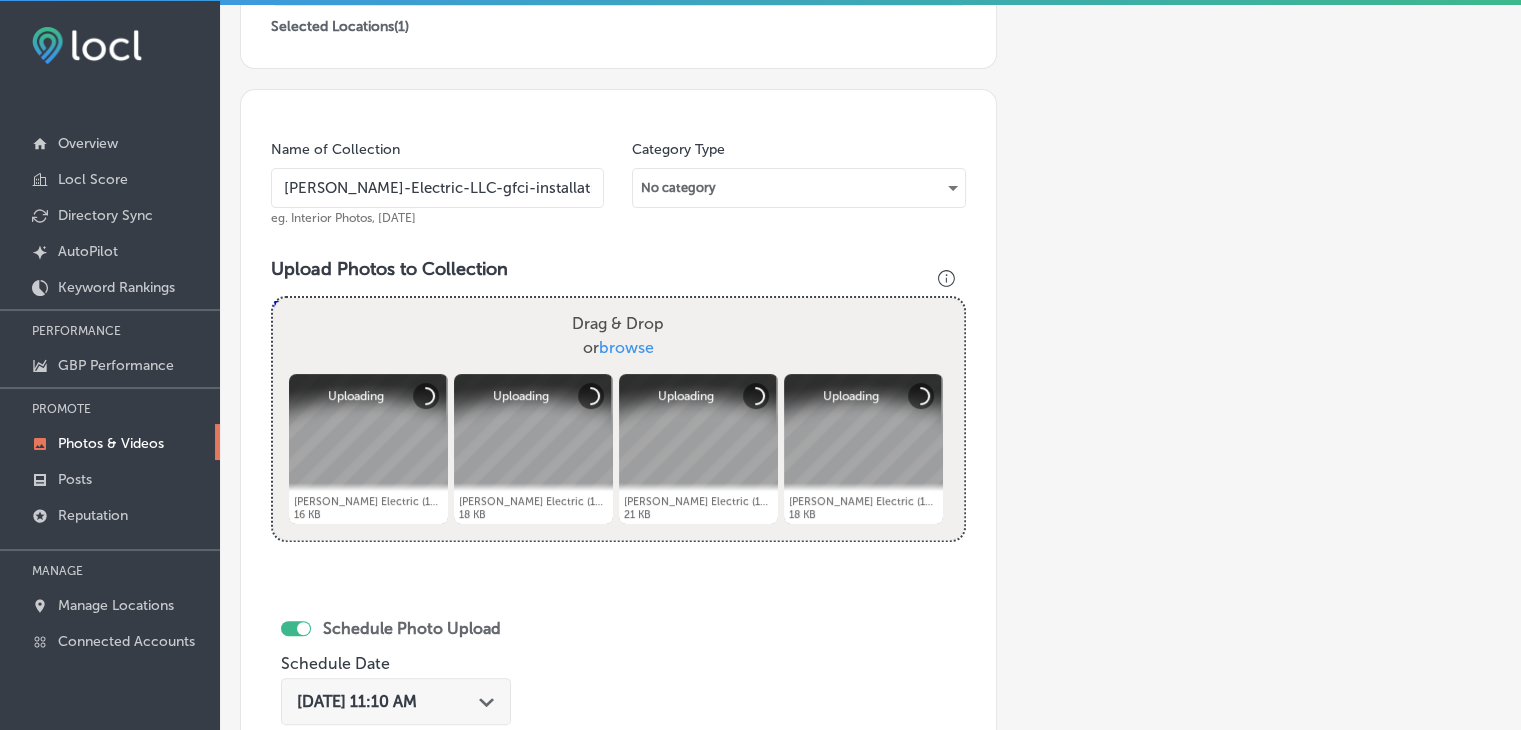 scroll, scrollTop: 507, scrollLeft: 0, axis: vertical 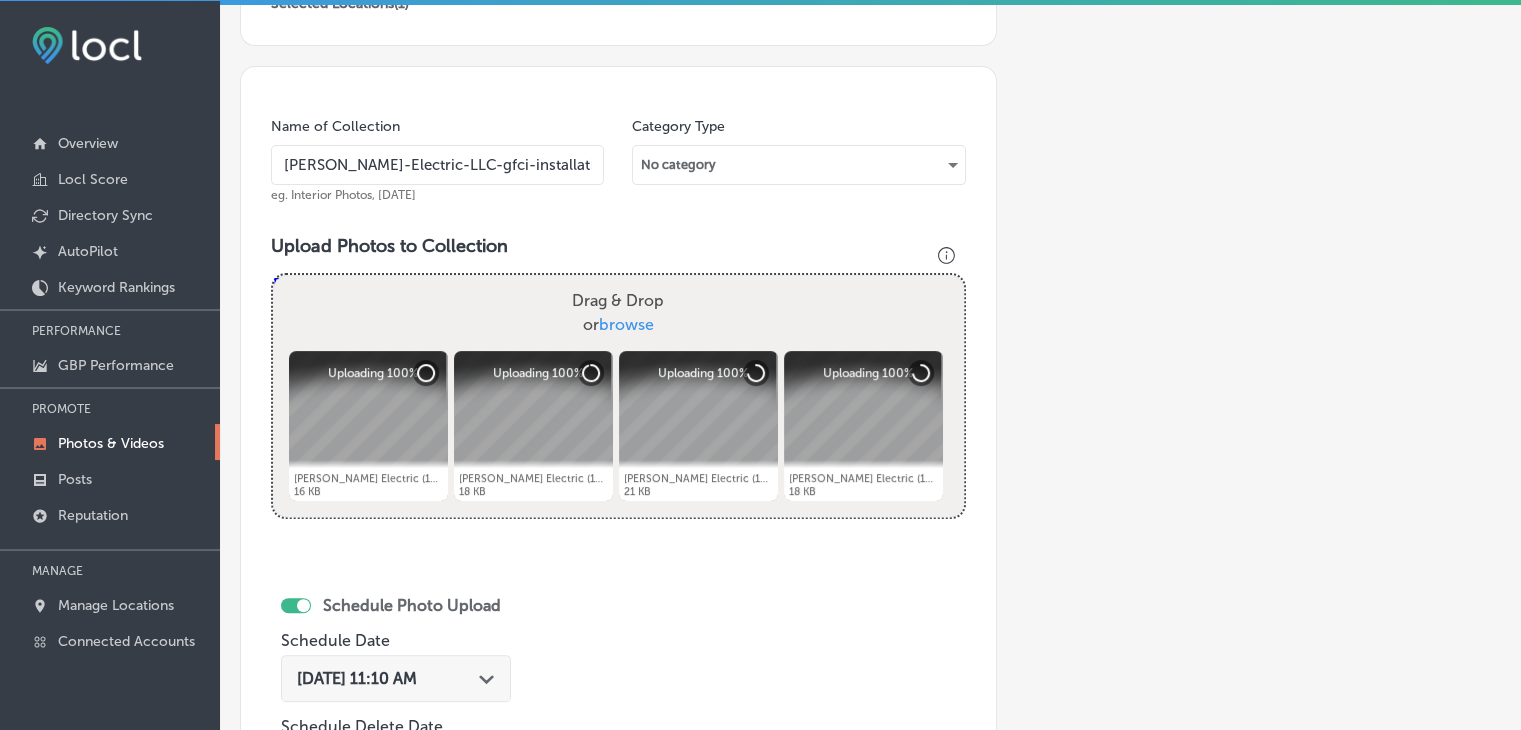 click on "[DATE] 11:10 AM
Path
Created with Sketch." at bounding box center (396, 678) 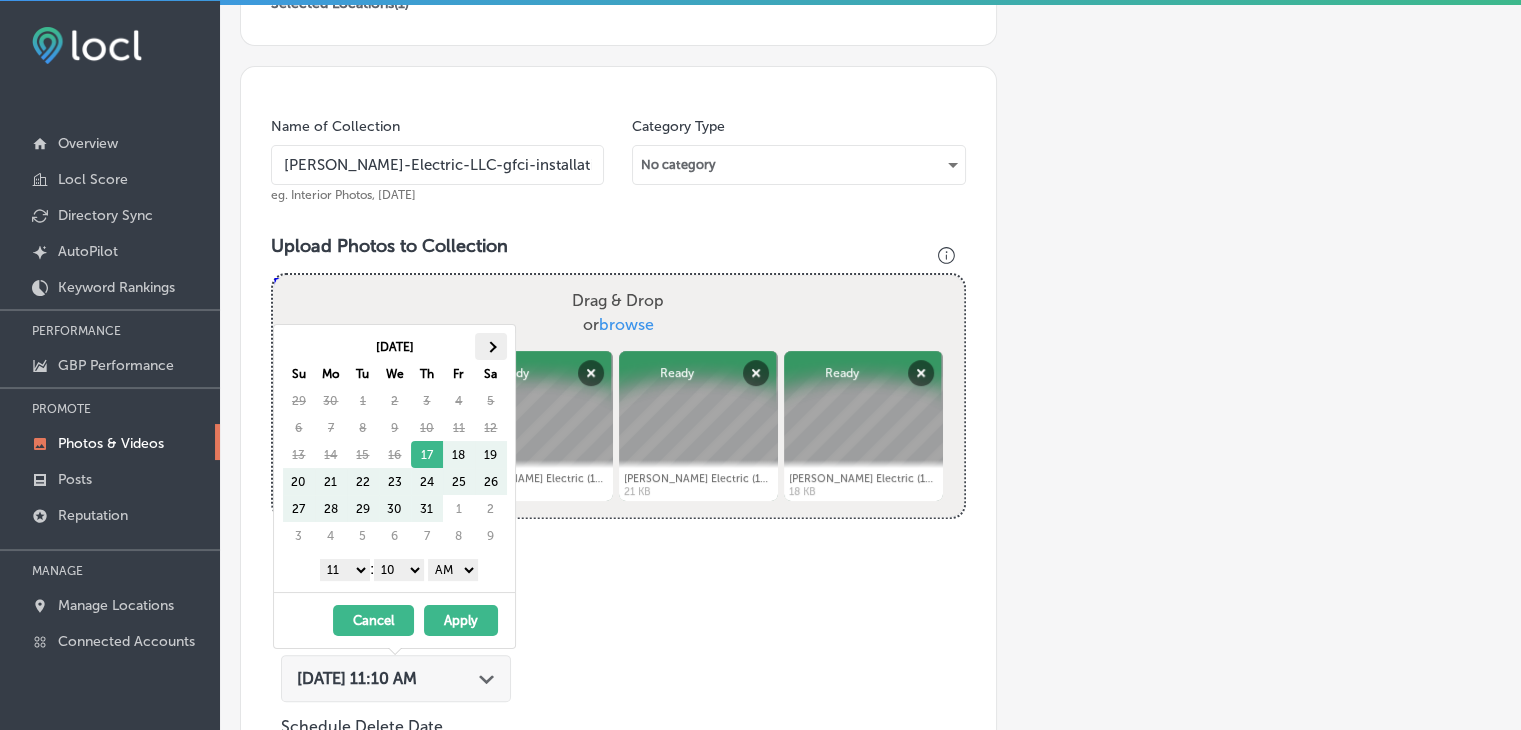 click at bounding box center (491, 346) 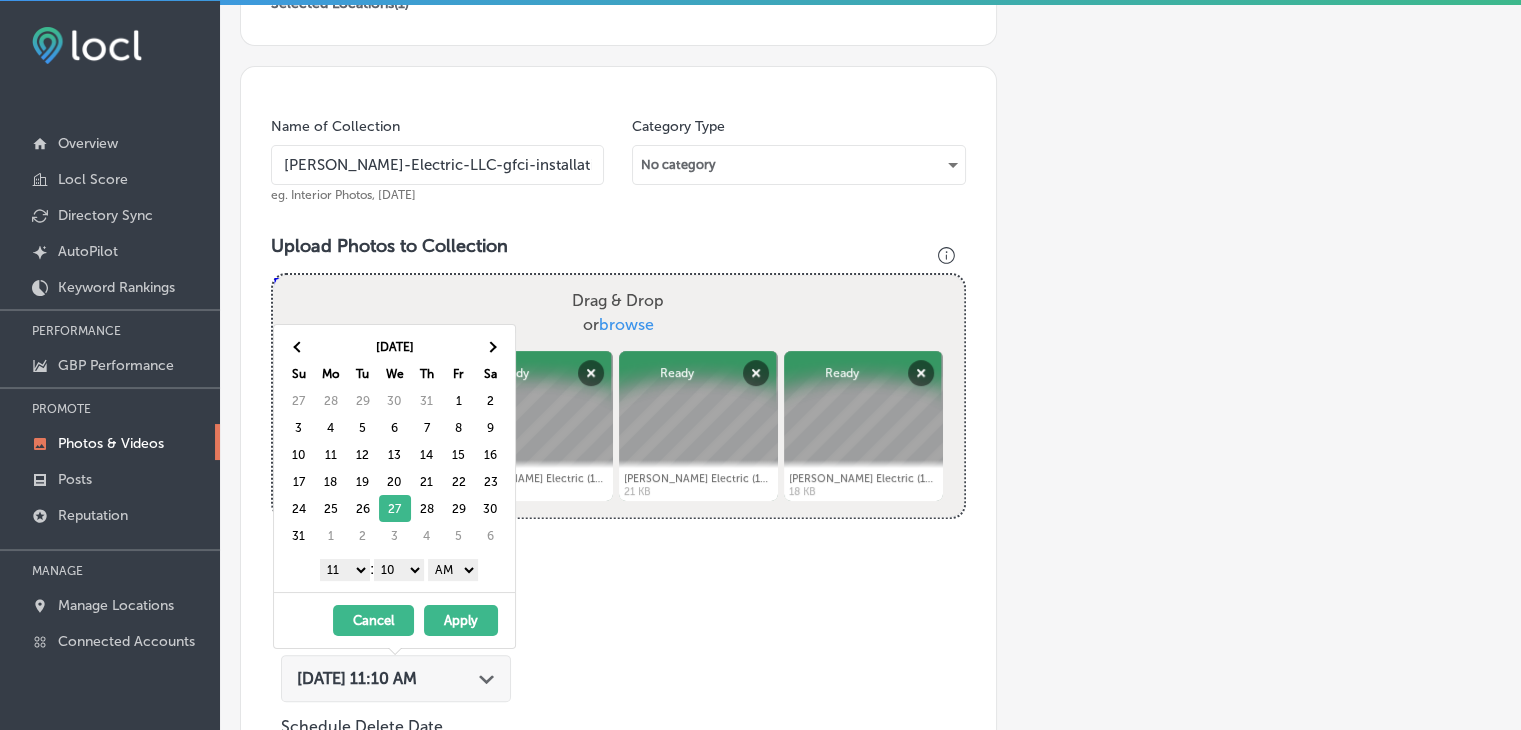 click on "1 2 3 4 5 6 7 8 9 10 11 12" at bounding box center [345, 570] 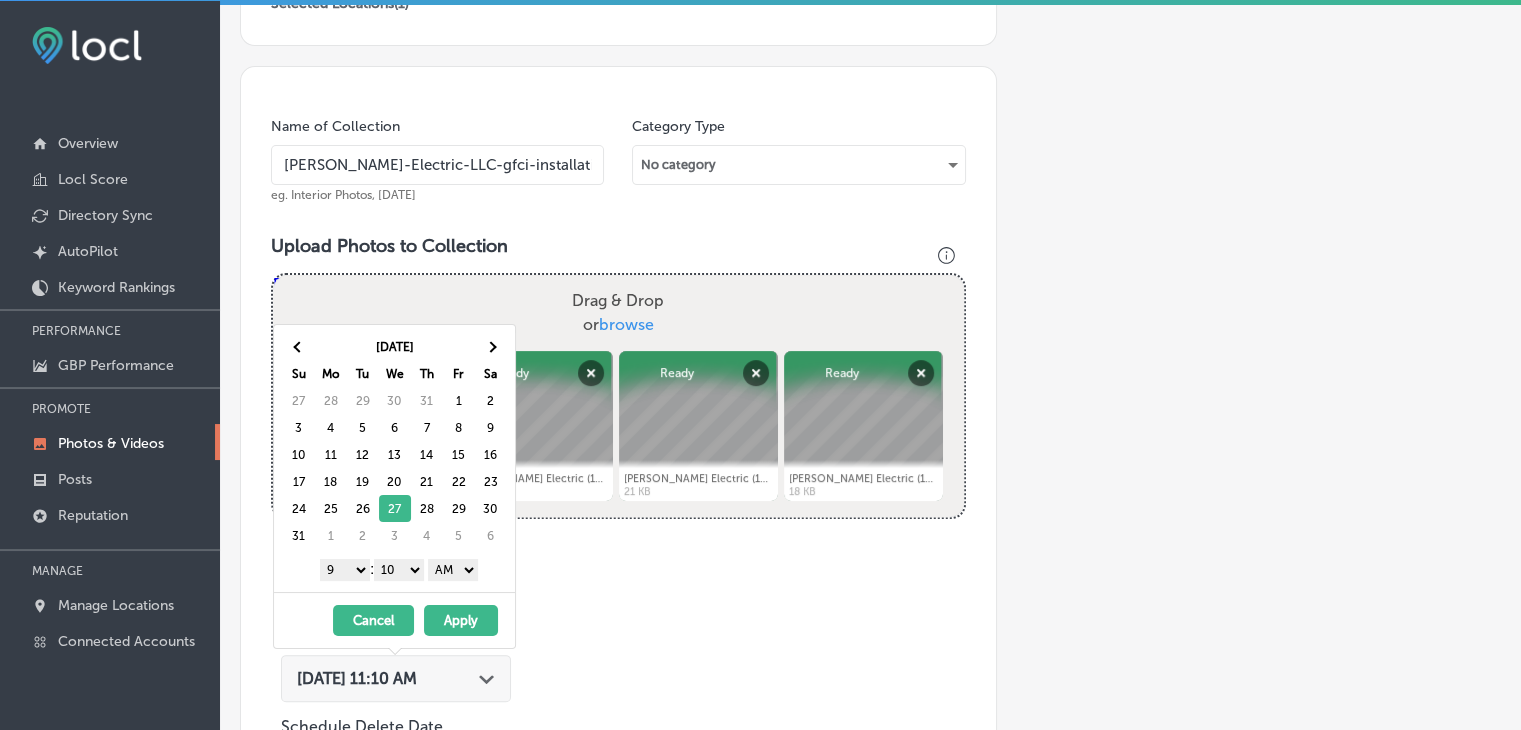 click on "00 10 20 30 40 50" at bounding box center (399, 570) 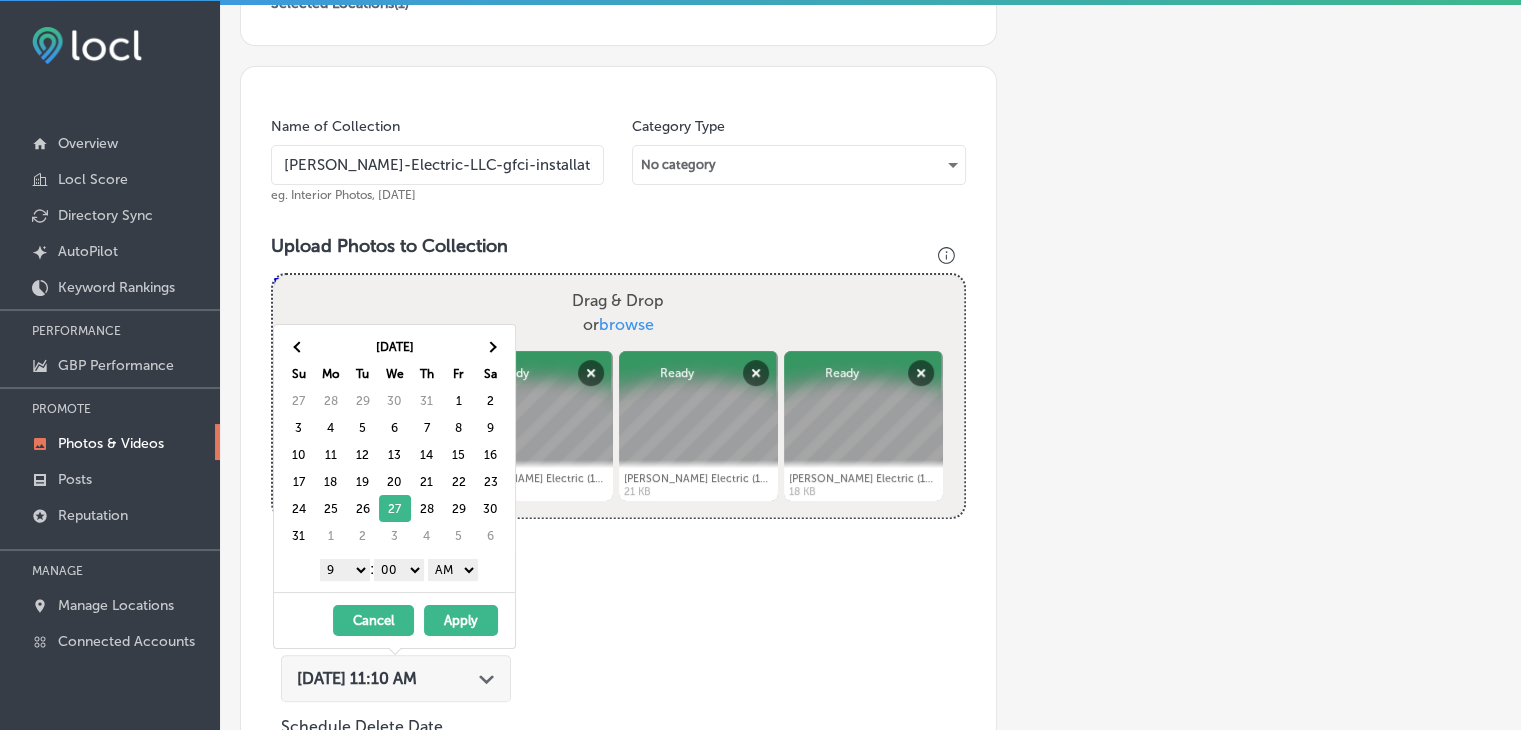 click on "AM PM" at bounding box center (453, 570) 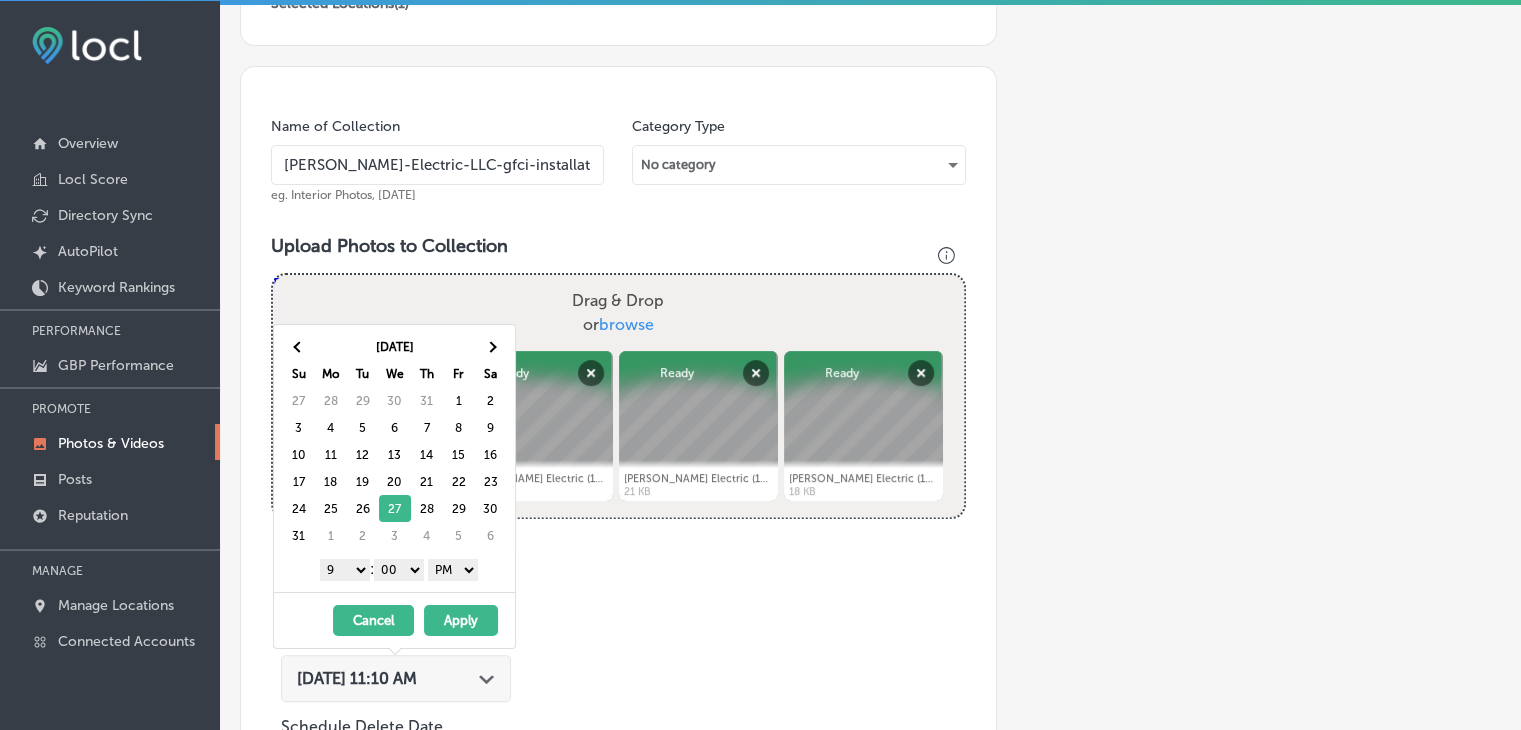 click on "Apply" at bounding box center [461, 620] 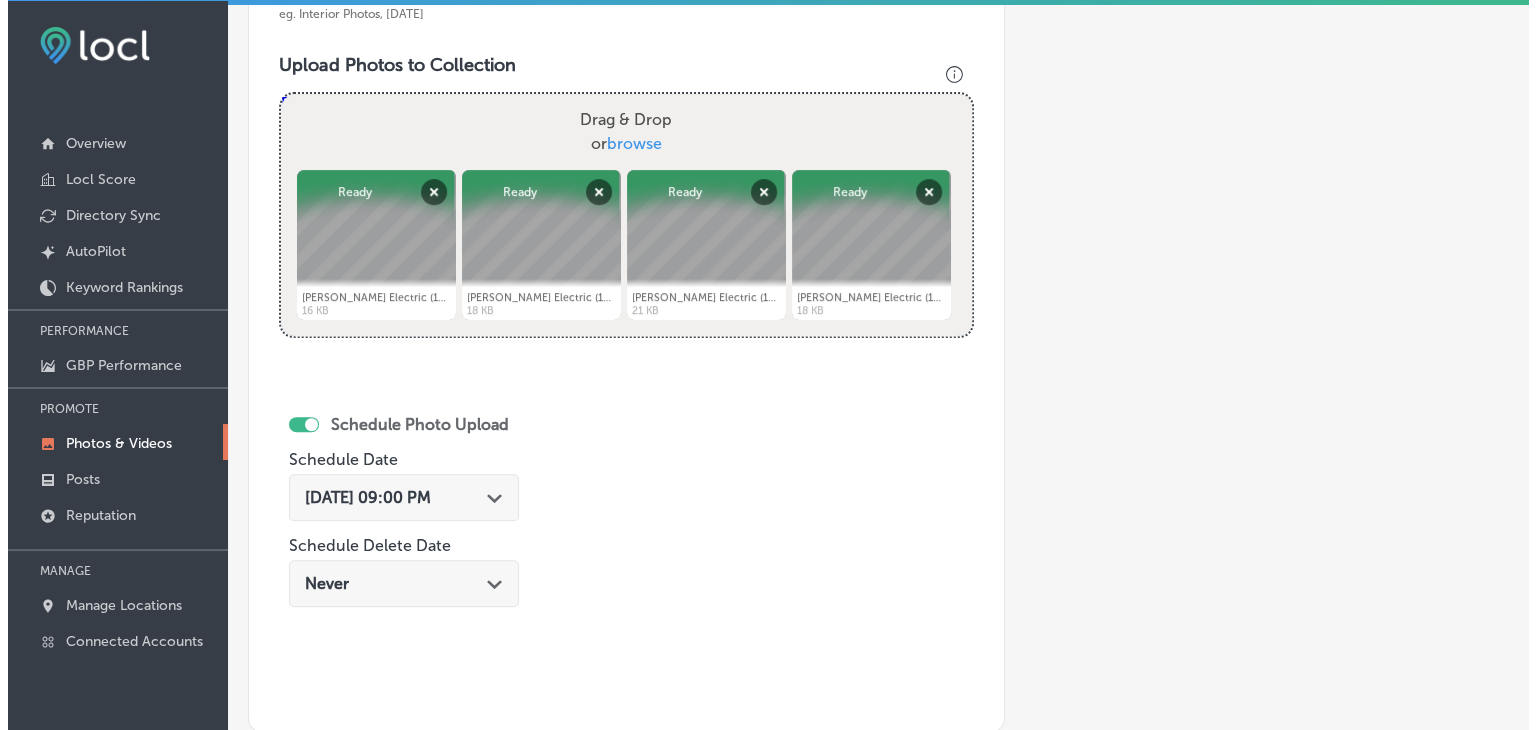 scroll, scrollTop: 972, scrollLeft: 0, axis: vertical 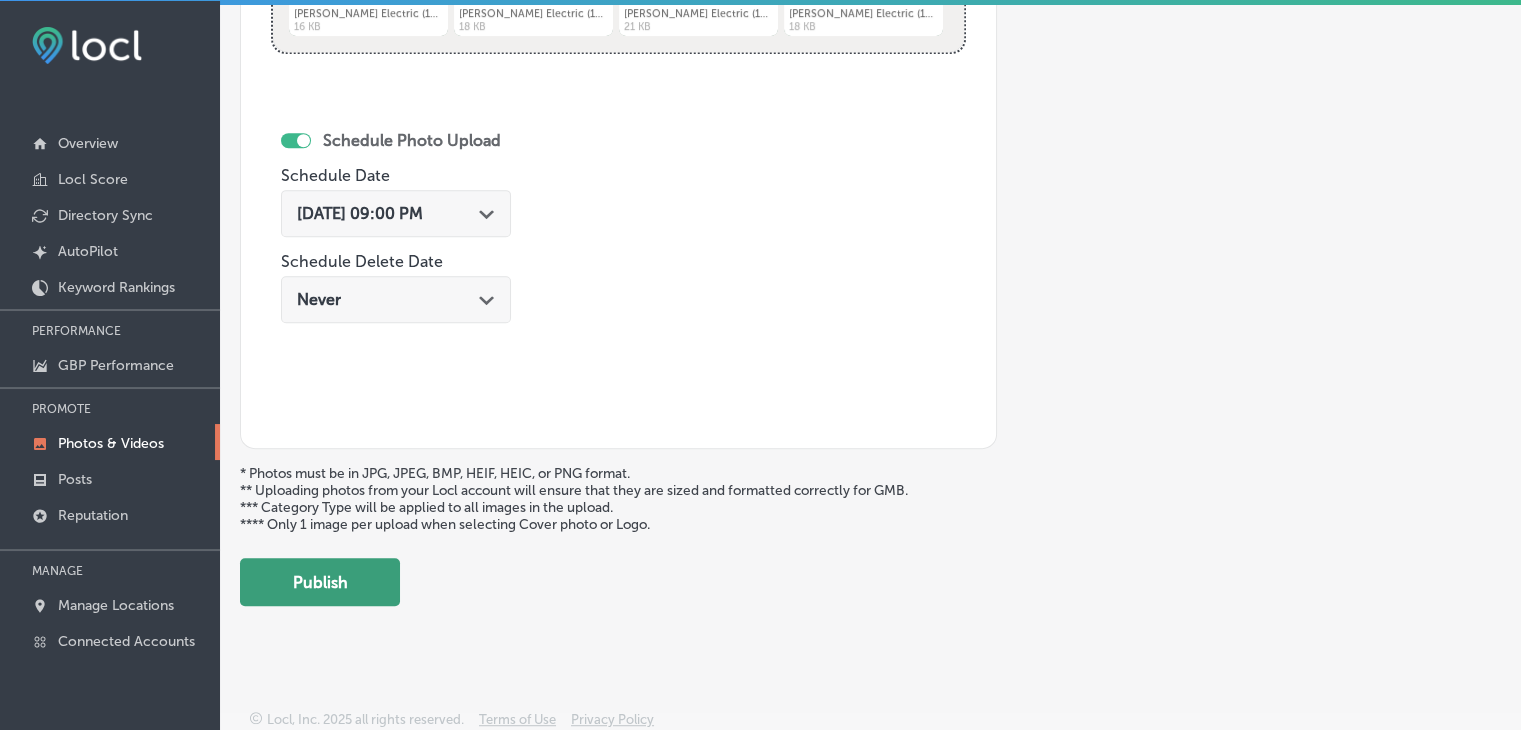 click on "Publish" at bounding box center (320, 582) 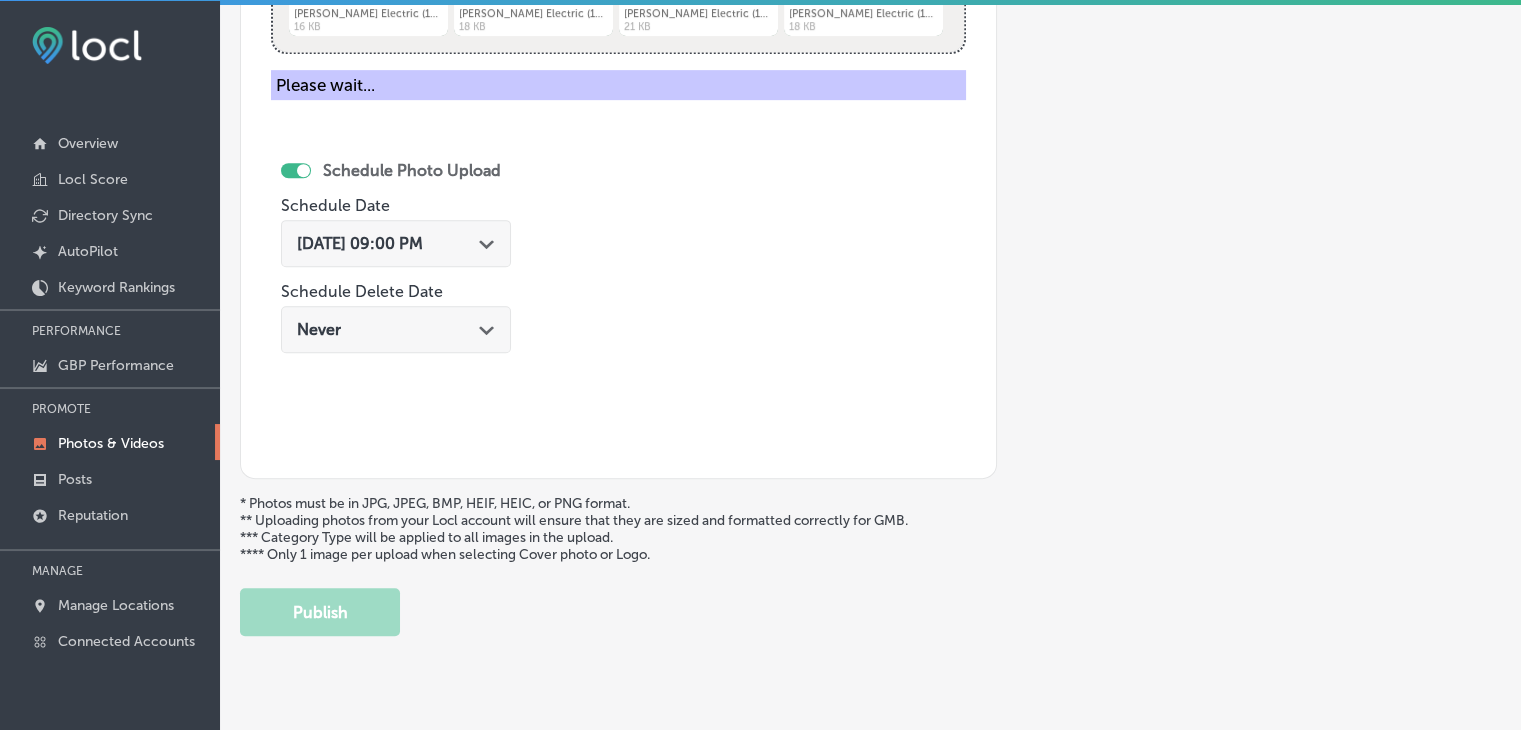 type 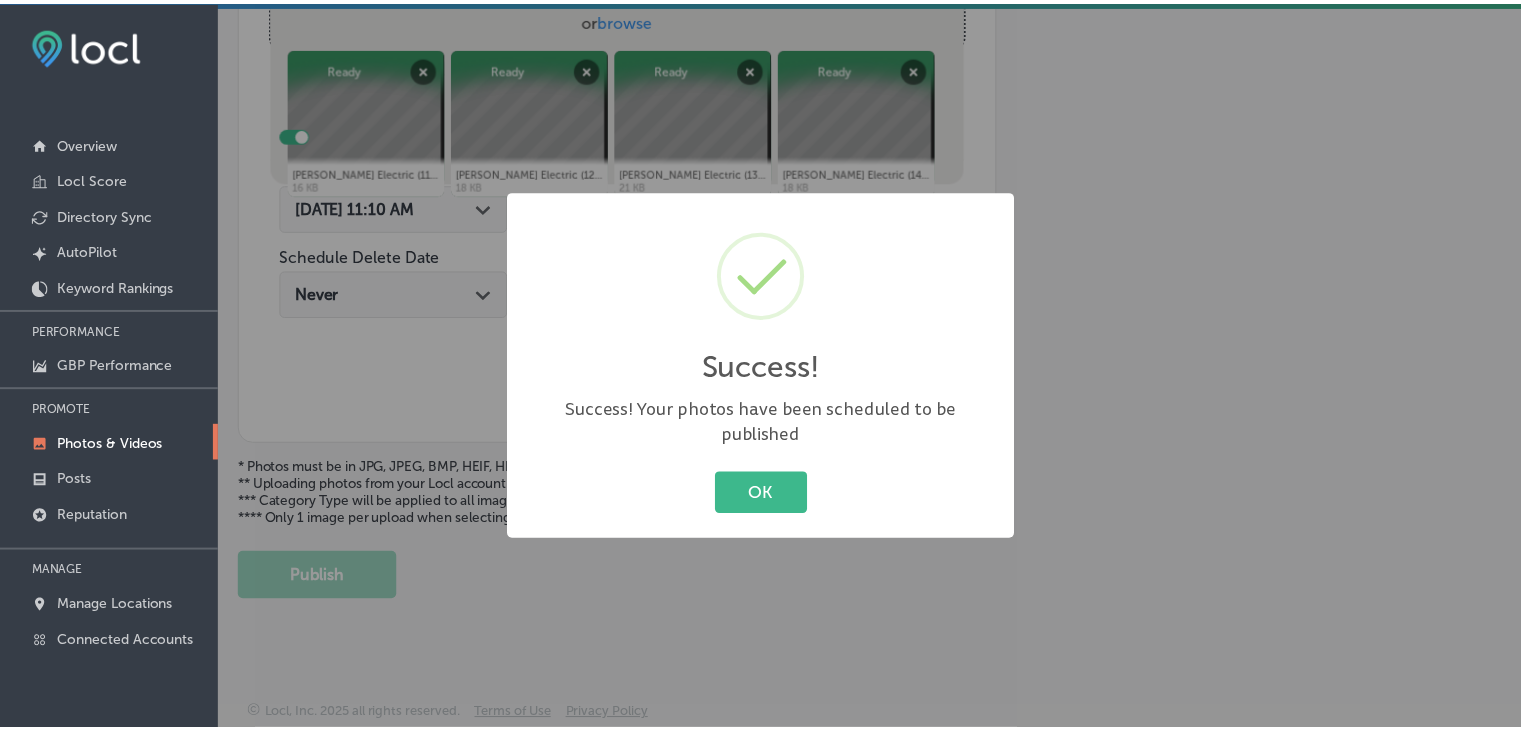 scroll, scrollTop: 807, scrollLeft: 0, axis: vertical 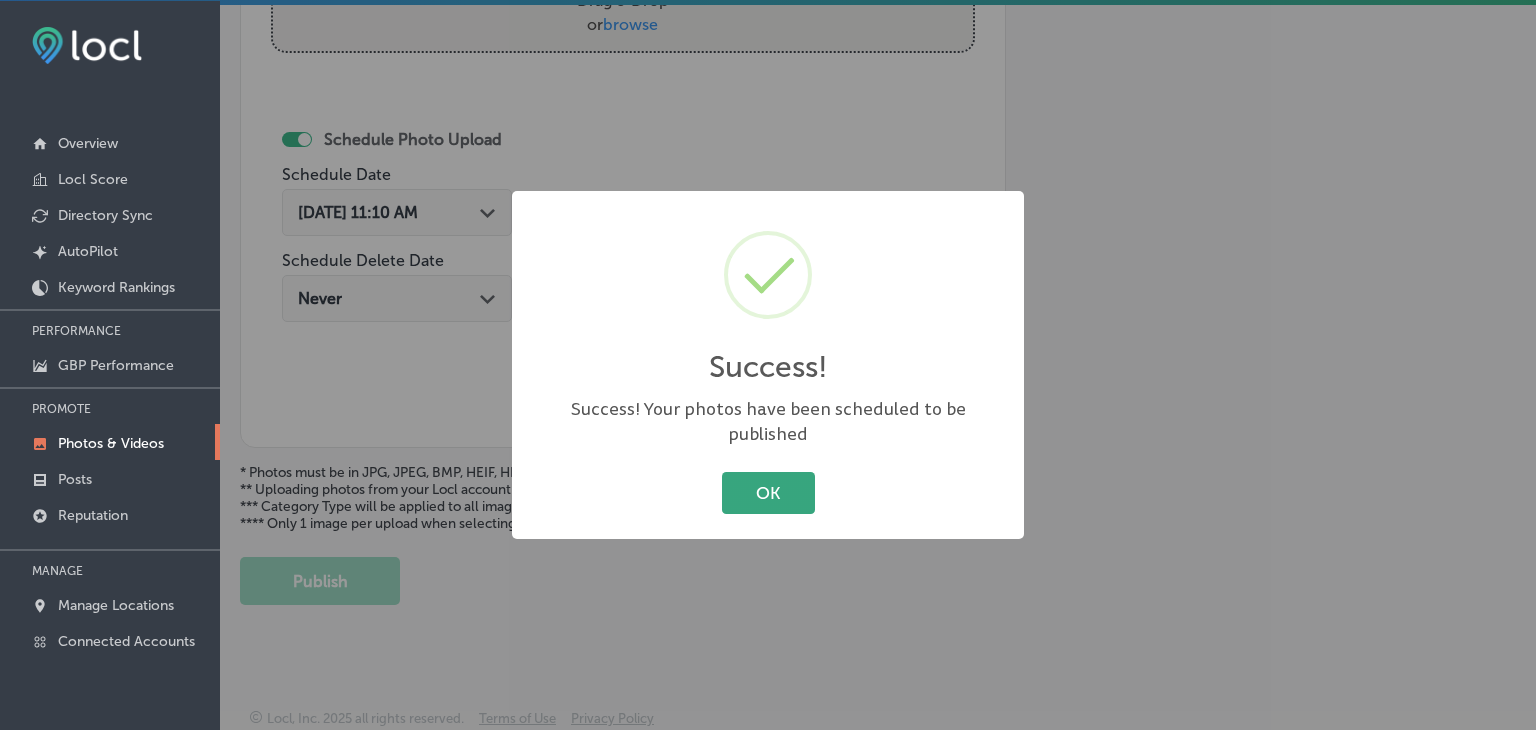 click on "OK" at bounding box center (768, 492) 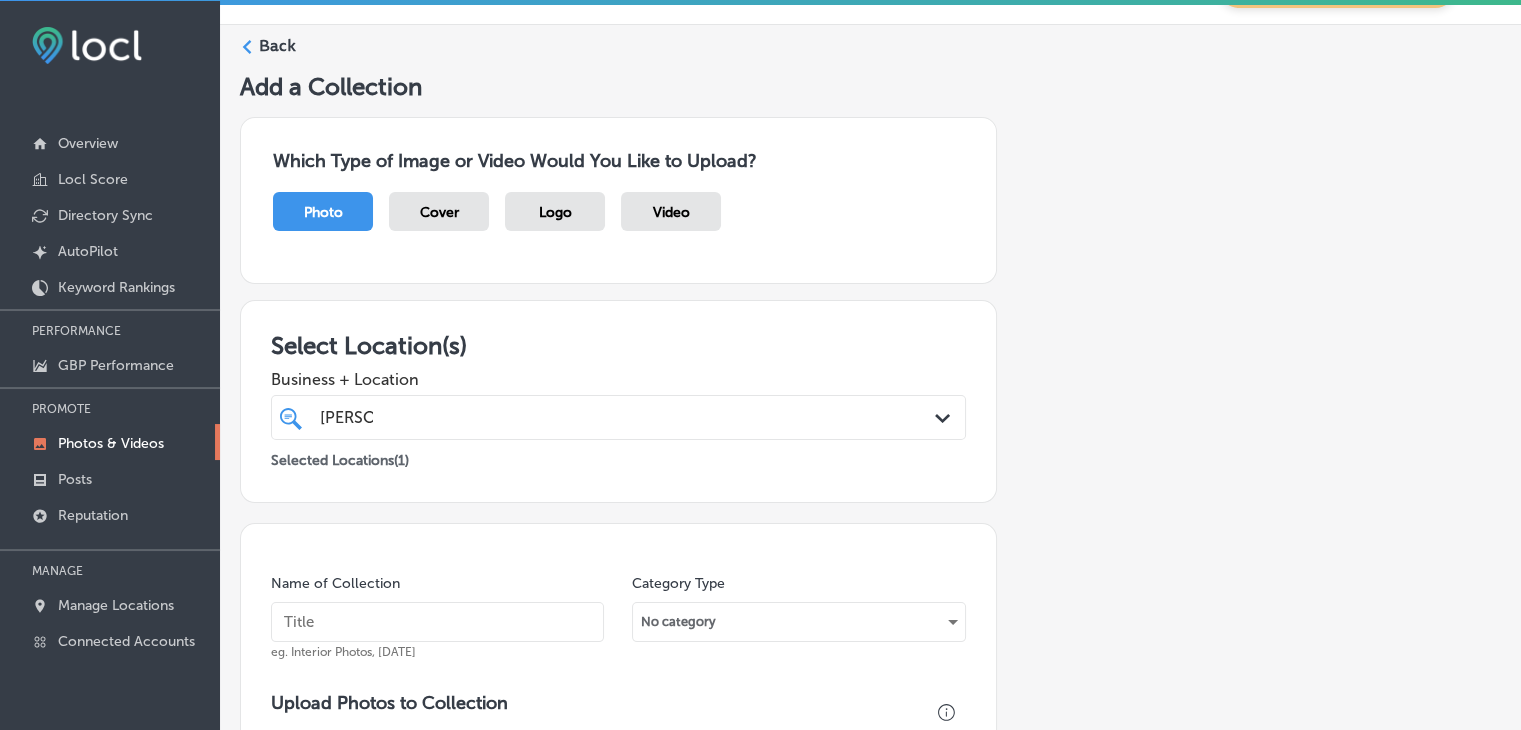 scroll, scrollTop: 0, scrollLeft: 0, axis: both 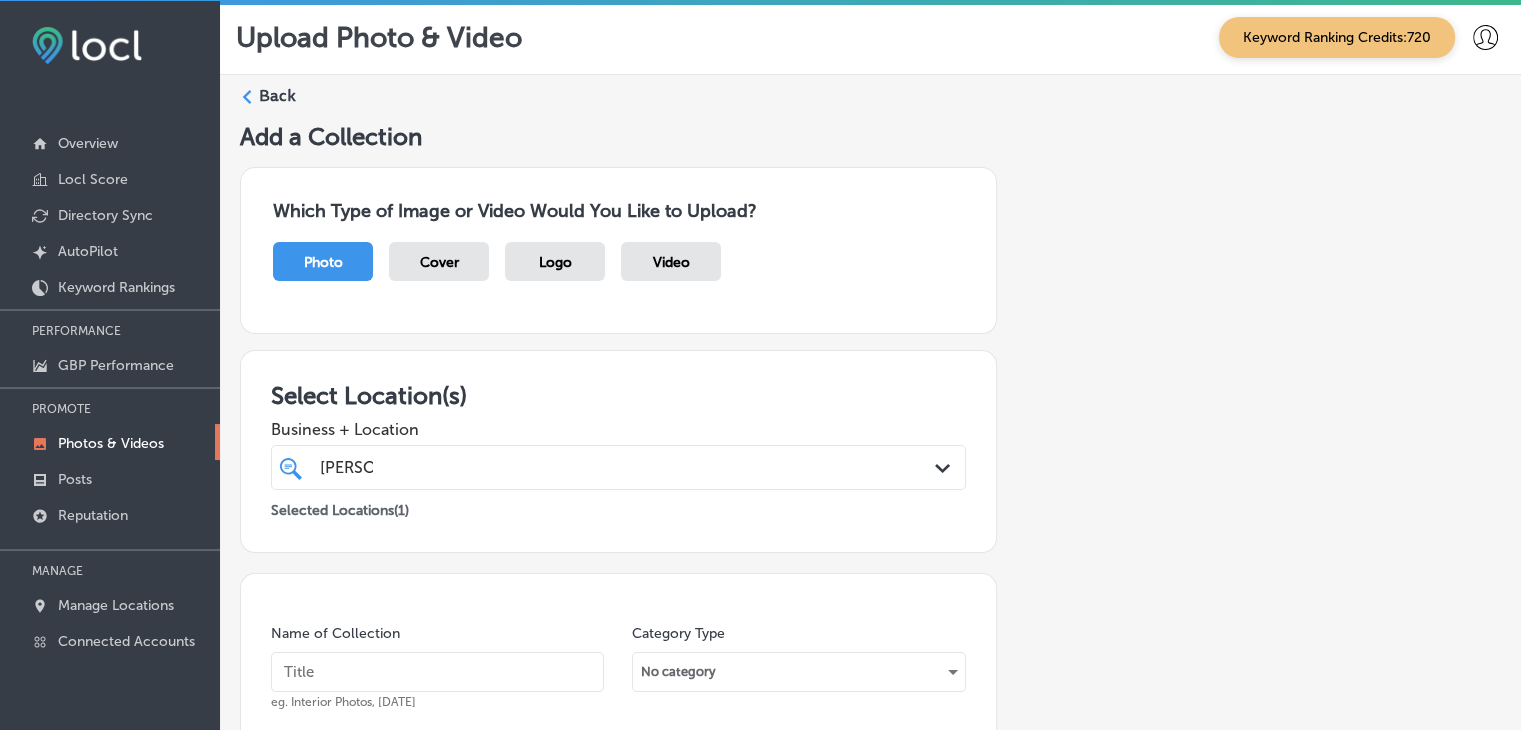 click on "Back" at bounding box center [870, 103] 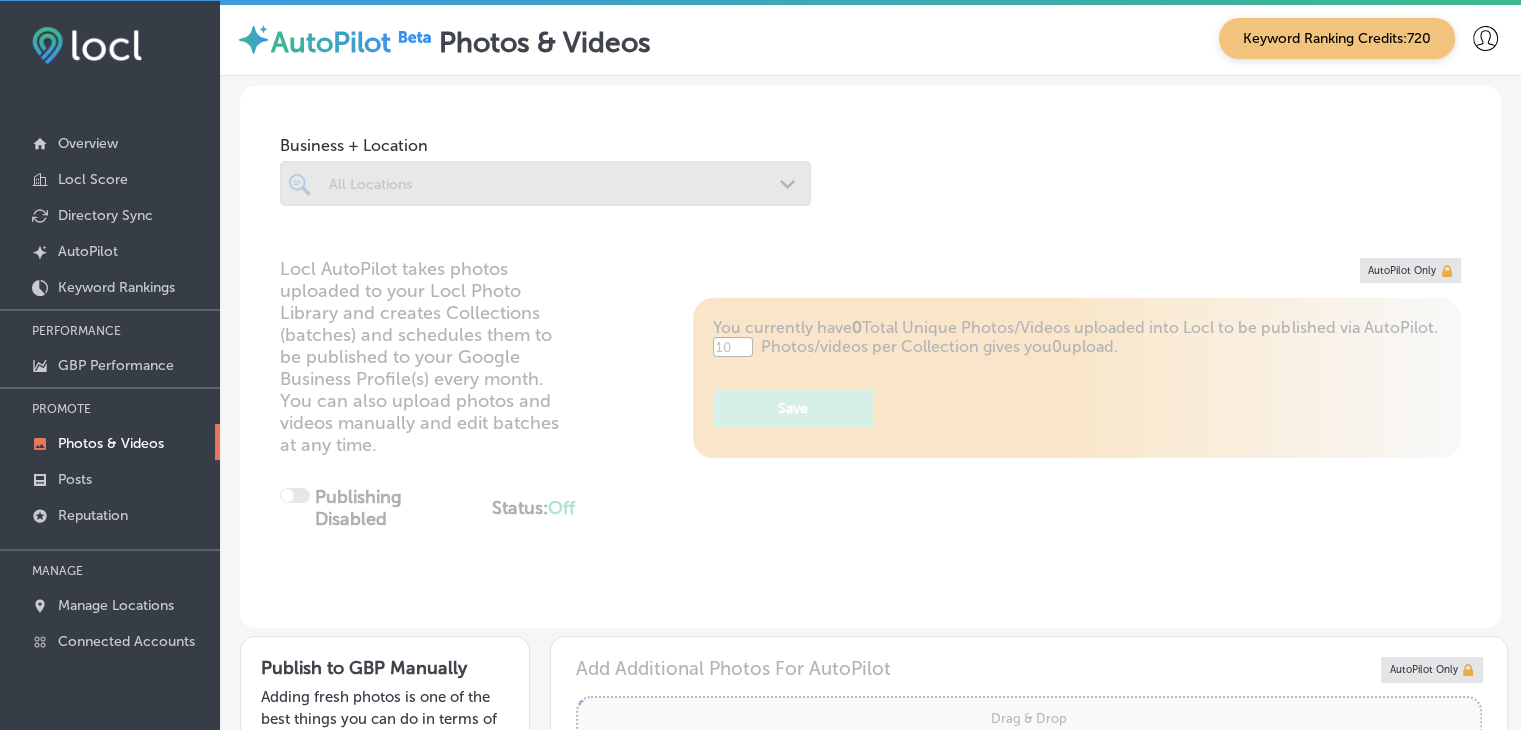 type on "5" 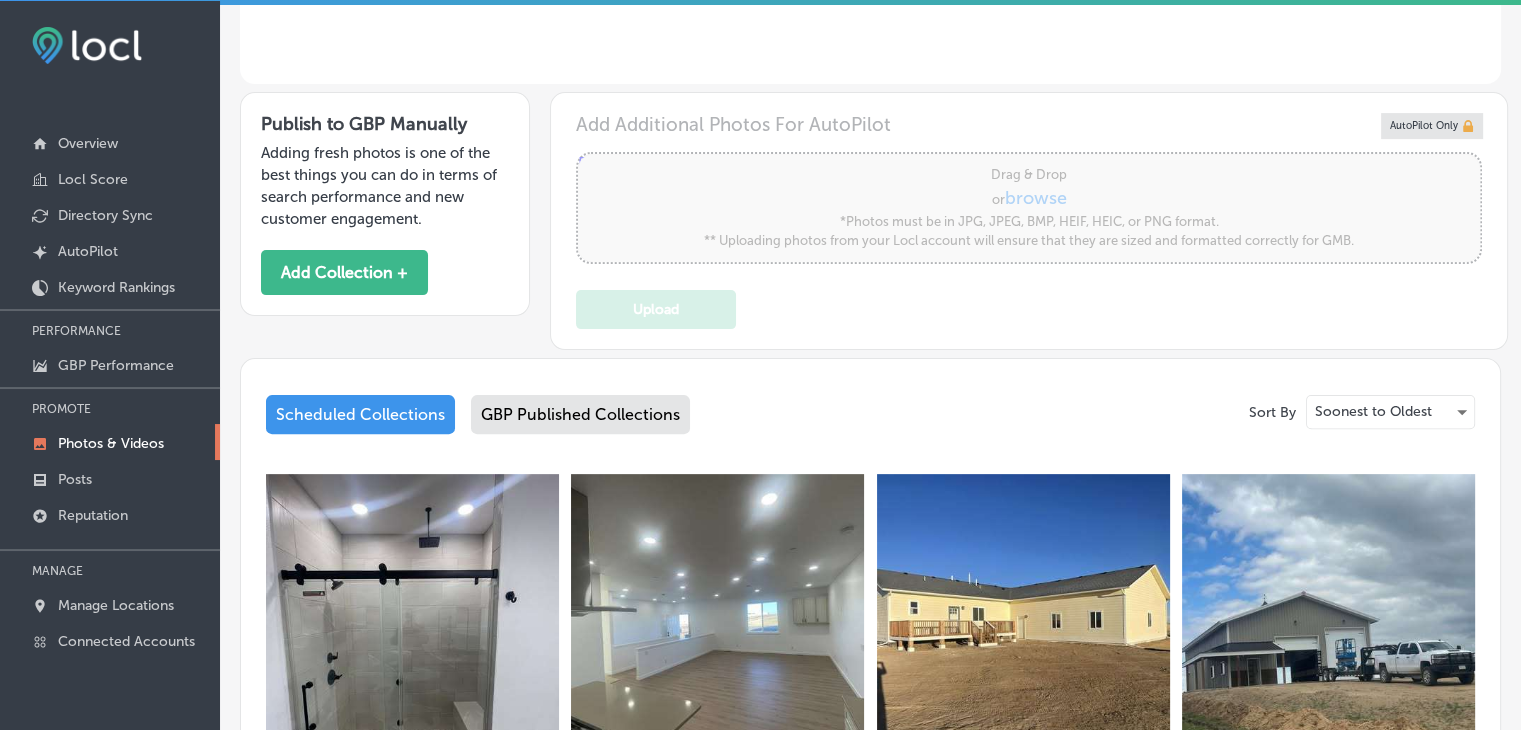 scroll, scrollTop: 400, scrollLeft: 0, axis: vertical 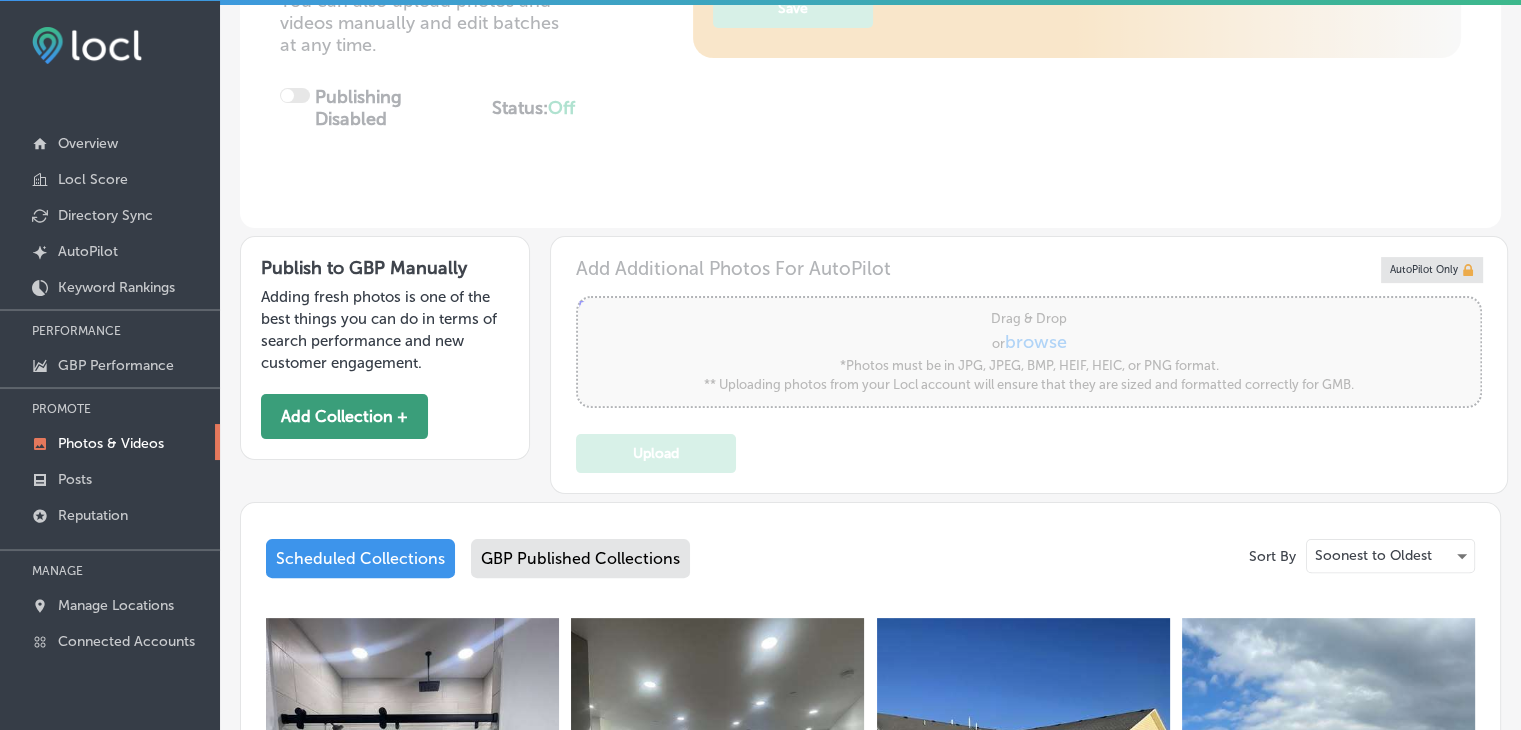 click on "Add Collection +" at bounding box center [344, 416] 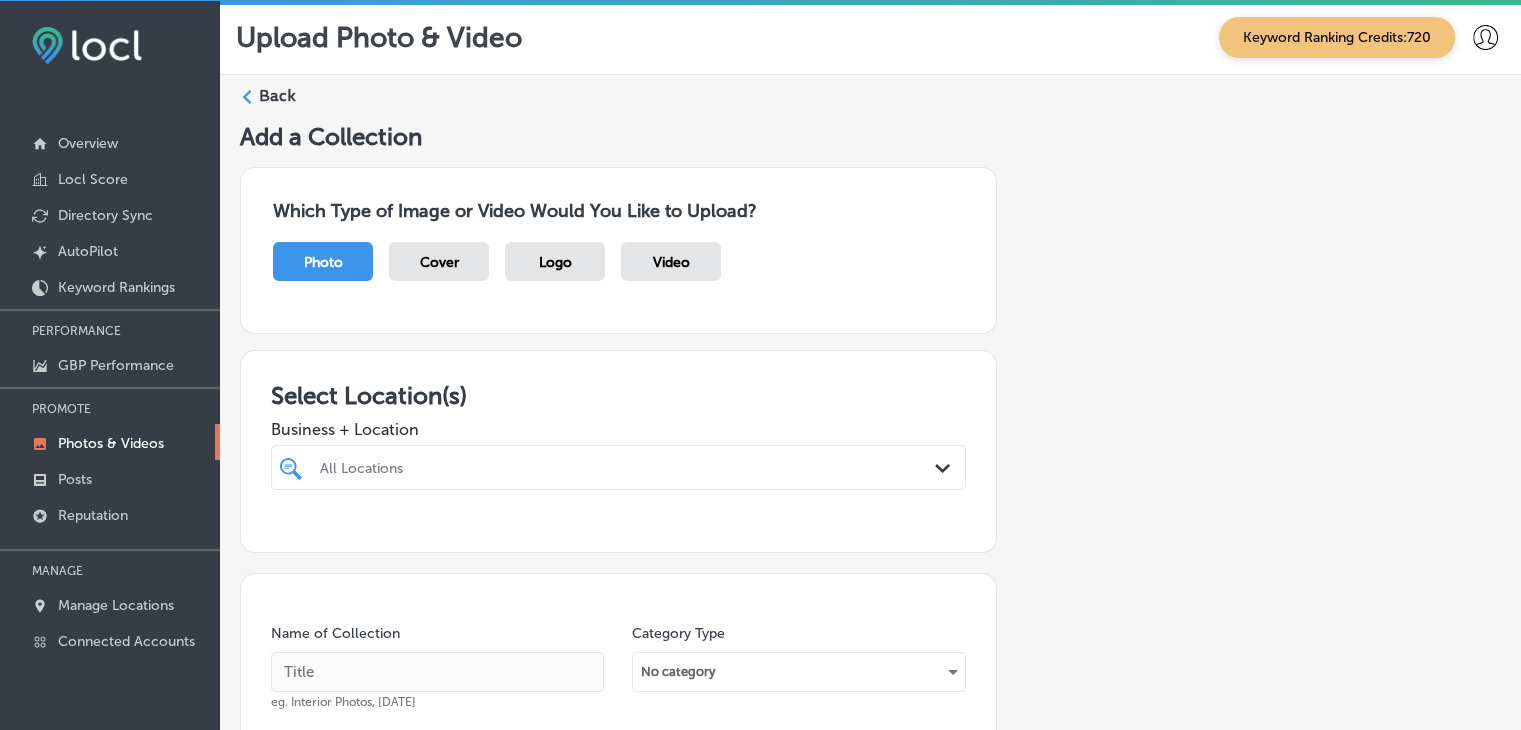 click on "All Locations
Path
Created with Sketch." at bounding box center (618, 467) 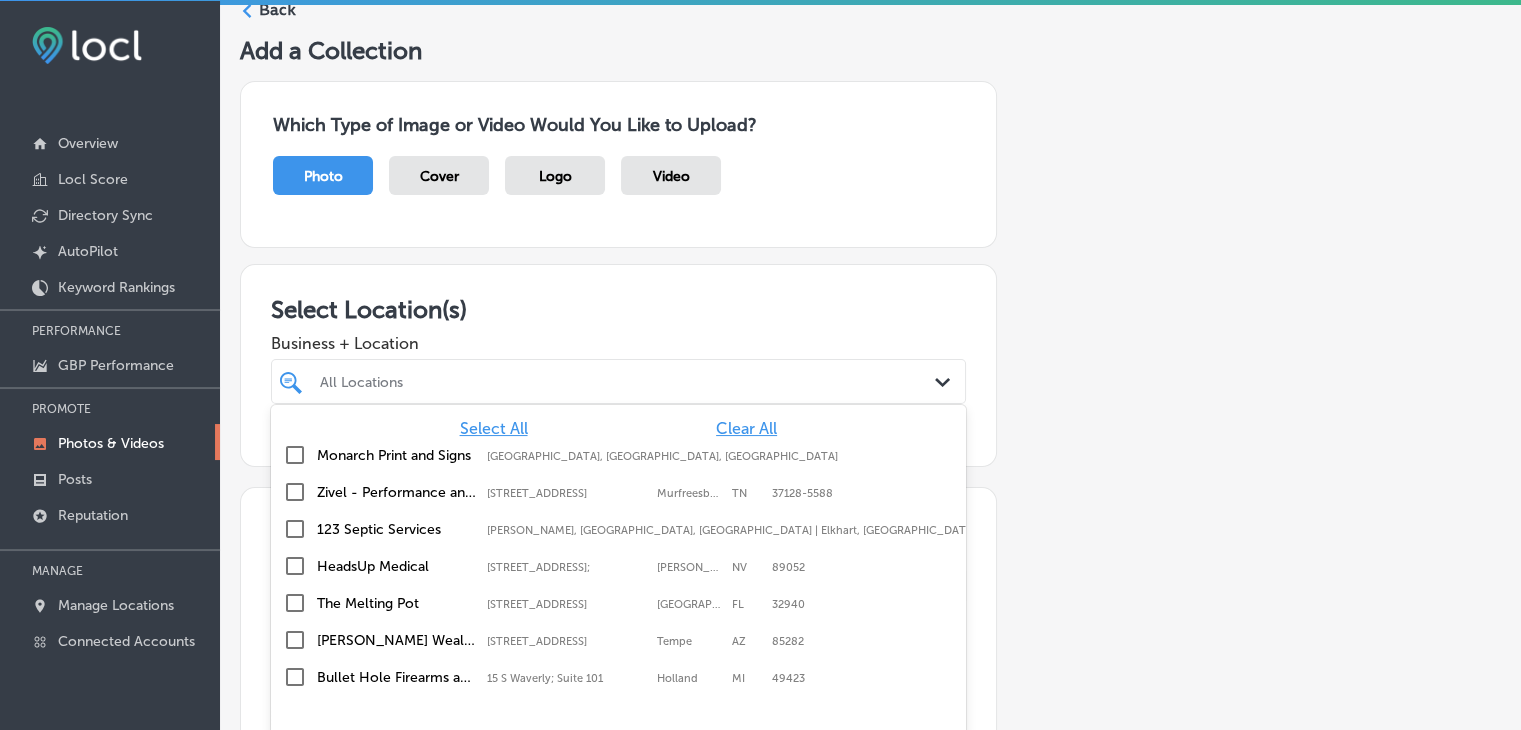 scroll, scrollTop: 99, scrollLeft: 0, axis: vertical 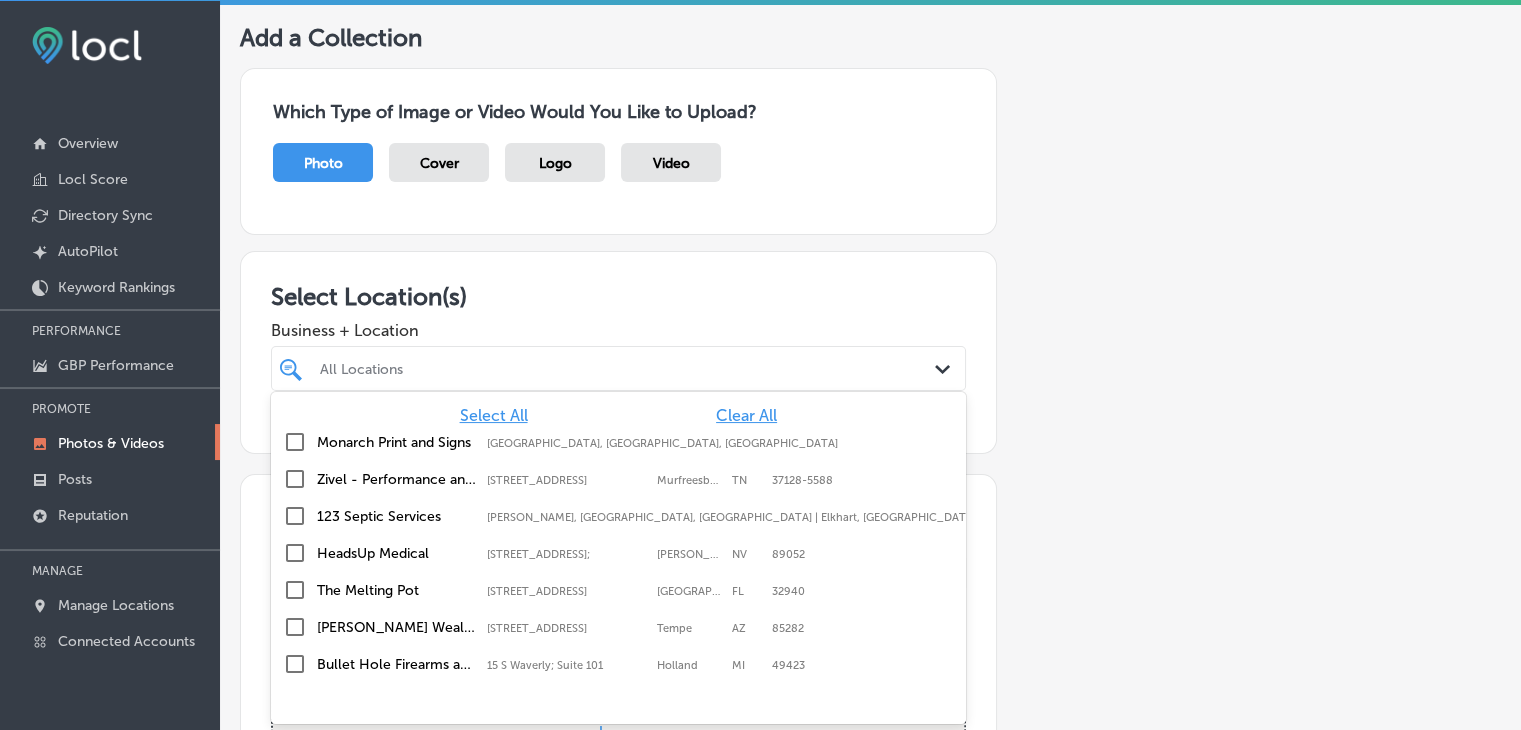 click on "Monarch Print and Signs [GEOGRAPHIC_DATA], [GEOGRAPHIC_DATA], [GEOGRAPHIC_DATA]" at bounding box center [618, 442] 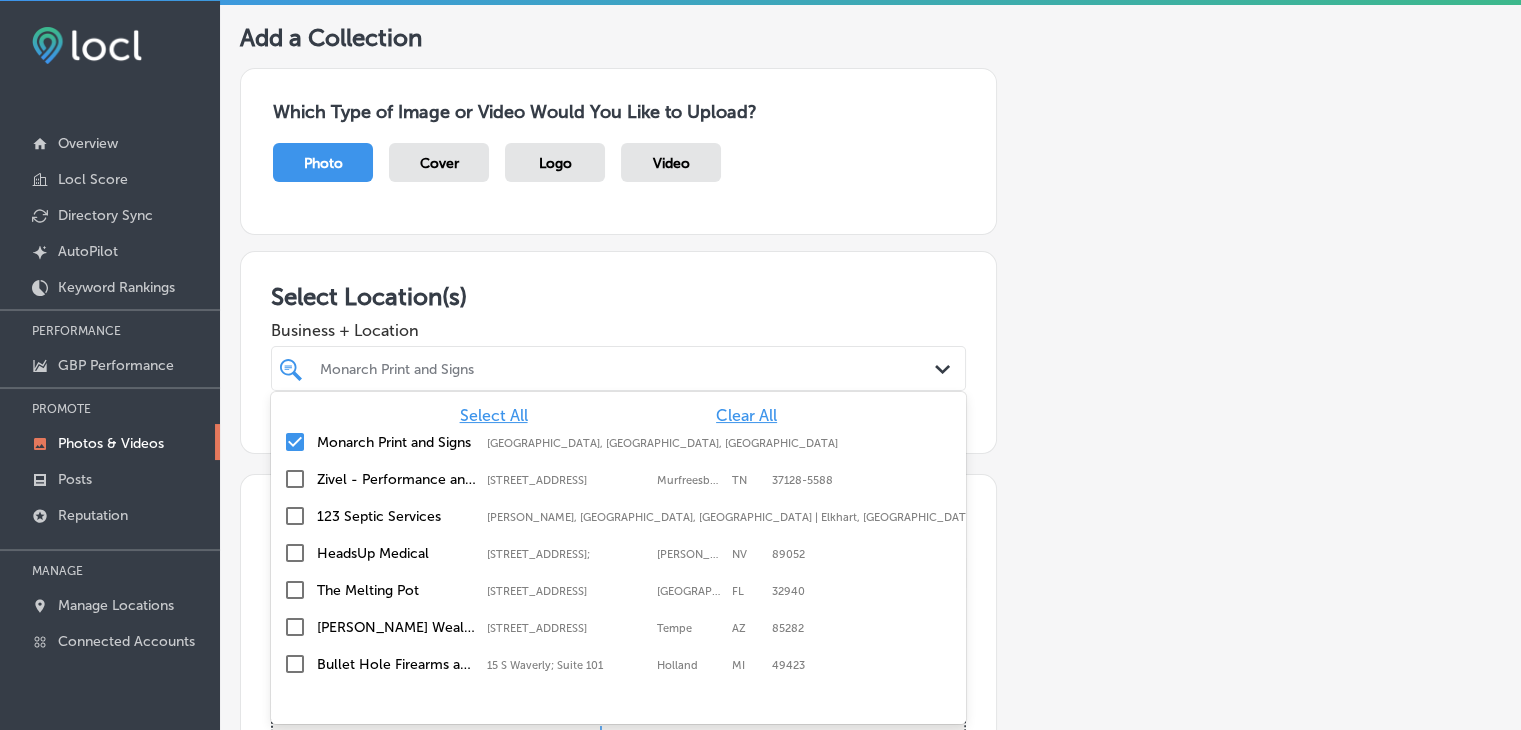 click on "Clear All" at bounding box center (746, 415) 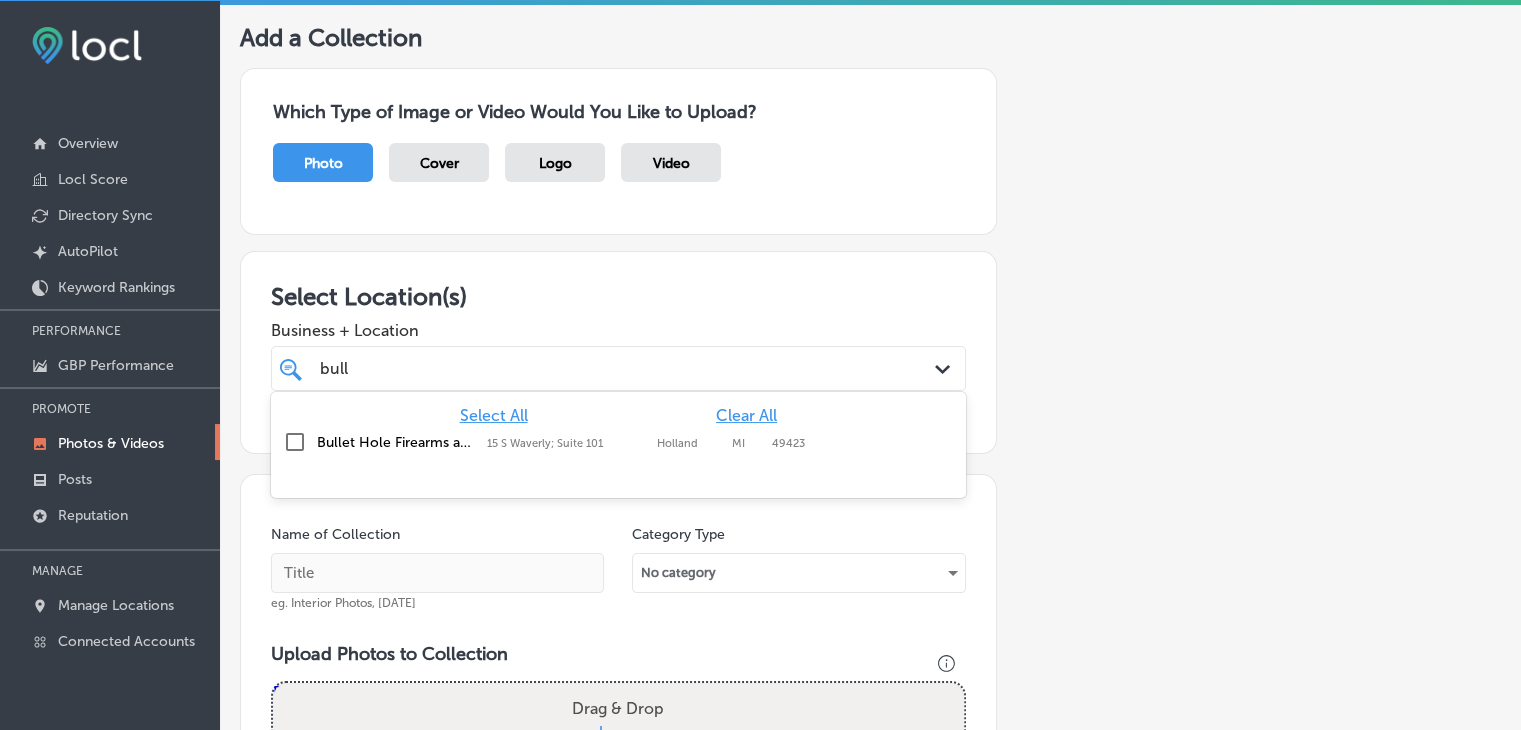 click on "Bullet Hole Firearms and Training [STREET_ADDRESS][GEOGRAPHIC_DATA][STREET_ADDRESS]" at bounding box center [618, 442] 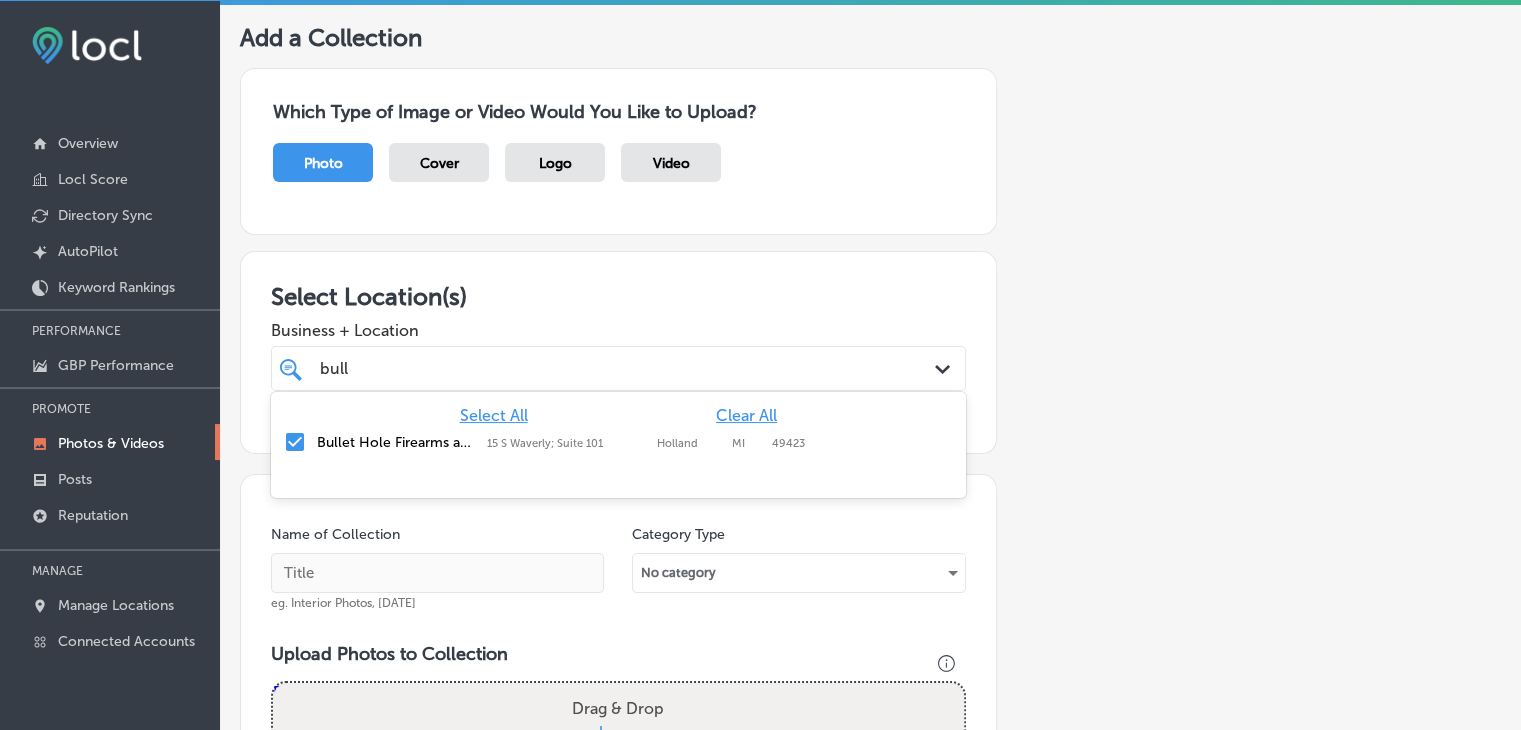 type on "bull" 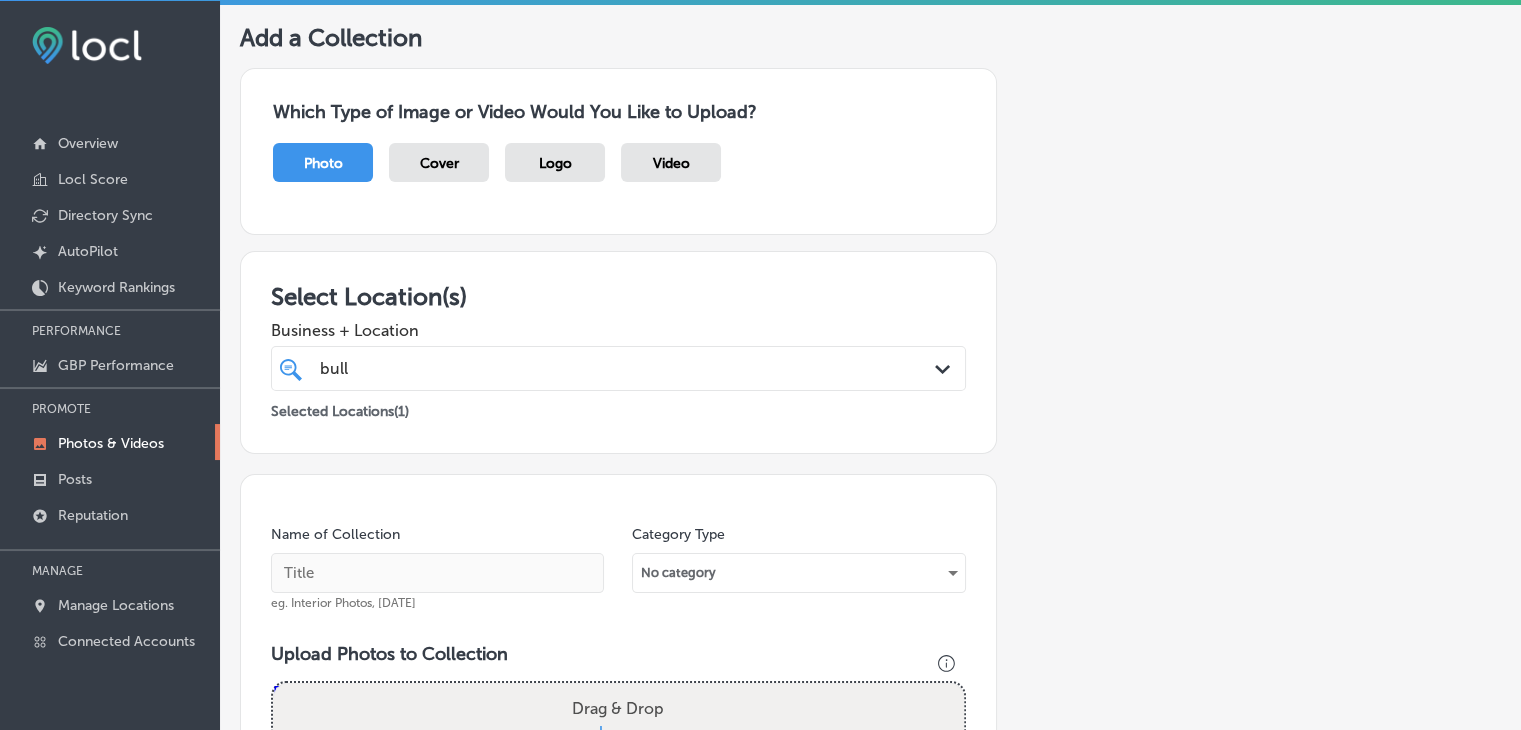 click on "Add a Collection Which Type of Image or Video Would You Like to Upload? Photo Cover Logo Video Select Location(s) Business + Location
bull bull
Path
Created with Sketch.
Selected Locations  ( 1 ) Name of Collection eg. Interior Photos, [DATE]   Category Type No category Upload Photos to Collection
Powered by PQINA Drag & Drop  or  browse Schedule Photo Upload * Photos must be in JPG, JPEG, BMP, HEIF, HEIC, or PNG format. ** Uploading photos from your Locl account will ensure that they are sized and formatted correctly for GMB. *** Category Type will be applied to all images in the upload. **** Only 1 image per upload when selecting Cover photo or Logo. Publish" at bounding box center (870, 582) 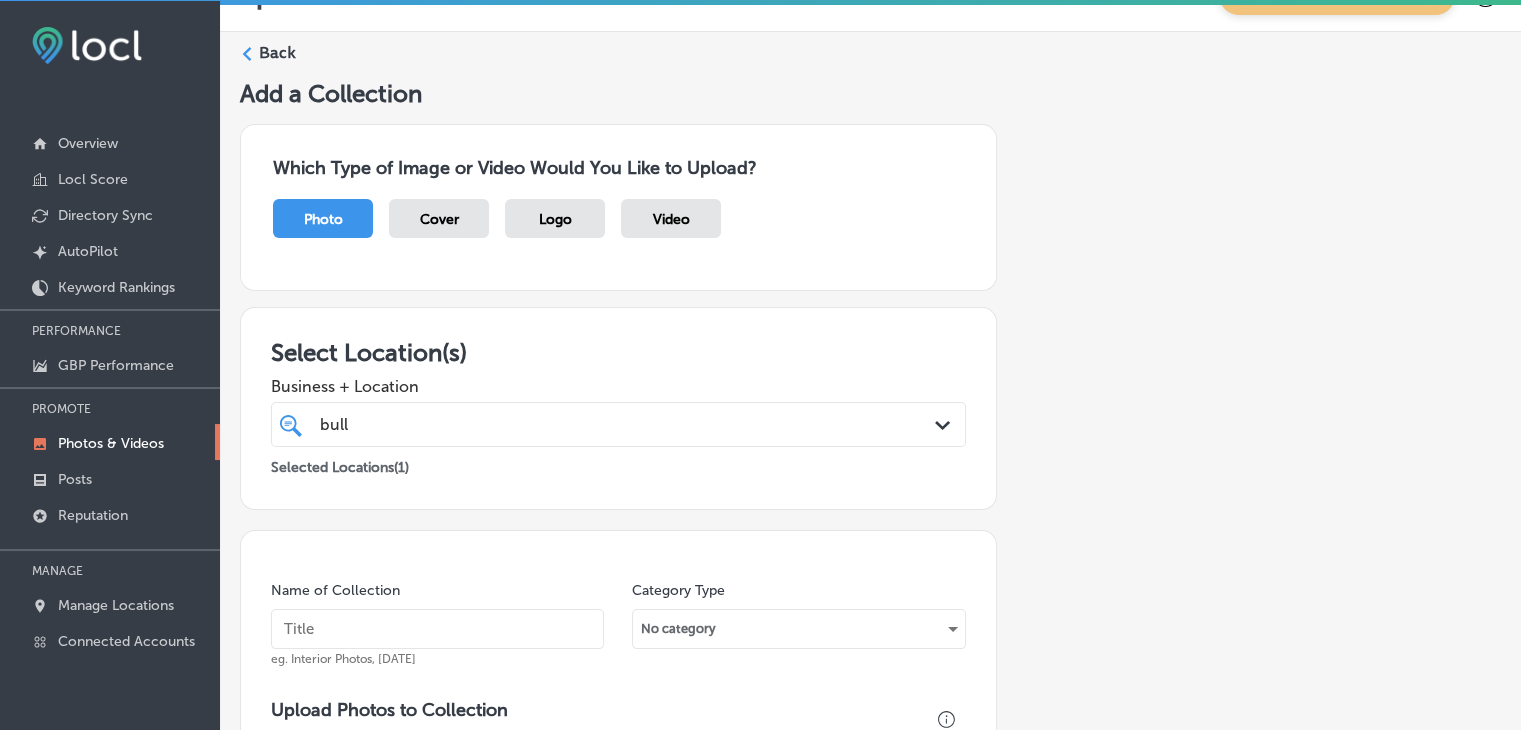 scroll, scrollTop: 0, scrollLeft: 0, axis: both 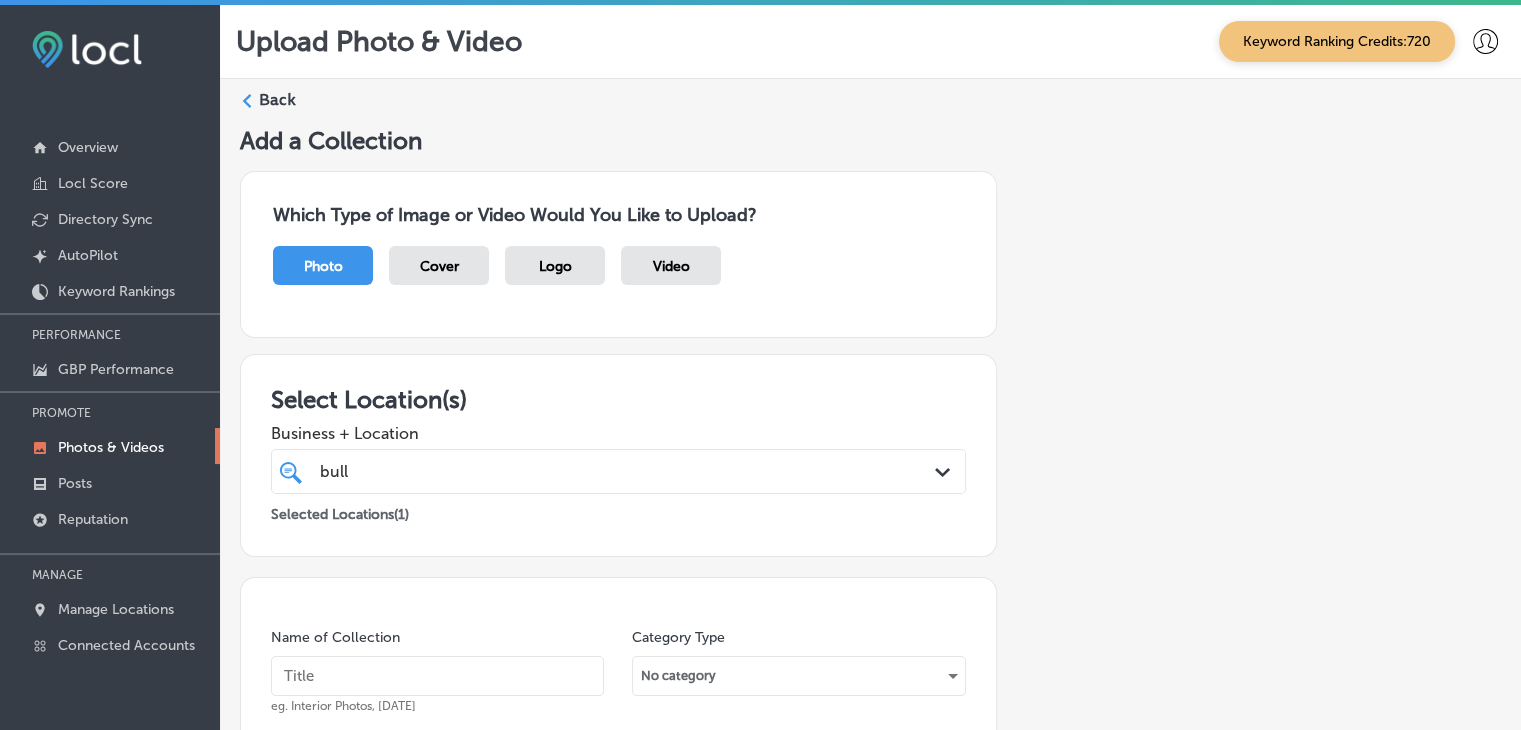click 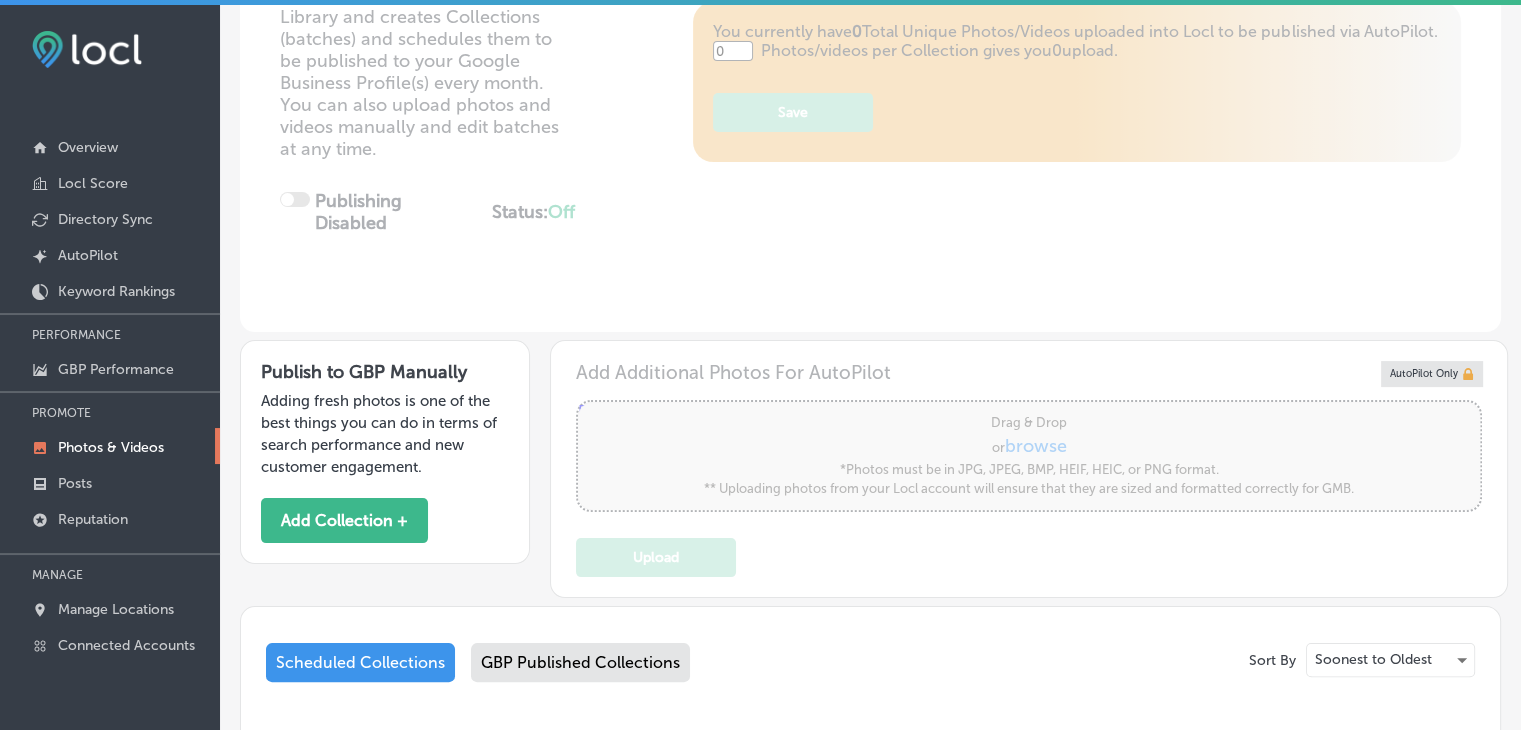 type on "5" 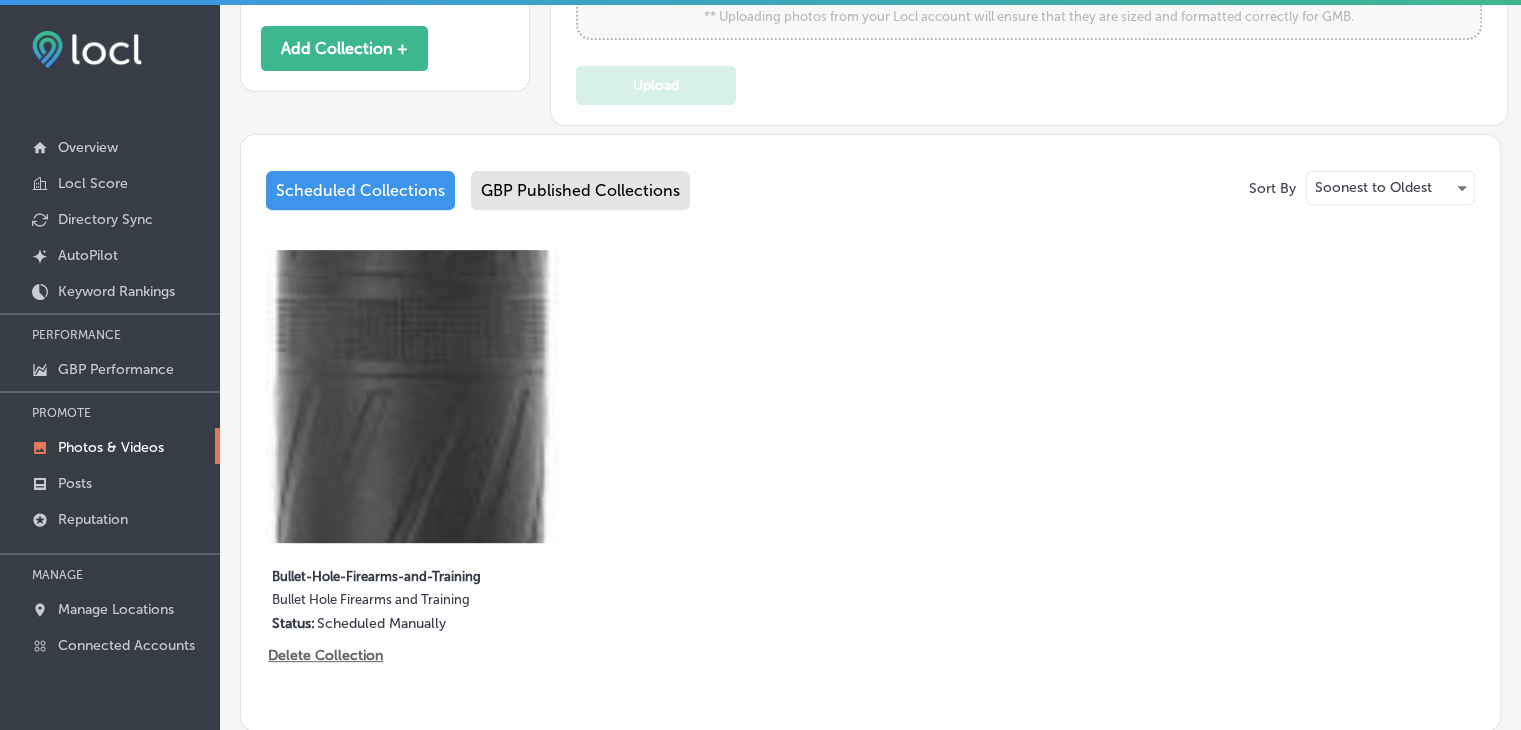 scroll, scrollTop: 889, scrollLeft: 0, axis: vertical 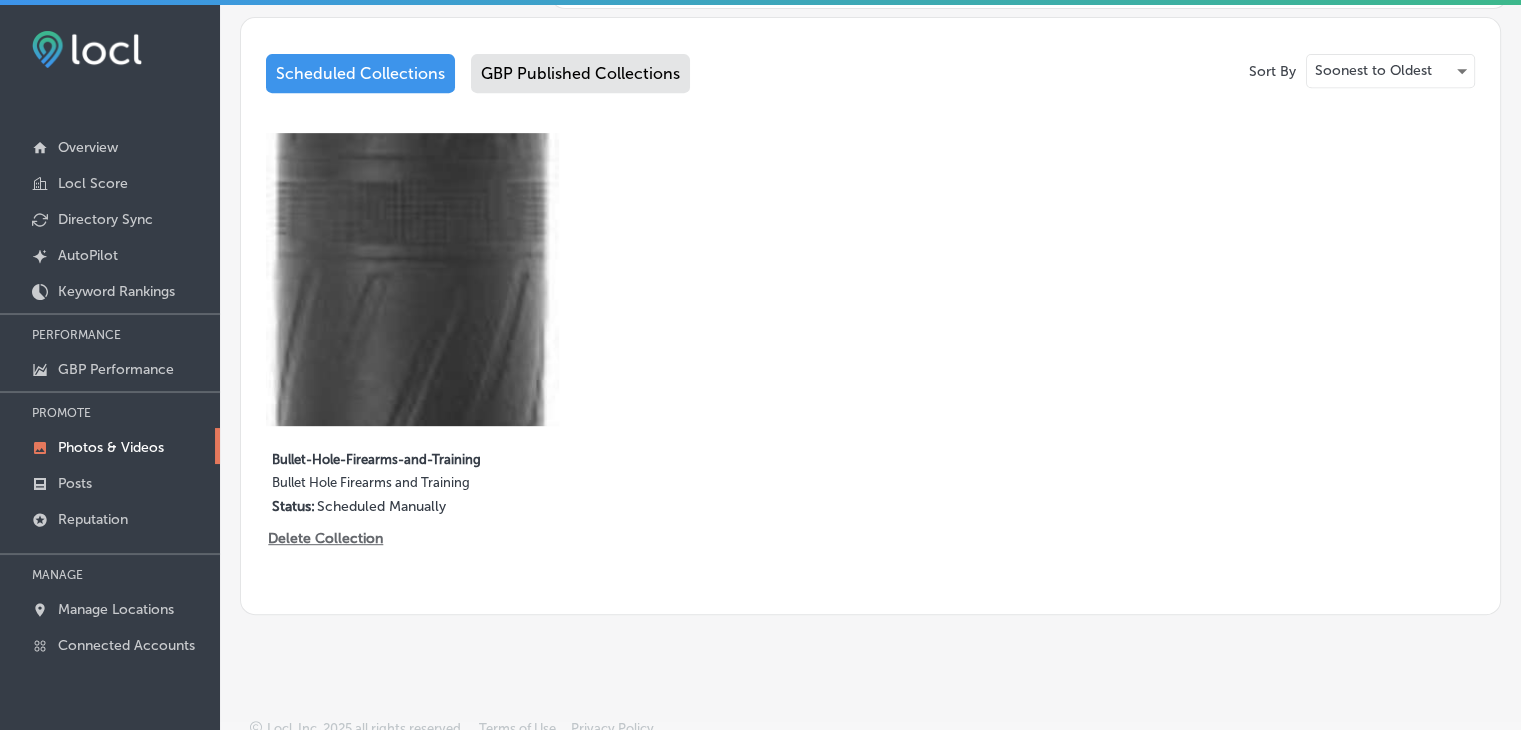 click on "GBP Published Collections" at bounding box center [580, 73] 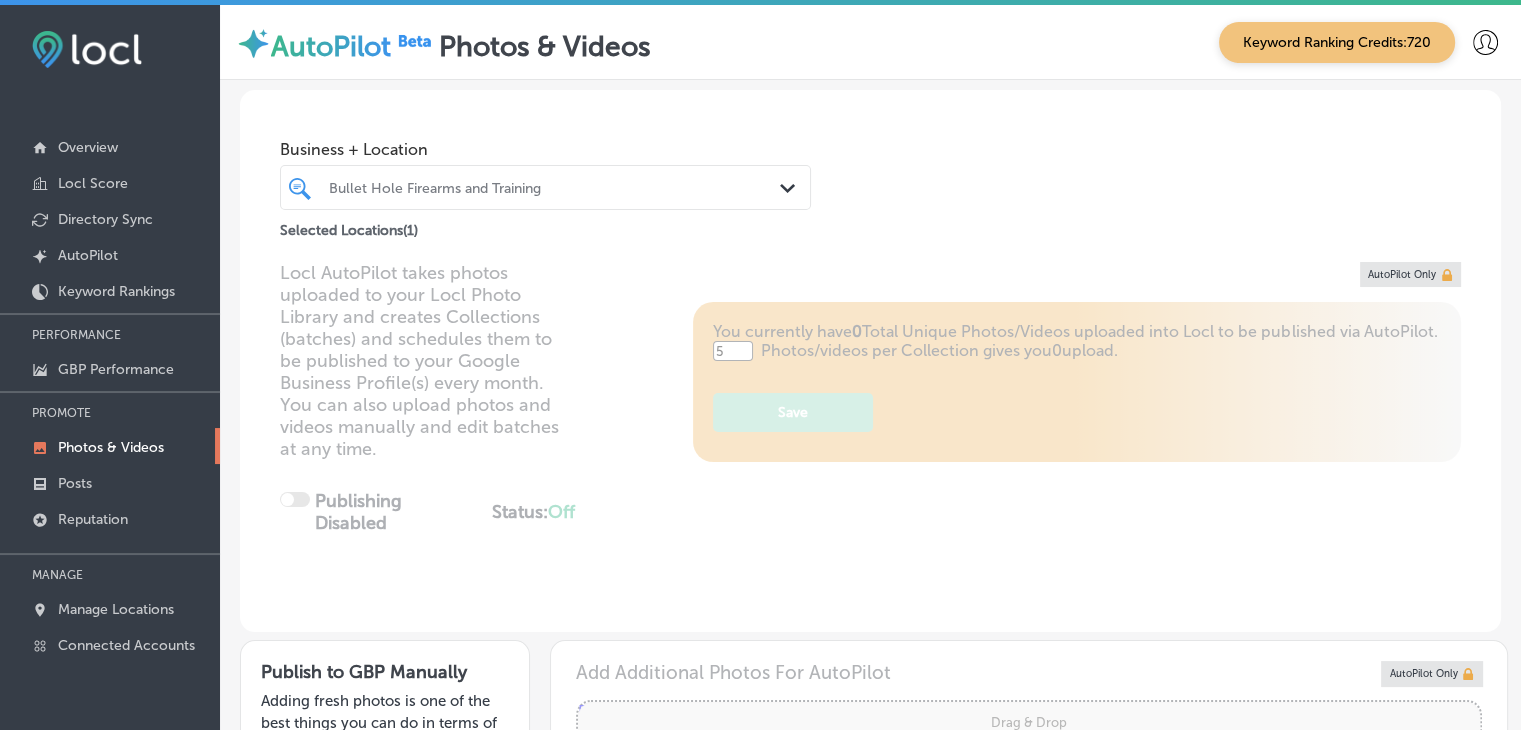 scroll, scrollTop: 300, scrollLeft: 0, axis: vertical 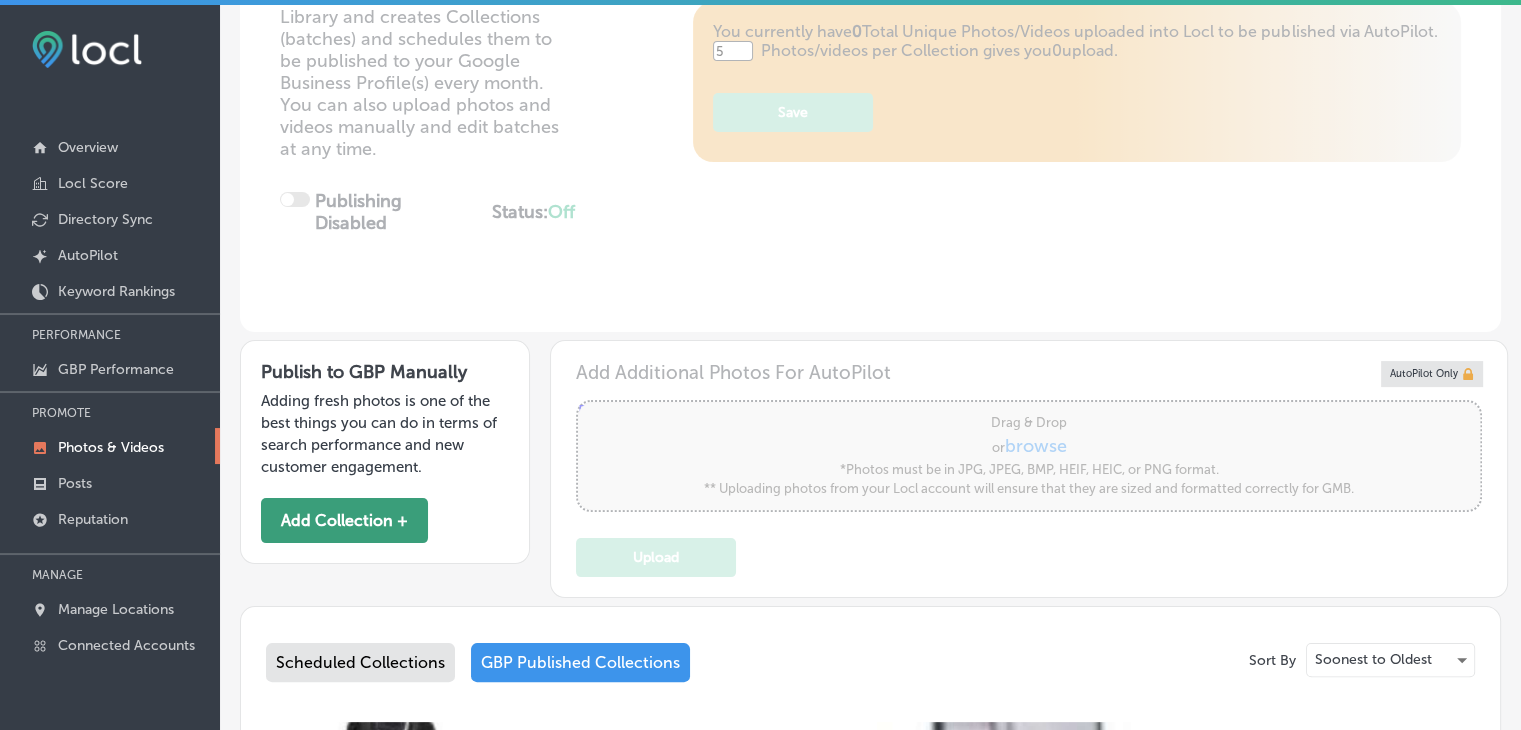 click on "Add Collection +" at bounding box center [344, 520] 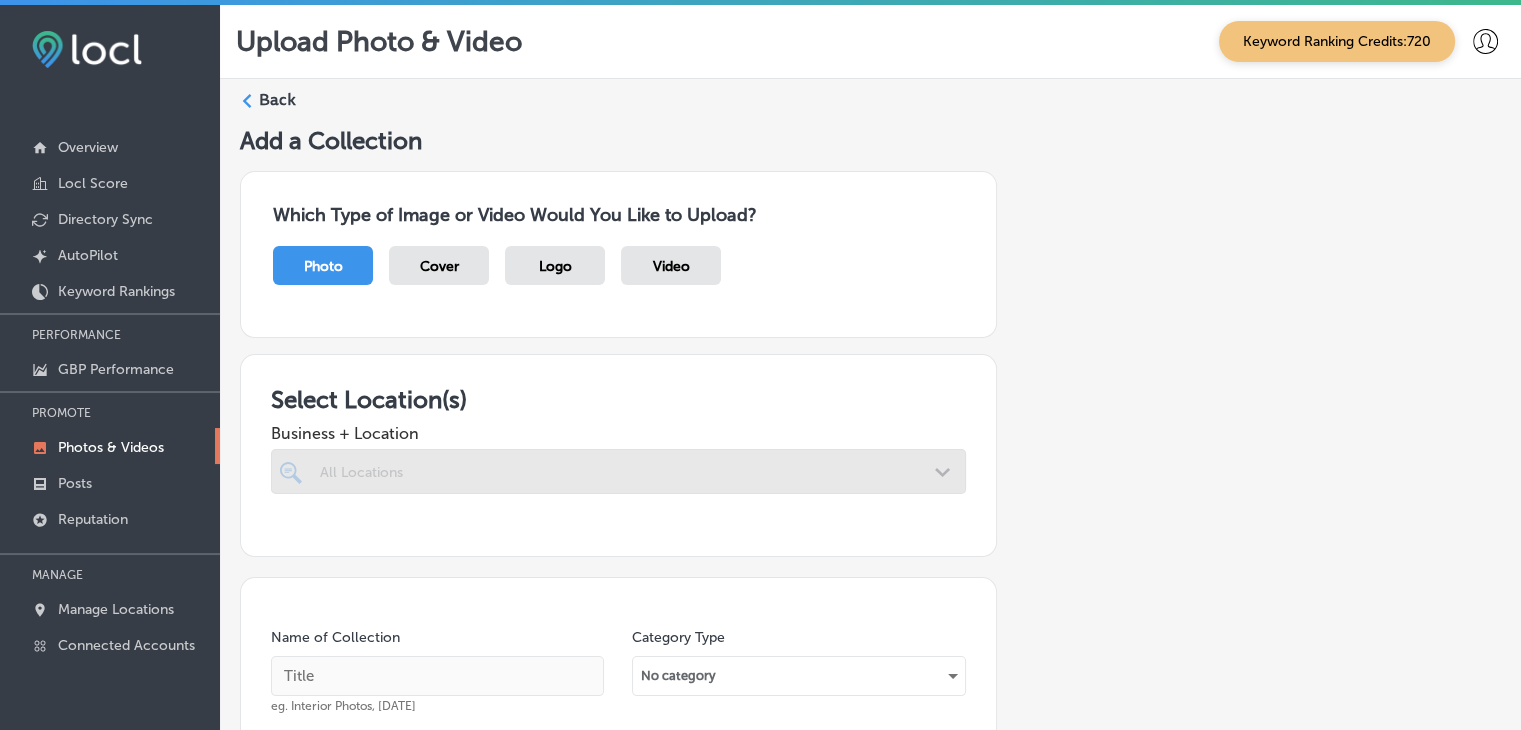click at bounding box center (618, 471) 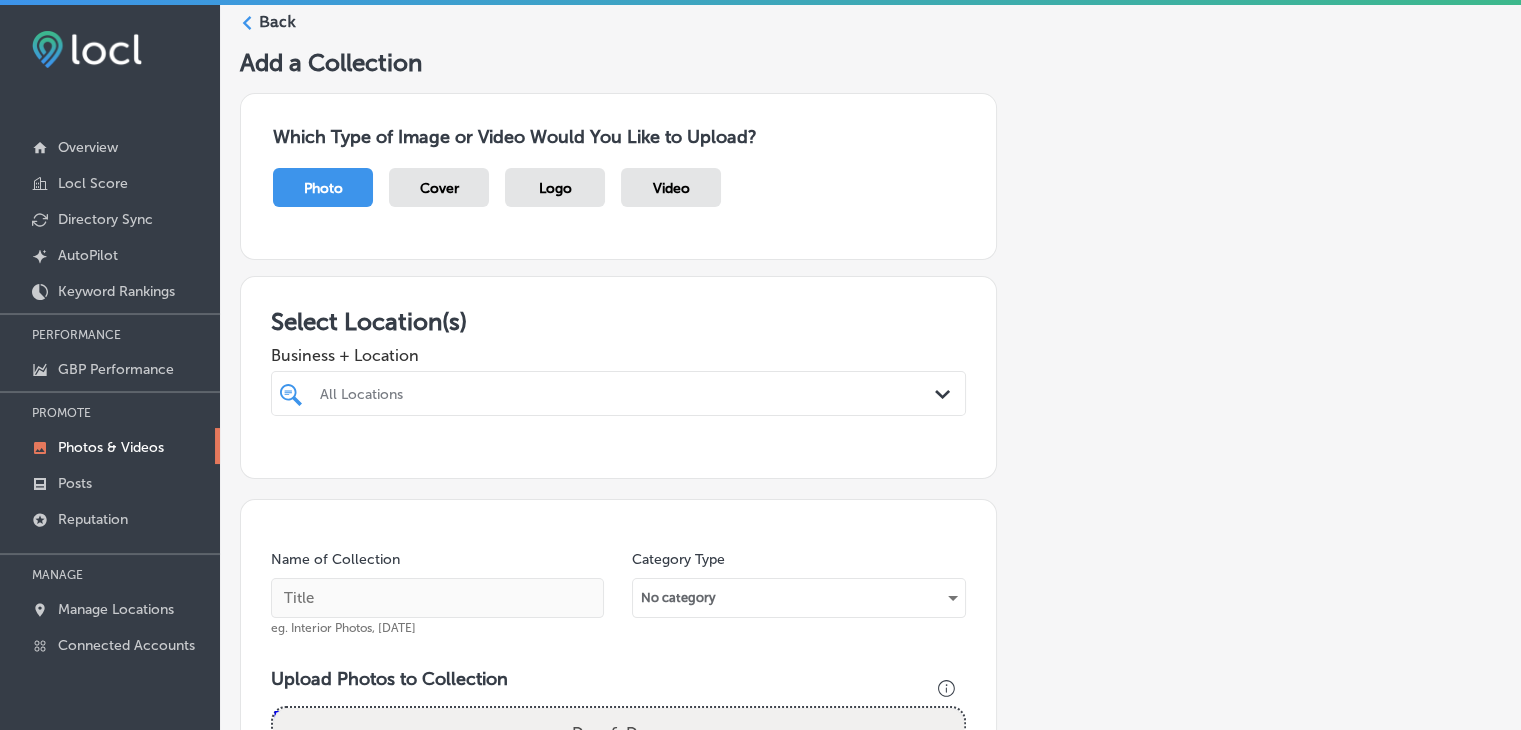 click on "All Locations
Path
Created with Sketch." at bounding box center [618, 393] 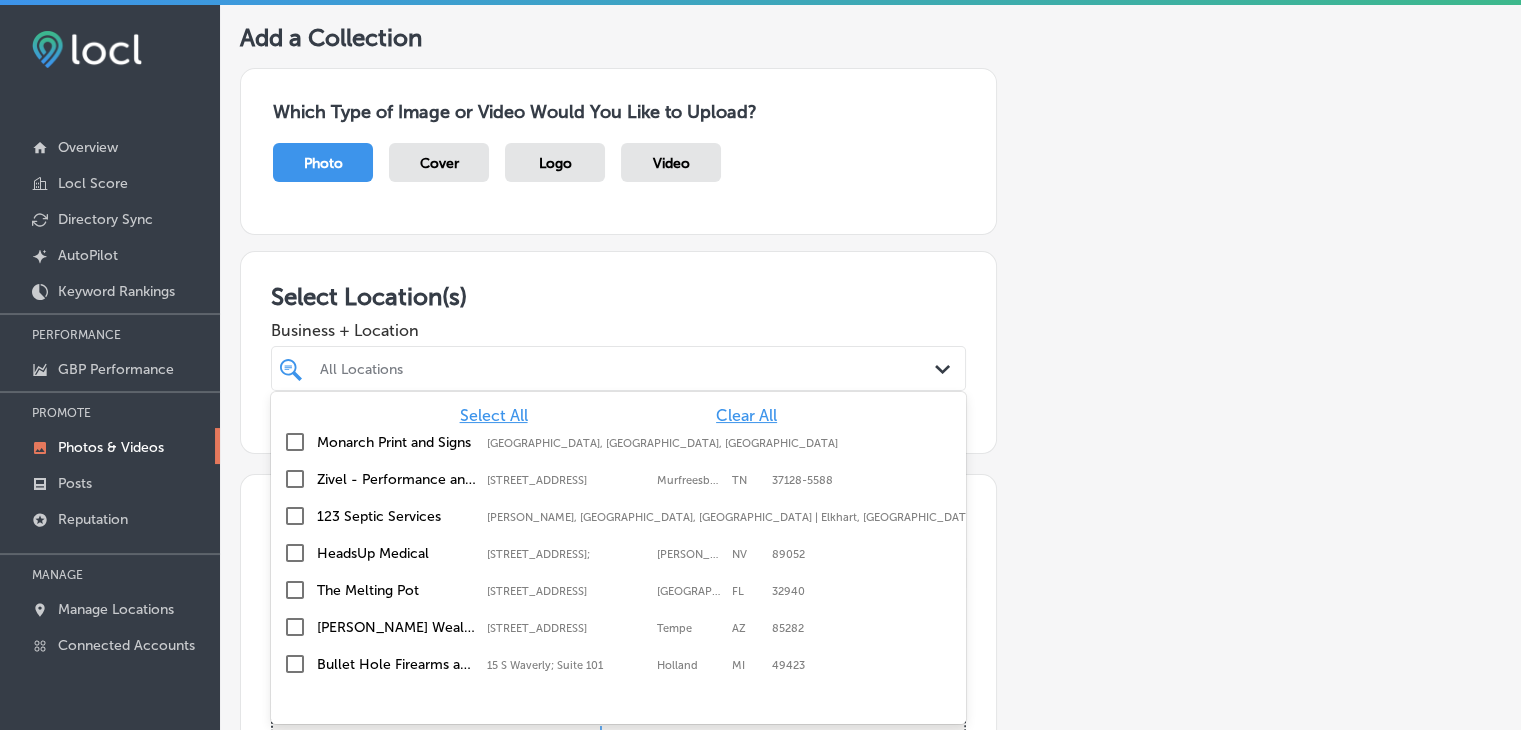 scroll, scrollTop: 104, scrollLeft: 0, axis: vertical 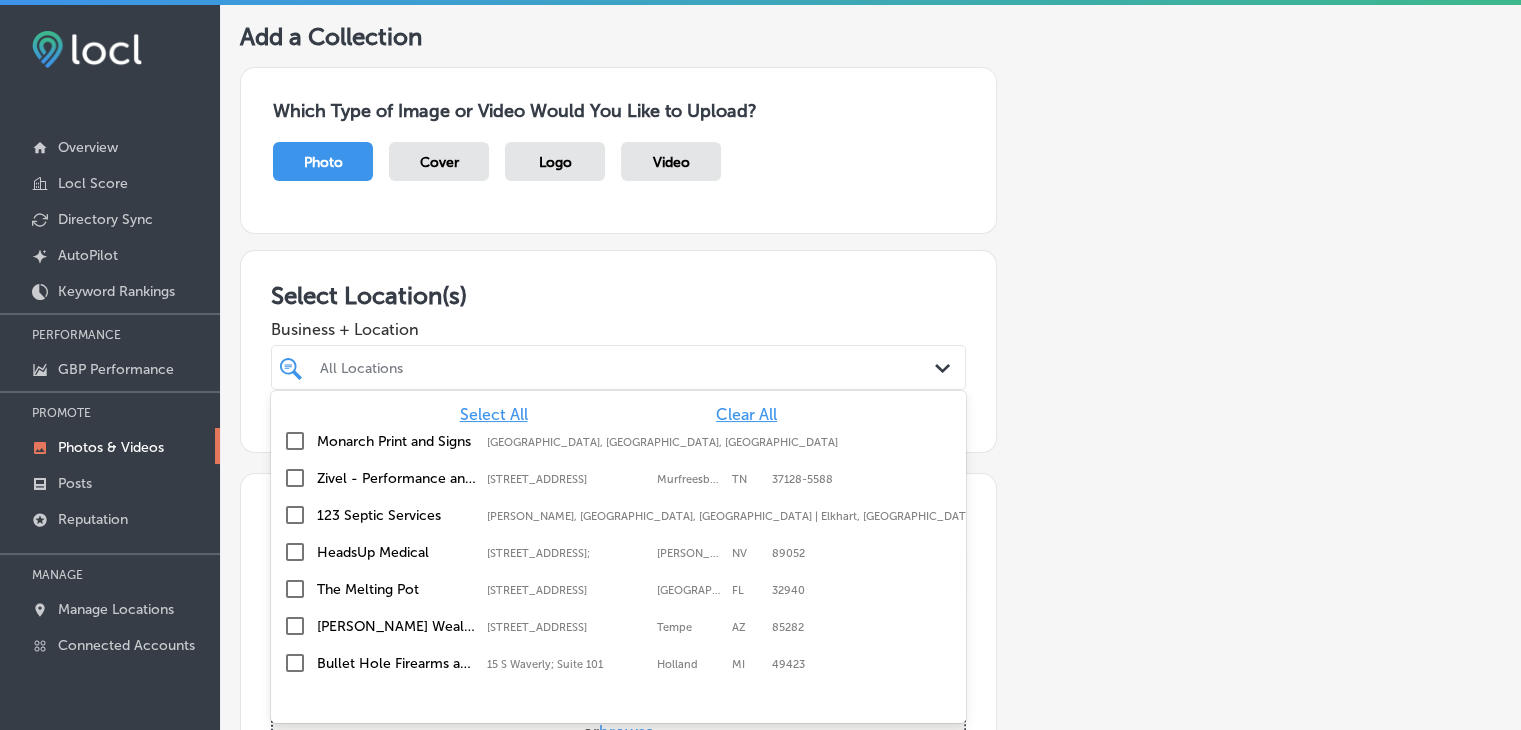 click on "Select All Clear All Monarch Print and Signs [GEOGRAPHIC_DATA], [GEOGRAPHIC_DATA], [GEOGRAPHIC_DATA] Zivel - Performance and Recovery [STREET_ADDRESS]-5588 [STREET_ADDRESS] 123 Septic Services [GEOGRAPHIC_DATA], IN, [GEOGRAPHIC_DATA] | [GEOGRAPHIC_DATA], [GEOGRAPHIC_DATA], [GEOGRAPHIC_DATA] | Gra ... HeadsUp Medical [STREET_ADDRESS][PERSON_NAME] [STREET_ADDRESS][PERSON_NAME] [GEOGRAPHIC_DATA][STREET_ADDRESS][STREET_ADDRESS] [PERSON_NAME] Wealth Management [US_STATE] - Investment Services Financial Planning [STREET_ADDRESS] [STREET_ADDRESS] Bullet Hole Firearms and Training [GEOGRAPHIC_DATA] [STREET_ADDRESS][US_STATE]-[GEOGRAPHIC_DATA][STREET_ADDRESS][US_STATE] Able Restoration [STREET_ADDRESS][GEOGRAPHIC_DATA][STREET_ADDRESS]" at bounding box center (618, 541) 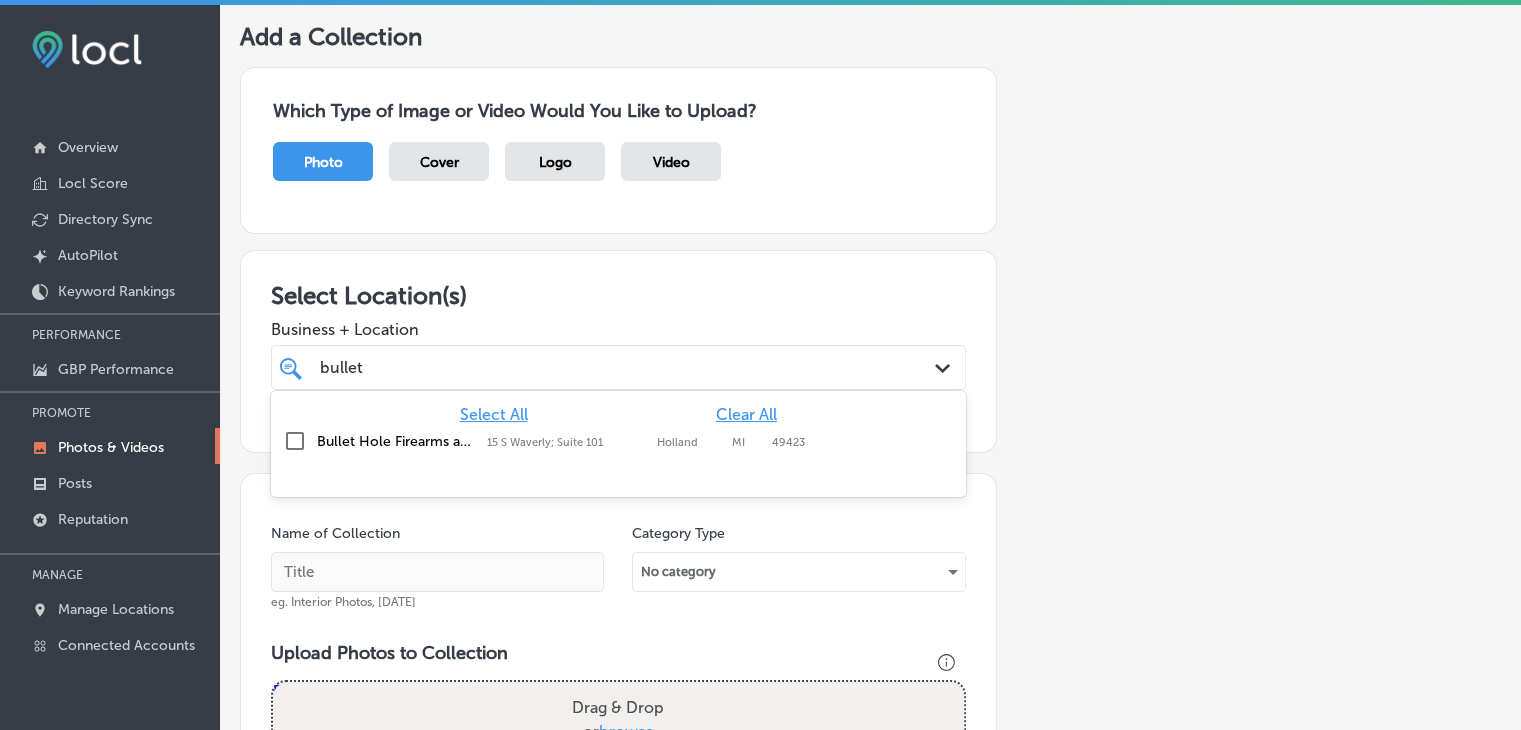 click on "Bullet Hole Firearms and Training [STREET_ADDRESS][GEOGRAPHIC_DATA][STREET_ADDRESS]" at bounding box center (618, 442) 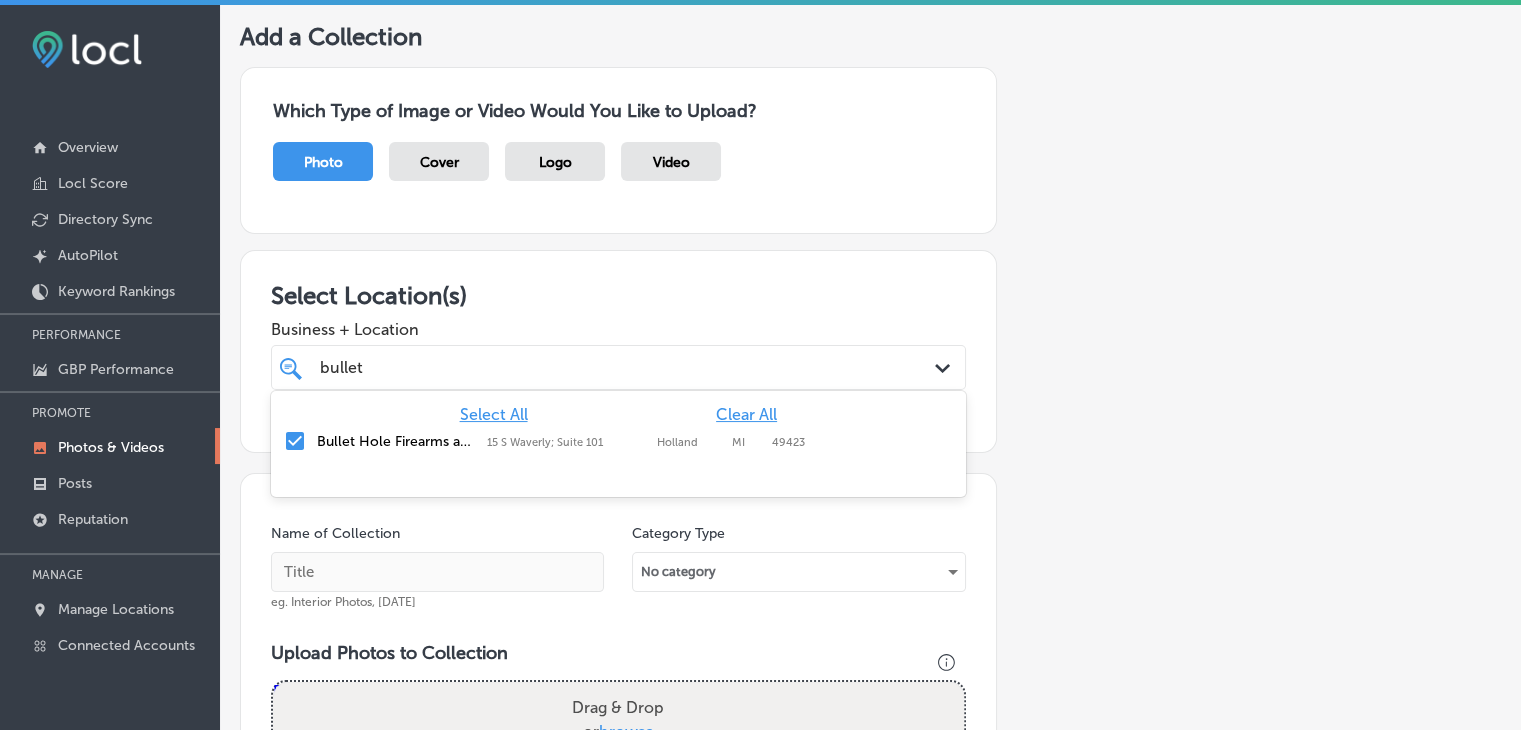 type on "bullet" 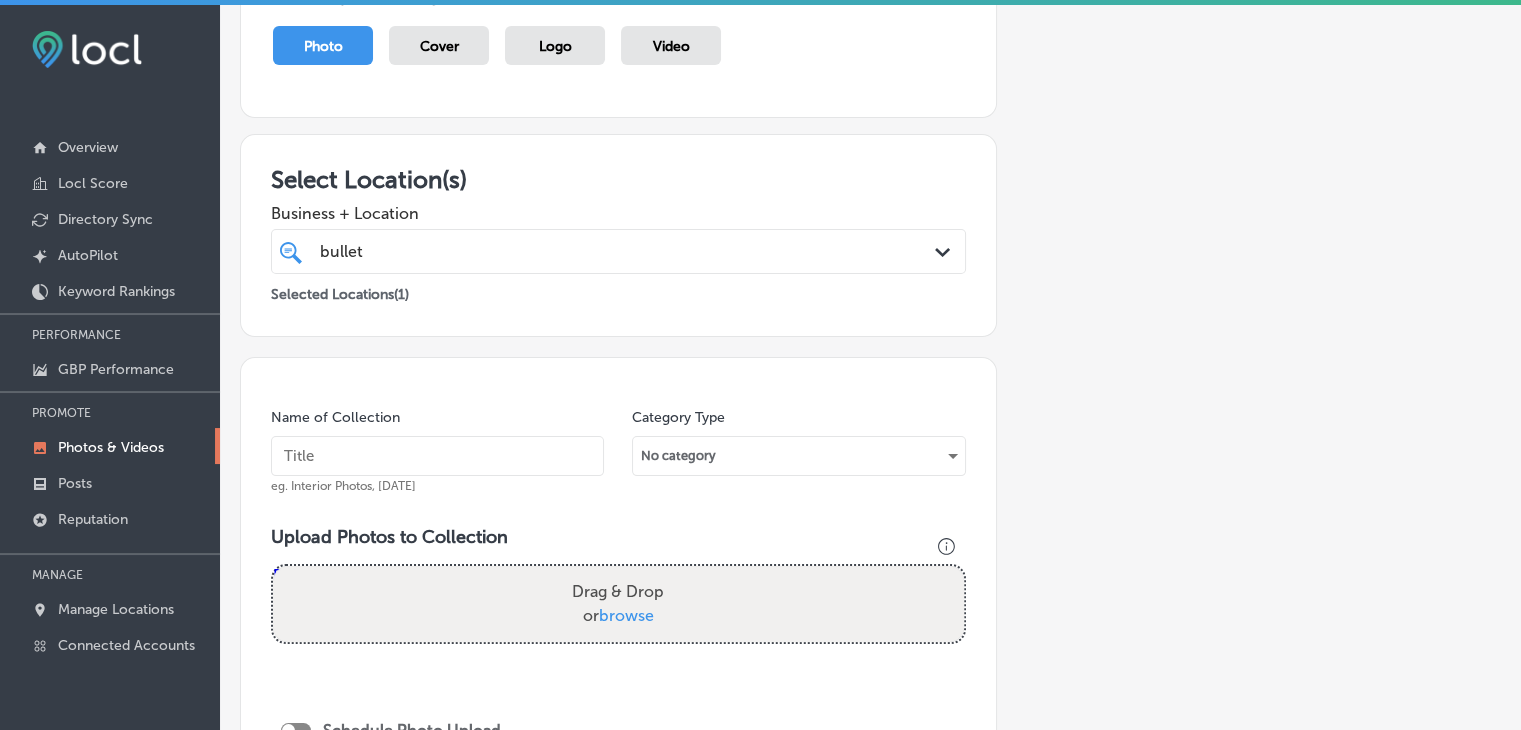 scroll, scrollTop: 404, scrollLeft: 0, axis: vertical 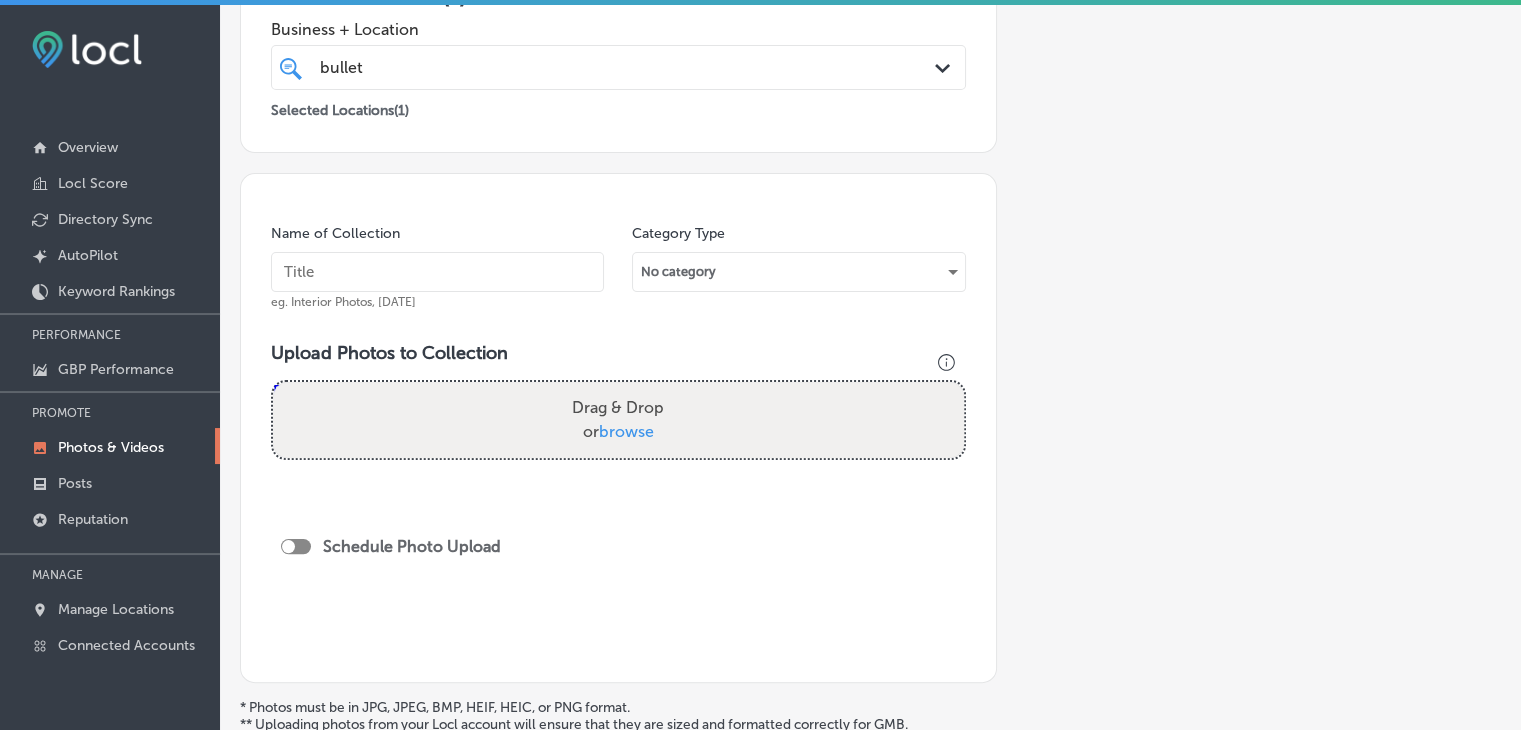 click on "Name of Collection eg. Interior Photos, [DATE]" at bounding box center [437, 267] 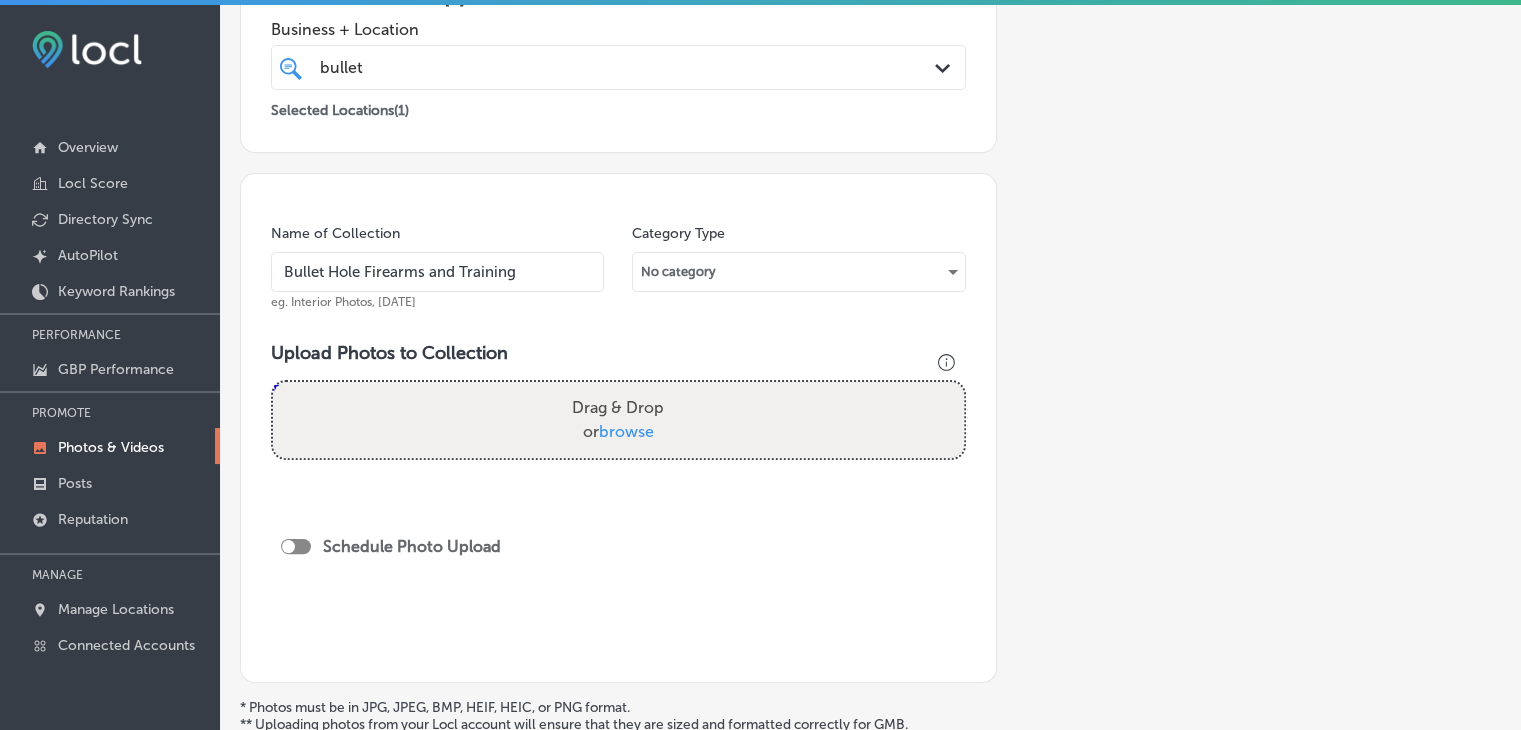 click on "Bullet Hole Firearms and Training" at bounding box center [437, 272] 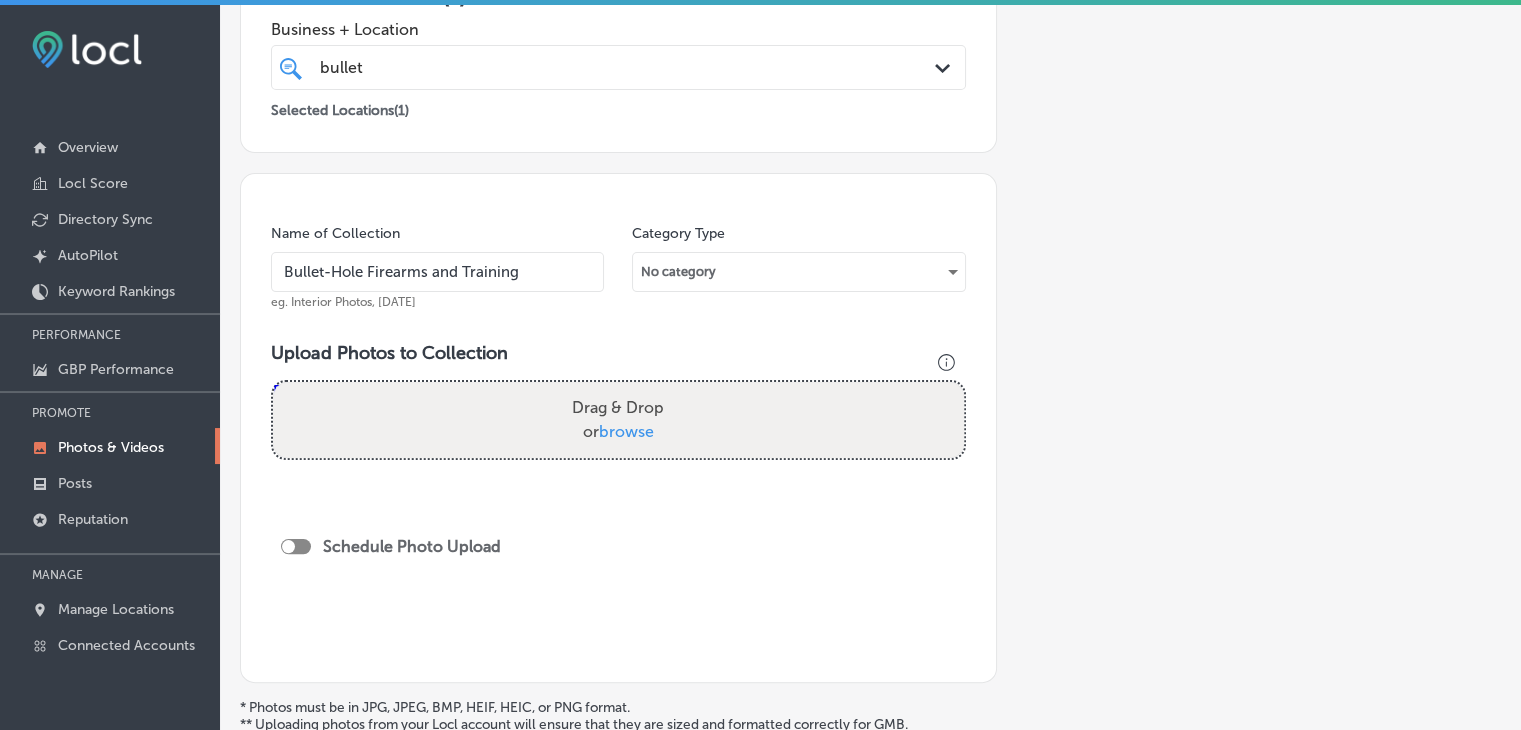 click on "Bullet-Hole Firearms and Training" at bounding box center (437, 272) 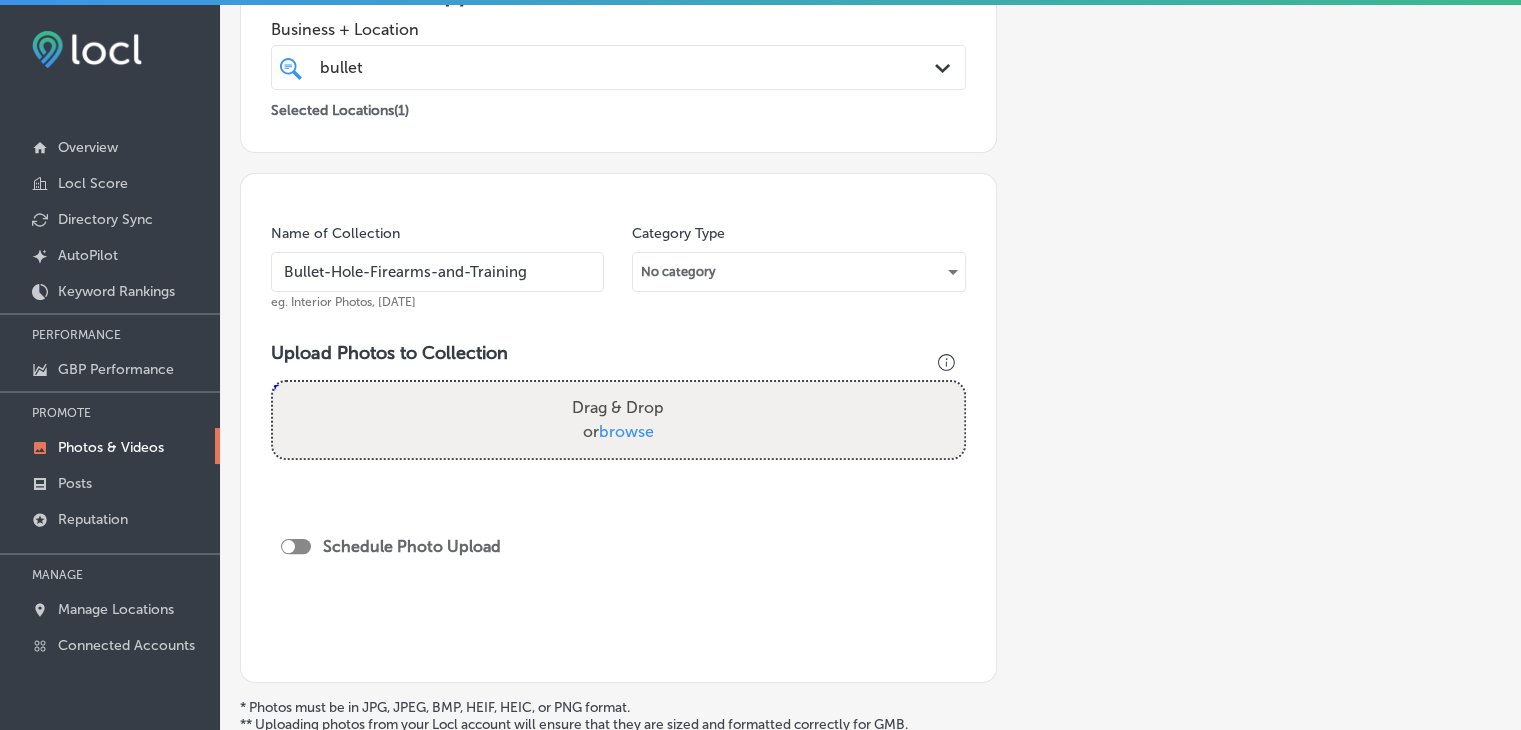 click on "Bullet-Hole-Firearms-and-Training" at bounding box center [437, 272] 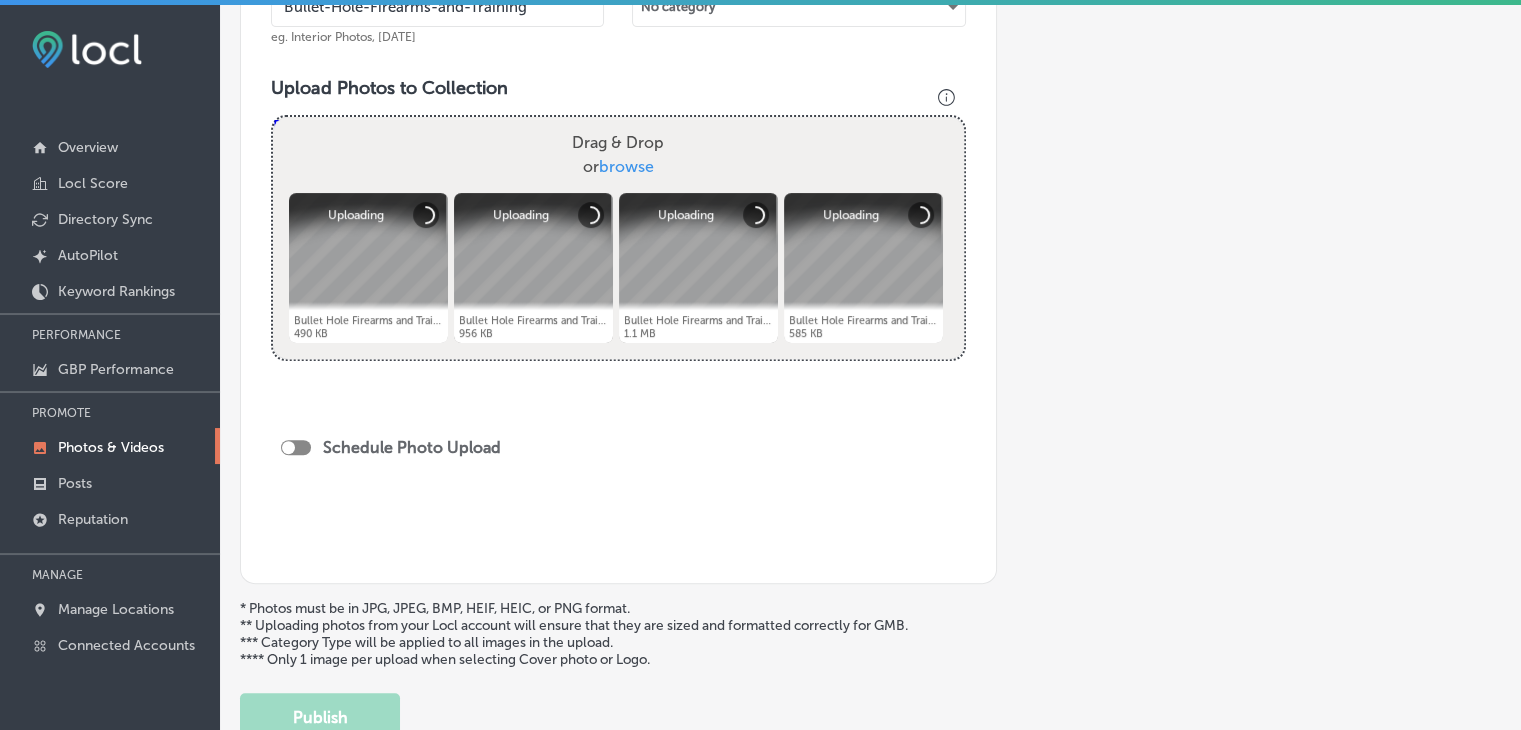 scroll, scrollTop: 704, scrollLeft: 0, axis: vertical 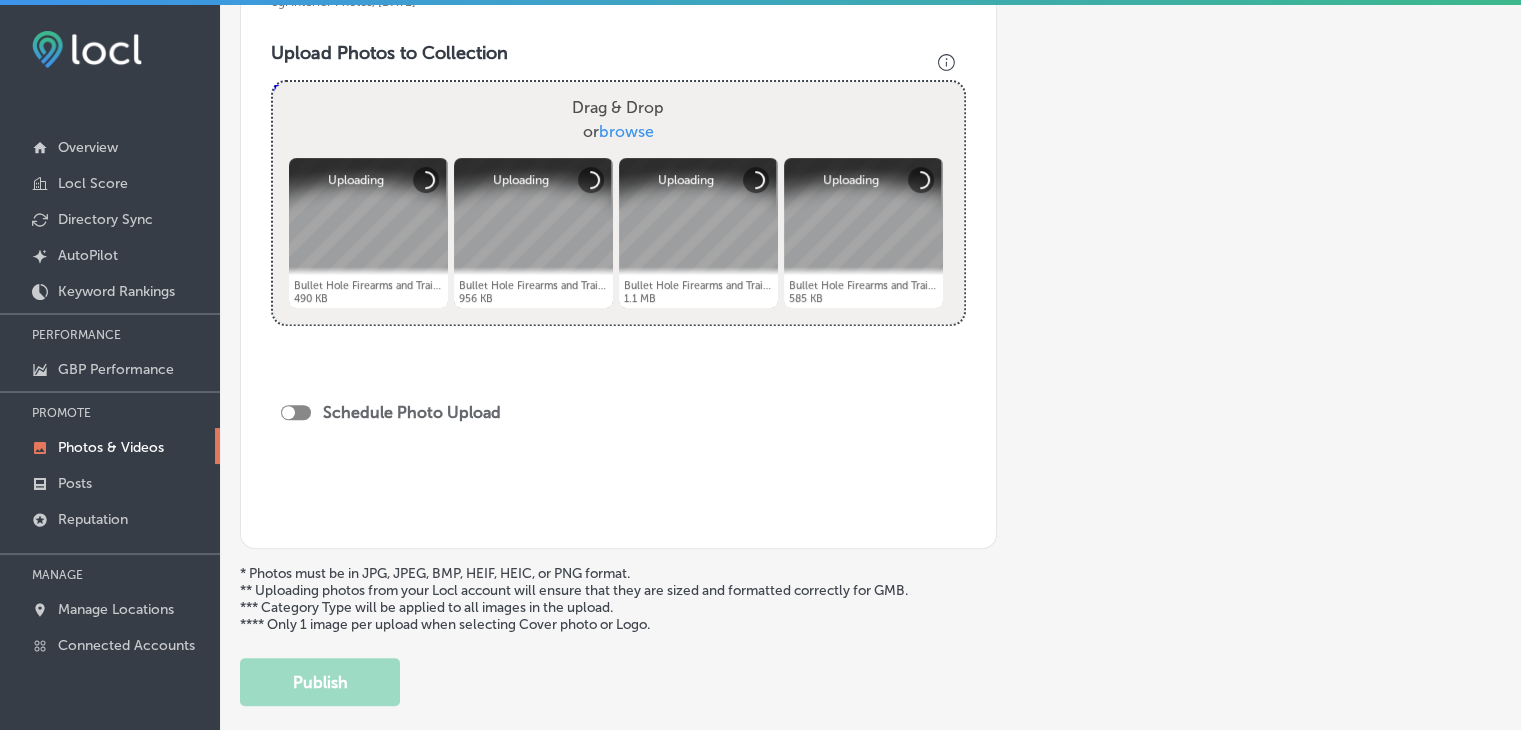 click at bounding box center (296, 412) 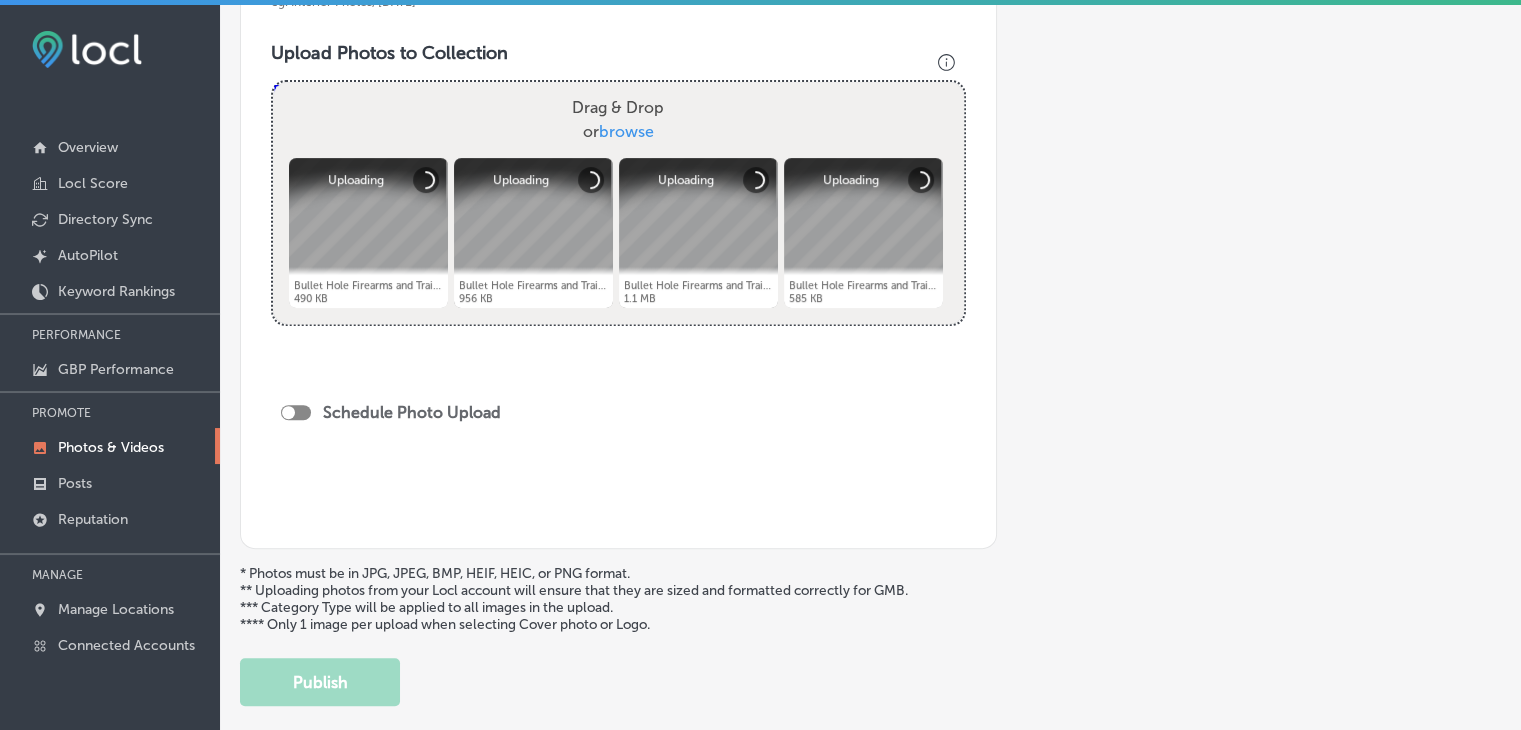 checkbox on "true" 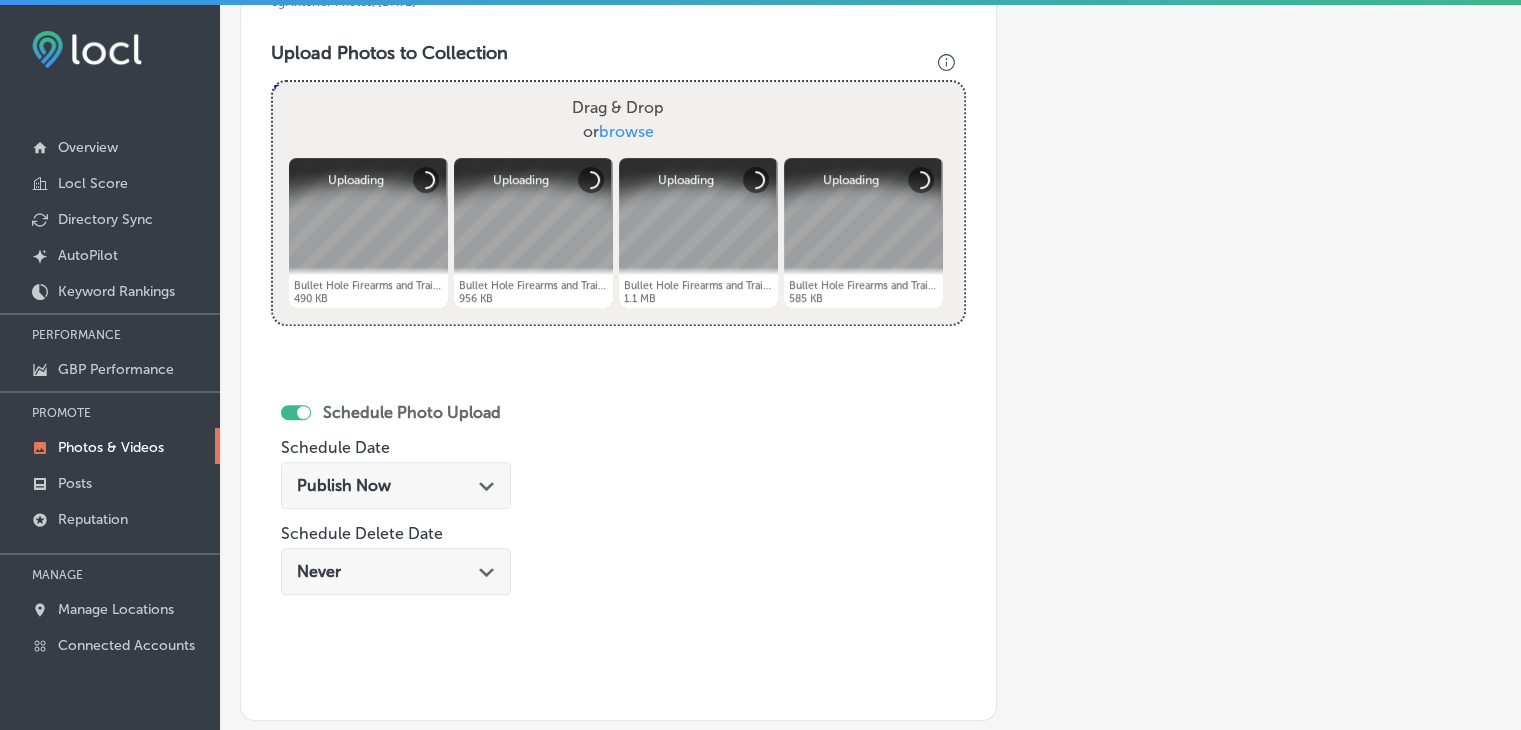 click on "Publish Now
Path
Created with Sketch." at bounding box center (396, 485) 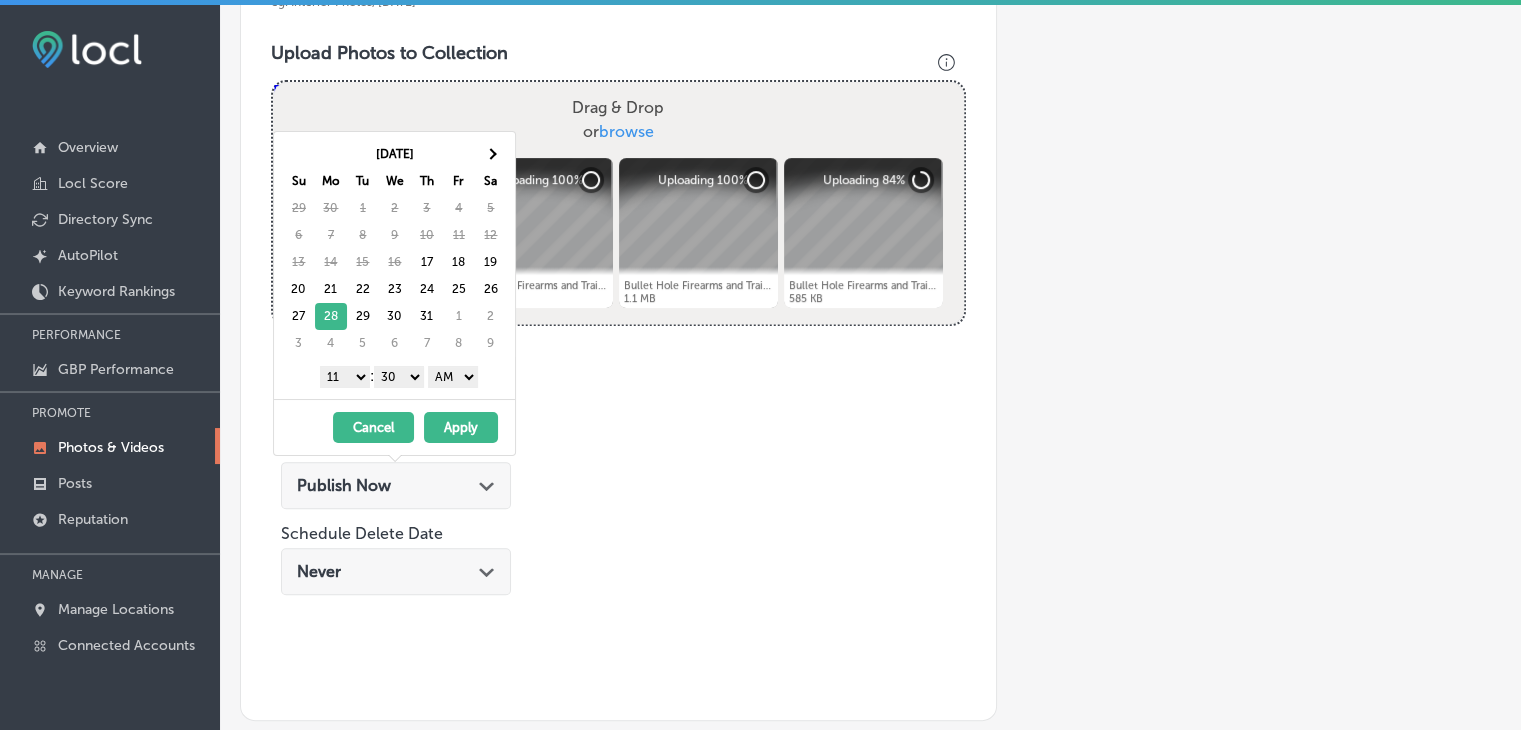click on "1 2 3 4 5 6 7 8 9 10 11 12" at bounding box center [345, 377] 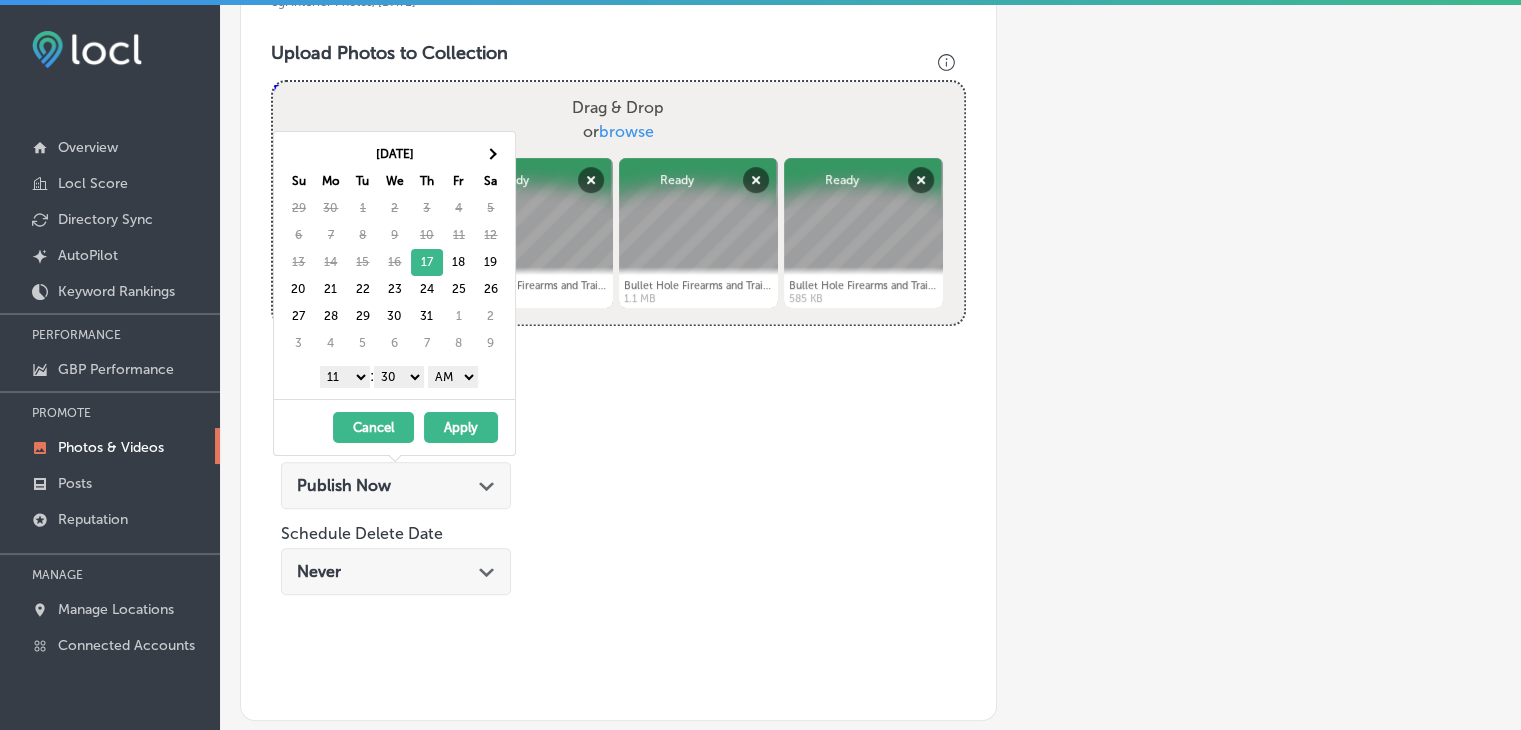 click on "1 2 3 4 5 6 7 8 9 10 11 12" at bounding box center [345, 377] 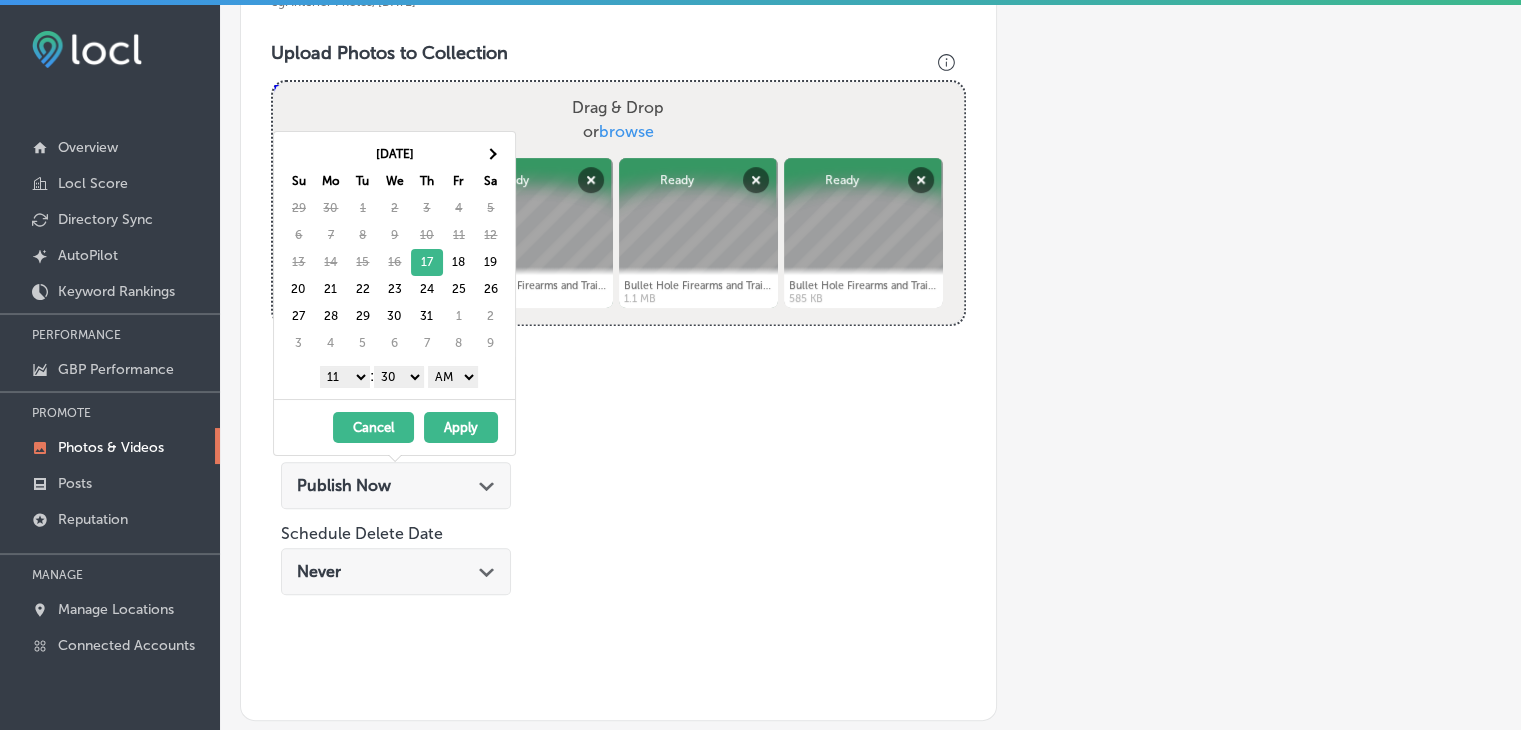 click on "AM PM" at bounding box center (453, 377) 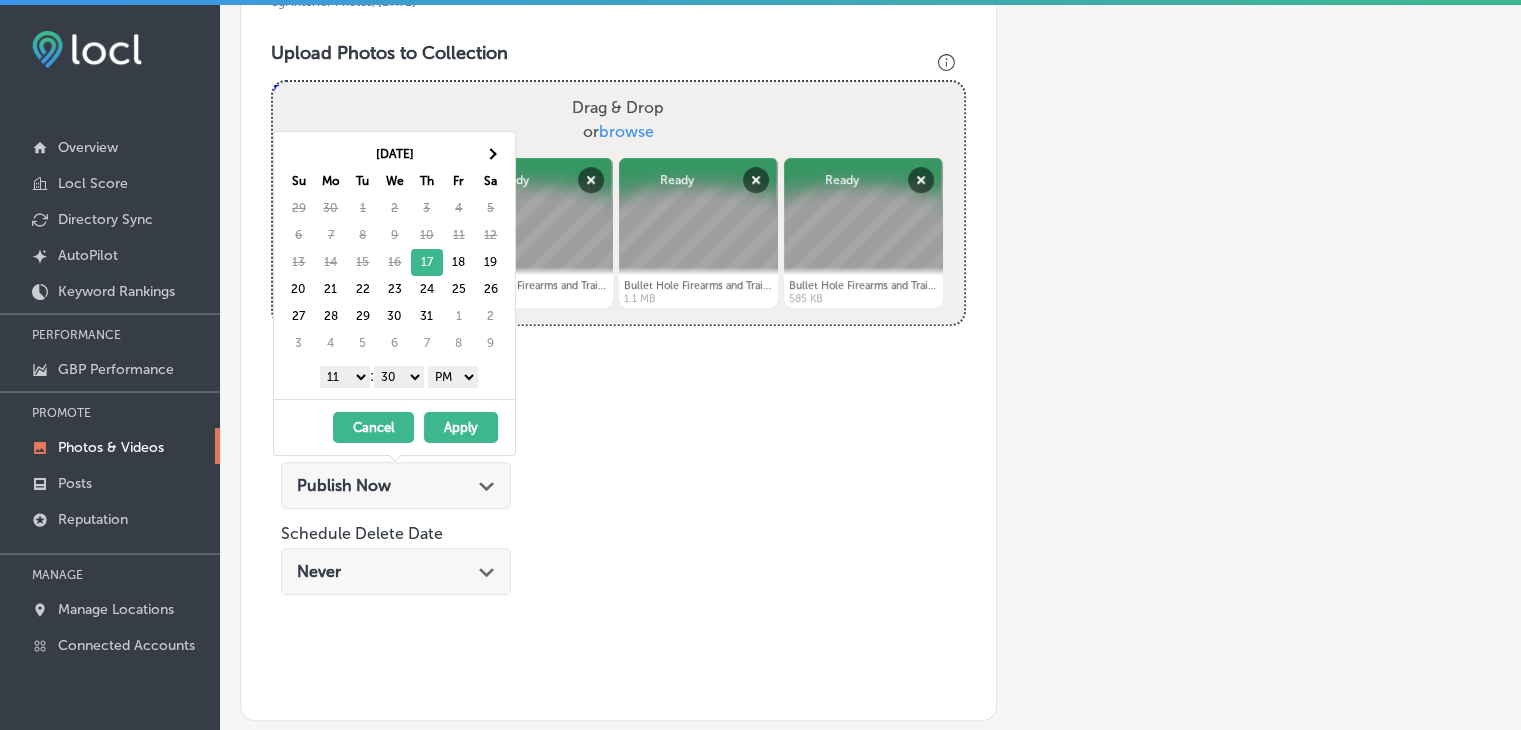 click on "1 2 3 4 5 6 7 8 9 10 11 12" at bounding box center [345, 377] 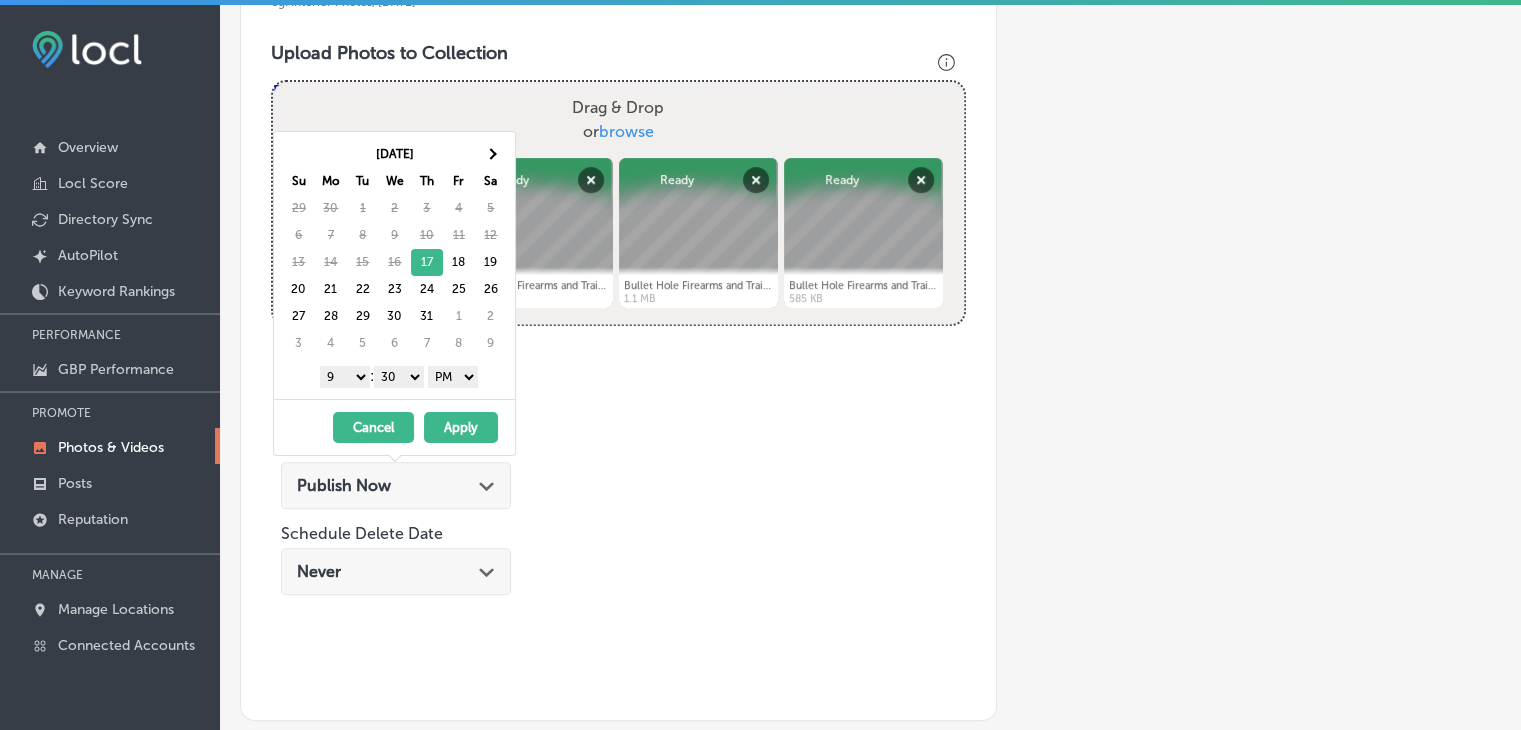 click on "00 10 20 30 40 50" at bounding box center (399, 377) 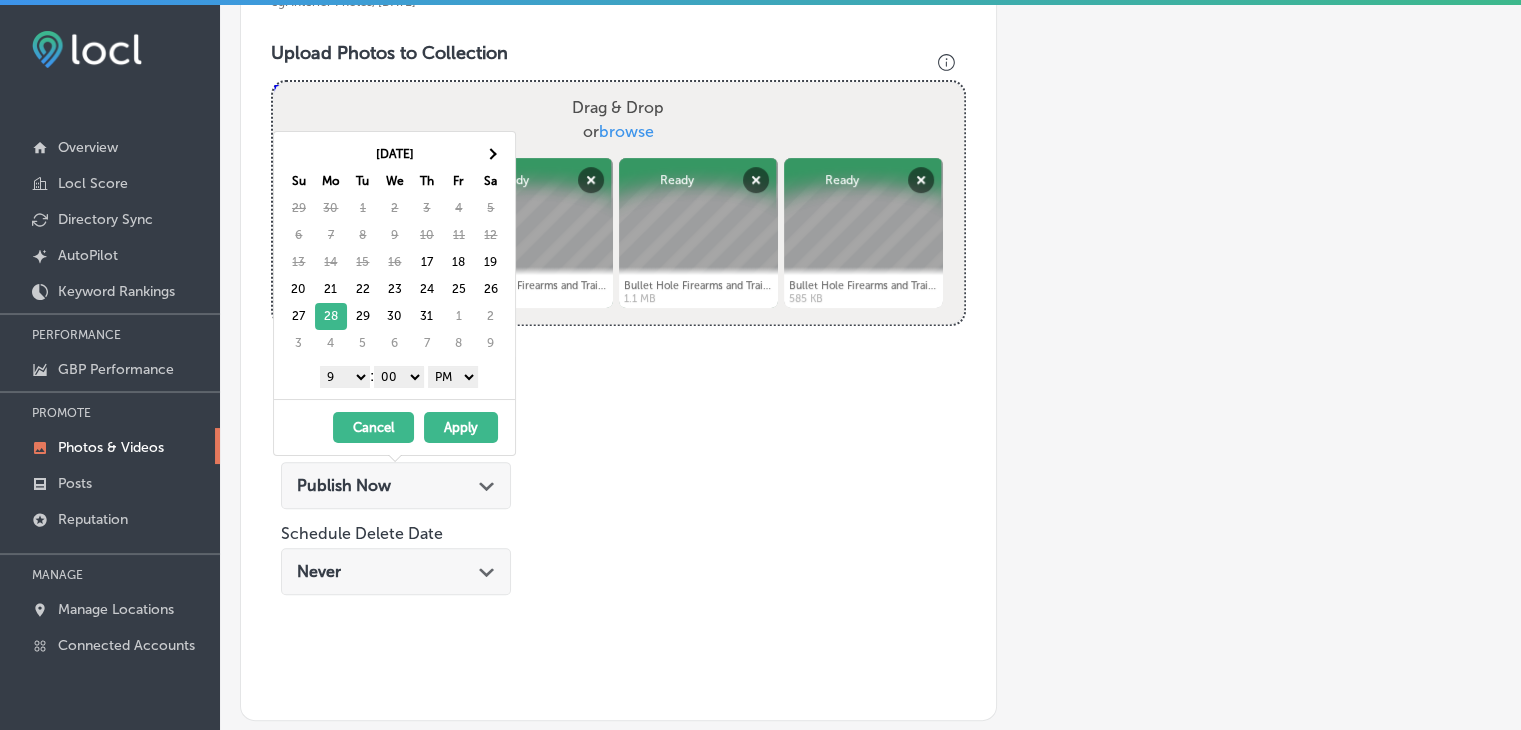 click on "Apply" at bounding box center (461, 427) 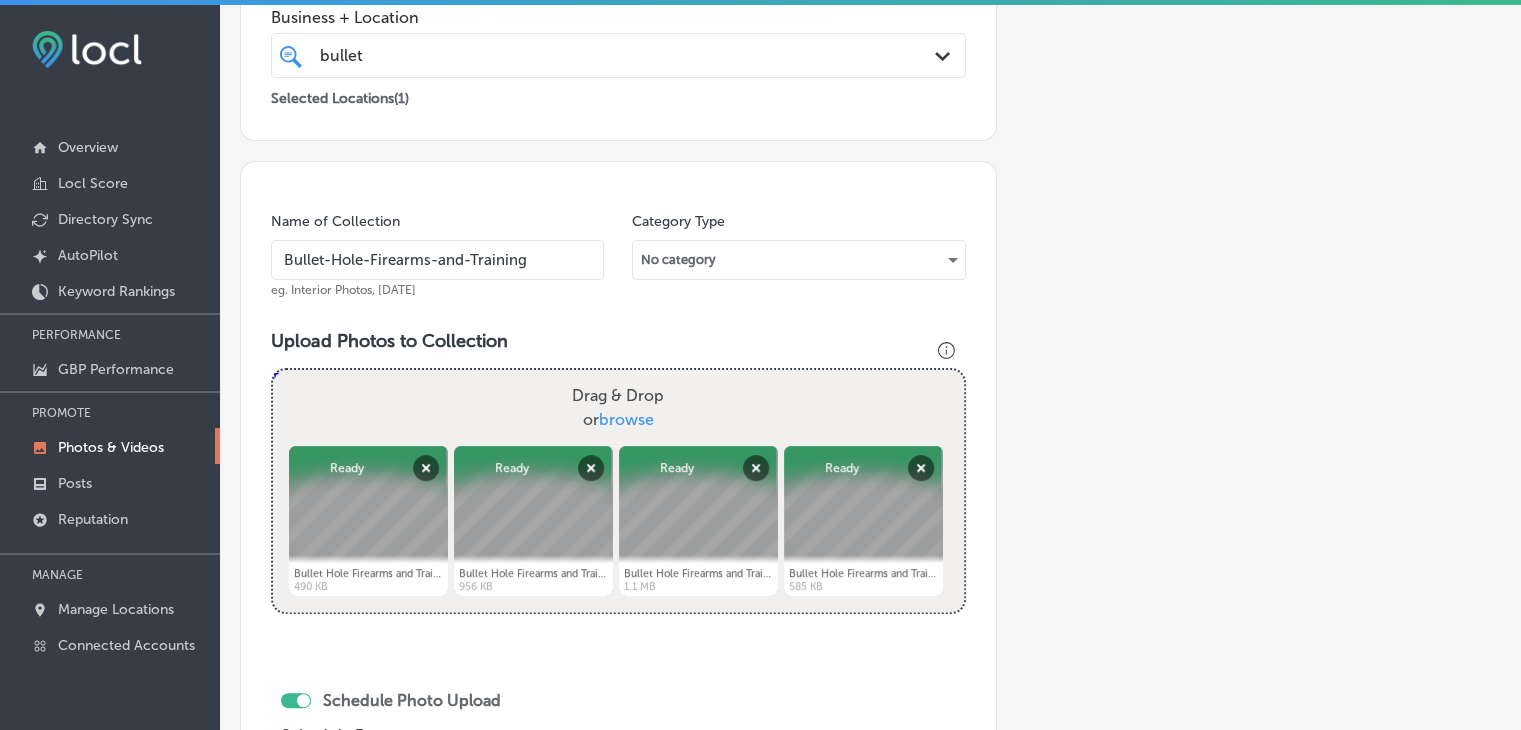 scroll, scrollTop: 404, scrollLeft: 0, axis: vertical 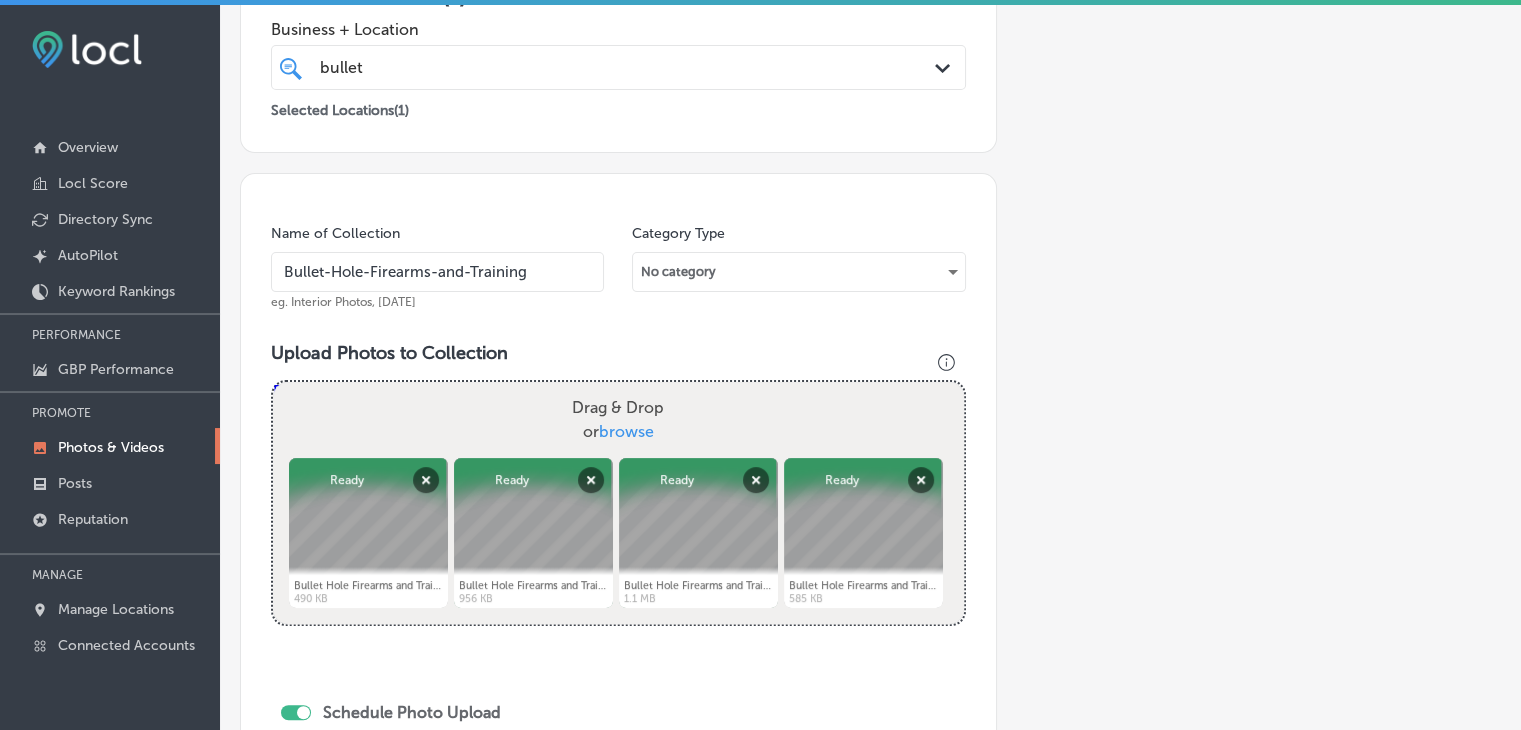 click on "Bullet-Hole-Firearms-and-Training" at bounding box center [437, 272] 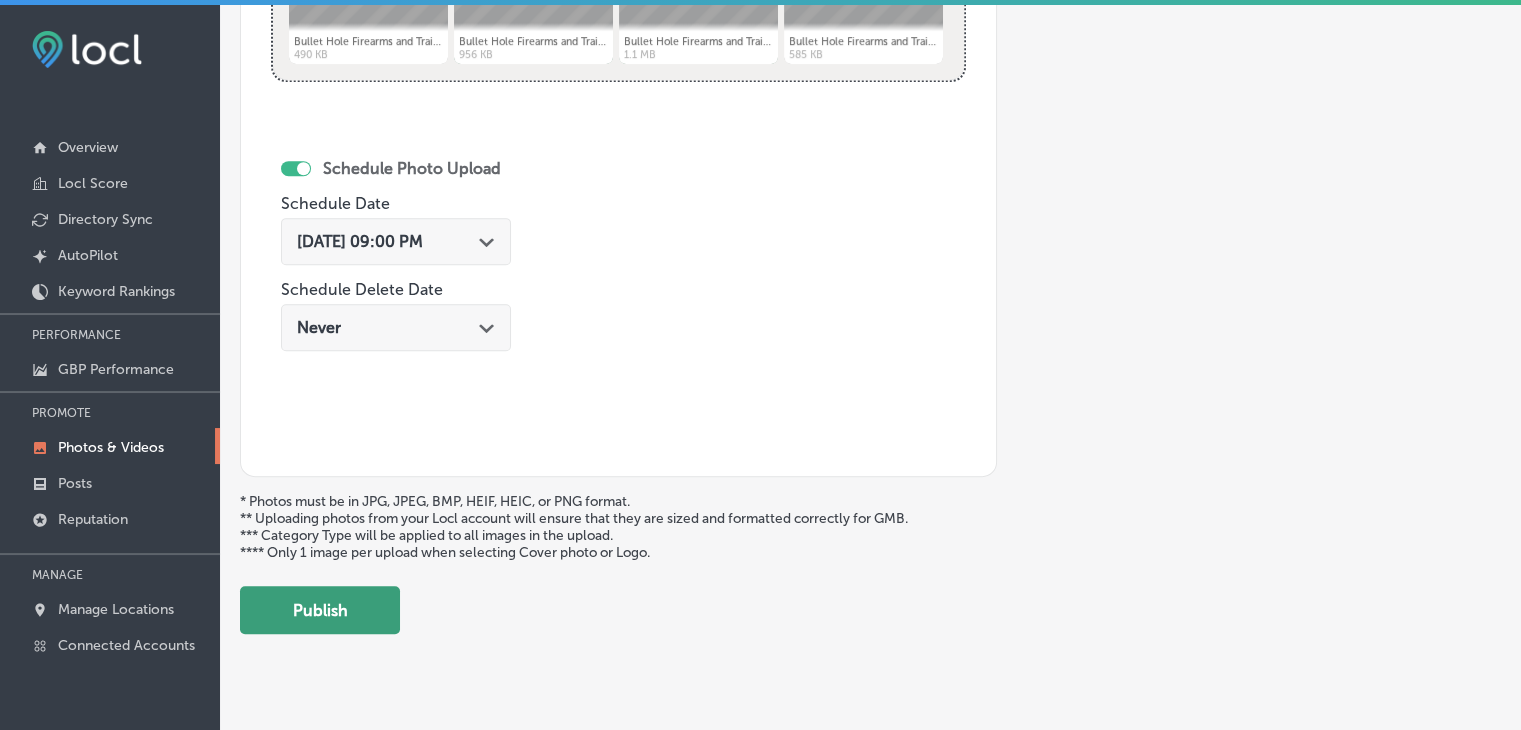 scroll, scrollTop: 972, scrollLeft: 0, axis: vertical 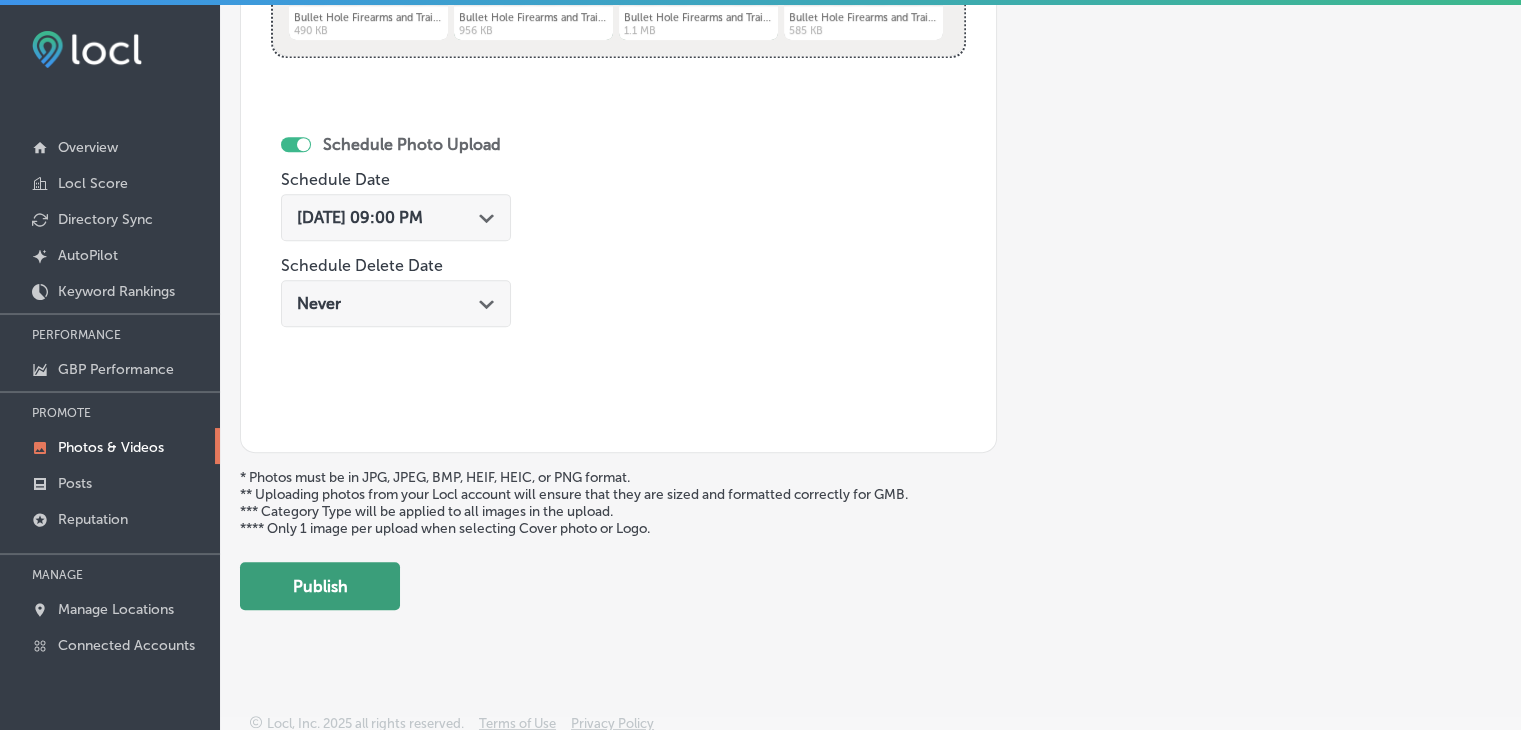 click on "Publish" at bounding box center [320, 586] 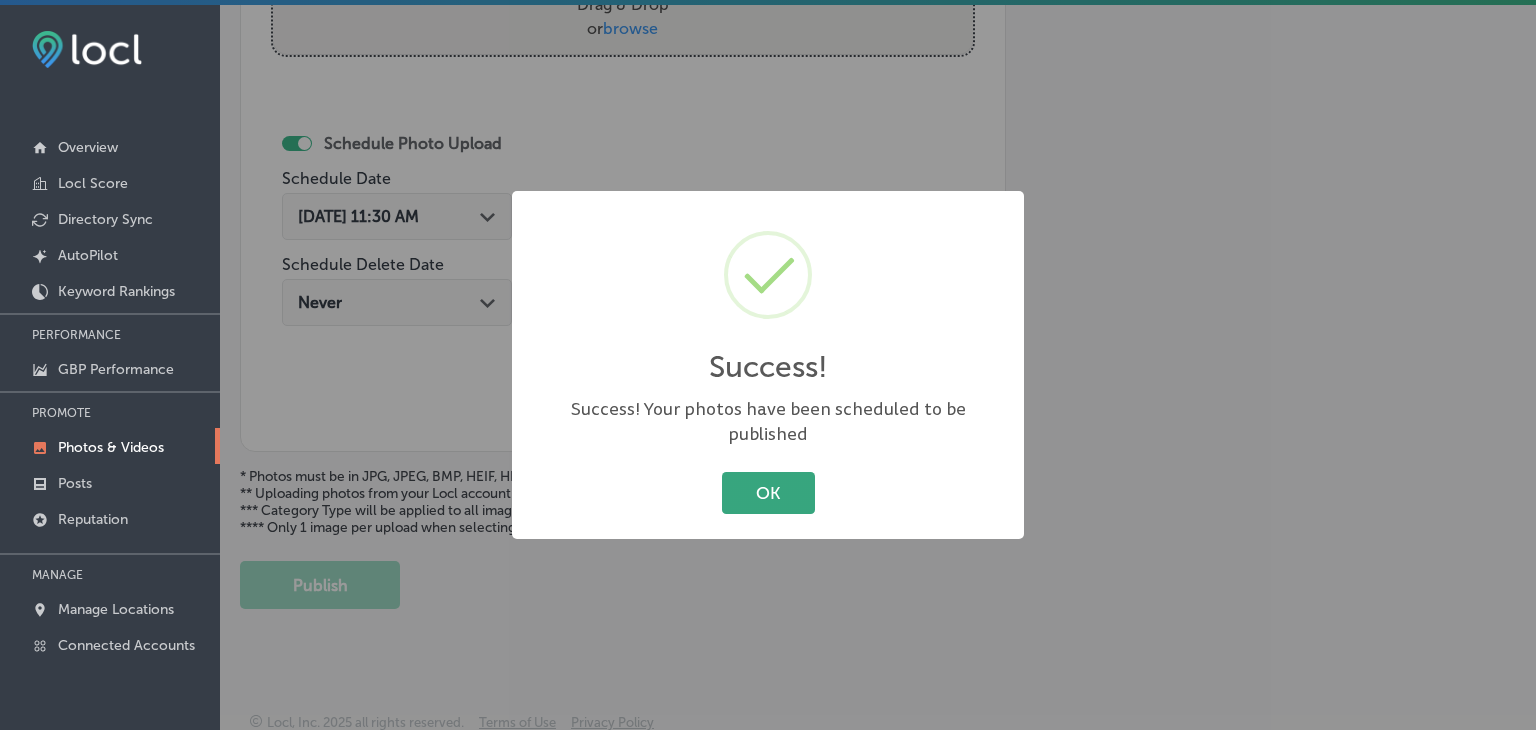 click on "OK" at bounding box center [768, 492] 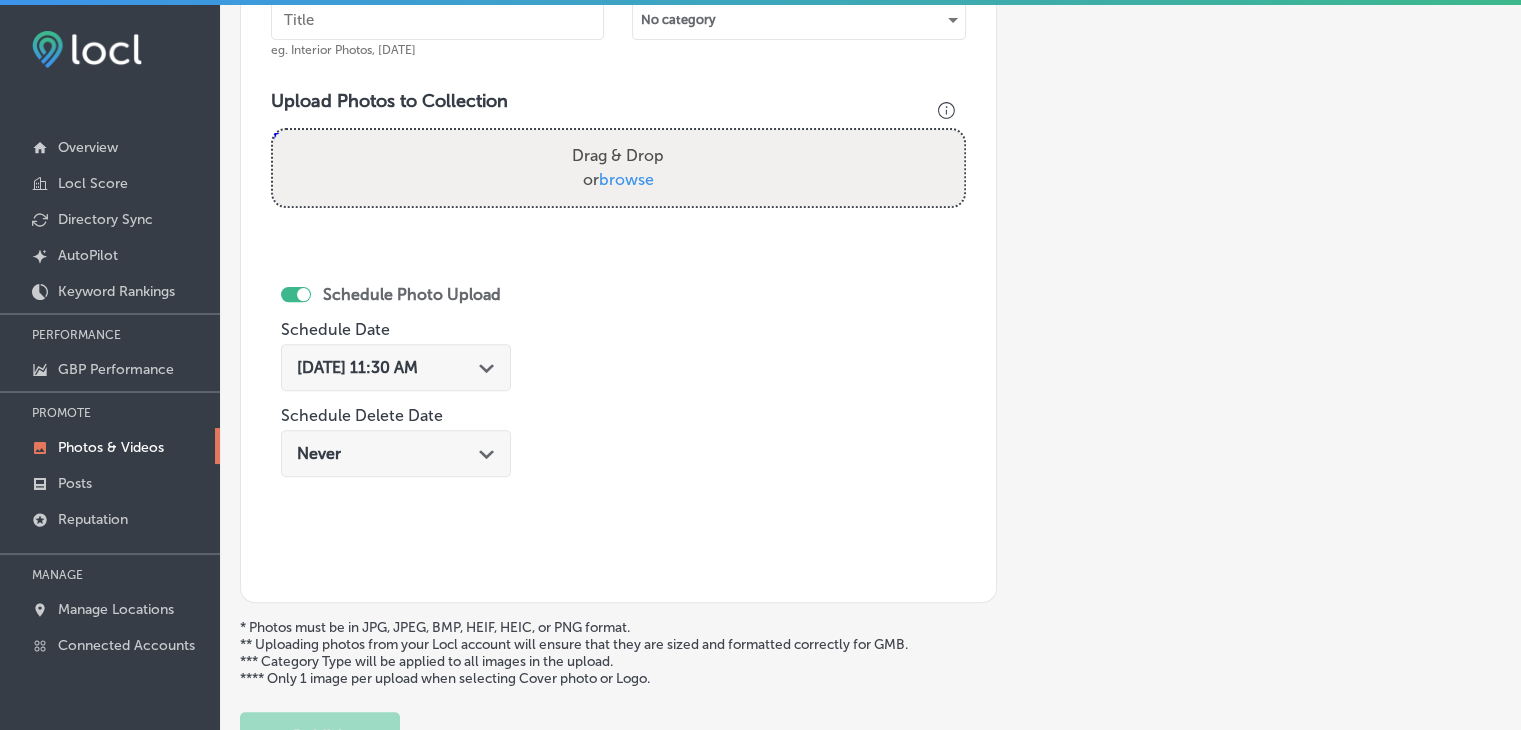 scroll, scrollTop: 607, scrollLeft: 0, axis: vertical 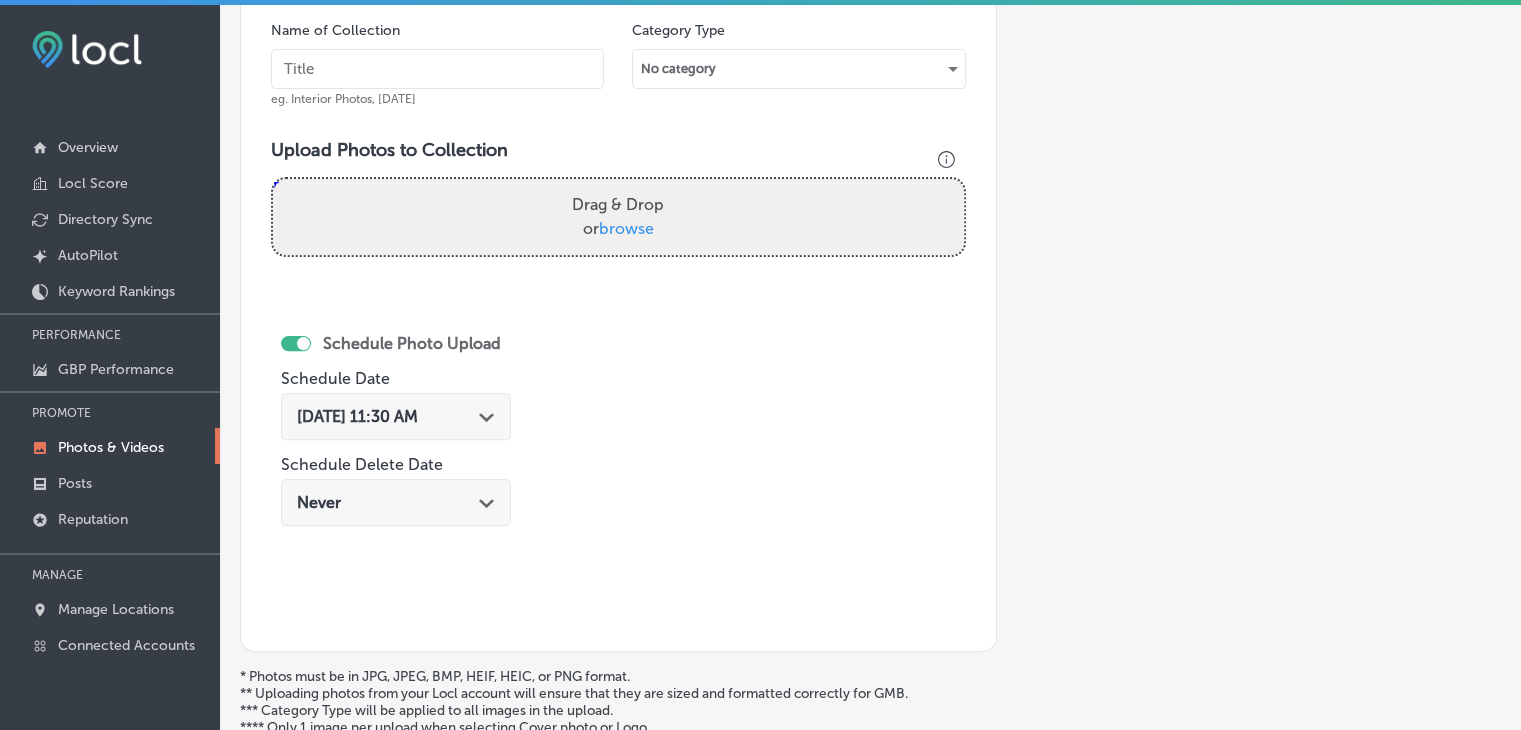 click at bounding box center (437, 69) 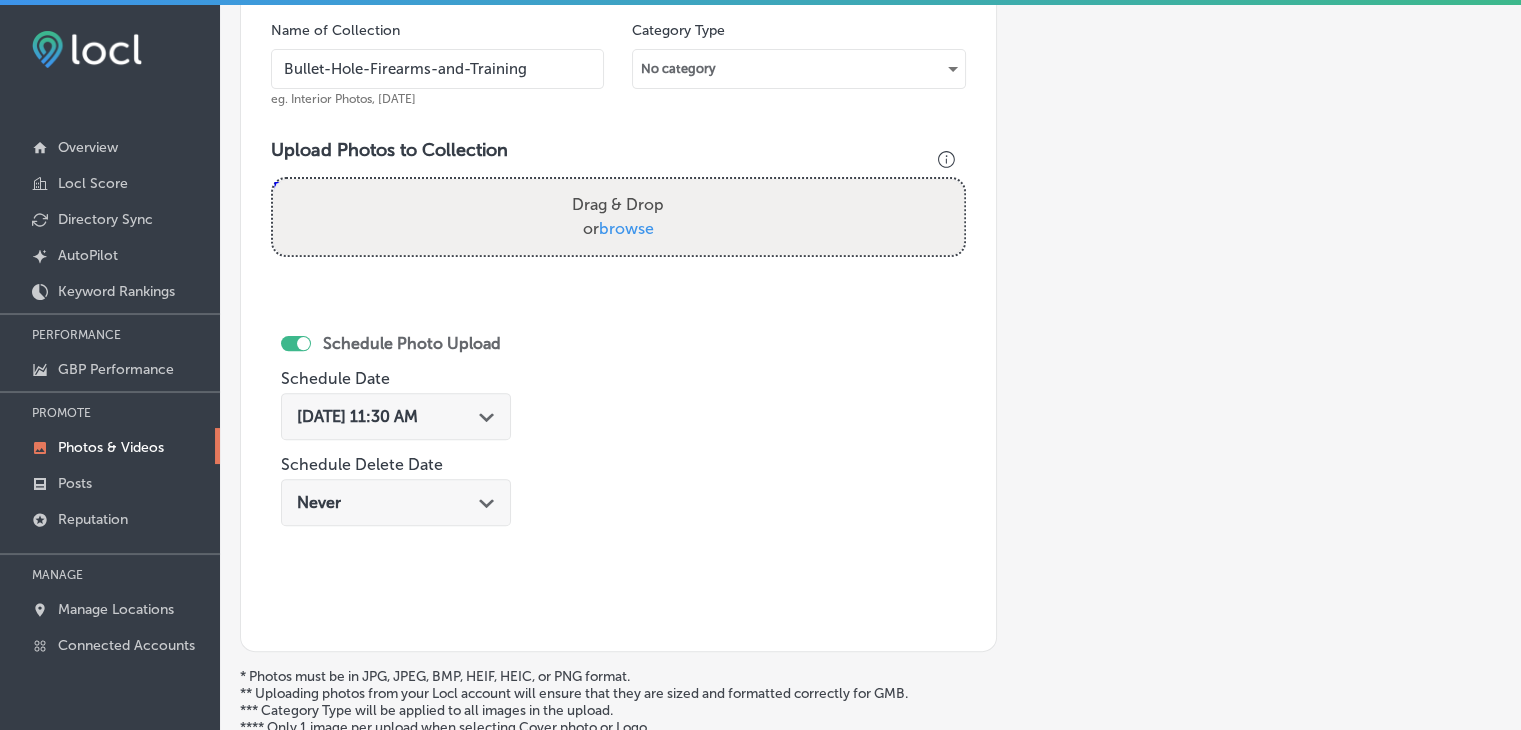 type on "Bullet-Hole-Firearms-and-Training" 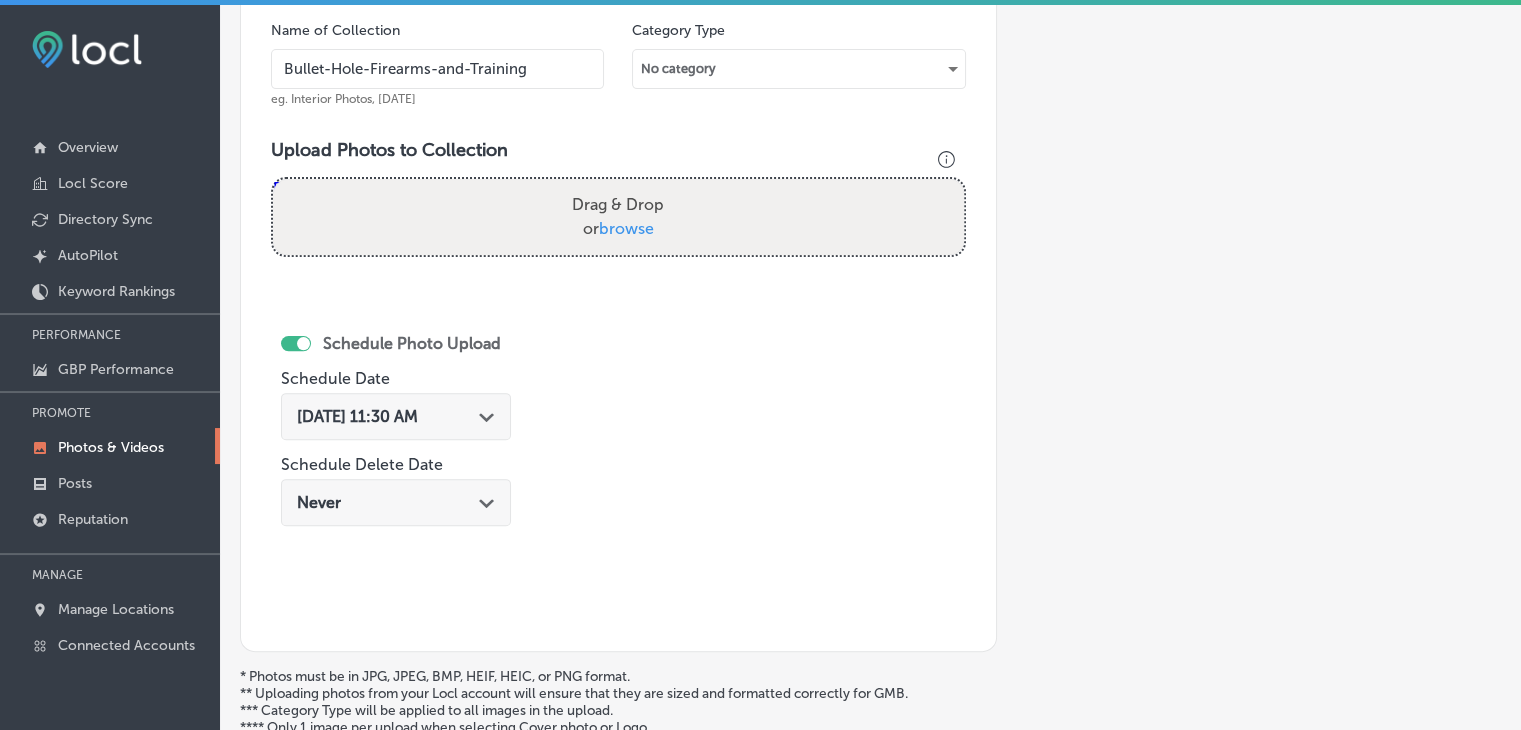 type on "C:\fakepath\Bullet Hole Firearms and Training (2).png" 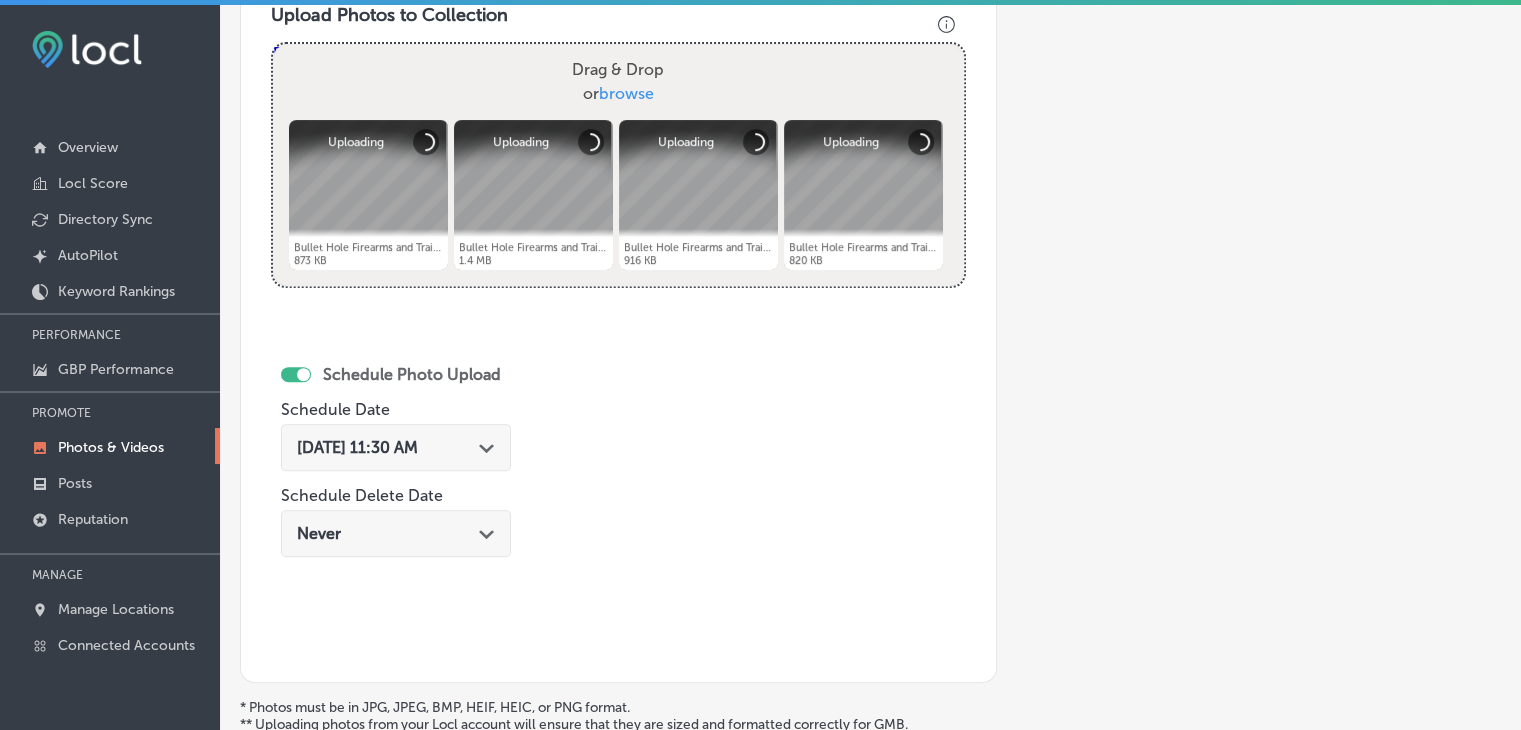 scroll, scrollTop: 907, scrollLeft: 0, axis: vertical 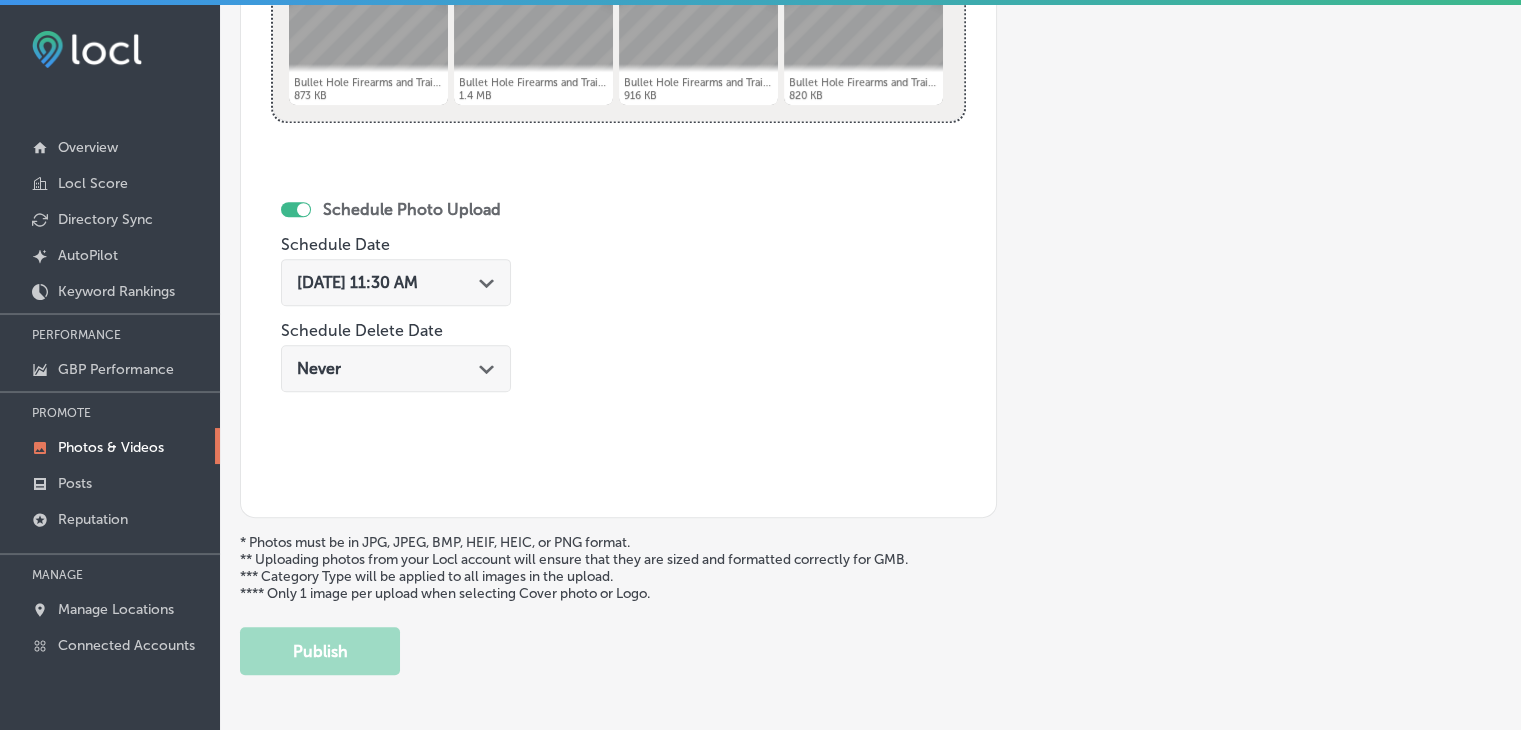 click on "[DATE] 11:30 AM" at bounding box center (357, 282) 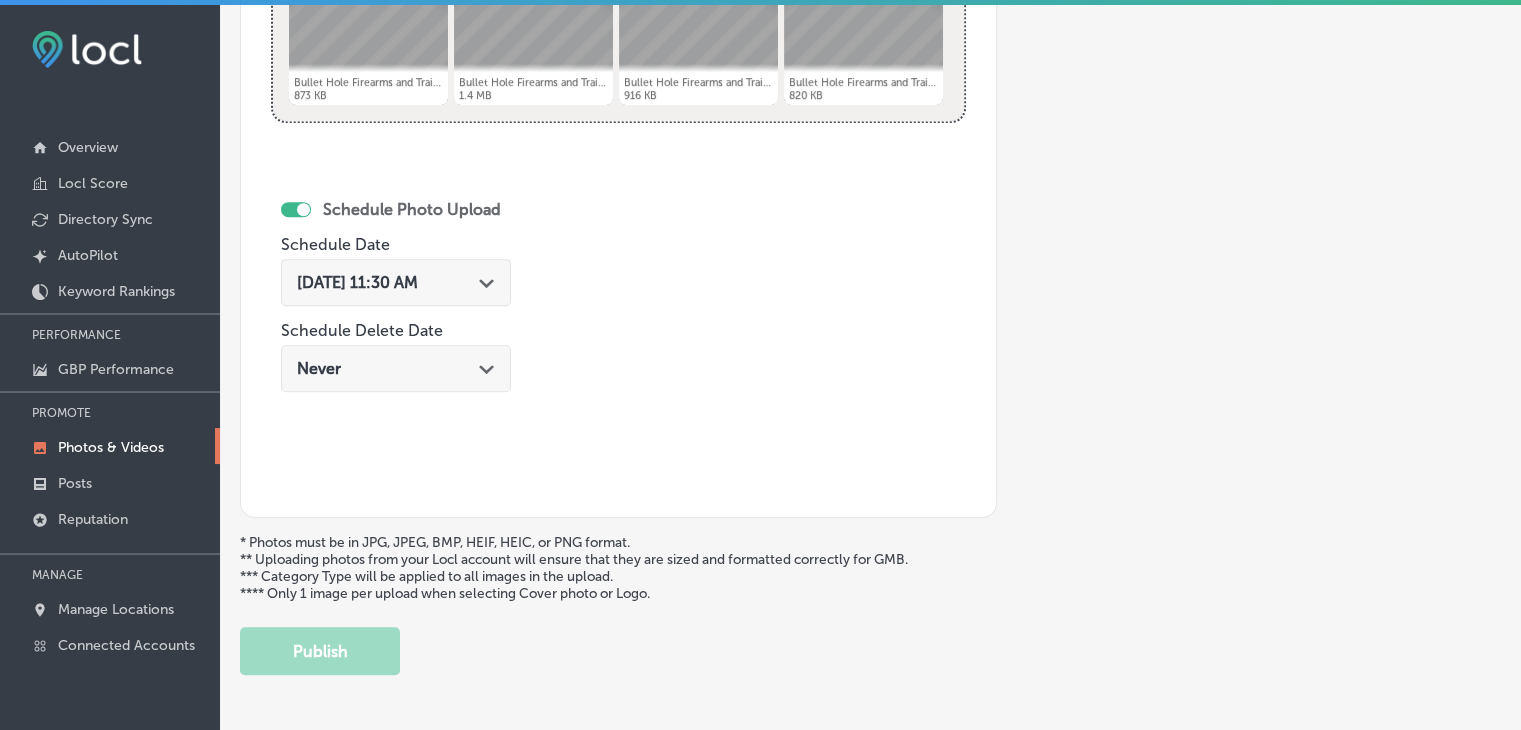 click on "Name of Collection Bullet-Hole-Firearms-and-Training eg. Interior Photos, [DATE]   Category Type No category Upload Photos to Collection
Powered by PQINA Drag & Drop  or  browse Bullet Hole Firearms and Training (2).png Abort Retry Remove Upload Cancel Retry Remove Bullet Hole Firearms and Training (2).png 873 KB Uploading tap to cancel" at bounding box center (618, 94) 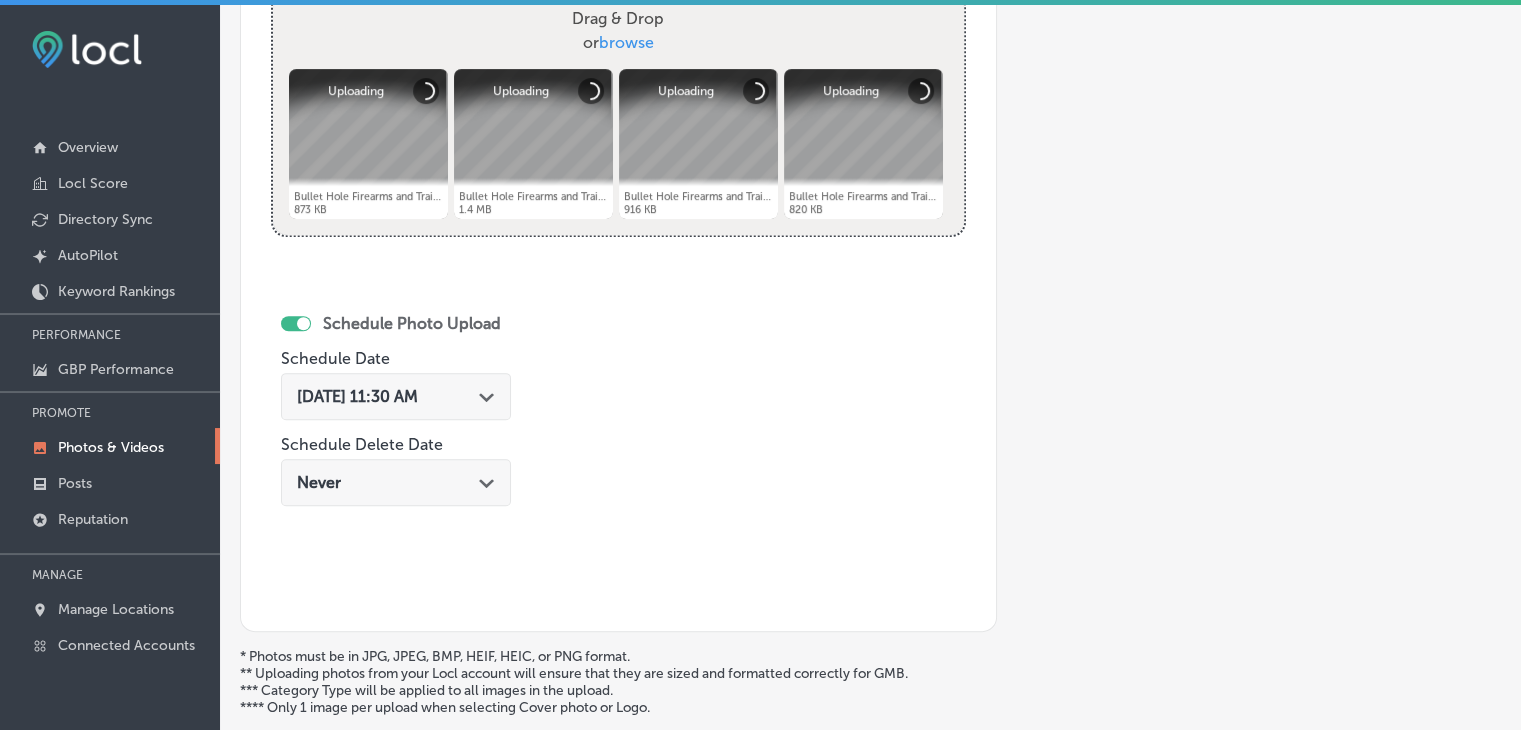 scroll, scrollTop: 707, scrollLeft: 0, axis: vertical 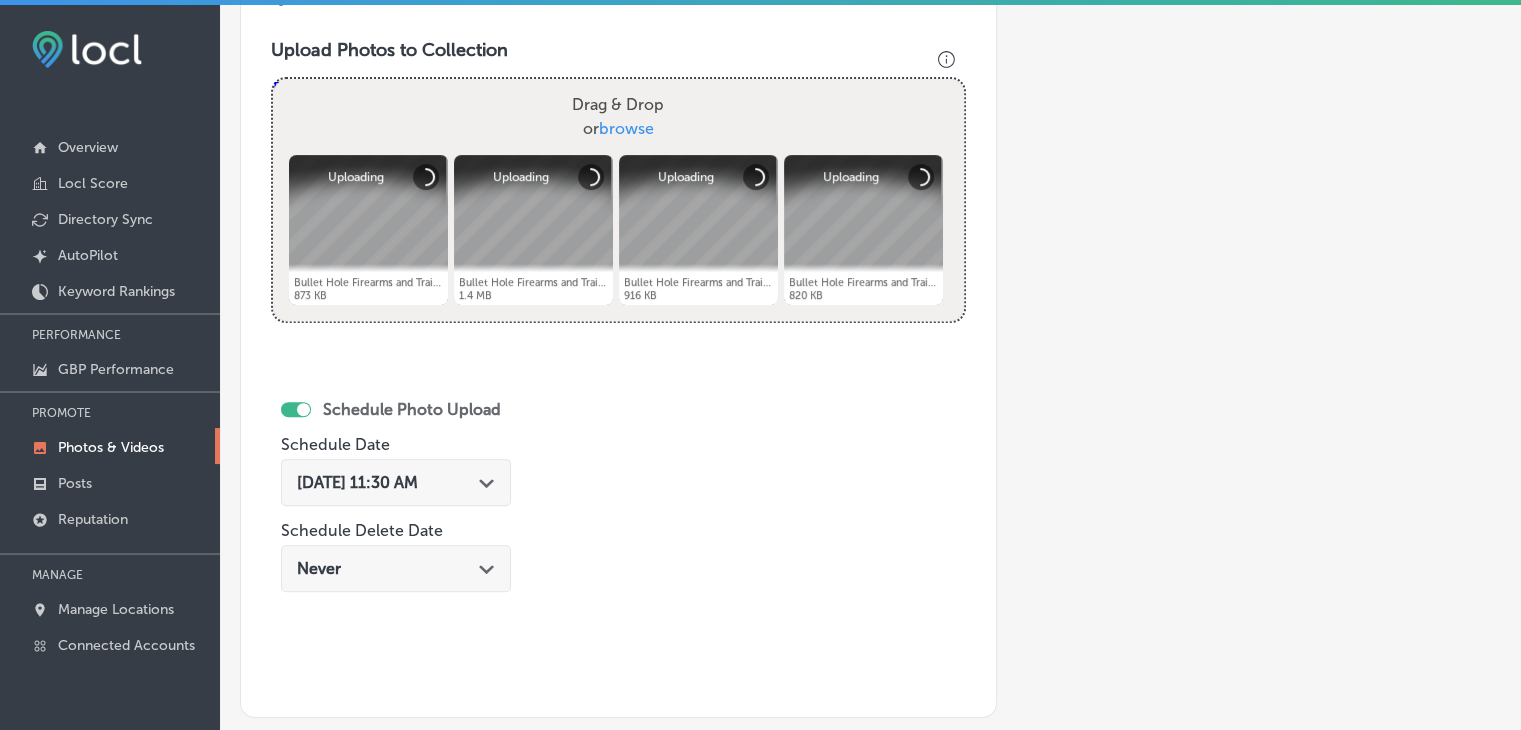 click on "[DATE] 11:30 AM" at bounding box center (357, 482) 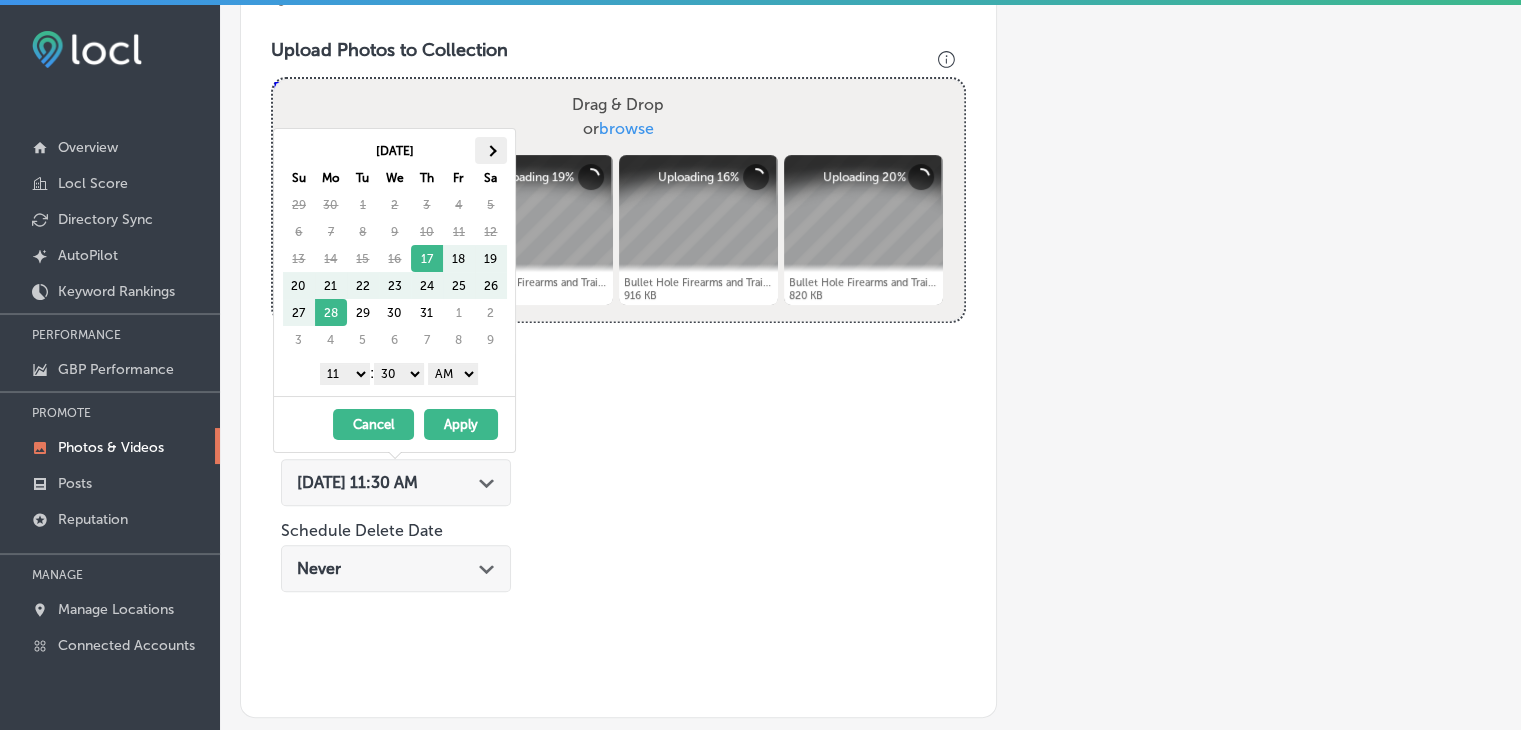 click at bounding box center (491, 150) 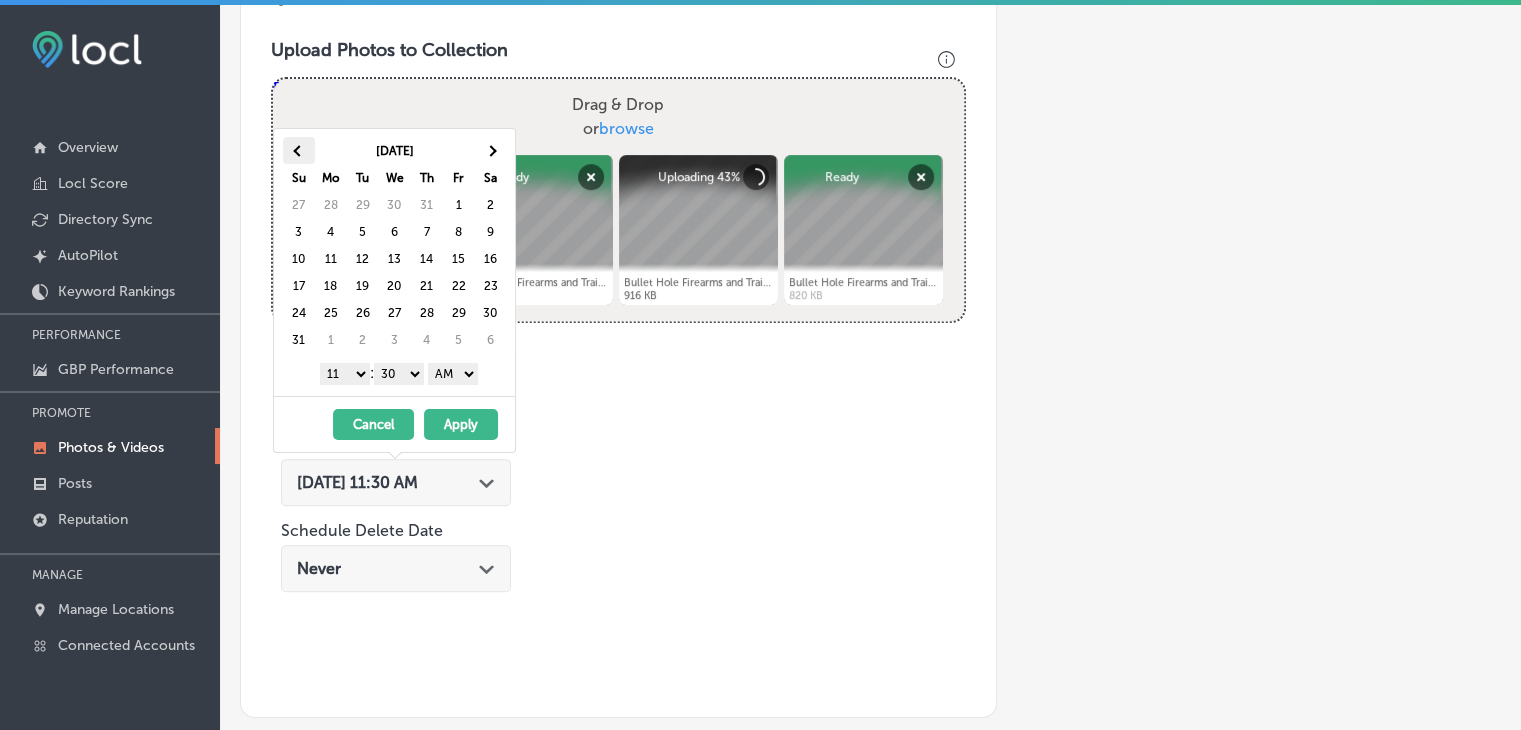click at bounding box center [298, 150] 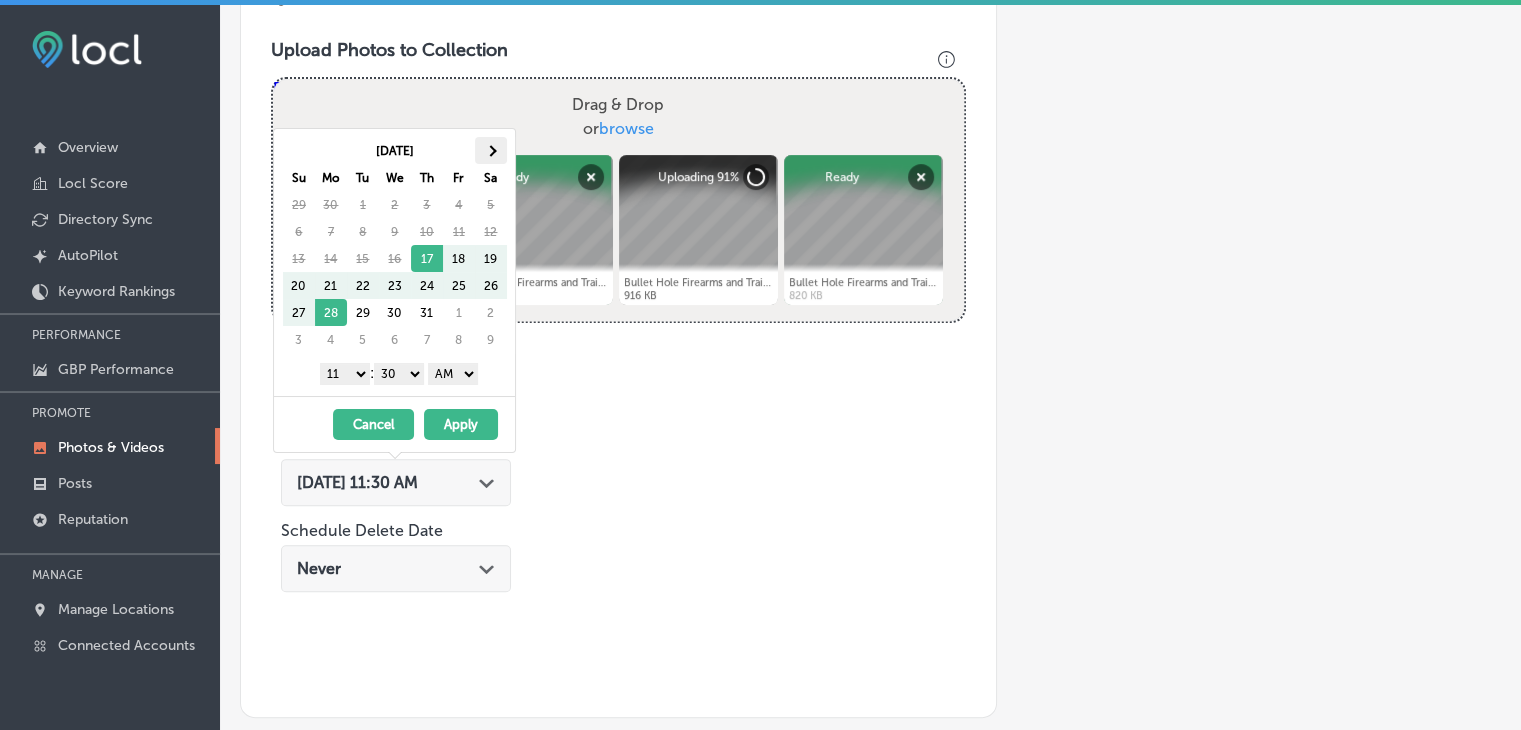 click at bounding box center [490, 150] 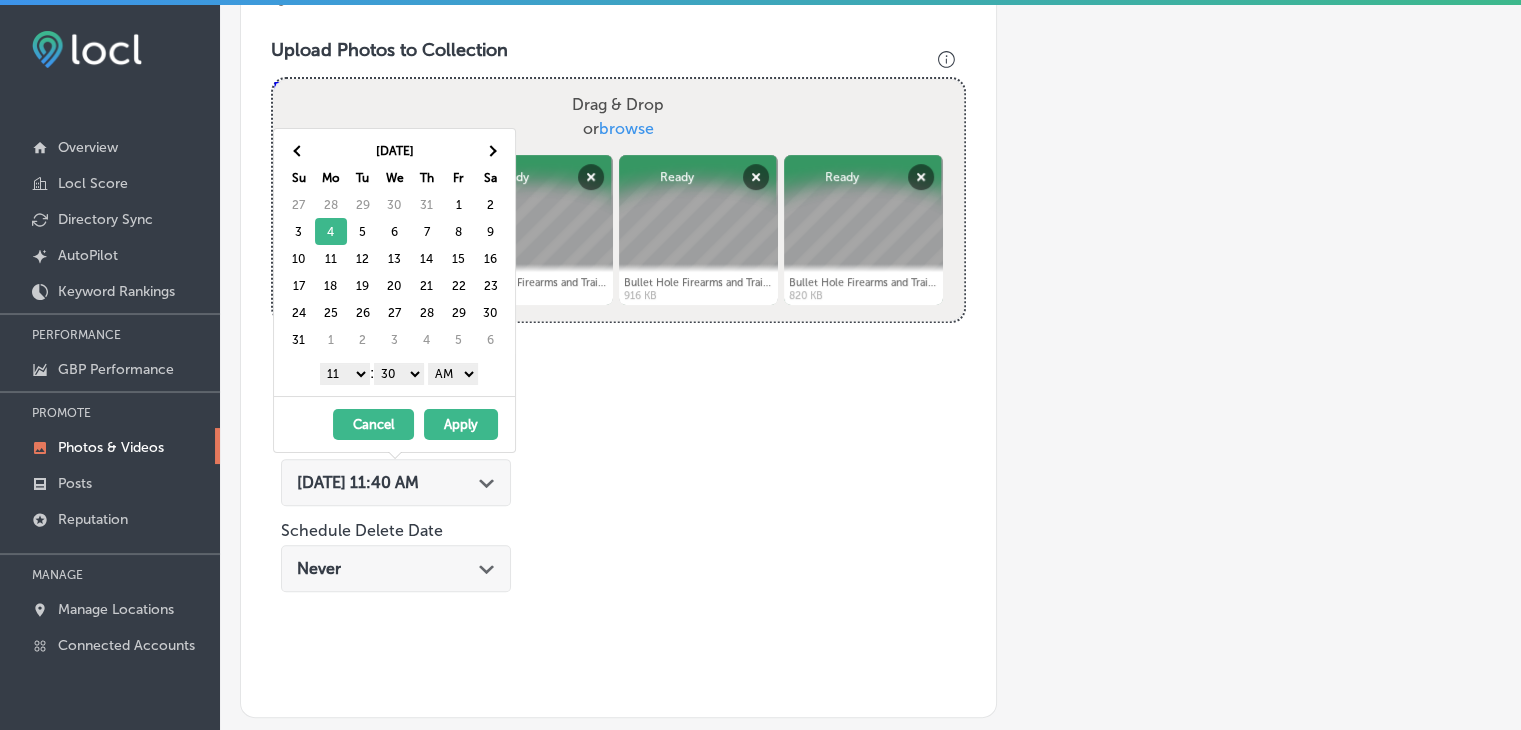 click on "1 2 3 4 5 6 7 8 9 10 11 12" at bounding box center [345, 374] 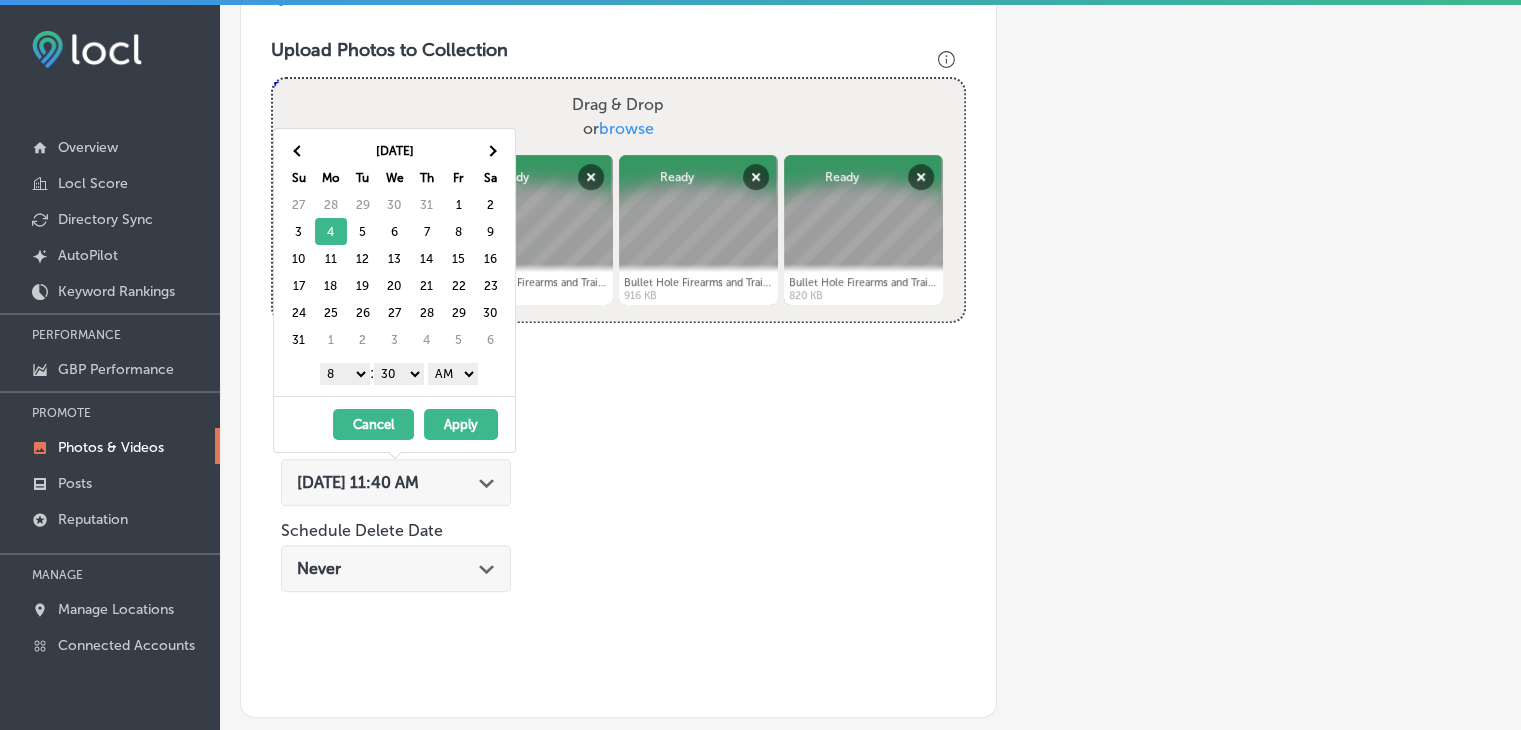 click on "1 2 3 4 5 6 7 8 9 10 11 12" at bounding box center [345, 374] 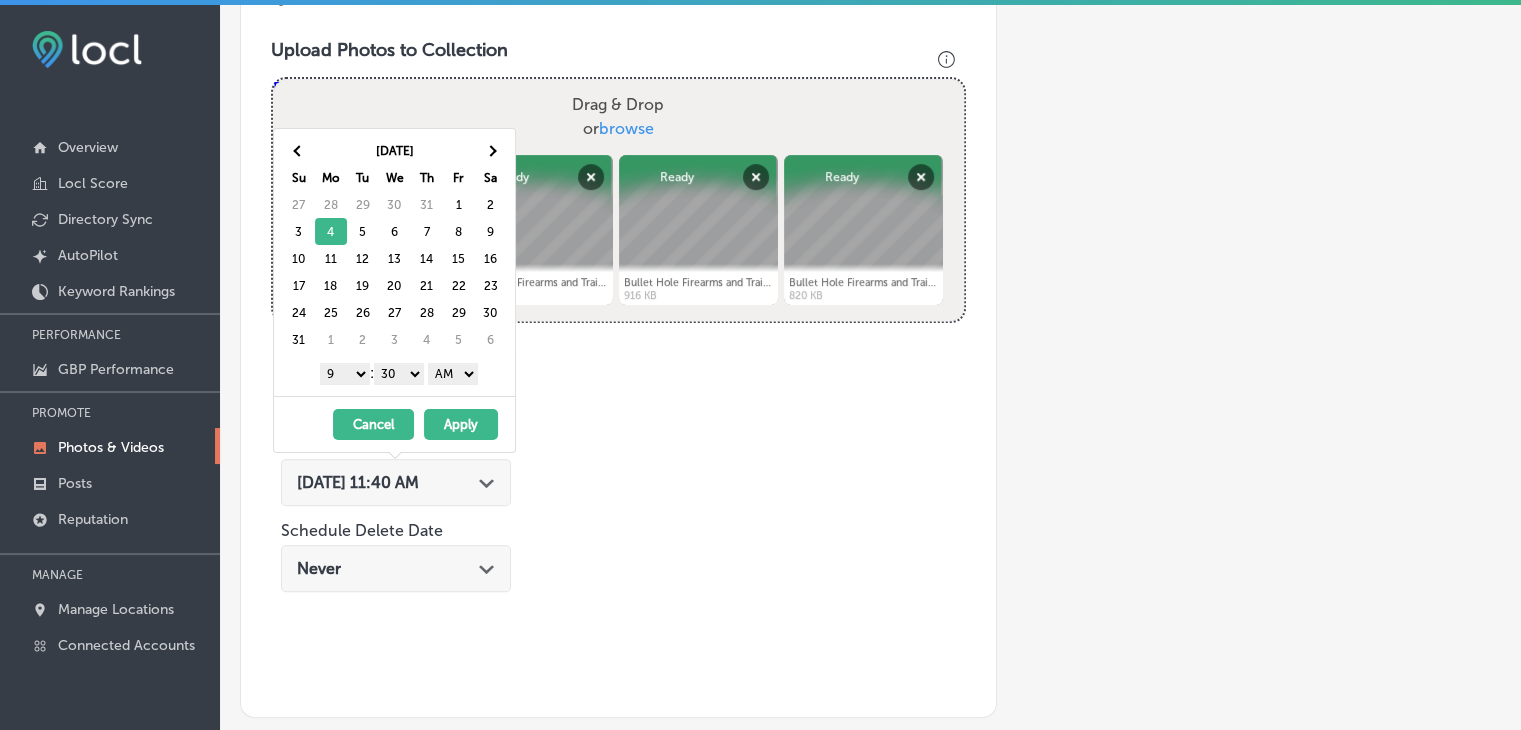 click on "00 10 20 30 40 50" at bounding box center (399, 374) 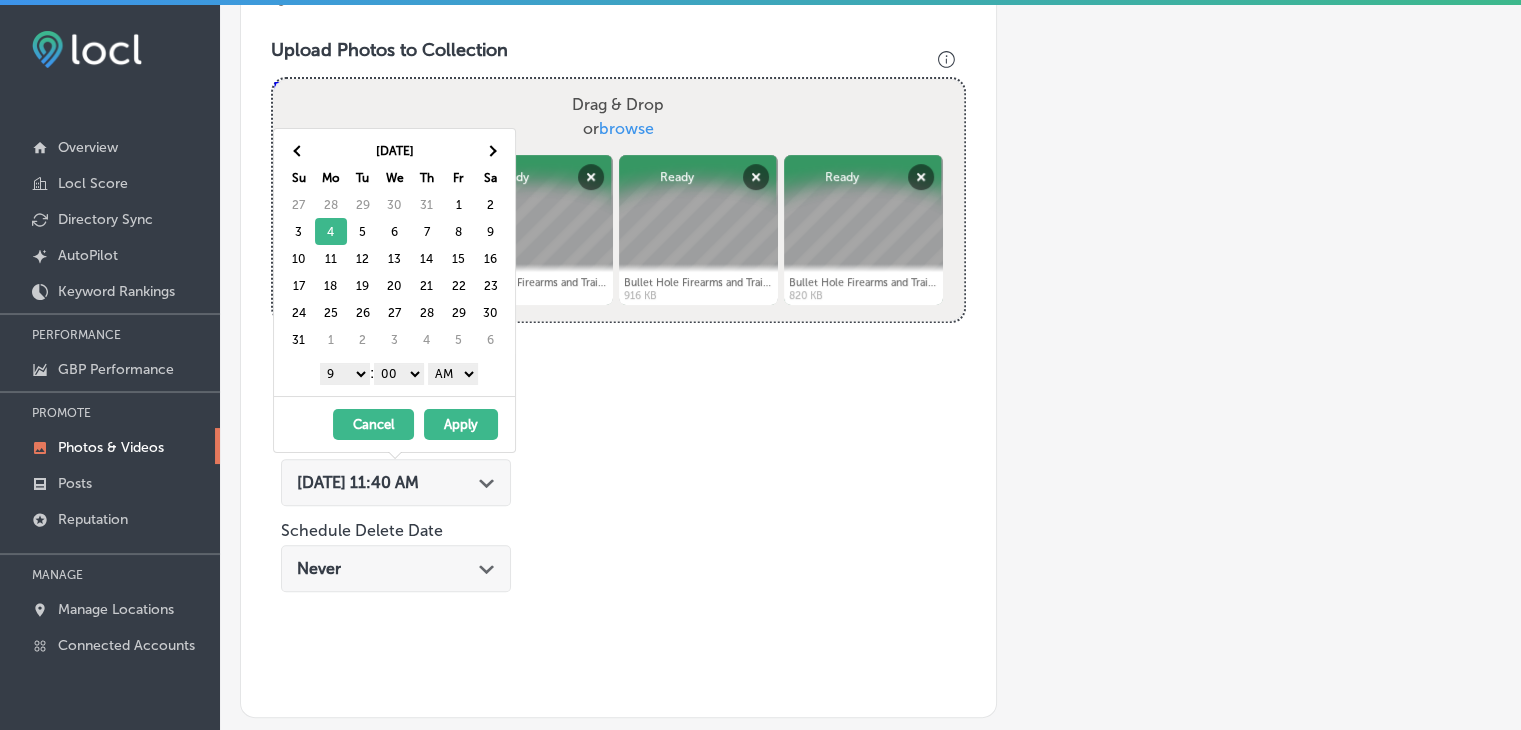 click on "AM PM" at bounding box center (453, 374) 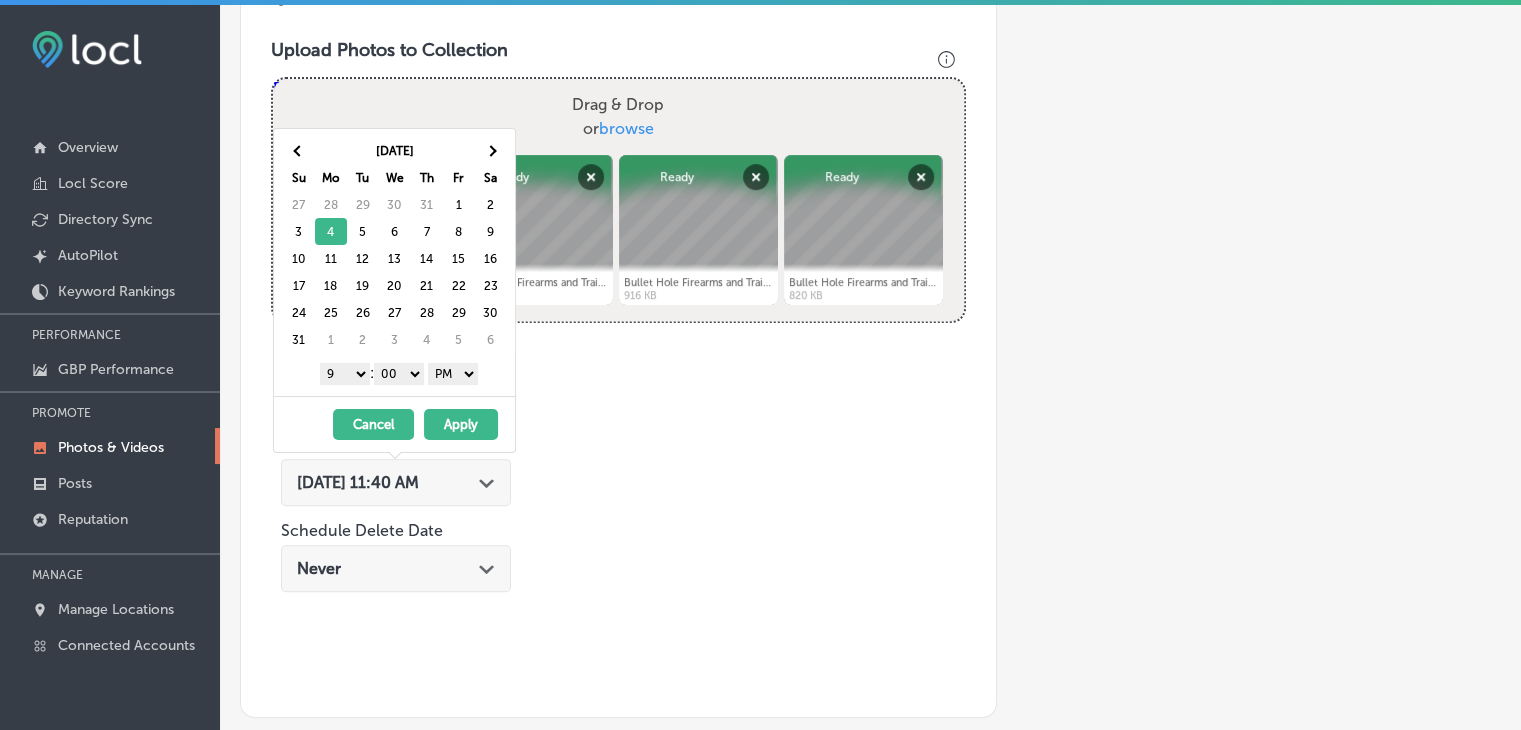 click on "Apply" at bounding box center (461, 424) 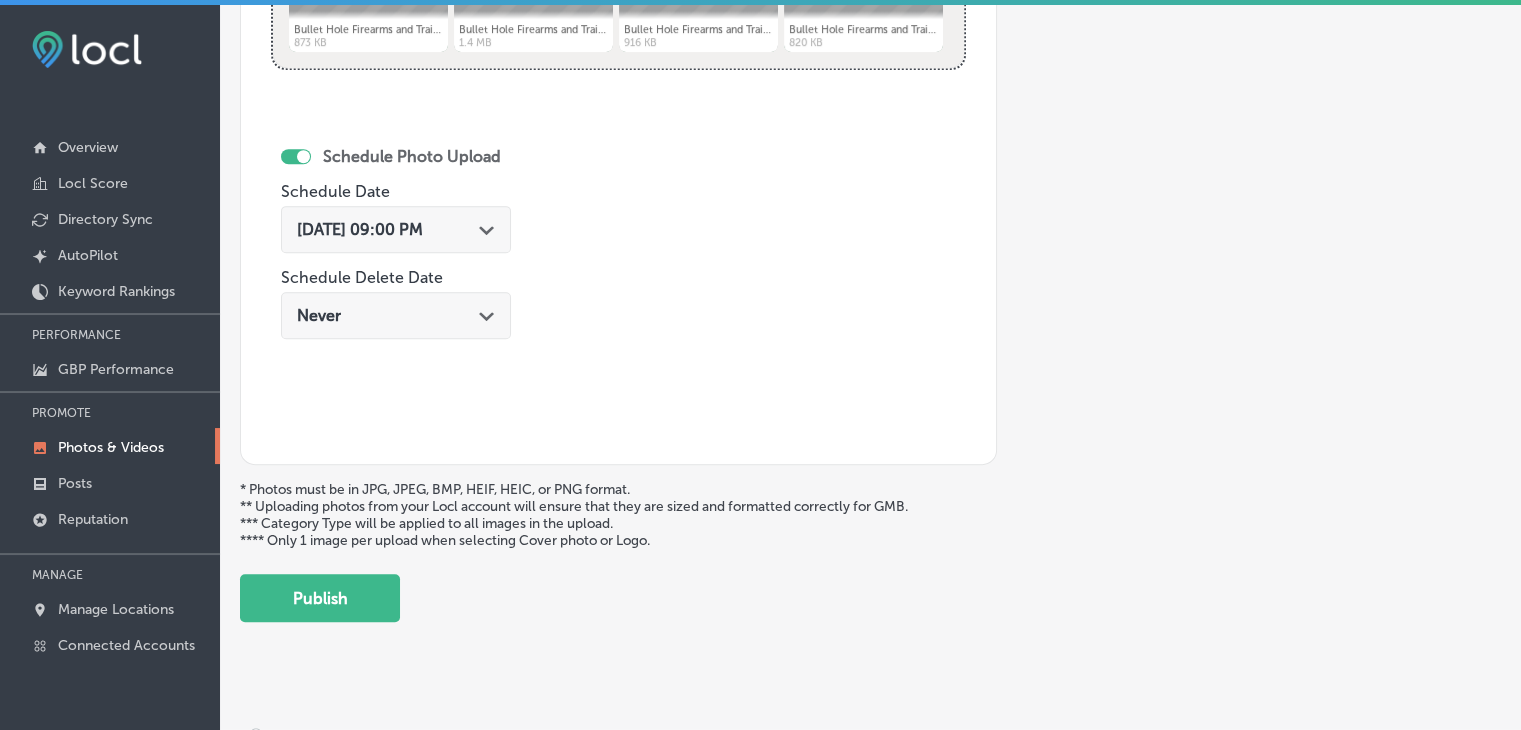scroll, scrollTop: 972, scrollLeft: 0, axis: vertical 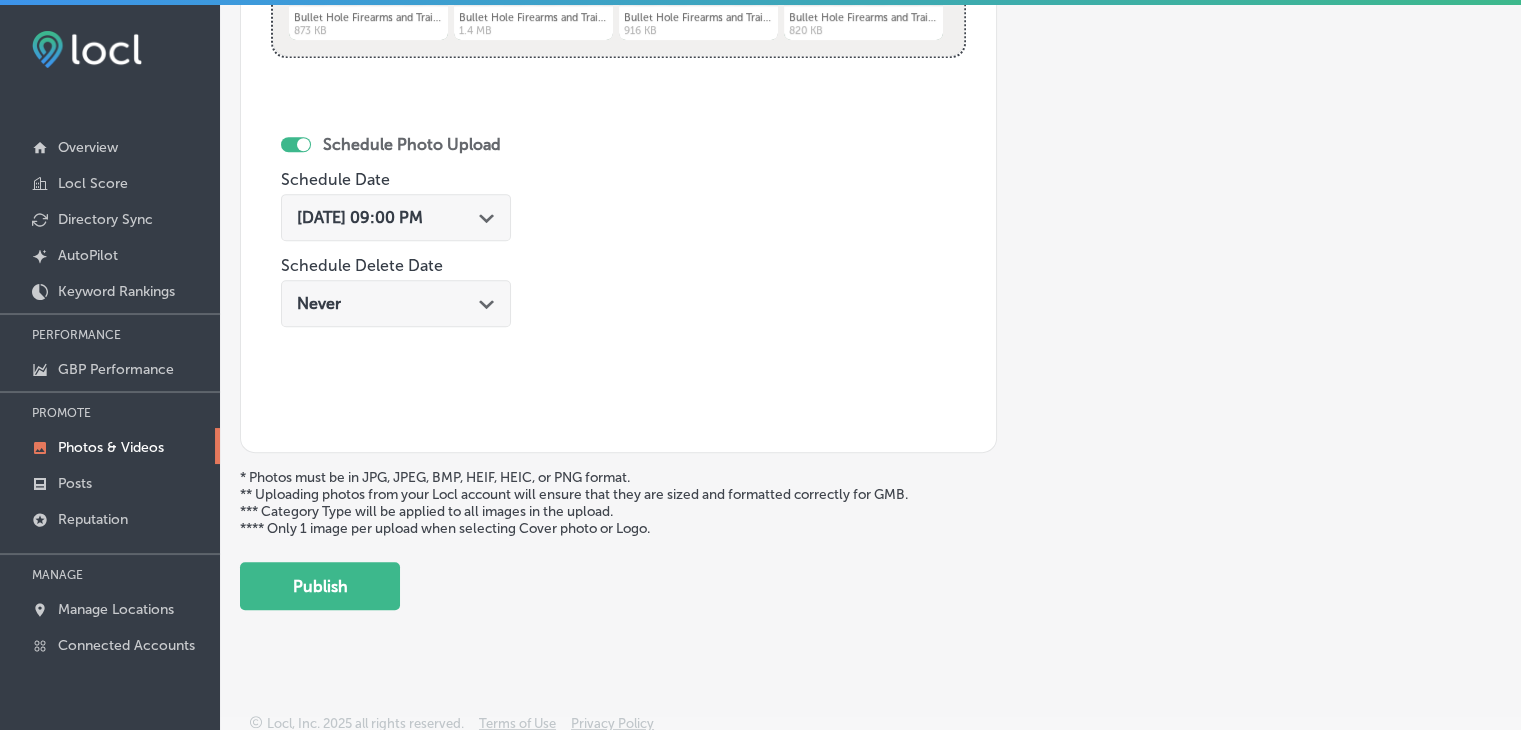 click on "Upload Photo & Video Keyword Ranking Credits:  720
Back Add a Collection Which Type of Image or Video Would You Like to Upload? Photo Cover Logo Video Select Location(s) Business + Location
bullet bullet
Path
Created with Sketch.
Selected Locations  ( 1 ) Name of Collection Bullet-Hole-Firearms-and-Training eg. Interior Photos, [DATE]   Category Type No category Upload Photos to Collection
Powered by PQINA Drag & Drop  or  browse Bullet Hole Firearms and Training (2).png Abort Retry Remove Upload Cancel Retry Remove Bullet Hole Firearms and Training (2).png 873 KB Ready tap to undo" at bounding box center (870, 370) 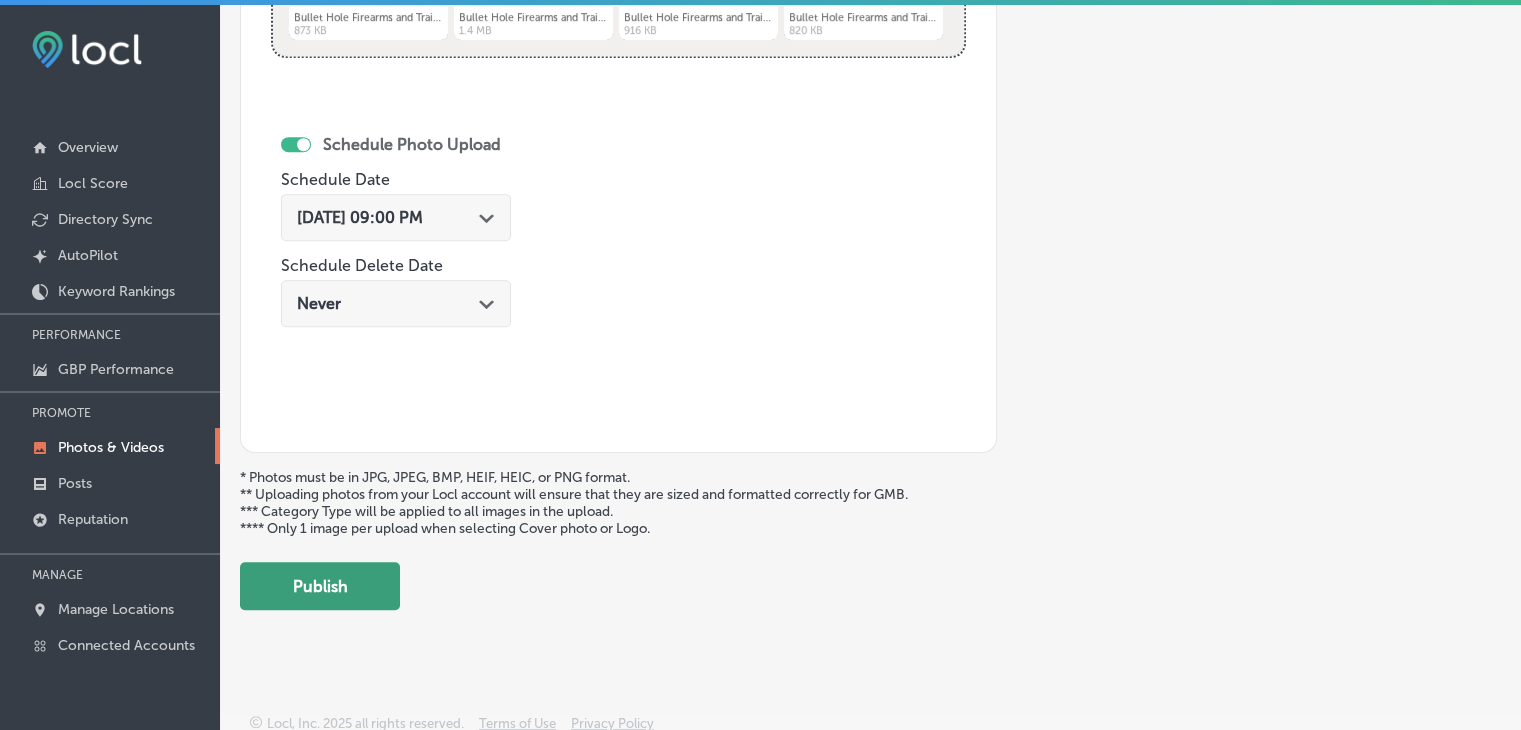 click on "Publish" at bounding box center (320, 586) 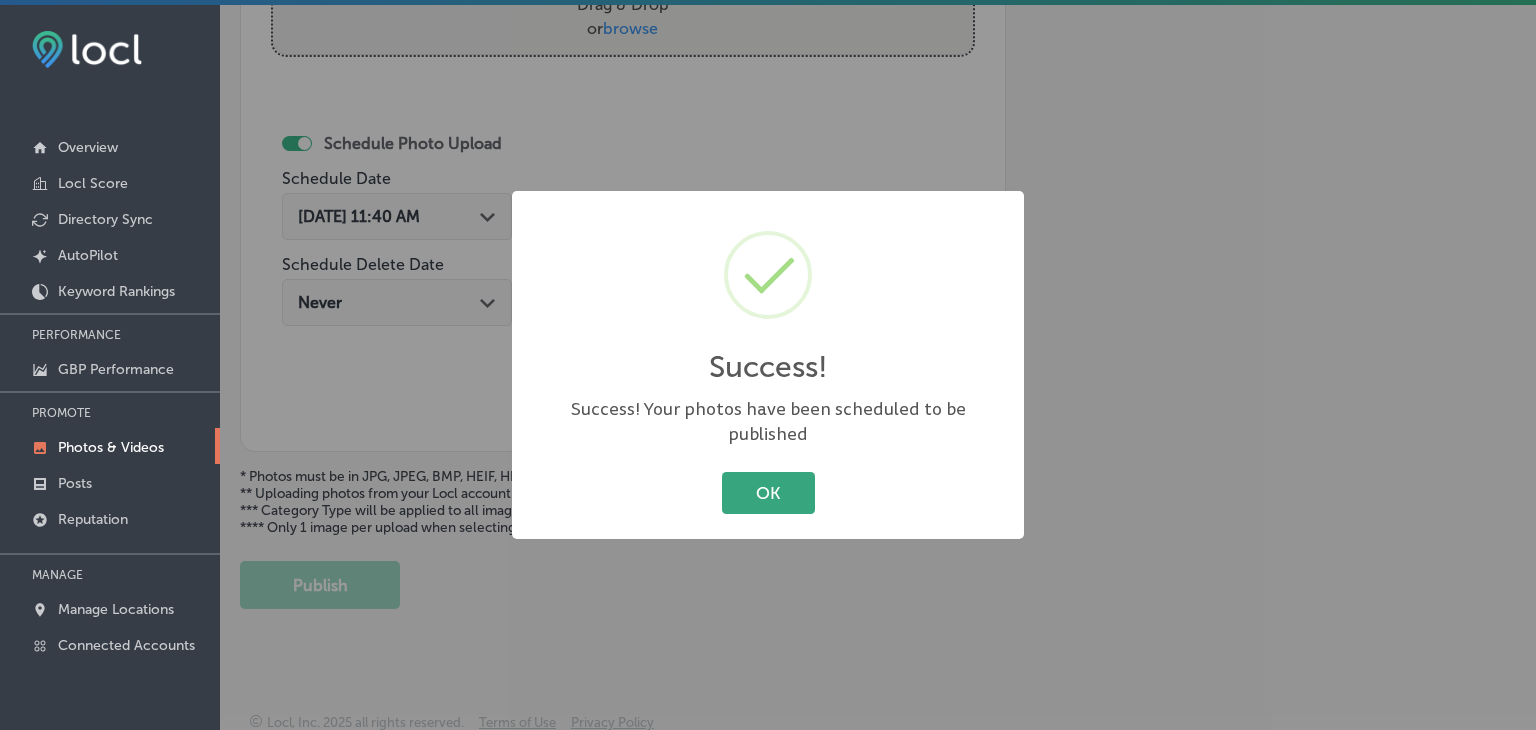 click on "OK" at bounding box center (768, 492) 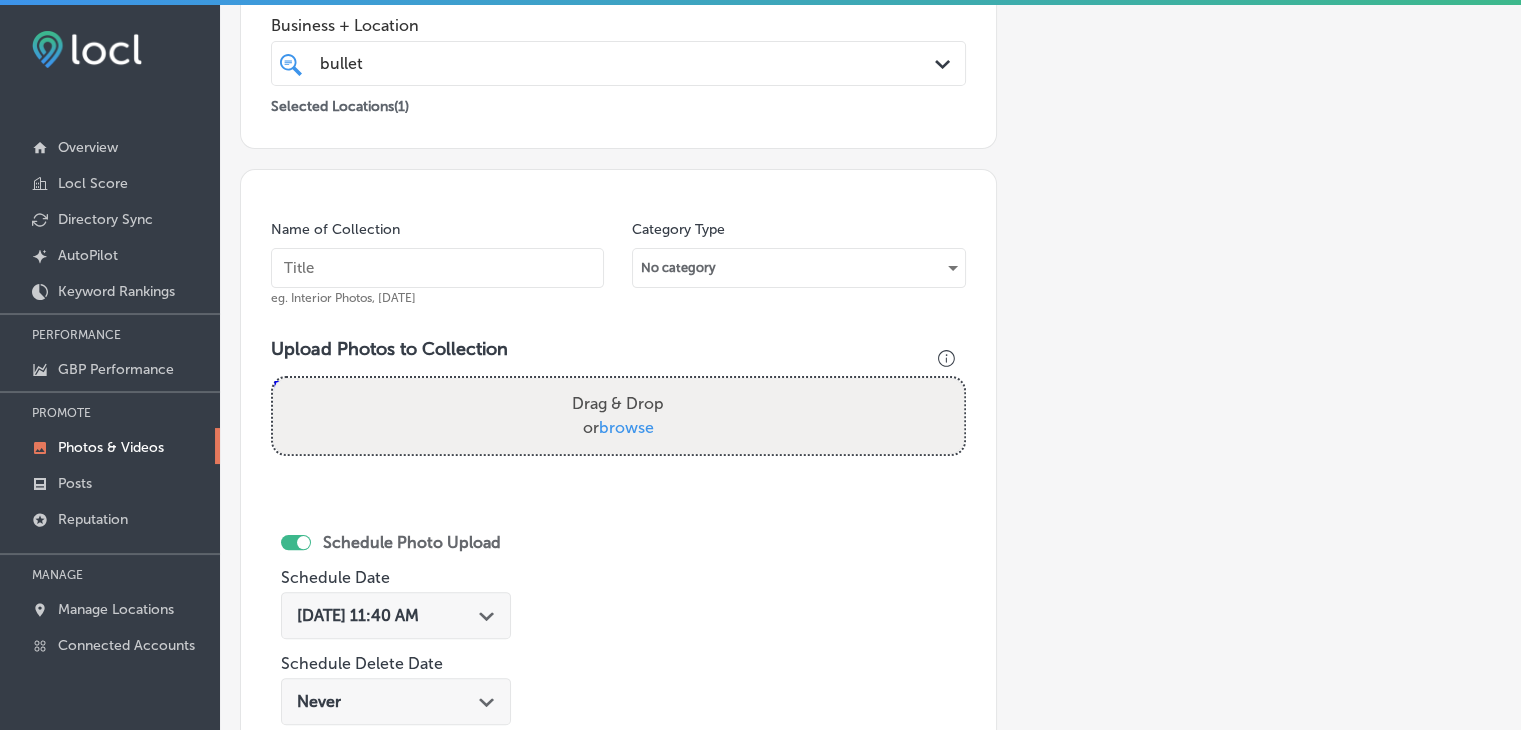 scroll, scrollTop: 407, scrollLeft: 0, axis: vertical 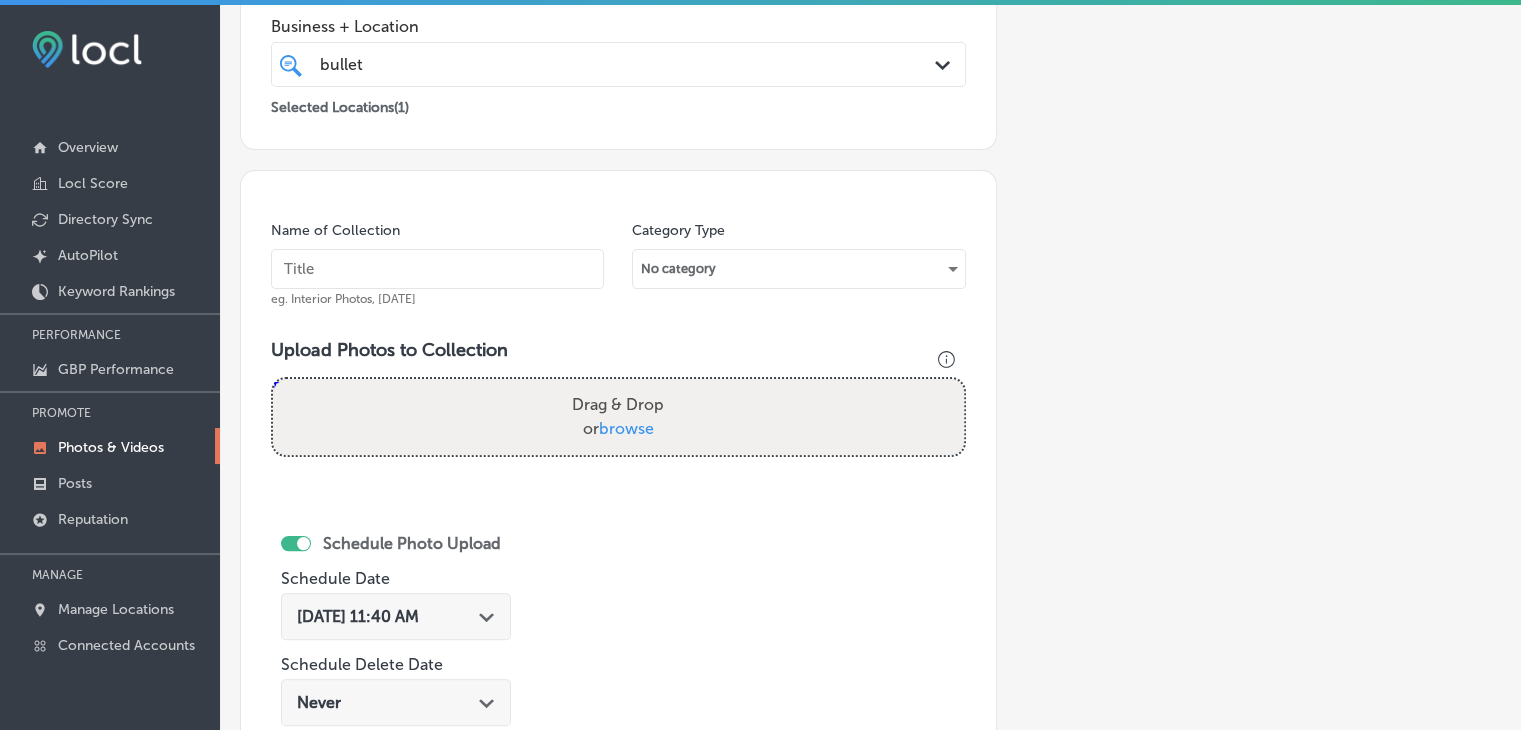 click at bounding box center (437, 269) 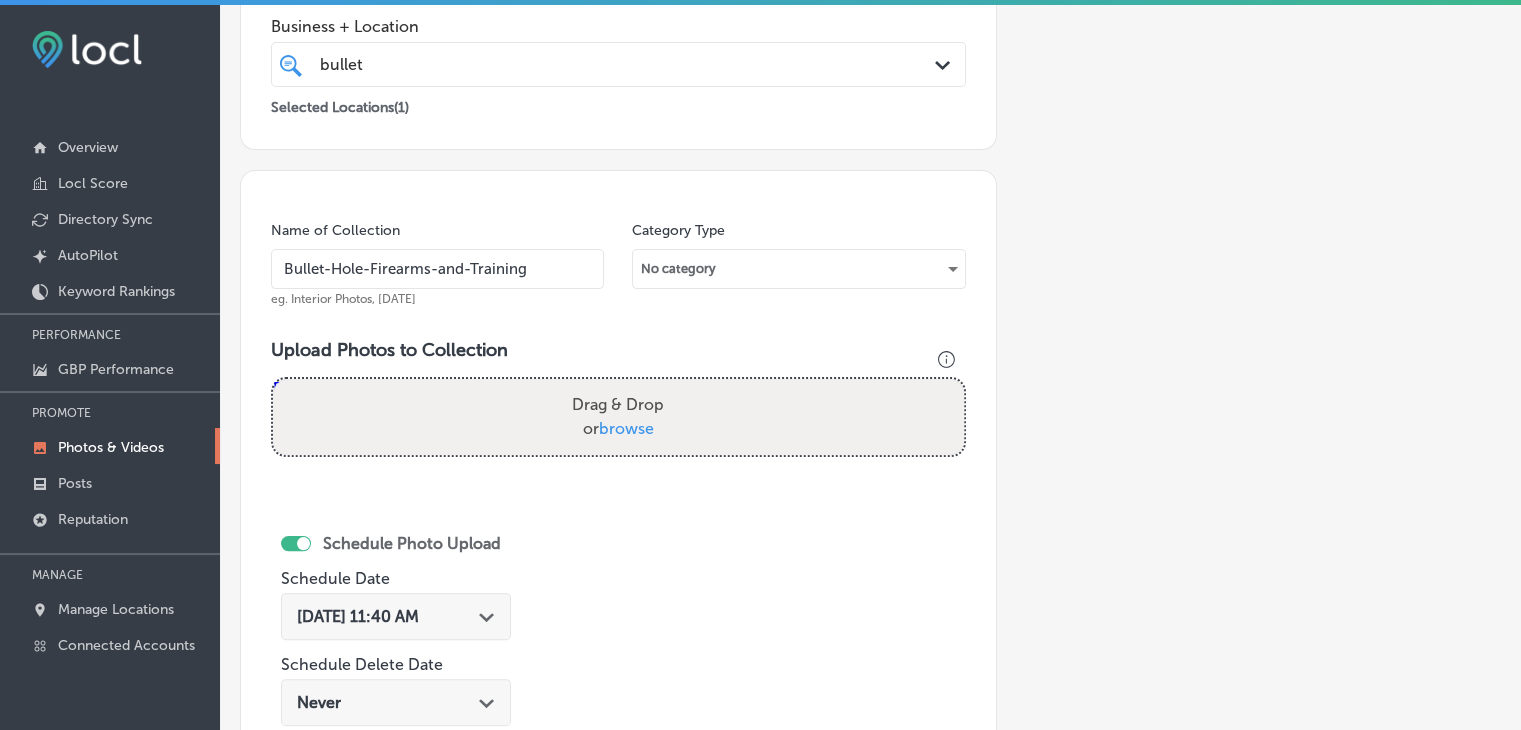 type on "Bullet-Hole-Firearms-and-Training" 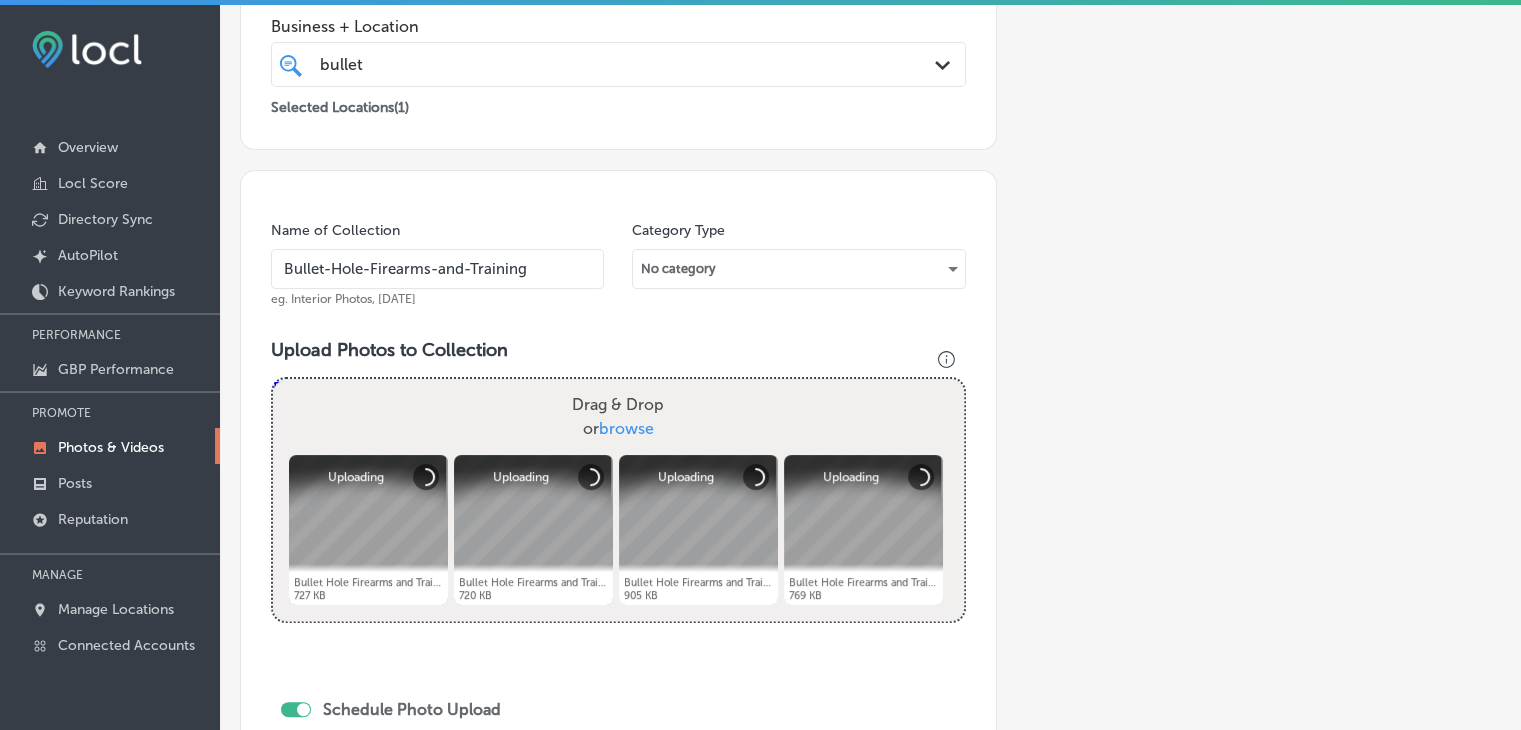 click on "Bullet-Hole-Firearms-and-Training" at bounding box center (437, 269) 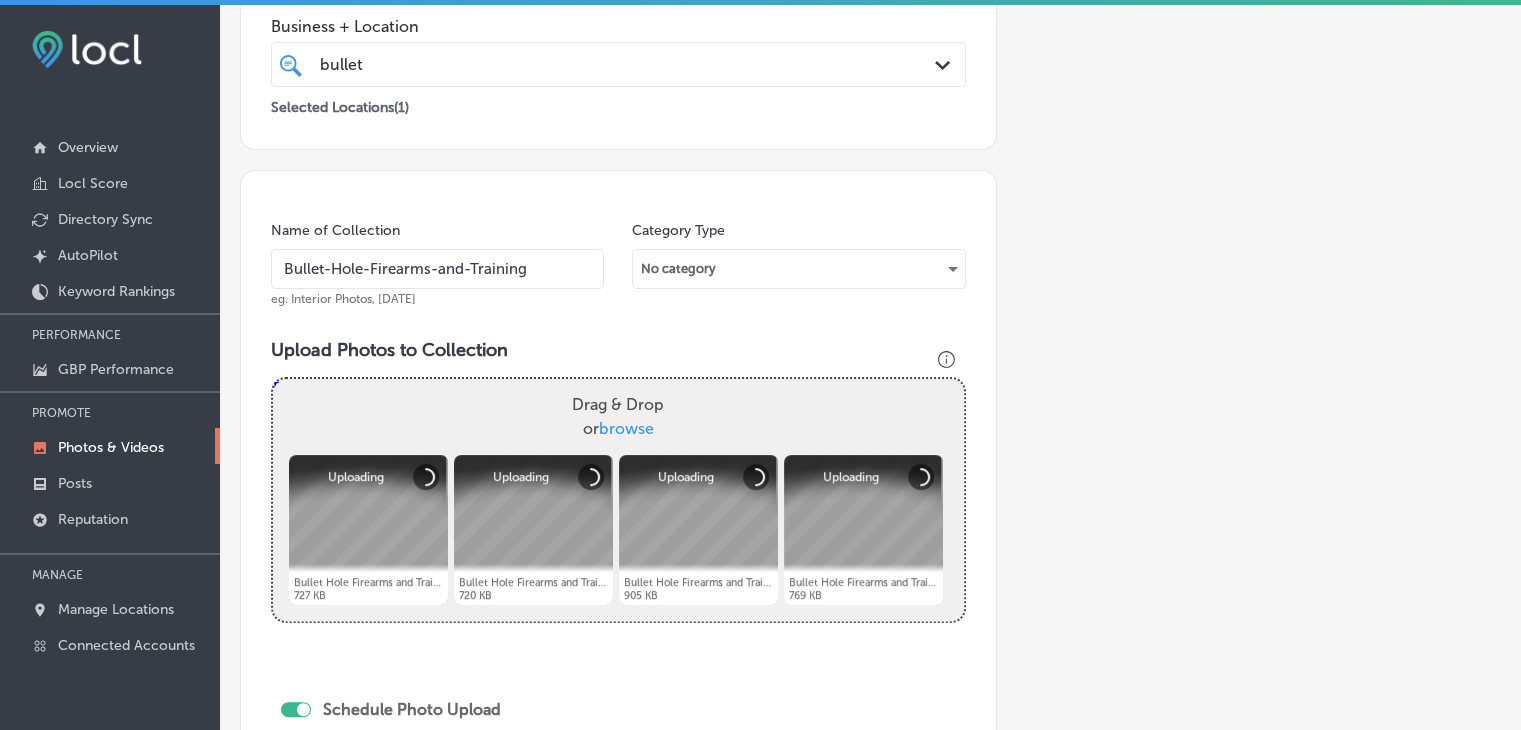 click on "Bullet-Hole-Firearms-and-Training" at bounding box center (437, 269) 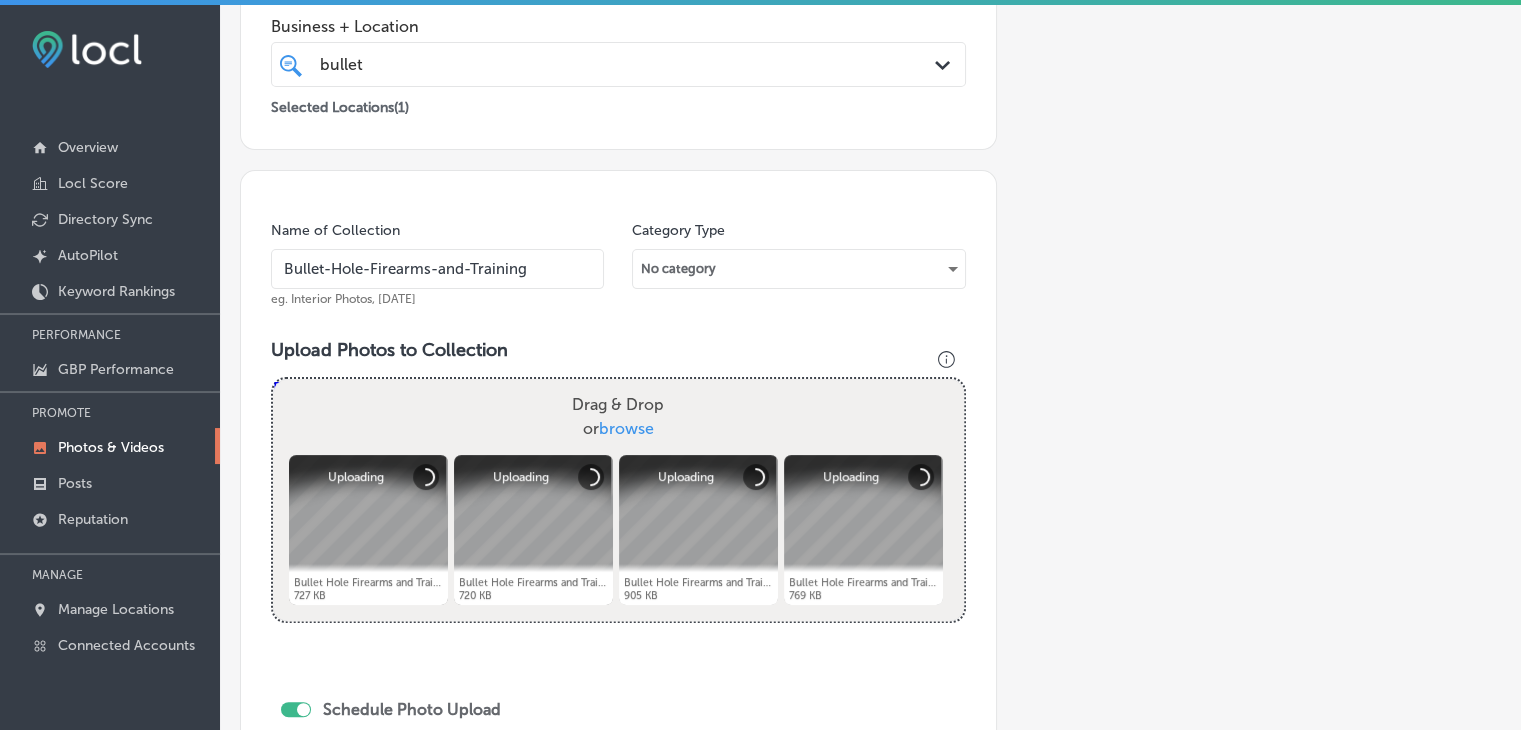 click on "Bullet-Hole-Firearms-and-Training" at bounding box center (437, 269) 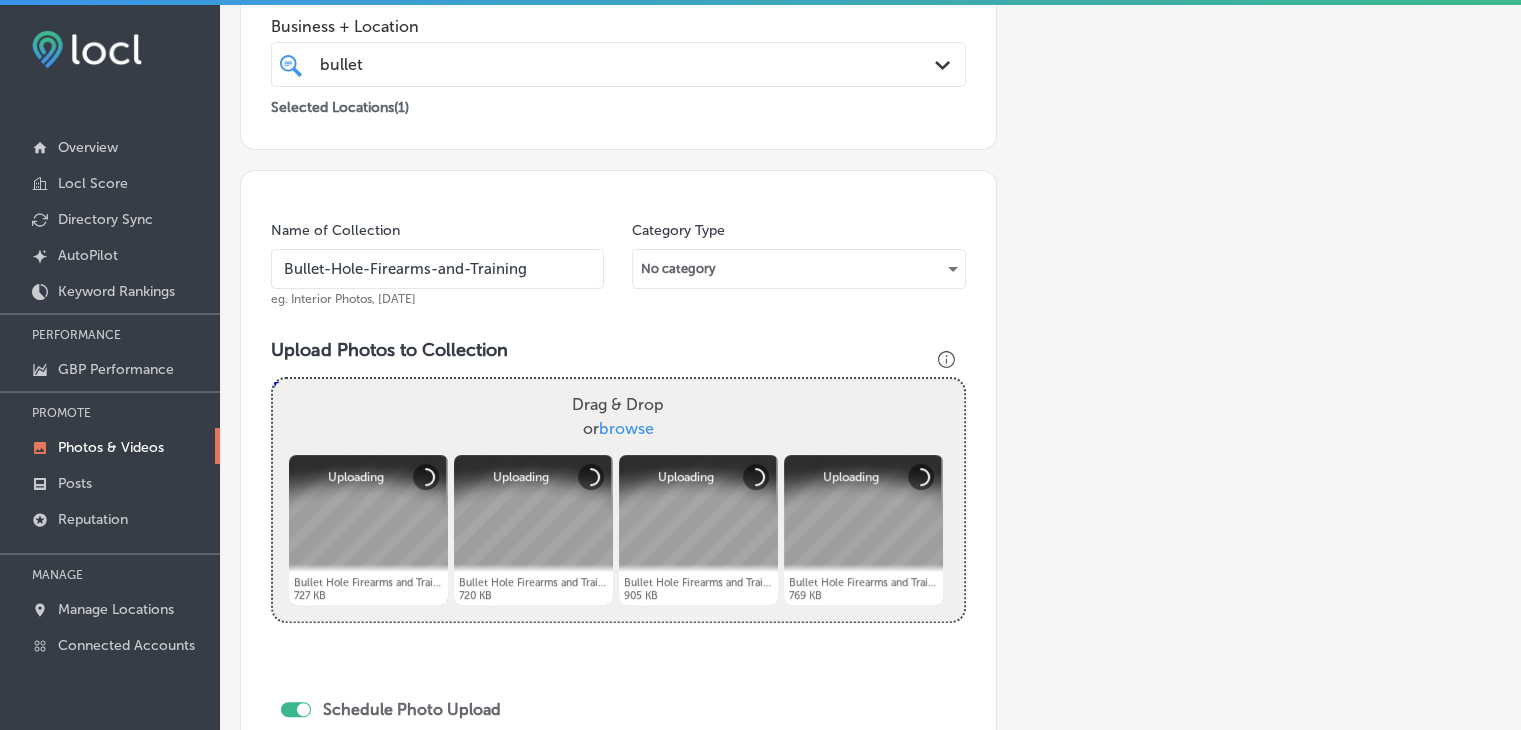 click on "Name of Collection Bullet-Hole-Firearms-and-Training eg. Interior Photos, [DATE]   Category Type No category Upload Photos to Collection
Powered by PQINA Drag & Drop  or  browse Bullet Hole Firearms and Training (6).png Abort Retry Remove Upload Cancel Retry Remove Bullet Hole Firearms and Training (6).png 727 KB Uploading tap to cancel" at bounding box center (618, 594) 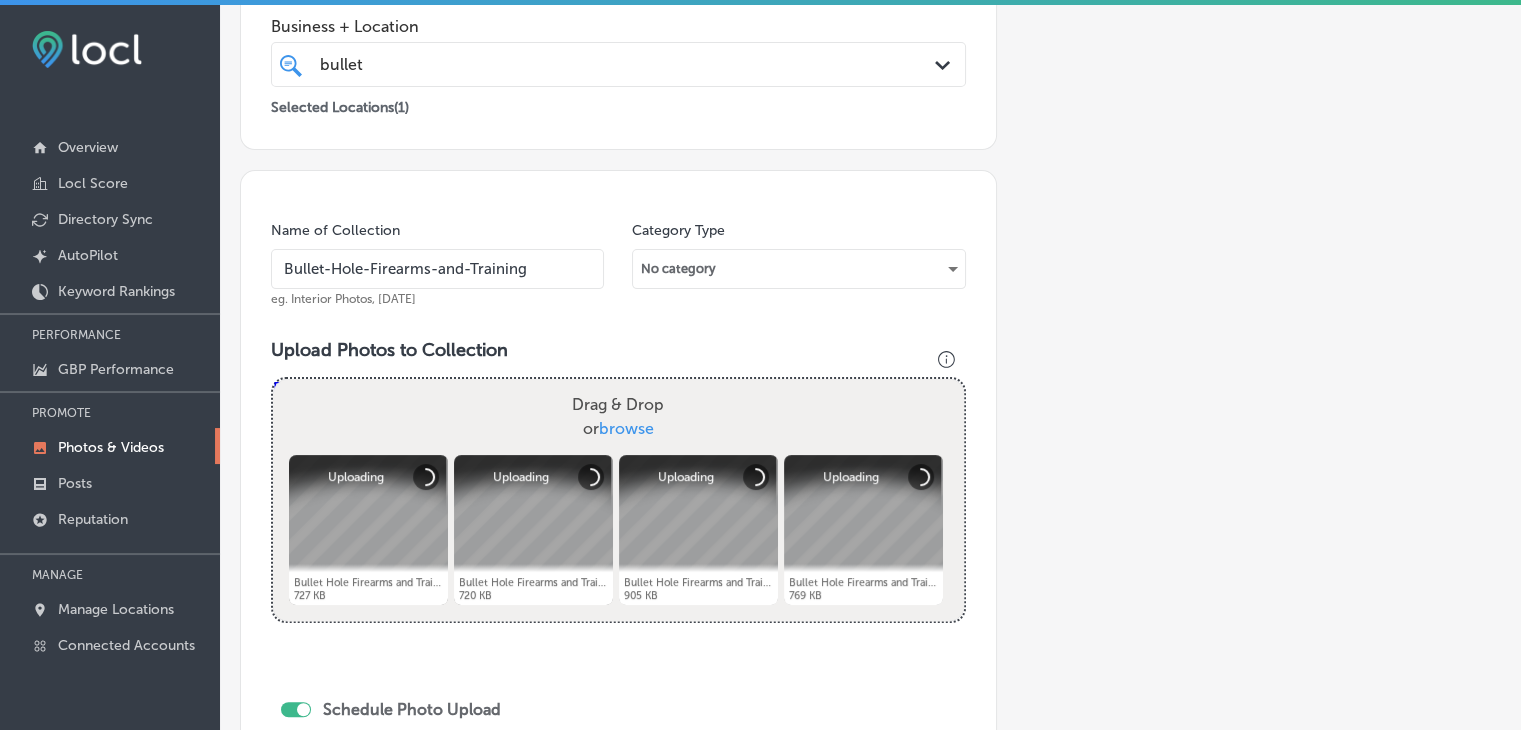 scroll, scrollTop: 807, scrollLeft: 0, axis: vertical 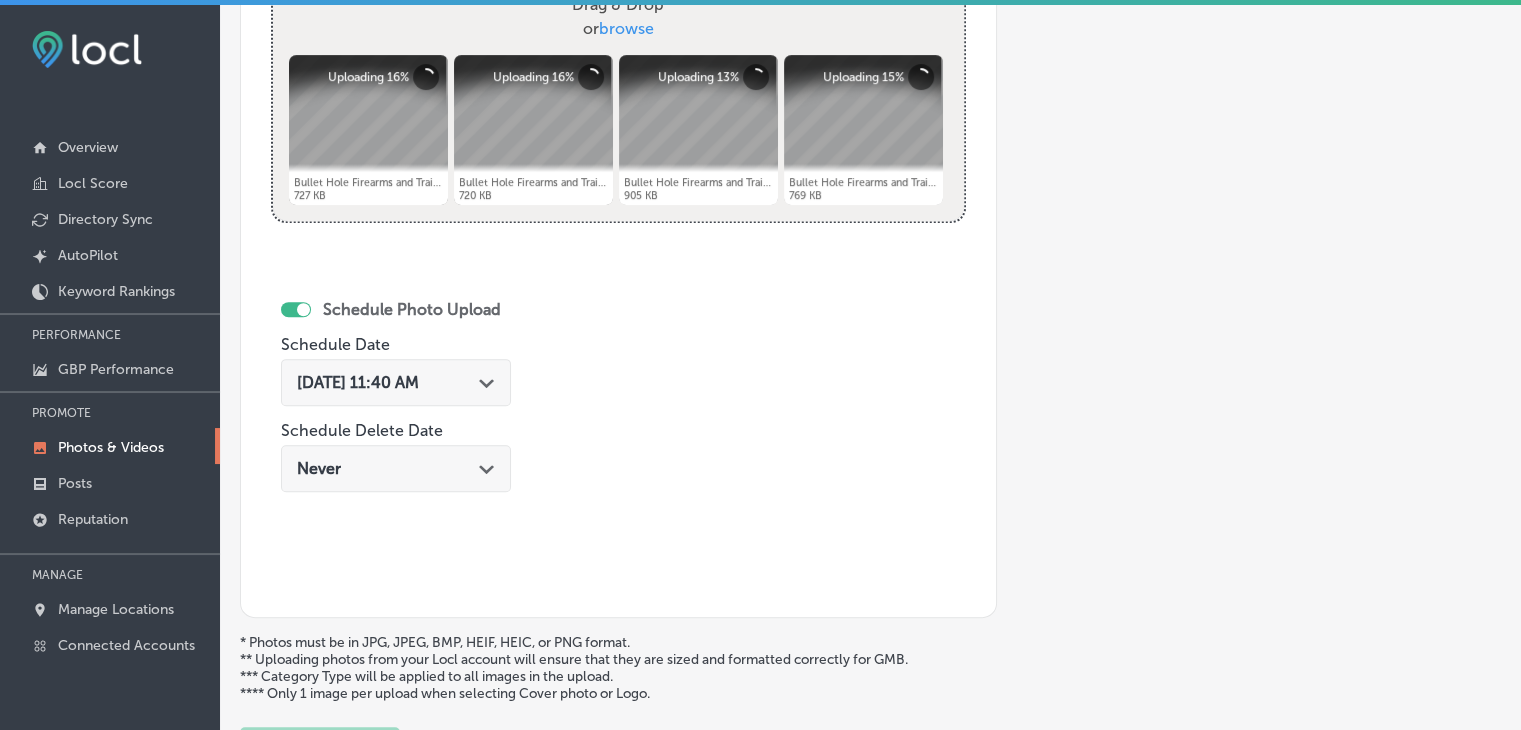 click on "[DATE] 11:40 AM
Path
Created with Sketch." at bounding box center [396, 382] 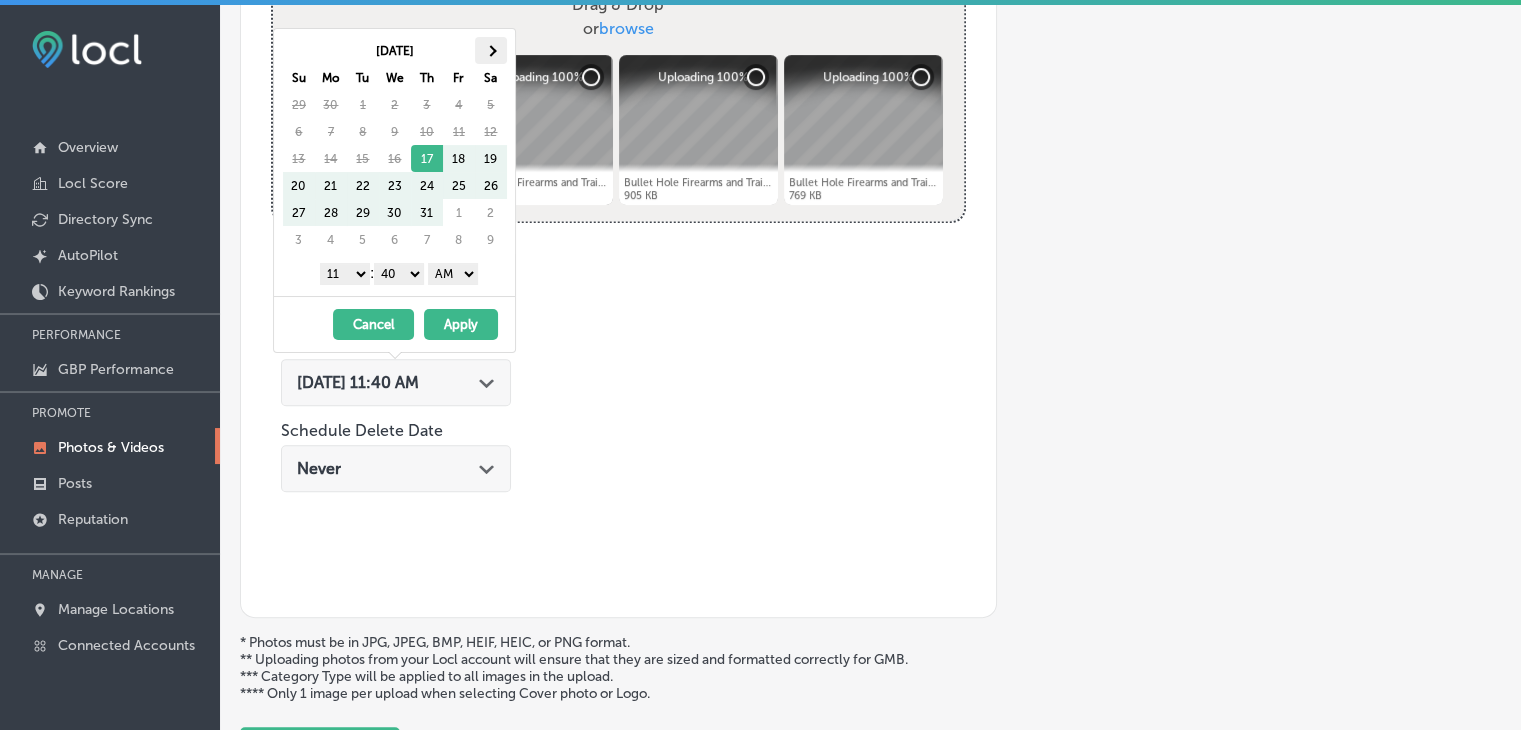 click at bounding box center (491, 50) 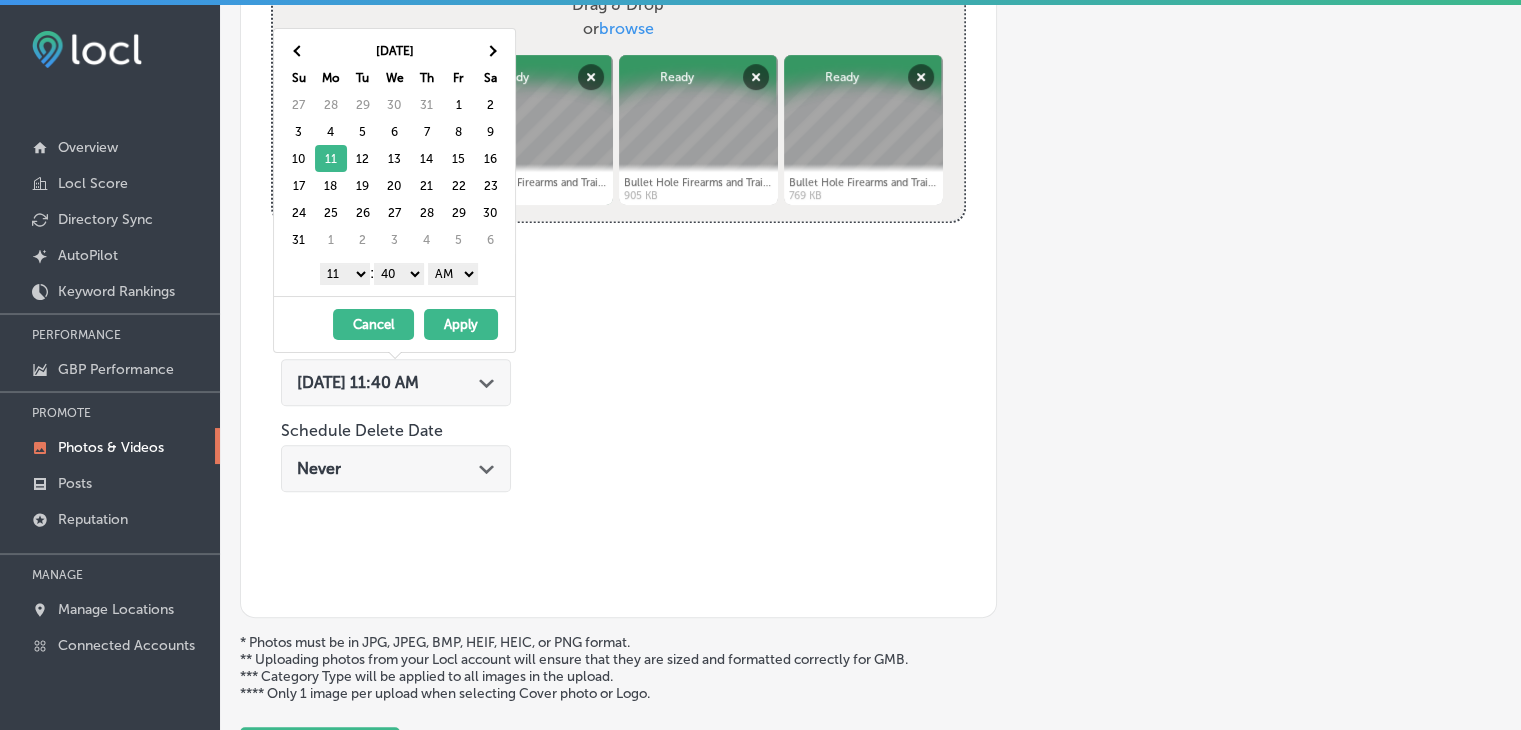 click on "[DATE] Su Mo Tu We Th Fr Sa 27 28 29 30 31 1 2 3 4 5 6 7 8 9 10 11 12 13 14 15 16 17 18 19 20 21 22 23 24 25 26 27 28 29 30 31 1 2 3 4 5 6 1 2 3 4 5 6 7 8 9 10 11 12  :  00 10 20 30 40 50   AM PM" at bounding box center (394, 162) 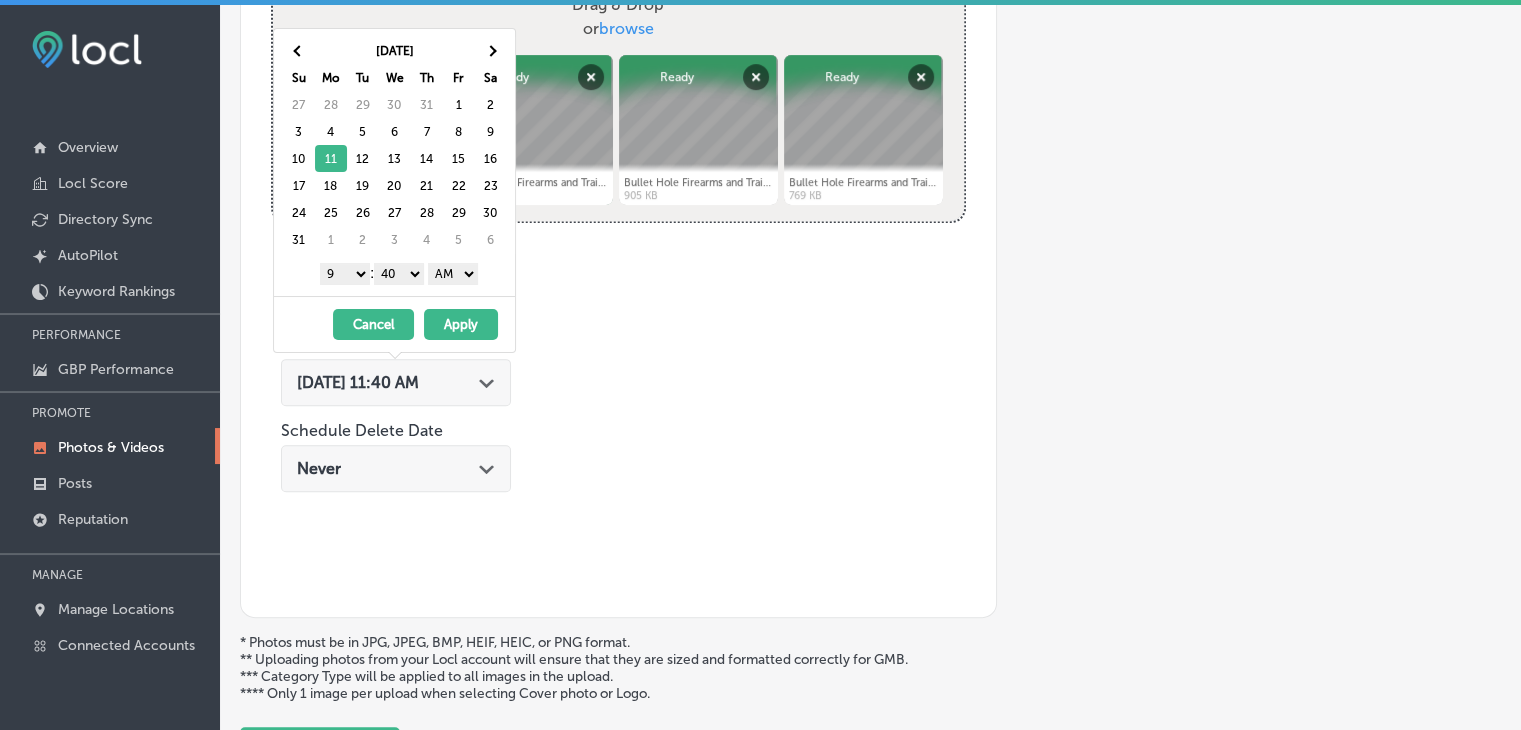 click on "00 10 20 30 40 50" at bounding box center (399, 274) 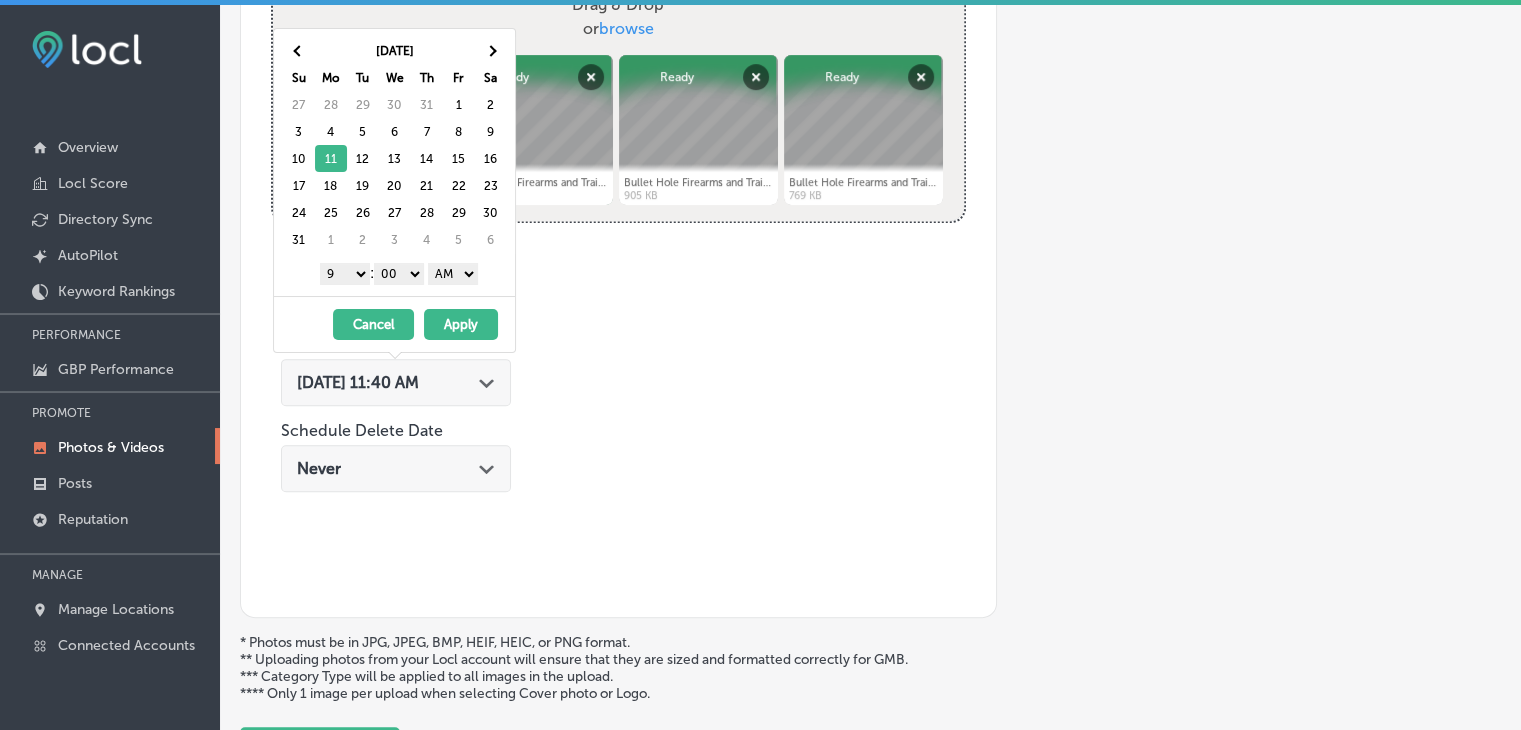 click on "AM PM" at bounding box center [453, 274] 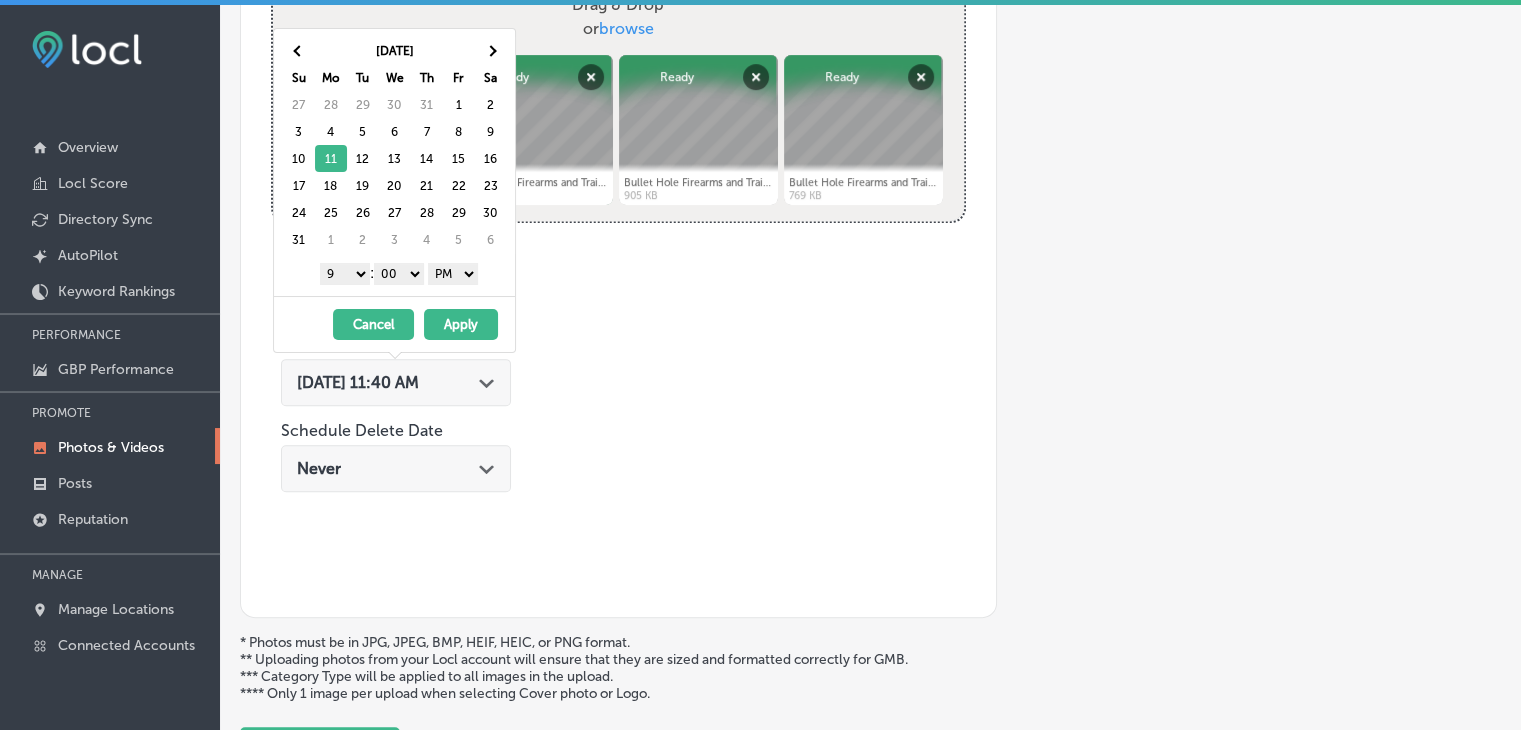 click on "Apply" at bounding box center [461, 324] 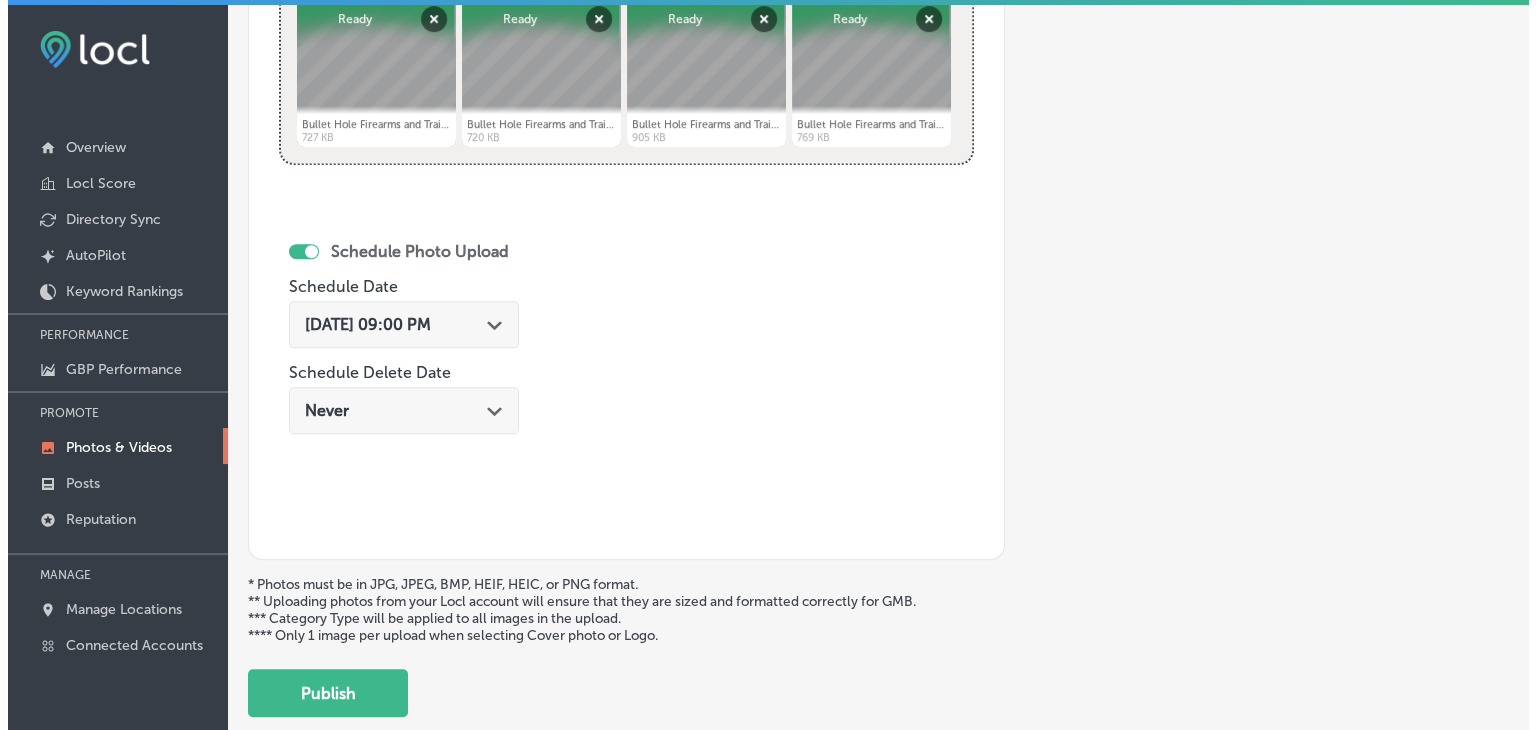 scroll, scrollTop: 972, scrollLeft: 0, axis: vertical 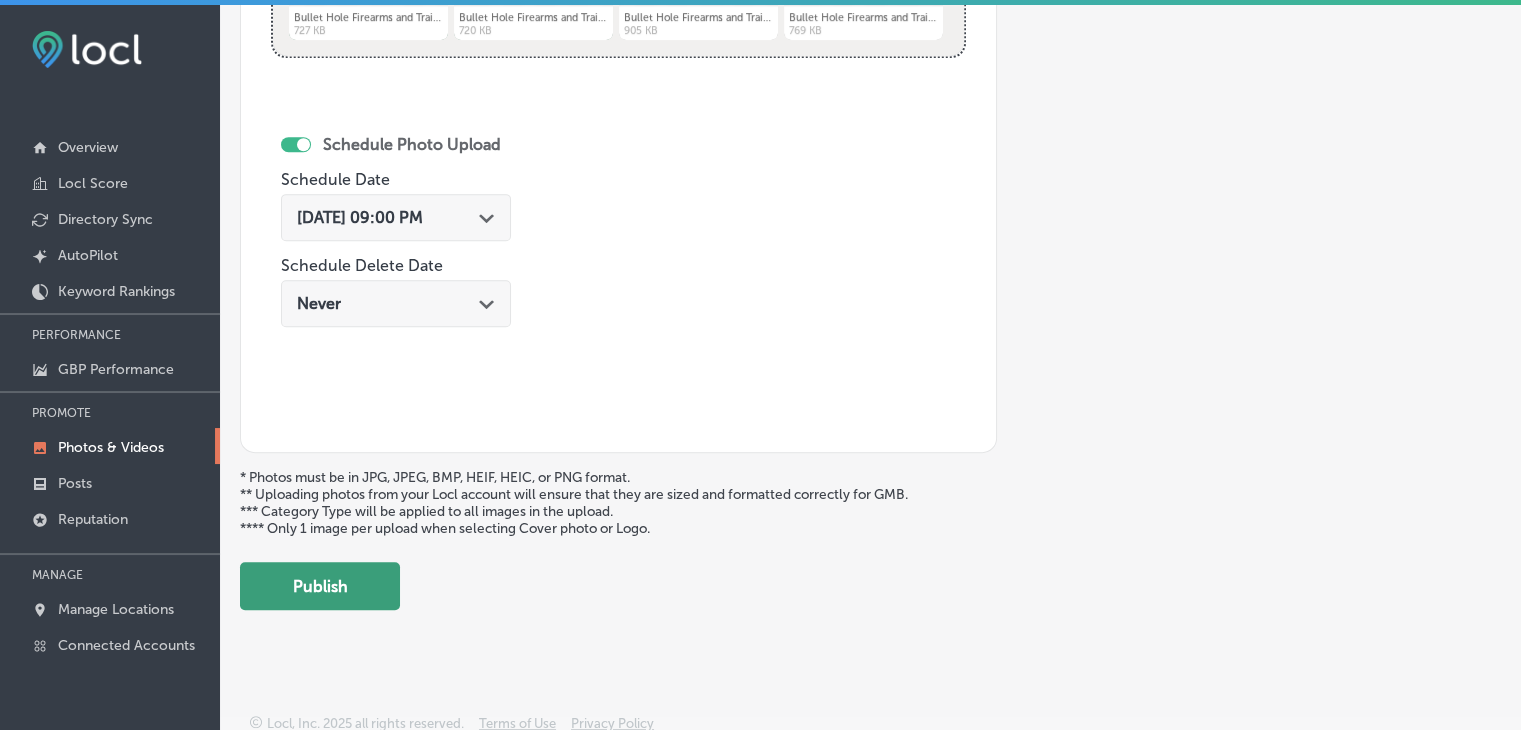 click on "Publish" at bounding box center (320, 586) 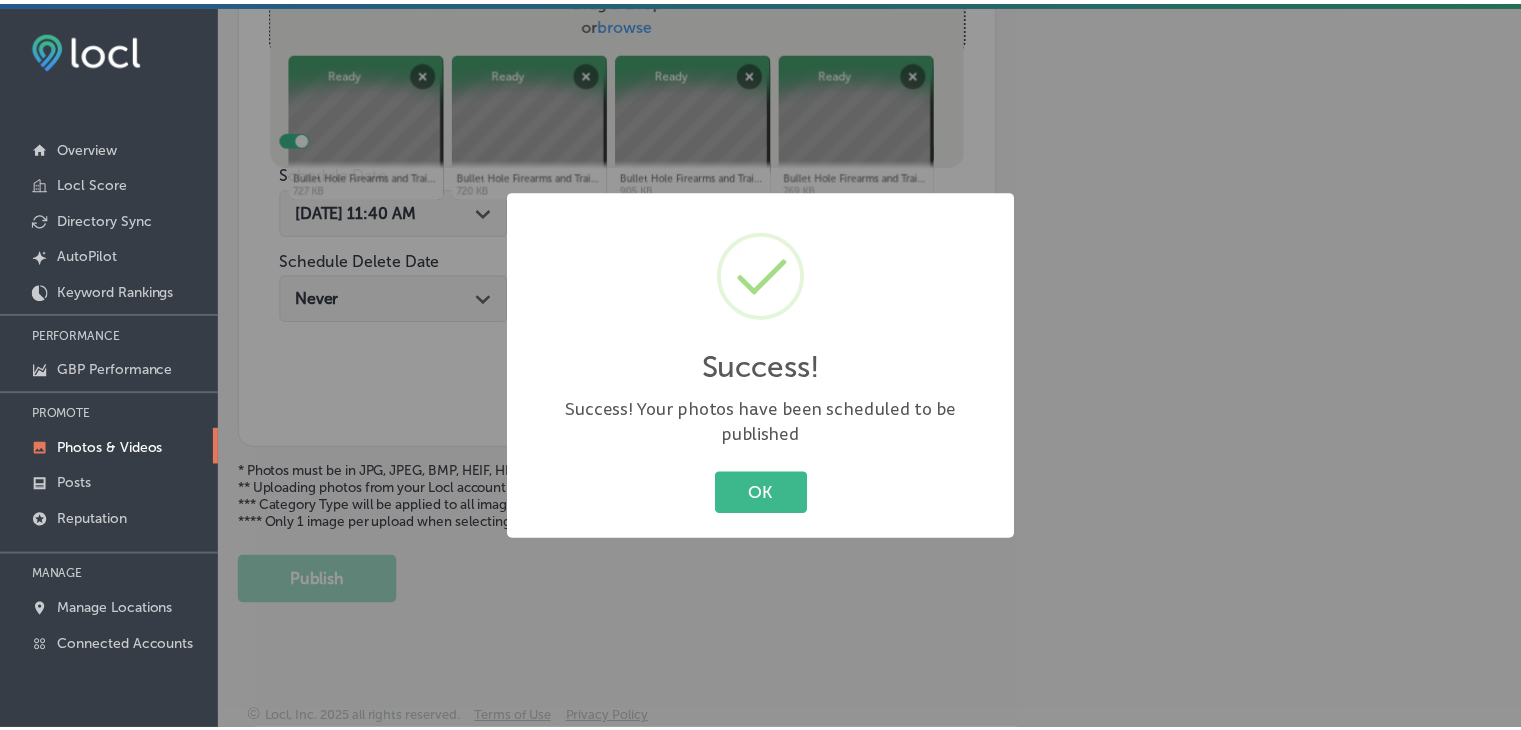 scroll, scrollTop: 807, scrollLeft: 0, axis: vertical 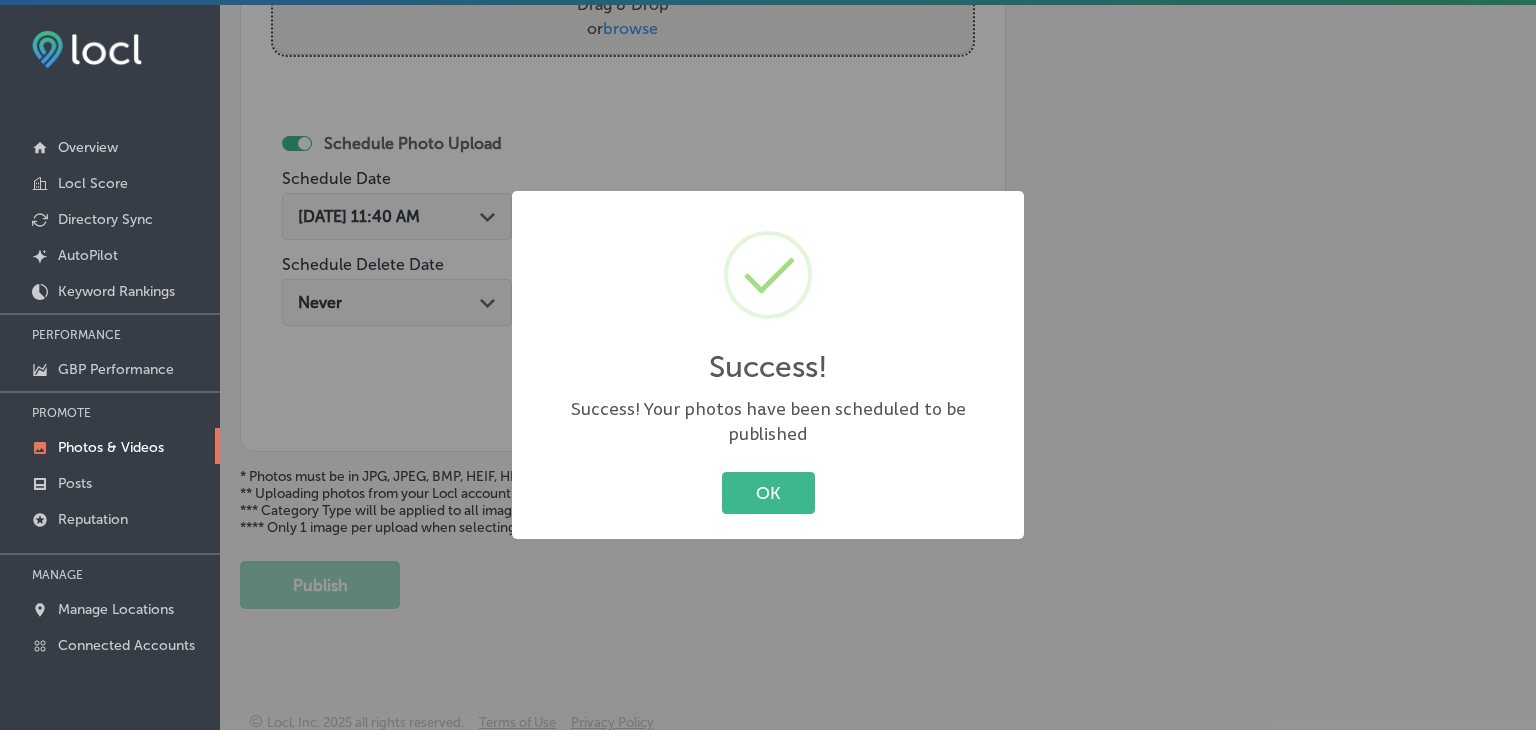 click on "OK Cancel" at bounding box center [768, 493] 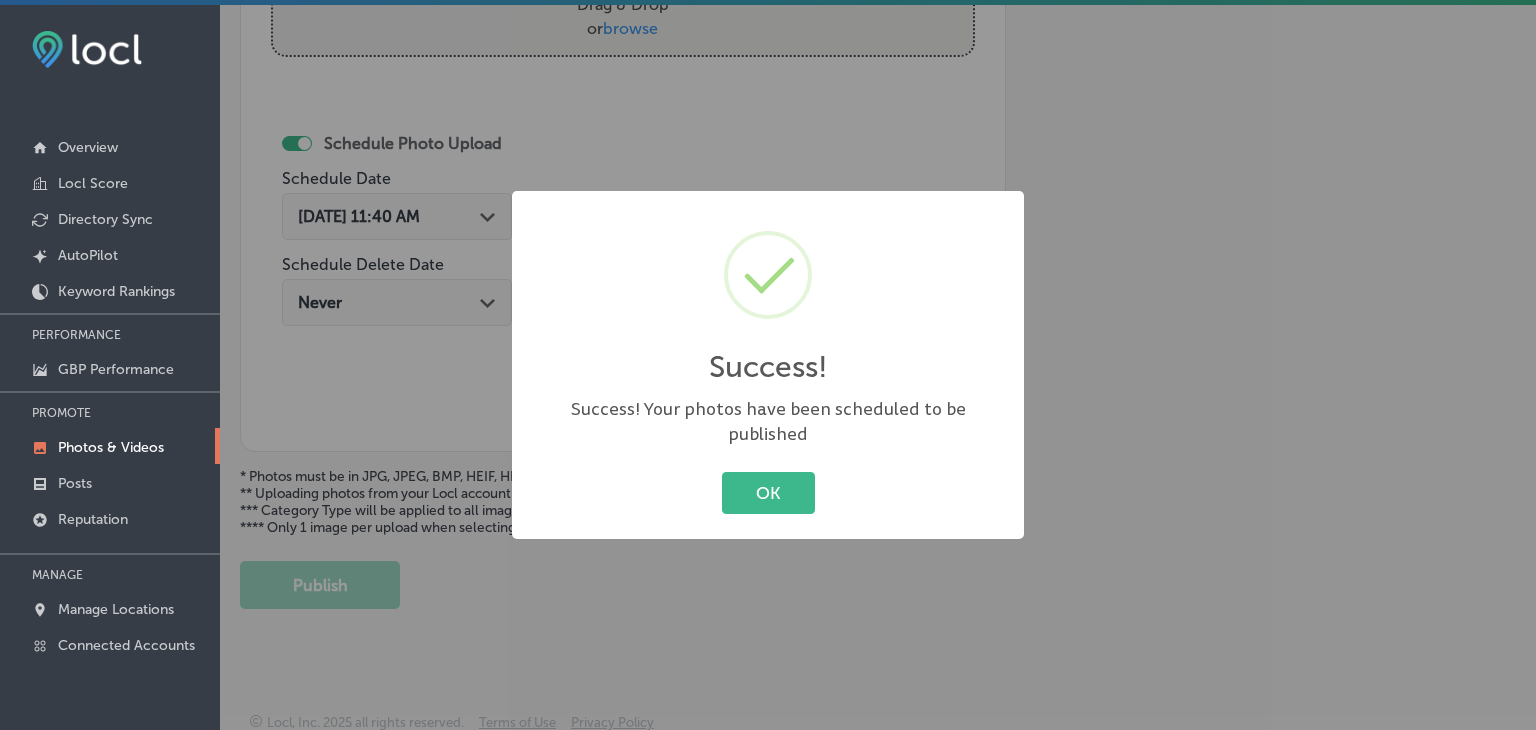 click on "OK Cancel" at bounding box center [768, 493] 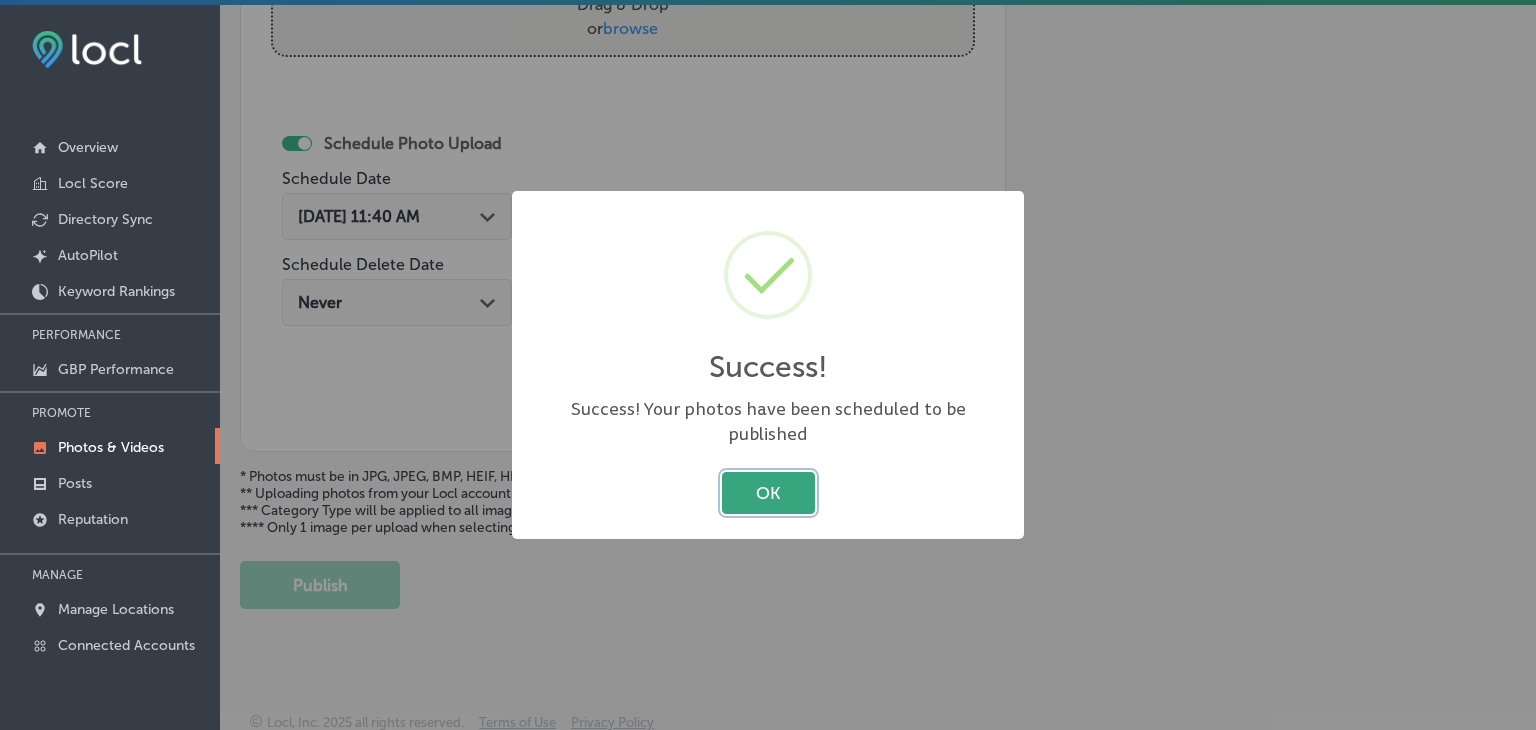 click on "OK" at bounding box center [768, 492] 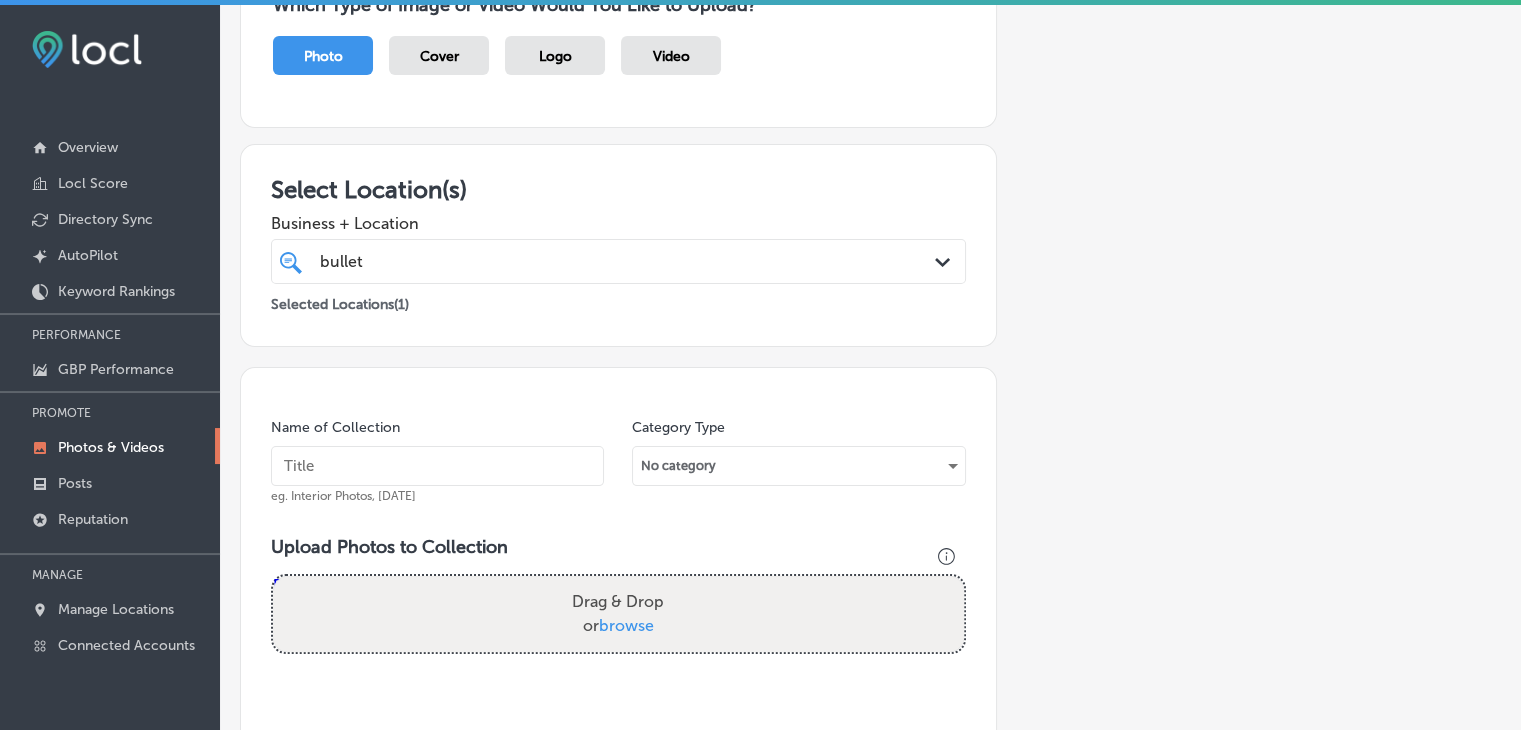 scroll, scrollTop: 207, scrollLeft: 0, axis: vertical 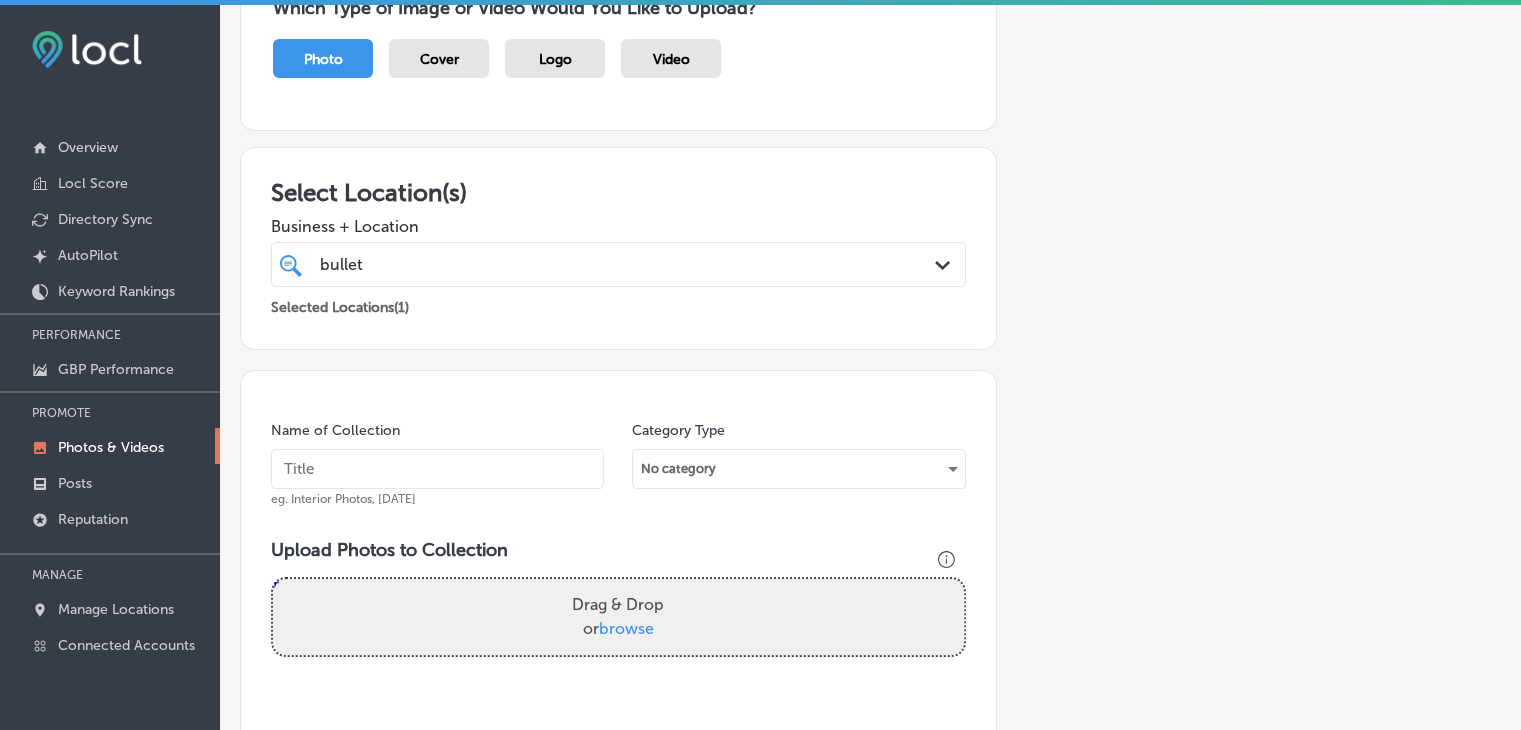 click on "eg. Interior Photos, [DATE]" at bounding box center [343, 499] 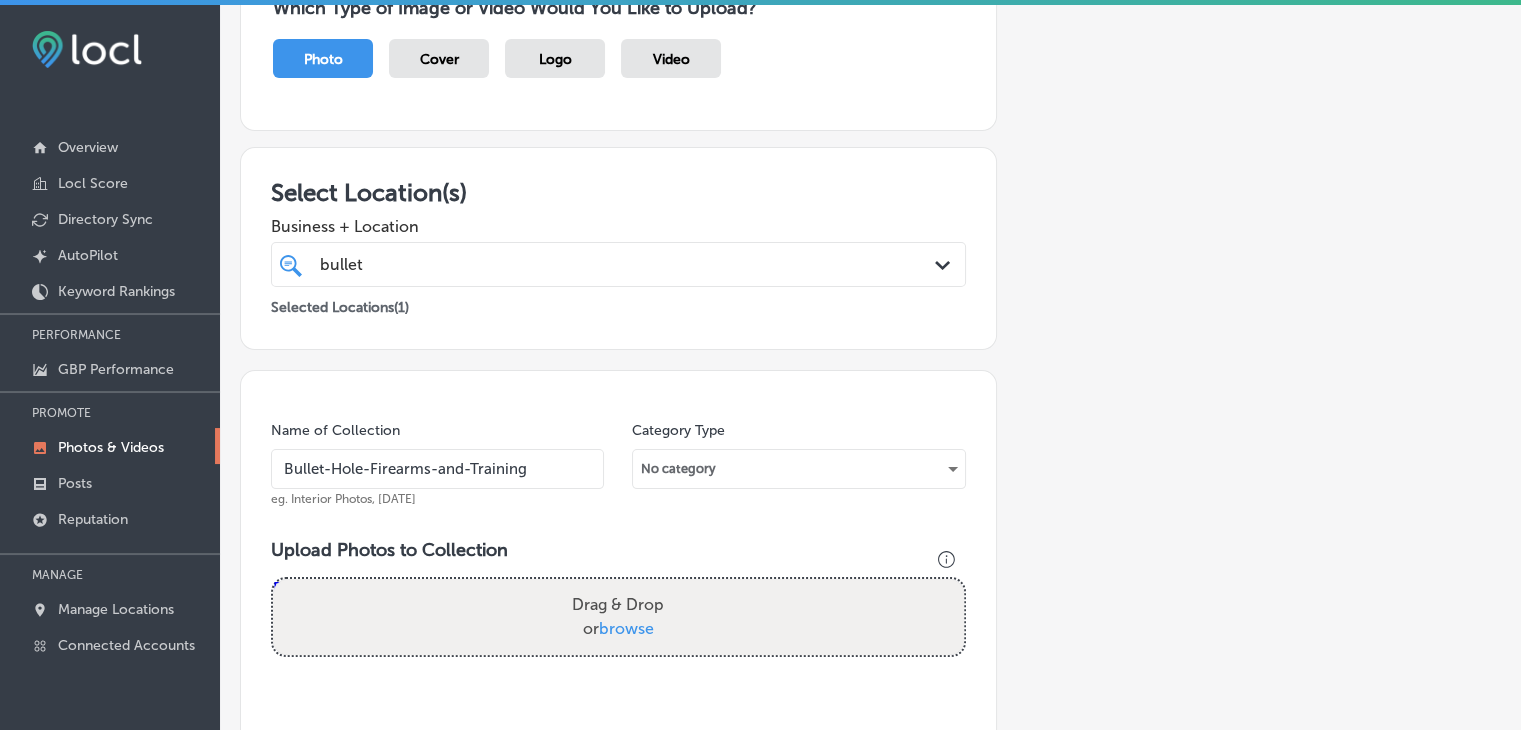 type on "Bullet-Hole-Firearms-and-Training" 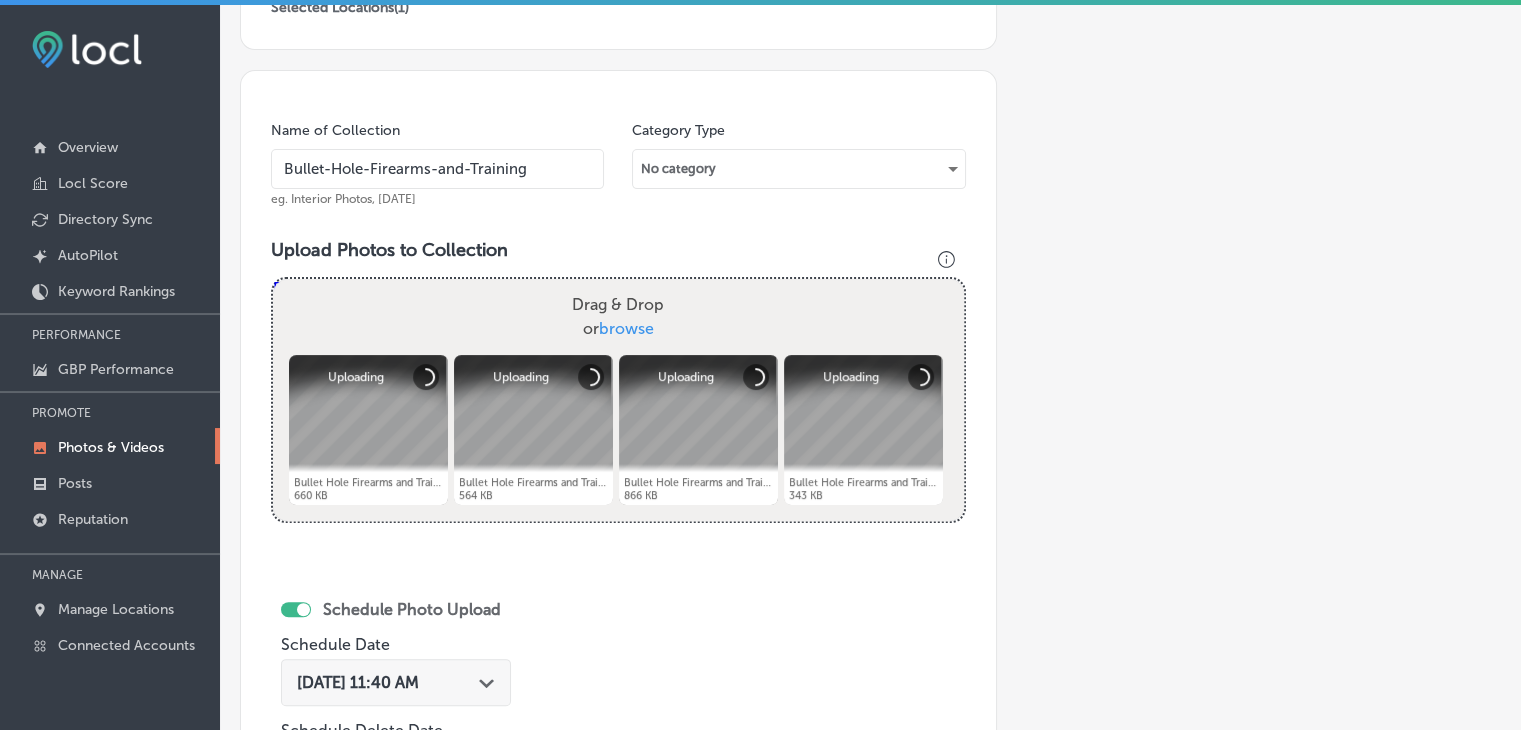 scroll, scrollTop: 707, scrollLeft: 0, axis: vertical 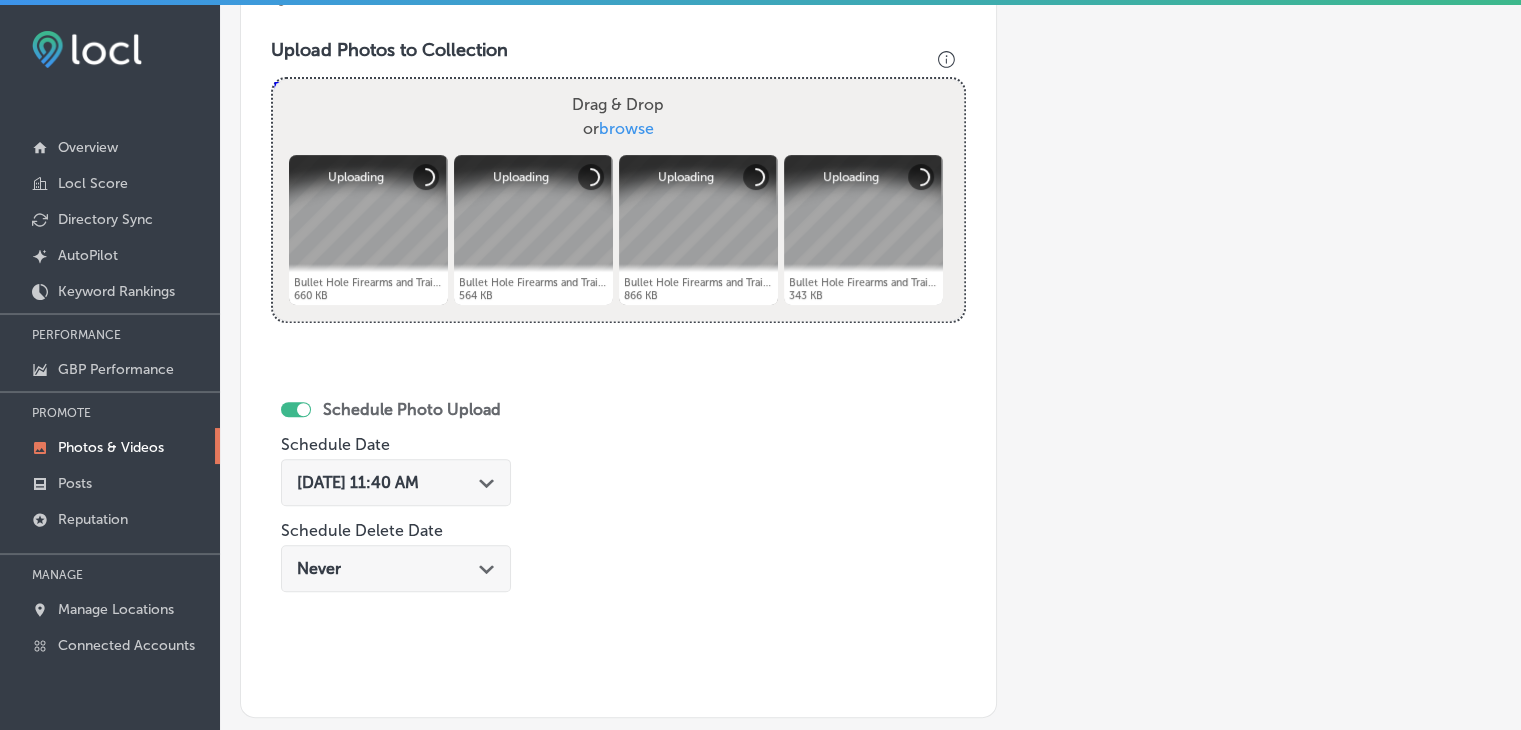 click on "[DATE] 11:40 AM" at bounding box center (358, 482) 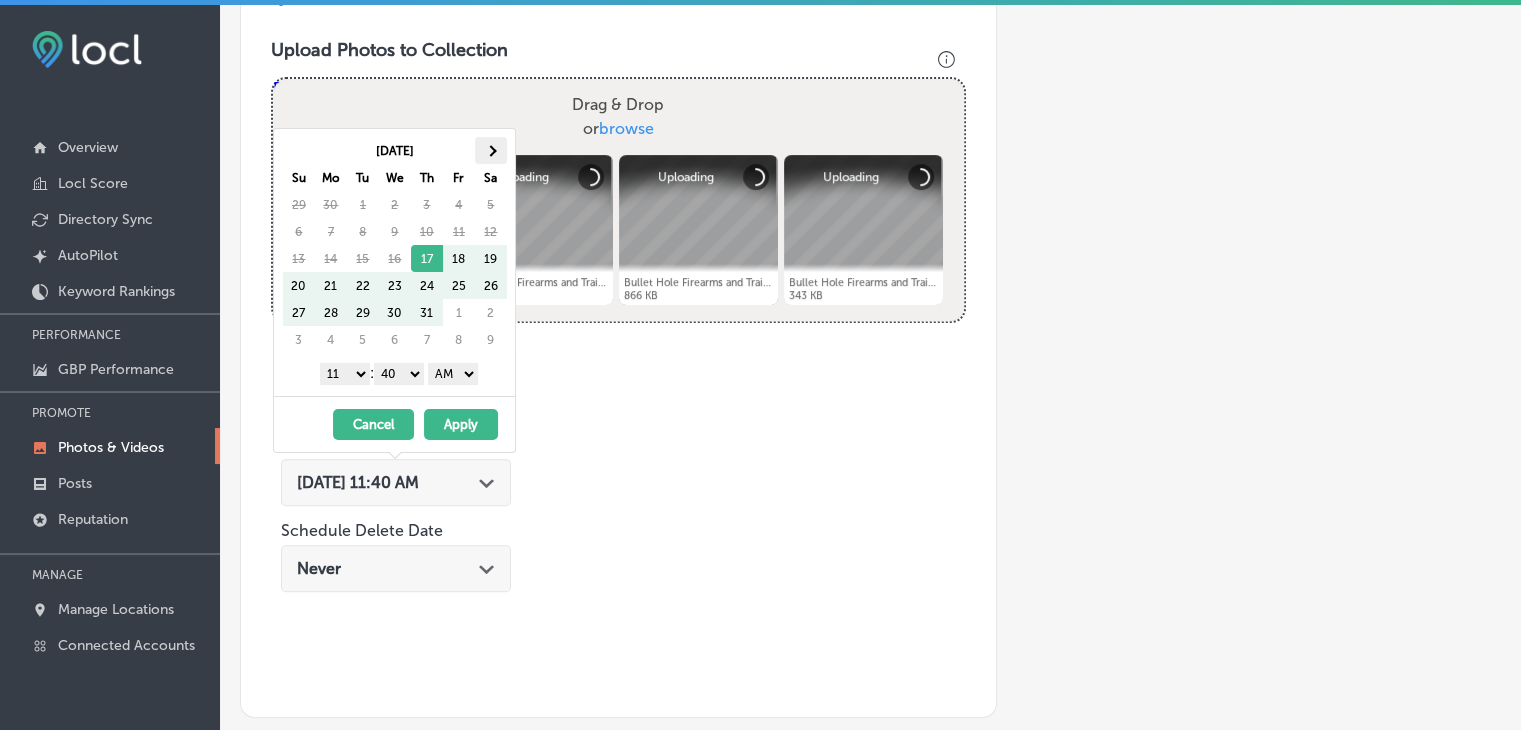 click at bounding box center [491, 150] 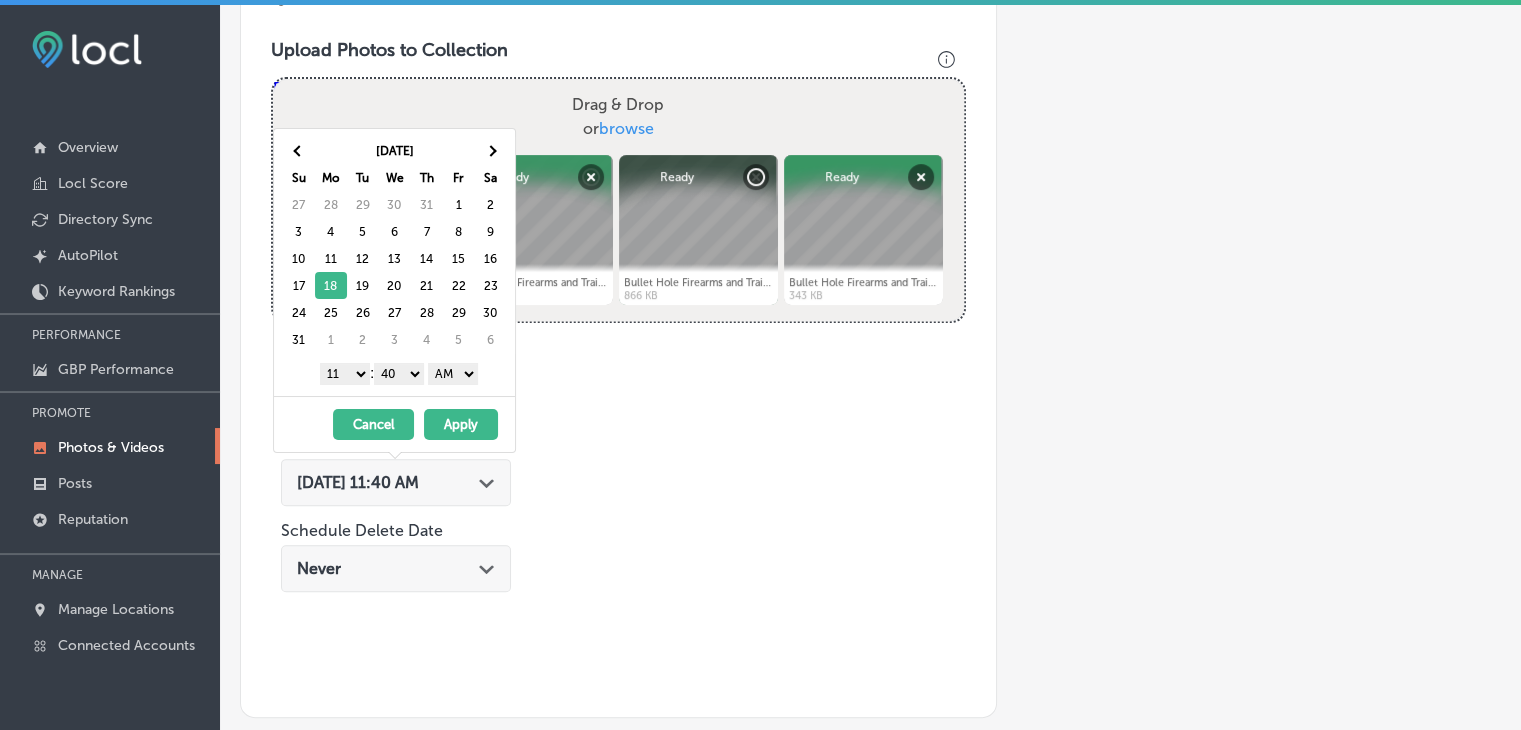 click on "1 2 3 4 5 6 7 8 9 10 11 12" at bounding box center (345, 374) 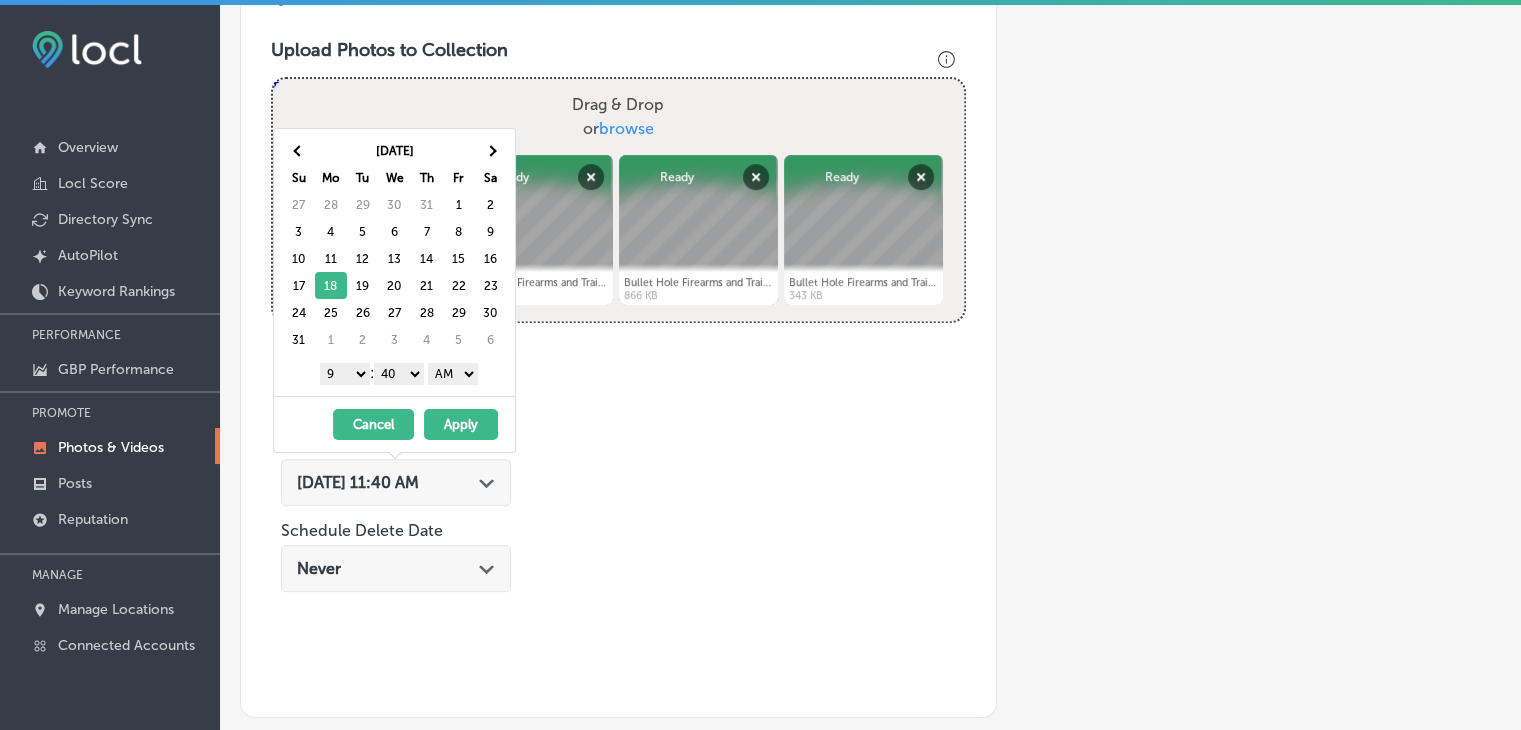 click on "00 10 20 30 40 50" at bounding box center [399, 374] 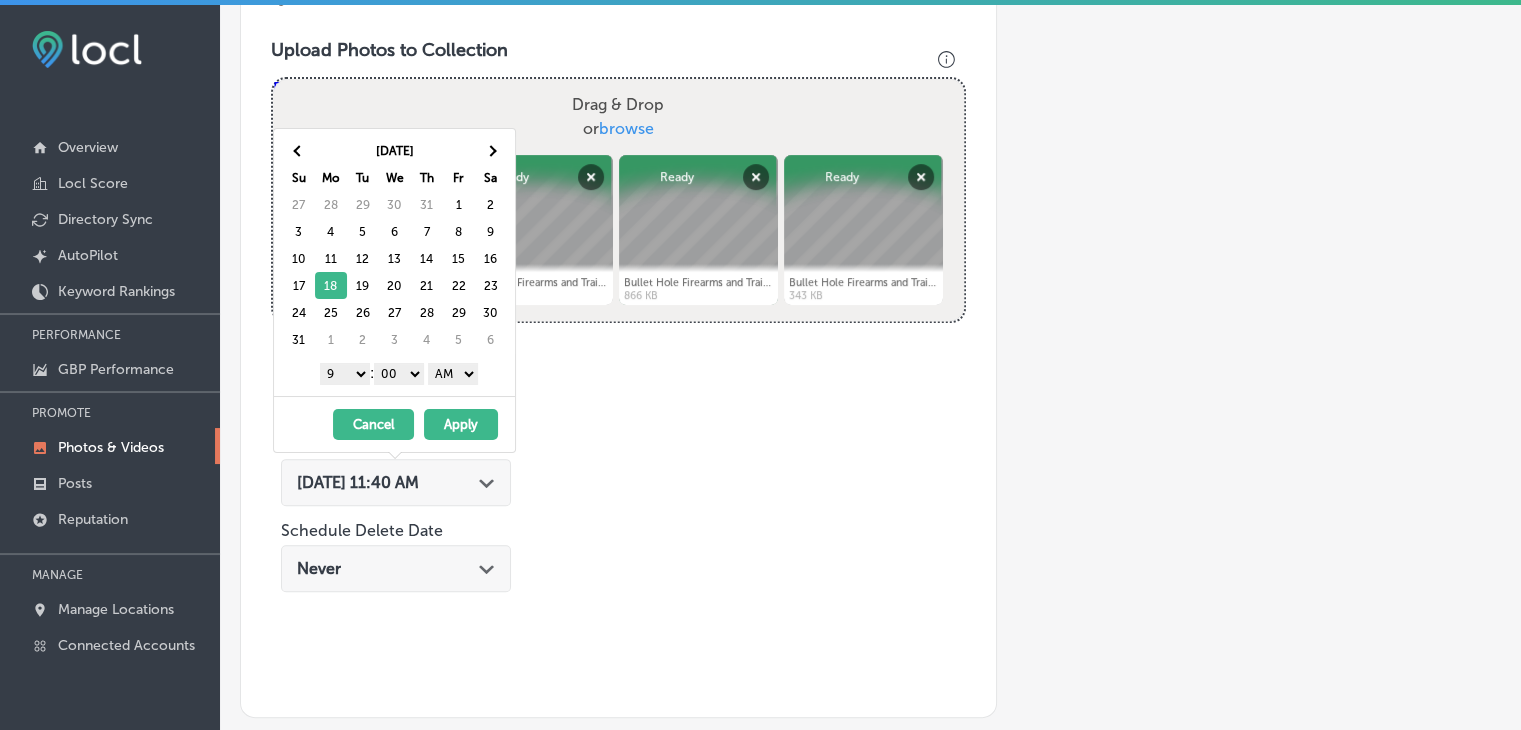 click on "AM PM" at bounding box center (453, 374) 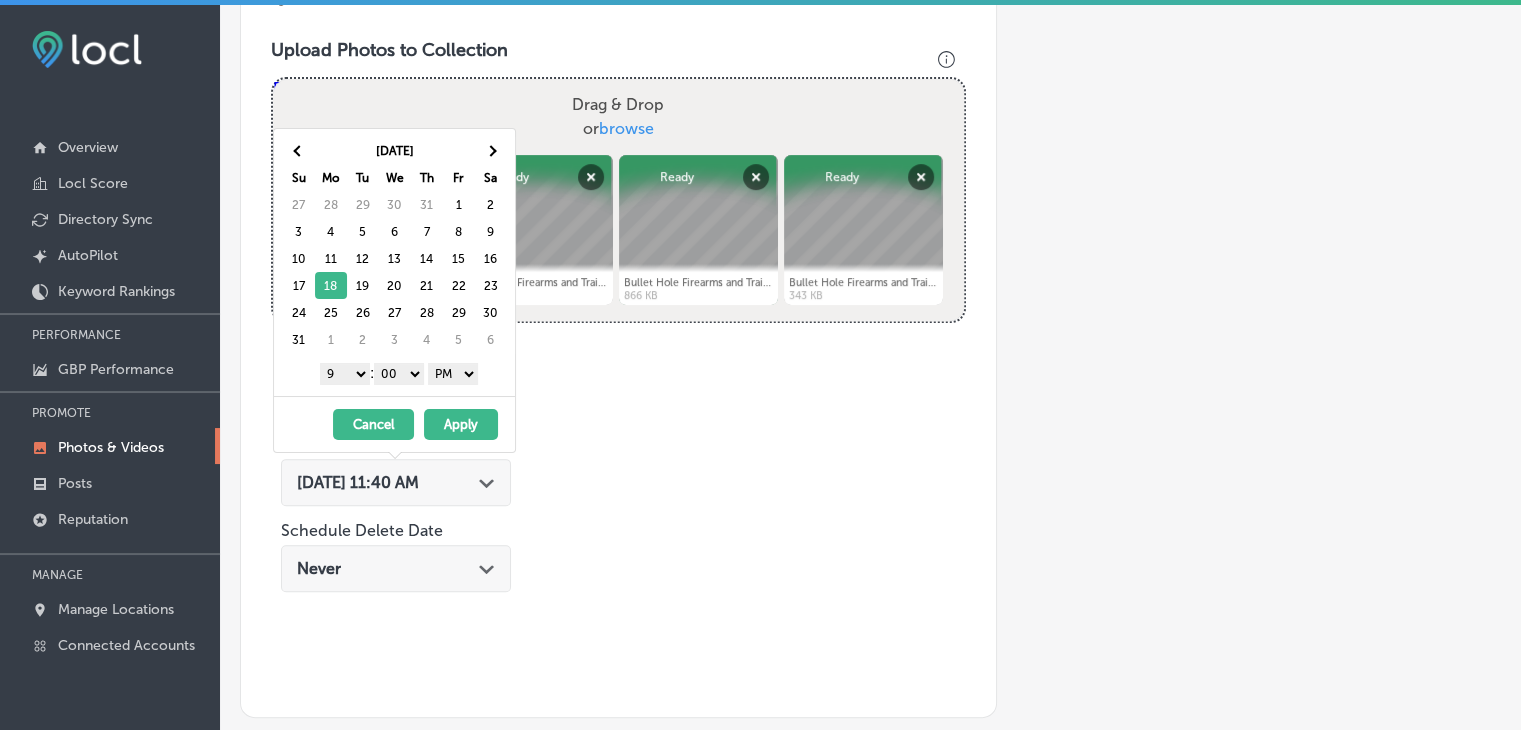 click on "Apply" at bounding box center (461, 424) 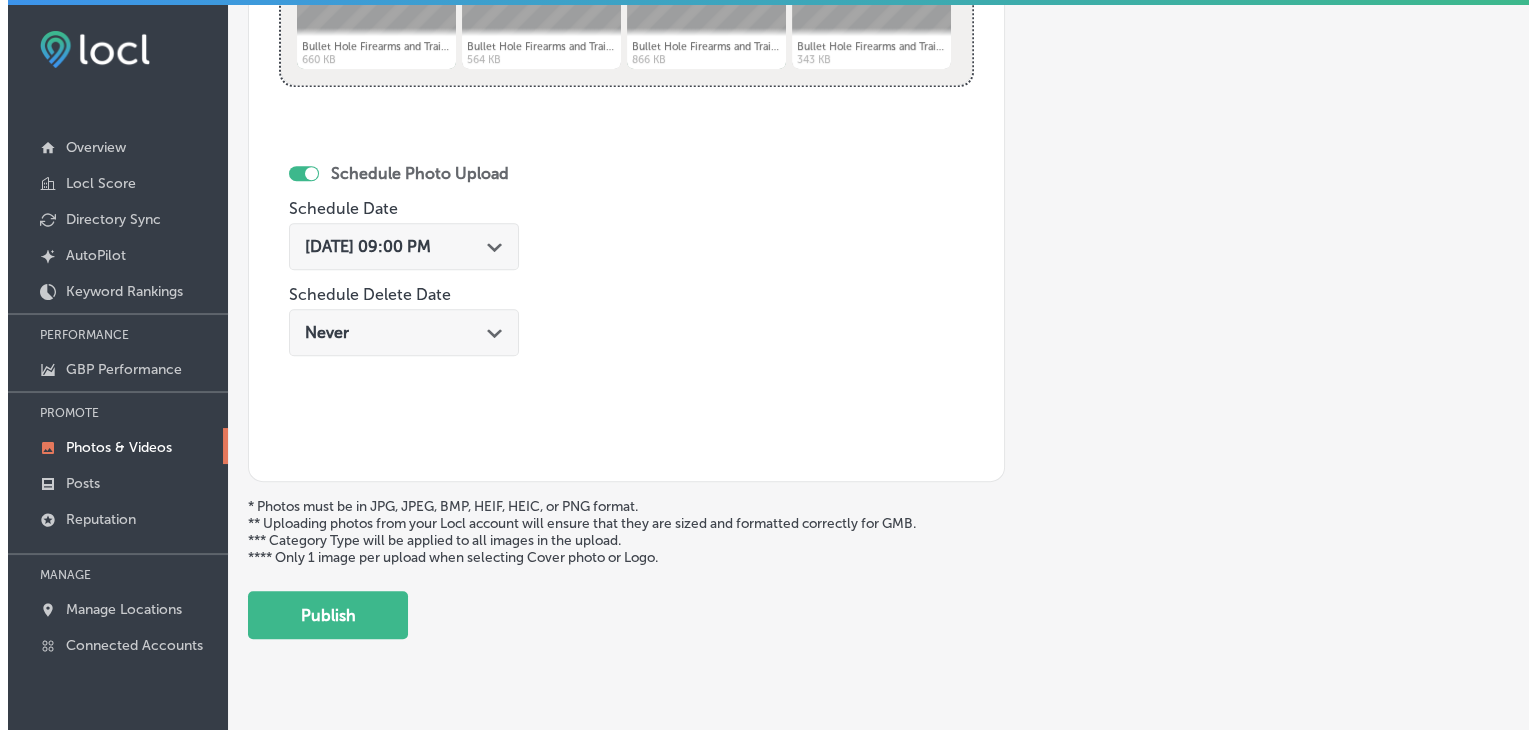 scroll, scrollTop: 972, scrollLeft: 0, axis: vertical 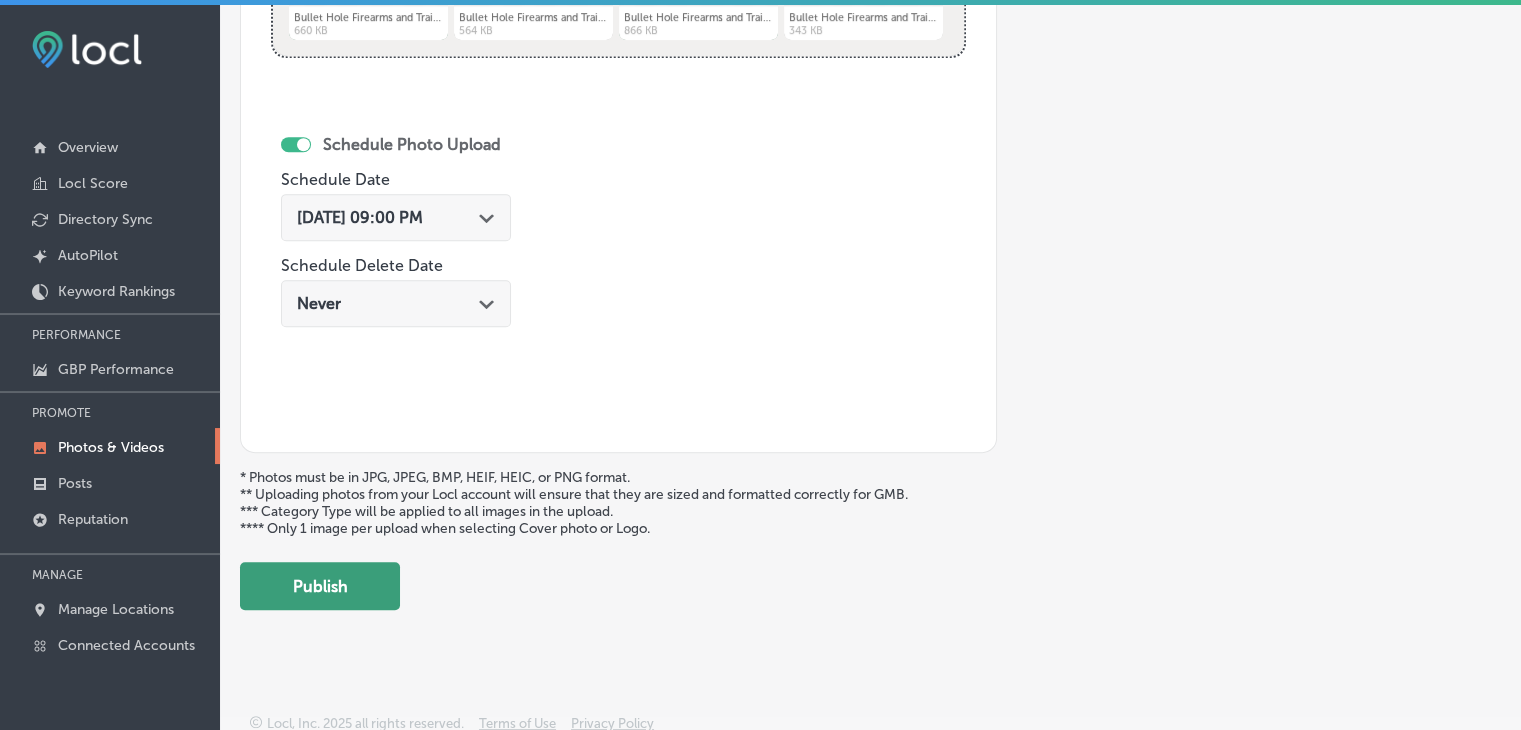 click on "Publish" at bounding box center (320, 586) 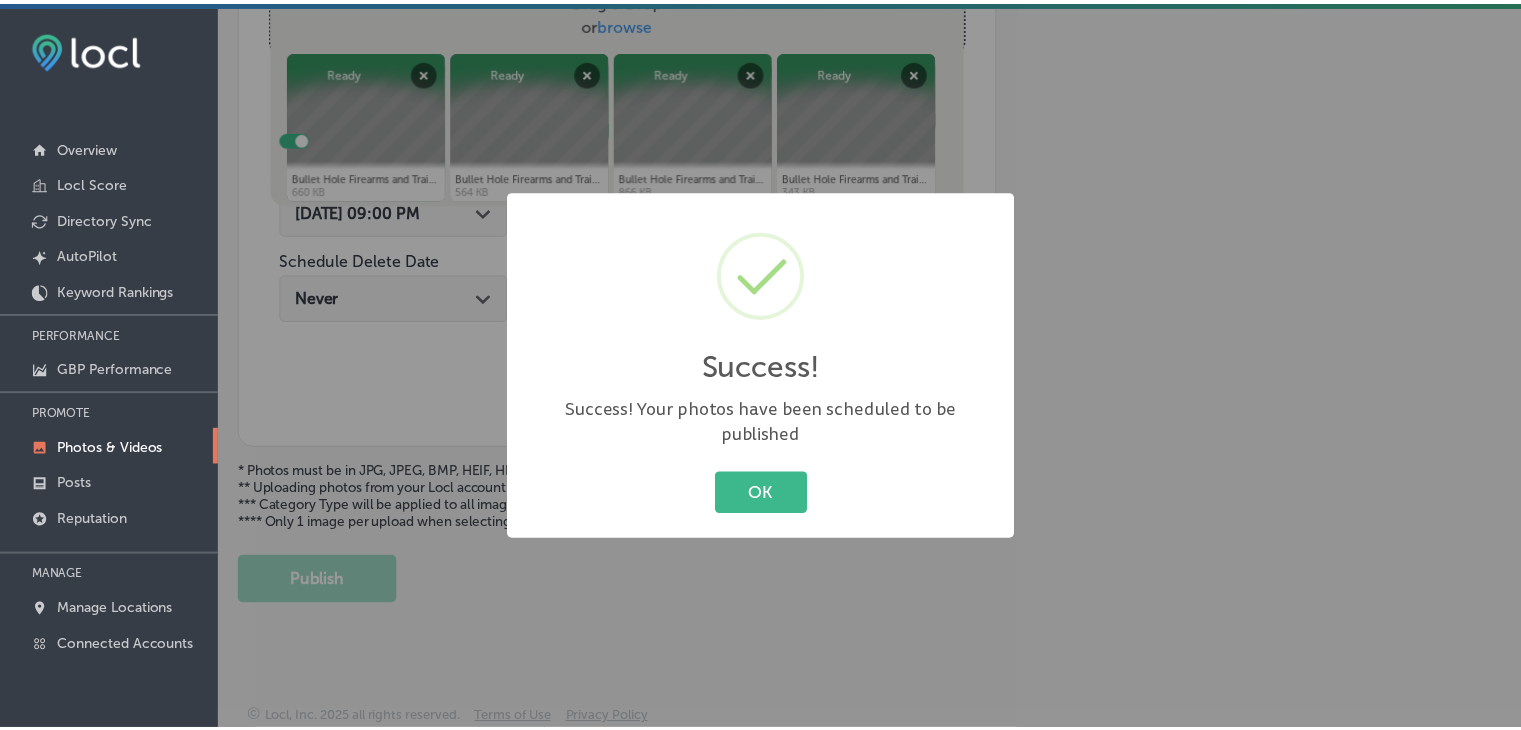 scroll, scrollTop: 807, scrollLeft: 0, axis: vertical 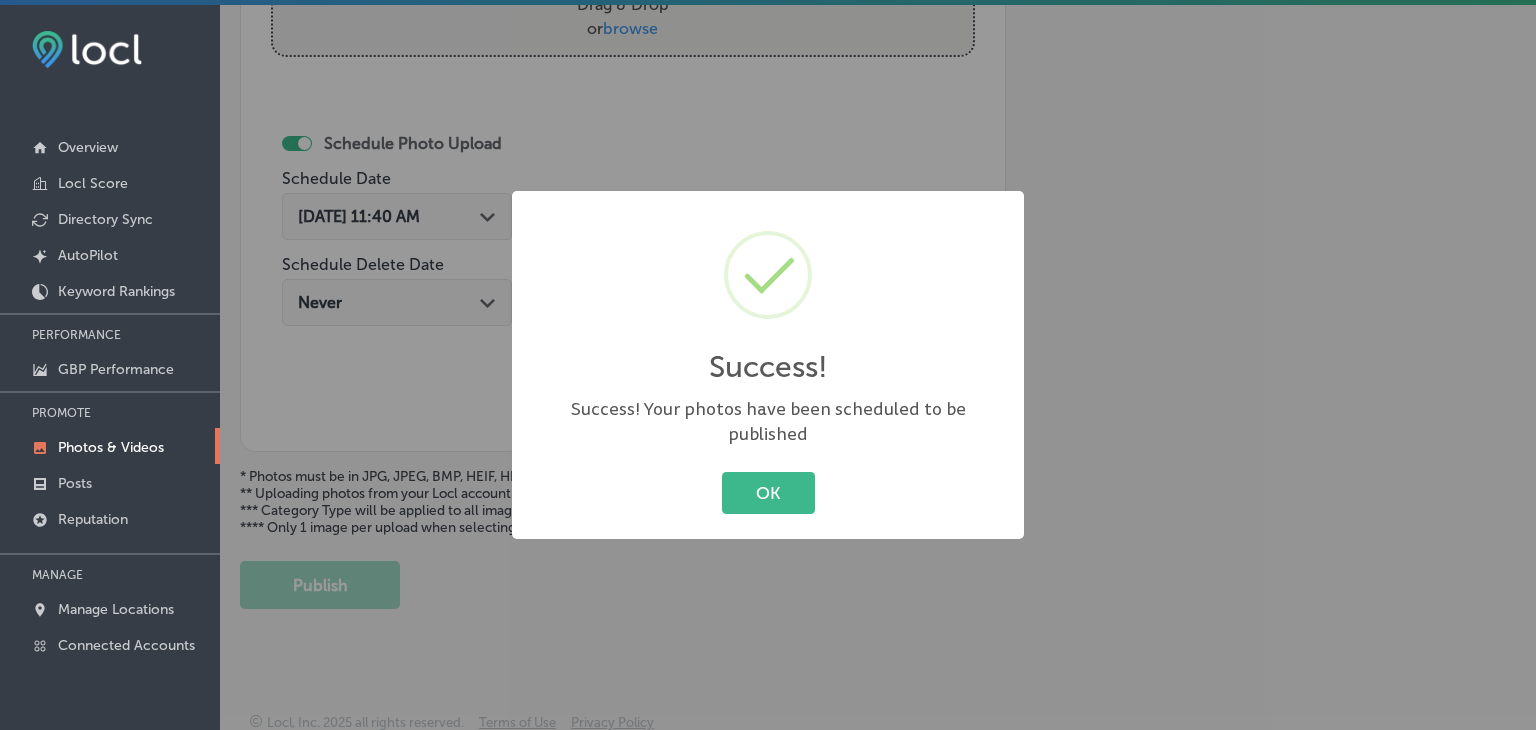 click on "OK Cancel" at bounding box center [768, 493] 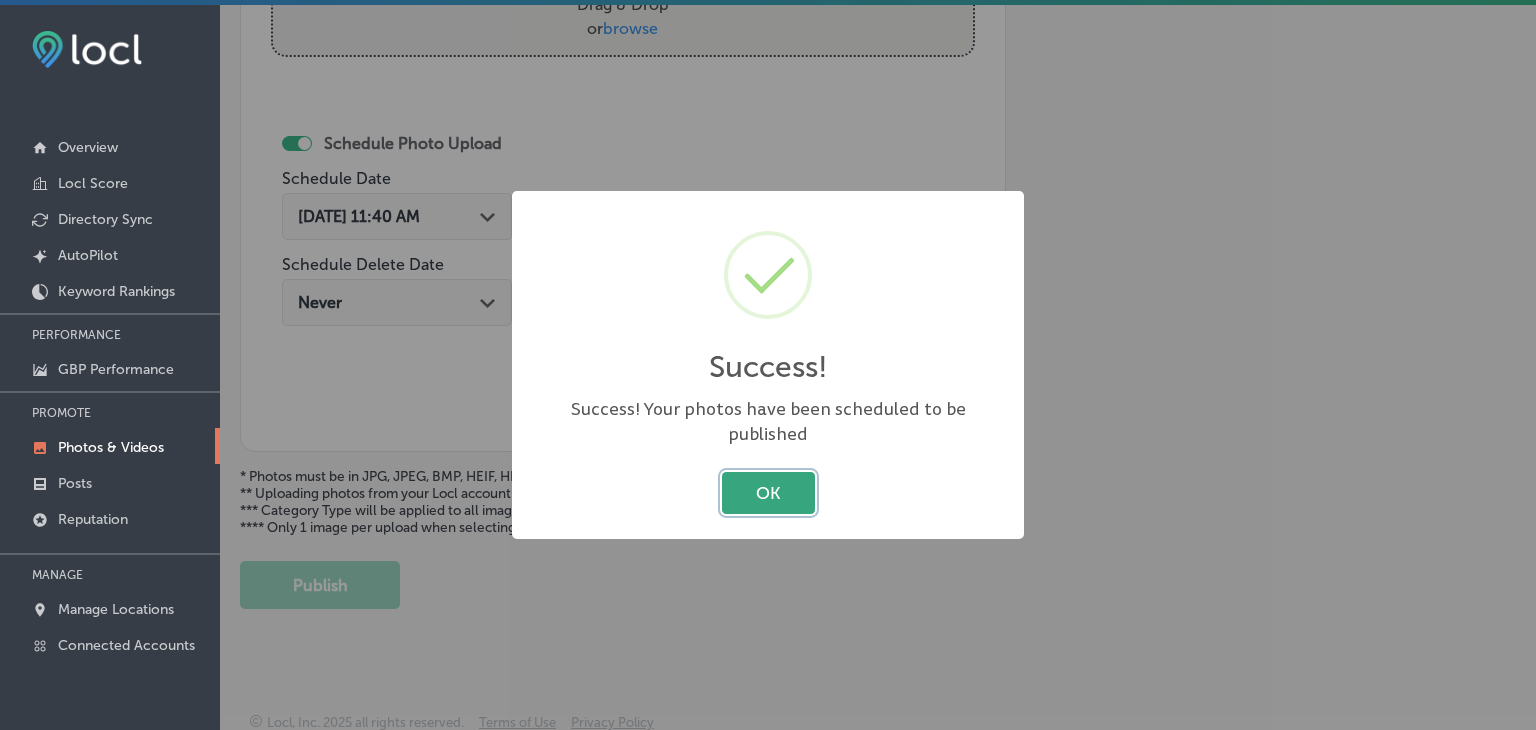 click on "OK" at bounding box center (768, 492) 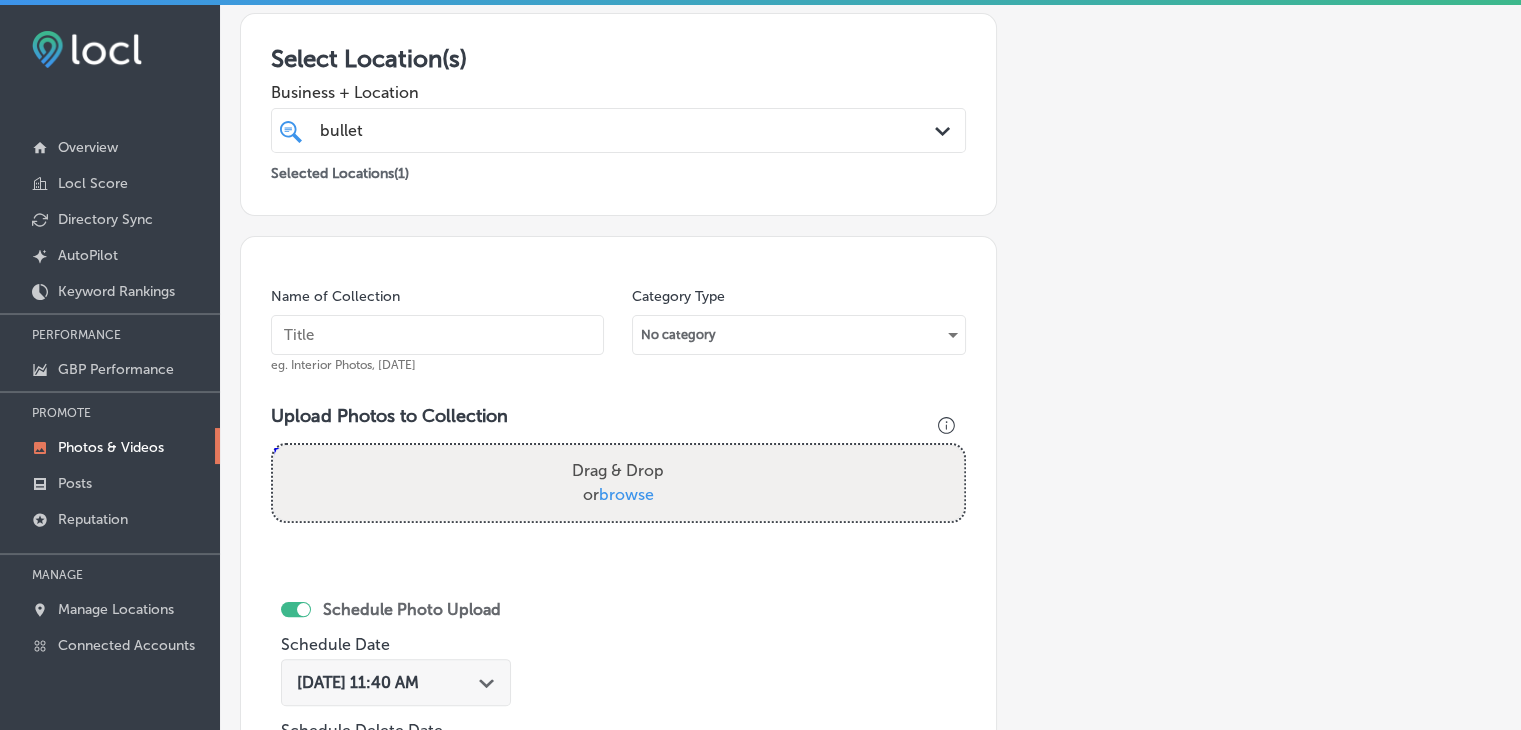 scroll, scrollTop: 307, scrollLeft: 0, axis: vertical 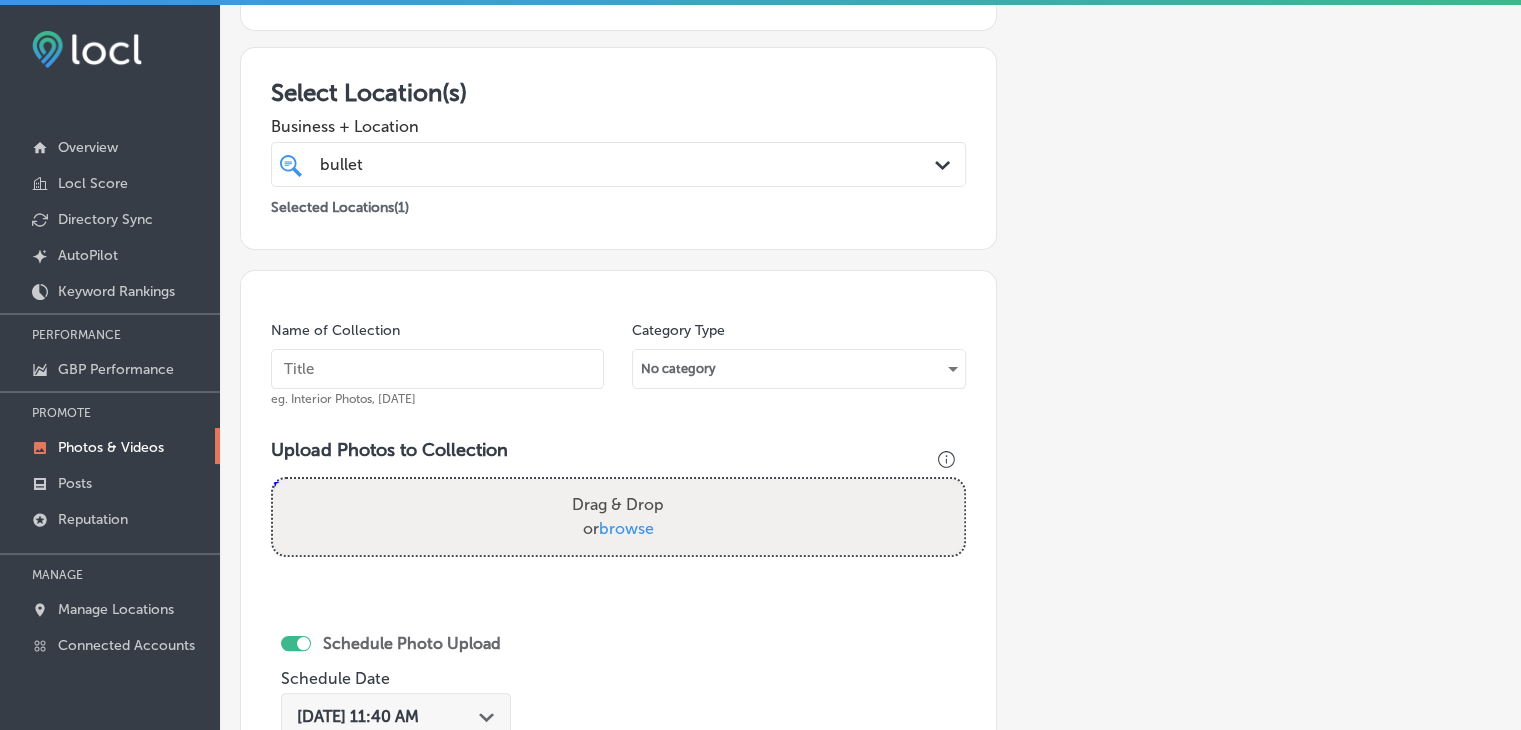click at bounding box center (437, 369) 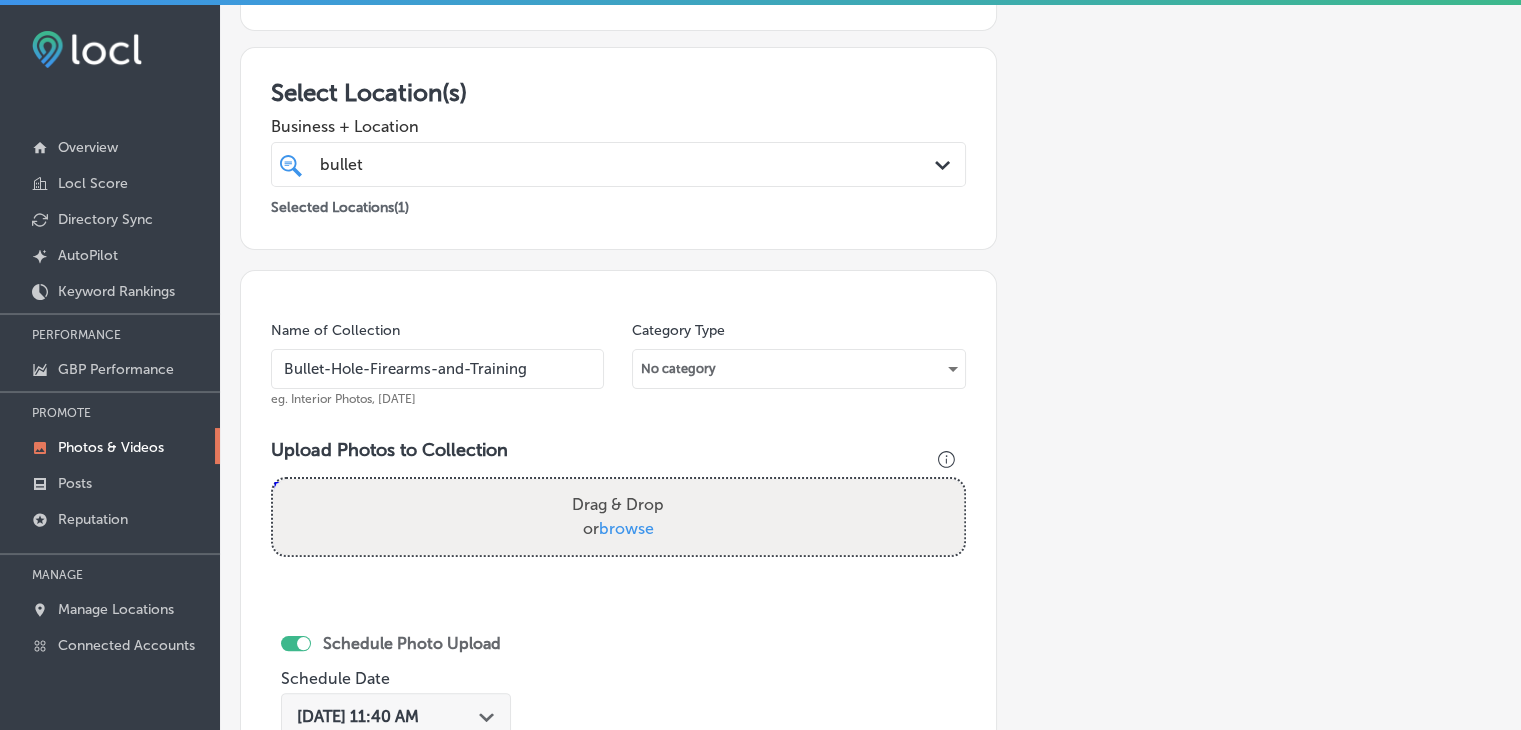 type on "Bullet-Hole-Firearms-and-Training" 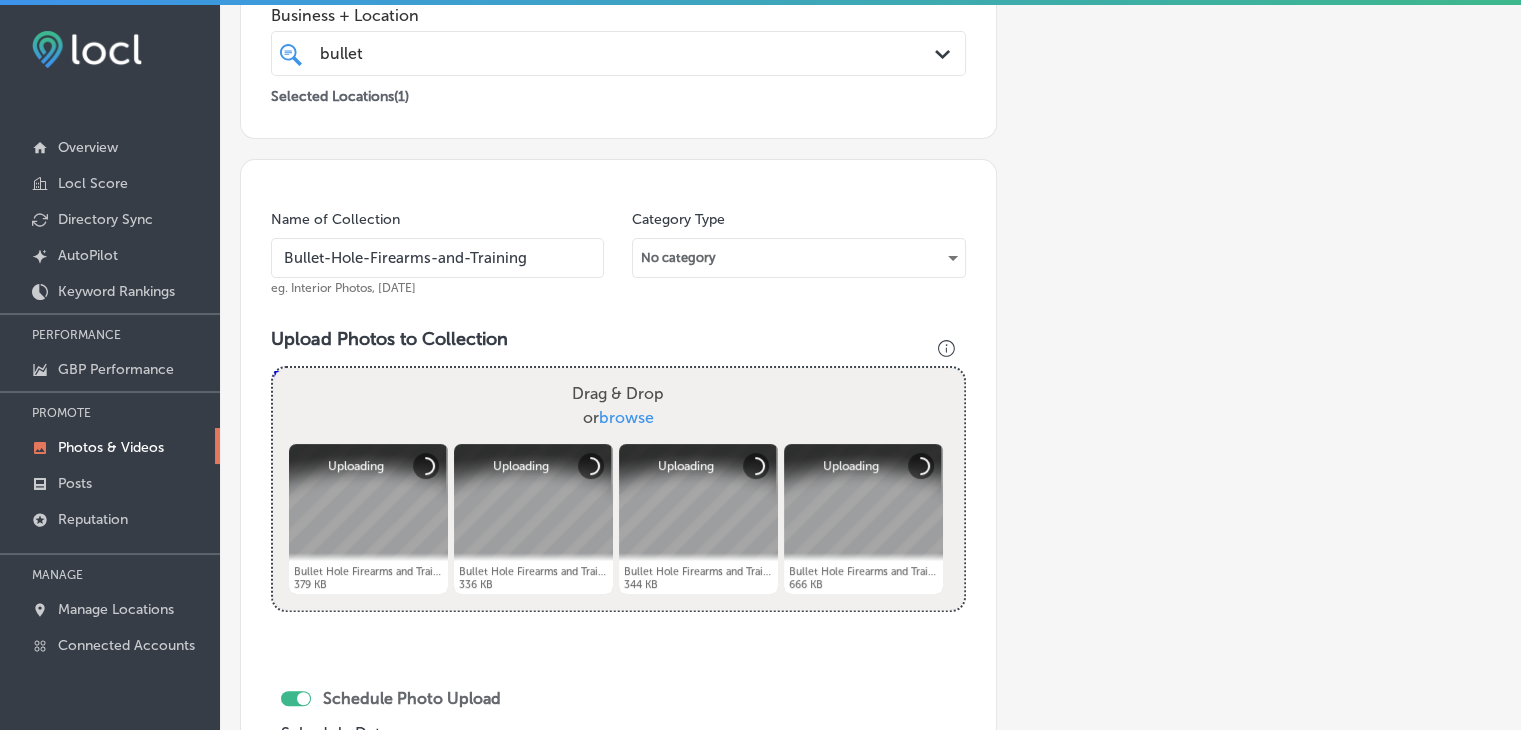 scroll, scrollTop: 807, scrollLeft: 0, axis: vertical 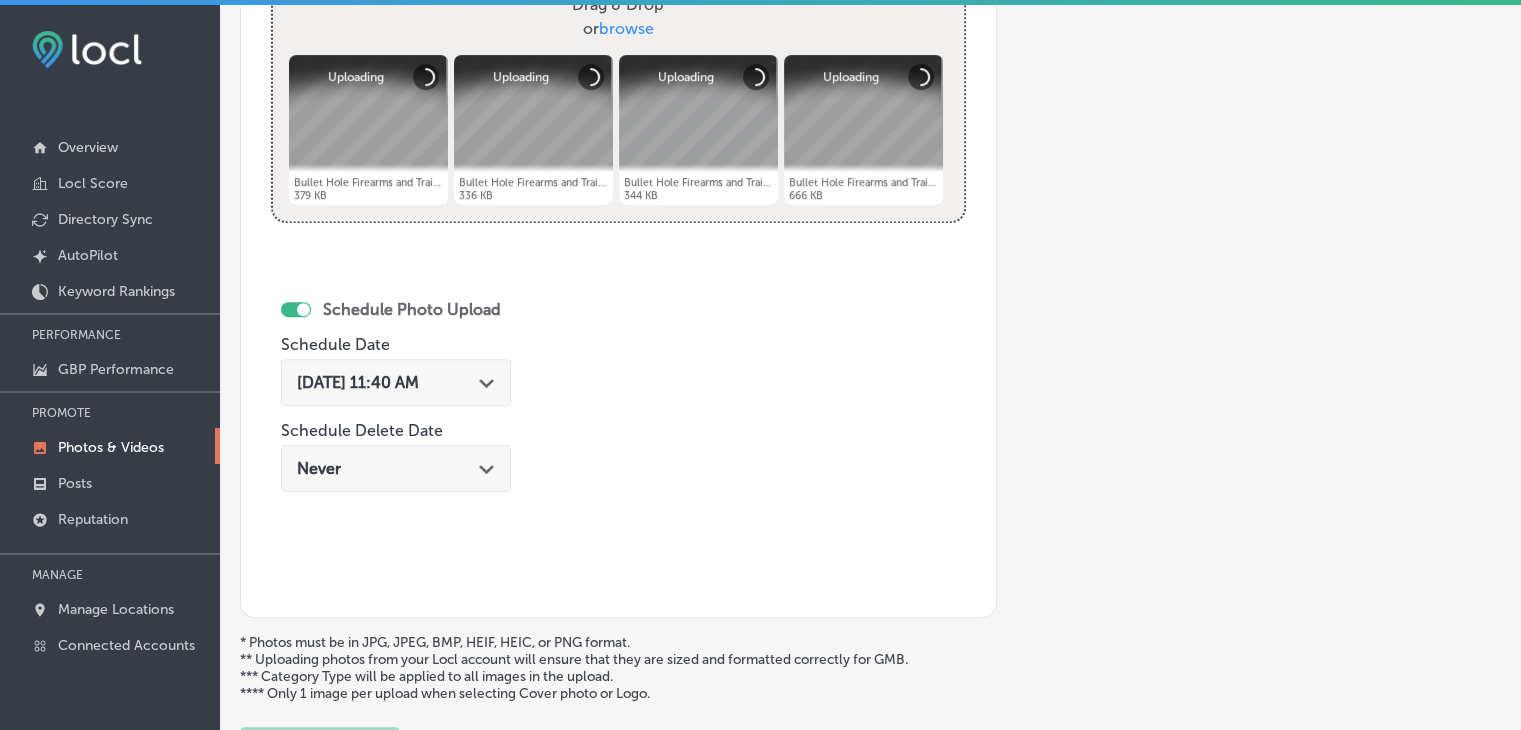click on "[DATE] 11:40 AM
Path
Created with Sketch." at bounding box center (396, 382) 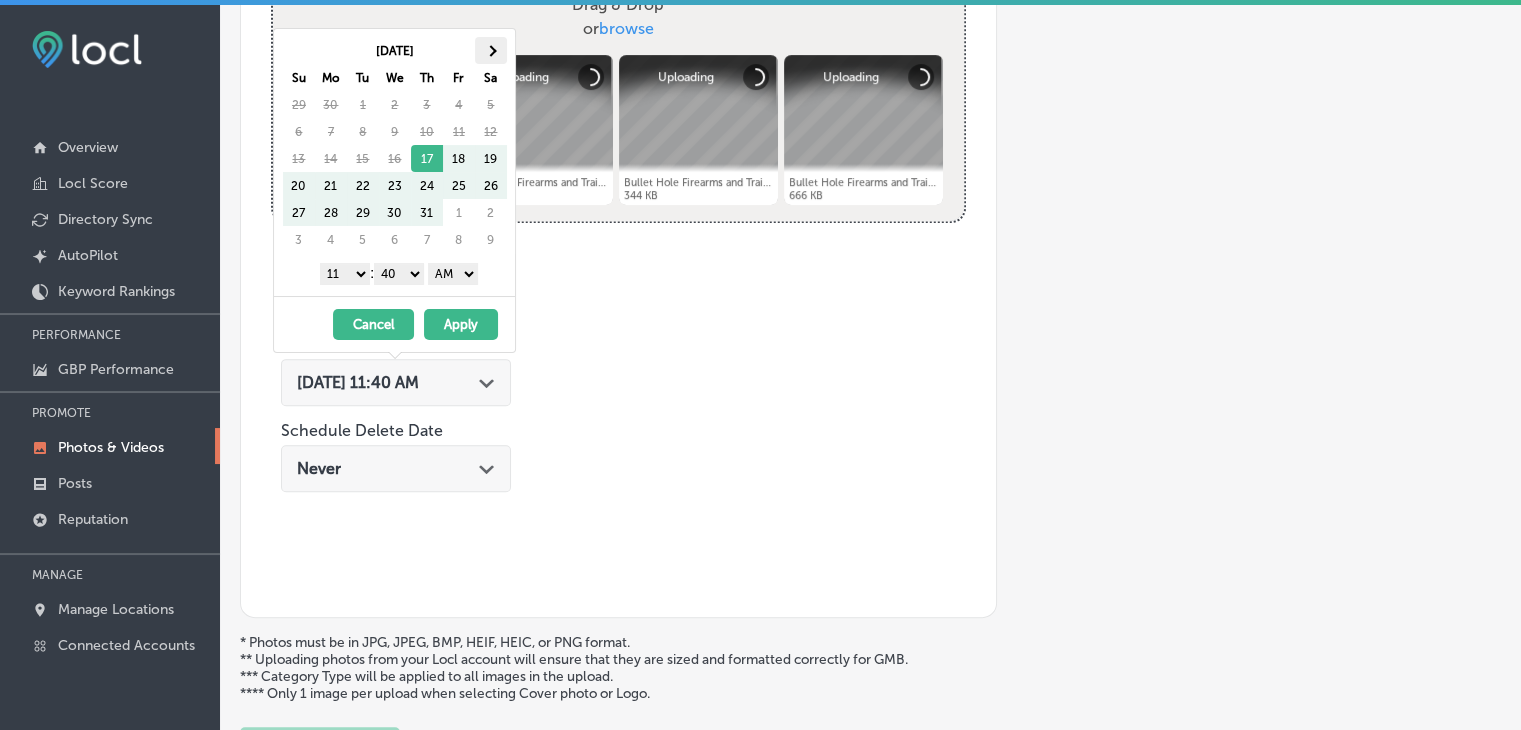 click at bounding box center (491, 50) 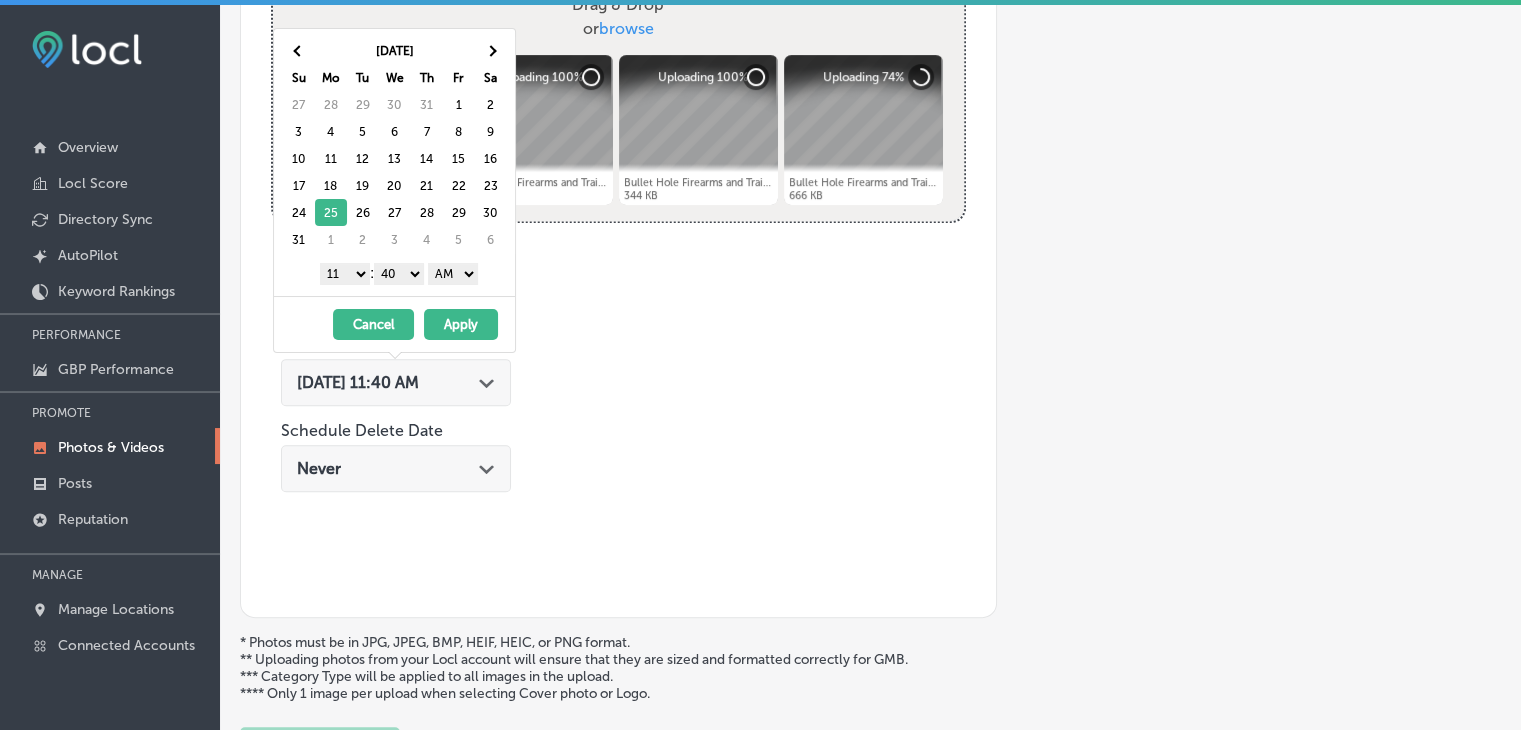 click on "1 2 3 4 5 6 7 8 9 10 11 12" at bounding box center [345, 274] 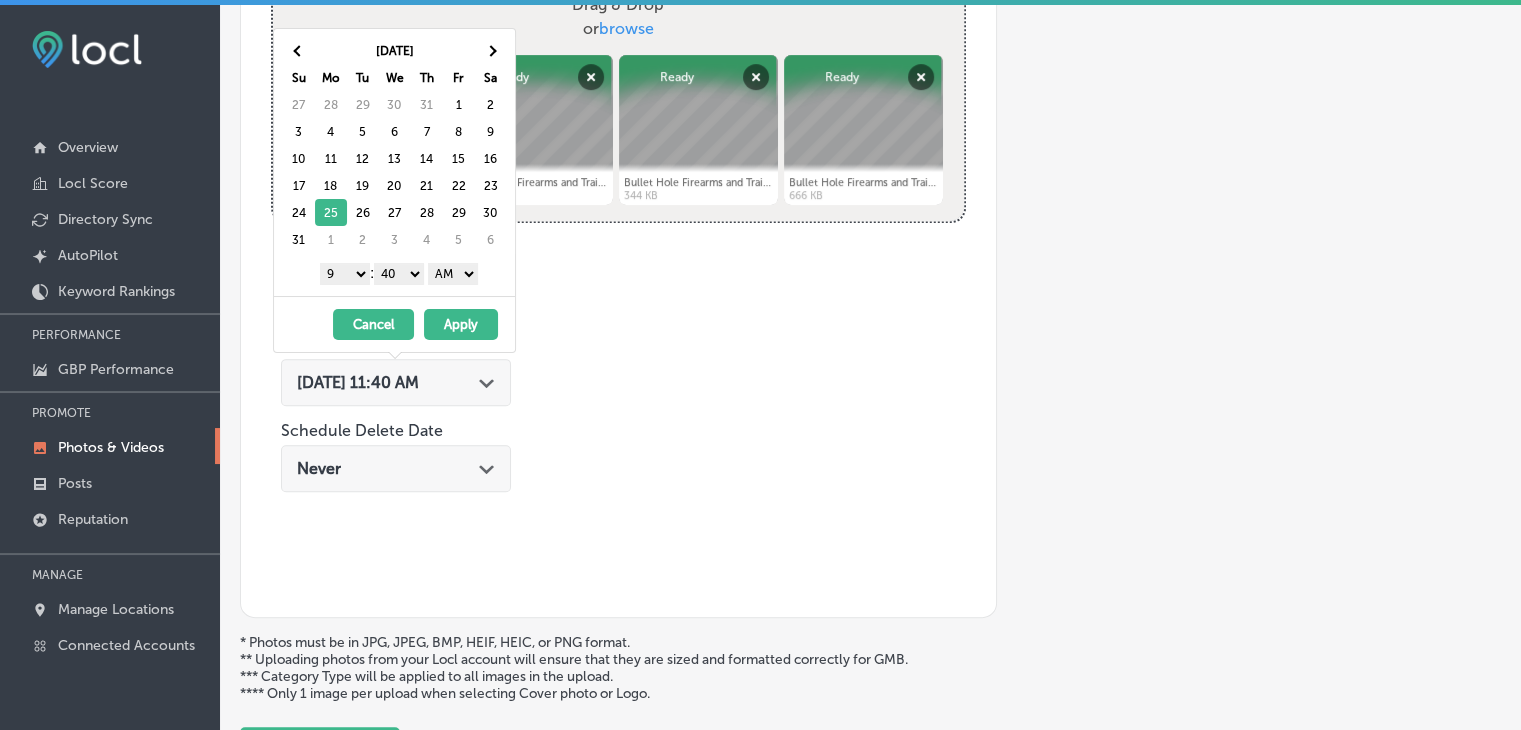 click on "00 10 20 30 40 50" at bounding box center (399, 274) 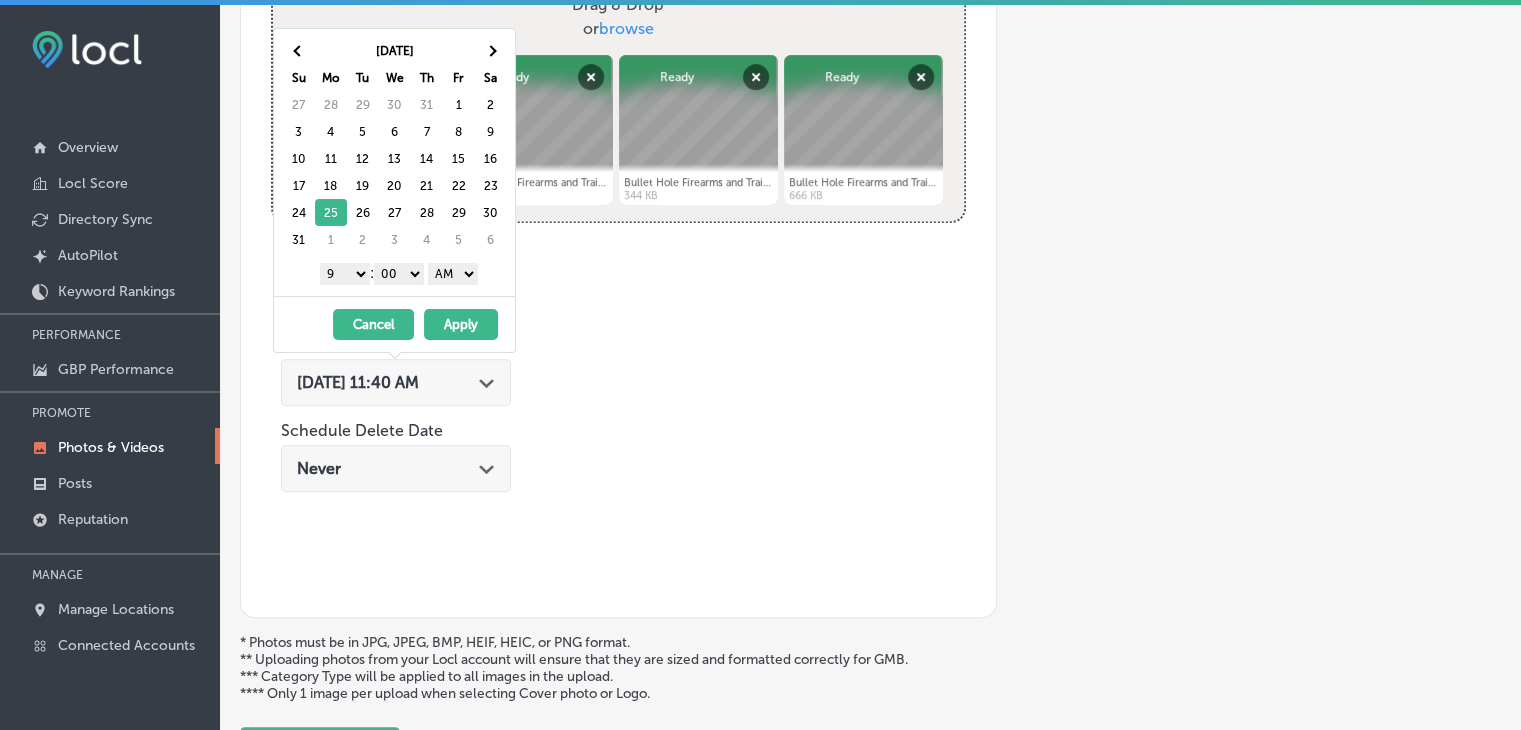 click on "AM PM" at bounding box center [453, 274] 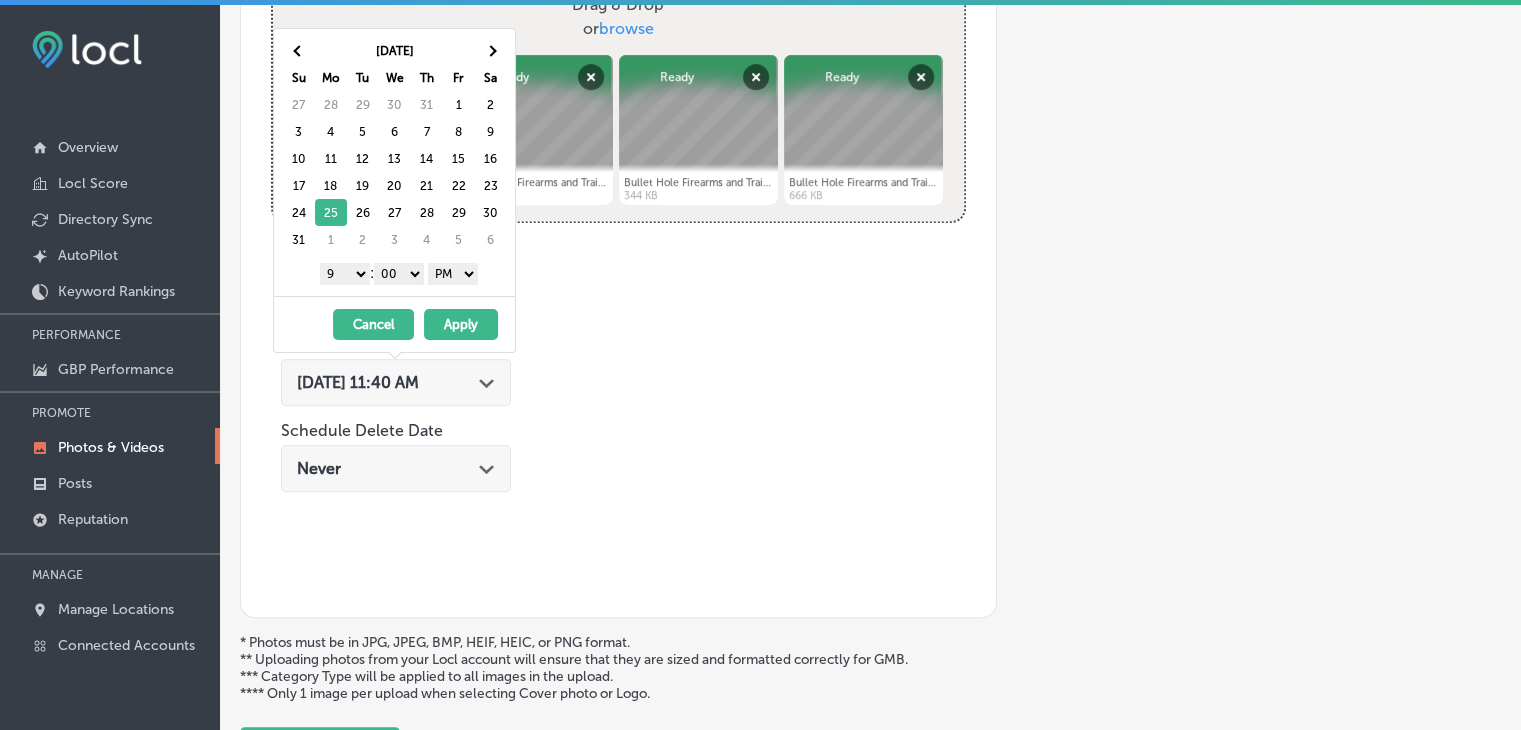 click on "Apply" at bounding box center [461, 324] 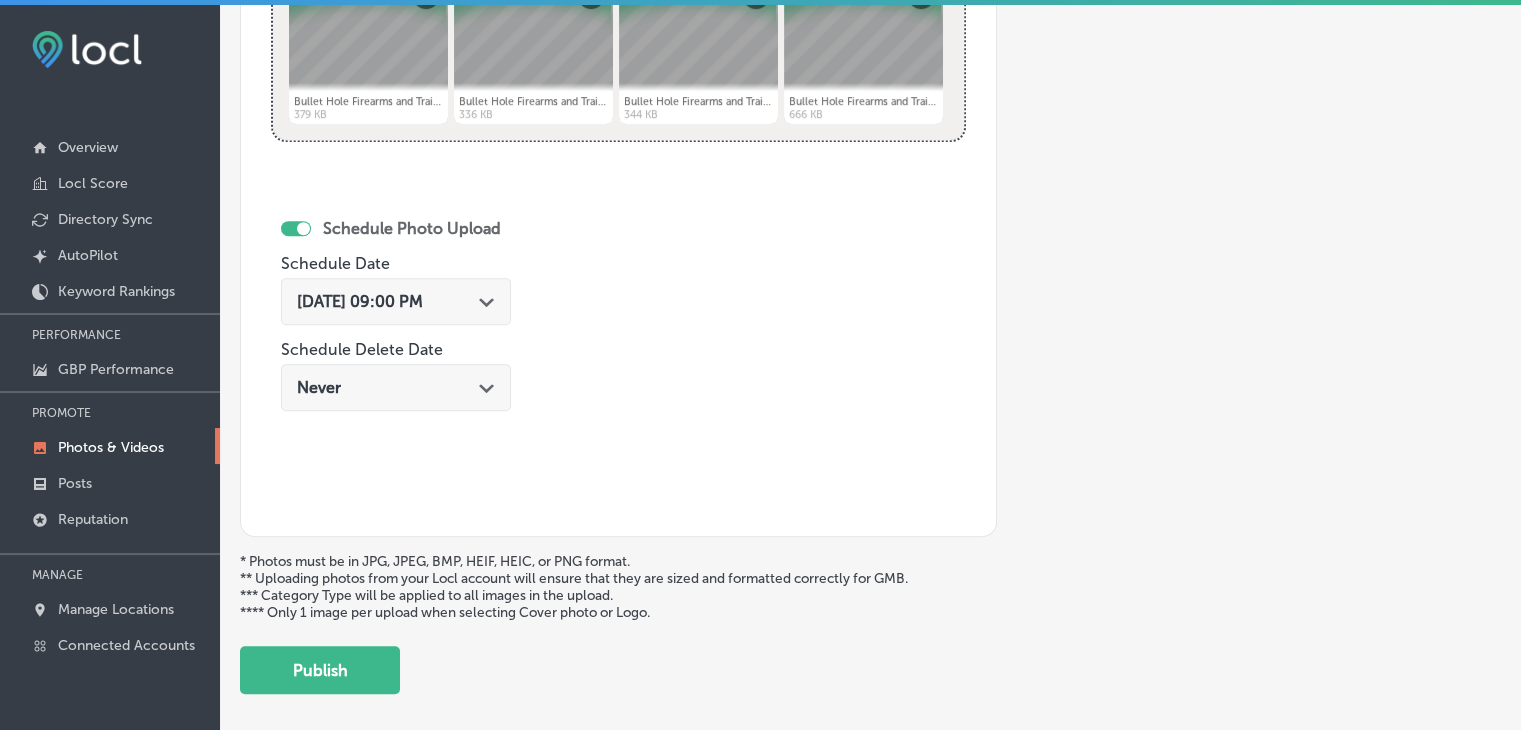 scroll, scrollTop: 972, scrollLeft: 0, axis: vertical 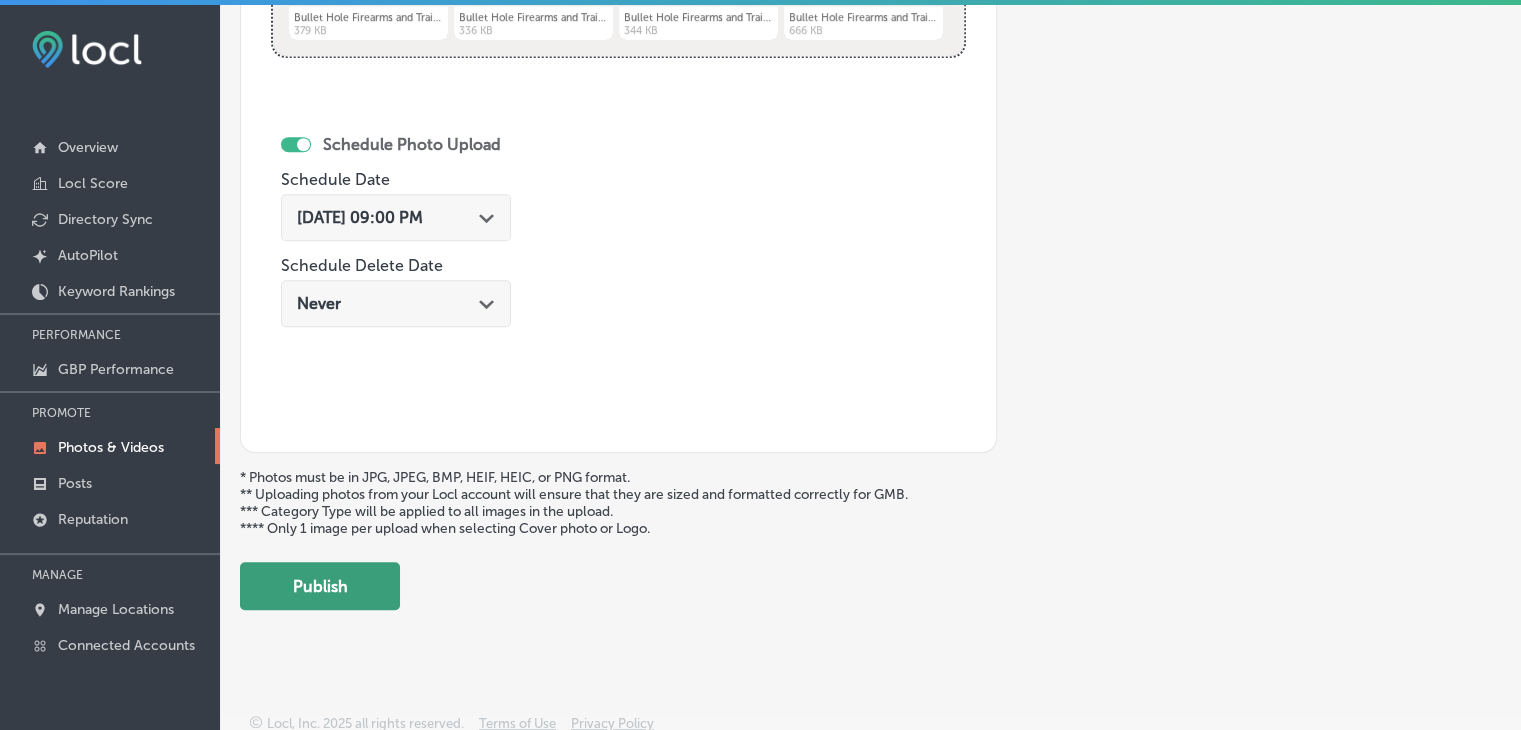 click on "Publish" at bounding box center (320, 586) 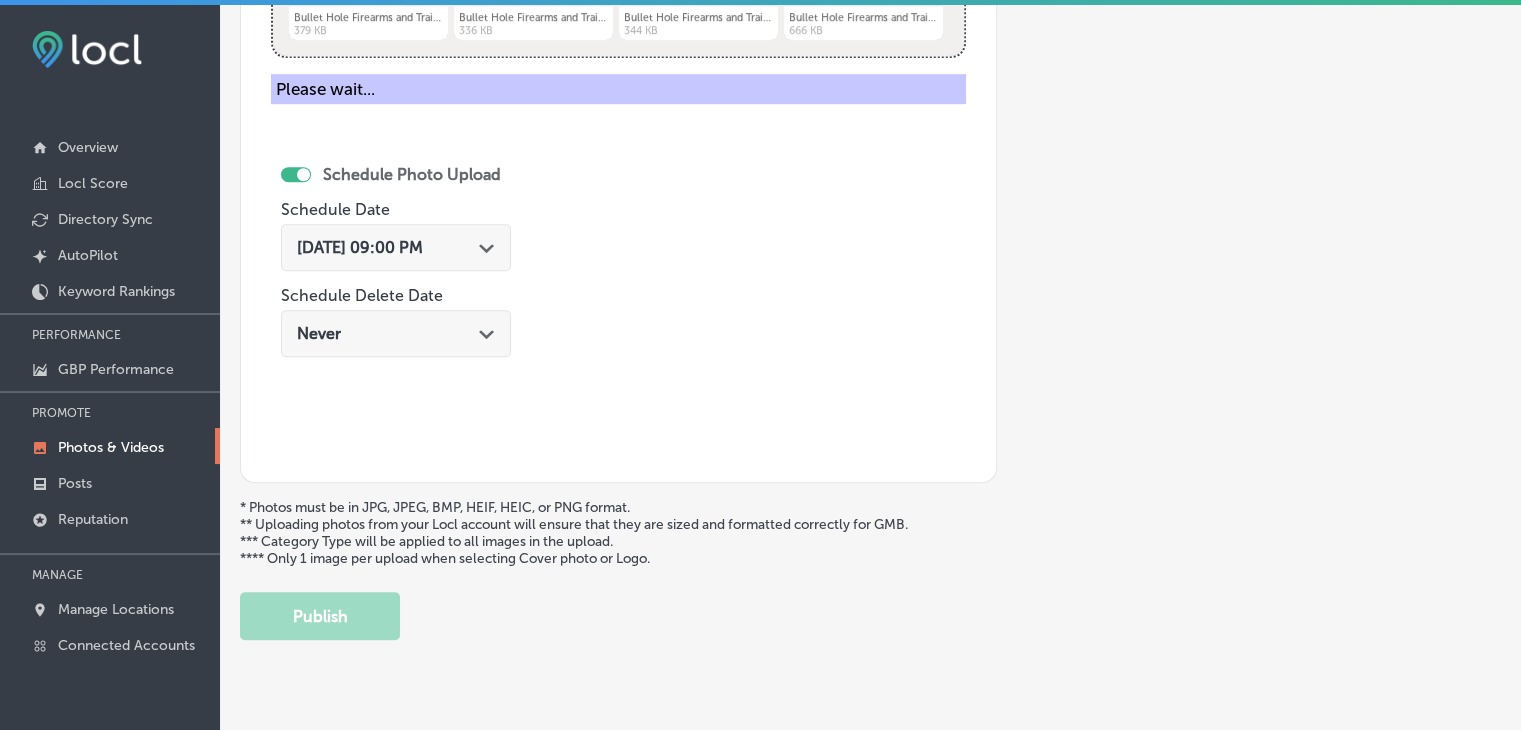 type 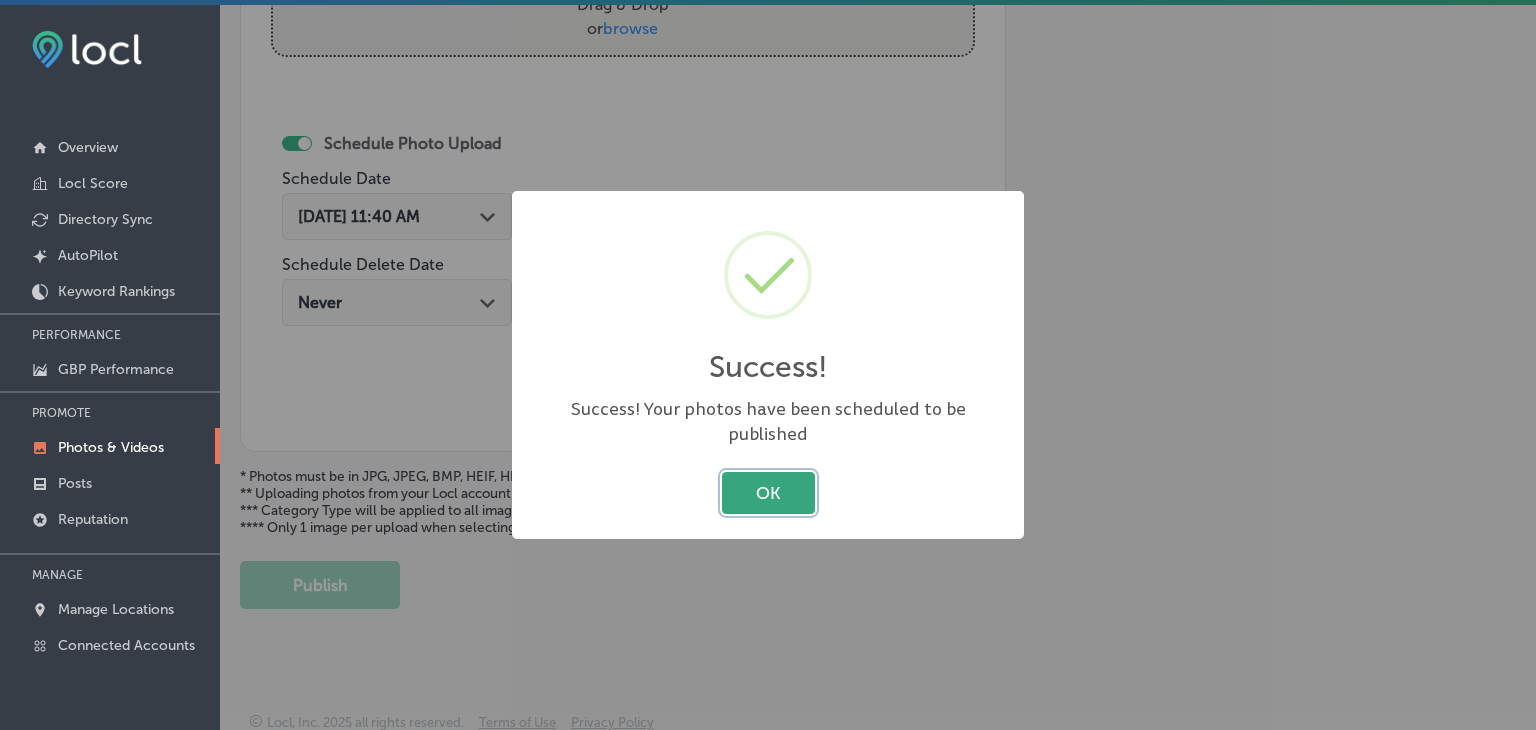 click on "OK" at bounding box center (768, 492) 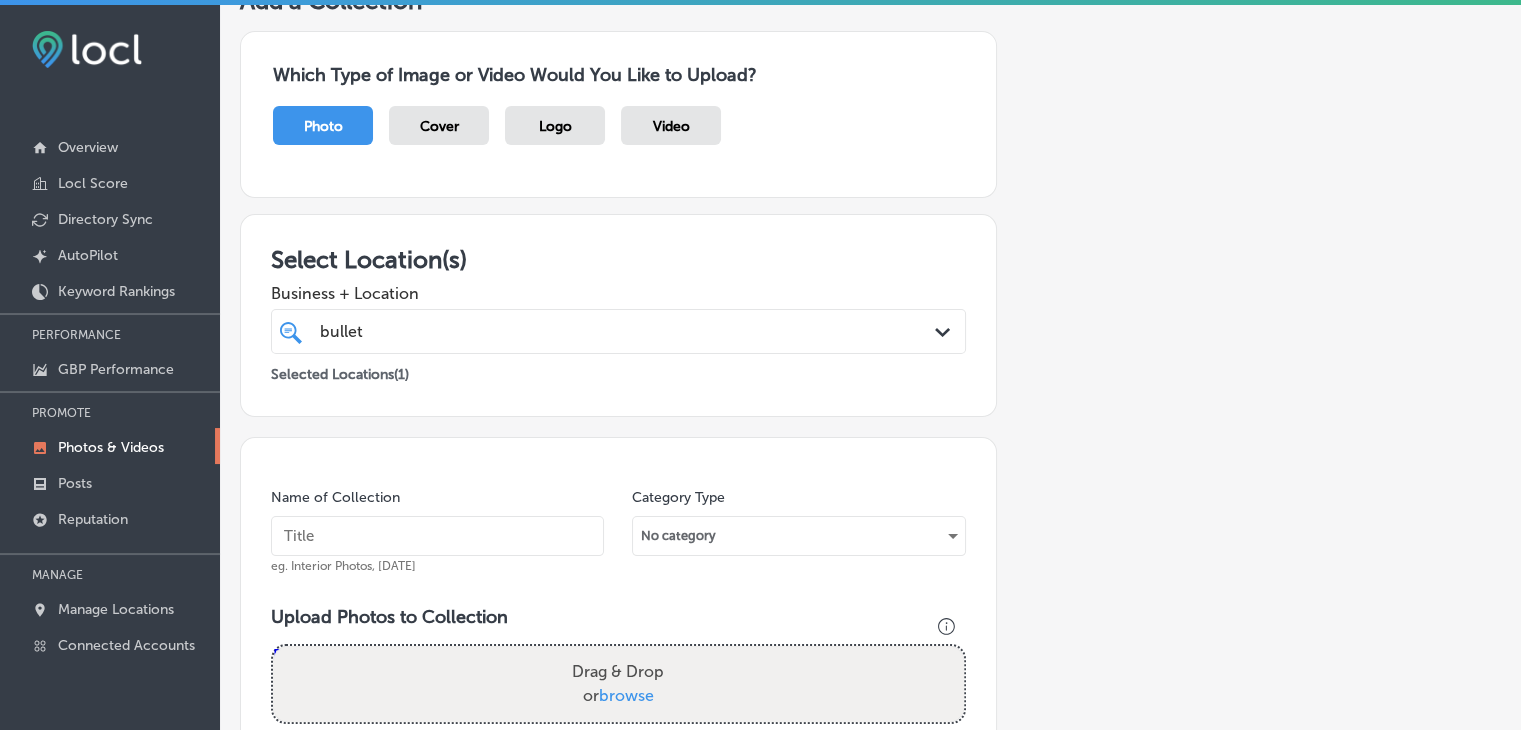 scroll, scrollTop: 0, scrollLeft: 0, axis: both 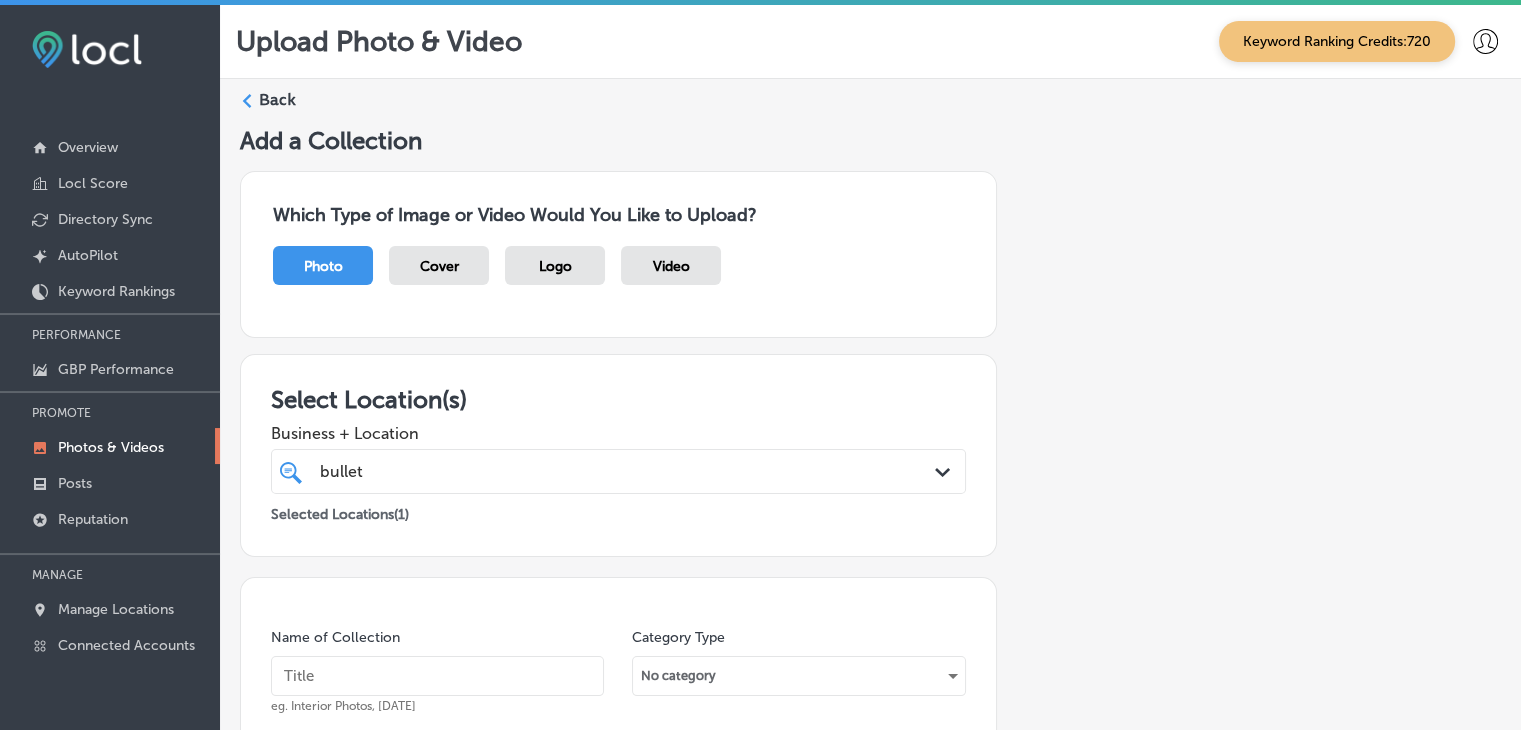 click on "Back" at bounding box center [277, 100] 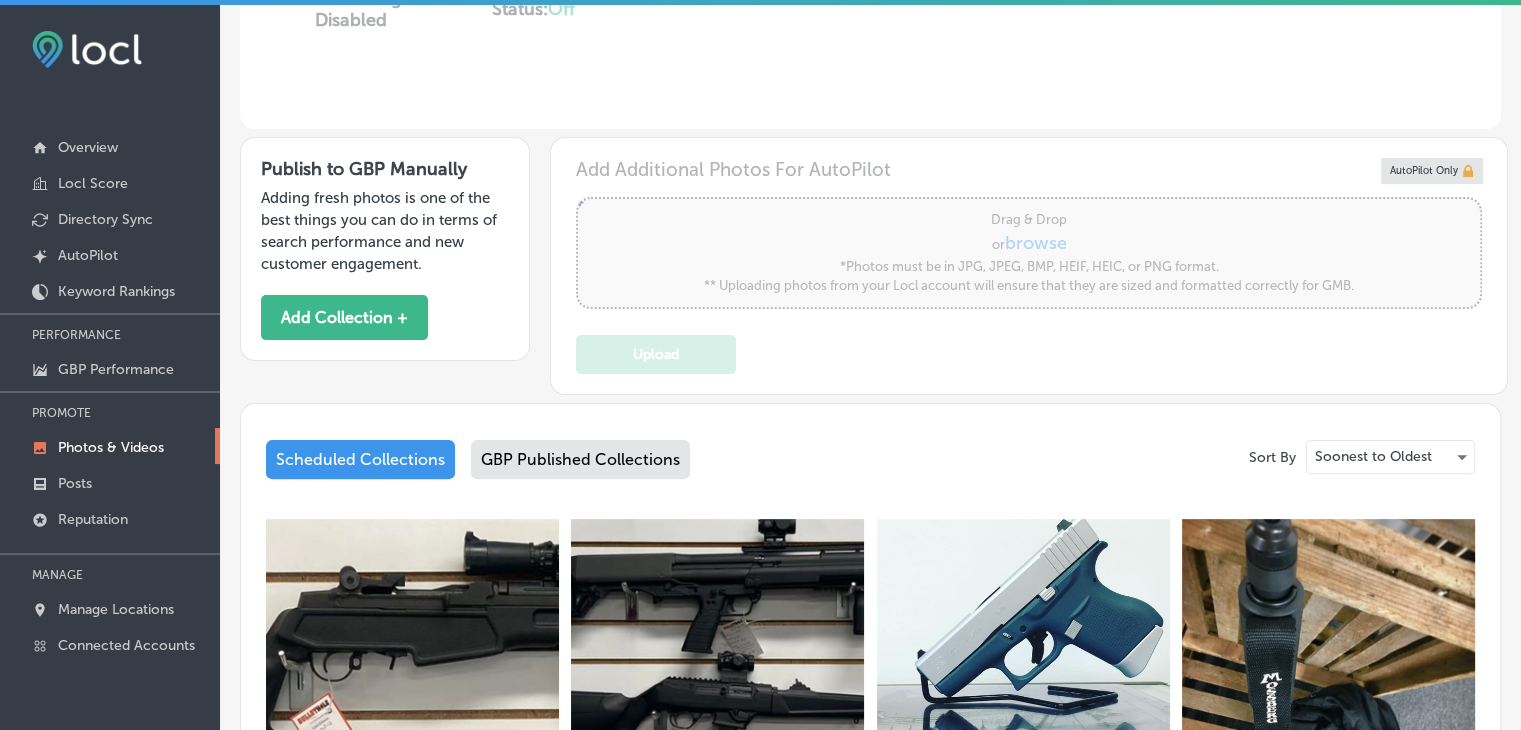 type on "5" 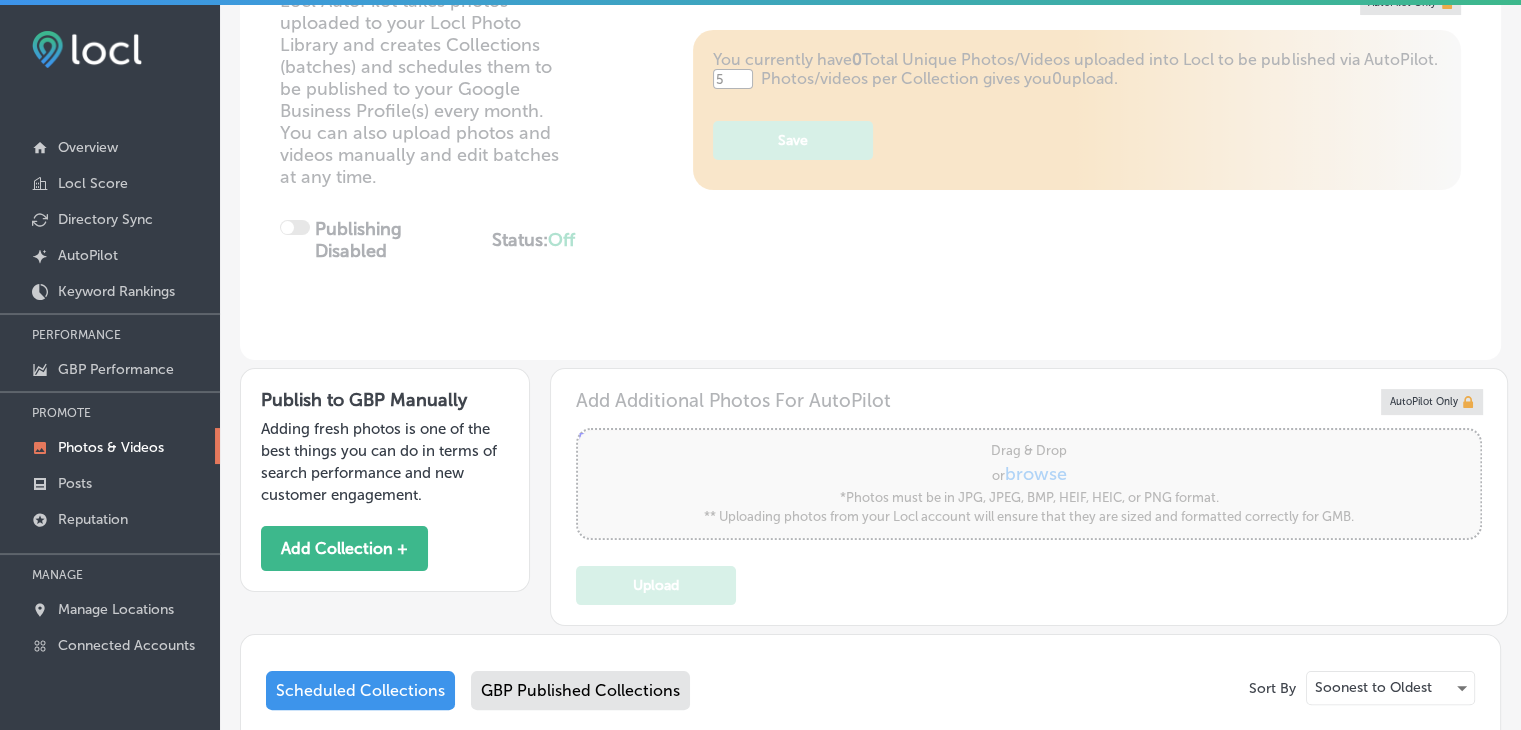 scroll, scrollTop: 403, scrollLeft: 0, axis: vertical 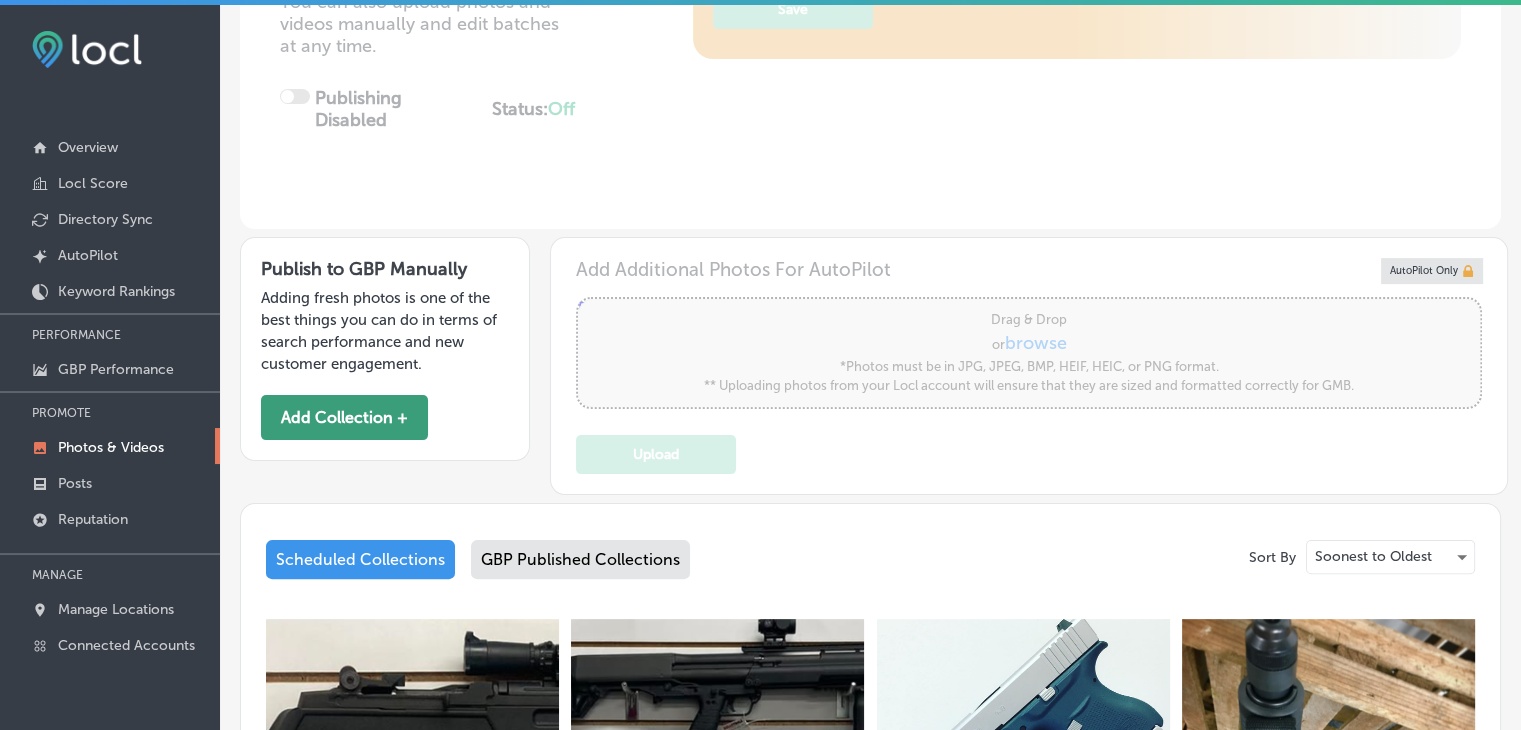 click on "Add Collection +" at bounding box center [344, 417] 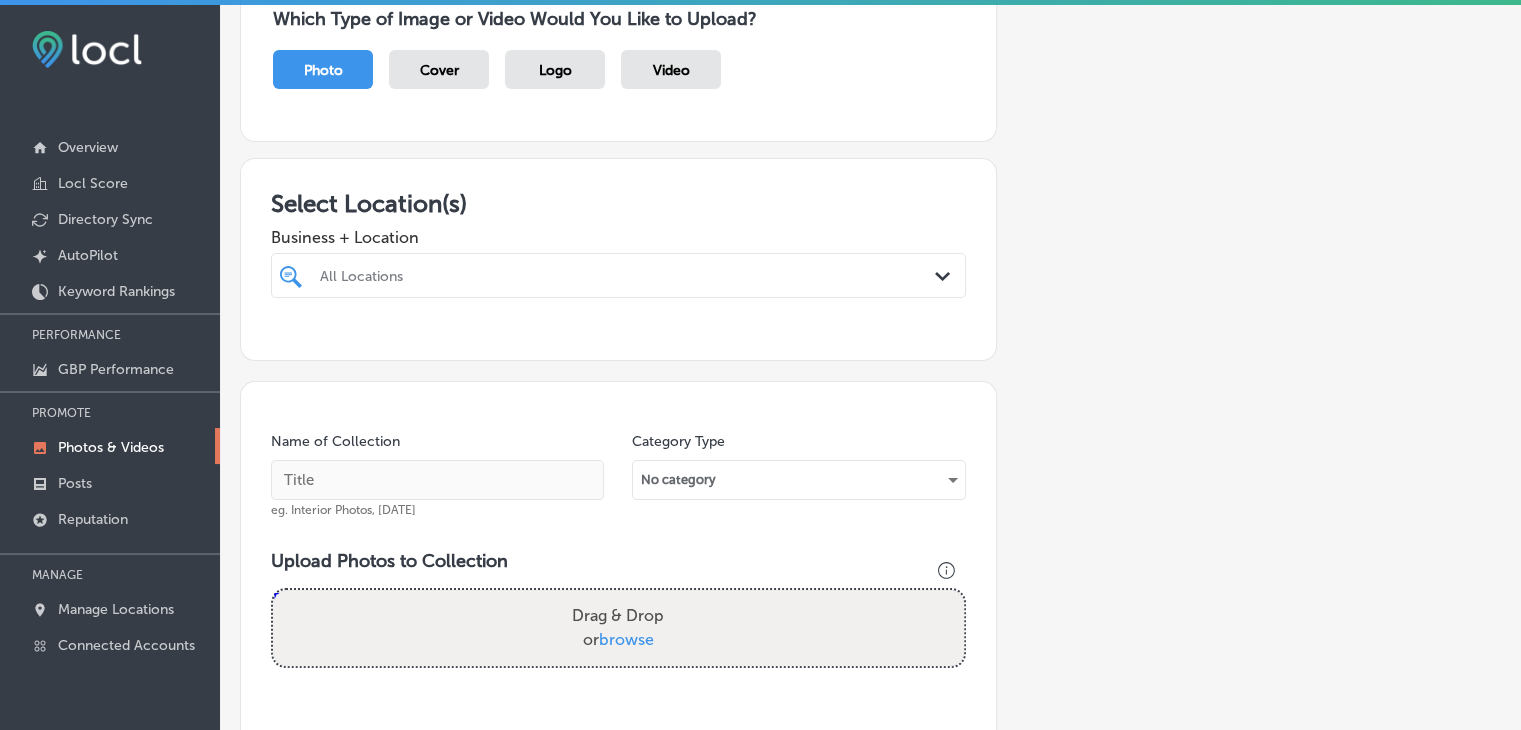 scroll, scrollTop: 200, scrollLeft: 0, axis: vertical 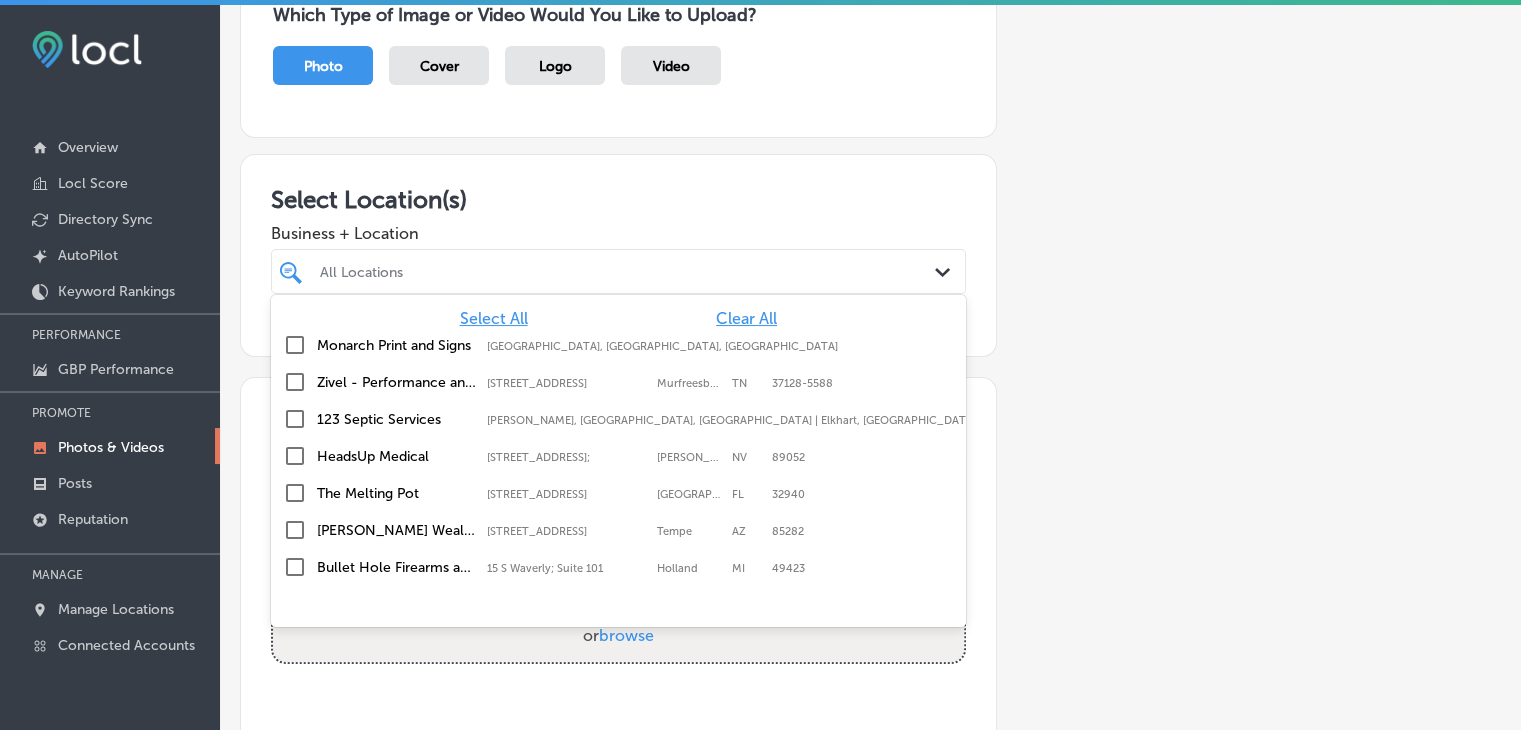click on "All Locations
Path
Created with Sketch." at bounding box center (618, 271) 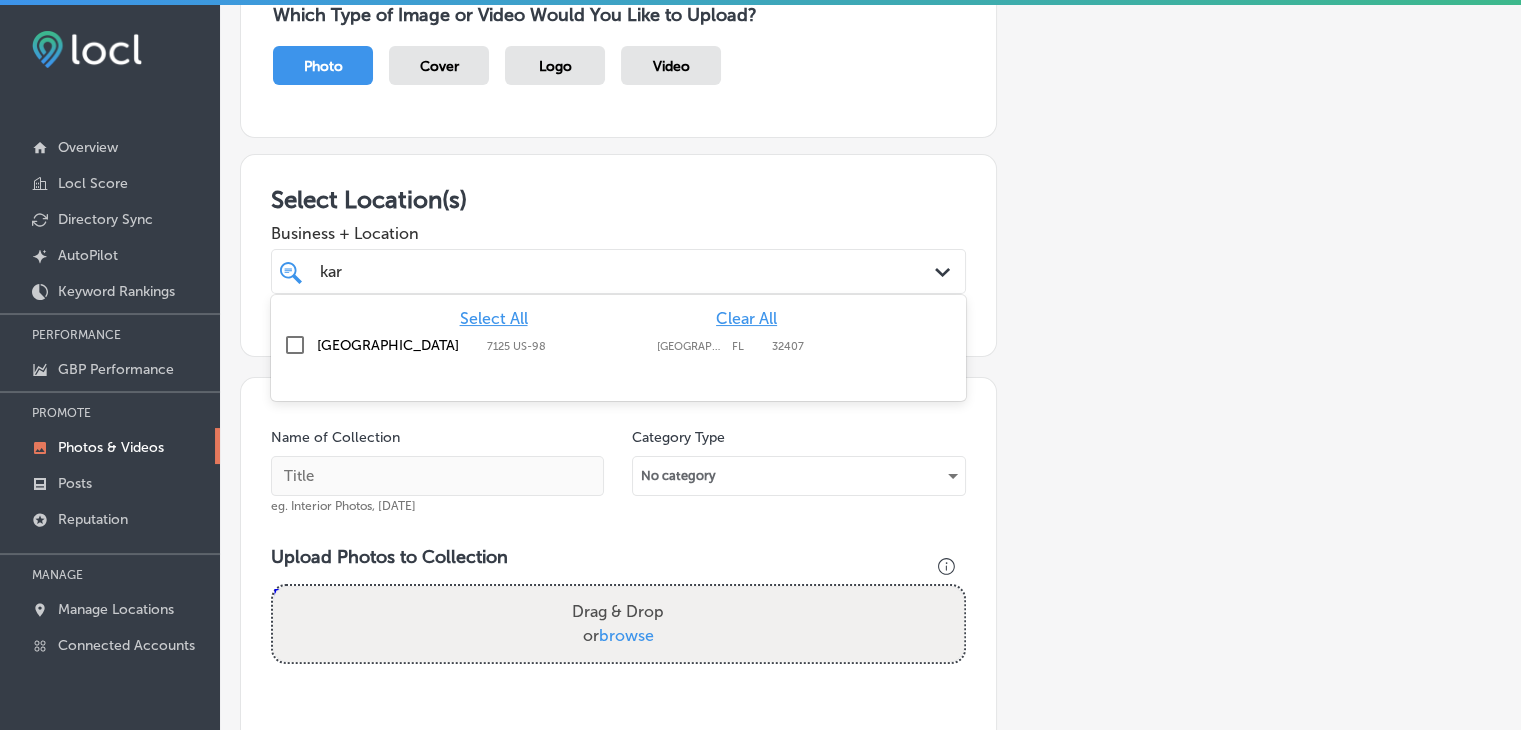 click on "7125 US-98" at bounding box center (567, 346) 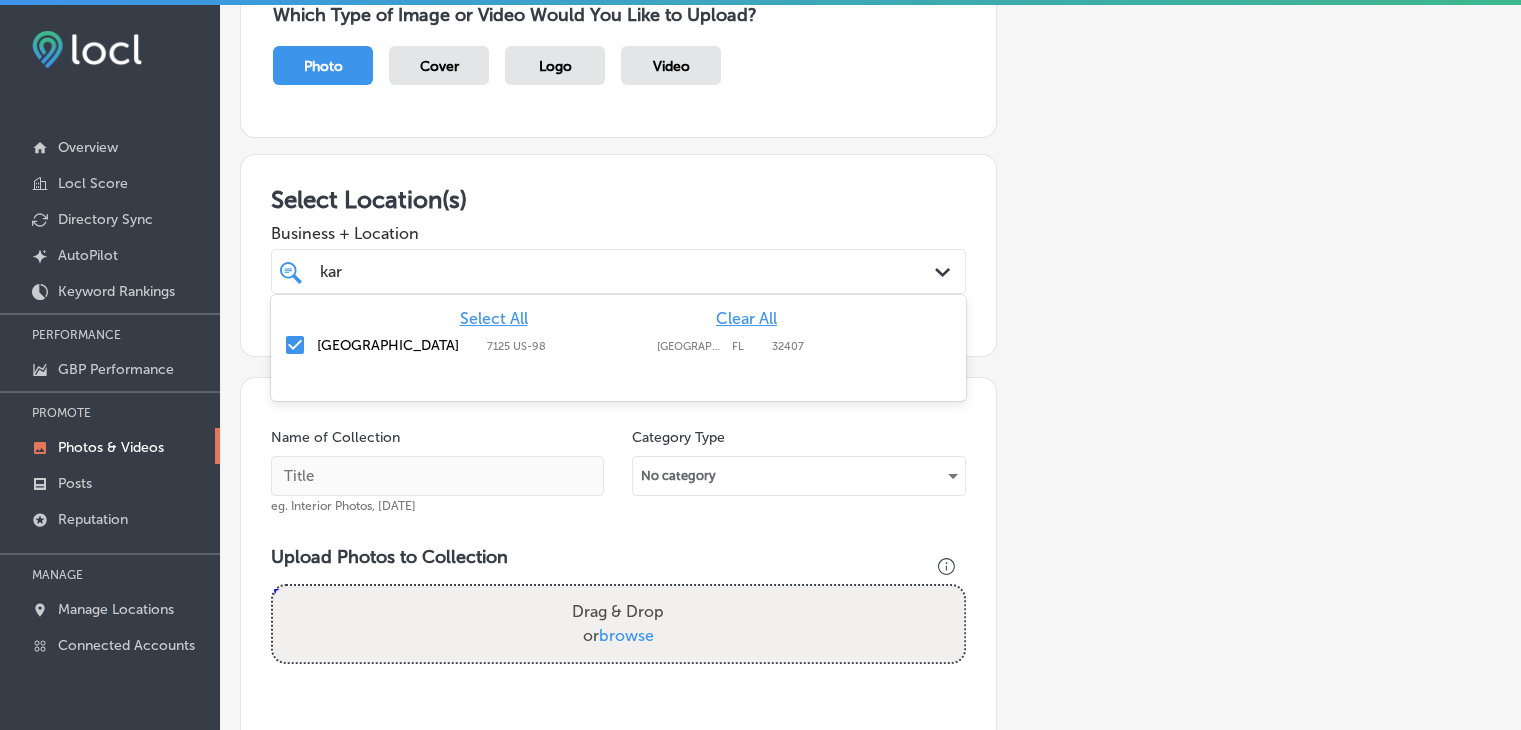 type on "kar" 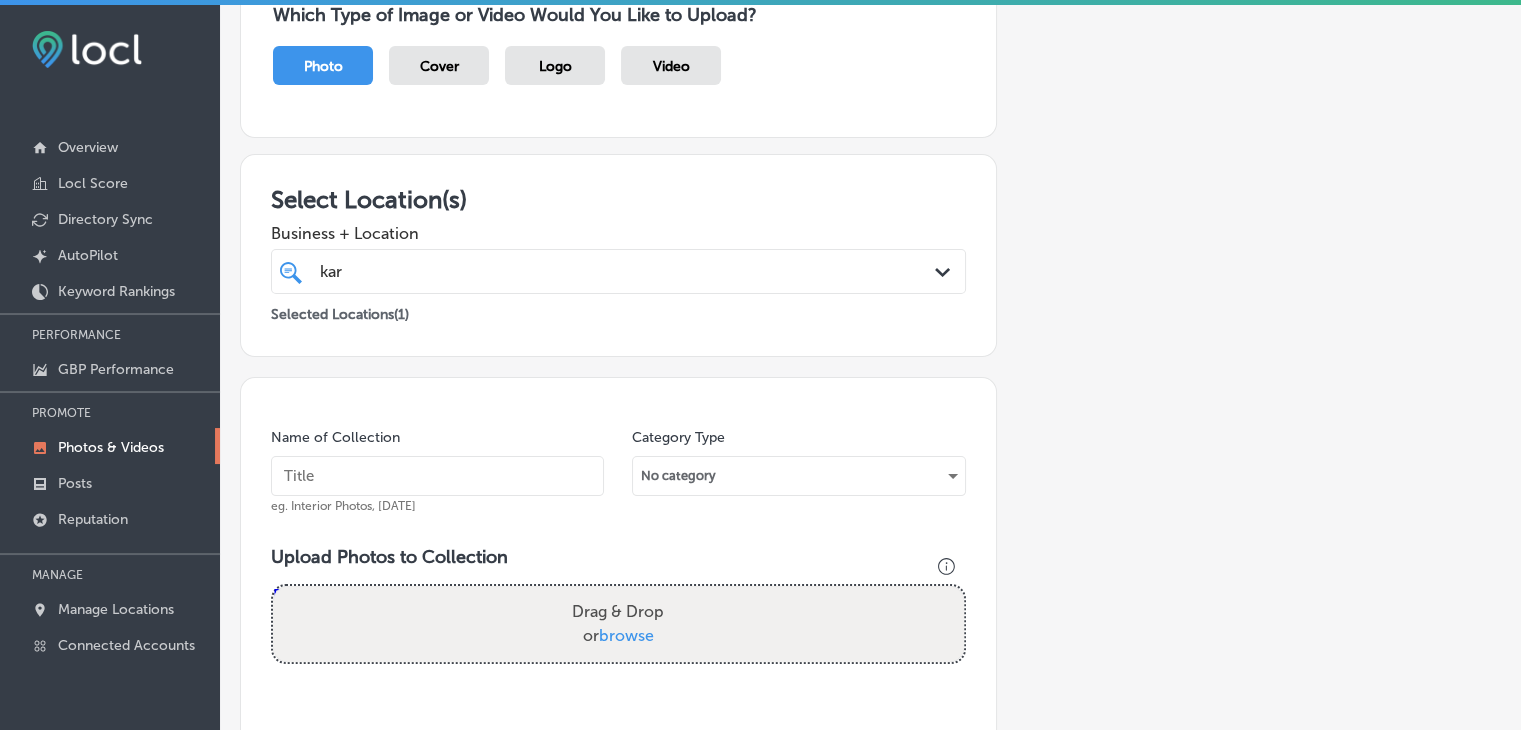click at bounding box center (437, 476) 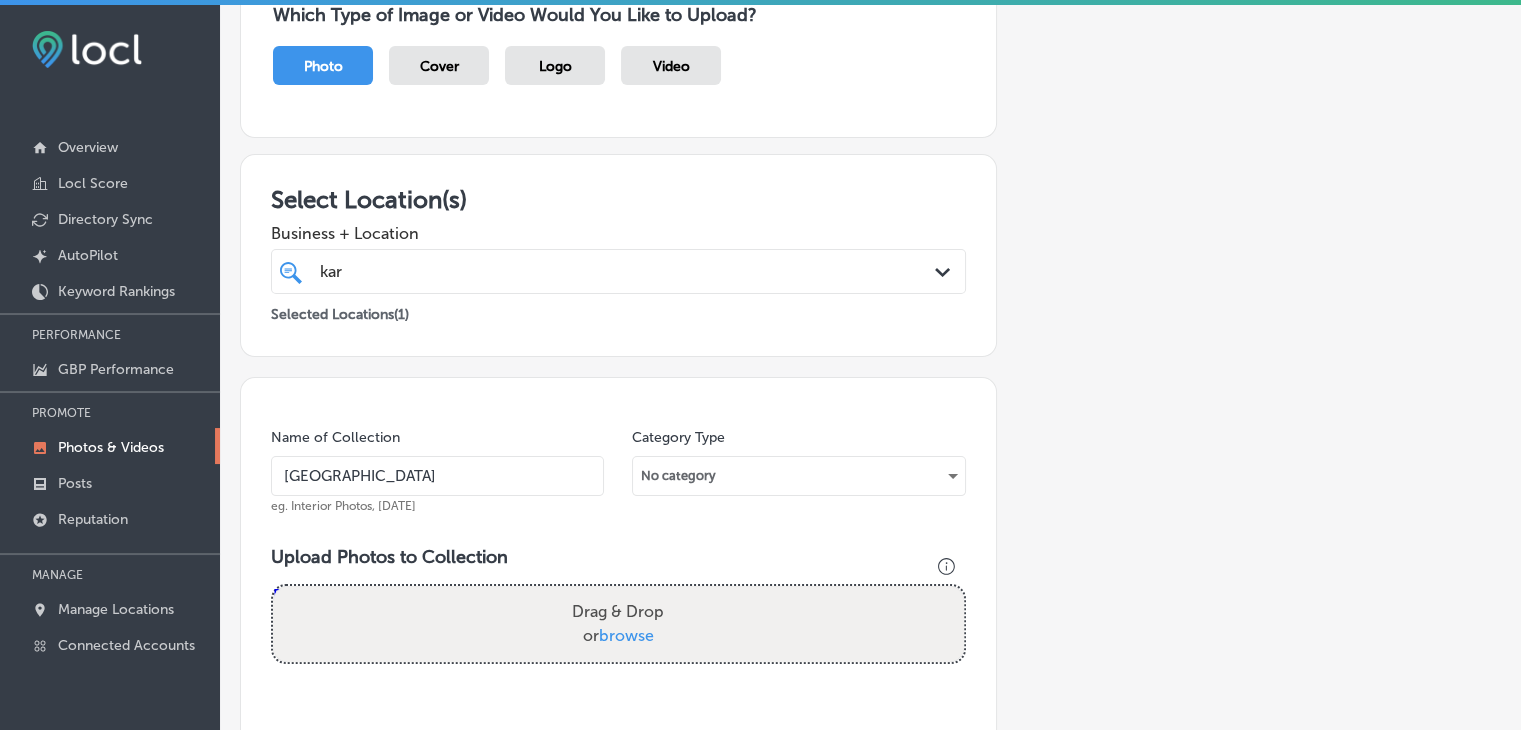 click on "[GEOGRAPHIC_DATA]" at bounding box center [437, 476] 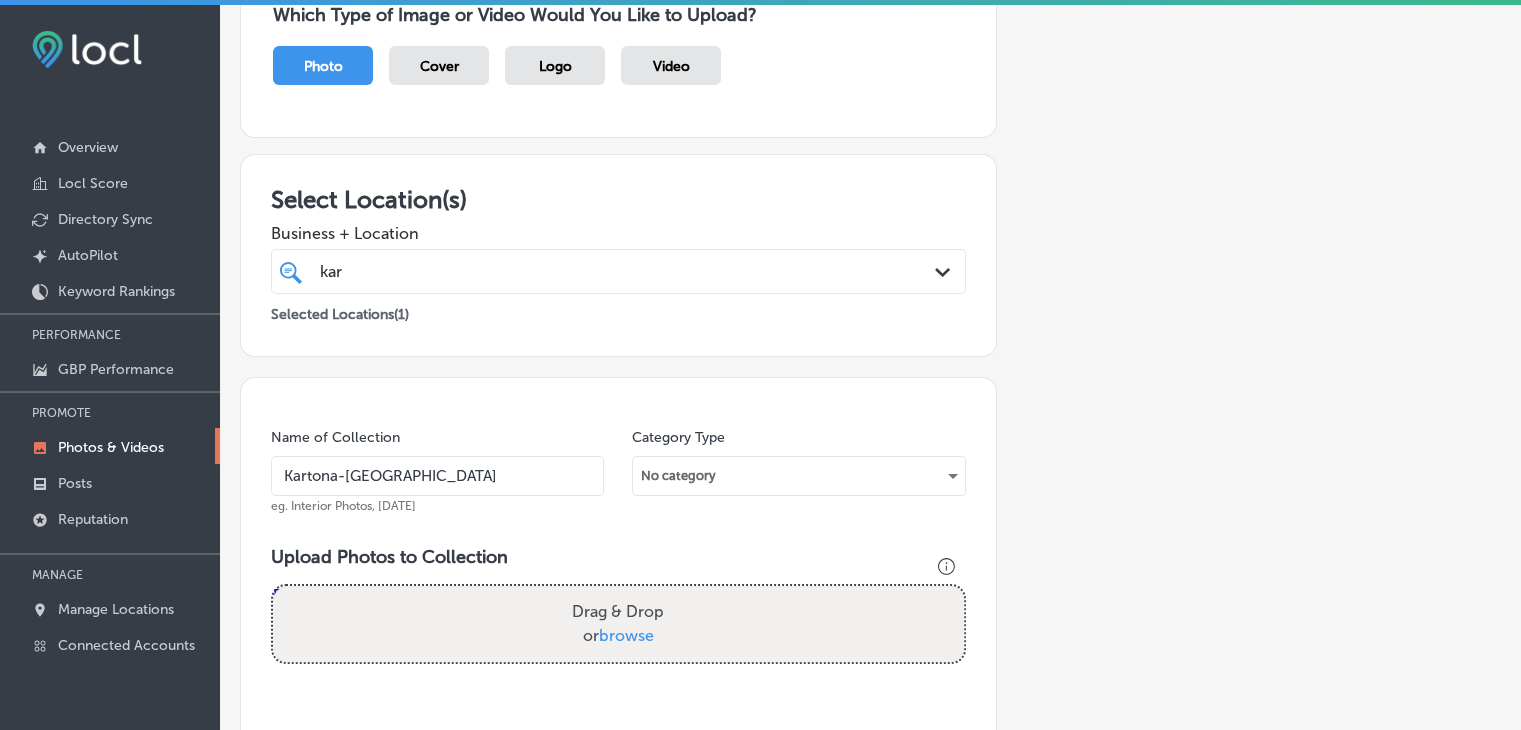 type on "Kartona-[GEOGRAPHIC_DATA]" 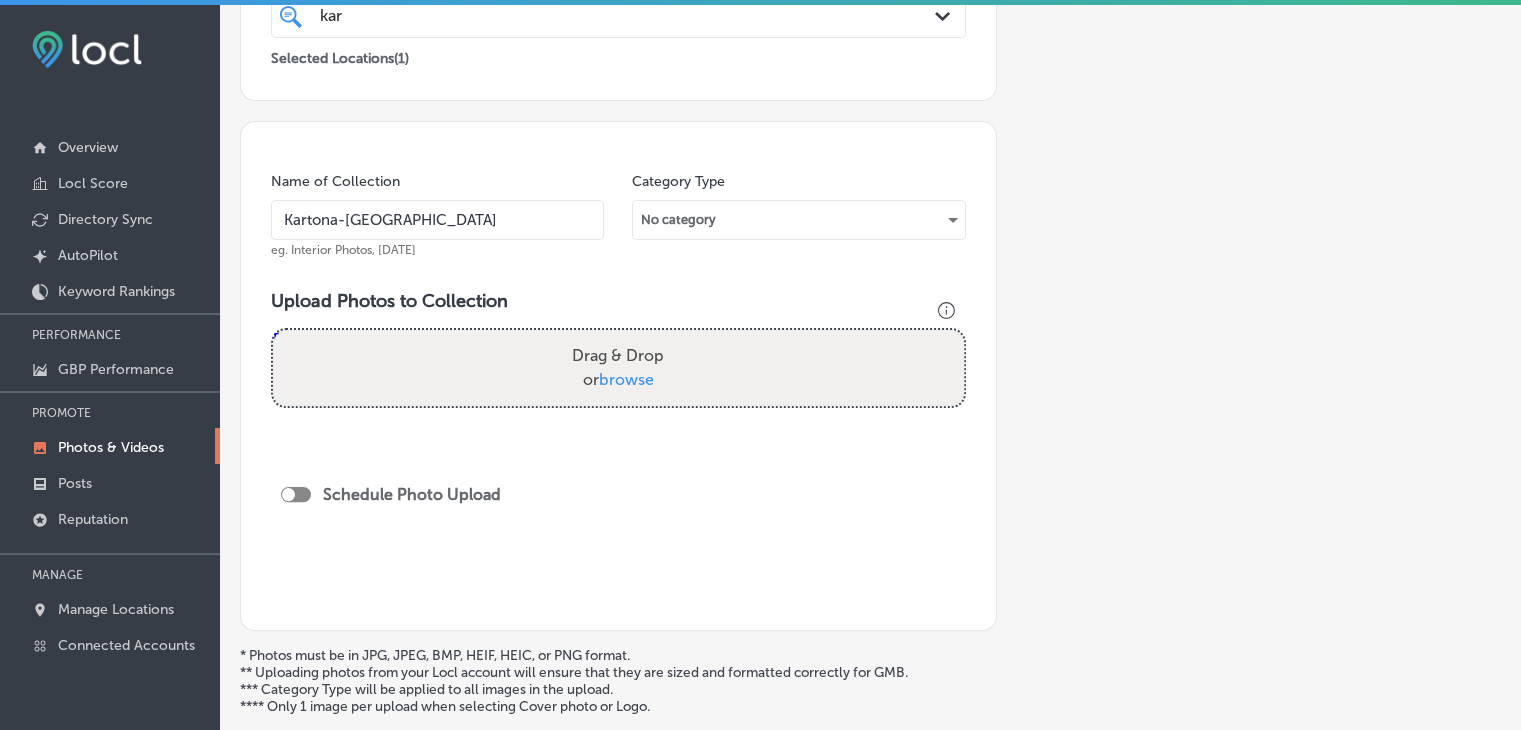 scroll, scrollTop: 500, scrollLeft: 0, axis: vertical 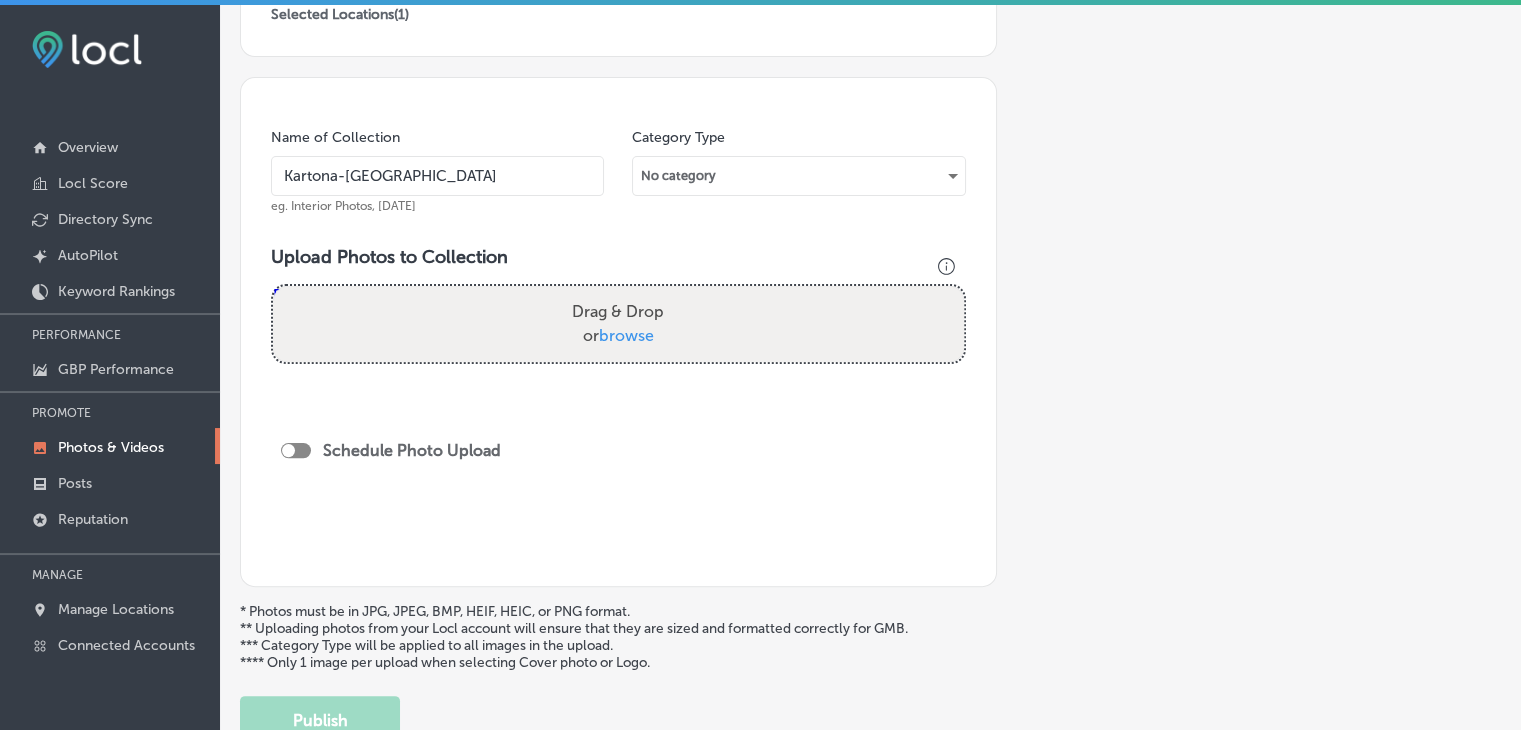 drag, startPoint x: 499, startPoint y: 173, endPoint x: 283, endPoint y: 172, distance: 216.00232 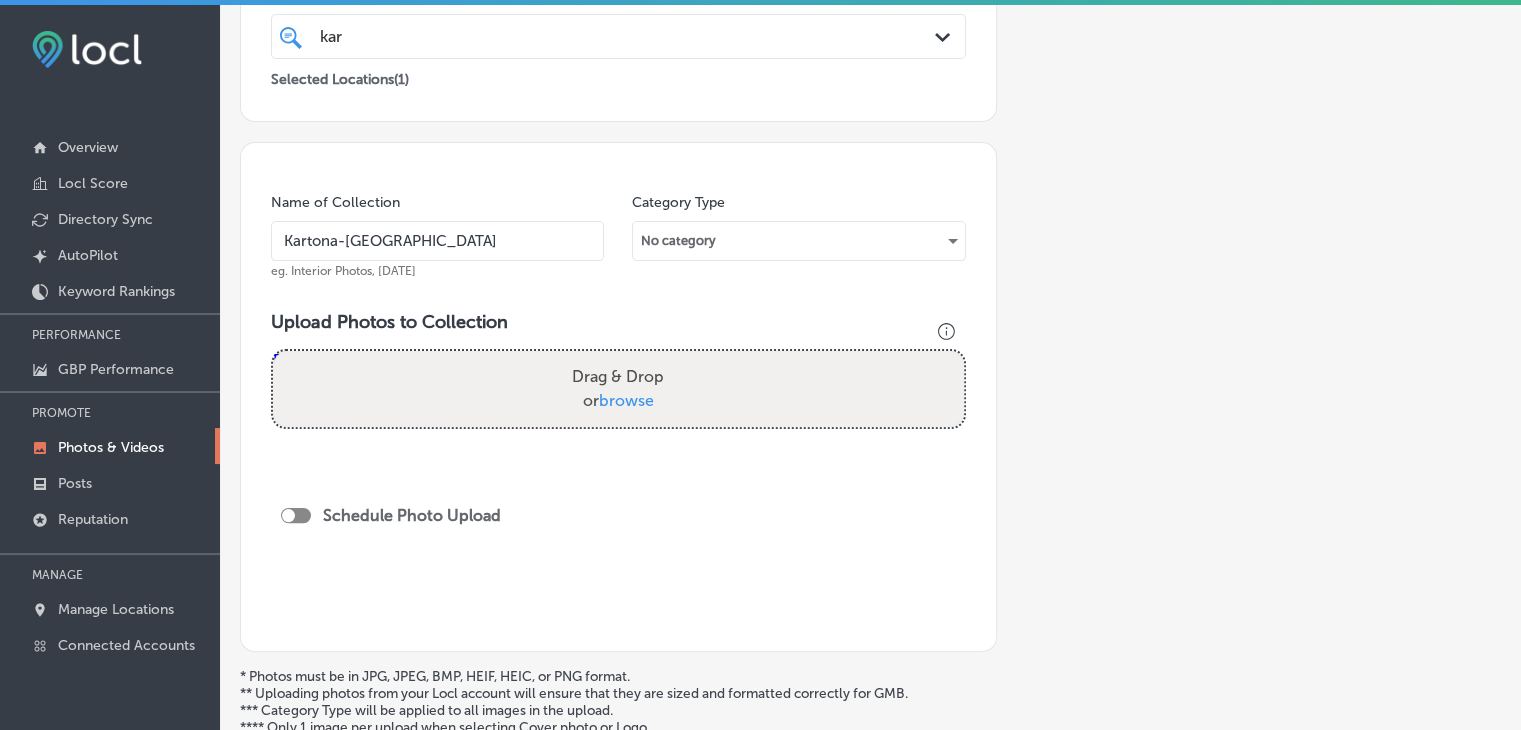 click on "Kartona-[GEOGRAPHIC_DATA]" at bounding box center (437, 241) 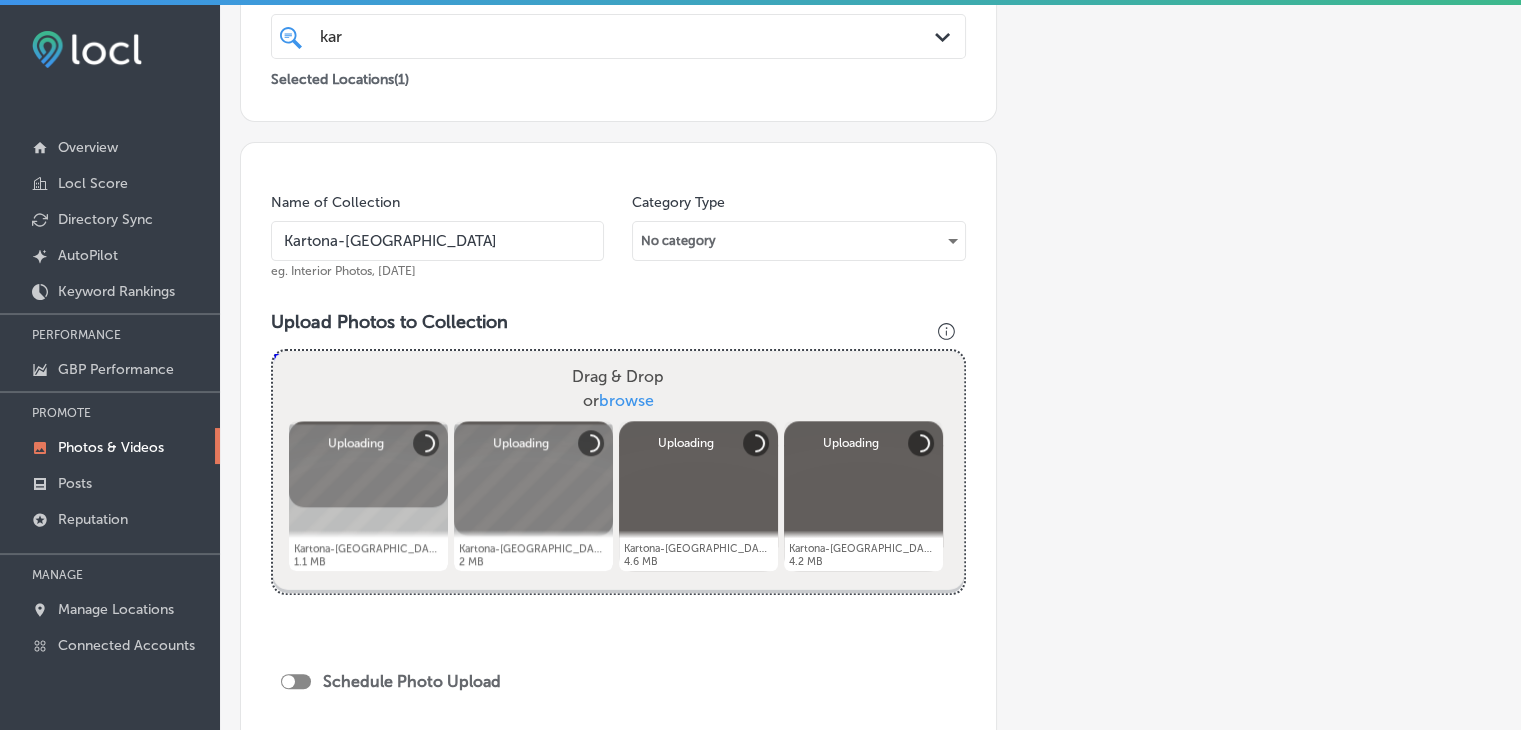 scroll, scrollTop: 635, scrollLeft: 0, axis: vertical 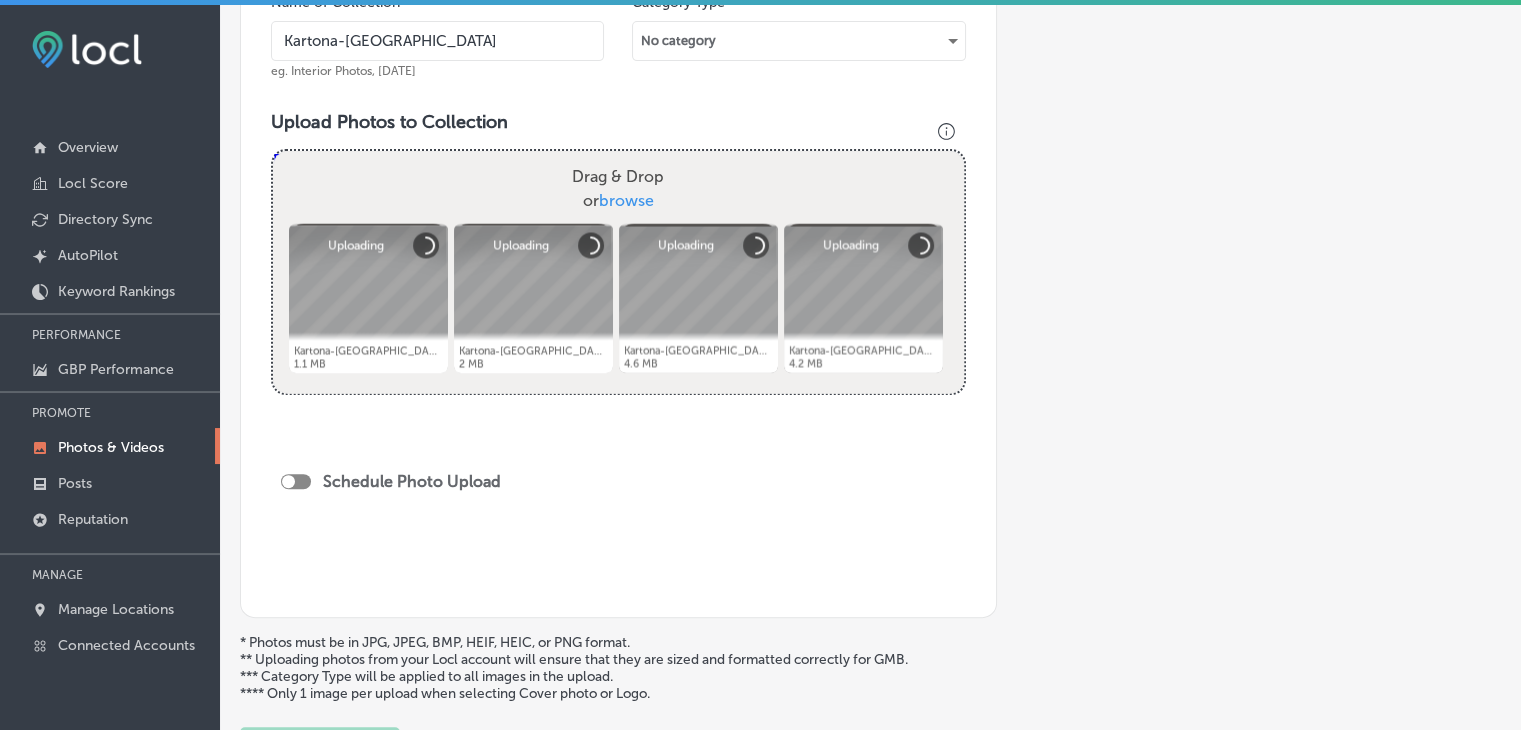 click at bounding box center [296, 481] 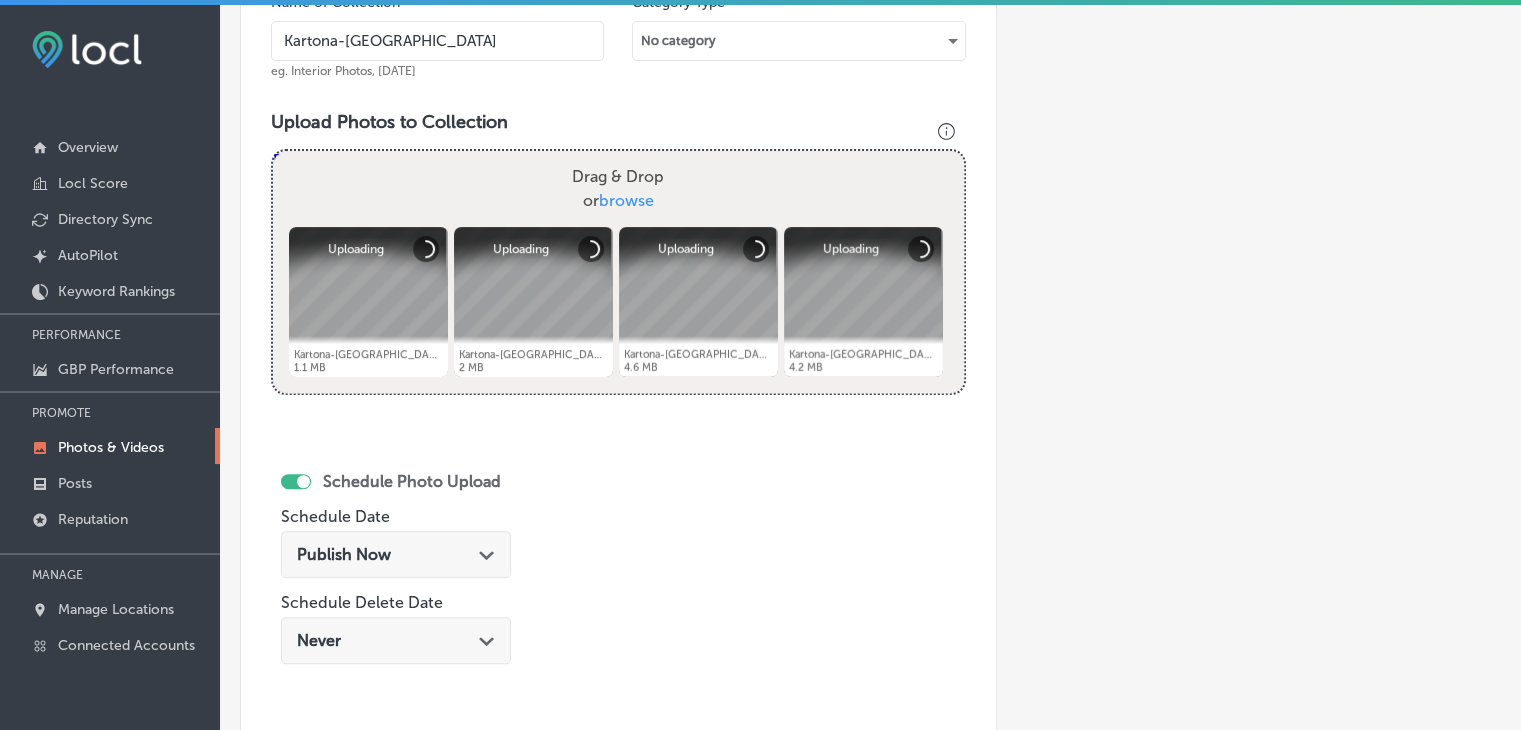 click on "Publish Now" at bounding box center (344, 554) 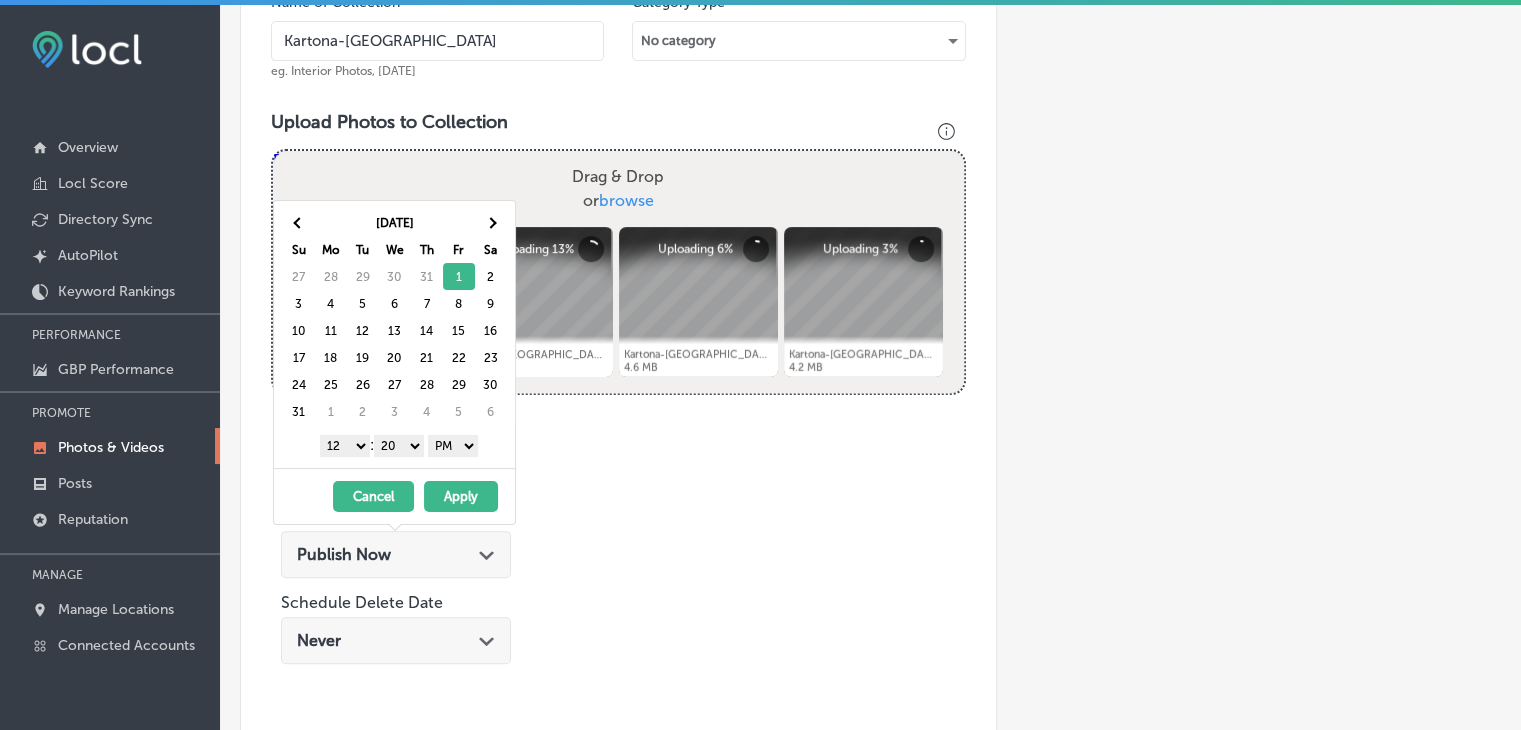 click on "00 10 20 30 40 50" at bounding box center [399, 446] 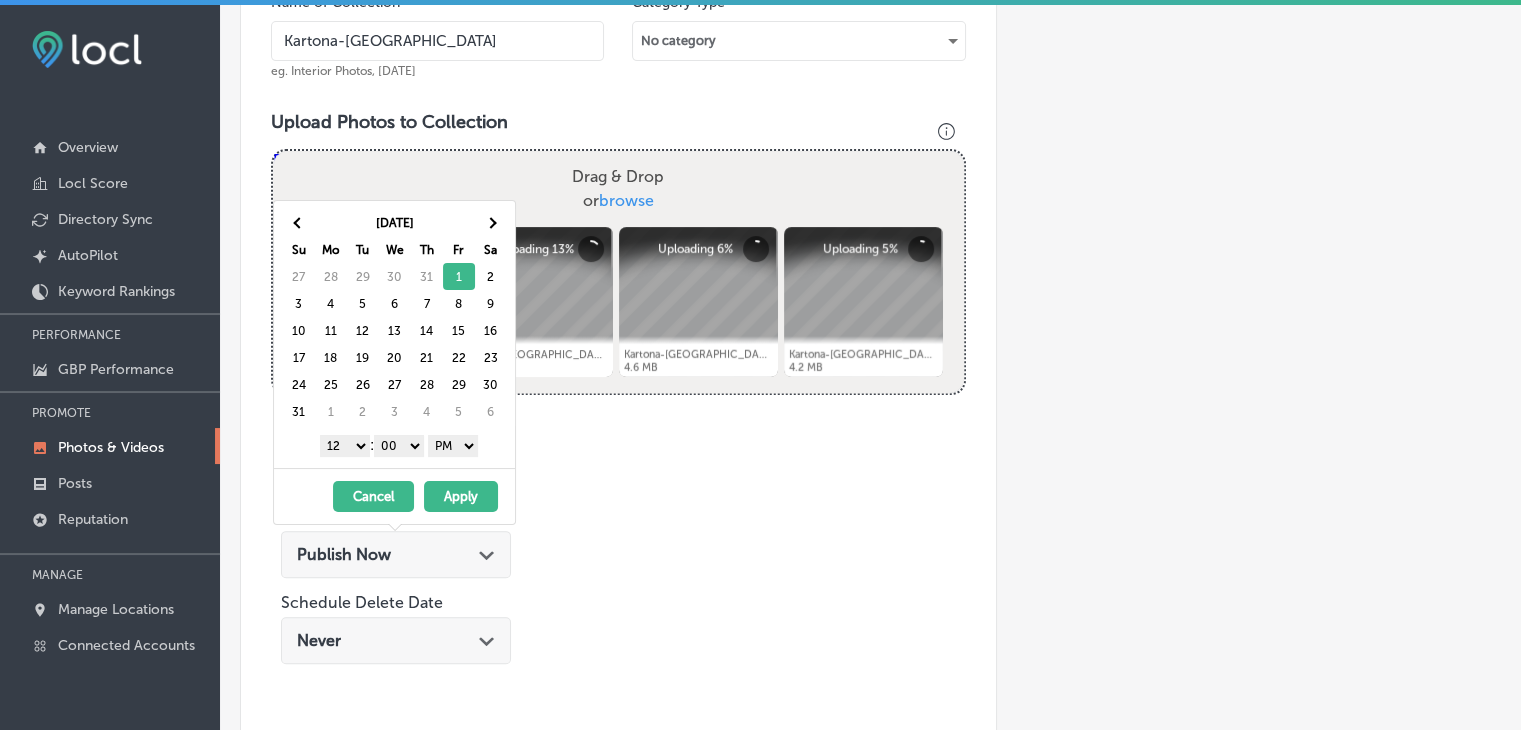 click on "1 2 3 4 5 6 7 8 9 10 11 12" at bounding box center (345, 446) 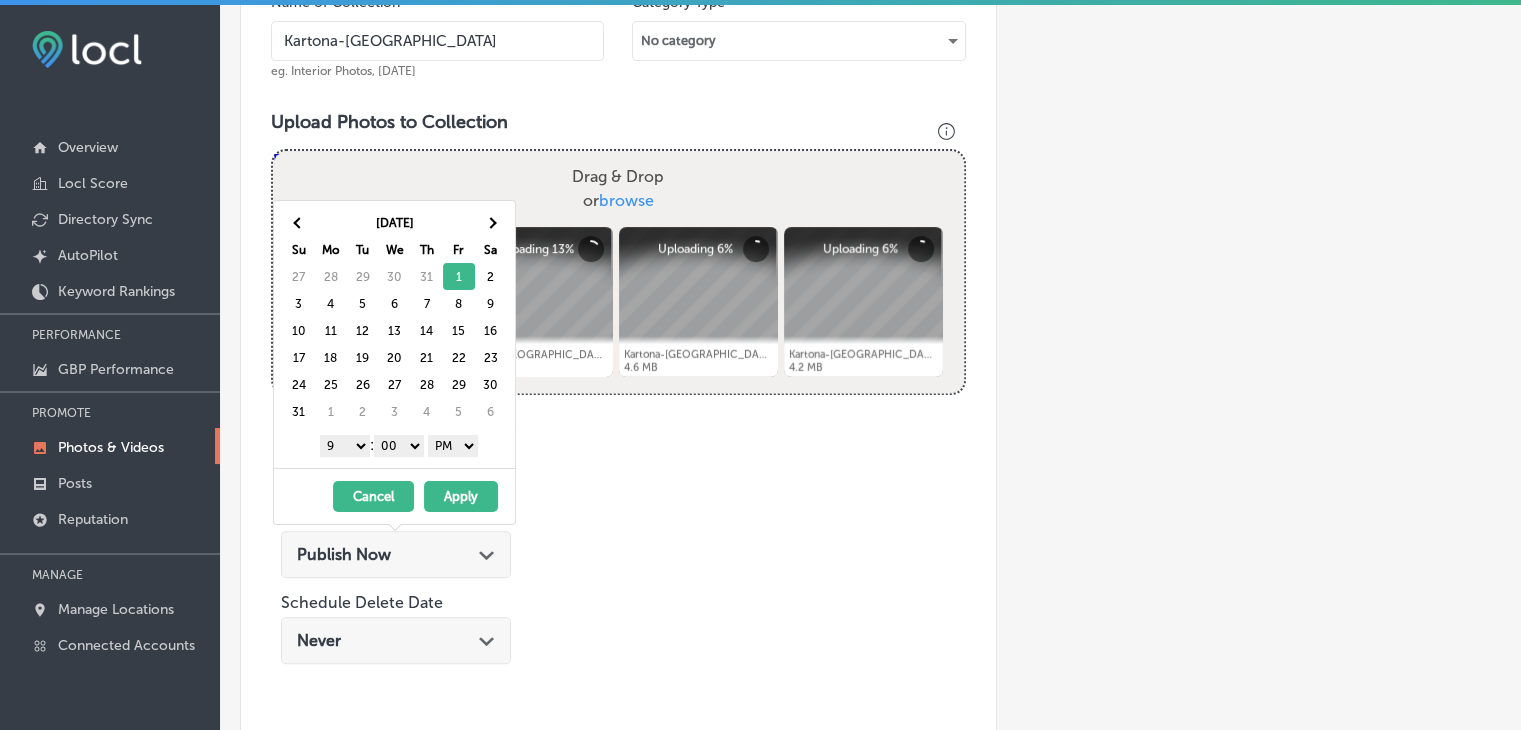 click on "Apply" at bounding box center (461, 496) 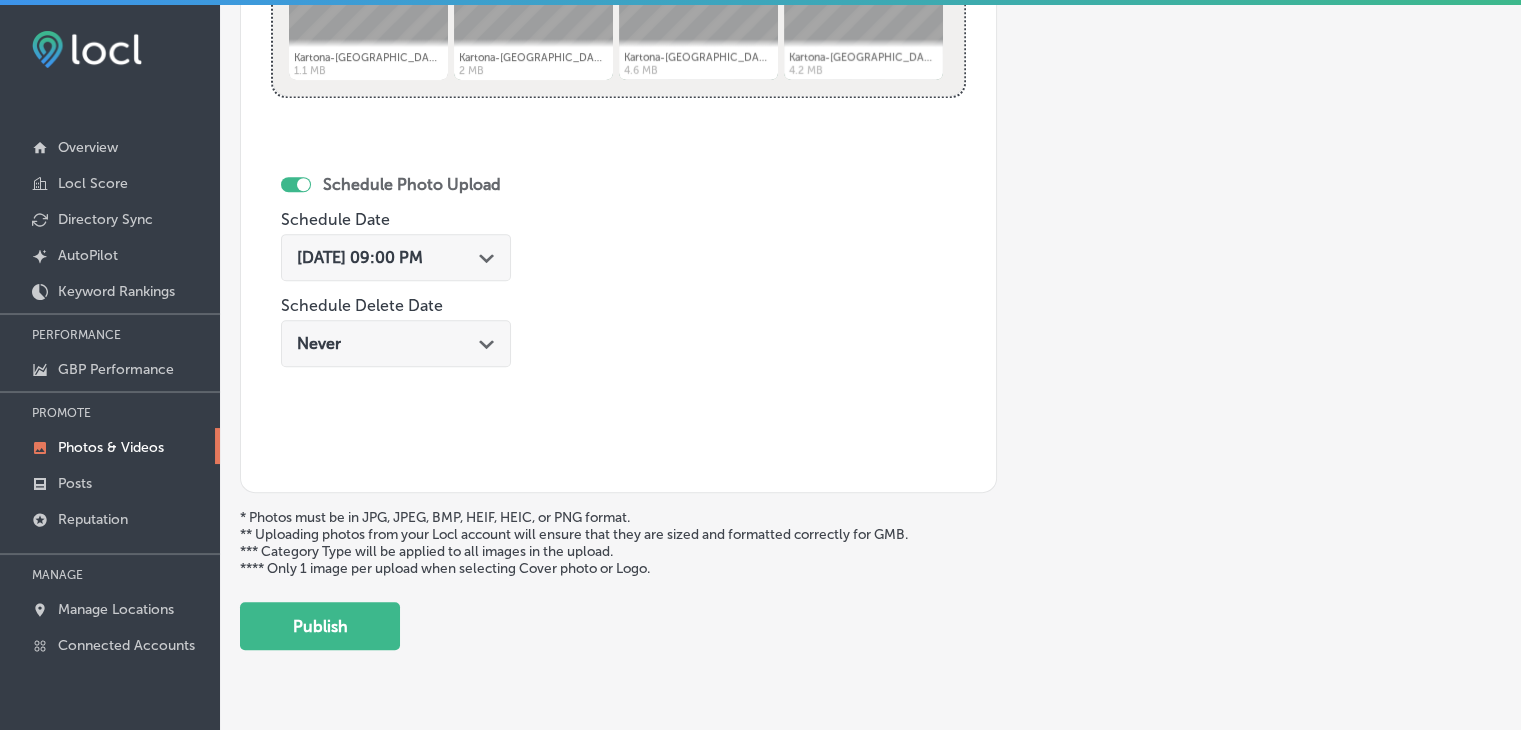 scroll, scrollTop: 935, scrollLeft: 0, axis: vertical 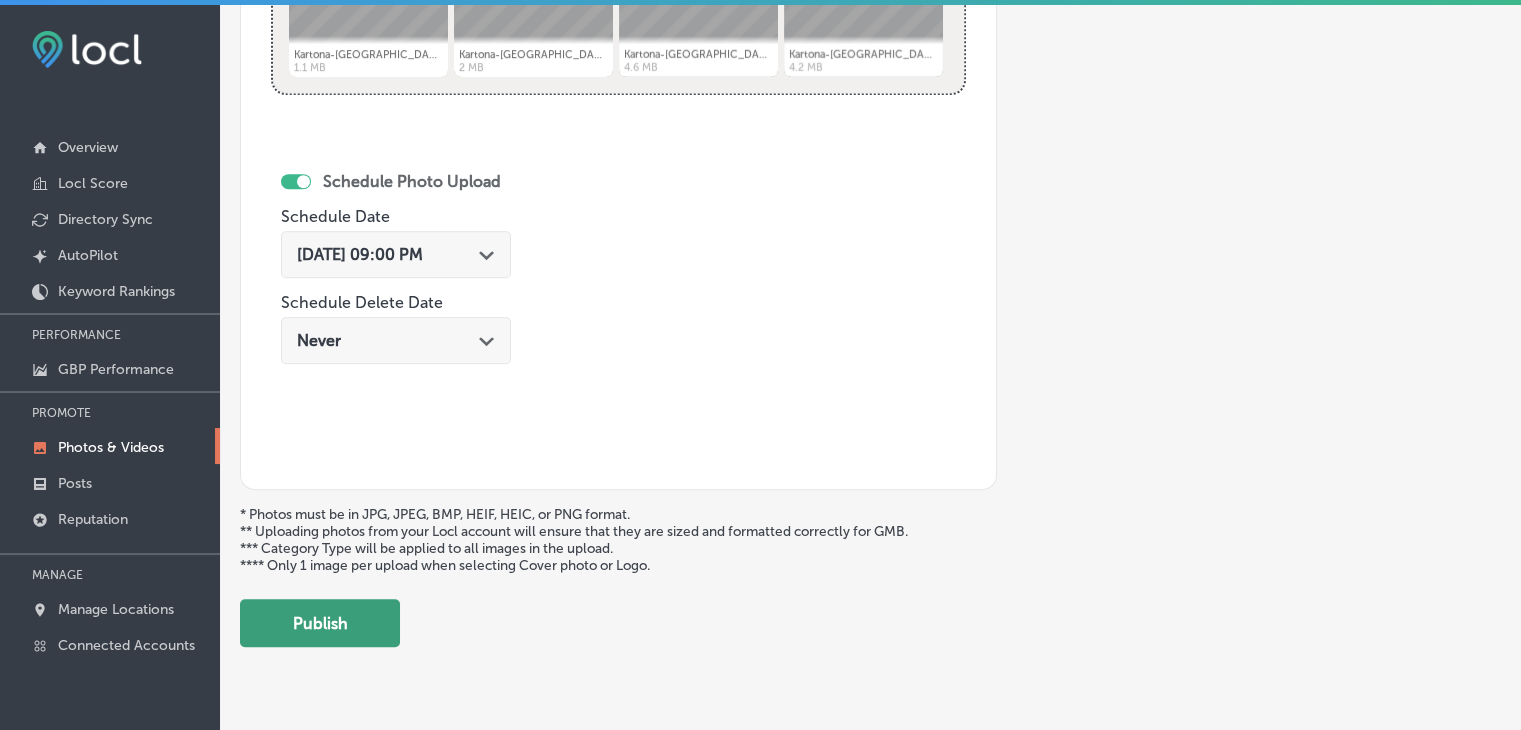 click on "Publish" at bounding box center (320, 623) 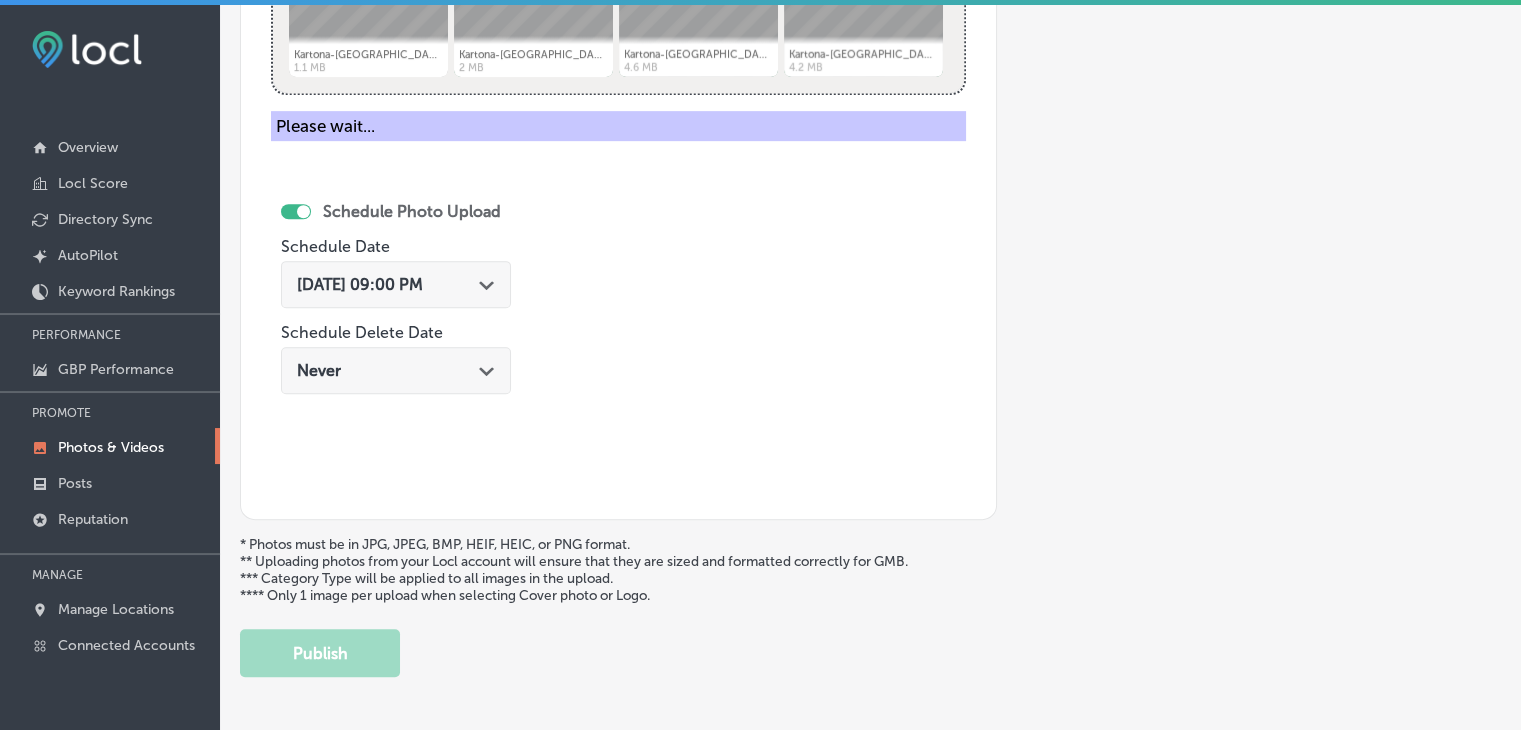 scroll, scrollTop: 807, scrollLeft: 0, axis: vertical 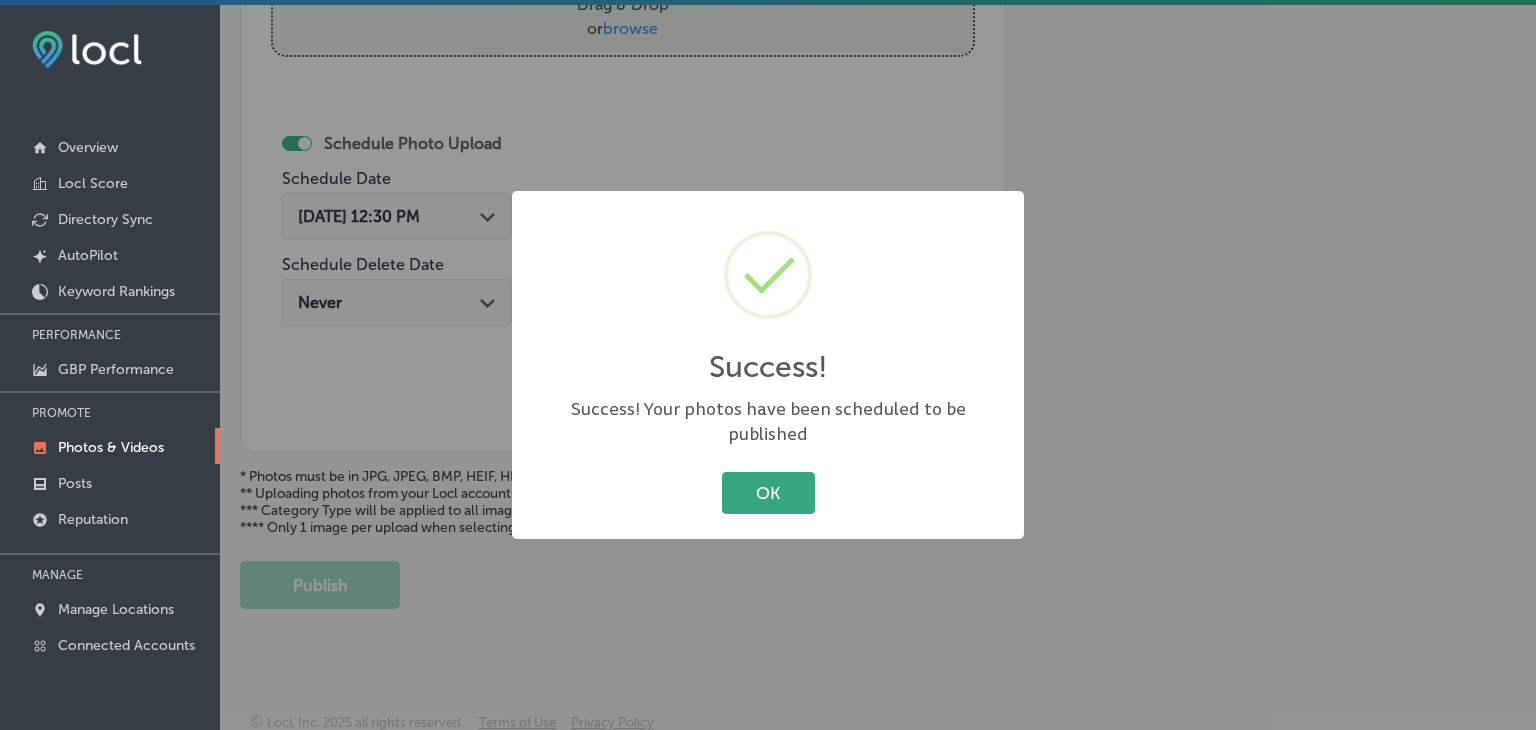 click on "OK" at bounding box center (768, 492) 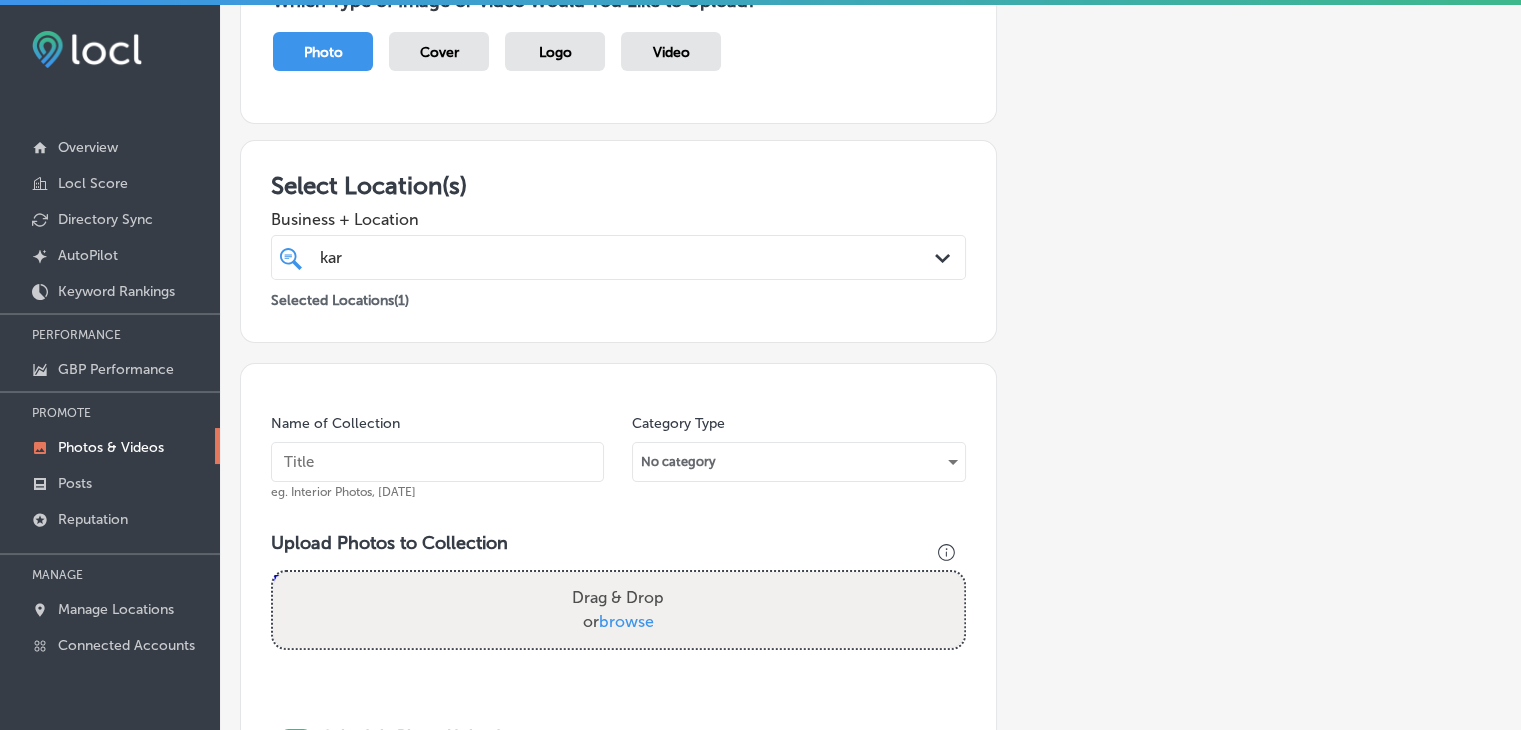 scroll, scrollTop: 107, scrollLeft: 0, axis: vertical 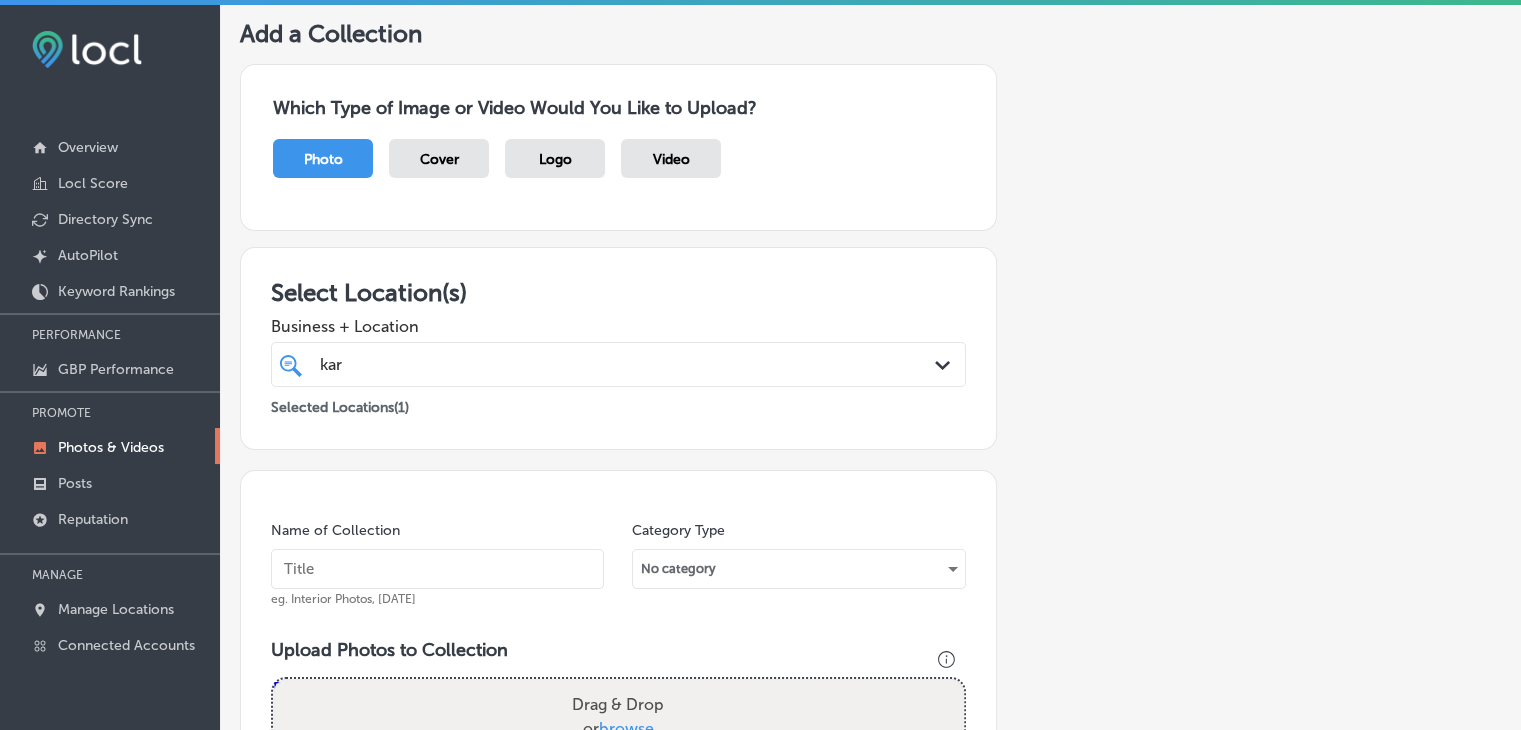 click on "kar kar" at bounding box center [588, 364] 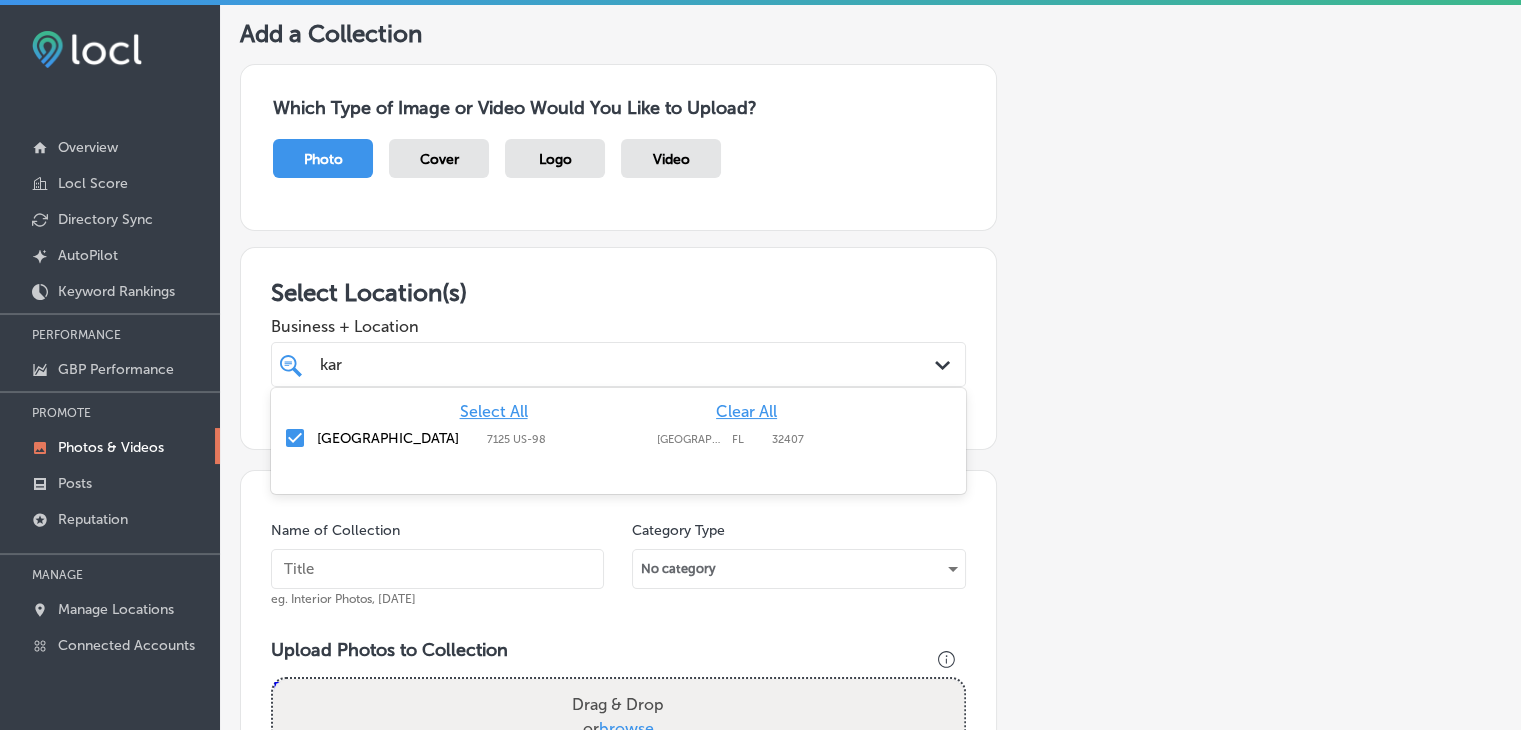 click on "Select Location(s)" at bounding box center (618, 292) 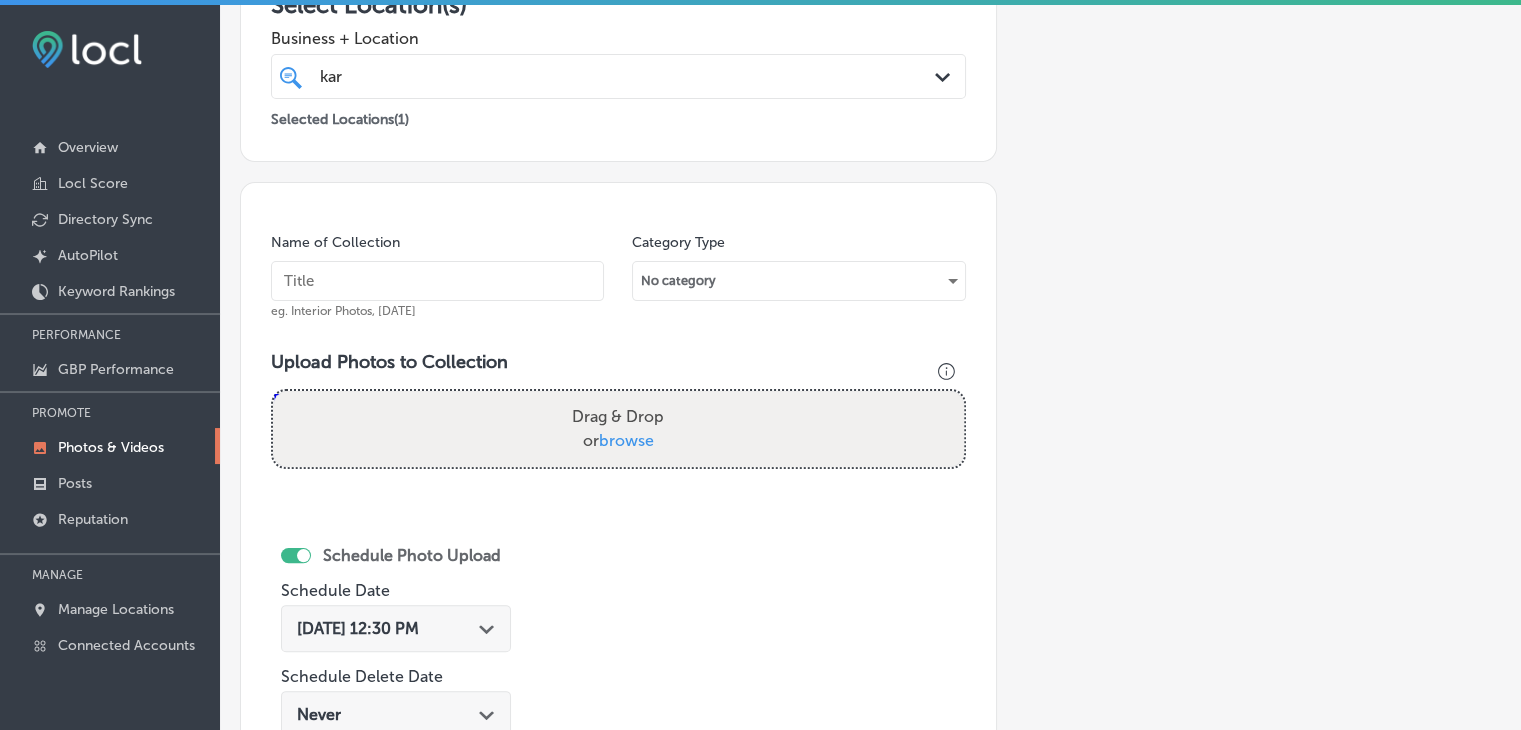 scroll, scrollTop: 407, scrollLeft: 0, axis: vertical 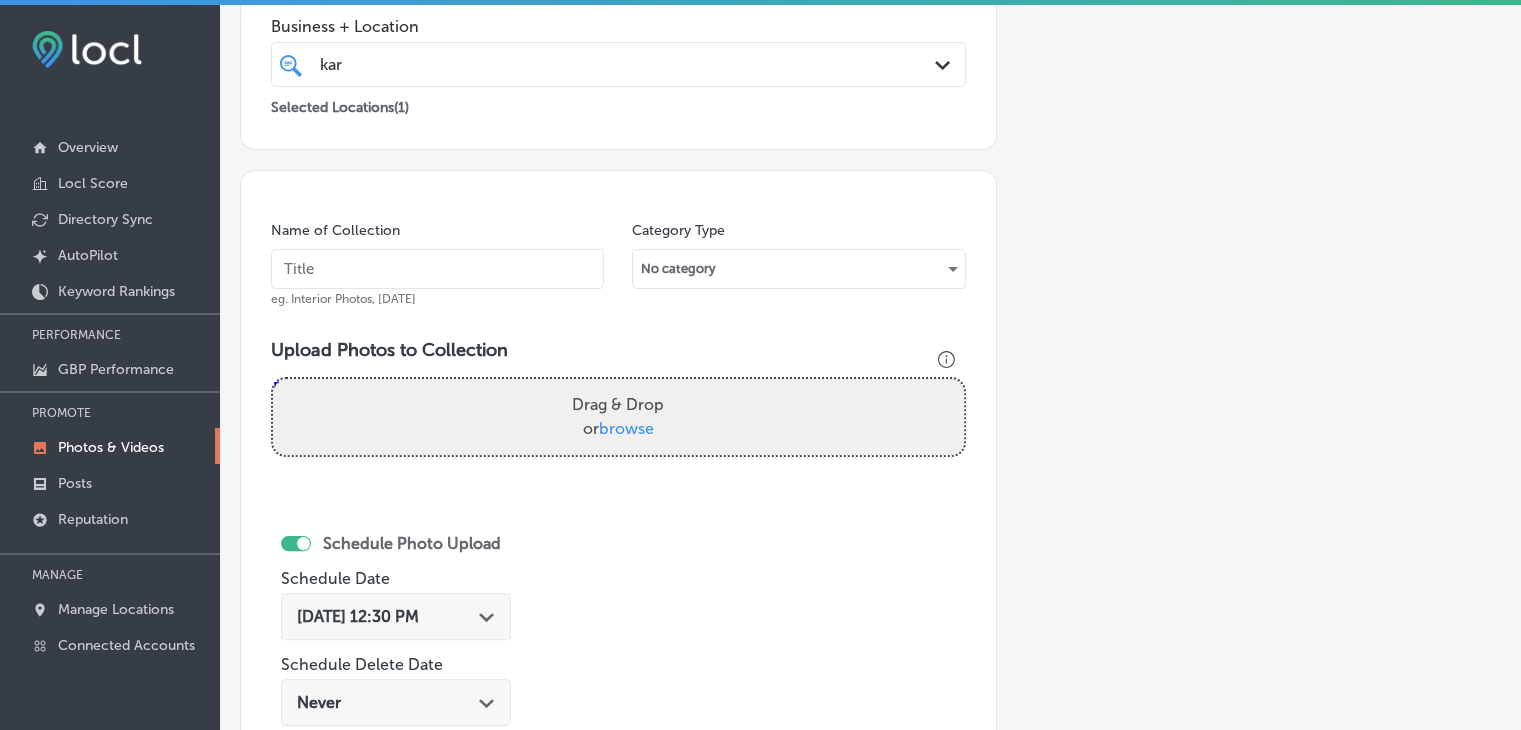 click at bounding box center [437, 269] 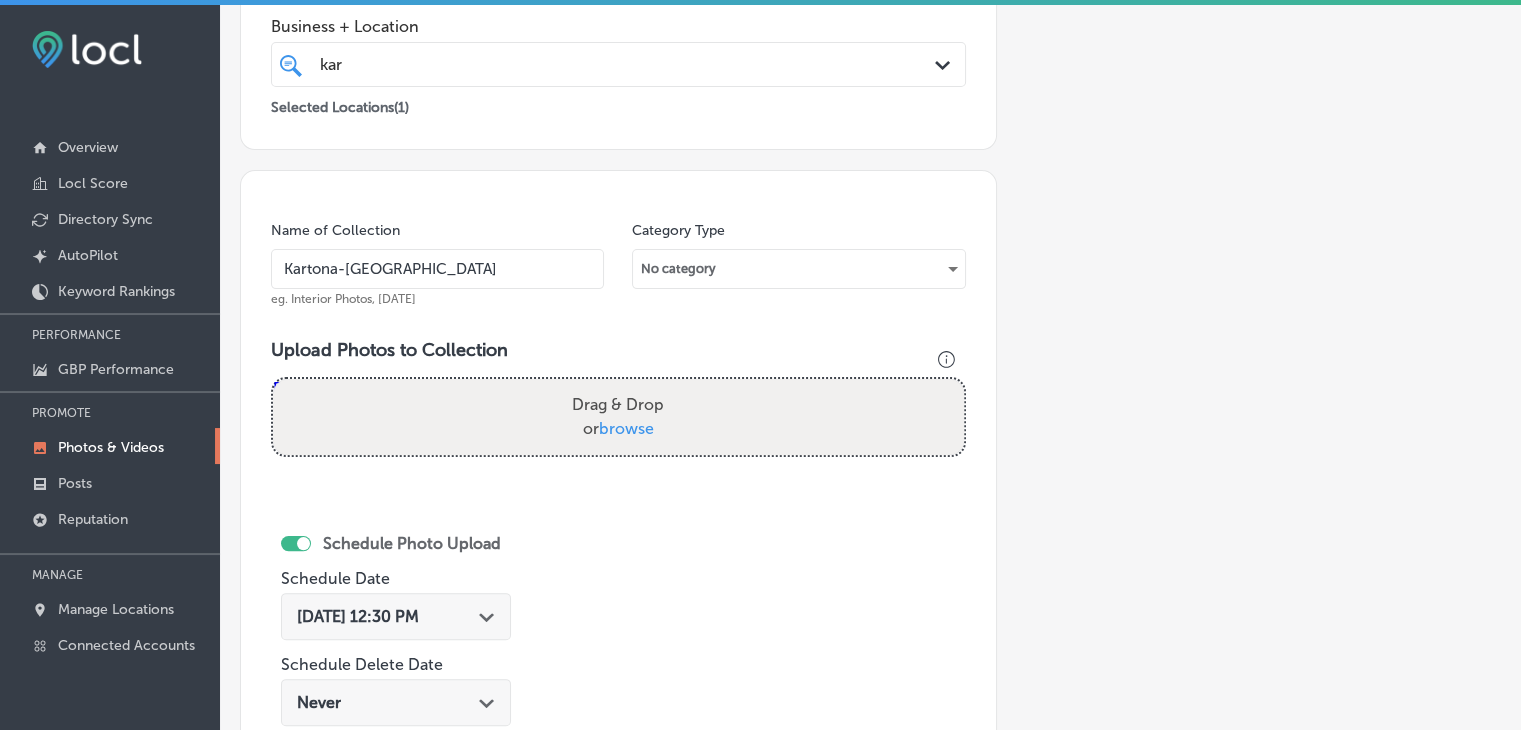 type on "Kartona-[GEOGRAPHIC_DATA]" 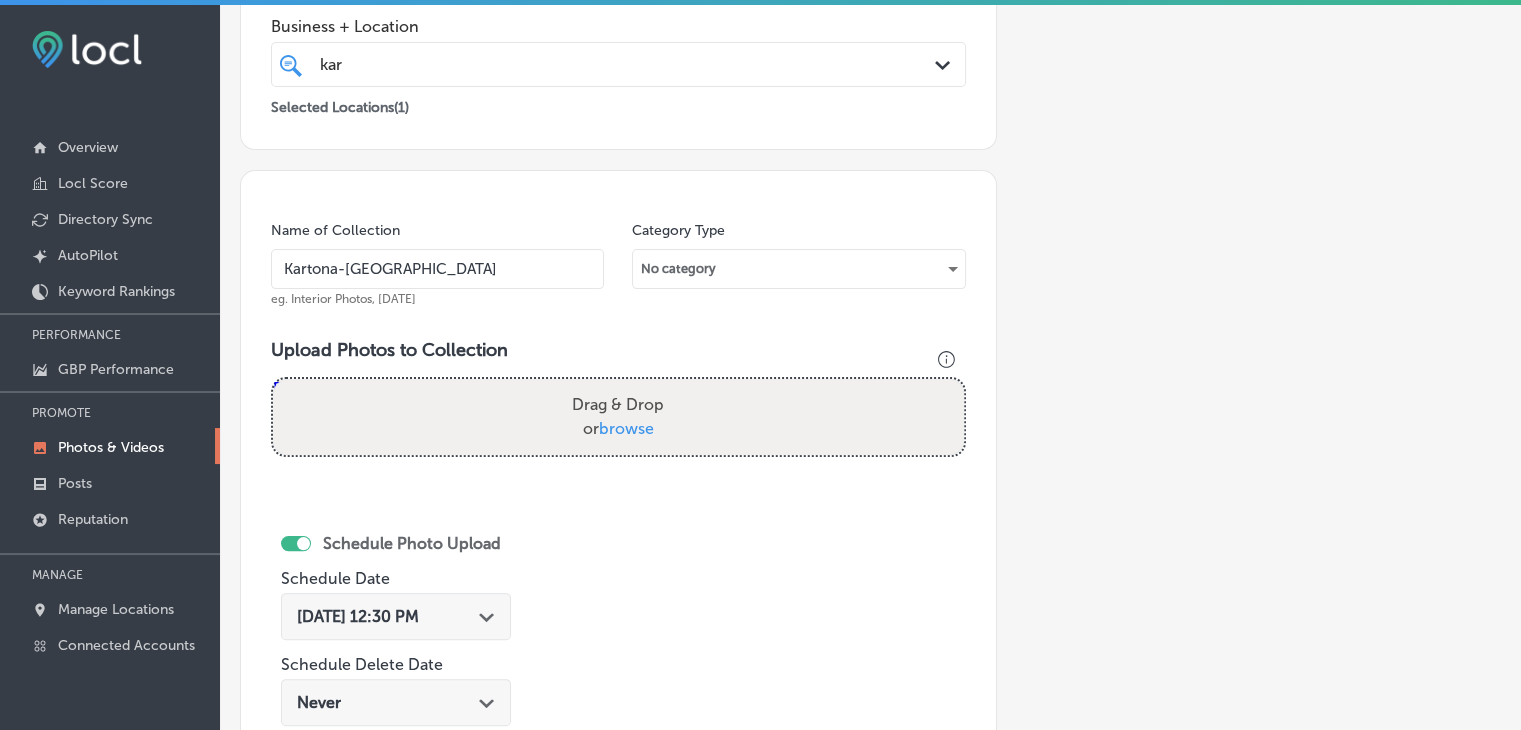 type on "C:\fakepath\Kartona-Electric-Speedway (13).jpg" 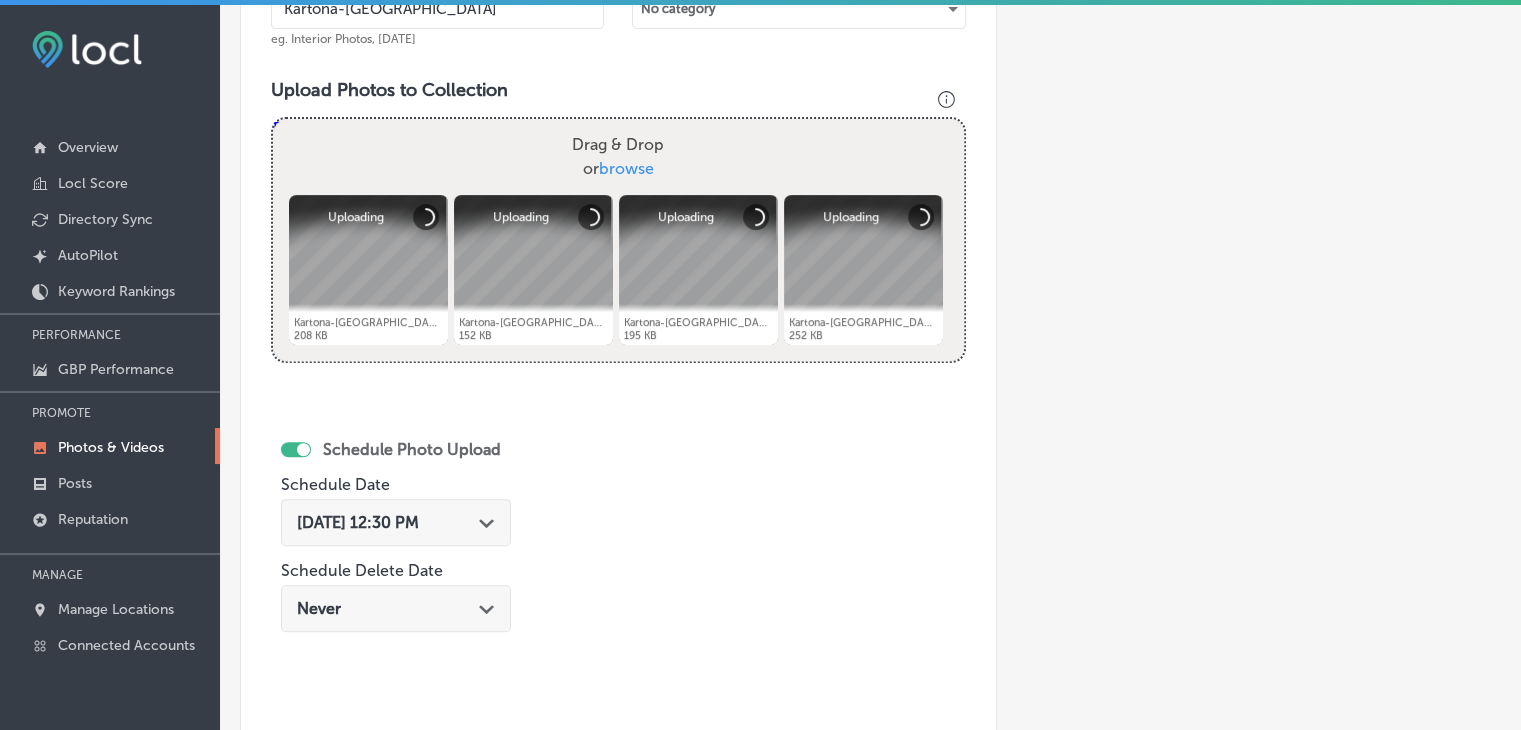 scroll, scrollTop: 707, scrollLeft: 0, axis: vertical 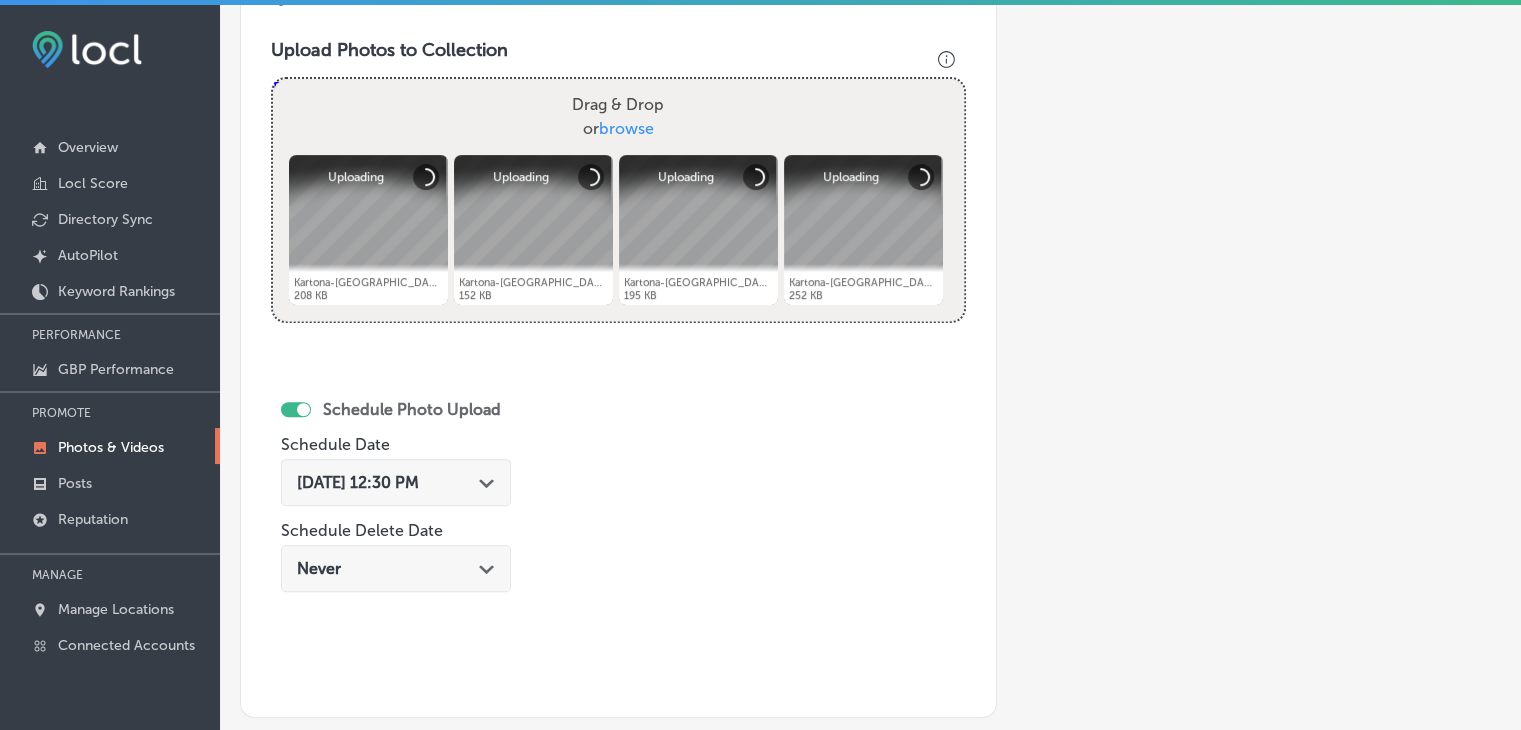 click on "[DATE] 12:30 PM
Path
Created with Sketch." at bounding box center [396, 482] 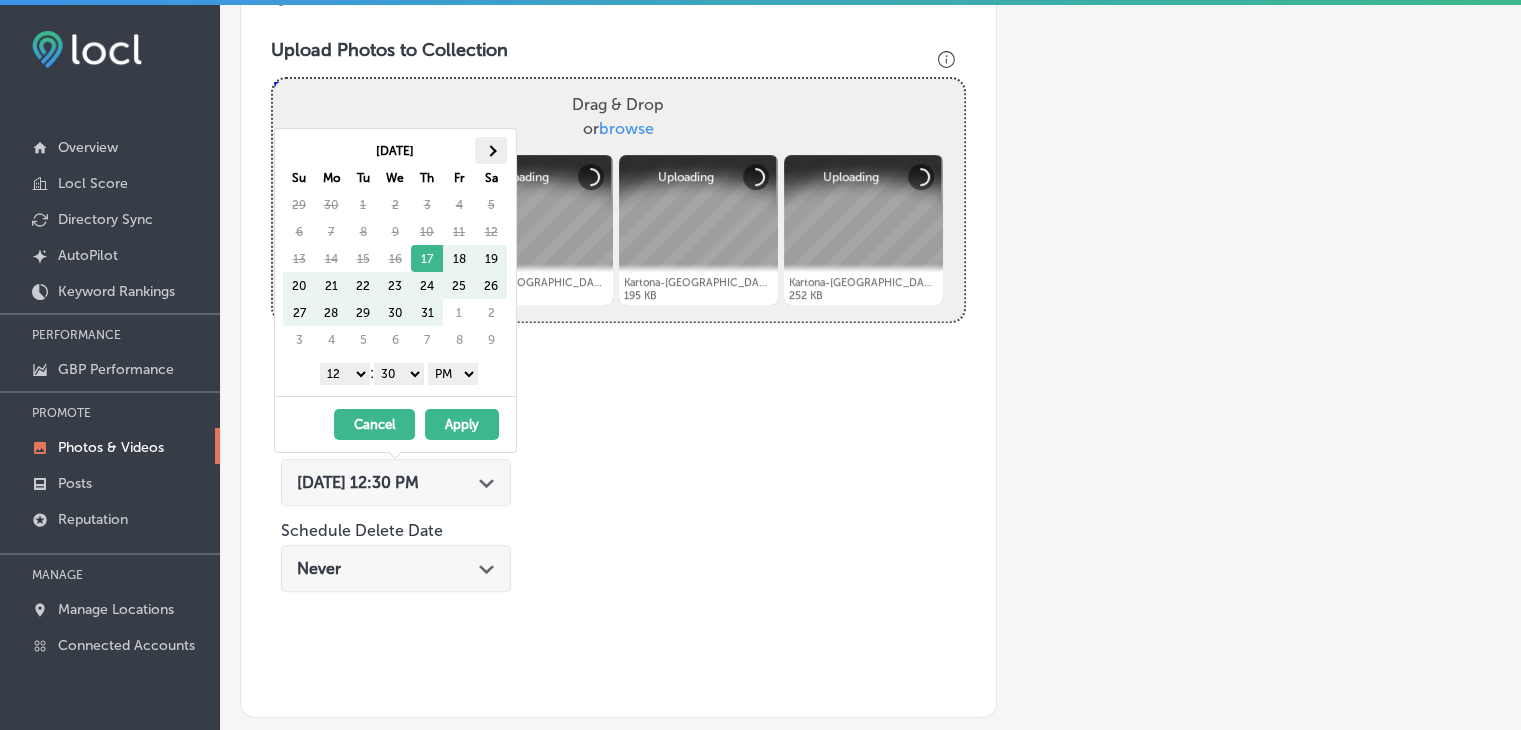 click at bounding box center [490, 150] 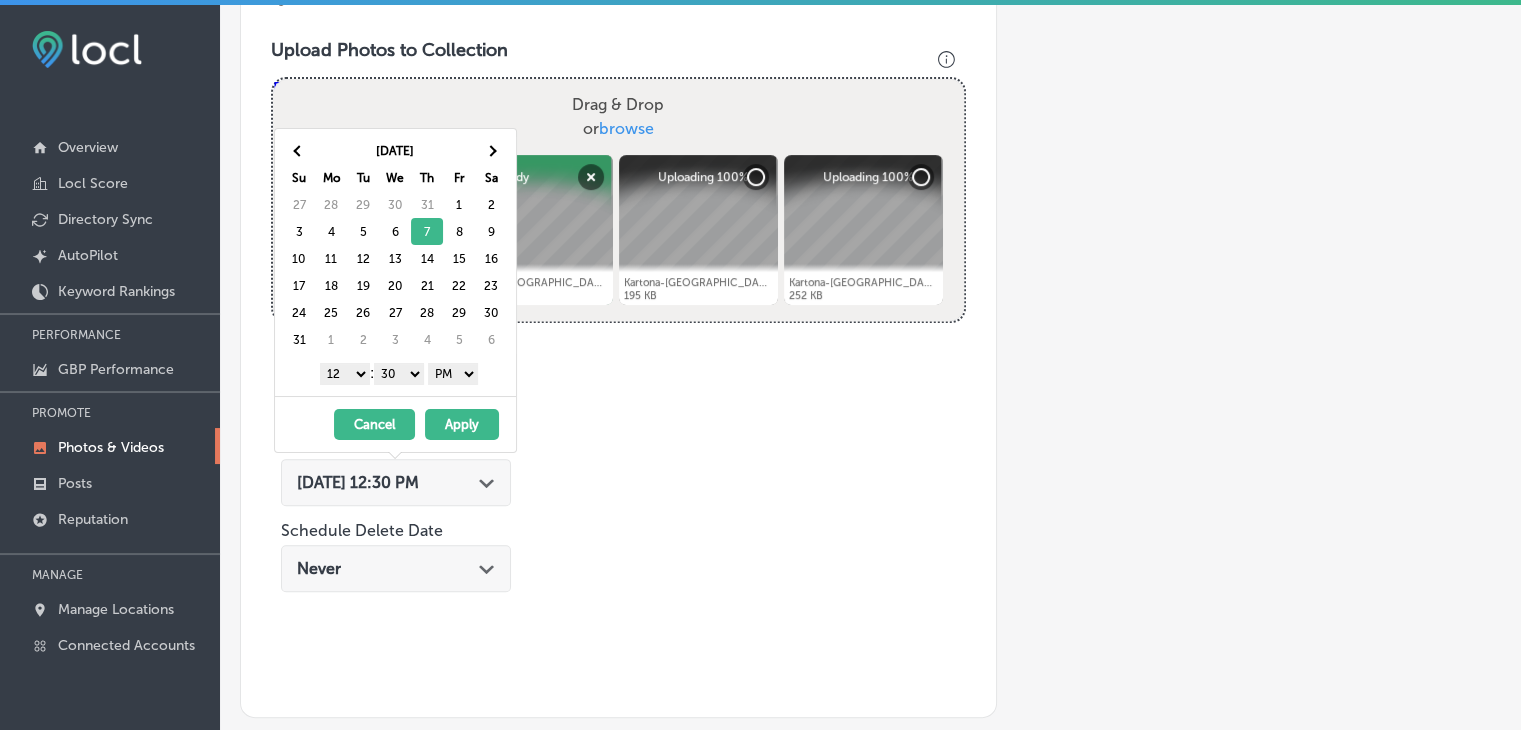 click on "00 10 20 30 40 50" at bounding box center (399, 374) 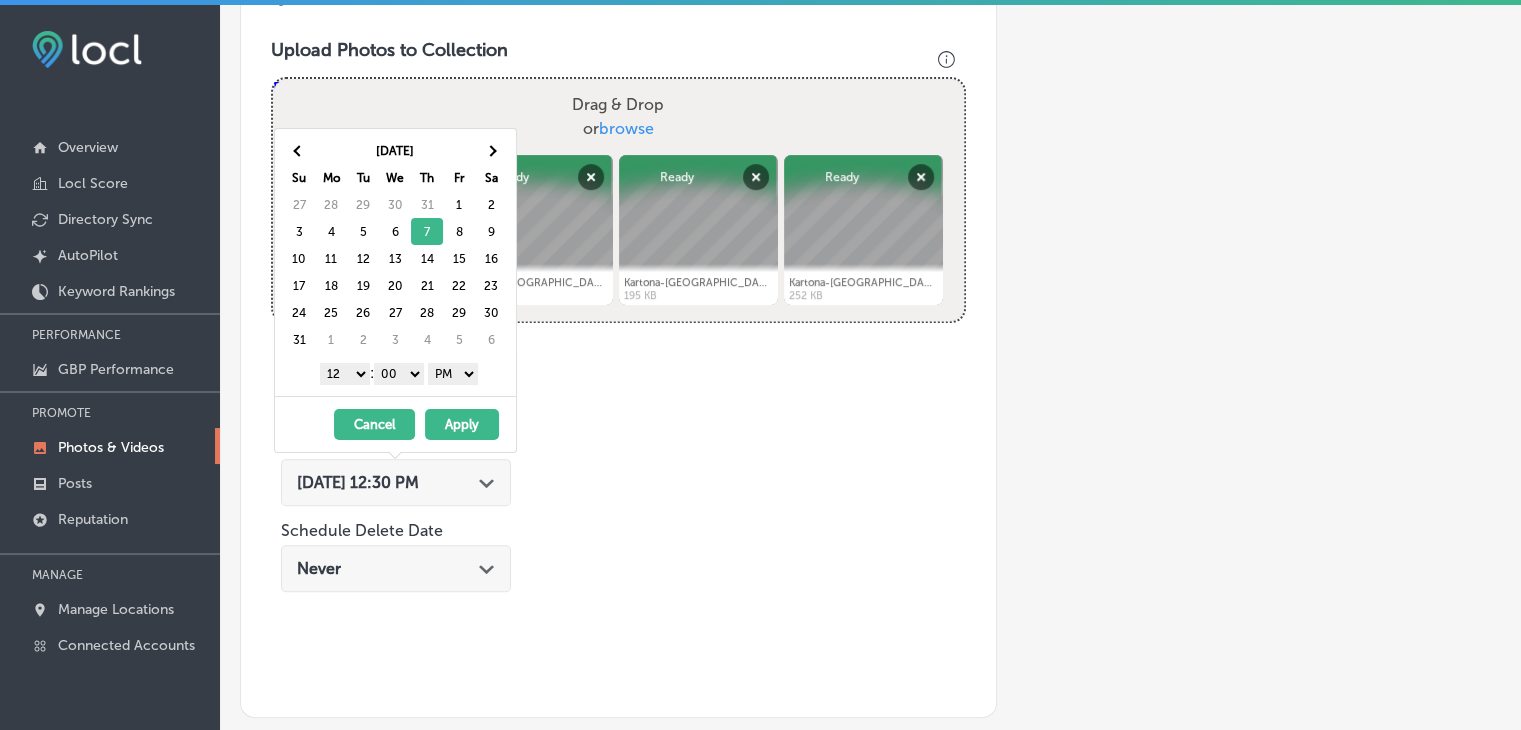 drag, startPoint x: 370, startPoint y: 371, endPoint x: 349, endPoint y: 369, distance: 21.095022 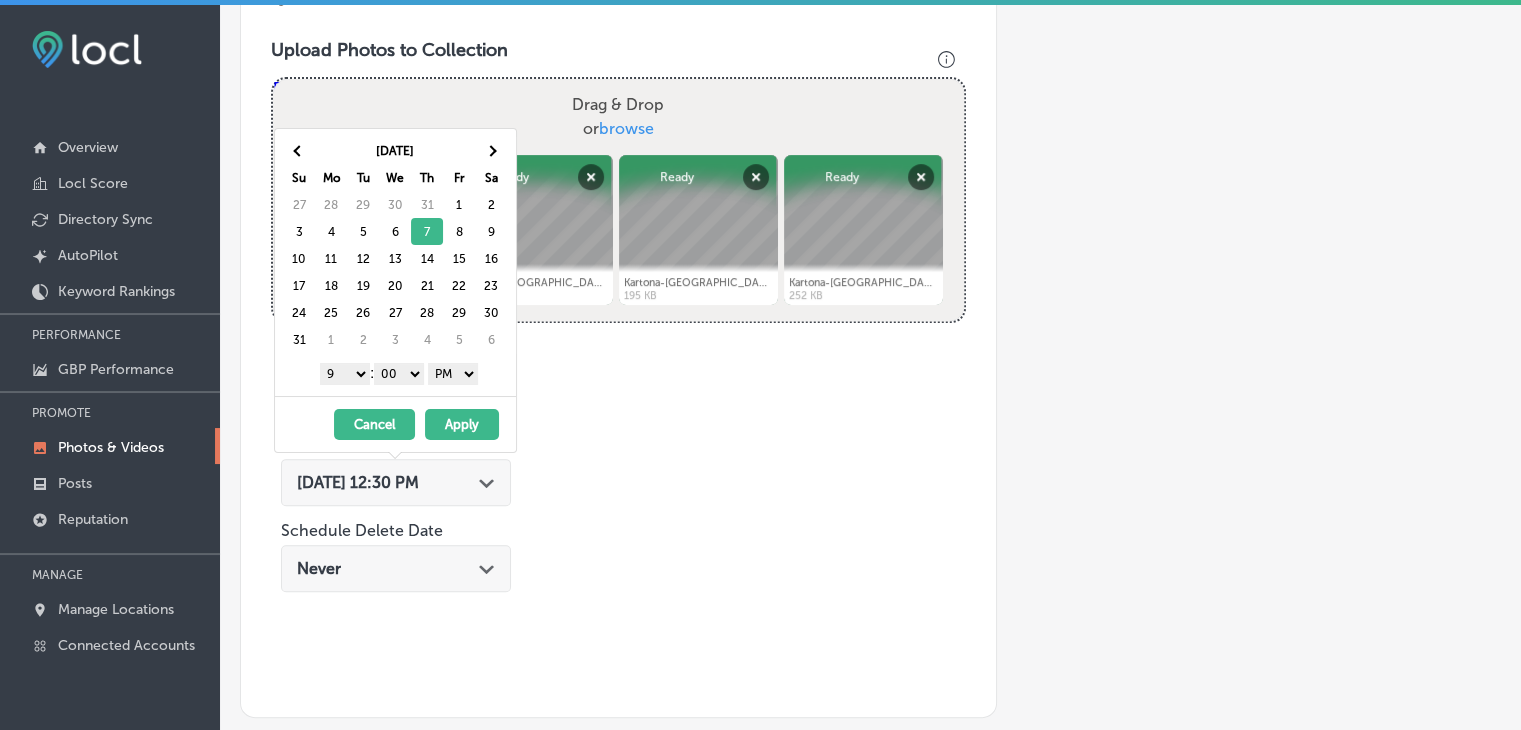 click on "Apply" at bounding box center (462, 424) 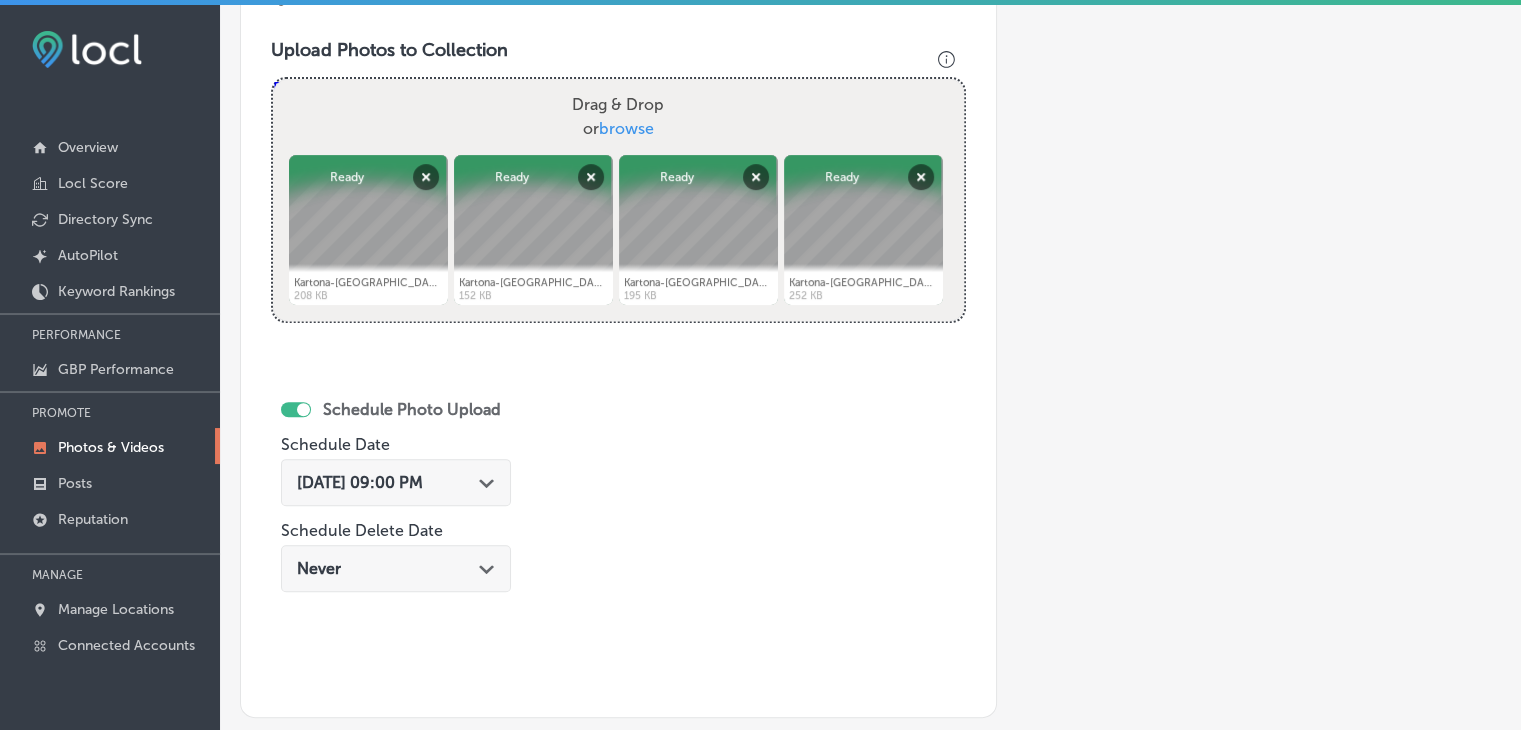 scroll, scrollTop: 972, scrollLeft: 0, axis: vertical 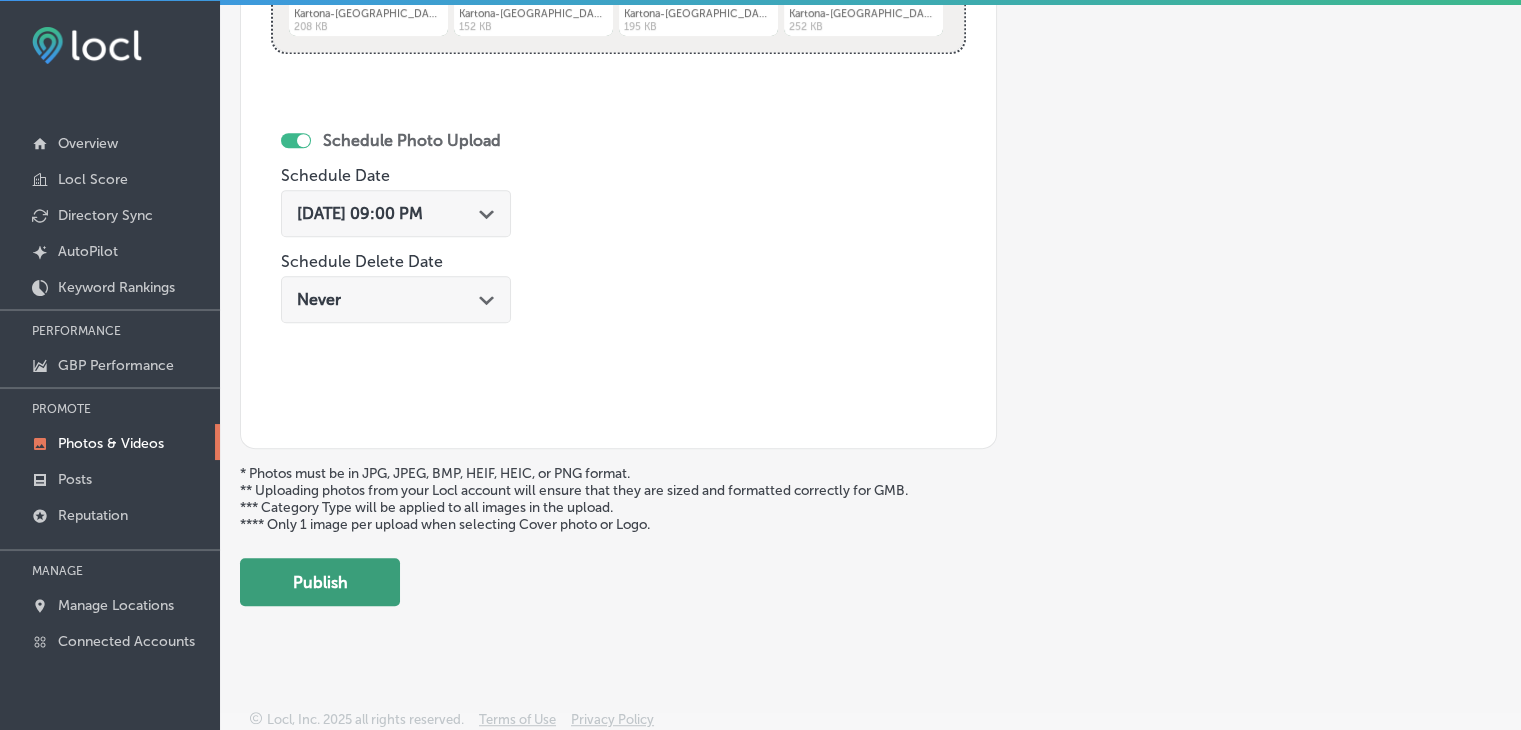 click on "Publish" at bounding box center (320, 582) 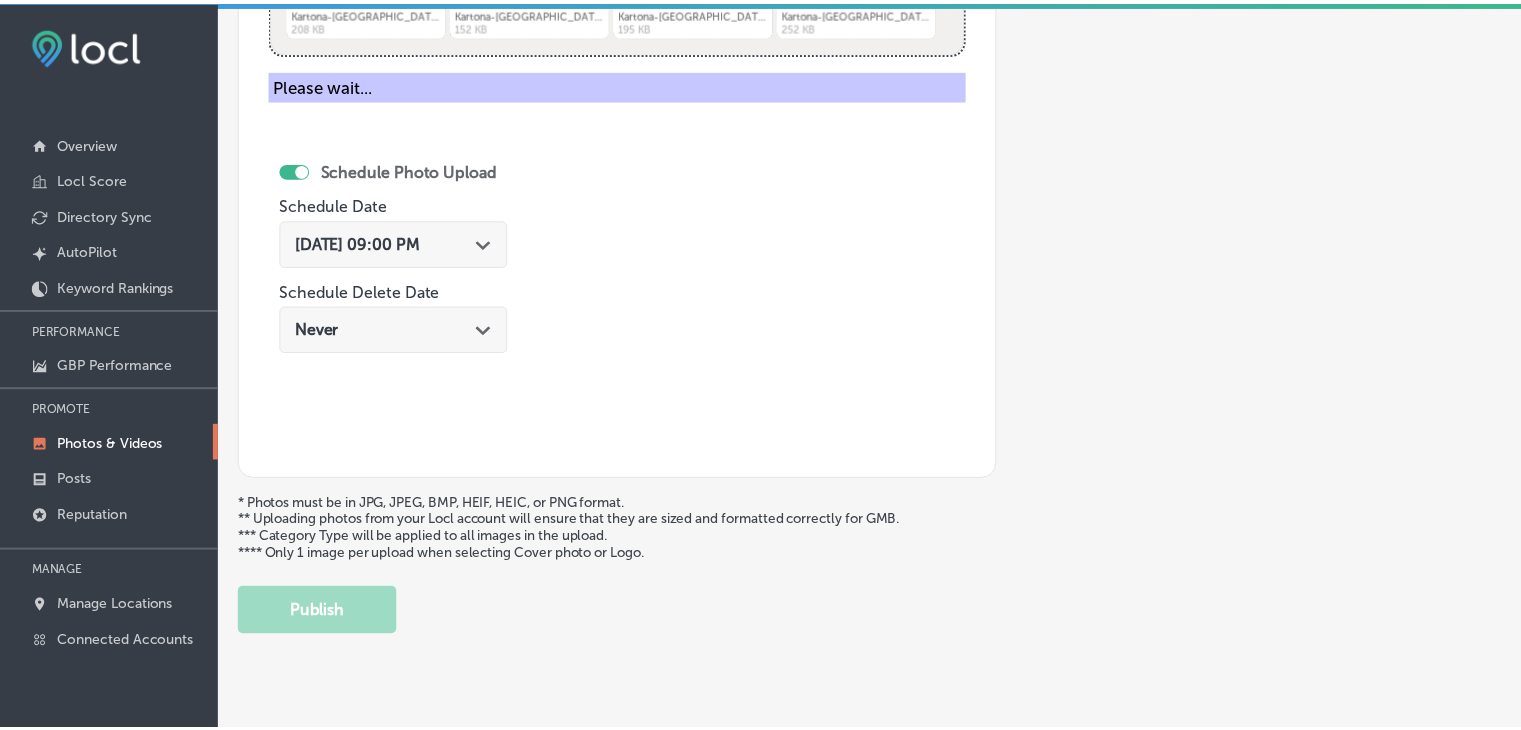 scroll, scrollTop: 807, scrollLeft: 0, axis: vertical 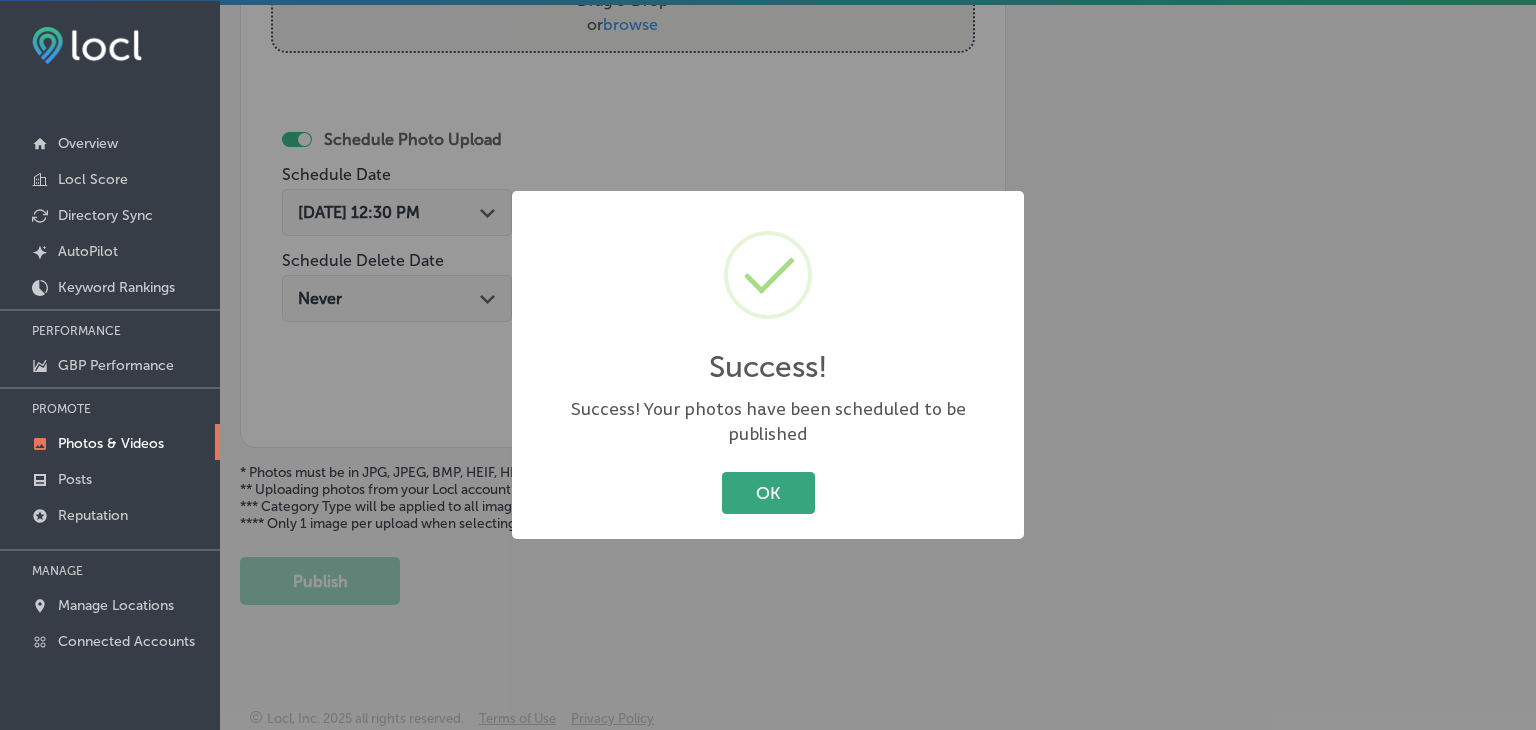 click on "OK" at bounding box center [768, 492] 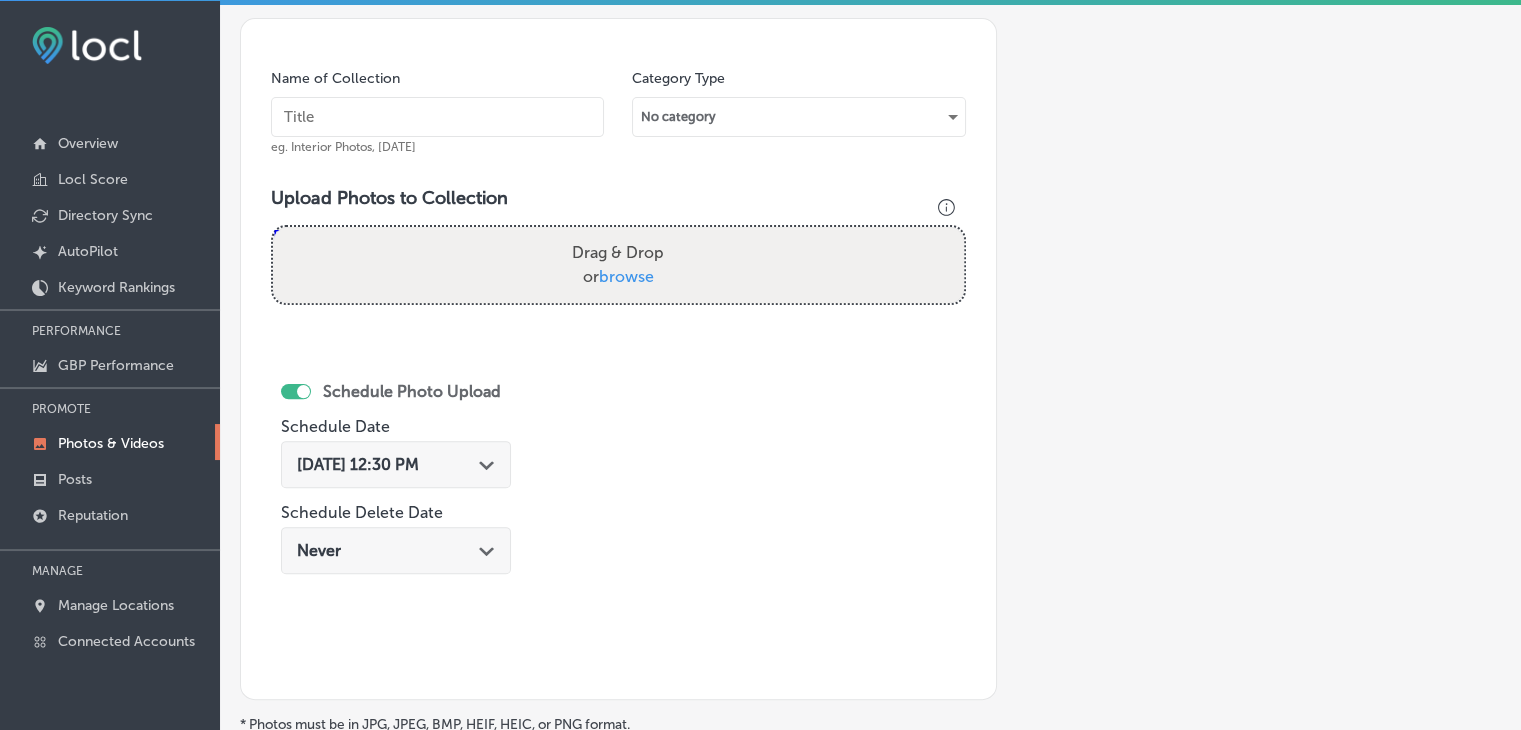 scroll, scrollTop: 307, scrollLeft: 0, axis: vertical 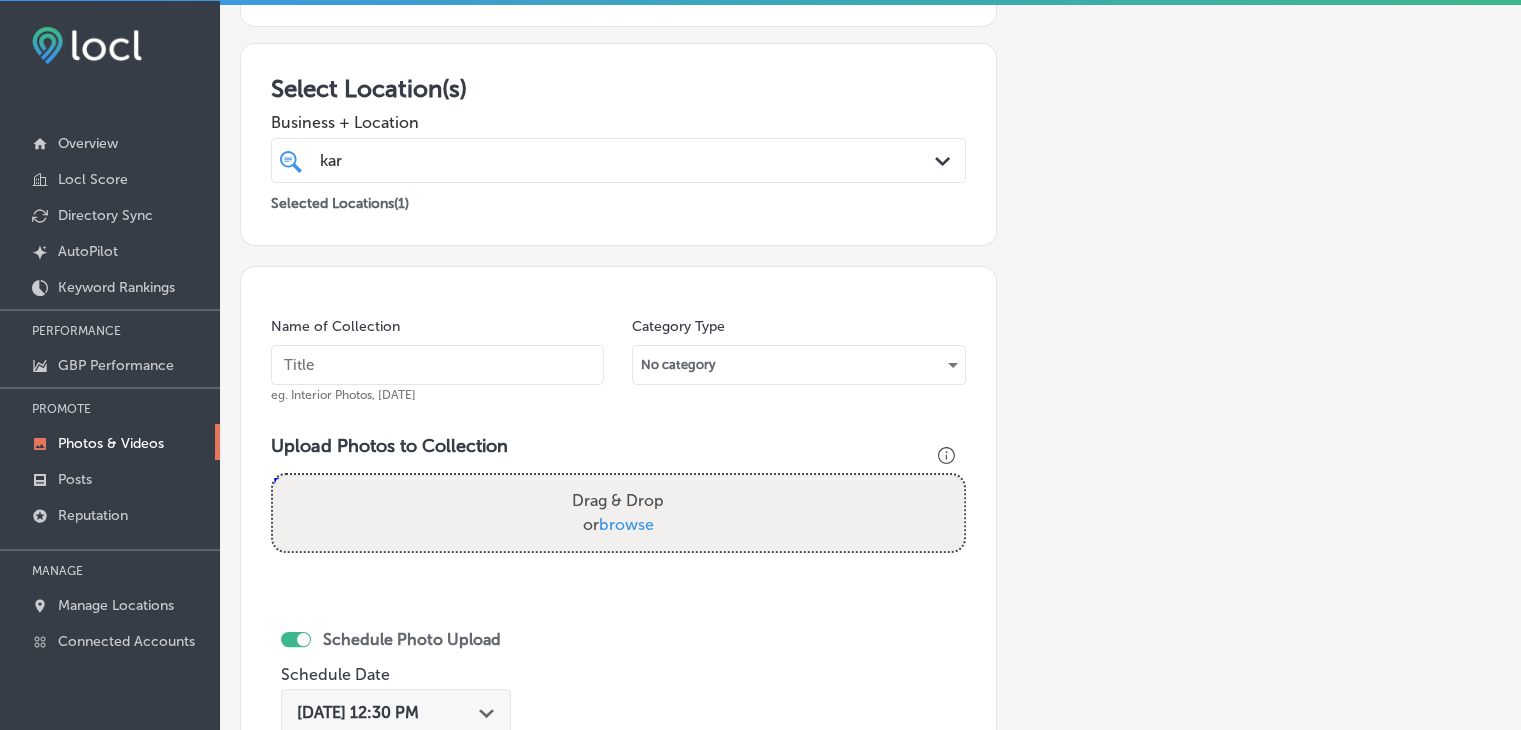 click at bounding box center (437, 365) 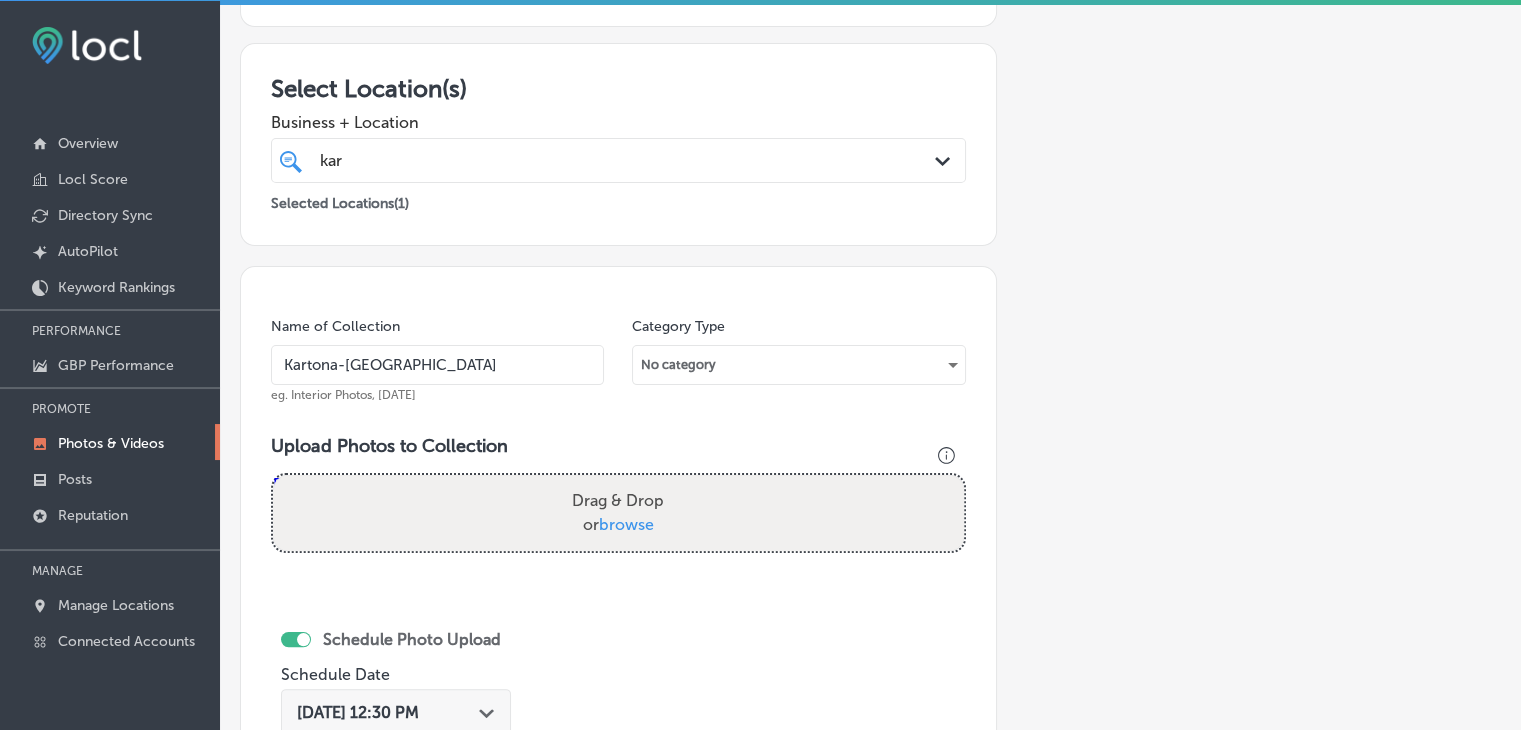 type on "Kartona-[GEOGRAPHIC_DATA]" 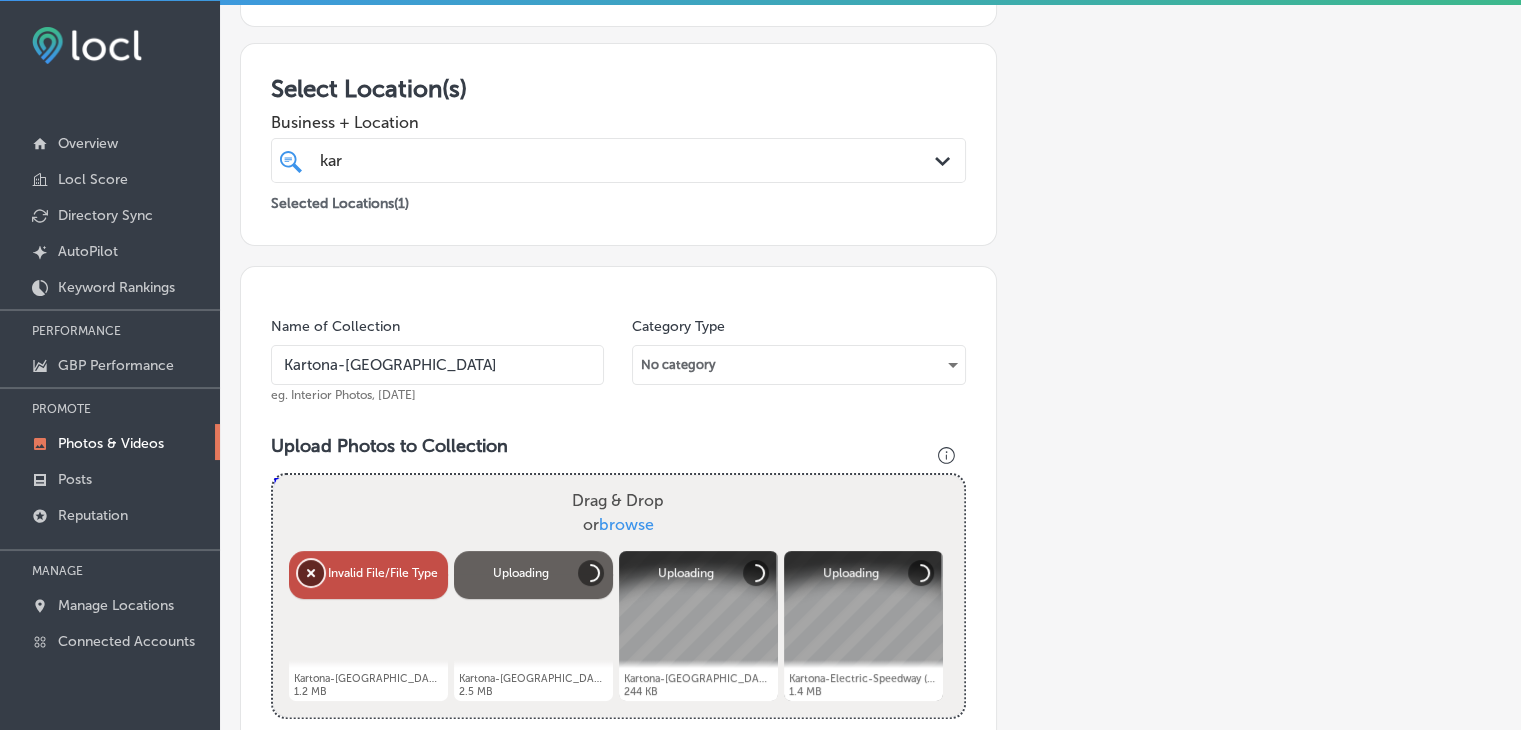 click on "Remove" at bounding box center (311, 573) 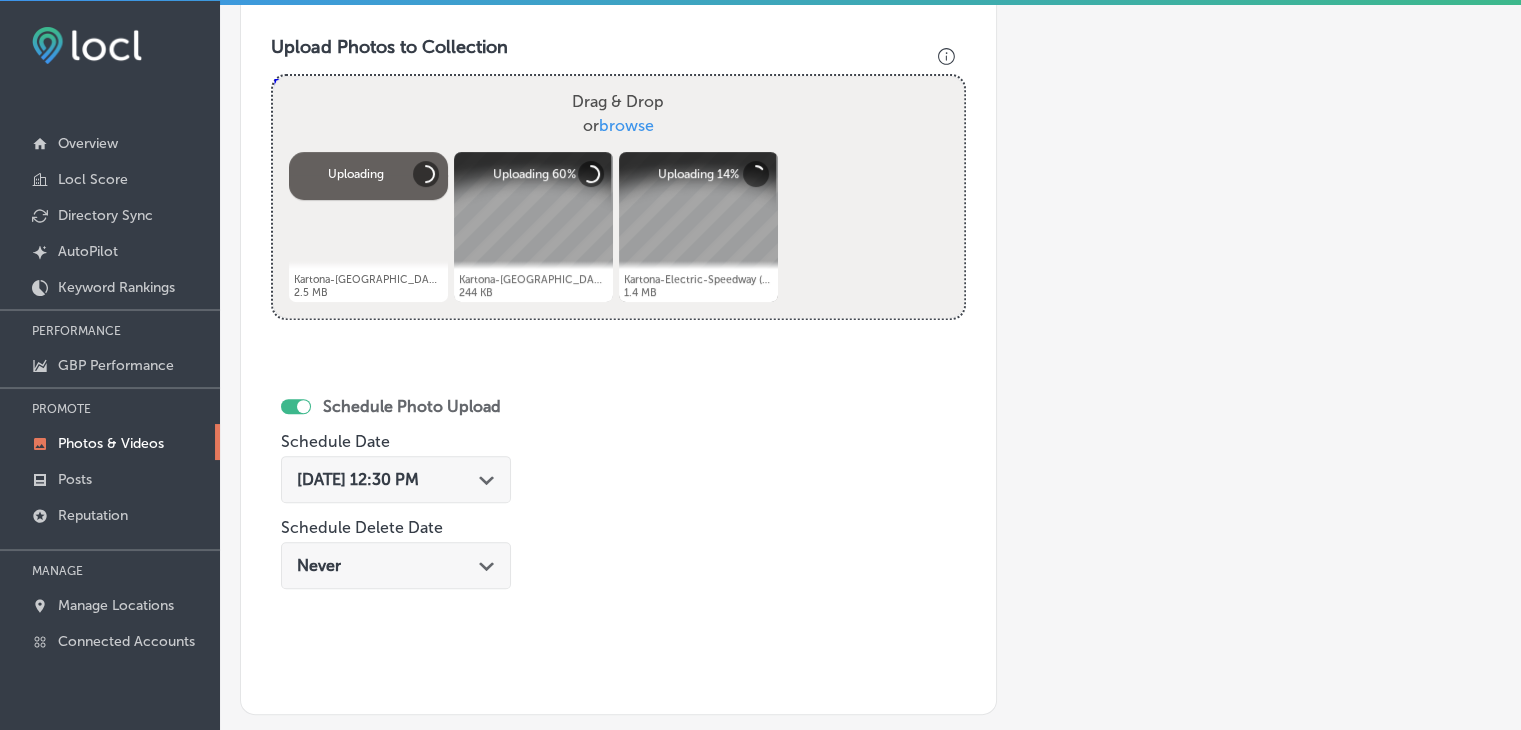 scroll, scrollTop: 707, scrollLeft: 0, axis: vertical 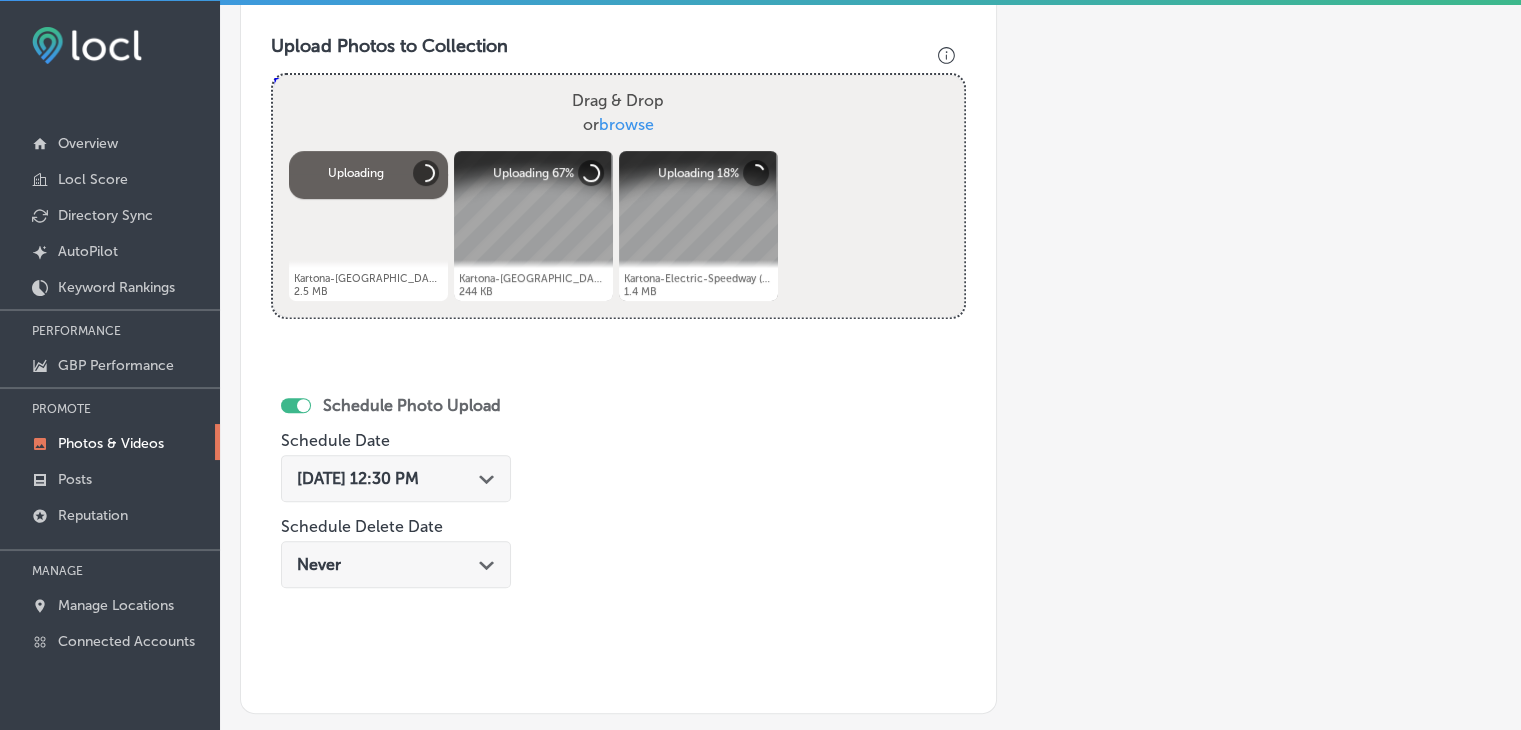 click on "[DATE] 12:30 PM" at bounding box center [358, 478] 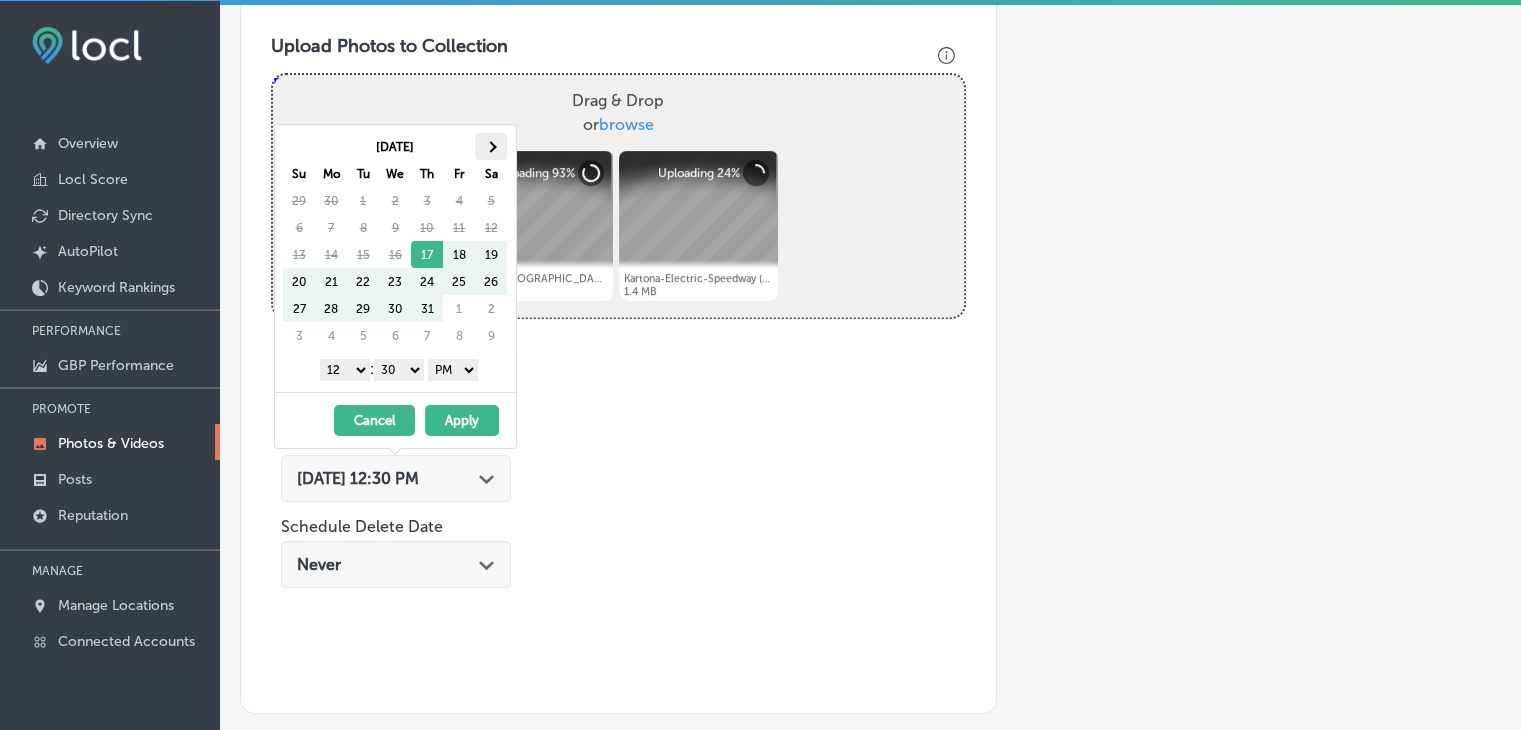 click at bounding box center [490, 146] 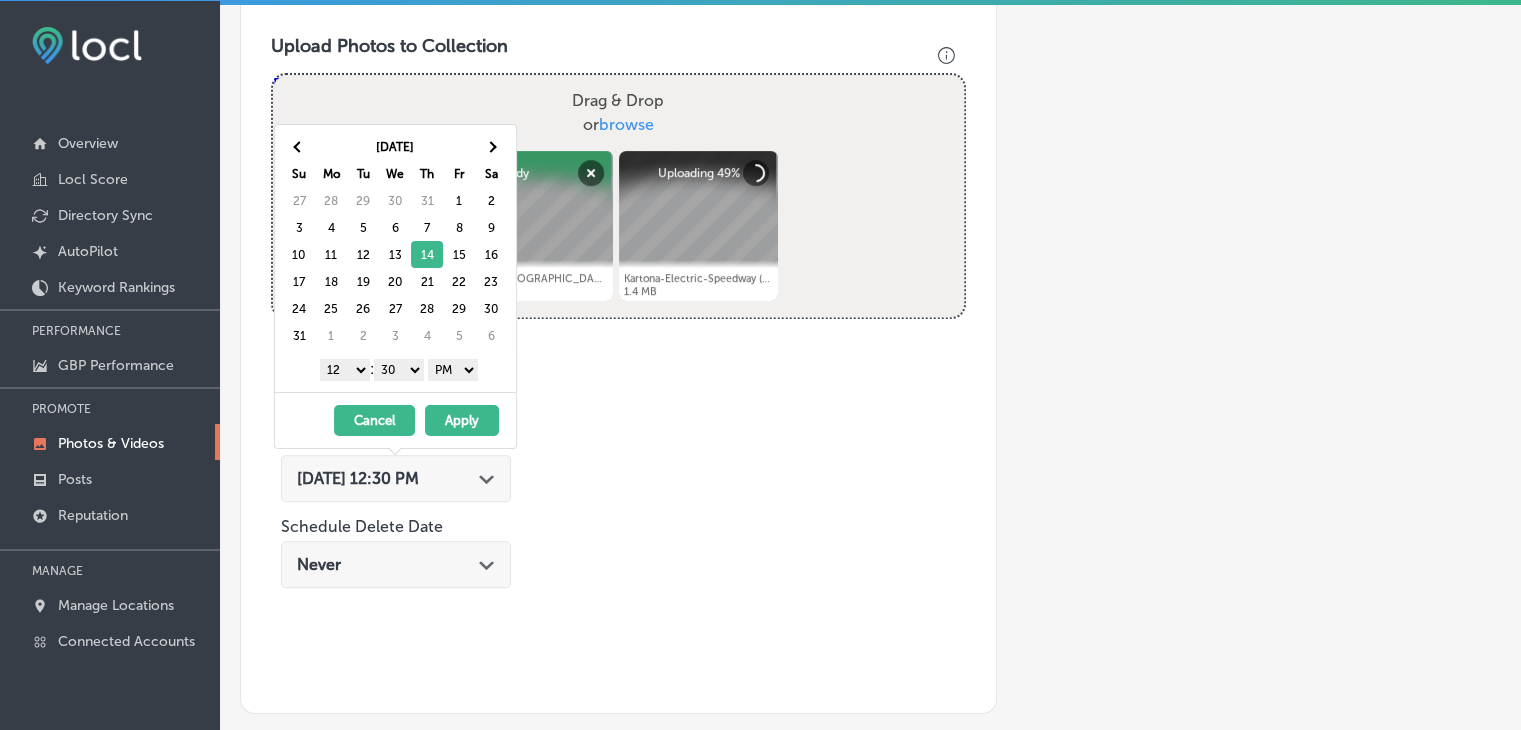 drag, startPoint x: 348, startPoint y: 363, endPoint x: 347, endPoint y: 375, distance: 12.0415945 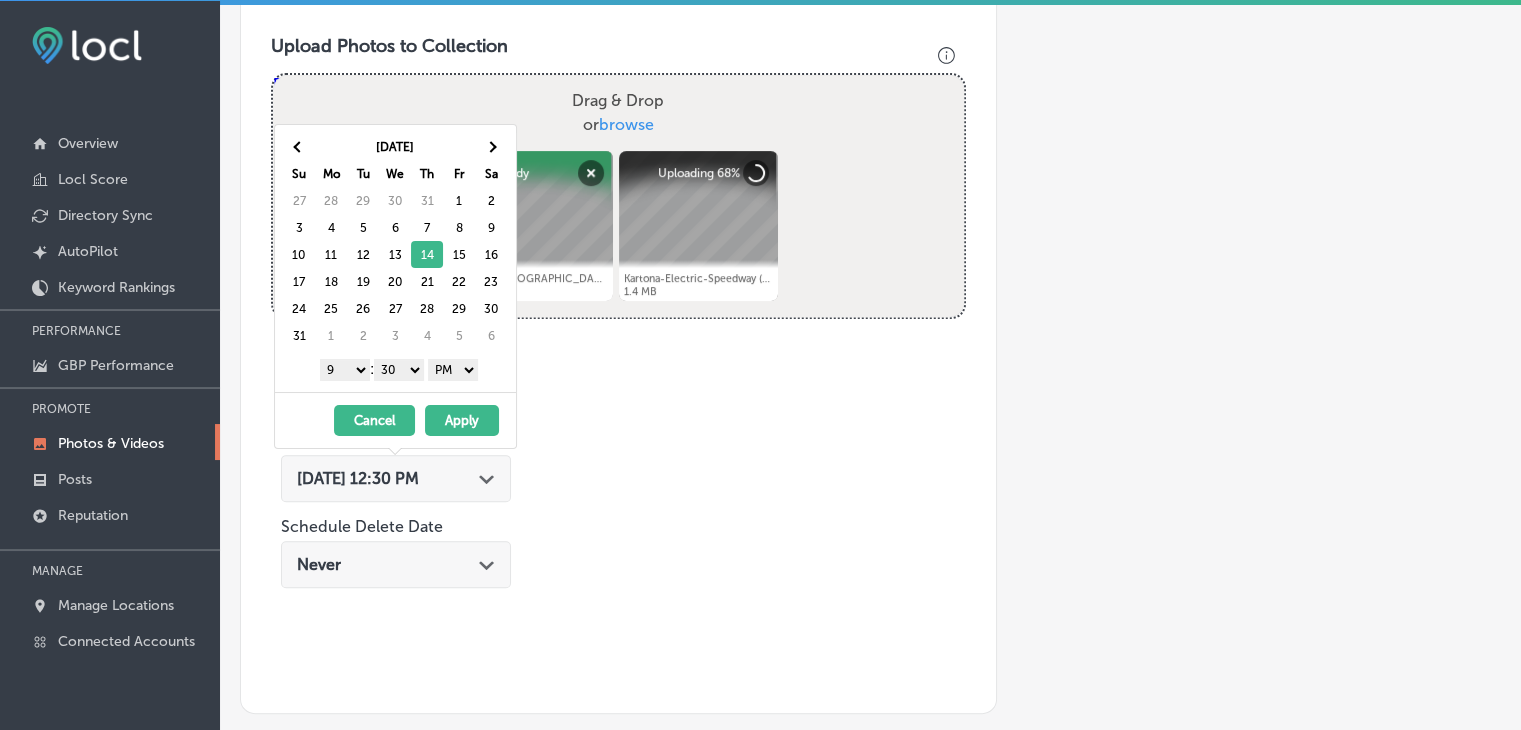 click on "00 10 20 30 40 50" at bounding box center [399, 370] 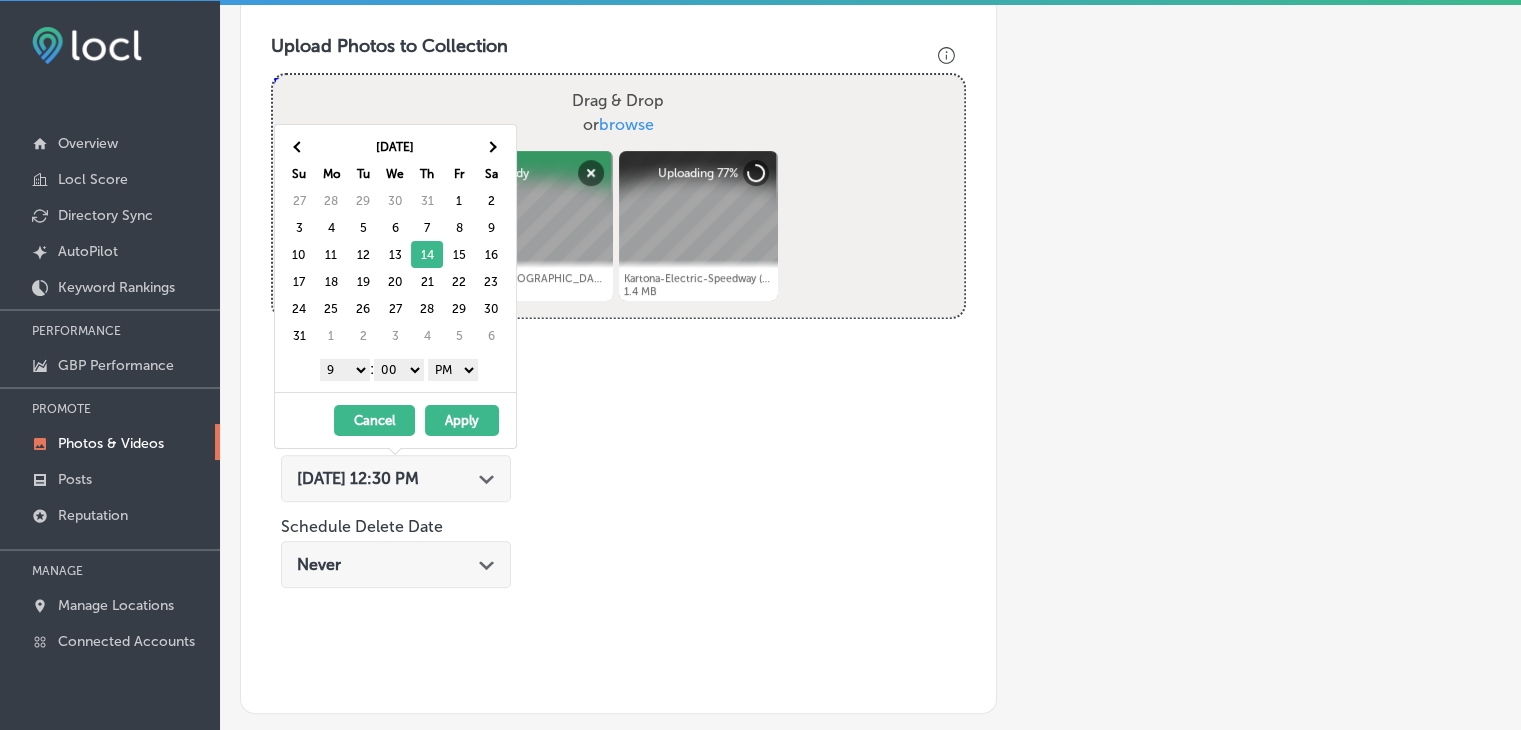 click on "Apply" at bounding box center [462, 420] 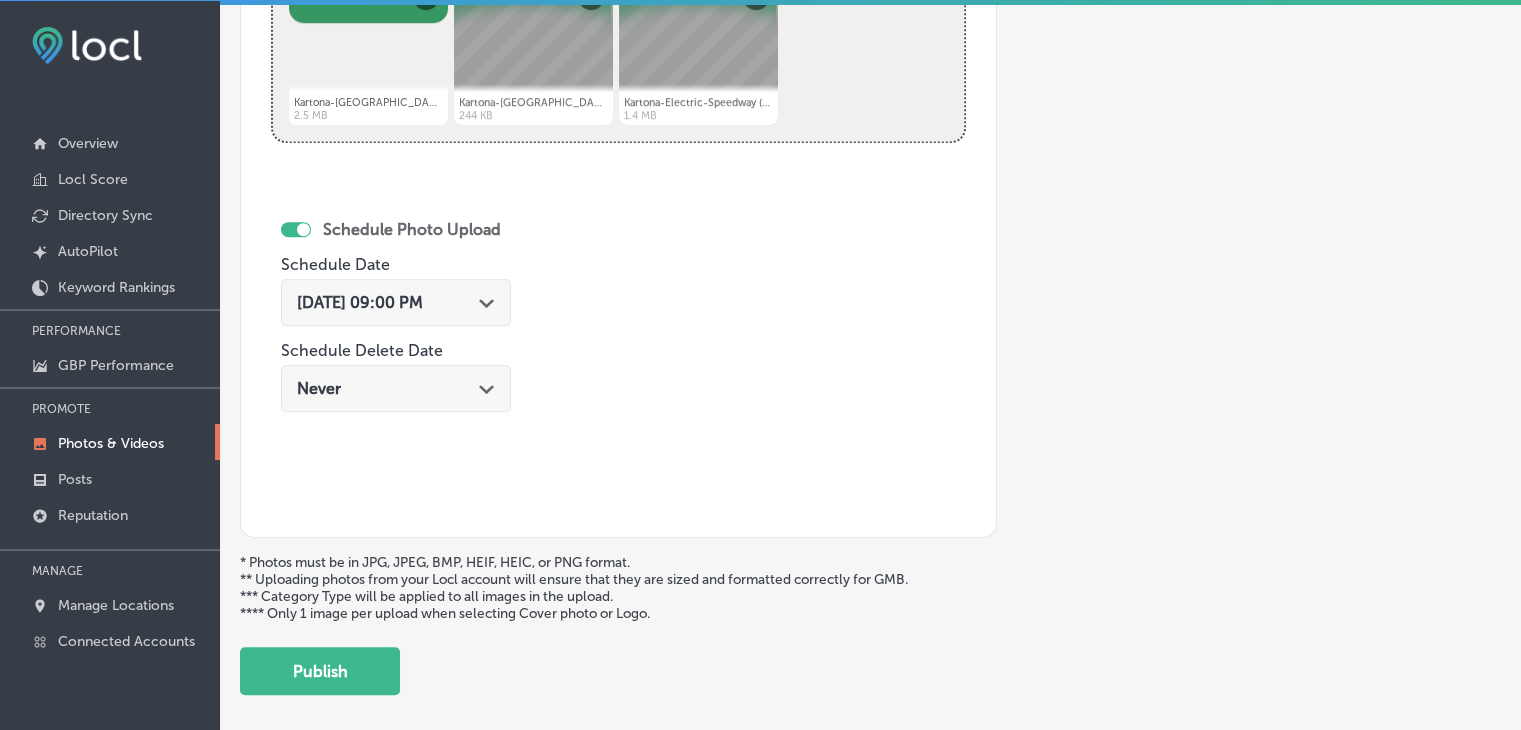 scroll, scrollTop: 972, scrollLeft: 0, axis: vertical 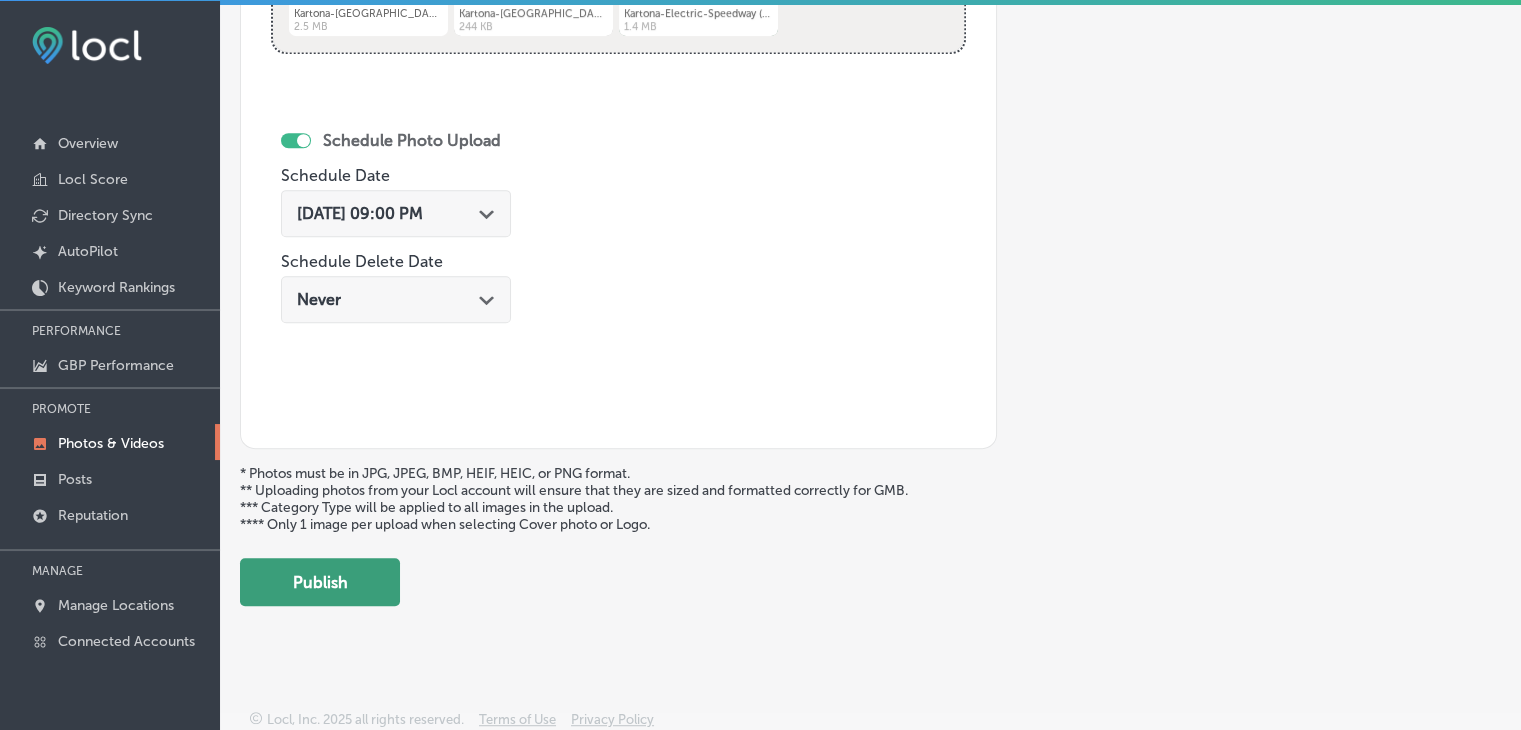 click on "Publish" at bounding box center [320, 582] 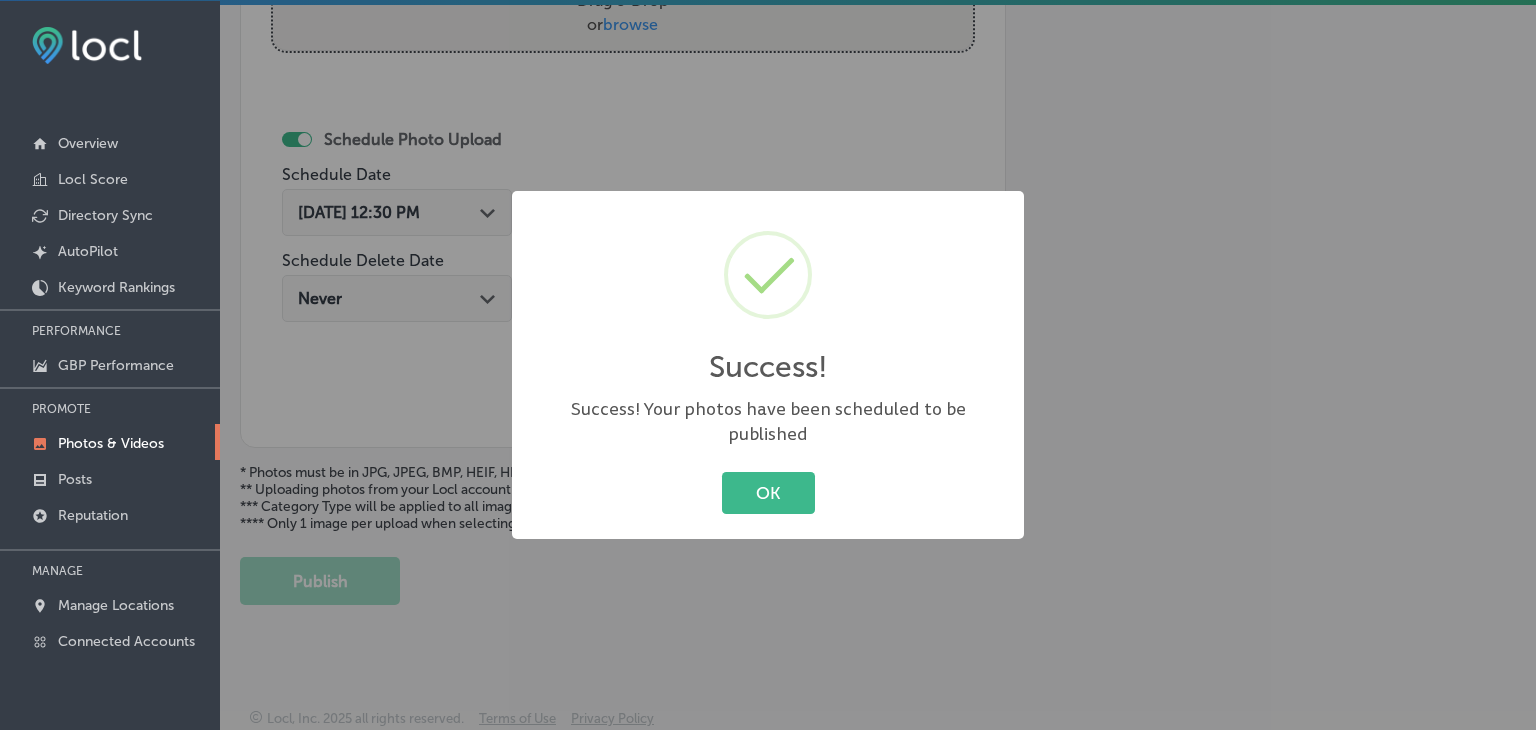 click on "OK" at bounding box center [768, 492] 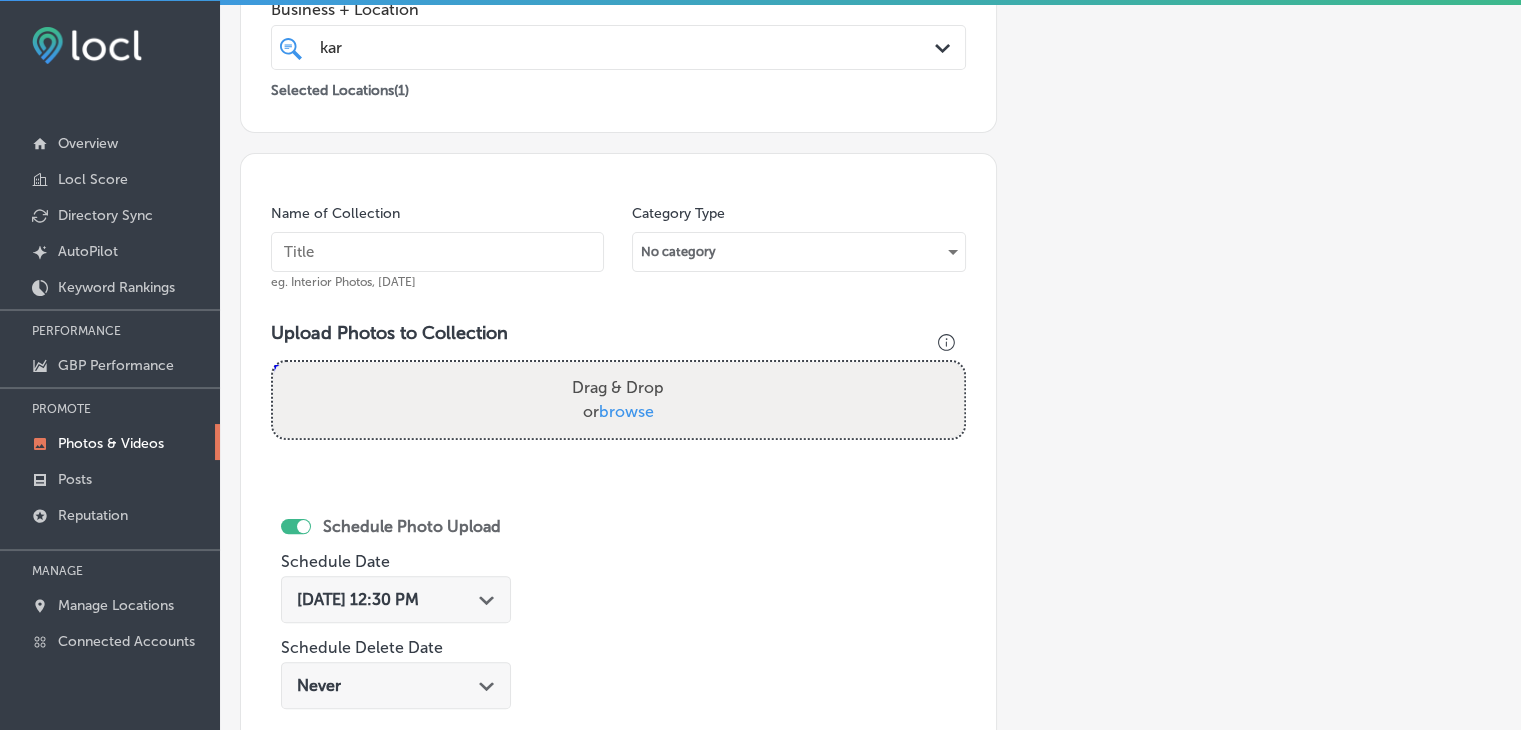 scroll, scrollTop: 407, scrollLeft: 0, axis: vertical 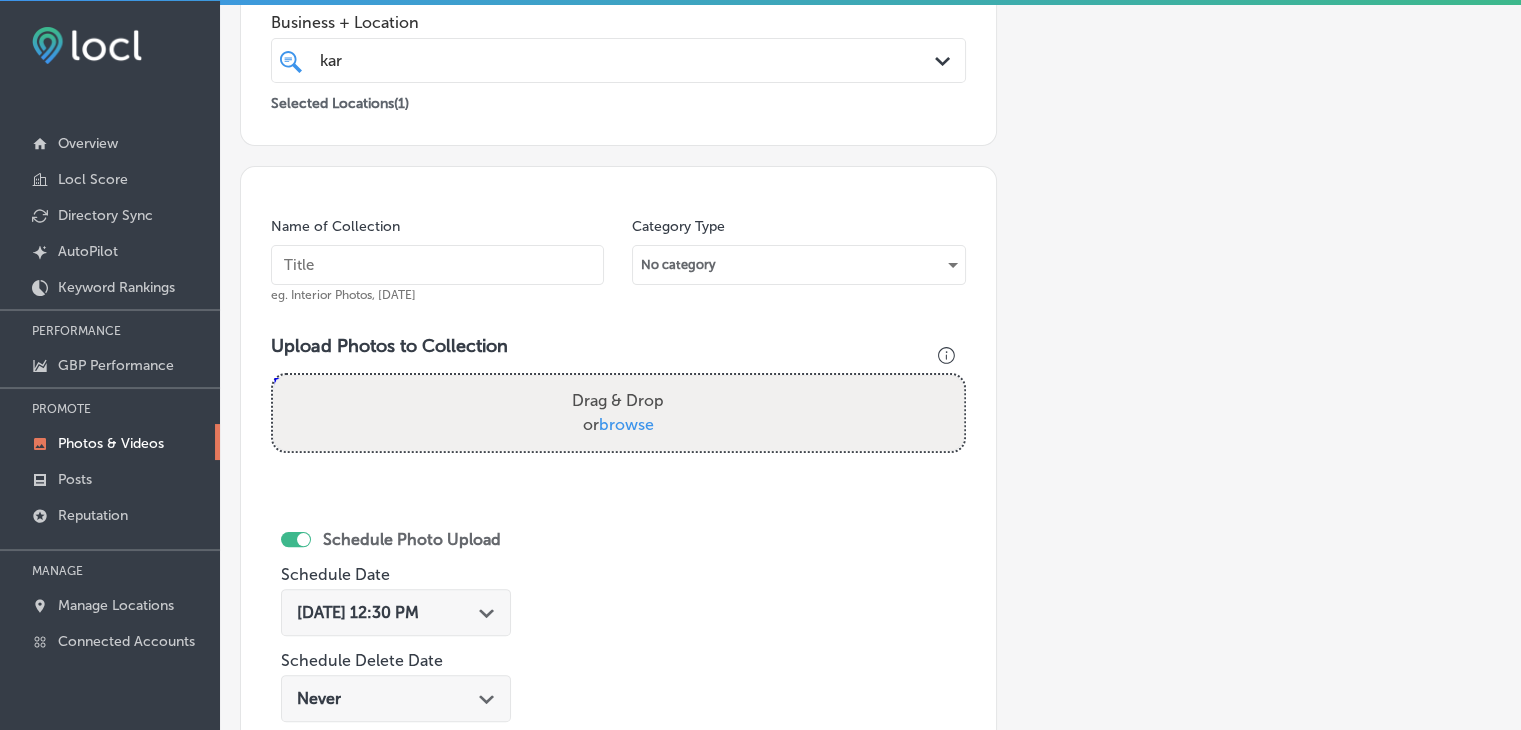 click at bounding box center [437, 265] 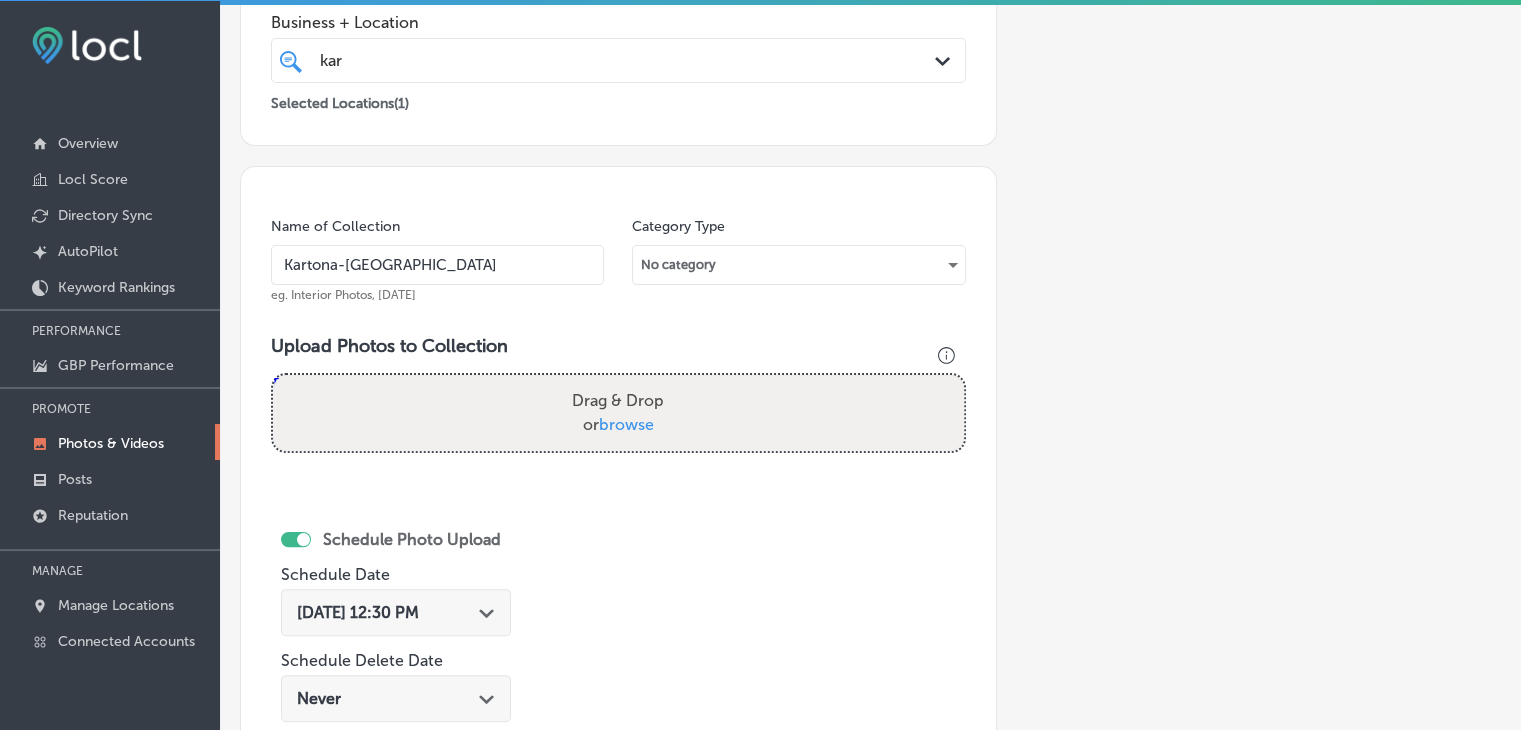 type on "Kartona-[GEOGRAPHIC_DATA]" 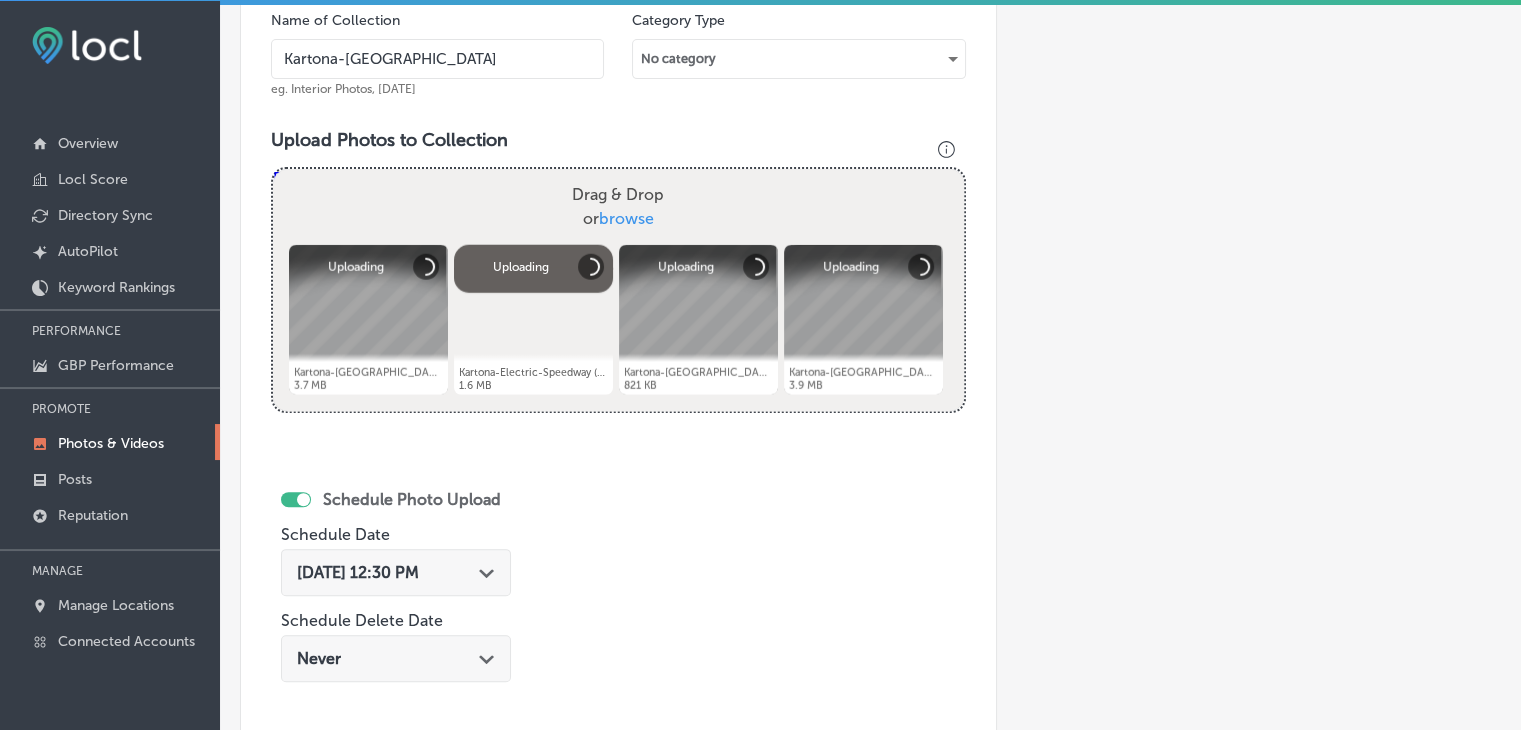 scroll, scrollTop: 707, scrollLeft: 0, axis: vertical 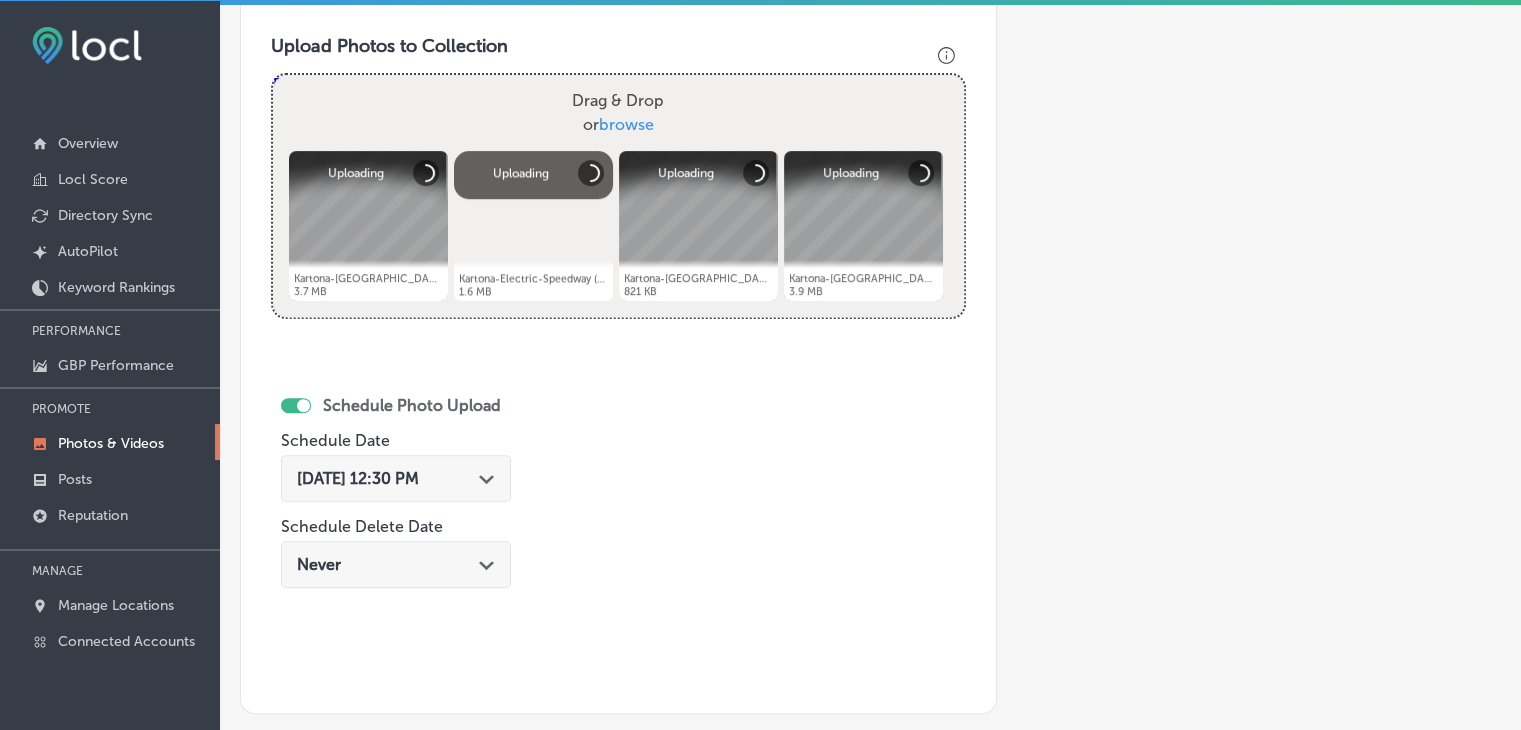 click on "[DATE] 12:30 PM
Path
Created with Sketch." at bounding box center [396, 478] 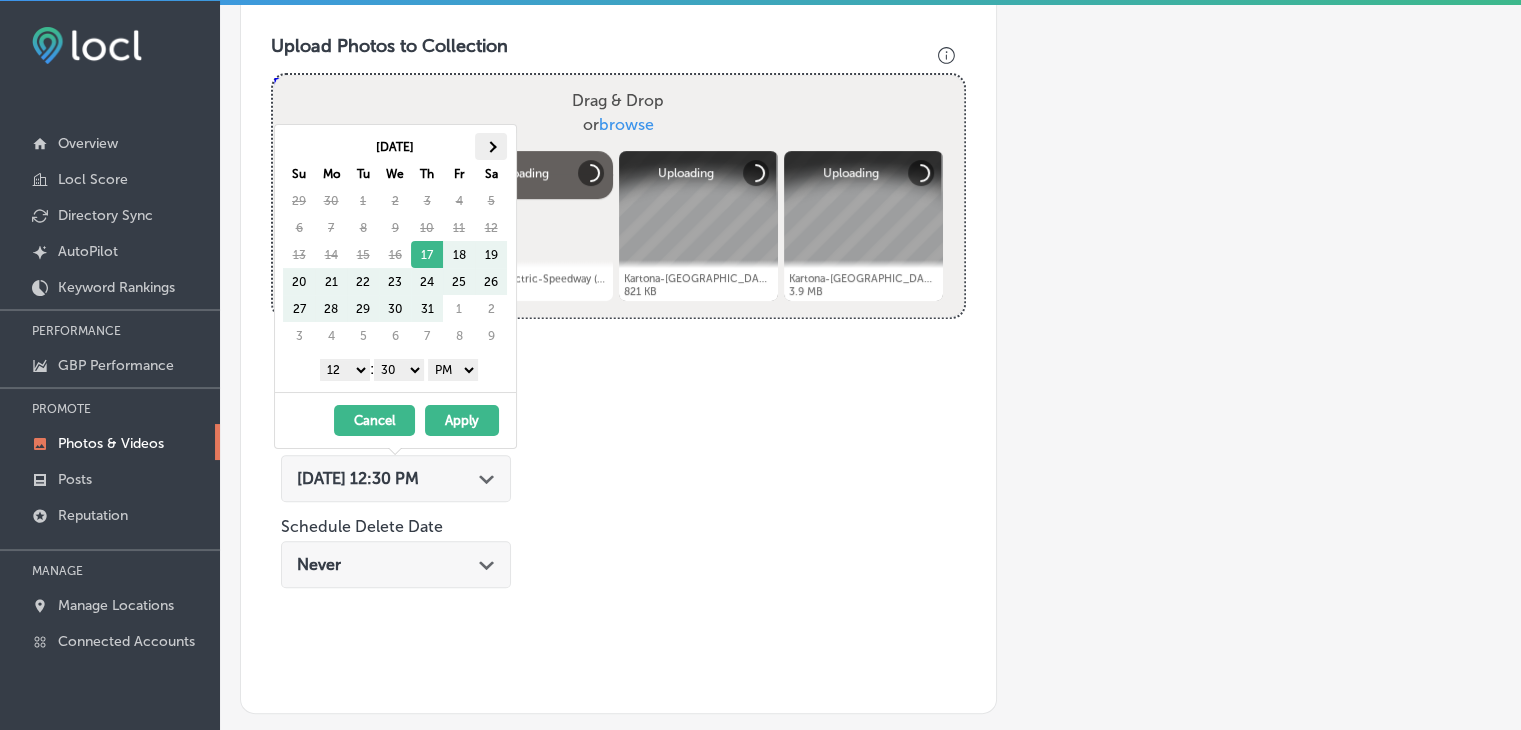 click at bounding box center [491, 146] 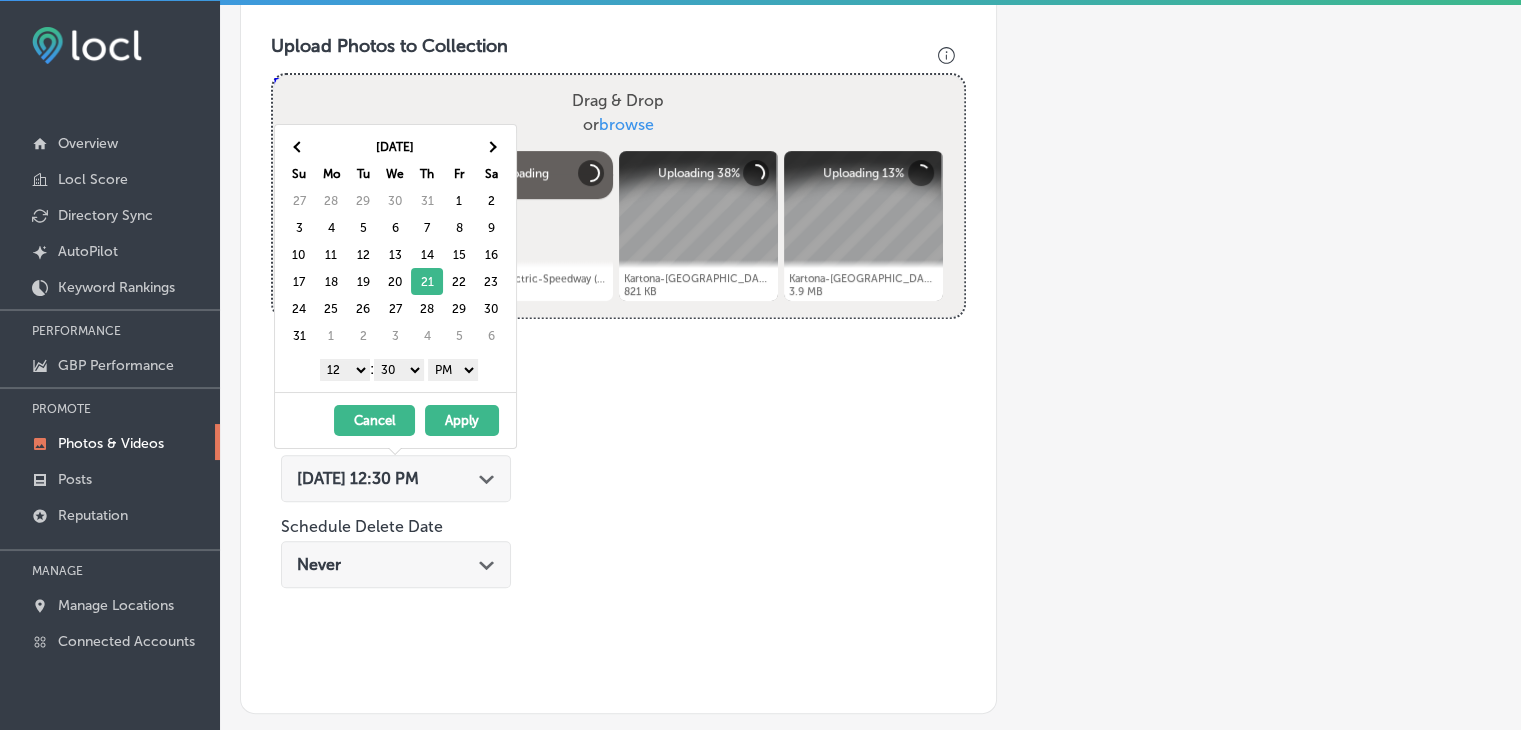 click on "1 2 3 4 5 6 7 8 9 10 11 12" at bounding box center [345, 370] 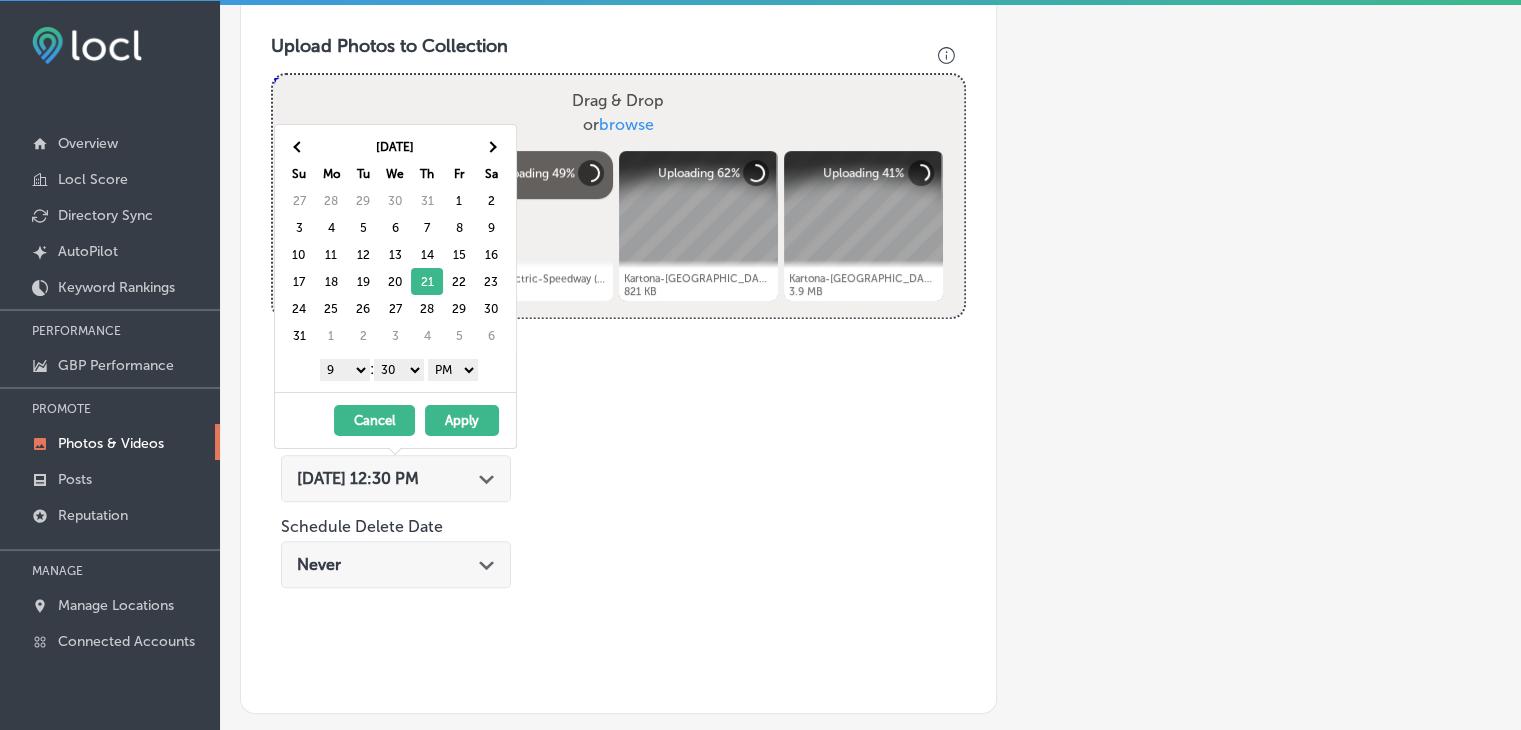 click on "00 10 20 30 40 50" at bounding box center [399, 370] 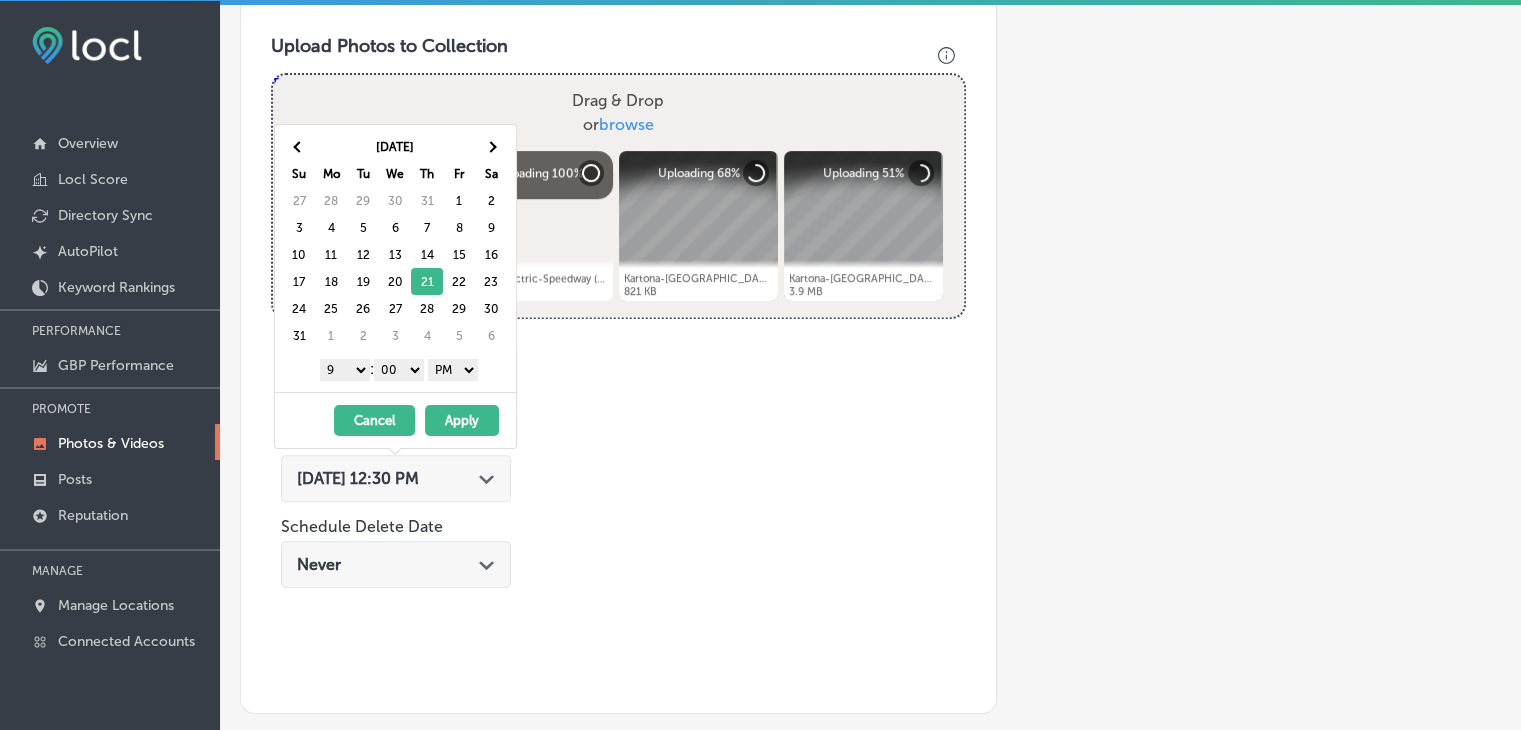 drag, startPoint x: 426, startPoint y: 381, endPoint x: 451, endPoint y: 375, distance: 25.70992 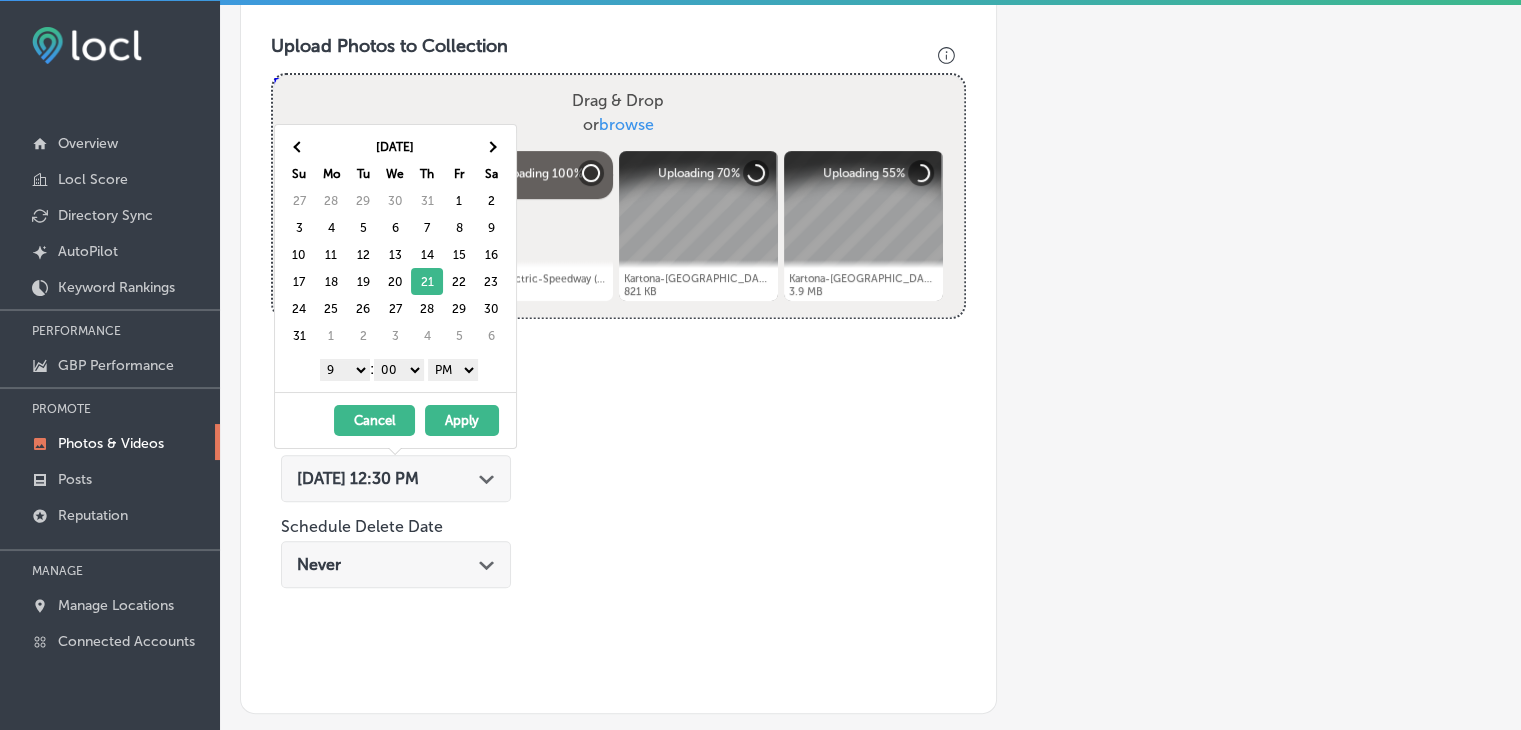 click on "AM PM" at bounding box center [453, 370] 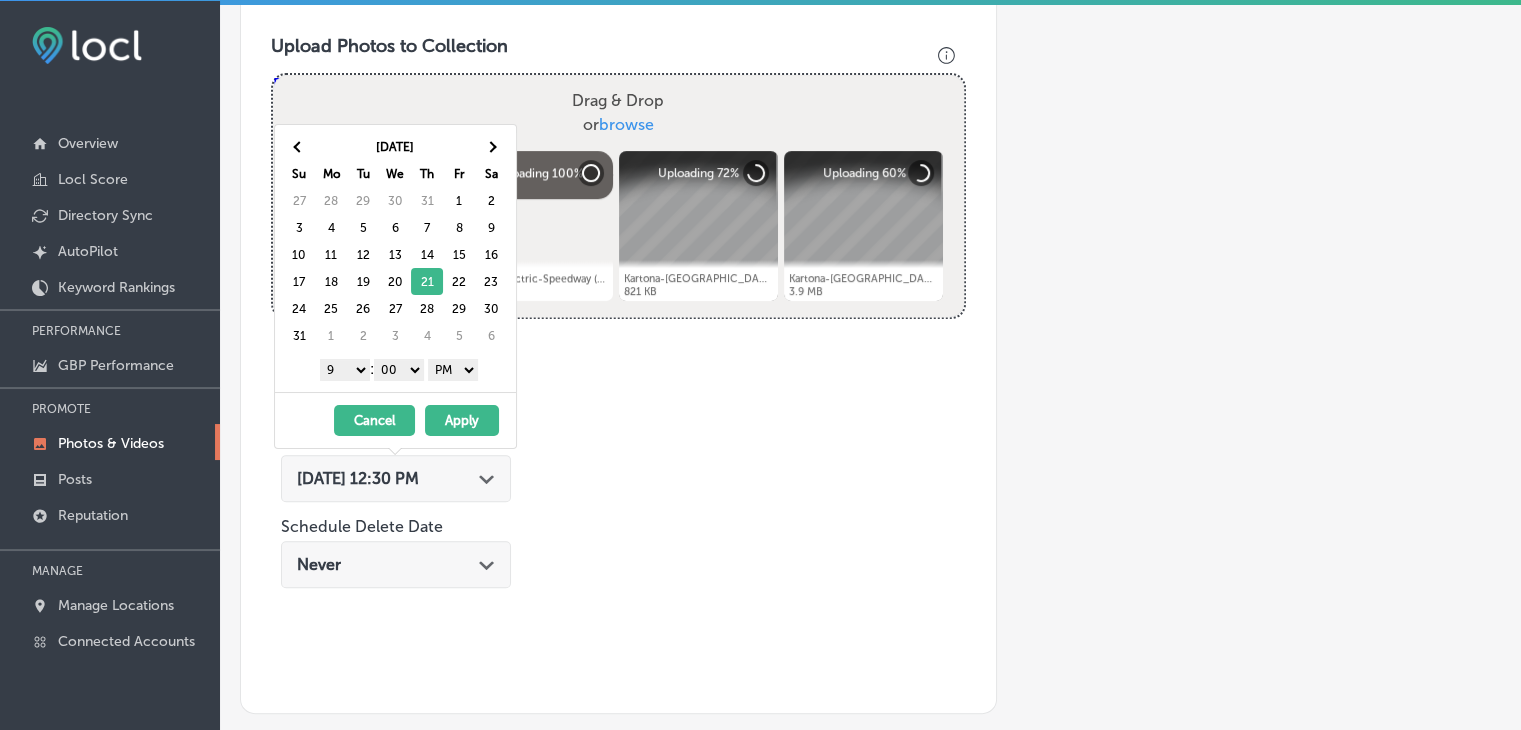 click on "Apply" at bounding box center [462, 420] 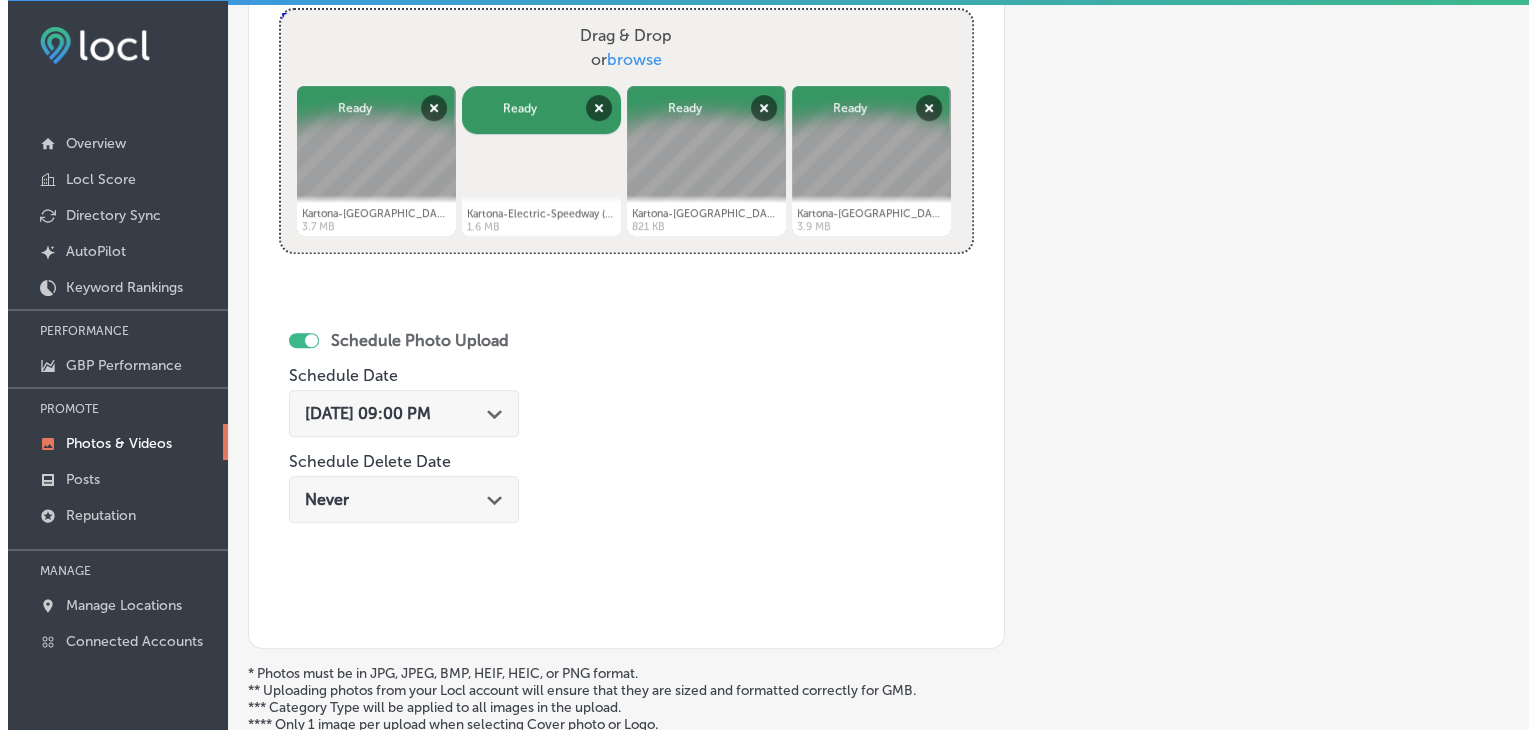 scroll, scrollTop: 972, scrollLeft: 0, axis: vertical 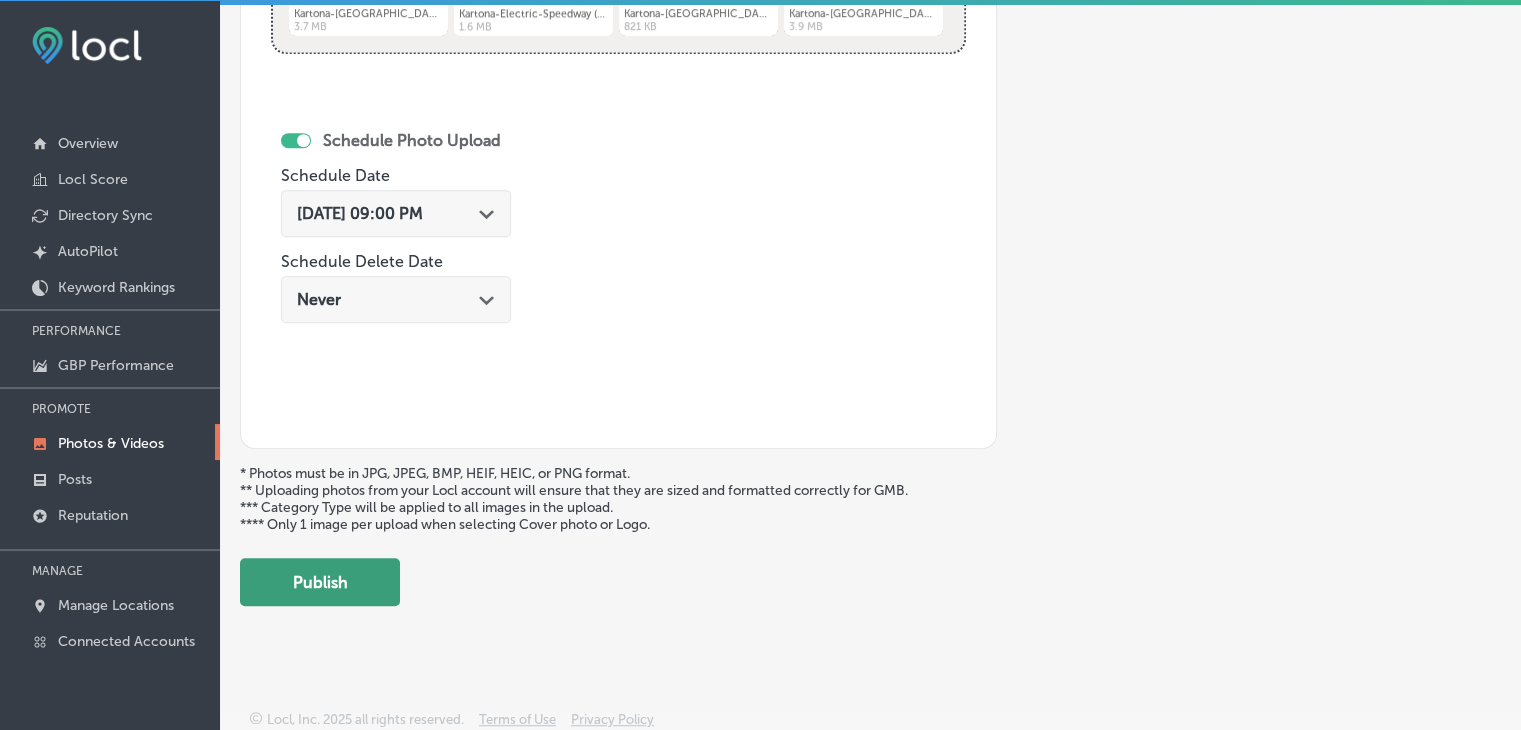 click on "Publish" at bounding box center [320, 582] 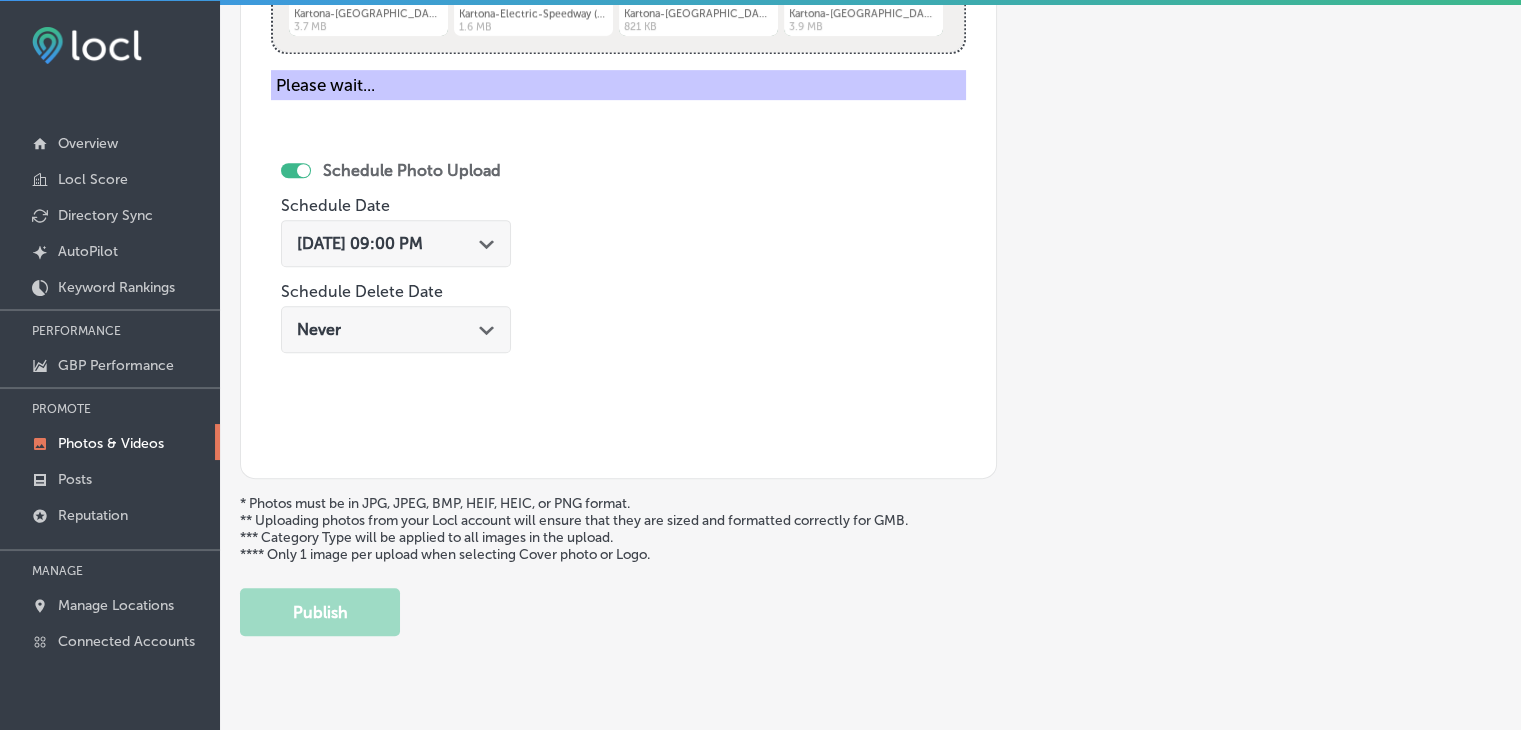 type 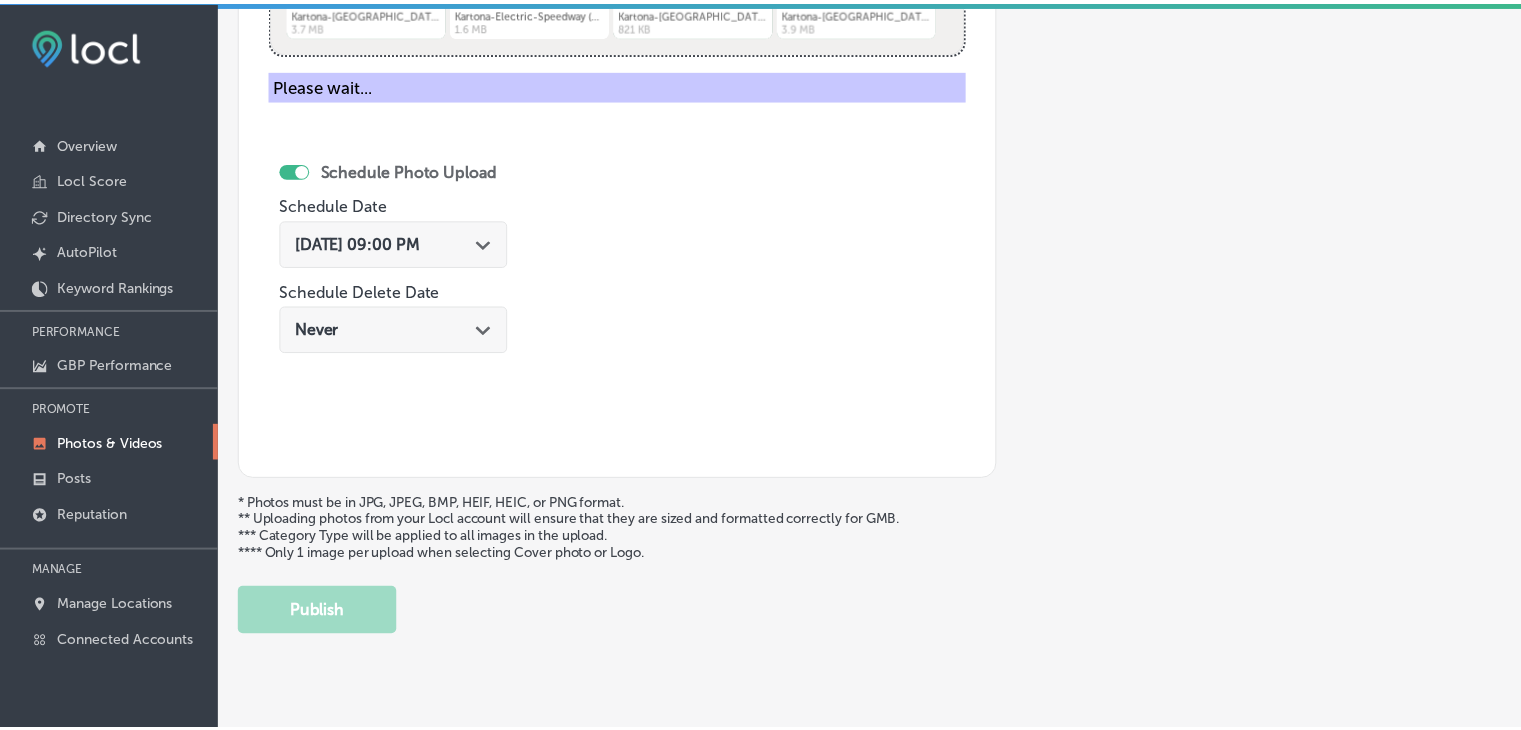 scroll, scrollTop: 807, scrollLeft: 0, axis: vertical 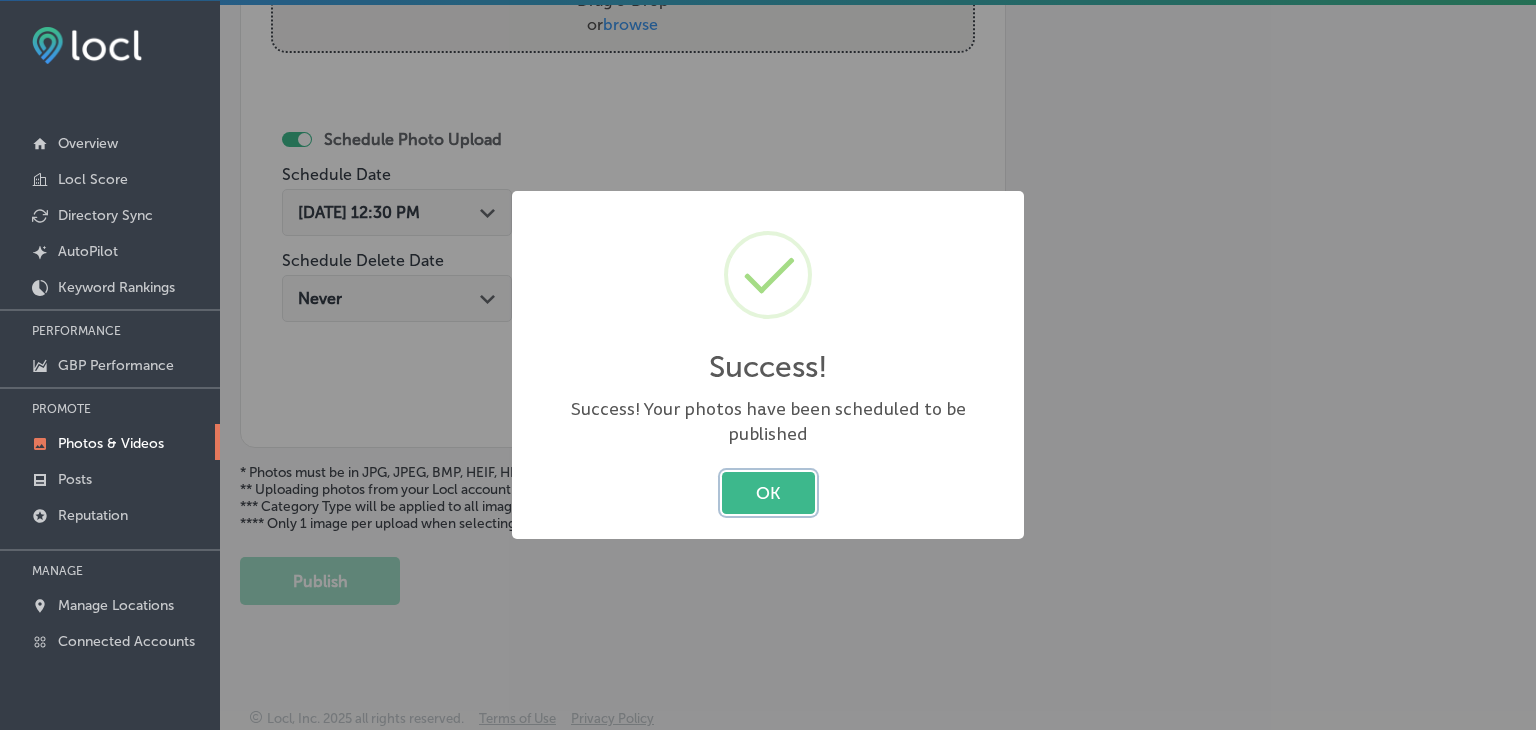 type 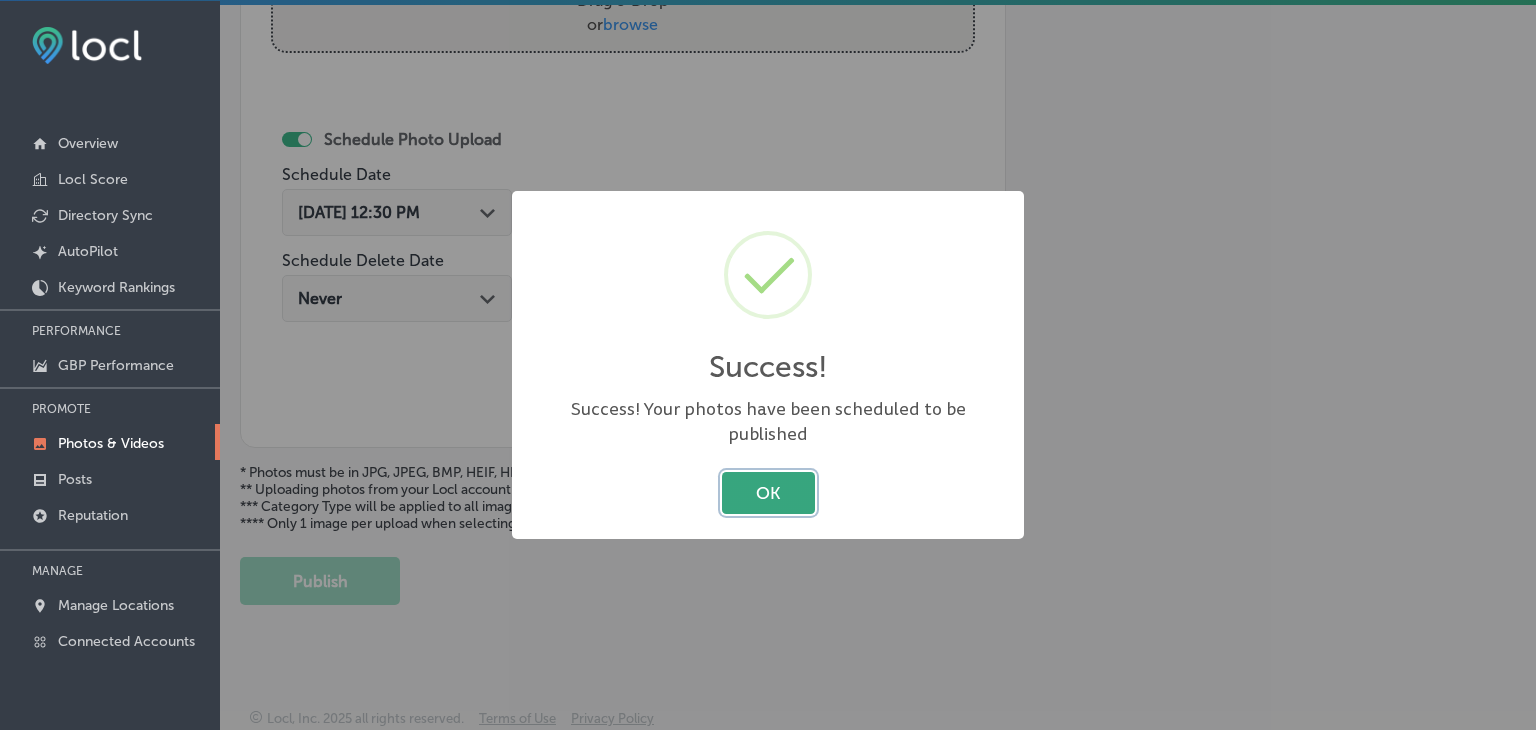 click on "OK" at bounding box center [768, 492] 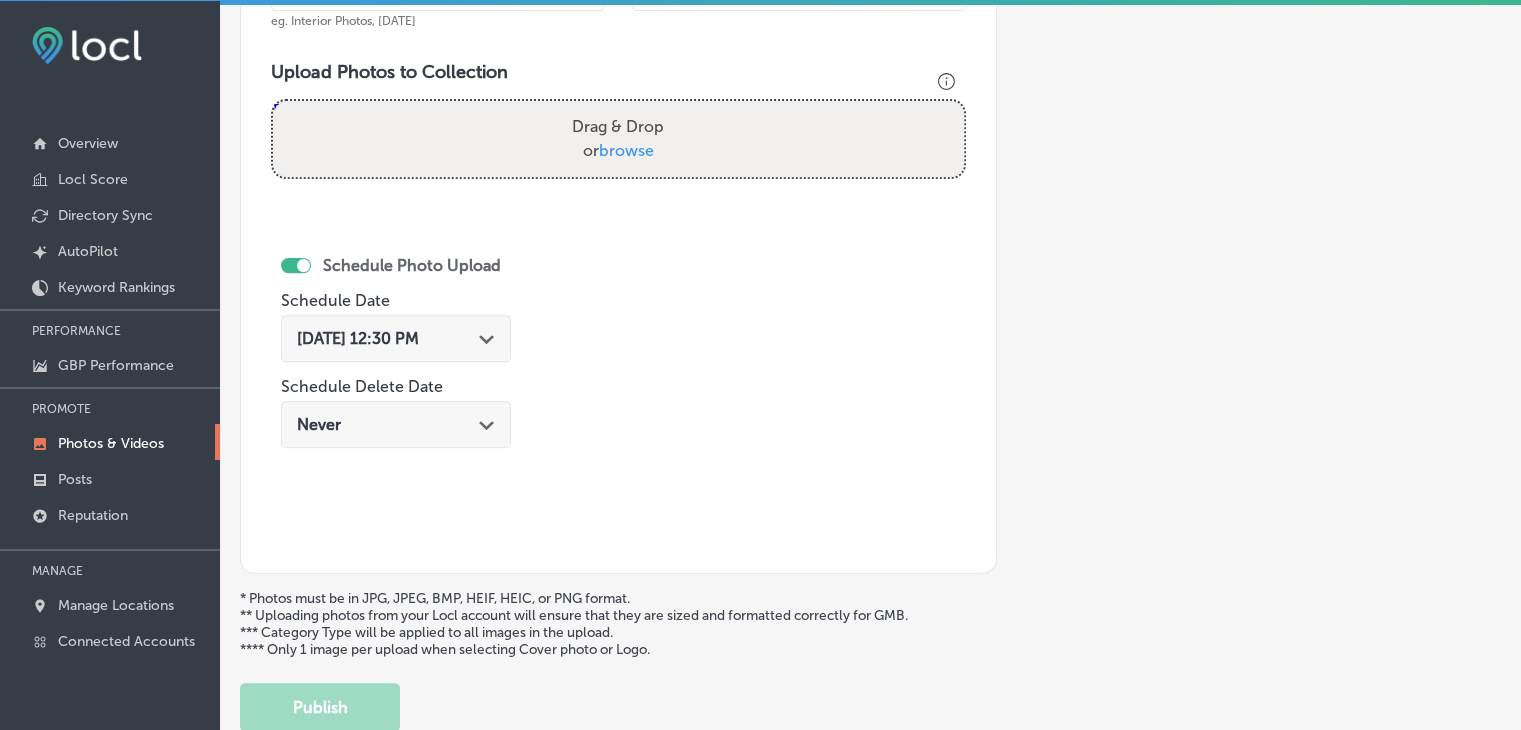 scroll, scrollTop: 407, scrollLeft: 0, axis: vertical 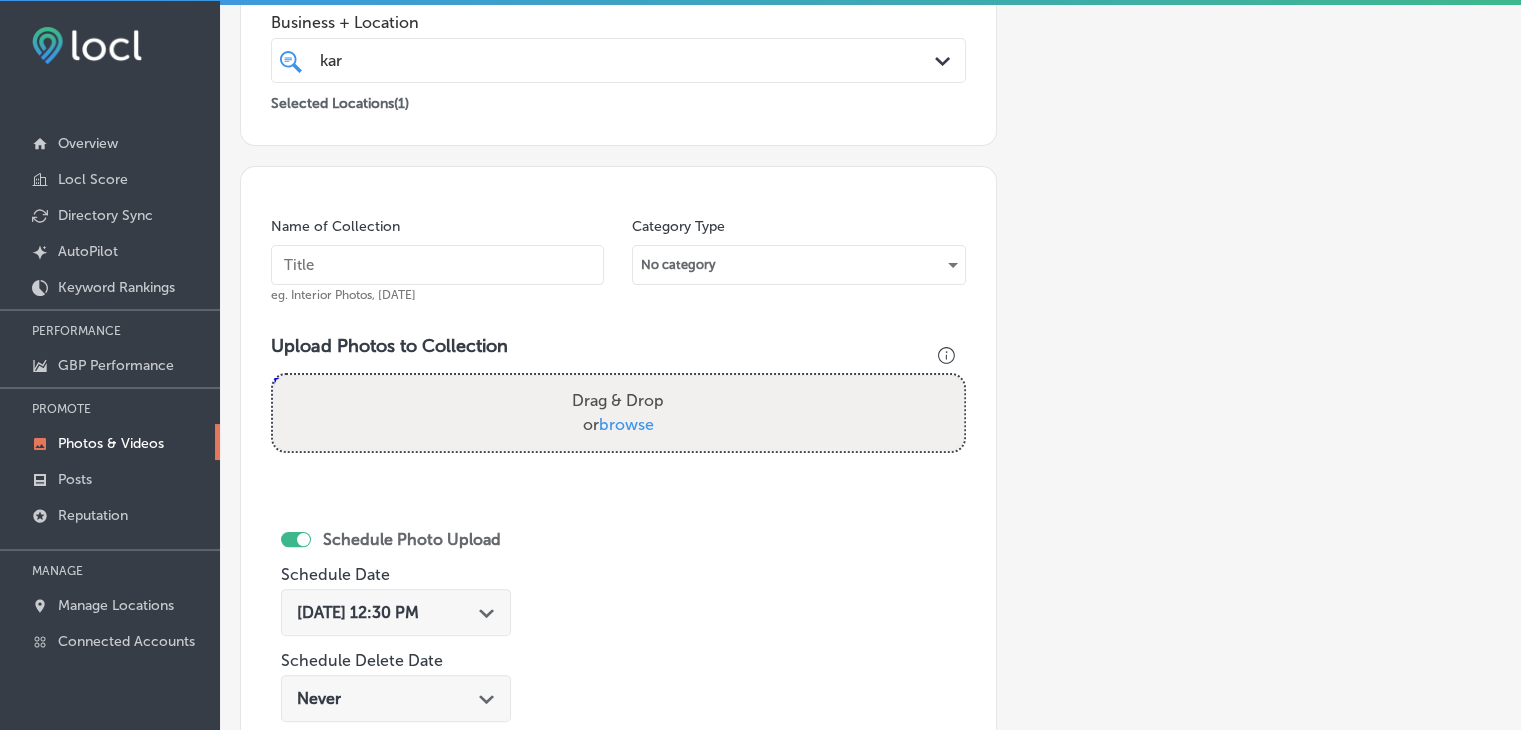 click at bounding box center [437, 265] 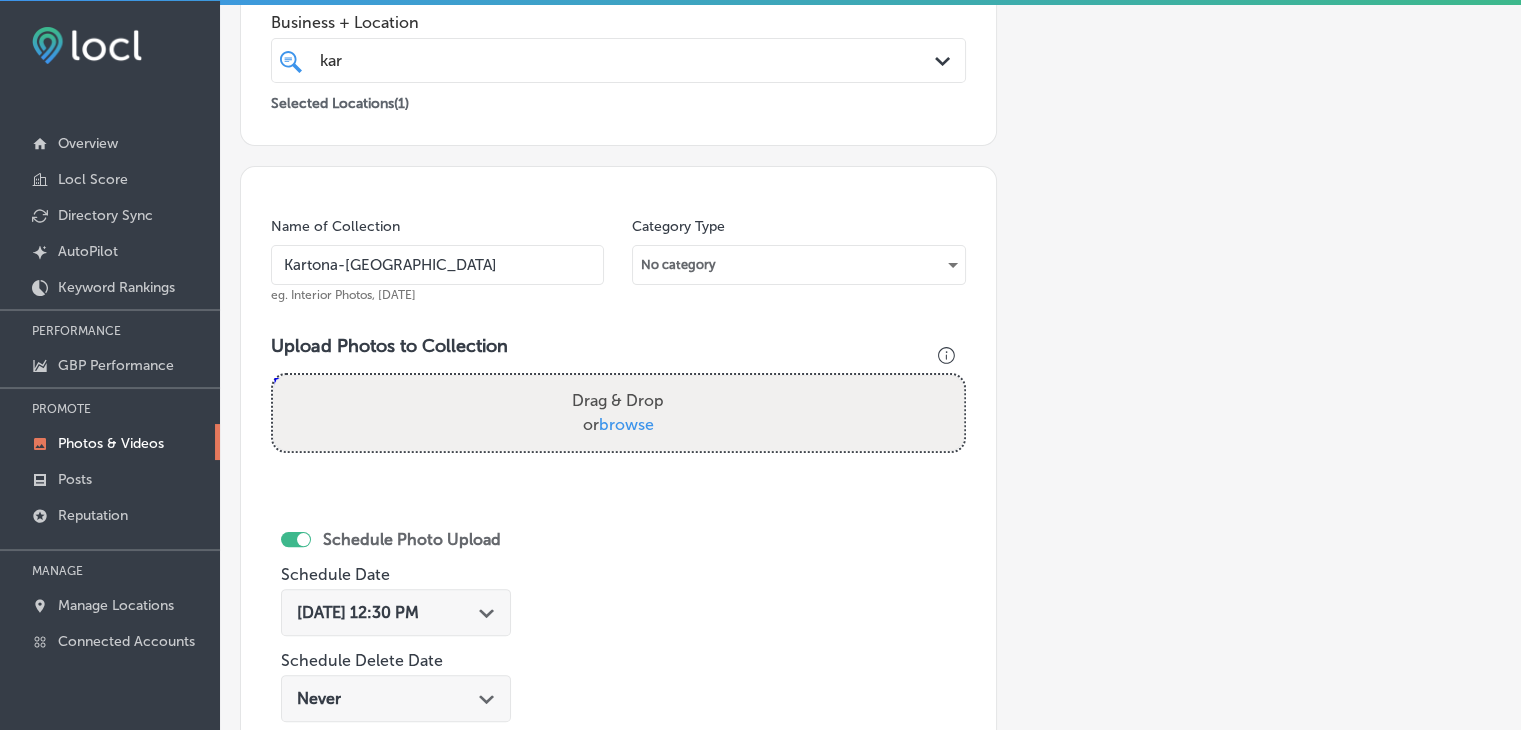 type on "Kartona-[GEOGRAPHIC_DATA]" 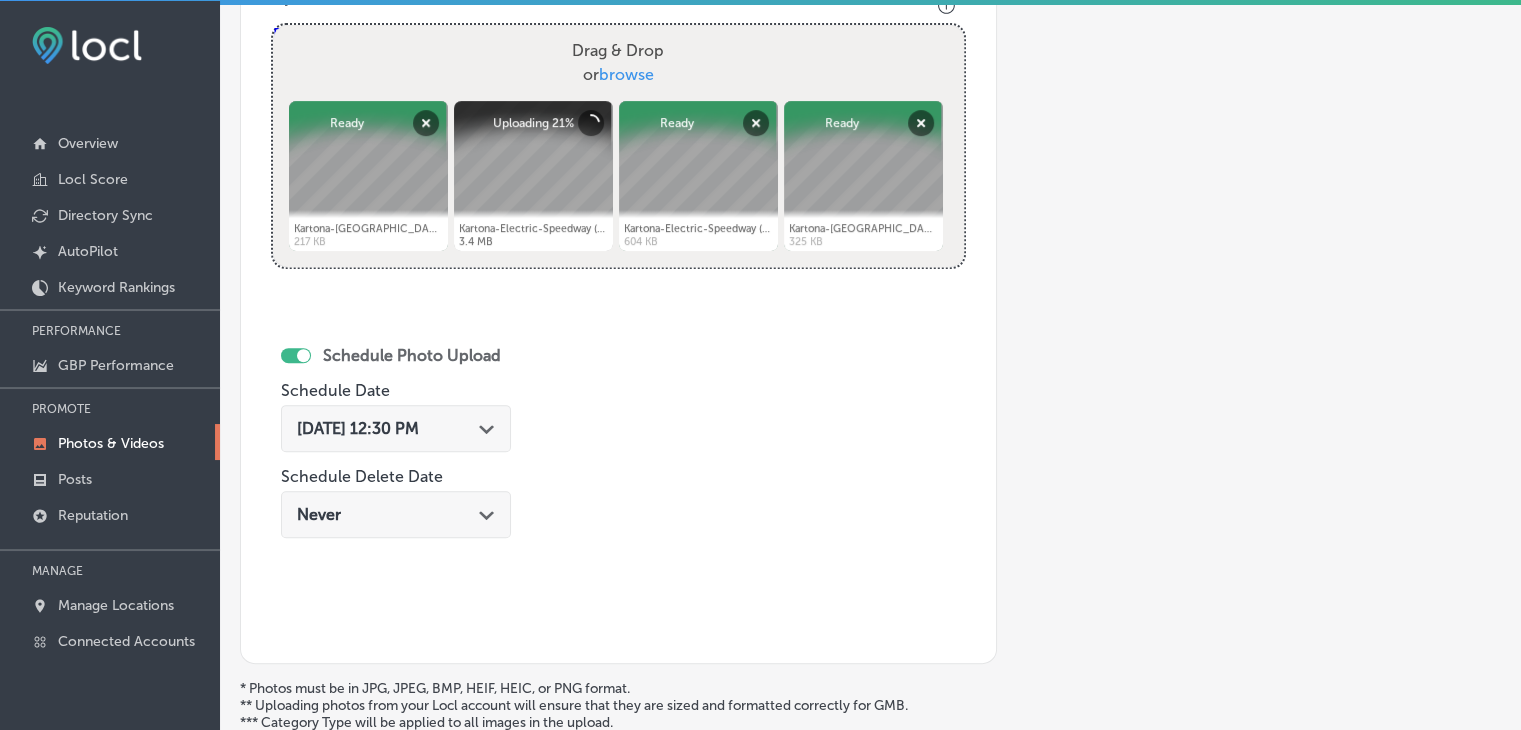 scroll, scrollTop: 807, scrollLeft: 0, axis: vertical 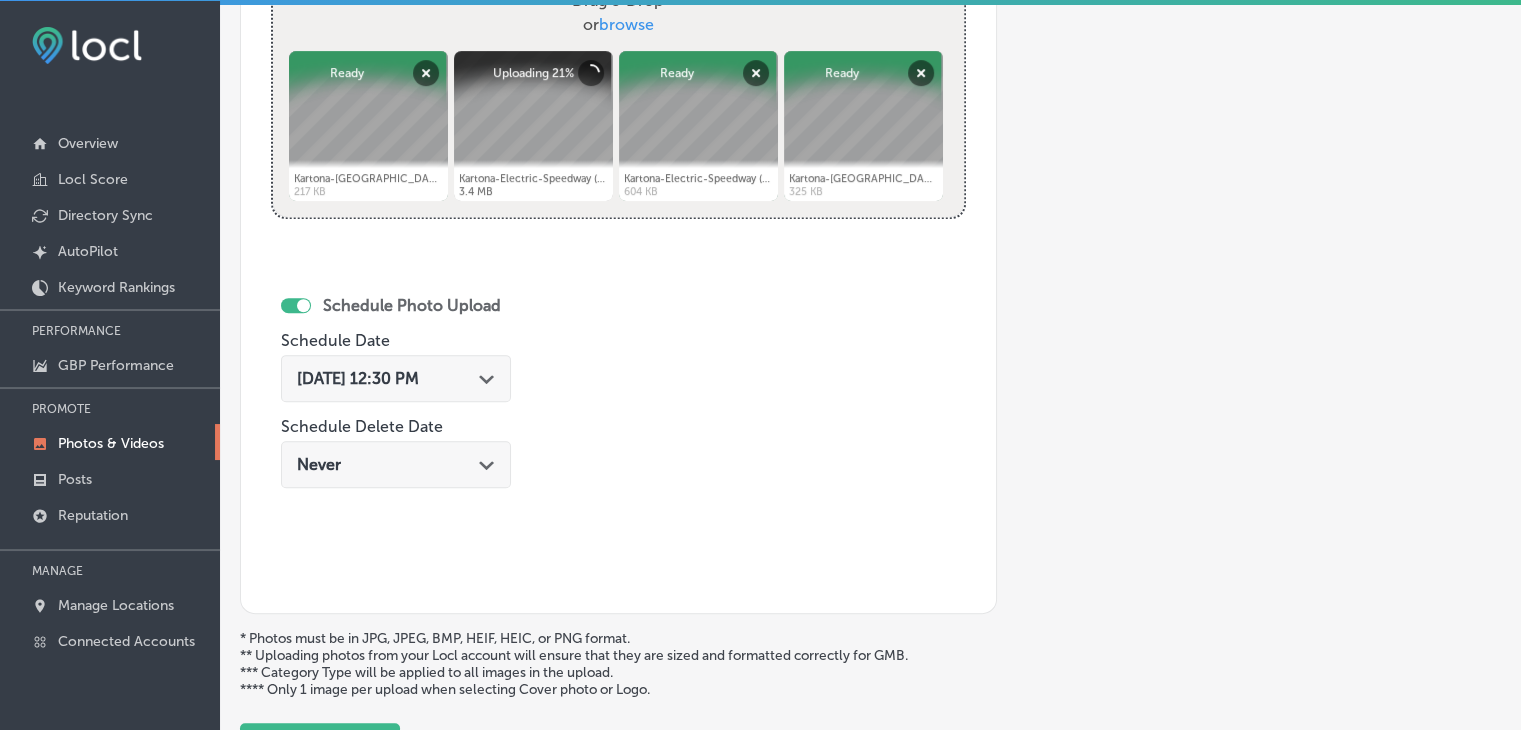click on "[DATE] 12:30 PM" at bounding box center [358, 378] 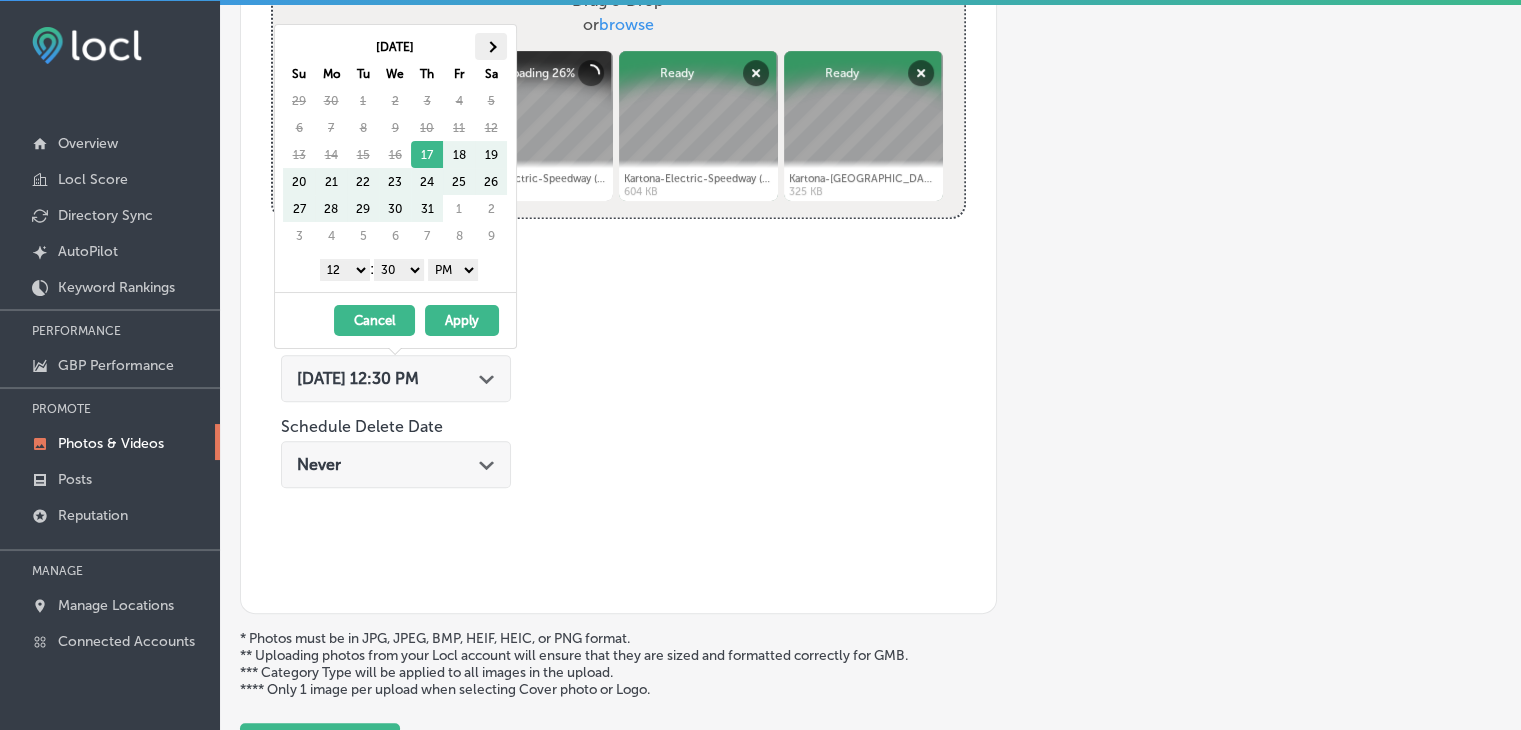 click at bounding box center [491, 46] 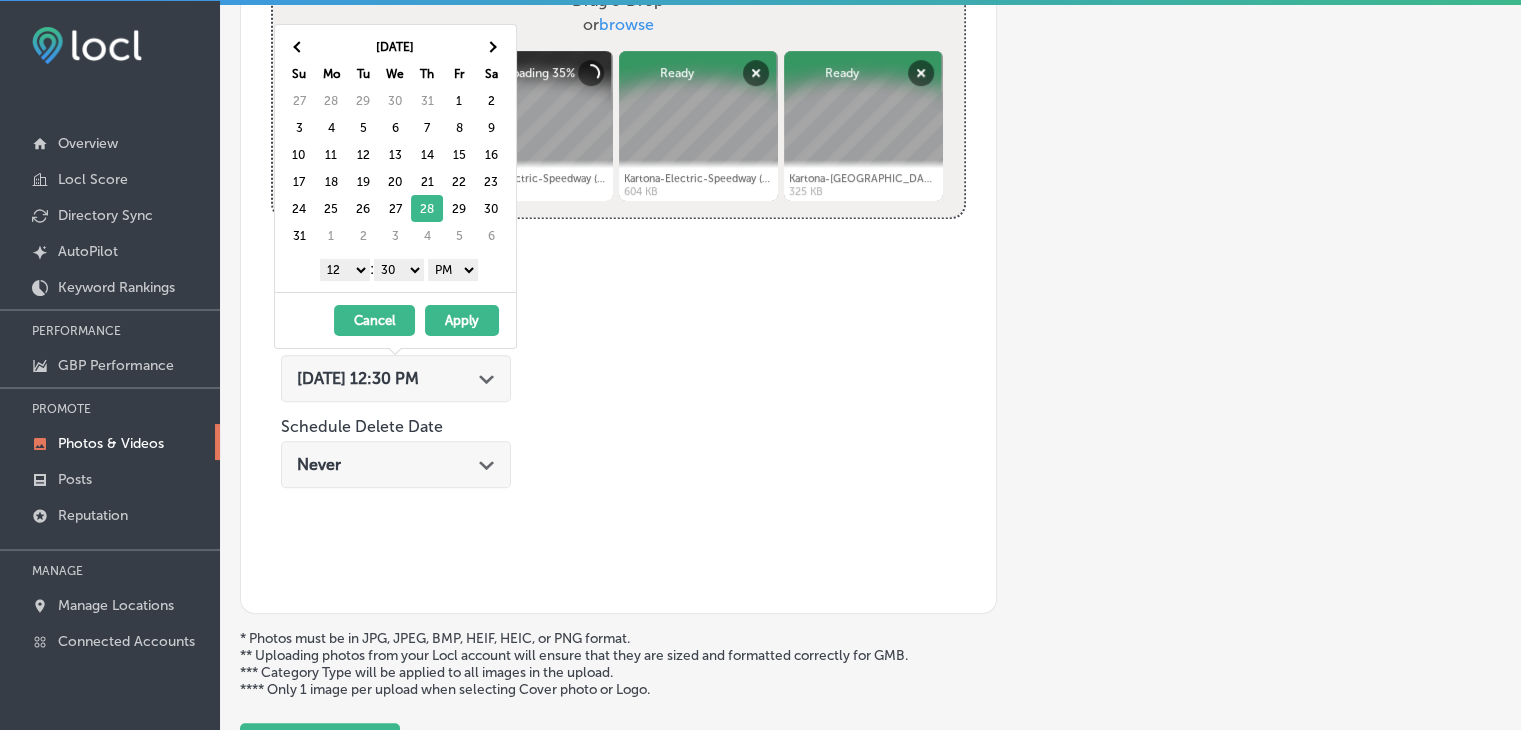 click on "1 2 3 4 5 6 7 8 9 10 11 12" at bounding box center (345, 270) 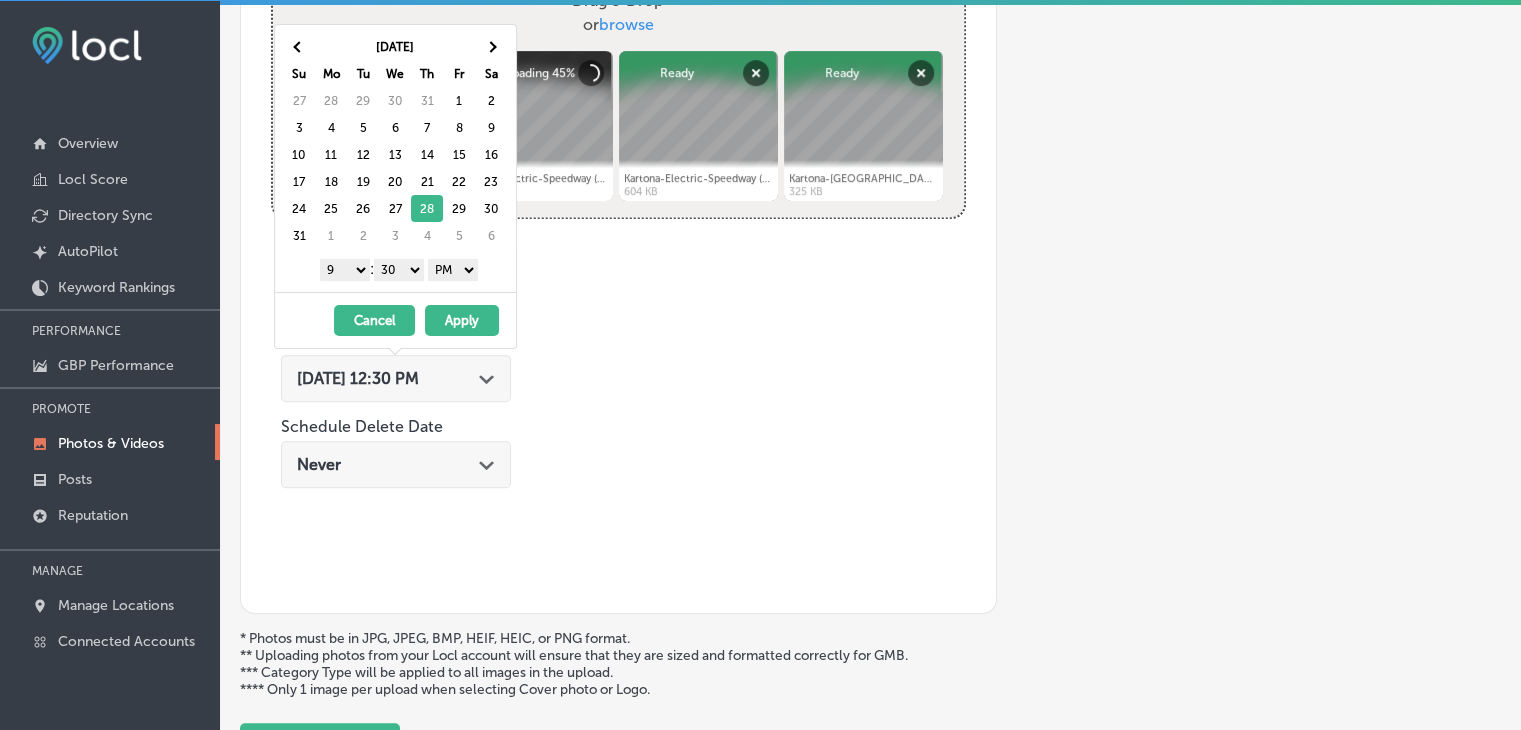 click on "00 10 20 30 40 50" at bounding box center (399, 270) 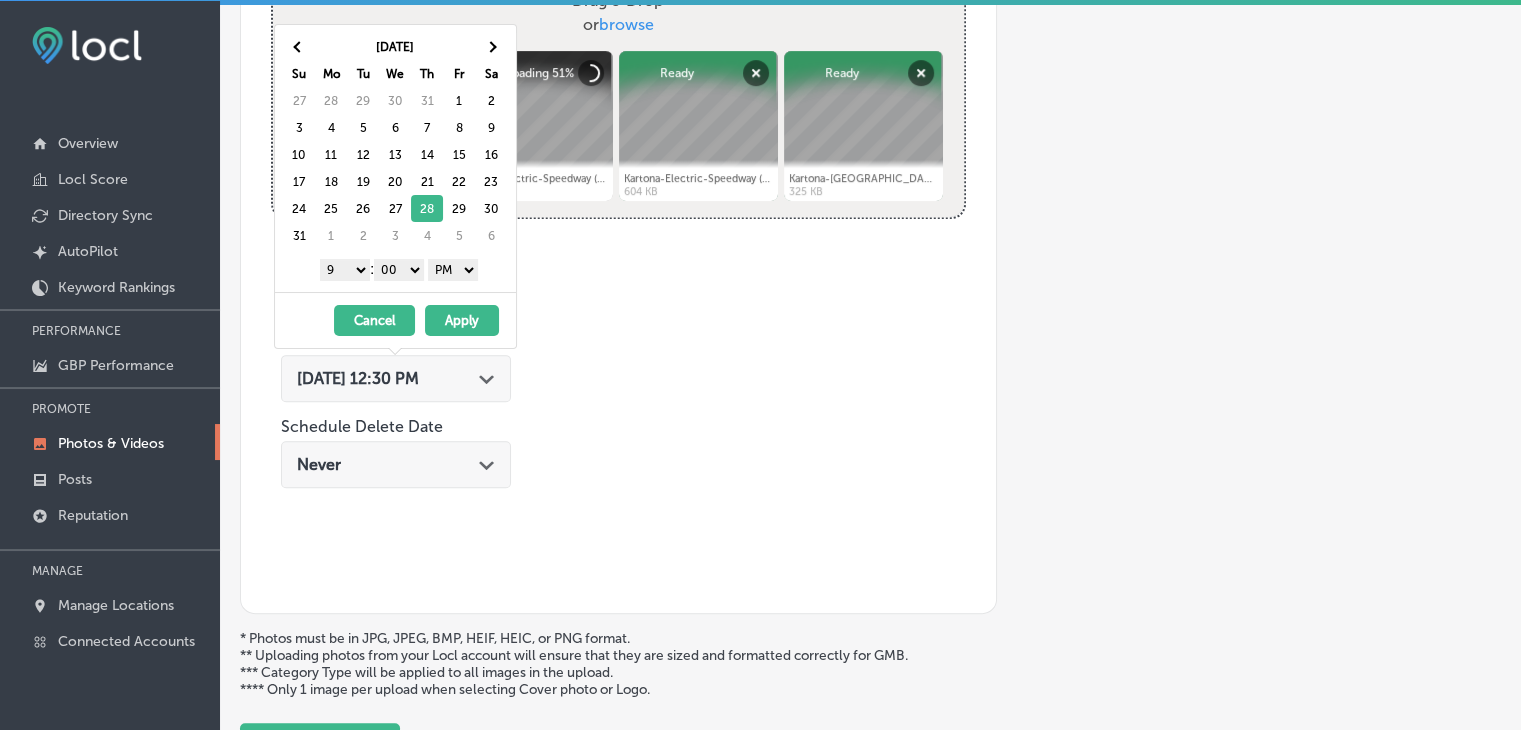 drag, startPoint x: 425, startPoint y: 280, endPoint x: 460, endPoint y: 276, distance: 35.22783 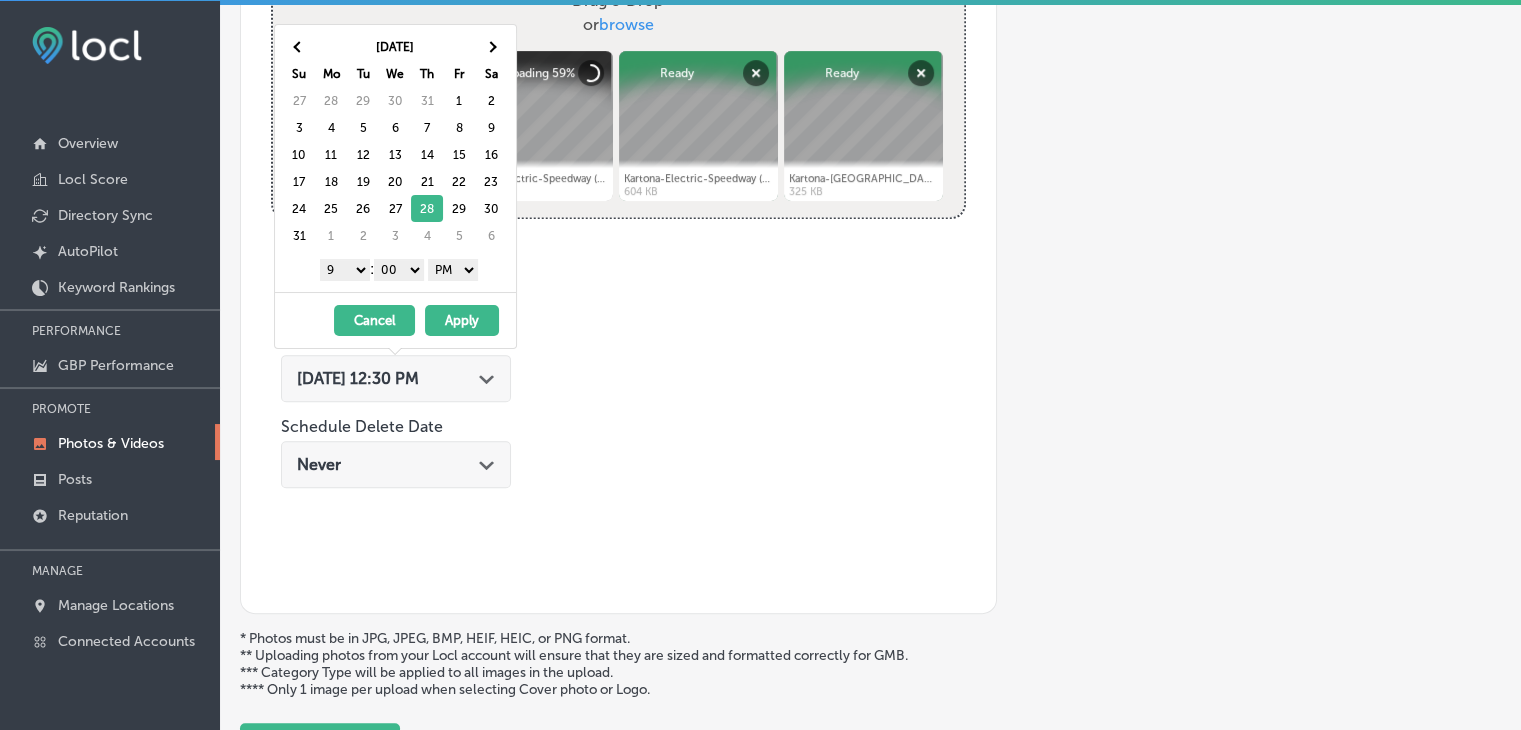 click on "AM PM" at bounding box center [453, 270] 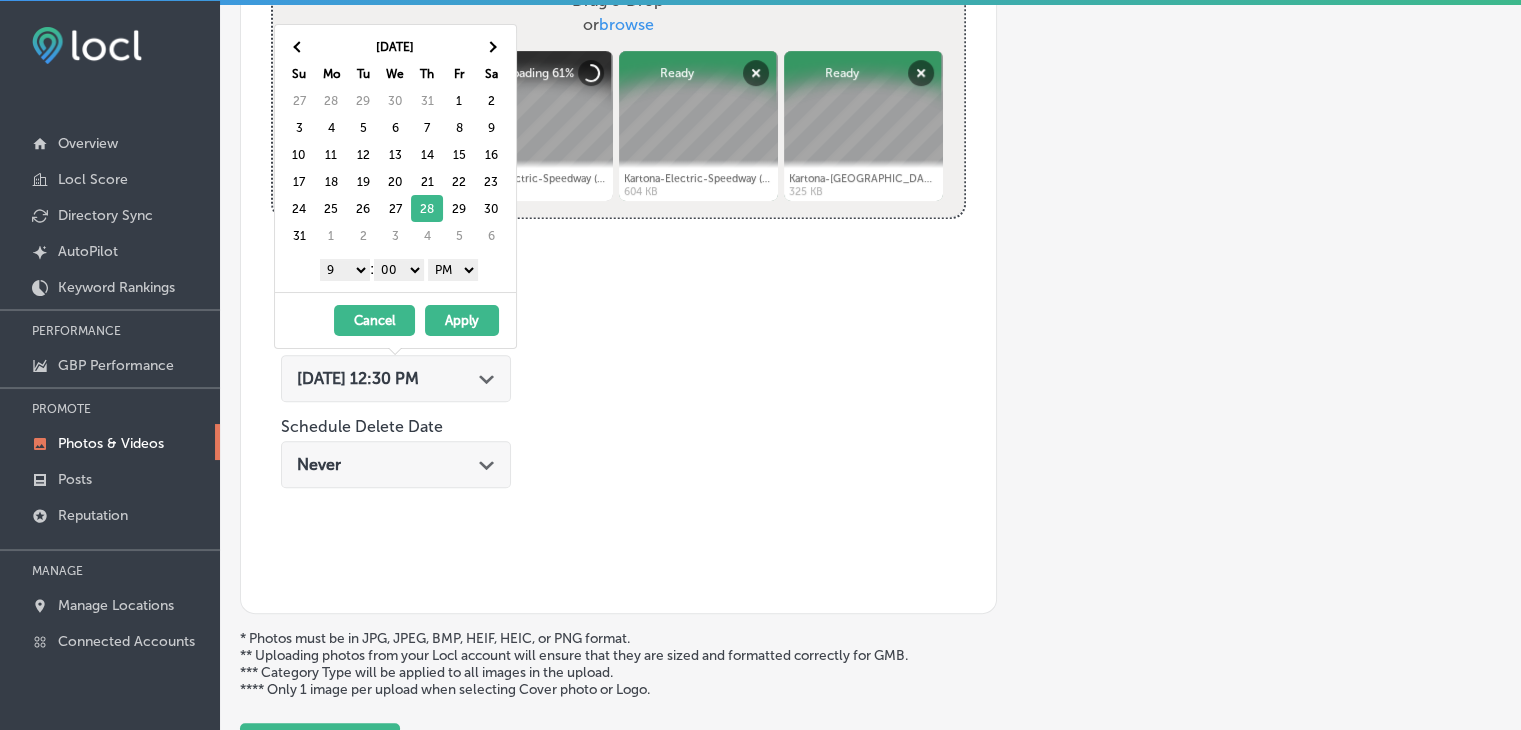 click on "Apply" at bounding box center (462, 320) 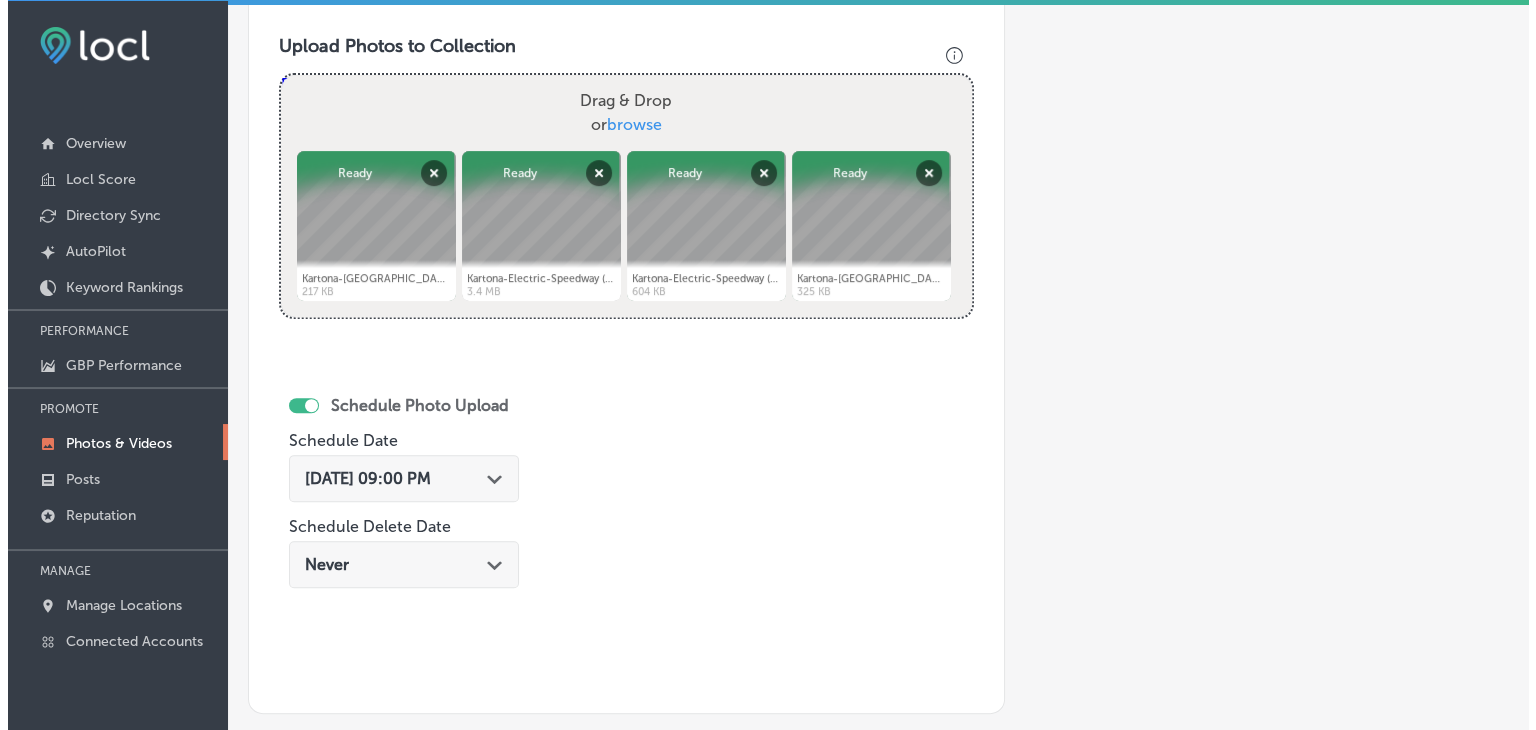scroll, scrollTop: 972, scrollLeft: 0, axis: vertical 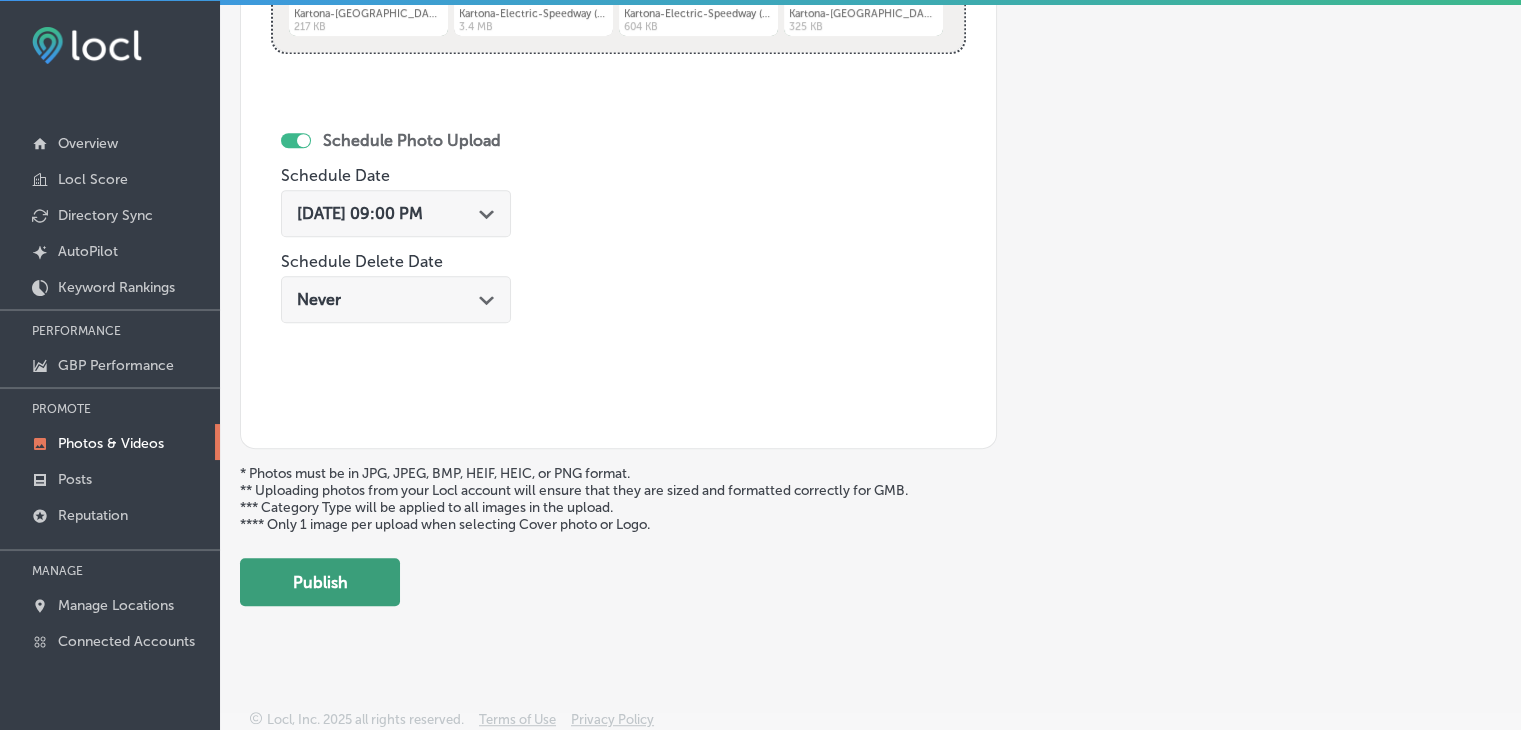 click on "Publish" at bounding box center [320, 582] 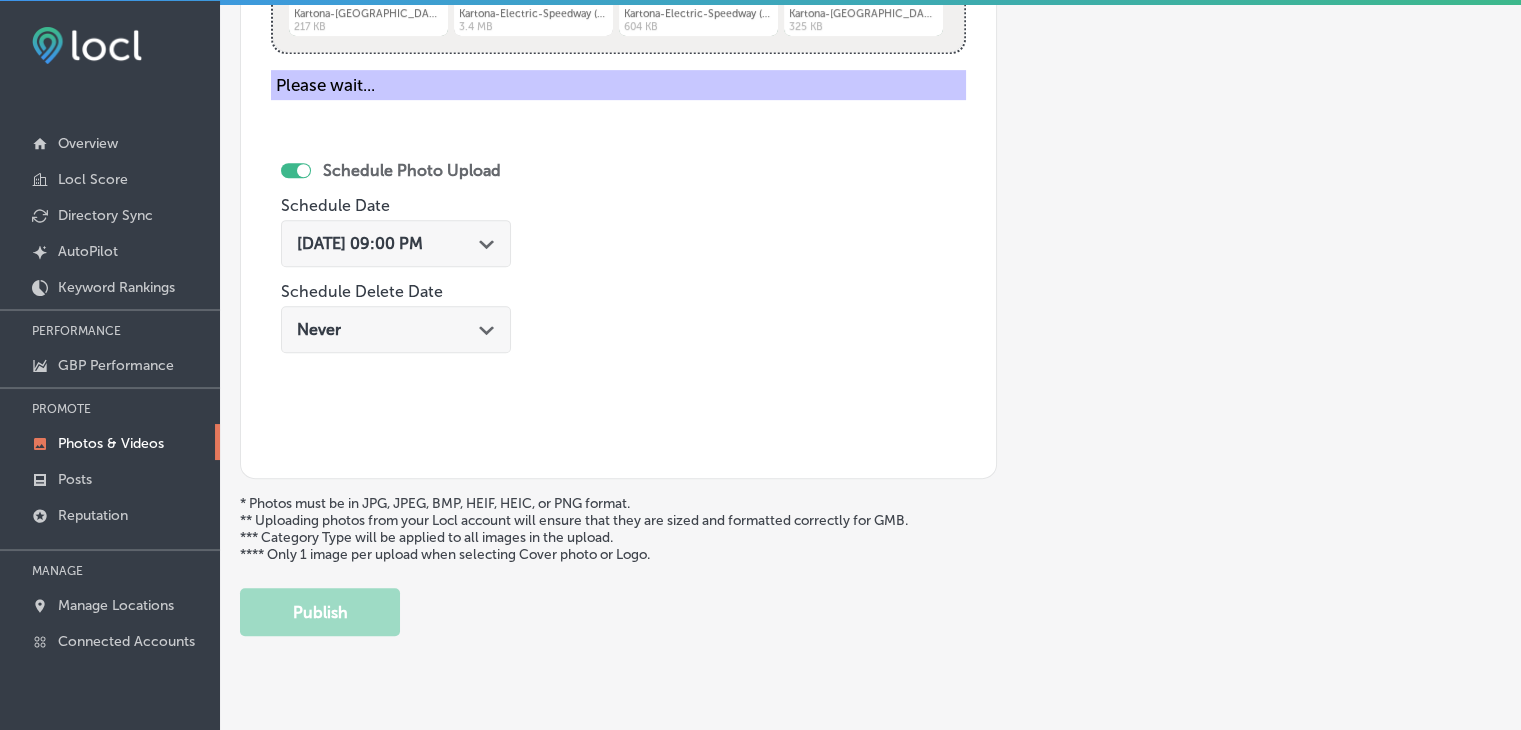 type 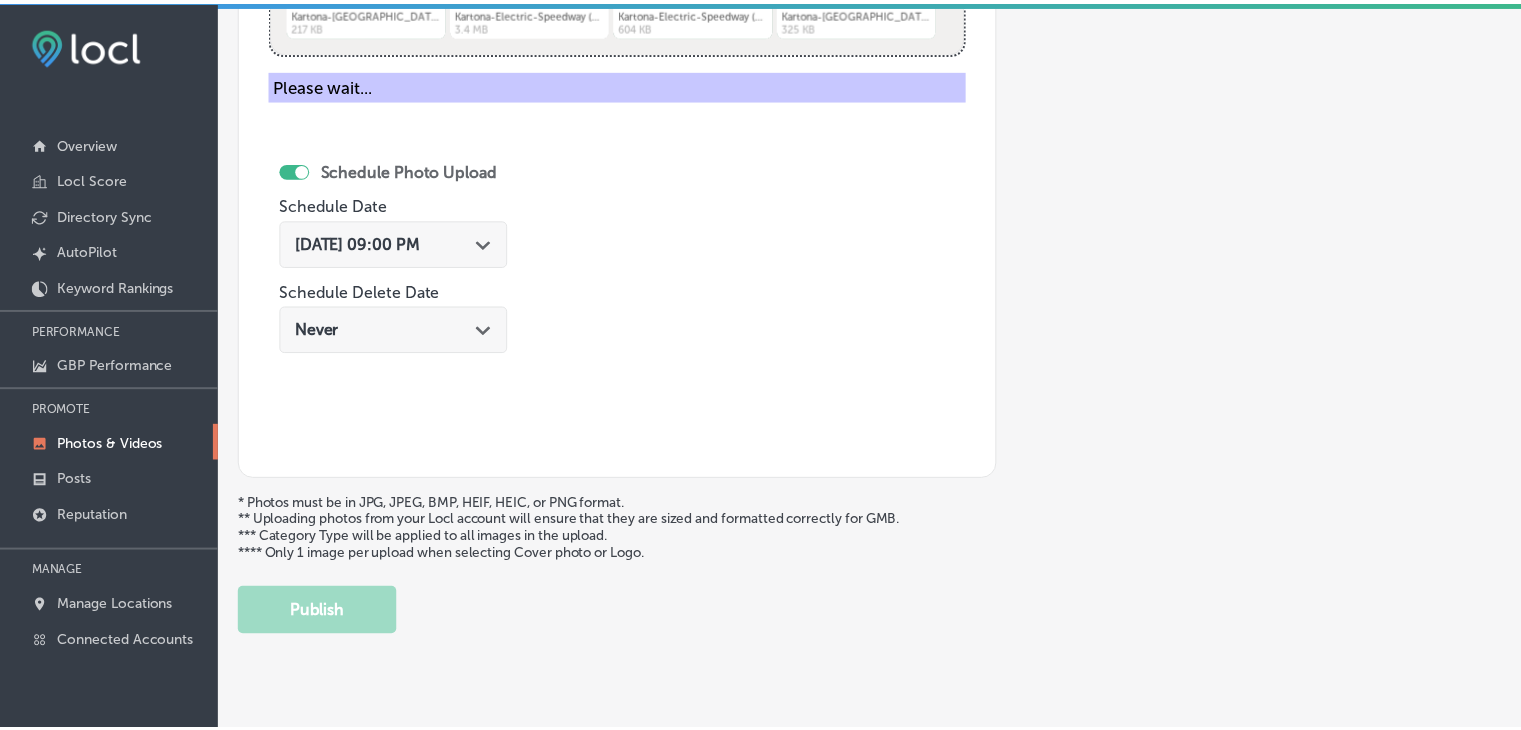 scroll, scrollTop: 807, scrollLeft: 0, axis: vertical 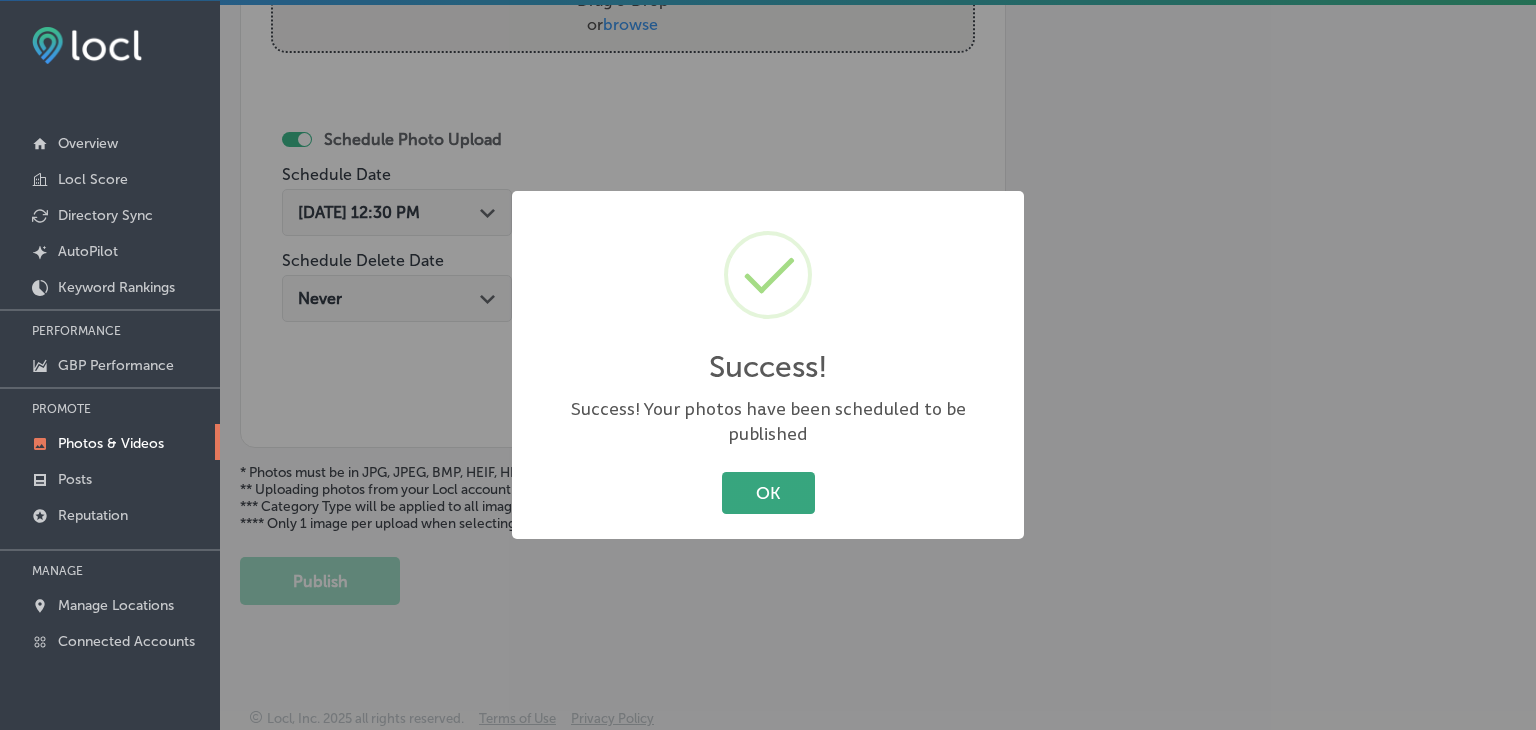 click on "OK" at bounding box center (768, 492) 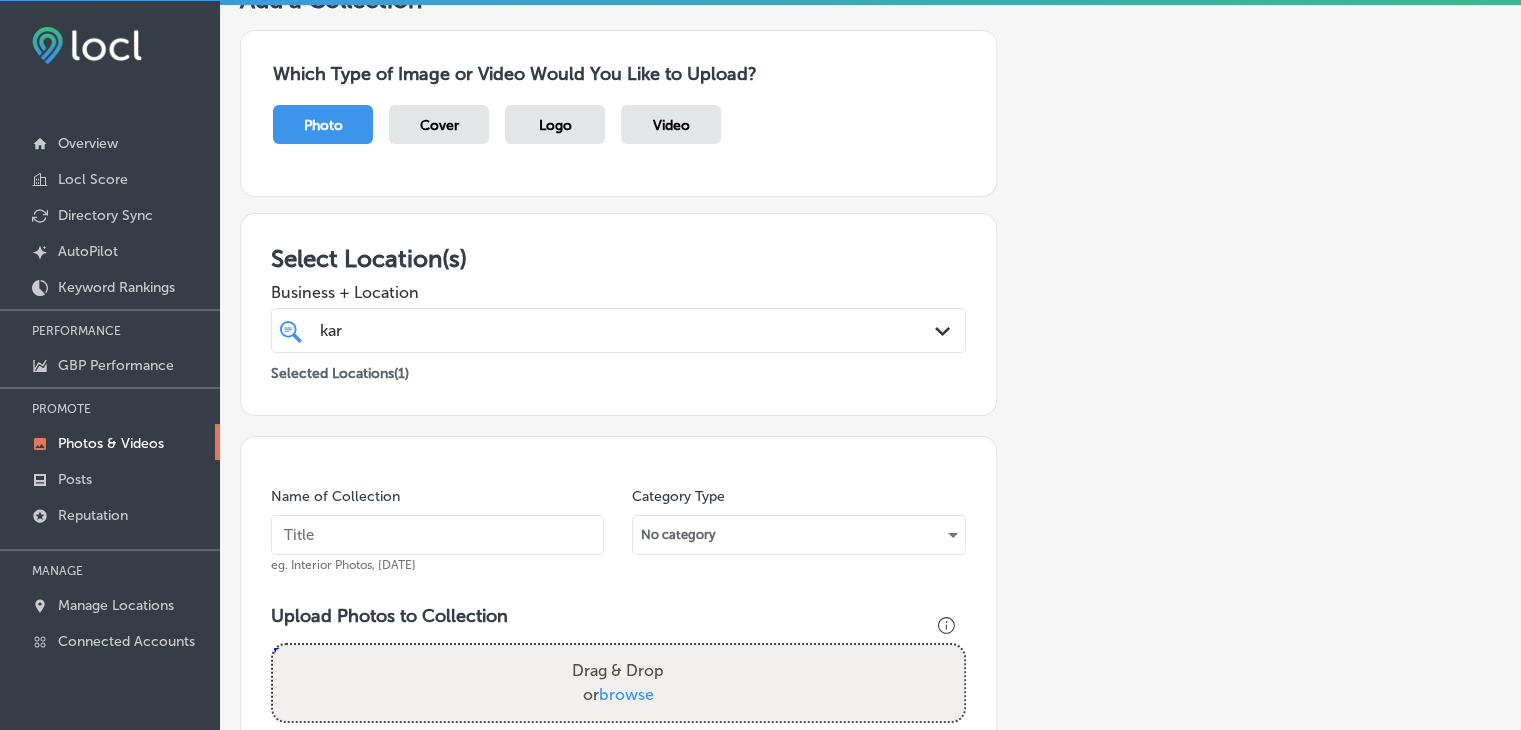 scroll, scrollTop: 0, scrollLeft: 0, axis: both 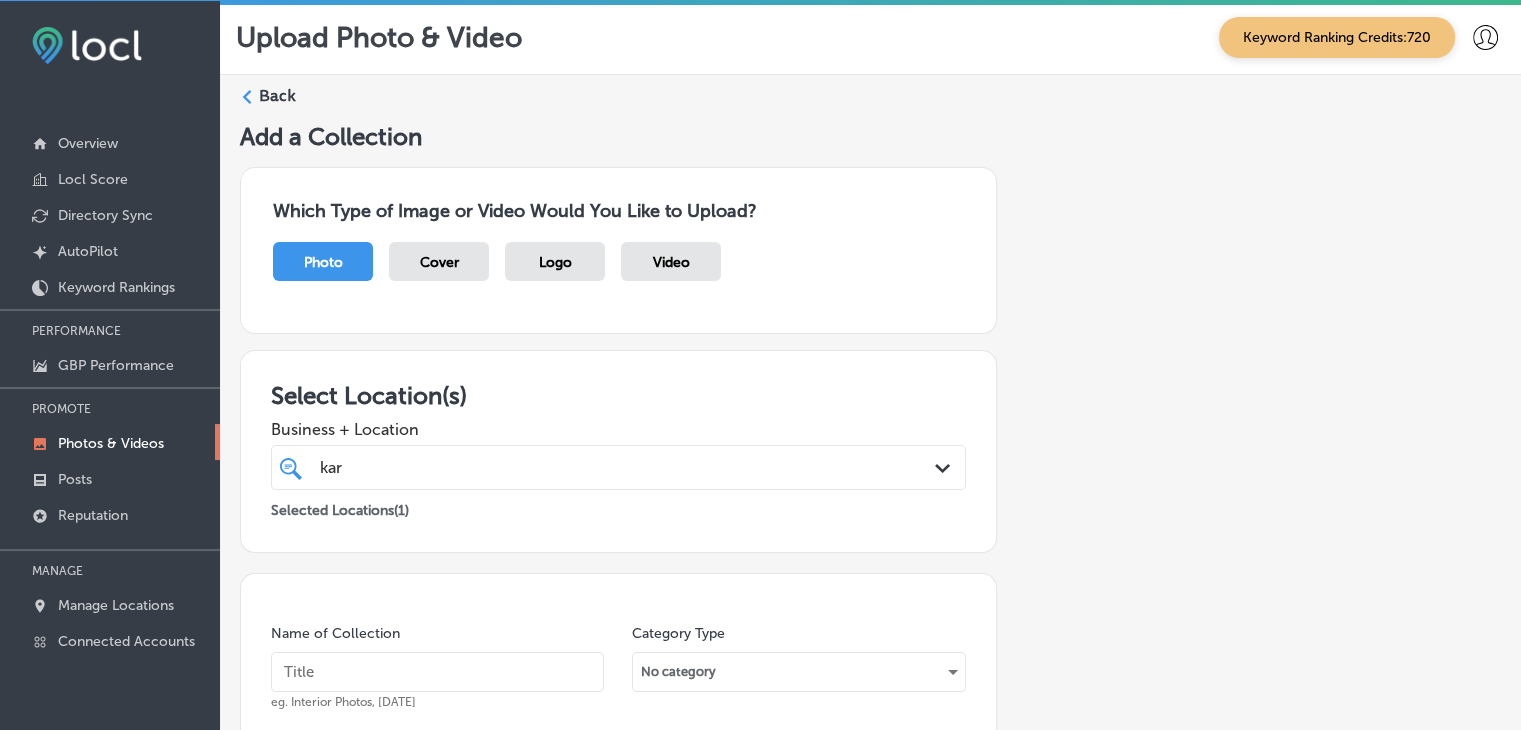 click on "Back" at bounding box center (277, 96) 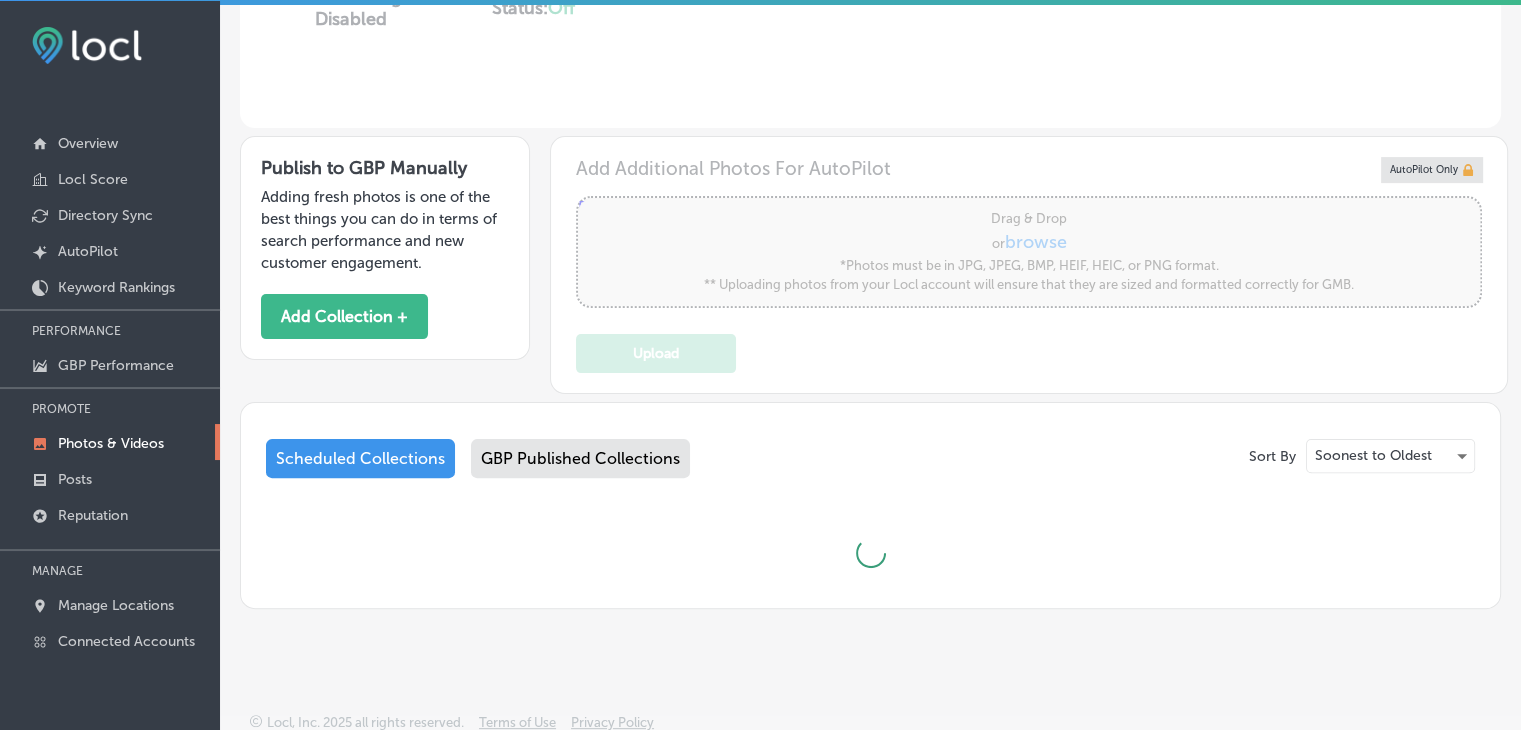 type on "5" 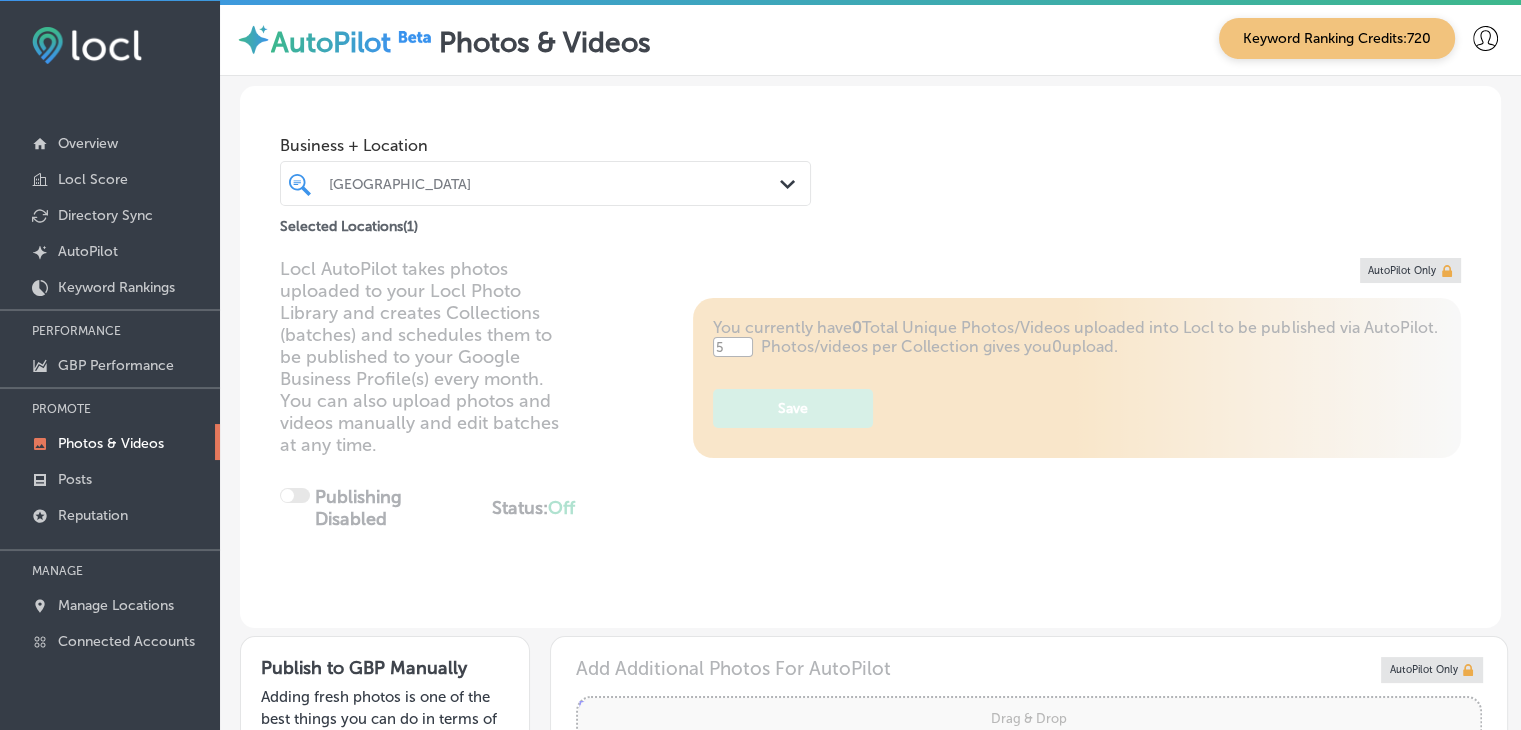scroll, scrollTop: 300, scrollLeft: 0, axis: vertical 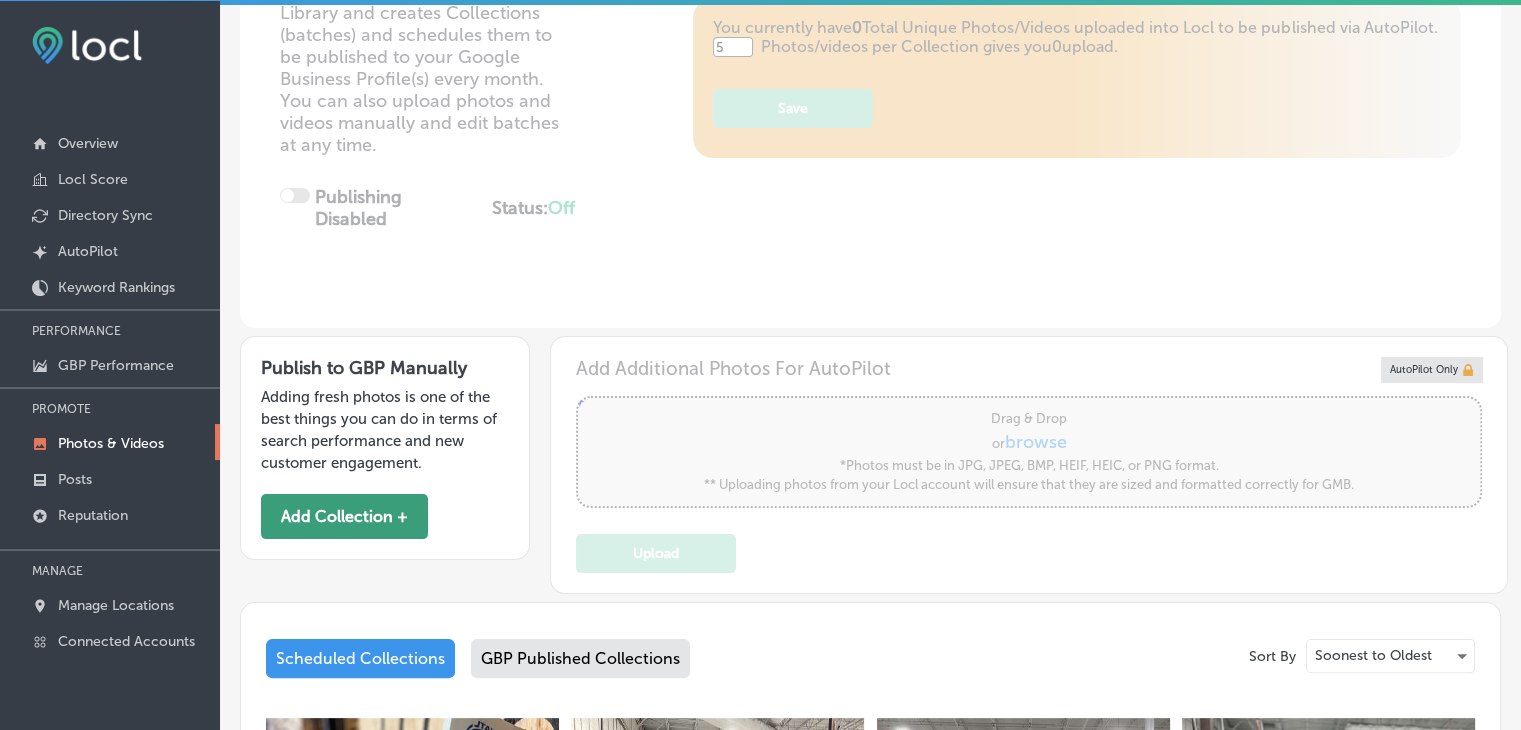 click on "Add Collection +" at bounding box center (344, 516) 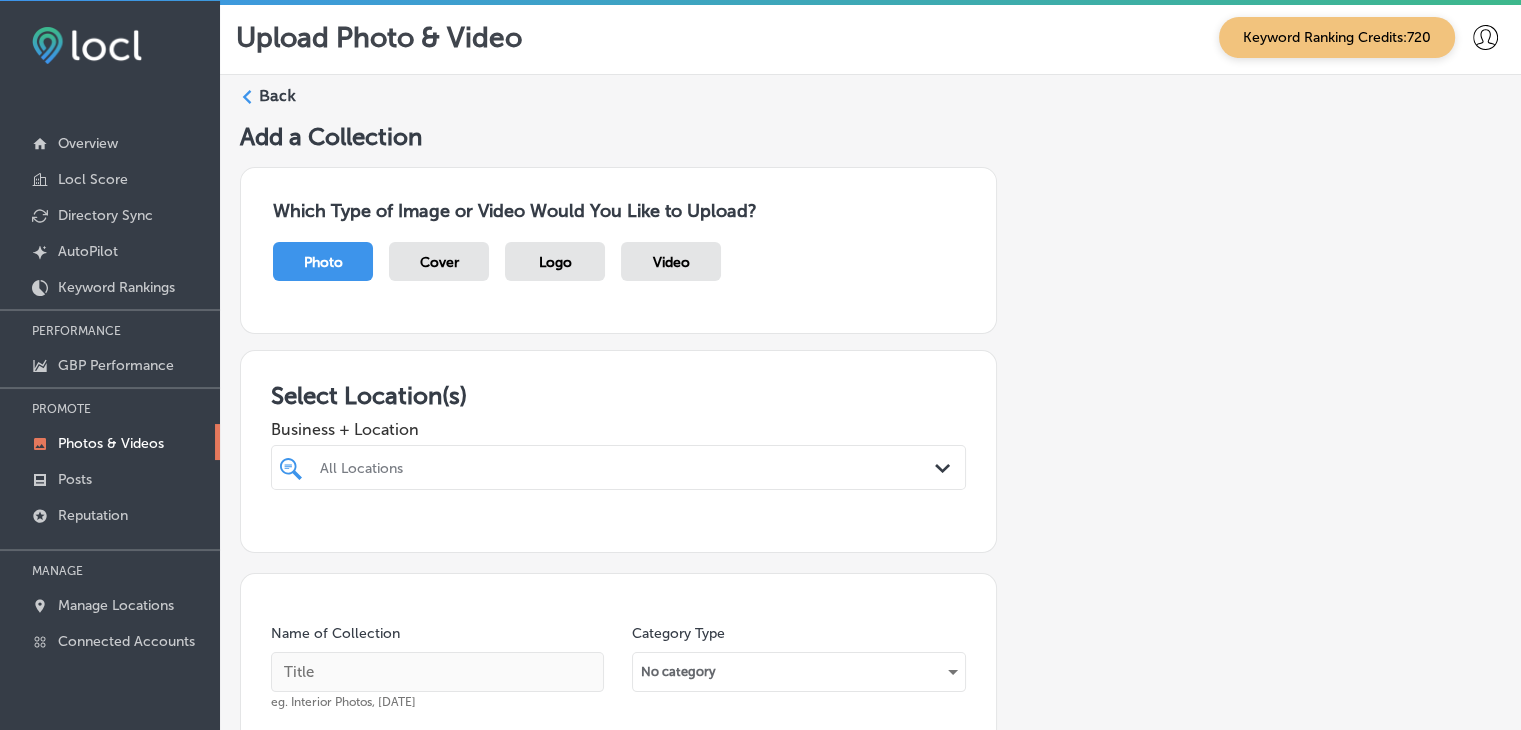 scroll, scrollTop: 200, scrollLeft: 0, axis: vertical 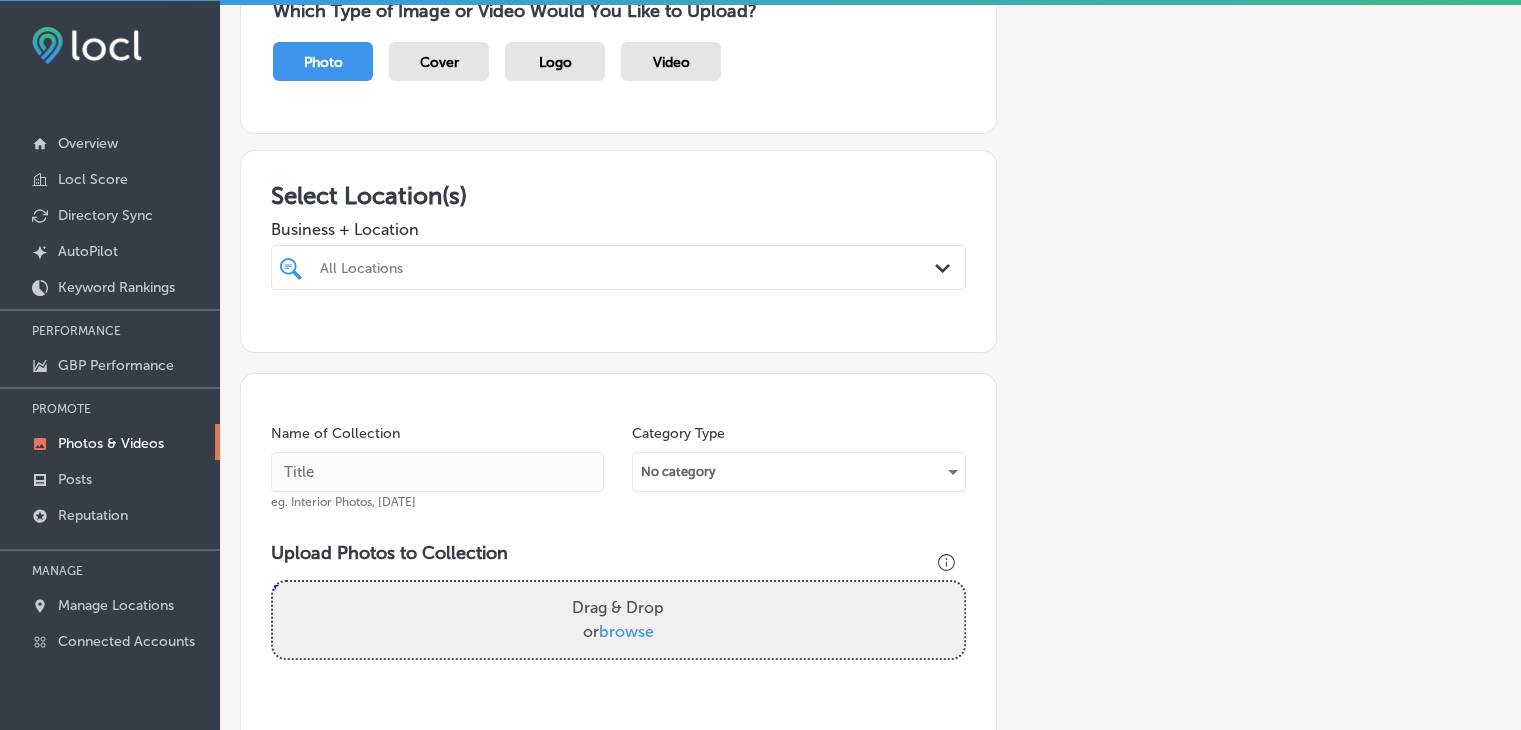 click on "All Locations" at bounding box center (628, 267) 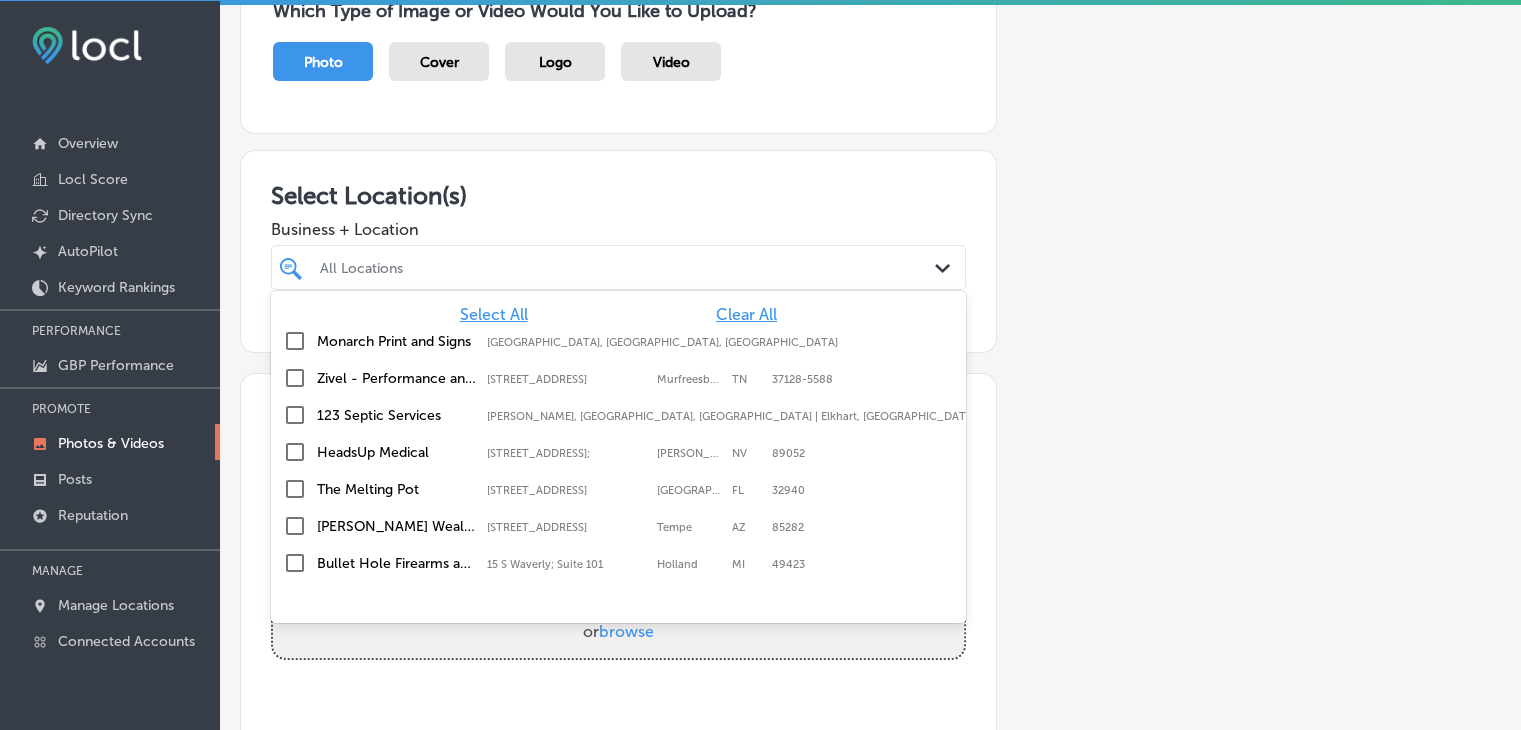 click on "Clear All" at bounding box center (746, 314) 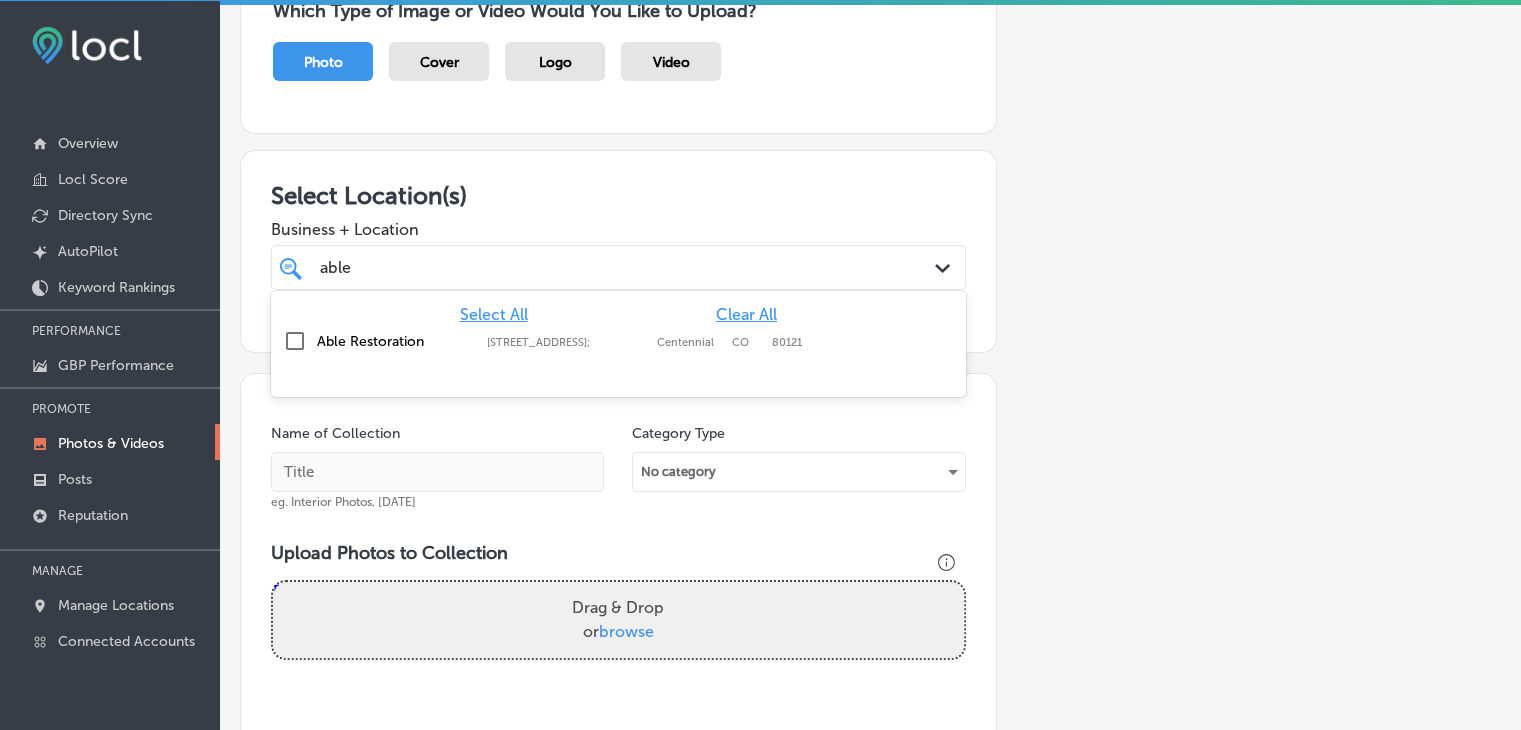 click on "[STREET_ADDRESS];" at bounding box center [567, 342] 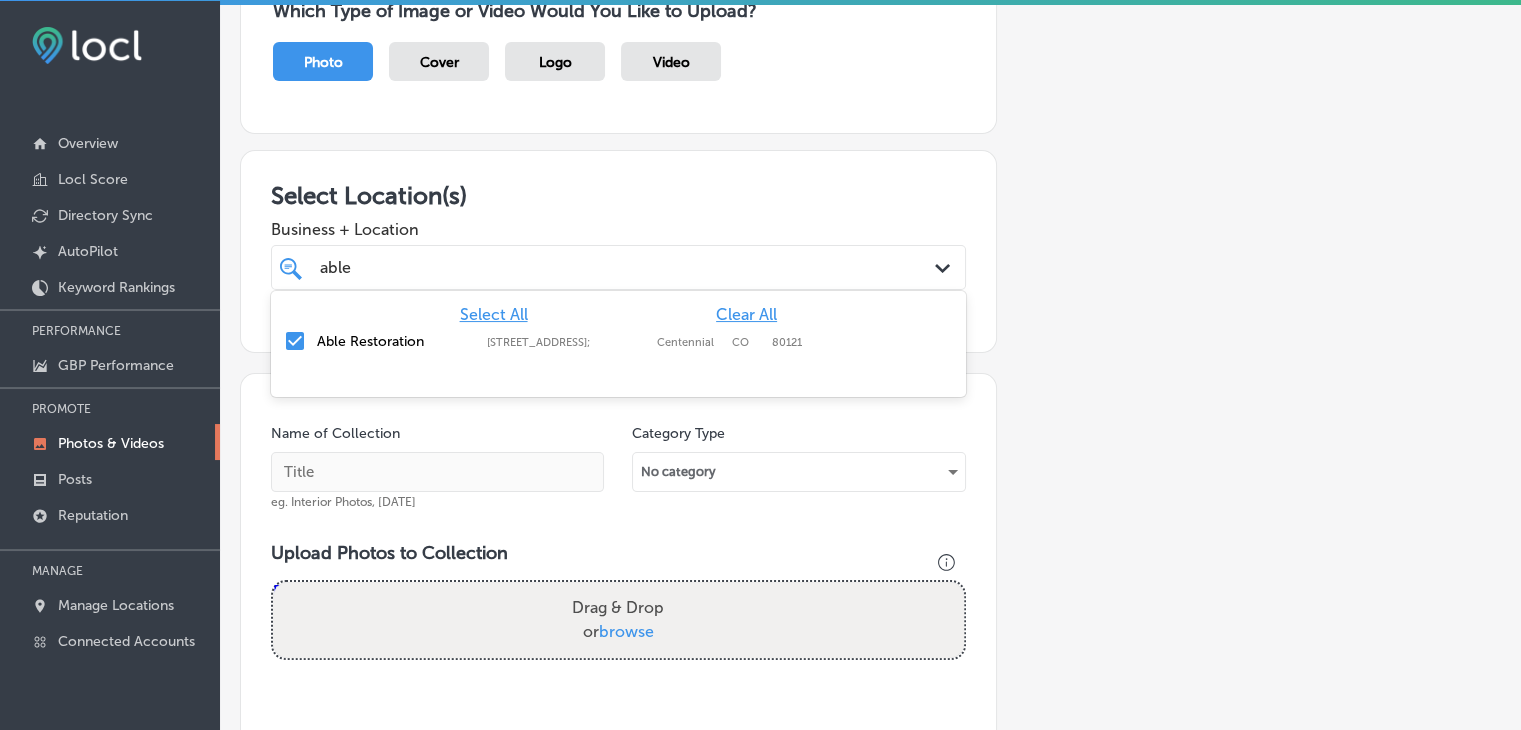 type on "able" 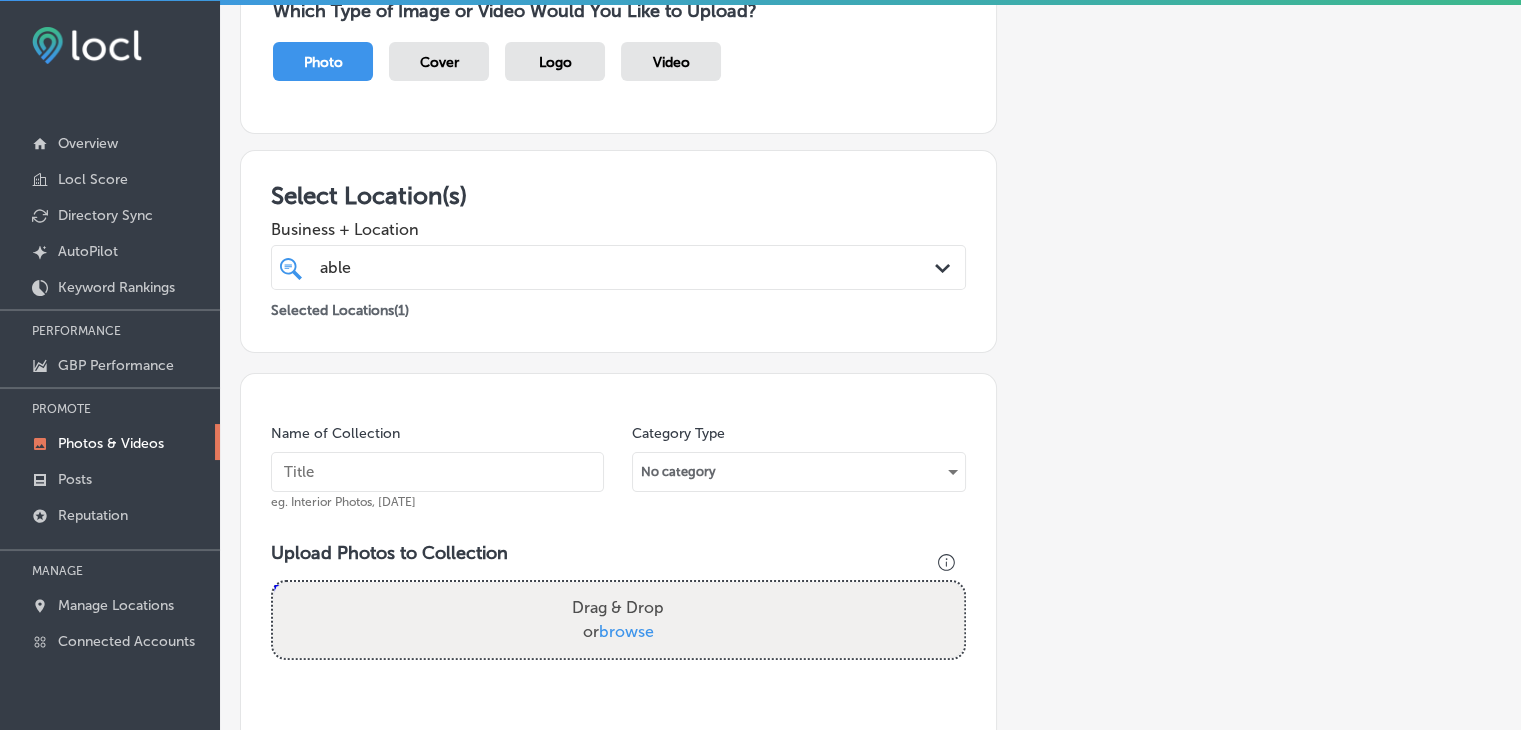 click at bounding box center (437, 472) 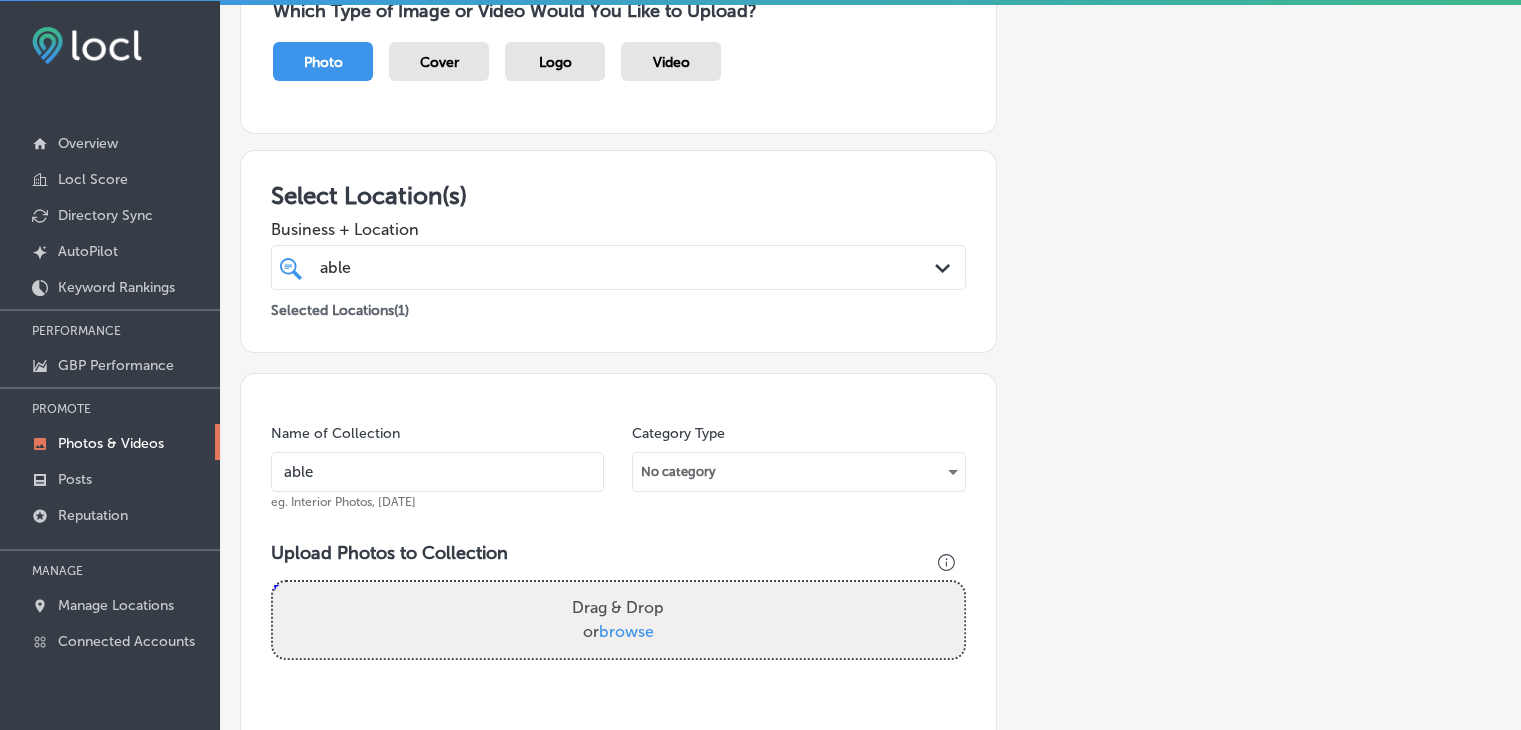 type on "Able-Restoration-able-services" 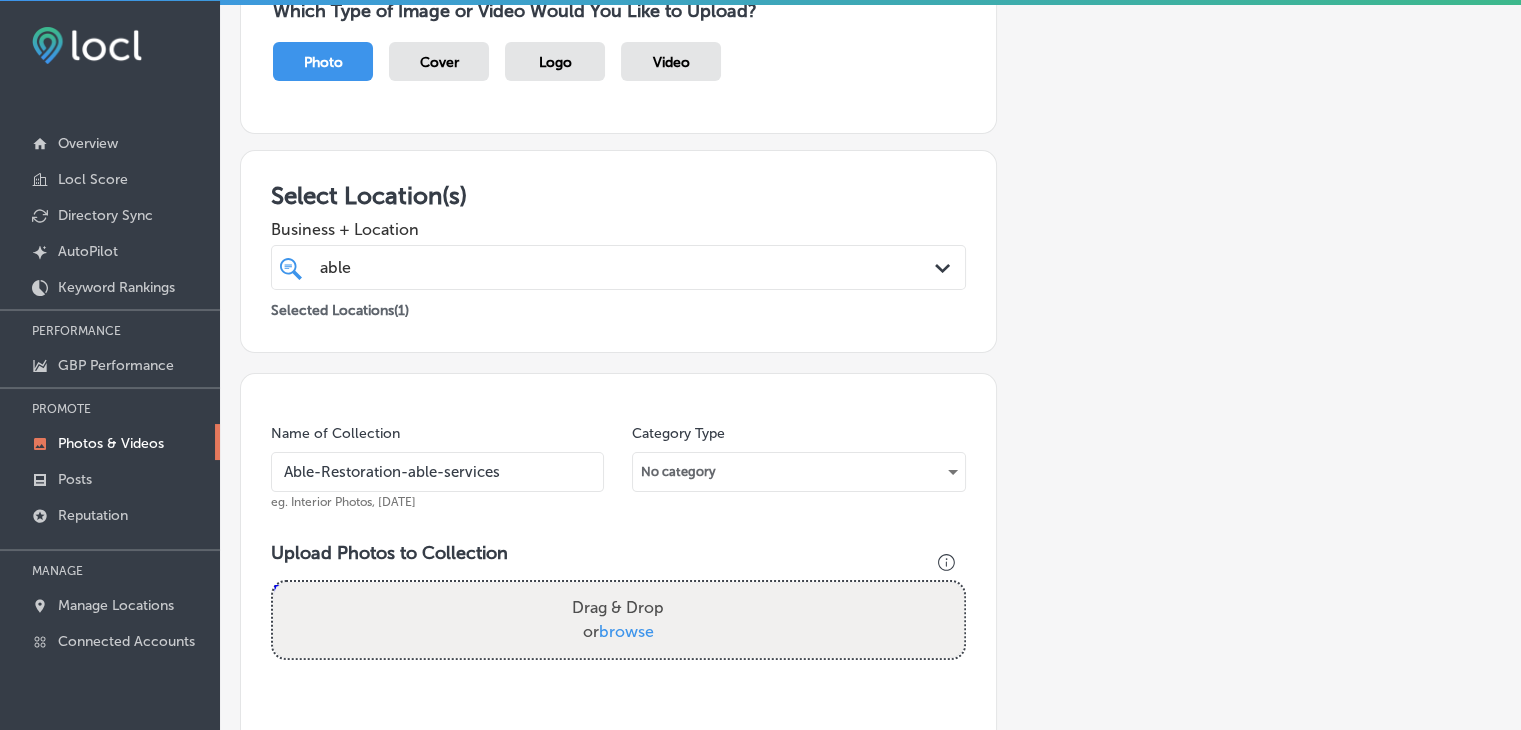click on "Able-Restoration-able-services" at bounding box center (437, 472) 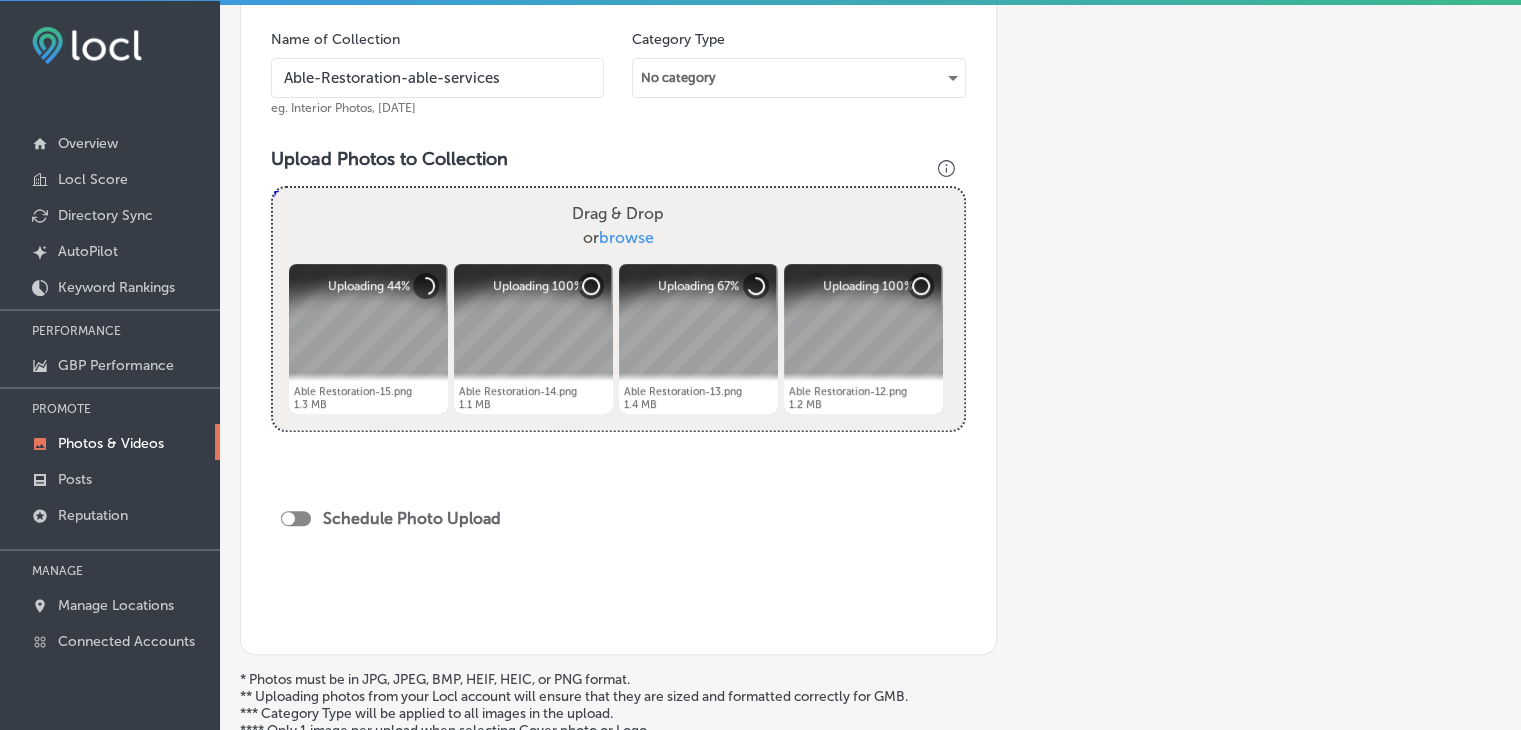 scroll, scrollTop: 600, scrollLeft: 0, axis: vertical 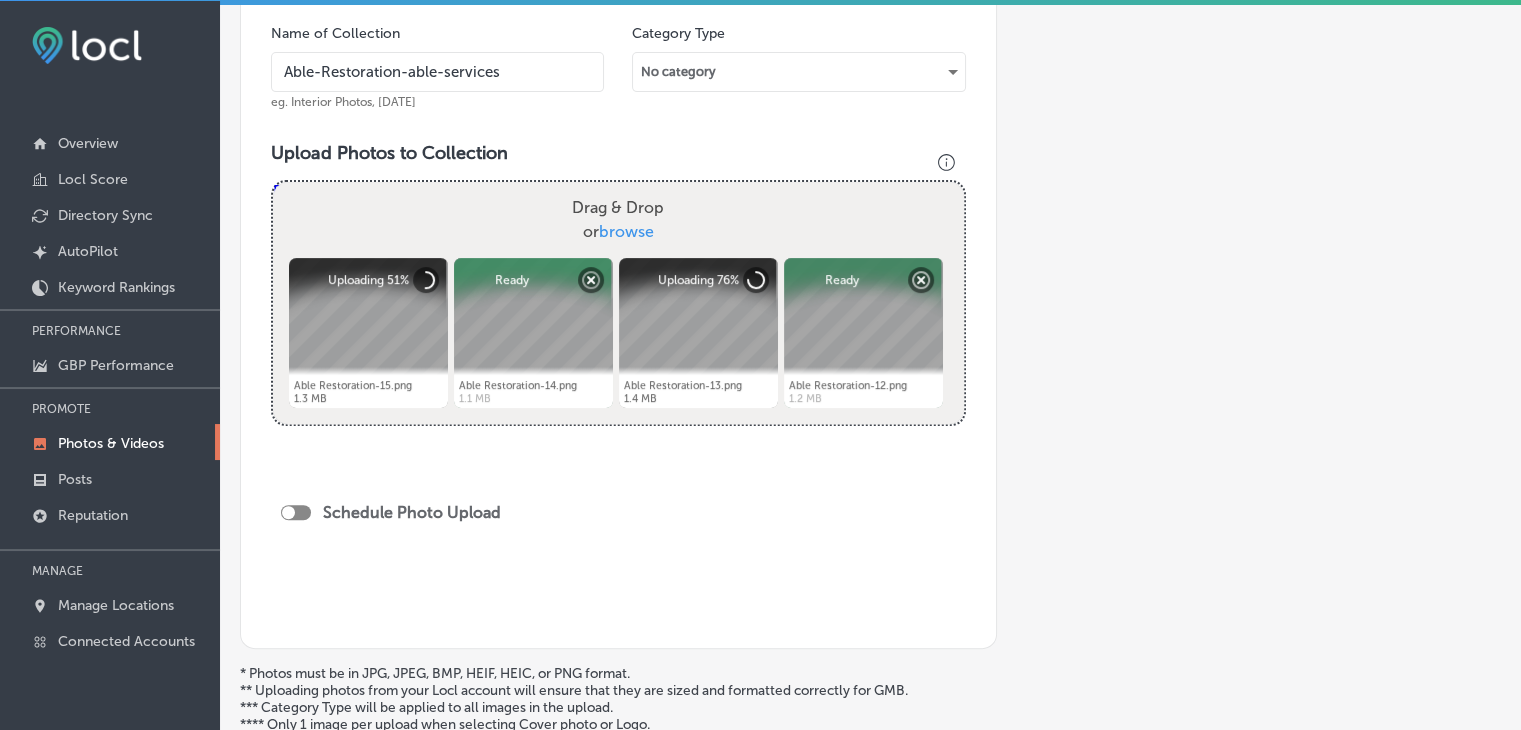click on "Schedule Photo Upload" 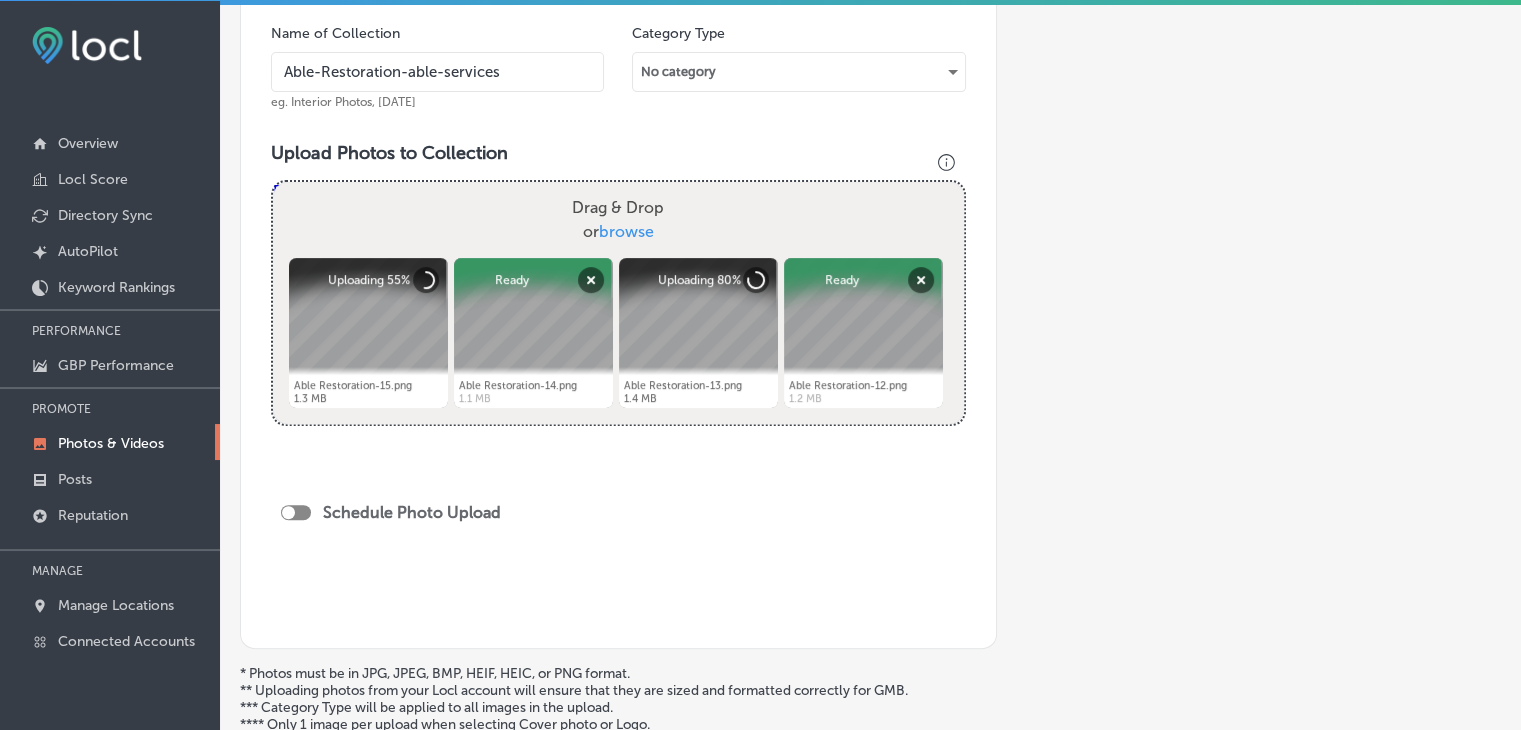 click at bounding box center [288, 512] 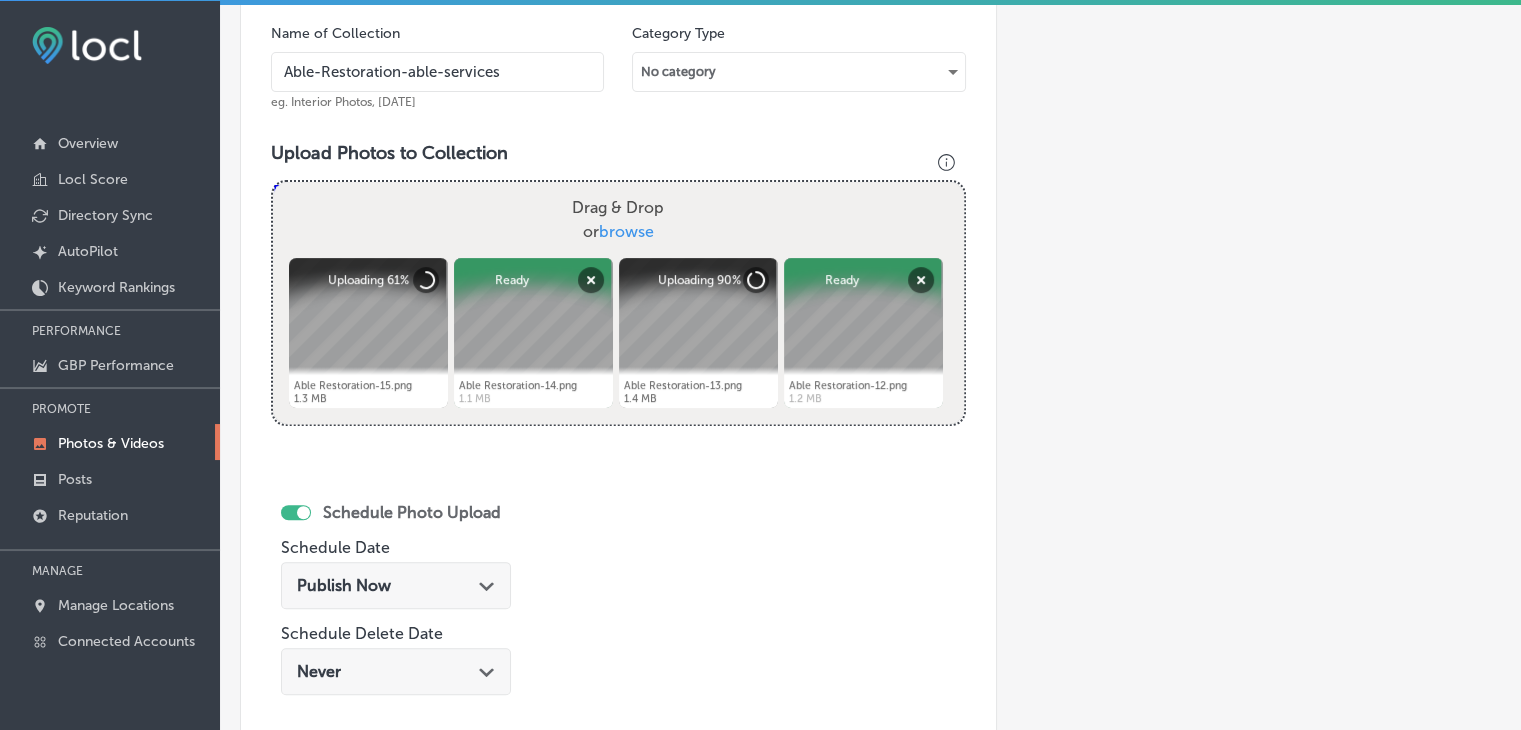click on "Publish Now" at bounding box center [344, 585] 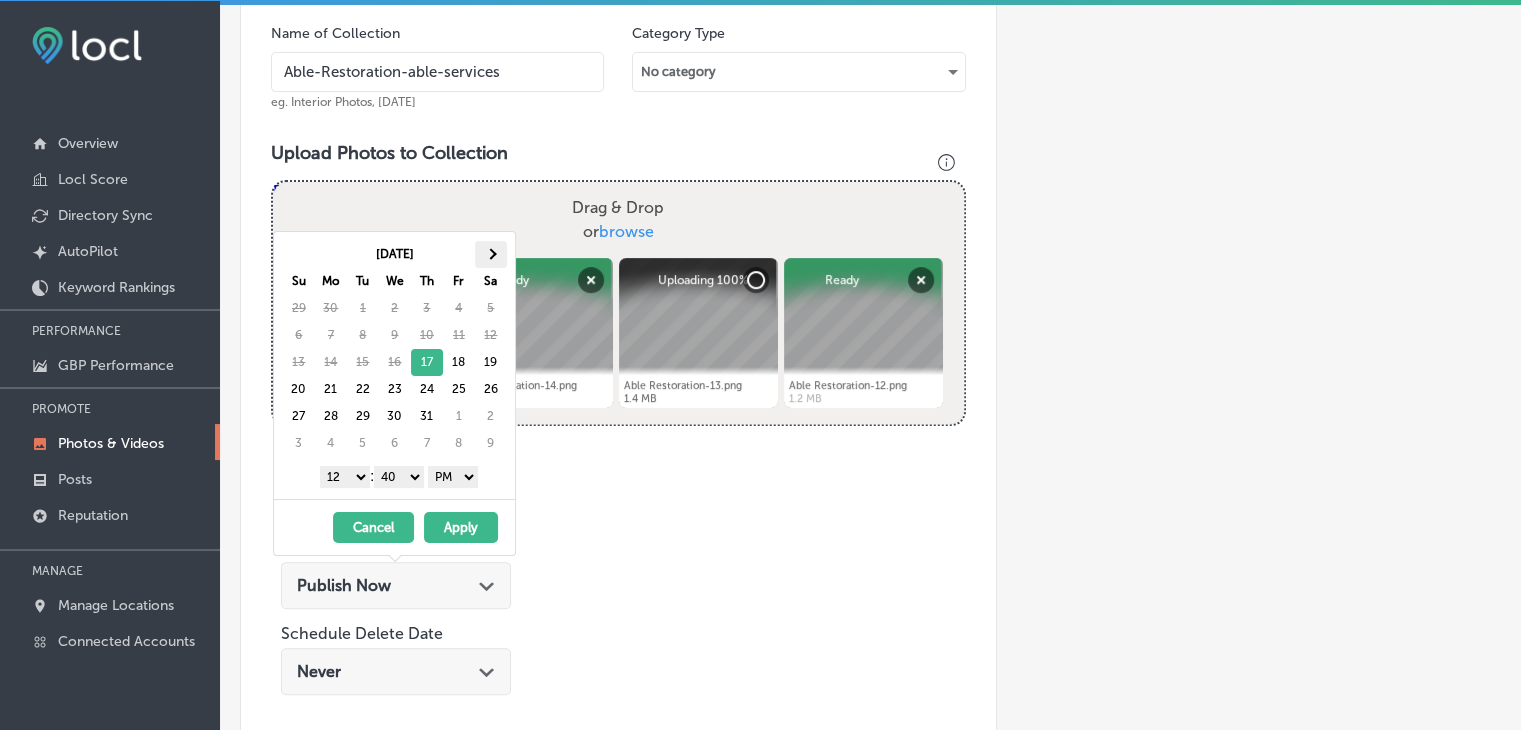click at bounding box center (491, 254) 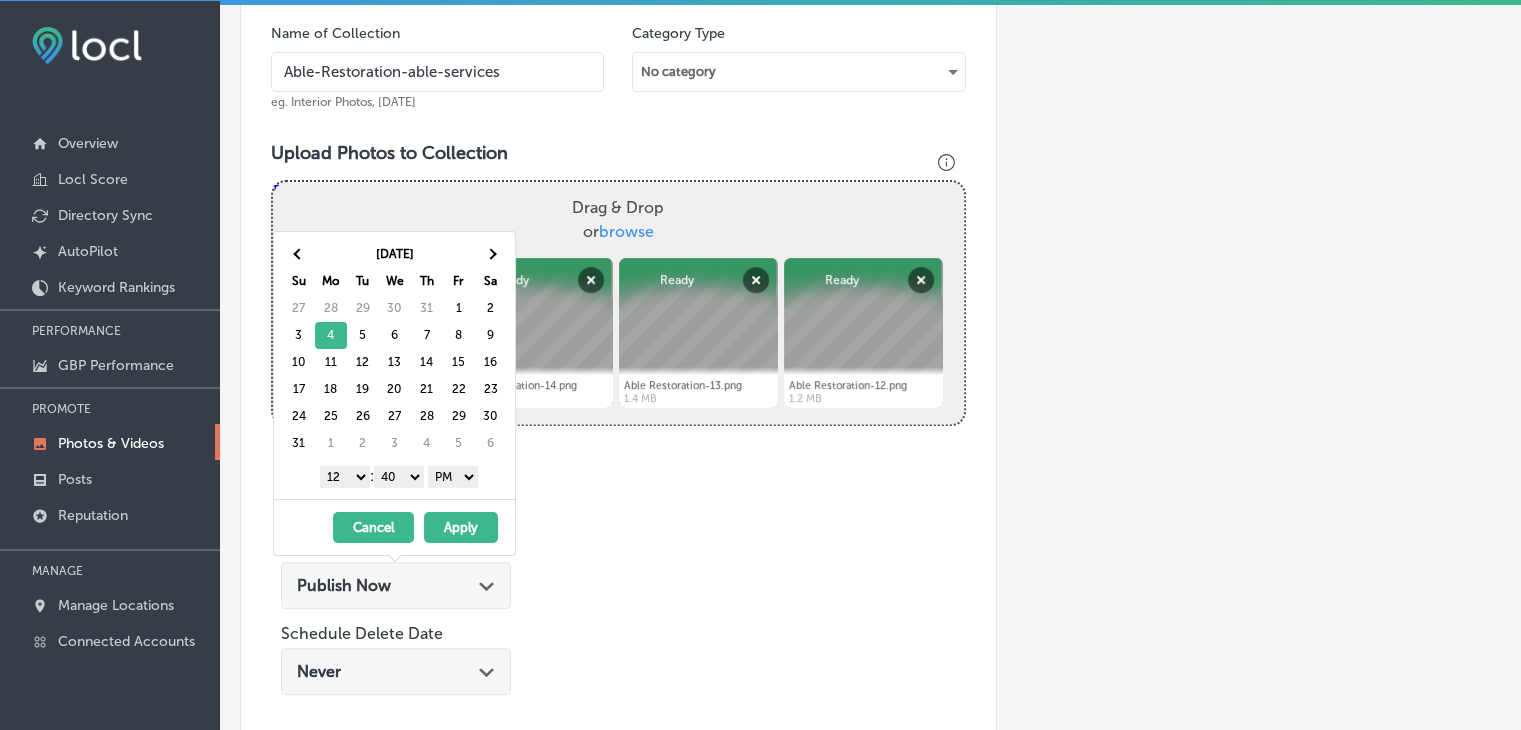 click on "00 10 20 30 40 50" at bounding box center [399, 477] 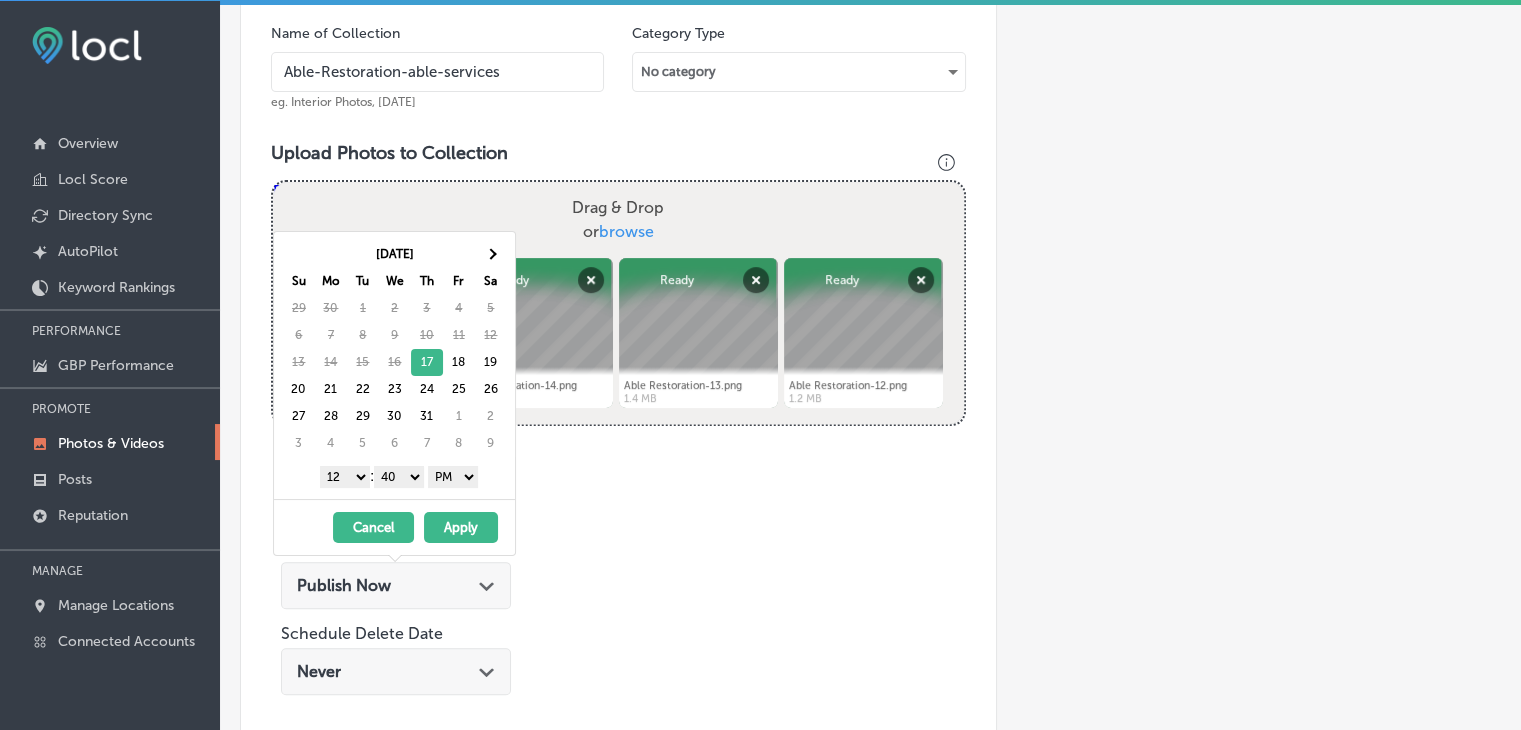 click on "1 2 3 4 5 6 7 8 9 10 11 12" at bounding box center (345, 477) 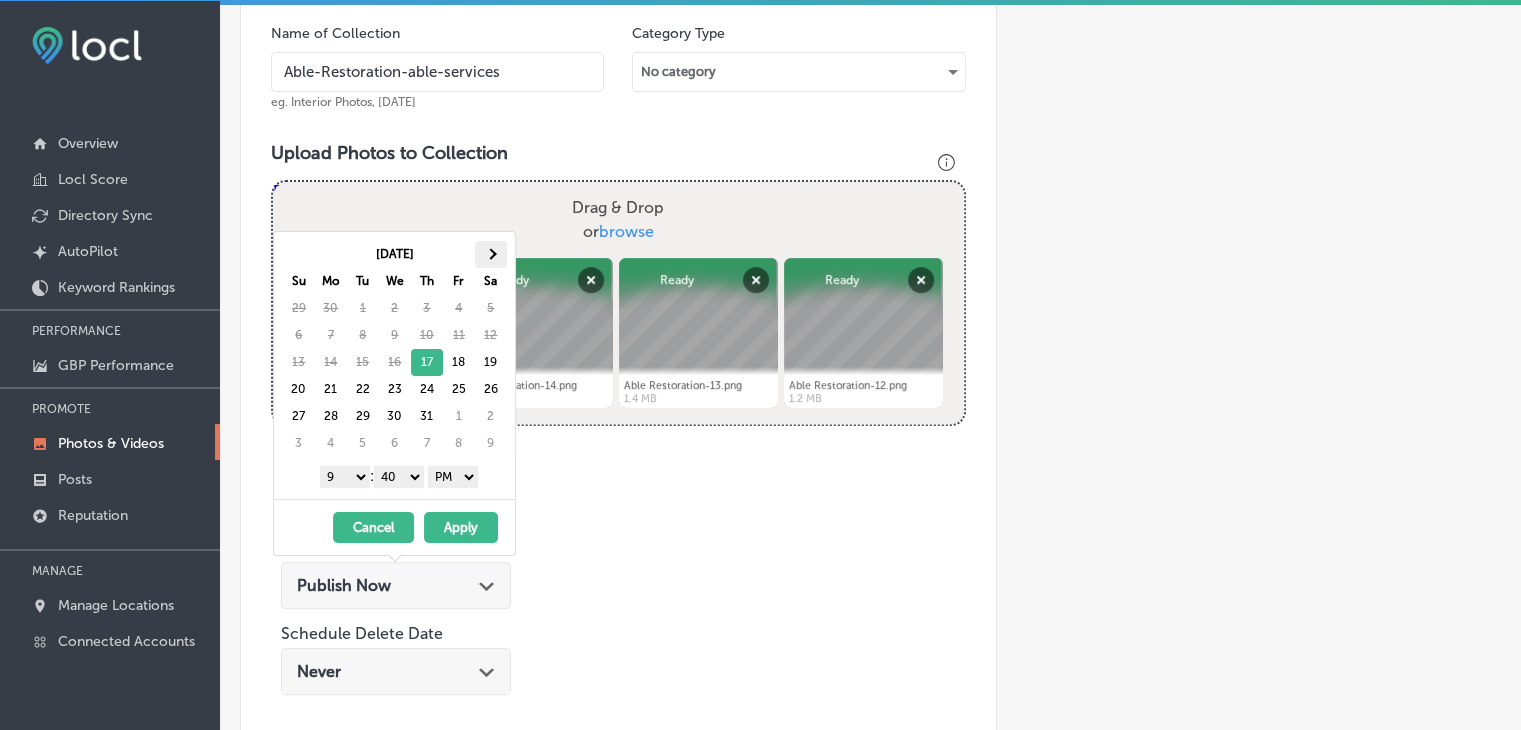 click at bounding box center (491, 254) 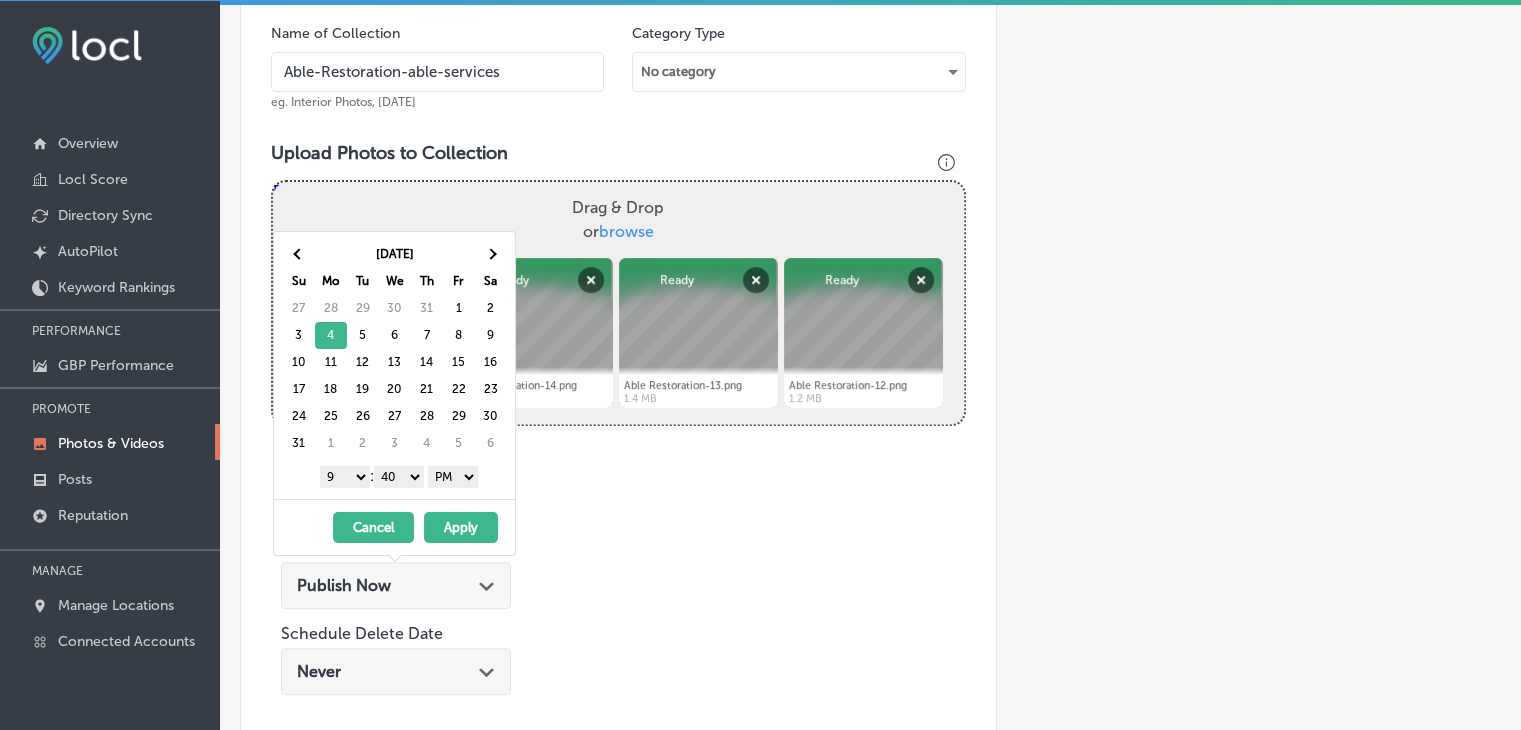click on "00 10 20 30 40 50" at bounding box center [399, 477] 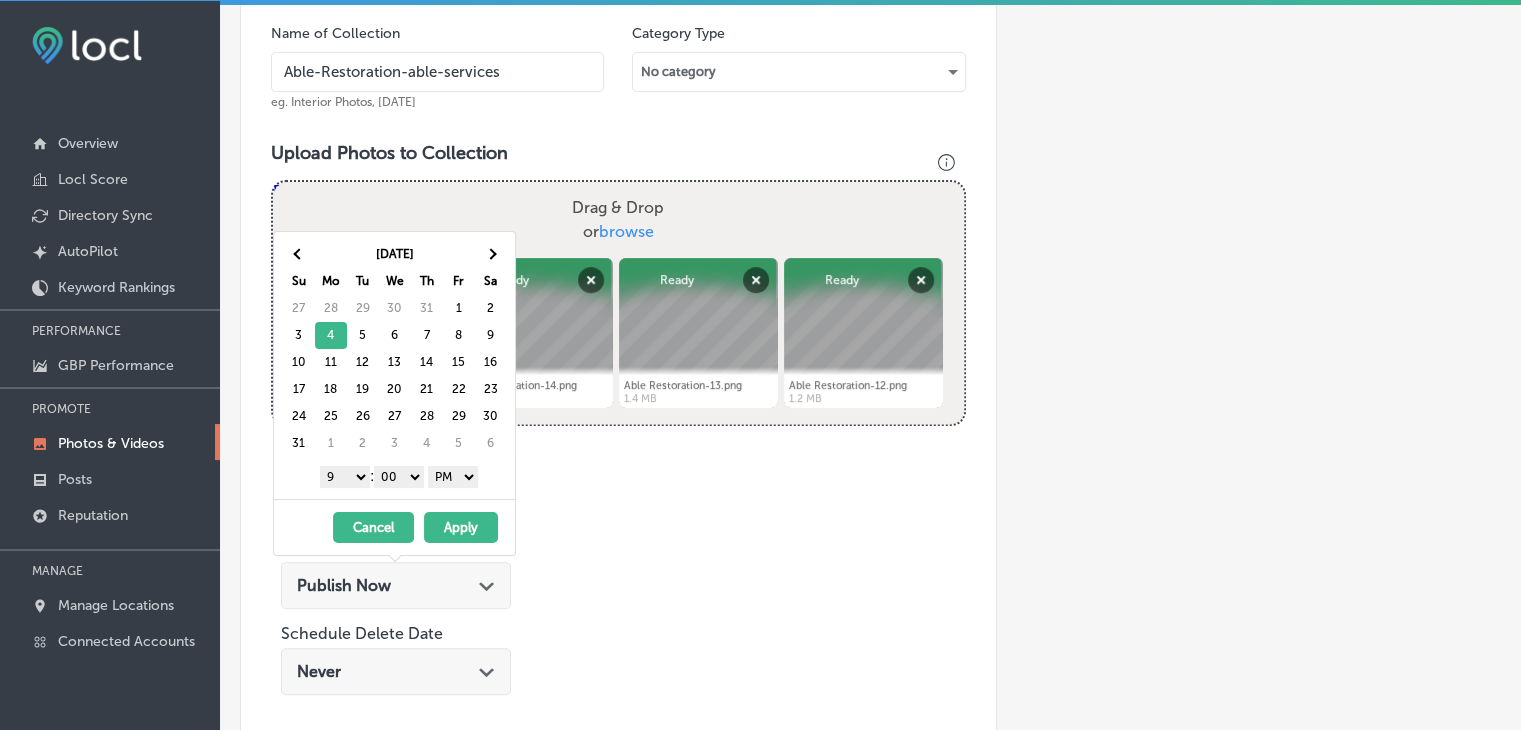 click on "Apply" at bounding box center [461, 527] 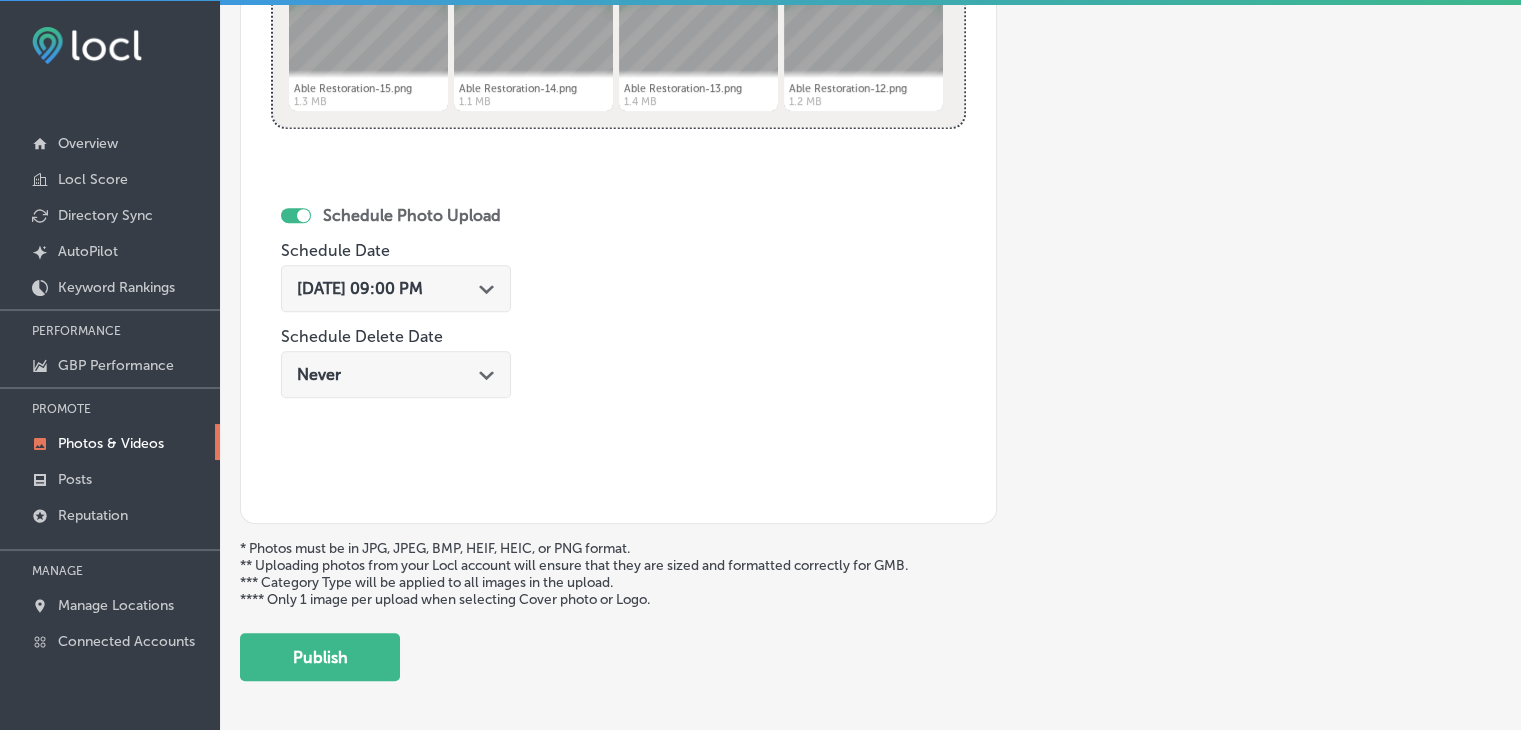 scroll, scrollTop: 972, scrollLeft: 0, axis: vertical 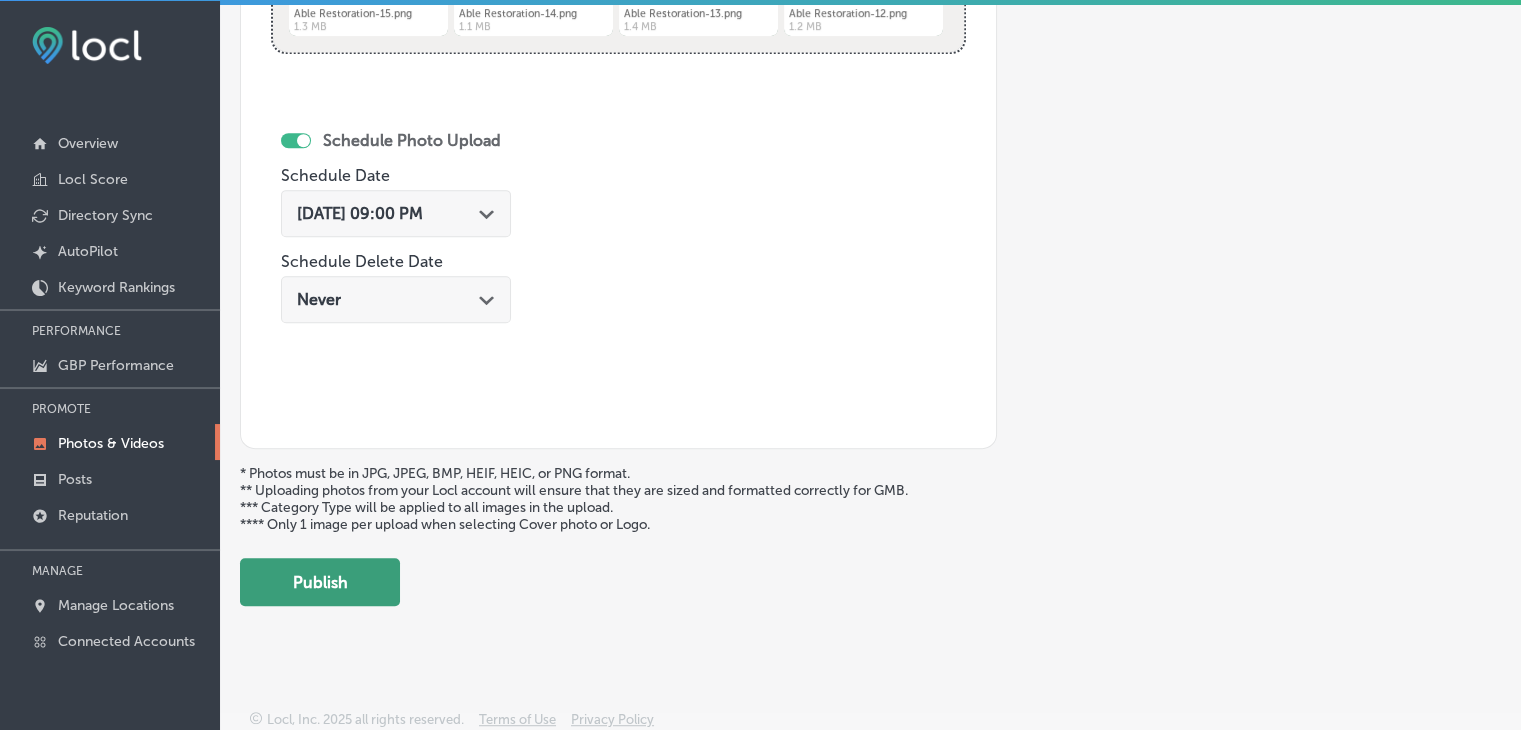 click on "Publish" at bounding box center (320, 582) 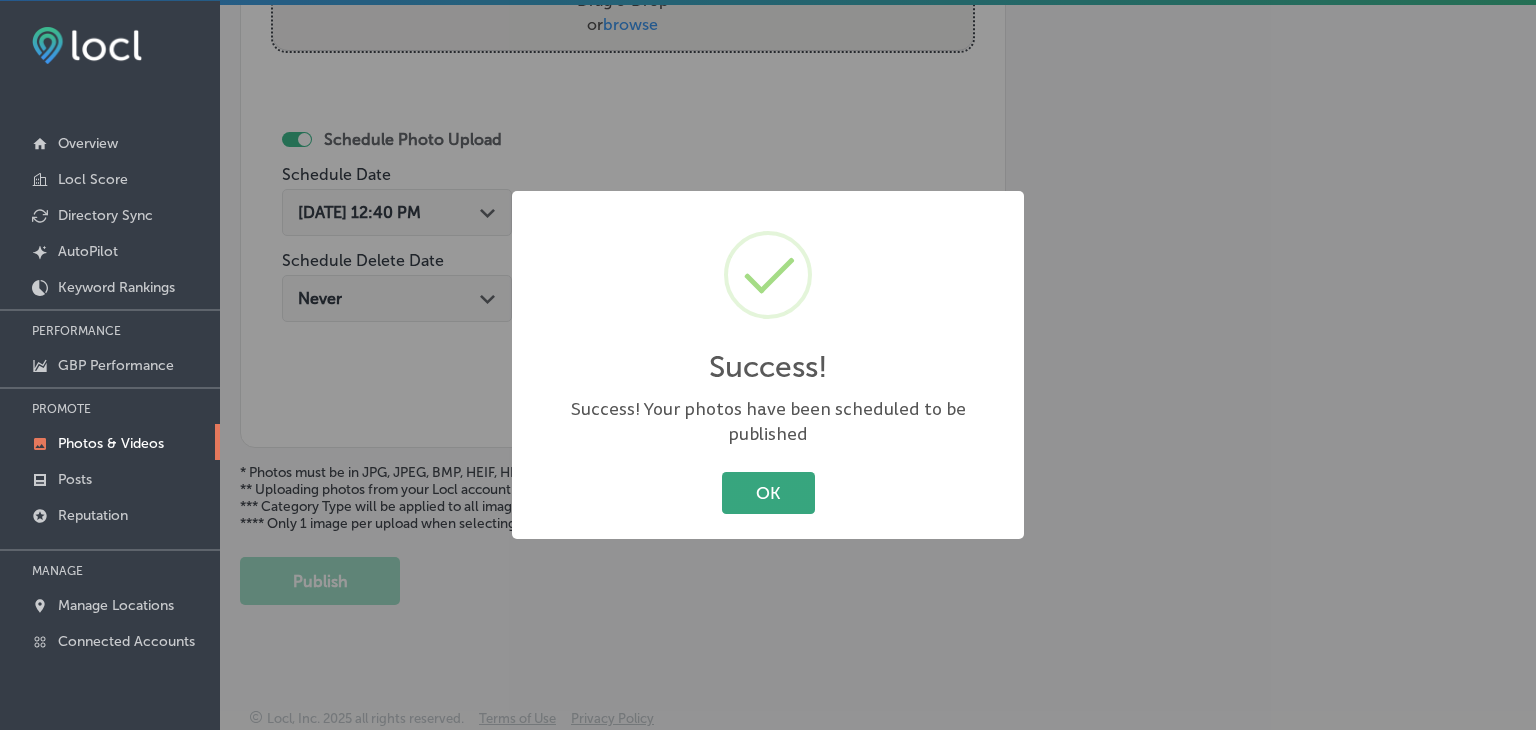 click on "OK" at bounding box center (768, 492) 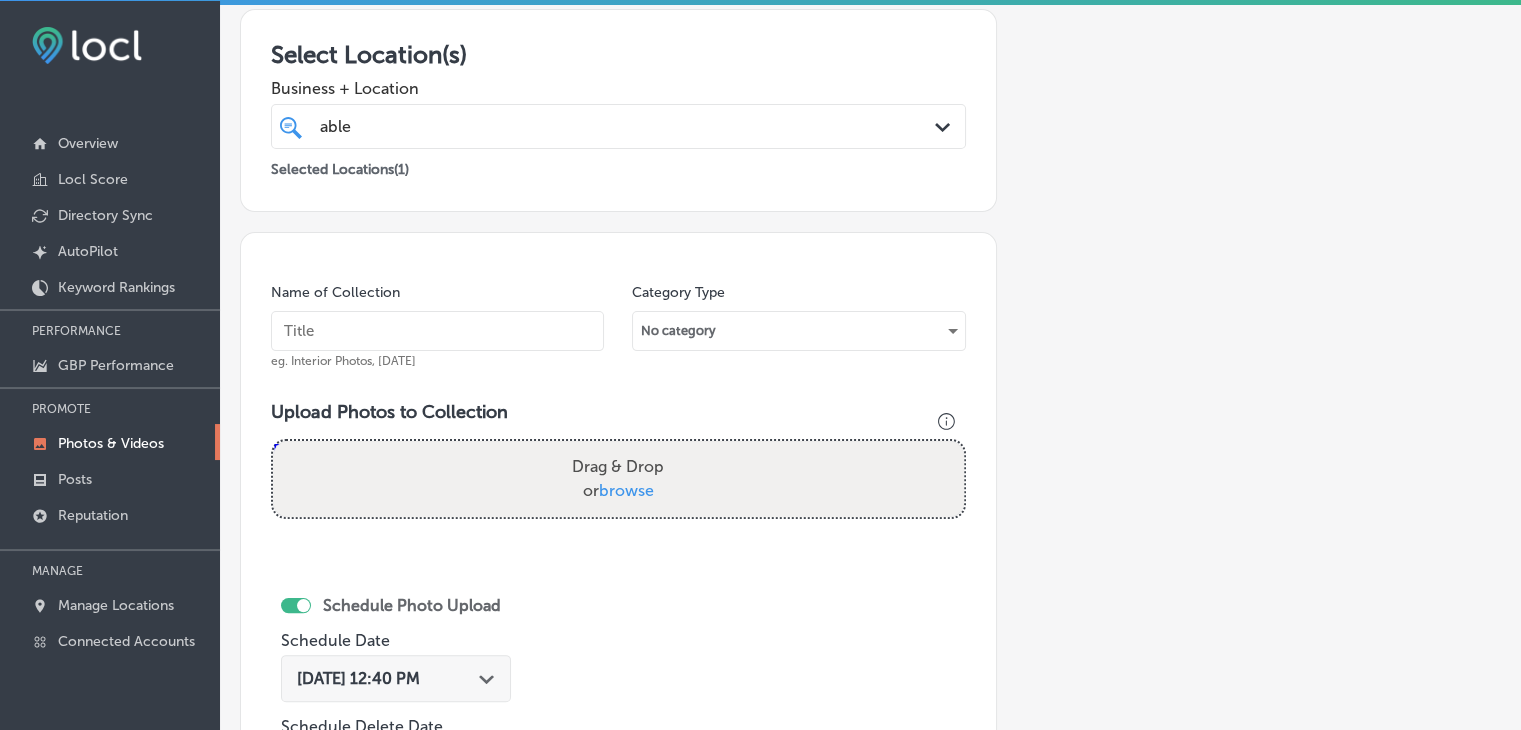 scroll, scrollTop: 307, scrollLeft: 0, axis: vertical 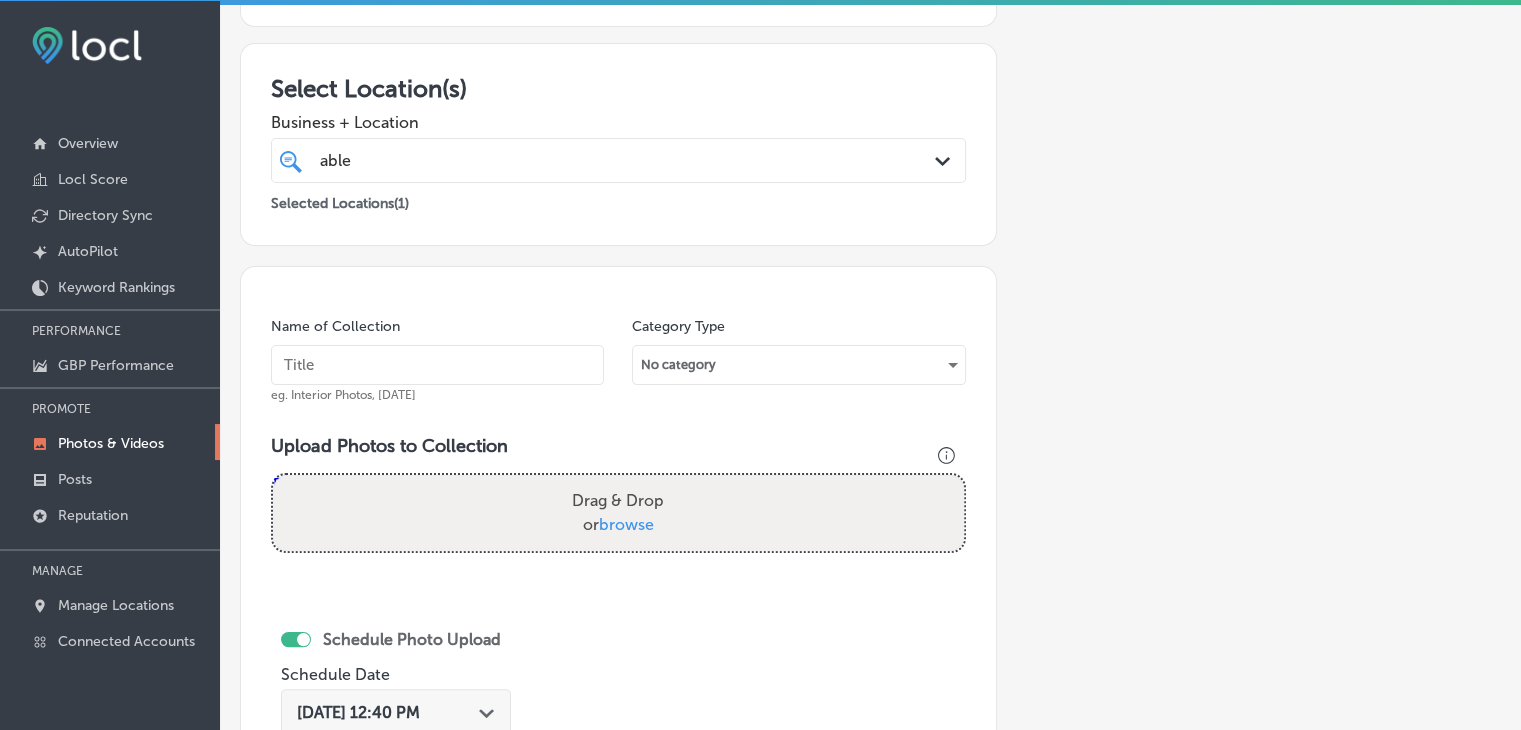 click at bounding box center (437, 365) 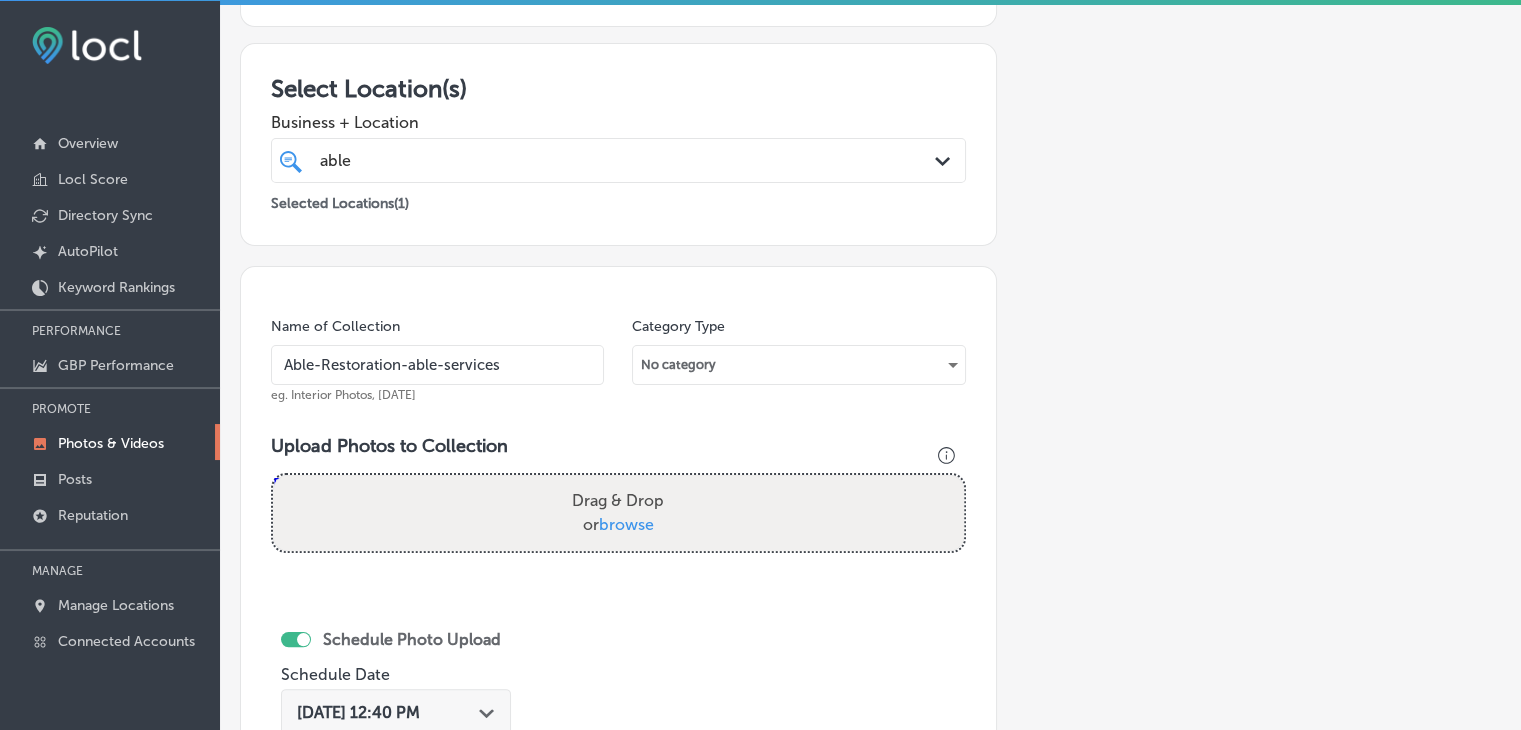 type on "Able-Restoration-able-services" 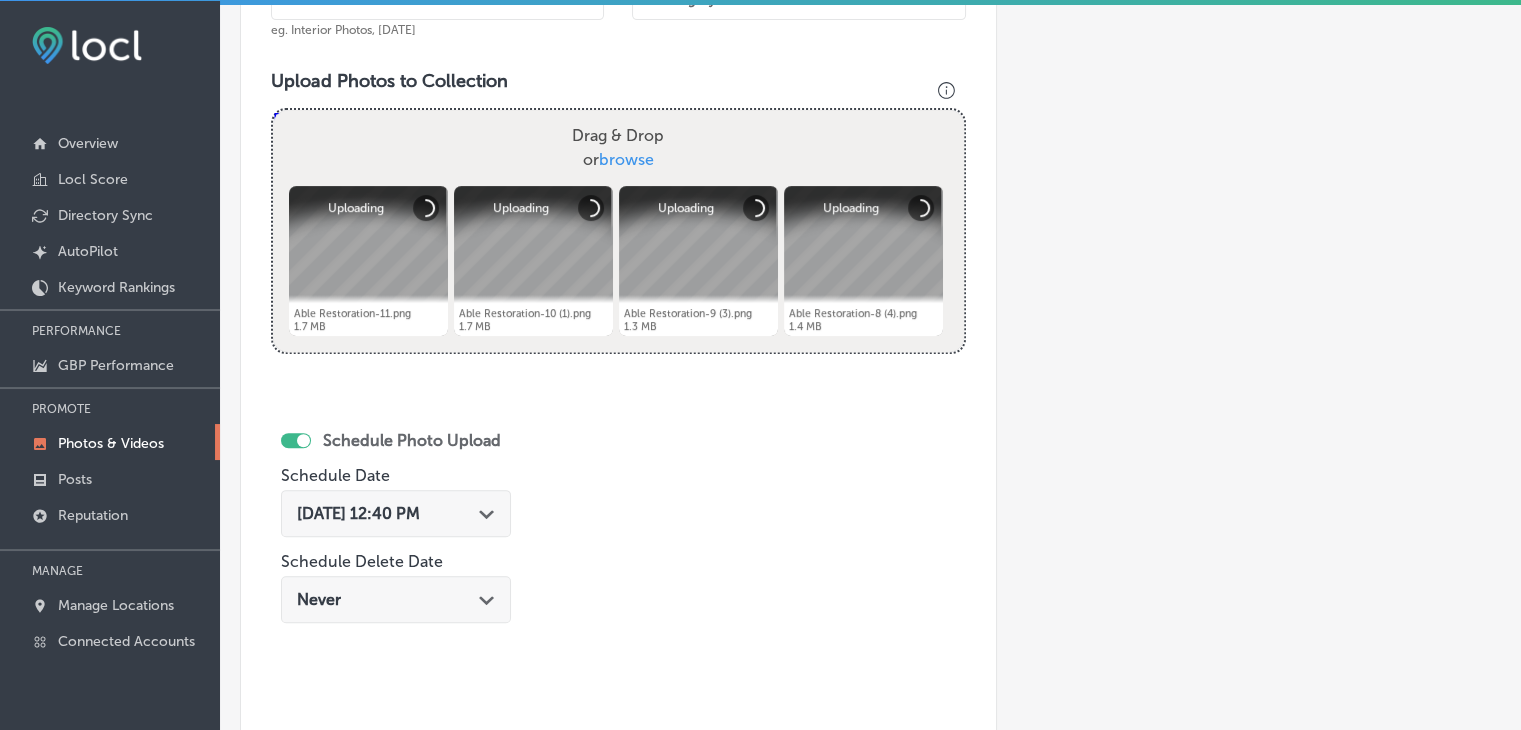 scroll, scrollTop: 707, scrollLeft: 0, axis: vertical 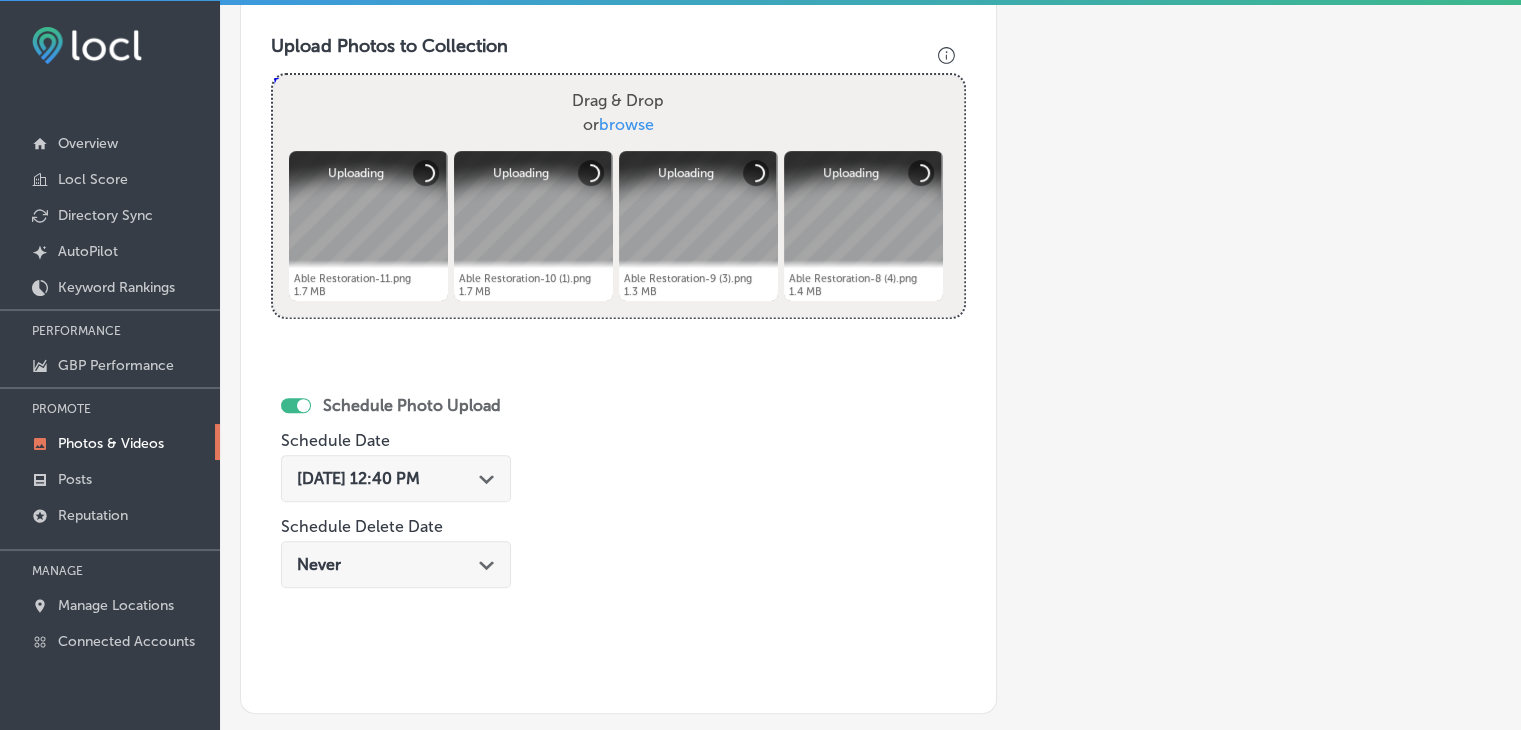 click on "[DATE] 12:40 PM" at bounding box center (358, 478) 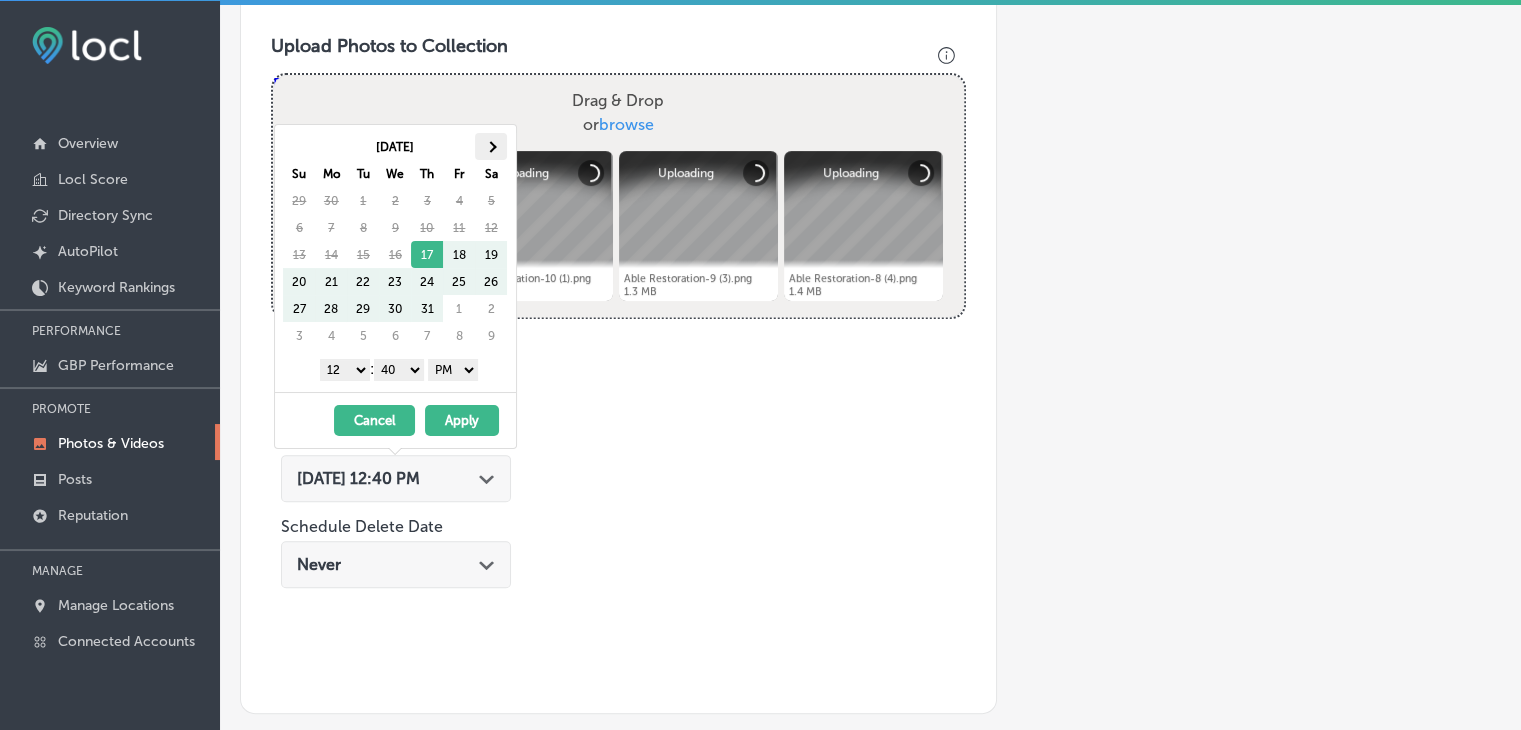 click at bounding box center (491, 146) 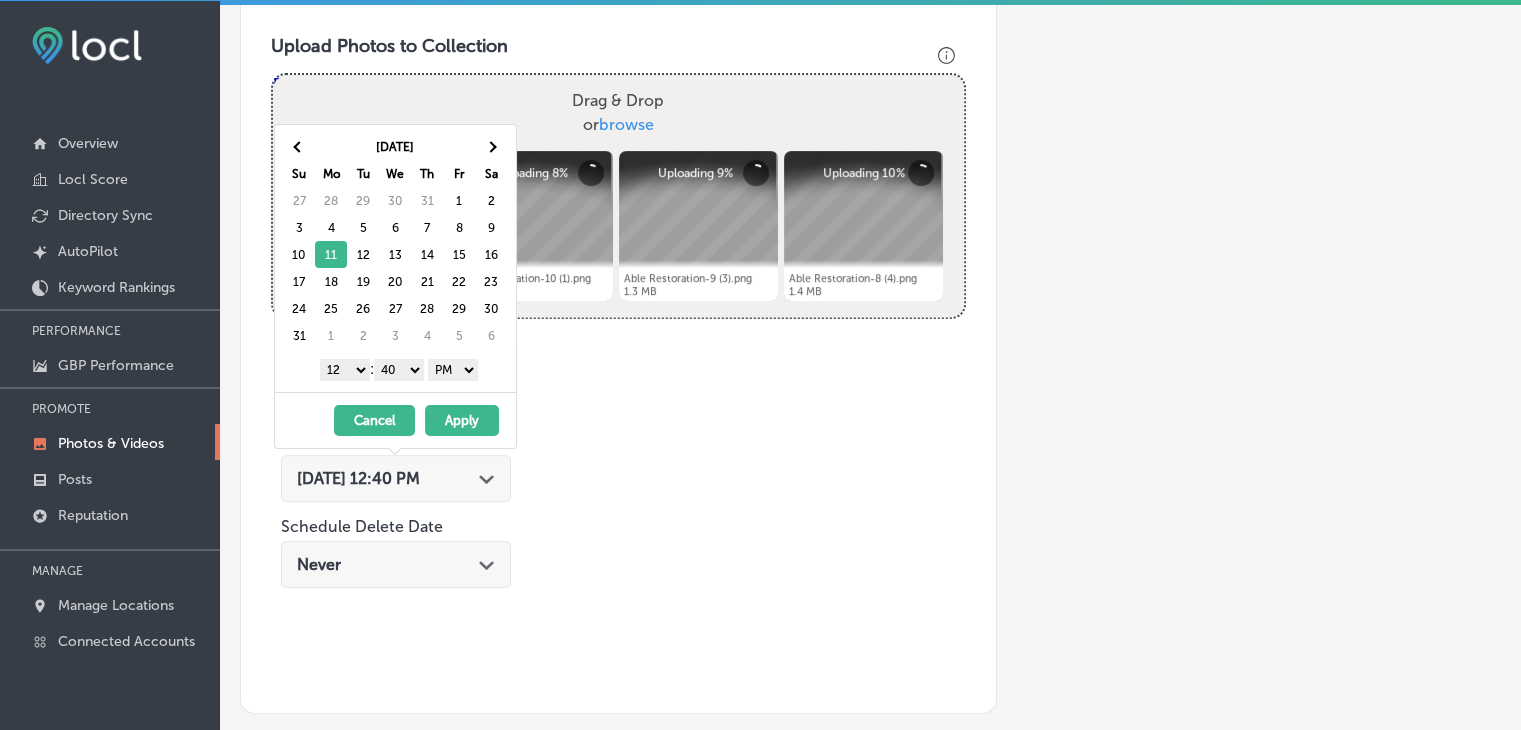 click on "00 10 20 30 40 50" at bounding box center (399, 370) 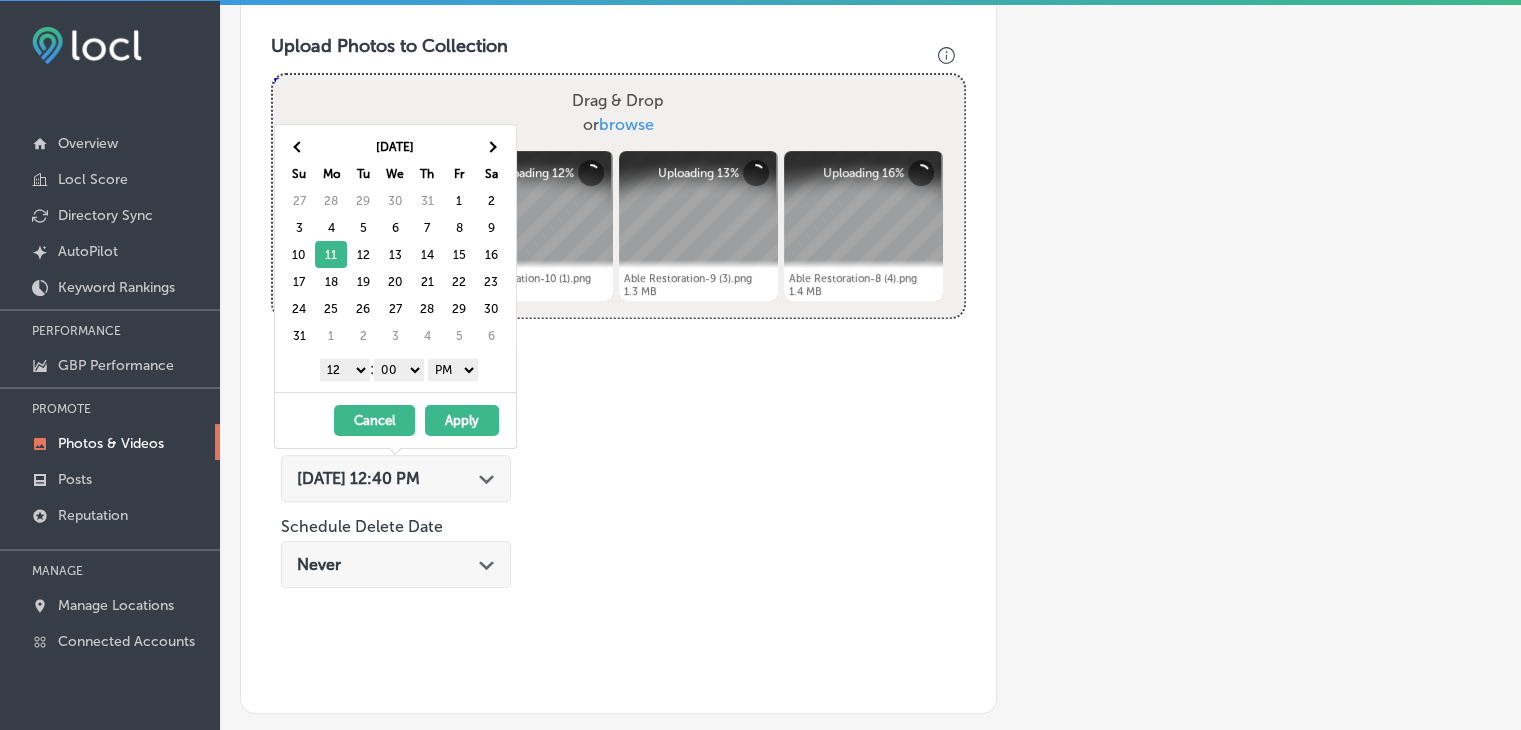 click on "1 2 3 4 5 6 7 8 9 10 11 12" at bounding box center (345, 370) 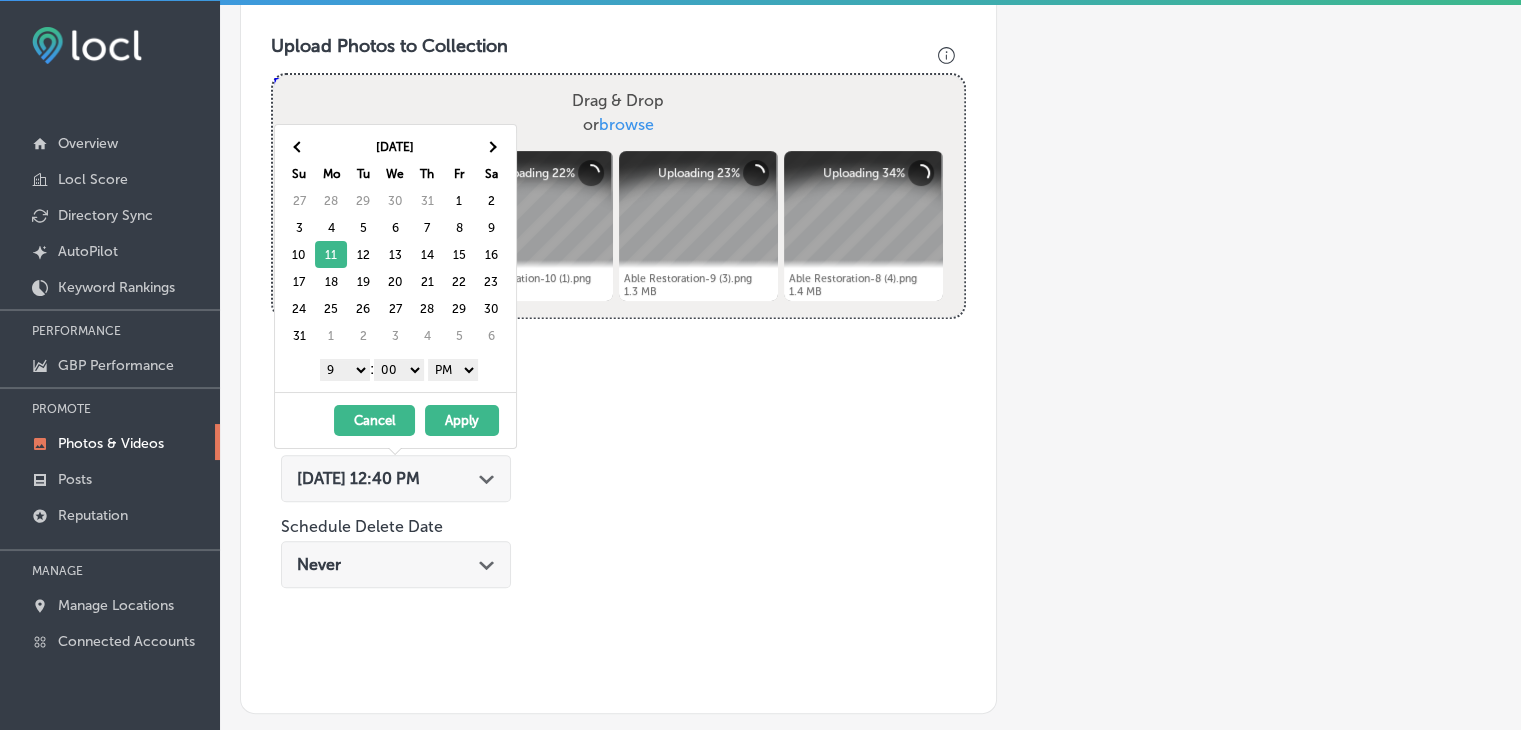click on "Apply" at bounding box center [462, 420] 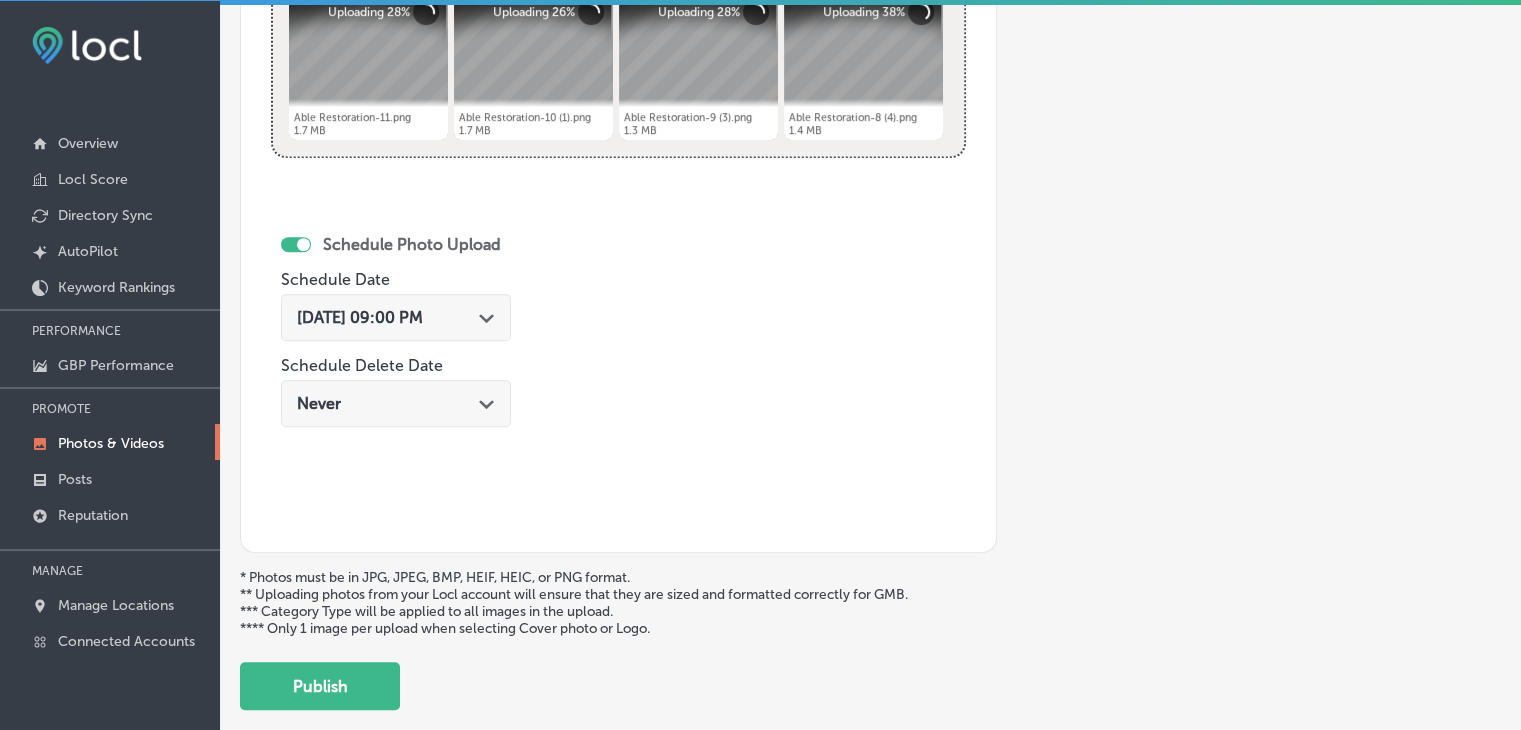 scroll, scrollTop: 972, scrollLeft: 0, axis: vertical 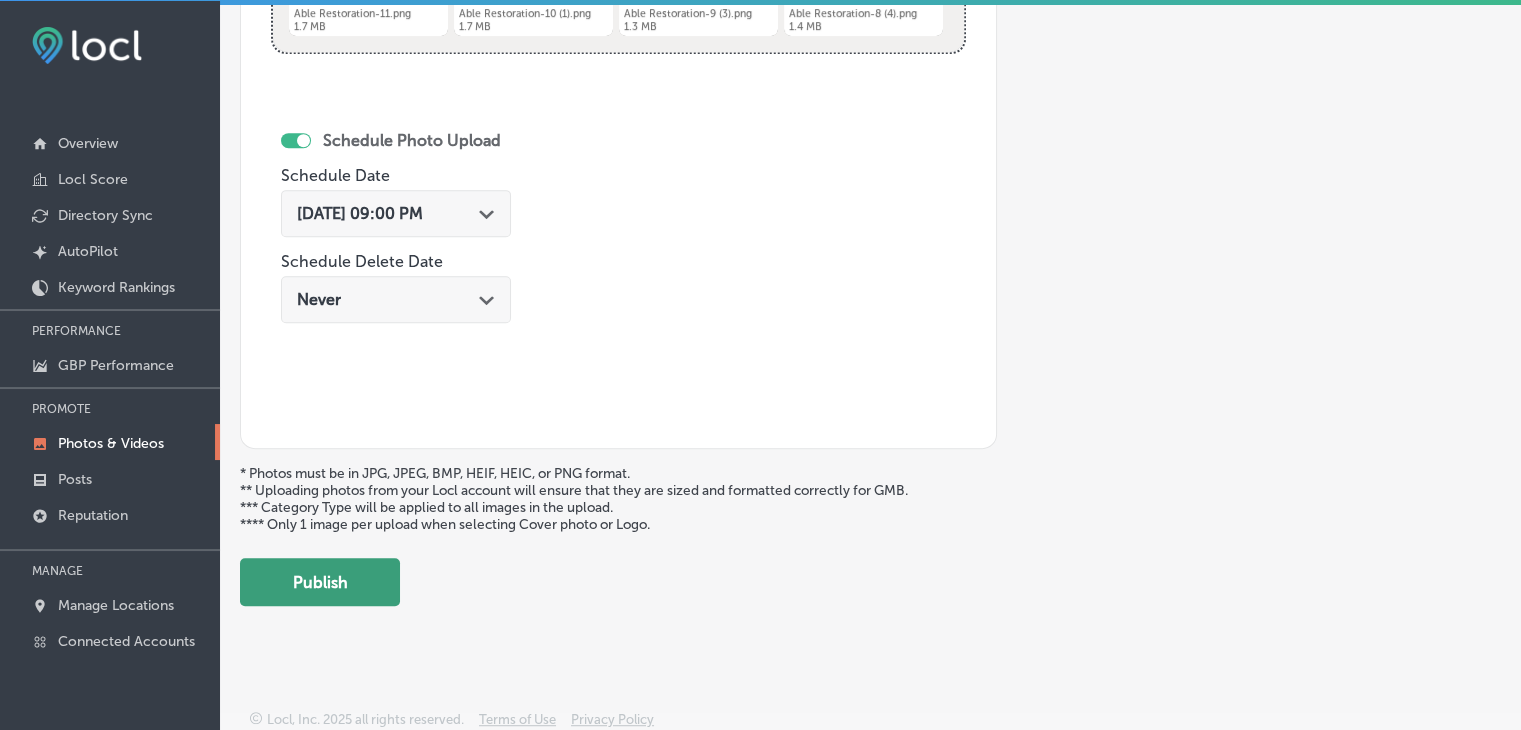 click on "Publish" at bounding box center [320, 582] 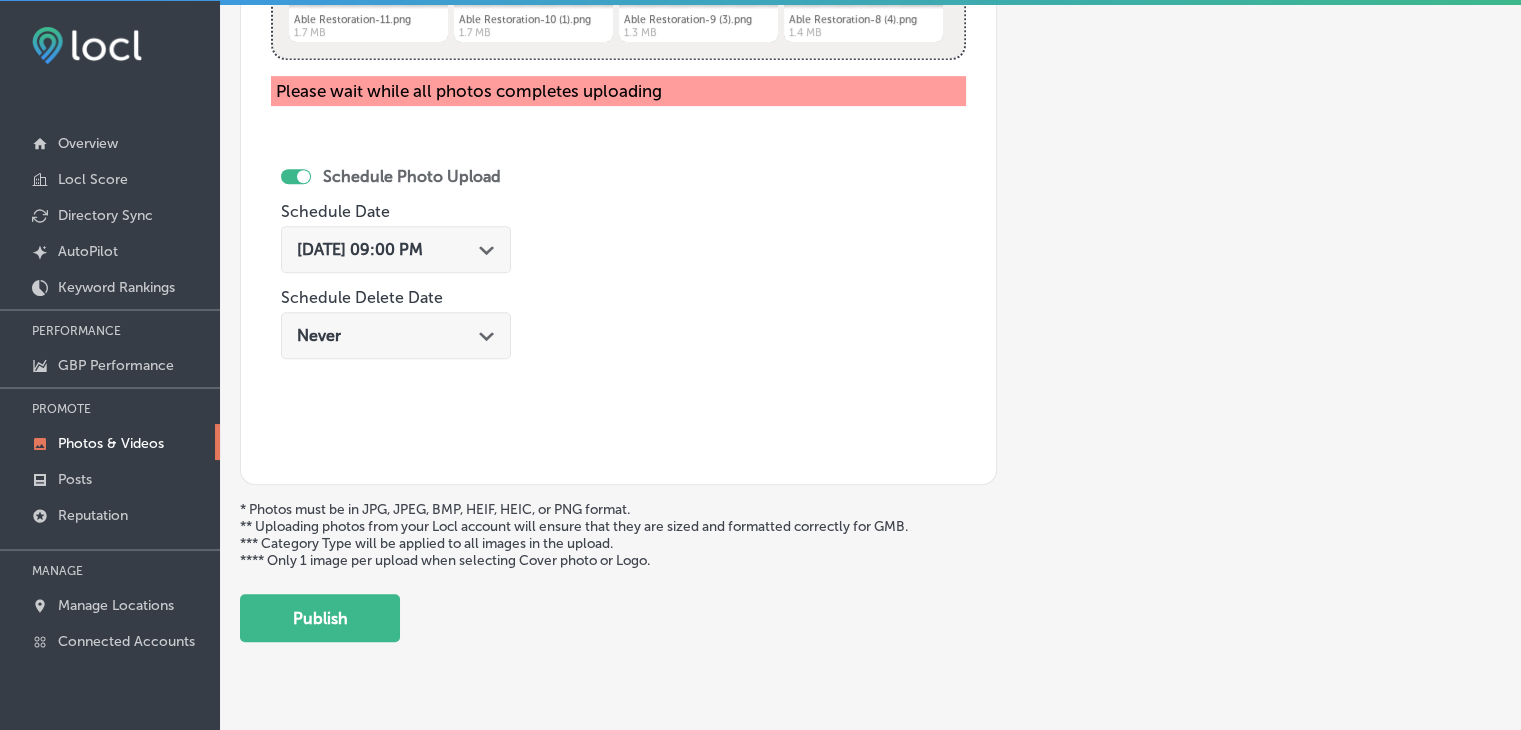 scroll, scrollTop: 1004, scrollLeft: 0, axis: vertical 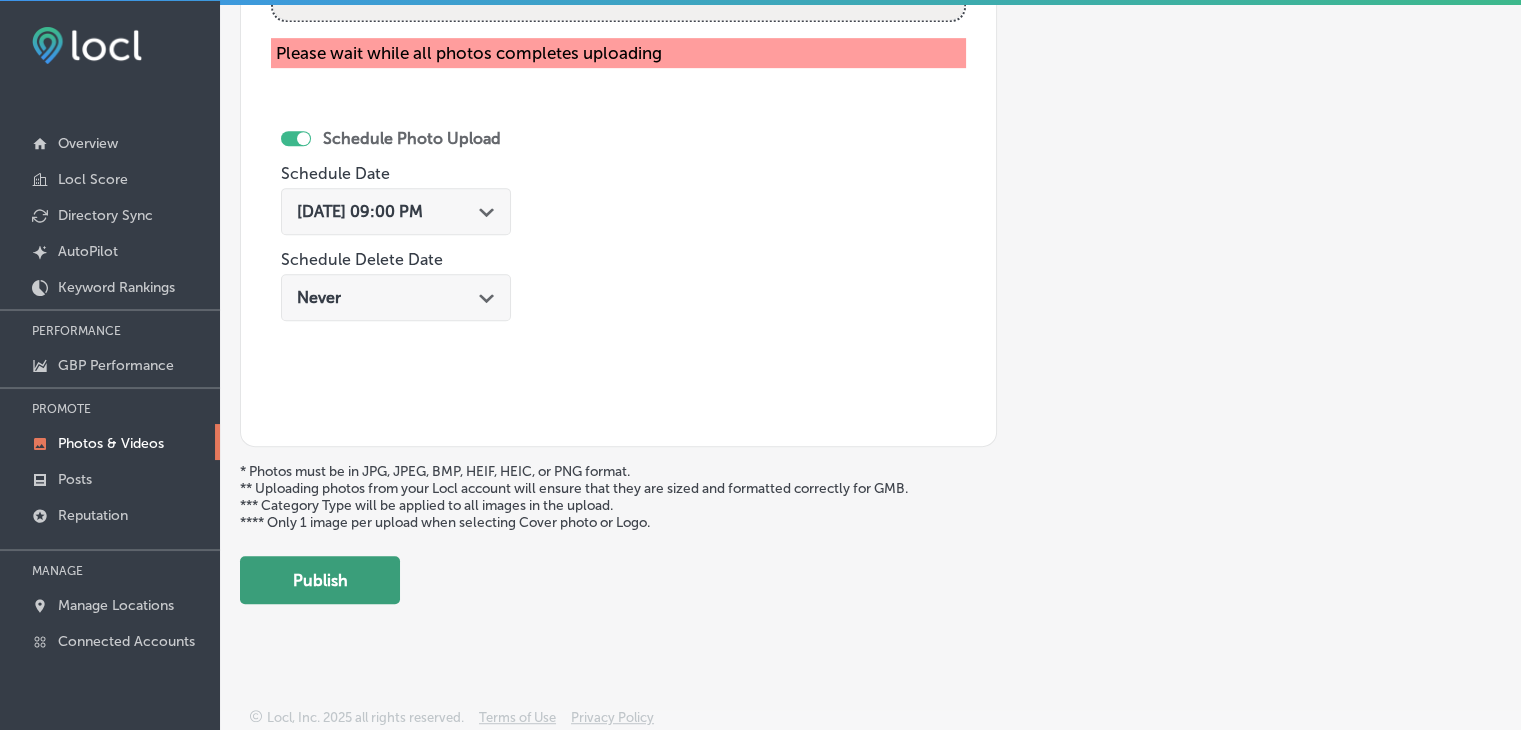 click on "Publish" at bounding box center [320, 580] 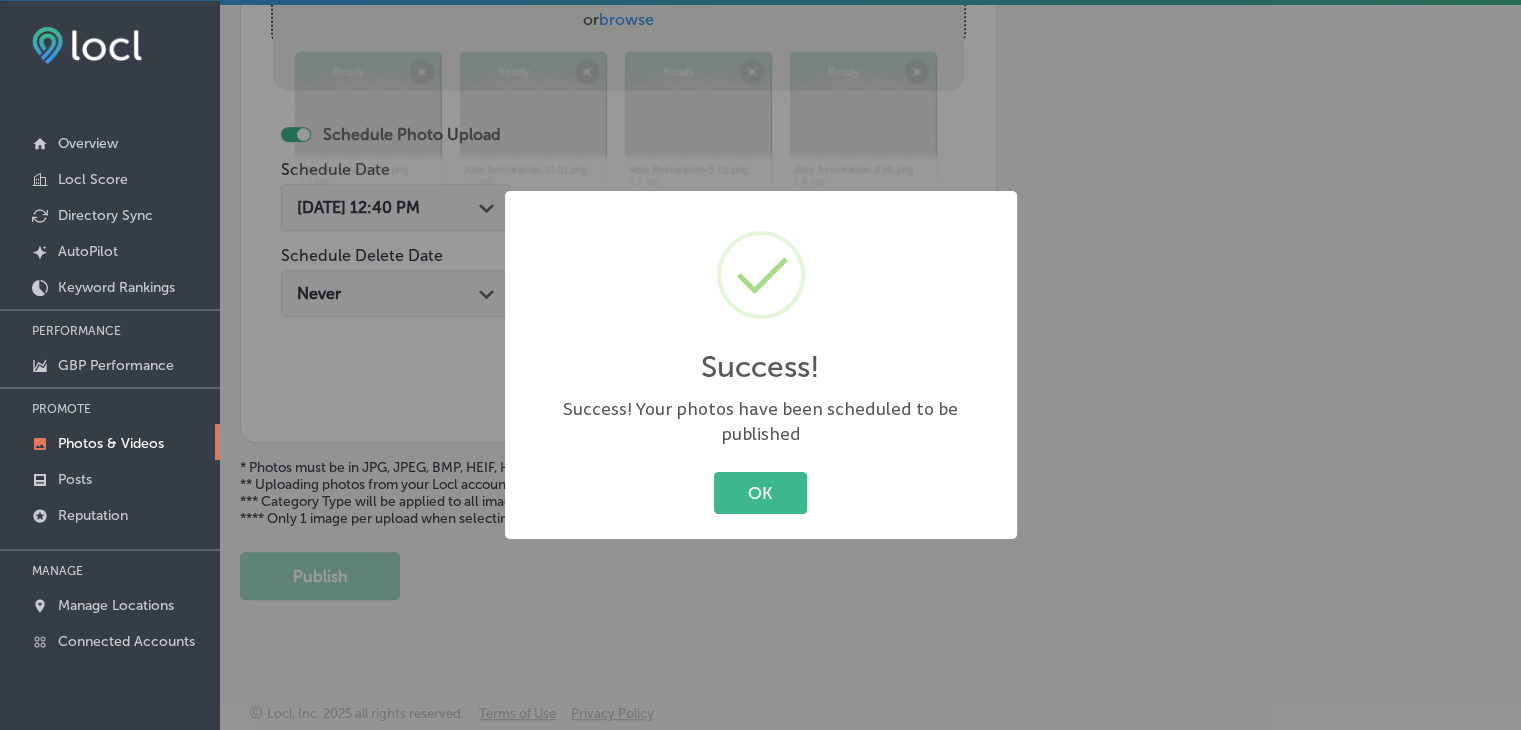 scroll, scrollTop: 807, scrollLeft: 0, axis: vertical 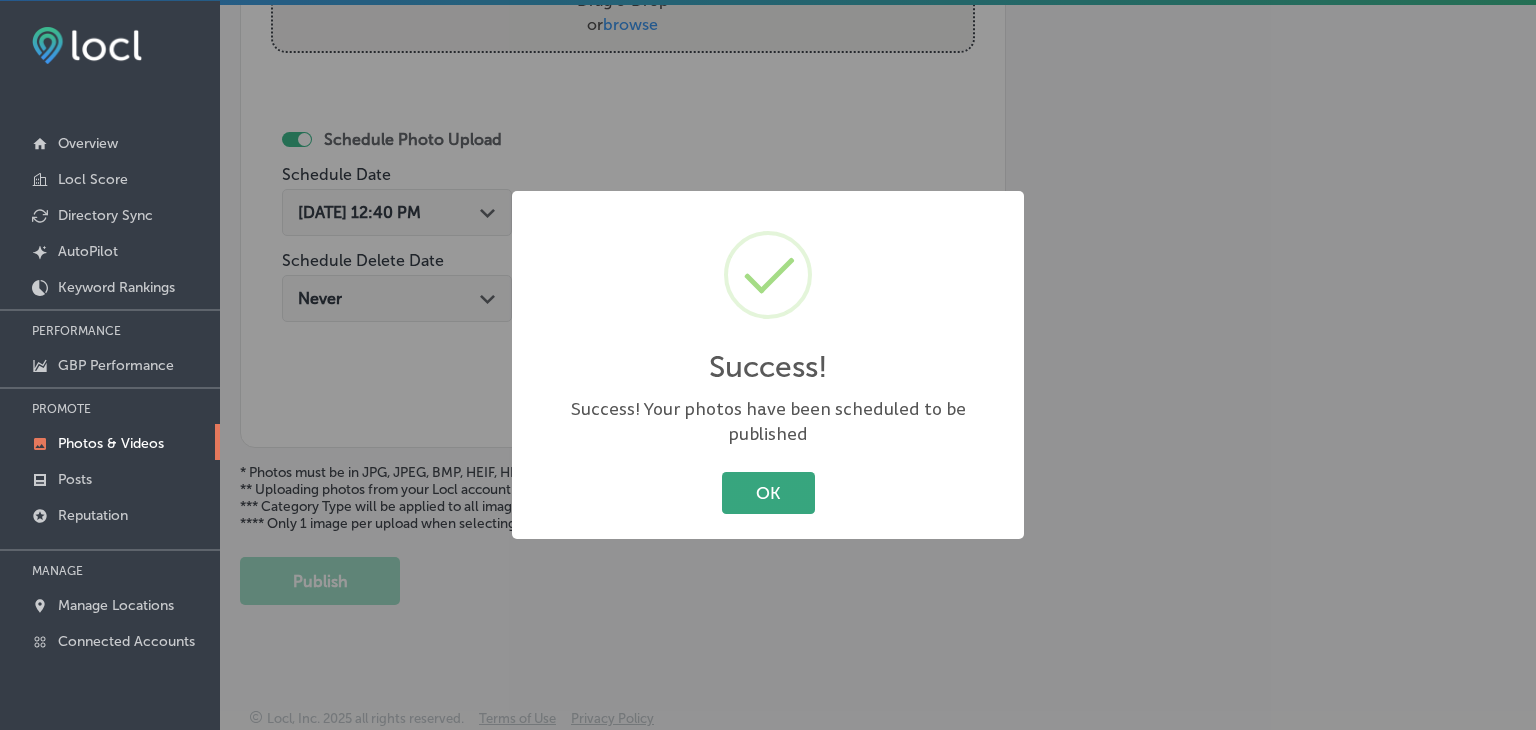 drag, startPoint x: 708, startPoint y: 467, endPoint x: 736, endPoint y: 469, distance: 28.071337 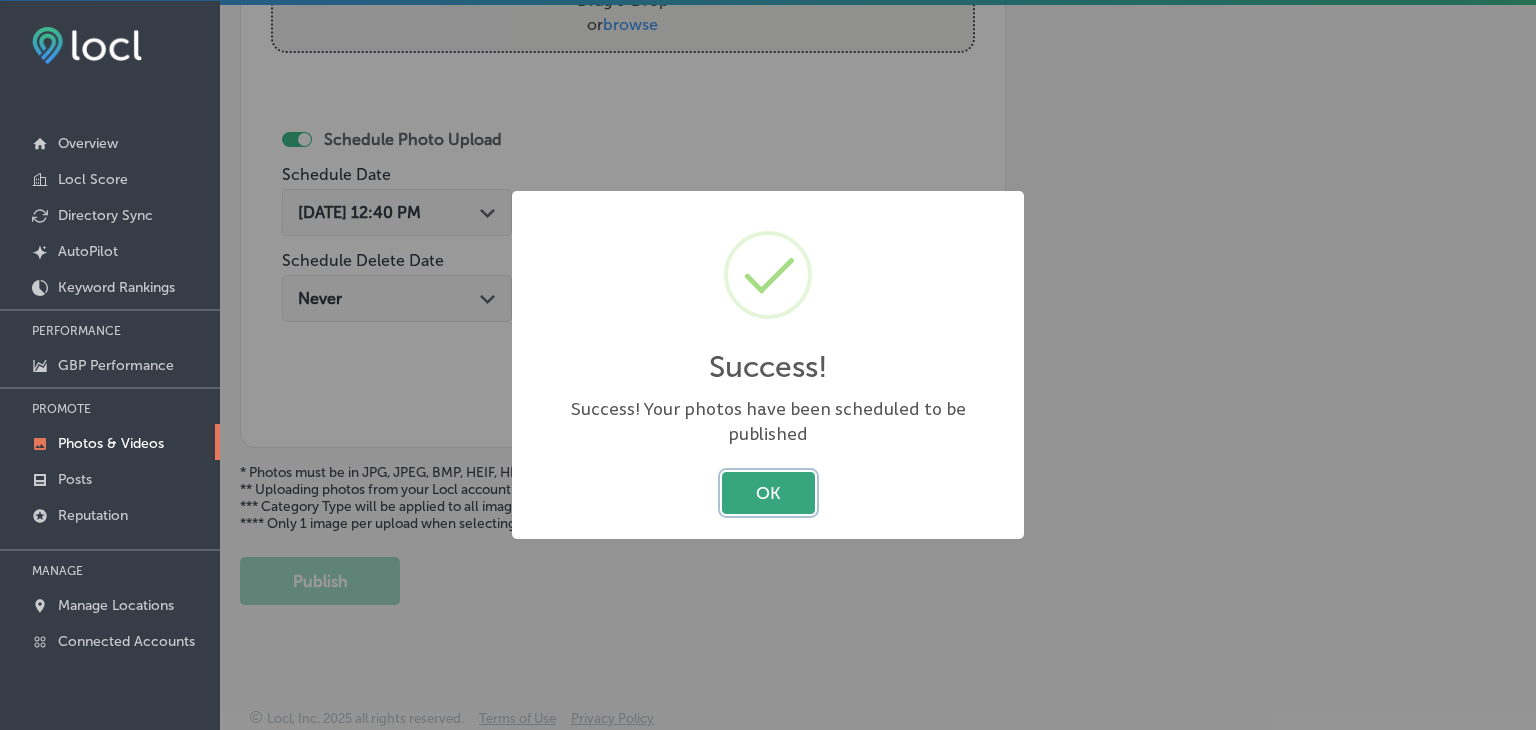 click on "OK" at bounding box center [768, 492] 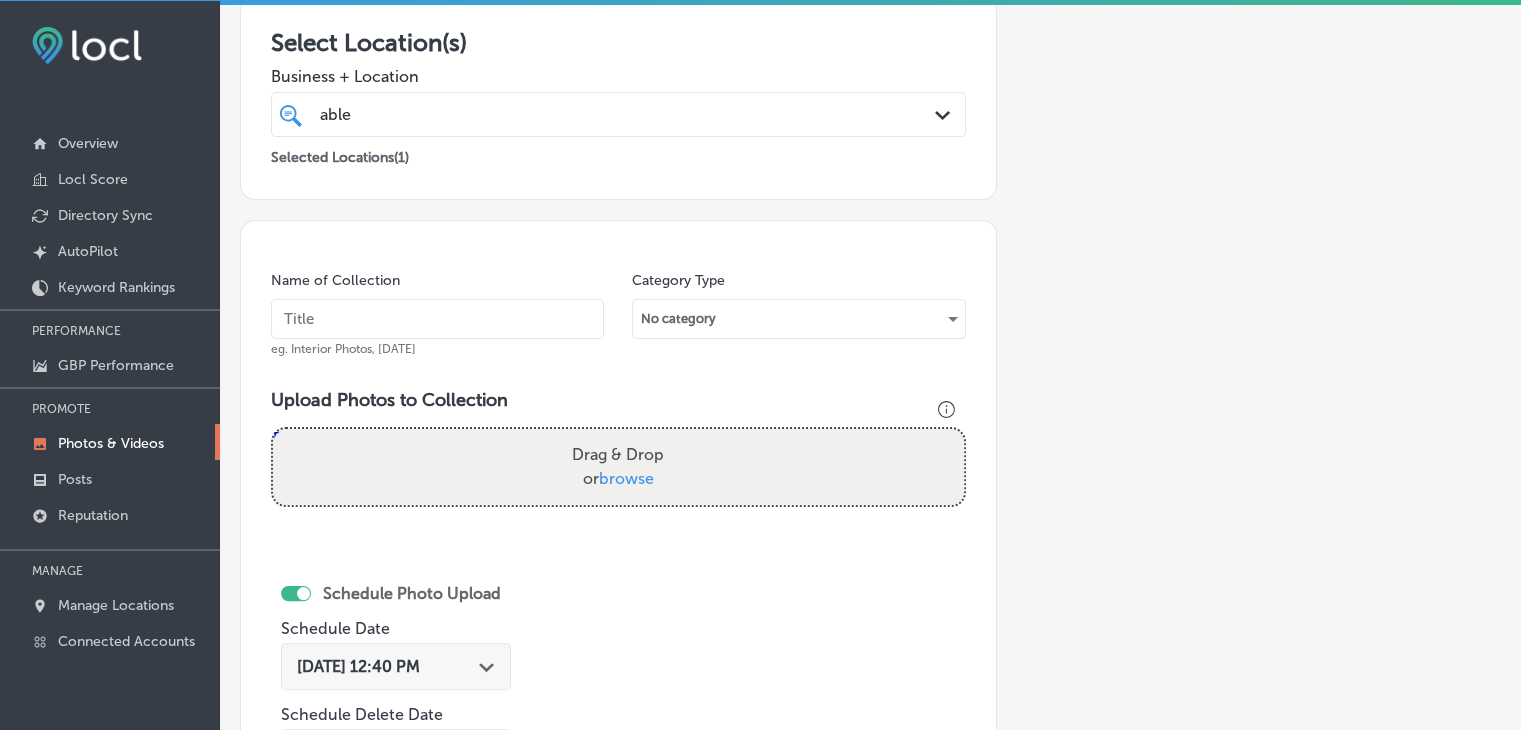 scroll, scrollTop: 307, scrollLeft: 0, axis: vertical 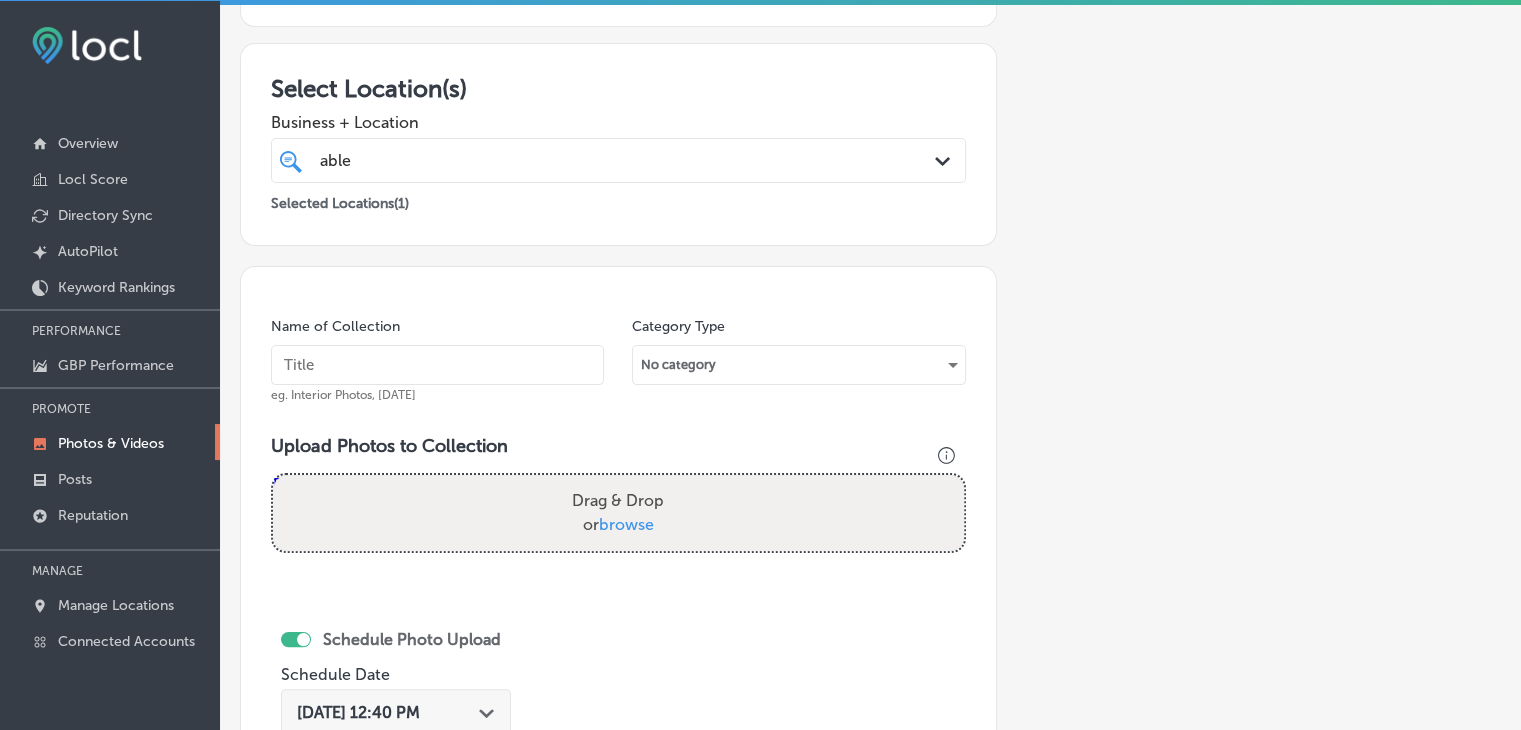 click at bounding box center (437, 365) 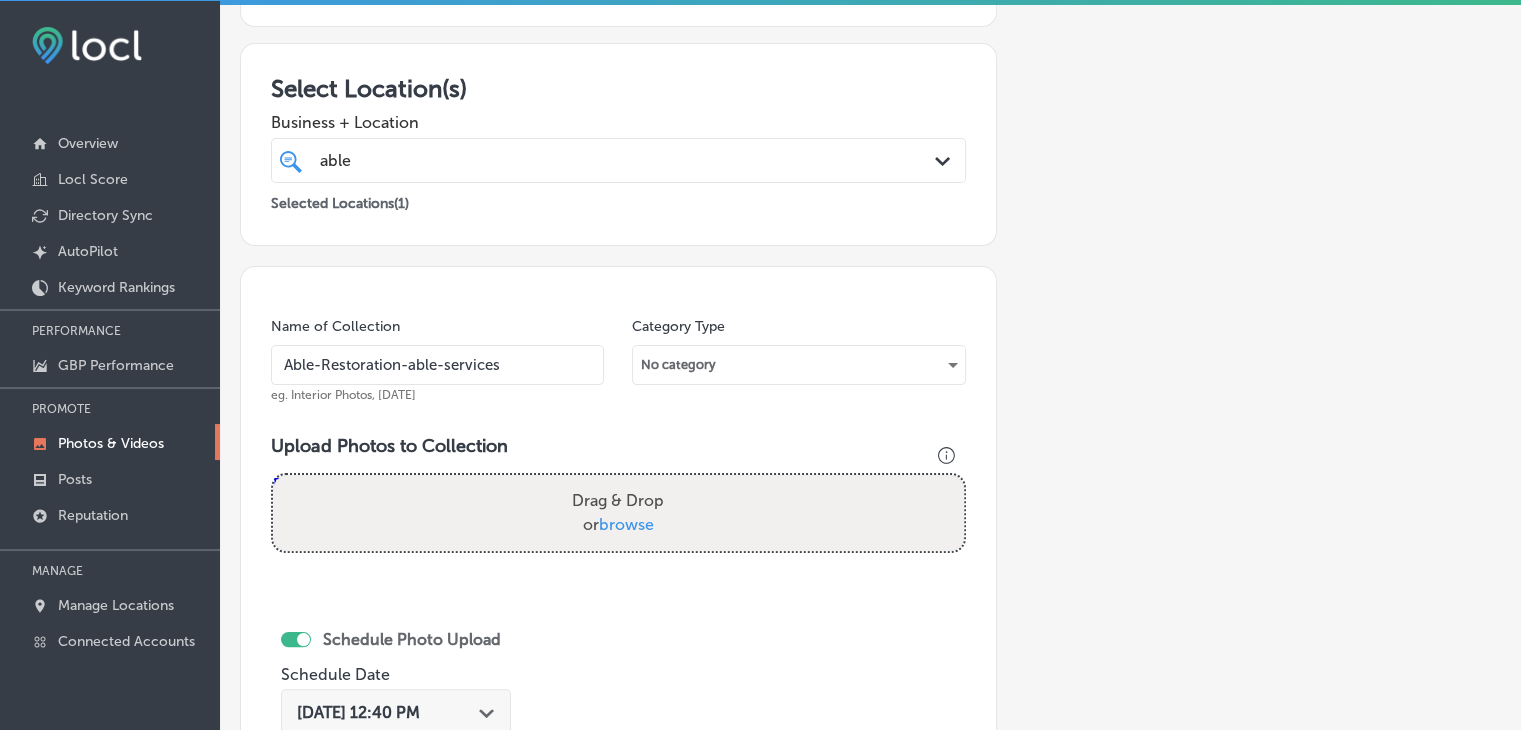 type on "Able-Restoration-able-services" 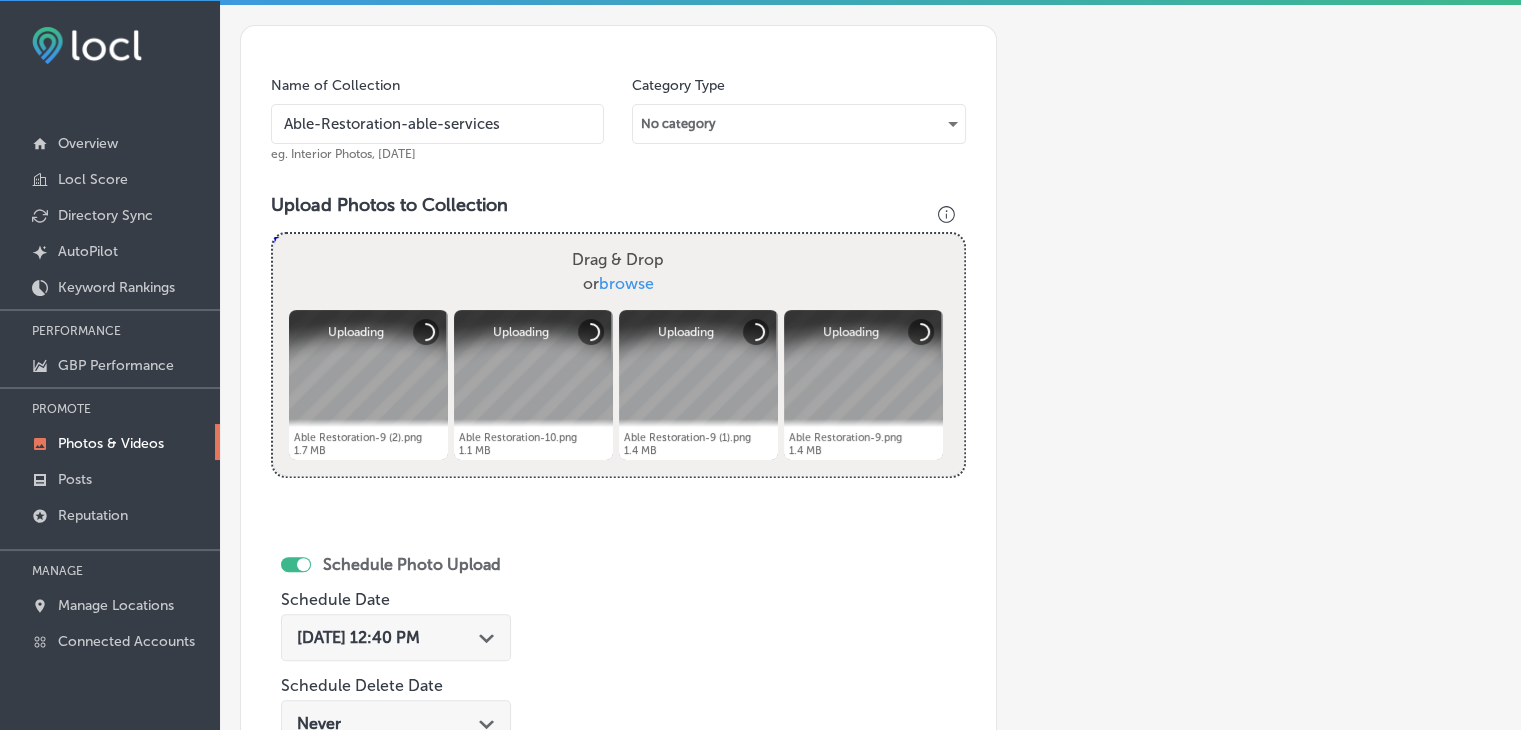 scroll, scrollTop: 607, scrollLeft: 0, axis: vertical 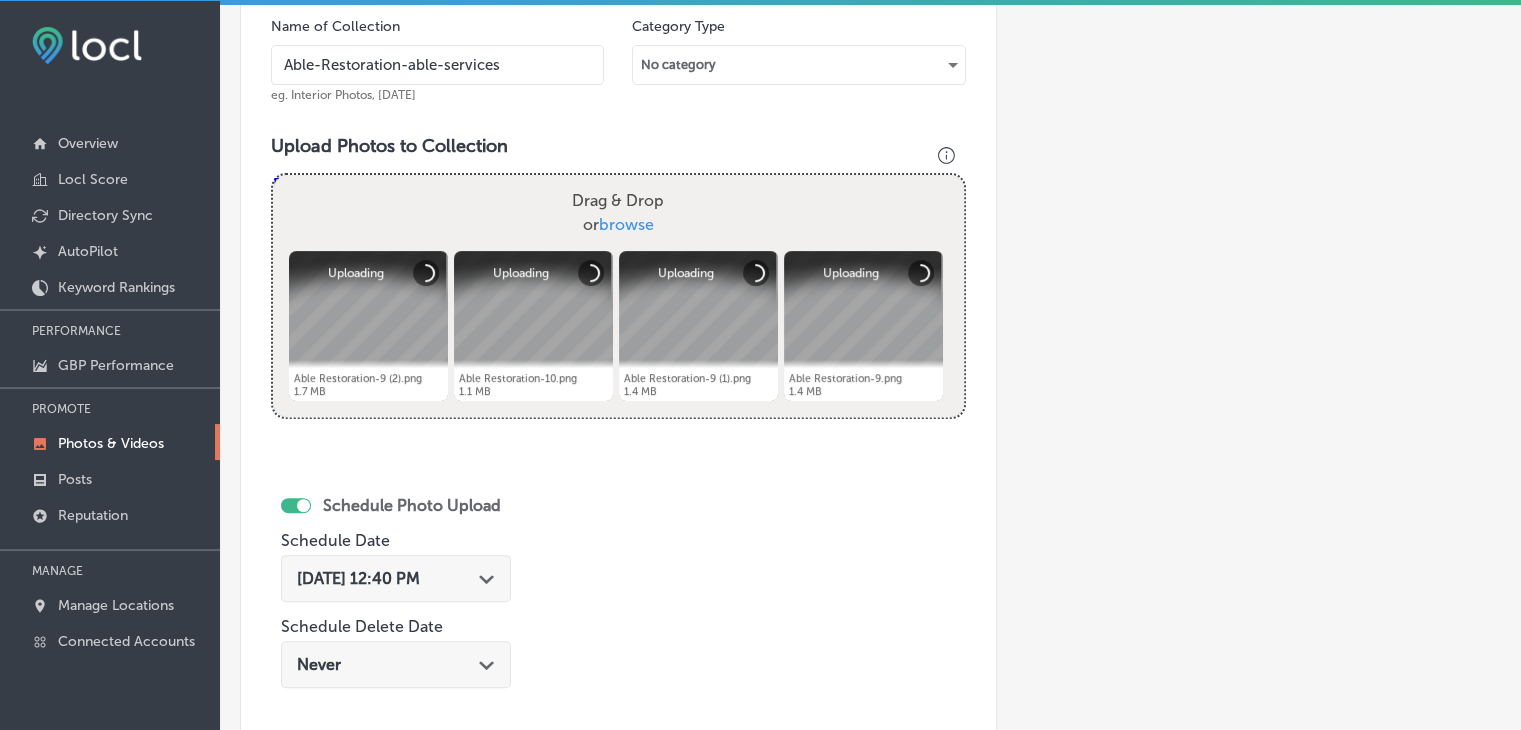 click on "[DATE] 12:40 PM" at bounding box center (358, 578) 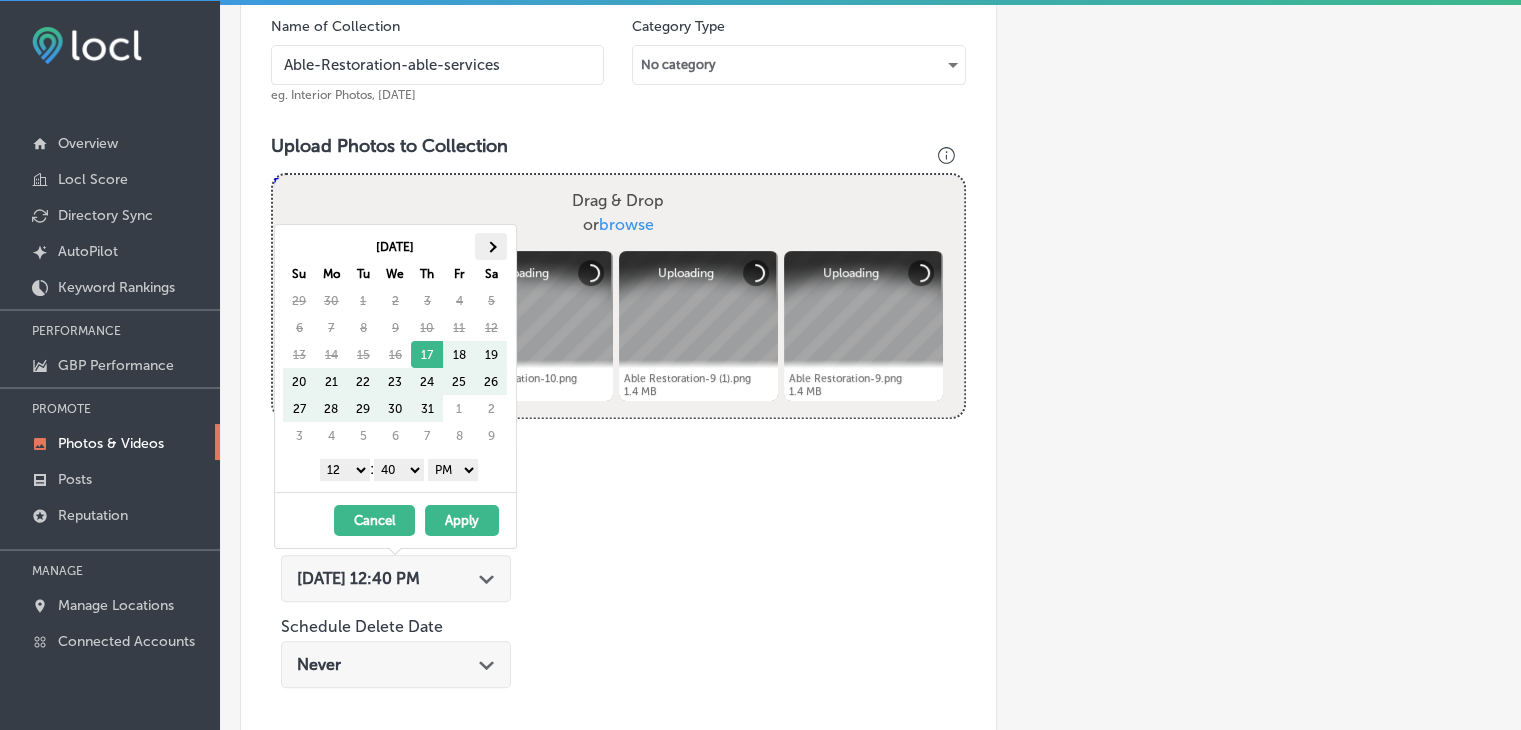 click at bounding box center [491, 246] 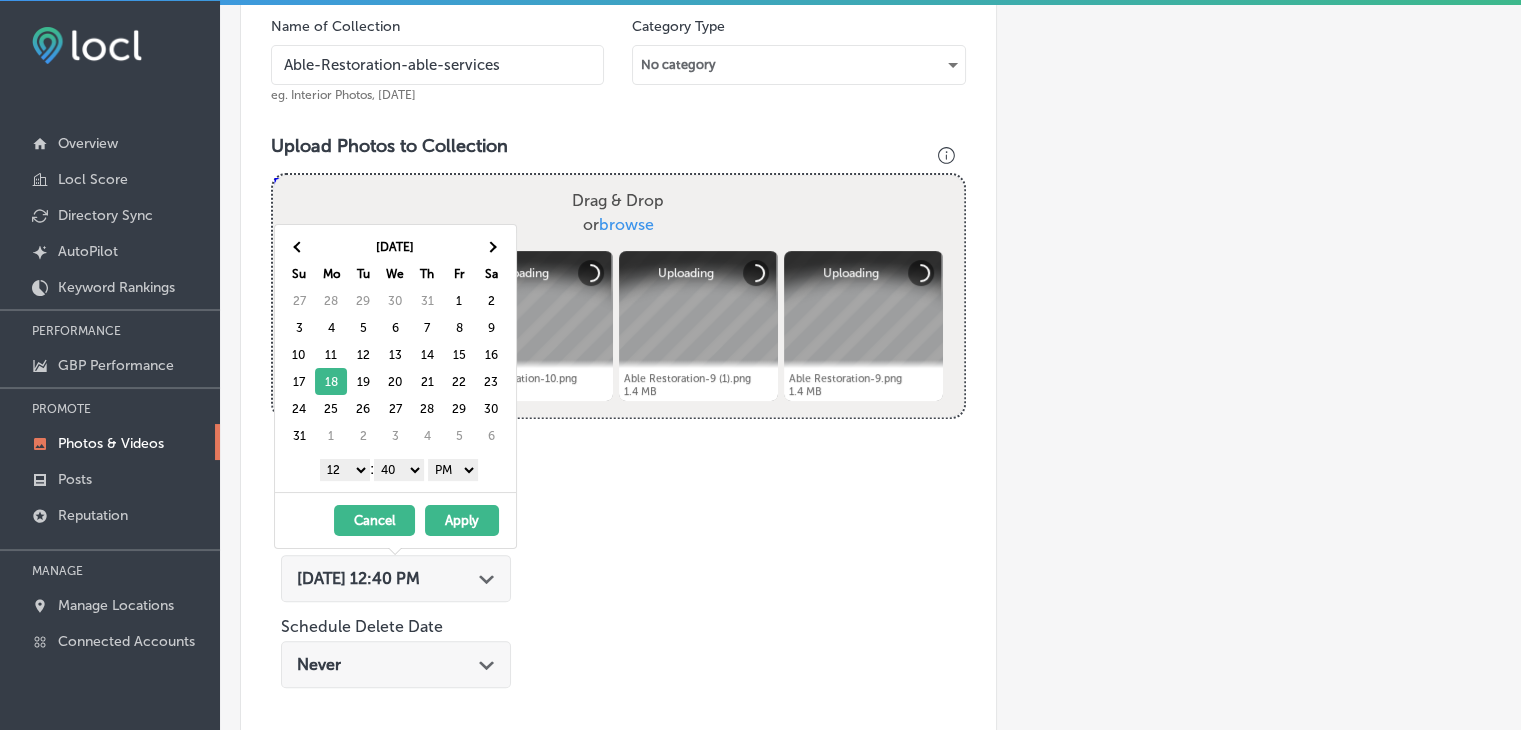 click on "1 2 3 4 5 6 7 8 9 10 11 12" at bounding box center (345, 470) 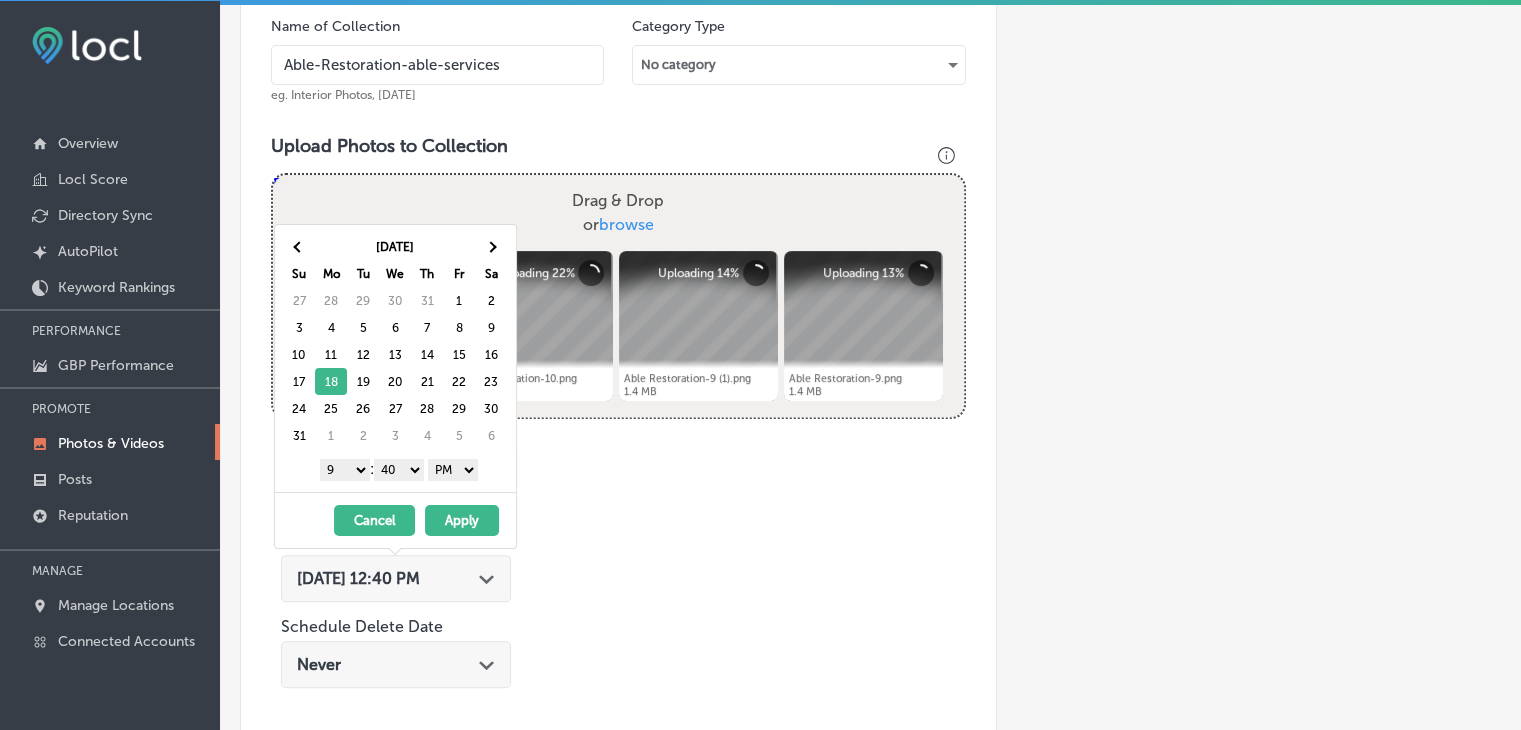 click on "1 2 3 4 5 6 7 8 9 10 11 12  :  00 10 20 30 40 50   AM PM" at bounding box center [399, 469] 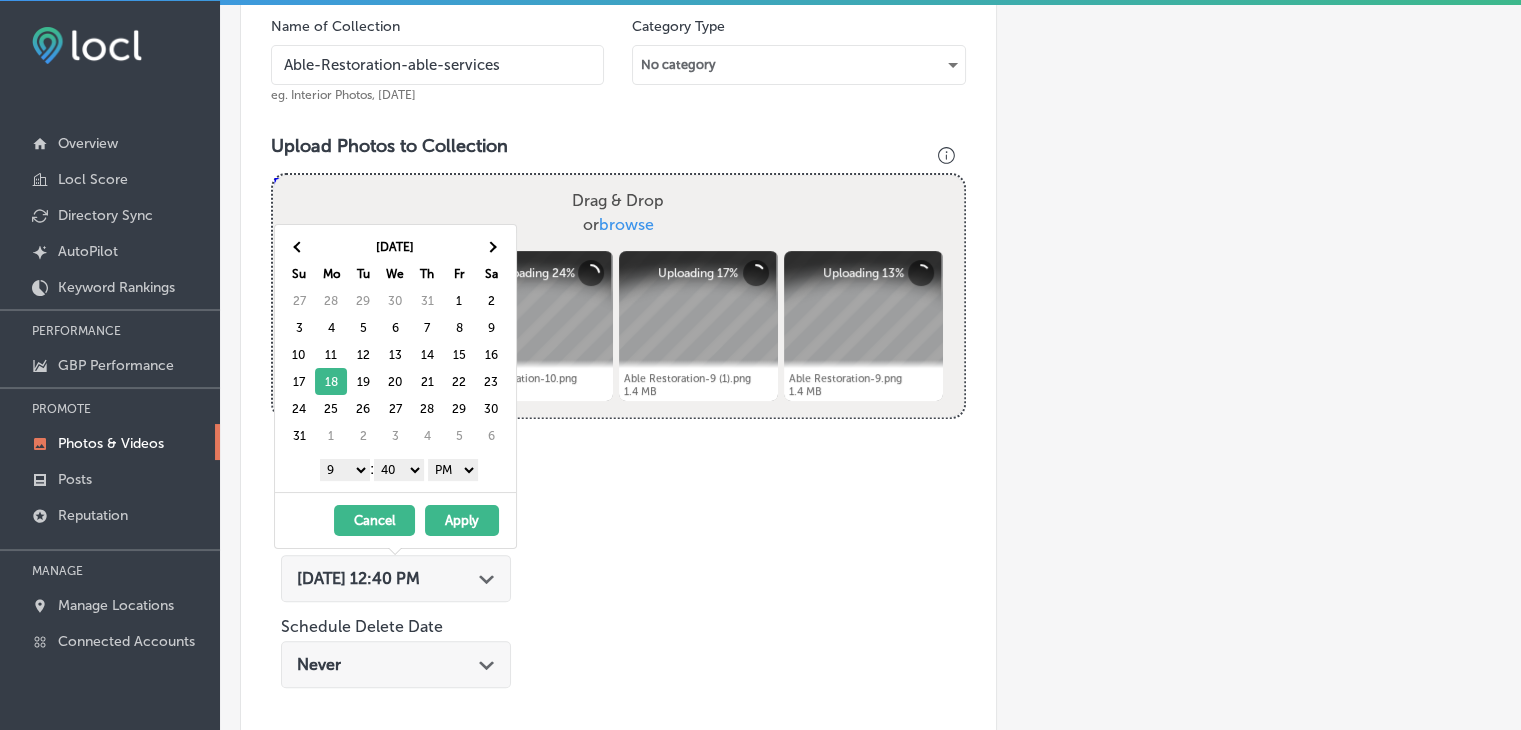 click on "00 10 20 30 40 50" at bounding box center (399, 470) 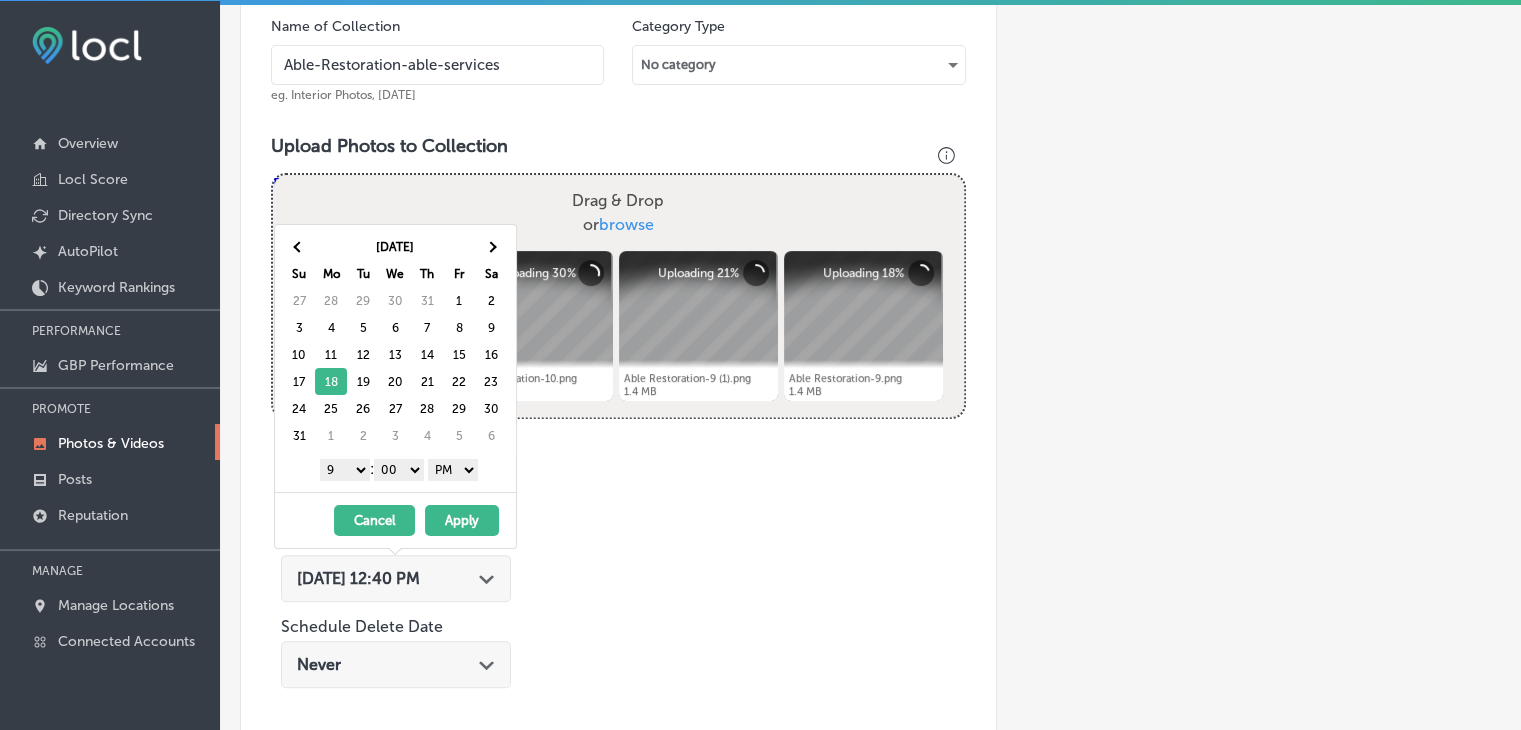 click on "Apply" at bounding box center [462, 520] 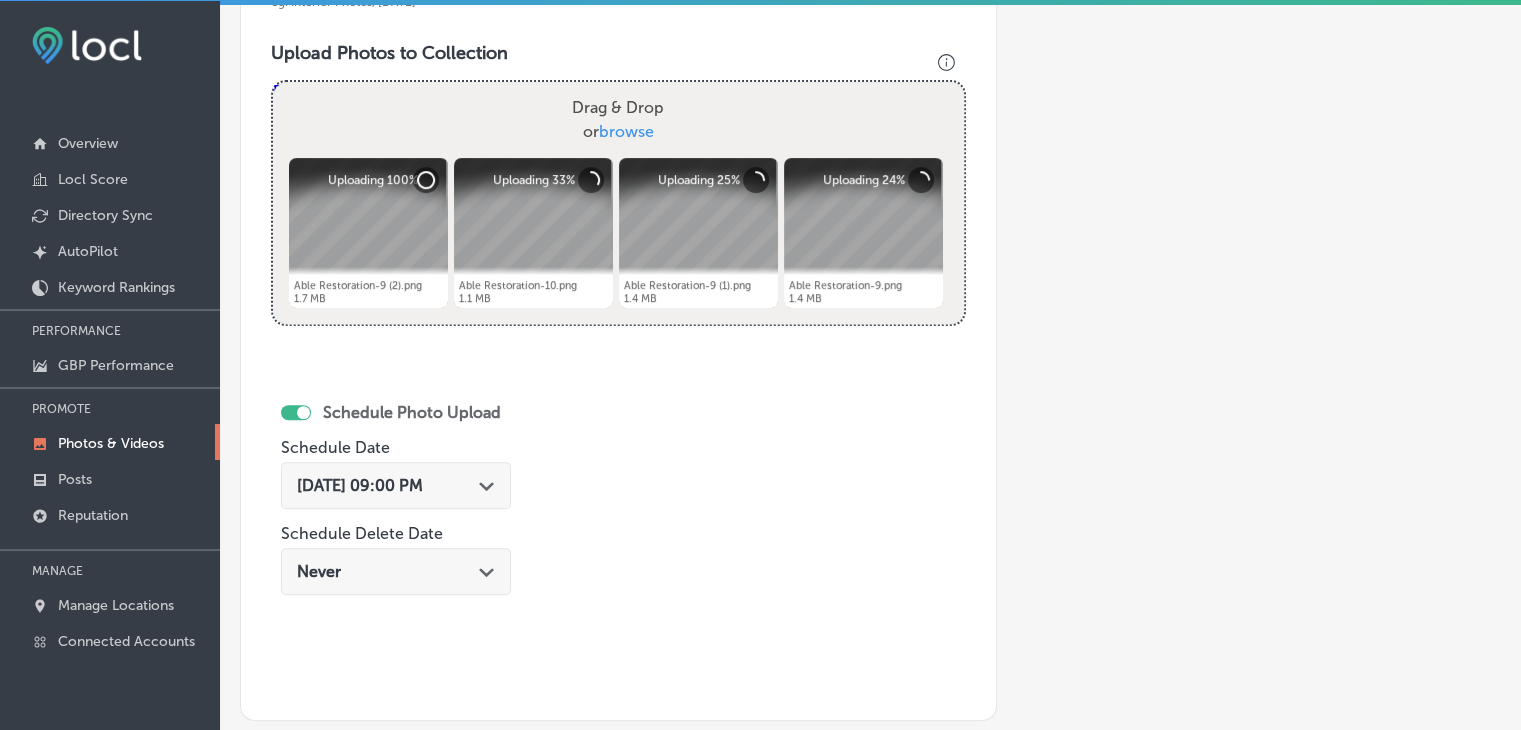 scroll, scrollTop: 972, scrollLeft: 0, axis: vertical 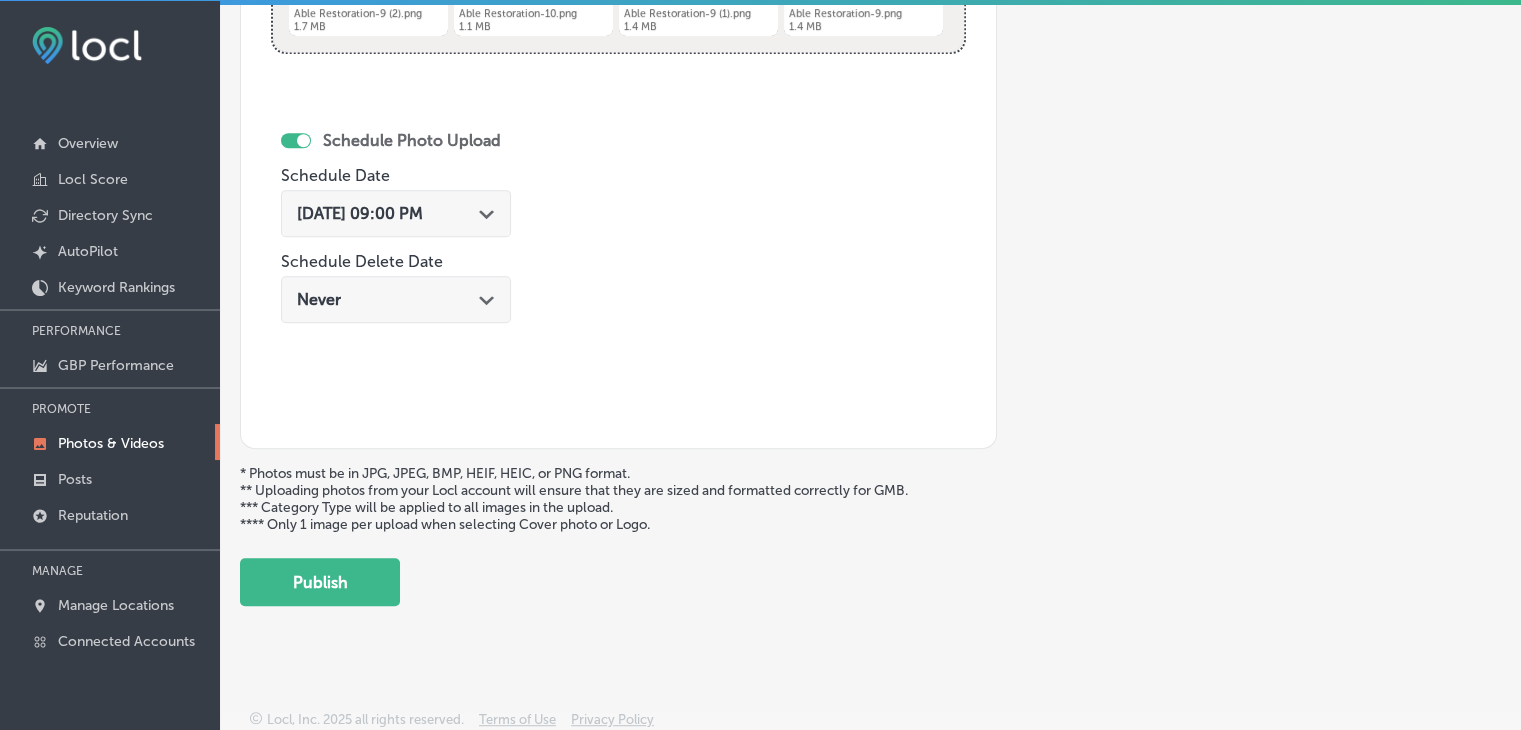 click on "Add a Collection Which Type of Image or Video Would You Like to Upload? Photo Cover Logo Video Select Location(s) Business + Location
able able
Path
Created with Sketch.
Selected Locations  ( 1 ) Name of Collection Able-Restoration-able-services eg. Interior Photos, [DATE]   Category Type No category Upload Photos to Collection
Powered by PQINA Drag & Drop  or  browse Able Restoration-9 (2).png Abort Retry Remove Upload Cancel Retry Remove Able Restoration-9 (2).png 1.7 MB Uploading 100% tap to cancel" at bounding box center (870, -122) 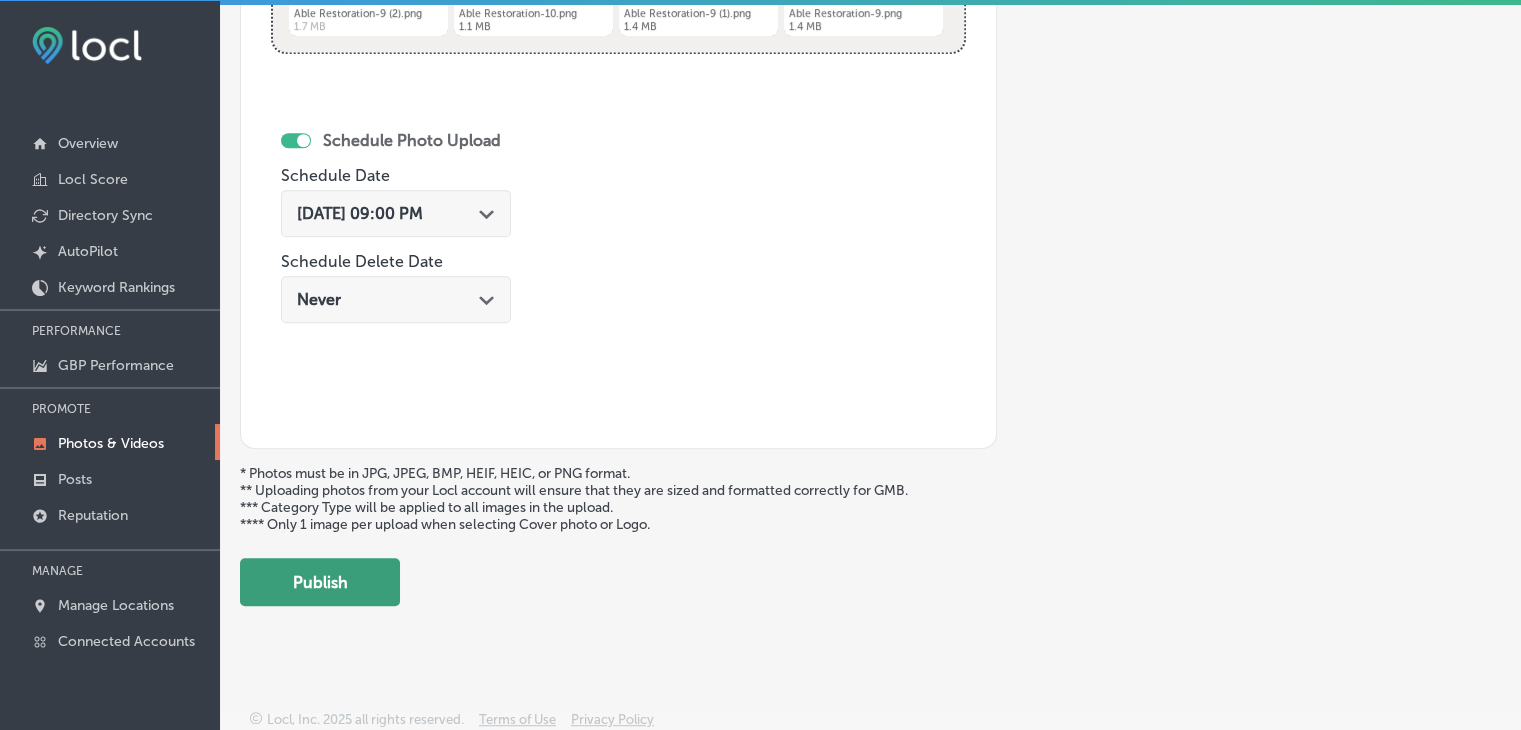 click on "Publish" at bounding box center [320, 582] 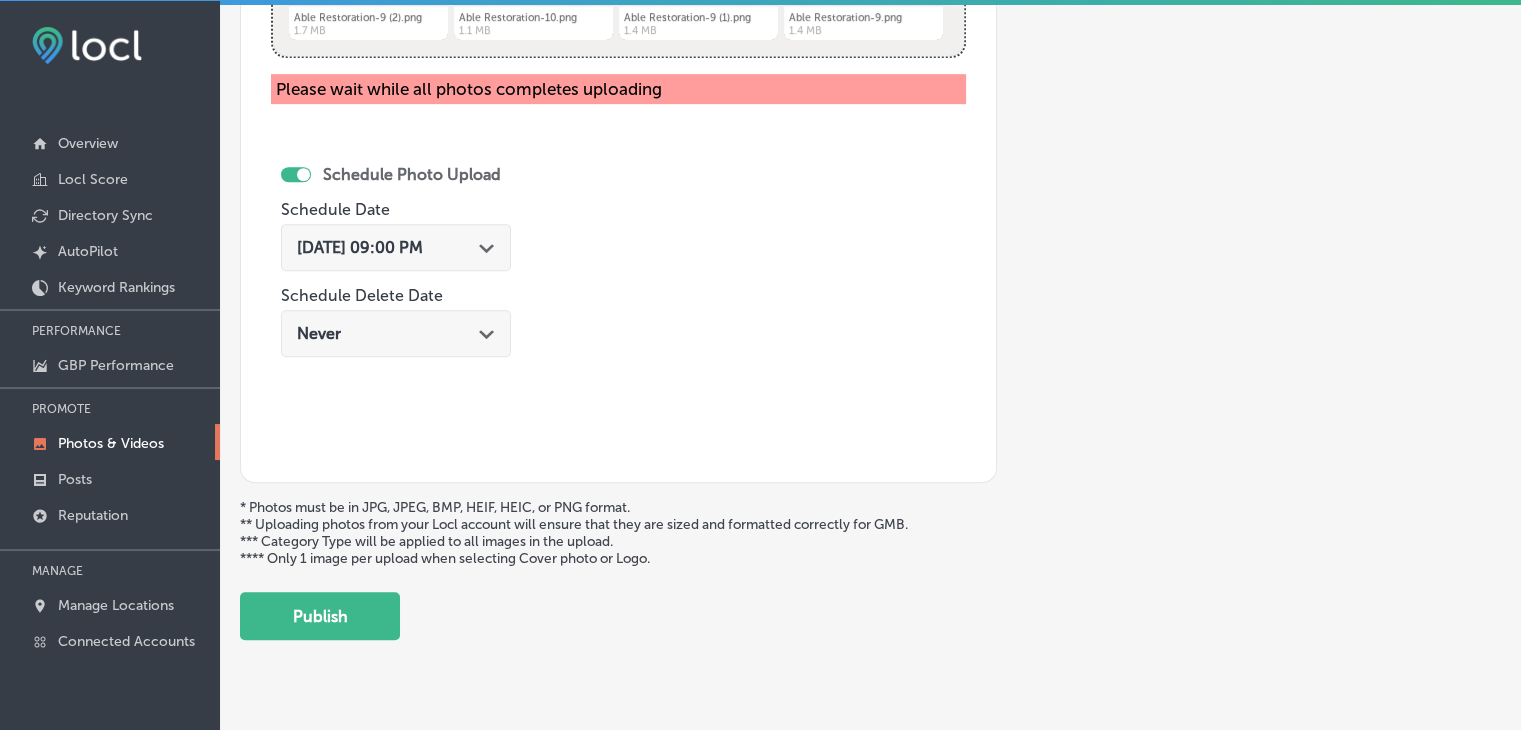 scroll, scrollTop: 1004, scrollLeft: 0, axis: vertical 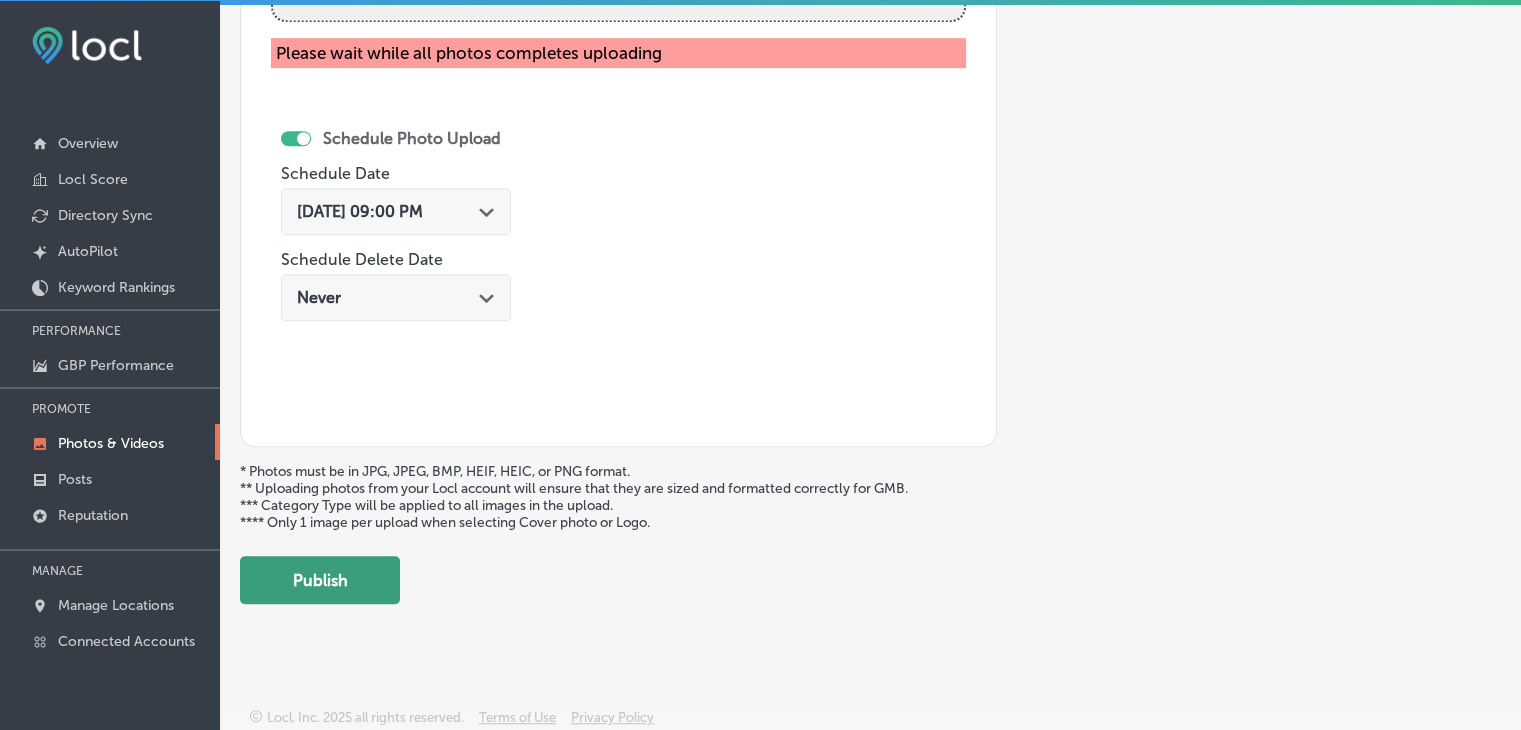 click on "Publish" at bounding box center [320, 580] 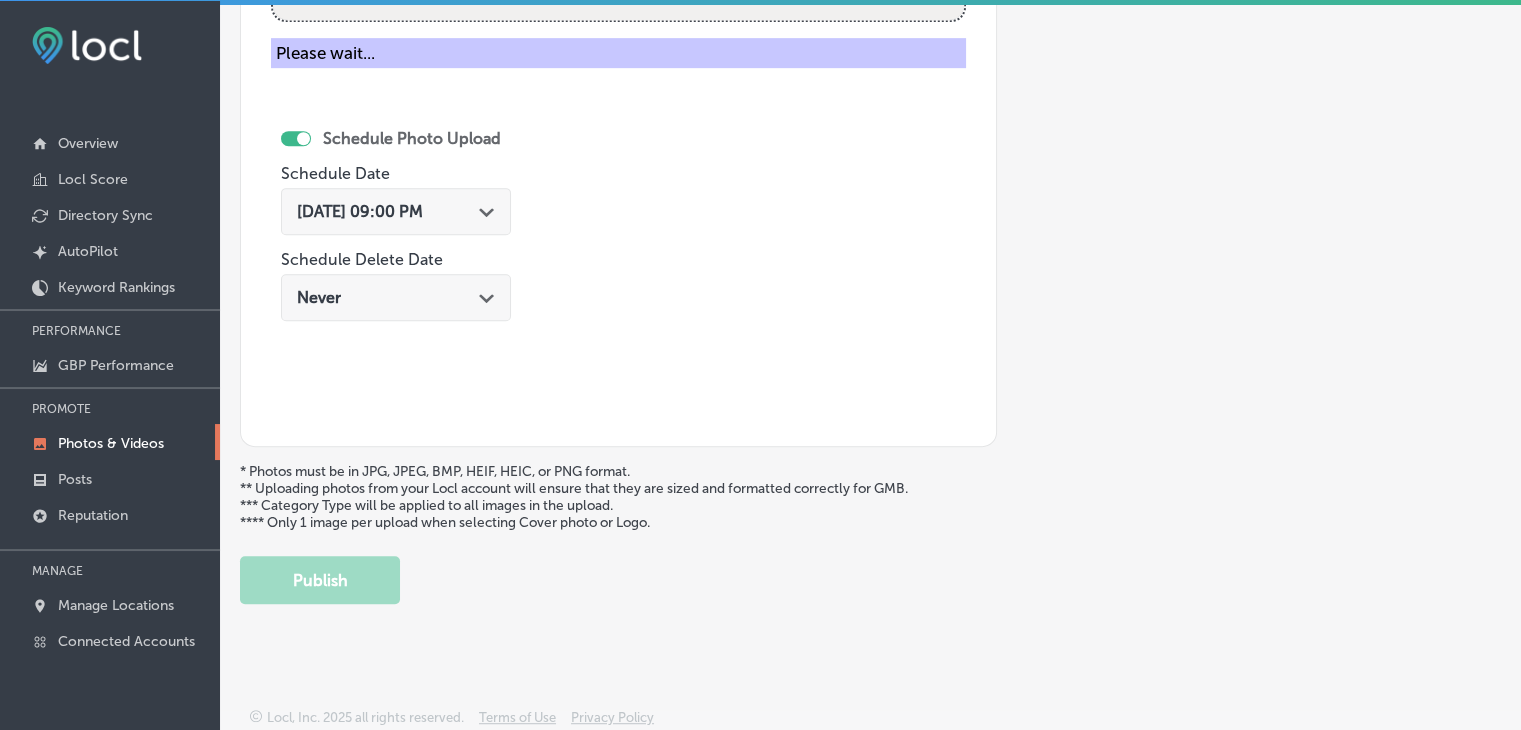 scroll, scrollTop: 807, scrollLeft: 0, axis: vertical 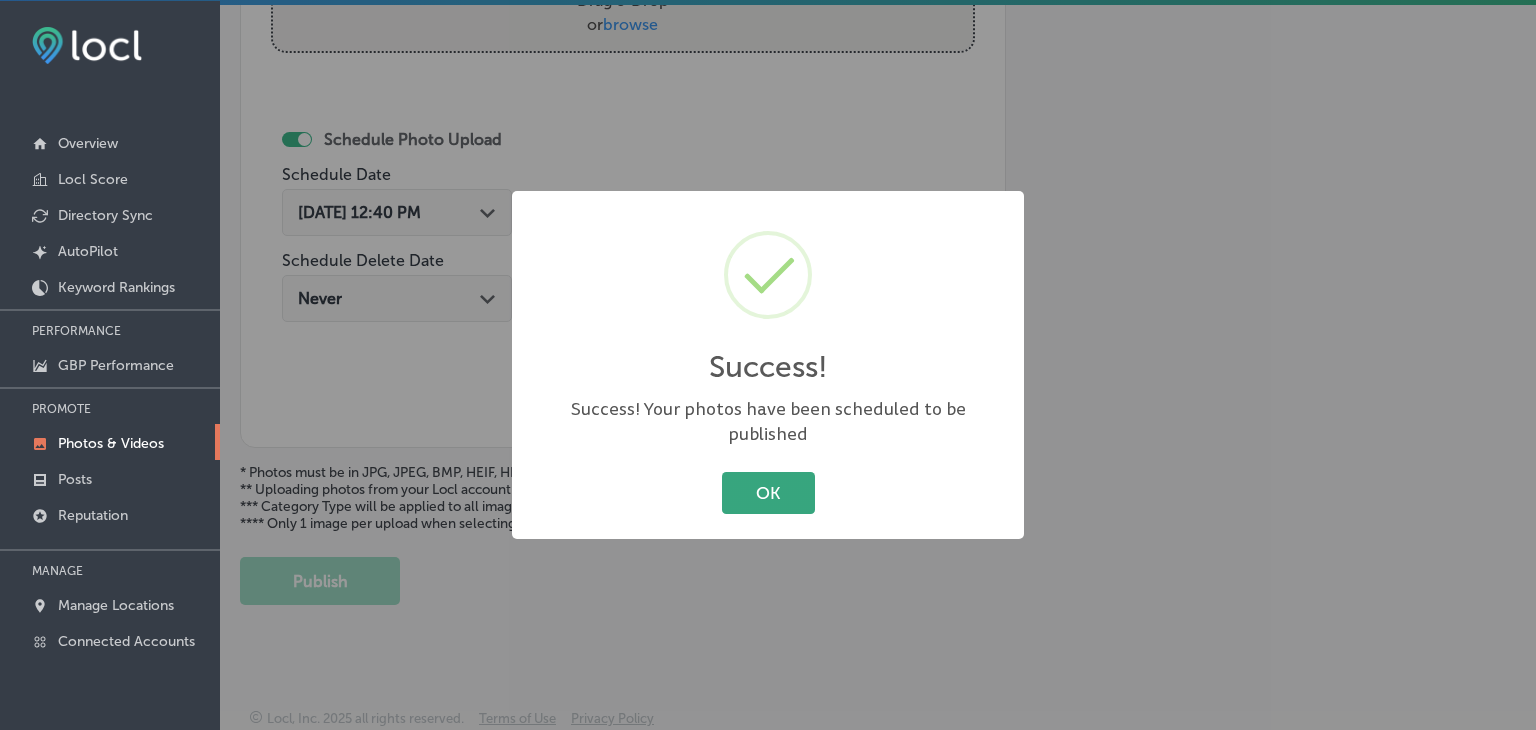 click on "OK" at bounding box center [768, 492] 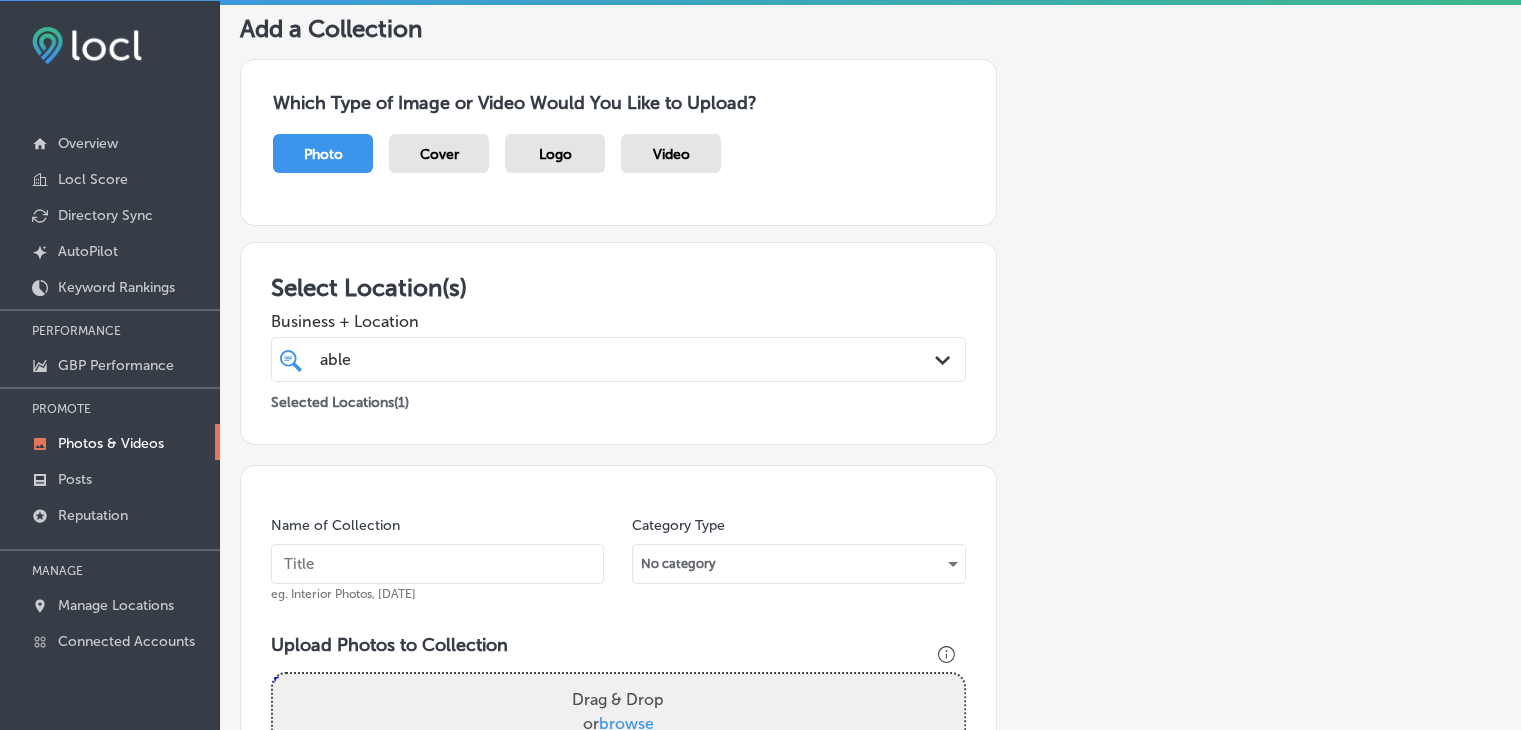 scroll, scrollTop: 107, scrollLeft: 0, axis: vertical 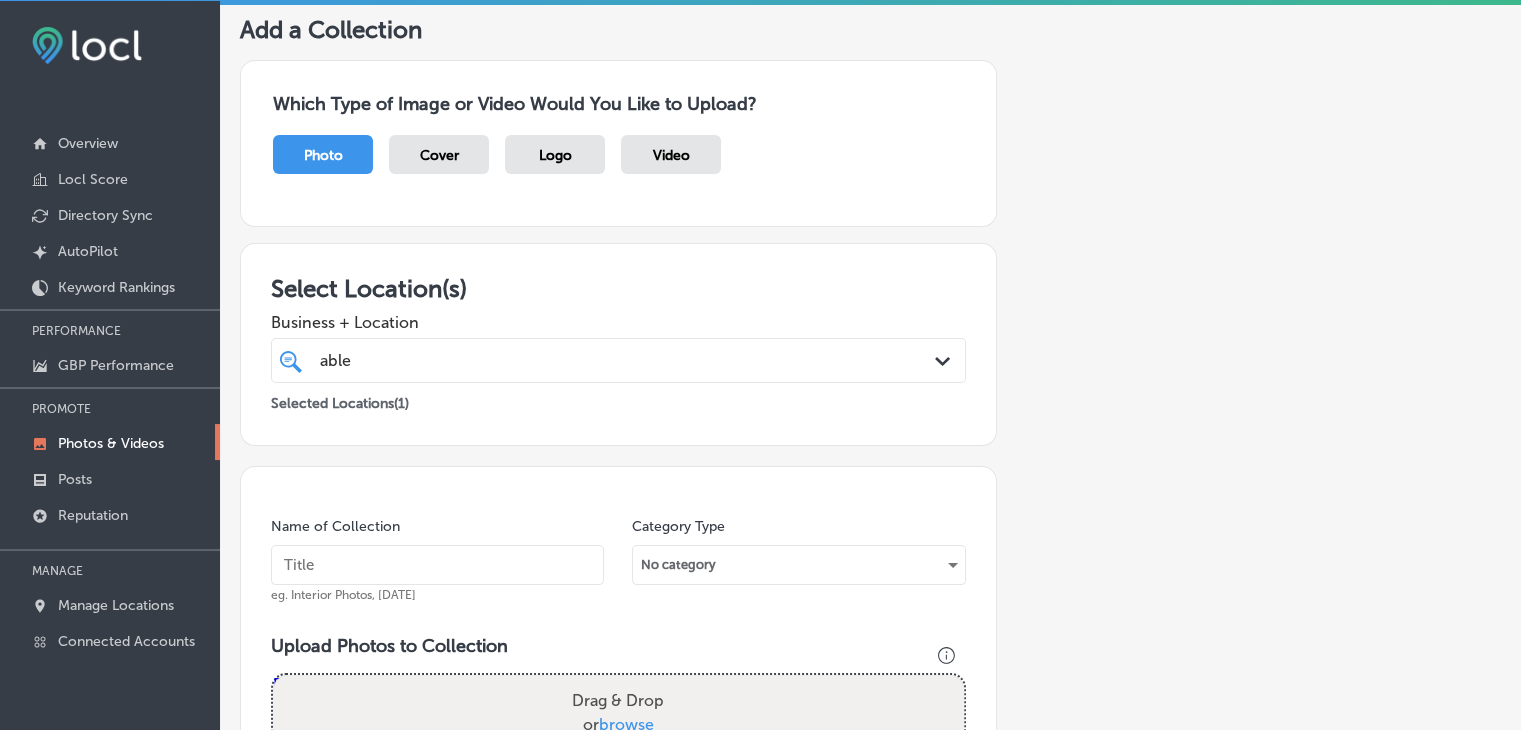 click at bounding box center [437, 565] 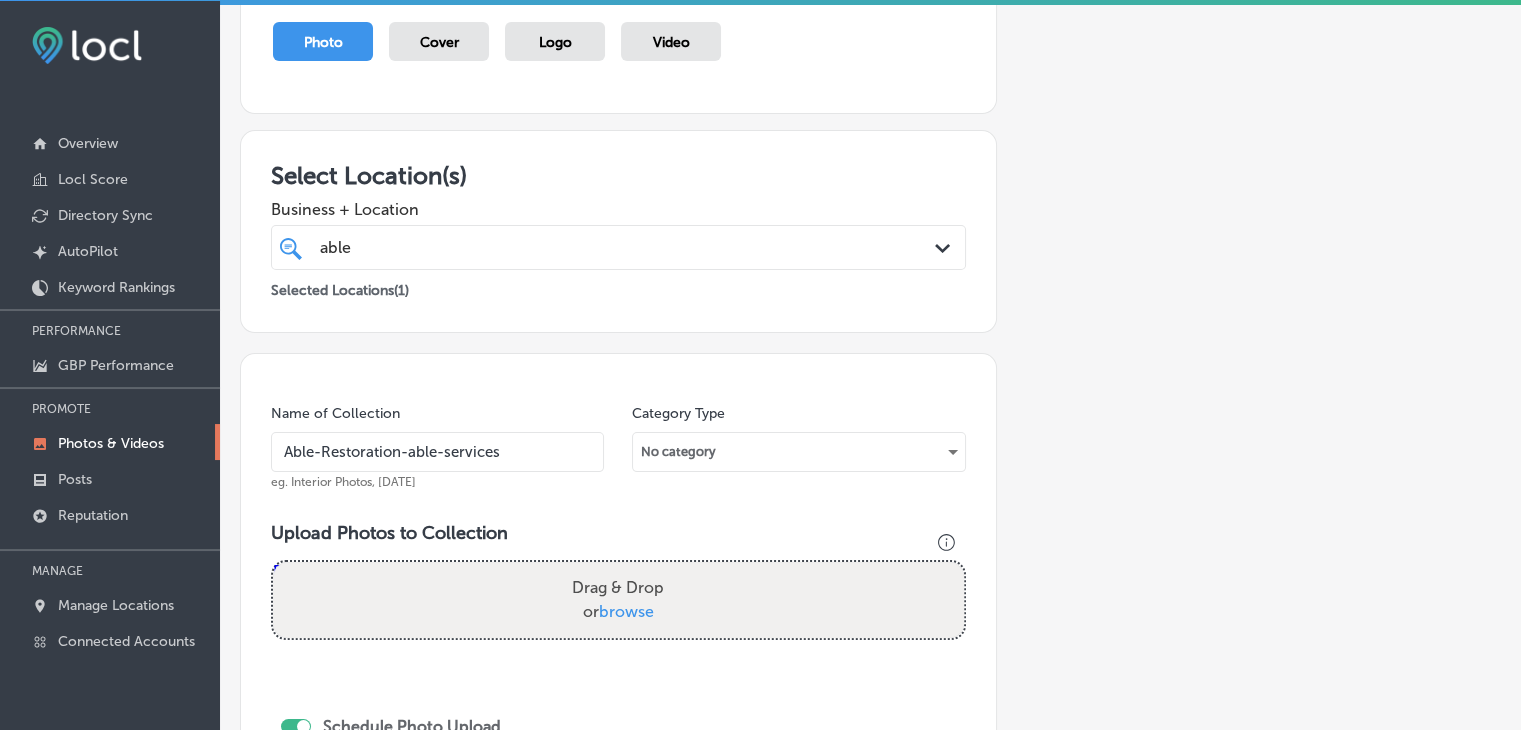 scroll, scrollTop: 407, scrollLeft: 0, axis: vertical 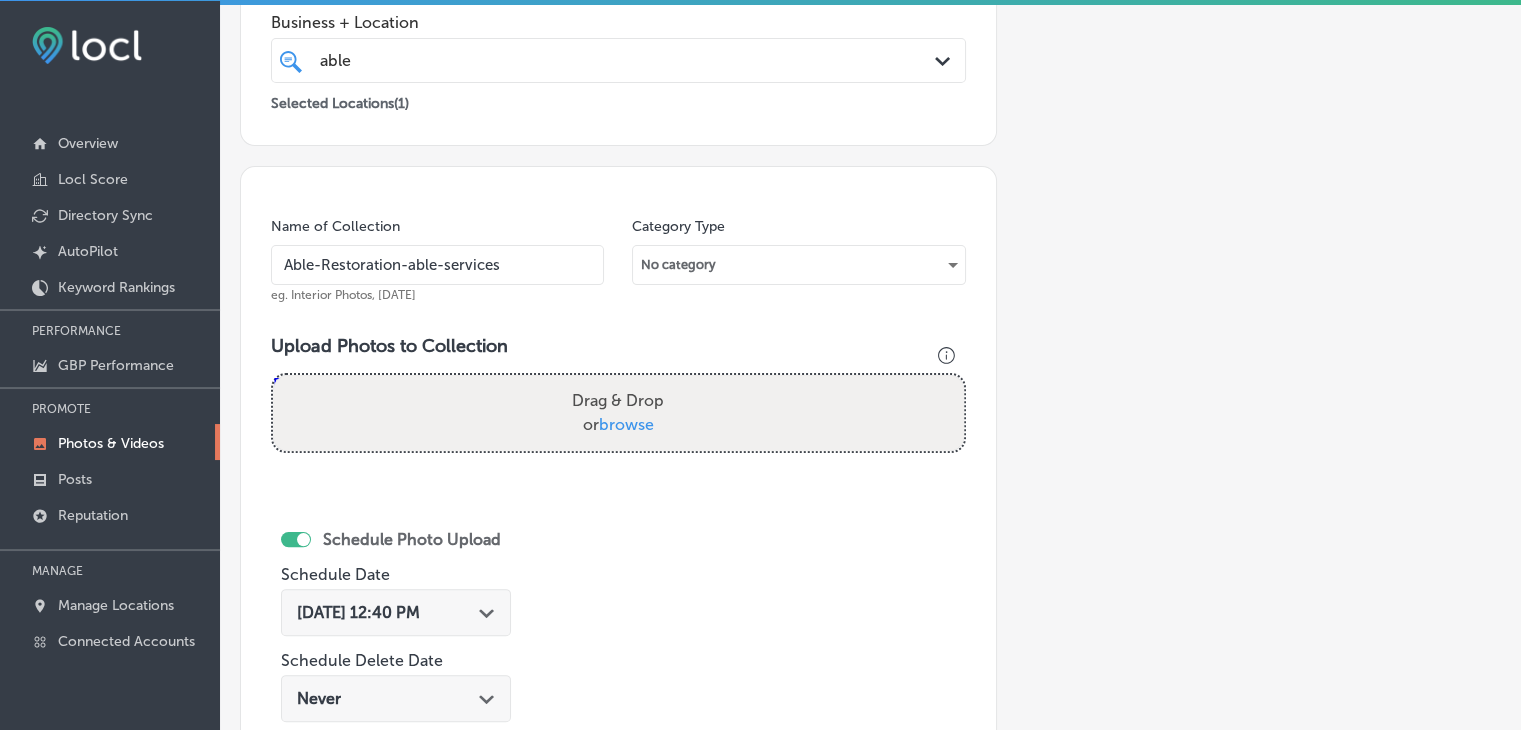 type on "Able-Restoration-able-services" 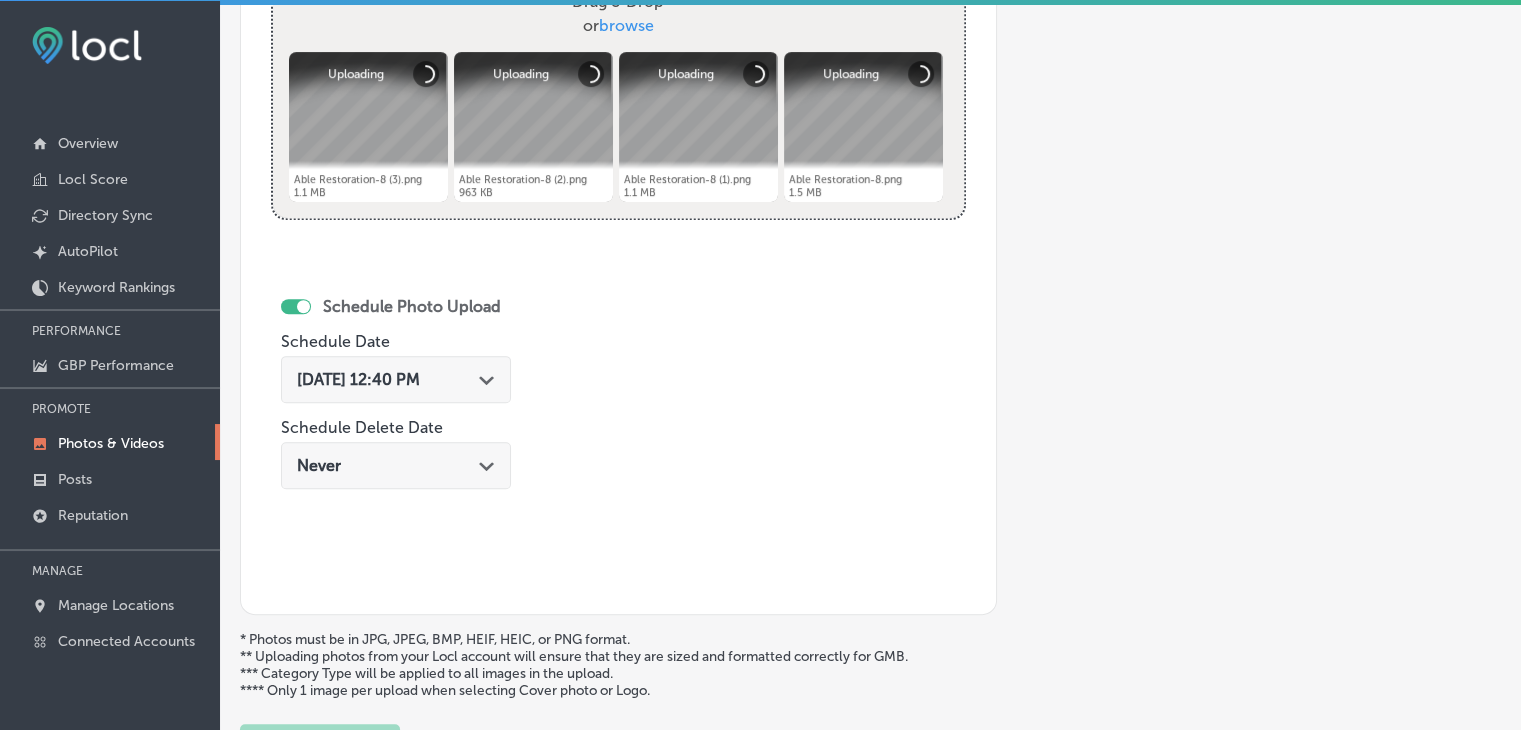 scroll, scrollTop: 807, scrollLeft: 0, axis: vertical 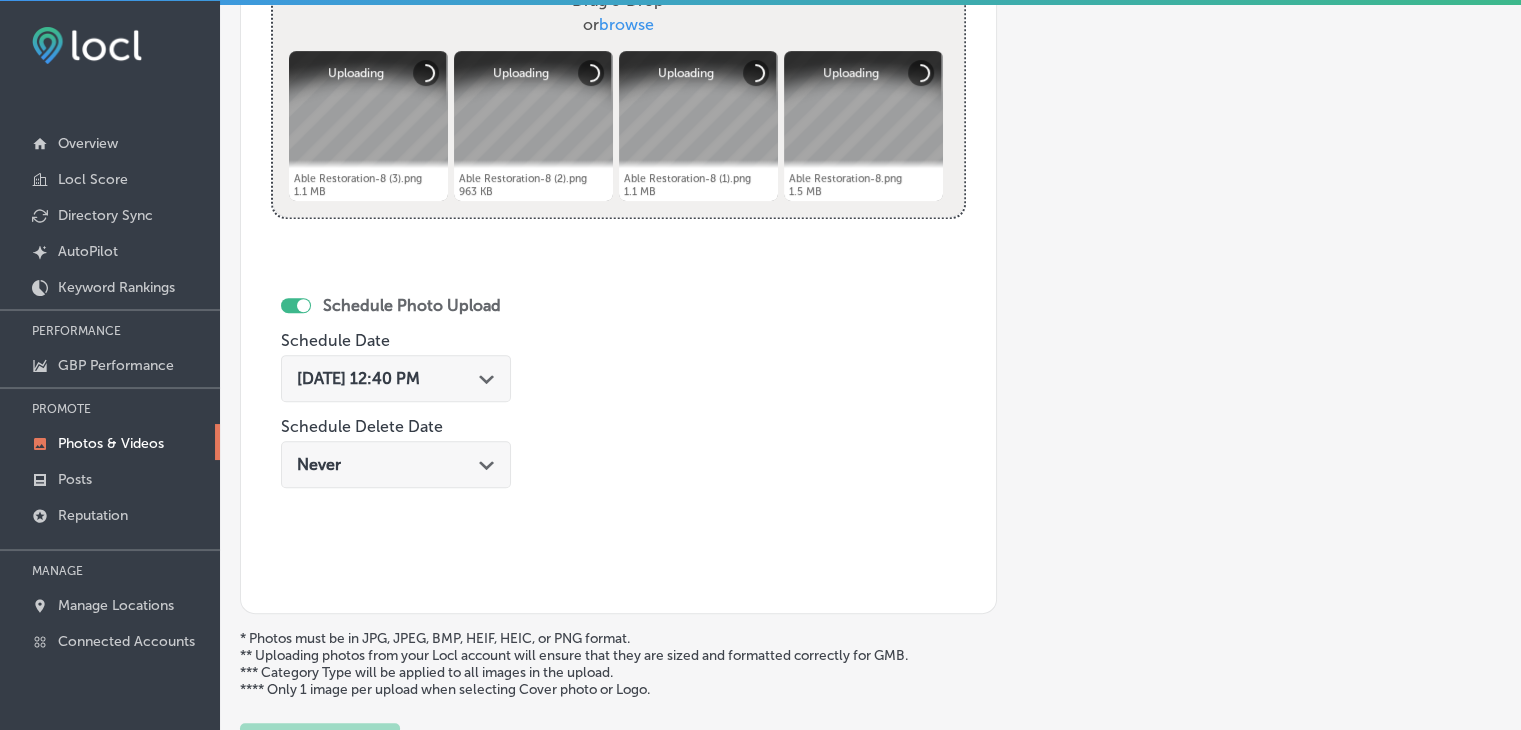 click on "[DATE] 12:40 PM" at bounding box center [358, 378] 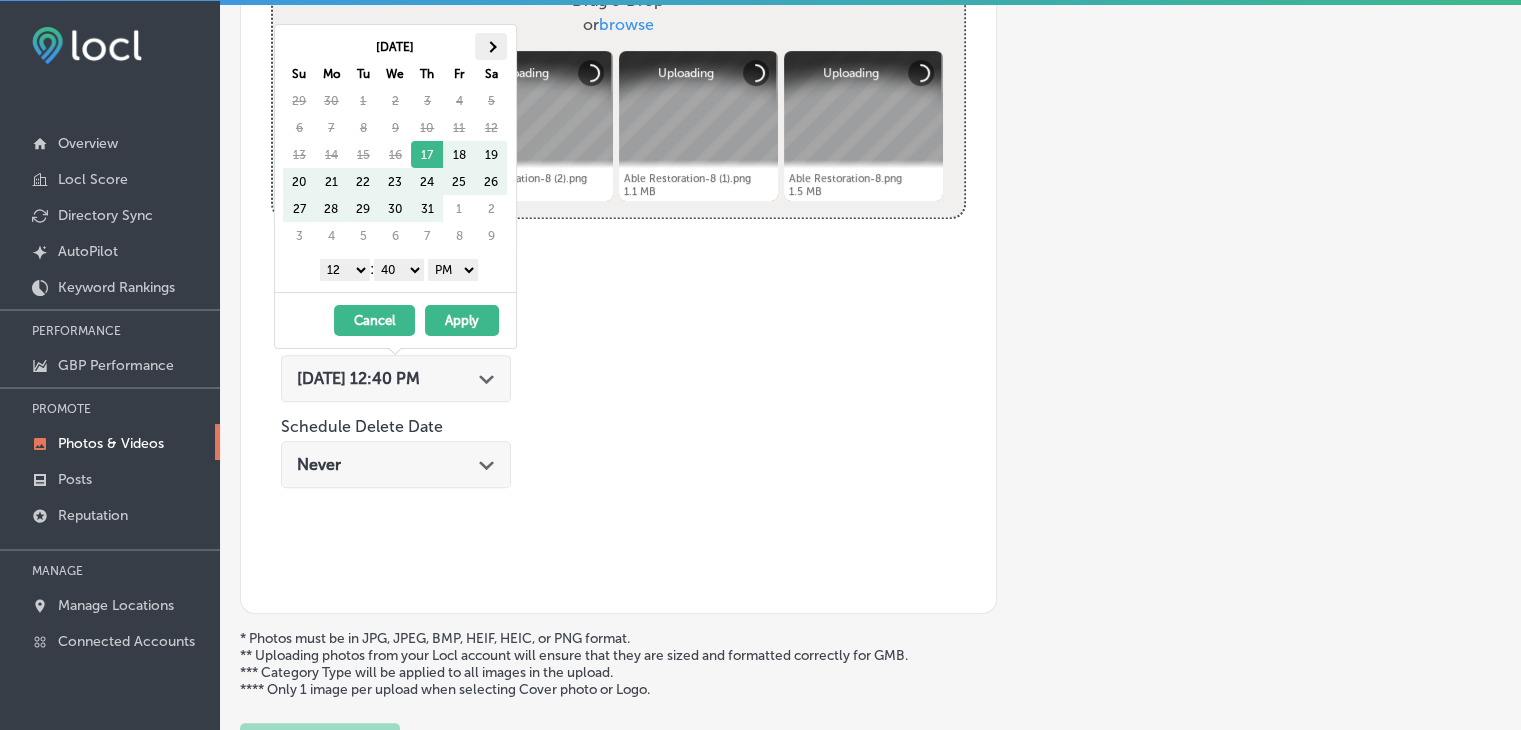 click at bounding box center [491, 46] 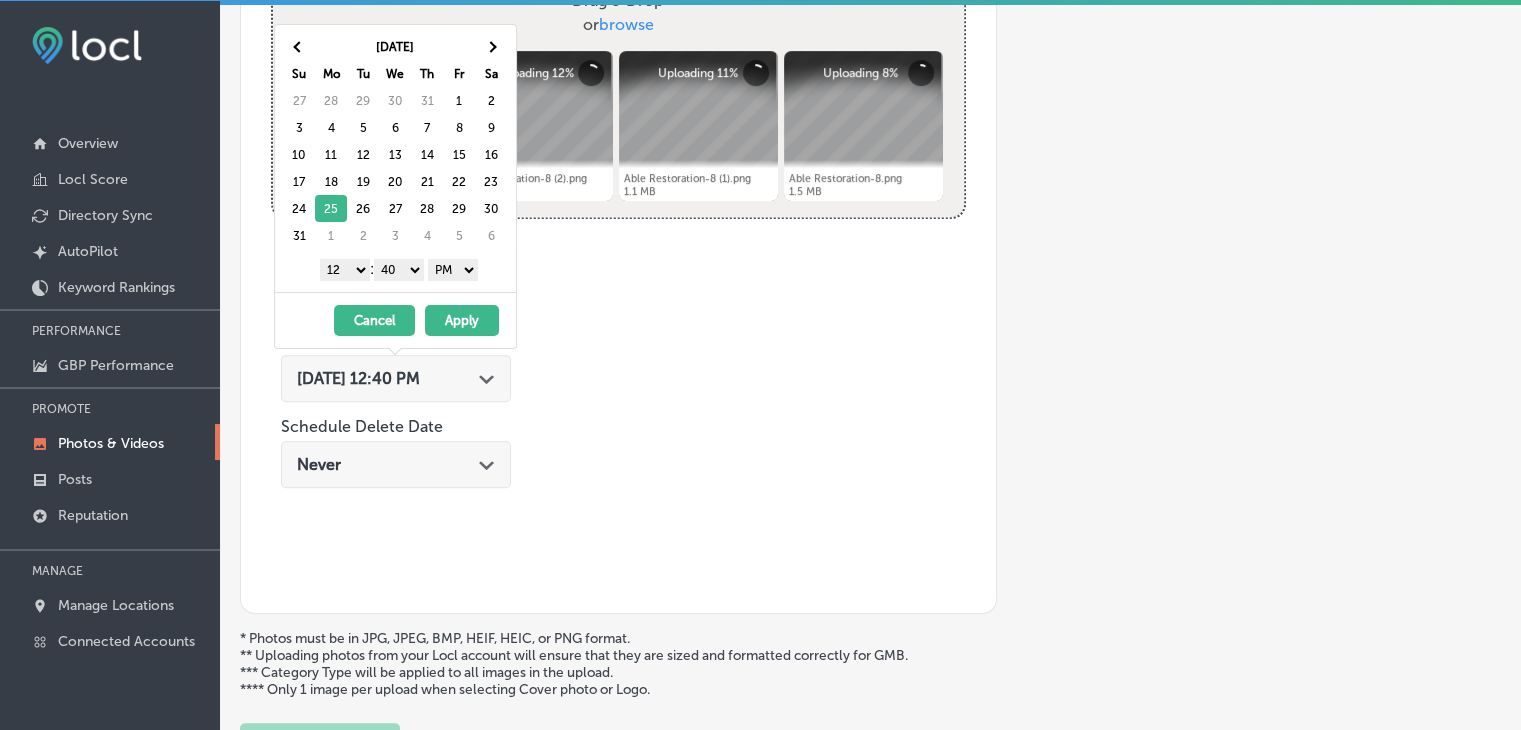click on "1 2 3 4 5 6 7 8 9 10 11 12" at bounding box center (345, 270) 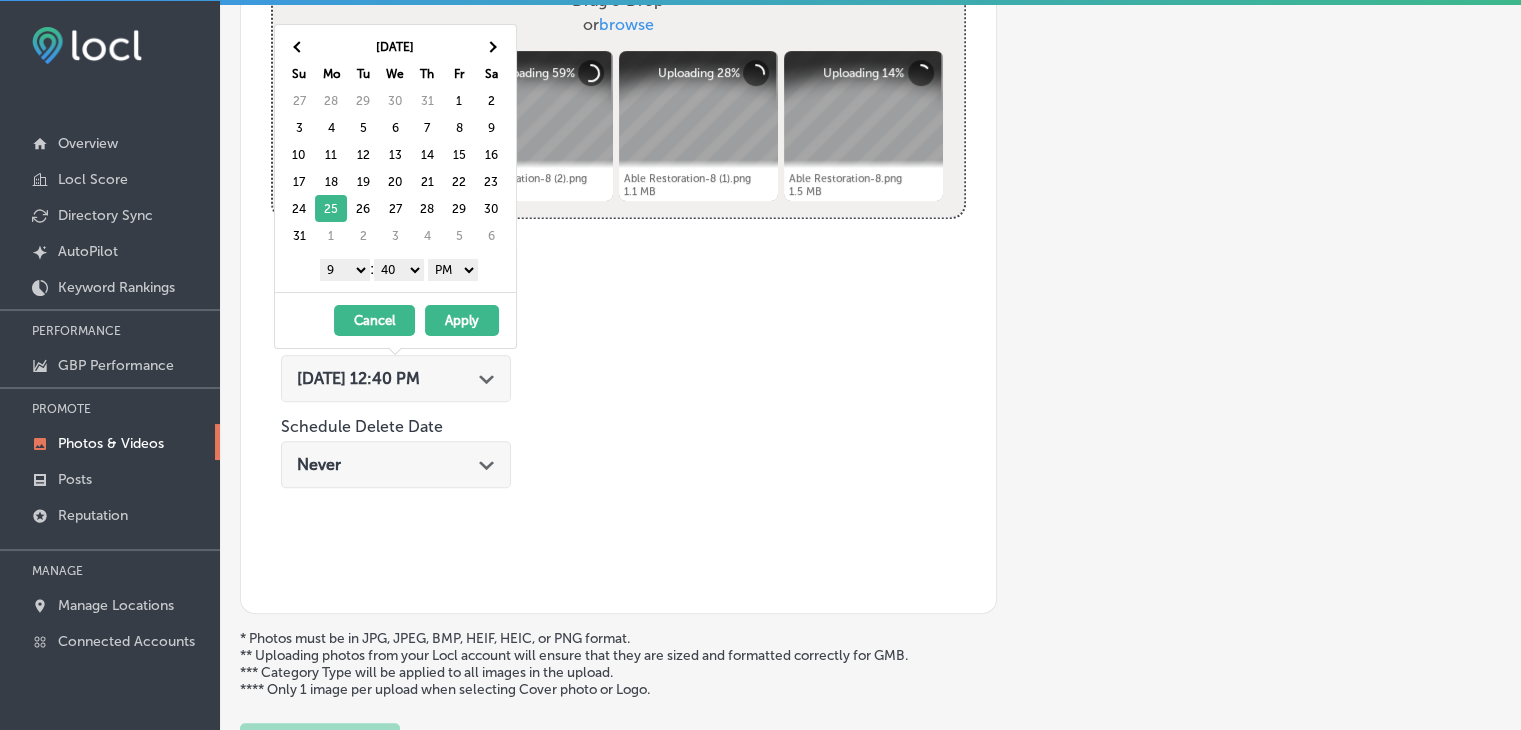 drag, startPoint x: 405, startPoint y: 257, endPoint x: 405, endPoint y: 269, distance: 12 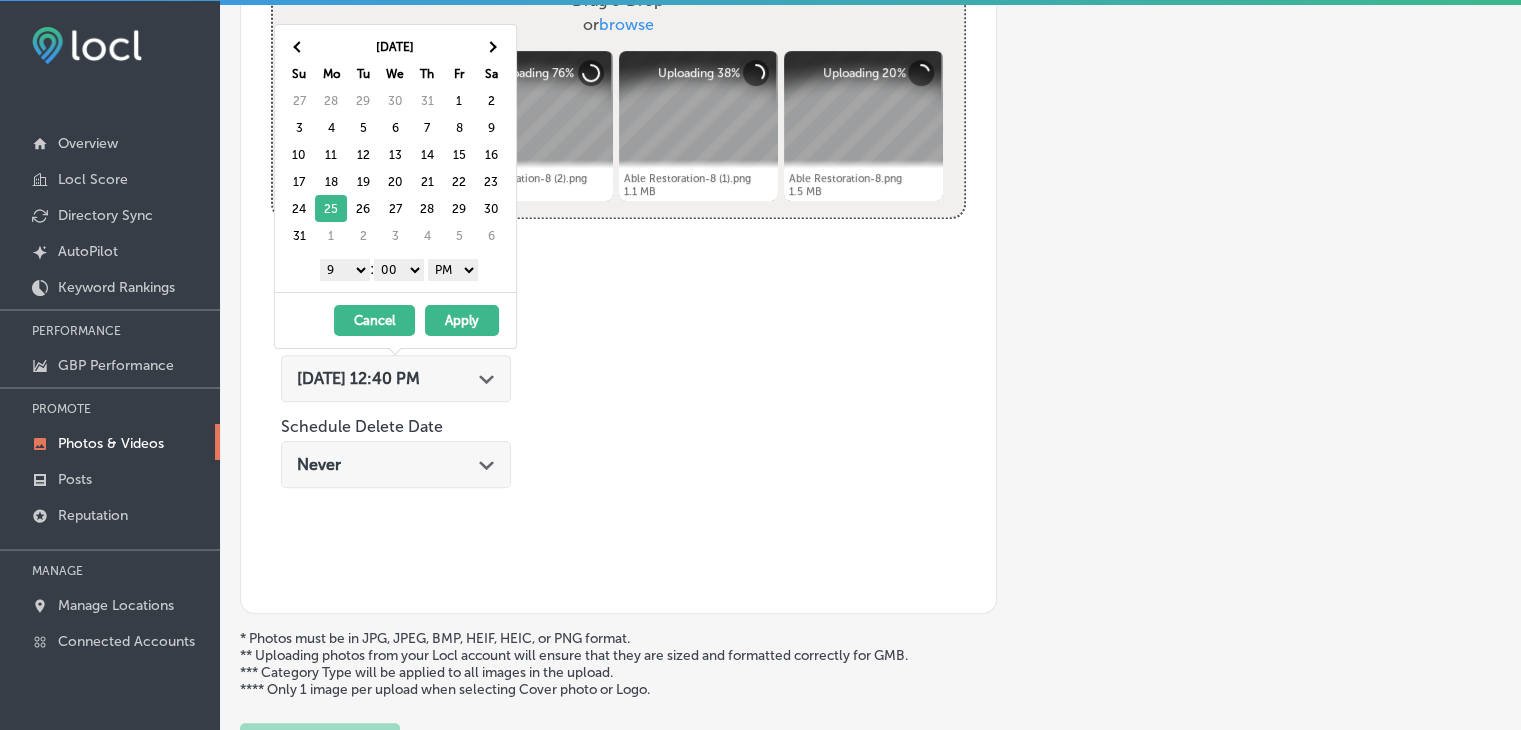 click on "AM PM" at bounding box center (453, 270) 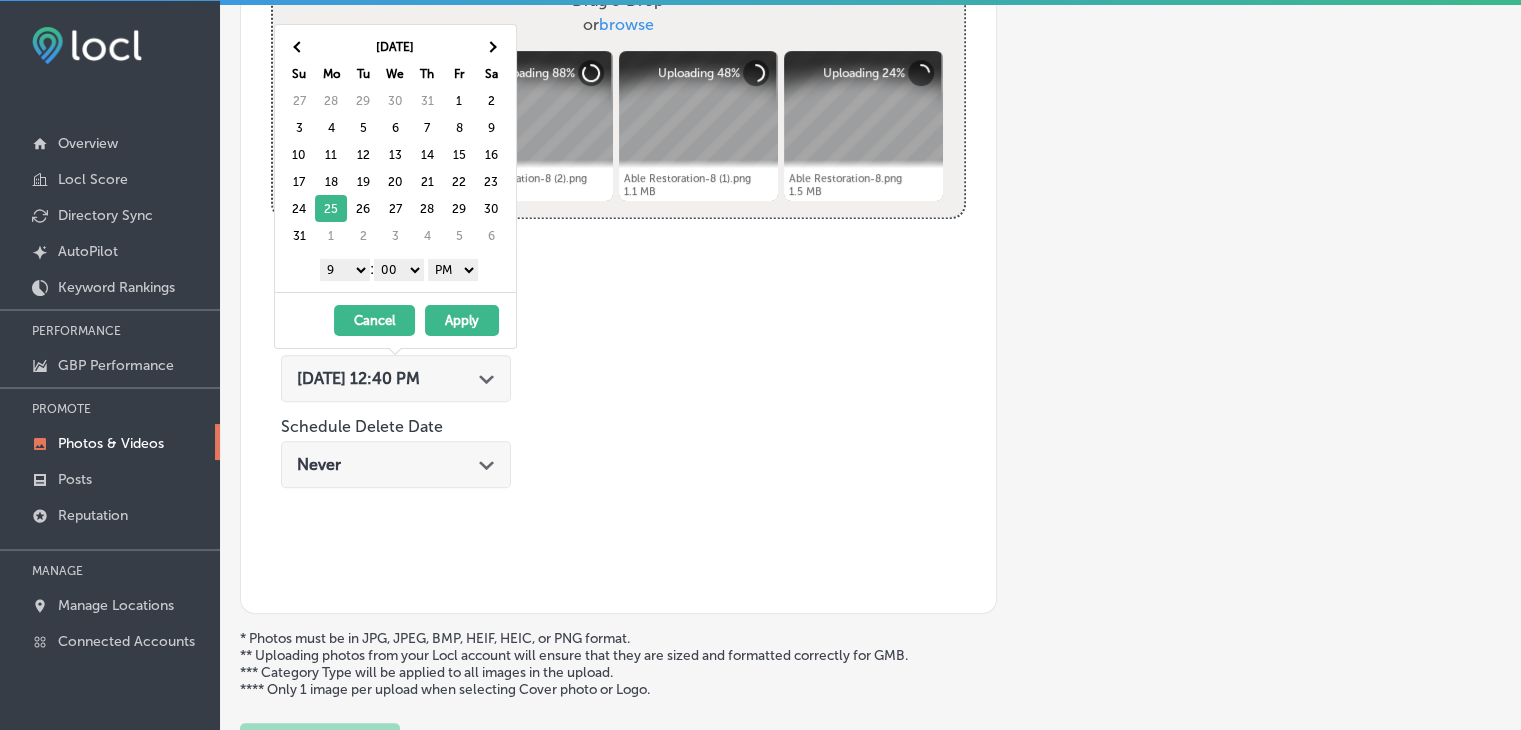 click on "AM PM" at bounding box center (453, 270) 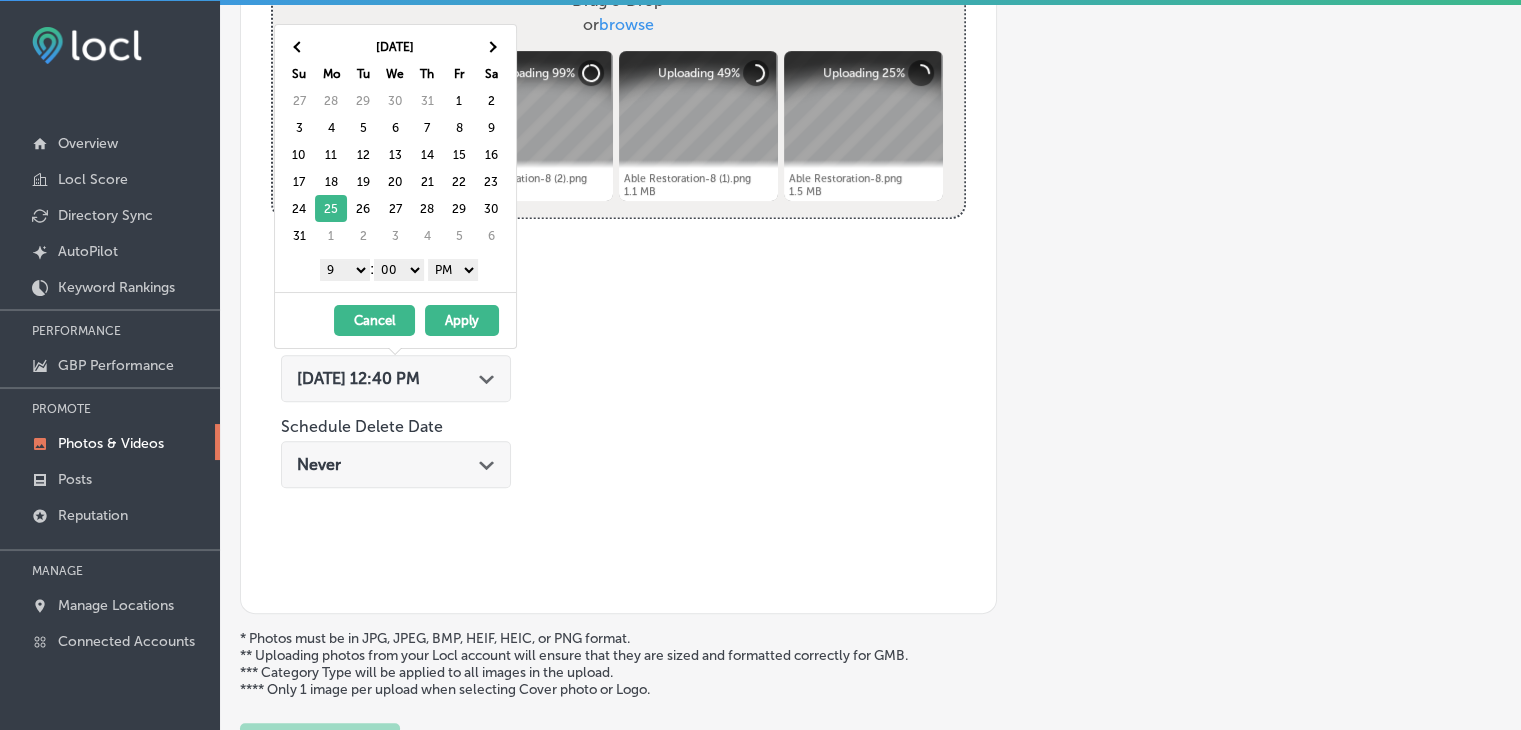 click on "Apply" at bounding box center (462, 320) 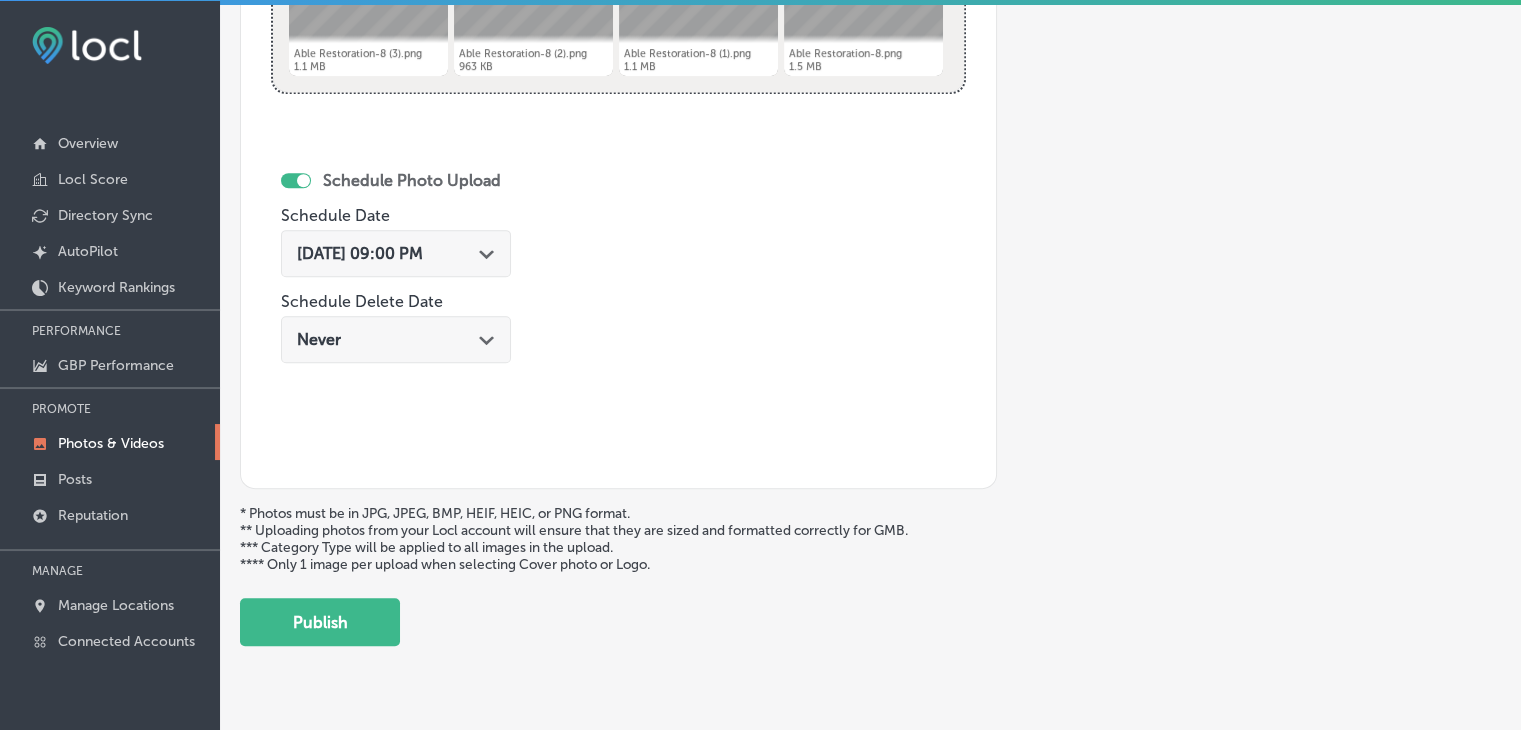 scroll, scrollTop: 972, scrollLeft: 0, axis: vertical 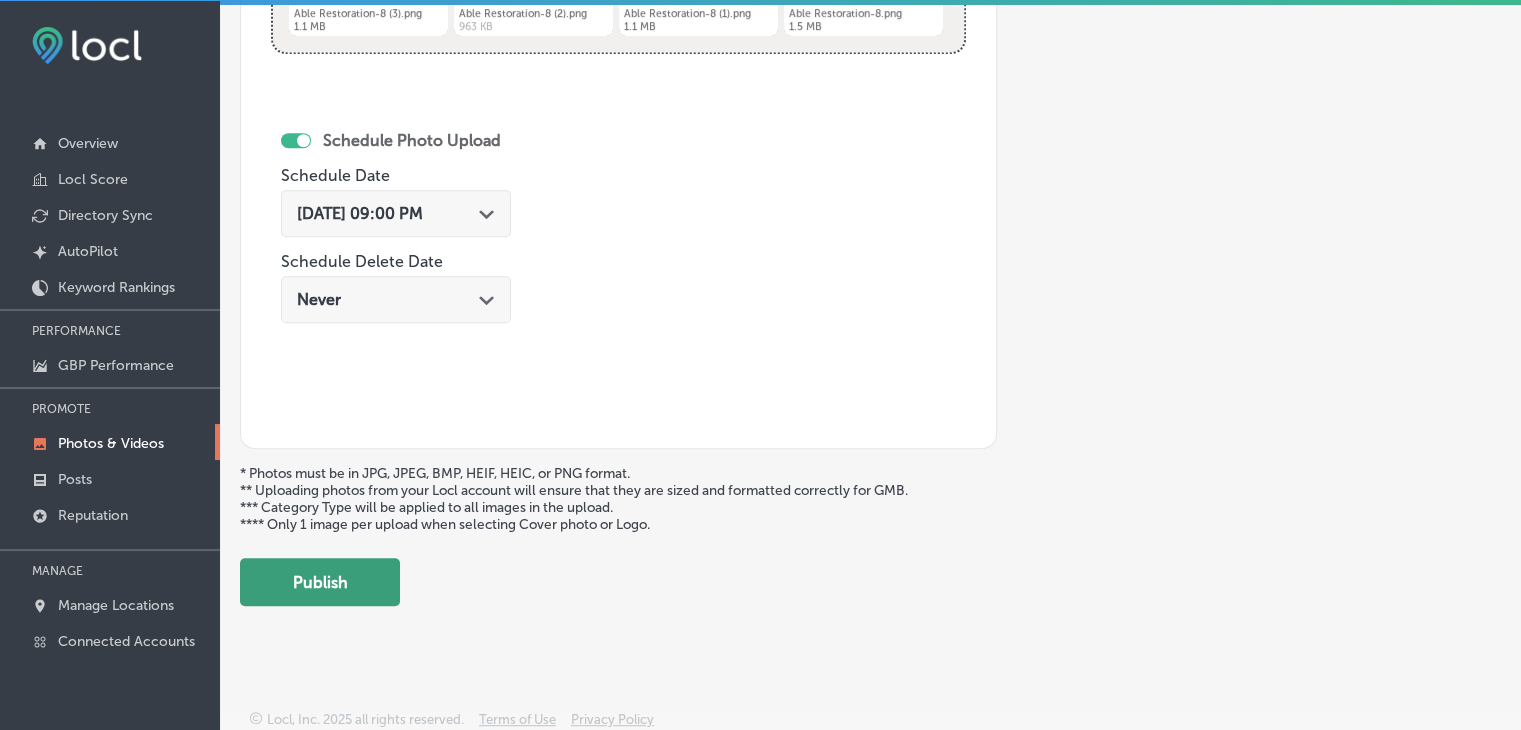 click on "Publish" at bounding box center [320, 582] 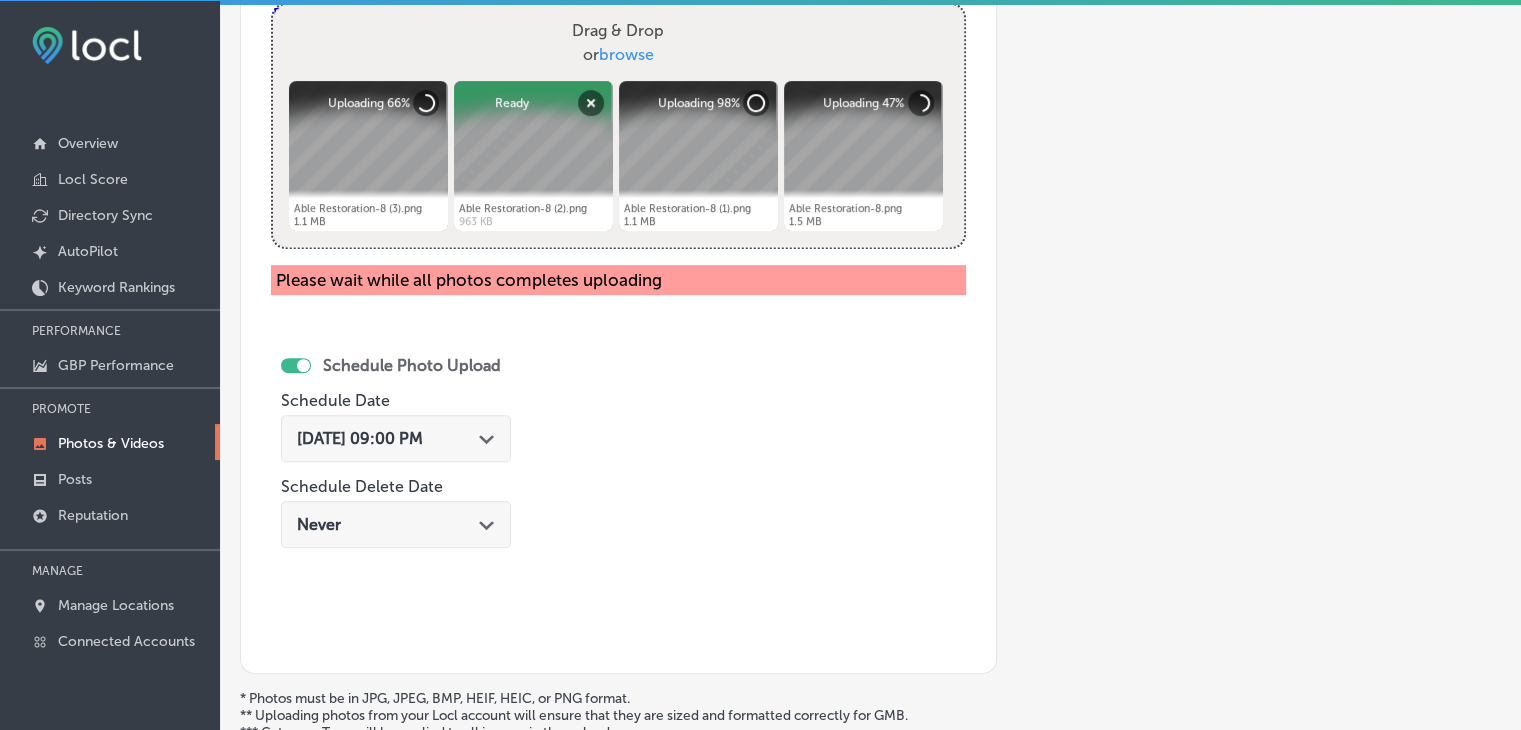 scroll, scrollTop: 672, scrollLeft: 0, axis: vertical 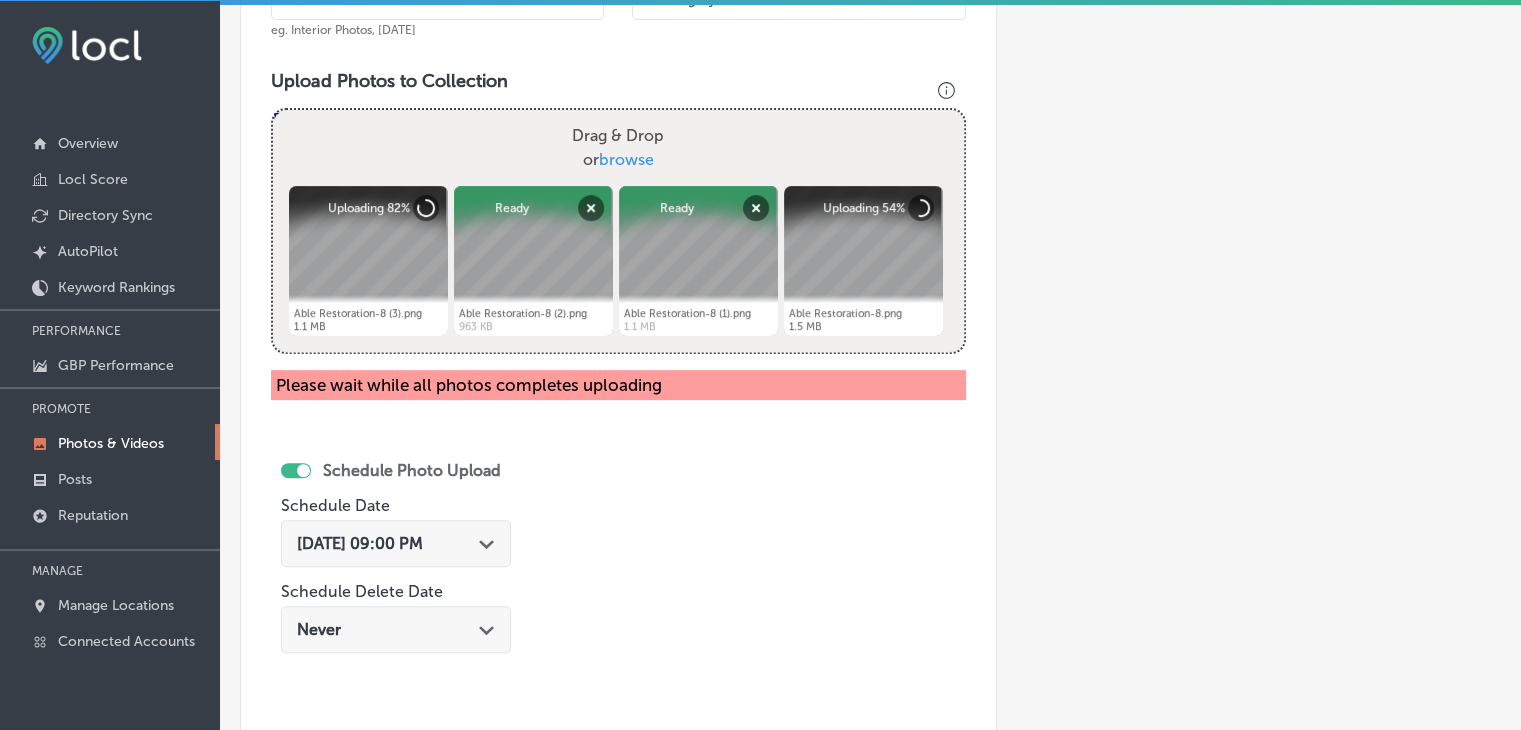 click on "Add a Collection Which Type of Image or Video Would You Like to Upload? Photo Cover Logo Video Select Location(s) Business + Location
able able
Path
Created with Sketch.
Selected Locations  ( 1 ) Name of Collection Able-Restoration-able-services eg. Interior Photos, [DATE]   Category Type No category Upload Photos to Collection
Powered by PQINA Drag & Drop  or  browse Able Restoration-8 (3).png Abort Retry Remove Upload Cancel Retry Remove Able Restoration-8 (3).png 1.1 MB Uploading 82% tap to cancel" at bounding box center (870, 193) 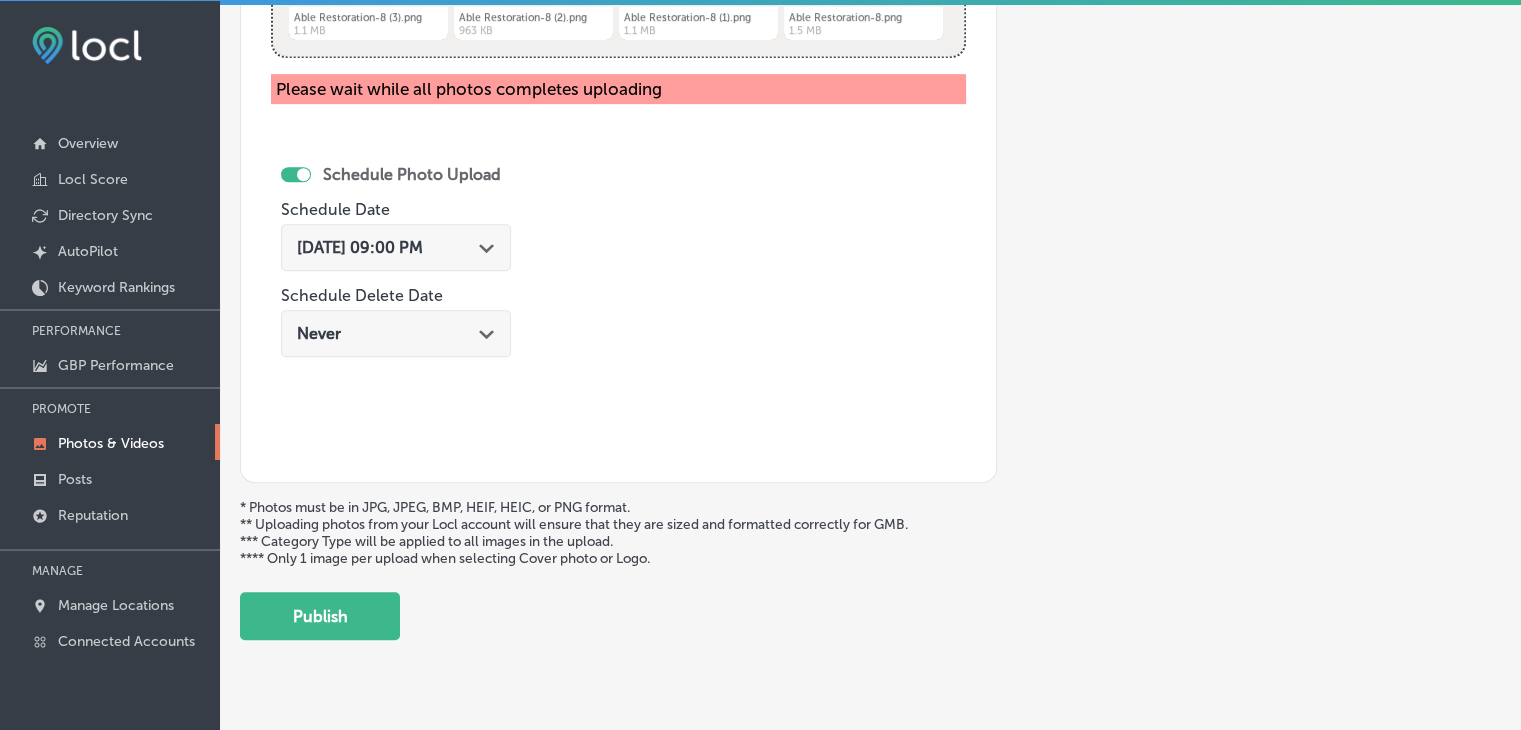 scroll, scrollTop: 1004, scrollLeft: 0, axis: vertical 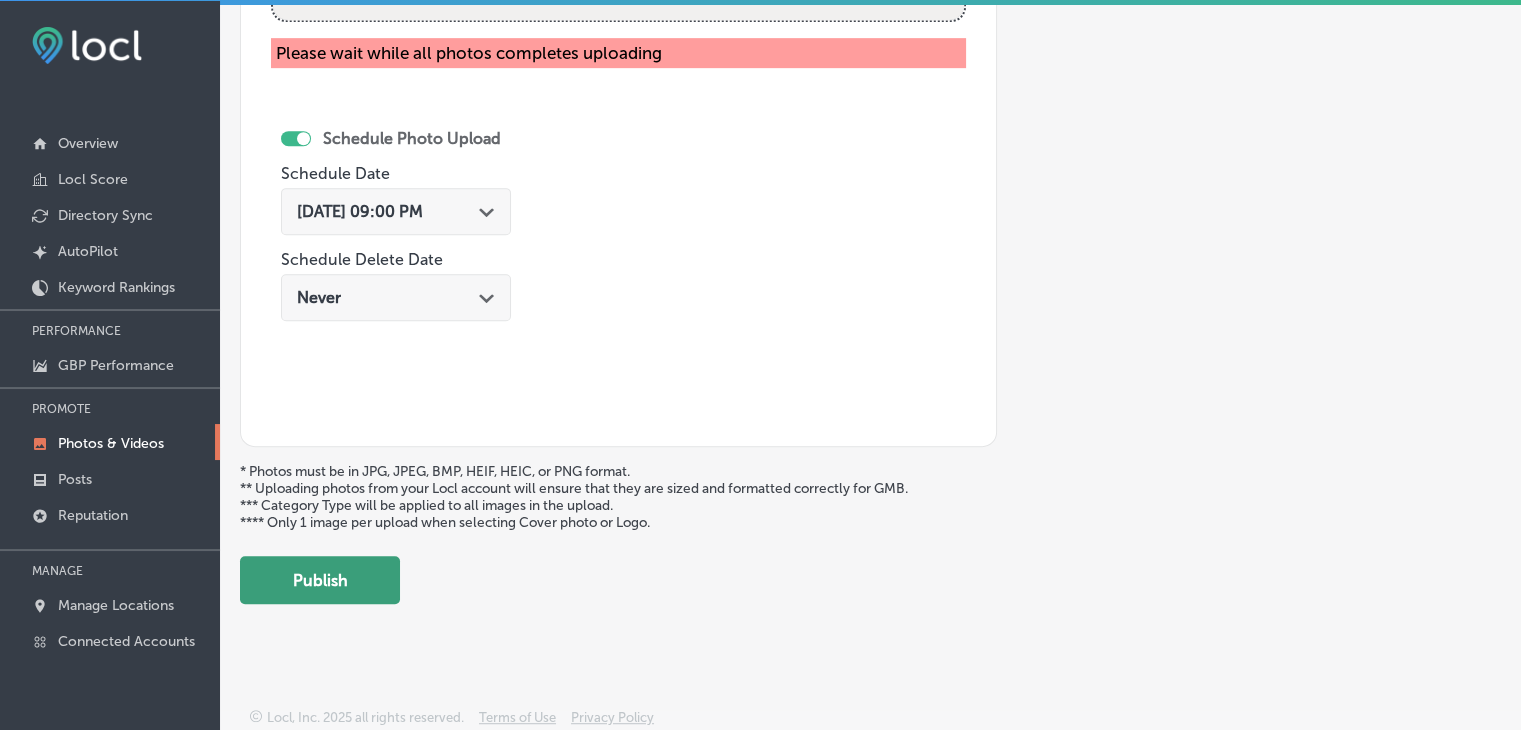click on "Add a Collection Which Type of Image or Video Would You Like to Upload? Photo Cover Logo Video Select Location(s) Business + Location
able able
Path
Created with Sketch.
Selected Locations  ( 1 ) Name of Collection Able-Restoration-able-services eg. Interior Photos, [DATE]   Category Type No category Upload Photos to Collection
Powered by PQINA Drag & Drop  or  browse Able Restoration-8 (3).png Abort Retry Remove Upload Cancel Retry Remove Able Restoration-8 (3).png 1.1 MB Ready tap to undo" at bounding box center (870, -139) 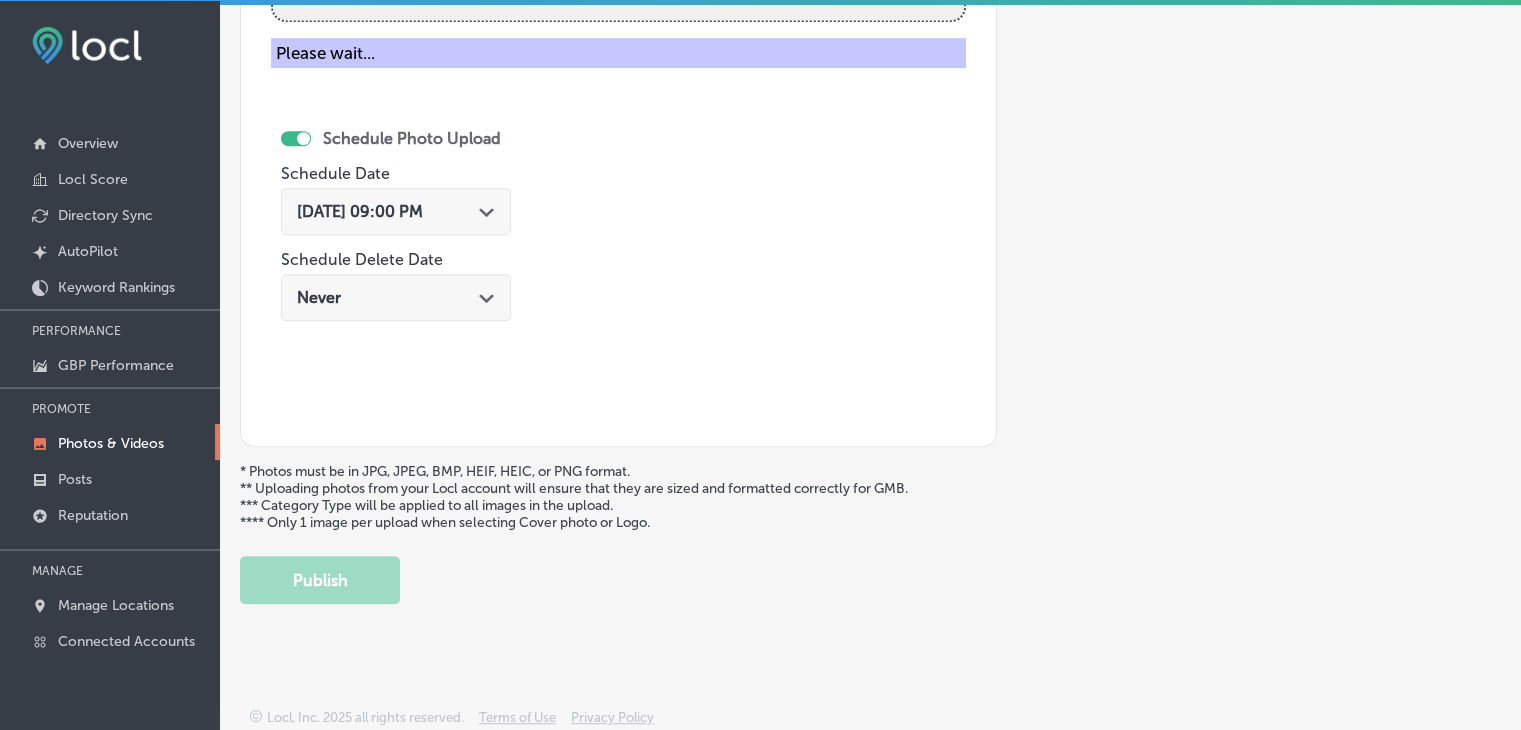 type 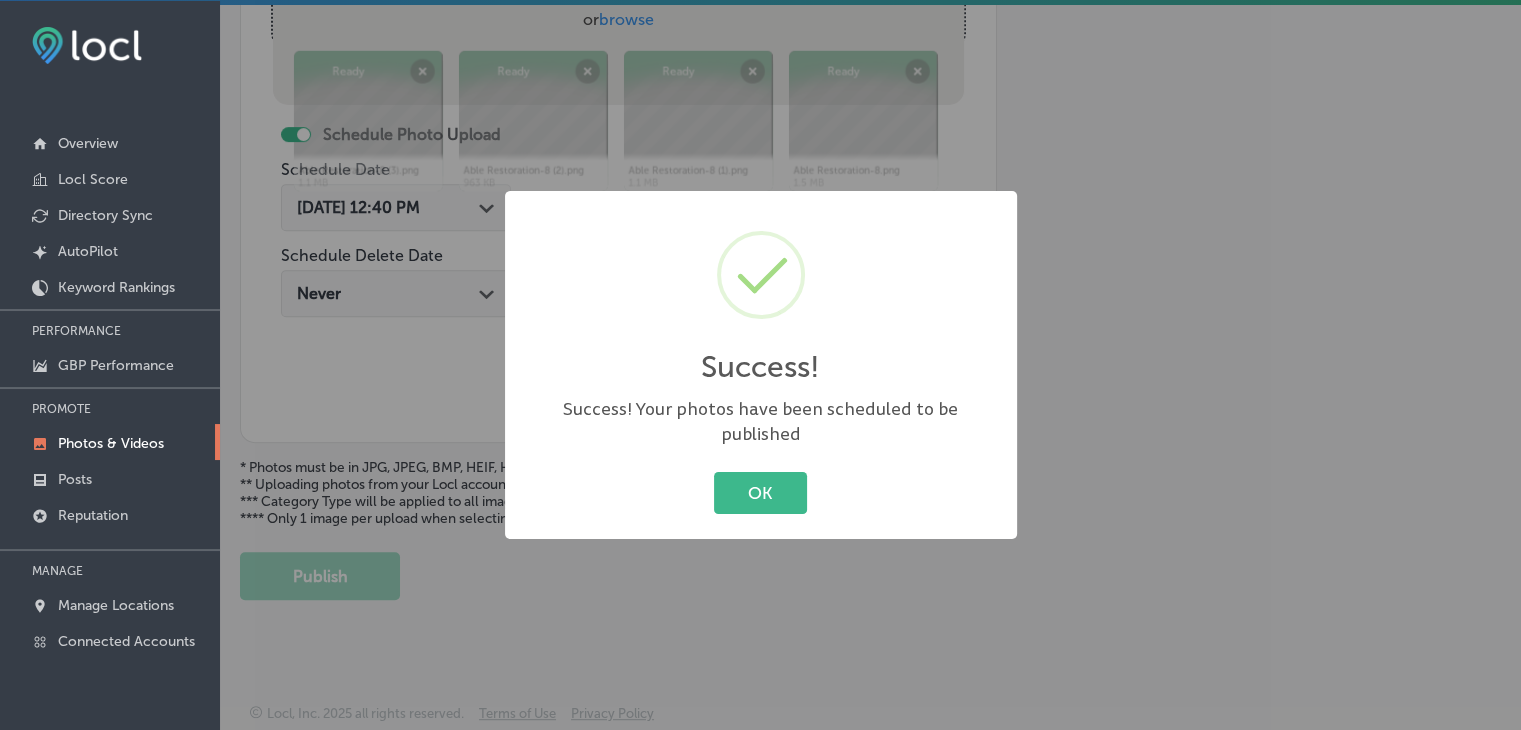 scroll, scrollTop: 807, scrollLeft: 0, axis: vertical 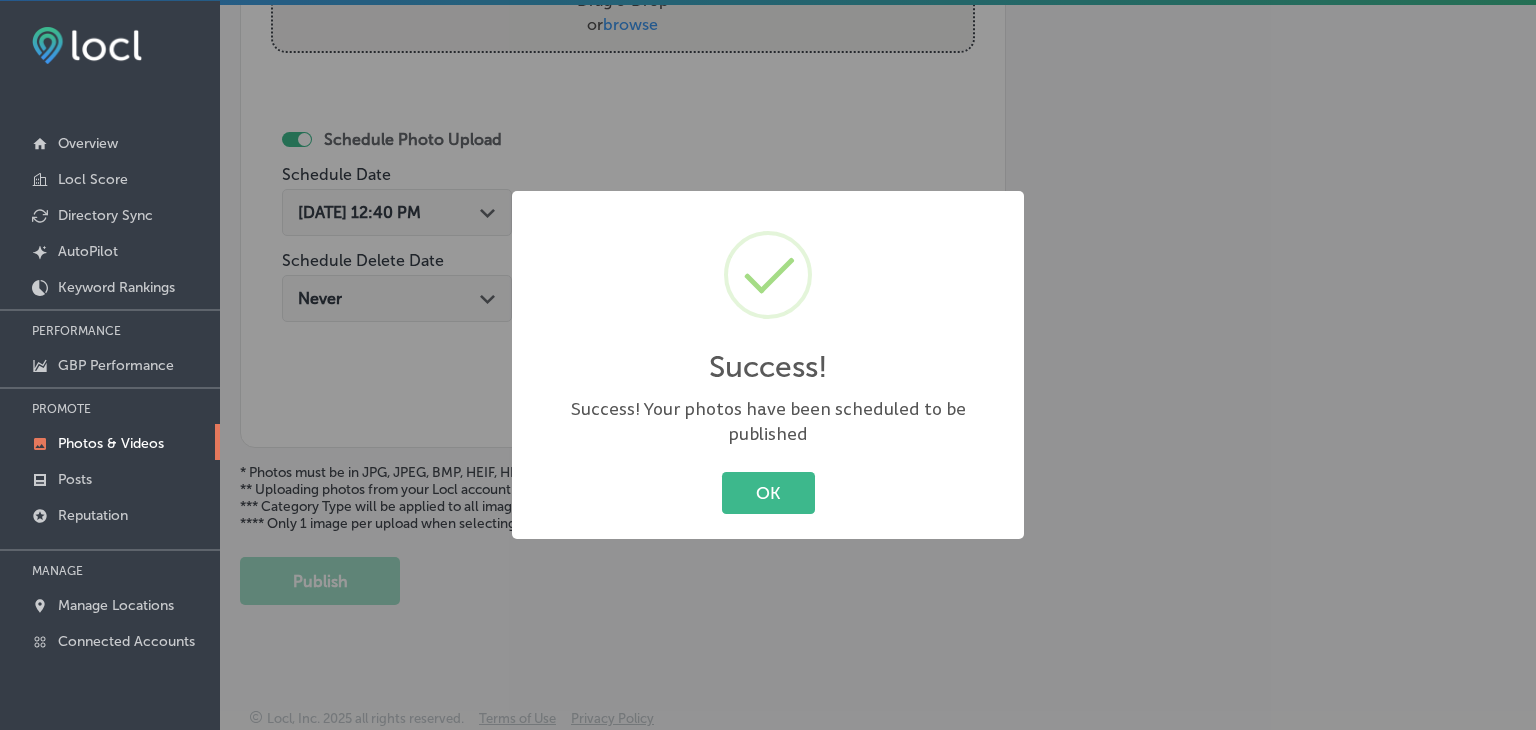 click on "Success! × Success! Your photos have been scheduled to be published OK Cancel" at bounding box center (768, 365) 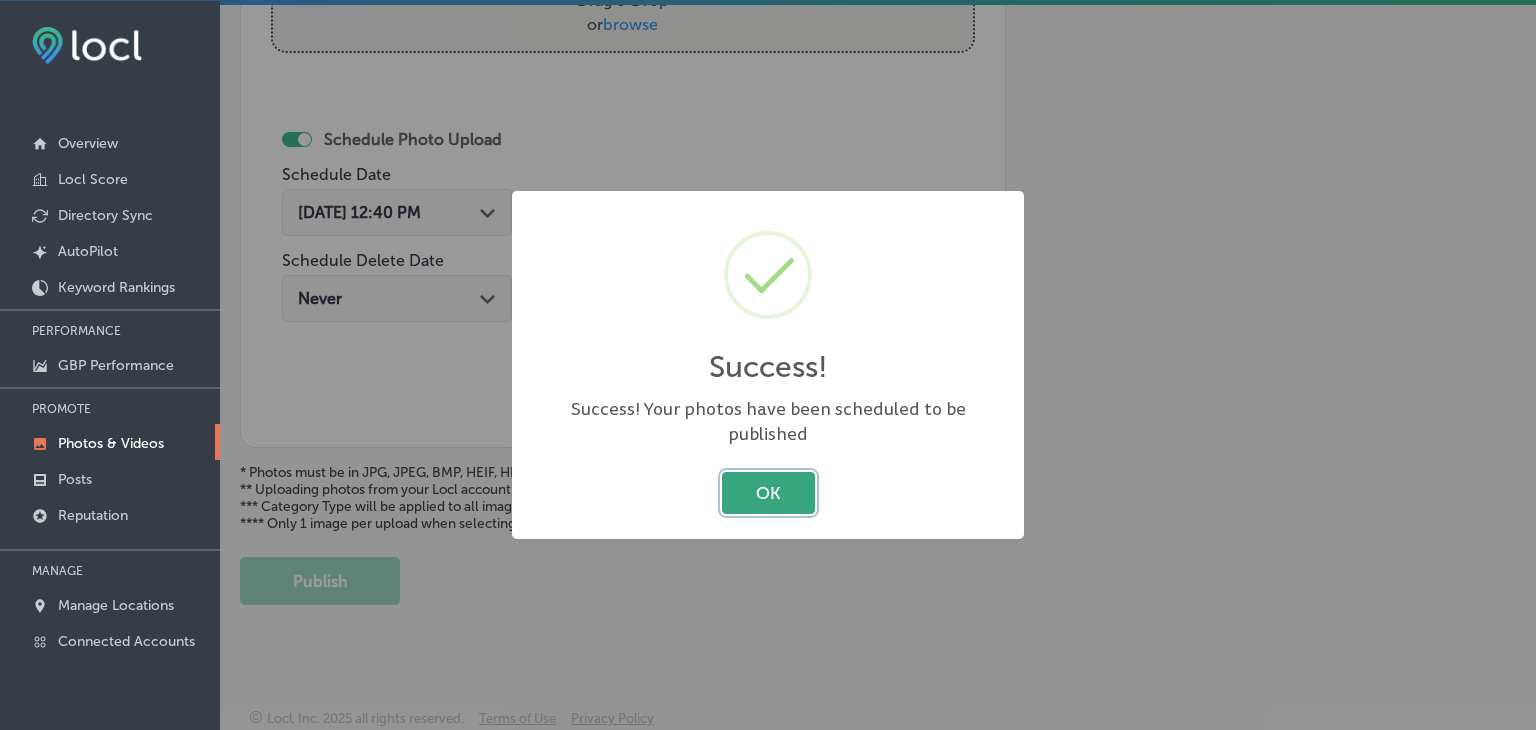 click on "OK" at bounding box center [768, 492] 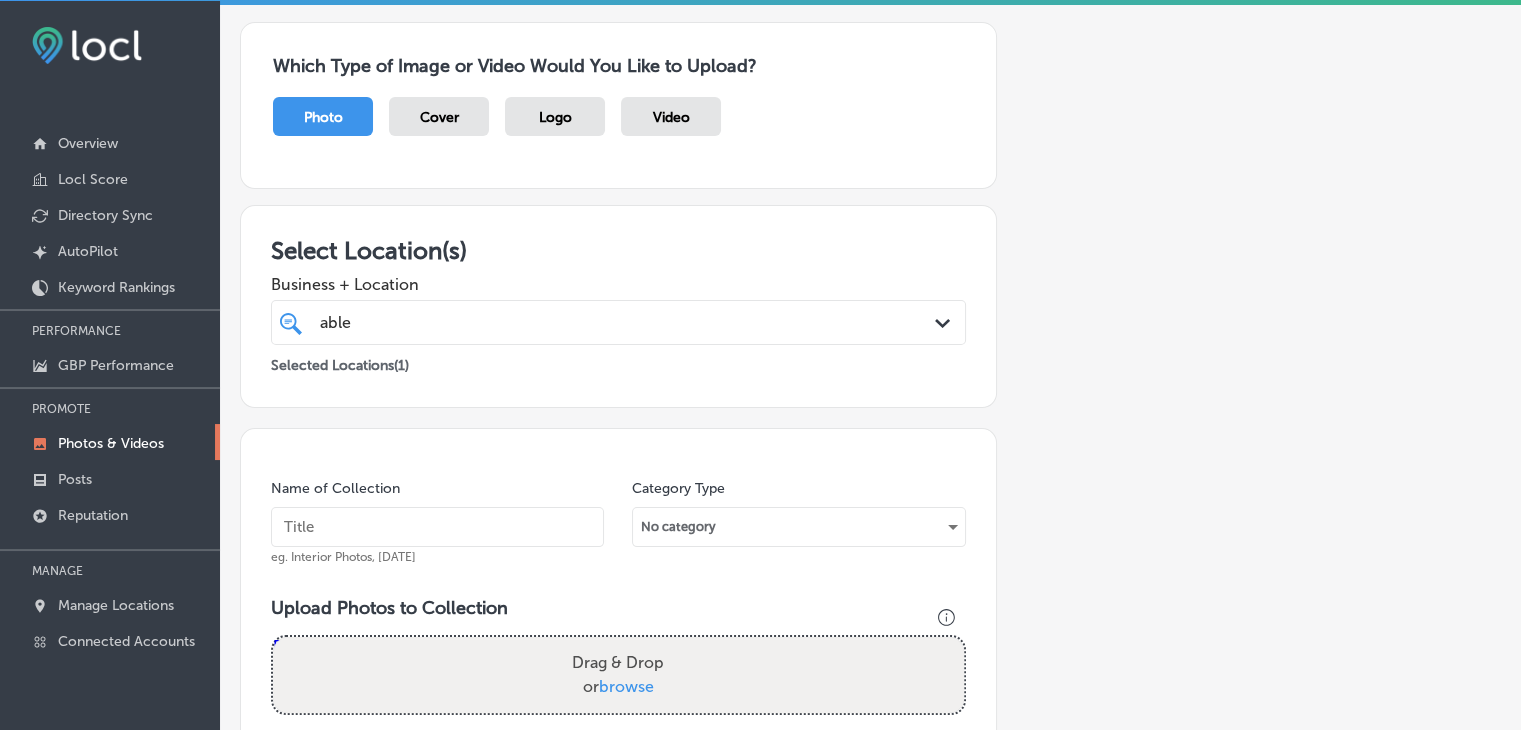 scroll, scrollTop: 0, scrollLeft: 0, axis: both 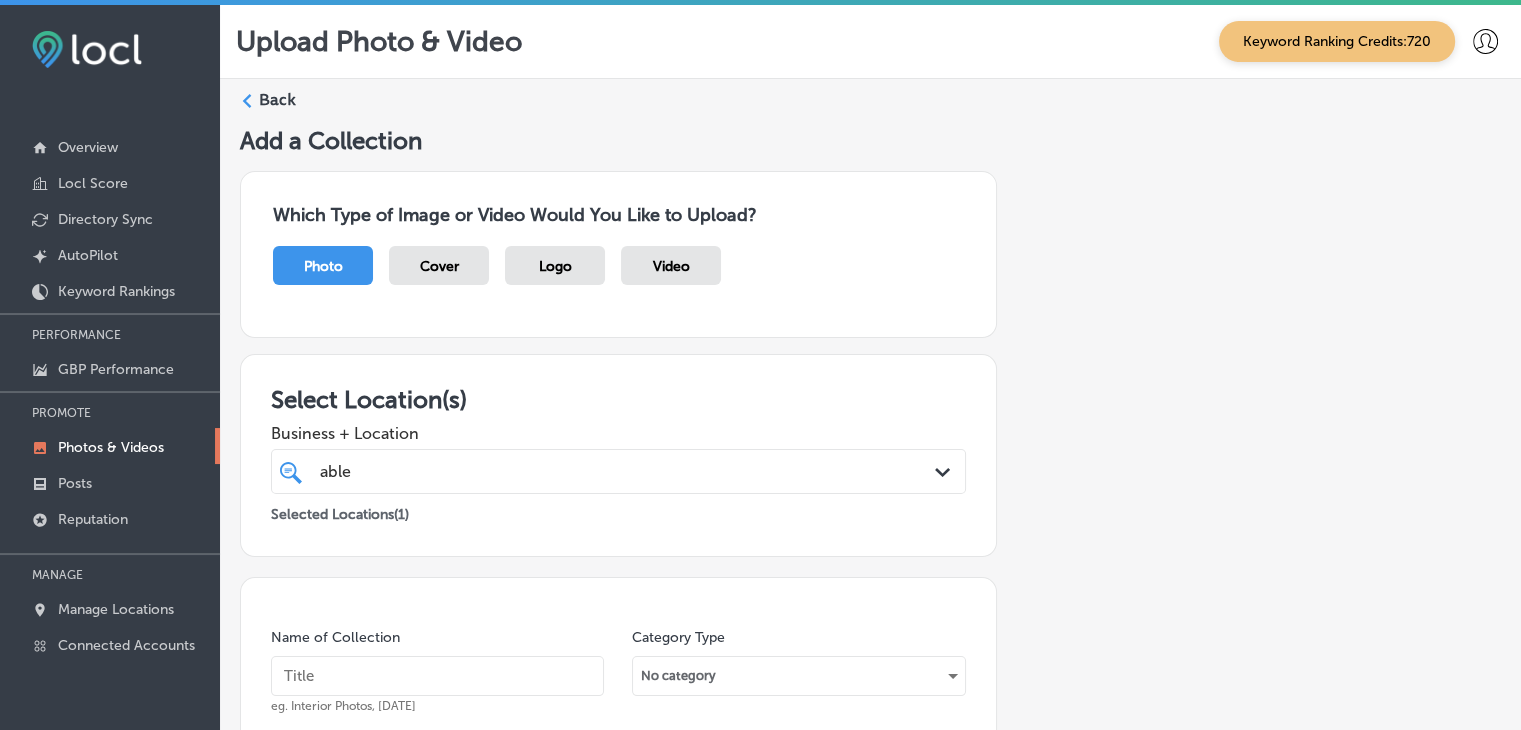 click on "Back" at bounding box center (277, 100) 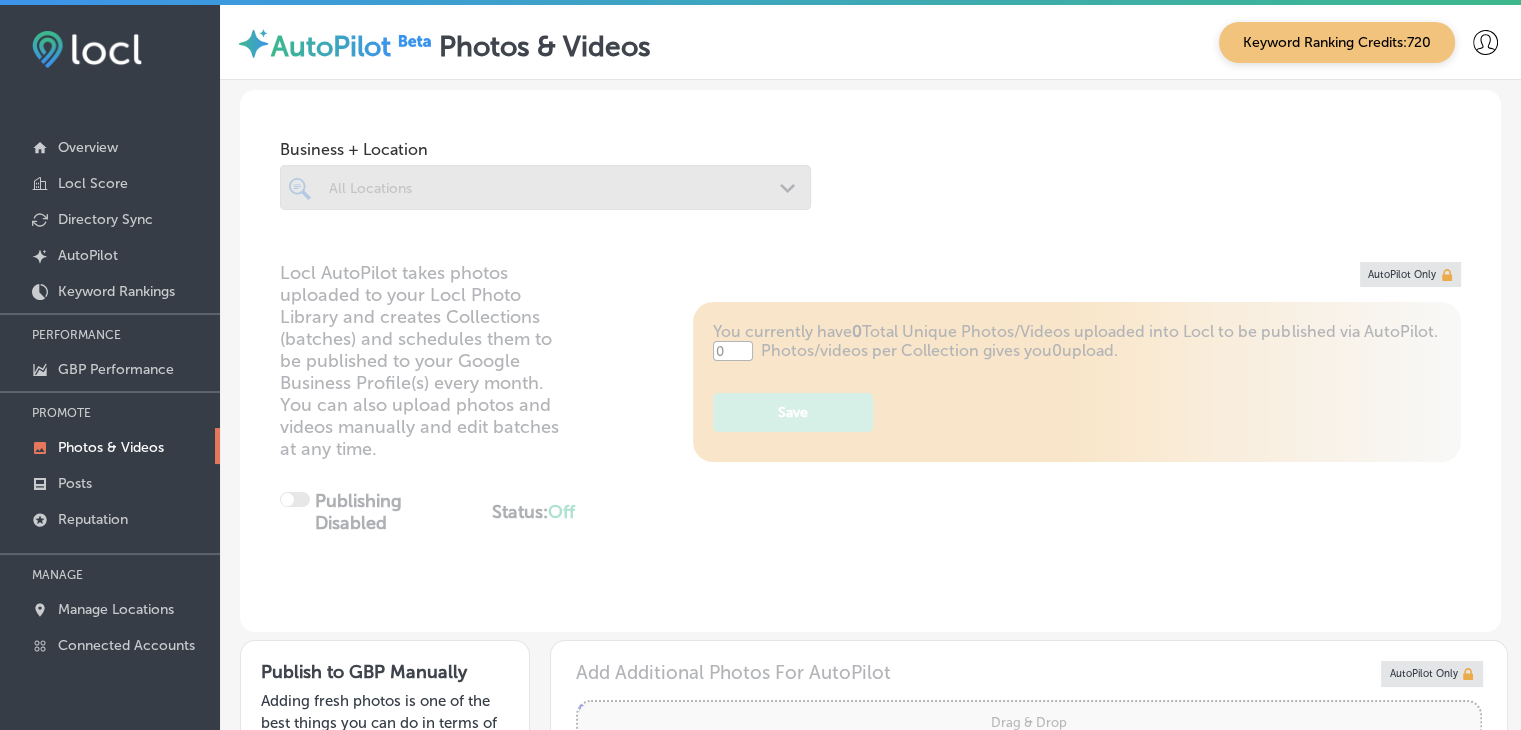 type on "5" 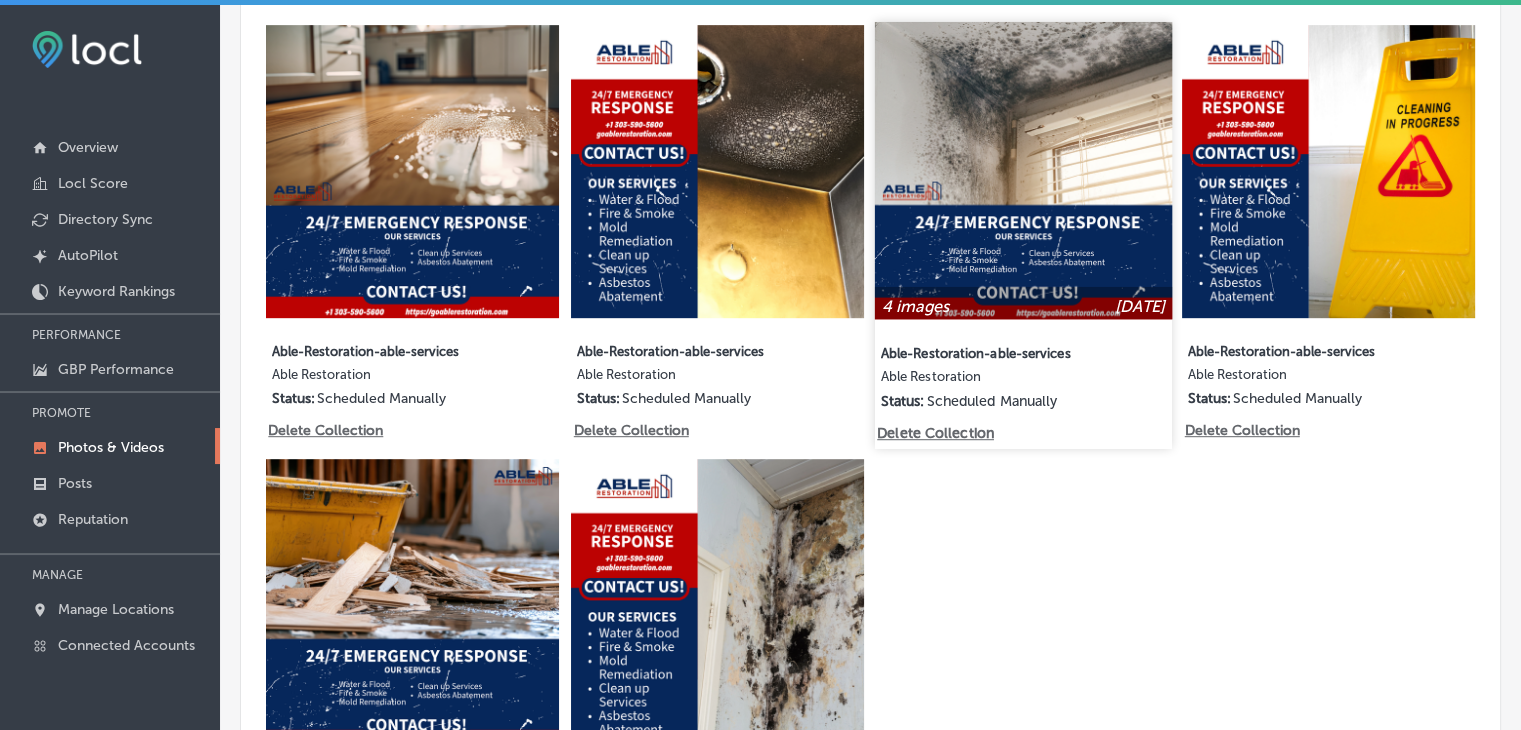 scroll, scrollTop: 1000, scrollLeft: 0, axis: vertical 